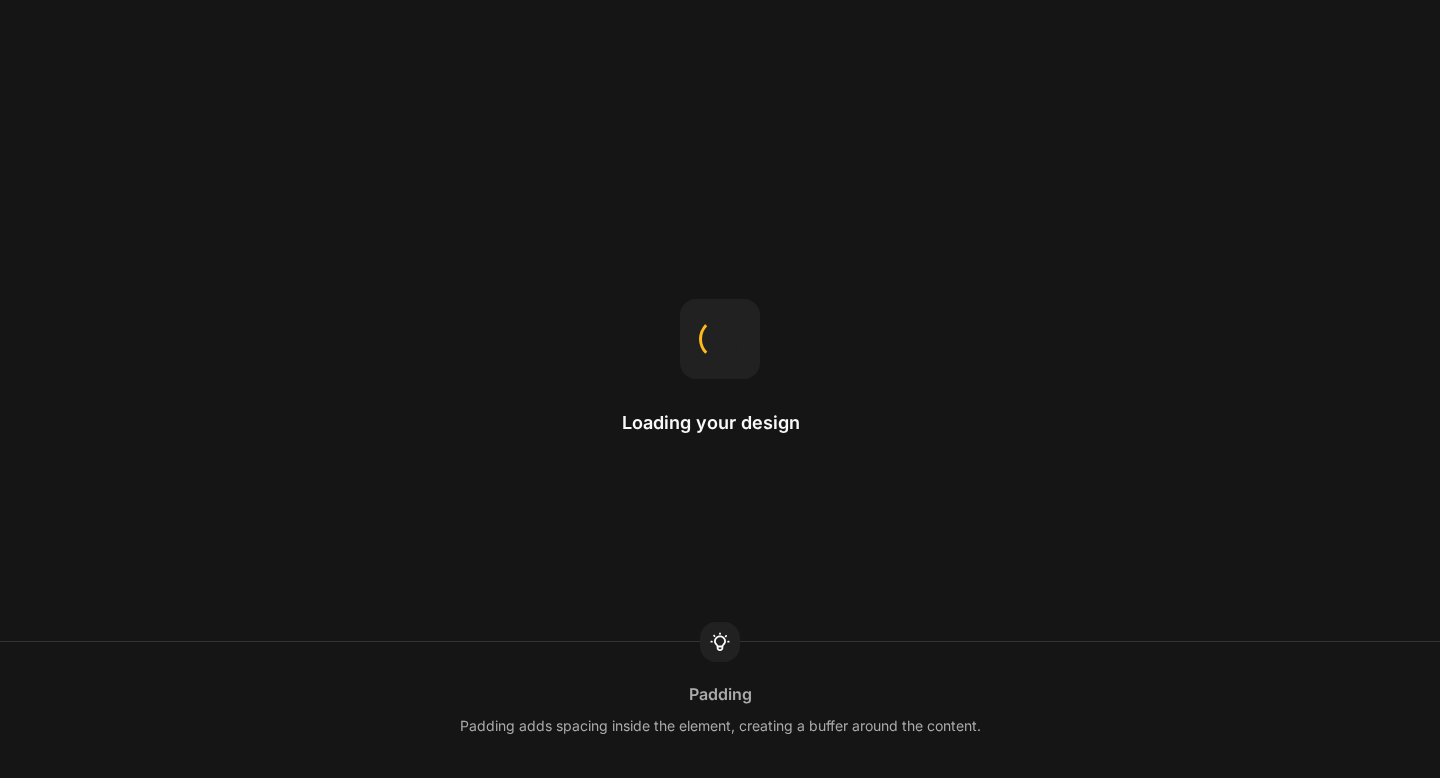 scroll, scrollTop: 0, scrollLeft: 0, axis: both 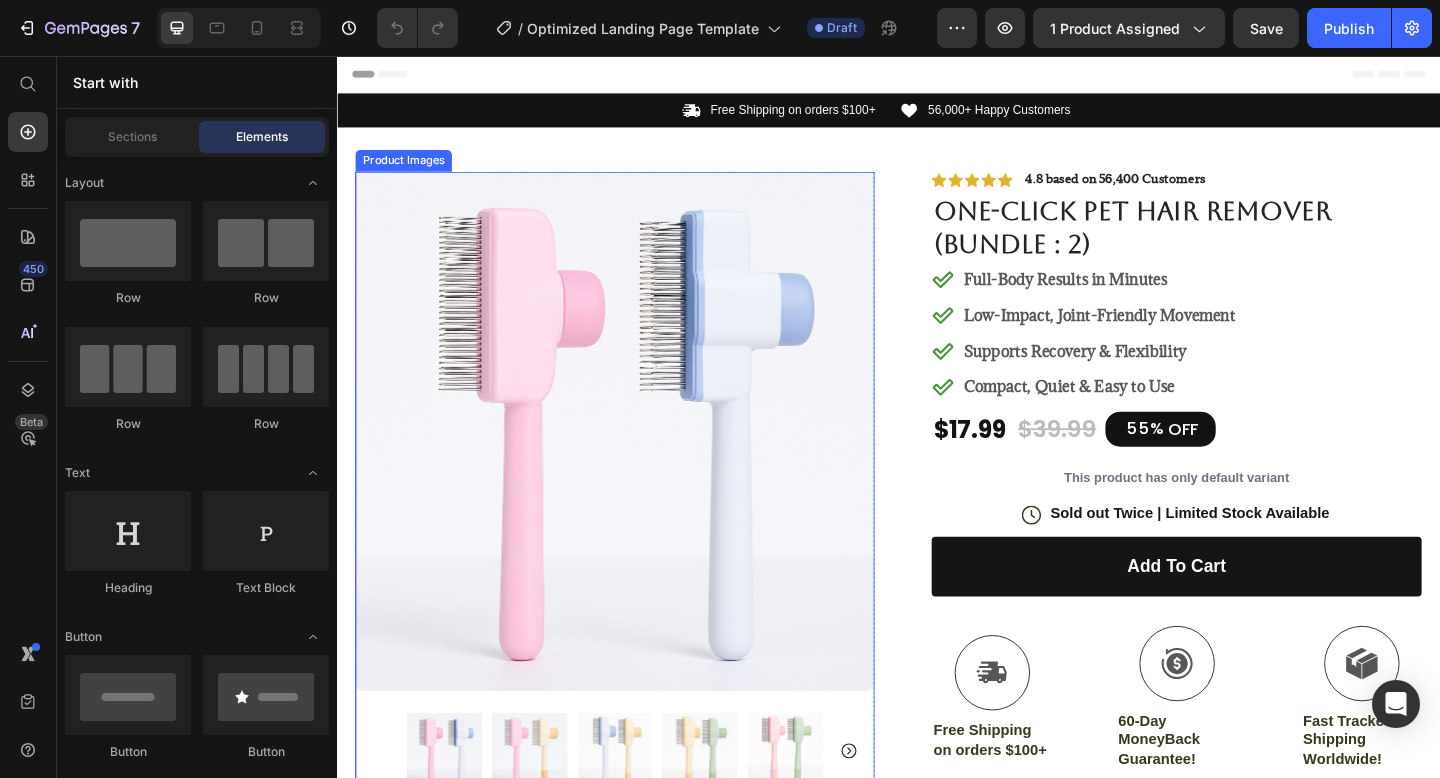 click at bounding box center (639, 464) 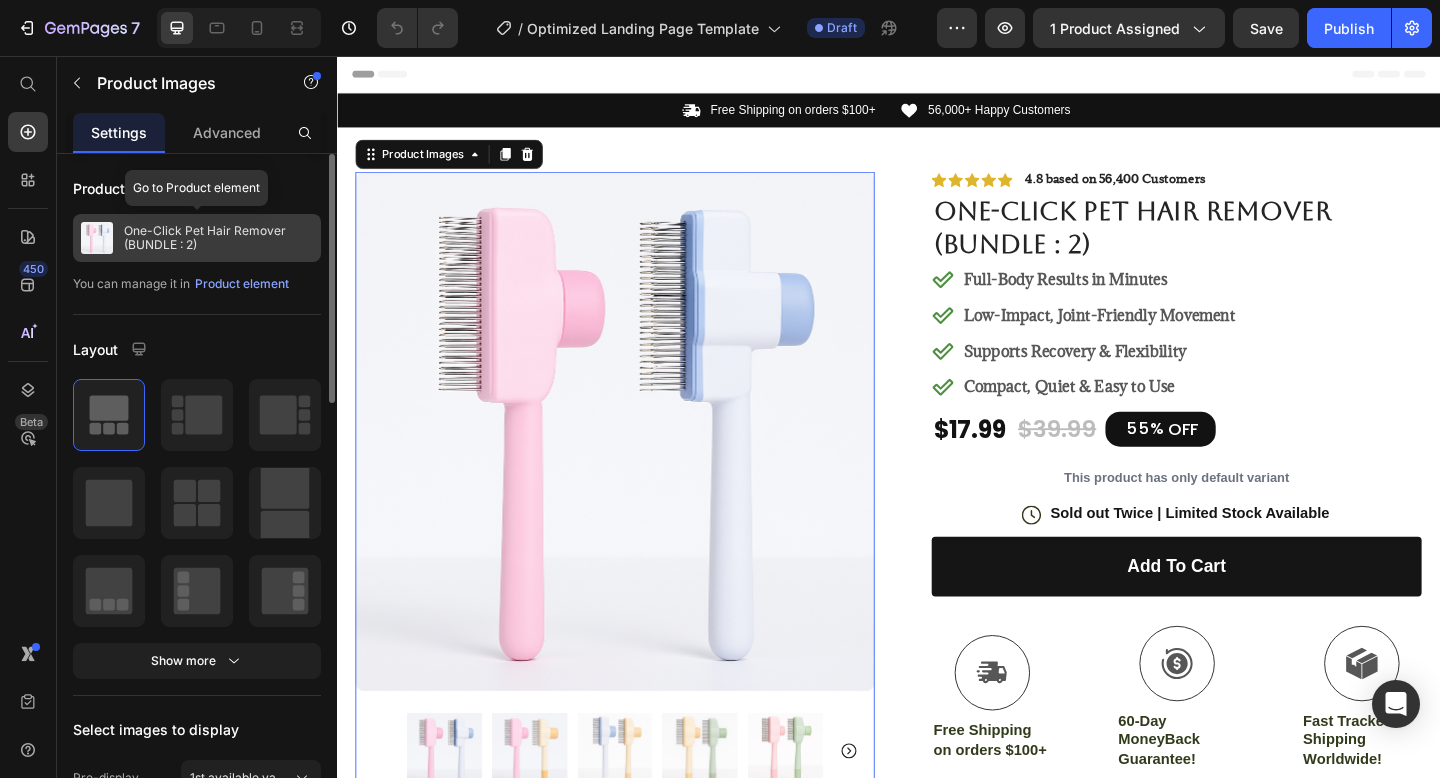 click on "One-Click Pet Hair Remover (BUNDLE : 2)" at bounding box center (218, 238) 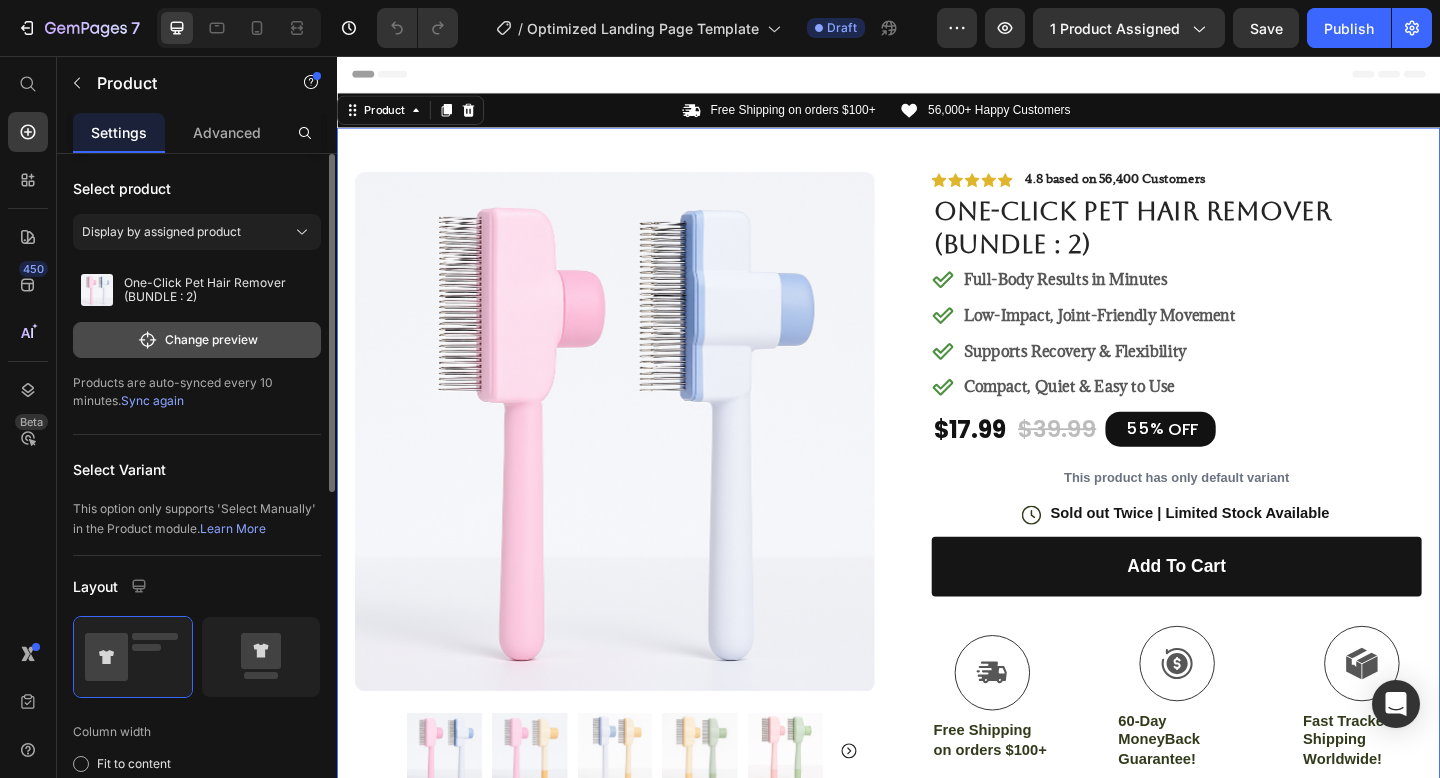 click on "Change preview" at bounding box center [197, 340] 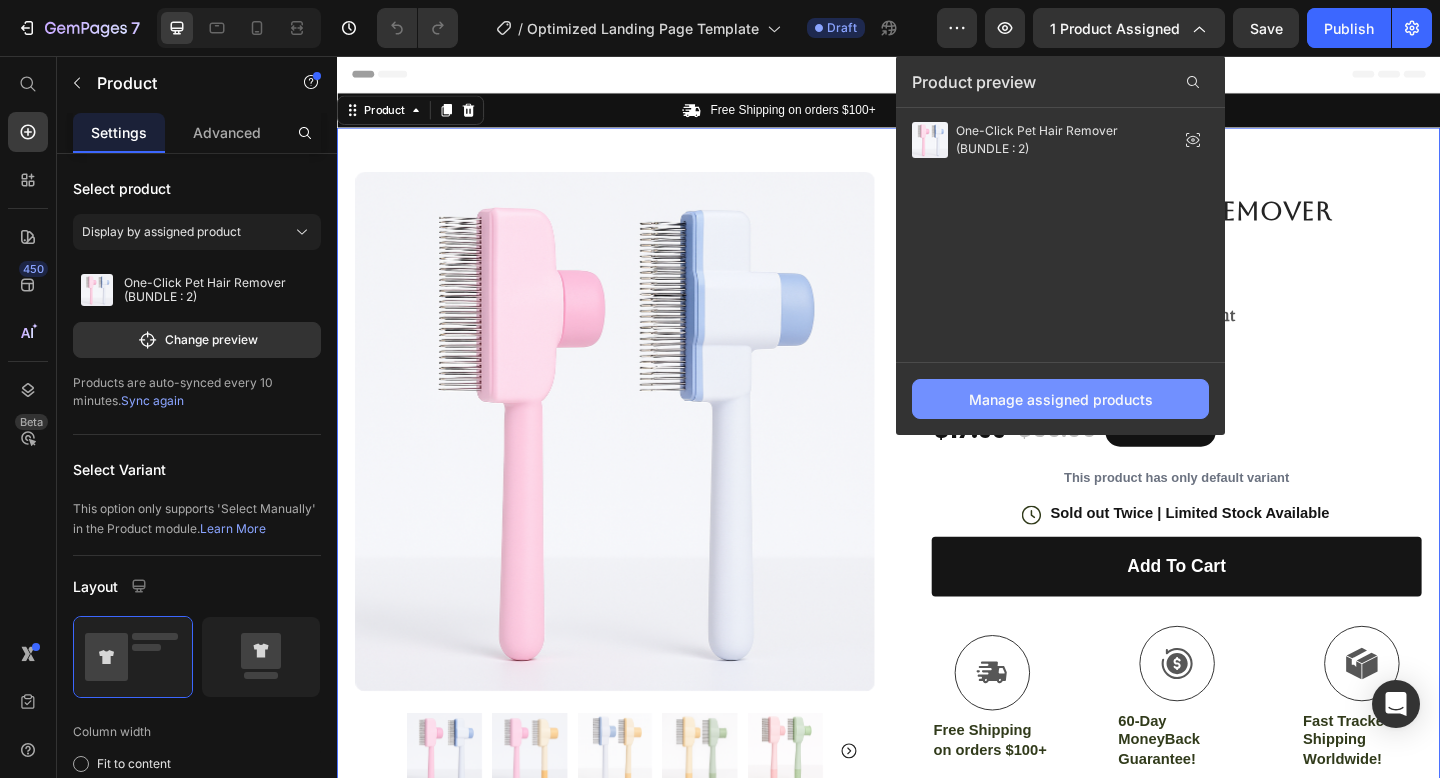 click on "Manage assigned products" at bounding box center (1061, 399) 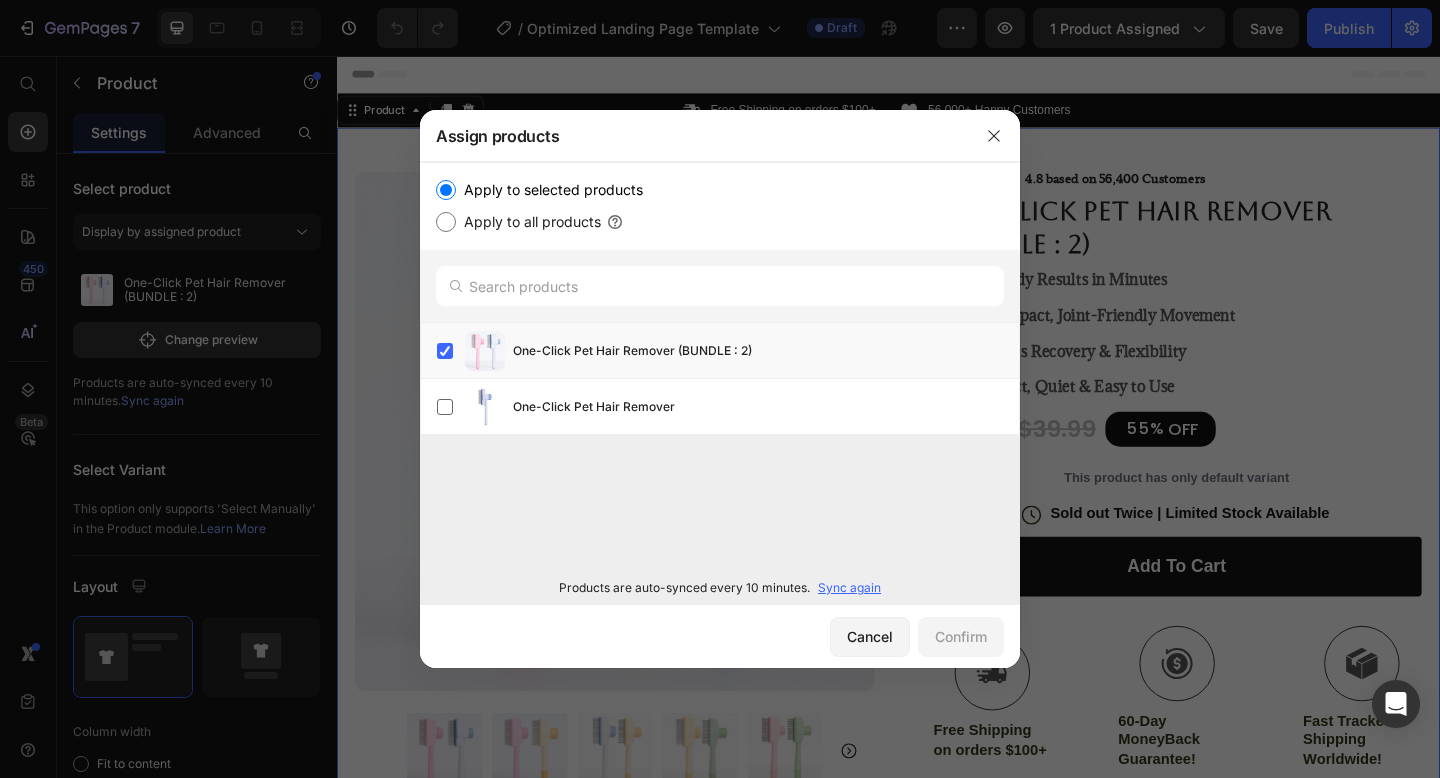 click on "Sync again" at bounding box center (849, 588) 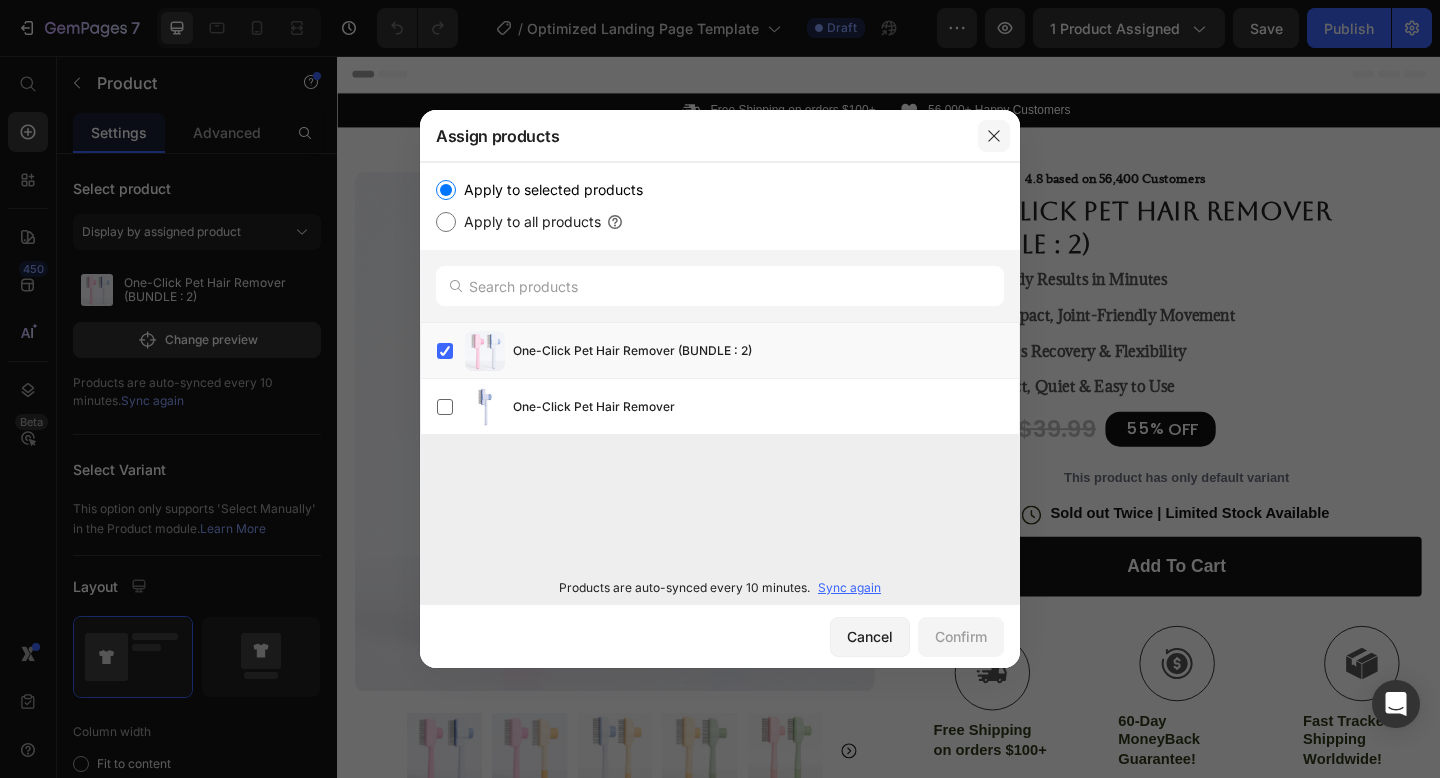 click 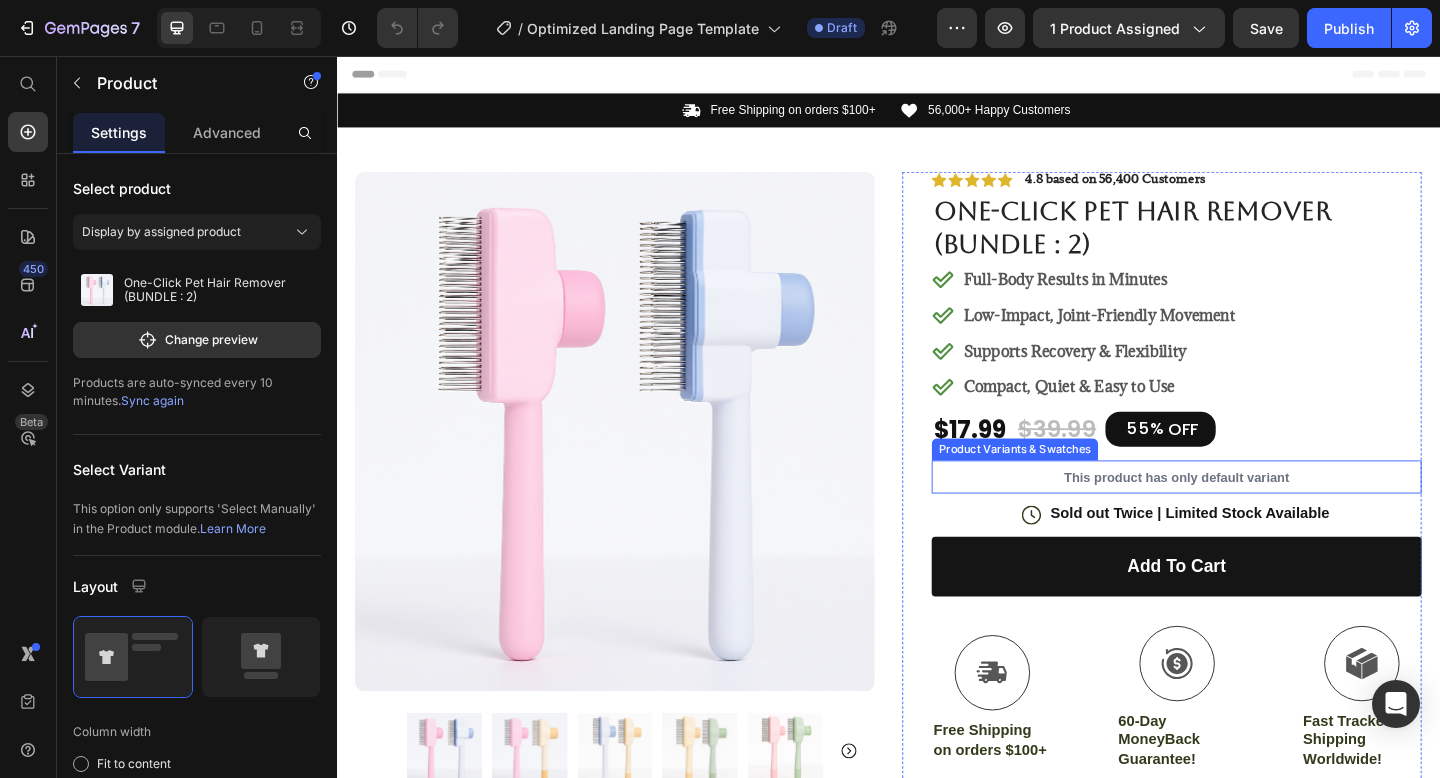 click on "This product has only default variant" at bounding box center (1250, 514) 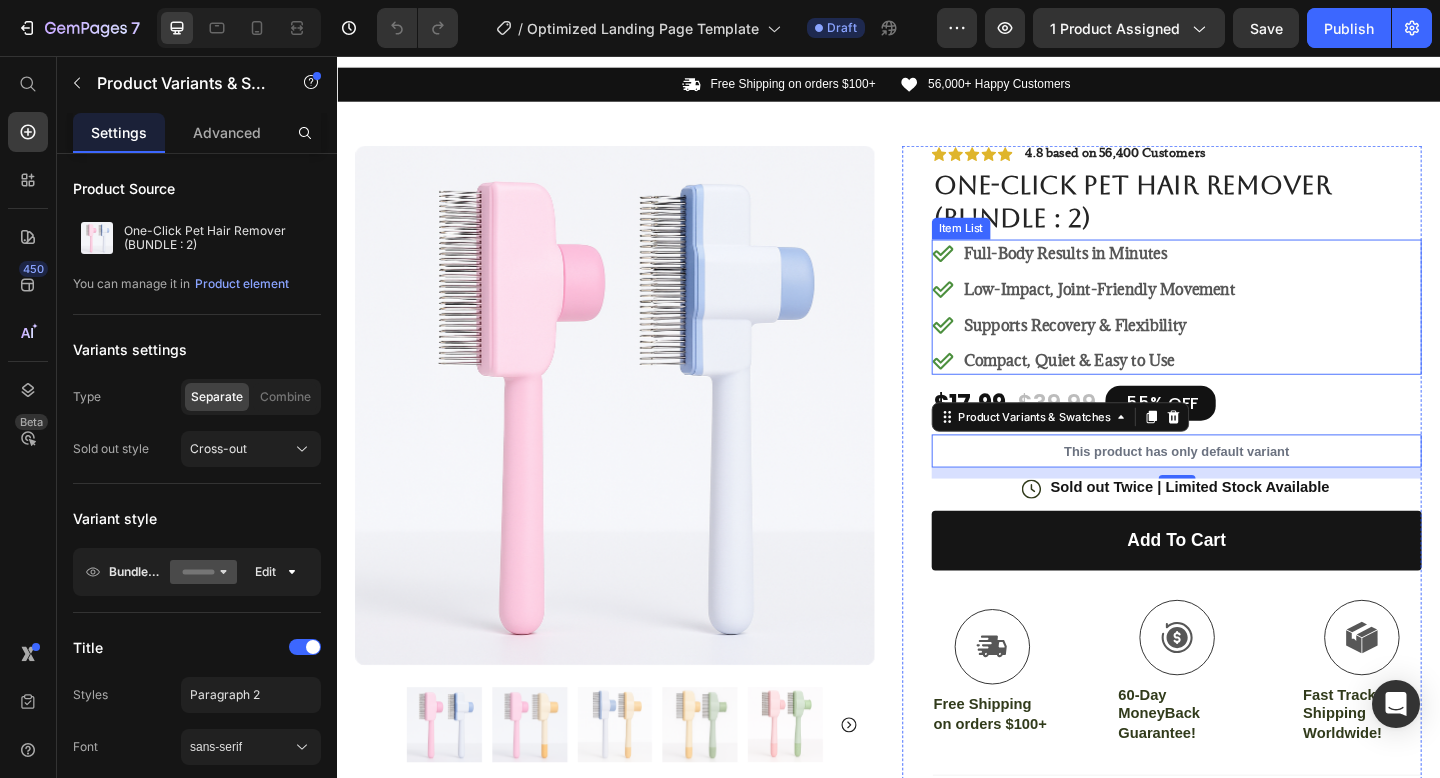 scroll, scrollTop: 32, scrollLeft: 0, axis: vertical 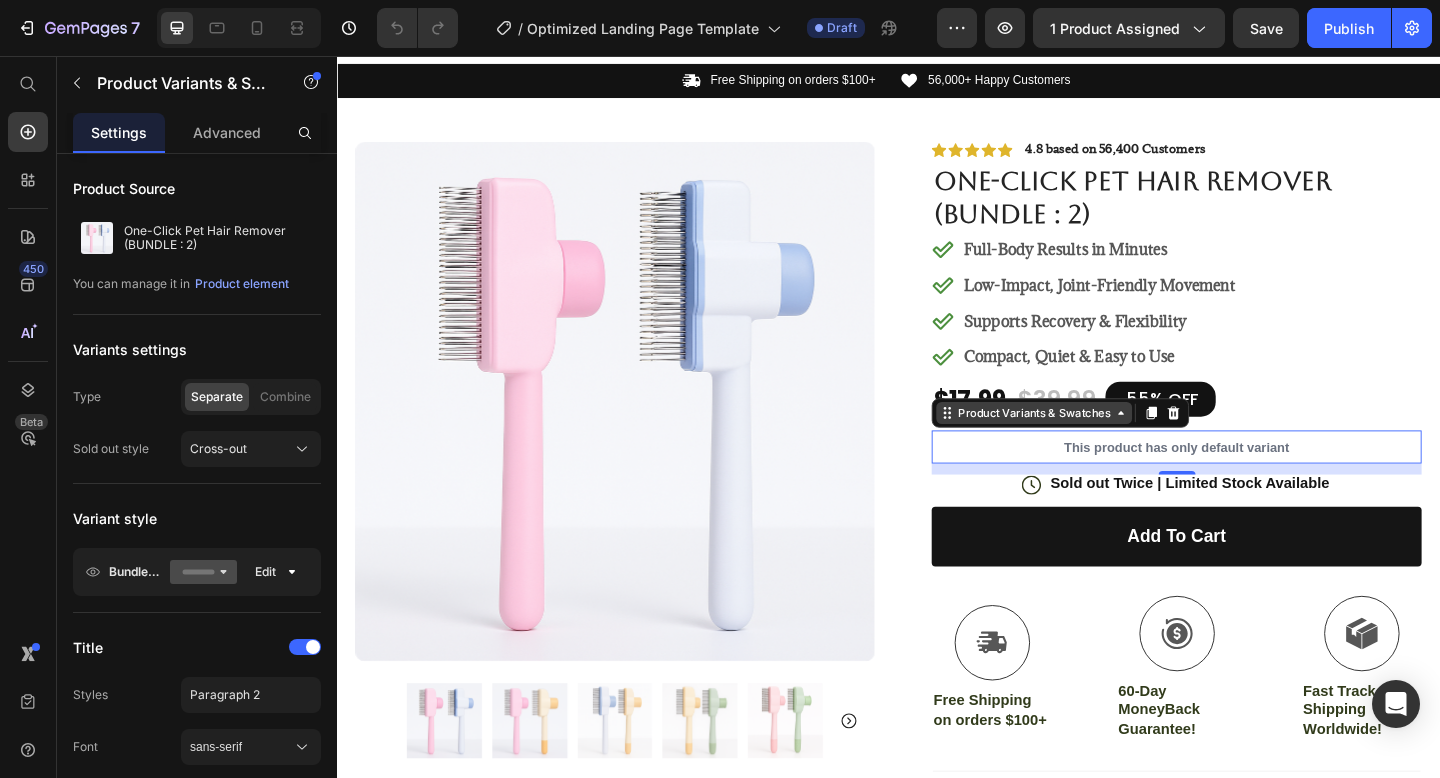 click on "Product Variants & Swatches" at bounding box center [1095, 445] 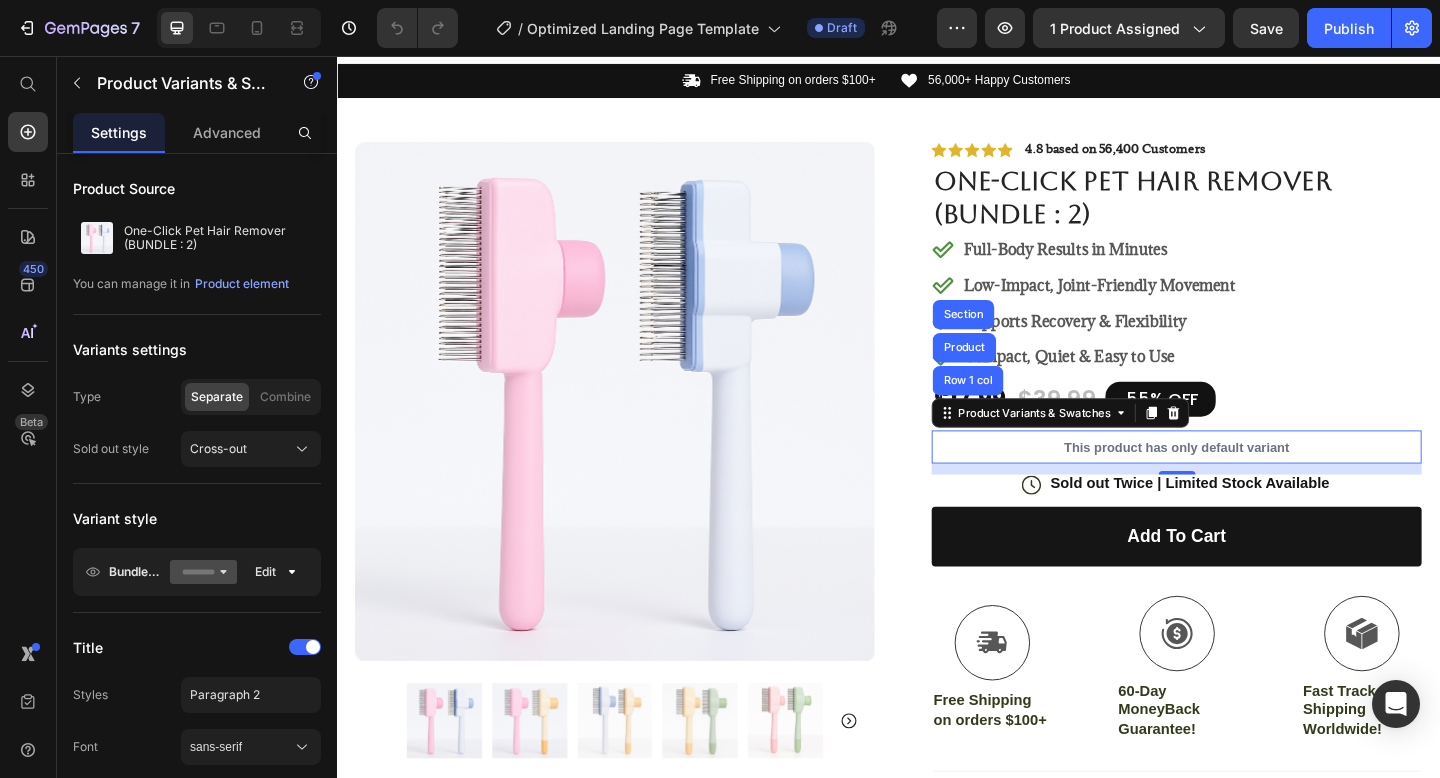 click on "This product has only default variant" at bounding box center [1250, 482] 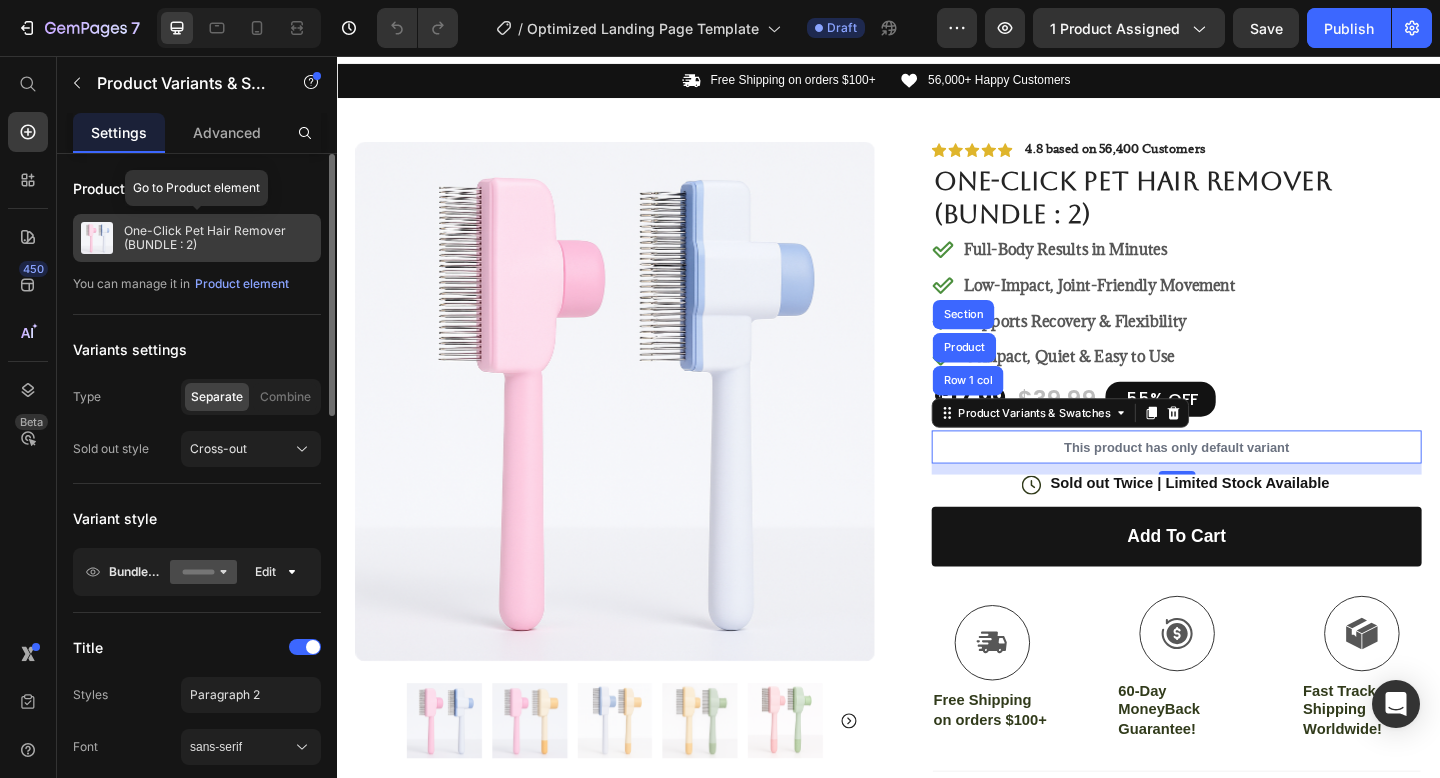click on "One-Click Pet Hair Remover (BUNDLE : 2)" at bounding box center (218, 238) 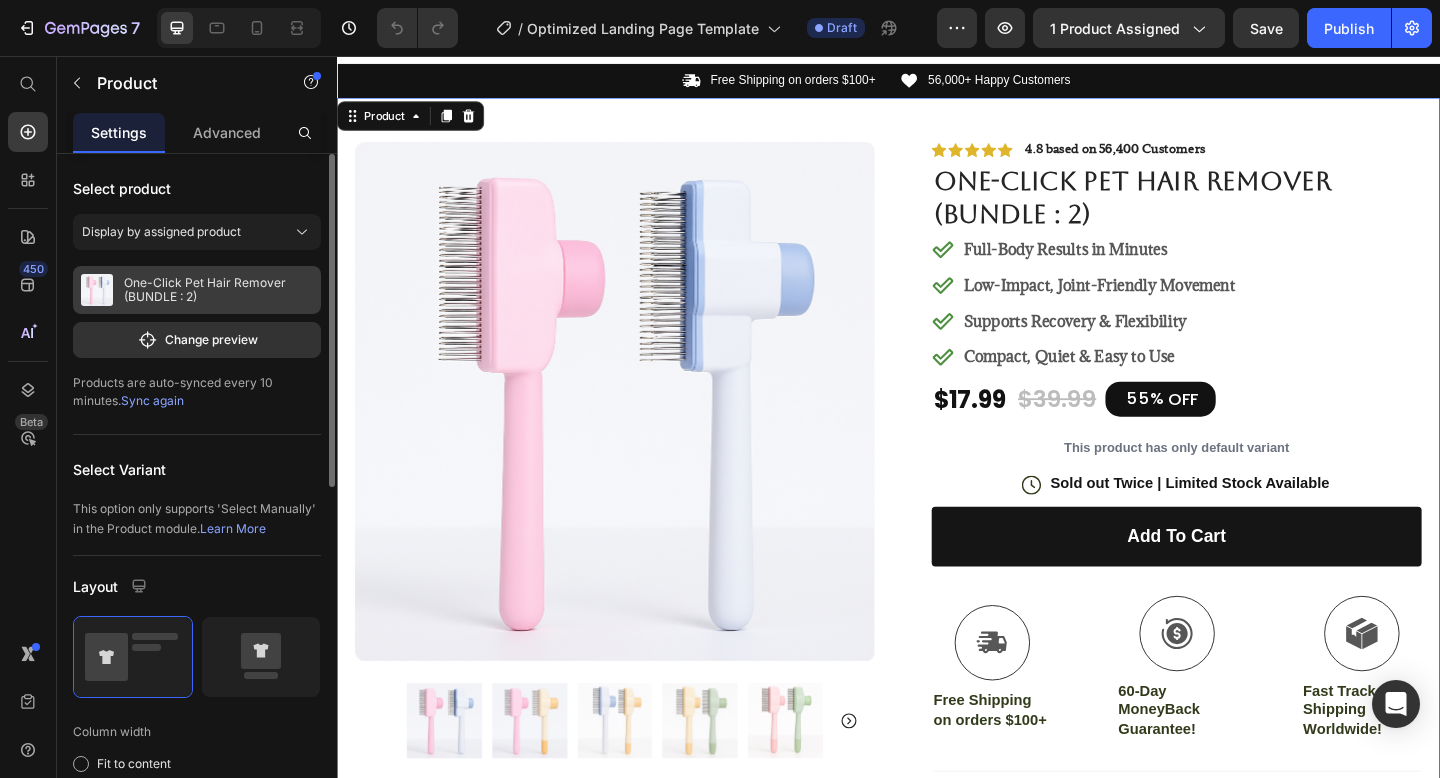 click on "One-Click Pet Hair Remover (BUNDLE : 2)" at bounding box center [218, 290] 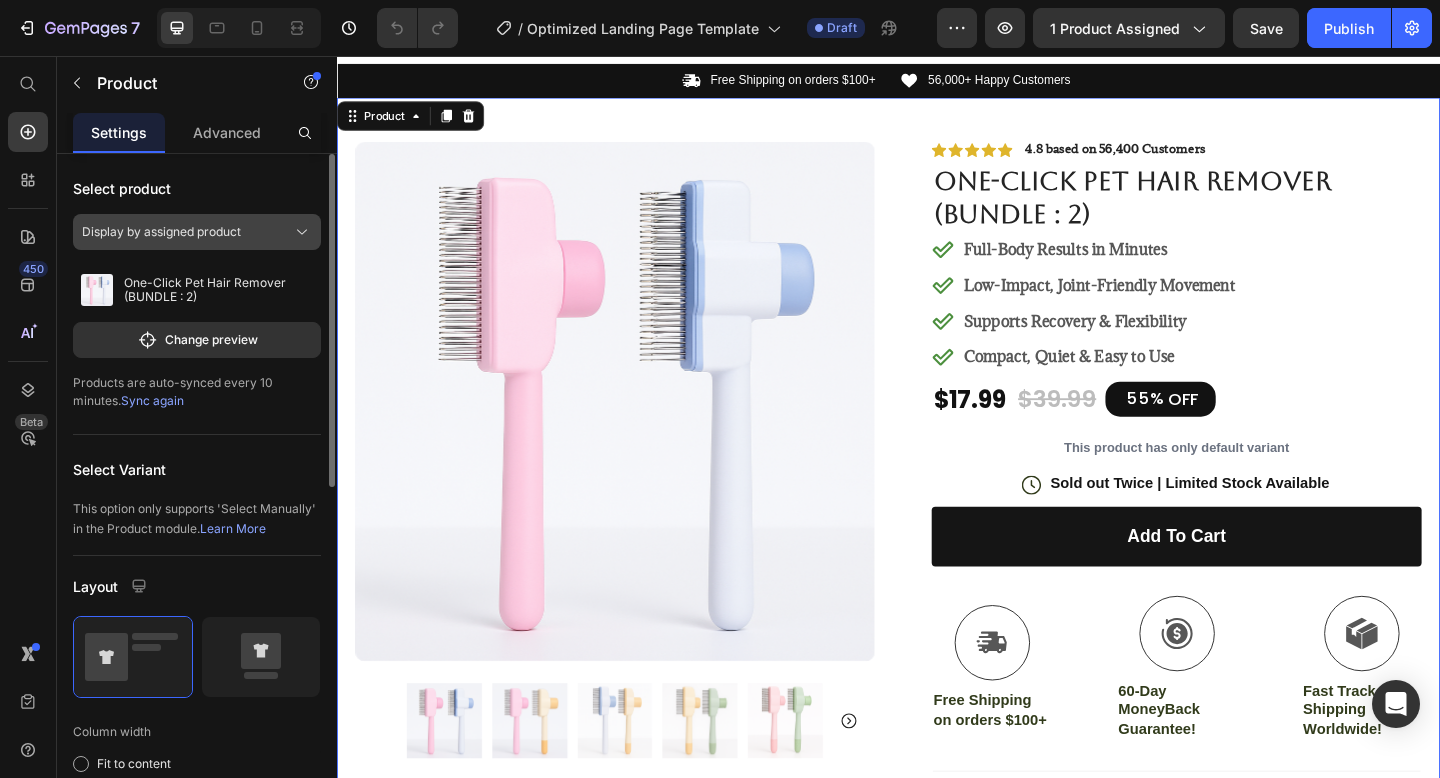 click on "Display by assigned product" 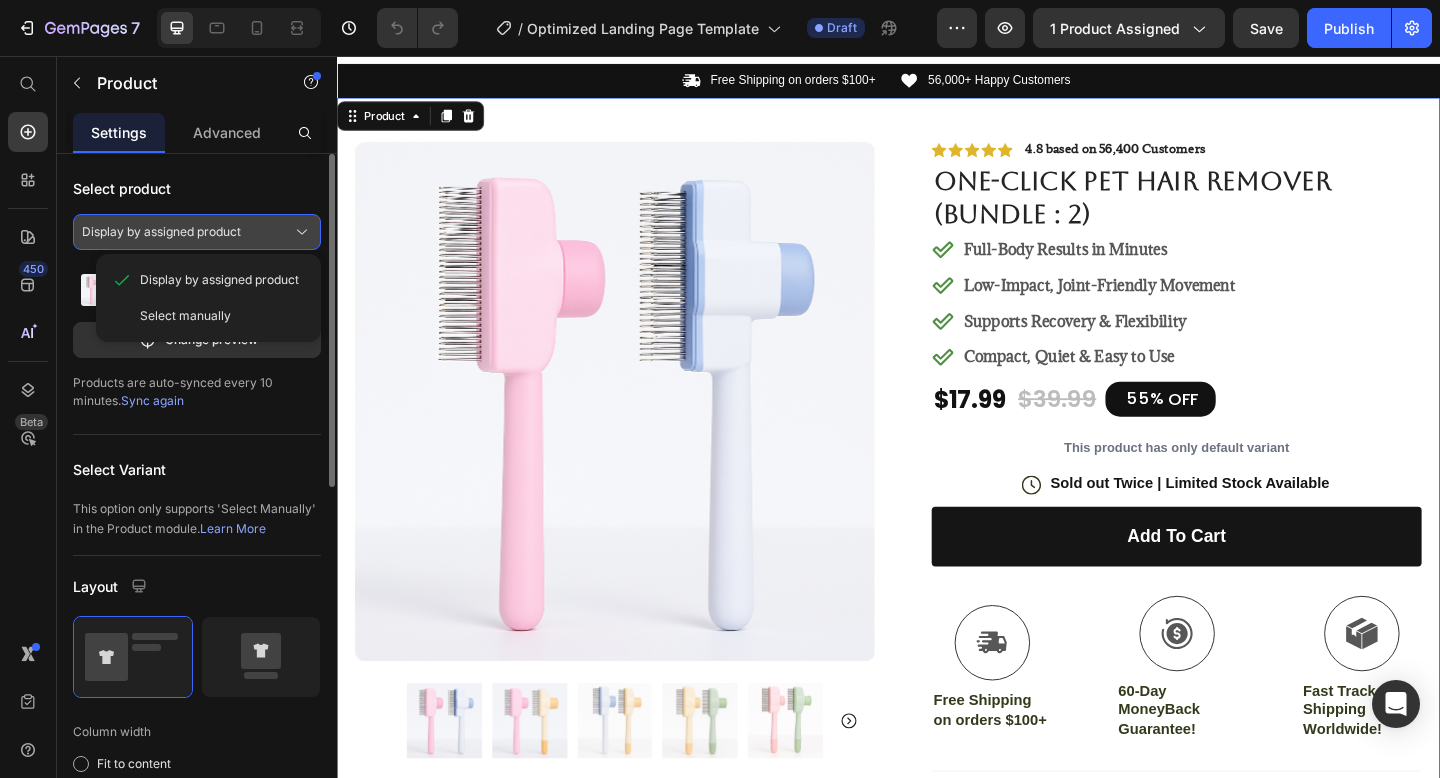 click on "Display by assigned product" 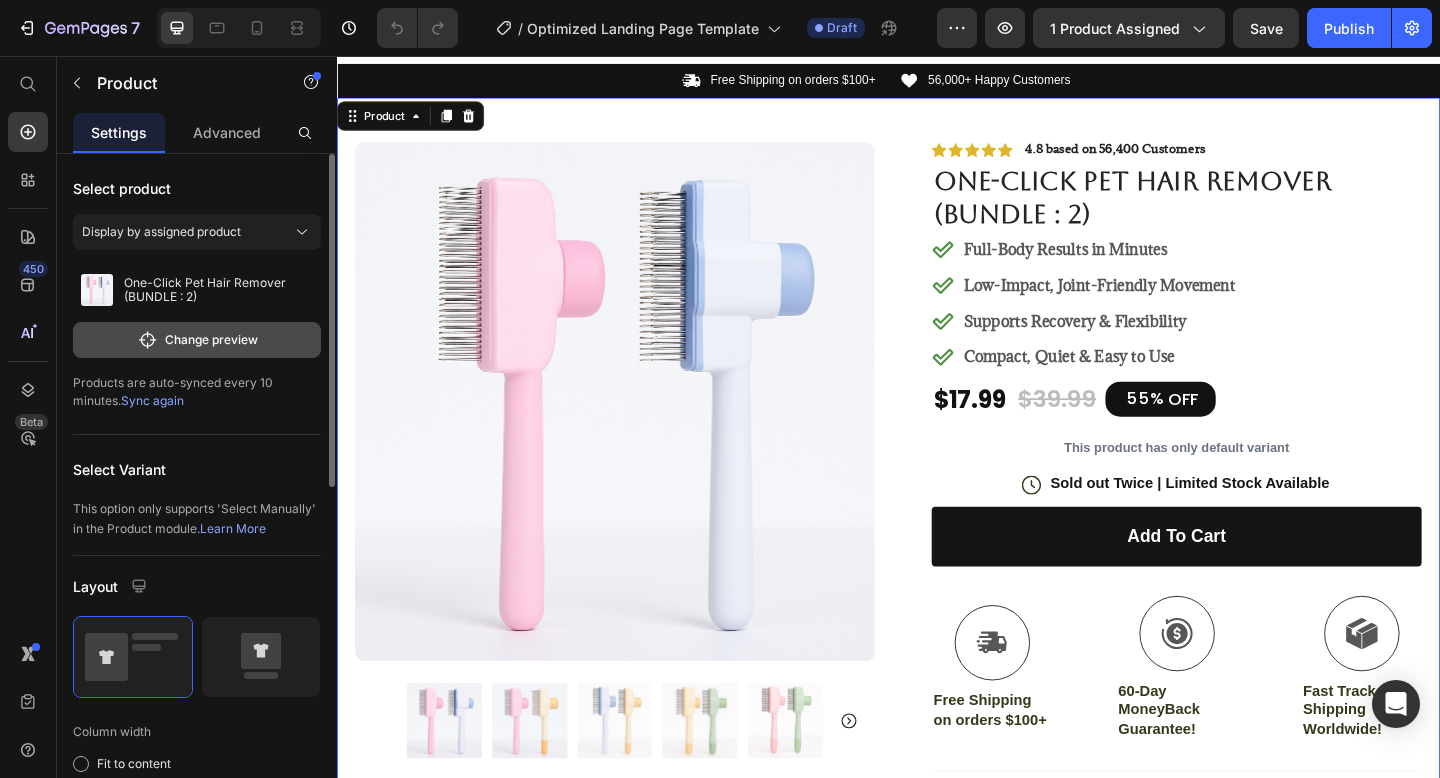 click on "Change preview" at bounding box center (197, 340) 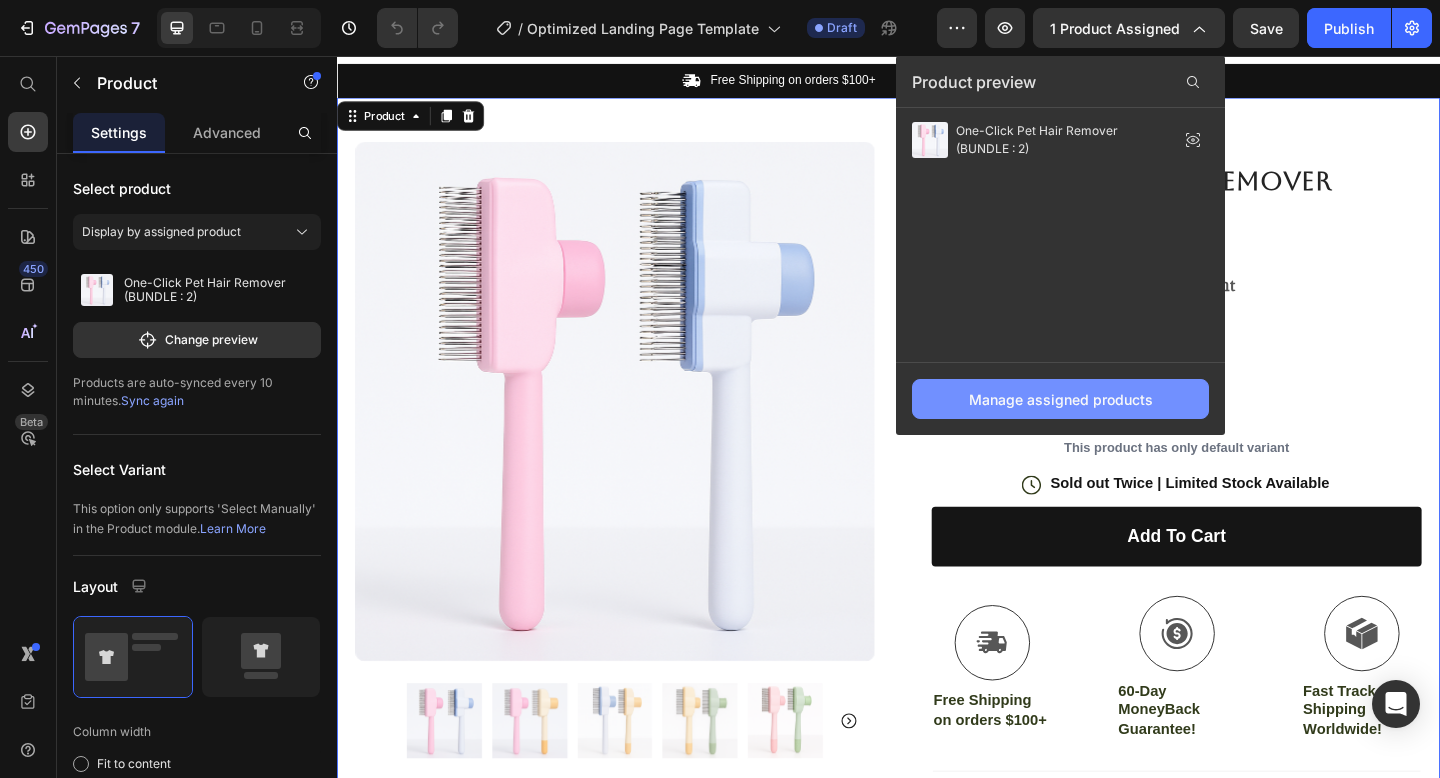 click on "Manage assigned products" at bounding box center [1061, 399] 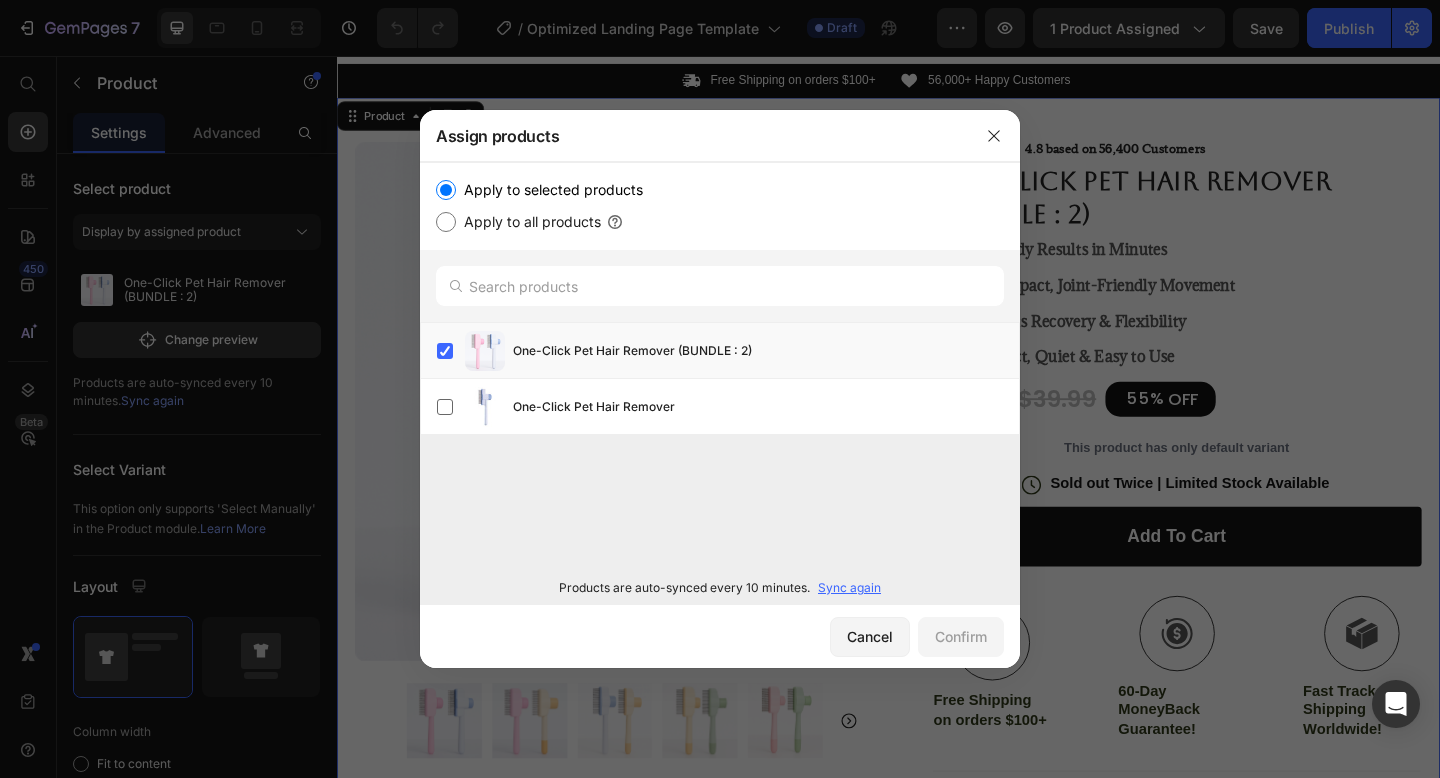 click on "Products are auto-synced every 10 minutes. Sync again" 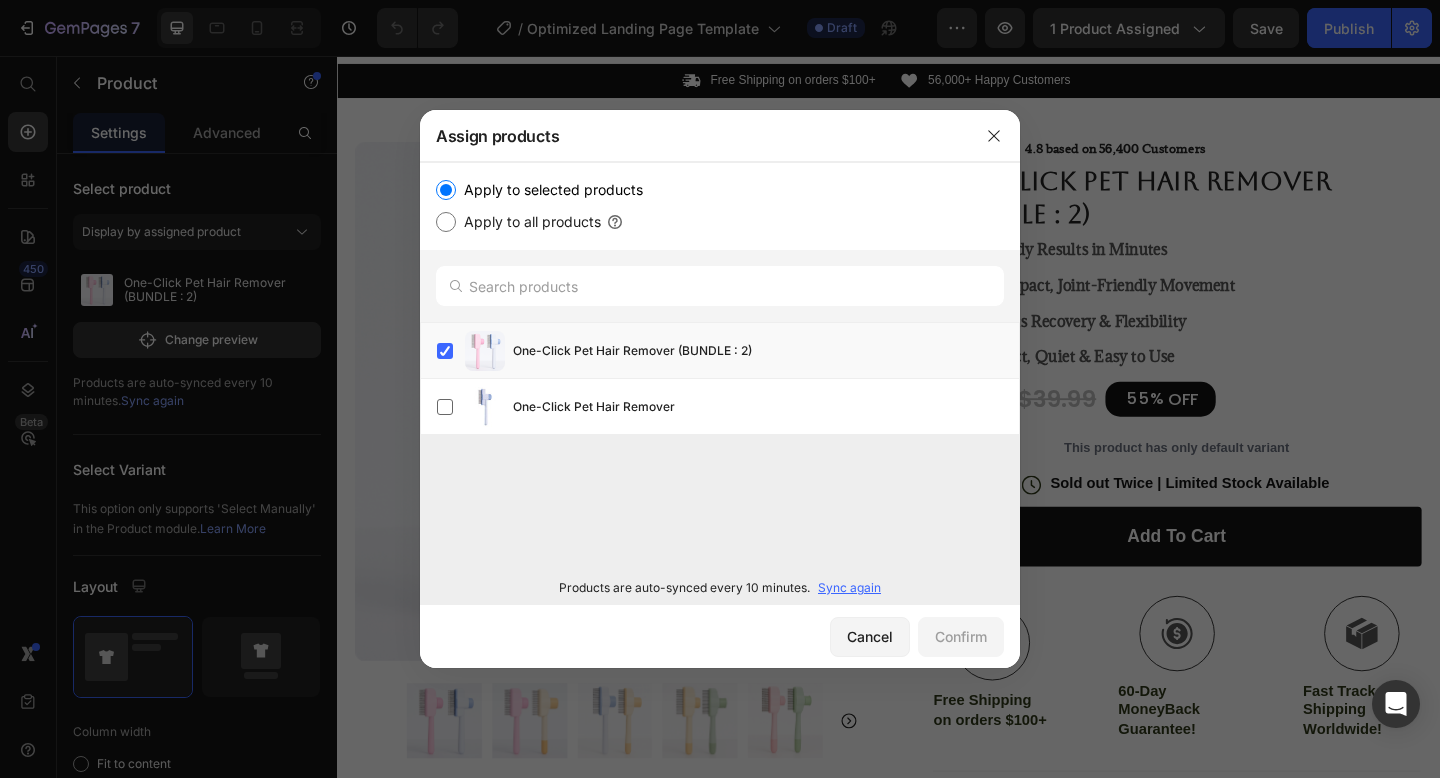 click on "Sync again" at bounding box center (849, 588) 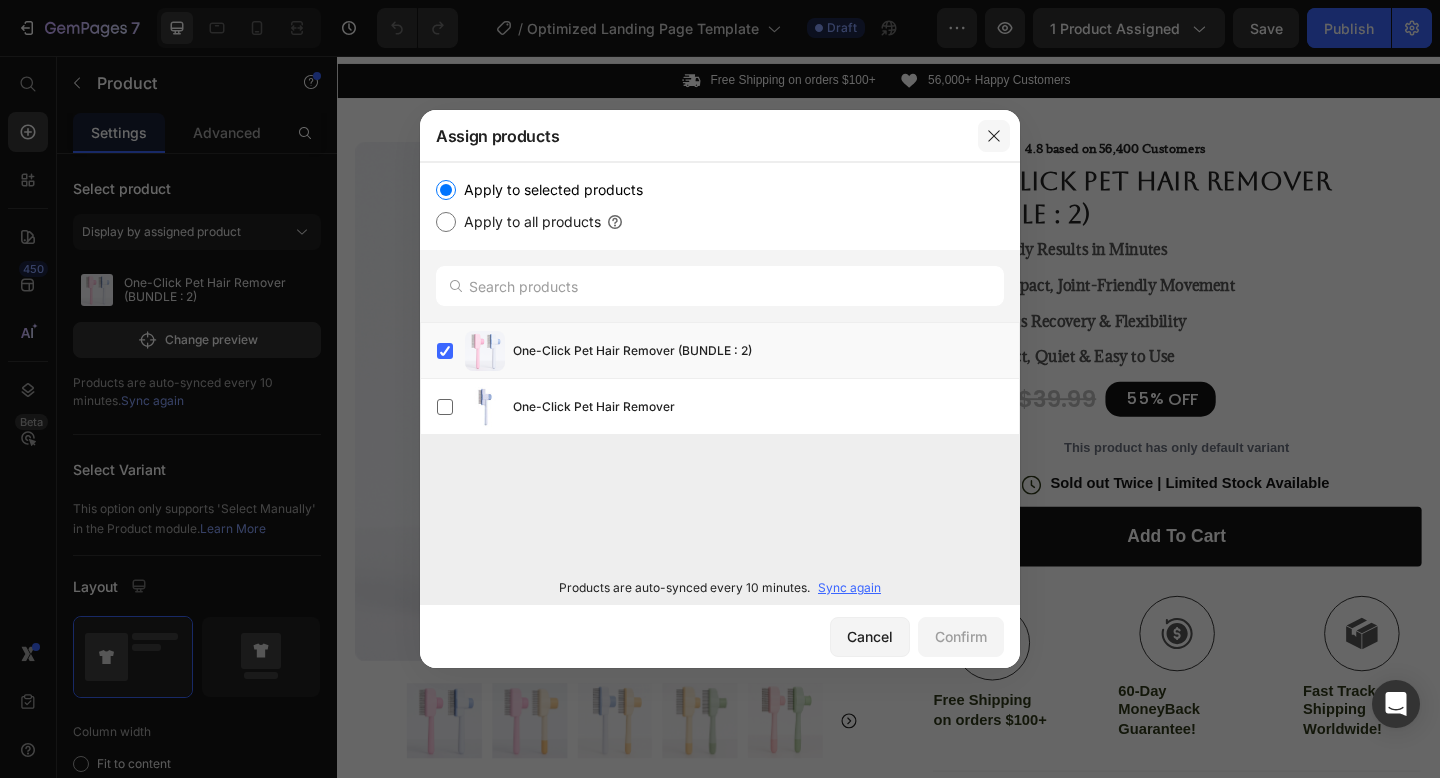 click at bounding box center [994, 136] 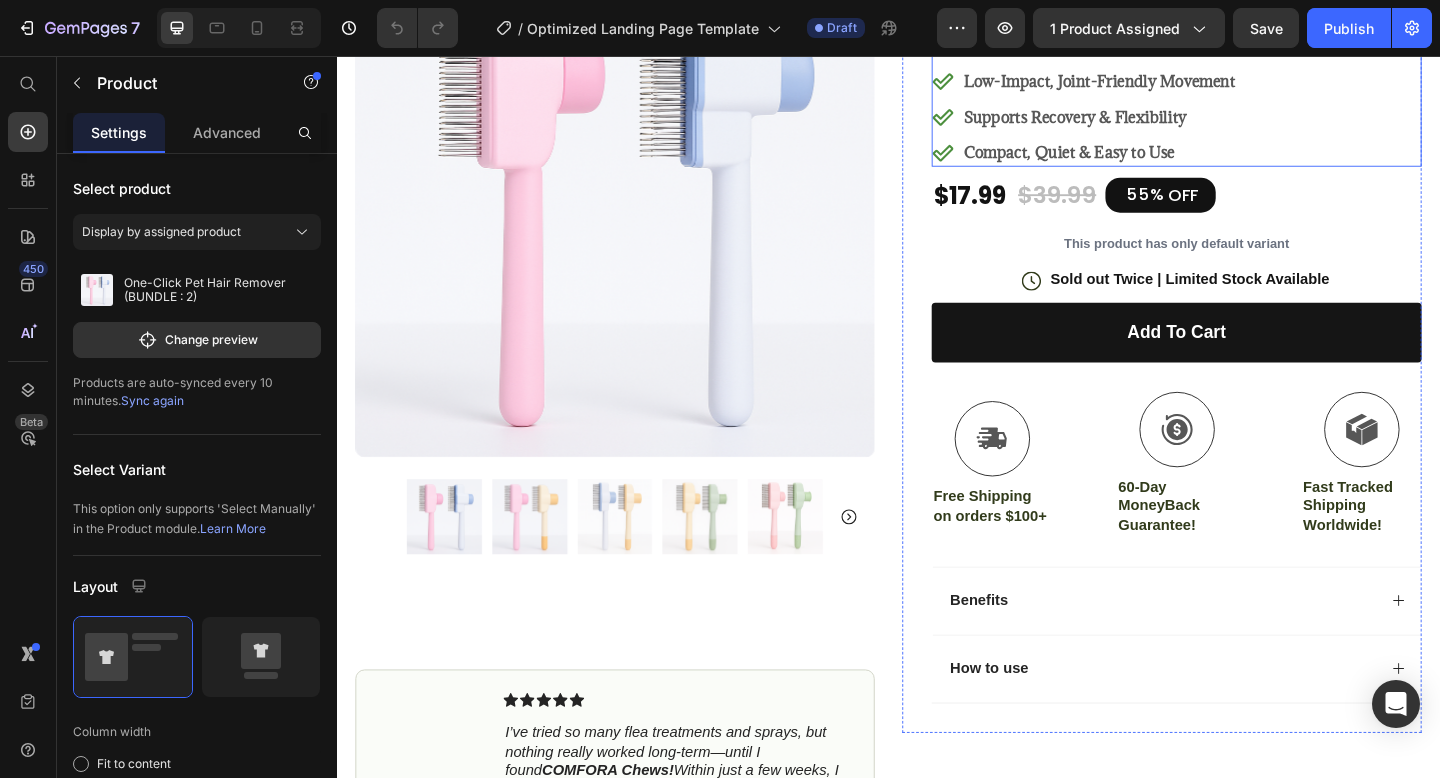 scroll, scrollTop: 234, scrollLeft: 0, axis: vertical 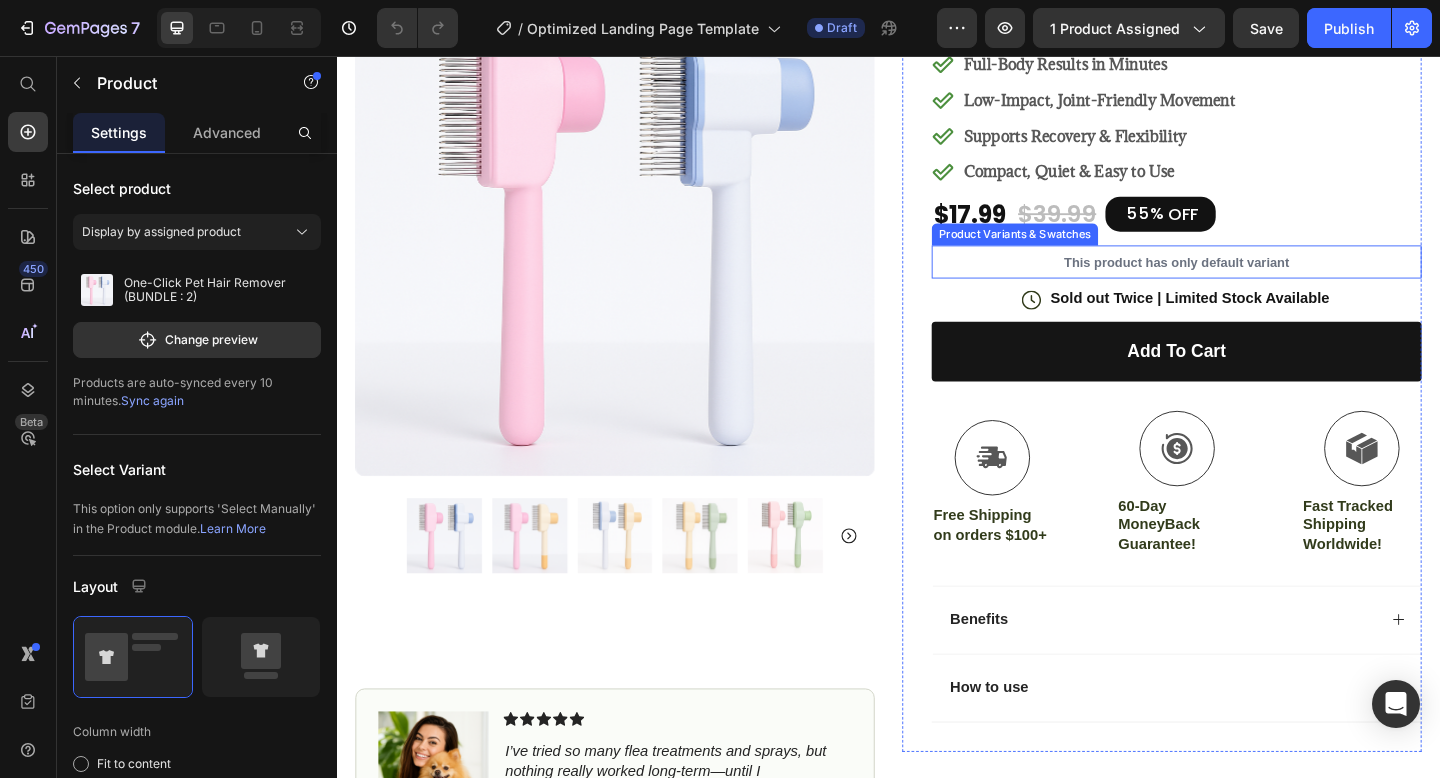 click on "This product has only default variant" at bounding box center [1250, 280] 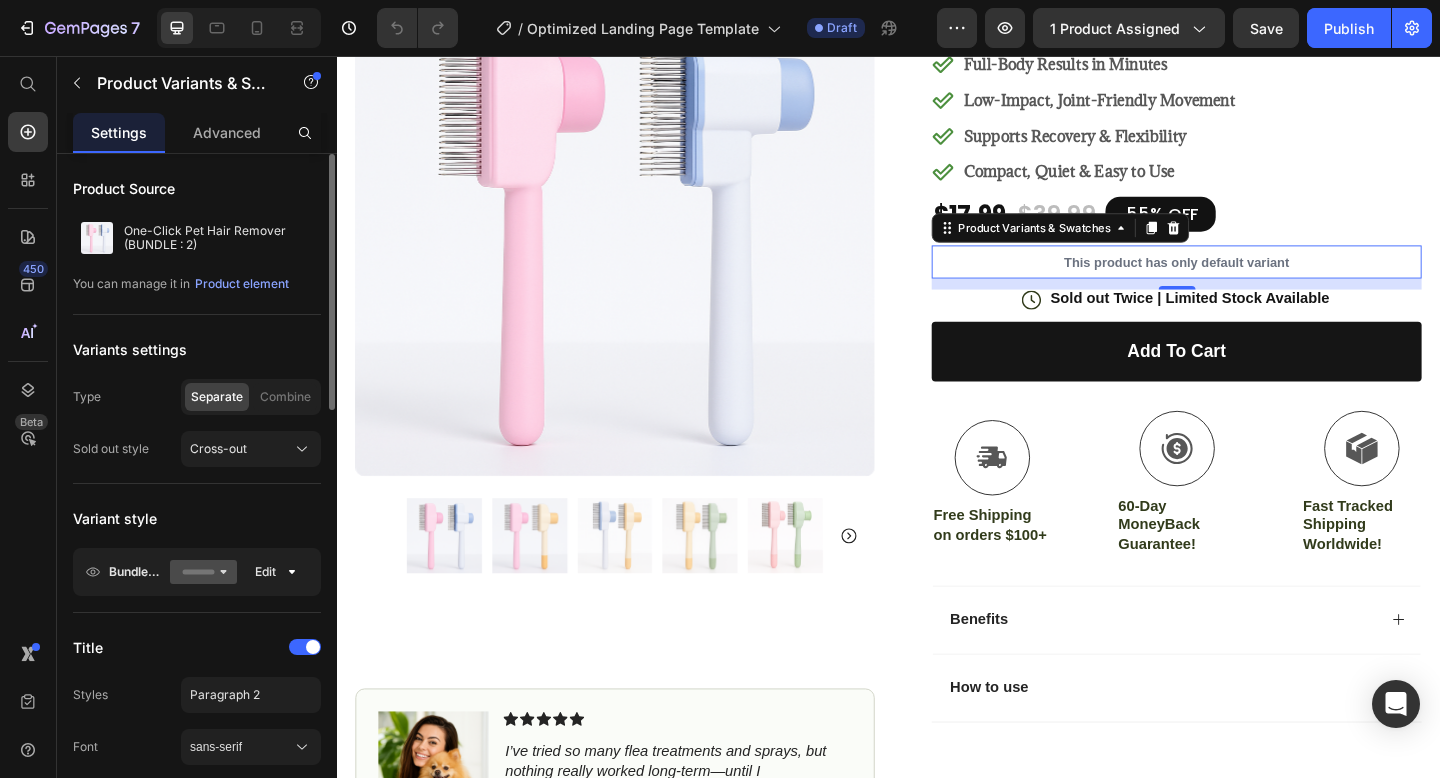 click 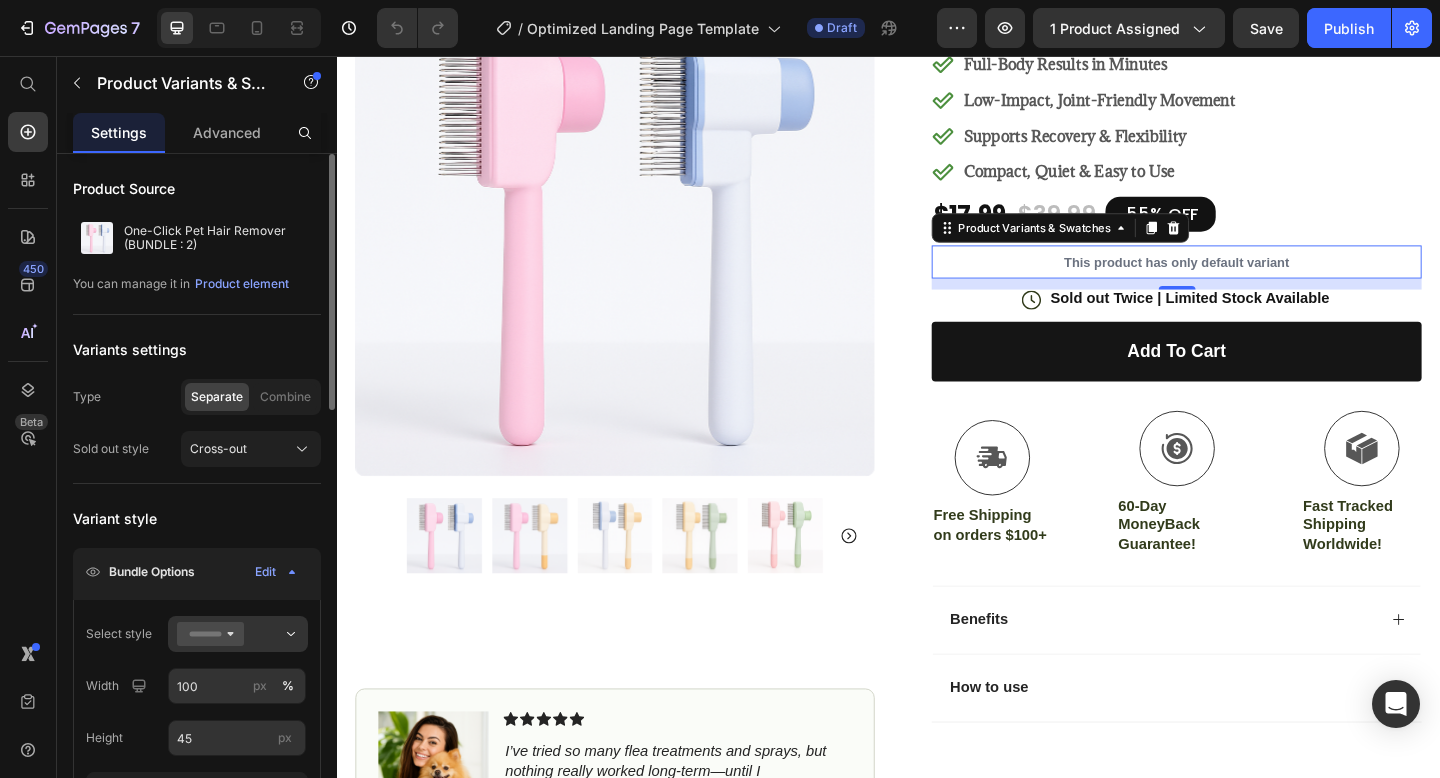 click on "Bundle Options Edit" 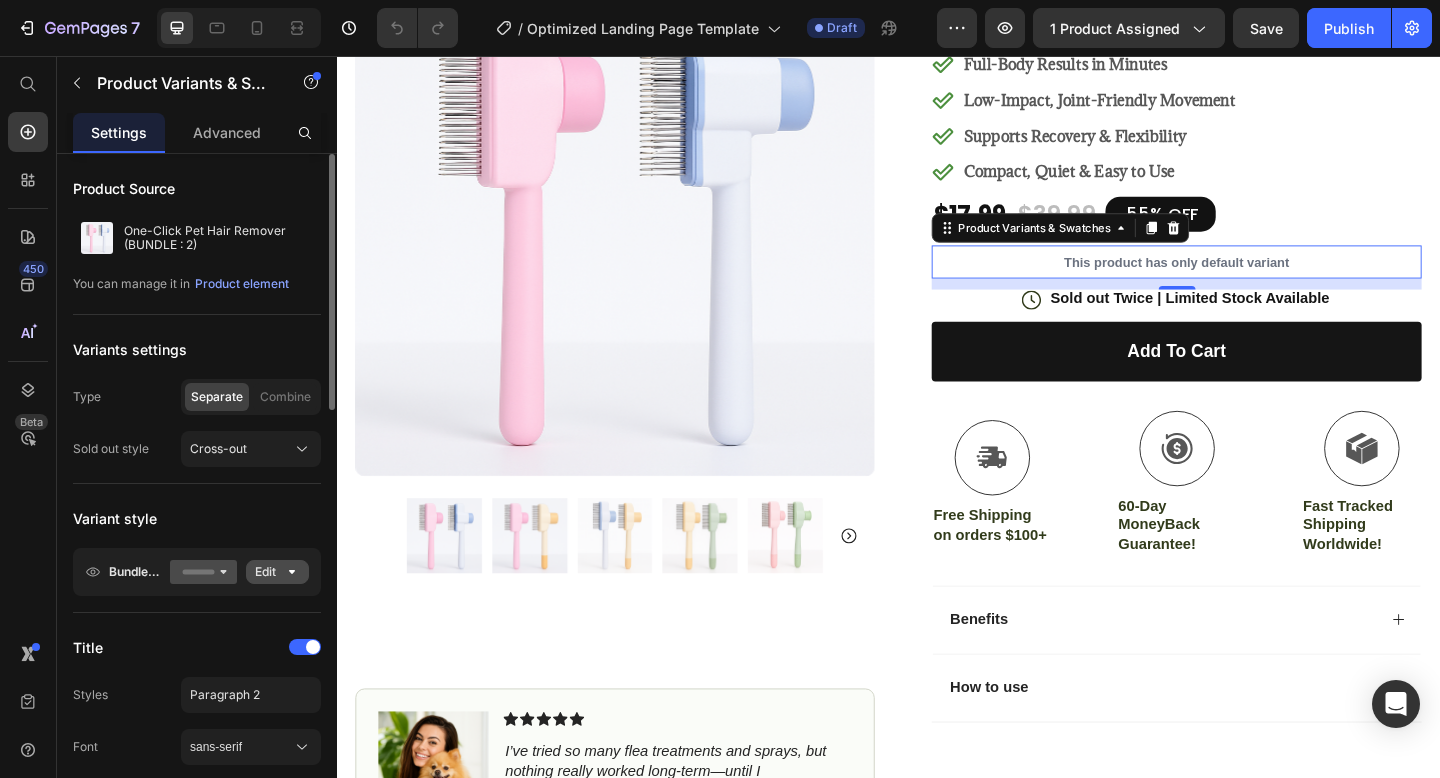 click on "Edit" 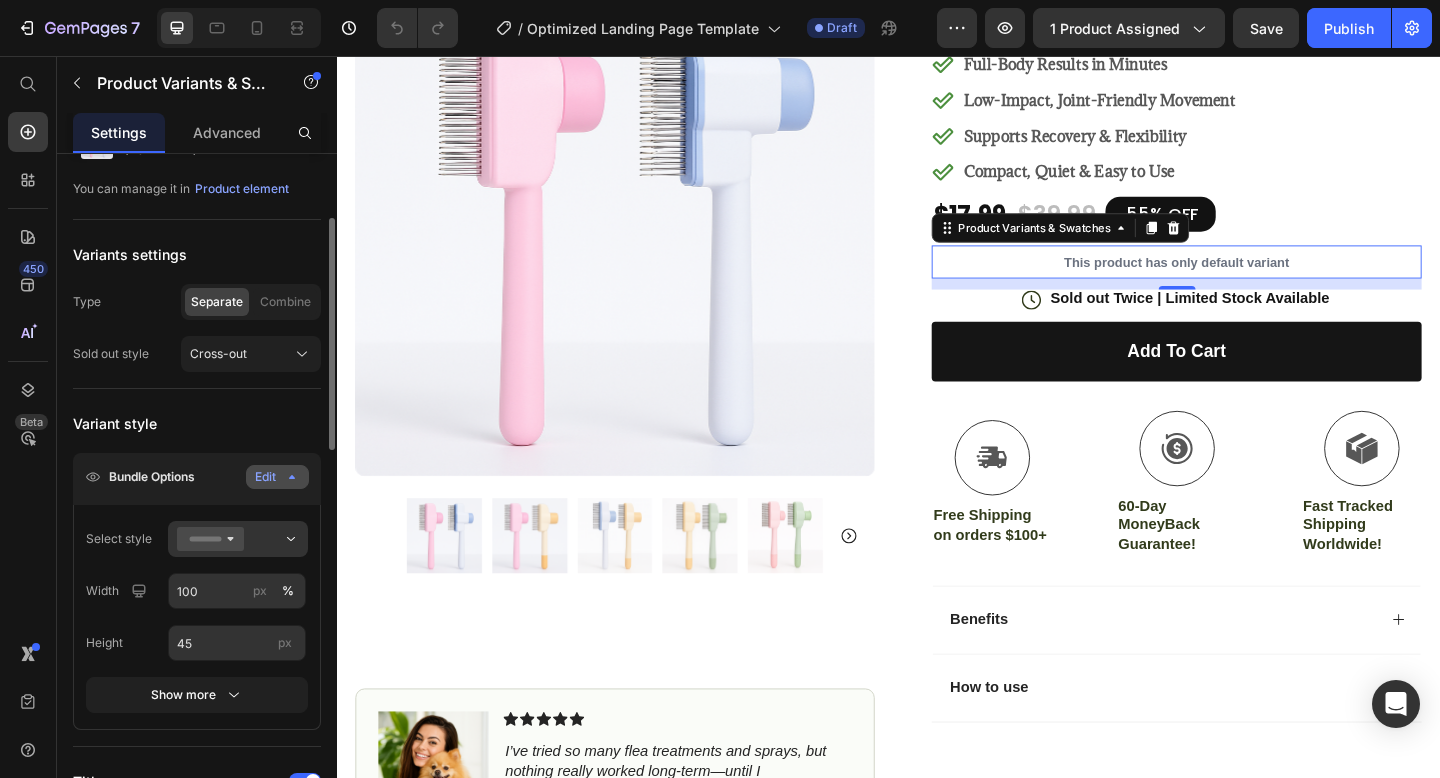 scroll, scrollTop: 127, scrollLeft: 0, axis: vertical 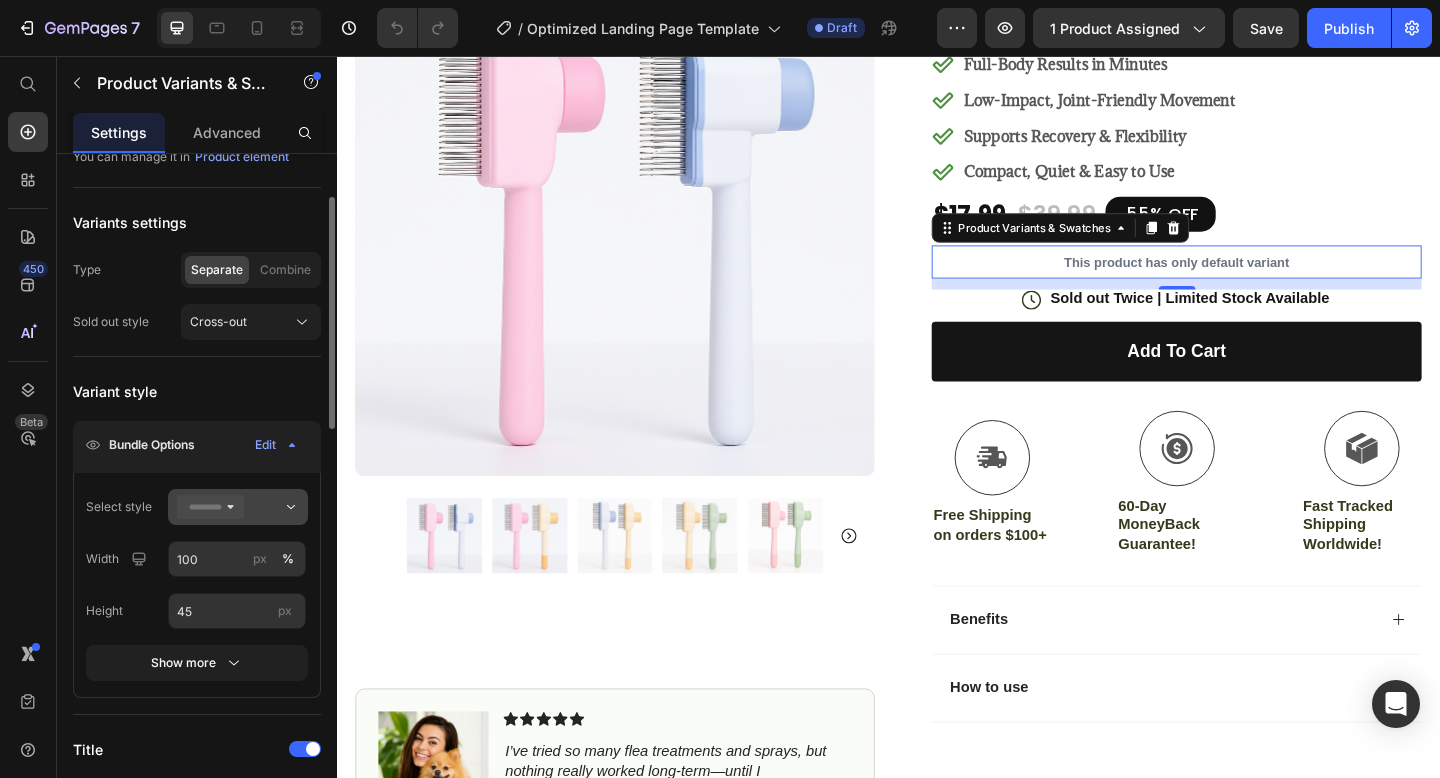 click at bounding box center (238, 507) 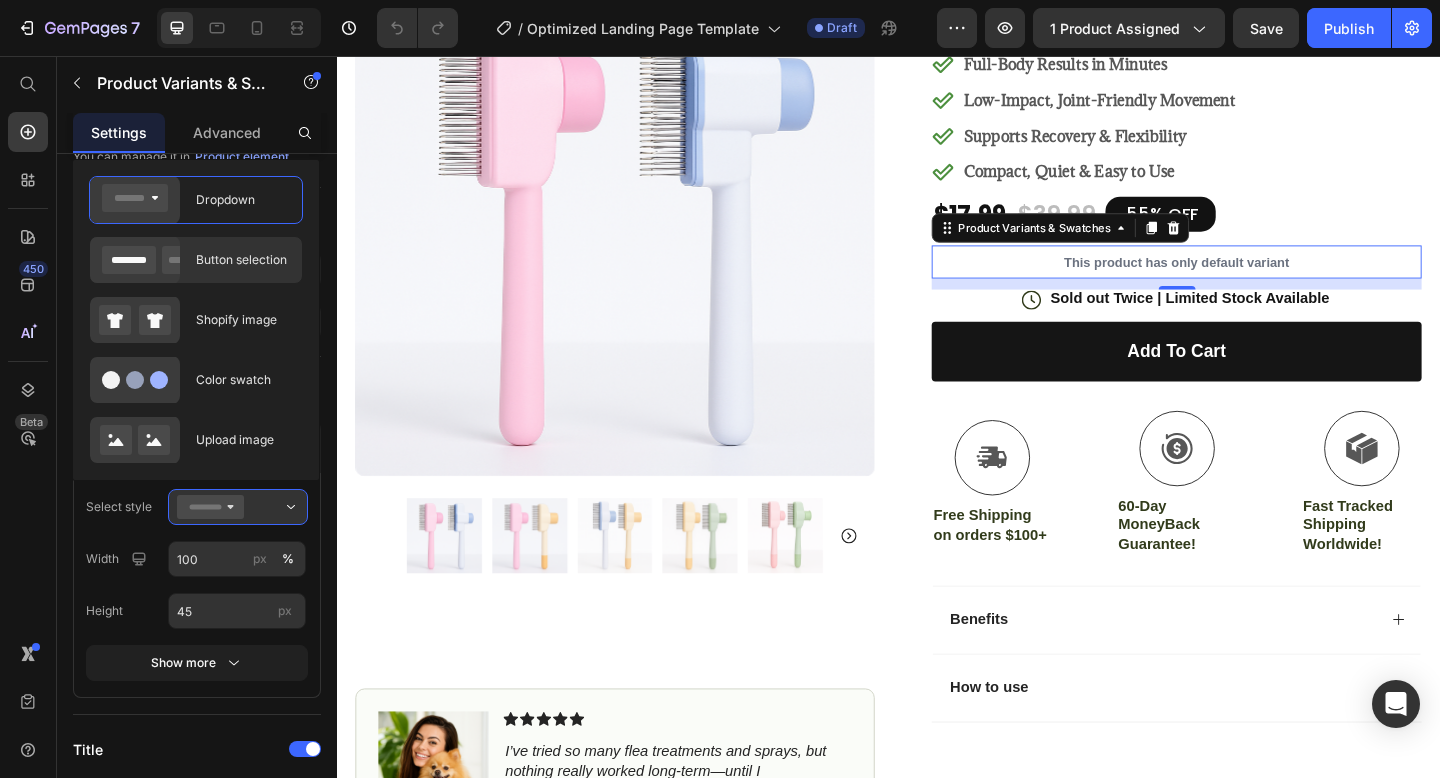 click on "Button selection" at bounding box center [243, 260] 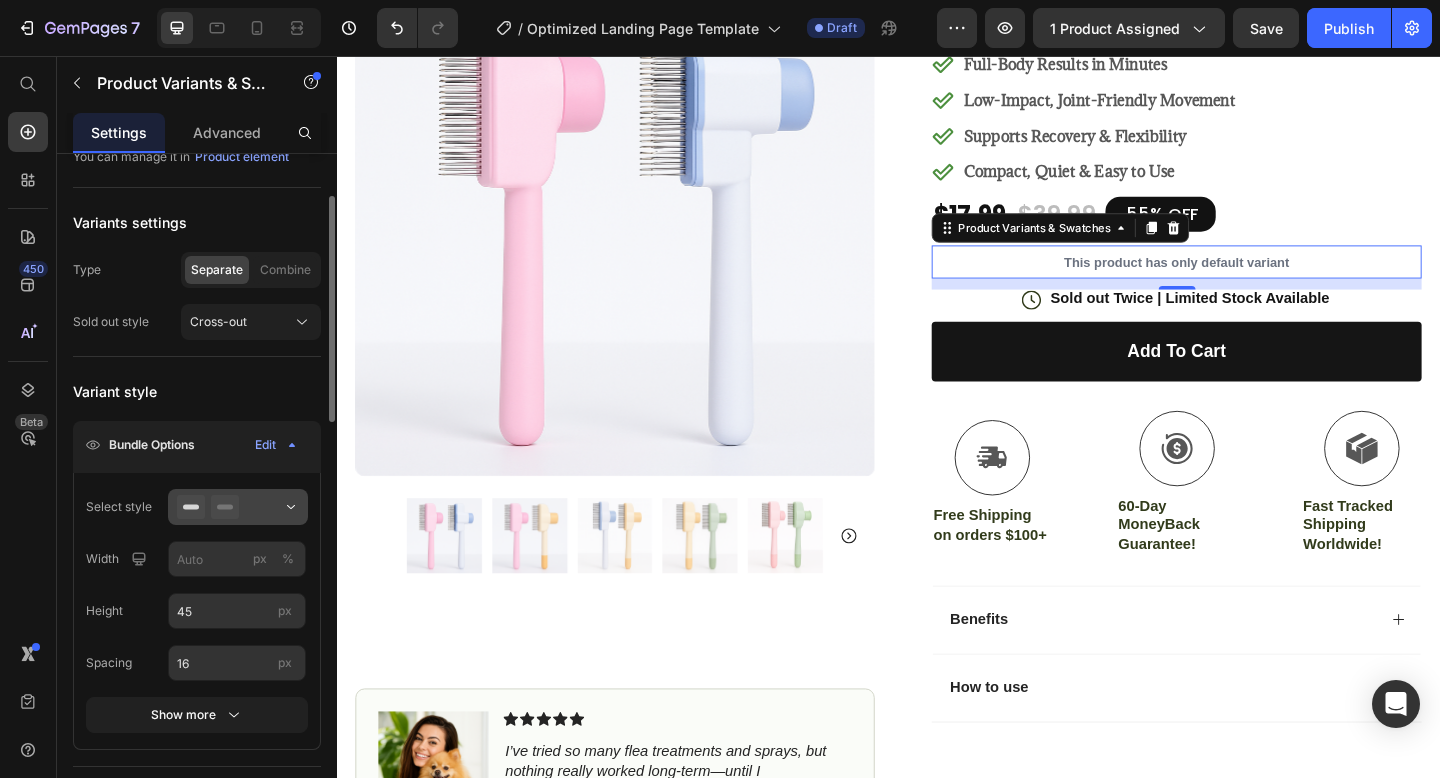 click at bounding box center (238, 507) 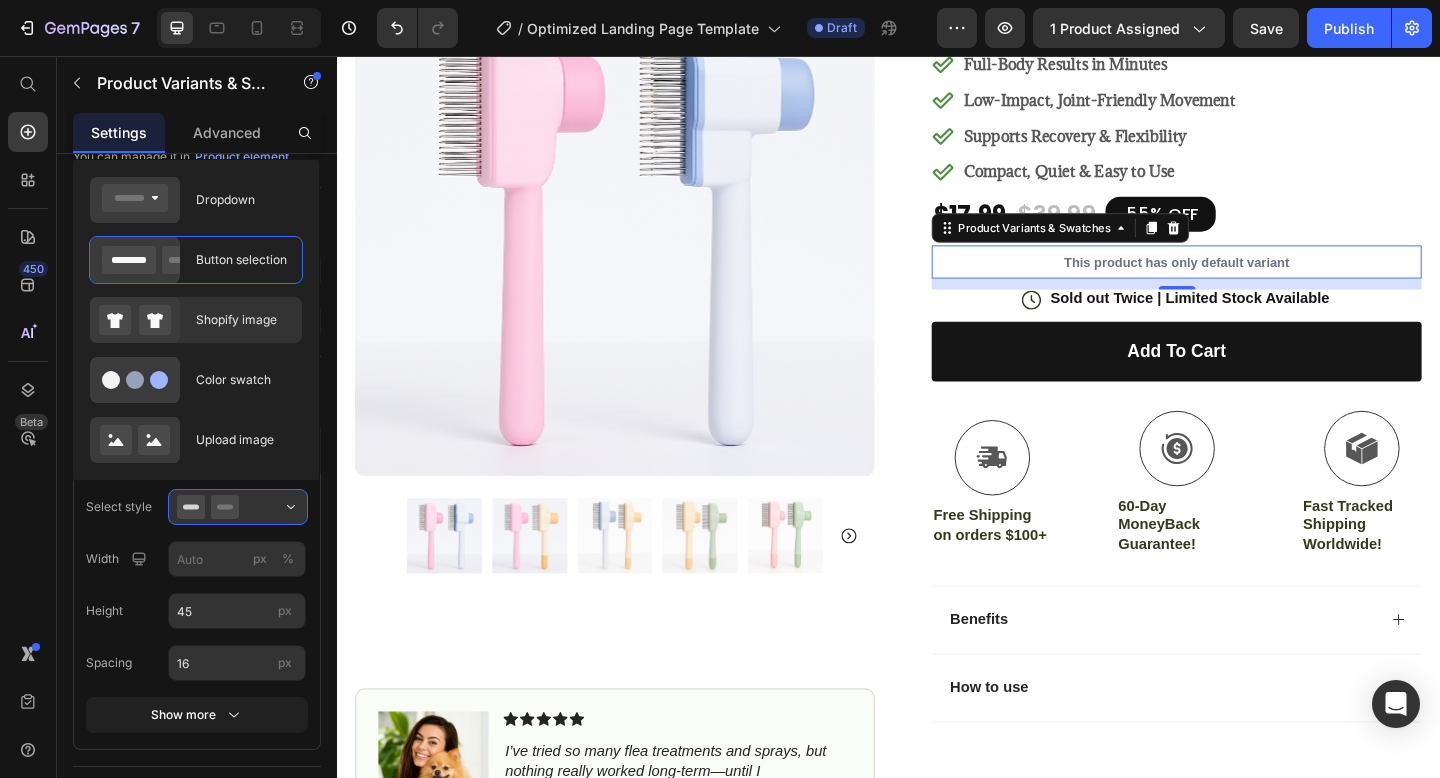 click on "Shopify image" at bounding box center (243, 320) 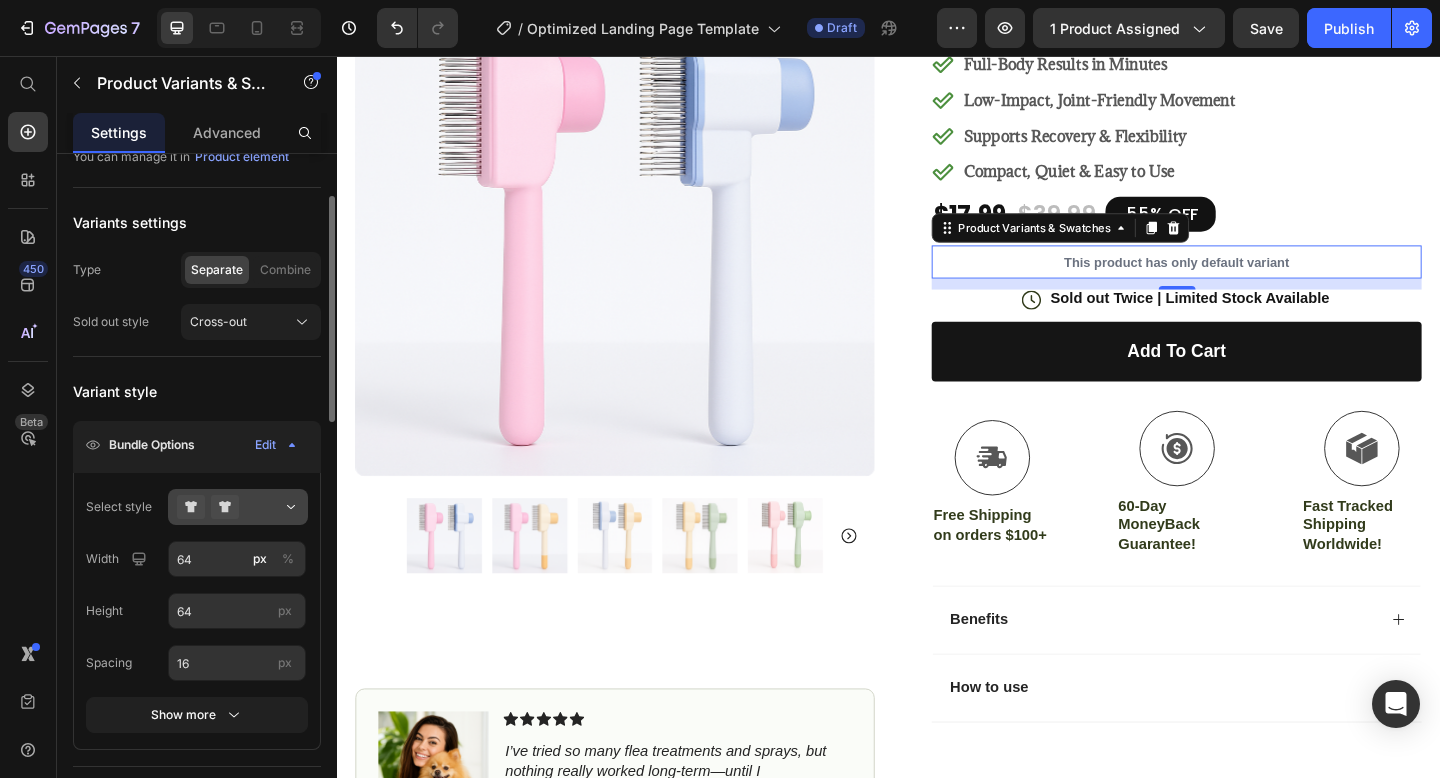 click at bounding box center (238, 507) 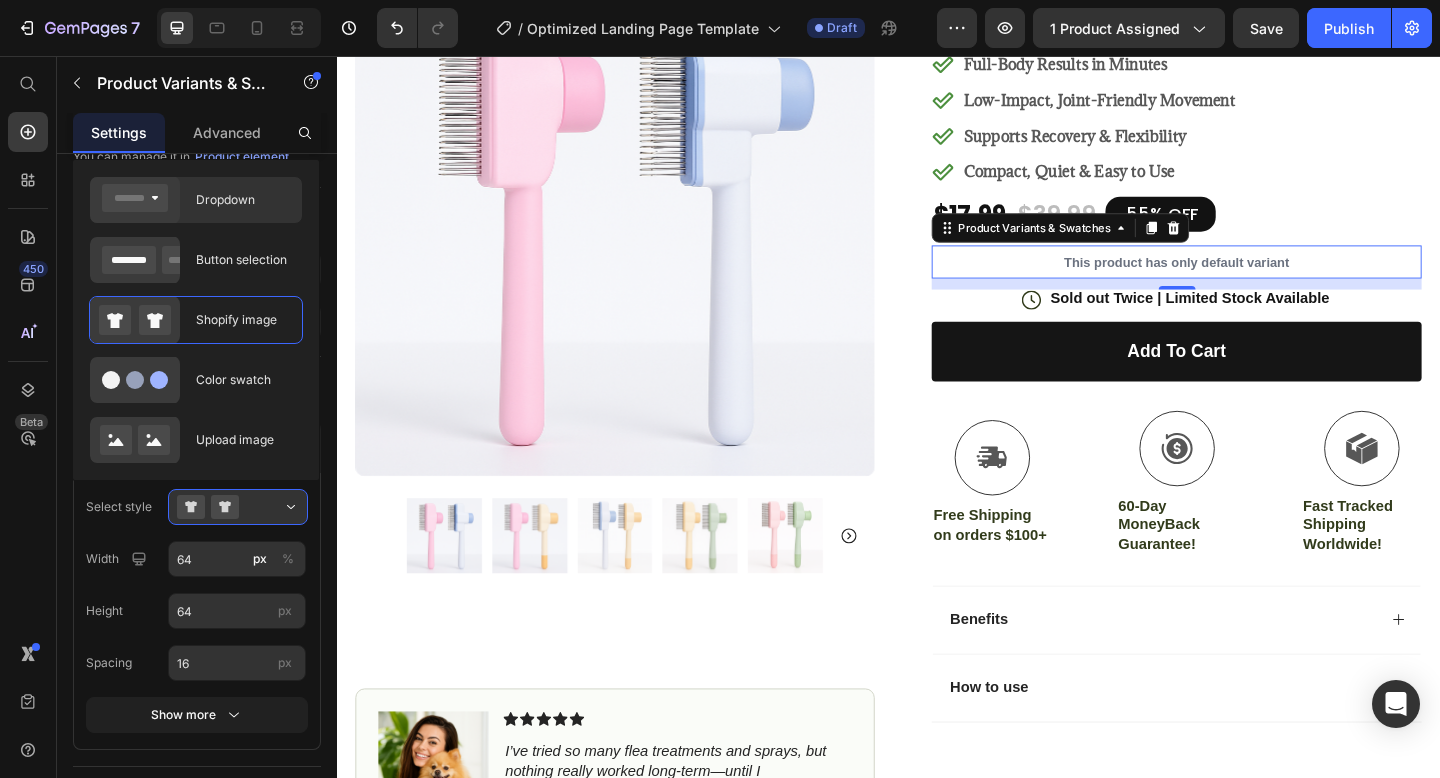click on "Dropdown" 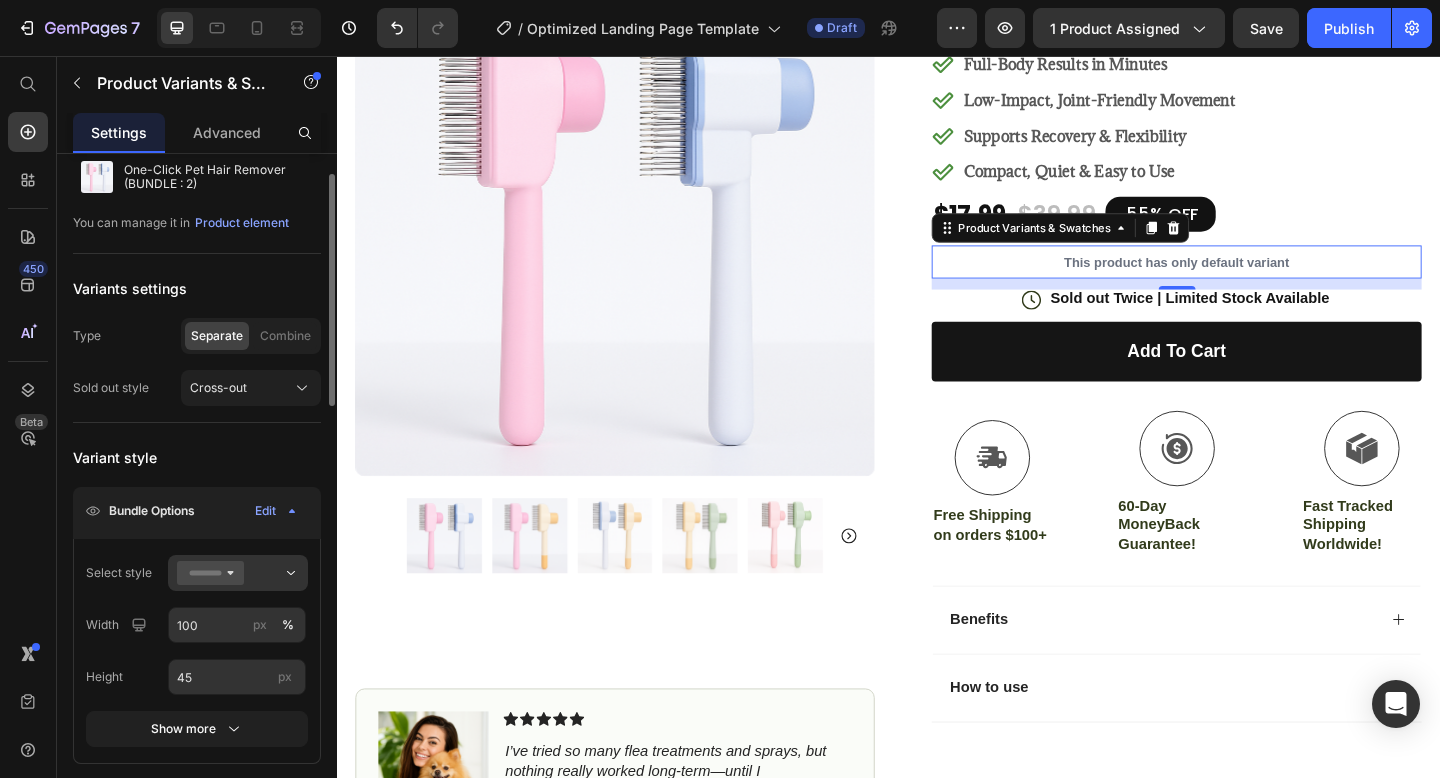 scroll, scrollTop: 0, scrollLeft: 0, axis: both 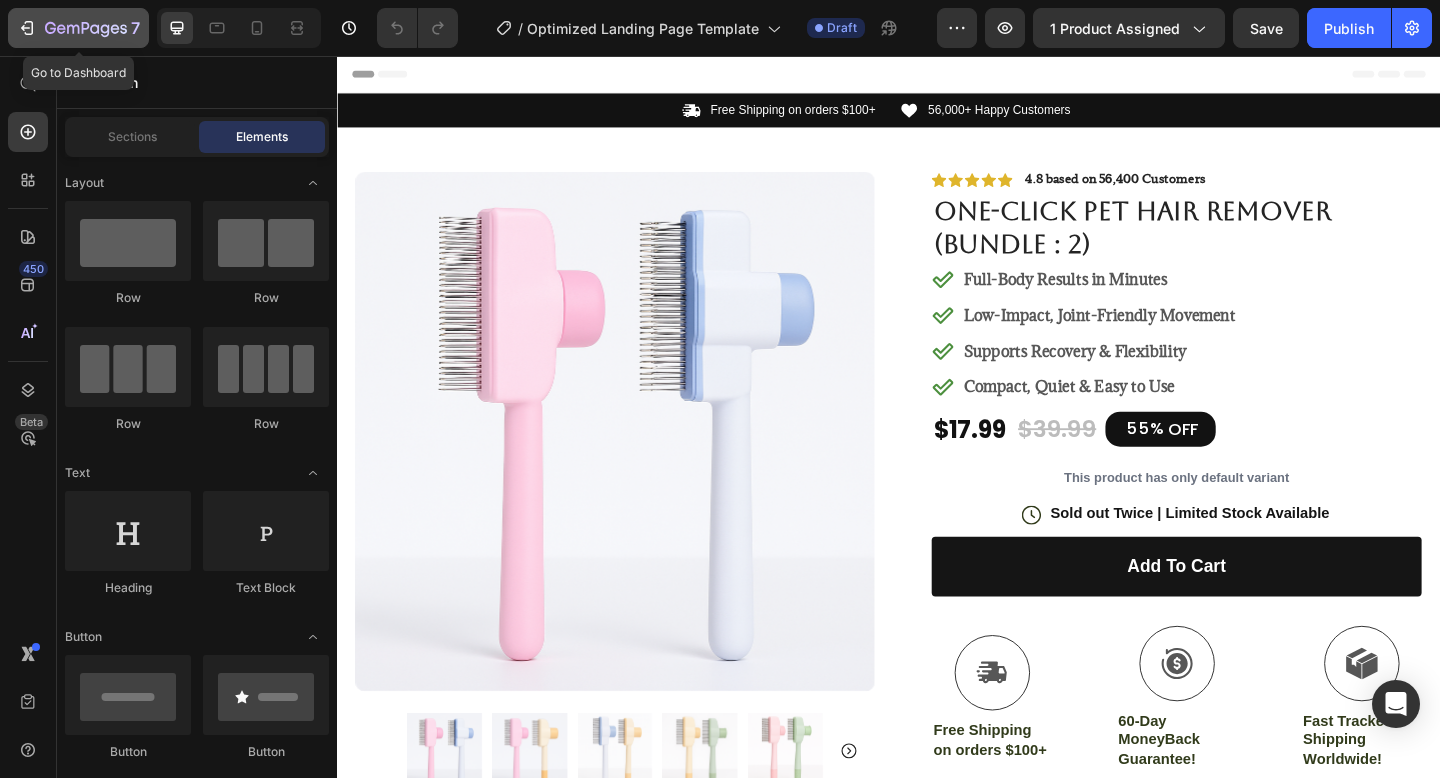 click 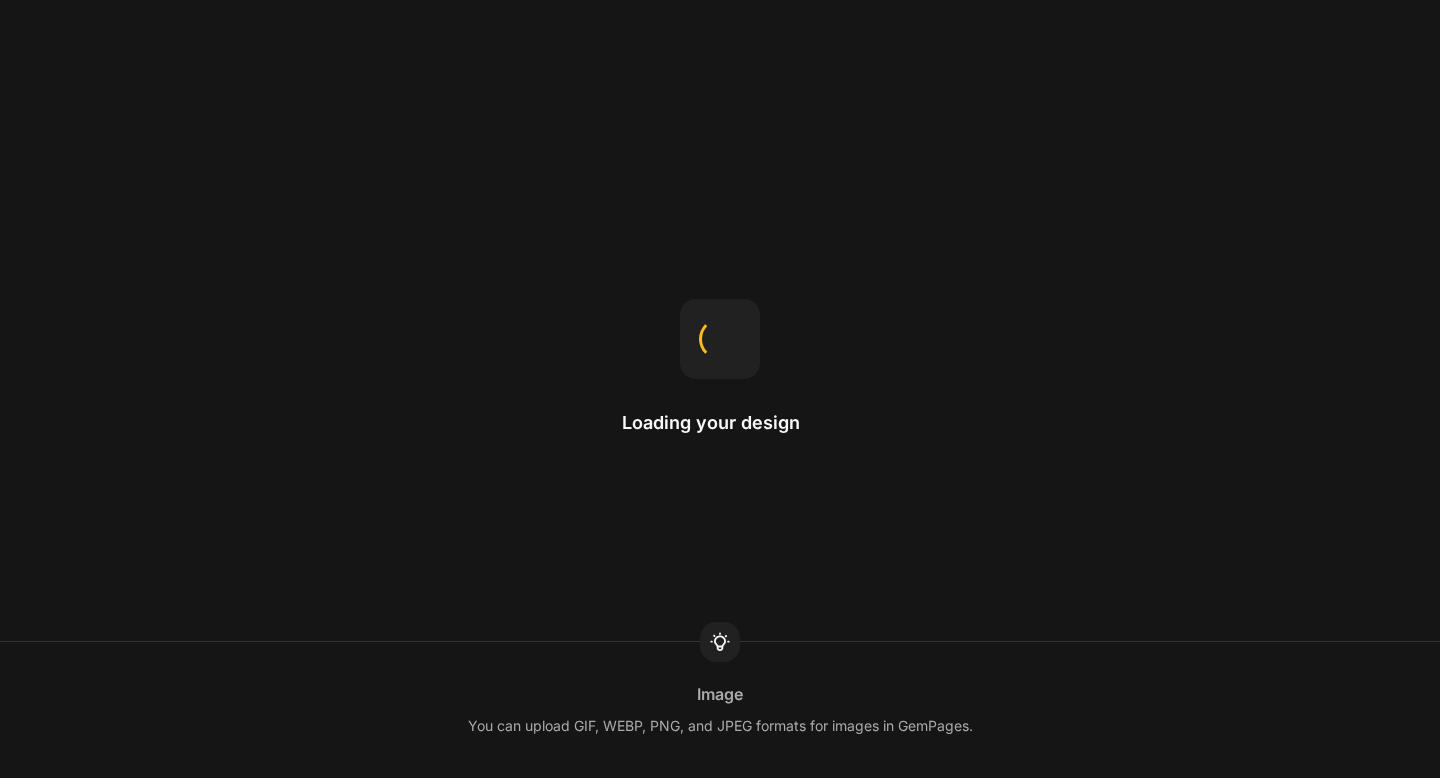 scroll, scrollTop: 0, scrollLeft: 0, axis: both 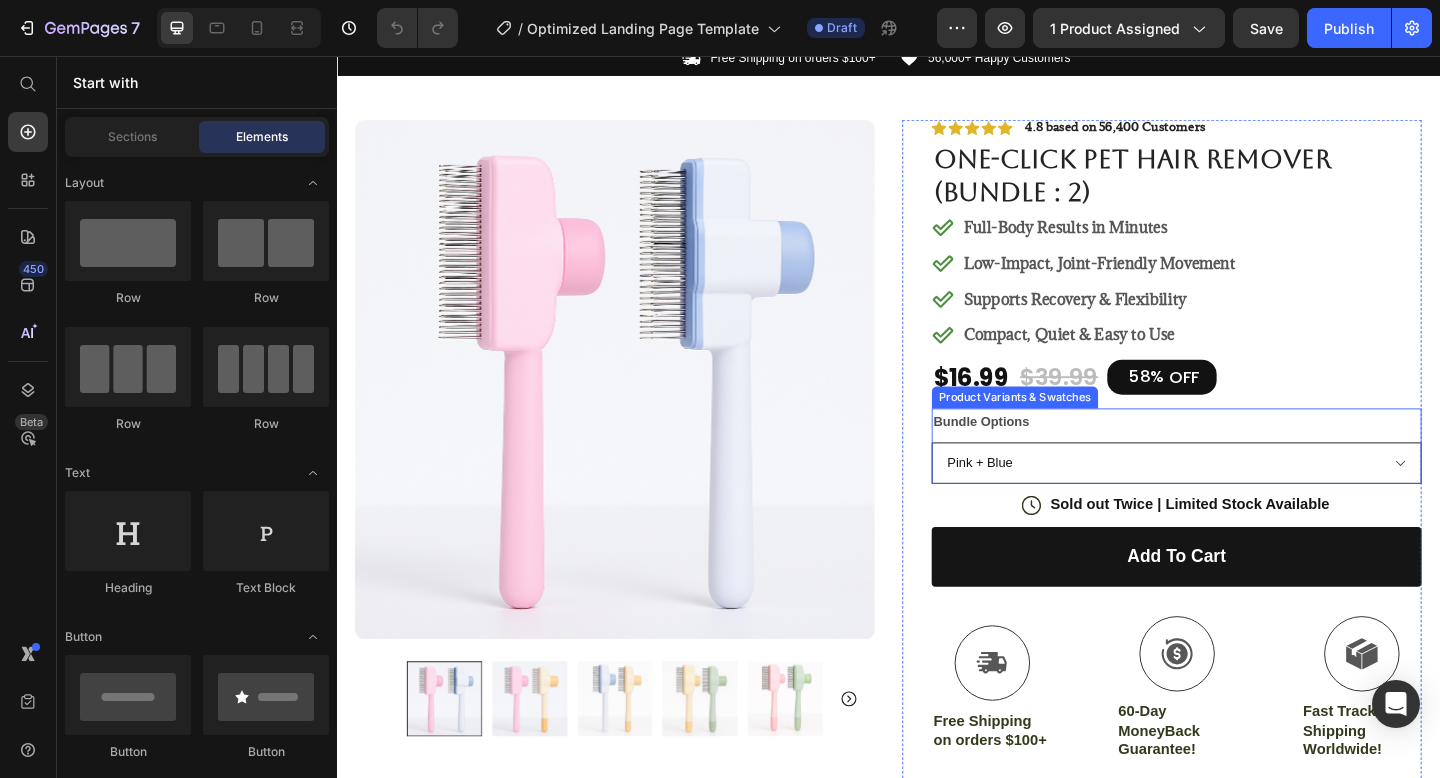 click on "Pink + Blue Yellow + Green" at bounding box center (1250, 499) 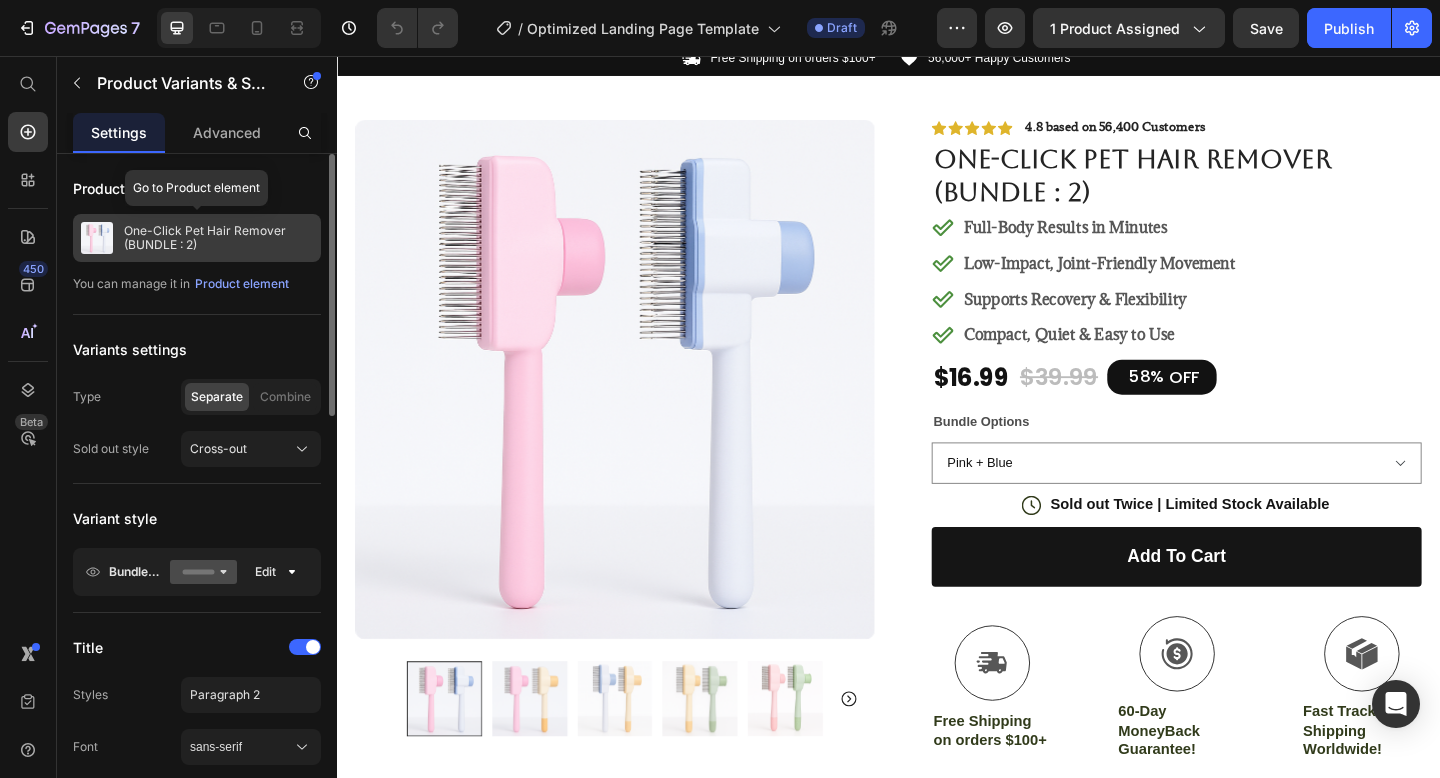 click on "One-Click Pet Hair Remover (BUNDLE : 2)" at bounding box center [218, 238] 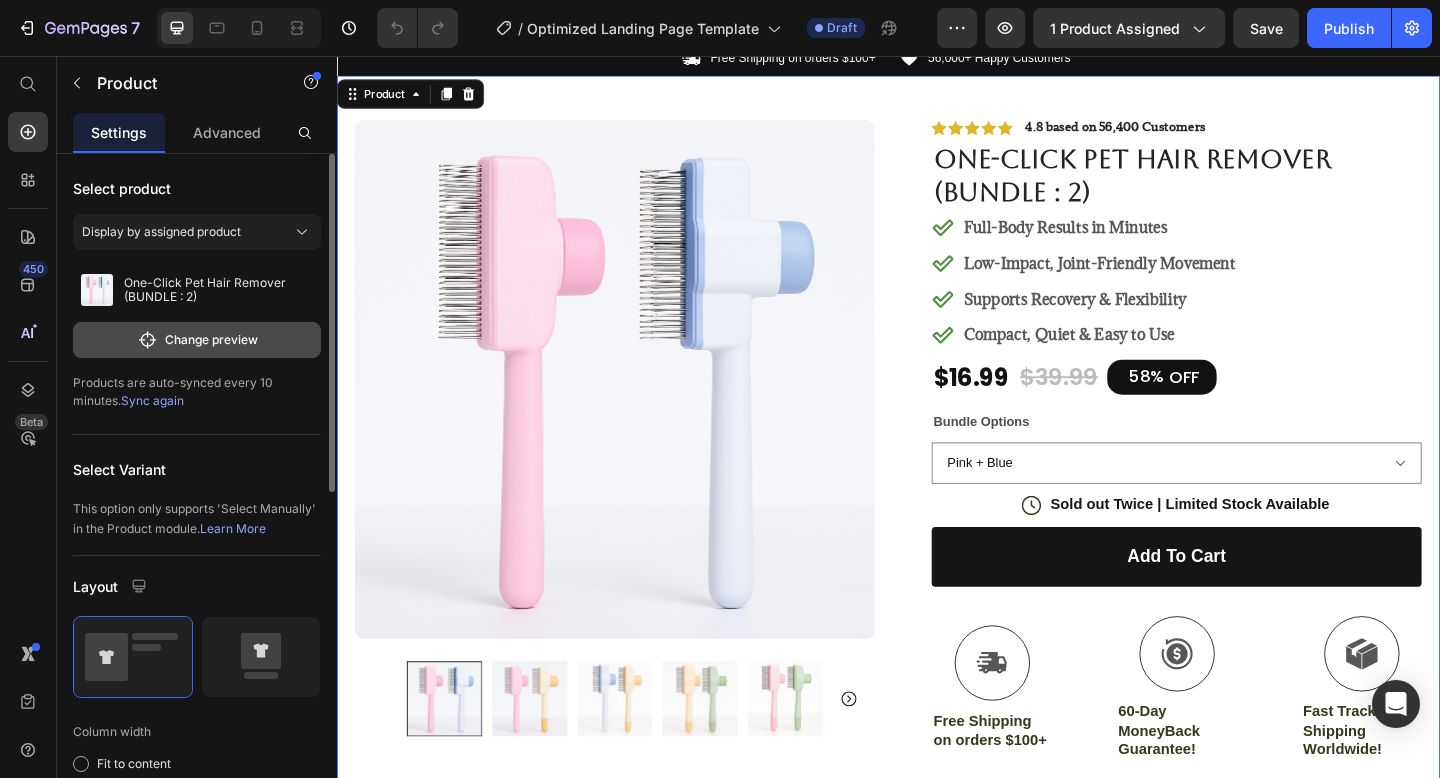 click on "Change preview" 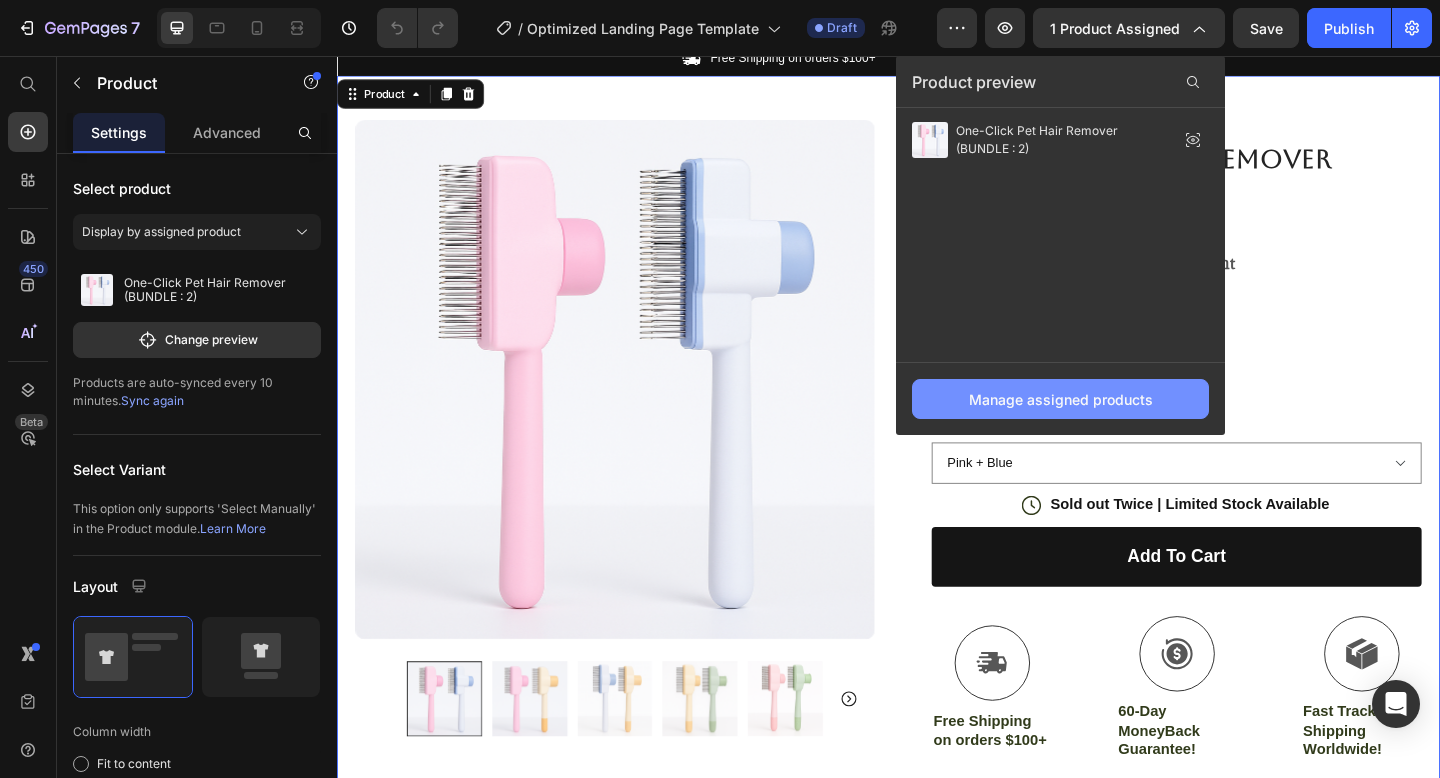 click on "Manage assigned products" at bounding box center (1061, 399) 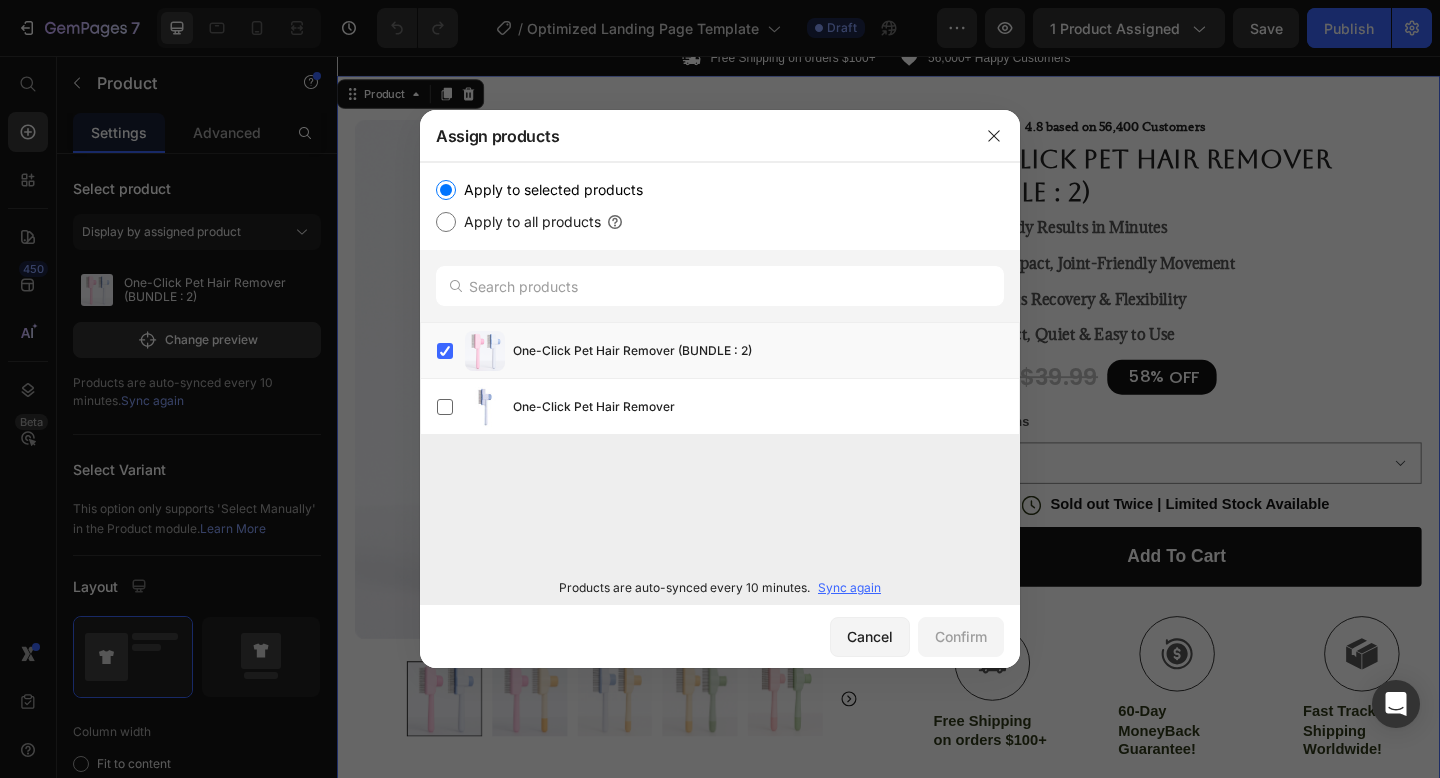 click on "Sync again" at bounding box center (849, 588) 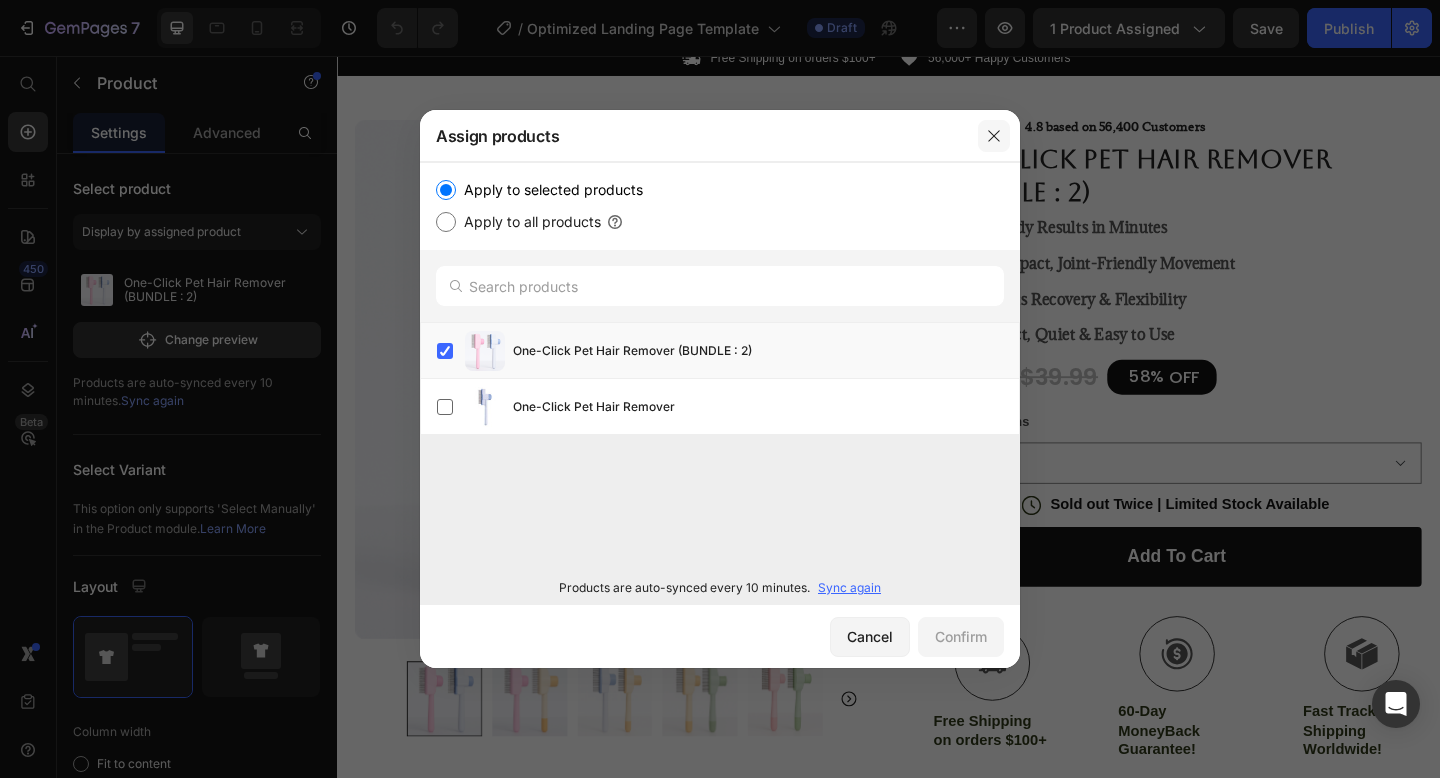 click 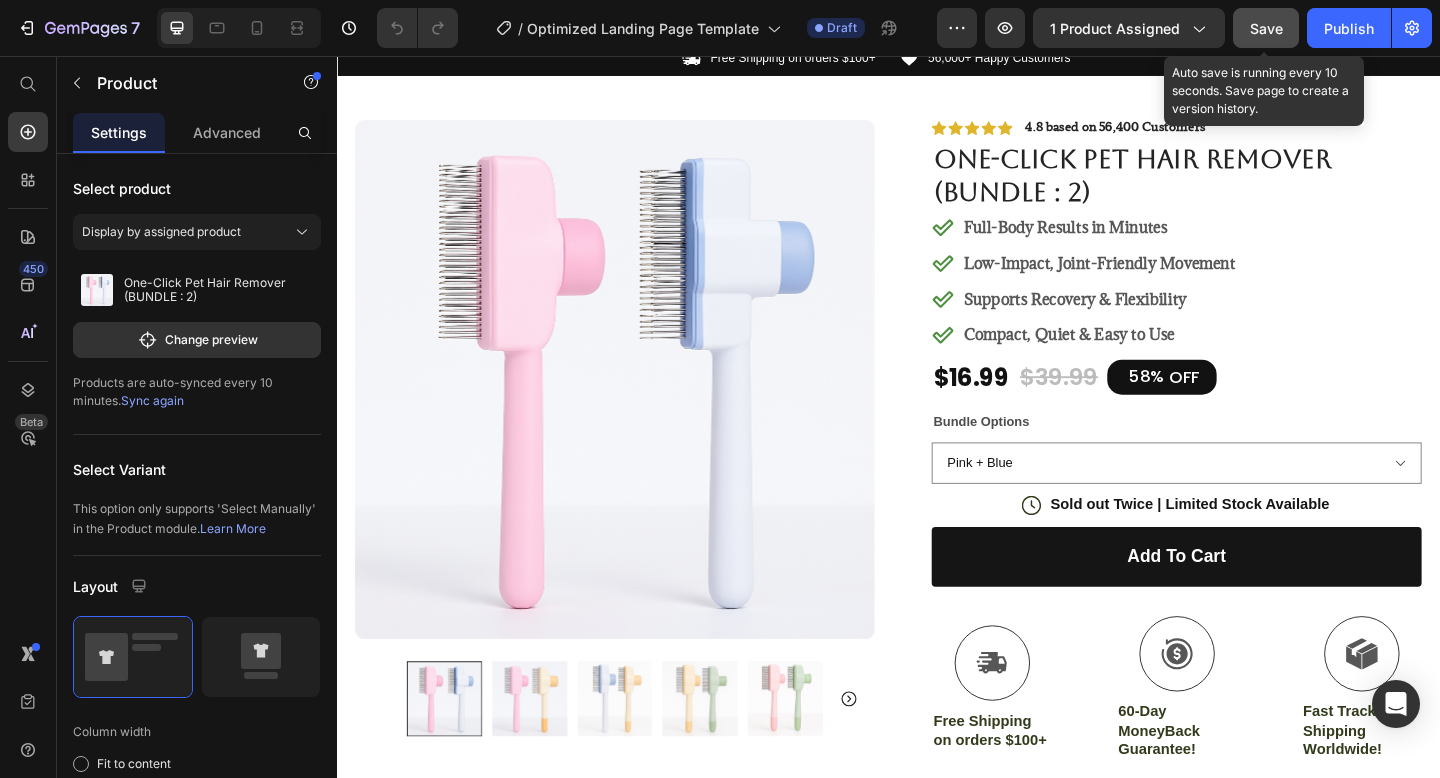 click on "Save" 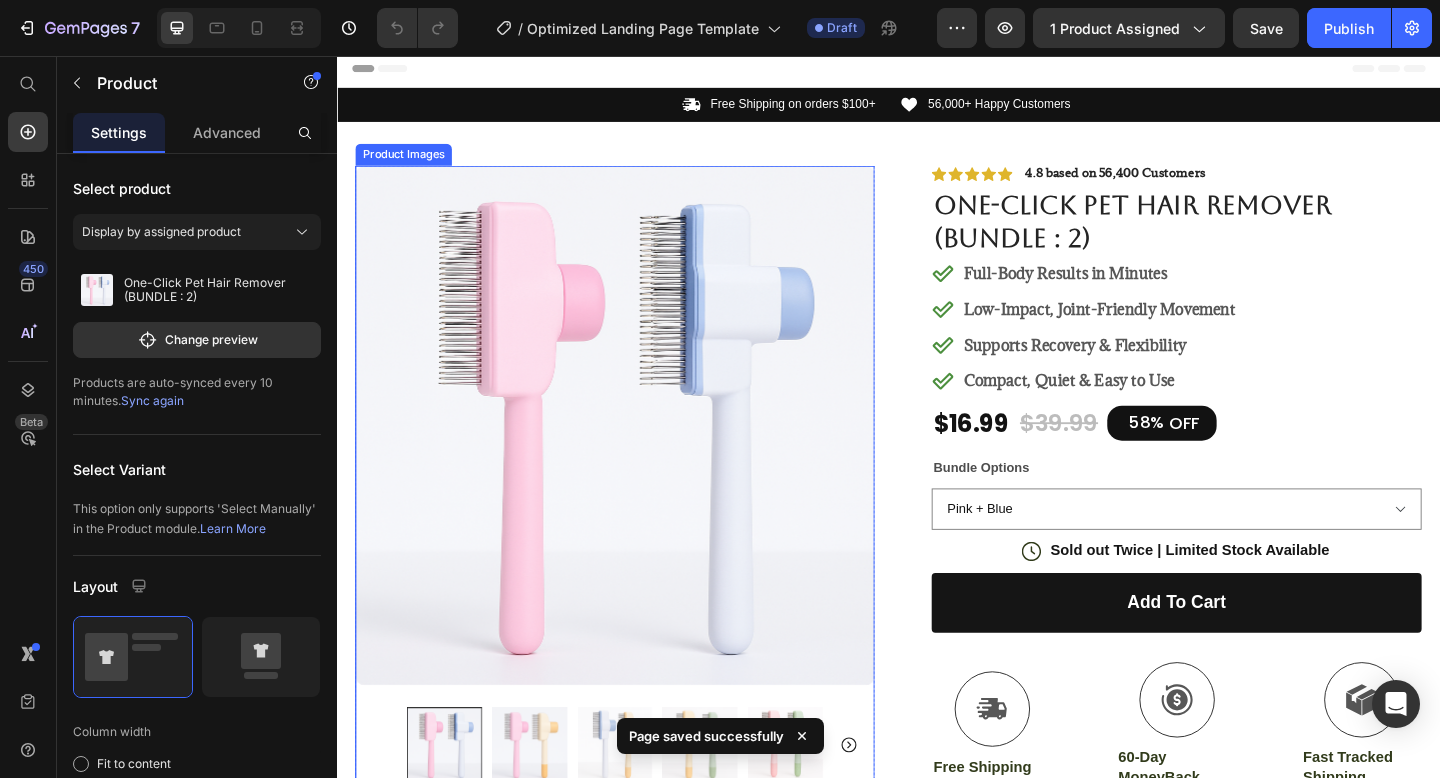 scroll, scrollTop: 0, scrollLeft: 0, axis: both 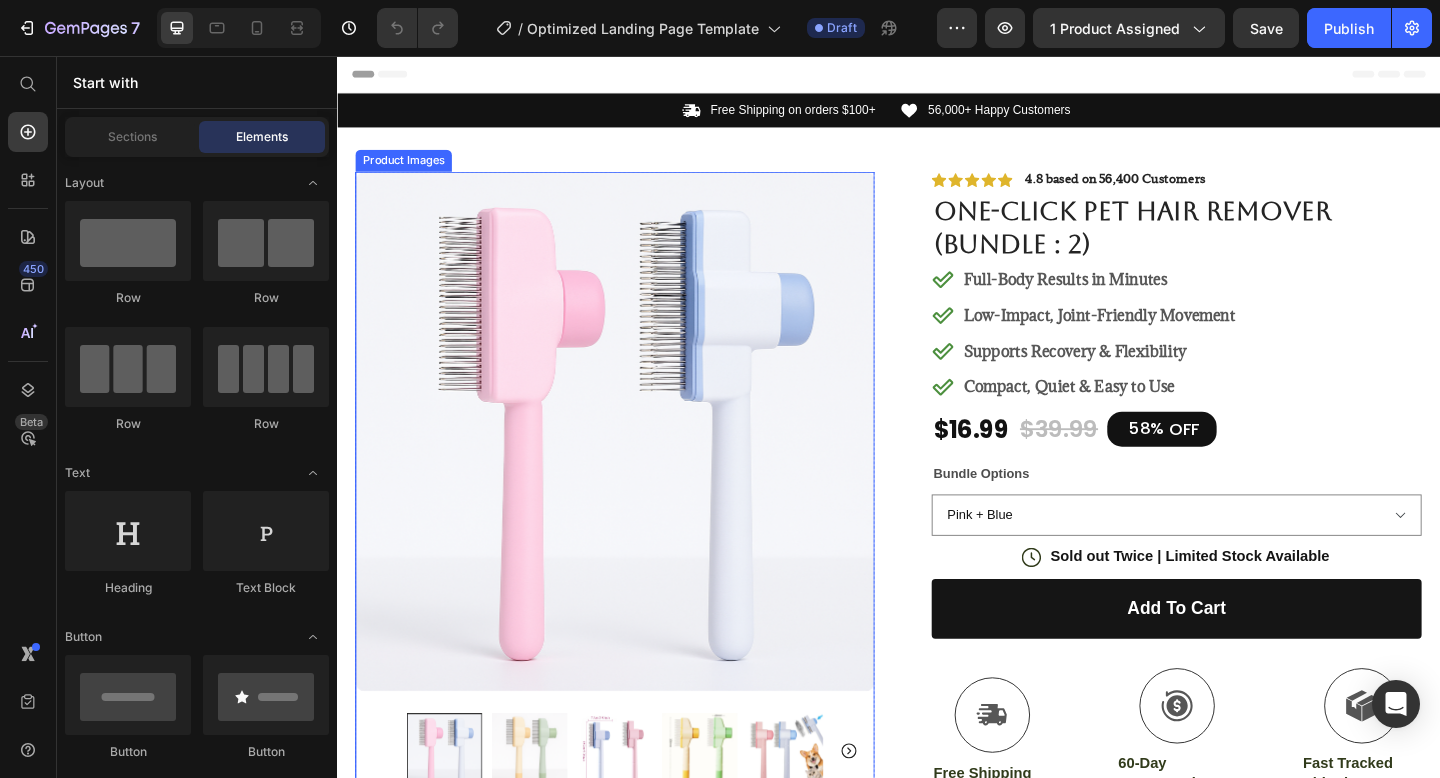 click at bounding box center [639, 464] 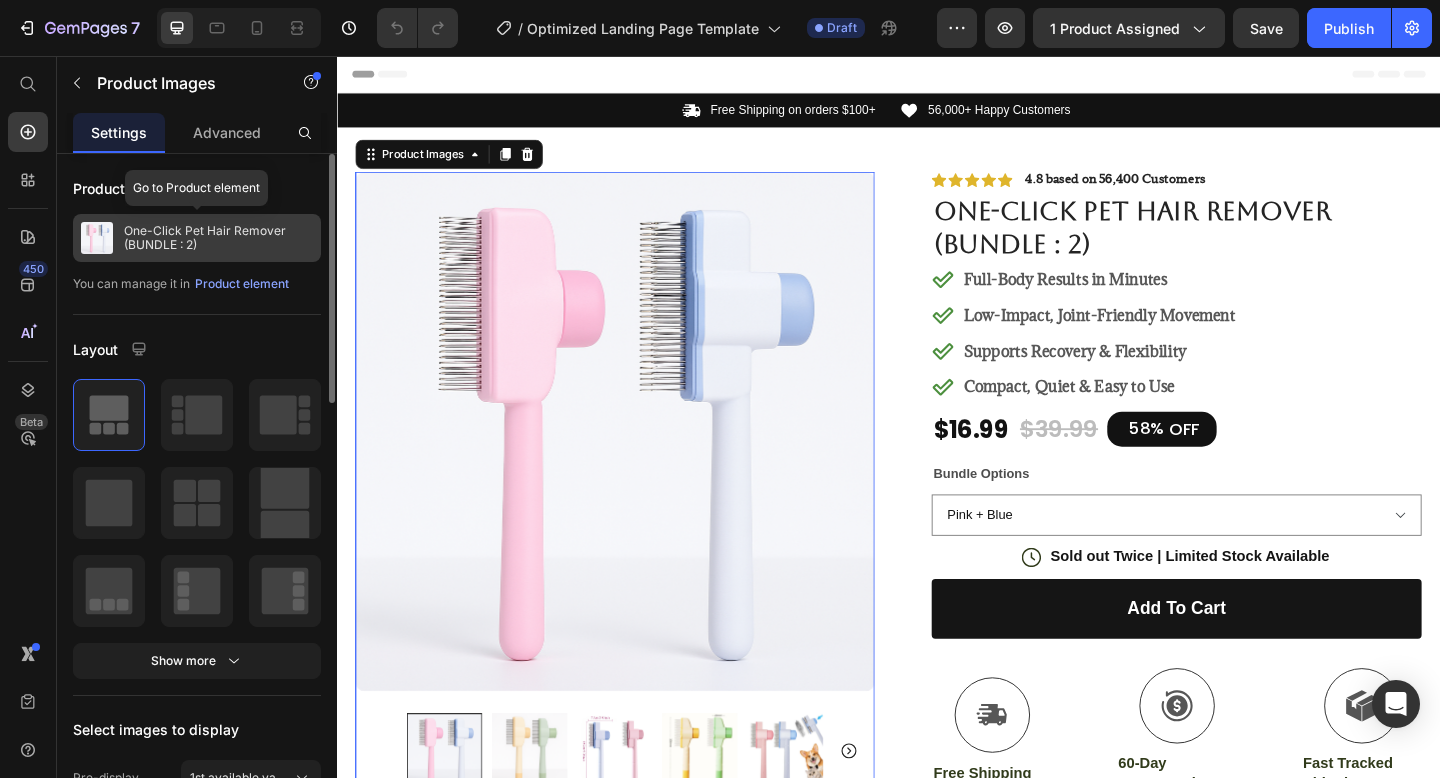 click on "One-Click Pet Hair Remover (BUNDLE : 2)" at bounding box center [218, 238] 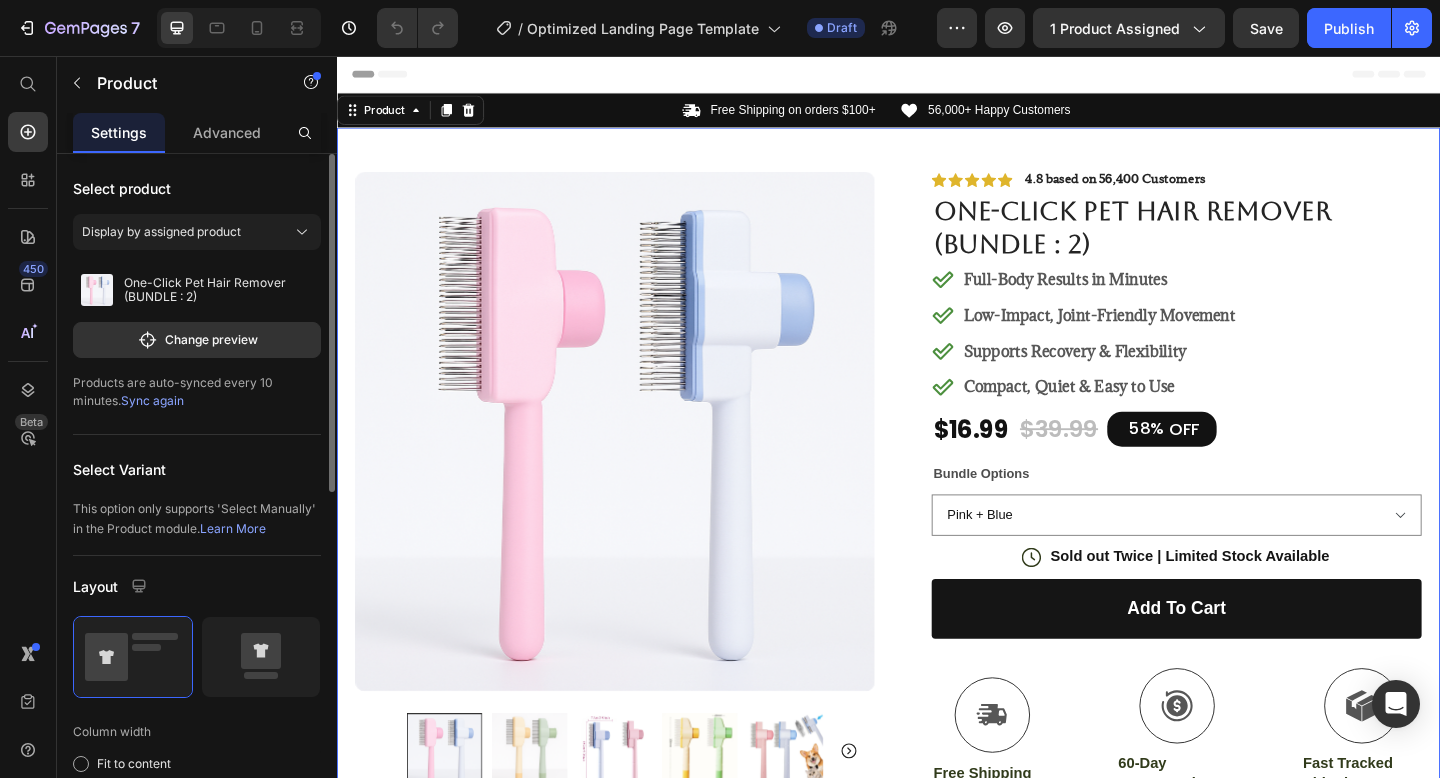 click on "Sync again" at bounding box center [152, 400] 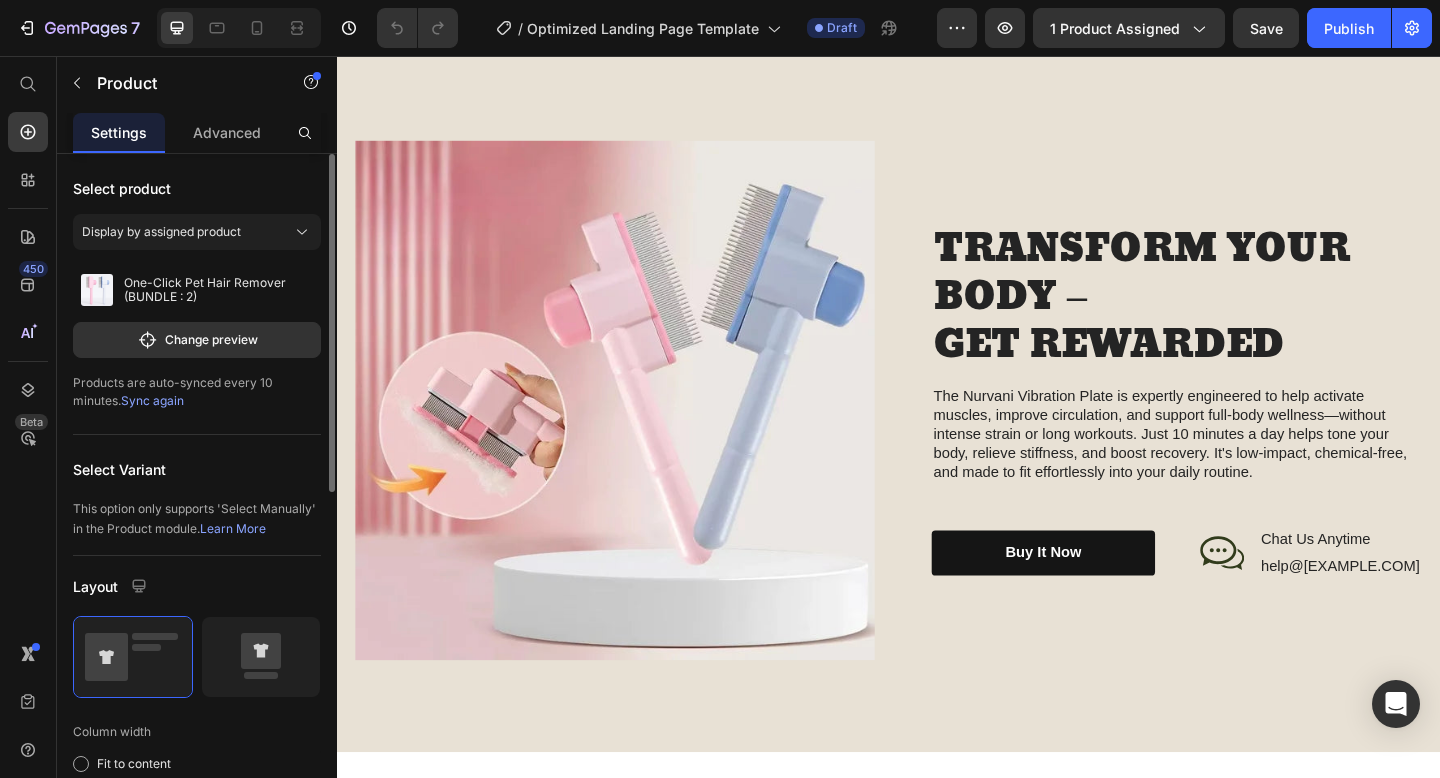 scroll, scrollTop: 1819, scrollLeft: 0, axis: vertical 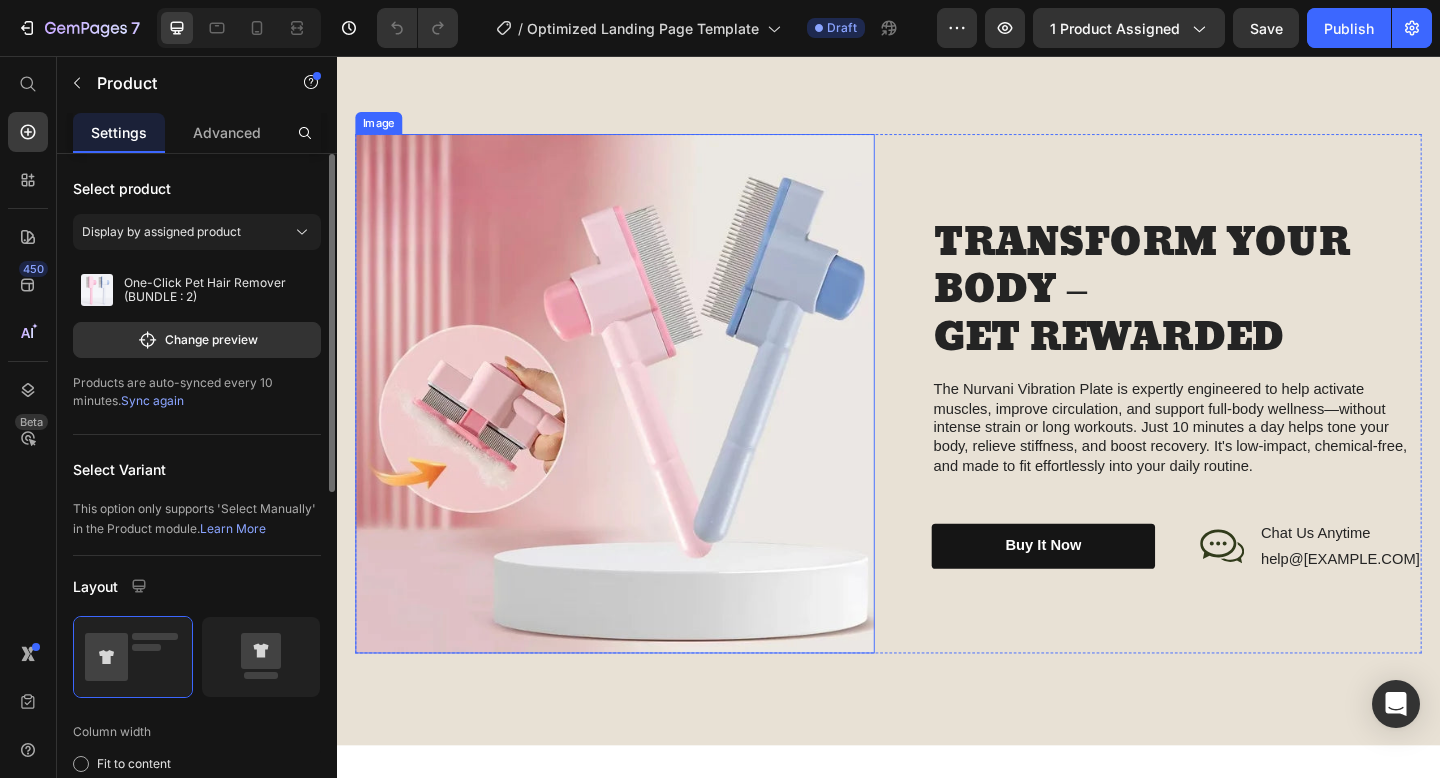 click at bounding box center [639, 423] 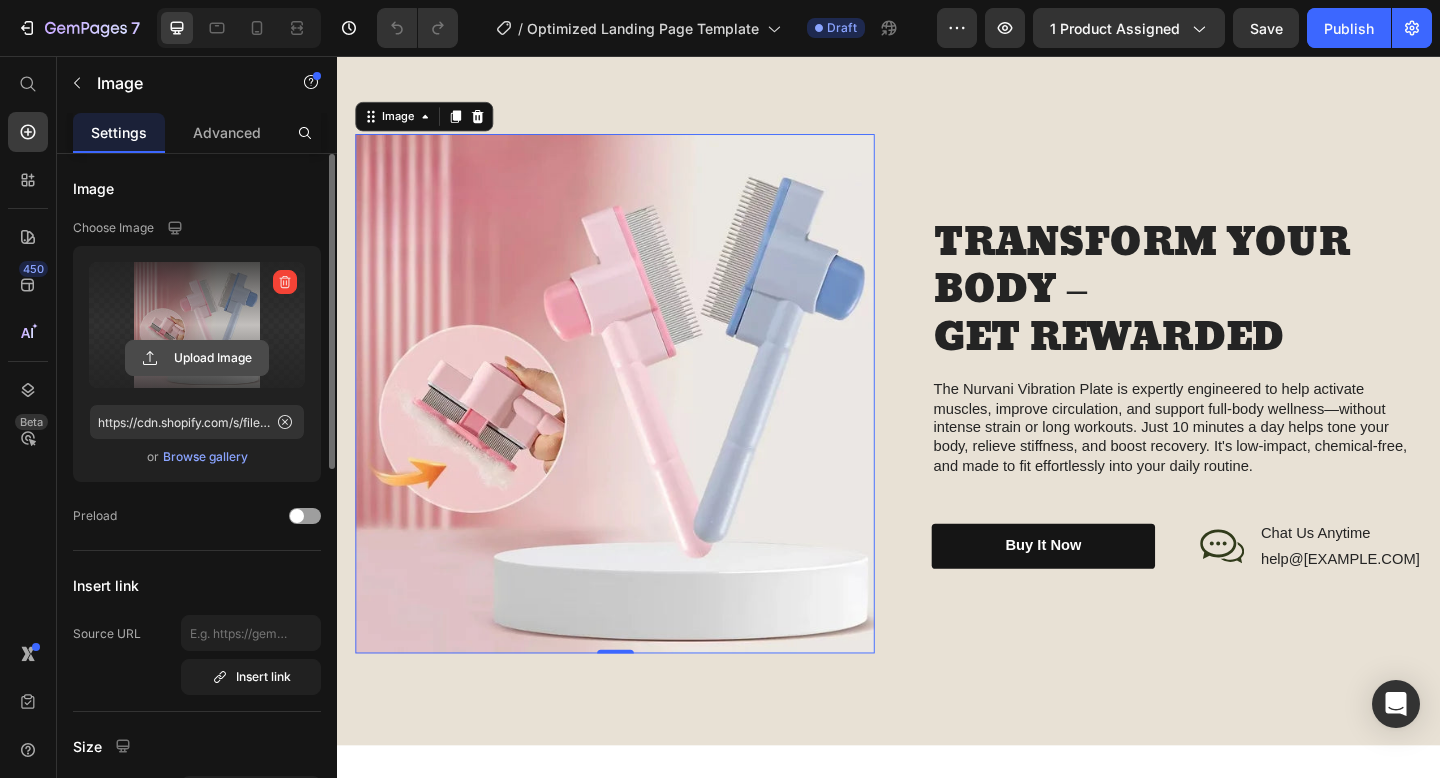 click 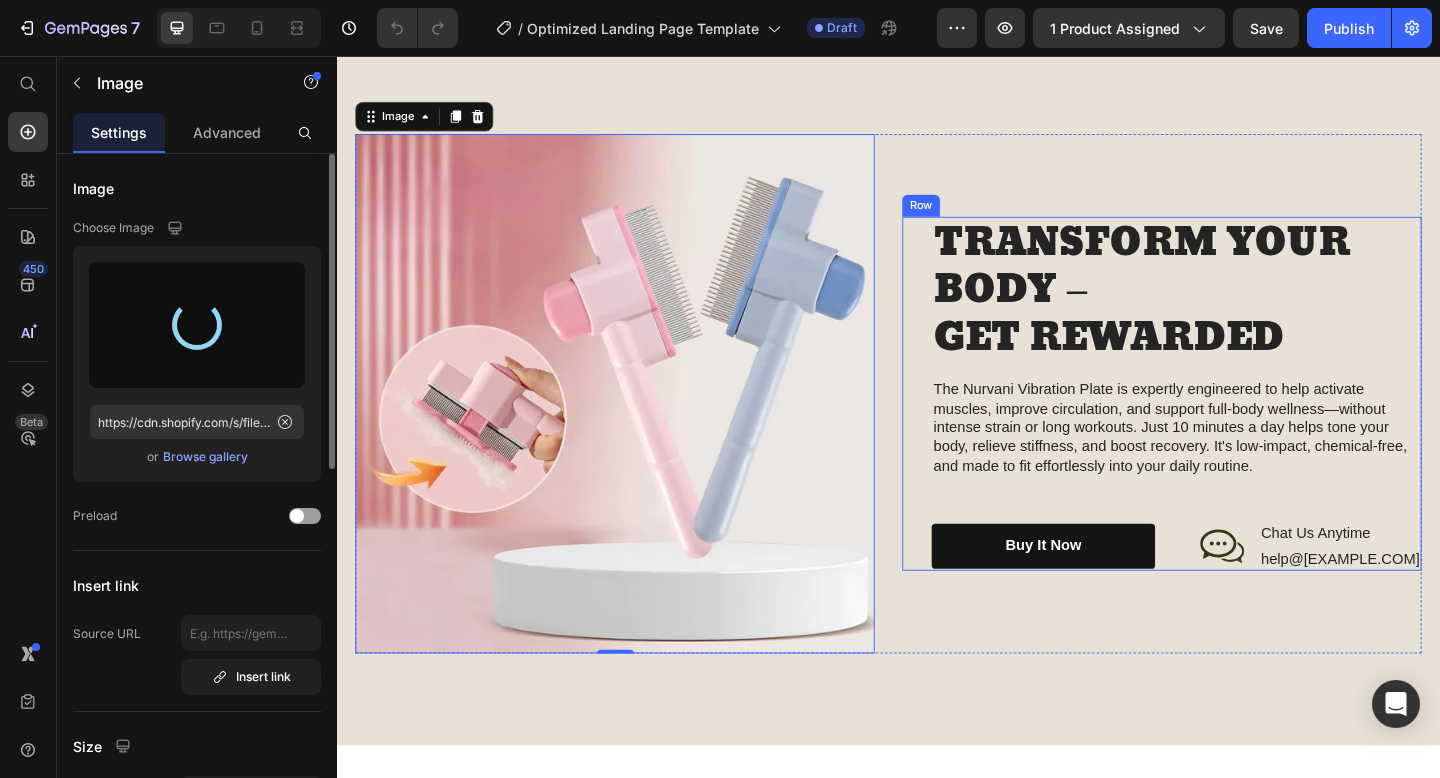 type on "https://cdn.shopify.com/s/files/1/0653/1743/7491/files/gempages_571403917636666183-04320c4b-bda4-4157-91aa-8f9aebc3d3f1.png" 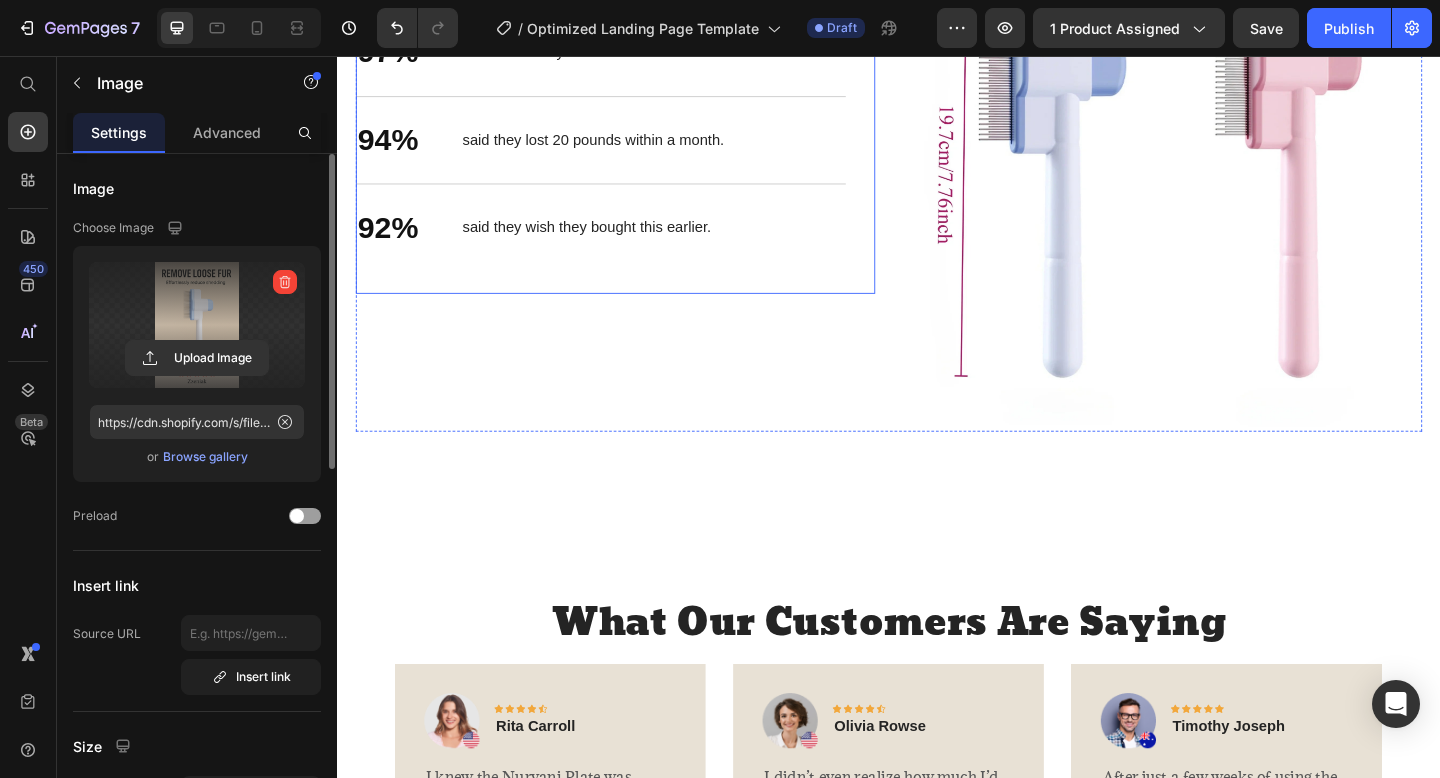 scroll, scrollTop: 2654, scrollLeft: 0, axis: vertical 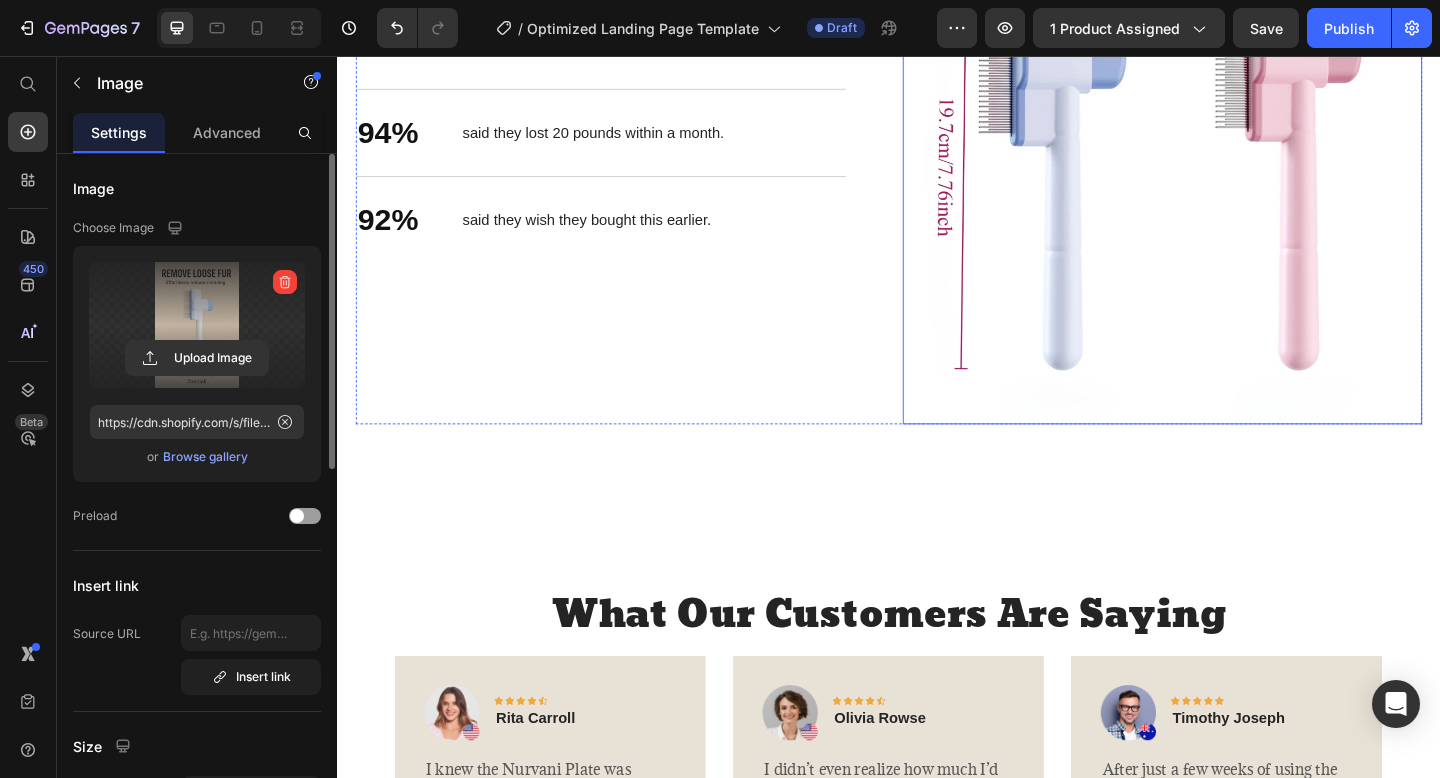 click at bounding box center (1234, 174) 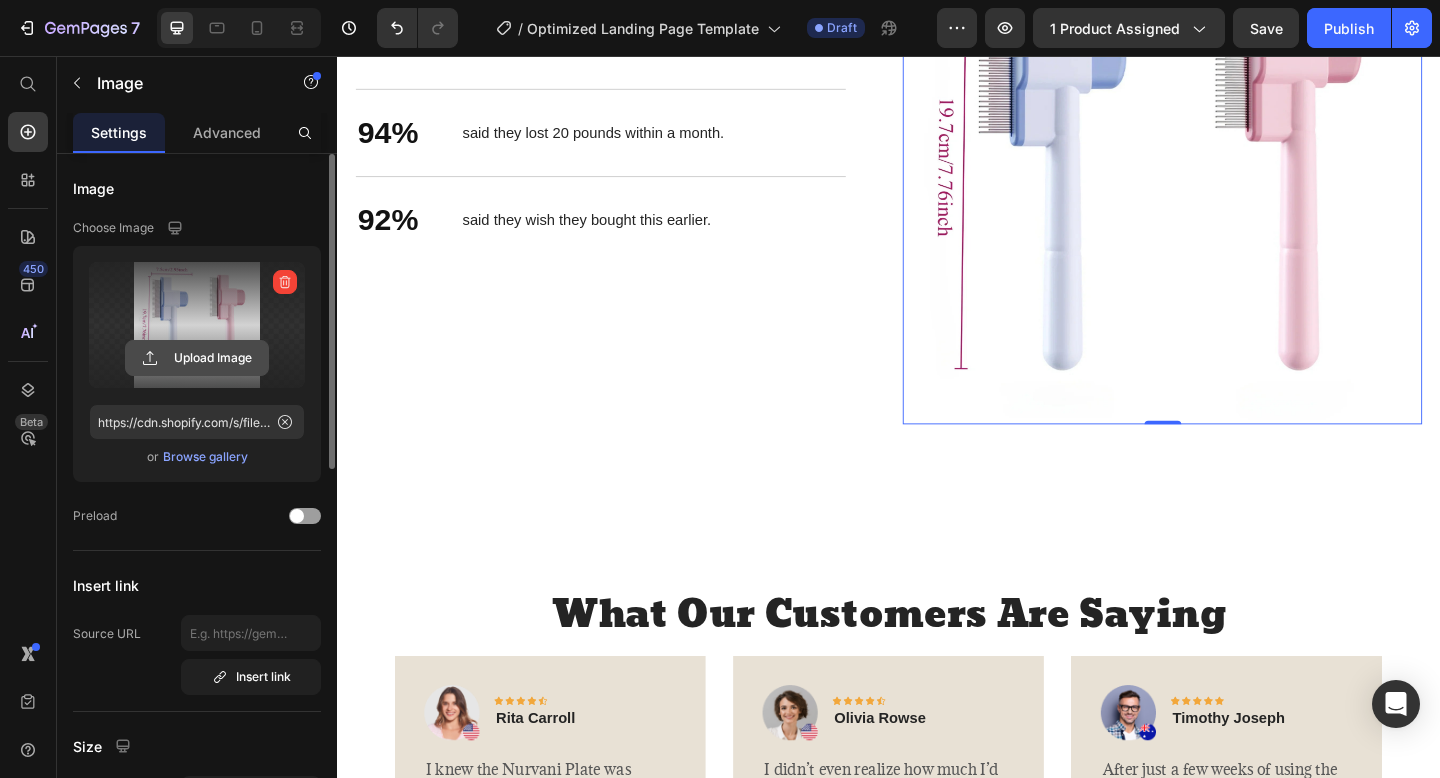 click 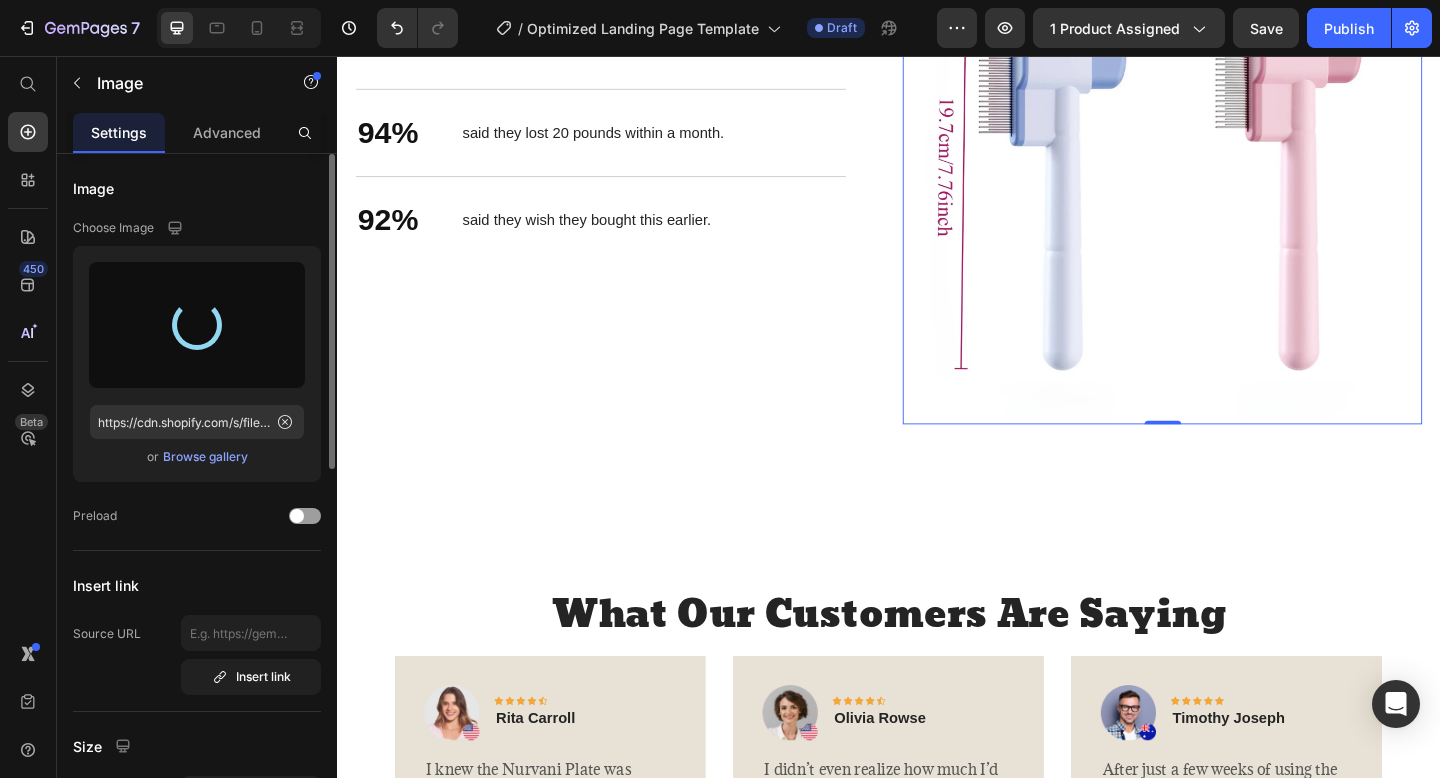 type on "https://cdn.shopify.com/s/files/1/0653/1743/7491/files/gempages_571403917636666183-ce037803-3040-4732-8b5d-e42cf84eb9b2.png" 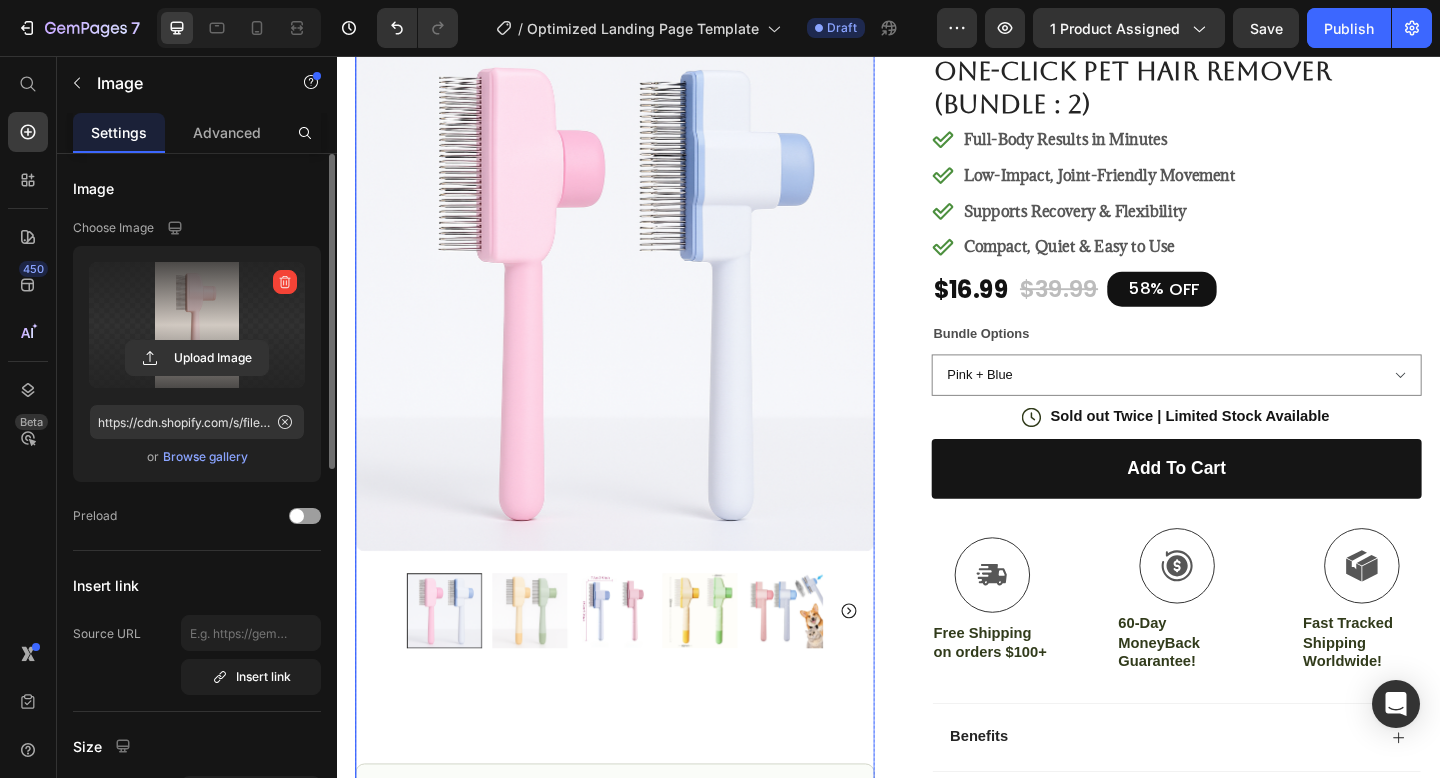 scroll, scrollTop: 189, scrollLeft: 0, axis: vertical 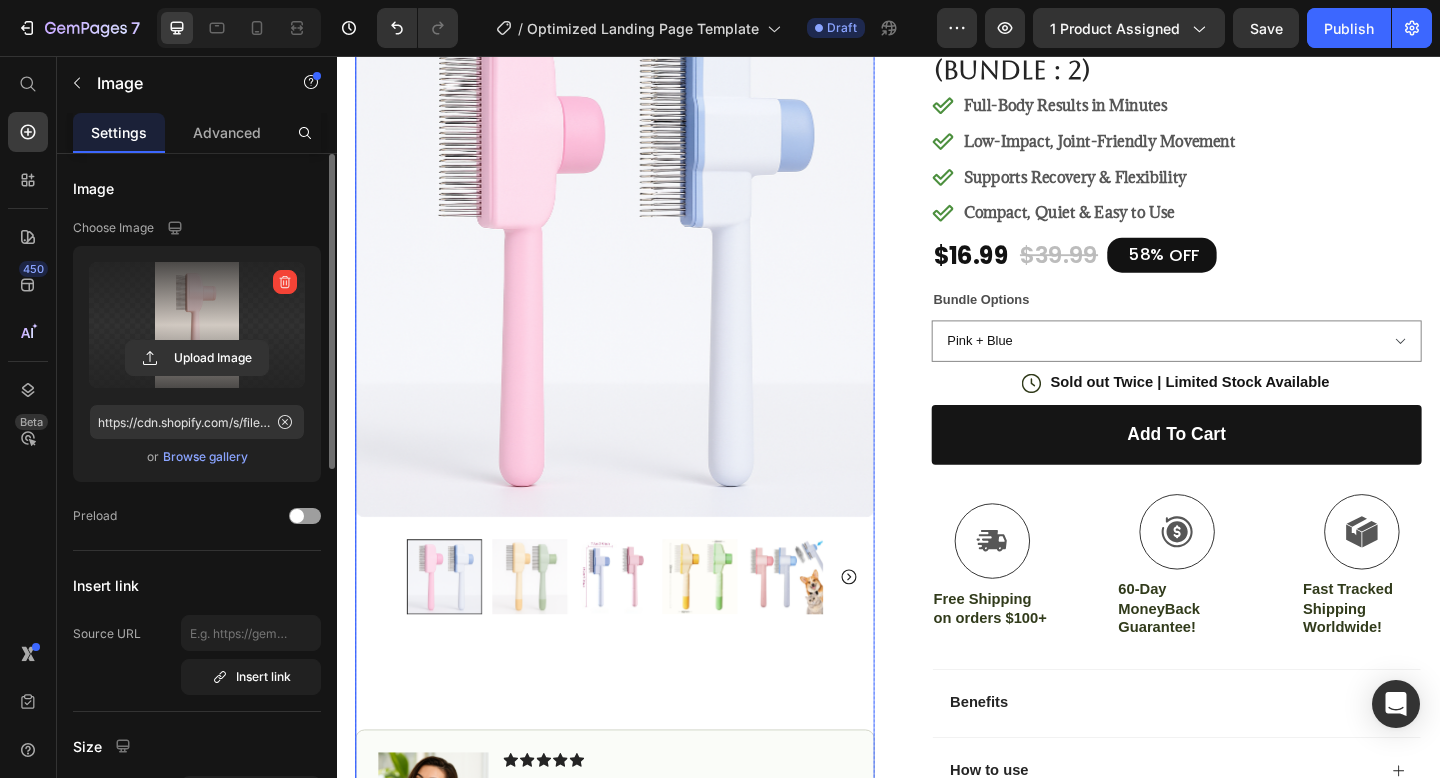 click at bounding box center (640, 623) 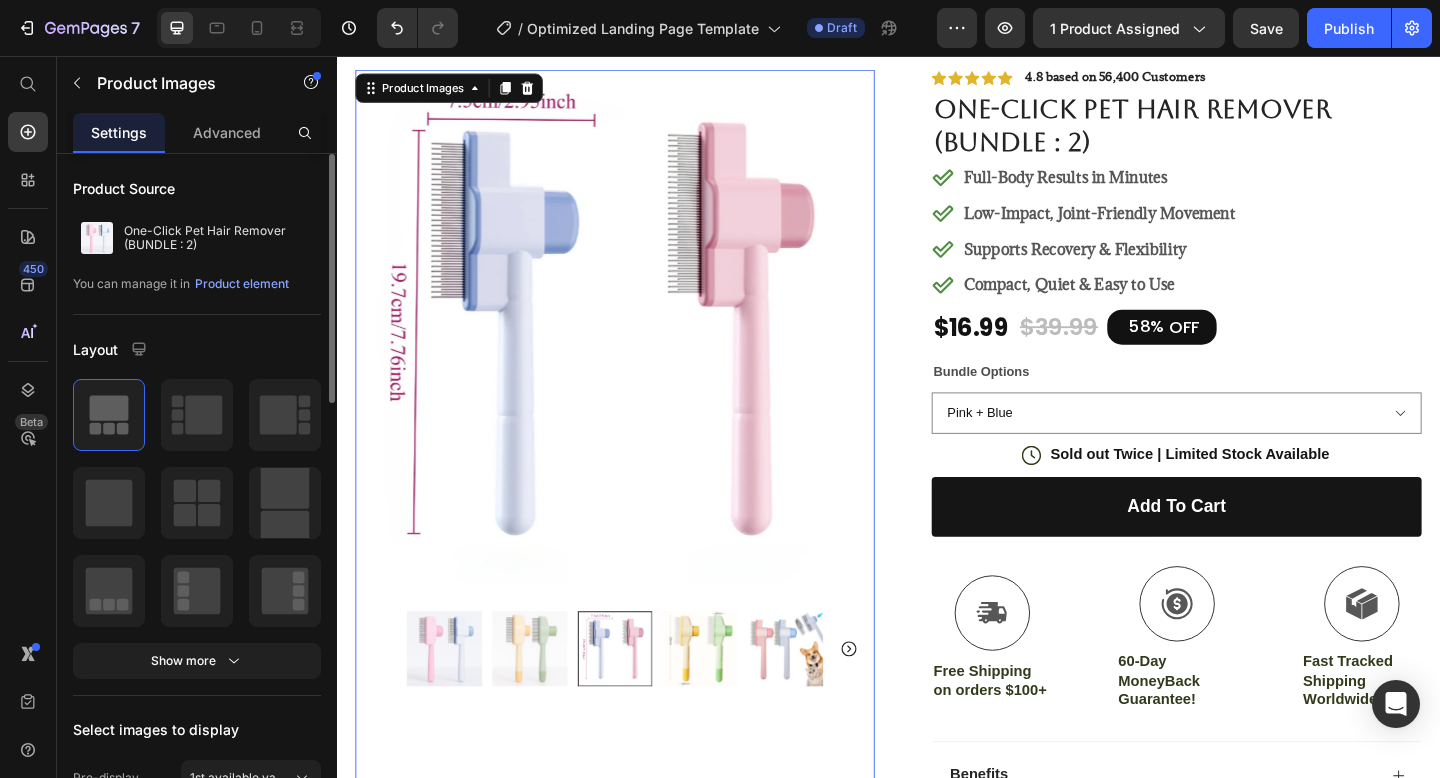 scroll, scrollTop: 102, scrollLeft: 0, axis: vertical 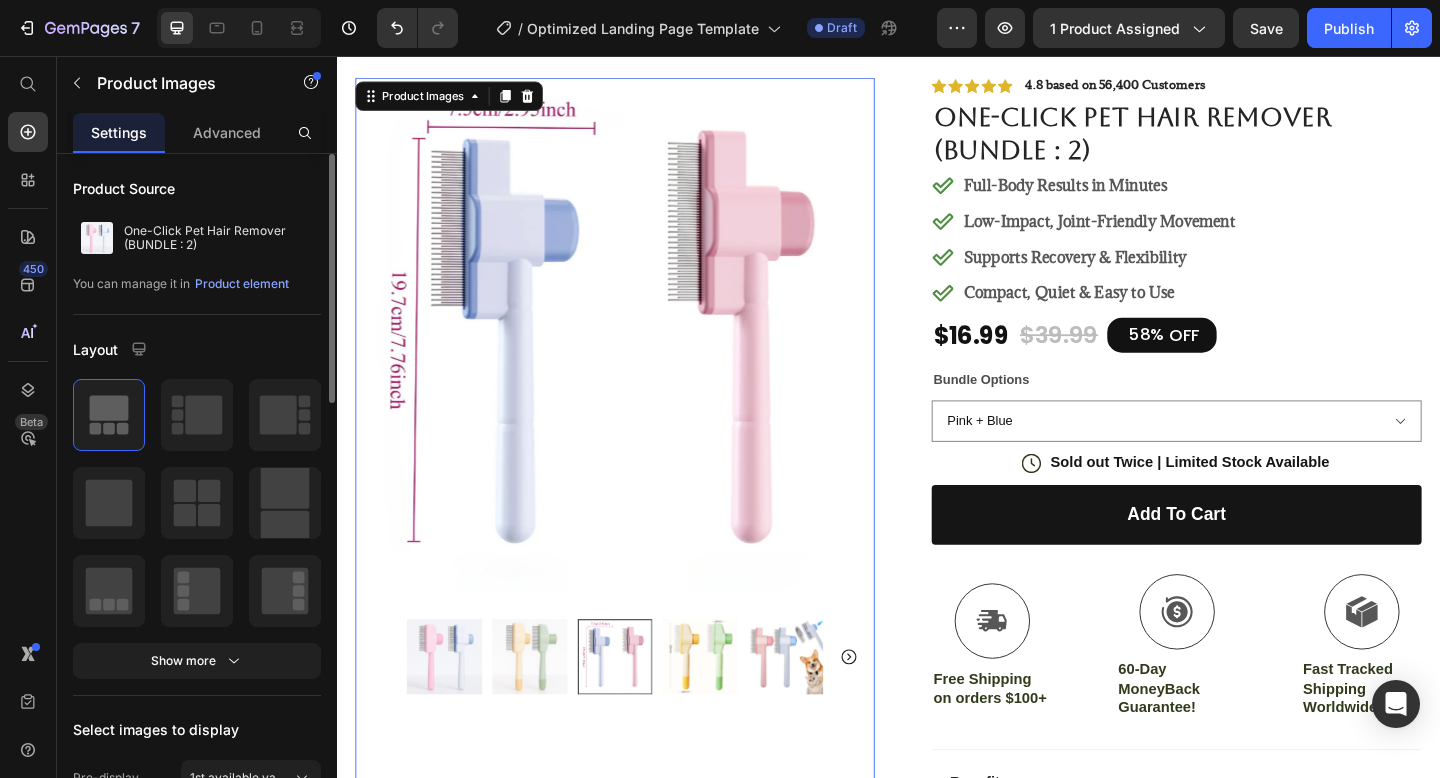 click at bounding box center [732, 710] 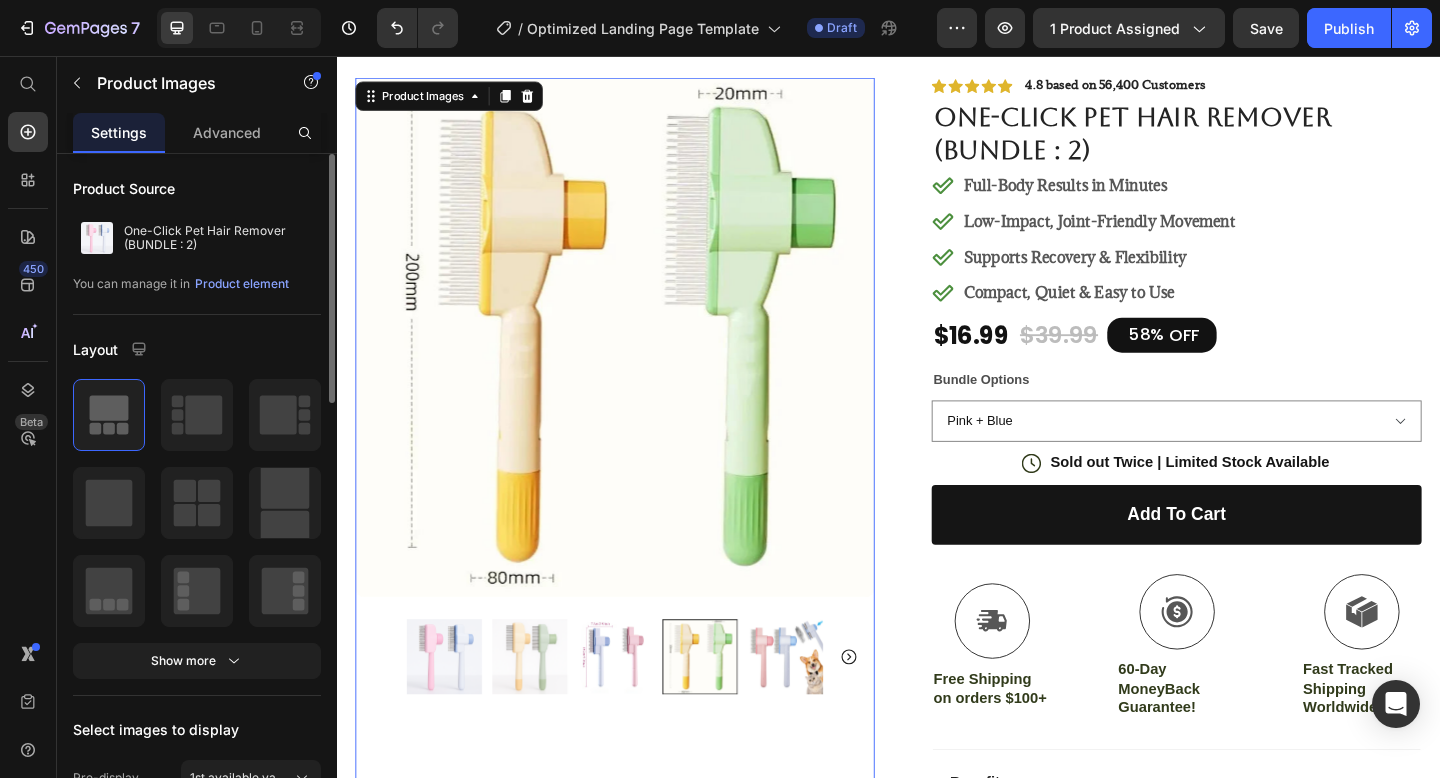 click at bounding box center (825, 710) 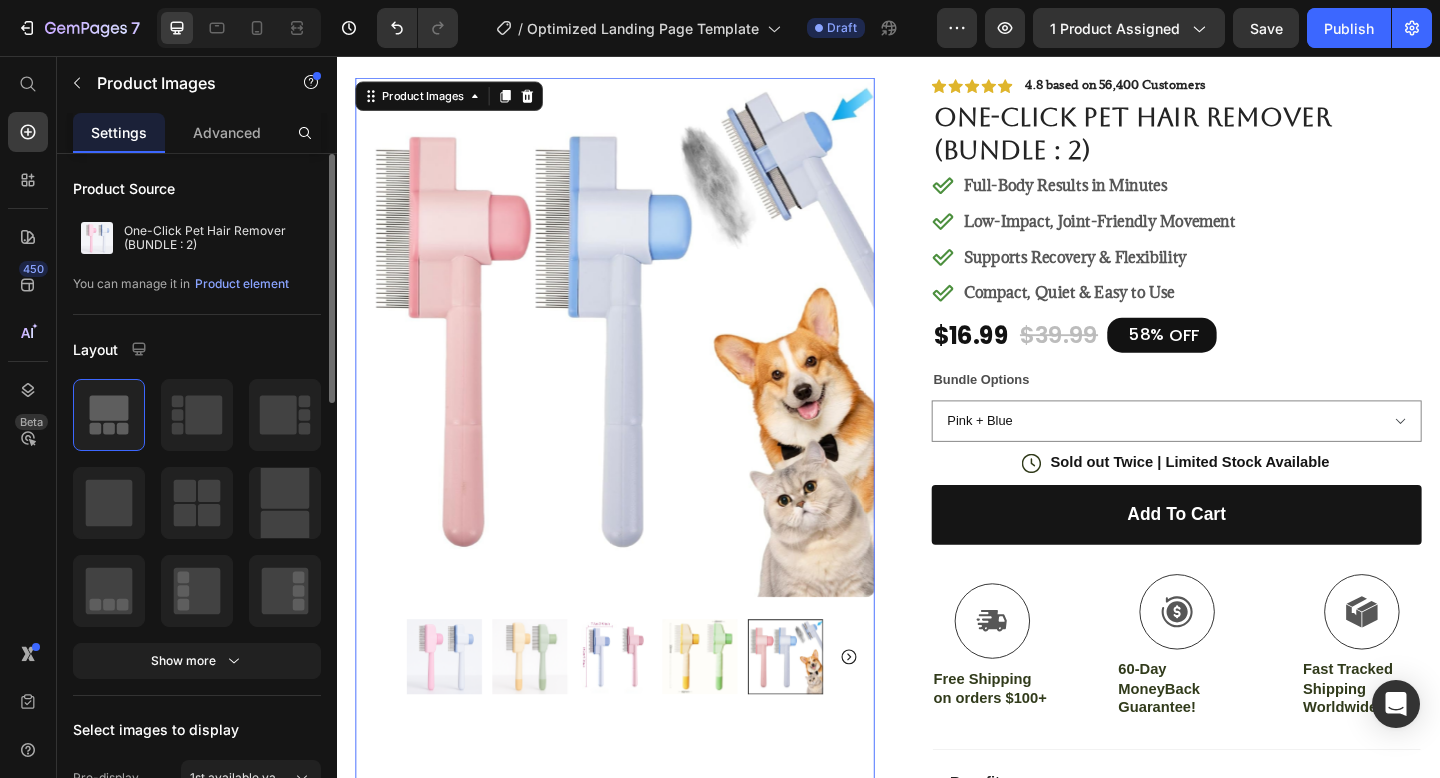 click 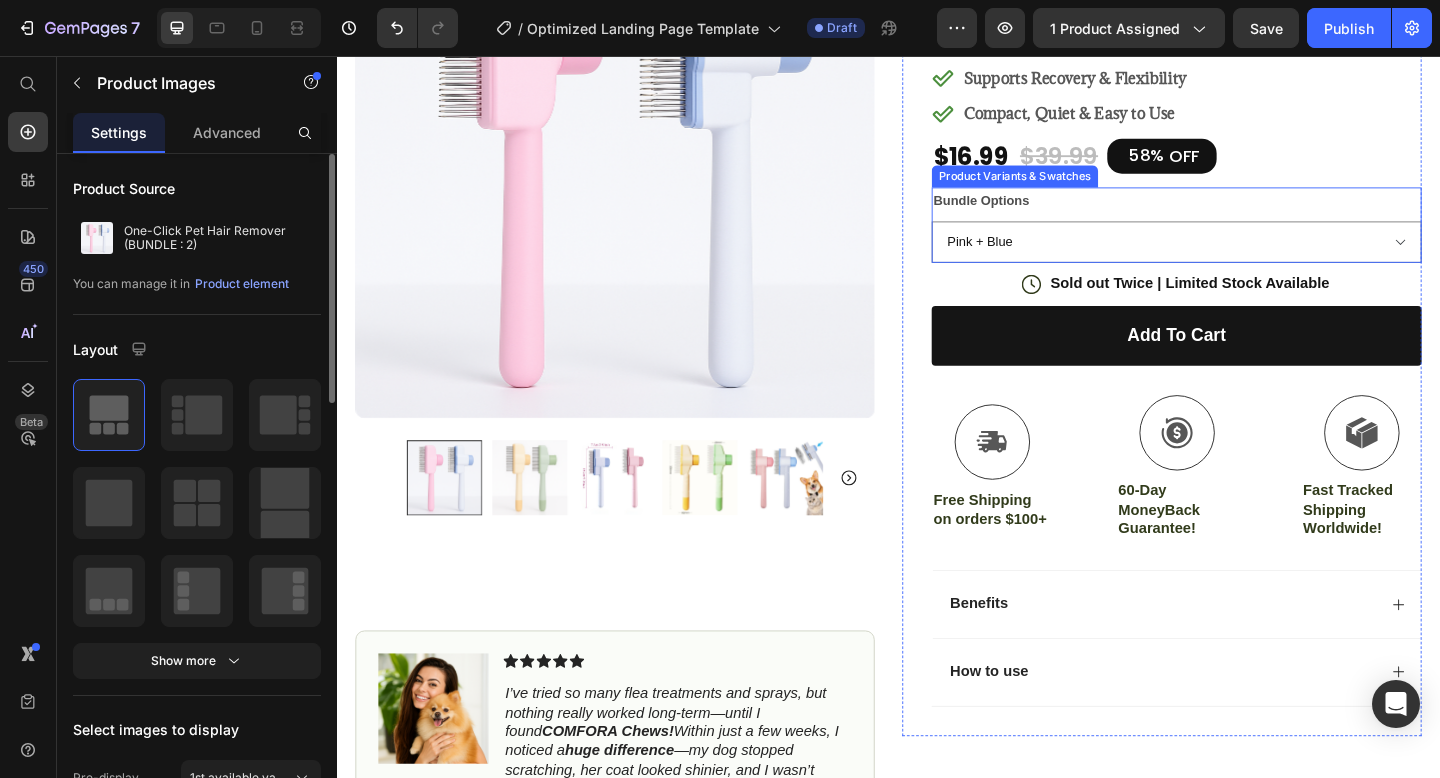 scroll, scrollTop: 318, scrollLeft: 0, axis: vertical 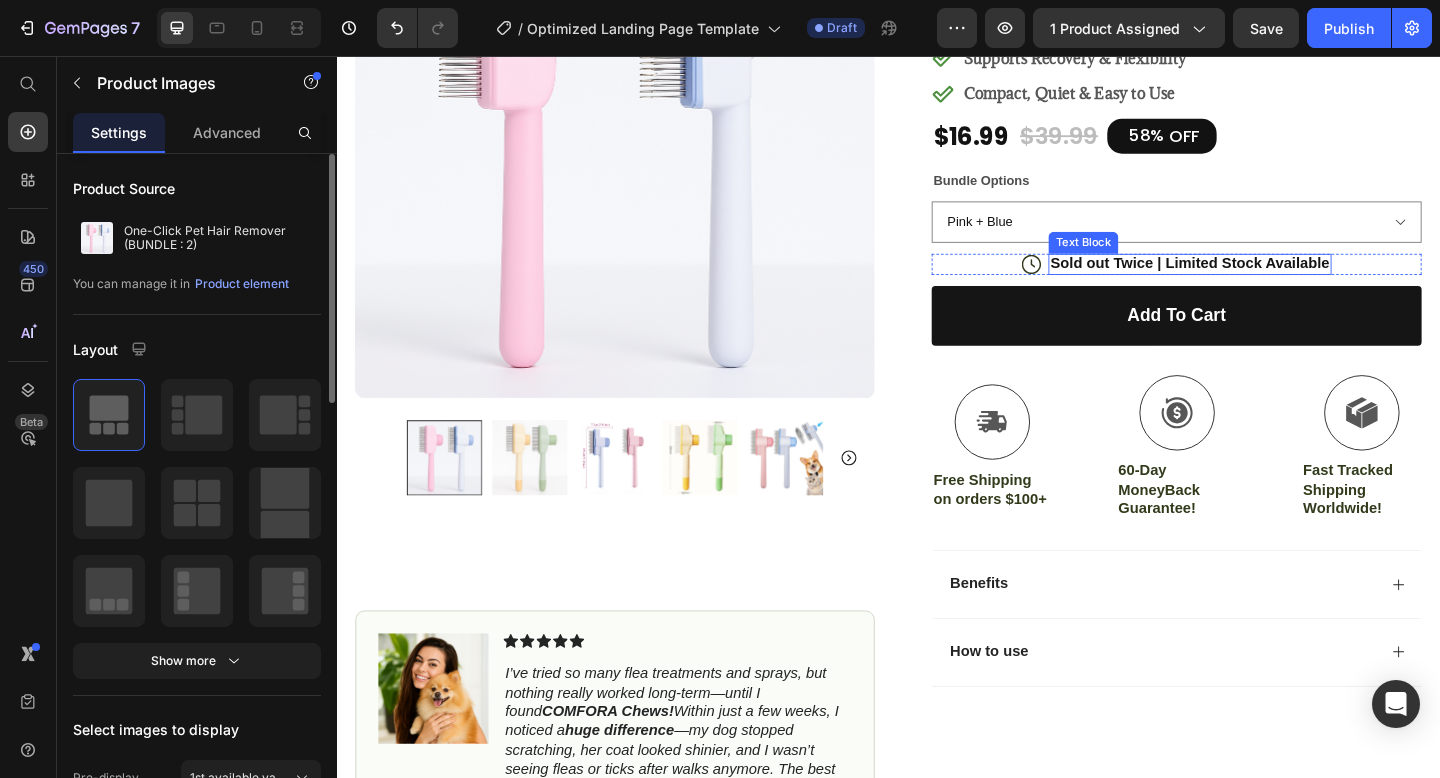 click on "Sold out Twice | Limited Stock Available" at bounding box center [1265, 282] 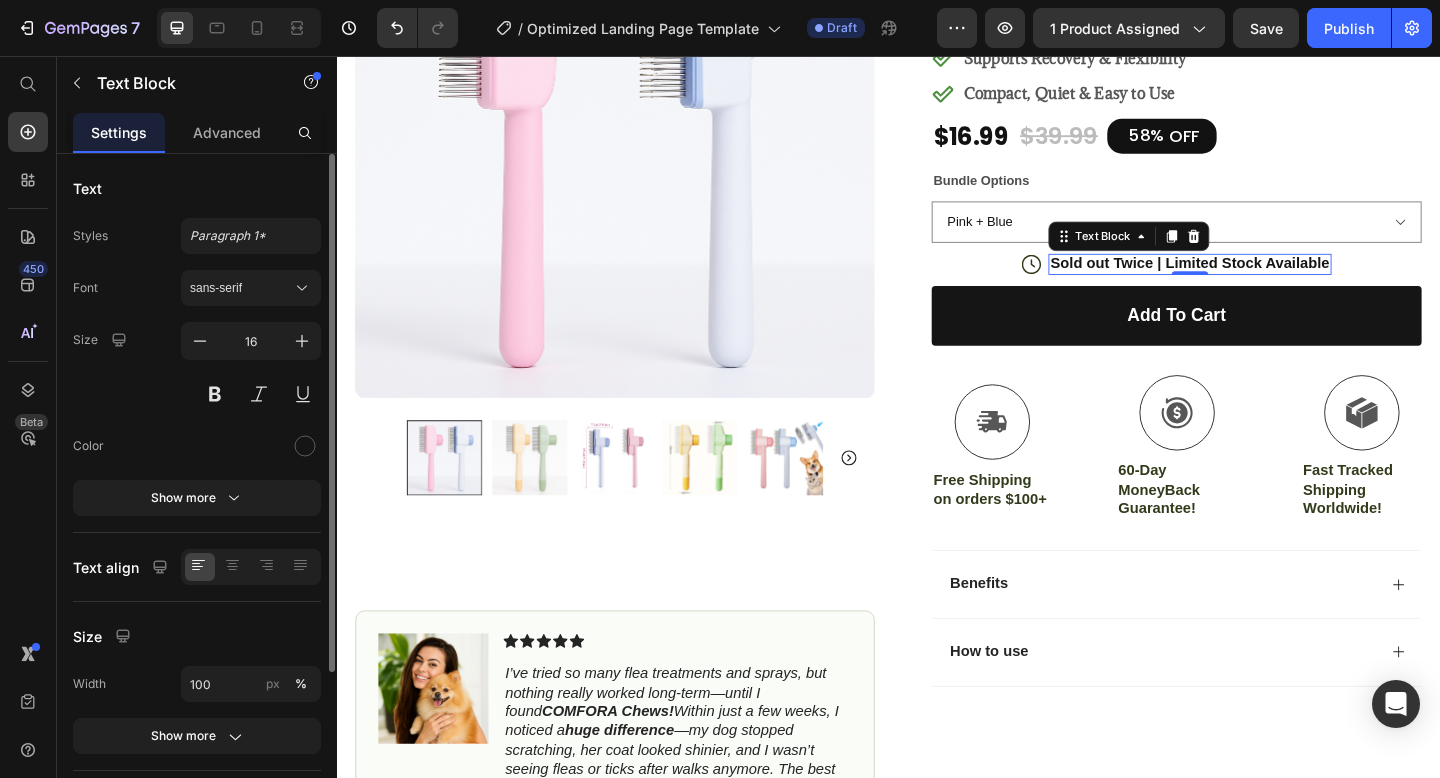 click on "Sold out Twice | Limited Stock Available" at bounding box center [1265, 282] 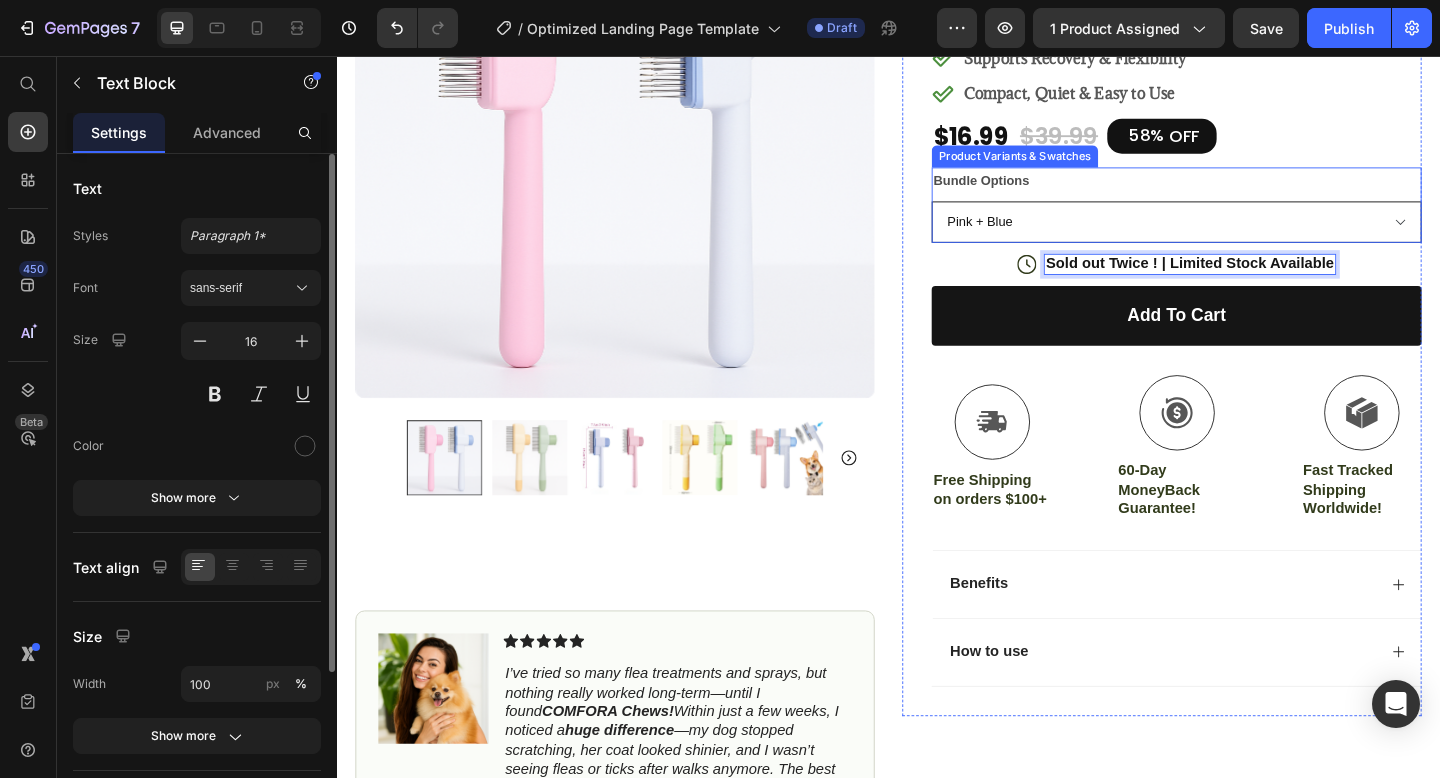 click on "Pink + Blue Yellow + Green" at bounding box center (1250, 237) 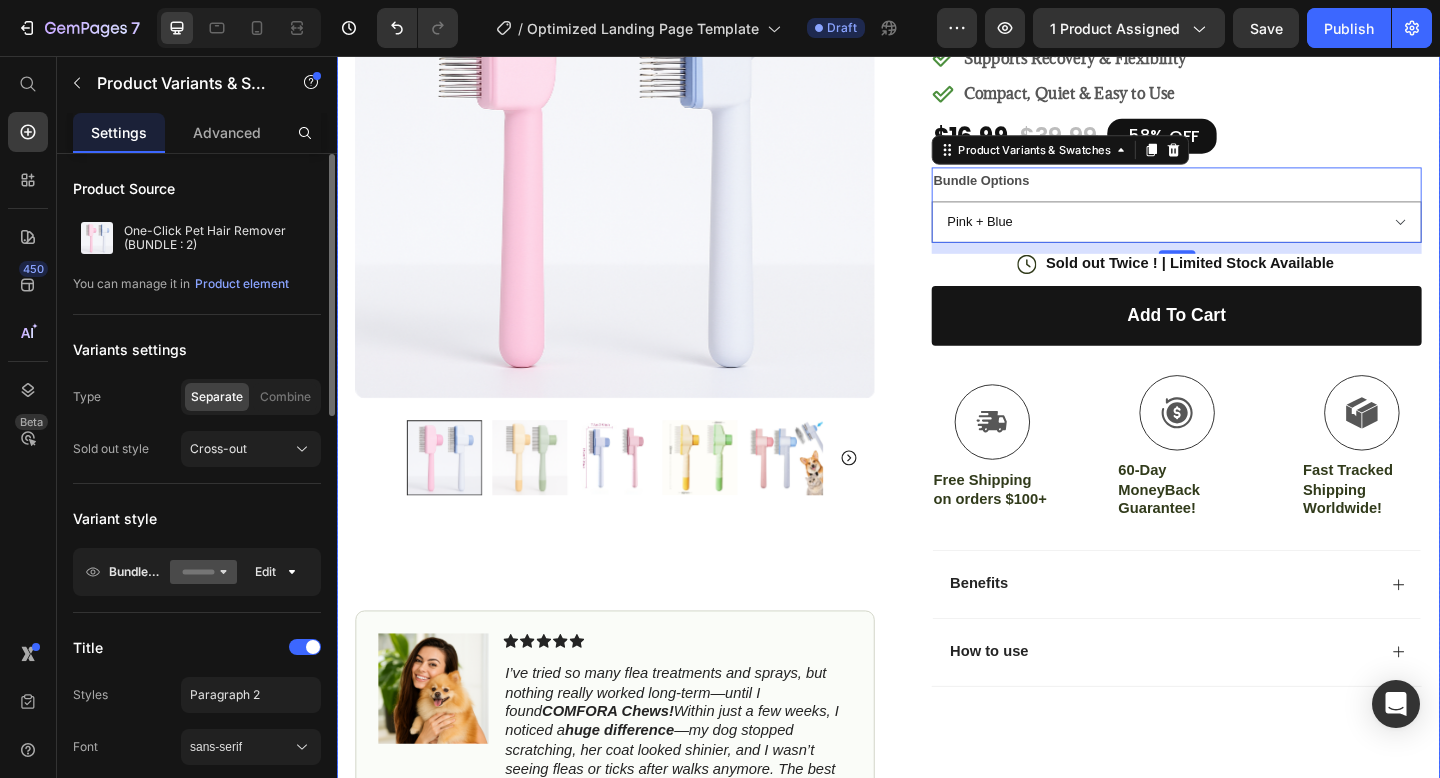 click on "Product Images #1 Home fitness Product of 2024 Text Block Image Icon Icon Icon Icon Icon Icon List I’ve tried so many flea treatments and sprays, but nothing really worked long-term—until I found  COMFORA Chews!  Within just a few weeks, I noticed a  huge difference —my dog stopped scratching, her coat looked shinier, and I wasn’t seeing fleas or ticks after walks anymore. The best part?  It’s natural, mess-free, and she actually loves taking it.  I feel so much better knowing she’s protected daily—and I’ve never felt more confident as a dog parent. Highly recommend! Text Block
Icon Hannah N. (Houston, USA) Text Block Row Row Row Icon Icon Icon Icon Icon Icon List 4.8 based on 56,400 Customers Text Block Row One-Click Pet Hair Remover (BUNDLE : 2) Product Title
Full-Body Results in Minutes
Low-Impact, Joint-Friendly Movement
Supports Recovery & Flexibility
Compact, Quiet & Easy to Use $16.99" at bounding box center (937, 404) 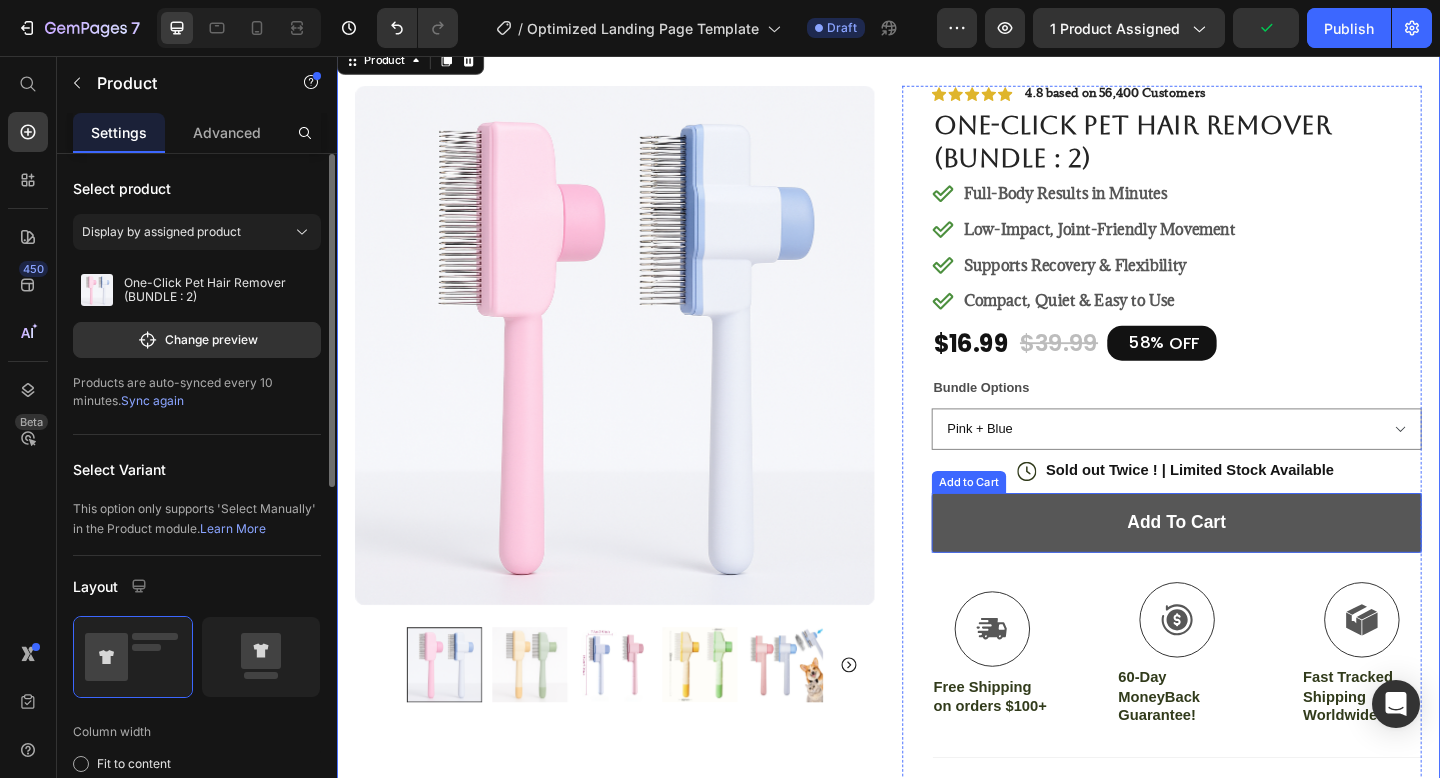 scroll, scrollTop: 96, scrollLeft: 0, axis: vertical 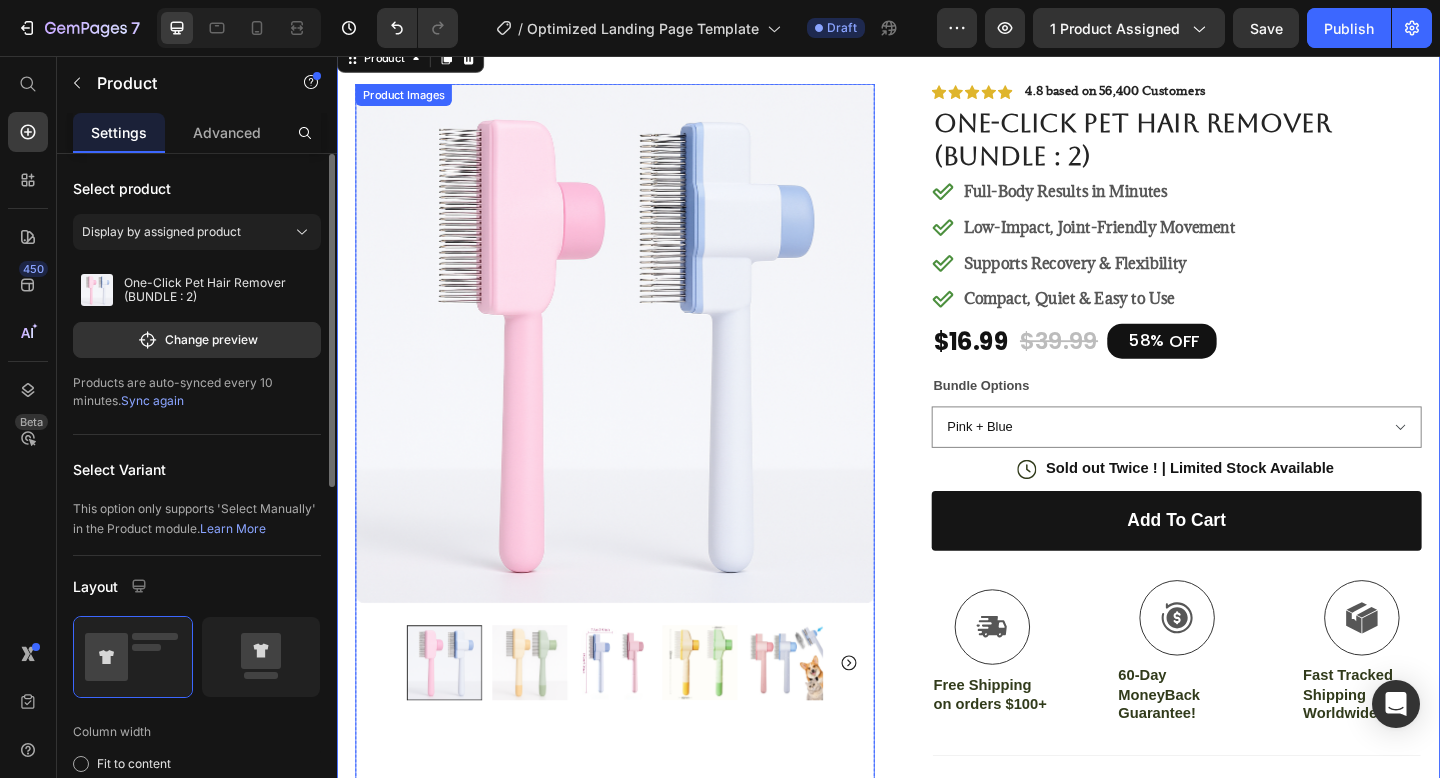 click at bounding box center (547, 716) 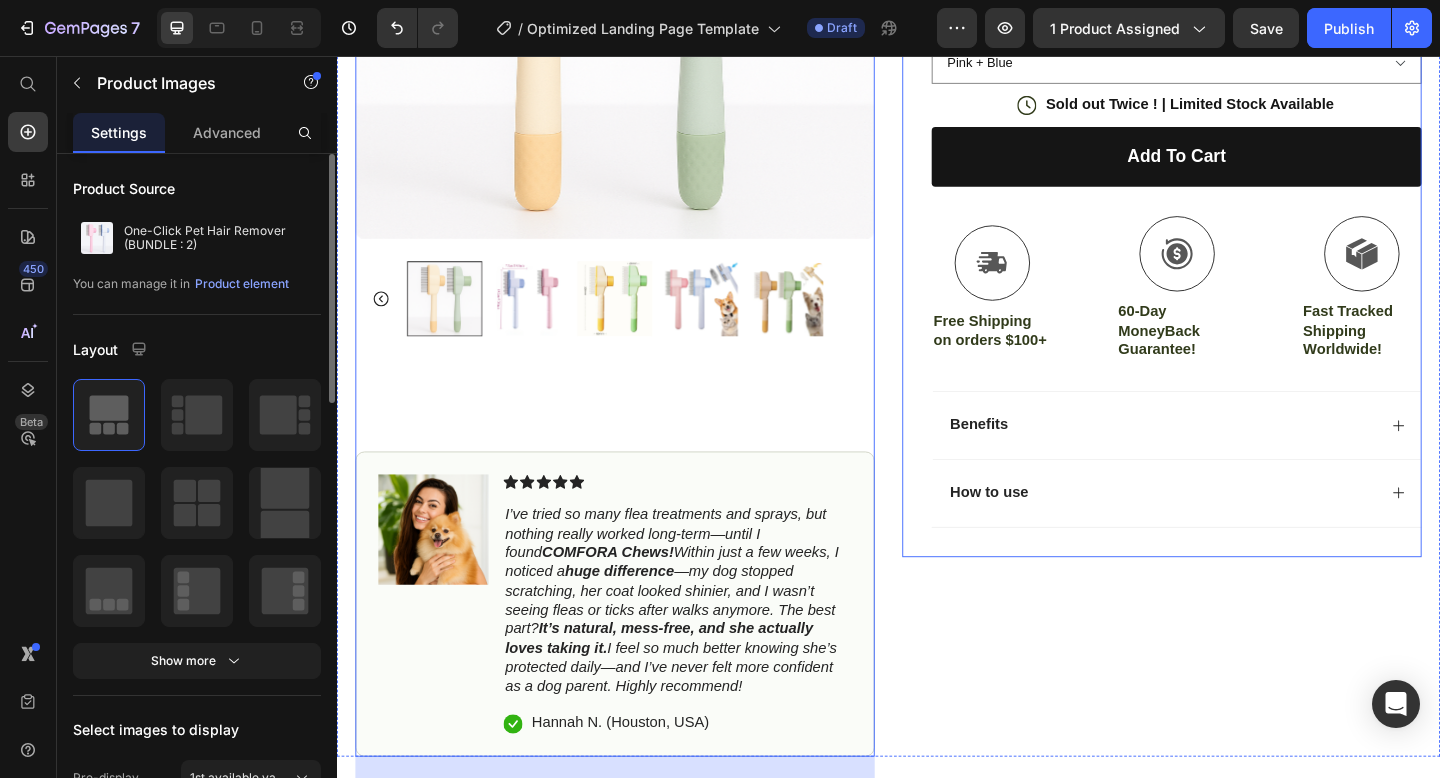 scroll, scrollTop: 504, scrollLeft: 0, axis: vertical 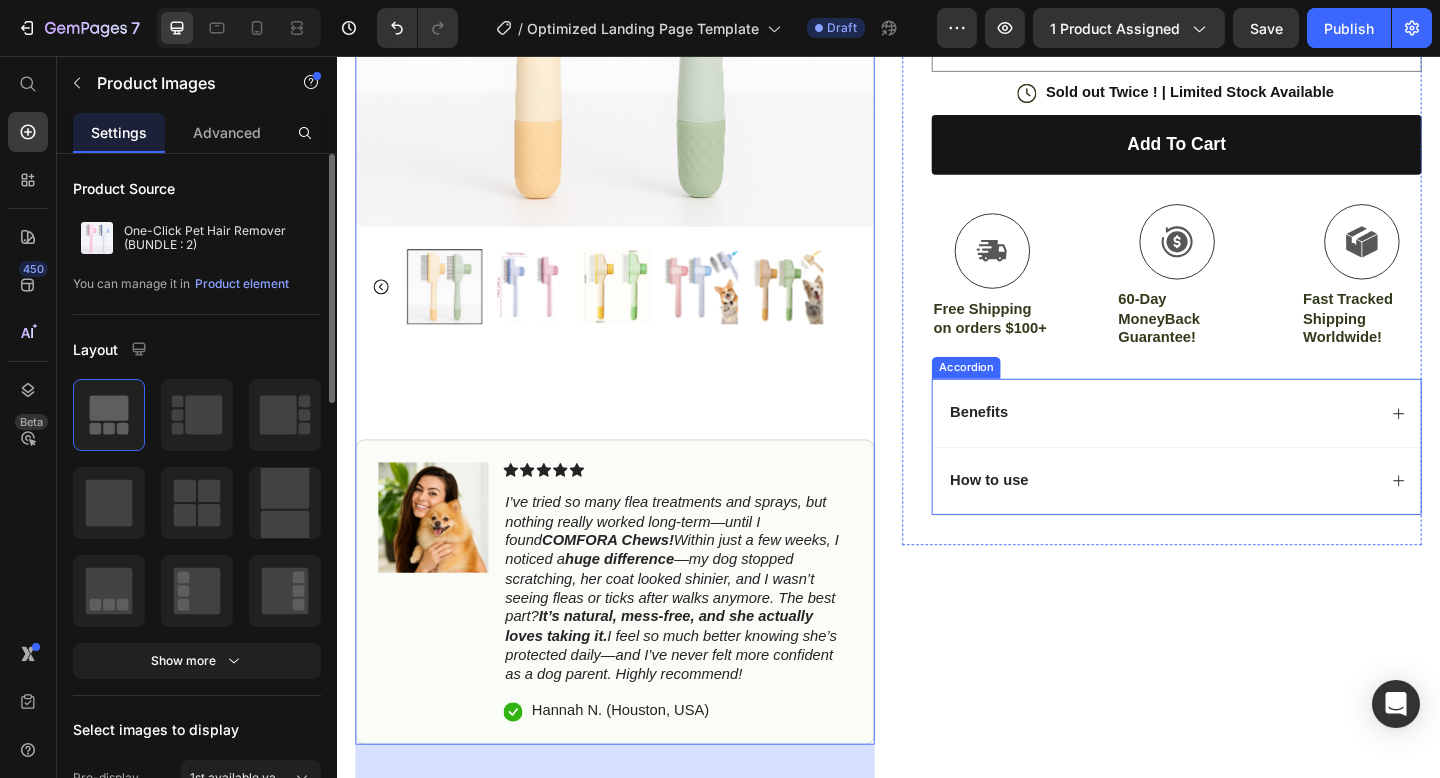 click on "Benefits" at bounding box center [1234, 445] 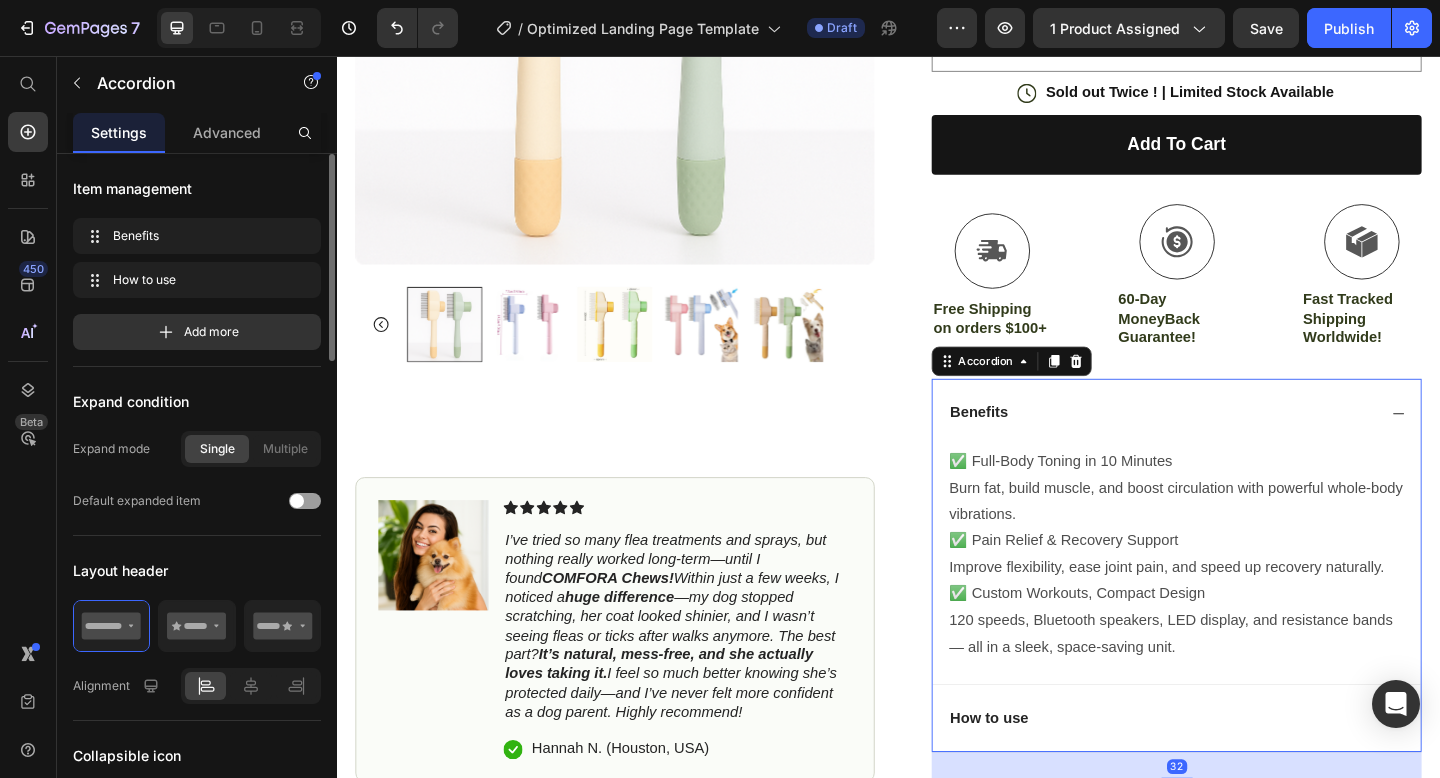 click on "Benefits" at bounding box center (1234, 445) 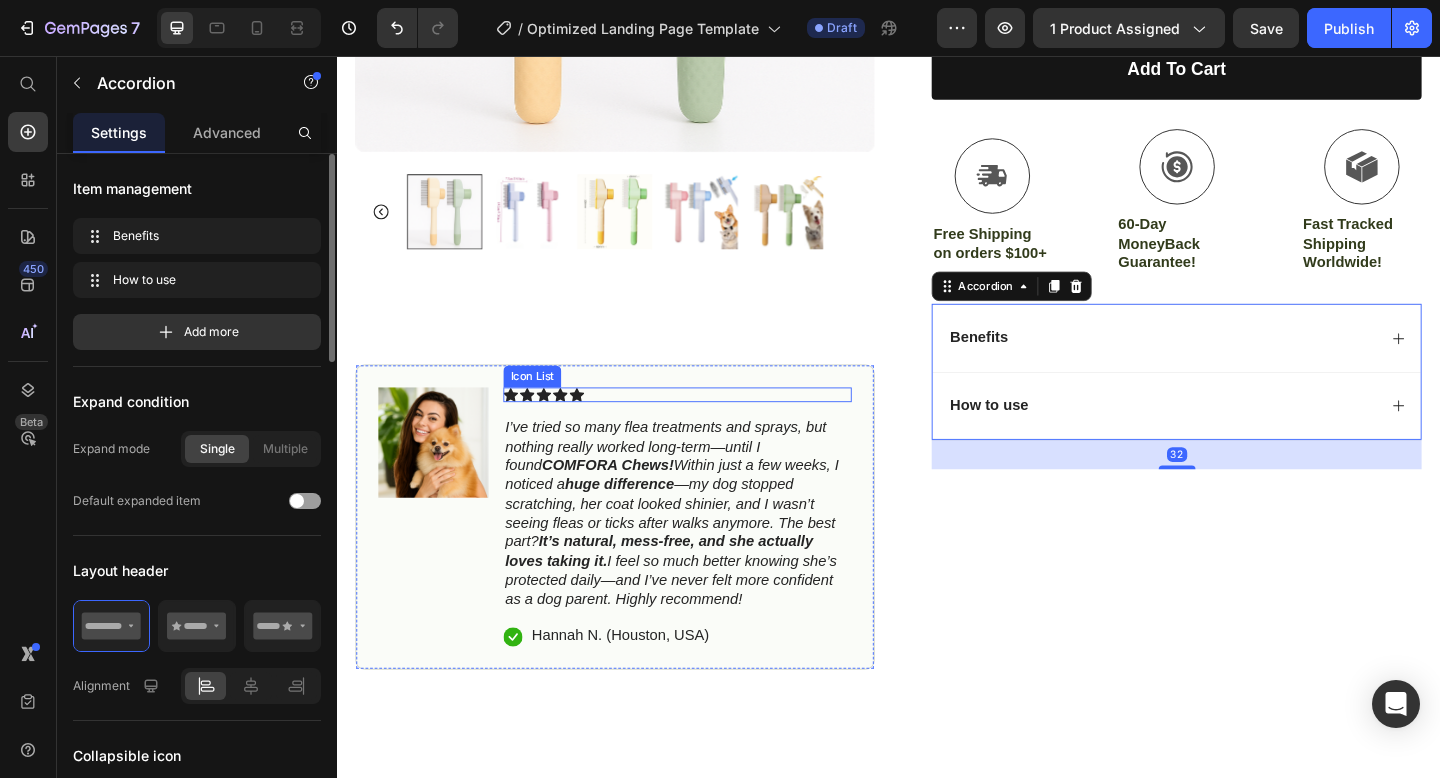 scroll, scrollTop: 639, scrollLeft: 0, axis: vertical 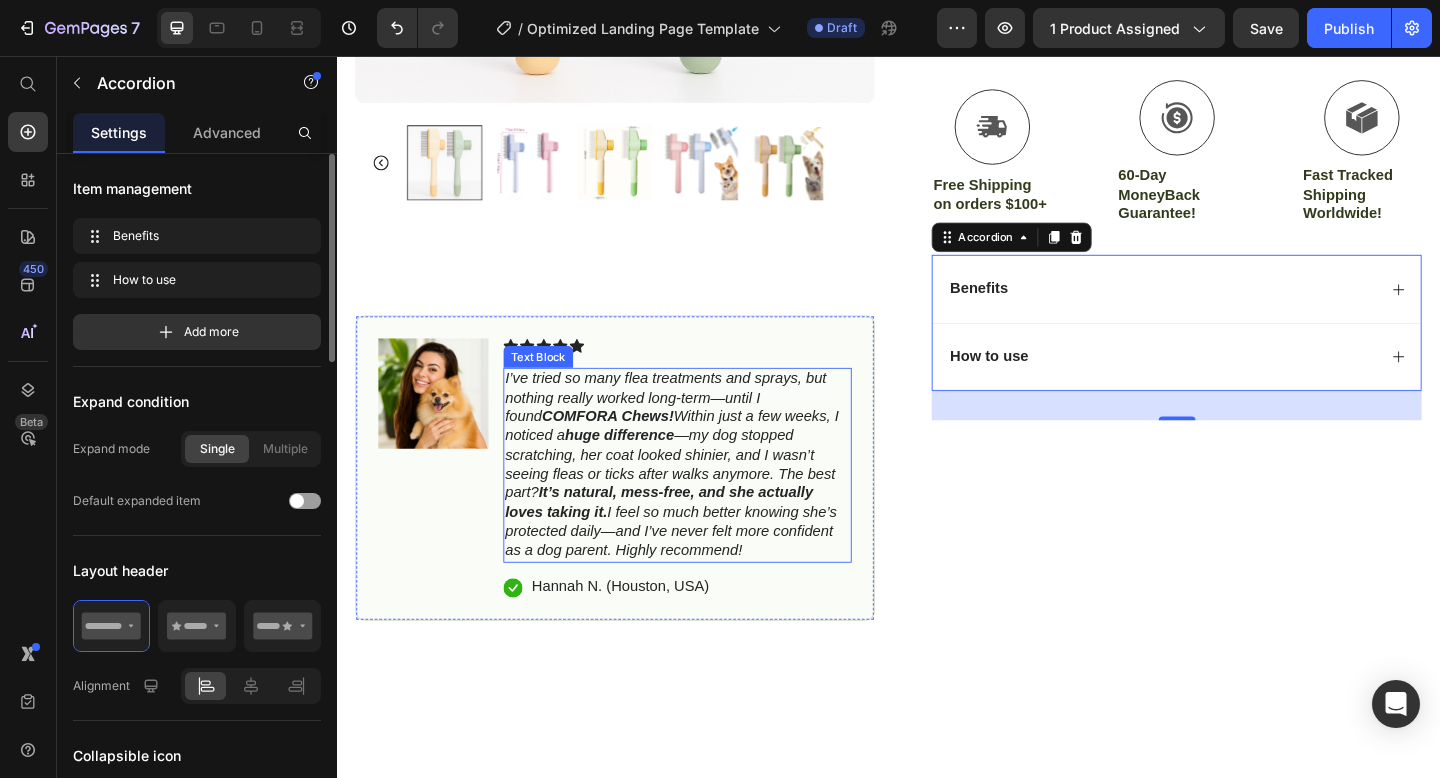 click on "I’ve tried so many flea treatments and sprays, but nothing really worked long-term—until I found  COMFORA Chews!  Within just a few weeks, I noticed a  huge difference —my dog stopped scratching, her coat looked shinier, and I wasn’t seeing fleas or ticks after walks anymore. The best part?  It’s natural, mess-free, and she actually loves taking it.  I feel so much better knowing she’s protected daily—and I’ve never felt more confident as a dog parent. Highly recommend!" at bounding box center [707, 502] 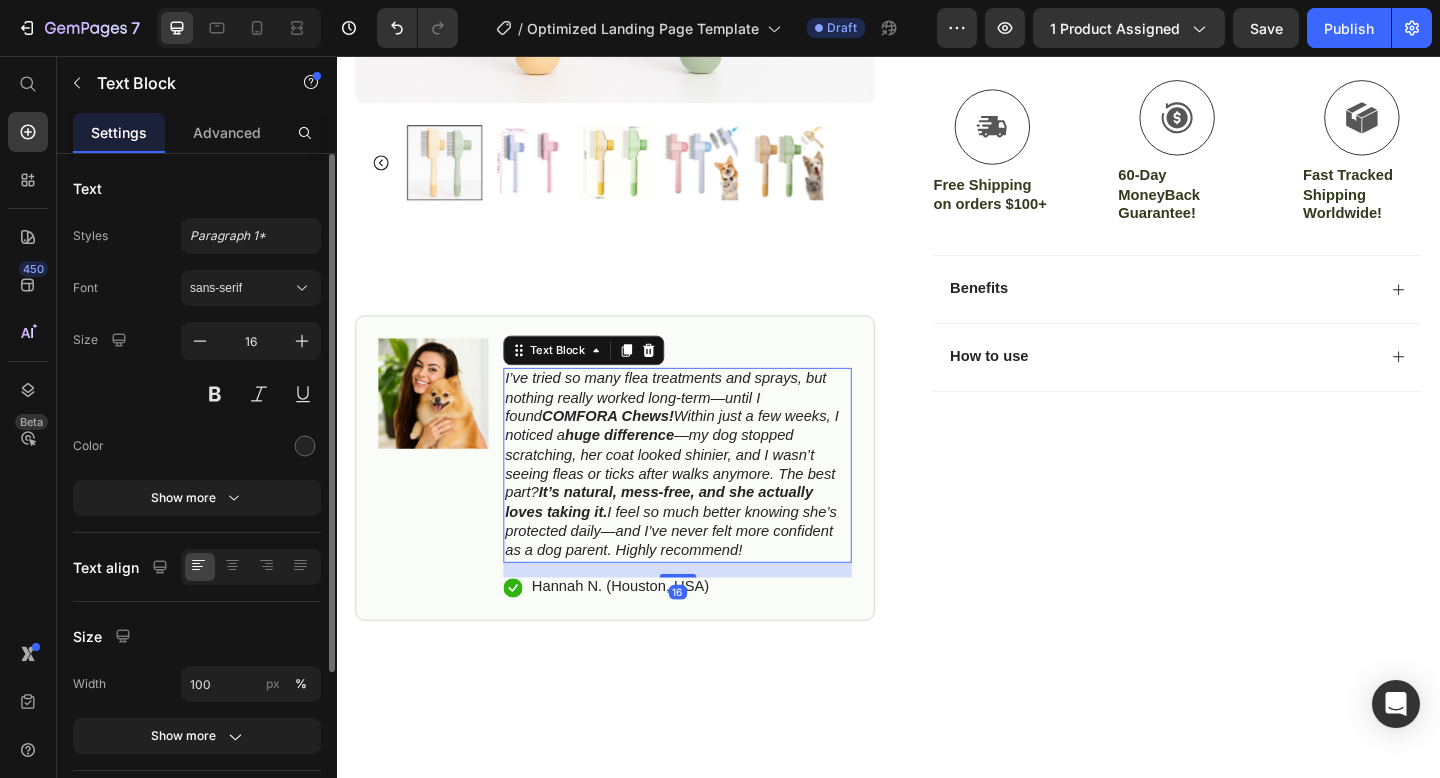 click on "I’ve tried so many flea treatments and sprays, but nothing really worked long-term—until I found  COMFORA Chews!  Within just a few weeks, I noticed a  huge difference —my dog stopped scratching, her coat looked shinier, and I wasn’t seeing fleas or ticks after walks anymore. The best part?  It’s natural, mess-free, and she actually loves taking it.  I feel so much better knowing she’s protected daily—and I’ve never felt more confident as a dog parent. Highly recommend!" at bounding box center [707, 502] 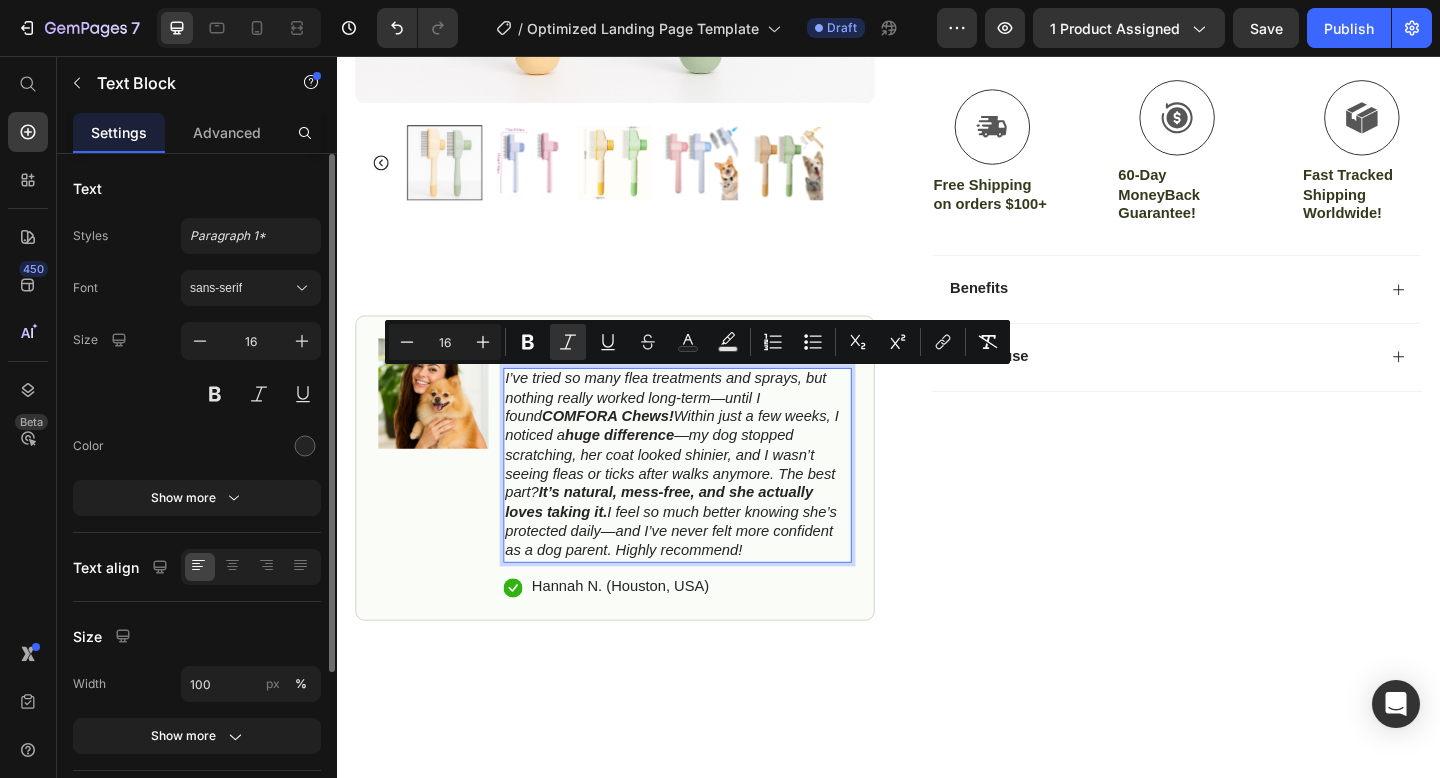 copy on "I’ve tried so many flea treatments and sprays, but nothing really worked long-term—until I found  COMFORA Chews!  Within just a few weeks, I noticed a  huge difference —my dog stopped scratching, her coat looked shinier, and I wasn’t seeing fleas or ticks after walks anymore. The best part?  It’s natural, mess-free, and she actually loves taking it.  I feel so much better knowing she’s protected daily—and I’ve never felt more confident as a dog parent. Highly recommend!" 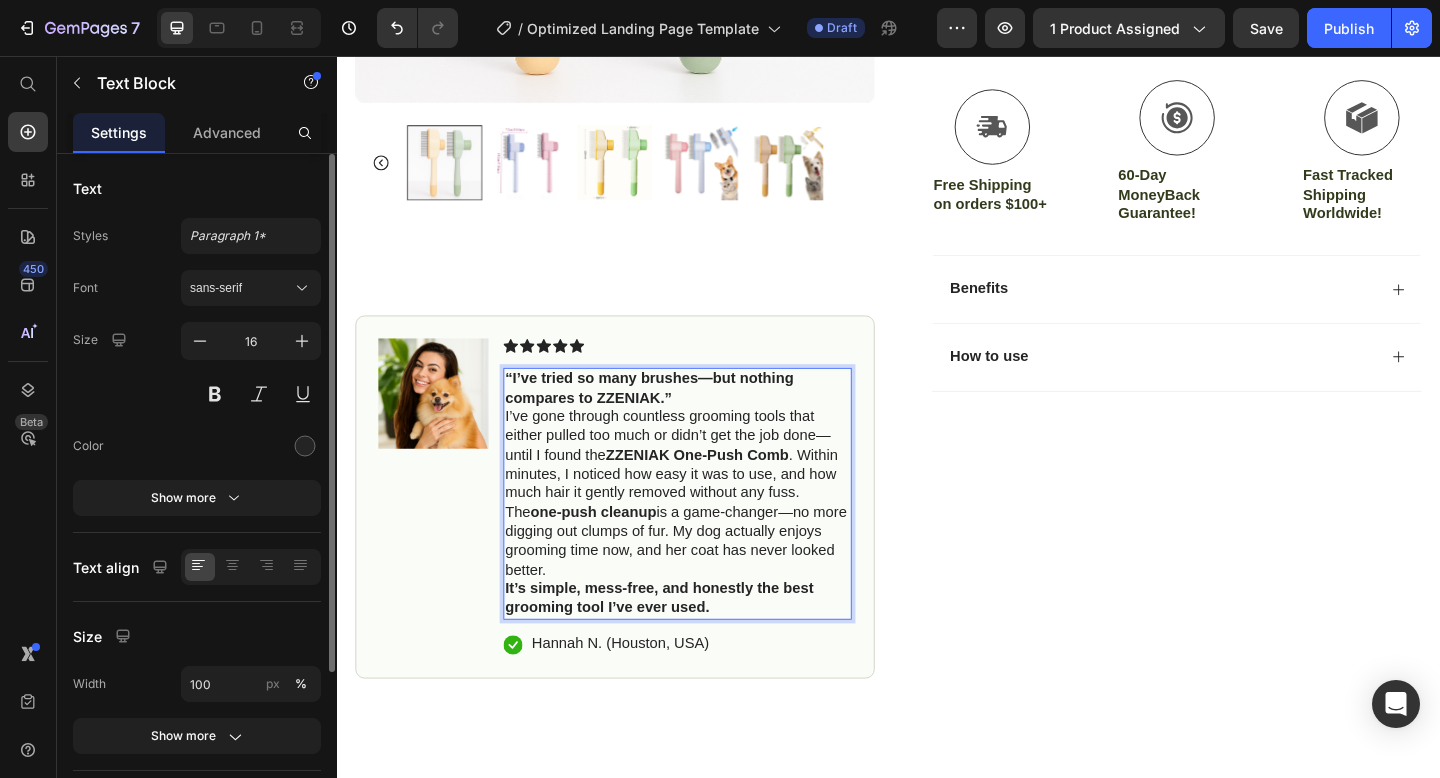 click on "“I’ve tried so many brushes—but nothing compares to ZZENIAK.”" at bounding box center [677, 418] 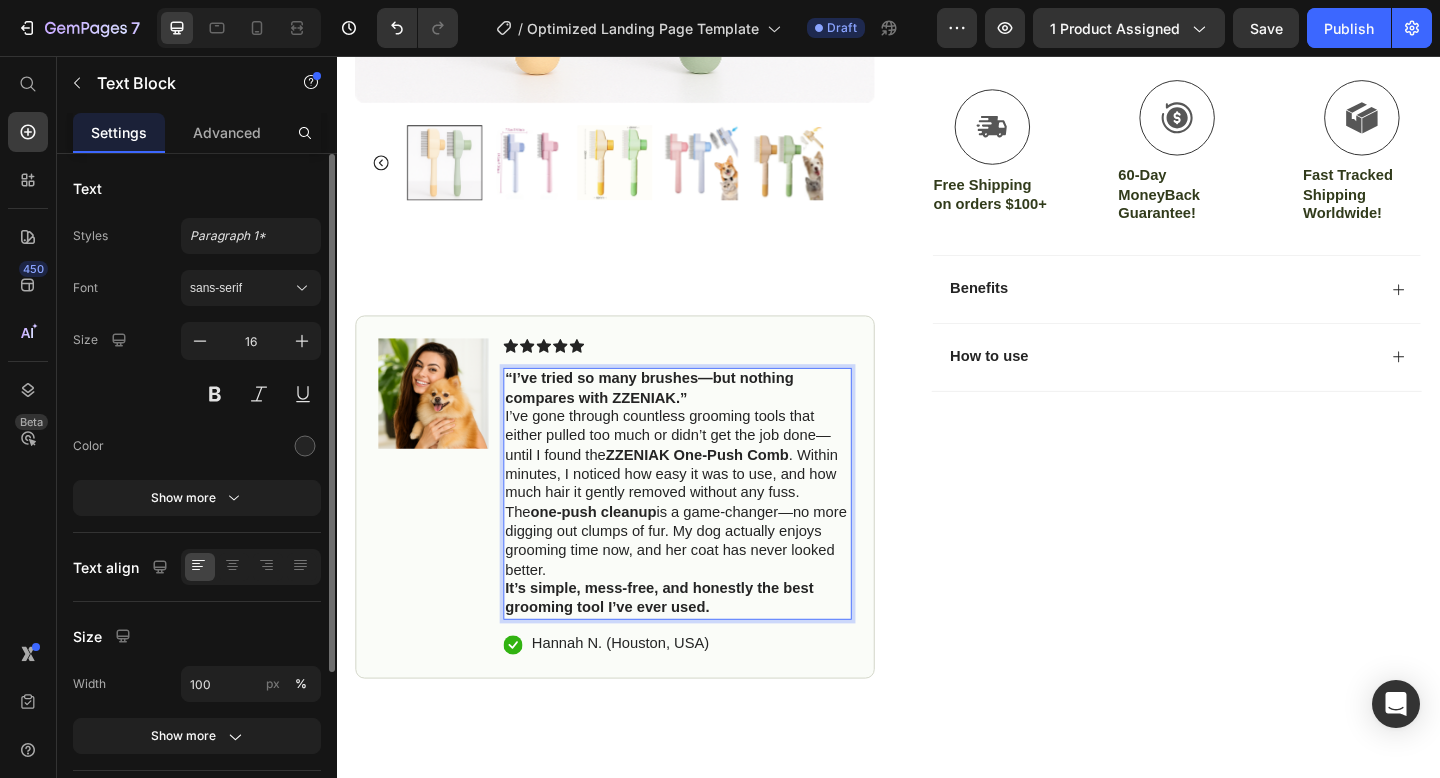 click on "“I’ve tried so many brushes—but nothing compares with ZZENIAK.” I’ve gone through countless grooming tools that either pulled too much or didn’t get the job done—until I found the  ZZENIAK One-Push Comb . Within minutes, I noticed how easy it was to use, and how much hair it gently removed without any fuss. The  one-push cleanup  is a game-changer—no more digging out clumps of fur. My dog actually enjoys grooming time now, and her coat has never looked better. It’s simple, mess-free, and honestly the best grooming tool I’ve ever used." at bounding box center (707, 533) 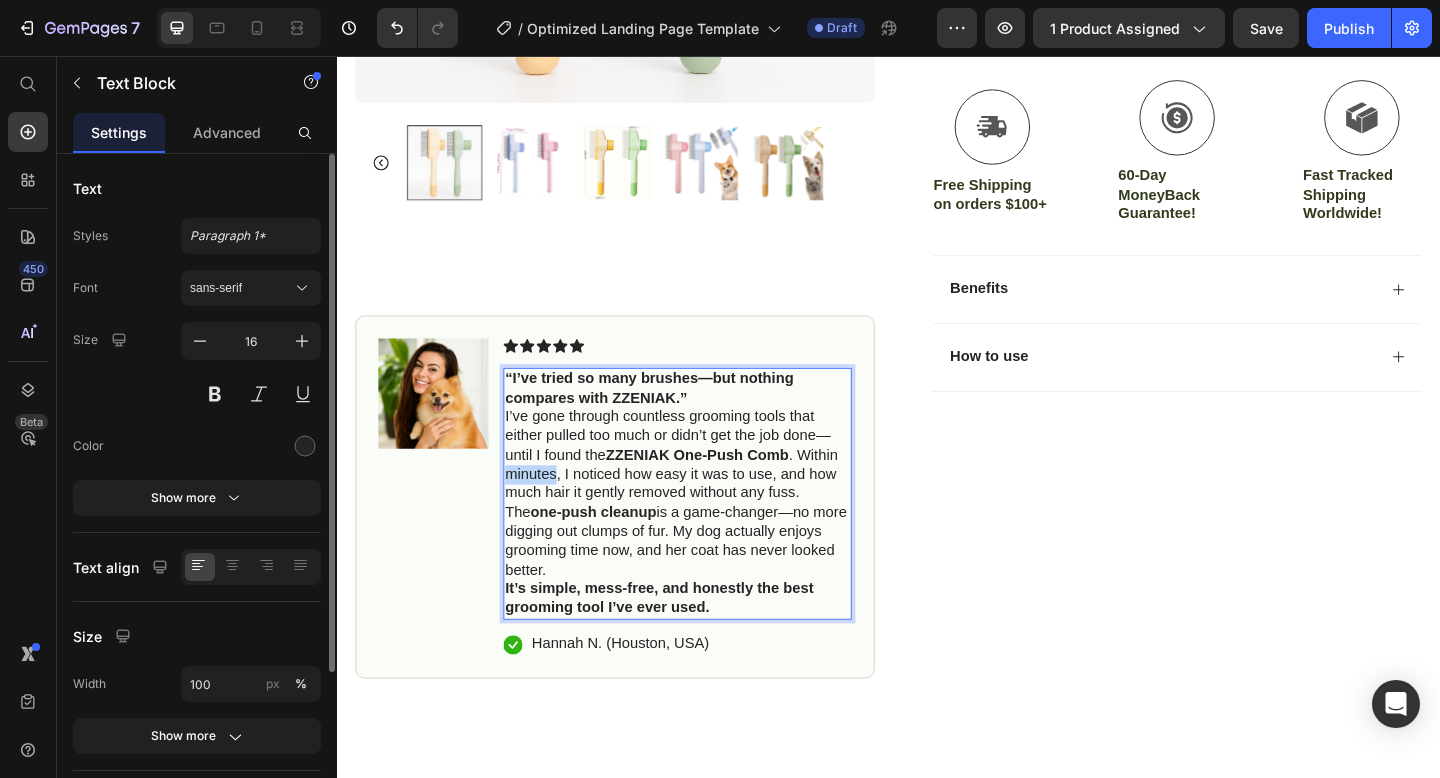 click on "“I’ve tried so many brushes—but nothing compares with ZZENIAK.” I’ve gone through countless grooming tools that either pulled too much or didn’t get the job done—until I found the  ZZENIAK One-Push Comb . Within minutes, I noticed how easy it was to use, and how much hair it gently removed without any fuss. The  one-push cleanup  is a game-changer—no more digging out clumps of fur. My dog actually enjoys grooming time now, and her coat has never looked better. It’s simple, mess-free, and honestly the best grooming tool I’ve ever used." at bounding box center [707, 533] 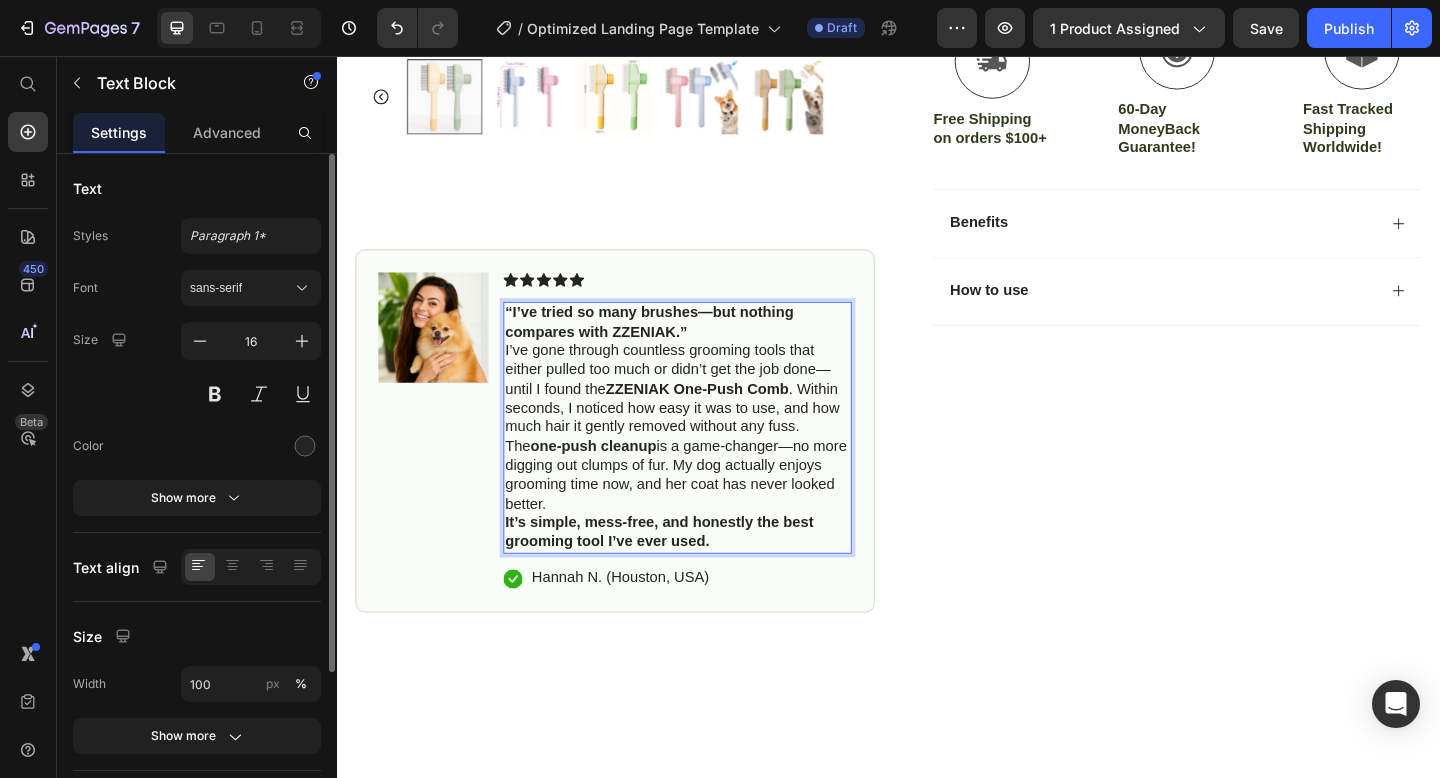 scroll, scrollTop: 715, scrollLeft: 0, axis: vertical 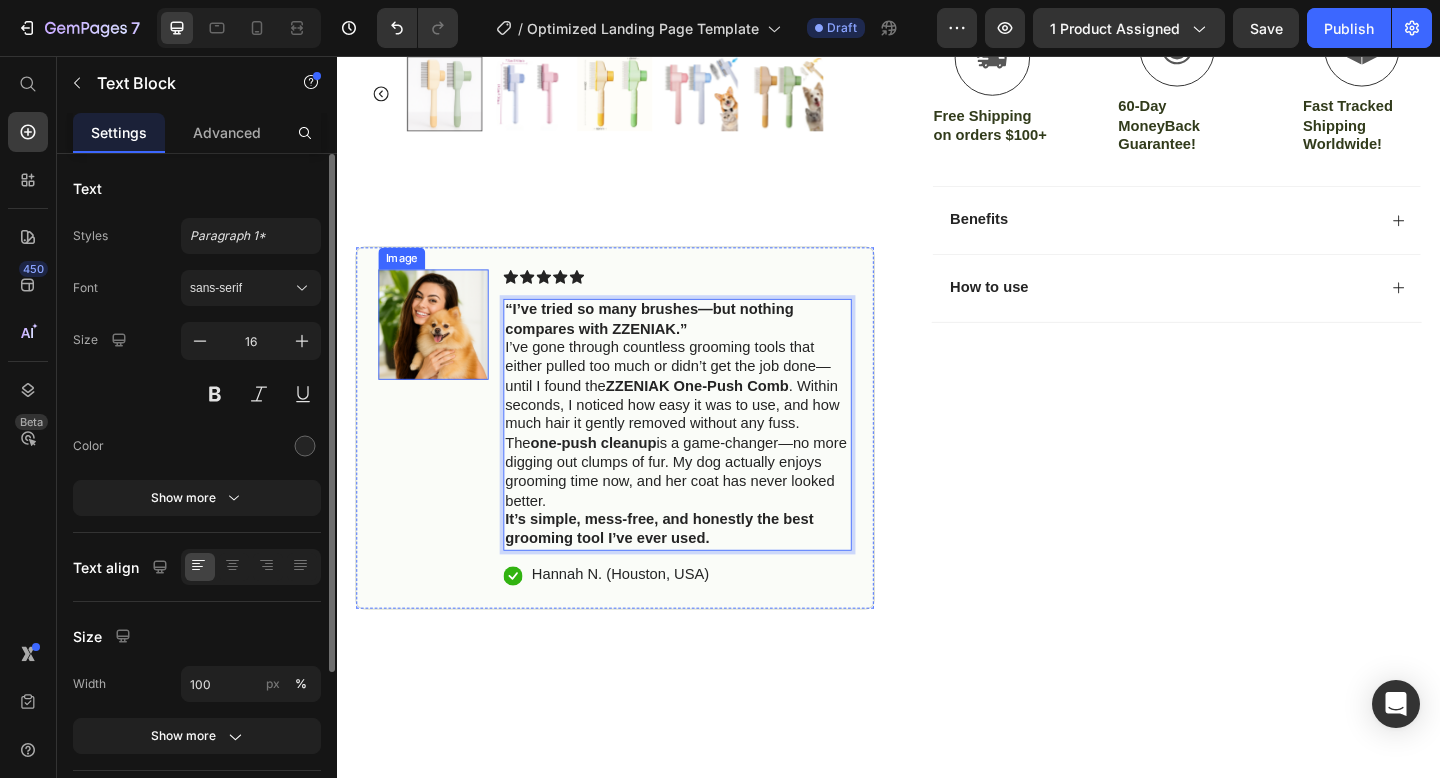 click at bounding box center [442, 348] 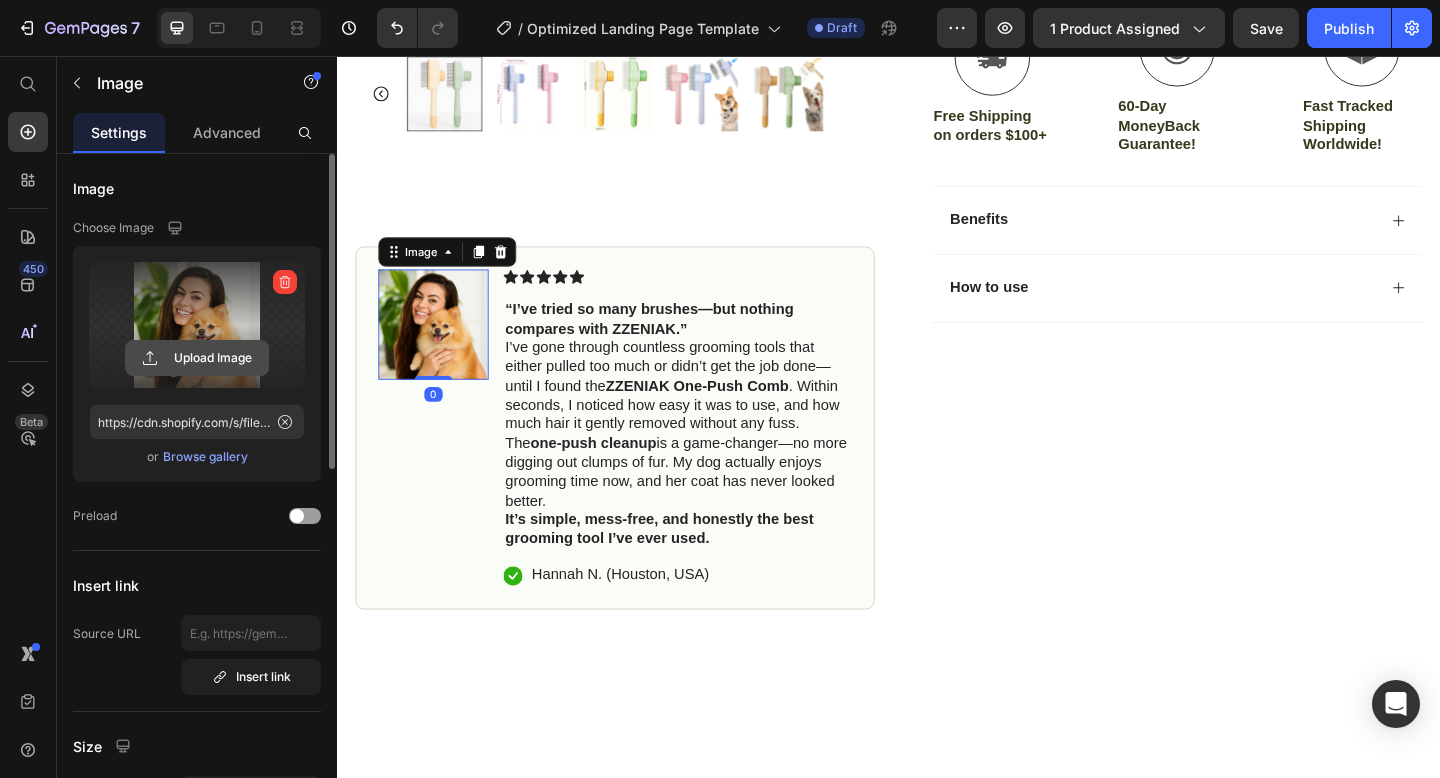 click 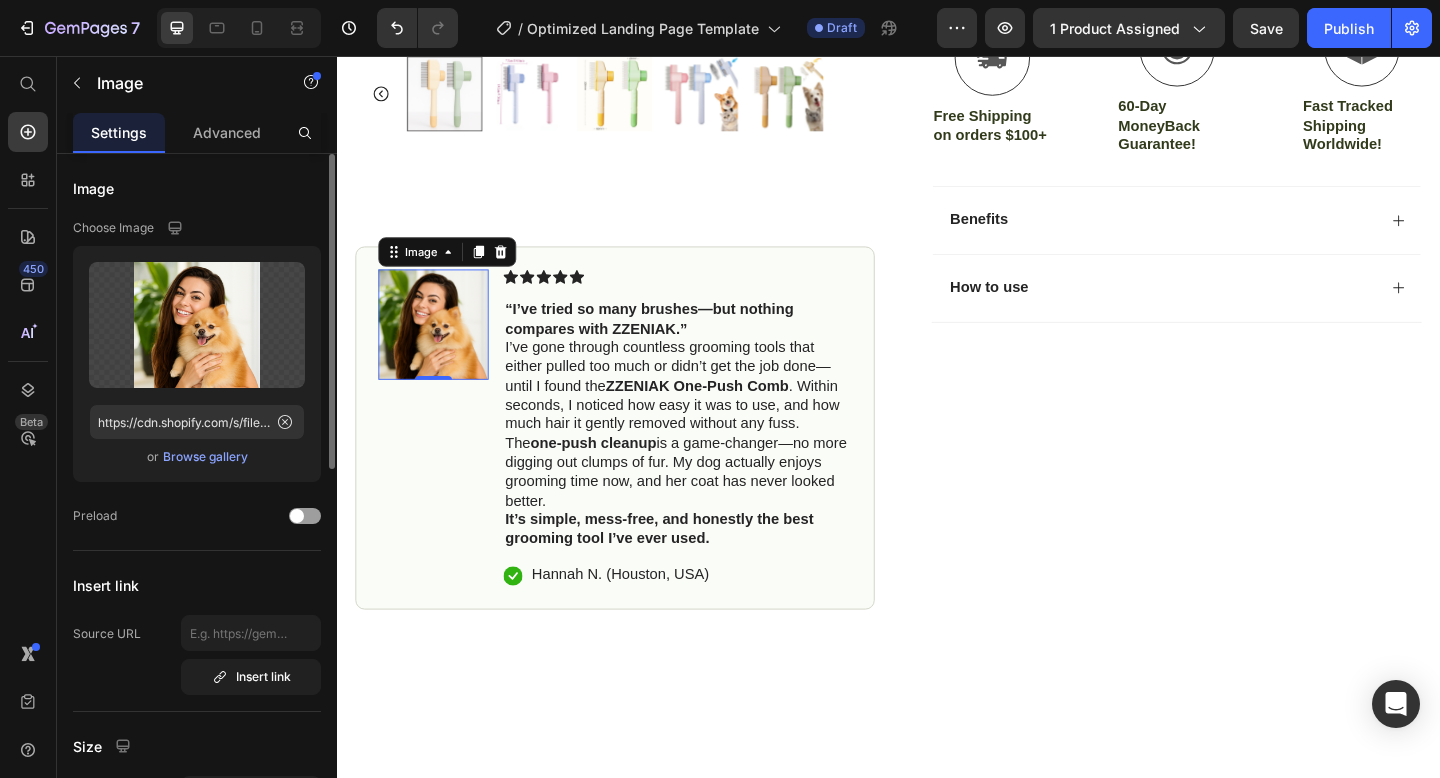 click on "Browse gallery" at bounding box center (205, 457) 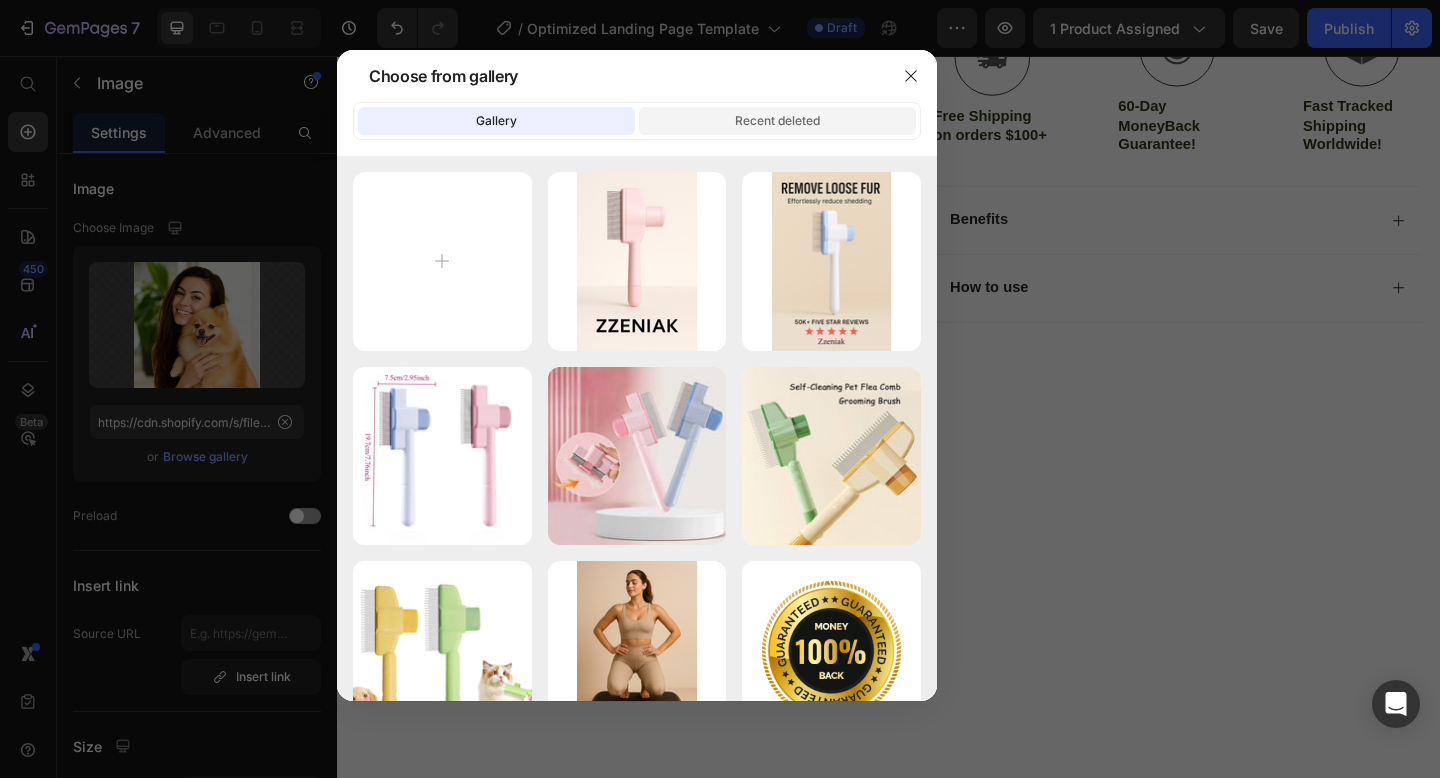 click on "Recent deleted" 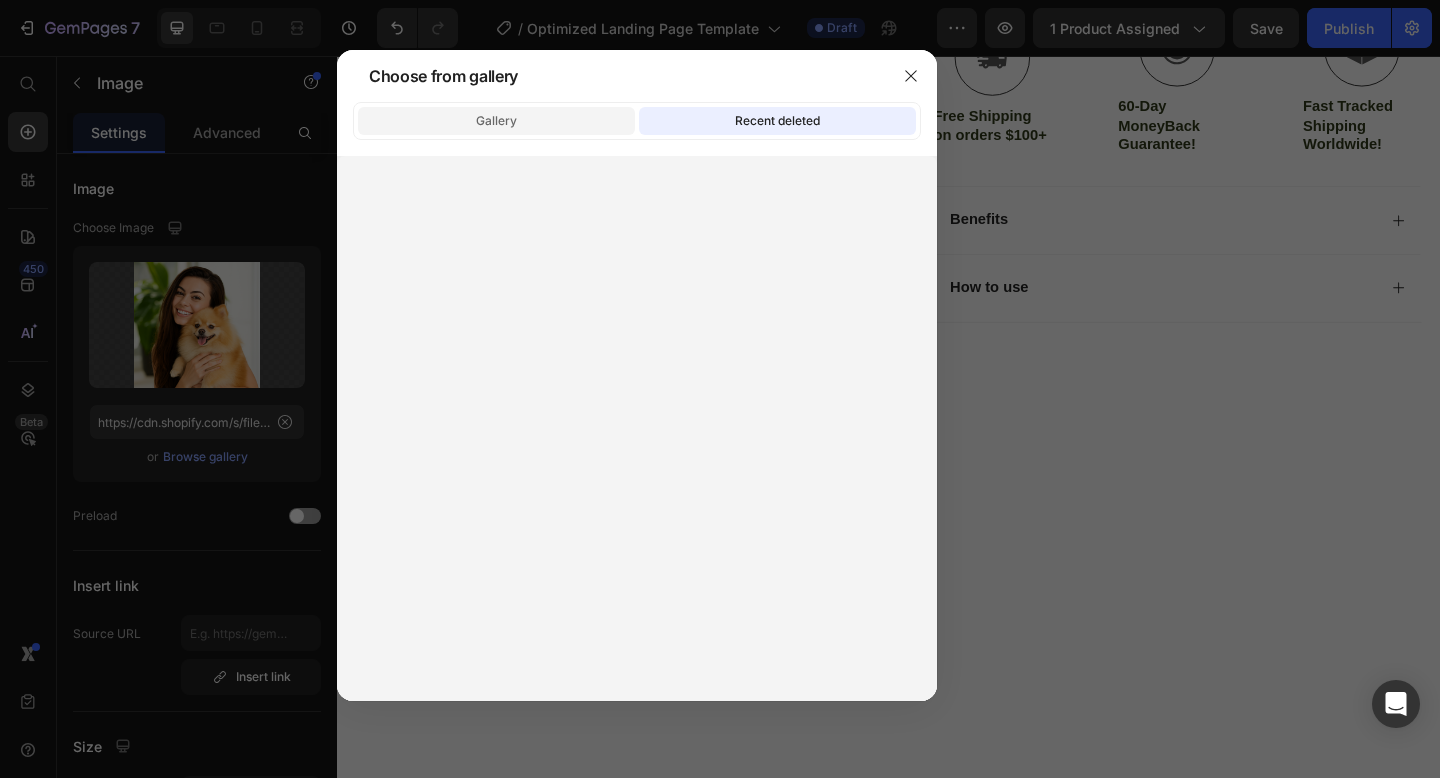 click on "Gallery" 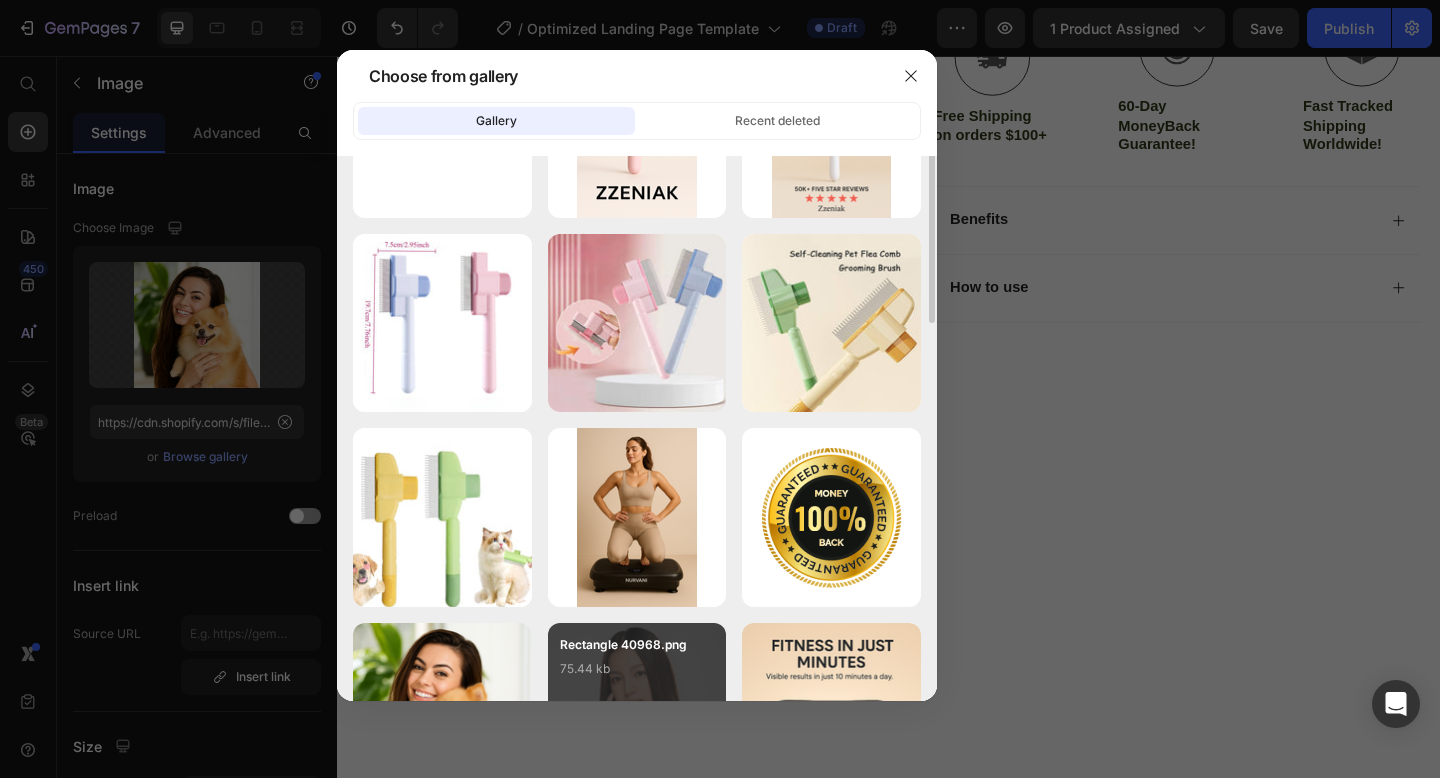 scroll, scrollTop: 0, scrollLeft: 0, axis: both 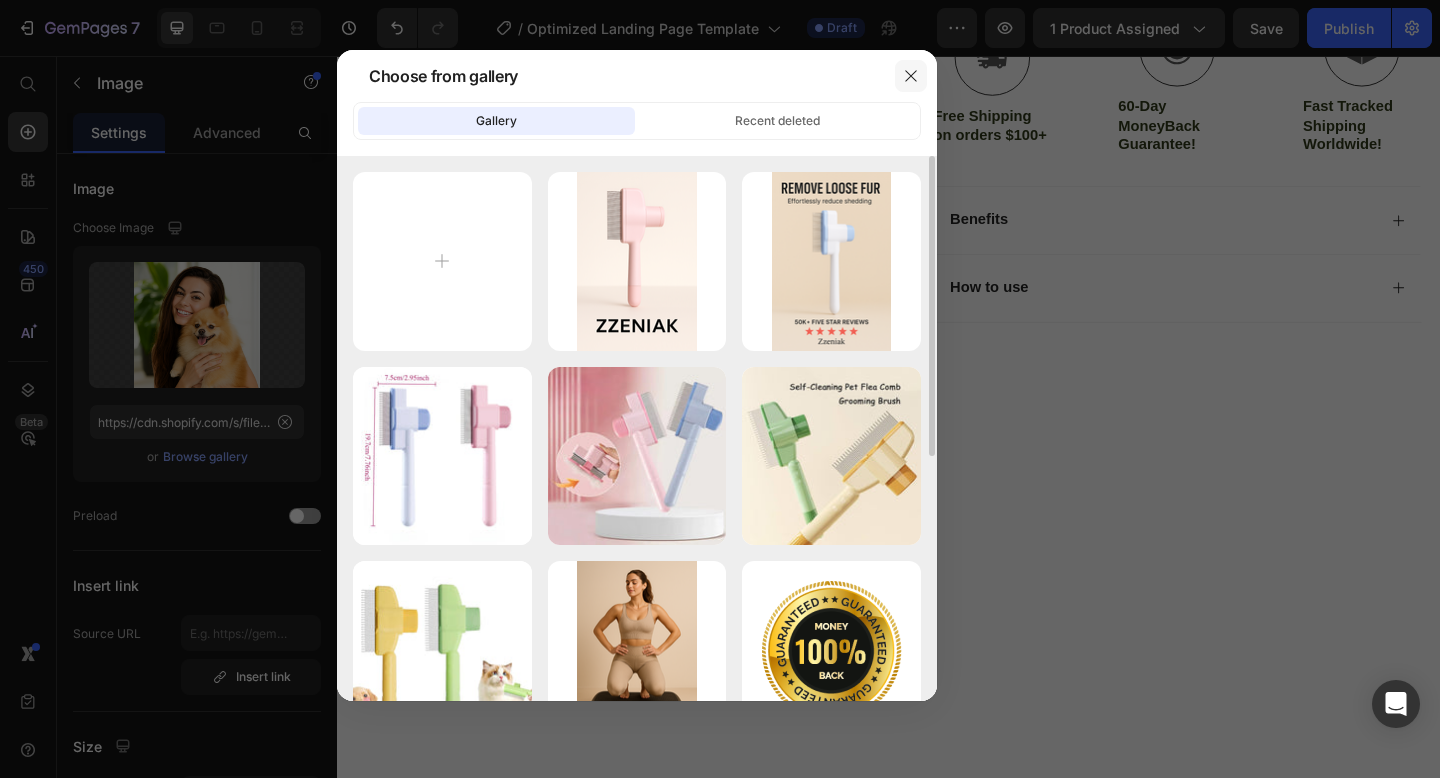 click 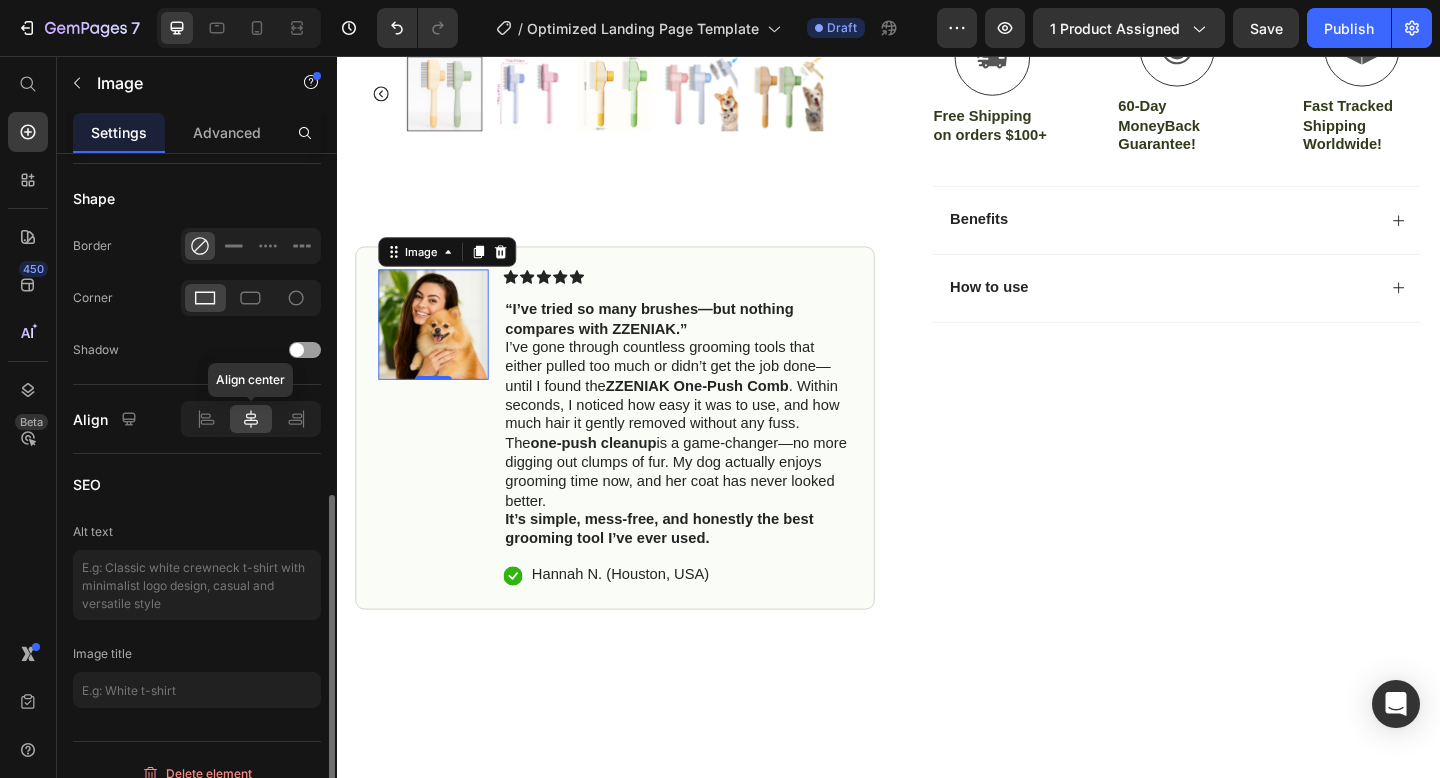 scroll, scrollTop: 790, scrollLeft: 0, axis: vertical 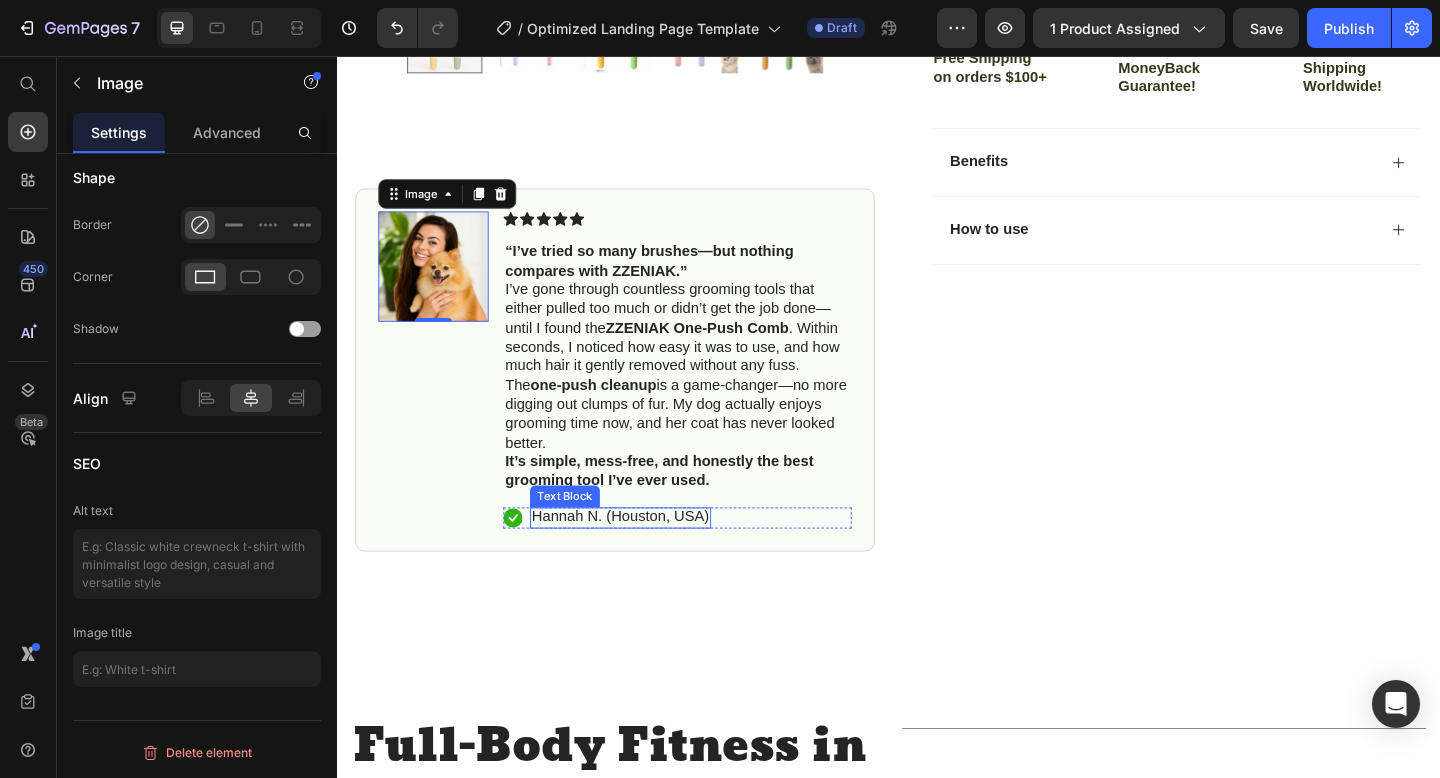 click on "Hannah N. (Houston, USA)" at bounding box center [645, 557] 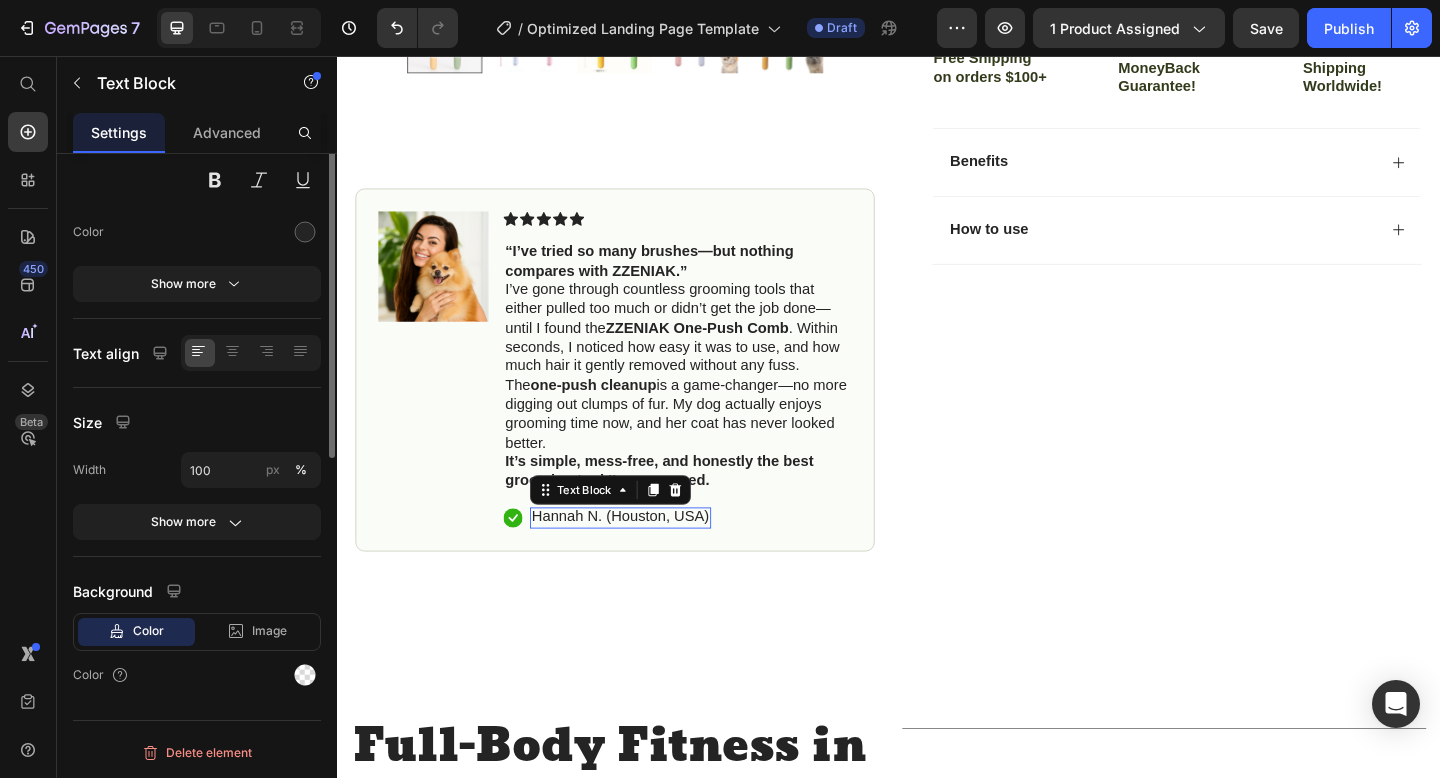 scroll, scrollTop: 0, scrollLeft: 0, axis: both 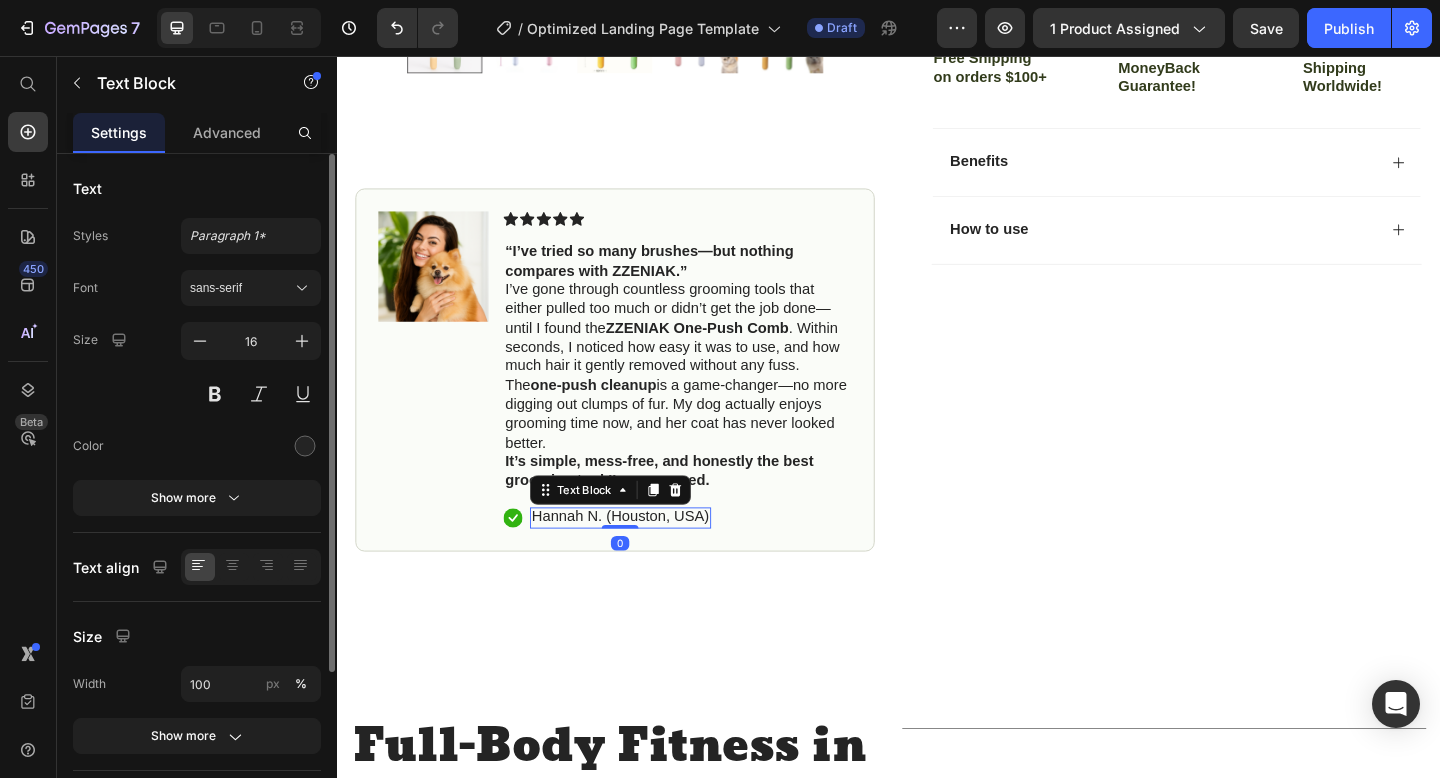 click on "Hannah N. (Houston, USA)" at bounding box center (645, 557) 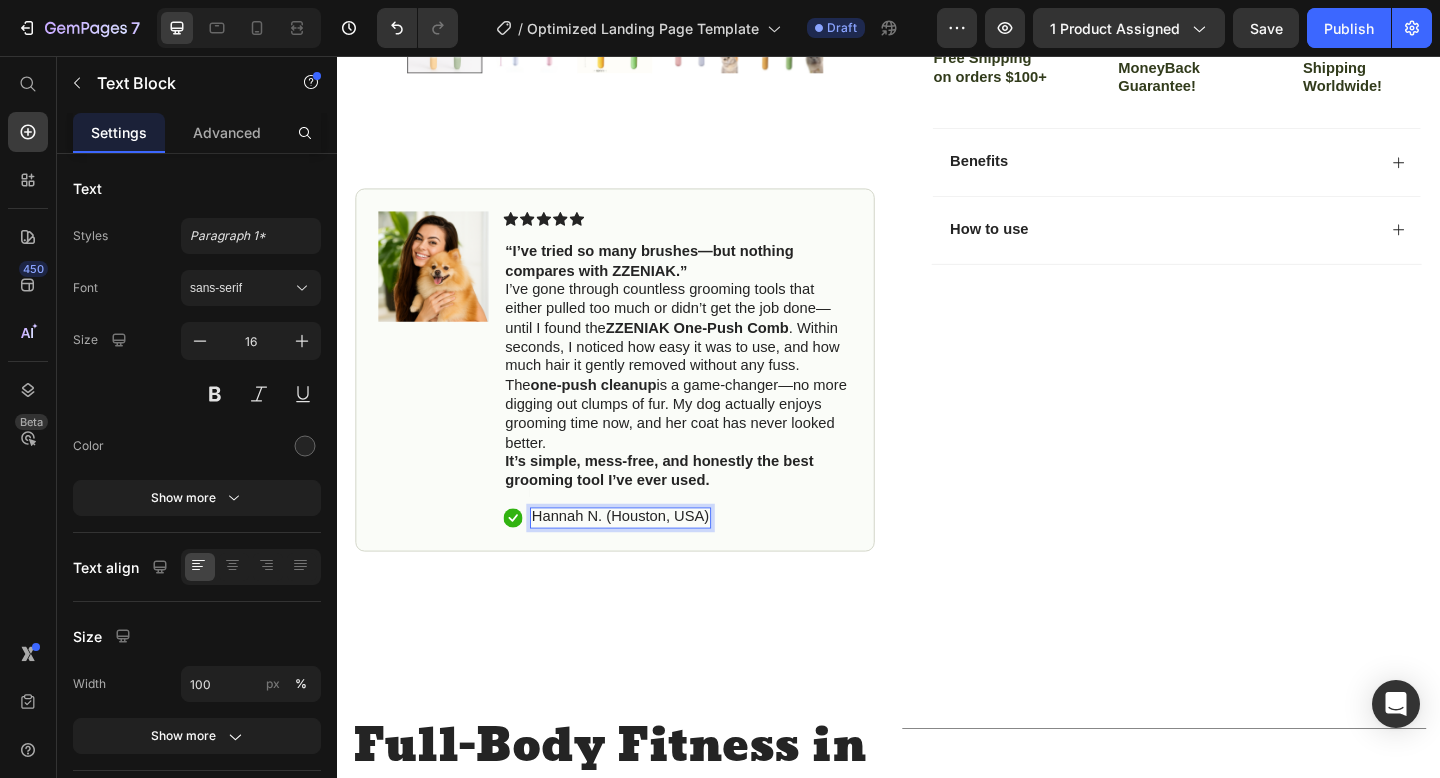 click on "Hannah N. (Houston, USA)" at bounding box center [645, 557] 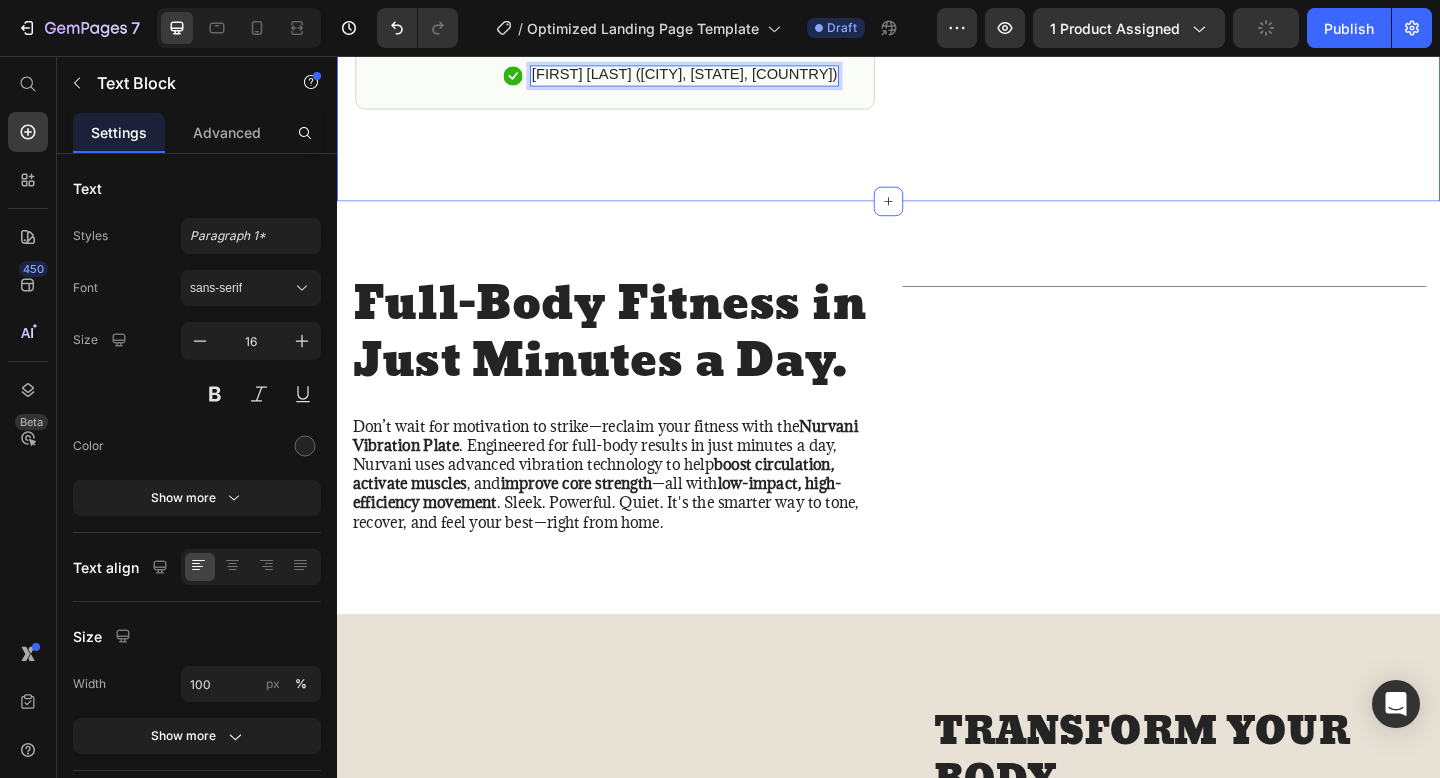 scroll, scrollTop: 1215, scrollLeft: 0, axis: vertical 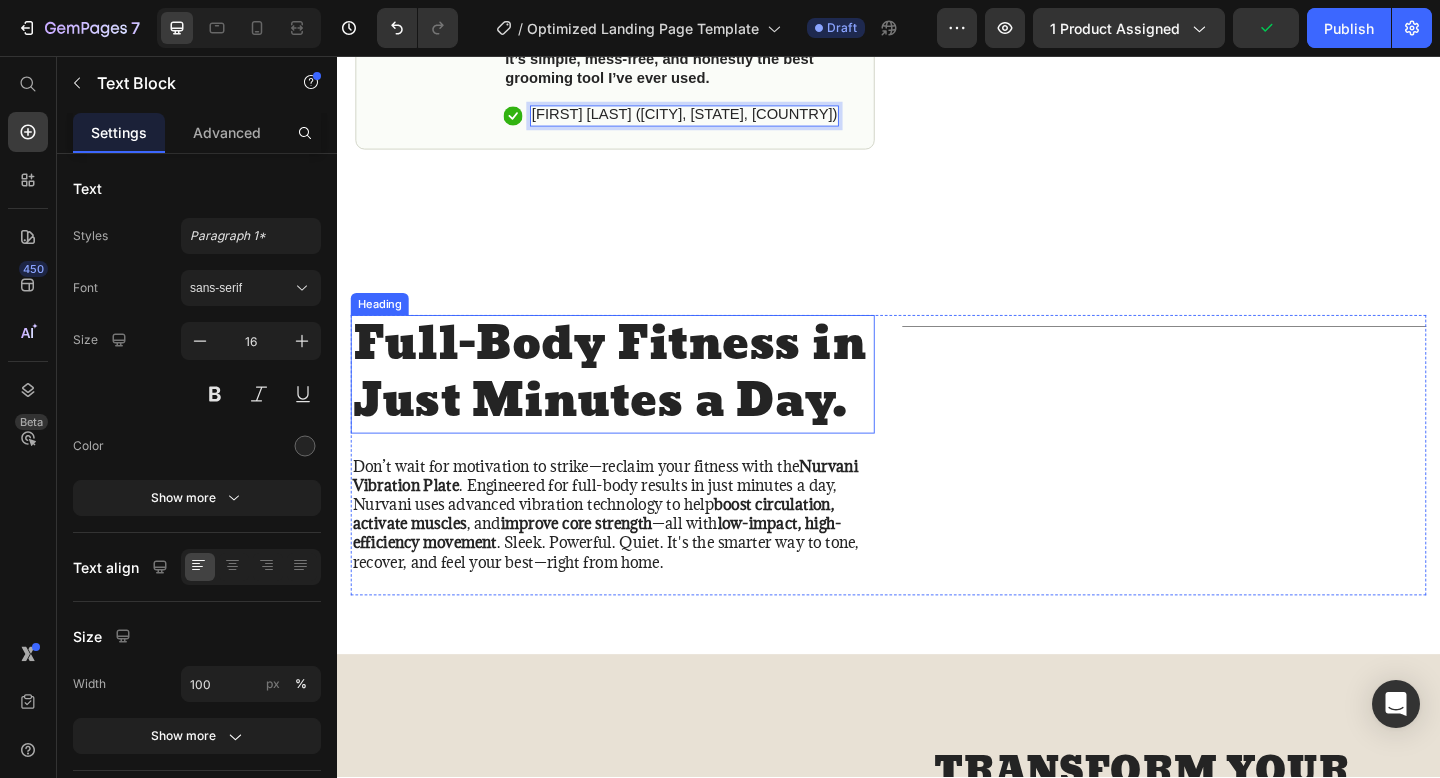 click on "Full-Body Fitness in Just Minutes a Day." at bounding box center (637, 402) 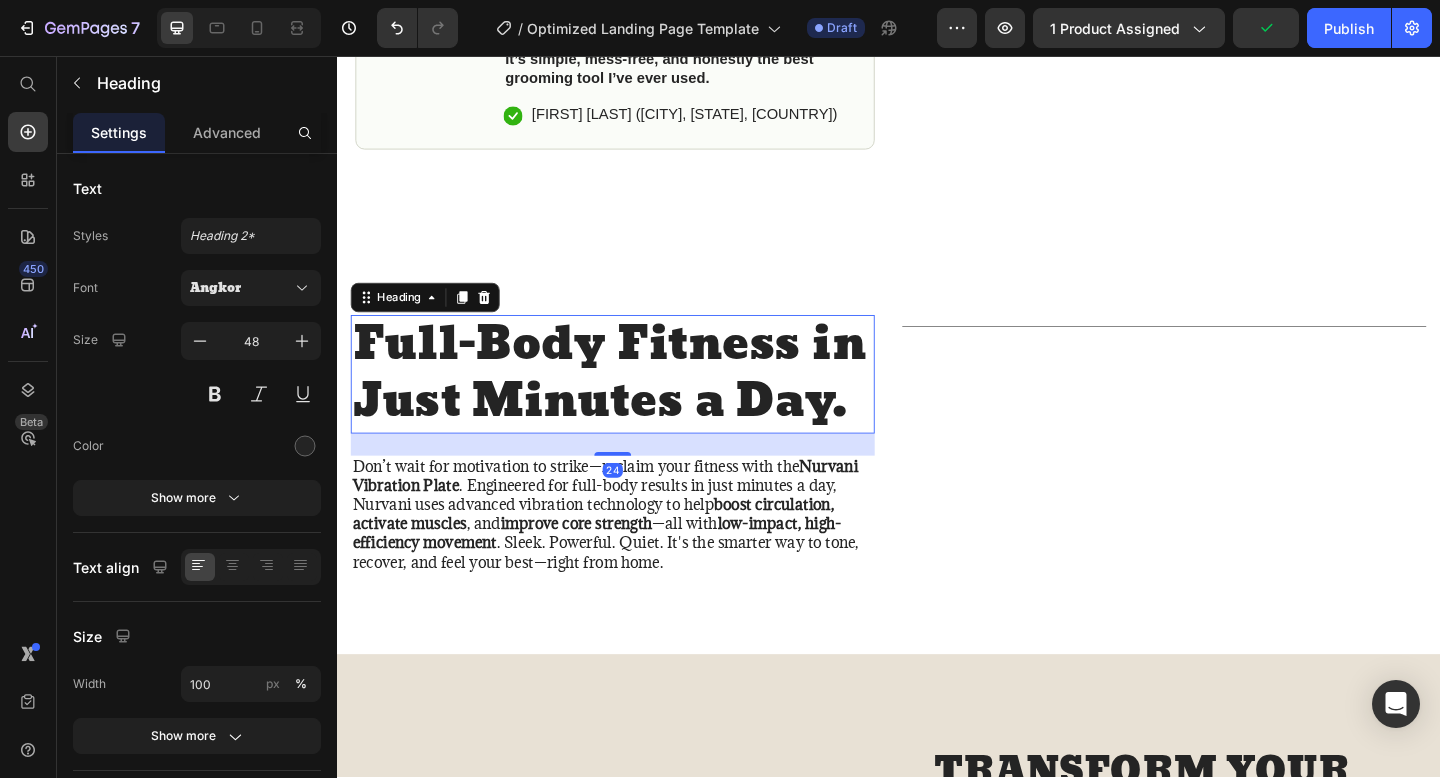 click on "Full-Body Fitness in Just Minutes a Day." at bounding box center (637, 402) 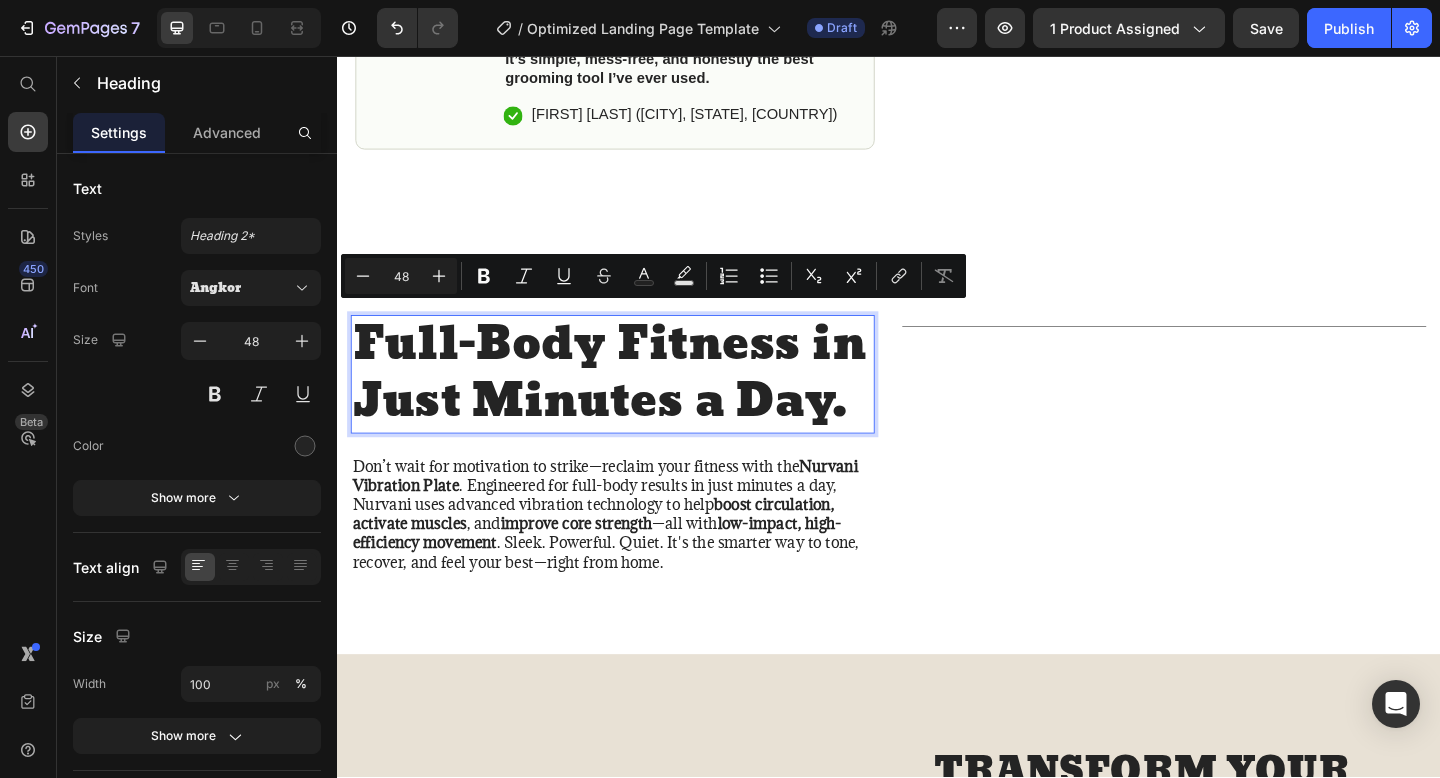 click on "Full-Body Fitness in Just Minutes a Day." at bounding box center [637, 402] 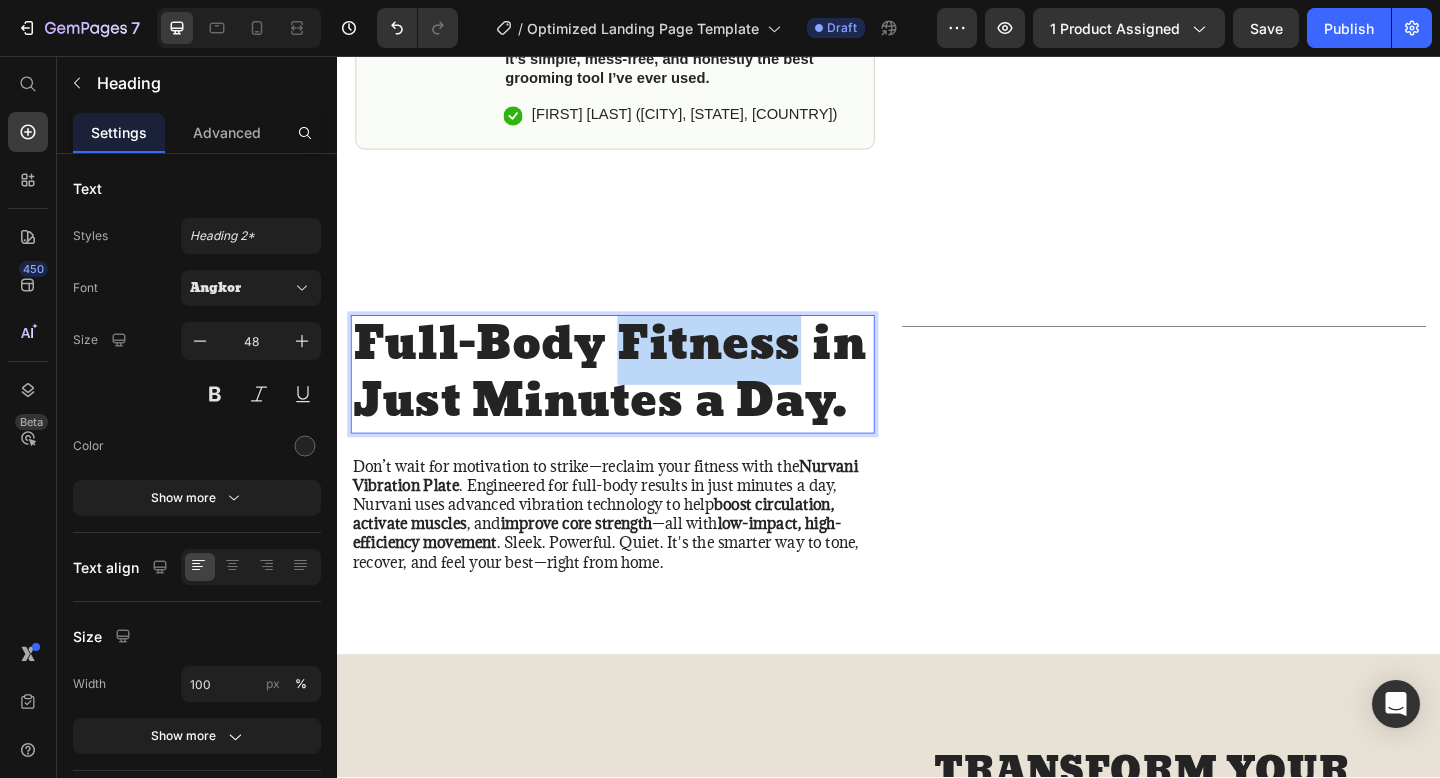 click on "Full-Body Fitness in Just Minutes a Day." at bounding box center (637, 402) 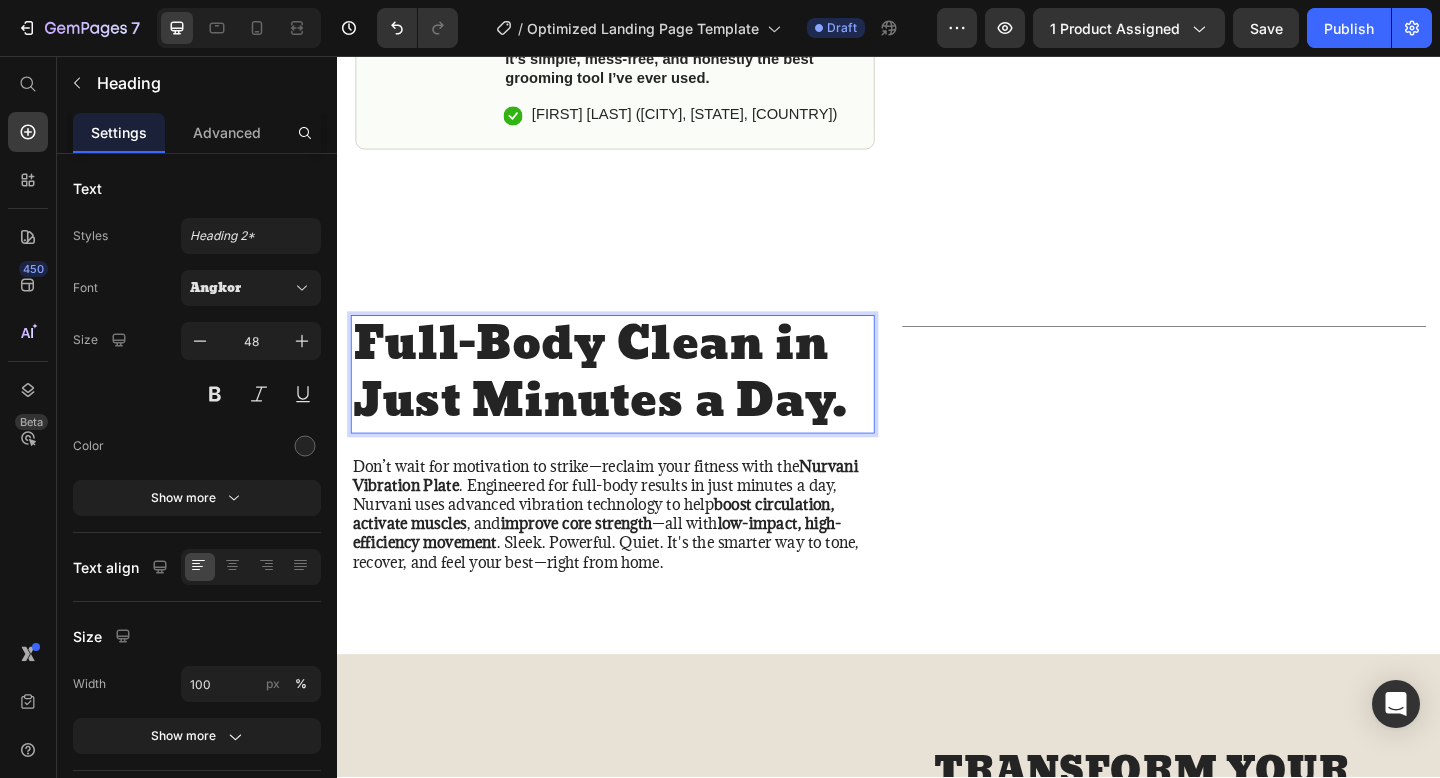 click on "Full-Body Clean in Just Minutes a Day." at bounding box center [637, 402] 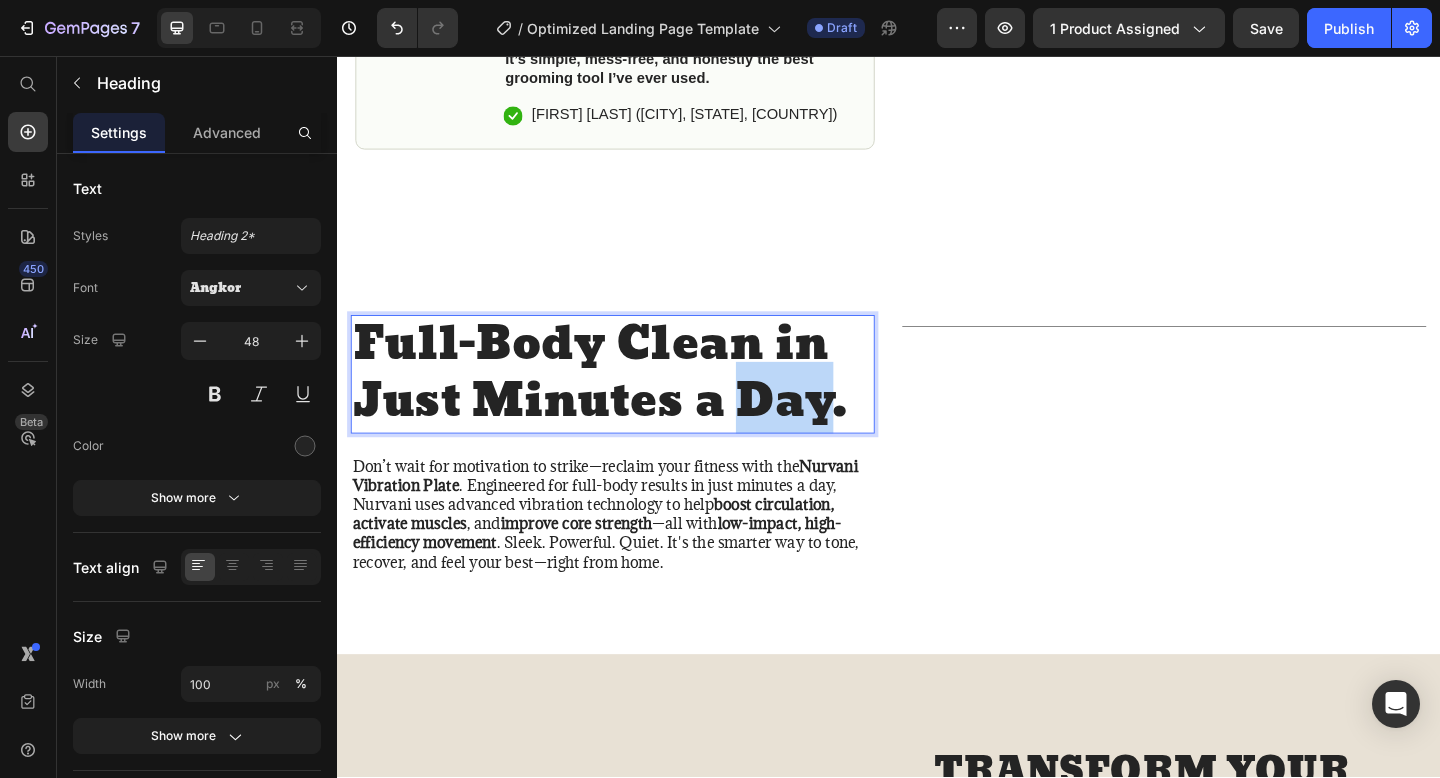click on "Full-Body Clean in Just Minutes a Day." at bounding box center (637, 402) 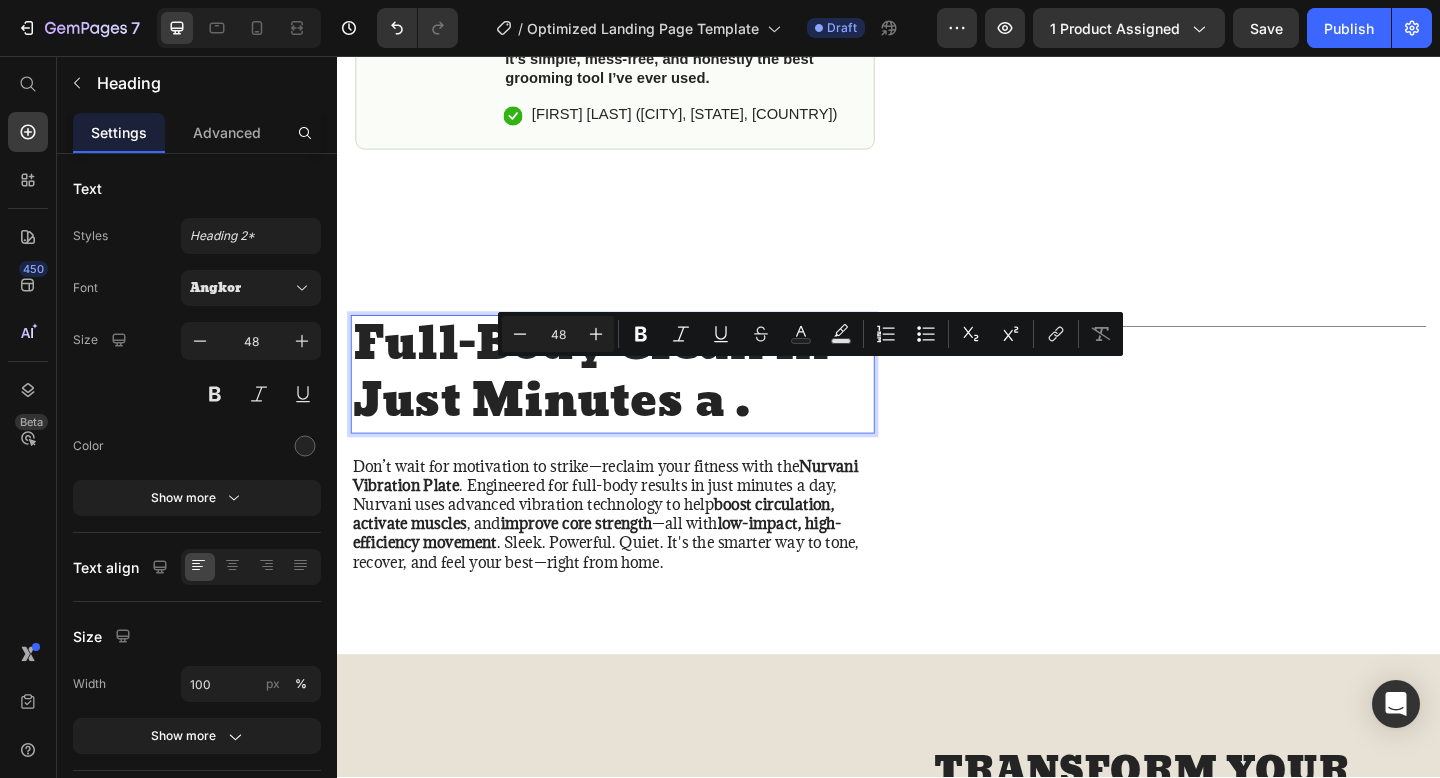 scroll, scrollTop: 9, scrollLeft: 0, axis: vertical 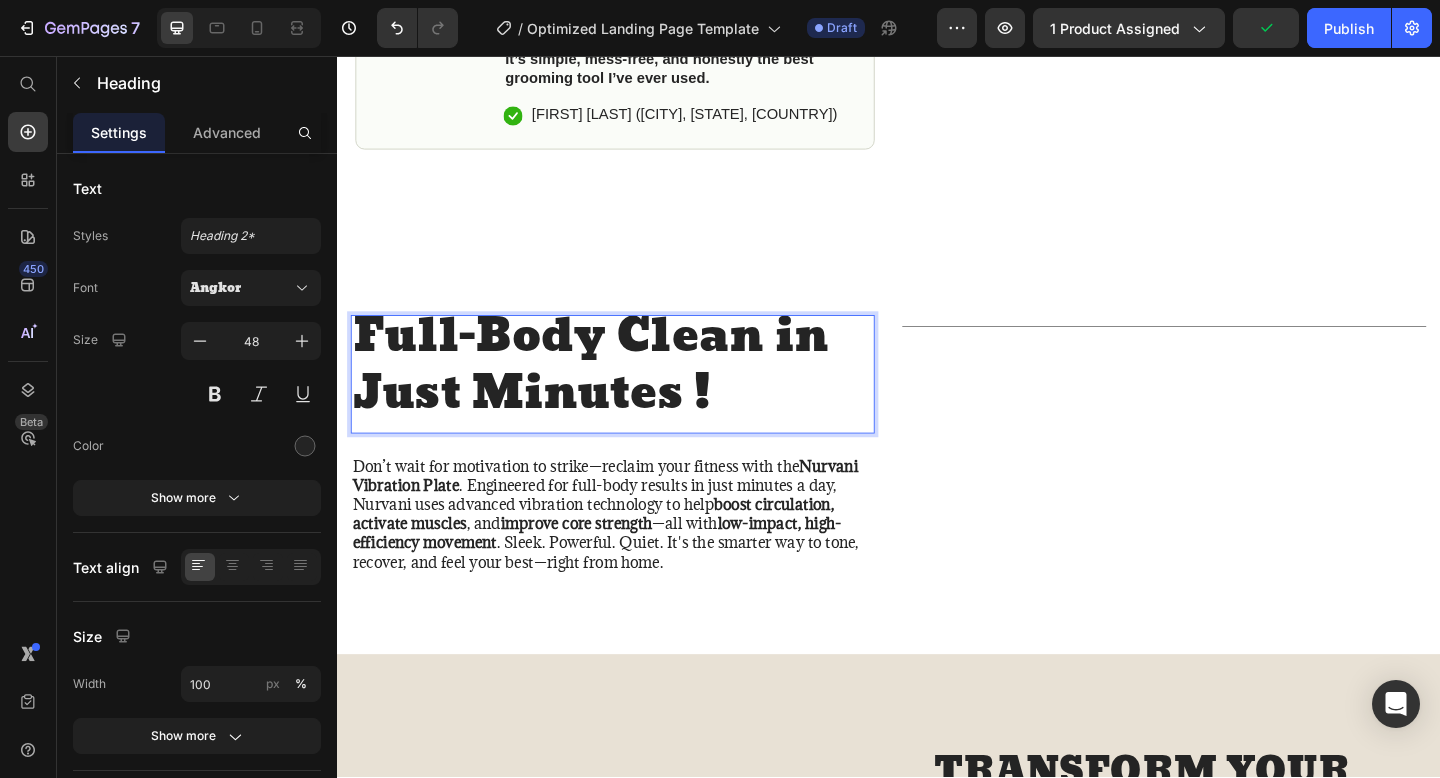 click on "Full-Body Clean in Just Minutes !" at bounding box center (637, 393) 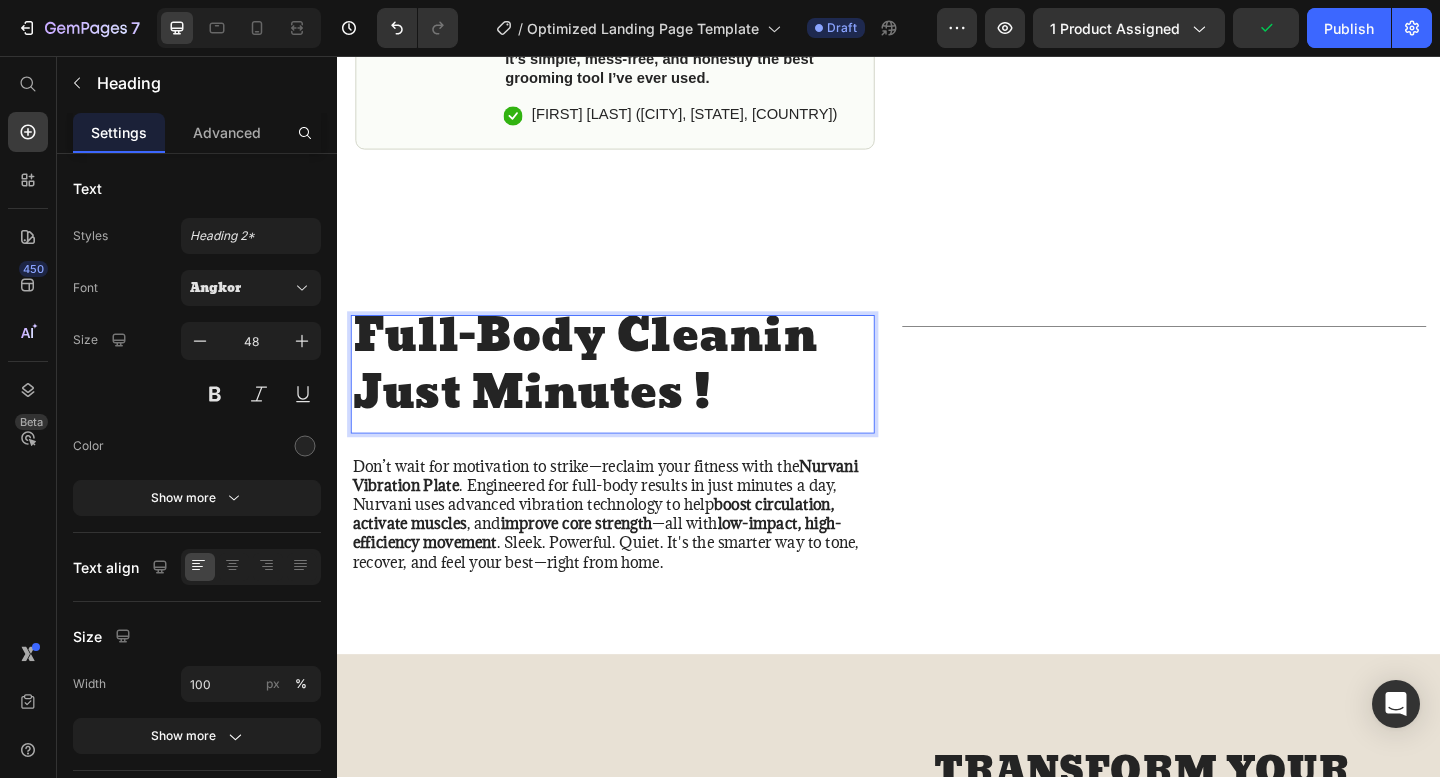 scroll, scrollTop: 0, scrollLeft: 0, axis: both 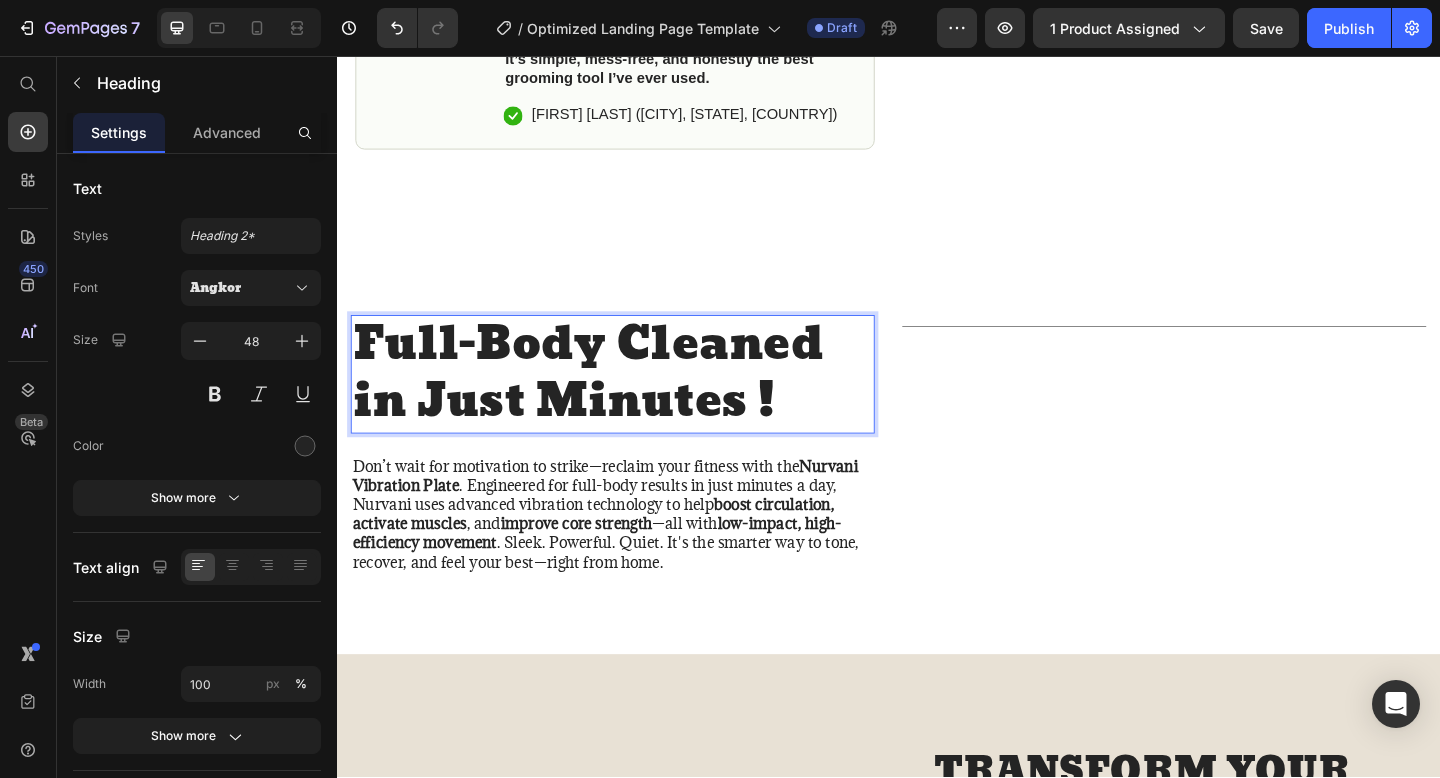 click on "Full-Body Cleaned in Just Minutes !" at bounding box center (637, 402) 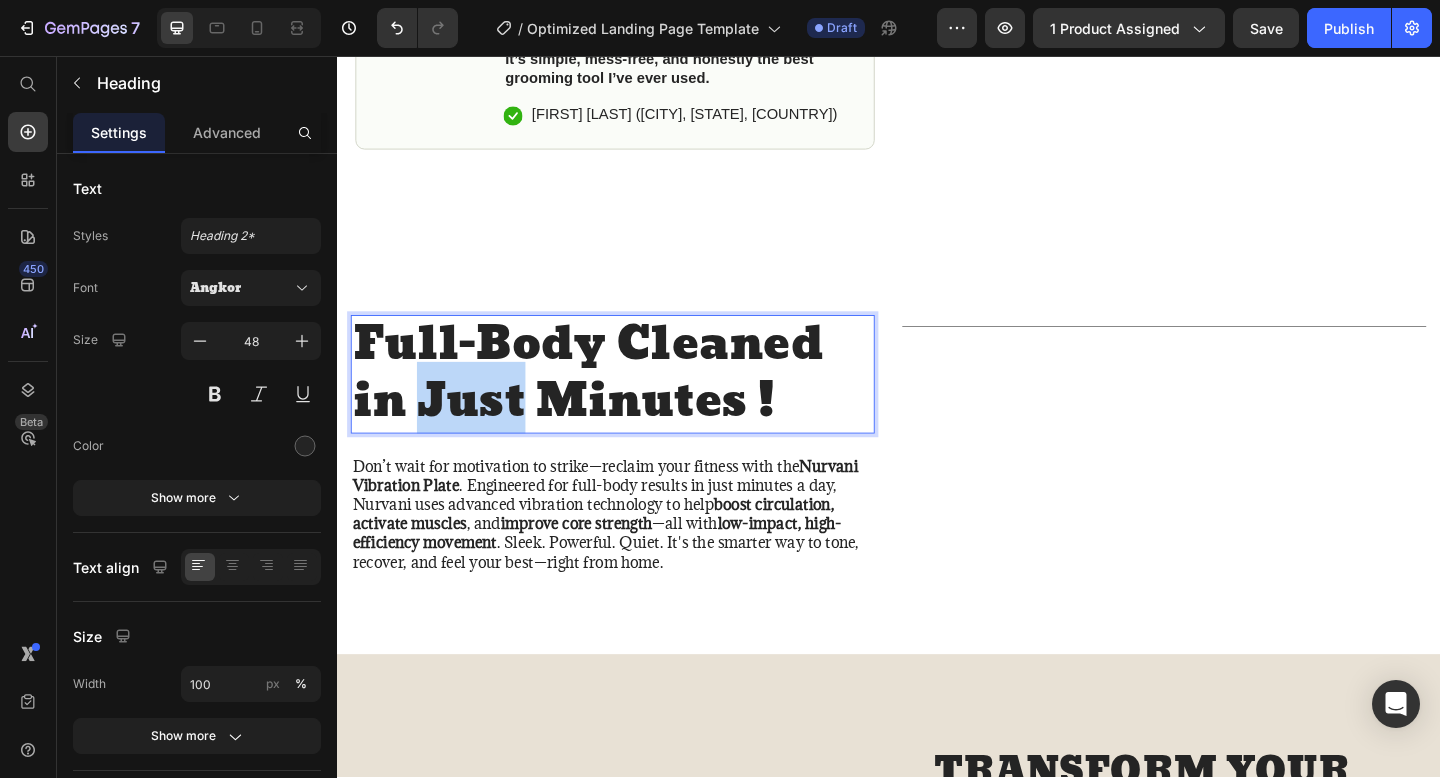 click on "Full-Body Cleaned in Just Minutes !" at bounding box center [637, 402] 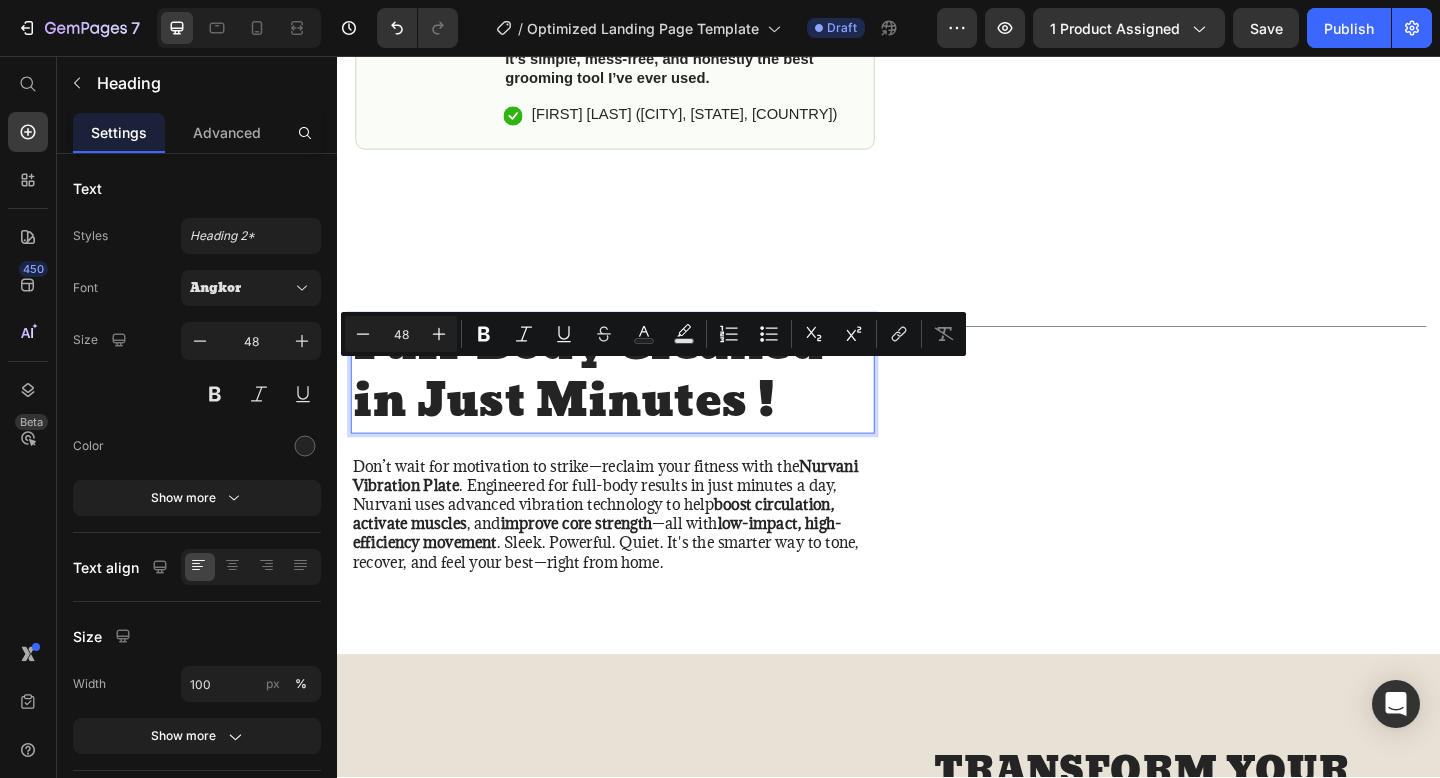 click on "Full-Body Cleaned in Just Minutes !" at bounding box center (637, 402) 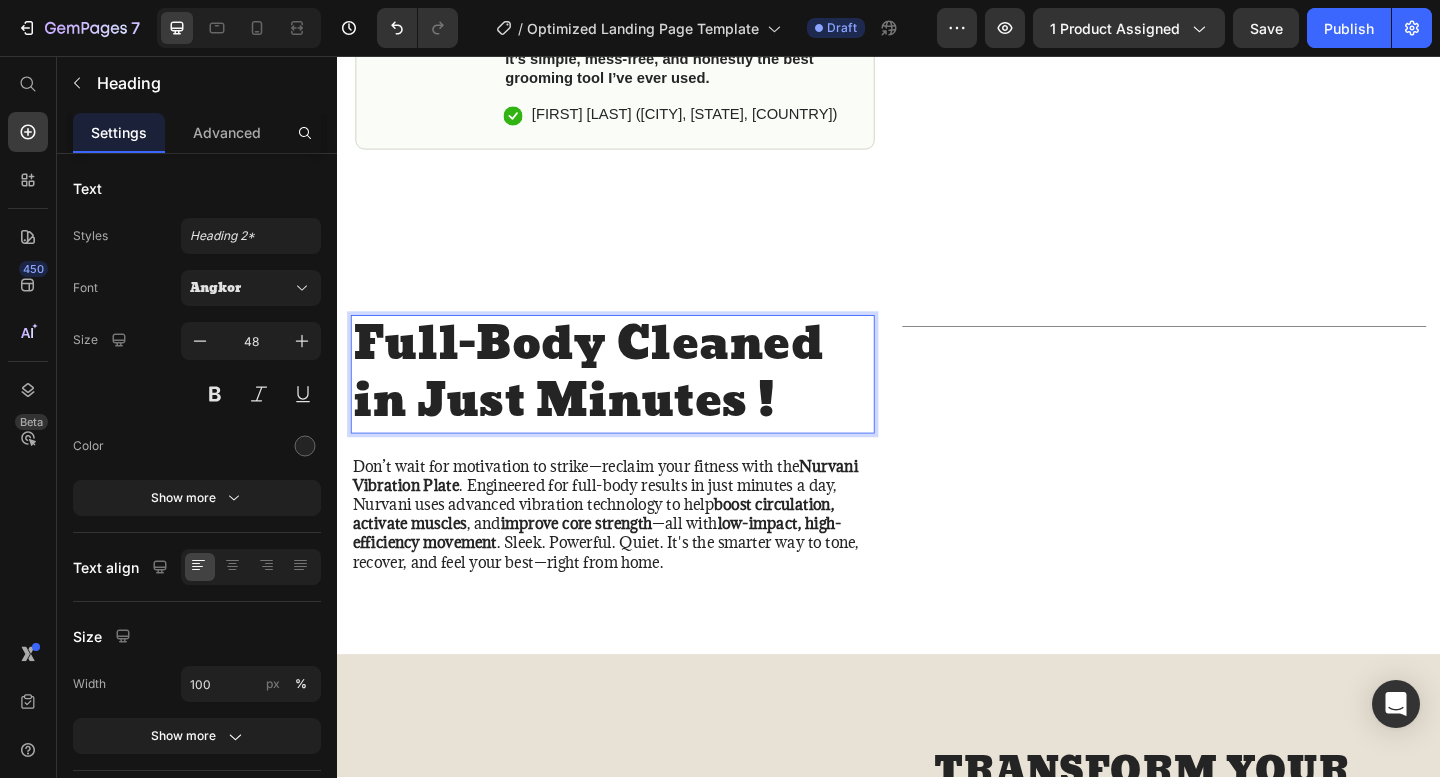 click on "Full-Body Cleaned in Just Minutes !" at bounding box center [637, 402] 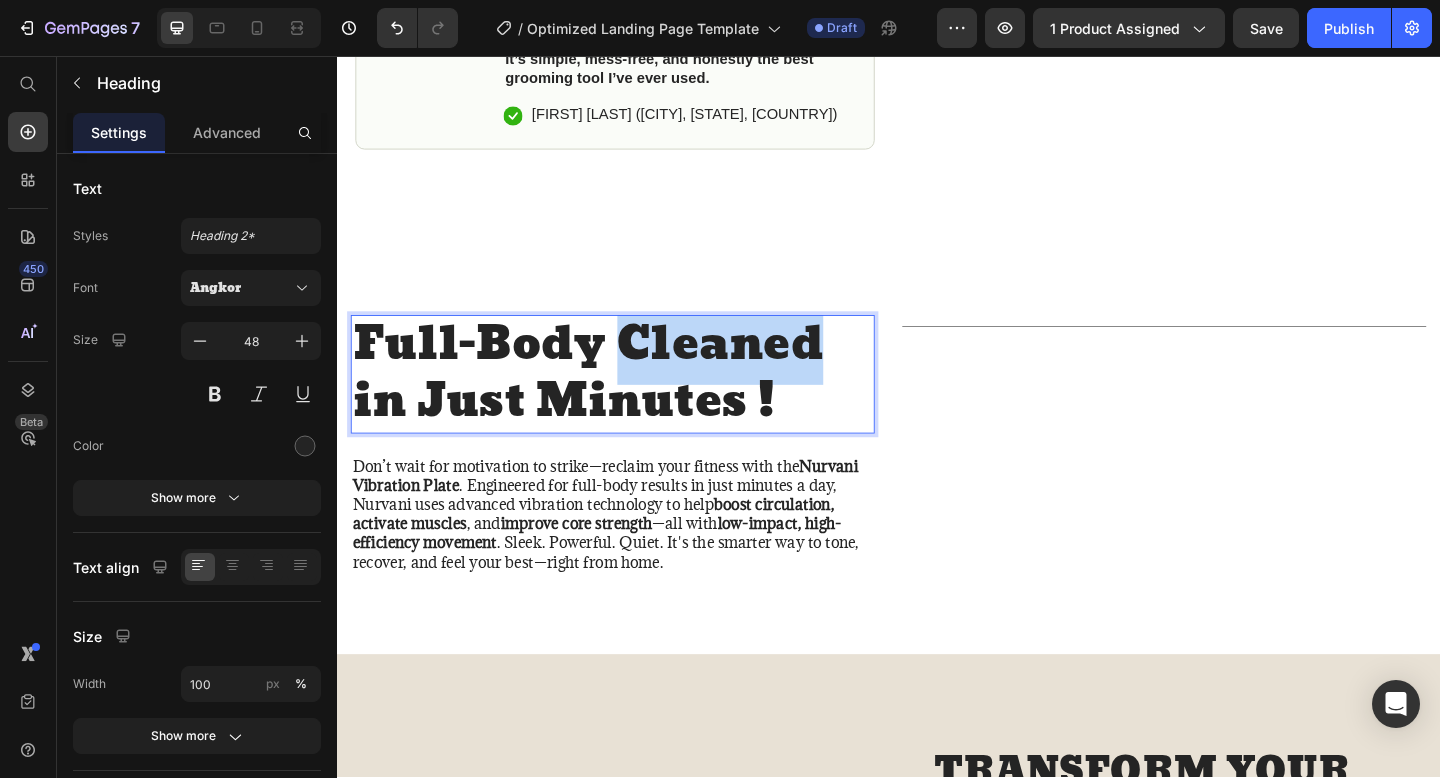 click on "Full-Body Cleaned in Just Minutes !" at bounding box center [637, 402] 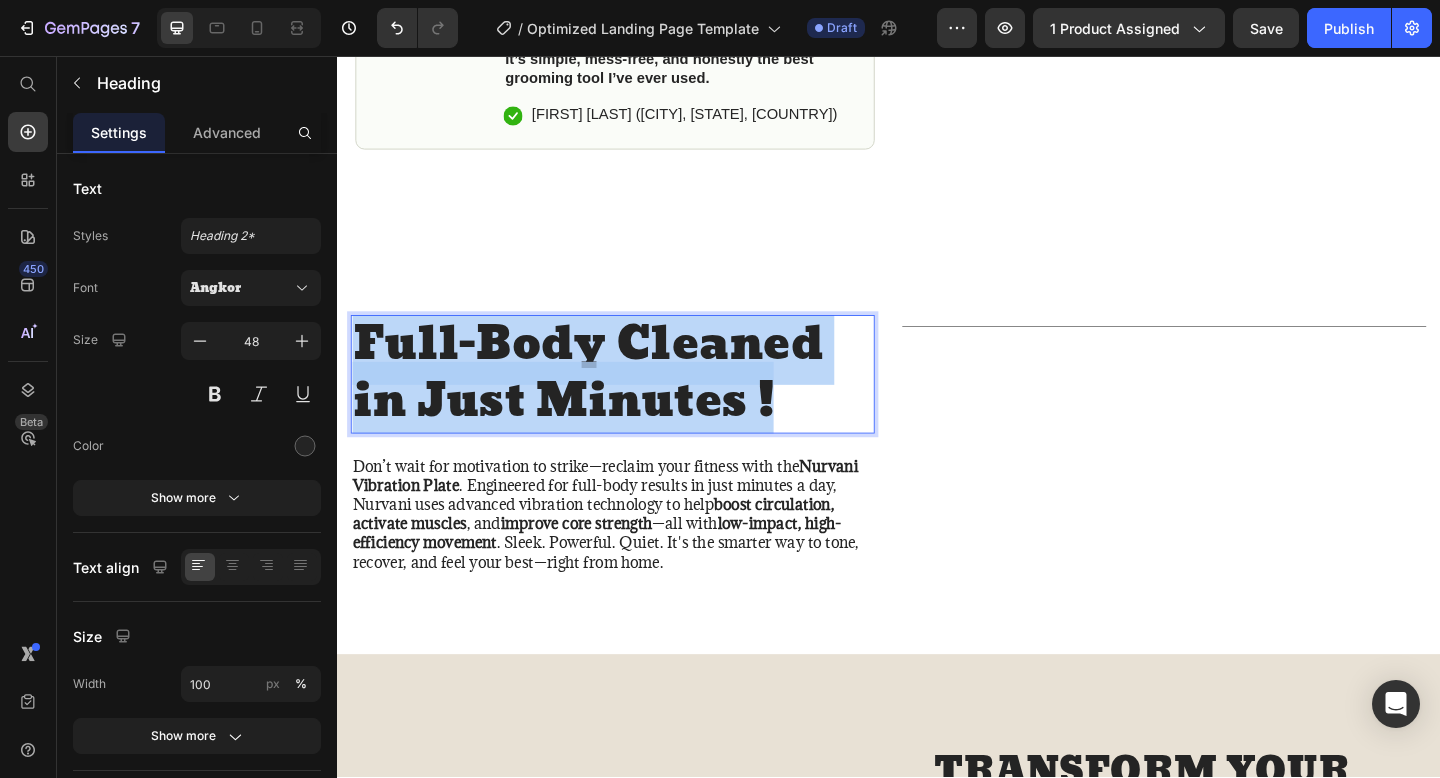 click on "Full-Body Cleaned in Just Minutes !" at bounding box center [637, 402] 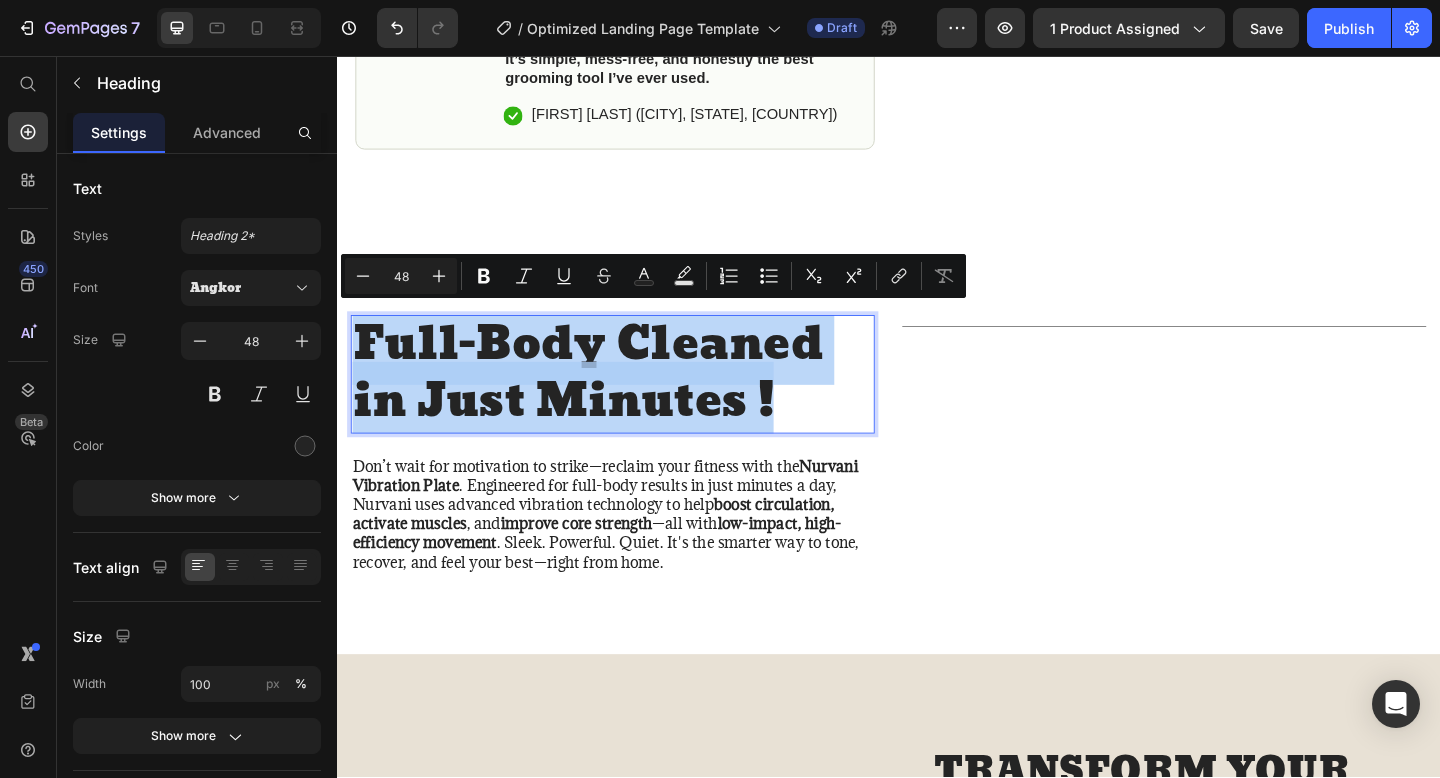copy on "Full-Body Cleaned in Just Minutes !" 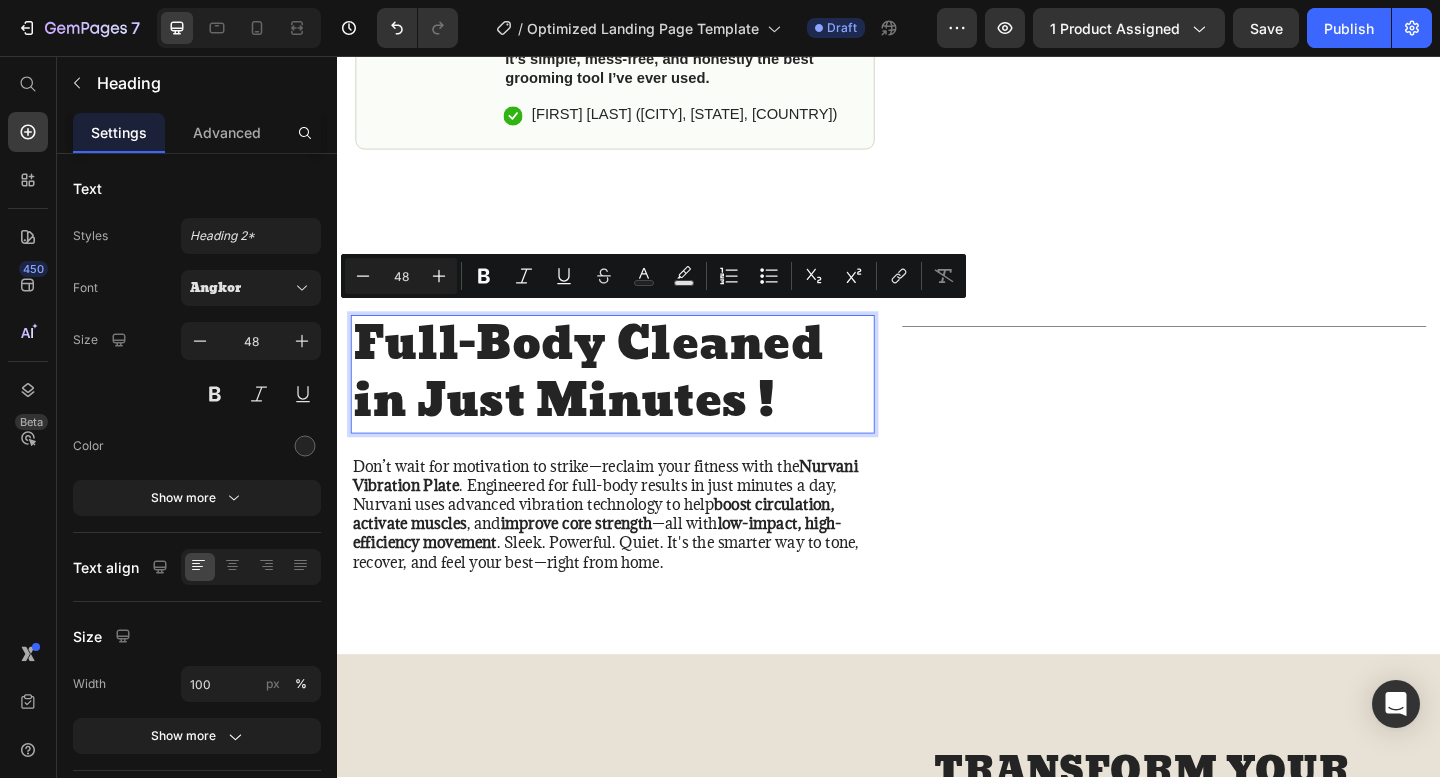 scroll, scrollTop: 10, scrollLeft: 0, axis: vertical 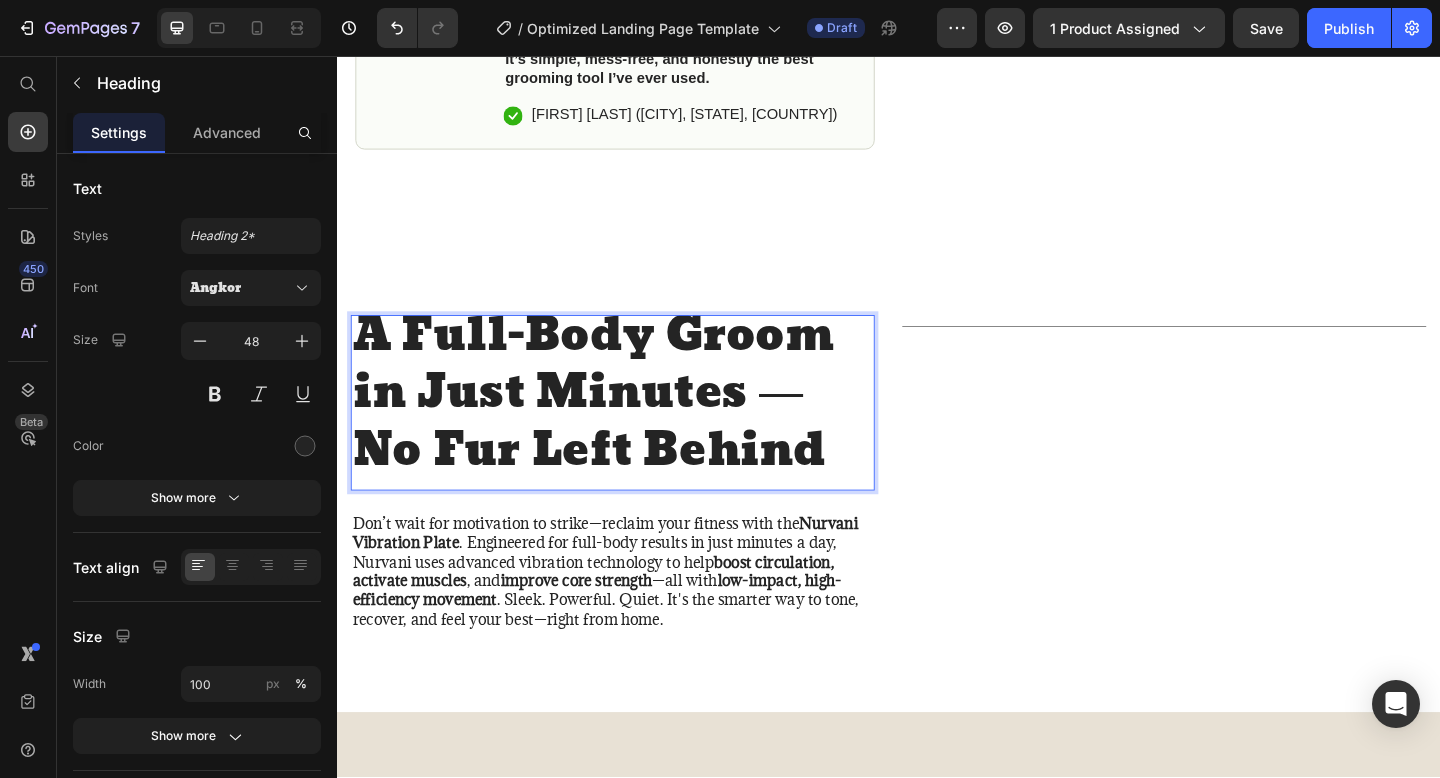 click on "A Full-Body Groom in Just Minutes — No Fur Left Behind" at bounding box center [637, 423] 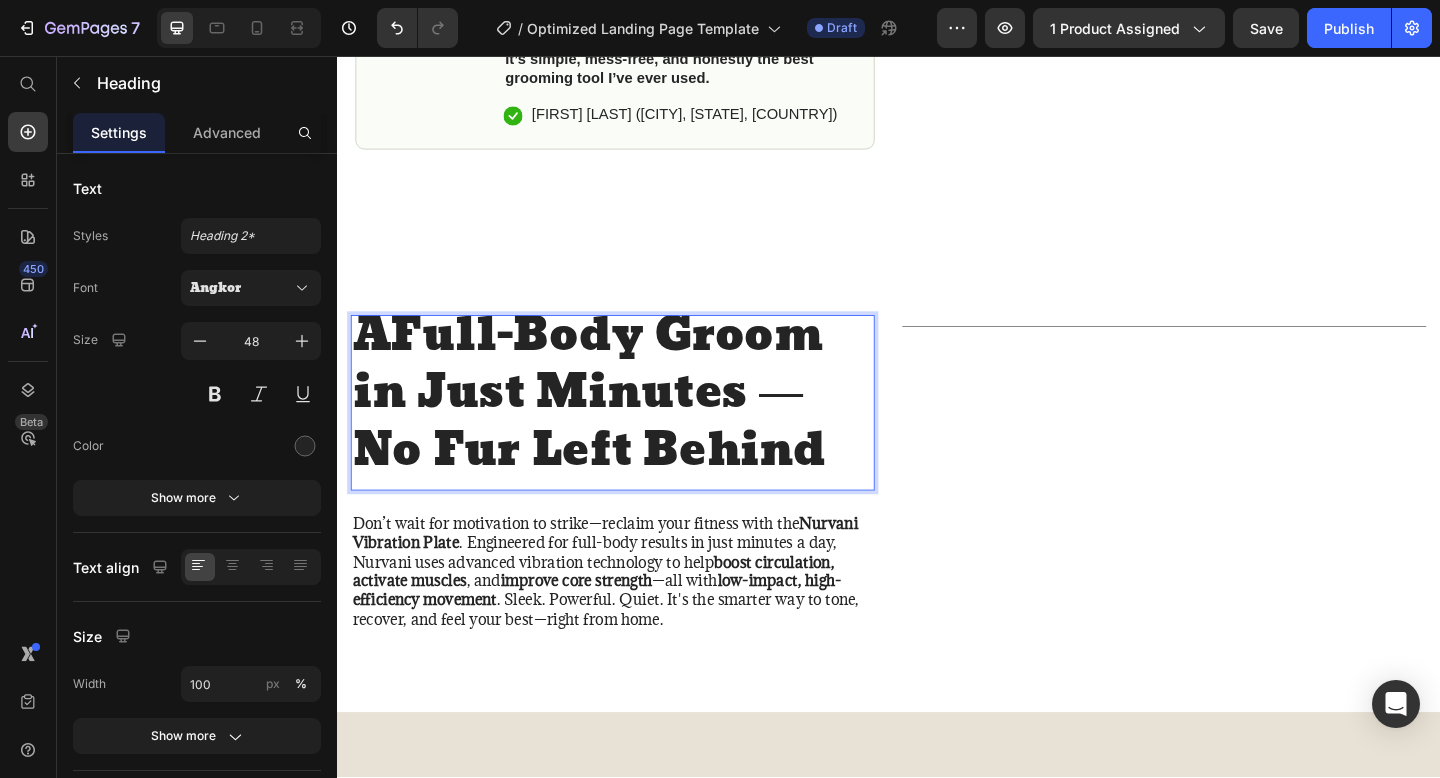 scroll, scrollTop: 0, scrollLeft: 0, axis: both 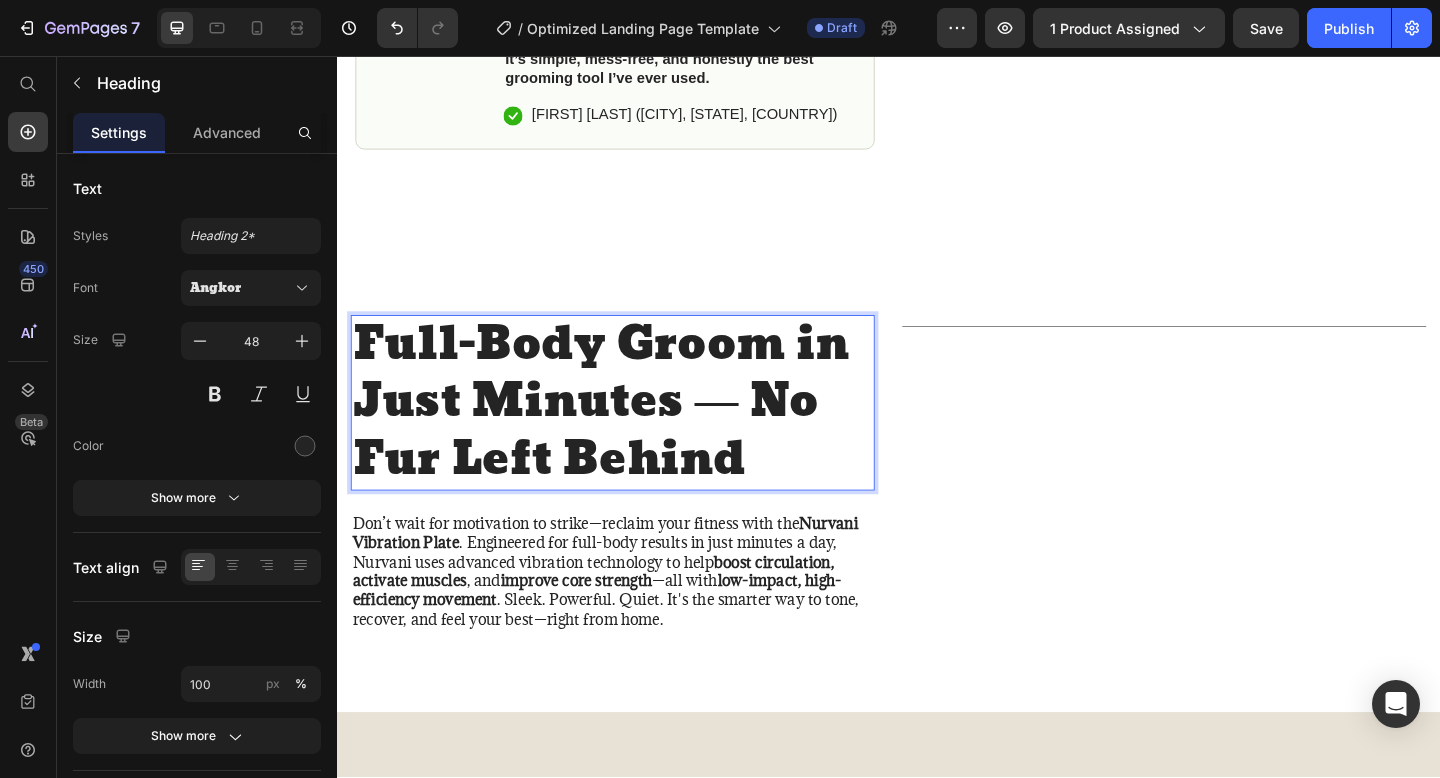 click on "Full-Body Groom in Just Minutes — No Fur Left Behind" at bounding box center [637, 433] 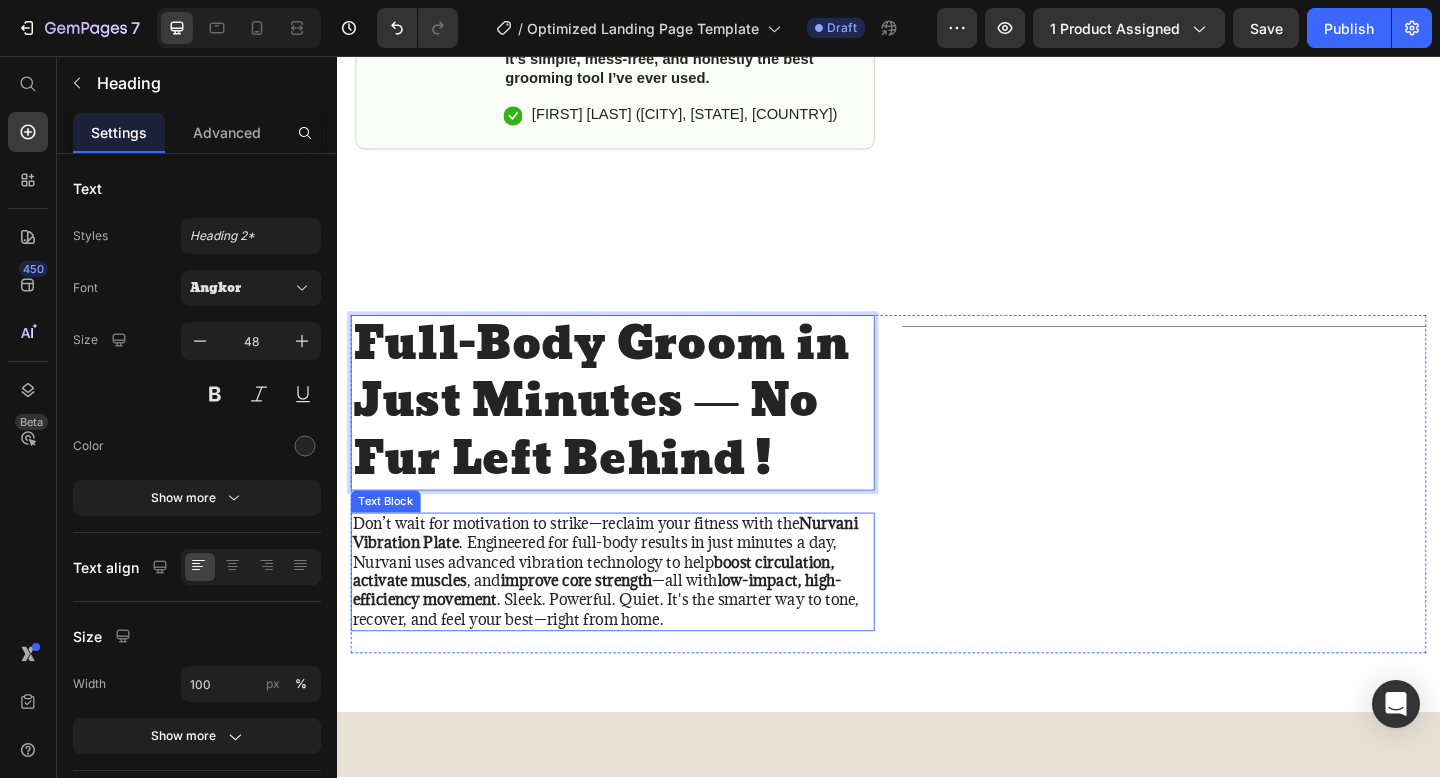 click on "Don’t wait for motivation to strike—reclaim your fitness with the  Nurvani Vibration Plate . Engineered for full-body results in just minutes a day, Nurvani uses advanced vibration technology to help  boost circulation, activate muscles , and  improve core strength —all with  low-impact, high-efficiency movement . Sleek. Powerful. Quiet. It's the smarter way to tone, recover, and feel your best—right from home." at bounding box center (637, 617) 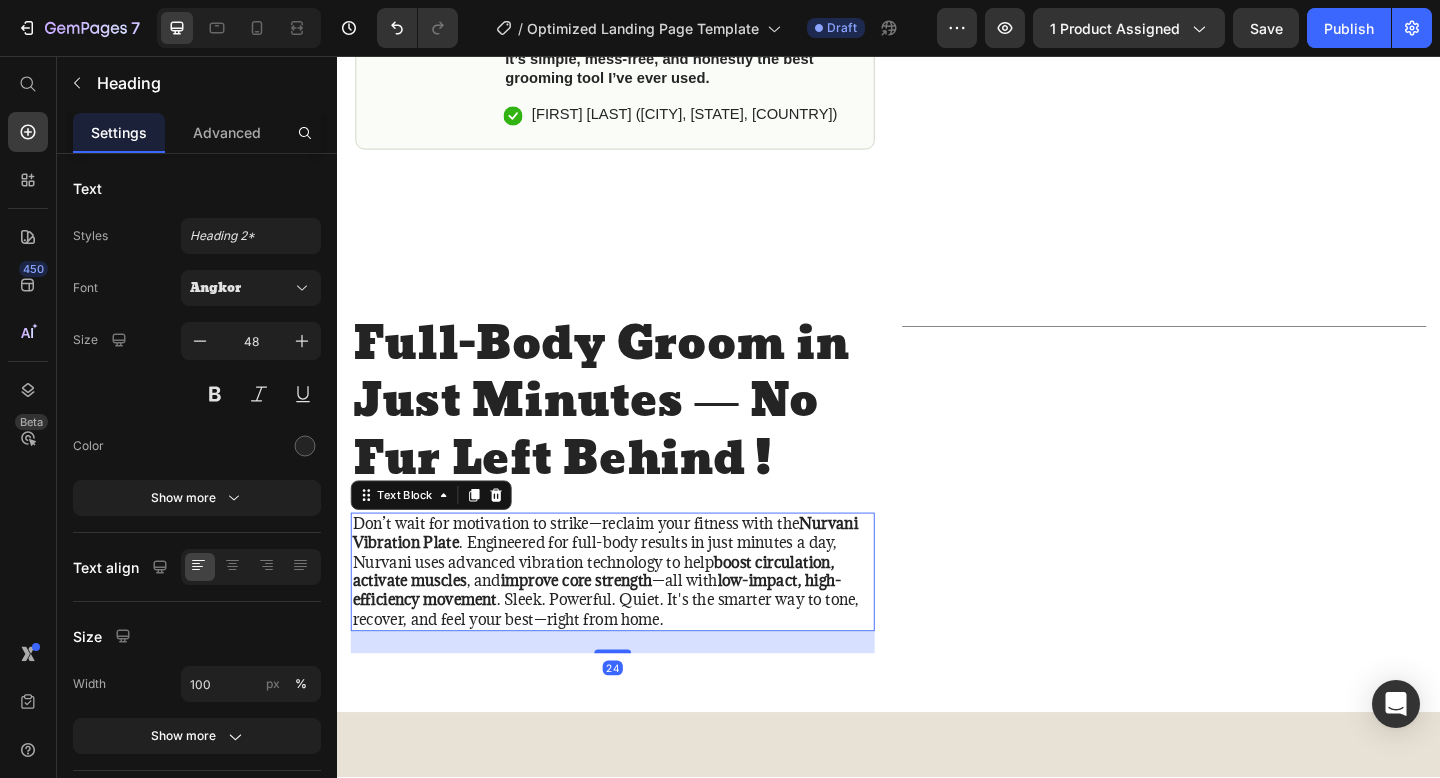 click on "Don’t wait for motivation to strike—reclaim your fitness with the  Nurvani Vibration Plate . Engineered for full-body results in just minutes a day, Nurvani uses advanced vibration technology to help  boost circulation, activate muscles , and  improve core strength —all with  low-impact, high-efficiency movement . Sleek. Powerful. Quiet. It's the smarter way to tone, recover, and feel your best—right from home." at bounding box center (637, 617) 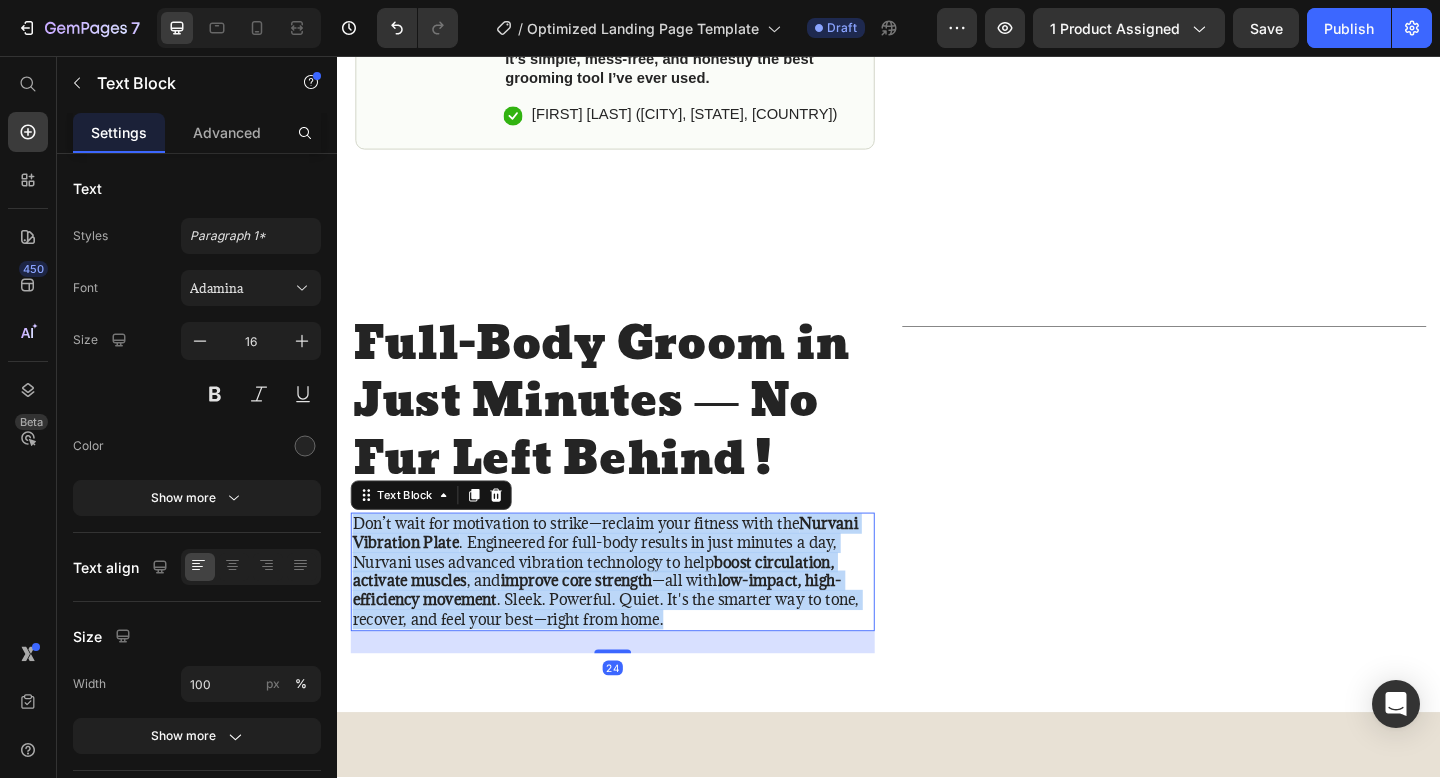 click on "Don’t wait for motivation to strike—reclaim your fitness with the  Nurvani Vibration Plate . Engineered for full-body results in just minutes a day, Nurvani uses advanced vibration technology to help  boost circulation, activate muscles , and  improve core strength —all with  low-impact, high-efficiency movement . Sleek. Powerful. Quiet. It's the smarter way to tone, recover, and feel your best—right from home." at bounding box center [637, 617] 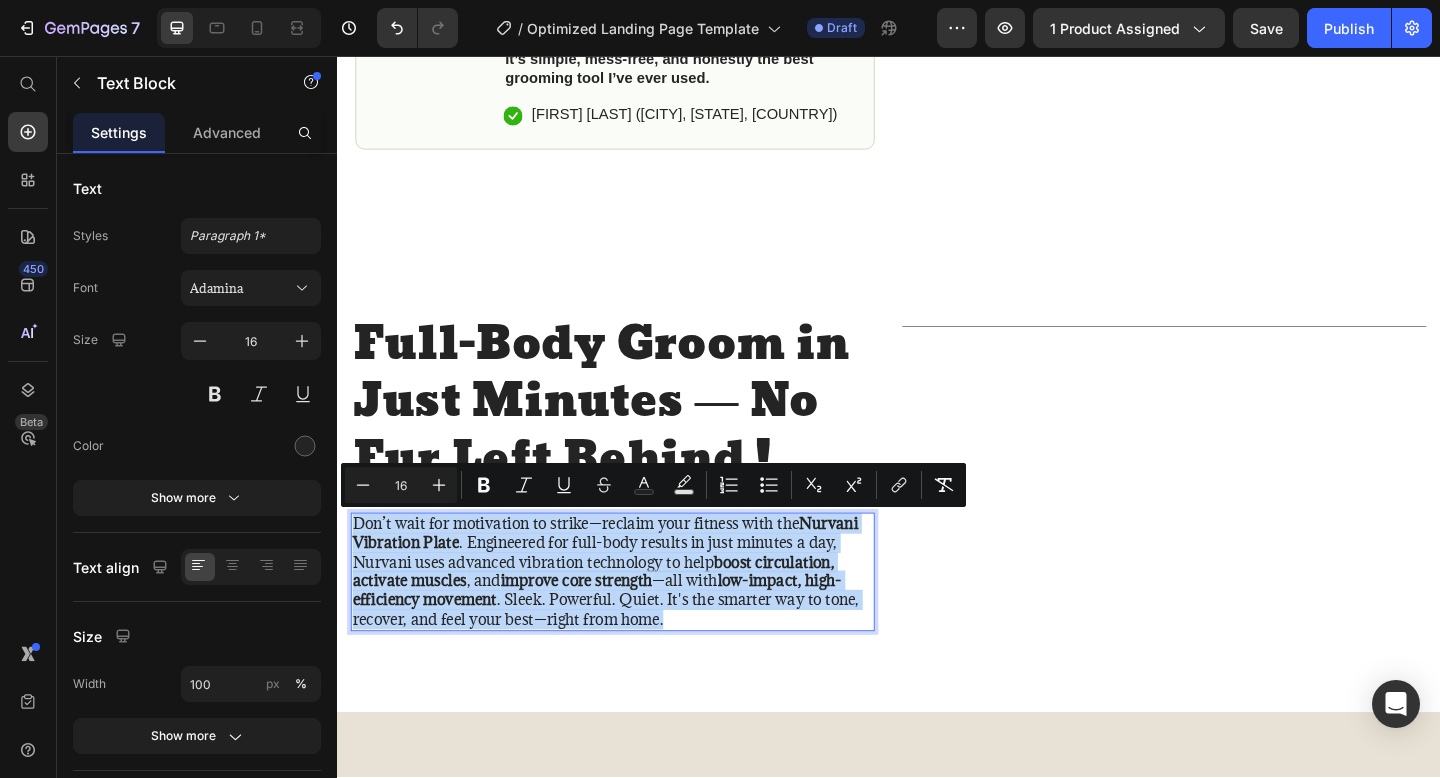 copy on "Don’t wait for motivation to strike—reclaim your fitness with the  Nurvani Vibration Plate . Engineered for full-body results in just minutes a day, Nurvani uses advanced vibration technology to help  boost circulation, activate muscles , and  improve core strength —all with  low-impact, high-efficiency movement . Sleek. Powerful. Quiet. It's the smarter way to tone, recover, and feel your best—right from home." 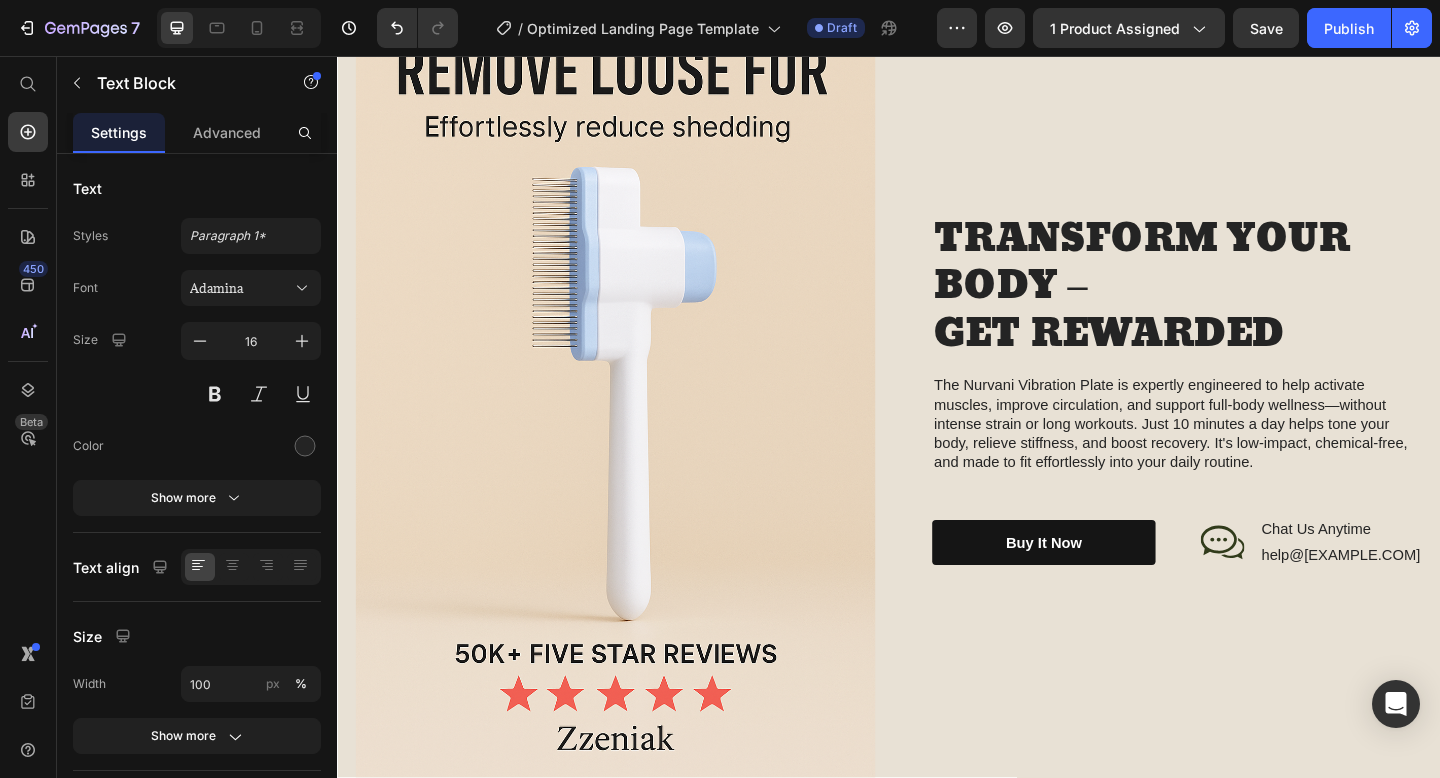 scroll, scrollTop: 2154, scrollLeft: 0, axis: vertical 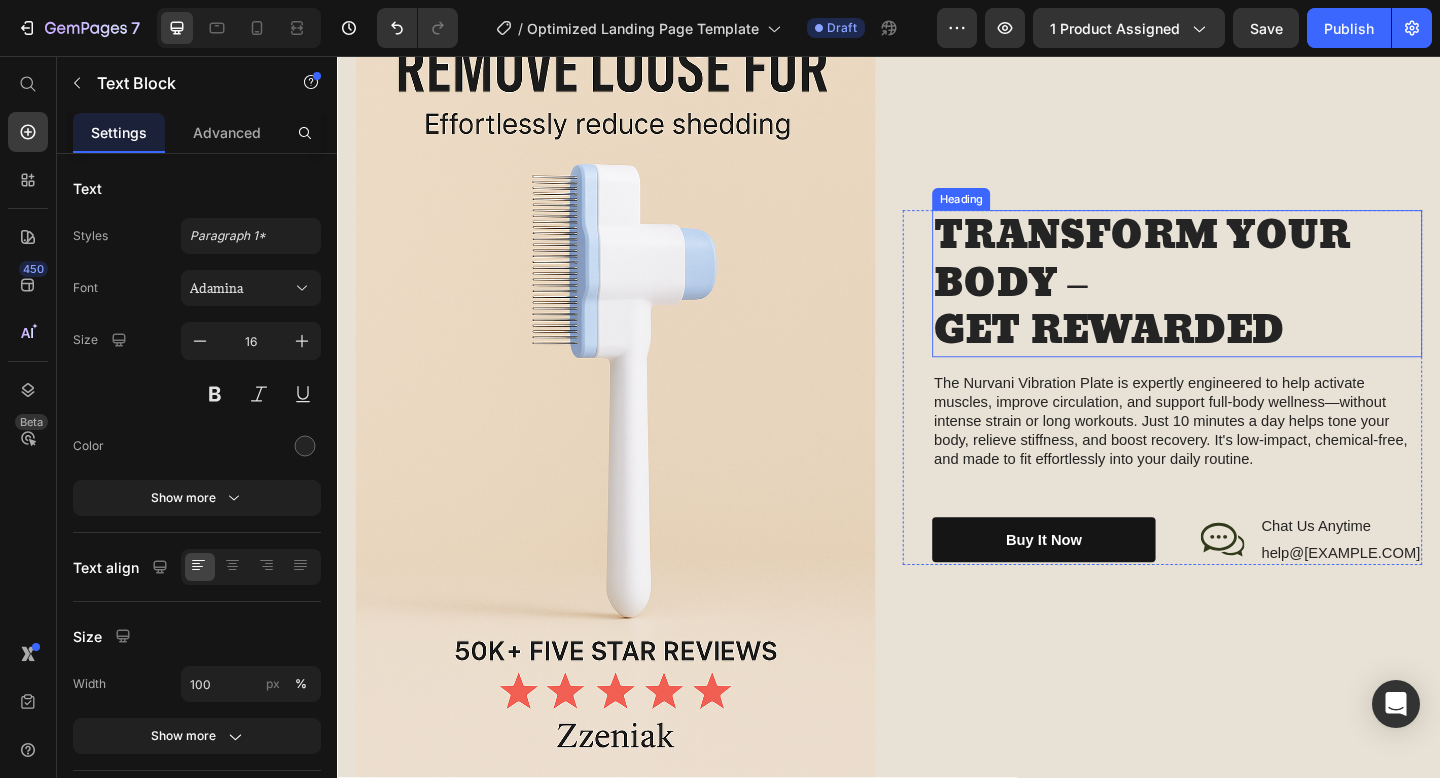 click on "TRANSFORM YOUR BODY –  GET REWARDED" at bounding box center (1250, 304) 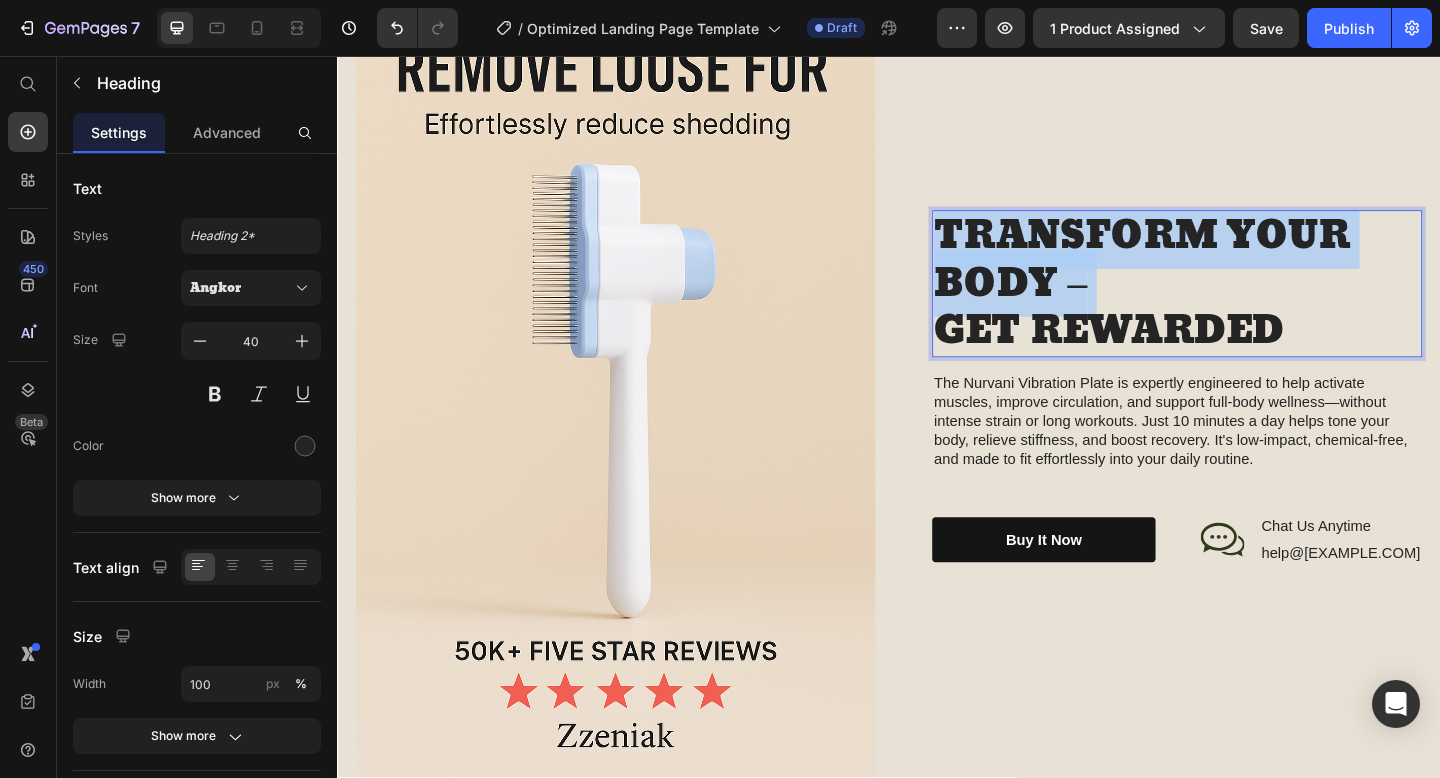click on "TRANSFORM YOUR BODY –  GET REWARDED" at bounding box center [1250, 304] 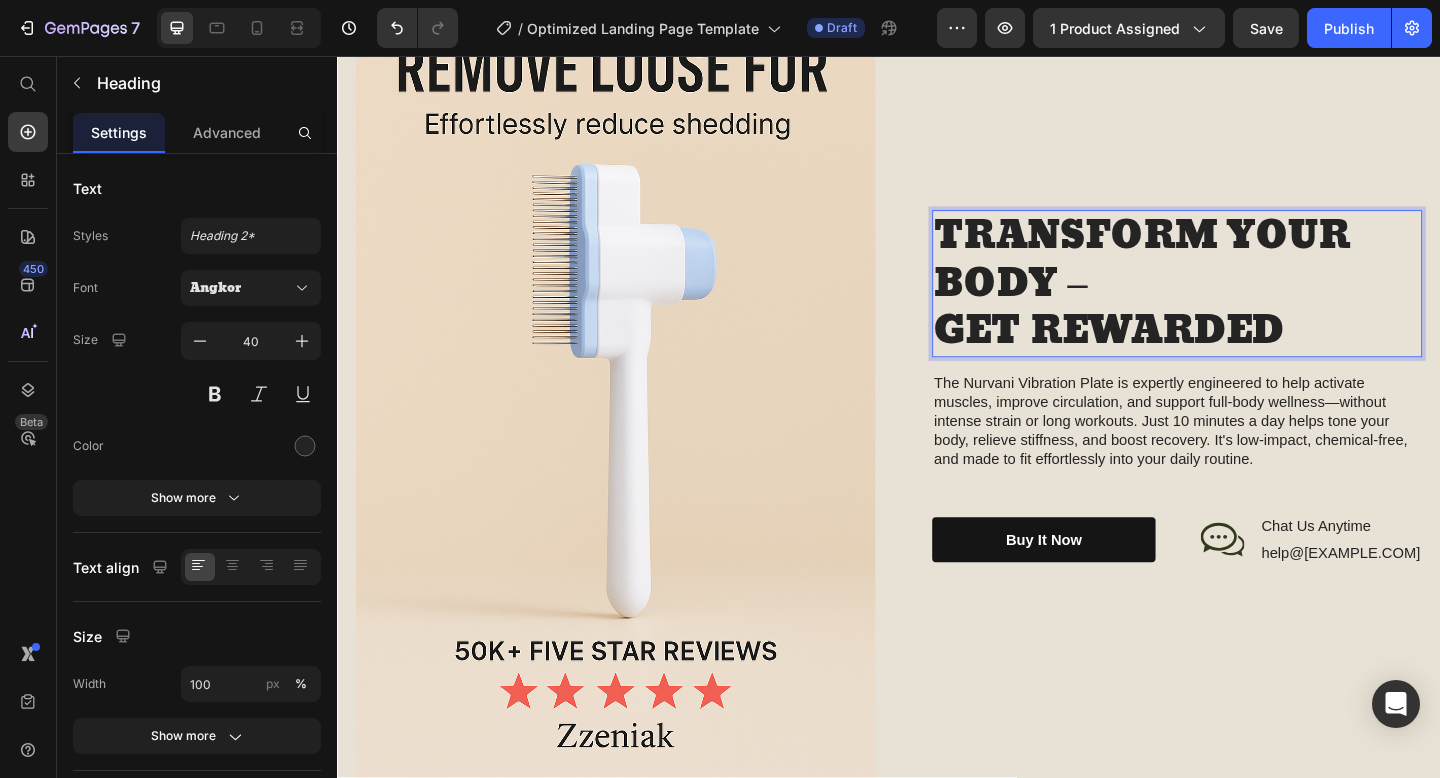 click on "TRANSFORM YOUR BODY –  GET REWARDED" at bounding box center (1250, 304) 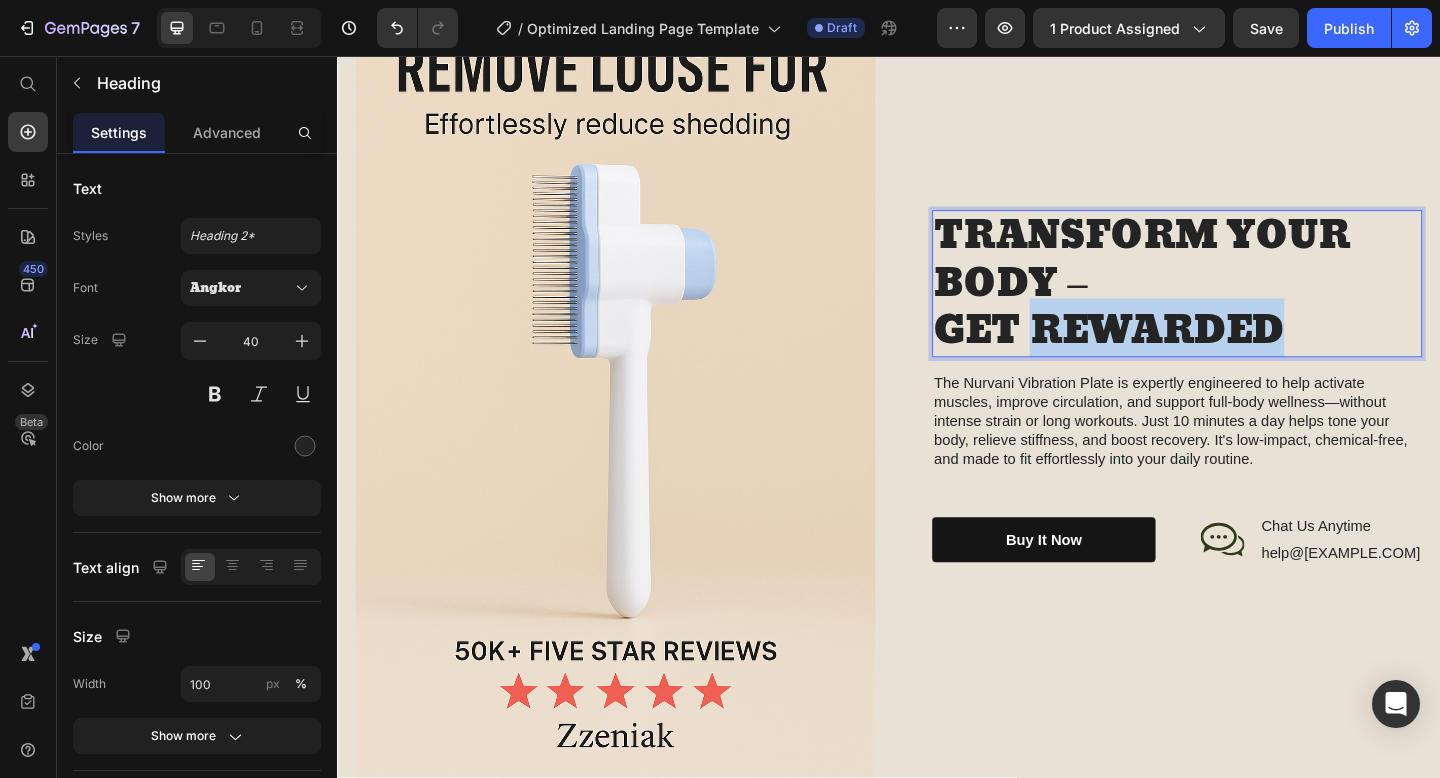 click on "TRANSFORM YOUR BODY –  GET REWARDED" at bounding box center (1250, 304) 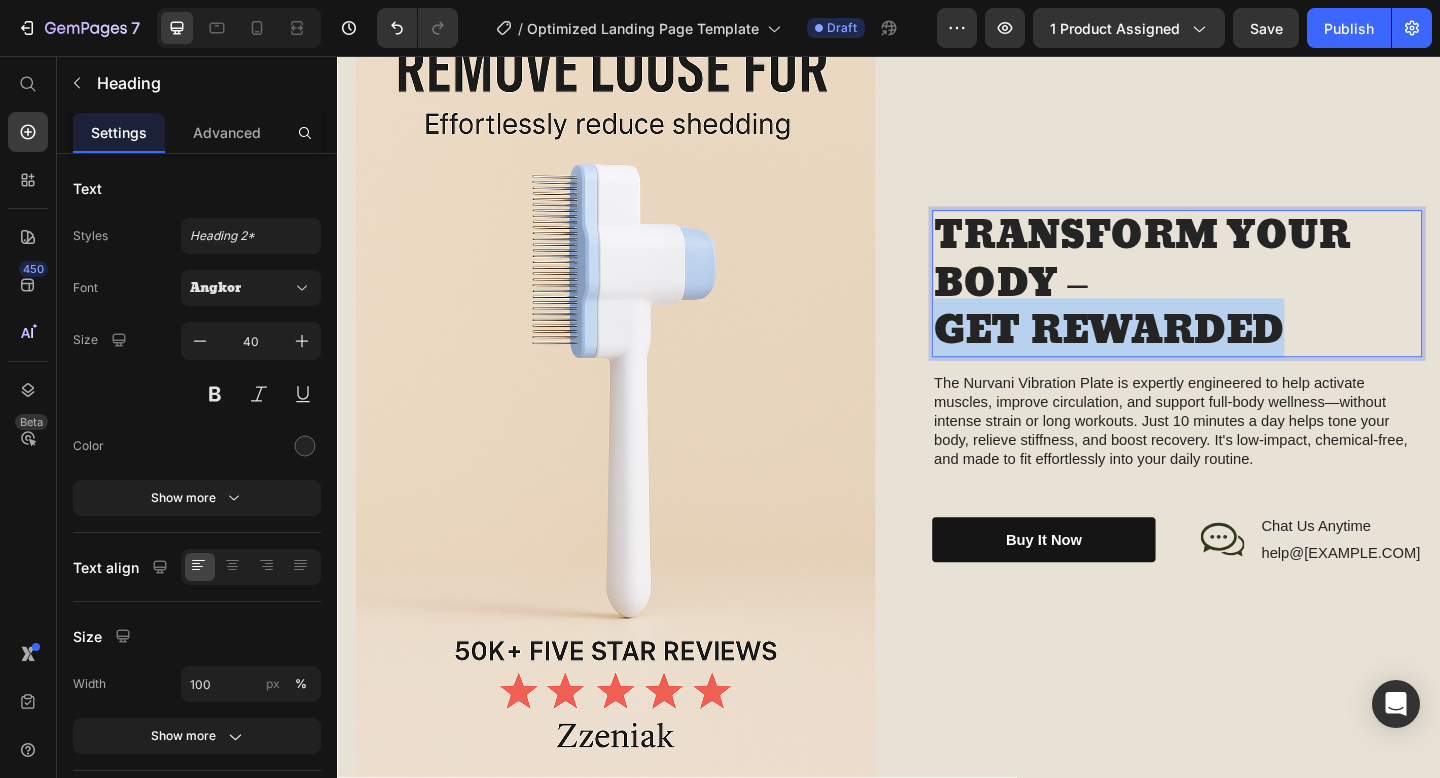 click on "TRANSFORM YOUR BODY –  GET REWARDED" at bounding box center [1250, 304] 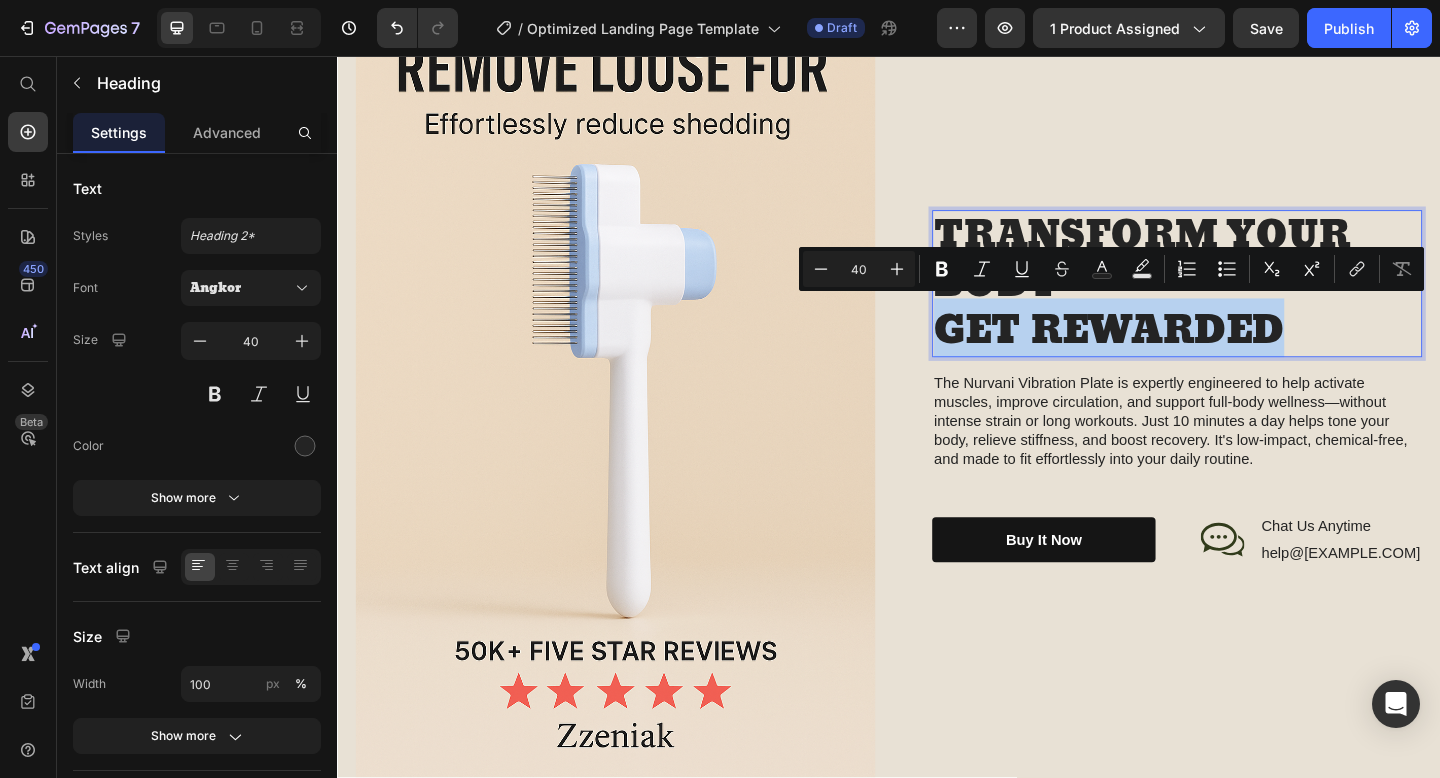 click on "TRANSFORM YOUR BODY –  GET REWARDED" at bounding box center [1250, 304] 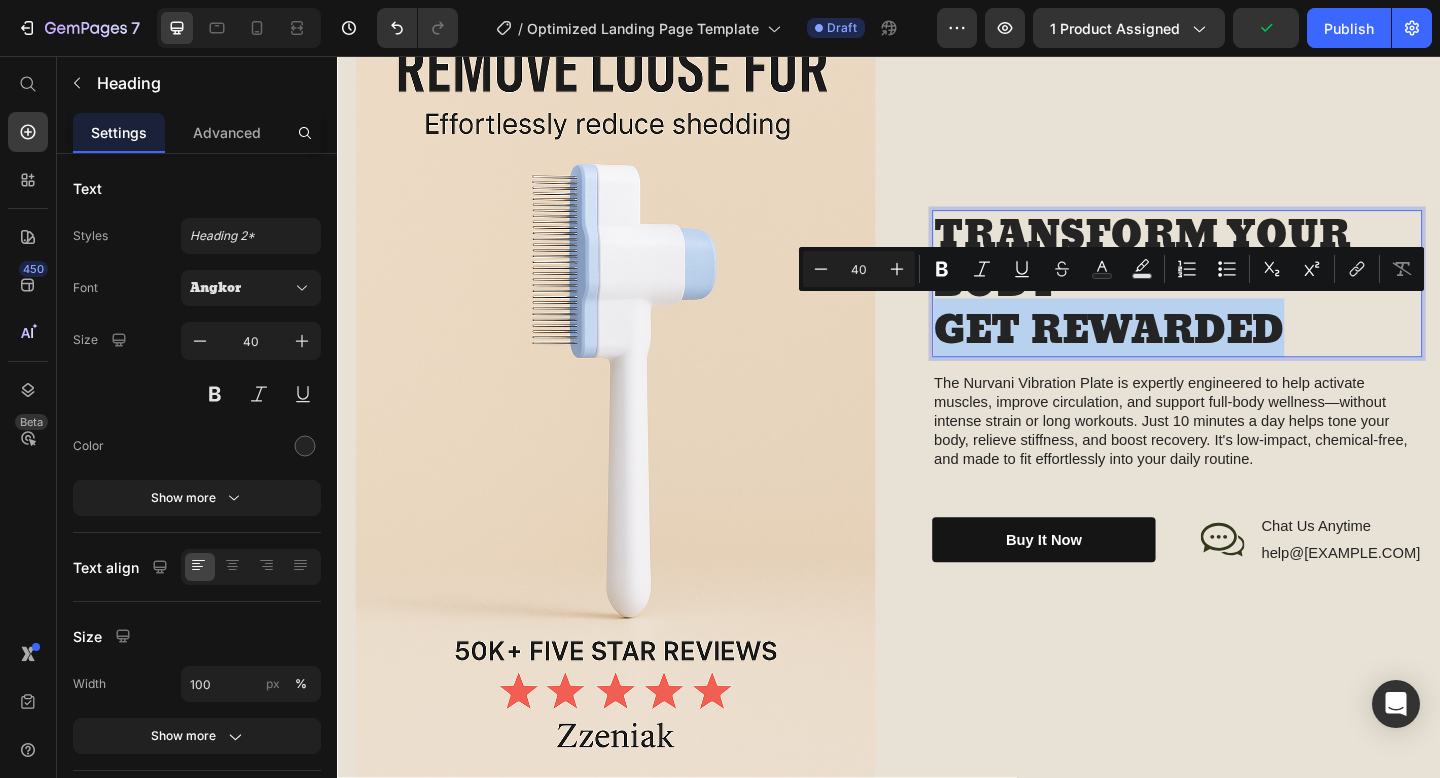 click on "TRANSFORM YOUR BODY –  GET REWARDED" at bounding box center (1250, 304) 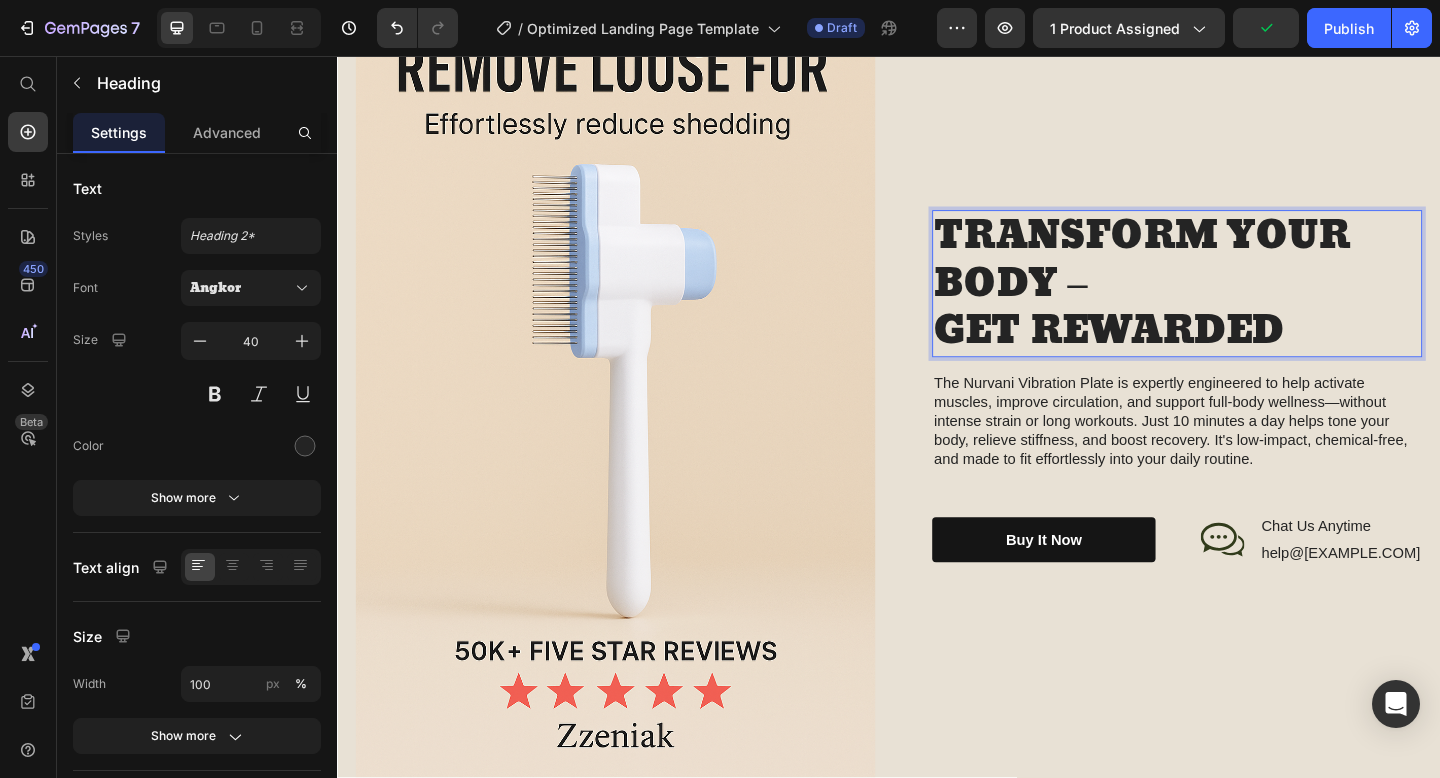 click on "TRANSFORM YOUR BODY –  GET REWARDED" at bounding box center [1250, 304] 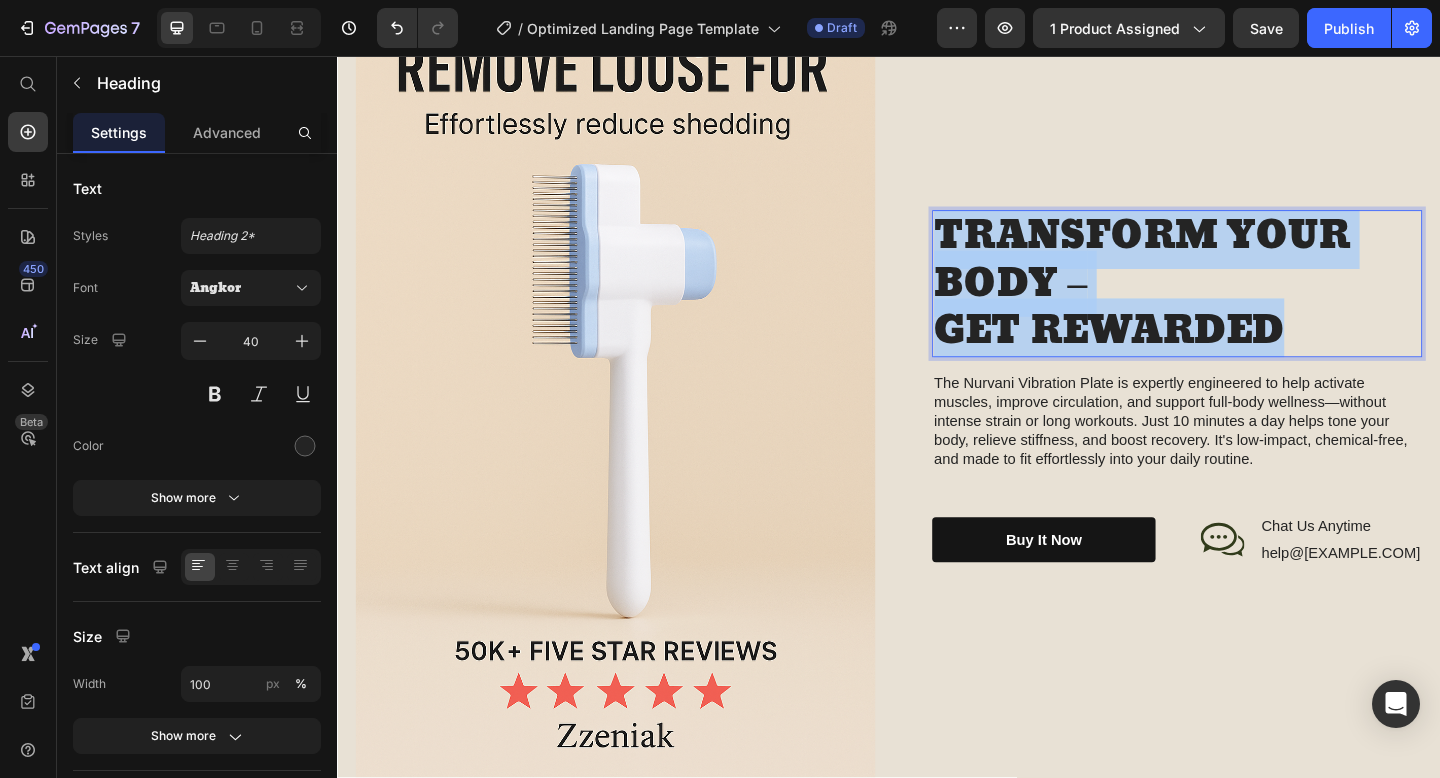 drag, startPoint x: 1403, startPoint y: 360, endPoint x: 984, endPoint y: 255, distance: 431.95602 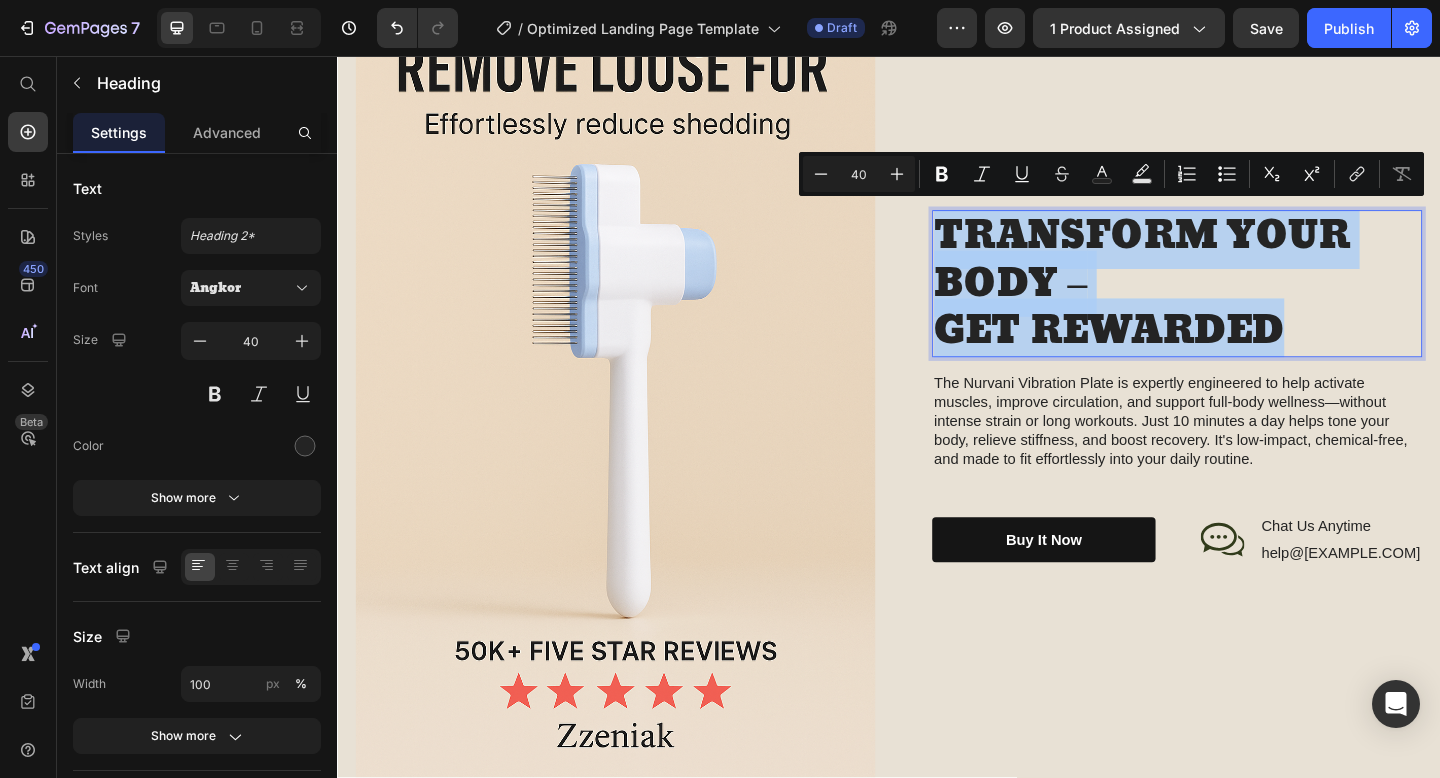 copy on "TRANSFORM YOUR BODY –  GET REWARDED" 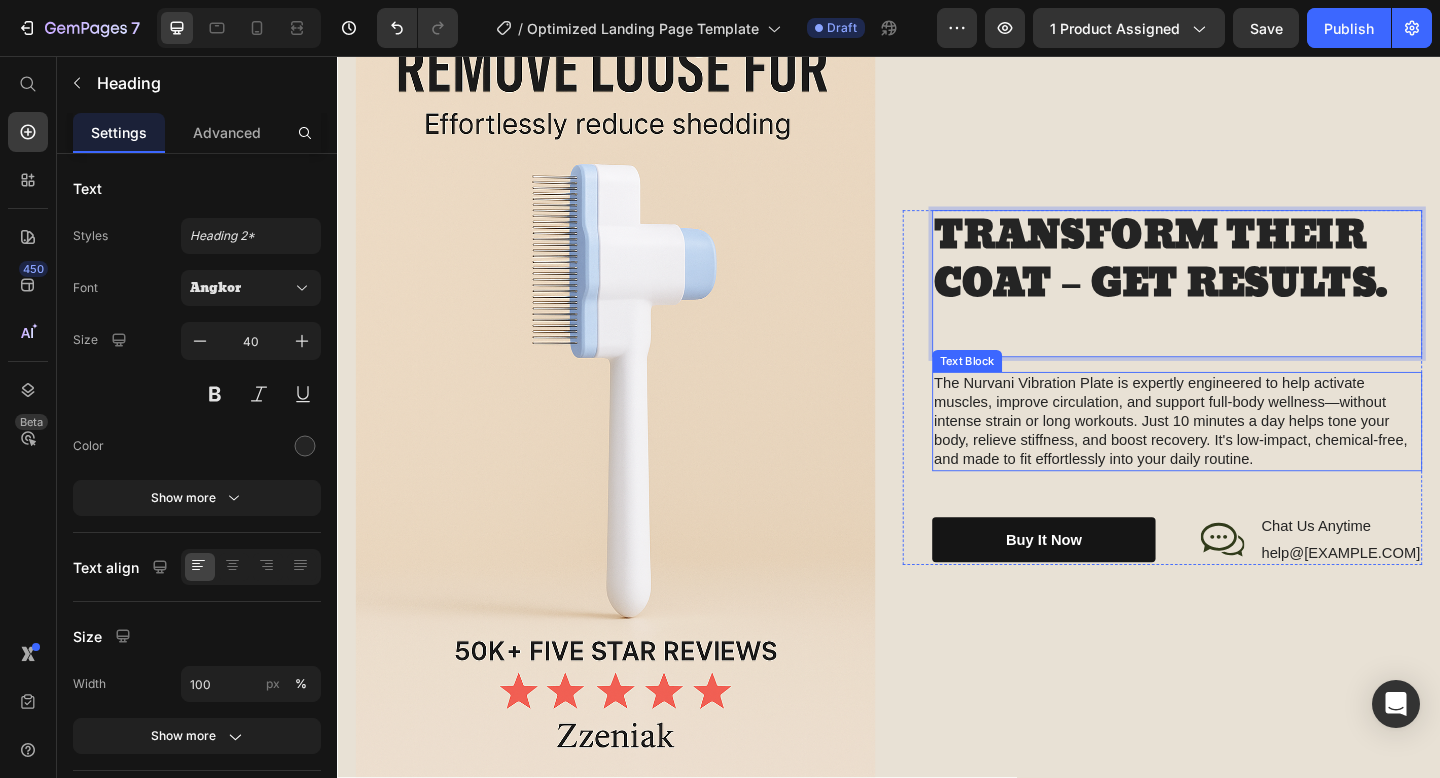 click on "The Nurvani Vibration Plate is expertly engineered to help activate muscles, improve circulation, and support full-body wellness—without intense strain or long workouts. Just 10 minutes a day helps tone your body, relieve stiffness, and boost recovery. It's low-impact, chemical-free, and made to fit effortlessly into your daily routine." at bounding box center [1250, 454] 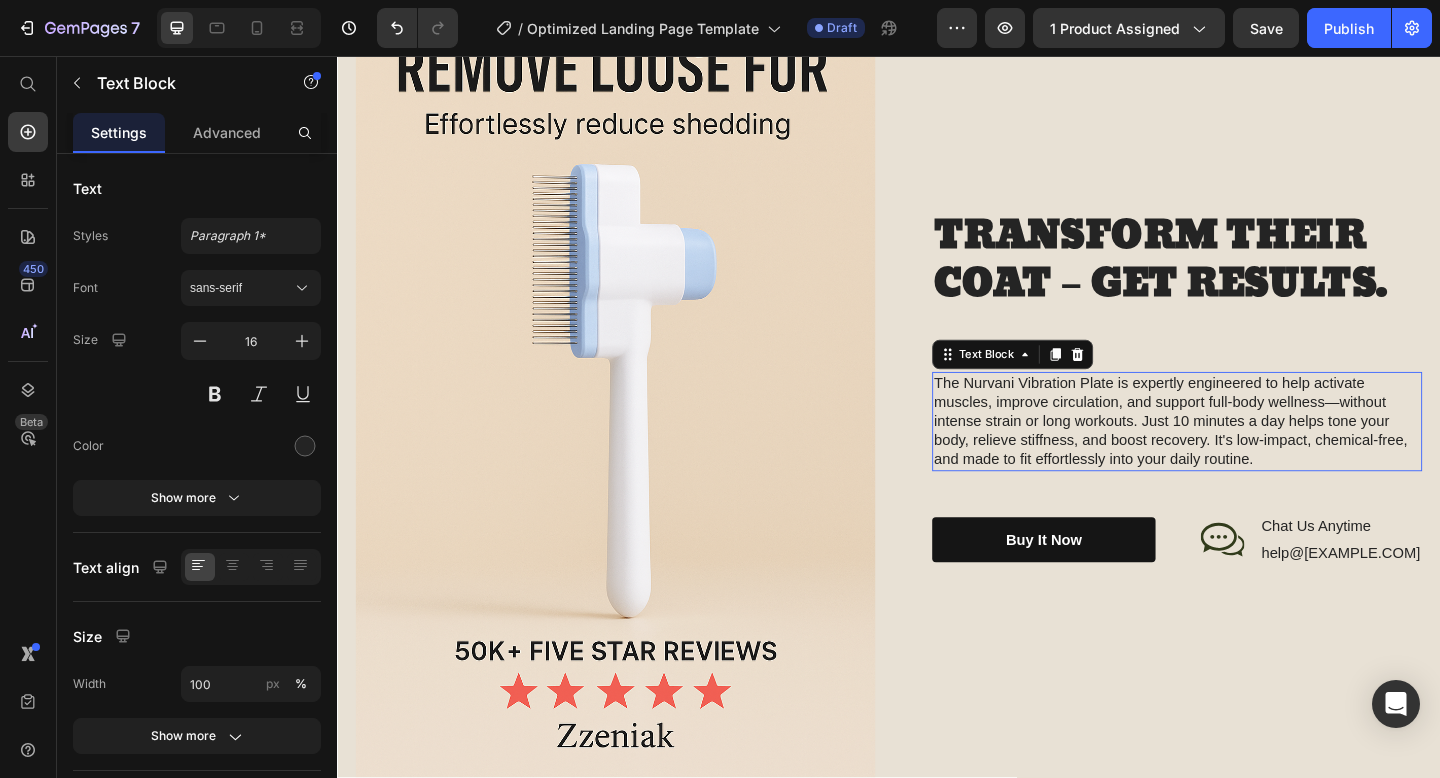 click on "The Nurvani Vibration Plate is expertly engineered to help activate muscles, improve circulation, and support full-body wellness—without intense strain or long workouts. Just 10 minutes a day helps tone your body, relieve stiffness, and boost recovery. It's low-impact, chemical-free, and made to fit effortlessly into your daily routine." at bounding box center (1250, 454) 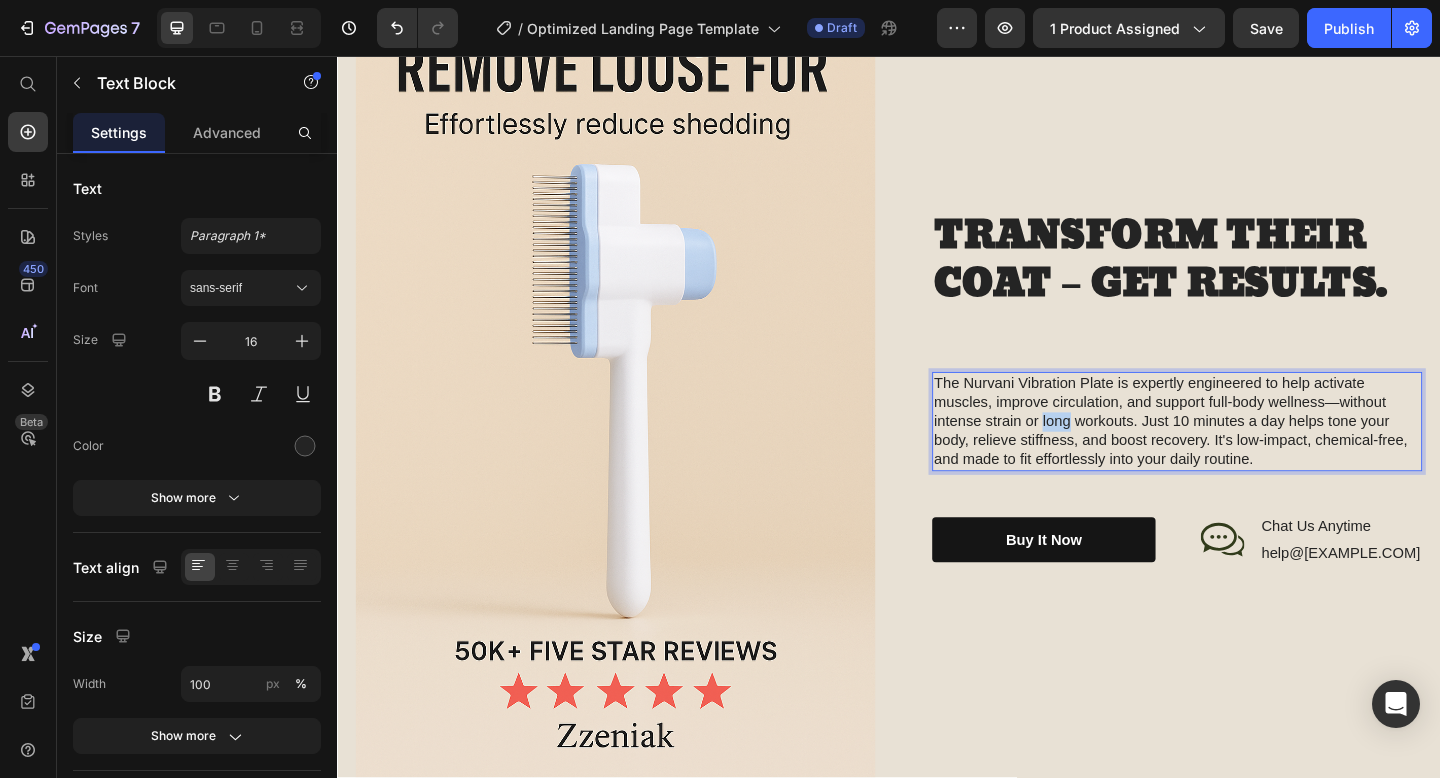 click on "The Nurvani Vibration Plate is expertly engineered to help activate muscles, improve circulation, and support full-body wellness—without intense strain or long workouts. Just 10 minutes a day helps tone your body, relieve stiffness, and boost recovery. It's low-impact, chemical-free, and made to fit effortlessly into your daily routine." at bounding box center [1250, 454] 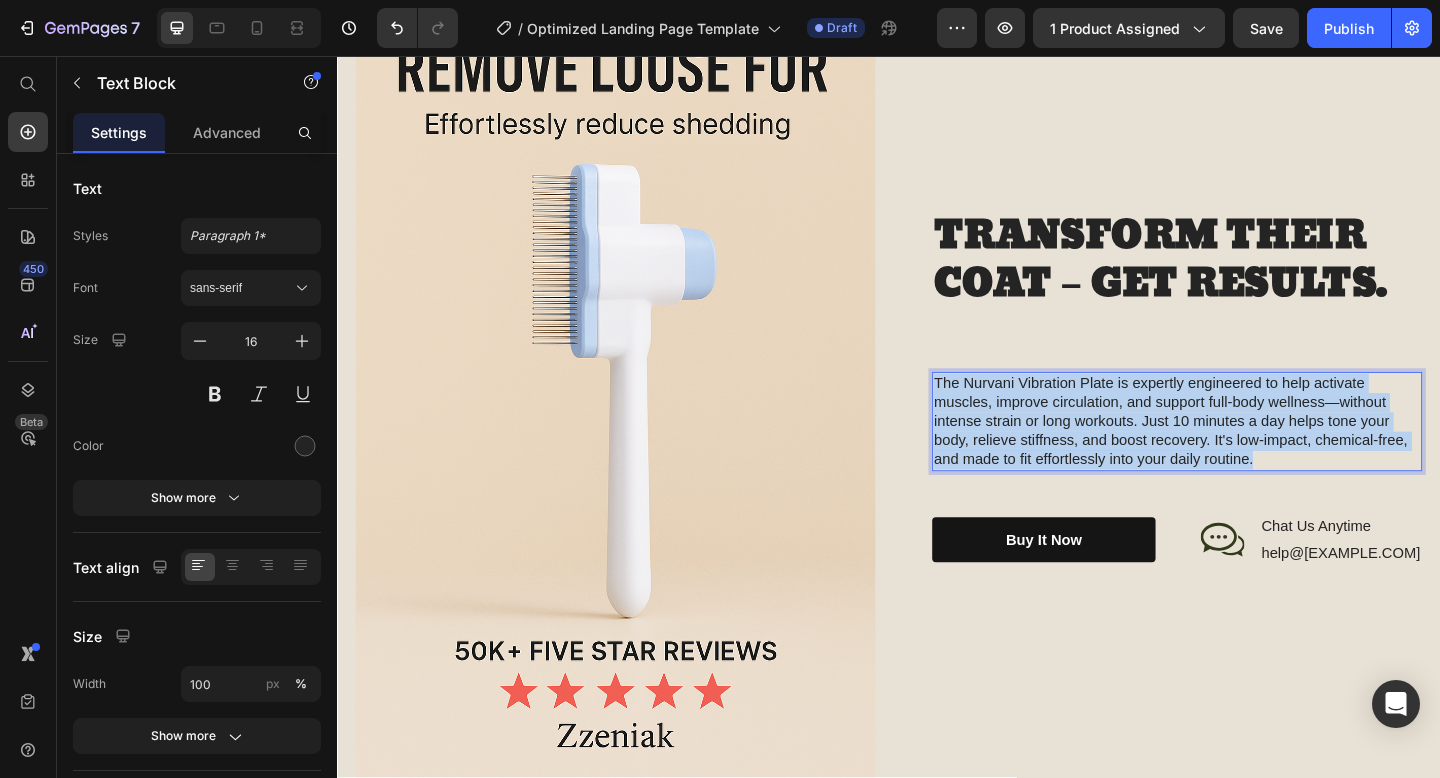 click on "The Nurvani Vibration Plate is expertly engineered to help activate muscles, improve circulation, and support full-body wellness—without intense strain or long workouts. Just 10 minutes a day helps tone your body, relieve stiffness, and boost recovery. It's low-impact, chemical-free, and made to fit effortlessly into your daily routine." at bounding box center [1250, 454] 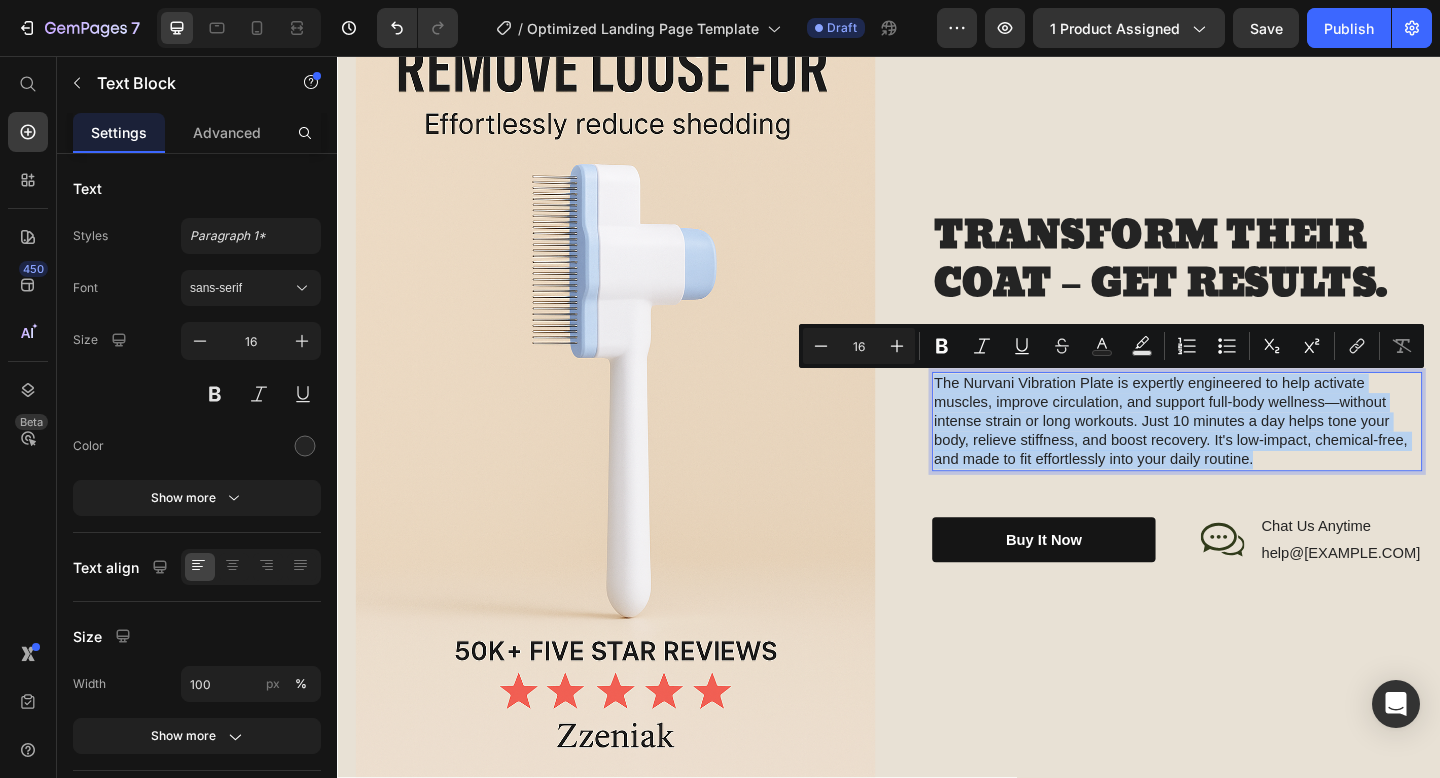 copy on "The Nurvani Vibration Plate is expertly engineered to help activate muscles, improve circulation, and support full-body wellness—without intense strain or long workouts. Just 10 minutes a day helps tone your body, relieve stiffness, and boost recovery. It's low-impact, chemical-free, and made to fit effortlessly into your daily routine." 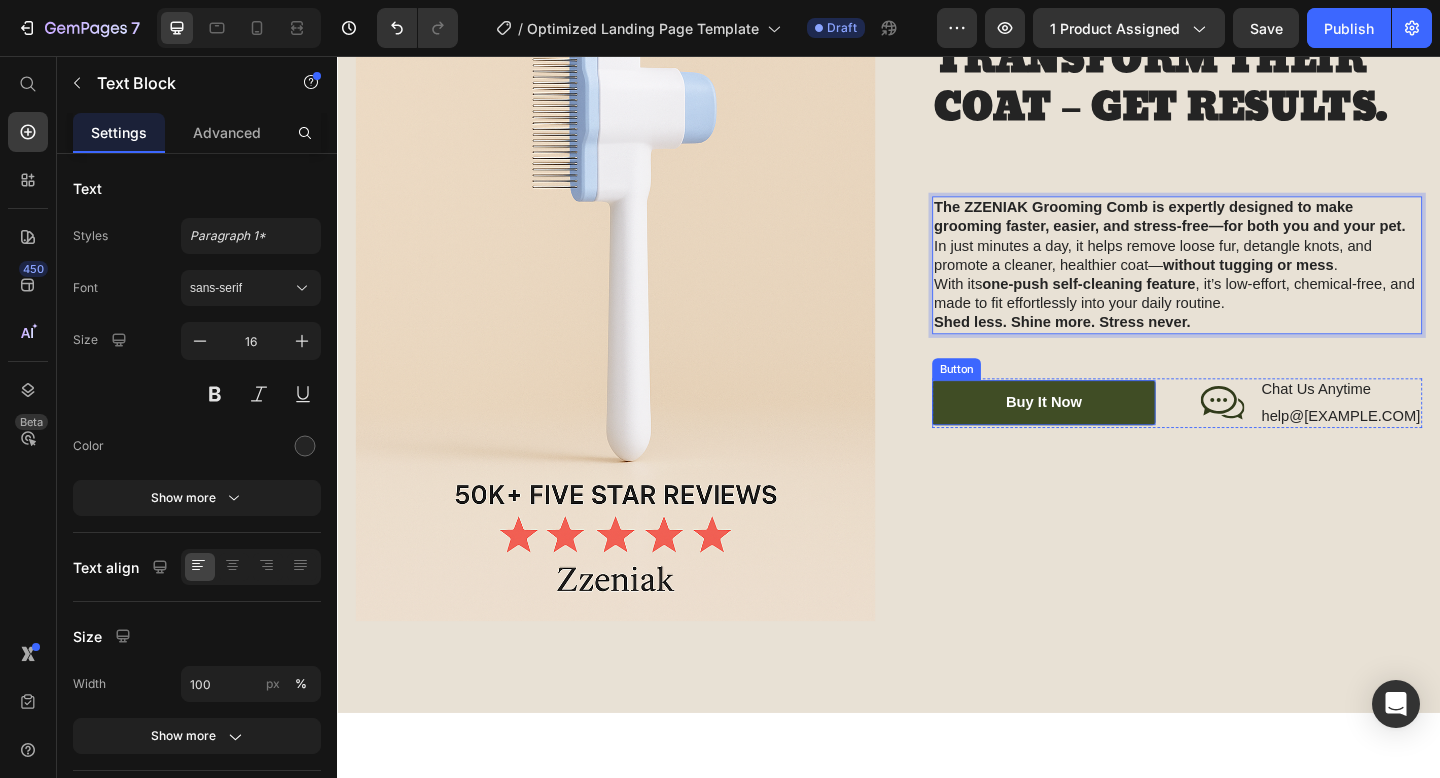 scroll, scrollTop: 2326, scrollLeft: 0, axis: vertical 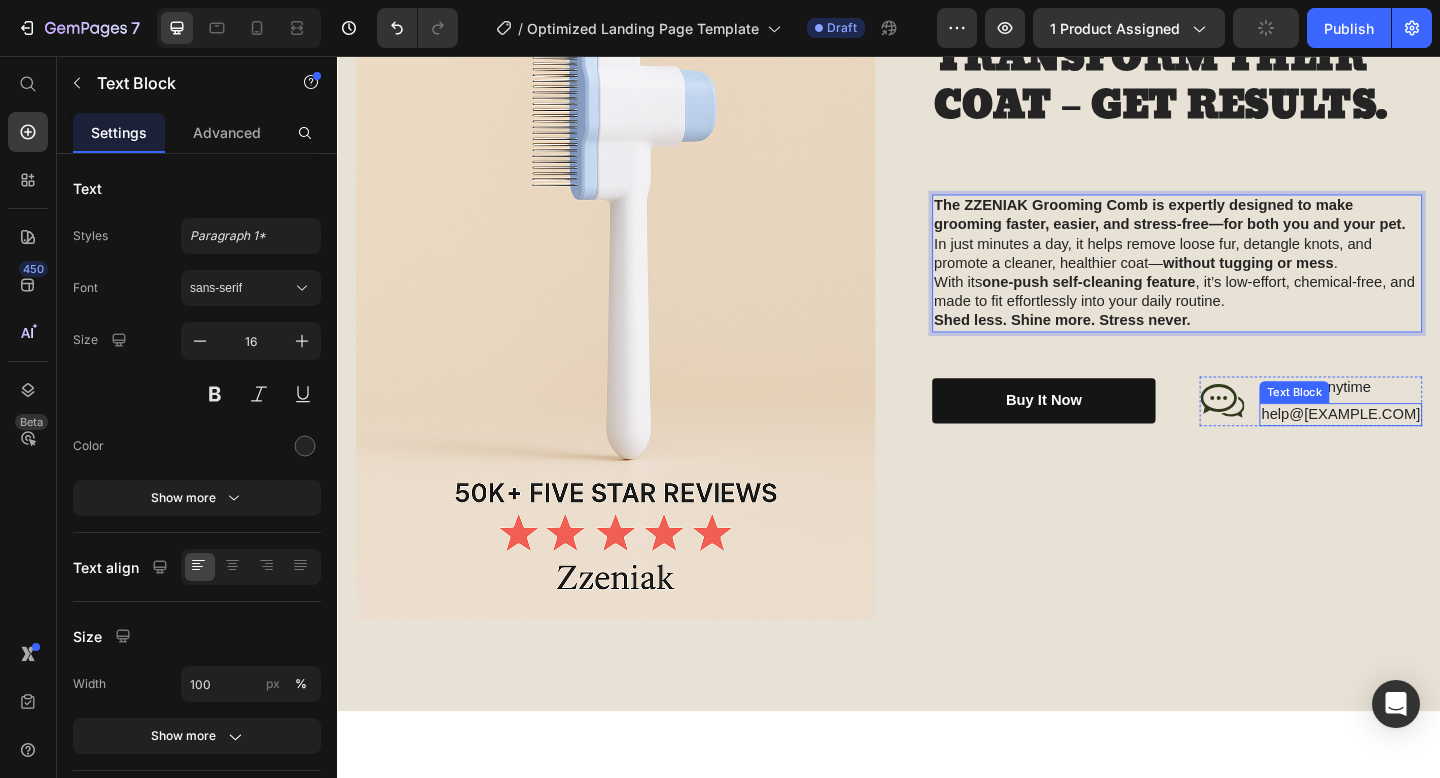 click on "[EMAIL]" at bounding box center [1428, 446] 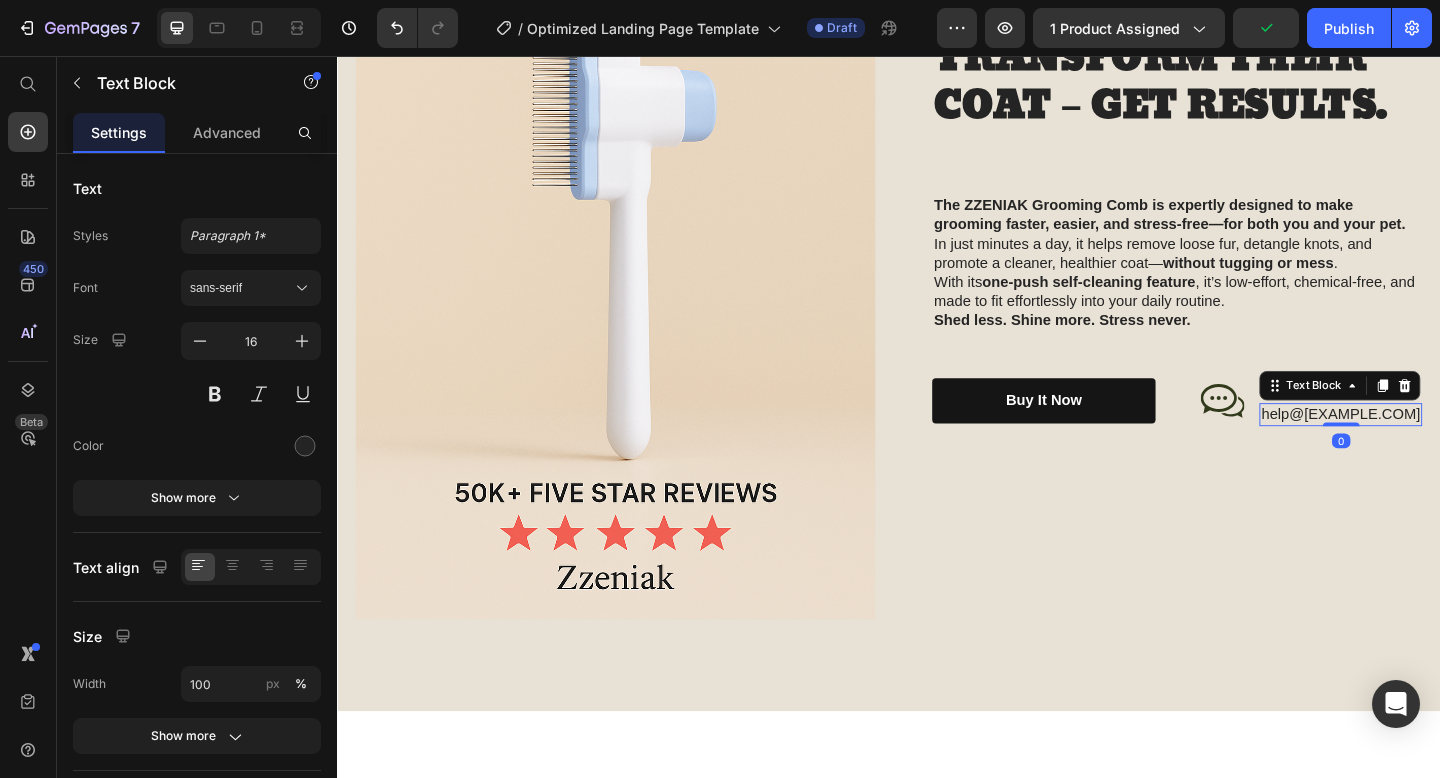 click on "[EMAIL]" at bounding box center [1428, 446] 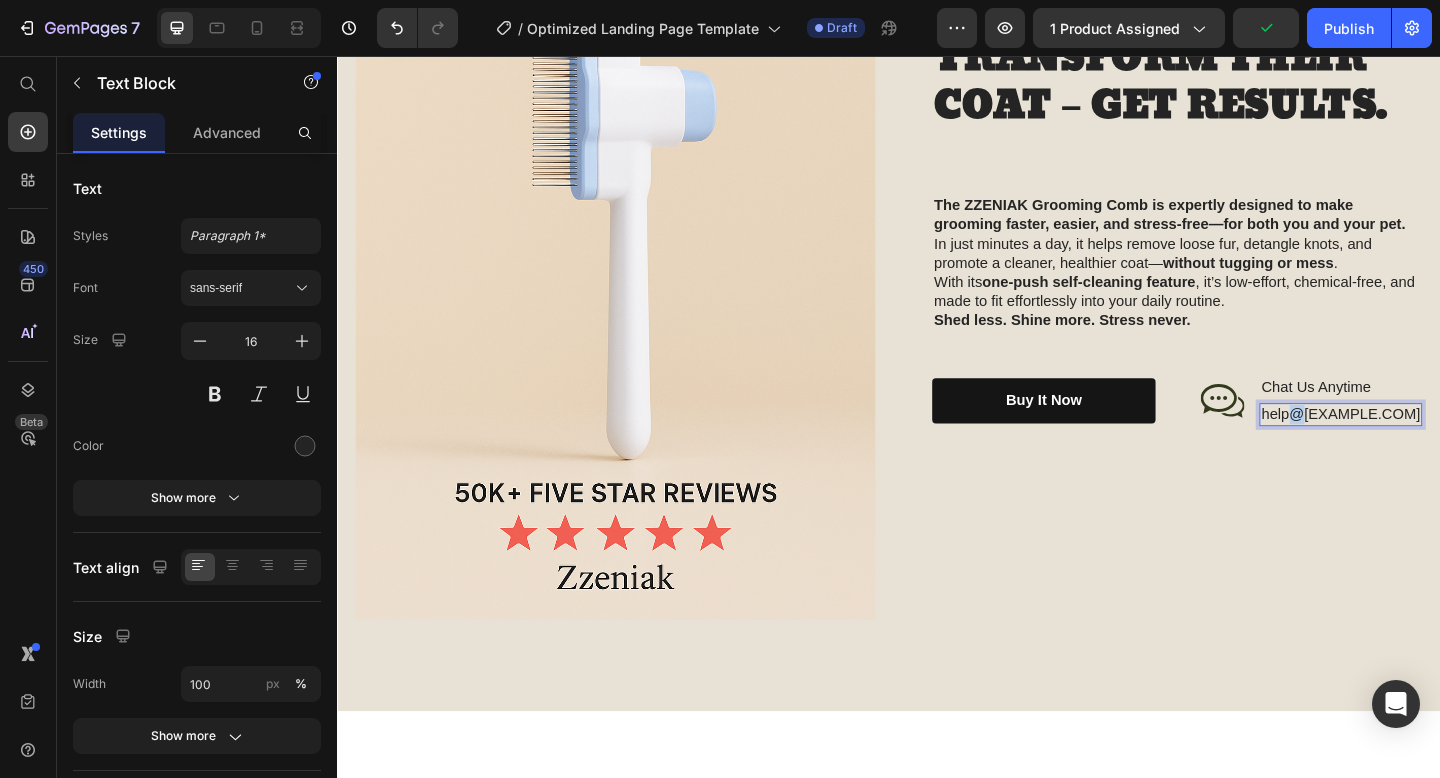 click on "[EMAIL]" at bounding box center [1428, 446] 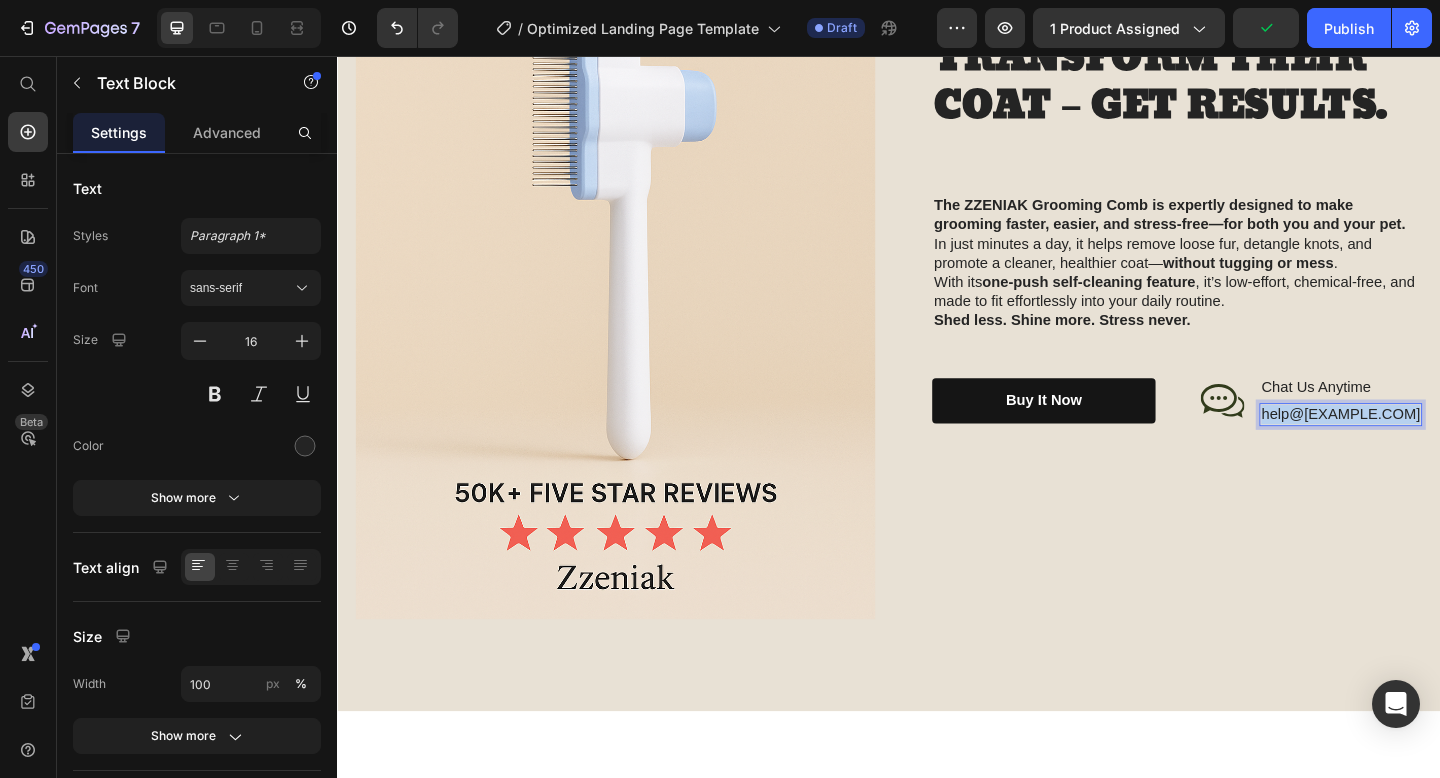 click on "[EMAIL]" at bounding box center [1428, 446] 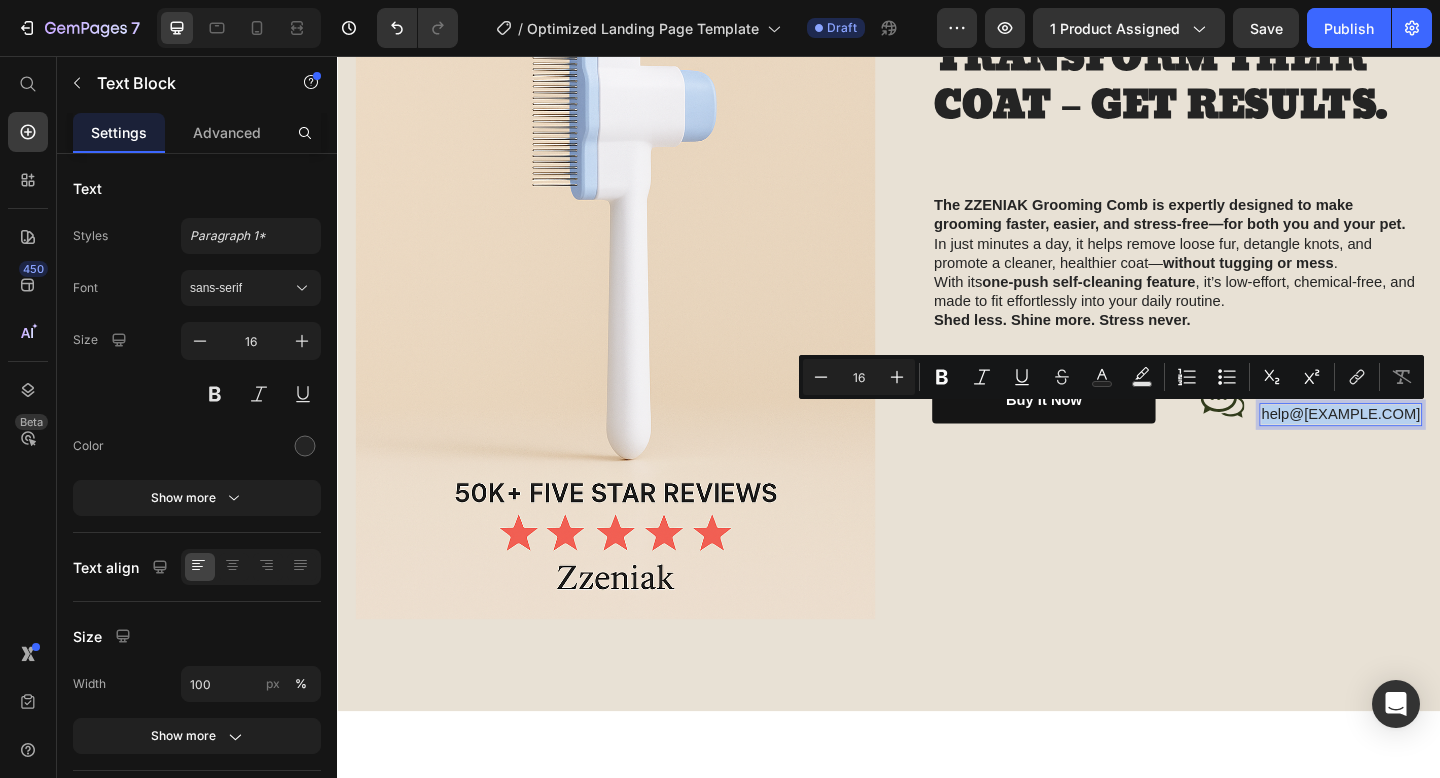 click on "[EMAIL]" at bounding box center [1428, 446] 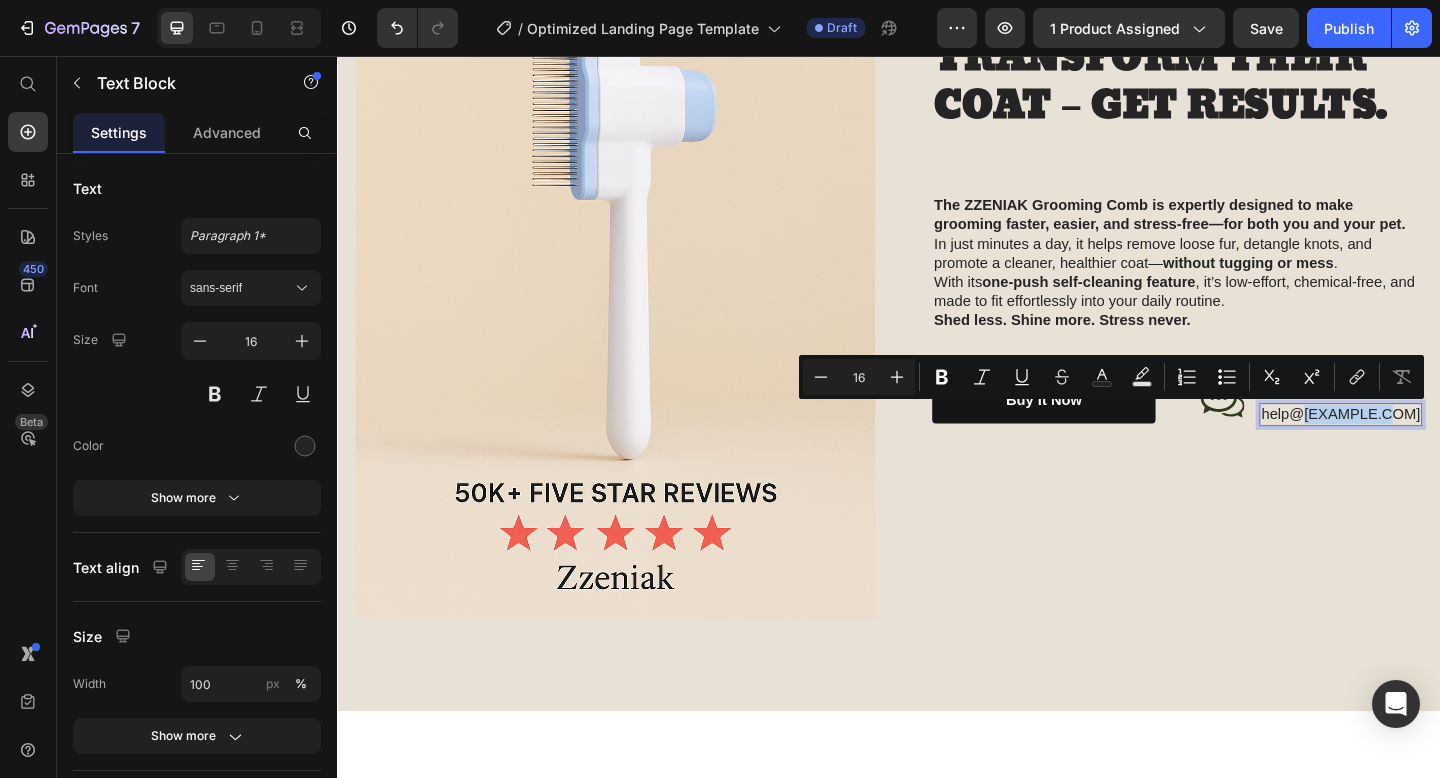 click on "[EMAIL]" at bounding box center (1428, 446) 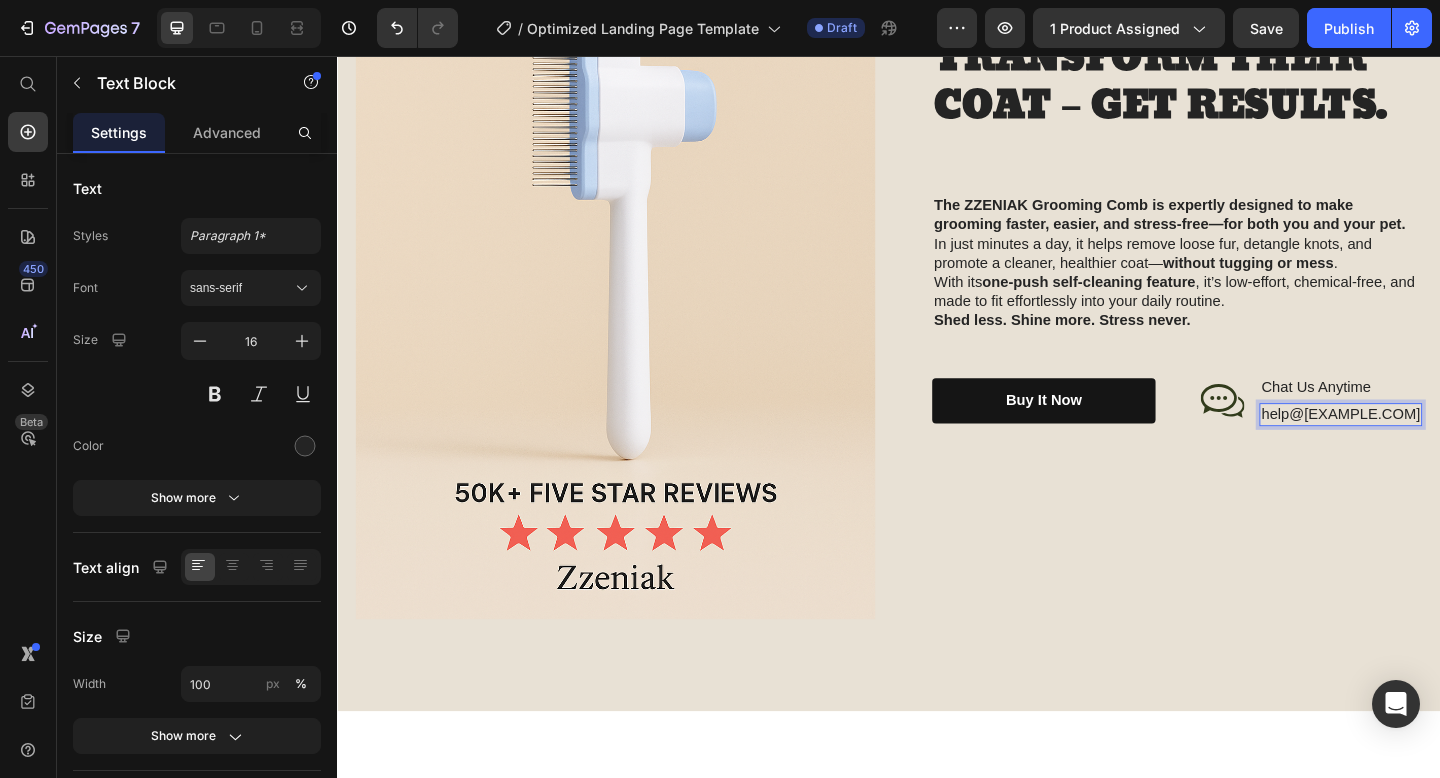 click on "help@Zzeniak.com" at bounding box center (1428, 446) 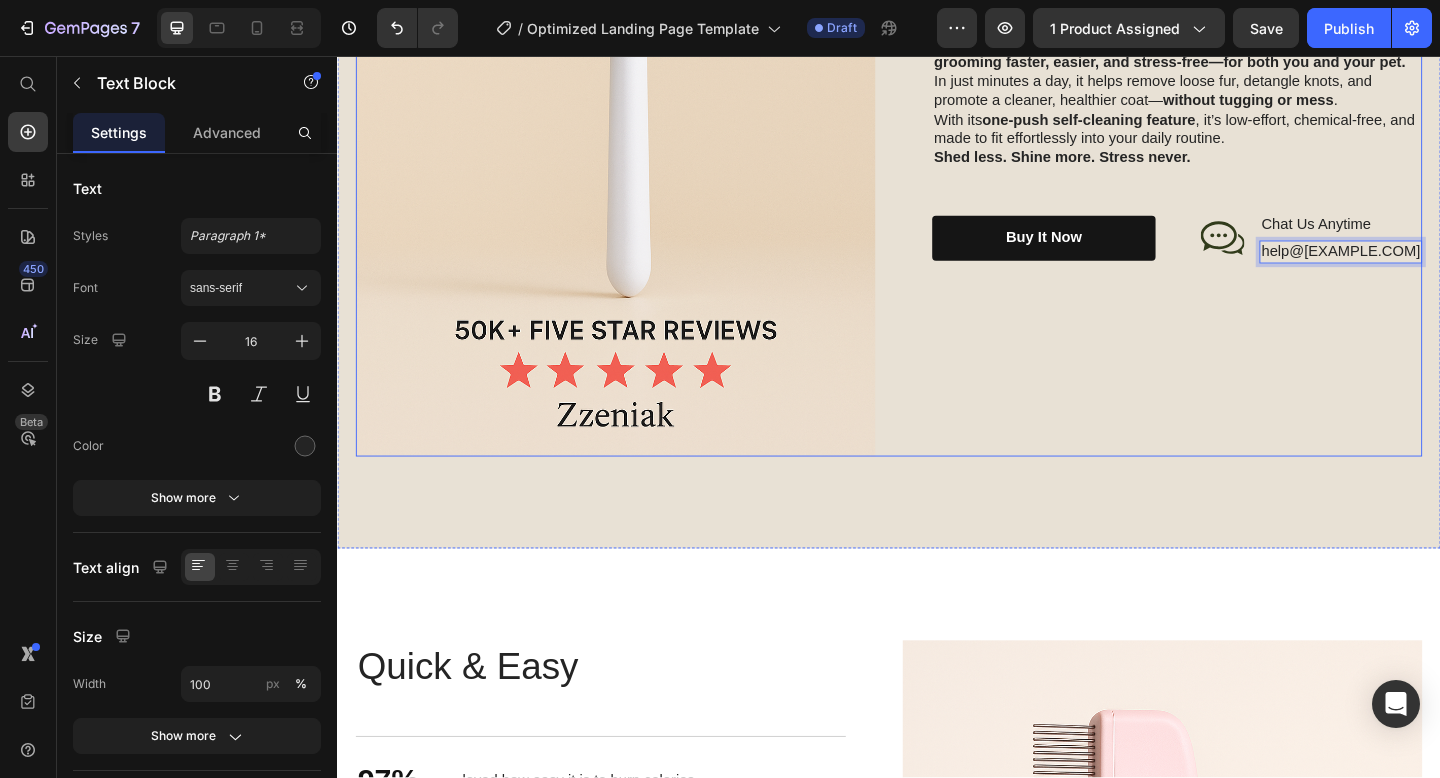 scroll, scrollTop: 2541, scrollLeft: 0, axis: vertical 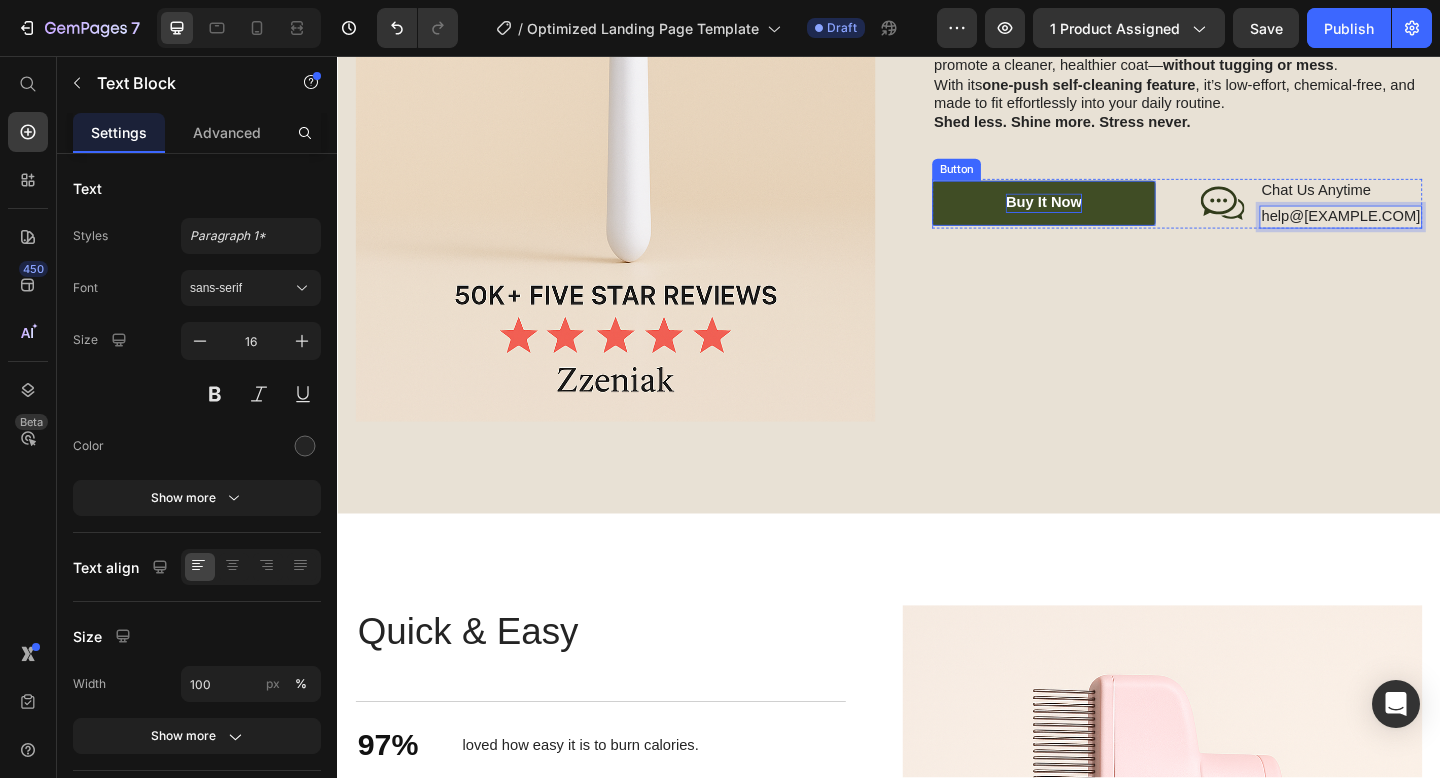 click on "buy it now" at bounding box center (1105, 216) 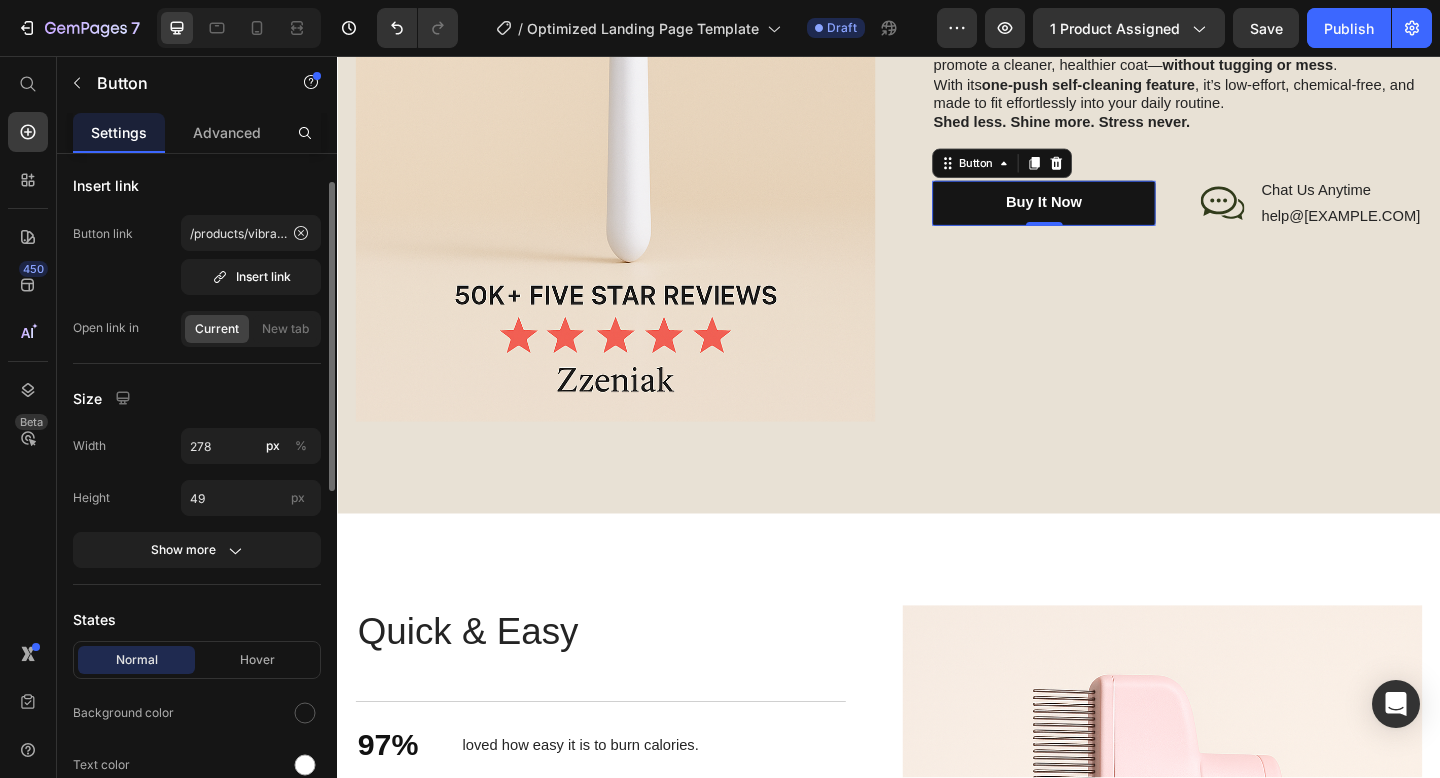 scroll, scrollTop: 73, scrollLeft: 0, axis: vertical 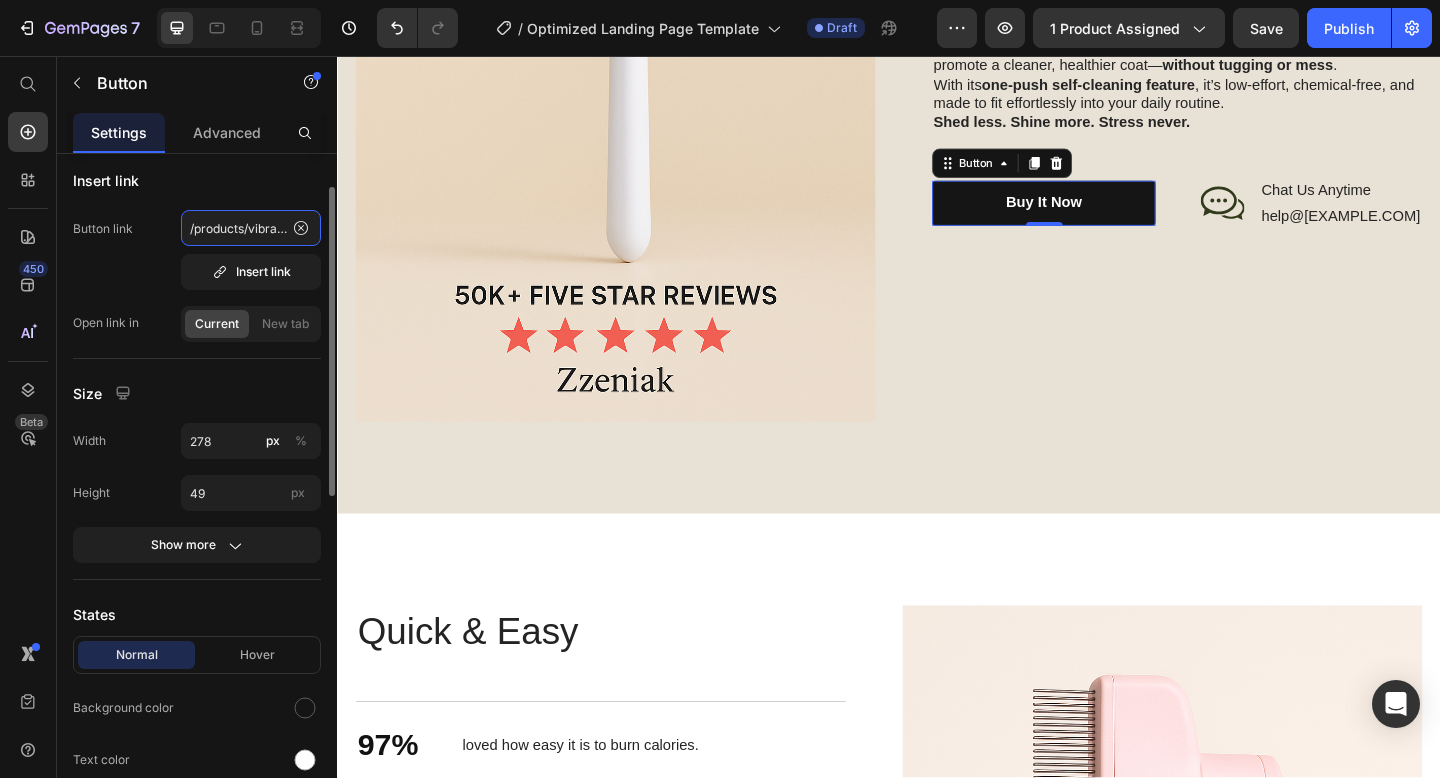 click on "/products/vibracore-vibration-plate" 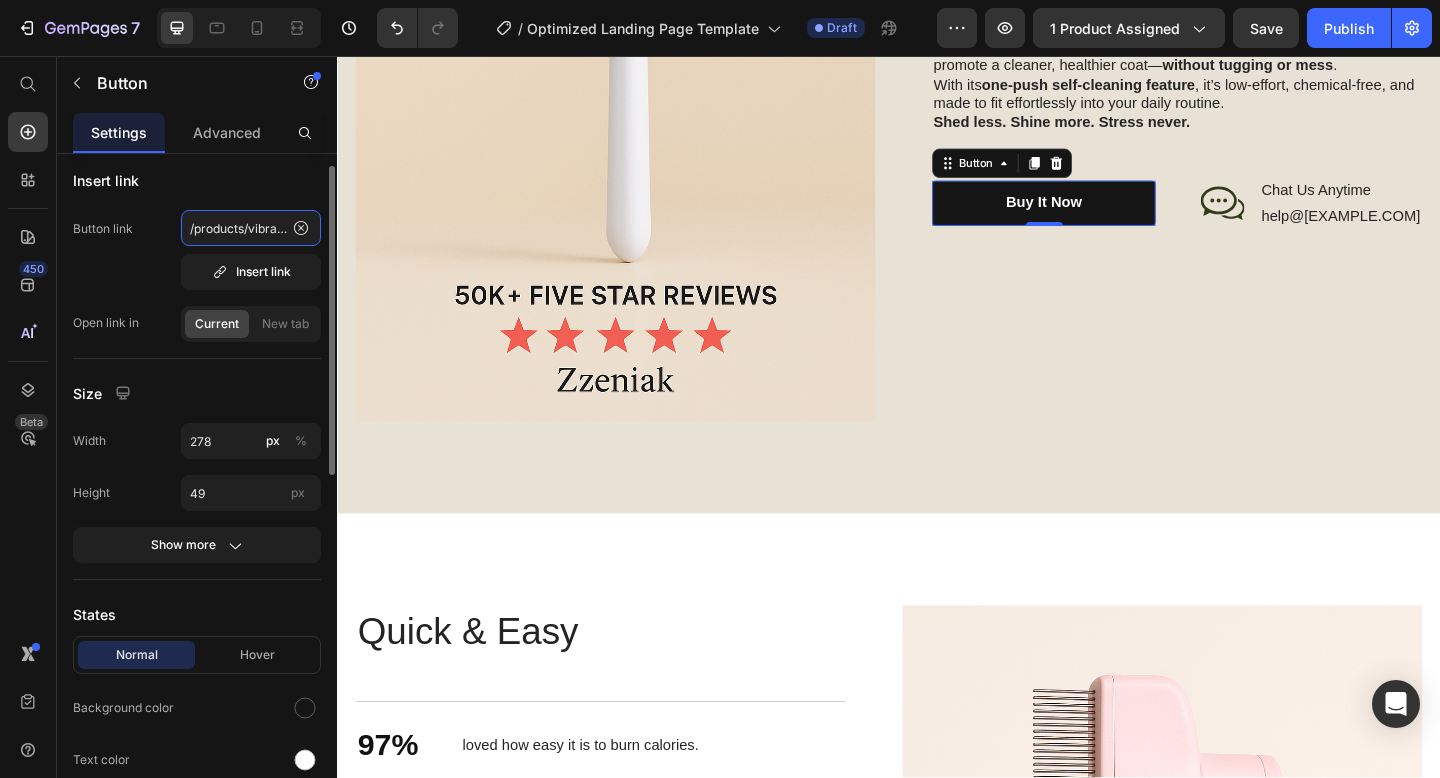 scroll, scrollTop: 0, scrollLeft: 0, axis: both 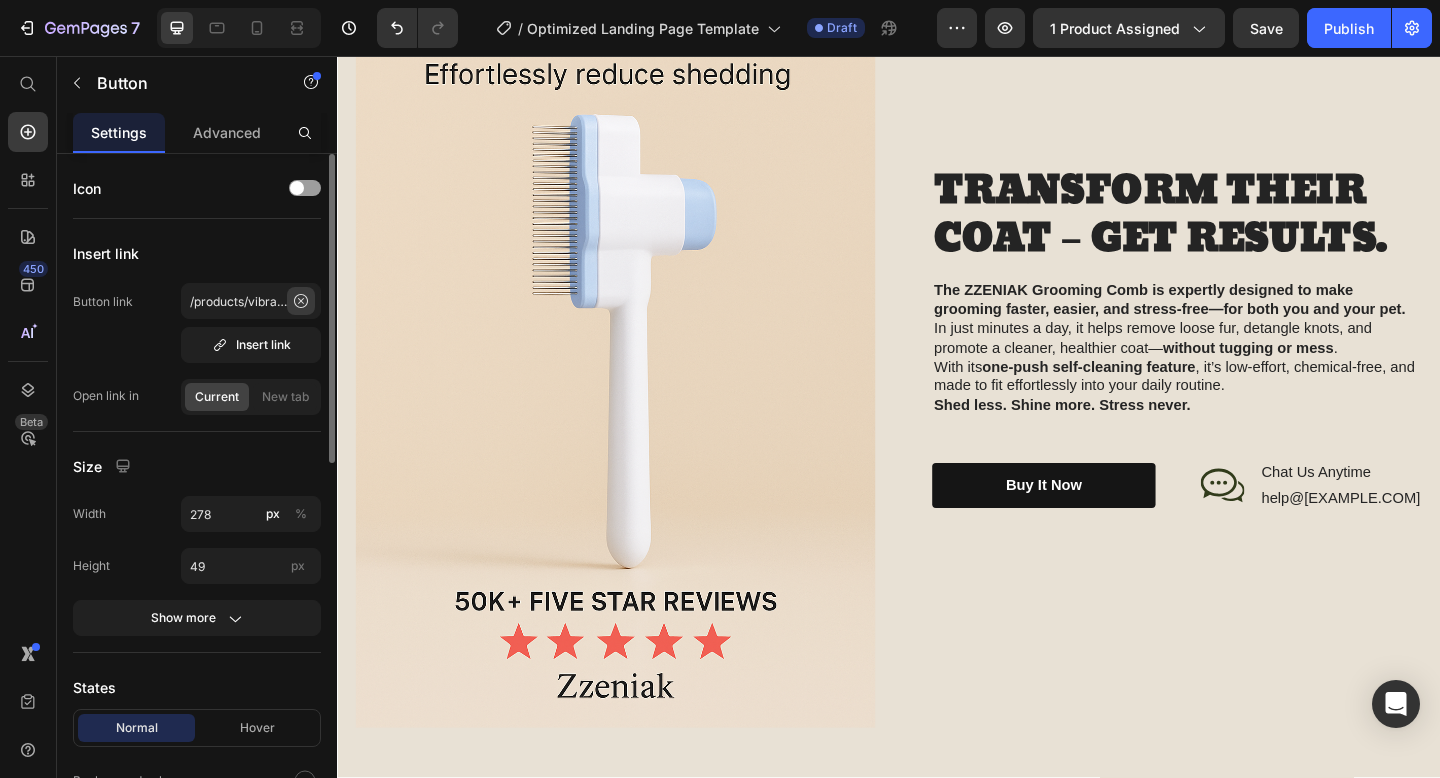 click 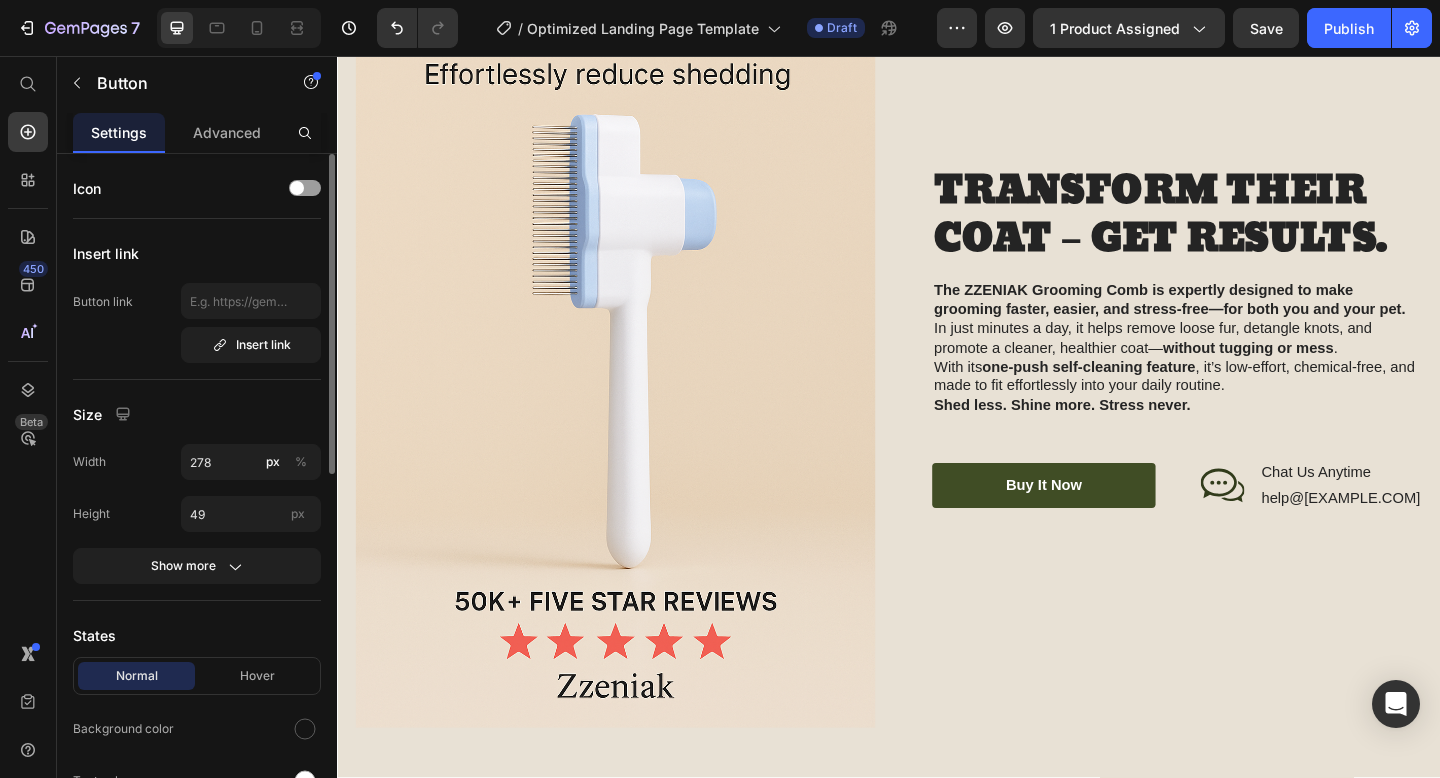 click on "buy it now" at bounding box center [1105, 523] 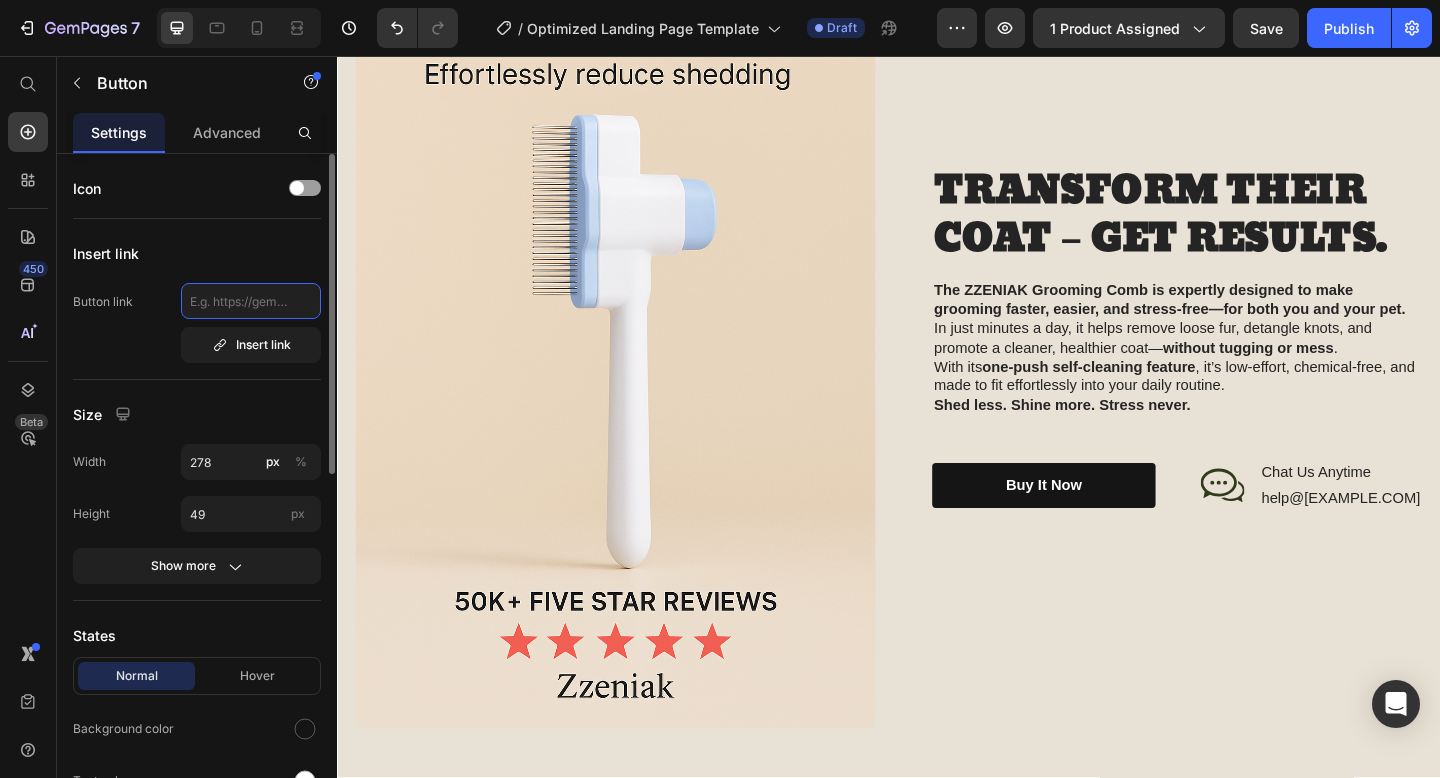 click 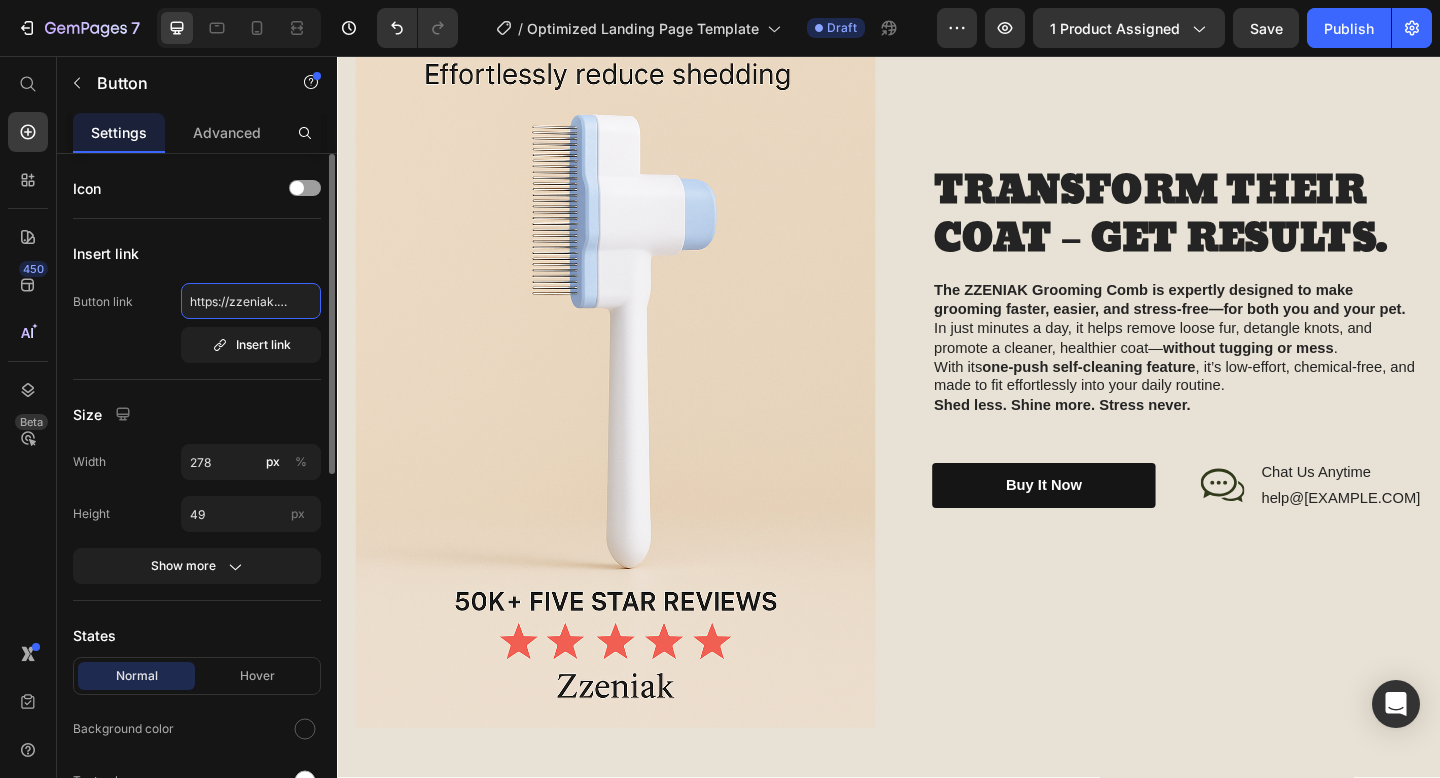 scroll, scrollTop: 0, scrollLeft: 227, axis: horizontal 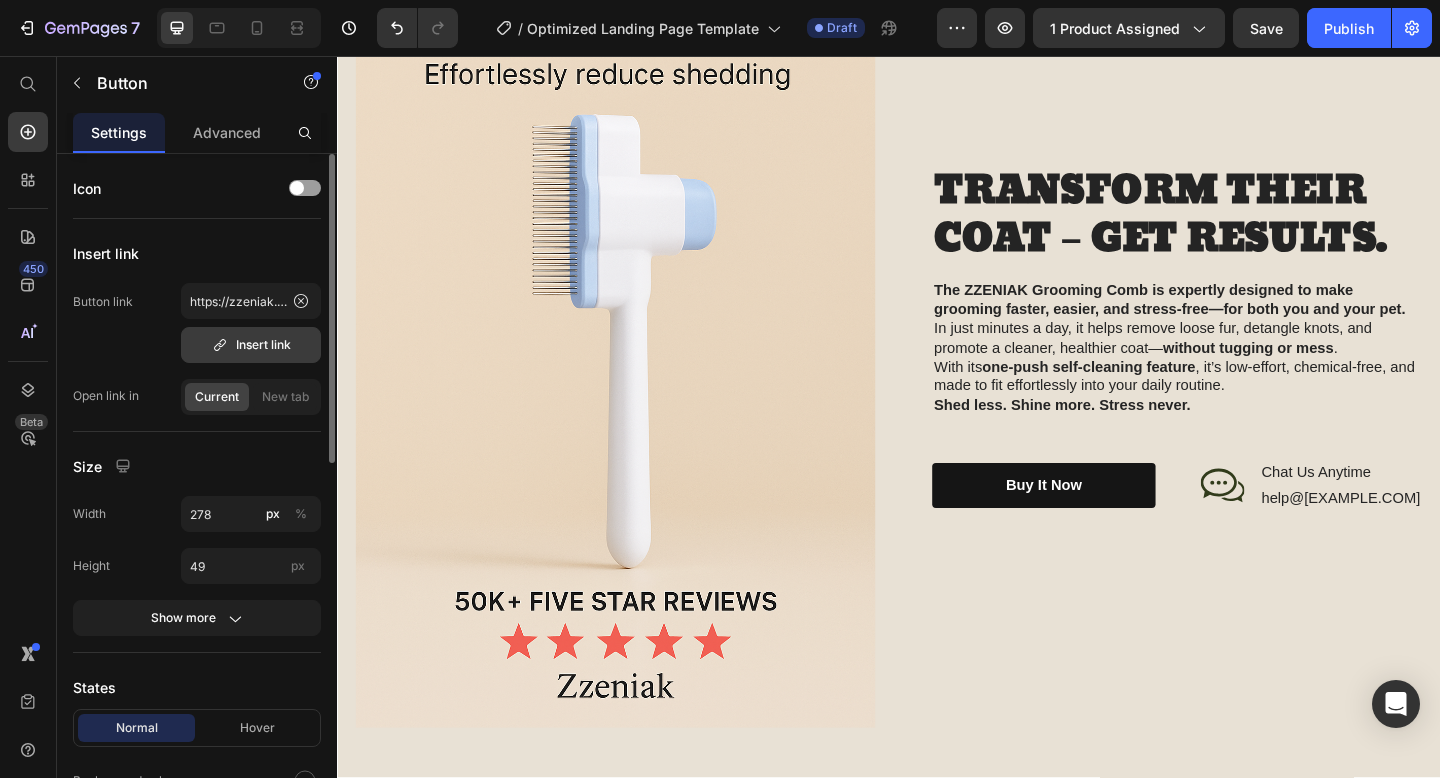 click on "Insert link" at bounding box center [251, 345] 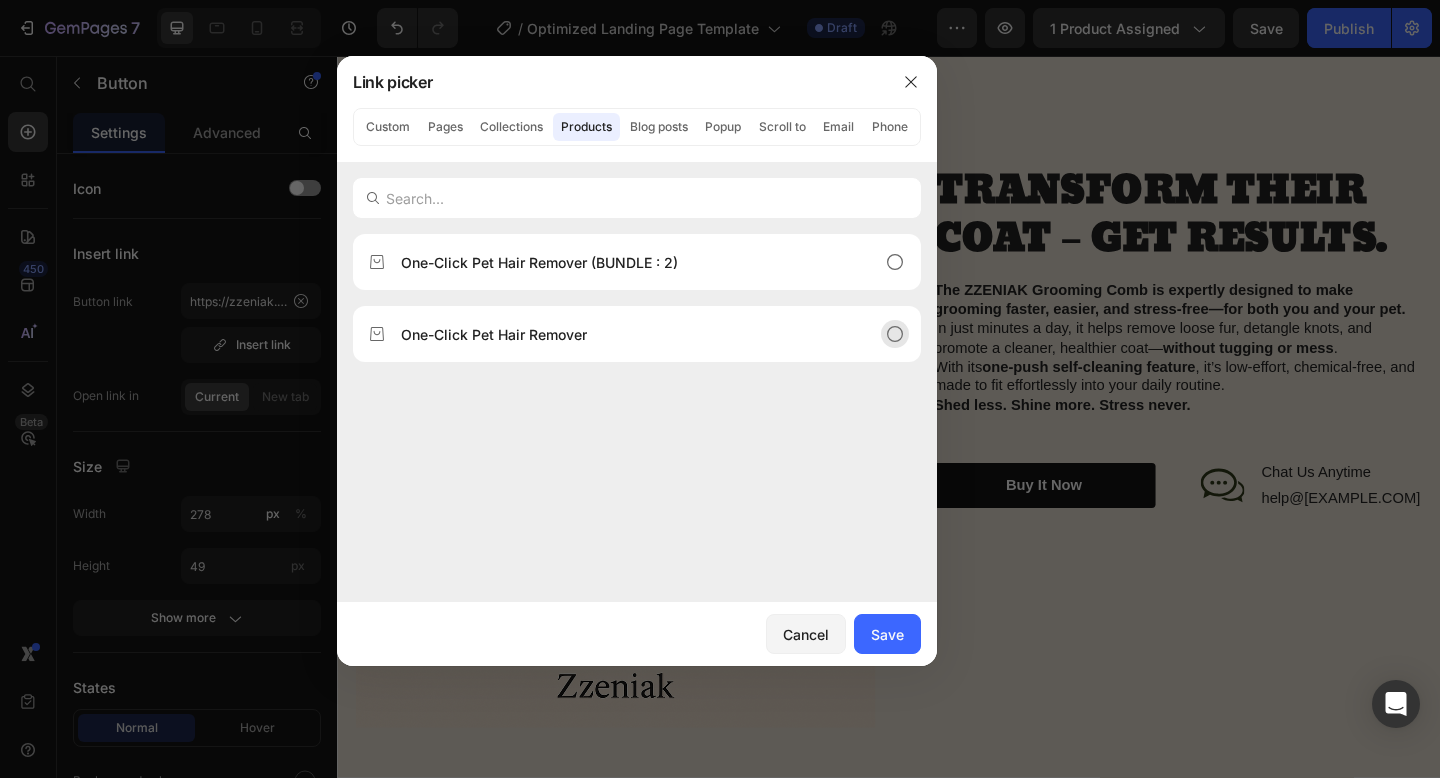 click on "One-Click Pet Hair Remover" at bounding box center [494, 334] 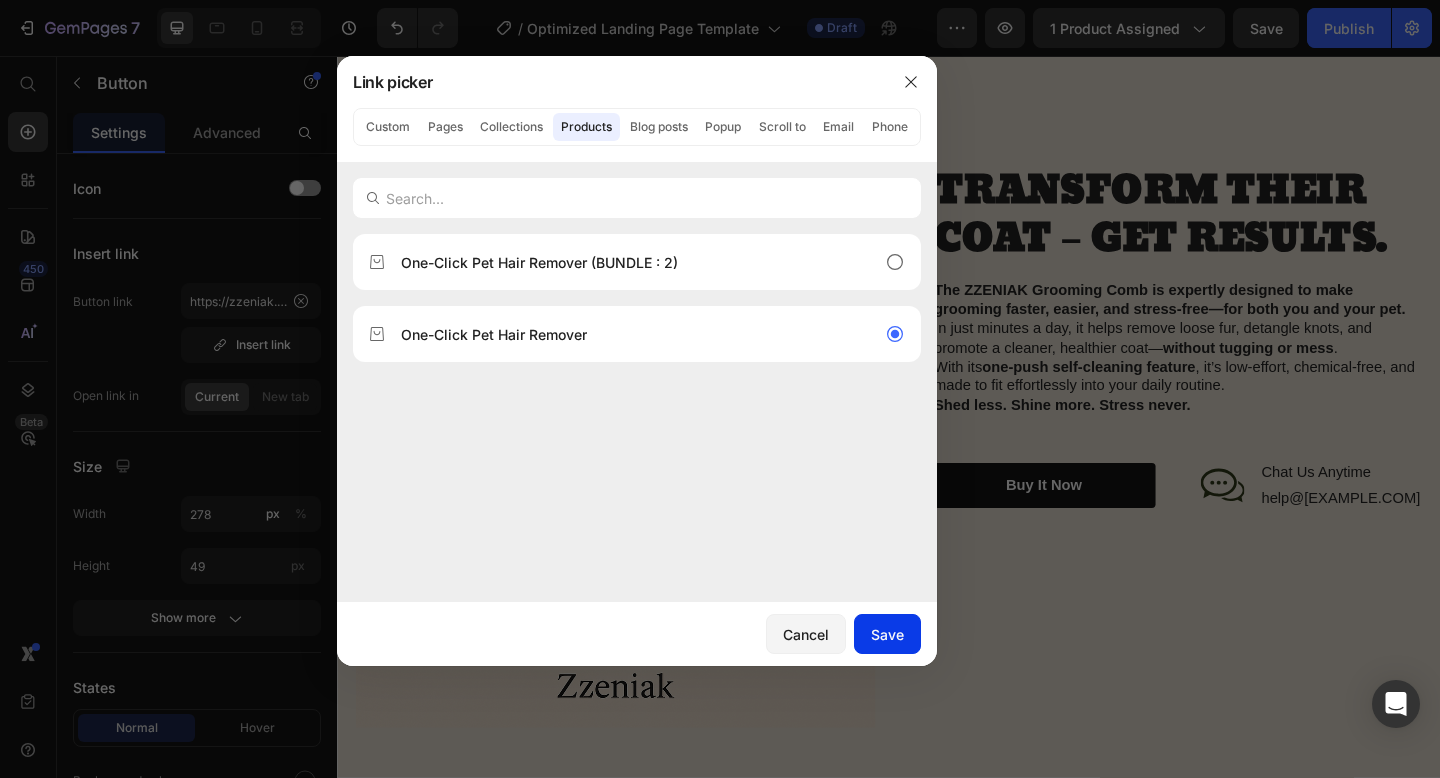 click on "Save" at bounding box center (887, 634) 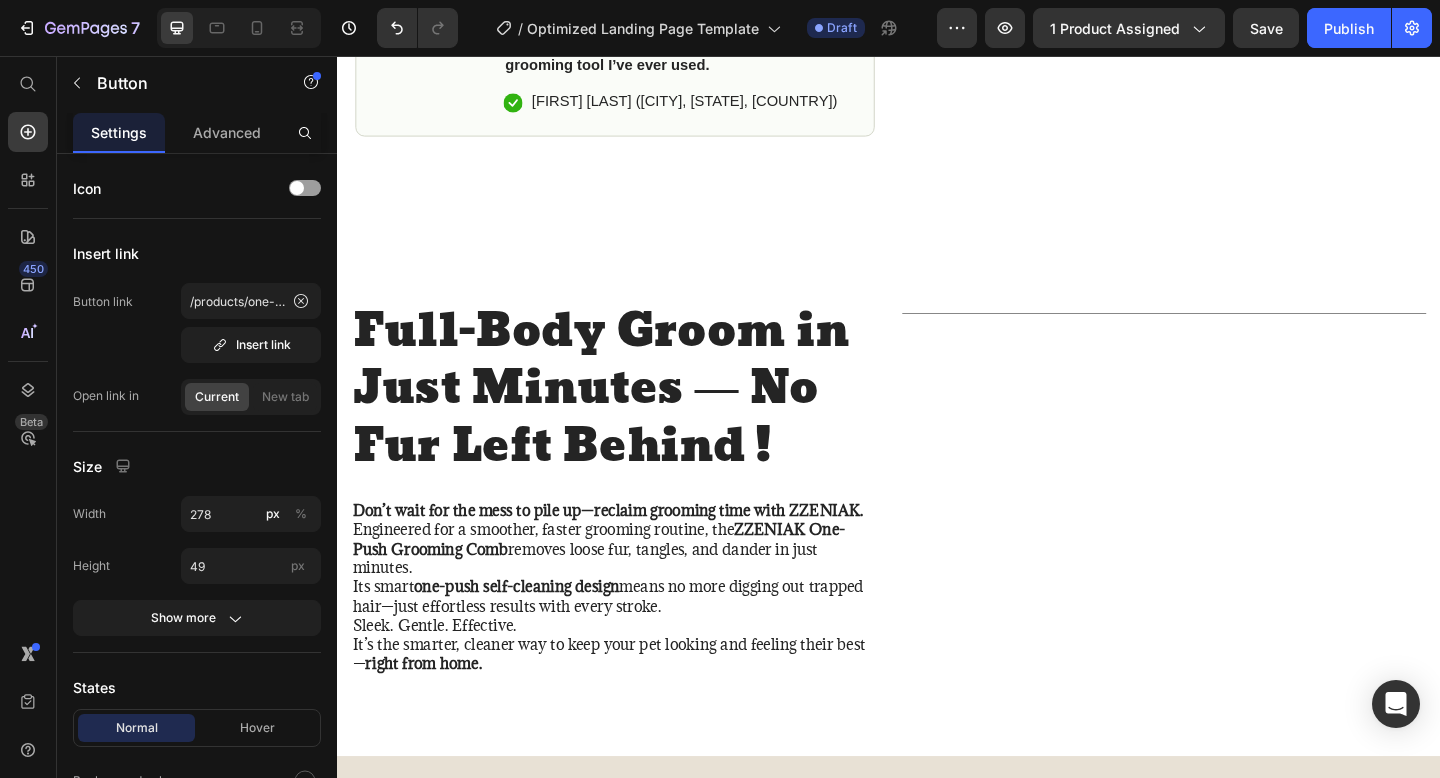 scroll, scrollTop: 1248, scrollLeft: 0, axis: vertical 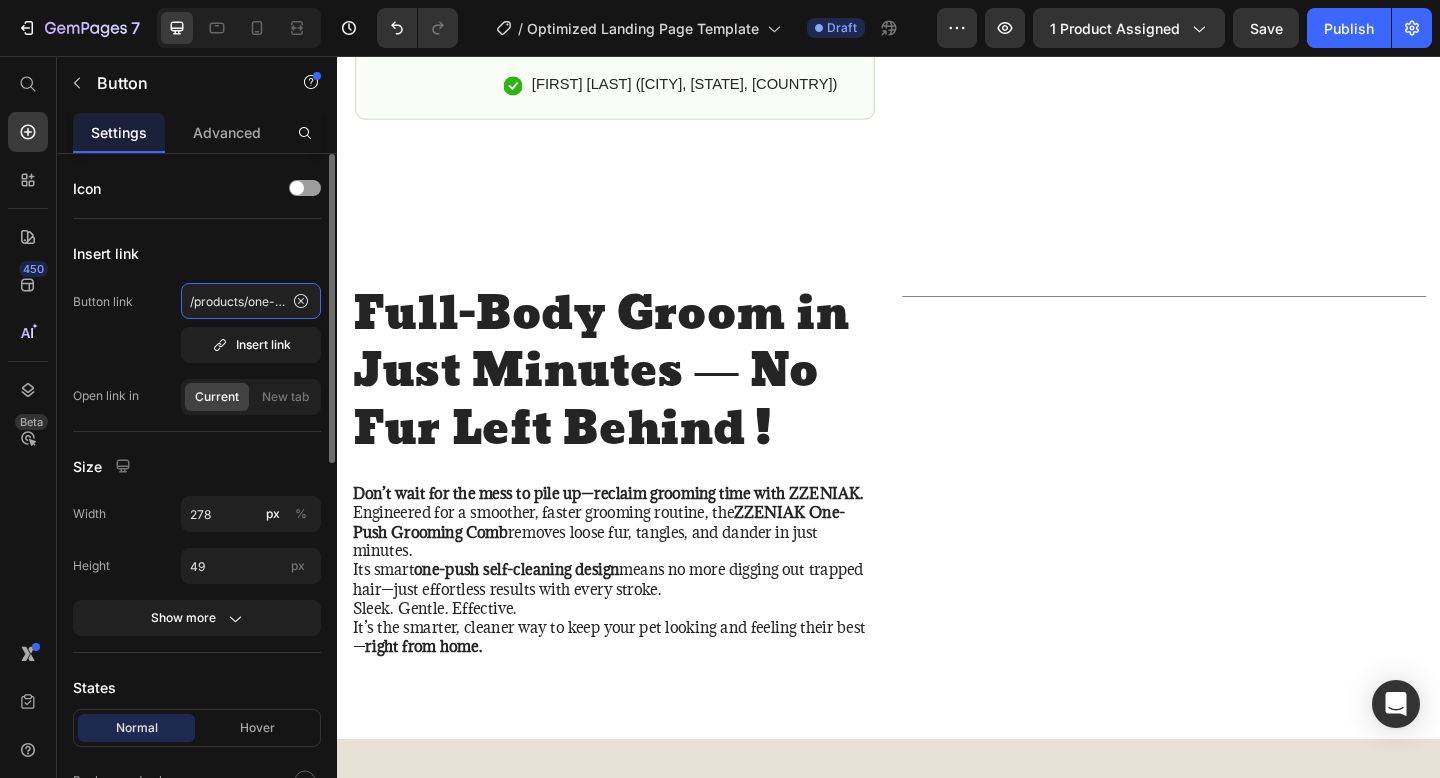 click on "/products/one-click-pet-hair-remover" 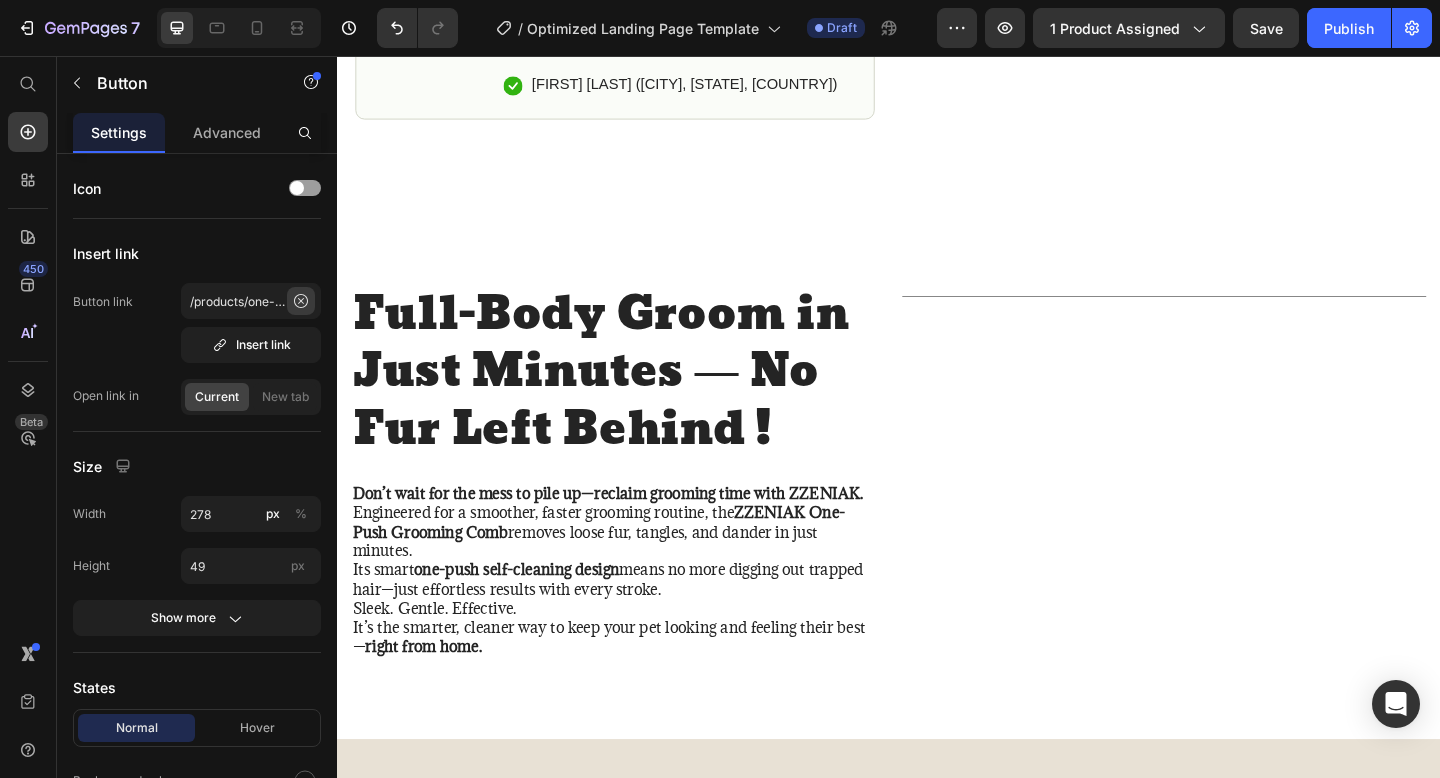 click 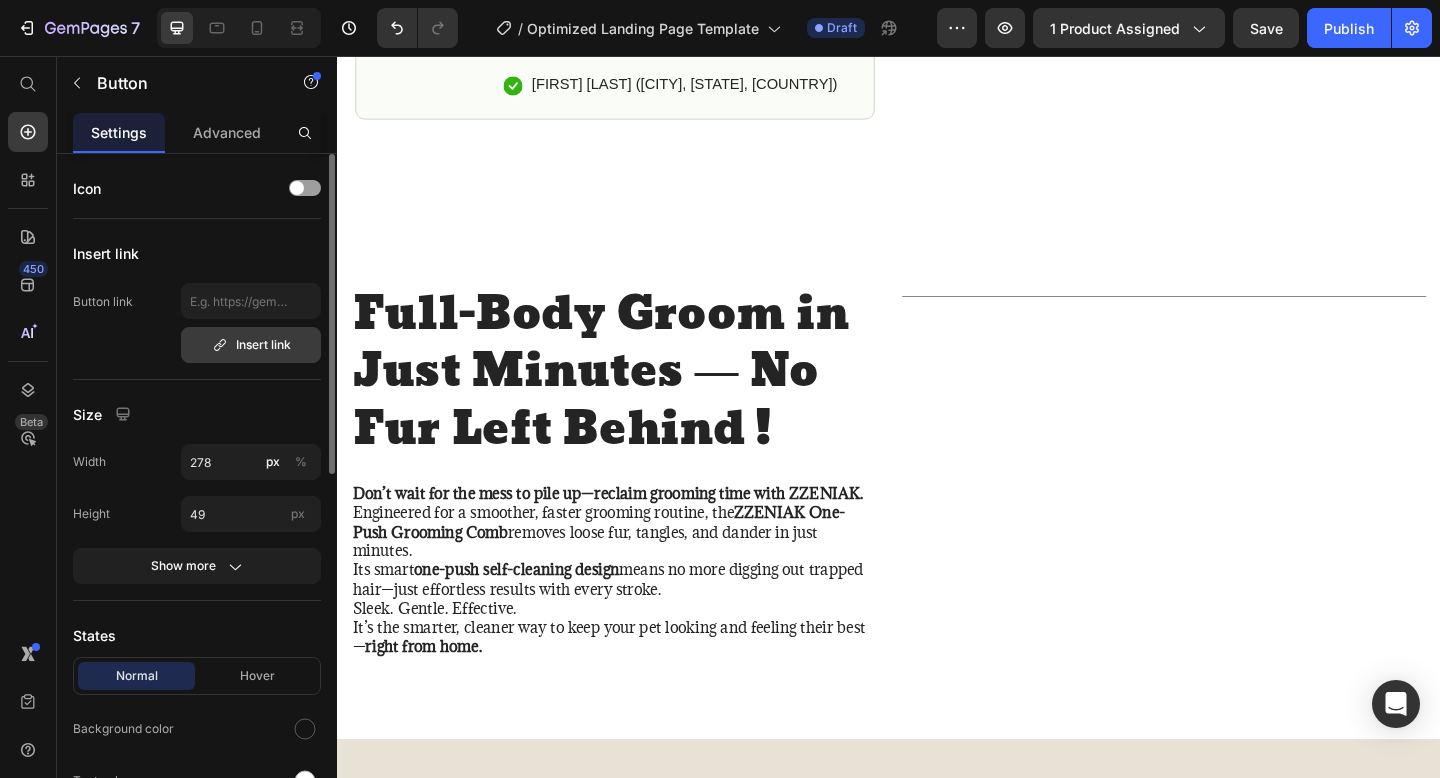 click on "Insert link" at bounding box center [251, 345] 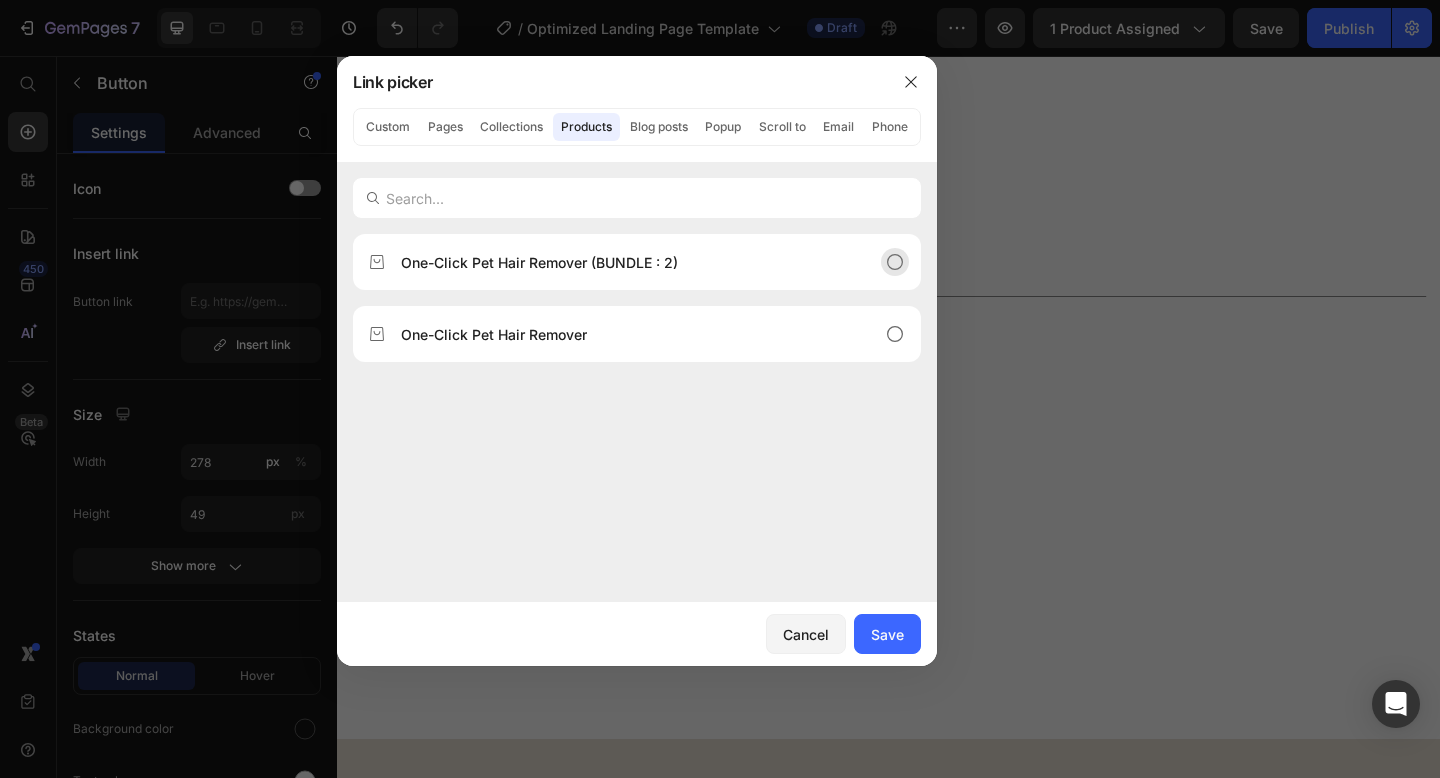 click on "One-Click Pet Hair Remover (BUNDLE : 2)" at bounding box center (539, 262) 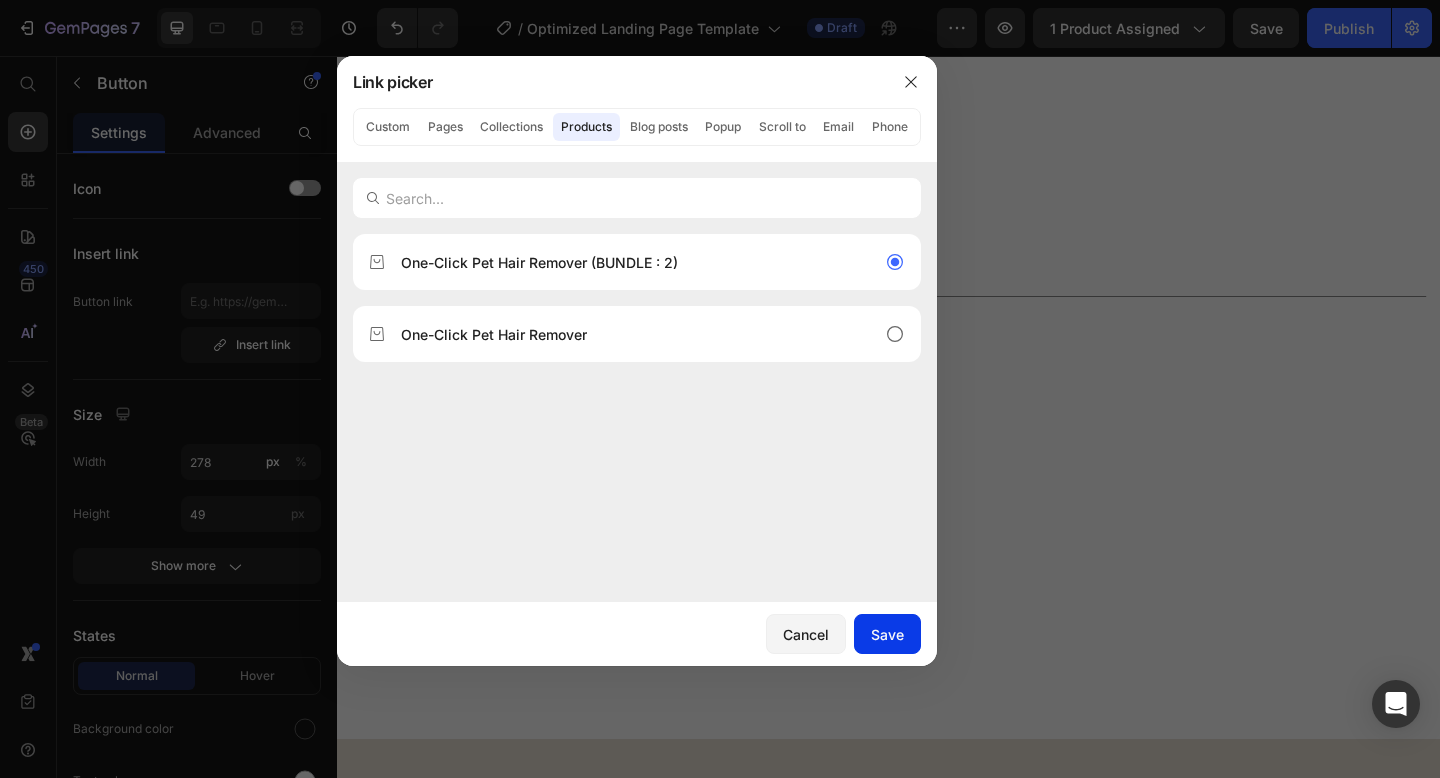drag, startPoint x: 896, startPoint y: 643, endPoint x: 608, endPoint y: 638, distance: 288.0434 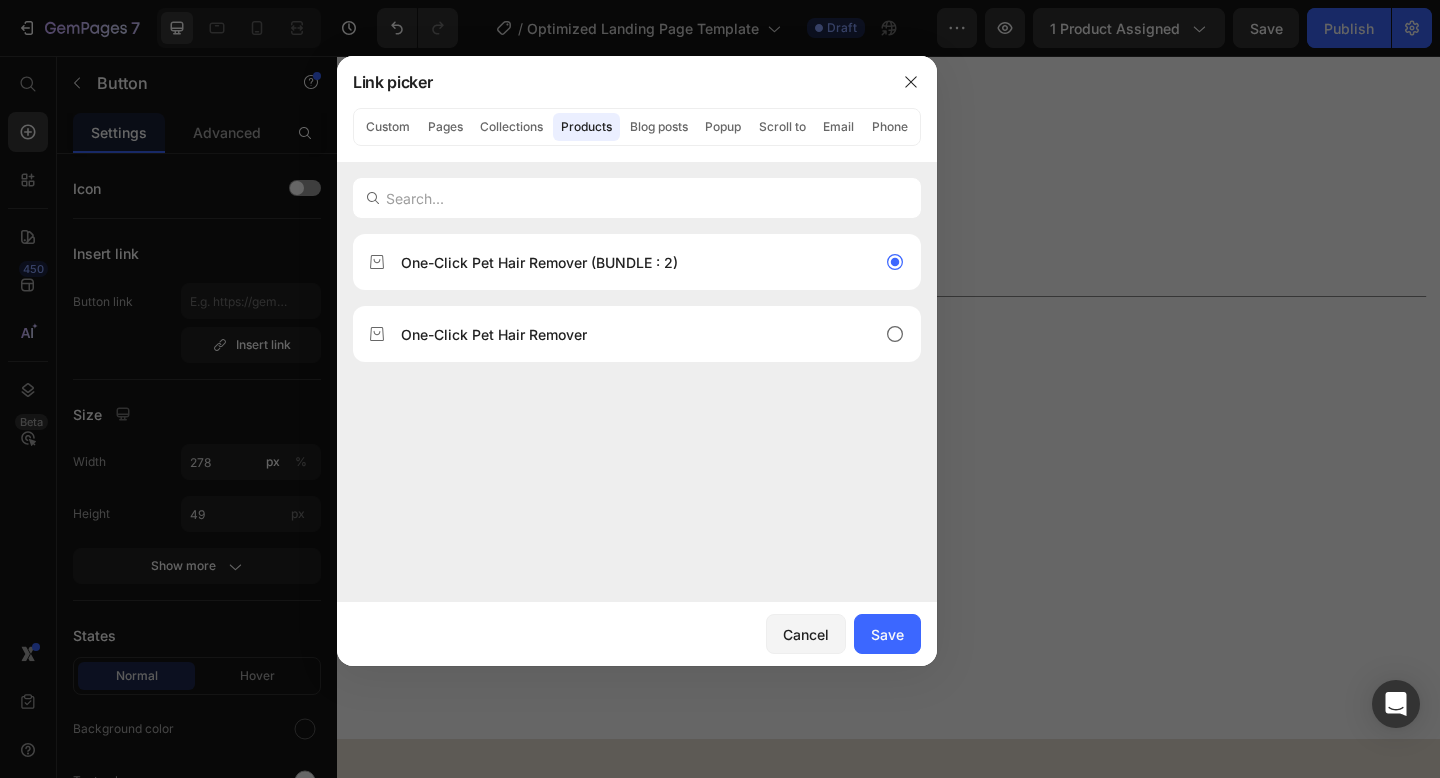 type on "/products/one-click-pet-hair-remover-bundle-2" 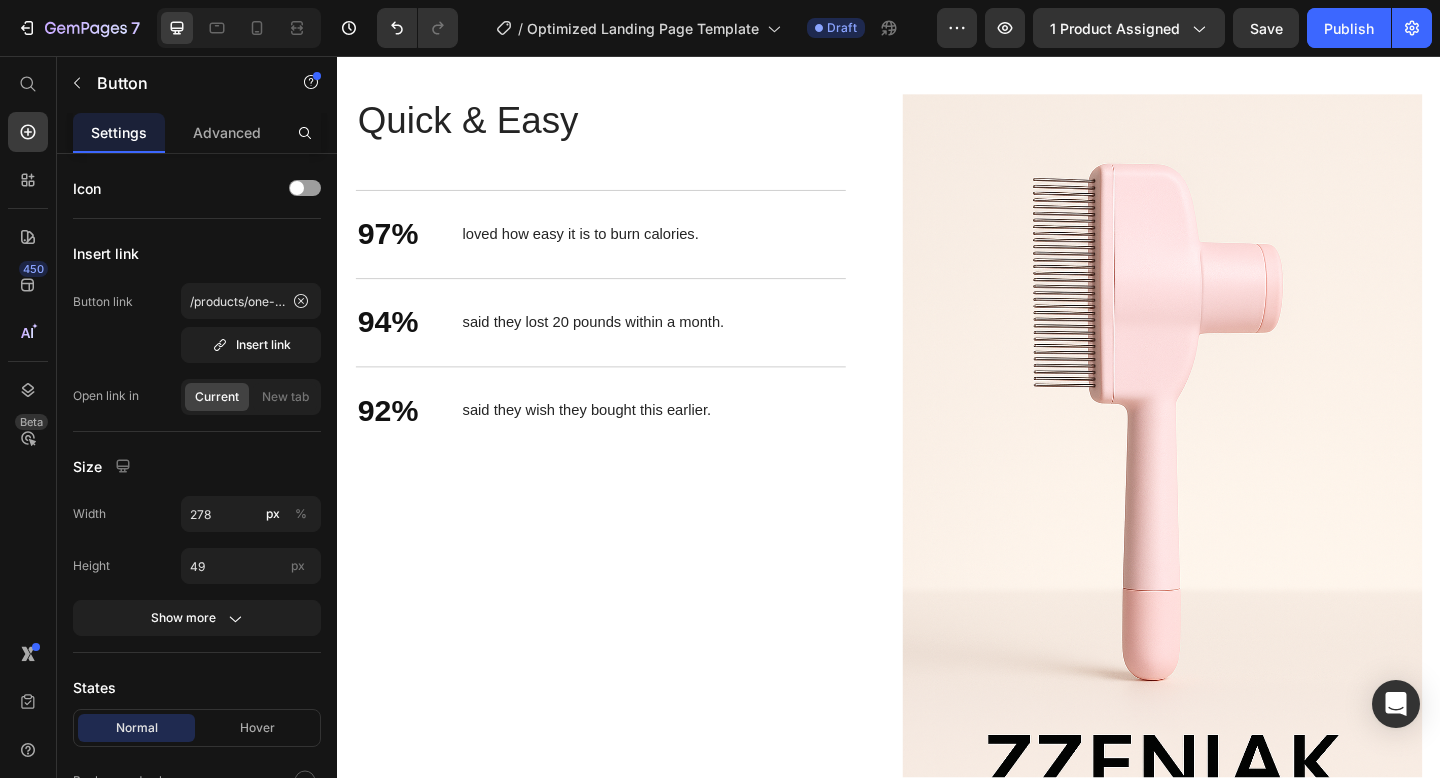 scroll, scrollTop: 3096, scrollLeft: 0, axis: vertical 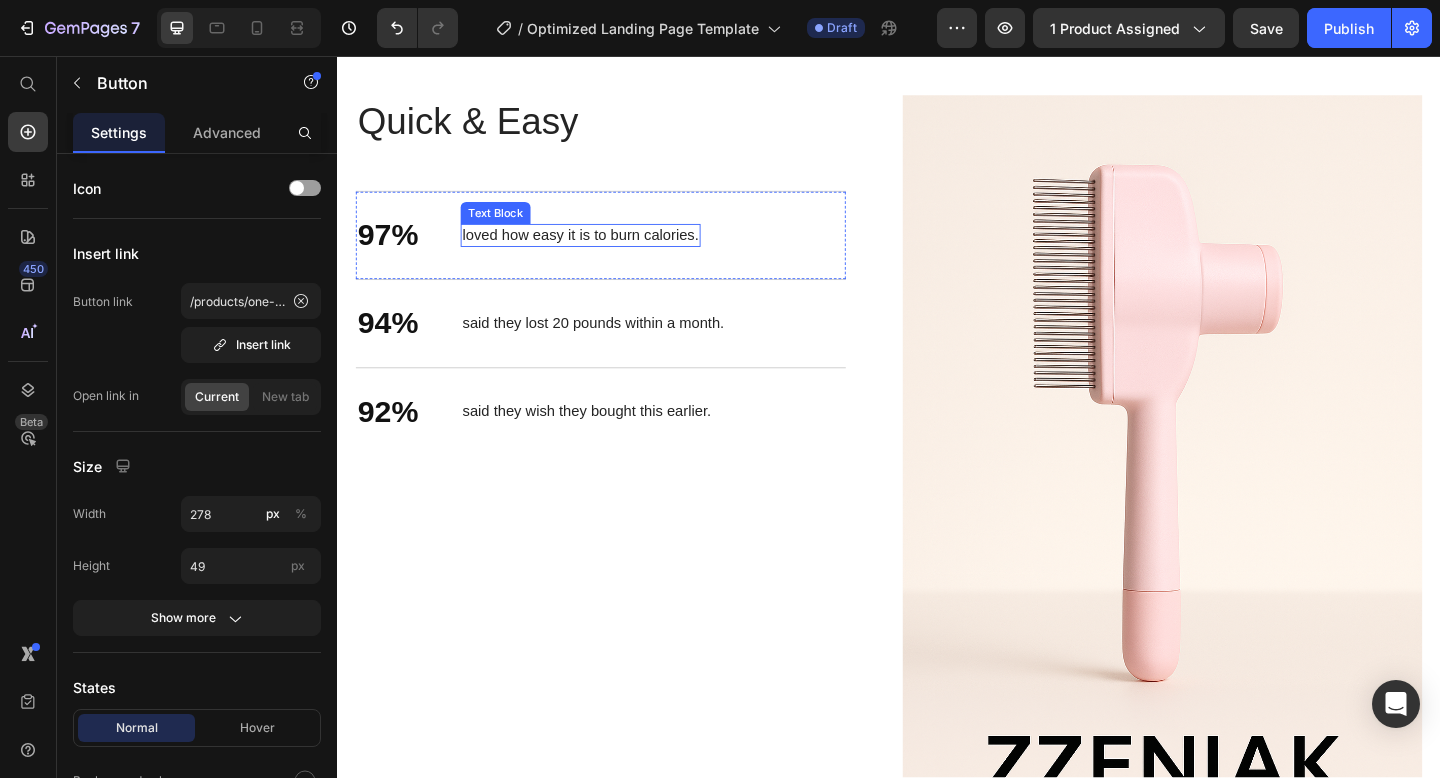 click on "loved how easy it is to burn calories." at bounding box center (601, 251) 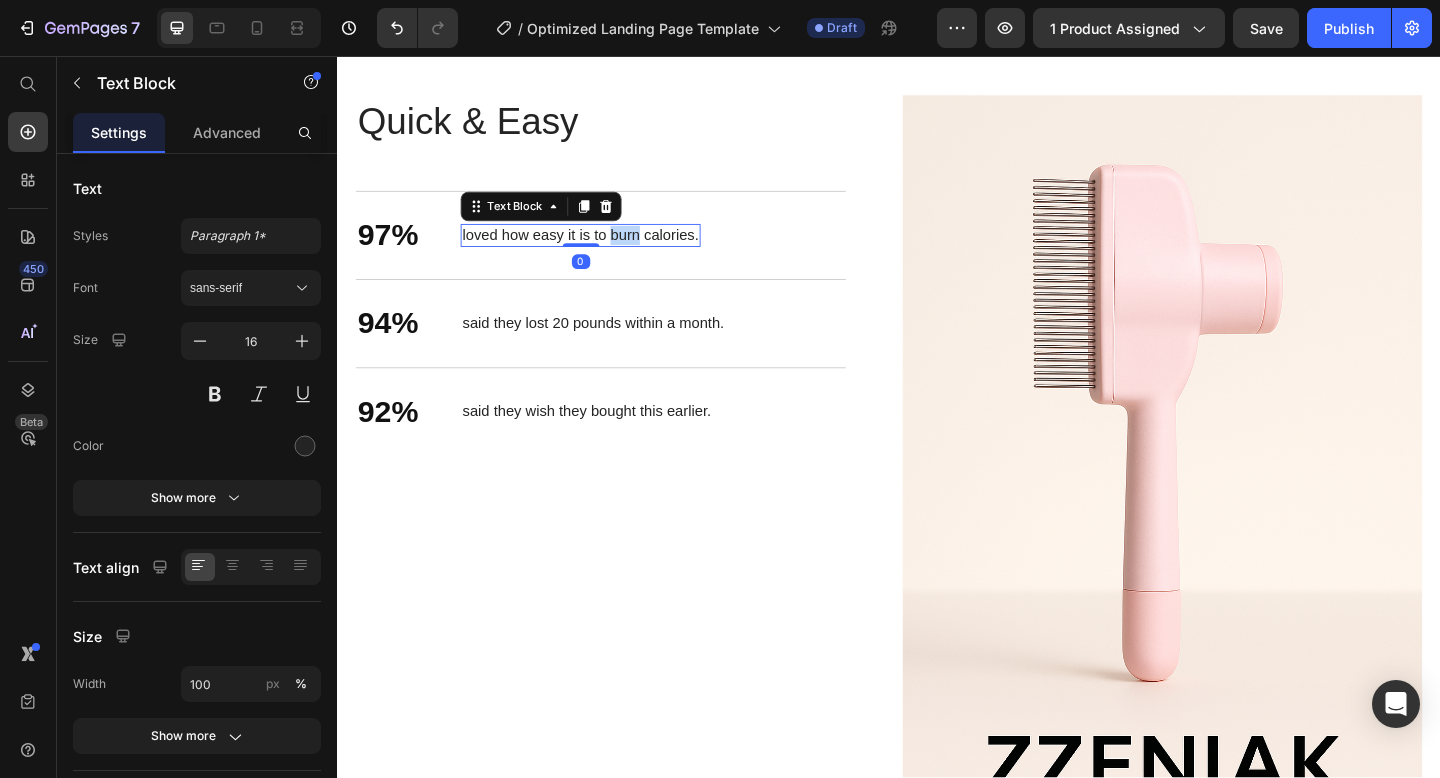 click on "loved how easy it is to burn calories." at bounding box center (601, 251) 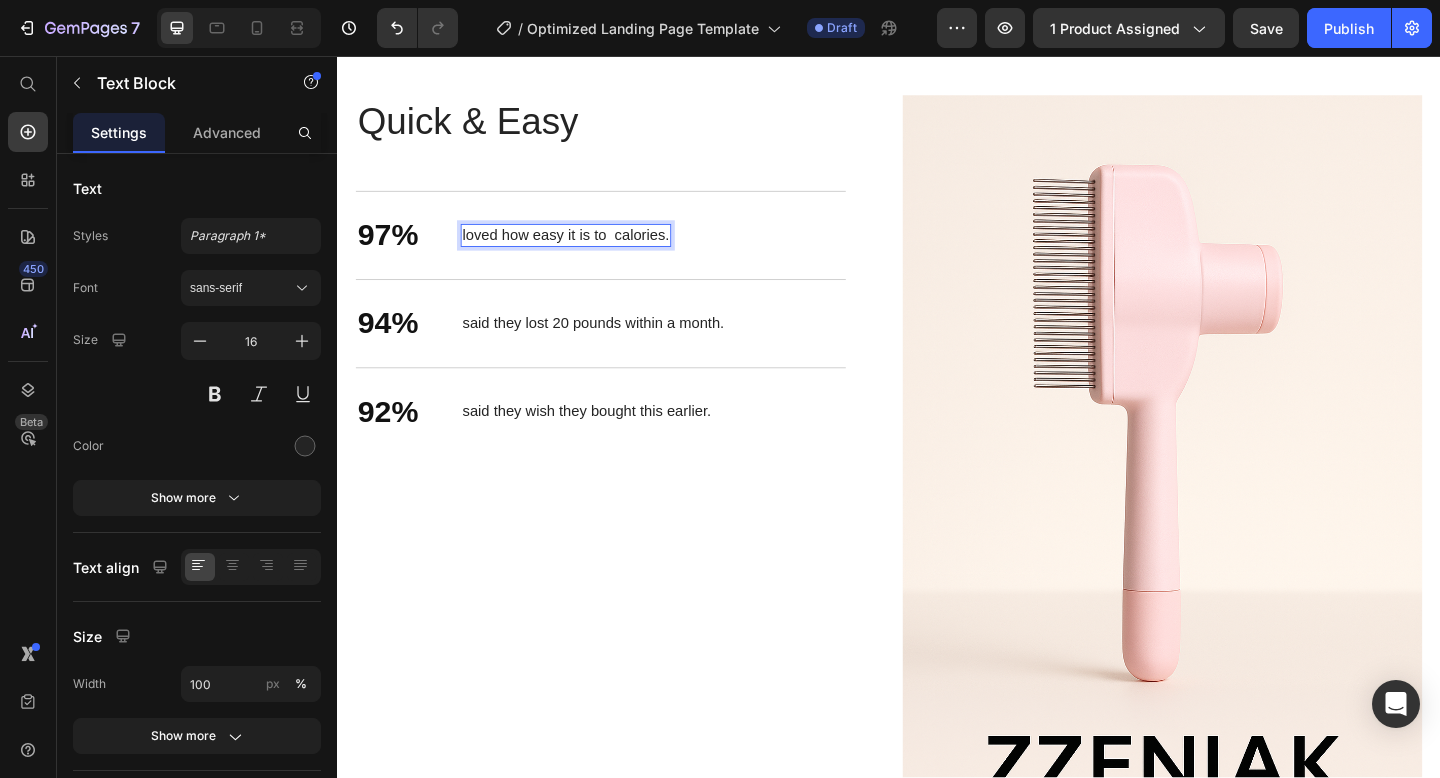 click on "loved how easy it is to  calories." at bounding box center [585, 251] 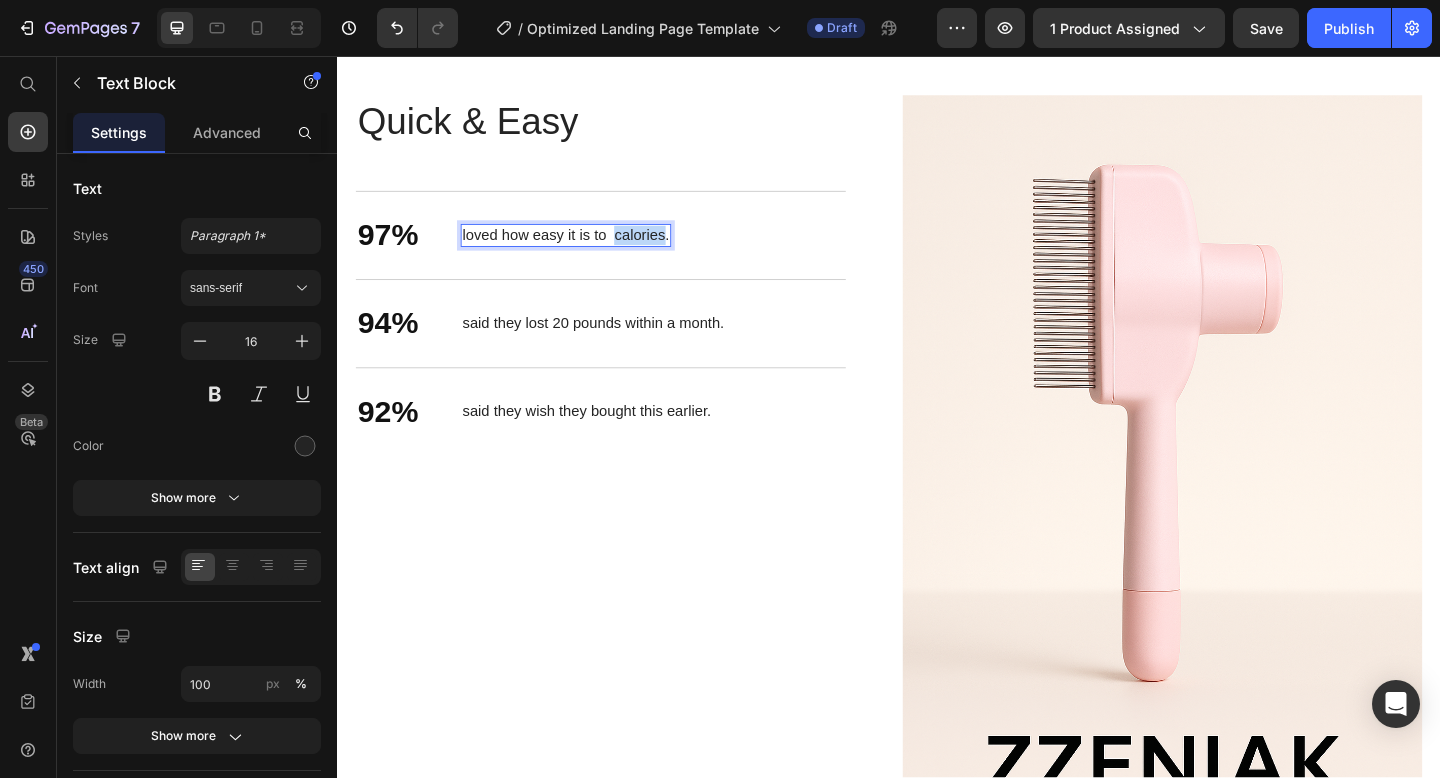 click on "loved how easy it is to  calories." at bounding box center [585, 251] 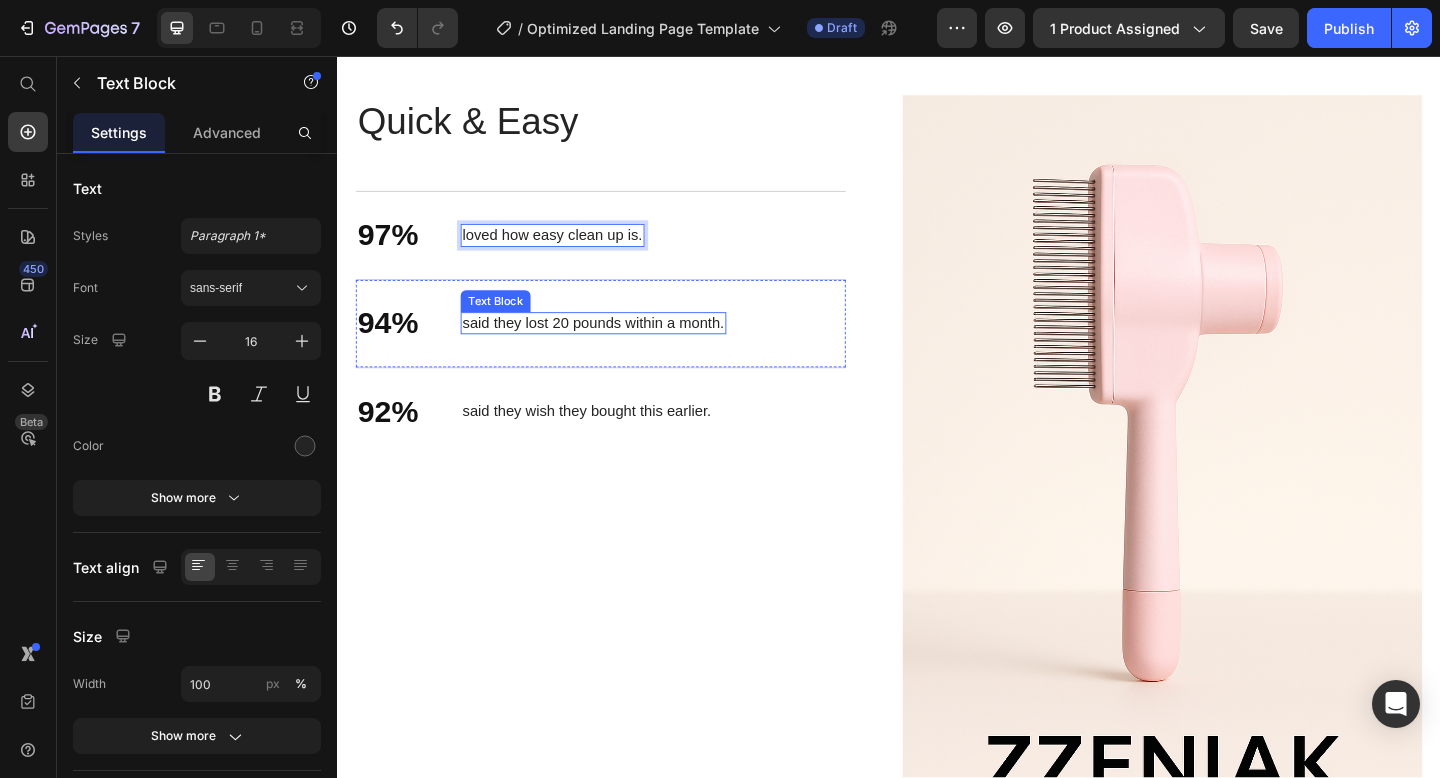 click on "said they lost 20 pounds within a month." at bounding box center [615, 347] 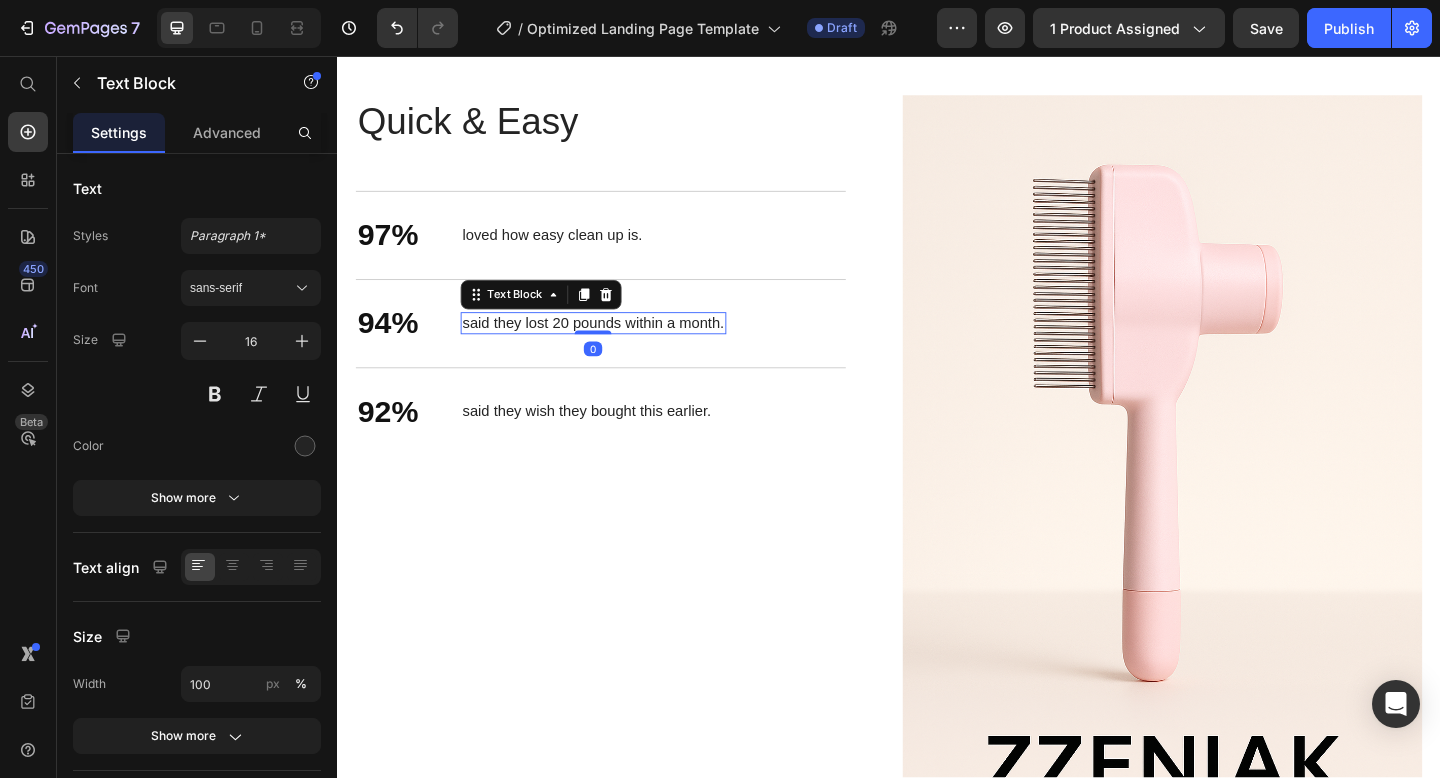 click on "said they lost 20 pounds within a month." at bounding box center [615, 347] 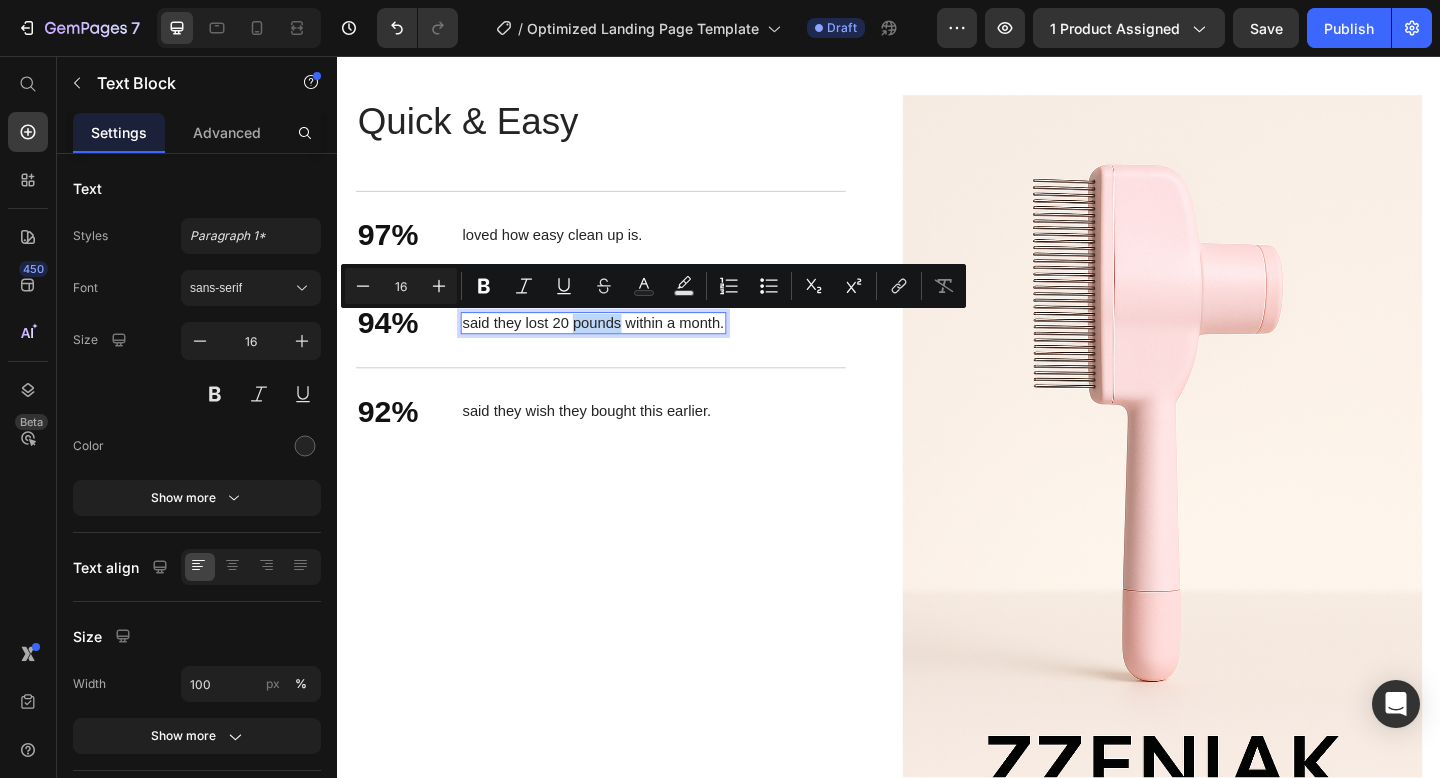 click on "said they lost 20 pounds within a month." at bounding box center (615, 347) 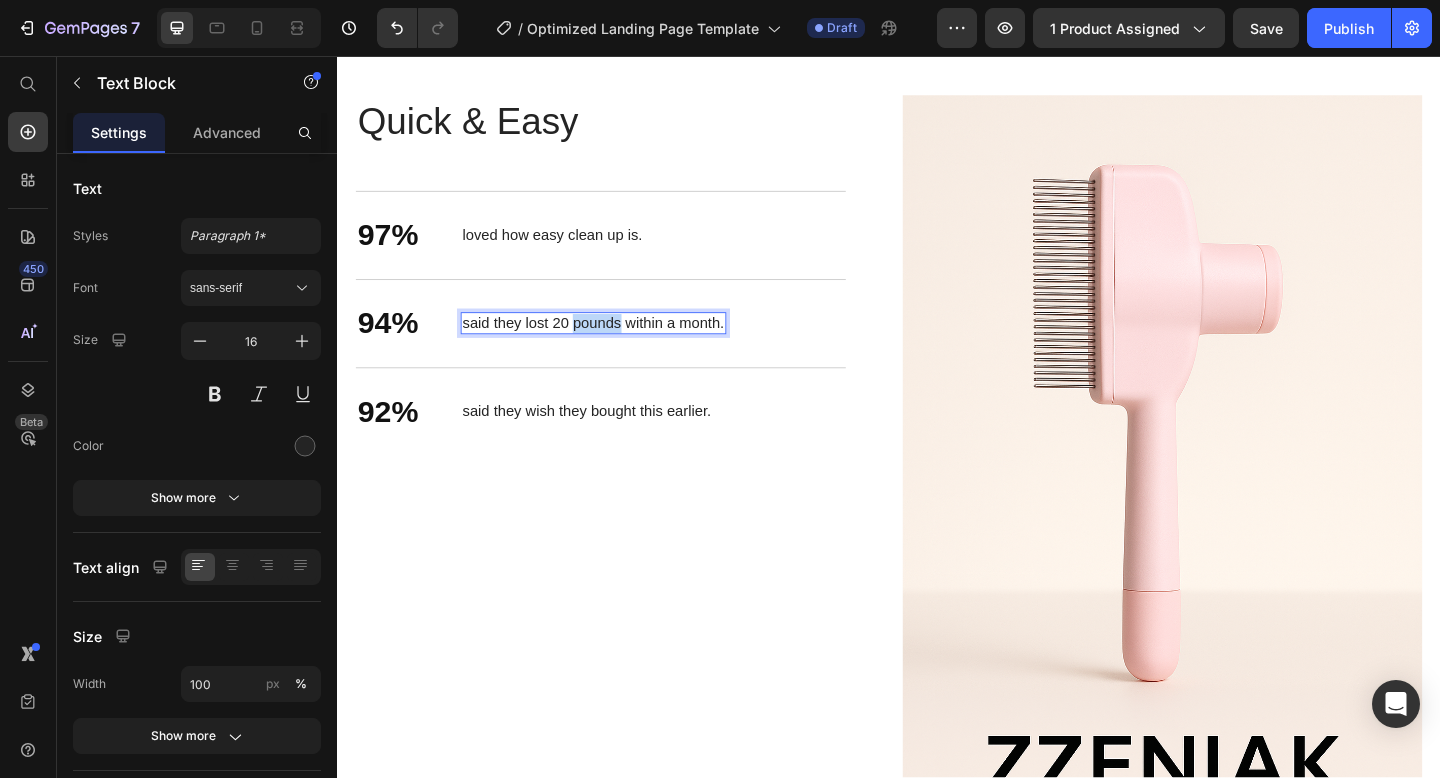click on "said they lost 20 pounds within a month." at bounding box center (615, 347) 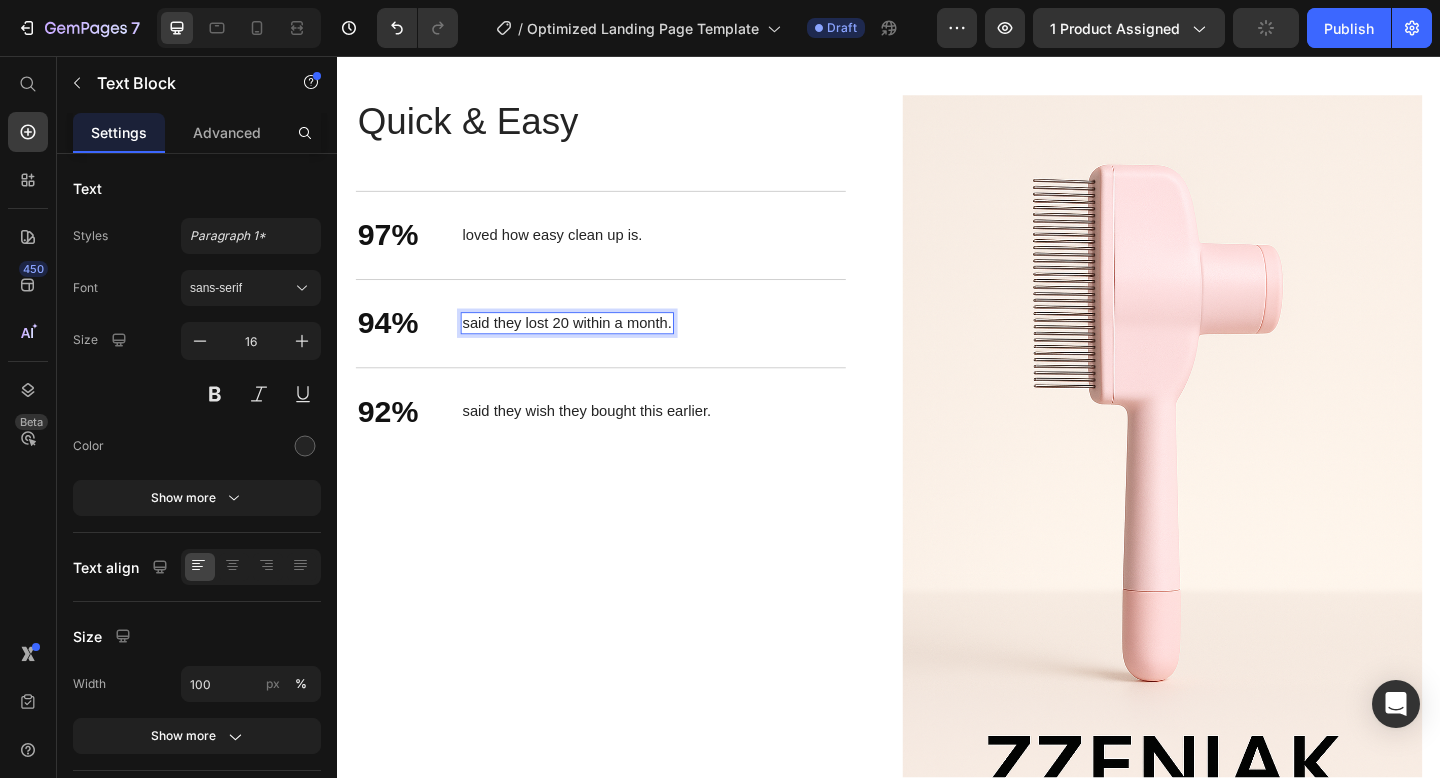 click on "said they lost 20 within a month." at bounding box center (587, 347) 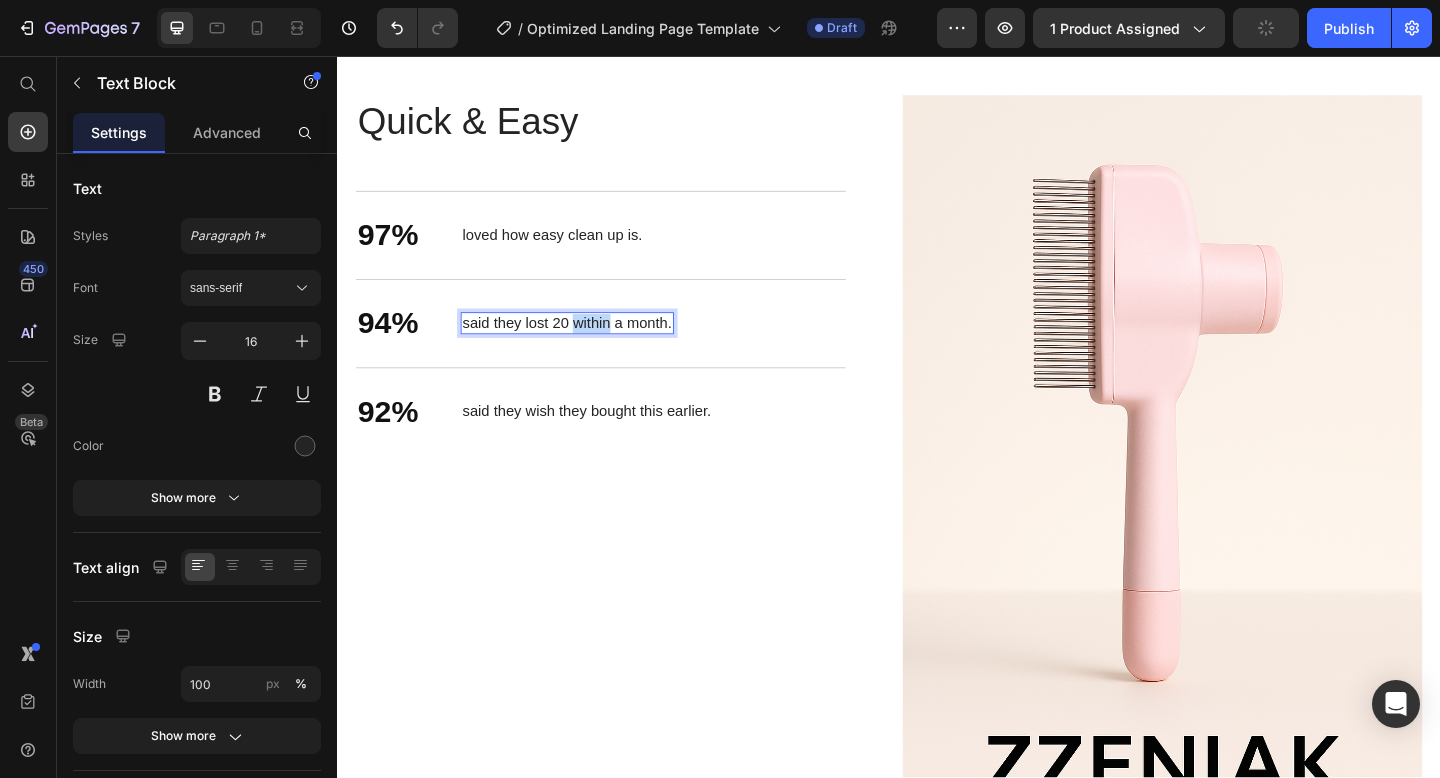 click on "said they lost 20 within a month." at bounding box center (587, 347) 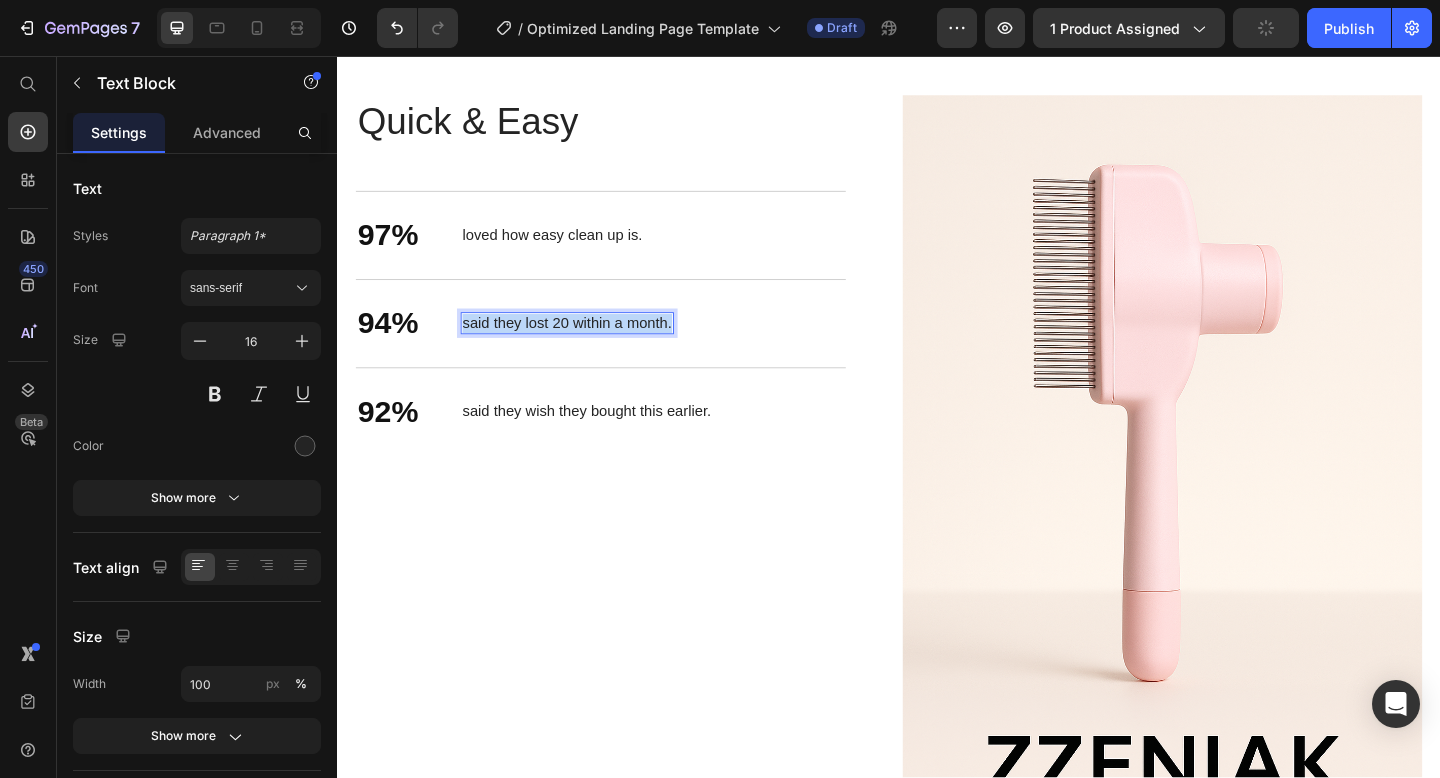 click on "said they lost 20 within a month." at bounding box center [587, 347] 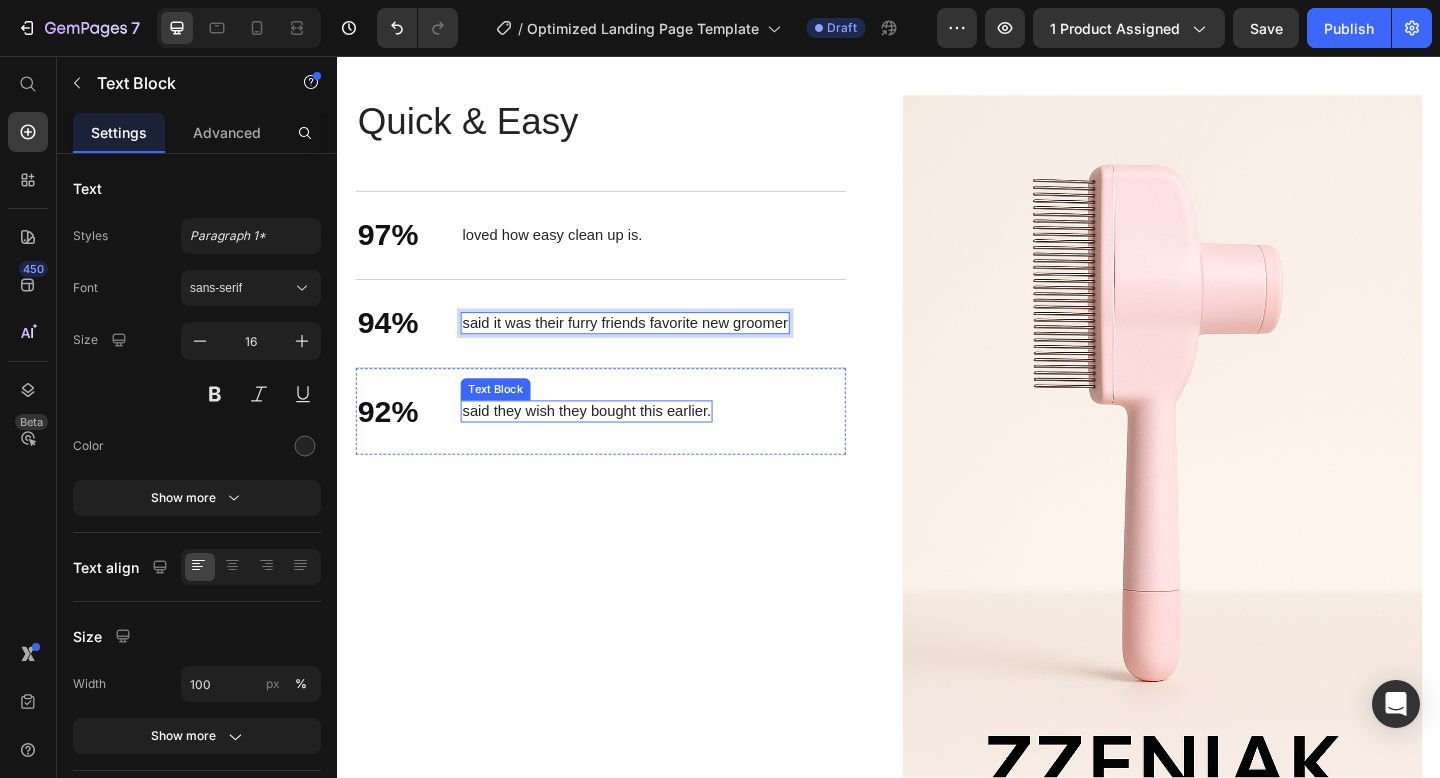 click on "said they wish they bought this earlier." at bounding box center [608, 443] 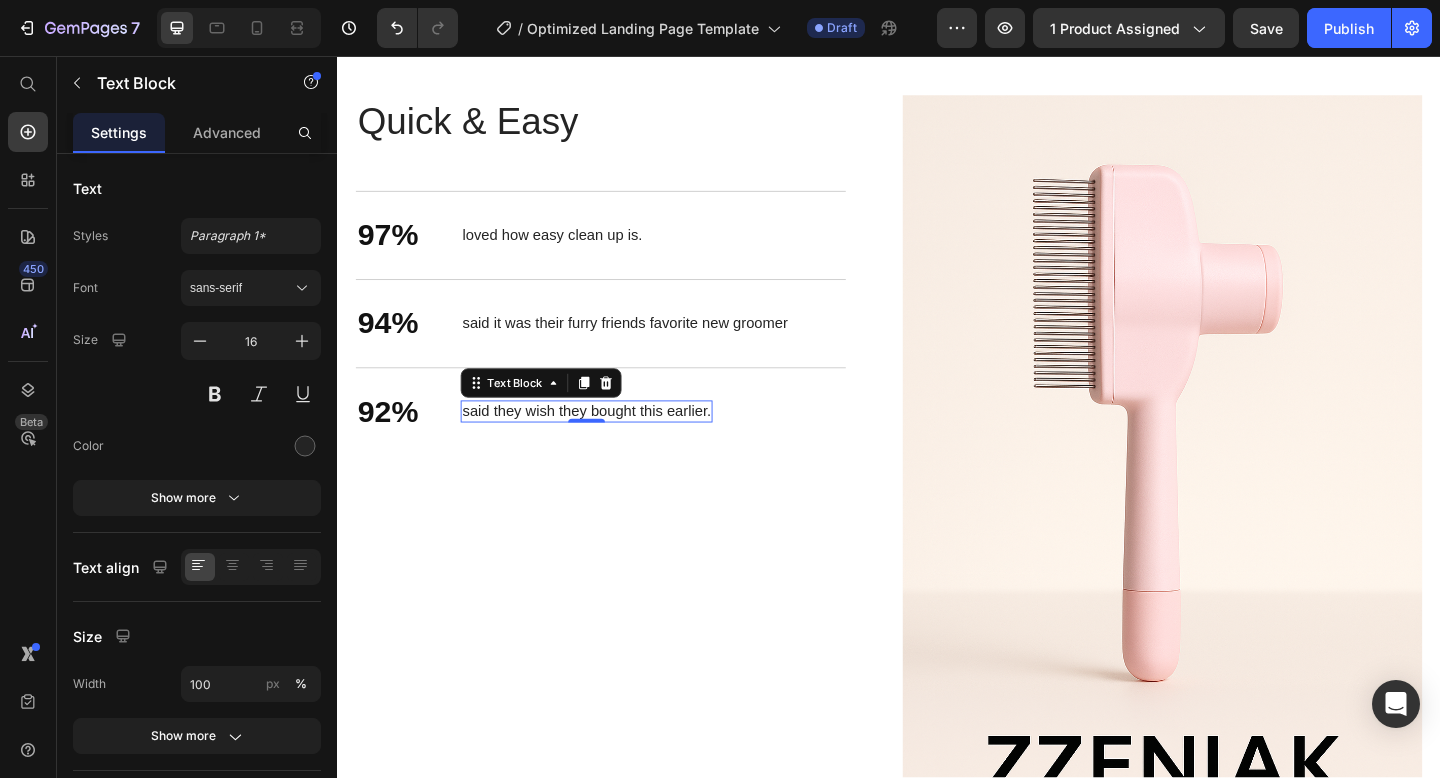click on "said they wish they bought this earlier." at bounding box center [608, 443] 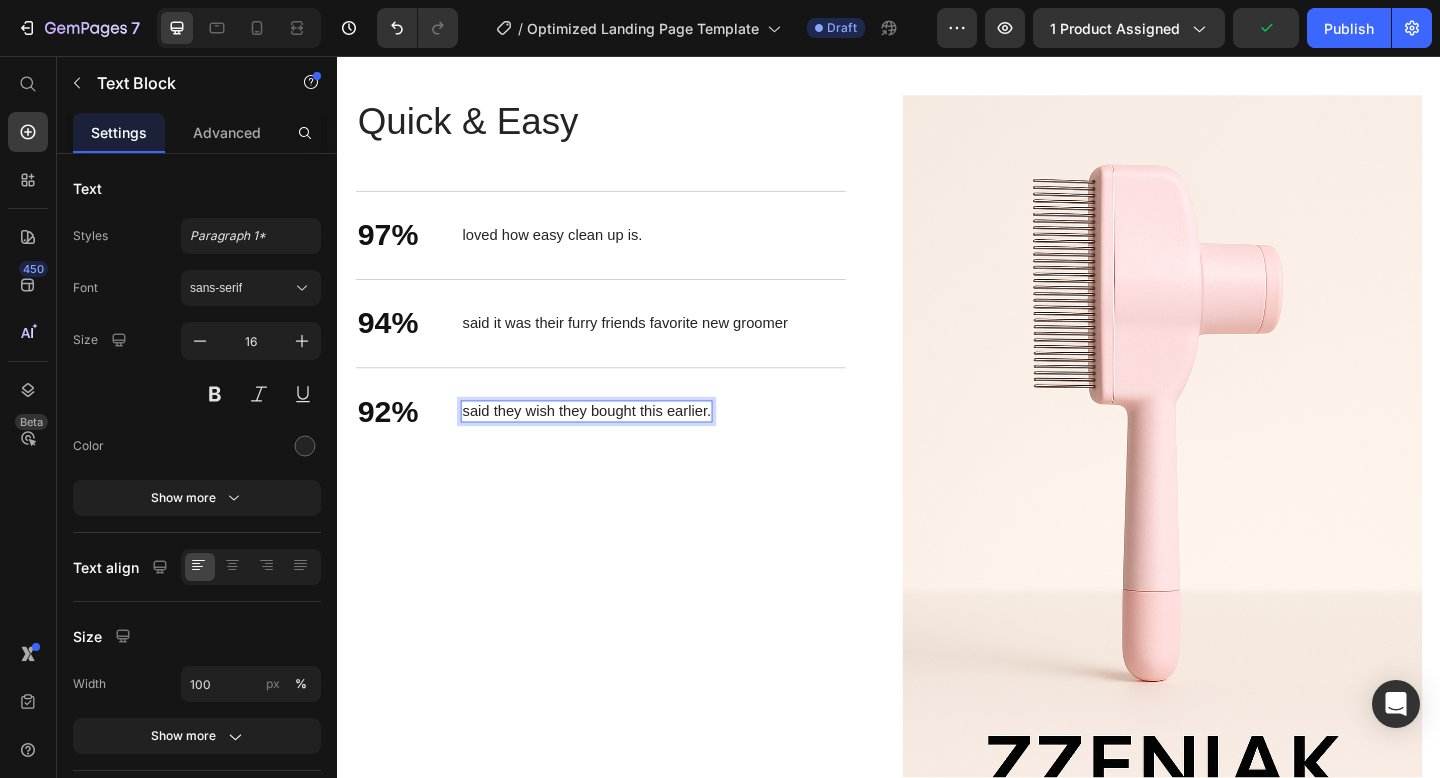 click on "said they wish they bought this earlier." at bounding box center [608, 443] 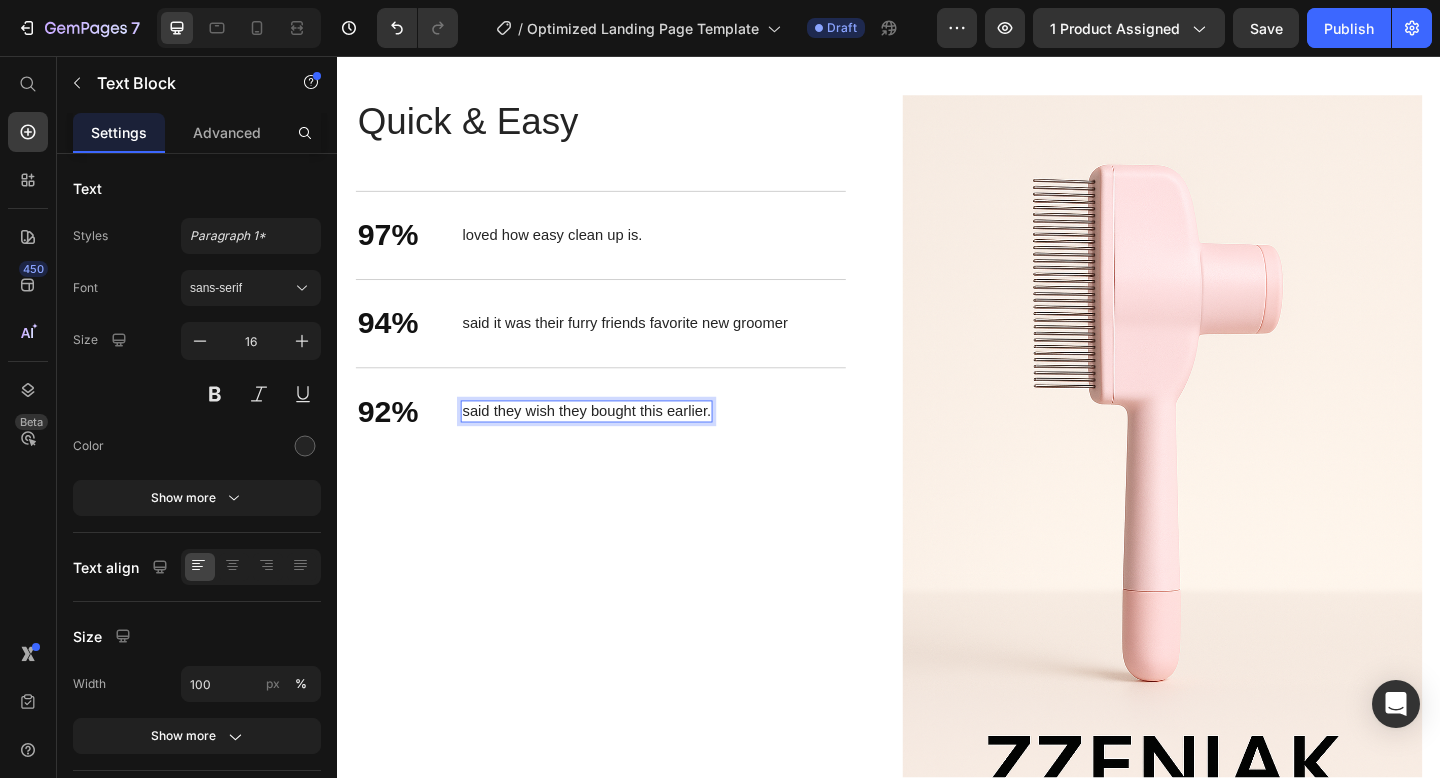 click on "said they wish they bought this earlier." at bounding box center (608, 443) 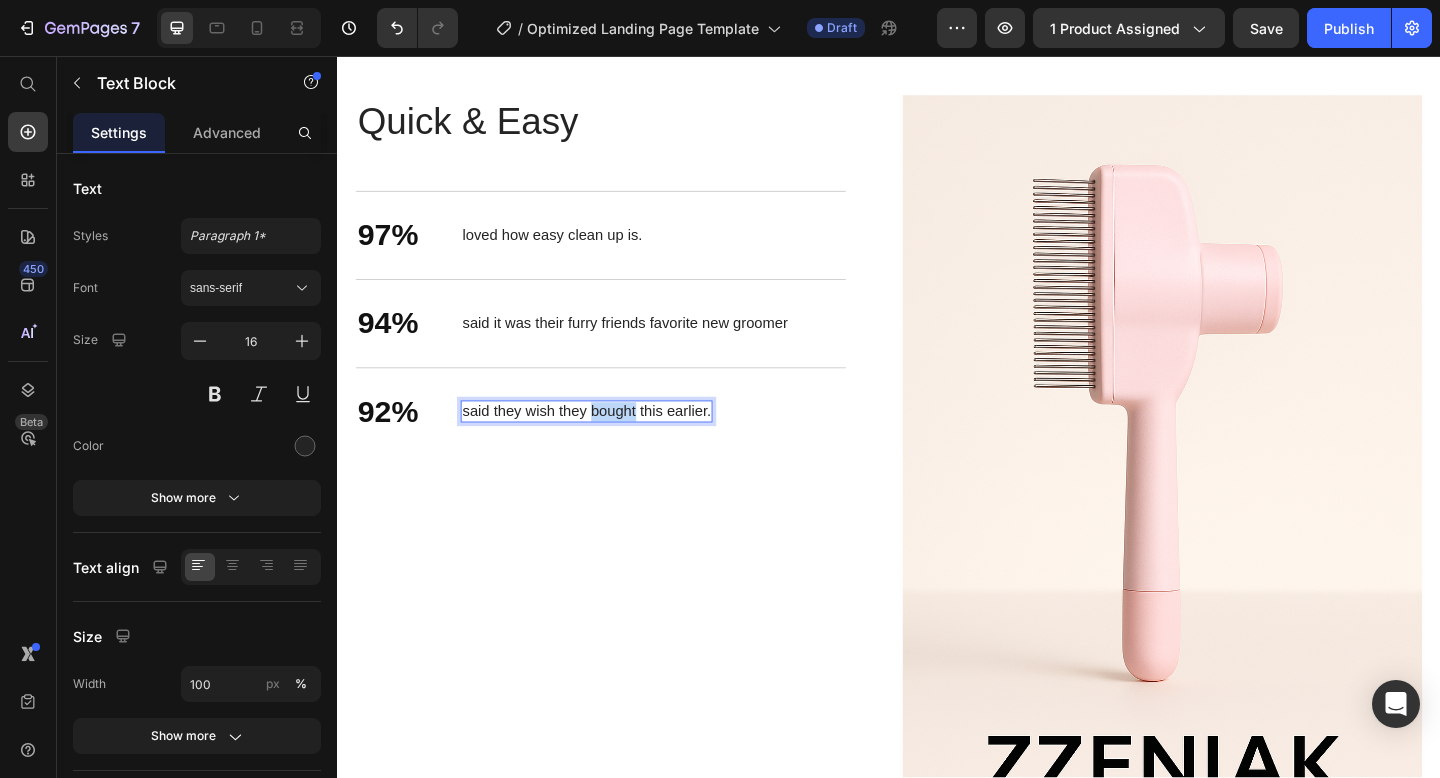 click on "said they wish they bought this earlier." at bounding box center [608, 443] 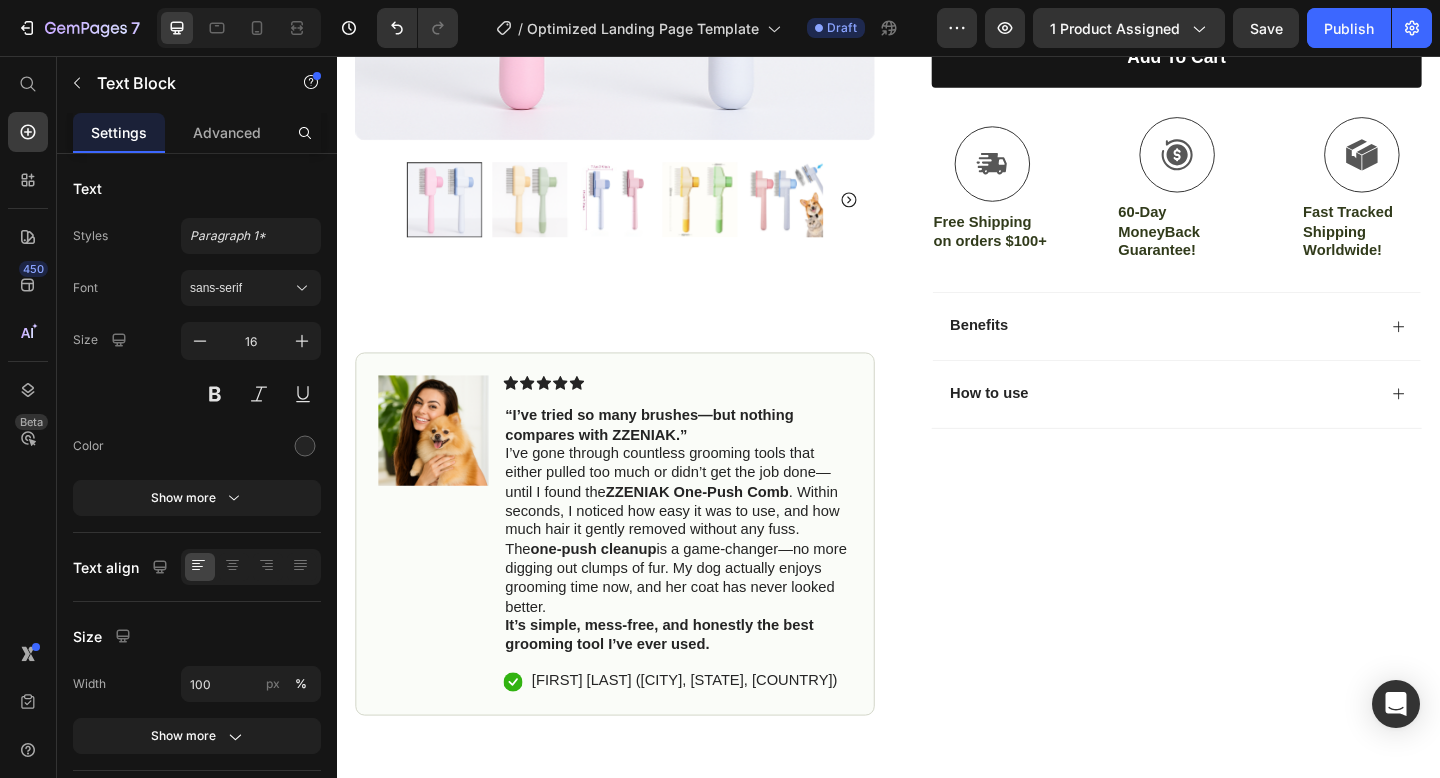 scroll, scrollTop: 584, scrollLeft: 0, axis: vertical 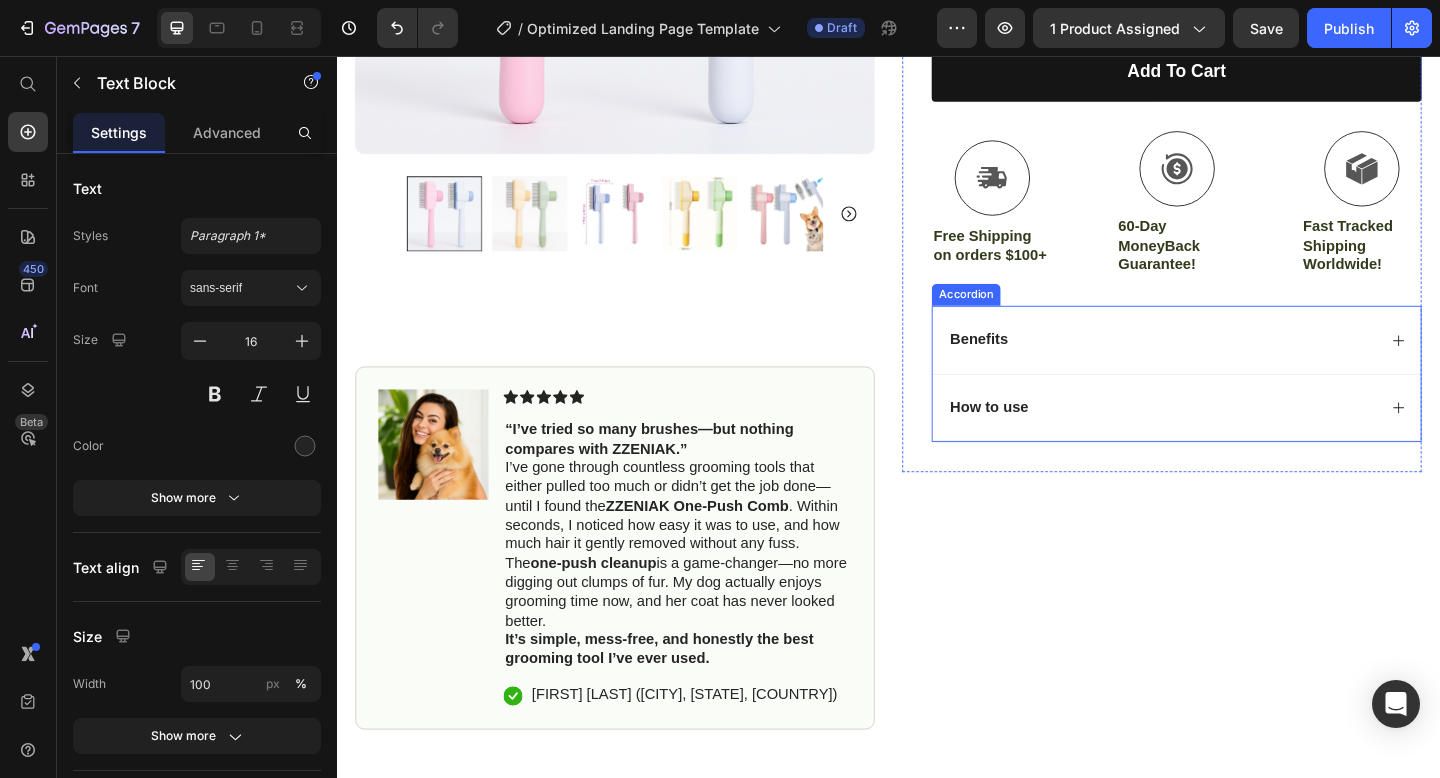 click on "Benefits" at bounding box center (1234, 365) 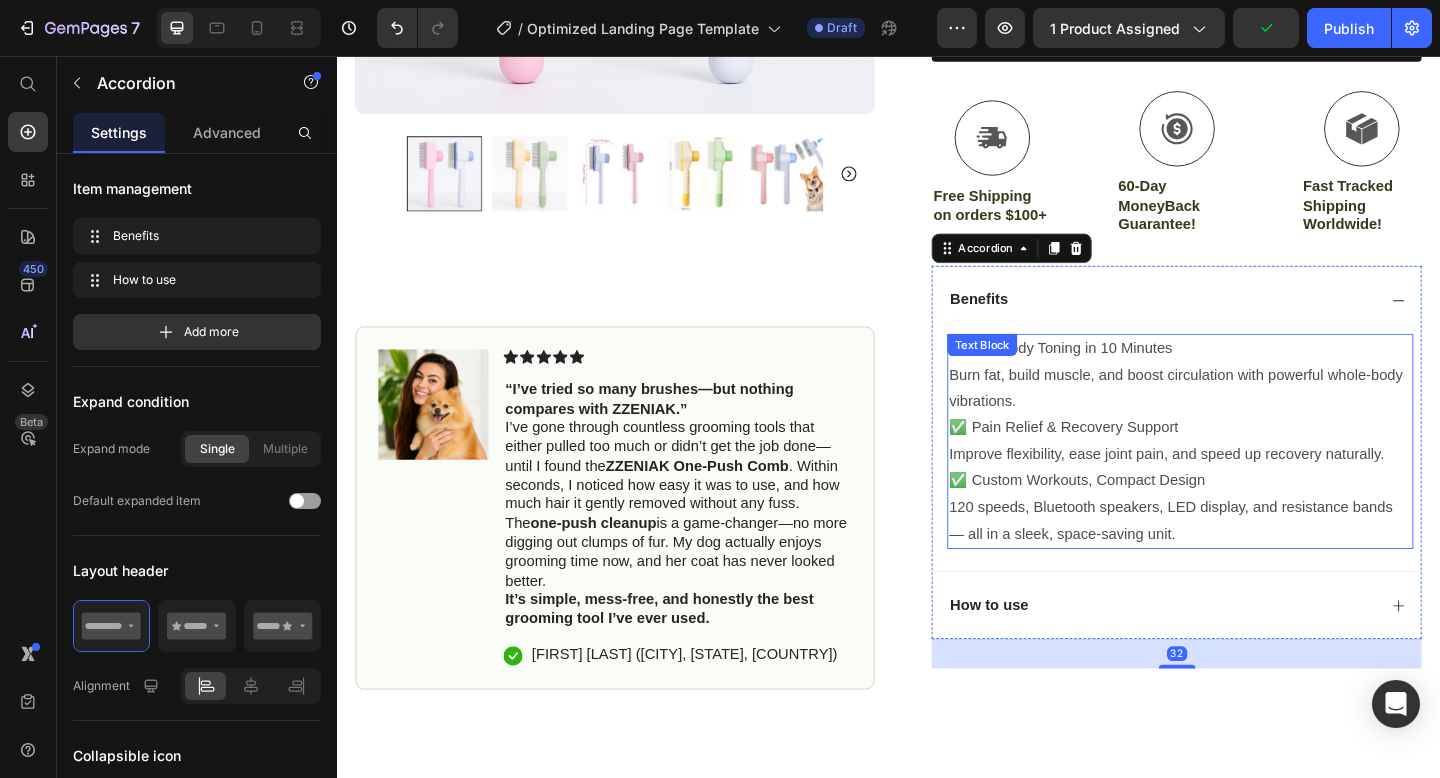 scroll, scrollTop: 623, scrollLeft: 0, axis: vertical 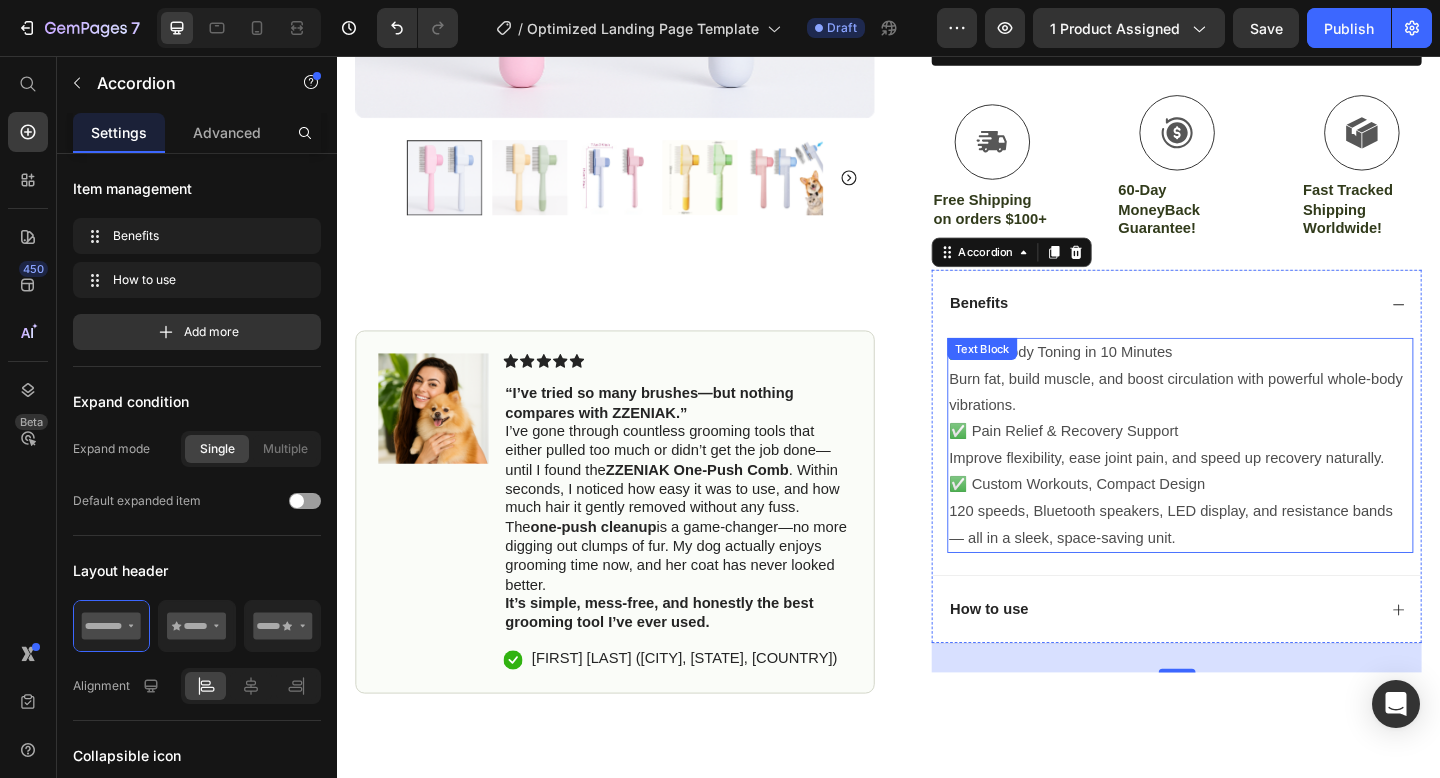 click on "✅ Custom Workouts, Compact Design" at bounding box center (1254, 523) 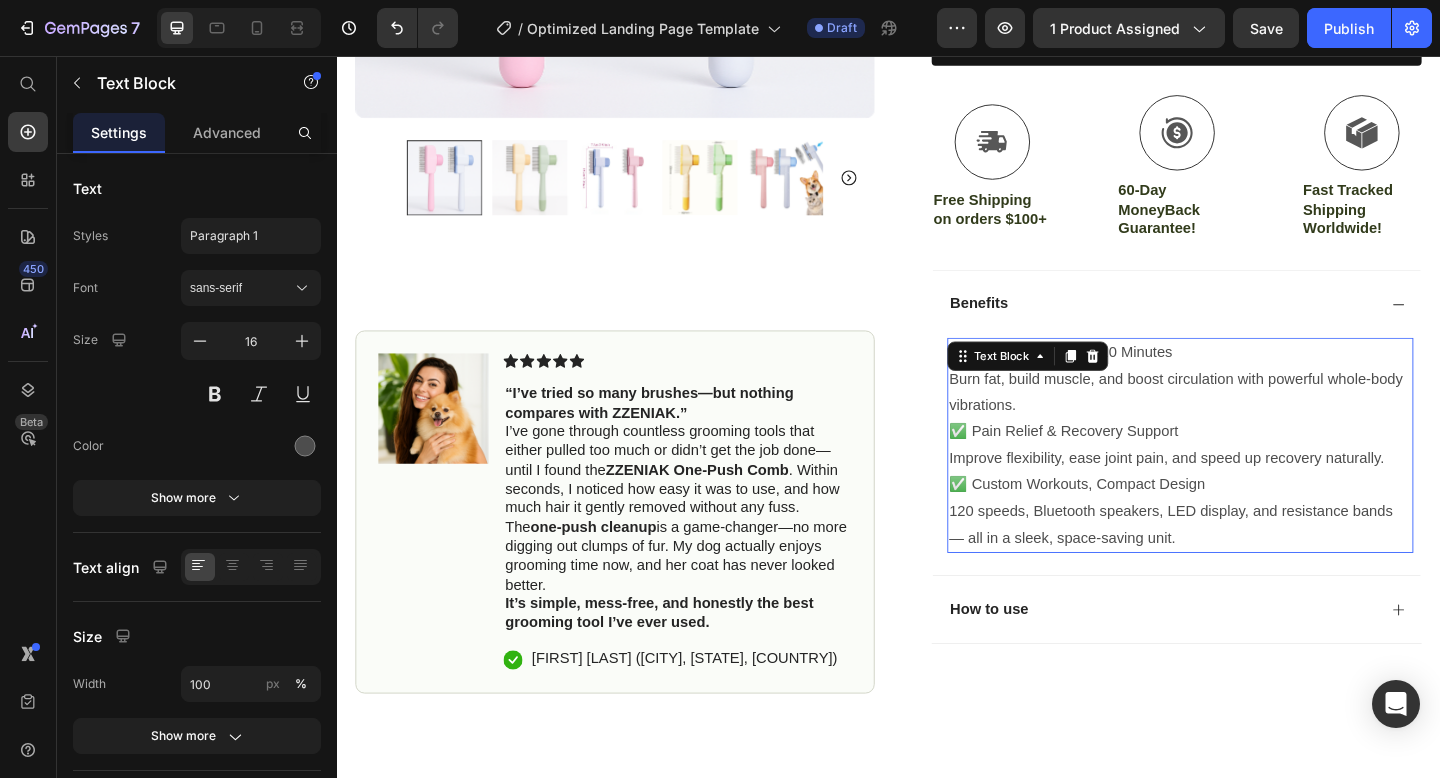 click on "✅ Custom Workouts, Compact Design" at bounding box center (1254, 523) 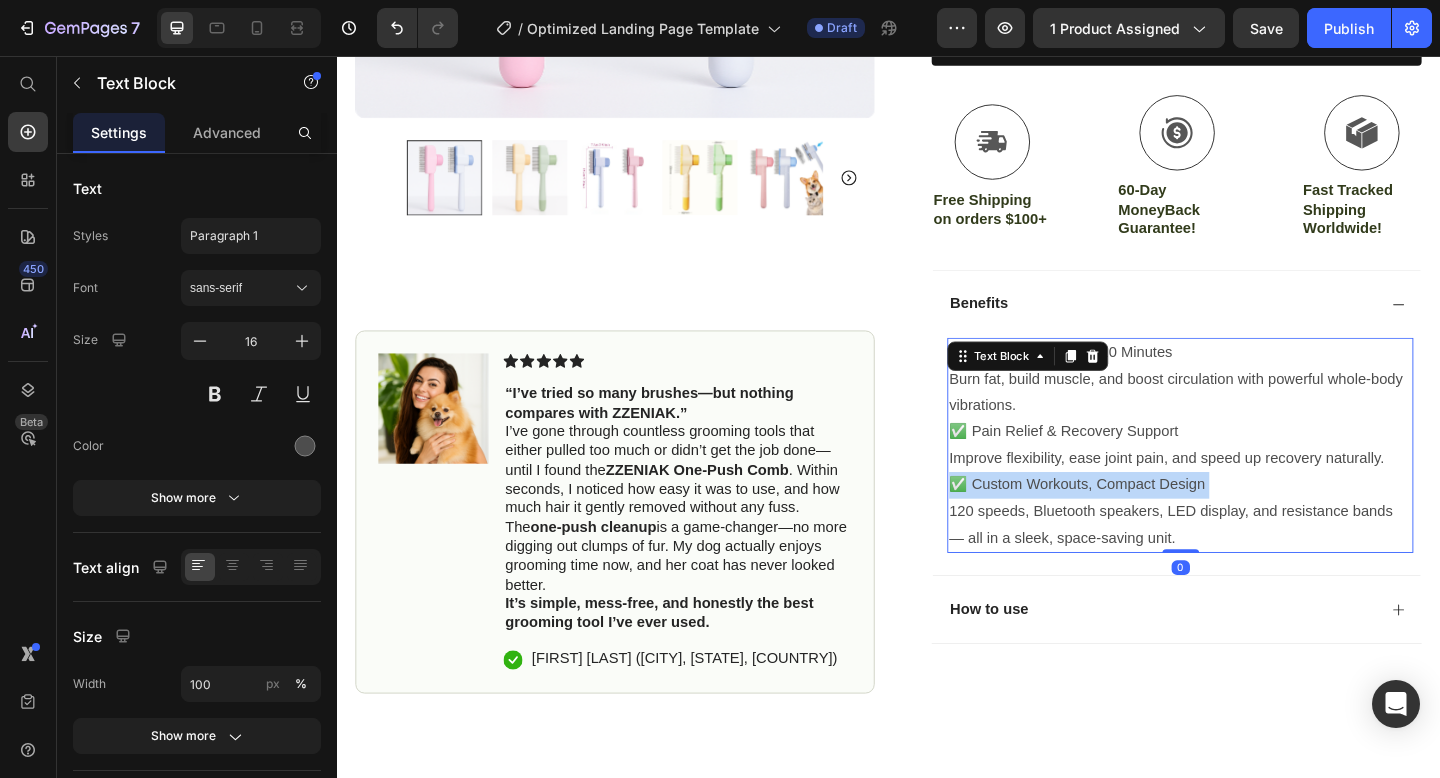 click on "✅ Custom Workouts, Compact Design" at bounding box center [1254, 523] 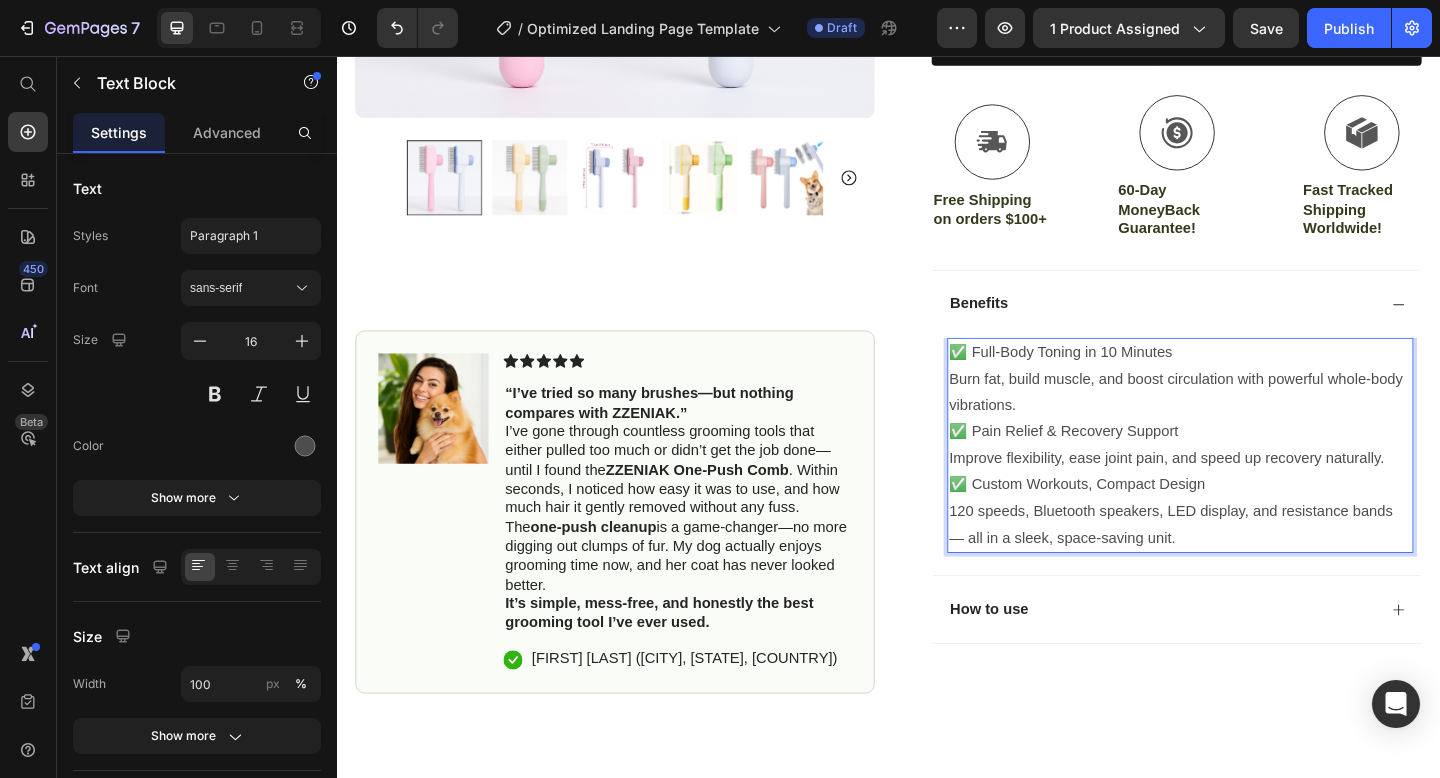 click on "120 speeds, Bluetooth speakers, LED display, and resistance bands — all in a sleek, space-saving unit." at bounding box center (1254, 567) 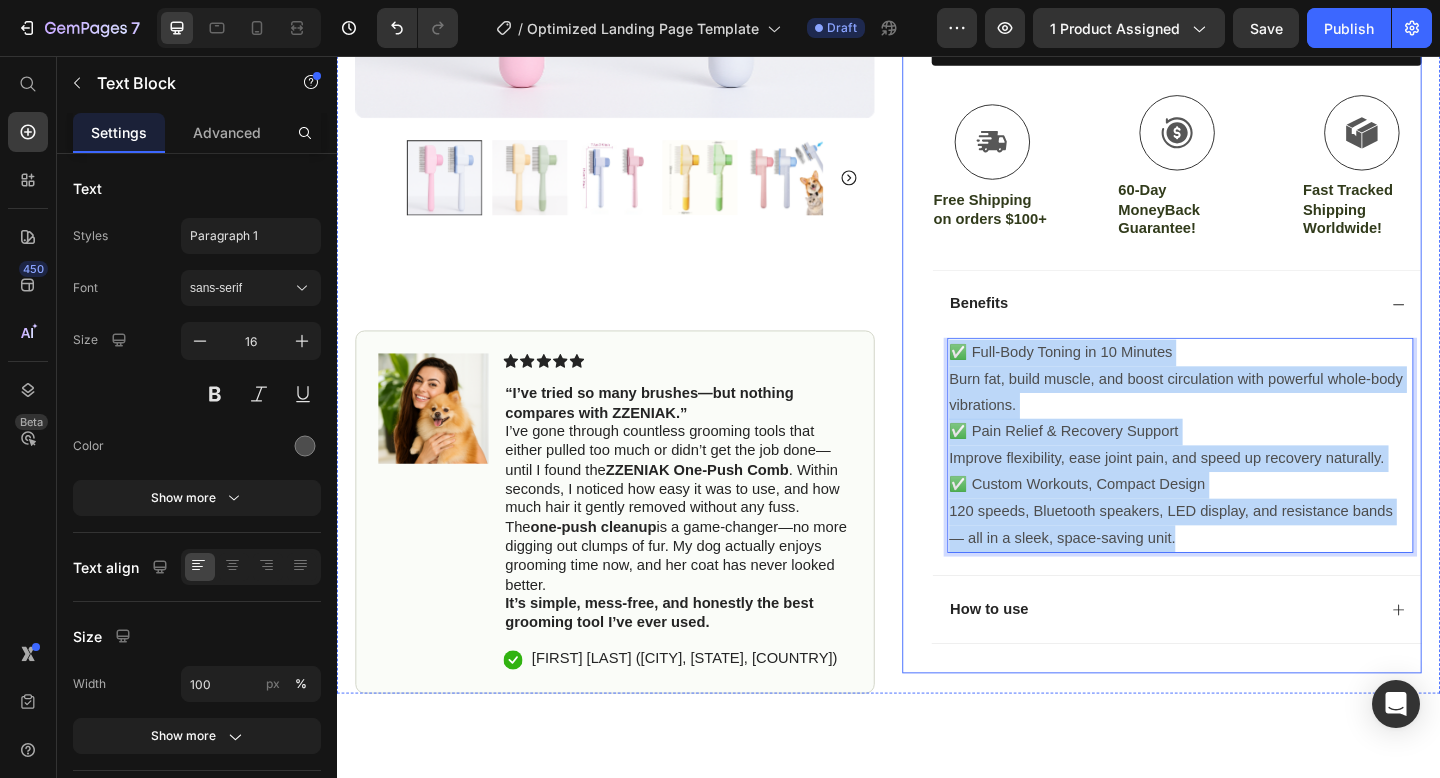 drag, startPoint x: 1249, startPoint y: 570, endPoint x: 955, endPoint y: 368, distance: 356.70715 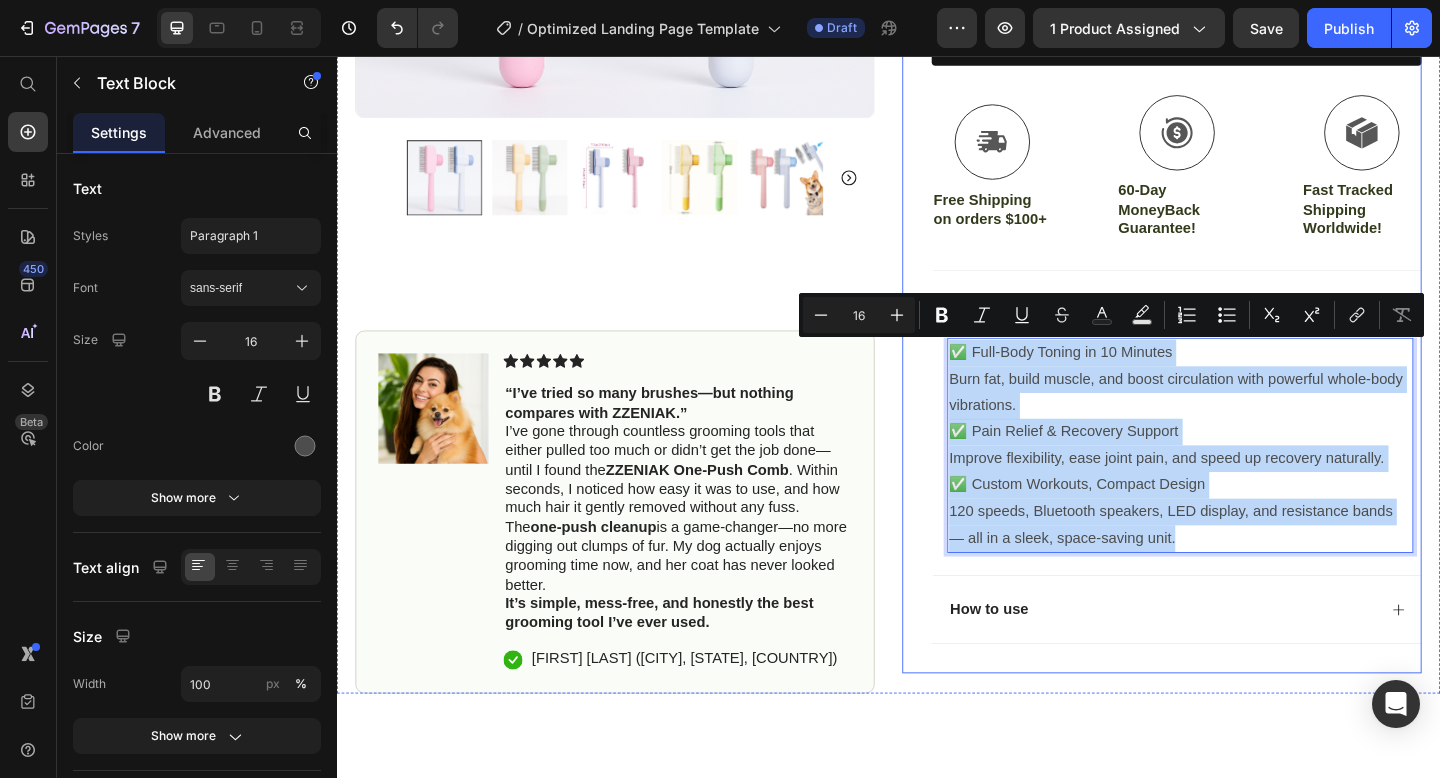 copy on "✅ Full-Body Toning in 10 Minutes Burn fat, build muscle, and boost circulation with powerful whole-body vibrations. ✅ Pain Relief & Recovery Support Improve flexibility, ease joint pain, and speed up recovery naturally. ✅ Custom Workouts, Compact Design 120 speeds, Bluetooth speakers, LED display, and resistance bands — all in a sleek, space-saving unit." 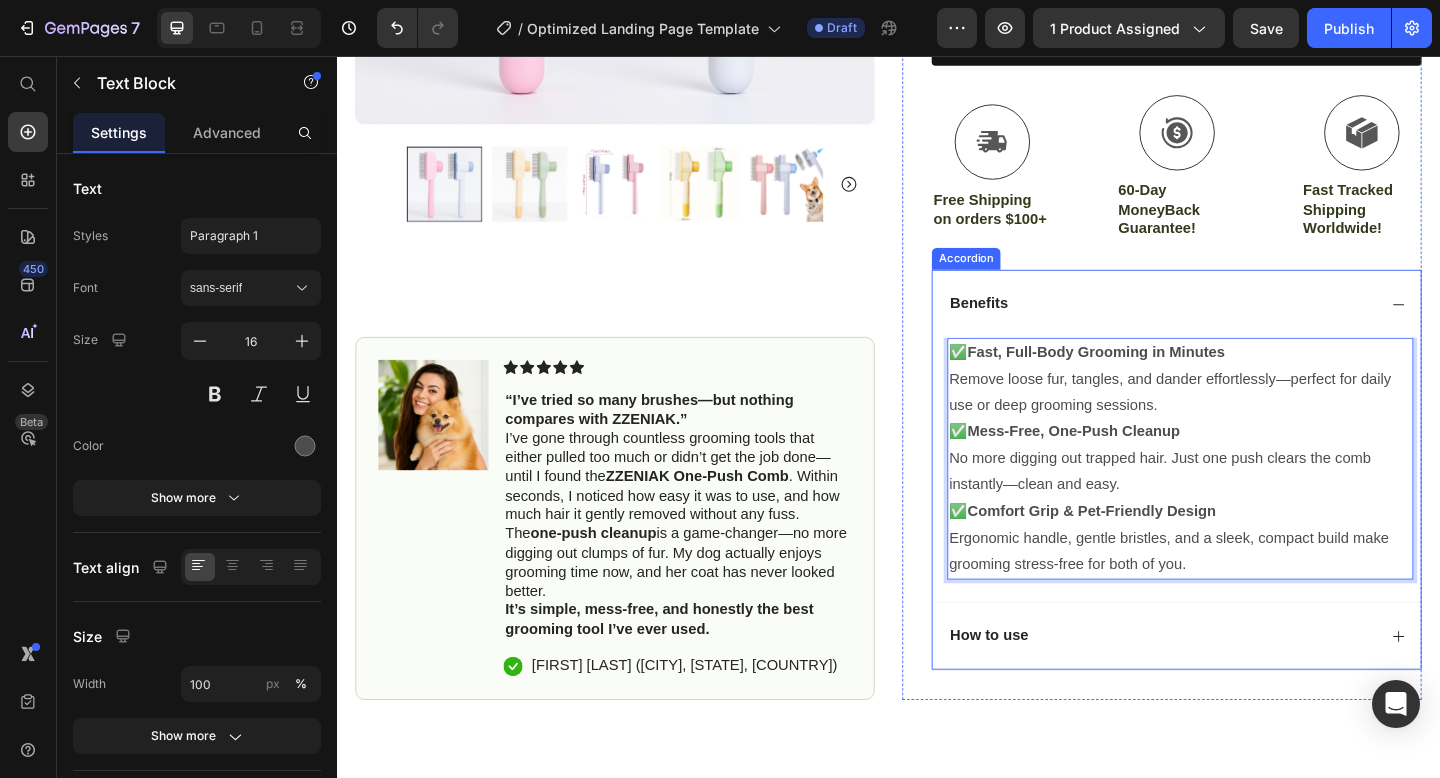 click on "How to use" at bounding box center [1046, 687] 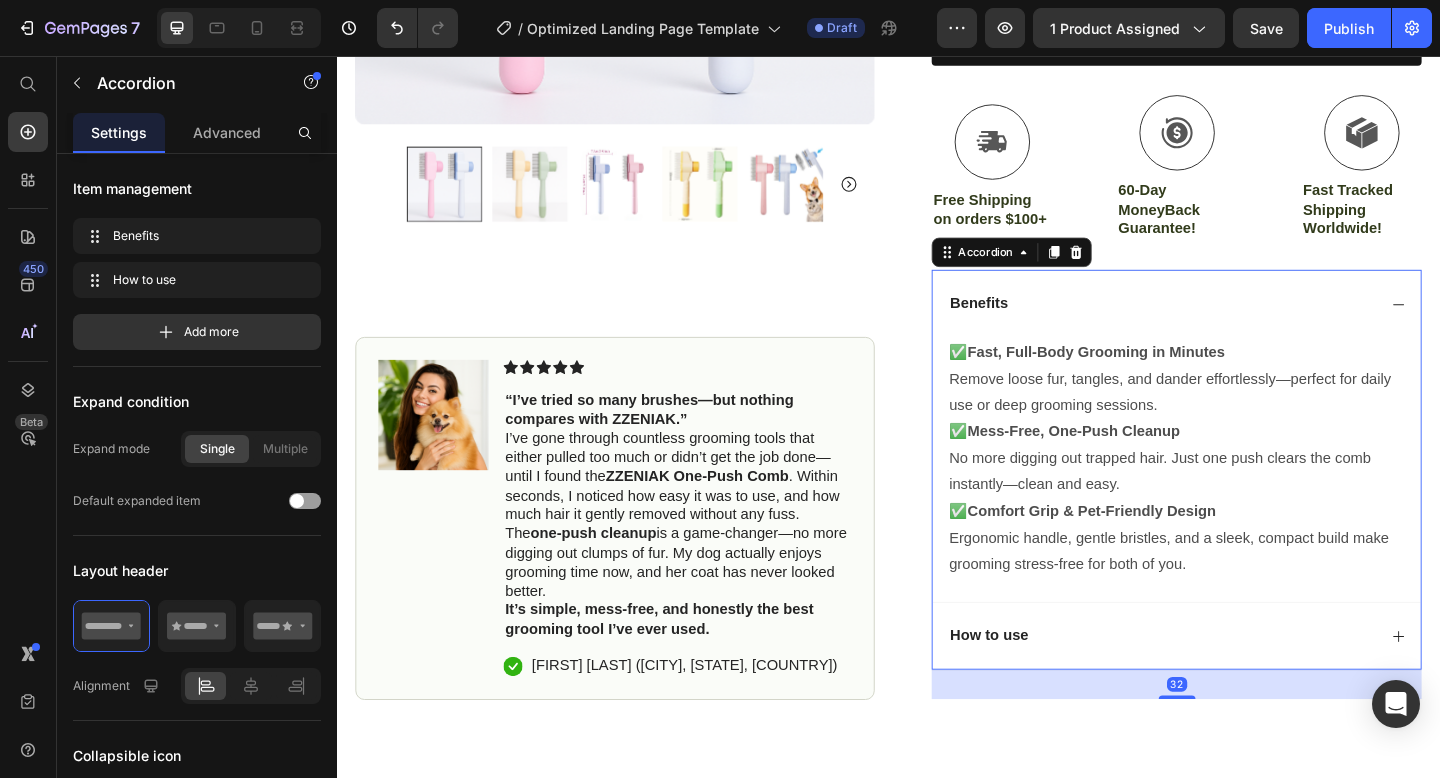 click on "How to use" at bounding box center (1234, 687) 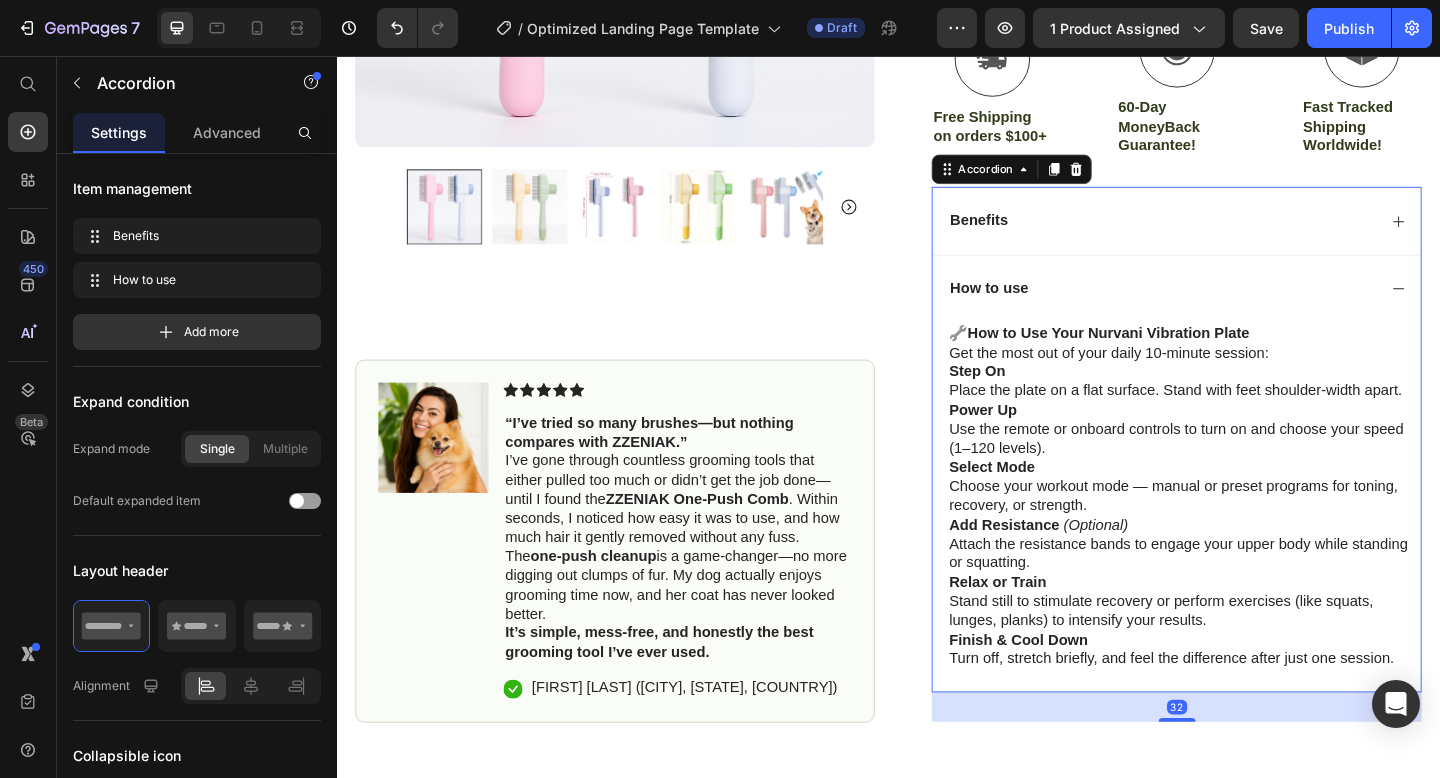 scroll, scrollTop: 714, scrollLeft: 0, axis: vertical 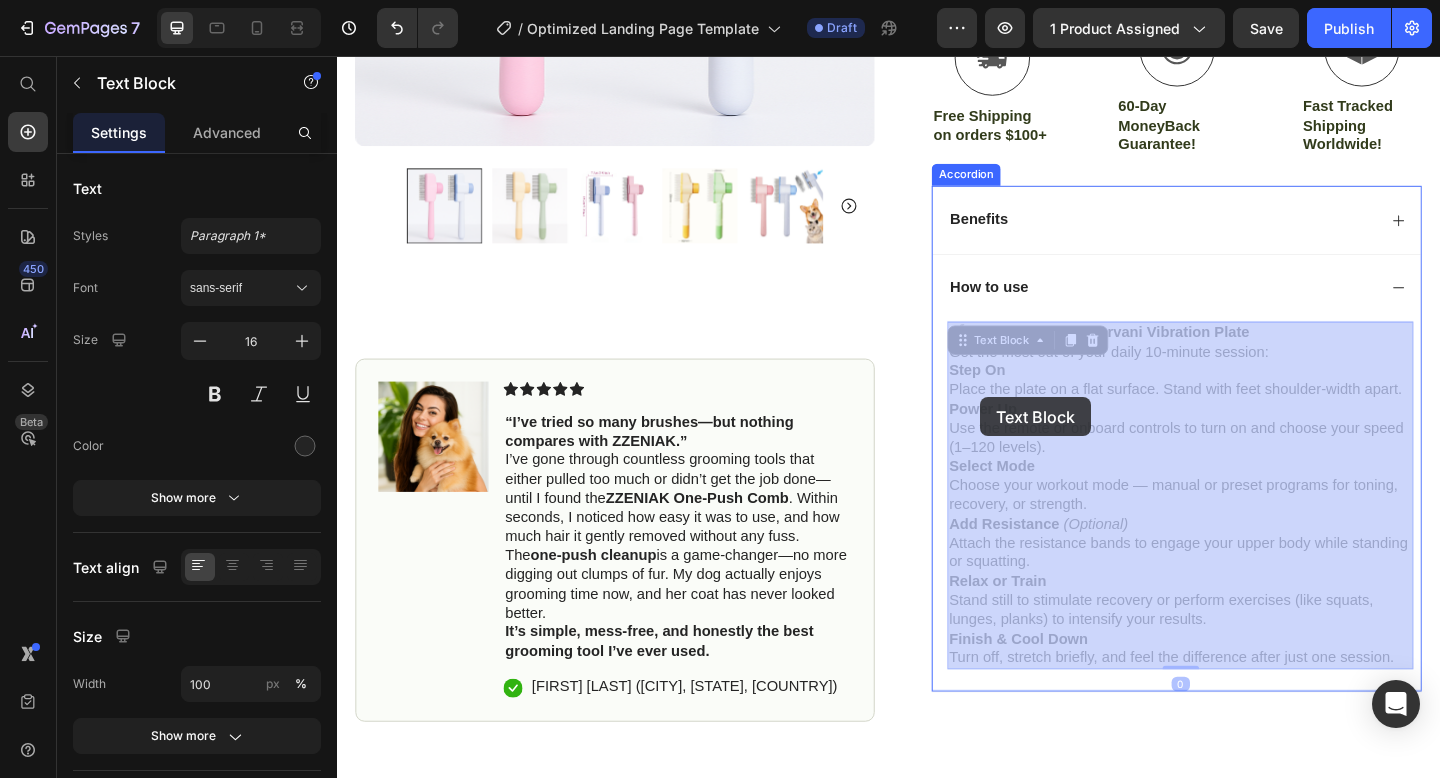 drag, startPoint x: 1488, startPoint y: 713, endPoint x: 1039, endPoint y: 429, distance: 531.2786 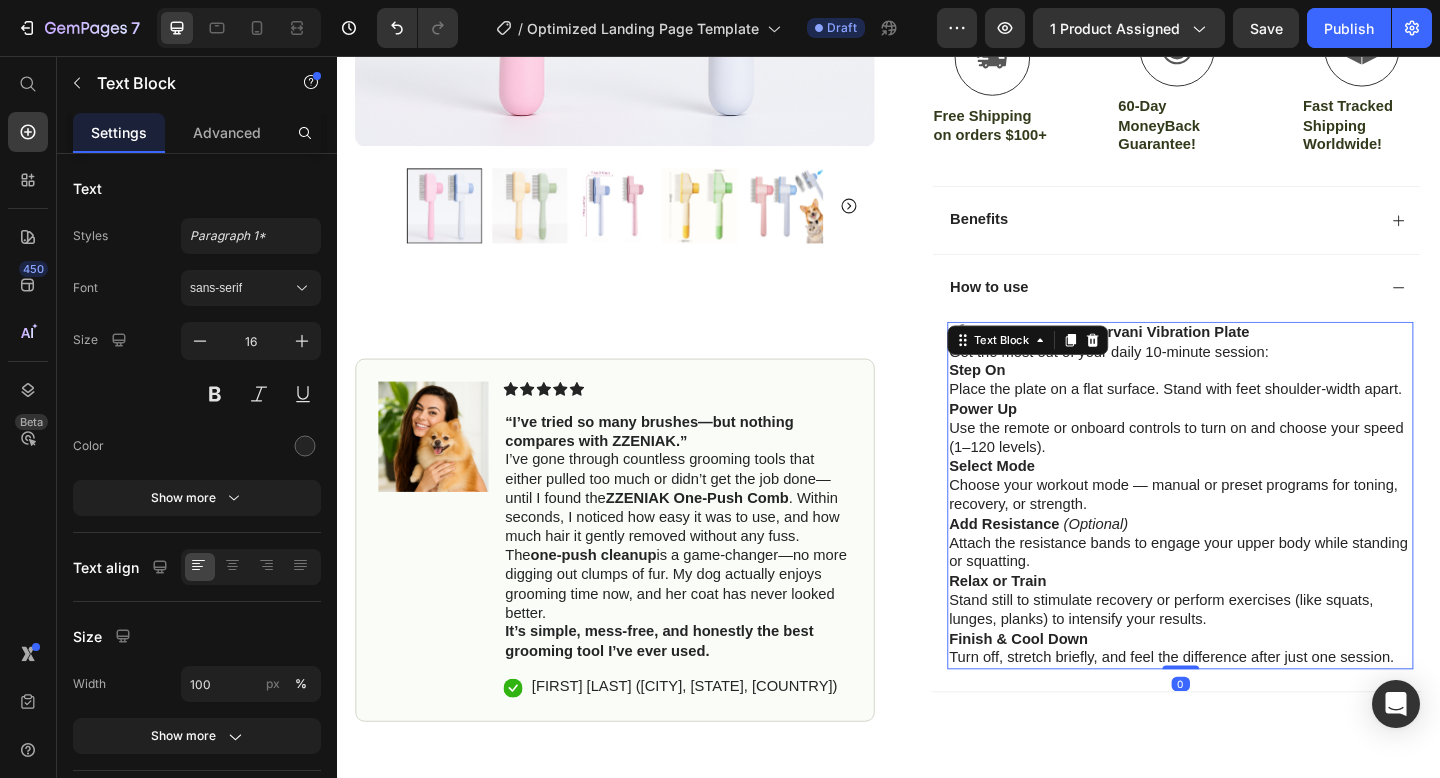 click on "Step On Place the plate on a flat surface. Stand with feet shoulder-width apart." at bounding box center [1254, 410] 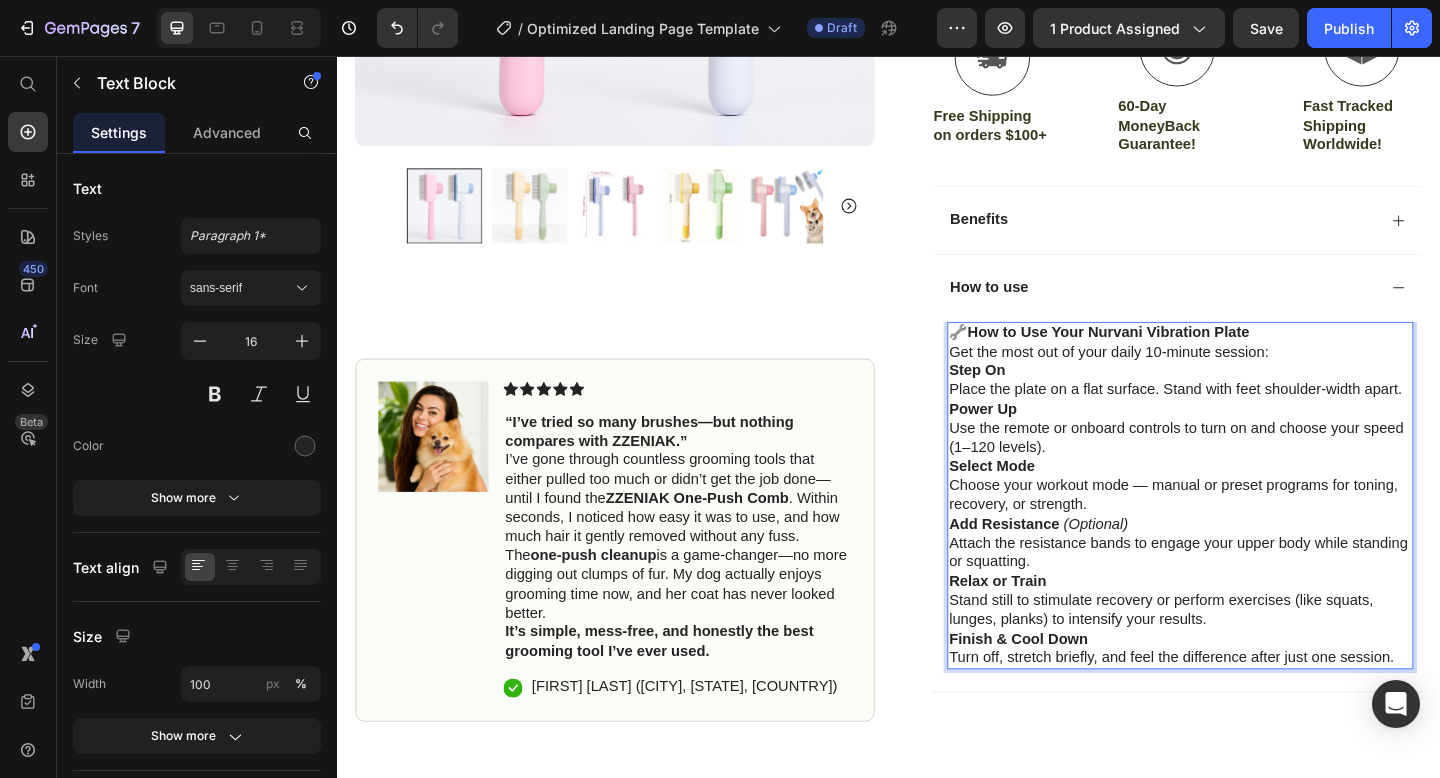 click on "🔧  How to Use Your Nurvani Vibration Plate" at bounding box center [1254, 358] 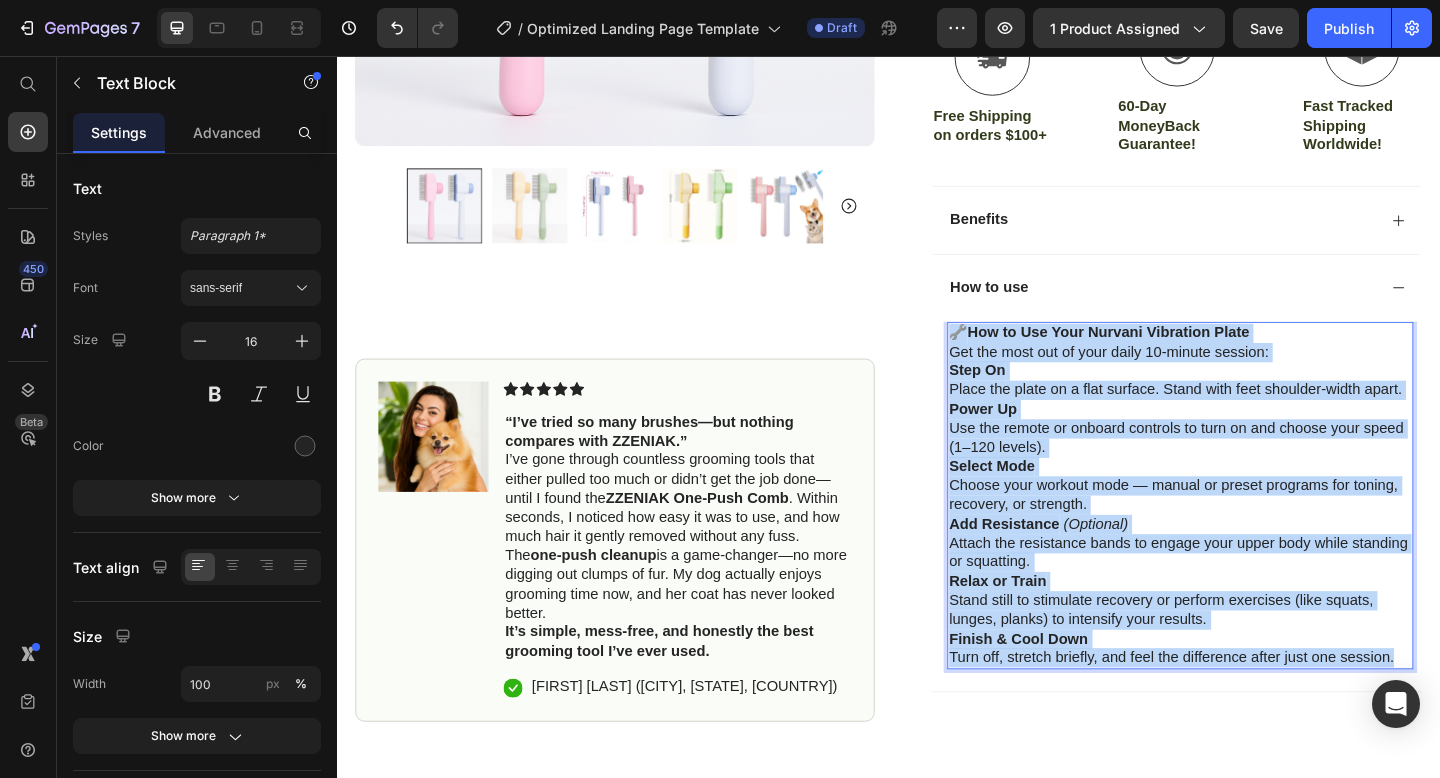 drag, startPoint x: 1007, startPoint y: 365, endPoint x: 1479, endPoint y: 710, distance: 584.64435 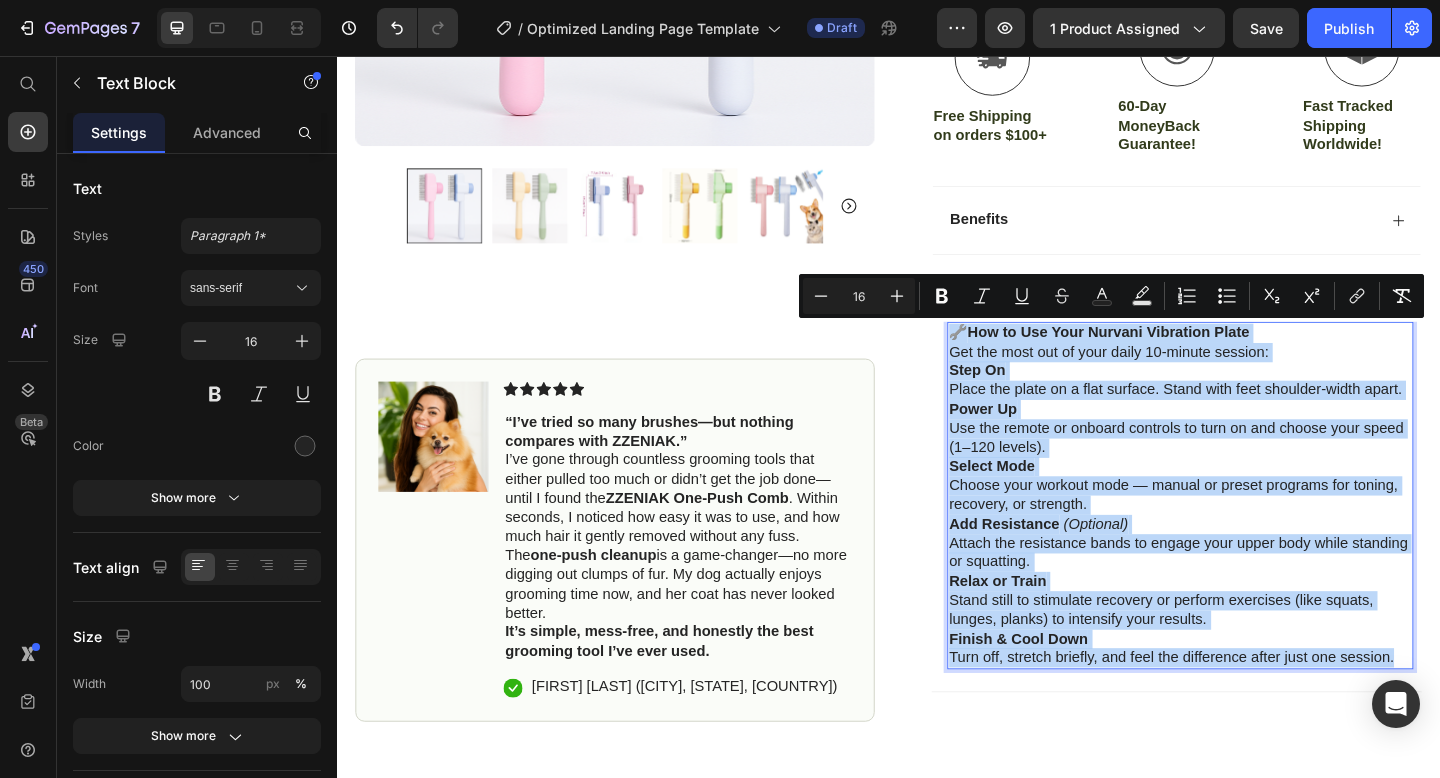 copy on "🔧  How to Use Your Nurvani Vibration Plate Get the most out of your daily 10-minute session: Step On Place the plate on a flat surface. Stand with feet shoulder-width apart. Power Up Use the remote or onboard controls to turn on and choose your speed (1–120 levels). Select Mode Choose your workout mode — manual or preset programs for toning, recovery, or strength. Add Resistance   (Optional) Attach the resistance bands to engage your upper body while standing or squatting. Relax or Train Stand still to stimulate recovery or perform exercises (like squats, lunges, planks) to intensify your results. Finish & Cool Down Turn off, stretch briefly, and feel the difference after just one session." 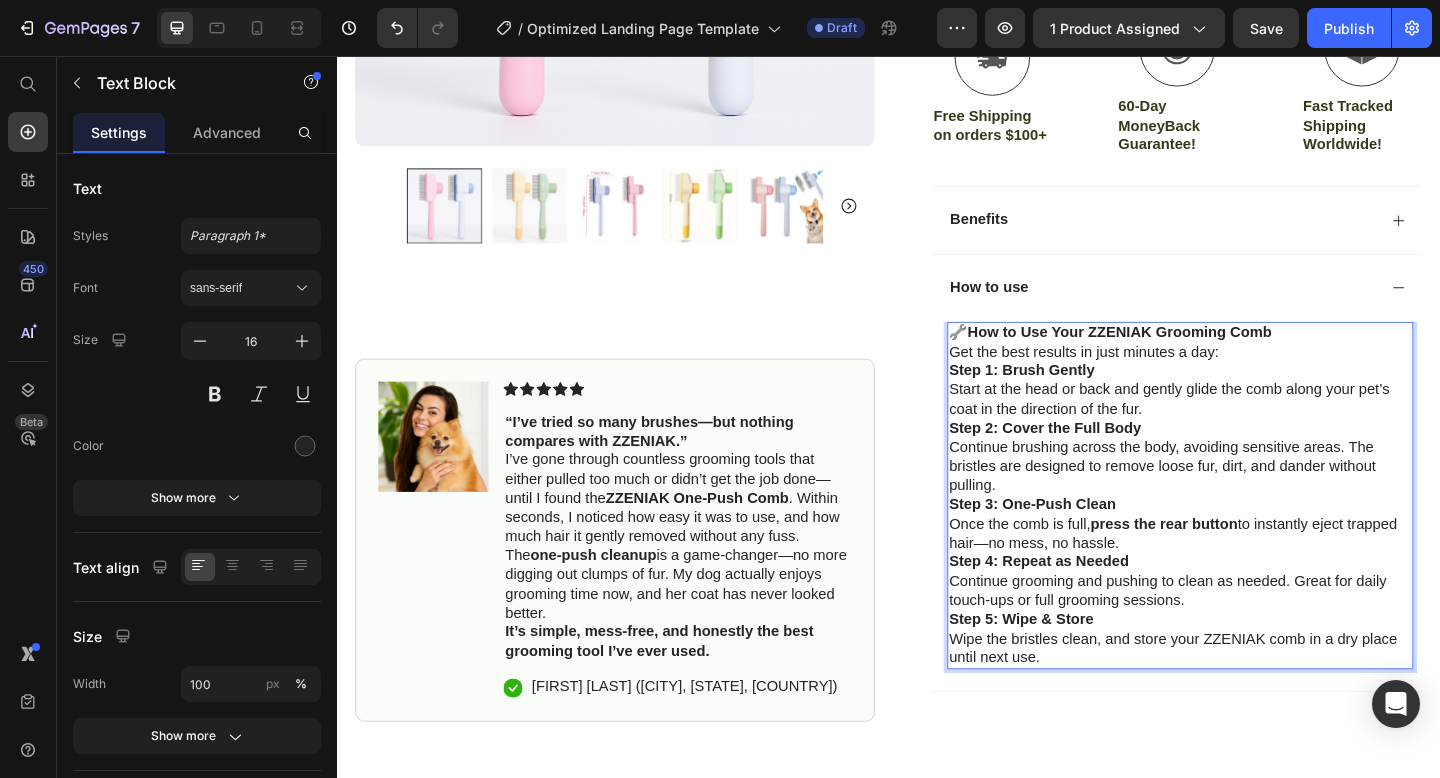 click on "Get the best results in just minutes a day:" at bounding box center (1254, 379) 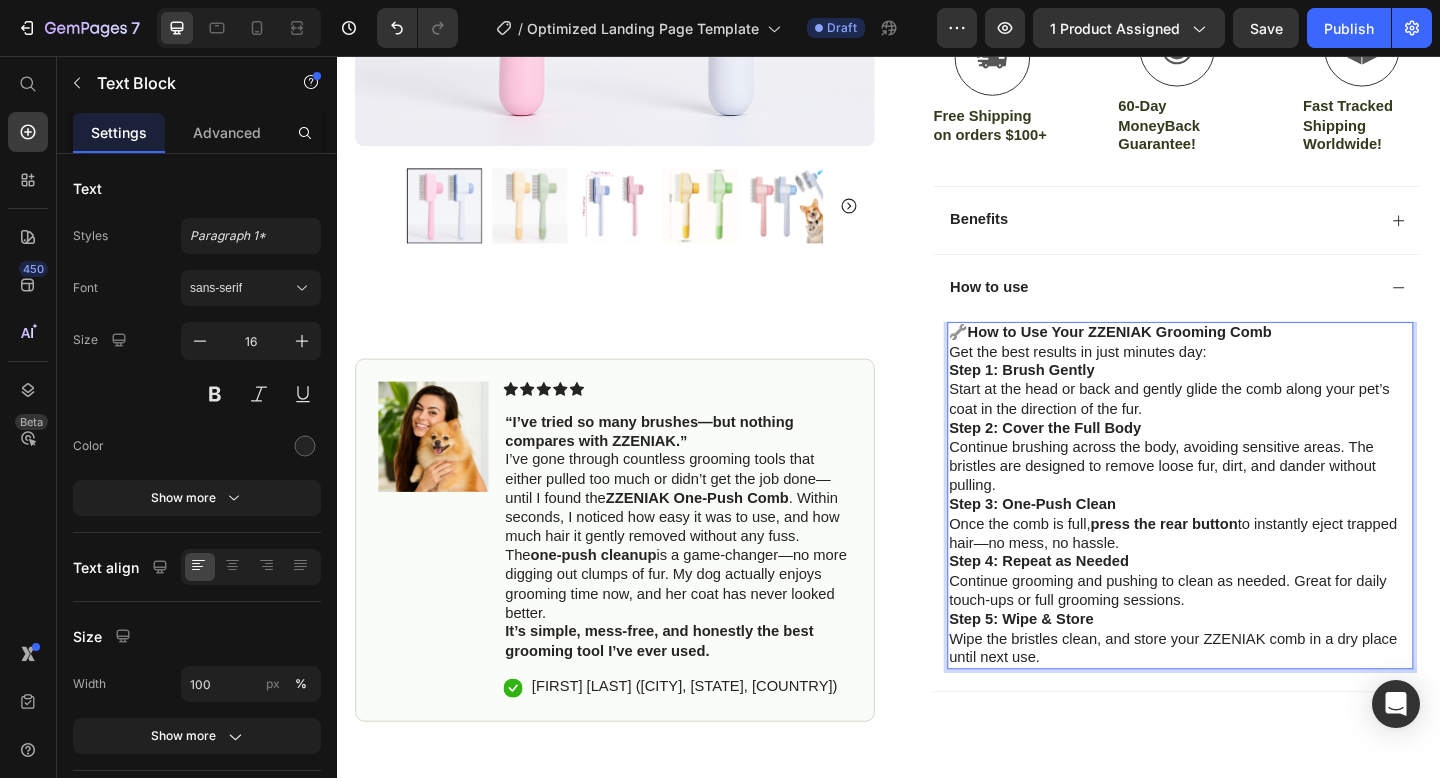 click on "Get the best results in just minutes day:" at bounding box center (1254, 379) 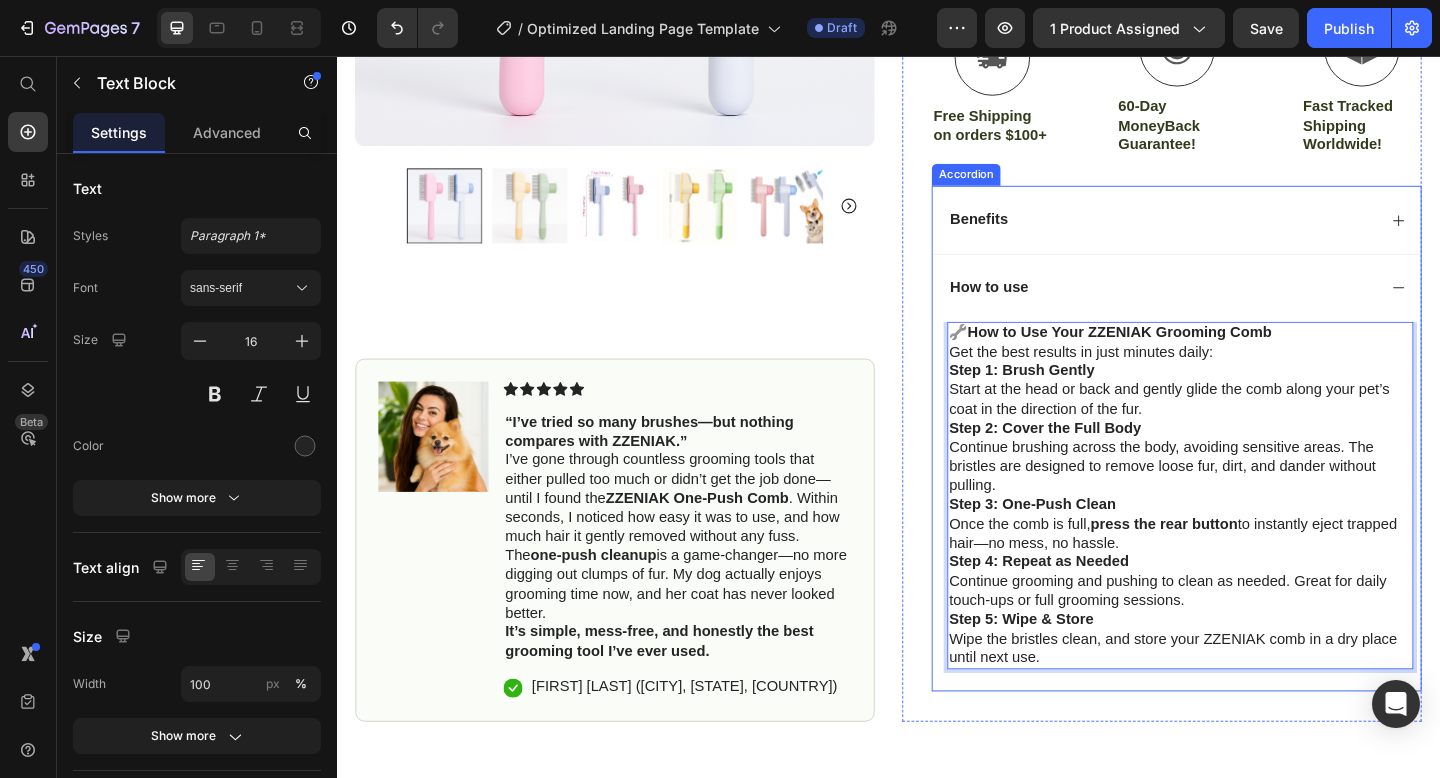 click on "How to use" at bounding box center [1234, 309] 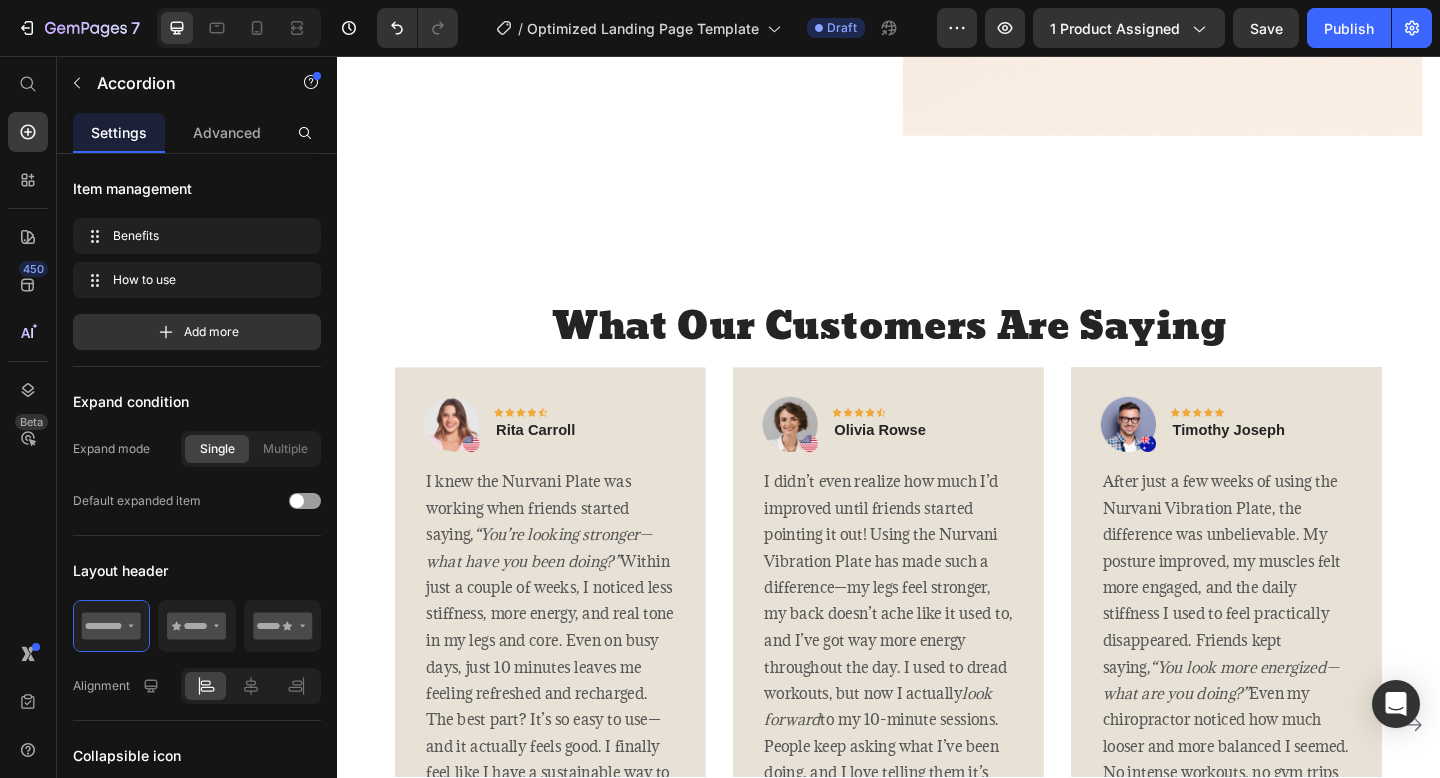 scroll, scrollTop: 3503, scrollLeft: 0, axis: vertical 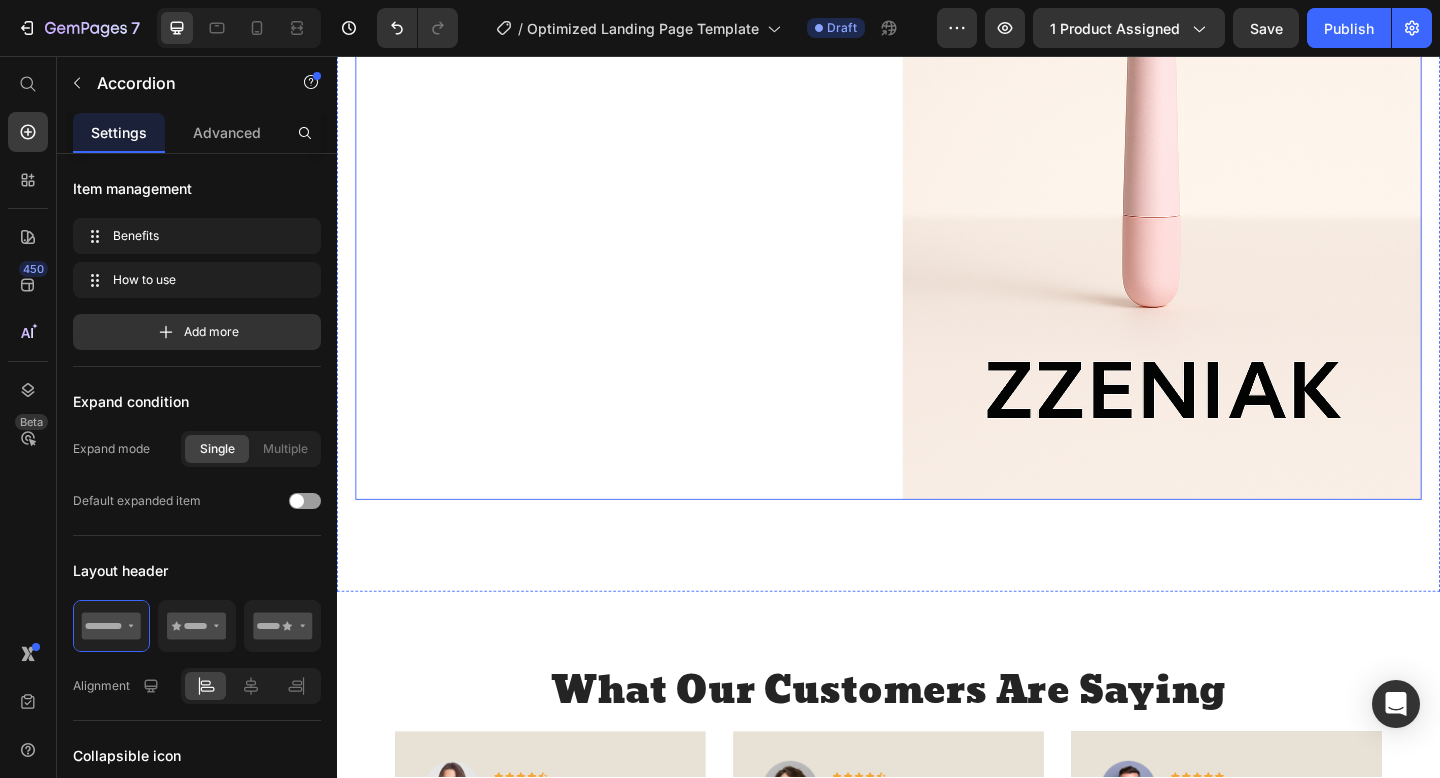 click at bounding box center [1234, 116] 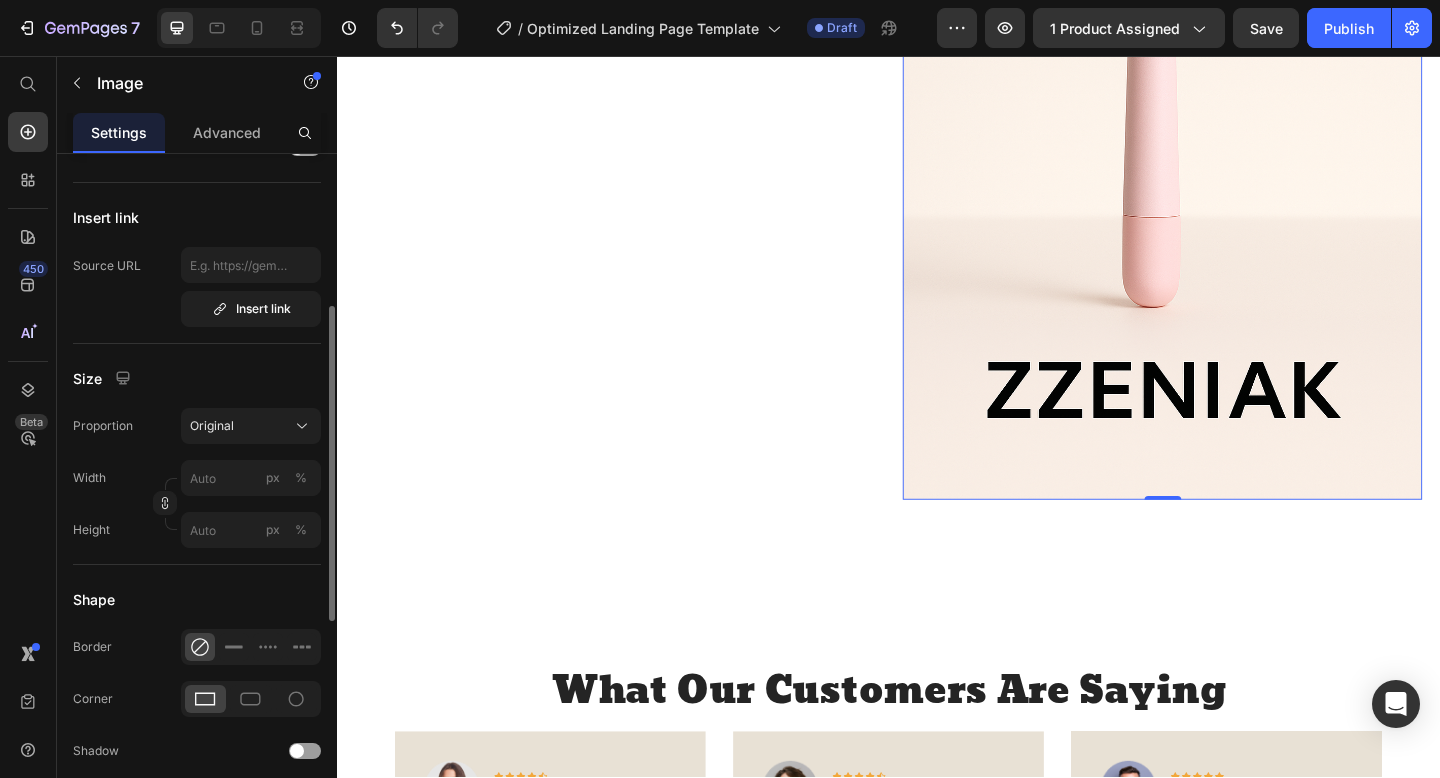 scroll, scrollTop: 394, scrollLeft: 0, axis: vertical 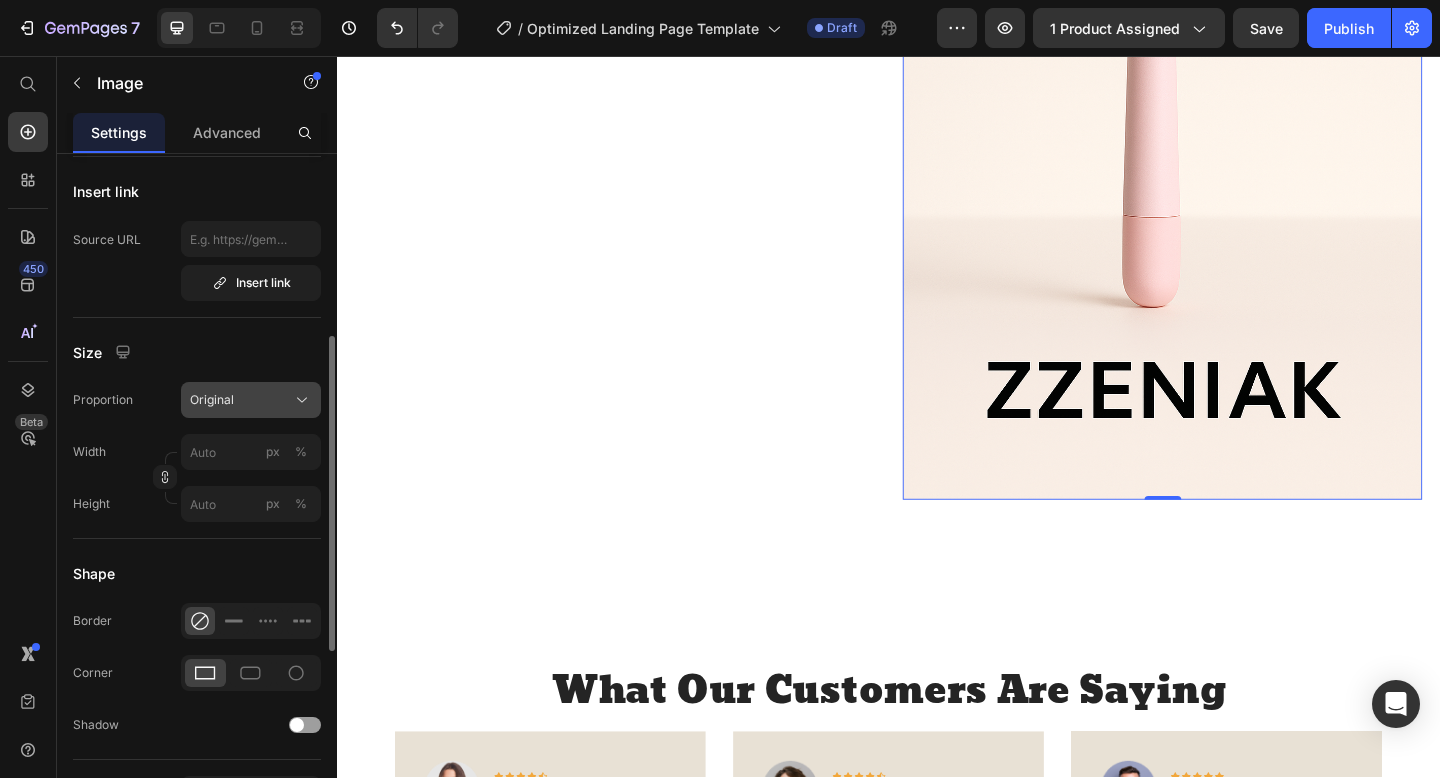 click on "Original" 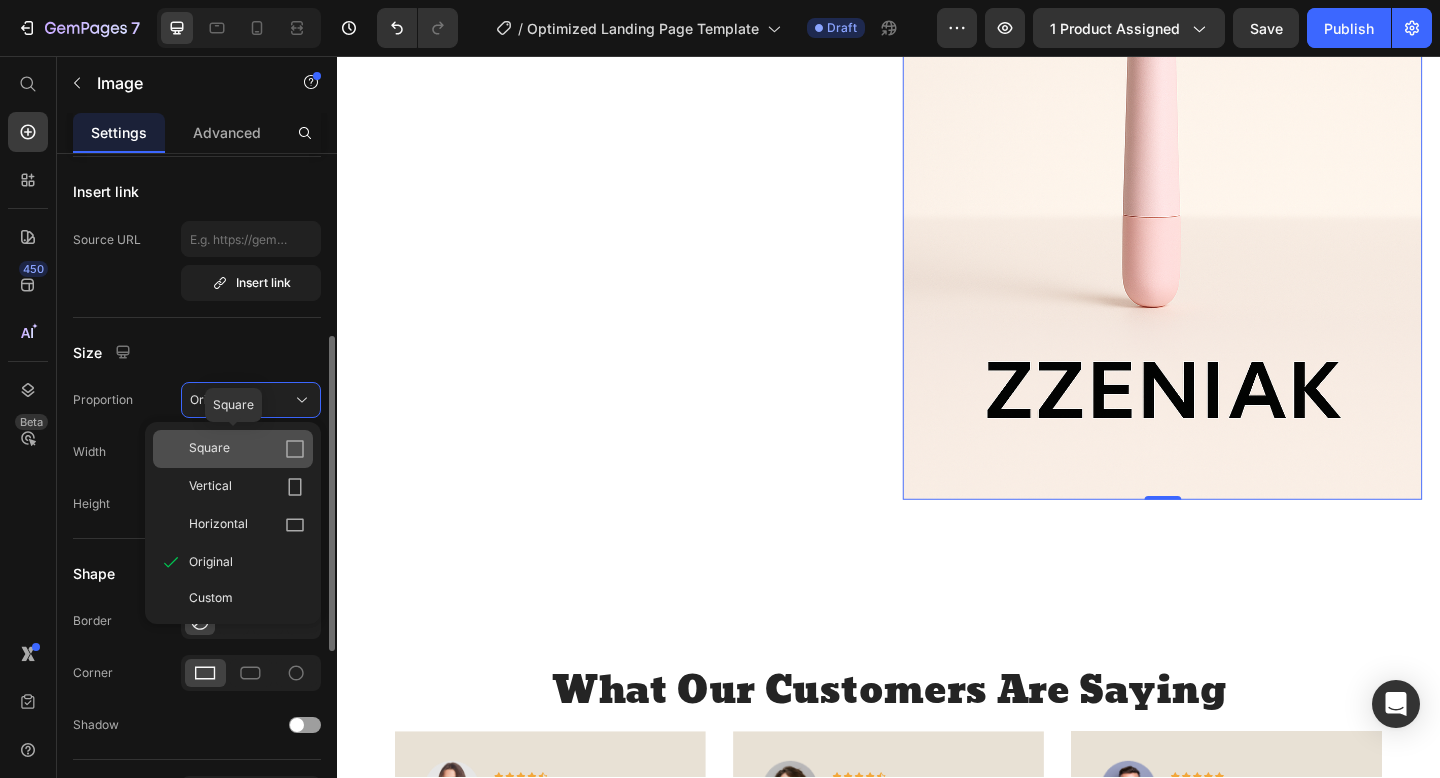 click on "Square" at bounding box center [247, 449] 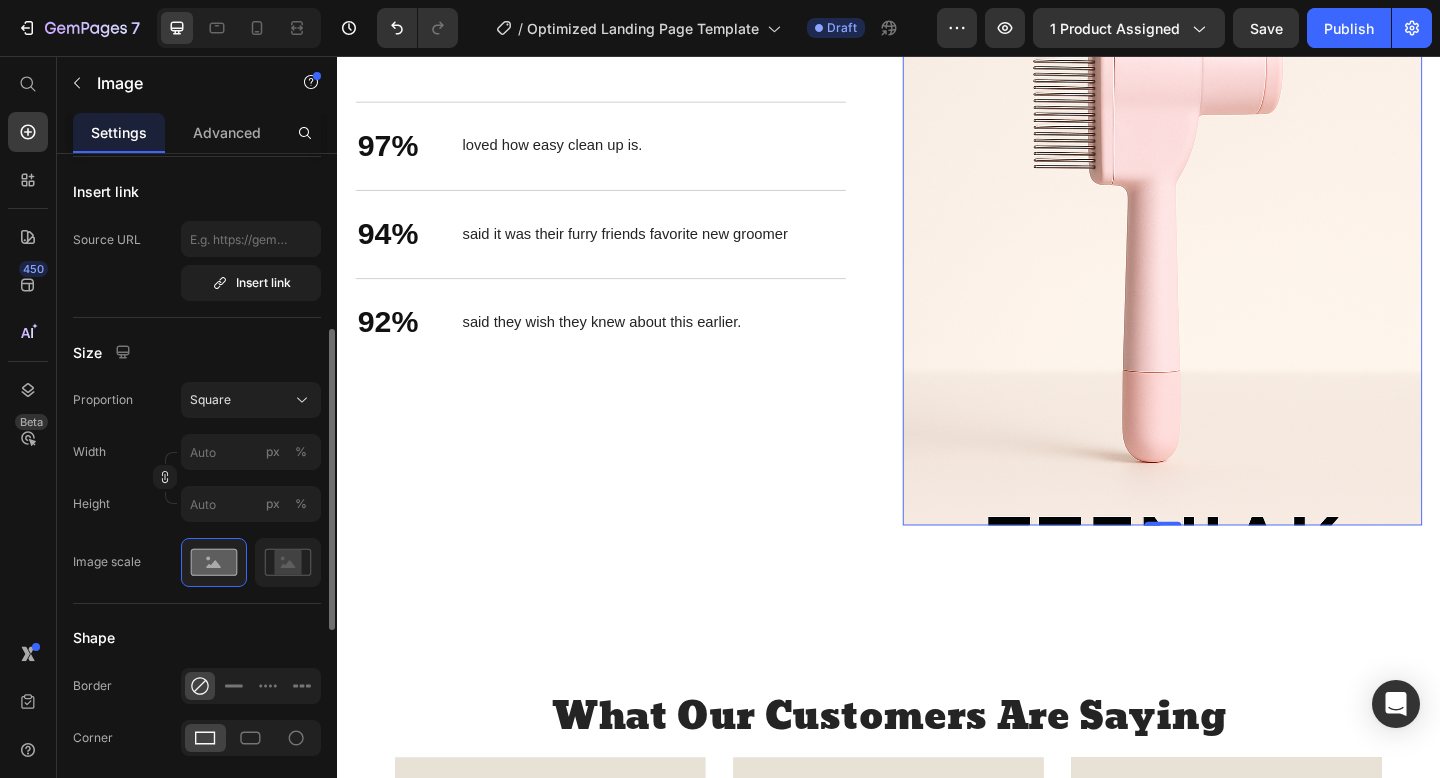 scroll, scrollTop: 3196, scrollLeft: 0, axis: vertical 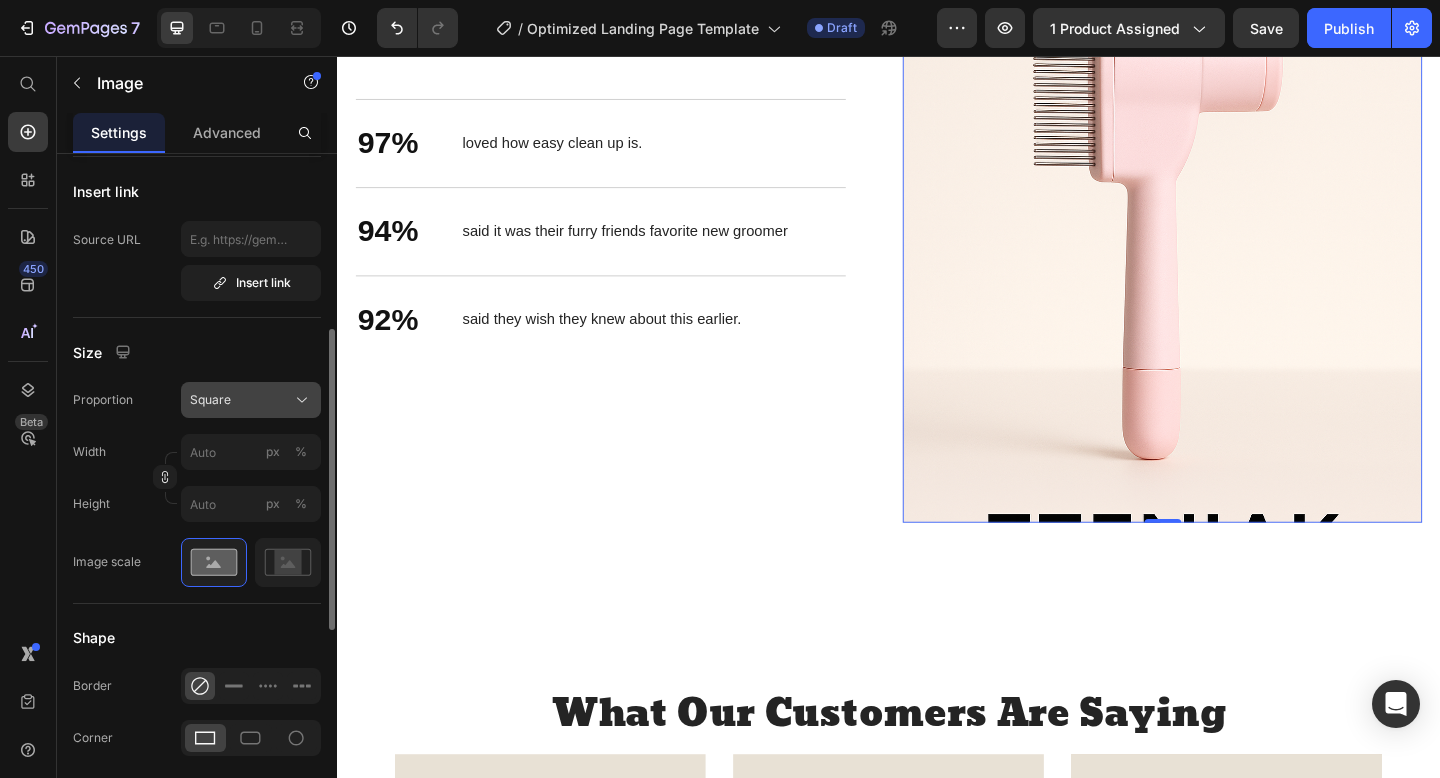 click on "Square" 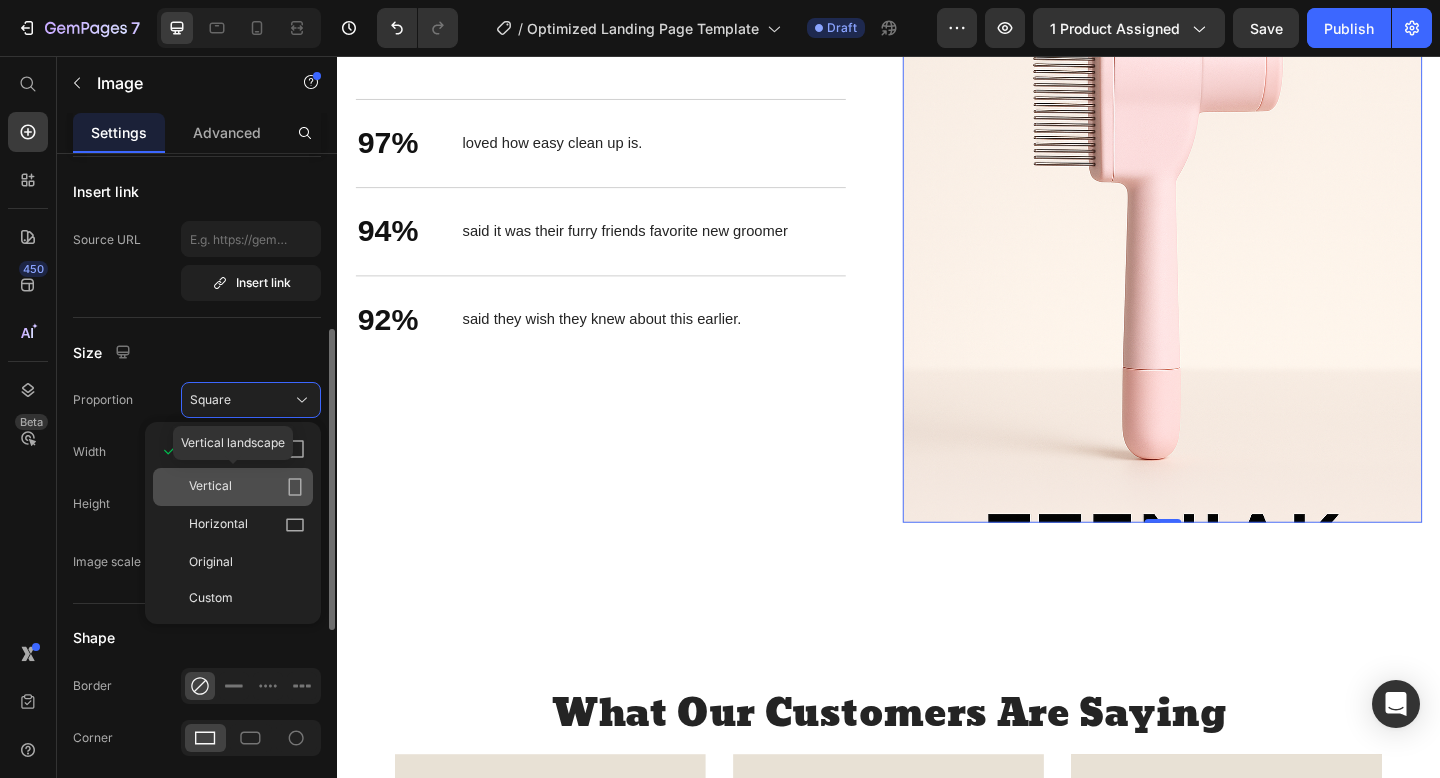 click on "Vertical" at bounding box center (247, 487) 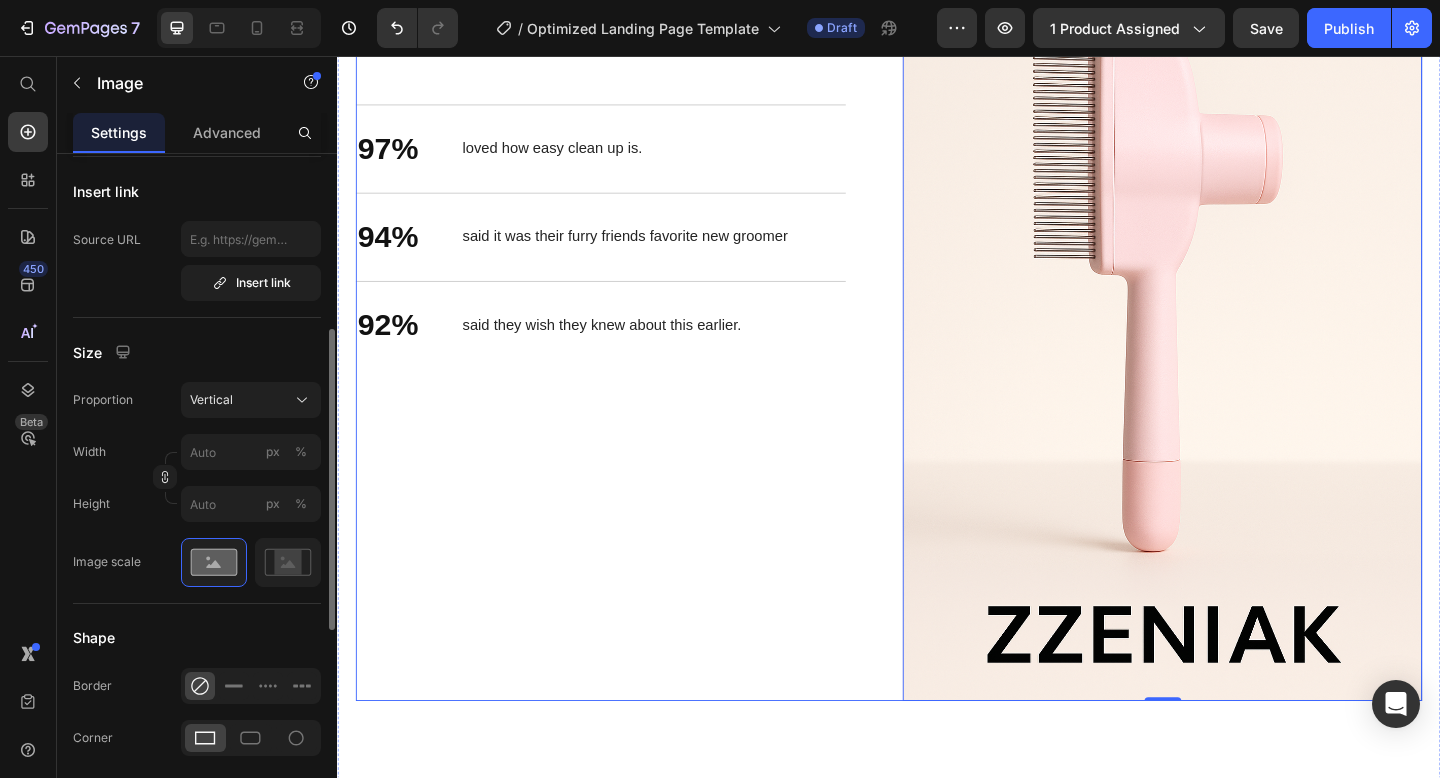 scroll, scrollTop: 3200, scrollLeft: 0, axis: vertical 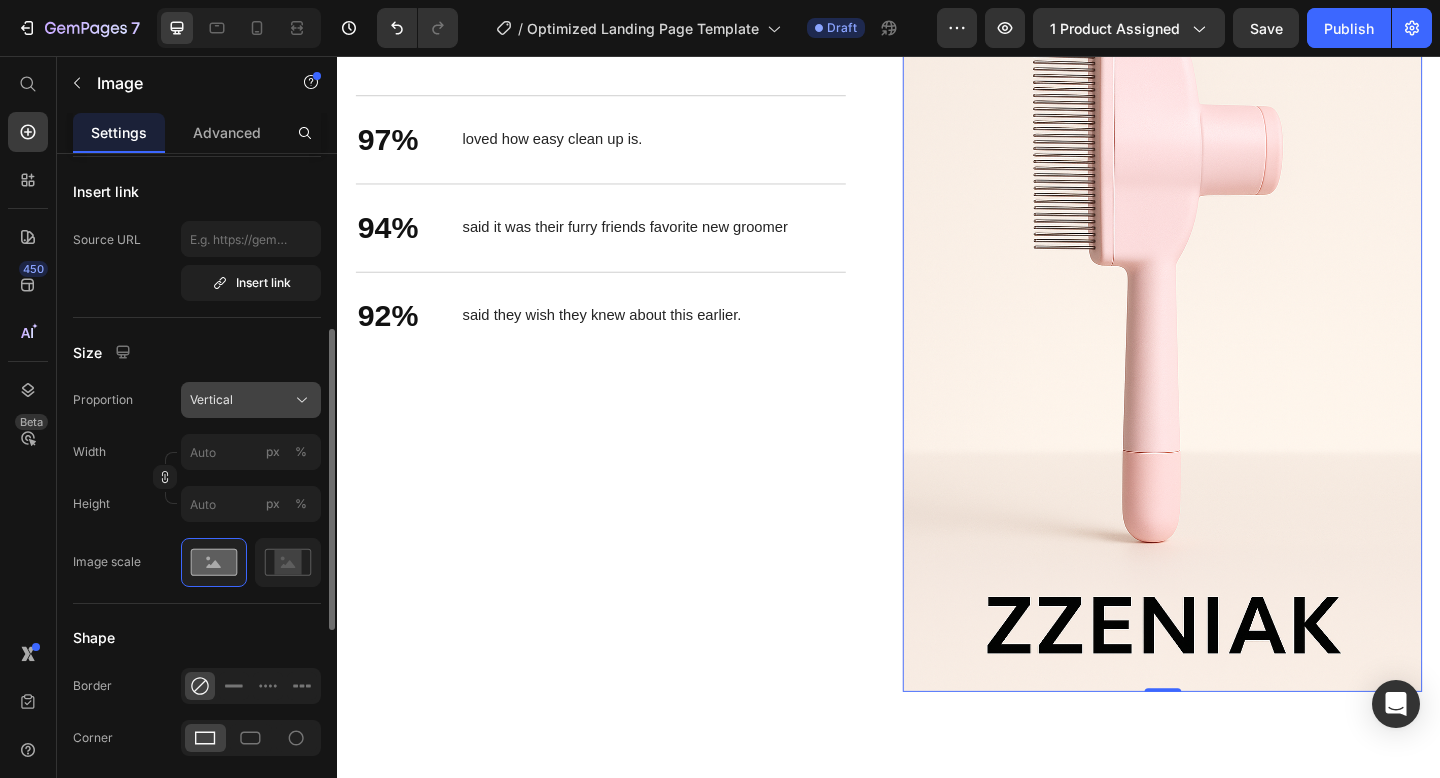 click on "Vertical" 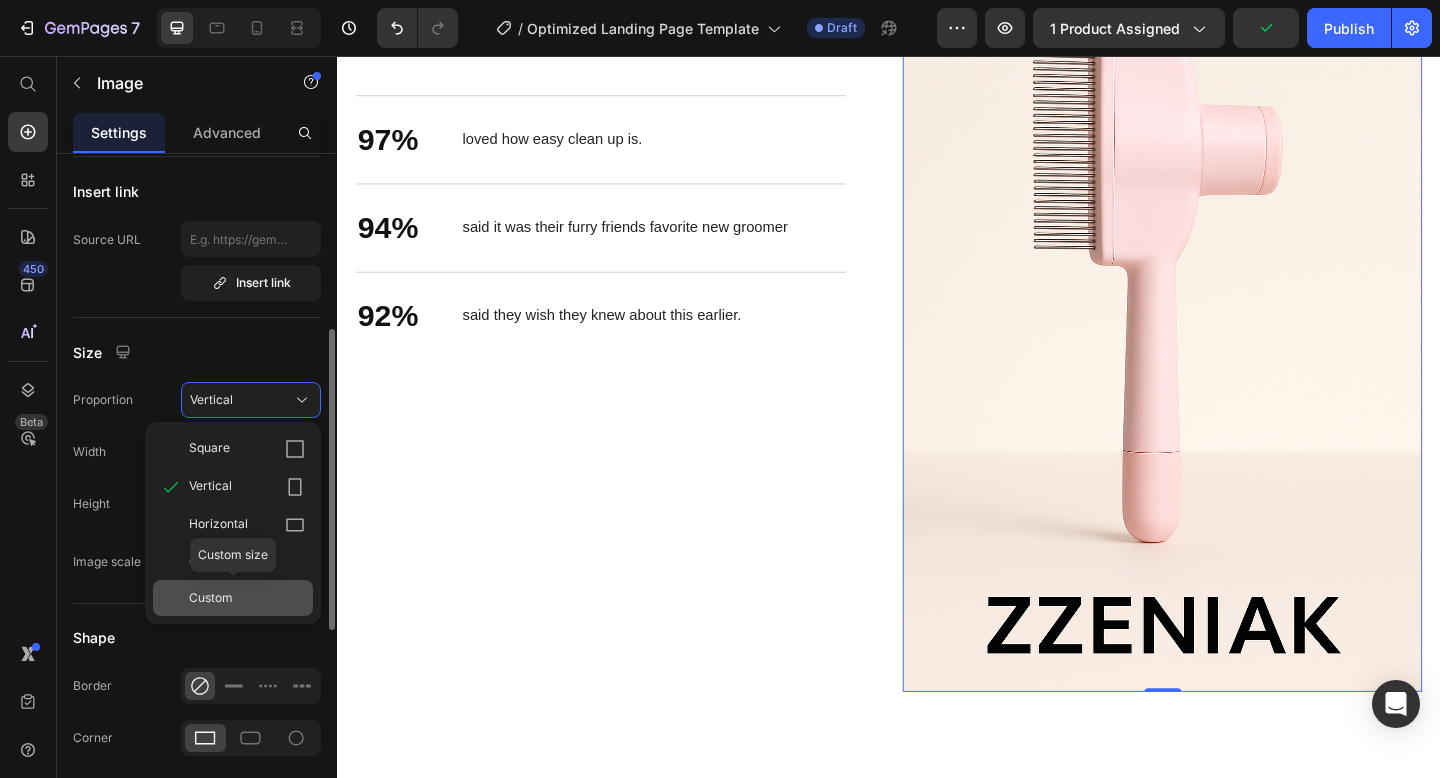 click on "Custom" at bounding box center (247, 598) 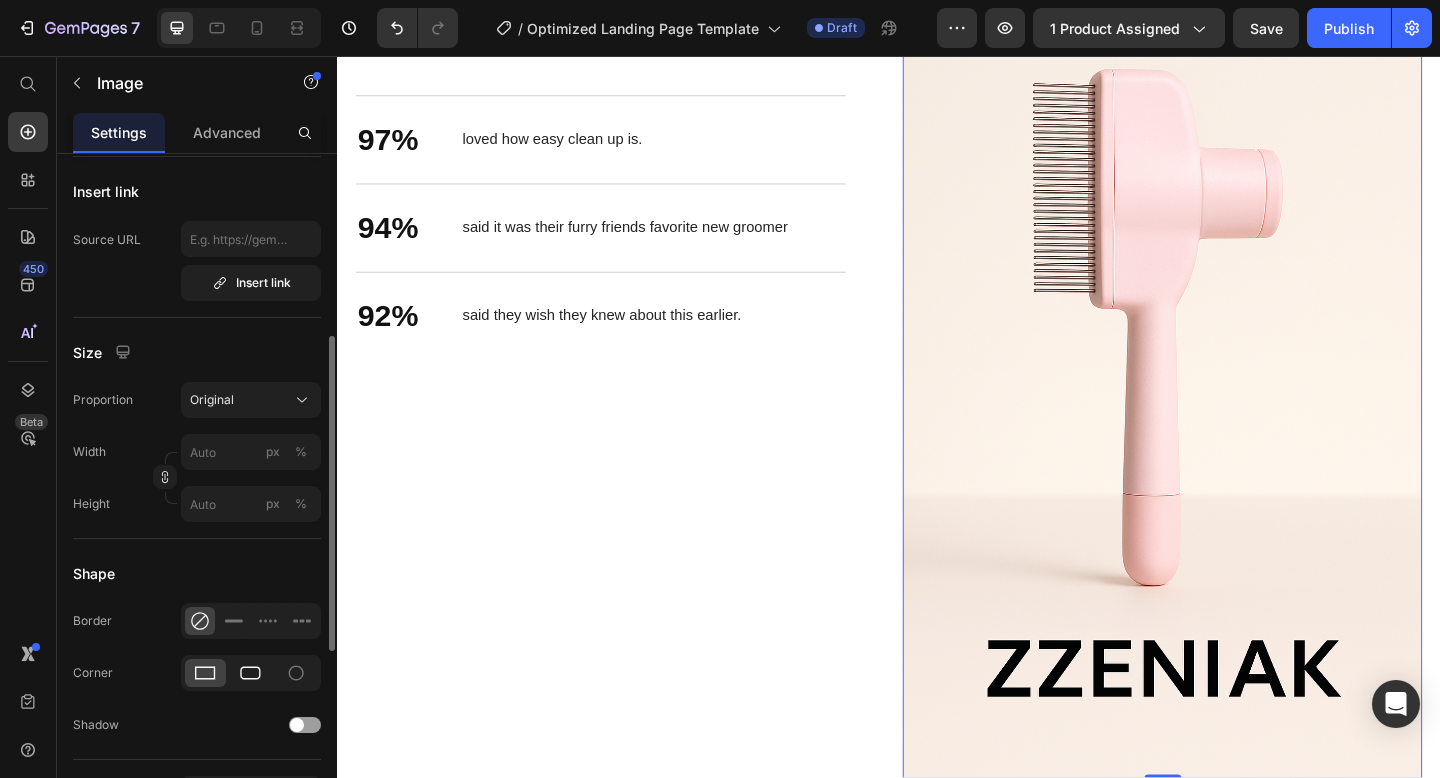 click 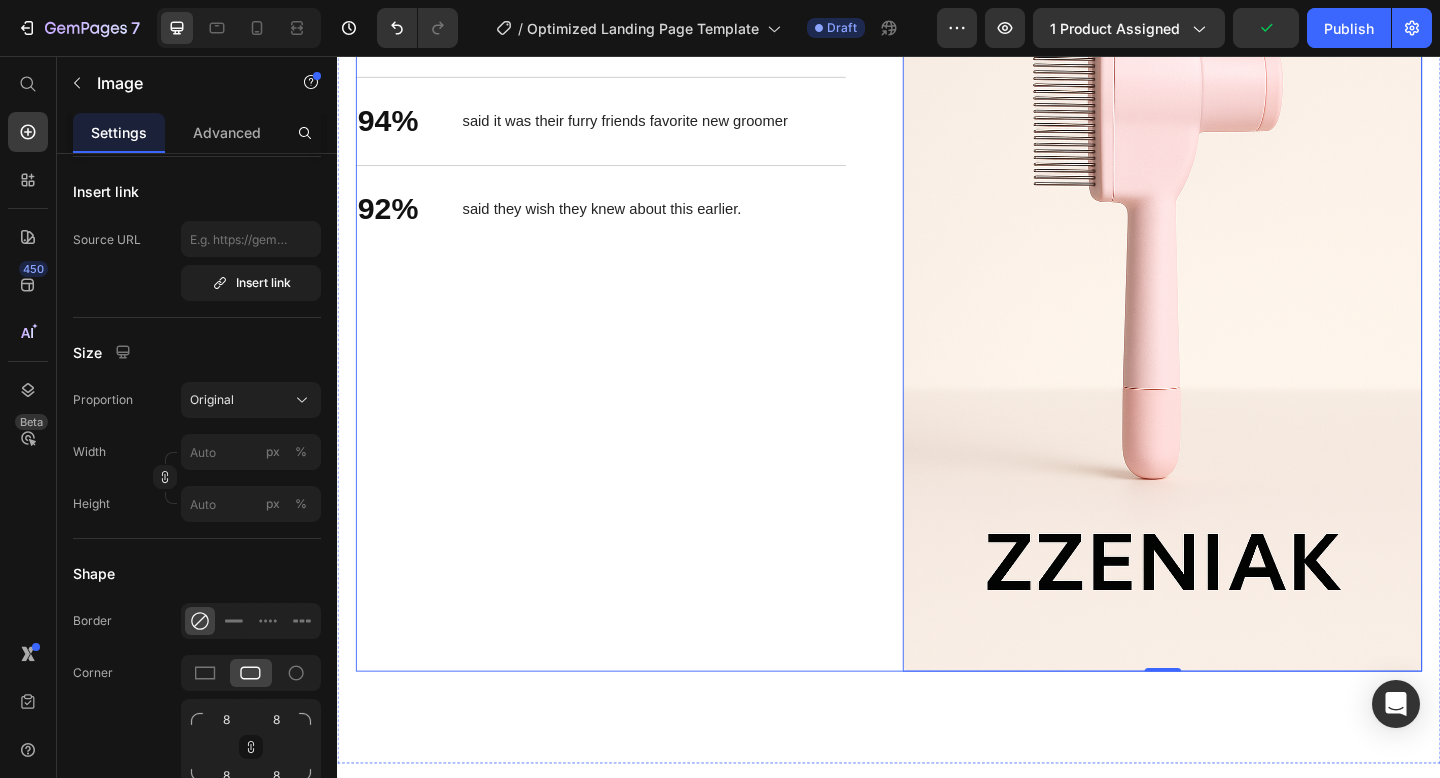 scroll, scrollTop: 3328, scrollLeft: 0, axis: vertical 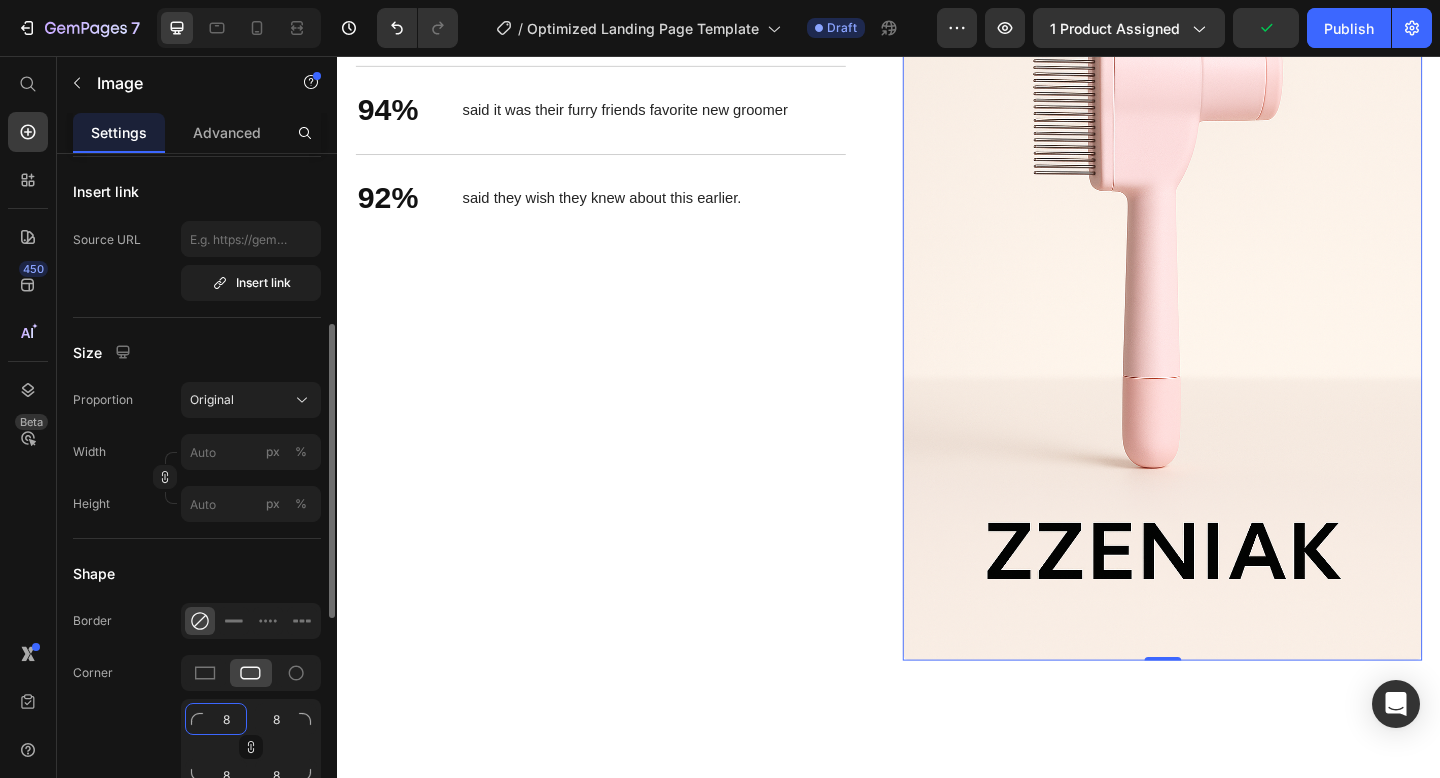 click on "8" 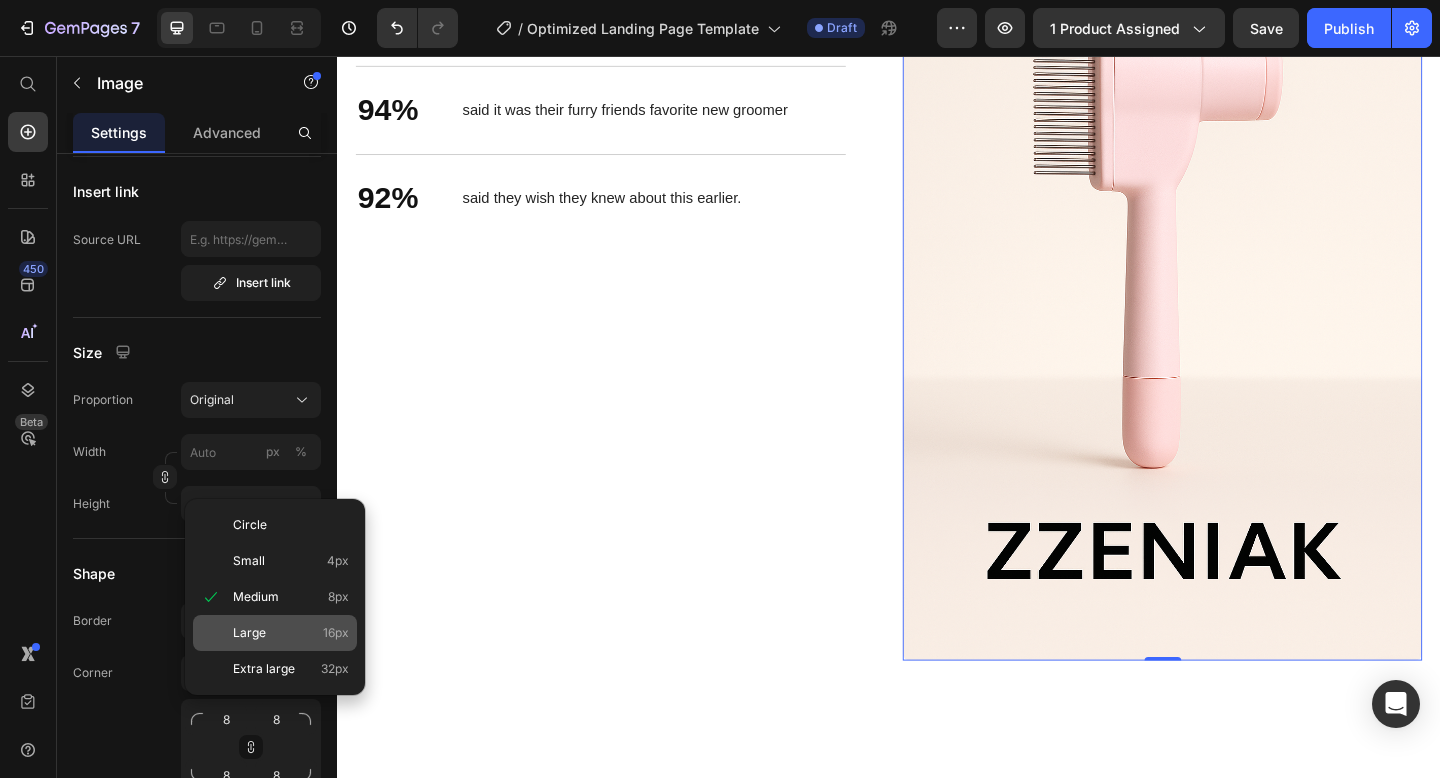 click on "Large" at bounding box center [249, 633] 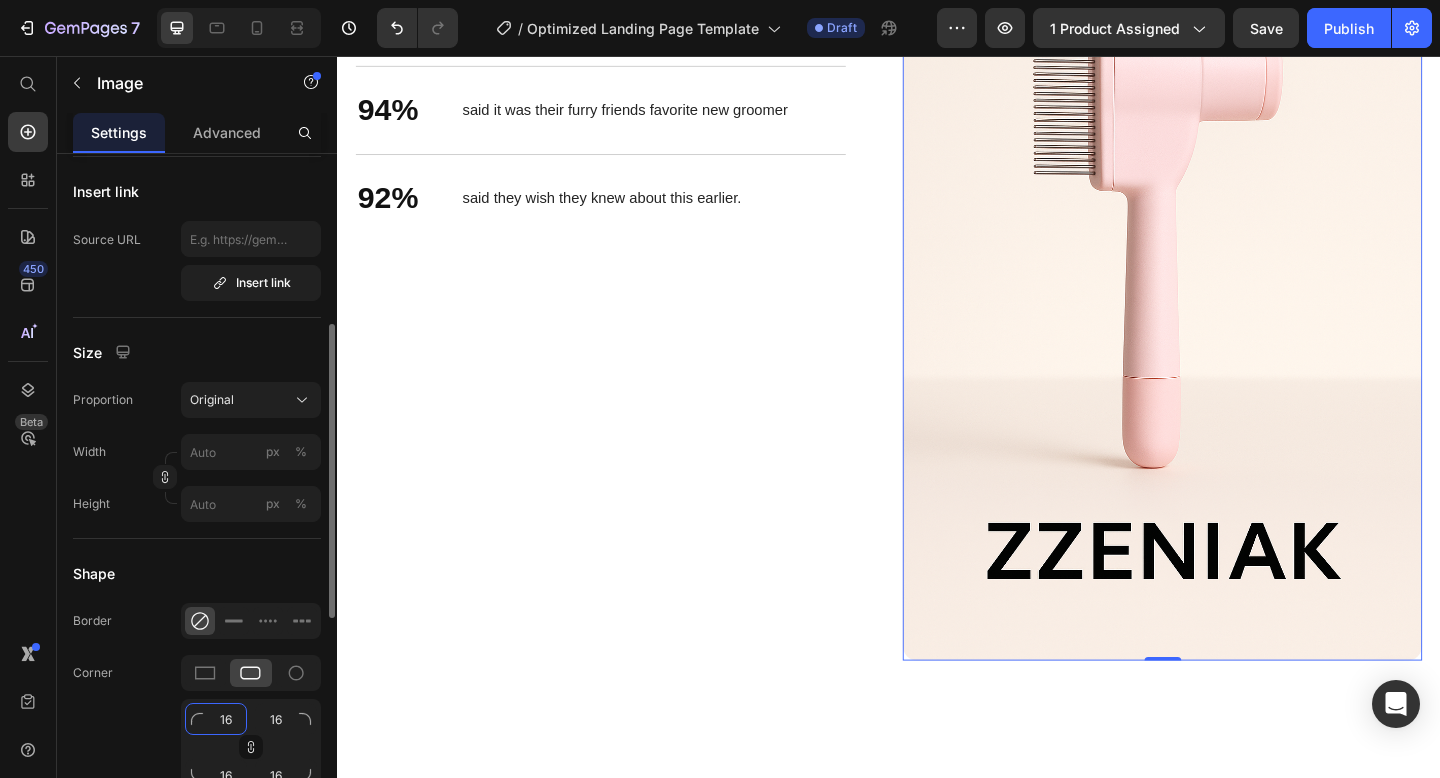 click on "16" 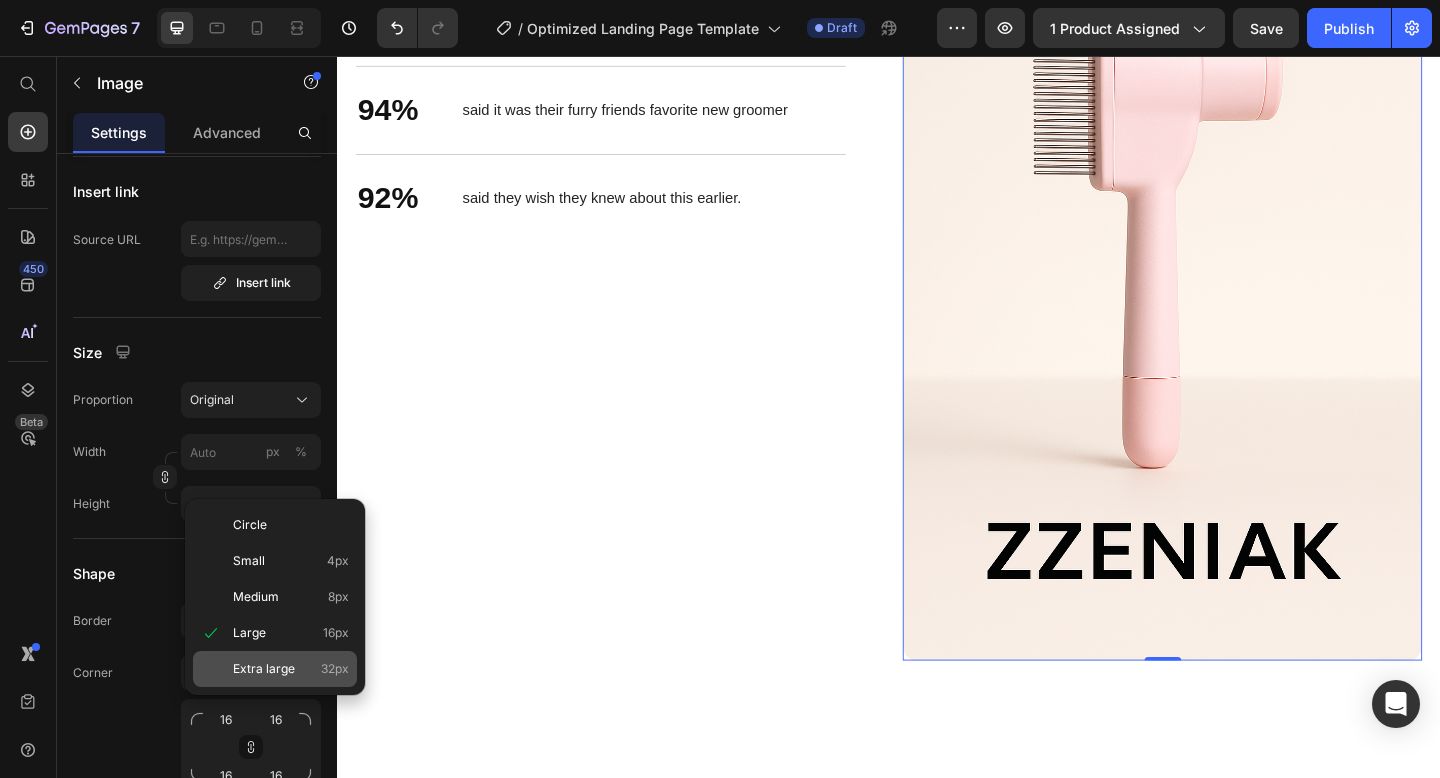 click on "Extra large" at bounding box center (264, 669) 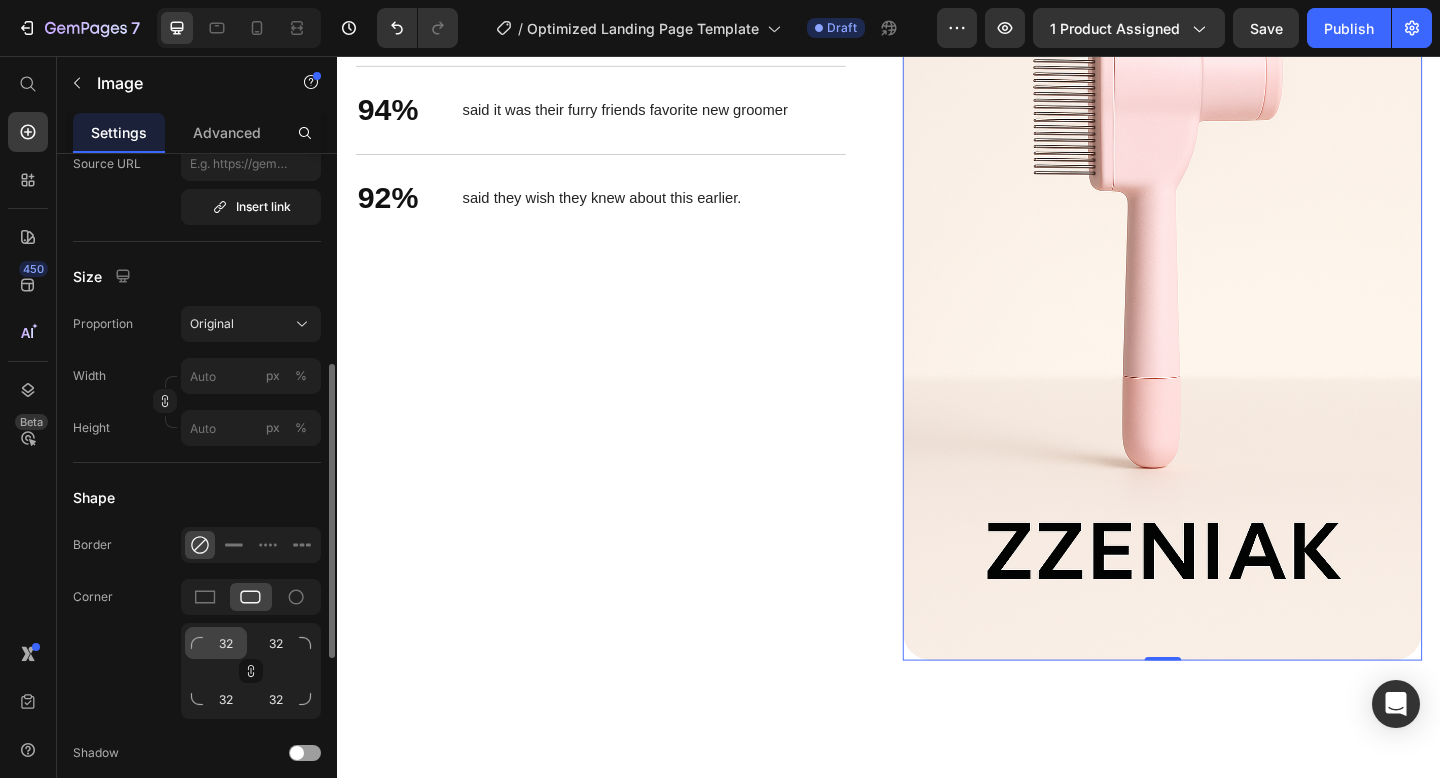 scroll, scrollTop: 475, scrollLeft: 0, axis: vertical 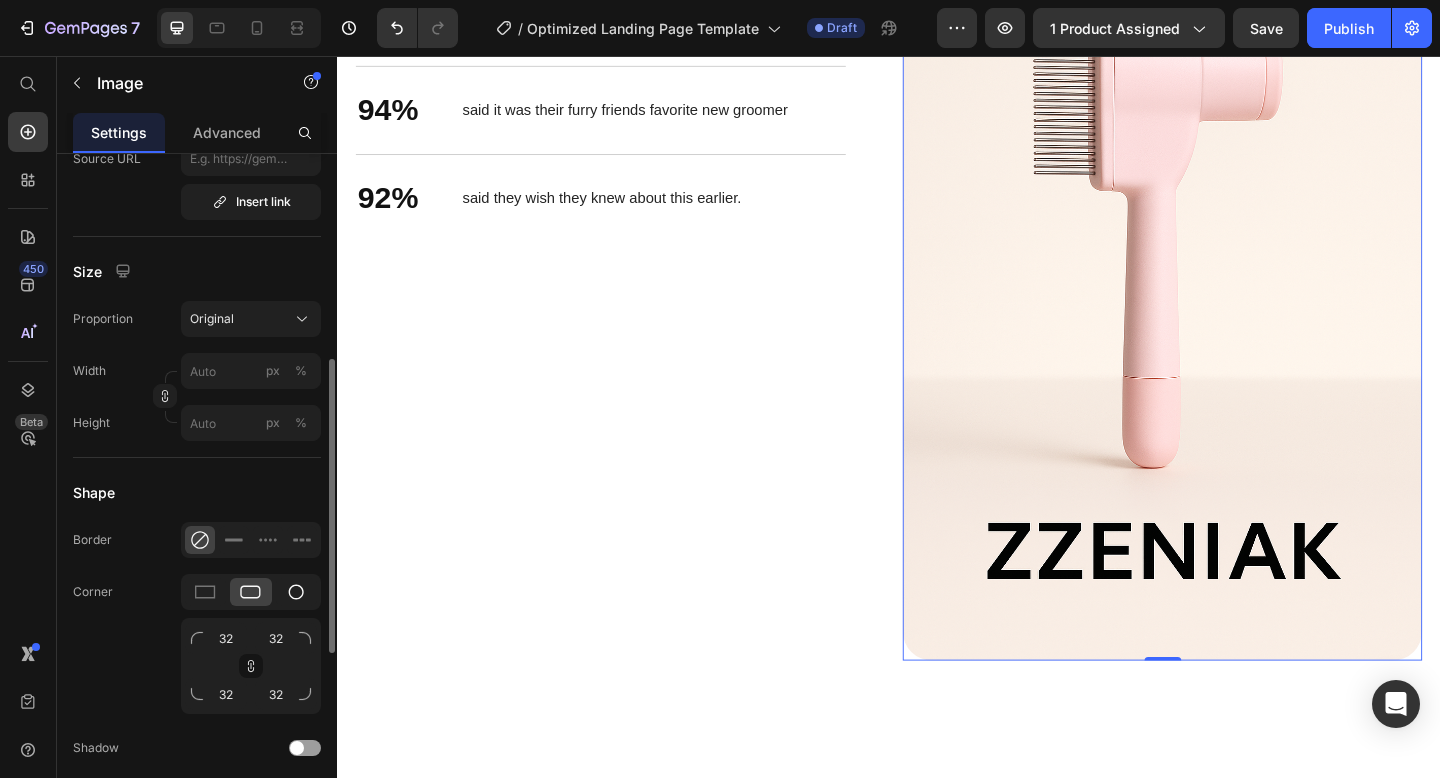 click 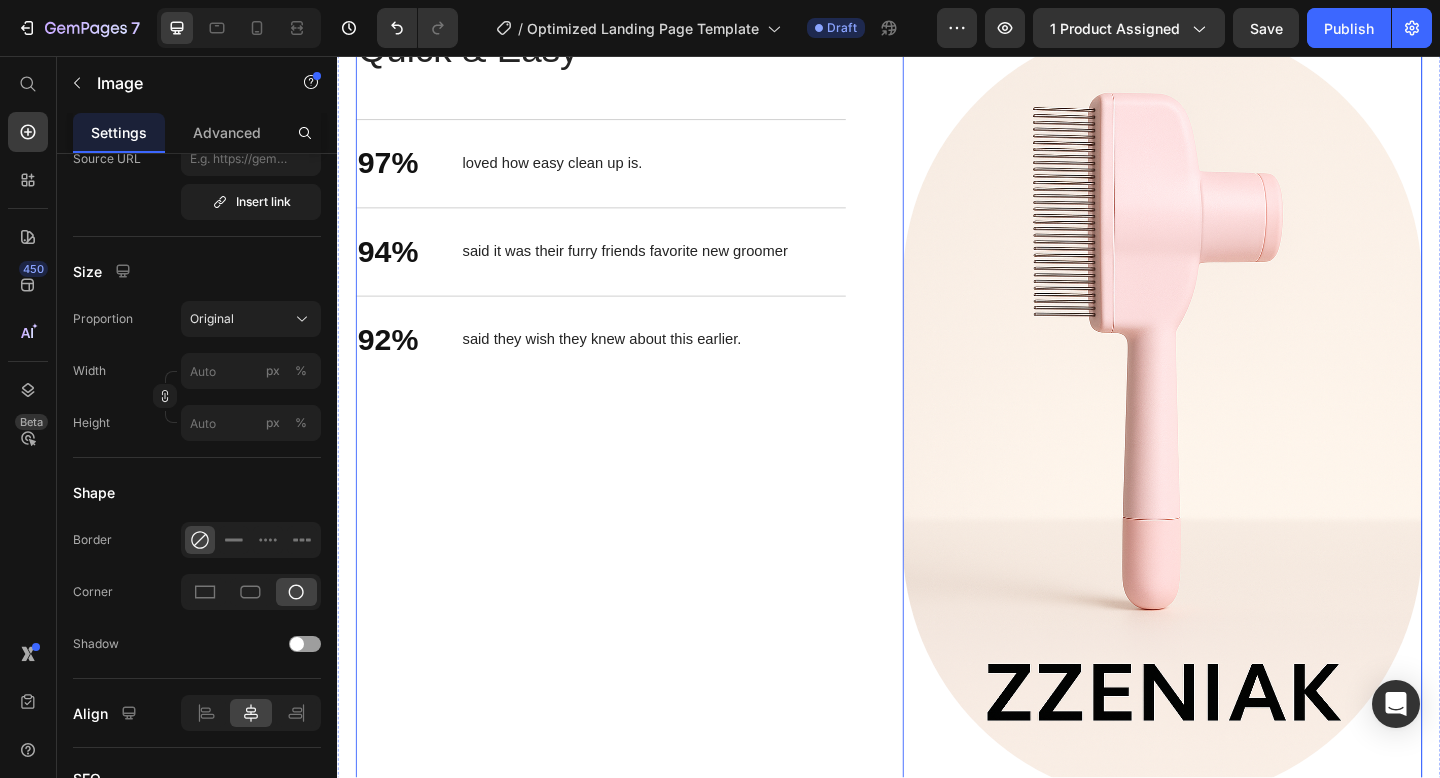 scroll, scrollTop: 3343, scrollLeft: 0, axis: vertical 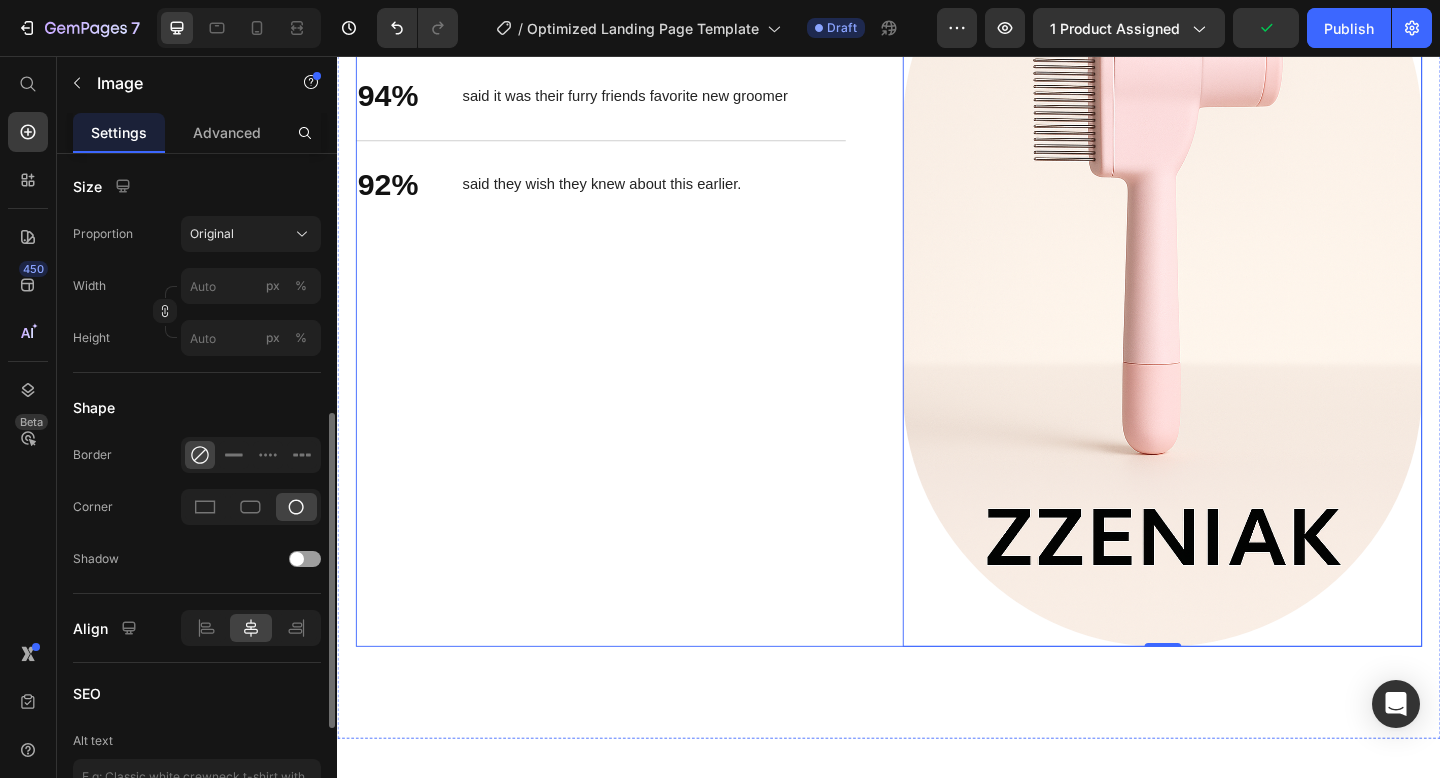 click on "Quick & Easy Heading 97% Text Block loved how easy clean up is. Text Block Row 94% Text Block said it was their furry friends favorite new groomer Text Block Row 92% Text Block said they wish they knew about this earlier. Text Block Row Row" at bounding box center [639, 276] 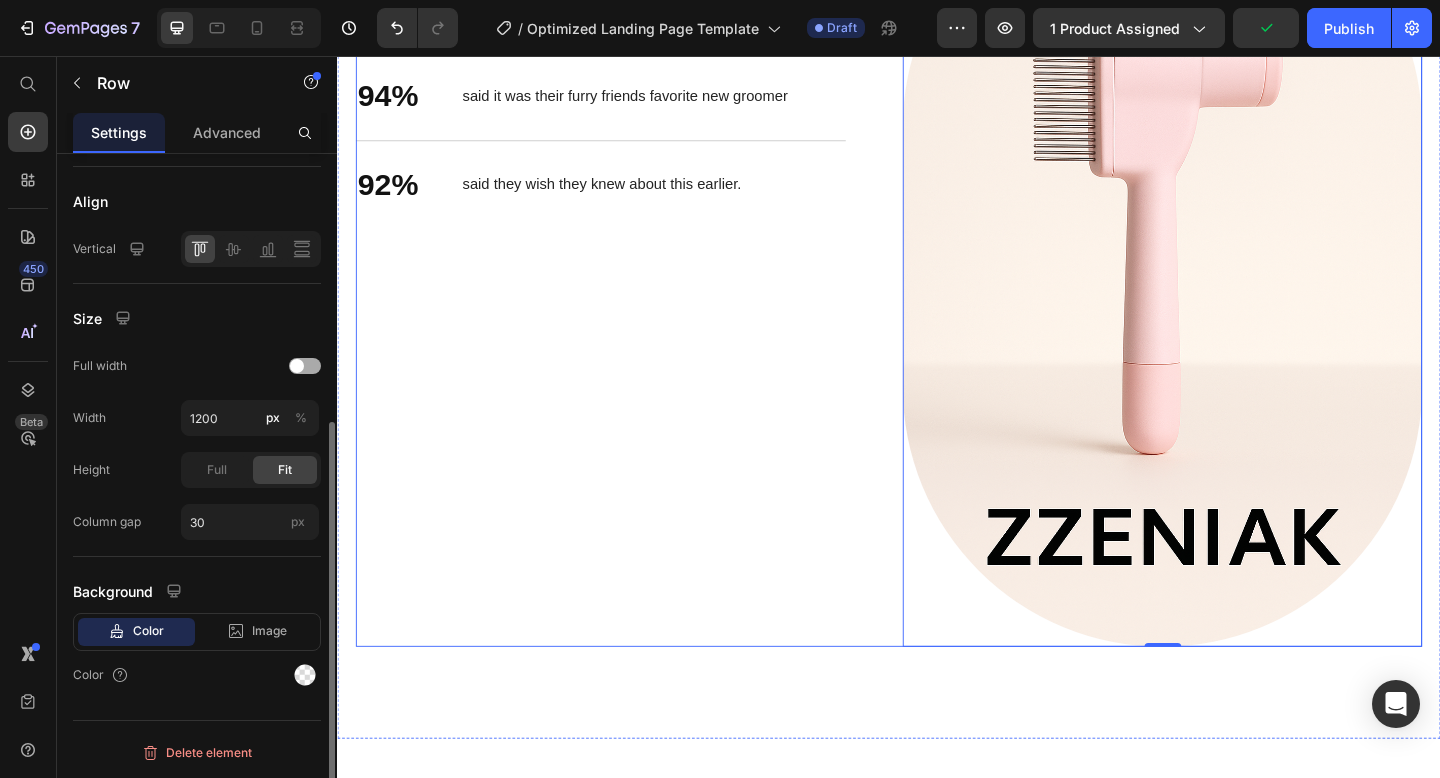scroll, scrollTop: 0, scrollLeft: 0, axis: both 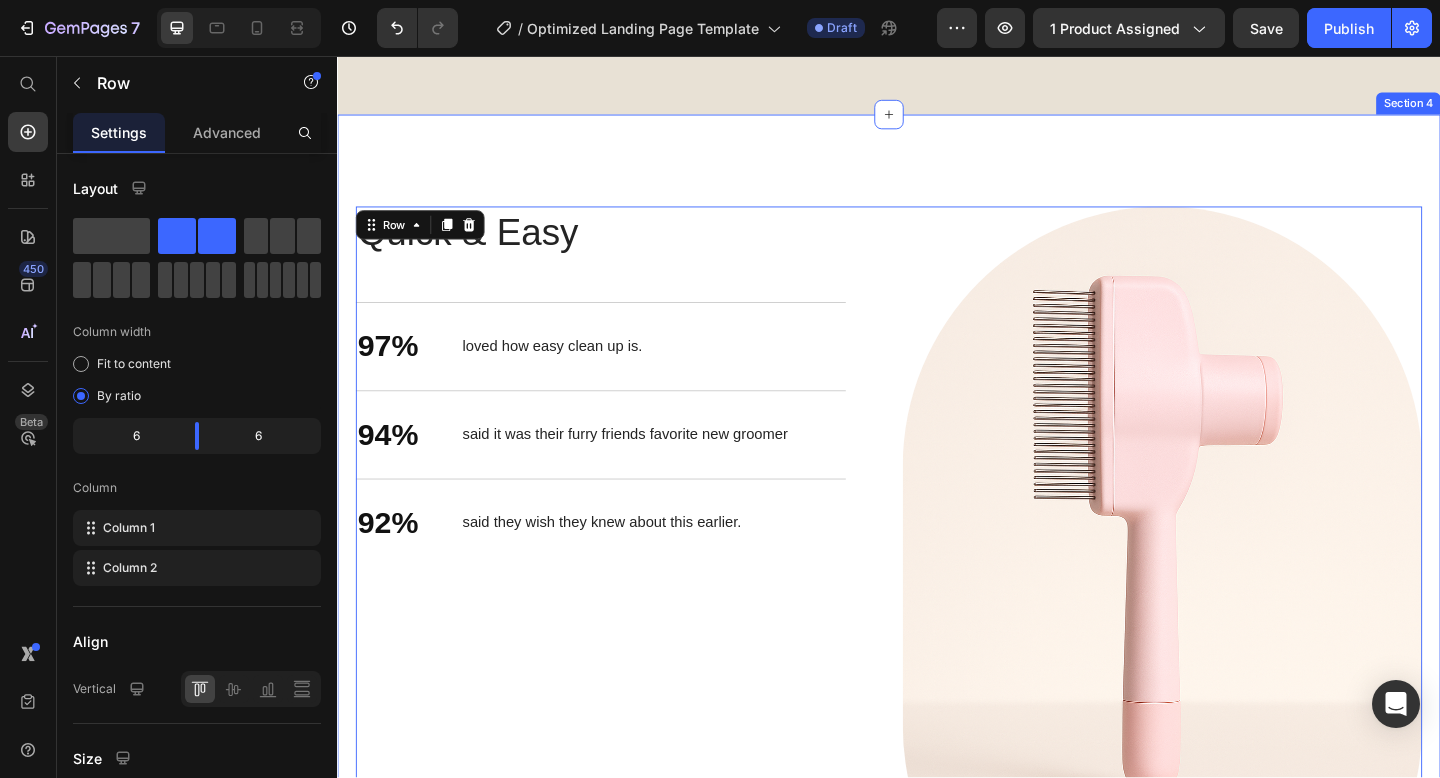 click on "Stronger Body. Better You. Heading Quick & Easy Heading 97% Text Block loved how easy clean up is. Text Block Row 94% Text Block said it was their furry friends favorite new groomer Text Block Row 92% Text Block said they wish they knew about this earlier. Text Block Row Row Image Row   0 Section 4" at bounding box center (937, 644) 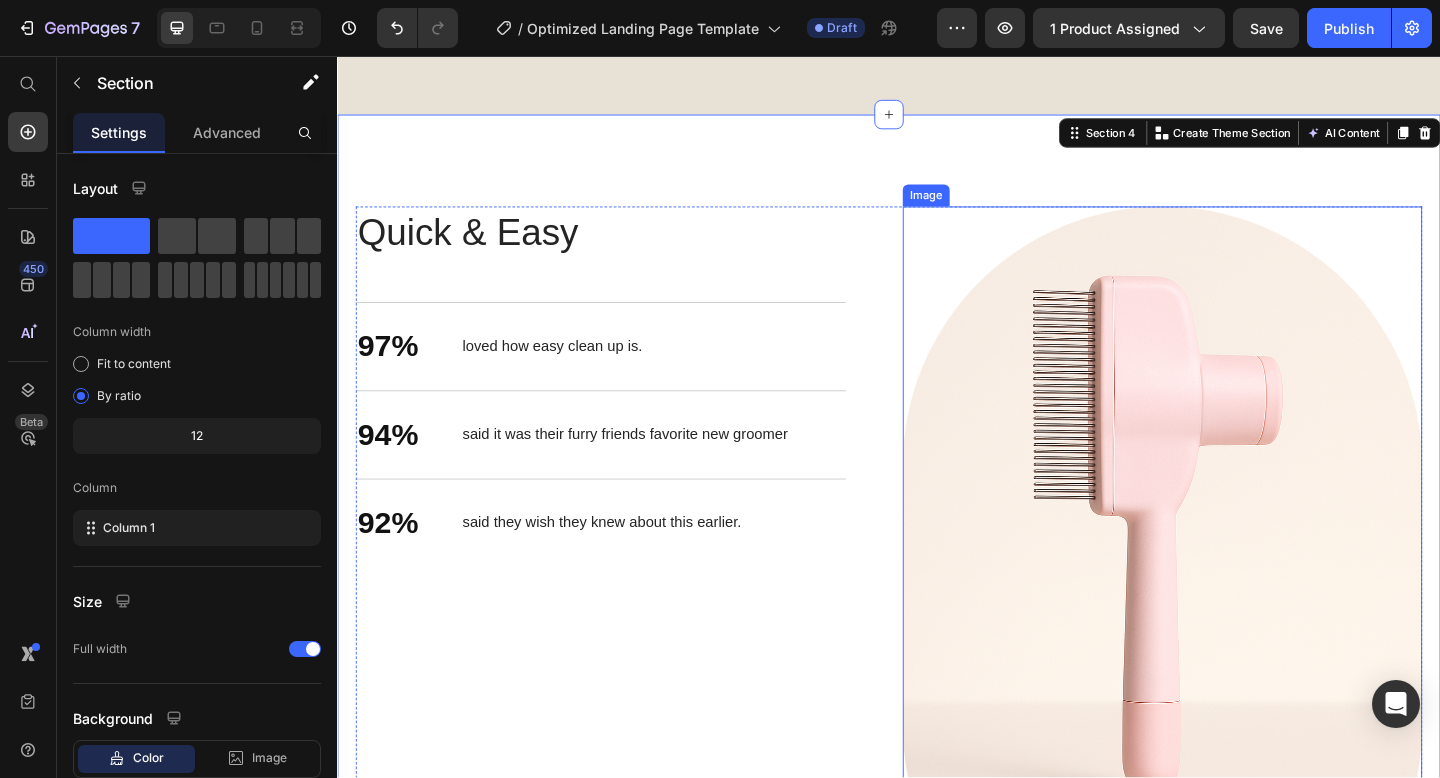 click at bounding box center (1234, 644) 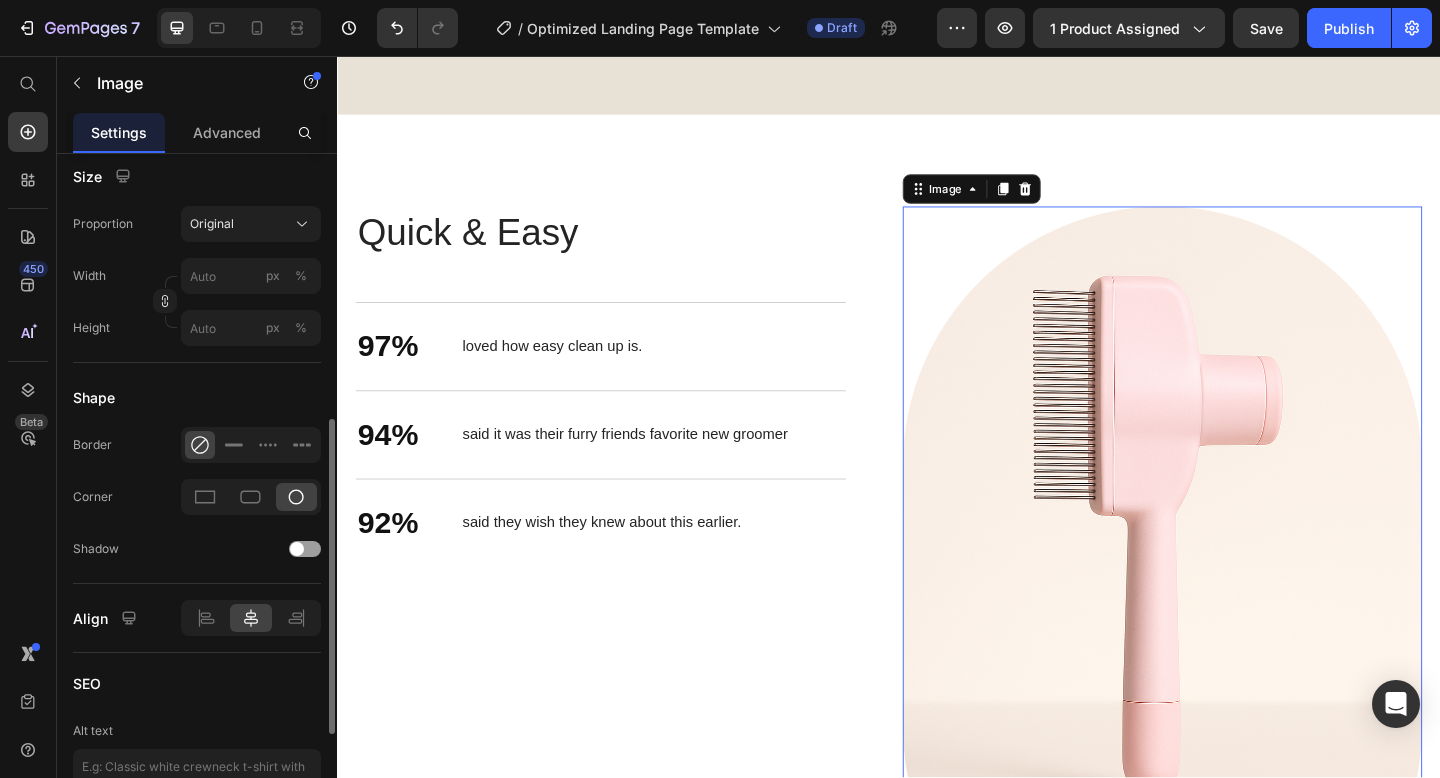 scroll, scrollTop: 573, scrollLeft: 0, axis: vertical 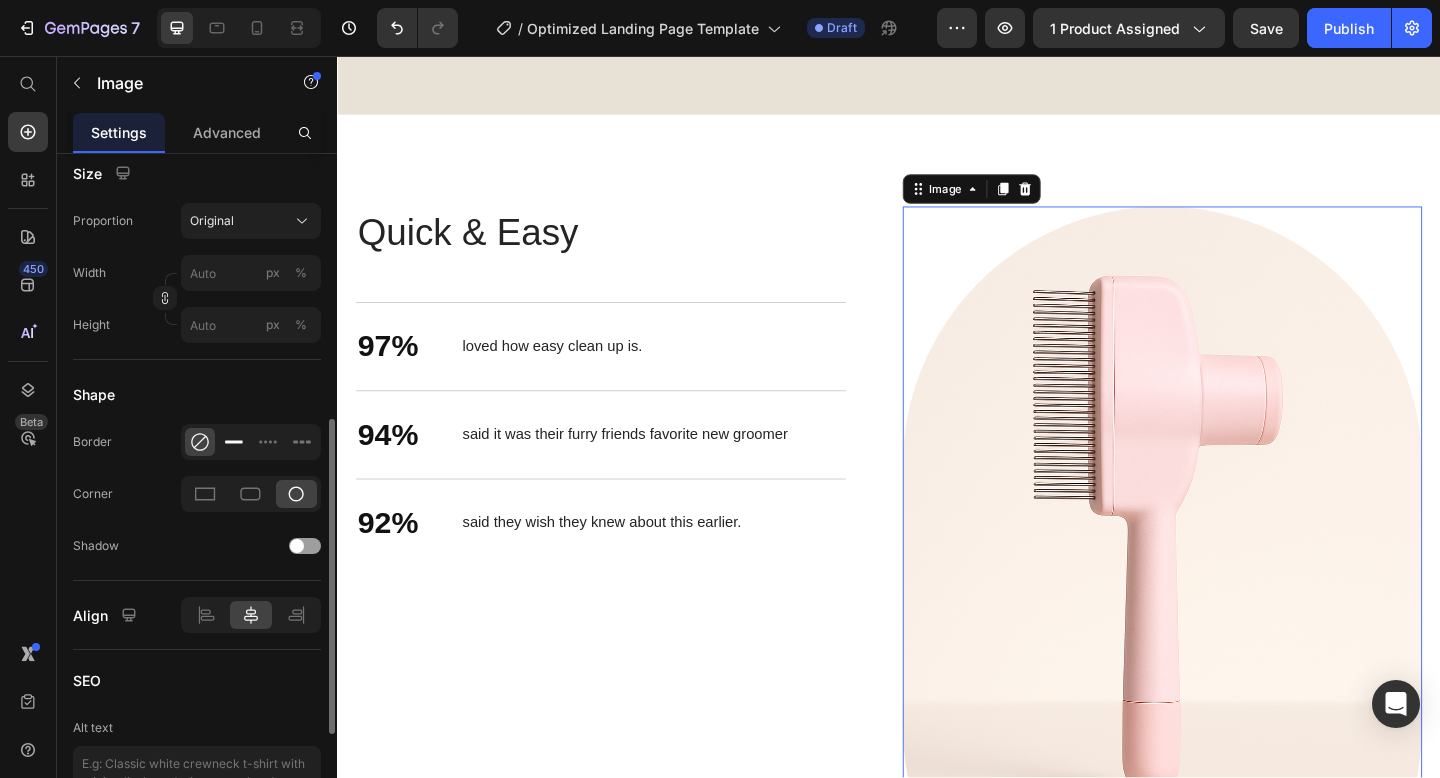 click 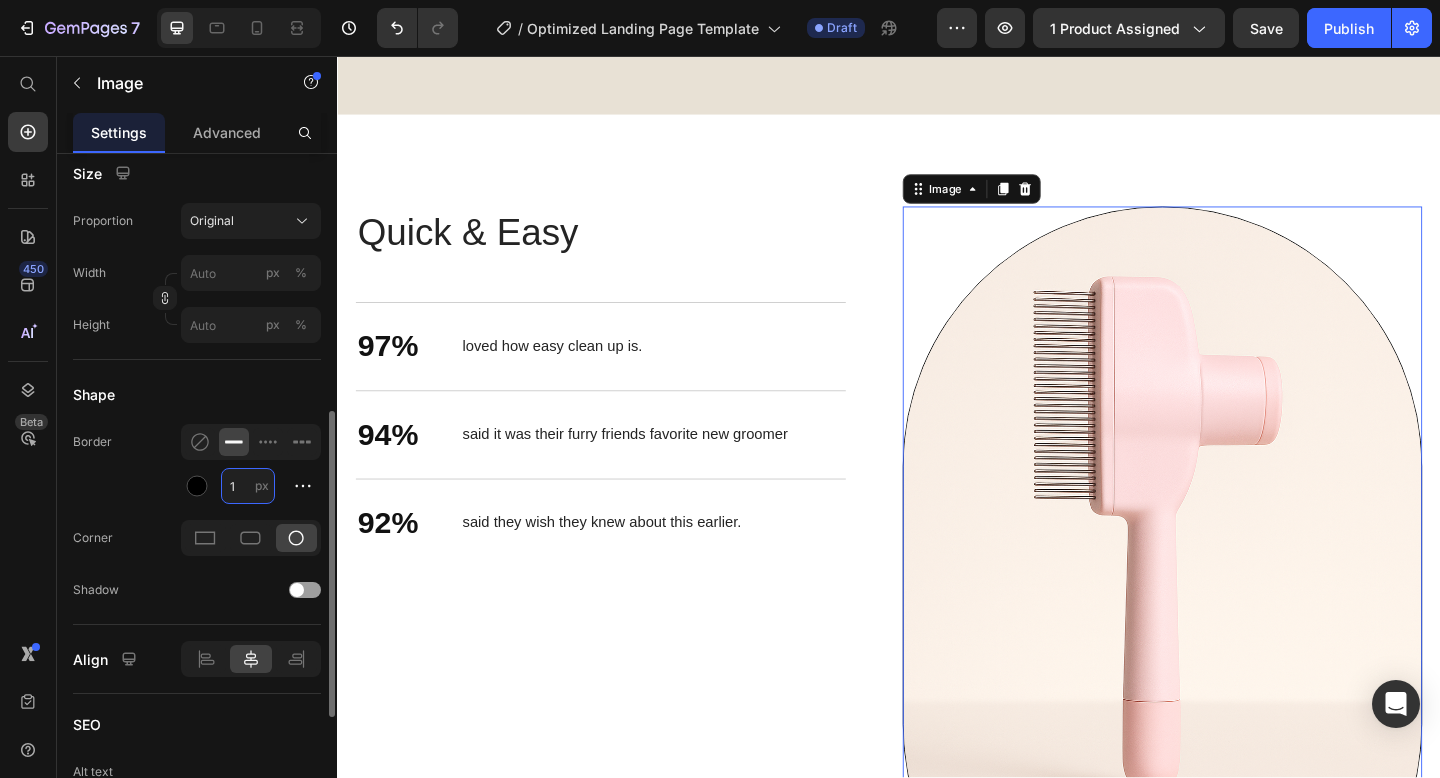 click on "1" at bounding box center [248, 486] 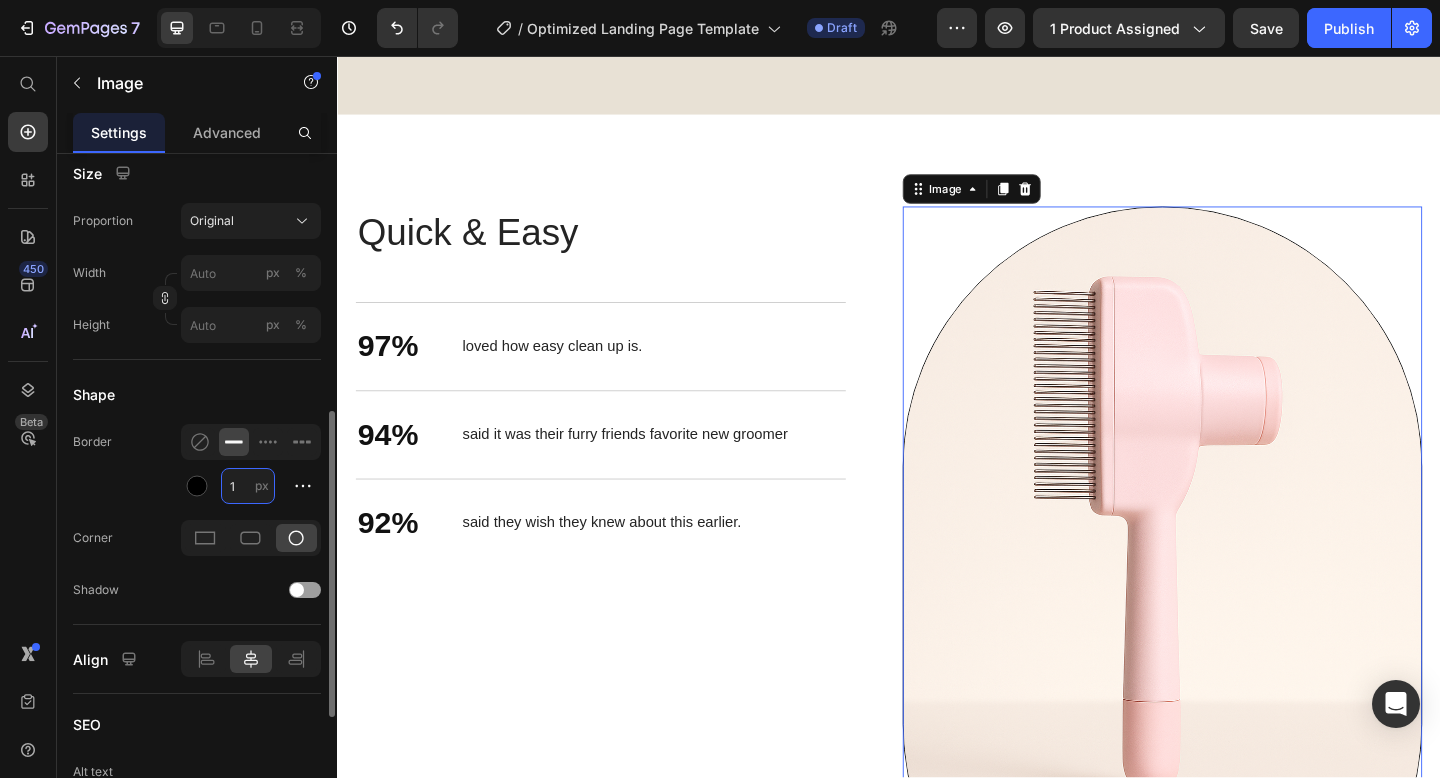 type on "5" 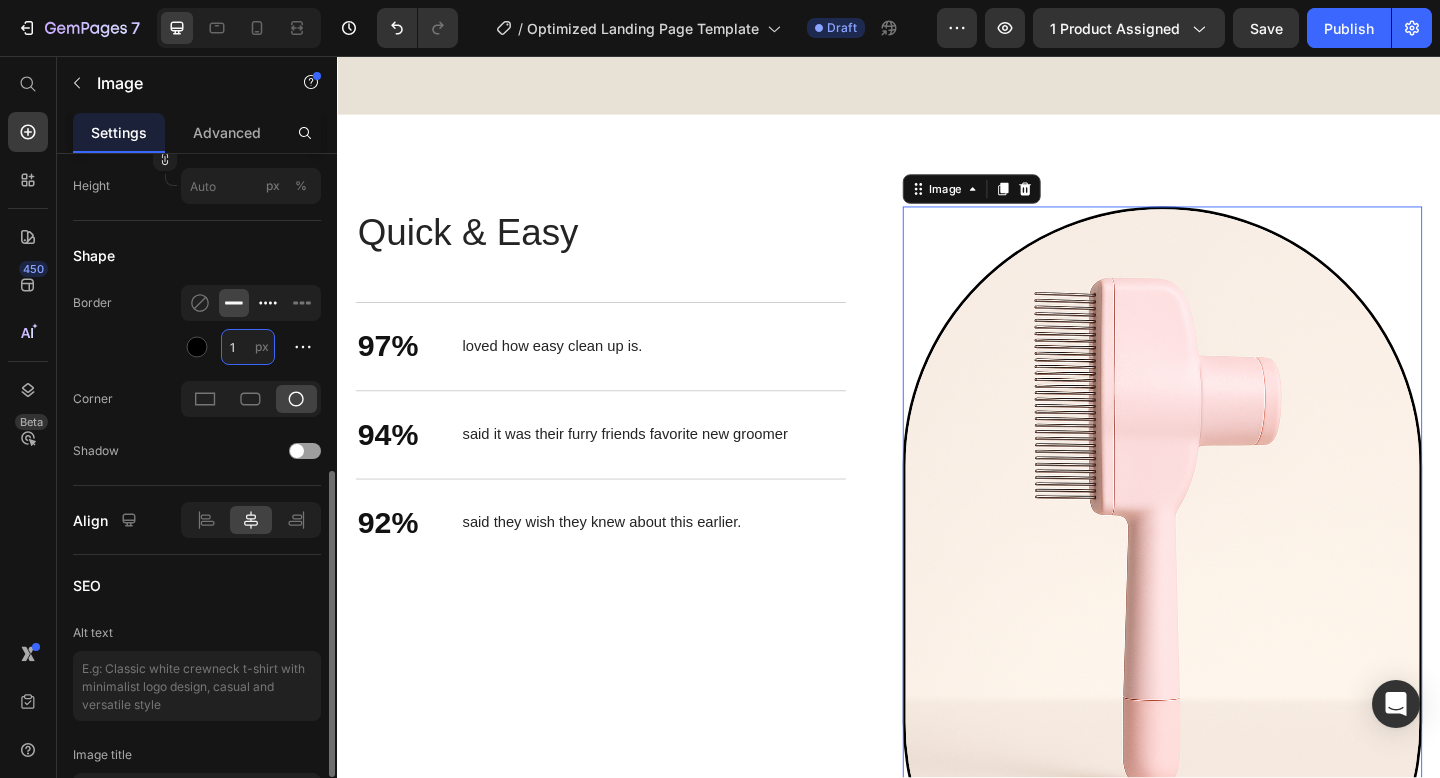 scroll, scrollTop: 718, scrollLeft: 0, axis: vertical 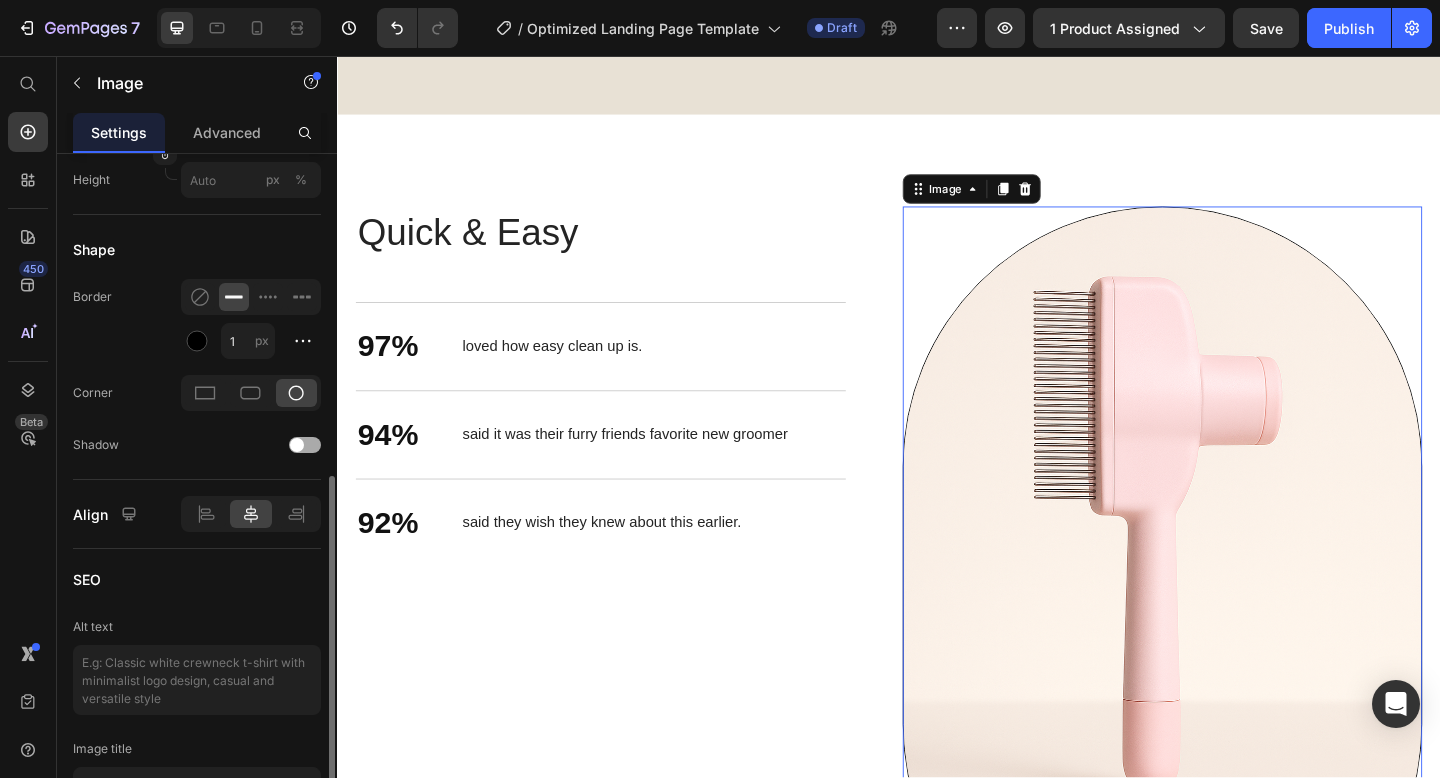 click at bounding box center (305, 445) 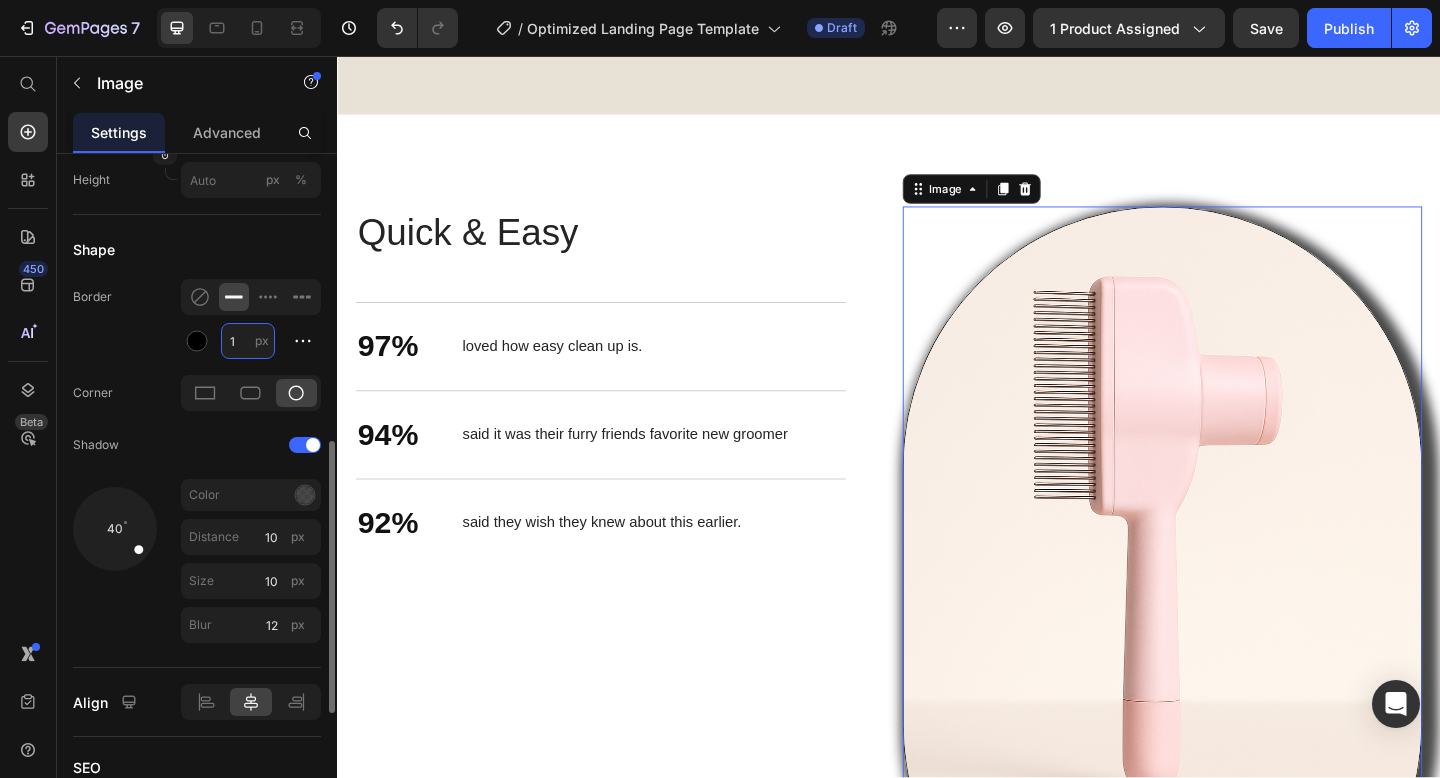 click on "1" at bounding box center (248, 341) 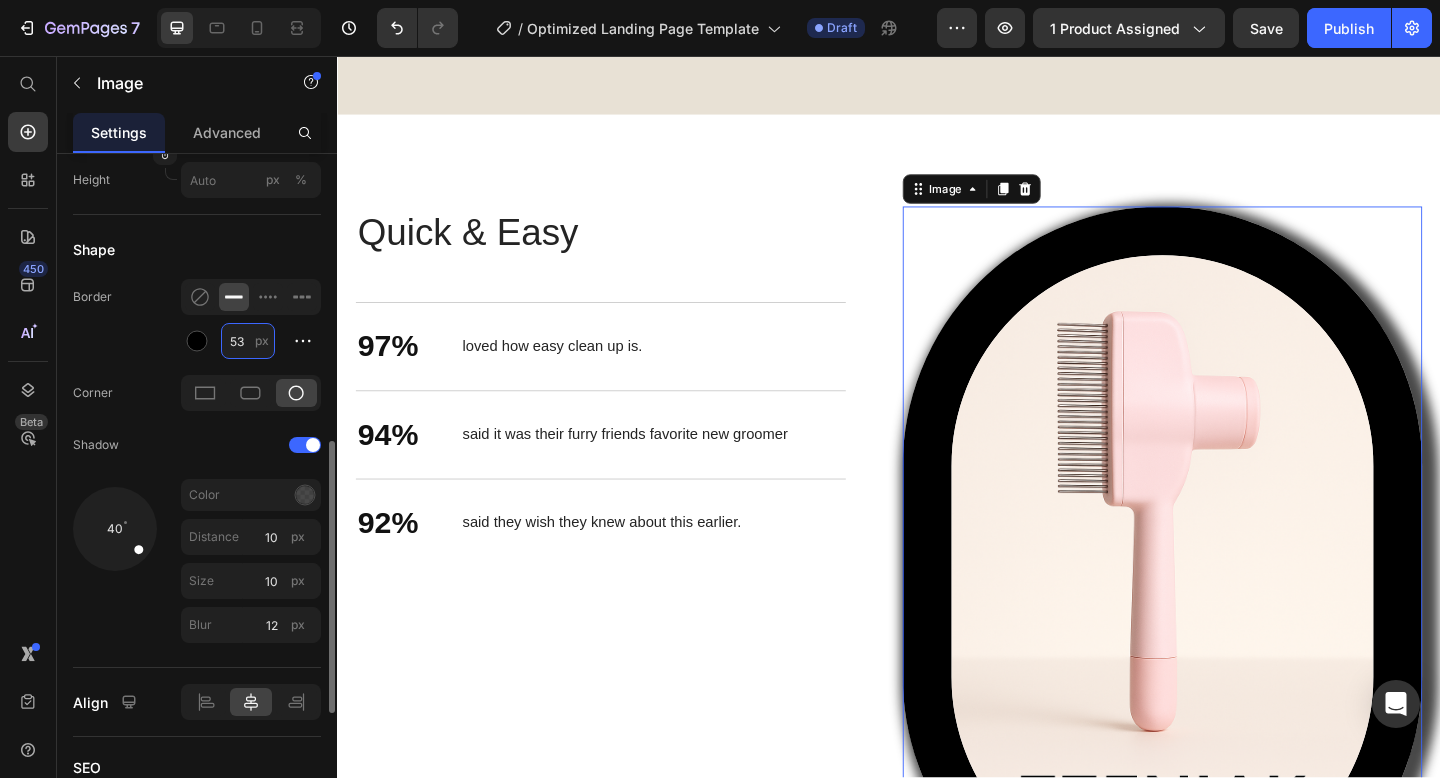 type on "5" 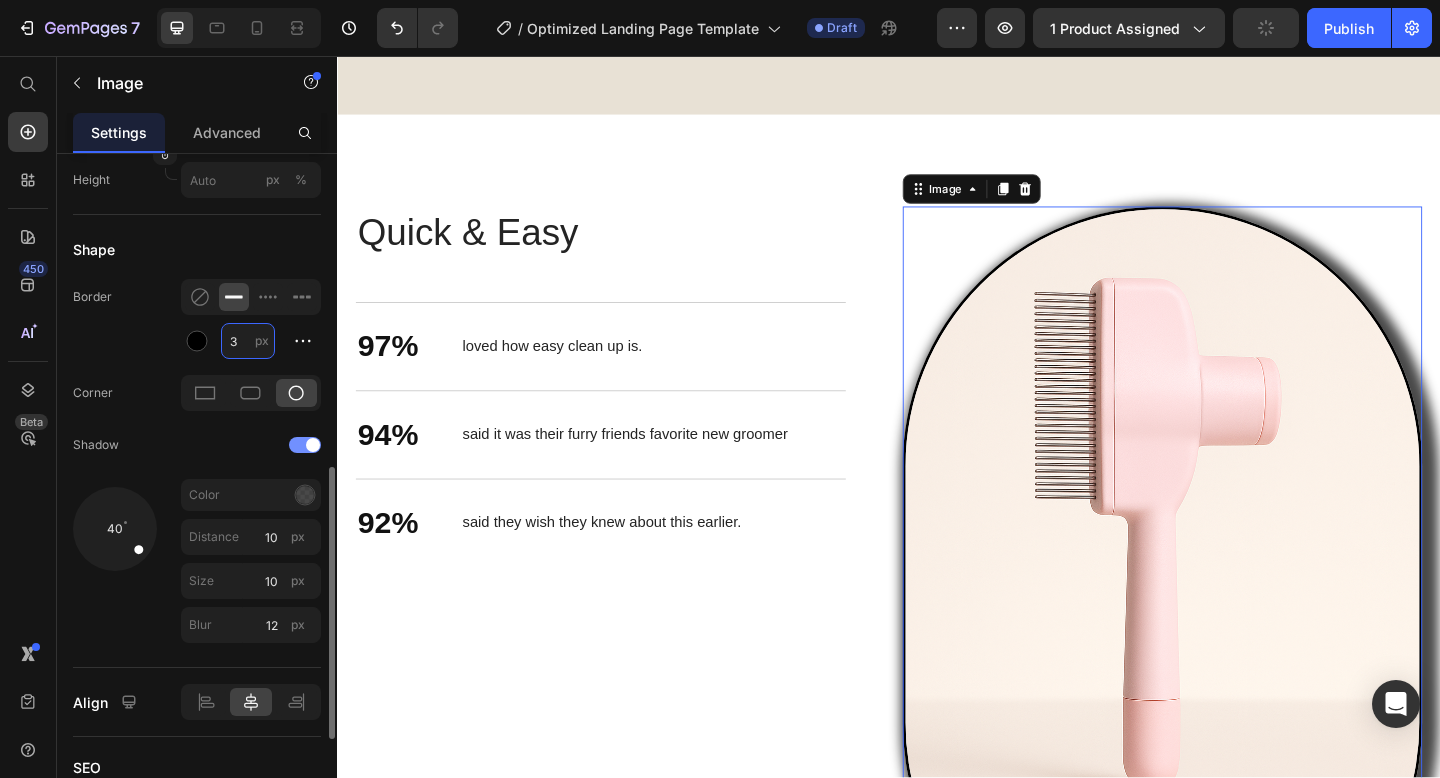 type on "1" 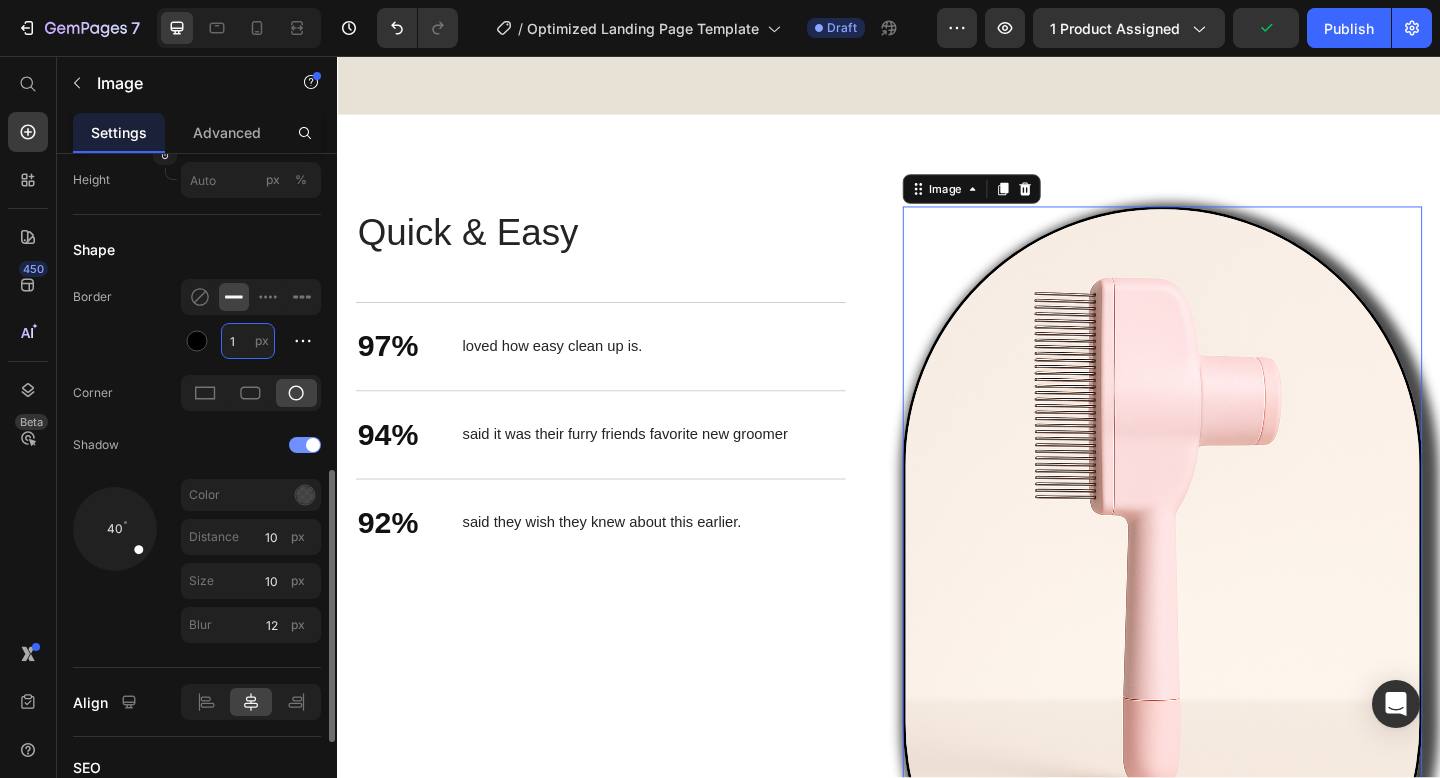 scroll, scrollTop: 770, scrollLeft: 0, axis: vertical 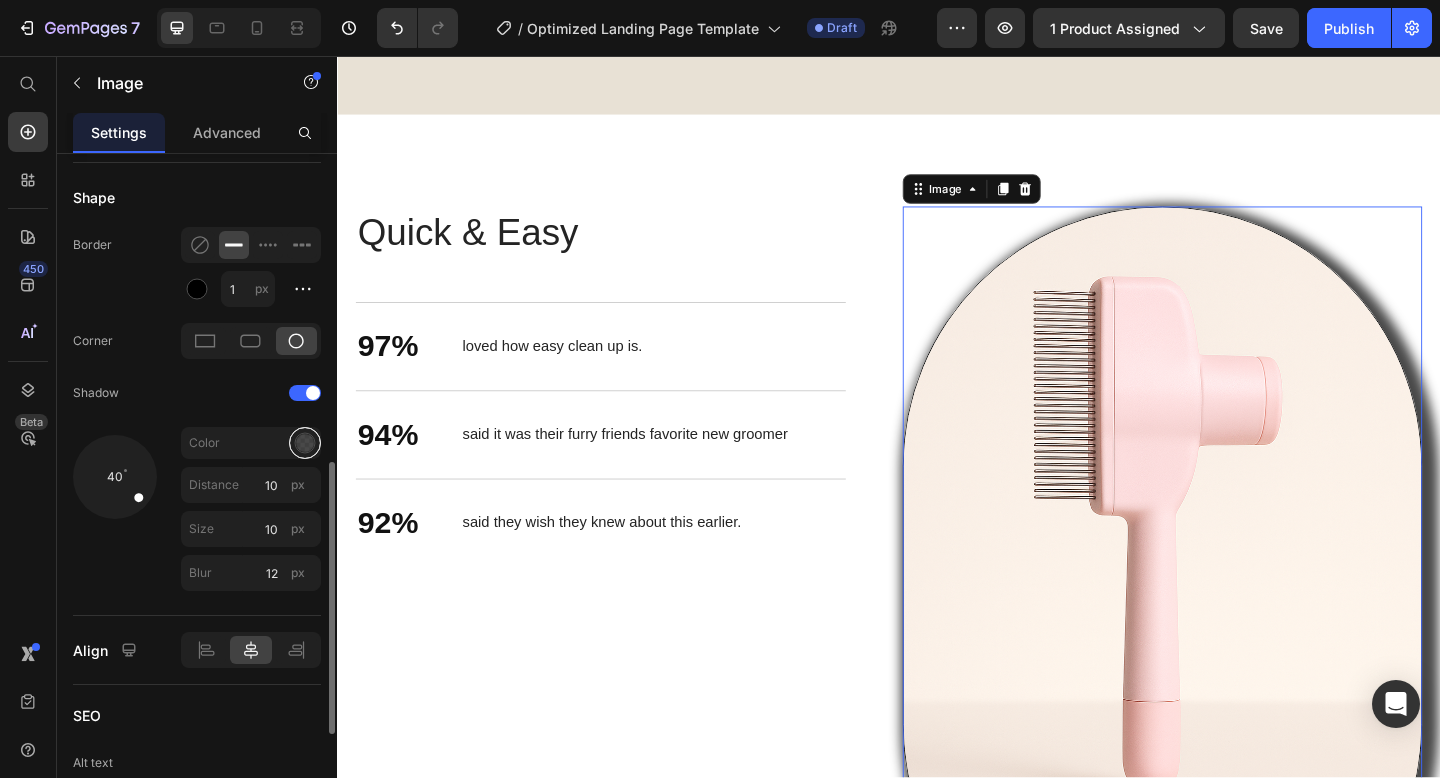 click at bounding box center (305, 443) 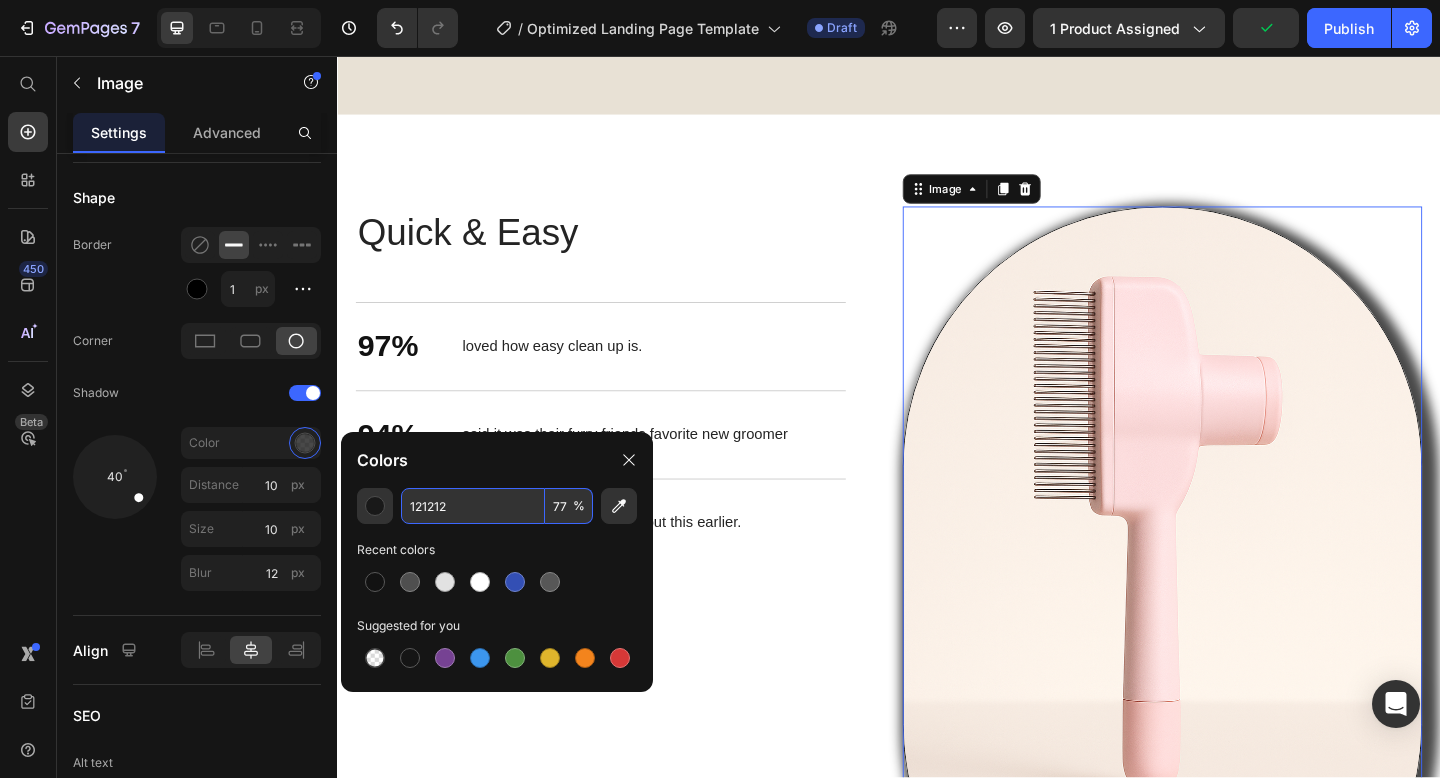 click on "121212" at bounding box center [473, 506] 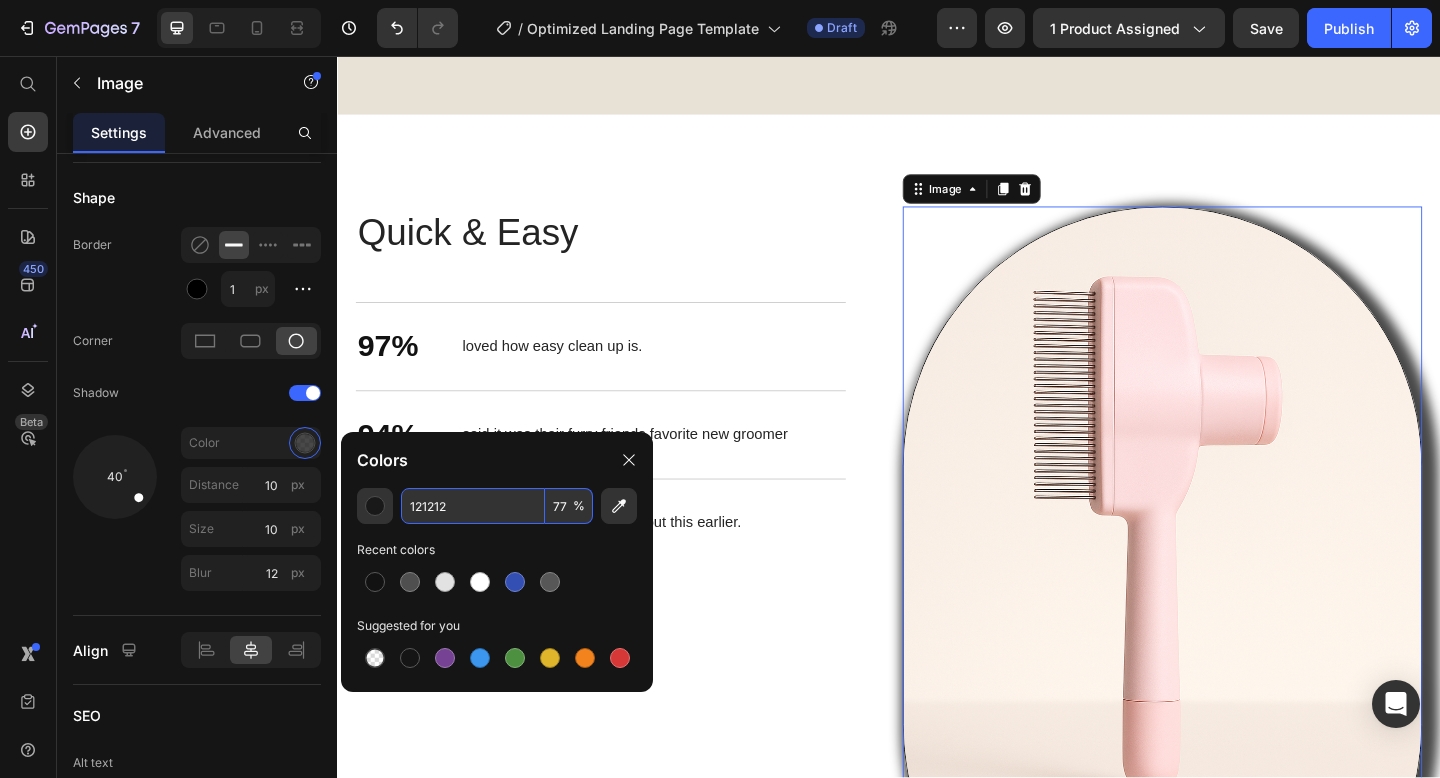paste on "FFB6C1" 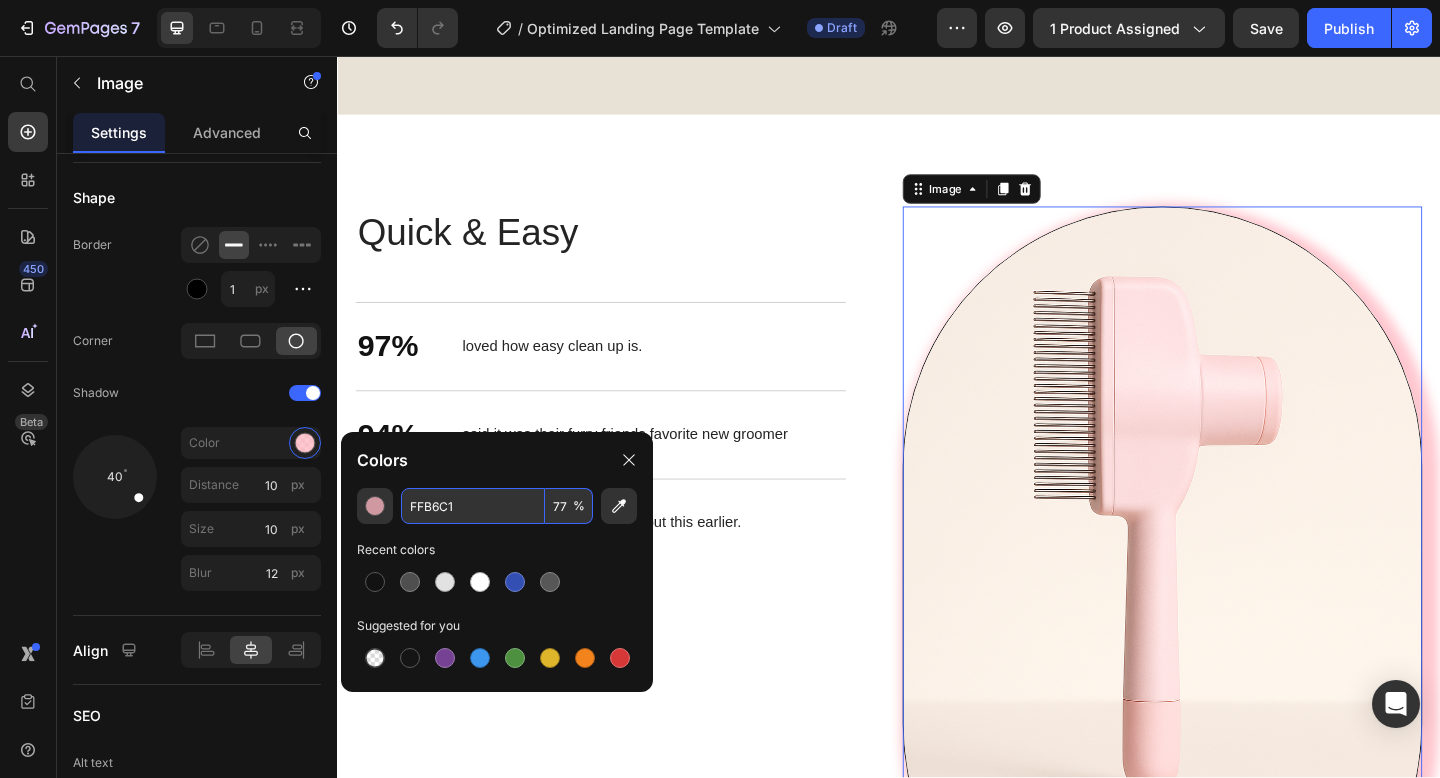 type on "FFB6C1" 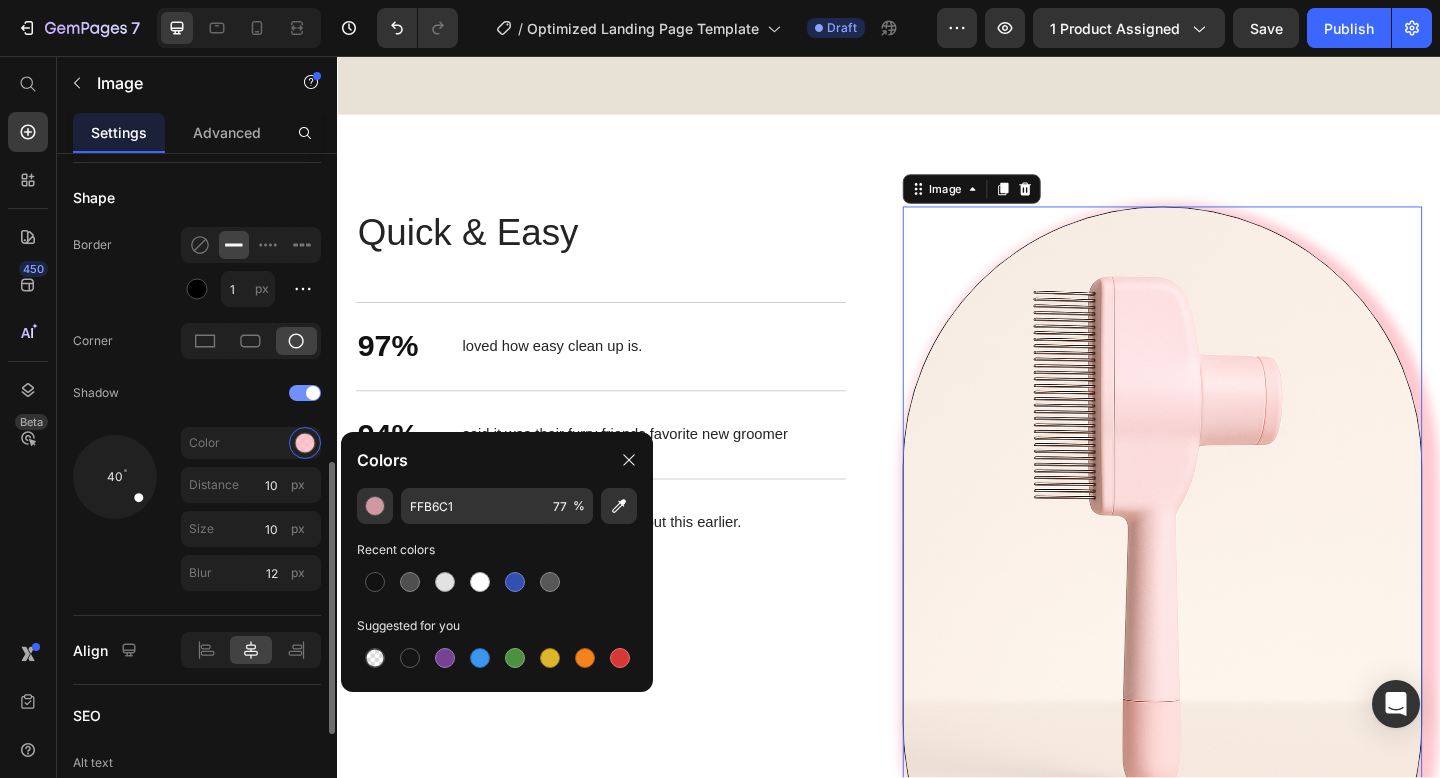 click on "Shadow" 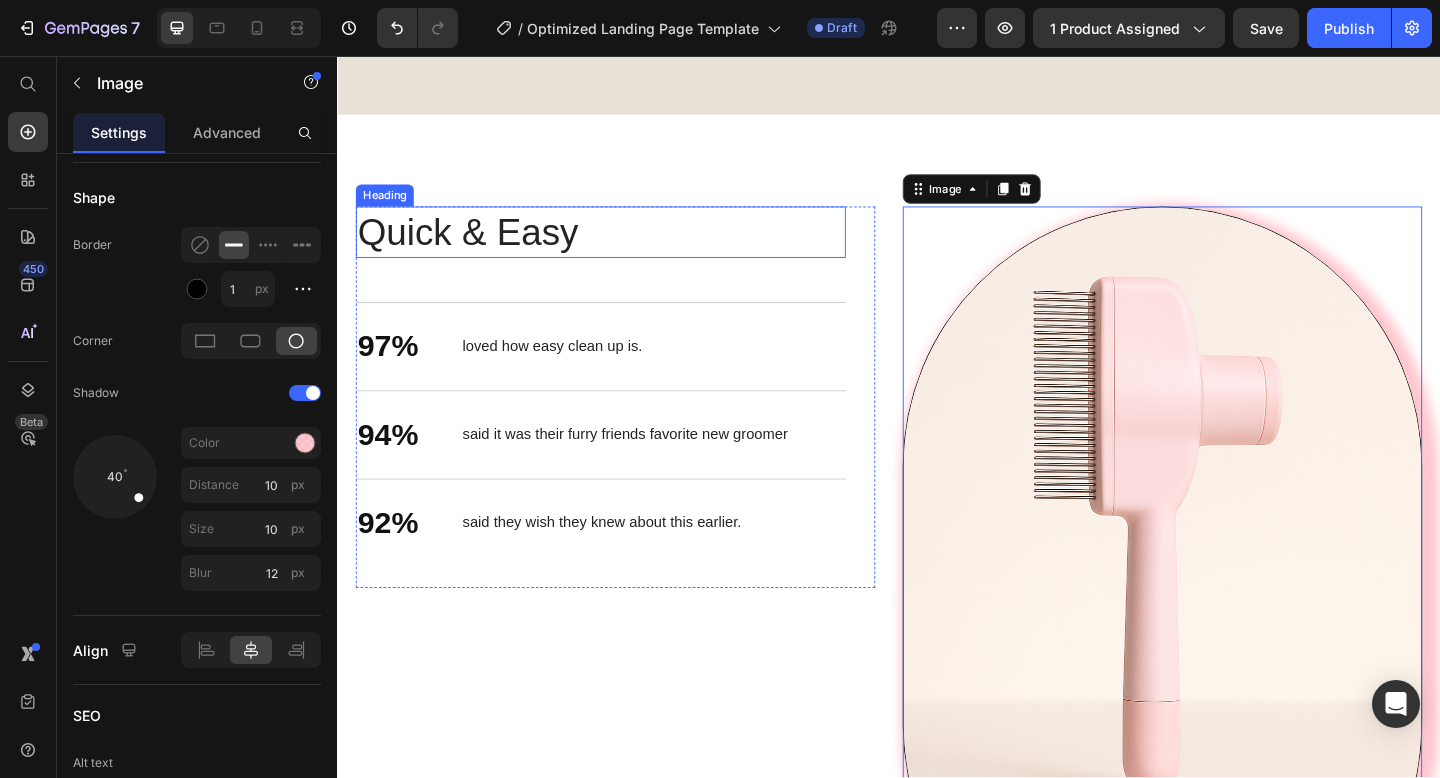 click on "Quick & Easy" at bounding box center (623, 248) 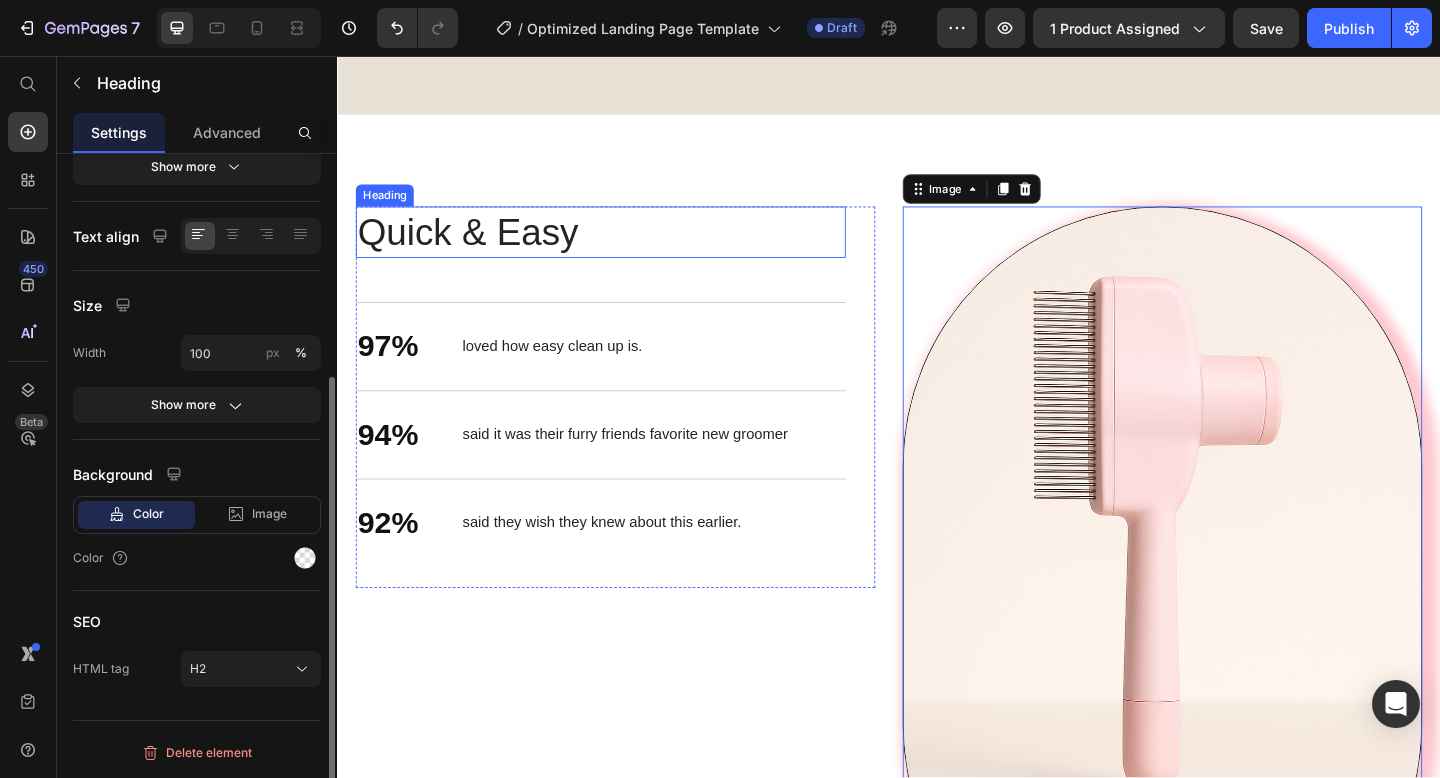 scroll, scrollTop: 0, scrollLeft: 0, axis: both 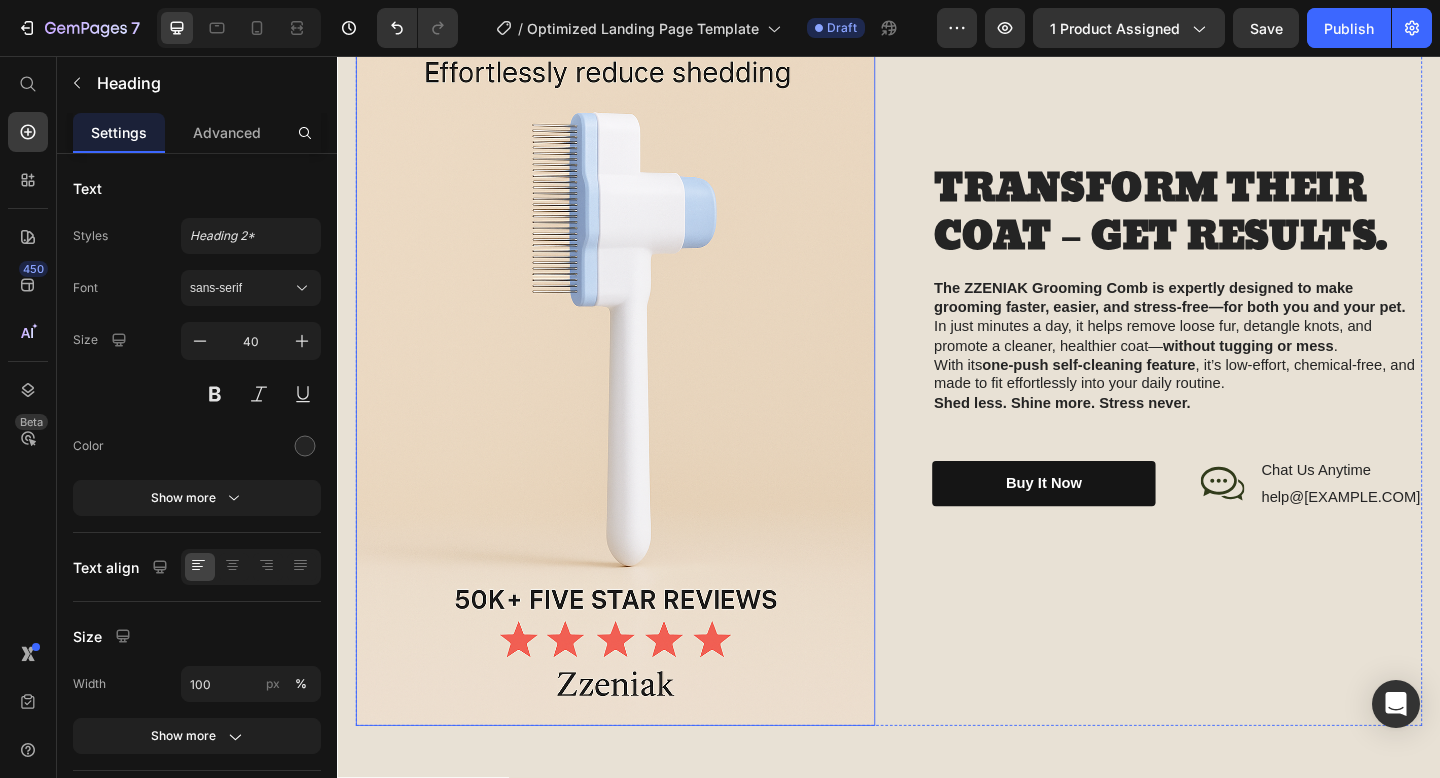 click at bounding box center [639, 361] 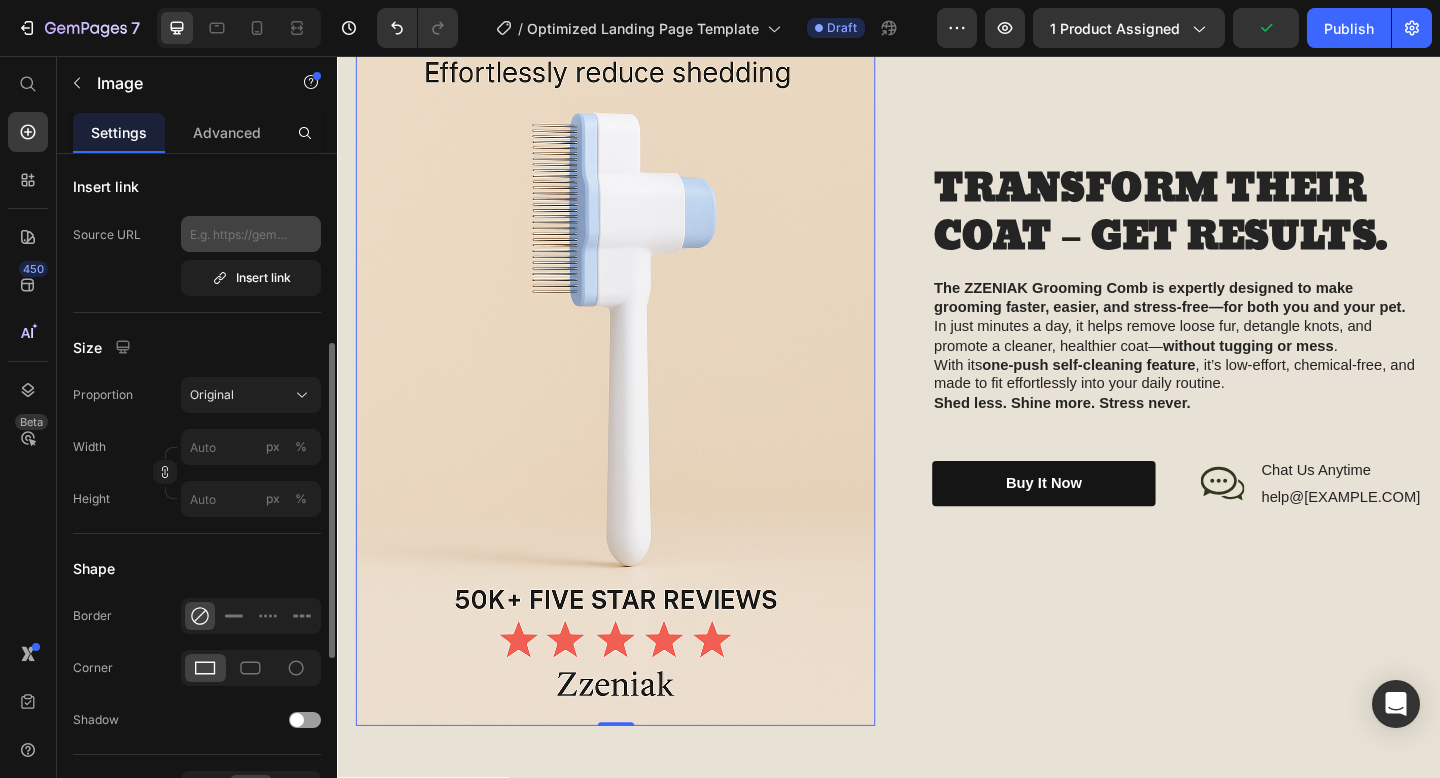 scroll, scrollTop: 403, scrollLeft: 0, axis: vertical 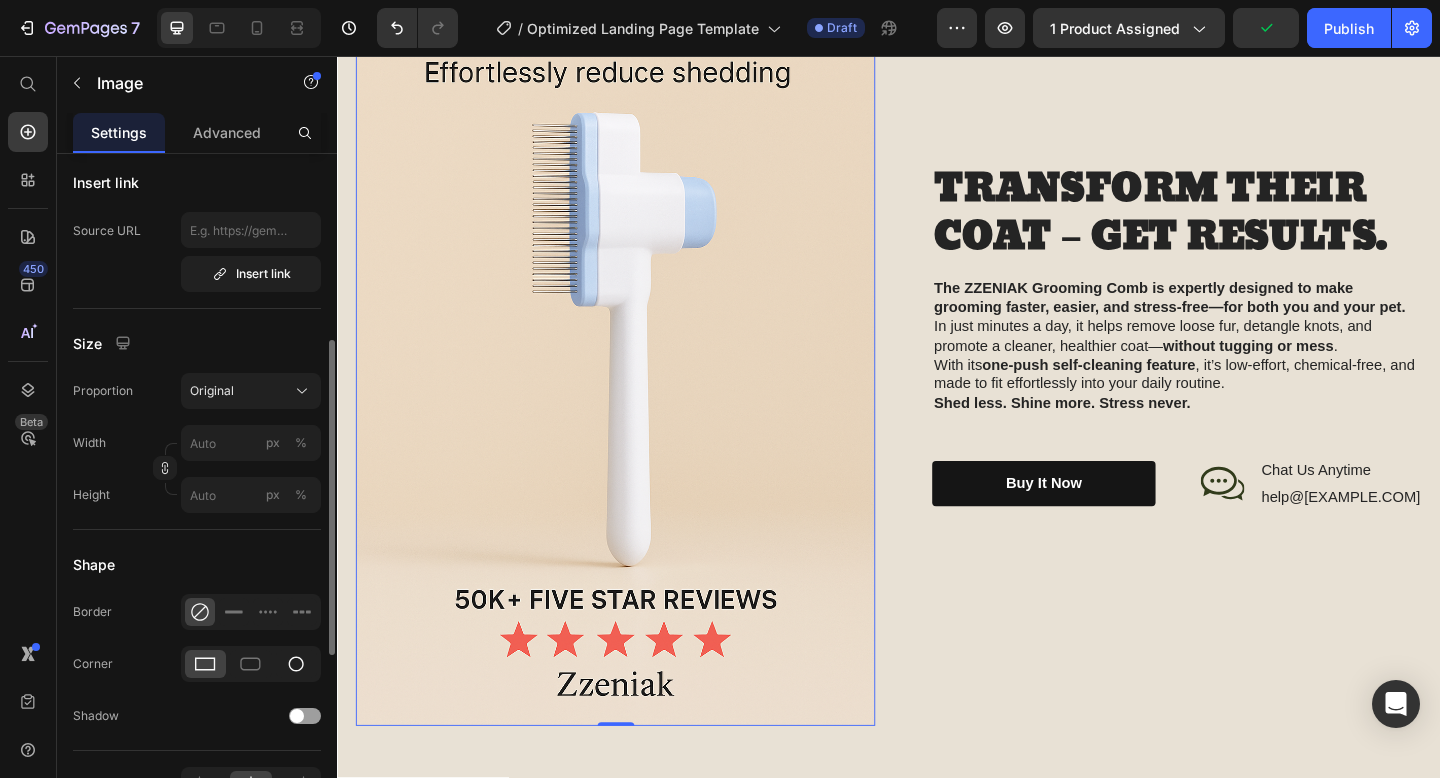 click 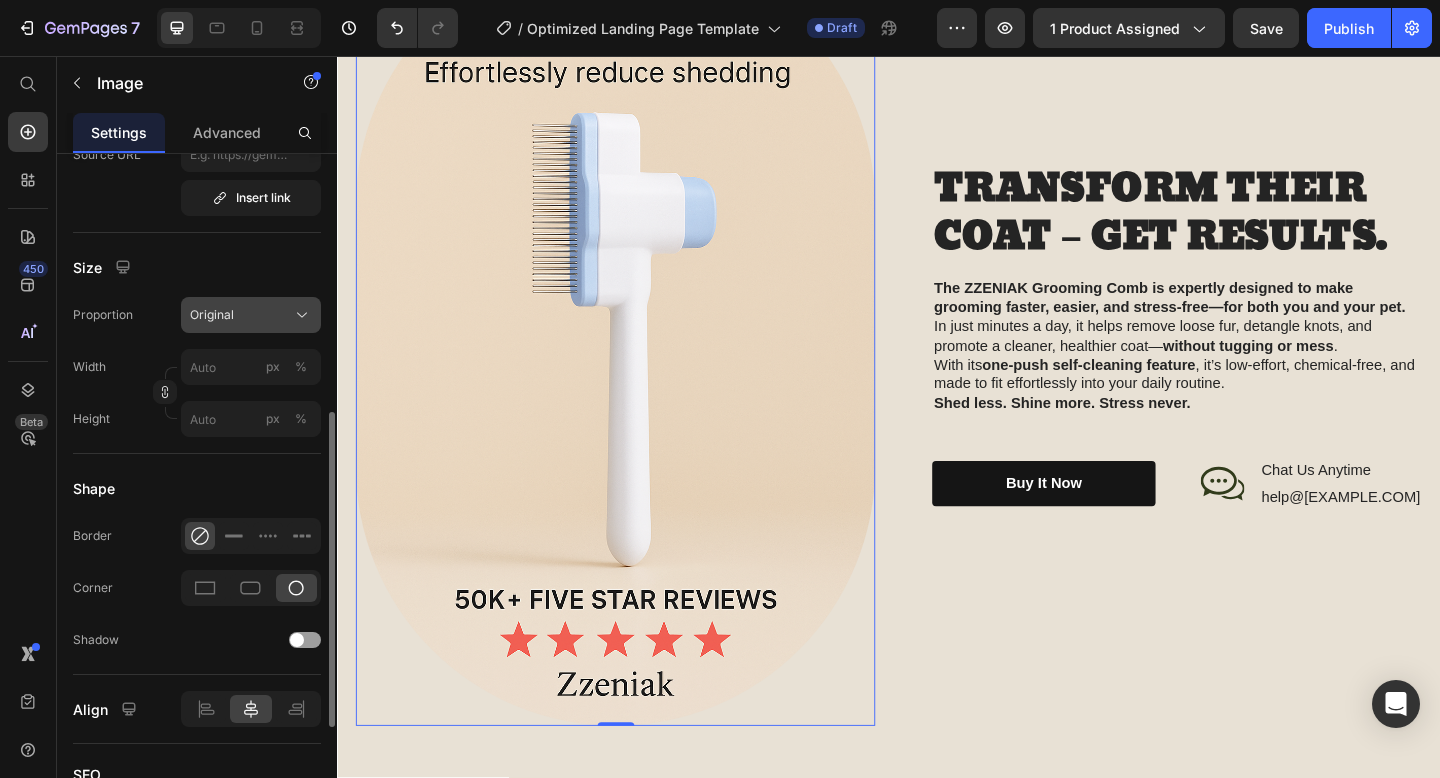 scroll, scrollTop: 504, scrollLeft: 0, axis: vertical 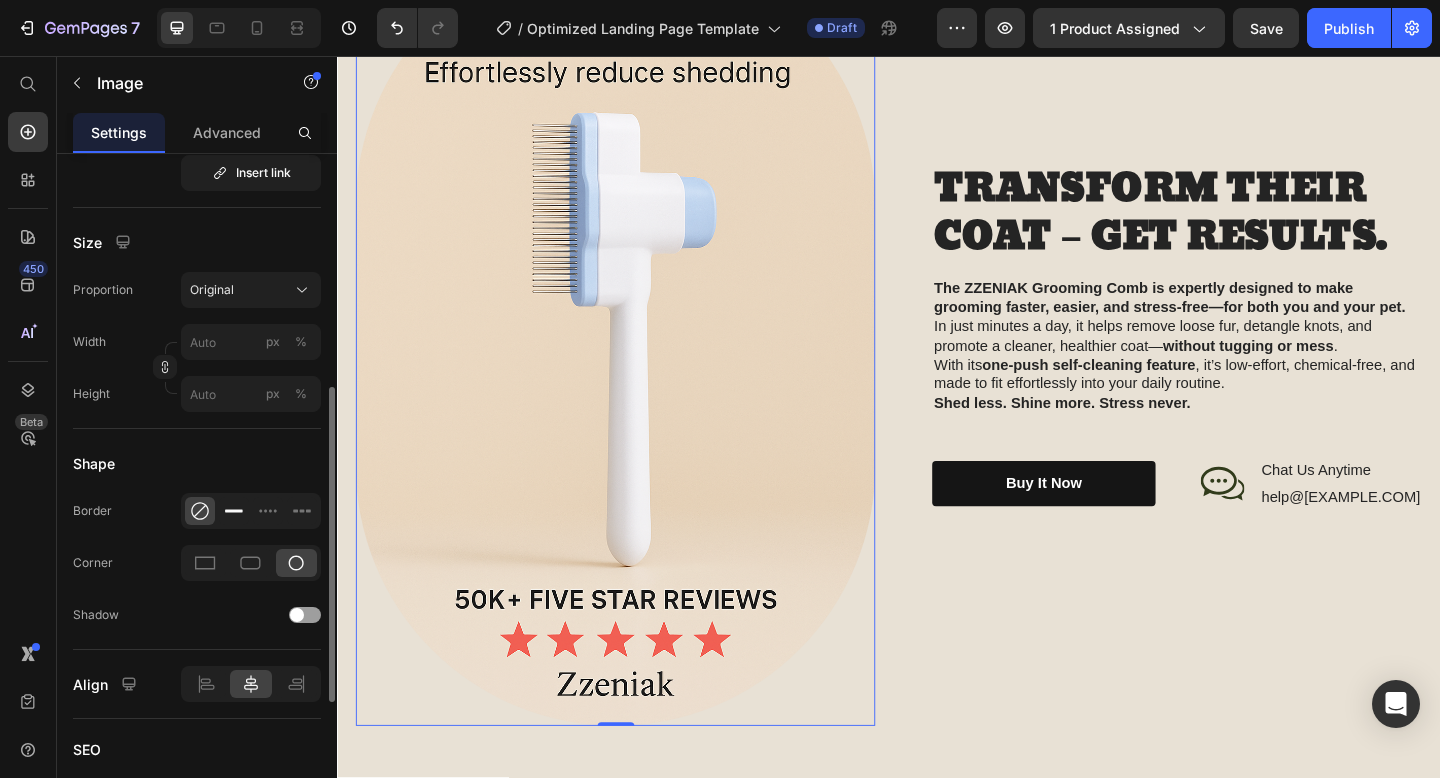click 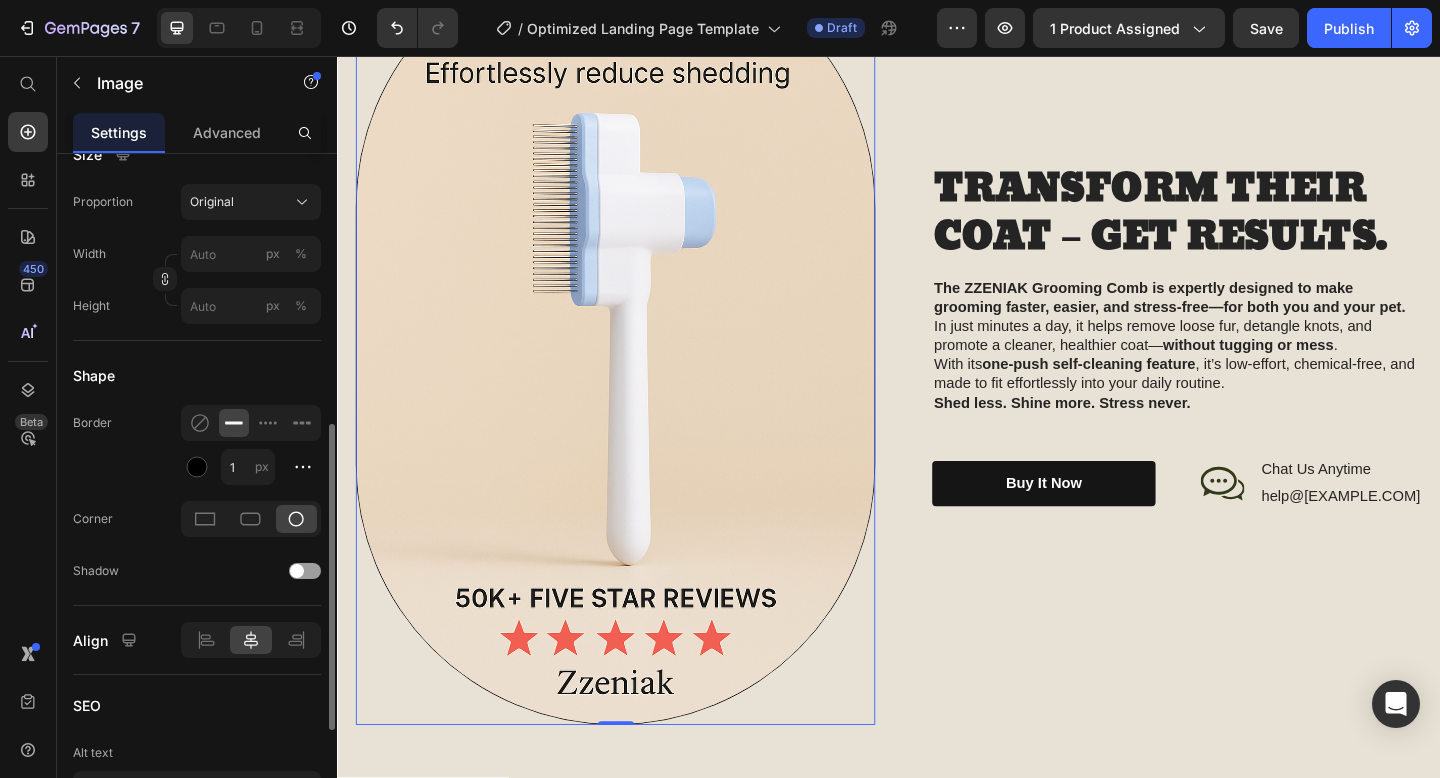 scroll, scrollTop: 595, scrollLeft: 0, axis: vertical 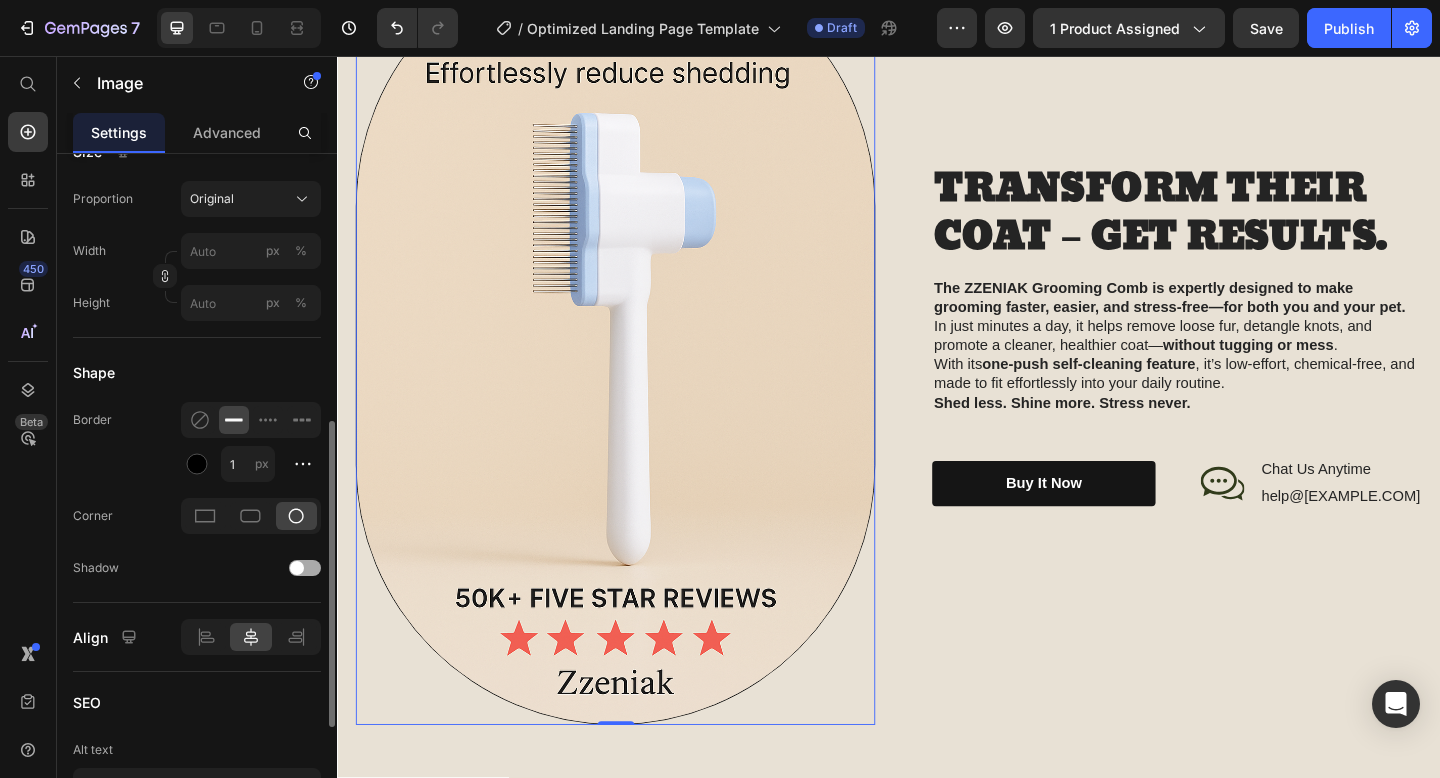 click at bounding box center [297, 568] 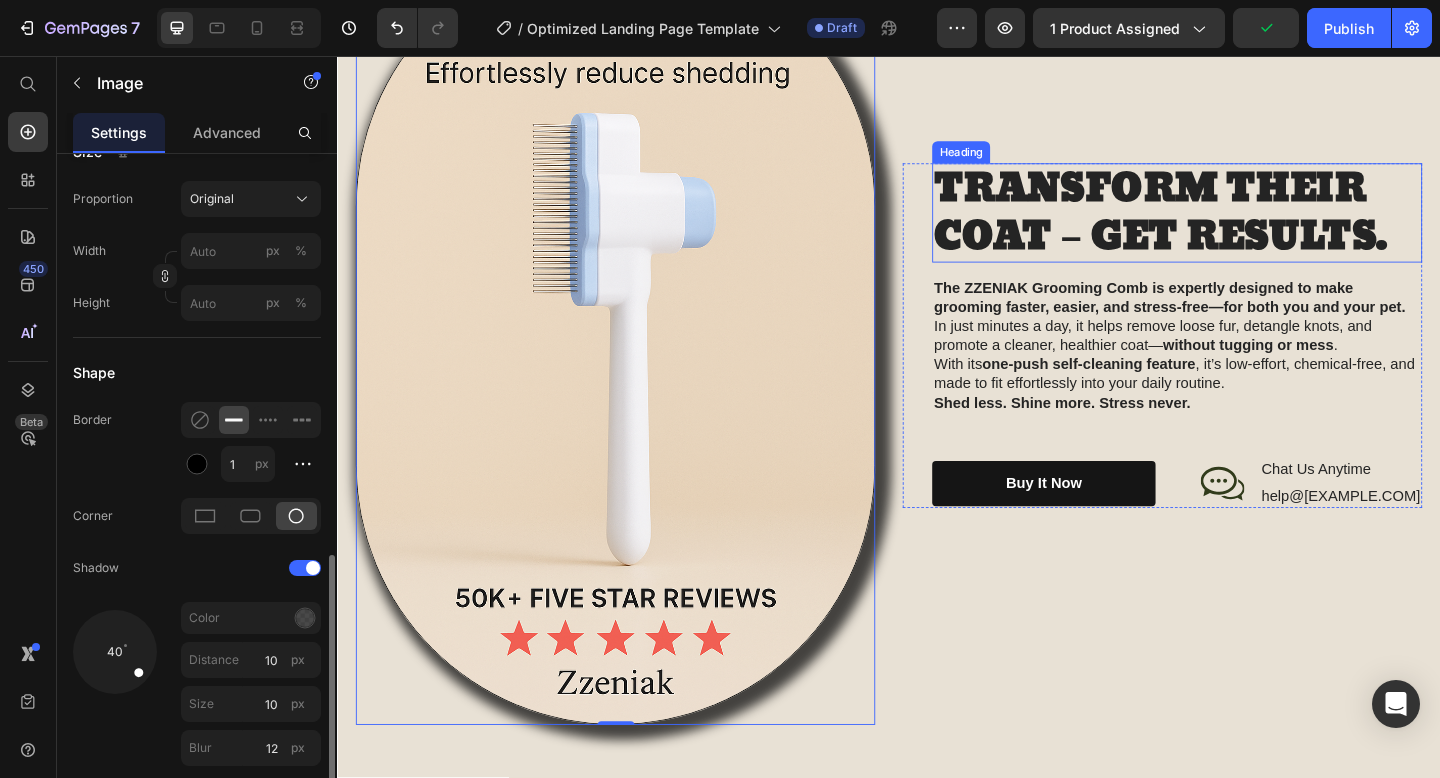 scroll, scrollTop: 760, scrollLeft: 0, axis: vertical 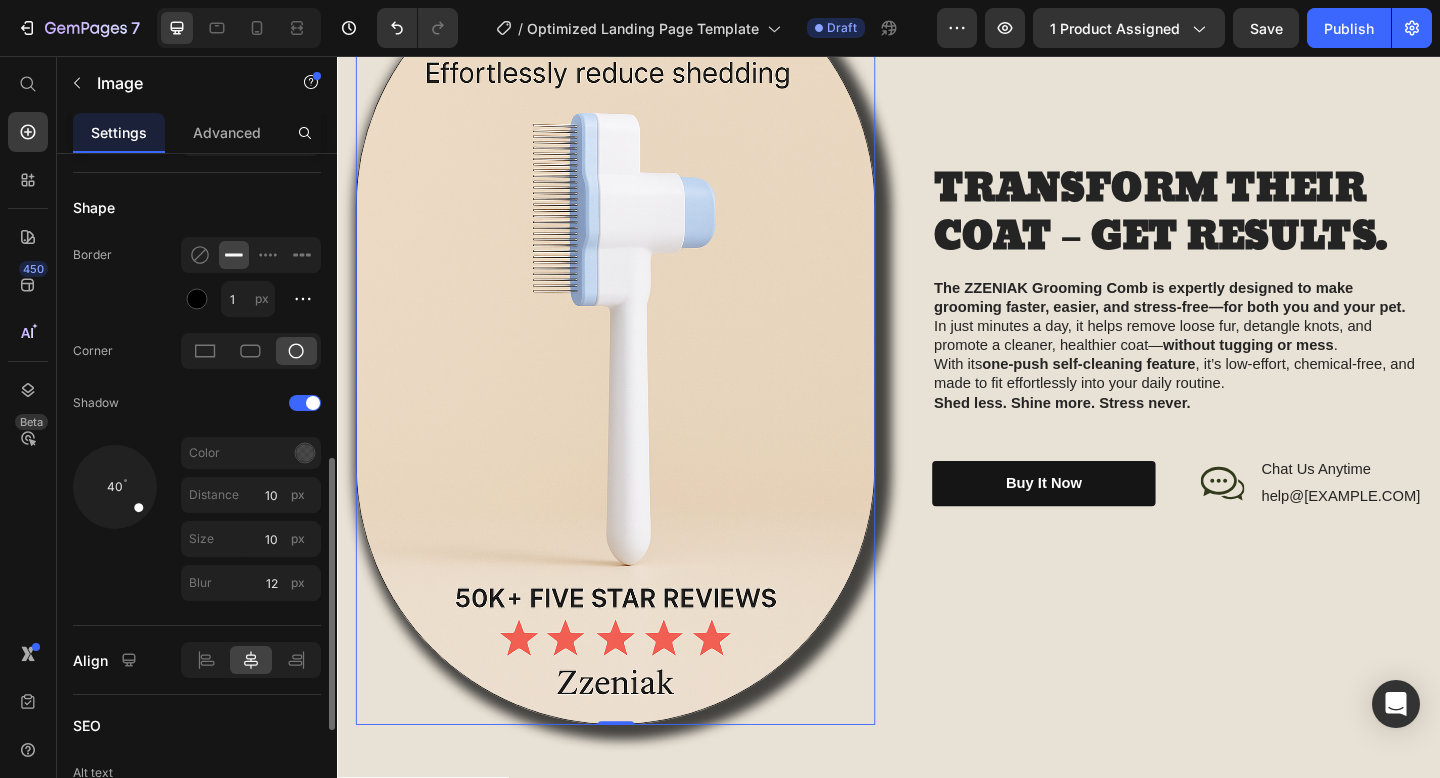 click on "Color" at bounding box center [251, 453] 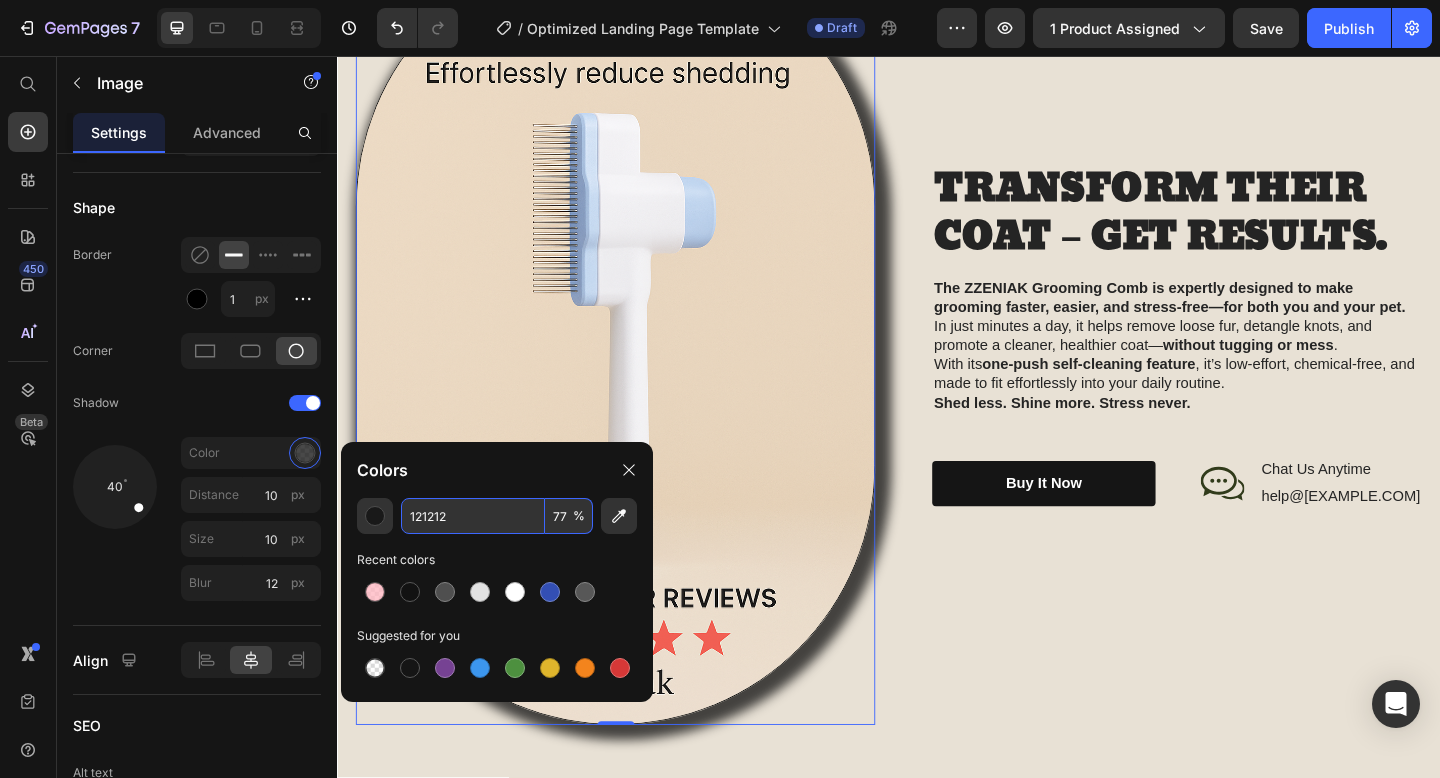 click on "121212" at bounding box center (473, 516) 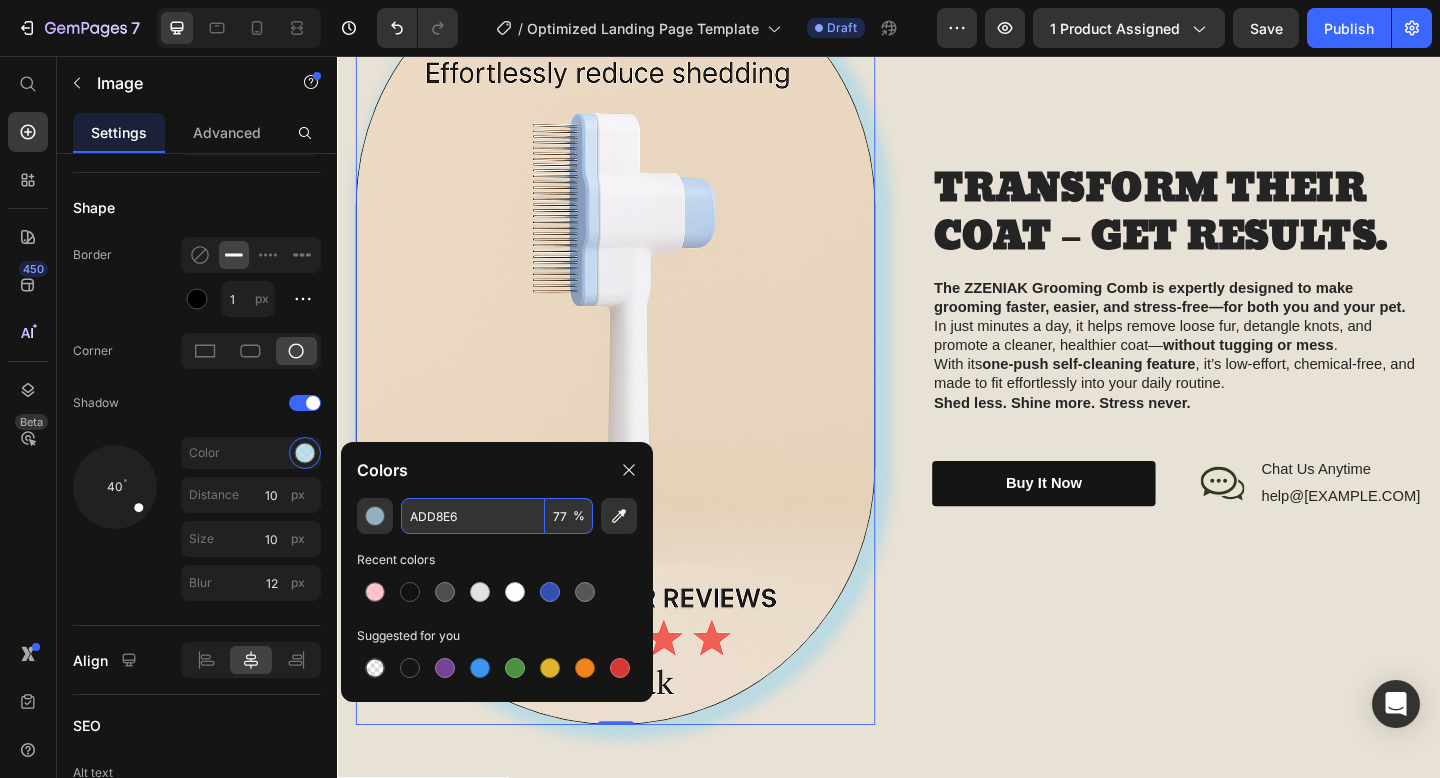 type on "ADD8E6" 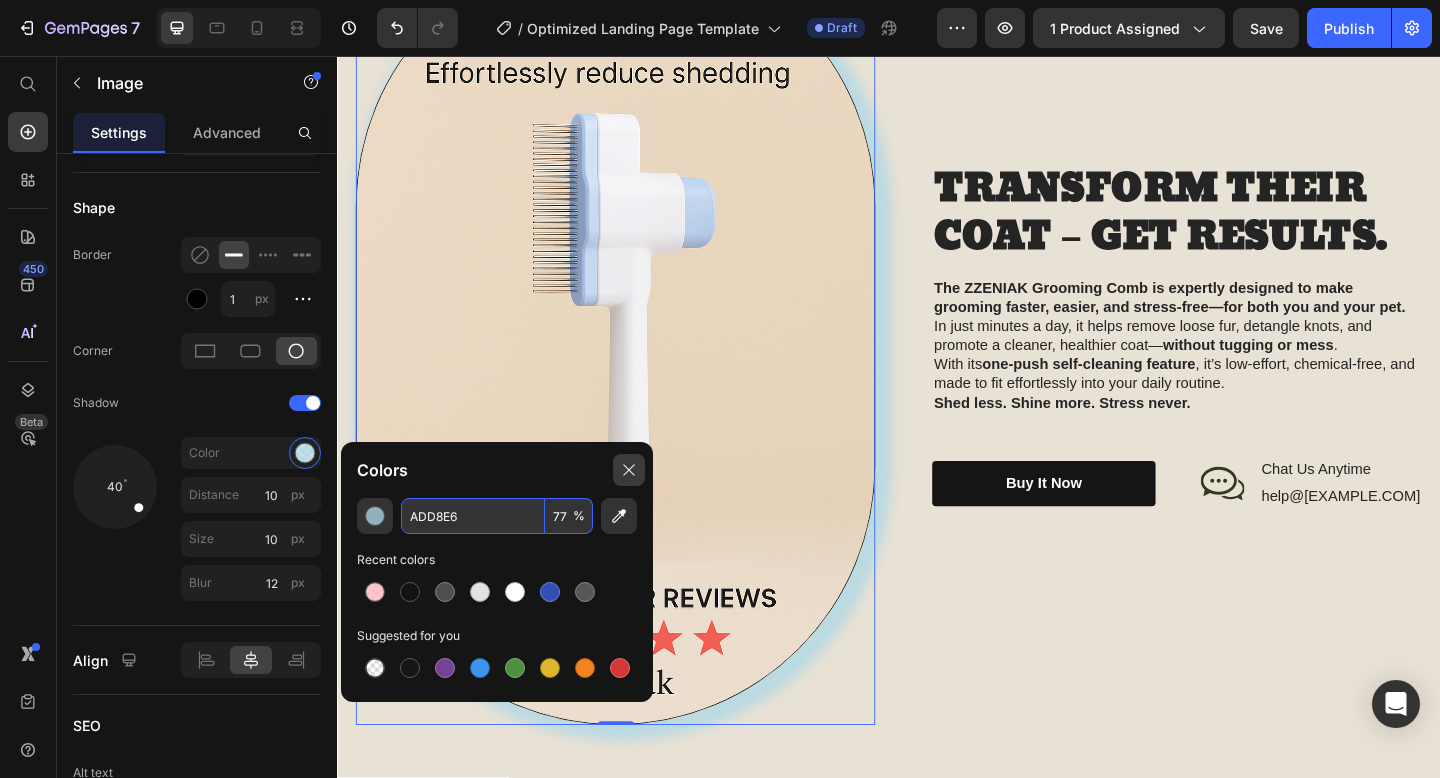 click at bounding box center (629, 470) 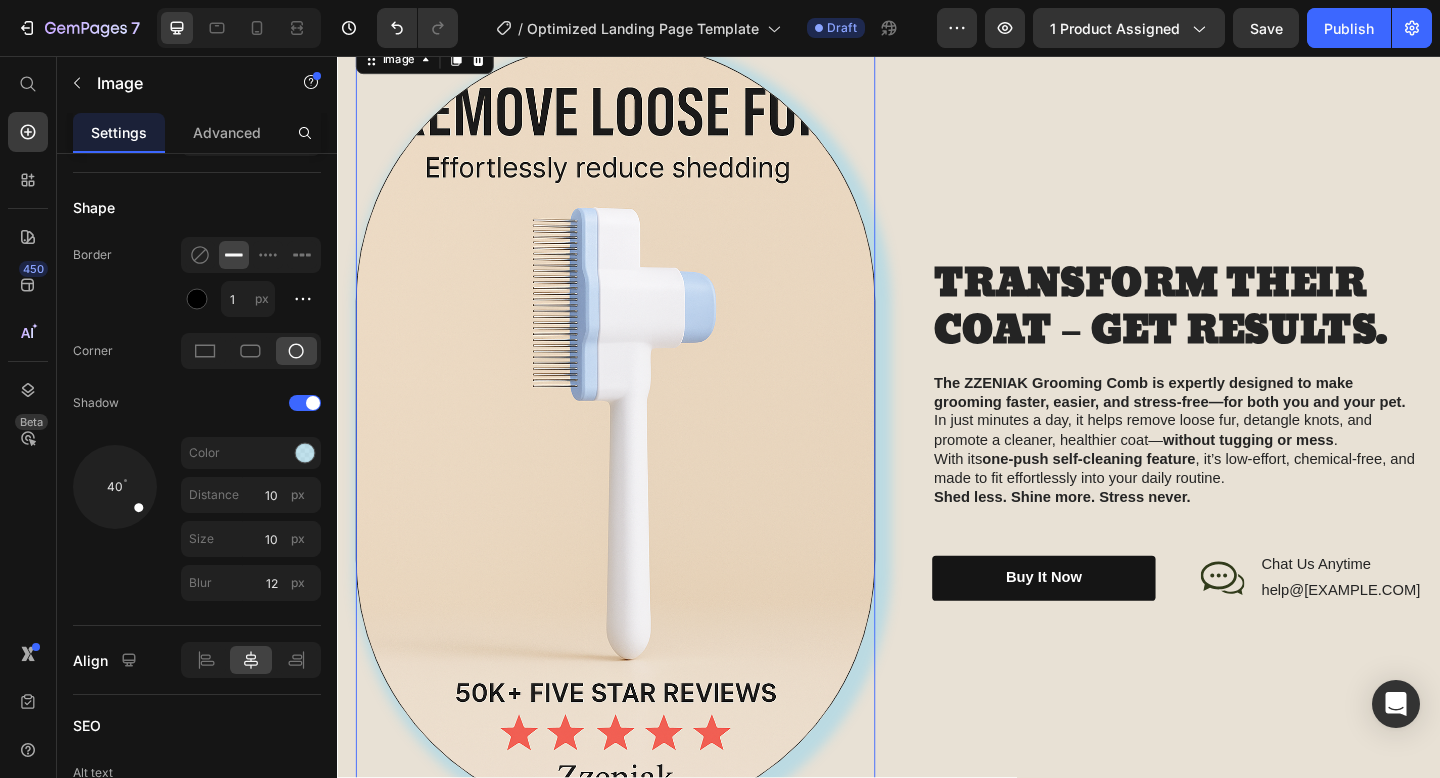 scroll, scrollTop: 2109, scrollLeft: 0, axis: vertical 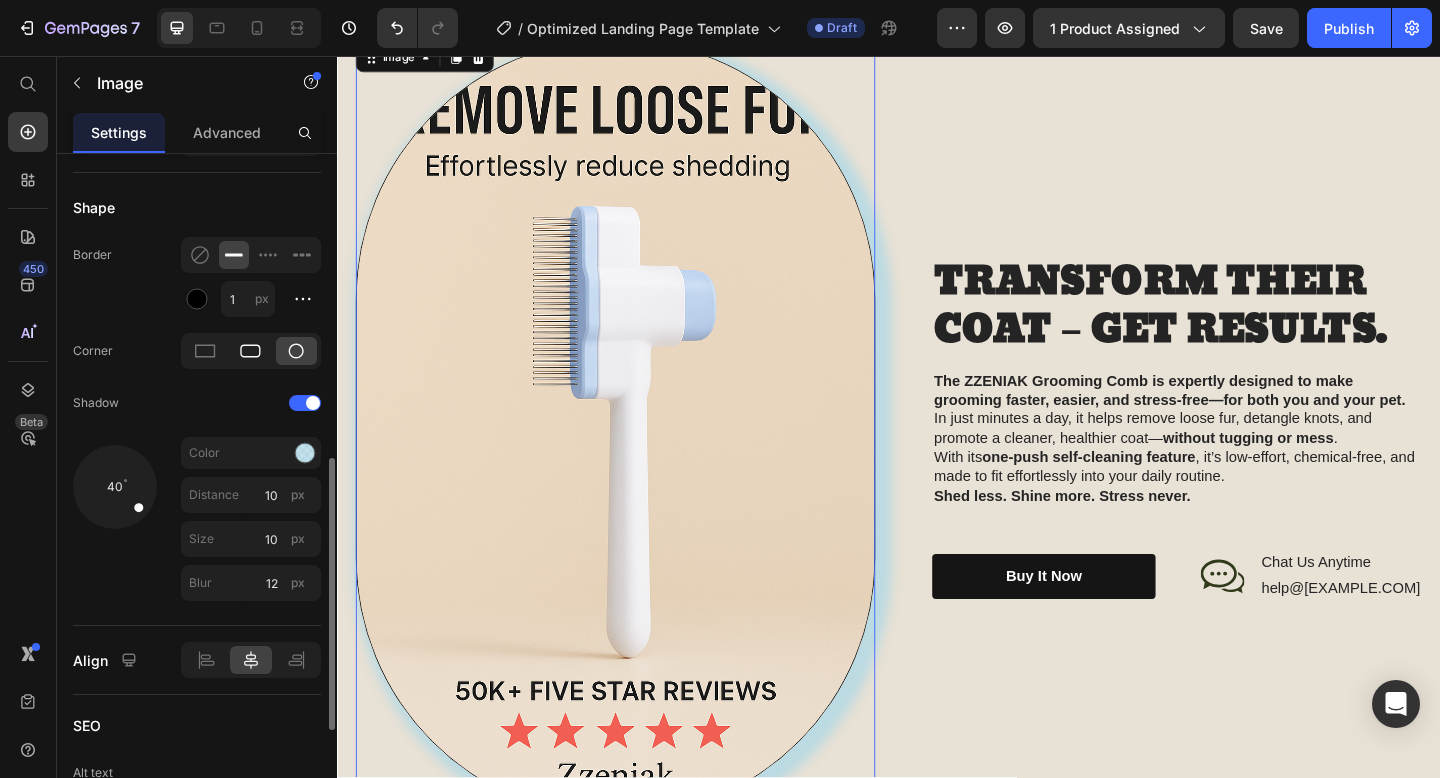 click 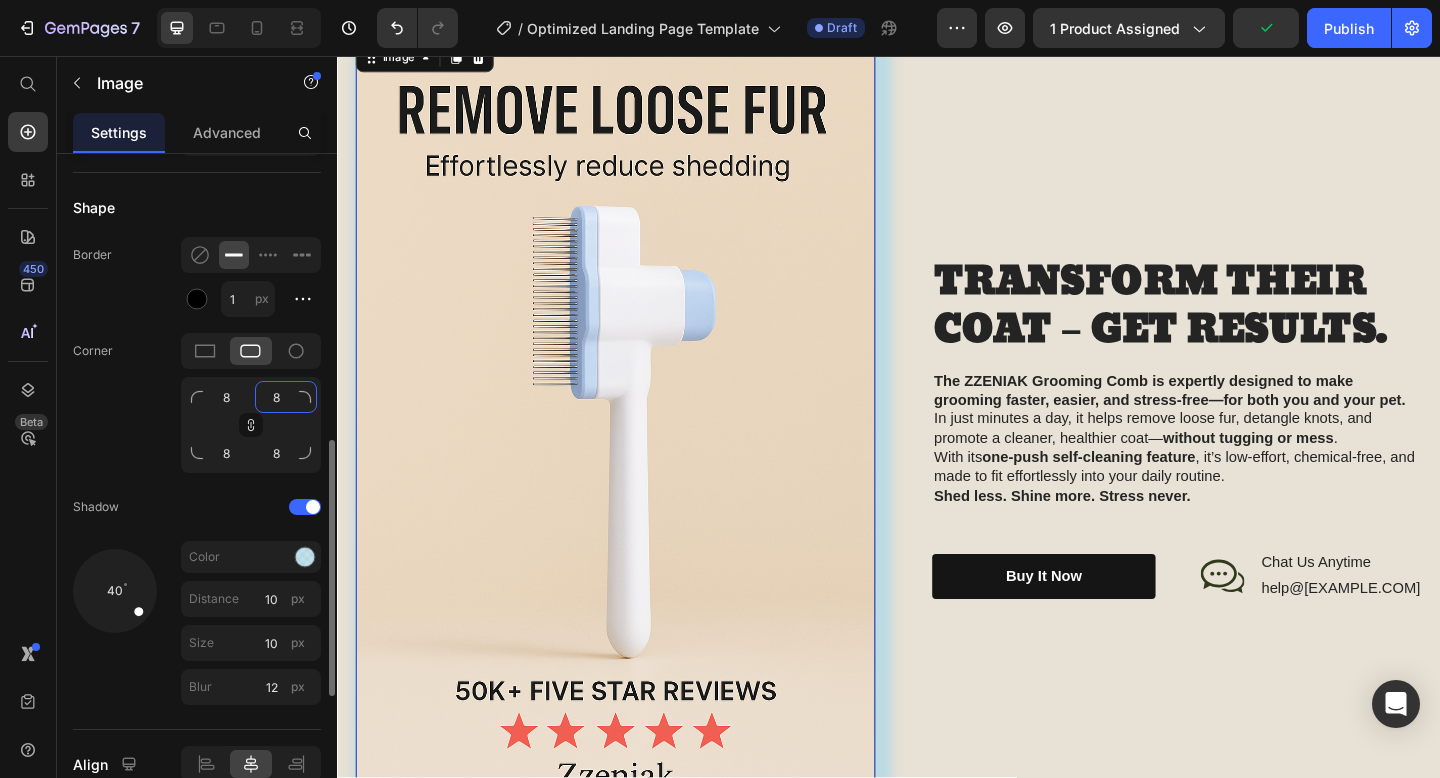 click on "8" 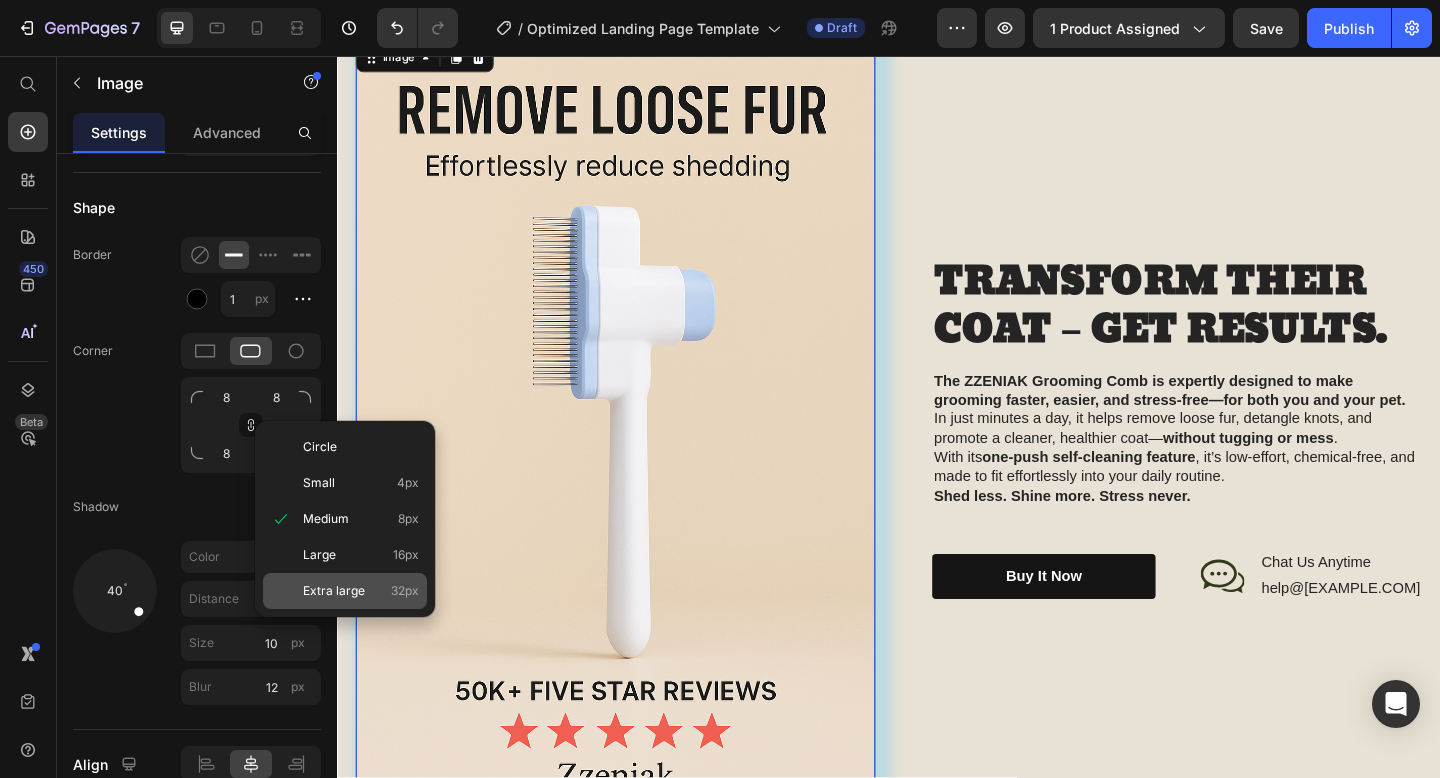 click on "Extra large 32px" 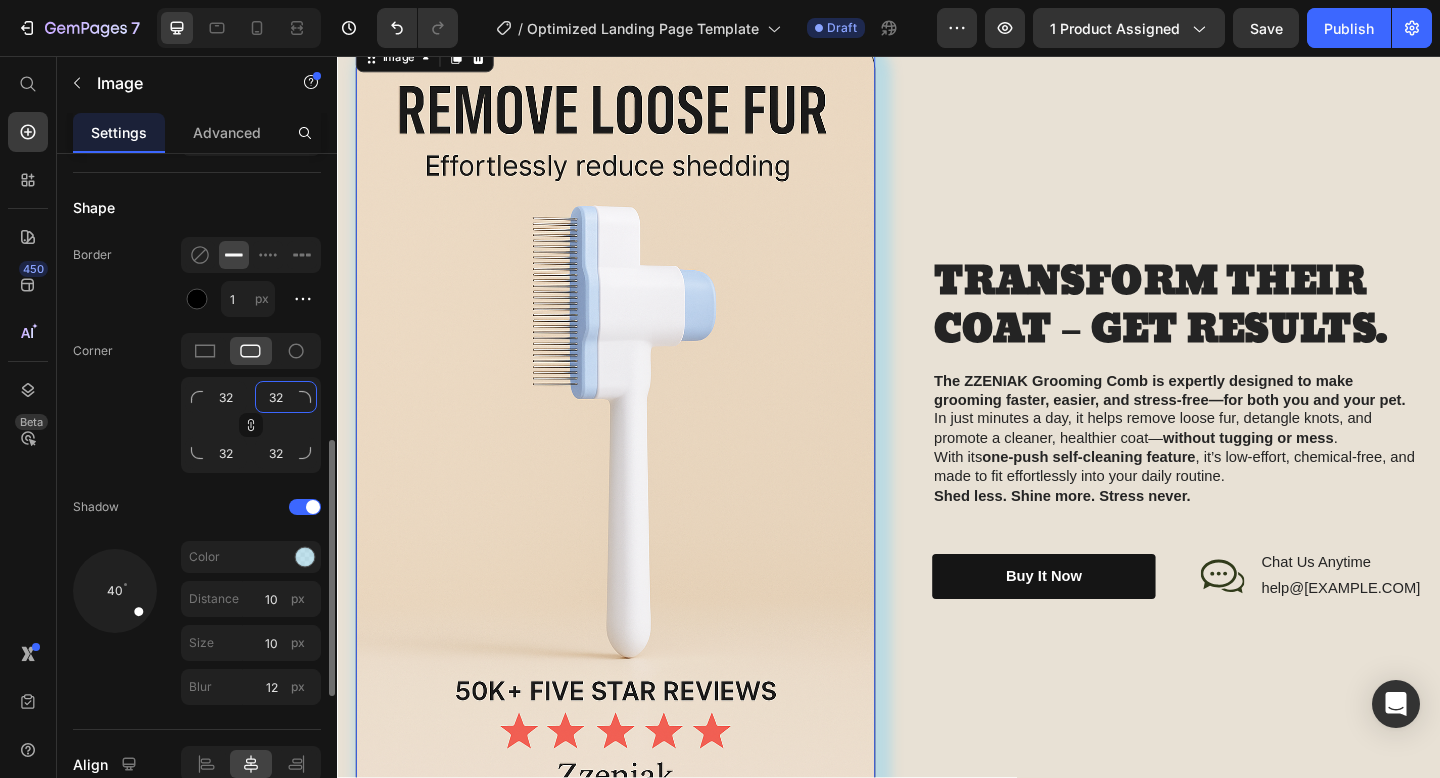 click on "32" 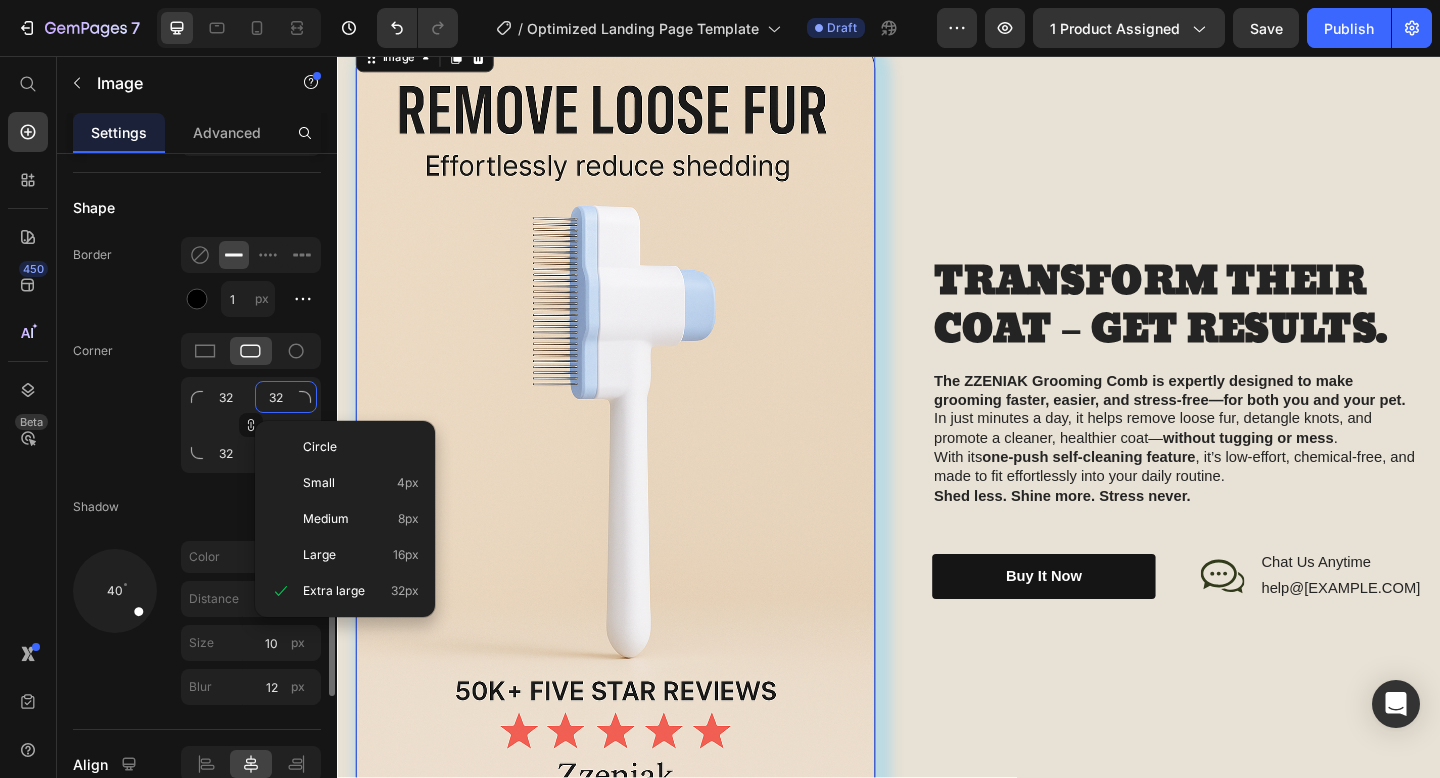 type on "1" 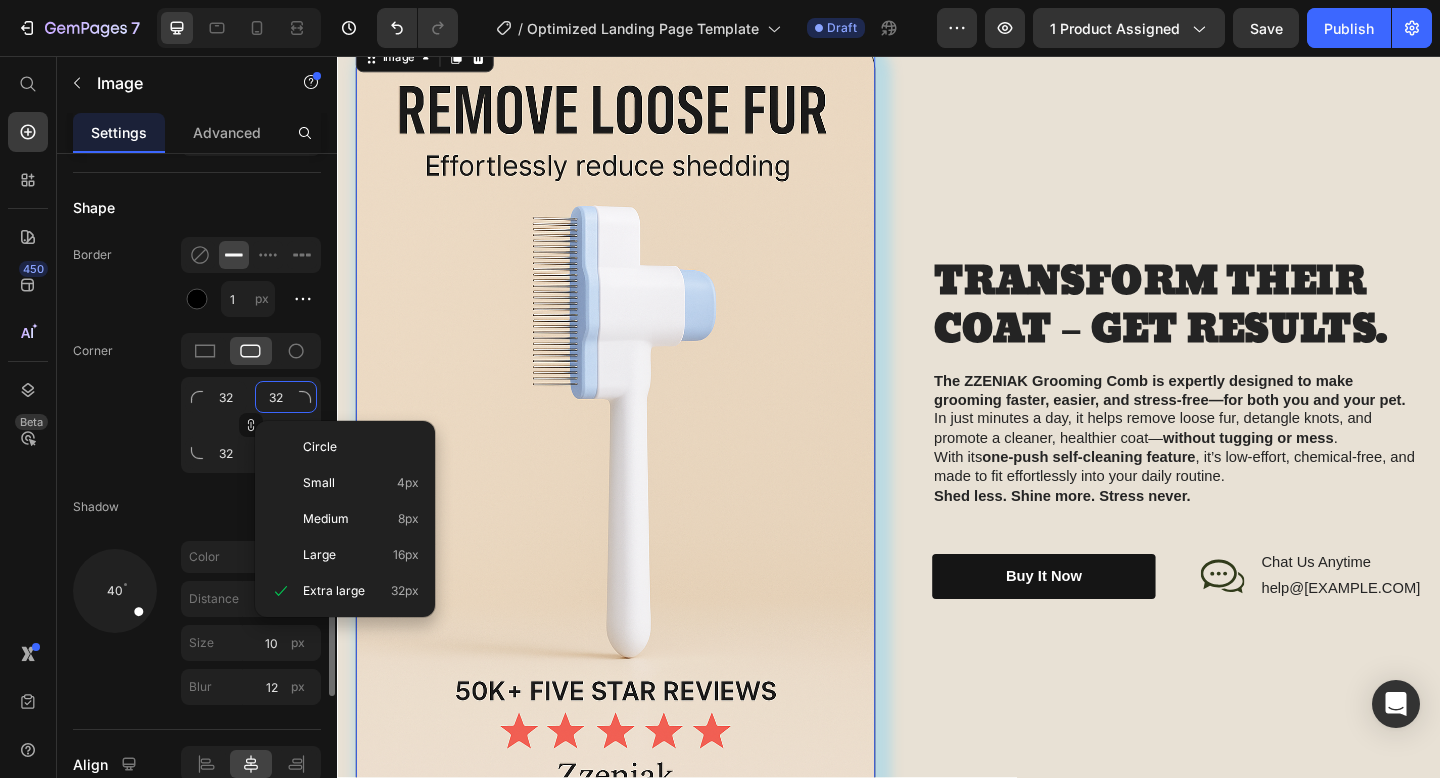 type on "1" 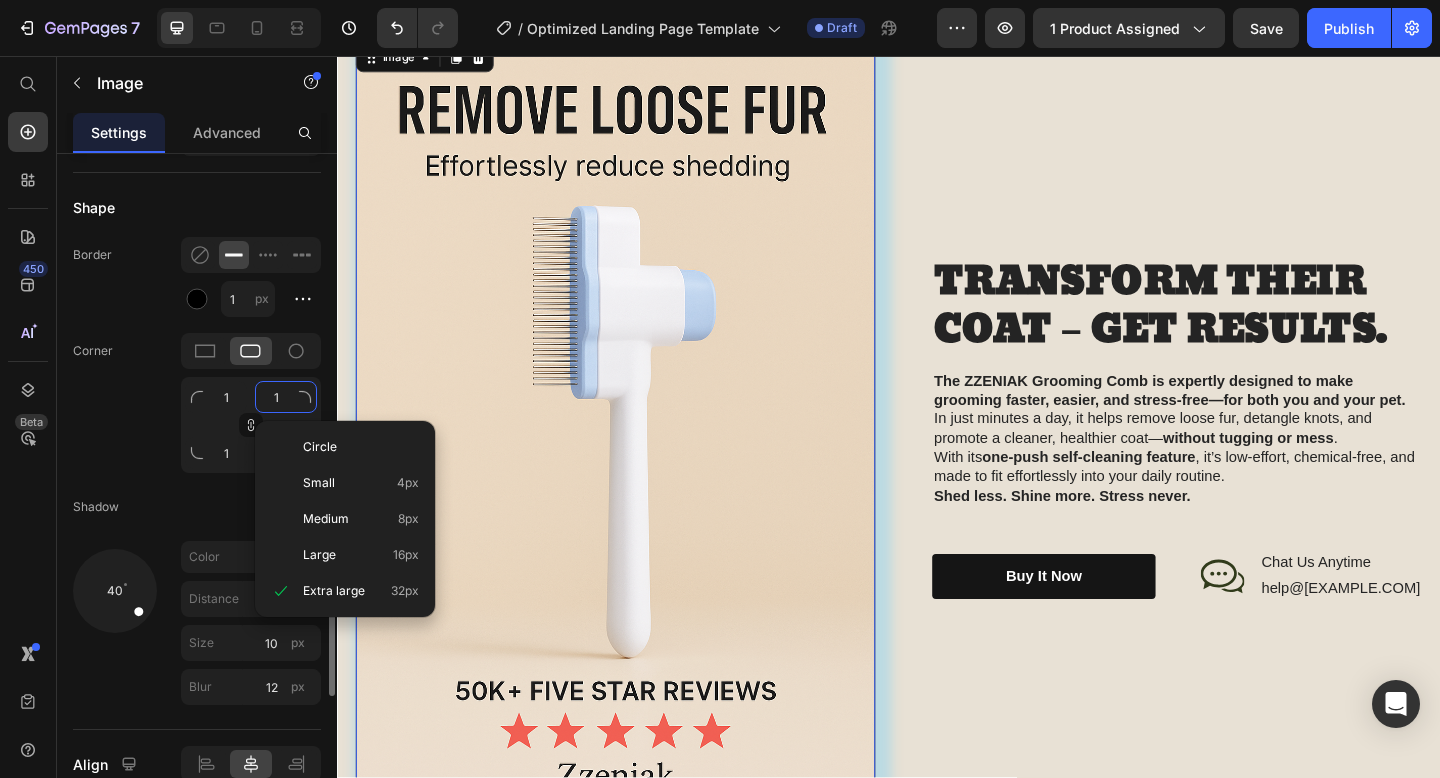 type on "10" 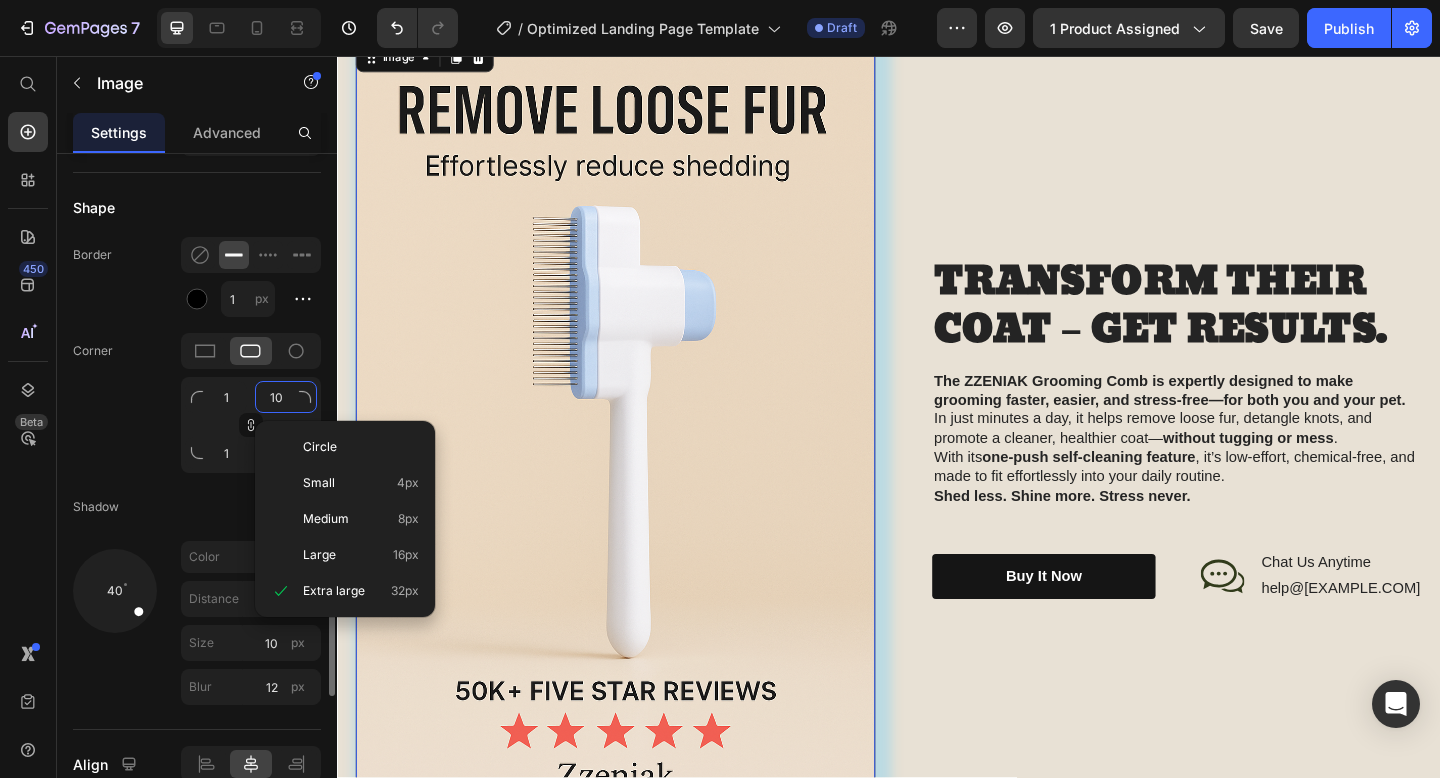 type on "10" 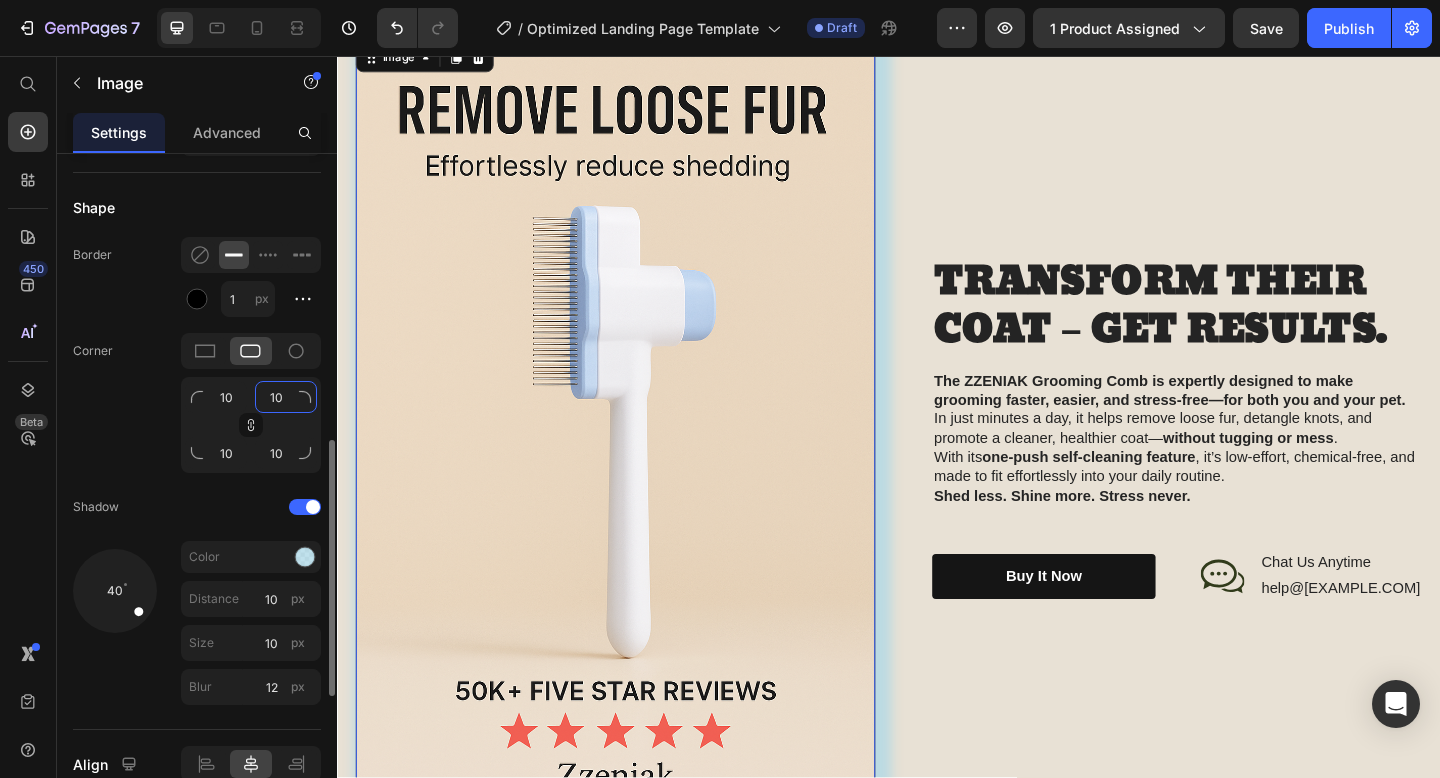 type on "100" 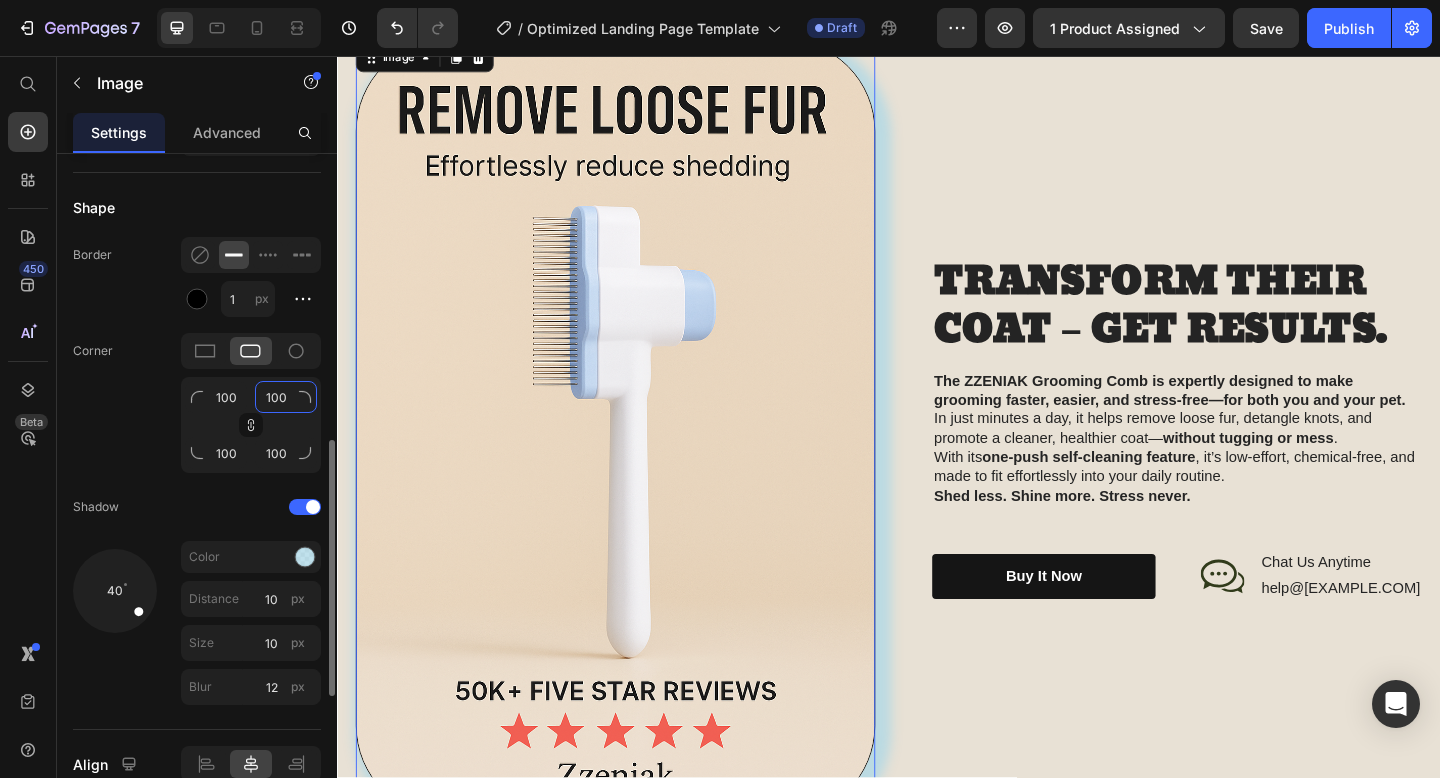type on "10" 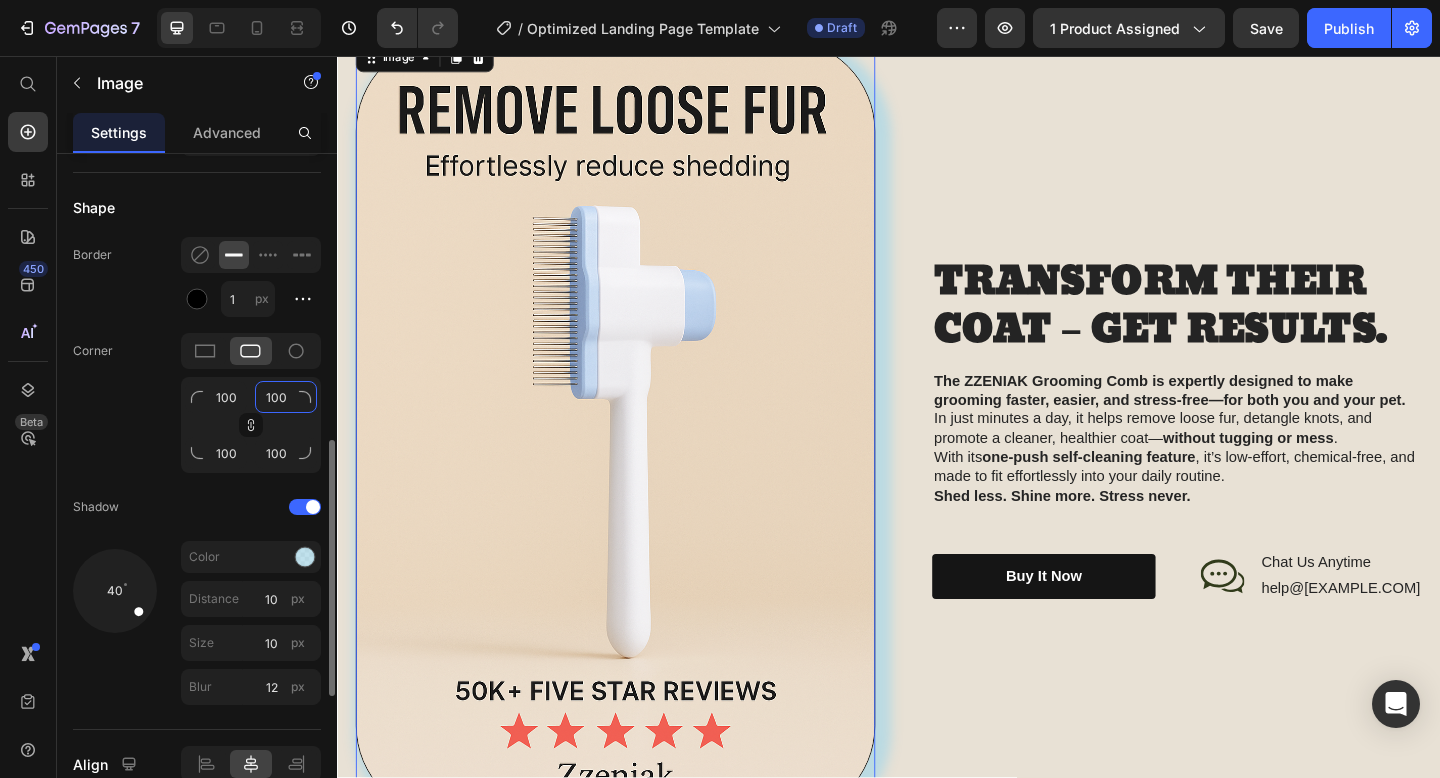 type on "10" 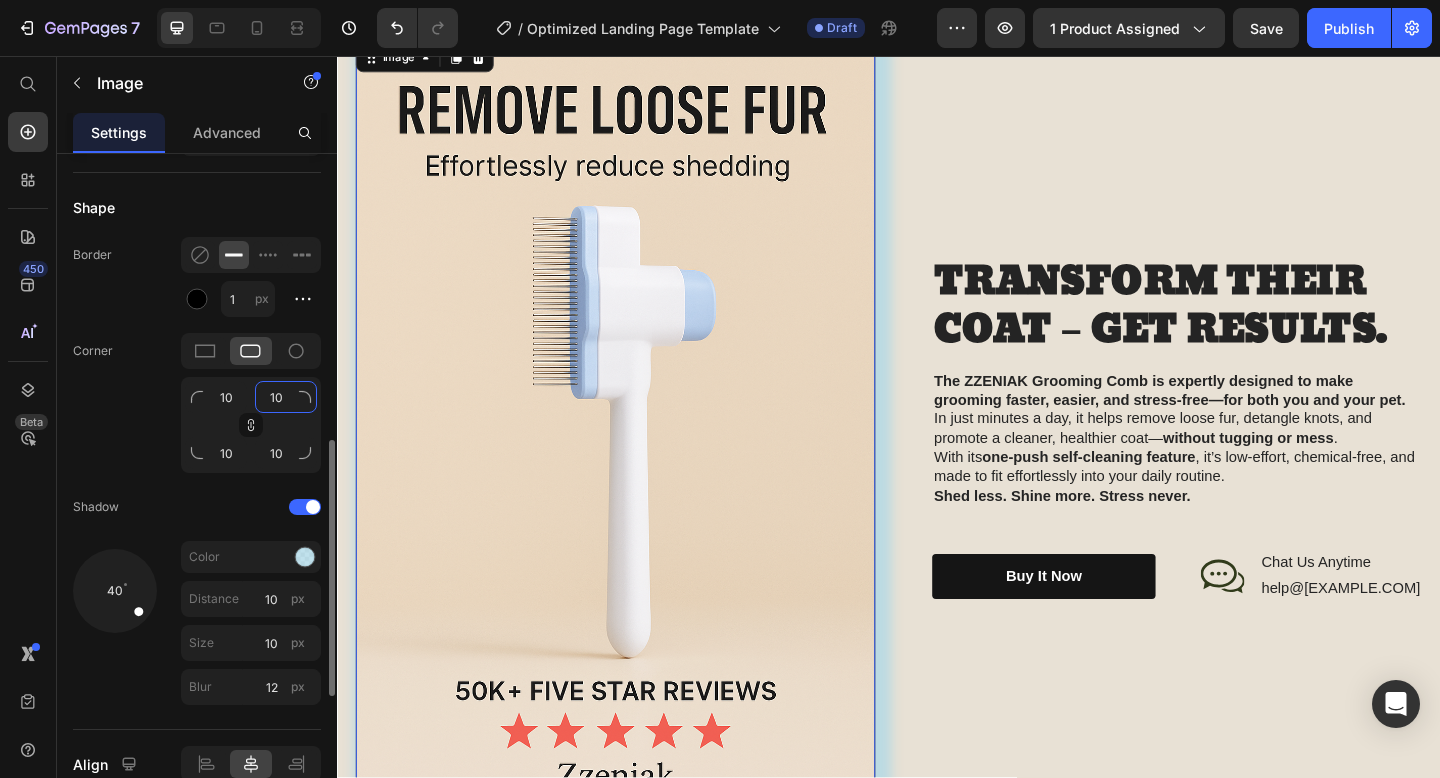 type on "1" 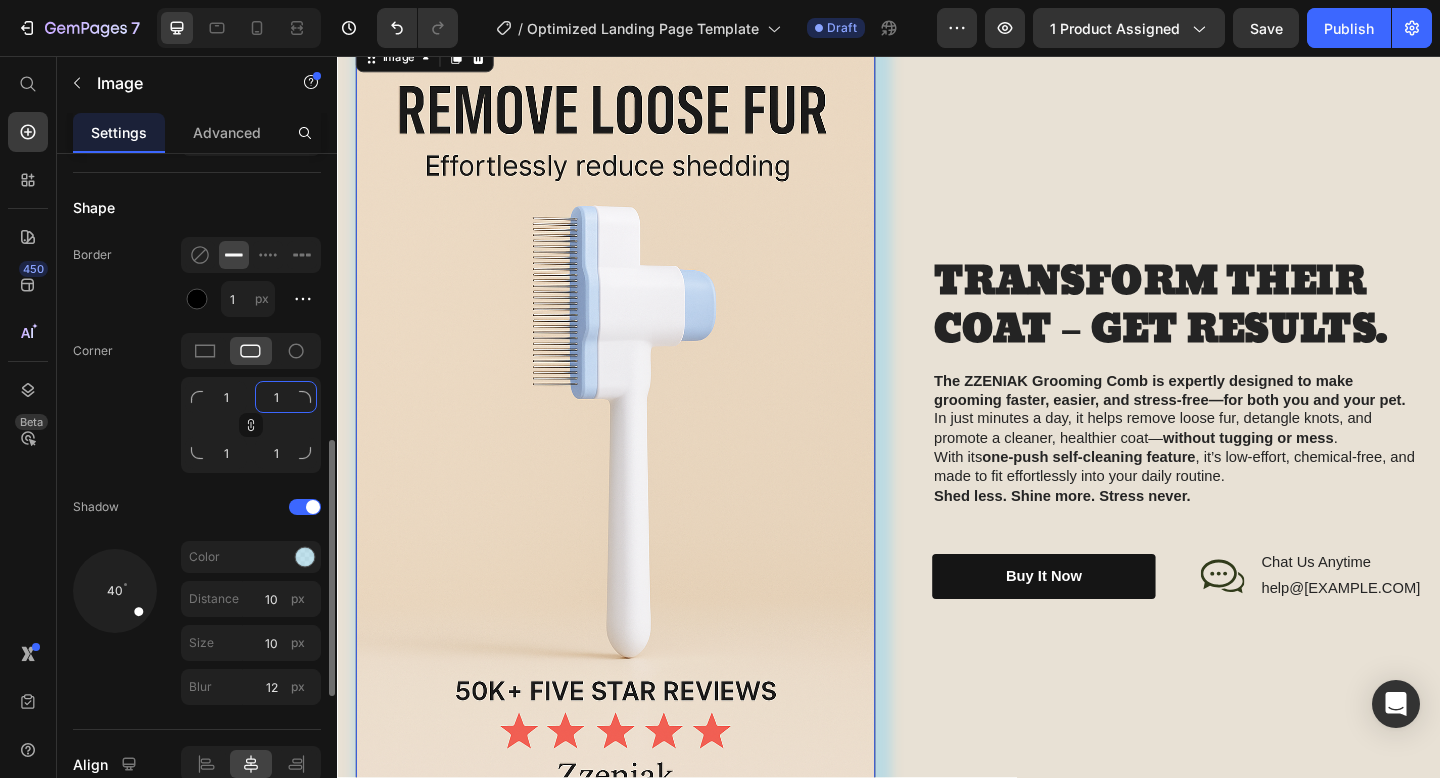 type on "15" 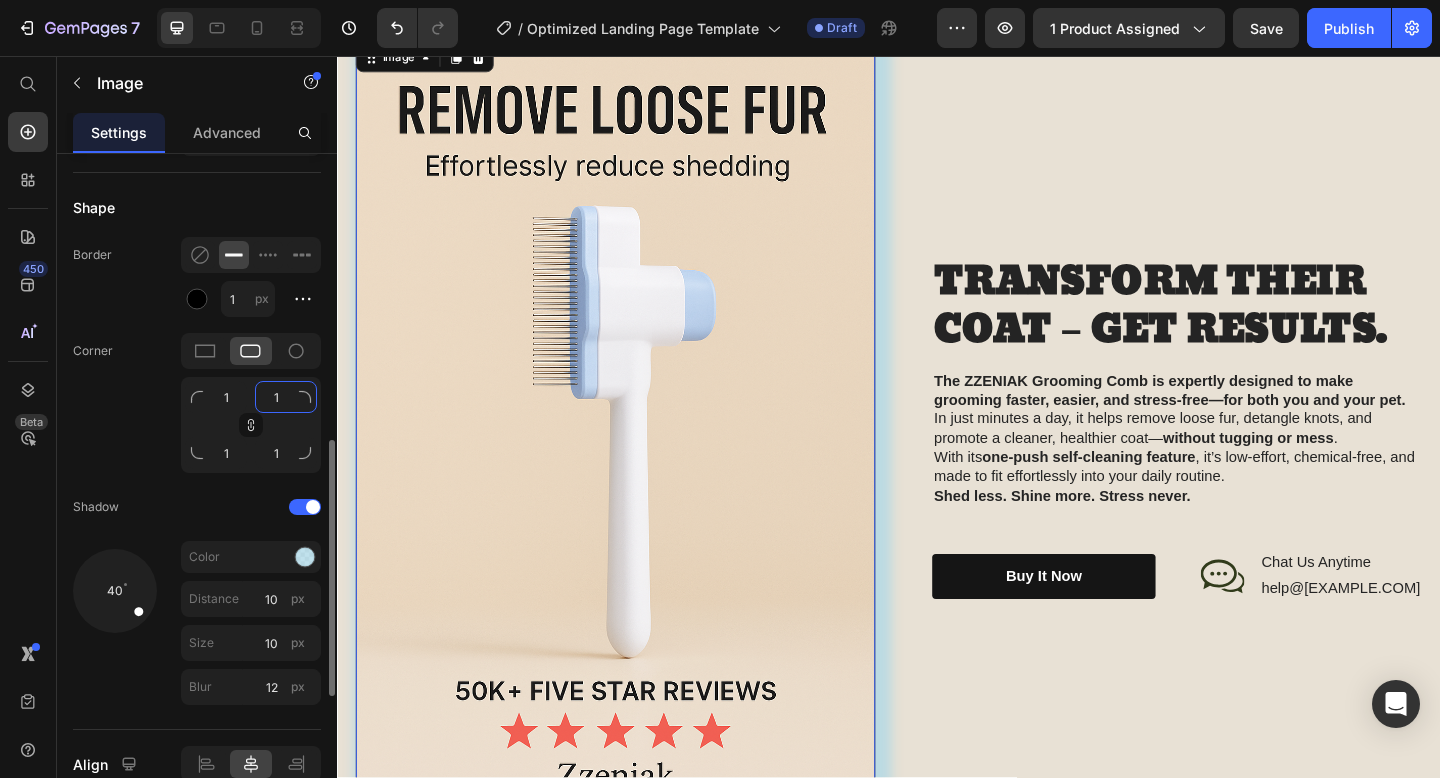 type on "15" 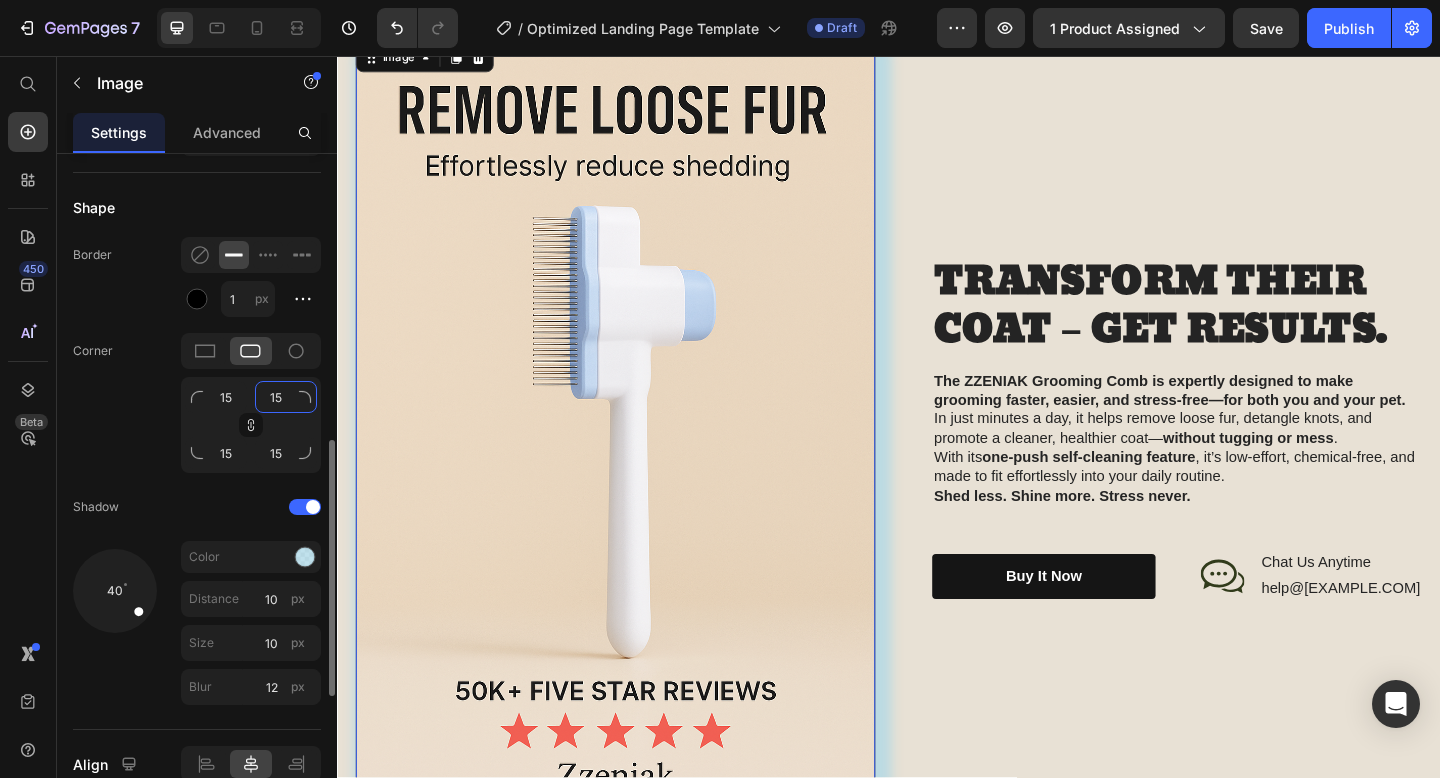 type on "150" 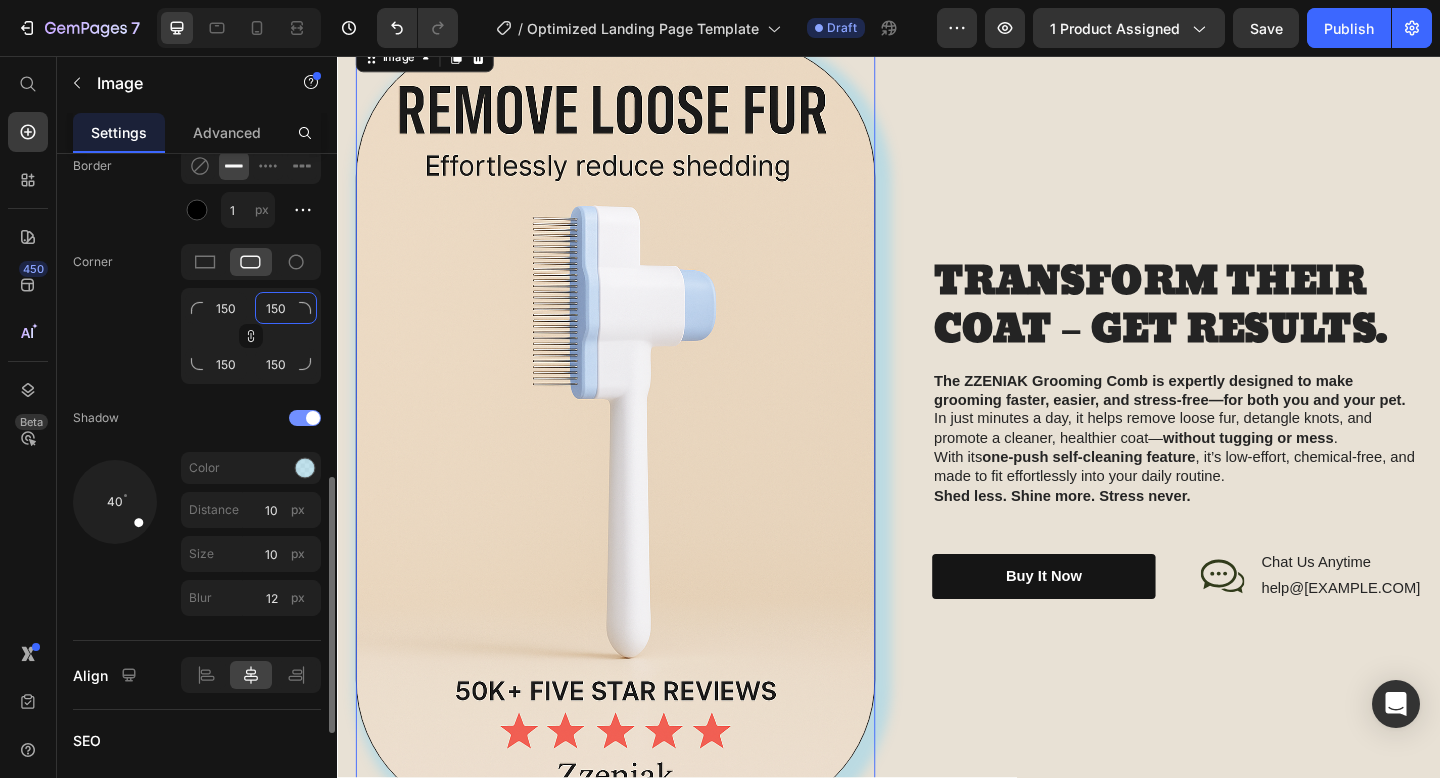 scroll, scrollTop: 854, scrollLeft: 0, axis: vertical 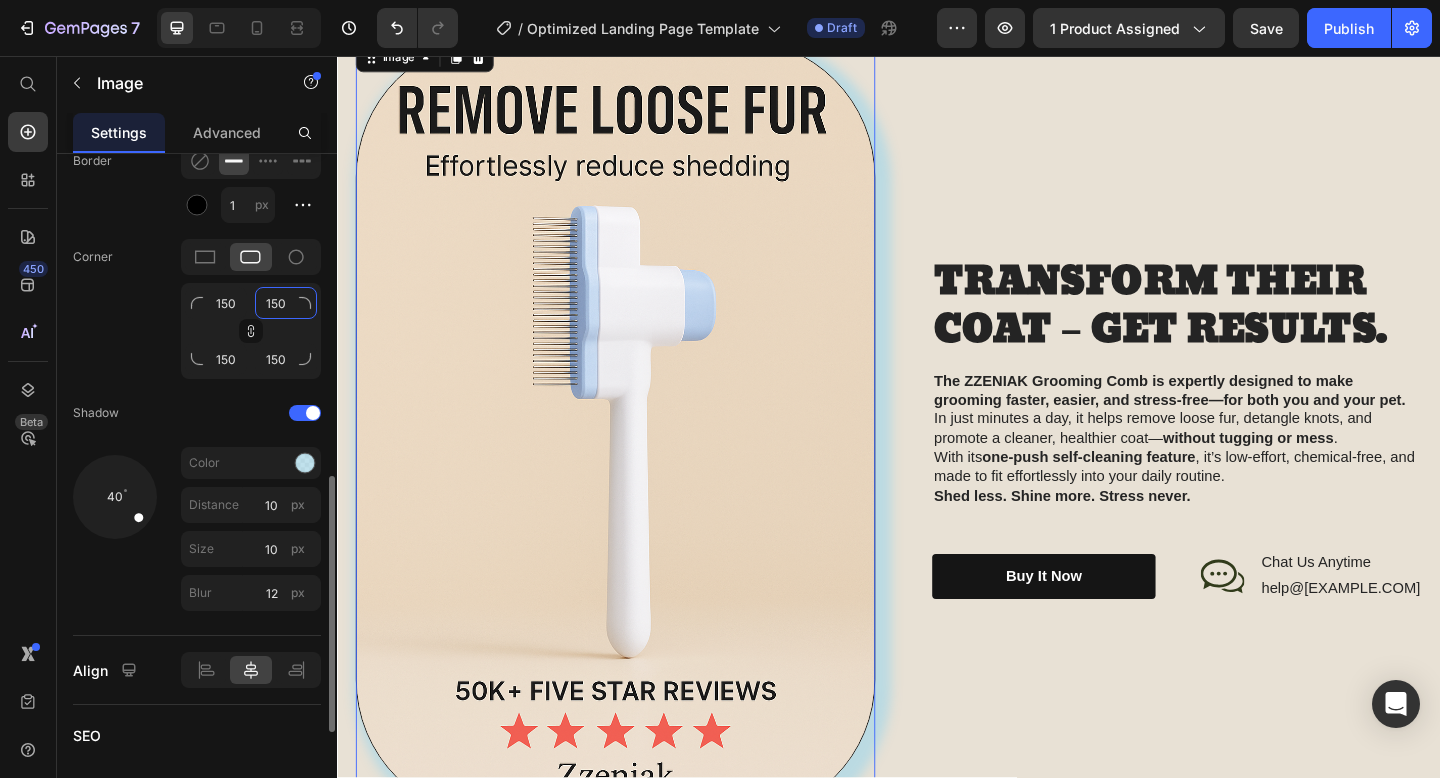 type on "150" 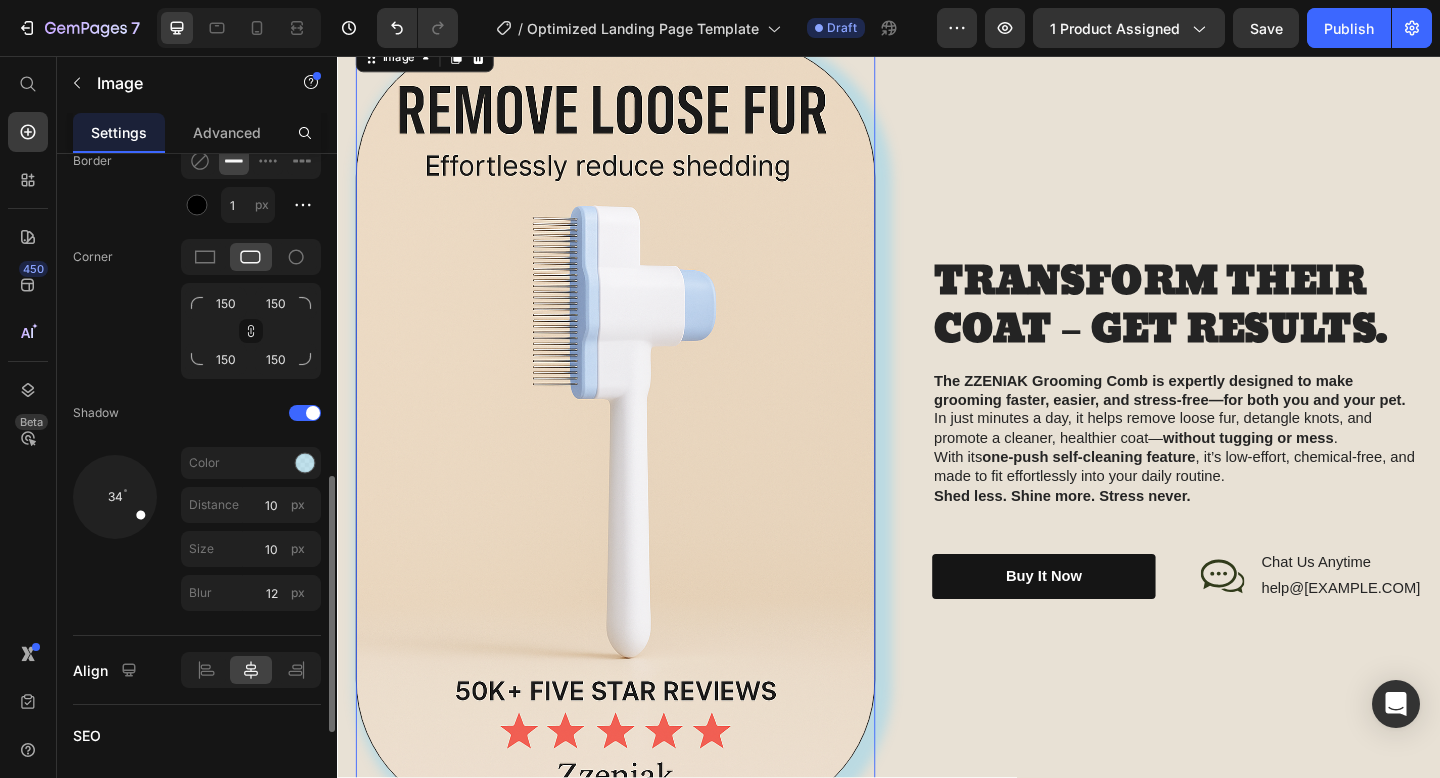 drag, startPoint x: 141, startPoint y: 515, endPoint x: 159, endPoint y: 526, distance: 21.095022 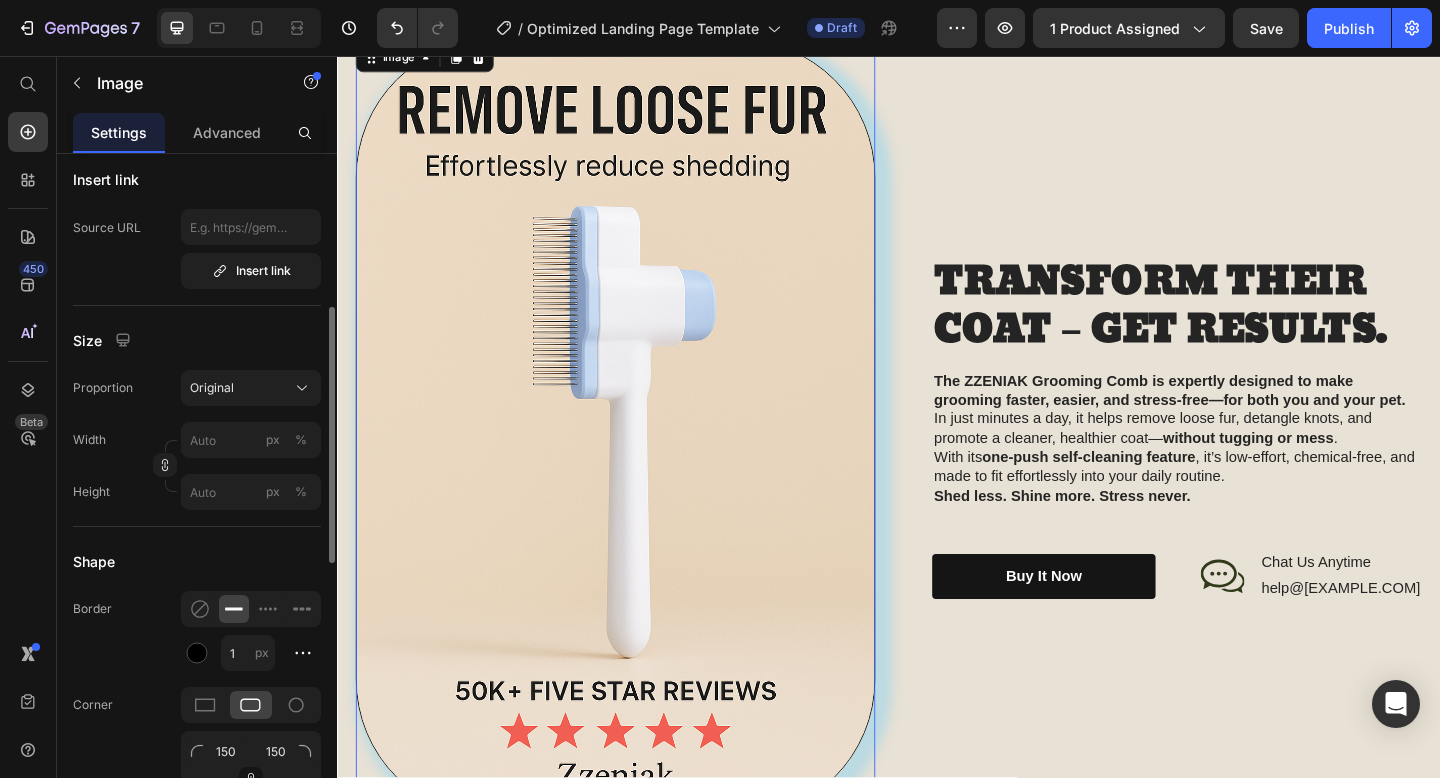 scroll, scrollTop: 255, scrollLeft: 0, axis: vertical 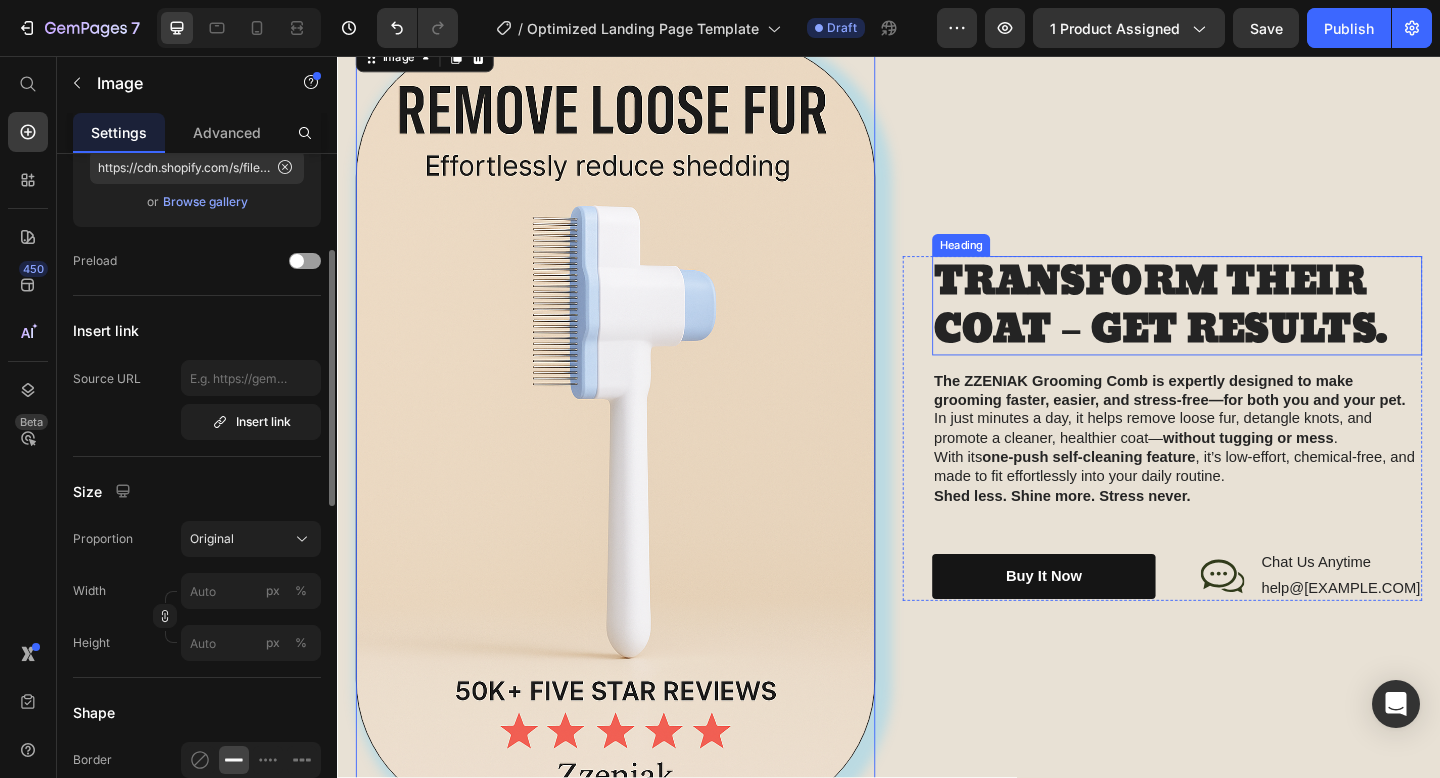 click on "TRANSFORM THEIR COAT – GET RESULTS.   Heading The ZZENIAK Grooming Comb is expertly designed to make grooming faster, easier, and stress-free—for both you and your pet. In just minutes a day, it helps remove loose fur, detangle knots, and promote a cleaner, healthier coat— without tugging or mess . With its  one-push self-cleaning feature , it’s low-effort, chemical-free, and made to fit effortlessly into your daily routine. Shed less. Shine more. Stress never. Text Block buy it now Button
Icon Chat Us Anytime Text Block help@Zzeniak.com Text Block Row Row Row" at bounding box center (1234, 461) 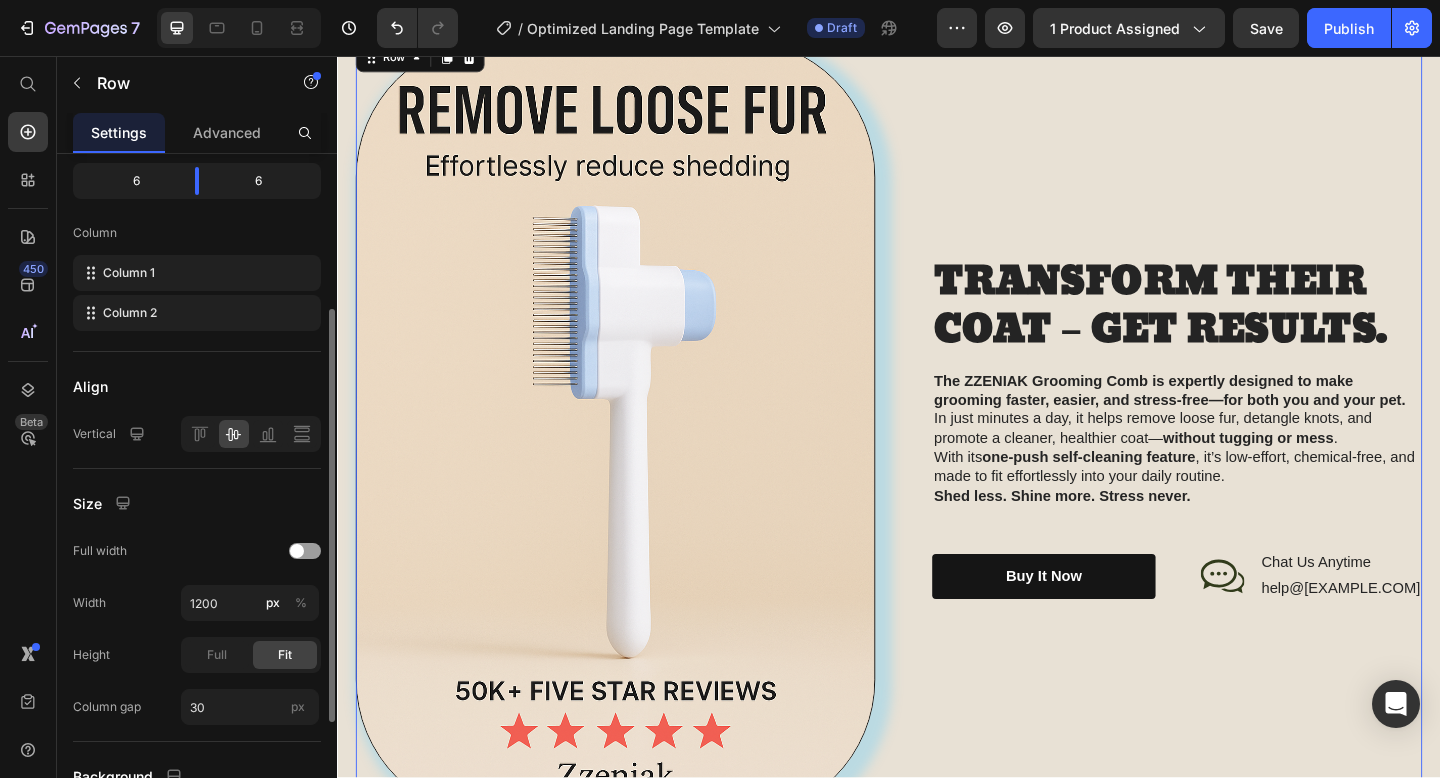 scroll, scrollTop: 0, scrollLeft: 0, axis: both 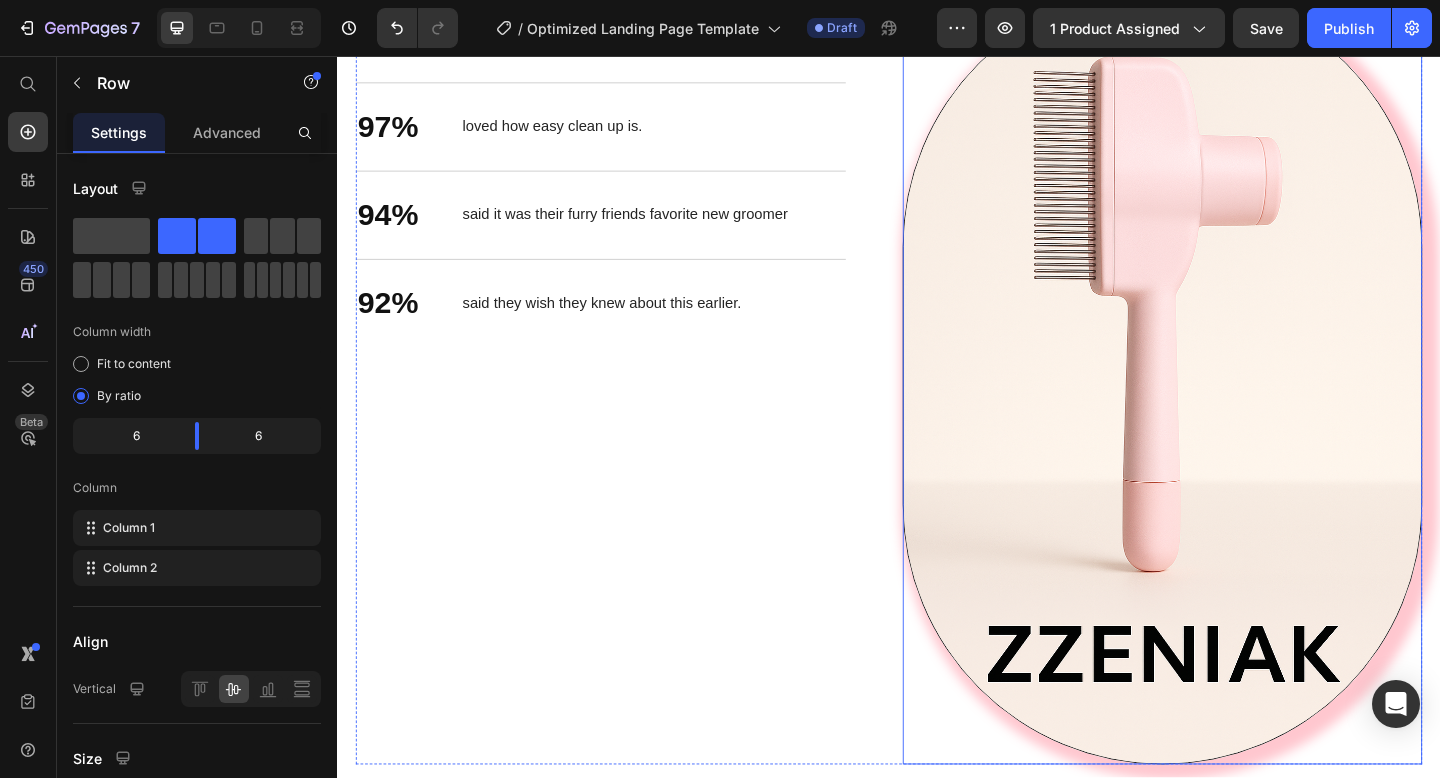 click at bounding box center (1234, 404) 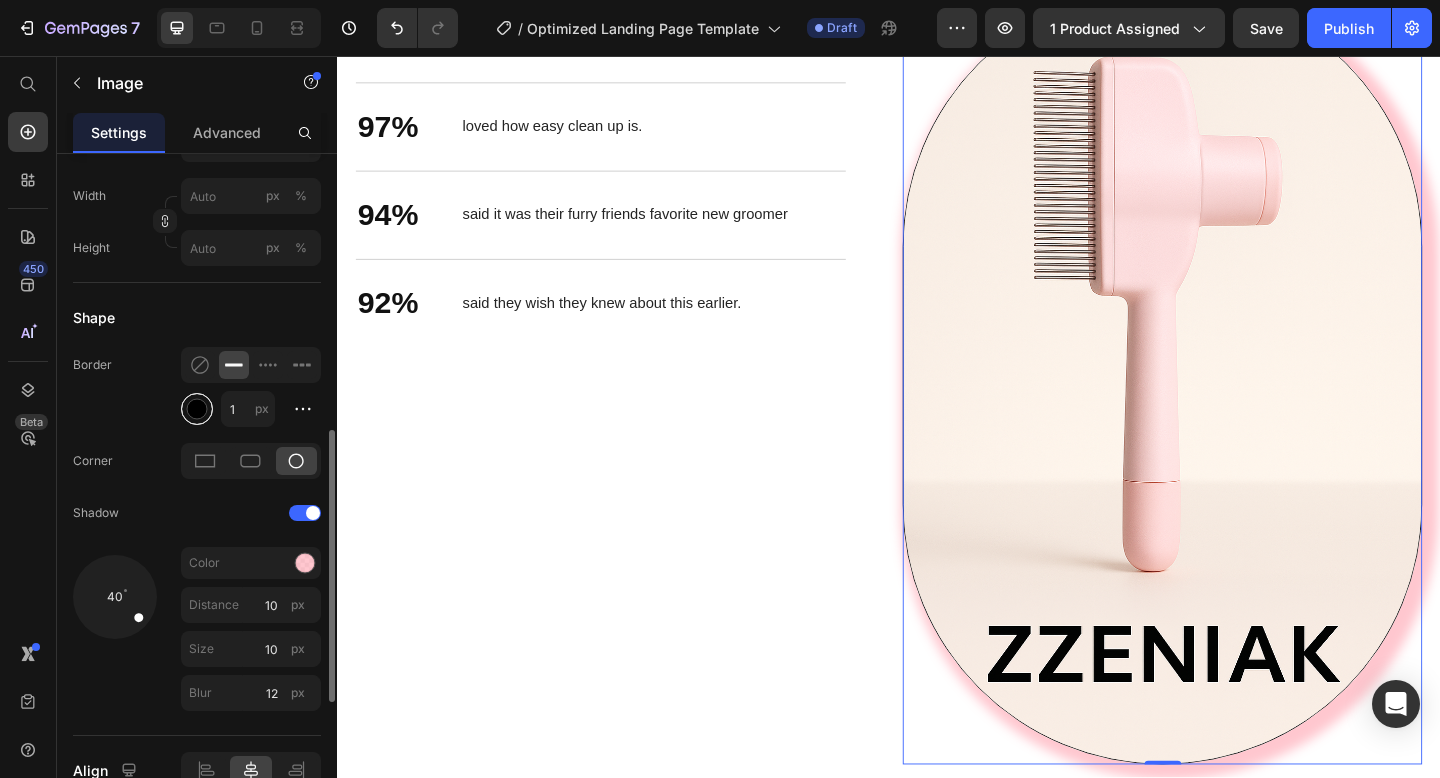 scroll, scrollTop: 662, scrollLeft: 0, axis: vertical 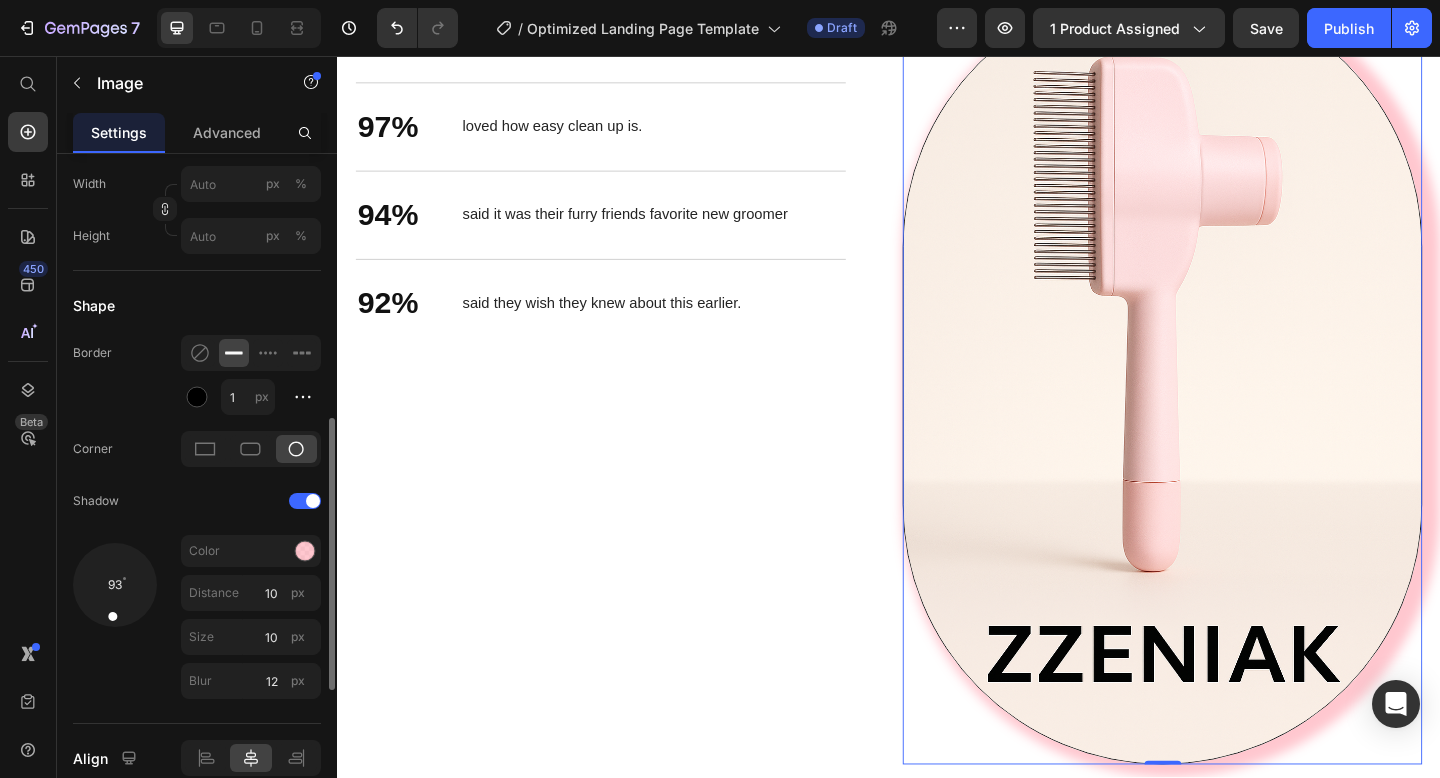 drag, startPoint x: 136, startPoint y: 598, endPoint x: 104, endPoint y: 639, distance: 52.009613 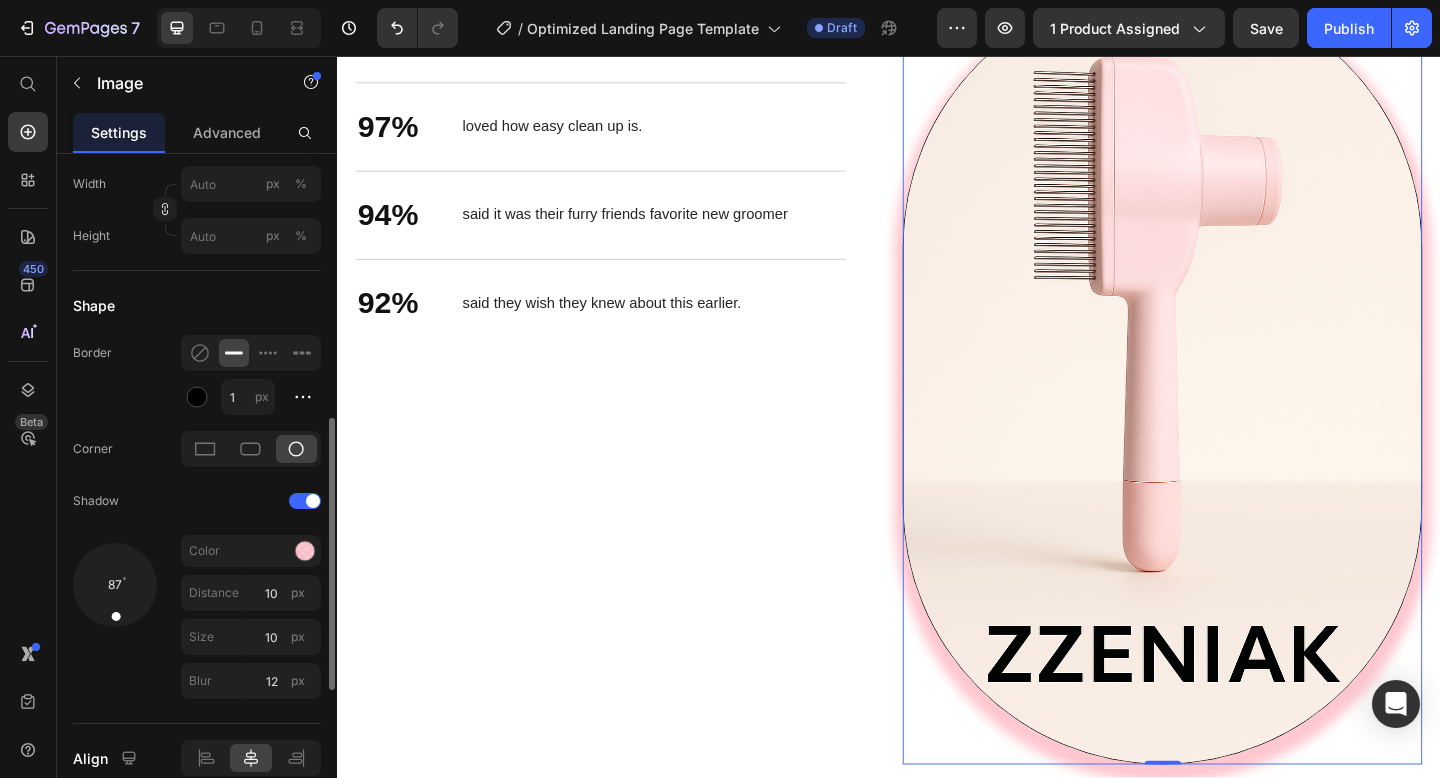 drag, startPoint x: 114, startPoint y: 600, endPoint x: 114, endPoint y: 623, distance: 23 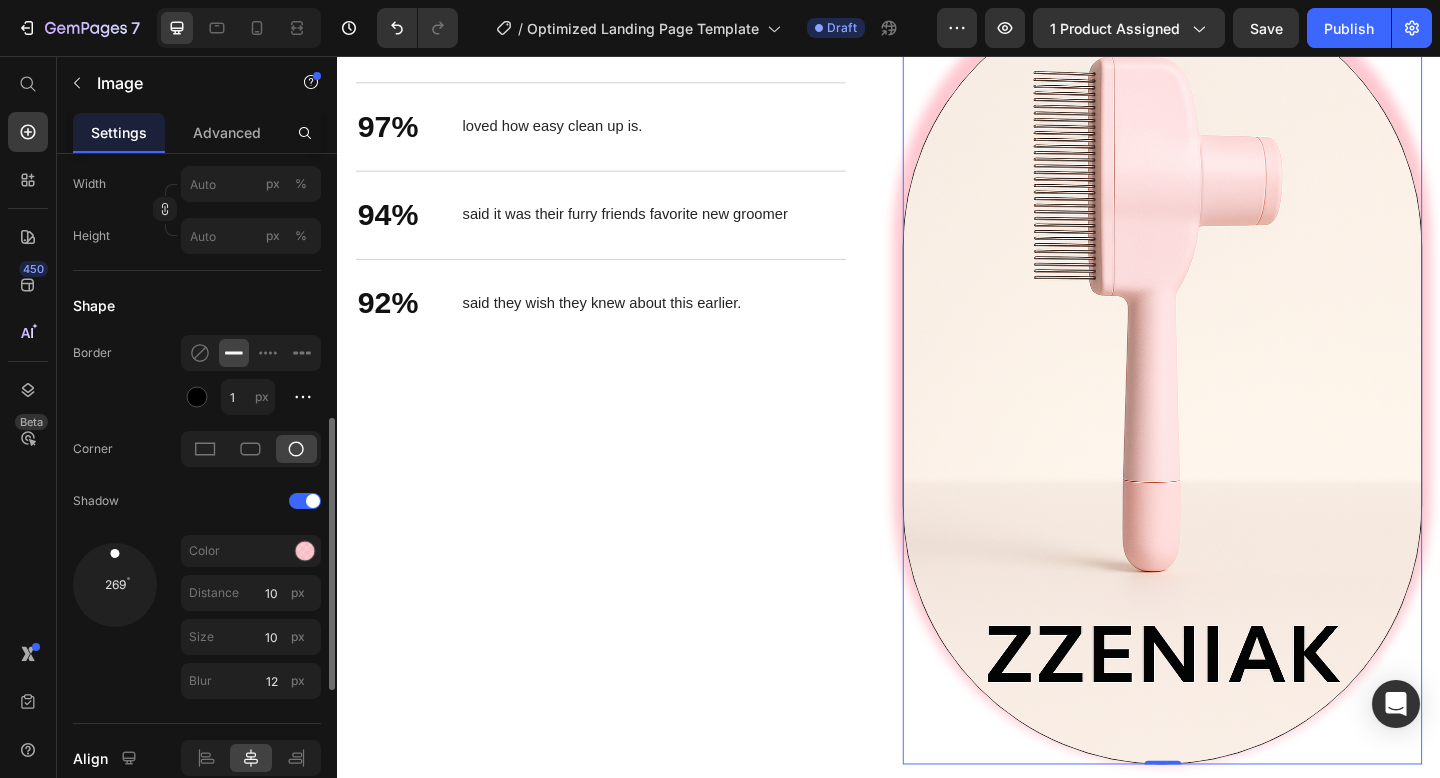 drag, startPoint x: 114, startPoint y: 623, endPoint x: 110, endPoint y: 520, distance: 103.077644 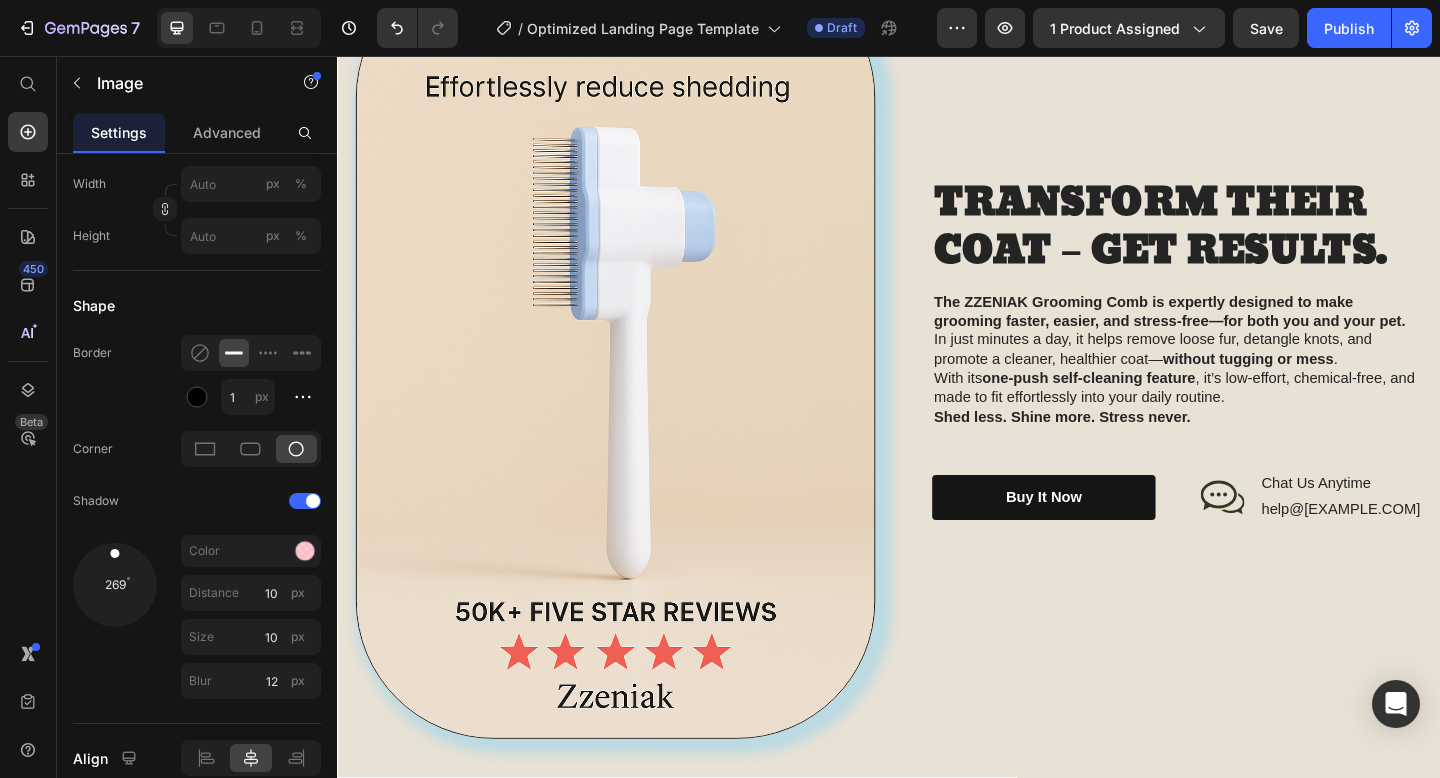 scroll, scrollTop: 2184, scrollLeft: 0, axis: vertical 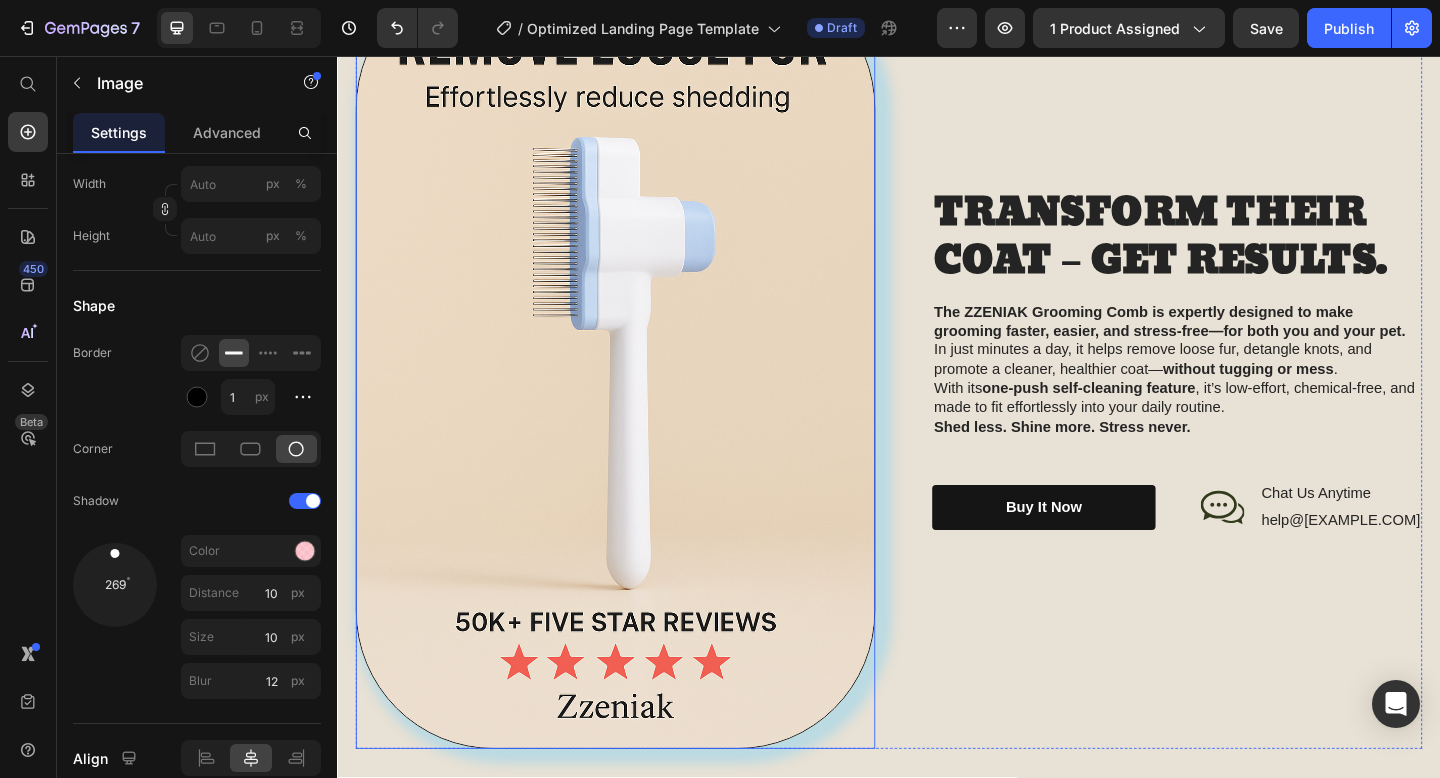 click at bounding box center (639, 386) 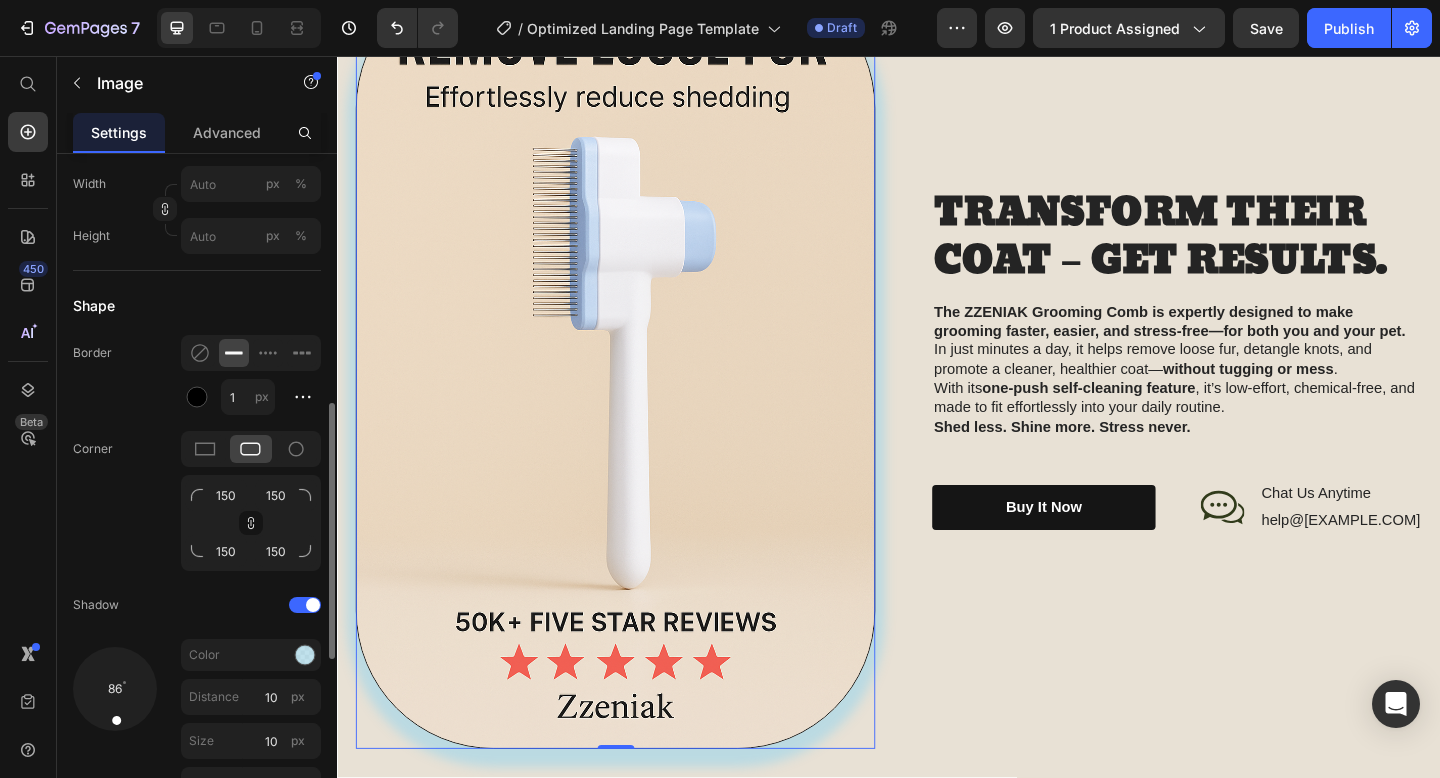 drag, startPoint x: 140, startPoint y: 704, endPoint x: 115, endPoint y: 740, distance: 43.829212 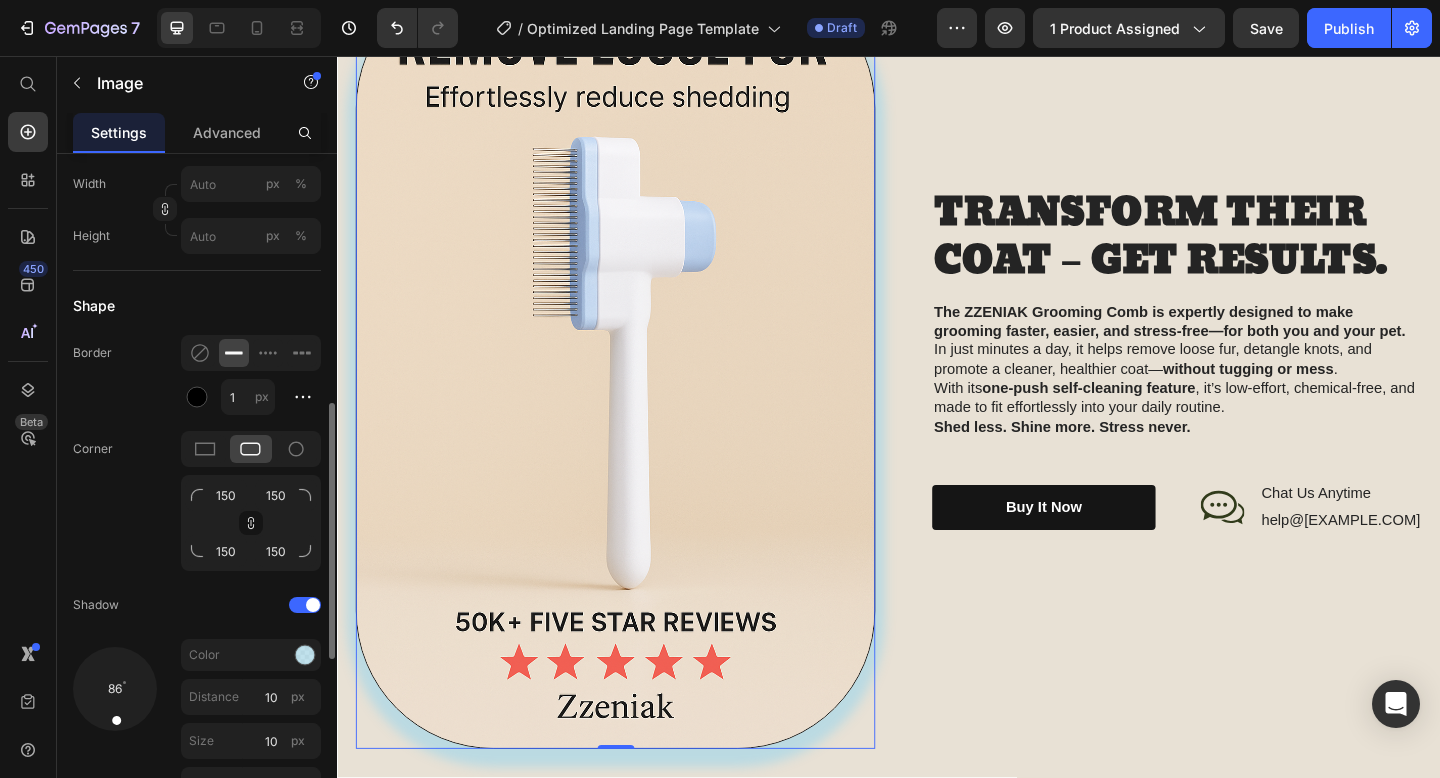 click on "86" at bounding box center [115, 725] 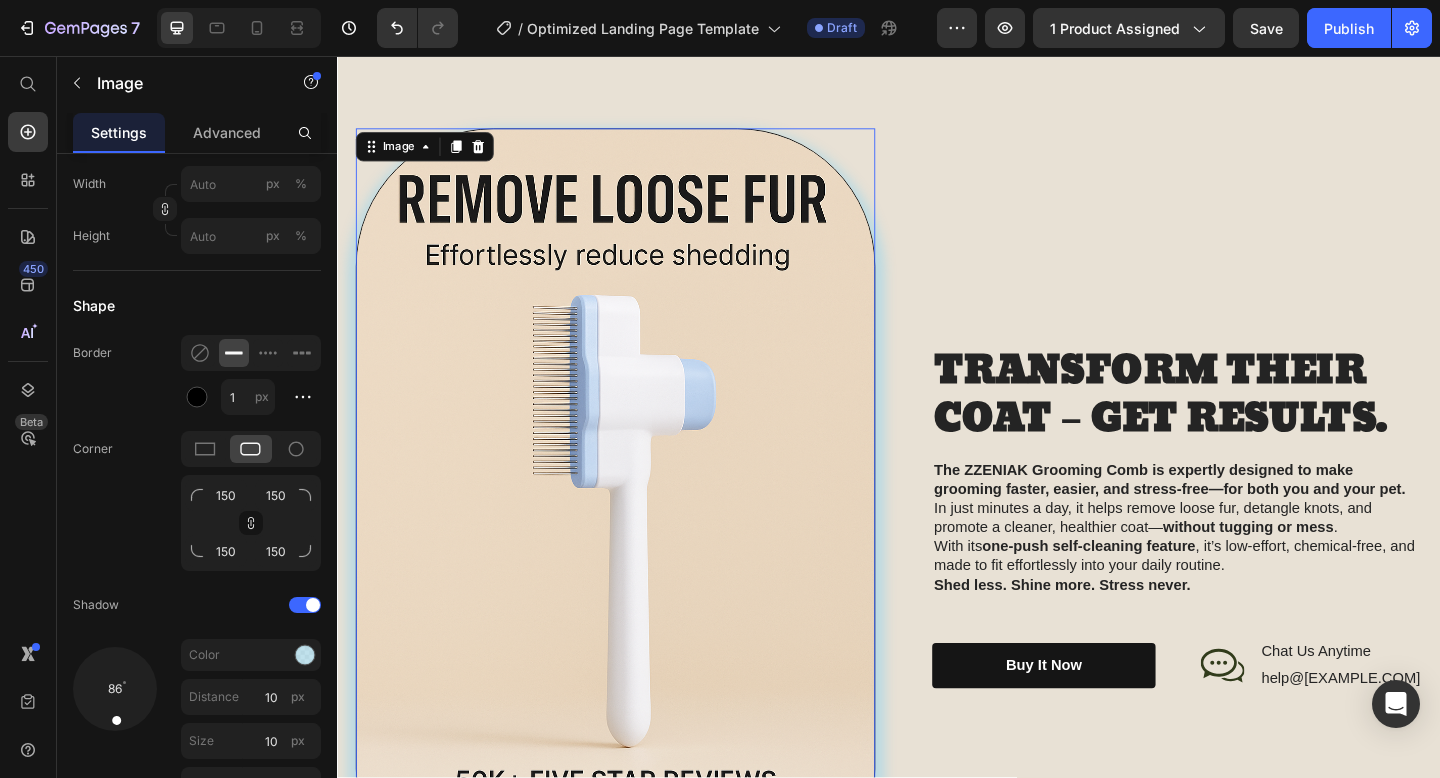 scroll, scrollTop: 2014, scrollLeft: 0, axis: vertical 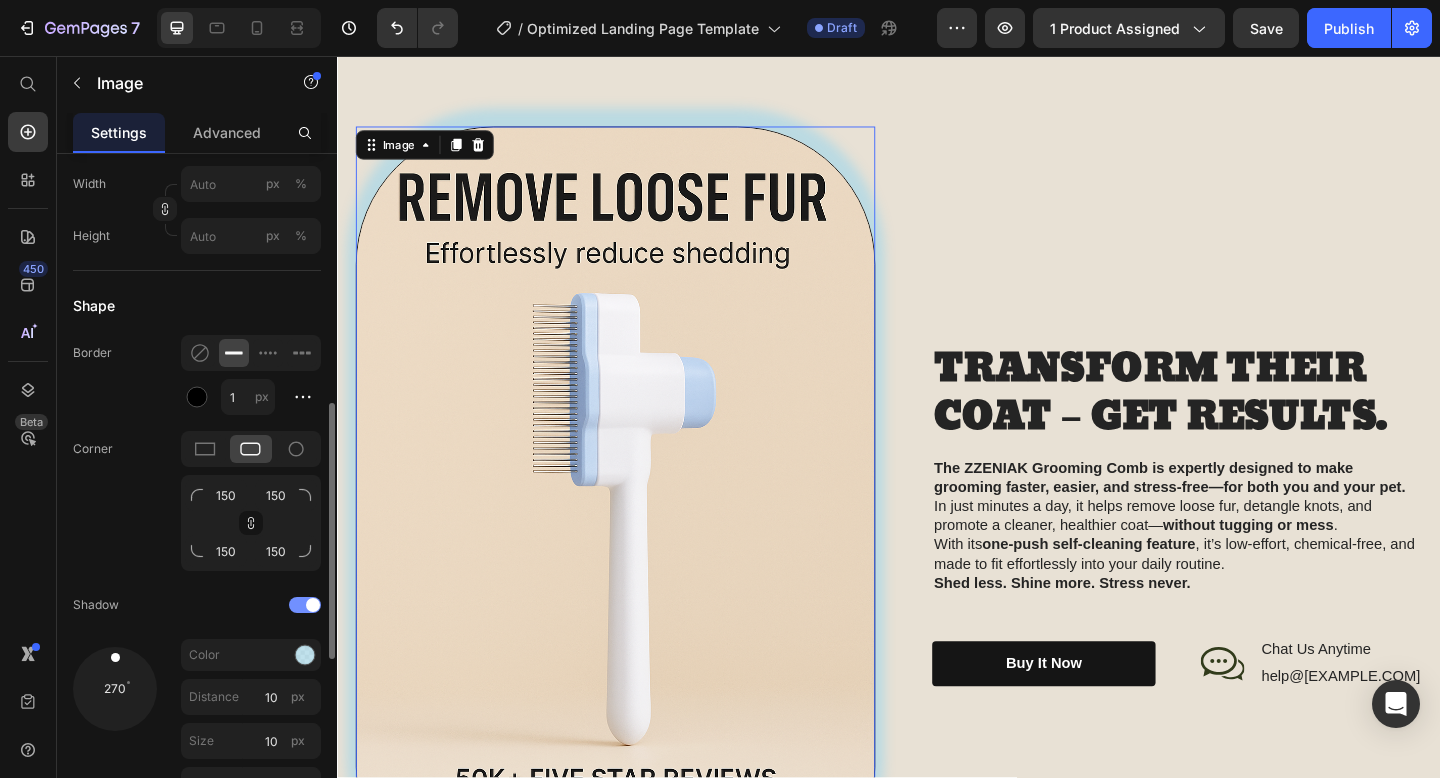 drag, startPoint x: 135, startPoint y: 702, endPoint x: 113, endPoint y: 612, distance: 92.64988 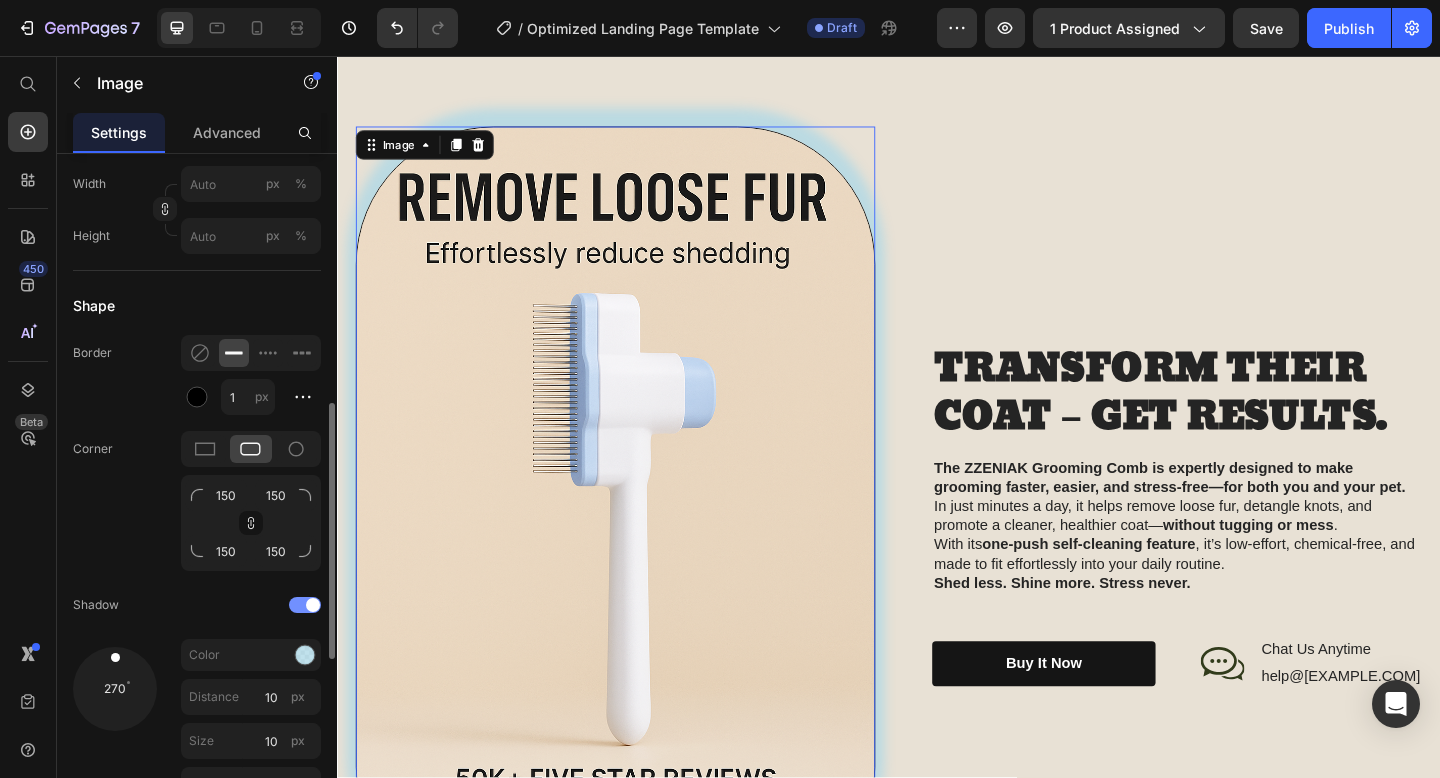 click on "Shape Border 1 px Corner 150 150 150 150 Shadow 270 Color Distance 10 px Size 10 px Blur 12 px" 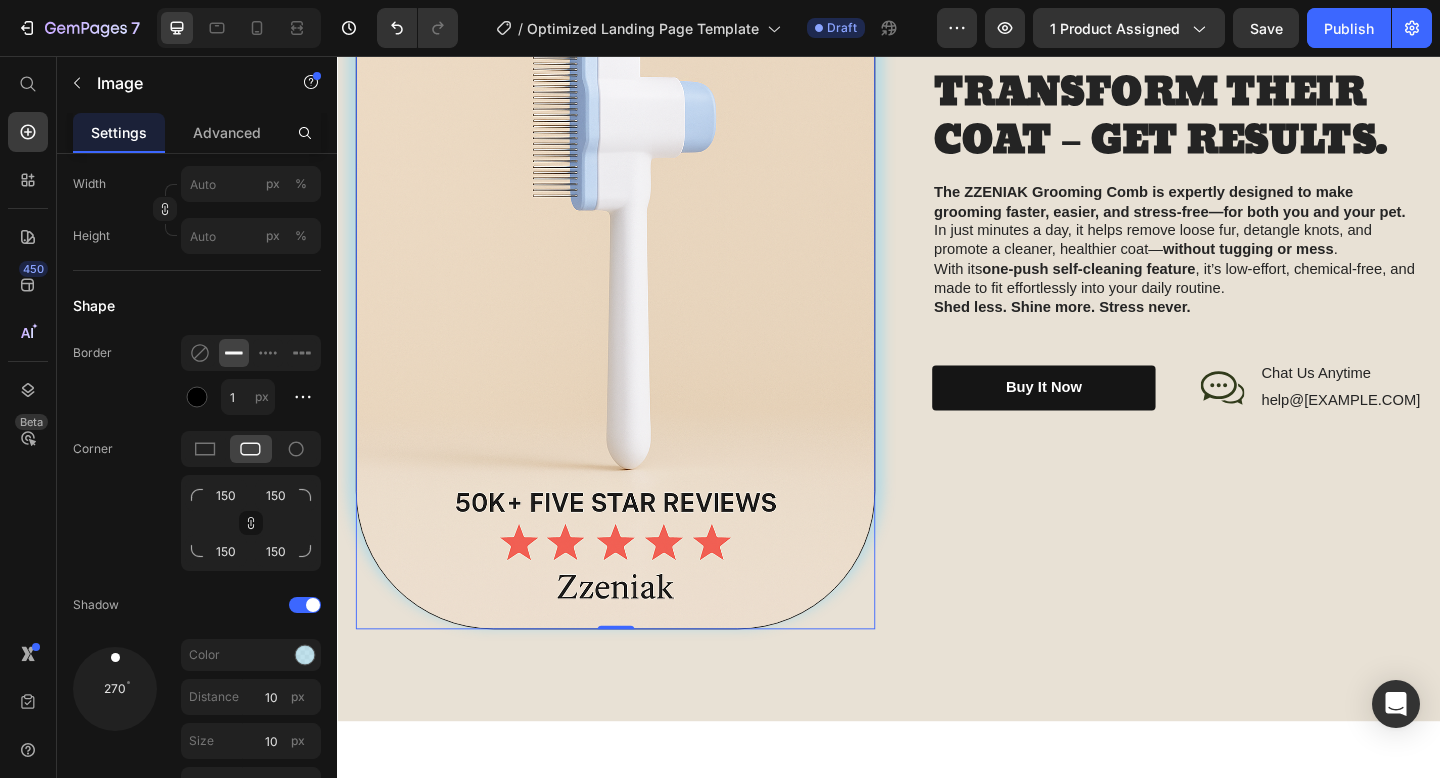scroll, scrollTop: 2545, scrollLeft: 0, axis: vertical 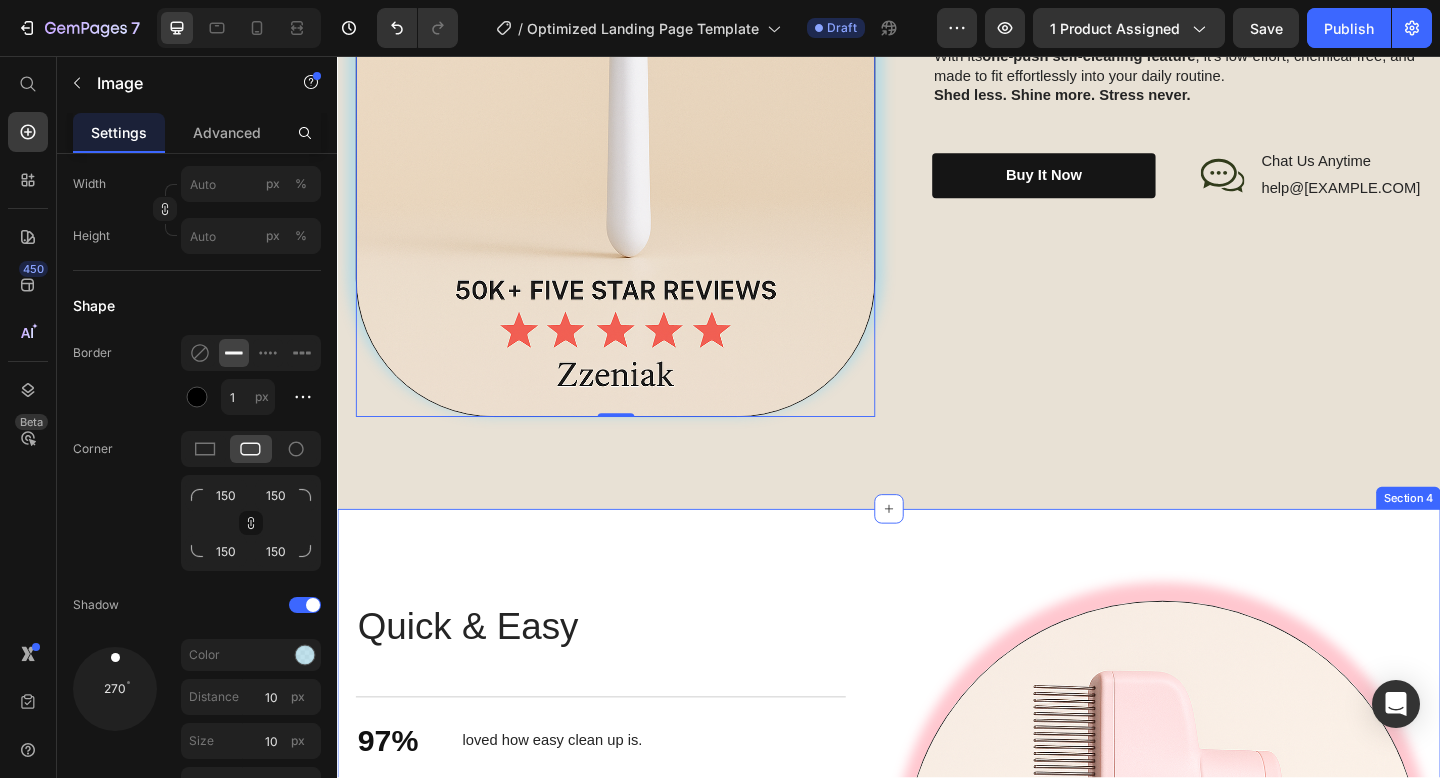 click on "Image   0 TRANSFORM THEIR COAT – GET RESULTS.   Heading The ZZENIAK Grooming Comb is expertly designed to make grooming faster, easier, and stress-free—for both you and your pet. In just minutes a day, it helps remove loose fur, detangle knots, and promote a cleaner, healthier coat— without tugging or mess . With its  one-push self-cleaning feature , it’s low-effort, chemical-free, and made to fit effortlessly into your daily routine. Shed less. Shine more. Stress never. Text Block buy it now Button
Icon Chat Us Anytime Text Block help@Zzeniak.com Text Block Row Row Row Row Section 3" at bounding box center (937, 25) 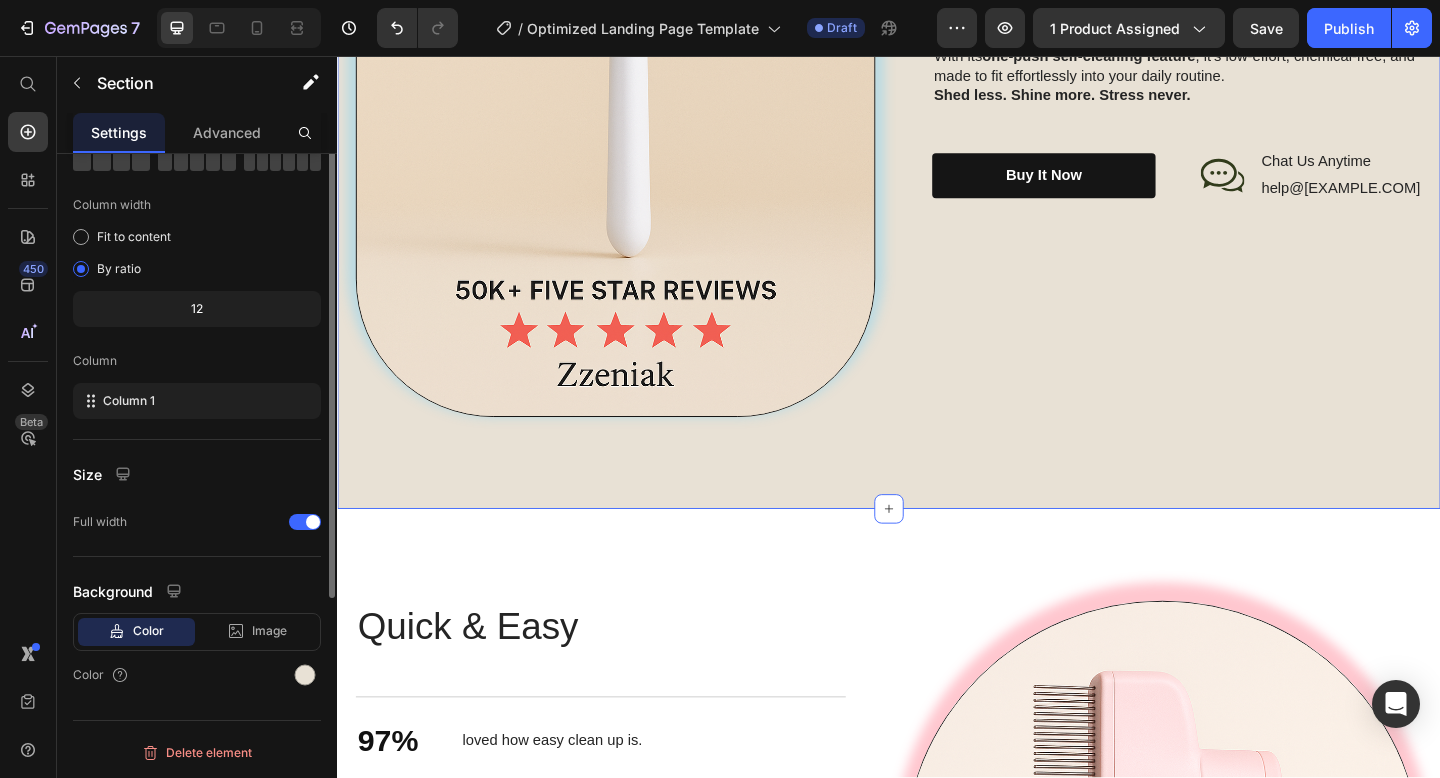 scroll, scrollTop: 0, scrollLeft: 0, axis: both 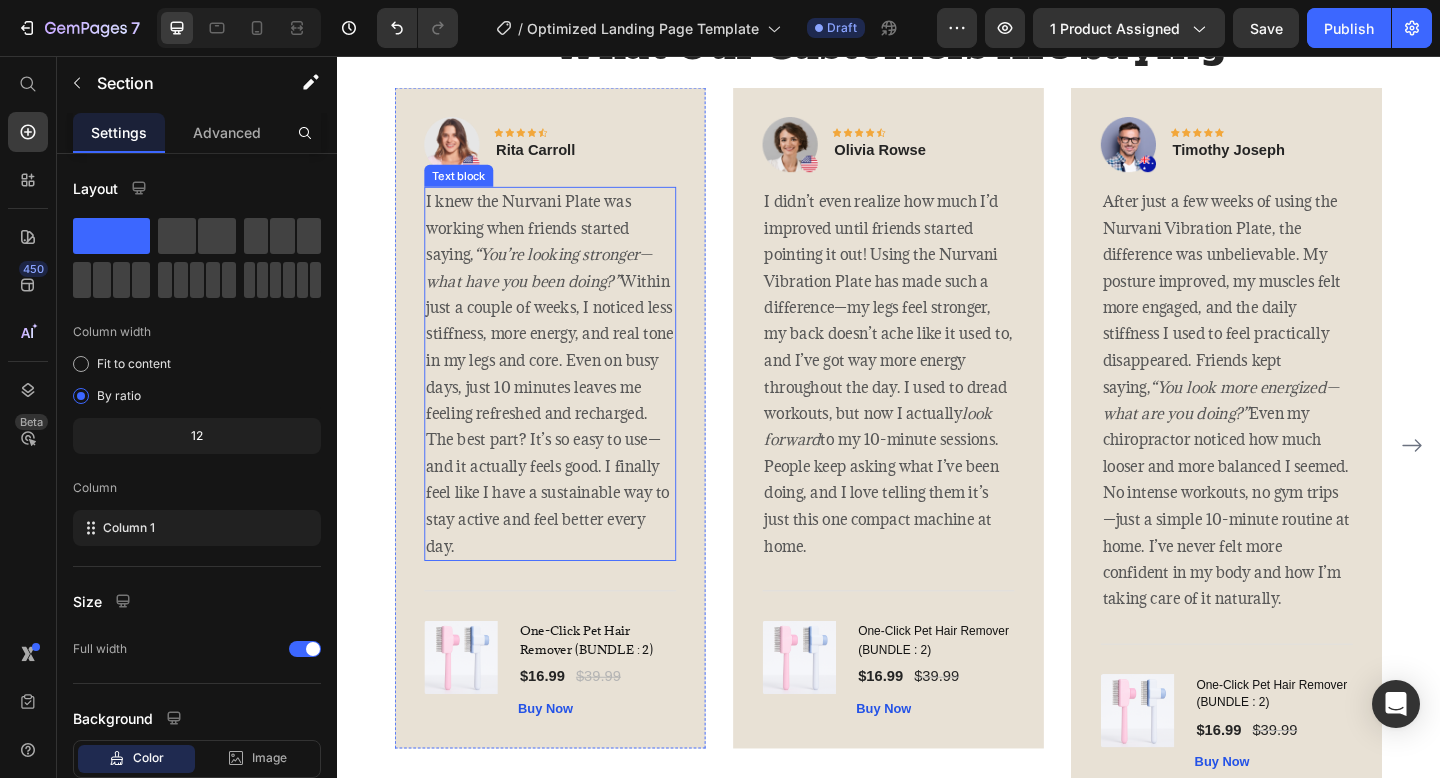 click on "I knew the Nurvani Plate was working when friends started saying,  “You’re looking stronger—what have you been doing?”  Within just a couple of weeks, I noticed less stiffness, more energy, and real tone in my legs and core. Even on busy days, just 10 minutes leaves me feeling refreshed and recharged. The best part? It’s so easy to use—and it actually feels good. I finally feel like I have a sustainable way to stay active and feel better every day." at bounding box center (569, 402) 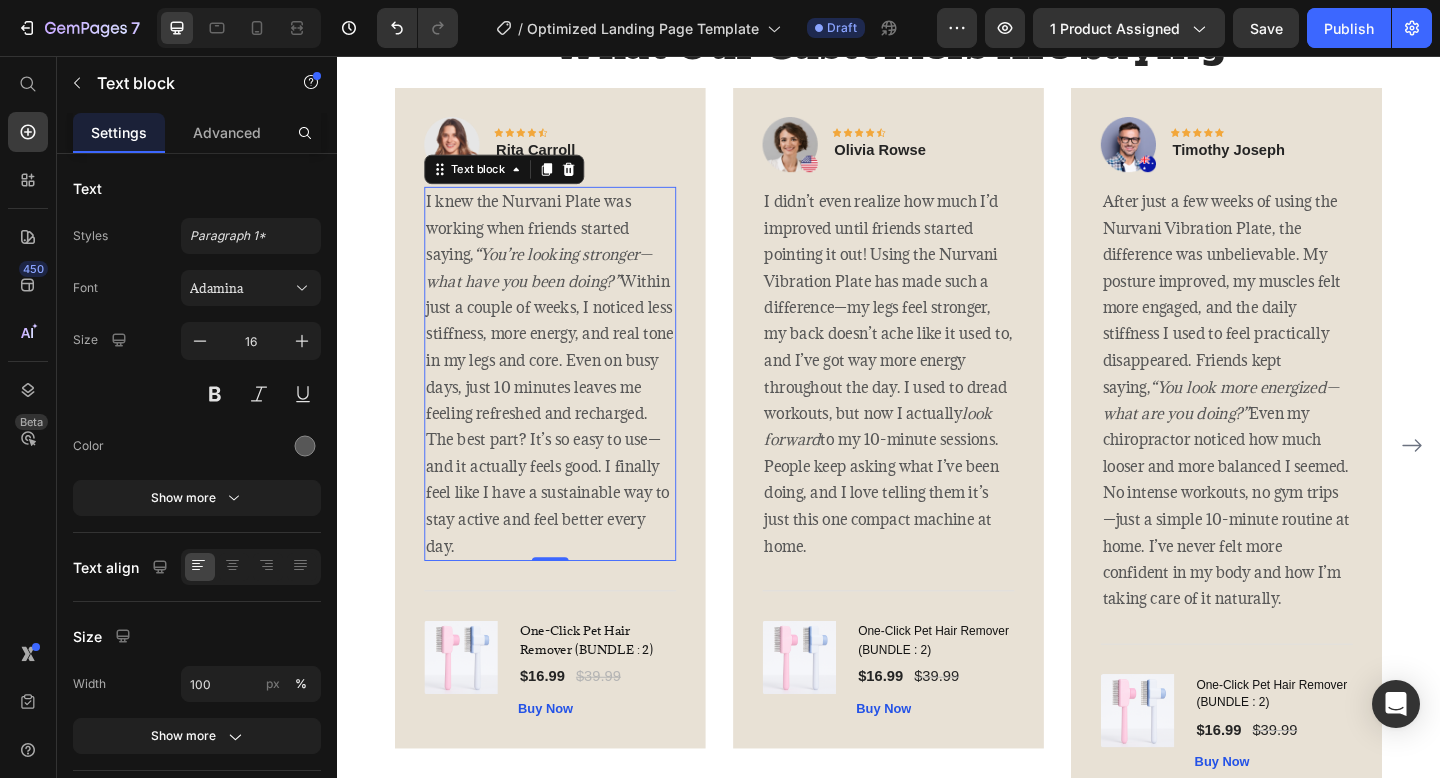 click on "I knew the Nurvani Plate was working when friends started saying,  “You’re looking stronger—what have you been doing?”  Within just a couple of weeks, I noticed less stiffness, more energy, and real tone in my legs and core. Even on busy days, just 10 minutes leaves me feeling refreshed and recharged. The best part? It’s so easy to use—and it actually feels good. I finally feel like I have a sustainable way to stay active and feel better every day." at bounding box center (569, 402) 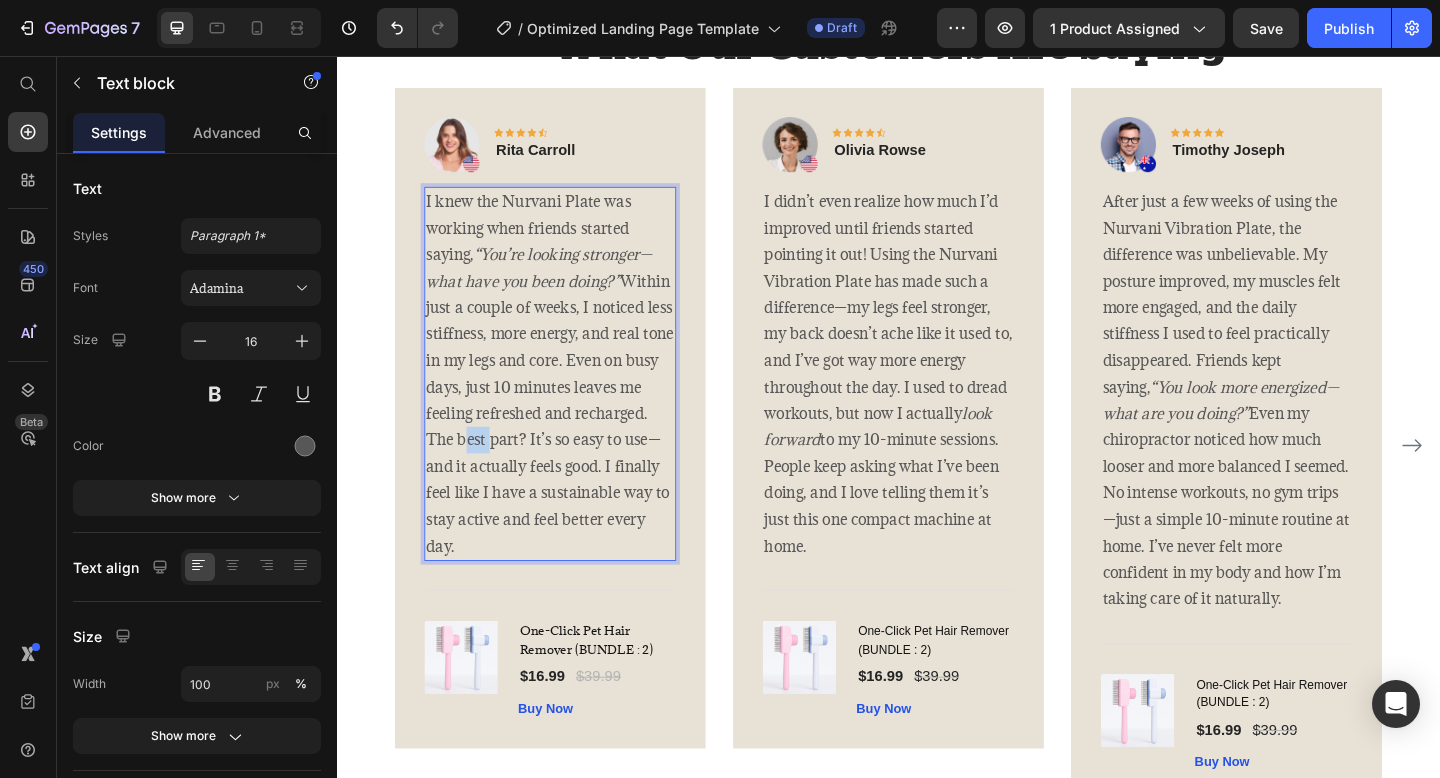 click on "I knew the Nurvani Plate was working when friends started saying,  “You’re looking stronger—what have you been doing?”  Within just a couple of weeks, I noticed less stiffness, more energy, and real tone in my legs and core. Even on busy days, just 10 minutes leaves me feeling refreshed and recharged. The best part? It’s so easy to use—and it actually feels good. I finally feel like I have a sustainable way to stay active and feel better every day." at bounding box center [569, 402] 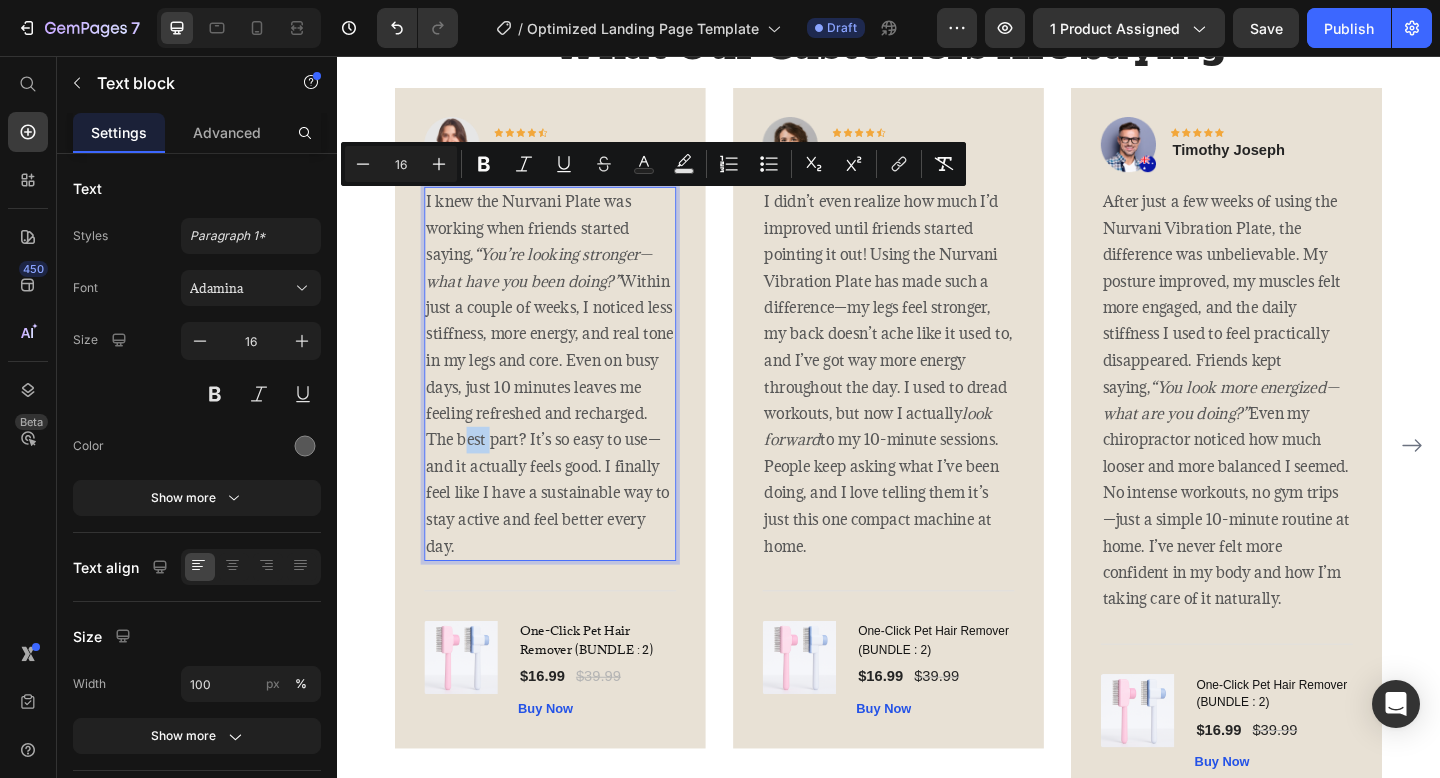 copy on "I knew the Nurvani Plate was working when friends started saying,  “You’re looking stronger—what have you been doing?”  Within just a couple of weeks, I noticed less stiffness, more energy, and real tone in my legs and core. Even on busy days, just 10 minutes leaves me feeling refreshed and recharged. The best part? It’s so easy to use—and it actually feels good. I finally feel like I have a sustainable way to stay active and feel better every day." 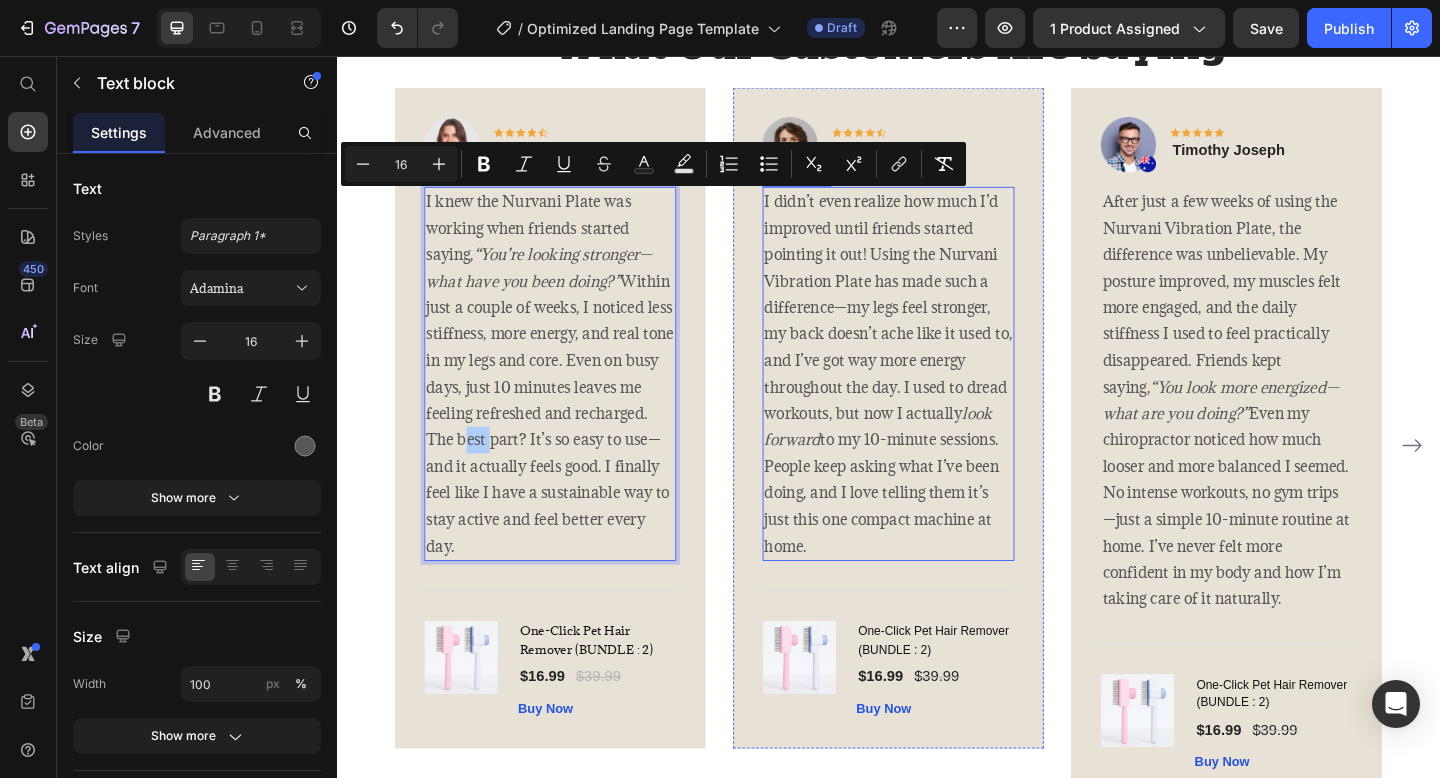 click on "I didn’t even realize how much I’d improved until friends started pointing it out! Using the Nurvani Vibration Plate has made such a difference—my legs feel stronger, my back doesn’t ache like it used to, and I’ve got way more energy throughout the day. I used to dread workouts, but now I actually  look forward  to my 10-minute sessions. People keep asking what I’ve been doing, and I love telling them it’s just this one compact machine at home." at bounding box center (937, 402) 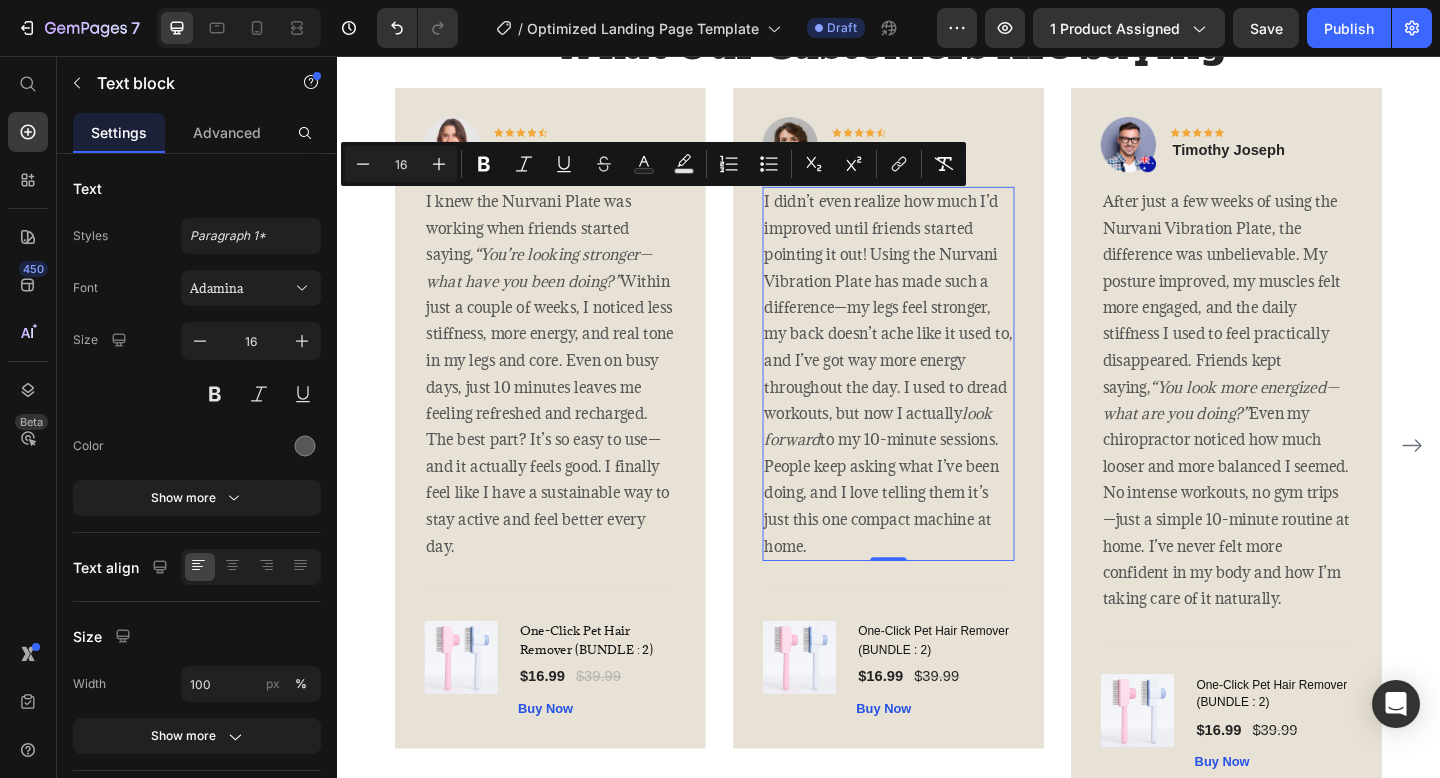click on "I didn’t even realize how much I’d improved until friends started pointing it out! Using the Nurvani Vibration Plate has made such a difference—my legs feel stronger, my back doesn’t ache like it used to, and I’ve got way more energy throughout the day. I used to dread workouts, but now I actually  look forward  to my 10-minute sessions. People keep asking what I’ve been doing, and I love telling them it’s just this one compact machine at home." at bounding box center [937, 402] 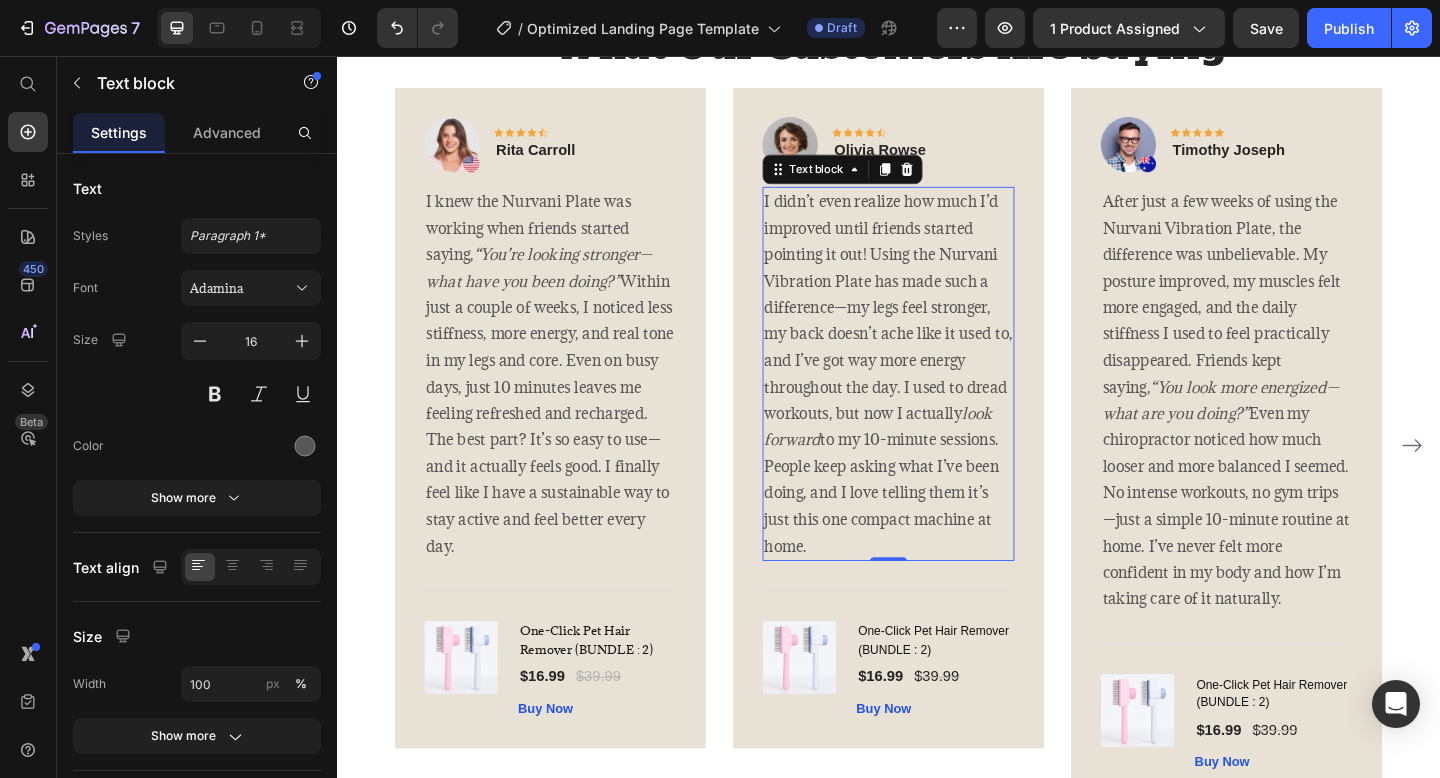 click on "I didn’t even realize how much I’d improved until friends started pointing it out! Using the Nurvani Vibration Plate has made such a difference—my legs feel stronger, my back doesn’t ache like it used to, and I’ve got way more energy throughout the day. I used to dread workouts, but now I actually  look forward  to my 10-minute sessions. People keep asking what I’ve been doing, and I love telling them it’s just this one compact machine at home." at bounding box center [937, 402] 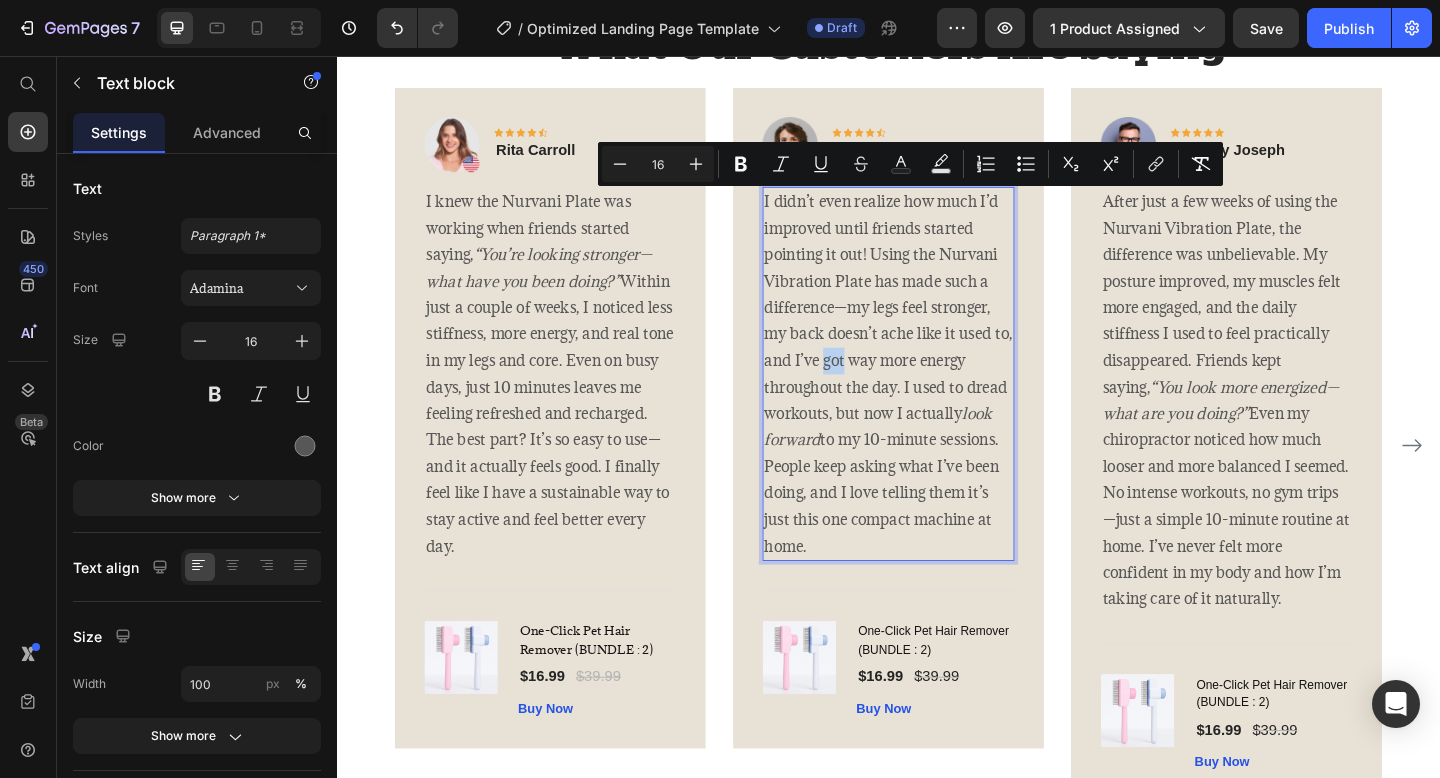 copy on "I didn’t even realize how much I’d improved until friends started pointing it out! Using the Nurvani Vibration Plate has made such a difference—my legs feel stronger, my back doesn’t ache like it used to, and I’ve got way more energy throughout the day. I used to dread workouts, but now I actually  look forward  to my 10-minute sessions. People keep asking what I’ve been doing, and I love telling them it’s just this one compact machine at home." 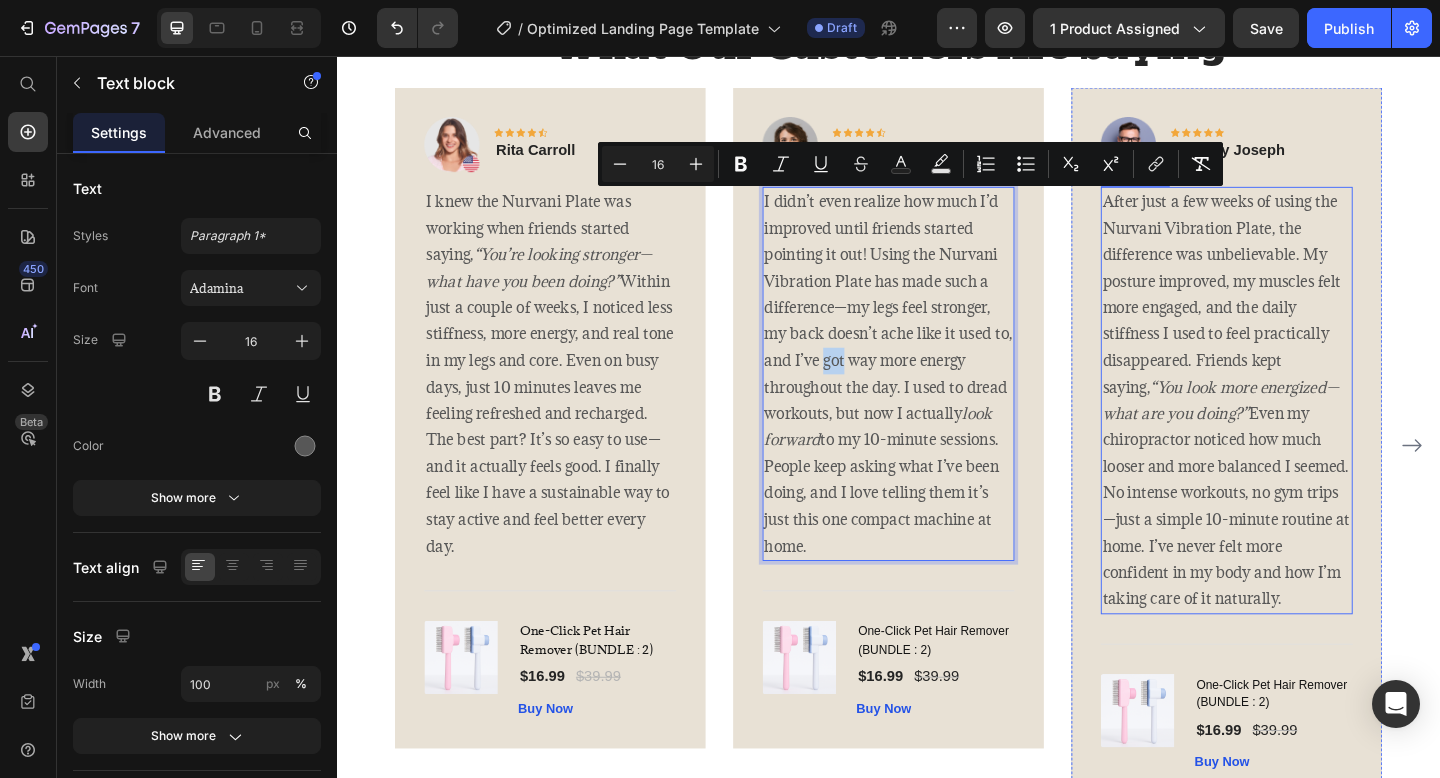 click on "After just a few weeks of using the Nurvani Vibration Plate, the difference was unbelievable. My posture improved, my muscles felt more engaged, and the daily stiffness I used to feel practically disappeared. Friends kept saying,  “You look more energized—what are you doing?”  Even my chiropractor noticed how much looser and more balanced I seemed. No intense workouts, no gym trips—just a simple 10-minute routine at home. I’ve never felt more confident in my body and how I’m taking care of it naturally." at bounding box center [1305, 431] 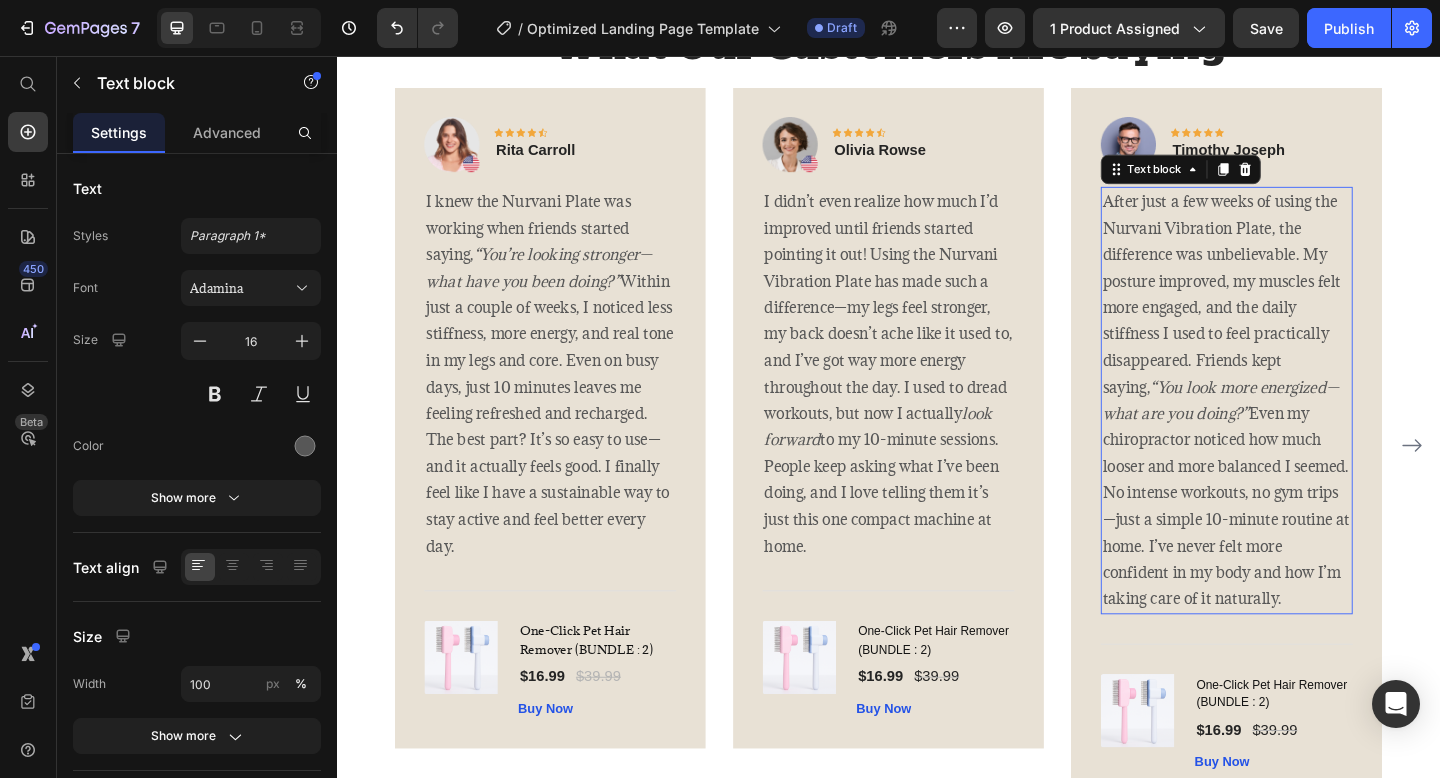 click on "After just a few weeks of using the Nurvani Vibration Plate, the difference was unbelievable. My posture improved, my muscles felt more engaged, and the daily stiffness I used to feel practically disappeared. Friends kept saying,  “You look more energized—what are you doing?”  Even my chiropractor noticed how much looser and more balanced I seemed. No intense workouts, no gym trips—just a simple 10-minute routine at home. I’ve never felt more confident in my body and how I’m taking care of it naturally." at bounding box center (1305, 431) 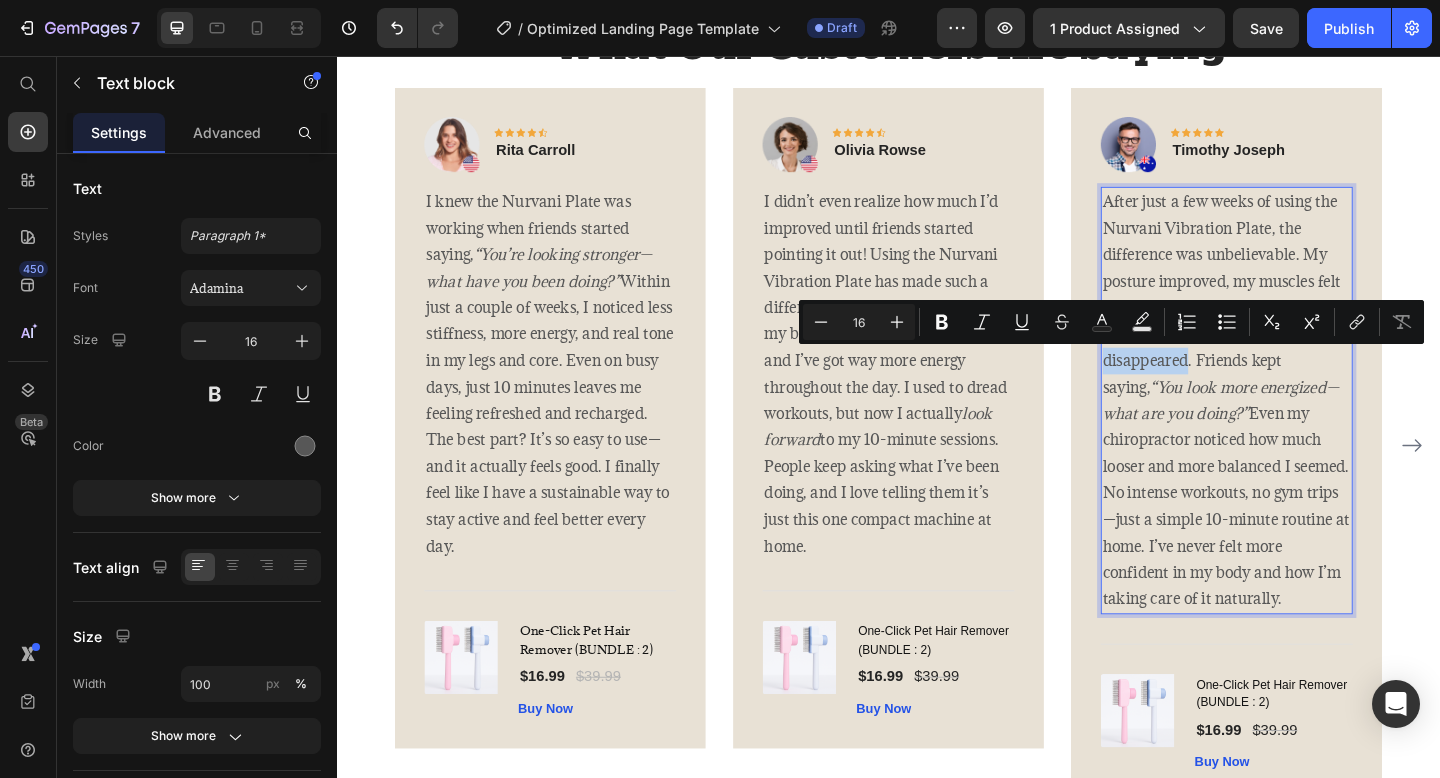 click on "After just a few weeks of using the Nurvani Vibration Plate, the difference was unbelievable. My posture improved, my muscles felt more engaged, and the daily stiffness I used to feel practically disappeared. Friends kept saying,  “You look more energized—what are you doing?”  Even my chiropractor noticed how much looser and more balanced I seemed. No intense workouts, no gym trips—just a simple 10-minute routine at home. I’ve never felt more confident in my body and how I’m taking care of it naturally." at bounding box center (1305, 431) 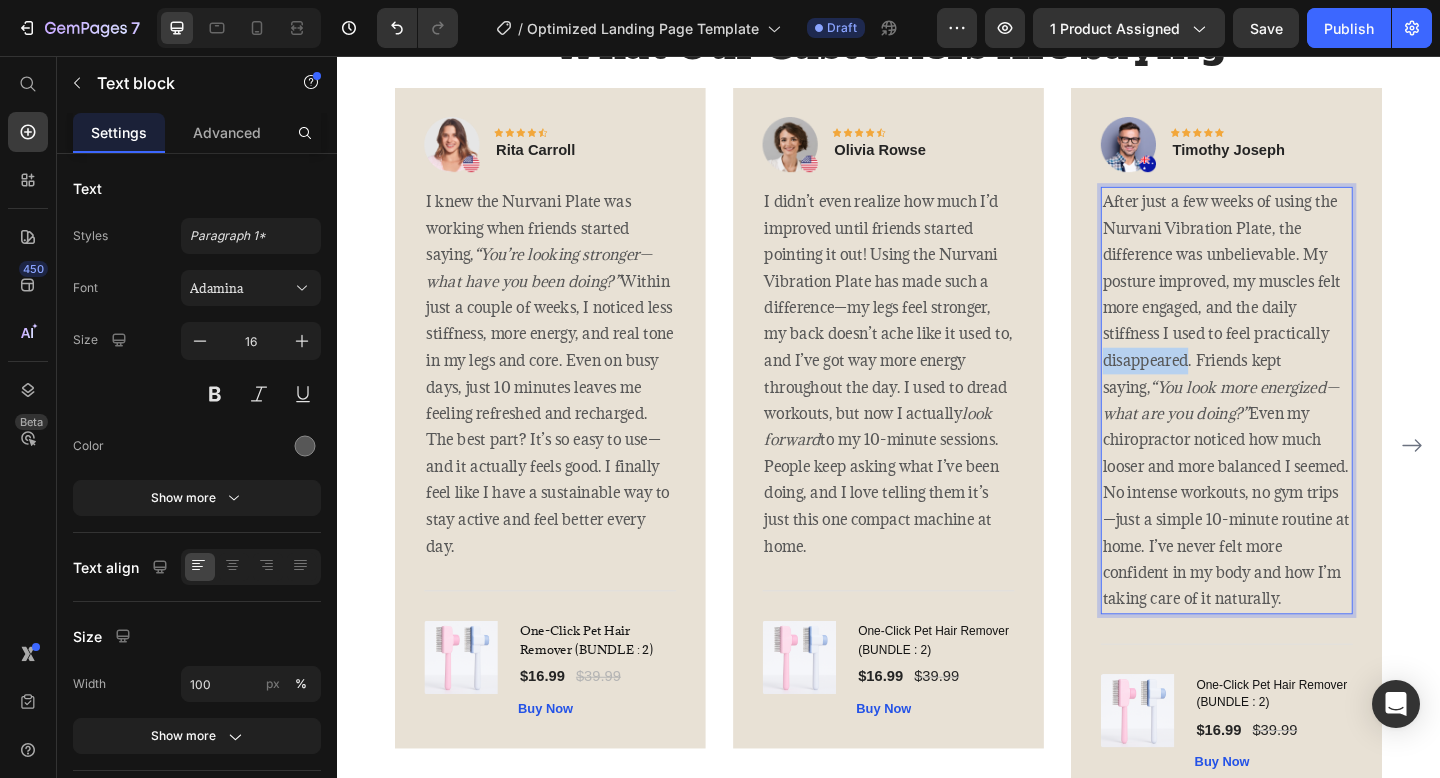click on "After just a few weeks of using the Nurvani Vibration Plate, the difference was unbelievable. My posture improved, my muscles felt more engaged, and the daily stiffness I used to feel practically disappeared. Friends kept saying,  “You look more energized—what are you doing?”  Even my chiropractor noticed how much looser and more balanced I seemed. No intense workouts, no gym trips—just a simple 10-minute routine at home. I’ve never felt more confident in my body and how I’m taking care of it naturally." at bounding box center (1305, 431) 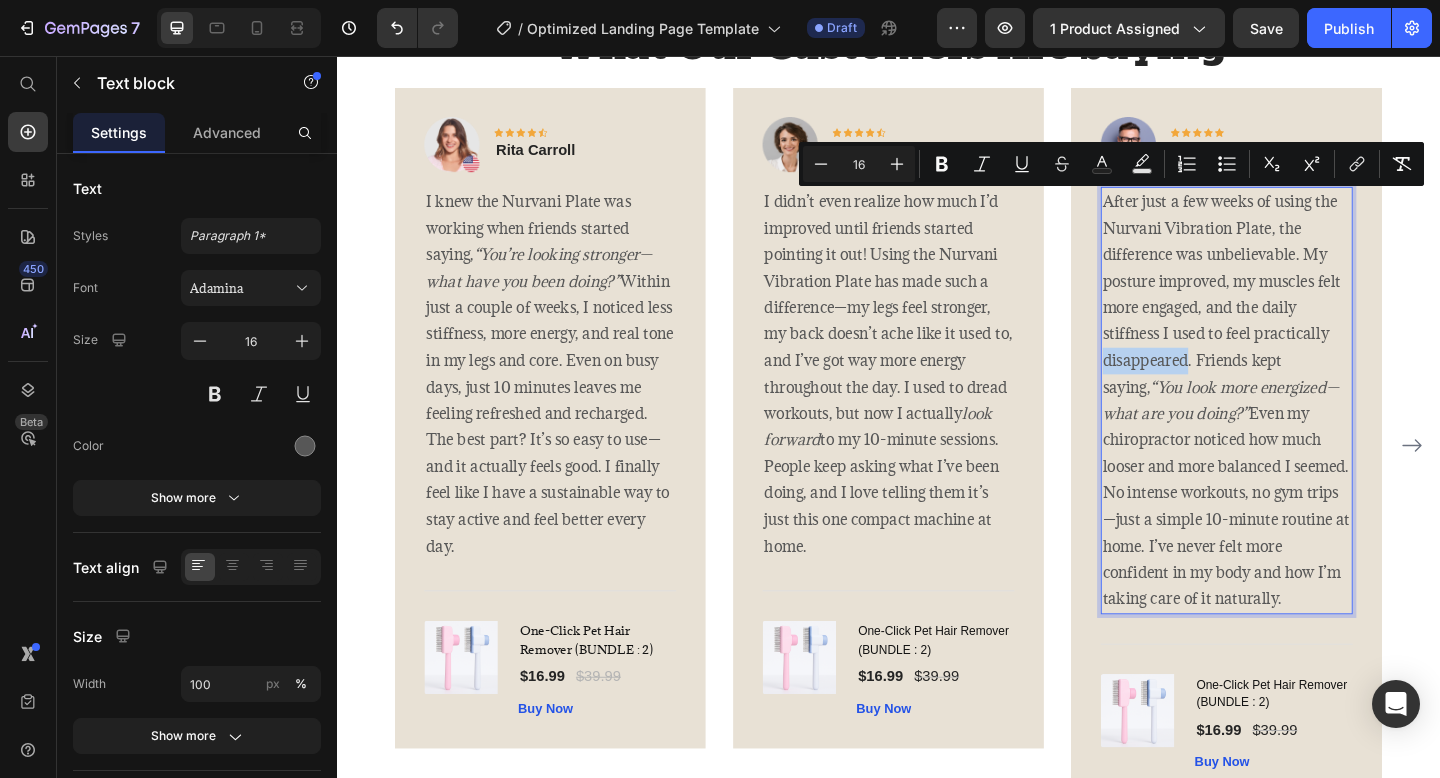 copy on "After just a few weeks of using the Nurvani Vibration Plate, the difference was unbelievable. My posture improved, my muscles felt more engaged, and the daily stiffness I used to feel practically disappeared. Friends kept saying,  “You look more energized—what are you doing?”  Even my chiropractor noticed how much looser and more balanced I seemed. No intense workouts, no gym trips—just a simple 10-minute routine at home. I’ve never felt more confident in my body and how I’m taking care of it naturally." 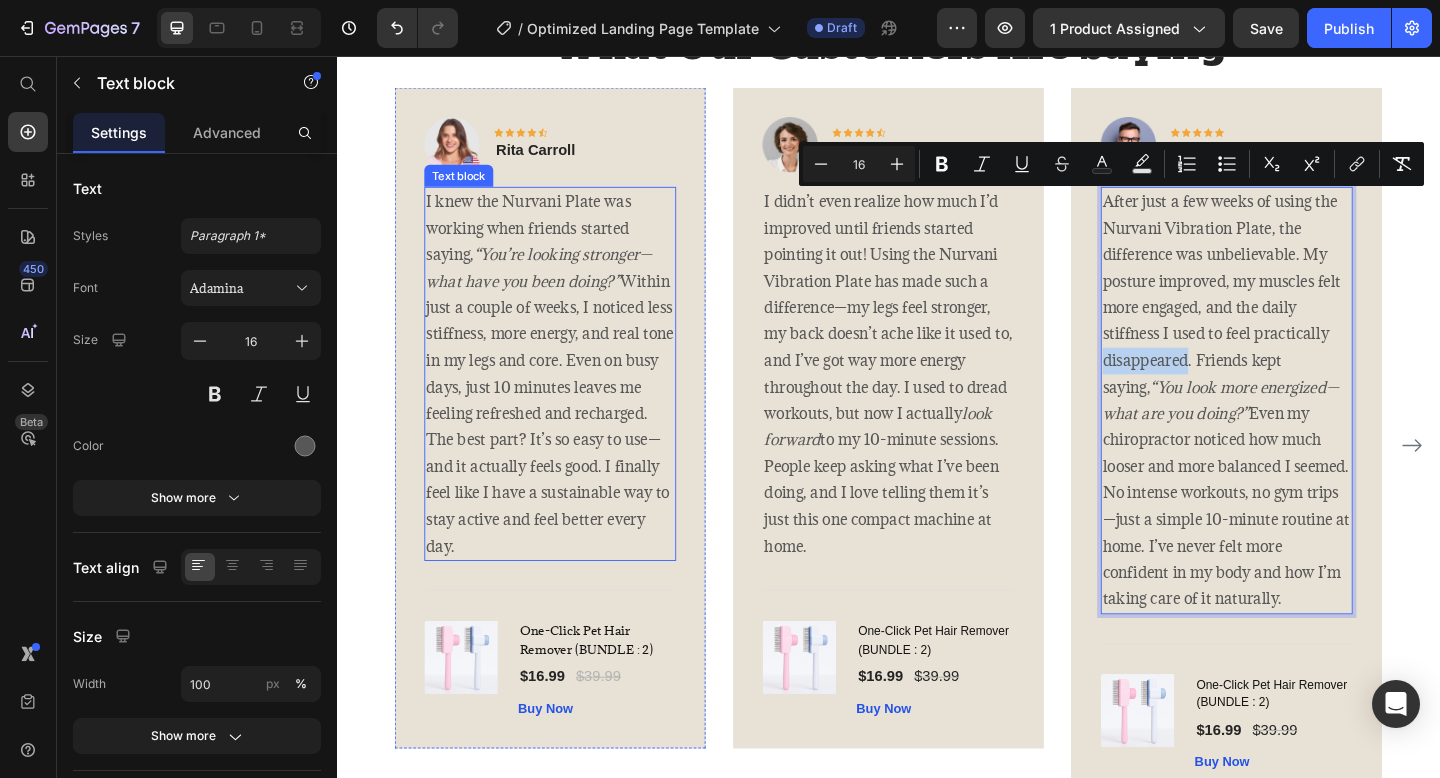 click on "“You’re looking stronger—what have you been doing?”" at bounding box center [557, 287] 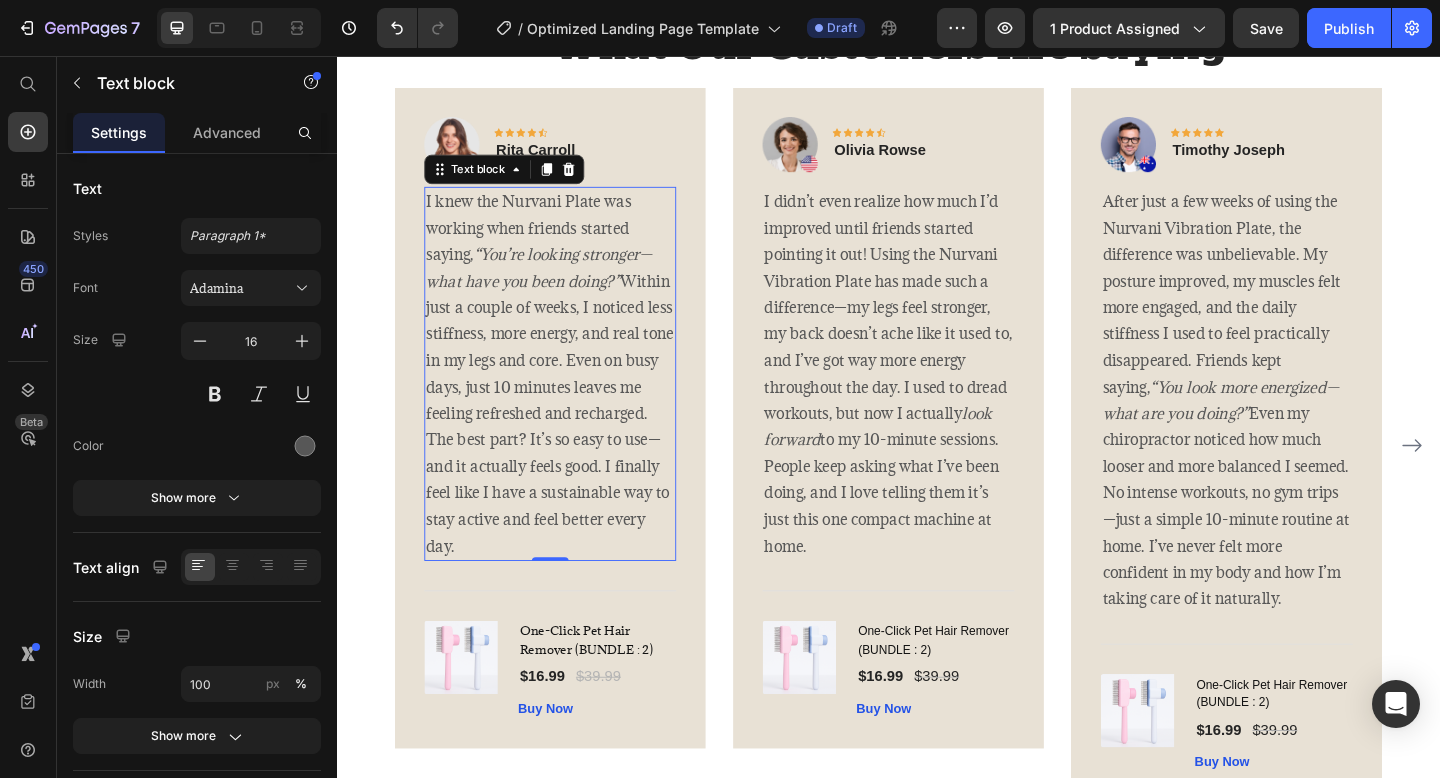 click on "“You’re looking stronger—what have you been doing?”" at bounding box center (557, 287) 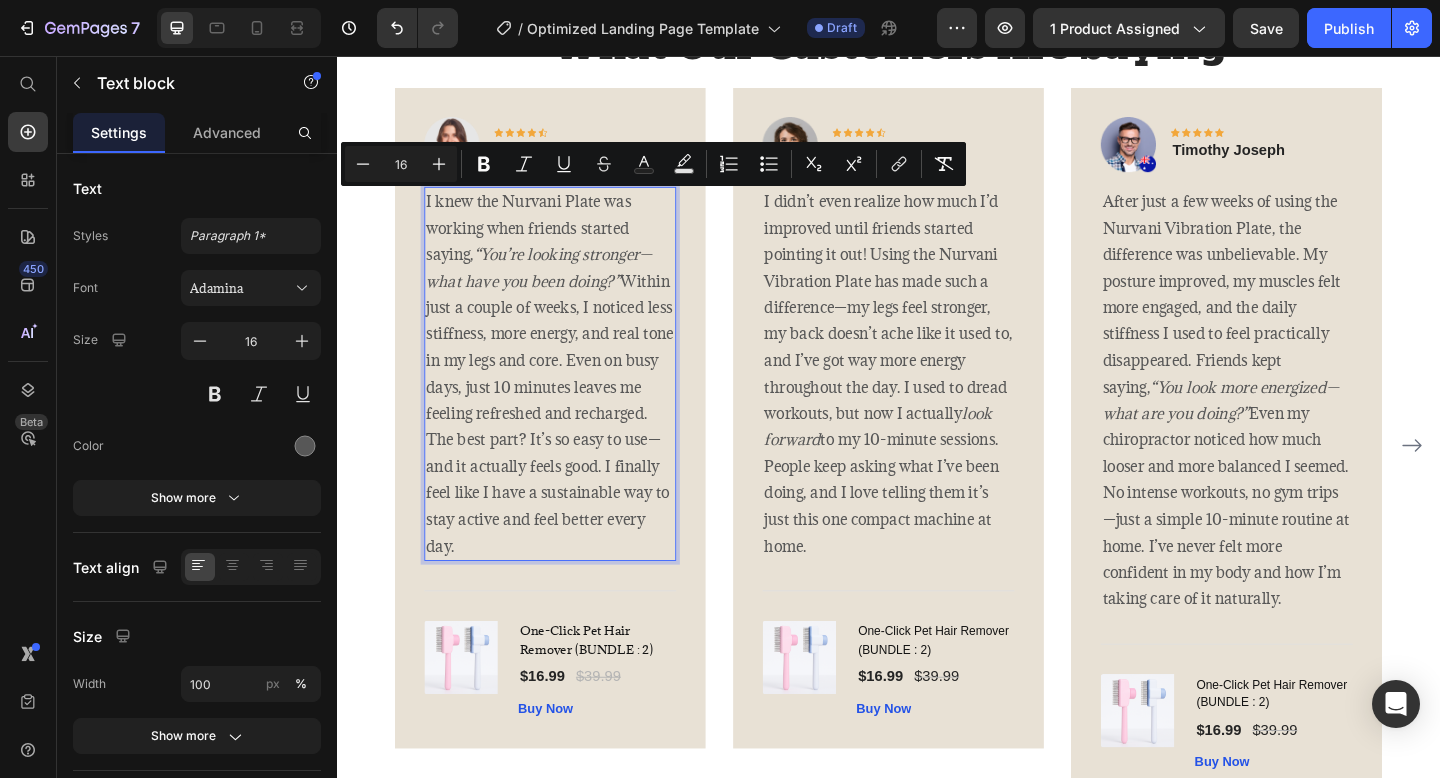 click on "“You’re looking stronger—what have you been doing?”" at bounding box center [557, 287] 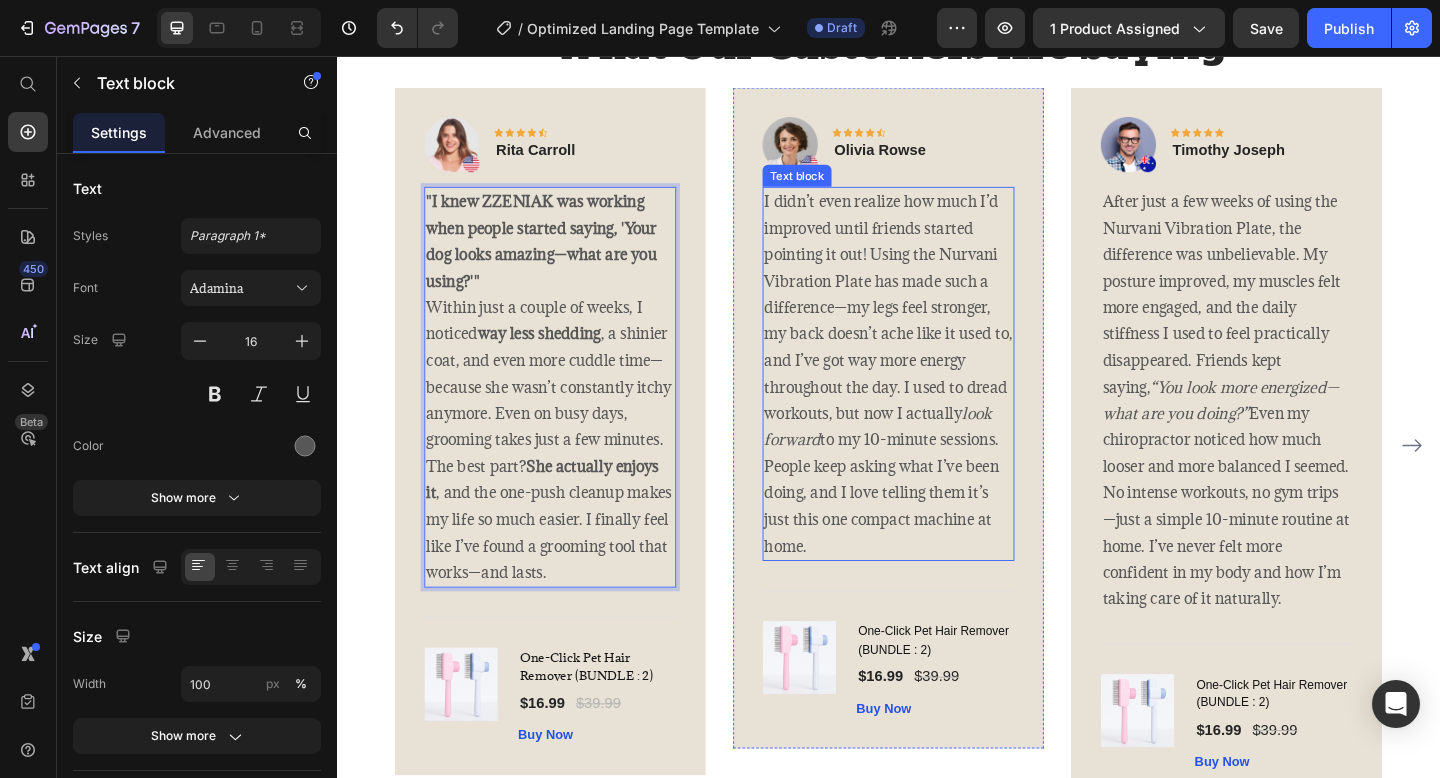 click on "I didn’t even realize how much I’d improved until friends started pointing it out! Using the Nurvani Vibration Plate has made such a difference—my legs feel stronger, my back doesn’t ache like it used to, and I’ve got way more energy throughout the day. I used to dread workouts, but now I actually  look forward  to my 10-minute sessions. People keep asking what I’ve been doing, and I love telling them it’s just this one compact machine at home." at bounding box center [937, 402] 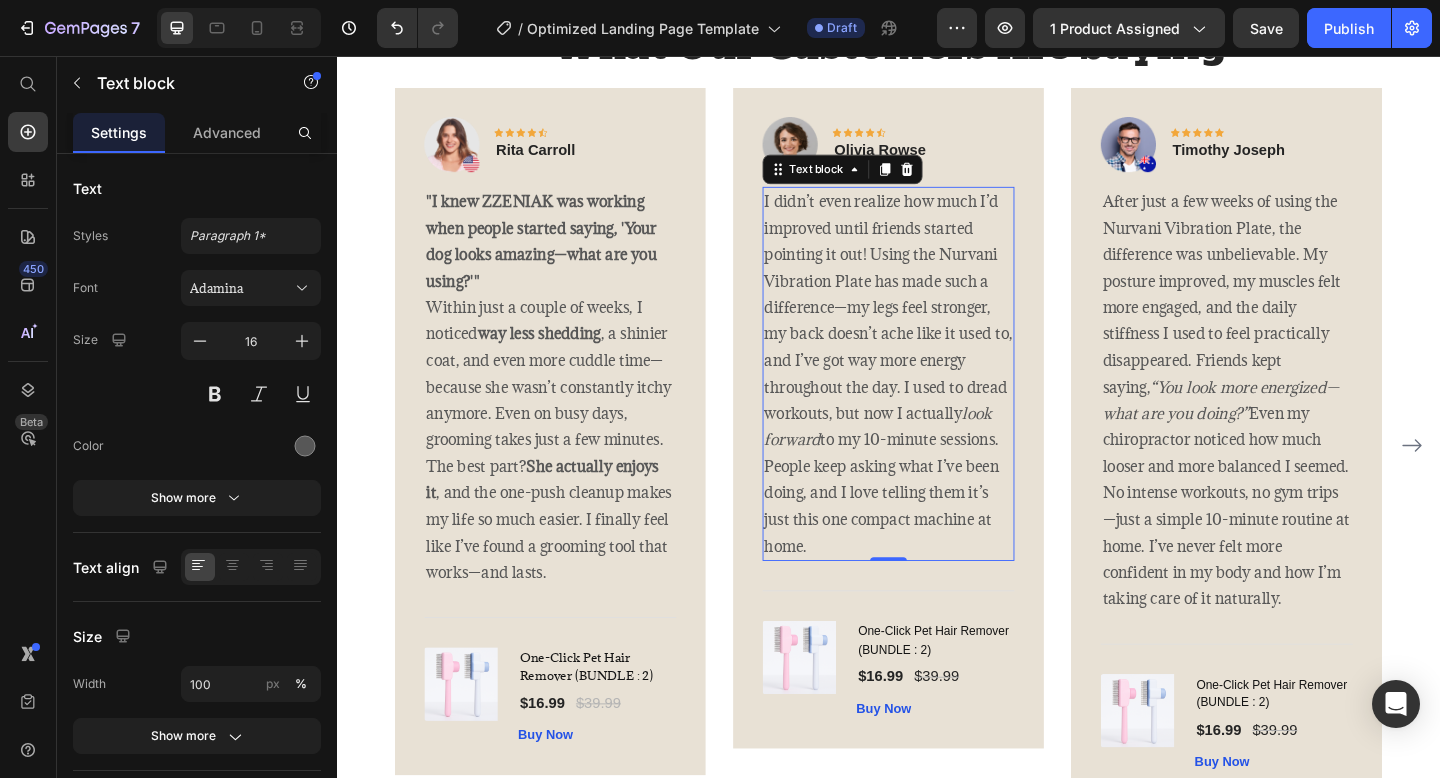 click on "I didn’t even realize how much I’d improved until friends started pointing it out! Using the Nurvani Vibration Plate has made such a difference—my legs feel stronger, my back doesn’t ache like it used to, and I’ve got way more energy throughout the day. I used to dread workouts, but now I actually  look forward  to my 10-minute sessions. People keep asking what I’ve been doing, and I love telling them it’s just this one compact machine at home." at bounding box center (937, 402) 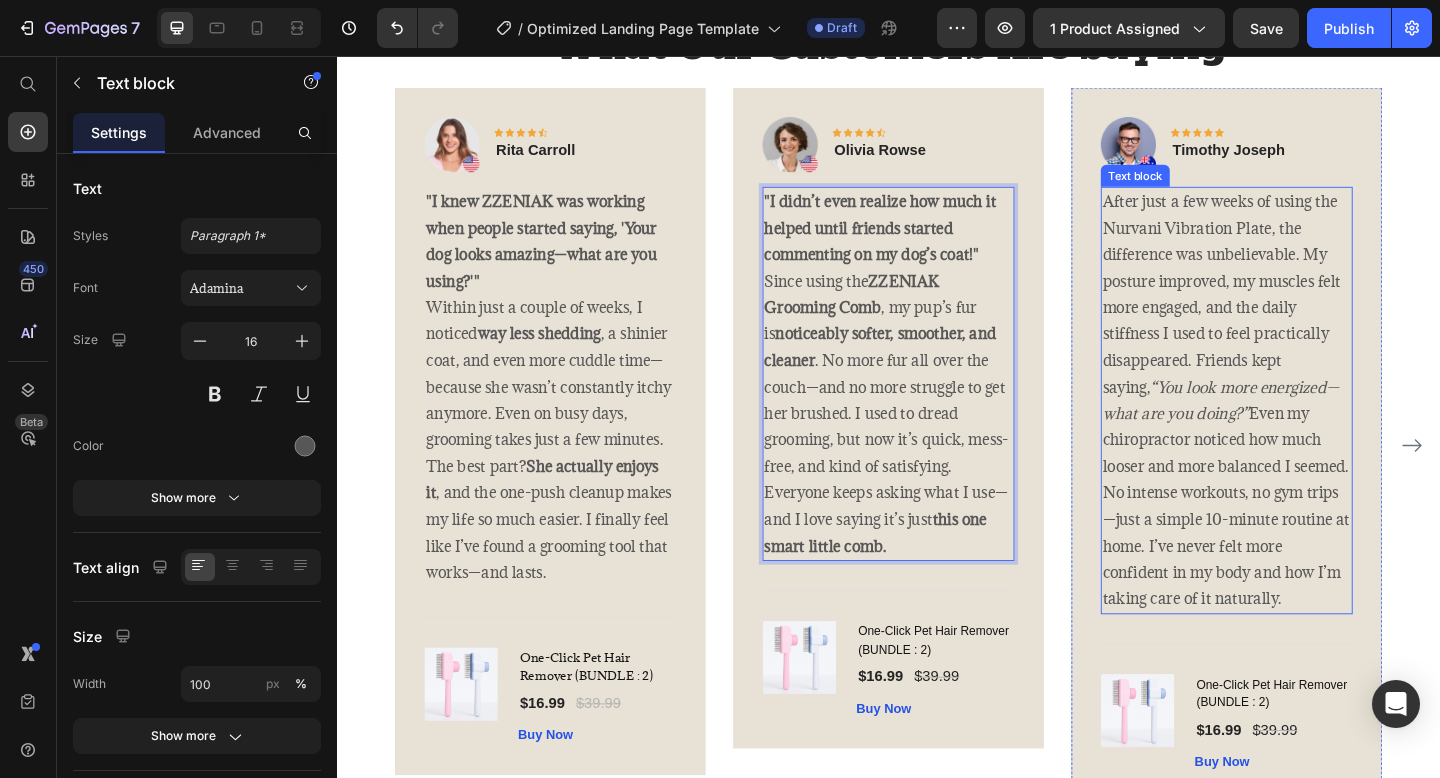 click on "After just a few weeks of using the Nurvani Vibration Plate, the difference was unbelievable. My posture improved, my muscles felt more engaged, and the daily stiffness I used to feel practically disappeared. Friends kept saying,  “You look more energized—what are you doing?”  Even my chiropractor noticed how much looser and more balanced I seemed. No intense workouts, no gym trips—just a simple 10-minute routine at home. I’ve never felt more confident in my body and how I’m taking care of it naturally." at bounding box center [1305, 431] 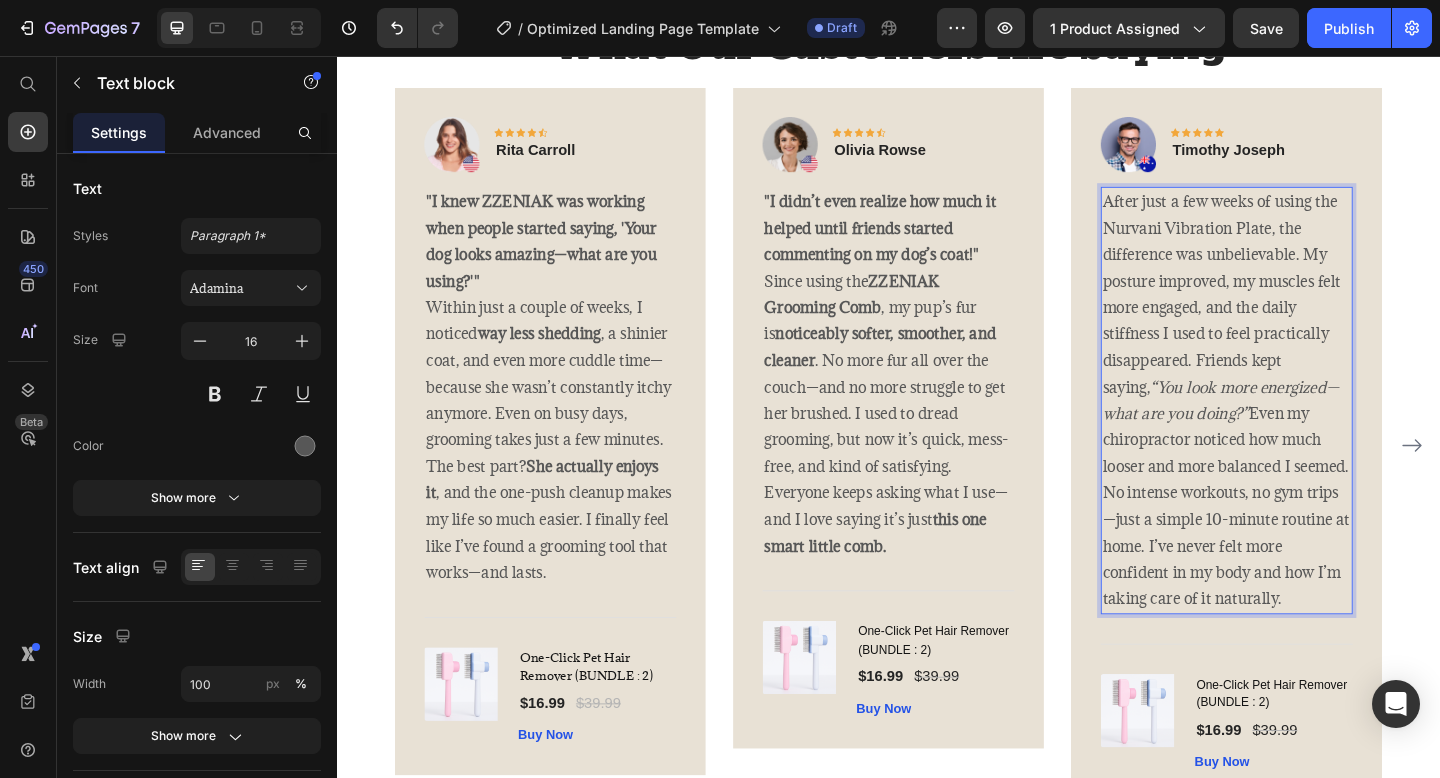 click on "After just a few weeks of using the Nurvani Vibration Plate, the difference was unbelievable. My posture improved, my muscles felt more engaged, and the daily stiffness I used to feel practically disappeared. Friends kept saying,  “You look more energized—what are you doing?”  Even my chiropractor noticed how much looser and more balanced I seemed. No intense workouts, no gym trips—just a simple 10-minute routine at home. I’ve never felt more confident in my body and how I’m taking care of it naturally." at bounding box center (1305, 431) 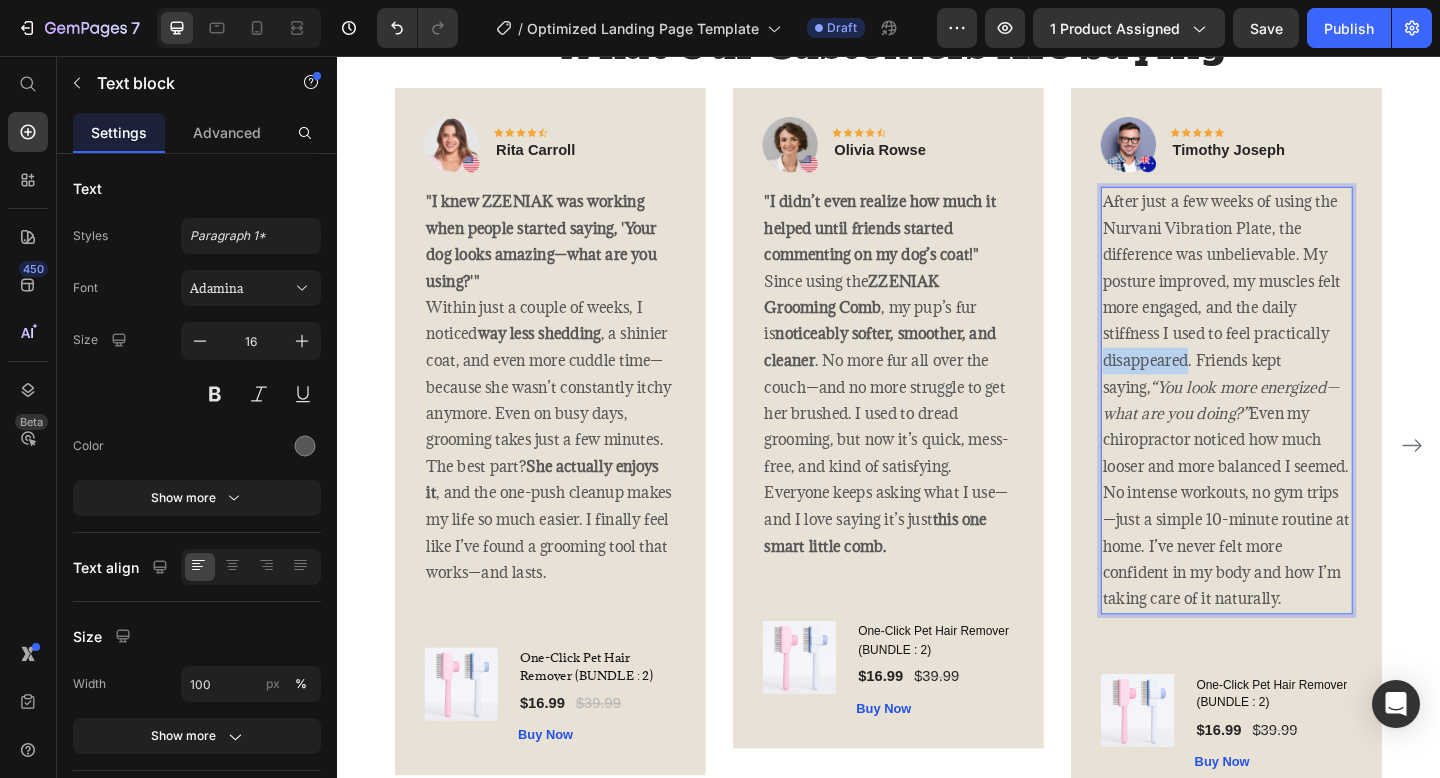 click on "After just a few weeks of using the Nurvani Vibration Plate, the difference was unbelievable. My posture improved, my muscles felt more engaged, and the daily stiffness I used to feel practically disappeared. Friends kept saying,  “You look more energized—what are you doing?”  Even my chiropractor noticed how much looser and more balanced I seemed. No intense workouts, no gym trips—just a simple 10-minute routine at home. I’ve never felt more confident in my body and how I’m taking care of it naturally." at bounding box center (1305, 431) 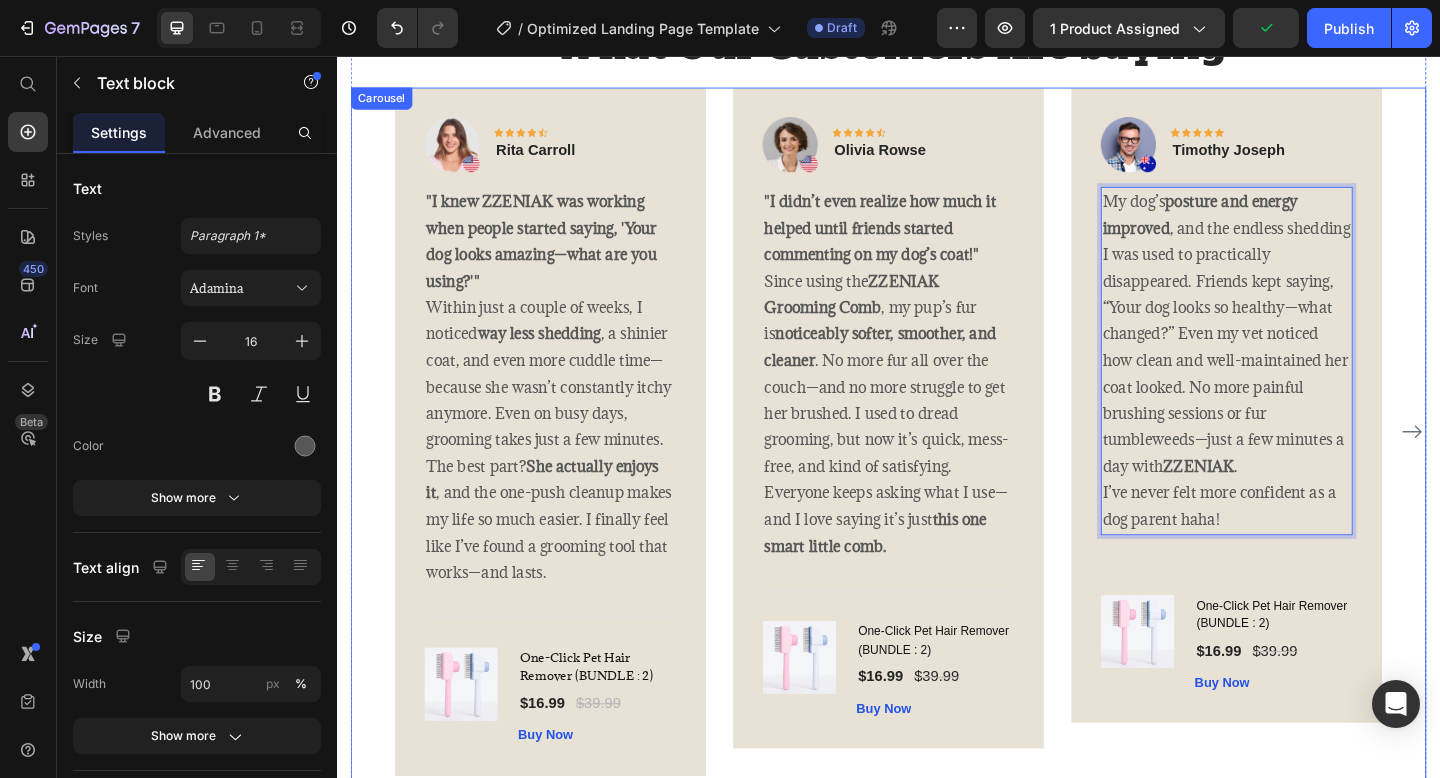 click 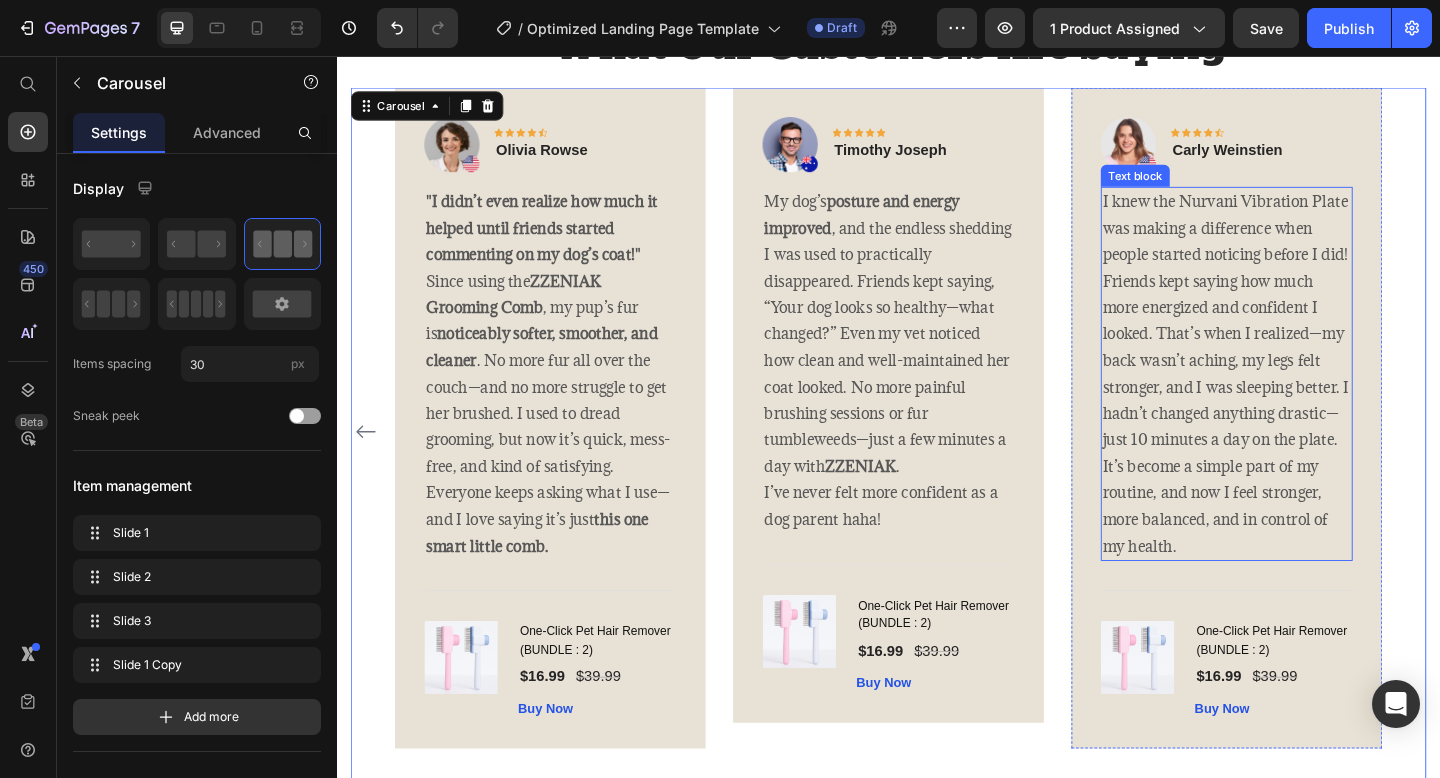 click on "I knew the Nurvani Vibration Plate was making a difference when people started noticing before I did! Friends kept saying how much more energized and confident I looked. That’s when I realized—my back wasn’t aching, my legs felt stronger, and I was sleeping better. I hadn’t changed anything drastic—just 10 minutes a day on the plate. It’s become a simple part of my routine, and now I feel stronger, more balanced, and in control of my health." at bounding box center (1305, 402) 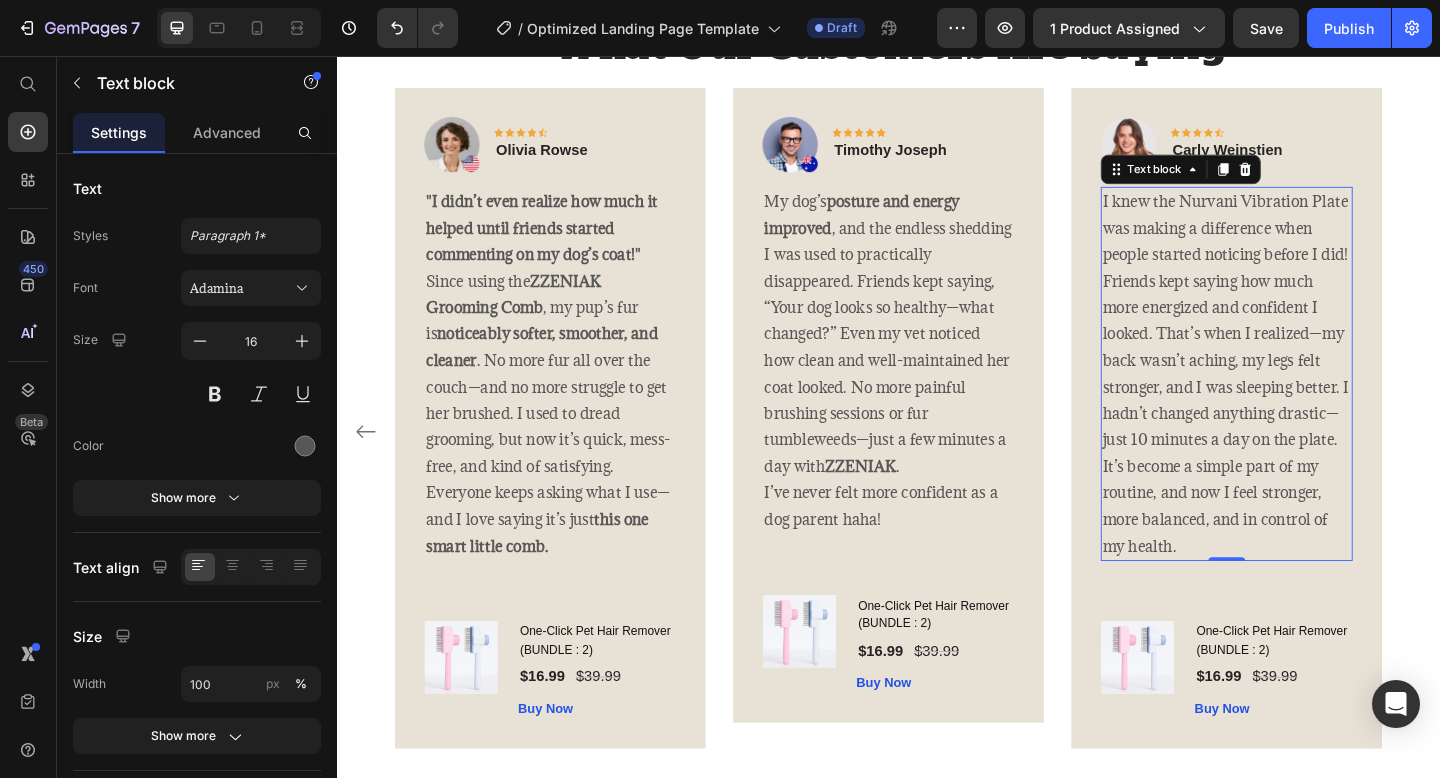 click on "I knew the Nurvani Vibration Plate was making a difference when people started noticing before I did! Friends kept saying how much more energized and confident I looked. That’s when I realized—my back wasn’t aching, my legs felt stronger, and I was sleeping better. I hadn’t changed anything drastic—just 10 minutes a day on the plate. It’s become a simple part of my routine, and now I feel stronger, more balanced, and in control of my health." at bounding box center (1305, 402) 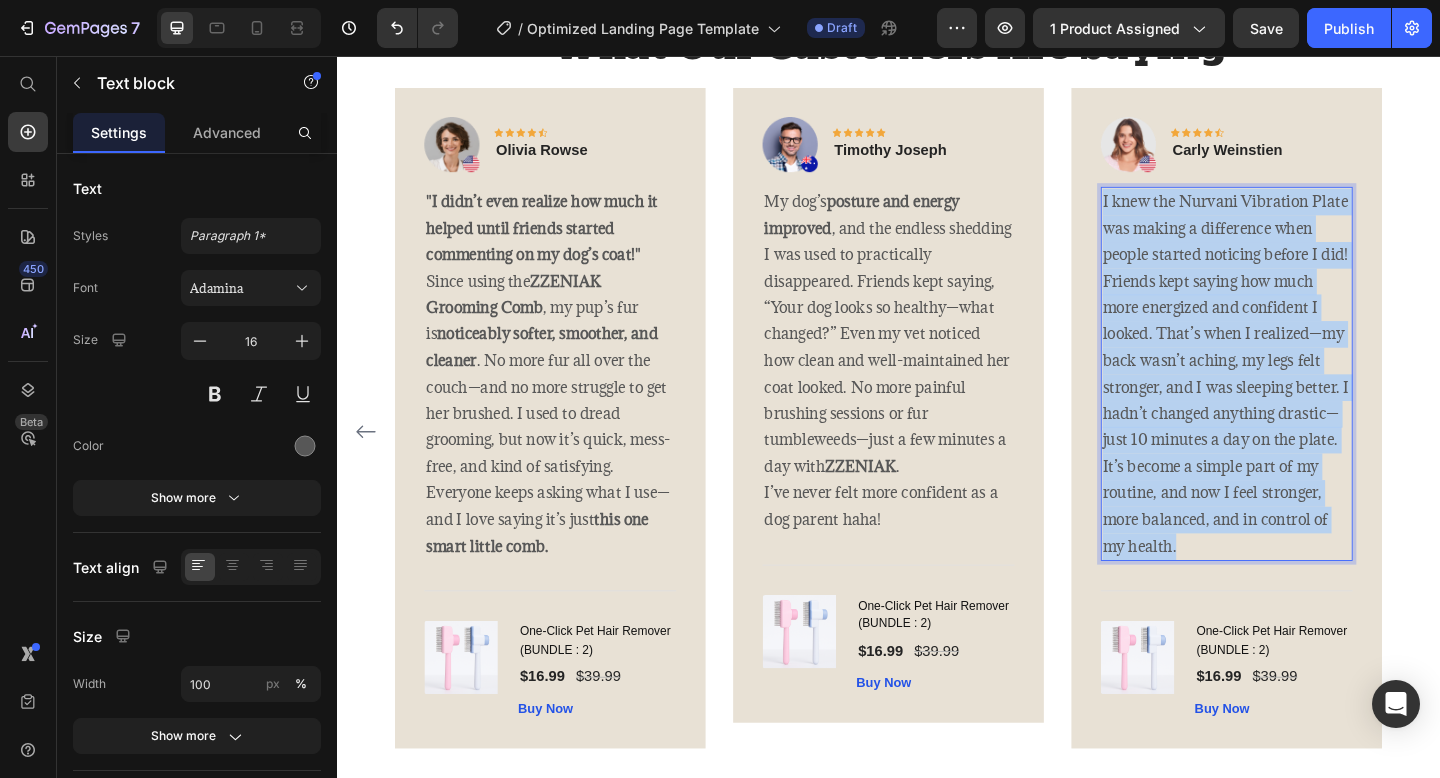 click on "I knew the Nurvani Vibration Plate was making a difference when people started noticing before I did! Friends kept saying how much more energized and confident I looked. That’s when I realized—my back wasn’t aching, my legs felt stronger, and I was sleeping better. I hadn’t changed anything drastic—just 10 minutes a day on the plate. It’s become a simple part of my routine, and now I feel stronger, more balanced, and in control of my health." at bounding box center [1305, 402] 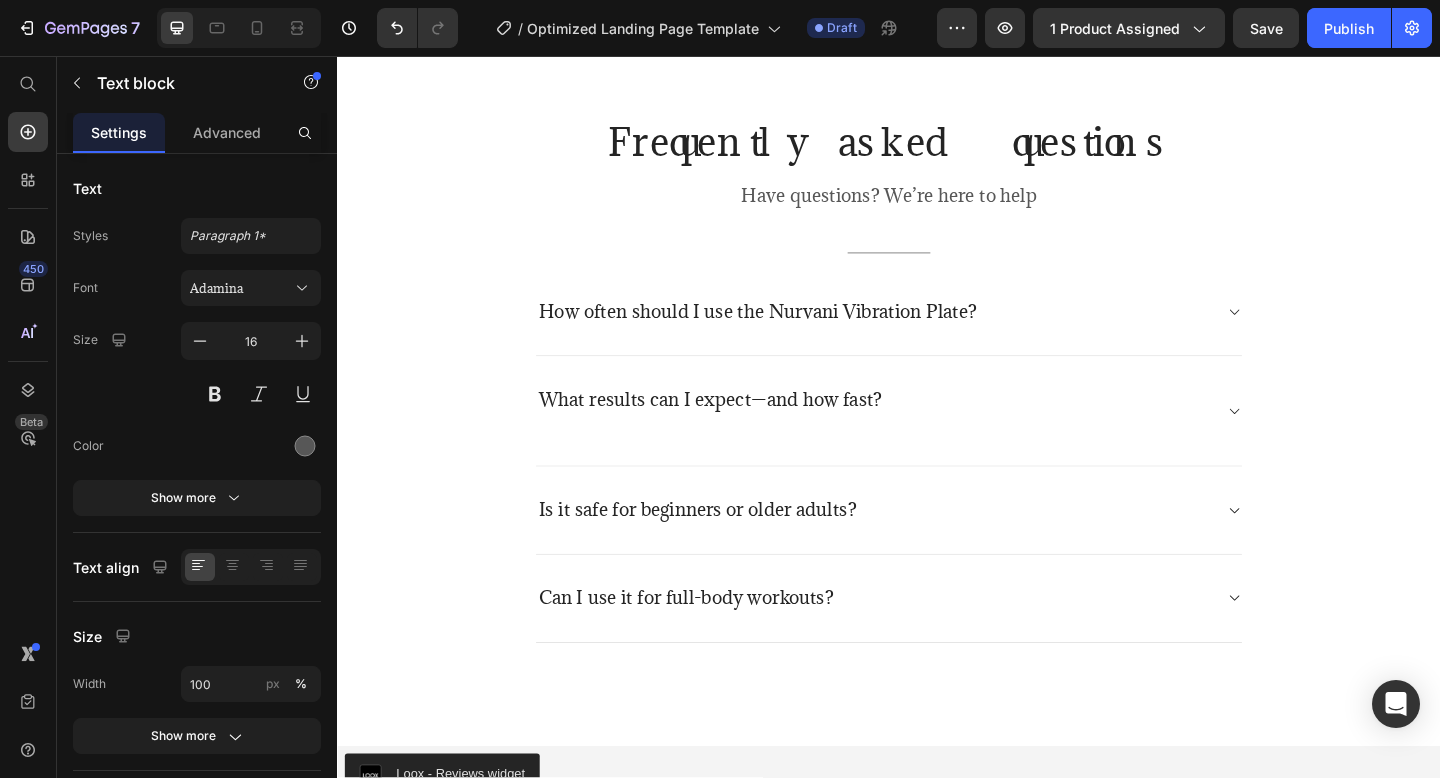 scroll, scrollTop: 5636, scrollLeft: 0, axis: vertical 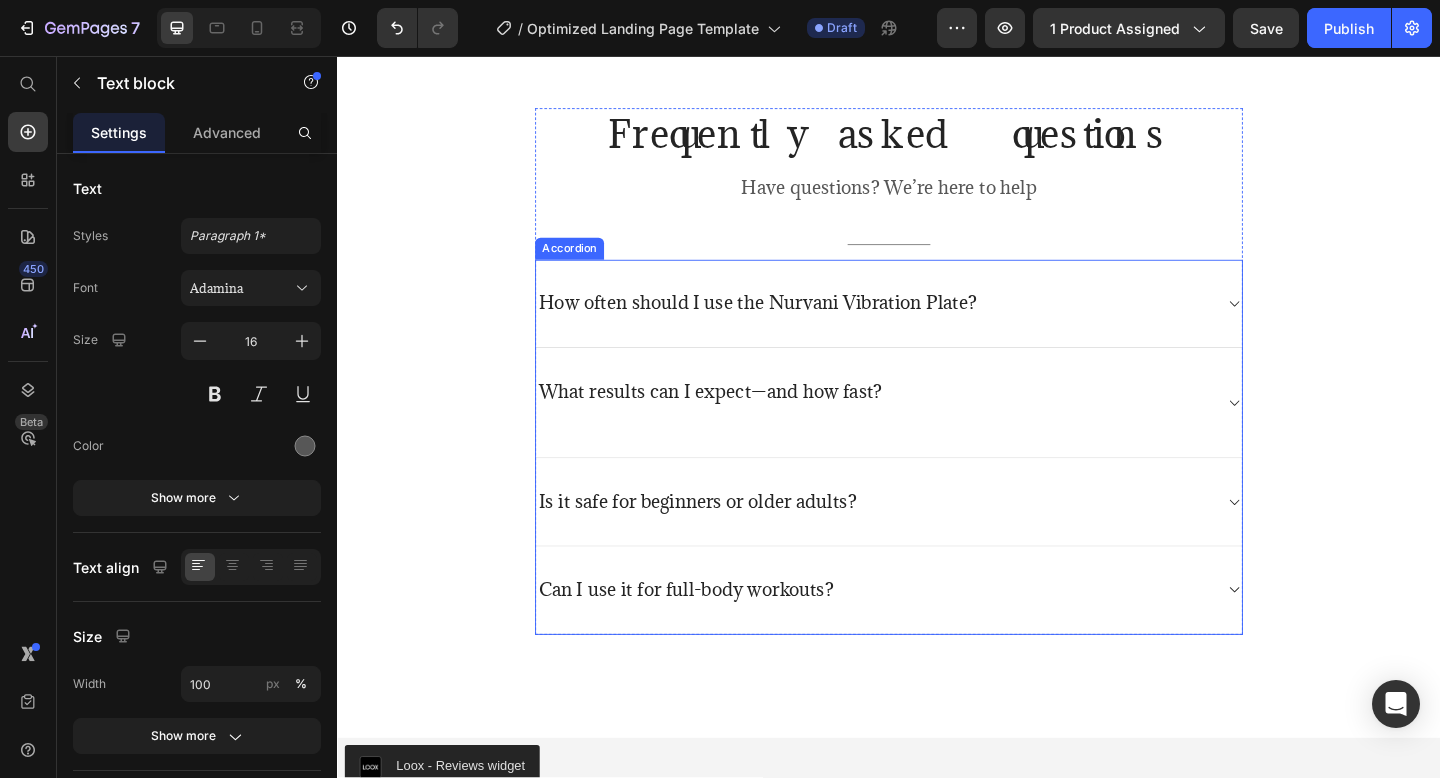 click on "How often should I use the Nurvani Vibration Plate?" at bounding box center (794, 325) 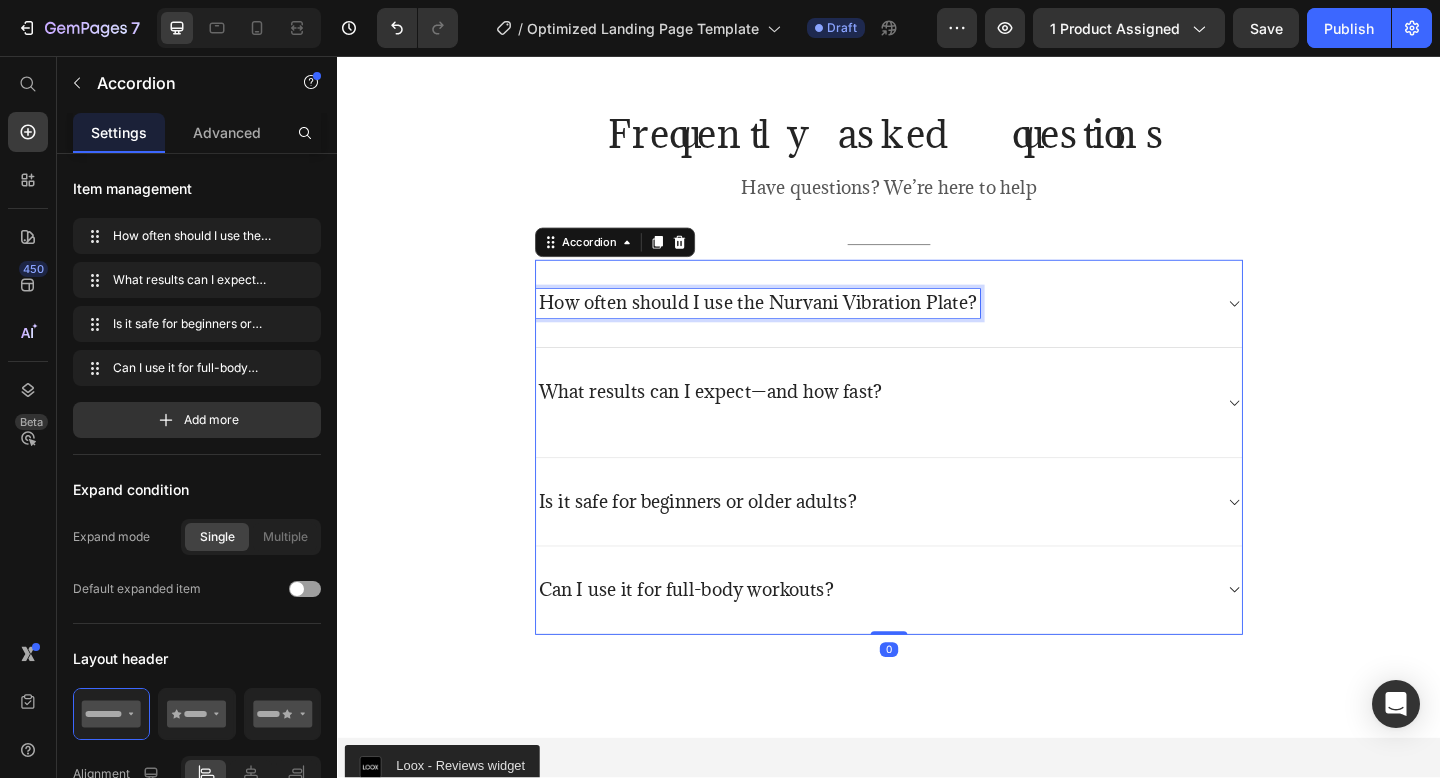 click on "How often should I use the Nurvani Vibration Plate?" at bounding box center (794, 325) 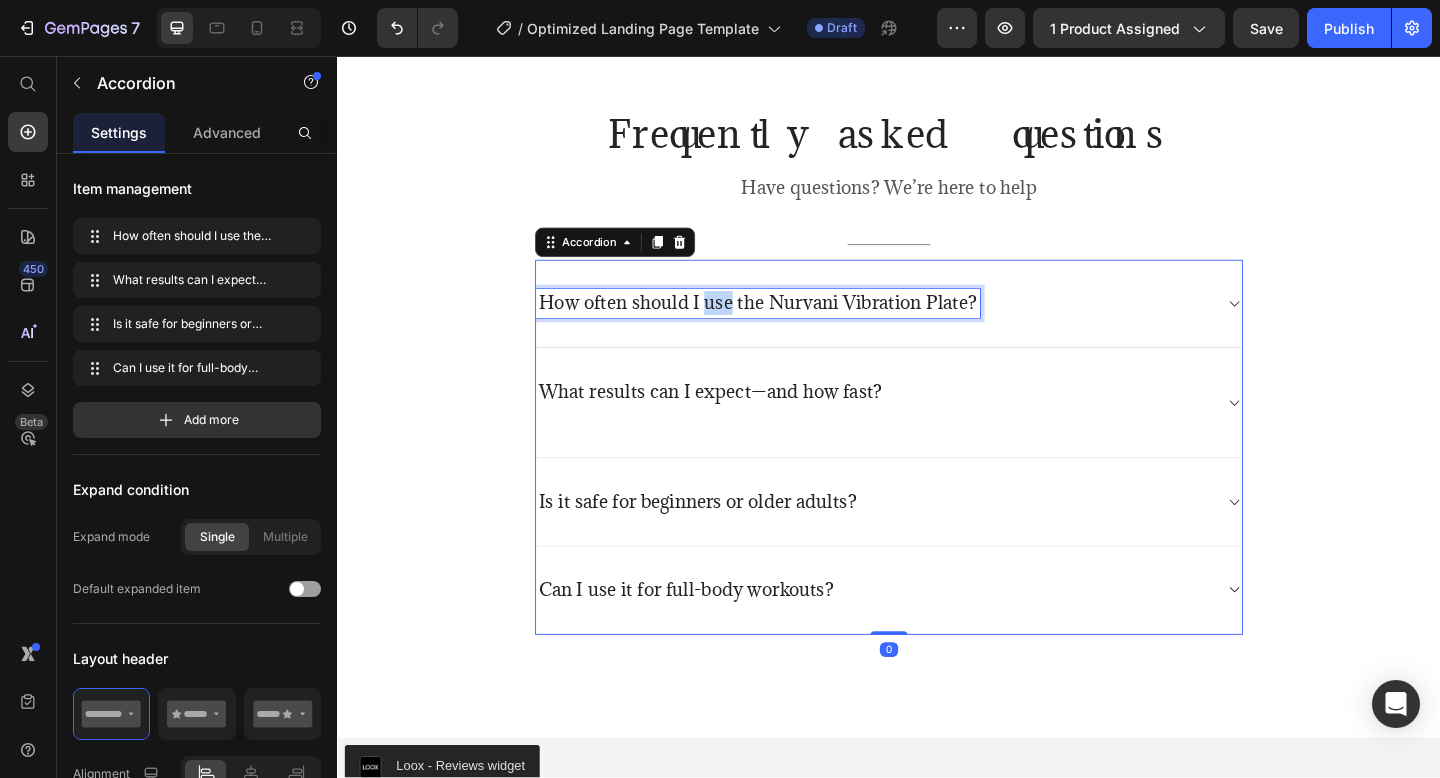 click on "How often should I use the Nurvani Vibration Plate?" at bounding box center (794, 325) 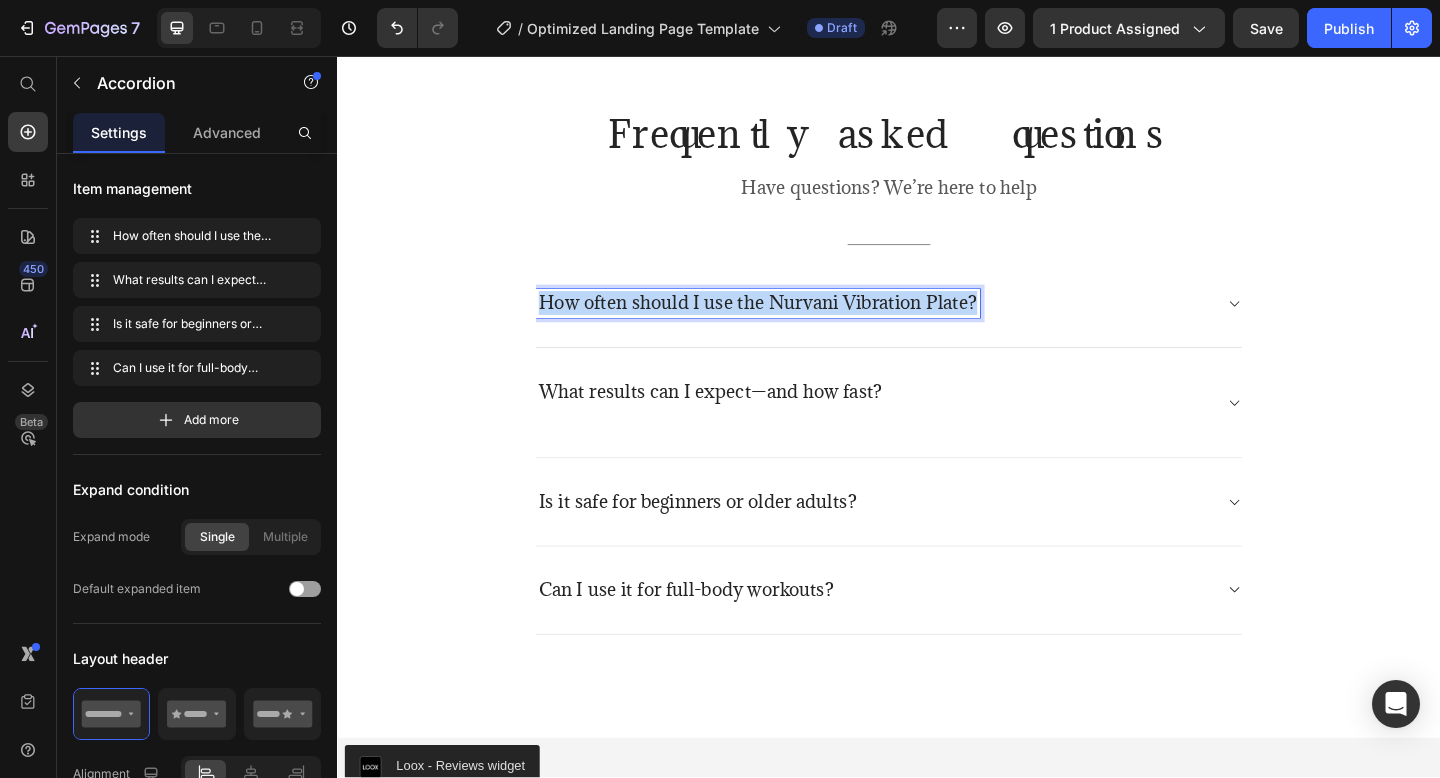 click on "How often should I use the Nurvani Vibration Plate?" at bounding box center [794, 325] 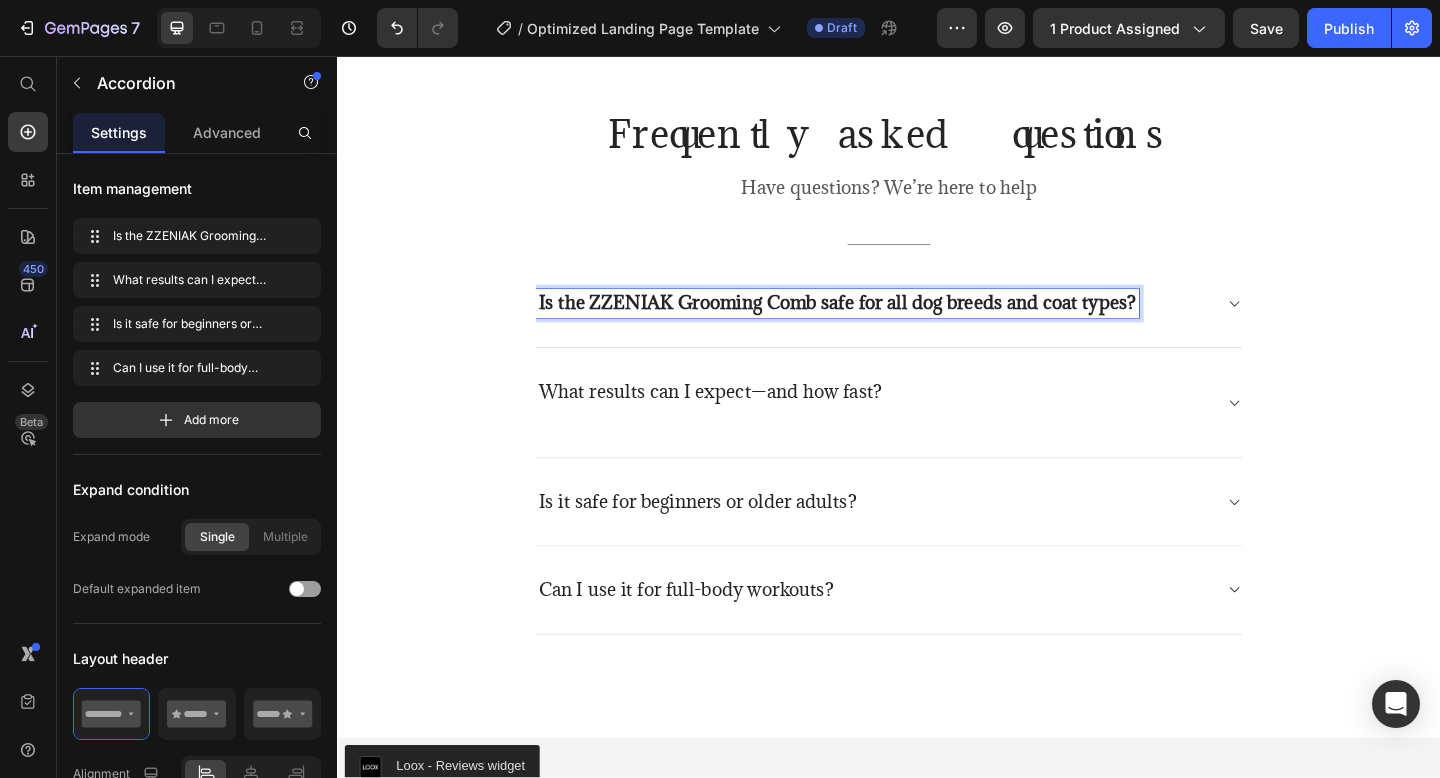 click on "Is the ZZENIAK Grooming Comb safe for all dog breeds and coat types?" at bounding box center [881, 325] 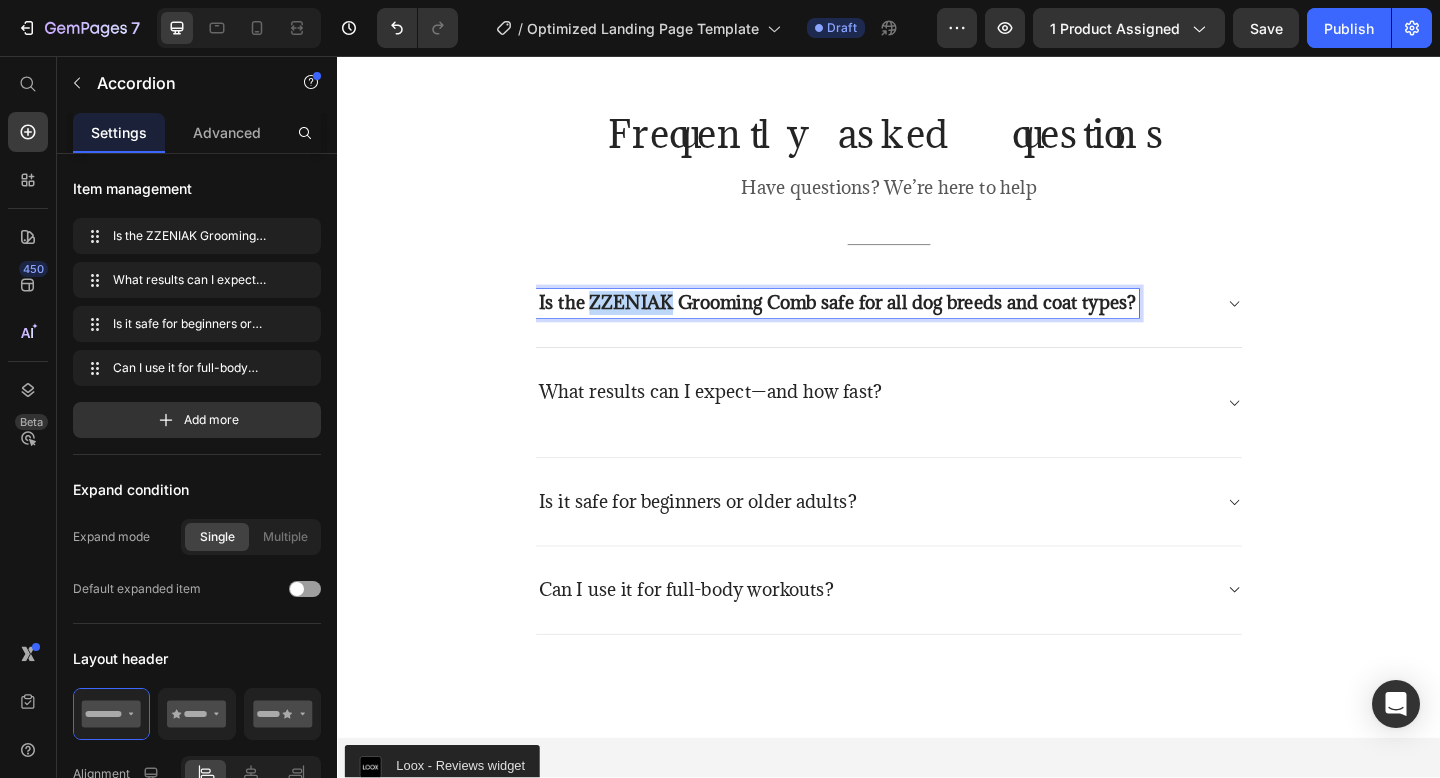 click on "Is the ZZENIAK Grooming Comb safe for all dog breeds and coat types?" at bounding box center [881, 325] 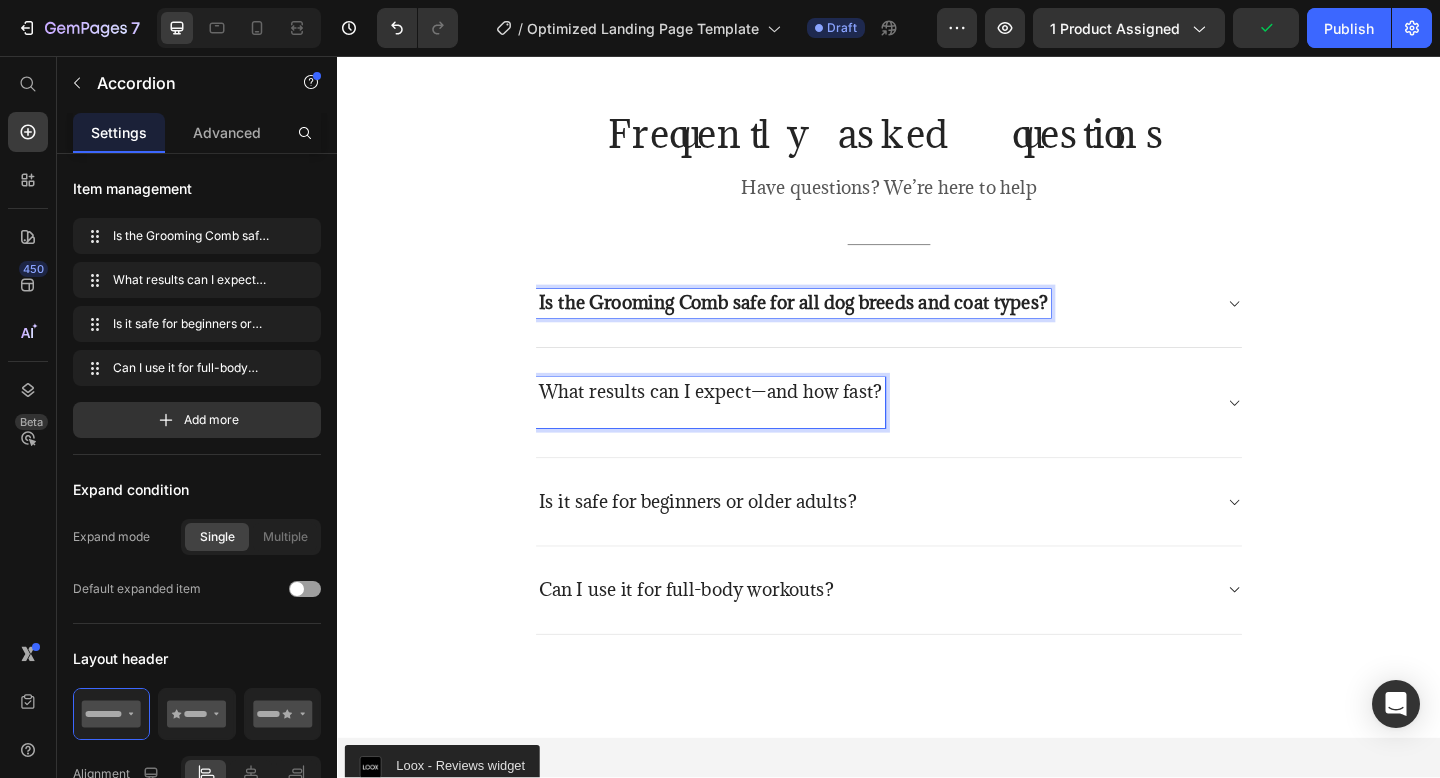 click on "What results can I expect—and how fast?" at bounding box center [743, 421] 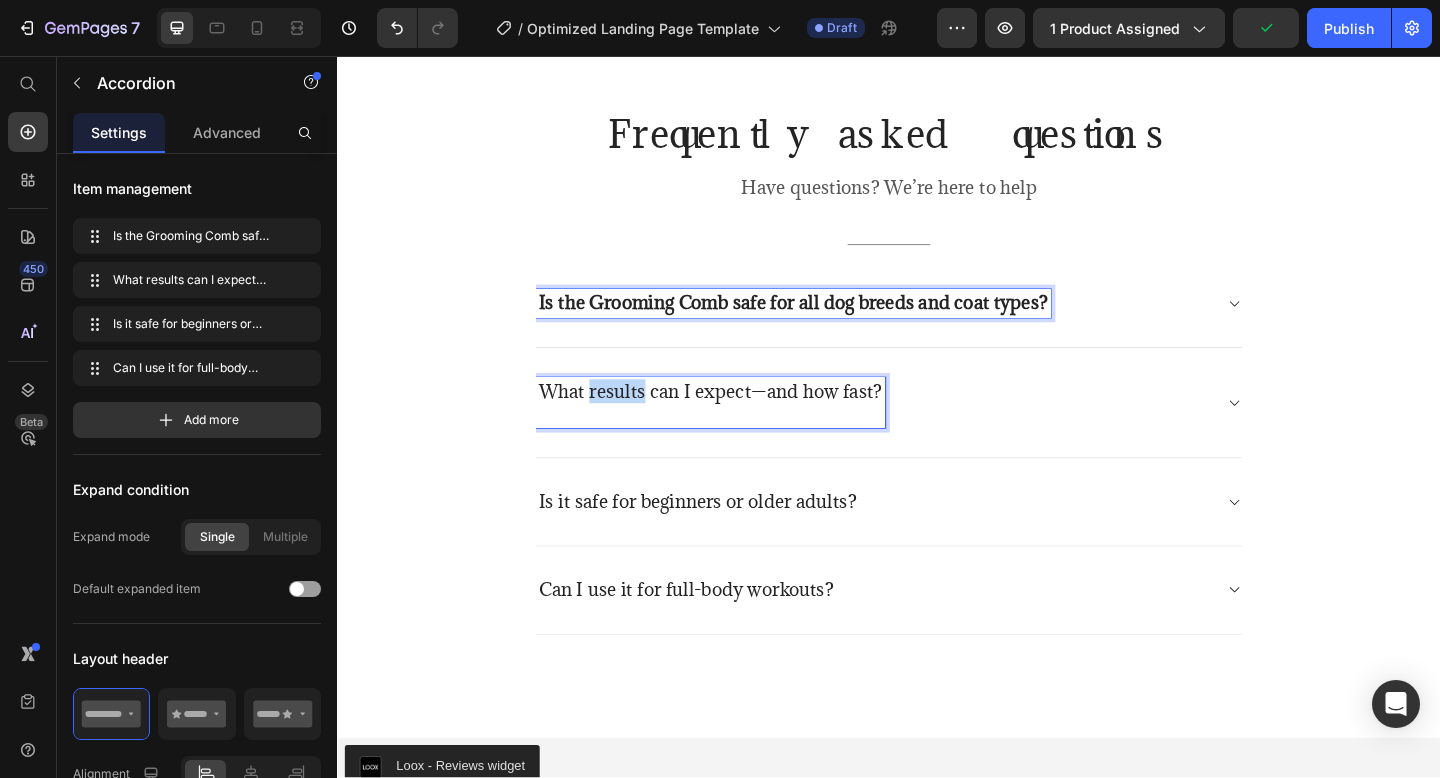 click on "What results can I expect—and how fast?" at bounding box center (743, 421) 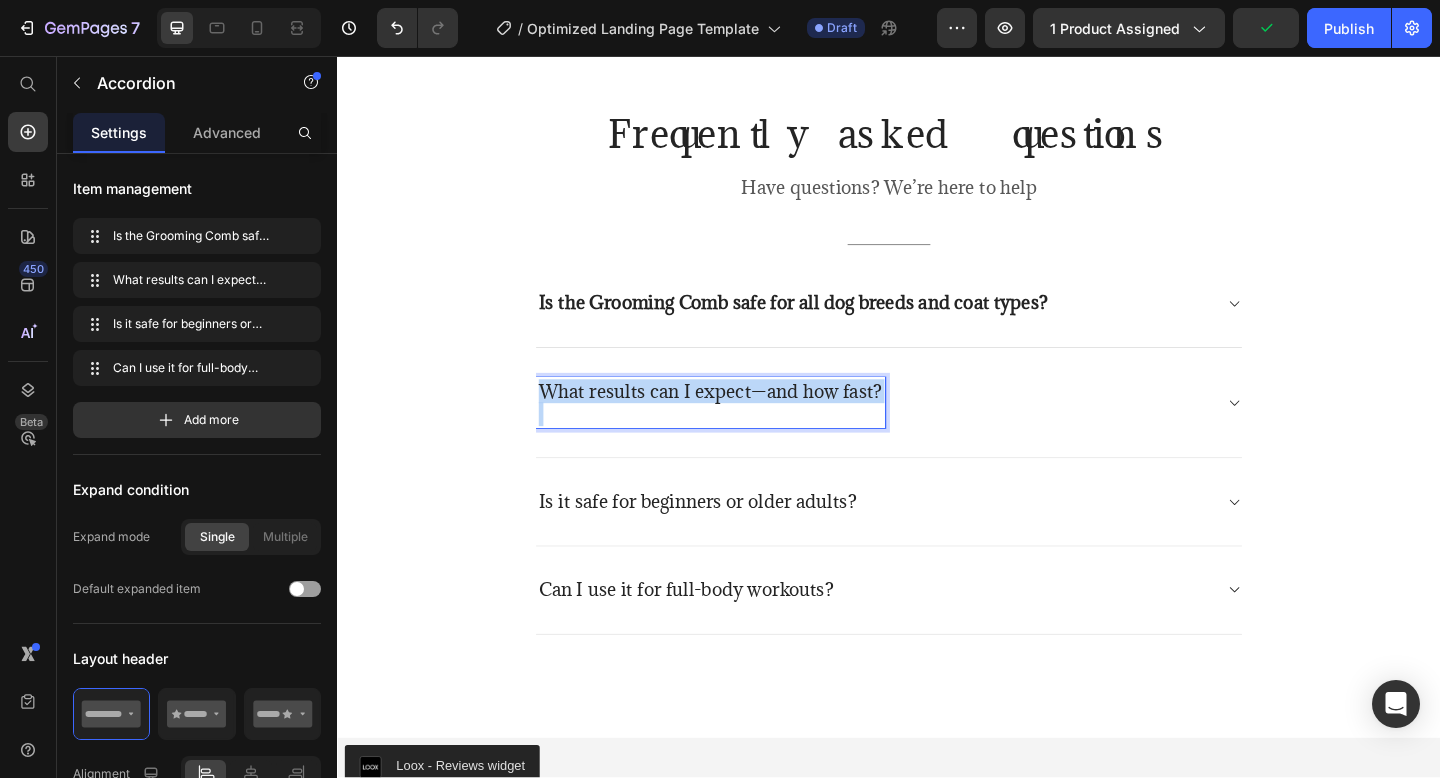 click on "What results can I expect—and how fast?" at bounding box center [743, 421] 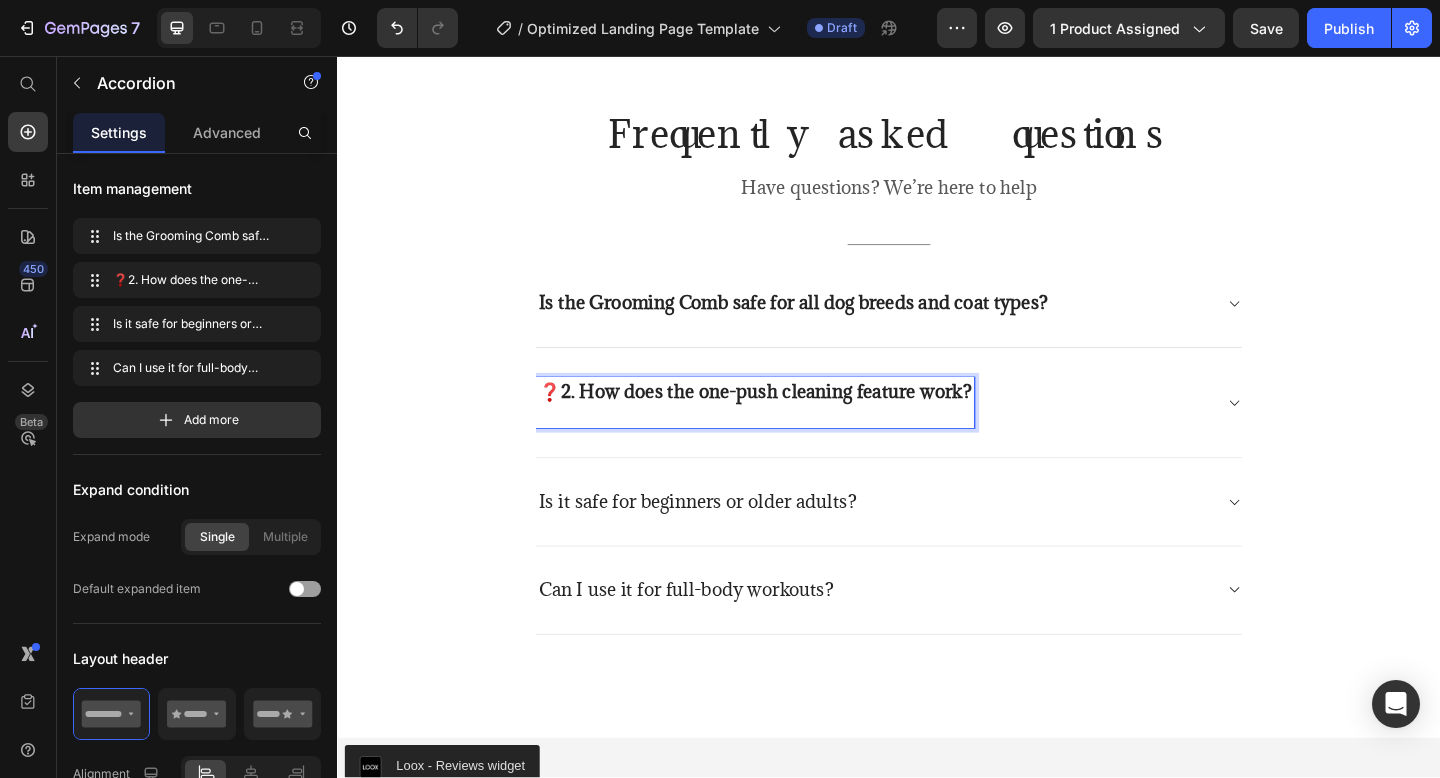 click on "2. How does the one-push cleaning feature work?" at bounding box center (803, 421) 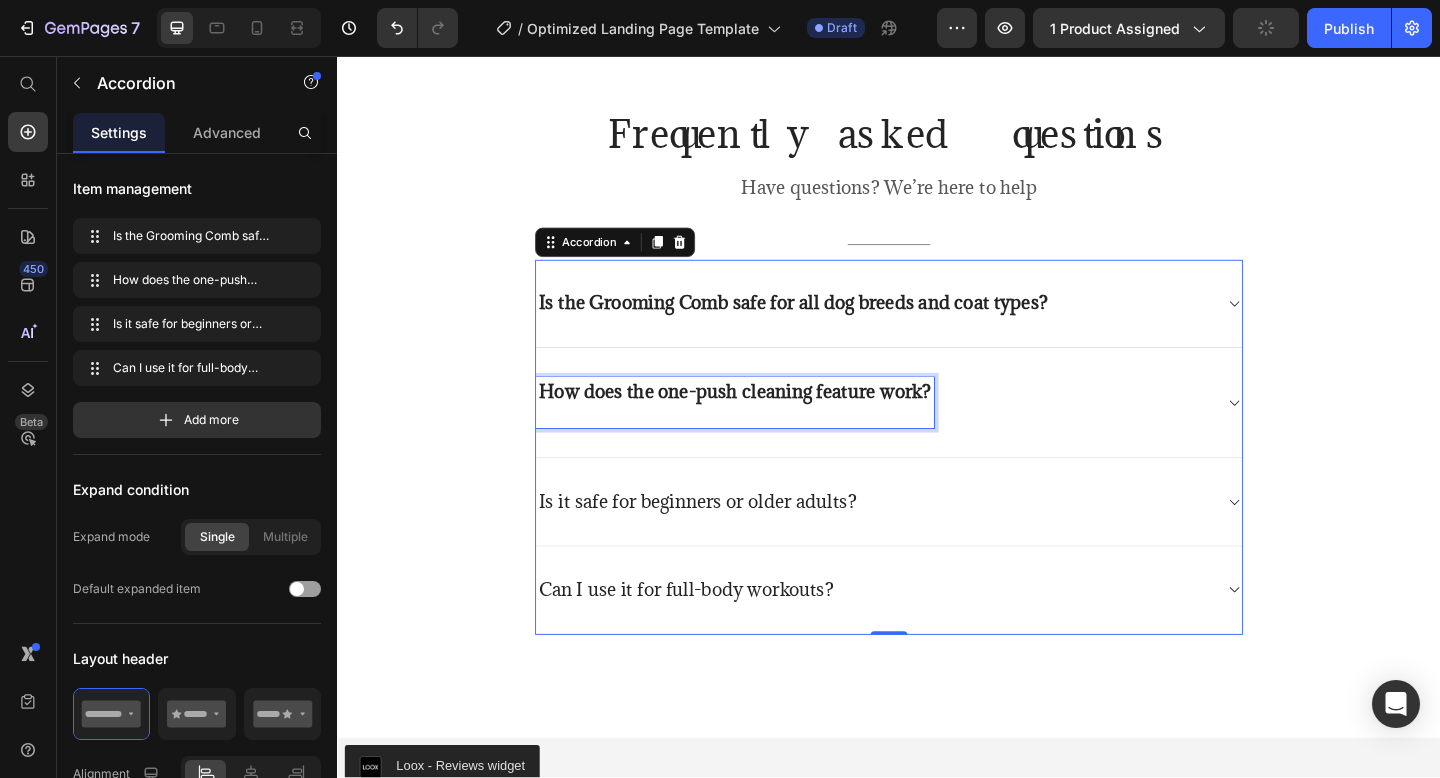 click on "Is it safe for beginners or older adults?" at bounding box center (729, 541) 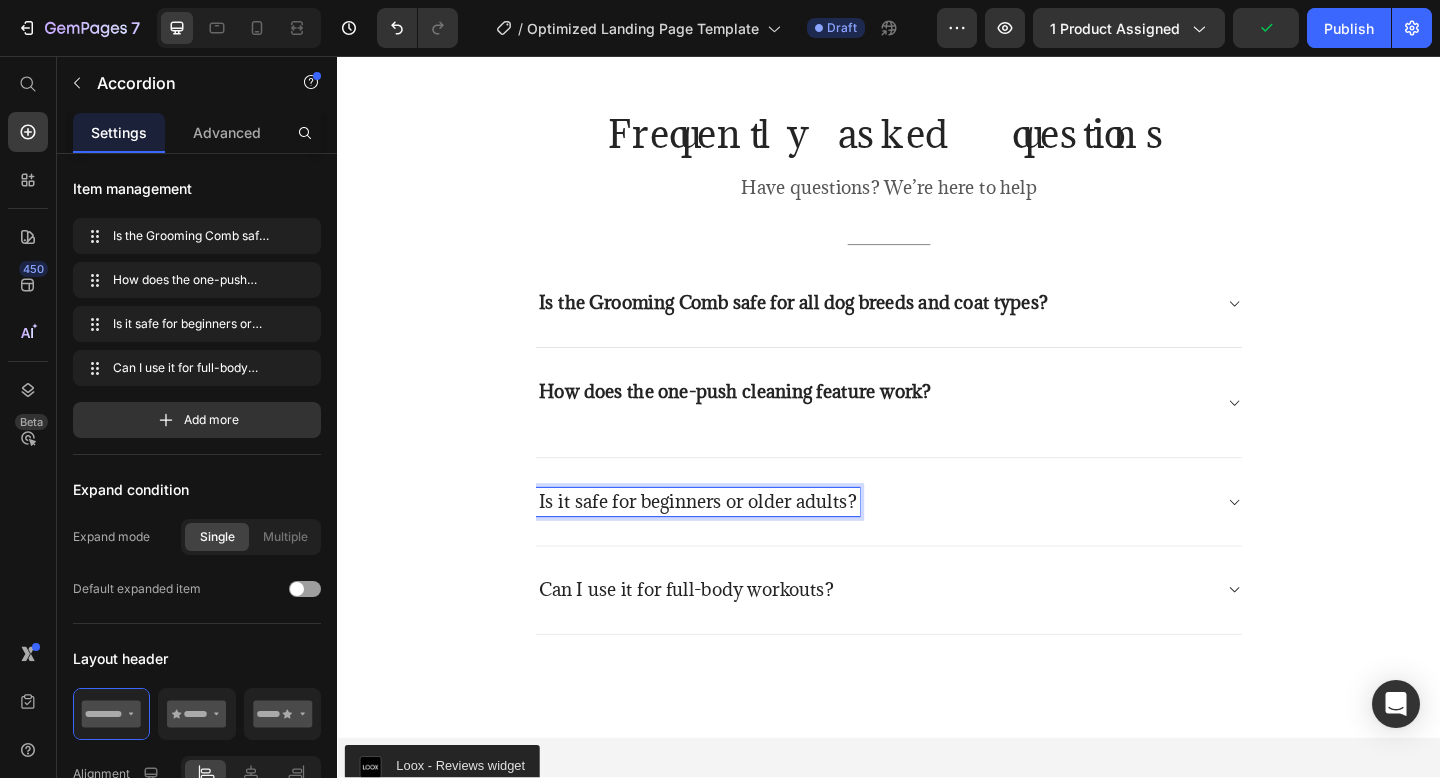 click on "Is it safe for beginners or older adults?" at bounding box center (729, 541) 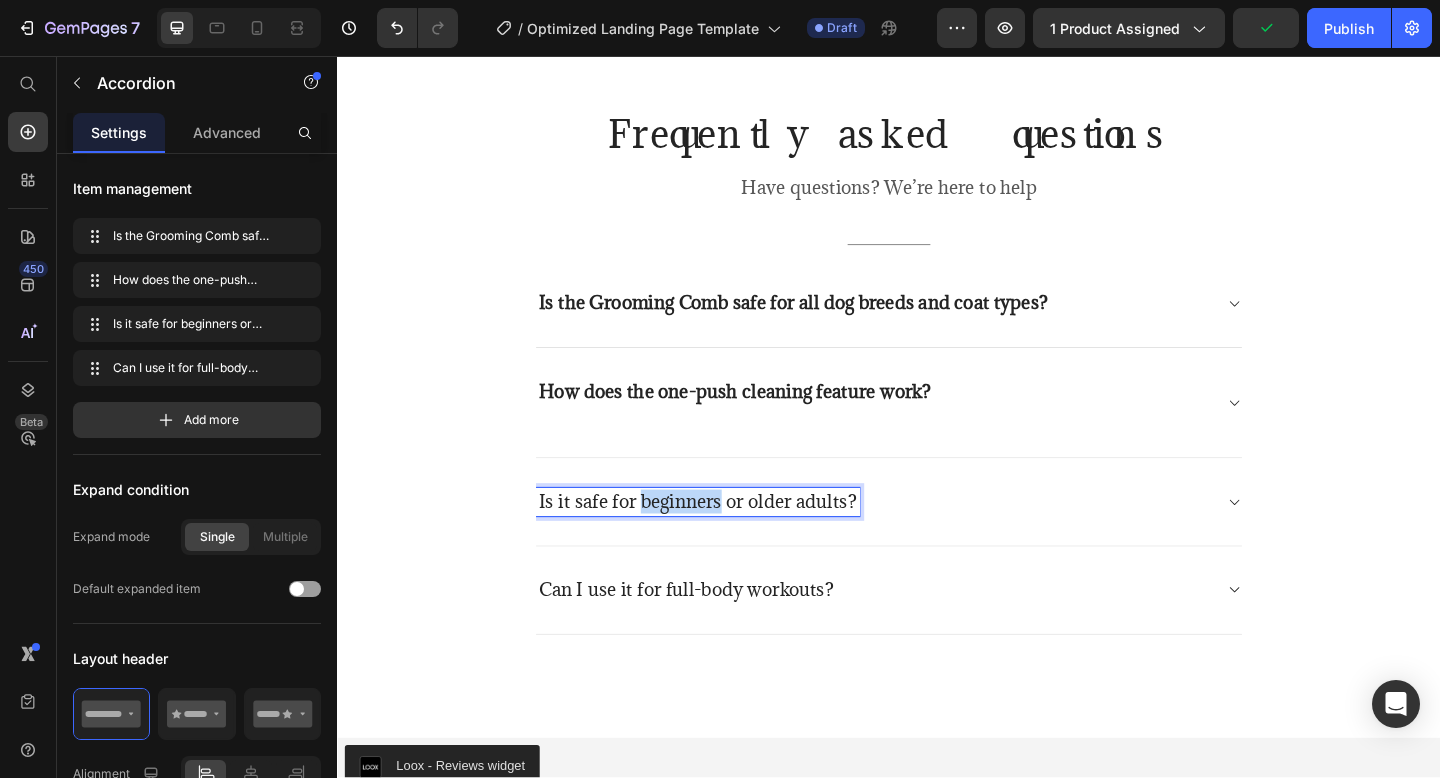 click on "Is it safe for beginners or older adults?" at bounding box center [729, 541] 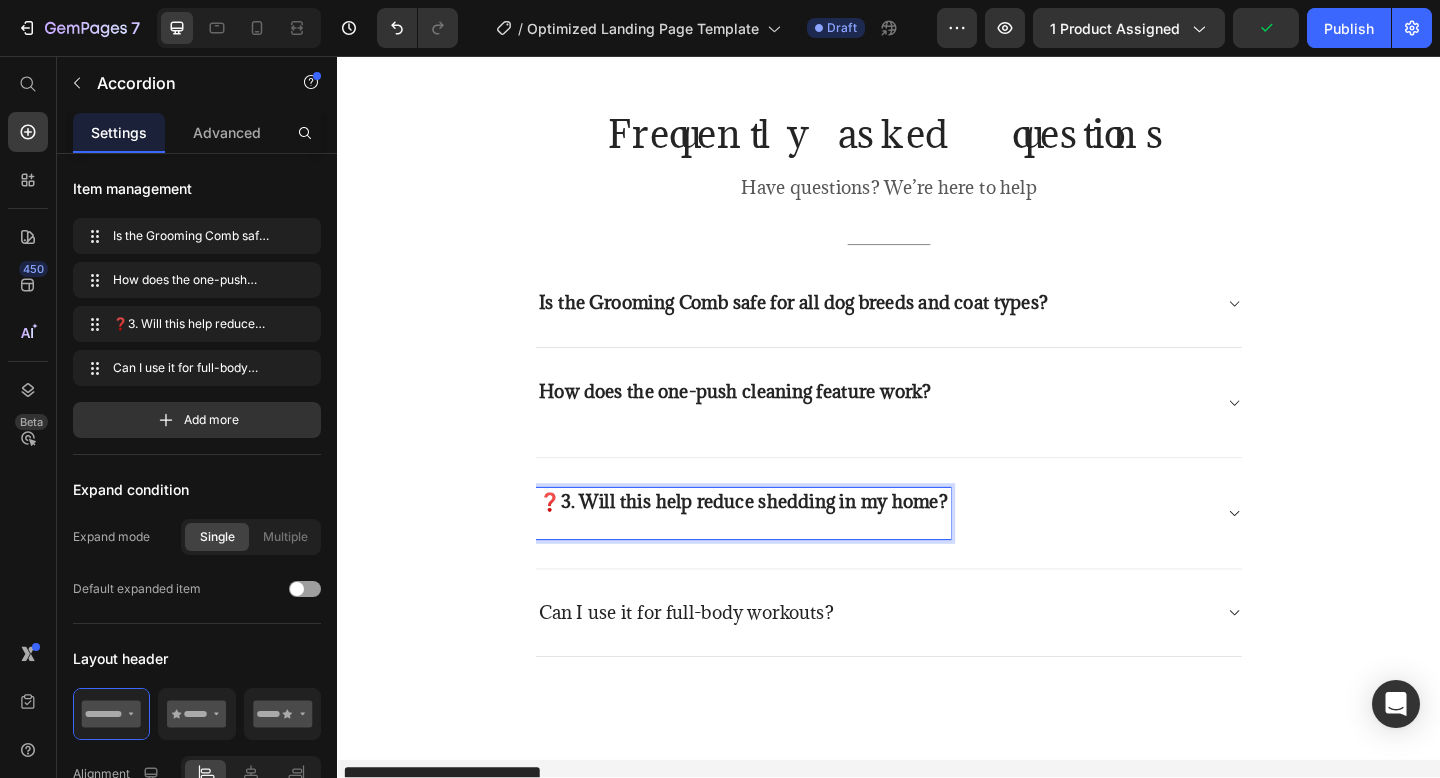 click on "3. Will this help reduce shedding in my home?" at bounding box center [790, 541] 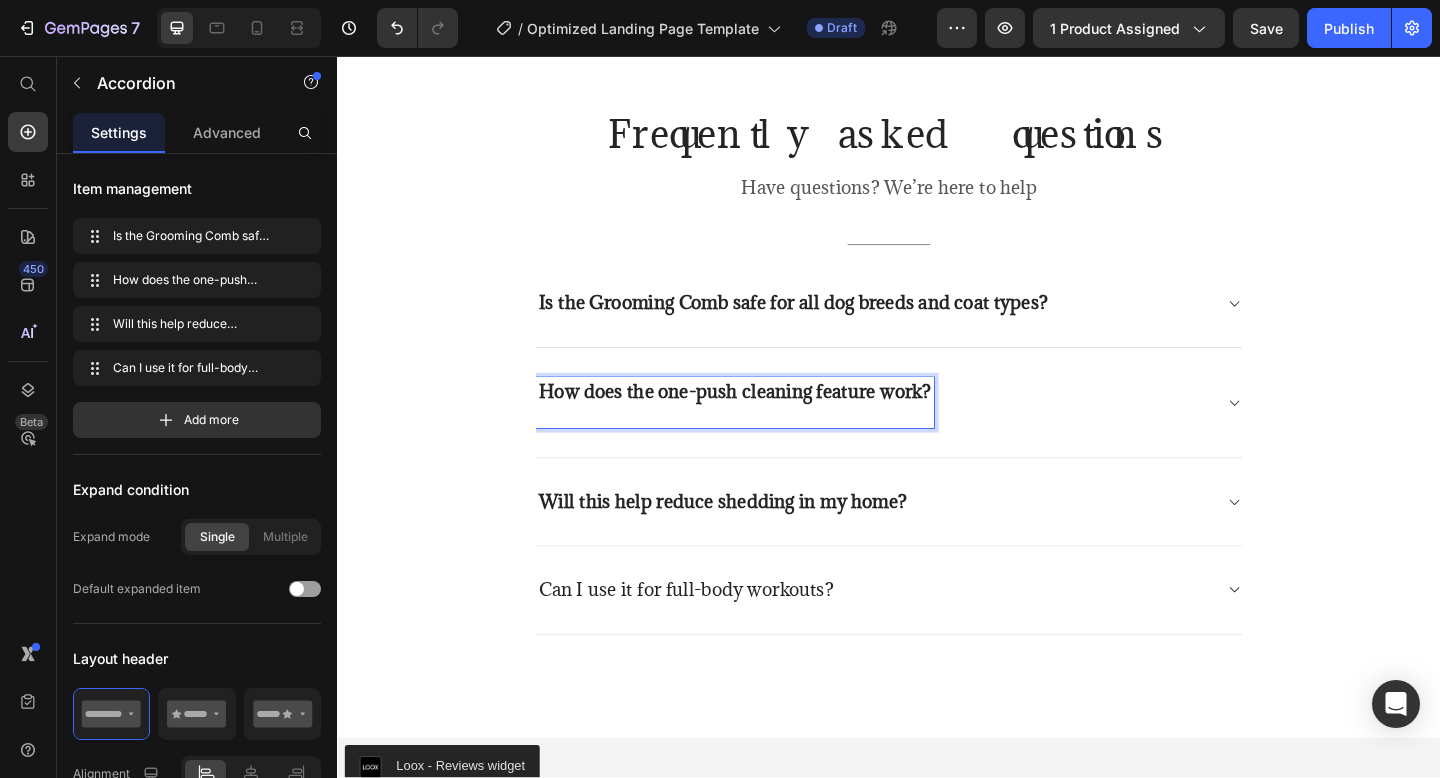 click on "How does the one-push cleaning feature work?" at bounding box center (769, 421) 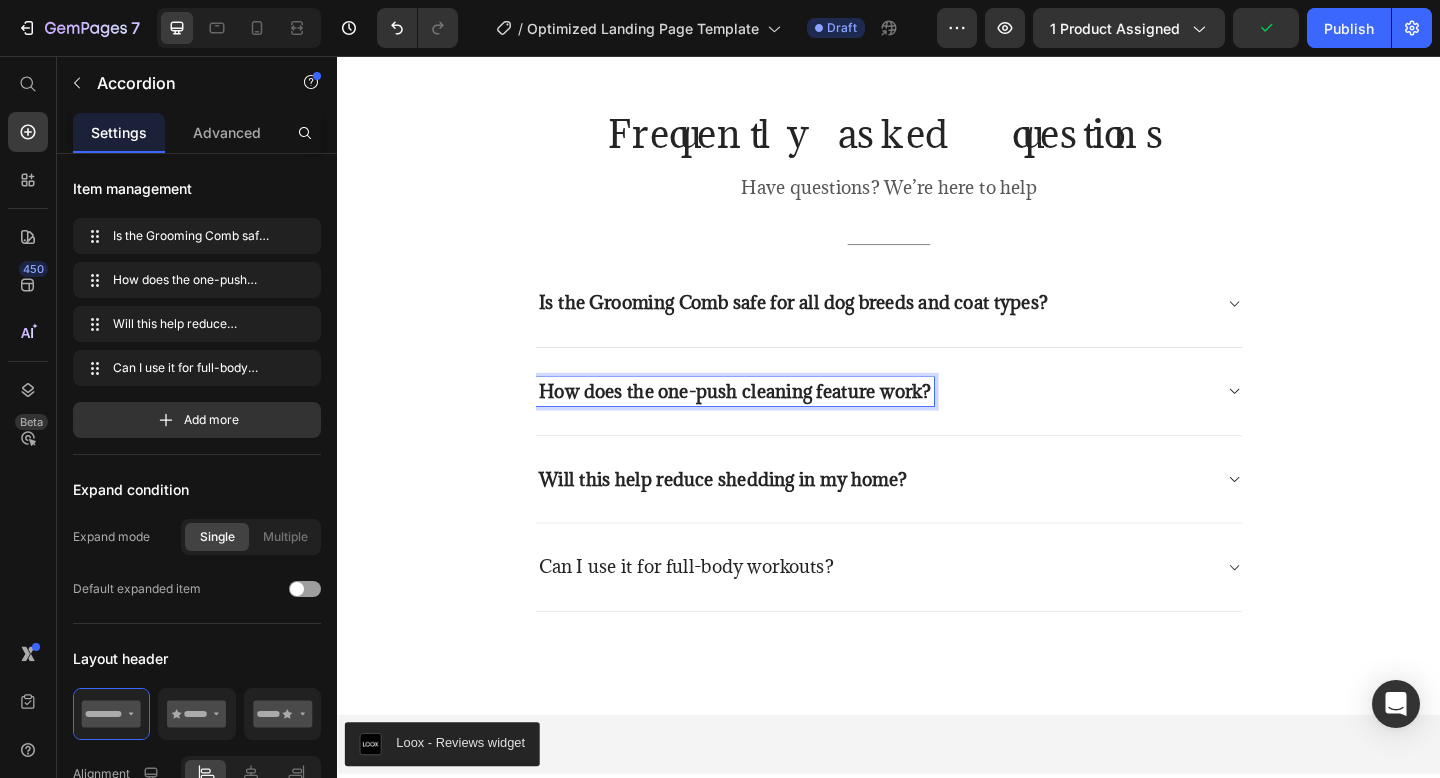 click on "Can I use it for full-body workouts?" at bounding box center (716, 612) 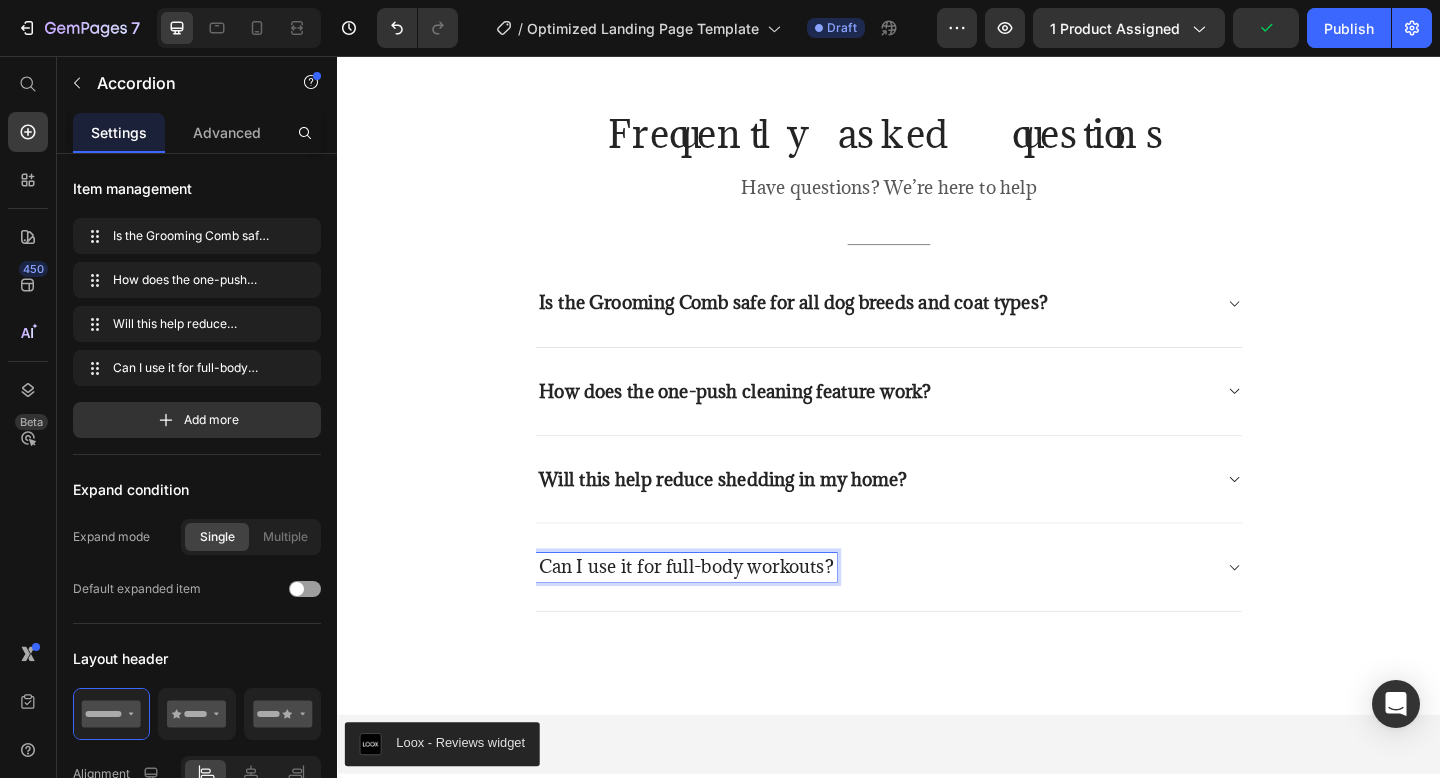 click on "Can I use it for full-body workouts?" at bounding box center (716, 612) 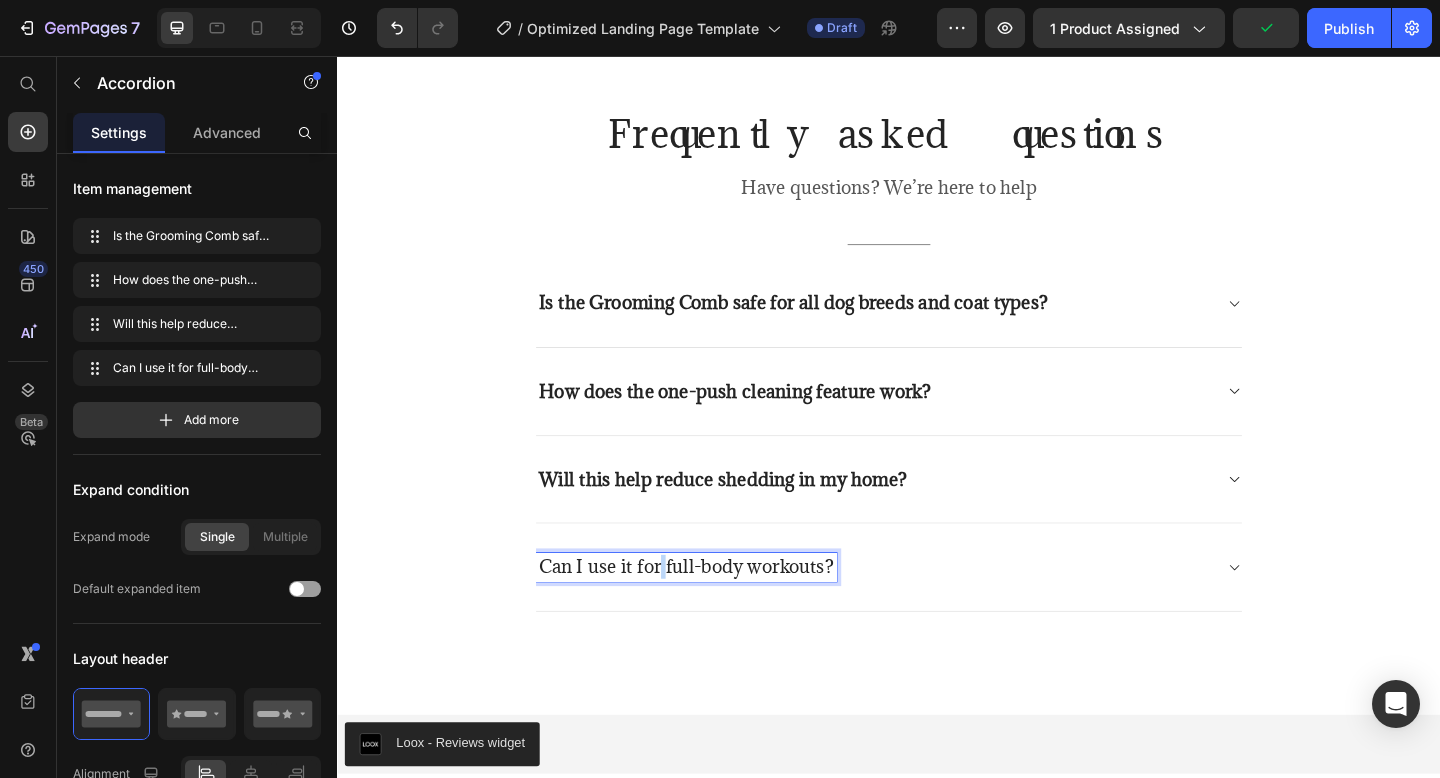 click on "Can I use it for full-body workouts?" at bounding box center [716, 612] 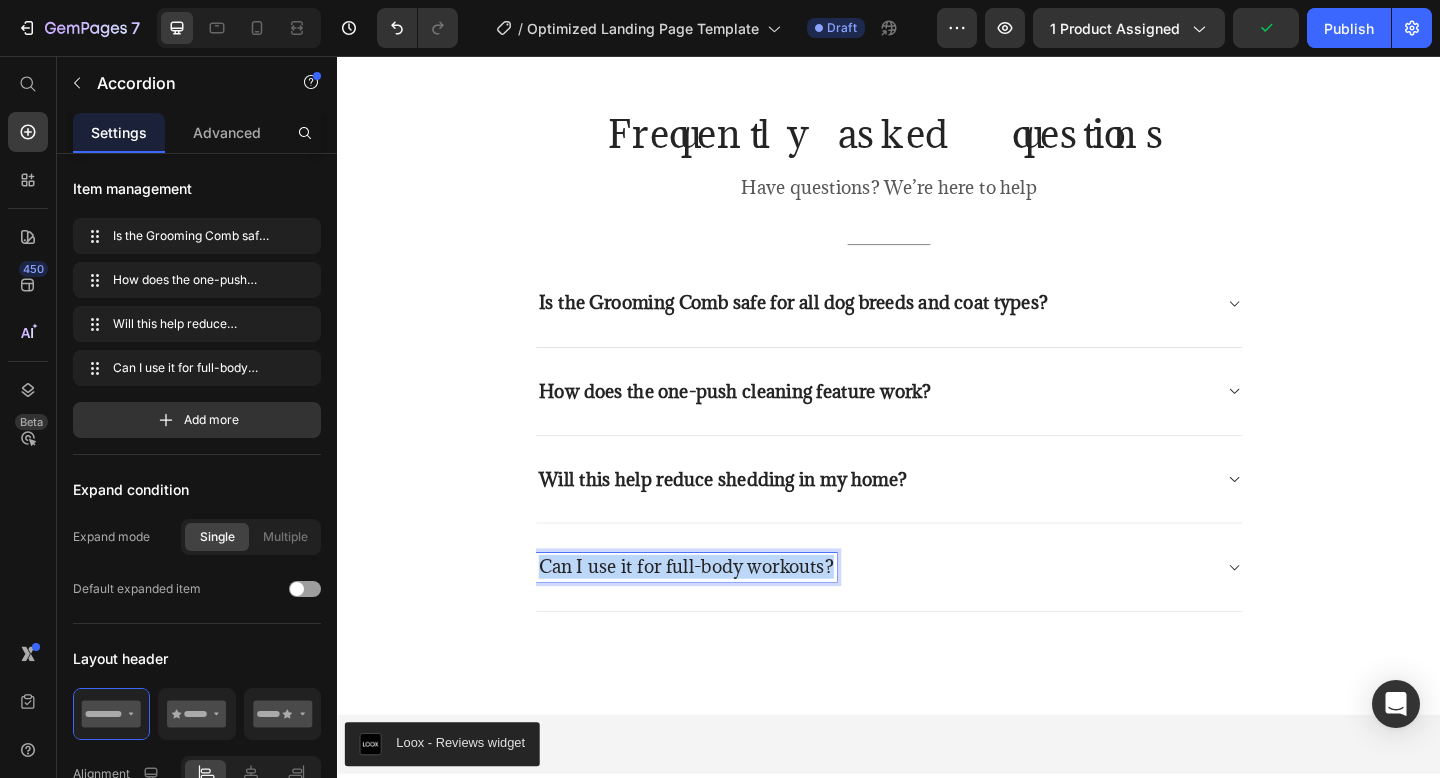click on "Can I use it for full-body workouts?" at bounding box center [716, 612] 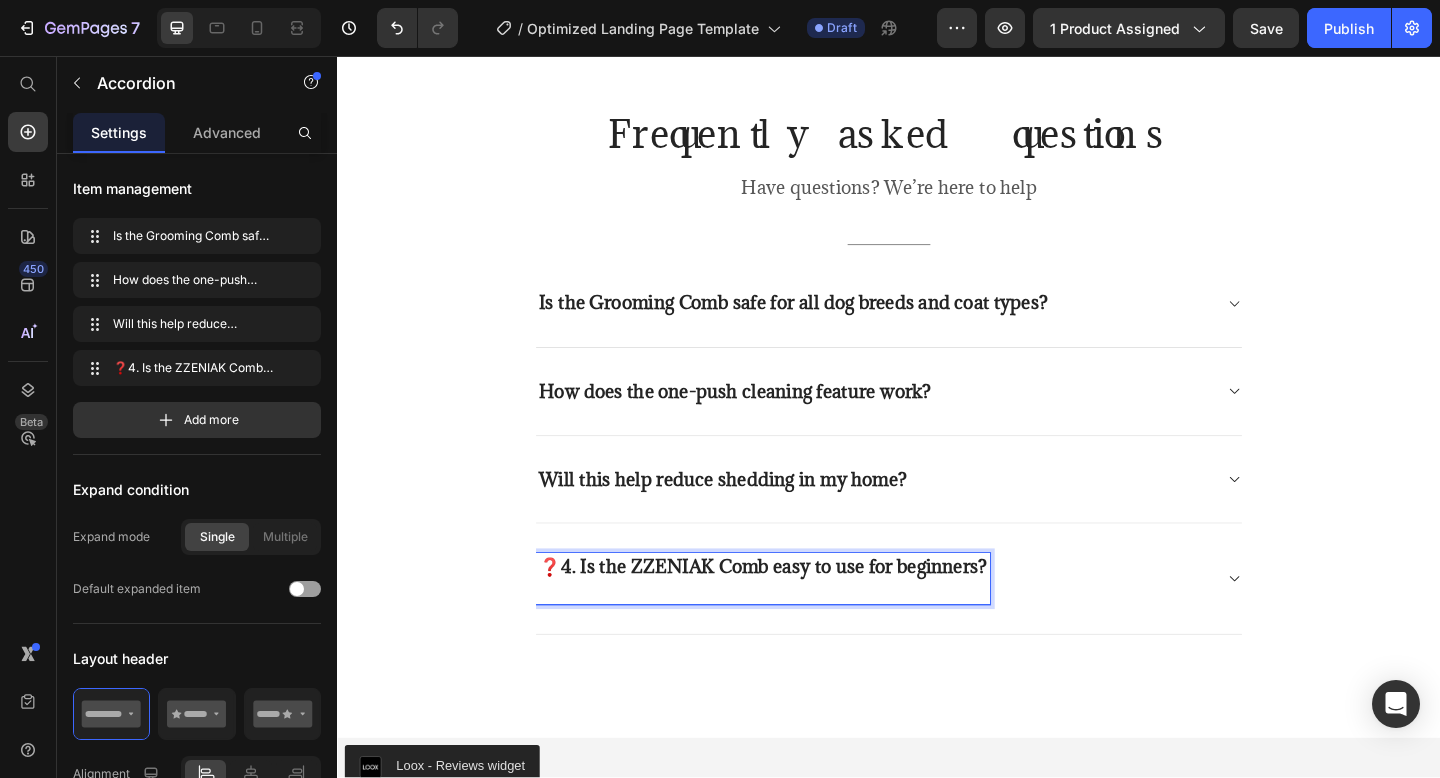click on "4. Is the ZZENIAK Comb easy to use for beginners?" at bounding box center (812, 612) 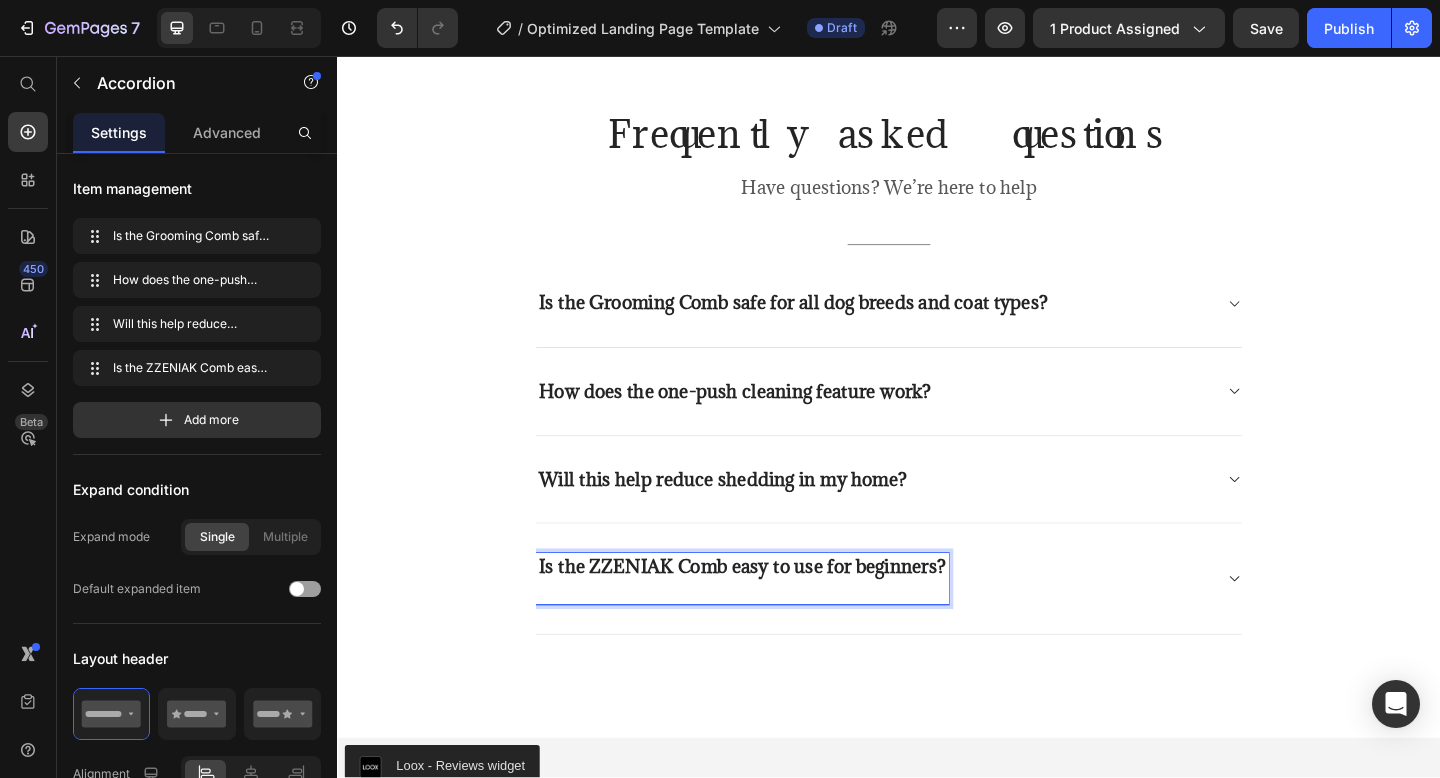 click on "Is the ZZENIAK Comb easy to use for beginners?" at bounding box center [921, 624] 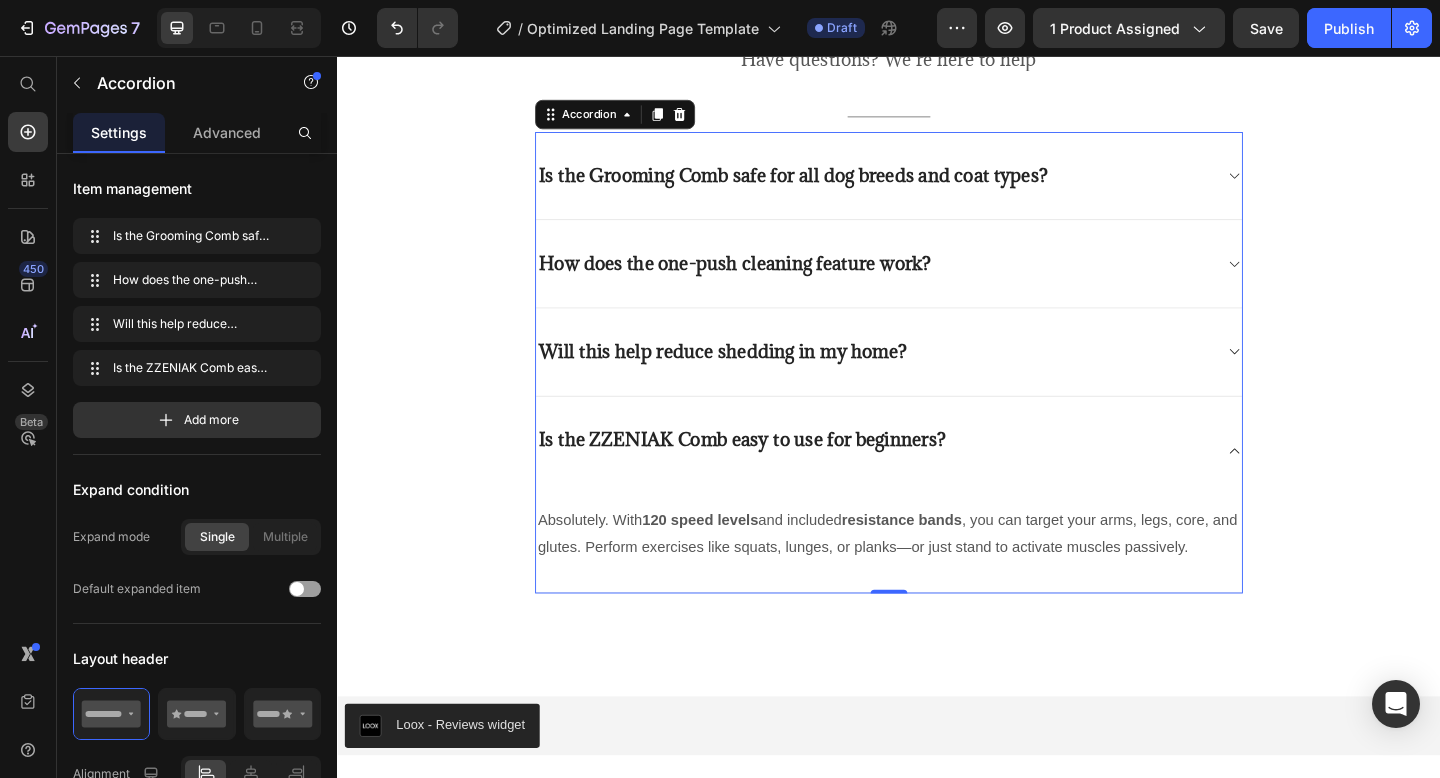 scroll, scrollTop: 5769, scrollLeft: 0, axis: vertical 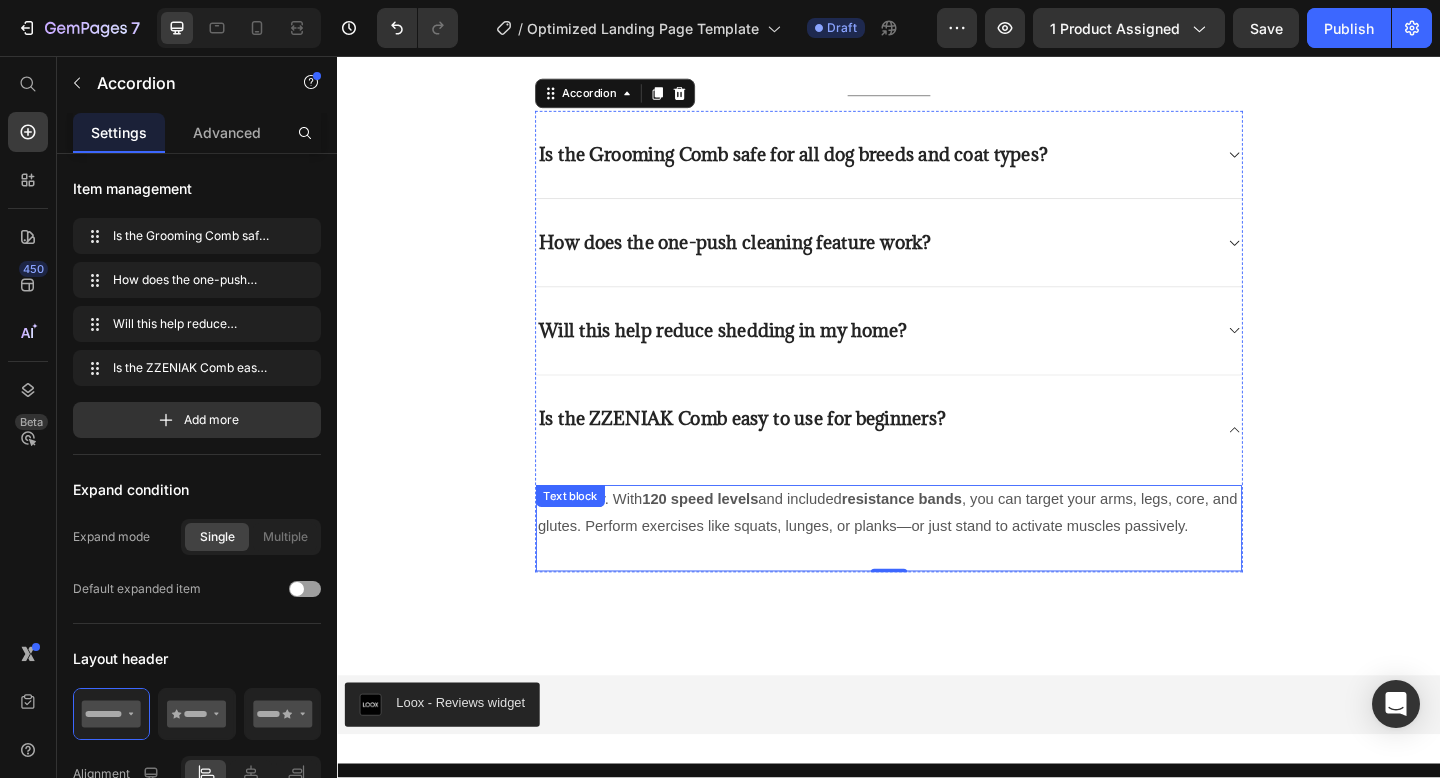 click on "Absolutely. With  120 speed levels  and included  resistance bands , you can target your arms, legs, core, and glutes. Perform exercises like squats, lunges, or planks—or just stand to activate muscles passively." at bounding box center (937, 554) 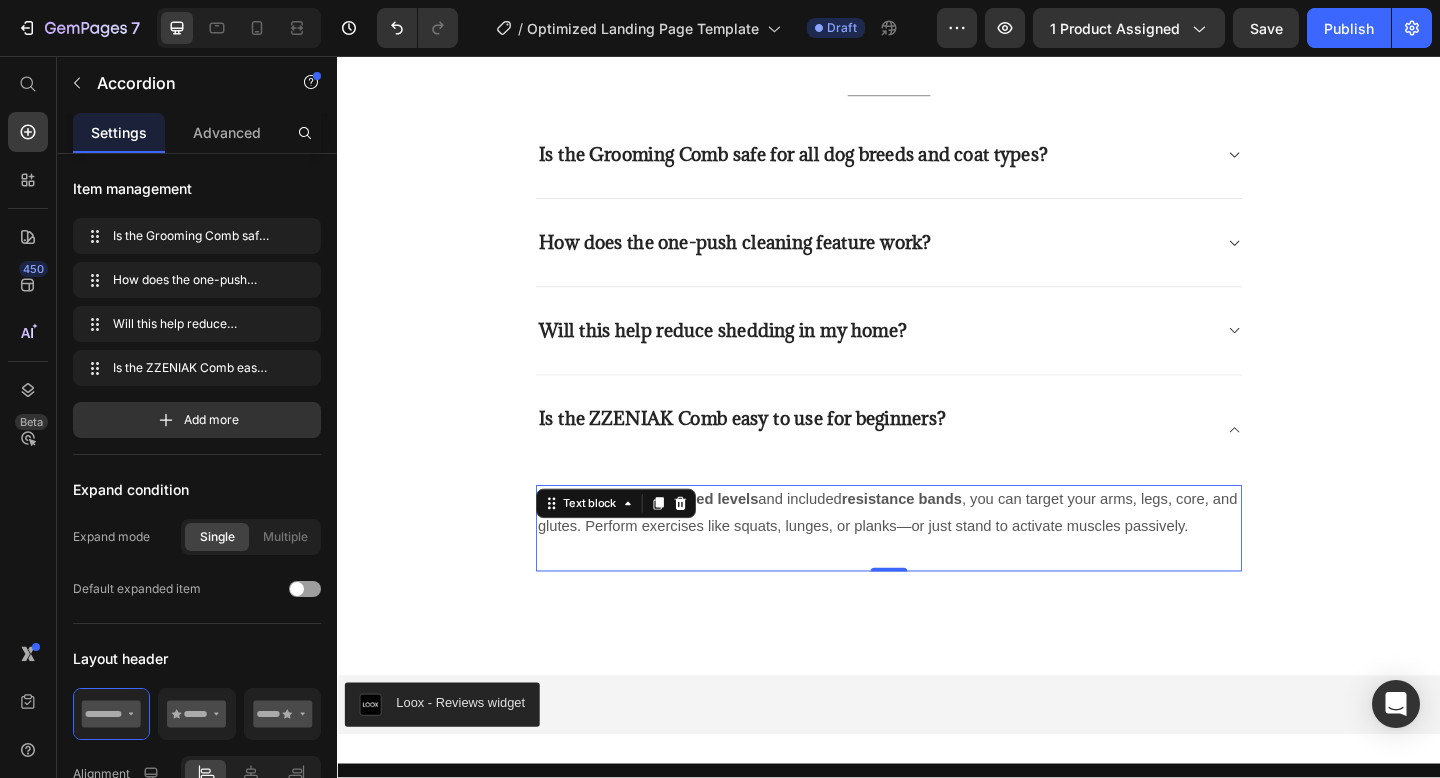click on "Absolutely. With  120 speed levels  and included  resistance bands , you can target your arms, legs, core, and glutes. Perform exercises like squats, lunges, or planks—or just stand to activate muscles passively." at bounding box center [937, 554] 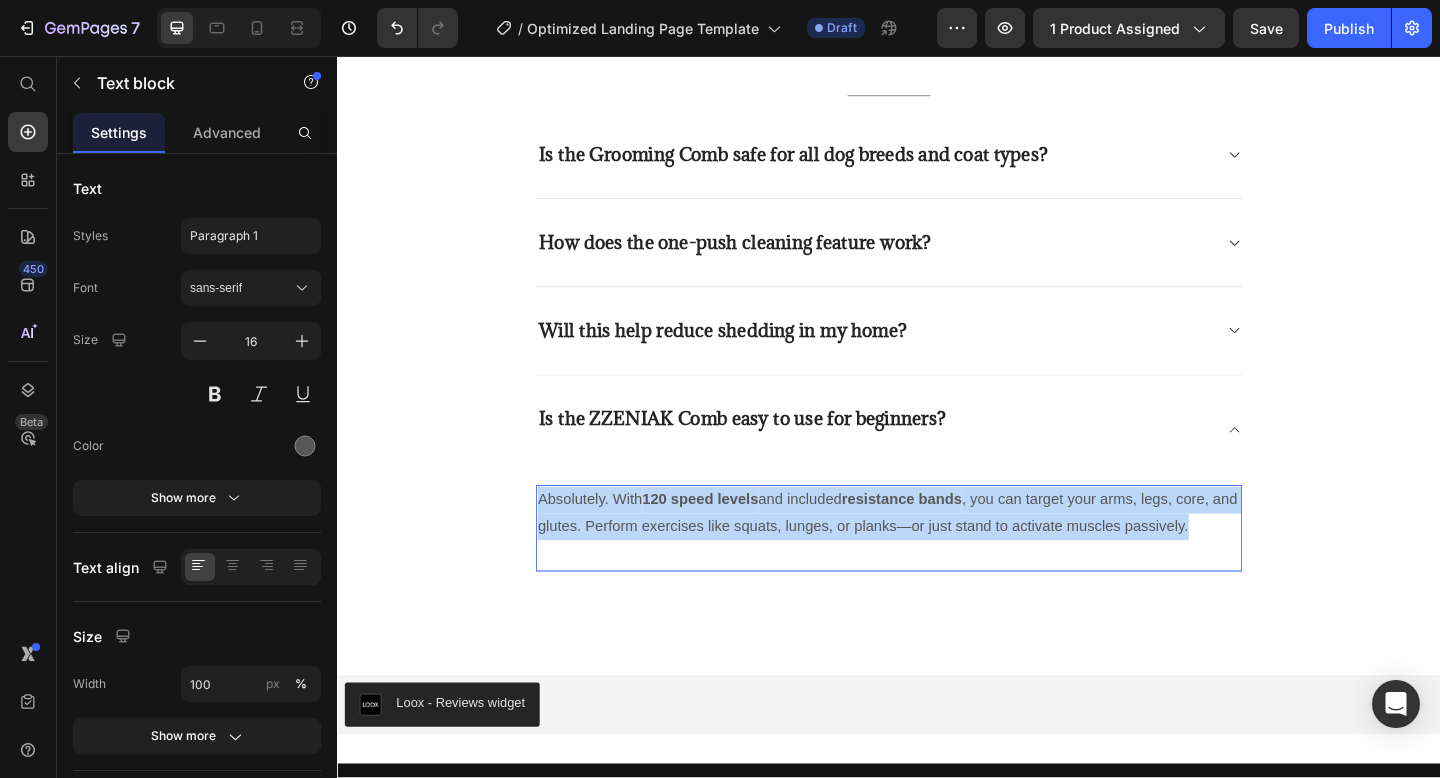 click on "Absolutely. With  120 speed levels  and included  resistance bands , you can target your arms, legs, core, and glutes. Perform exercises like squats, lunges, or planks—or just stand to activate muscles passively." at bounding box center [937, 554] 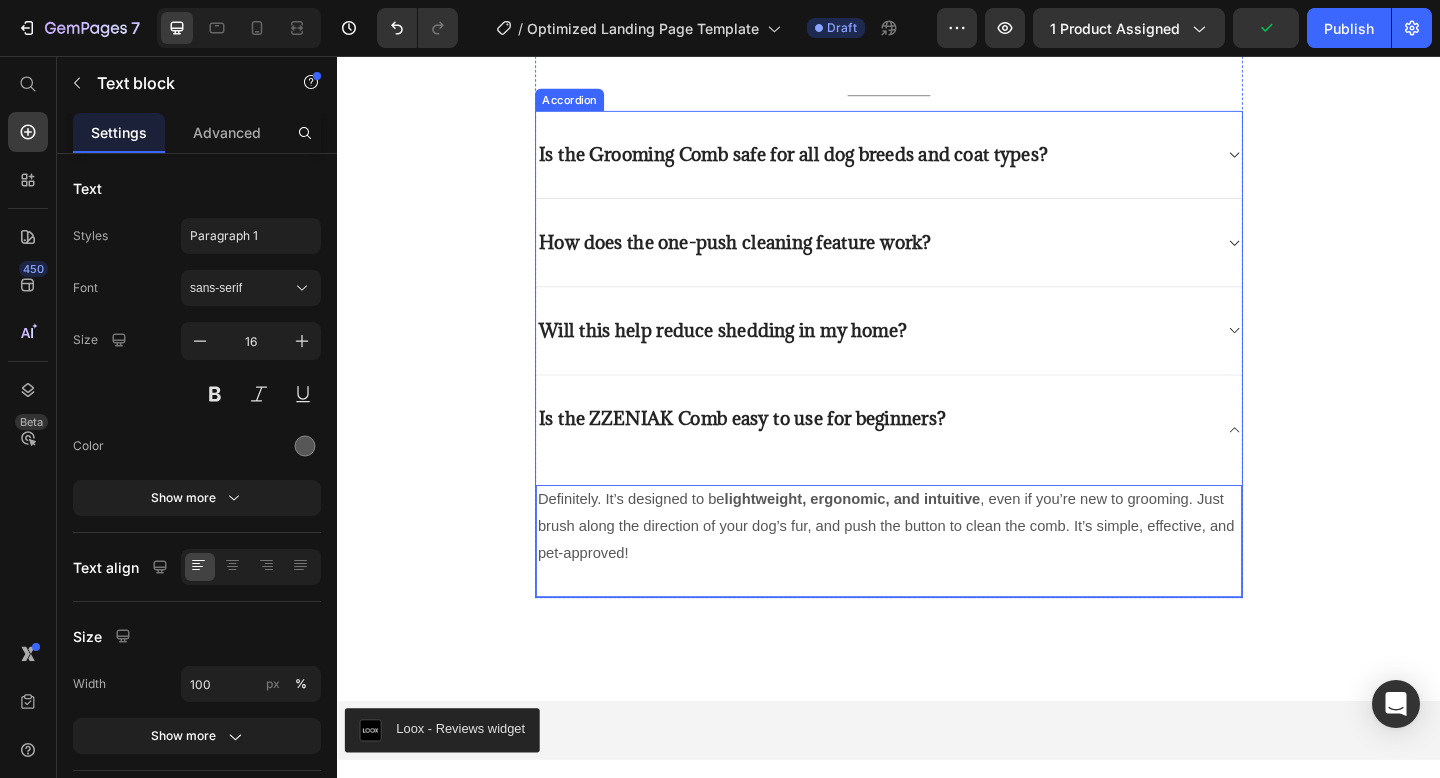 click on "Will this help reduce shedding in my home?" at bounding box center (921, 355) 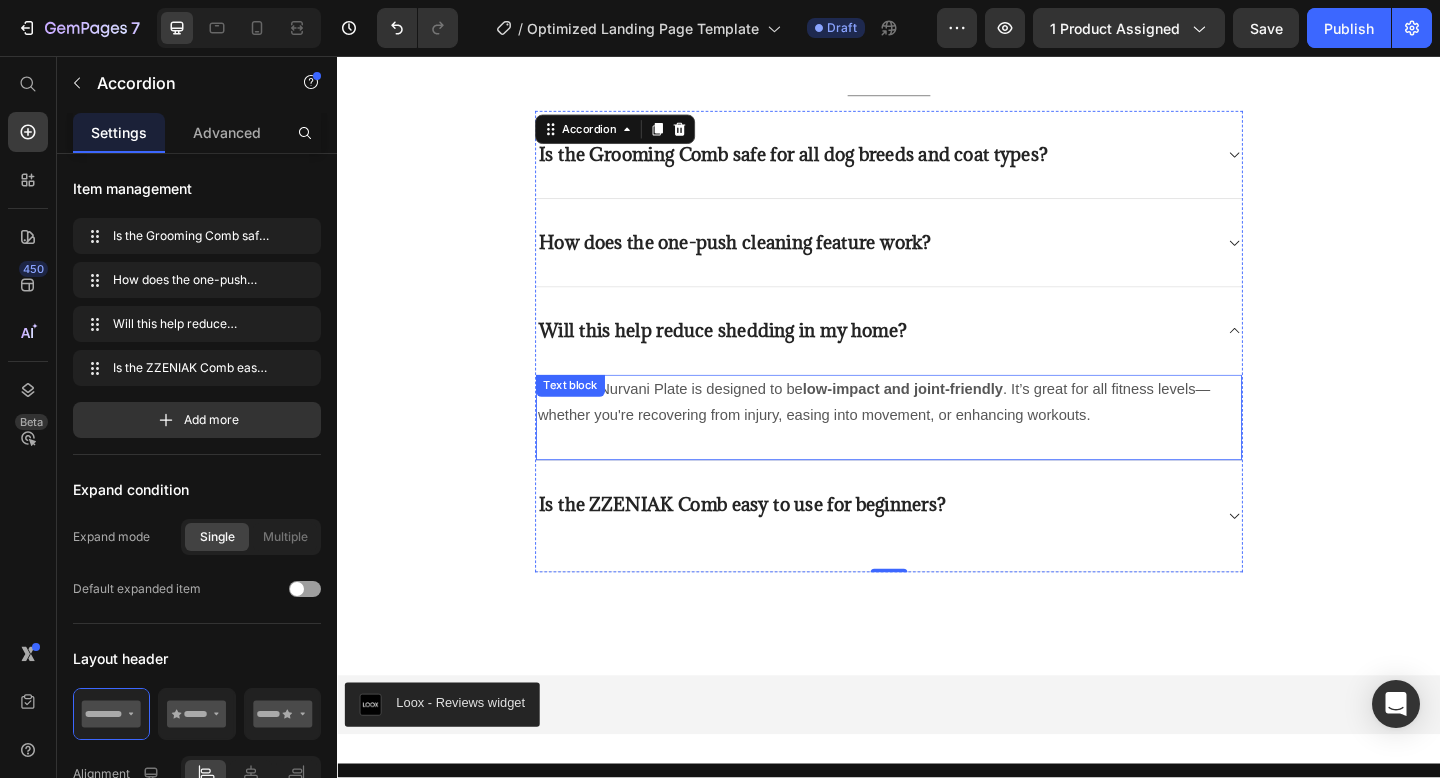 click on "Yes! The Nurvani Plate is designed to be  low-impact and joint-friendly . It’s great for all fitness levels—whether you're recovering from injury, easing into movement, or enhancing workouts. Text block" at bounding box center [937, 450] 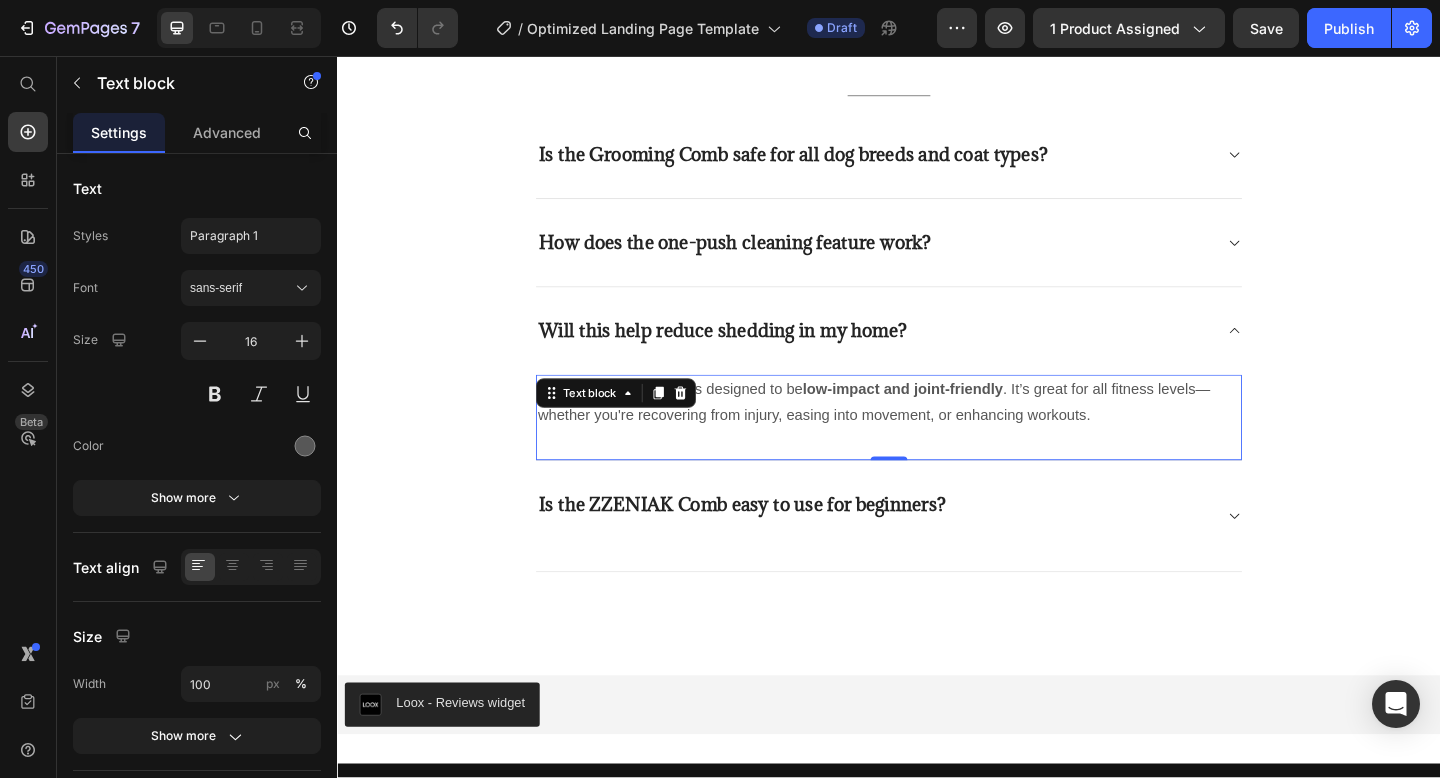 click at bounding box center [710, 423] 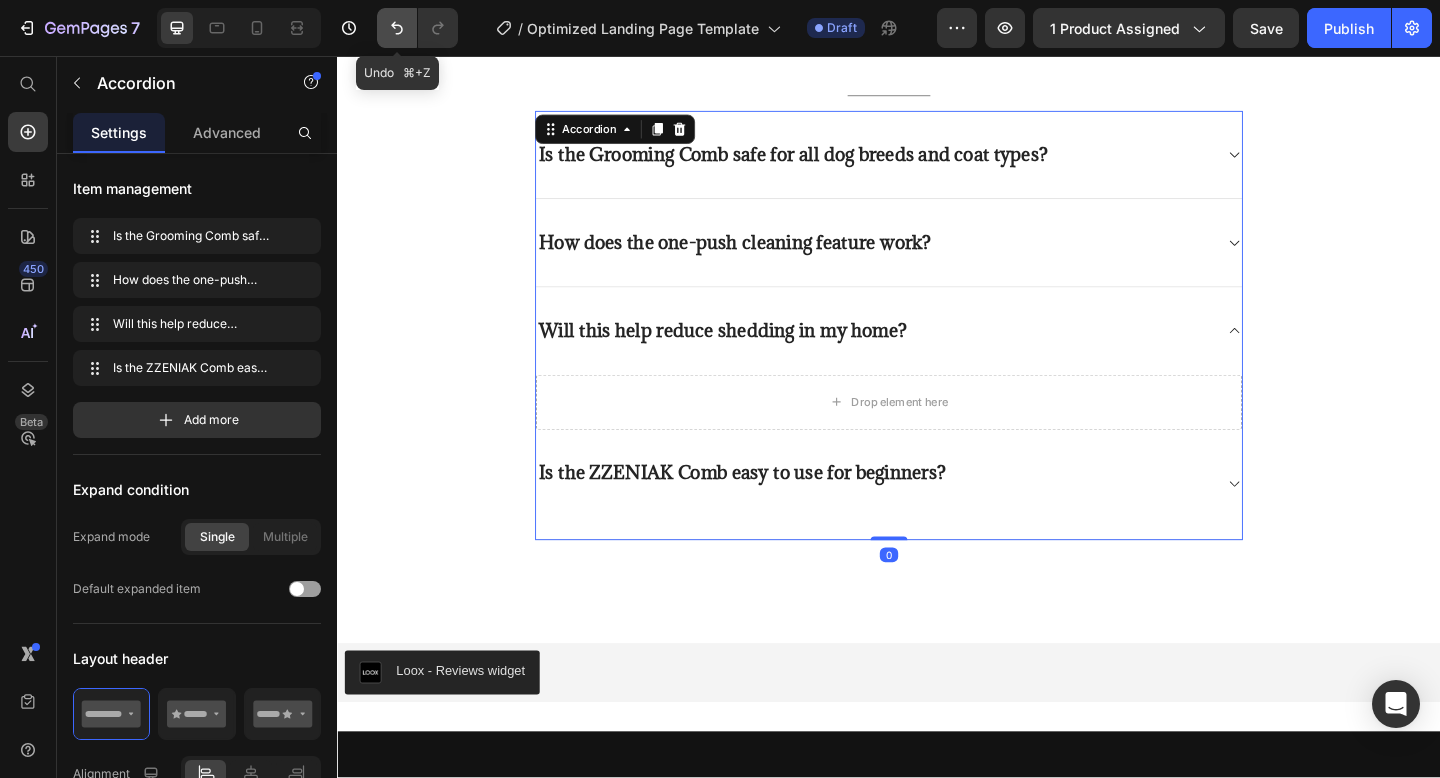 click 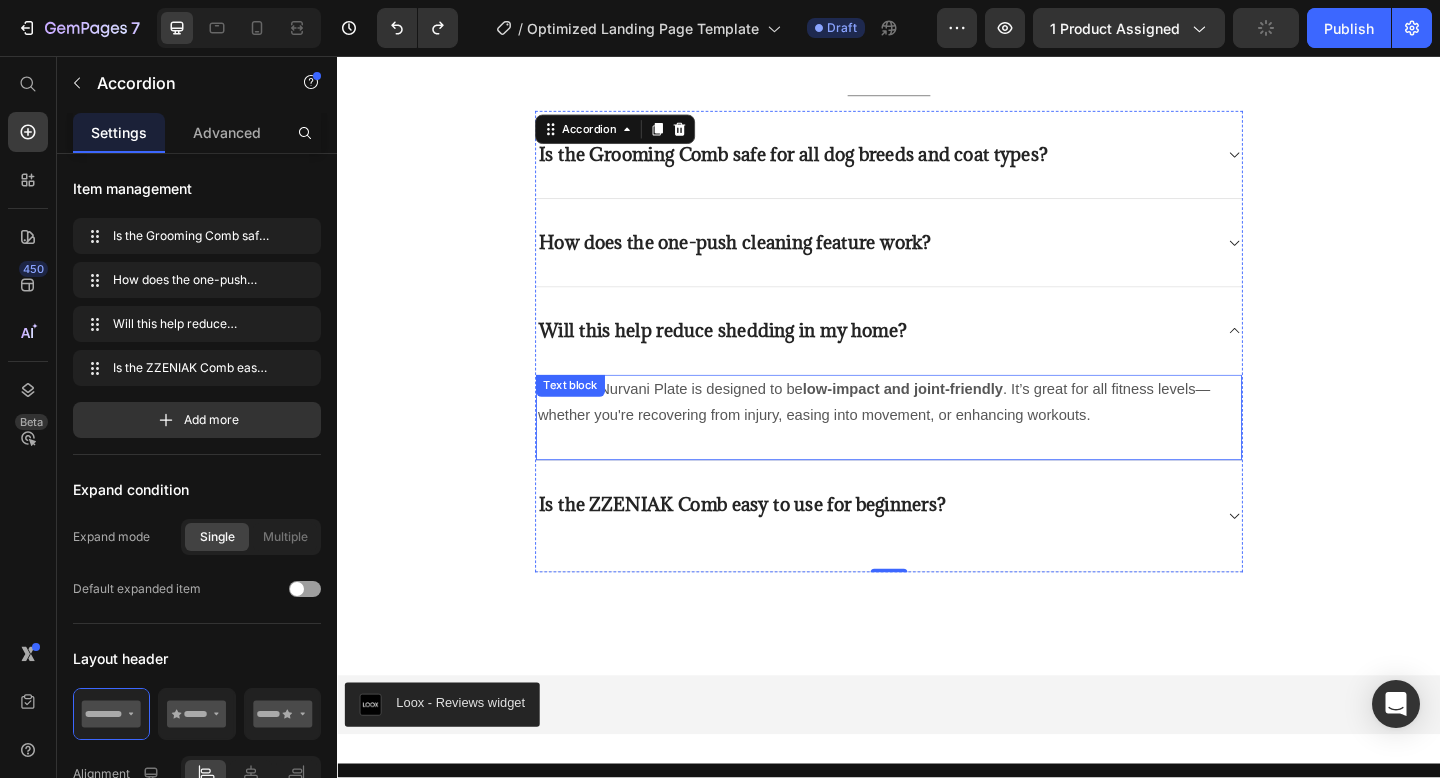 click on "Yes! The Nurvani Plate is designed to be  low-impact and joint-friendly . It’s great for all fitness levels—whether you're recovering from injury, easing into movement, or enhancing workouts." at bounding box center (937, 434) 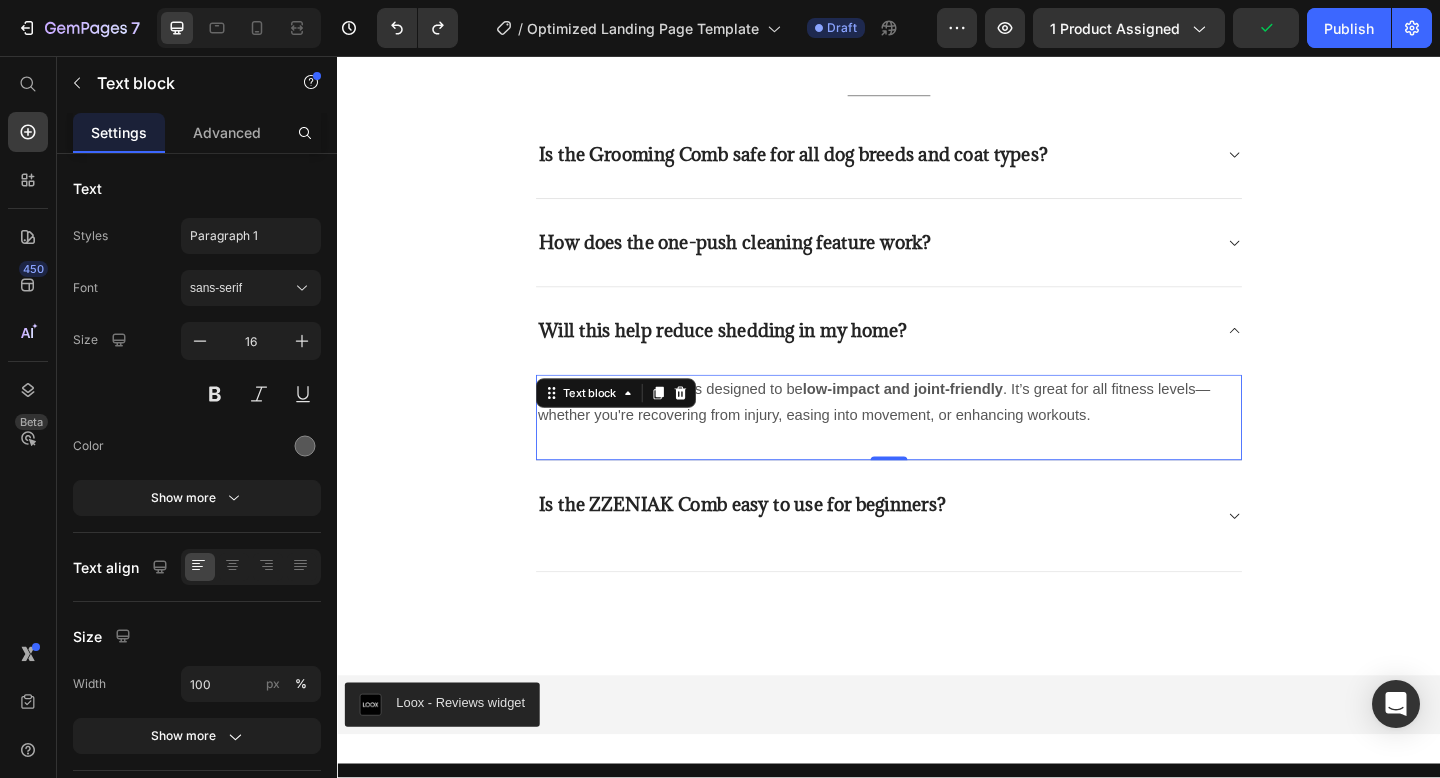 click on "Yes! The Nurvani Plate is designed to be  low-impact and joint-friendly . It’s great for all fitness levels—whether you're recovering from injury, easing into movement, or enhancing workouts." at bounding box center [937, 434] 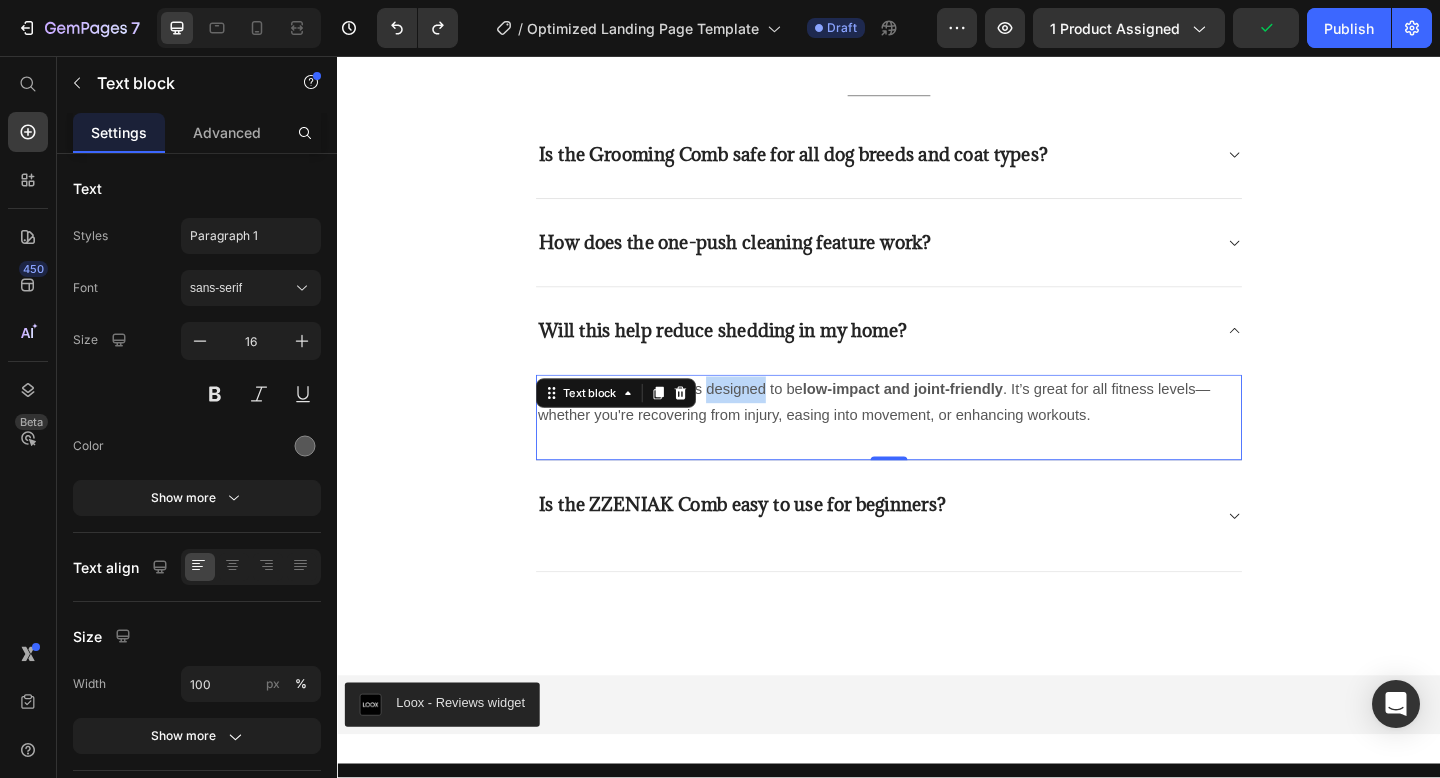 click on "Yes! The Nurvani Plate is designed to be  low-impact and joint-friendly . It’s great for all fitness levels—whether you're recovering from injury, easing into movement, or enhancing workouts." at bounding box center (937, 434) 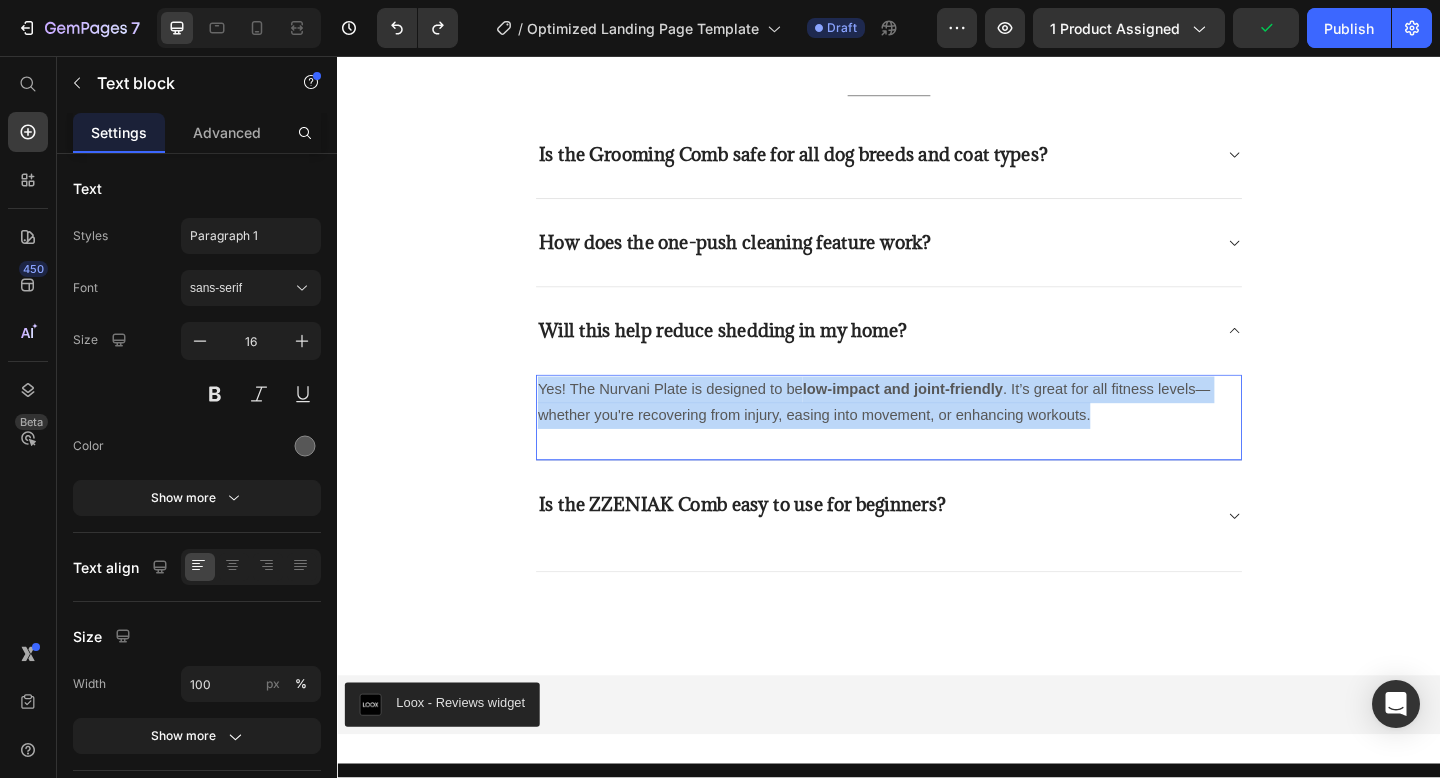 click on "Yes! The Nurvani Plate is designed to be  low-impact and joint-friendly . It’s great for all fitness levels—whether you're recovering from injury, easing into movement, or enhancing workouts." at bounding box center [937, 434] 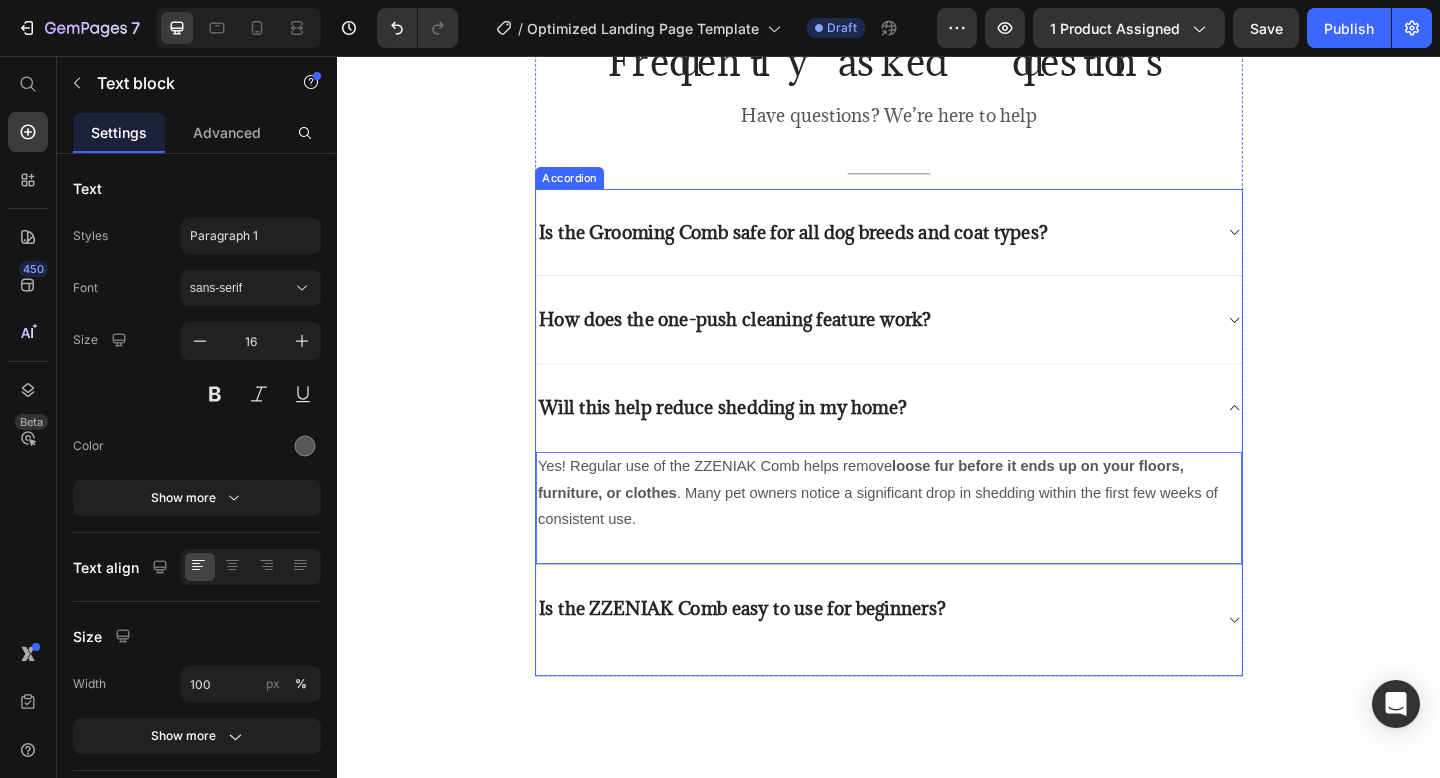 scroll, scrollTop: 5642, scrollLeft: 0, axis: vertical 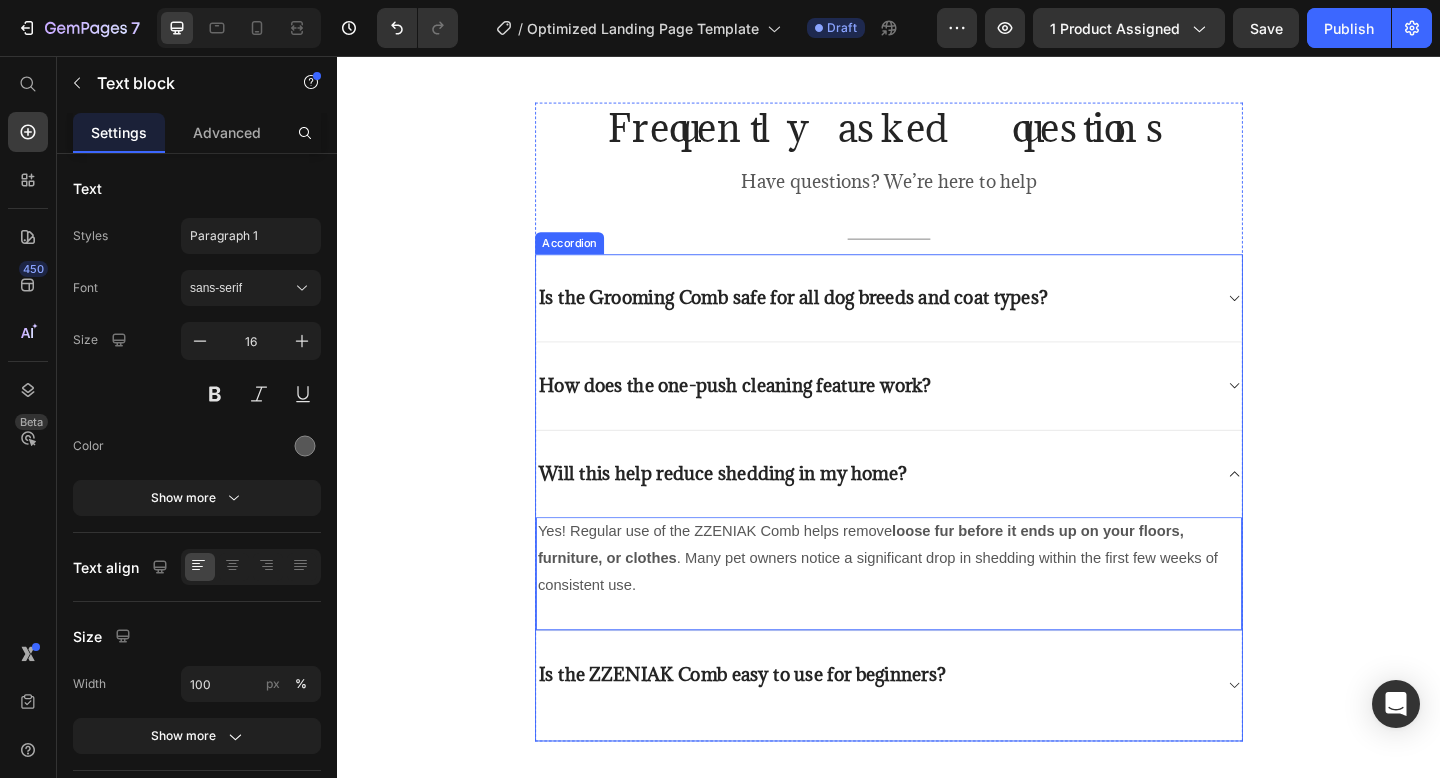 click on "How does the one-push cleaning feature work?" at bounding box center (937, 416) 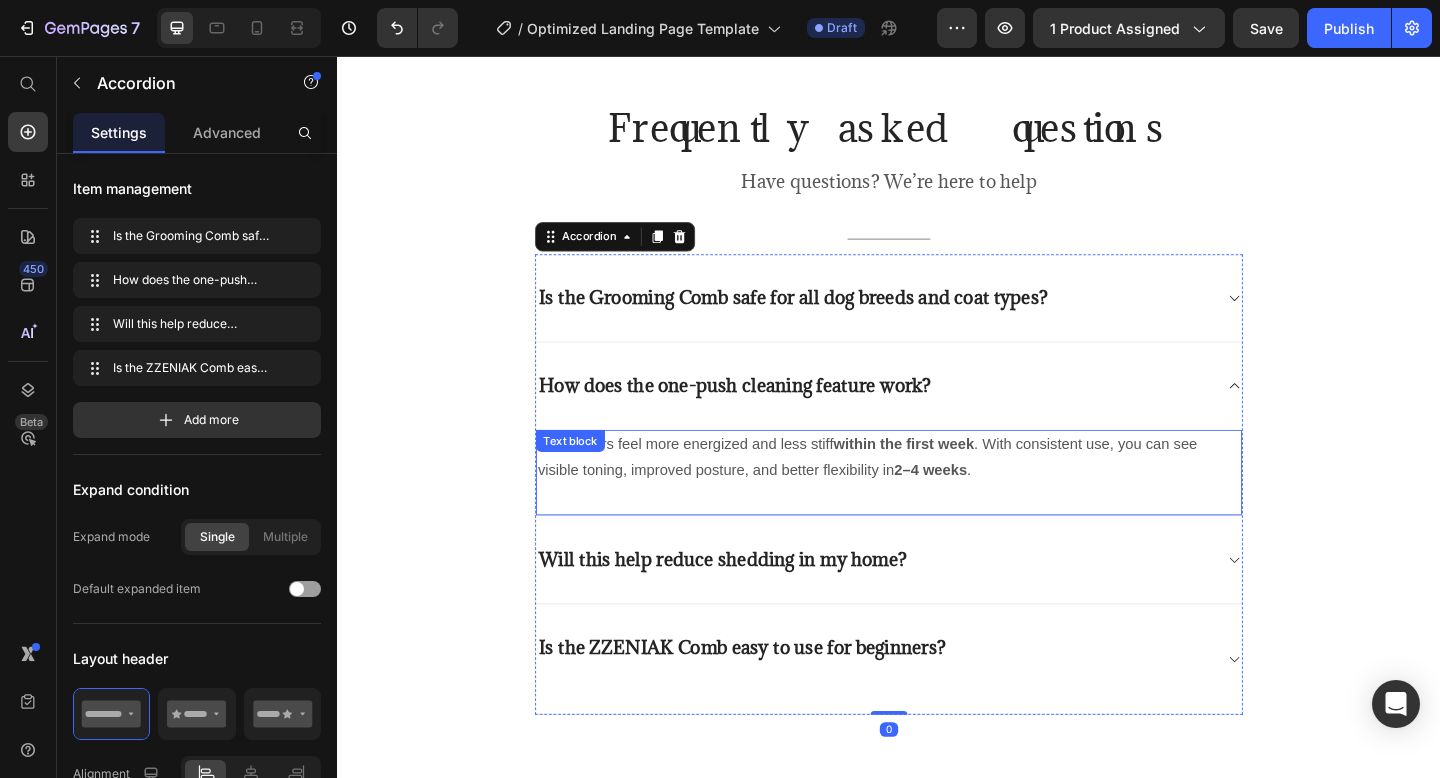 click on "Many users feel more energized and less stiff  within the first week . With consistent use, you can see visible toning, improved posture, and better flexibility in  2–4 weeks ." at bounding box center (937, 494) 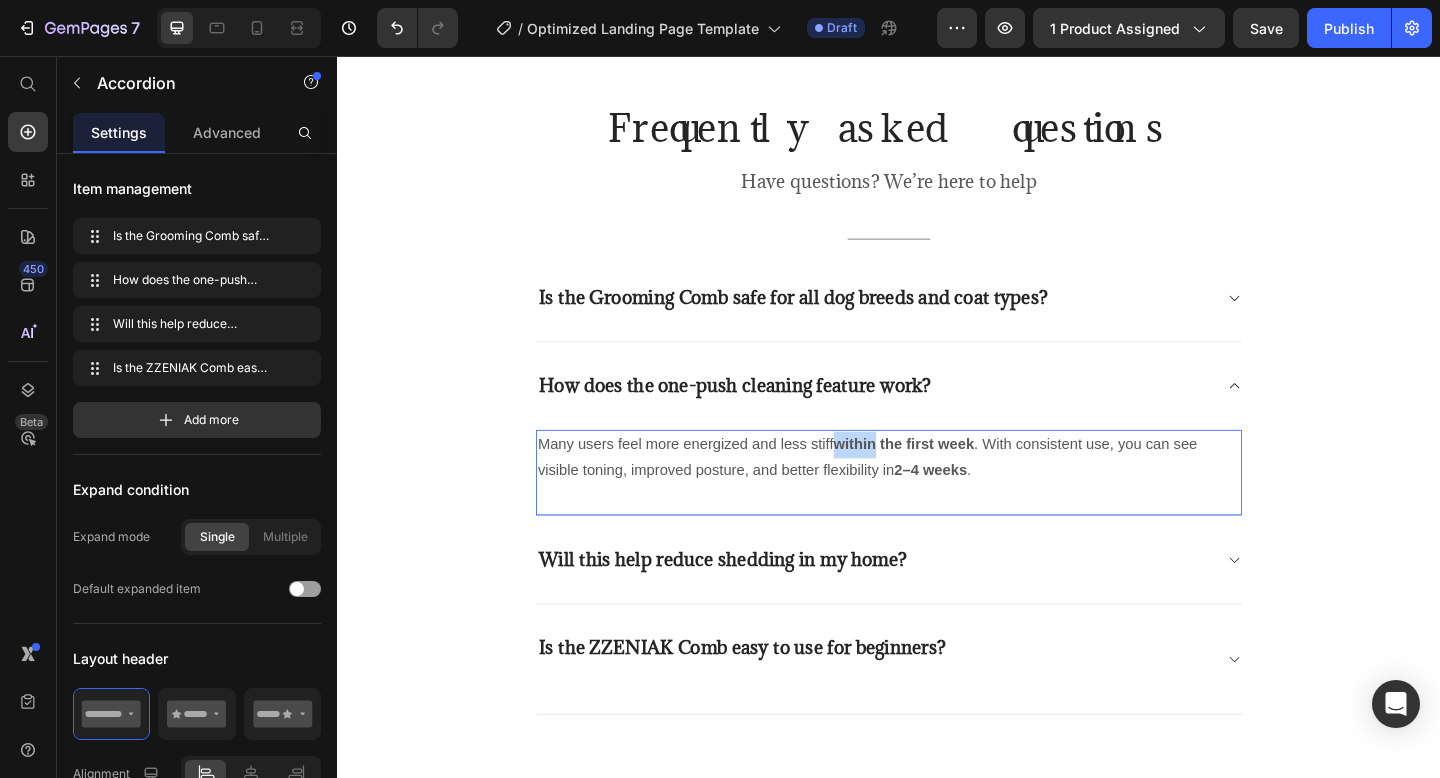 click on "Many users feel more energized and less stiff  within the first week . With consistent use, you can see visible toning, improved posture, and better flexibility in  2–4 weeks ." at bounding box center (937, 494) 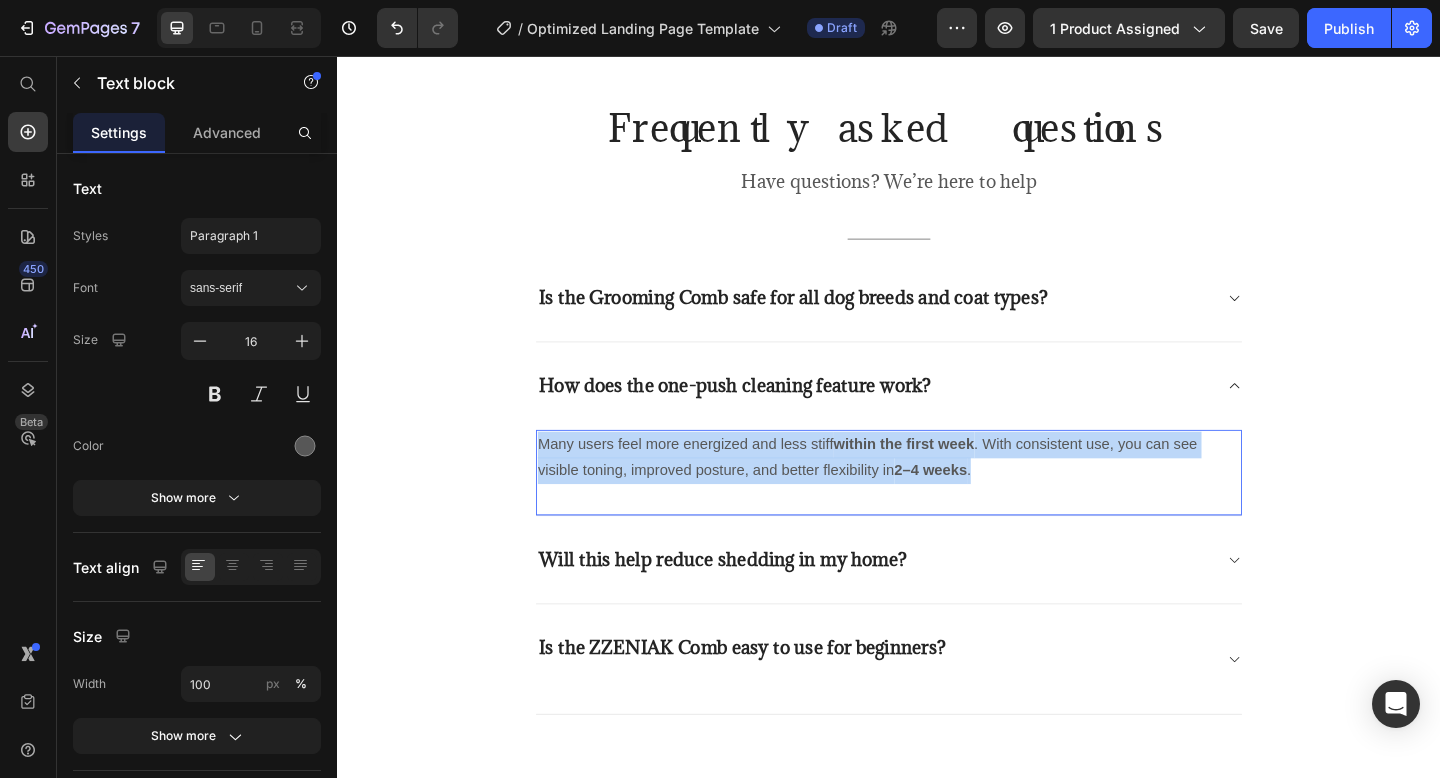 click on "Many users feel more energized and less stiff  within the first week . With consistent use, you can see visible toning, improved posture, and better flexibility in  2–4 weeks ." at bounding box center [937, 494] 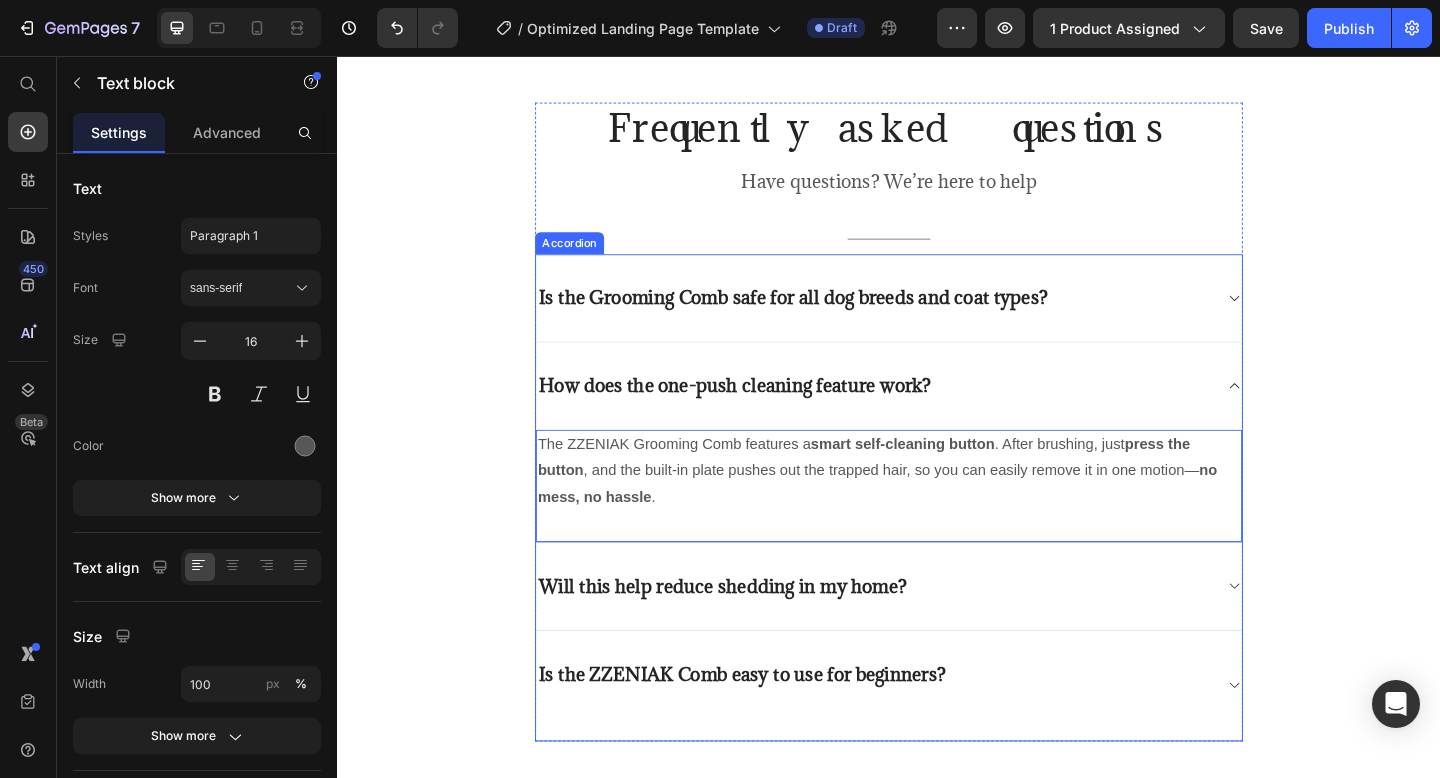 click on "Is the Grooming Comb safe for all dog breeds and coat types?" at bounding box center [937, 320] 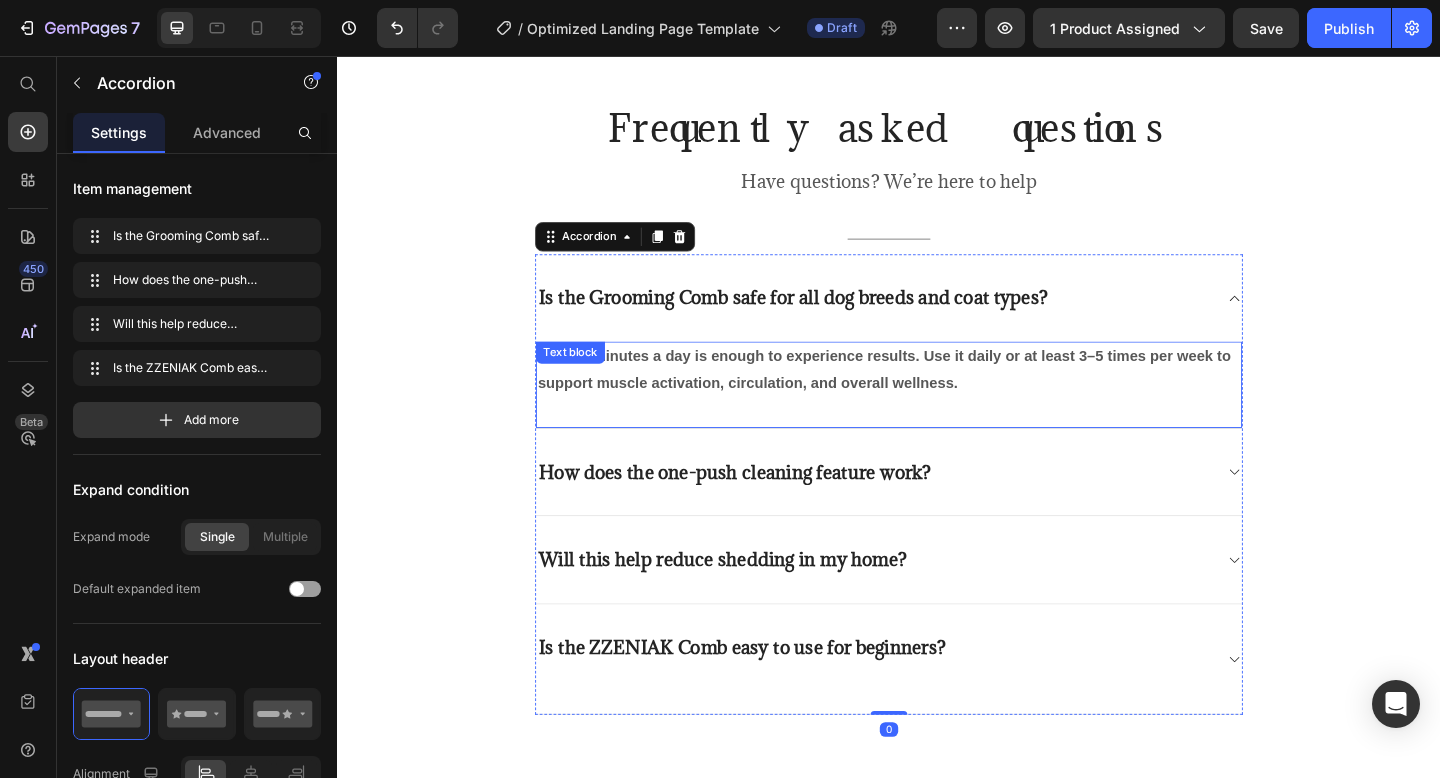 click on "Just 10 minutes a day is enough to experience results. Use it daily or at least 3–5 times per week to support muscle activation, circulation, and overall wellness." at bounding box center [932, 397] 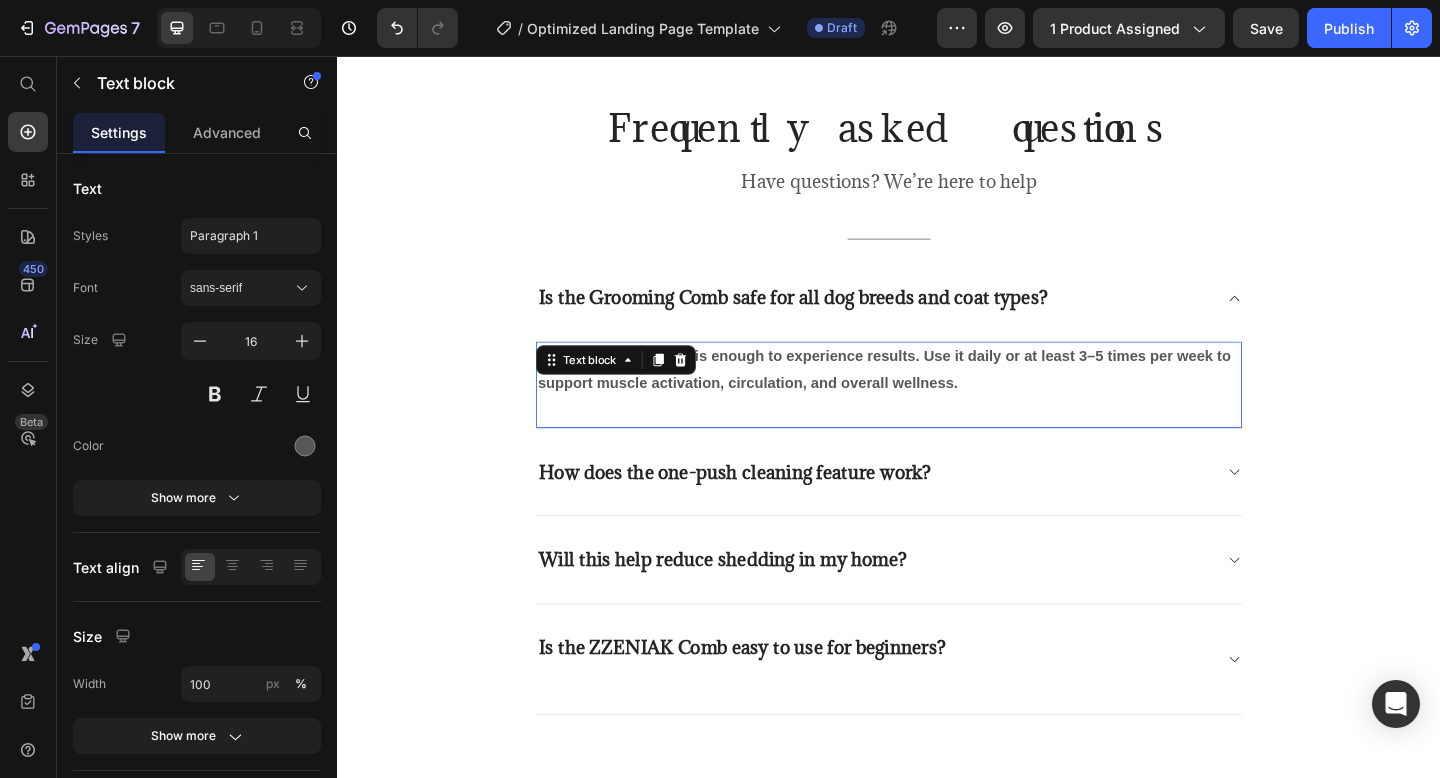 click on "Just 10 minutes a day is enough to experience results. Use it daily or at least 3–5 times per week to support muscle activation, circulation, and overall wellness." at bounding box center (932, 397) 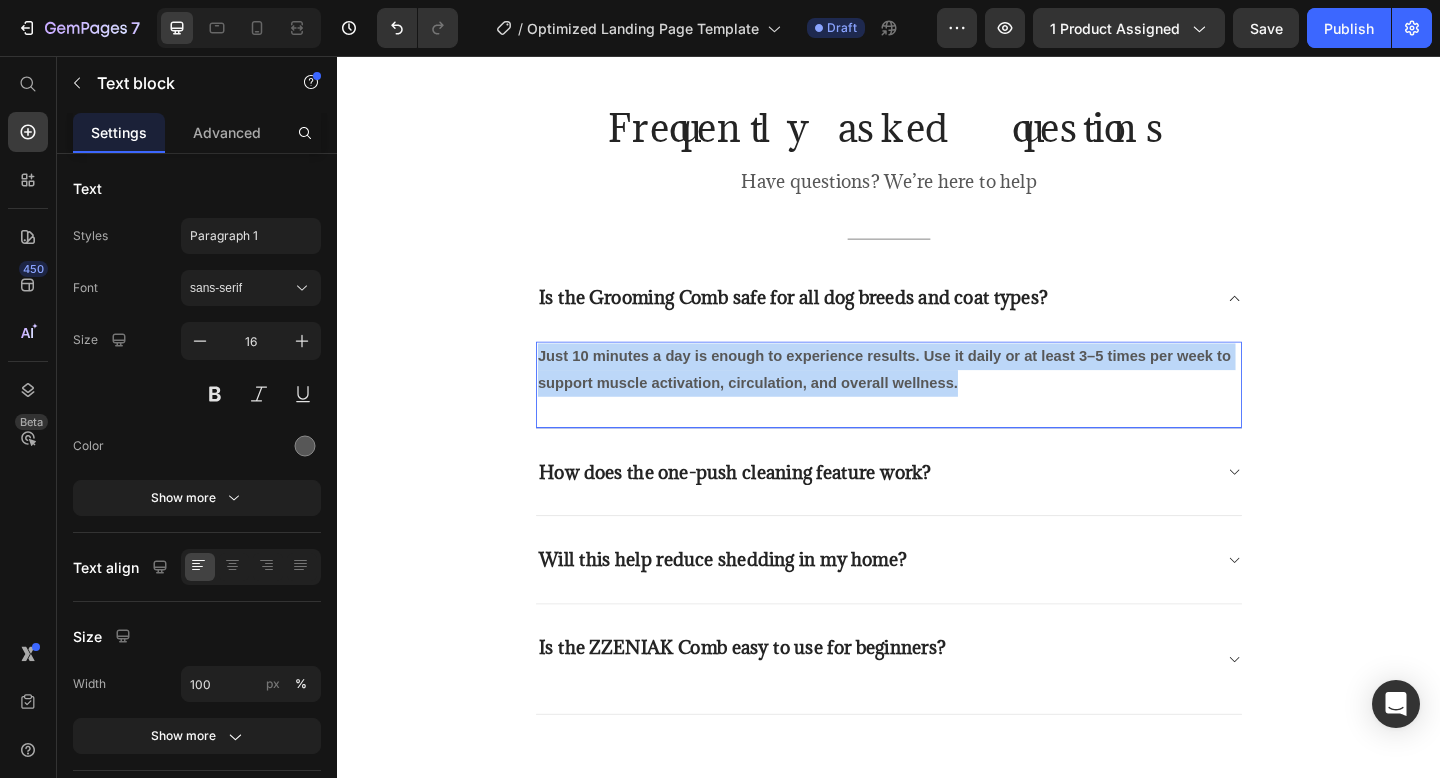 click on "Just 10 minutes a day is enough to experience results. Use it daily or at least 3–5 times per week to support muscle activation, circulation, and overall wellness." at bounding box center [932, 397] 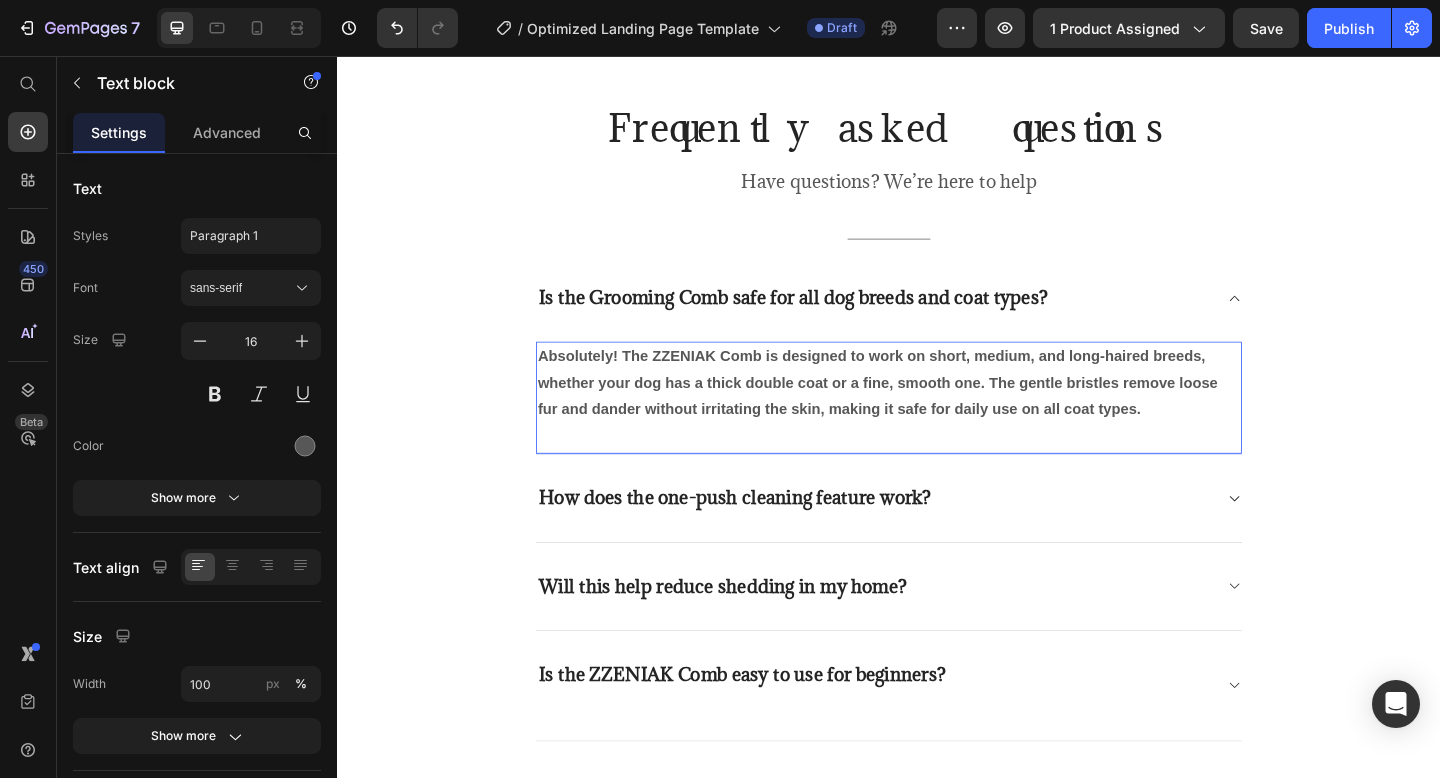 click on "Absolutely! The ZZENIAK Comb is designed to work on short, medium, and long-haired breeds, whether your dog has a thick double coat or a fine, smooth one. The gentle bristles remove loose fur and dander without irritating the skin, making it safe for daily use on all coat types." at bounding box center [925, 411] 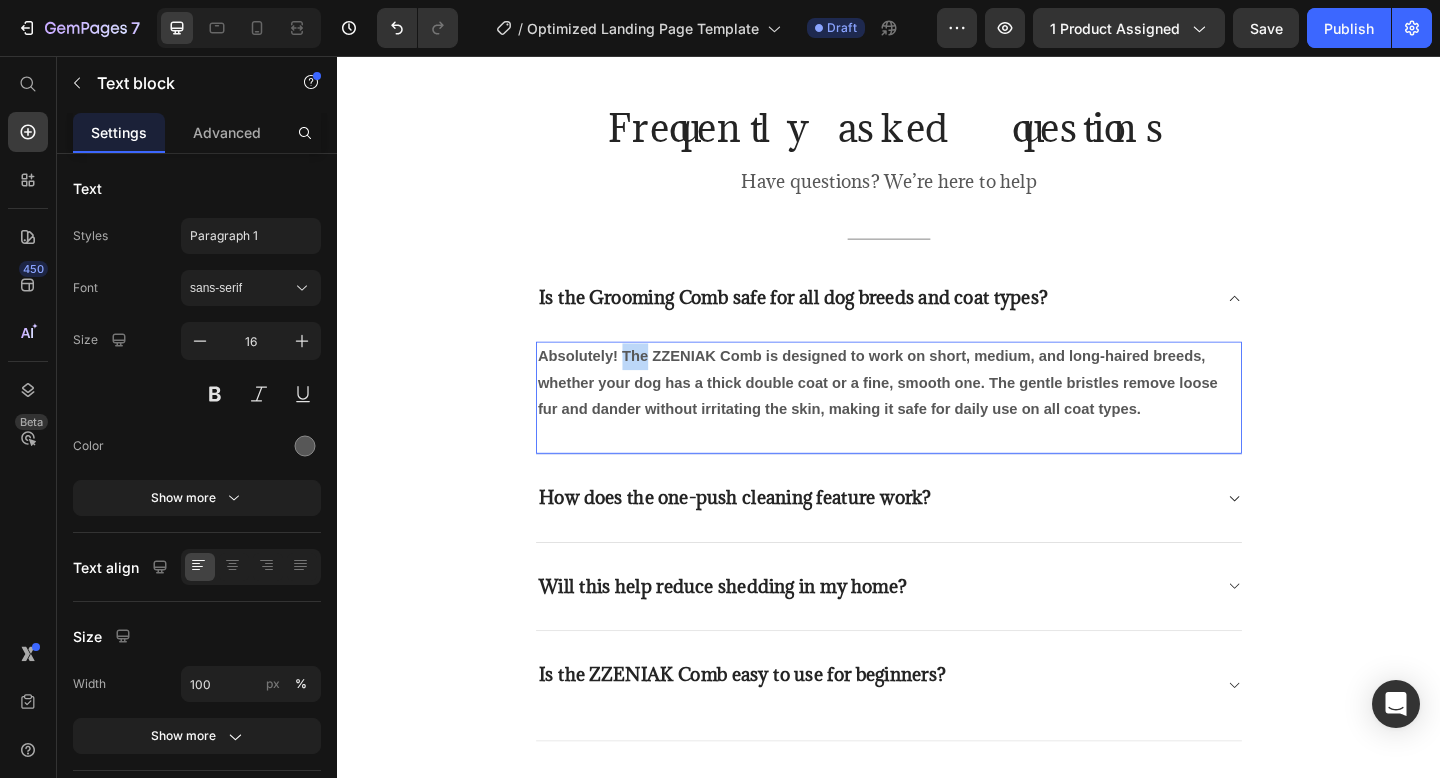 click on "Absolutely! The ZZENIAK Comb is designed to work on short, medium, and long-haired breeds, whether your dog has a thick double coat or a fine, smooth one. The gentle bristles remove loose fur and dander without irritating the skin, making it safe for daily use on all coat types." at bounding box center (925, 411) 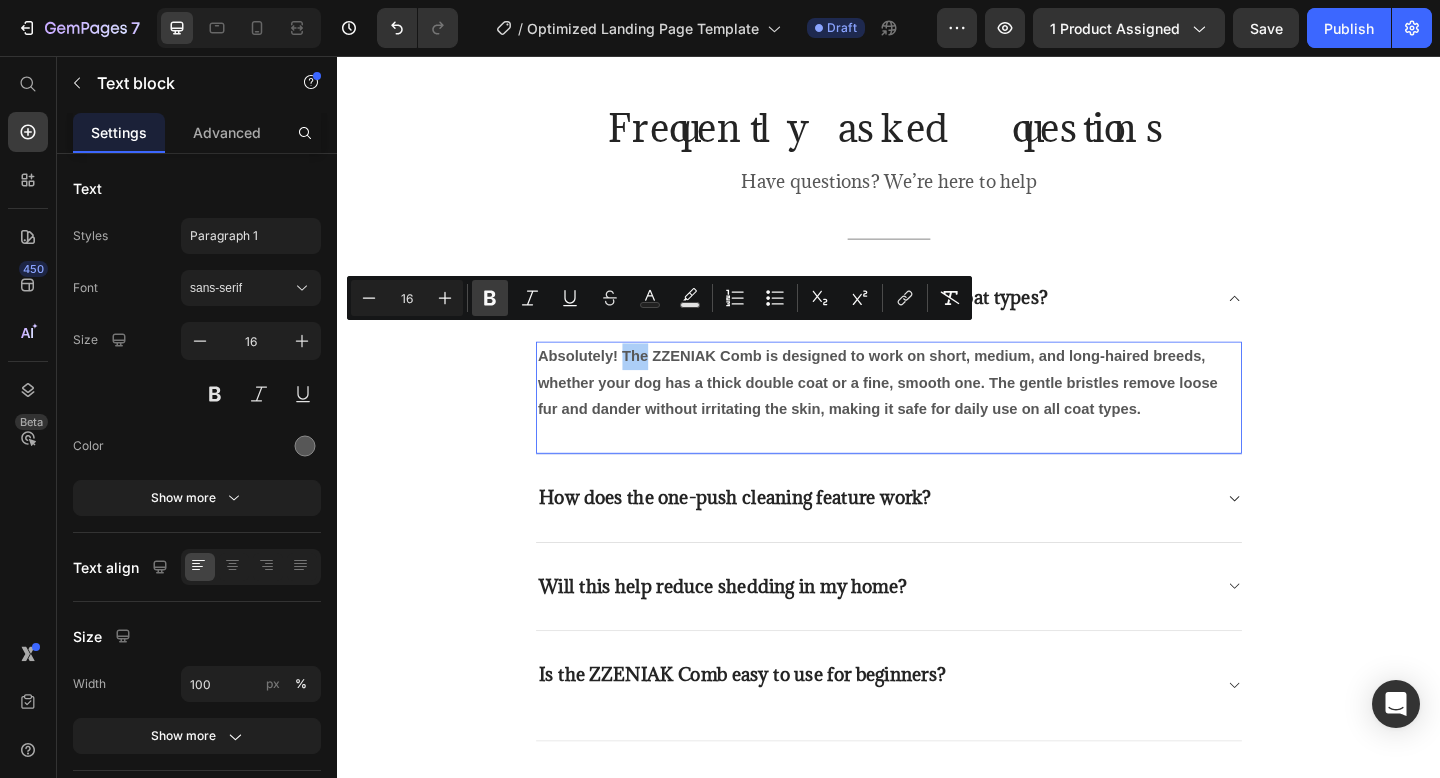 click 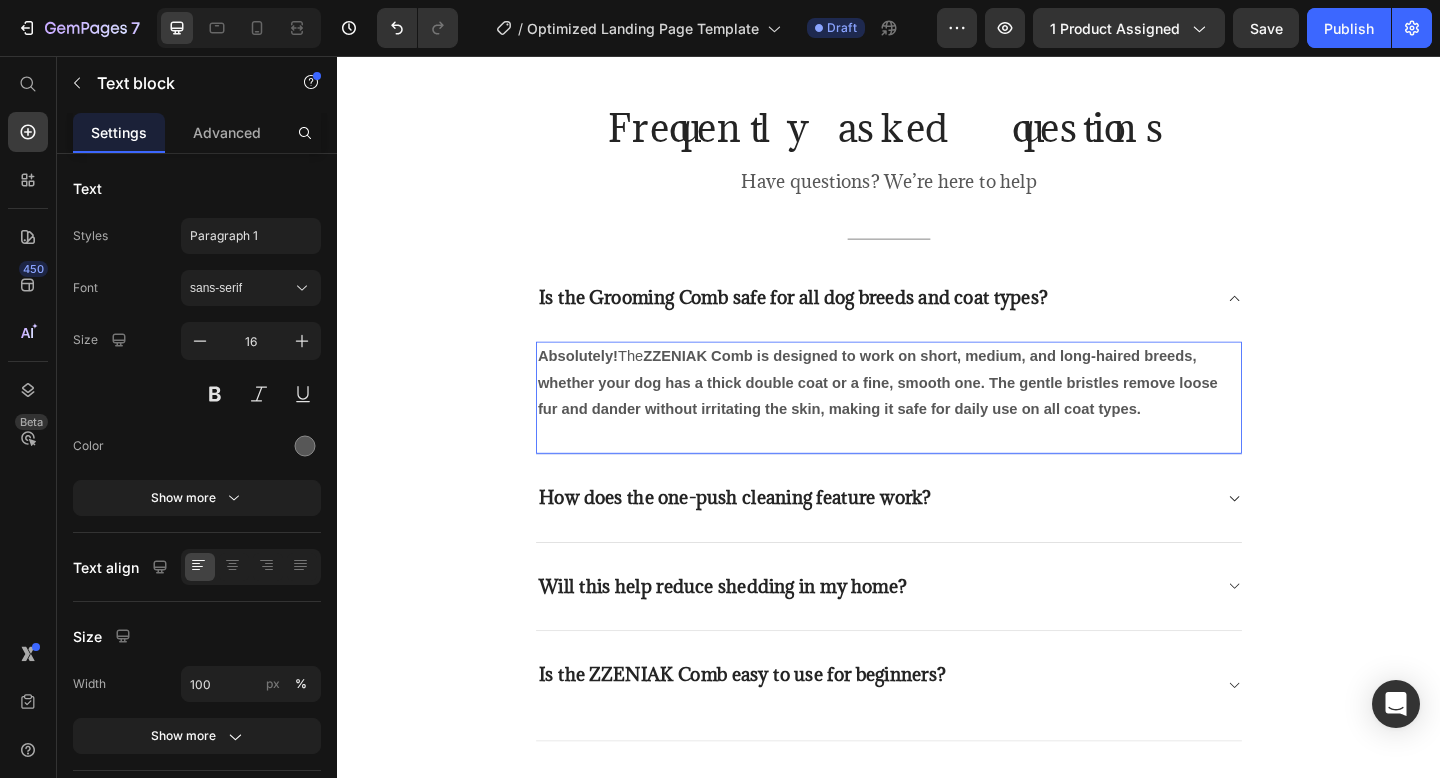 click on "ZZENIAK Comb is designed to work on short, medium, and long-haired breeds, whether your dog has a thick double coat or a fine, smooth one. The gentle bristles remove loose fur and dander without irritating the skin, making it safe for daily use on all coat types." at bounding box center [925, 411] 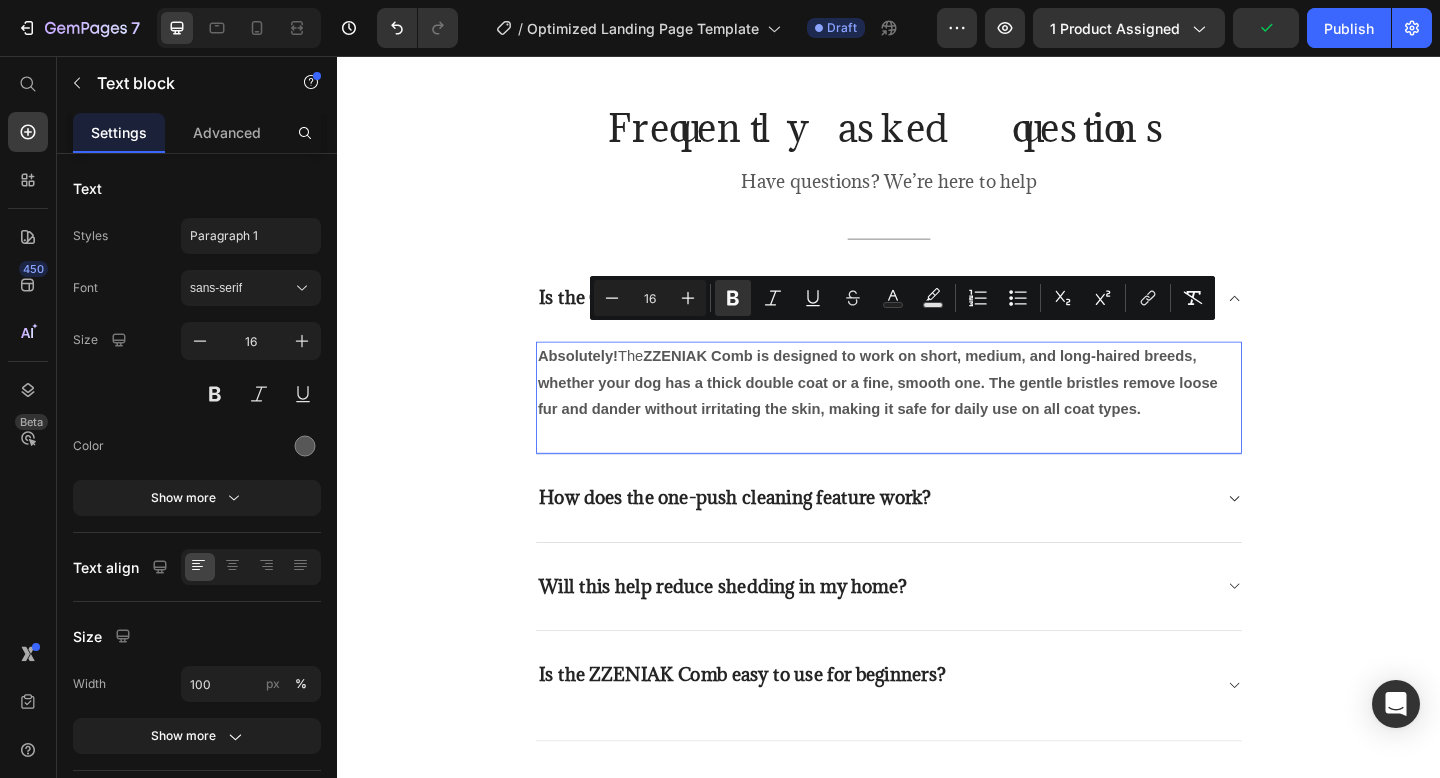 drag, startPoint x: 756, startPoint y: 364, endPoint x: 1207, endPoint y: 433, distance: 456.24774 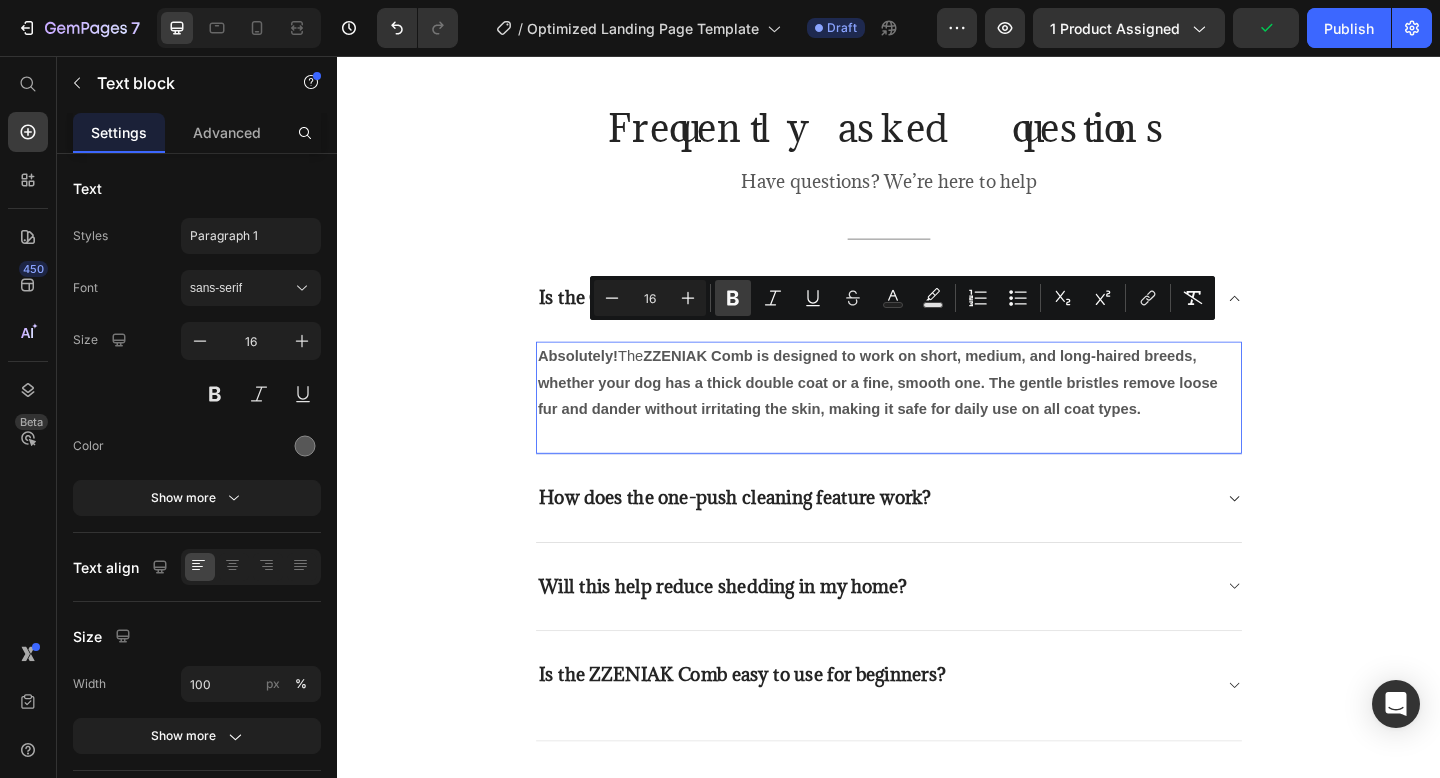 click 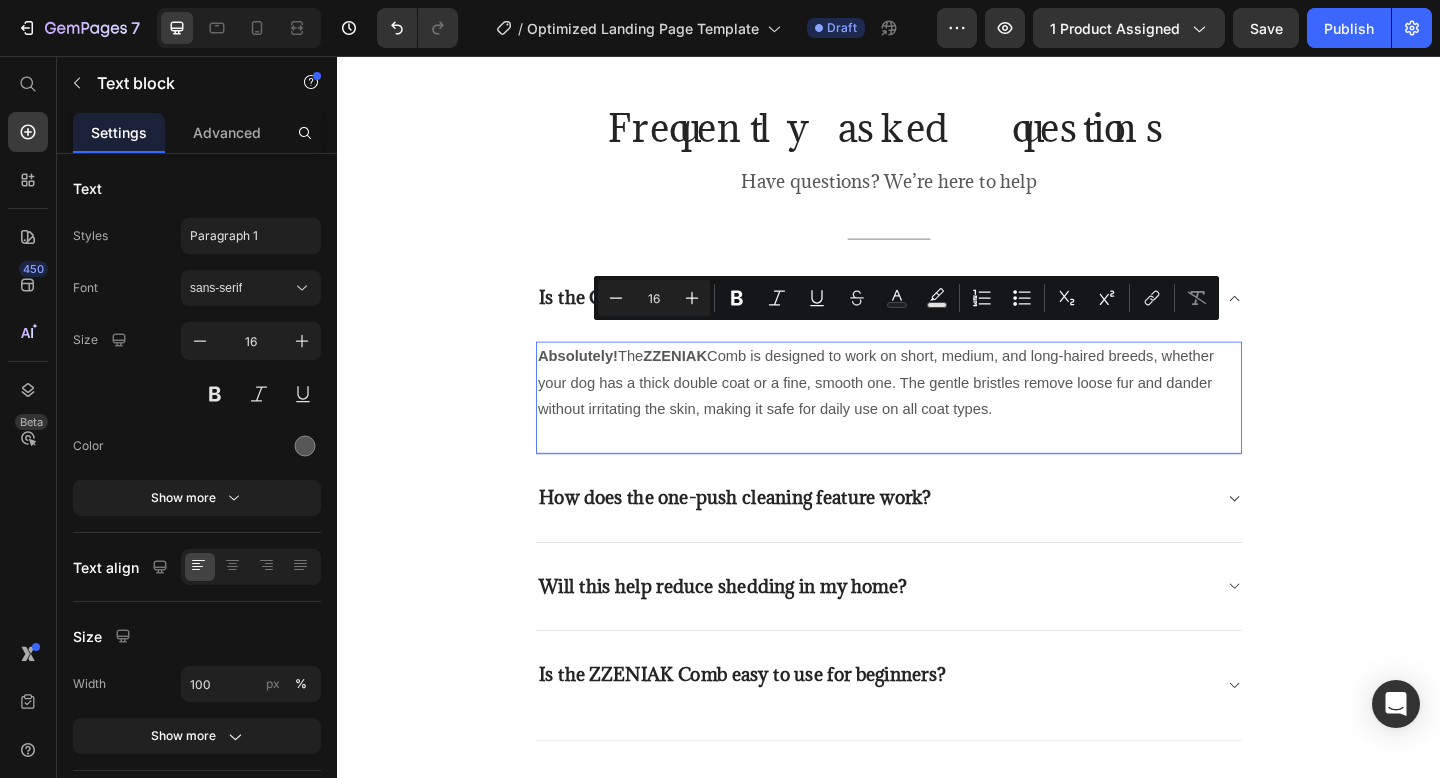 click on "Absolutely!  The  ZZENIAK  Comb is designed to work on short, medium, and long-haired breeds, whether your dog has a thick double coat or a fine, smooth one. The gentle bristles remove loose fur and dander without irritating the skin, making it safe for daily use on all coat types." at bounding box center [937, 412] 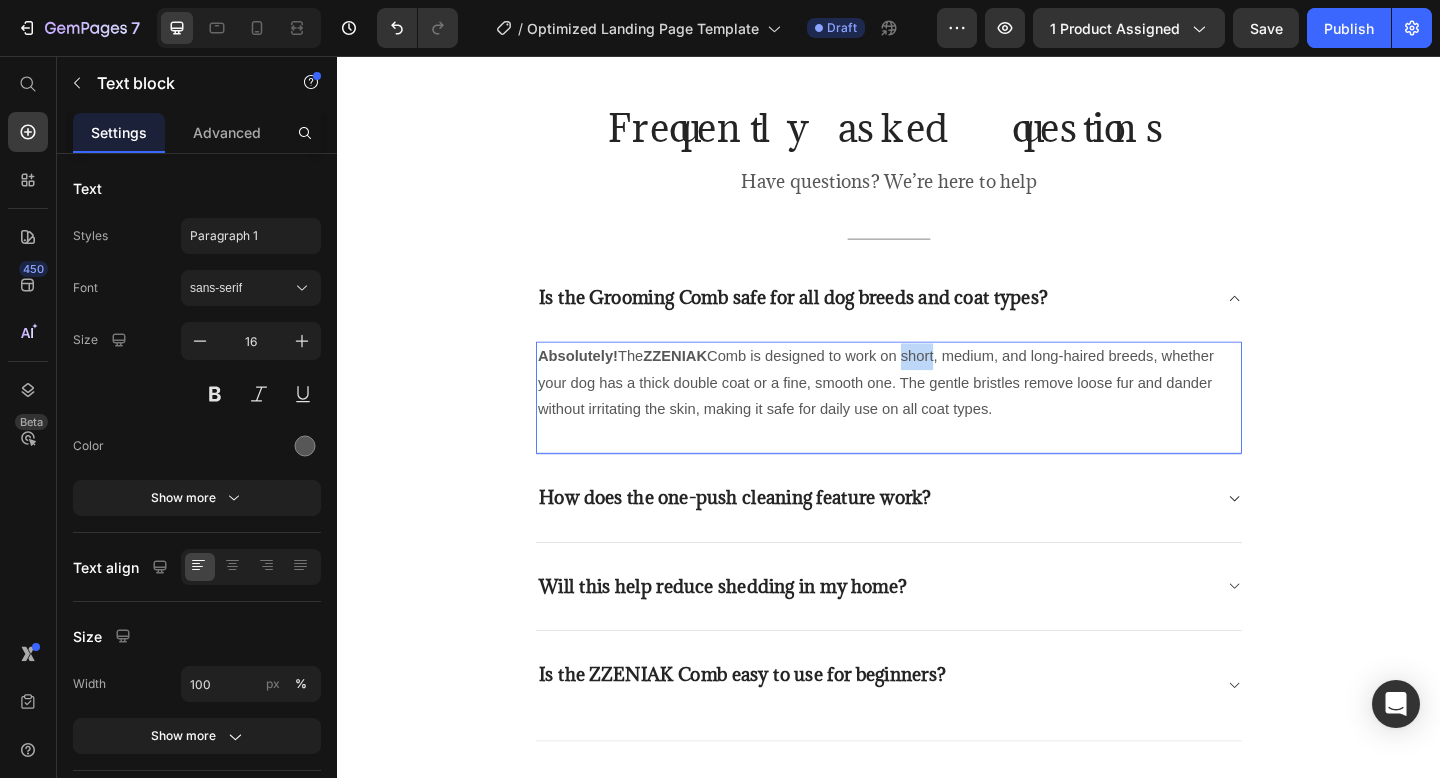 click on "Absolutely!  The  ZZENIAK  Comb is designed to work on short, medium, and long-haired breeds, whether your dog has a thick double coat or a fine, smooth one. The gentle bristles remove loose fur and dander without irritating the skin, making it safe for daily use on all coat types." at bounding box center (937, 412) 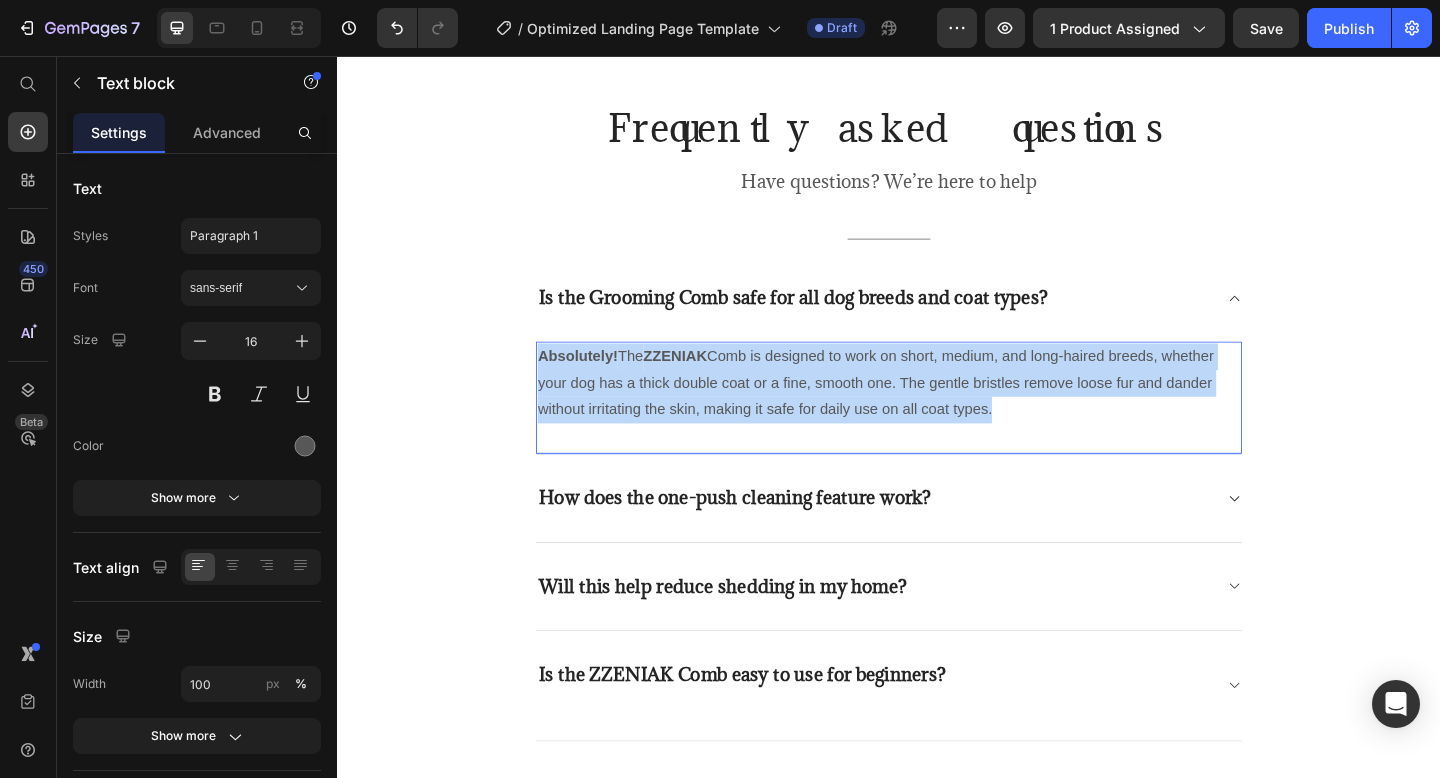 click on "Absolutely!  The  ZZENIAK  Comb is designed to work on short, medium, and long-haired breeds, whether your dog has a thick double coat or a fine, smooth one. The gentle bristles remove loose fur and dander without irritating the skin, making it safe for daily use on all coat types." at bounding box center [937, 412] 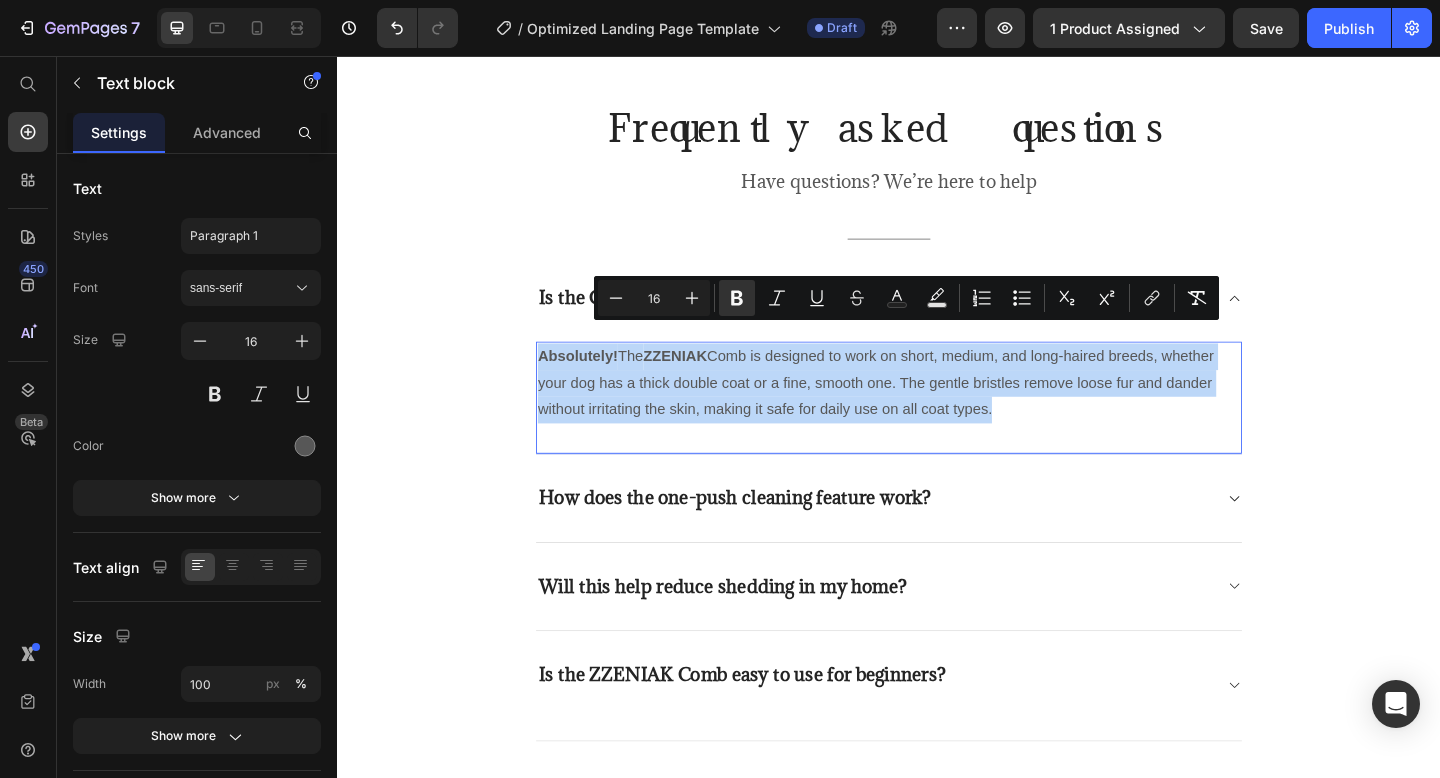 click on "Absolutely!  The  ZZENIAK  Comb is designed to work on short, medium, and long-haired breeds, whether your dog has a thick double coat or a fine, smooth one. The gentle bristles remove loose fur and dander without irritating the skin, making it safe for daily use on all coat types." at bounding box center (937, 412) 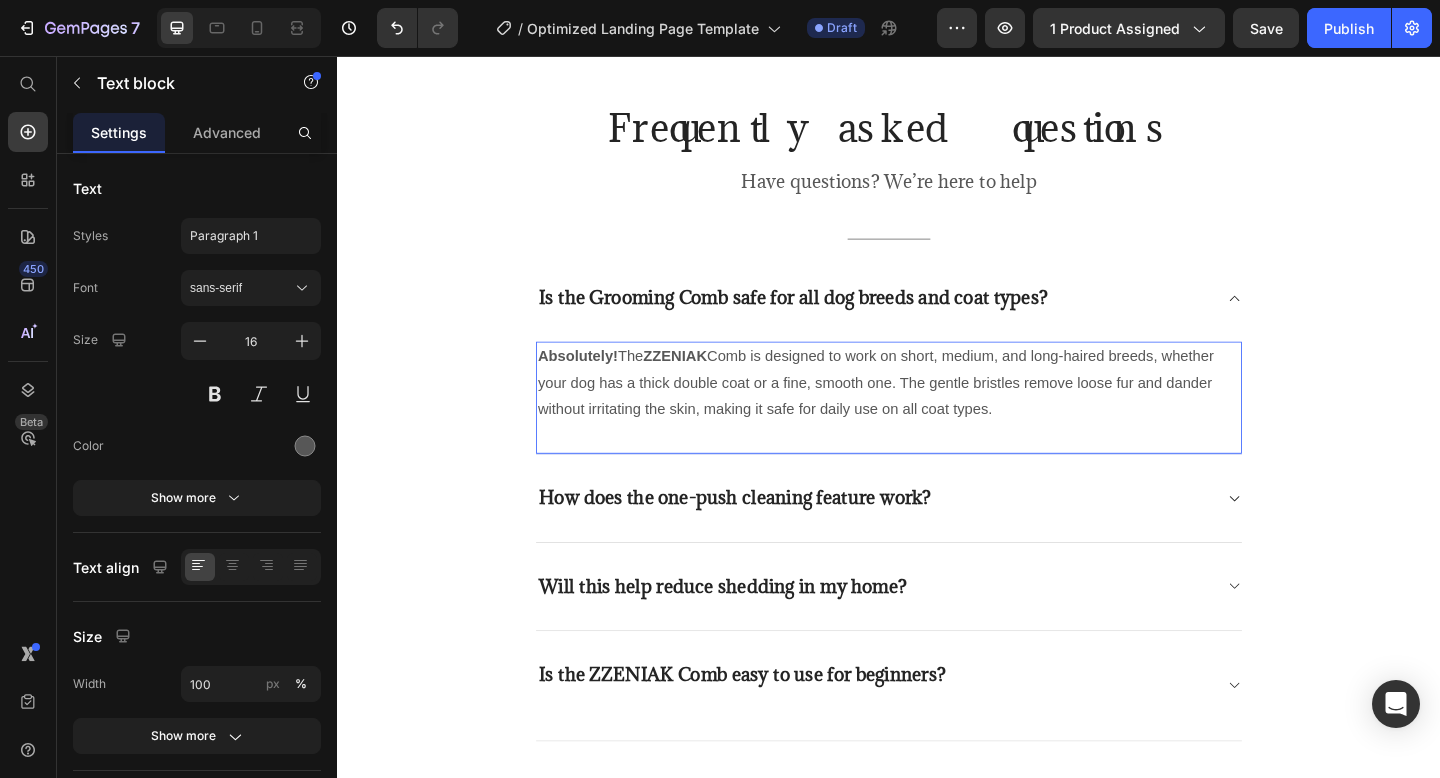 click on "Absolutely!  The  ZZENIAK  Comb is designed to work on short, medium, and long-haired breeds, whether your dog has a thick double coat or a fine, smooth one. The gentle bristles remove loose fur and dander without irritating the skin, making it safe for daily use on all coat types." at bounding box center (937, 412) 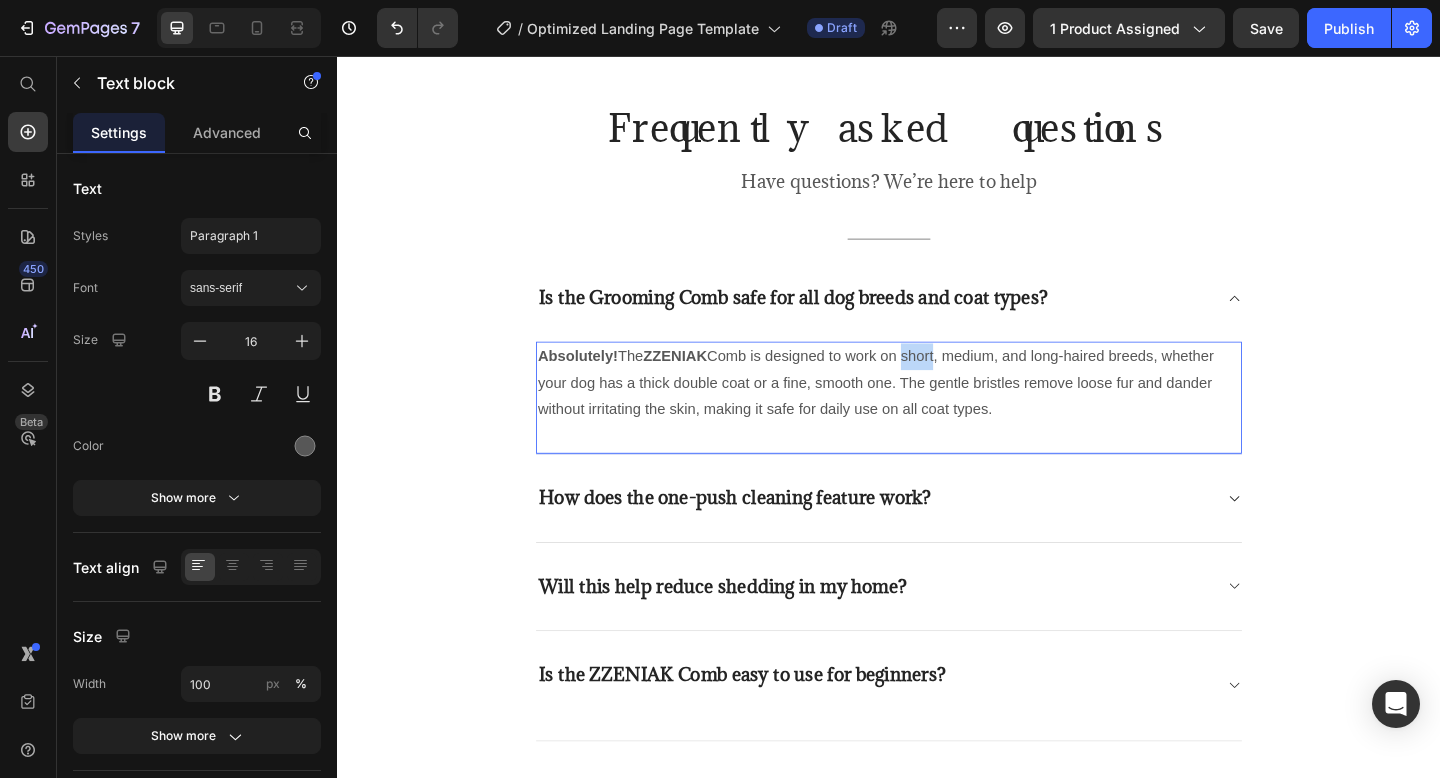click on "Absolutely!  The  ZZENIAK  Comb is designed to work on short, medium, and long-haired breeds, whether your dog has a thick double coat or a fine, smooth one. The gentle bristles remove loose fur and dander without irritating the skin, making it safe for daily use on all coat types." at bounding box center [937, 412] 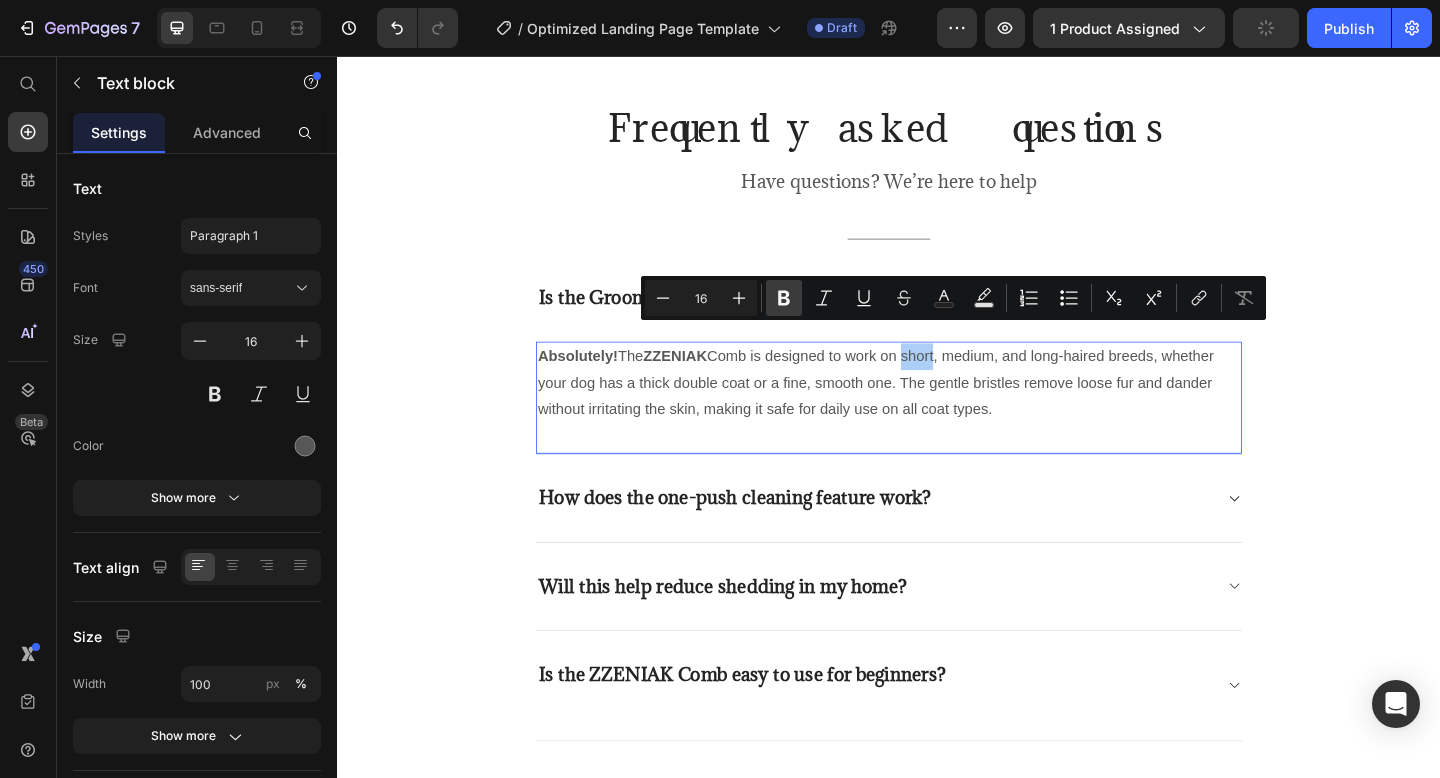 click 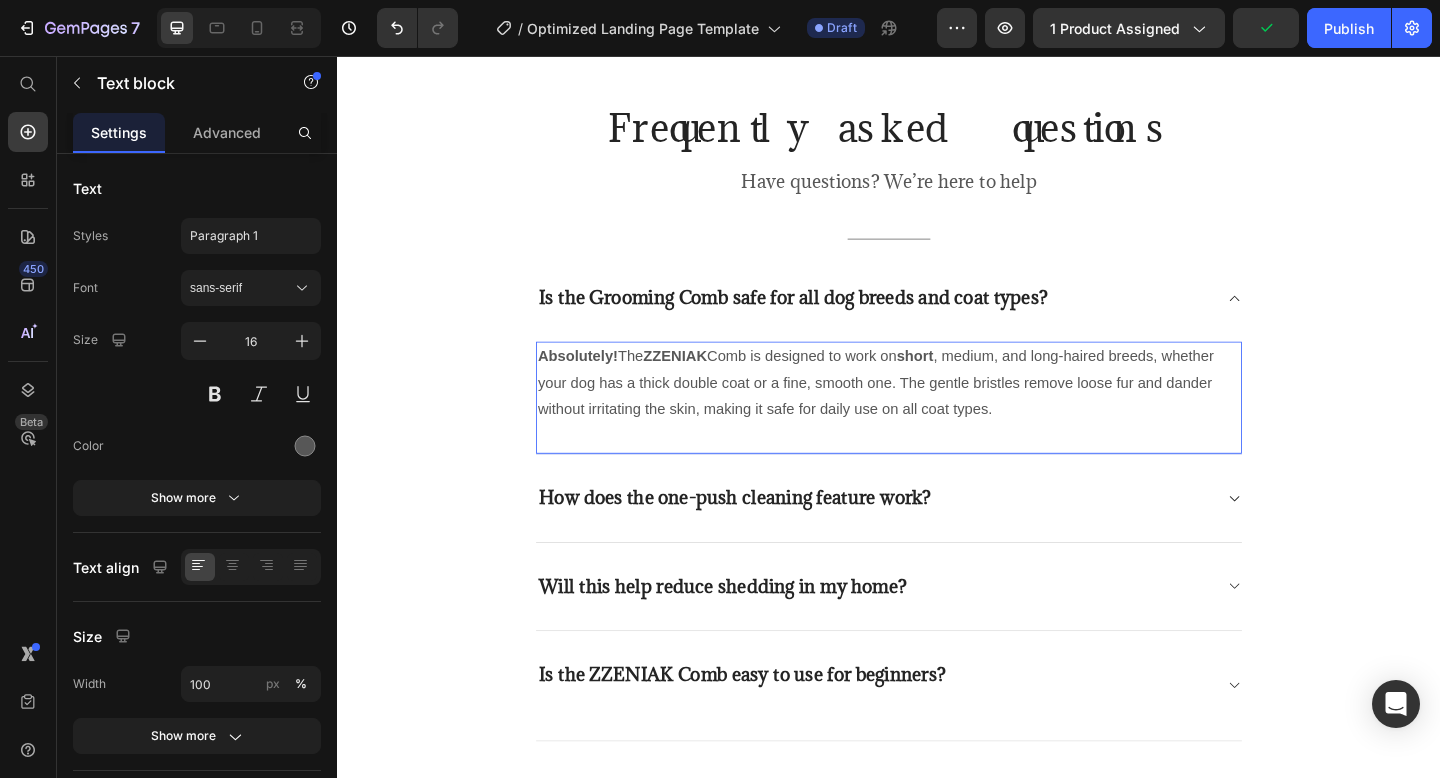 click on "Absolutely!  The  ZZENIAK  Comb is designed to work on  short , medium, and long-haired breeds, whether your dog has a thick double coat or a fine, smooth one. The gentle bristles remove loose fur and dander without irritating the skin, making it safe for daily use on all coat types." at bounding box center [937, 412] 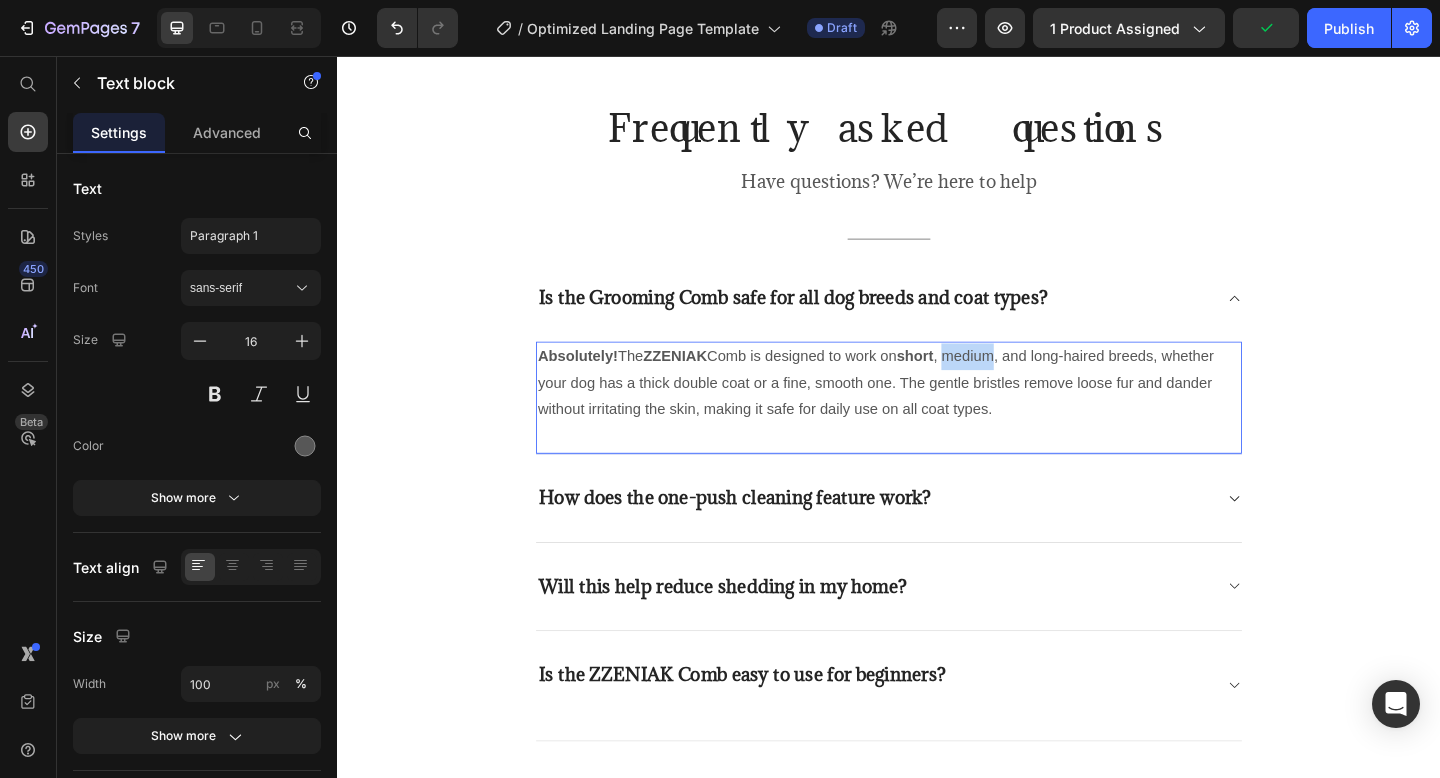 click on "Absolutely!  The  ZZENIAK  Comb is designed to work on  short , medium, and long-haired breeds, whether your dog has a thick double coat or a fine, smooth one. The gentle bristles remove loose fur and dander without irritating the skin, making it safe for daily use on all coat types." at bounding box center [937, 412] 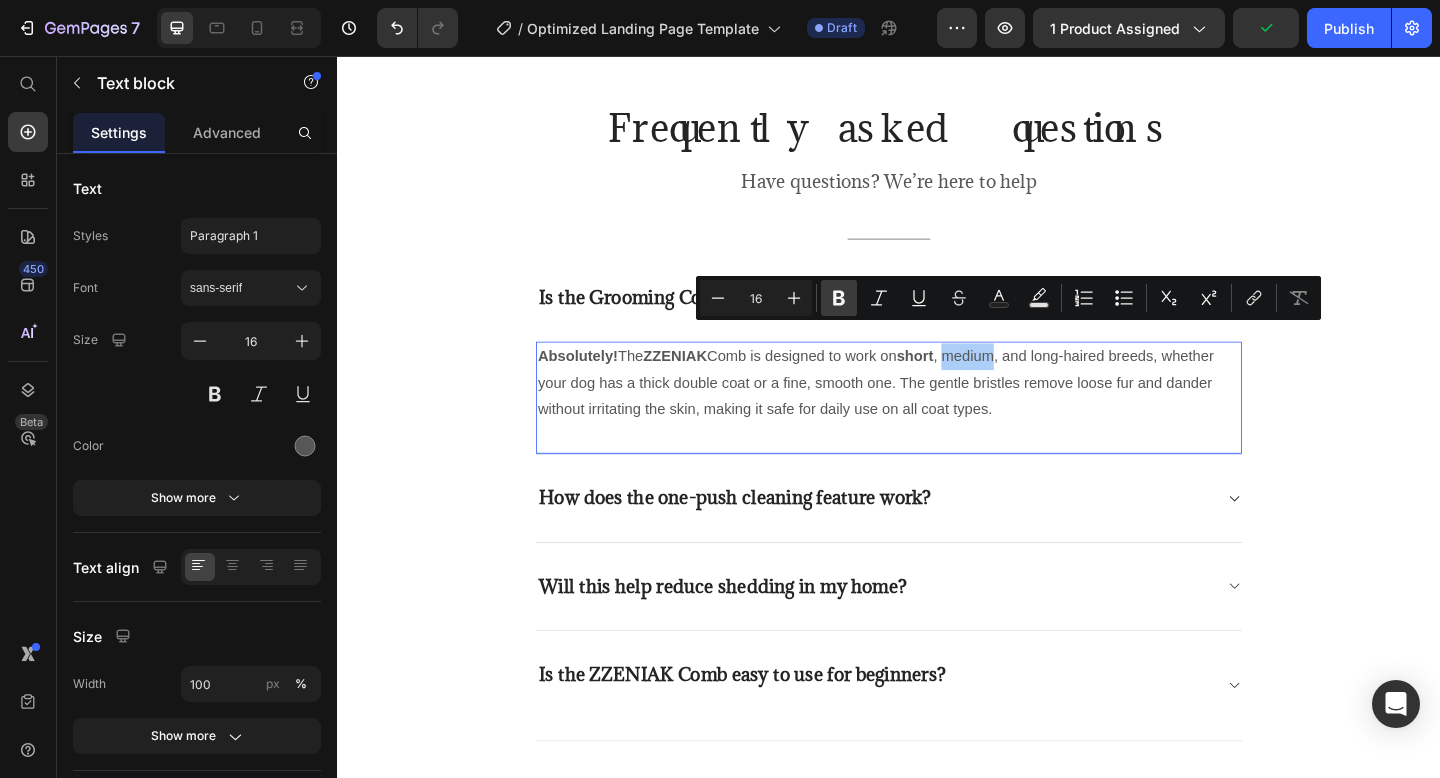 click 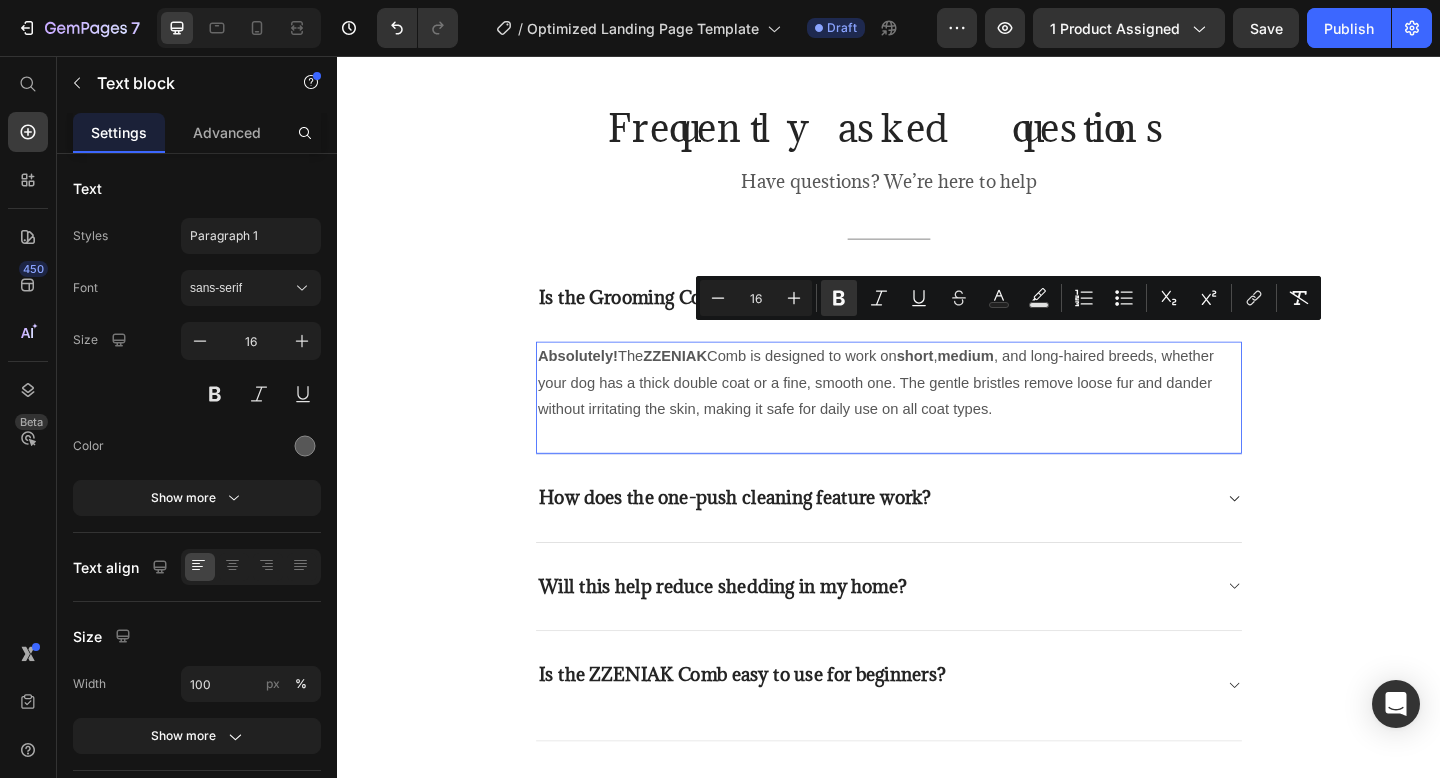 click on "Absolutely!  The  ZZENIAK  Comb is designed to work on  short ,  medium , and long-haired breeds, whether your dog has a thick double coat or a fine, smooth one. The gentle bristles remove loose fur and dander without irritating the skin, making it safe for daily use on all coat types." at bounding box center [937, 412] 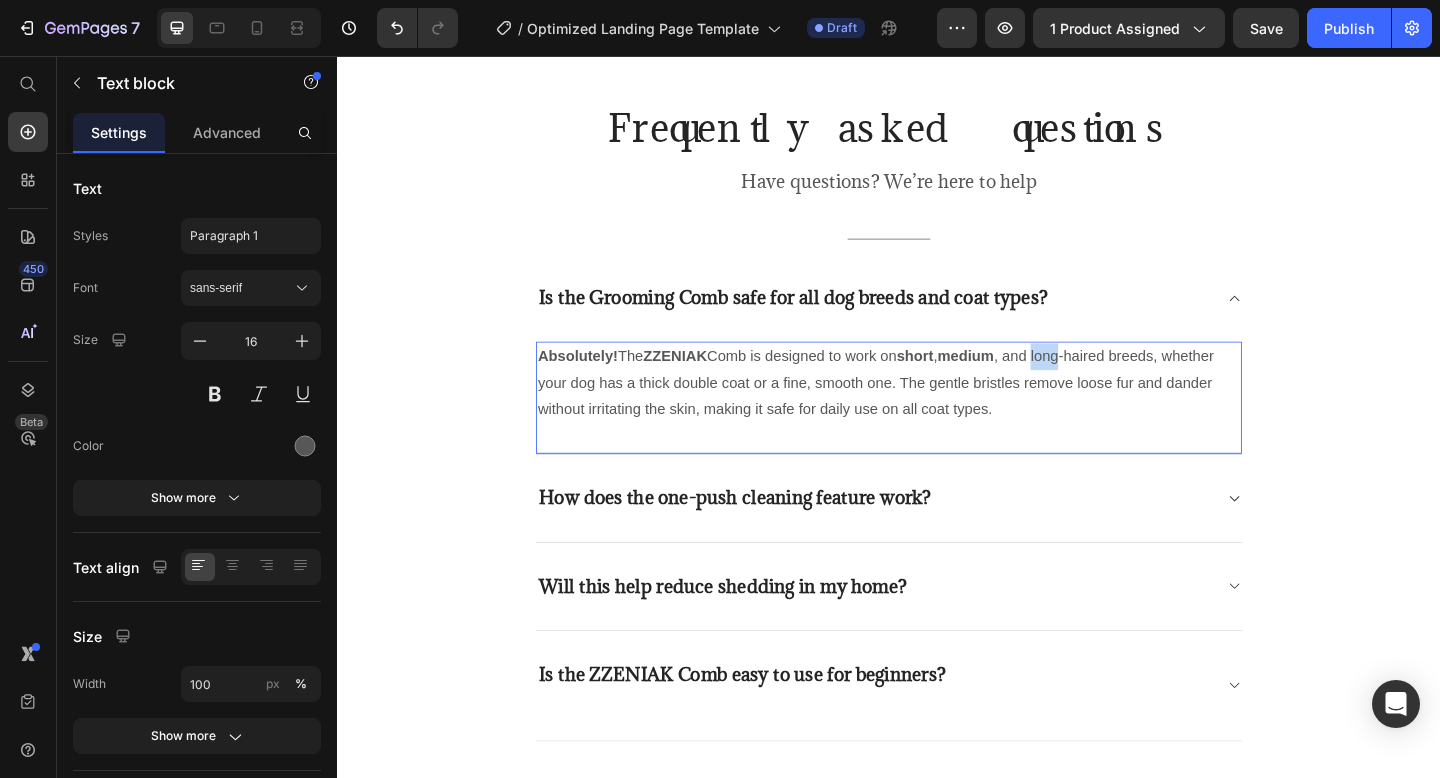 click on "Absolutely!  The  ZZENIAK  Comb is designed to work on  short ,  medium , and long-haired breeds, whether your dog has a thick double coat or a fine, smooth one. The gentle bristles remove loose fur and dander without irritating the skin, making it safe for daily use on all coat types." at bounding box center [937, 412] 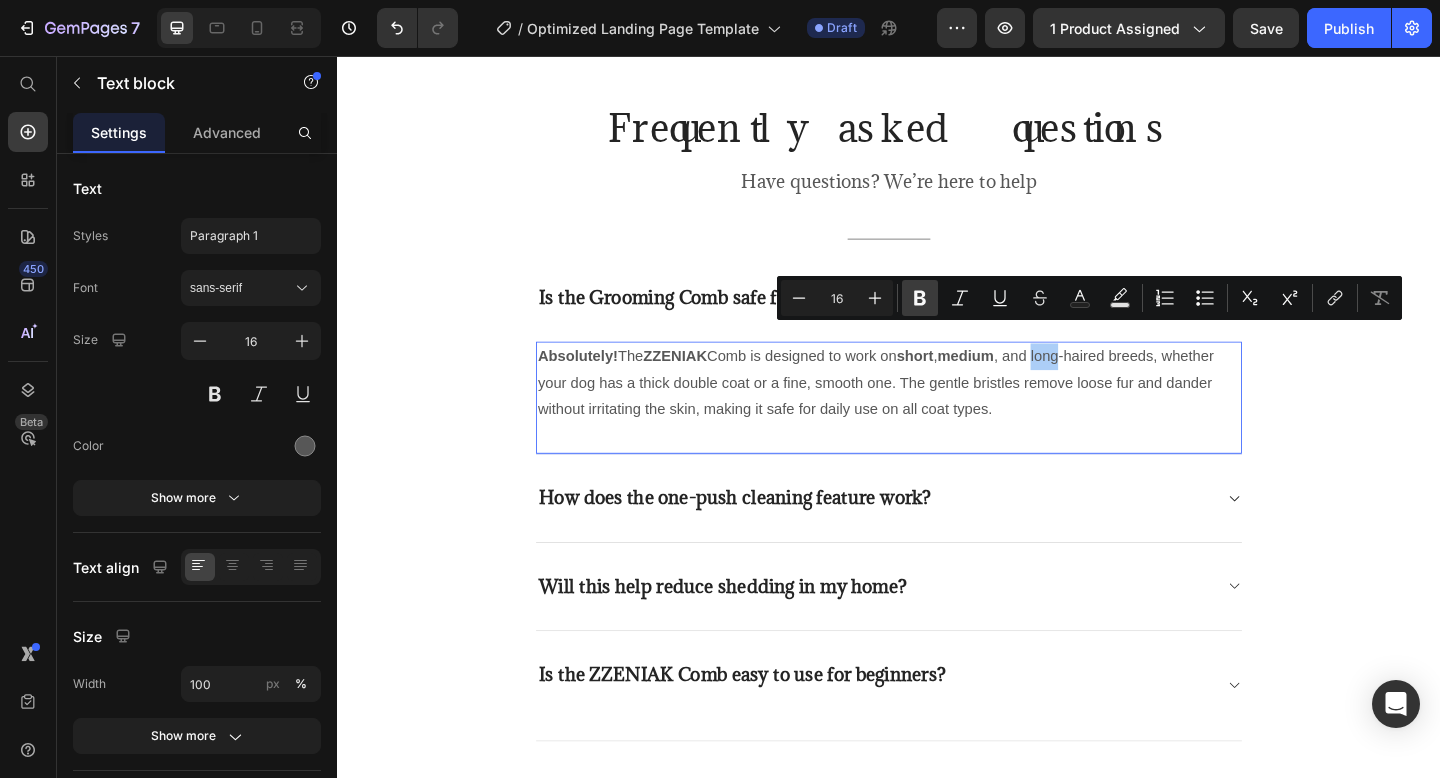 click 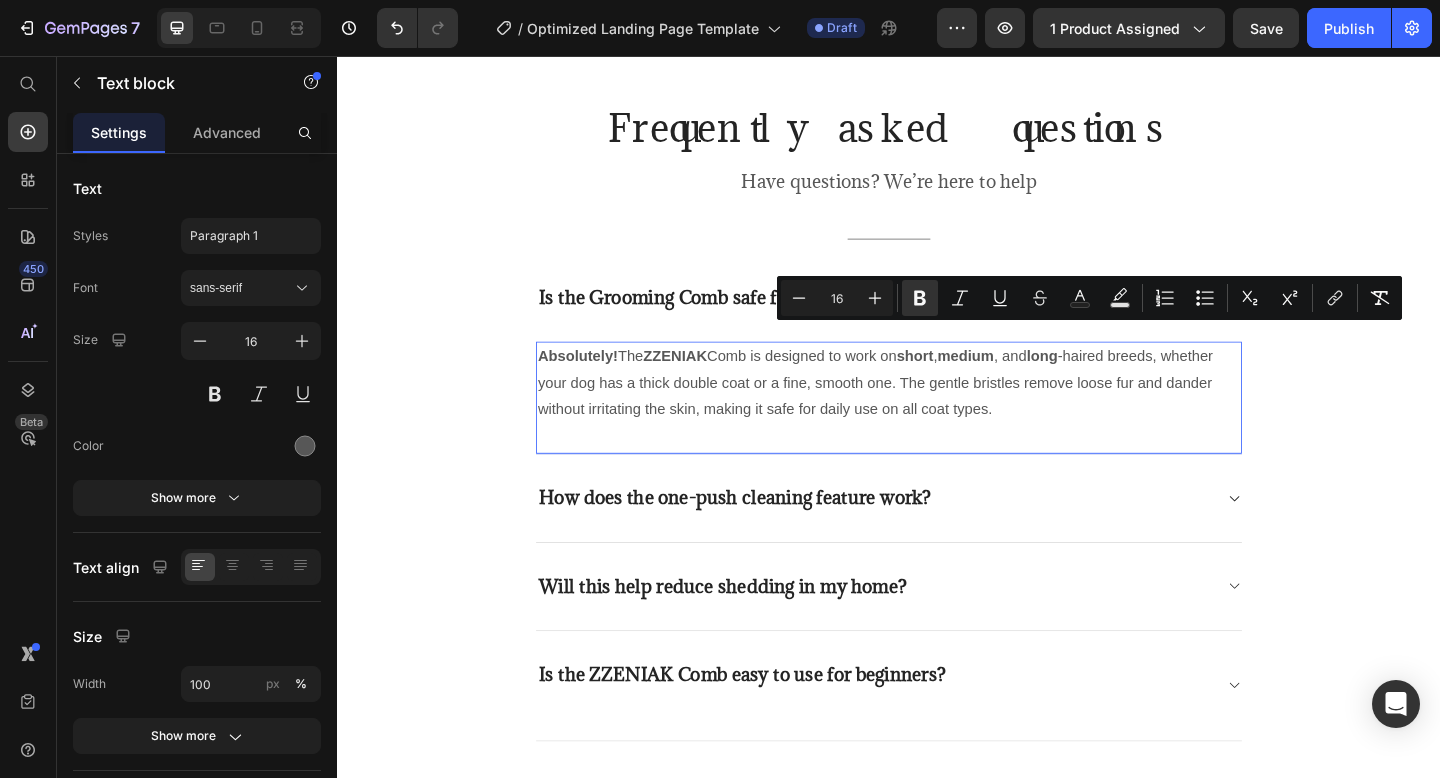 click on "Absolutely!  The  ZZENIAK  Comb is designed to work on  short ,  medium , and  long -haired breeds, whether your dog has a thick double coat or a fine, smooth one. The gentle bristles remove loose fur and dander without irritating the skin, making it safe for daily use on all coat types." at bounding box center [937, 412] 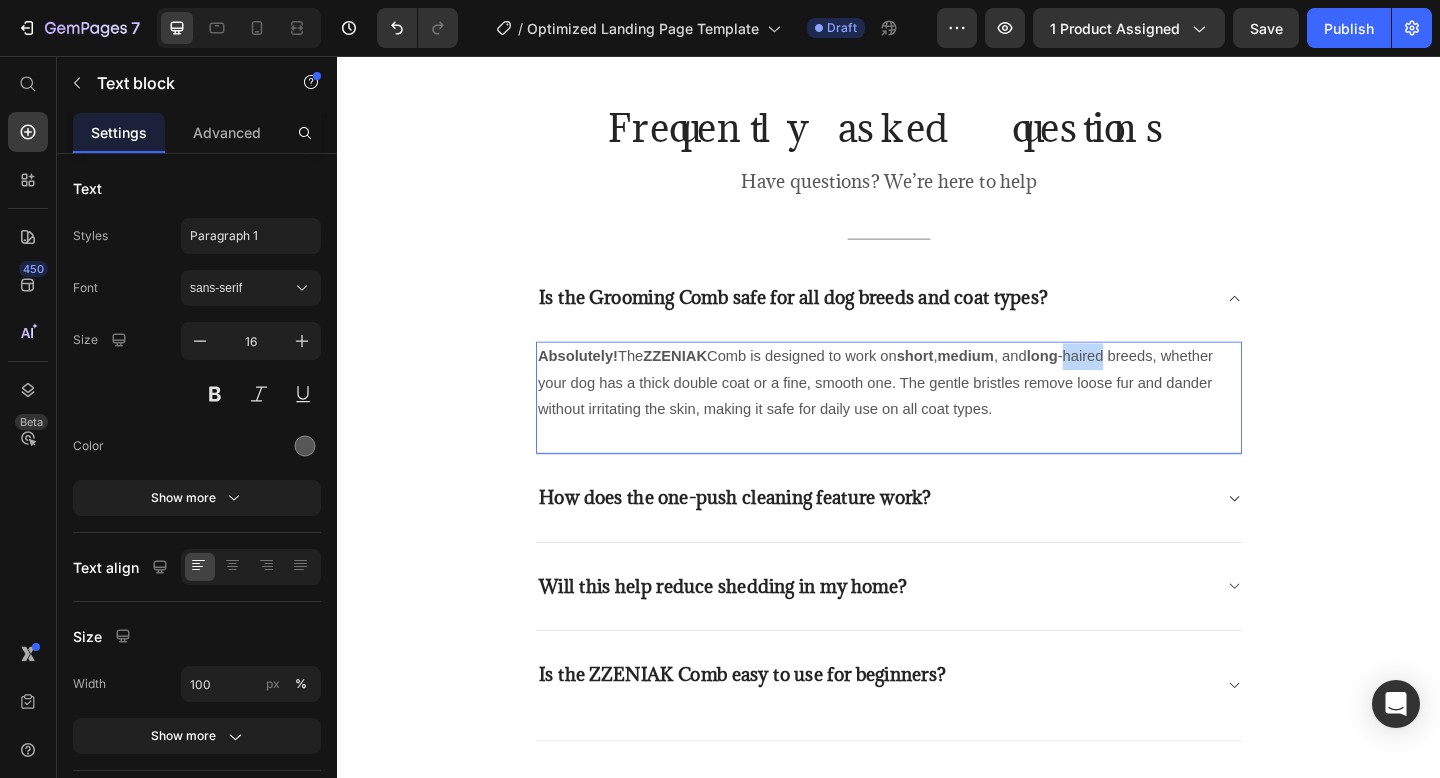 click on "Absolutely!  The  ZZENIAK  Comb is designed to work on  short ,  medium , and  long -haired breeds, whether your dog has a thick double coat or a fine, smooth one. The gentle bristles remove loose fur and dander without irritating the skin, making it safe for daily use on all coat types." at bounding box center (937, 412) 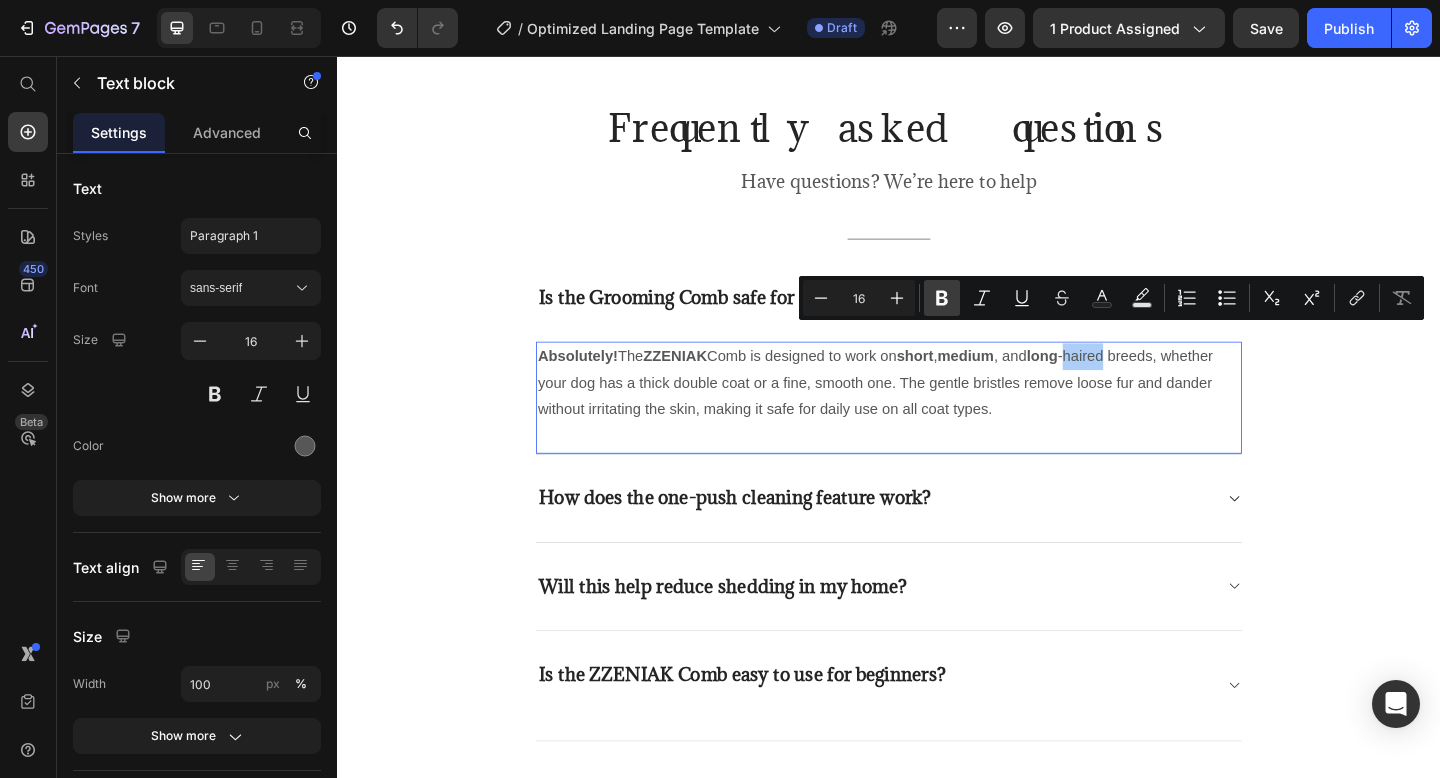 click 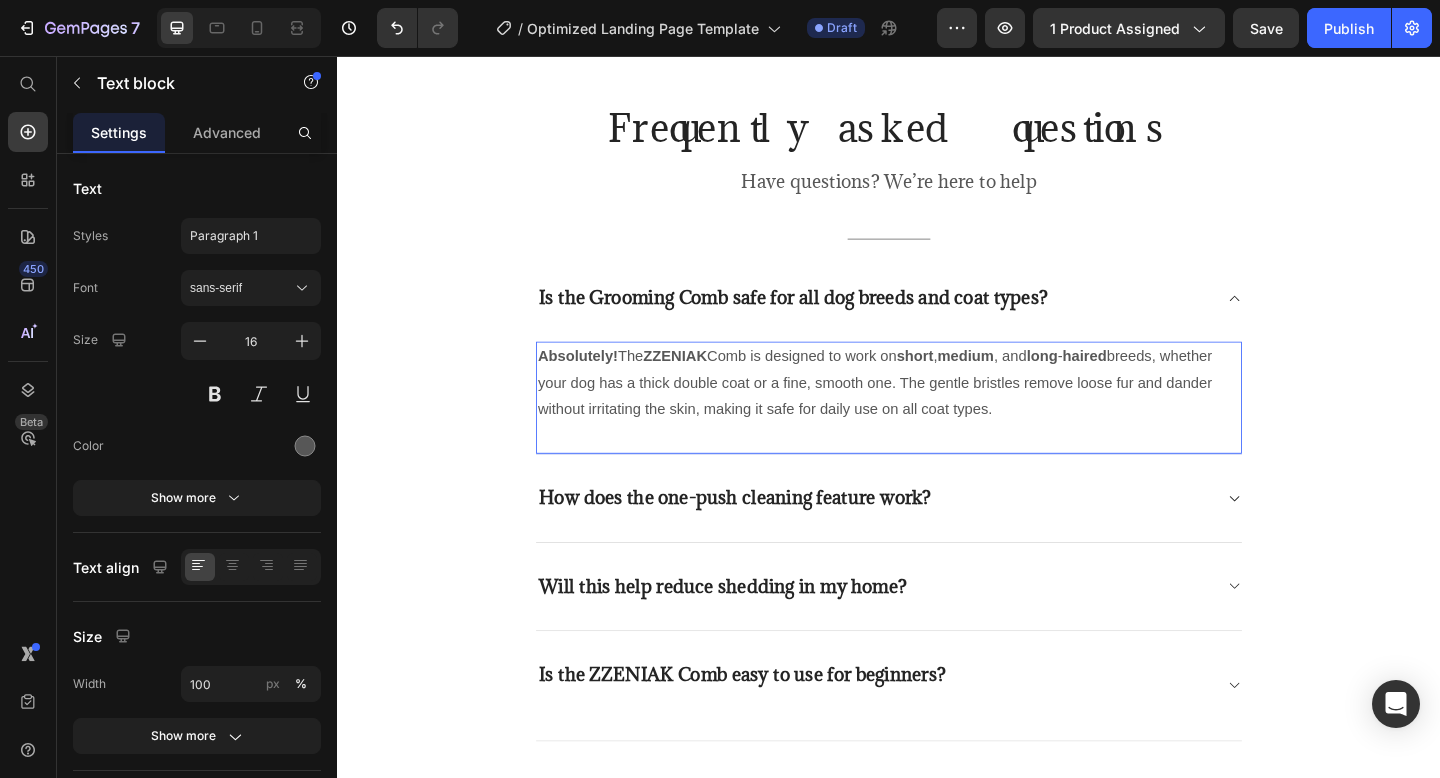 click on "Absolutely!  The  ZZENIAK  Comb is designed to work on  short ,  medium , and  long - haired  breeds, whether your dog has a thick double coat or a fine, smooth one. The gentle bristles remove loose fur and dander without irritating the skin, making it safe for daily use on all coat types." at bounding box center (937, 412) 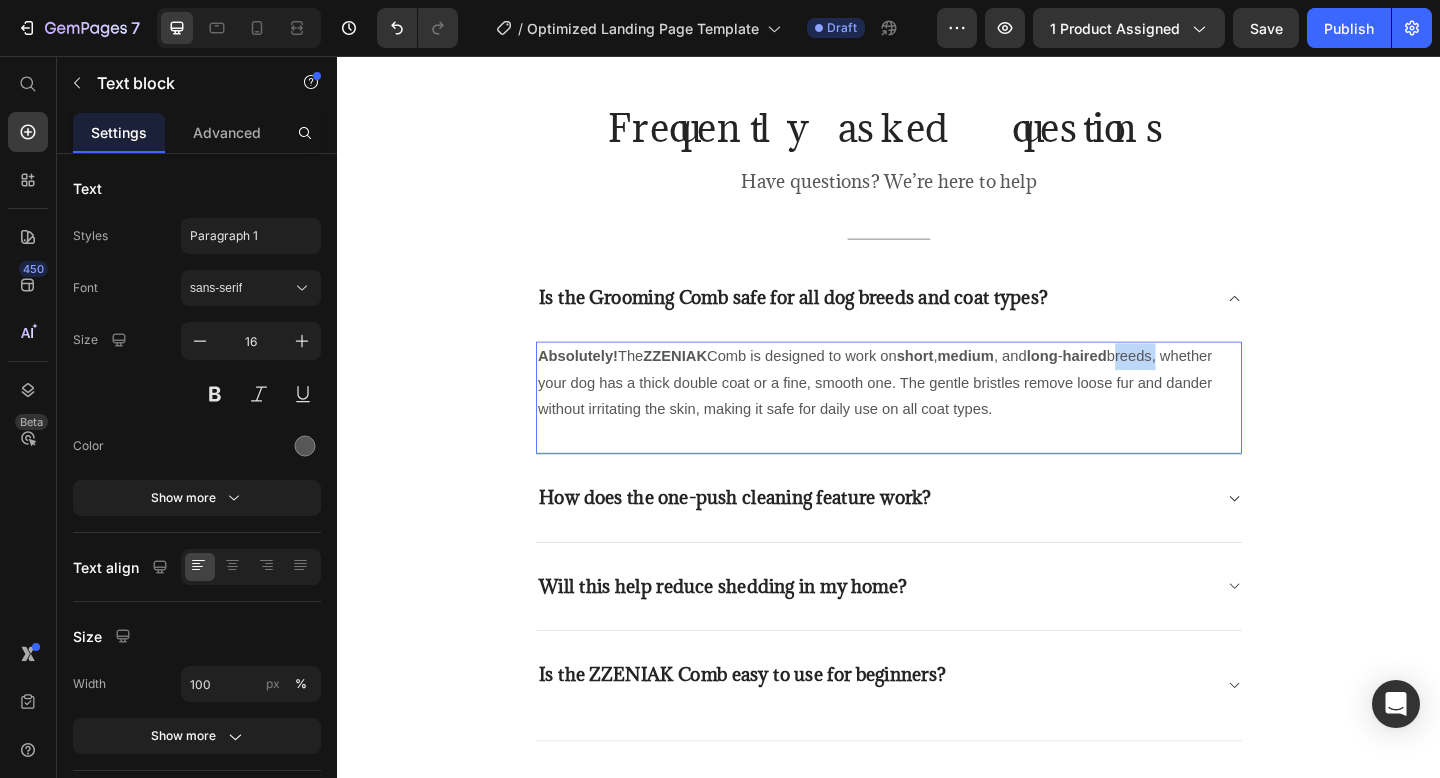 click on "Absolutely!  The  ZZENIAK  Comb is designed to work on  short ,  medium , and  long - haired  breeds, whether your dog has a thick double coat or a fine, smooth one. The gentle bristles remove loose fur and dander without irritating the skin, making it safe for daily use on all coat types." at bounding box center [937, 412] 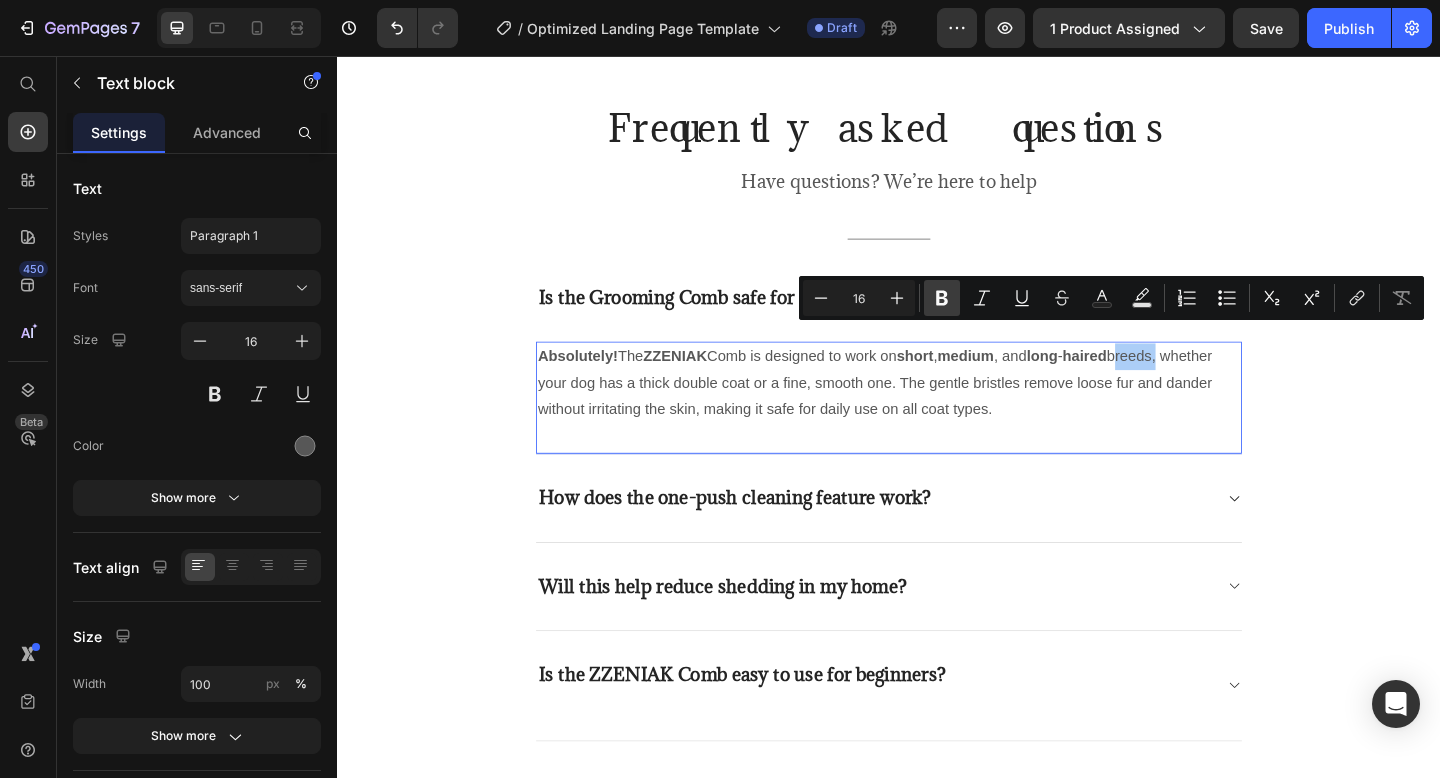 click 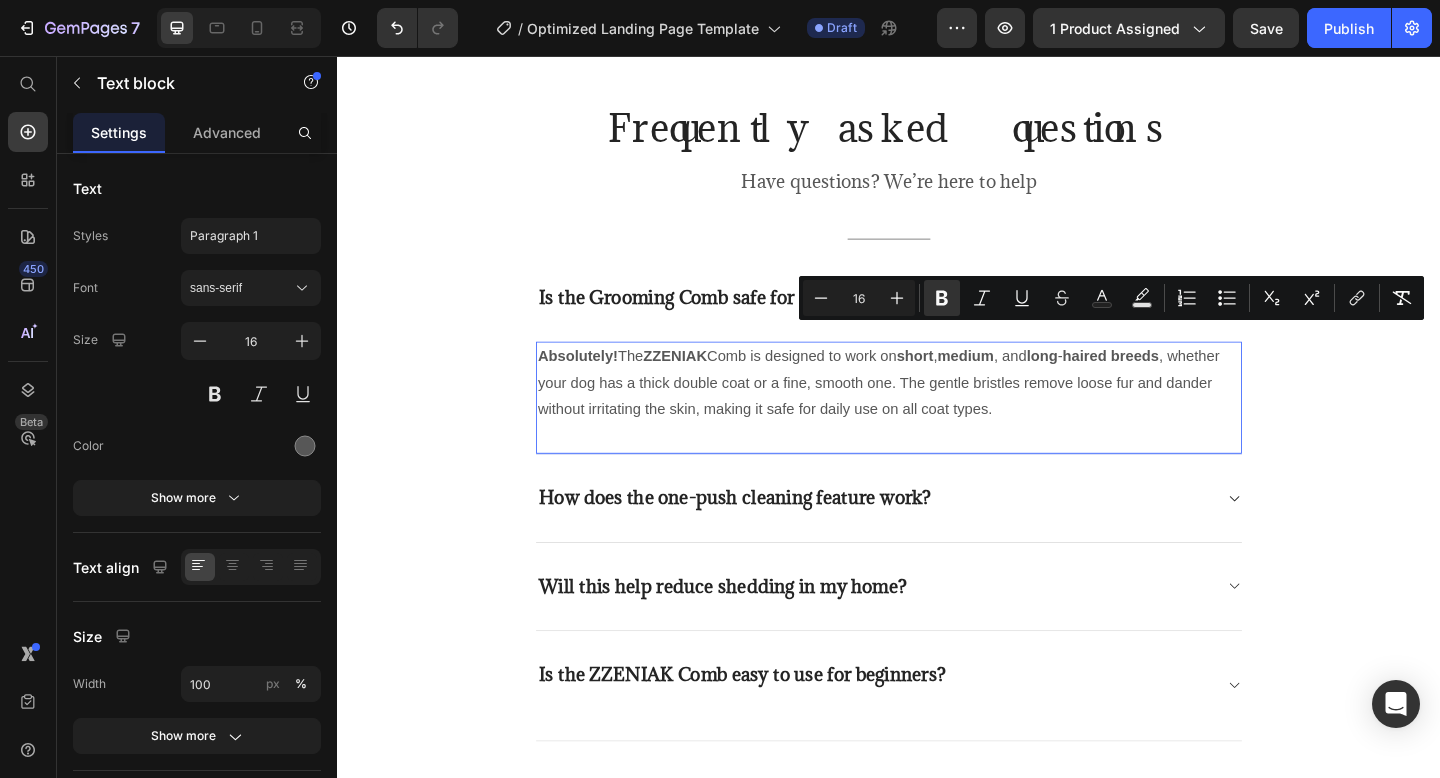 click on "Absolutely!  The  ZZENIAK  Comb is designed to work on  short ,  medium , and  long - haired   breeds , whether your dog has a thick double coat or a fine, smooth one. The gentle bristles remove loose fur and dander without irritating the skin, making it safe for daily use on all coat types." at bounding box center (937, 412) 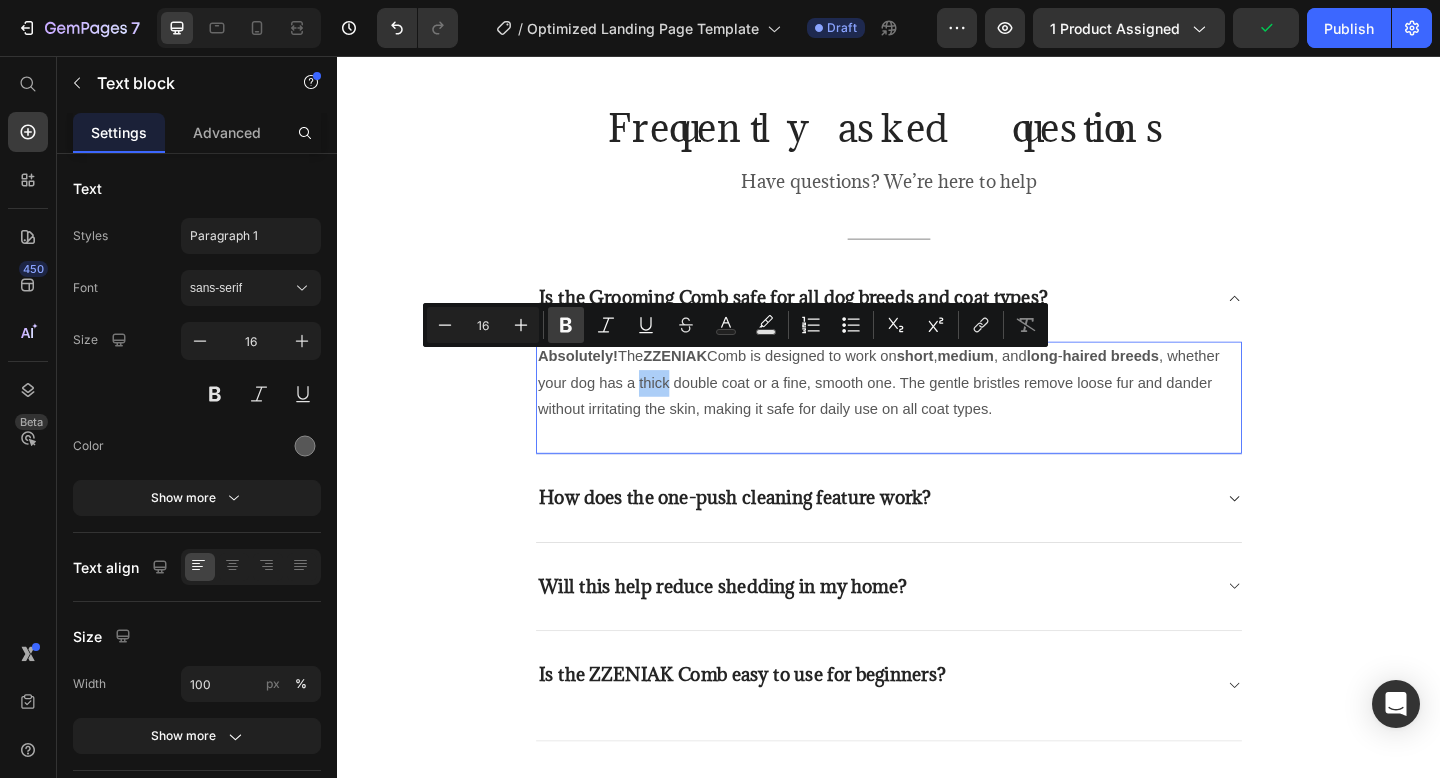 click 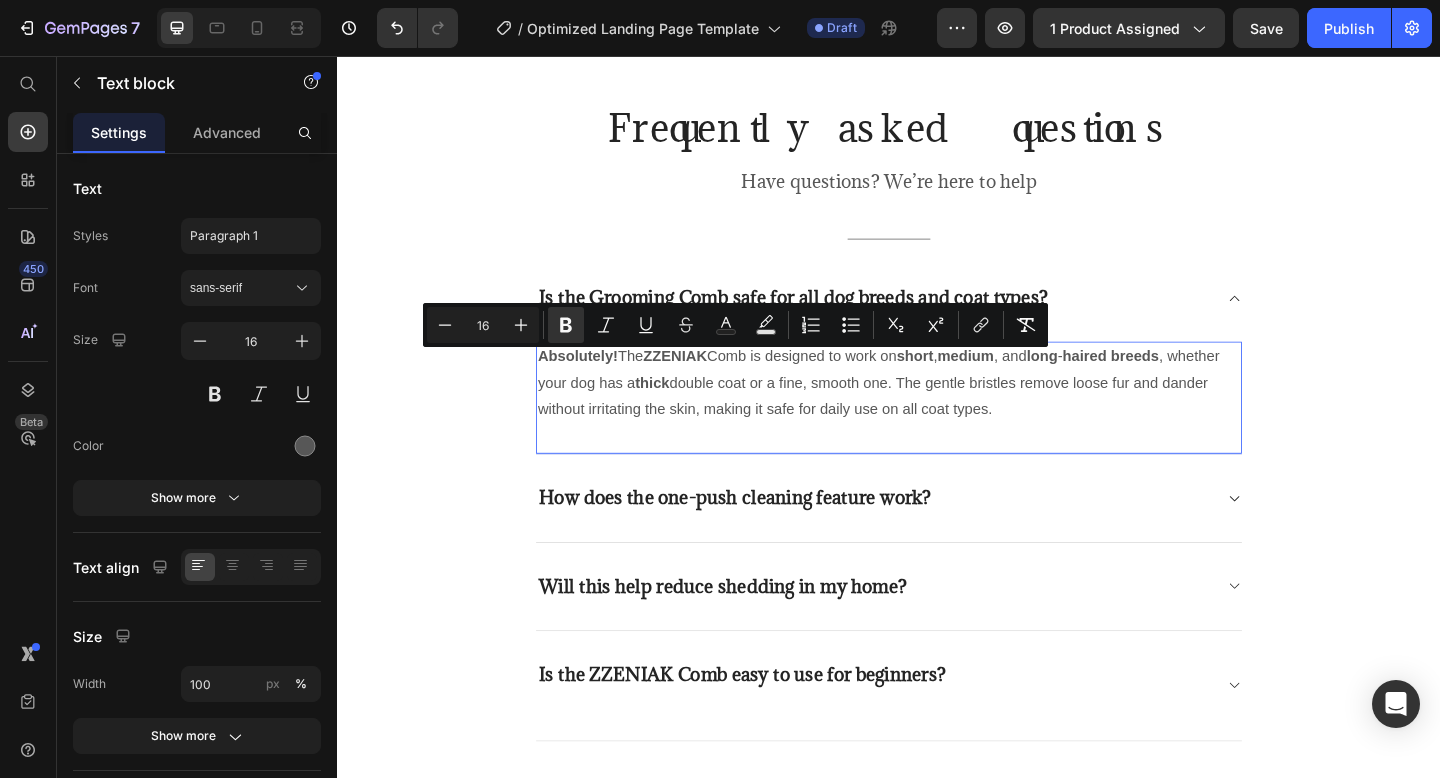 click on "Absolutely!  The  ZZENIAK  Comb is designed to work on  short ,  medium , and  long - haired   breeds , whether your dog has a  thick  double coat or a fine, smooth one. The gentle bristles remove loose fur and dander without irritating the skin, making it safe for daily use on all coat types." at bounding box center [937, 412] 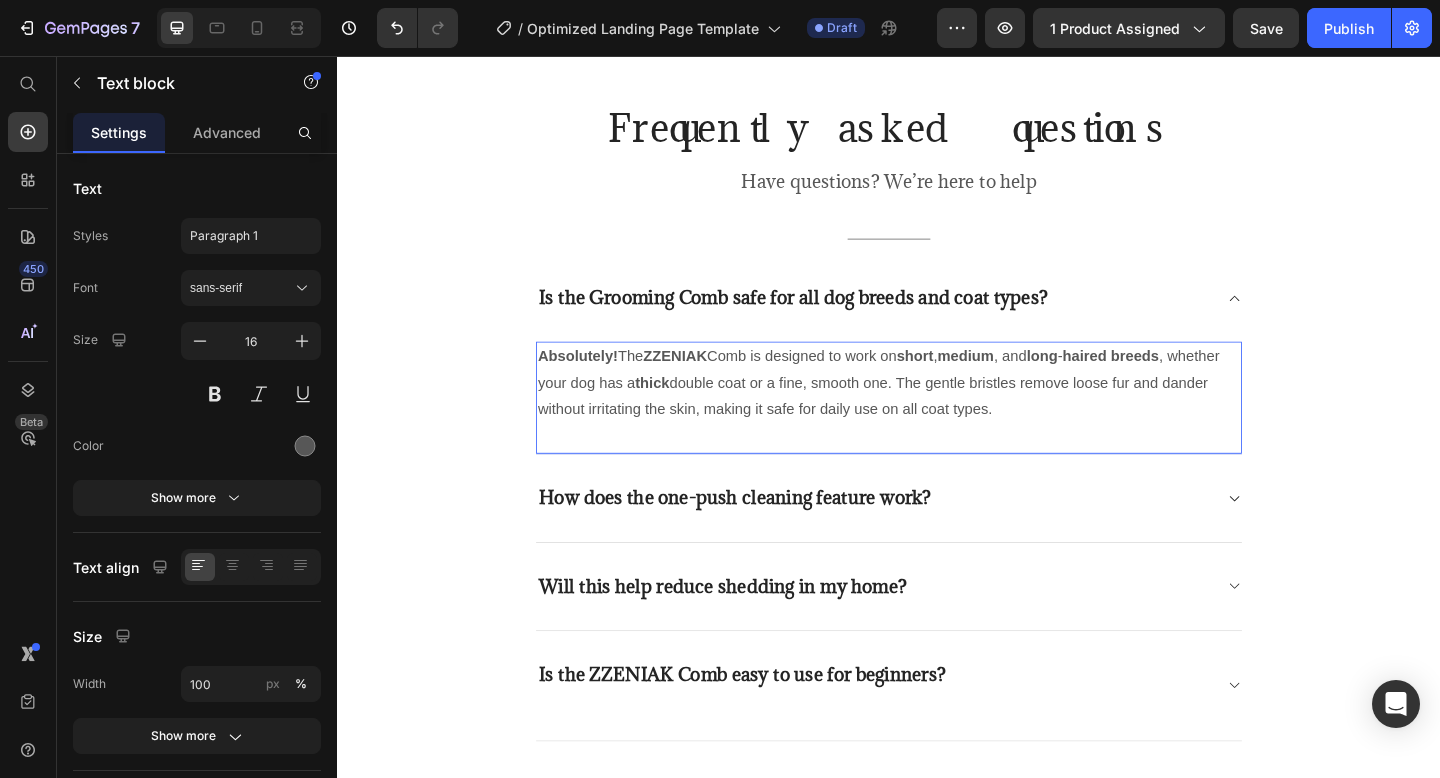 click on "Absolutely!  The  ZZENIAK  Comb is designed to work on  short ,  medium , and  long - haired   breeds , whether your dog has a  thick  double coat or a fine, smooth one. The gentle bristles remove loose fur and dander without irritating the skin, making it safe for daily use on all coat types." at bounding box center (937, 412) 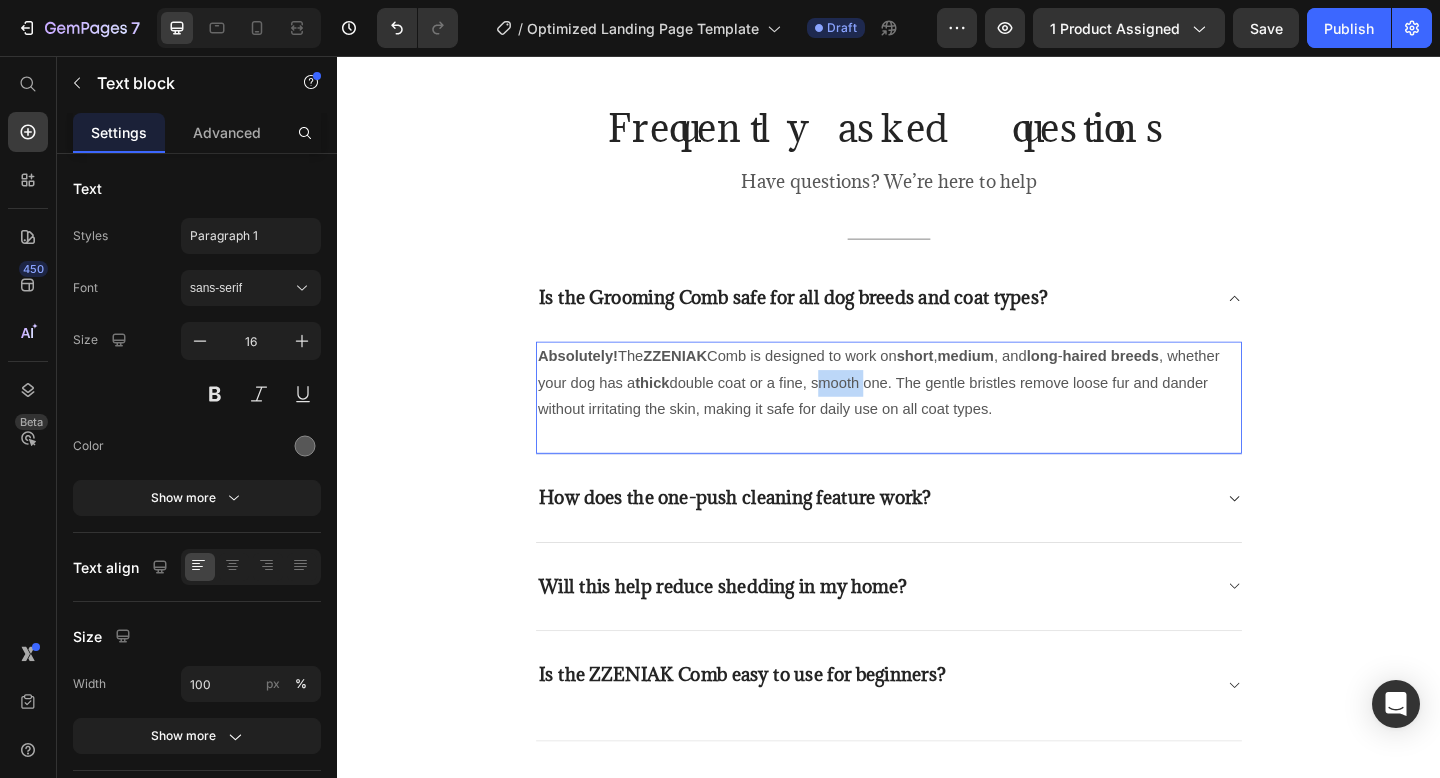 click on "Absolutely!  The  ZZENIAK  Comb is designed to work on  short ,  medium , and  long - haired   breeds , whether your dog has a  thick  double coat or a fine, smooth one. The gentle bristles remove loose fur and dander without irritating the skin, making it safe for daily use on all coat types." at bounding box center (937, 412) 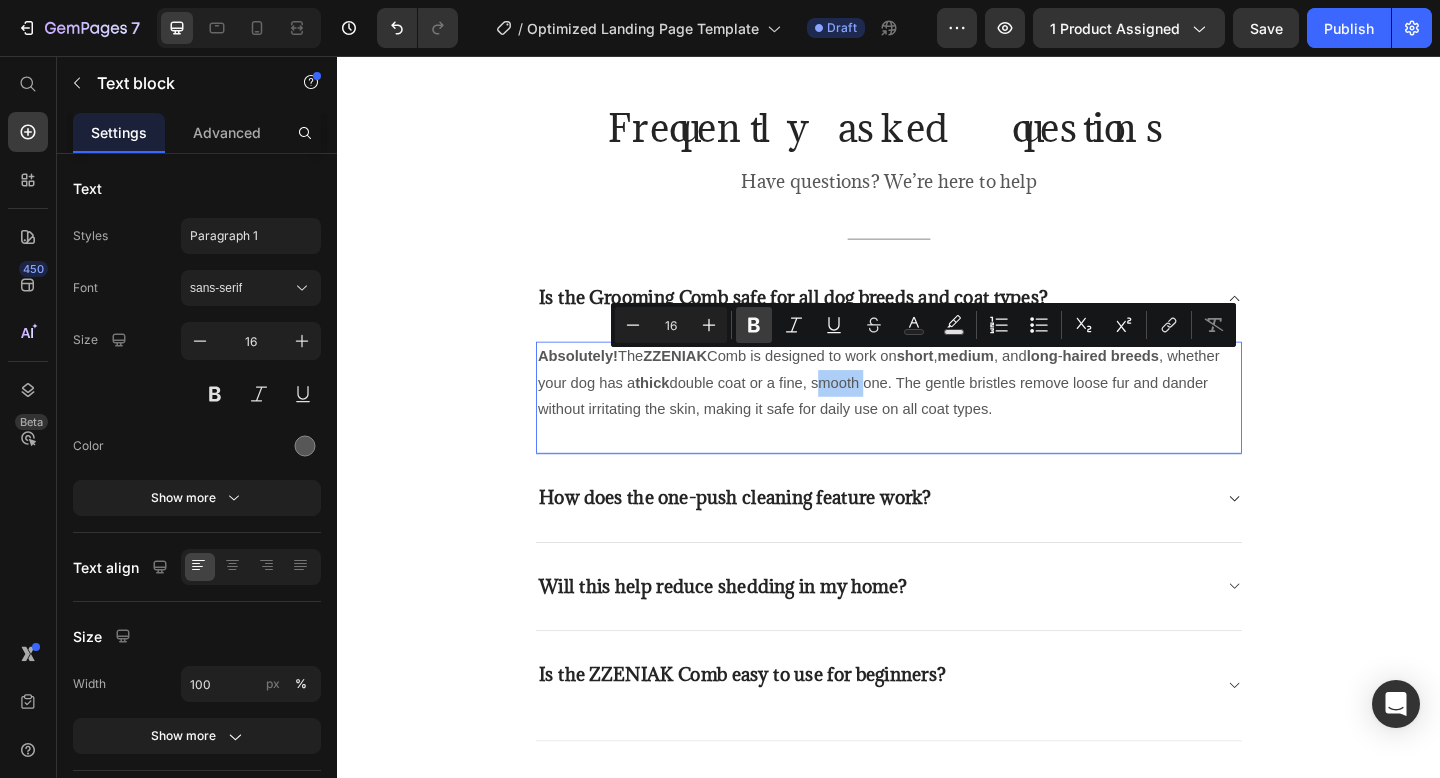 click 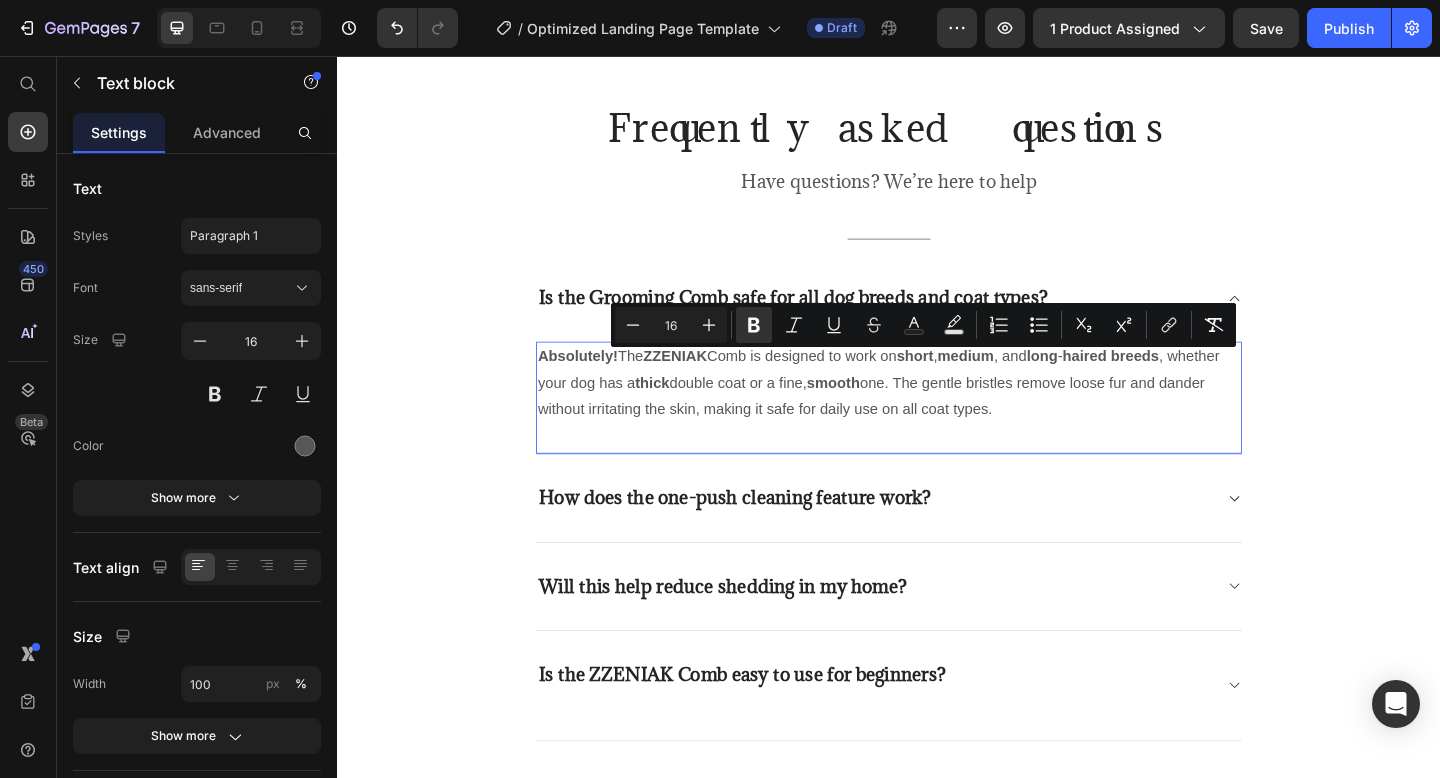 click on "Absolutely!  The  ZZENIAK  Comb is designed to work on  short ,  medium , and  long - haired   breeds , whether your dog has a  thick  double coat or a fine,  smooth  one. The gentle bristles remove loose fur and dander without irritating the skin, making it safe for daily use on all coat types." at bounding box center (937, 412) 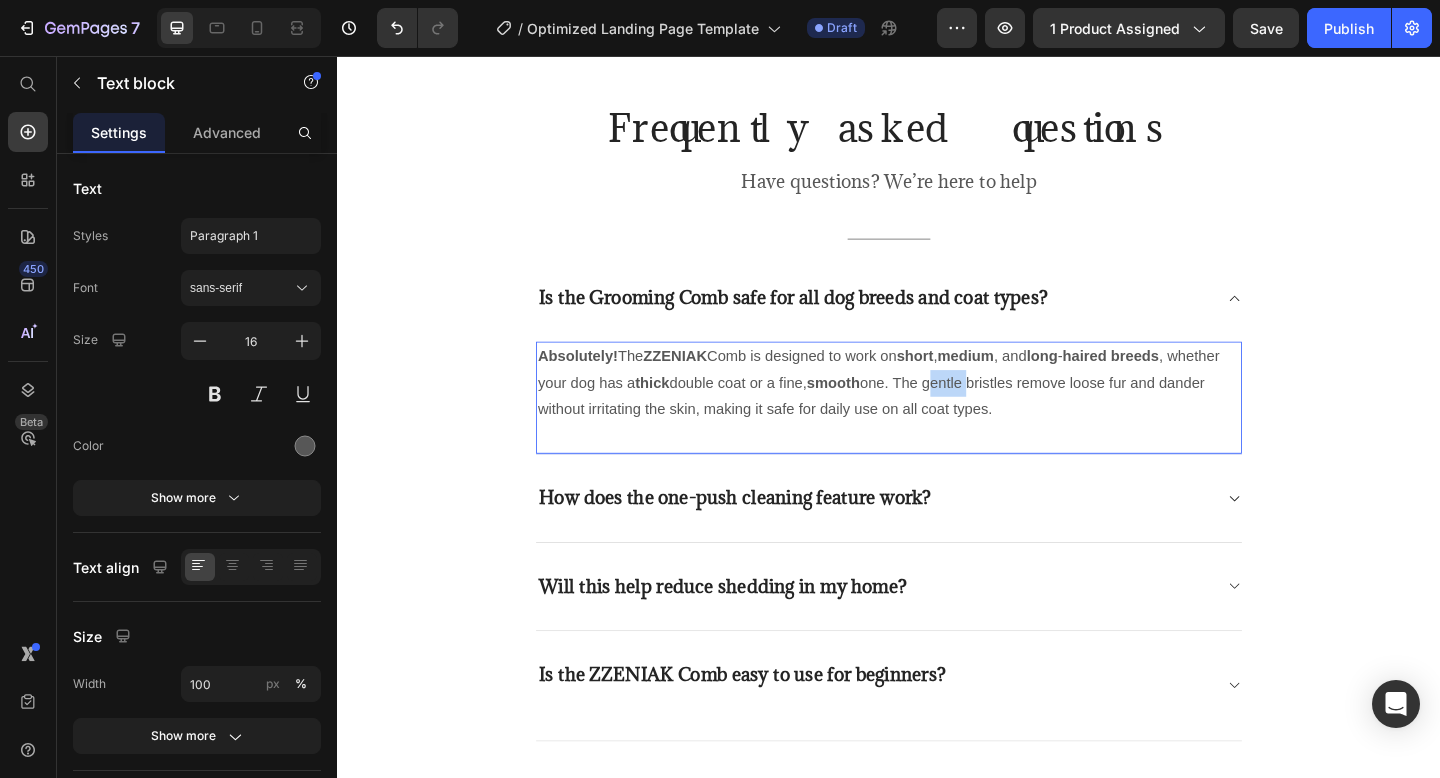 click on "Absolutely!  The  ZZENIAK  Comb is designed to work on  short ,  medium , and  long - haired   breeds , whether your dog has a  thick  double coat or a fine,  smooth  one. The gentle bristles remove loose fur and dander without irritating the skin, making it safe for daily use on all coat types." at bounding box center (937, 412) 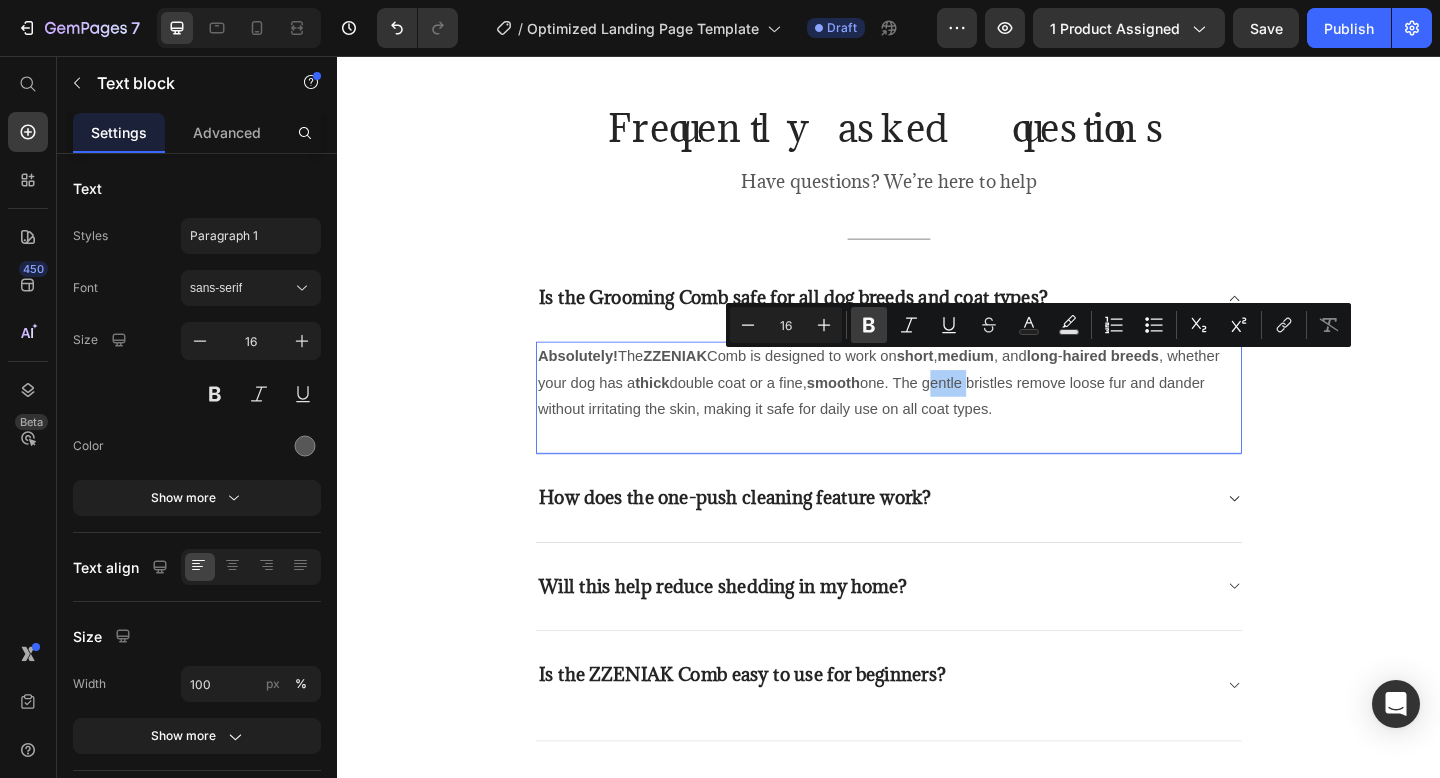 click 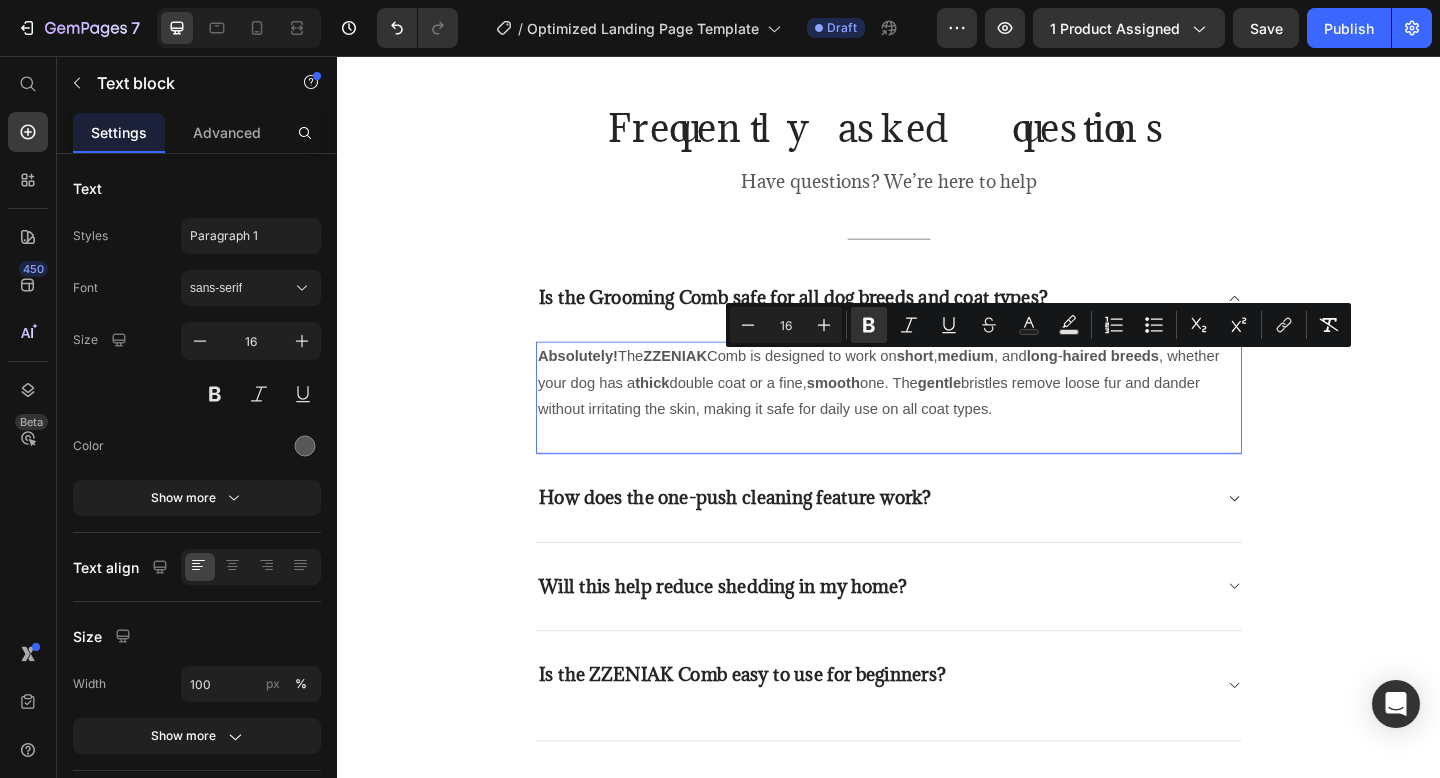 click on "Absolutely!  The  ZZENIAK  Comb is designed to work on  short ,  medium , and  long - haired   breeds , whether your dog has a  thick  double coat or a fine,  smooth  one. The  gentle  bristles remove loose fur and dander without irritating the skin, making it safe for daily use on all coat types." at bounding box center (937, 412) 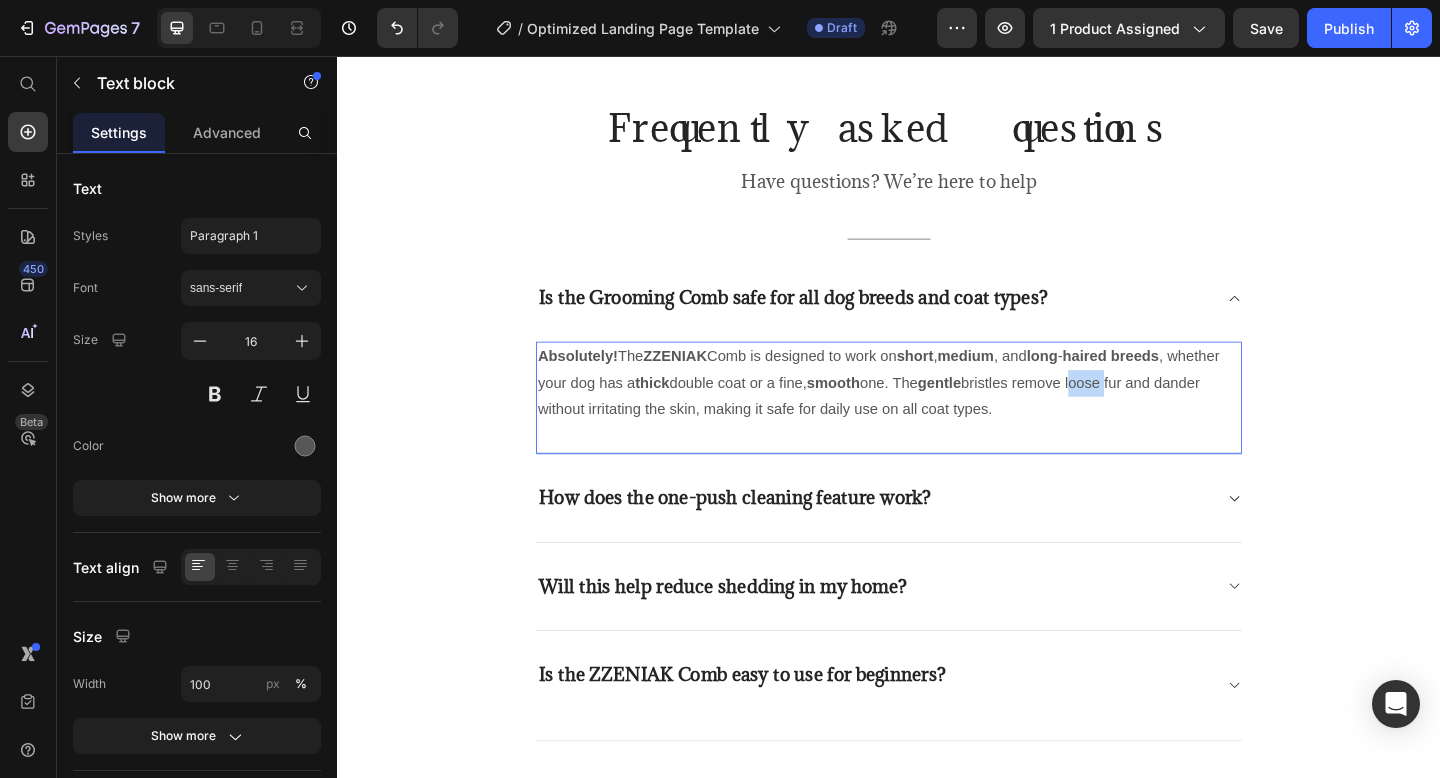 click on "Absolutely!  The  ZZENIAK  Comb is designed to work on  short ,  medium , and  long - haired   breeds , whether your dog has a  thick  double coat or a fine,  smooth  one. The  gentle  bristles remove loose fur and dander without irritating the skin, making it safe for daily use on all coat types." at bounding box center (937, 412) 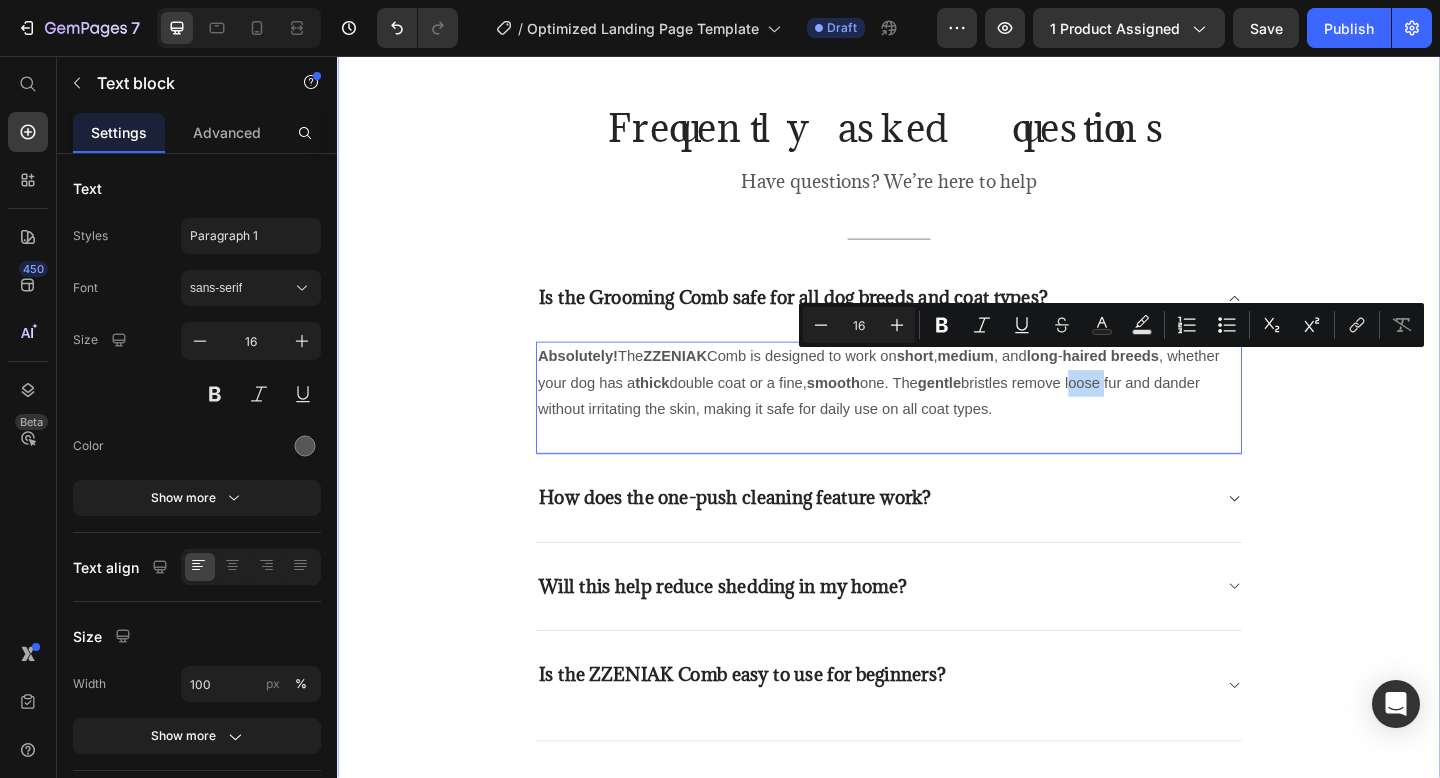 click on "Frequently asked questions Heading Have questions? We’re here to help Text block                Title Line
Is the Grooming Comb safe for all dog breeds and coat types? Absolutely!  The  ZZENIAK  Comb is designed to work on  short ,  medium , and  long - haired   breeds , whether your dog has a  thick  double coat or a fine,  smooth  one. The  gentle  bristles remove loose fur and dander without irritating the skin, making it safe for daily use on all coat types. Text block   0
How does the one-push cleaning feature work?
Will this help reduce shedding in my home?
Is the ZZENIAK Comb easy to use for beginners? Accordion Row" at bounding box center (937, 455) 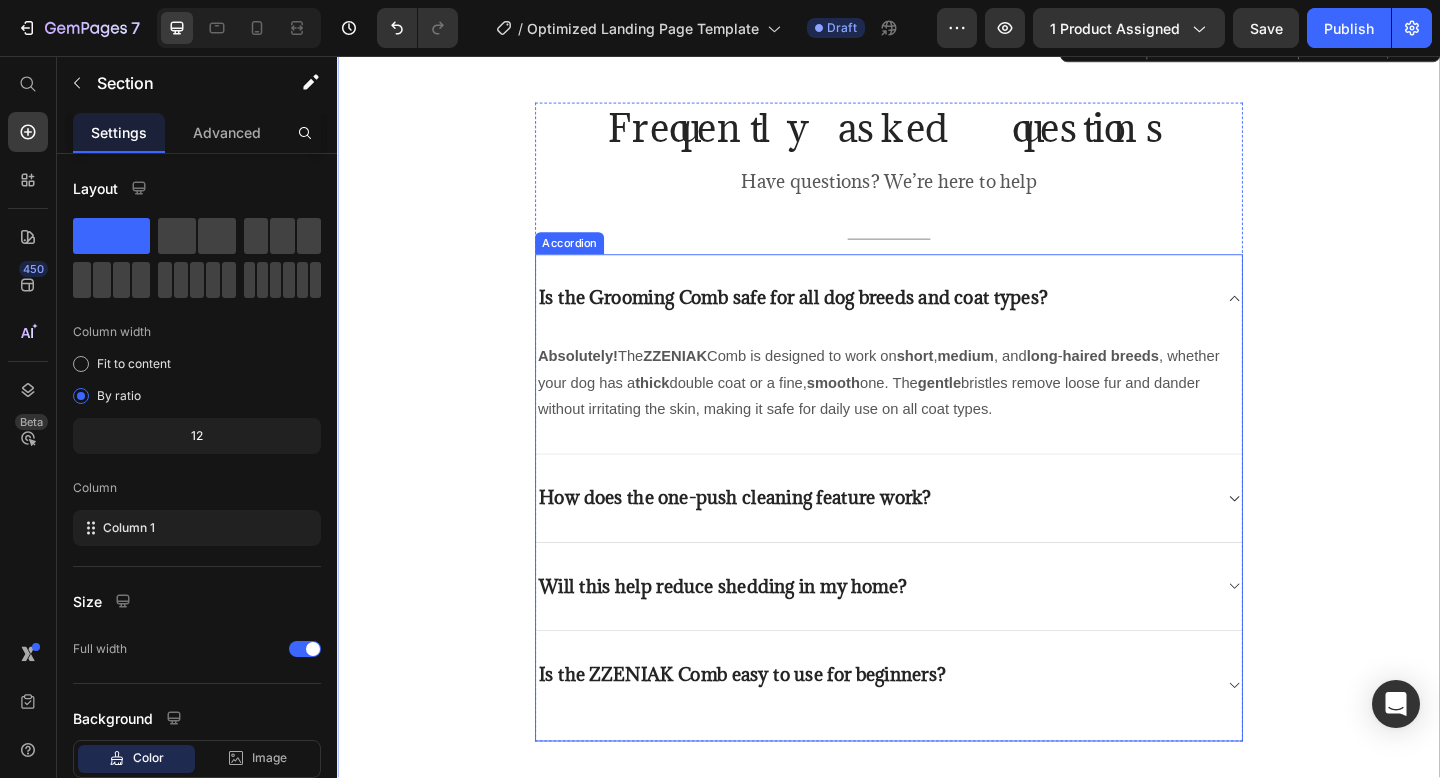 click on "Is the Grooming Comb safe for all dog breeds and coat types?" at bounding box center (937, 319) 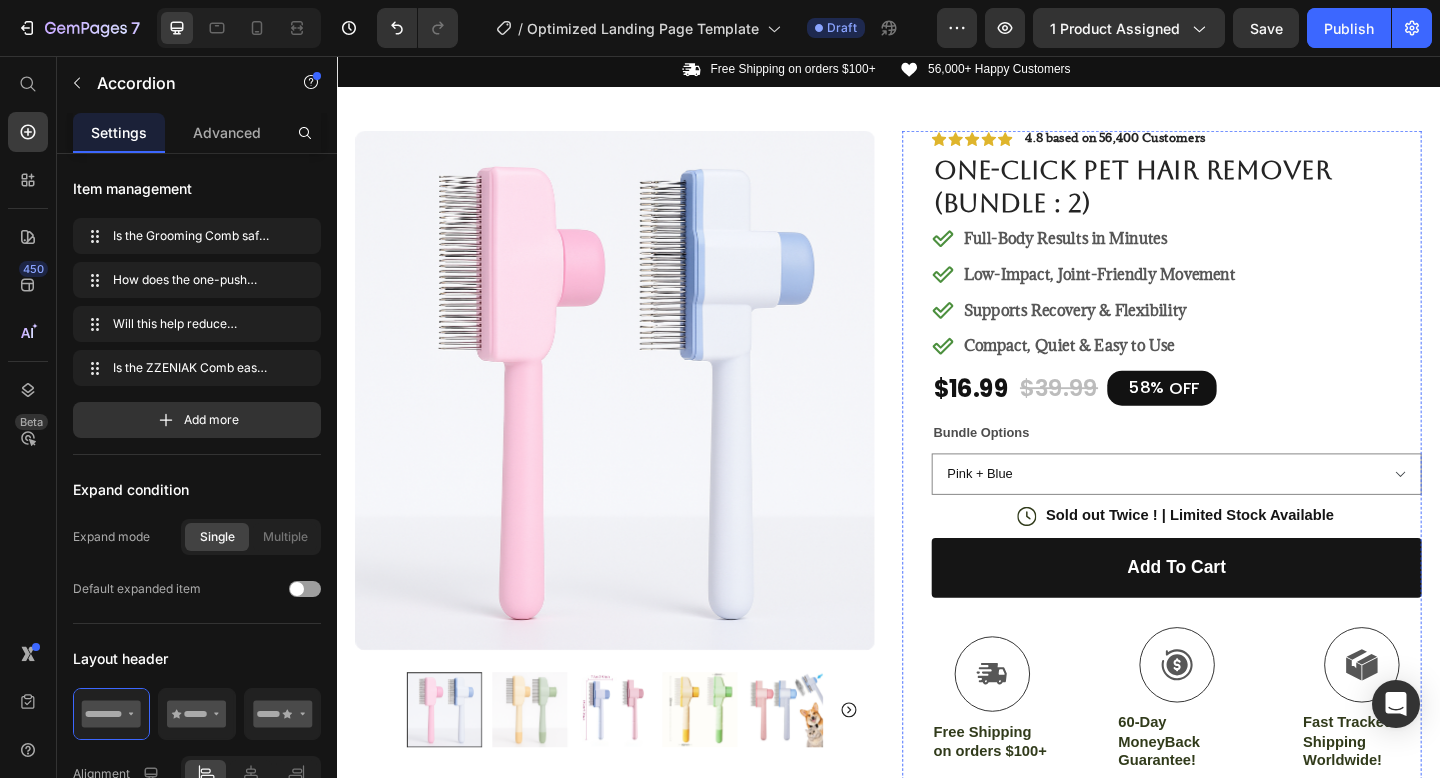 scroll, scrollTop: 33, scrollLeft: 0, axis: vertical 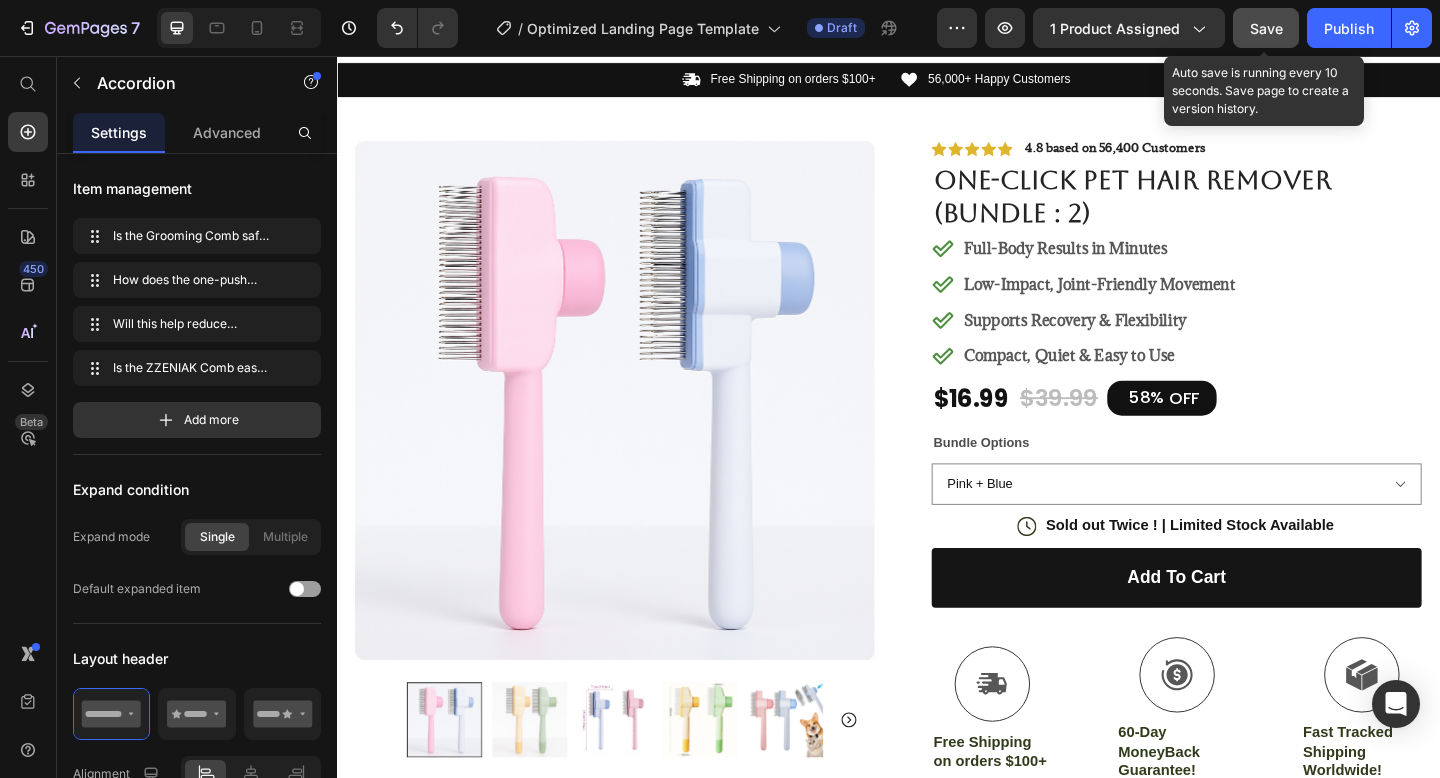 click on "Save" 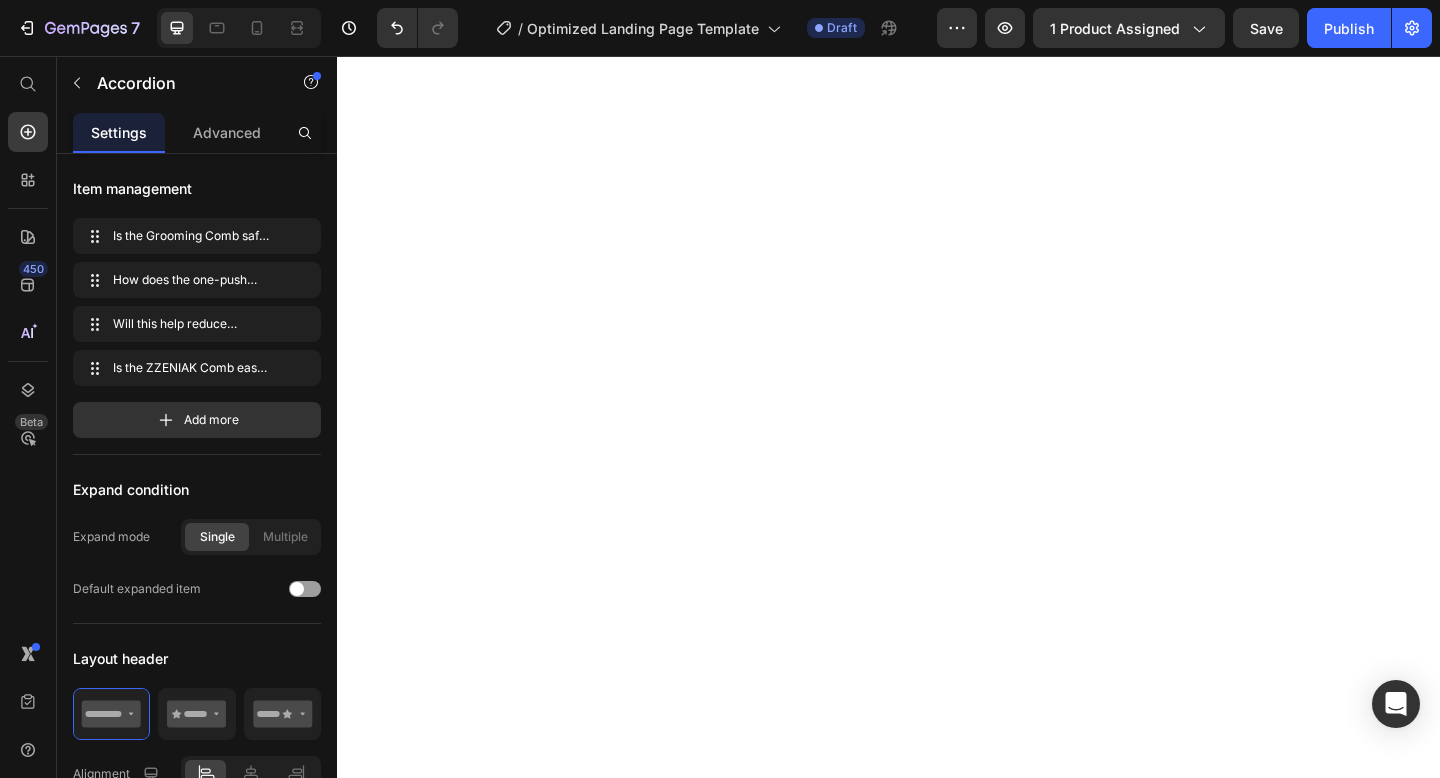 scroll, scrollTop: 0, scrollLeft: 0, axis: both 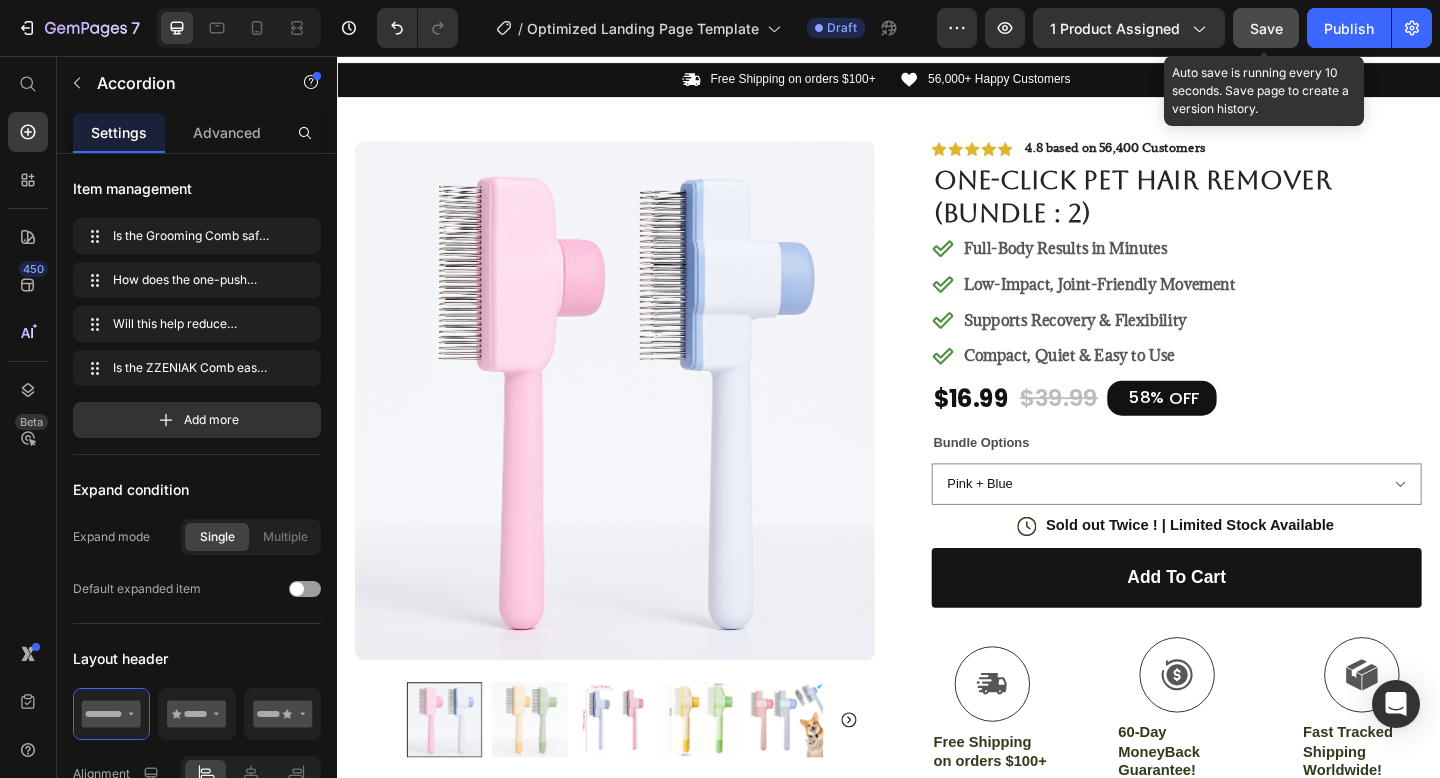 click on "Save" at bounding box center [1266, 28] 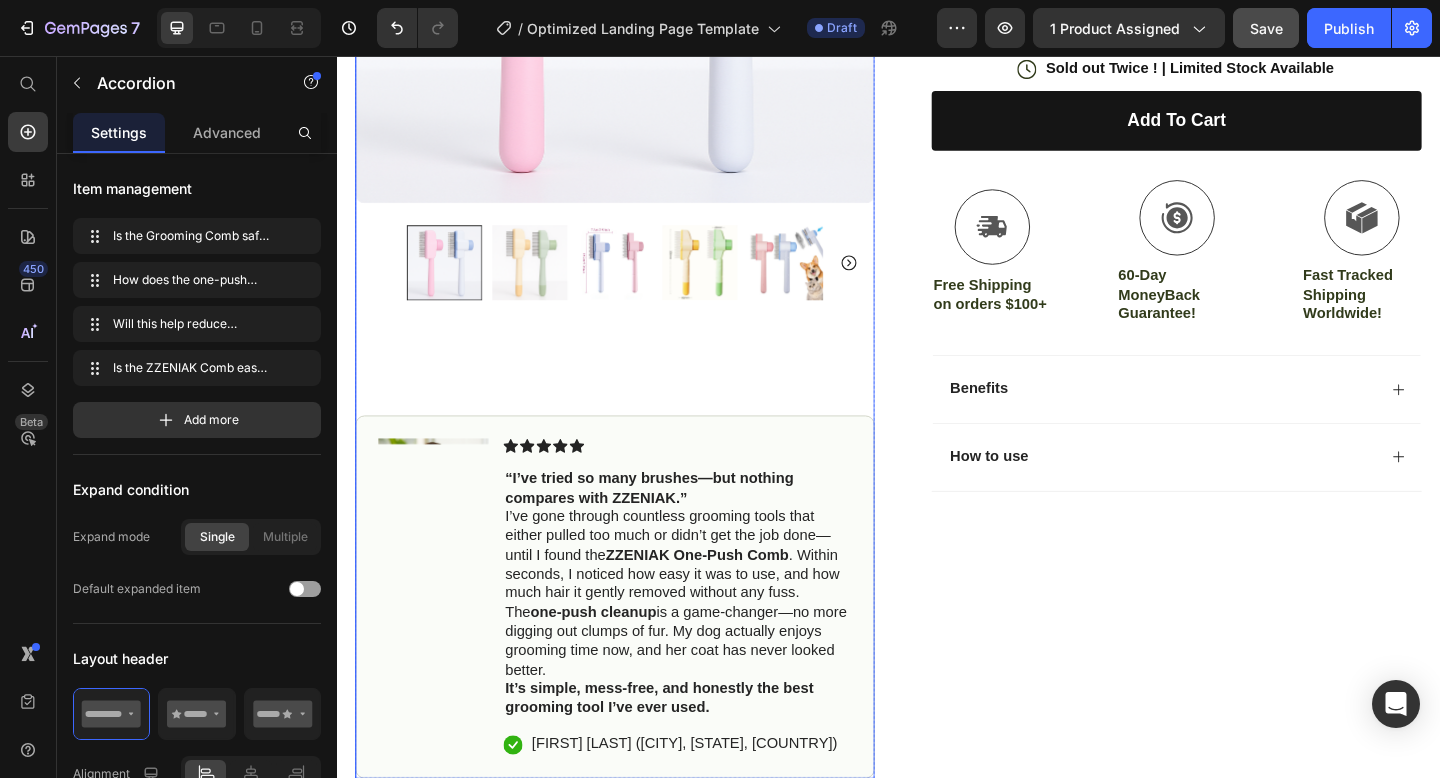 scroll, scrollTop: 0, scrollLeft: 0, axis: both 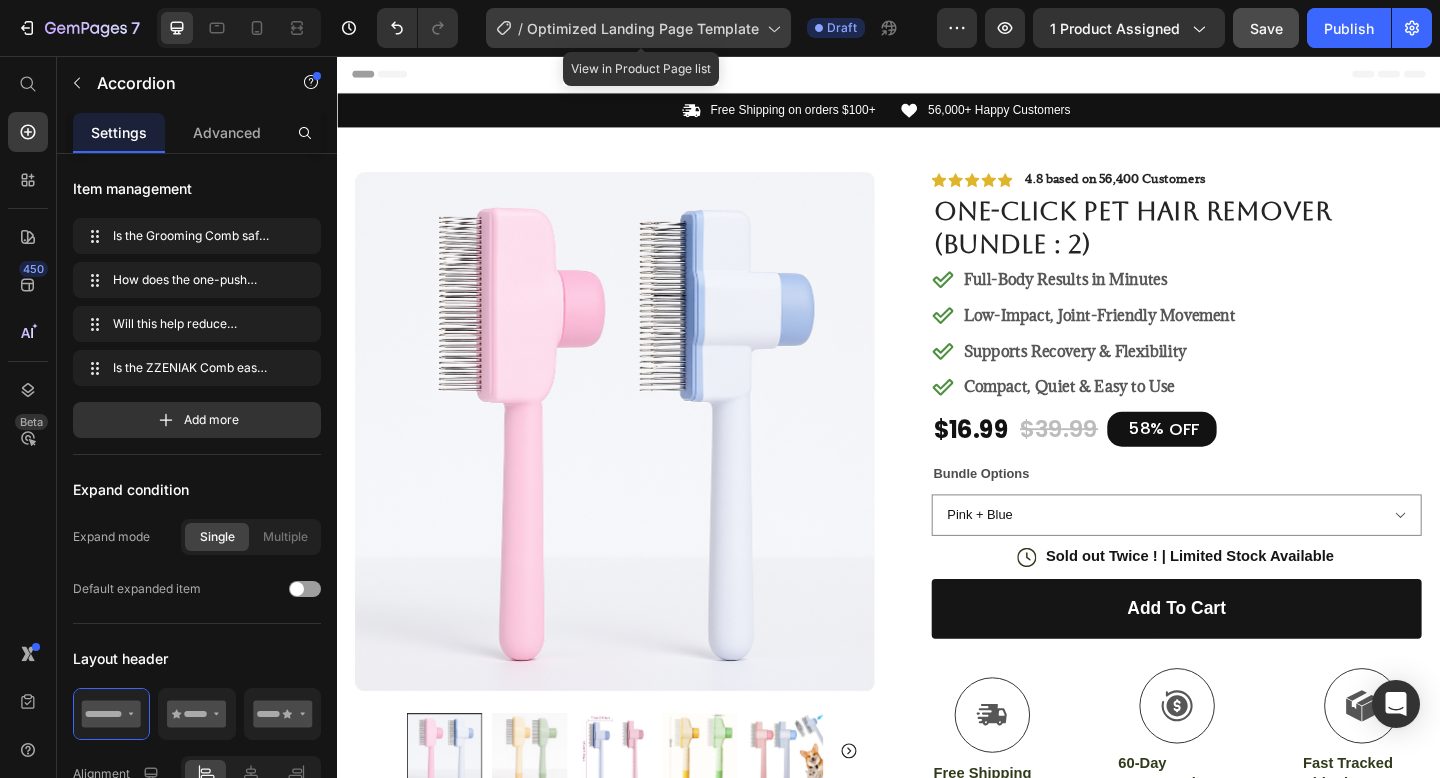click on "Optimized Landing Page Template" at bounding box center (643, 28) 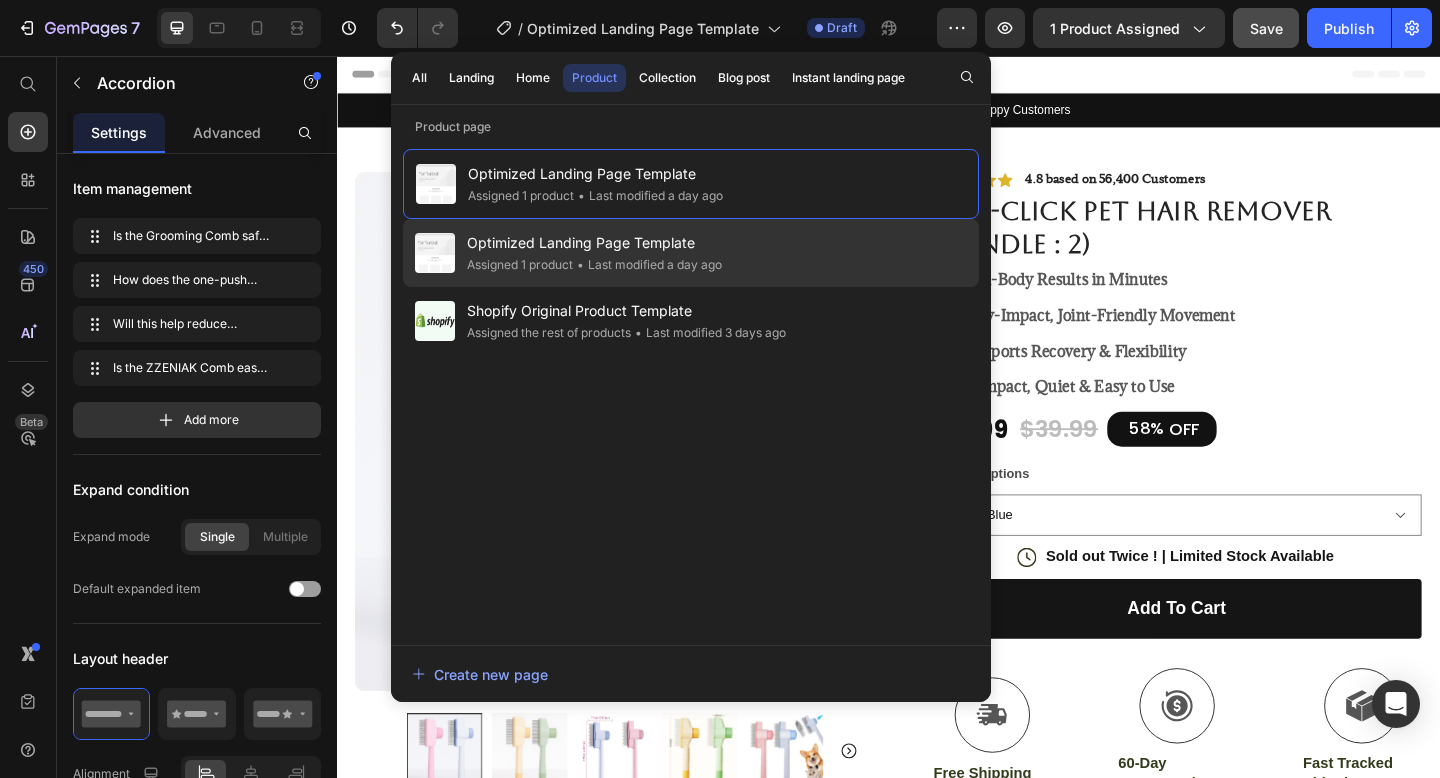 click on "• Last modified a day ago" 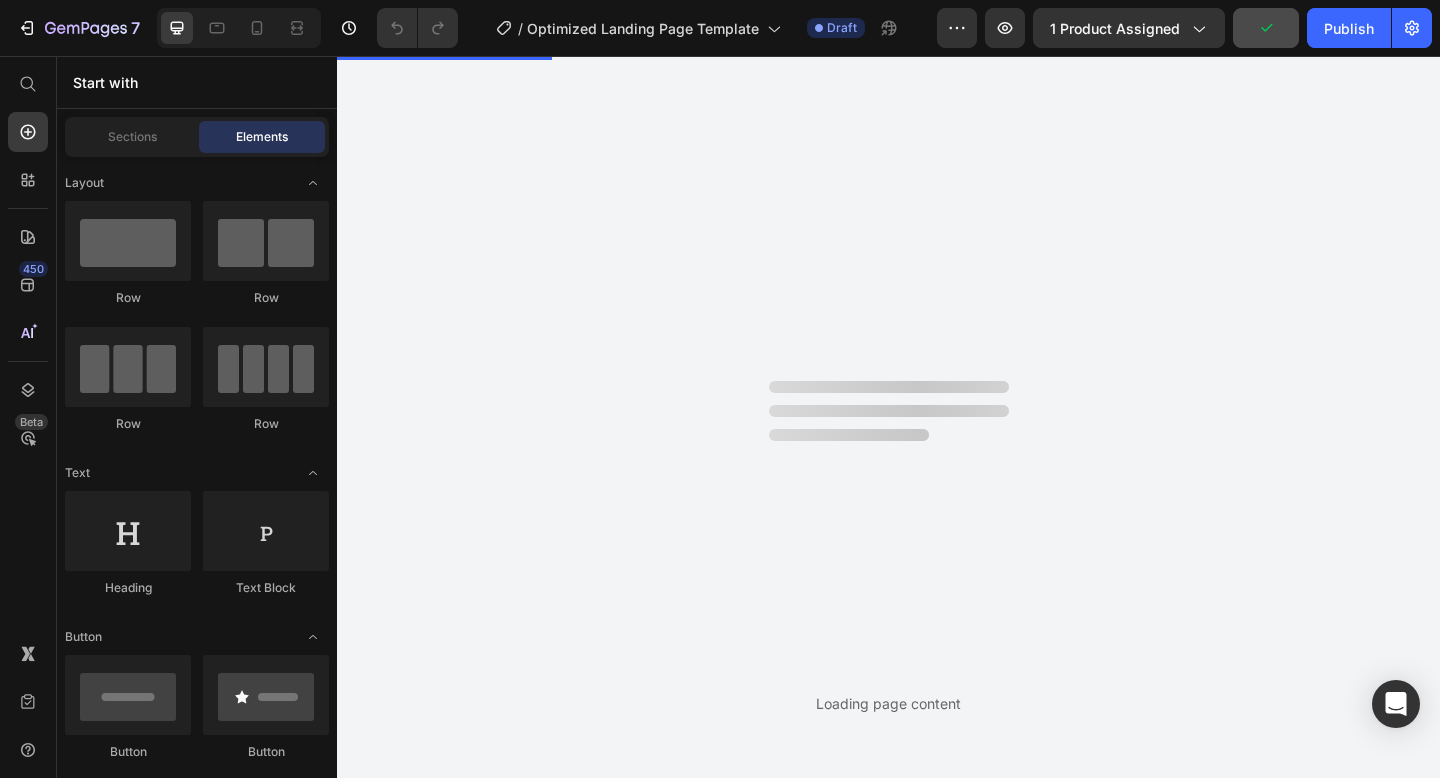 scroll, scrollTop: 0, scrollLeft: 0, axis: both 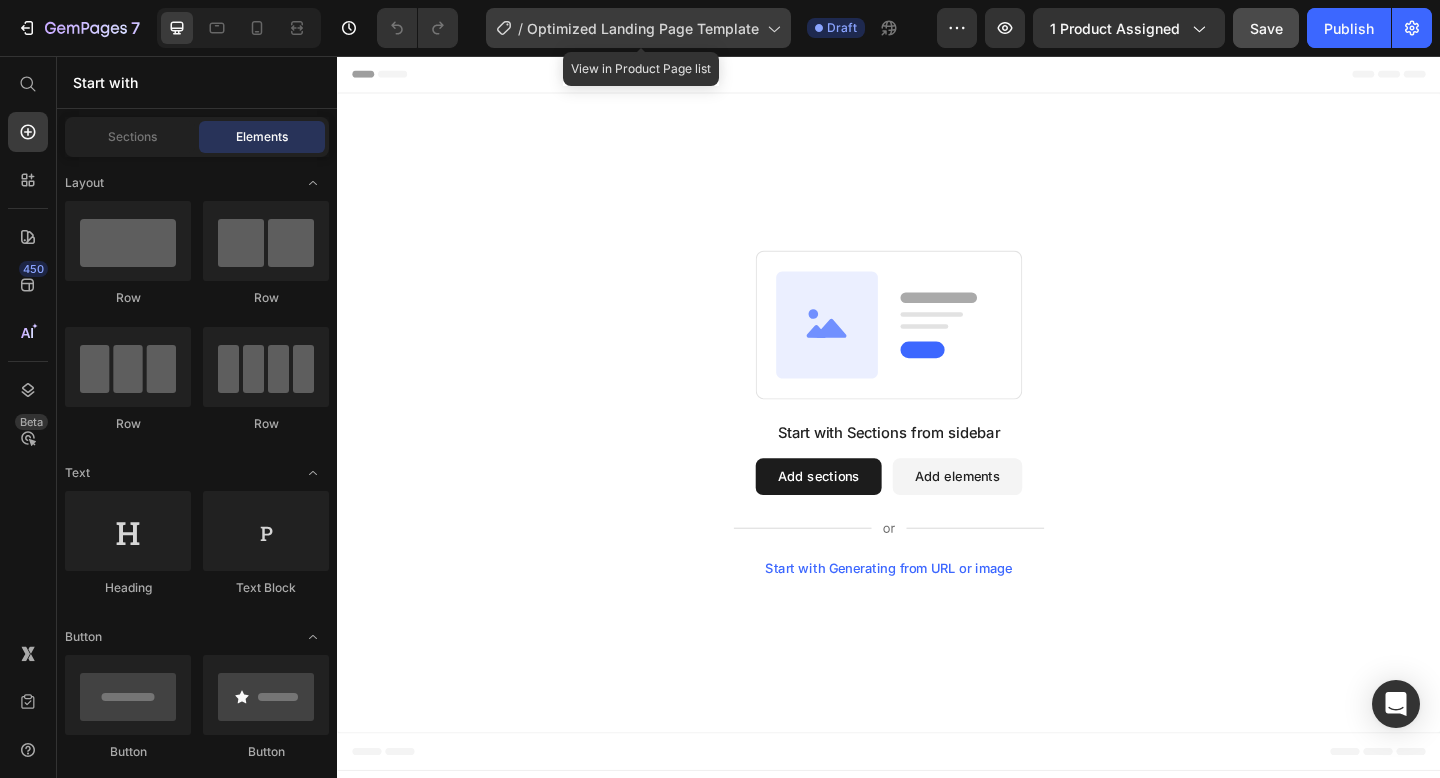 click on "Optimized Landing Page Template" at bounding box center (643, 28) 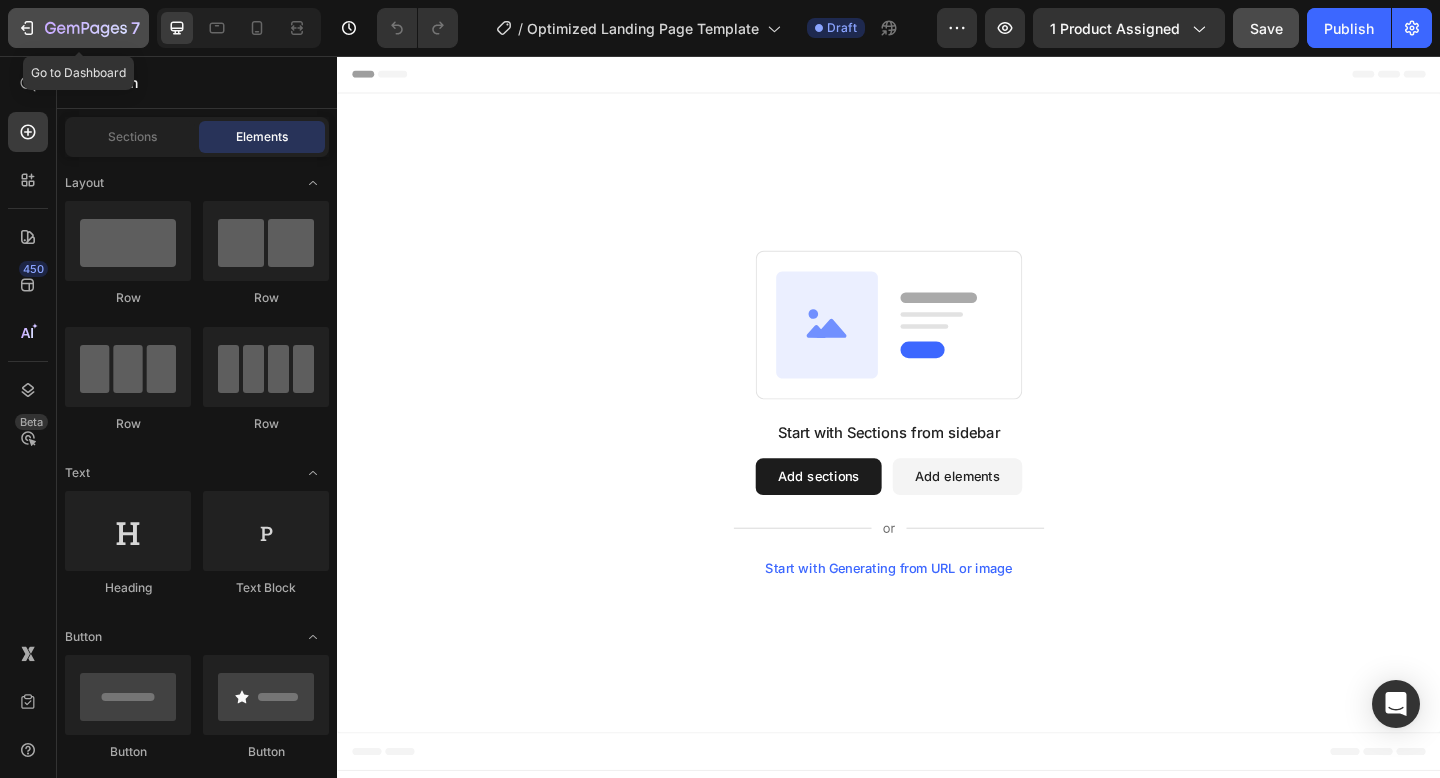 click 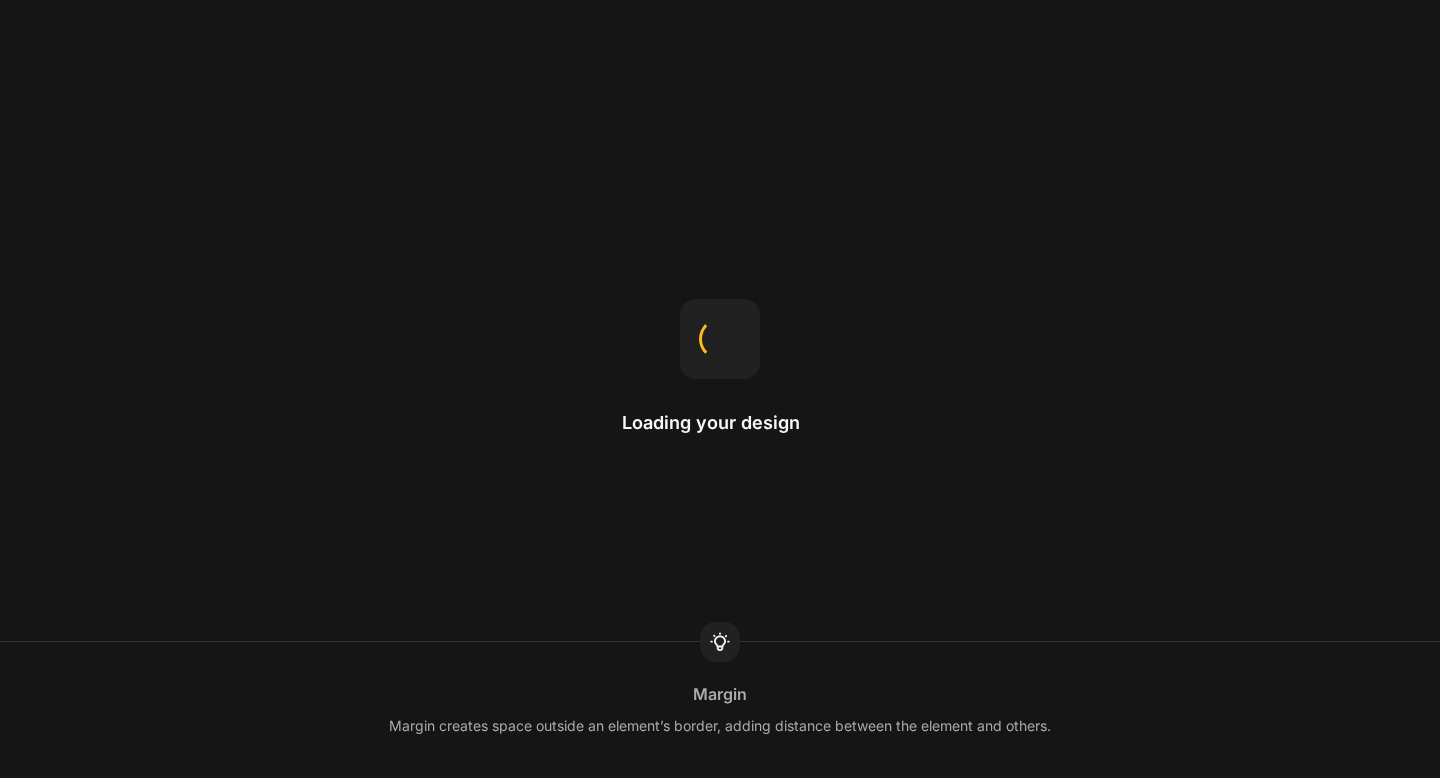 scroll, scrollTop: 0, scrollLeft: 0, axis: both 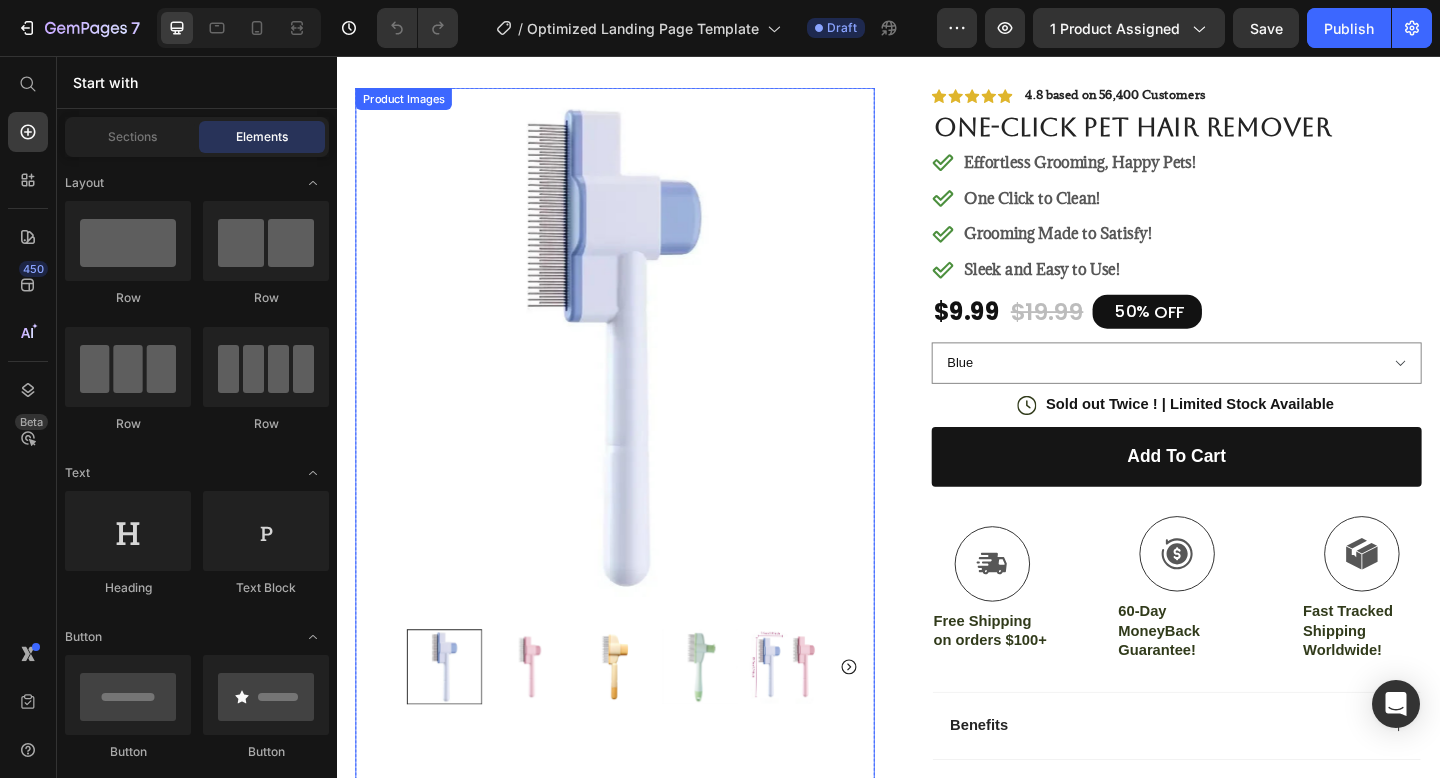 click at bounding box center (547, 721) 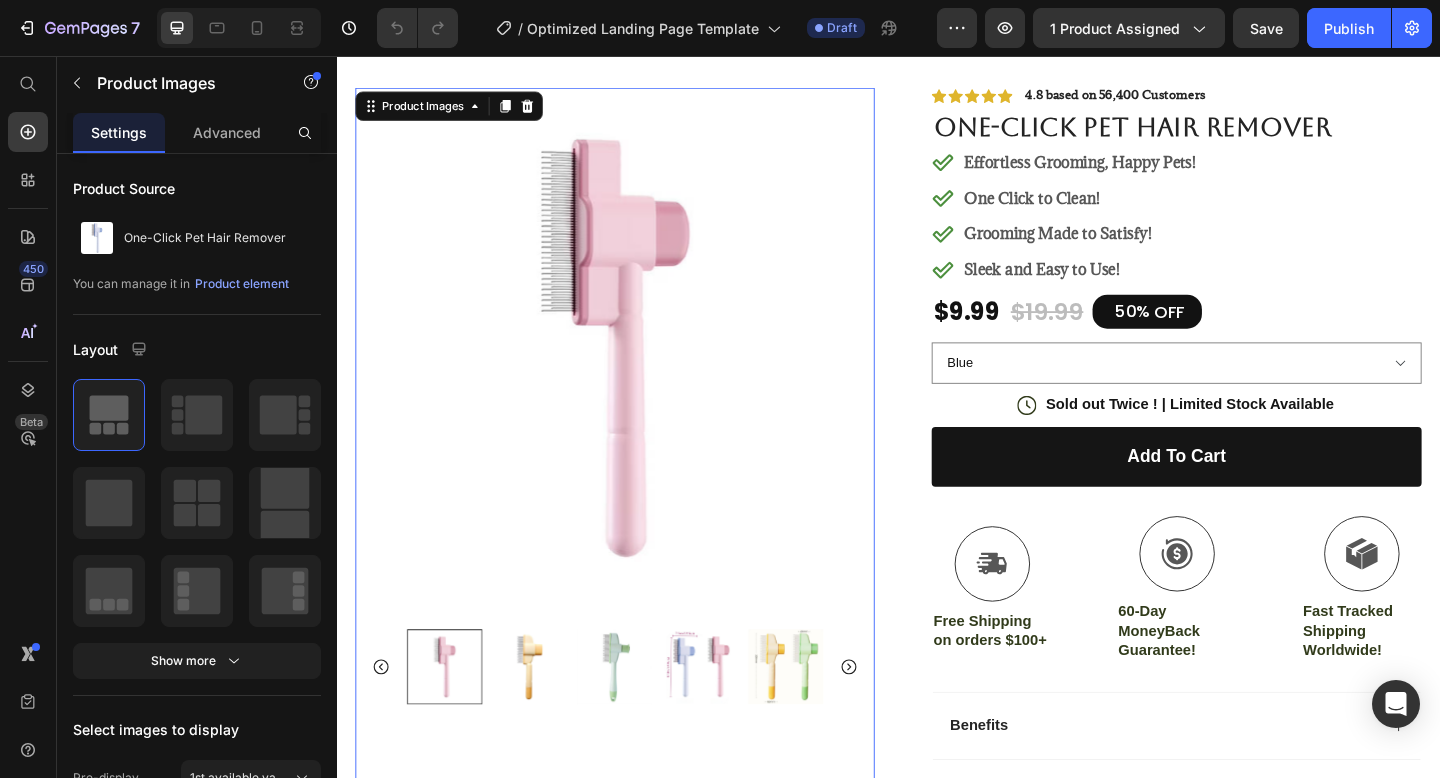 click at bounding box center [454, 721] 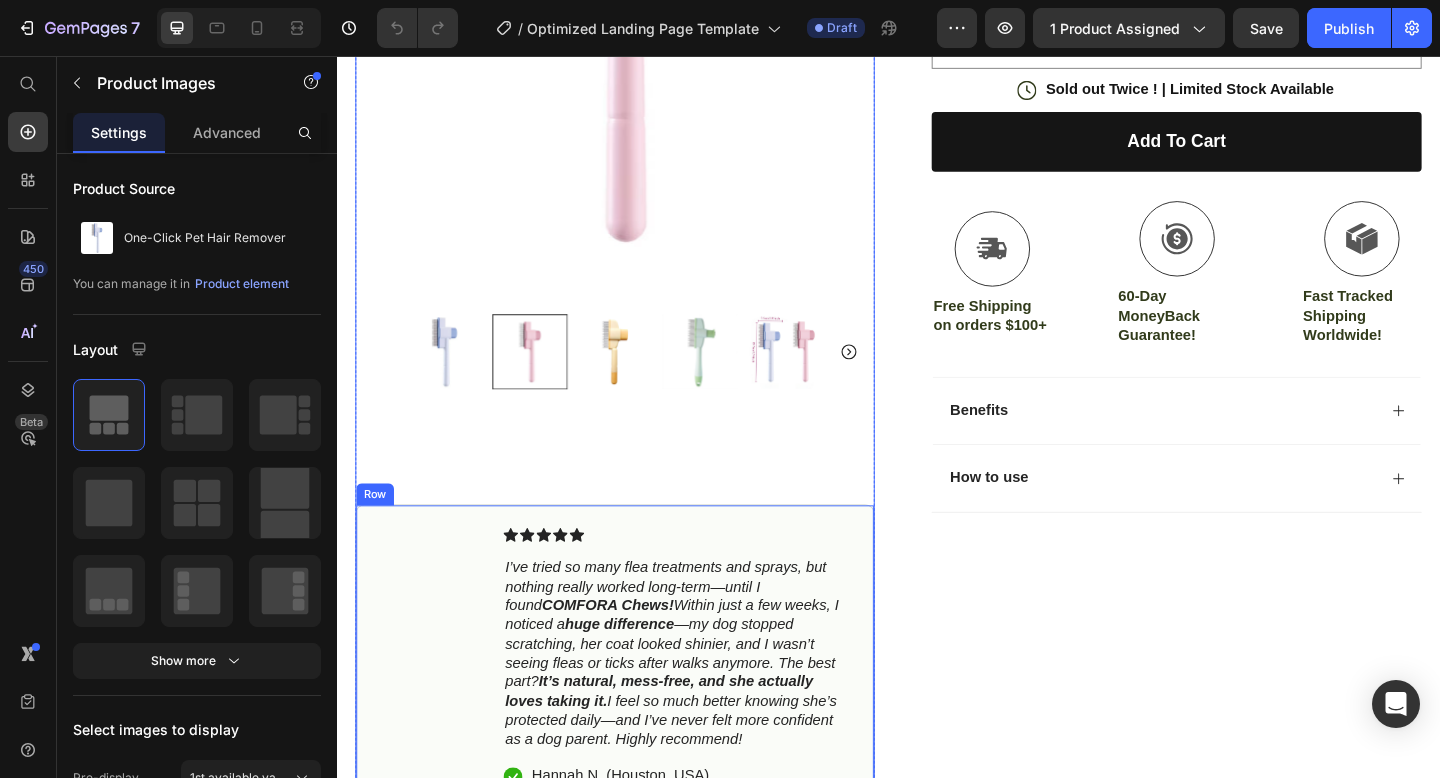 scroll, scrollTop: 0, scrollLeft: 0, axis: both 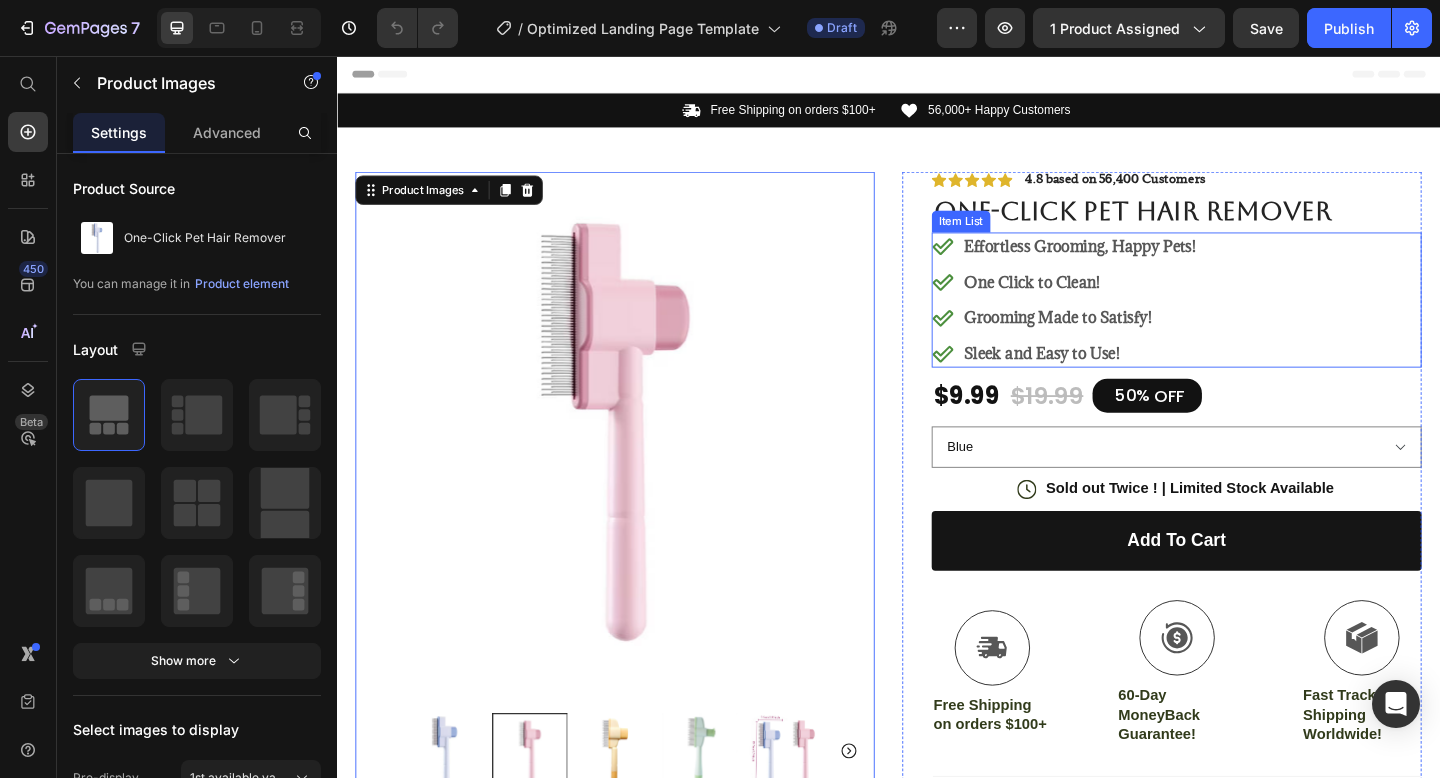 click on "Effortless Grooming, Happy Pets!" at bounding box center [1145, 263] 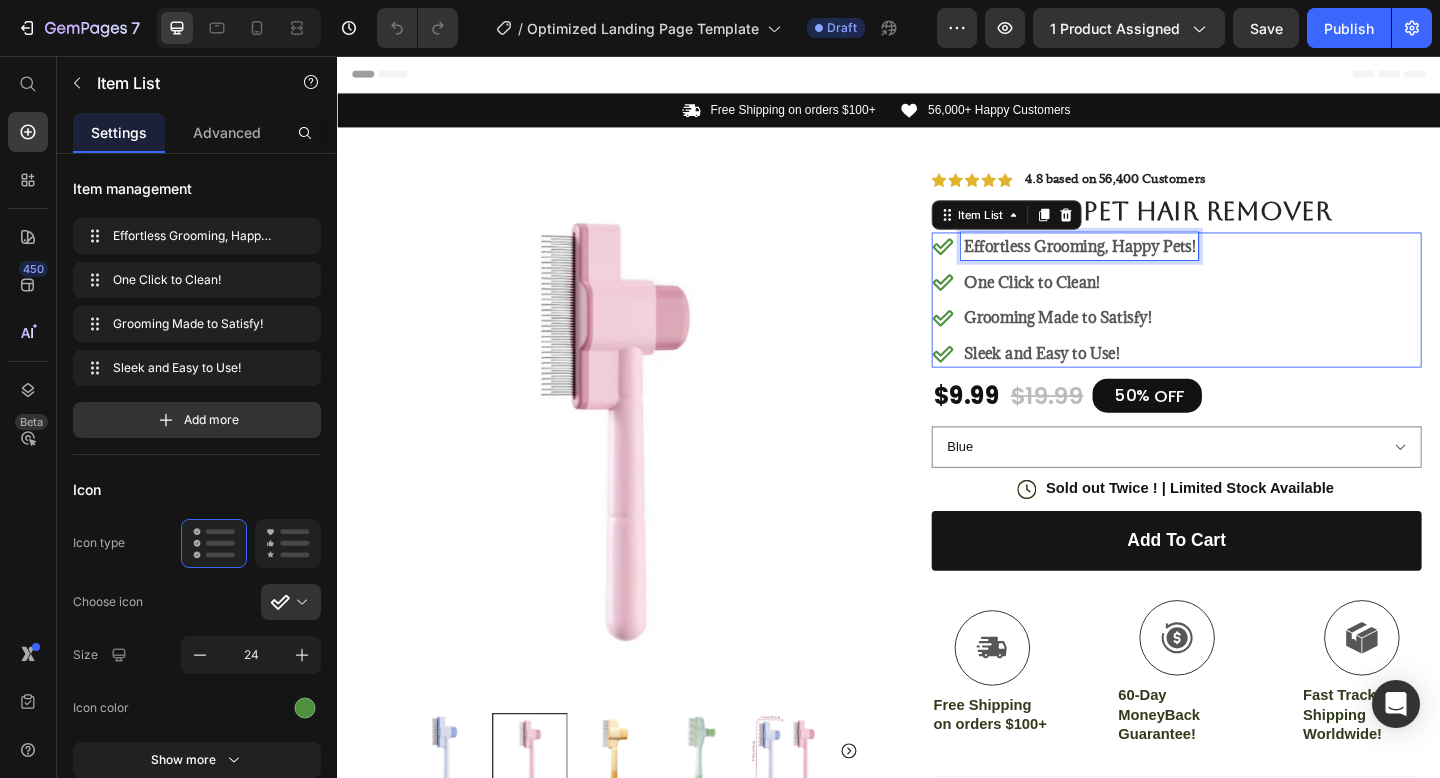 click on "Effortless Grooming, Happy Pets!" at bounding box center (1145, 263) 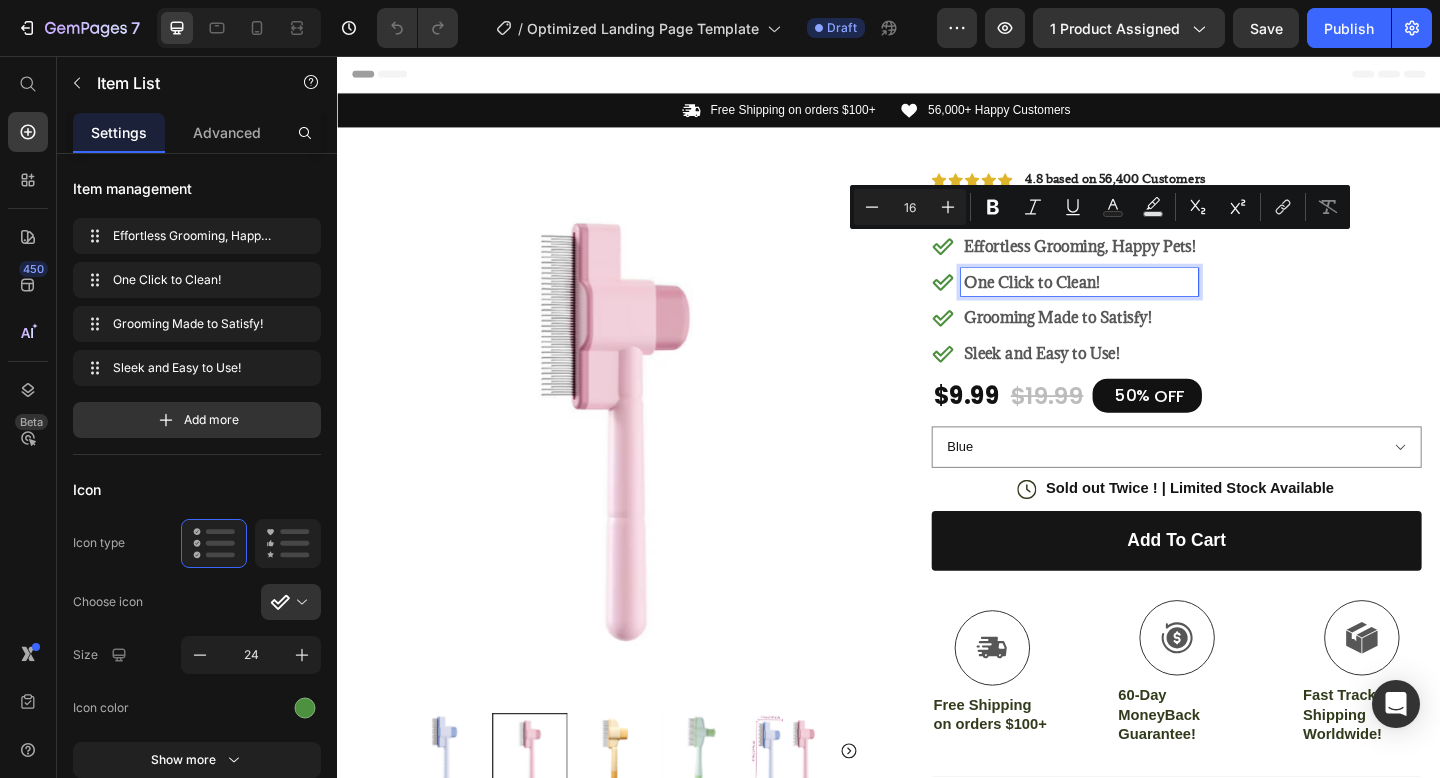 click on "One Click to Clean!" at bounding box center [1145, 302] 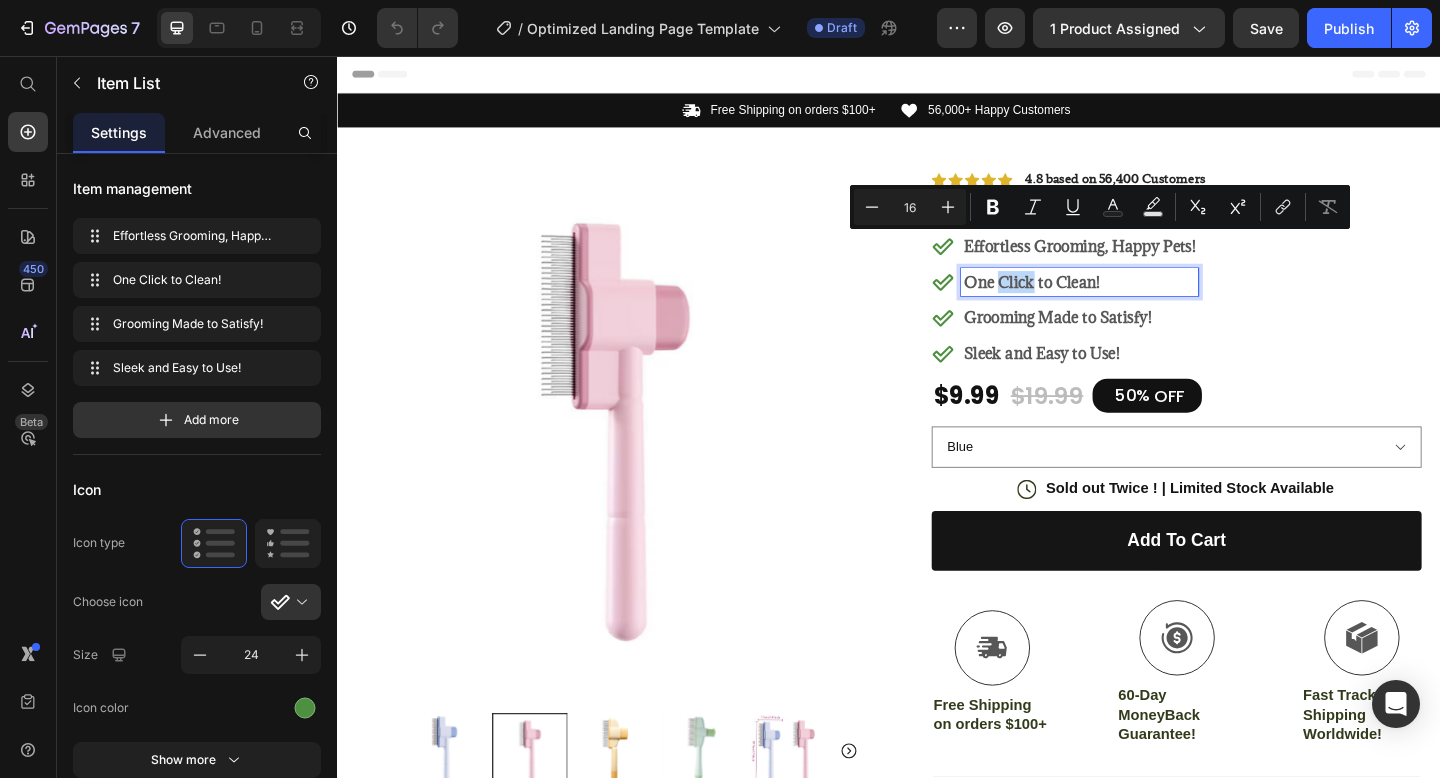 click on "One Click to Clean!" at bounding box center [1145, 302] 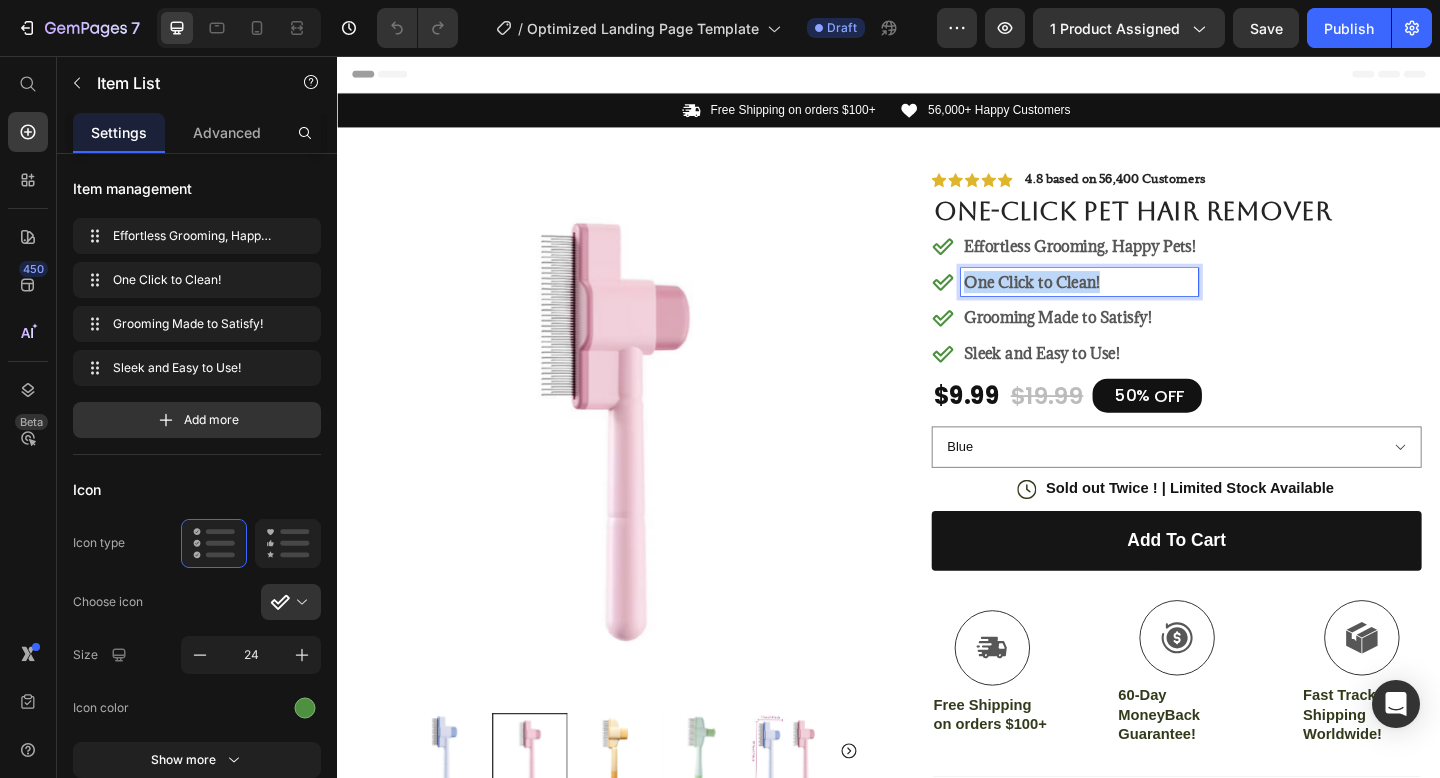 click on "One Click to Clean!" at bounding box center (1145, 302) 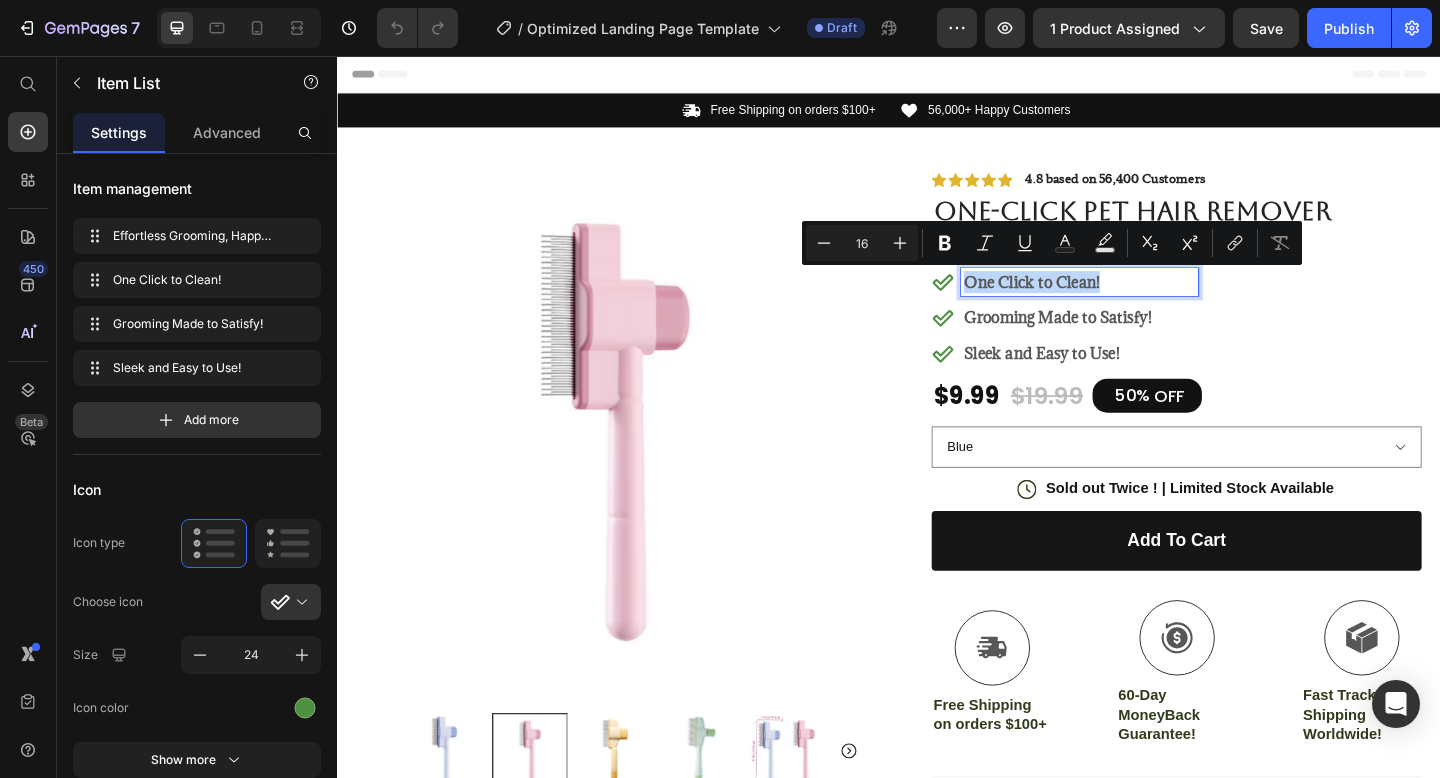 copy on "One Click to Clean!" 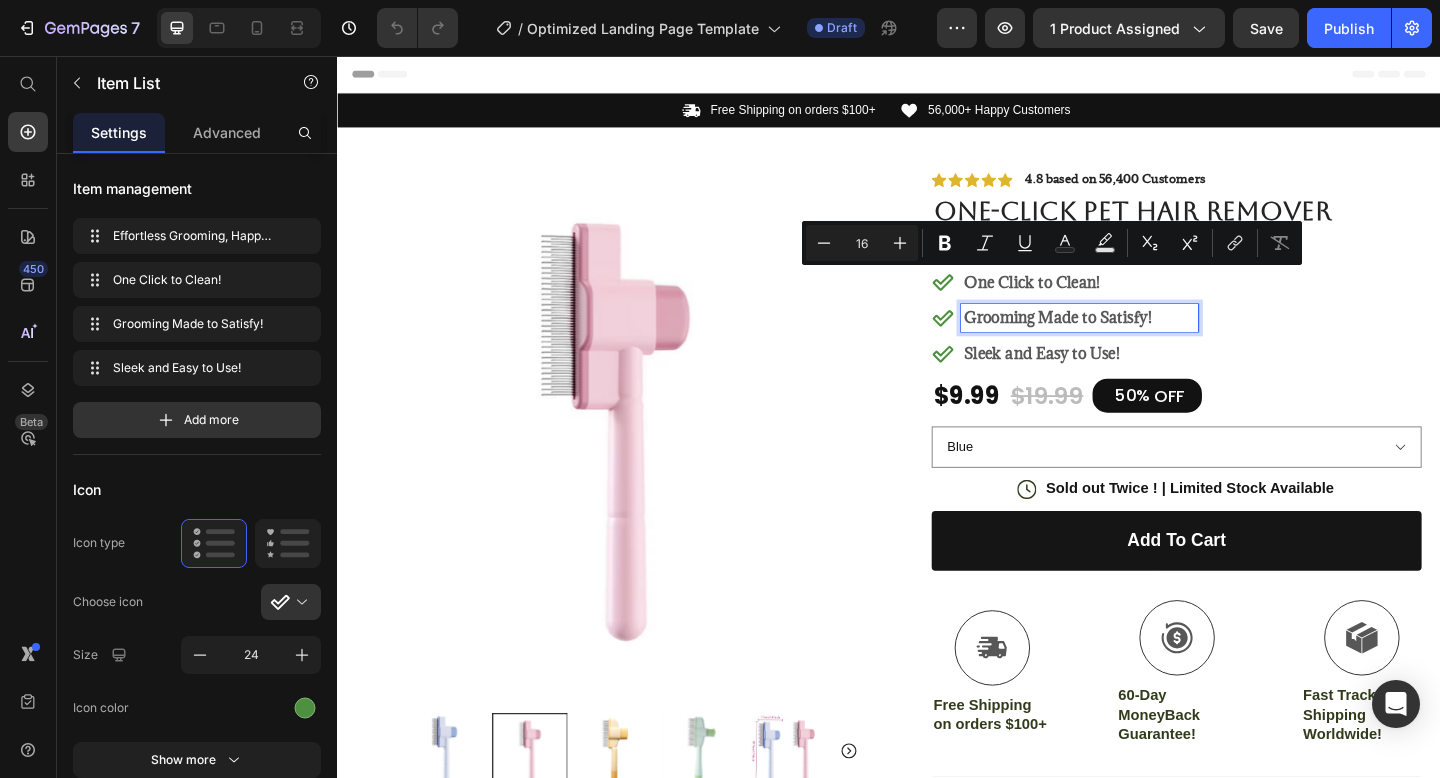 click on "Grooming Made to Satisfy!" at bounding box center (1145, 341) 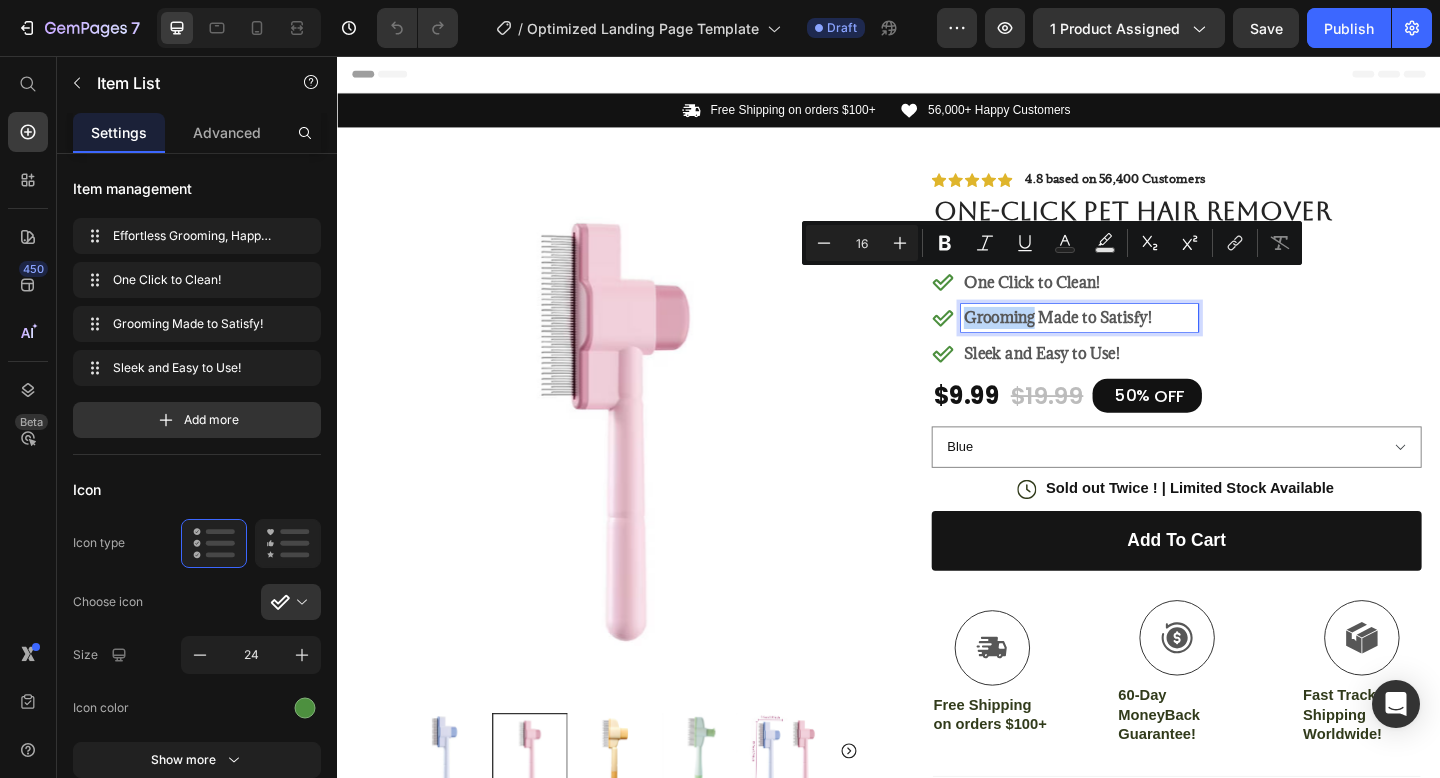 click on "Grooming Made to Satisfy!" at bounding box center (1145, 341) 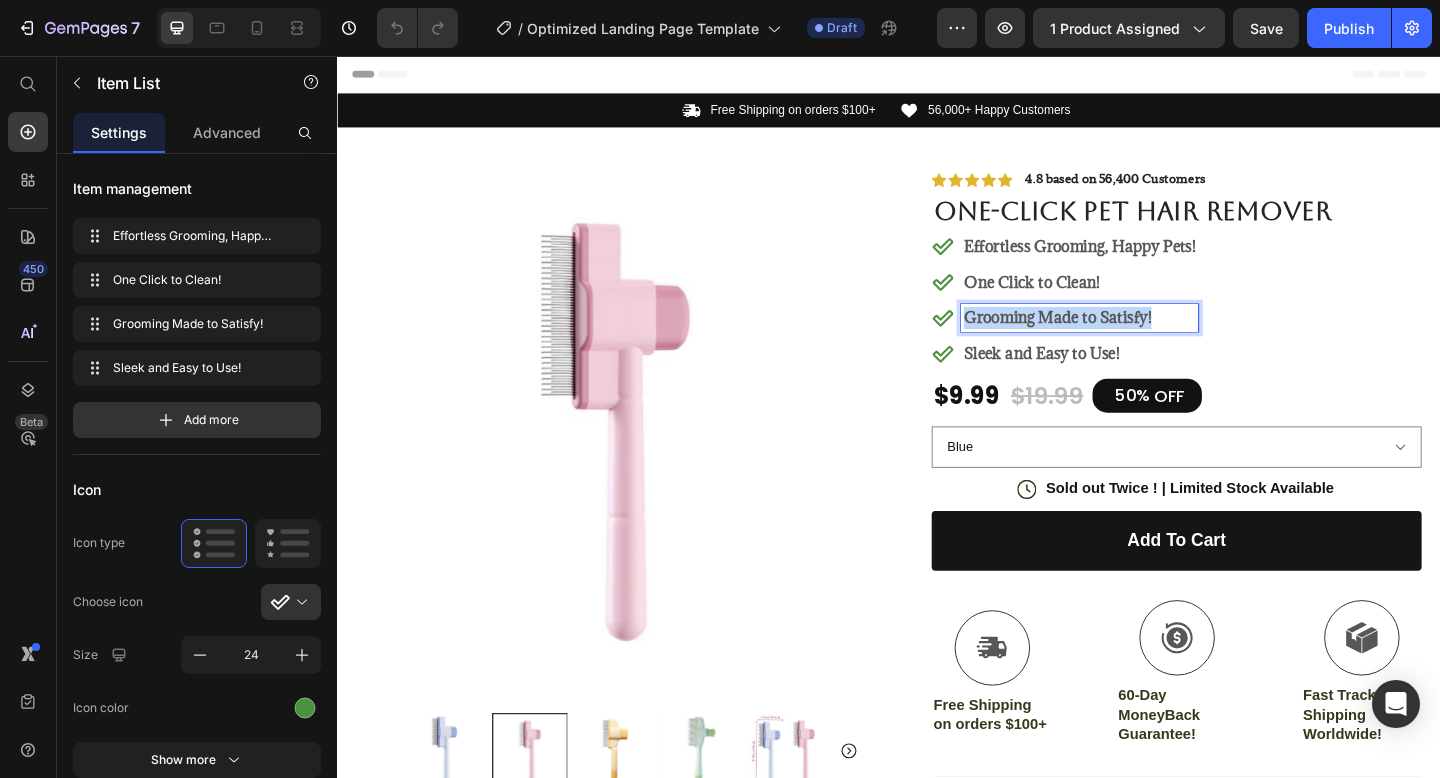 click on "Grooming Made to Satisfy!" at bounding box center (1145, 341) 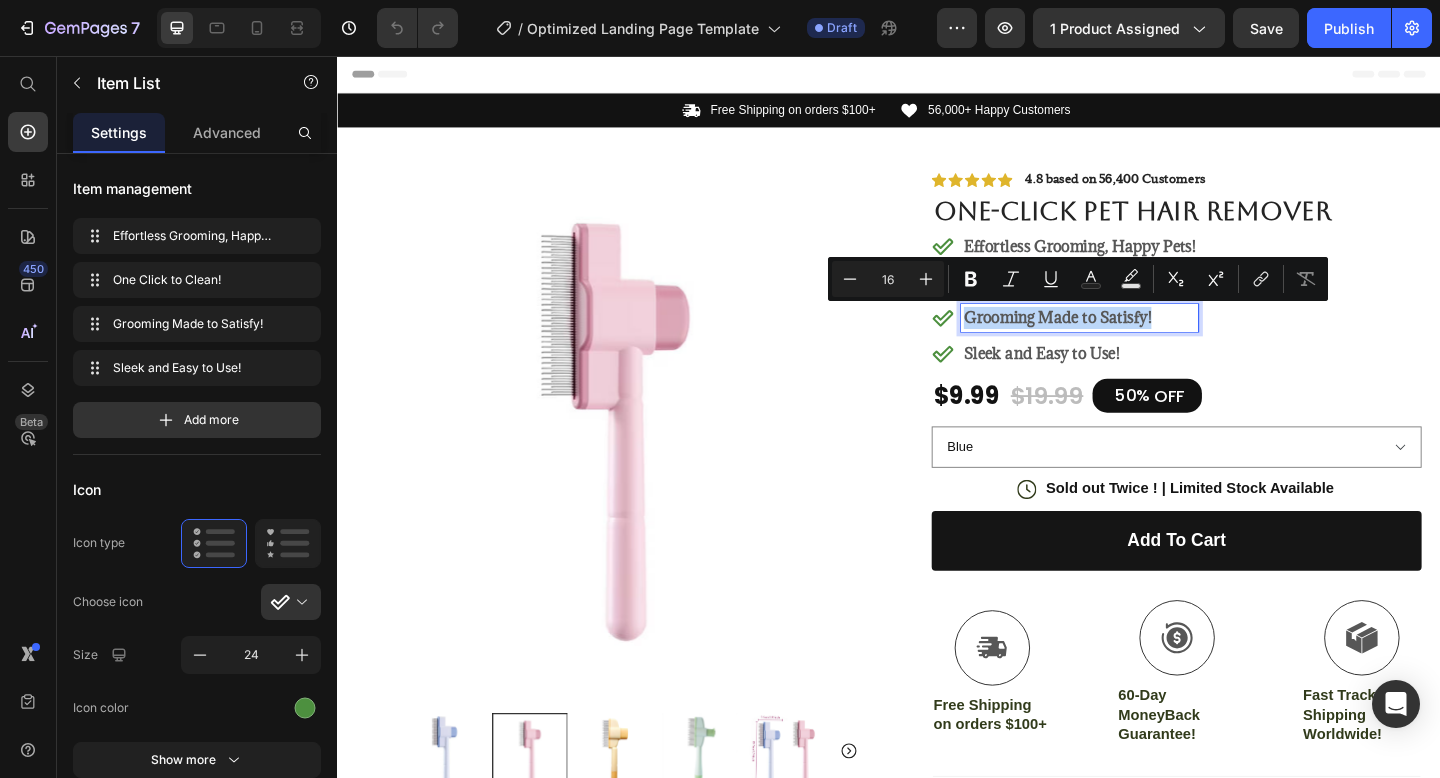 copy on "Grooming Made to Satisfy!" 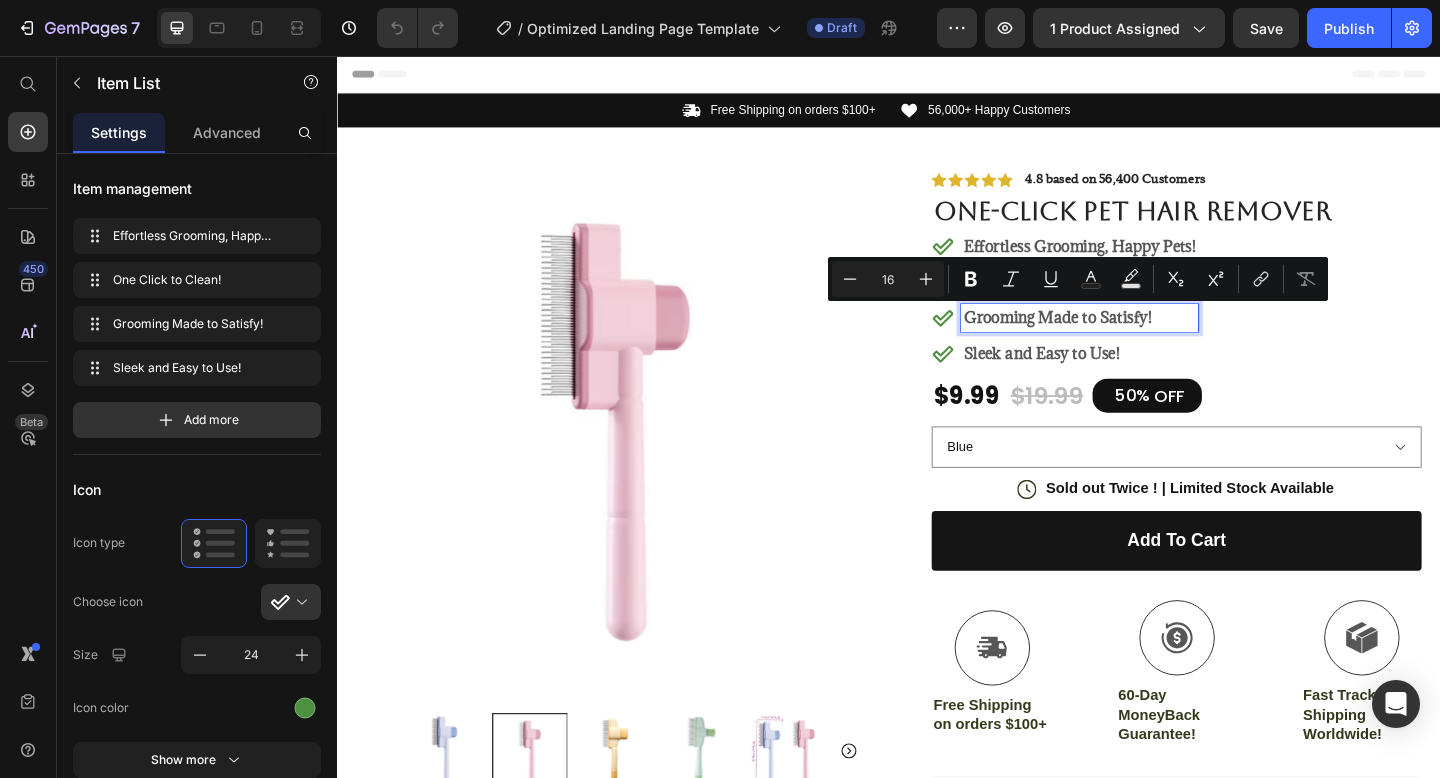 click on "Sleek and Easy to Use!" at bounding box center (1145, 380) 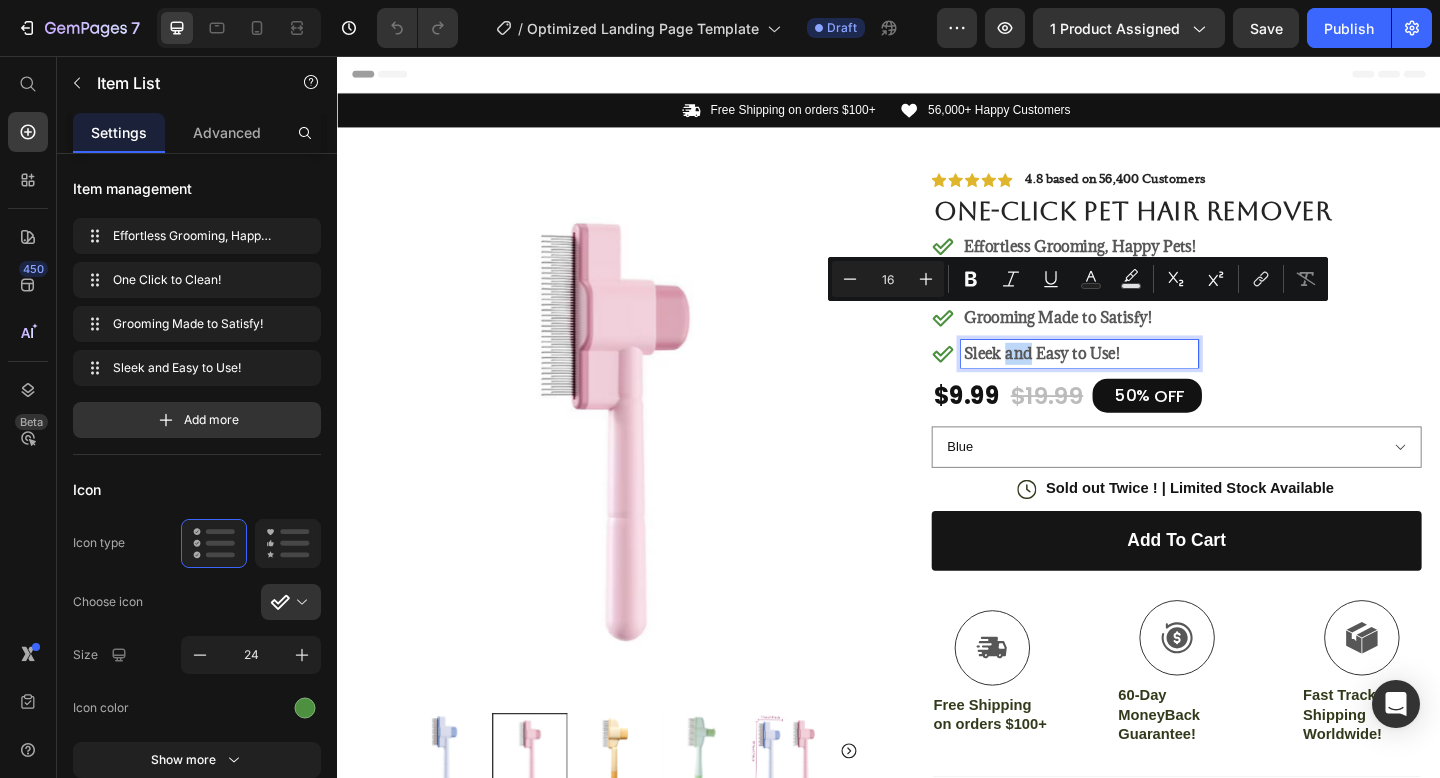 click on "Sleek and Easy to Use!" at bounding box center (1145, 380) 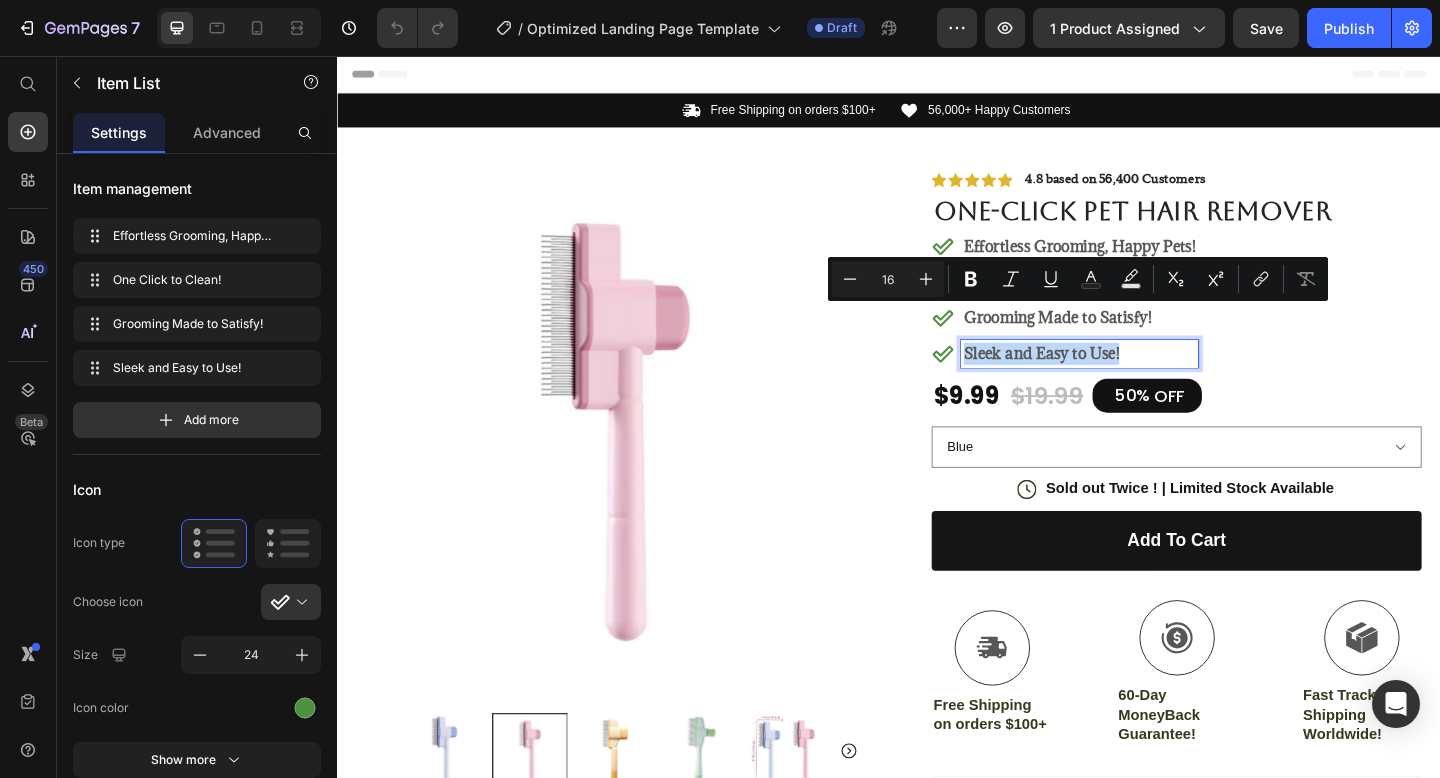 click on "Sleek and Easy to Use!" at bounding box center (1145, 380) 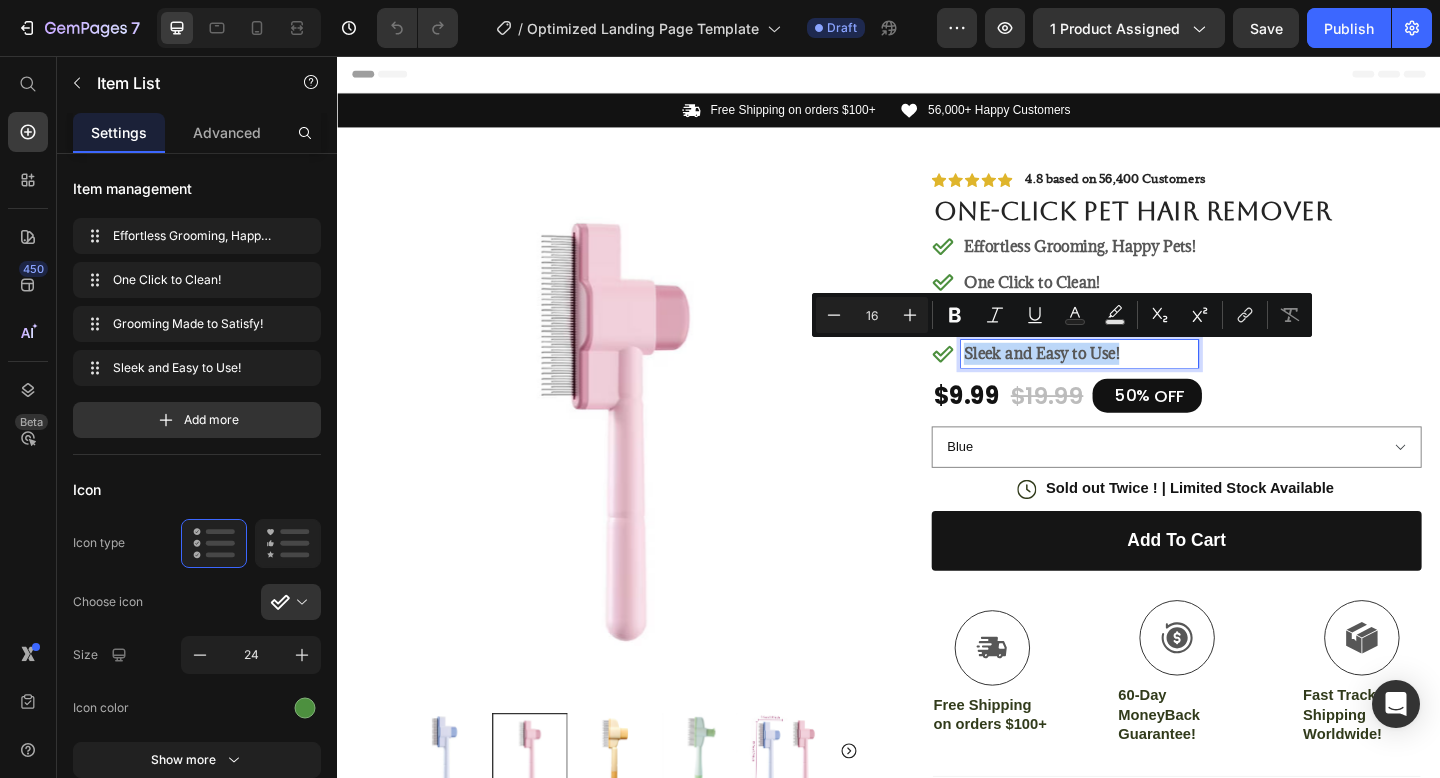 copy on "Sleek and Easy to Use!" 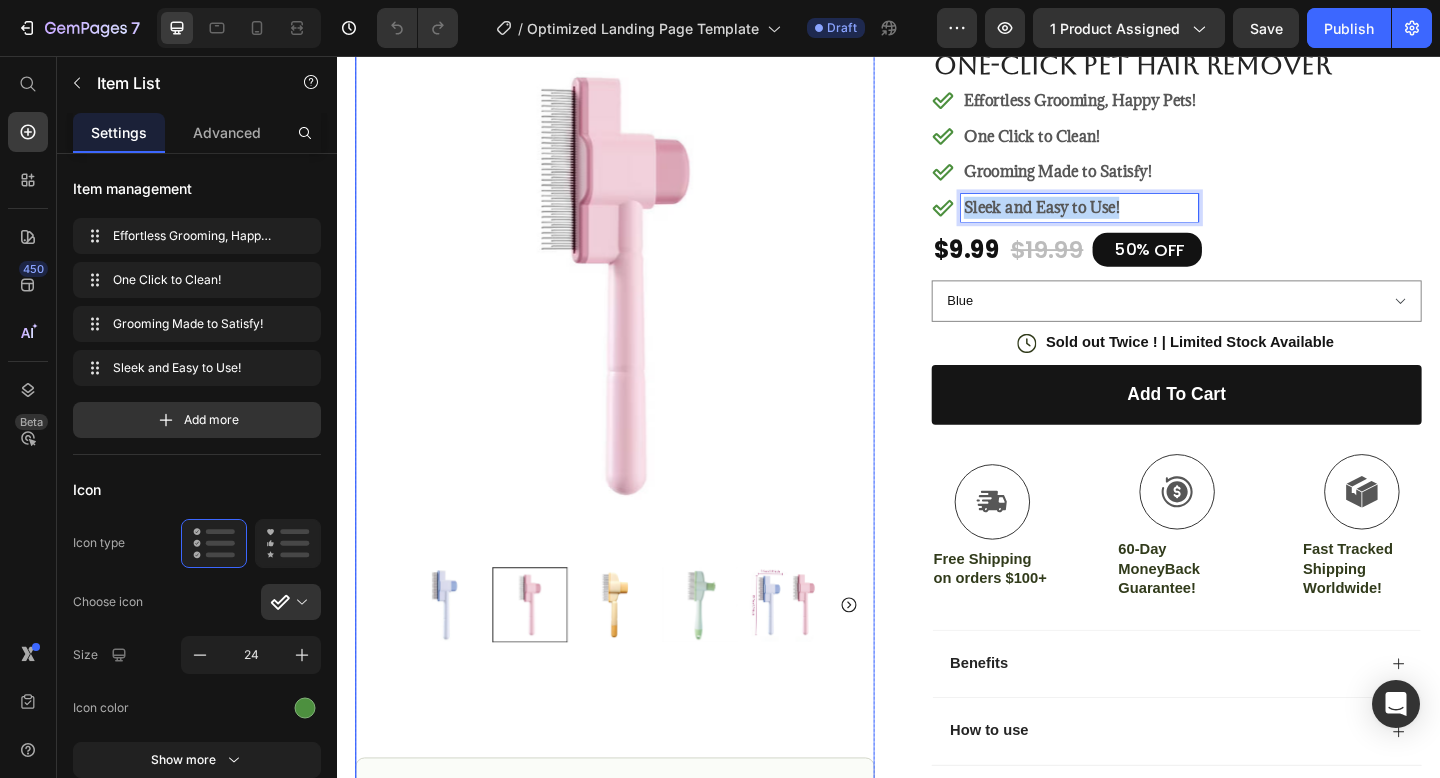 scroll, scrollTop: 596, scrollLeft: 0, axis: vertical 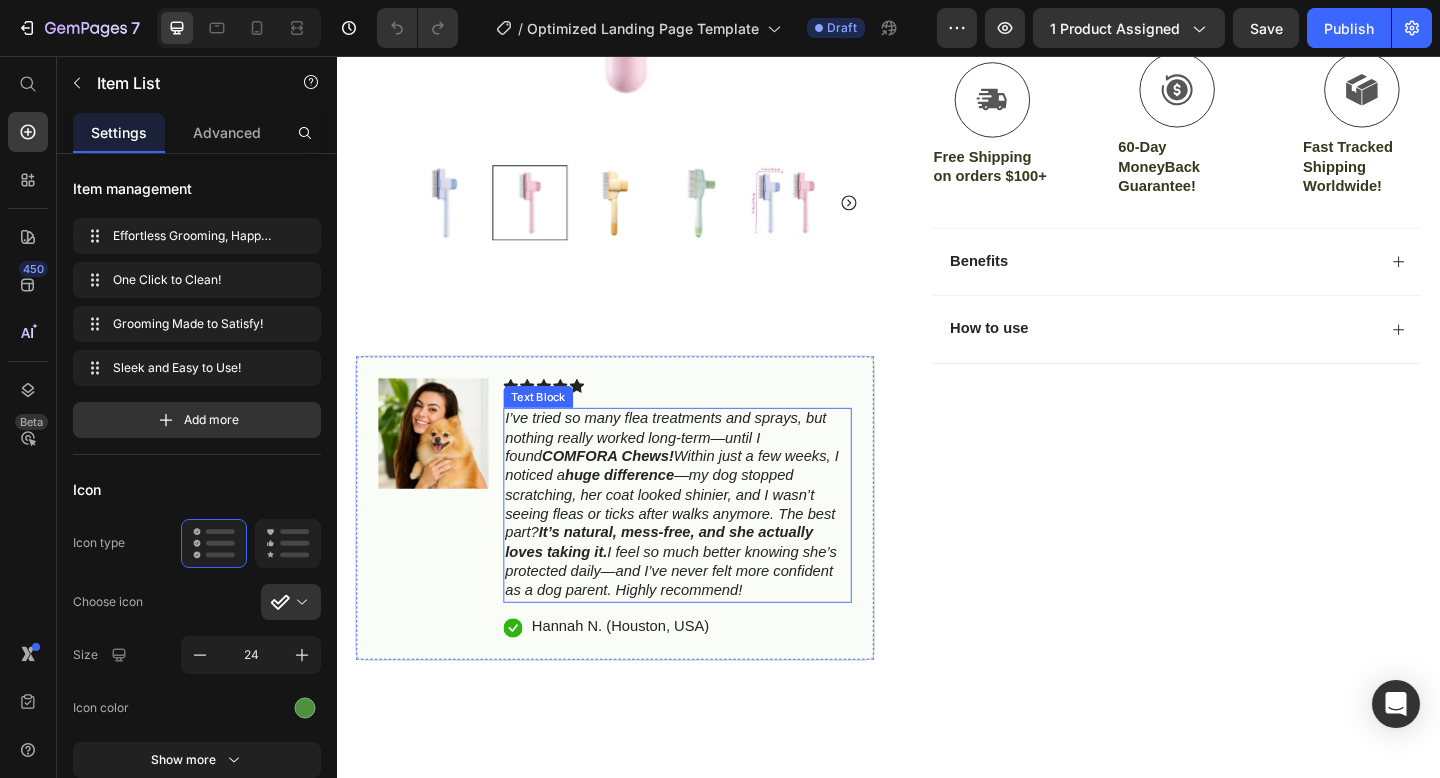 click on "COMFORA Chews!" at bounding box center [631, 491] 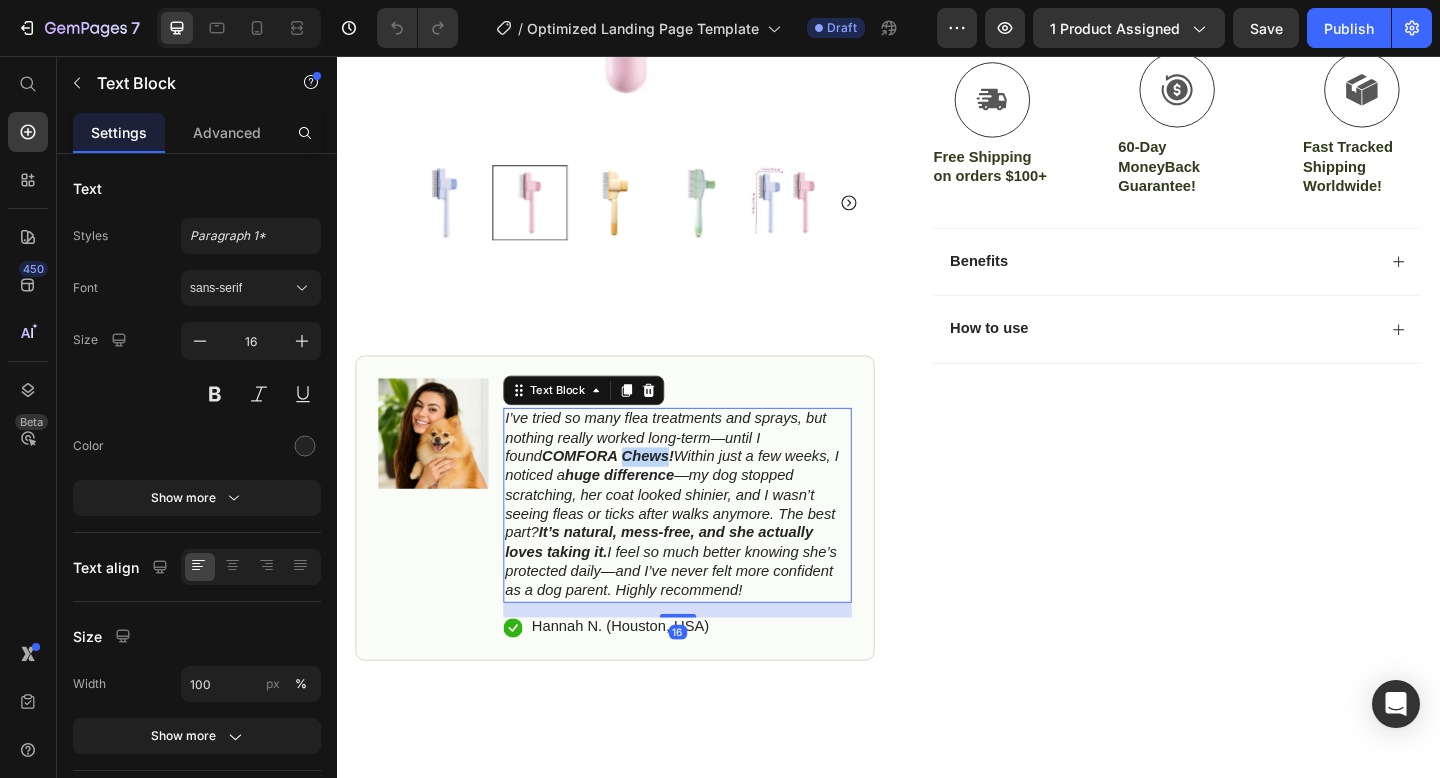 click on "COMFORA Chews!" at bounding box center [631, 491] 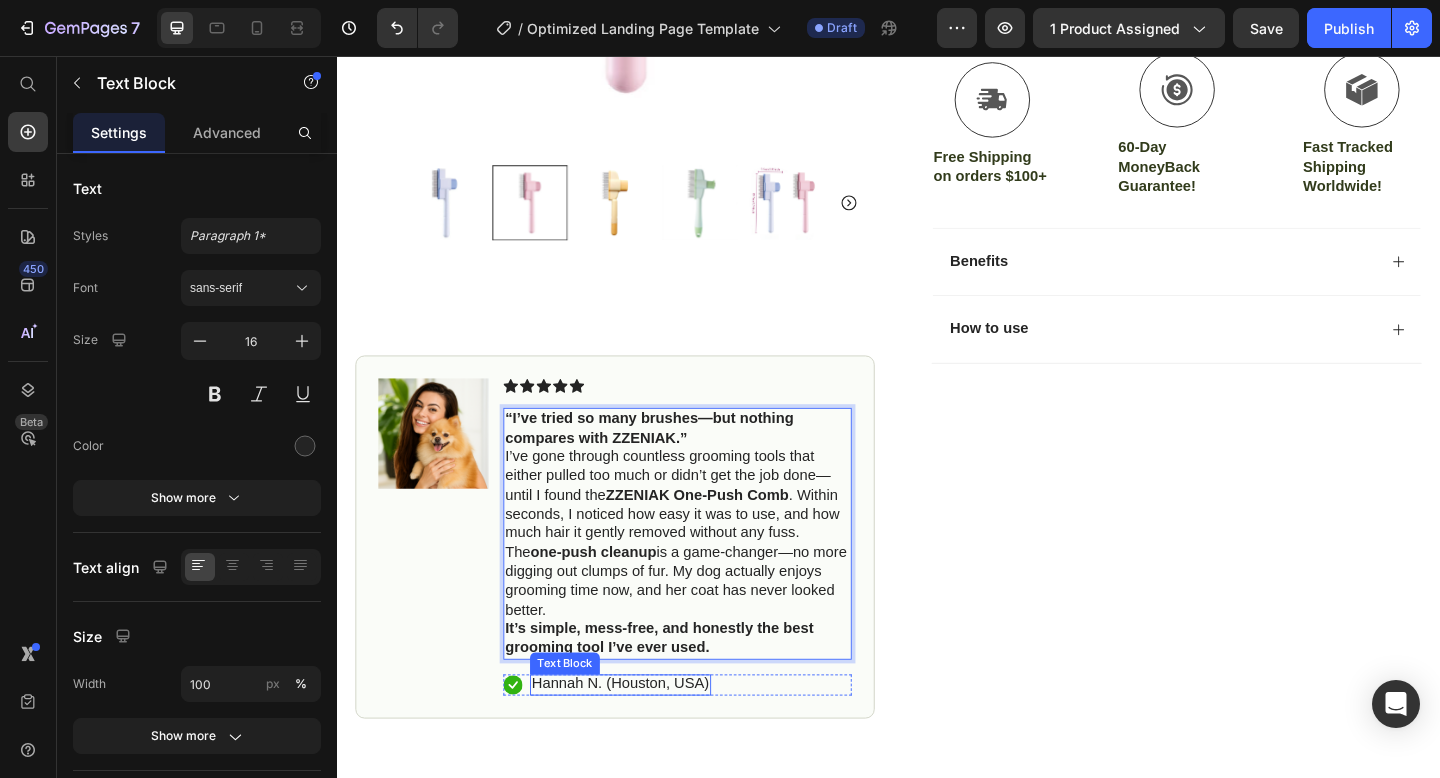 click on "Hannah N. (Houston, USA)" at bounding box center [645, 739] 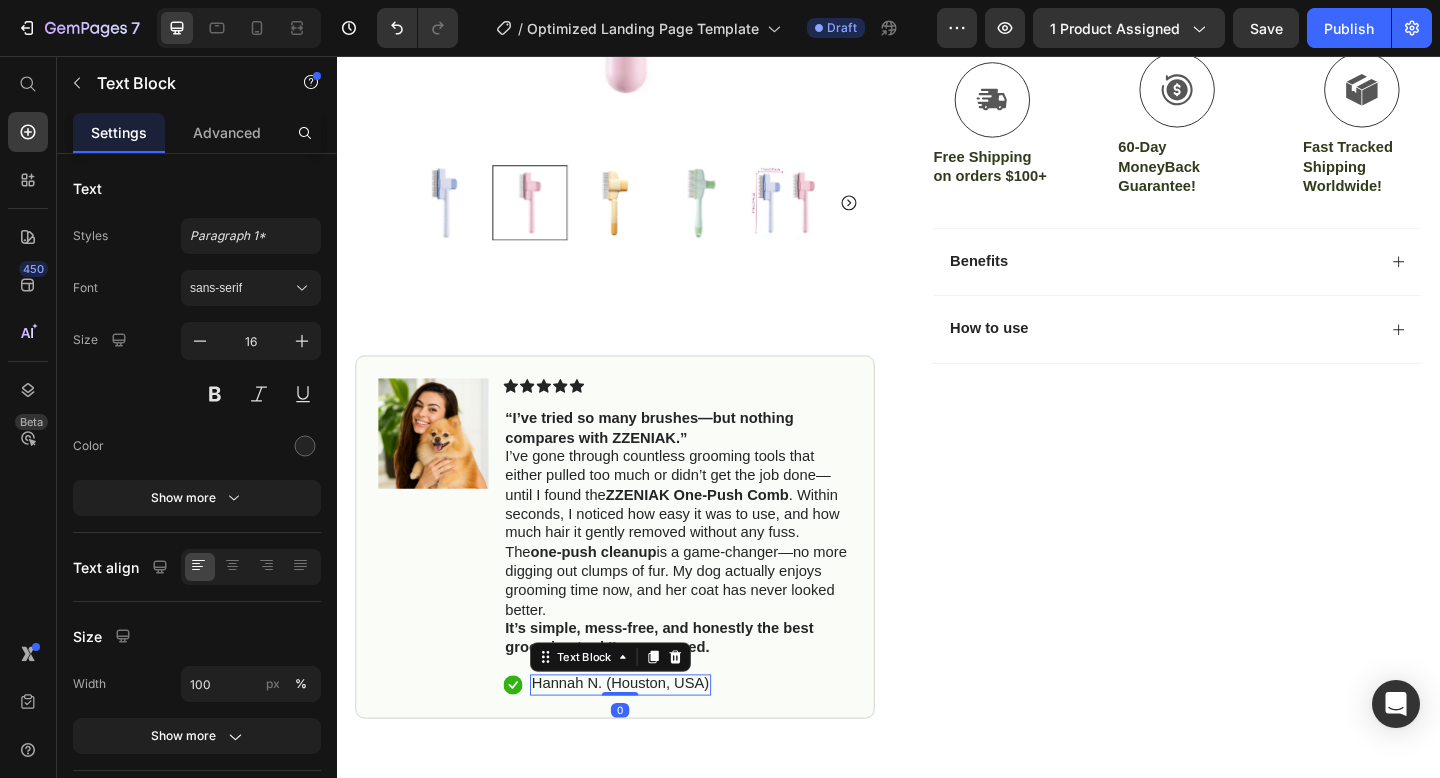 click on "Hannah N. (Houston, USA)" at bounding box center (645, 739) 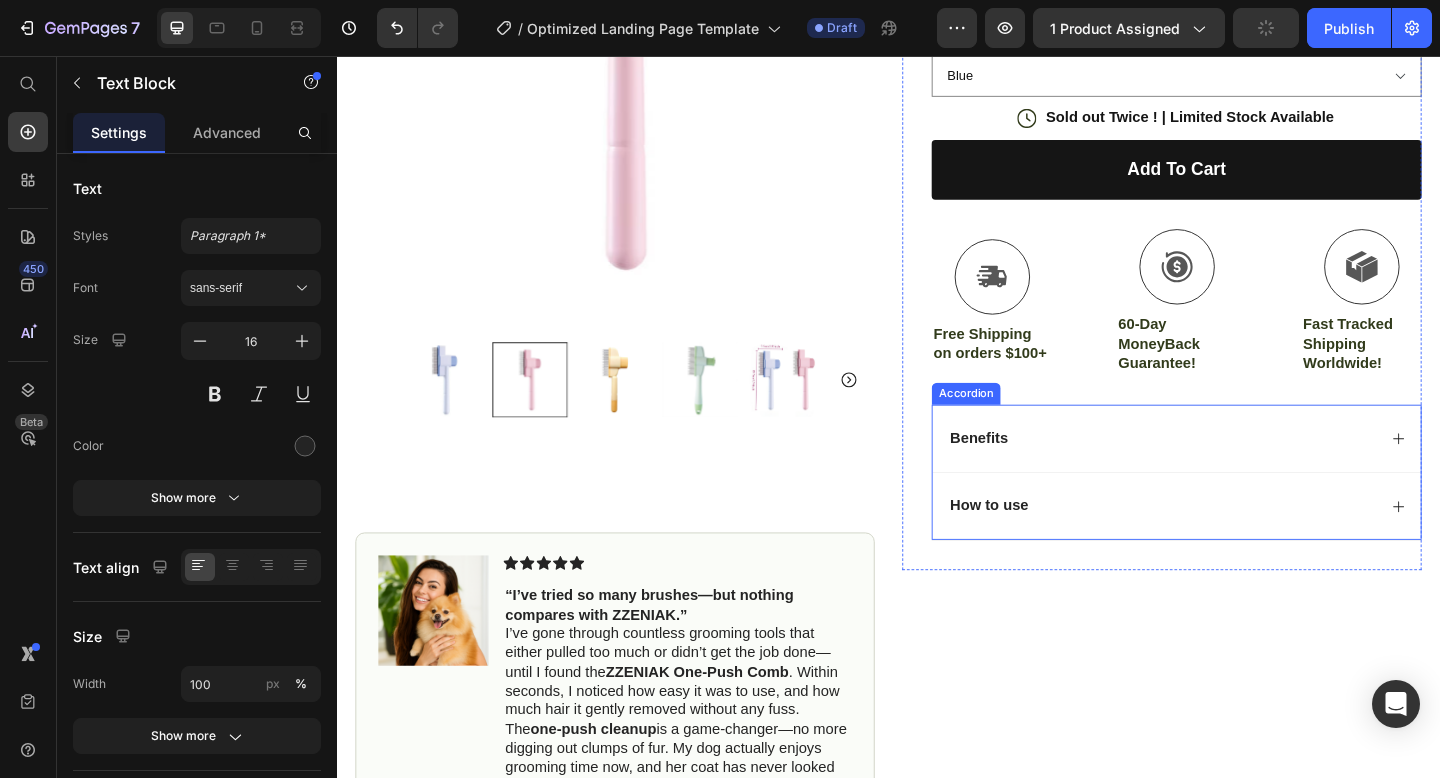 scroll, scrollTop: 388, scrollLeft: 0, axis: vertical 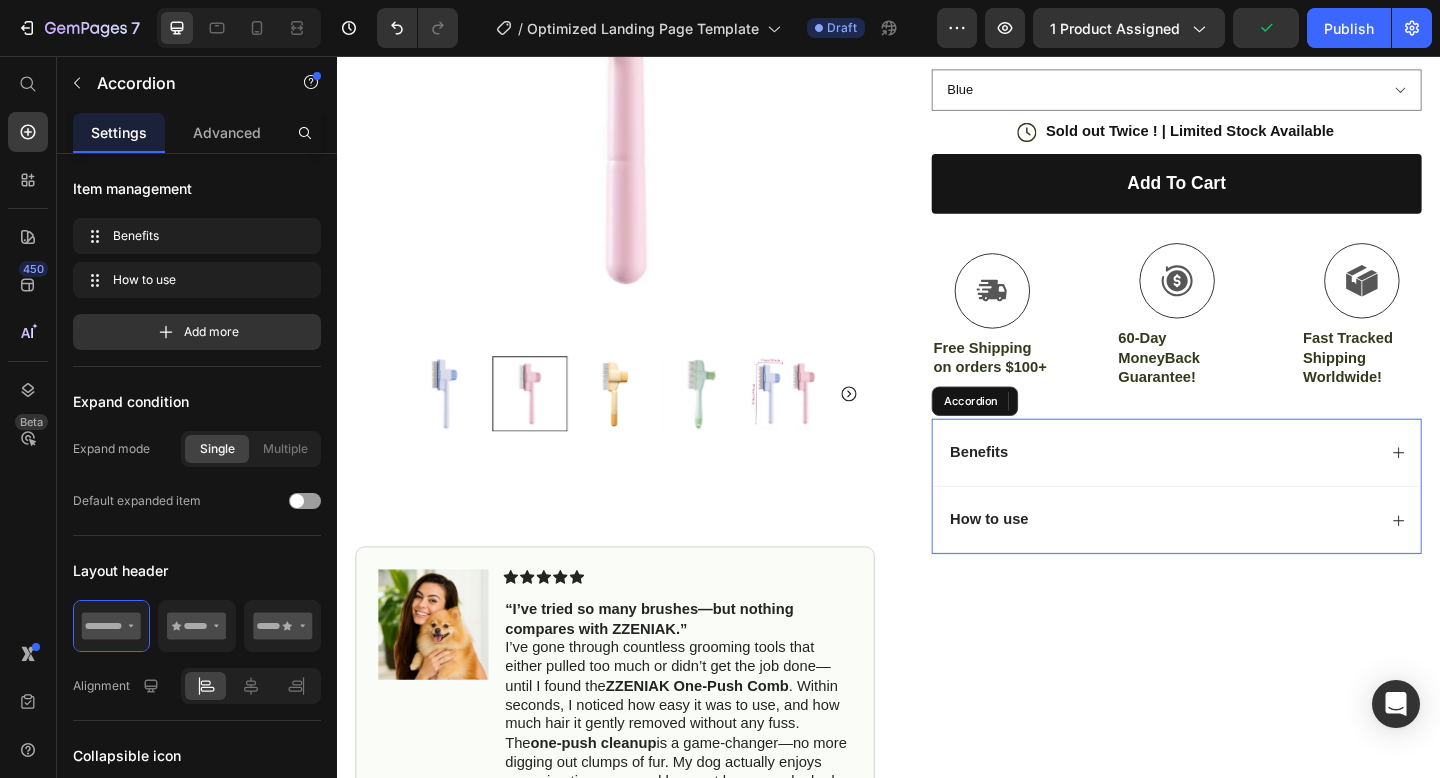 click on "Benefits" at bounding box center (1234, 488) 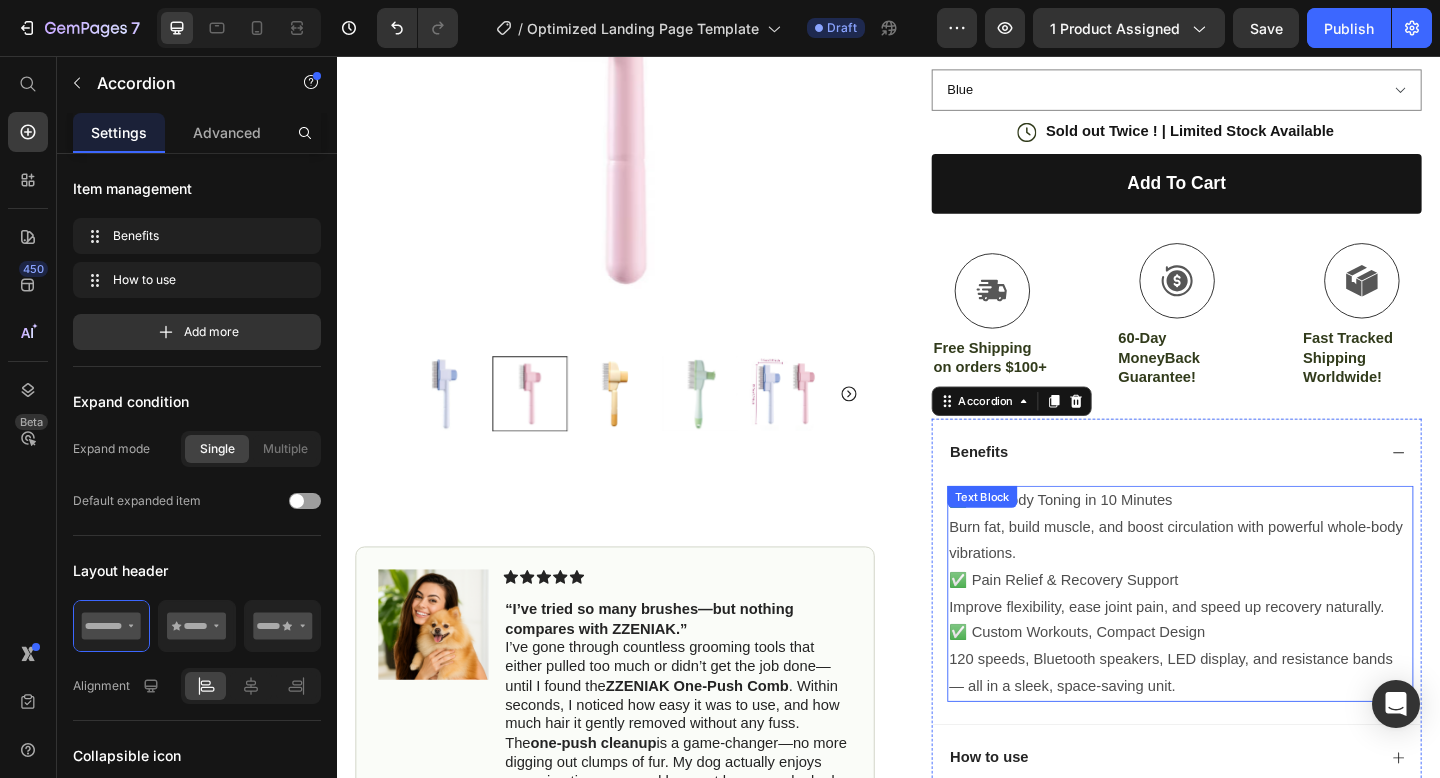 click on "✅ Pain Relief & Recovery Support" at bounding box center (1254, 627) 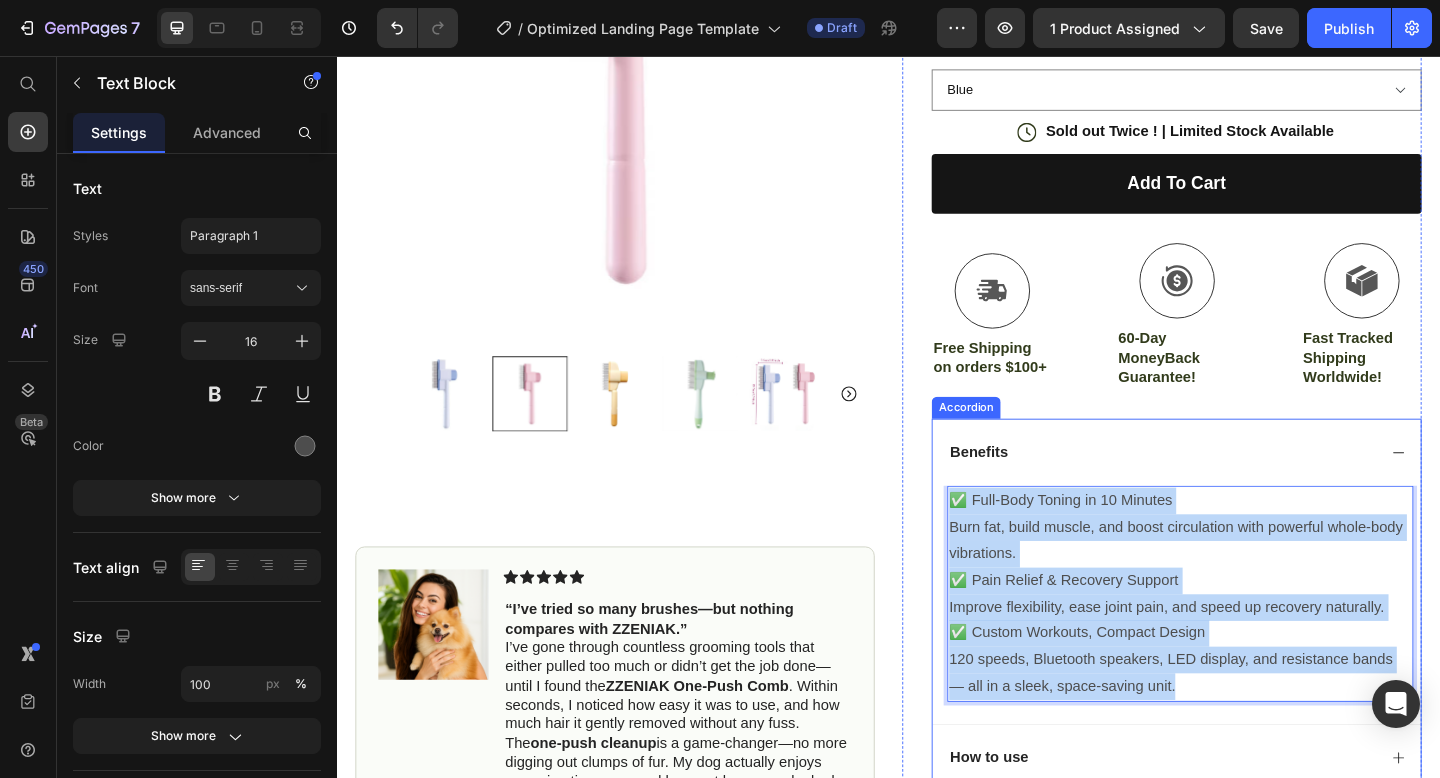 drag, startPoint x: 1261, startPoint y: 732, endPoint x: 996, endPoint y: 539, distance: 327.83228 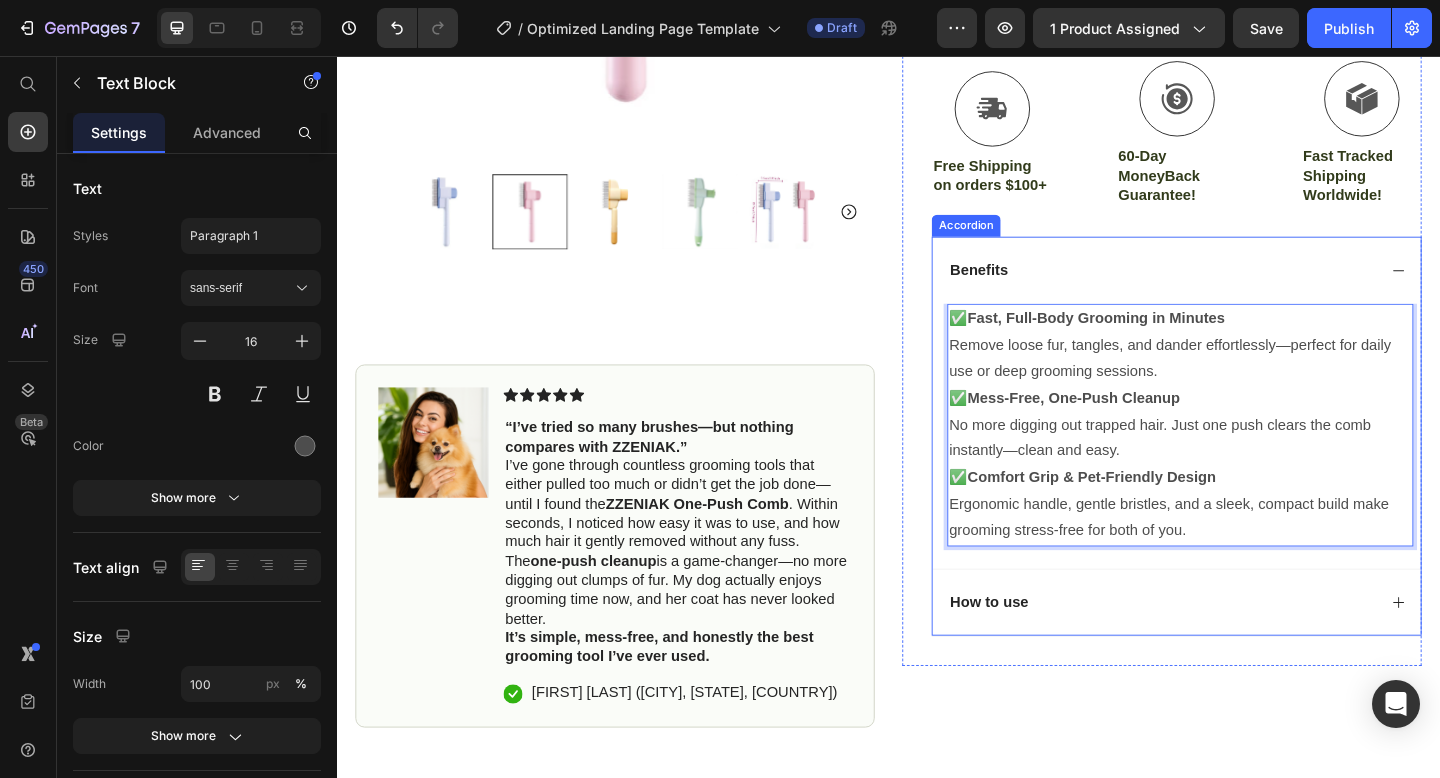 scroll, scrollTop: 615, scrollLeft: 0, axis: vertical 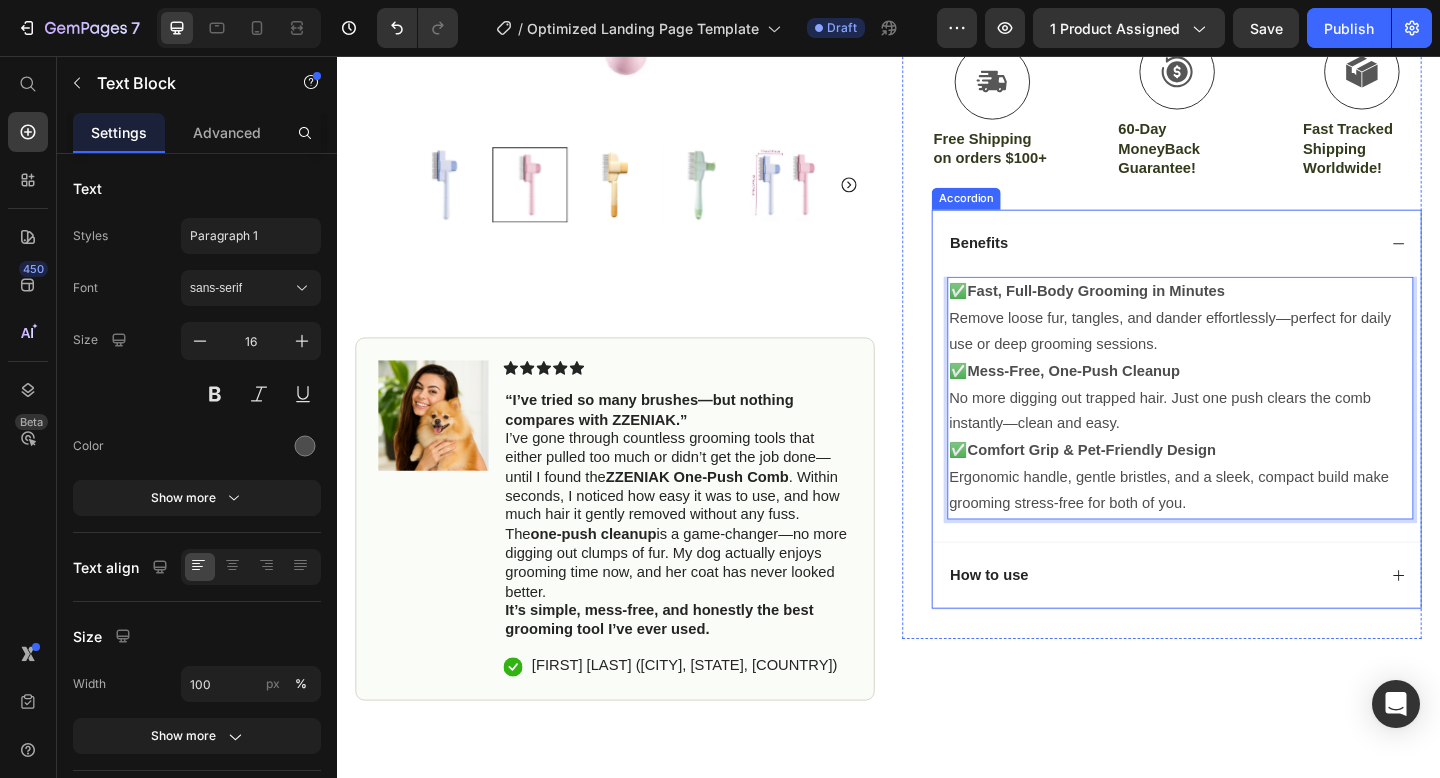 click on "How to use" at bounding box center [1234, 622] 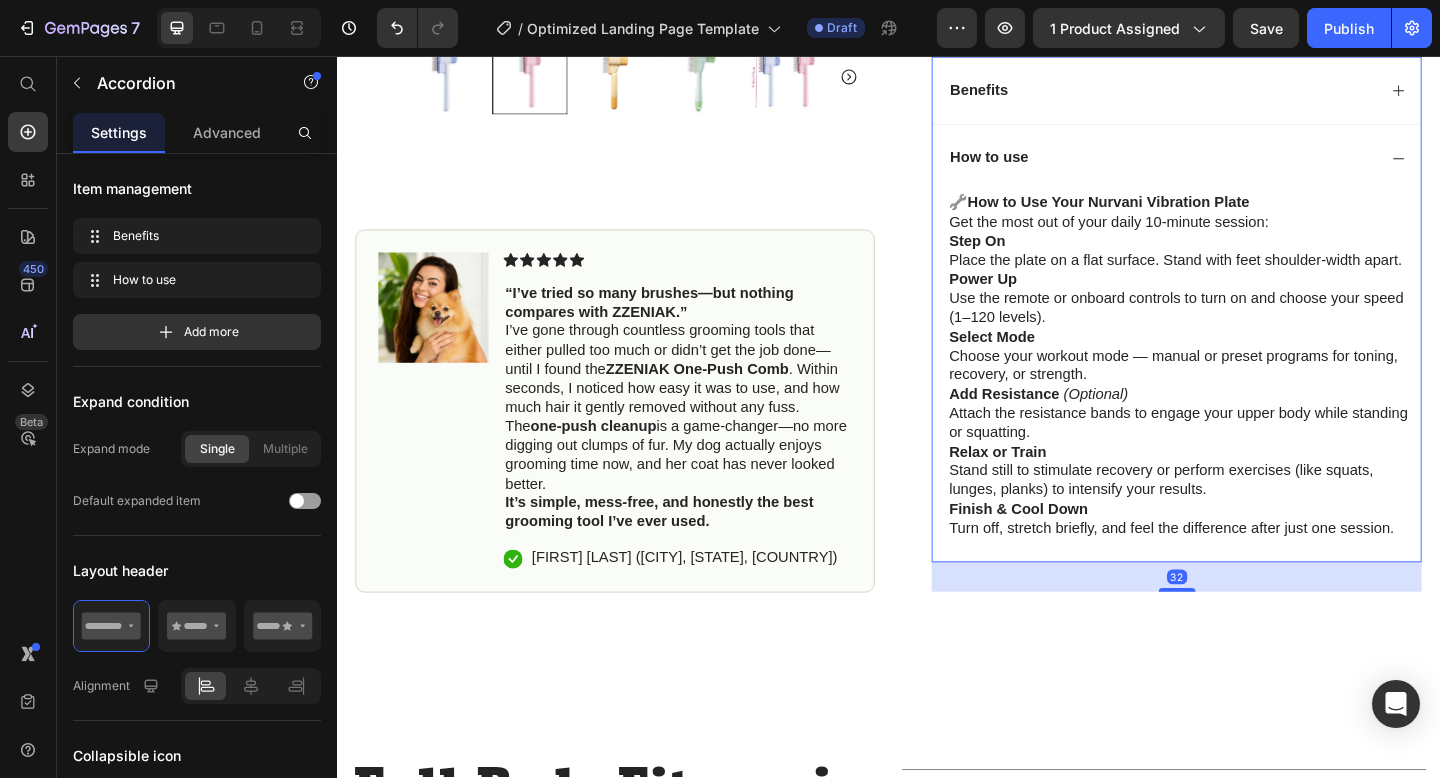 scroll, scrollTop: 784, scrollLeft: 0, axis: vertical 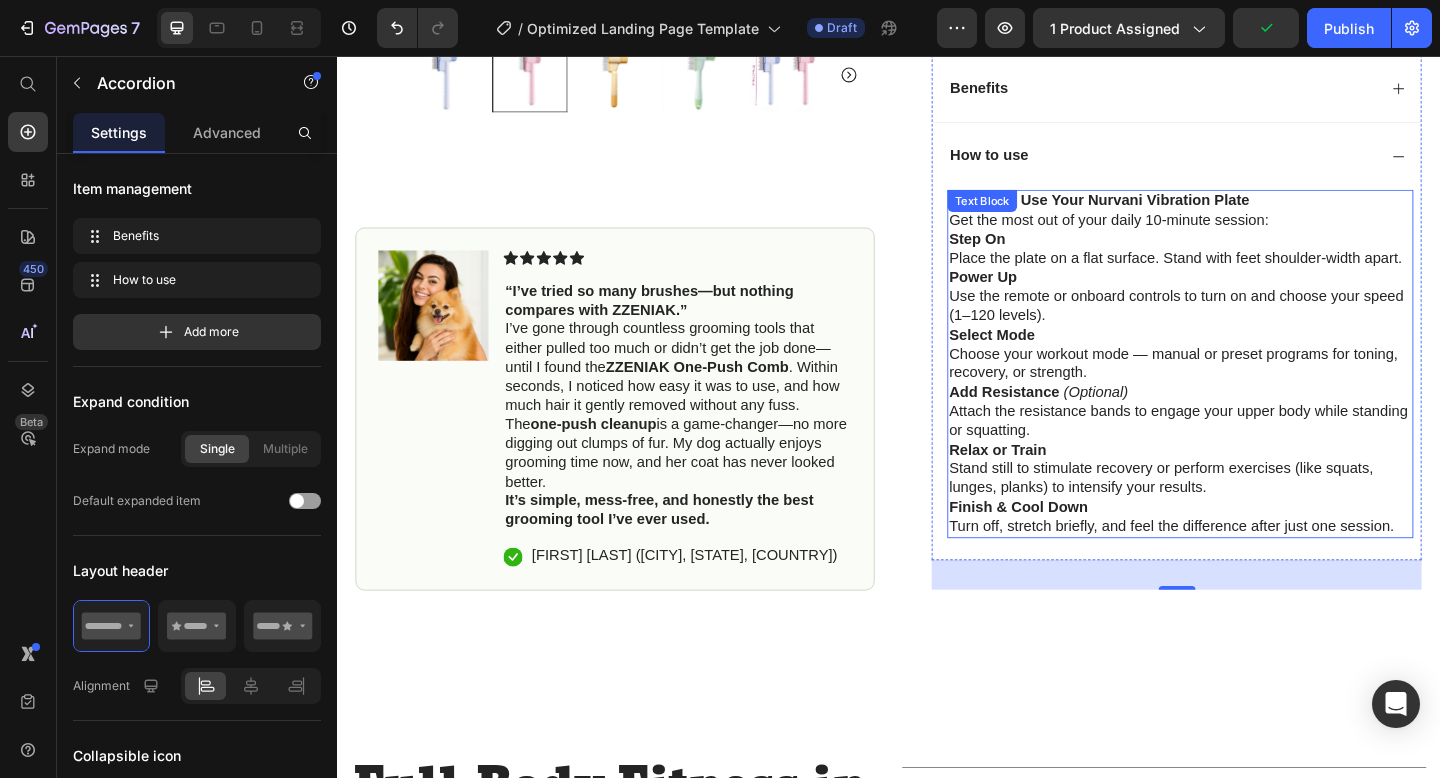 click on "Finish & Cool Down Turn off, stretch briefly, and feel the difference after just one session." at bounding box center [1254, 558] 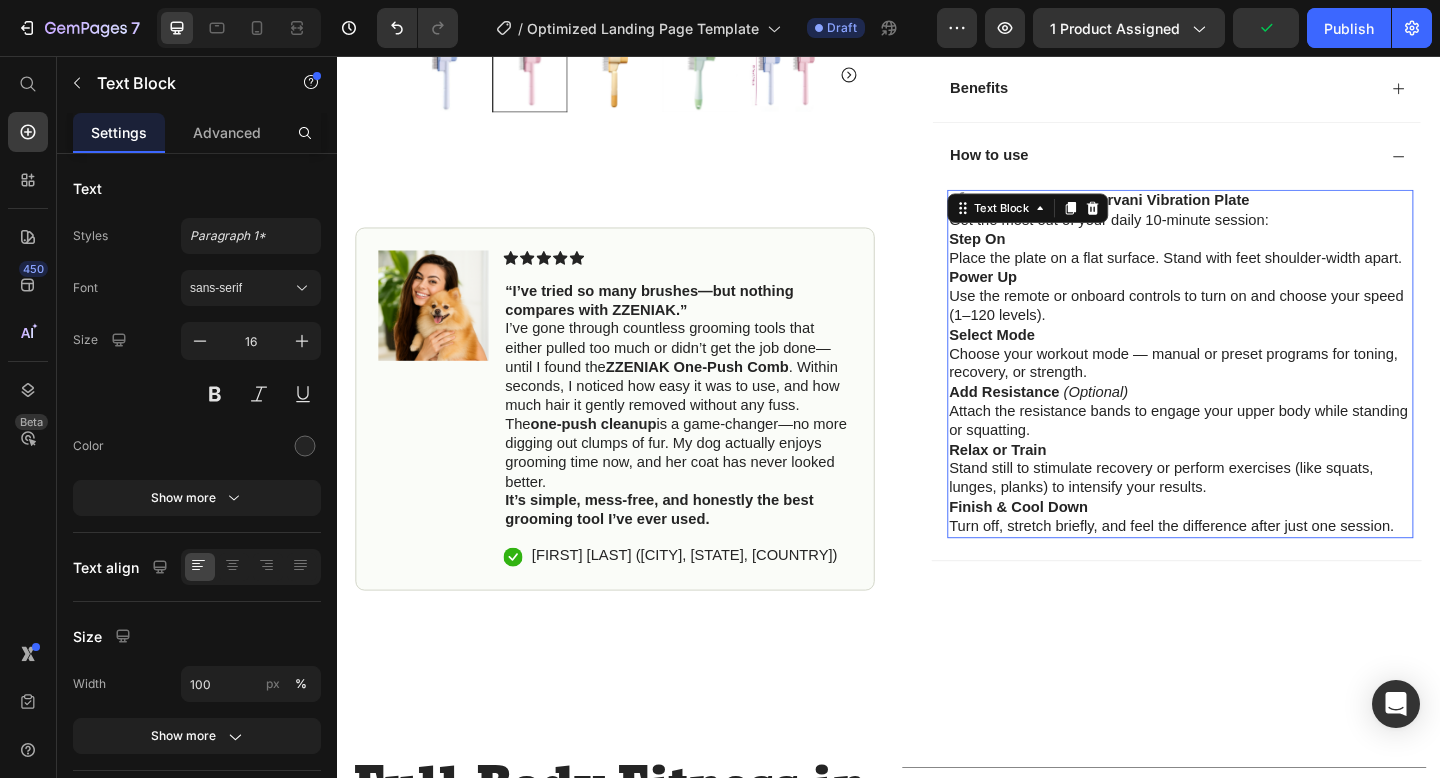click on "Finish & Cool Down Turn off, stretch briefly, and feel the difference after just one session." at bounding box center (1254, 558) 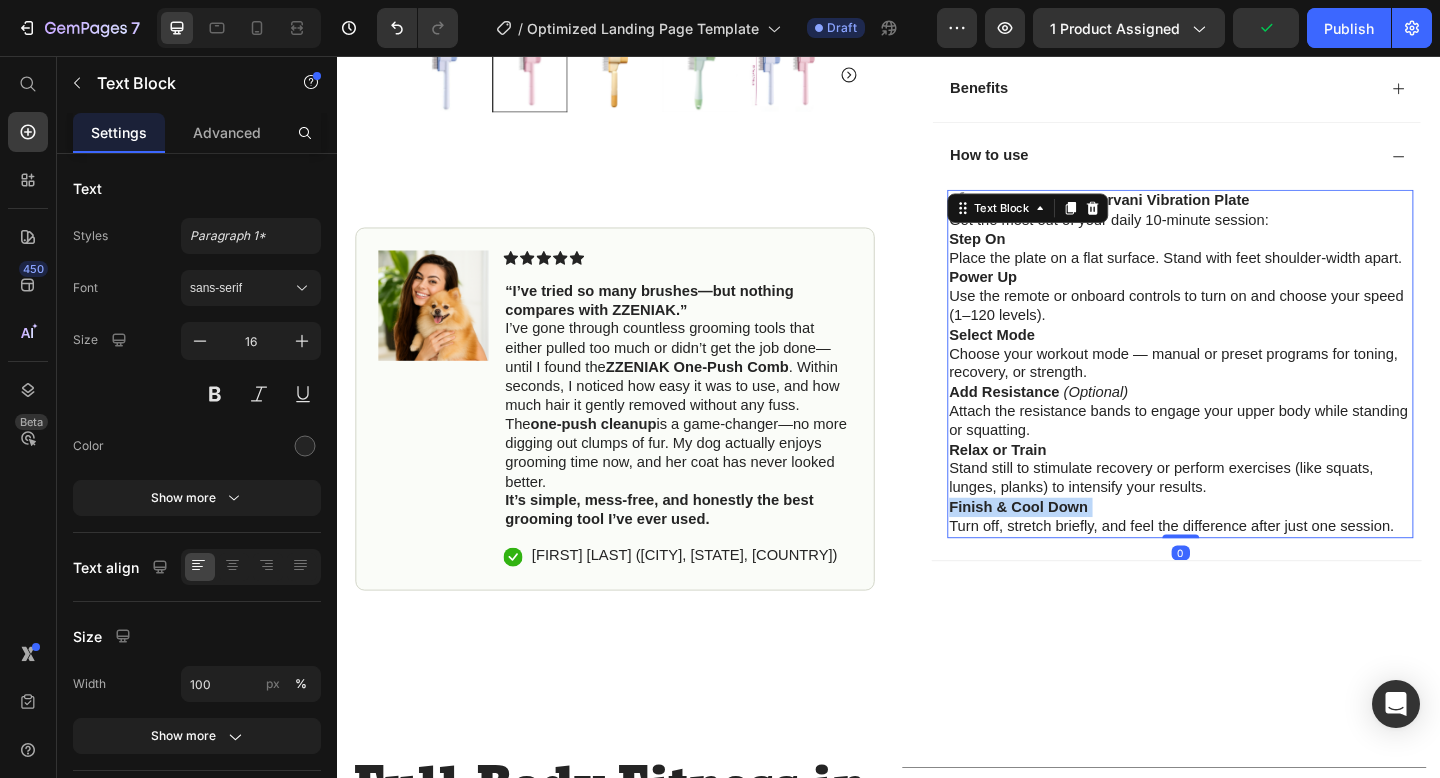 click on "Finish & Cool Down Turn off, stretch briefly, and feel the difference after just one session." at bounding box center [1254, 558] 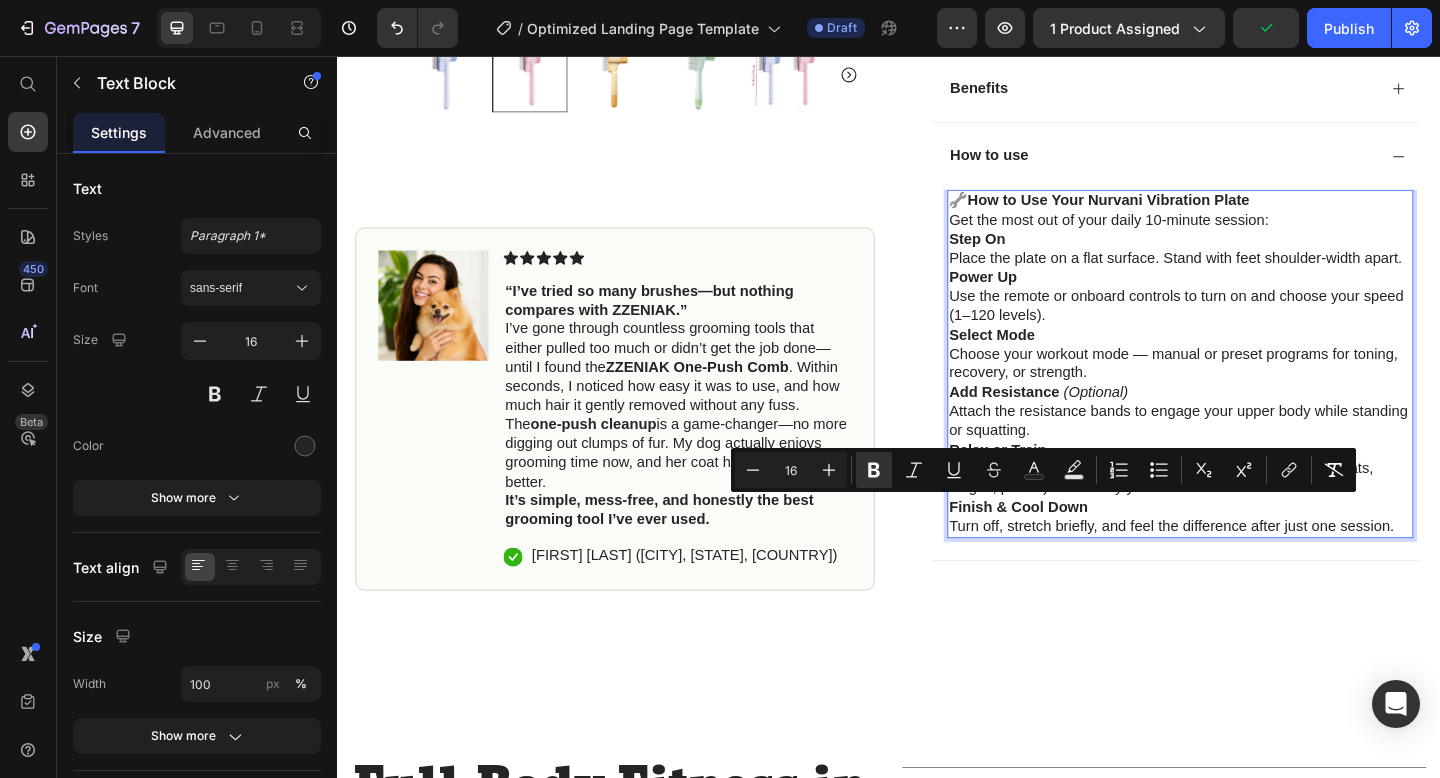 click on "Finish & Cool Down Turn off, stretch briefly, and feel the difference after just one session." at bounding box center [1254, 558] 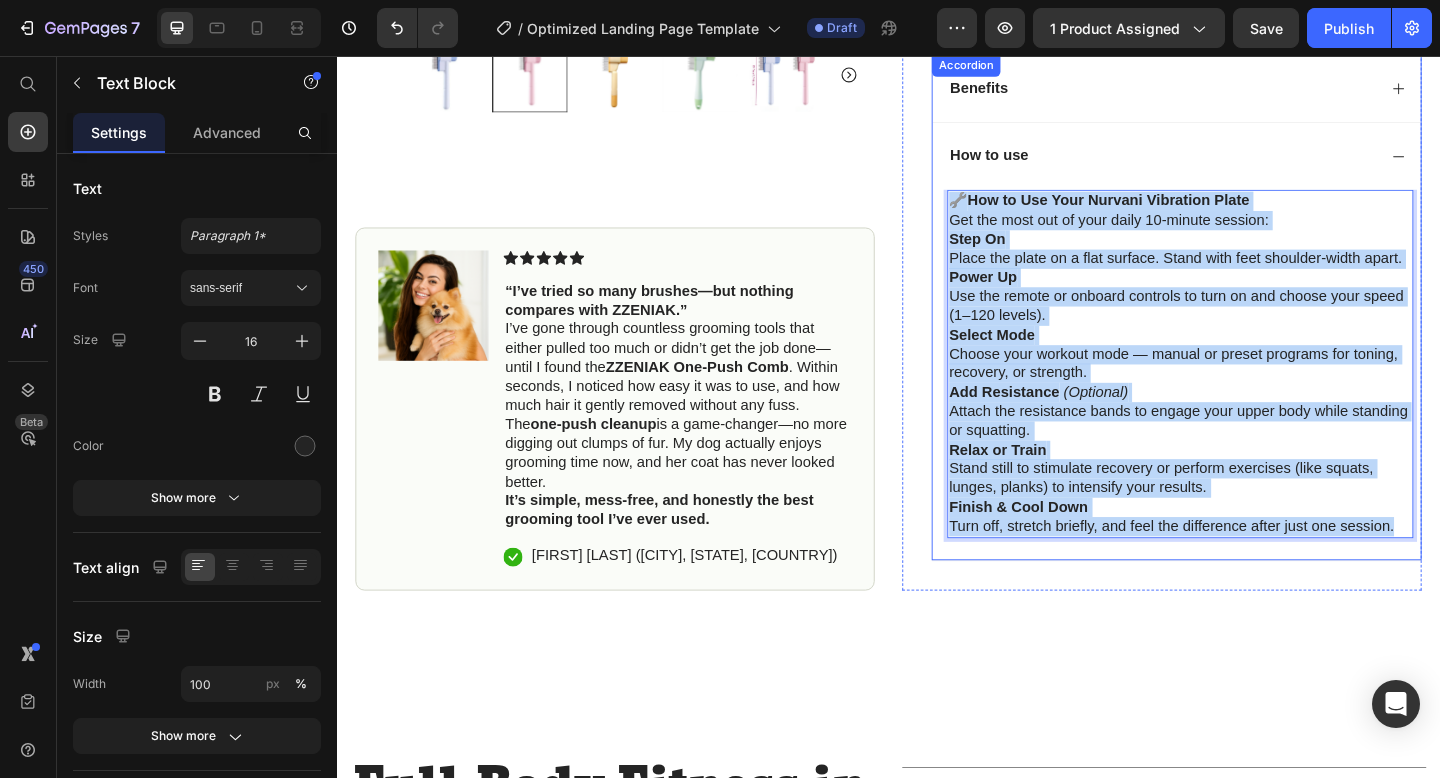 drag, startPoint x: 1487, startPoint y: 563, endPoint x: 984, endPoint y: 192, distance: 625.02 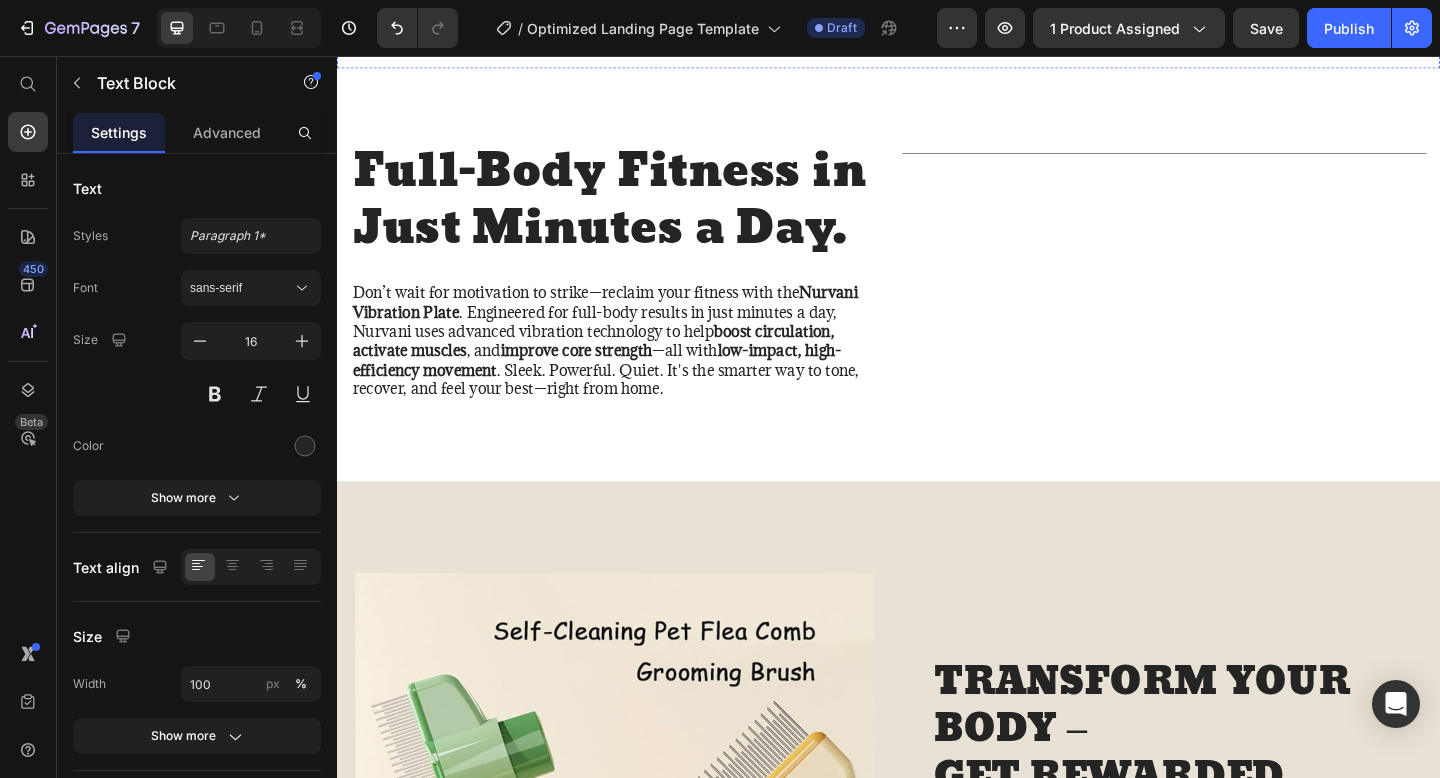 scroll, scrollTop: 1453, scrollLeft: 0, axis: vertical 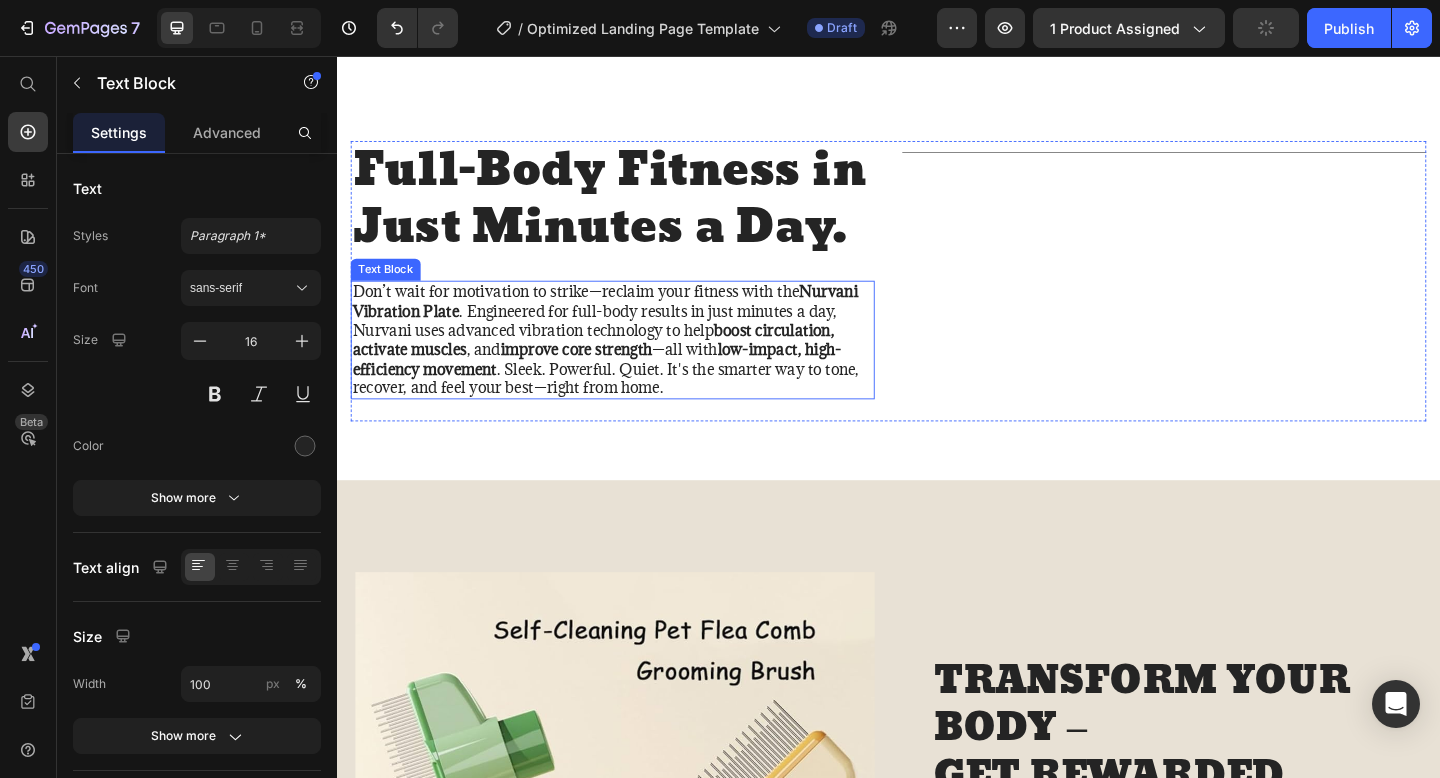 click on "Full-Body Fitness in Just Minutes a Day." at bounding box center [637, 213] 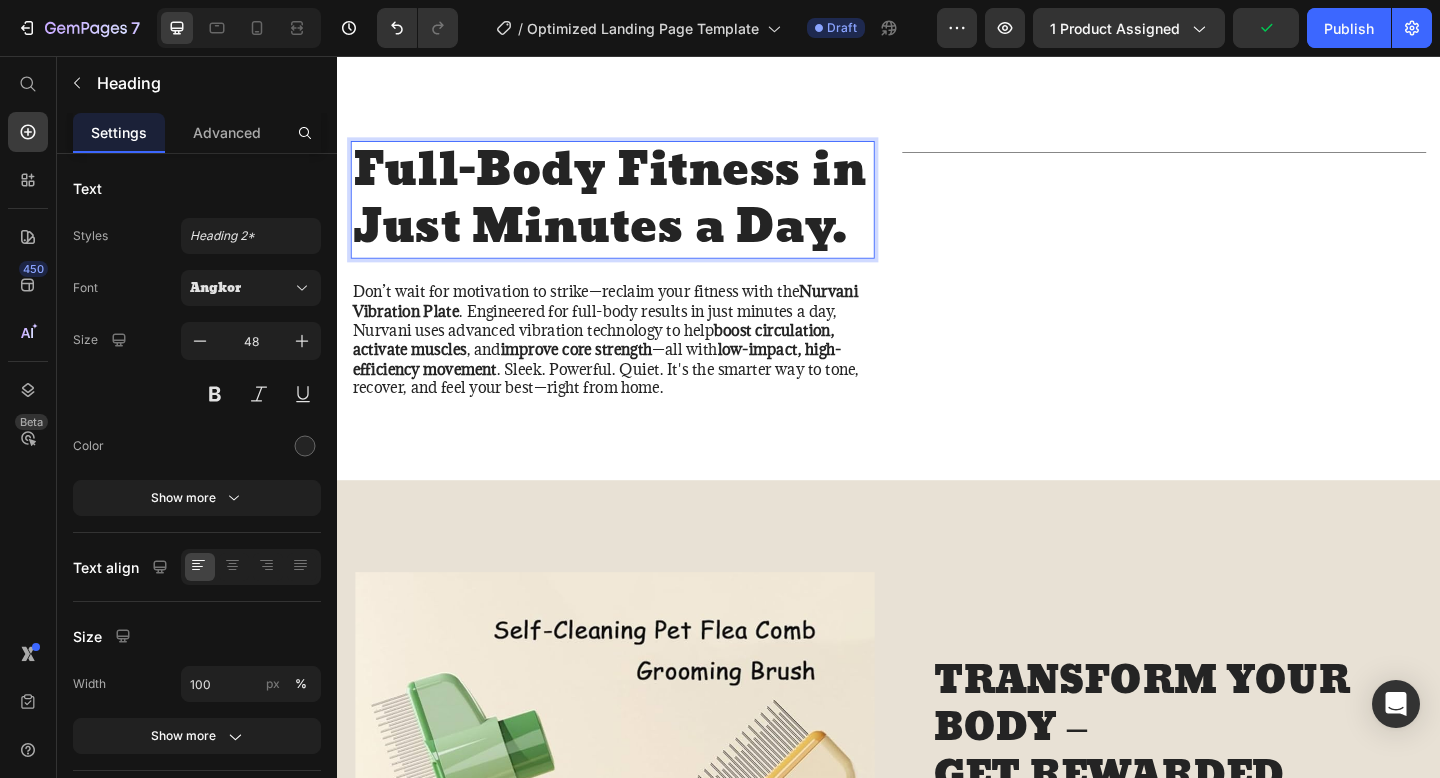 click on "Full-Body Fitness in Just Minutes a Day." at bounding box center (637, 213) 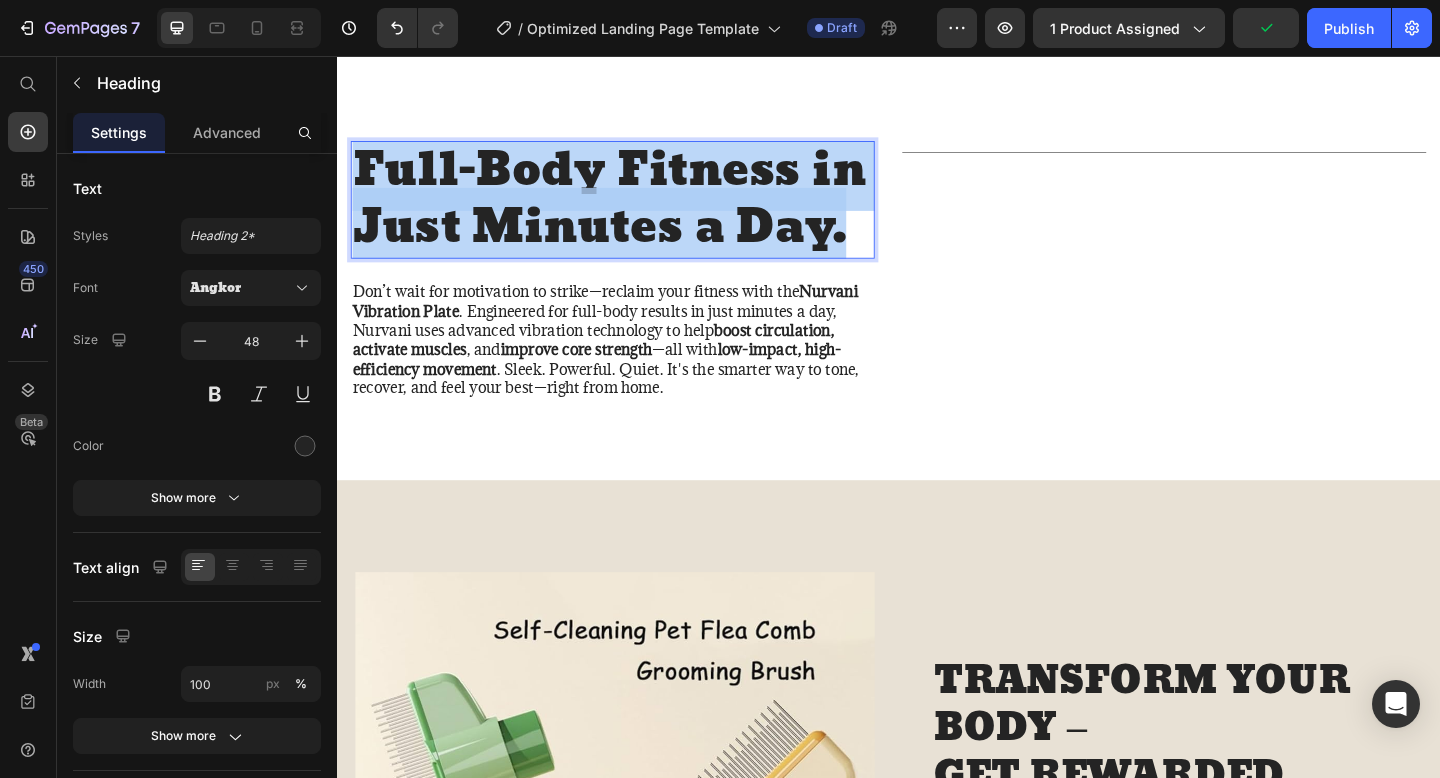 click on "Full-Body Fitness in Just Minutes a Day." at bounding box center (637, 213) 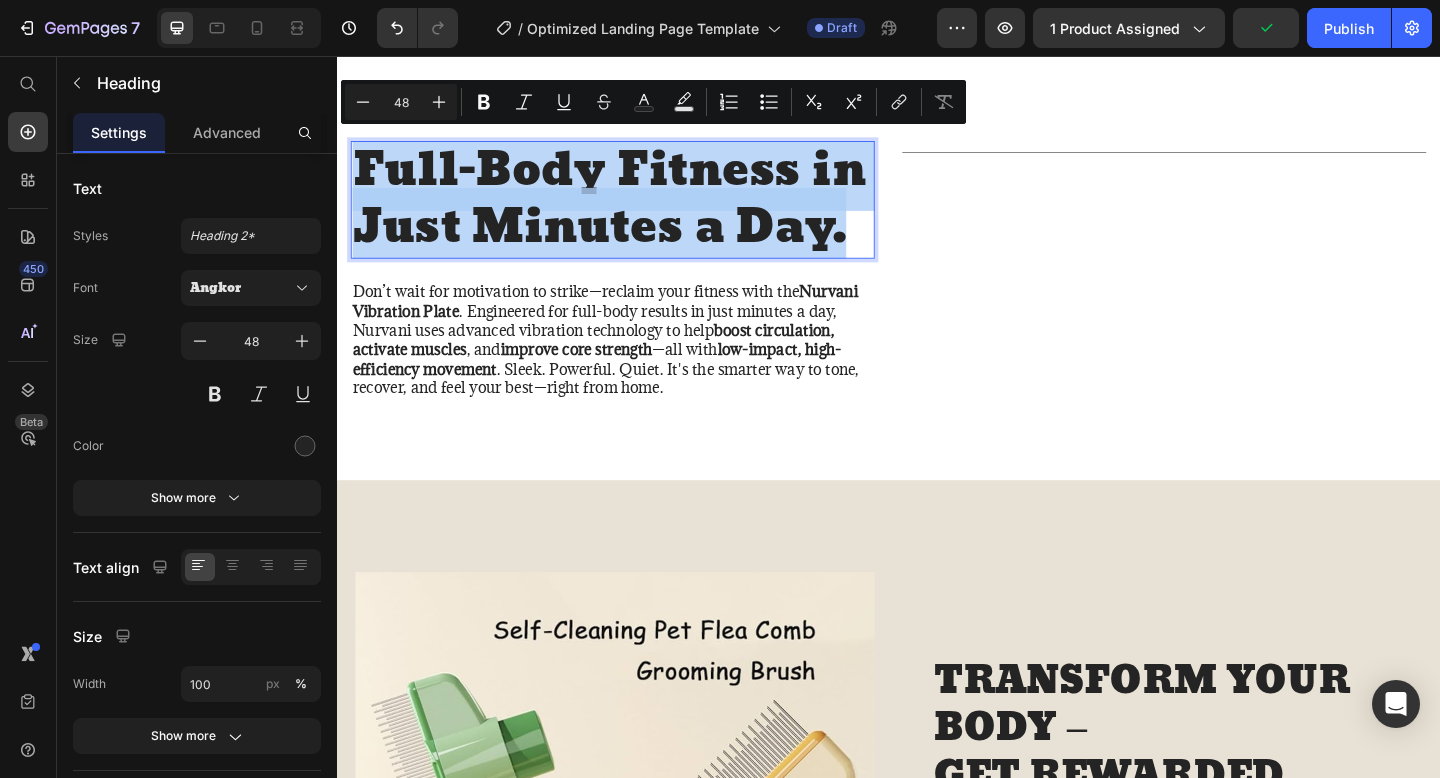 scroll, scrollTop: 10, scrollLeft: 0, axis: vertical 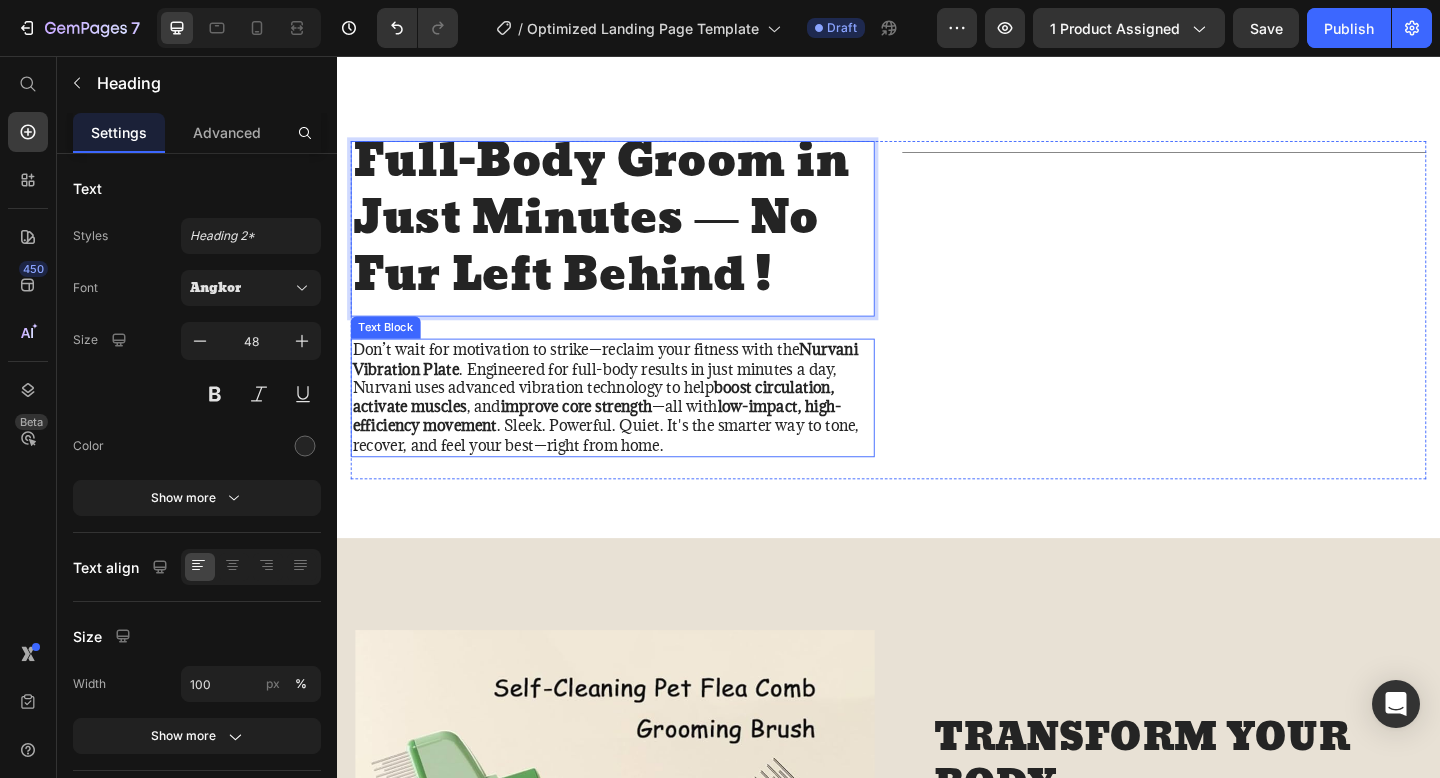 click on "Don’t wait for motivation to strike—reclaim your fitness with the  Nurvani Vibration Plate . Engineered for full-body results in just minutes a day, Nurvani uses advanced vibration technology to help  boost circulation, activate muscles , and  improve core strength —all with  low-impact, high-efficiency movement . Sleek. Powerful. Quiet. It's the smarter way to tone, recover, and feel your best—right from home." at bounding box center (637, 428) 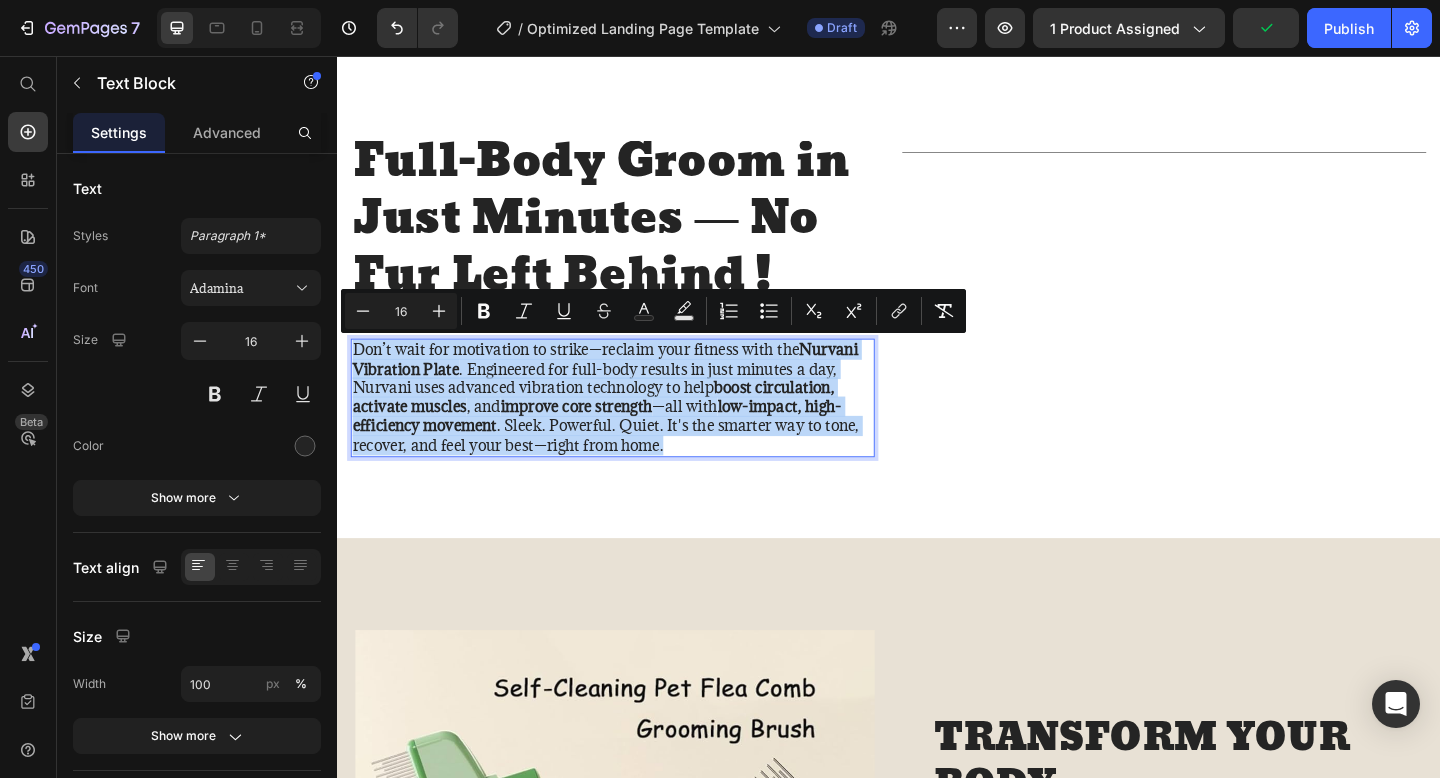 drag, startPoint x: 696, startPoint y: 477, endPoint x: 357, endPoint y: 380, distance: 352.60458 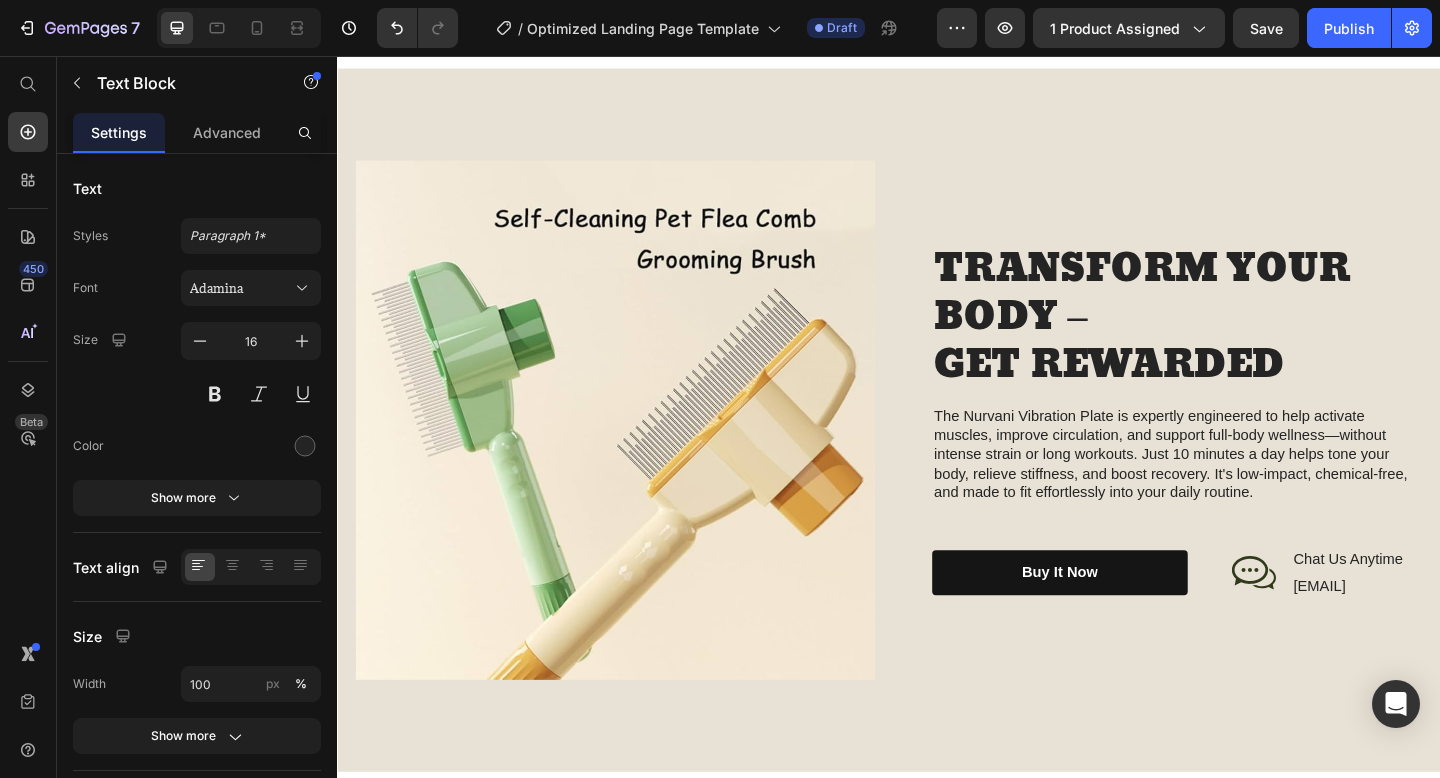 scroll, scrollTop: 2028, scrollLeft: 0, axis: vertical 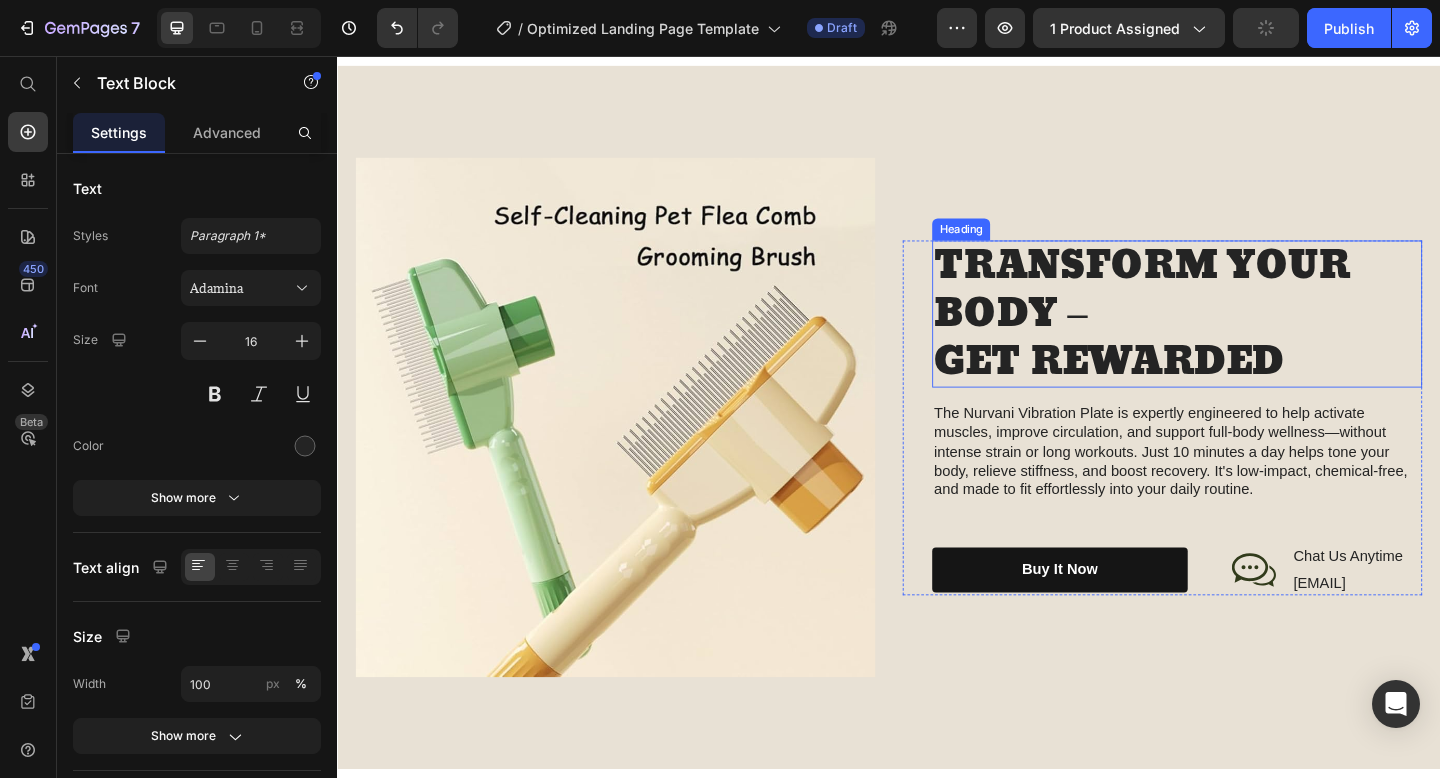 click on "TRANSFORM YOUR BODY –  GET REWARDED" at bounding box center [1250, 337] 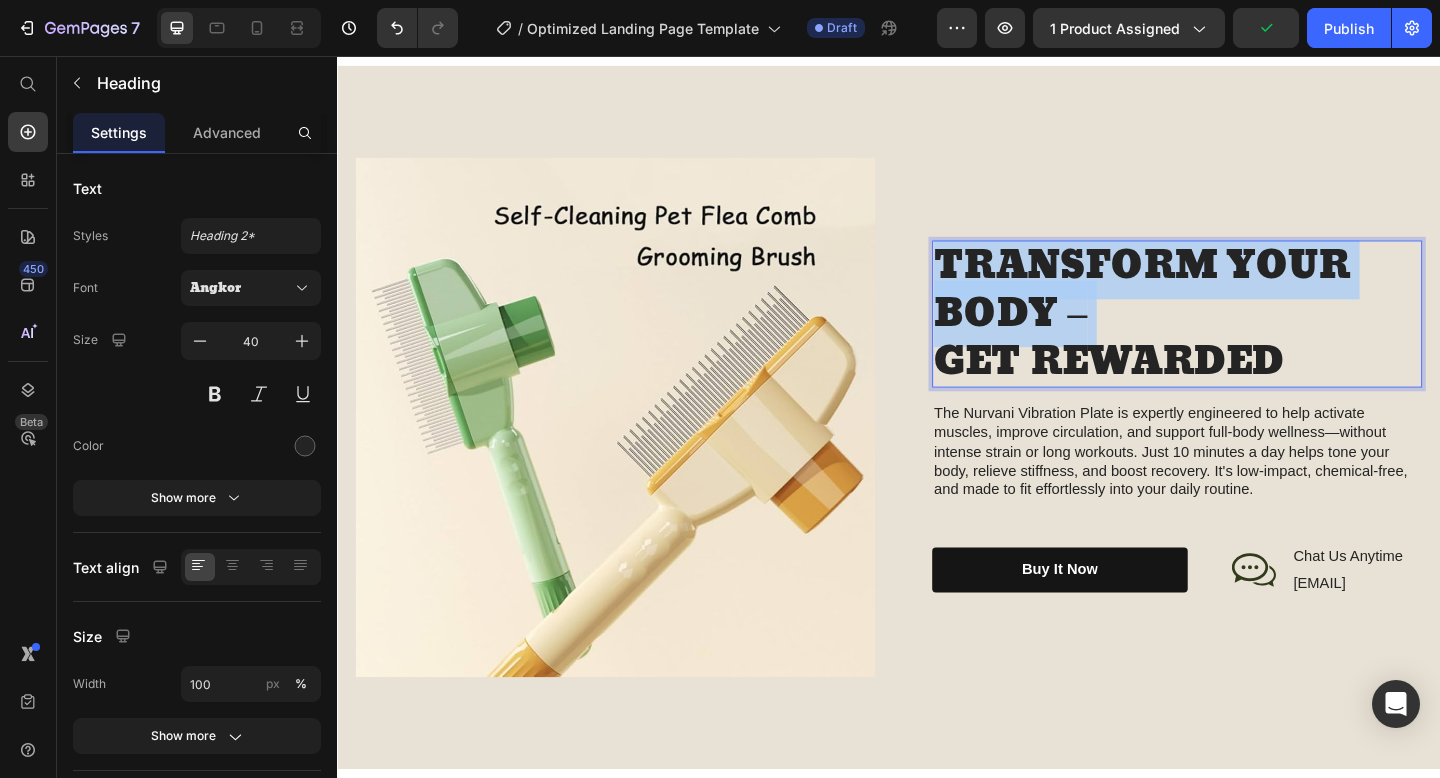 click on "TRANSFORM YOUR BODY –  GET REWARDED" at bounding box center (1250, 337) 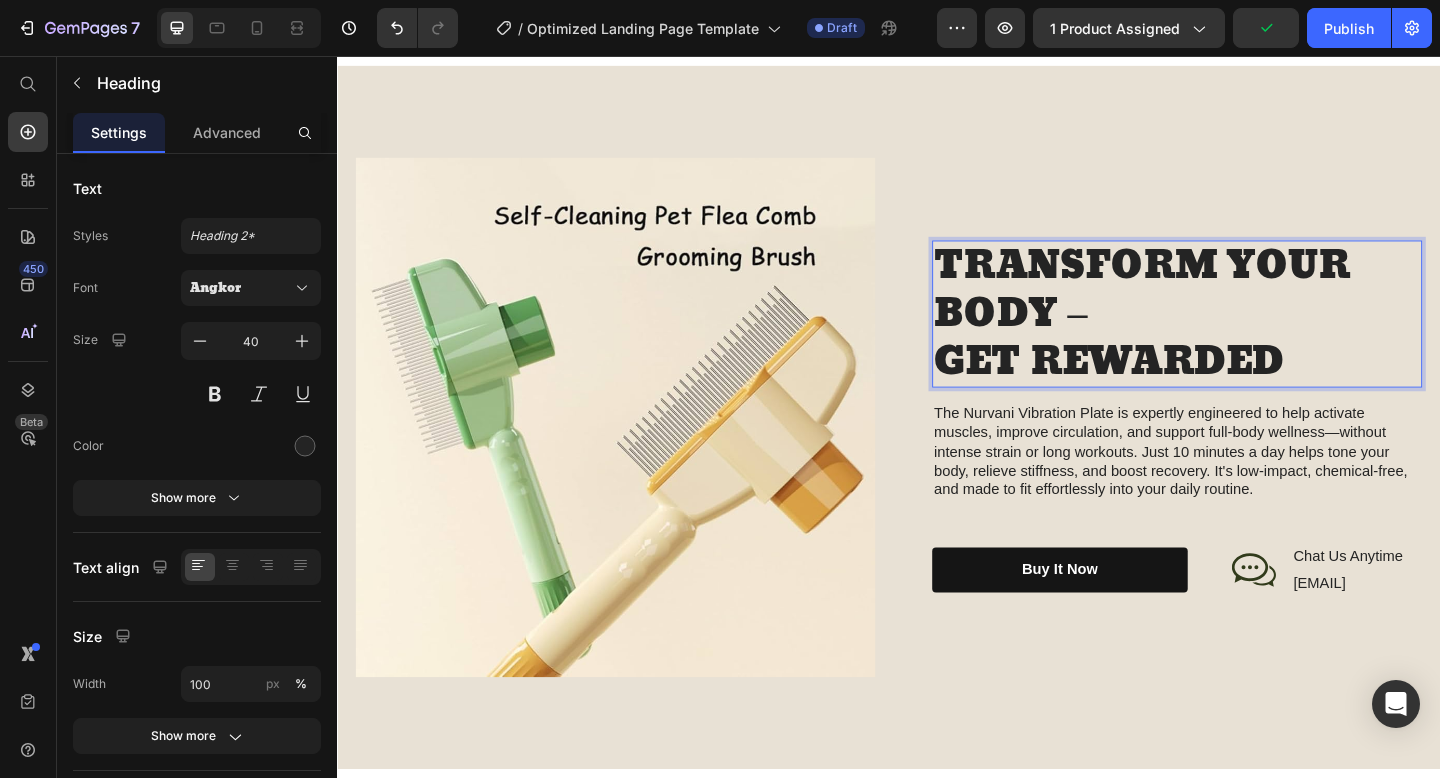 click on "TRANSFORM YOUR BODY –  GET REWARDED" at bounding box center (1250, 337) 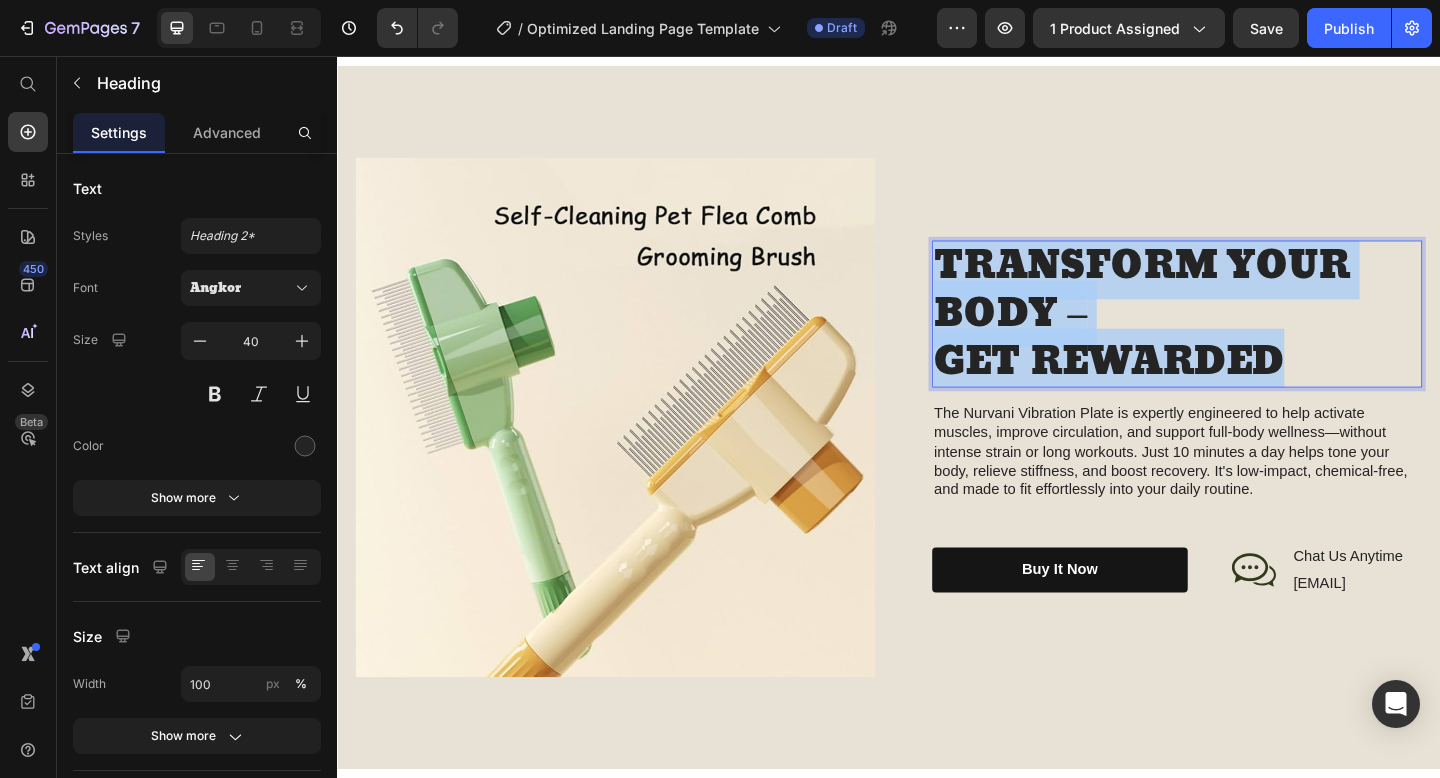 drag, startPoint x: 1345, startPoint y: 390, endPoint x: 1106, endPoint y: 318, distance: 249.6097 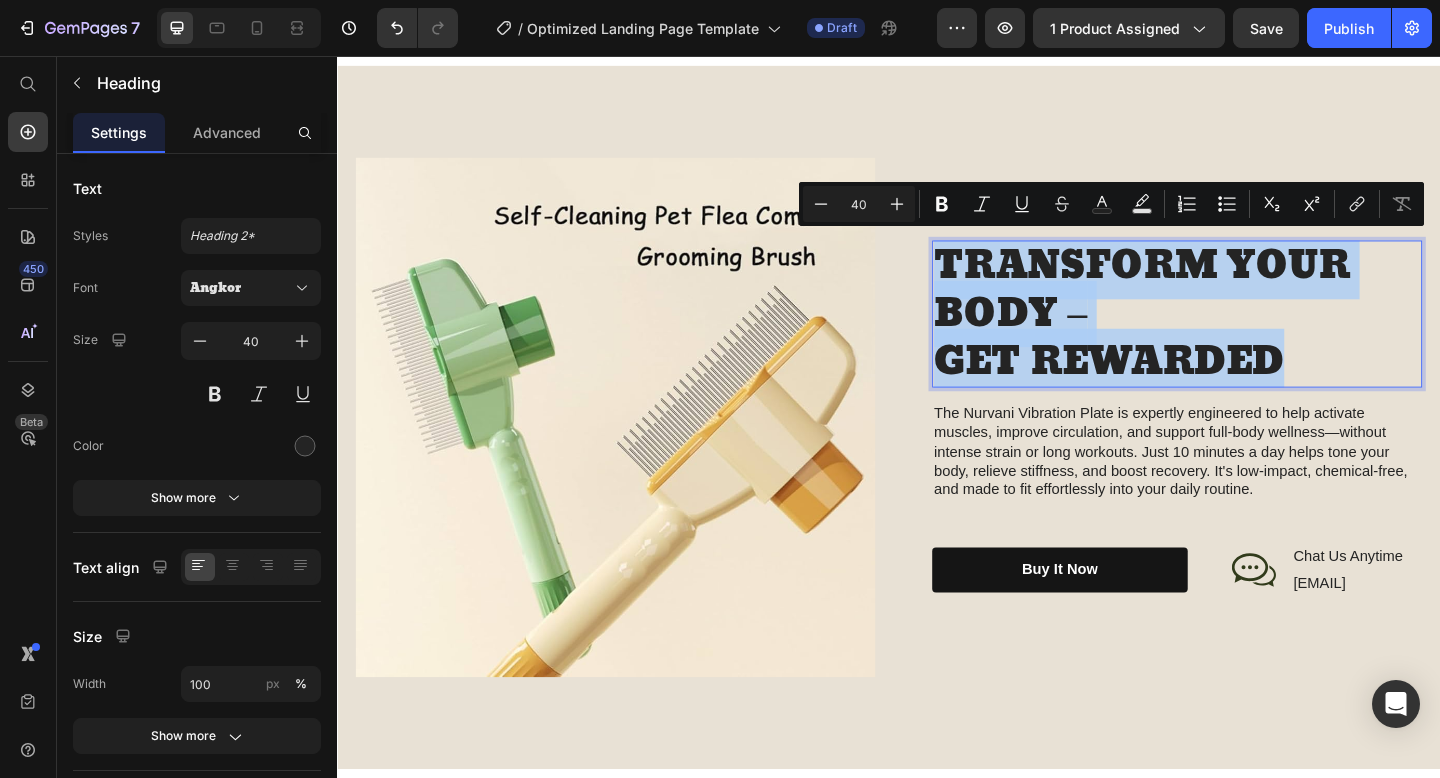 click on "TRANSFORM YOUR BODY –  GET REWARDED" at bounding box center [1250, 337] 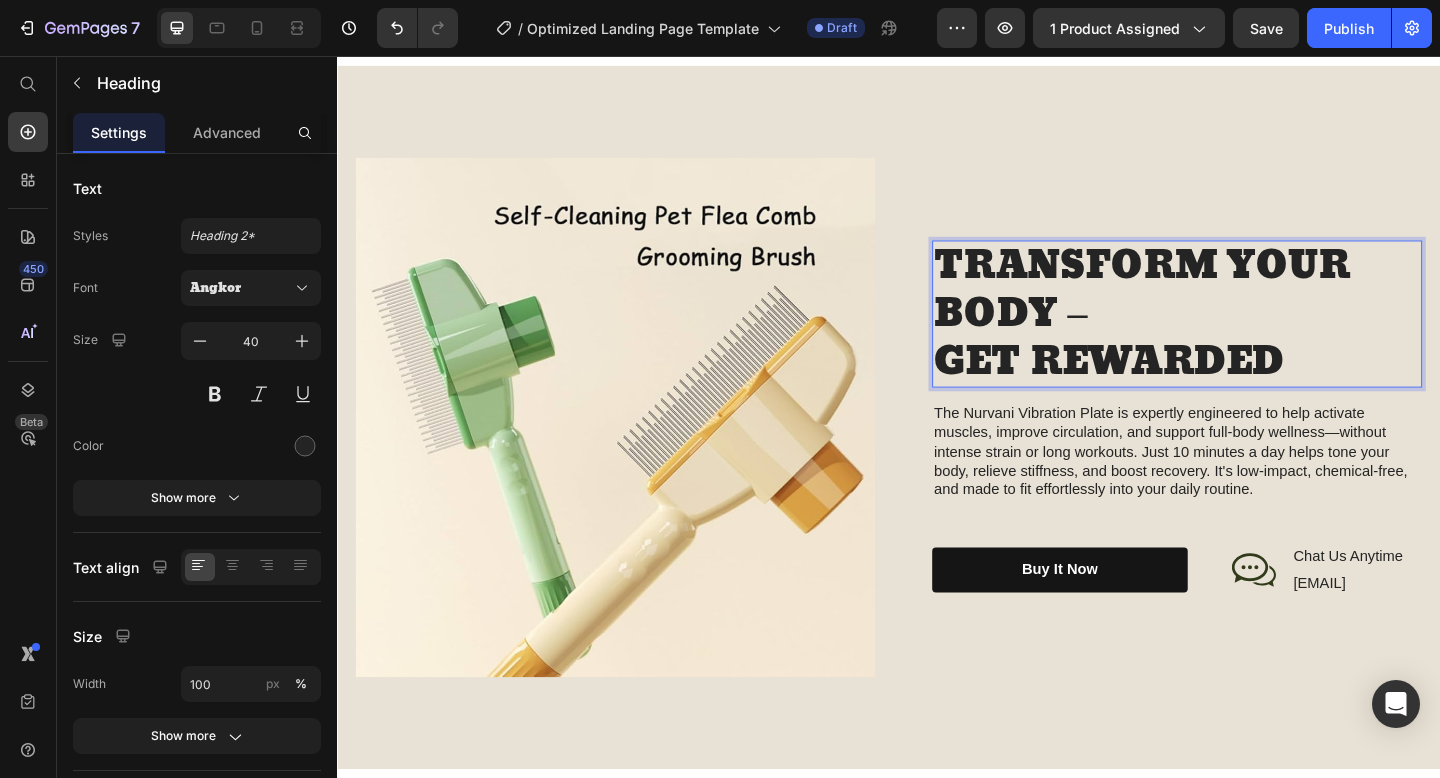 click on "TRANSFORM YOUR BODY –  GET REWARDED" at bounding box center [1250, 337] 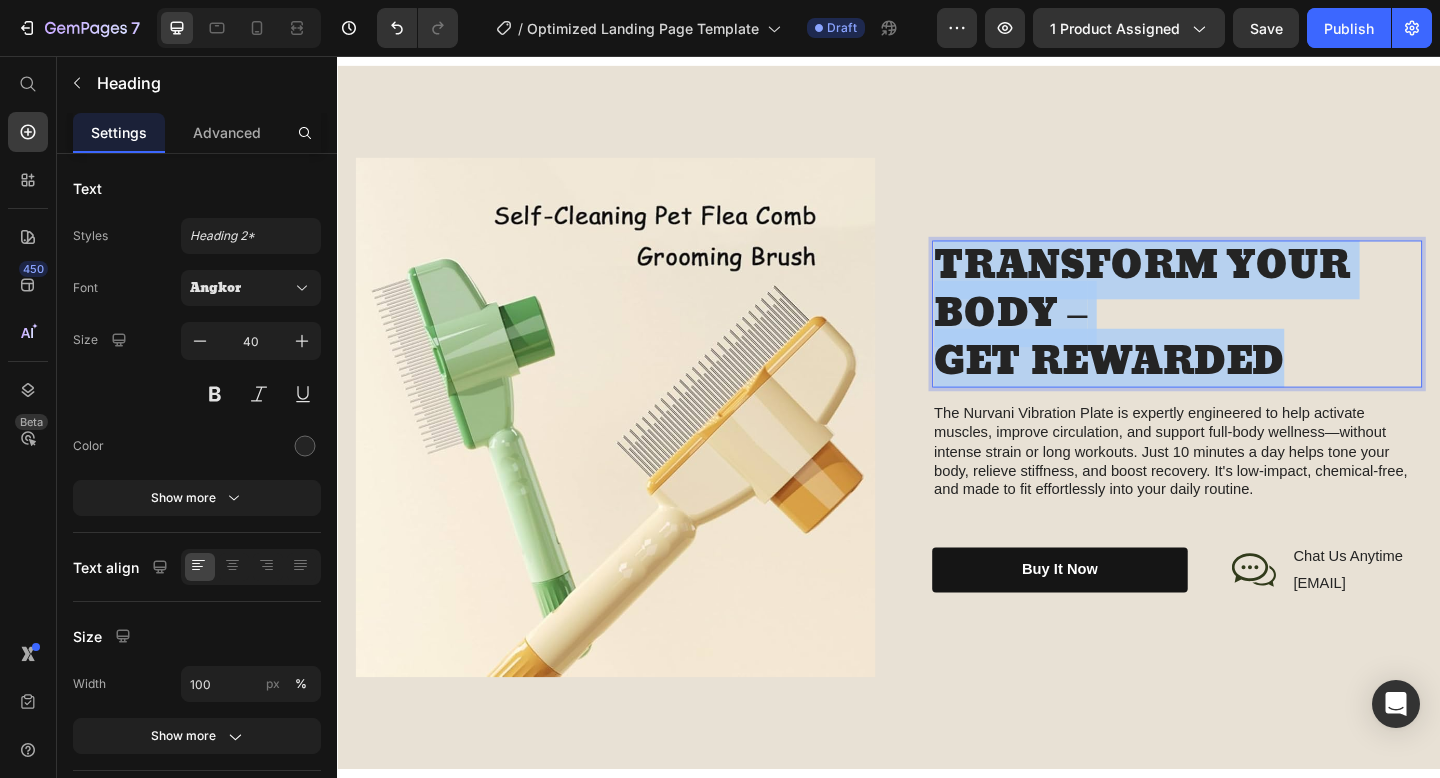drag, startPoint x: 1352, startPoint y: 391, endPoint x: 989, endPoint y: 286, distance: 377.88092 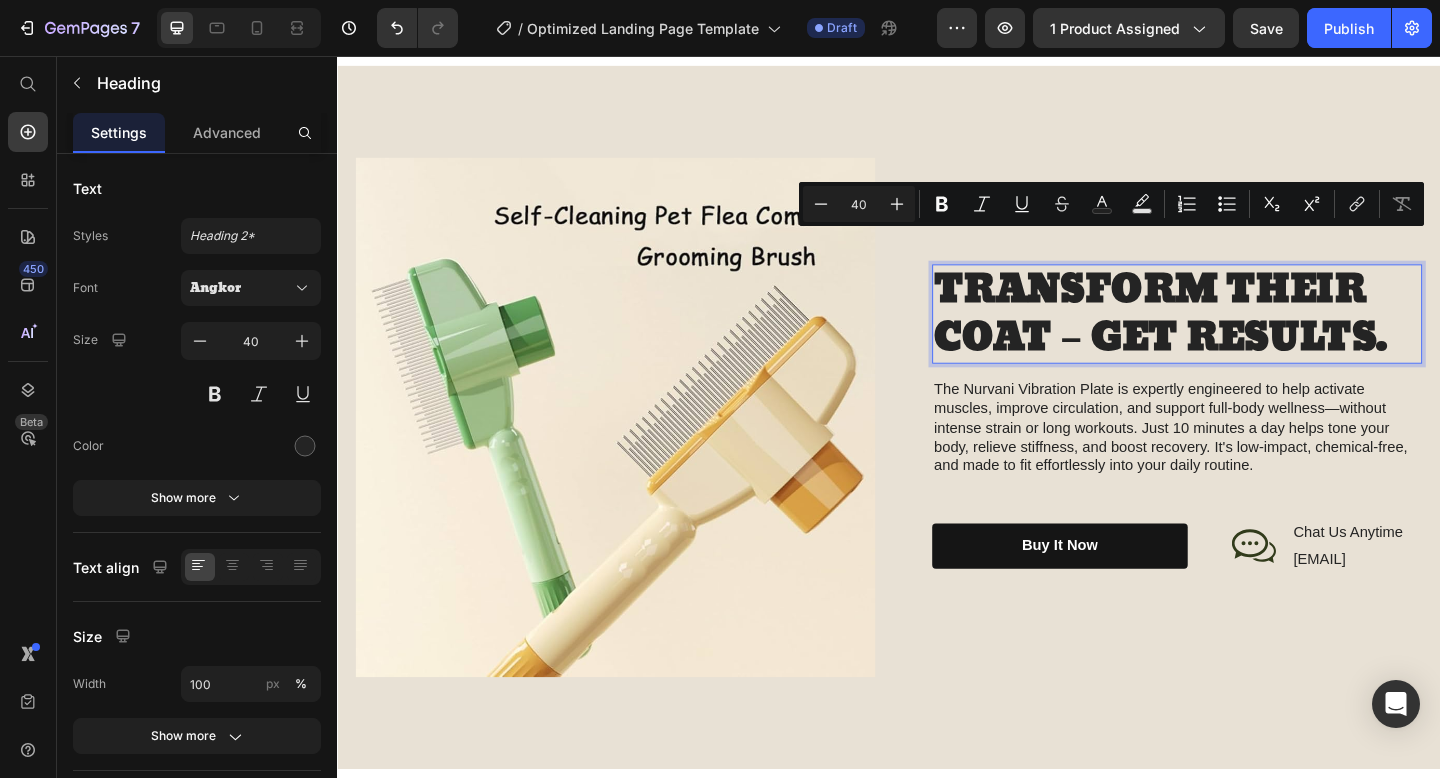 scroll, scrollTop: 2054, scrollLeft: 0, axis: vertical 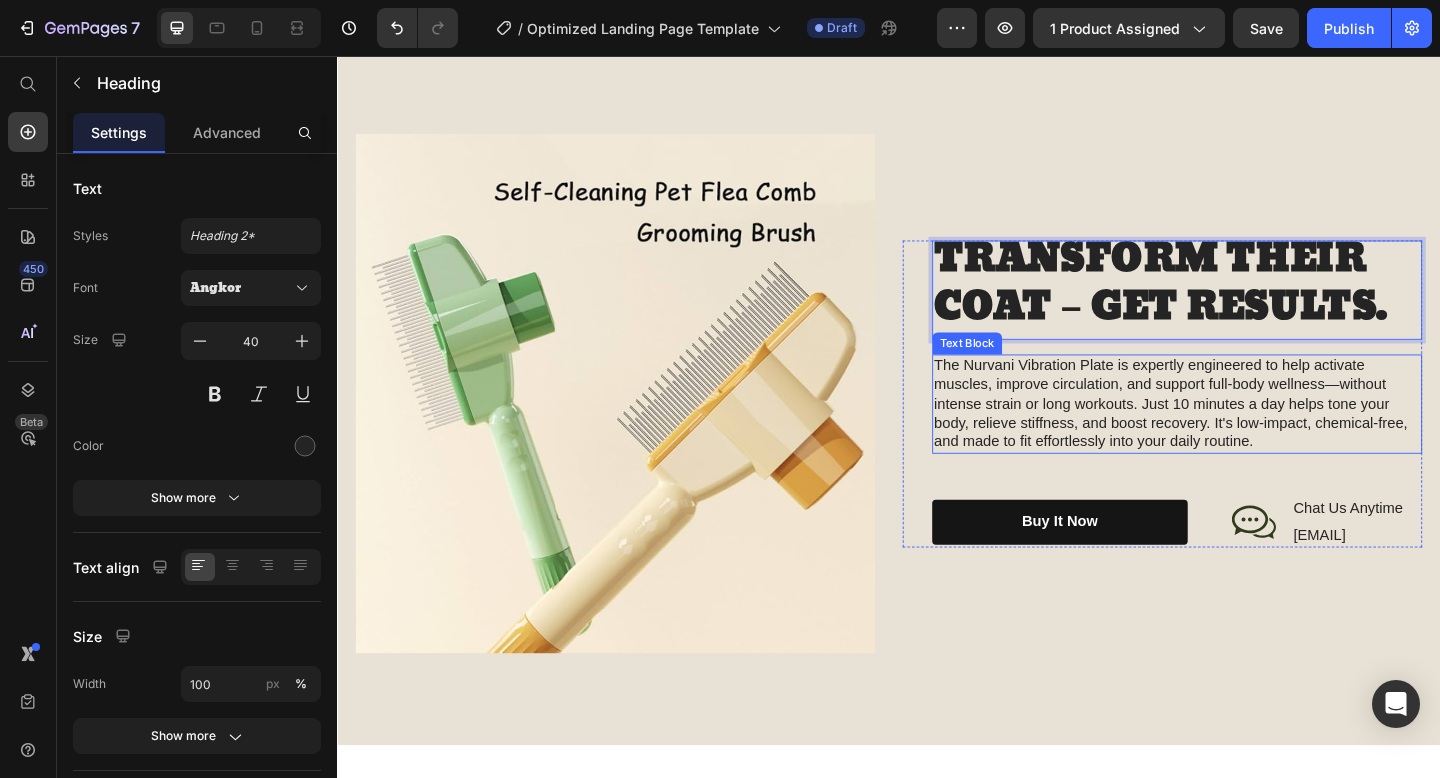 click on "The Nurvani Vibration Plate is expertly engineered to help activate muscles, improve circulation, and support full-body wellness—without intense strain or long workouts. Just 10 minutes a day helps tone your body, relieve stiffness, and boost recovery. It's low-impact, chemical-free, and made to fit effortlessly into your daily routine." at bounding box center [1250, 435] 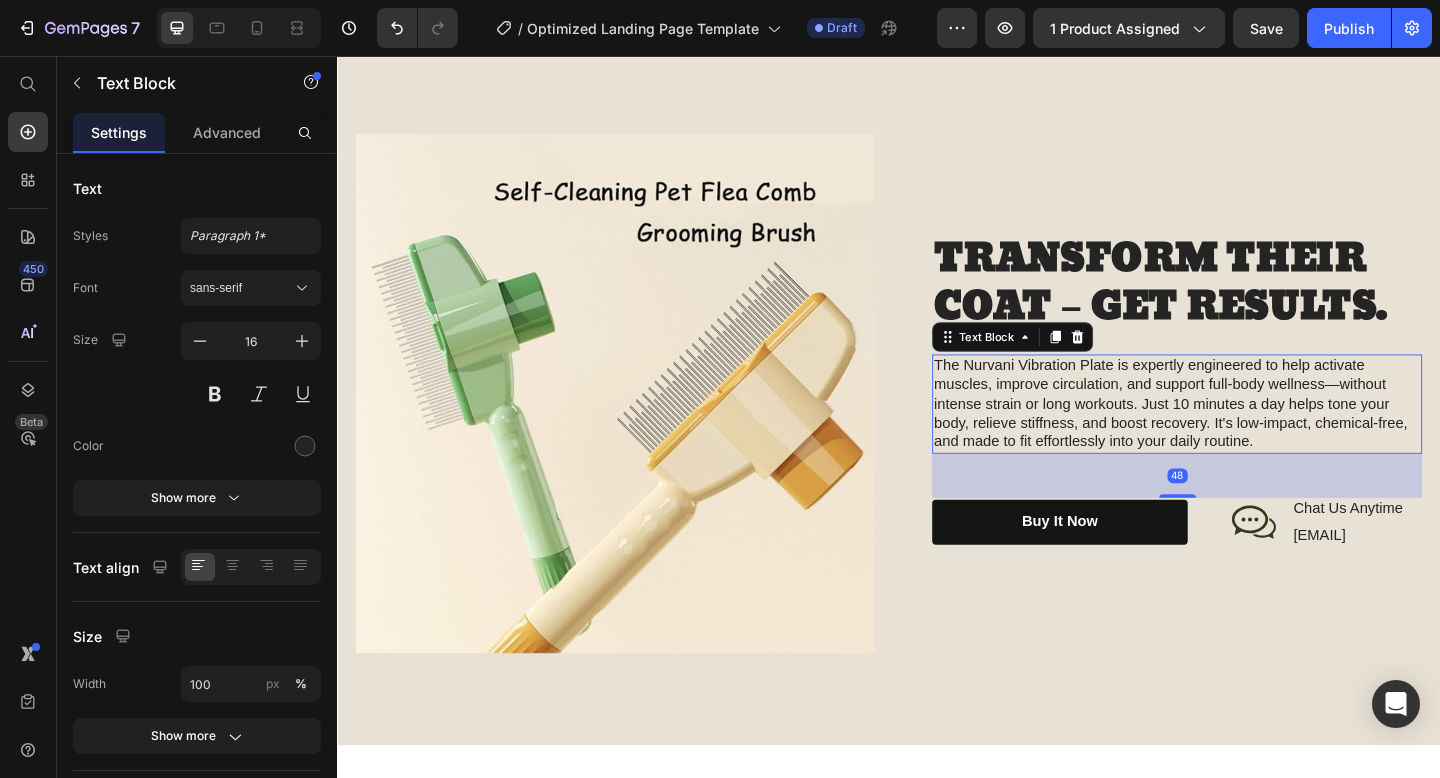 click on "The Nurvani Vibration Plate is expertly engineered to help activate muscles, improve circulation, and support full-body wellness—without intense strain or long workouts. Just 10 minutes a day helps tone your body, relieve stiffness, and boost recovery. It's low-impact, chemical-free, and made to fit effortlessly into your daily routine." at bounding box center [1250, 435] 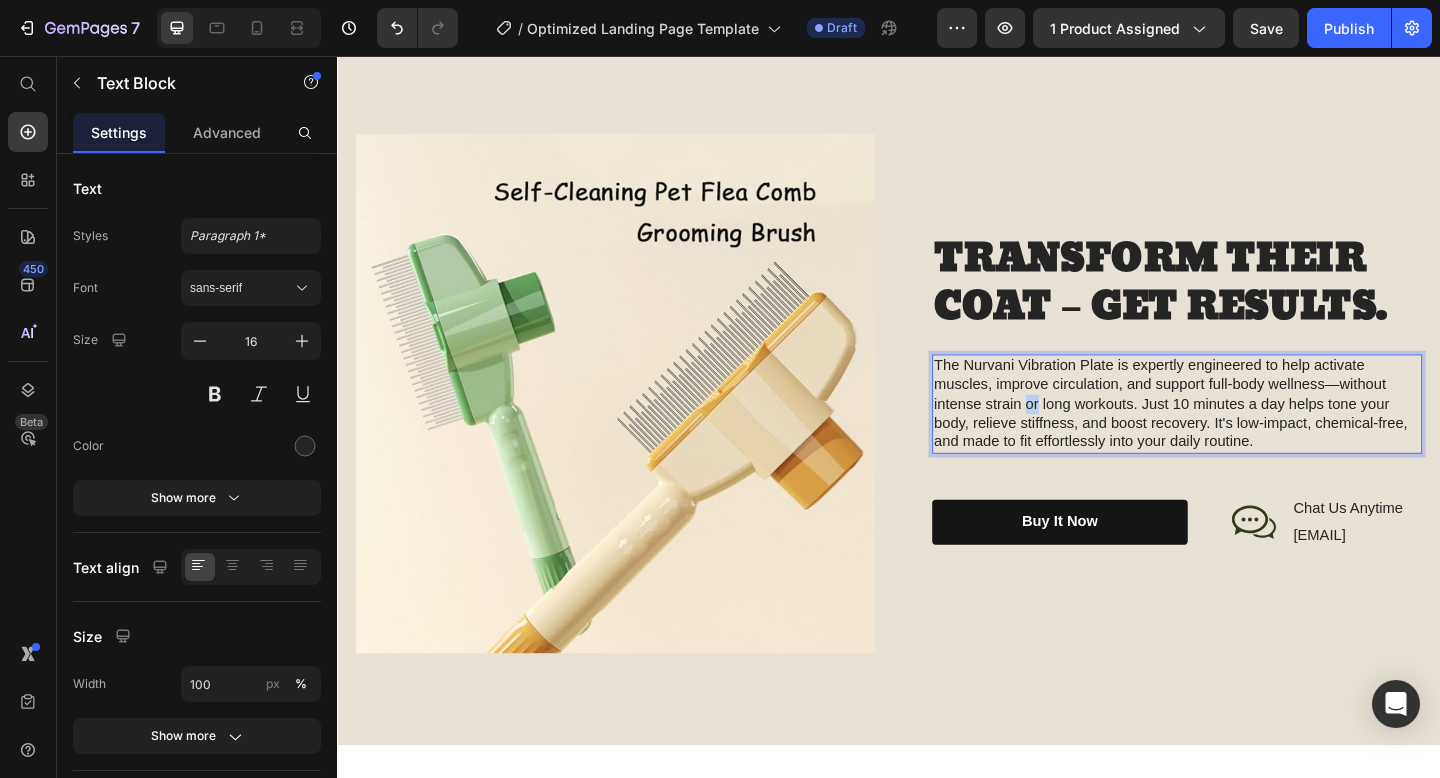 click on "The Nurvani Vibration Plate is expertly engineered to help activate muscles, improve circulation, and support full-body wellness—without intense strain or long workouts. Just 10 minutes a day helps tone your body, relieve stiffness, and boost recovery. It's low-impact, chemical-free, and made to fit effortlessly into your daily routine." at bounding box center [1250, 435] 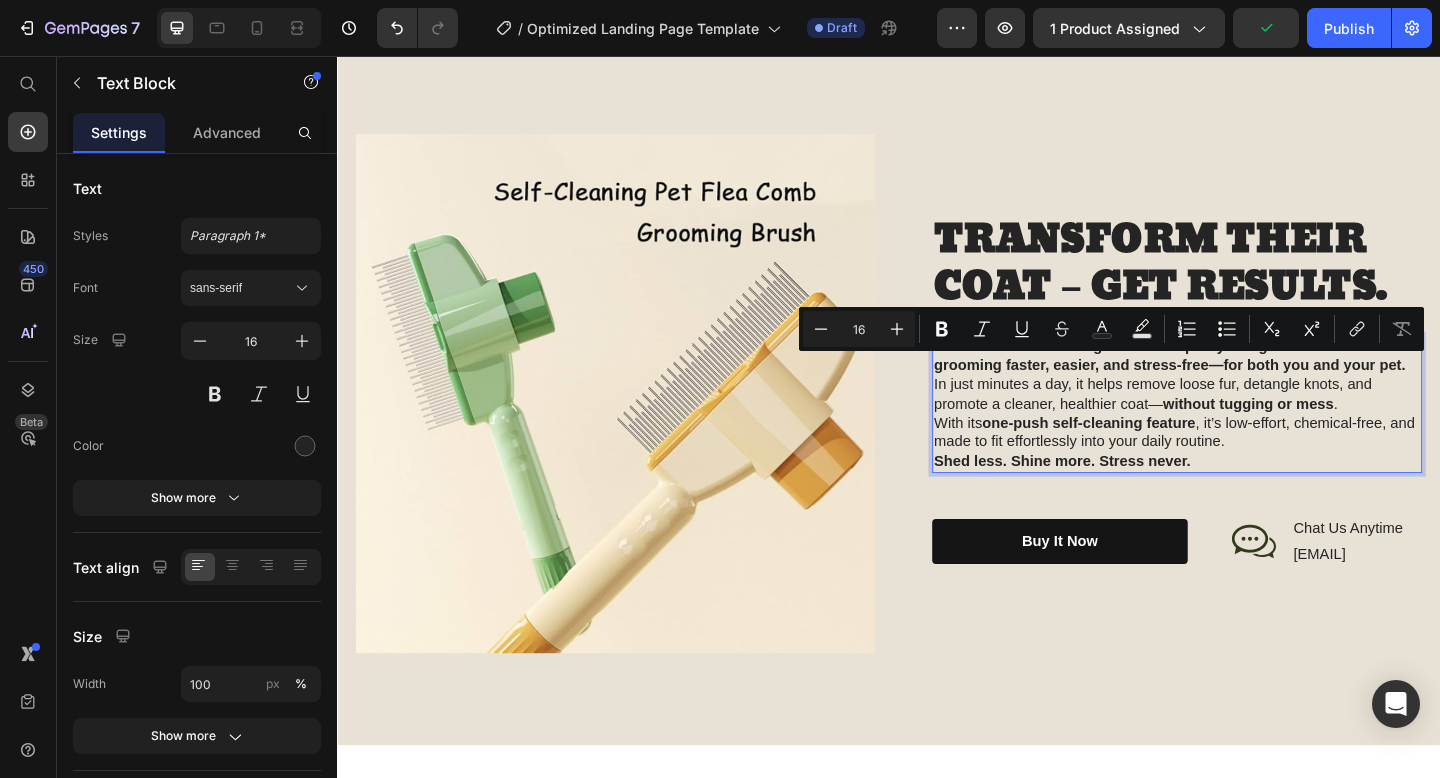 scroll, scrollTop: 2033, scrollLeft: 0, axis: vertical 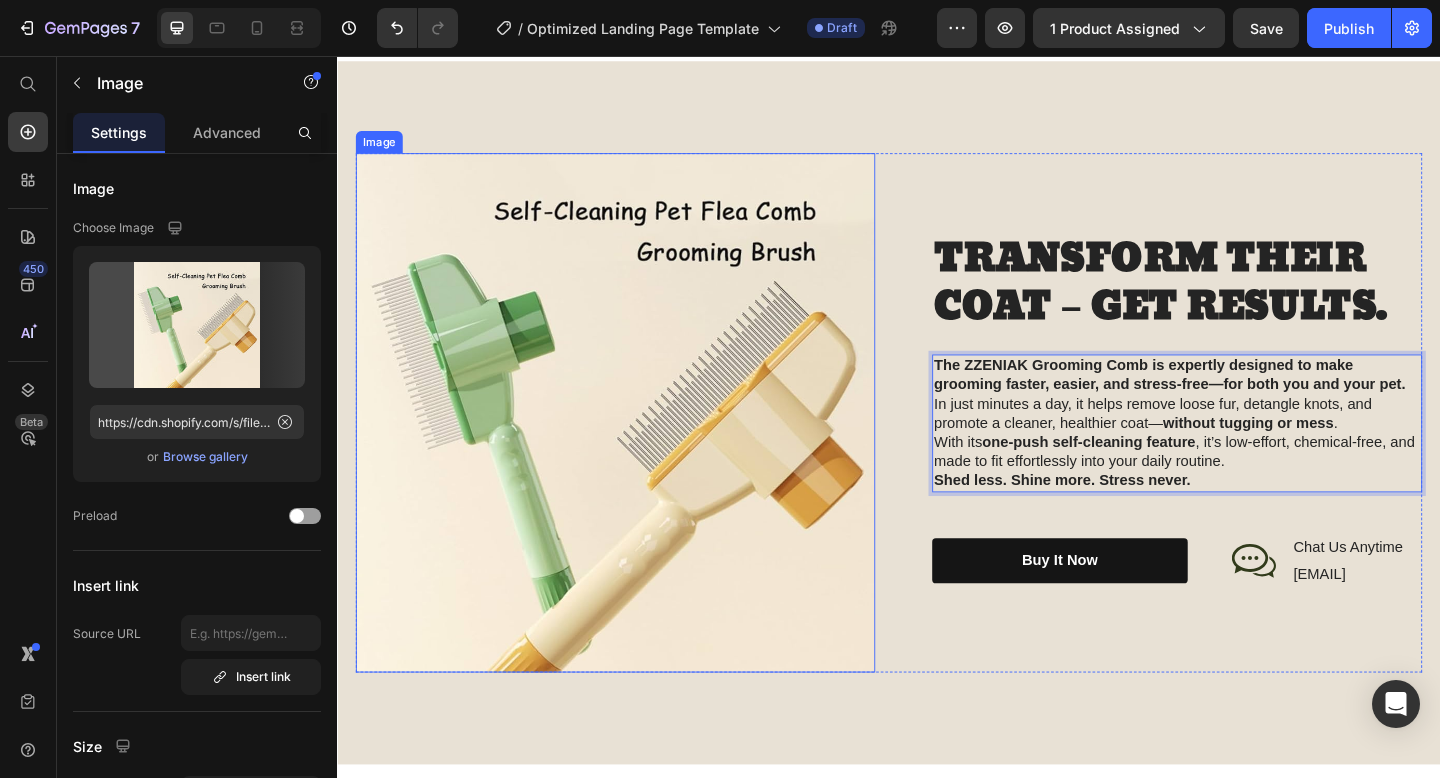 click at bounding box center [639, 444] 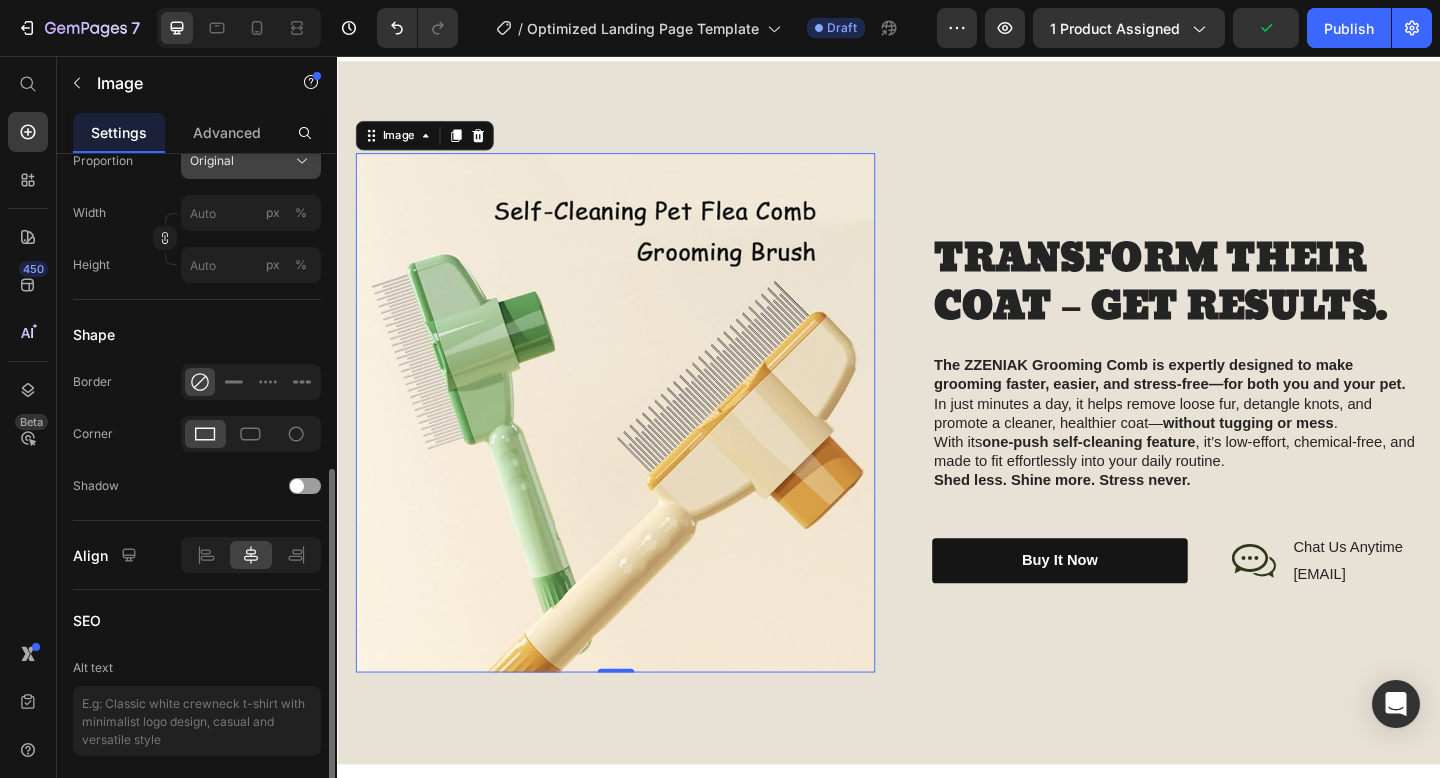 scroll, scrollTop: 658, scrollLeft: 0, axis: vertical 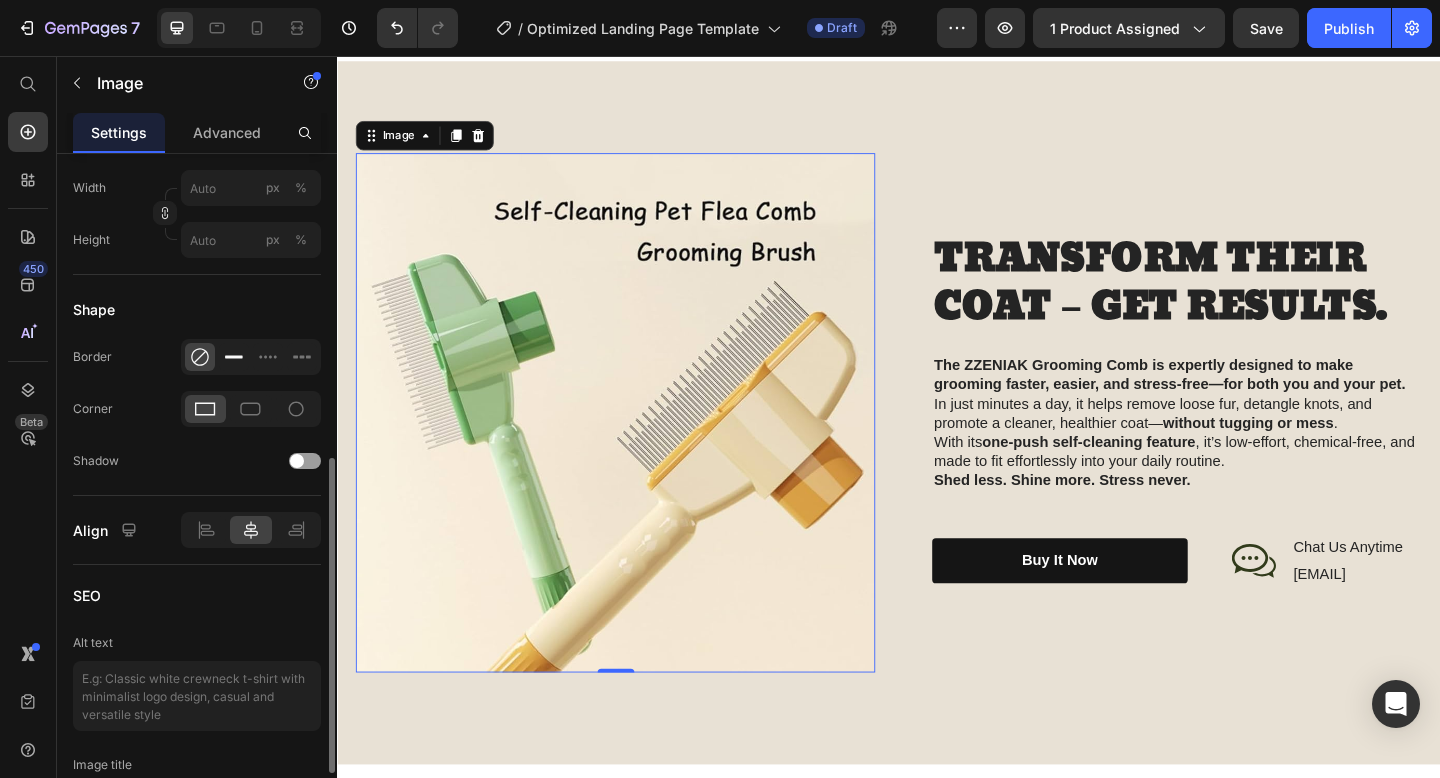 click 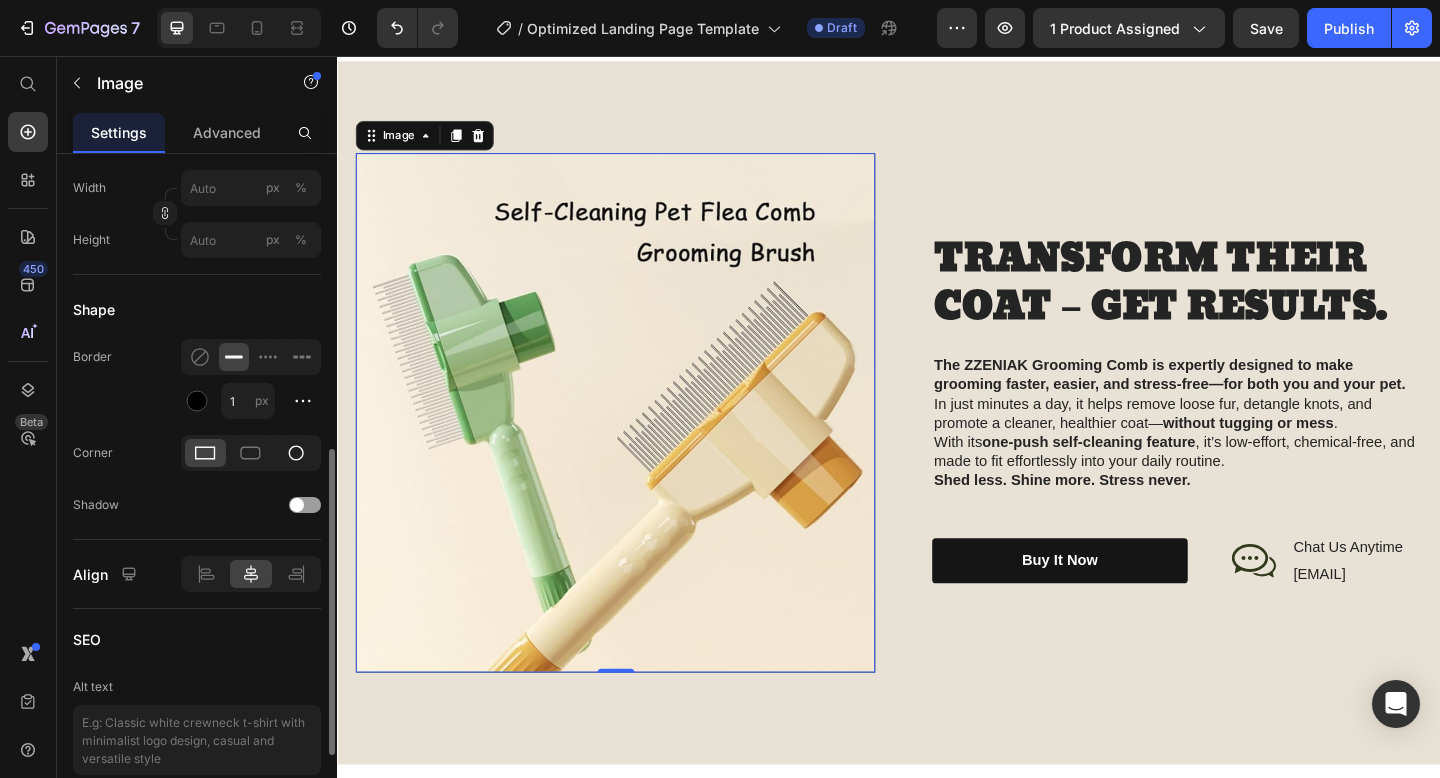 click 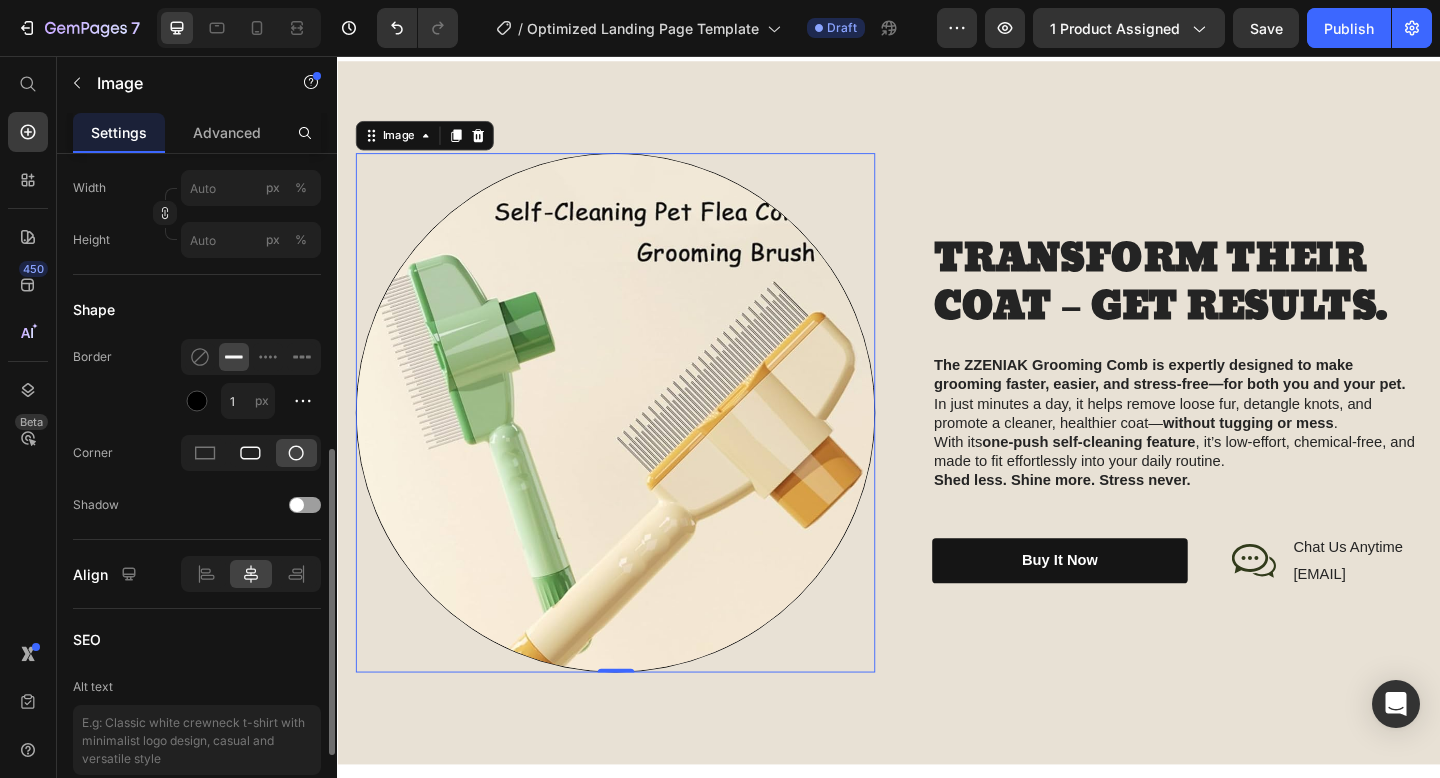 click 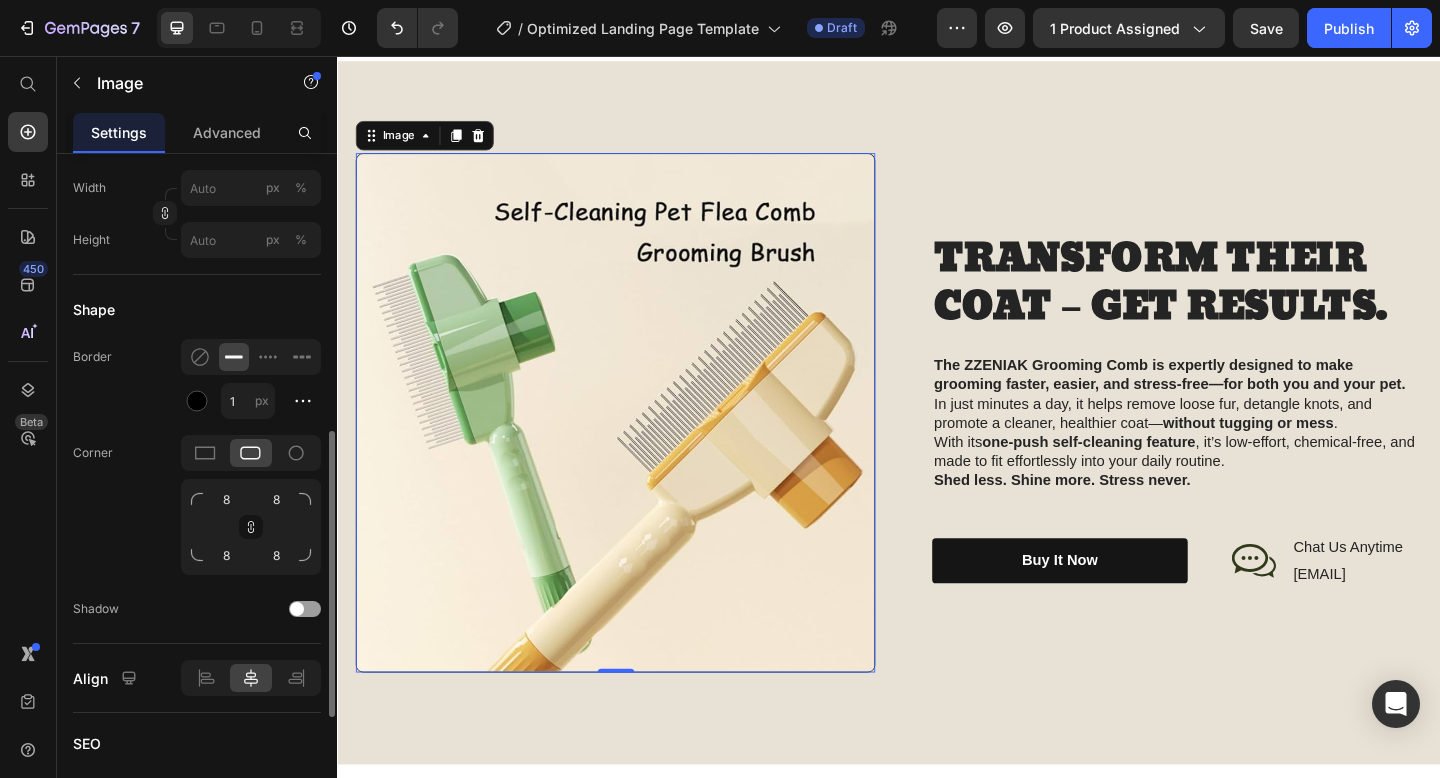 click at bounding box center [305, 499] 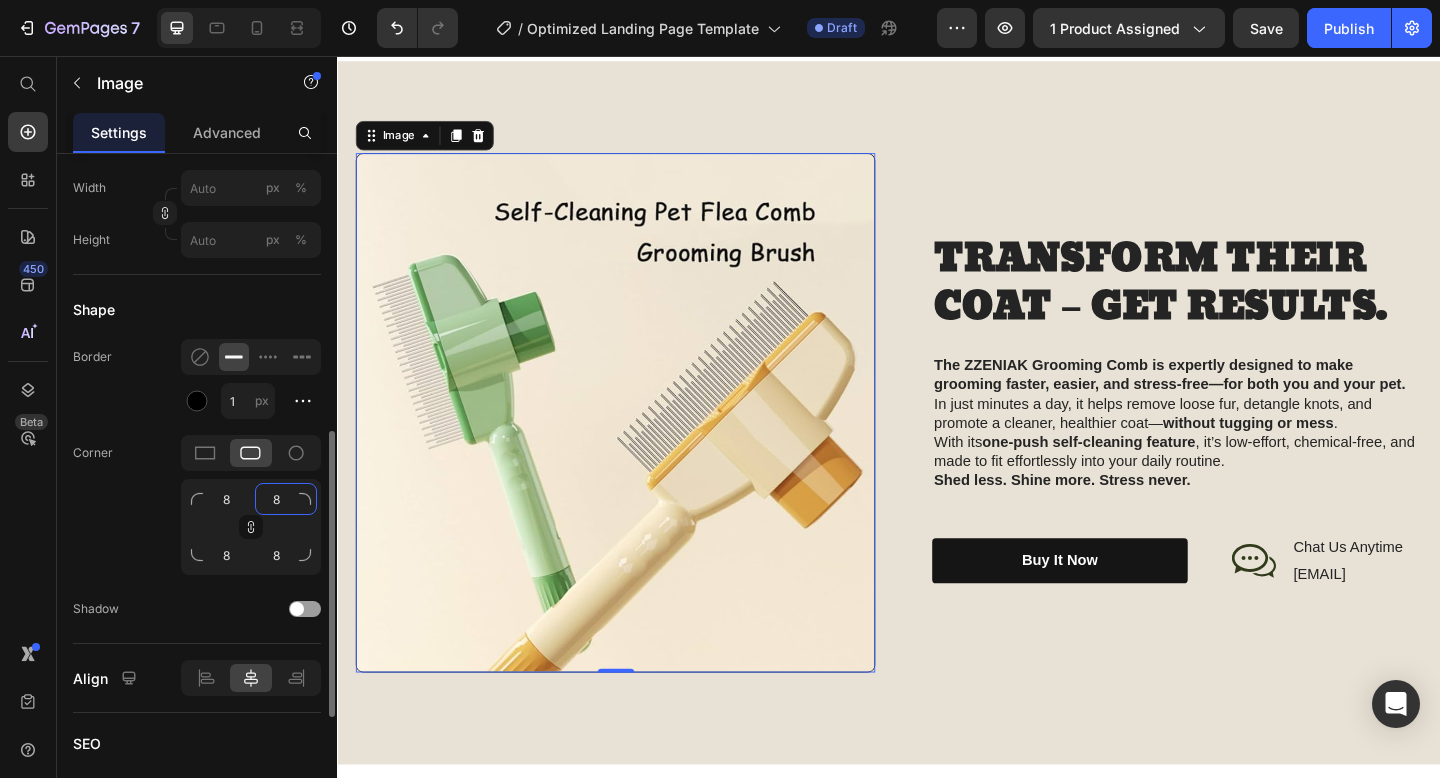 click on "8" 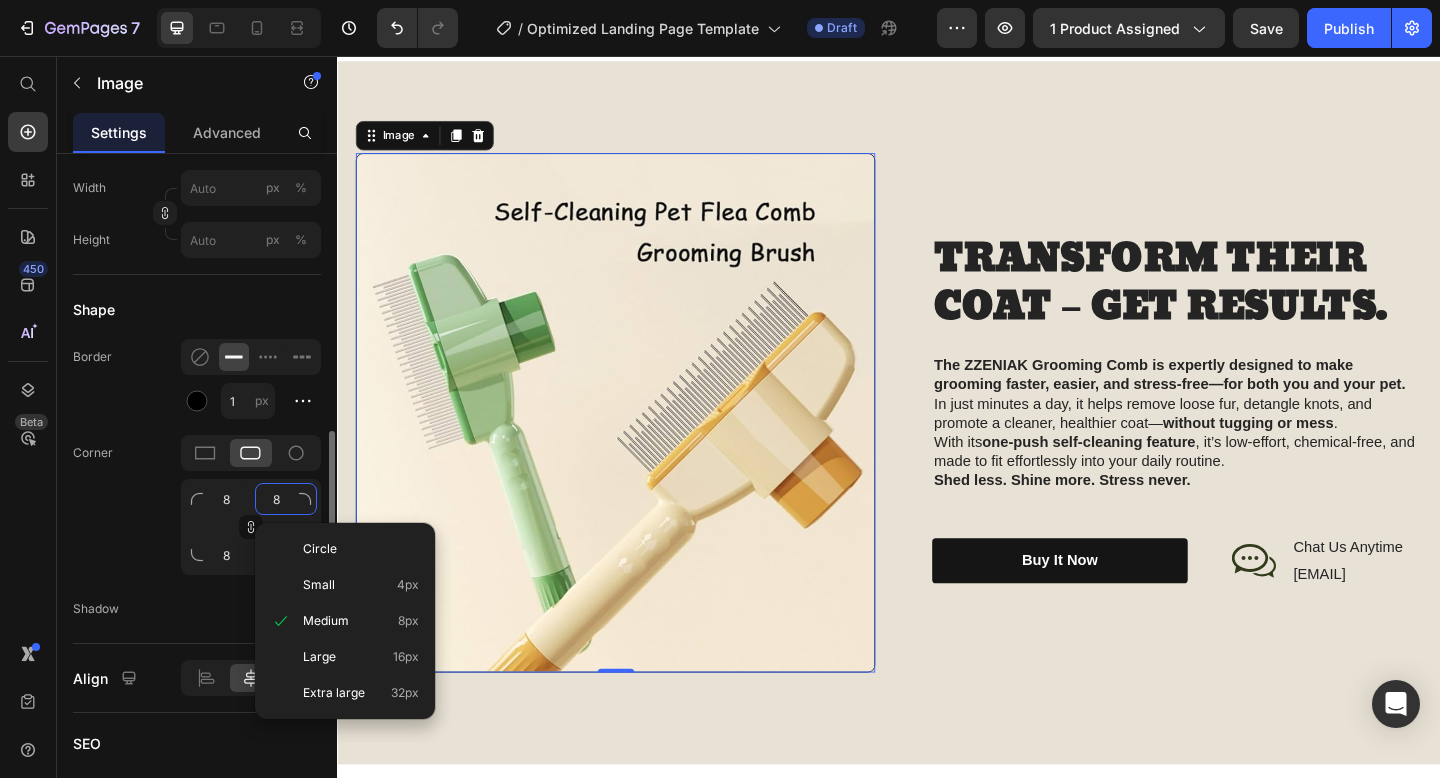 type on "1" 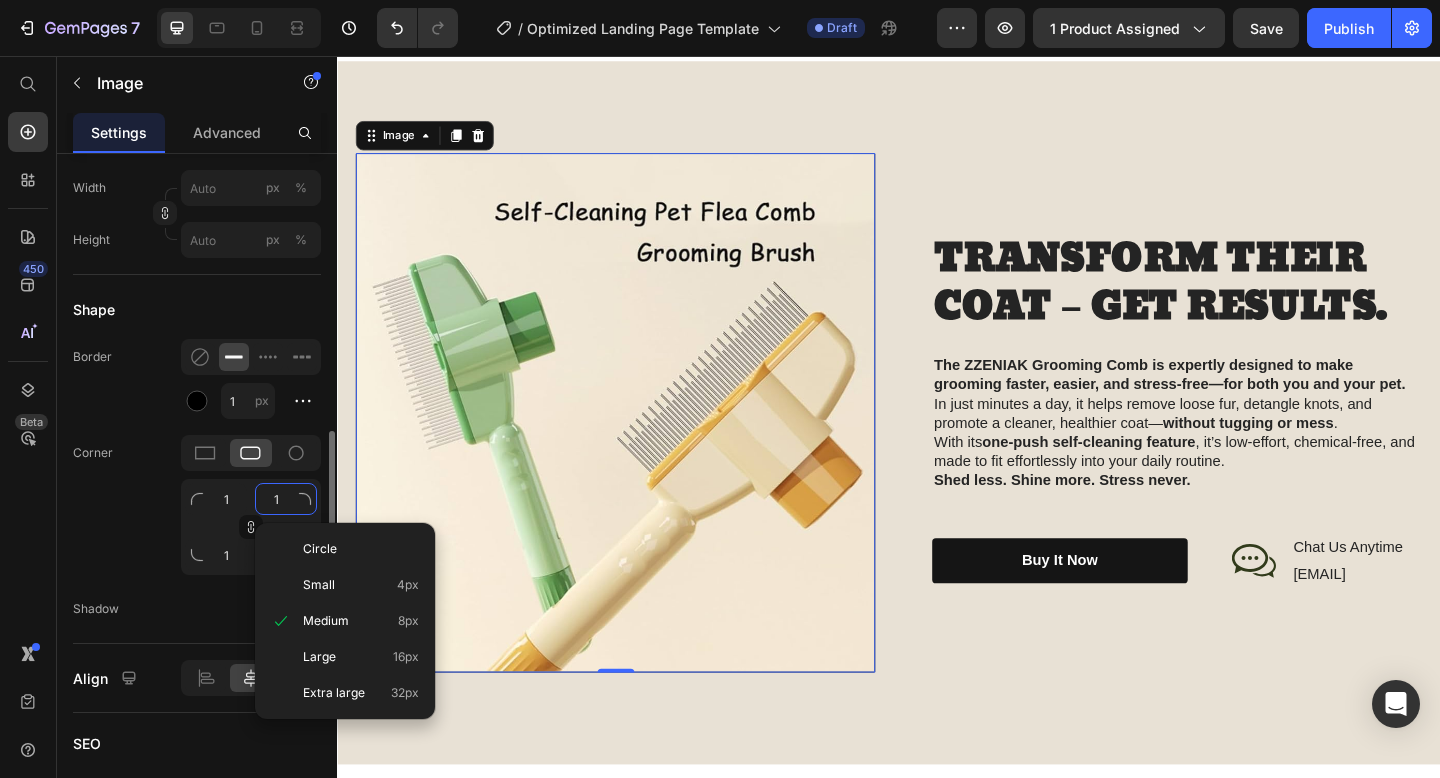 type on "10" 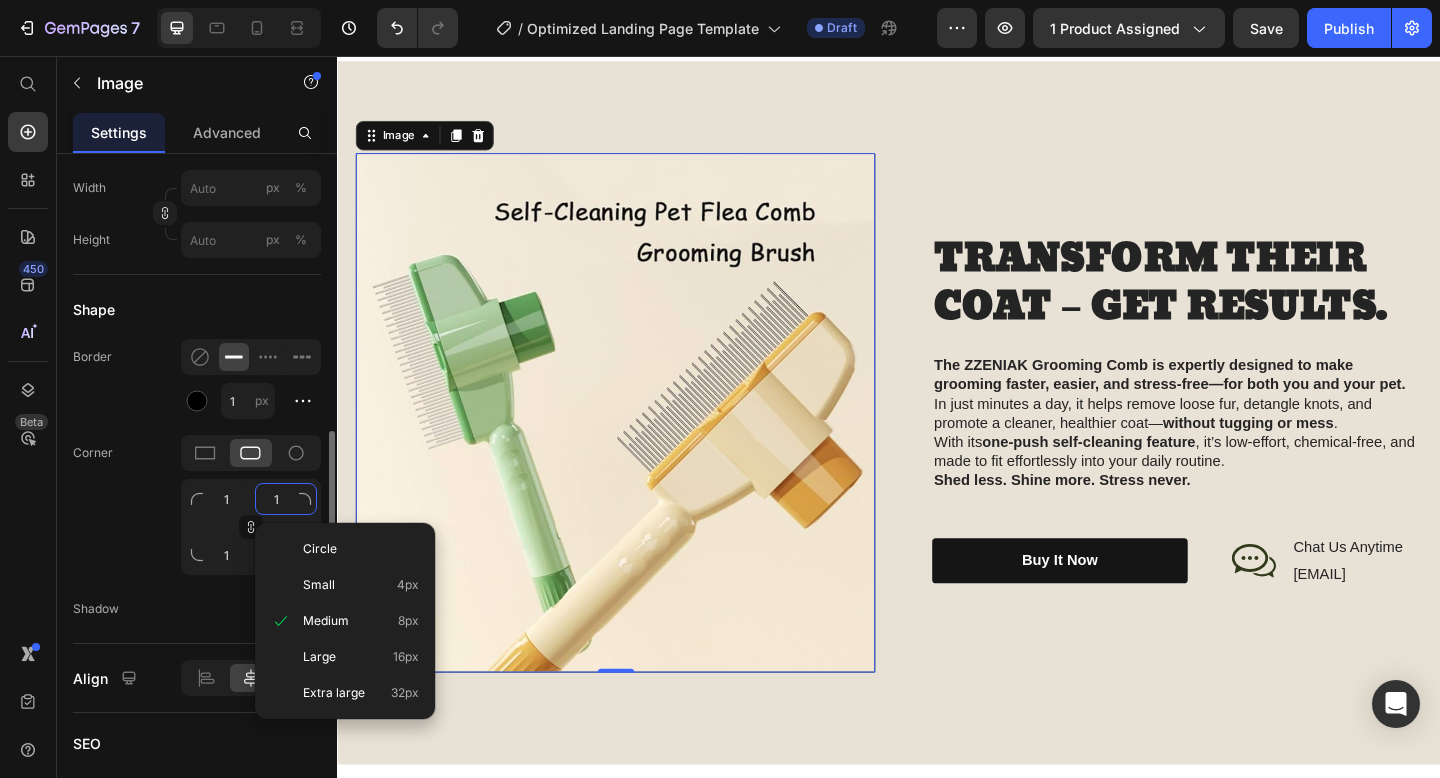 type on "10" 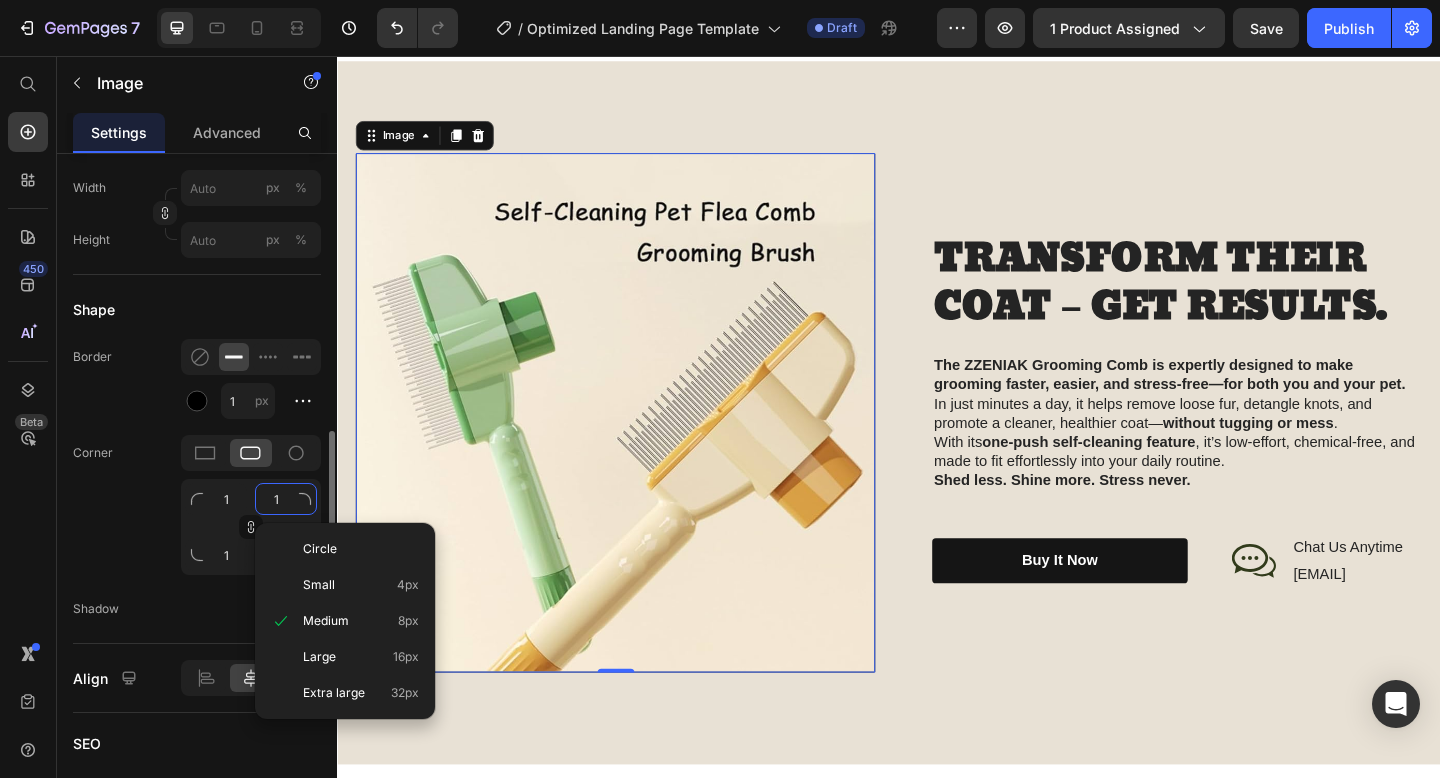 type on "10" 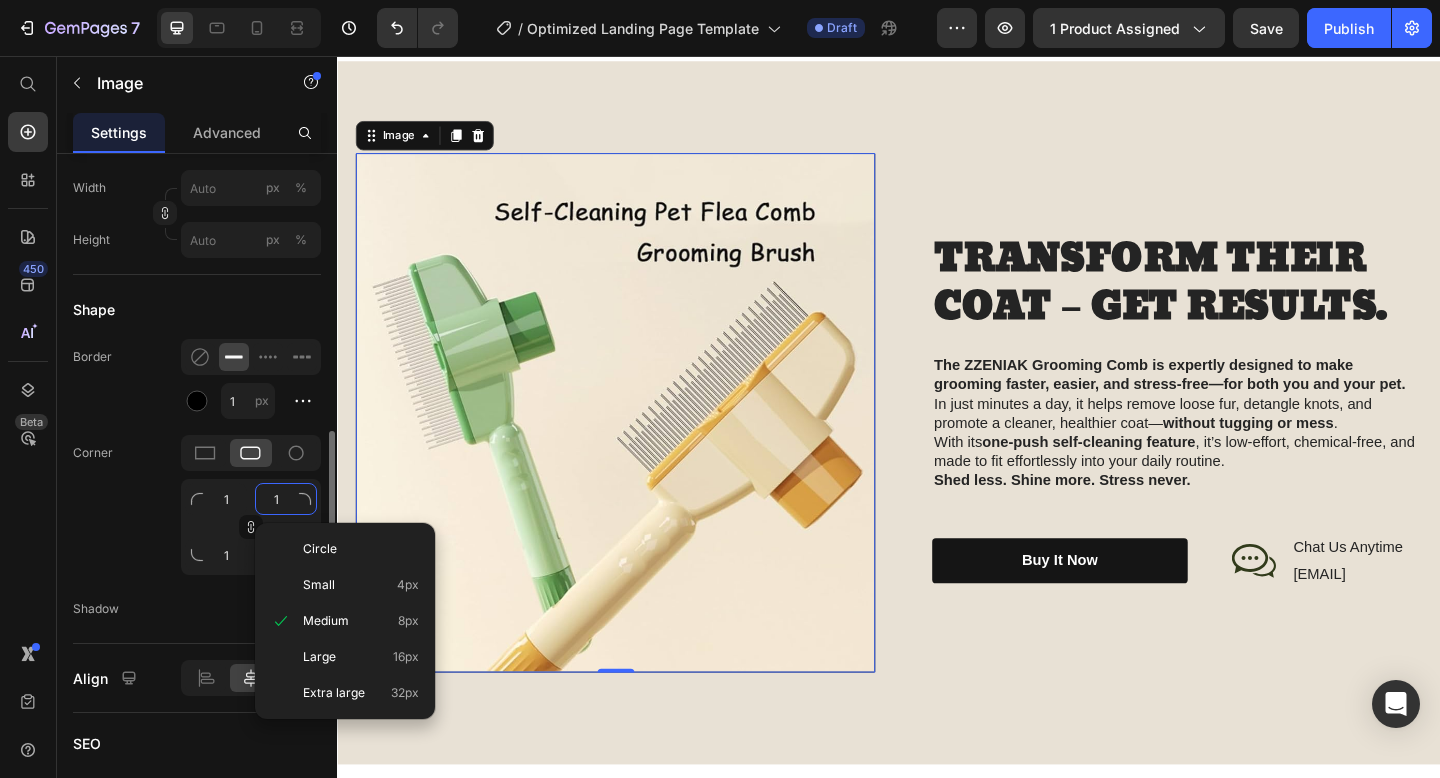 type on "10" 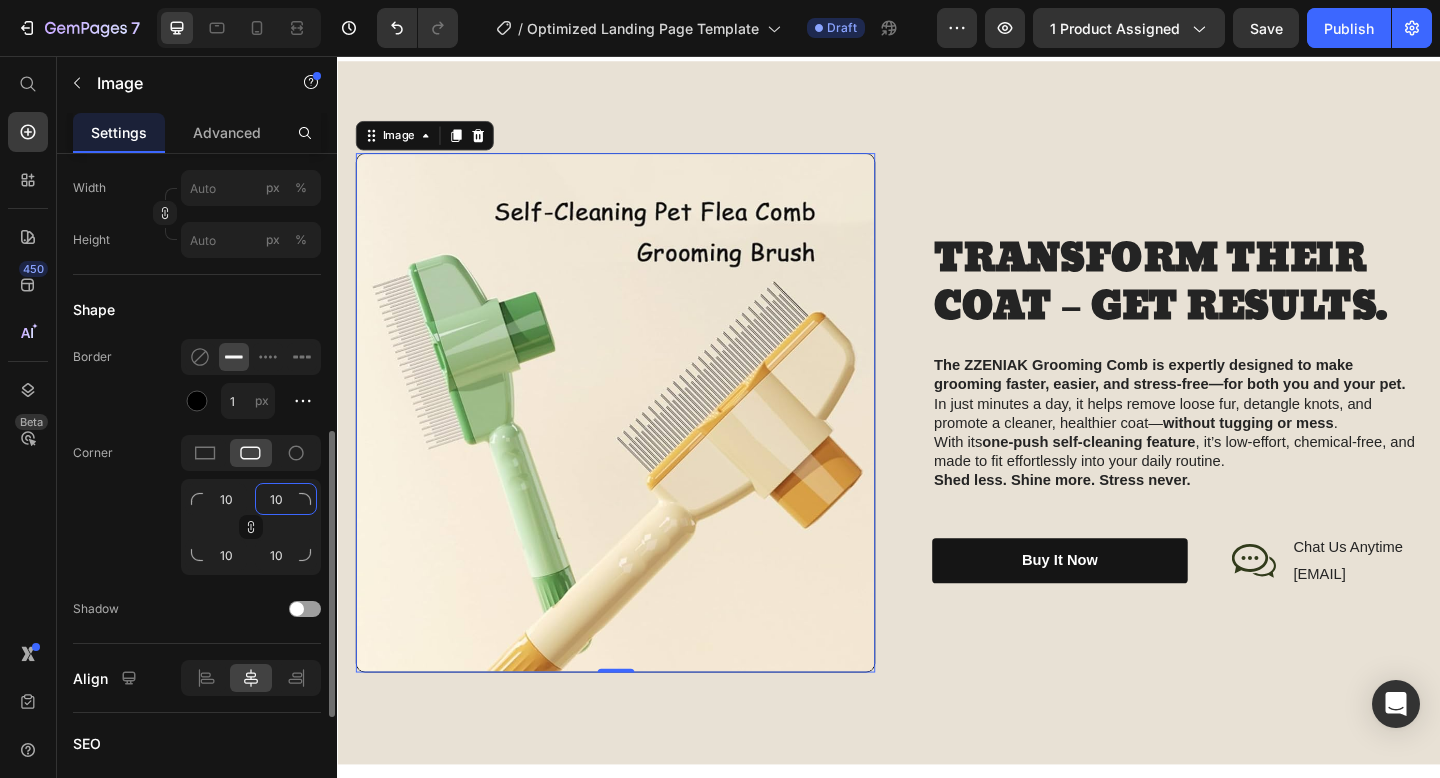 type on "100" 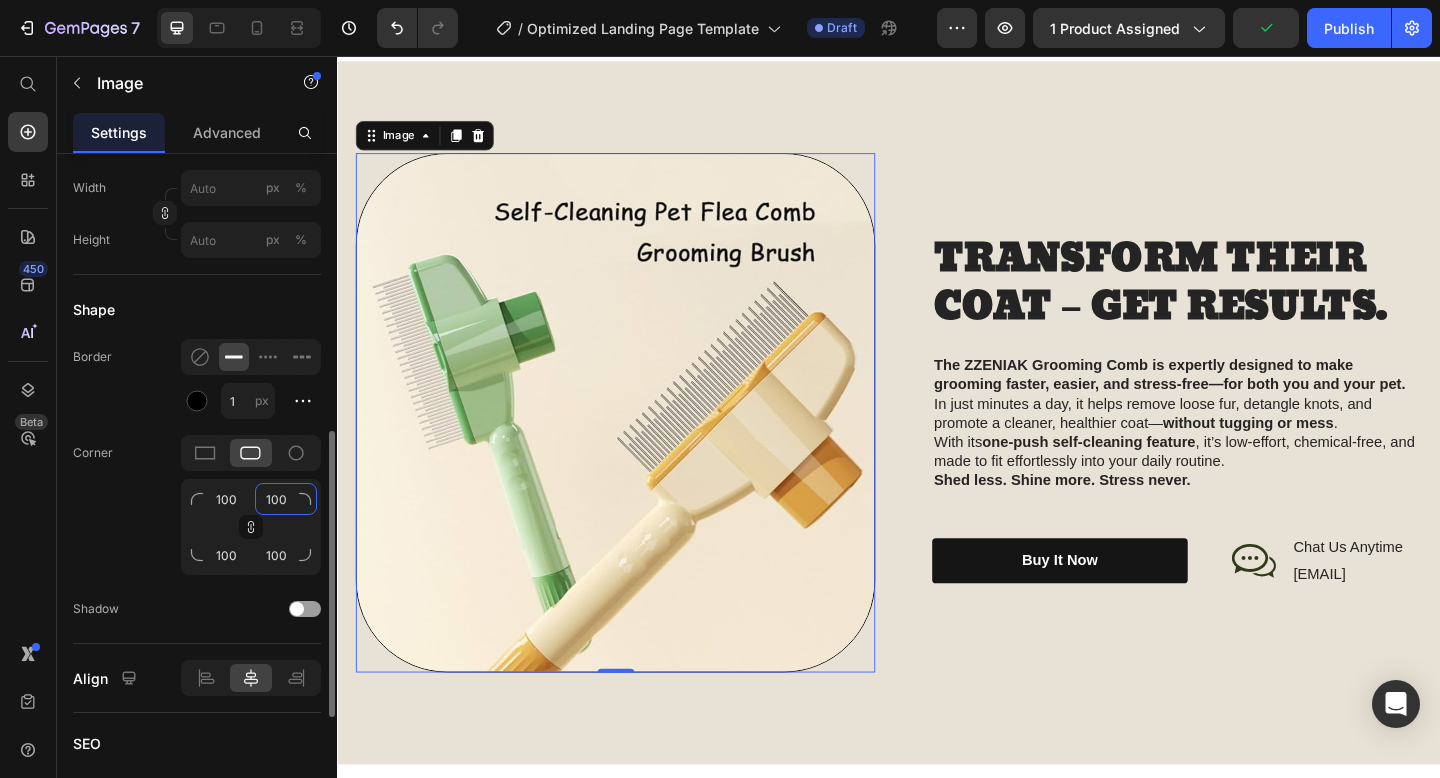 type on "10" 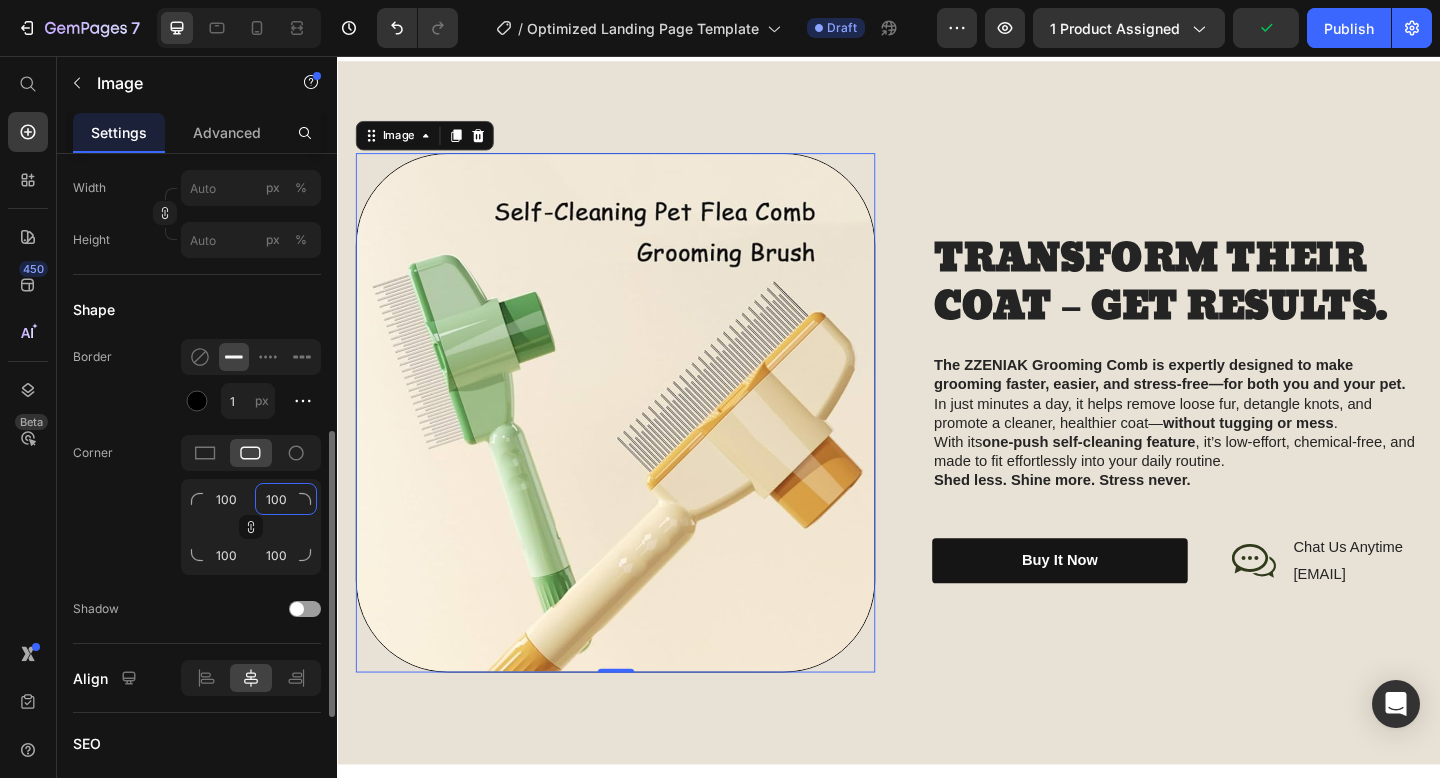 type on "10" 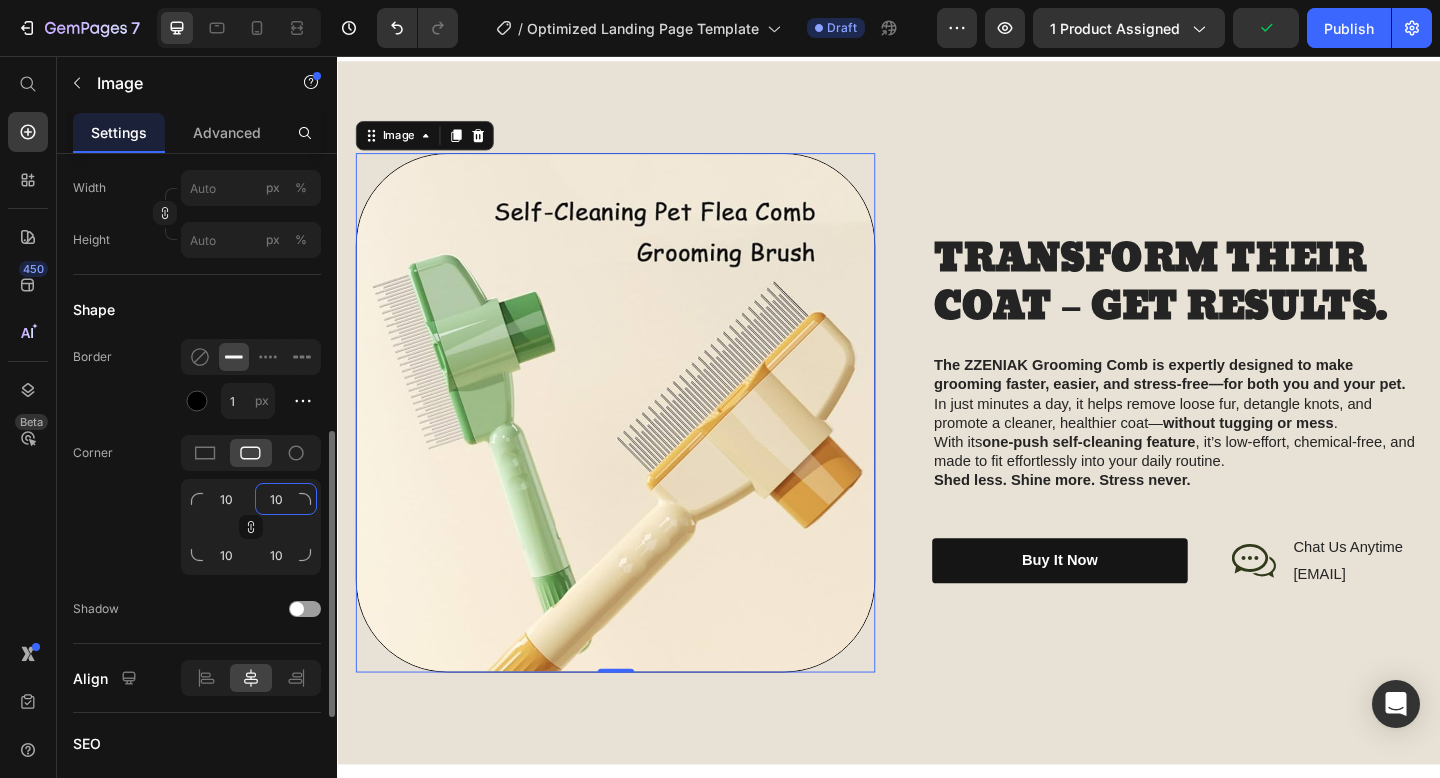 type on "1" 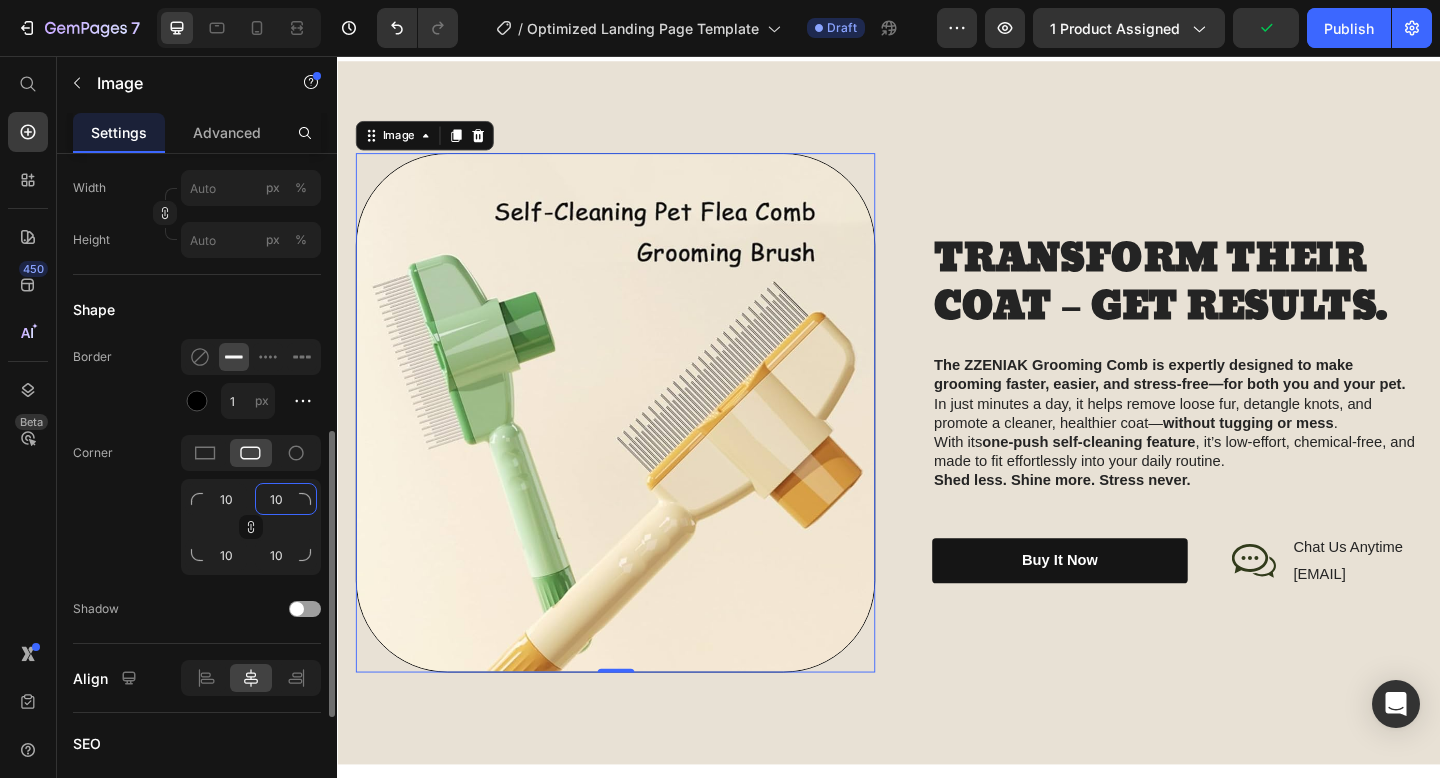 type on "1" 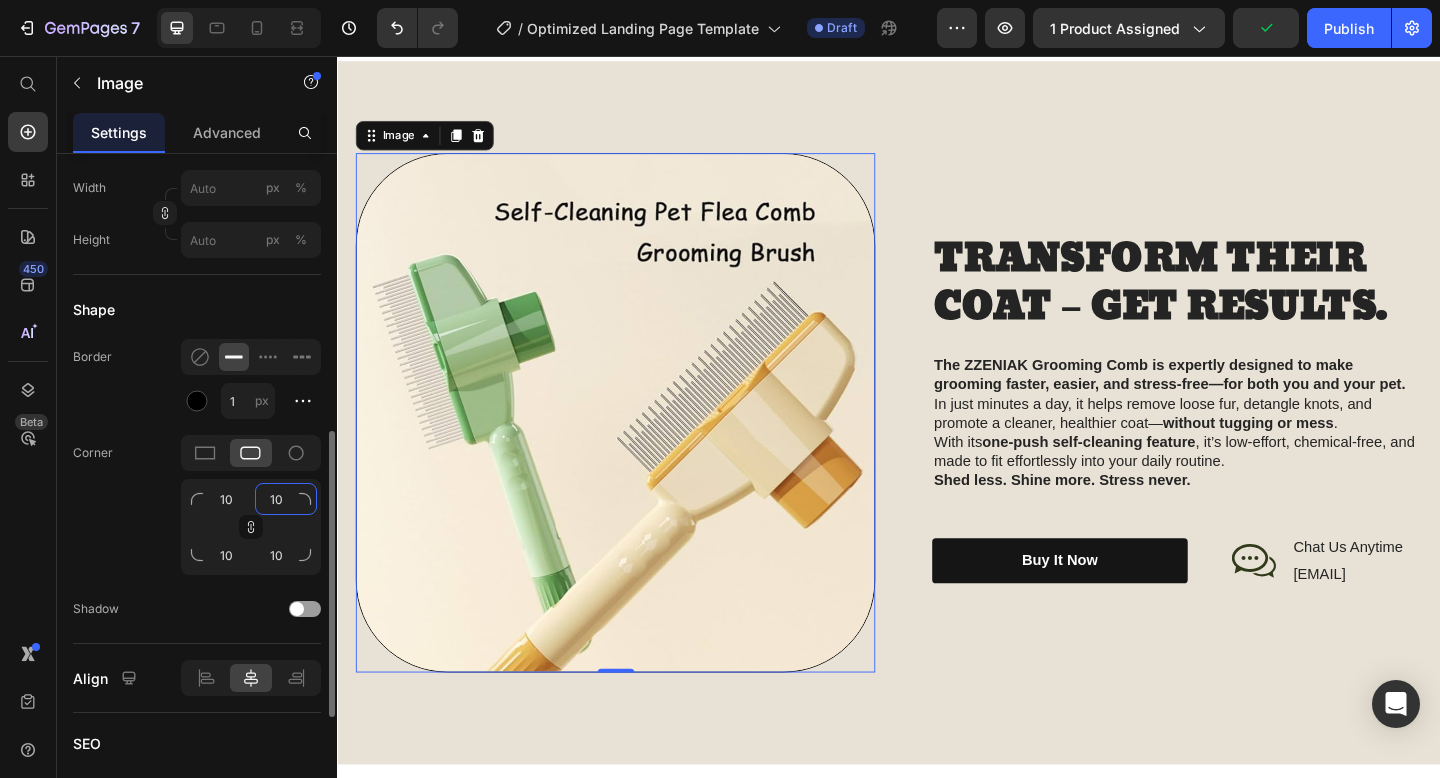 type on "1" 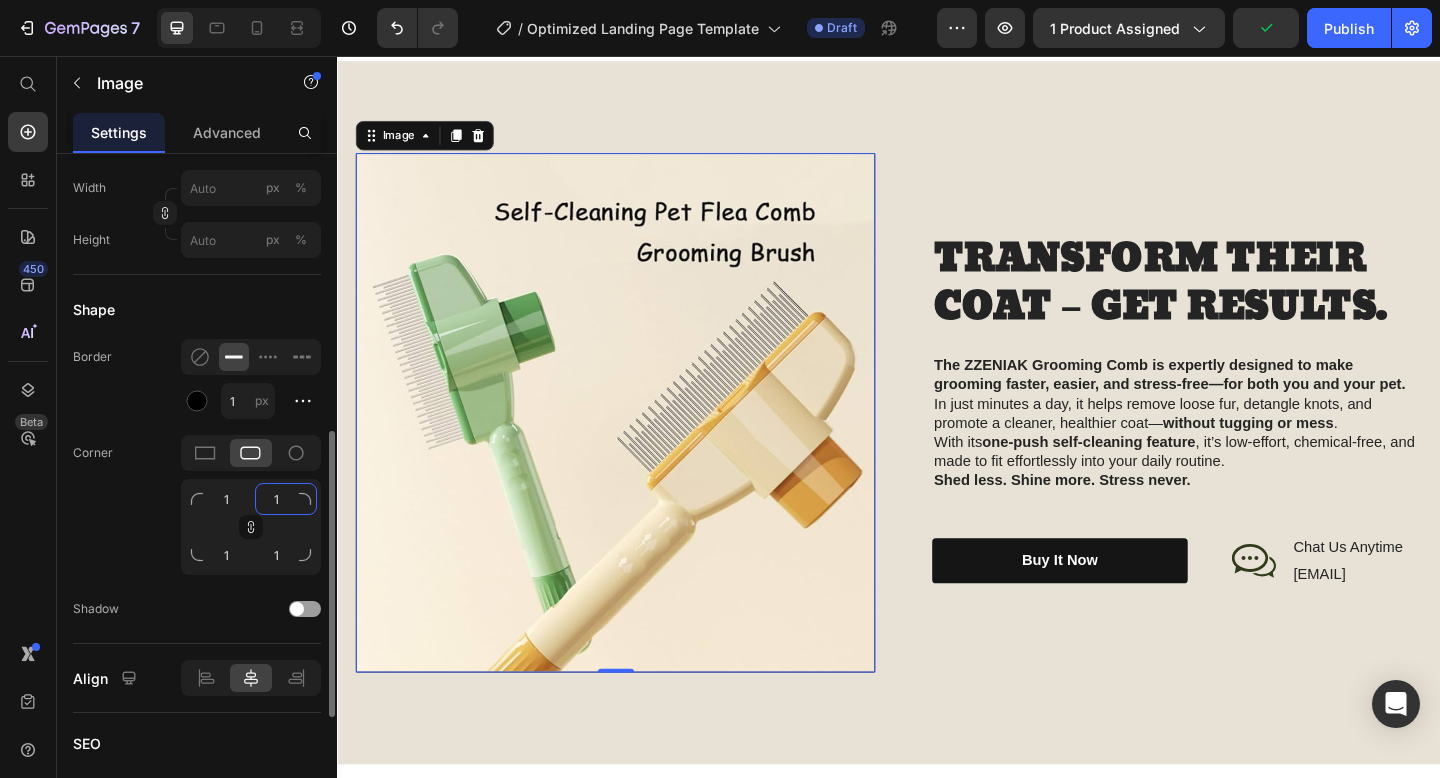 type on "15" 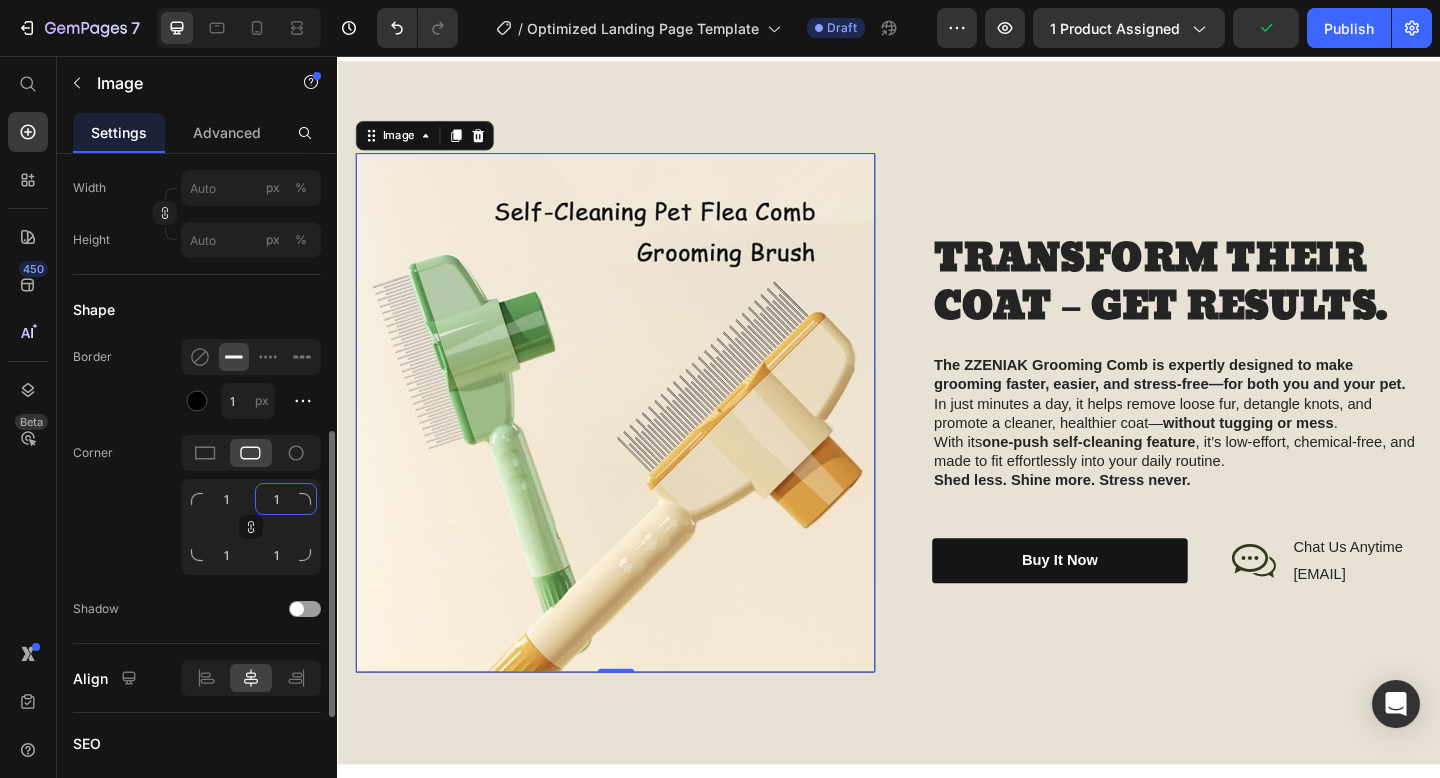 type on "15" 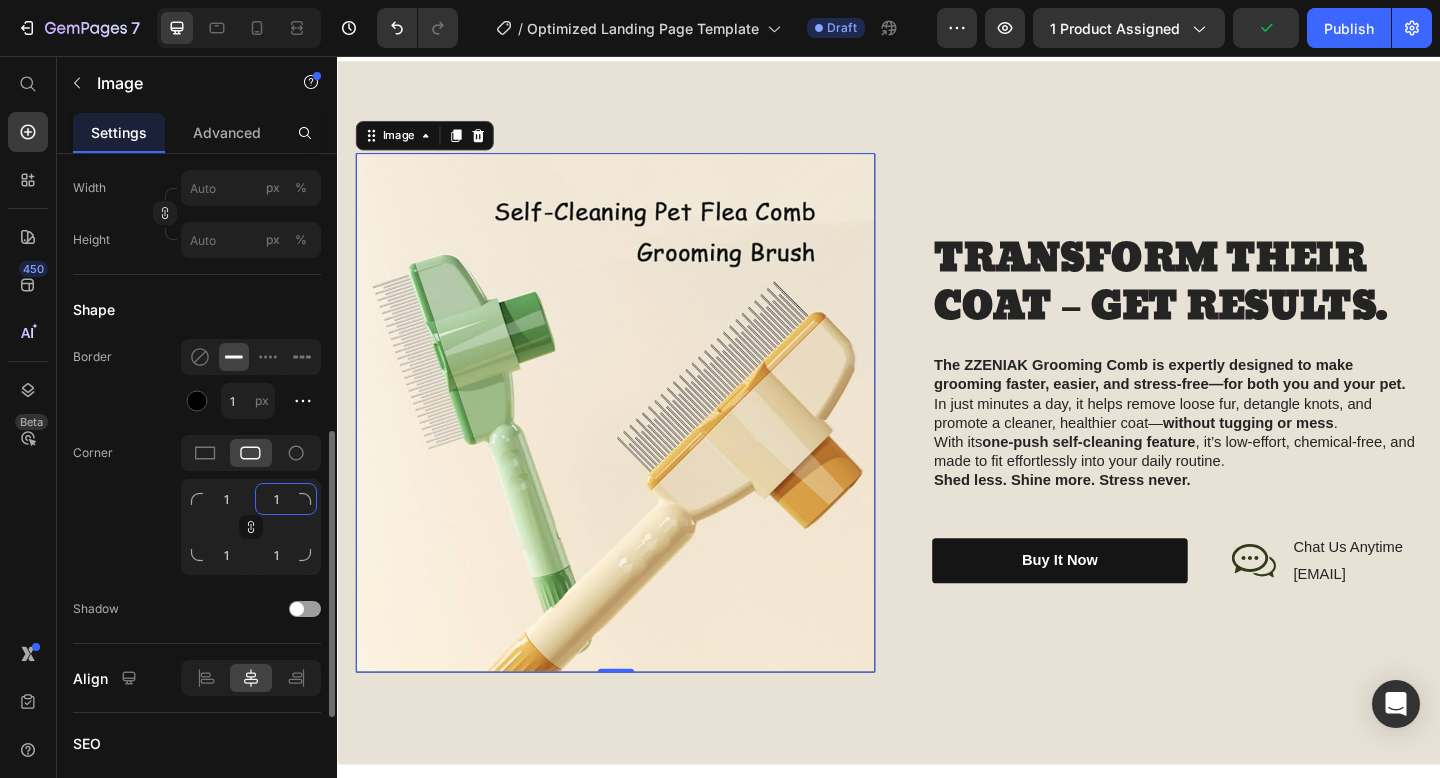 type on "15" 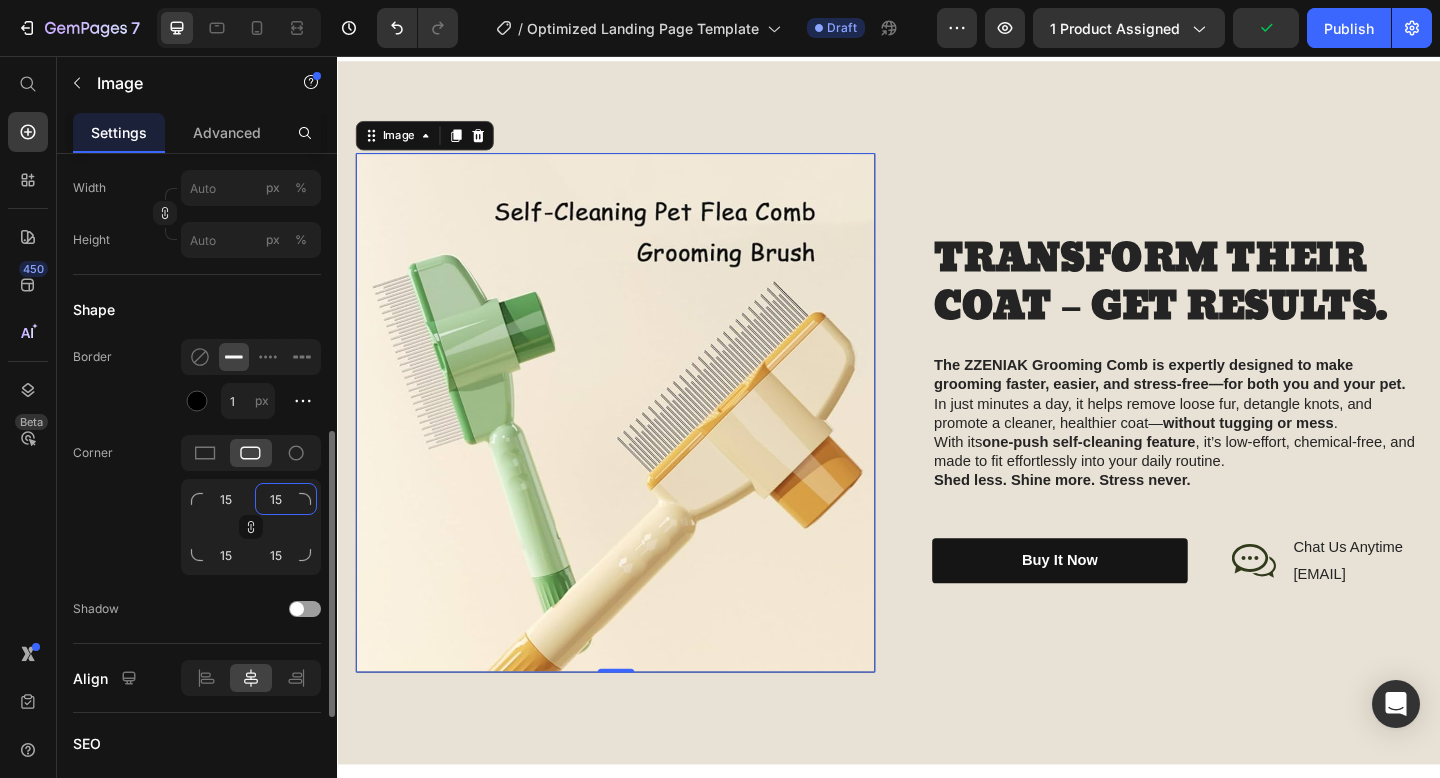 type on "150" 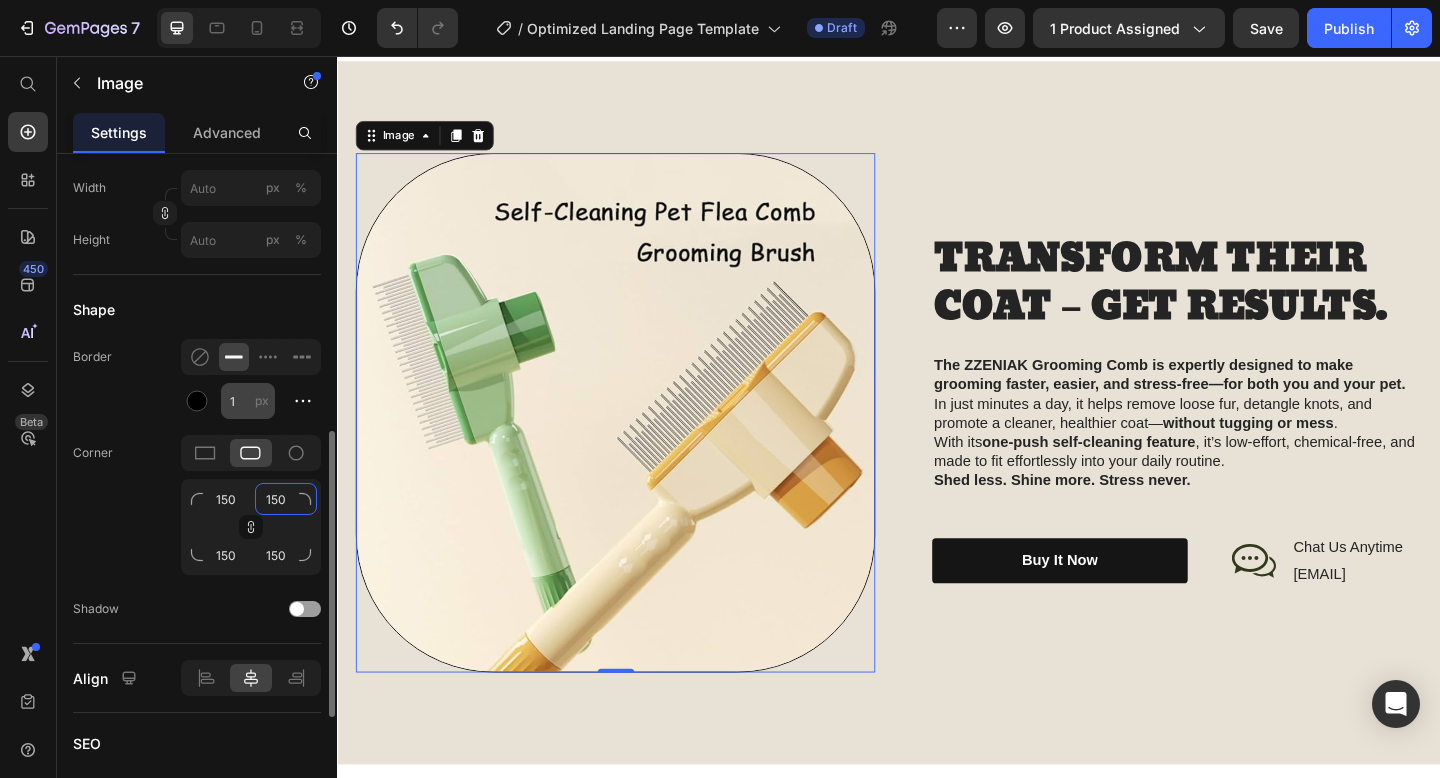 type on "150" 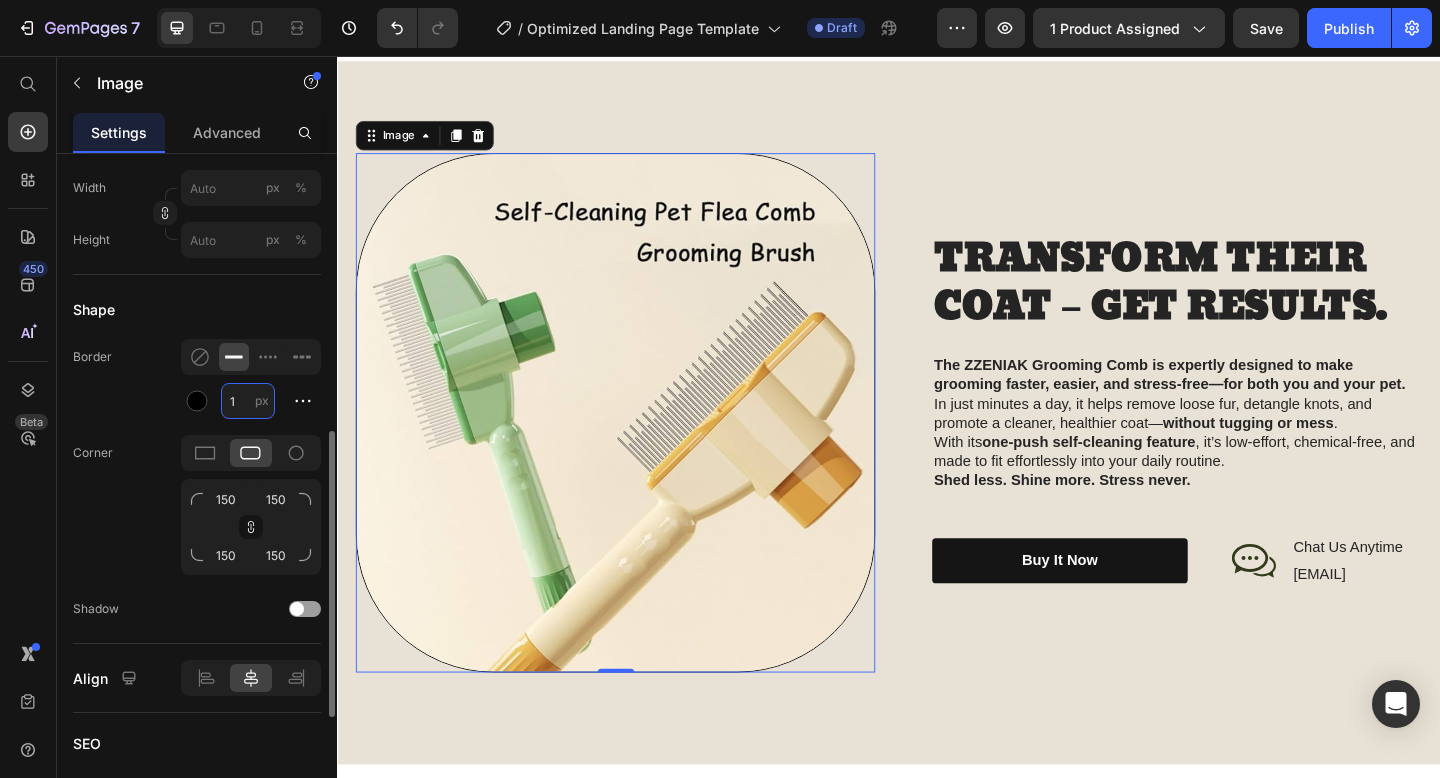 click on "1" at bounding box center [248, 401] 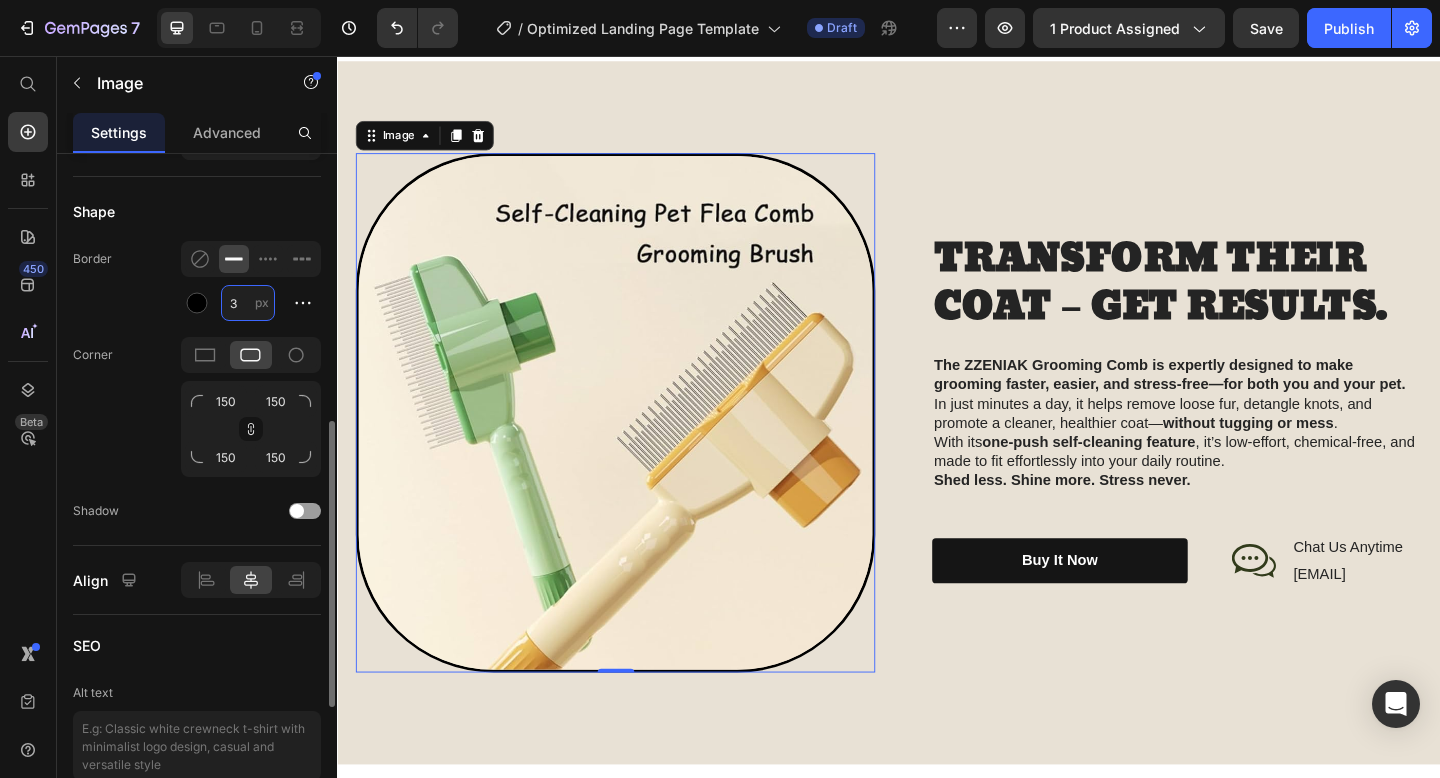 scroll, scrollTop: 708, scrollLeft: 0, axis: vertical 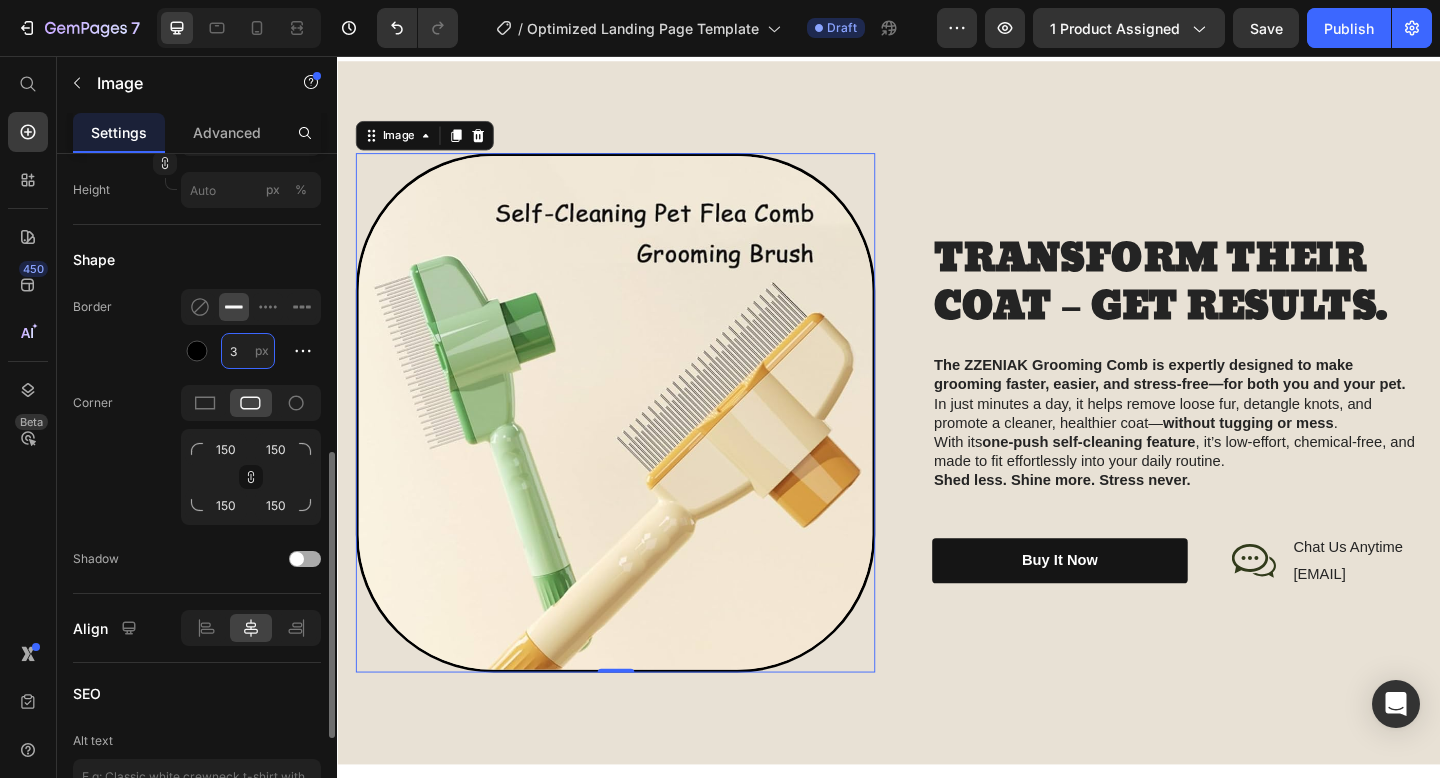 type on "3" 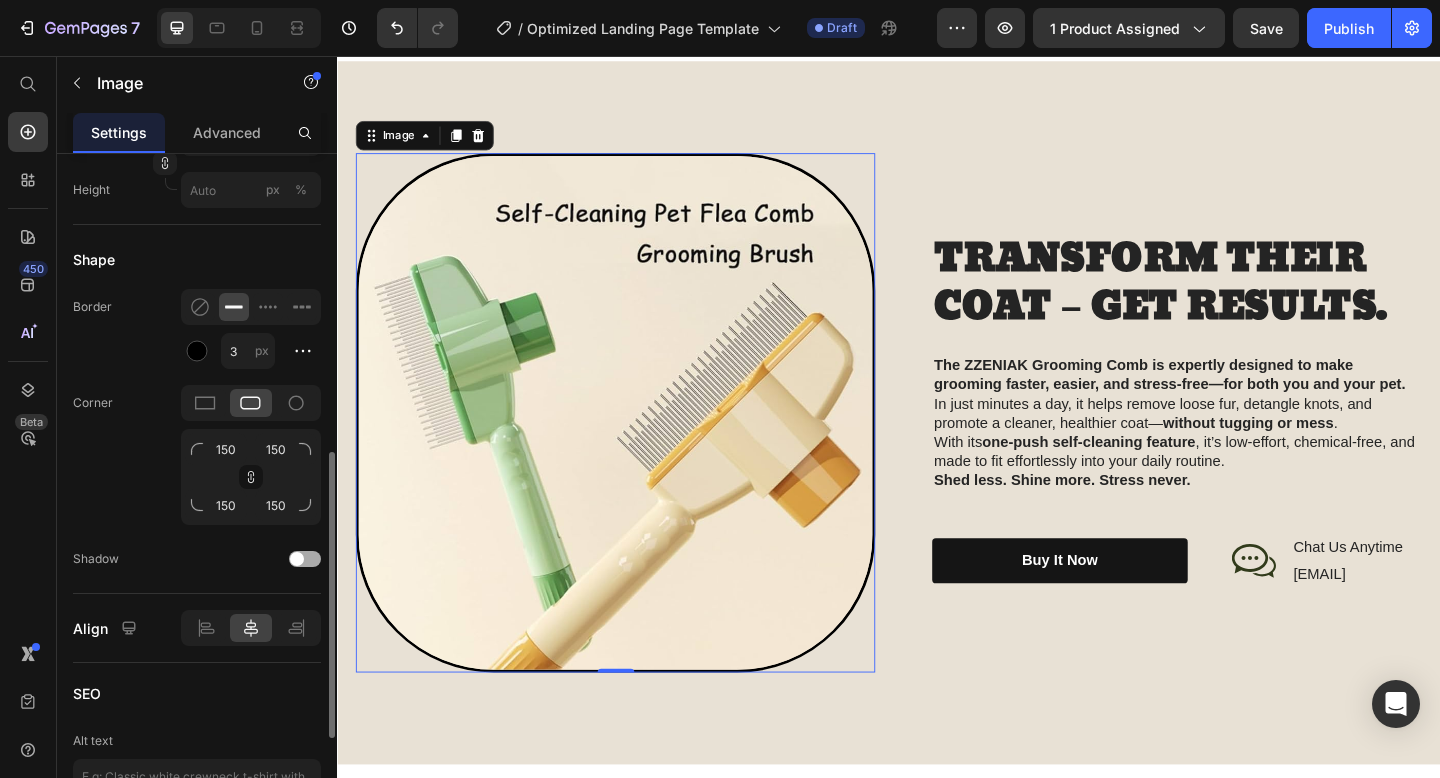 click at bounding box center (297, 559) 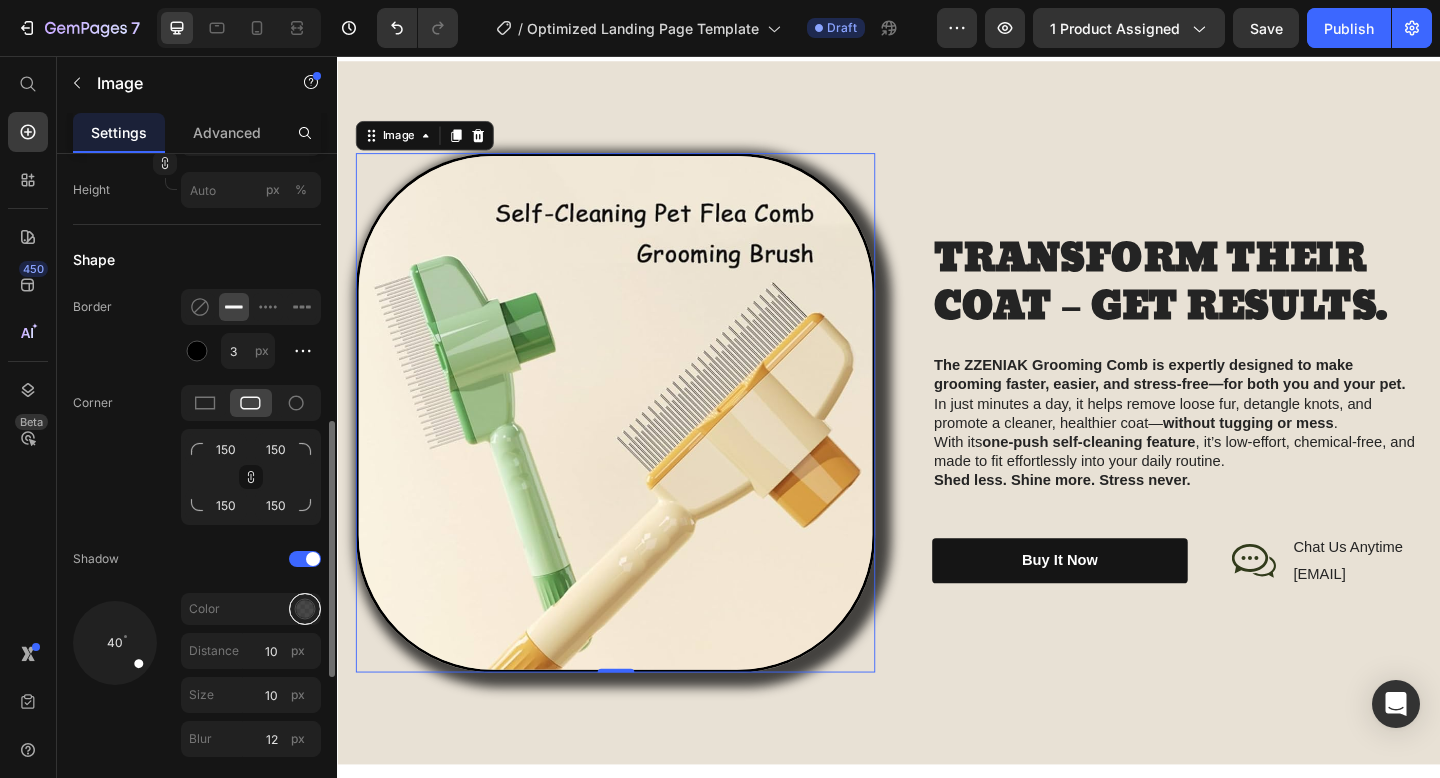 click at bounding box center [305, 609] 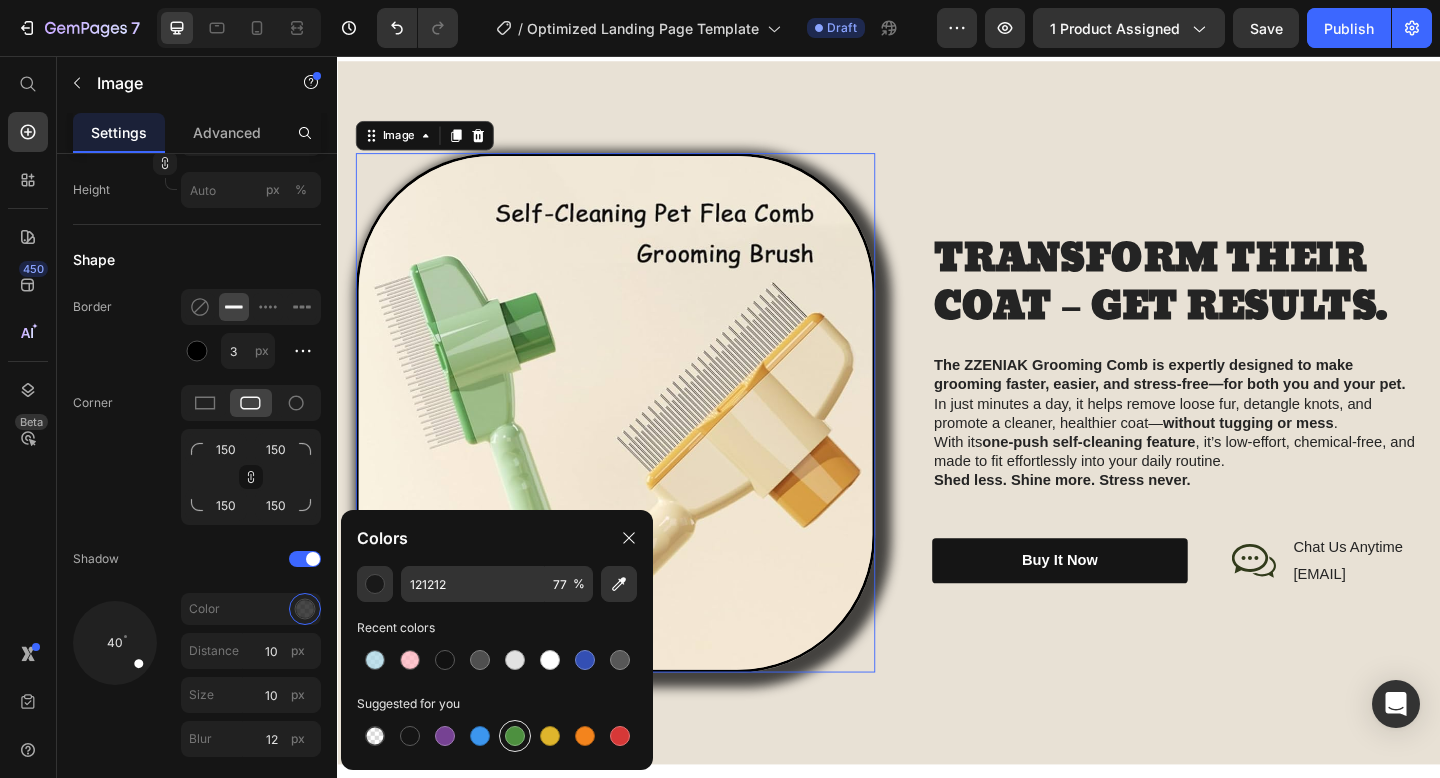 click at bounding box center (515, 736) 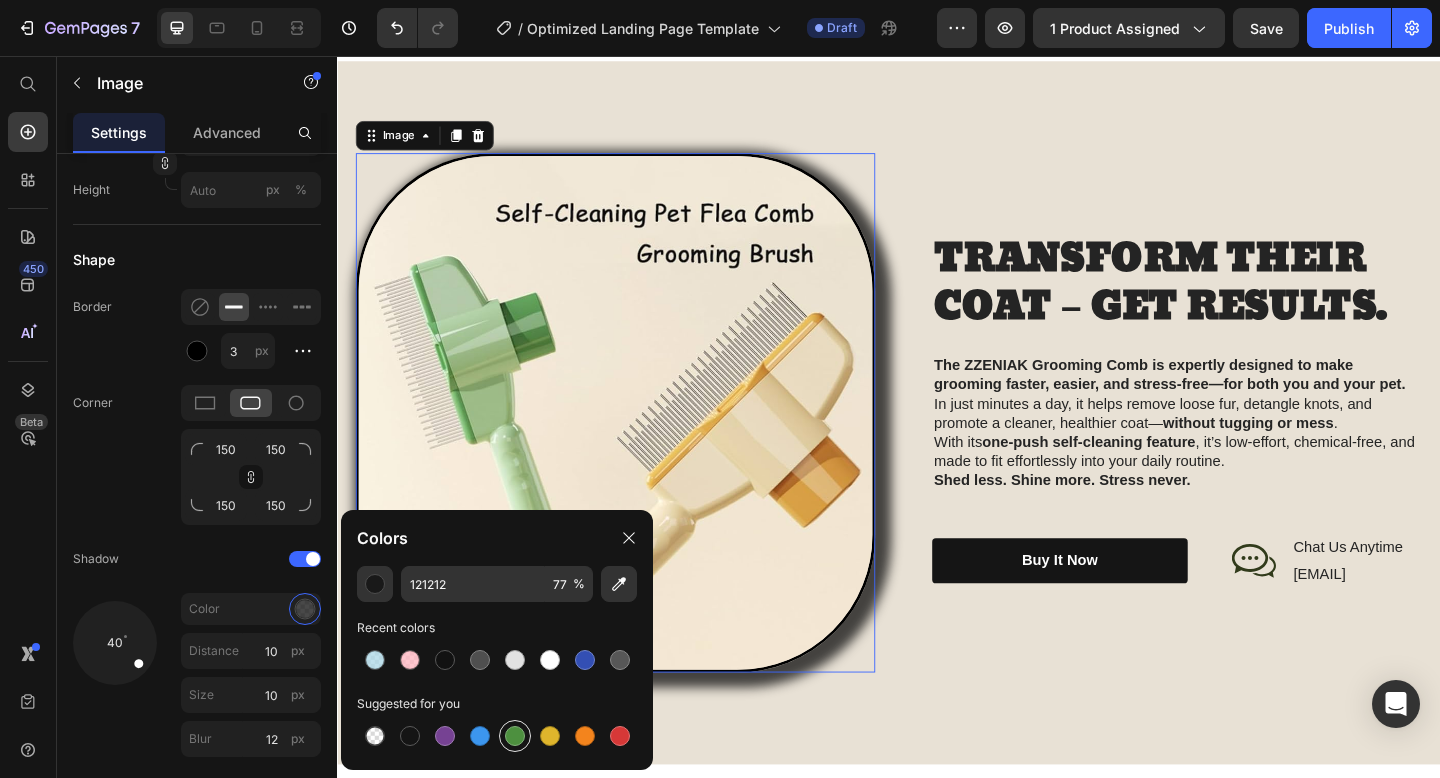 type on "4D903F" 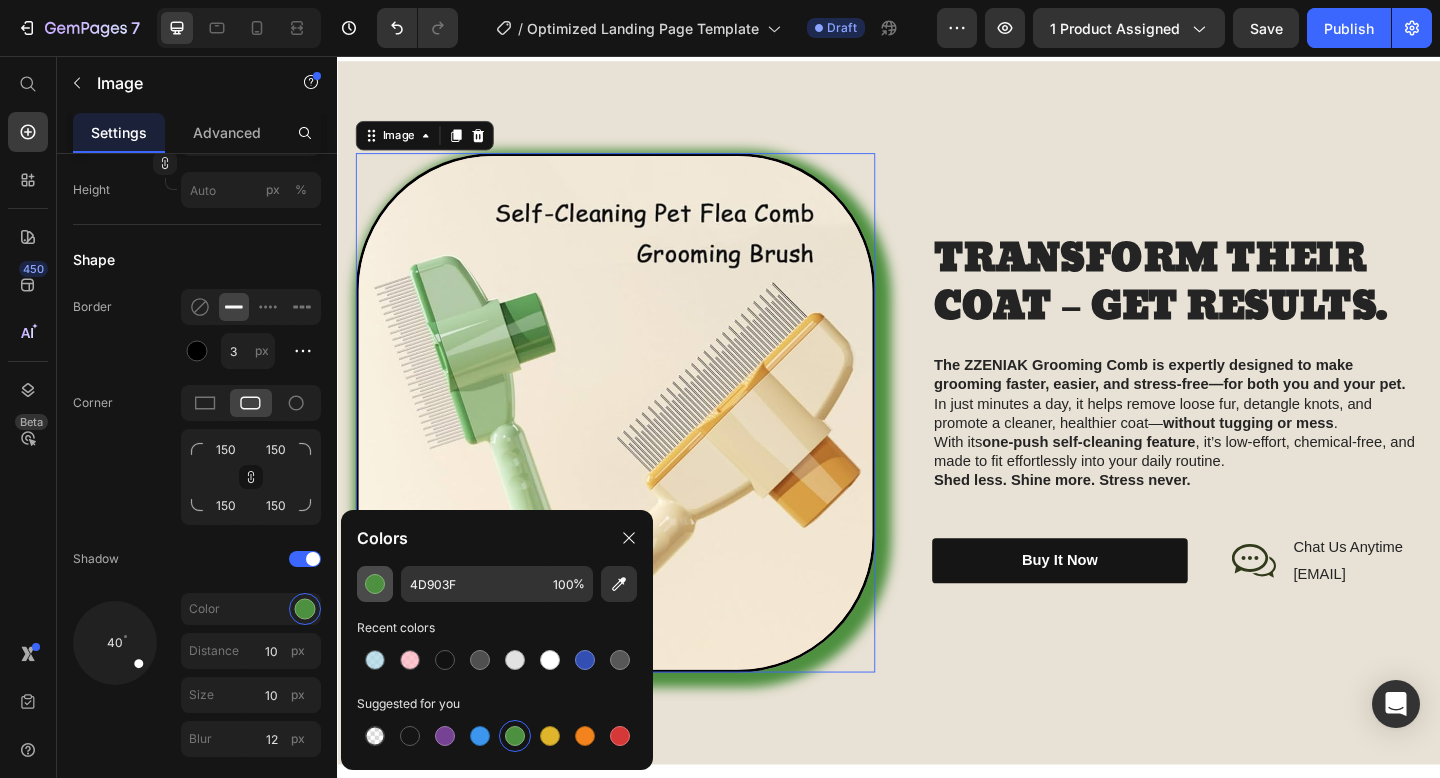 click at bounding box center [375, 584] 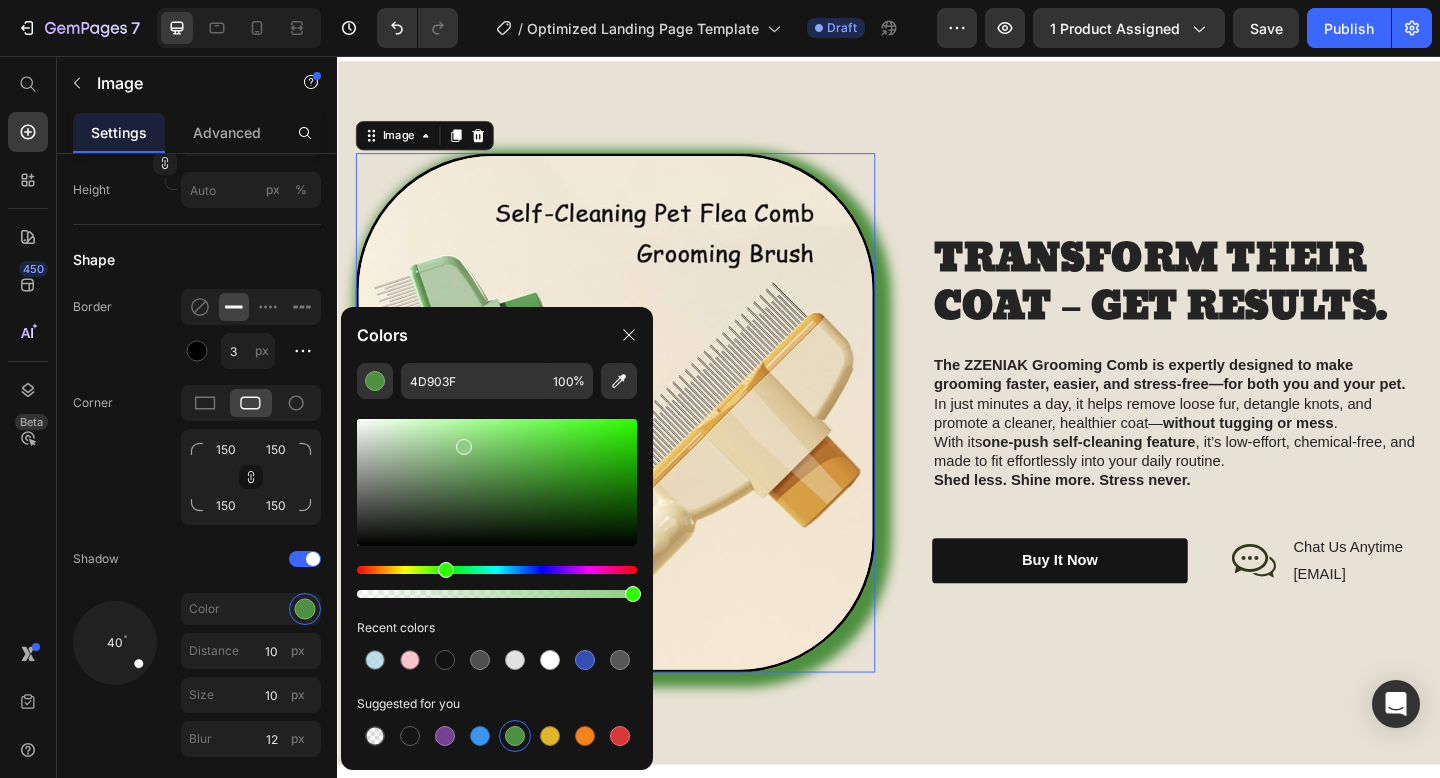 type on "8ECE82" 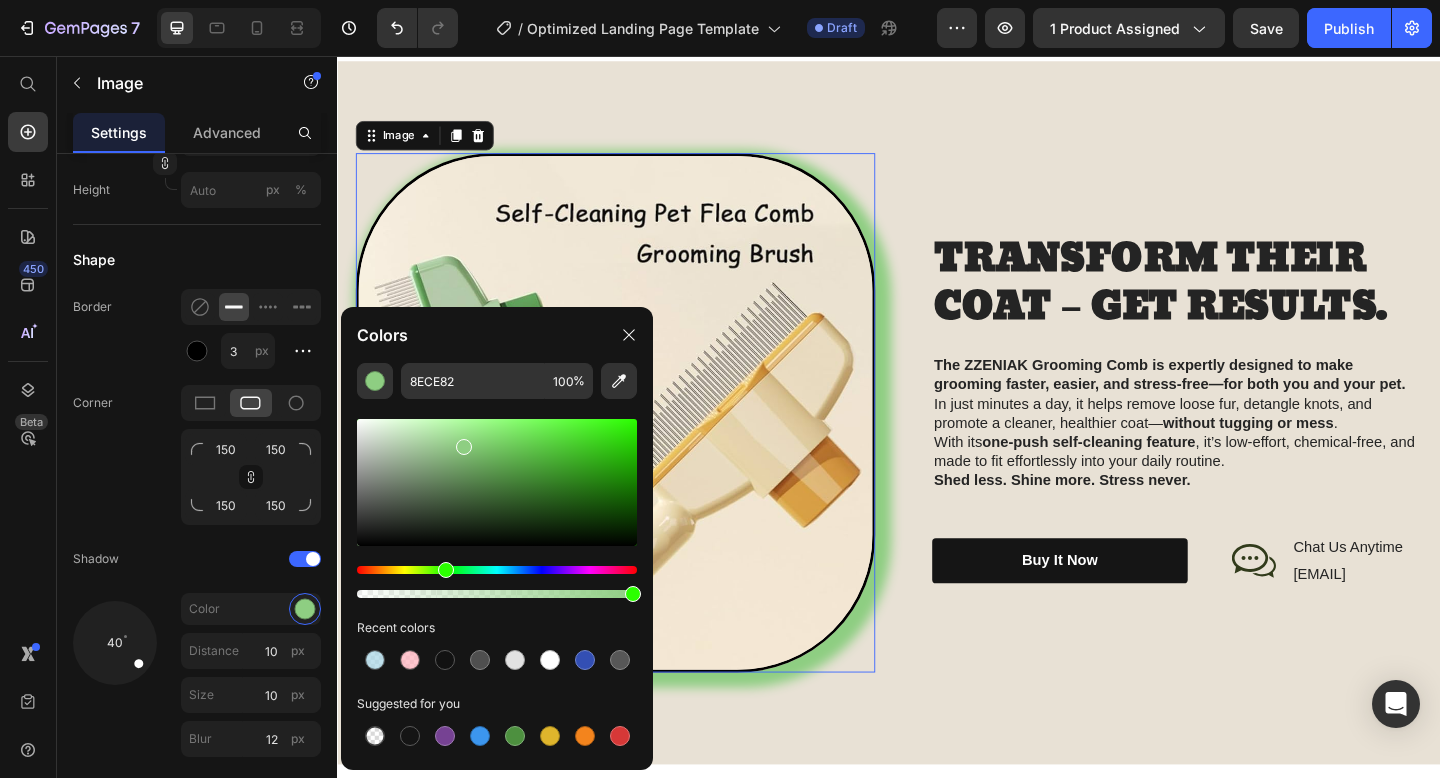 drag, startPoint x: 519, startPoint y: 477, endPoint x: 461, endPoint y: 443, distance: 67.23094 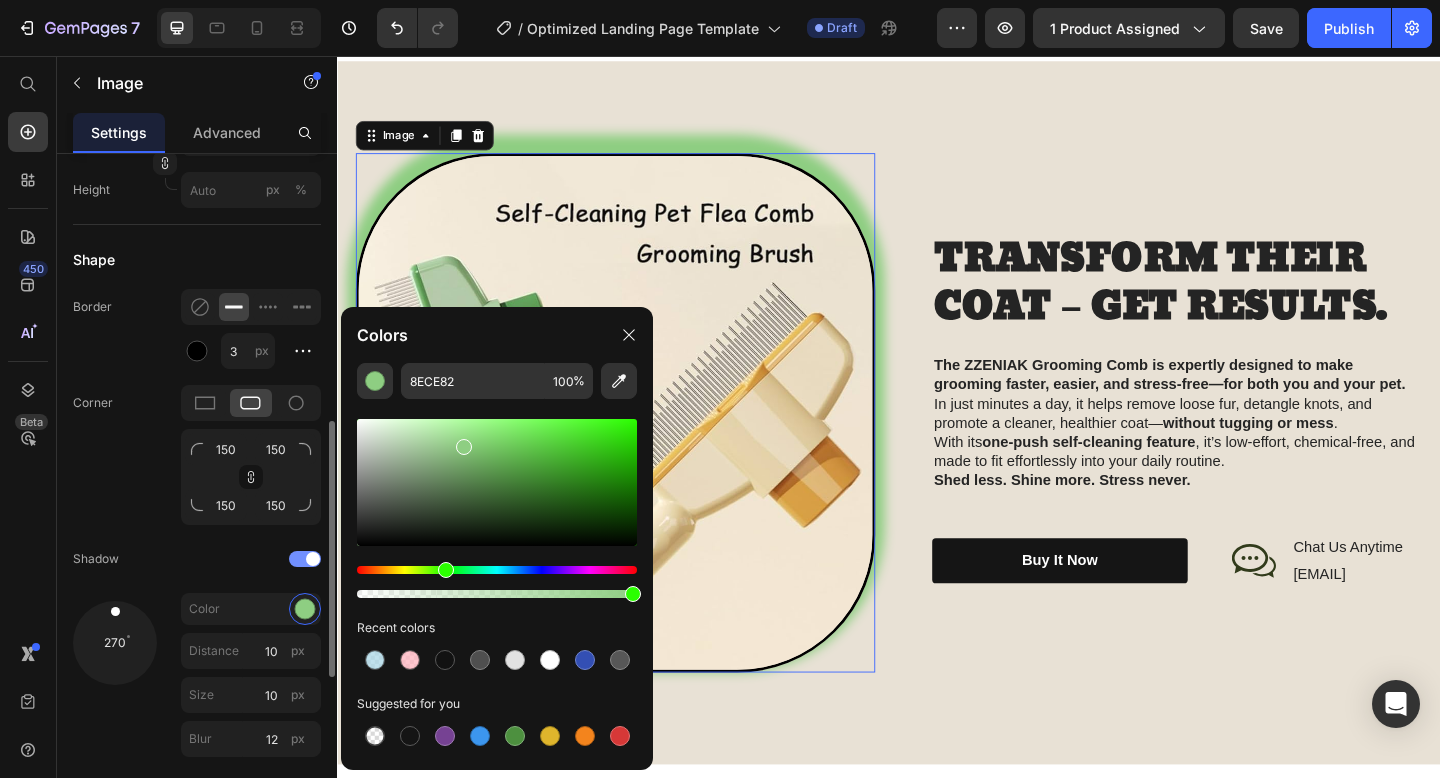 drag, startPoint x: 133, startPoint y: 657, endPoint x: 113, endPoint y: 561, distance: 98.0612 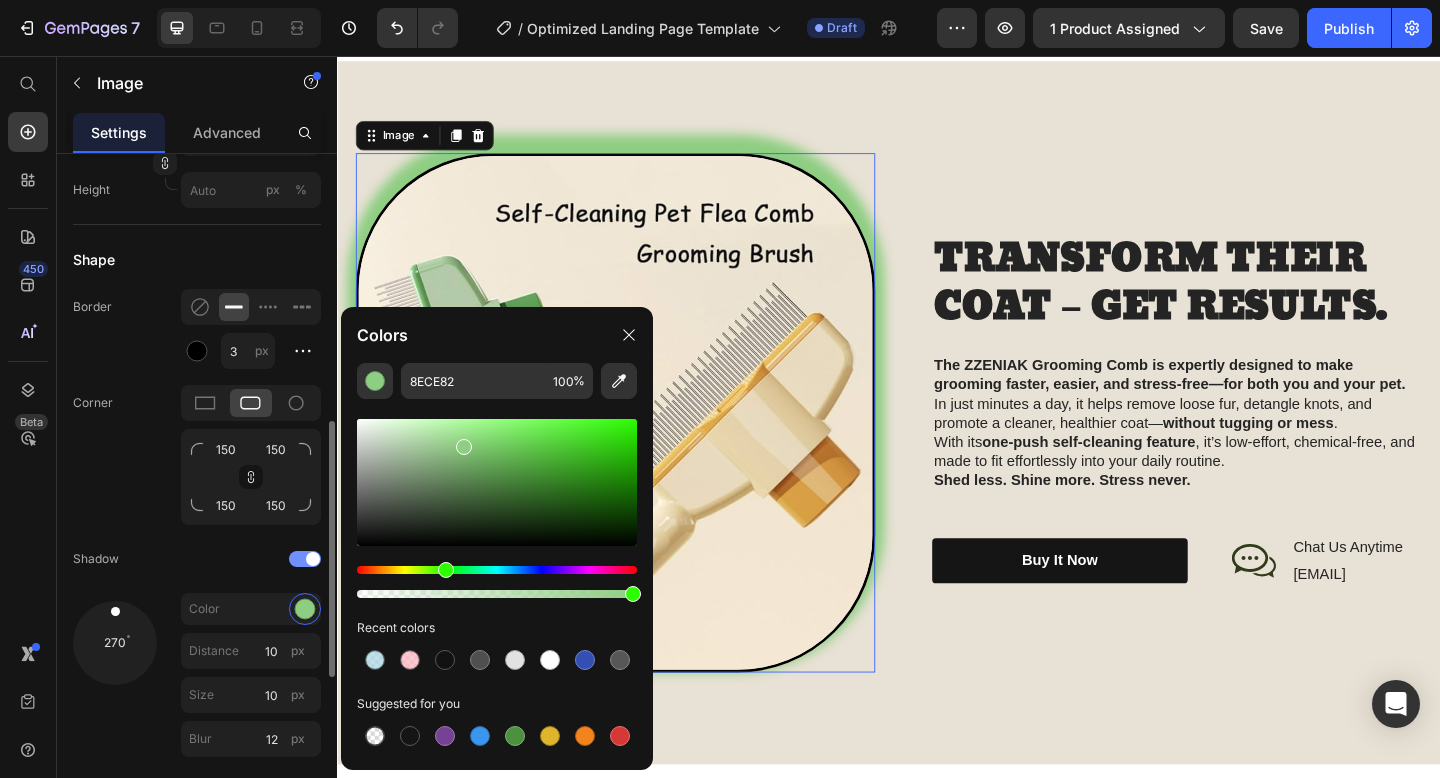 click on "Shape Border 3 px Corner 150 150 150 150 Shadow 270 Color Distance 10 px Size 10 px Blur 12 px" 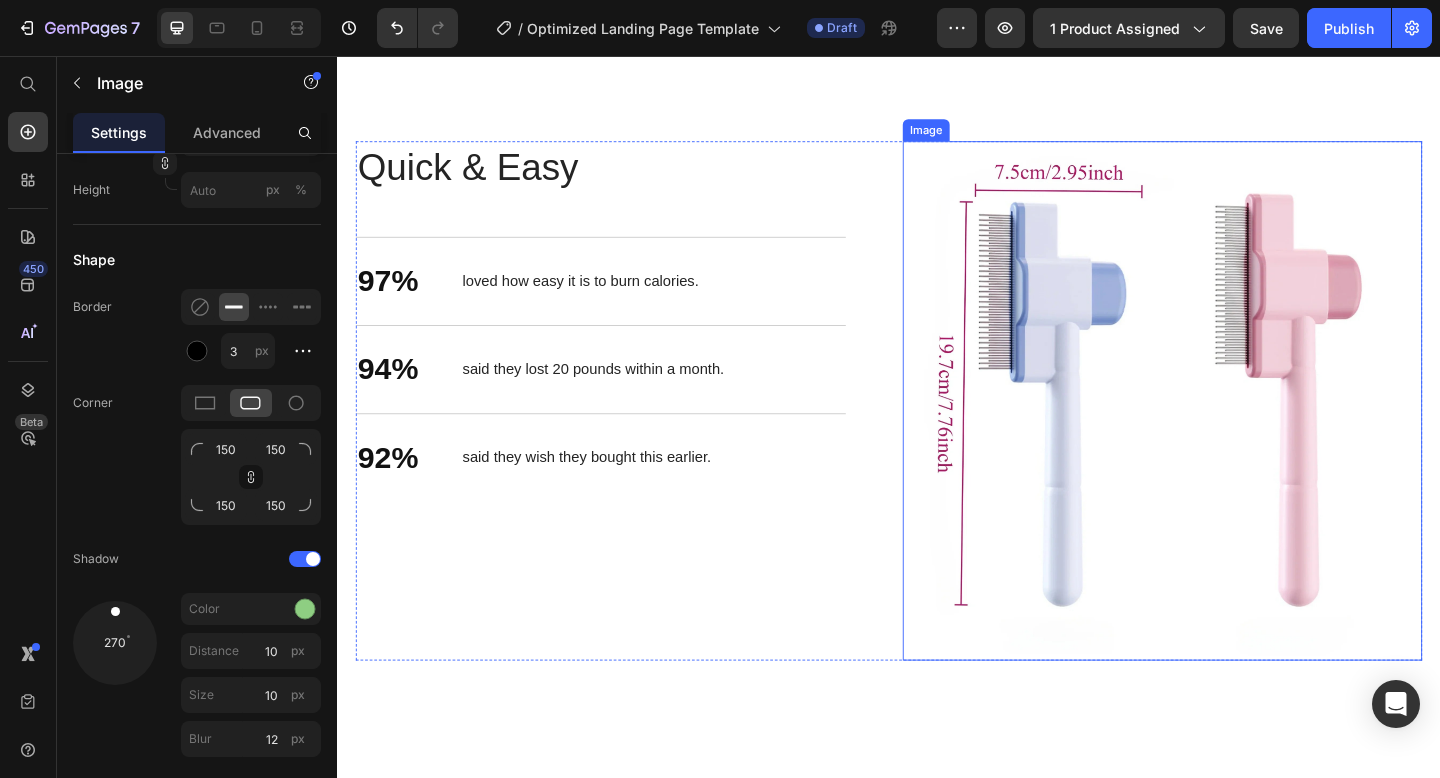 scroll, scrollTop: 2815, scrollLeft: 0, axis: vertical 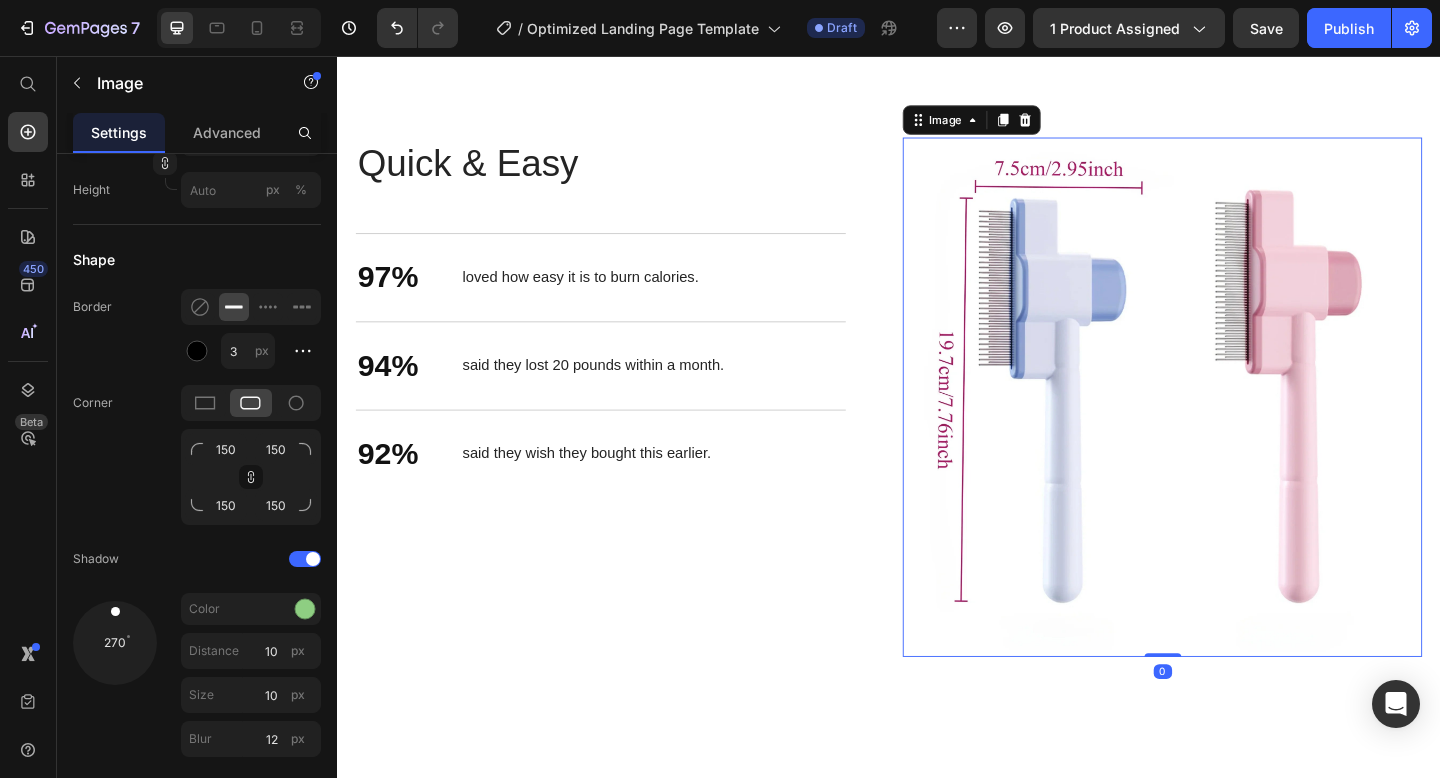 click at bounding box center [1234, 427] 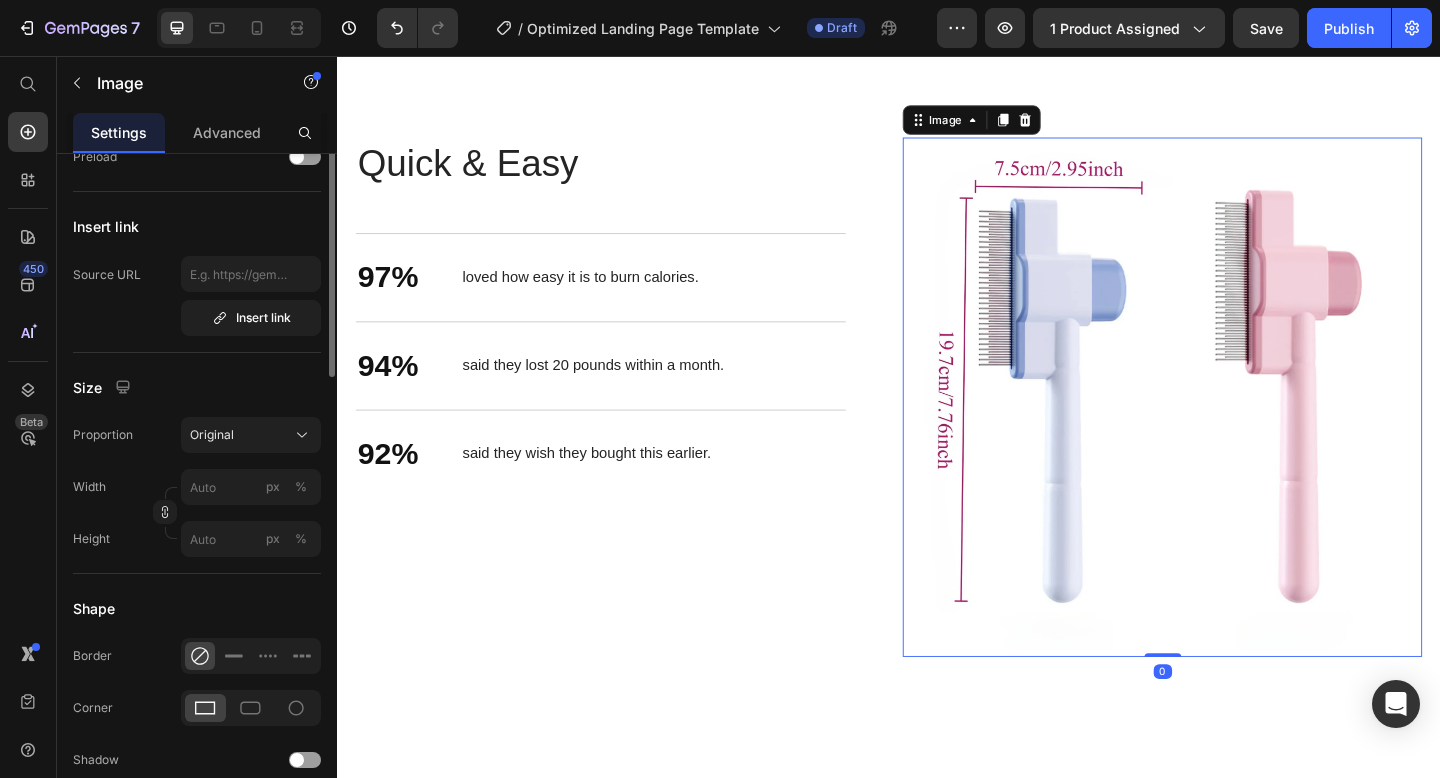 scroll, scrollTop: 0, scrollLeft: 0, axis: both 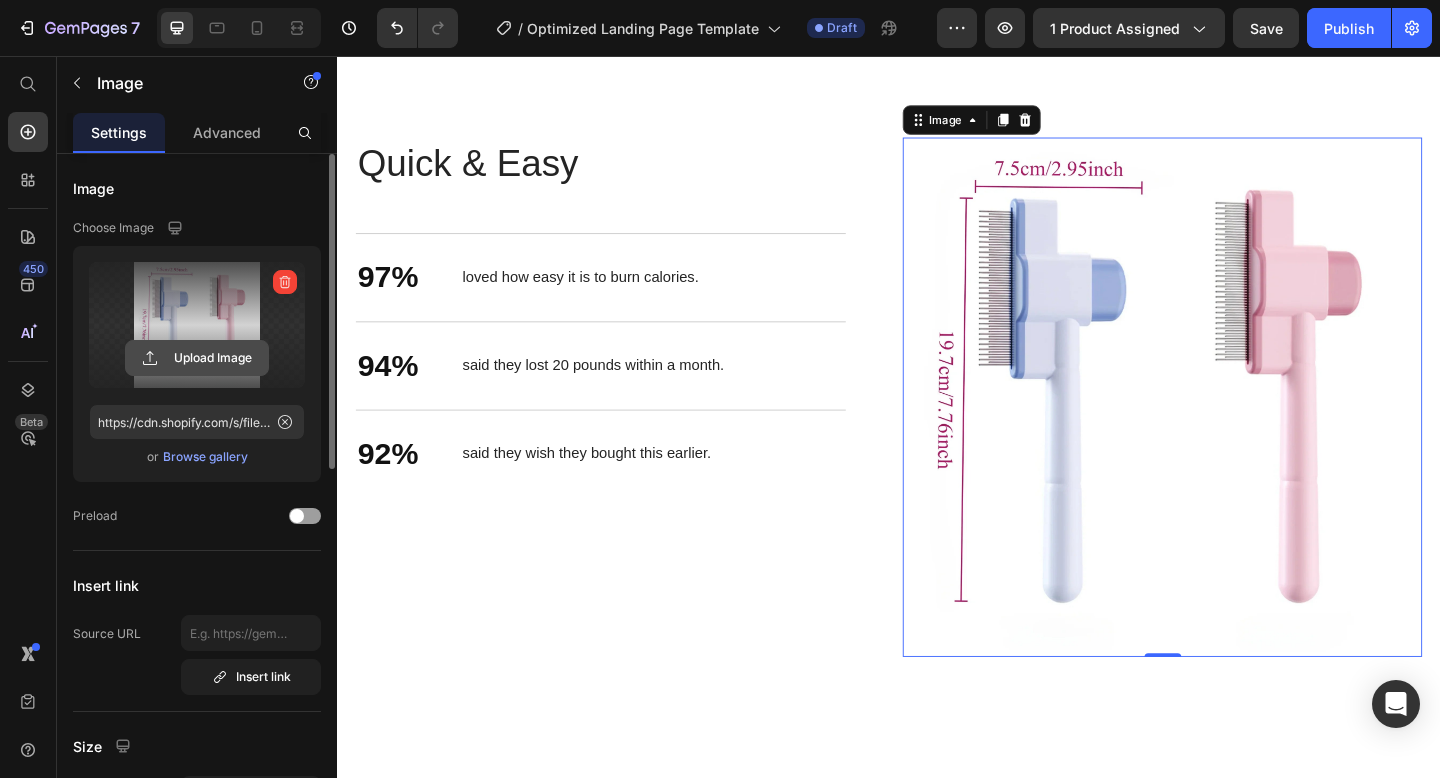 click 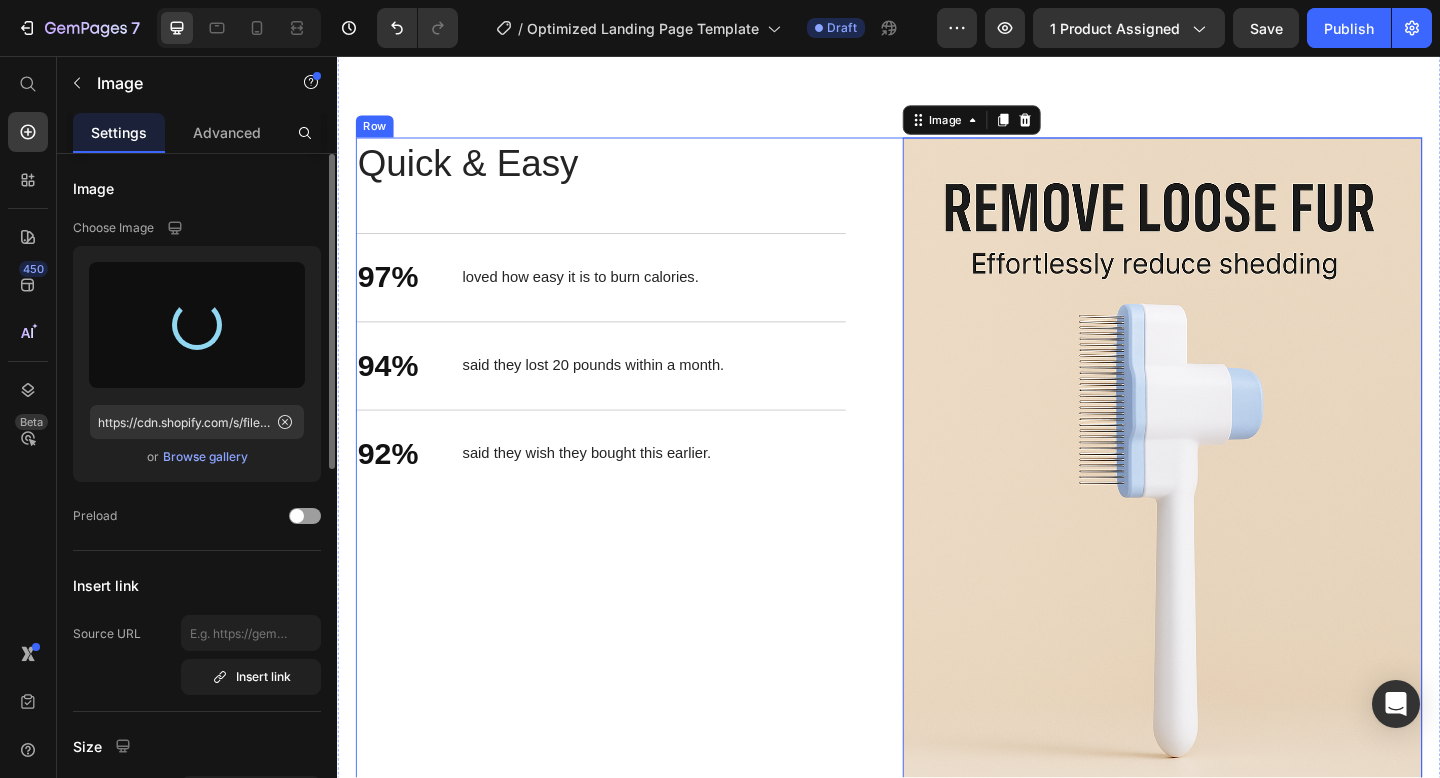 type on "https://cdn.shopify.com/s/files/1/0653/1743/7491/files/gempages_571403917636666183-04320c4b-bda4-4157-91aa-8f9aebc3d3f1.png" 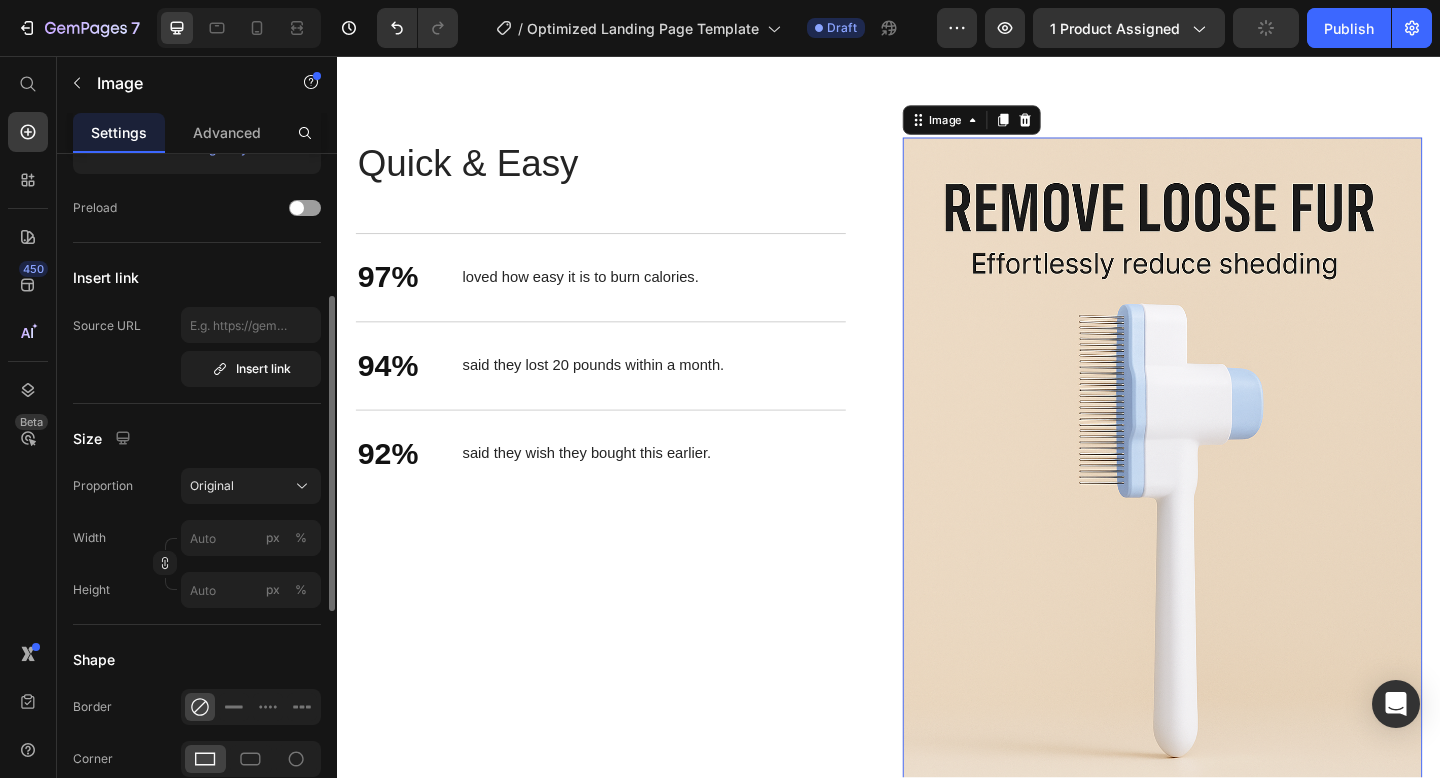 scroll, scrollTop: 375, scrollLeft: 0, axis: vertical 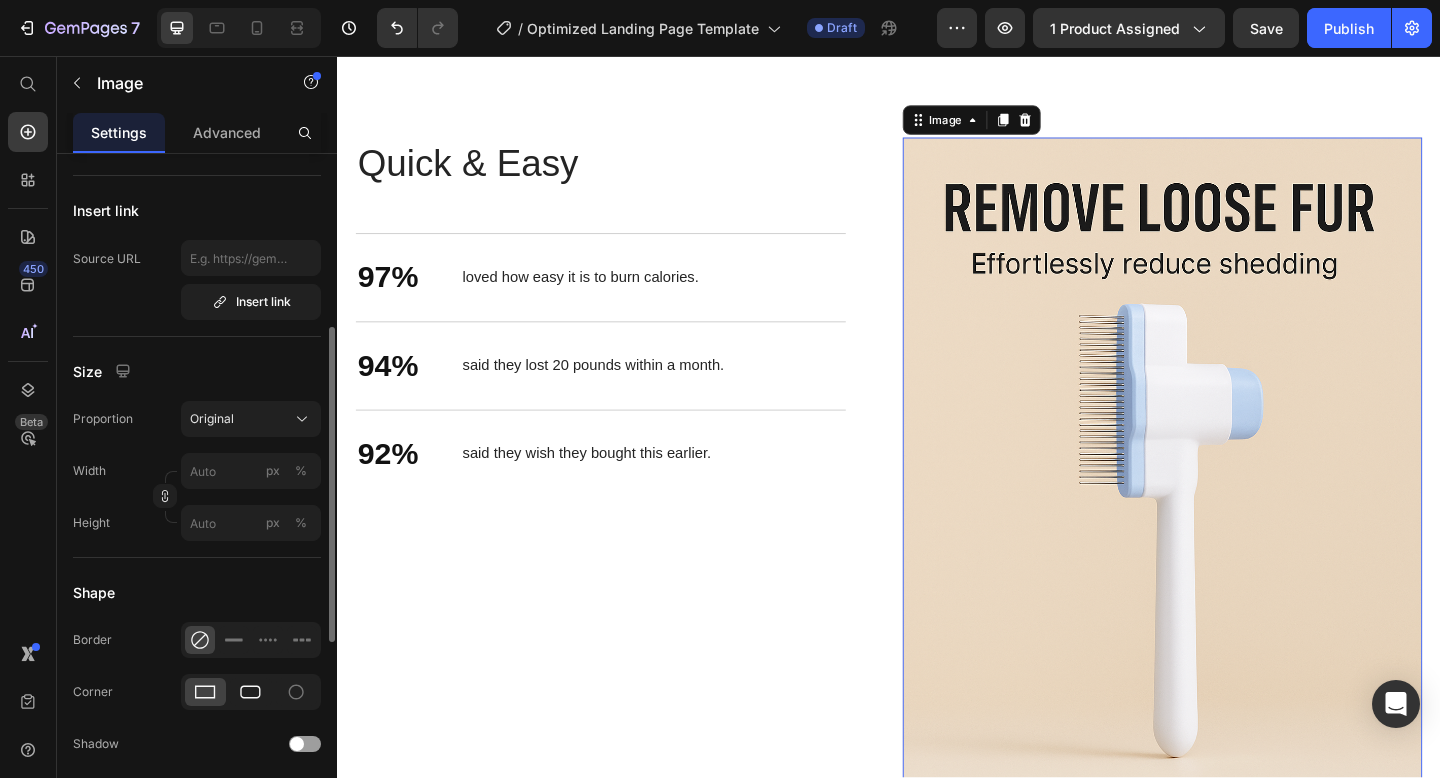 click 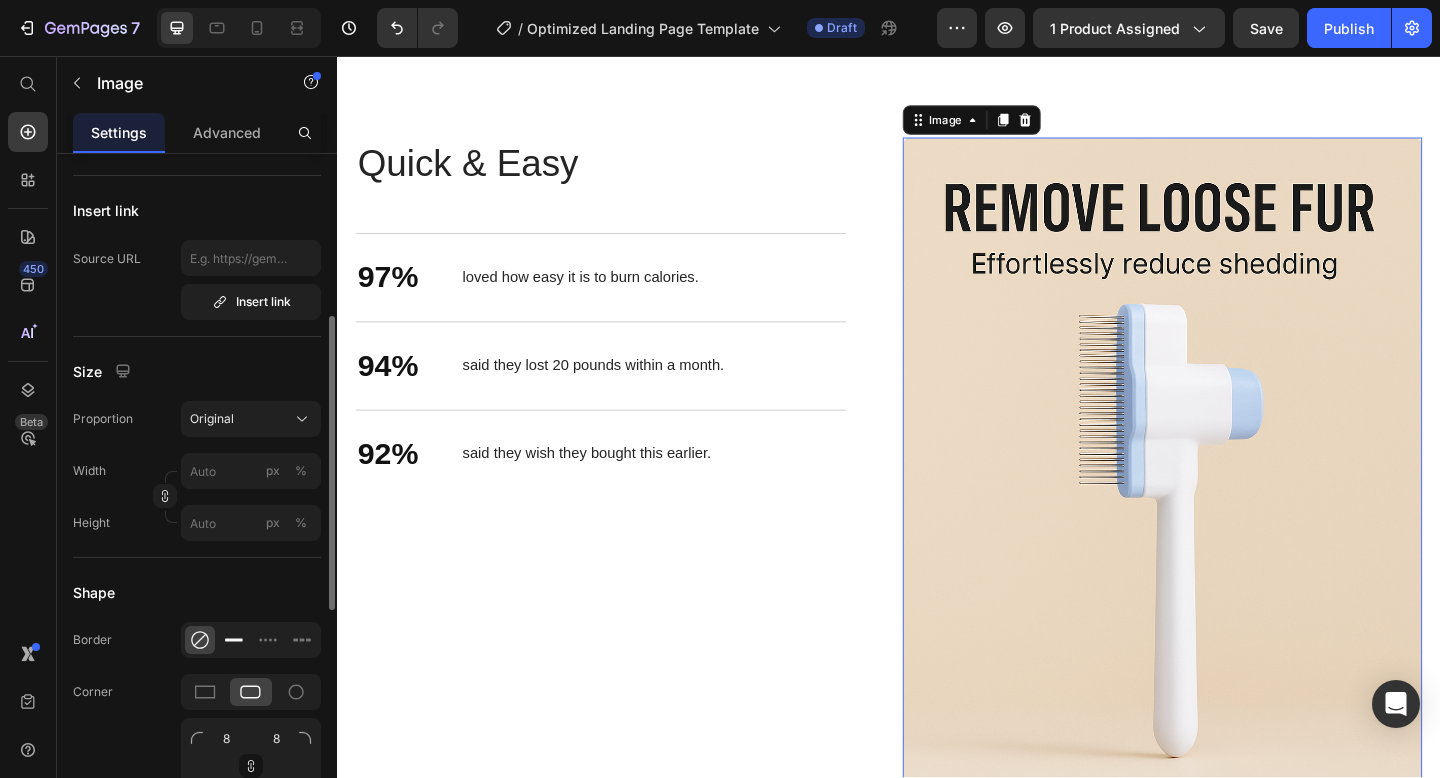 click 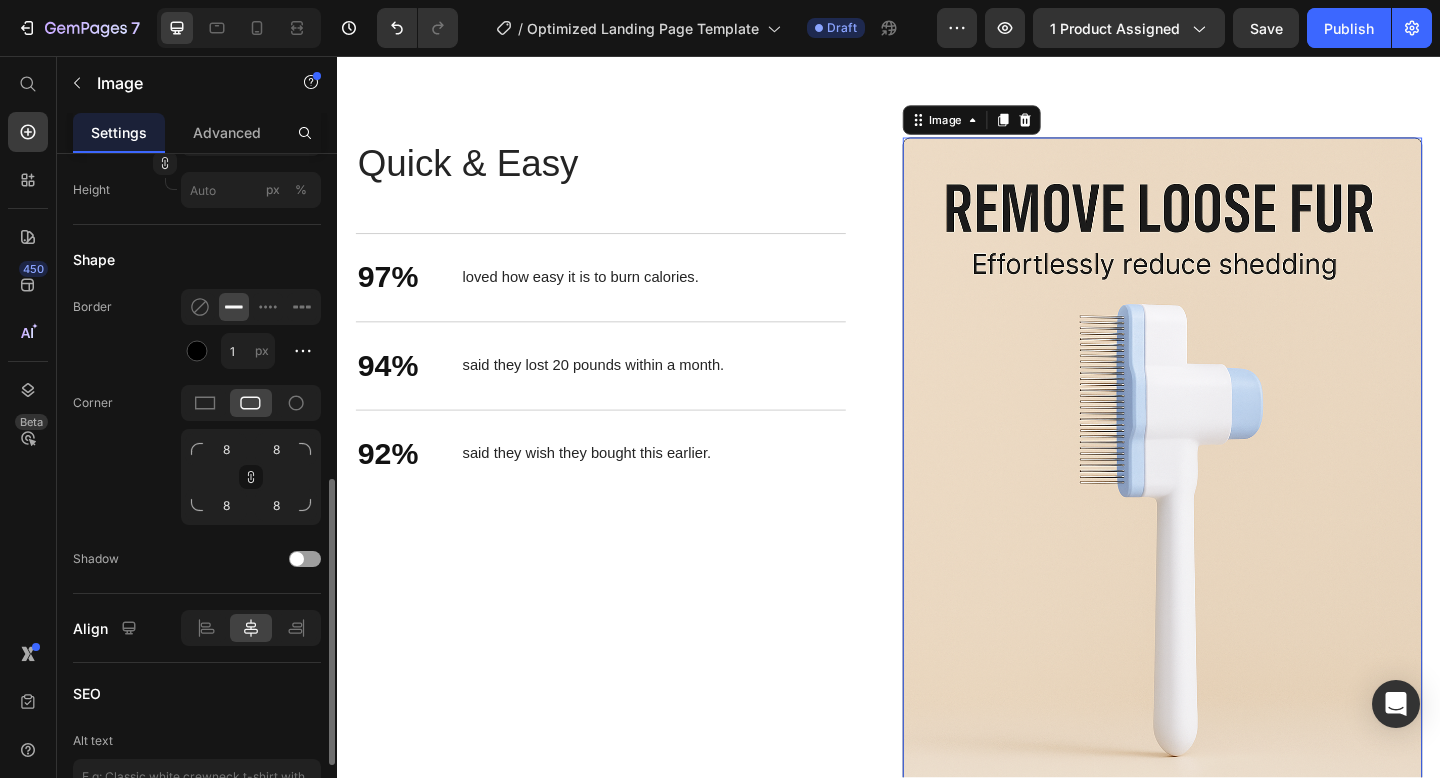 scroll, scrollTop: 737, scrollLeft: 0, axis: vertical 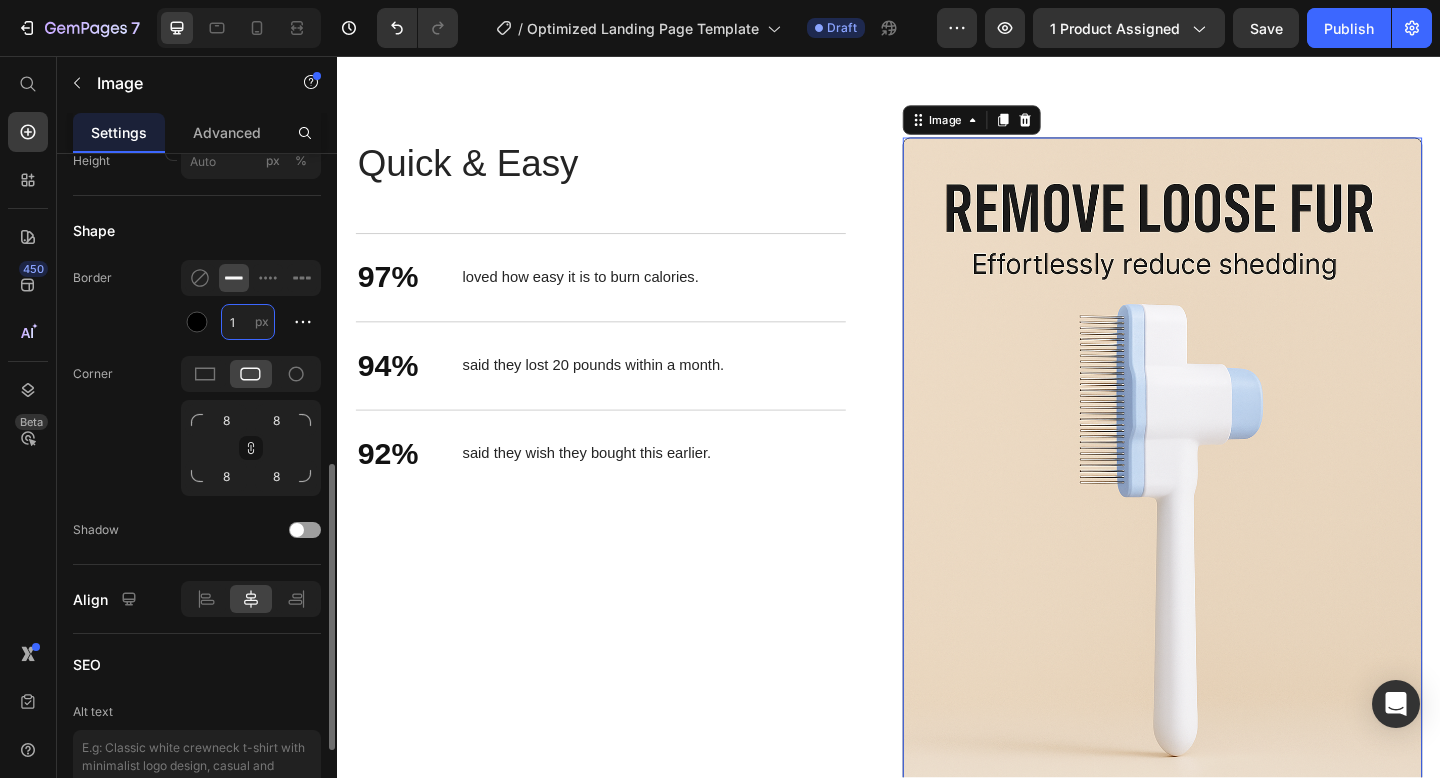 click on "1" at bounding box center (248, 322) 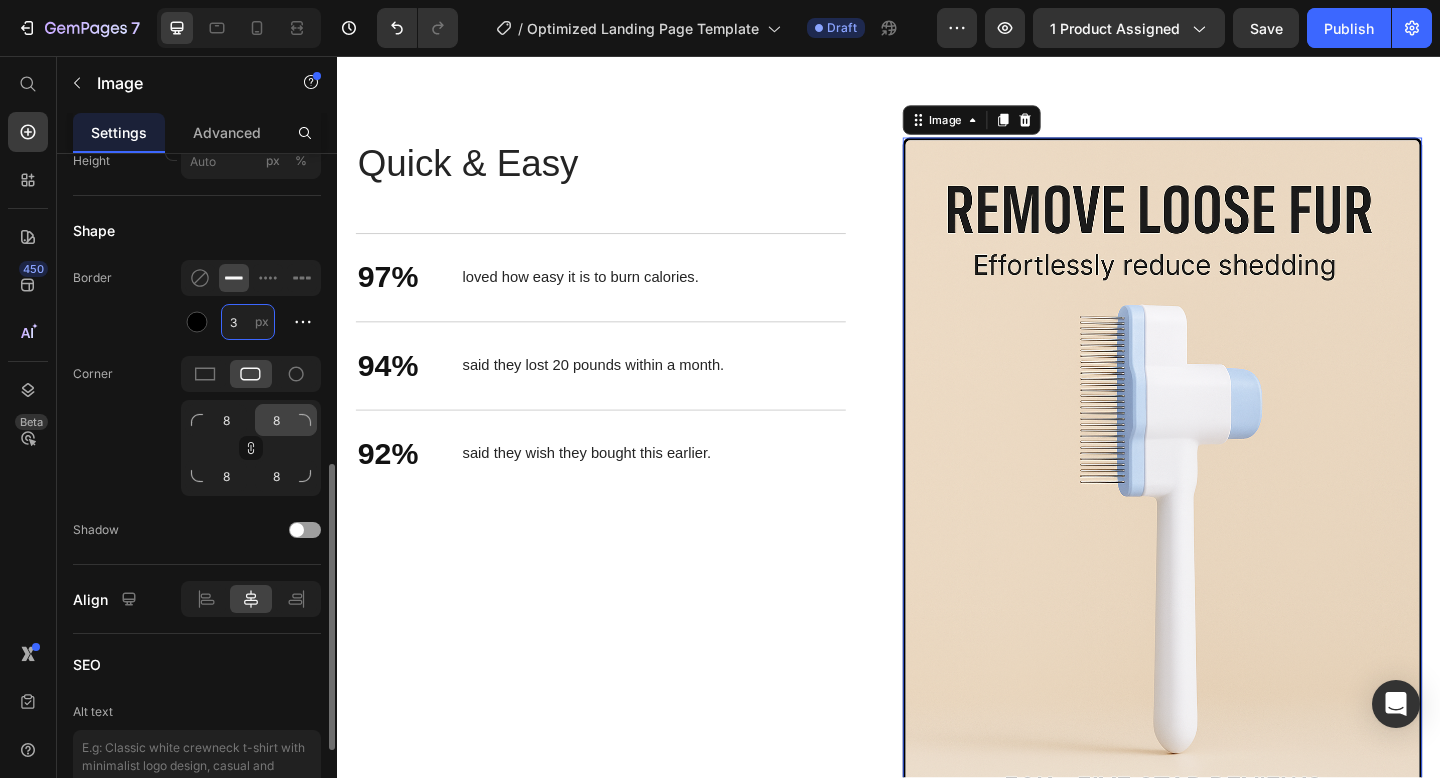 type on "3" 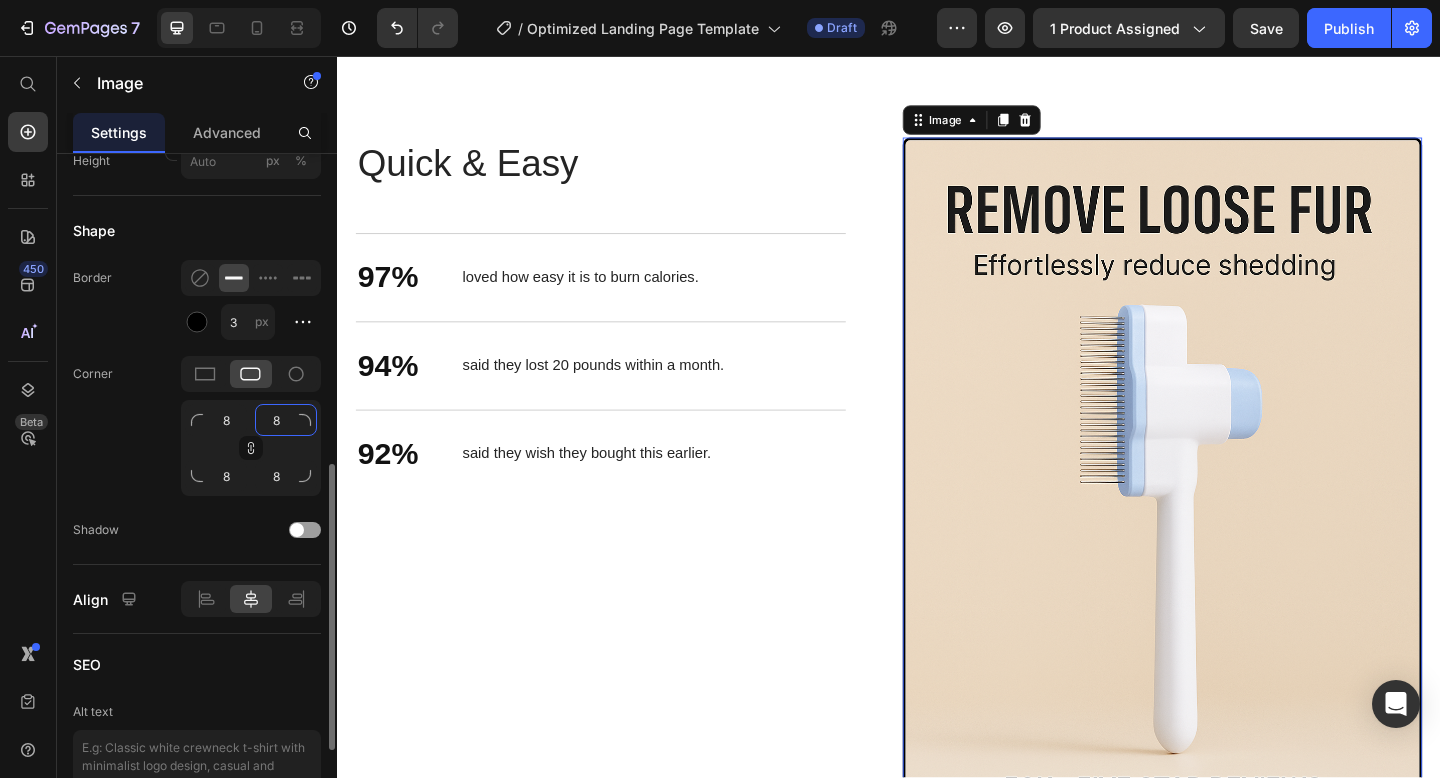 click on "8" 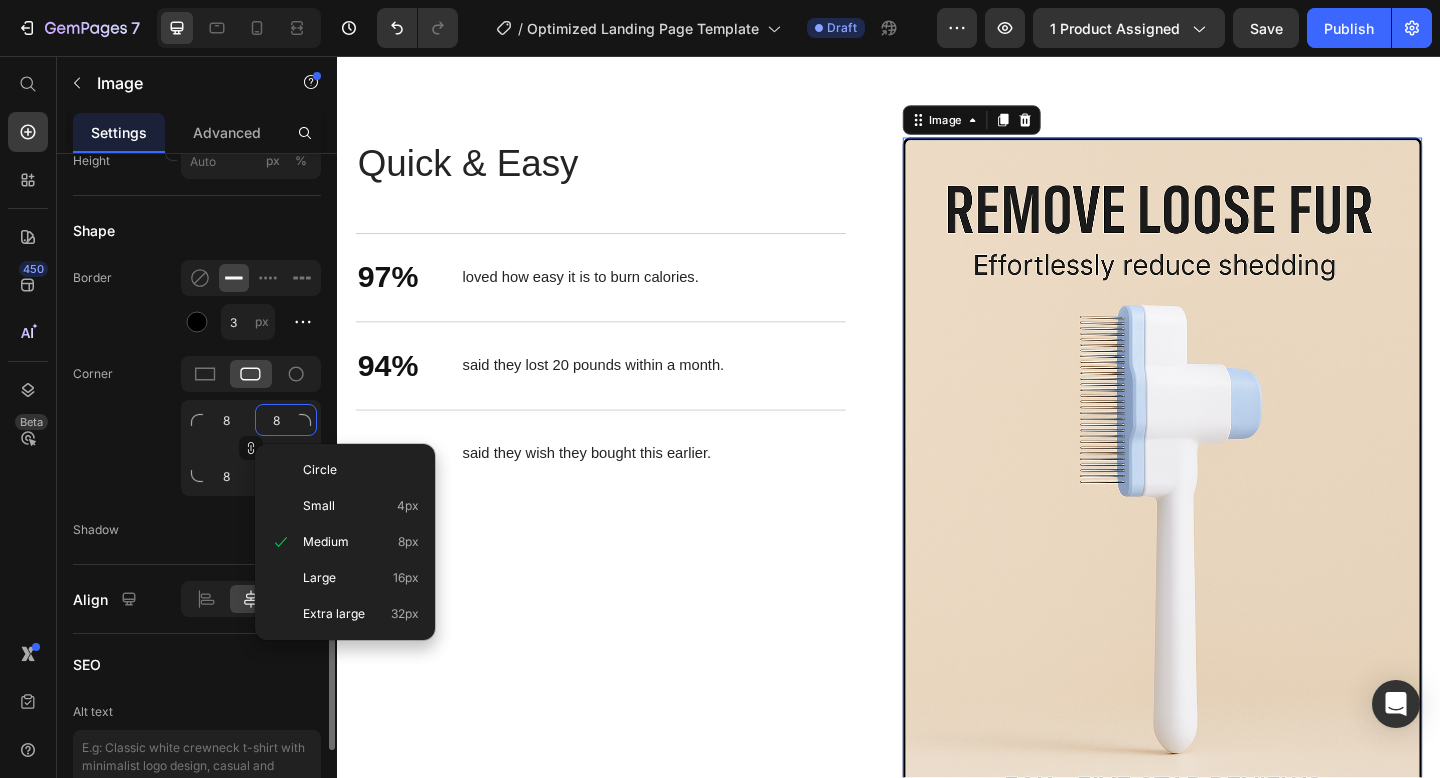 type on "1" 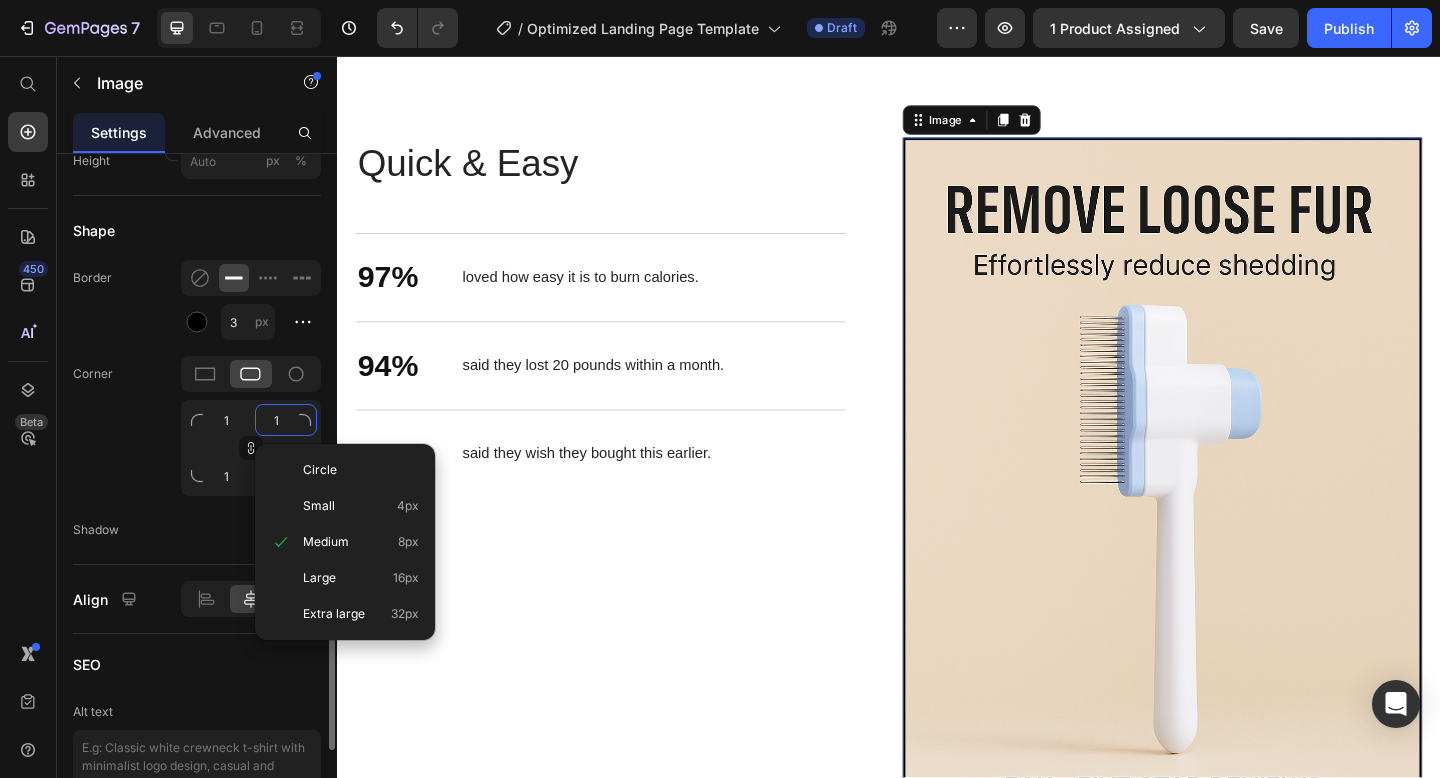 type on "10" 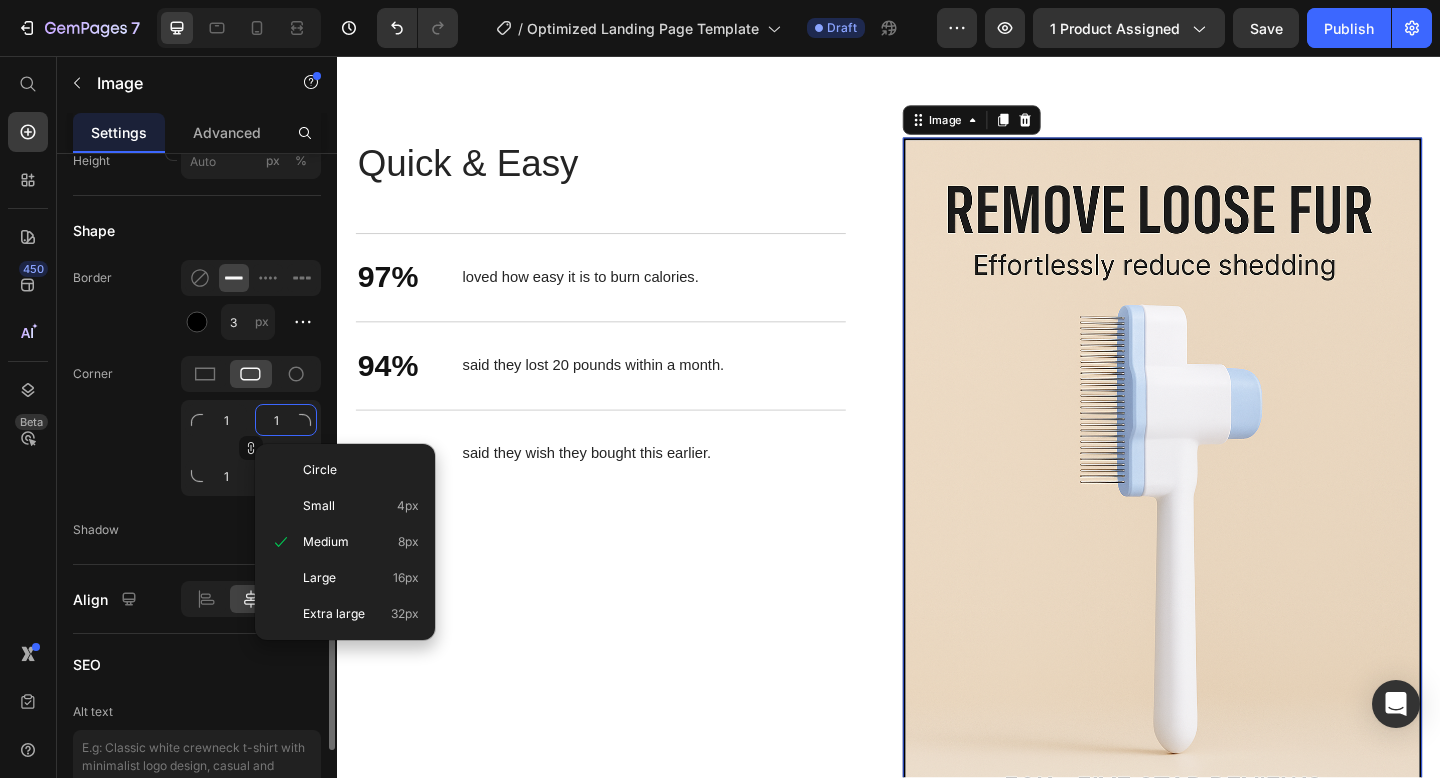 type on "10" 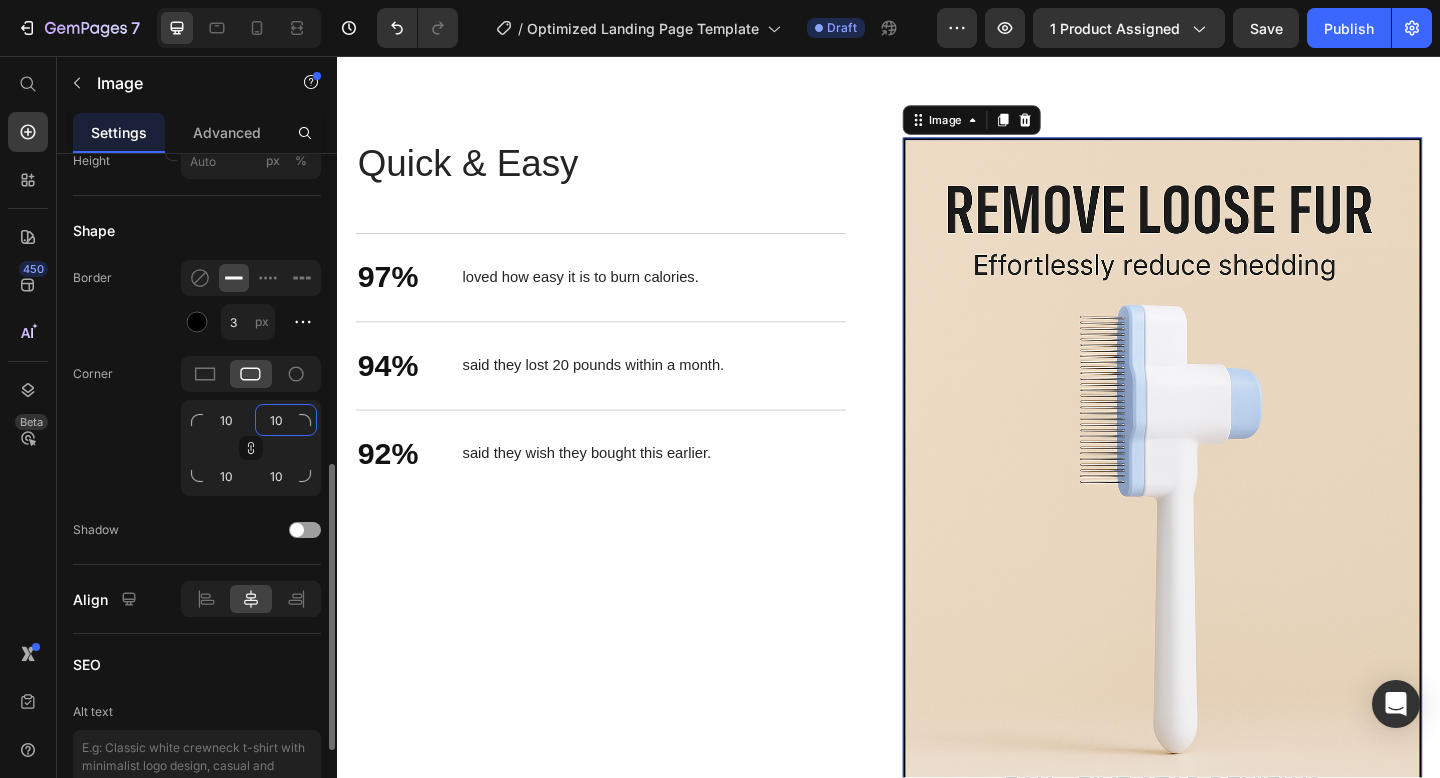 type on "100" 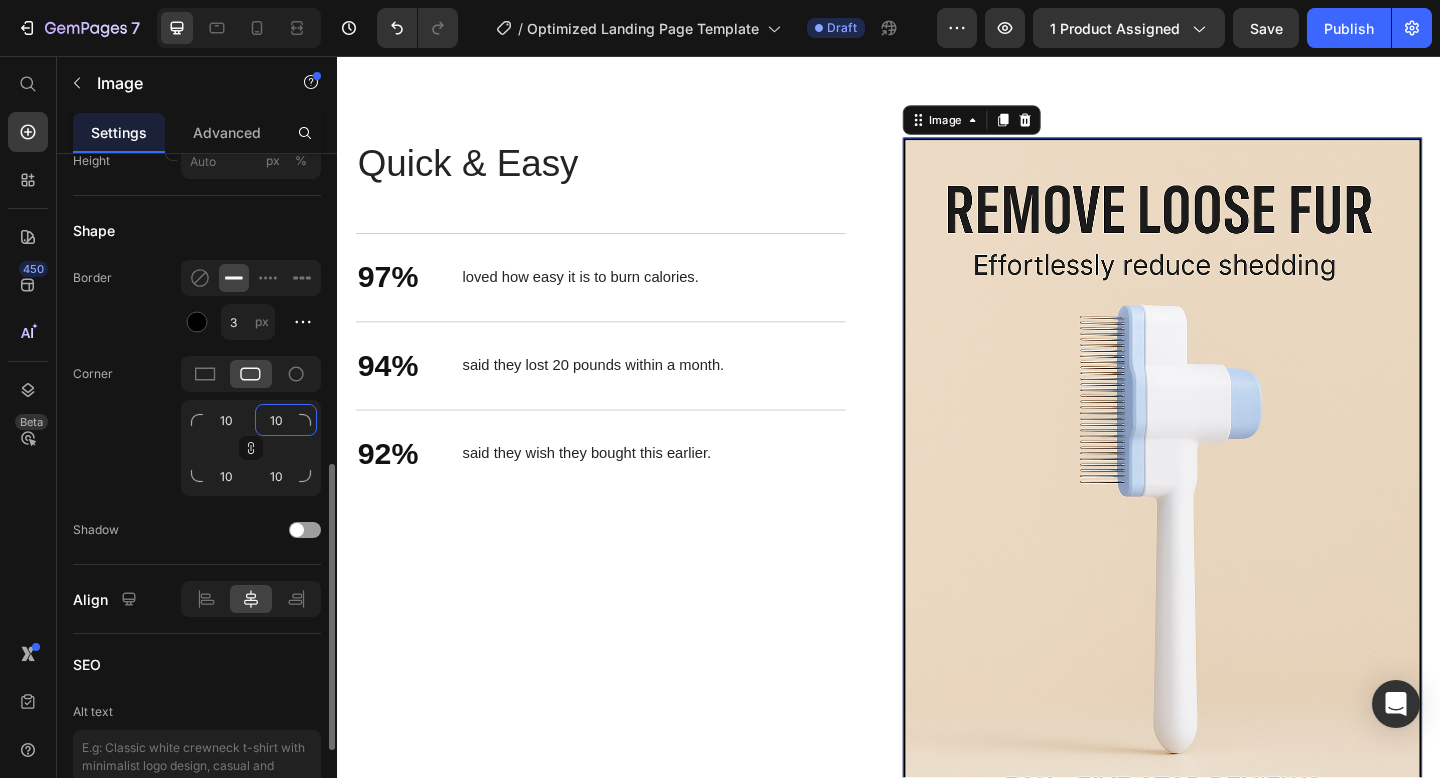 type on "100" 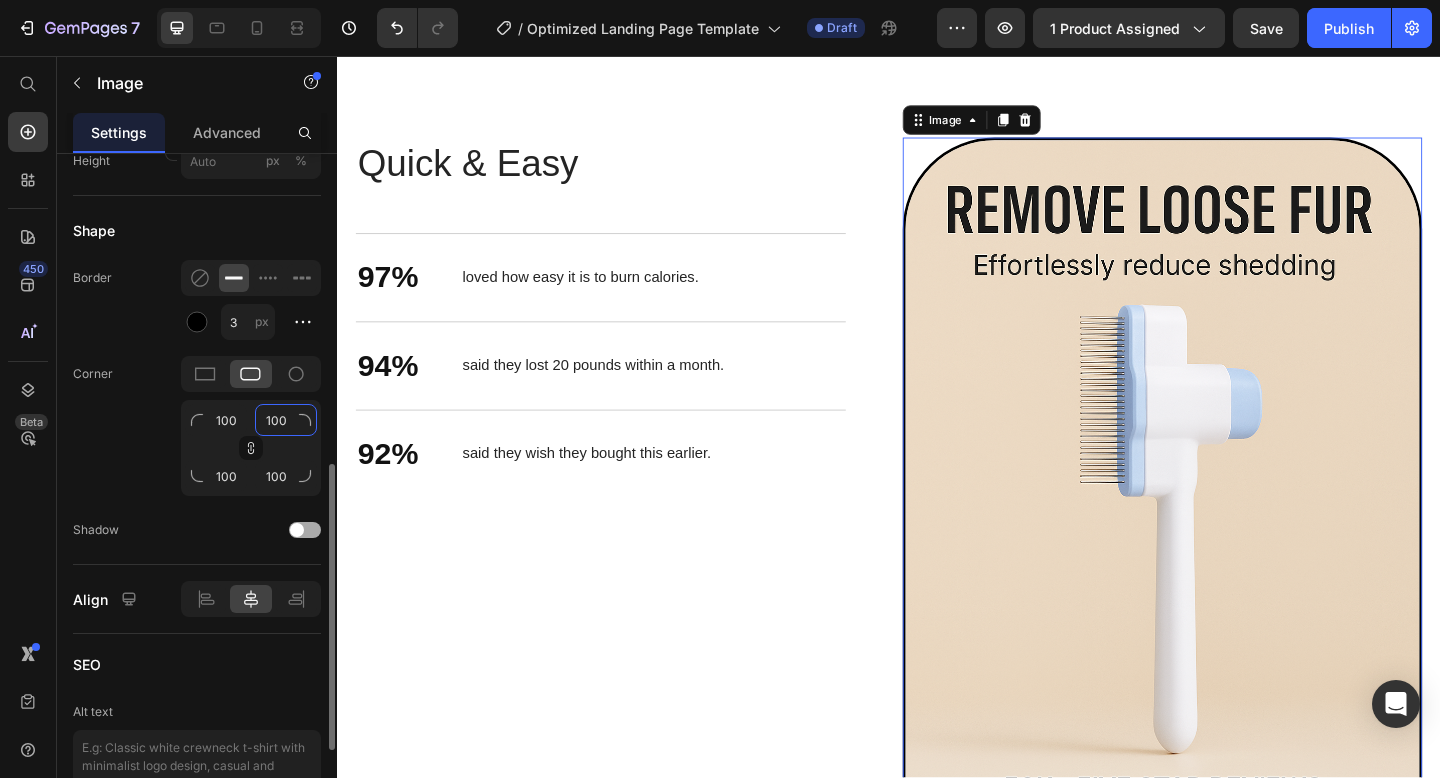 type on "100" 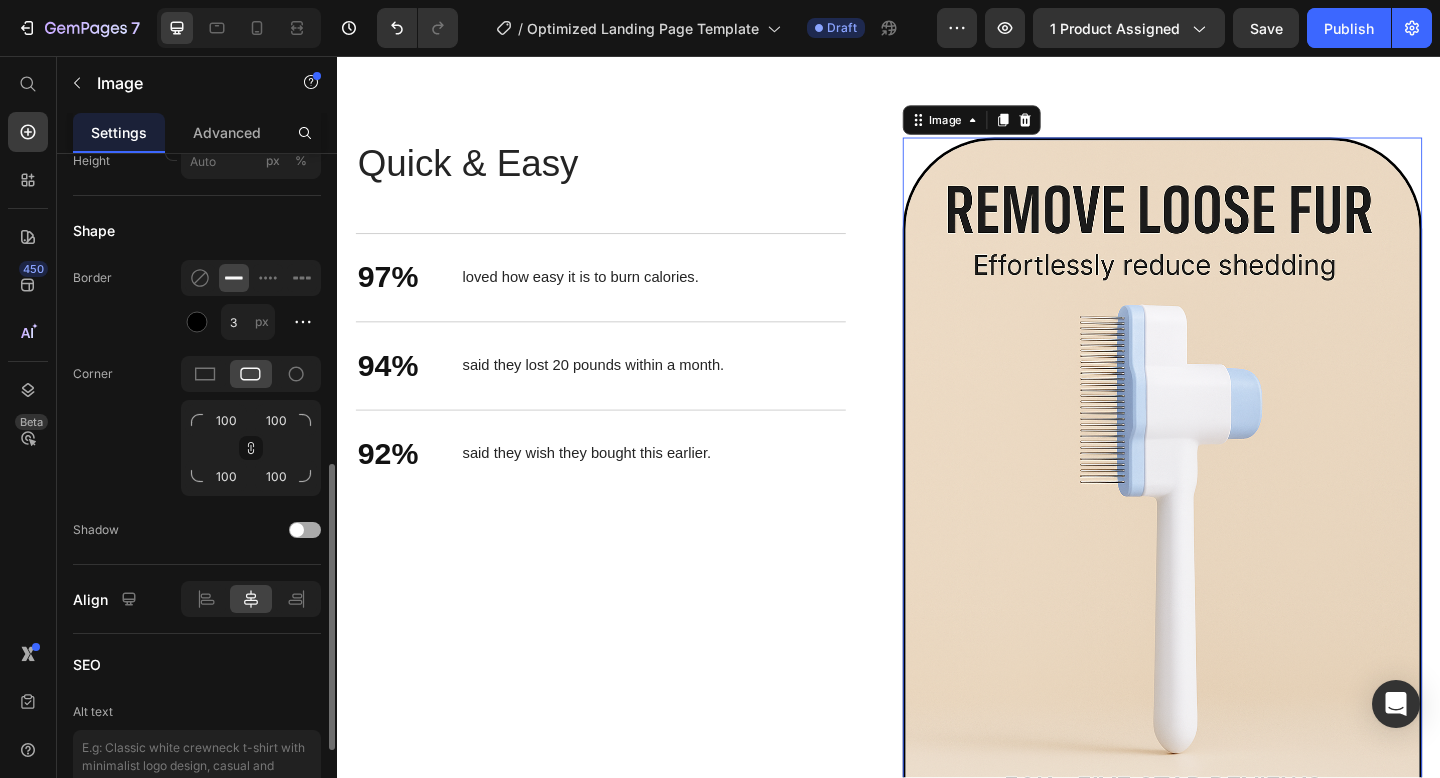 click at bounding box center [305, 530] 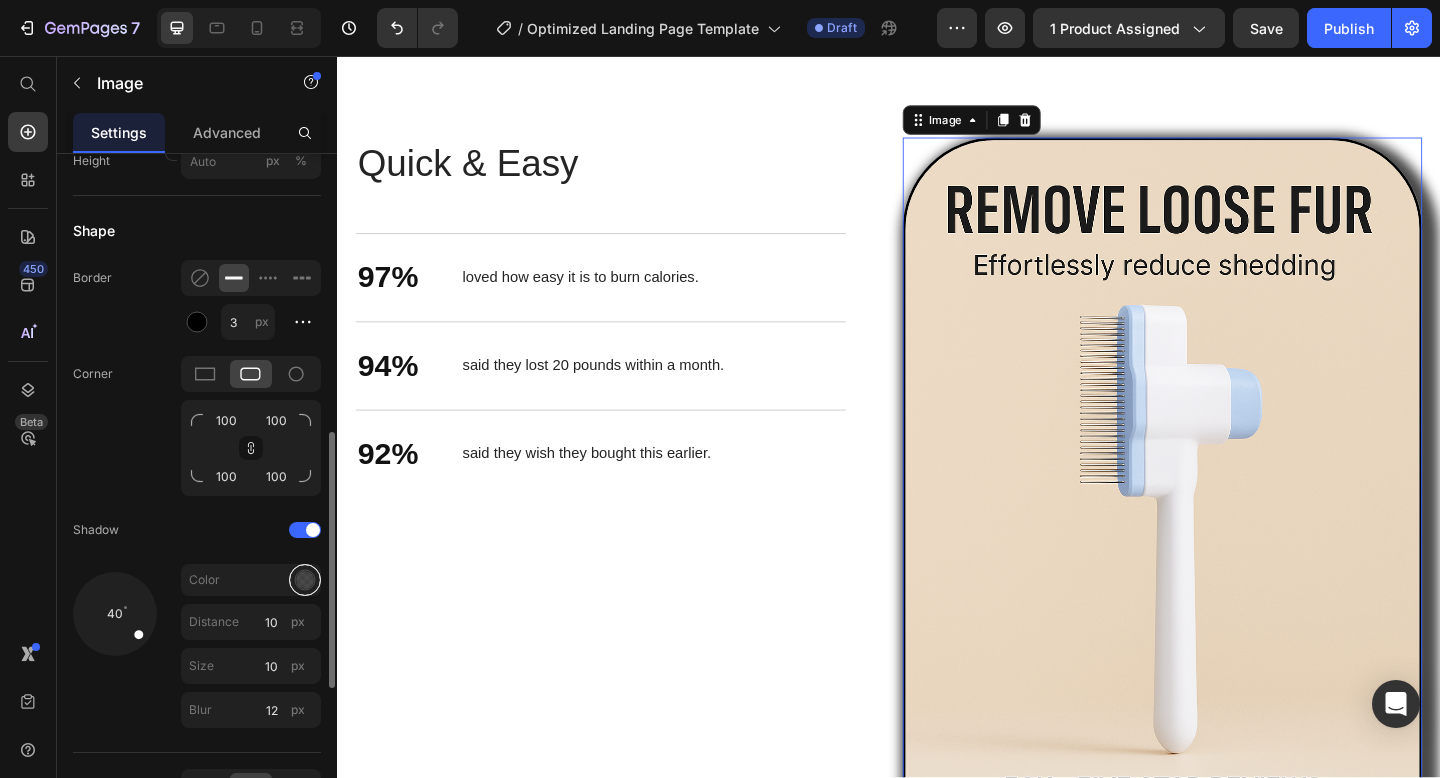 click at bounding box center (305, 580) 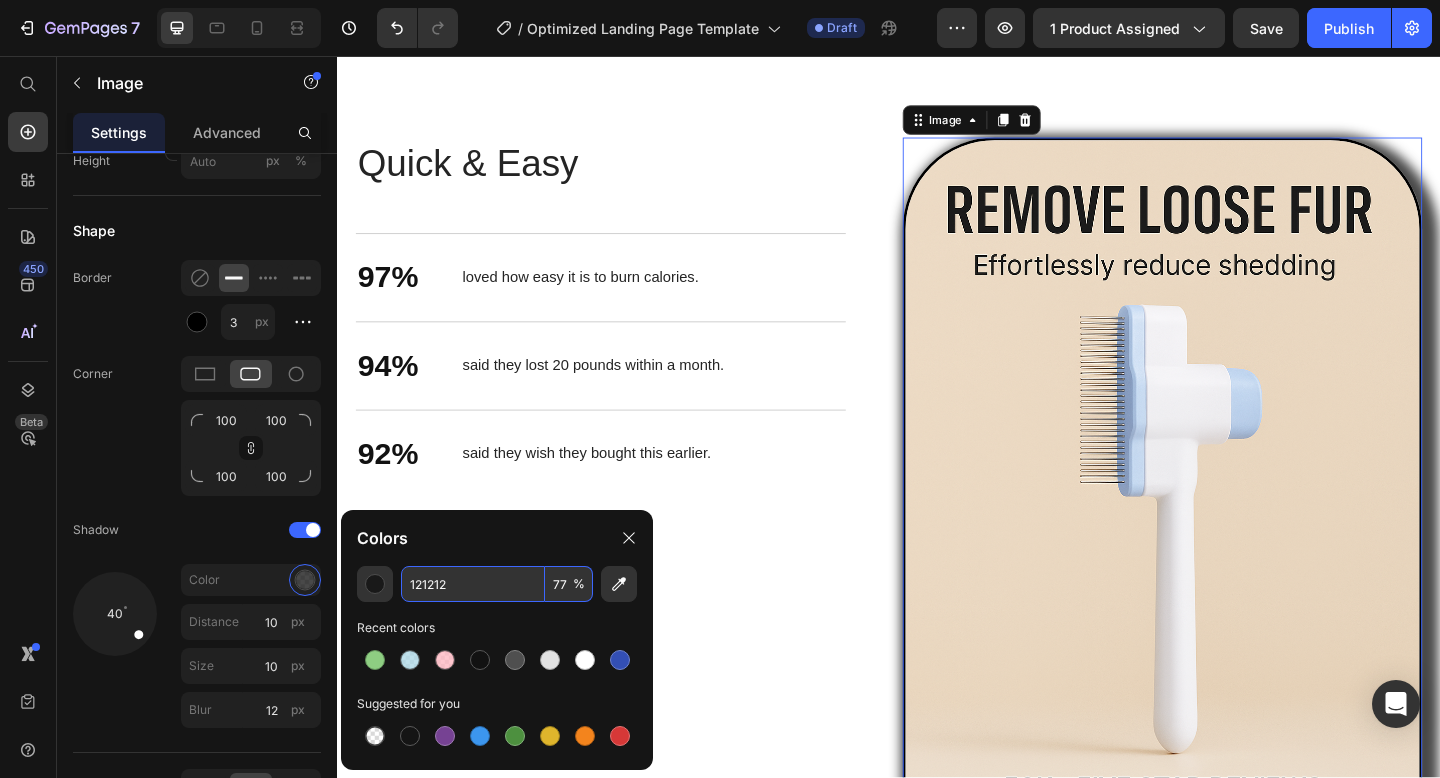 click on "121212" at bounding box center [473, 584] 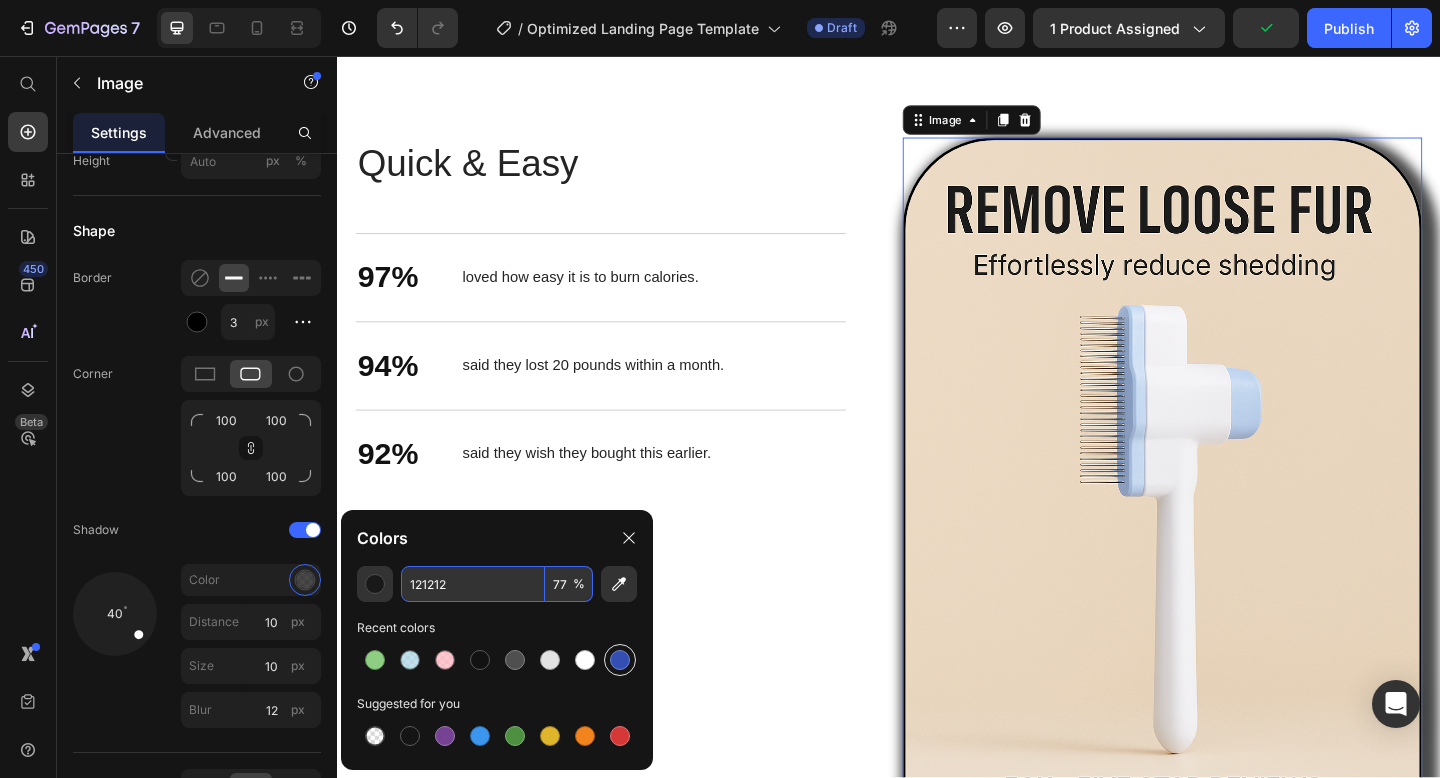 click at bounding box center (620, 660) 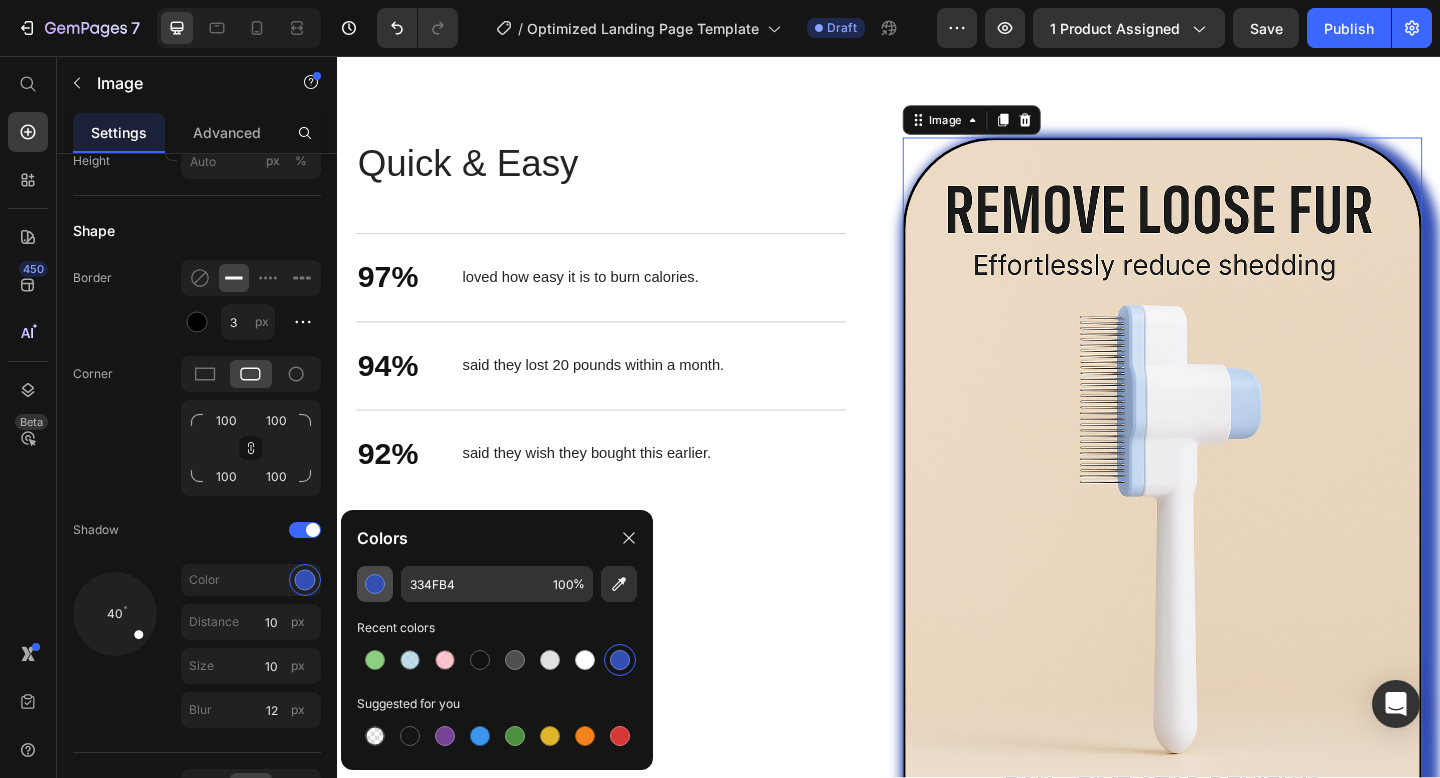 click at bounding box center [375, 584] 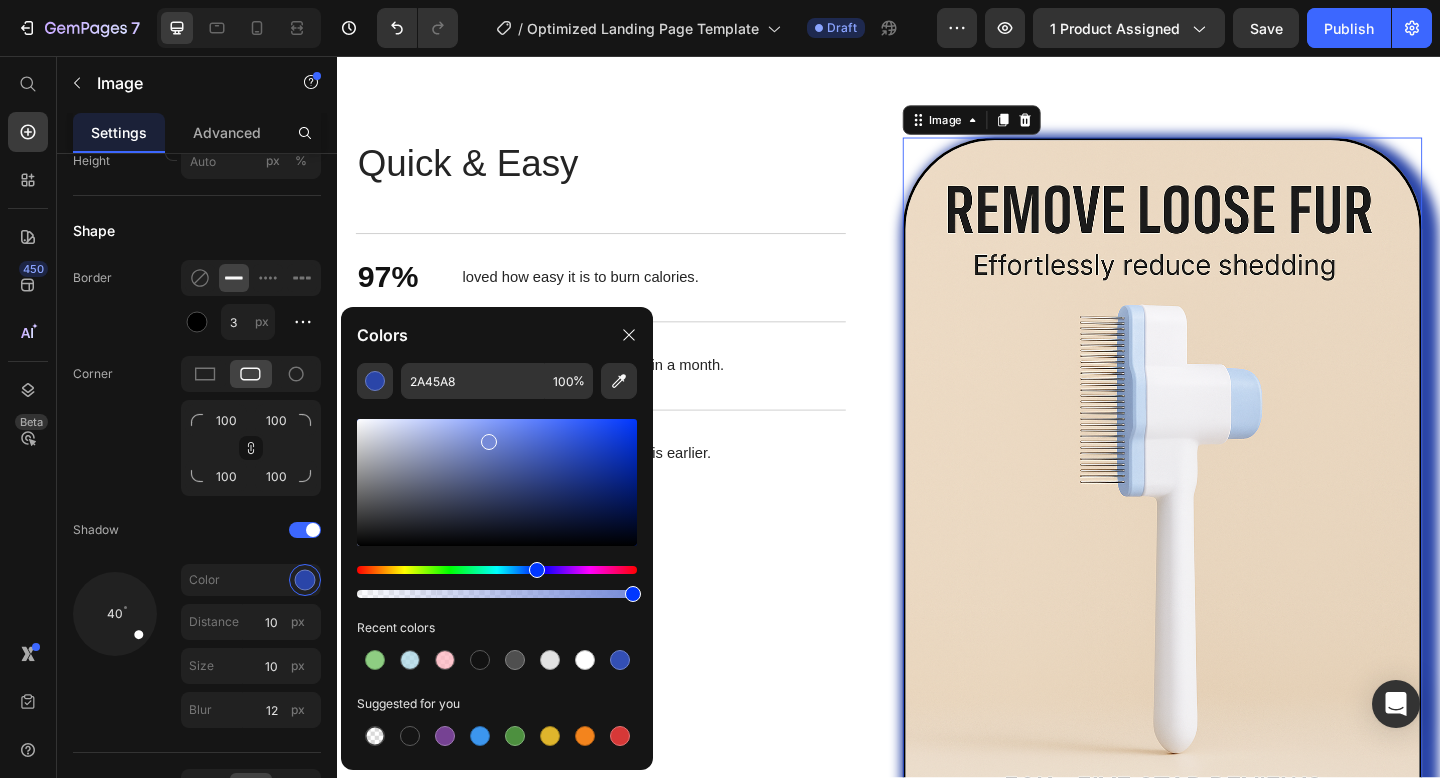 type on "758AD8" 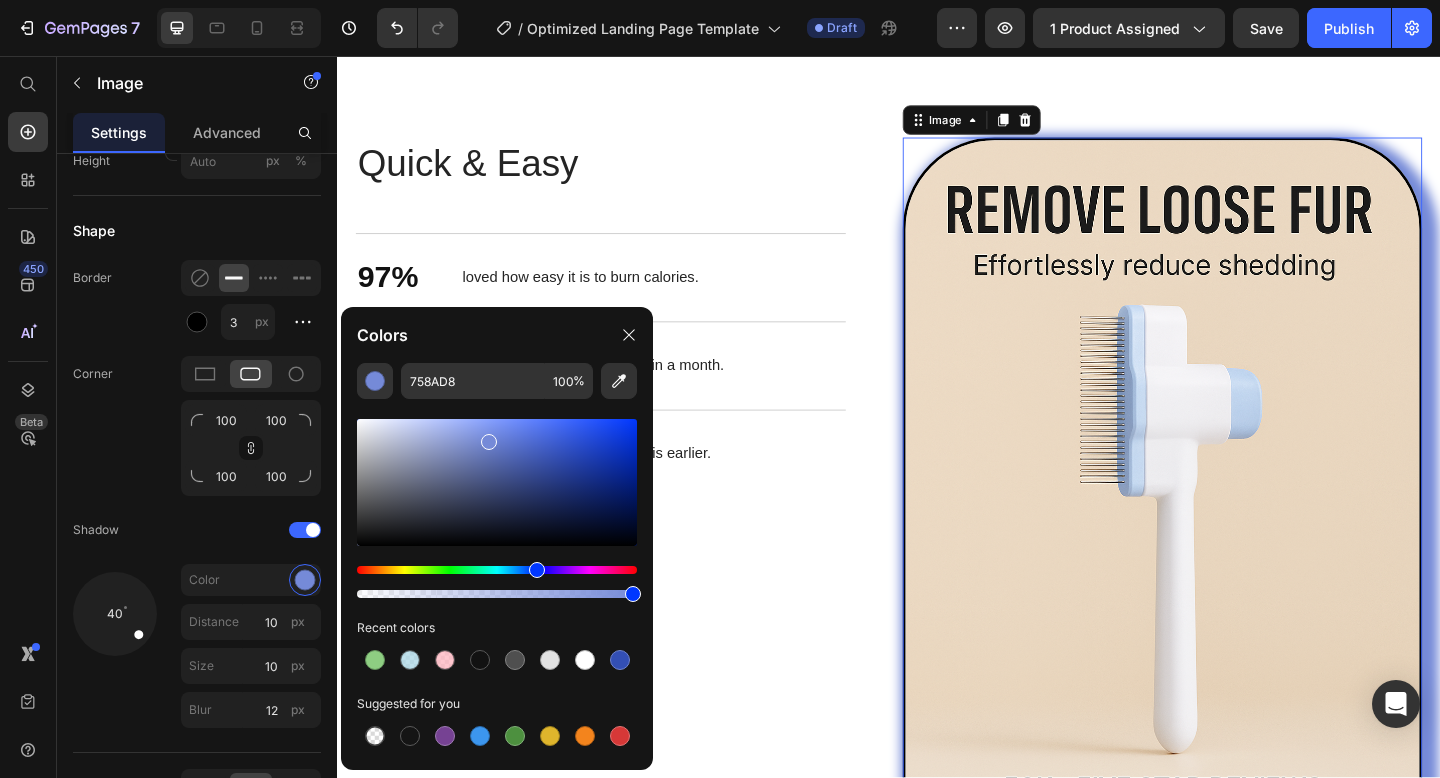 drag, startPoint x: 568, startPoint y: 461, endPoint x: 488, endPoint y: 437, distance: 83.52245 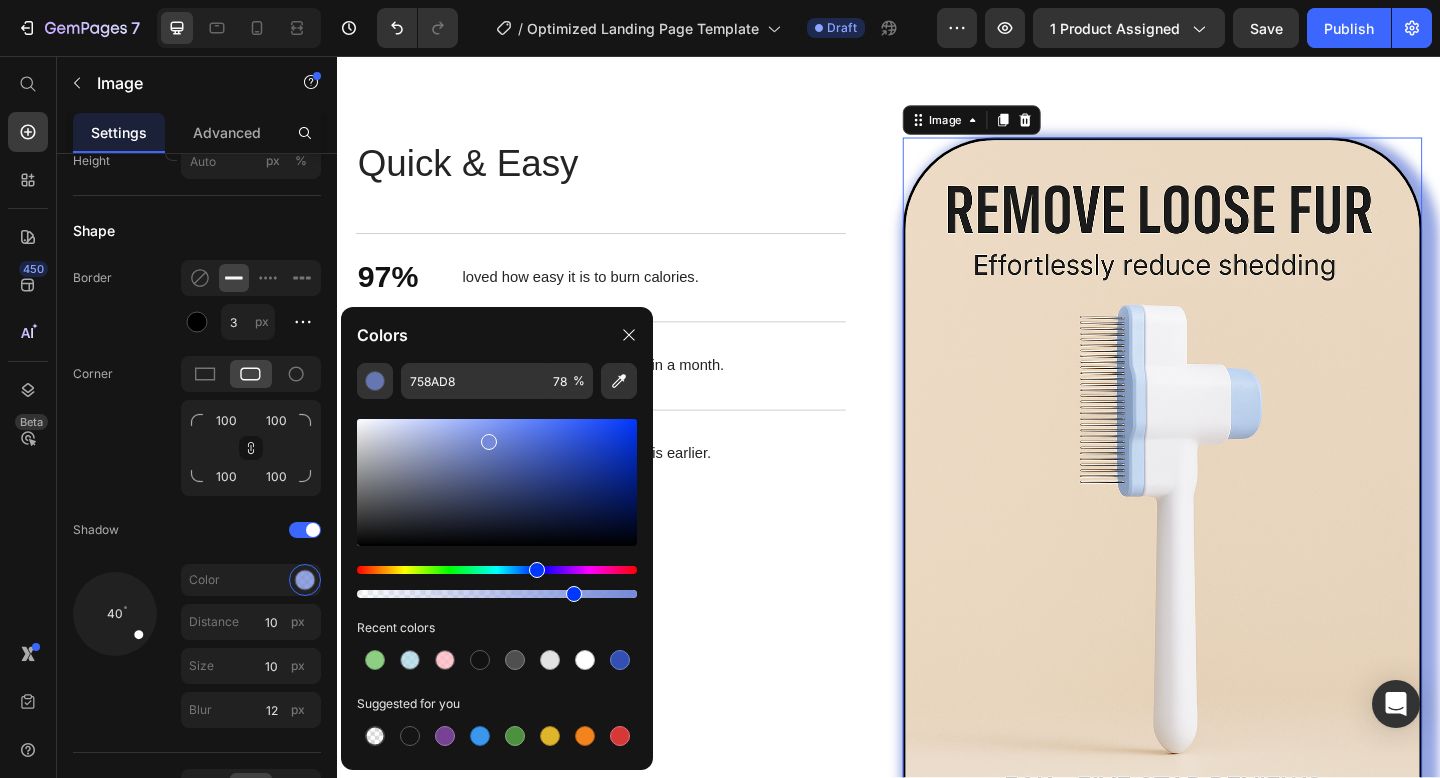 drag, startPoint x: 624, startPoint y: 593, endPoint x: 564, endPoint y: 594, distance: 60.00833 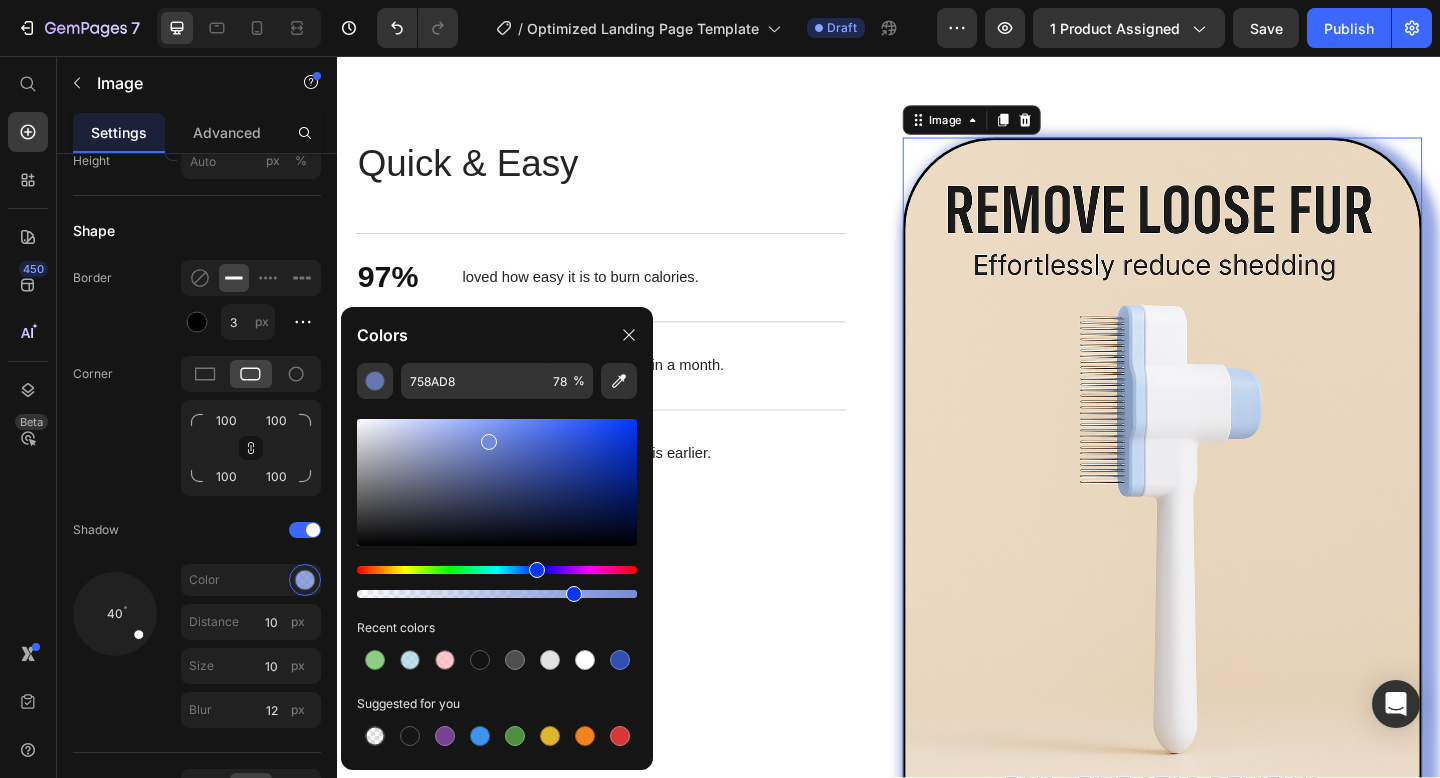 click at bounding box center (497, 594) 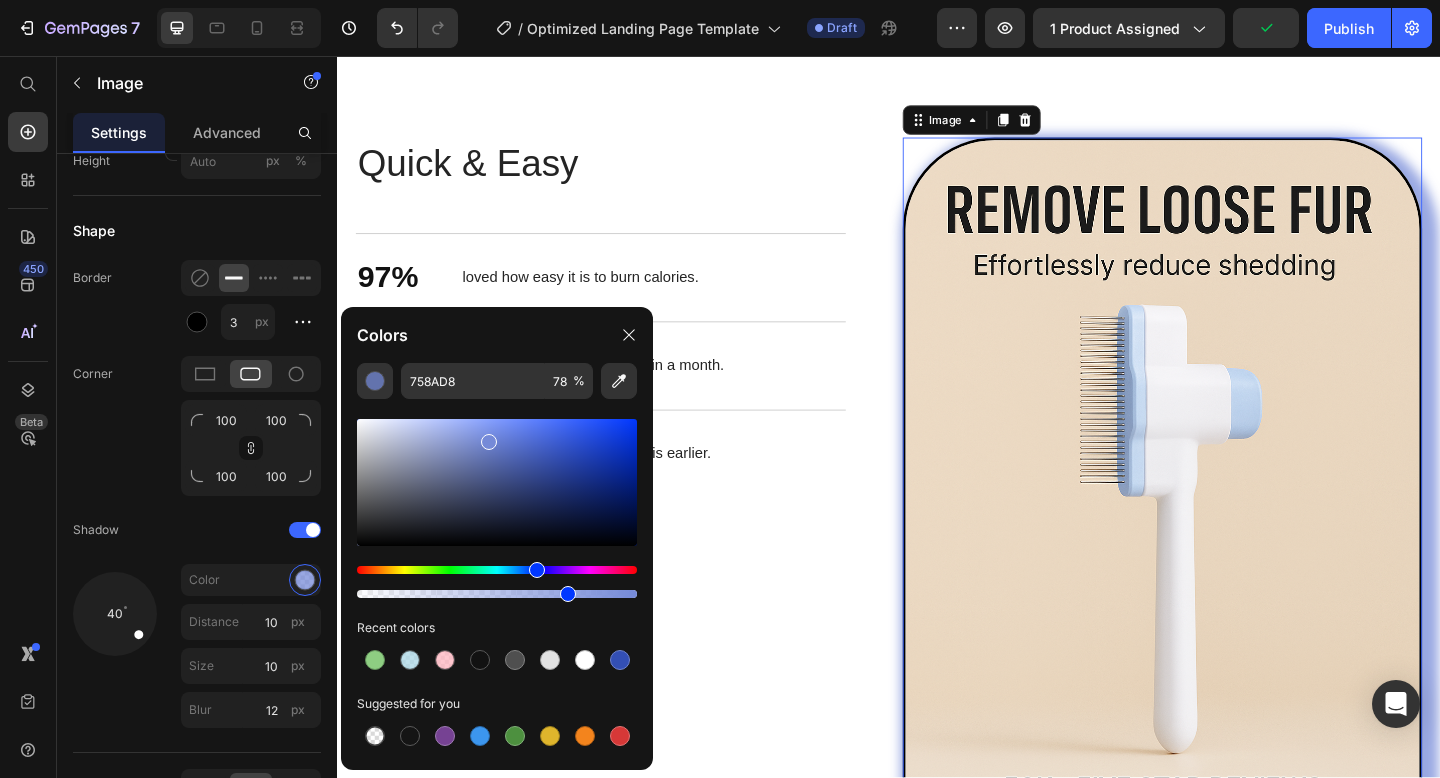 type on "74" 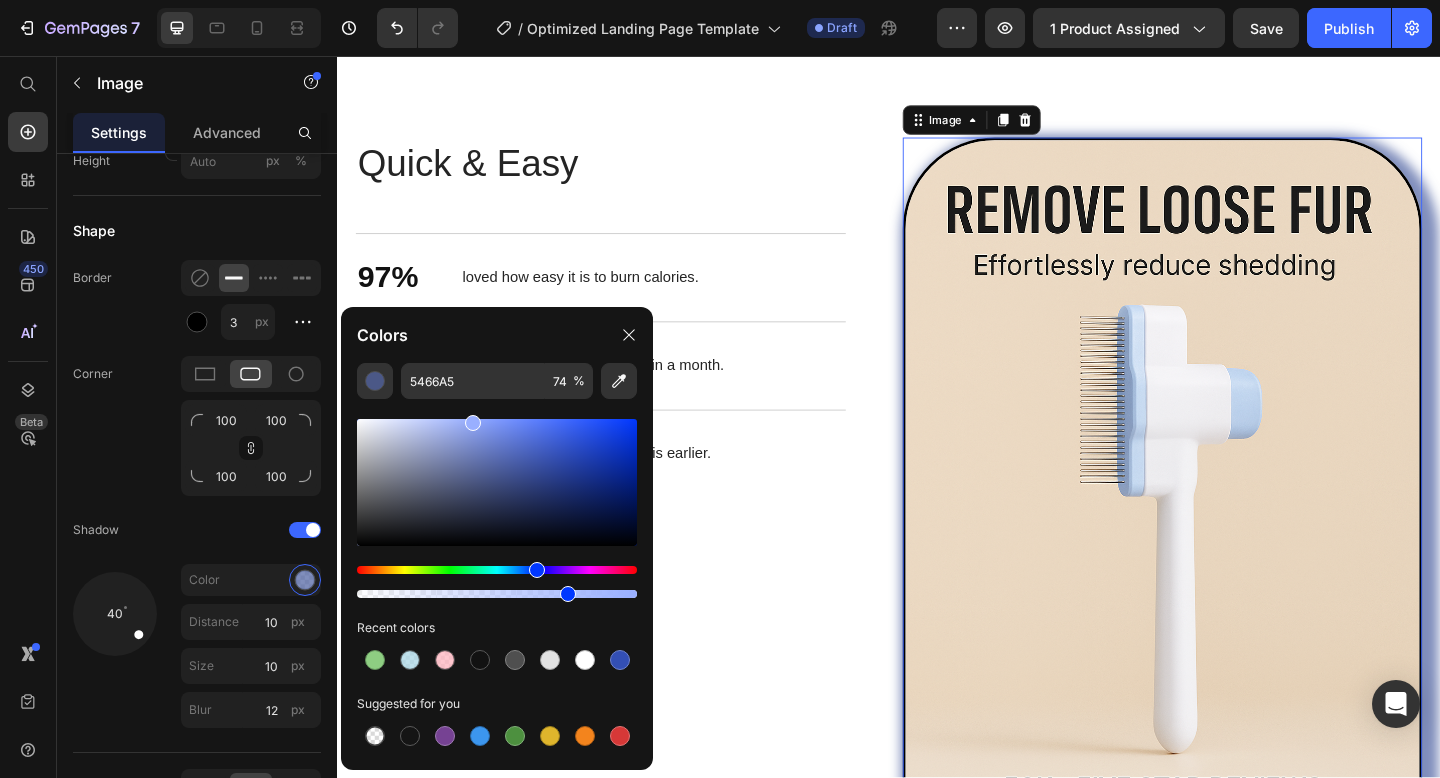 drag, startPoint x: 485, startPoint y: 433, endPoint x: 473, endPoint y: 416, distance: 20.808653 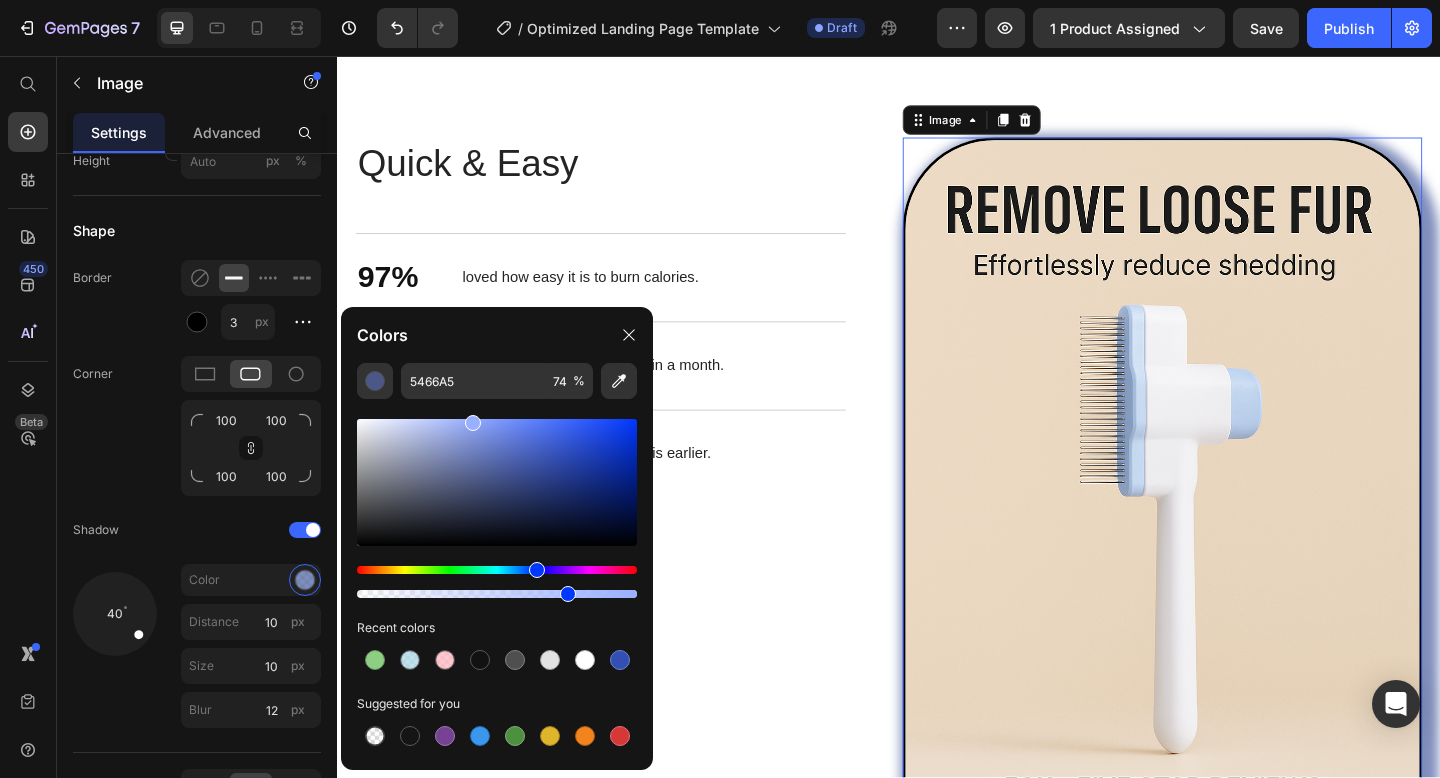 click at bounding box center [497, 482] 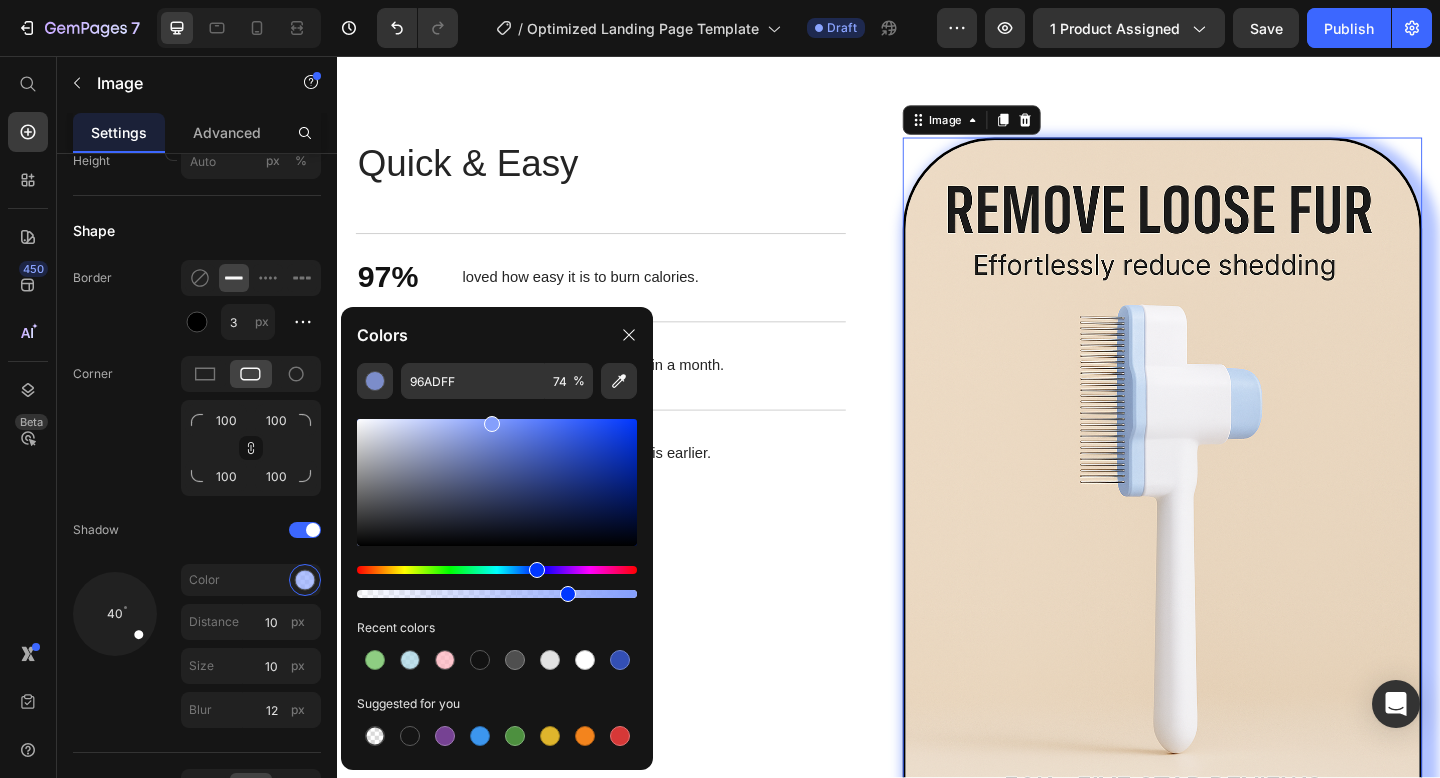 drag, startPoint x: 474, startPoint y: 421, endPoint x: 493, endPoint y: 419, distance: 19.104973 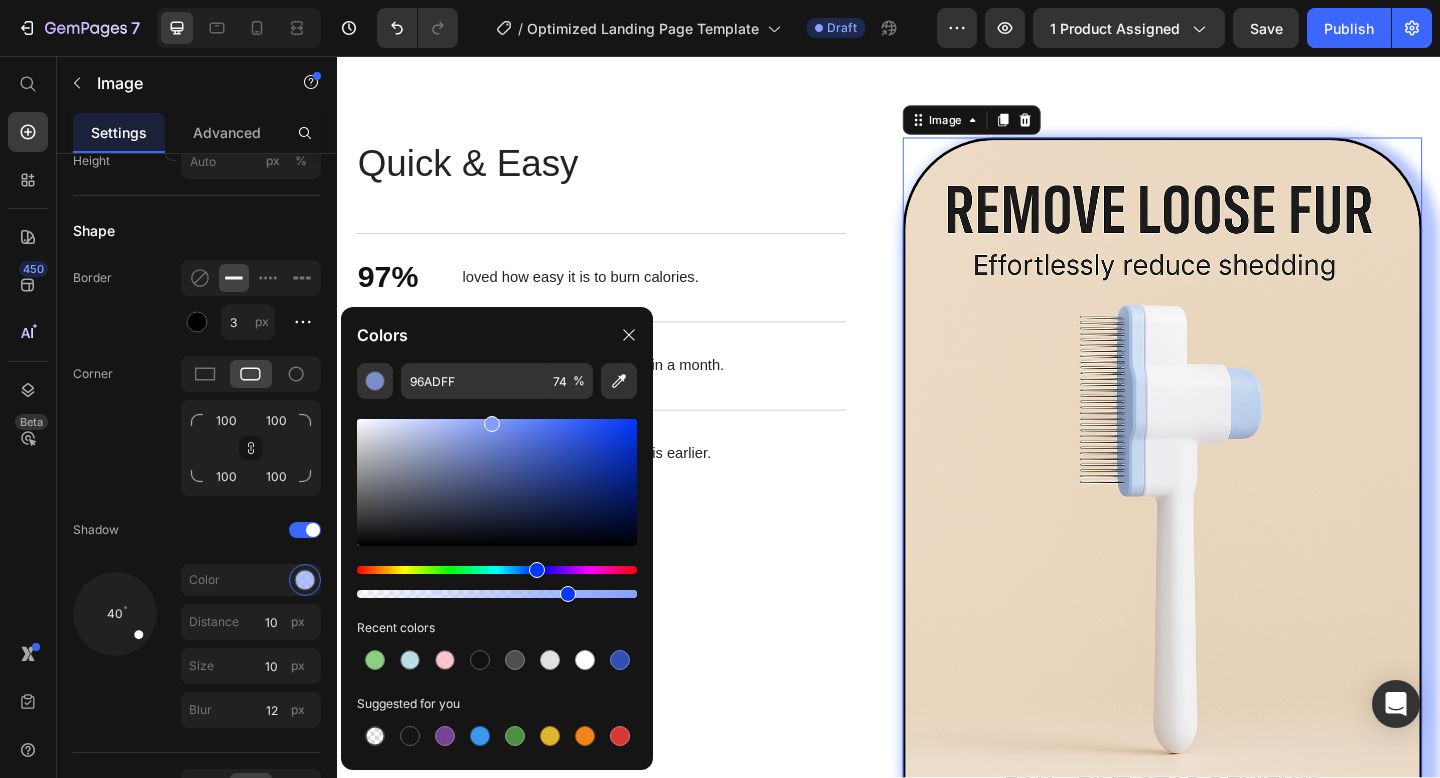 click at bounding box center [492, 424] 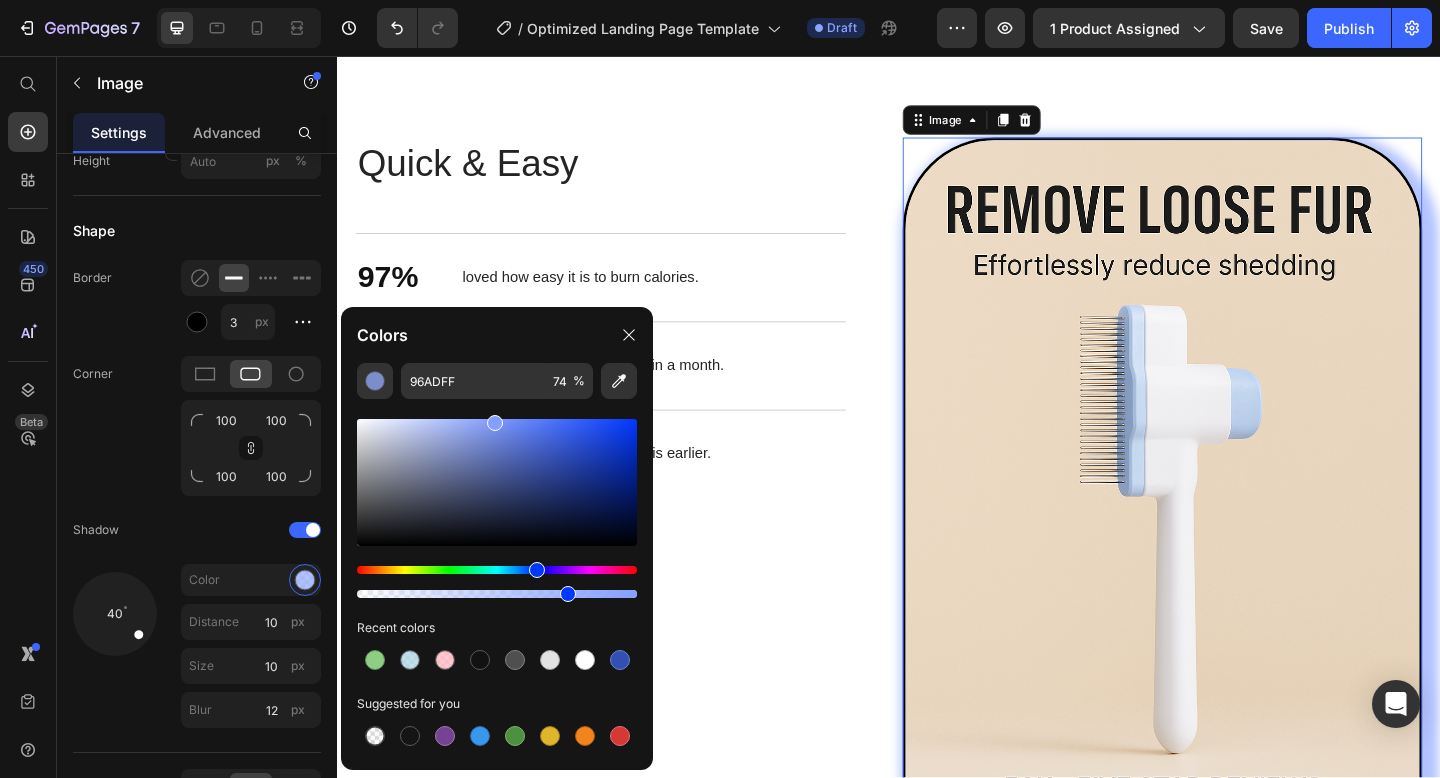 type on "849FFF" 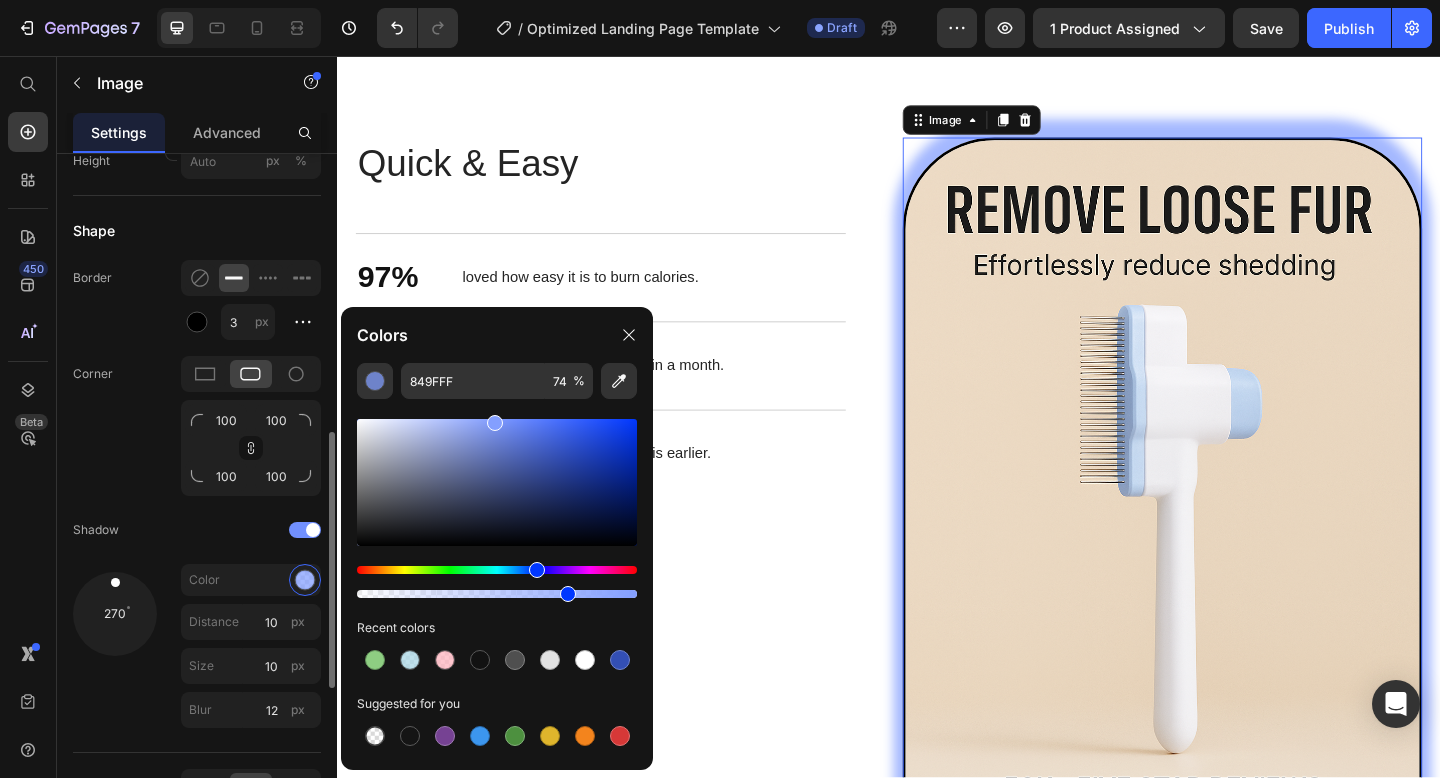 drag, startPoint x: 135, startPoint y: 611, endPoint x: 113, endPoint y: 530, distance: 83.9345 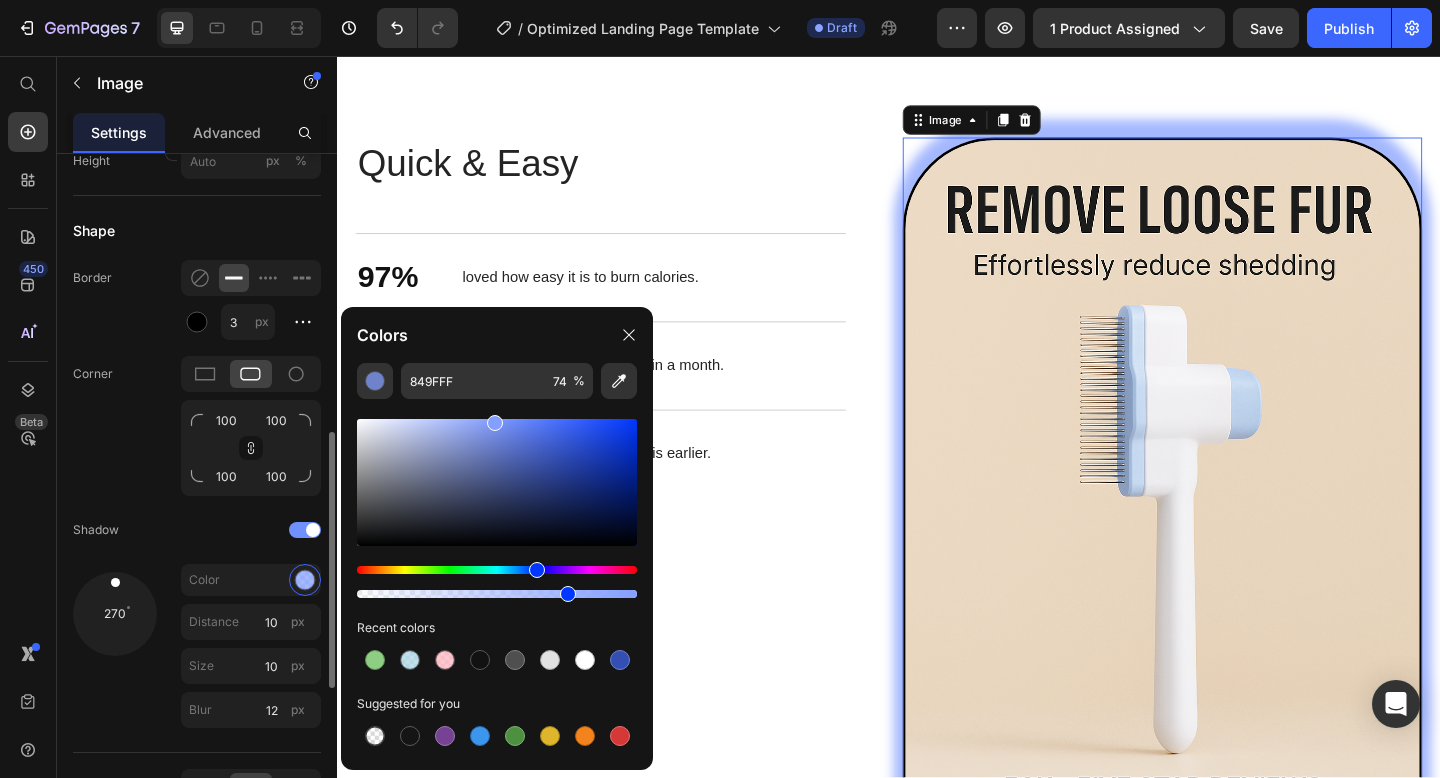 click on "Shape Border 3 px Corner 100 100 100 100 Shadow 270 Color Distance 10 px Size 10 px Blur 12 px" 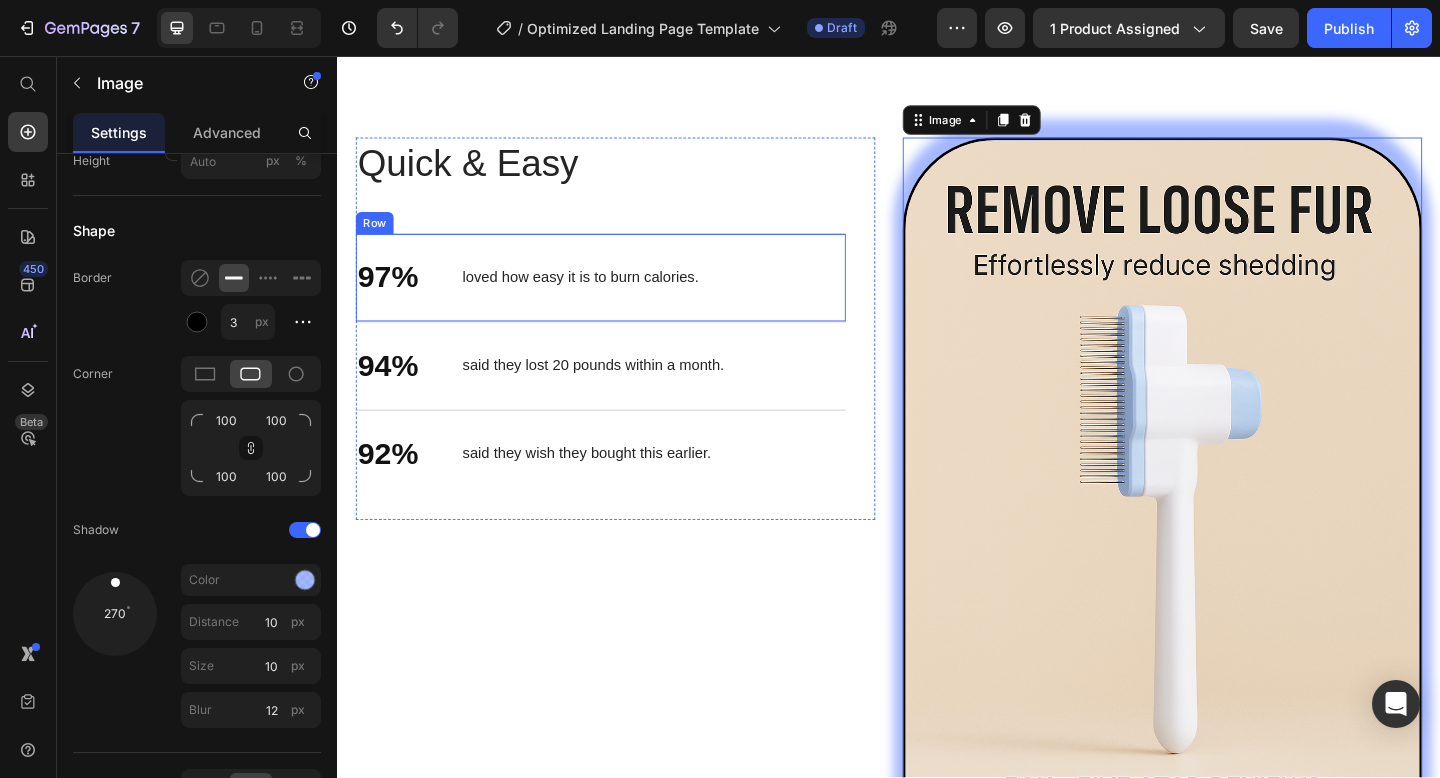 click on "loved how easy it is to burn calories." at bounding box center [601, 297] 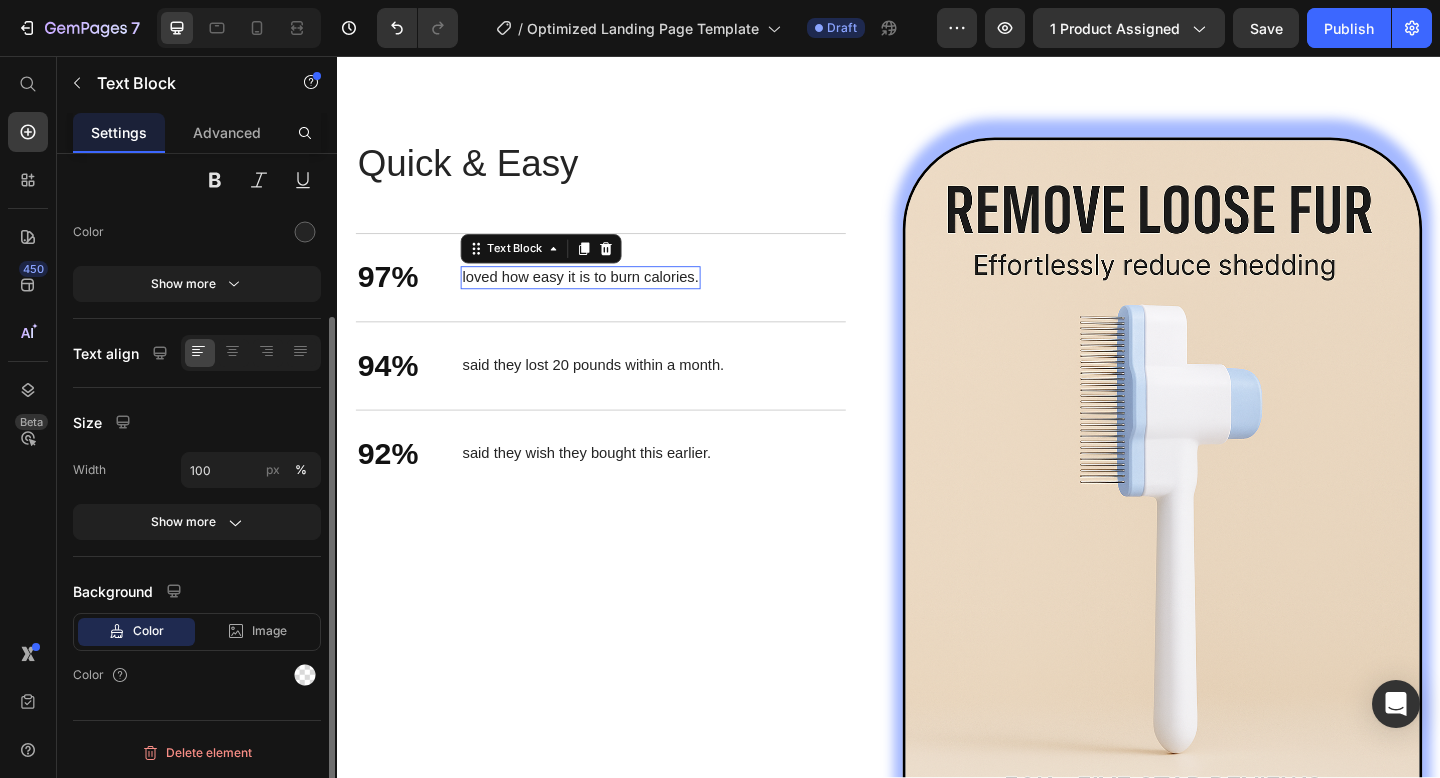 scroll, scrollTop: 0, scrollLeft: 0, axis: both 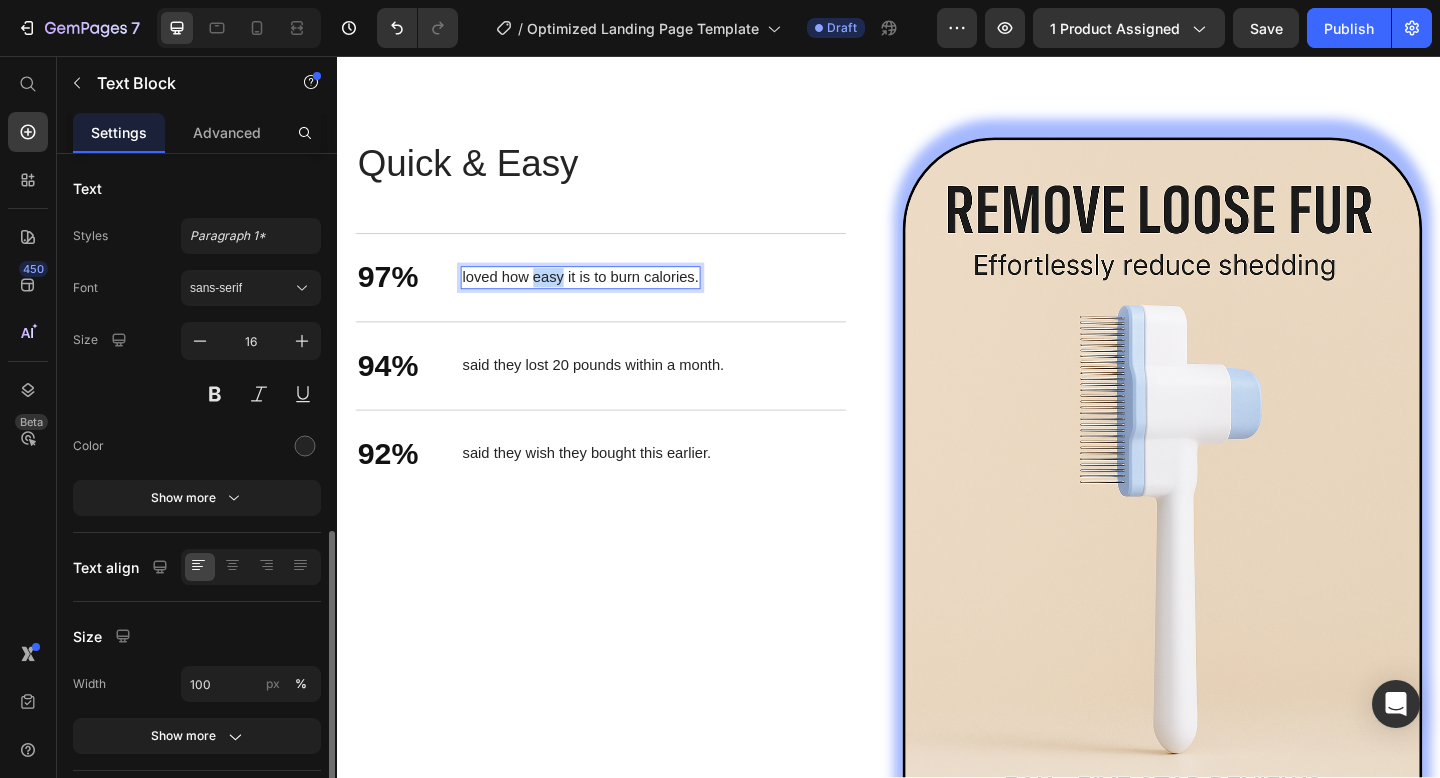 click on "loved how easy it is to burn calories." at bounding box center [601, 297] 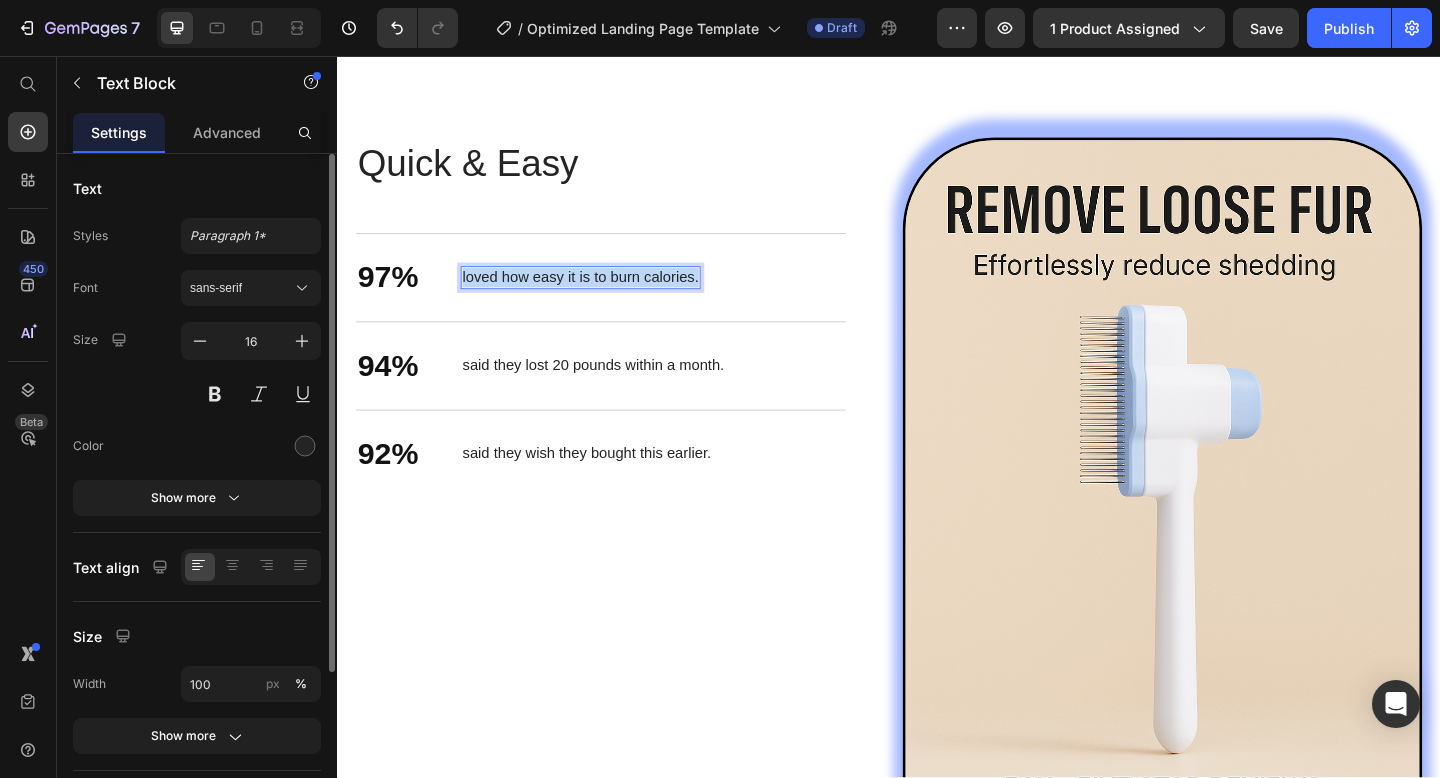 click on "loved how easy it is to burn calories." at bounding box center [601, 297] 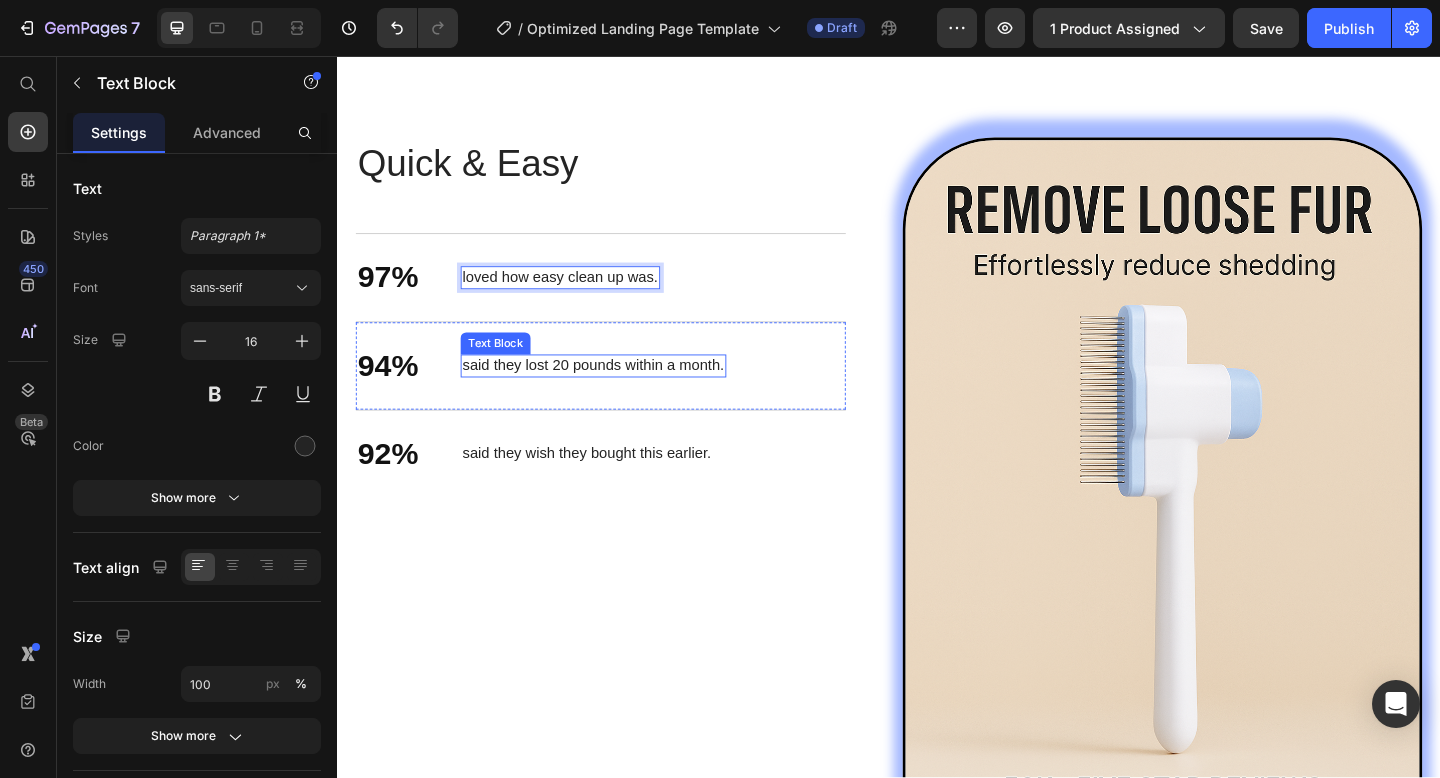 click on "said they lost 20 pounds within a month." at bounding box center (615, 393) 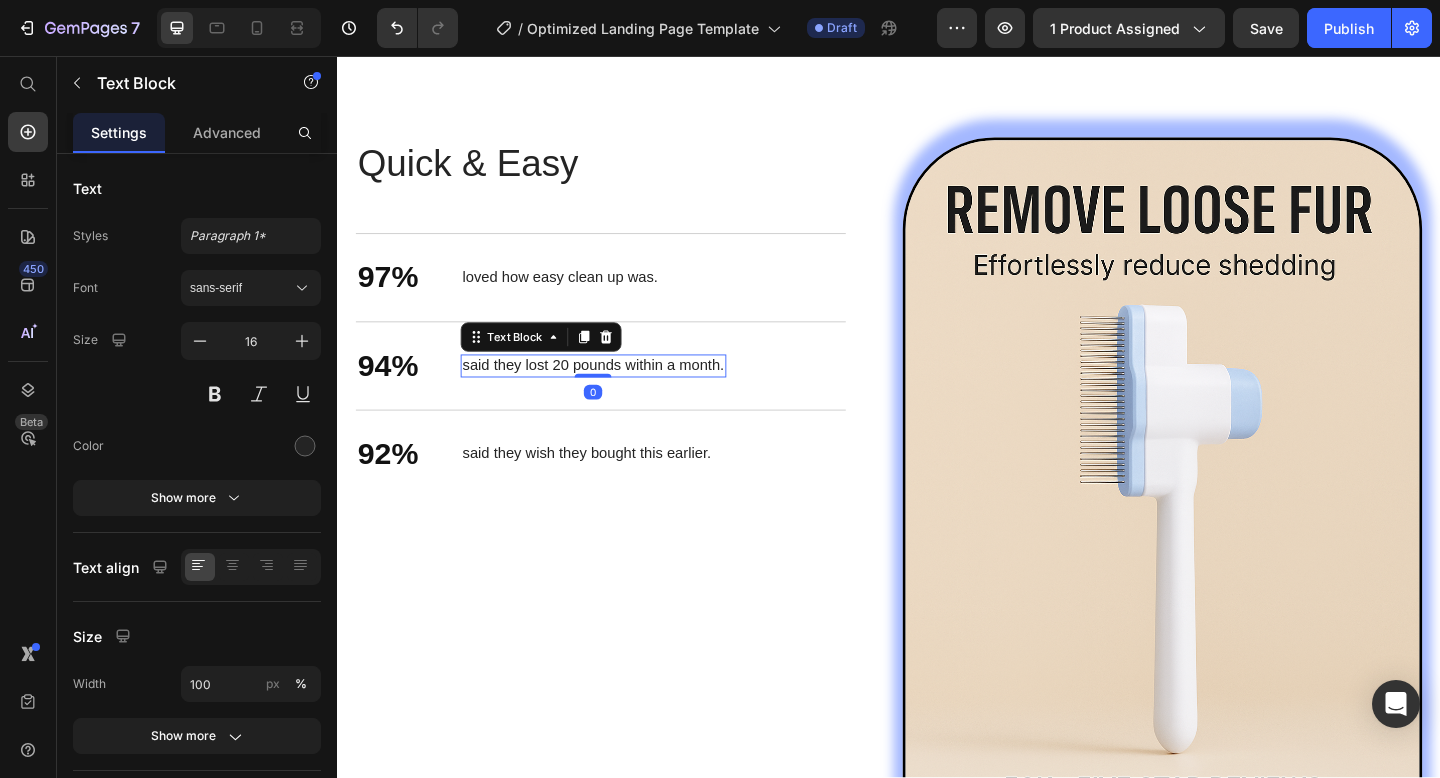 click on "said they lost 20 pounds within a month." at bounding box center (615, 393) 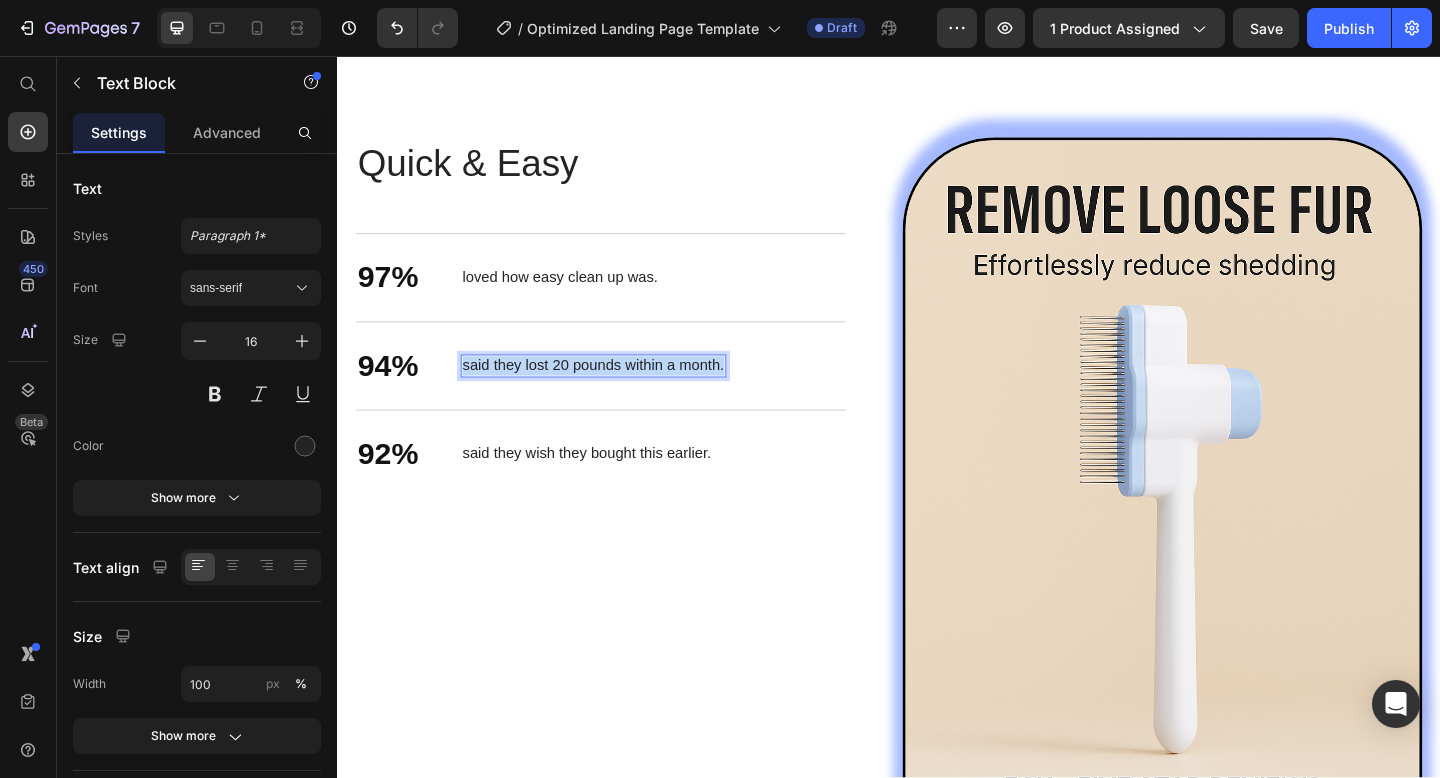 click on "said they lost 20 pounds within a month." at bounding box center (615, 393) 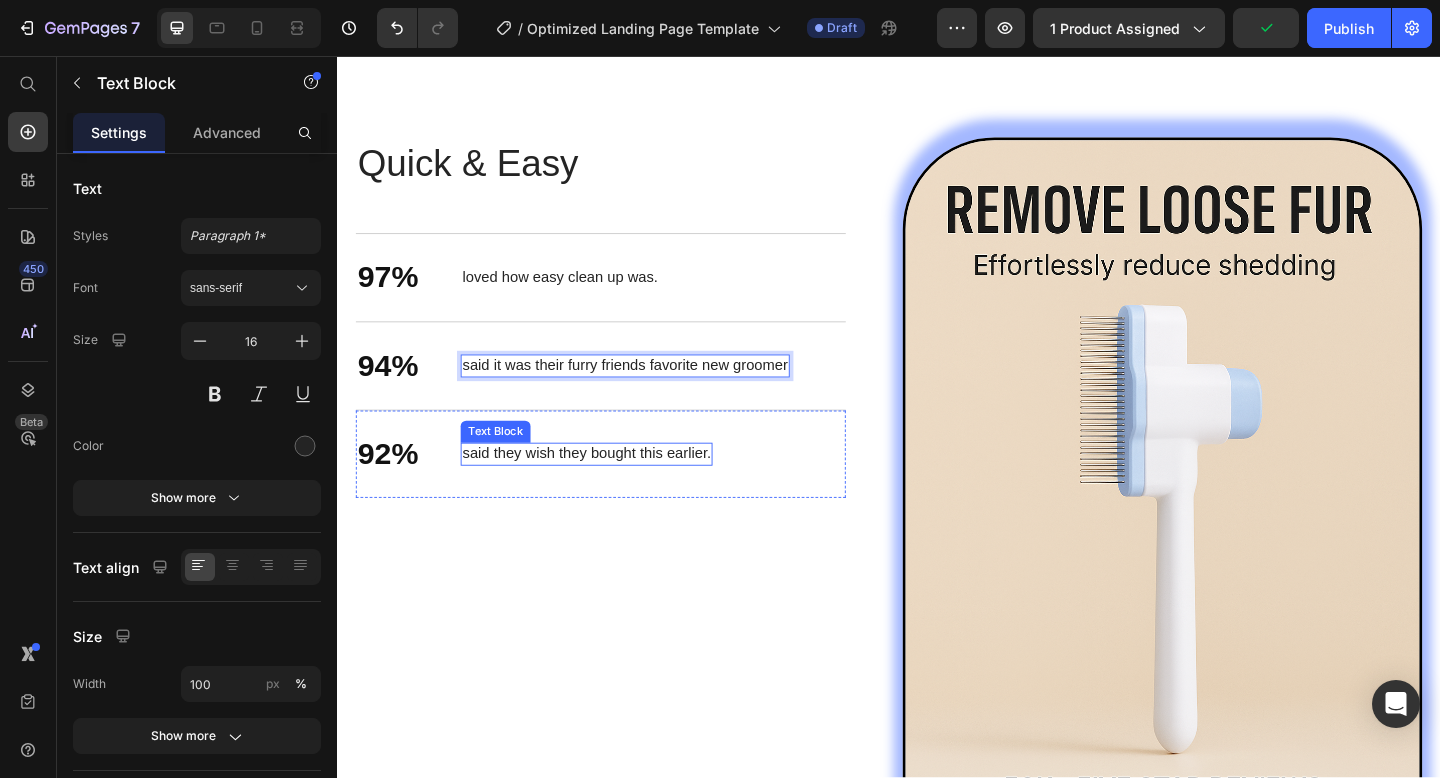click on "said they wish they bought this earlier." at bounding box center [608, 489] 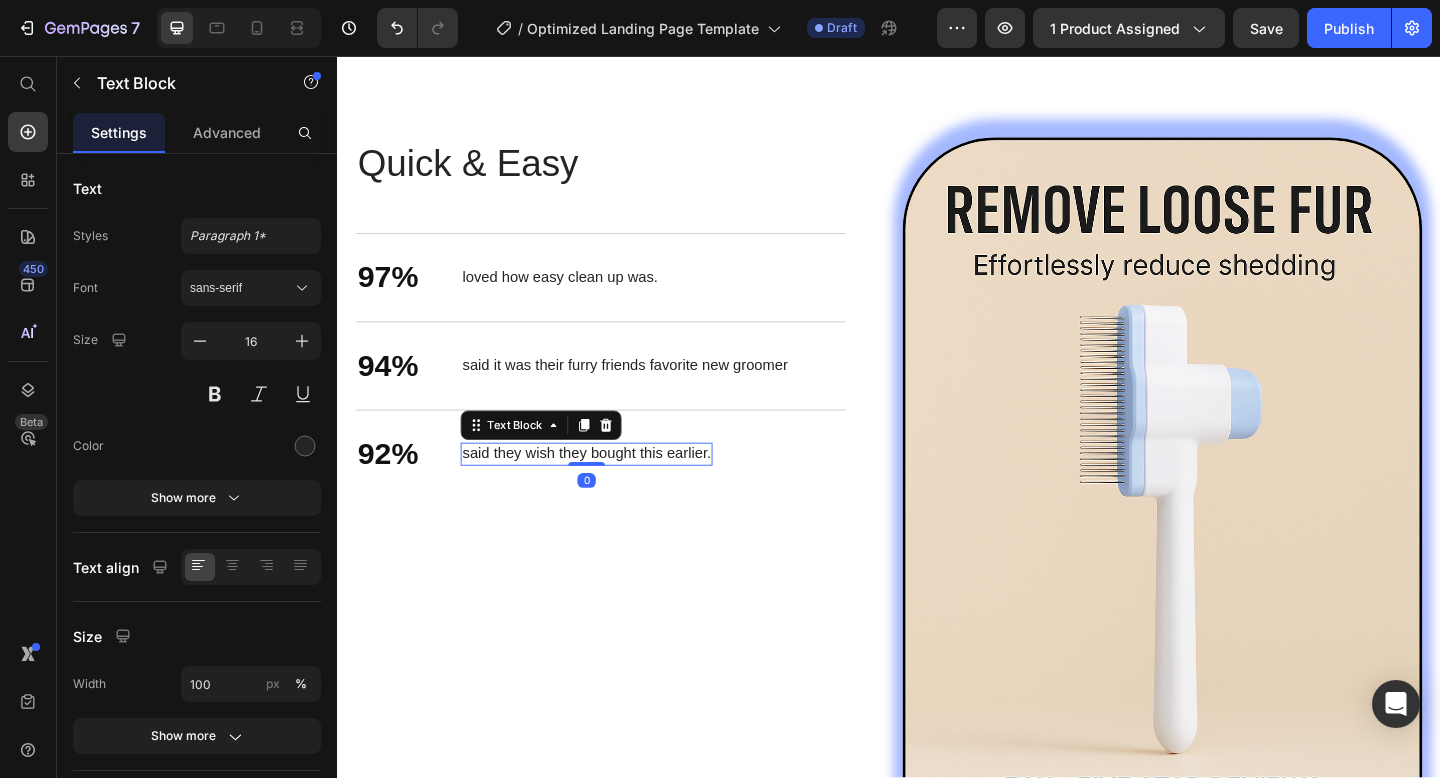 click on "said they wish they bought this earlier." at bounding box center [608, 489] 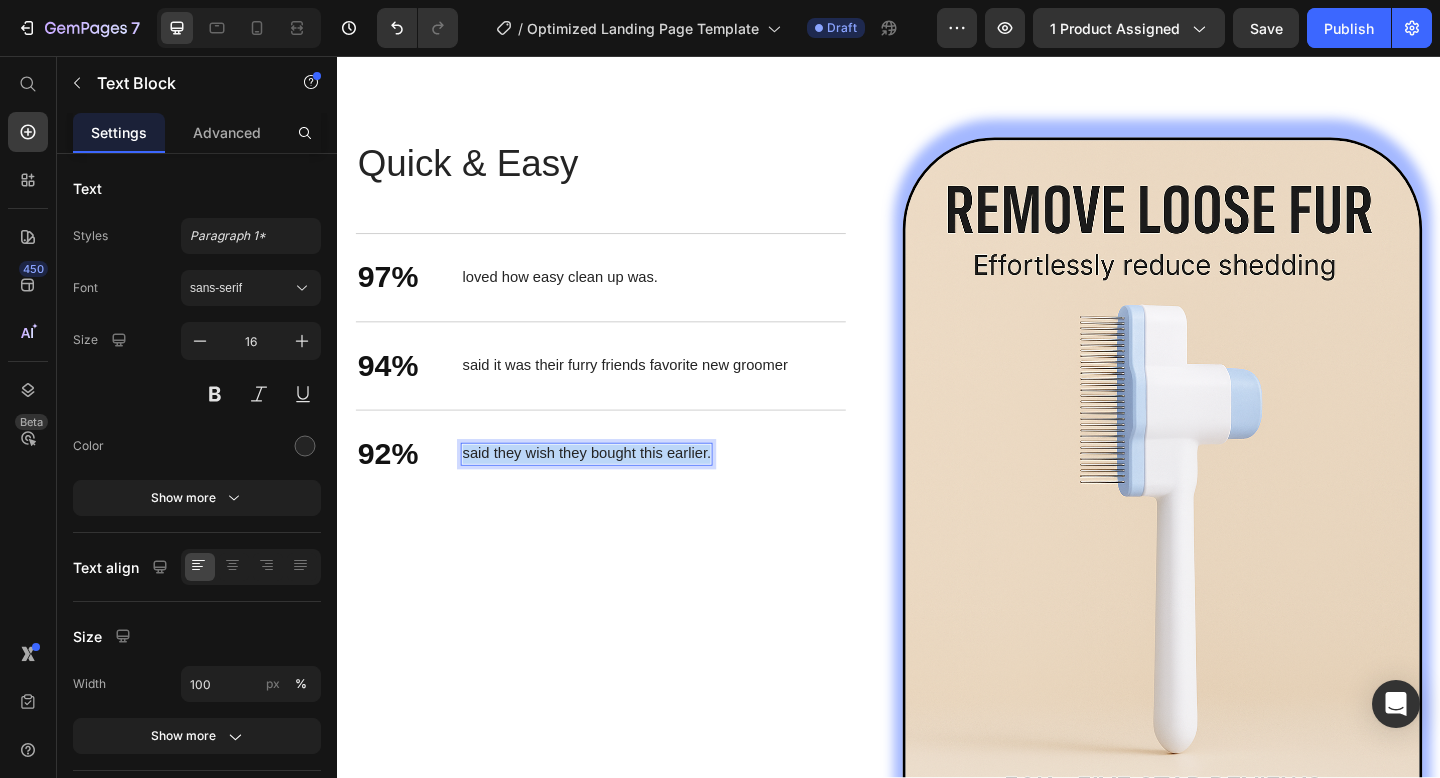 click on "said they wish they bought this earlier." at bounding box center [608, 489] 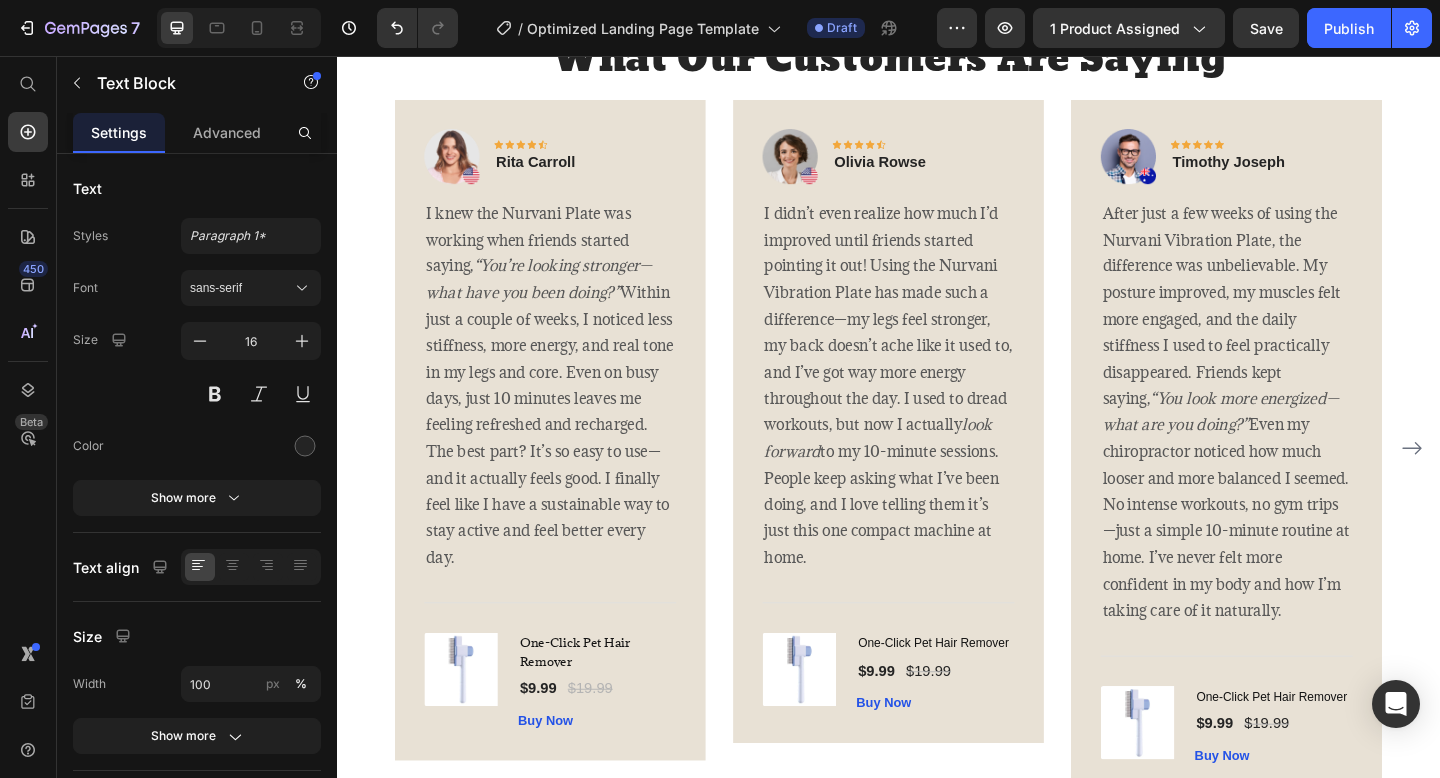 scroll, scrollTop: 4007, scrollLeft: 0, axis: vertical 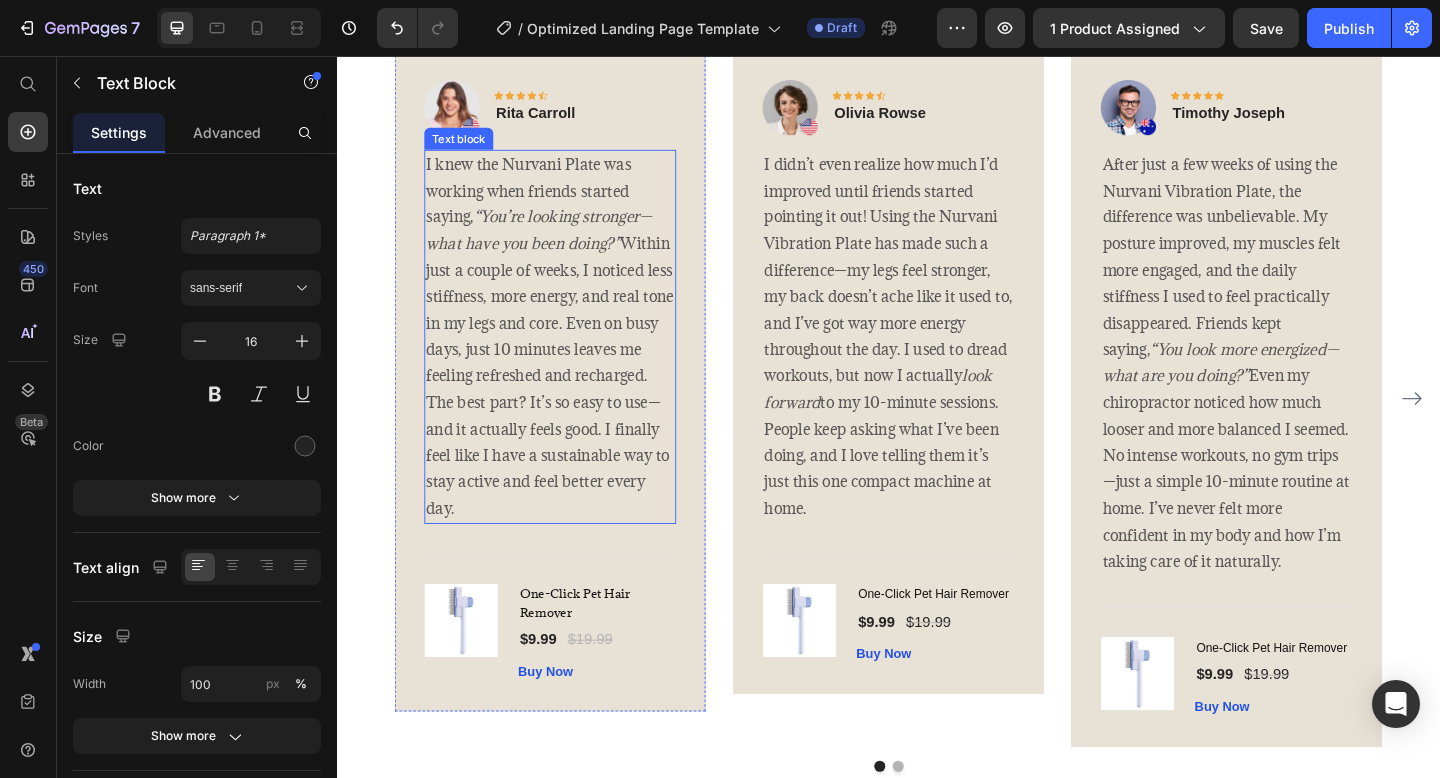 click on "I knew the Nurvani Plate was working when friends started saying,  “You’re looking stronger—what have you been doing?”  Within just a couple of weeks, I noticed less stiffness, more energy, and real tone in my legs and core. Even on busy days, just 10 minutes leaves me feeling refreshed and recharged. The best part? It’s so easy to use—and it actually feels good. I finally feel like I have a sustainable way to stay active and feel better every day." at bounding box center (569, 361) 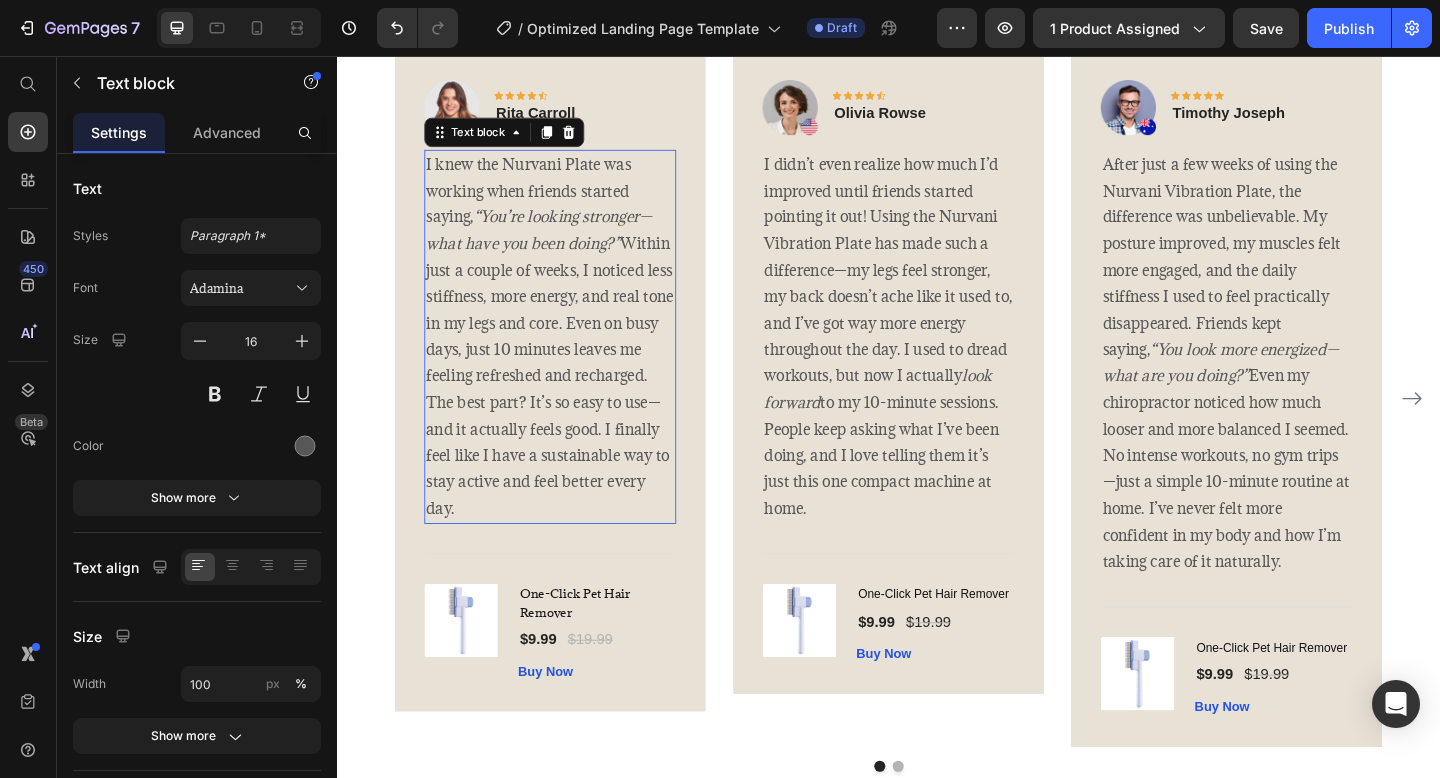 click on "I knew the Nurvani Plate was working when friends started saying,  “You’re looking stronger—what have you been doing?”  Within just a couple of weeks, I noticed less stiffness, more energy, and real tone in my legs and core. Even on busy days, just 10 minutes leaves me feeling refreshed and recharged. The best part? It’s so easy to use—and it actually feels good. I finally feel like I have a sustainable way to stay active and feel better every day." at bounding box center [569, 361] 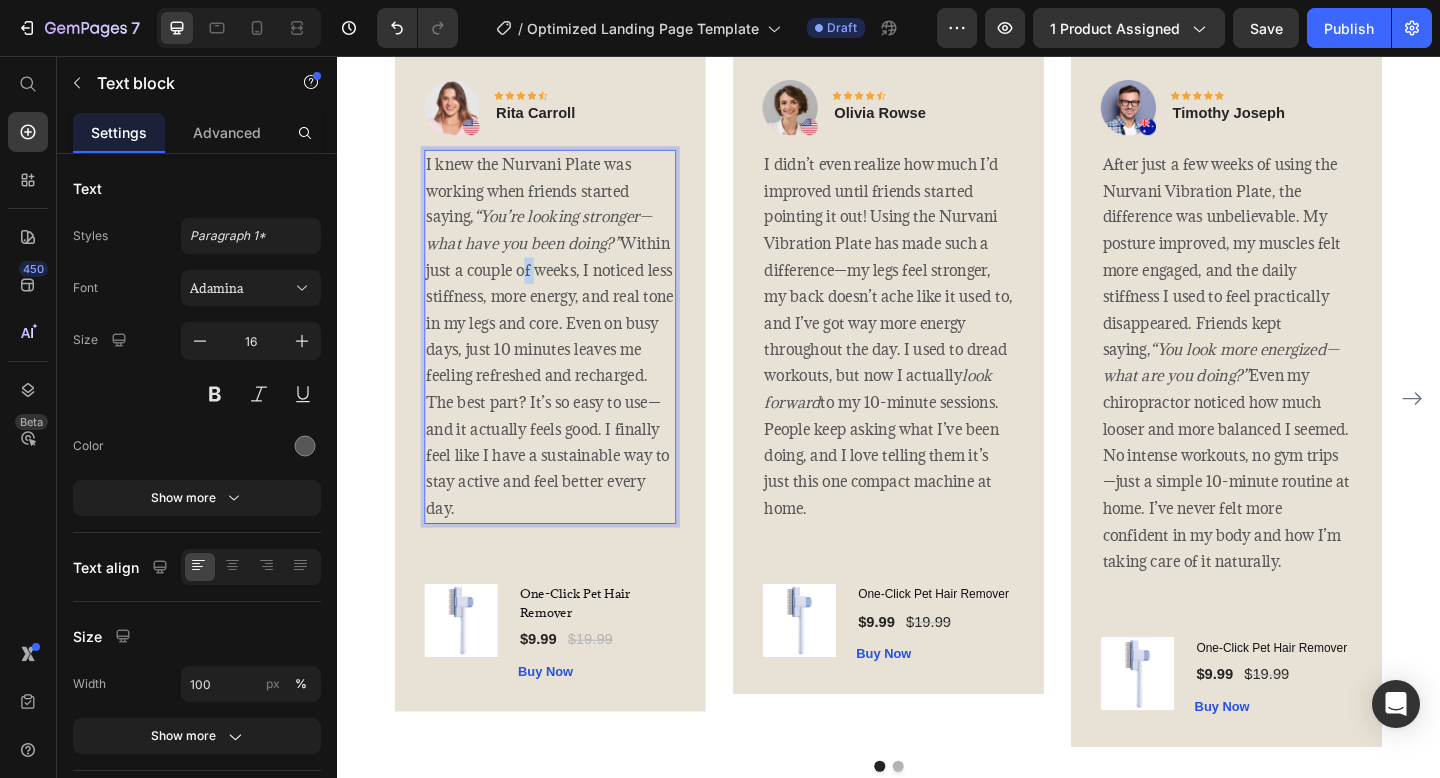 click on "I knew the Nurvani Plate was working when friends started saying,  “You’re looking stronger—what have you been doing?”  Within just a couple of weeks, I noticed less stiffness, more energy, and real tone in my legs and core. Even on busy days, just 10 minutes leaves me feeling refreshed and recharged. The best part? It’s so easy to use—and it actually feels good. I finally feel like I have a sustainable way to stay active and feel better every day." at bounding box center [569, 361] 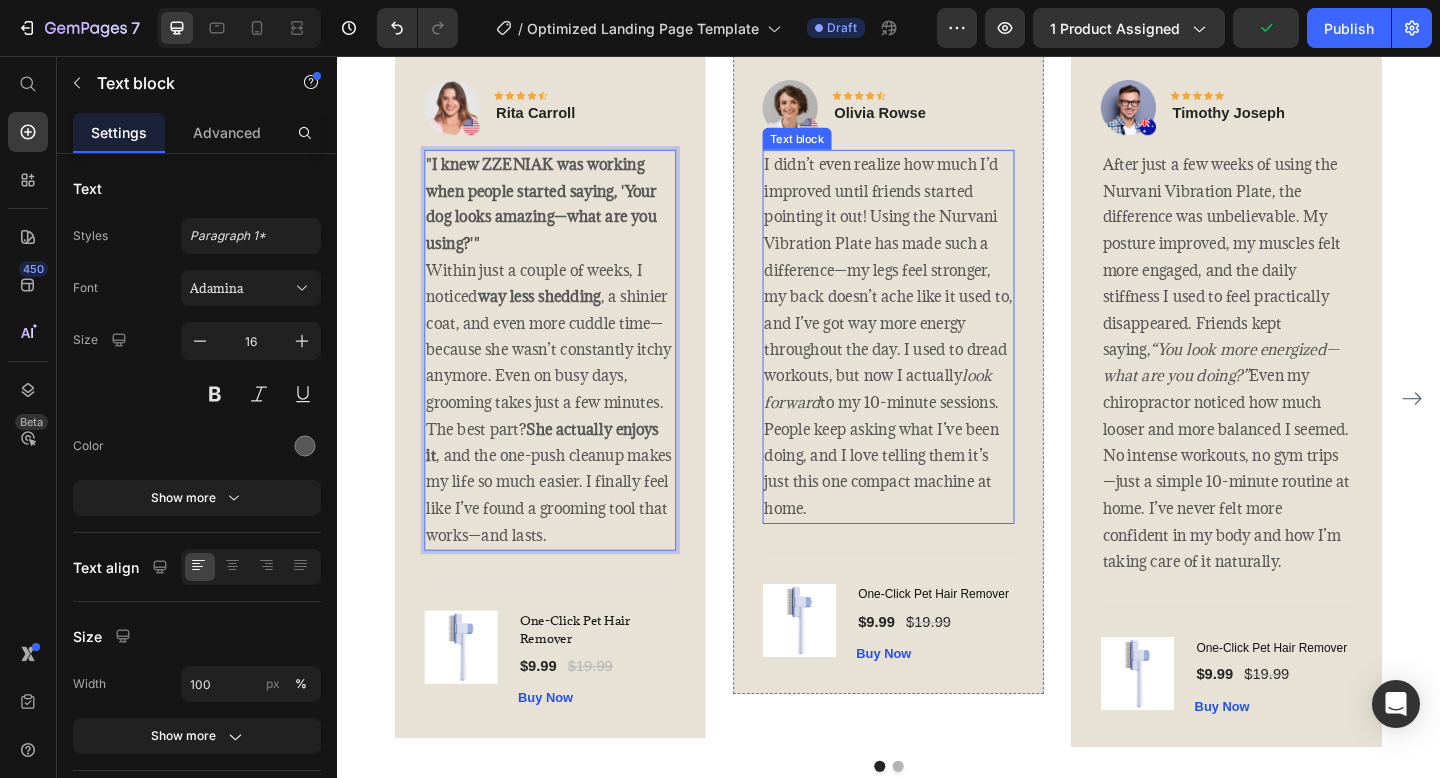 click on "I didn’t even realize how much I’d improved until friends started pointing it out! Using the Nurvani Vibration Plate has made such a difference—my legs feel stronger, my back doesn’t ache like it used to, and I’ve got way more energy throughout the day. I used to dread workouts, but now I actually  look forward  to my 10-minute sessions. People keep asking what I’ve been doing, and I love telling them it’s just this one compact machine at home." at bounding box center (937, 361) 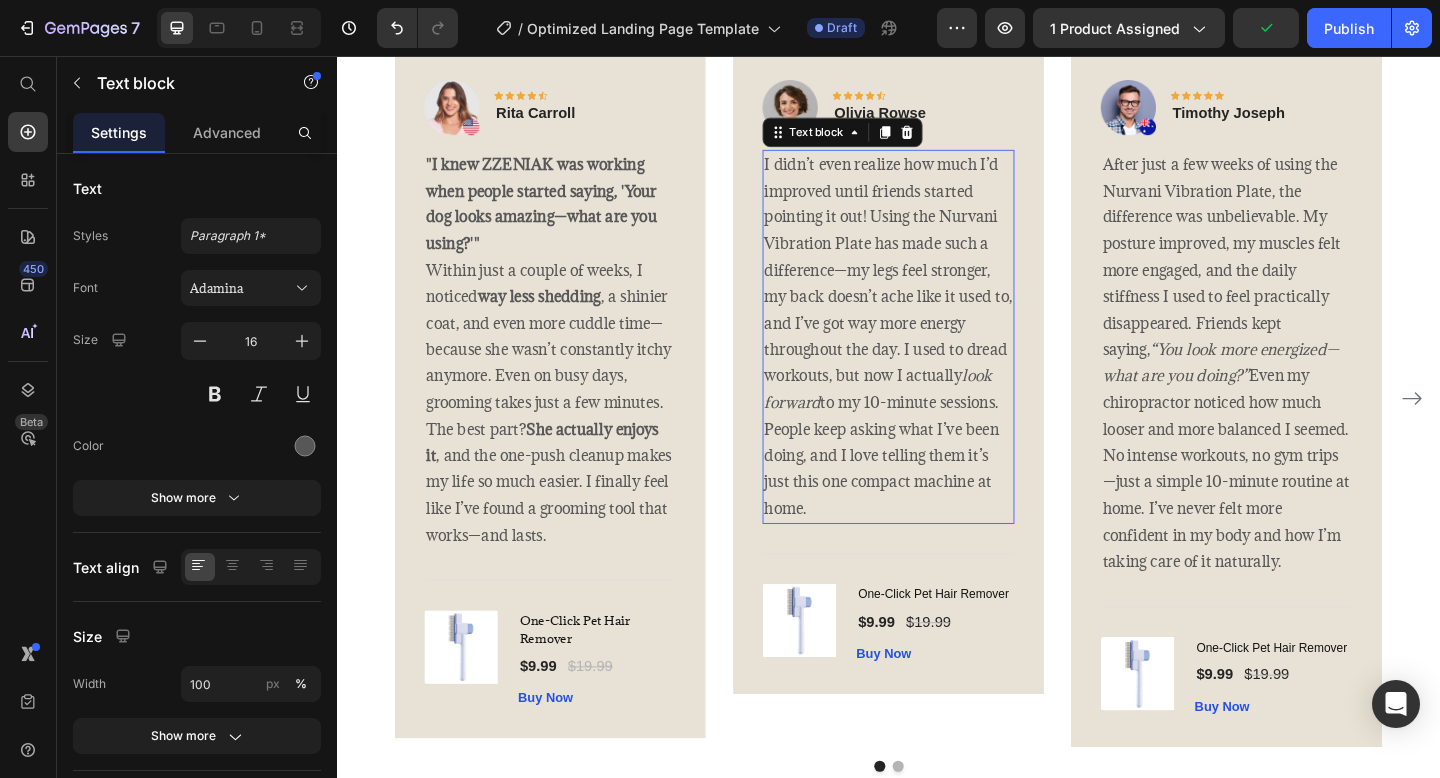 click on "I didn’t even realize how much I’d improved until friends started pointing it out! Using the Nurvani Vibration Plate has made such a difference—my legs feel stronger, my back doesn’t ache like it used to, and I’ve got way more energy throughout the day. I used to dread workouts, but now I actually  look forward  to my 10-minute sessions. People keep asking what I’ve been doing, and I love telling them it’s just this one compact machine at home." at bounding box center (937, 361) 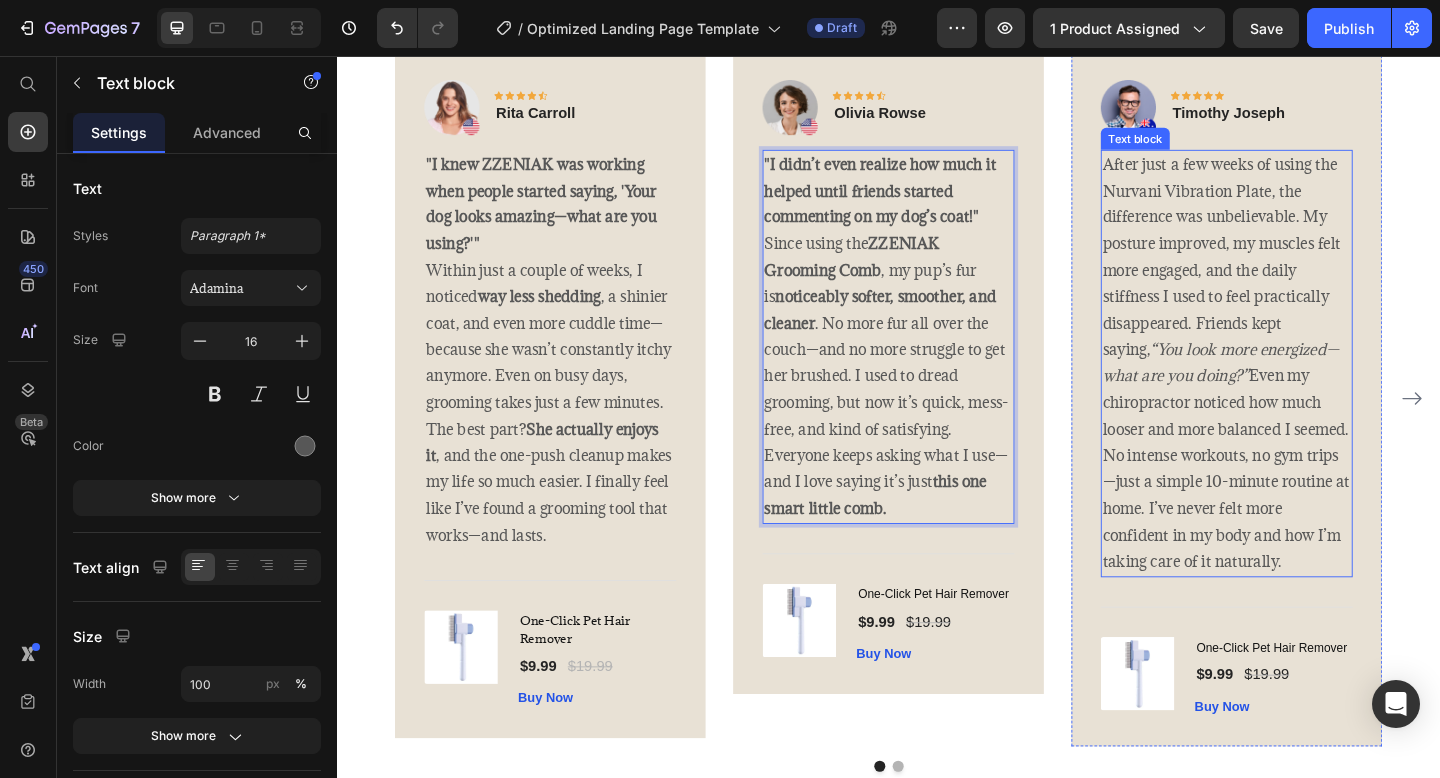 click on "“You look more energized—what are you doing?”" at bounding box center (1298, 389) 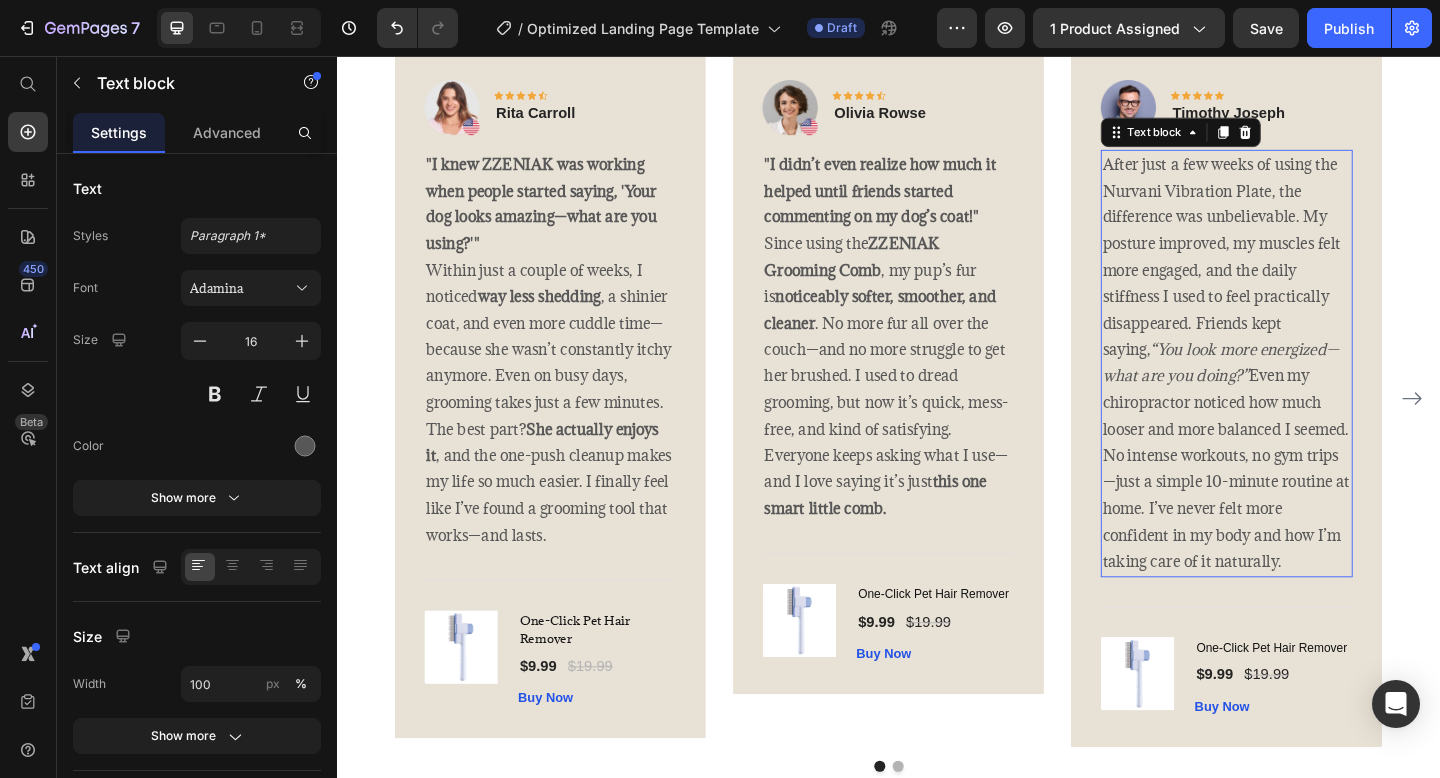 click on "“You look more energized—what are you doing?”" at bounding box center (1298, 389) 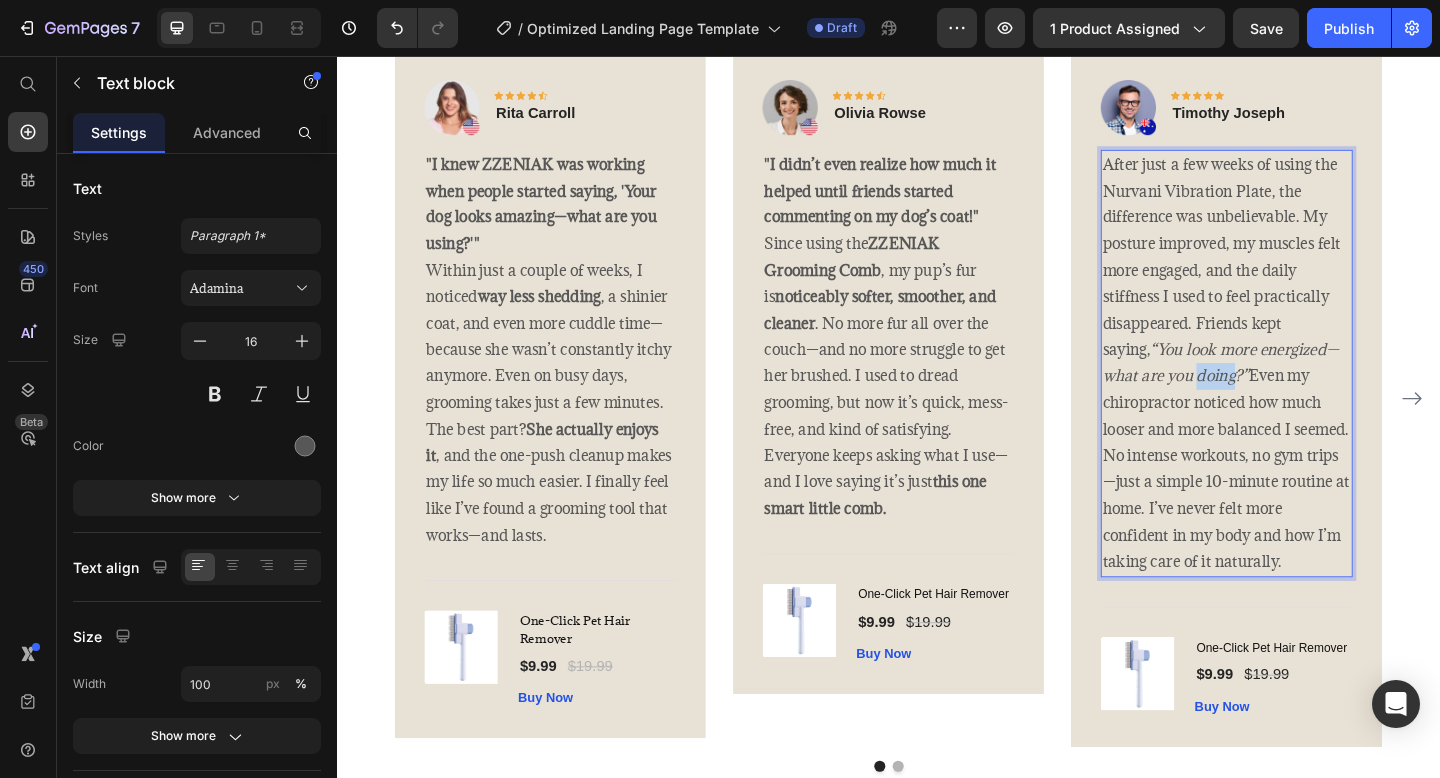 click on "“You look more energized—what are you doing?”" at bounding box center (1298, 389) 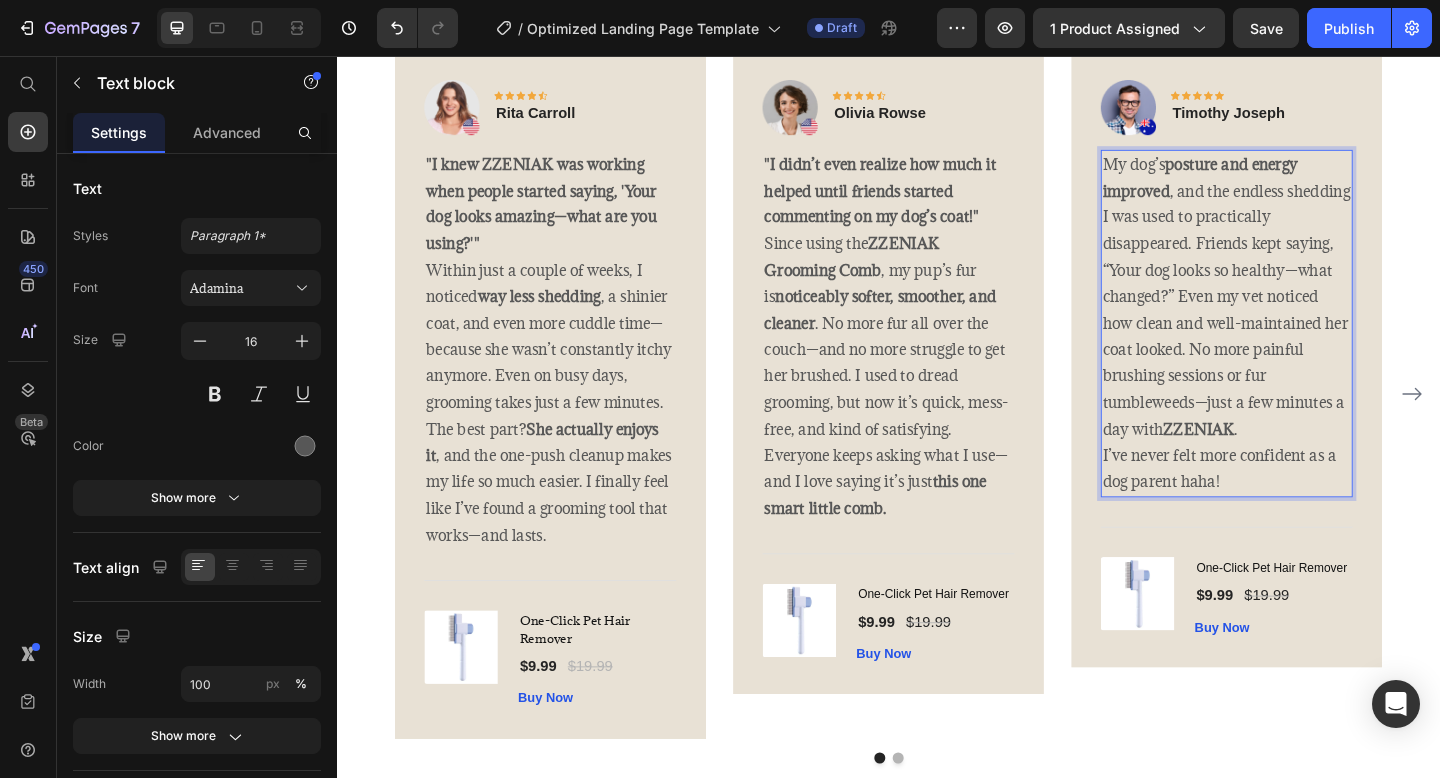 click on "My dog’s  posture and energy improved , and the endless shedding I was used to practically disappeared. Friends kept saying, “Your dog looks so healthy—what changed?” Even my vet noticed how clean and well-maintained her coat looked. No more painful brushing sessions or fur tumbleweeds—just a few minutes a day with  ZZENIAK . I’ve never felt more confident as a dog parent haha!" at bounding box center (1305, 347) 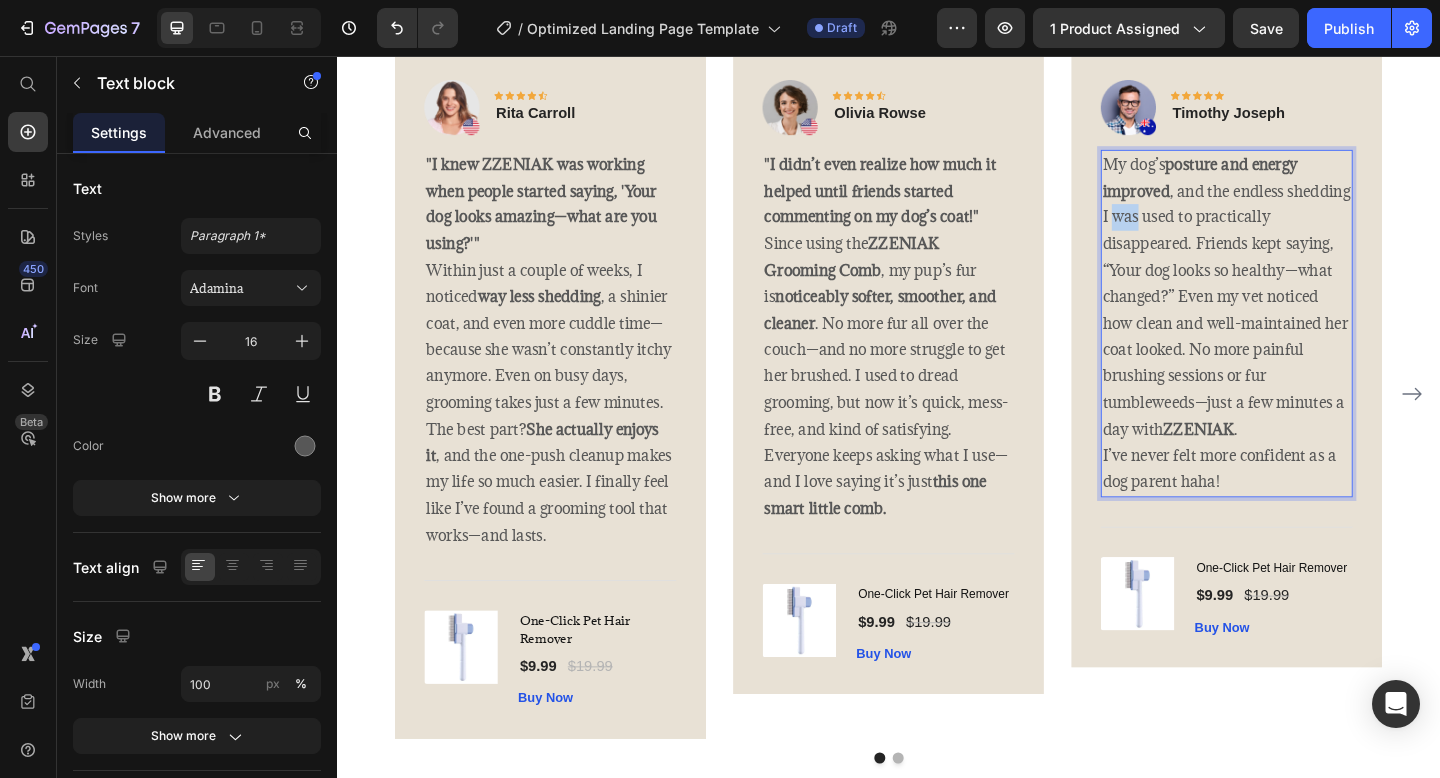 click on "My dog’s  posture and energy improved , and the endless shedding I was used to practically disappeared. Friends kept saying, “Your dog looks so healthy—what changed?” Even my vet noticed how clean and well-maintained her coat looked. No more painful brushing sessions or fur tumbleweeds—just a few minutes a day with  ZZENIAK . I’ve never felt more confident as a dog parent haha!" at bounding box center (1305, 347) 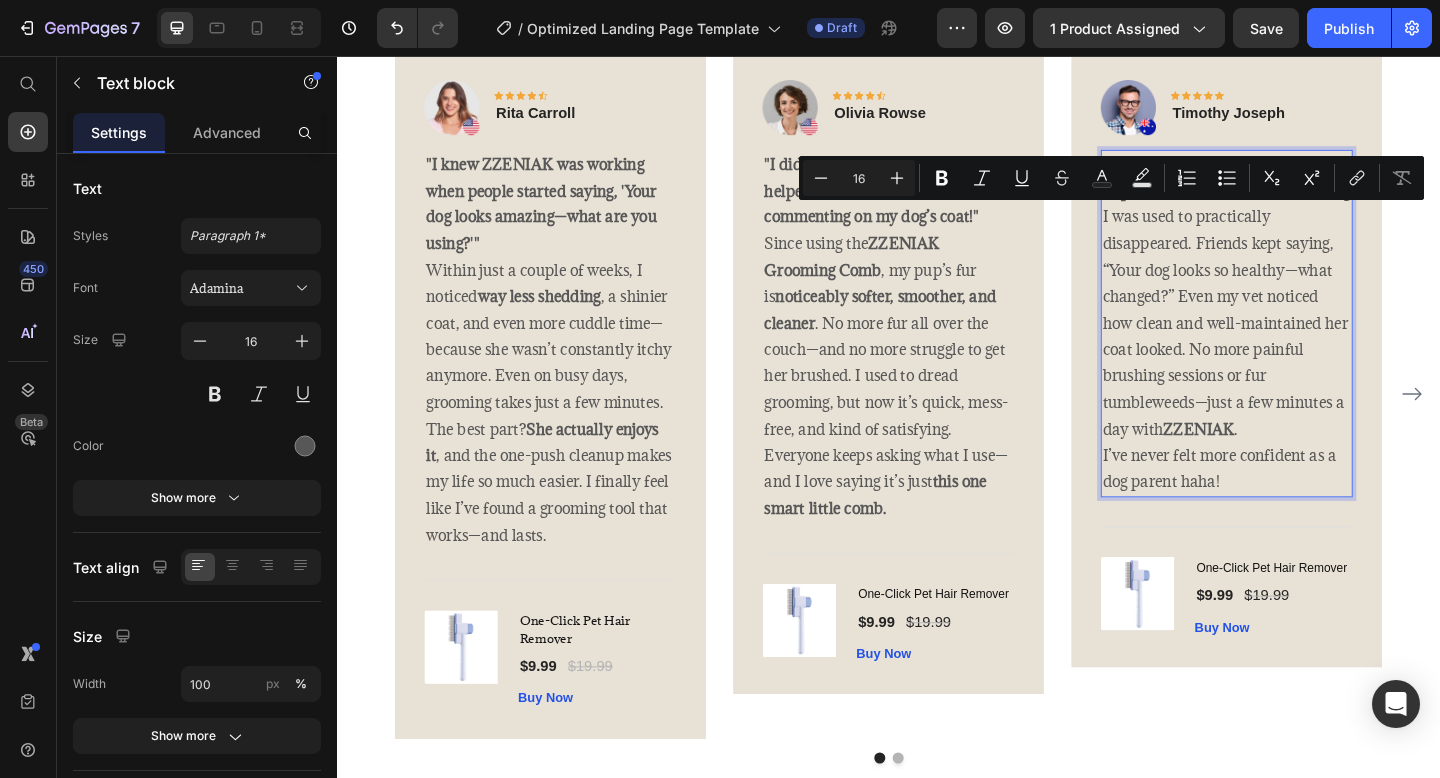 click on "My dog’s  posture and energy improved , and the endless shedding I was used to practically disappeared. Friends kept saying, “Your dog looks so healthy—what changed?” Even my vet noticed how clean and well-maintained her coat looked. No more painful brushing sessions or fur tumbleweeds—just a few minutes a day with  ZZENIAK . I’ve never felt more confident as a dog parent haha!" at bounding box center [1305, 347] 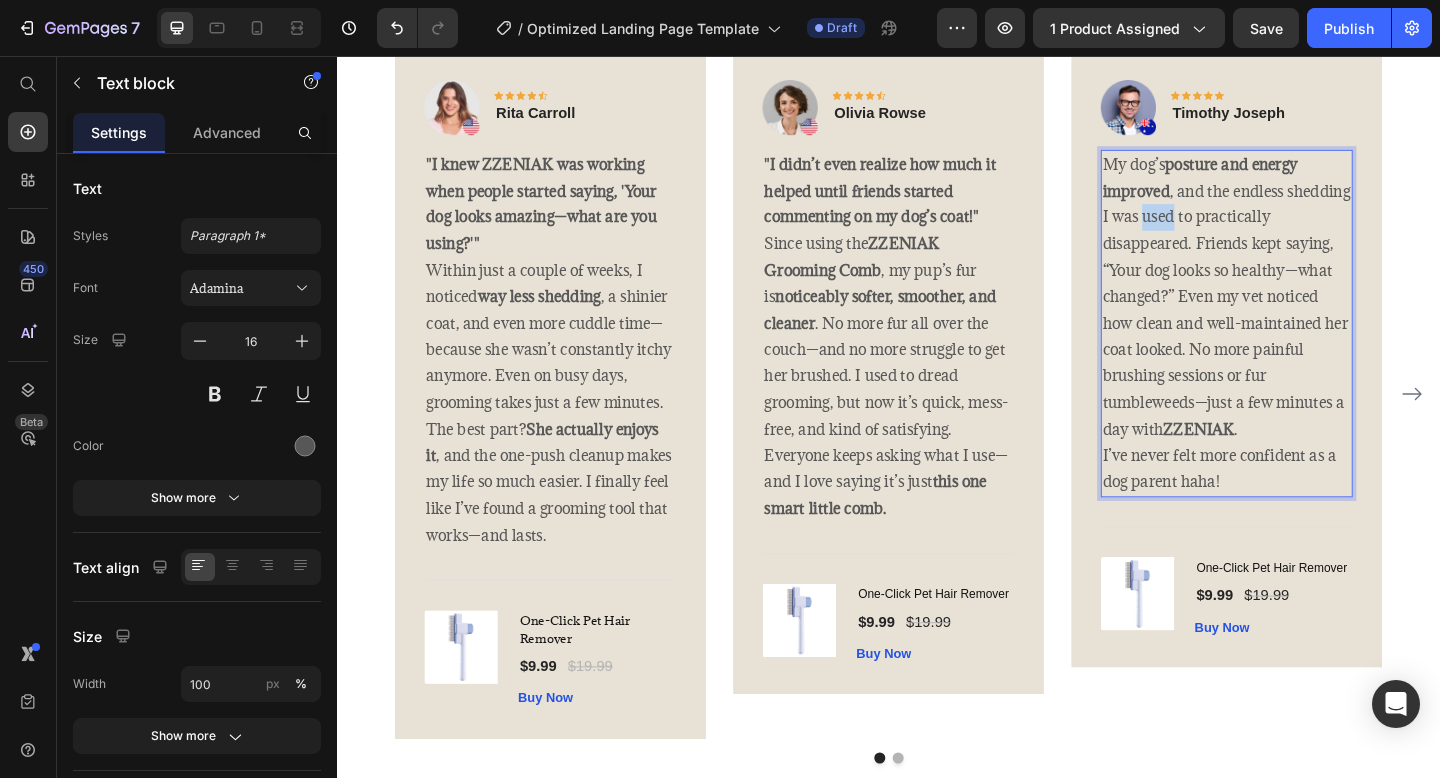 click on "My dog’s  posture and energy improved , and the endless shedding I was used to practically disappeared. Friends kept saying, “Your dog looks so healthy—what changed?” Even my vet noticed how clean and well-maintained her coat looked. No more painful brushing sessions or fur tumbleweeds—just a few minutes a day with  ZZENIAK . I’ve never felt more confident as a dog parent haha!" at bounding box center (1305, 347) 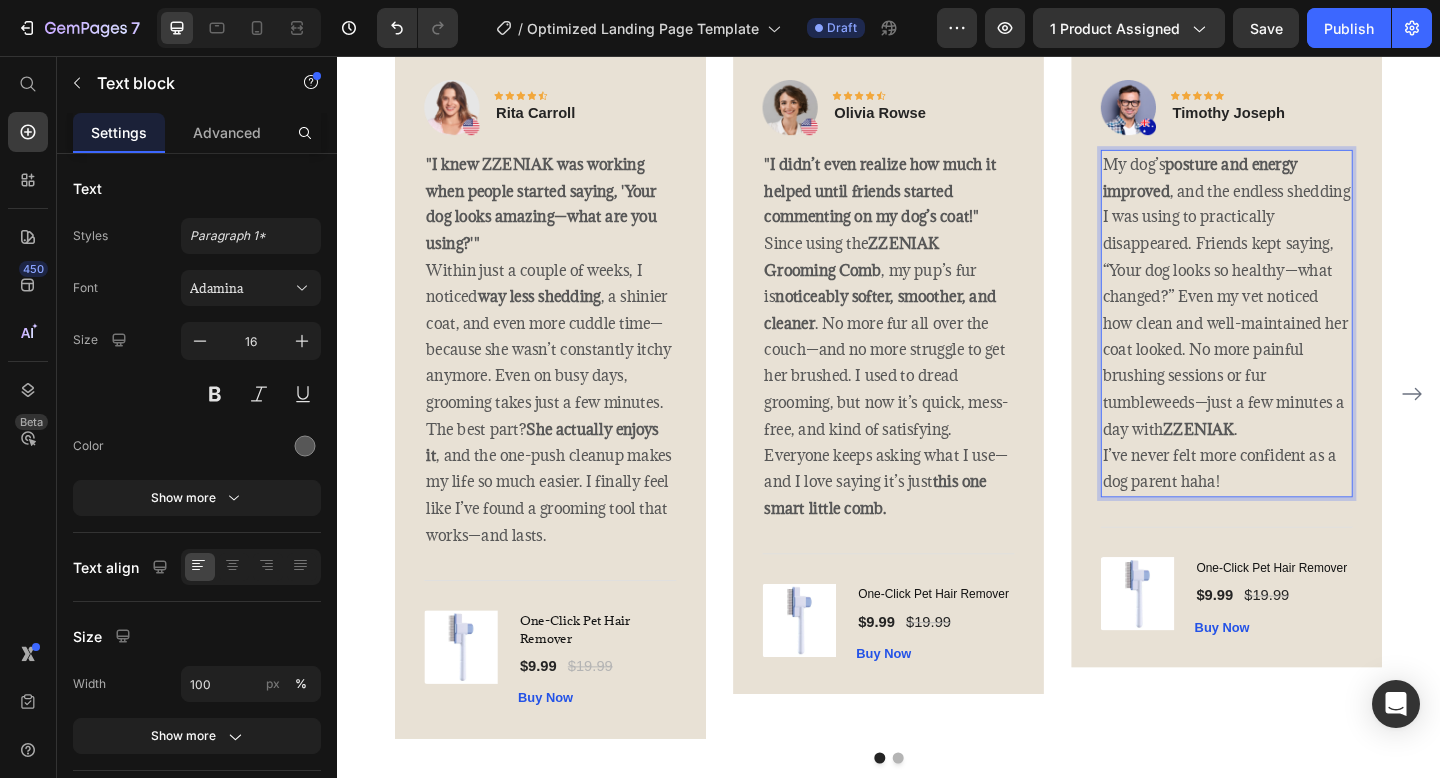 click on "My dog’s  posture and energy improved , and the endless shedding I was using to practically disappeared. Friends kept saying, “Your dog looks so healthy—what changed?” Even my vet noticed how clean and well-maintained her coat looked. No more painful brushing sessions or fur tumbleweeds—just a few minutes a day with  ZZENIAK . I’ve never felt more confident as a dog parent haha!" at bounding box center (1305, 347) 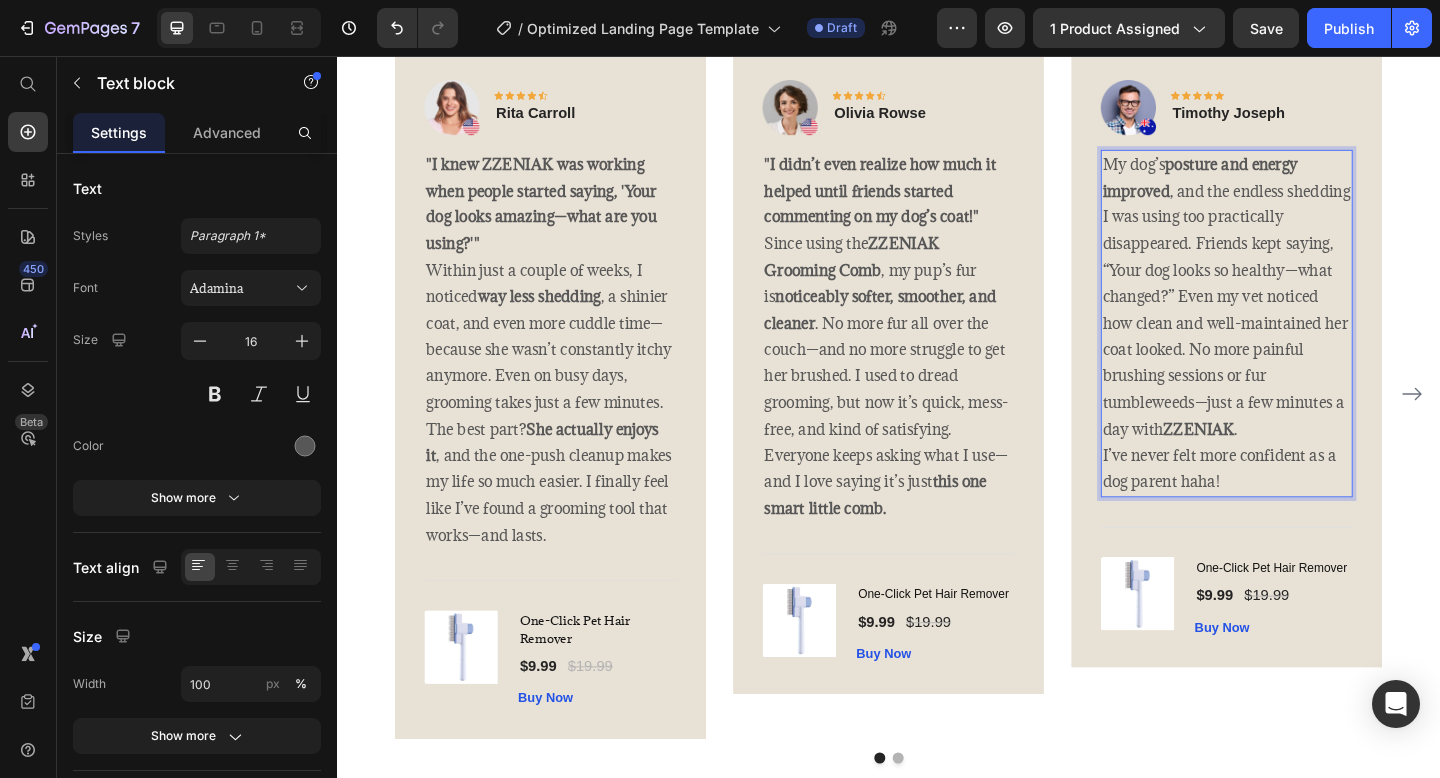 click on "My dog’s  posture and energy improved , and the endless shedding I was using too practically disappeared. Friends kept saying, “Your dog looks so healthy—what changed?” Even my vet noticed how clean and well-maintained her coat looked. No more painful brushing sessions or fur tumbleweeds—just a few minutes a day with  ZZENIAK . I’ve never felt more confident as a dog parent haha!" at bounding box center (1305, 347) 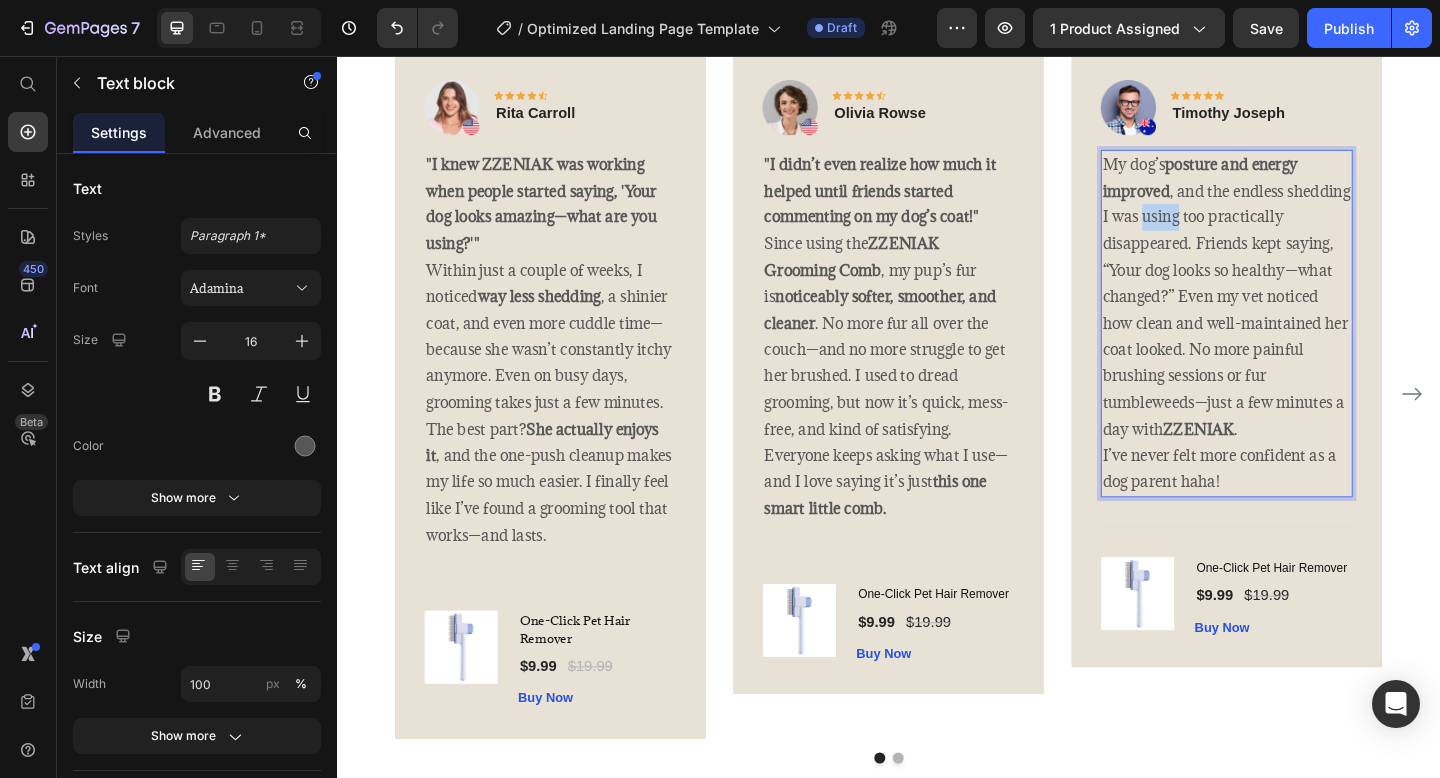 click on "My dog’s  posture and energy improved , and the endless shedding I was using too practically disappeared. Friends kept saying, “Your dog looks so healthy—what changed?” Even my vet noticed how clean and well-maintained her coat looked. No more painful brushing sessions or fur tumbleweeds—just a few minutes a day with  ZZENIAK . I’ve never felt more confident as a dog parent haha!" at bounding box center [1305, 347] 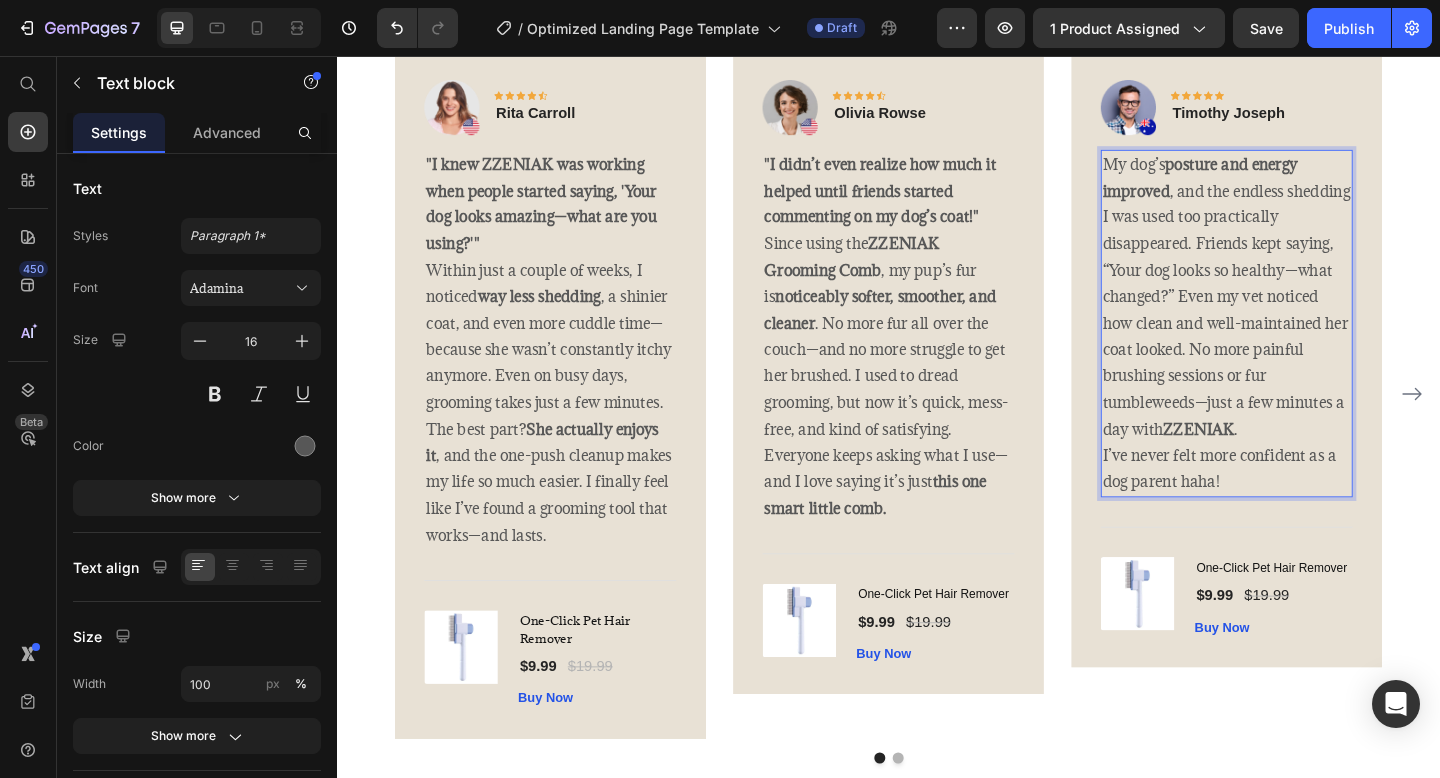 click on "My dog’s  posture and energy improved , and the endless shedding I was used too practically disappeared. Friends kept saying, “Your dog looks so healthy—what changed?” Even my vet noticed how clean and well-maintained her coat looked. No more painful brushing sessions or fur tumbleweeds—just a few minutes a day with  ZZENIAK . I’ve never felt more confident as a dog parent haha!" at bounding box center [1305, 347] 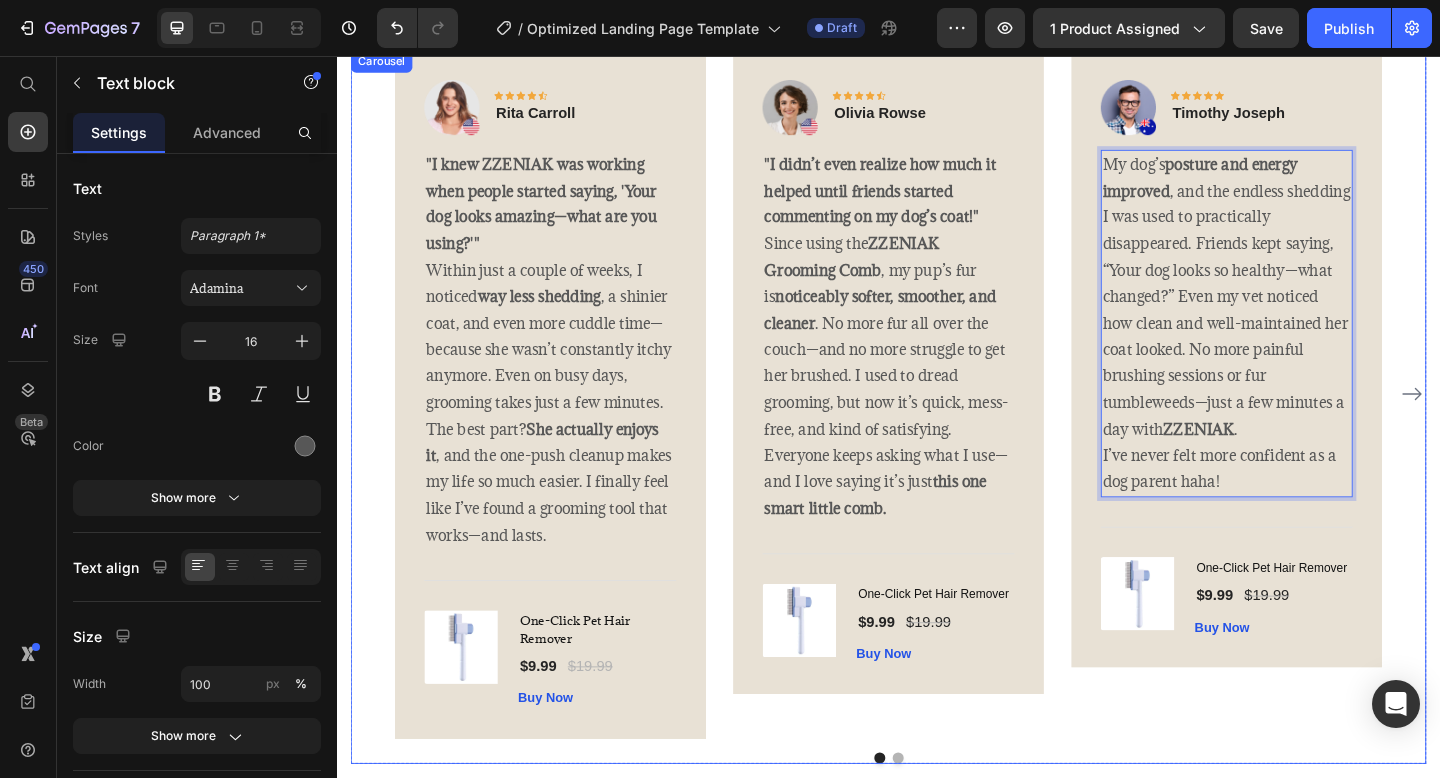 click 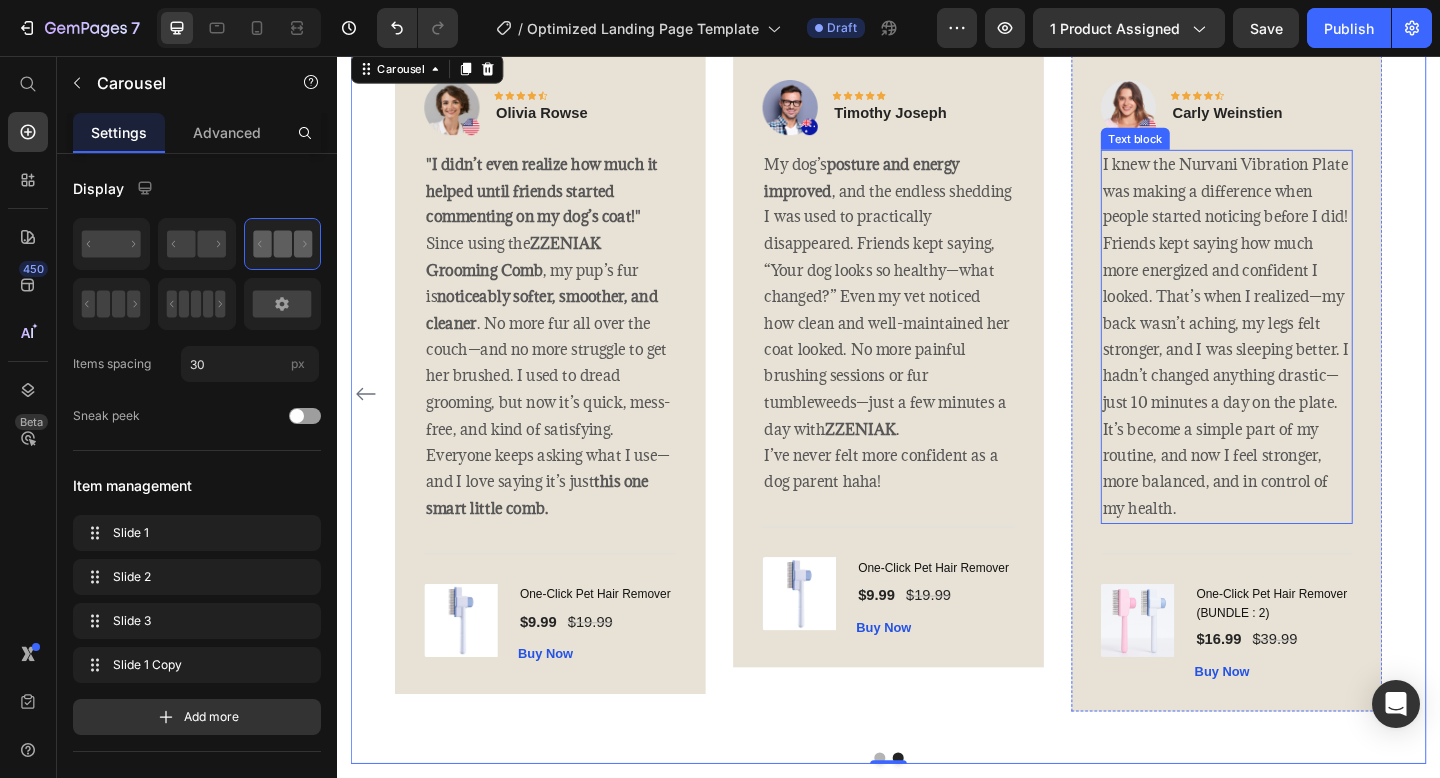 click on "I knew the Nurvani Vibration Plate was making a difference when people started noticing before I did! Friends kept saying how much more energized and confident I looked. That’s when I realized—my back wasn’t aching, my legs felt stronger, and I was sleeping better. I hadn’t changed anything drastic—just 10 minutes a day on the plate. It’s become a simple part of my routine, and now I feel stronger, more balanced, and in control of my health." at bounding box center (1305, 361) 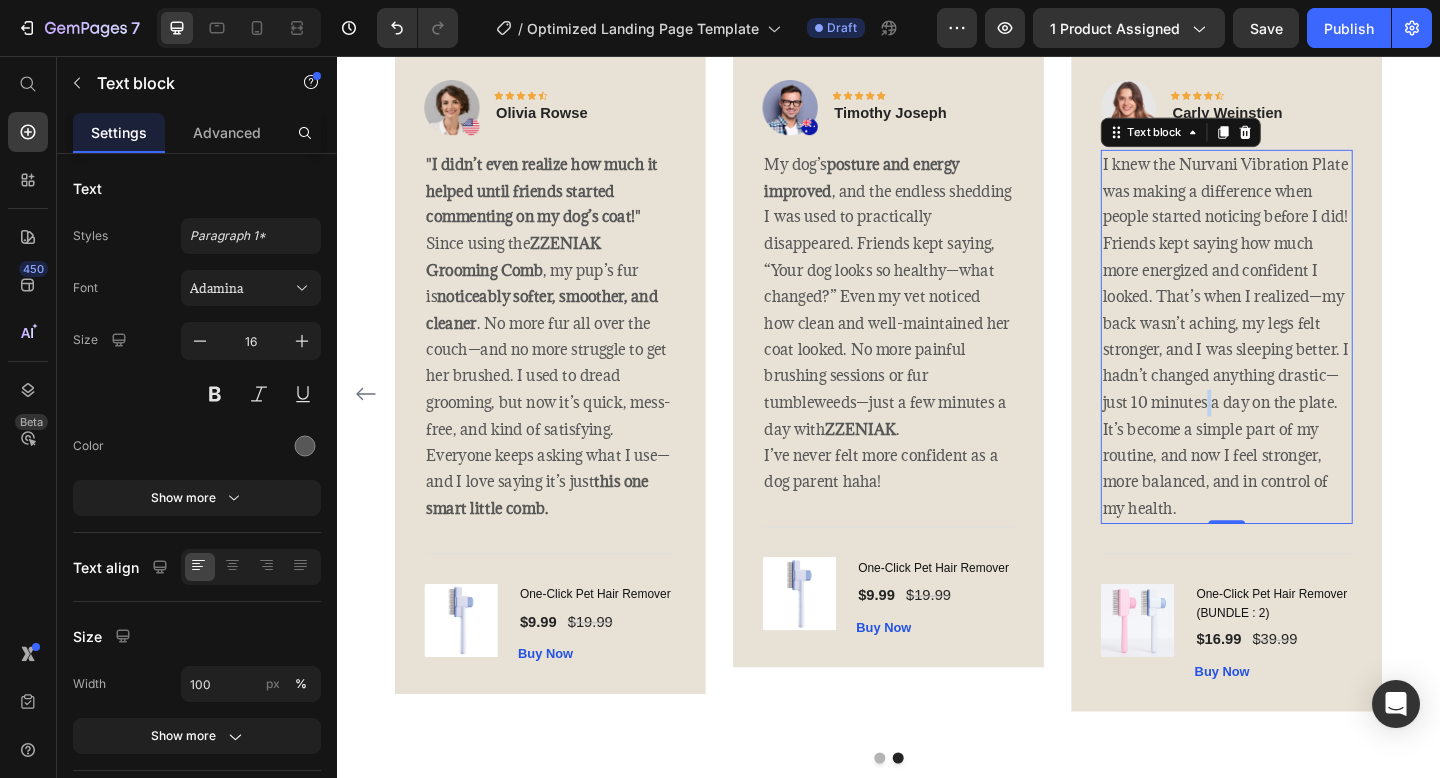 click on "I knew the Nurvani Vibration Plate was making a difference when people started noticing before I did! Friends kept saying how much more energized and confident I looked. That’s when I realized—my back wasn’t aching, my legs felt stronger, and I was sleeping better. I hadn’t changed anything drastic—just 10 minutes a day on the plate. It’s become a simple part of my routine, and now I feel stronger, more balanced, and in control of my health." at bounding box center [1305, 361] 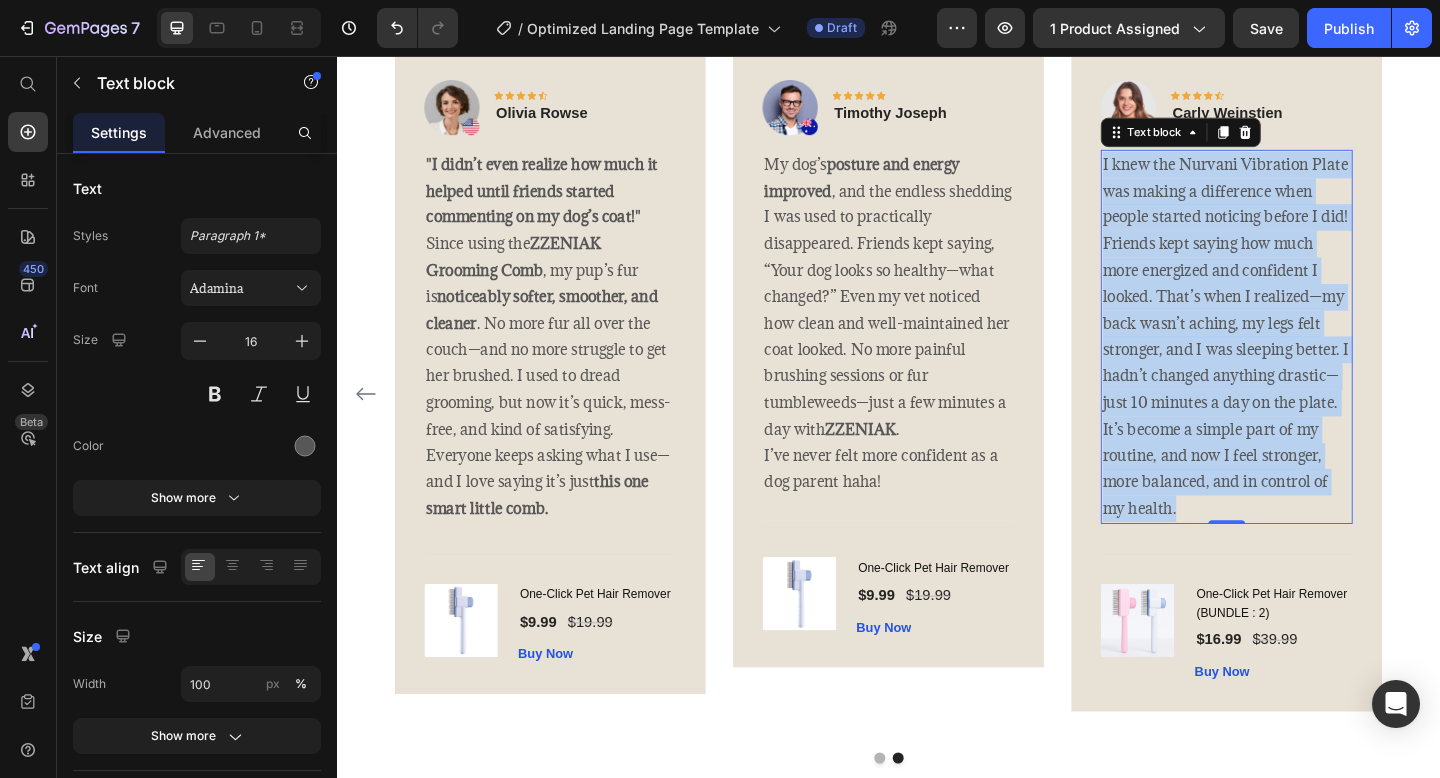 click on "I knew the Nurvani Vibration Plate was making a difference when people started noticing before I did! Friends kept saying how much more energized and confident I looked. That’s when I realized—my back wasn’t aching, my legs felt stronger, and I was sleeping better. I hadn’t changed anything drastic—just 10 minutes a day on the plate. It’s become a simple part of my routine, and now I feel stronger, more balanced, and in control of my health." at bounding box center [1305, 361] 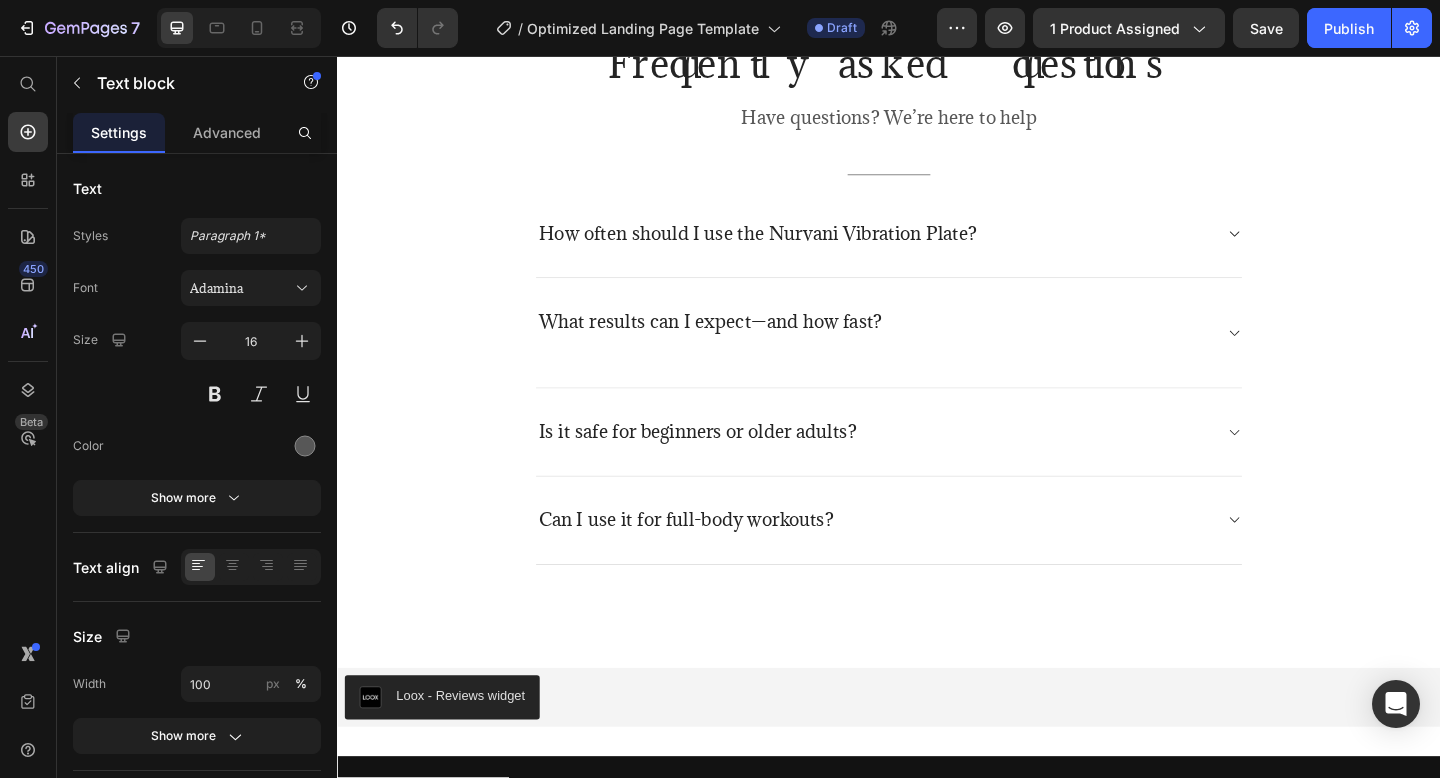 scroll, scrollTop: 5283, scrollLeft: 0, axis: vertical 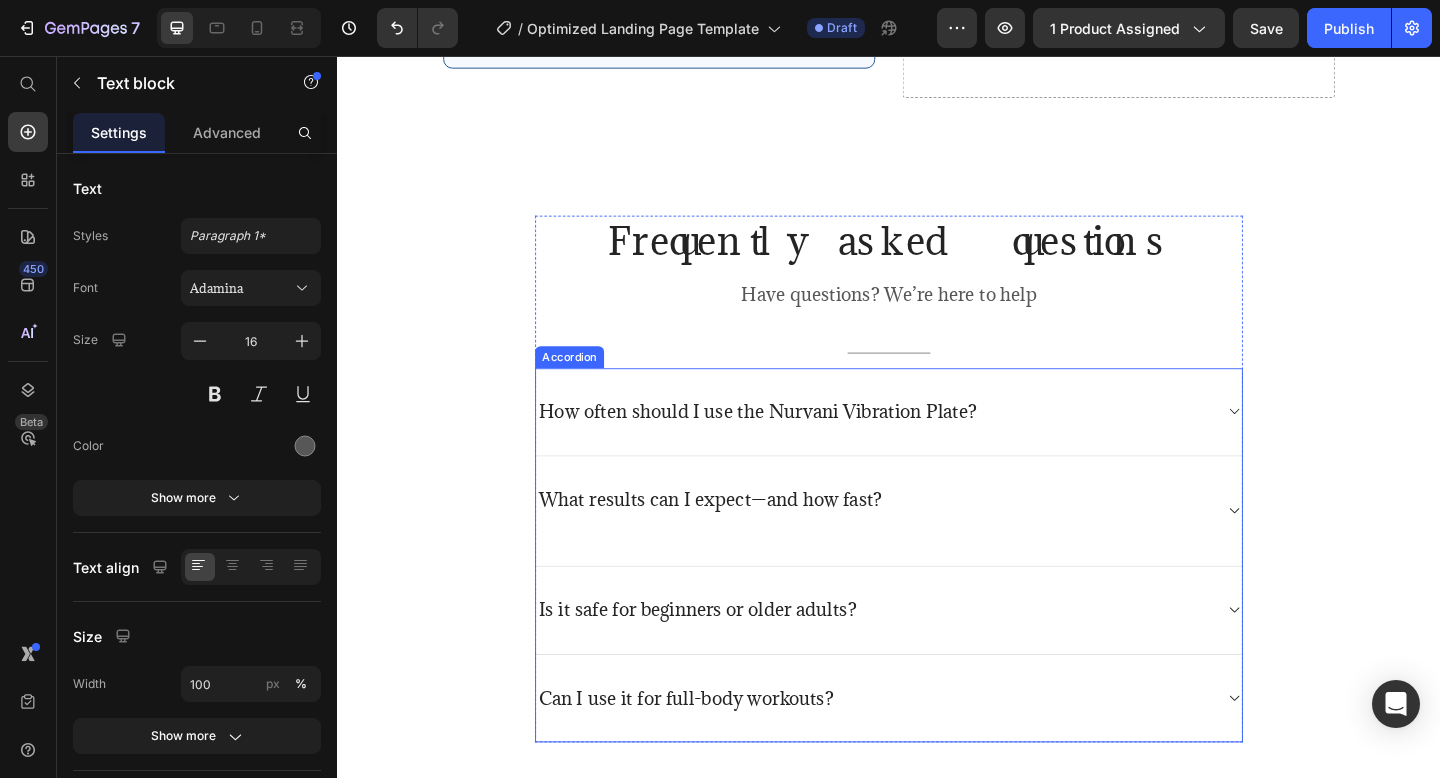click on "How often should I use the Nurvani Vibration Plate?" at bounding box center [794, 443] 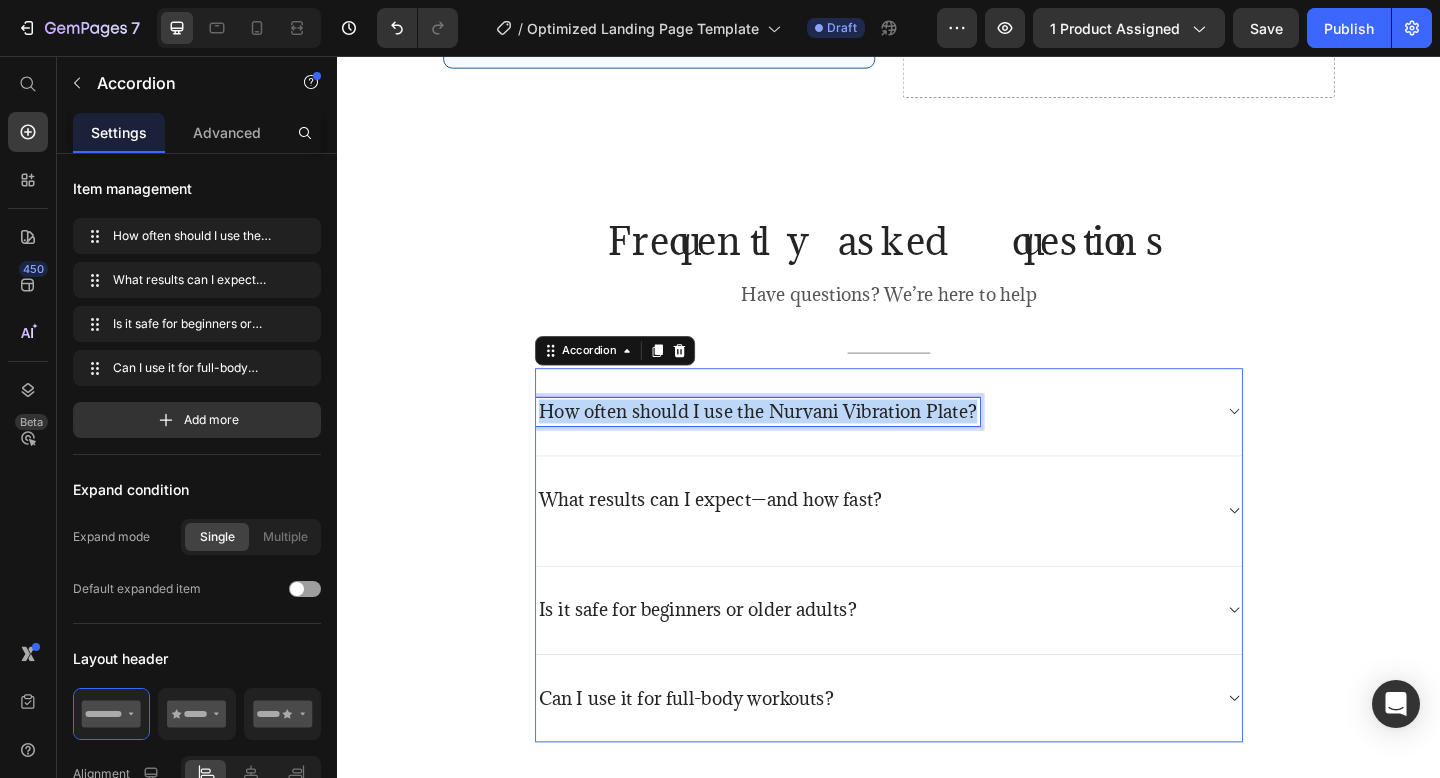 click on "How often should I use the Nurvani Vibration Plate?" at bounding box center [794, 443] 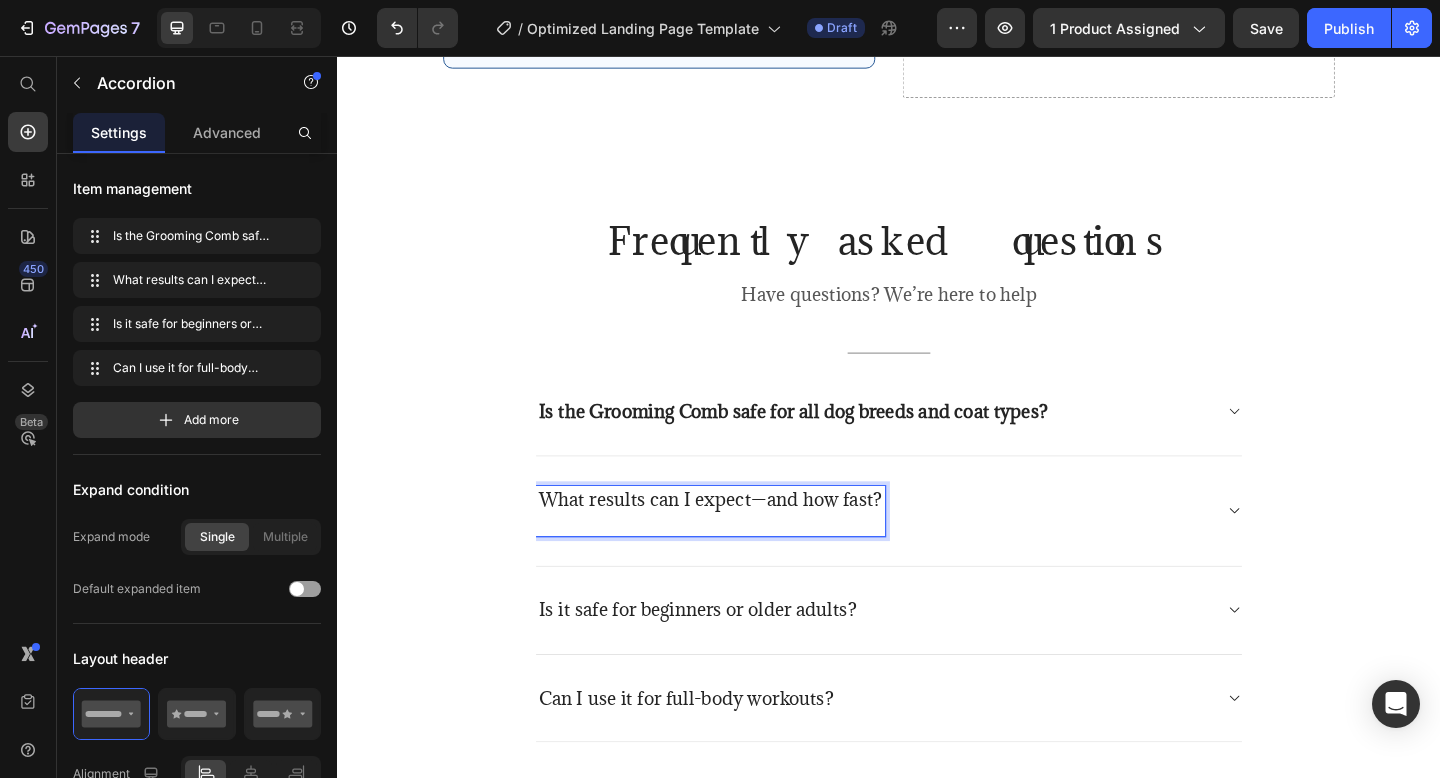 click on "What results can I expect—and how fast?" at bounding box center (743, 539) 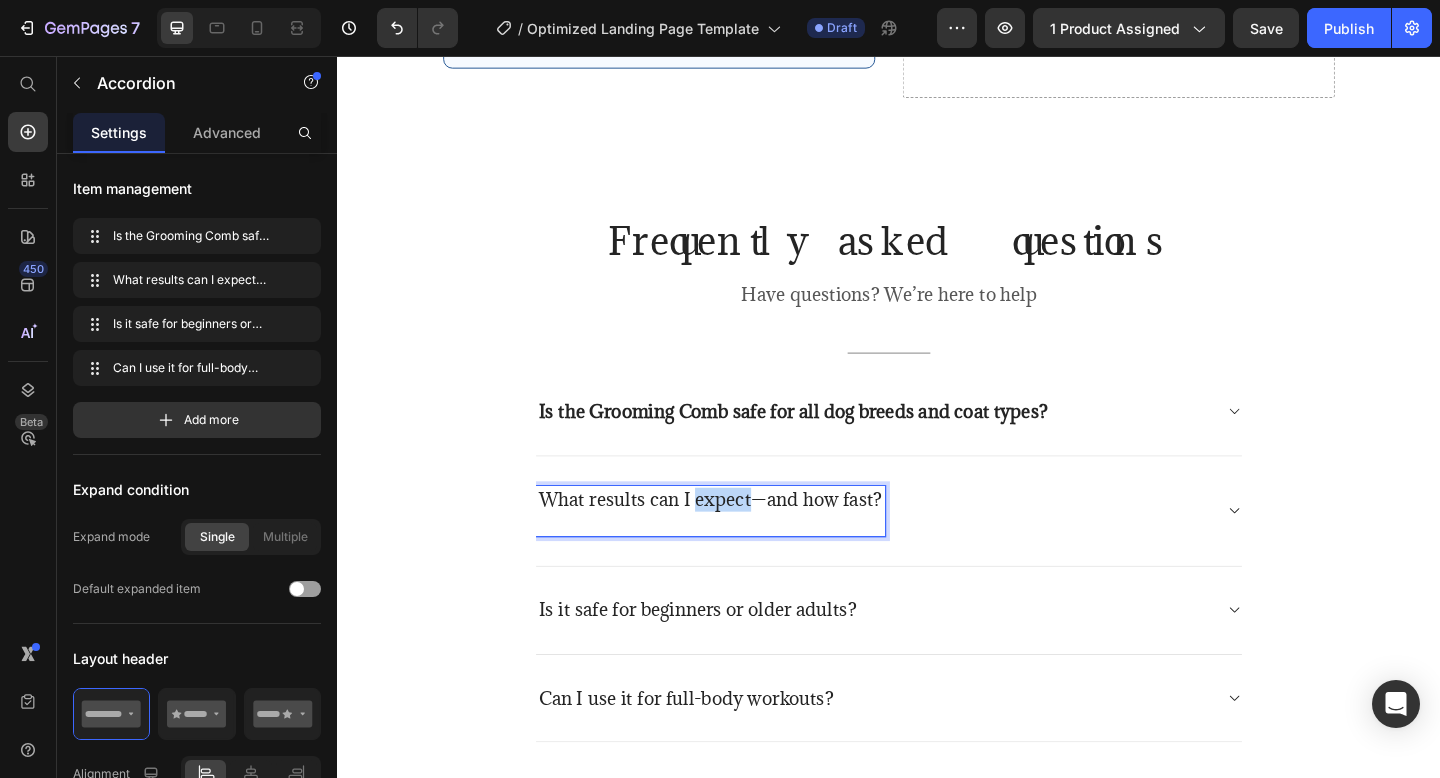 click on "What results can I expect—and how fast?" at bounding box center [743, 539] 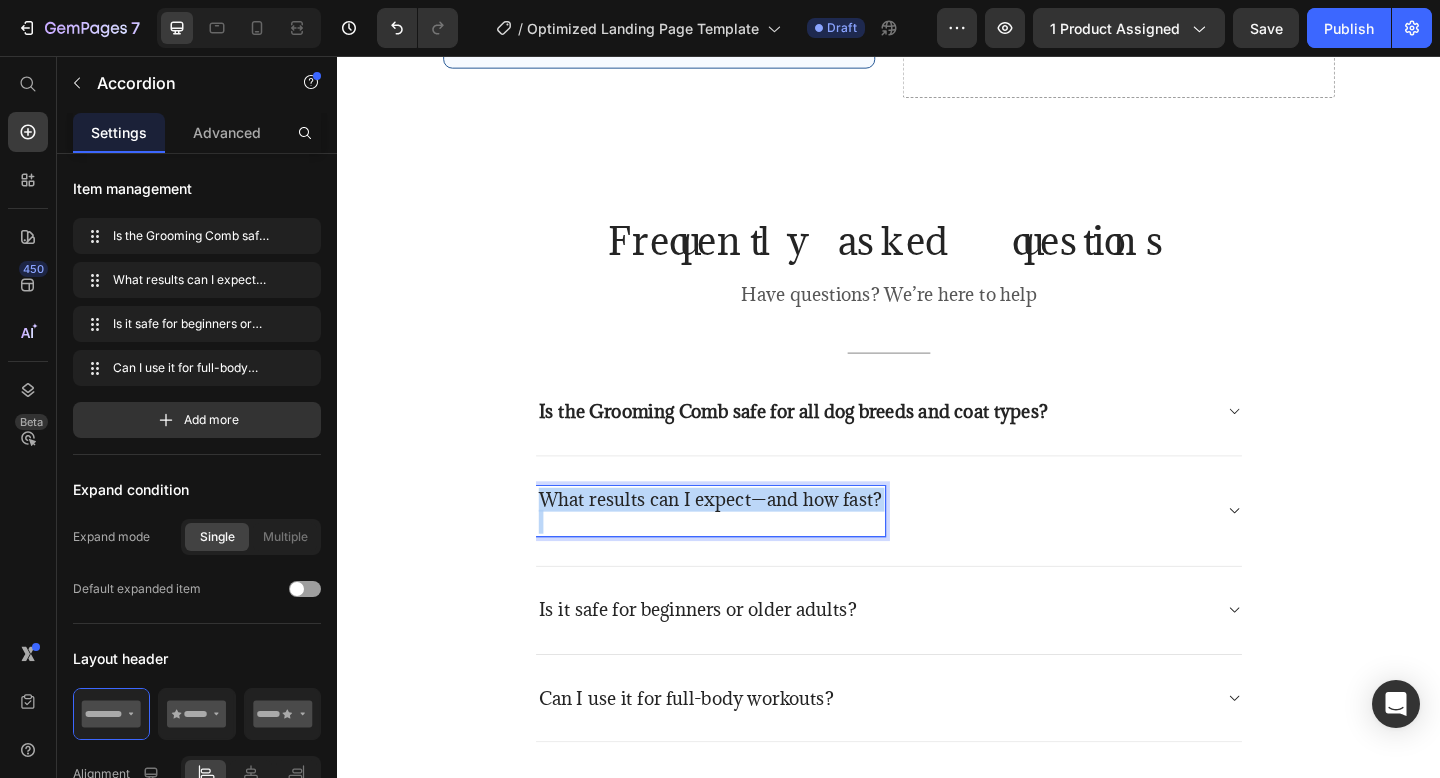 click on "What results can I expect—and how fast?" at bounding box center (743, 539) 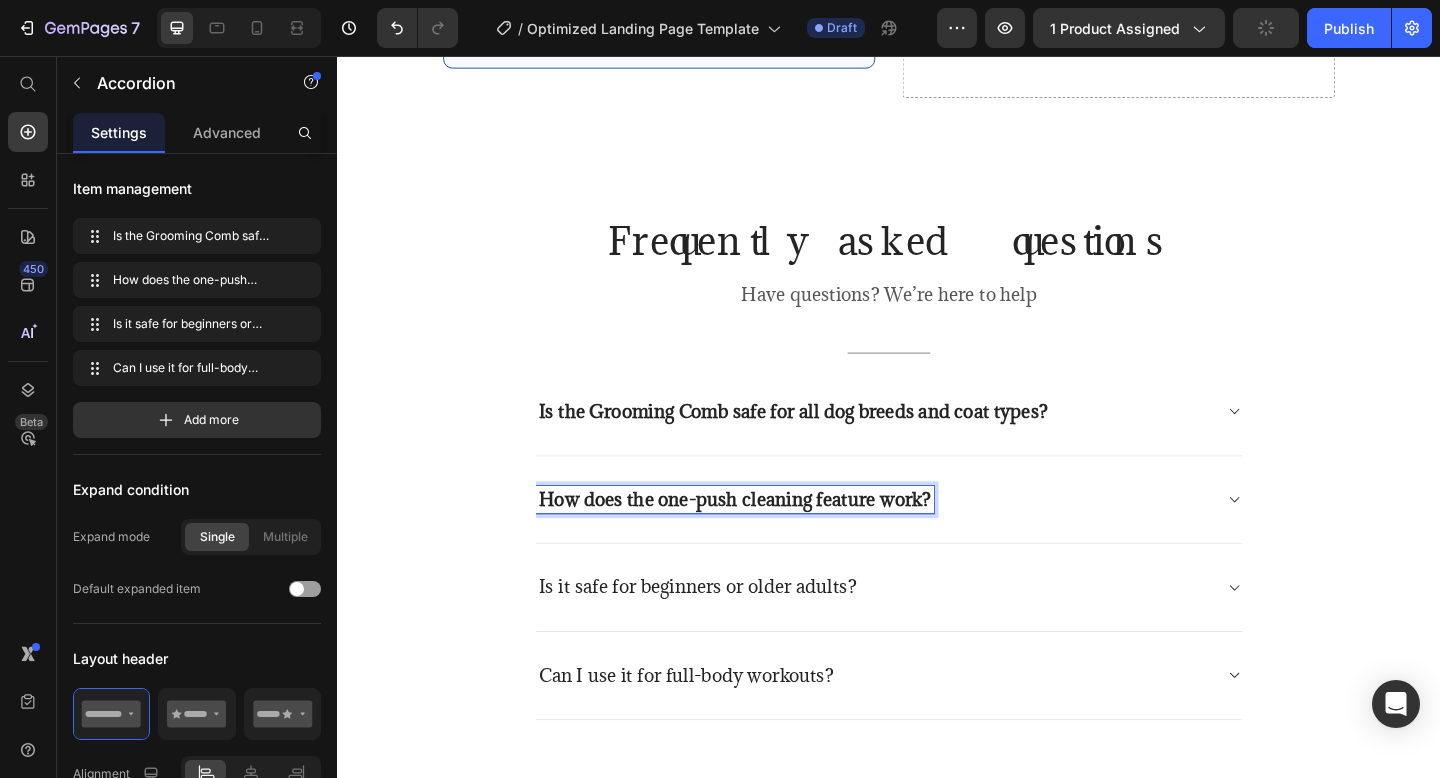 click on "Is it safe for beginners or older adults?" at bounding box center (729, 634) 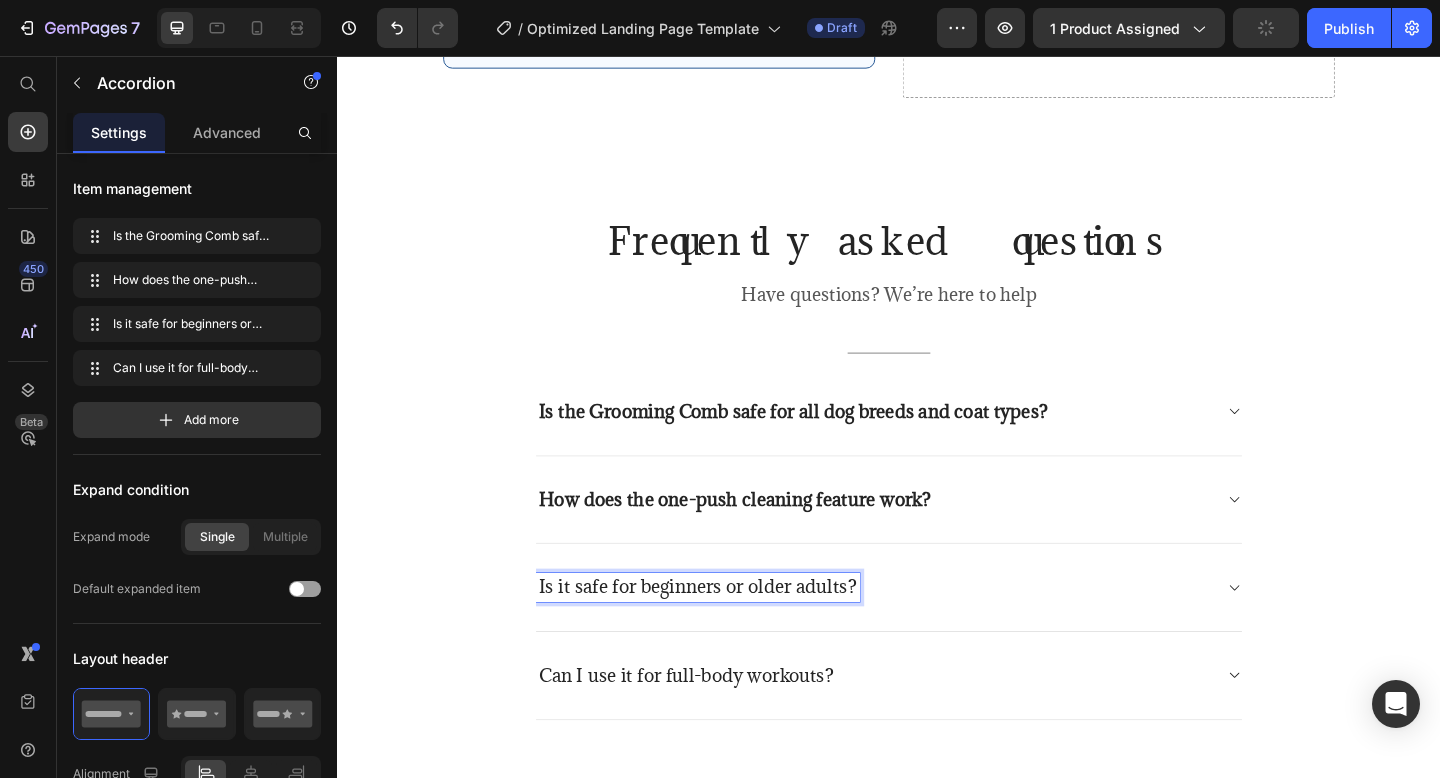 click on "Is it safe for beginners or older adults?" at bounding box center [729, 634] 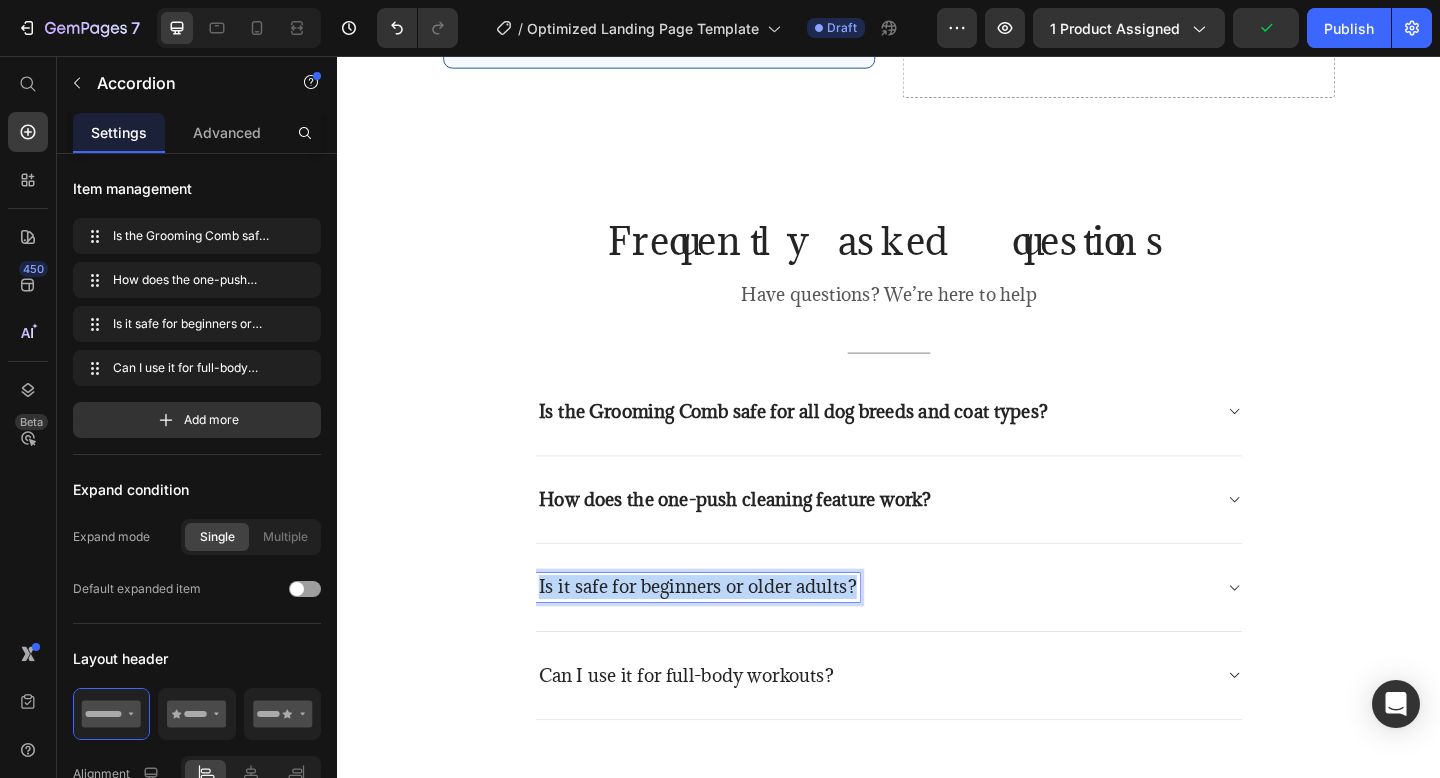 click on "Is it safe for beginners or older adults?" at bounding box center (729, 634) 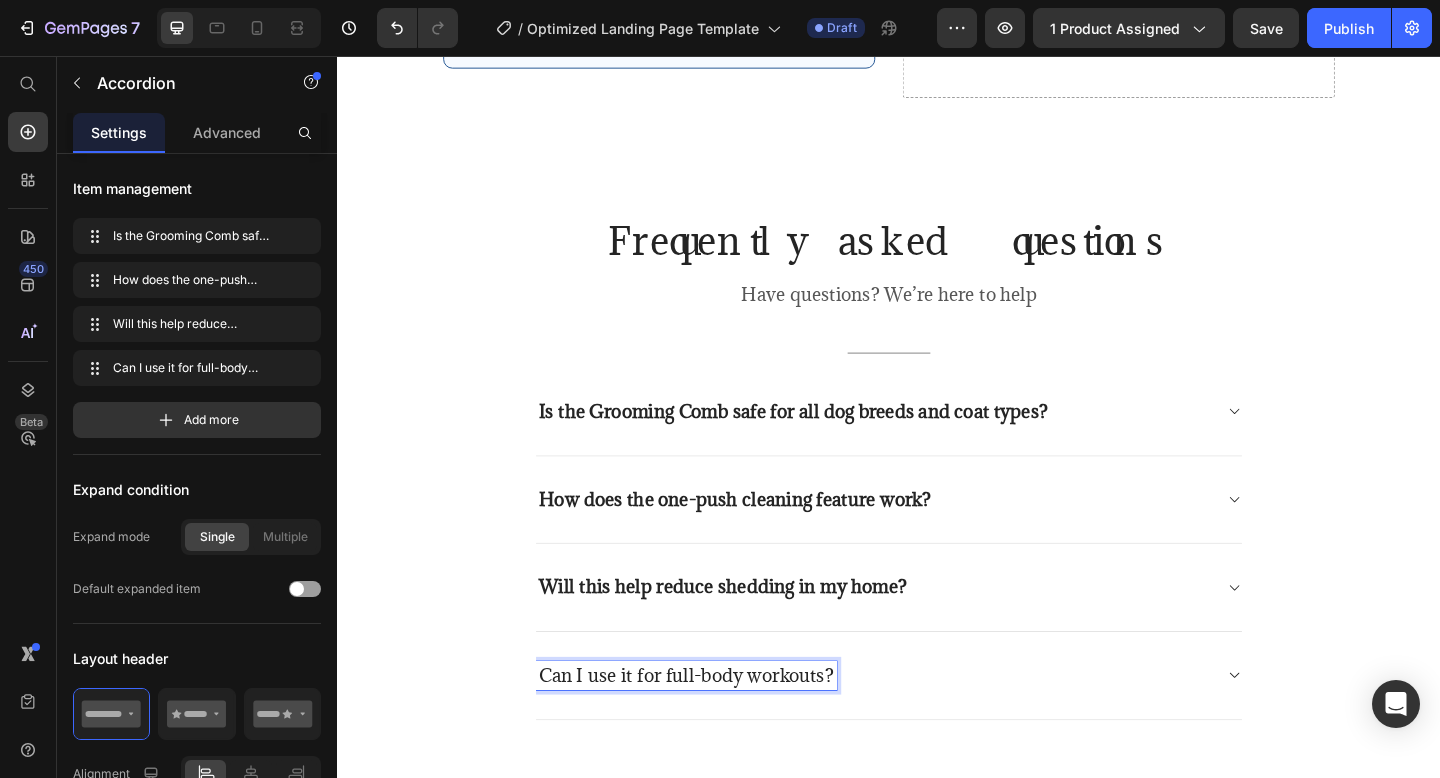 click on "Can I use it for full-body workouts?" at bounding box center (716, 730) 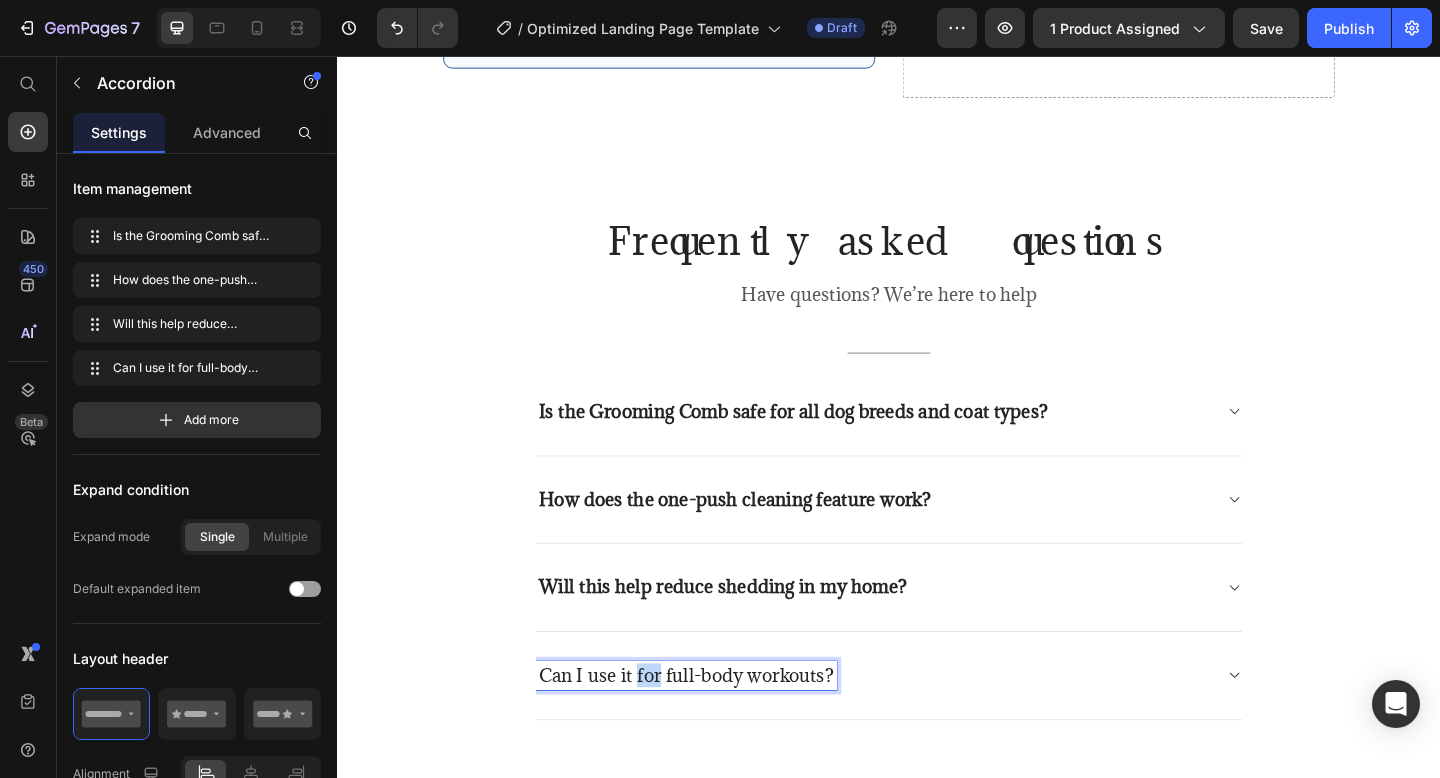 click on "Can I use it for full-body workouts?" at bounding box center [716, 730] 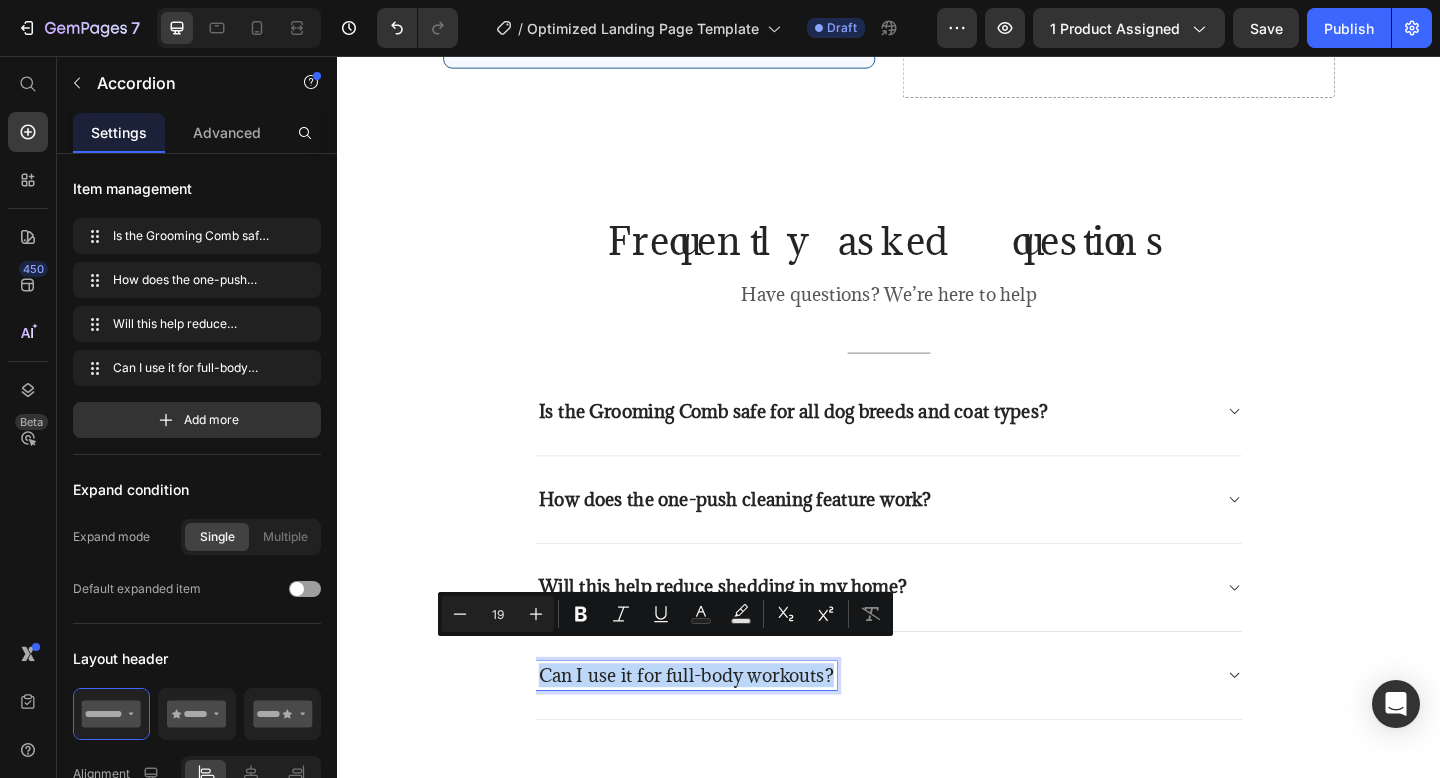 click on "Can I use it for full-body workouts?" at bounding box center (716, 730) 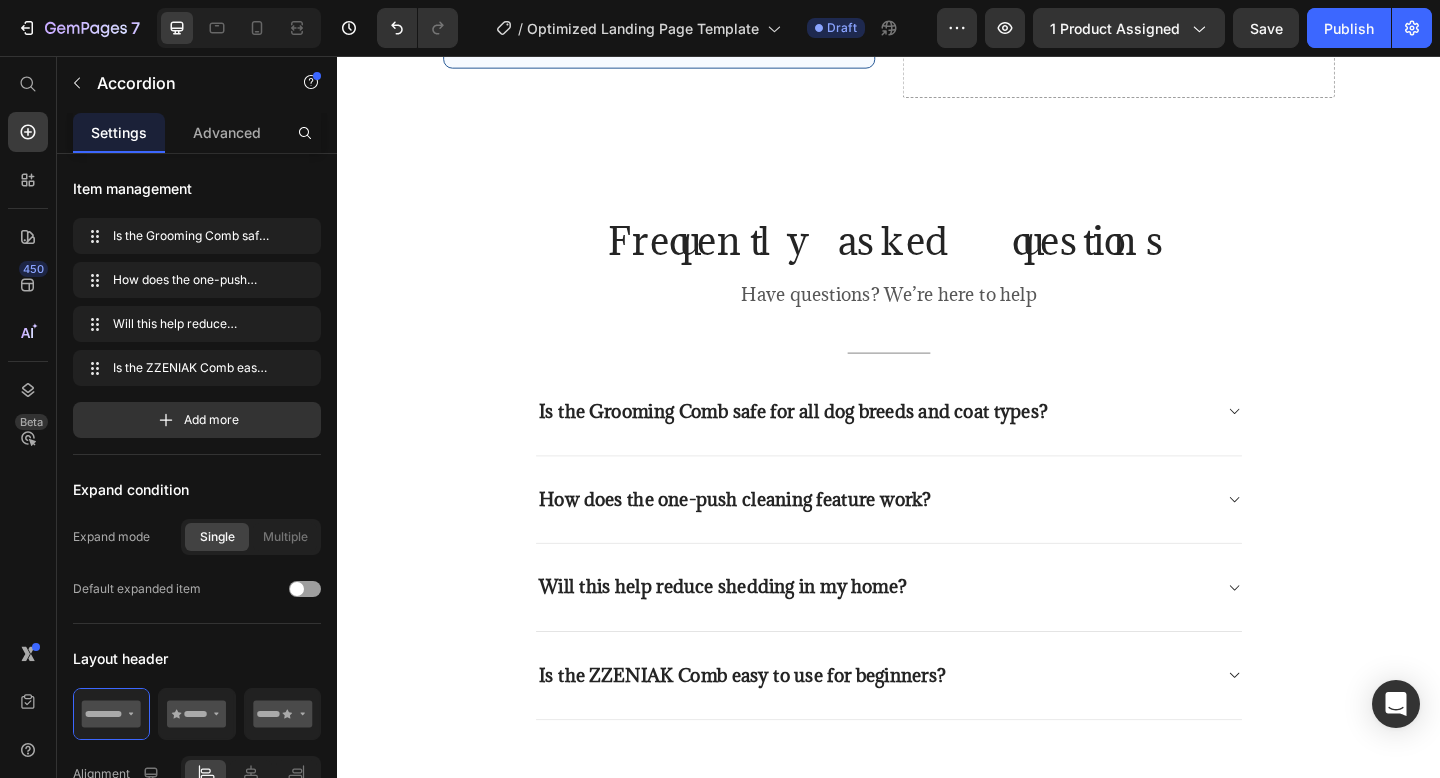 click on "Is the ZZENIAK Comb easy to use for beginners?" at bounding box center [921, 730] 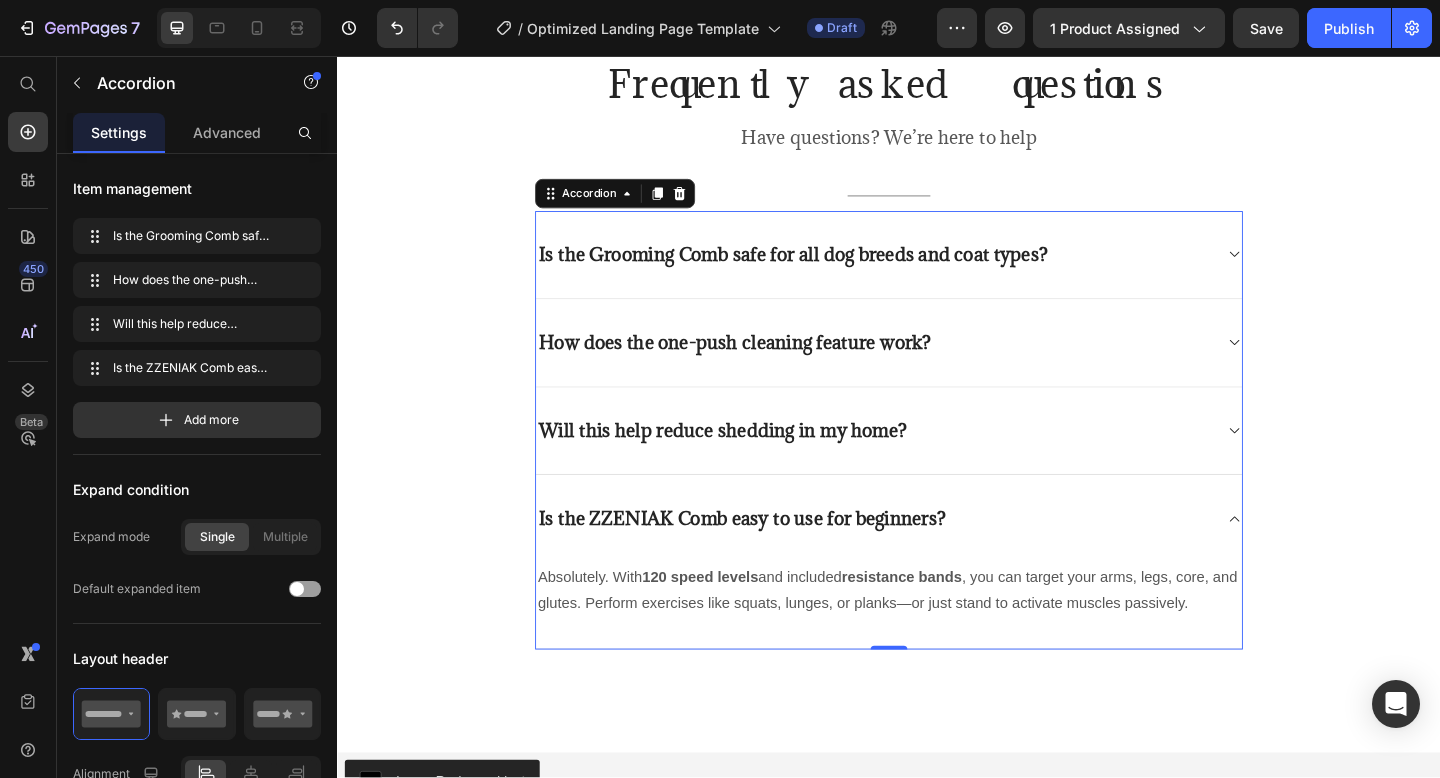 scroll, scrollTop: 5465, scrollLeft: 0, axis: vertical 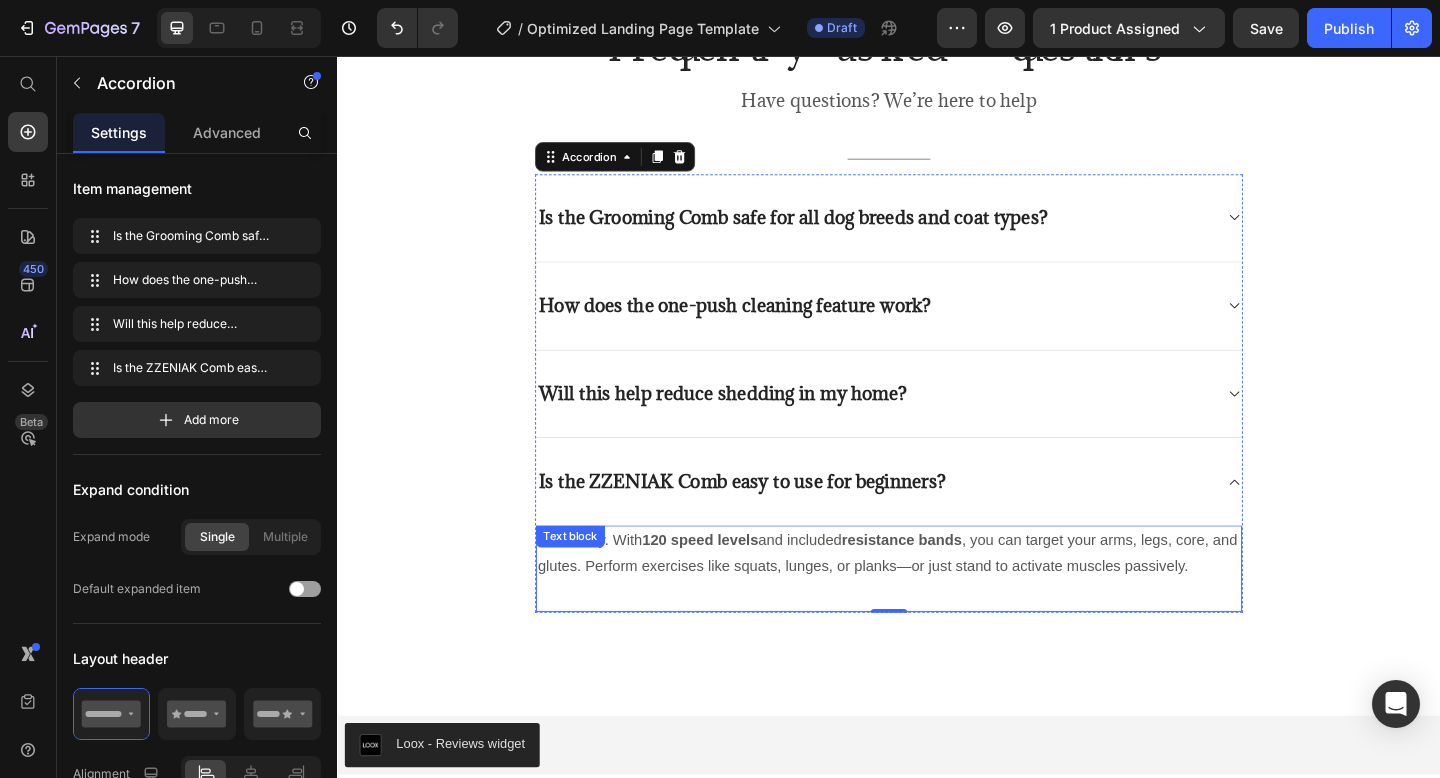 click on "Absolutely. With  120 speed levels  and included  resistance bands , you can target your arms, legs, core, and glutes. Perform exercises like squats, lunges, or planks—or just stand to activate muscles passively." at bounding box center (937, 598) 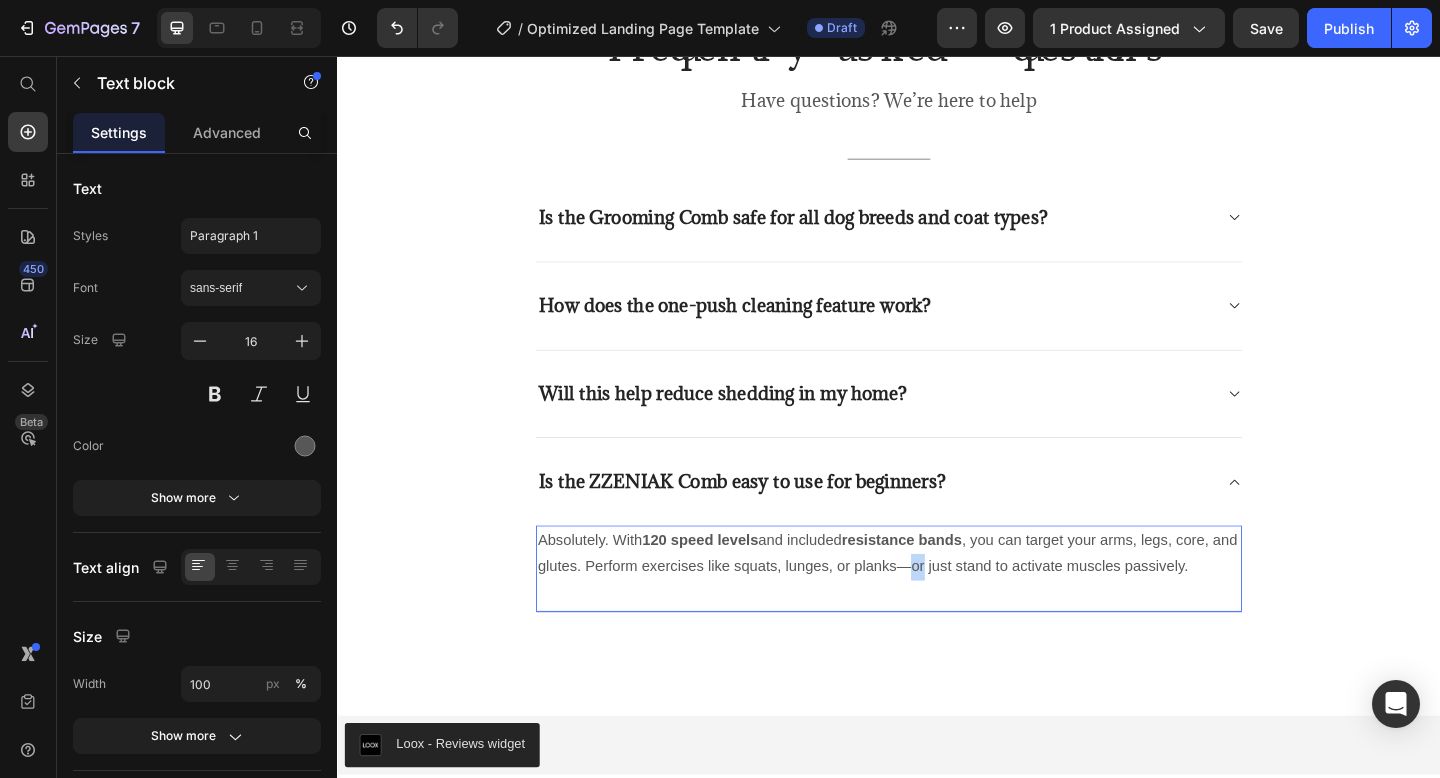 click on "Absolutely. With  120 speed levels  and included  resistance bands , you can target your arms, legs, core, and glutes. Perform exercises like squats, lunges, or planks—or just stand to activate muscles passively." at bounding box center [937, 598] 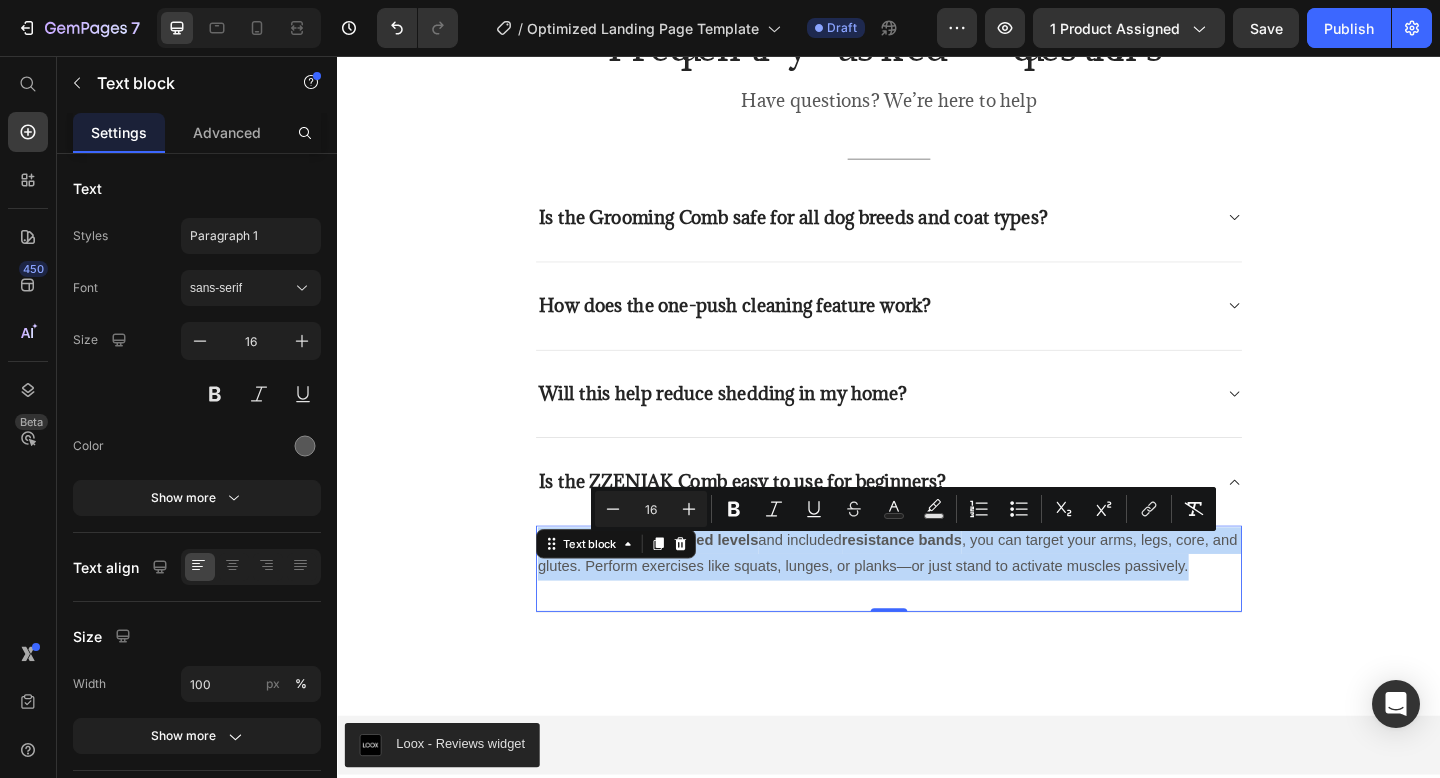 click on "Absolutely. With  120 speed levels  and included  resistance bands , you can target your arms, legs, core, and glutes. Perform exercises like squats, lunges, or planks—or just stand to activate muscles passively." at bounding box center [937, 598] 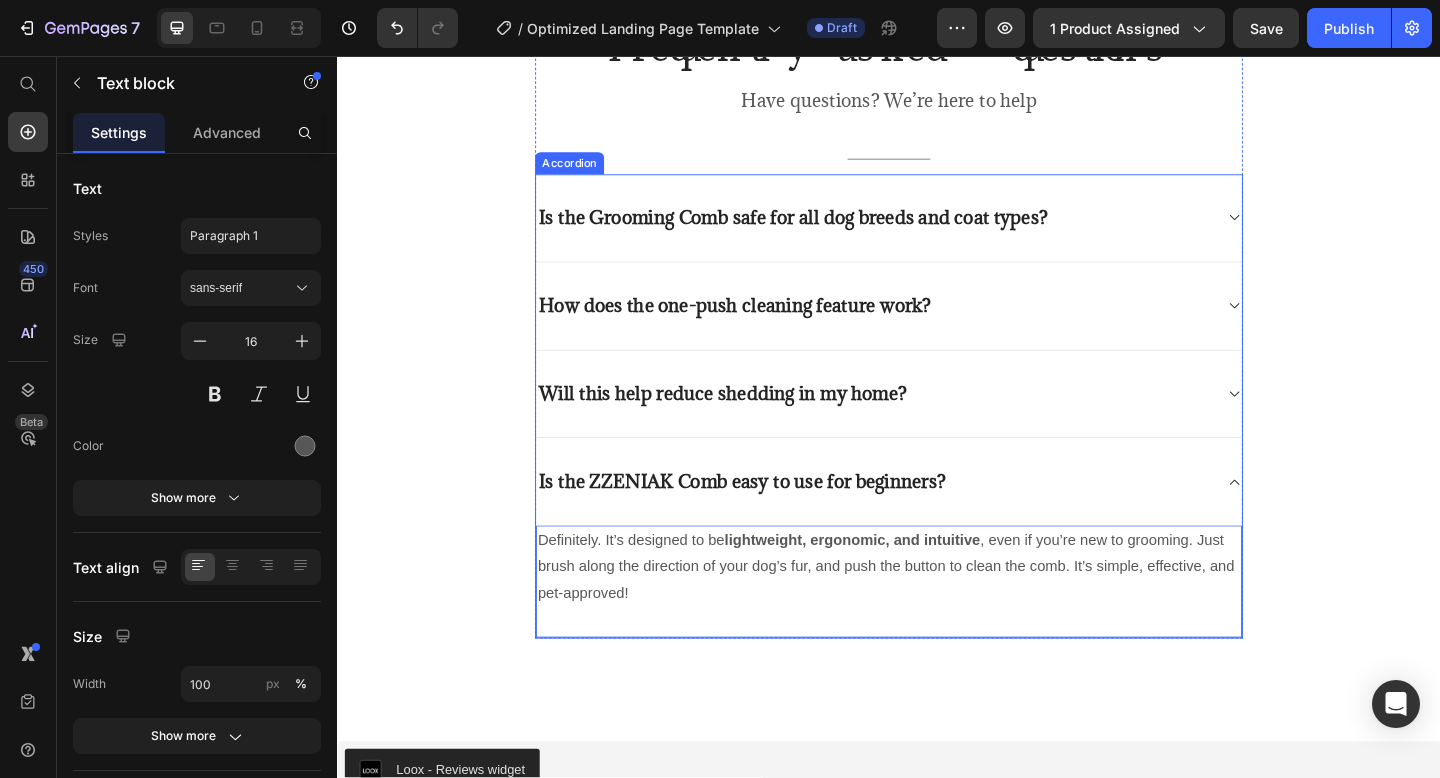 click on "Will this help reduce shedding in my home?" at bounding box center (921, 424) 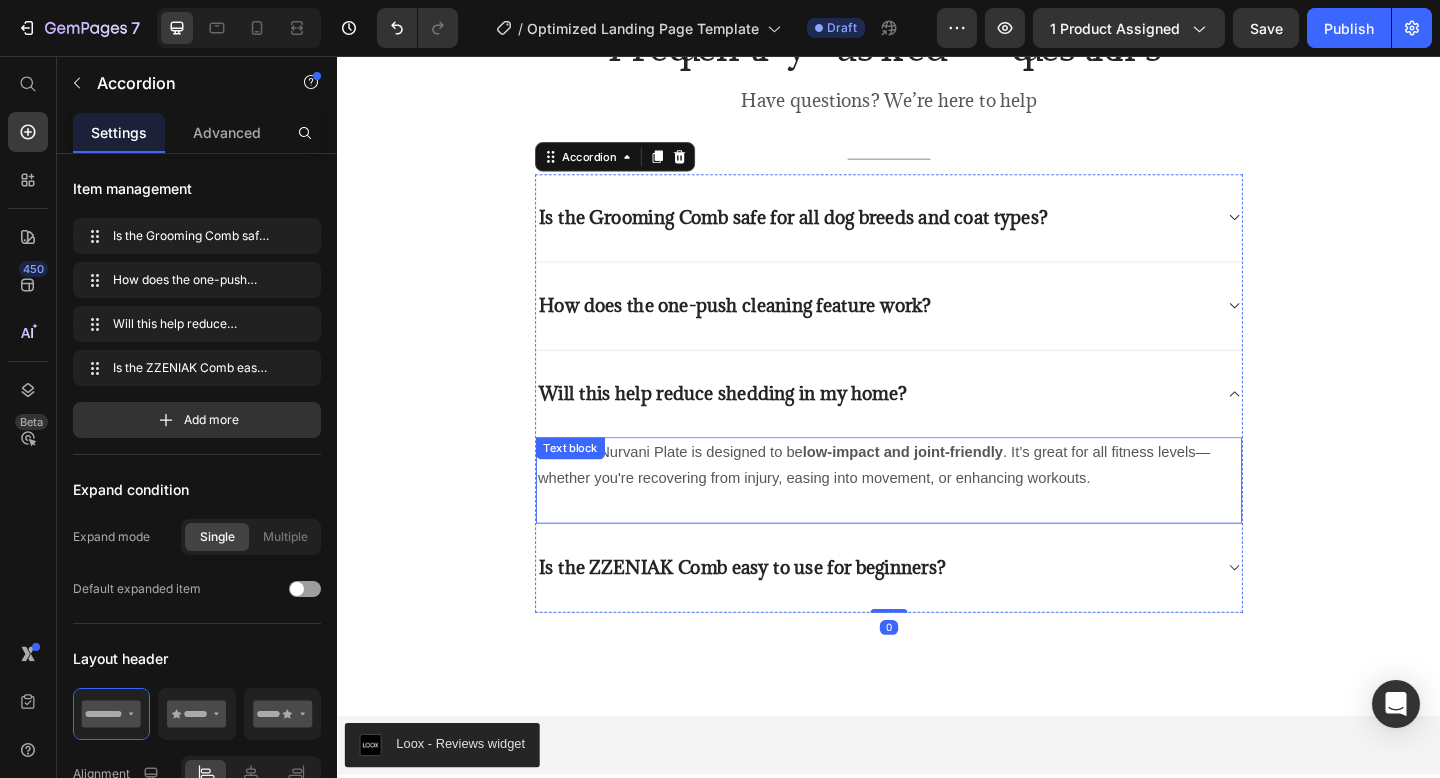 click on "Yes! The Nurvani Plate is designed to be  low-impact and joint-friendly . It’s great for all fitness levels—whether you're recovering from injury, easing into movement, or enhancing workouts." at bounding box center [937, 502] 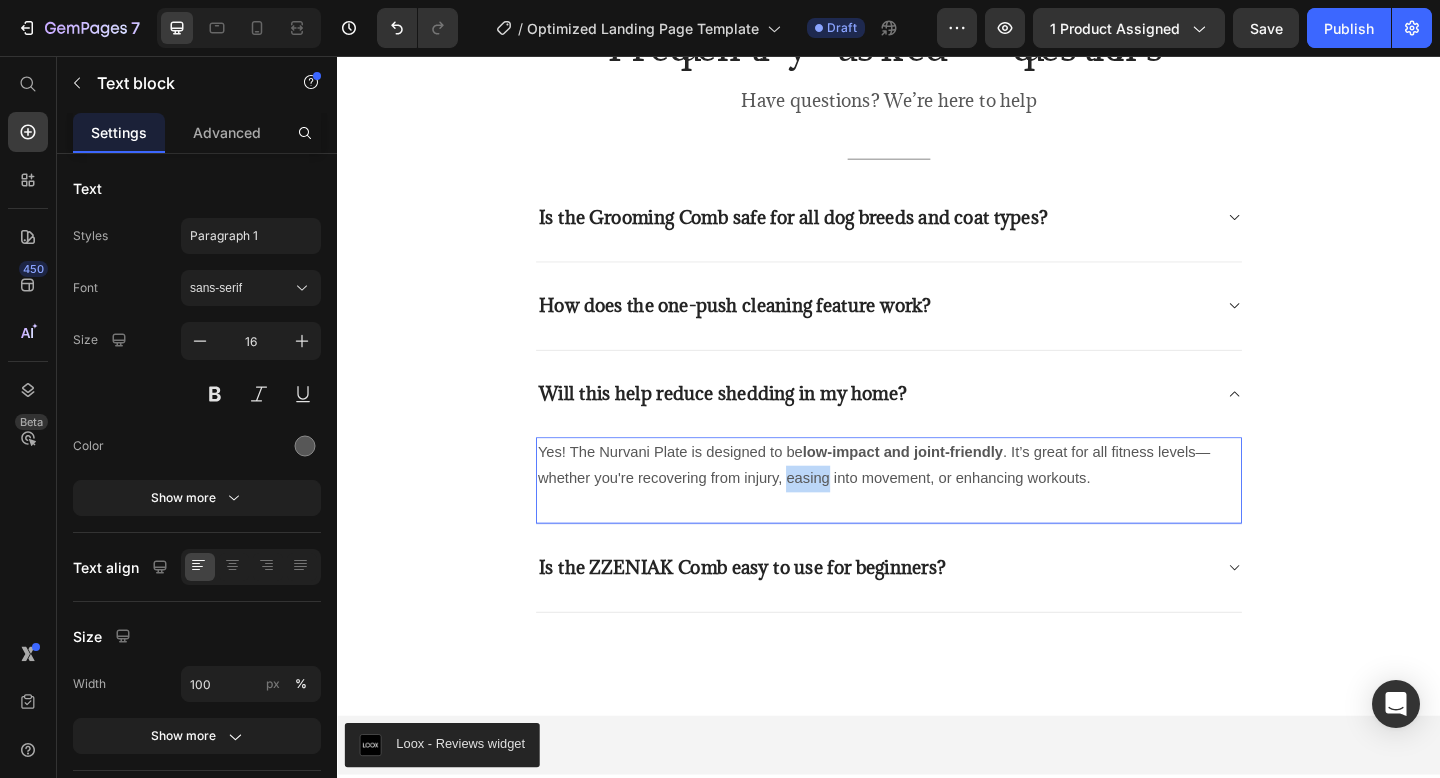 click on "Yes! The Nurvani Plate is designed to be  low-impact and joint-friendly . It’s great for all fitness levels—whether you're recovering from injury, easing into movement, or enhancing workouts." at bounding box center [937, 502] 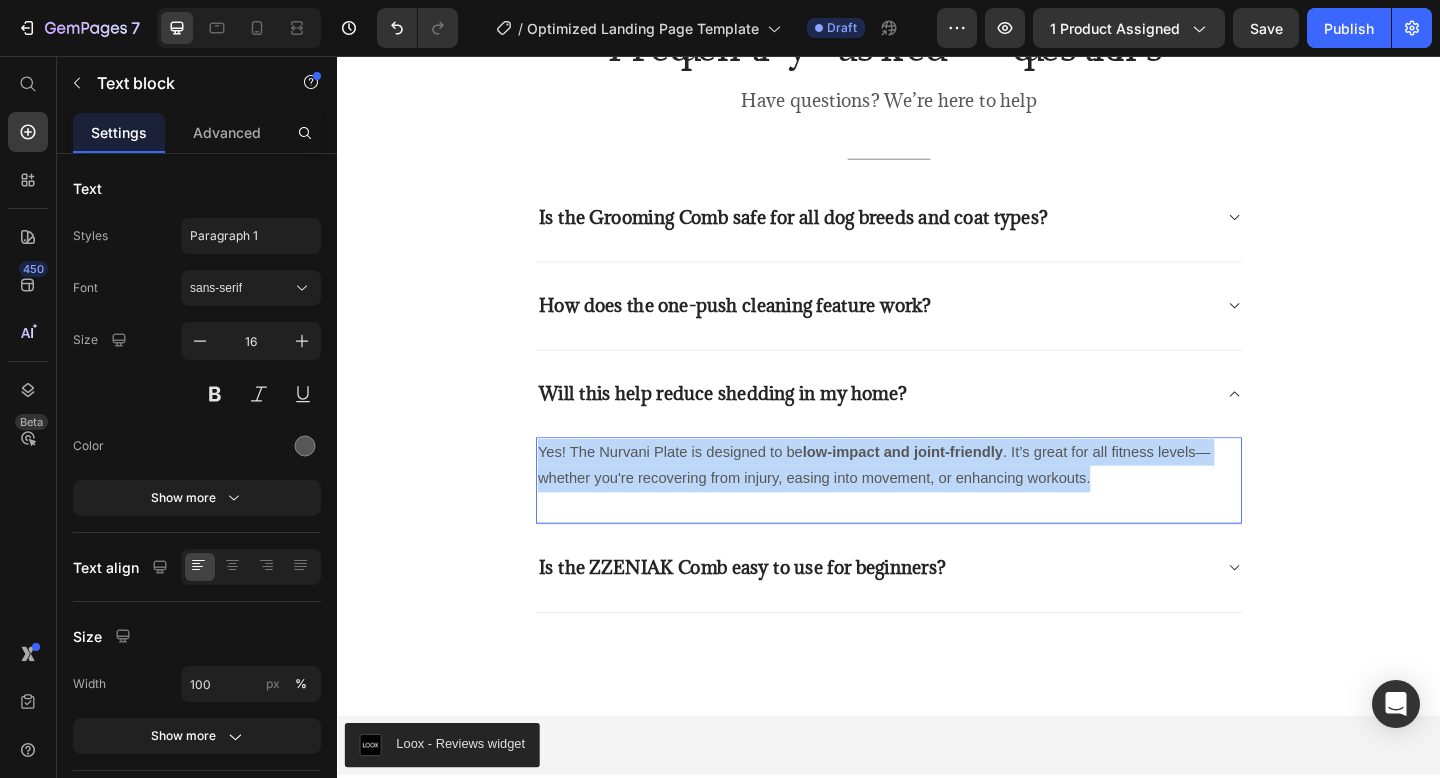 click on "Yes! The Nurvani Plate is designed to be  low-impact and joint-friendly . It’s great for all fitness levels—whether you're recovering from injury, easing into movement, or enhancing workouts." at bounding box center [937, 502] 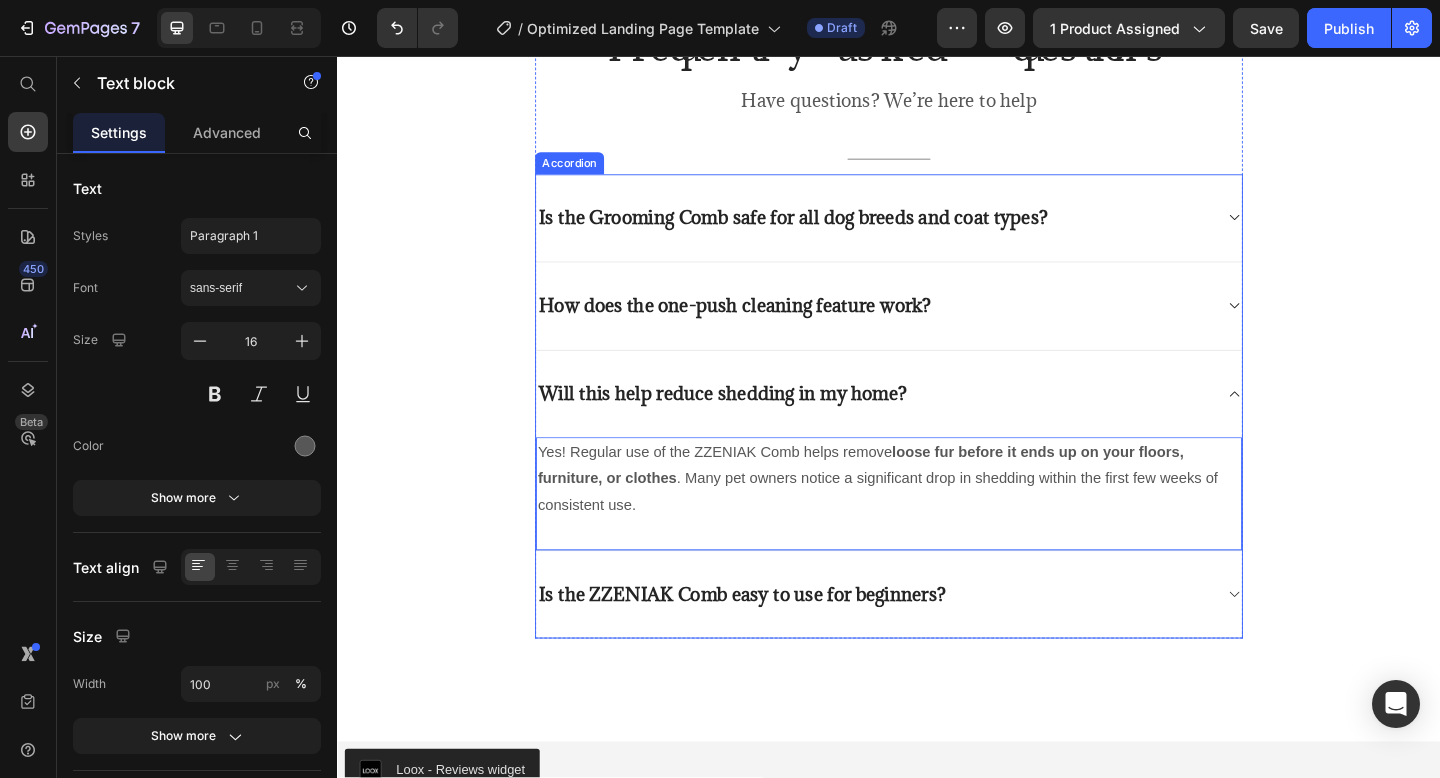 click on "How does the one-push cleaning feature work?" at bounding box center (921, 328) 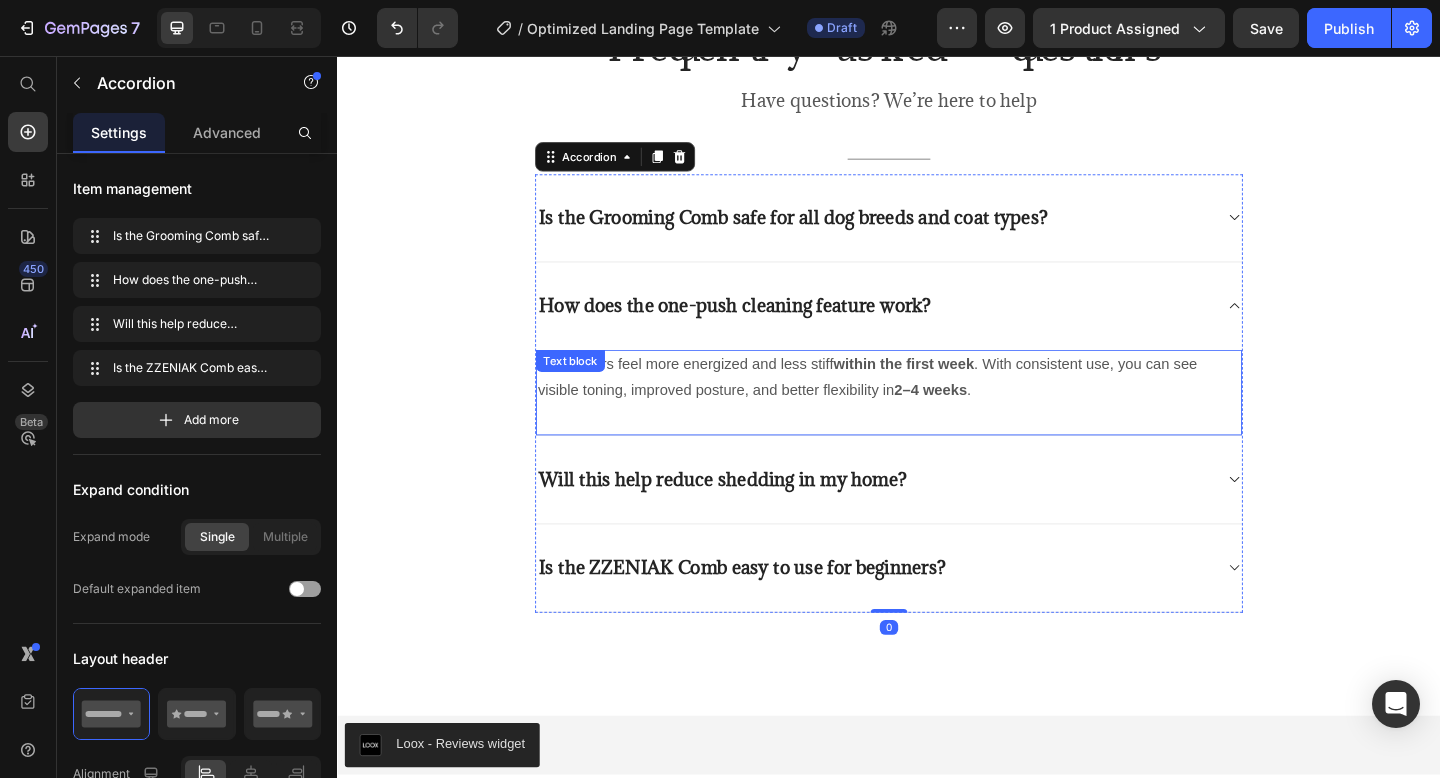 click on "Many users feel more energized and less stiff  within the first week . With consistent use, you can see visible toning, improved posture, and better flexibility in  2–4 weeks ." at bounding box center (937, 407) 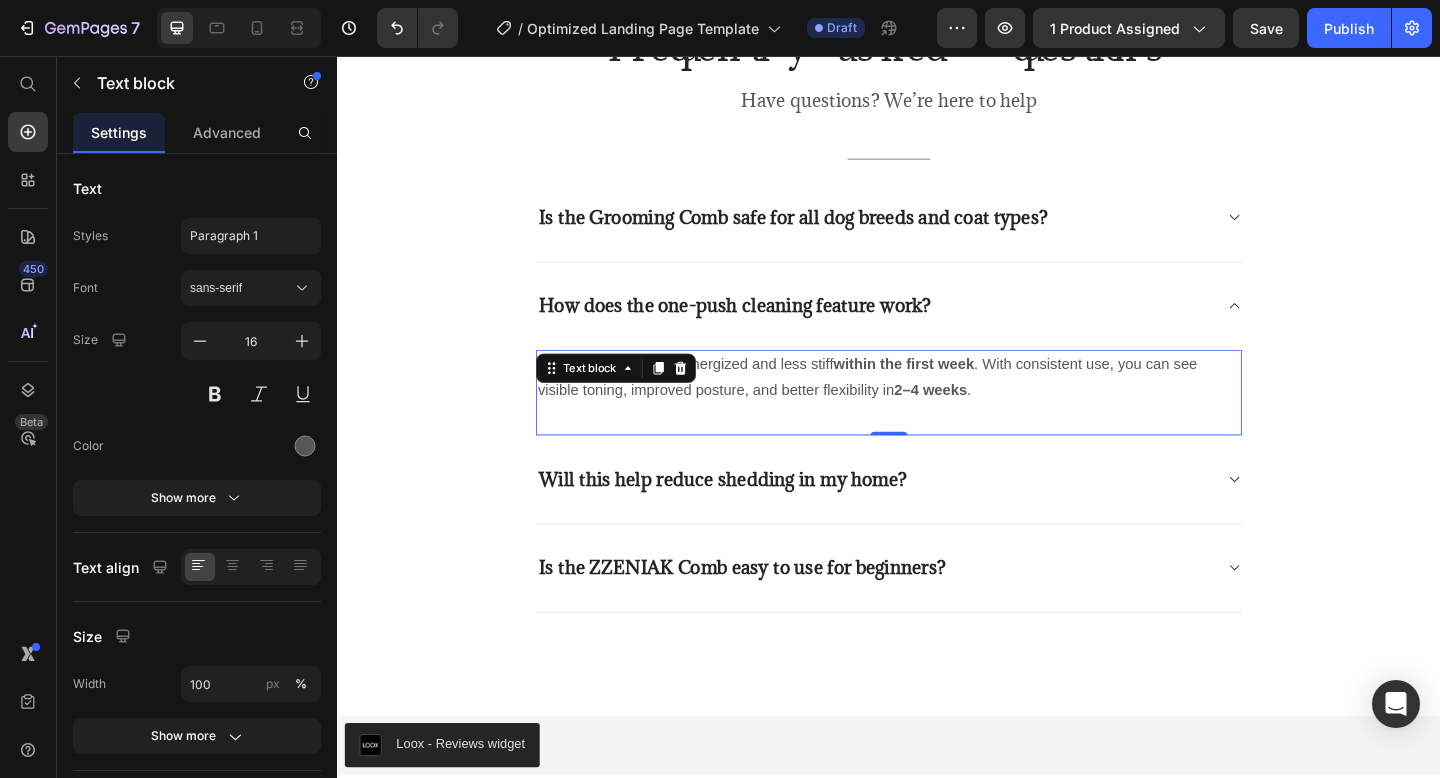 click on "Many users feel more energized and less stiff  within the first week . With consistent use, you can see visible toning, improved posture, and better flexibility in  2–4 weeks ." at bounding box center (937, 407) 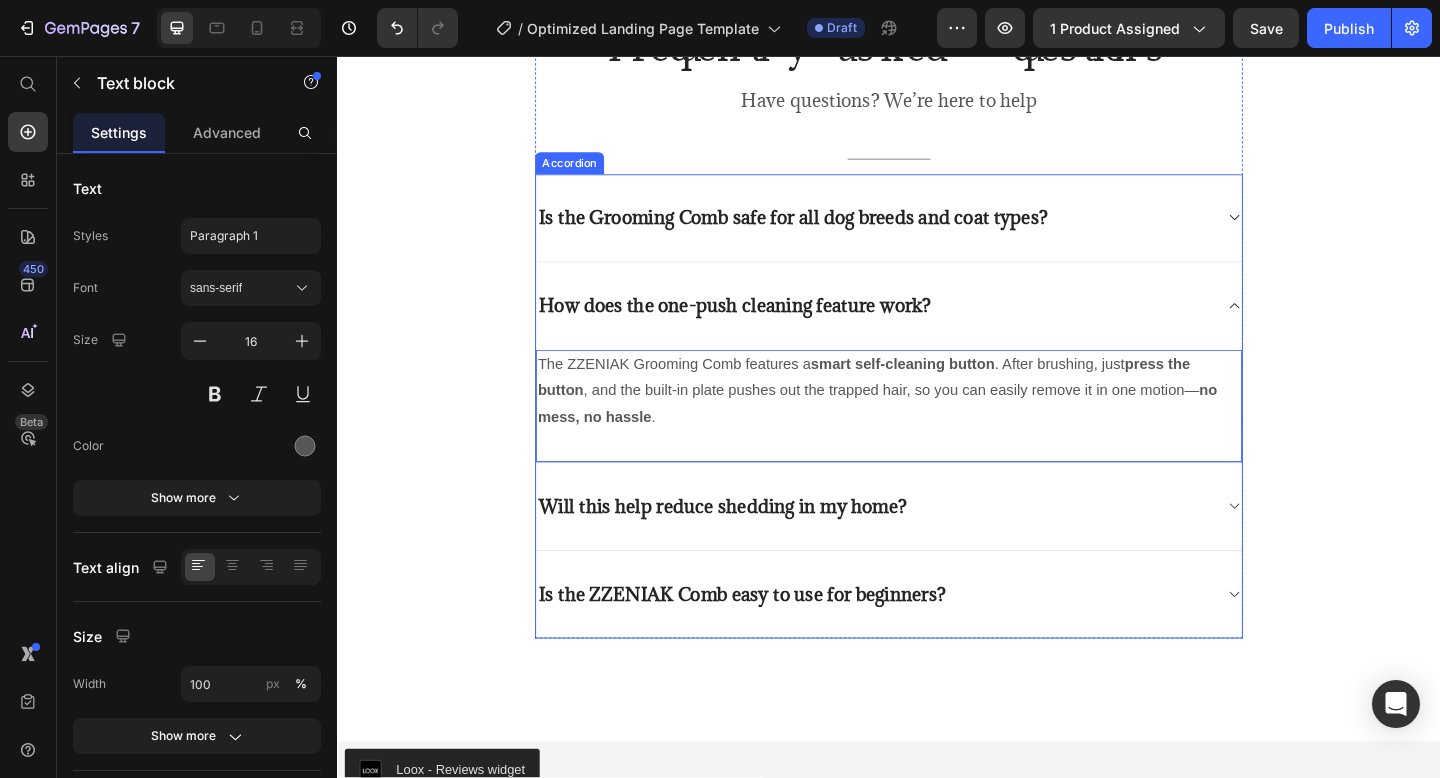 click on "Is the Grooming Comb safe for all dog breeds and coat types?" at bounding box center [937, 233] 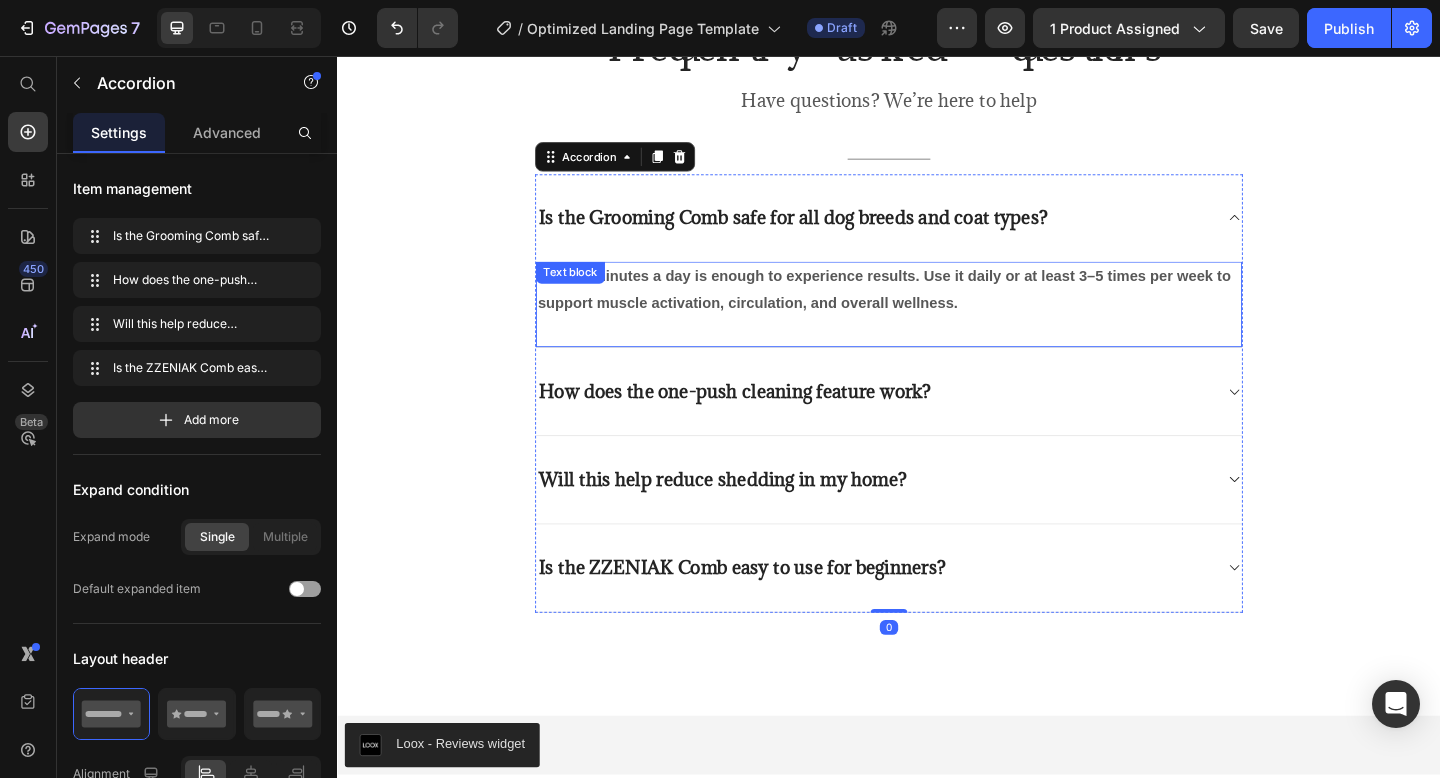 click on "Just 10 minutes a day is enough to experience results. Use it daily or at least 3–5 times per week to support muscle activation, circulation, and overall wellness." at bounding box center [932, 310] 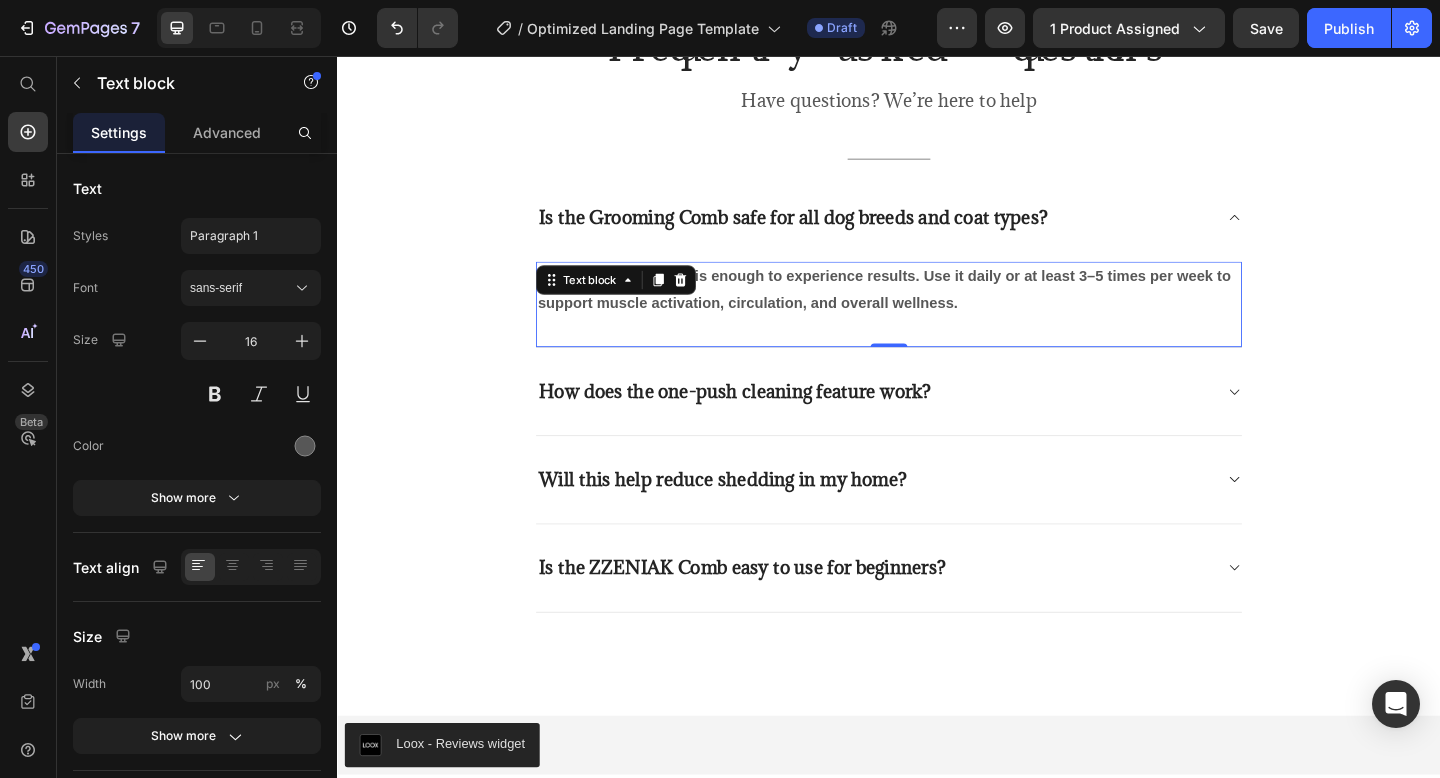 click on "Just 10 minutes a day is enough to experience results. Use it daily or at least 3–5 times per week to support muscle activation, circulation, and overall wellness." at bounding box center (932, 310) 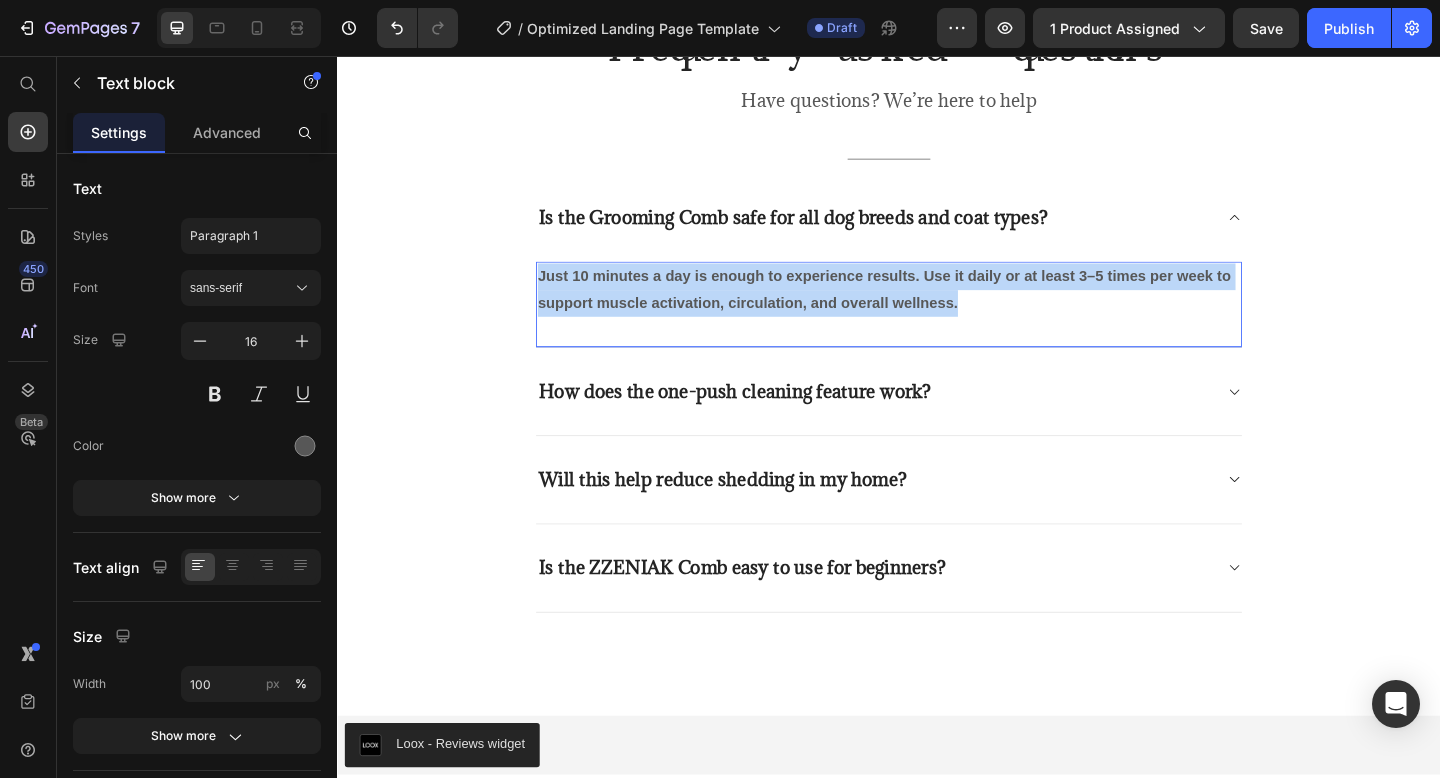 click on "Just 10 minutes a day is enough to experience results. Use it daily or at least 3–5 times per week to support muscle activation, circulation, and overall wellness." at bounding box center (932, 310) 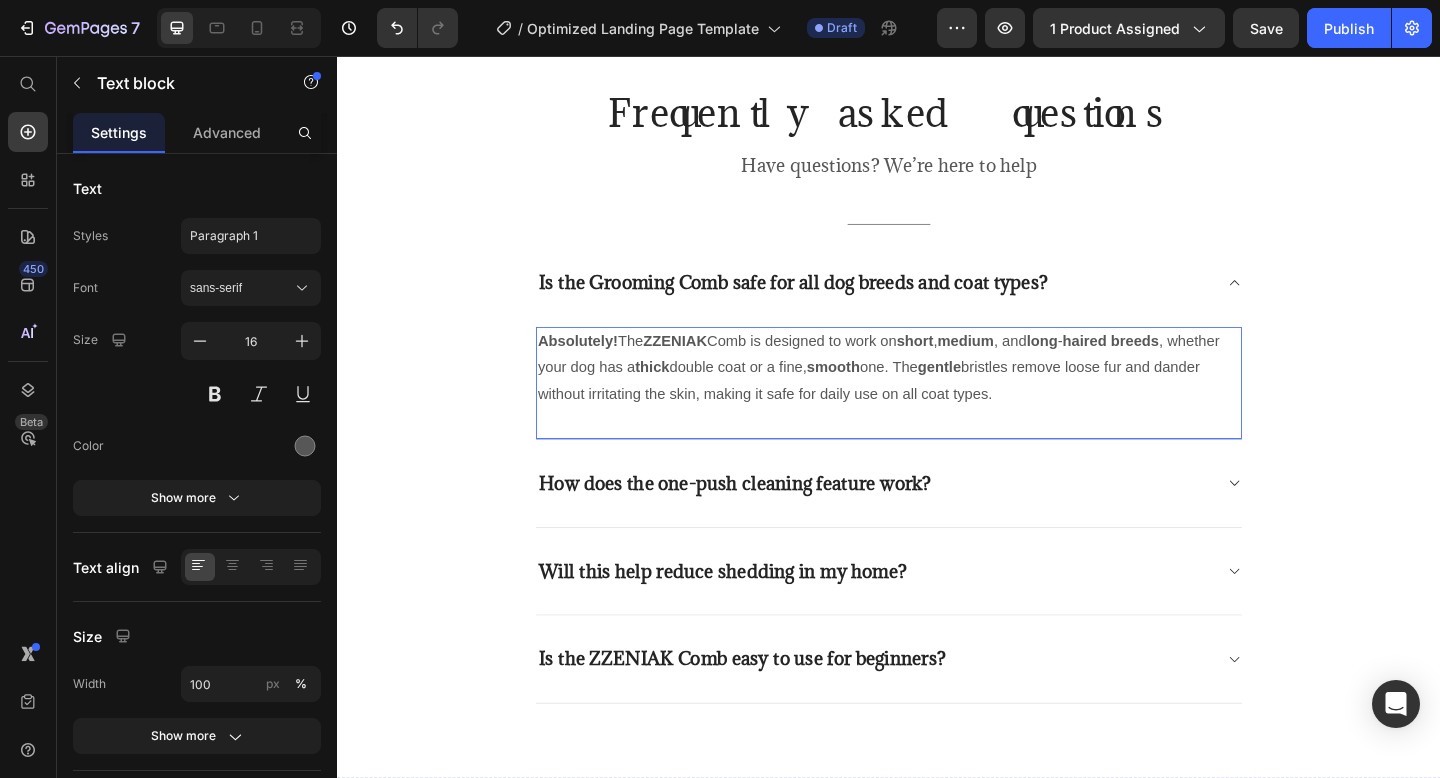 scroll, scrollTop: 5359, scrollLeft: 0, axis: vertical 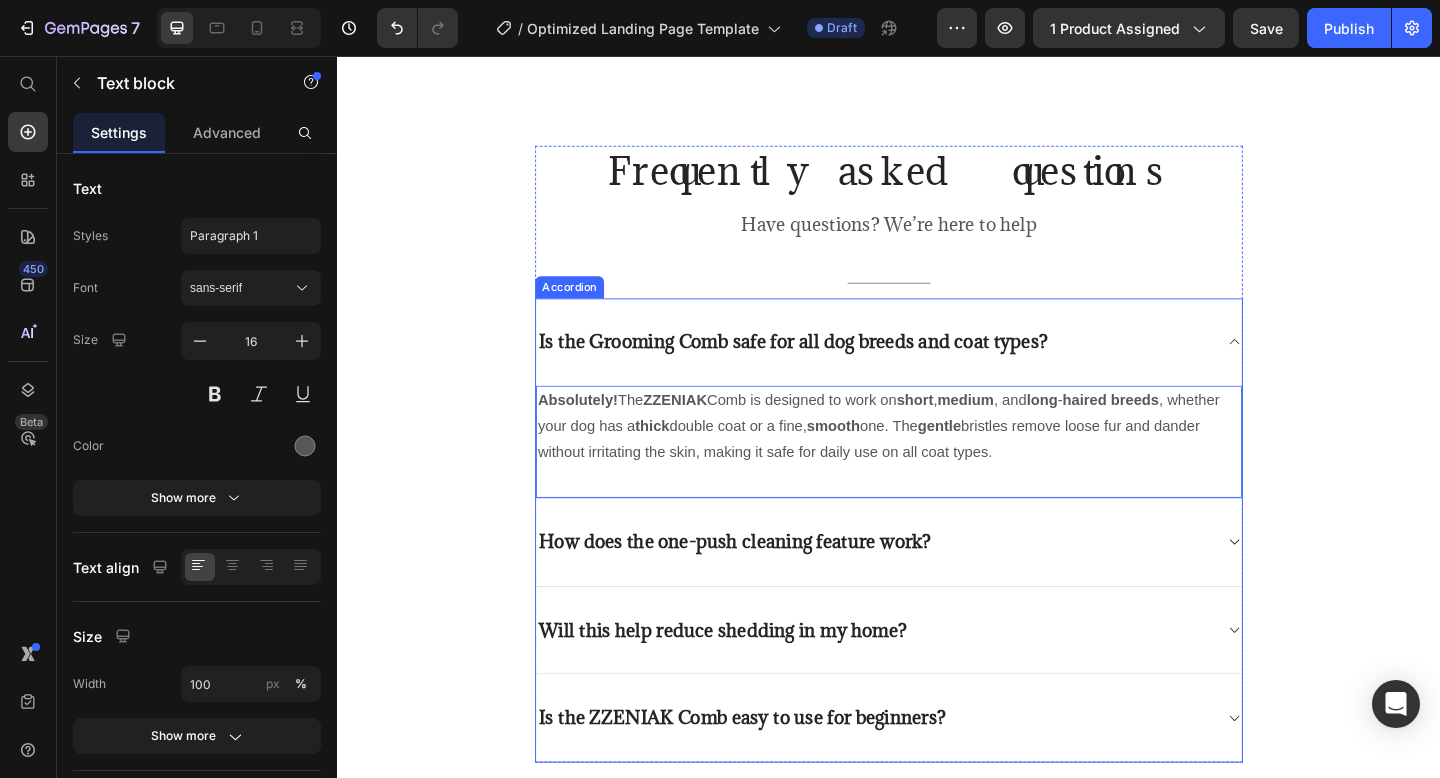 click on "Is the Grooming Comb safe for all dog breeds and coat types?" at bounding box center (937, 367) 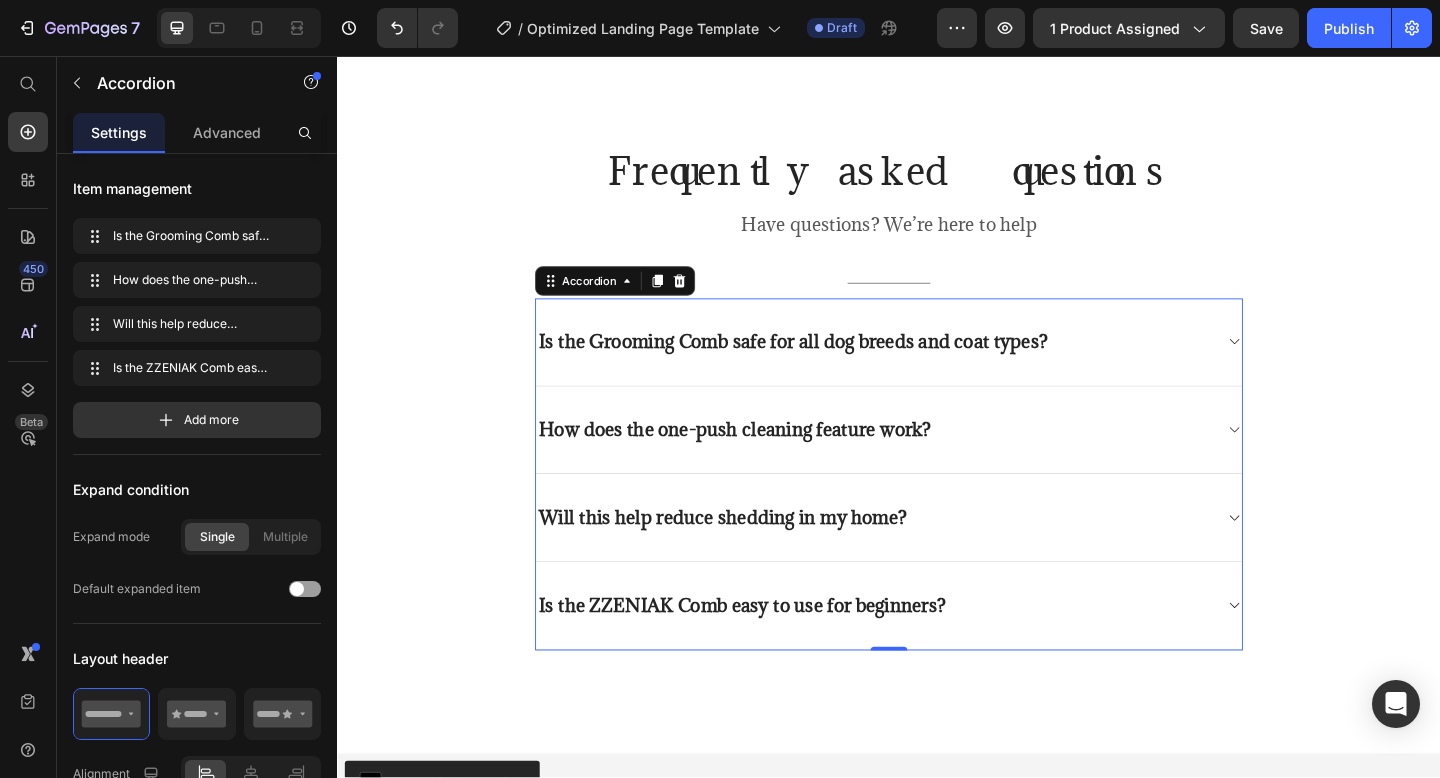 click on "Is the Grooming Comb safe for all dog breeds and coat types?" at bounding box center (937, 368) 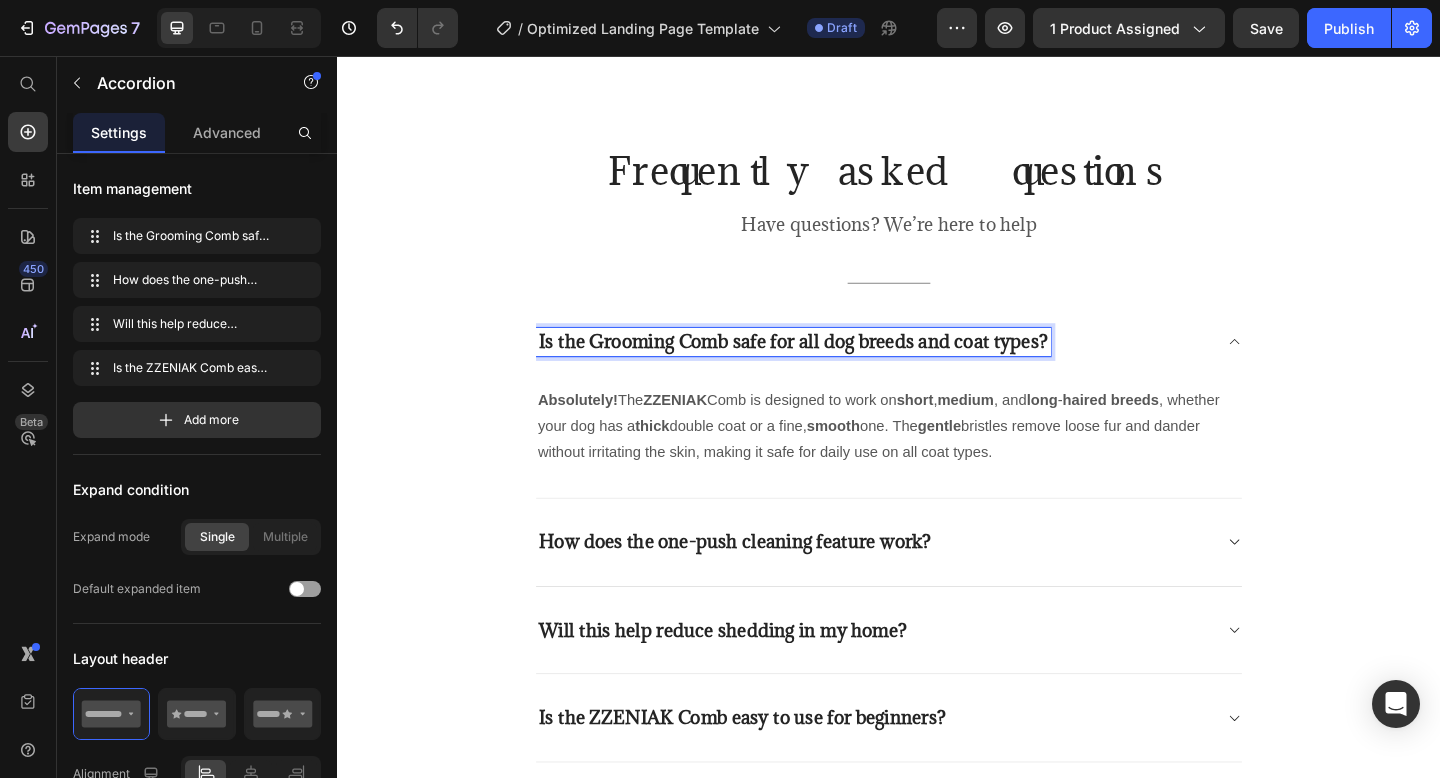 click on "Is the Grooming Comb safe for all dog breeds and coat types?" at bounding box center [833, 367] 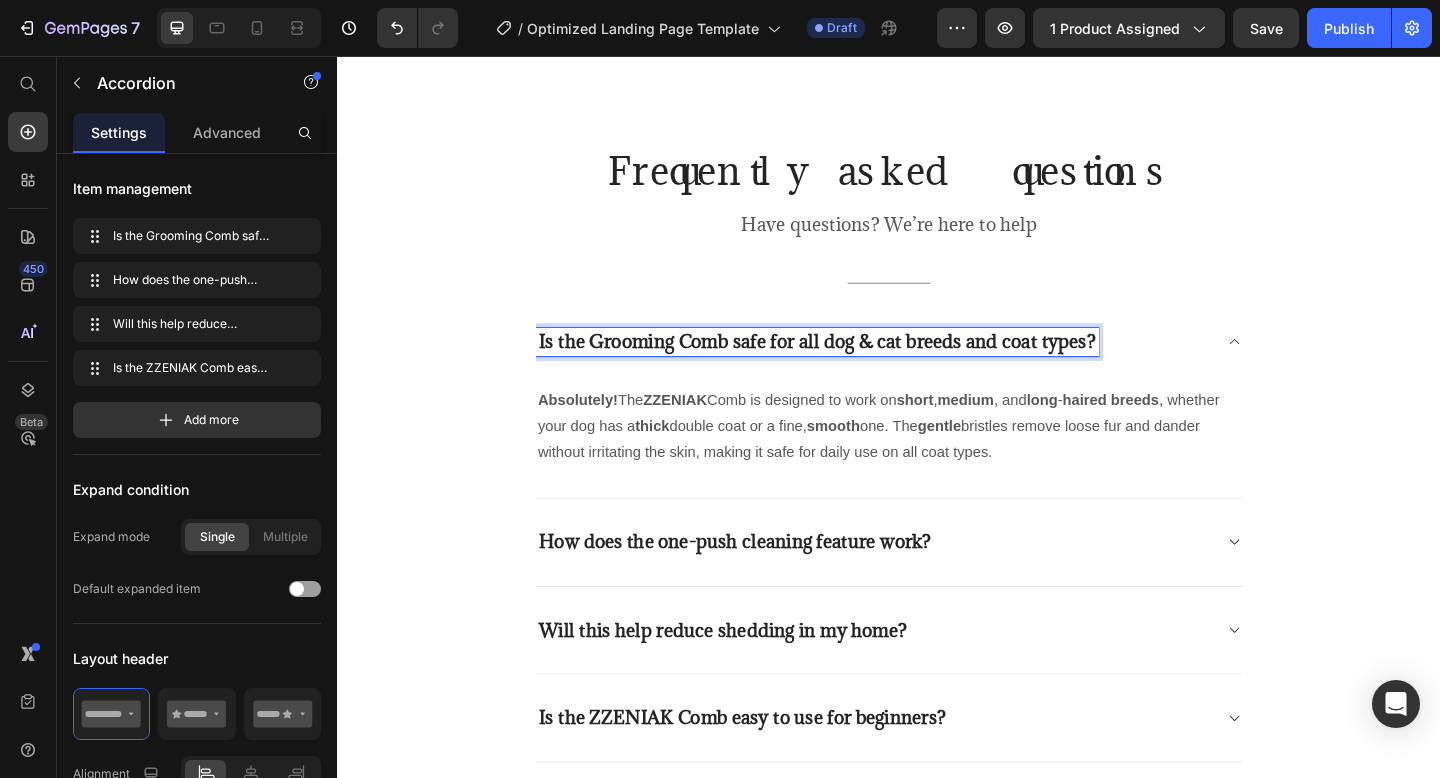 click on "Is the Grooming Comb safe for all dog & cat breeds and coat types?" at bounding box center [859, 367] 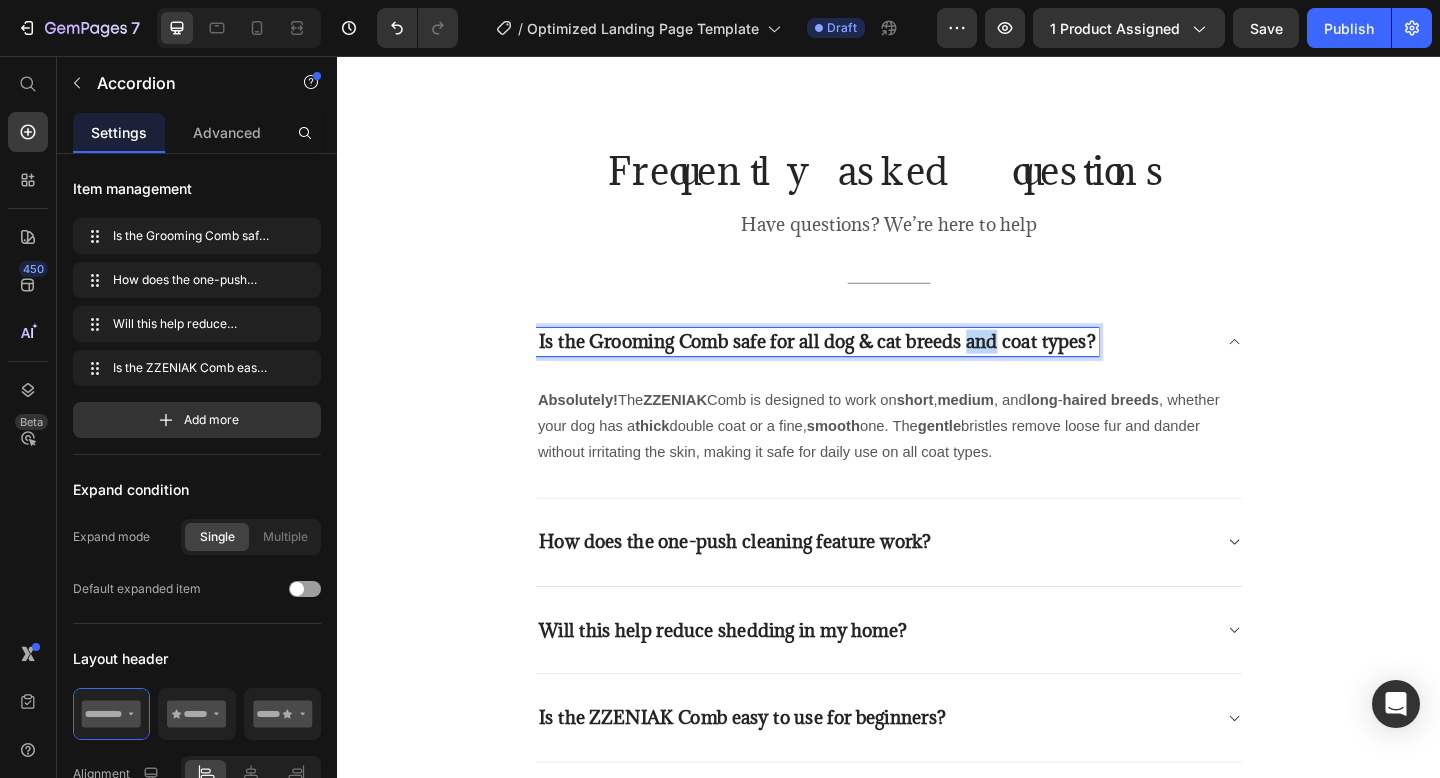 click on "Is the Grooming Comb safe for all dog & cat breeds and coat types?" at bounding box center [859, 367] 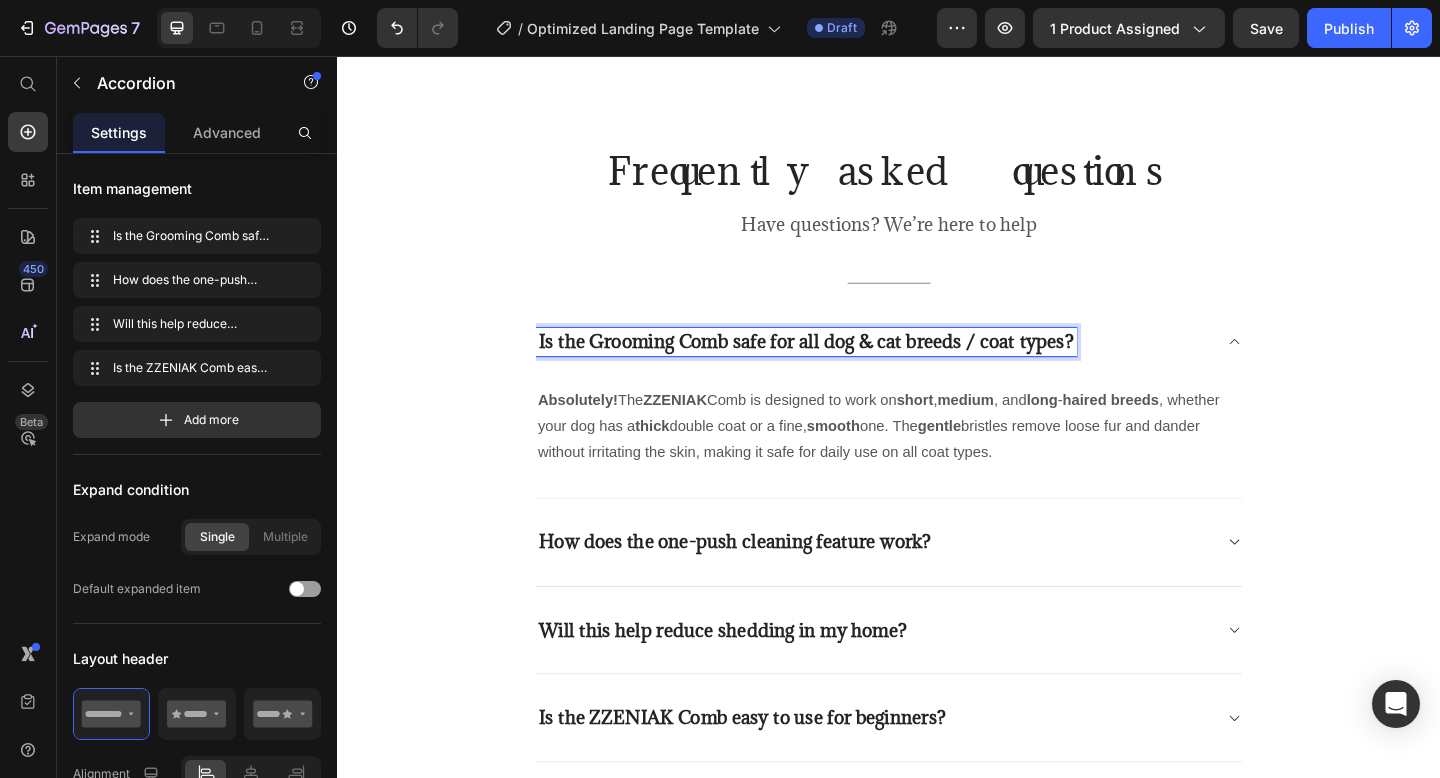 click on "Is the Grooming Comb safe for all dog & cat breeds / coat types?" at bounding box center (847, 367) 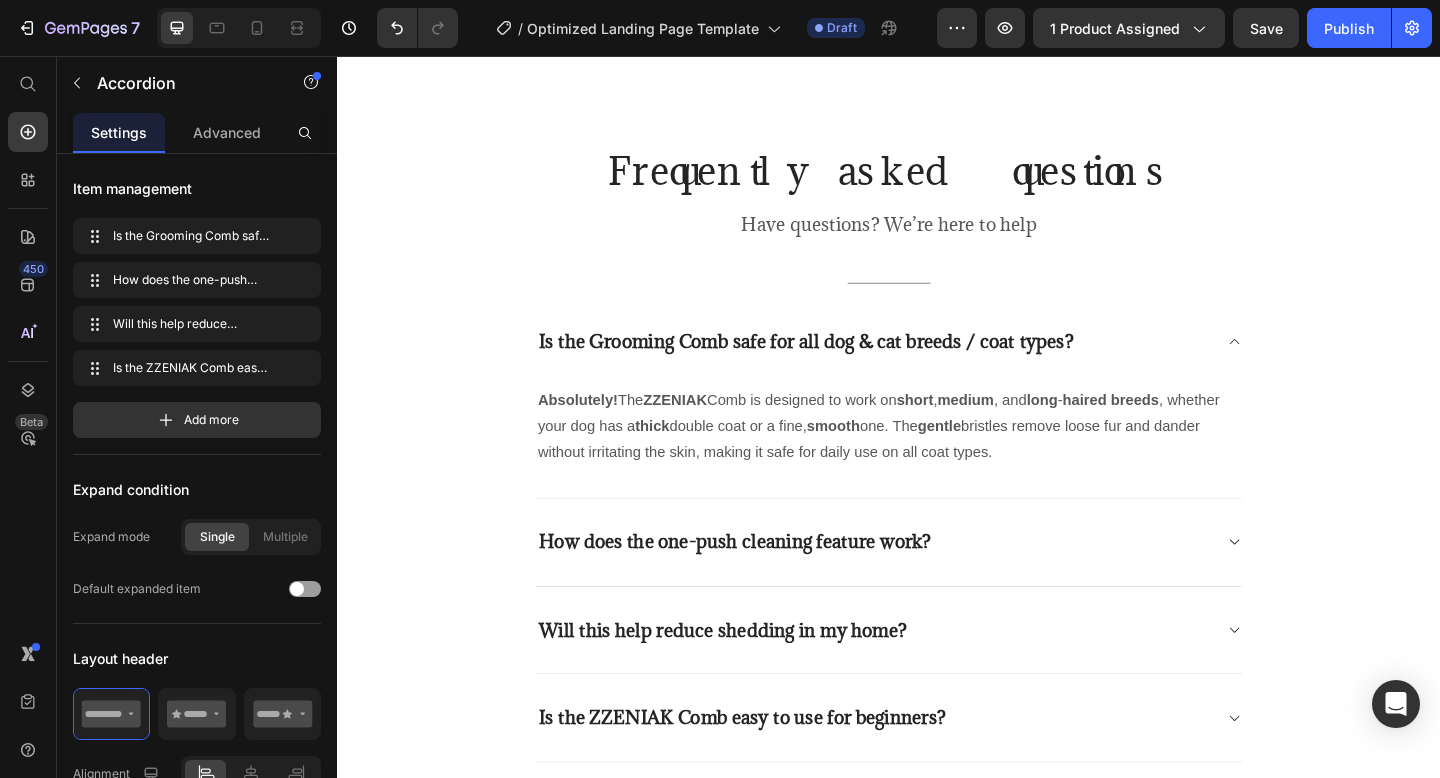 click on "Is the Grooming Comb safe for all dog & cat breeds / coat types?" at bounding box center (921, 367) 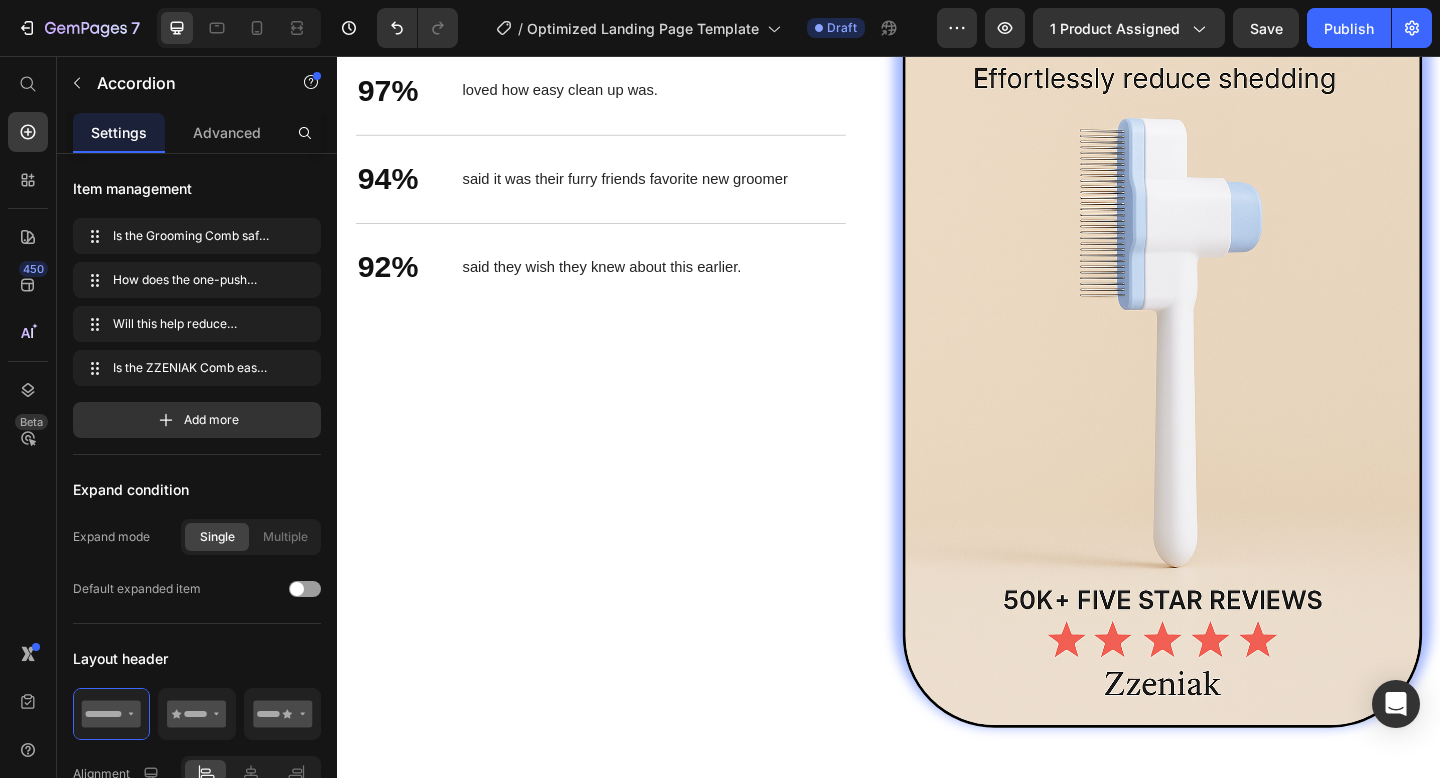 scroll, scrollTop: 3005, scrollLeft: 0, axis: vertical 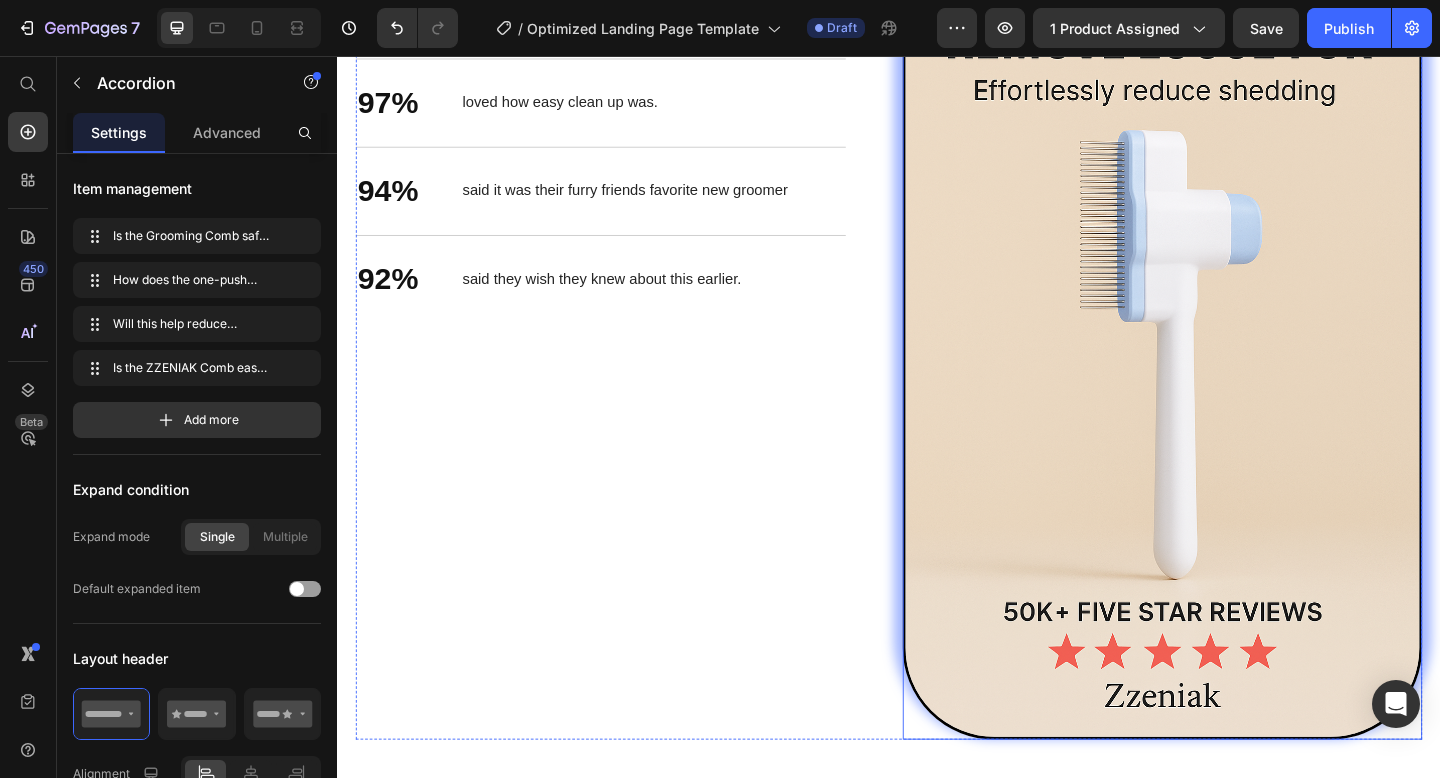 click at bounding box center [1234, 377] 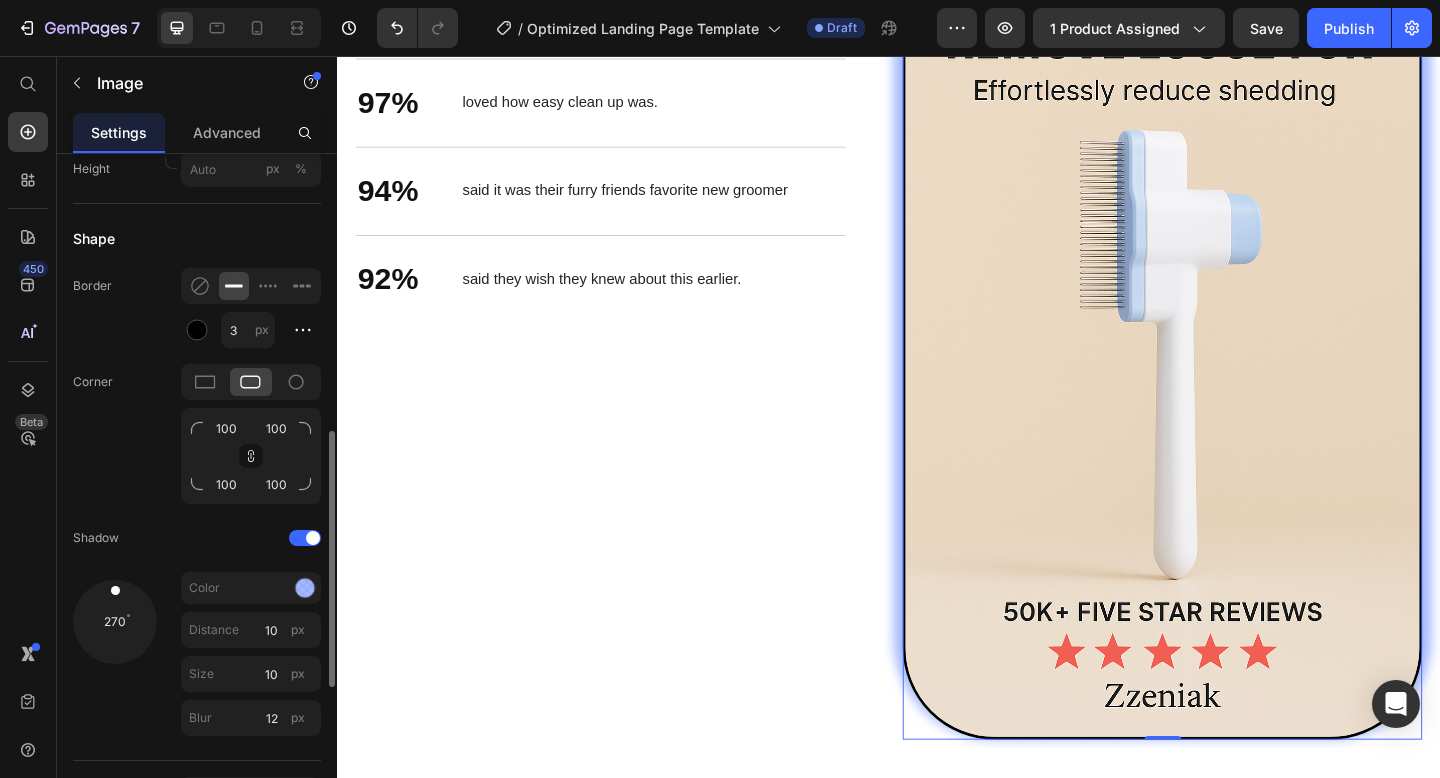 scroll, scrollTop: 735, scrollLeft: 0, axis: vertical 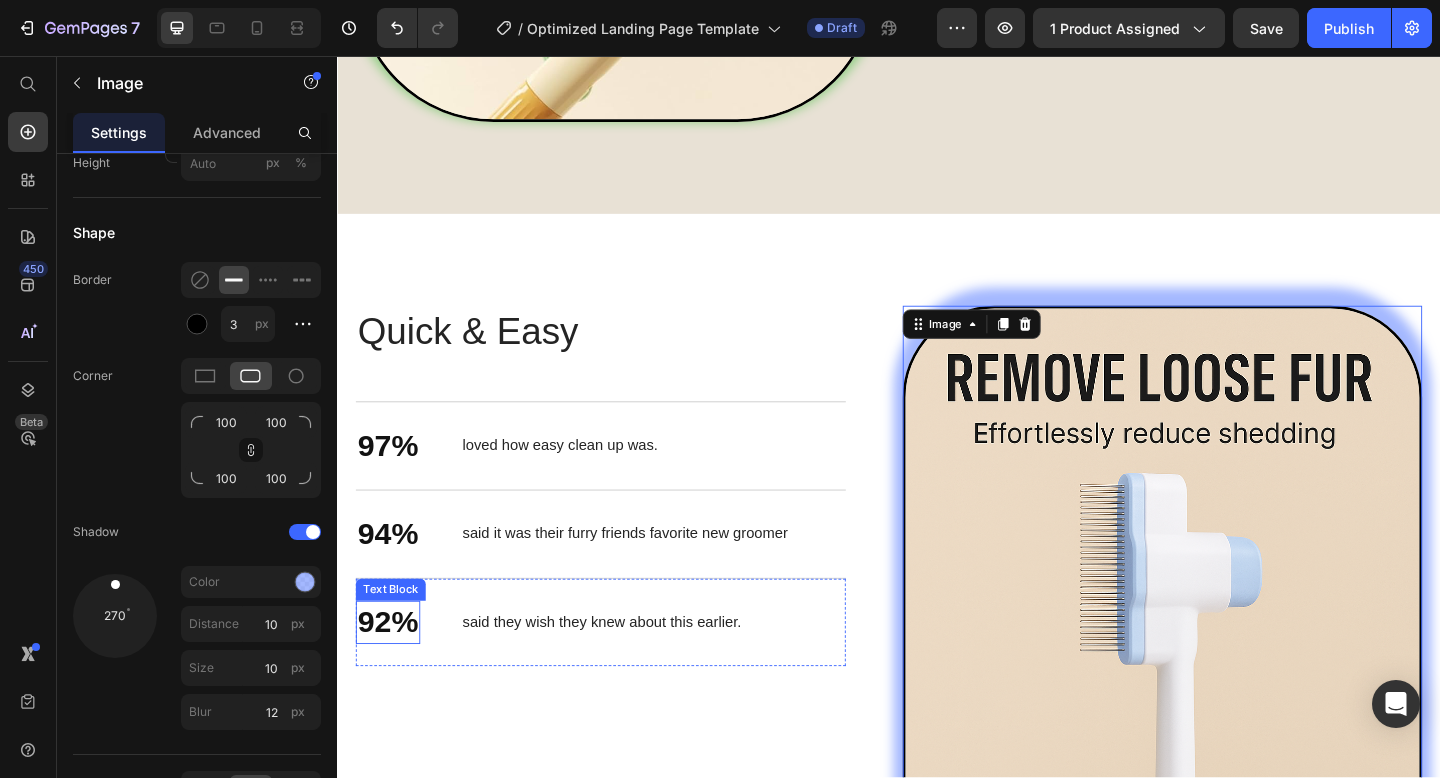 click on "92%" at bounding box center (392, 672) 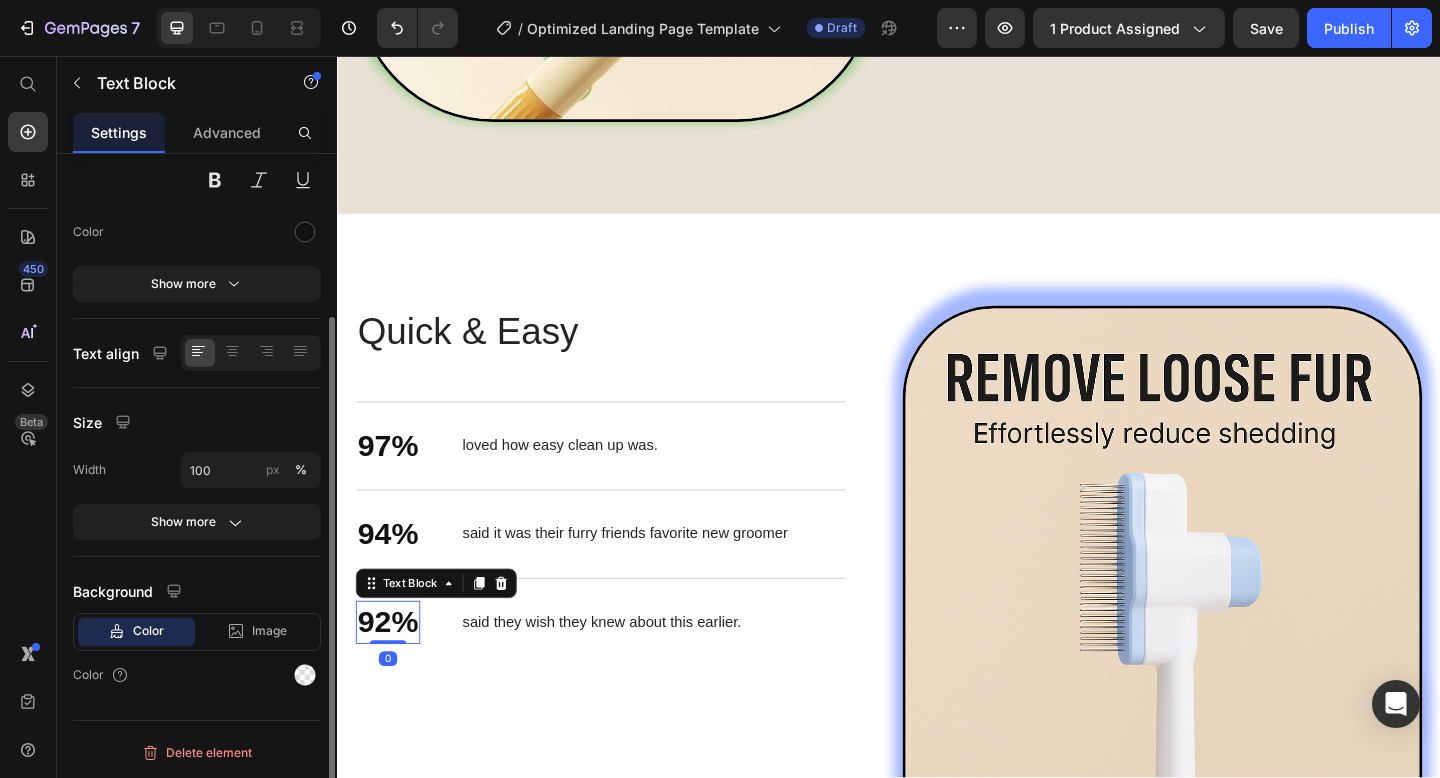 scroll, scrollTop: 0, scrollLeft: 0, axis: both 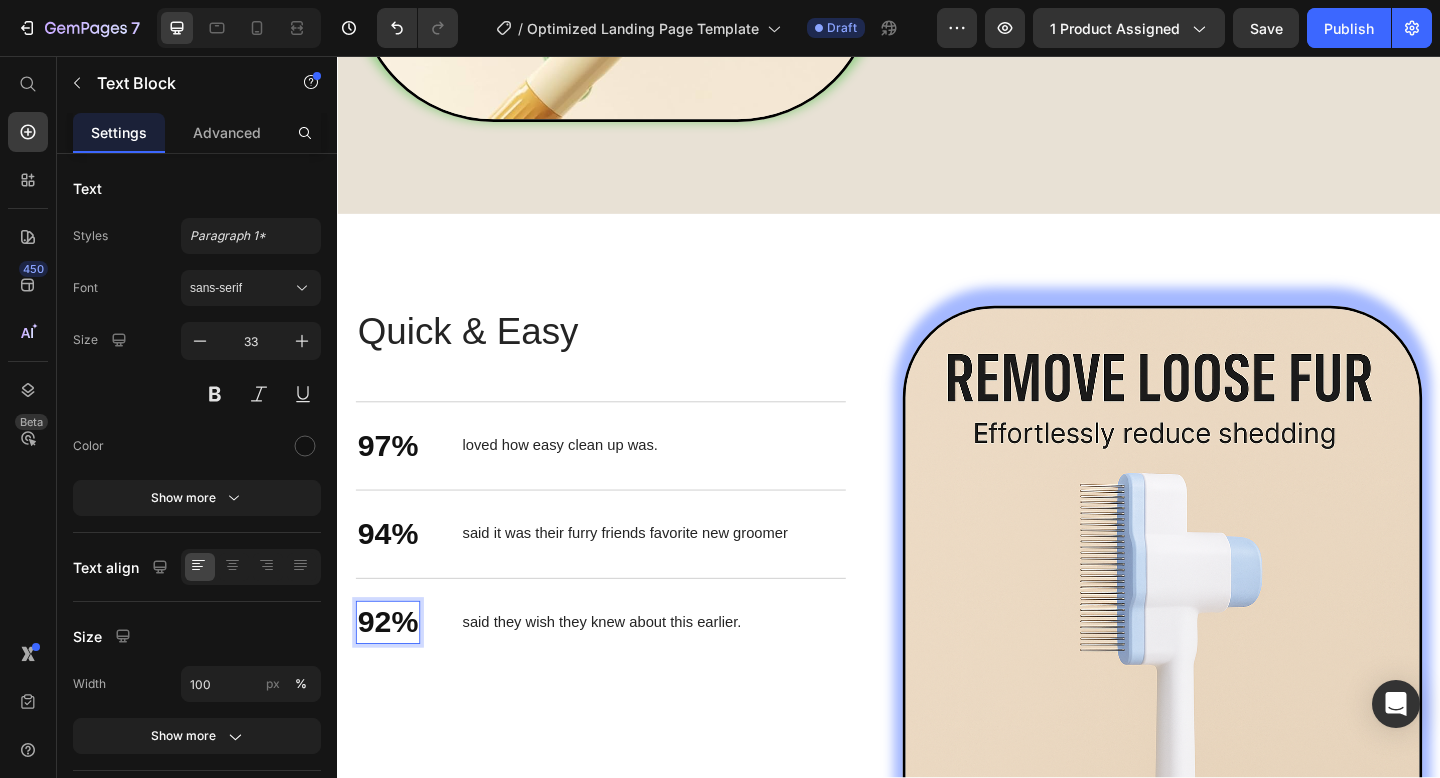 click on "92%" at bounding box center [392, 672] 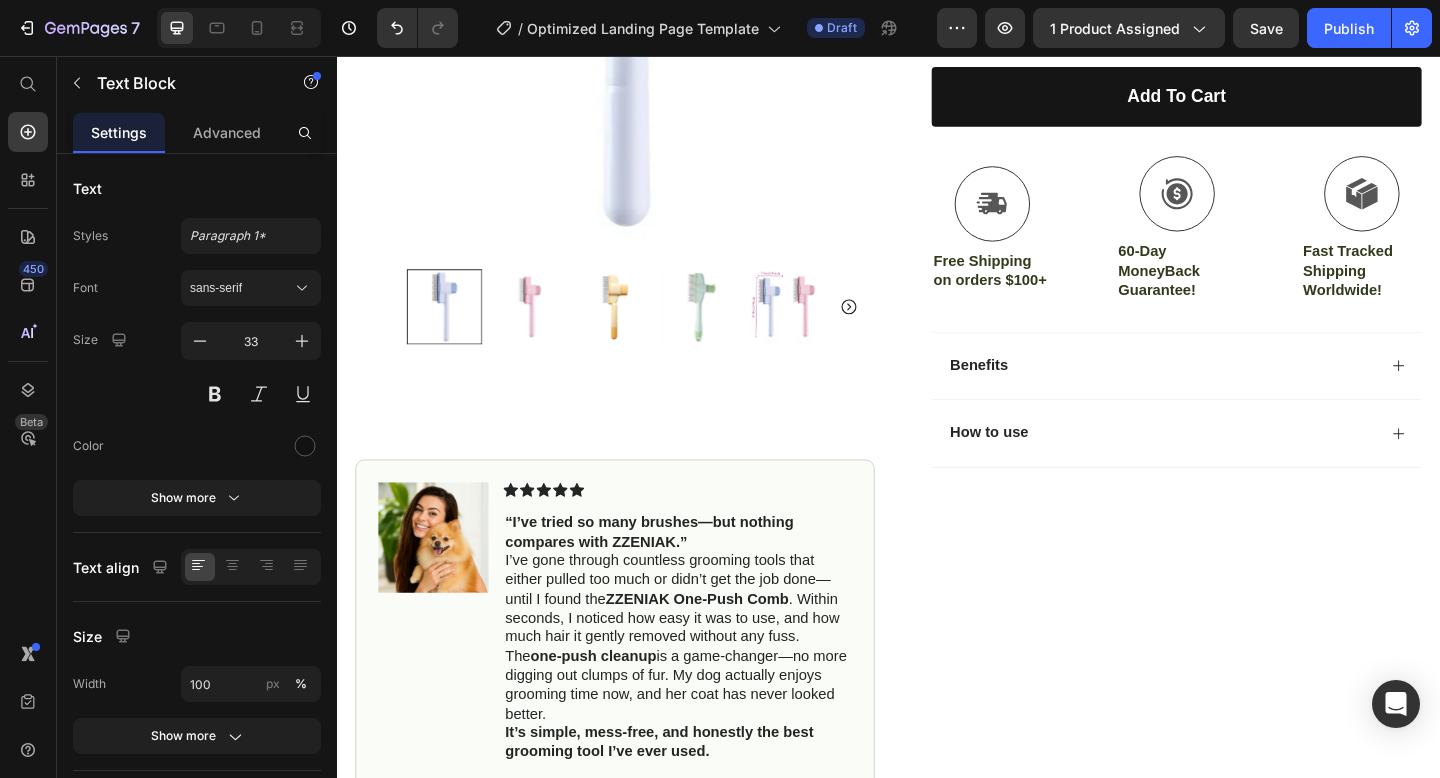 scroll, scrollTop: 480, scrollLeft: 0, axis: vertical 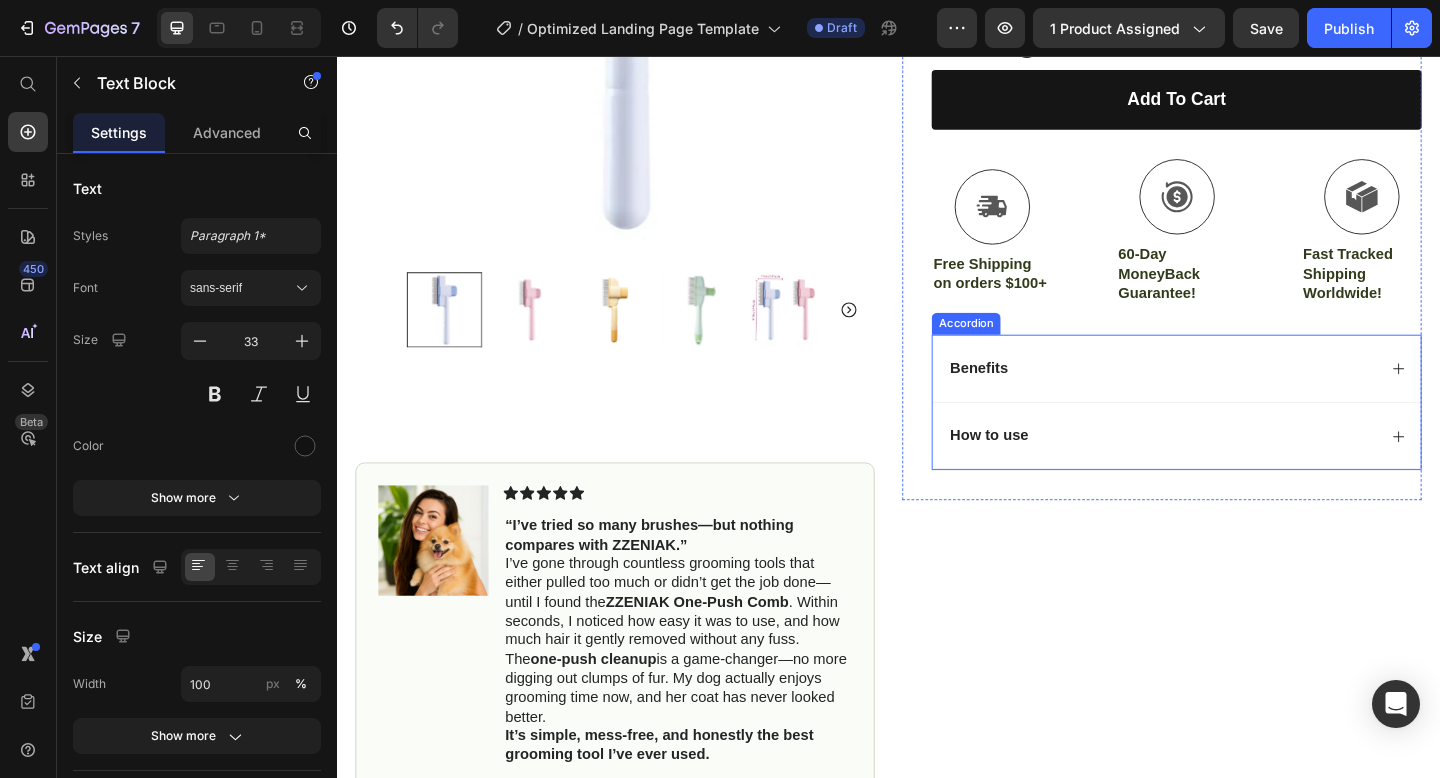 click on "Benefits" at bounding box center (1250, 396) 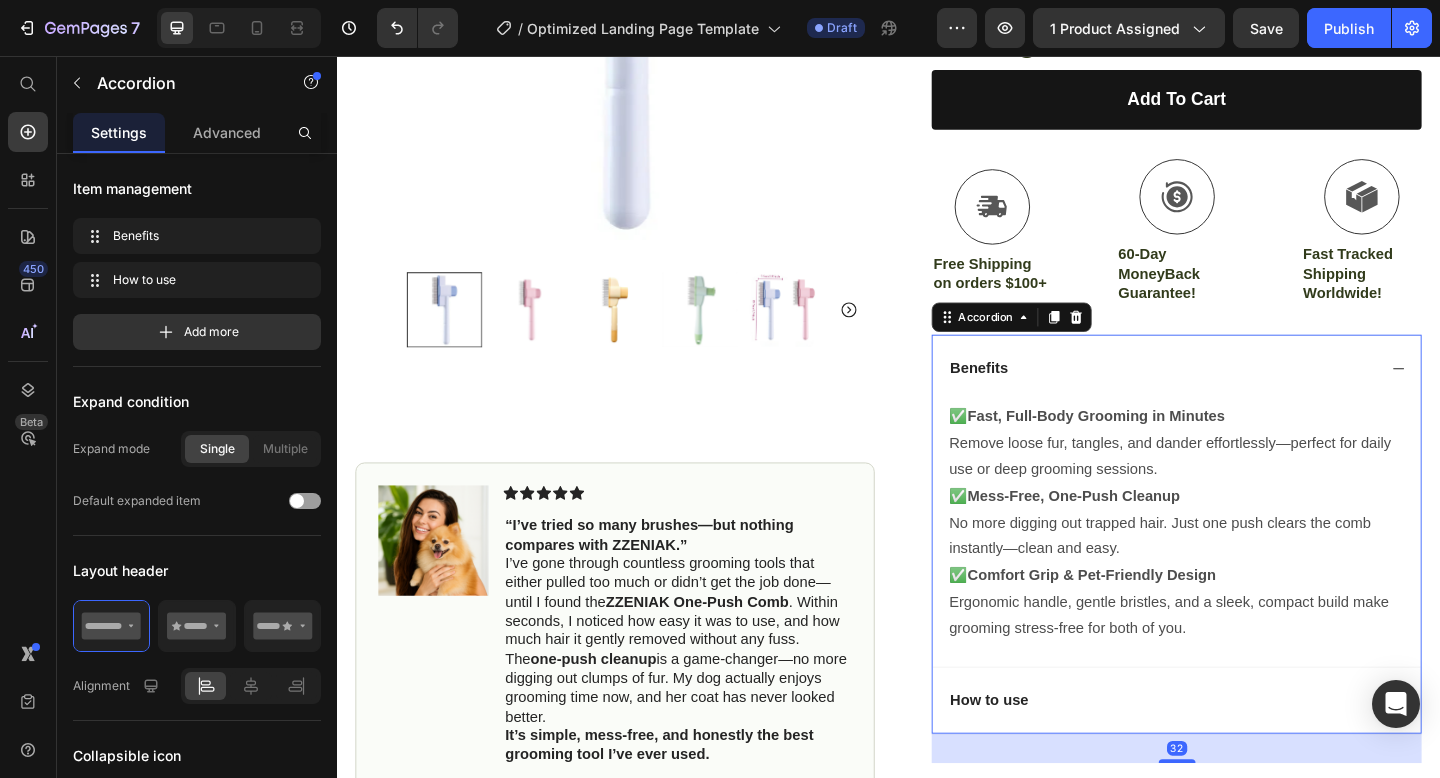 scroll, scrollTop: 716, scrollLeft: 0, axis: vertical 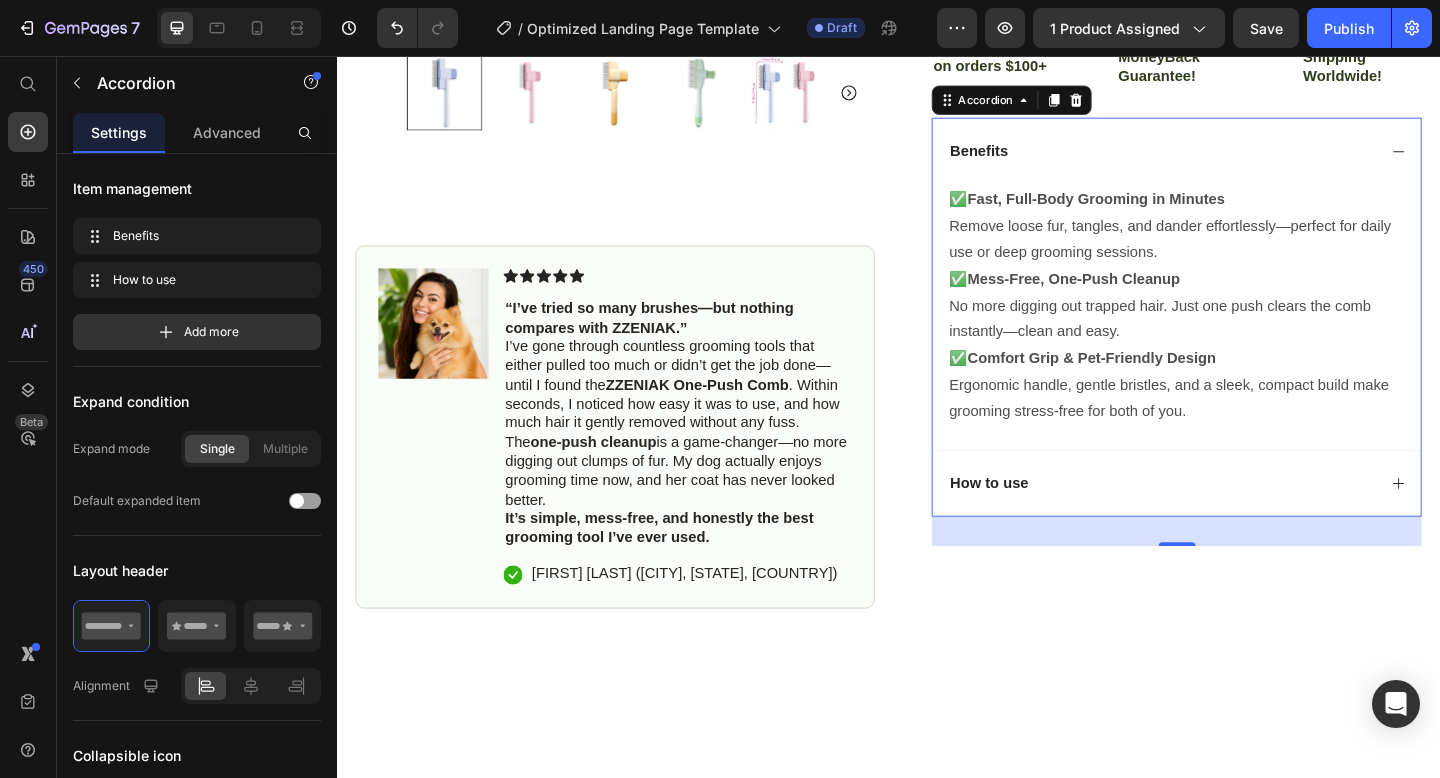 click on "How to use" at bounding box center [1234, 521] 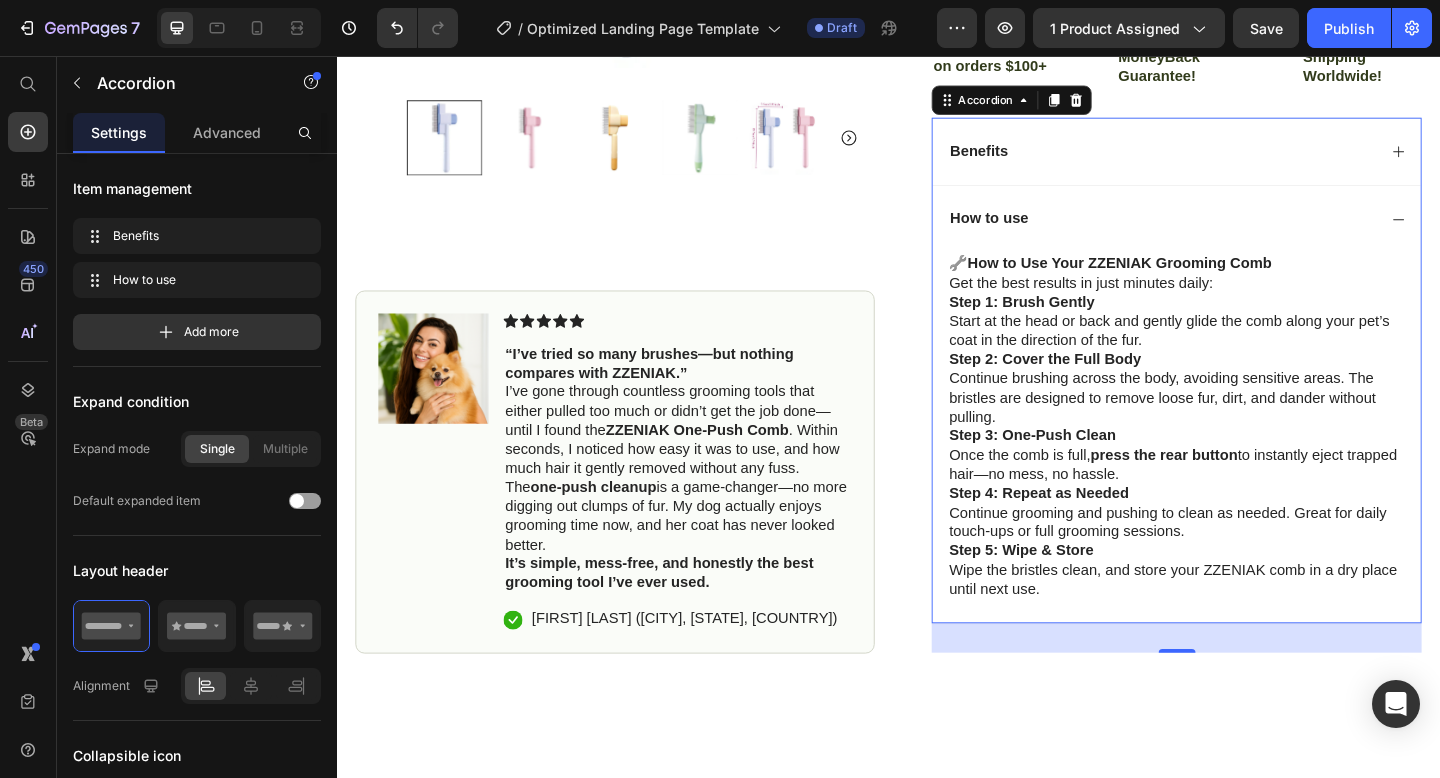 click on "How to use" at bounding box center [1234, 233] 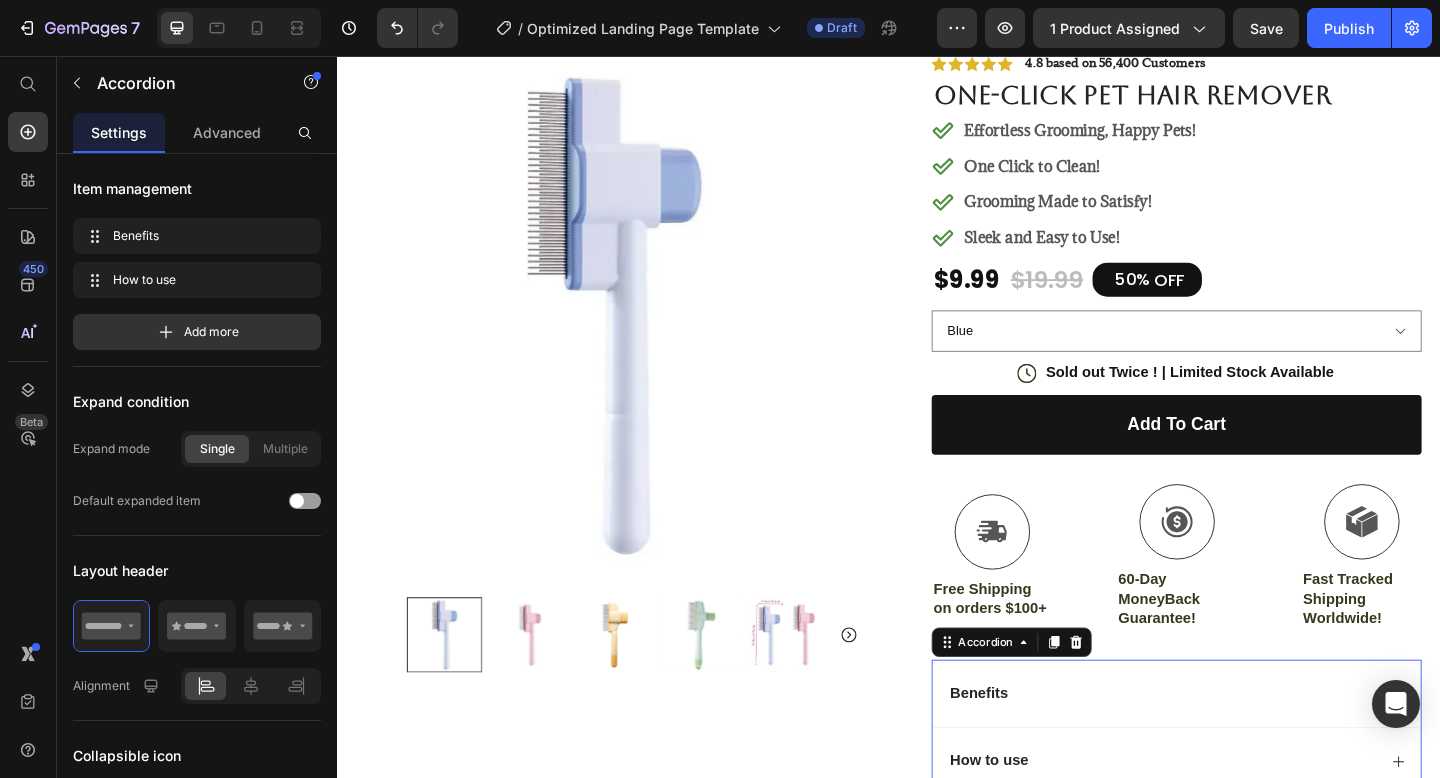 scroll, scrollTop: 133, scrollLeft: 0, axis: vertical 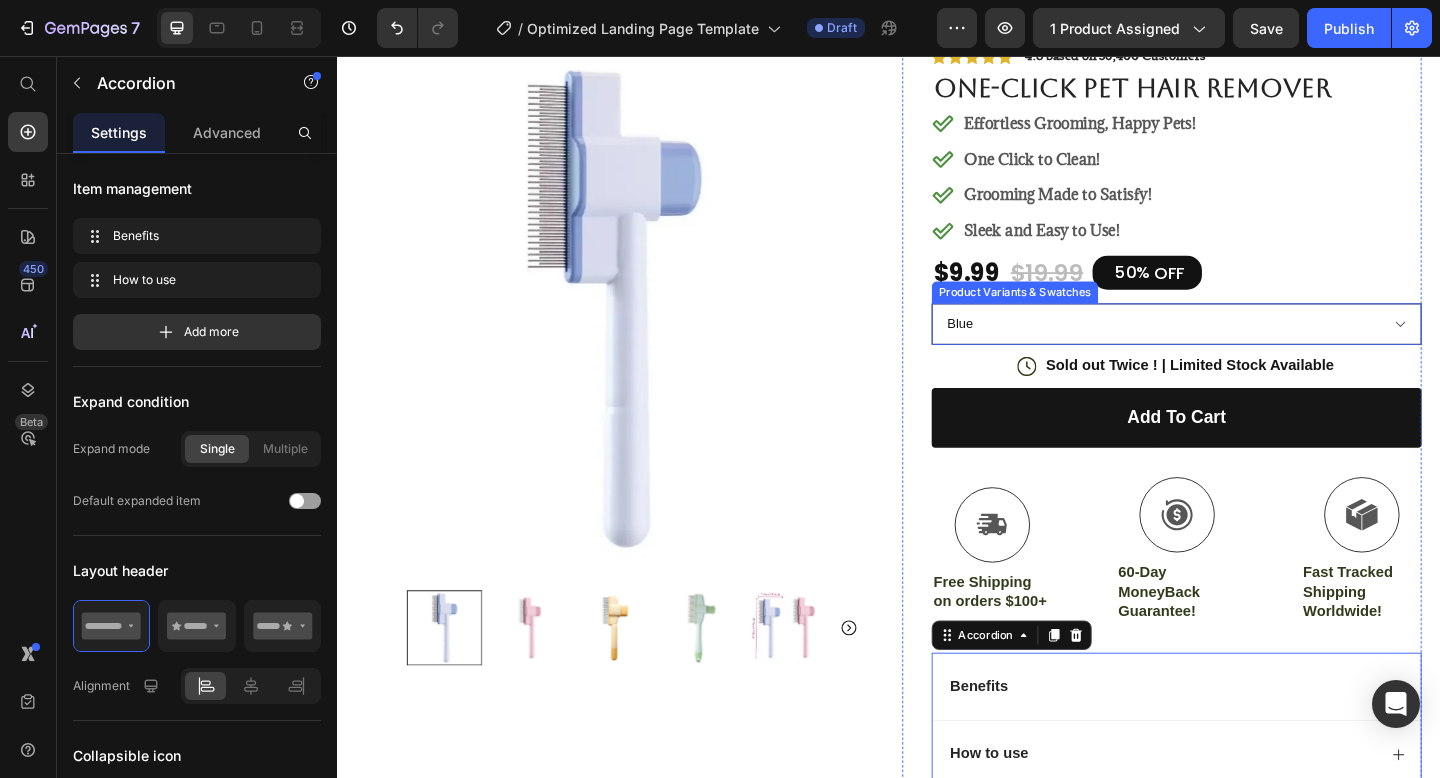 click on "Blue  Pink  Yellow  Green" at bounding box center (1250, 348) 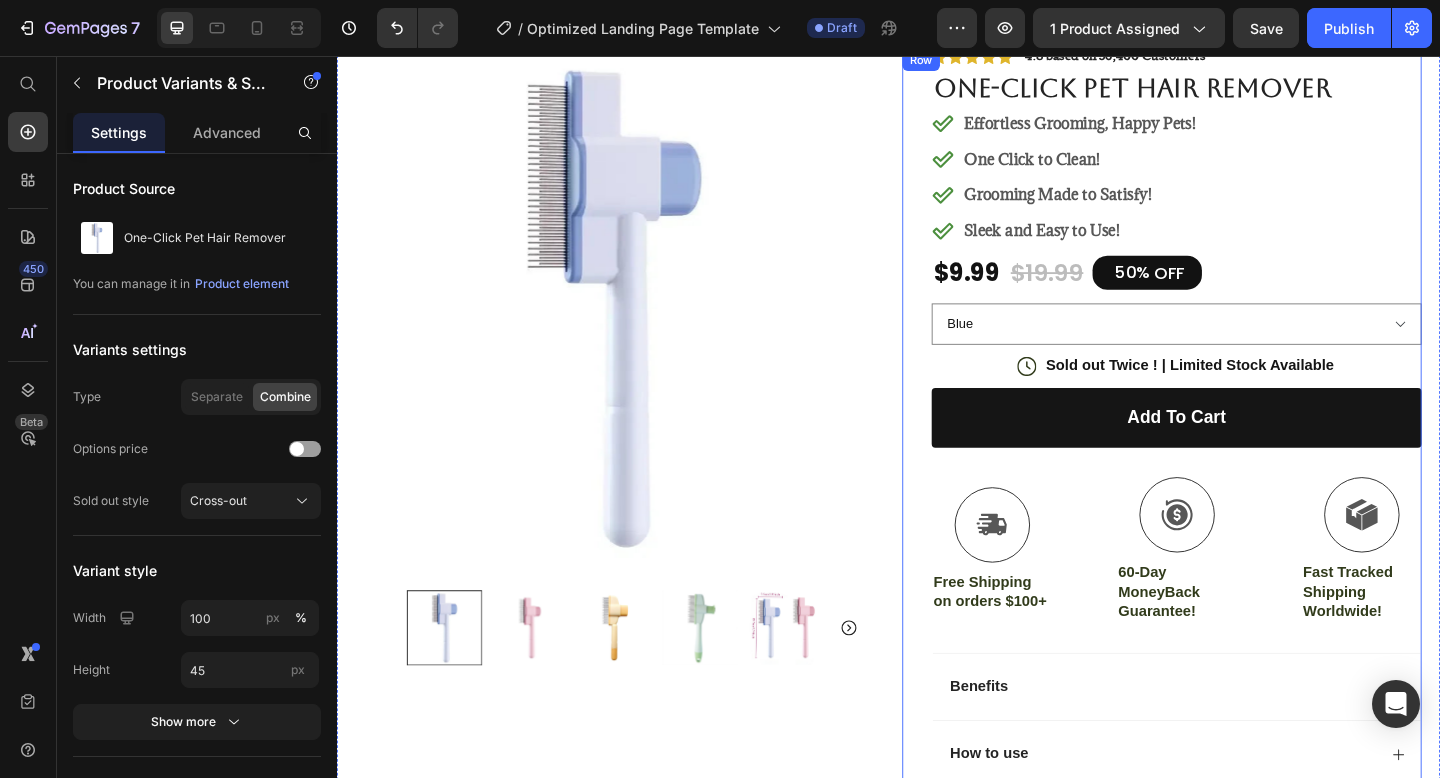 click on "Icon Icon Icon Icon Icon Icon List 4.8 based on 56,400 Customers Text Block Row One-Click Pet Hair Remover Product Title
Effortless Grooming, Happy Pets!
One Click to Clean!
Grooming Made to Satisfy!
Sleek and Easy to Use! Item List $9.99 Product Price $19.99 Product Price 50% OFF Discount Tag Row Blue  Pink  Yellow  Green  Product Variants & Swatches
Icon Sold out Twice ! | Limited Stock Available Text Block Row add to cart Add to Cart
Icon Free Shipping on orders $100+ Text Block
Icon 60-Day MoneyBack Guarantee! Text Block
Icon Fast Tracked Shipping Worldwide! Text Block Row Image Icon Icon Icon Icon Icon Icon List “I knew the Nurvani Plate was working when my friends started asking, ‘What are you doing? You look stronger and more toned!’ Text Block
Icon Hannah N. (Houston, USA) Text Block Row Row
Benefits" at bounding box center [1250, 467] 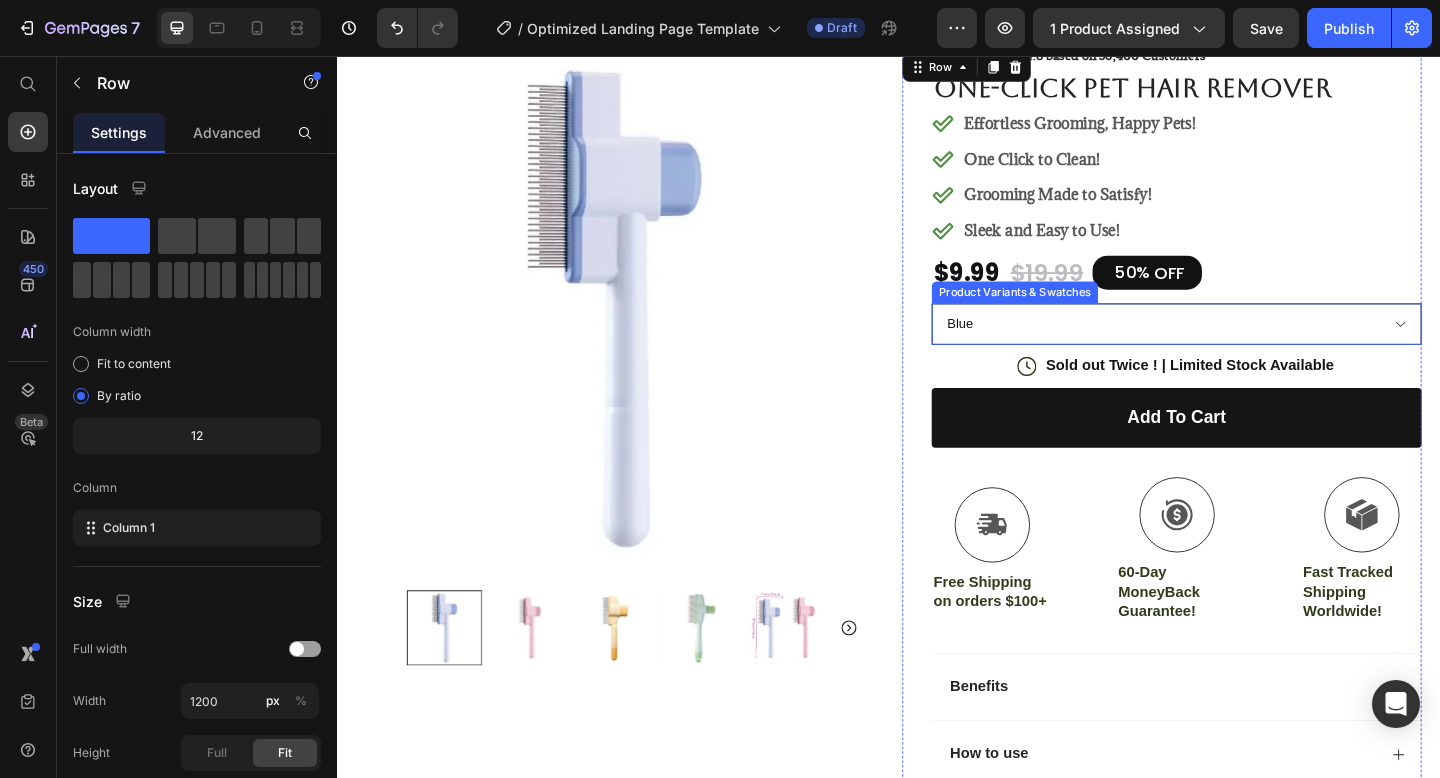click on "Blue  Pink  Yellow  Green" at bounding box center (1250, 348) 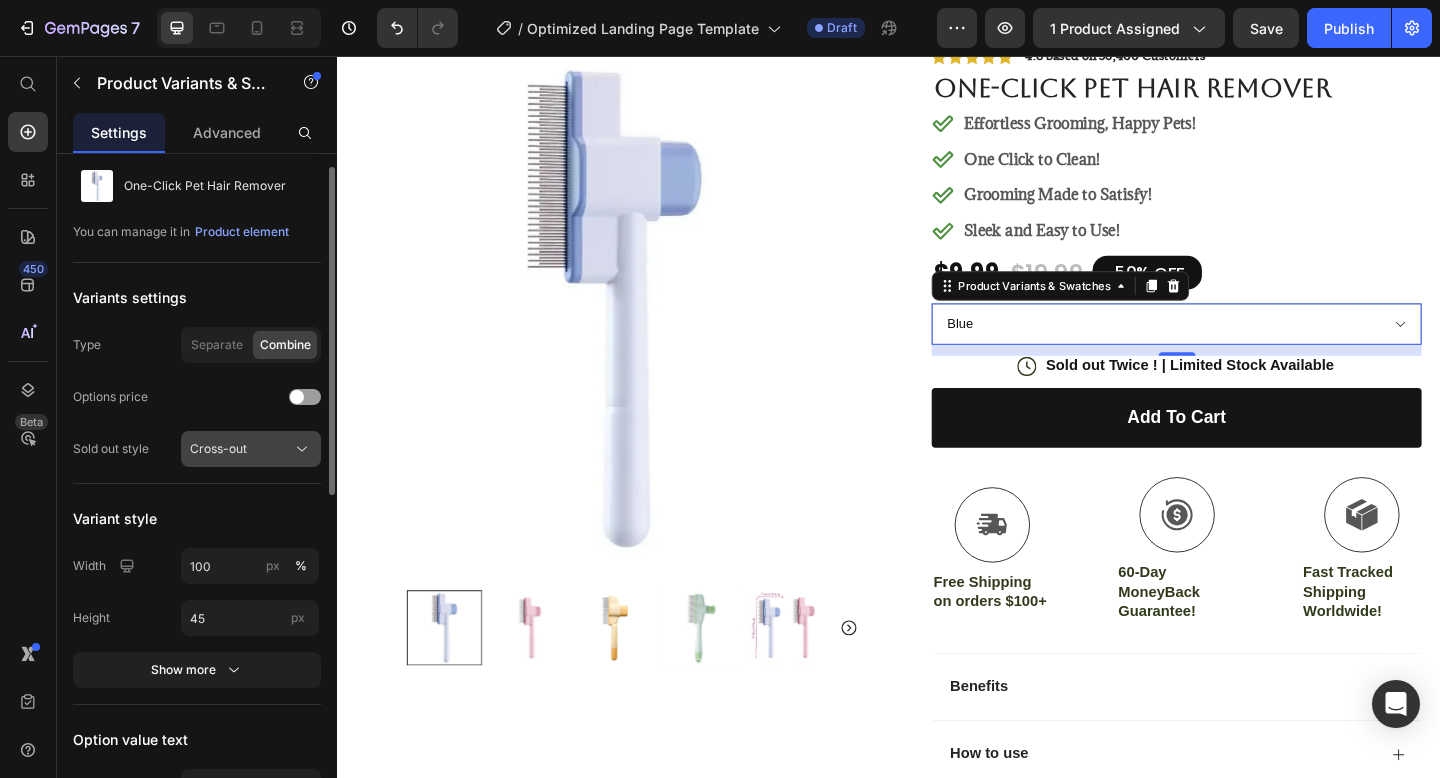 scroll, scrollTop: 0, scrollLeft: 0, axis: both 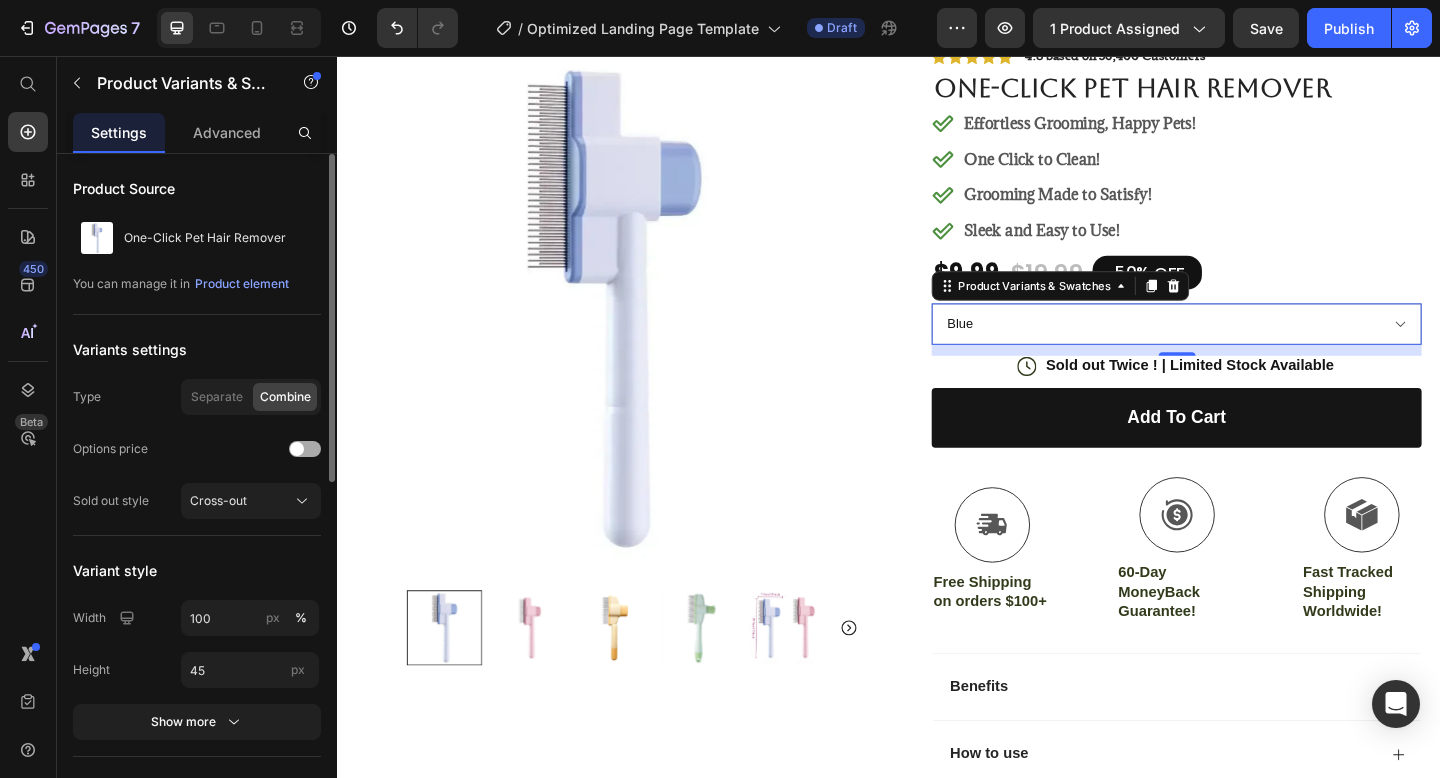 click at bounding box center (305, 449) 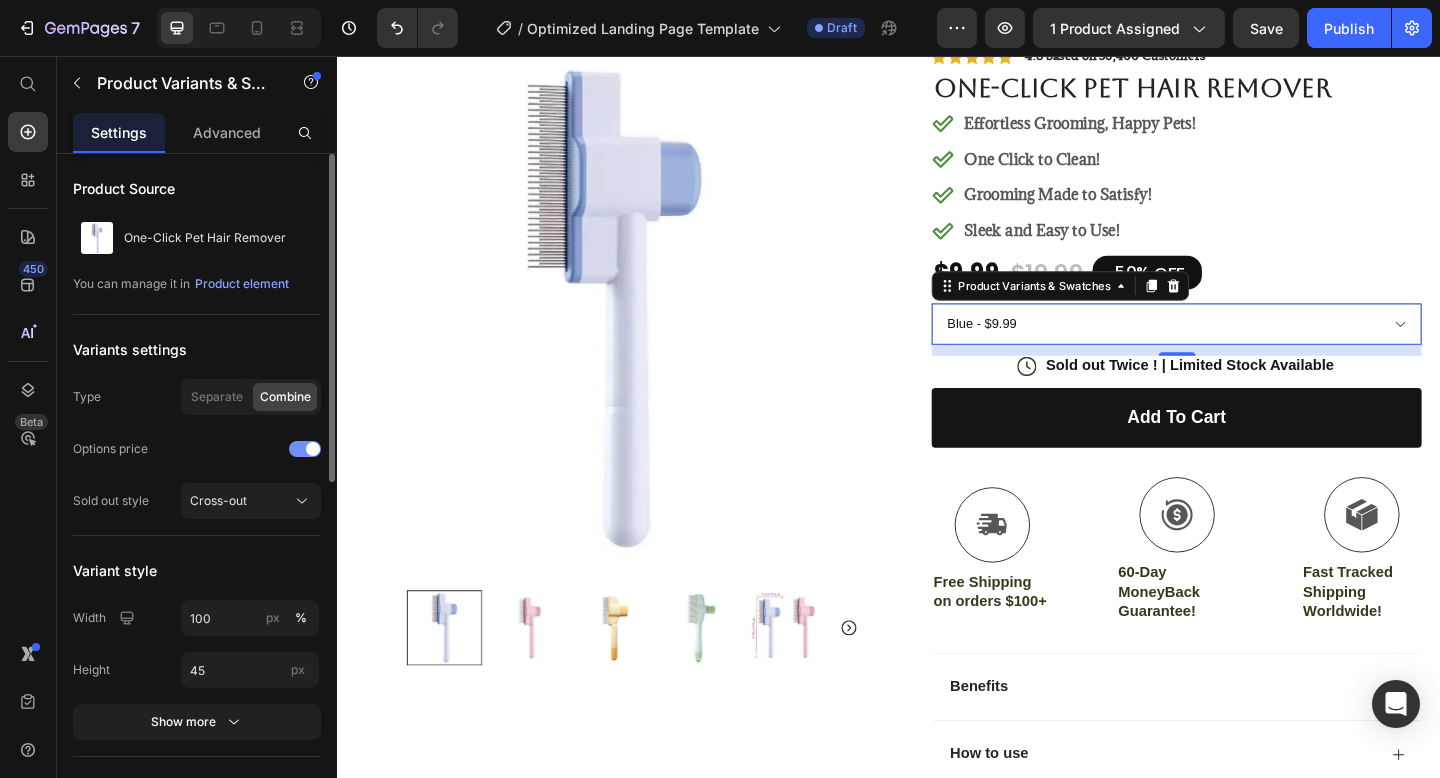 click at bounding box center [305, 449] 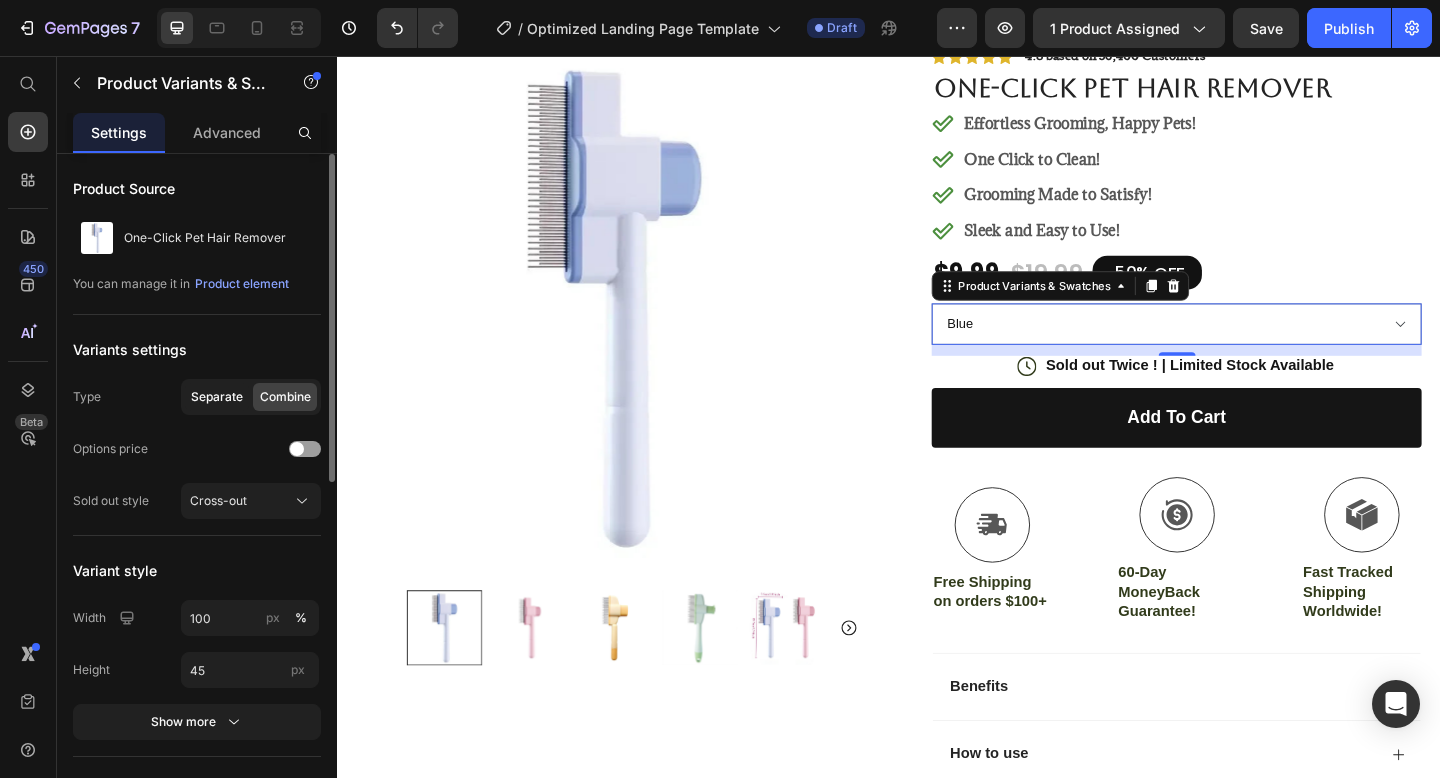 click on "Separate" 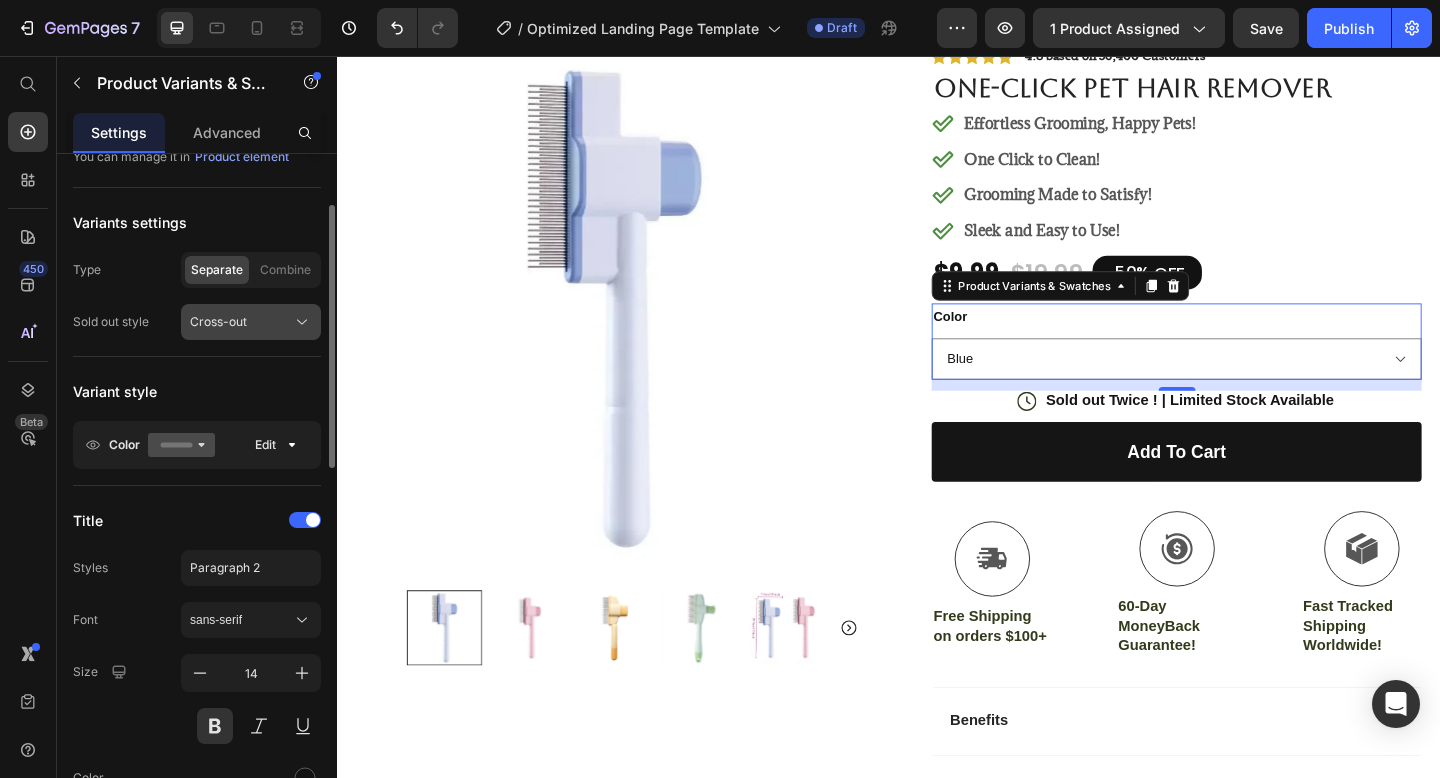 scroll, scrollTop: 131, scrollLeft: 0, axis: vertical 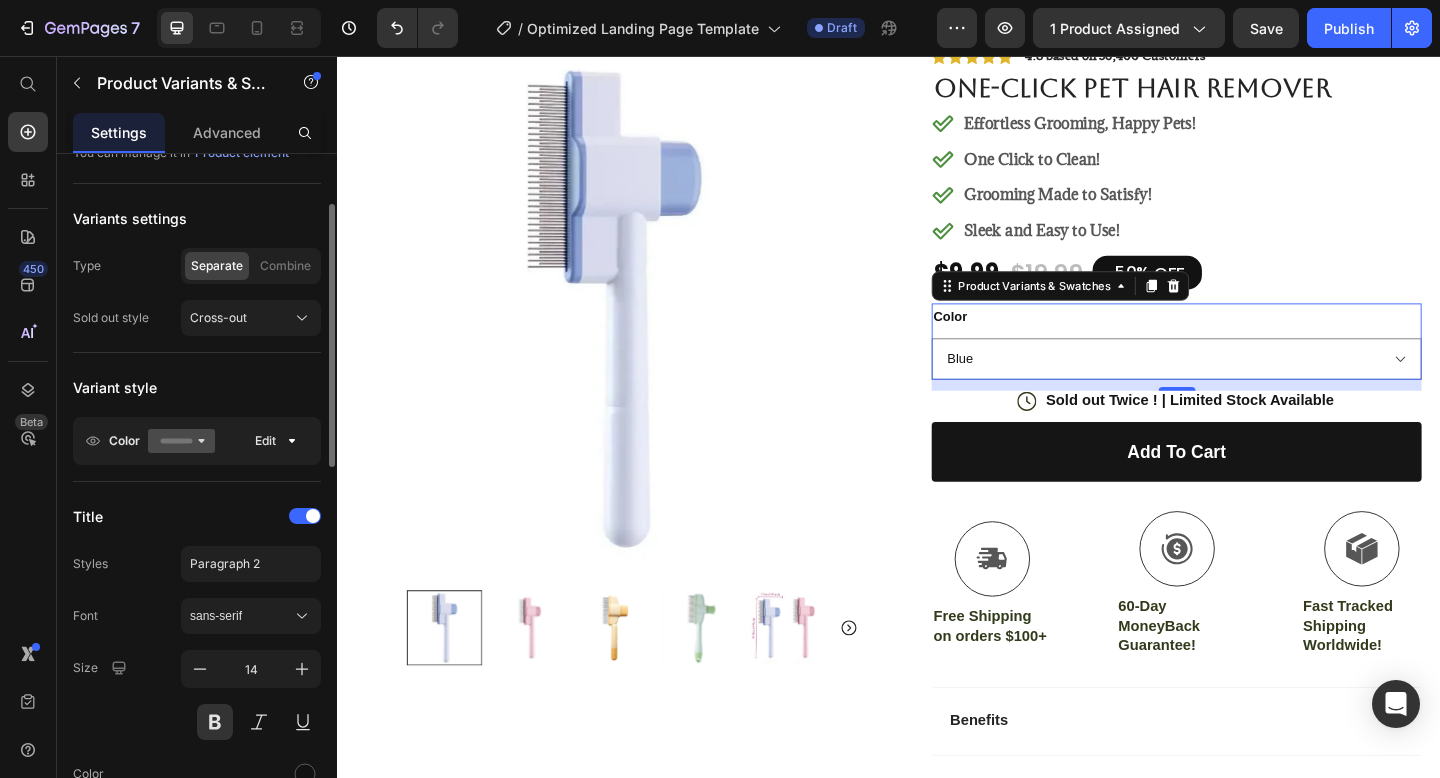 click 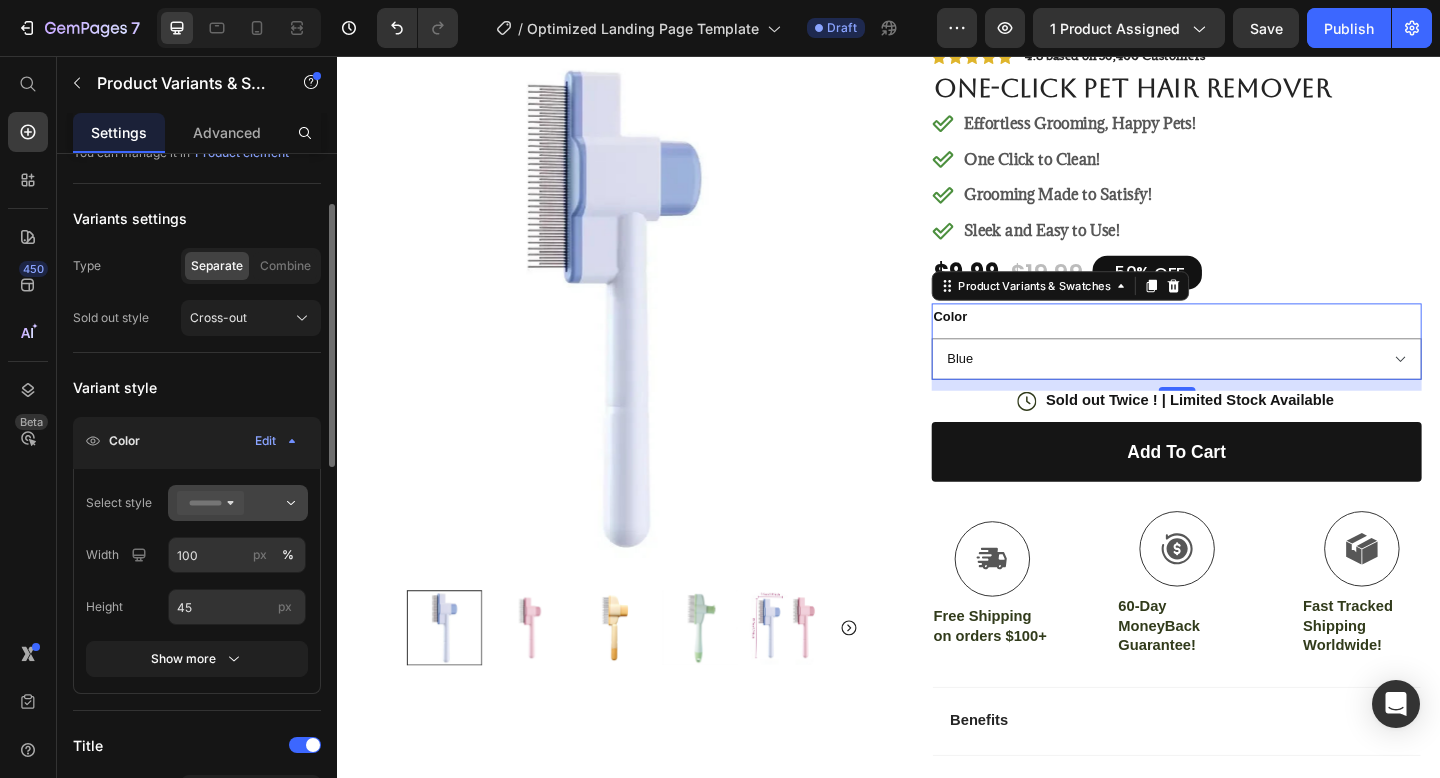 click at bounding box center (238, 503) 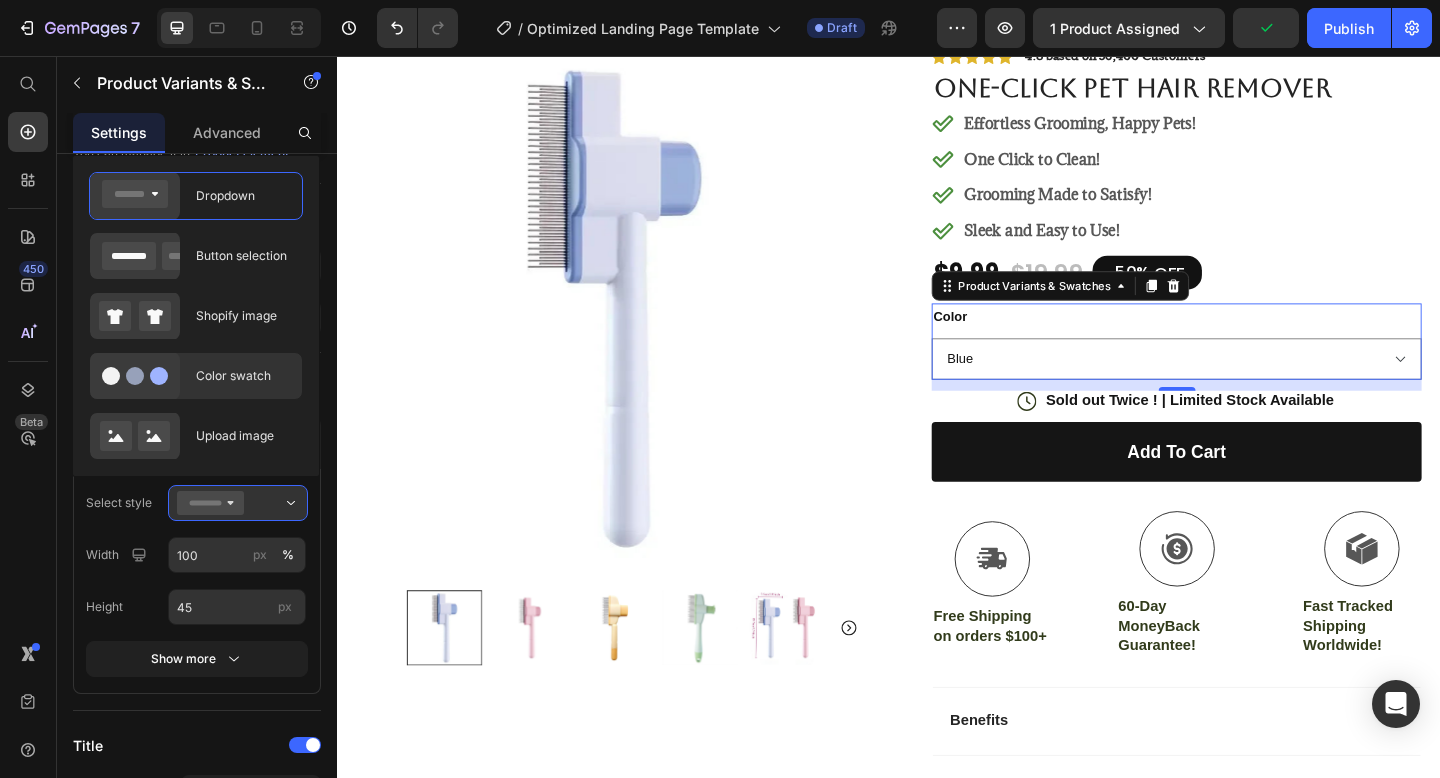click on "Color swatch" at bounding box center (243, 376) 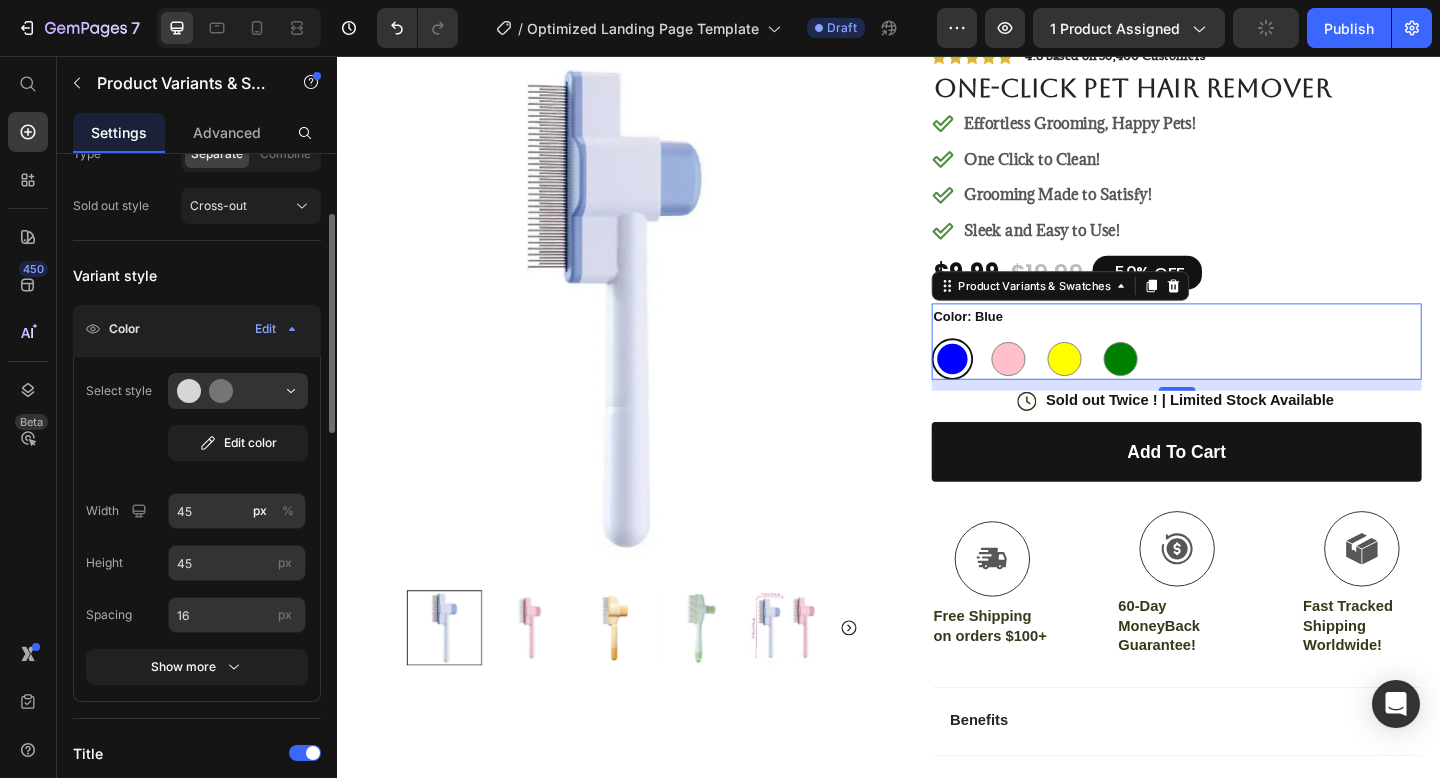 scroll, scrollTop: 252, scrollLeft: 0, axis: vertical 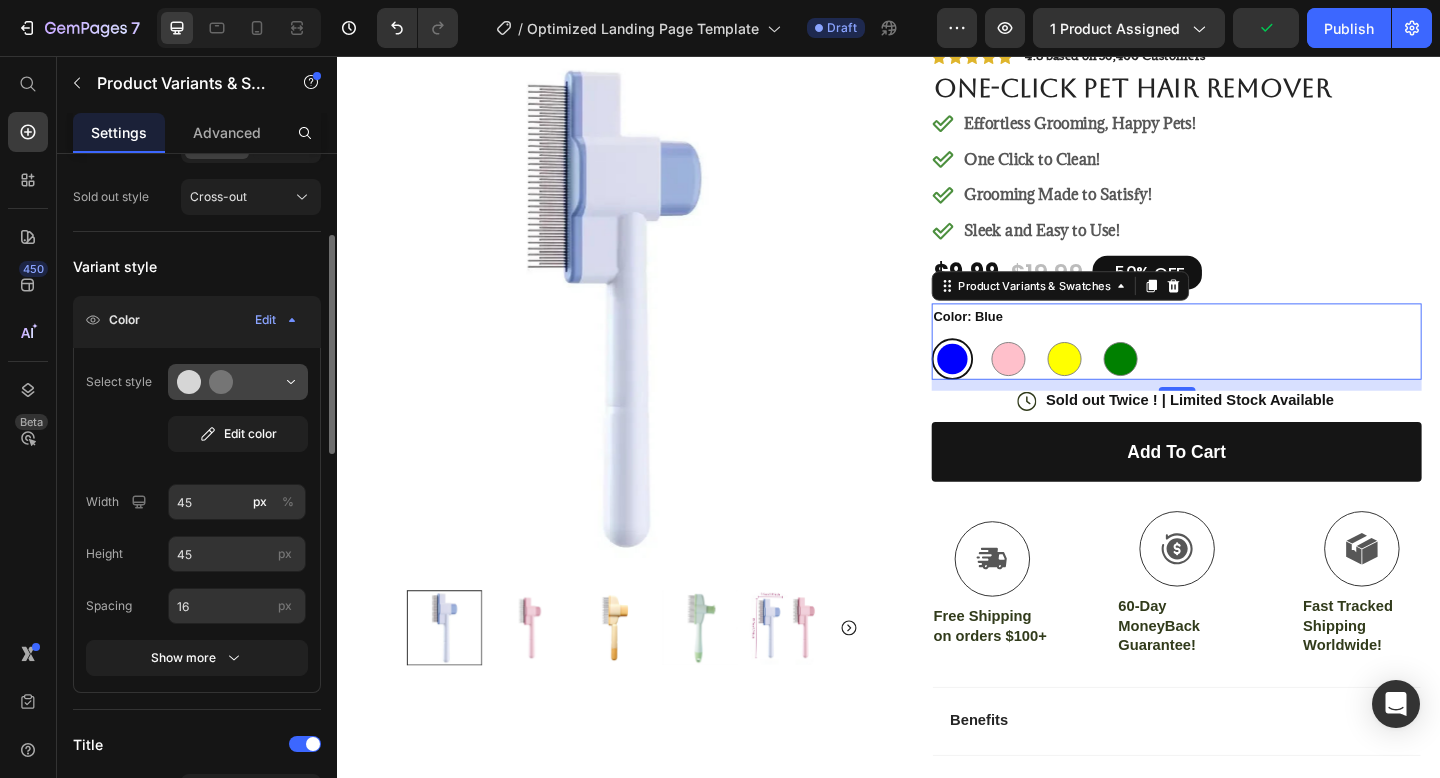 click at bounding box center [238, 382] 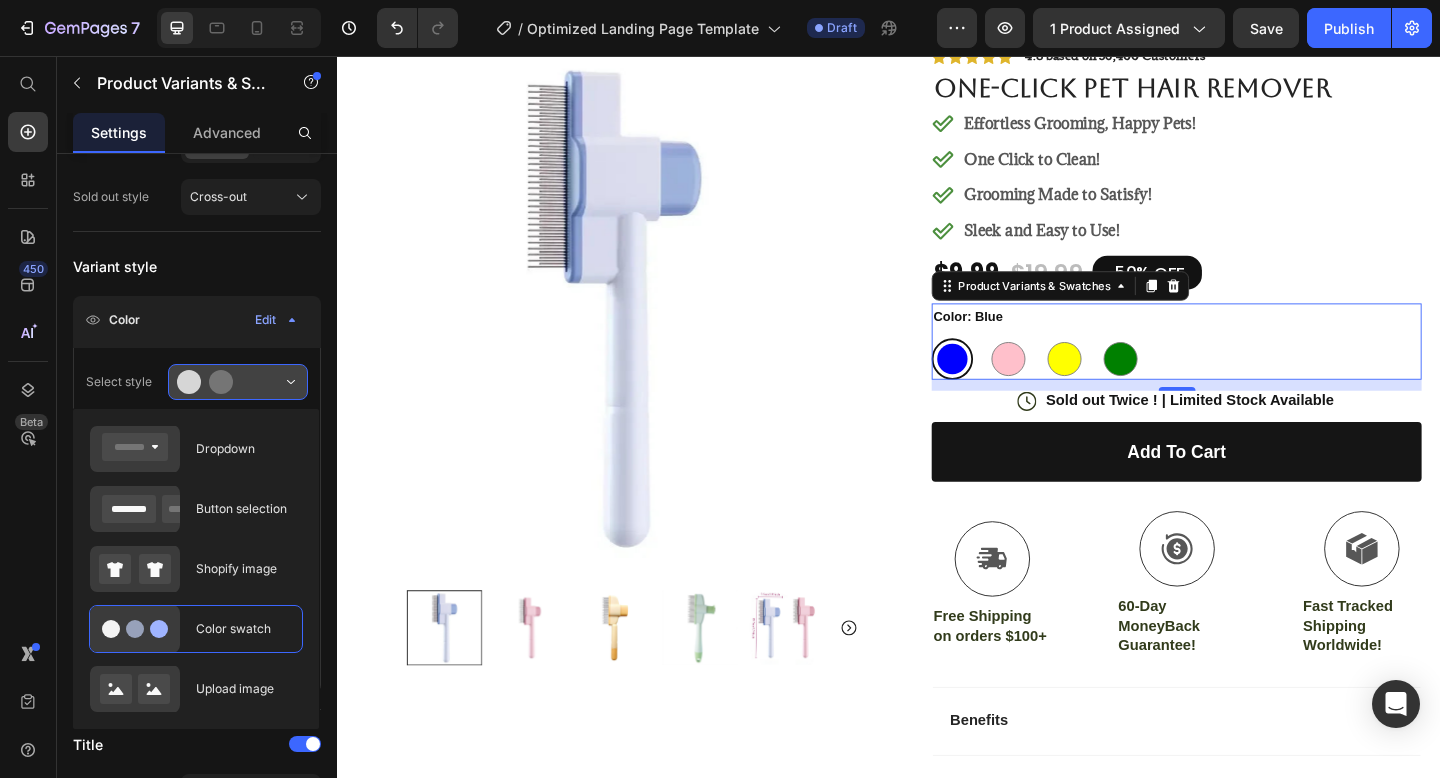 click at bounding box center (238, 382) 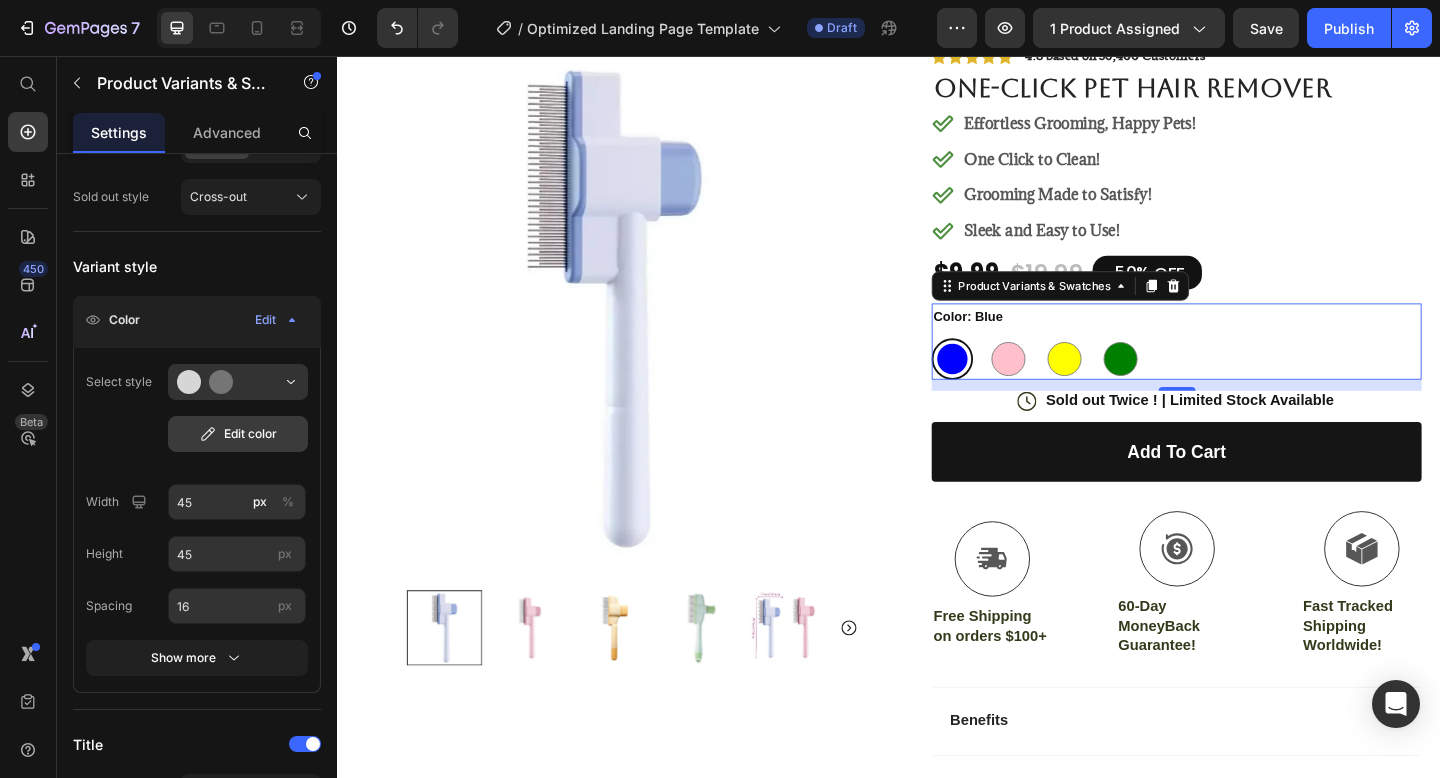click on "Edit color" at bounding box center (238, 434) 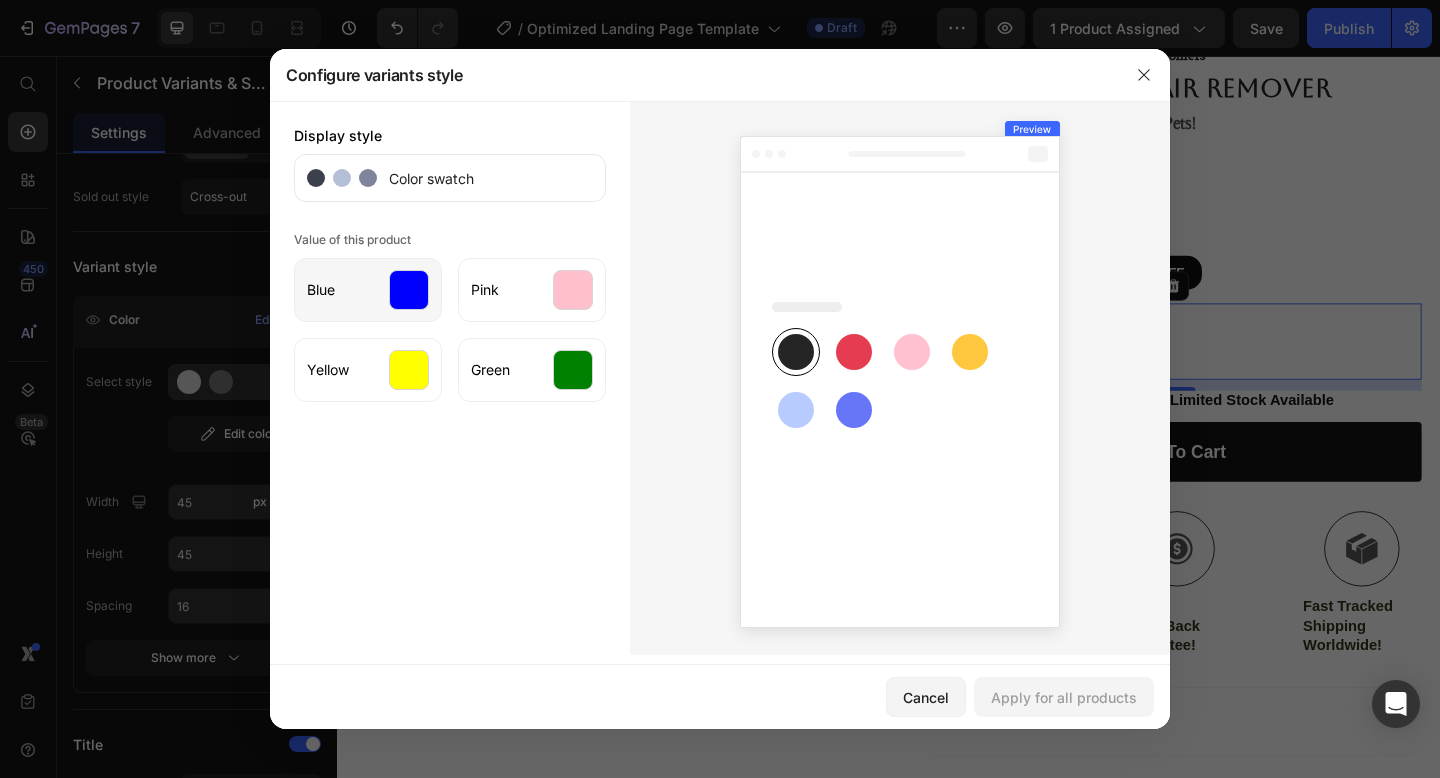 click at bounding box center (409, 290) 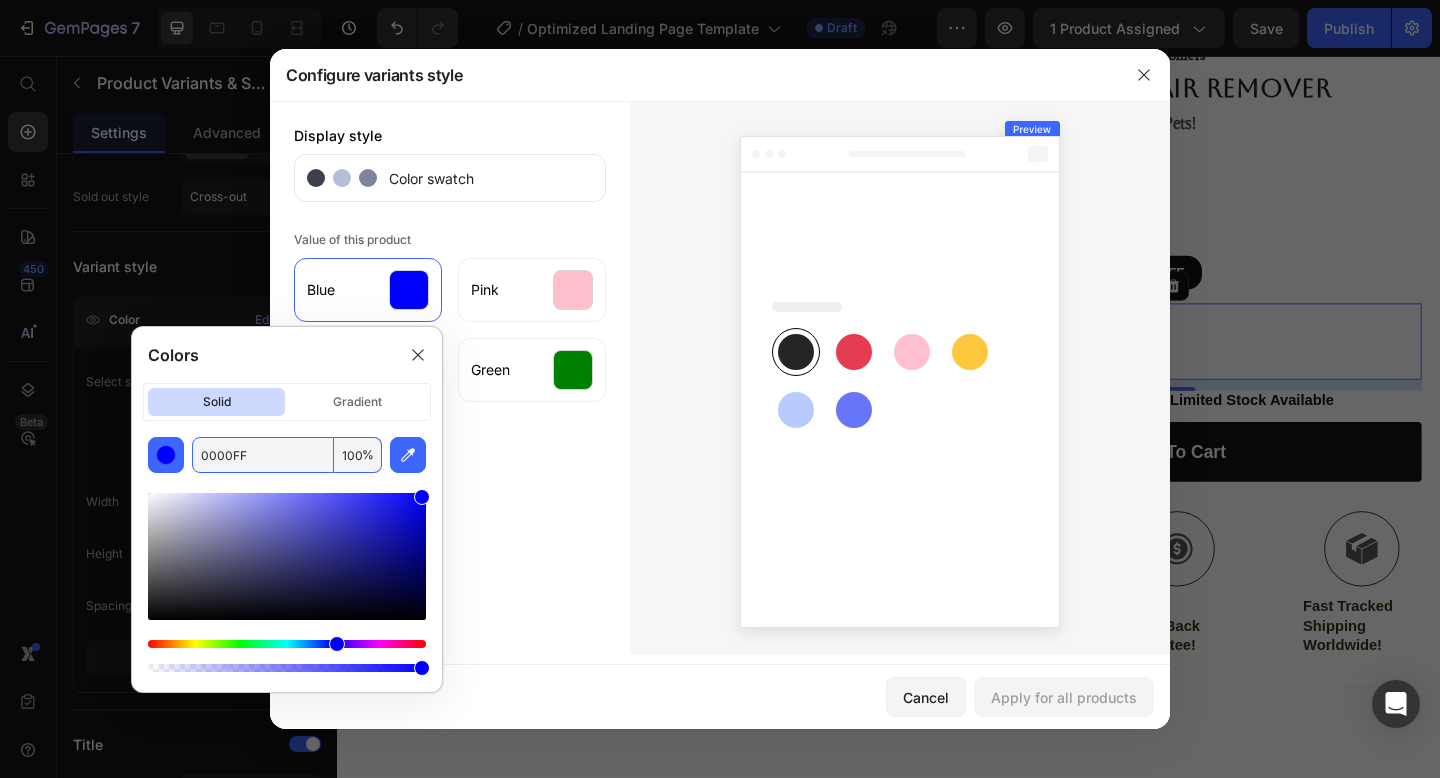 click on "0000FF" at bounding box center [263, 455] 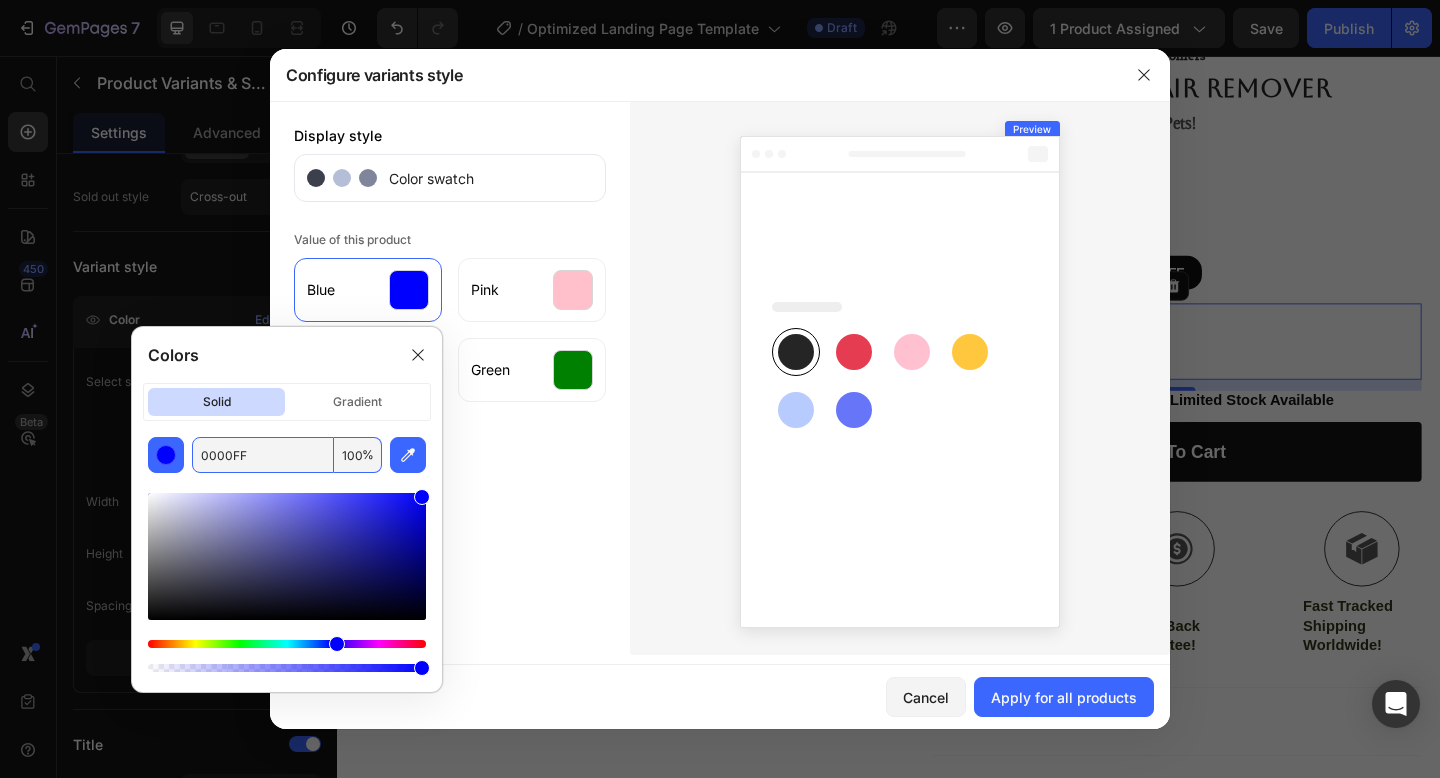 paste on "ADD8E6" 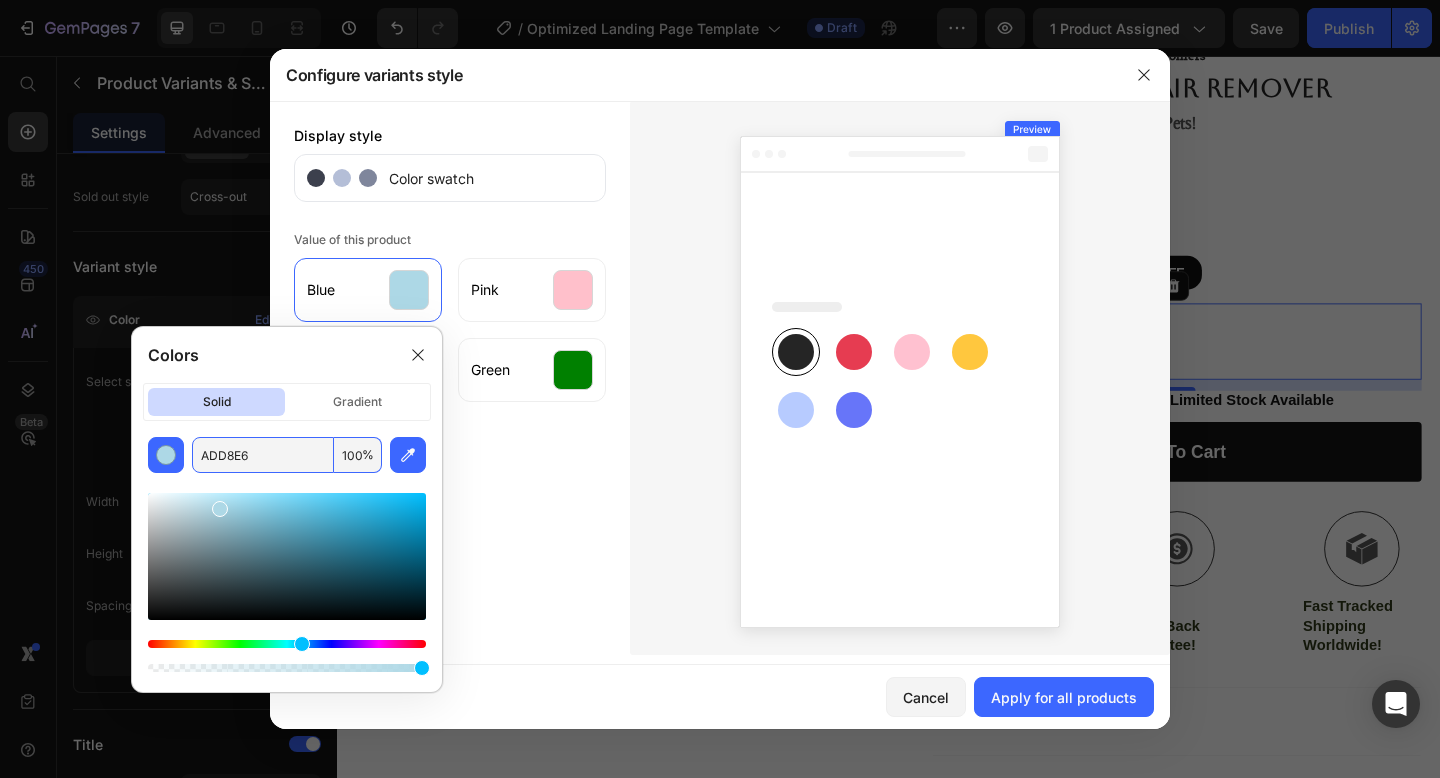 type on "ADD8E6" 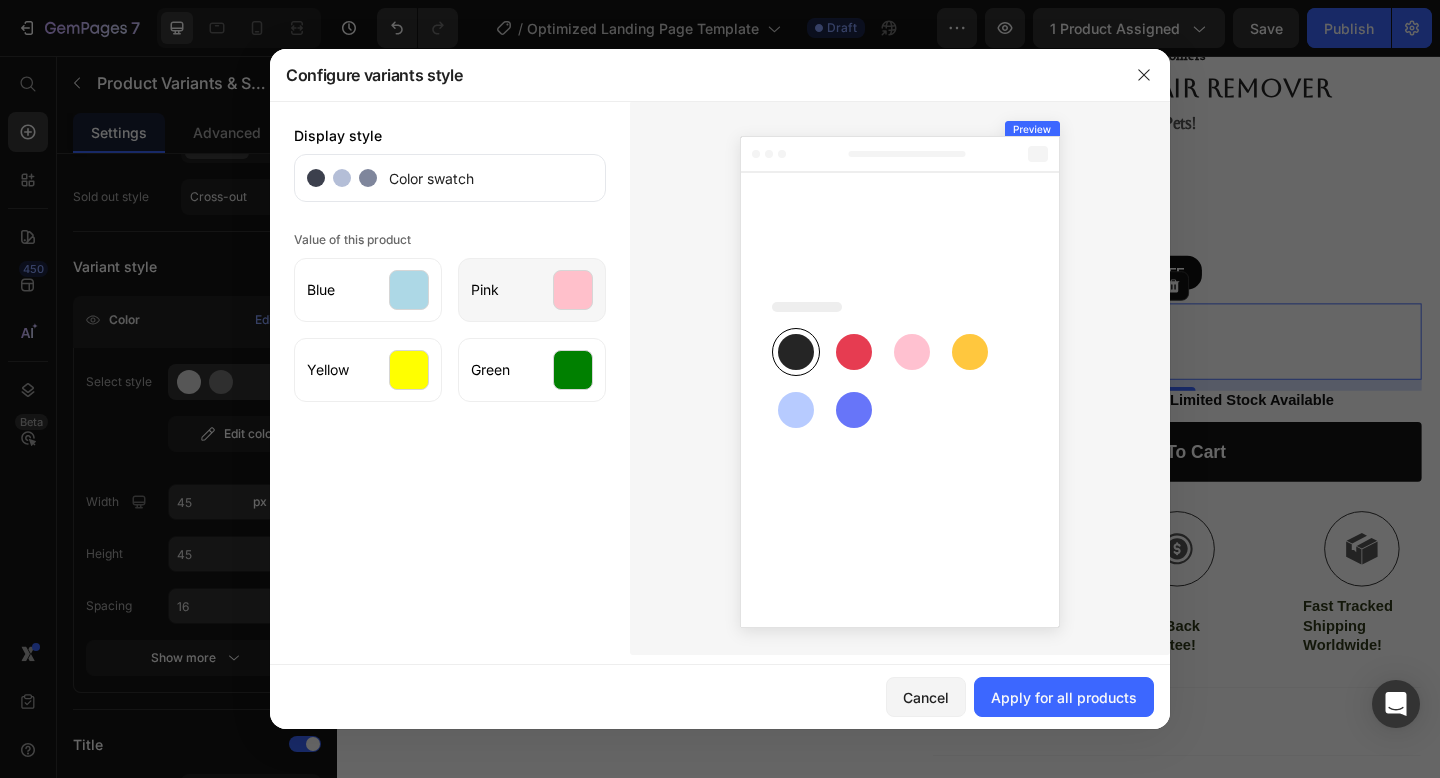 click on "Pink" 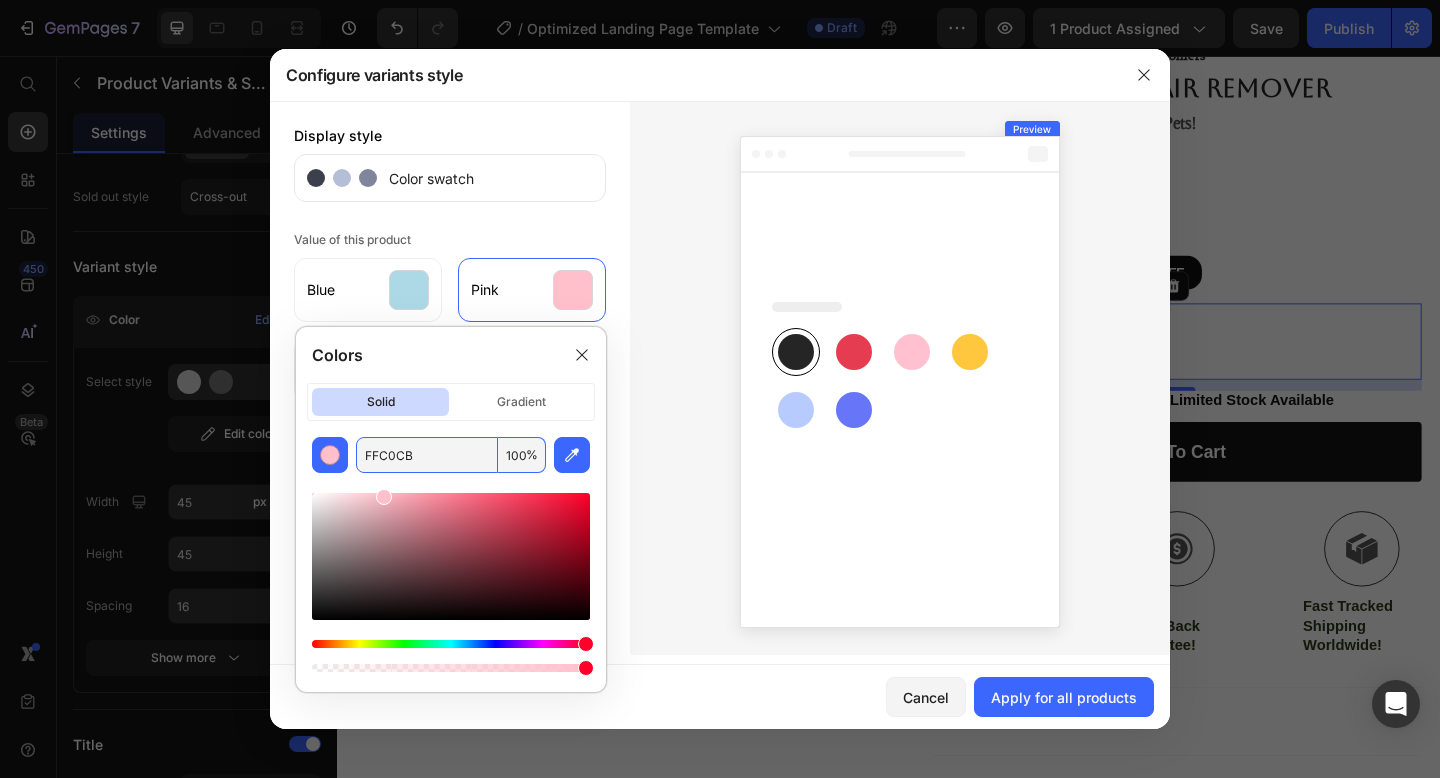 click on "FFC0CB" at bounding box center (427, 455) 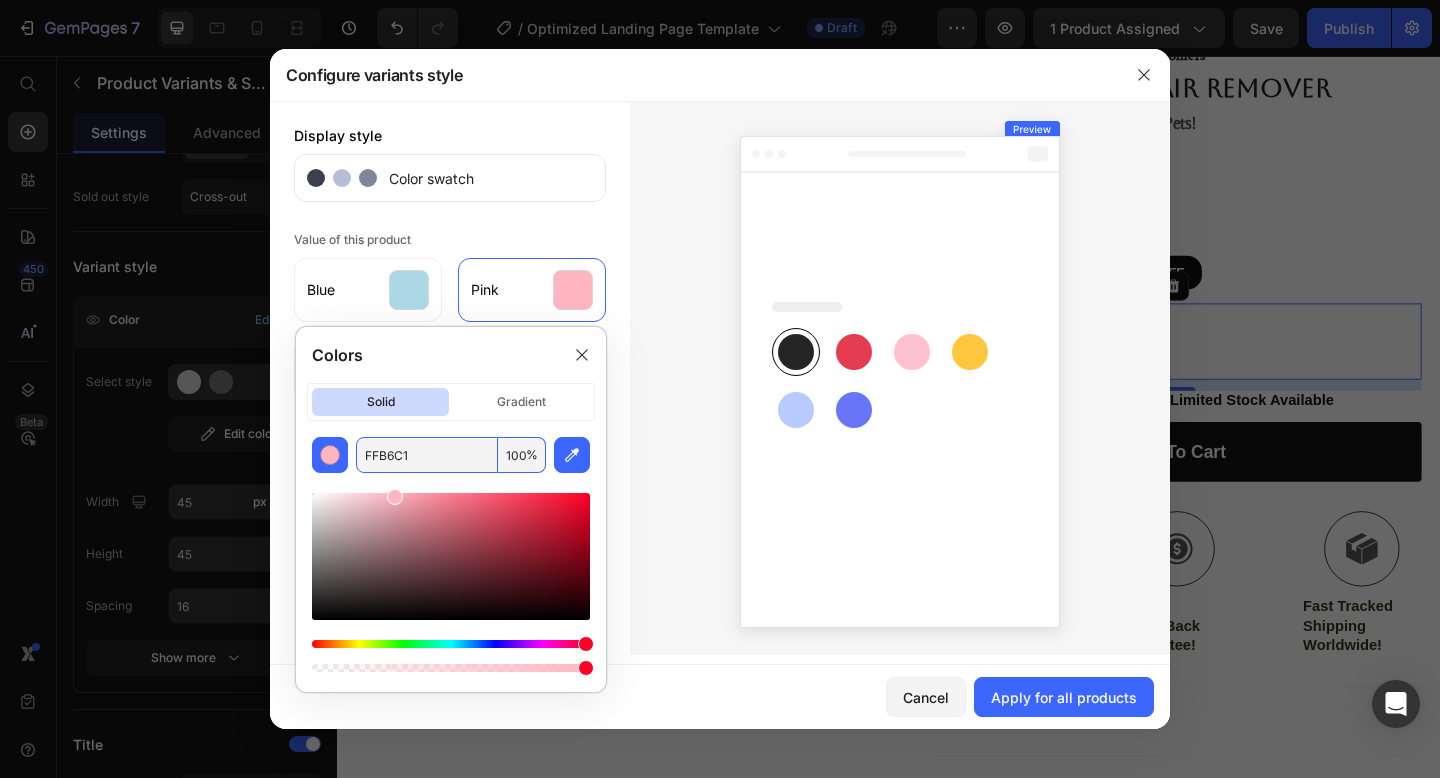 type on "FFB6C1" 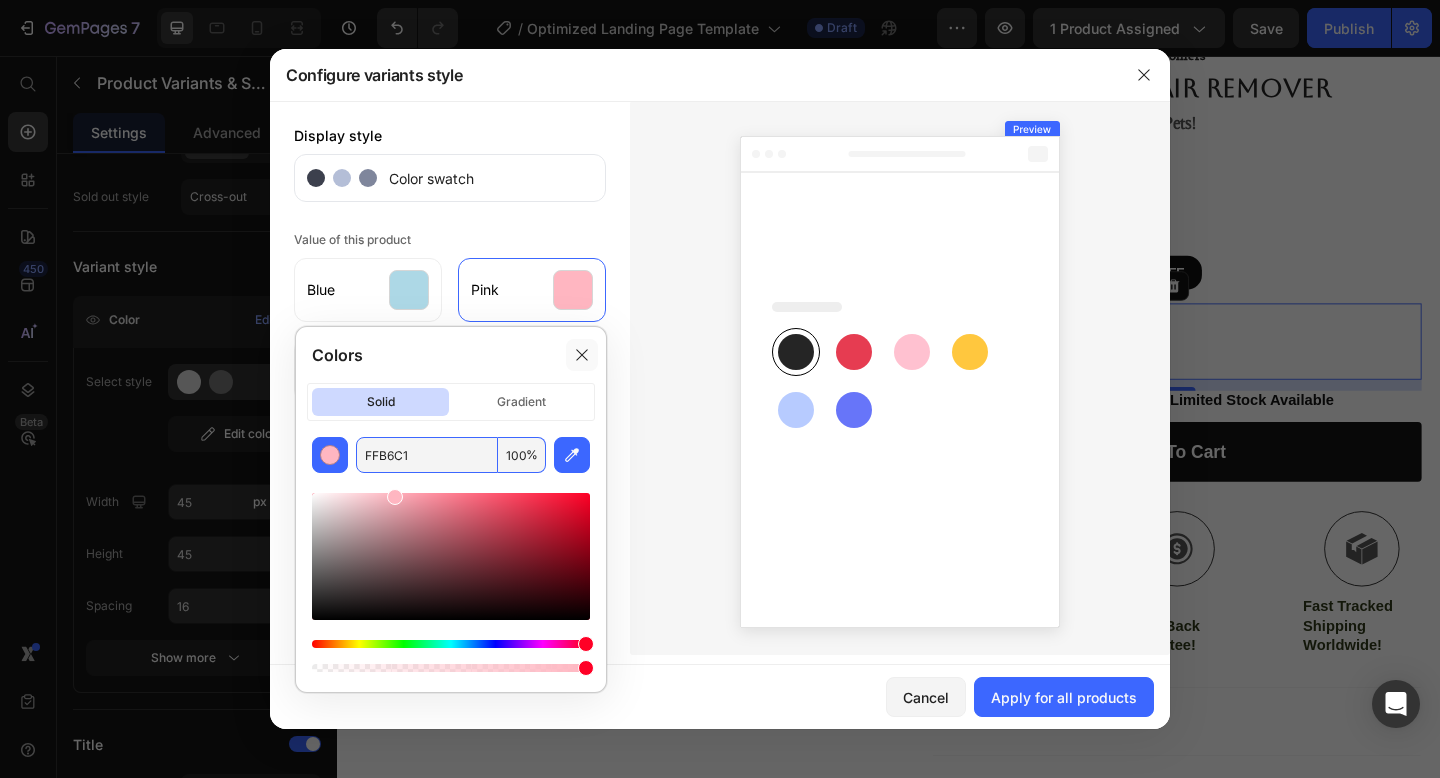 click 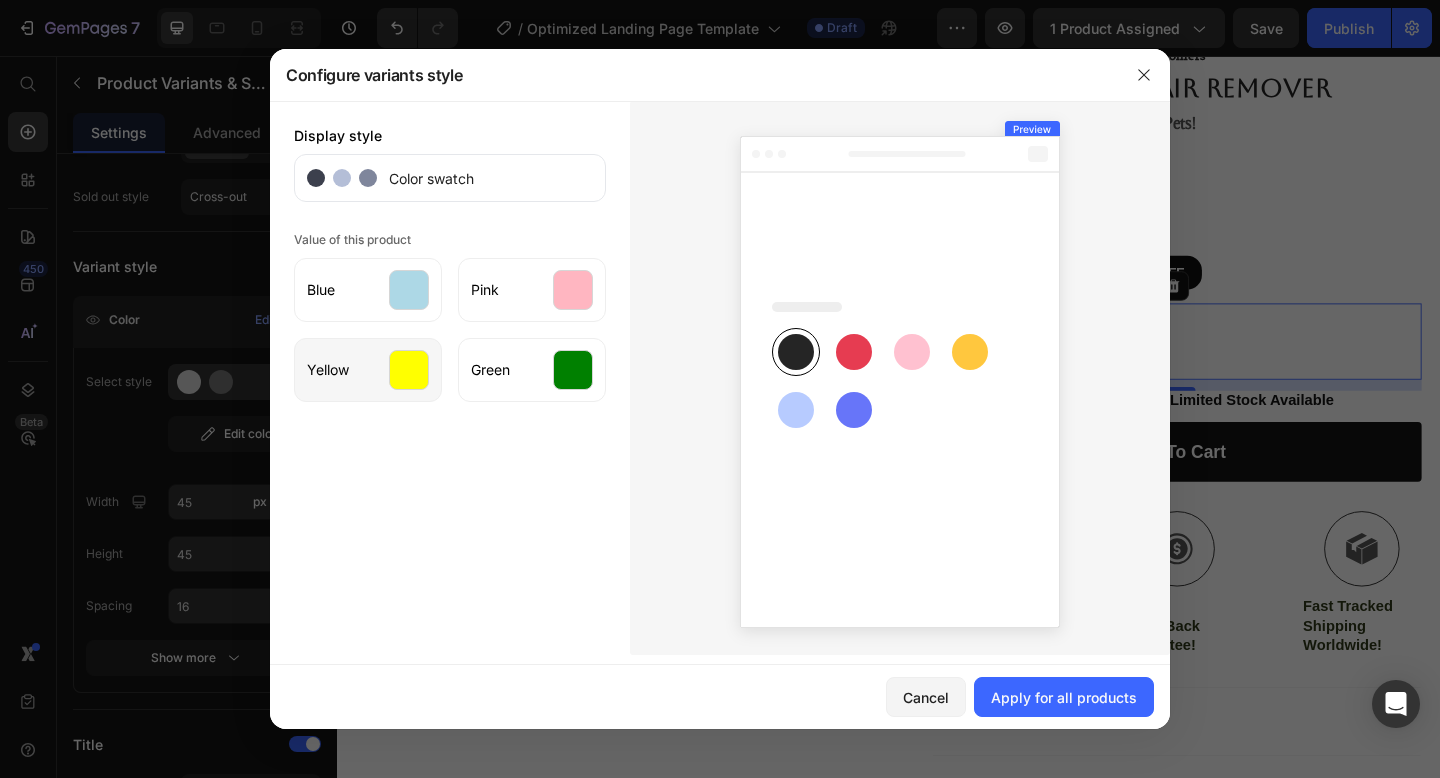 click at bounding box center [409, 370] 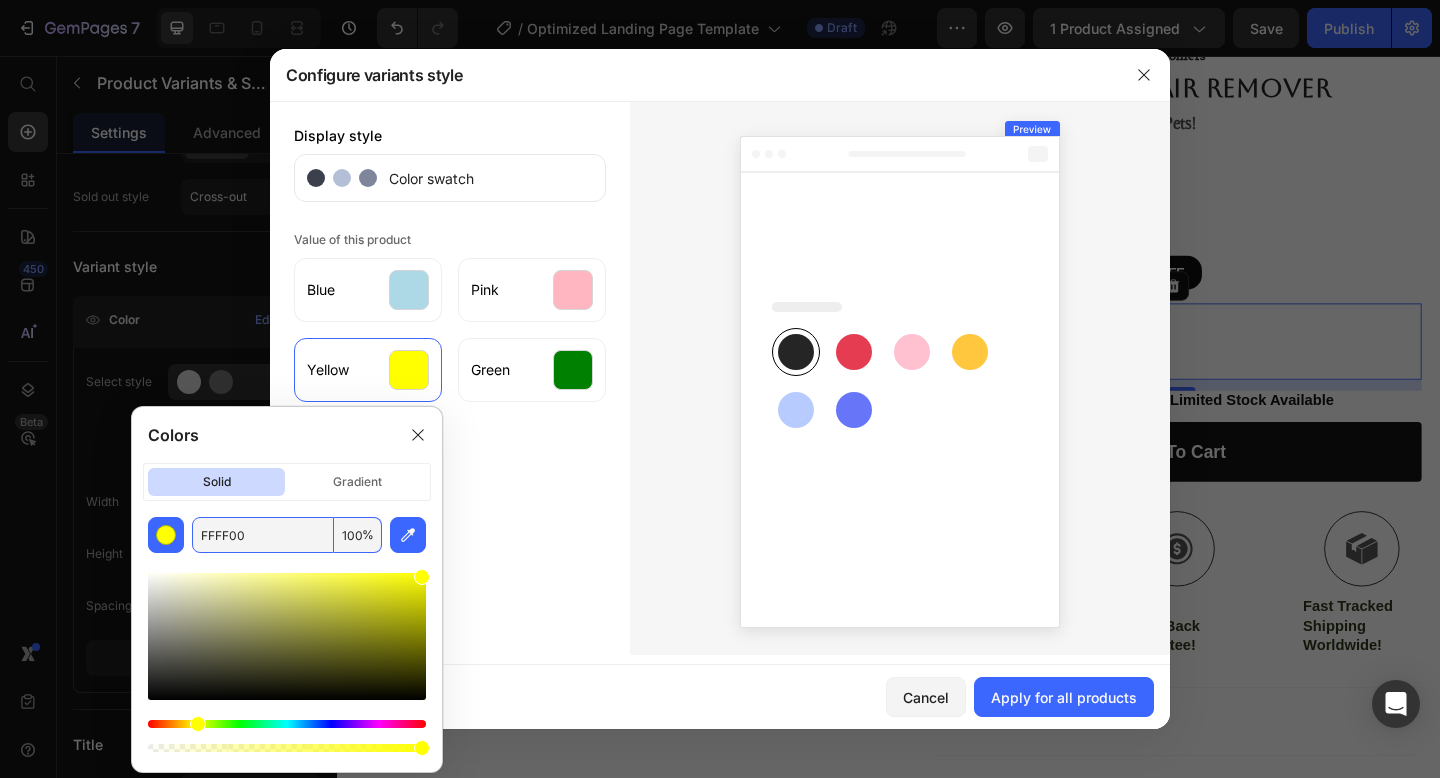click on "FFFF00" at bounding box center [263, 535] 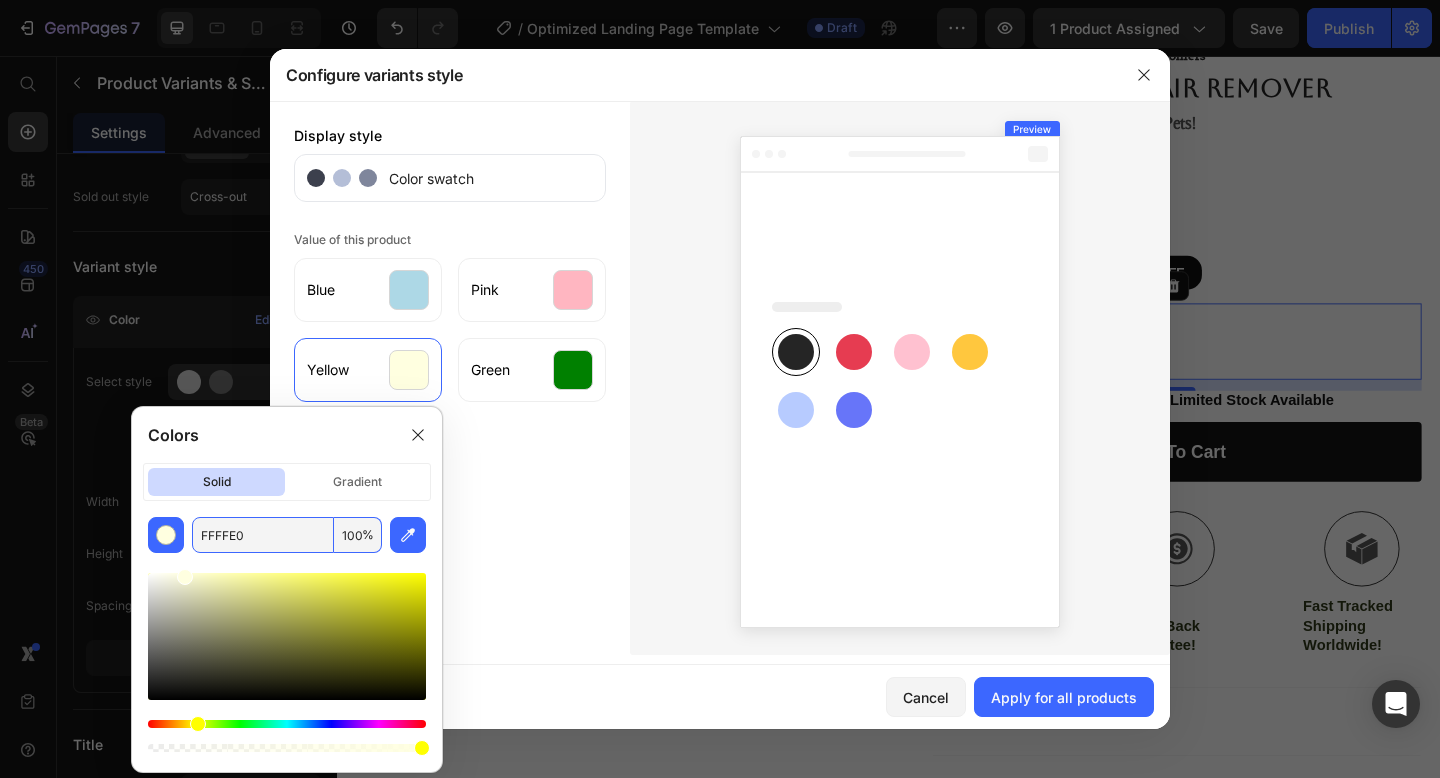 click on "FFFFE0" at bounding box center (263, 535) 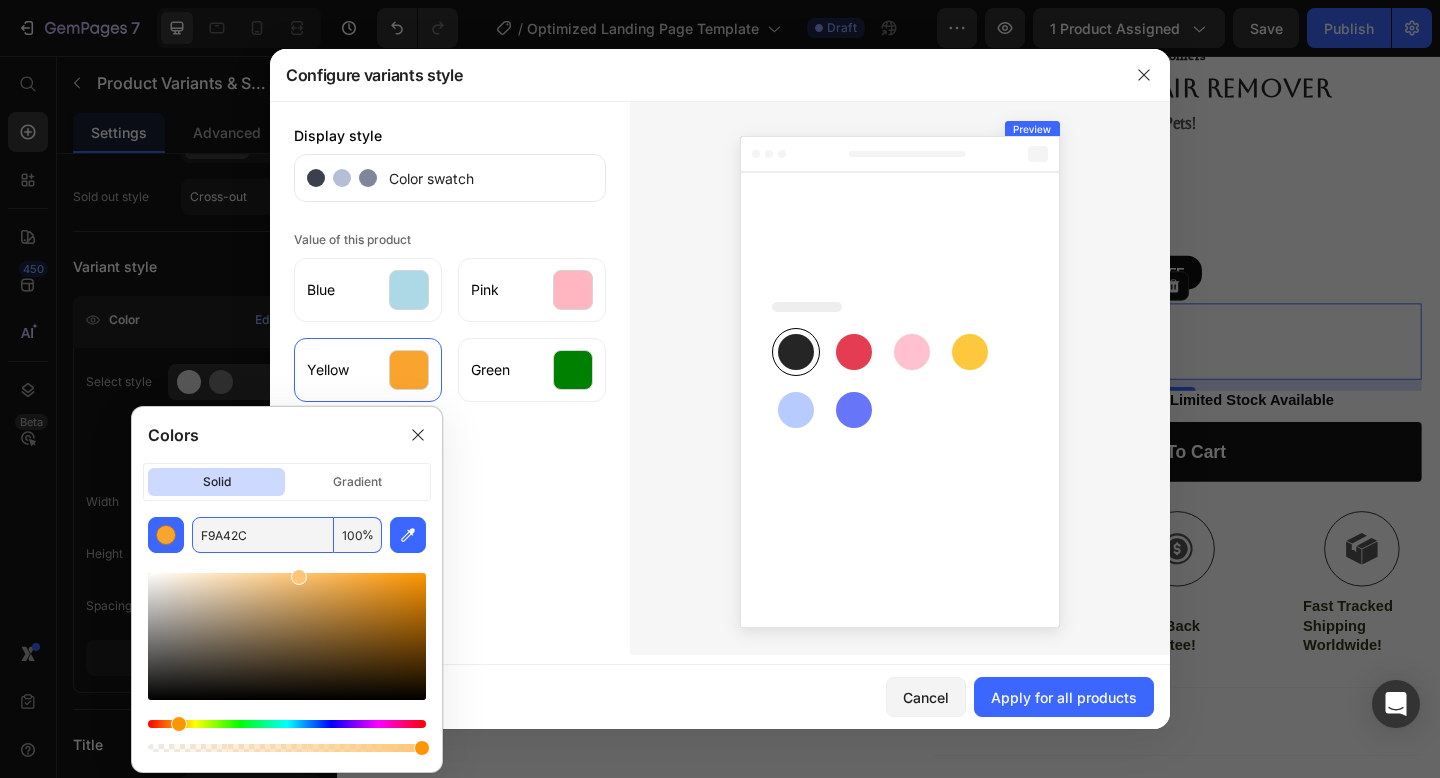 drag, startPoint x: 377, startPoint y: 575, endPoint x: 298, endPoint y: 559, distance: 80.60397 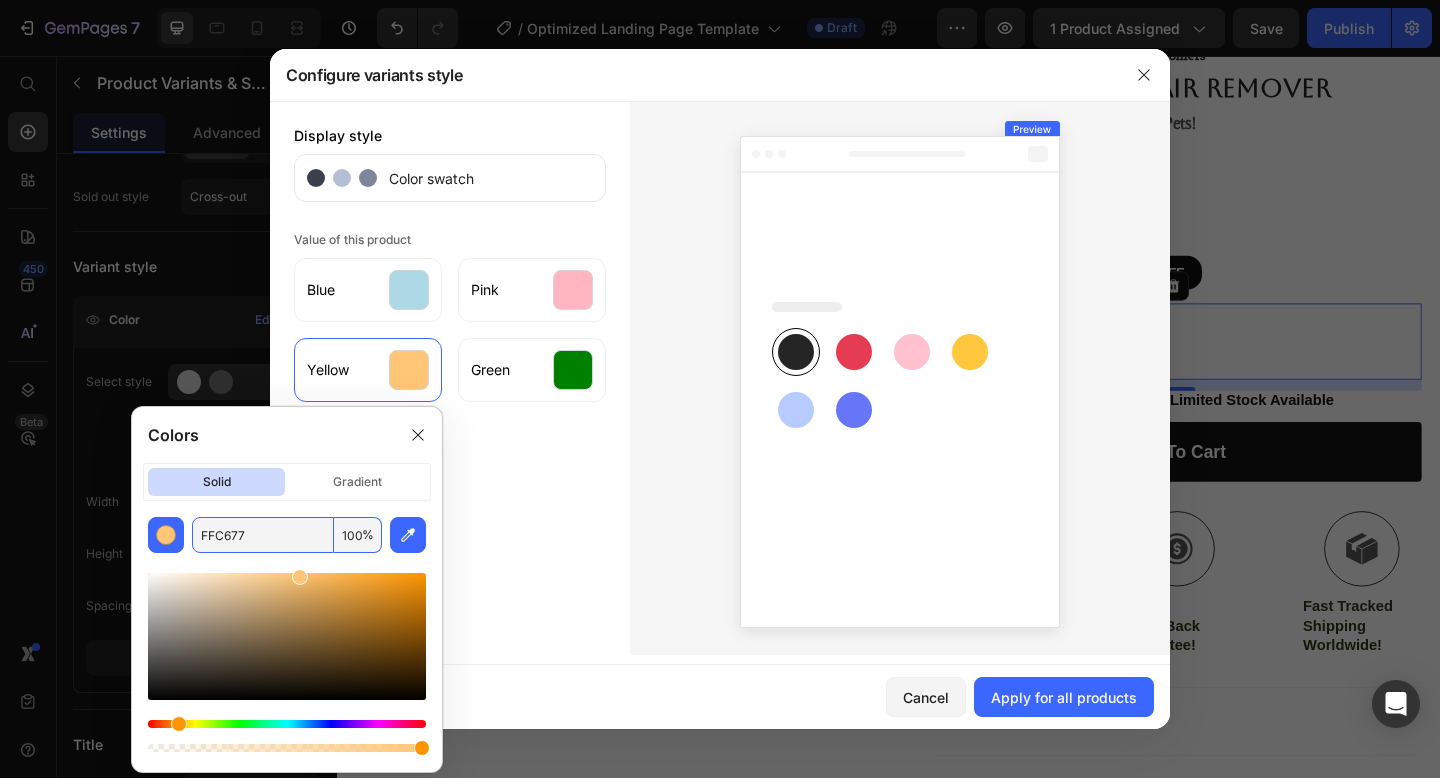 paste on "#FFFFE0" 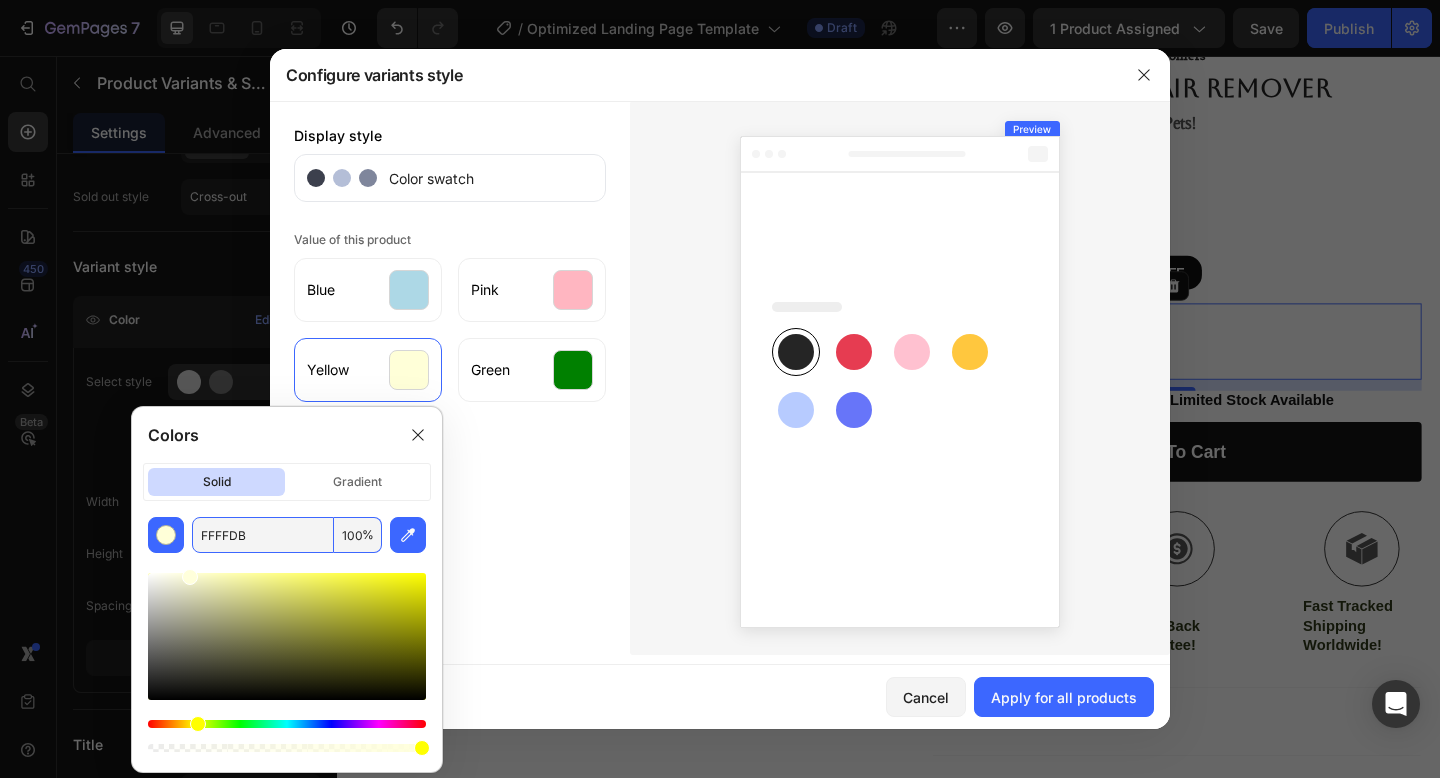 drag, startPoint x: 203, startPoint y: 580, endPoint x: 189, endPoint y: 573, distance: 15.652476 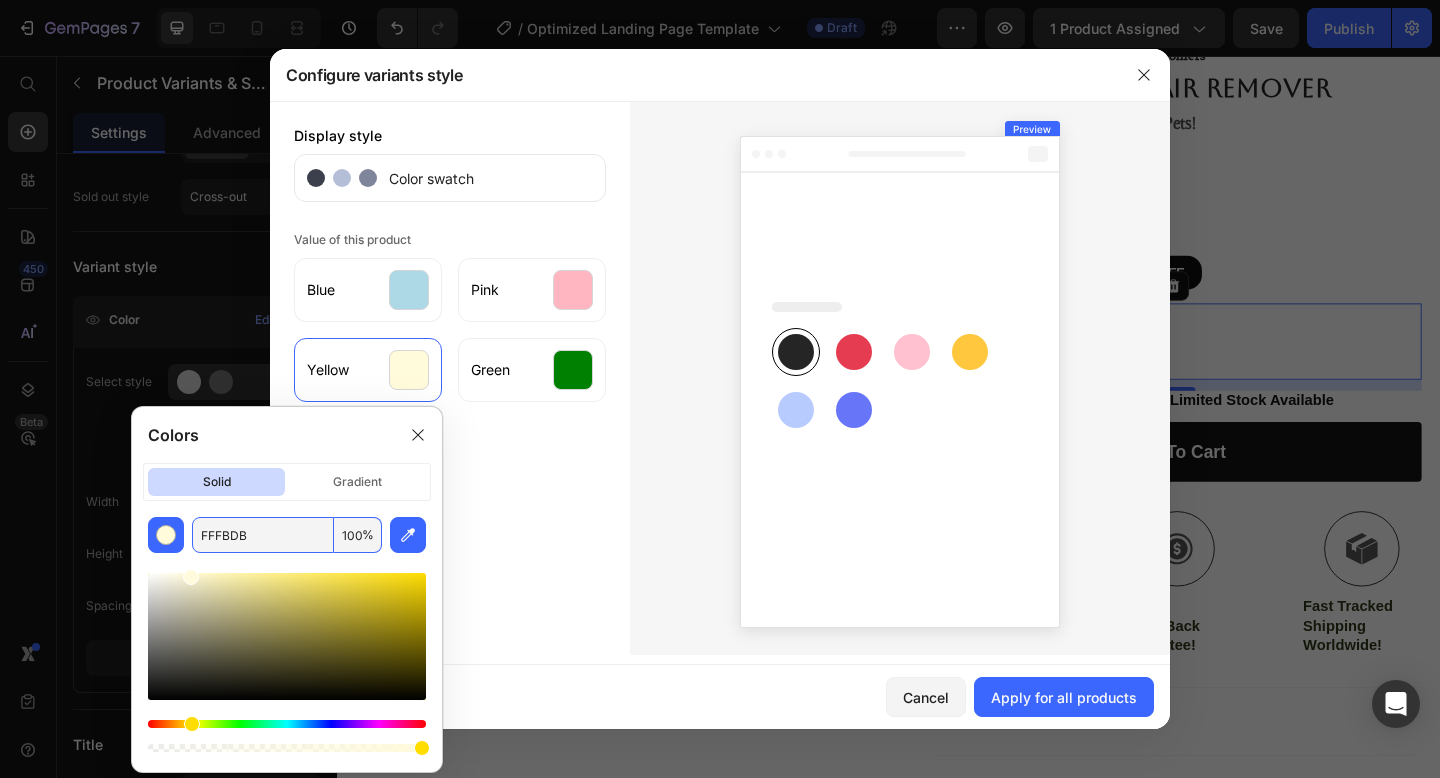click at bounding box center (192, 724) 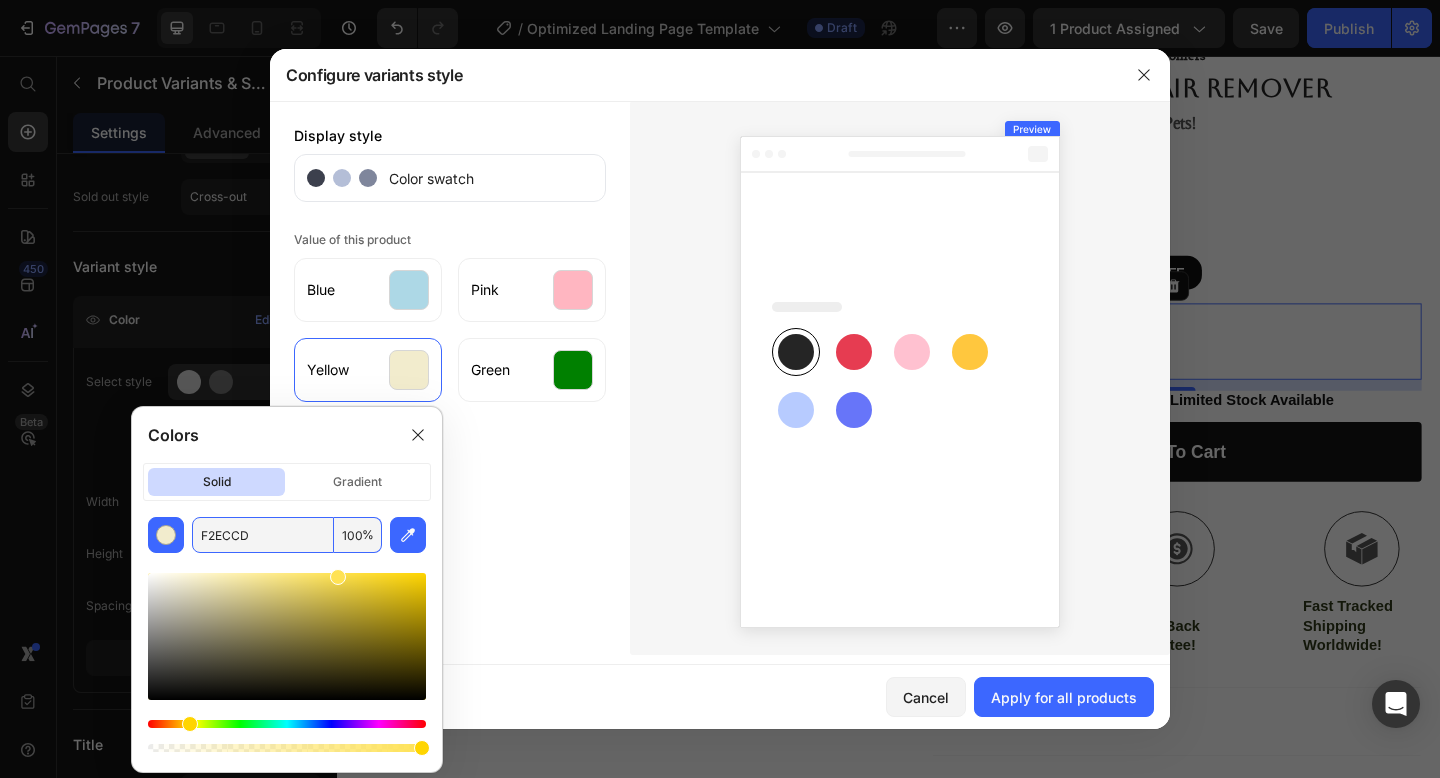 drag, startPoint x: 190, startPoint y: 579, endPoint x: 338, endPoint y: 565, distance: 148.66069 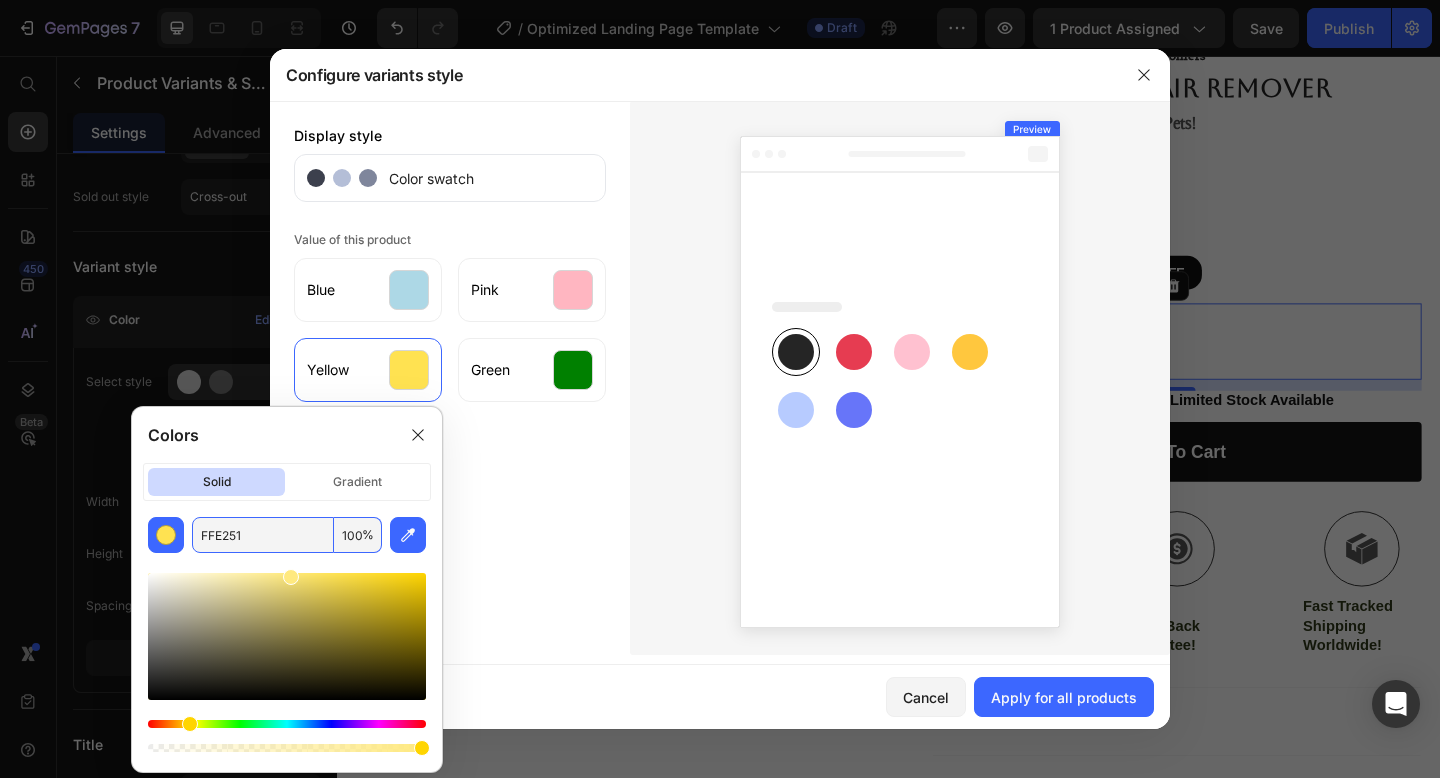 drag, startPoint x: 340, startPoint y: 588, endPoint x: 287, endPoint y: 559, distance: 60.41523 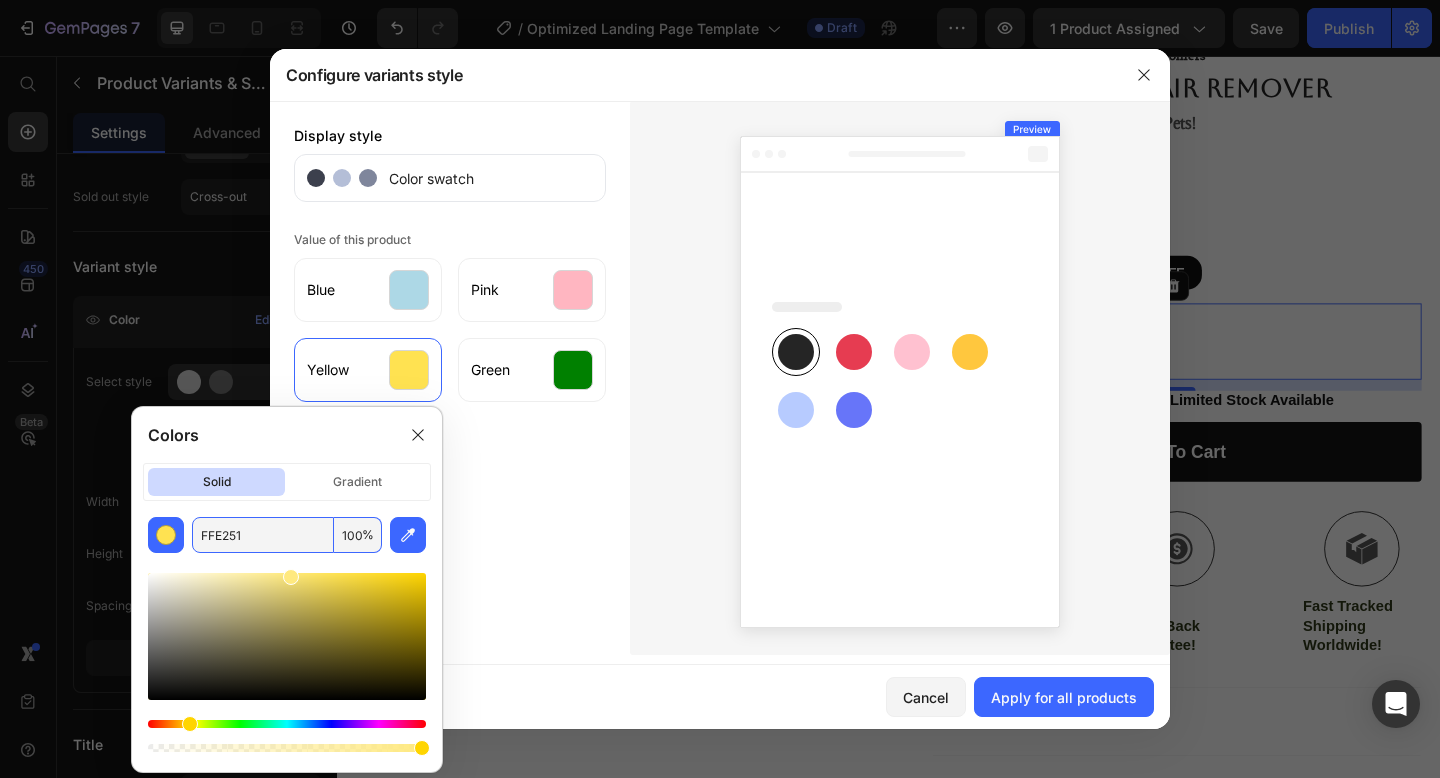 click 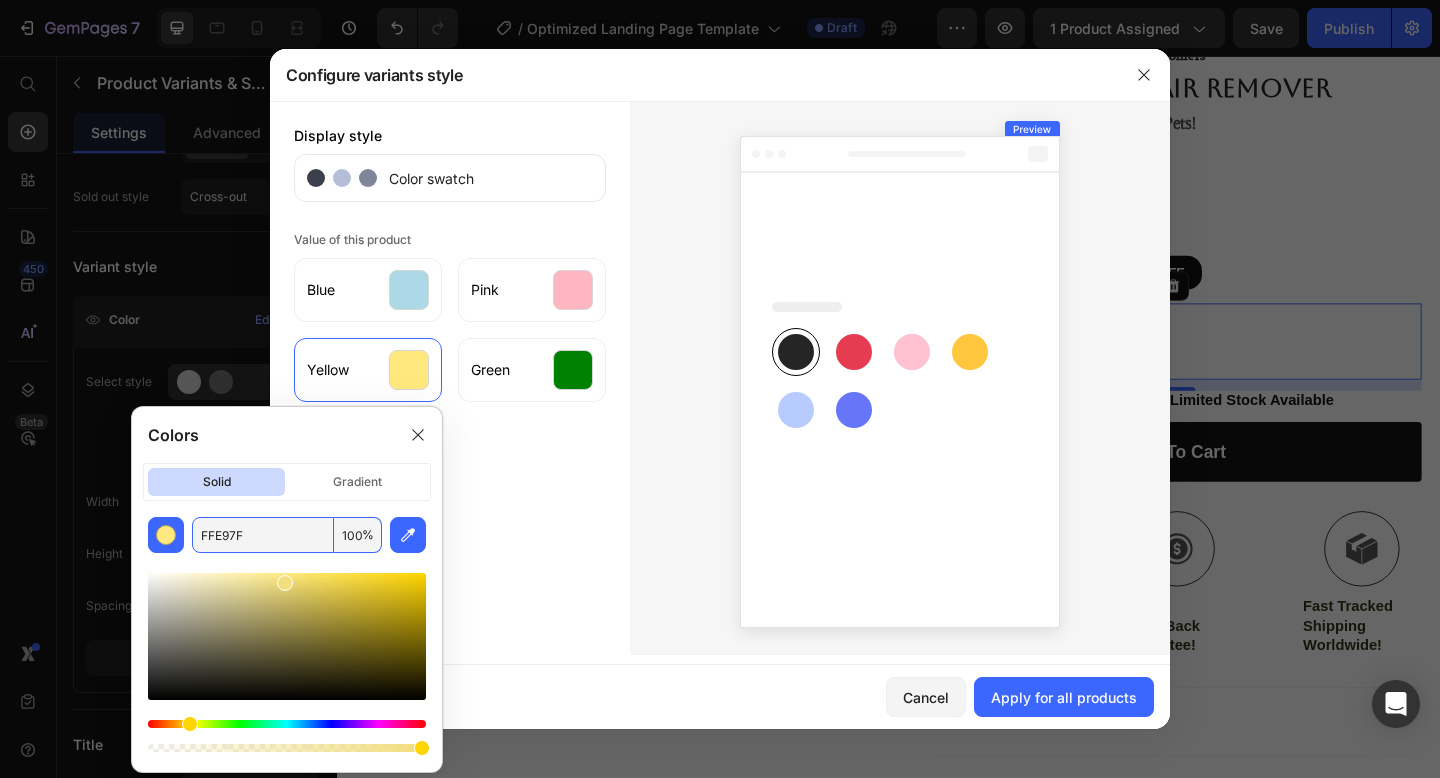 drag, startPoint x: 291, startPoint y: 580, endPoint x: 274, endPoint y: 574, distance: 18.027756 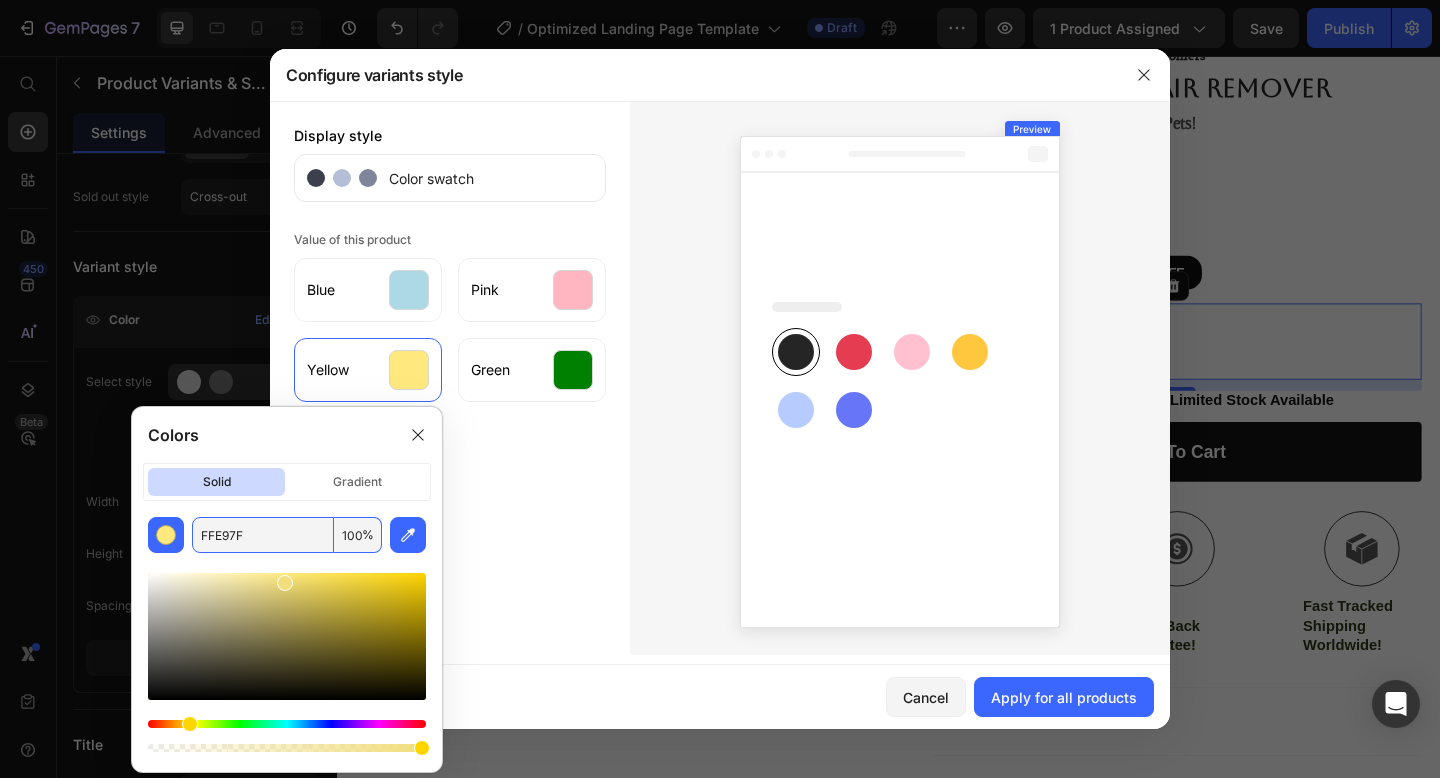 click at bounding box center [285, 583] 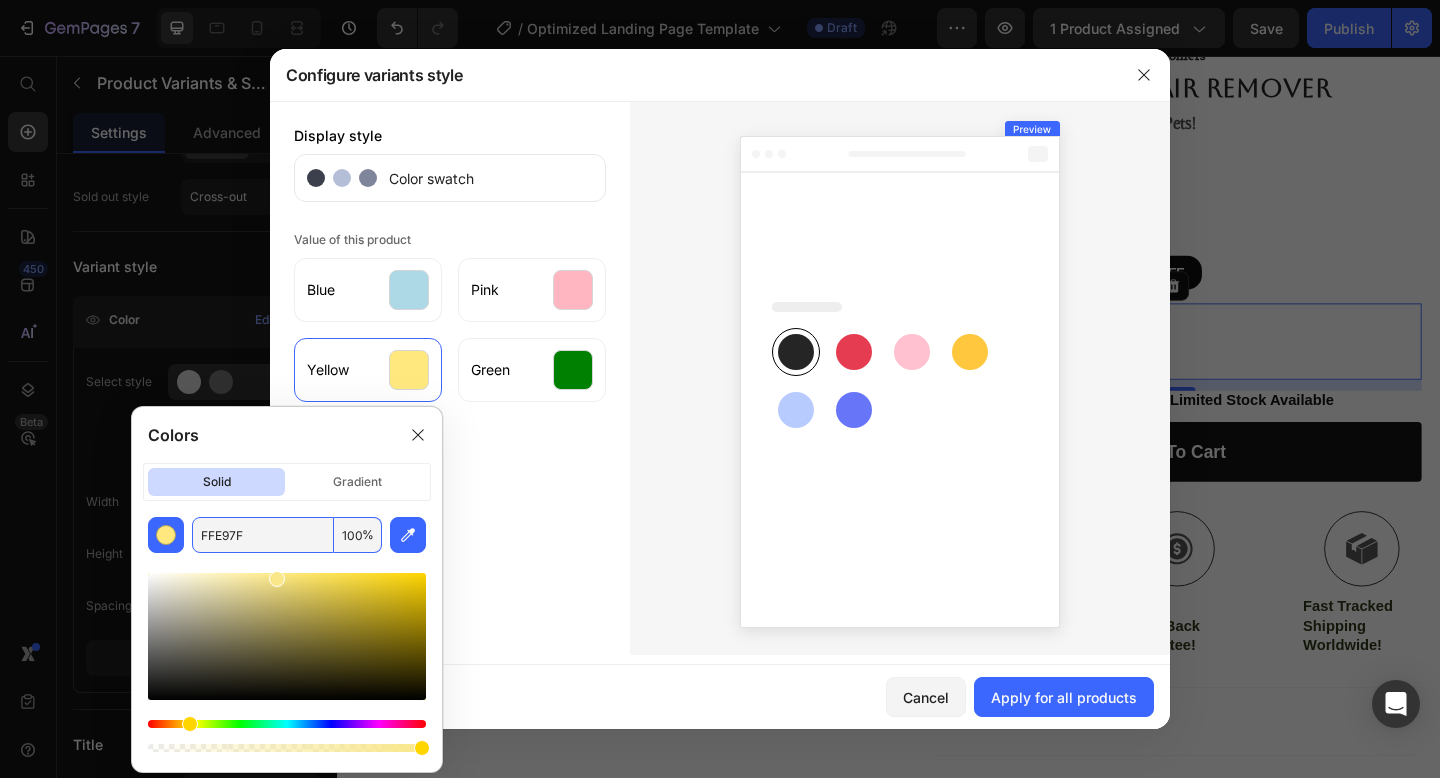 type on "F9E789" 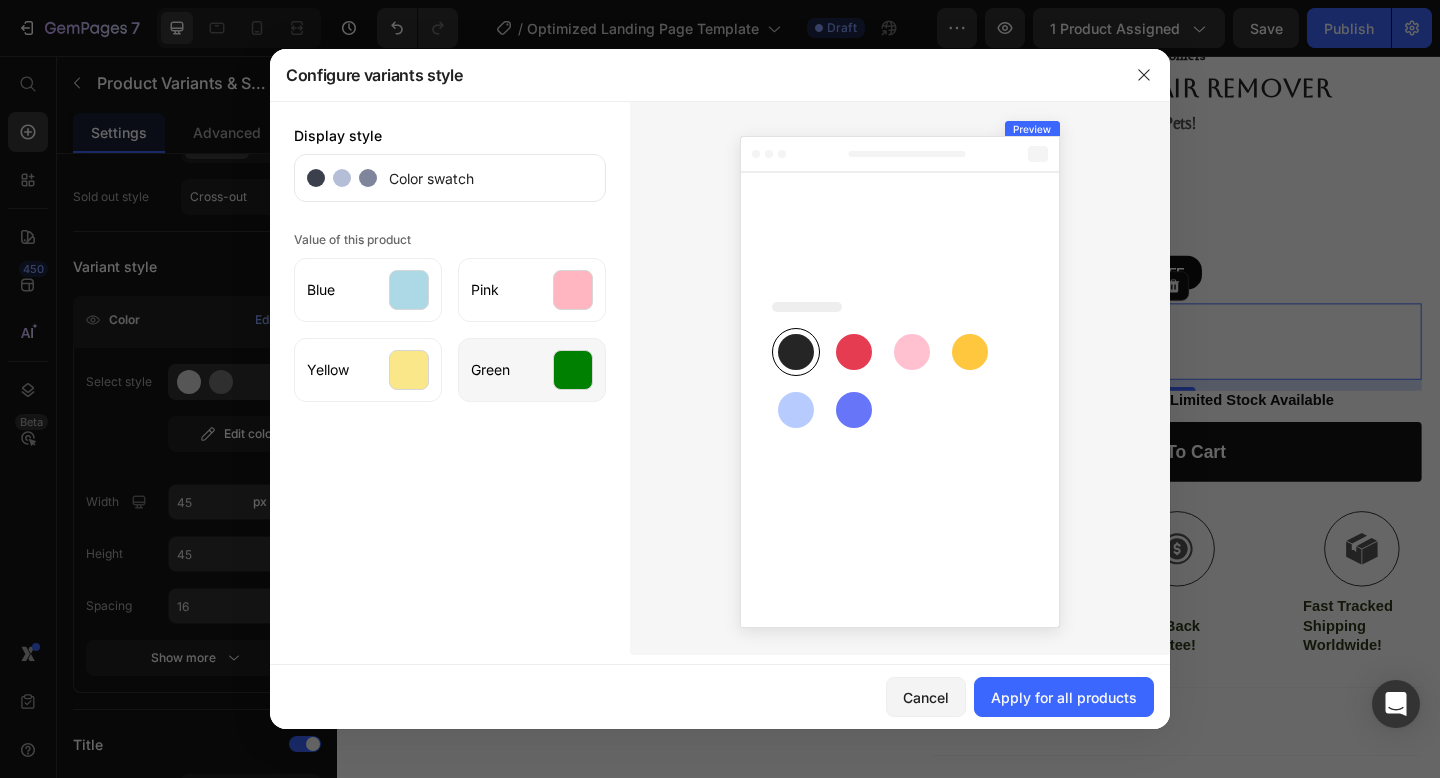 click on "Green" 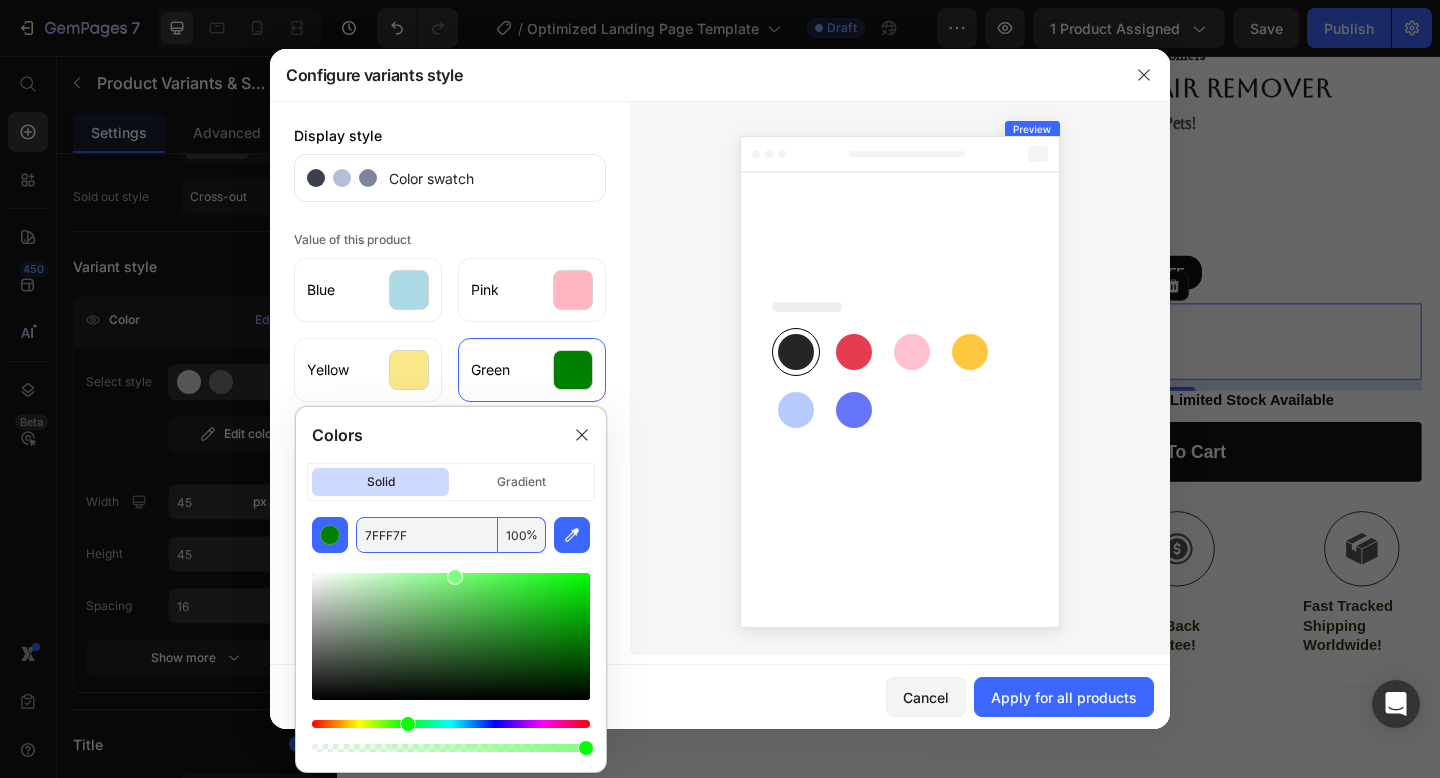 drag, startPoint x: 586, startPoint y: 634, endPoint x: 453, endPoint y: 546, distance: 159.47726 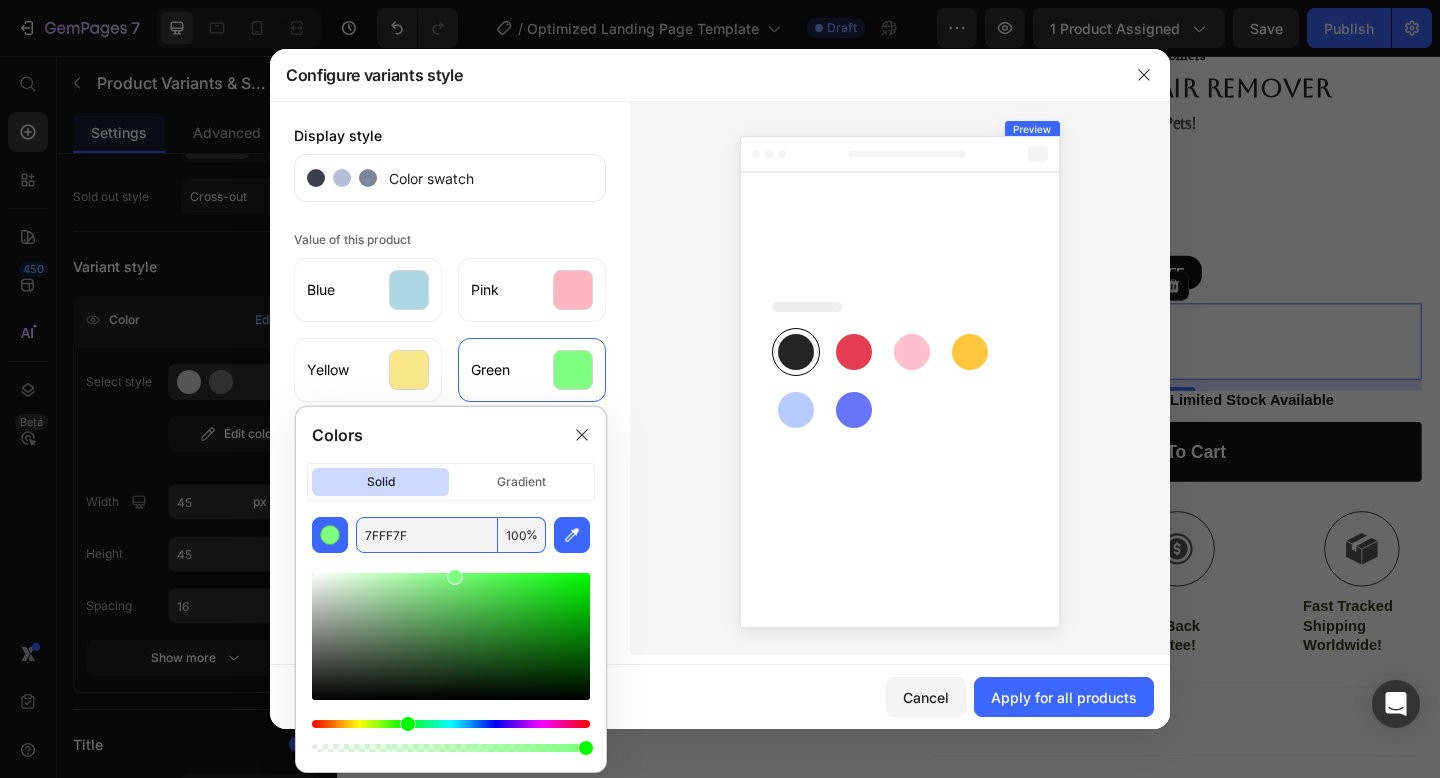 click on "7FFF7F" at bounding box center [427, 535] 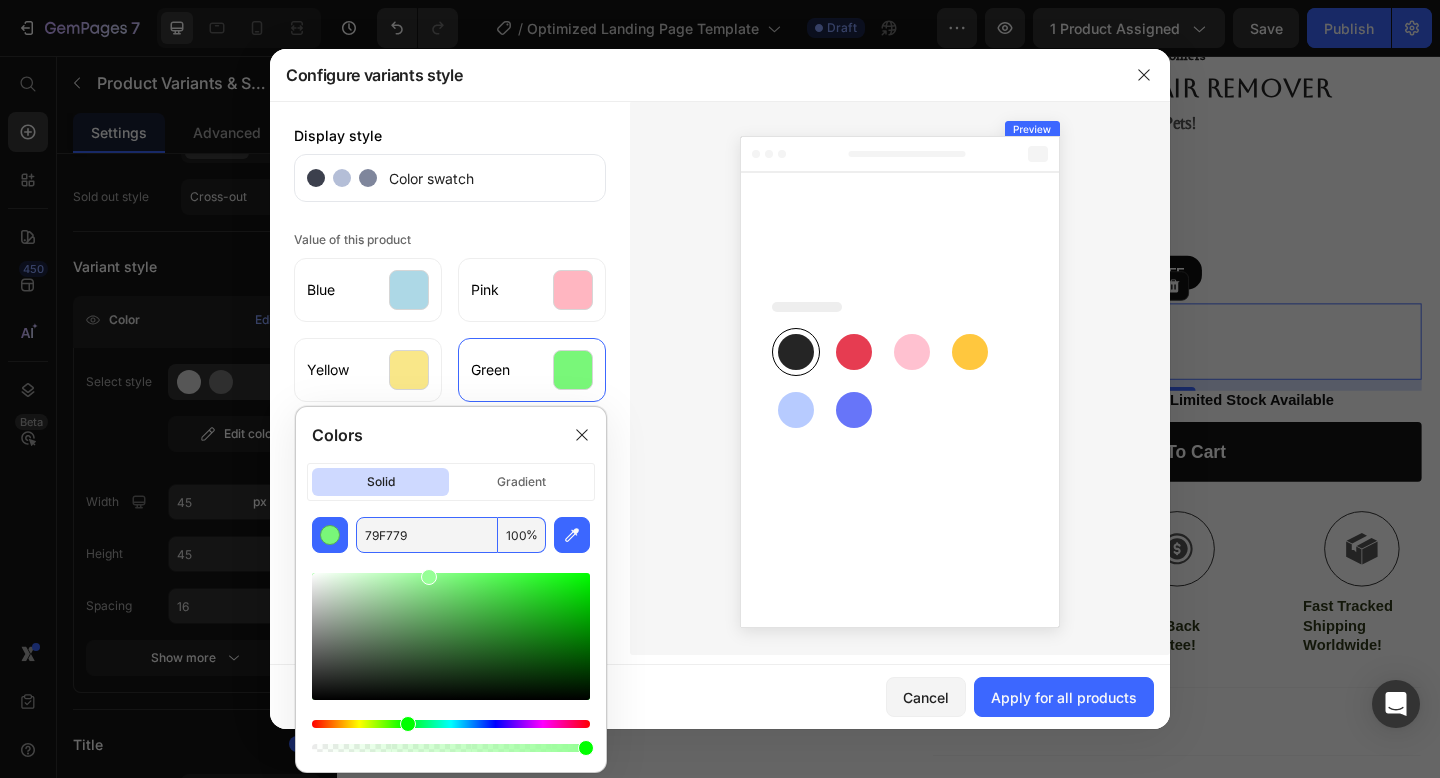 drag, startPoint x: 455, startPoint y: 576, endPoint x: 428, endPoint y: 565, distance: 29.15476 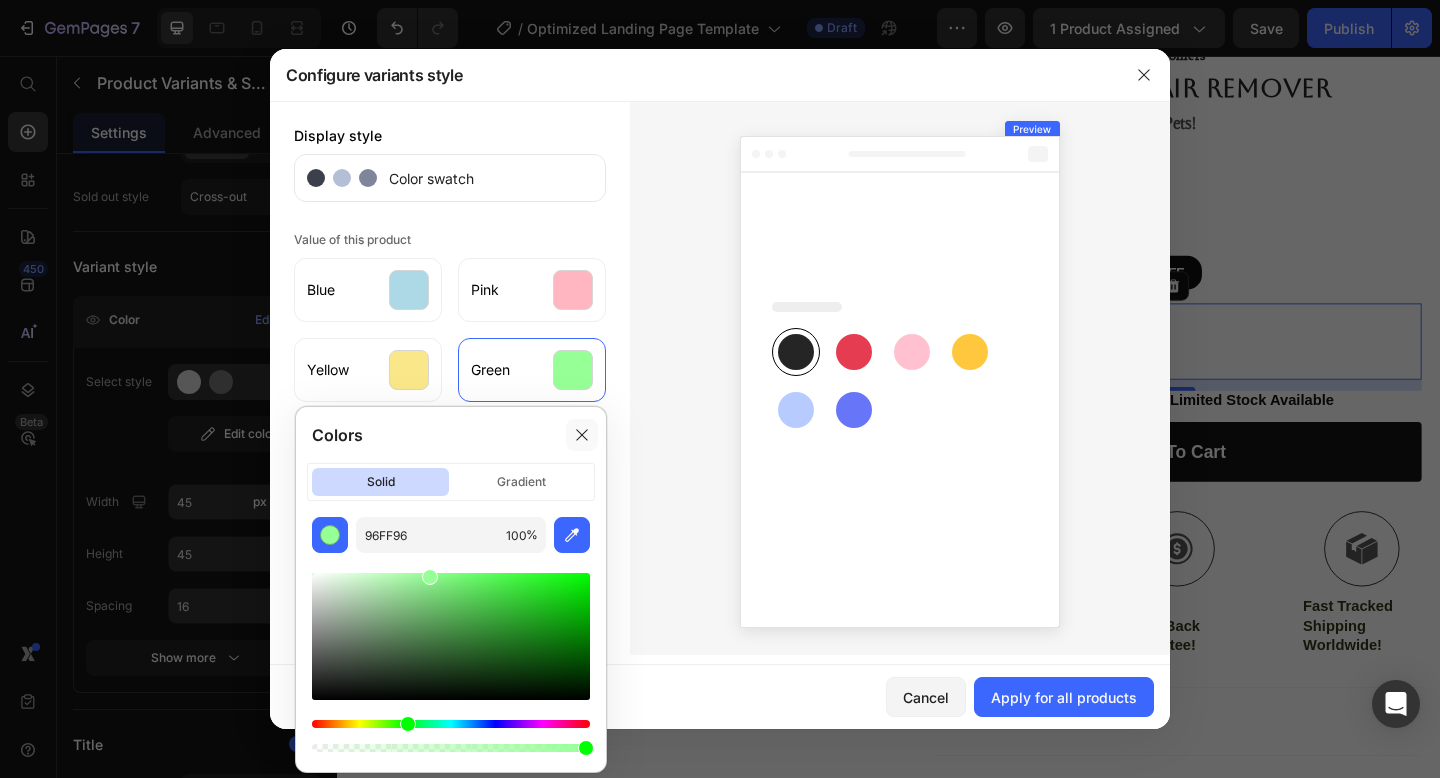 click 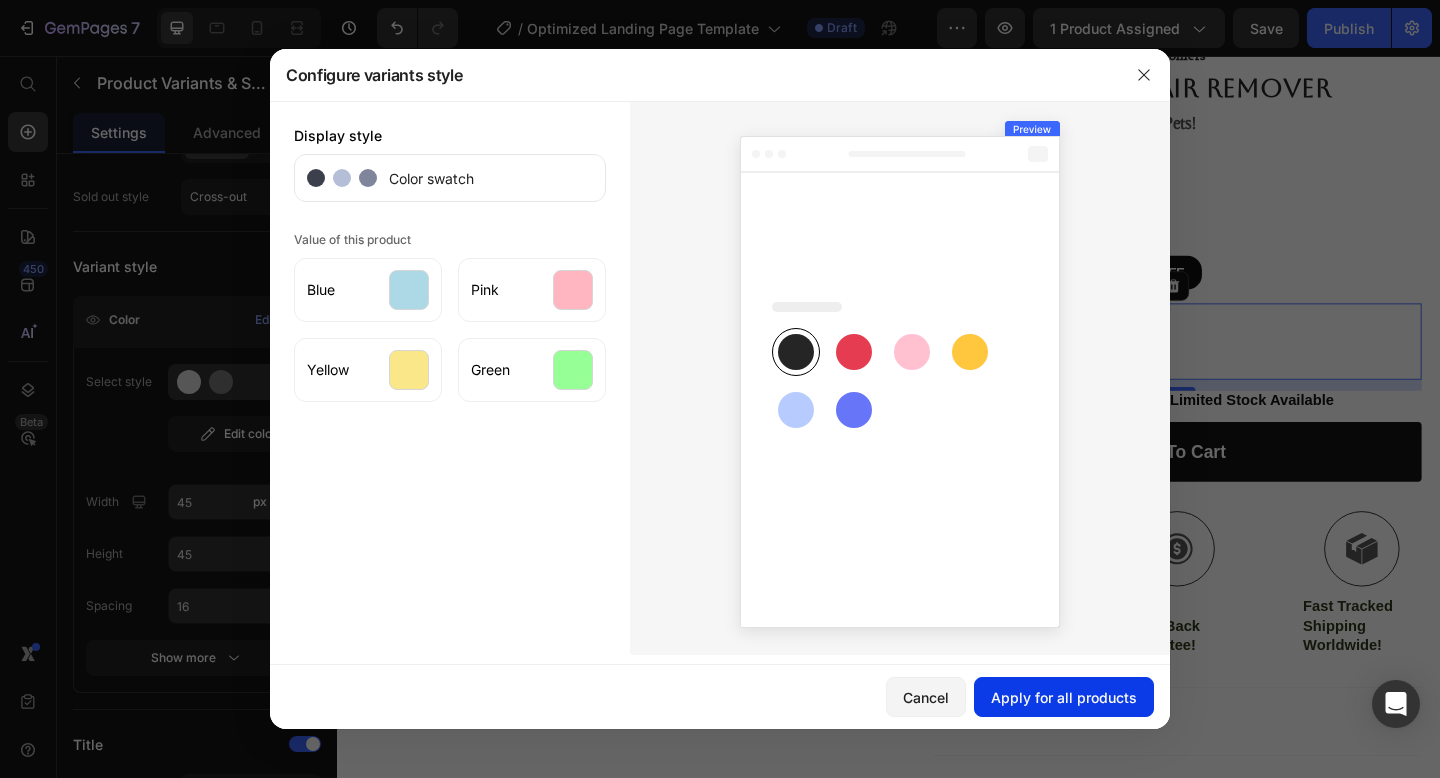 click on "Apply for all products" at bounding box center [1064, 697] 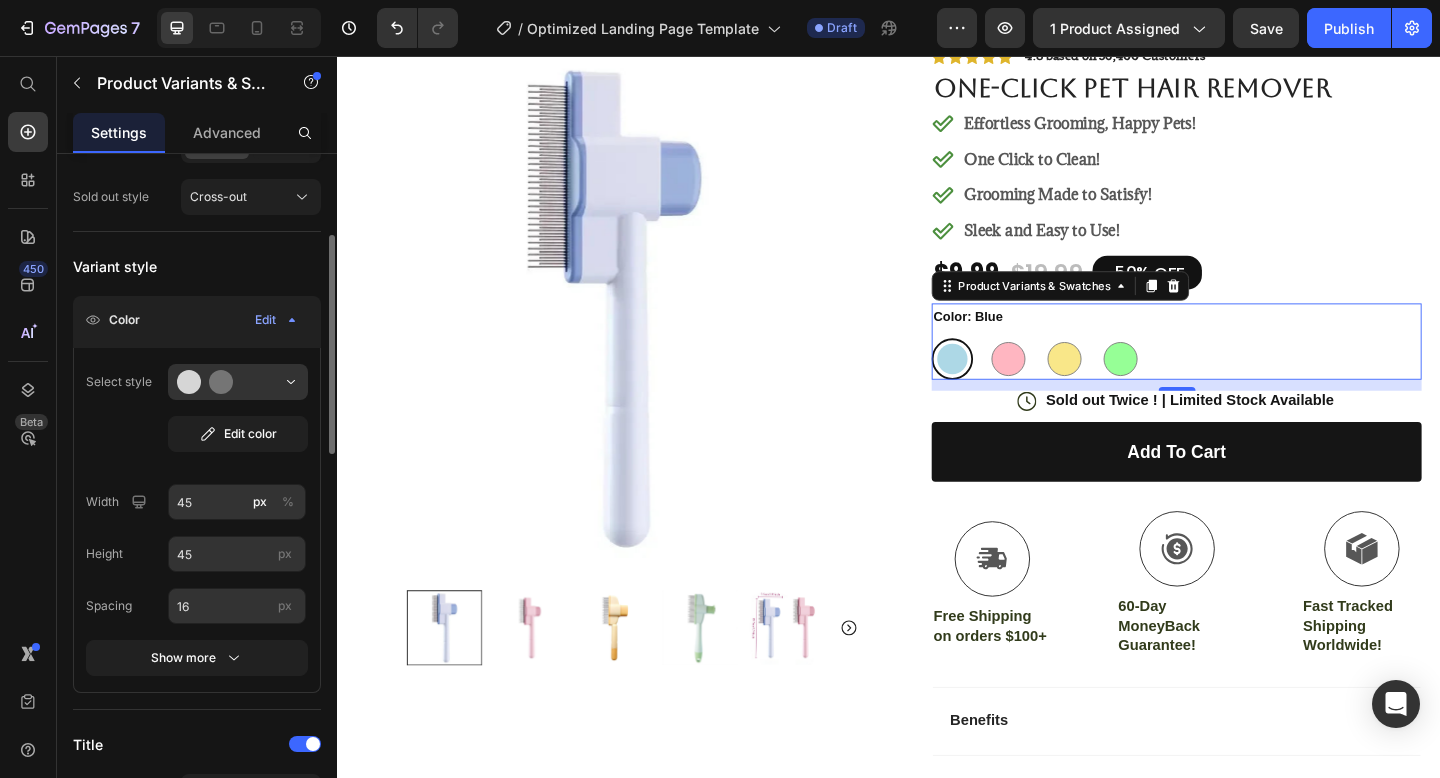 click on "Color Edit" 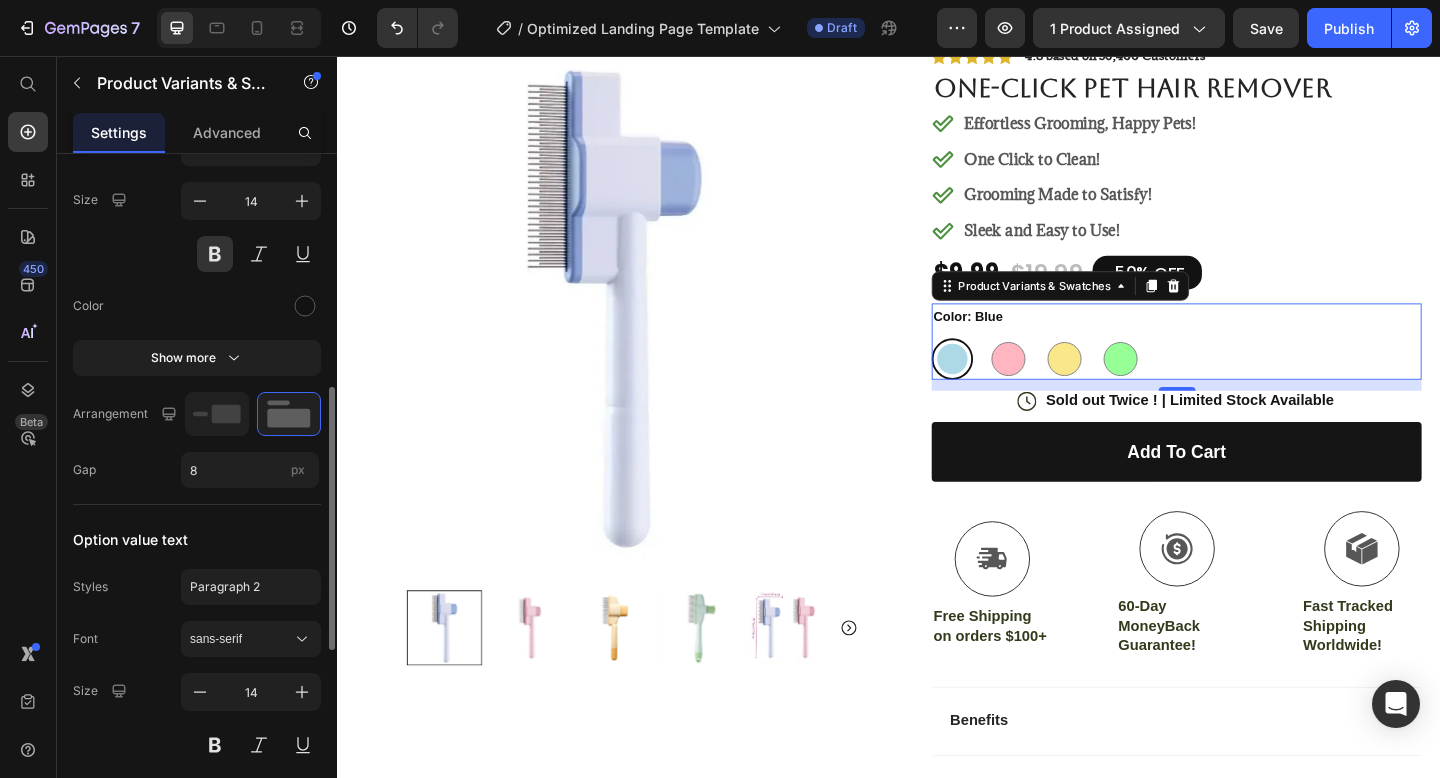 scroll, scrollTop: 600, scrollLeft: 0, axis: vertical 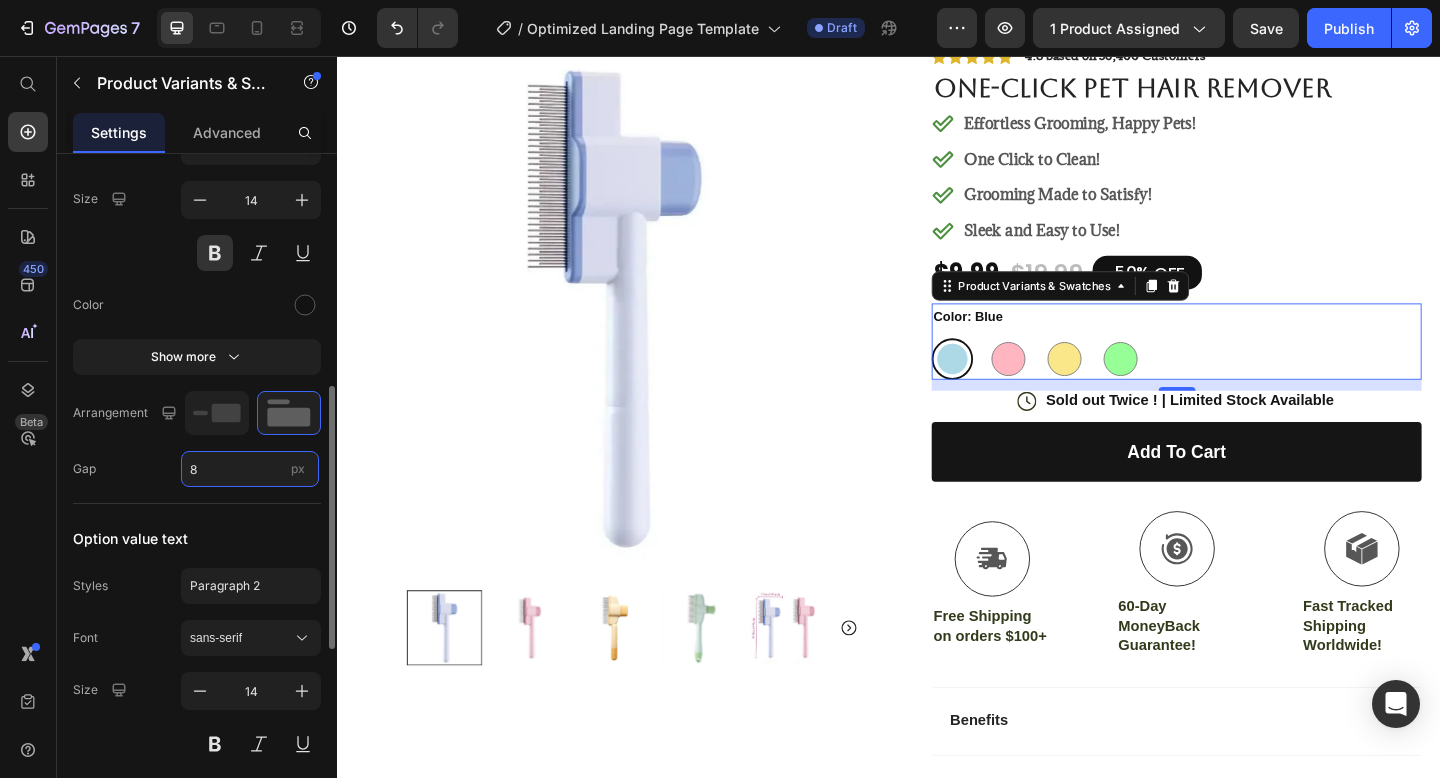 click on "8" at bounding box center (250, 469) 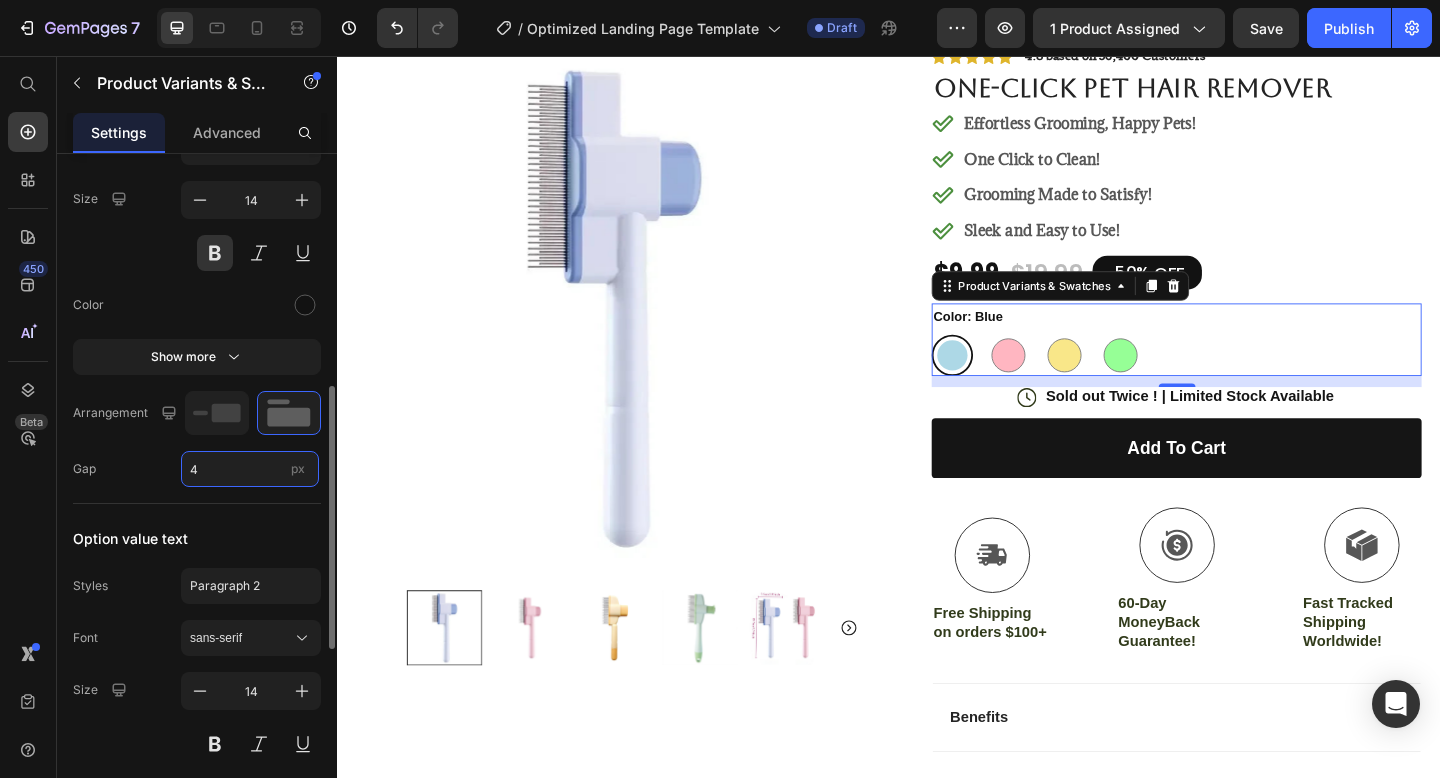 type on "4" 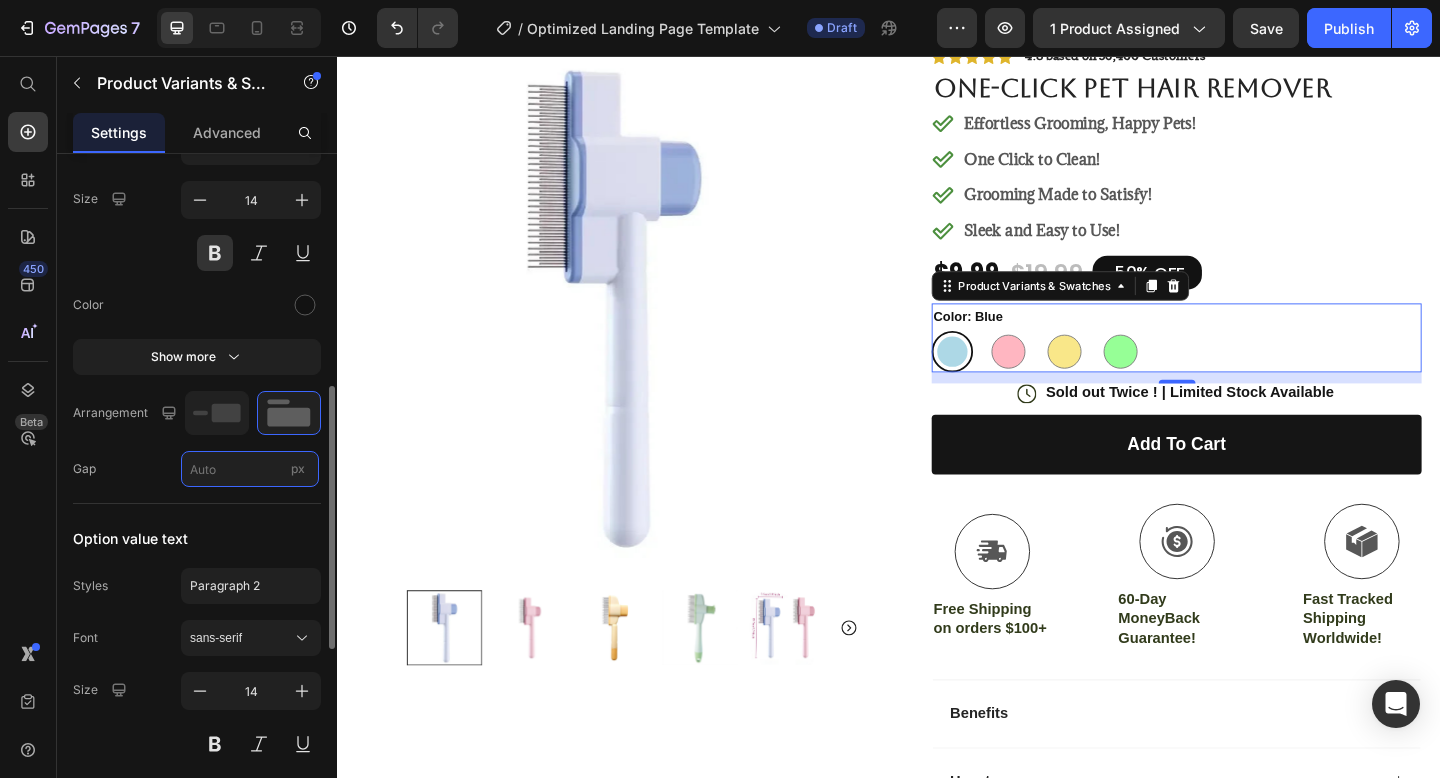 type on "2" 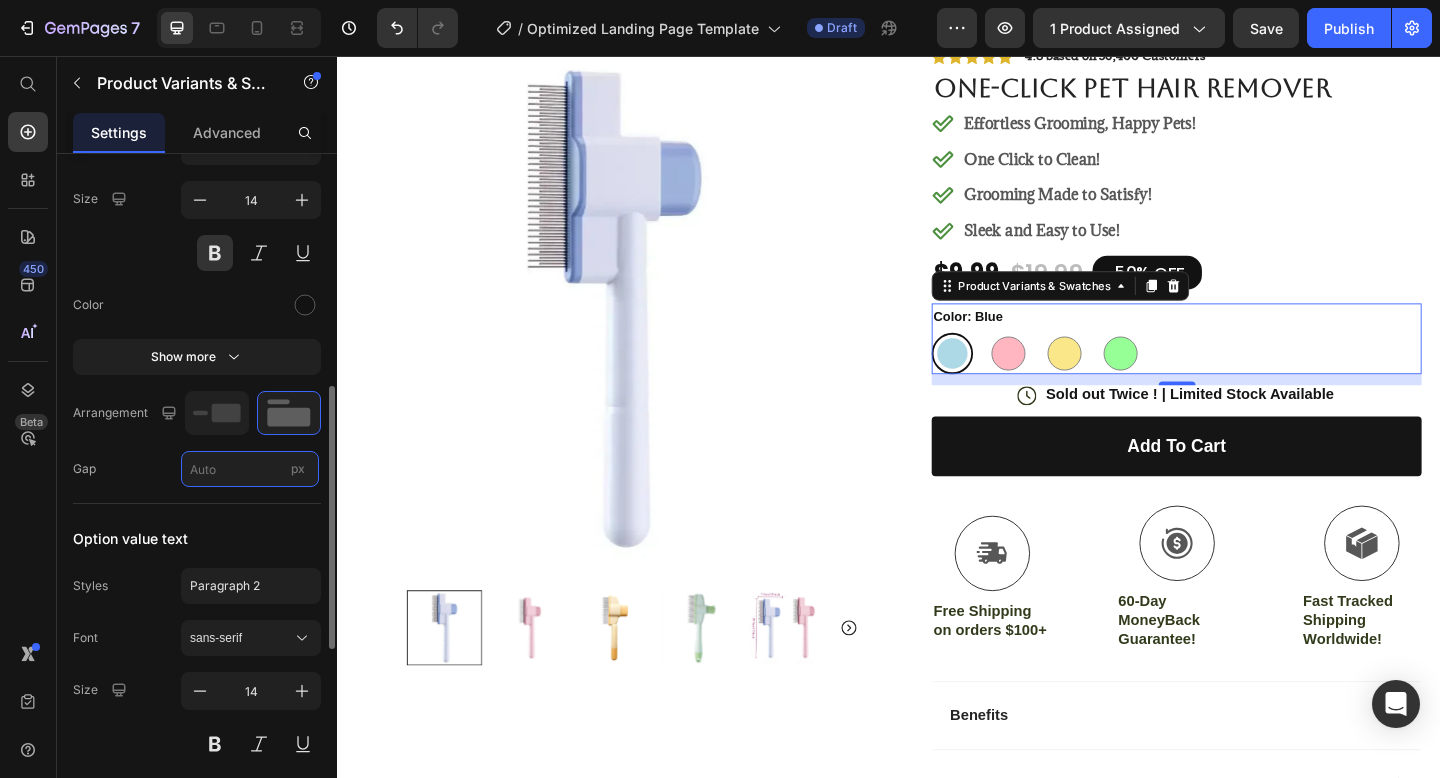 type on "2" 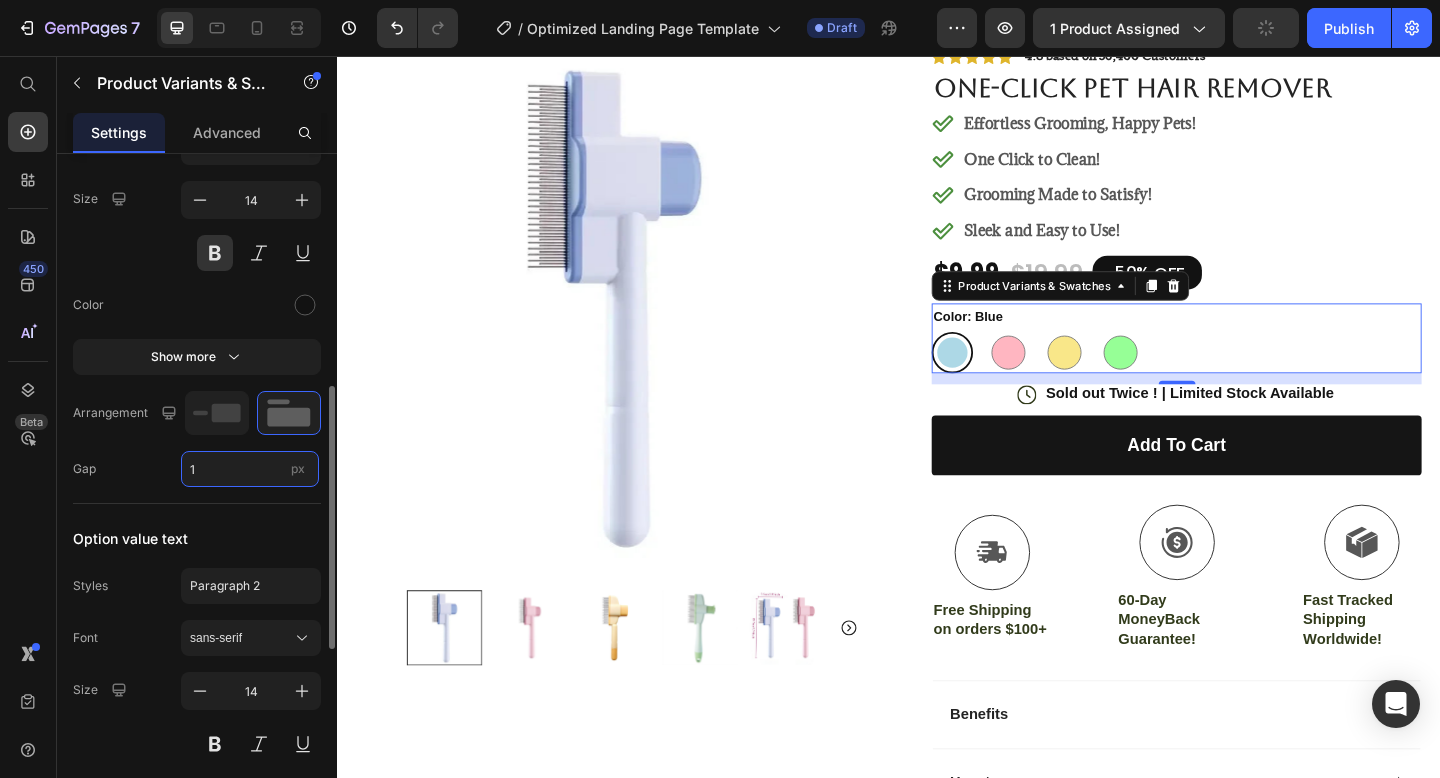 type on "4" 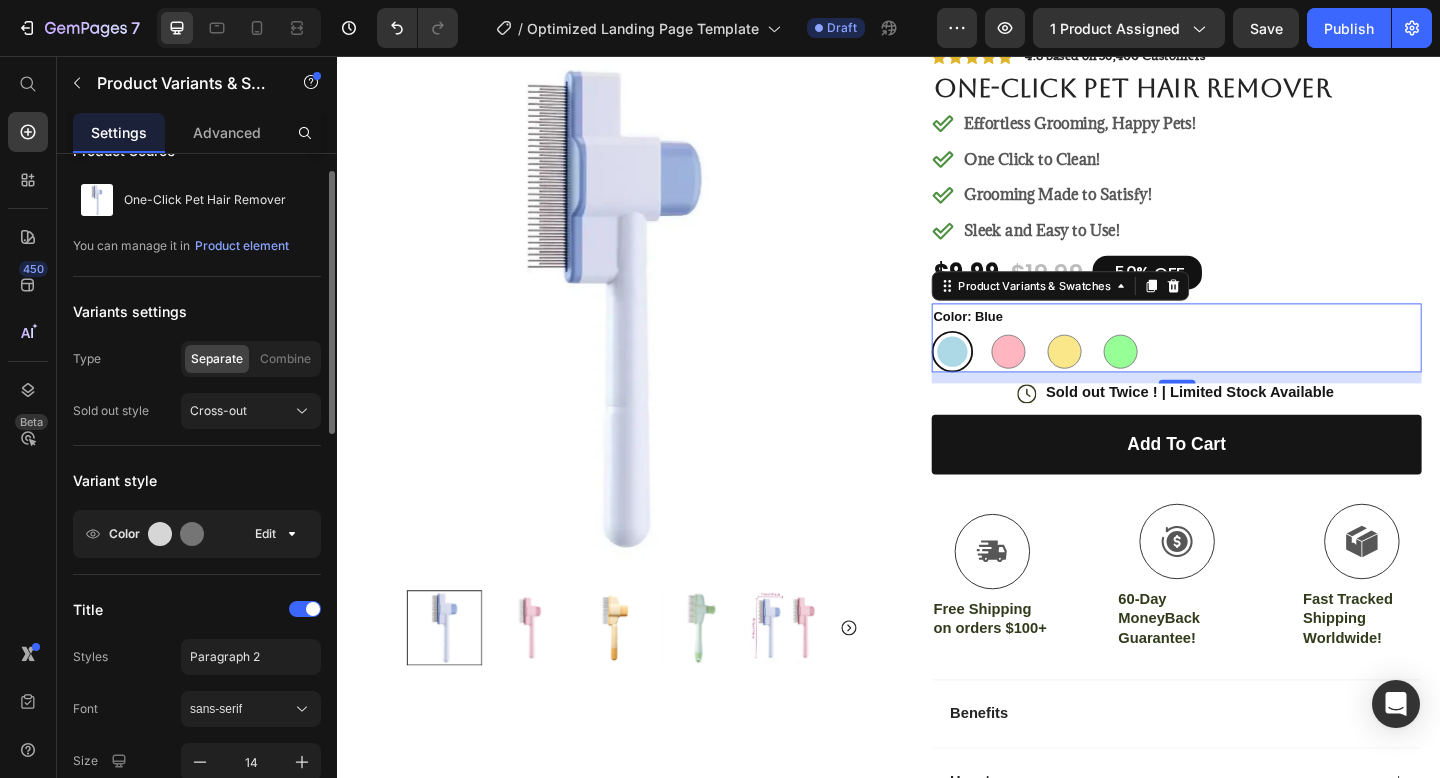 scroll, scrollTop: 83, scrollLeft: 0, axis: vertical 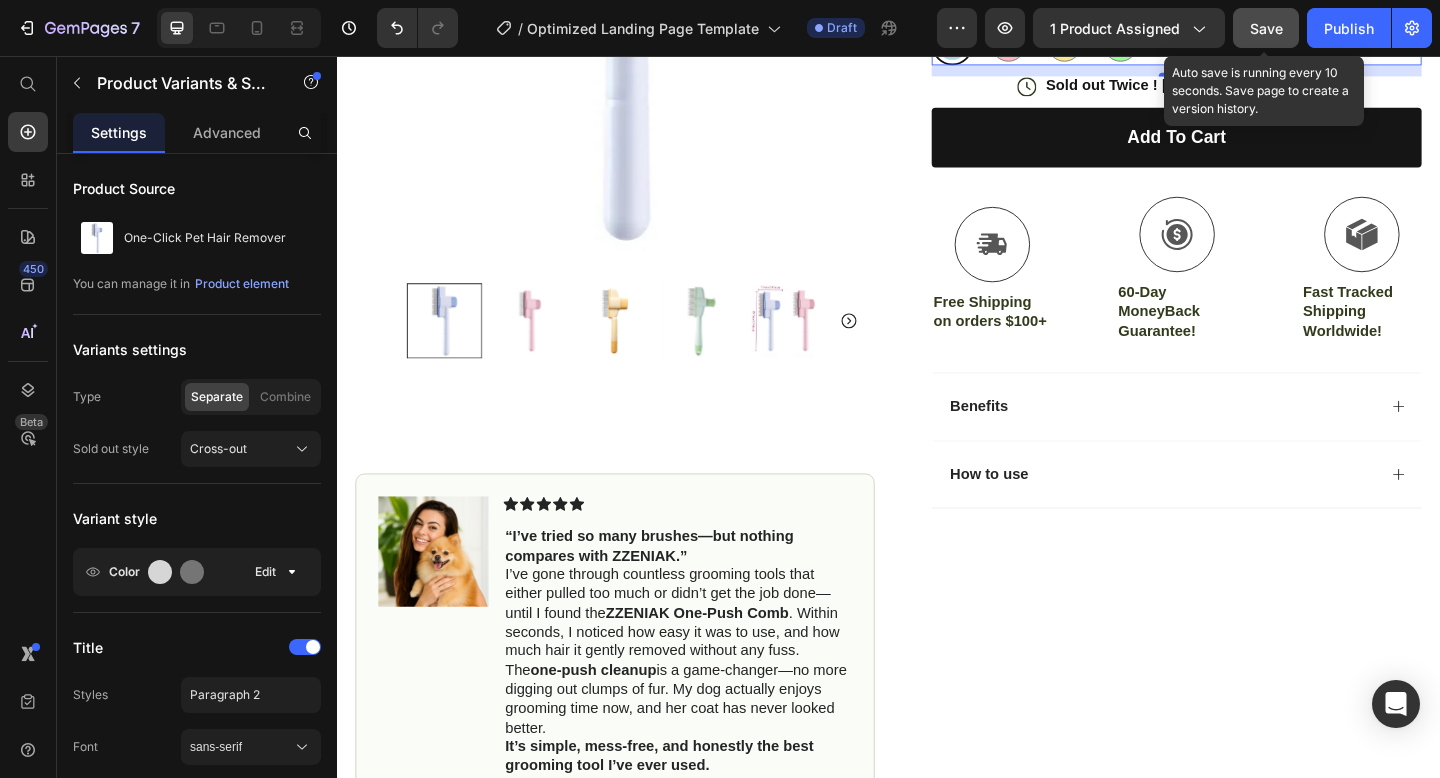 click on "Save" at bounding box center (1266, 28) 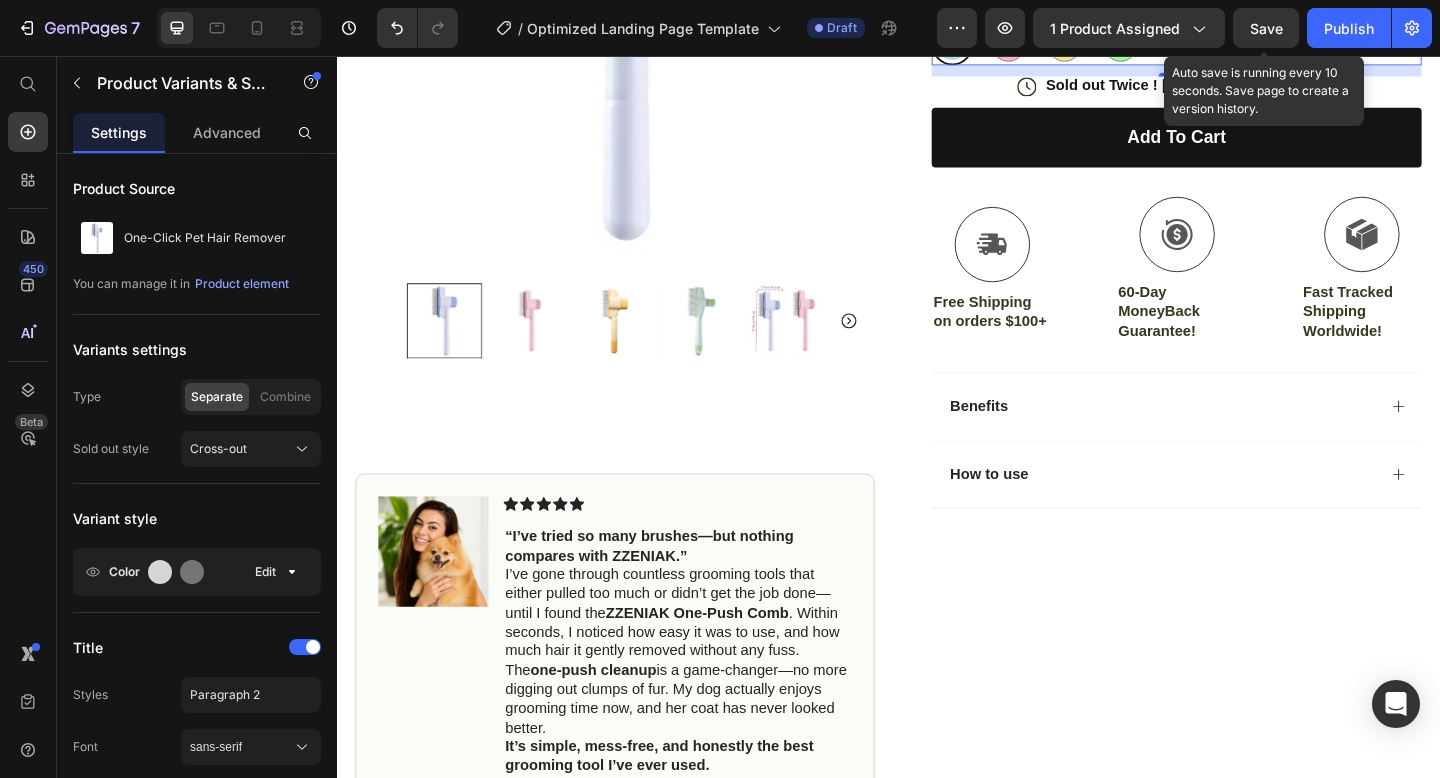 type on "4" 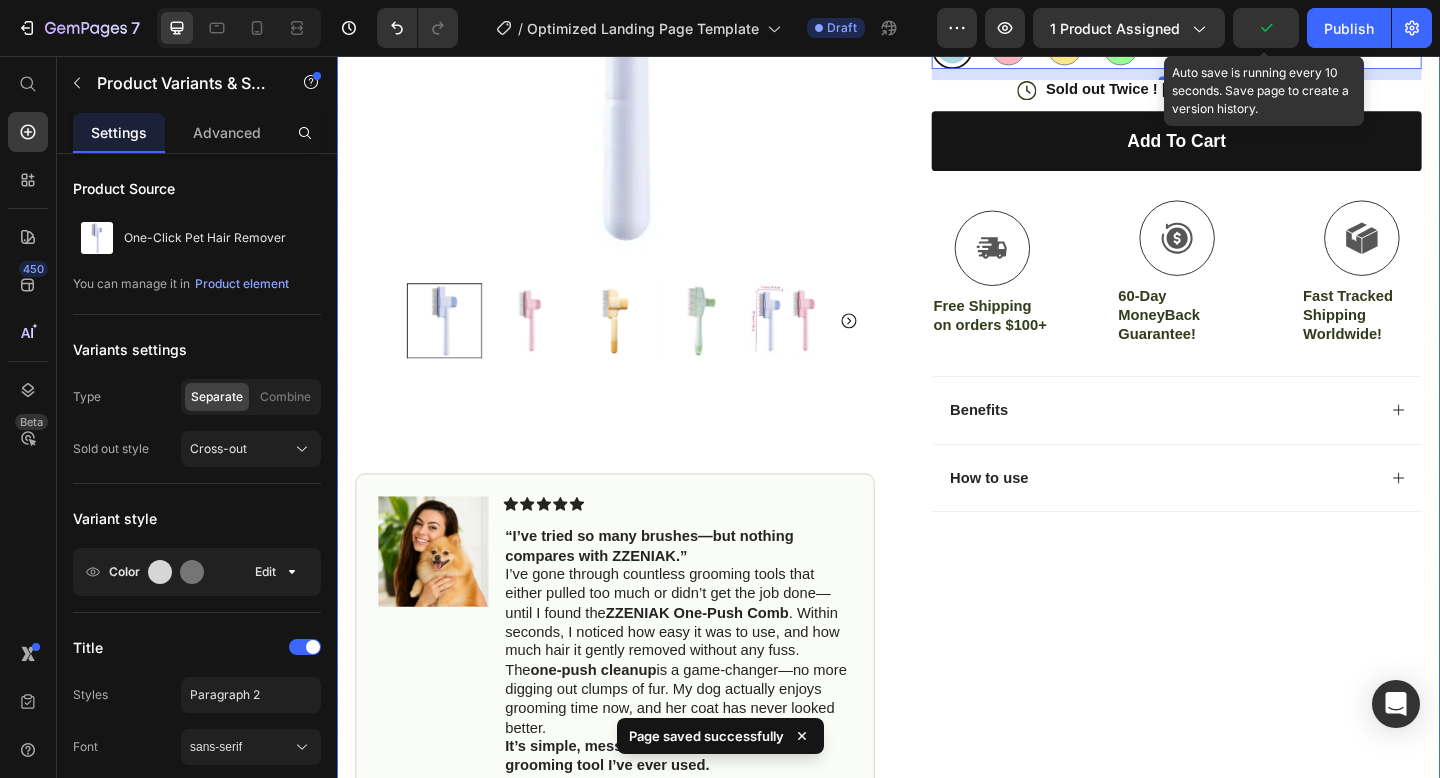 click on "Icon Icon Icon Icon Icon Icon List 4.8 based on 56,400 Customers Text Block Row One-Click Pet Hair Remover Product Title
Effortless Grooming, Happy Pets!
One Click to Clean!
Grooming Made to Satisfy!
Sleek and Easy to Use! Item List $9.99 Product Price $19.99 Product Price 50% OFF Discount Tag Row Color: Blue Blue Blue Pink Pink Yellow Yellow Green Green Product Variants & Swatches   12
Icon Sold out Twice ! | Limited Stock Available Text Block Row add to cart Add to Cart
Icon Free Shipping on orders $100+ Text Block
Icon 60-Day MoneyBack Guarantee! Text Block
Icon Fast Tracked Shipping Worldwide! Text Block Row Image Icon Icon Icon Icon Icon Icon List “I knew the Nurvani Plate was working when my friends started asking, ‘What are you doing? You look stronger and more toned!’ Text Block
Icon Hannah N. (Houston, USA) Text Block Row Row
Benefits" at bounding box center (1234, 309) 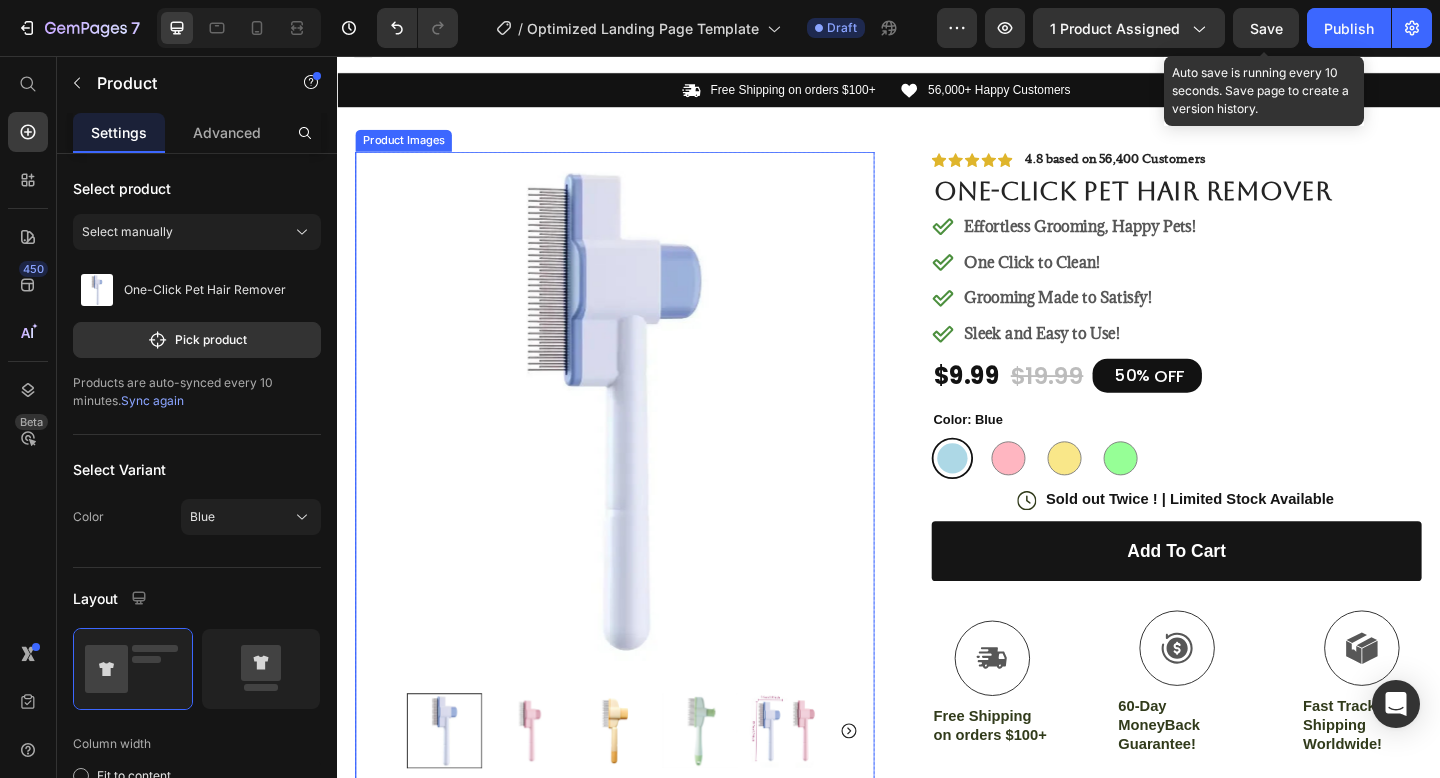 scroll, scrollTop: 65, scrollLeft: 0, axis: vertical 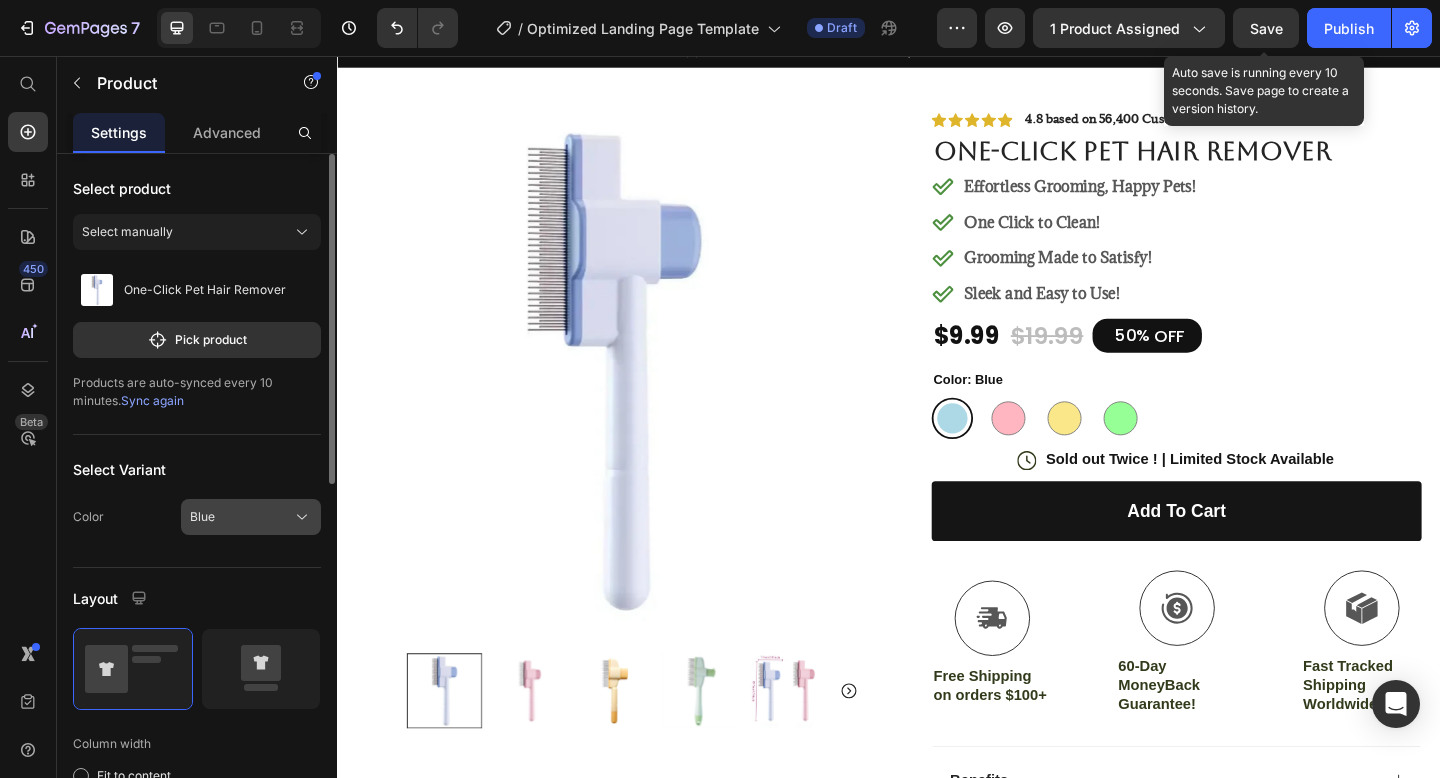 click on "Blue" 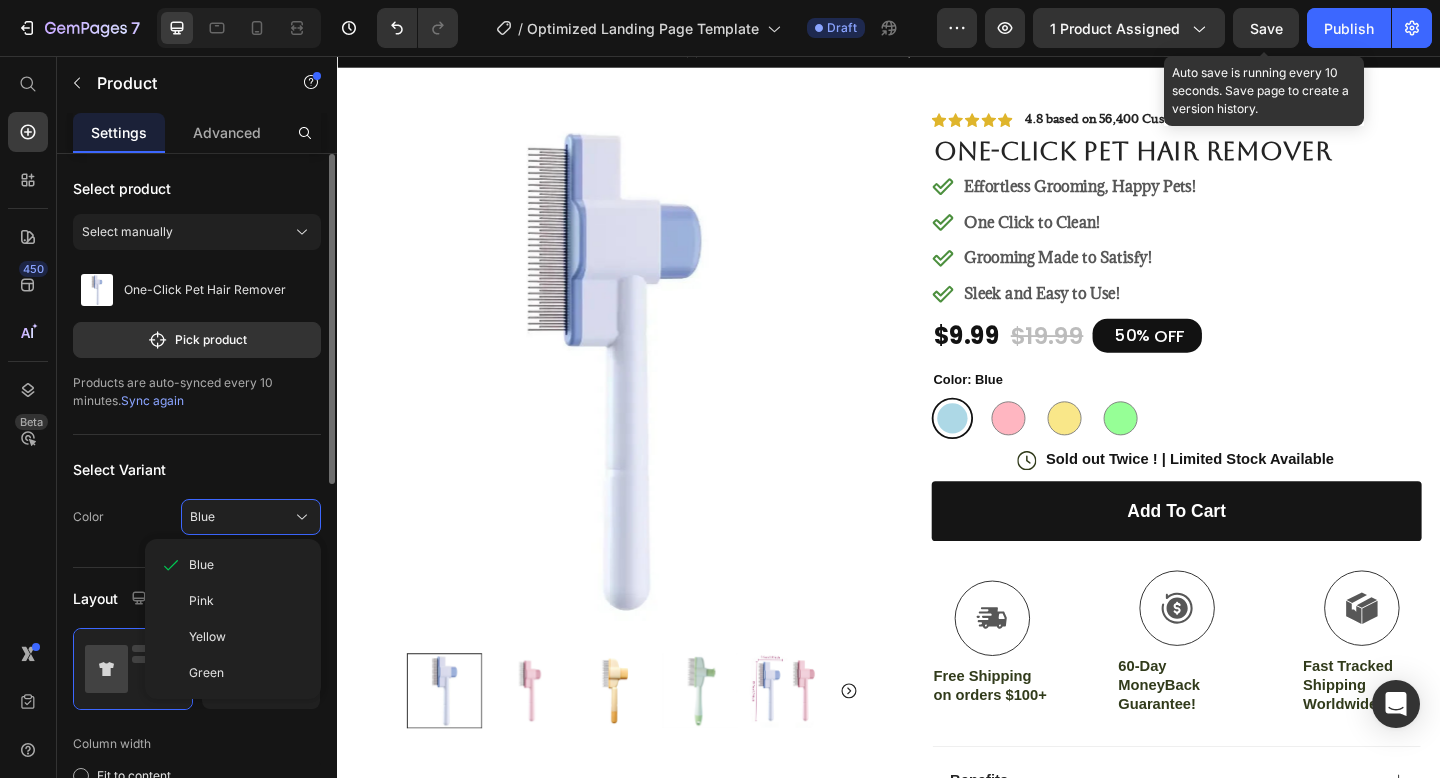click on "Select Variant" at bounding box center (197, 469) 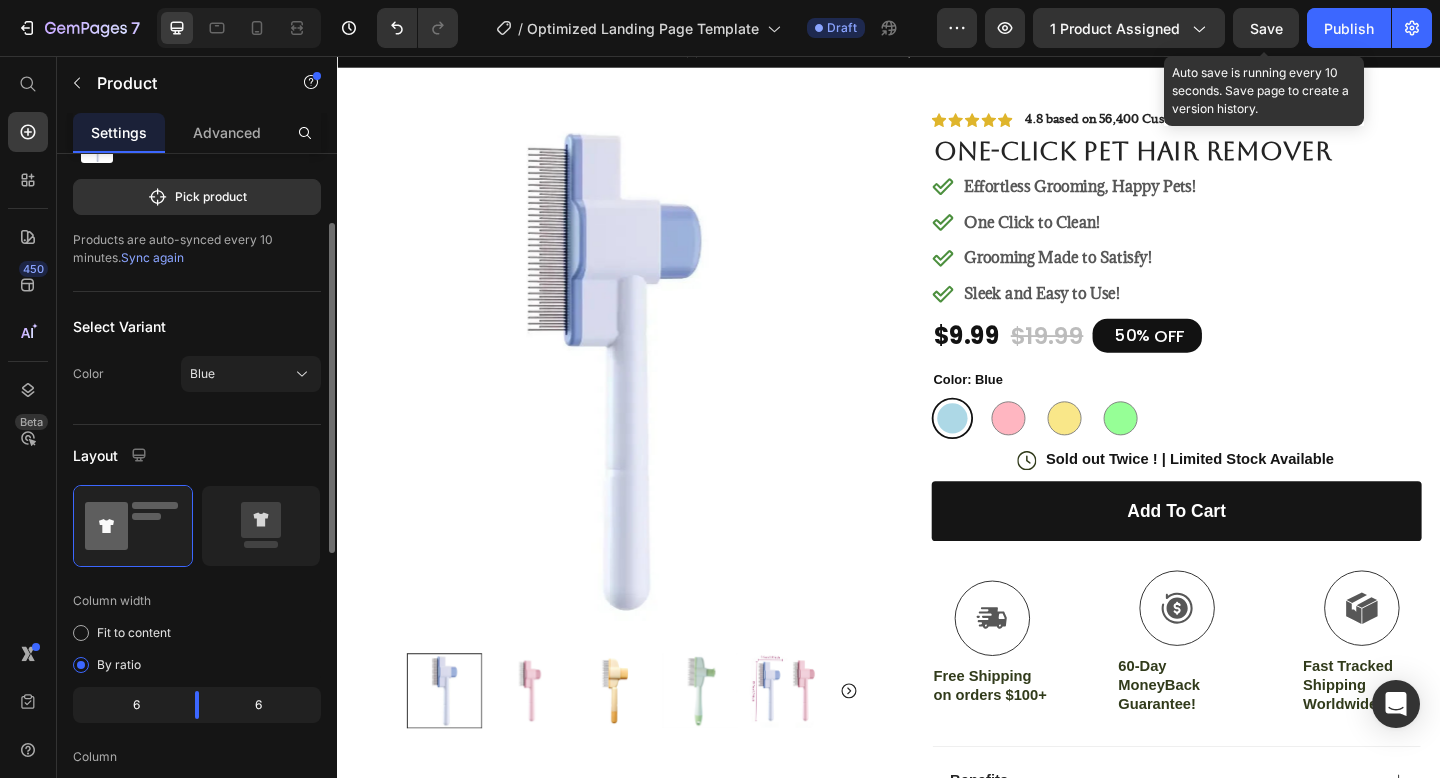 scroll, scrollTop: 0, scrollLeft: 0, axis: both 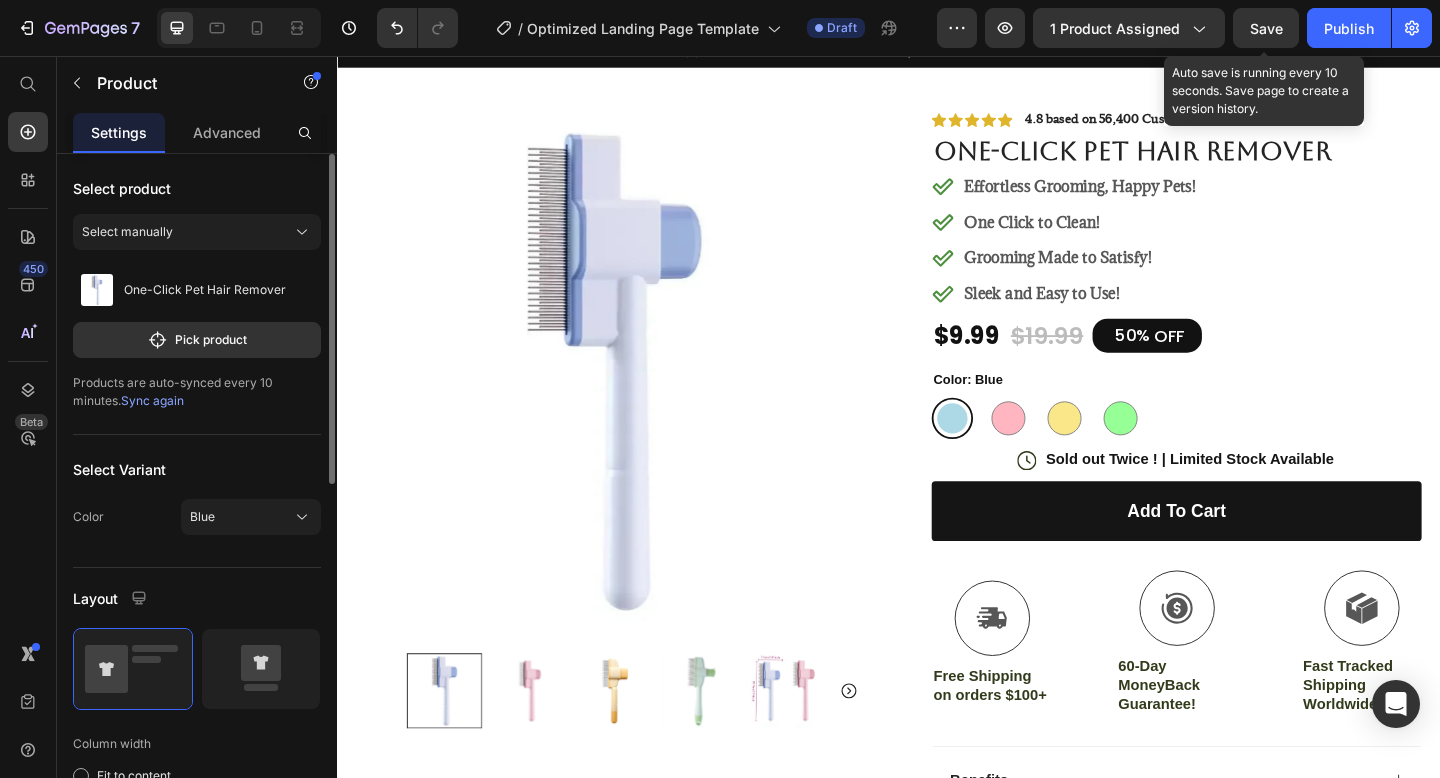 click on "Color Blue" 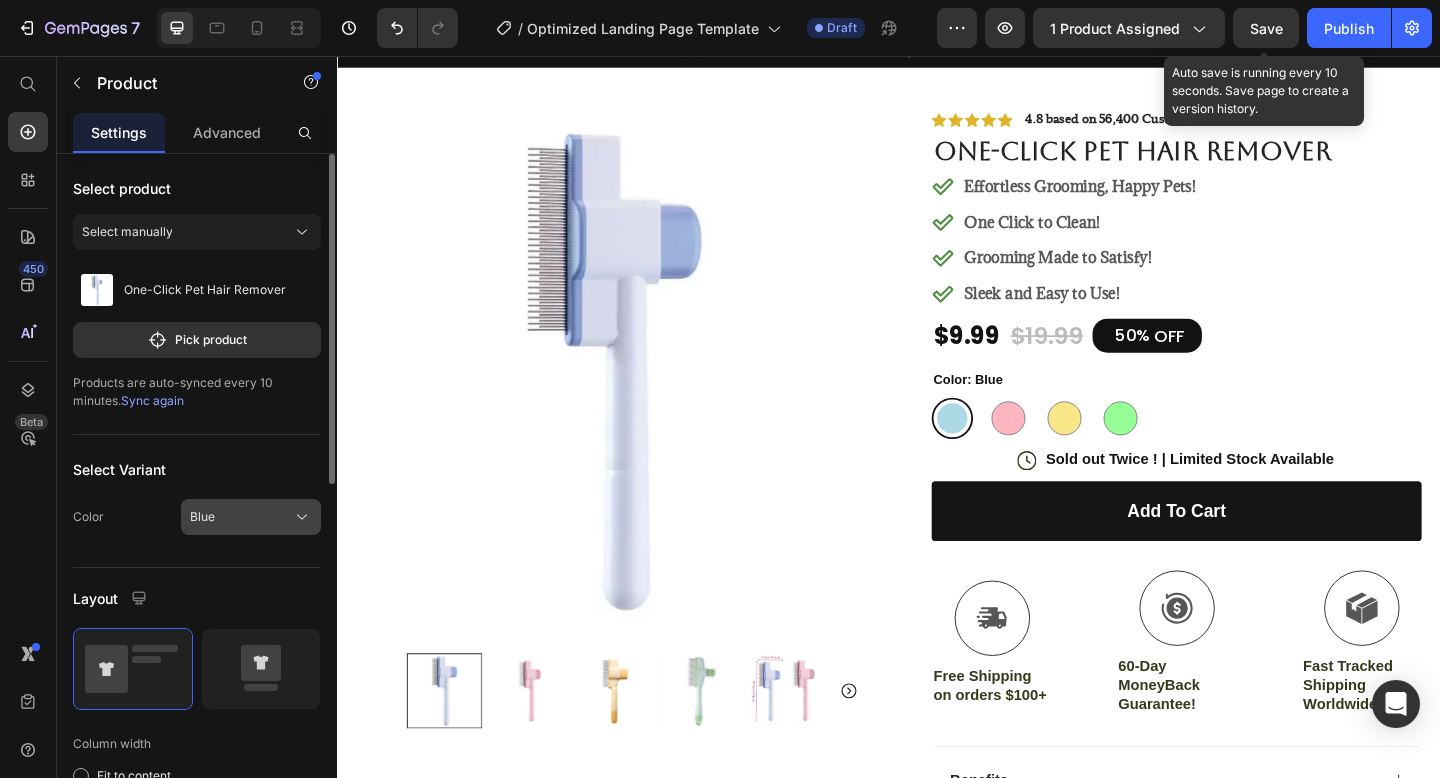 click on "Blue" 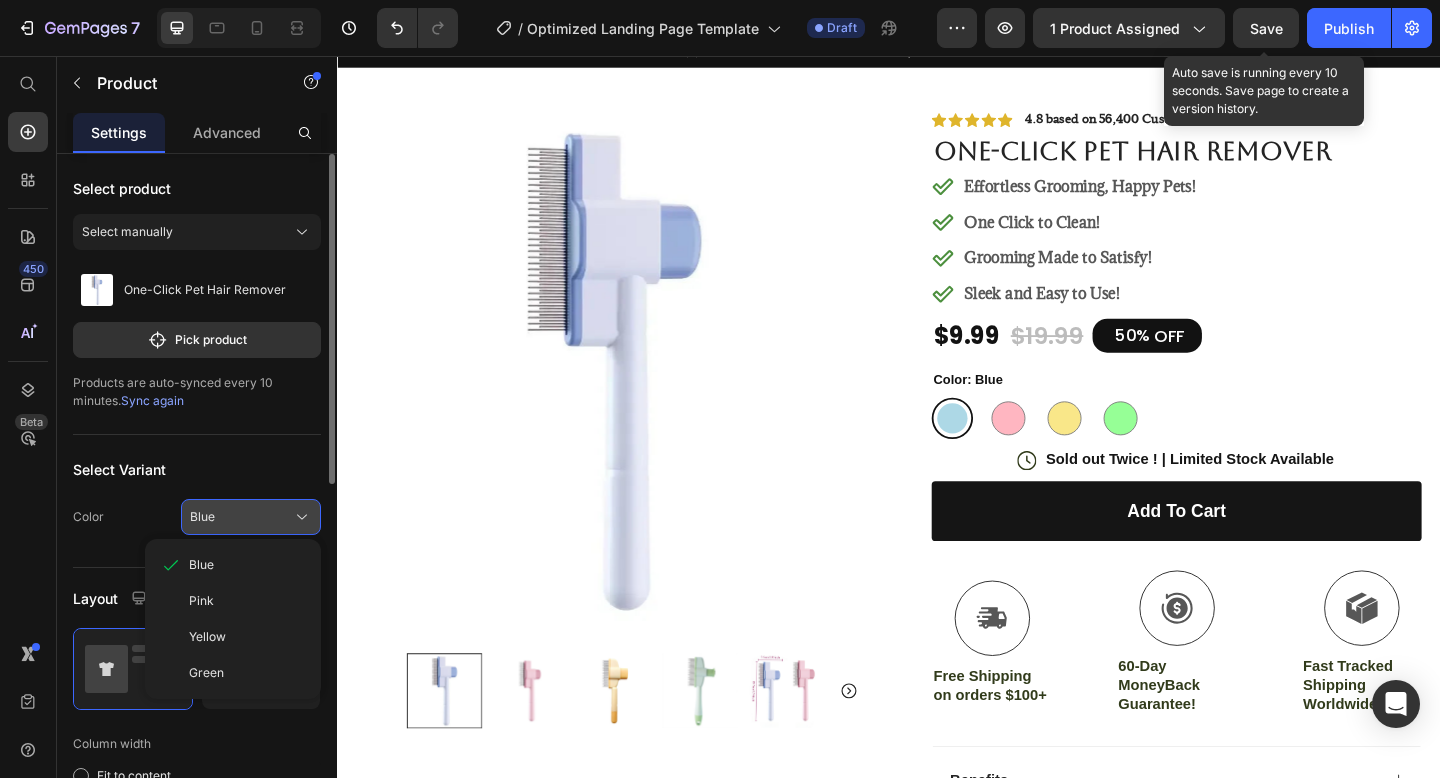 click on "Blue" 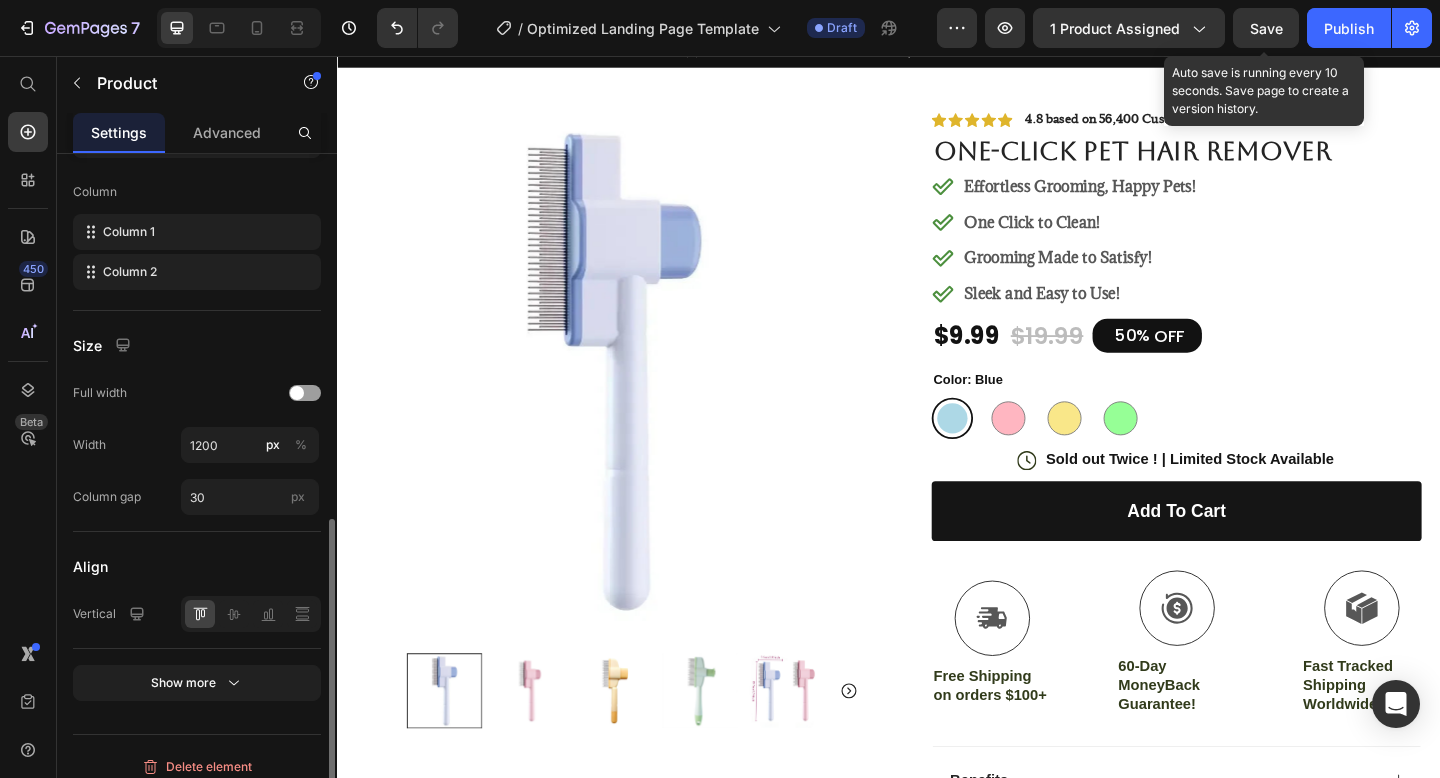 scroll, scrollTop: 722, scrollLeft: 0, axis: vertical 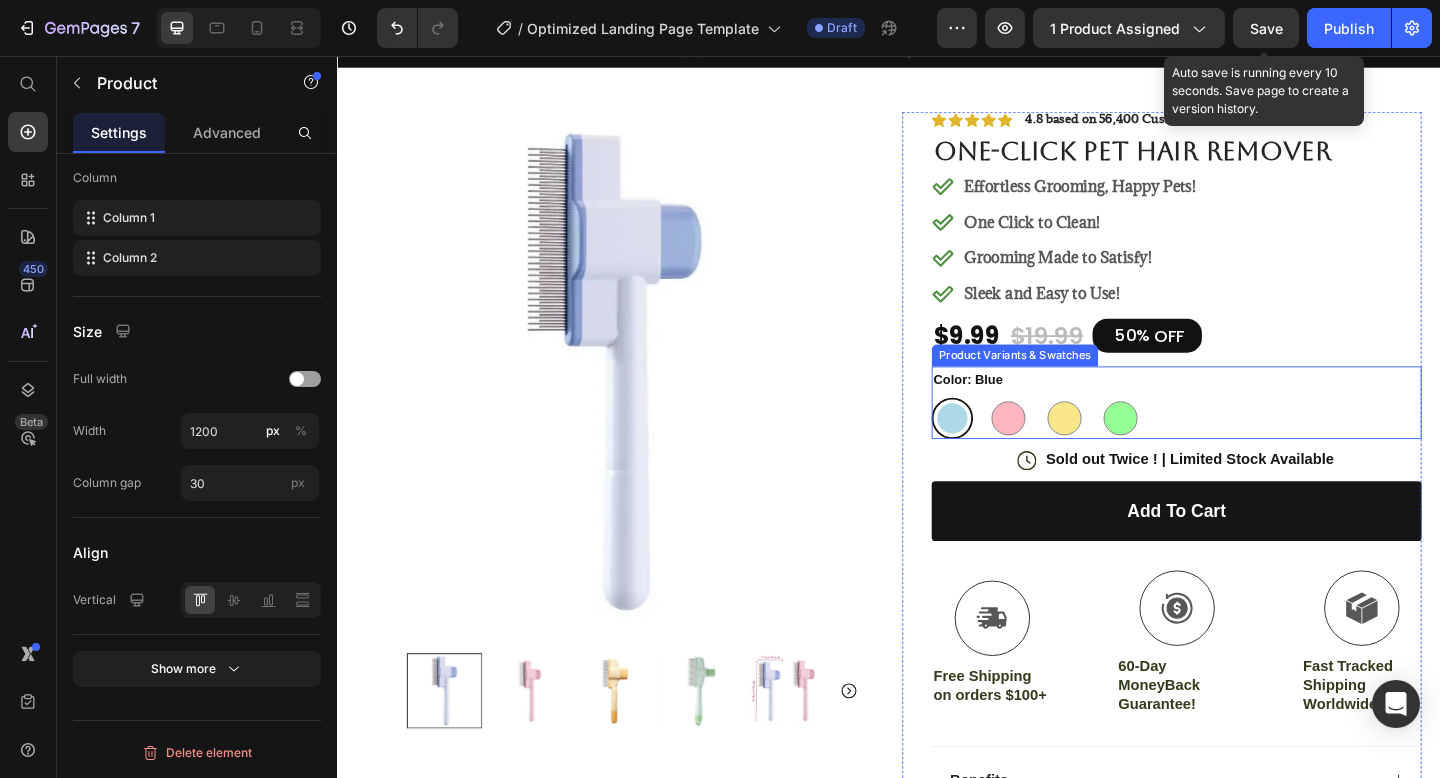 click on "Color: Blue Blue Blue Pink Pink Yellow Yellow Green Green" at bounding box center [1250, 433] 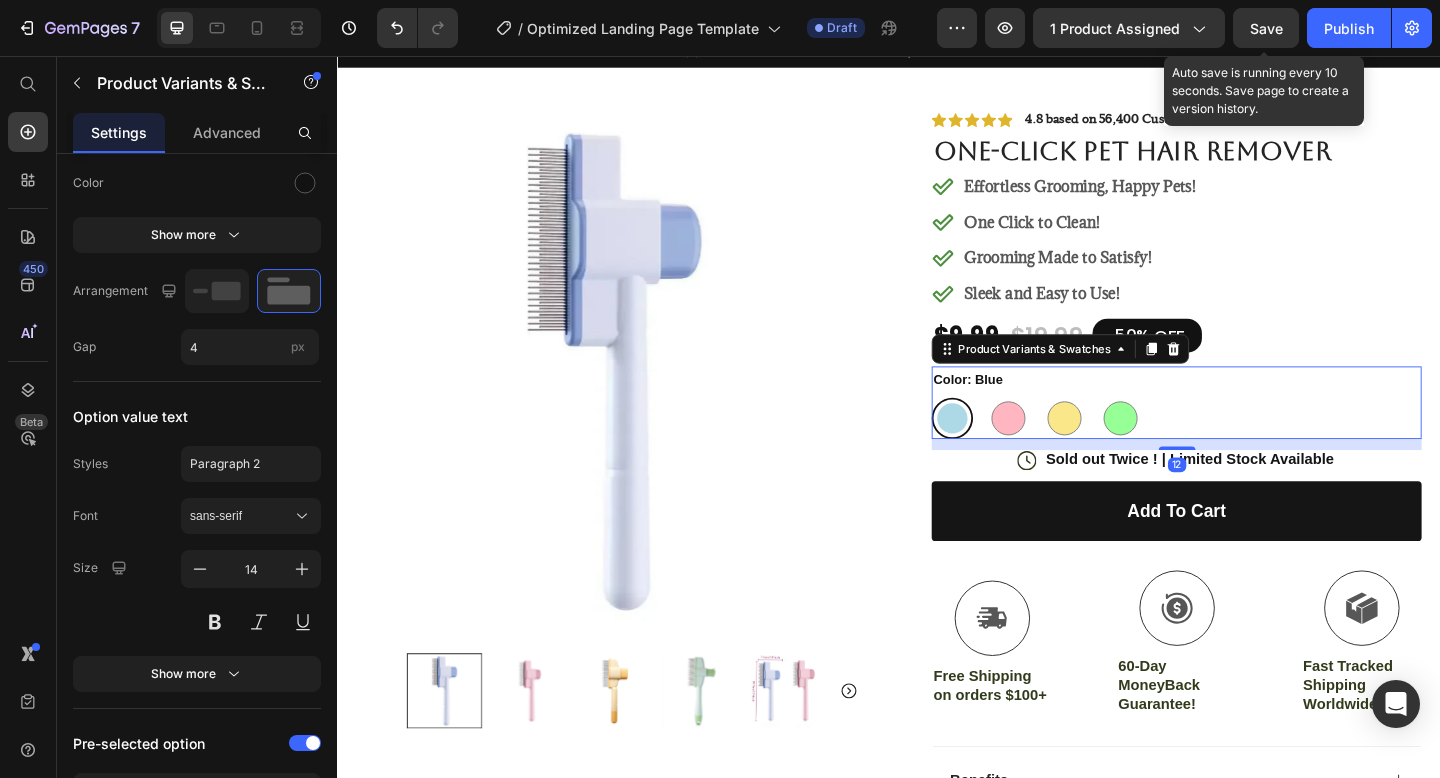 scroll, scrollTop: 0, scrollLeft: 0, axis: both 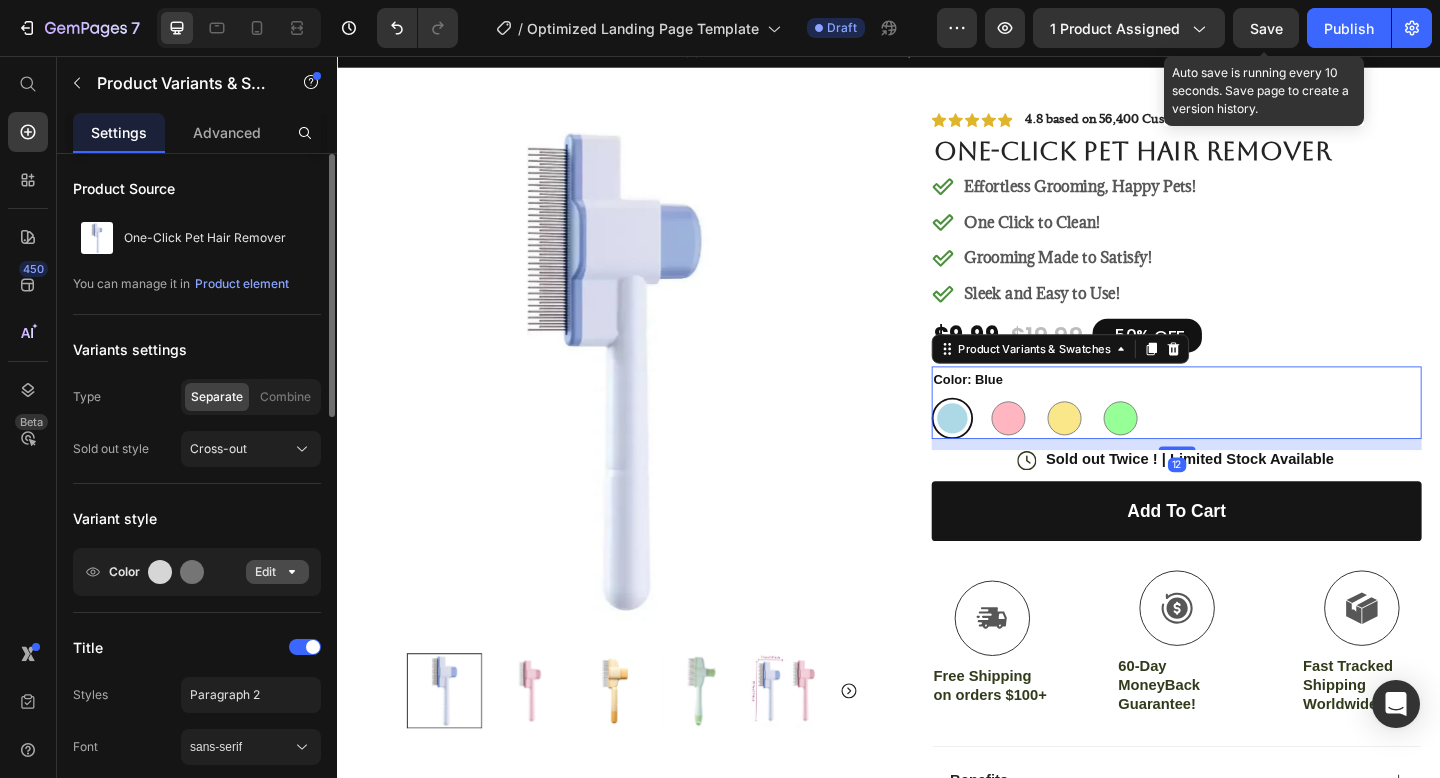 click on "Edit" at bounding box center [277, 572] 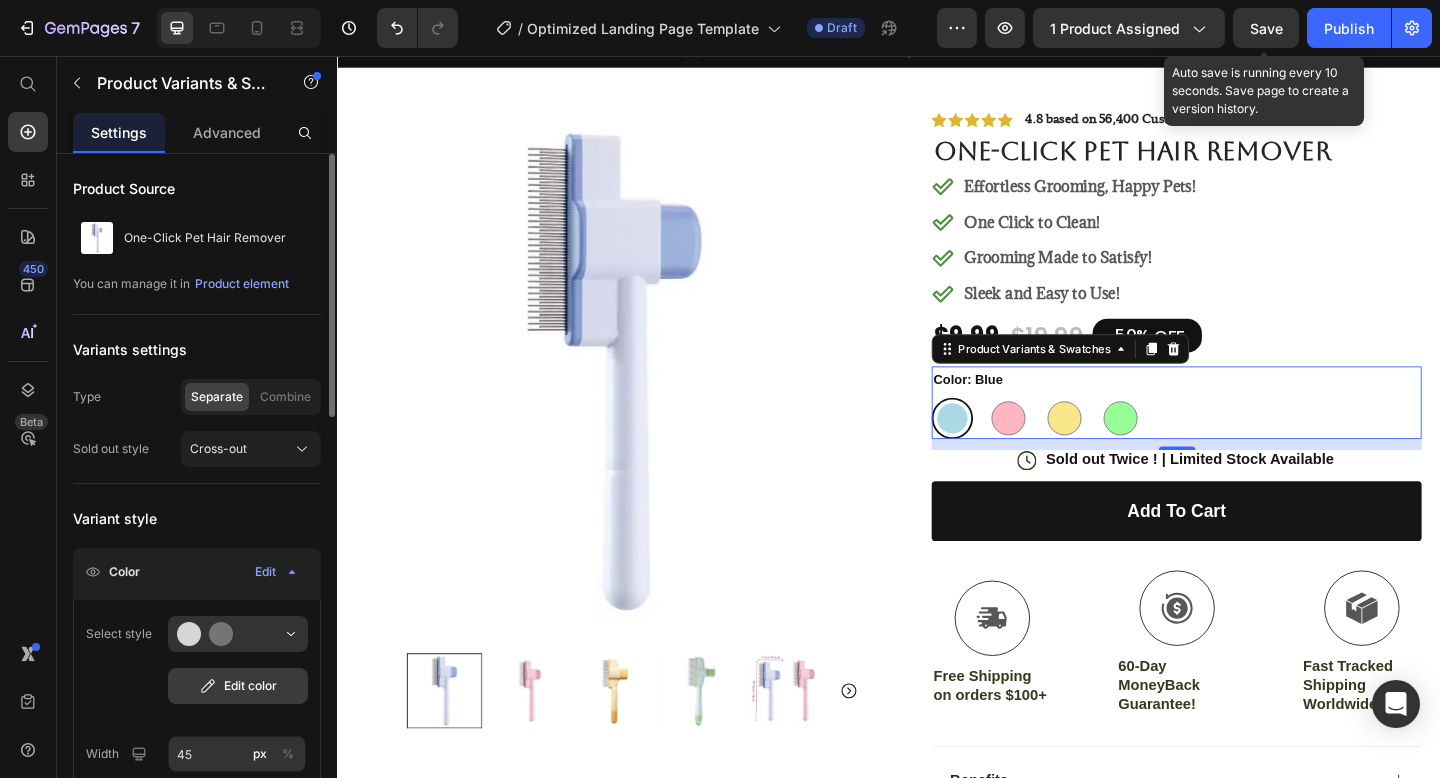 click on "Edit color" 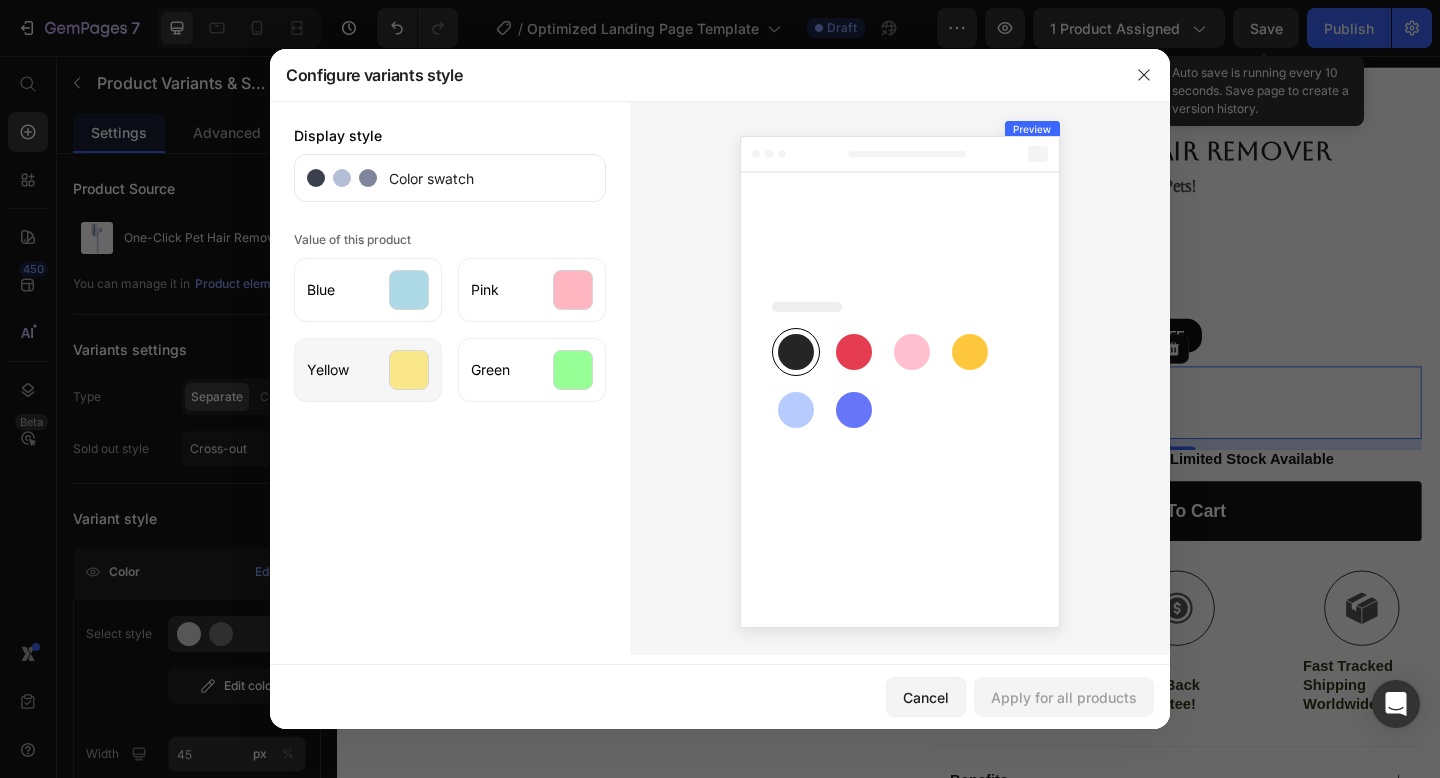 click on "Yellow" 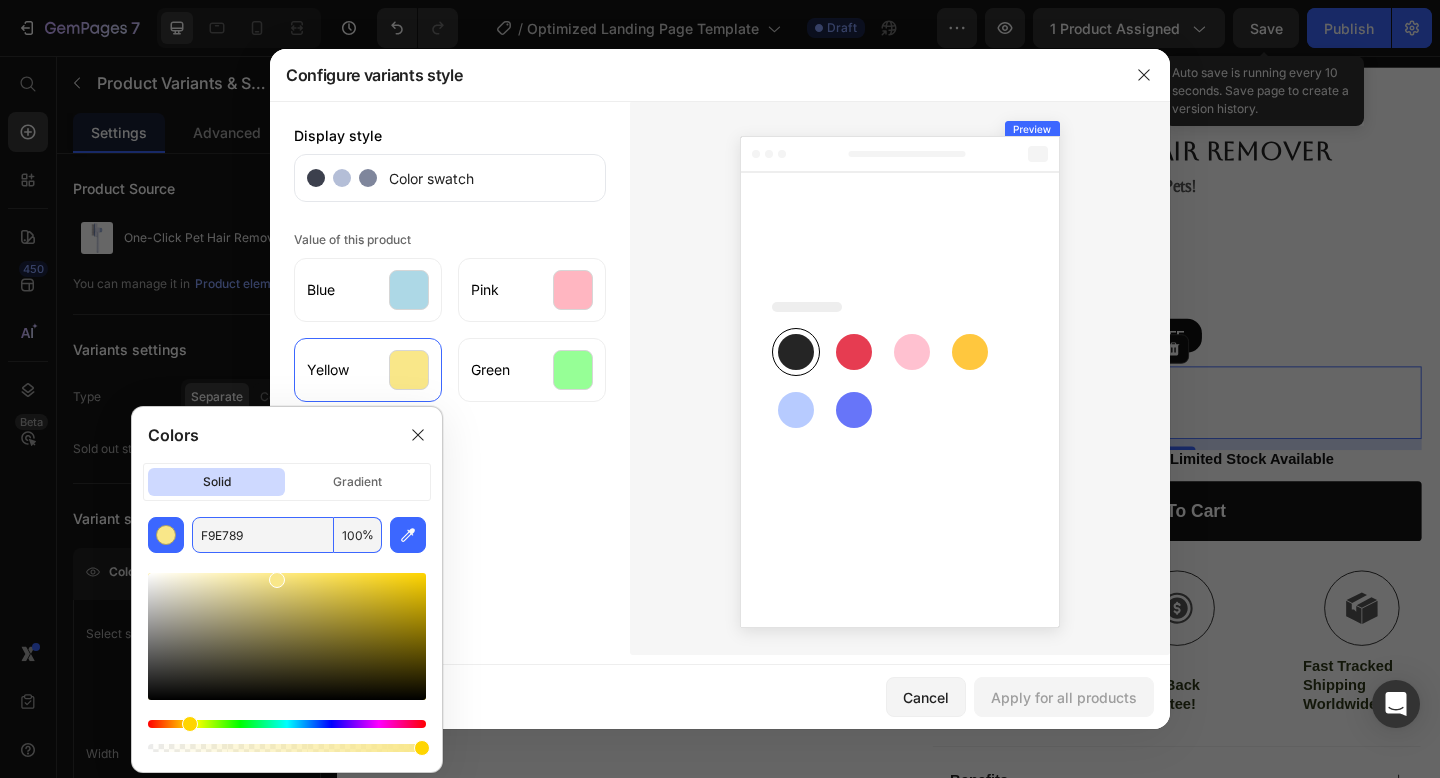 click on "F9E789" at bounding box center (263, 535) 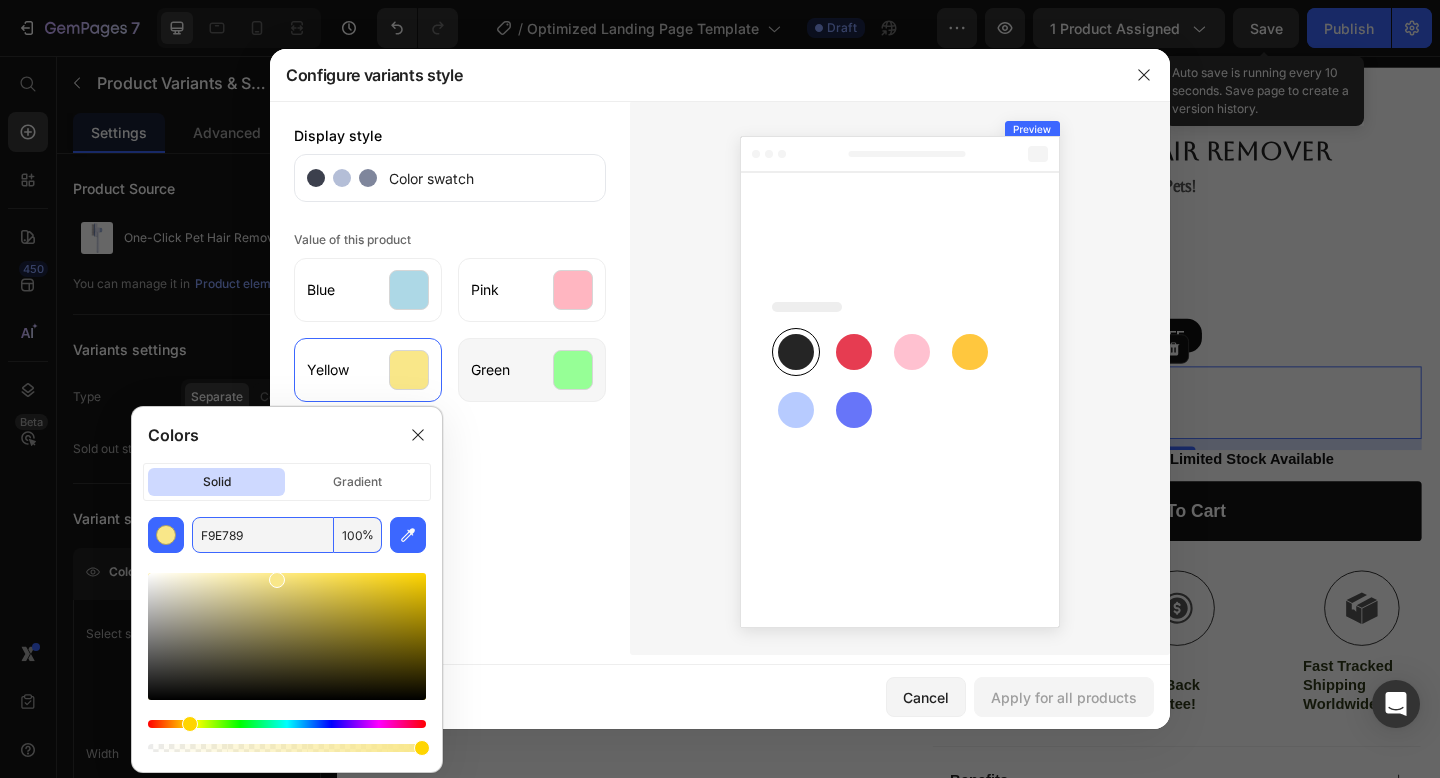 click on "Green" 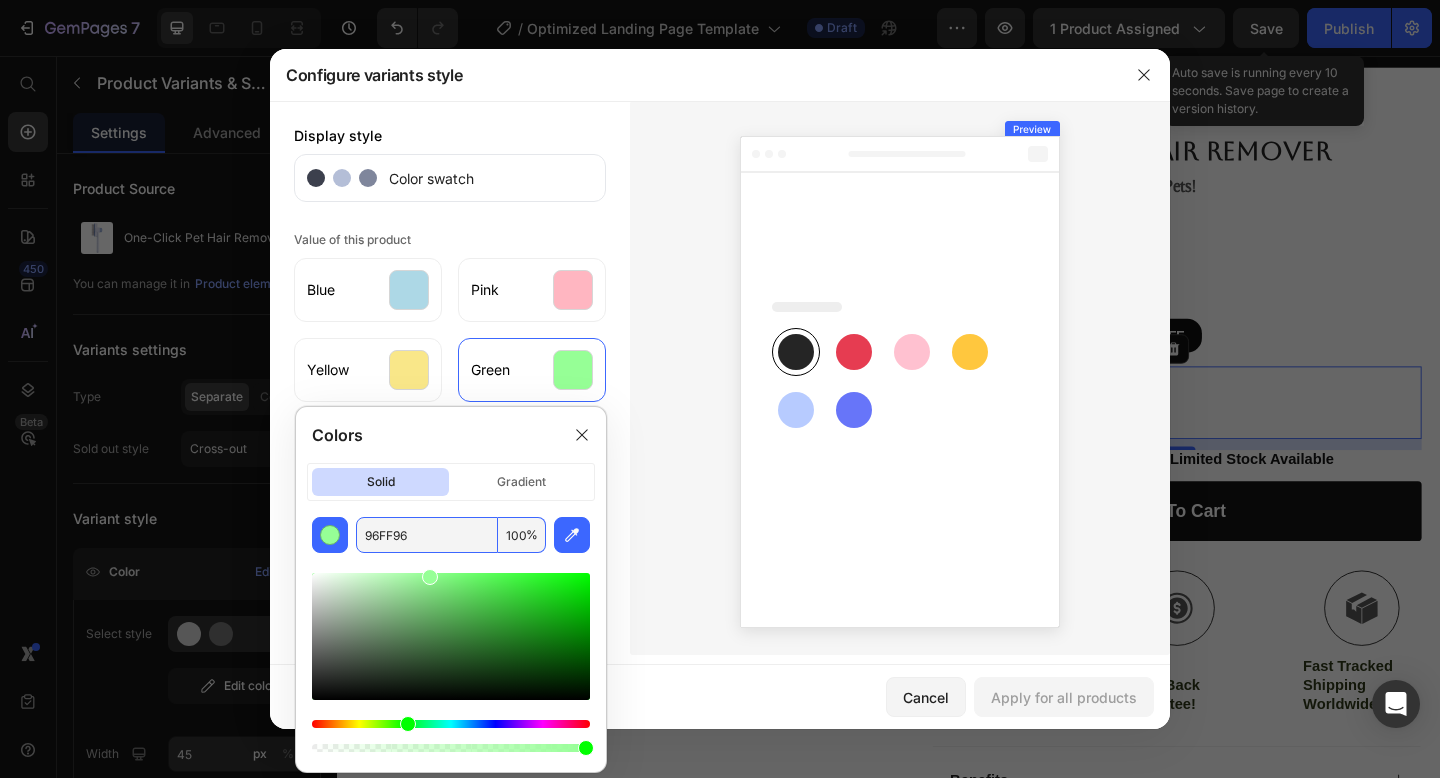 click on "96FF96" at bounding box center [427, 535] 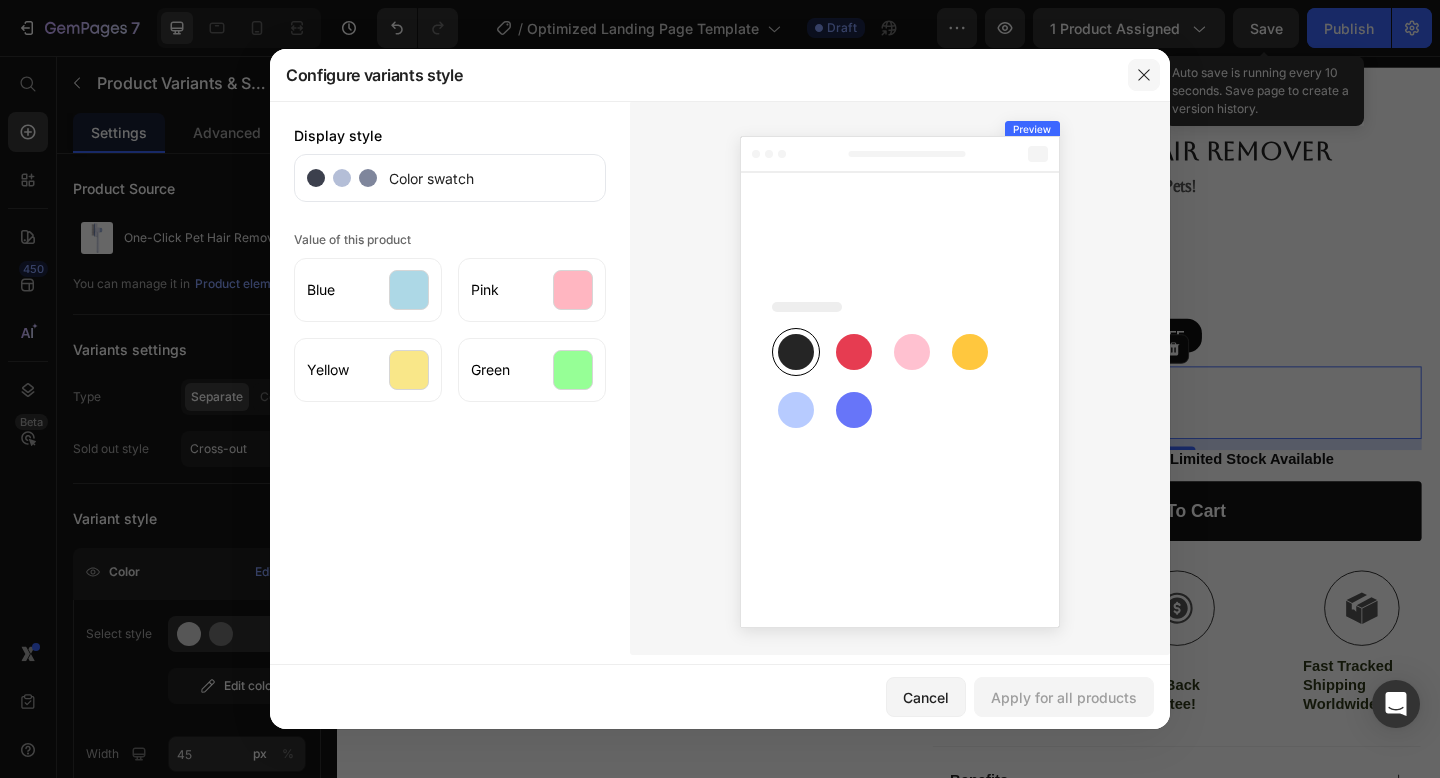 click 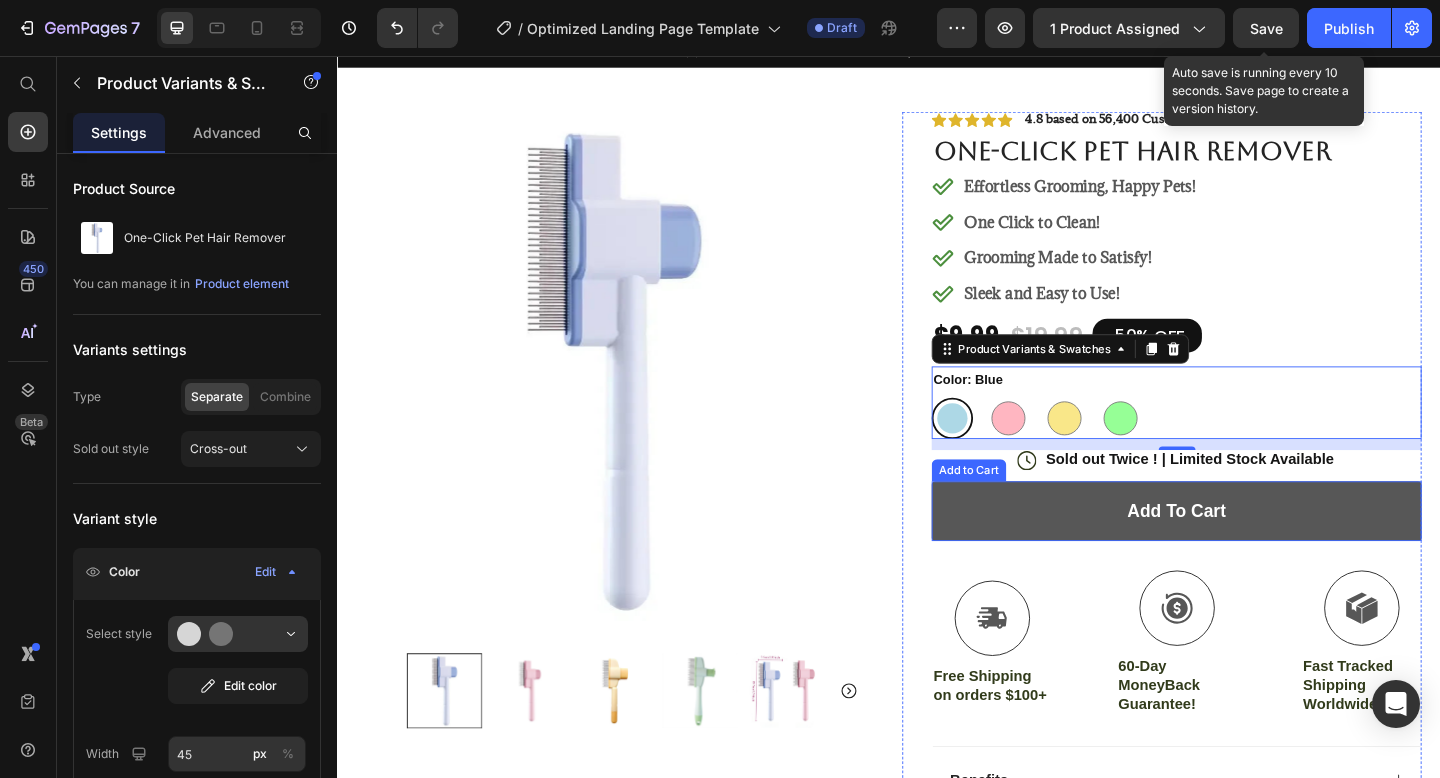 click on "add to cart" at bounding box center [1250, 551] 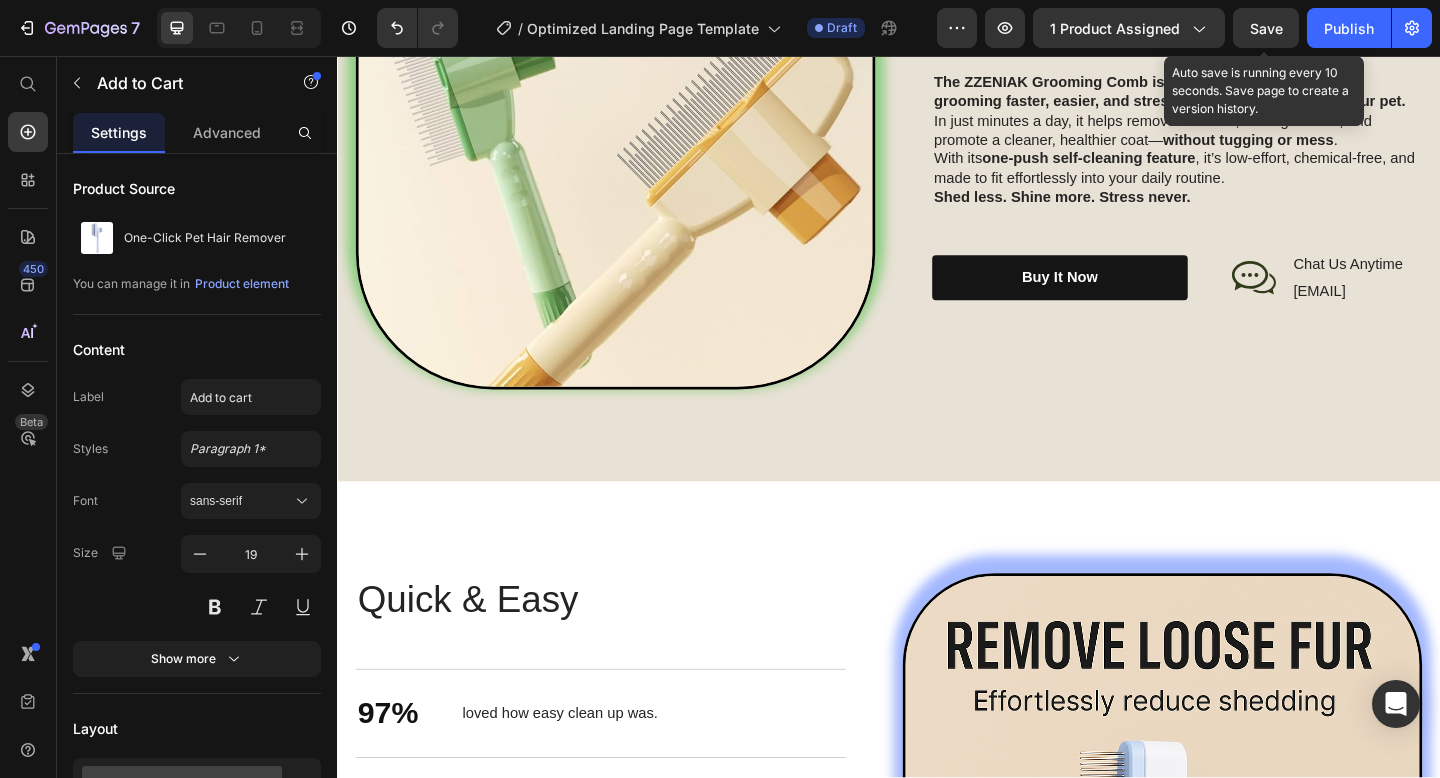 scroll, scrollTop: 2301, scrollLeft: 0, axis: vertical 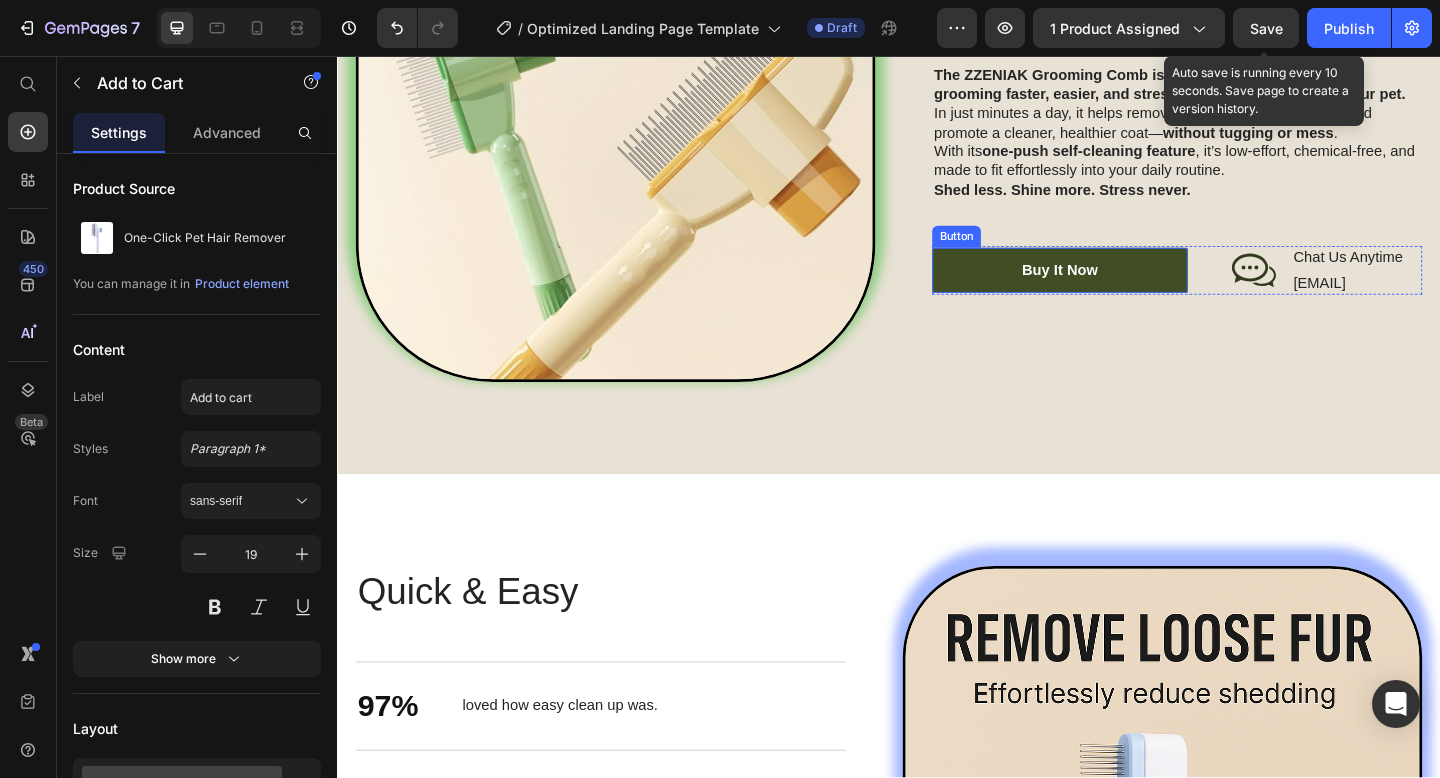 click on "buy it now" at bounding box center [1123, 289] 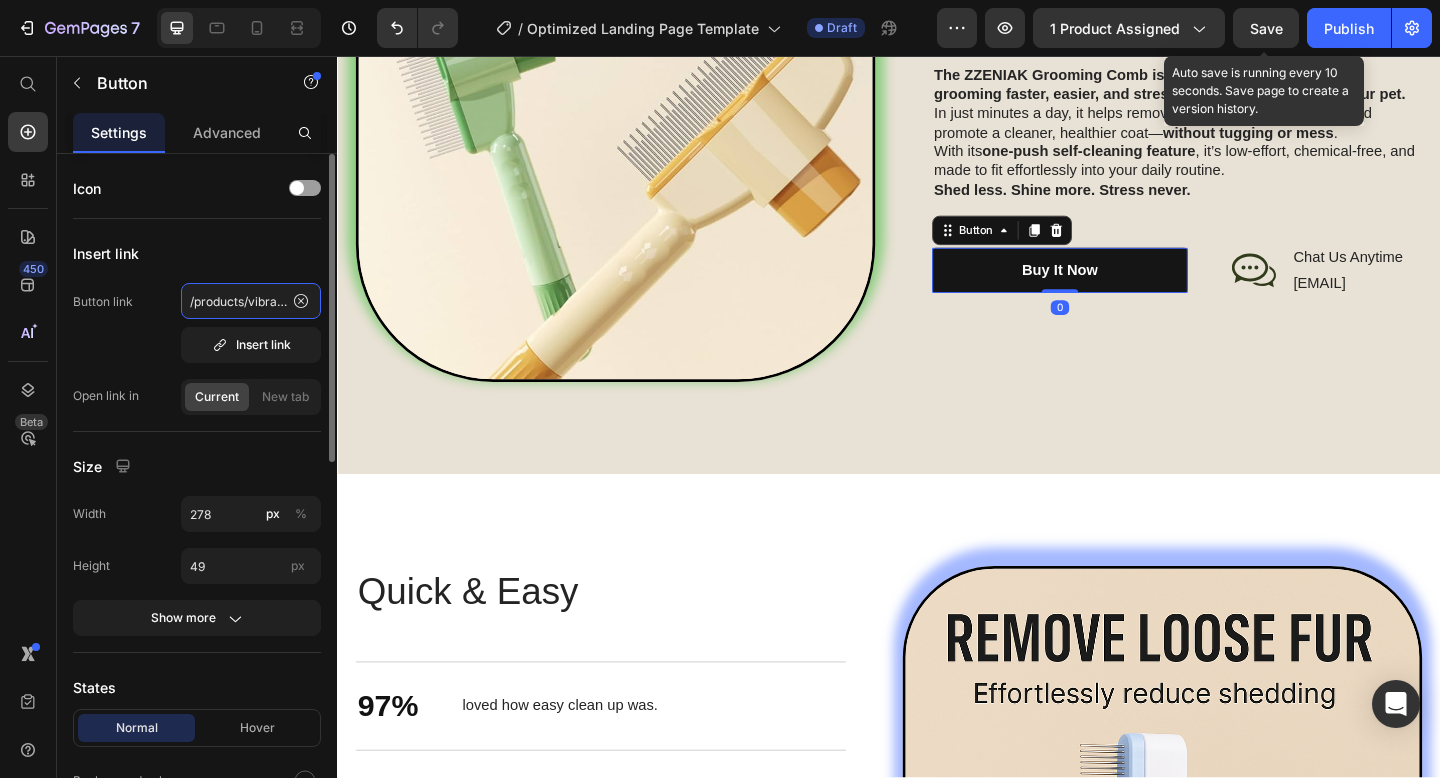 click on "/products/vibracore-vibration-plate" 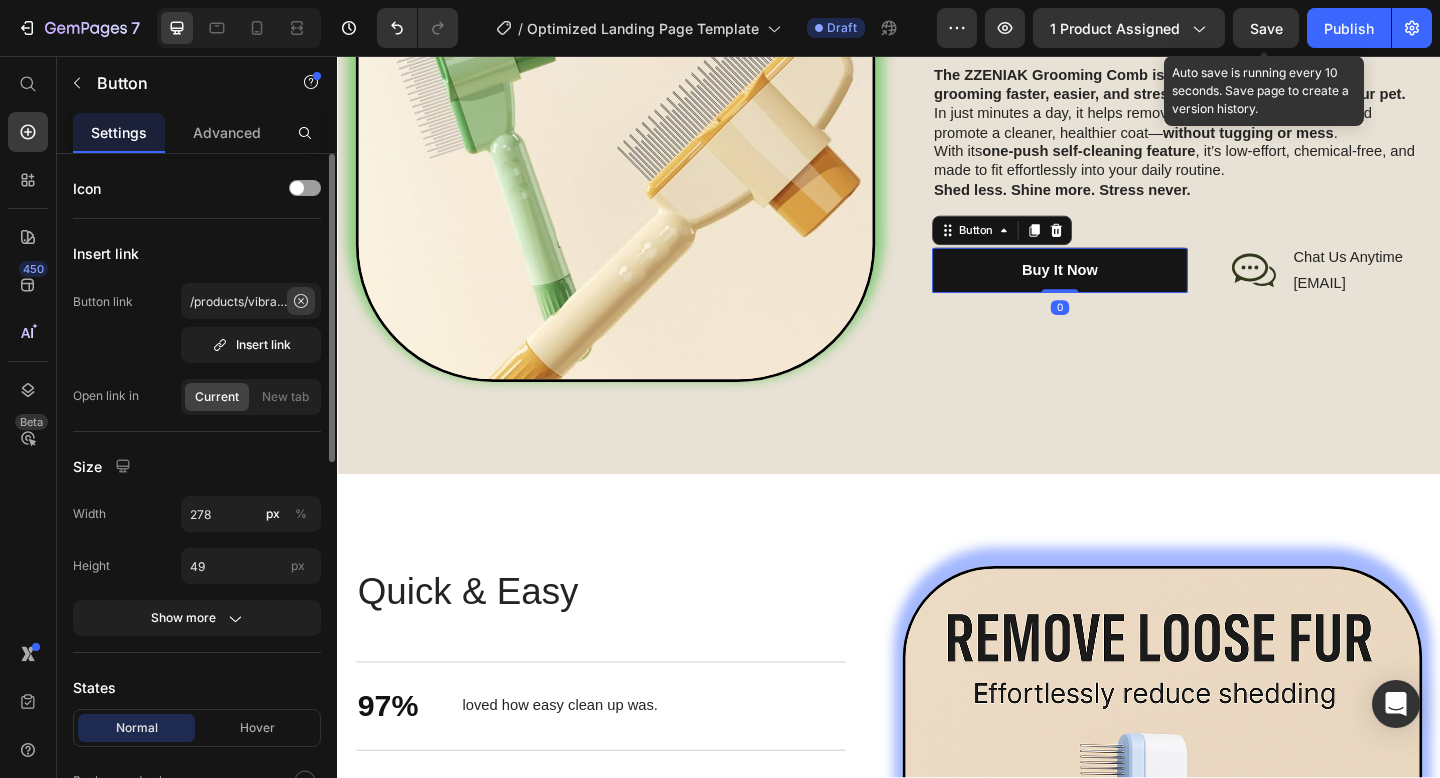 click 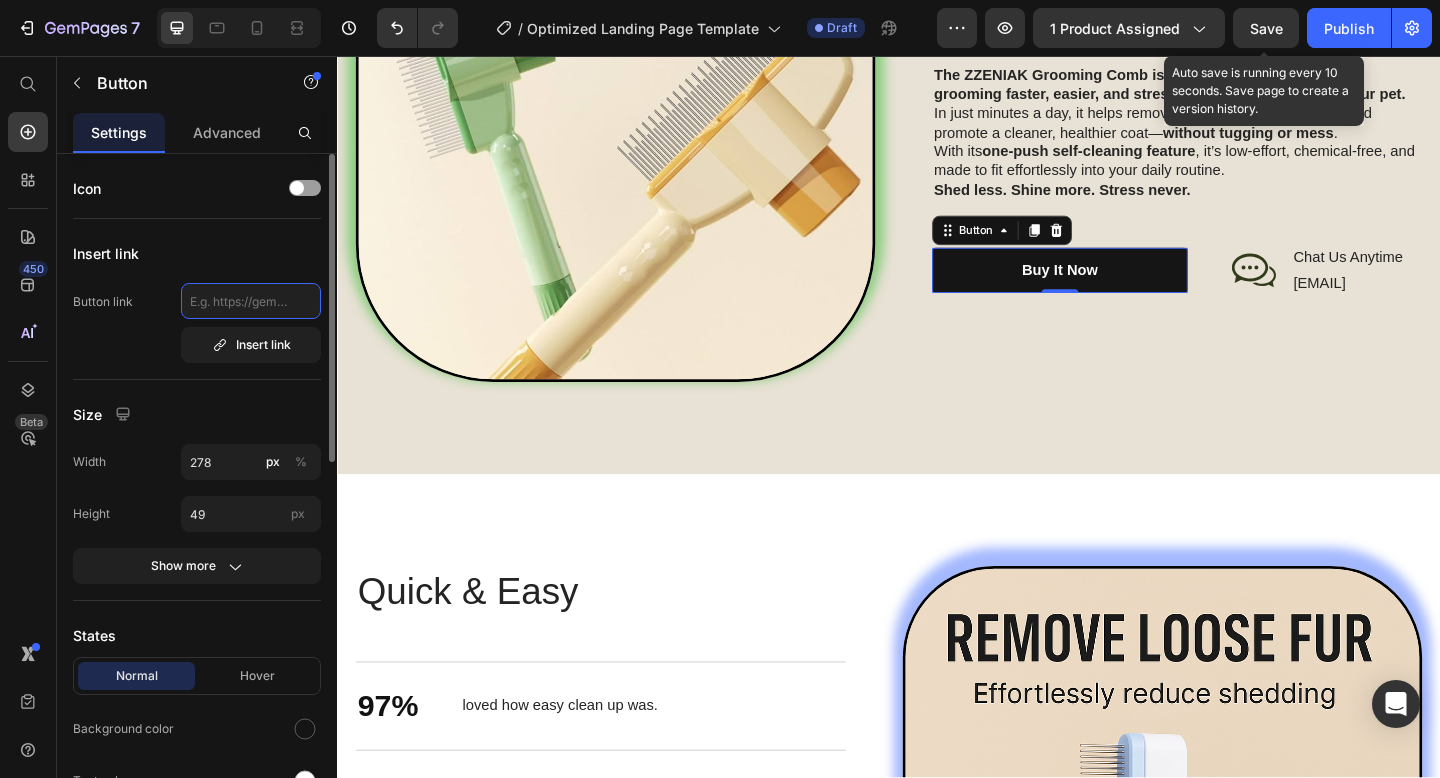 click 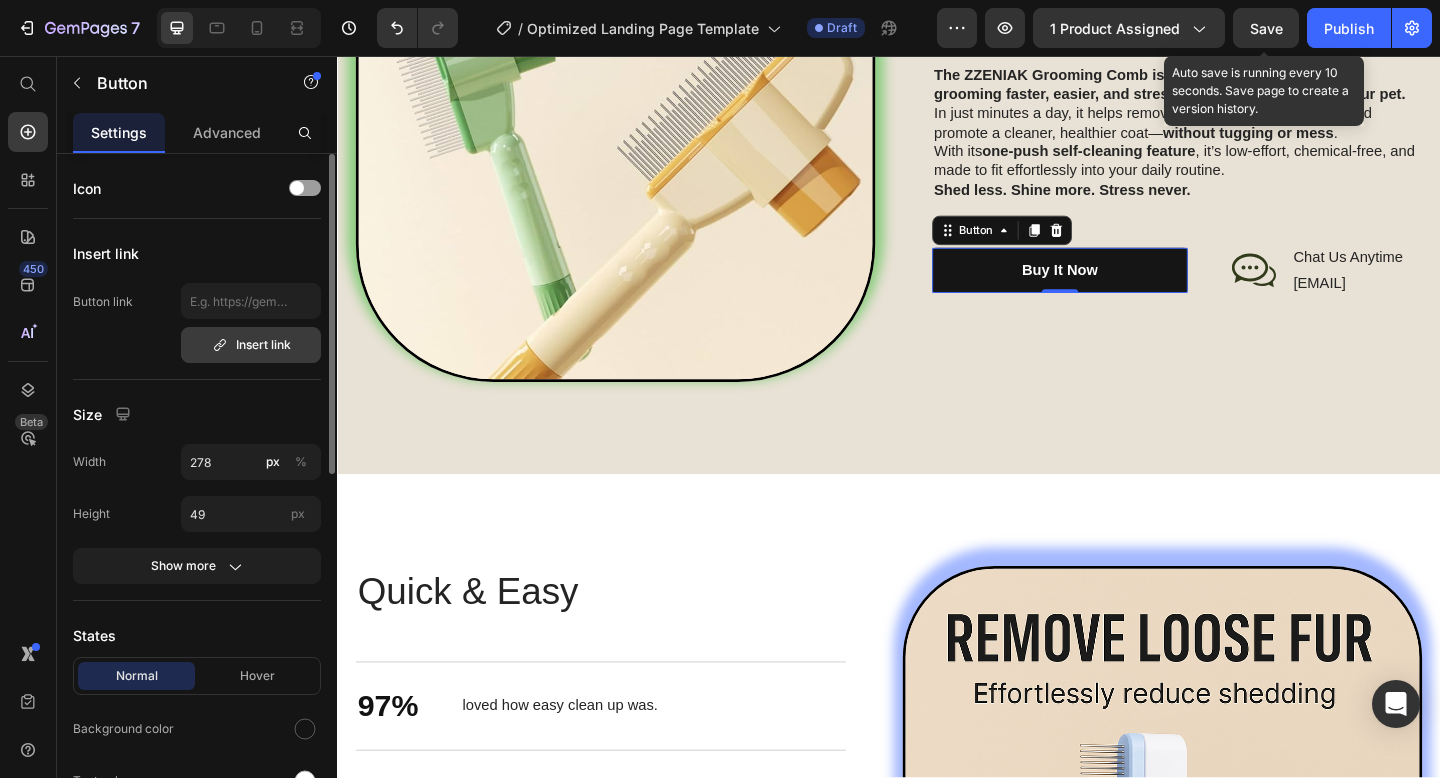 click on "Insert link" at bounding box center [251, 345] 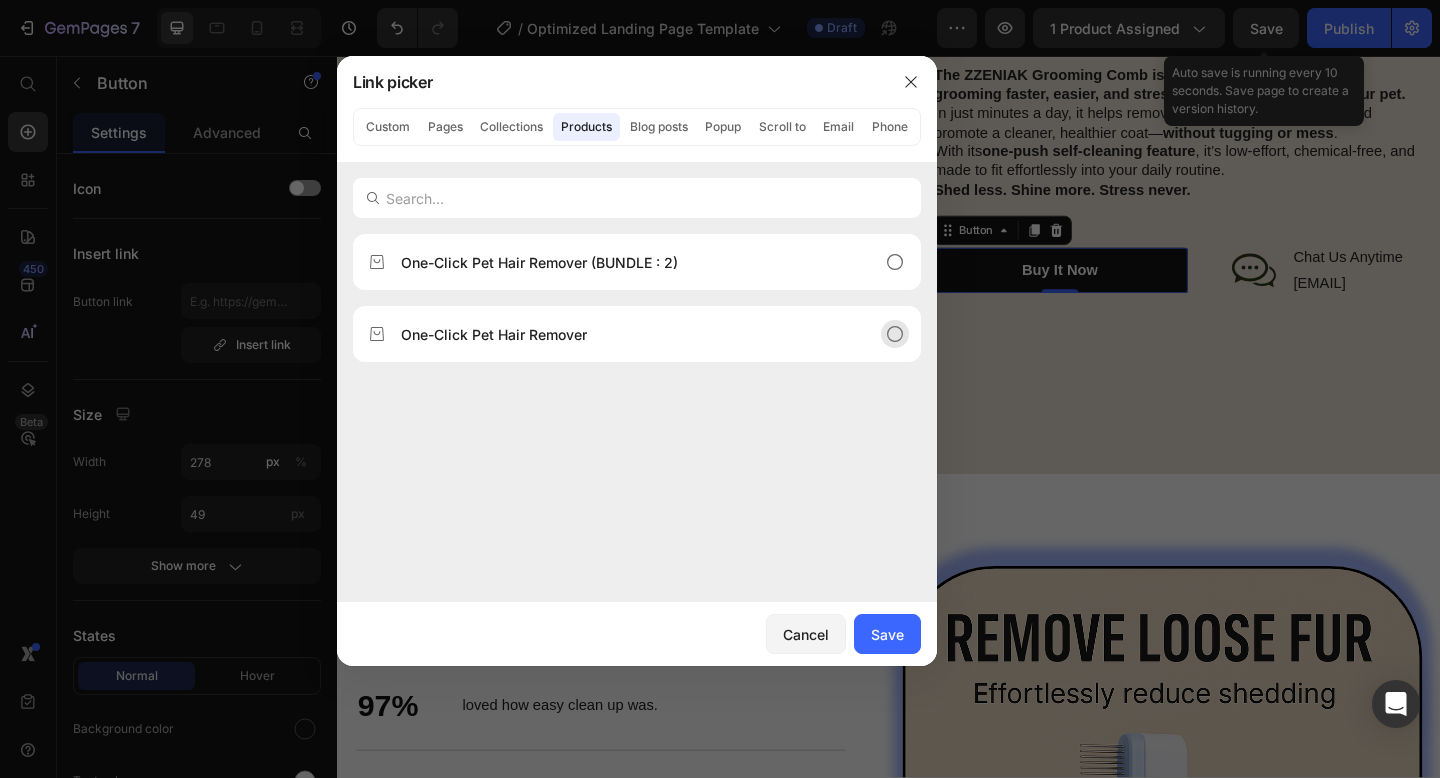 click on "One-Click Pet Hair Remover" at bounding box center [621, 334] 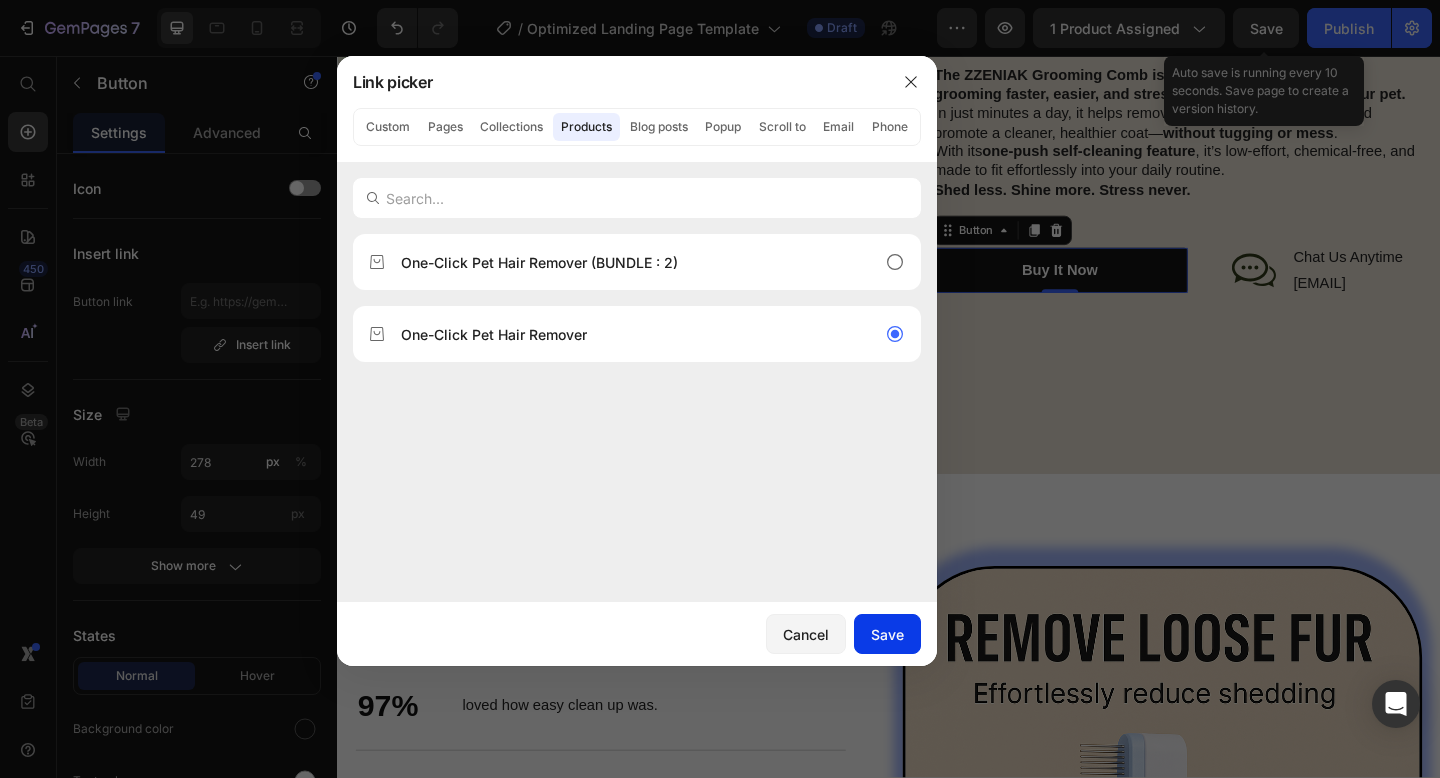click on "Save" at bounding box center (887, 634) 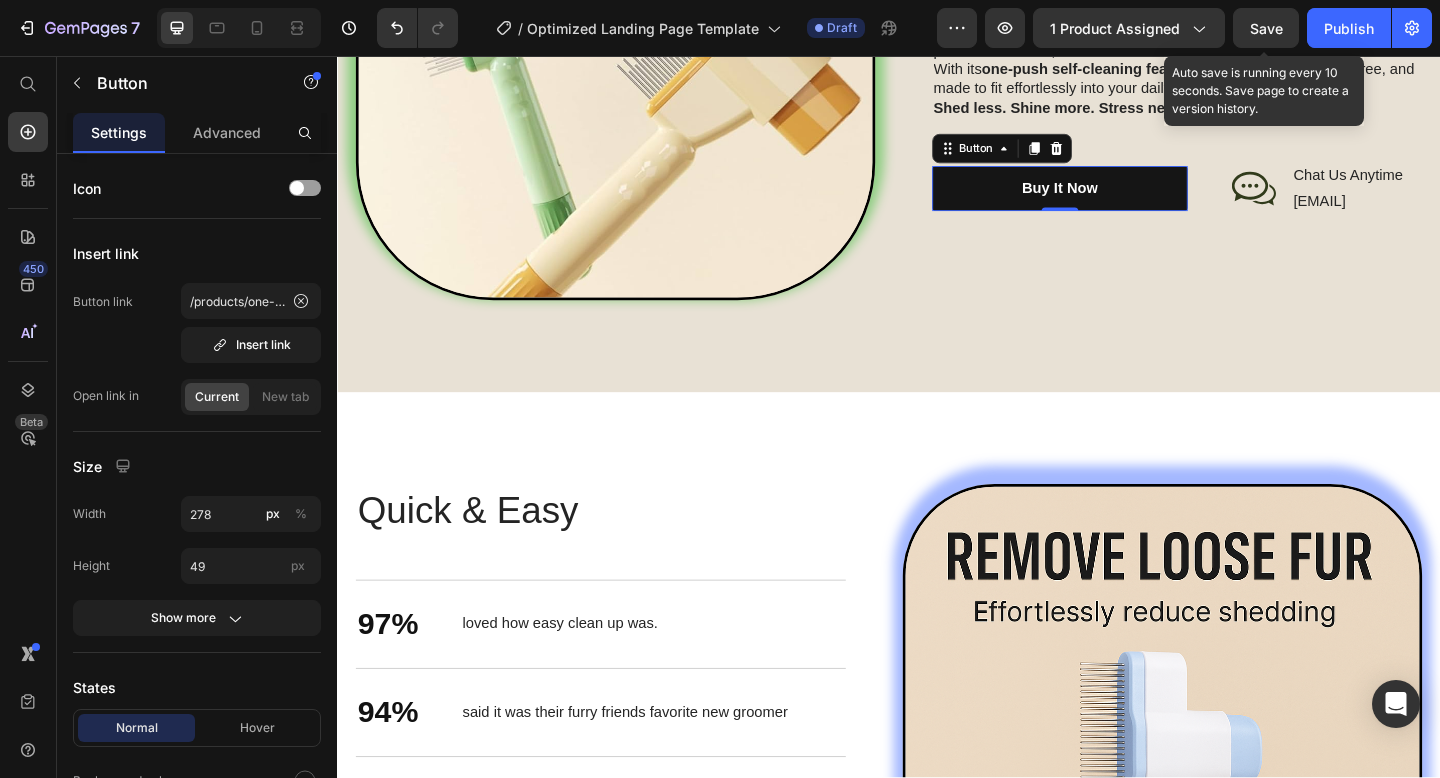 scroll, scrollTop: 1958, scrollLeft: 0, axis: vertical 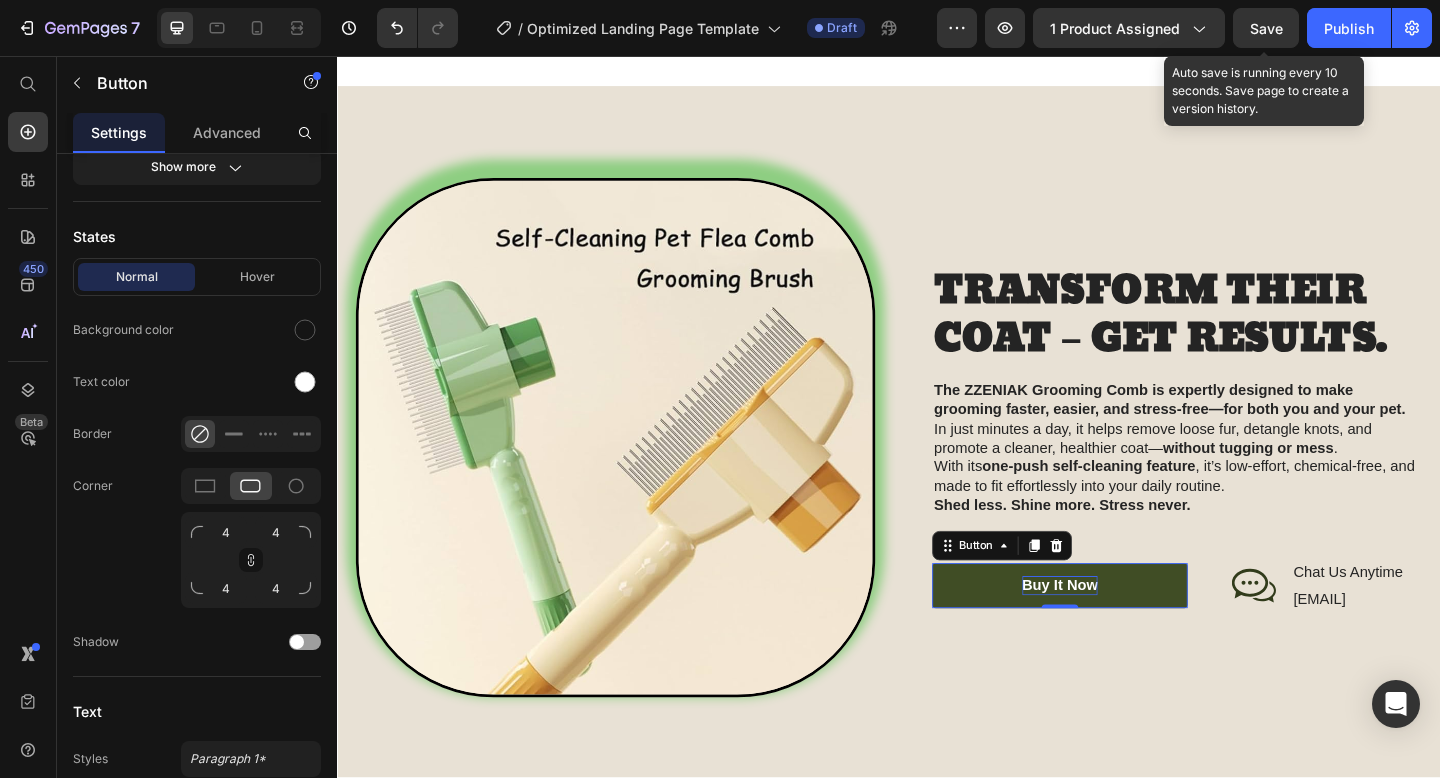 click on "buy it now" at bounding box center [1123, 632] 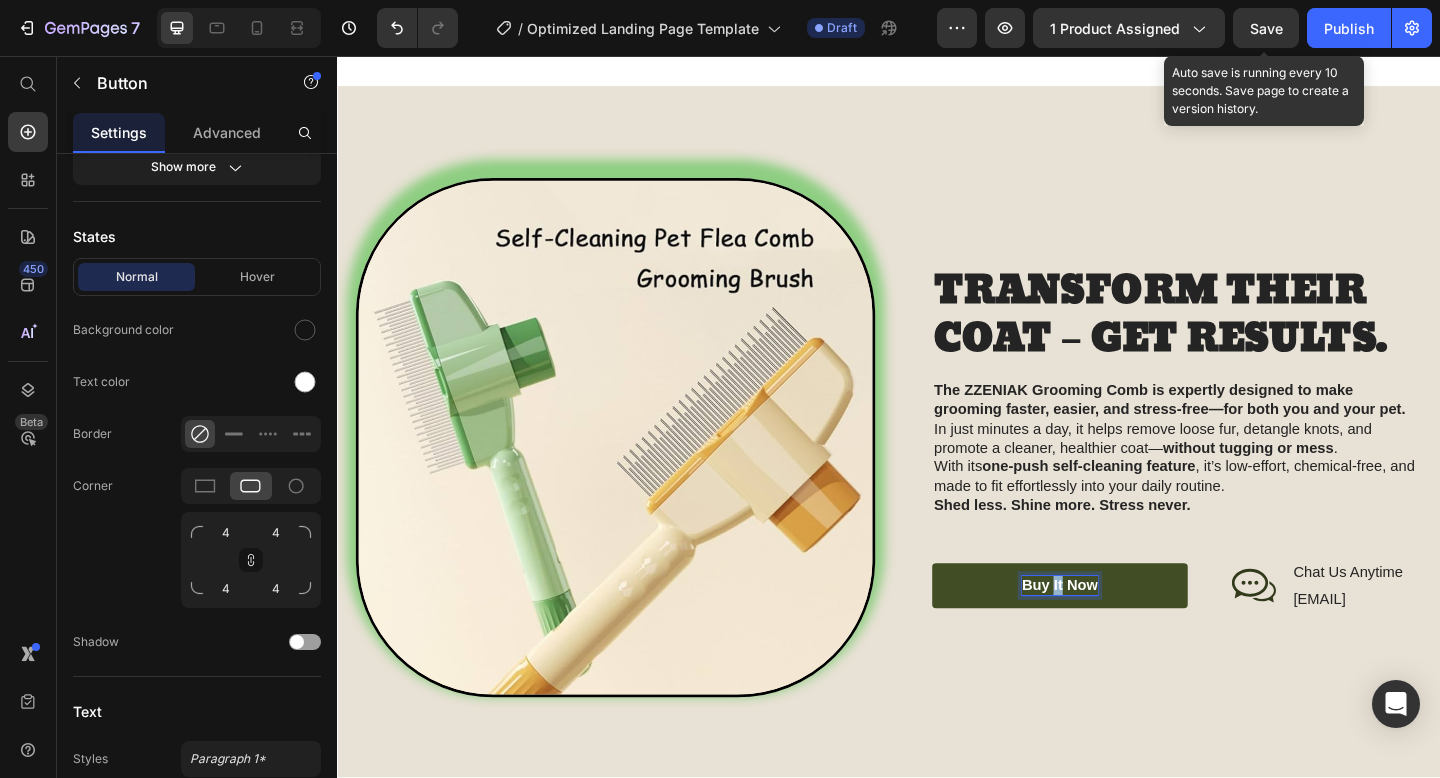 click on "buy it now" at bounding box center (1123, 632) 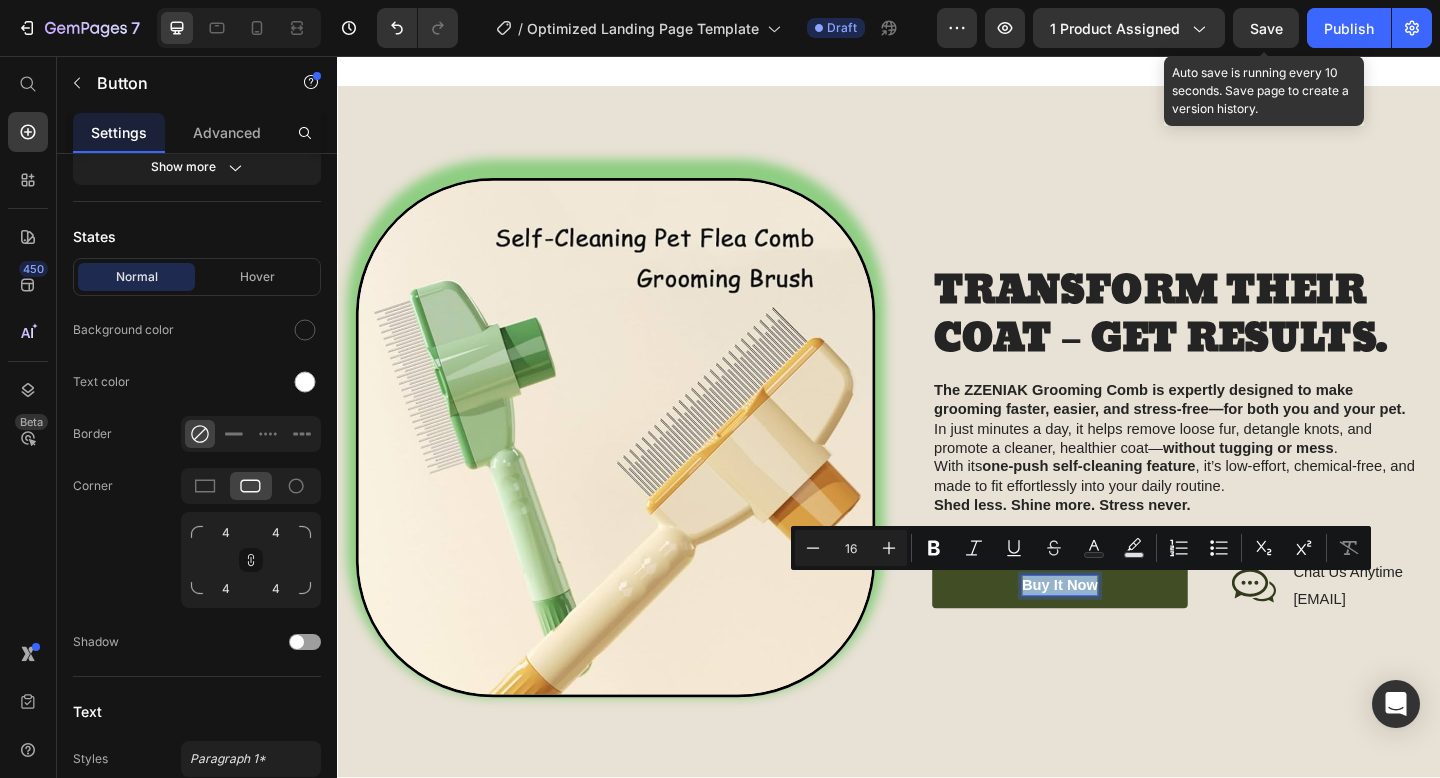 click on "buy it now" at bounding box center (1123, 632) 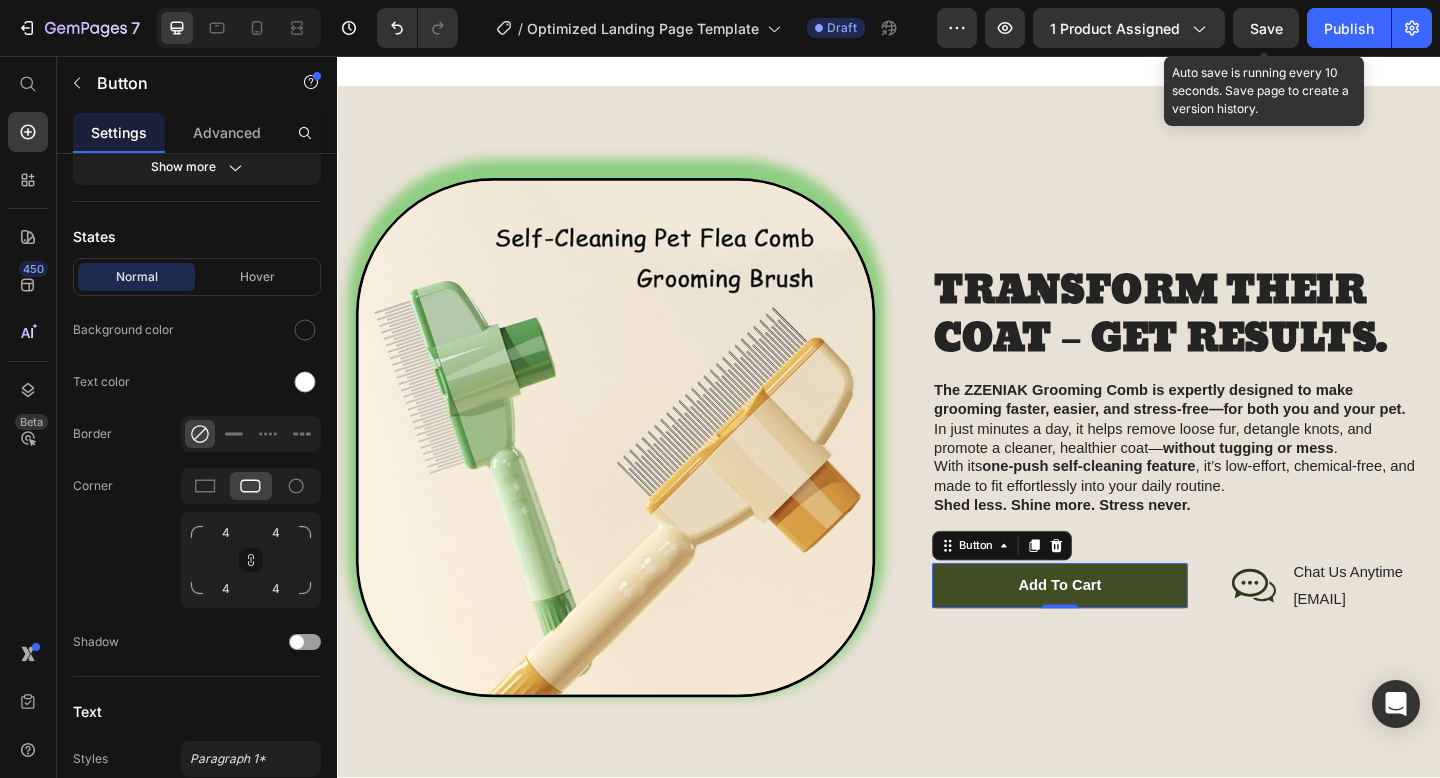click on "Add to cart" at bounding box center (1123, 632) 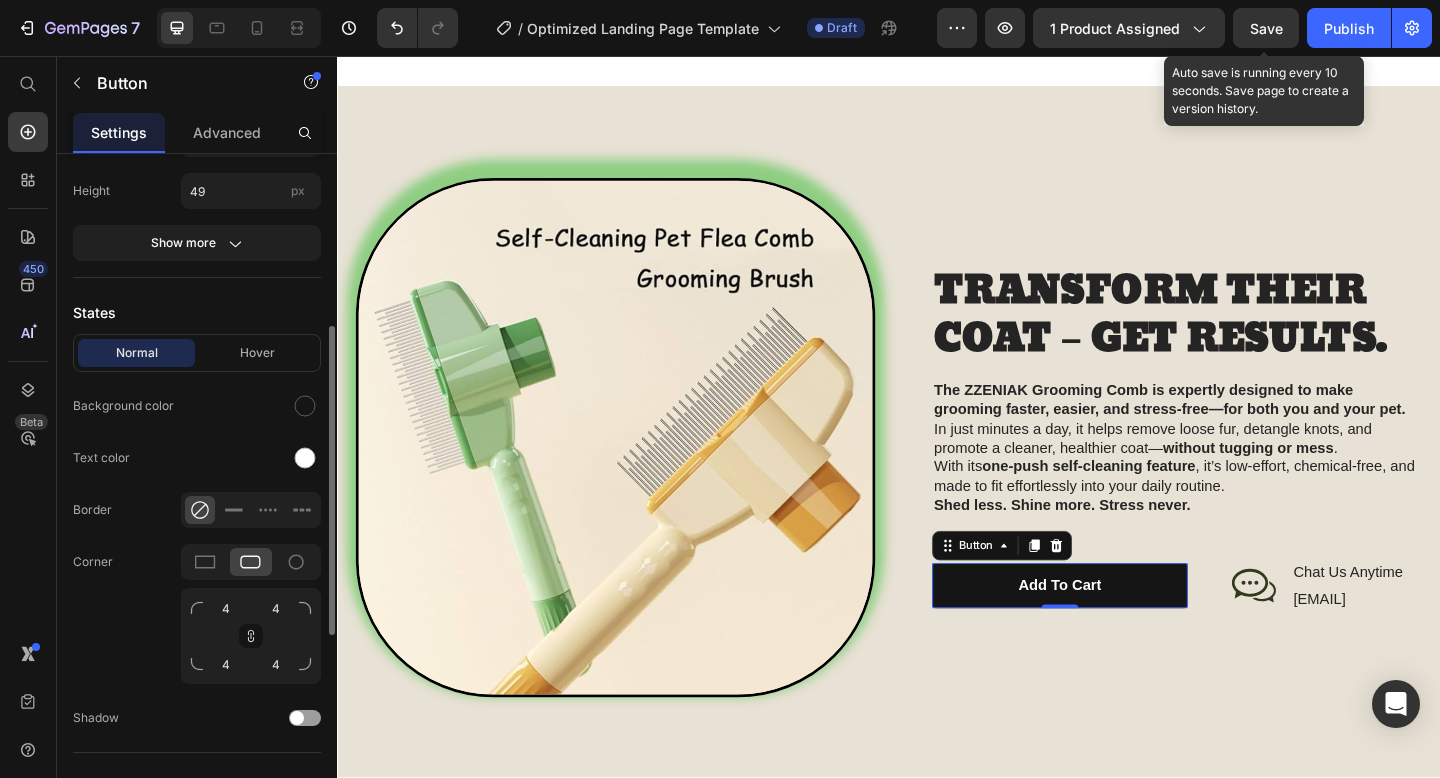 scroll, scrollTop: 376, scrollLeft: 0, axis: vertical 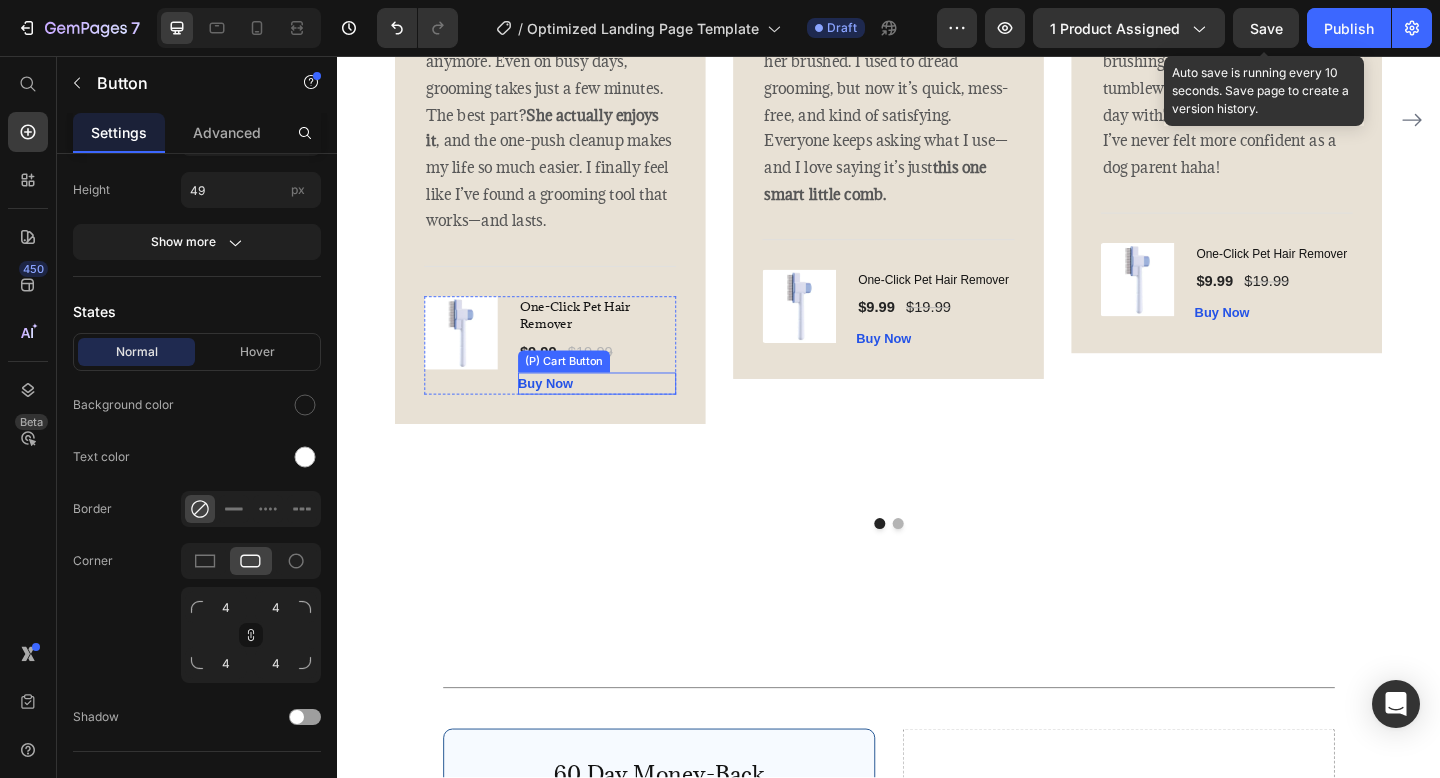 click on "Buy Now (P) Cart Button" at bounding box center (620, 413) 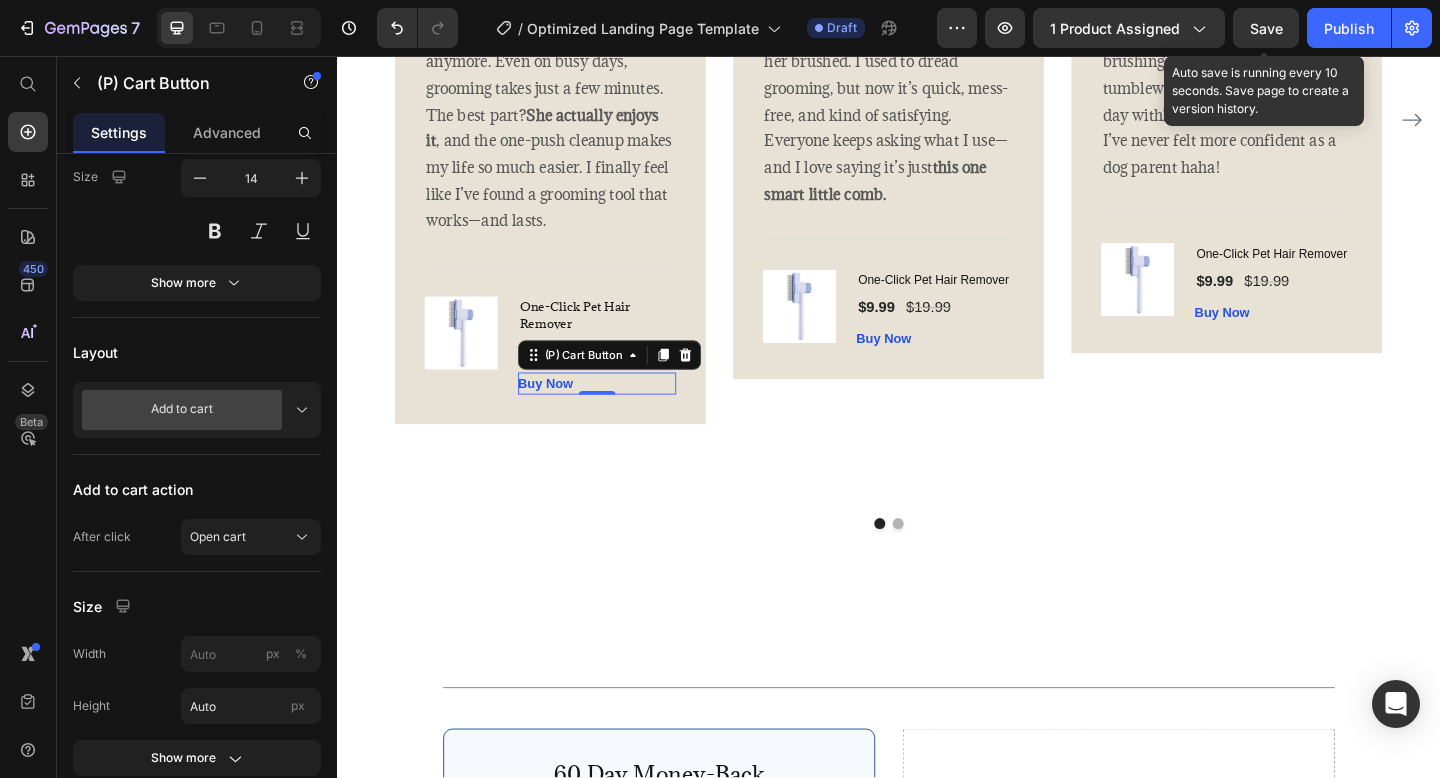 scroll, scrollTop: 0, scrollLeft: 0, axis: both 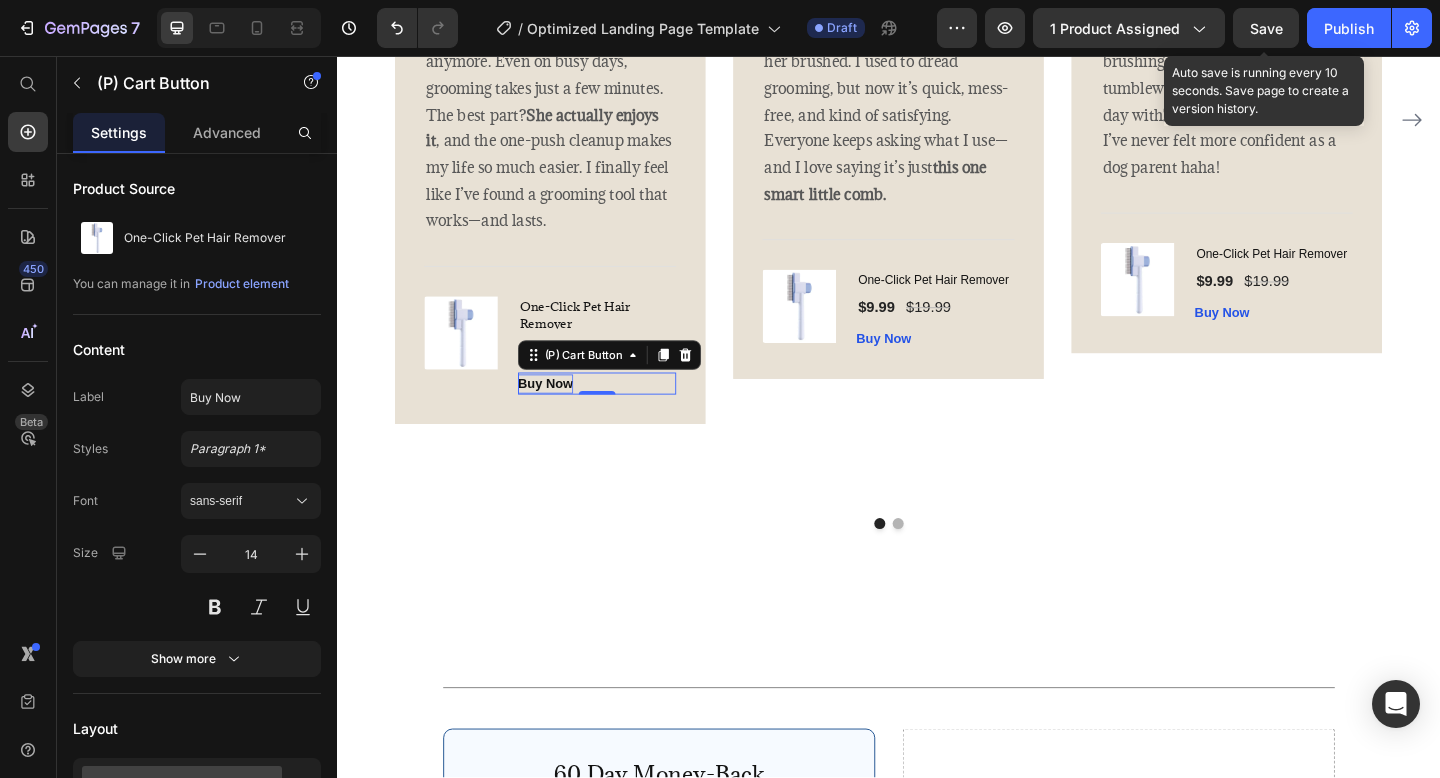 click on "Buy Now" at bounding box center [564, 413] 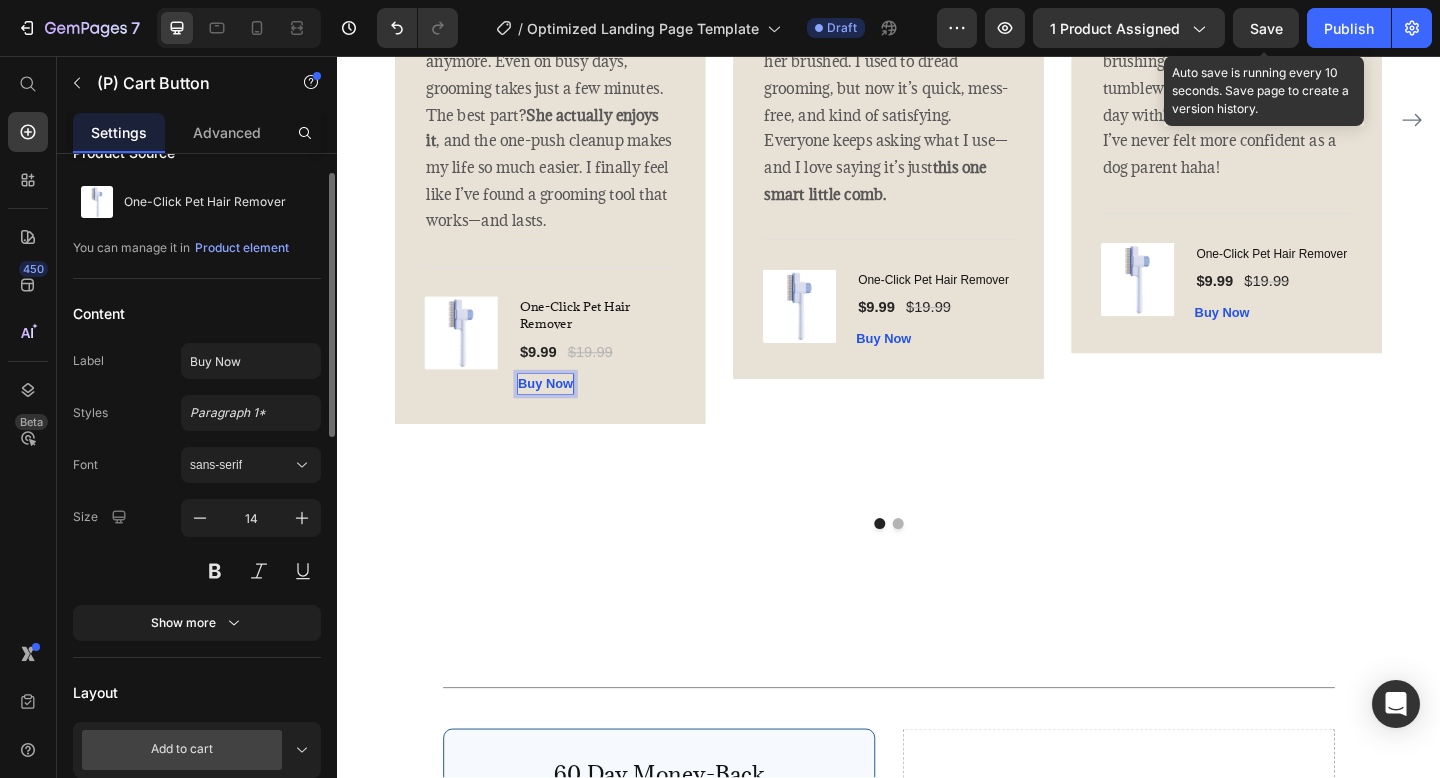 scroll, scrollTop: 40, scrollLeft: 0, axis: vertical 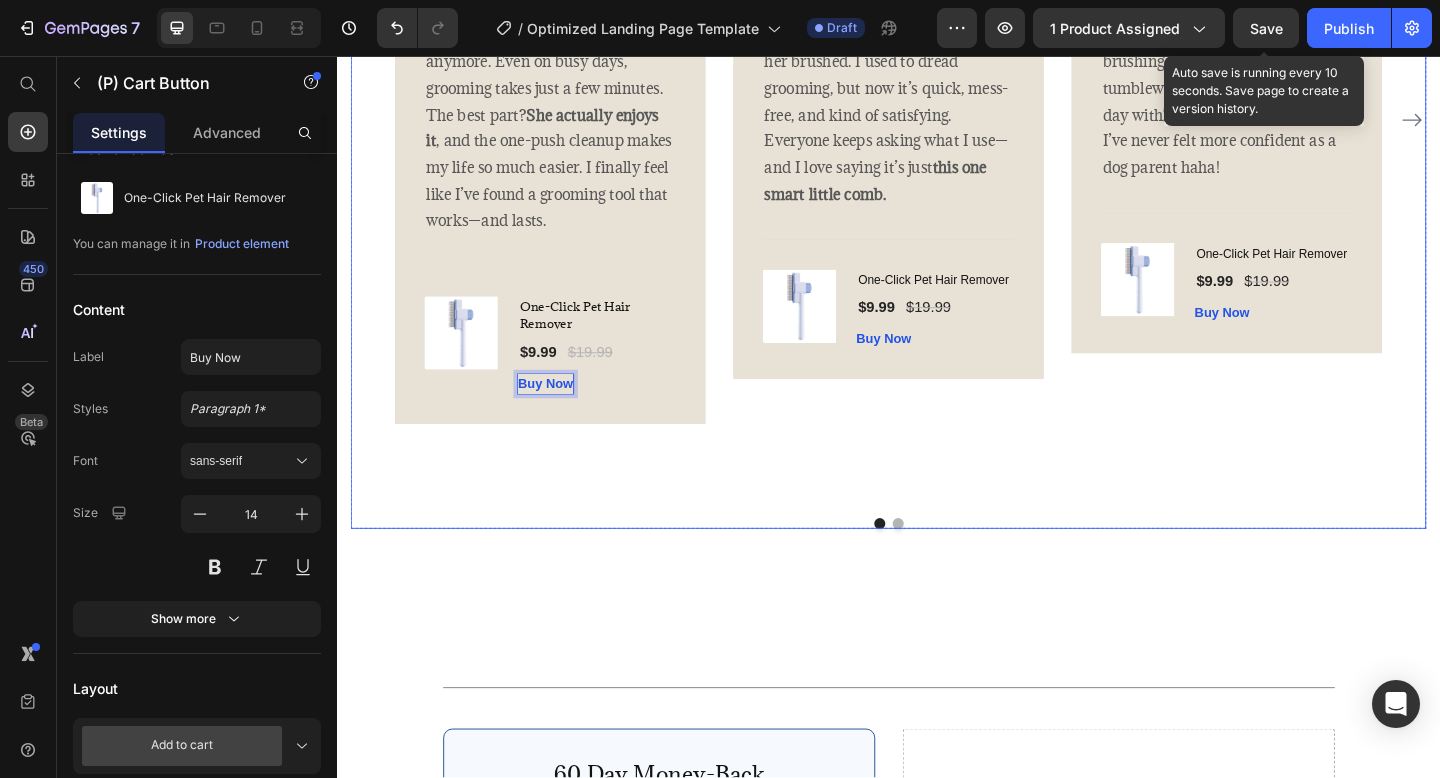 click 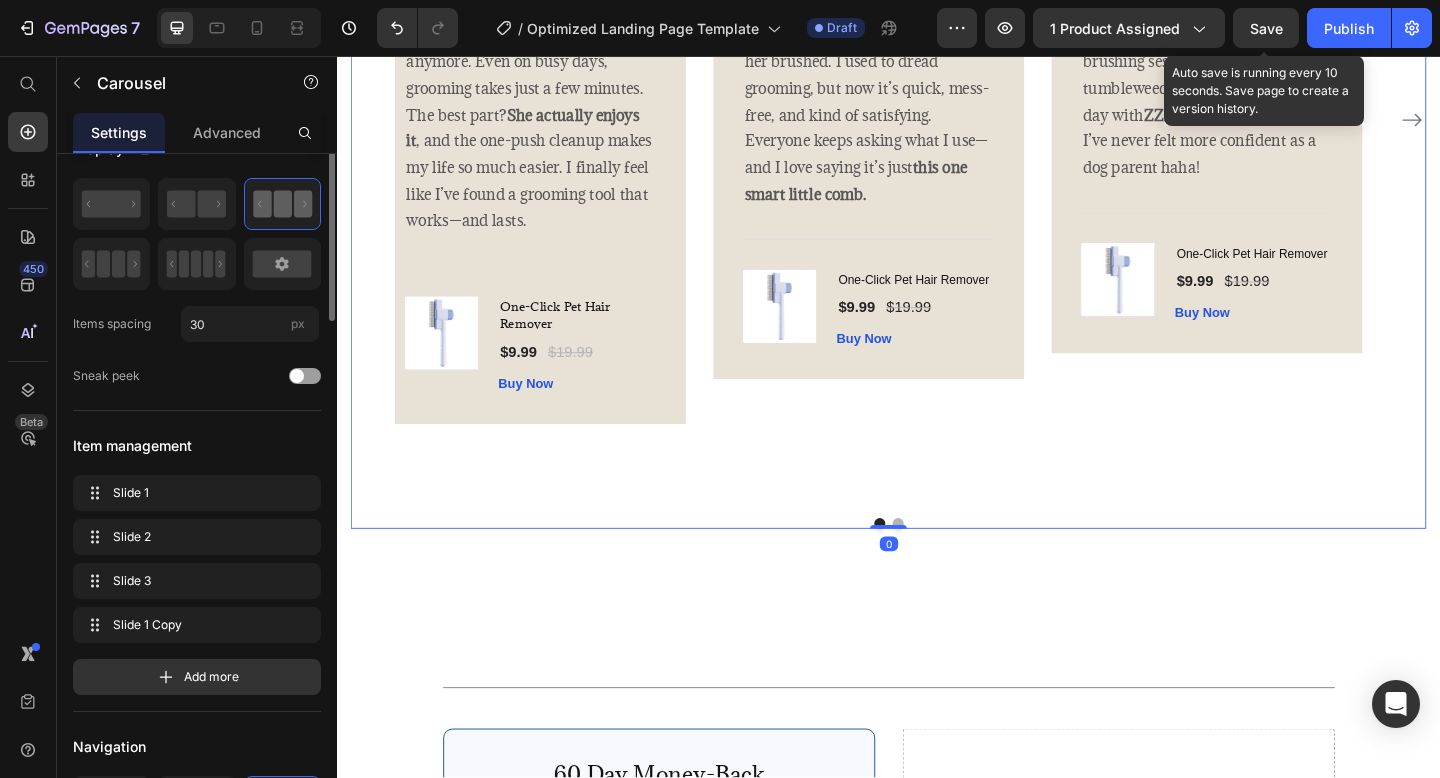 scroll, scrollTop: 0, scrollLeft: 0, axis: both 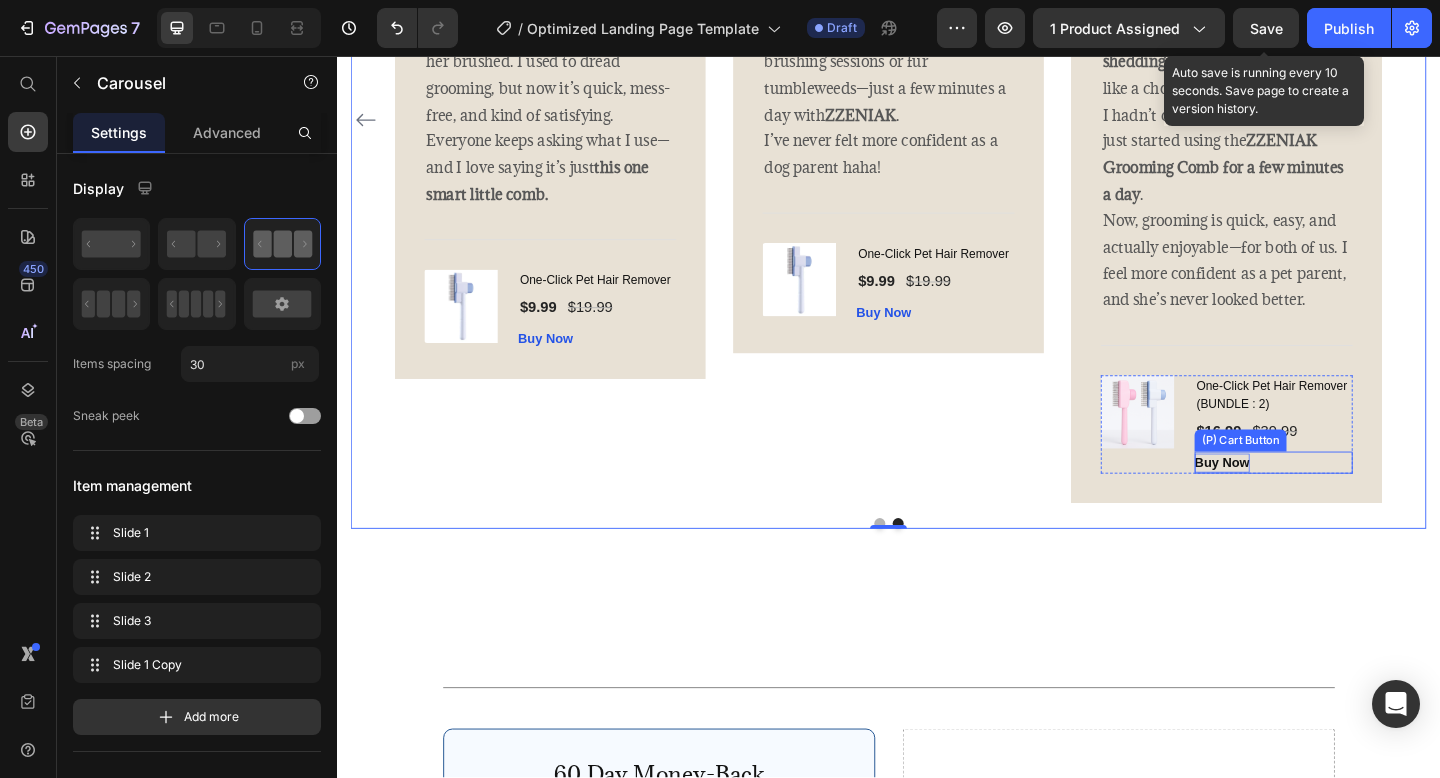 click on "Buy Now" at bounding box center [1300, 499] 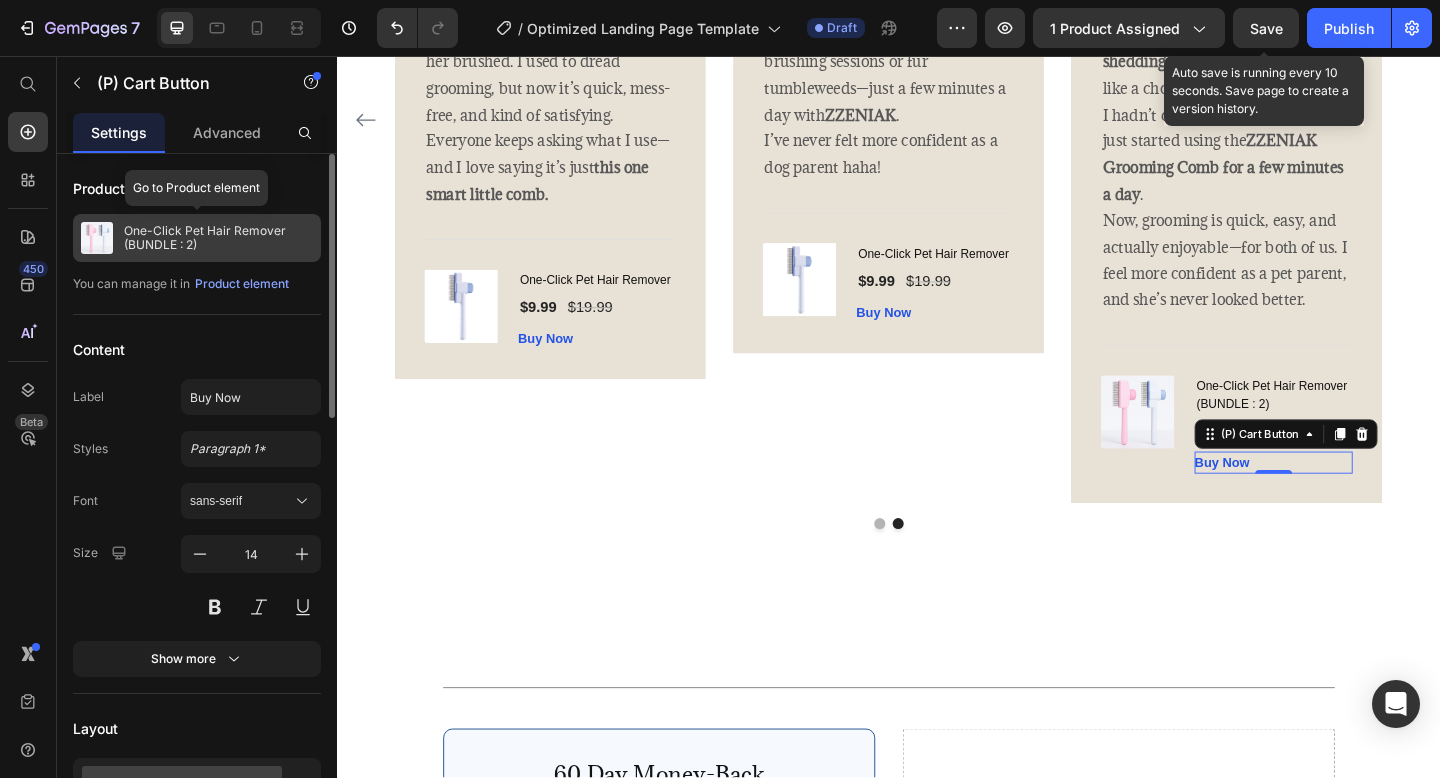 click on "One-Click Pet Hair Remover (BUNDLE : 2)" at bounding box center (218, 238) 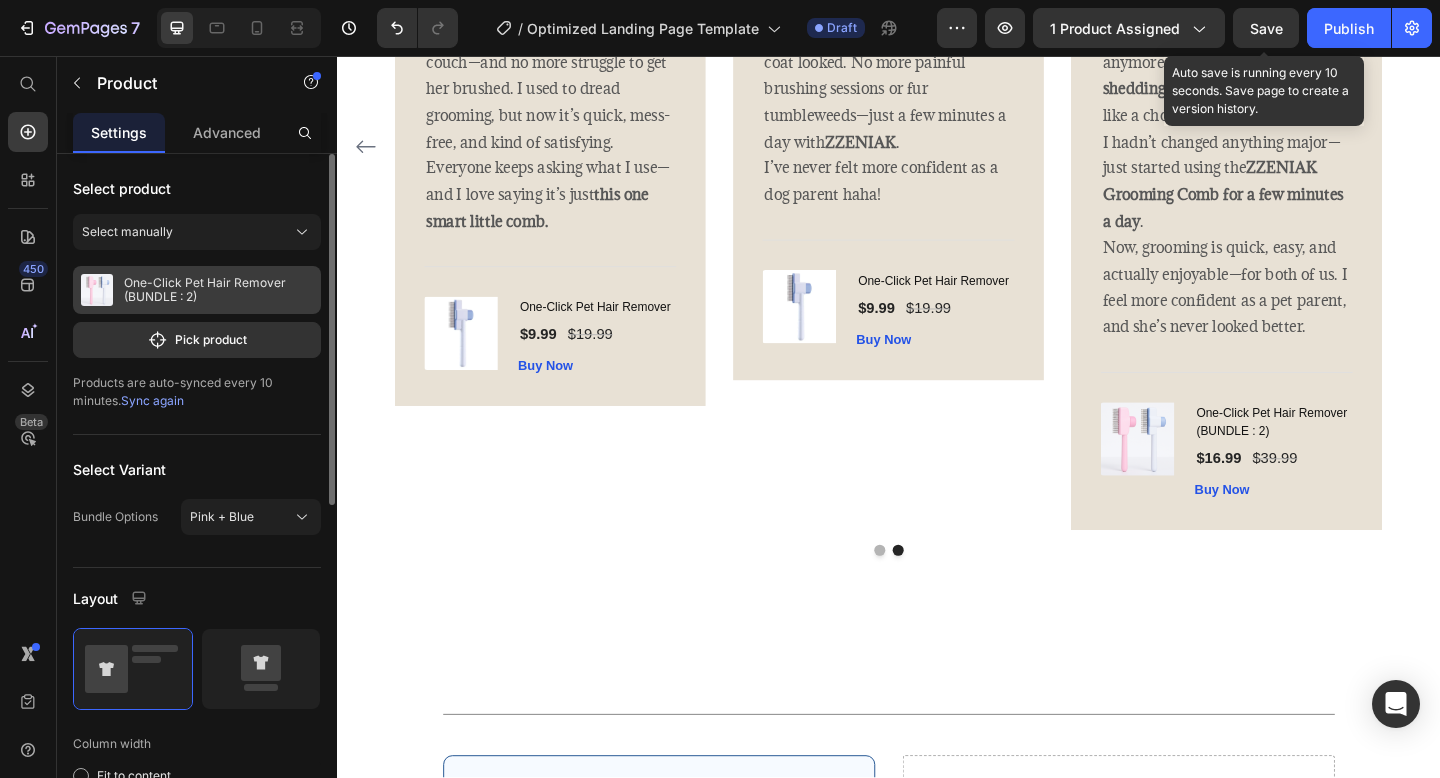 scroll, scrollTop: 4300, scrollLeft: 0, axis: vertical 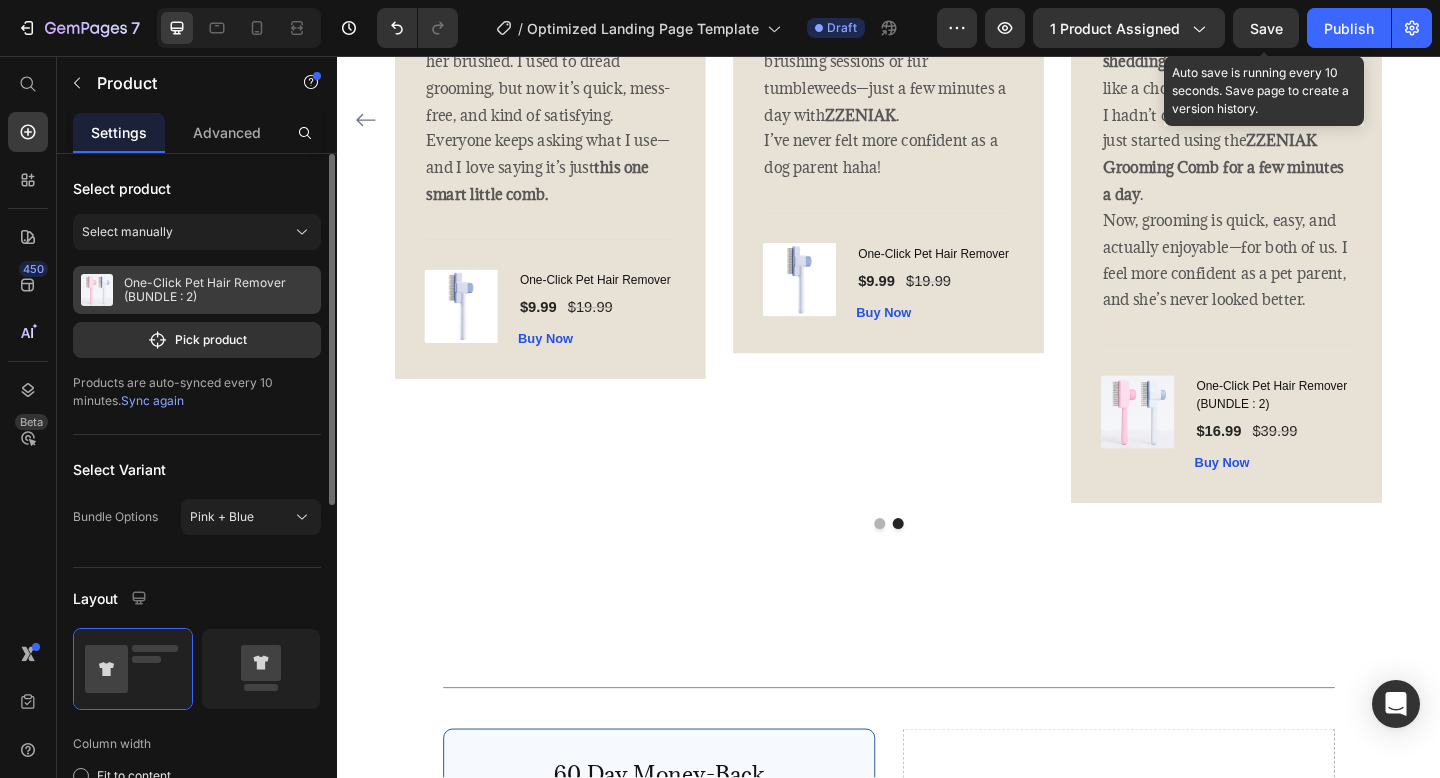 click on "One-Click Pet Hair Remover (BUNDLE : 2)" at bounding box center [218, 290] 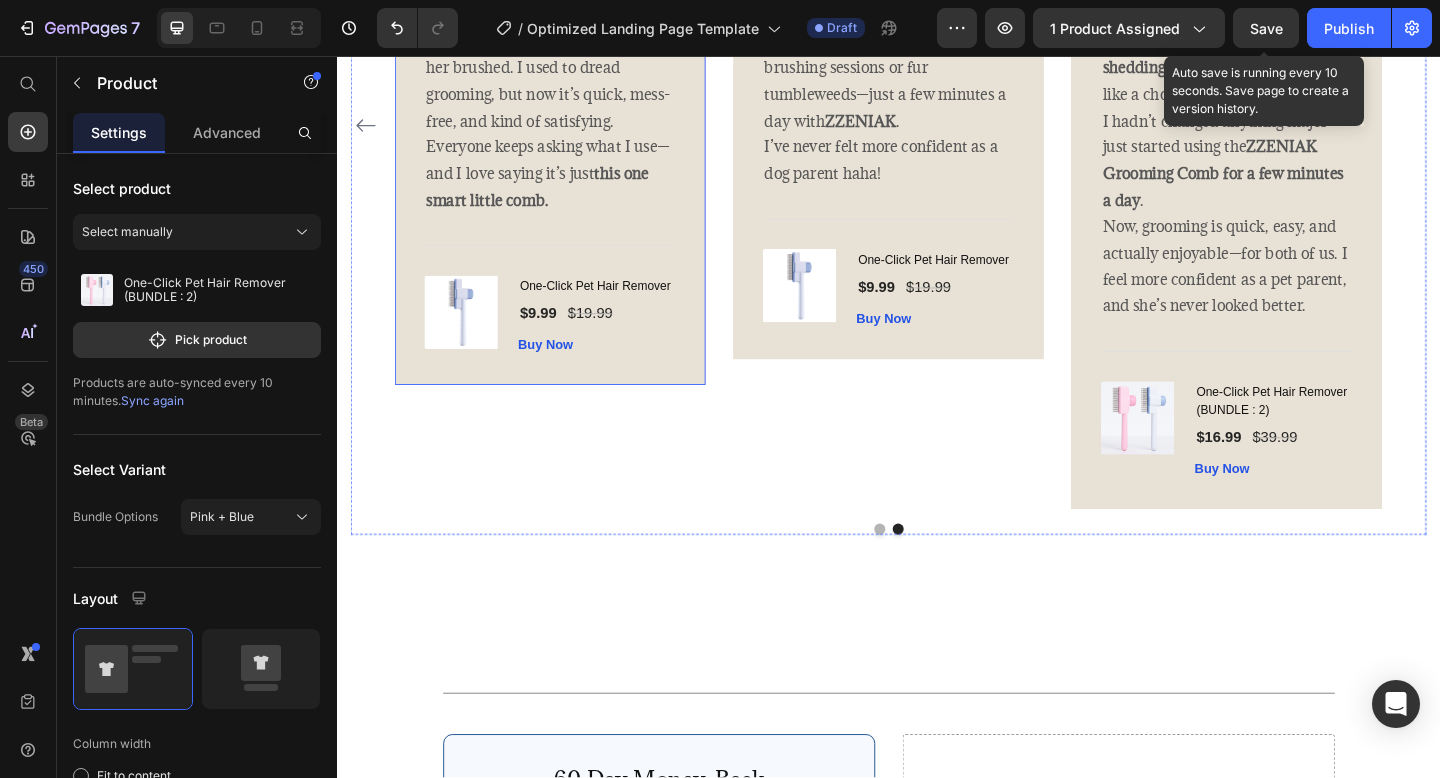 scroll, scrollTop: 4304, scrollLeft: 0, axis: vertical 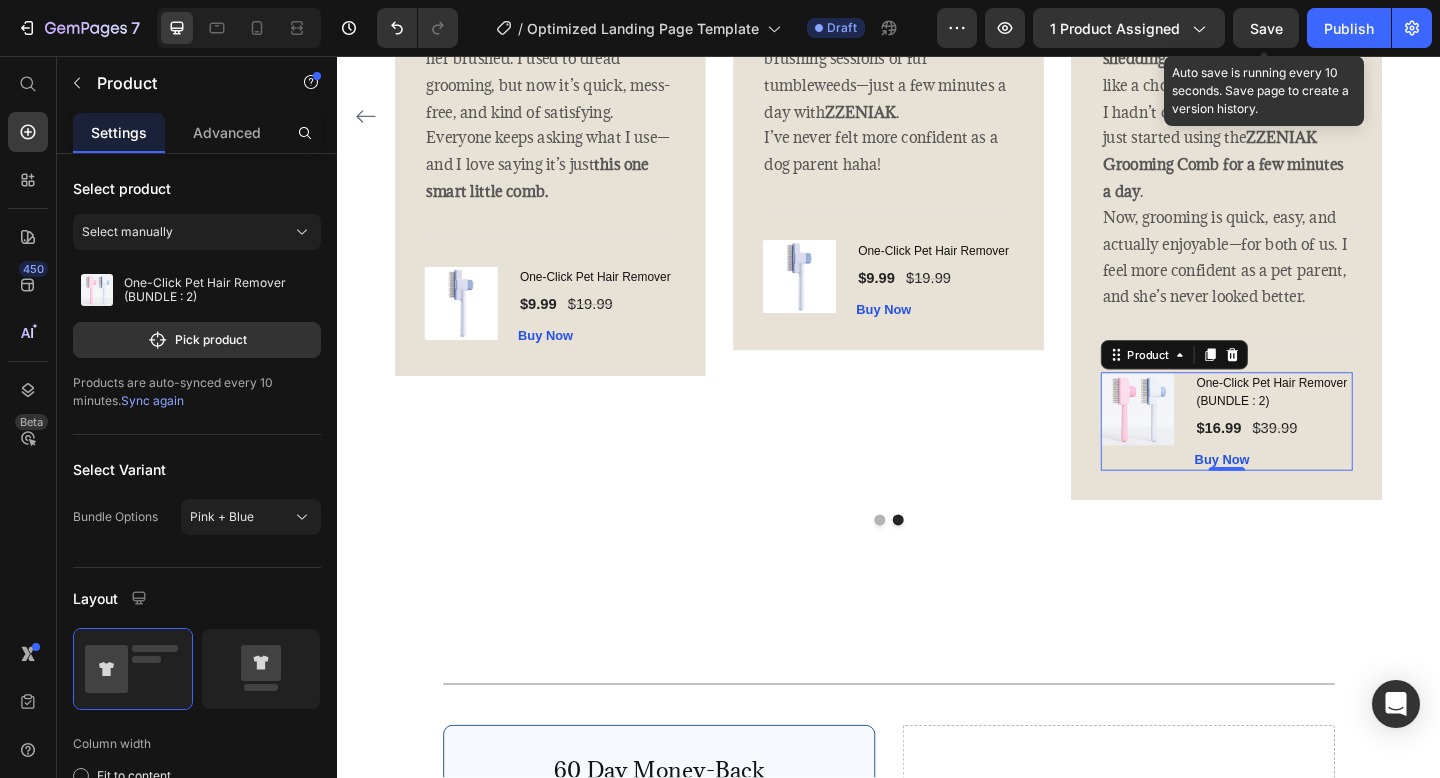 click on "(P) Images & Gallery" at bounding box center [1211, 453] 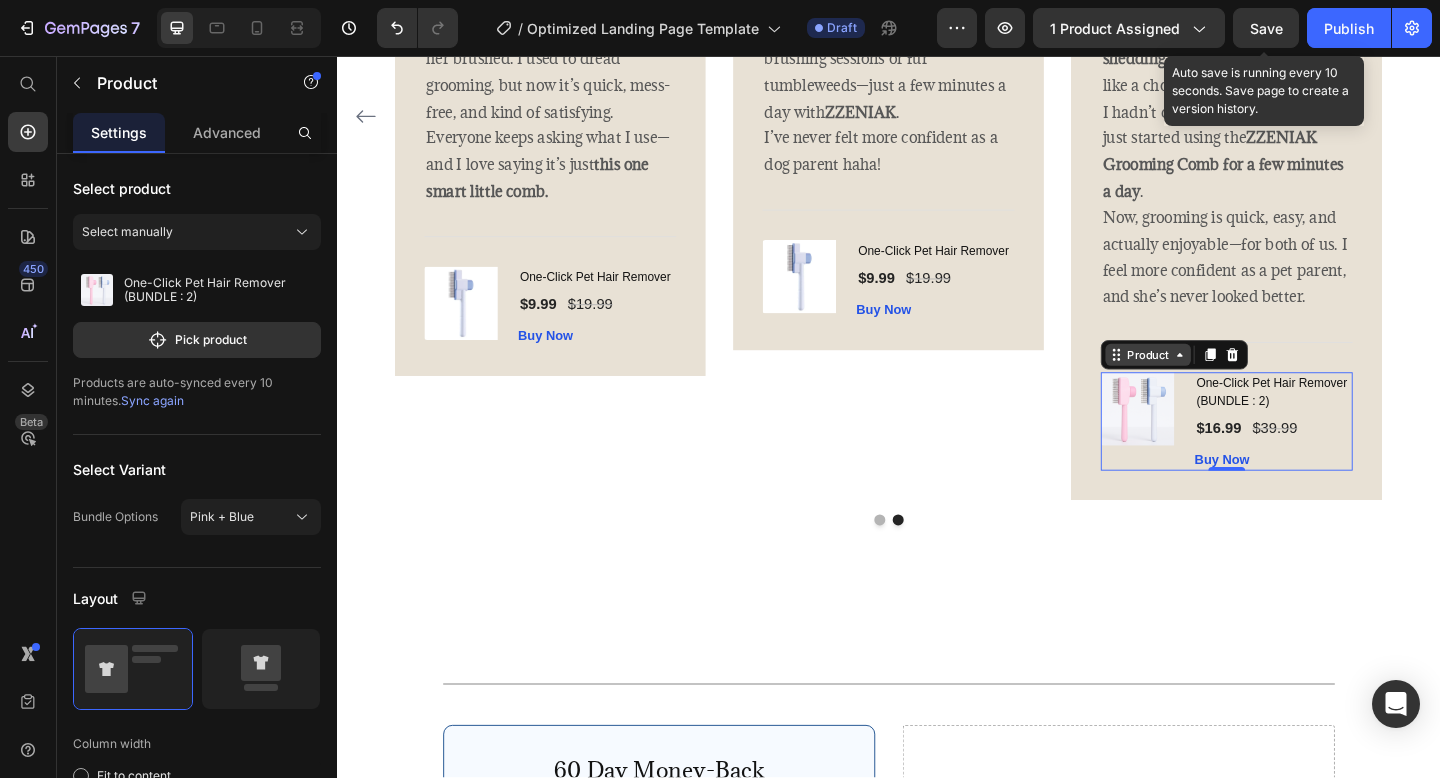 click on "Product" at bounding box center [1219, 381] 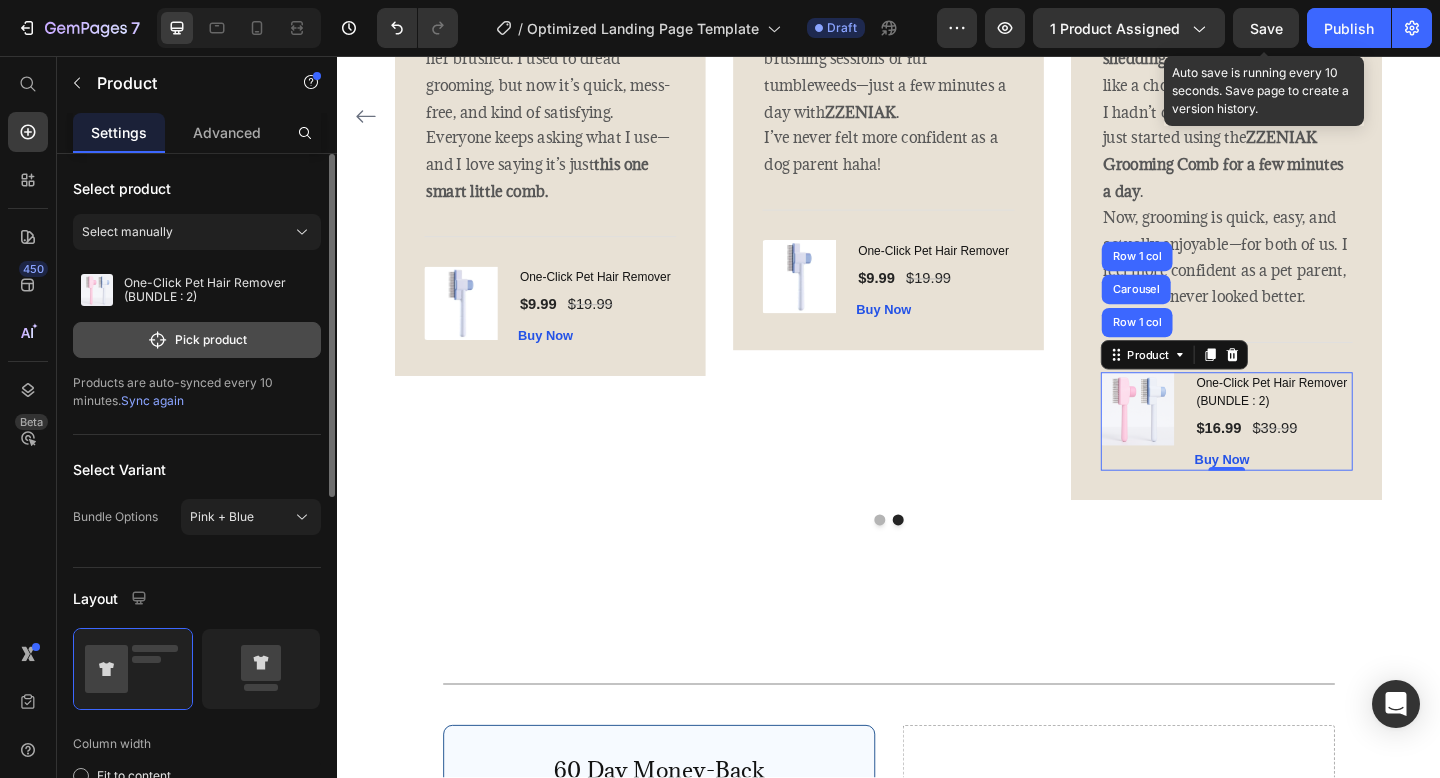 click on "Pick product" at bounding box center (197, 340) 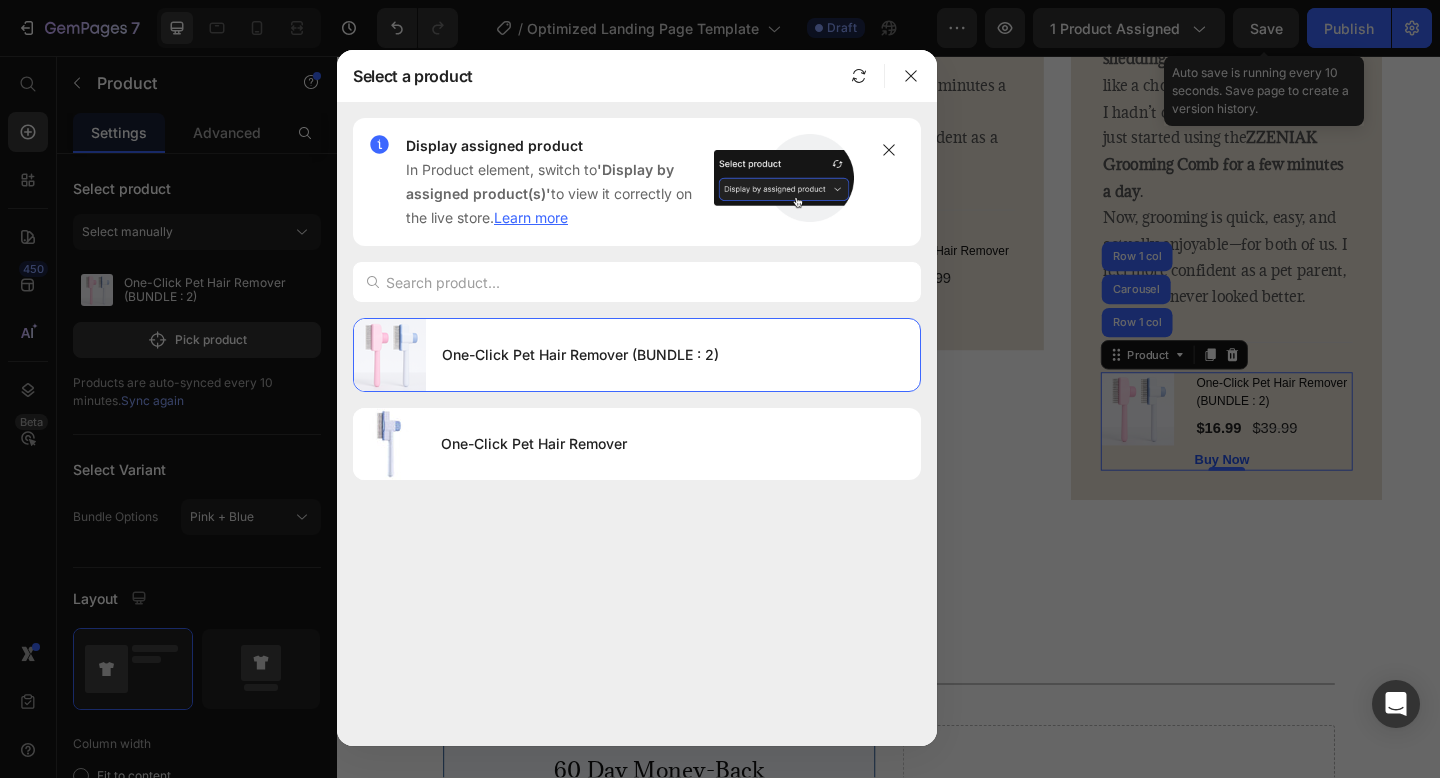 click on "One-Click Pet Hair Remover (BUNDLE : 2) One-Click Pet Hair Remover" at bounding box center [637, 399] 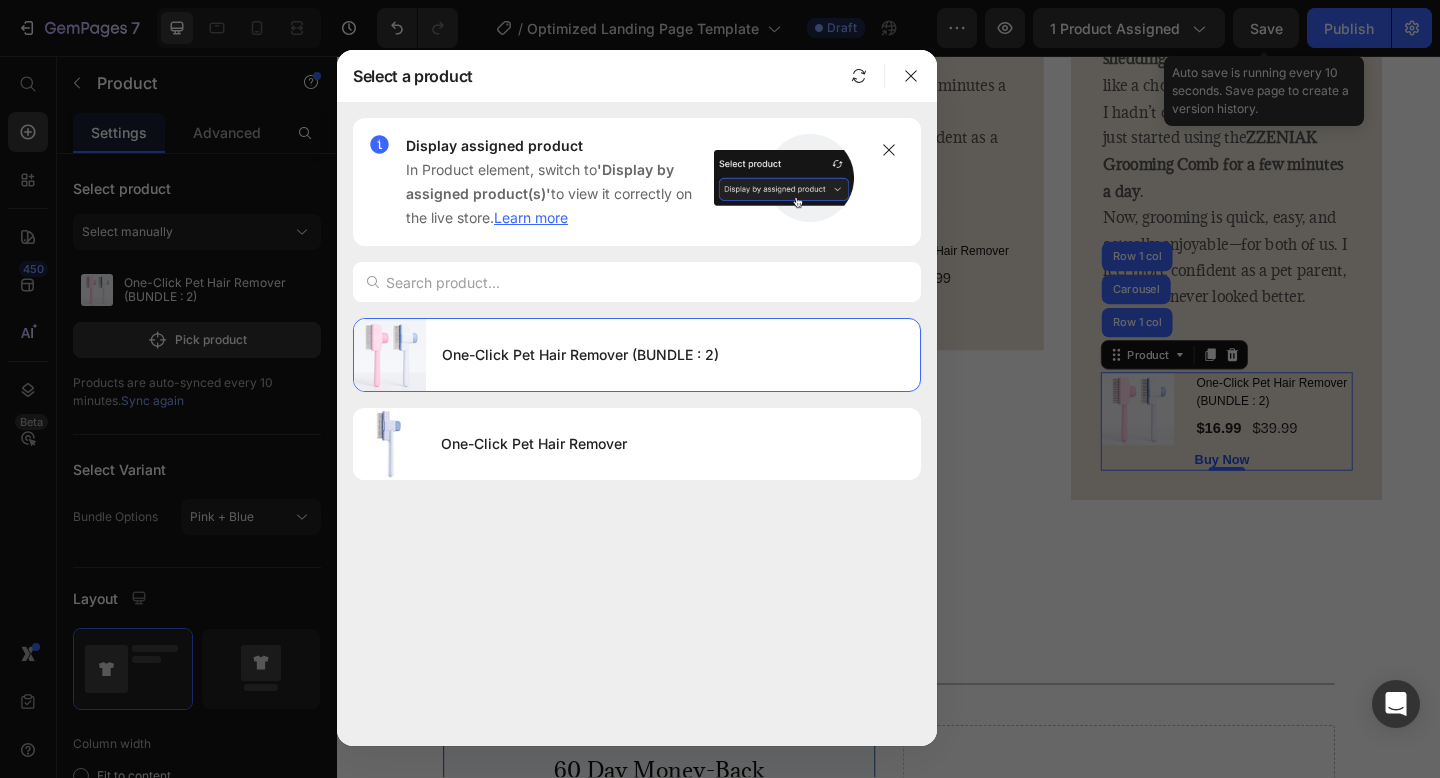 drag, startPoint x: 468, startPoint y: 429, endPoint x: 731, endPoint y: 197, distance: 350.70358 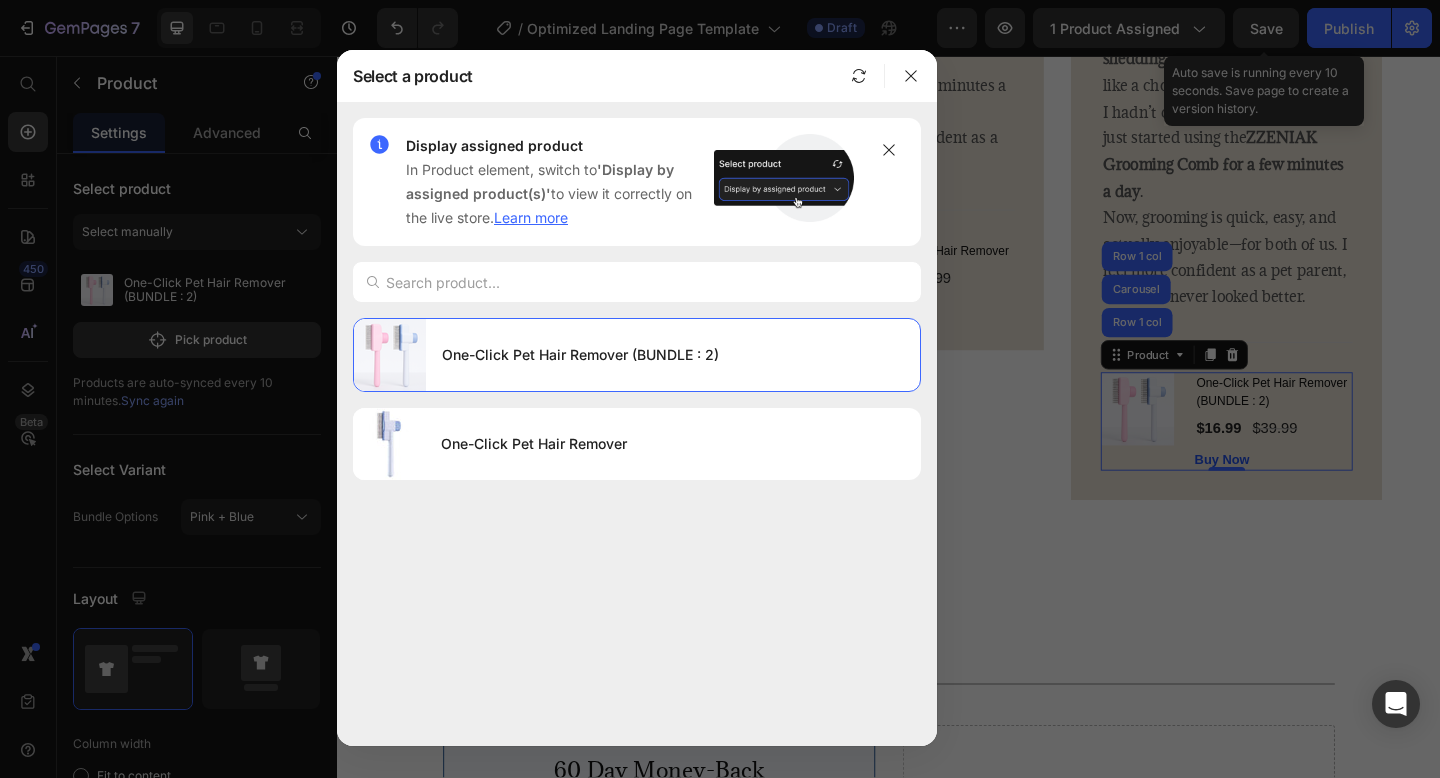 click on "One-Click Pet Hair Remover" at bounding box center [673, 444] 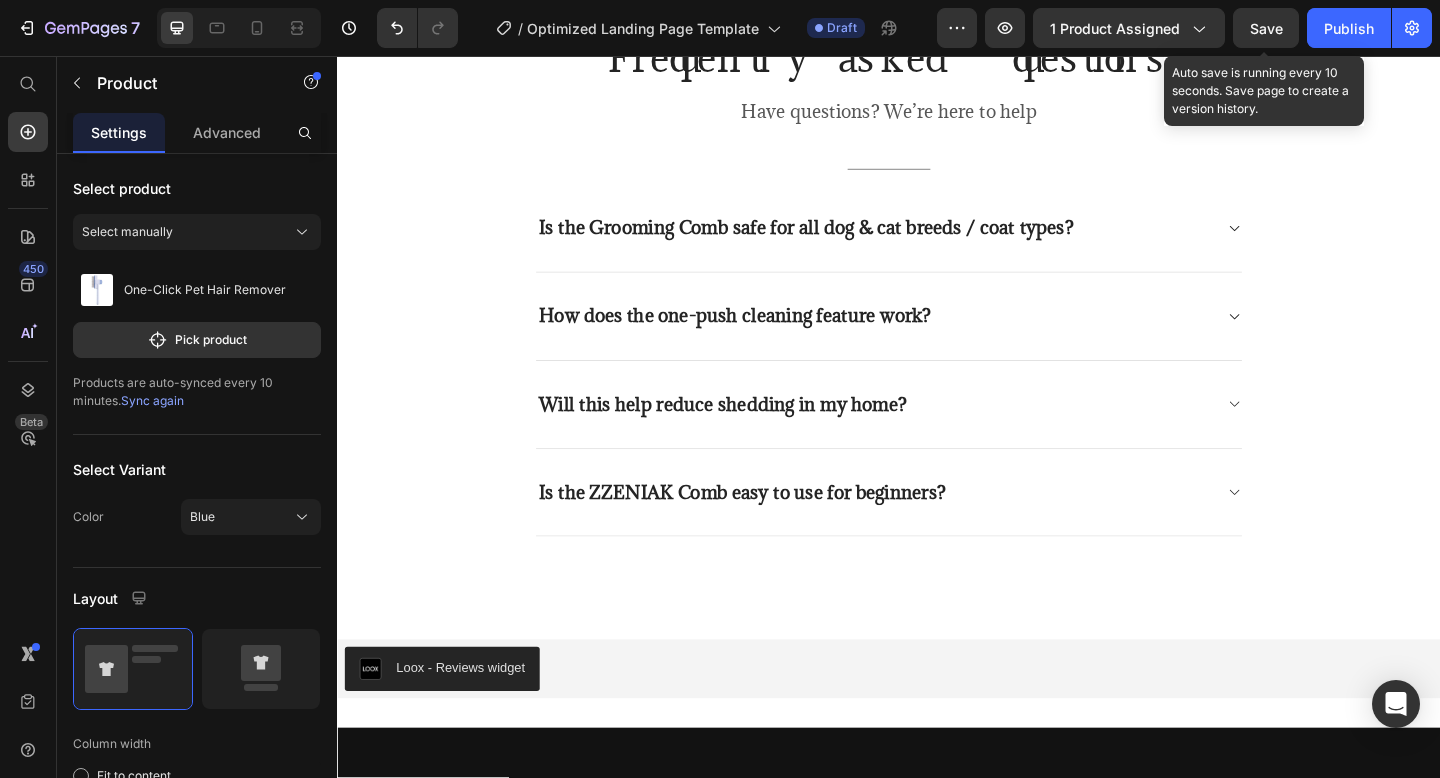 scroll, scrollTop: 5385, scrollLeft: 0, axis: vertical 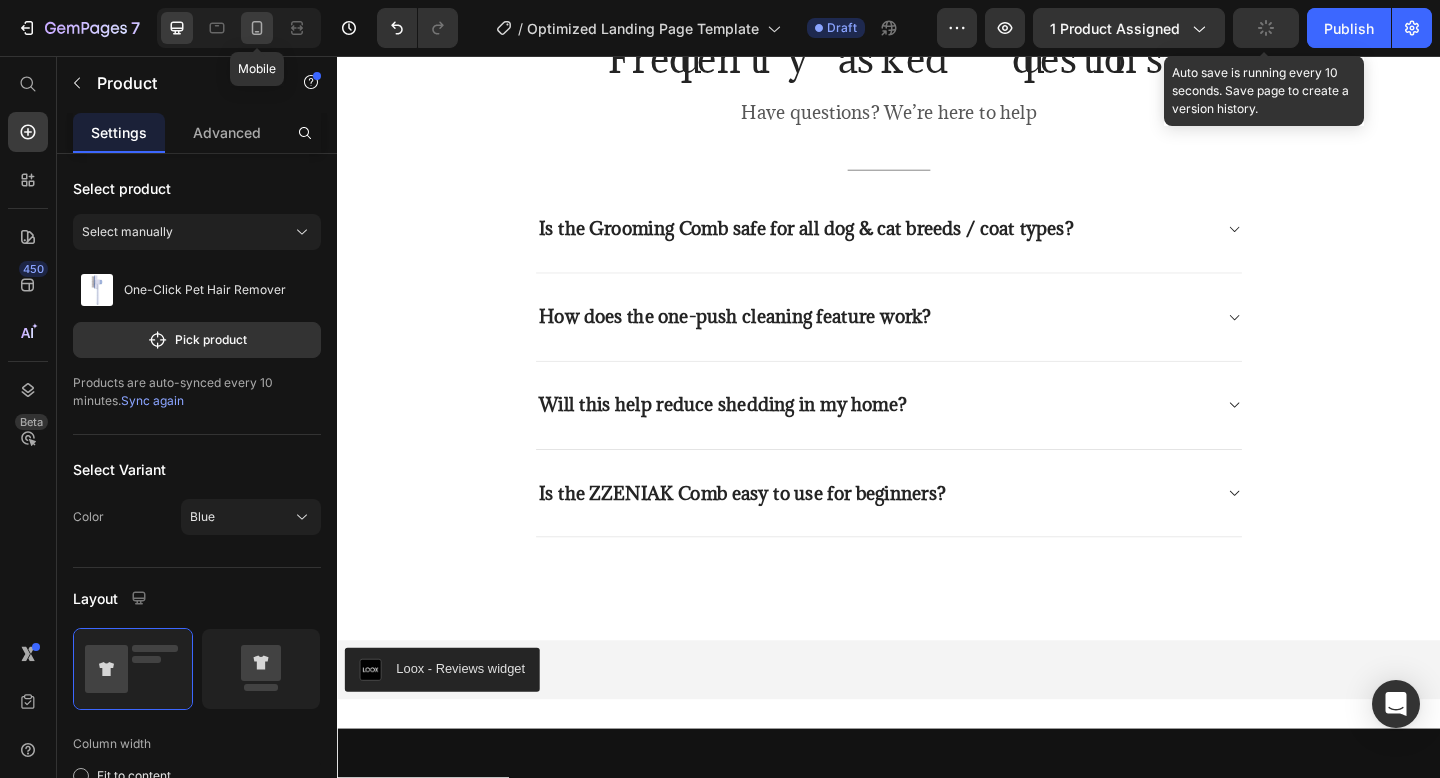 click 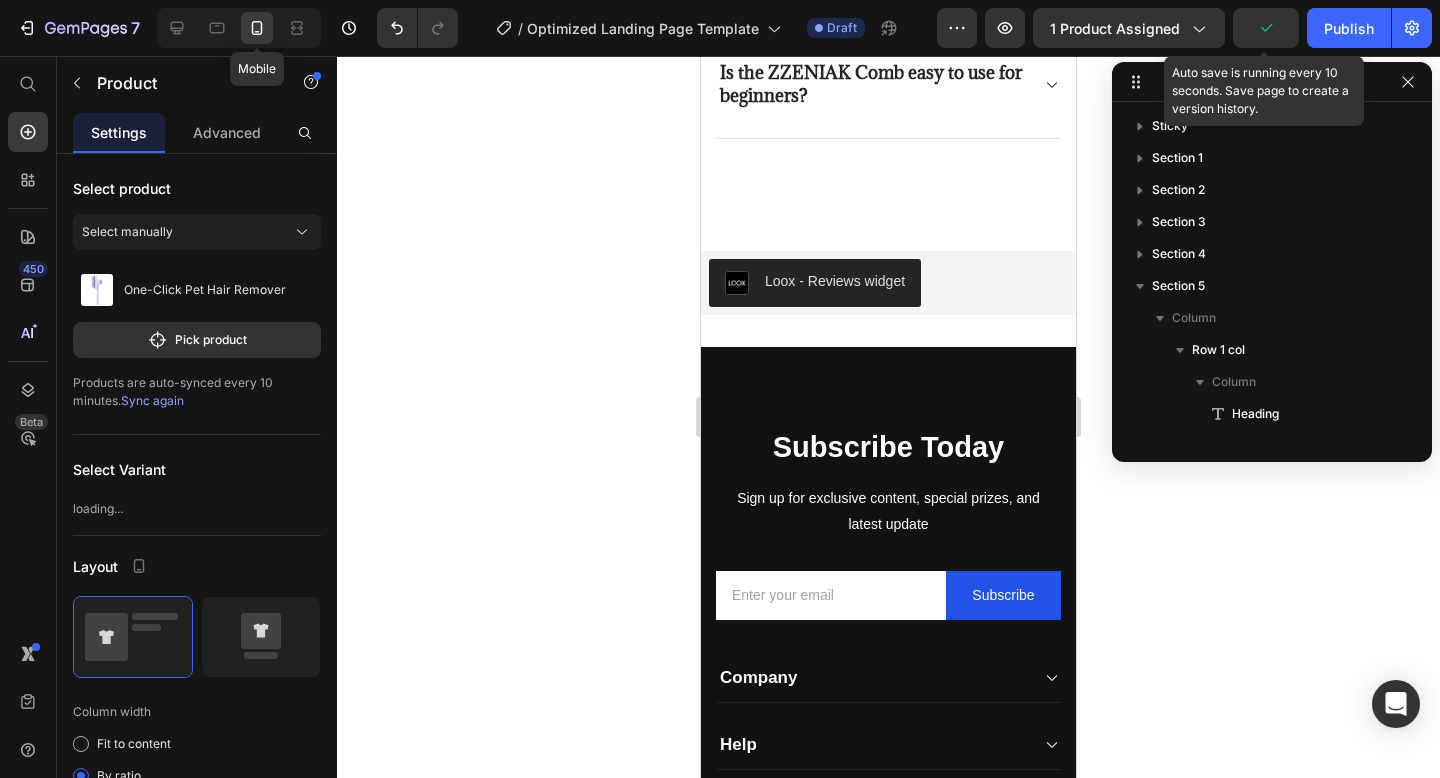 scroll, scrollTop: 598, scrollLeft: 0, axis: vertical 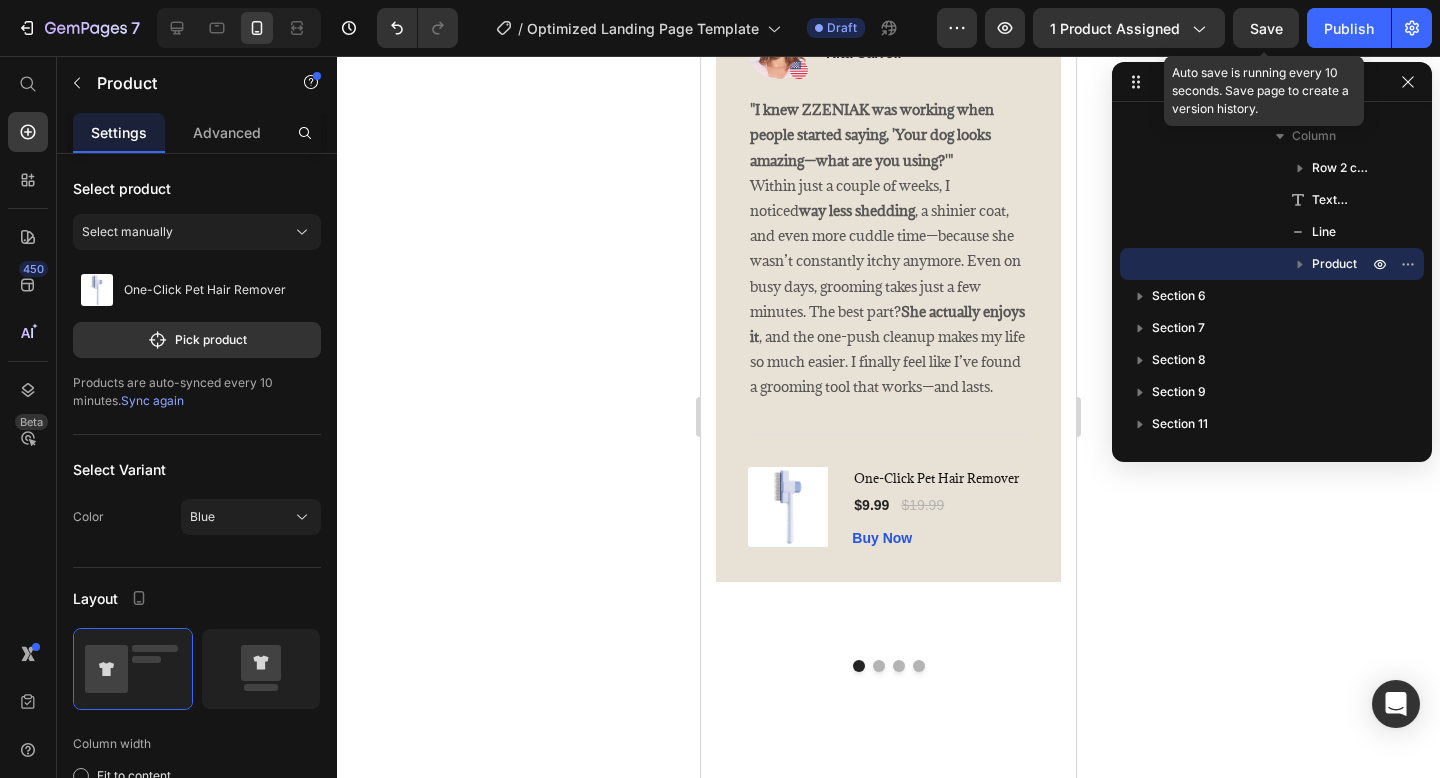 click at bounding box center (888, -242) 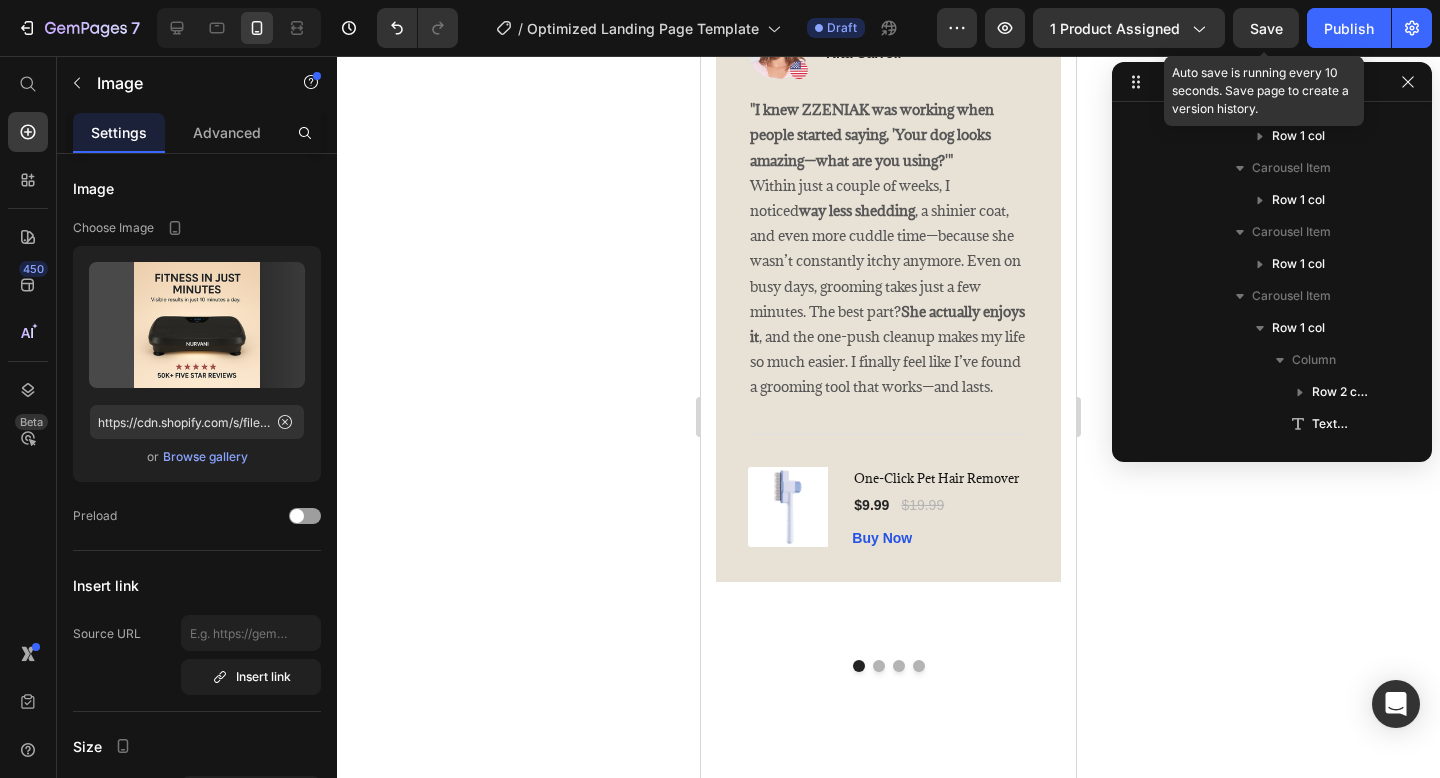 scroll, scrollTop: 218, scrollLeft: 0, axis: vertical 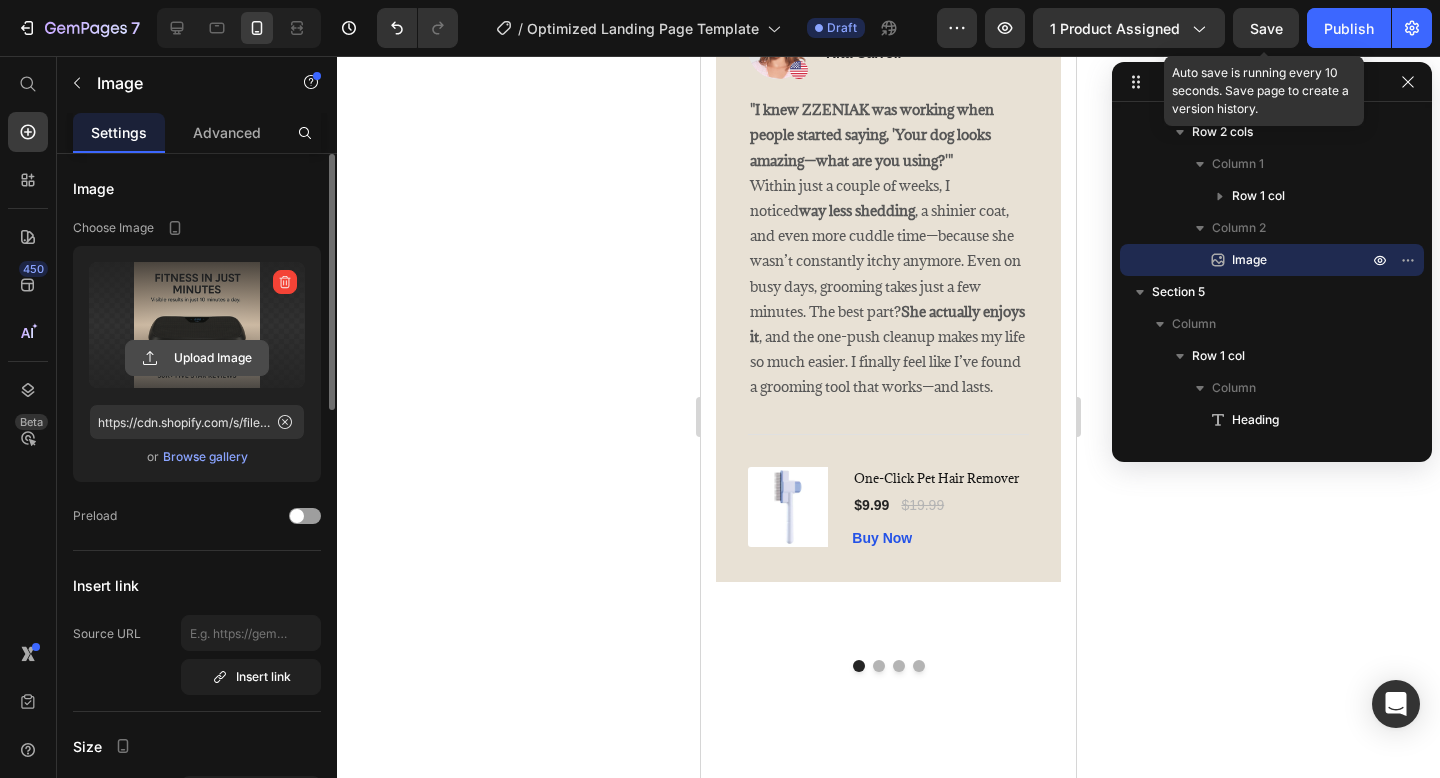 click 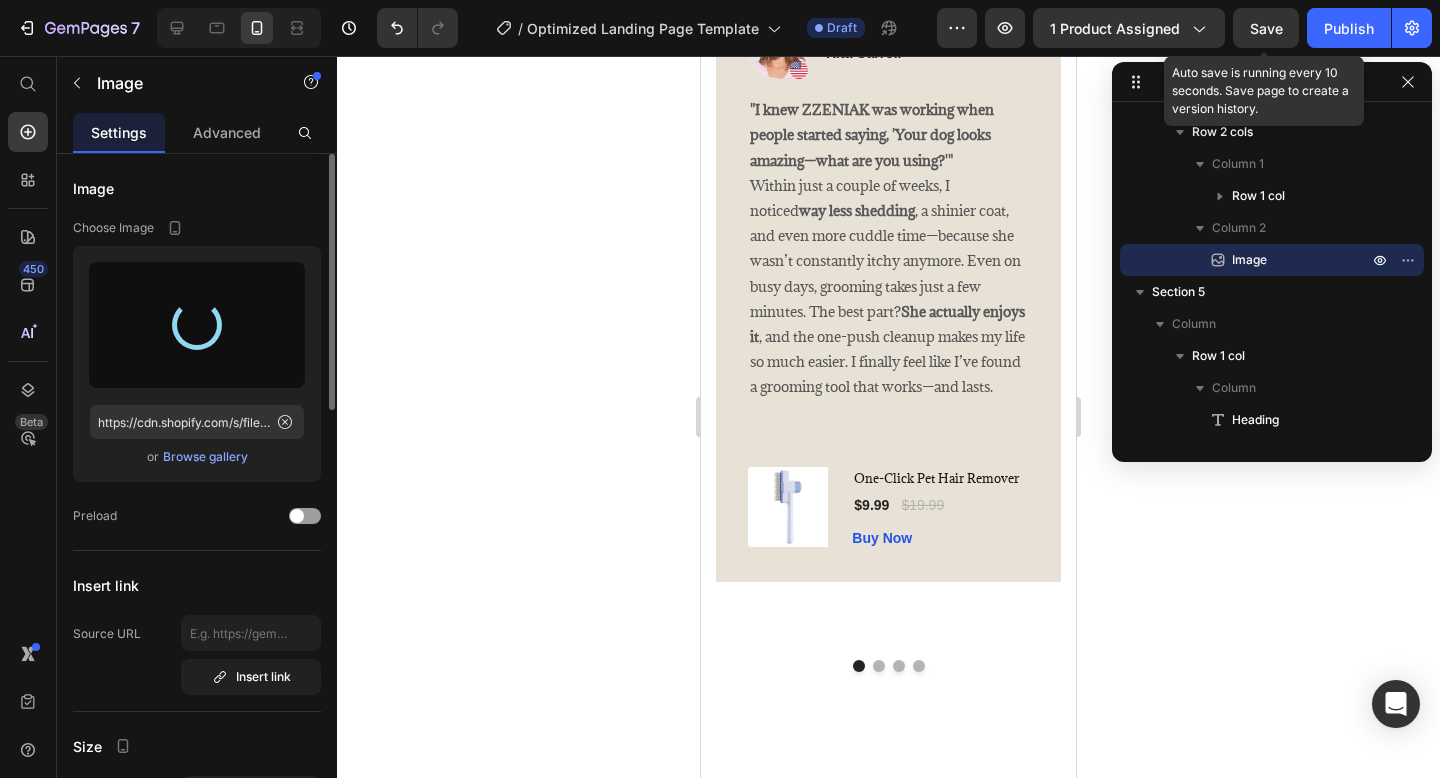 type on "https://cdn.shopify.com/s/files/1/0653/1743/7491/files/gempages_571403917636666183-04320c4b-bda4-4157-91aa-8f9aebc3d3f1.png" 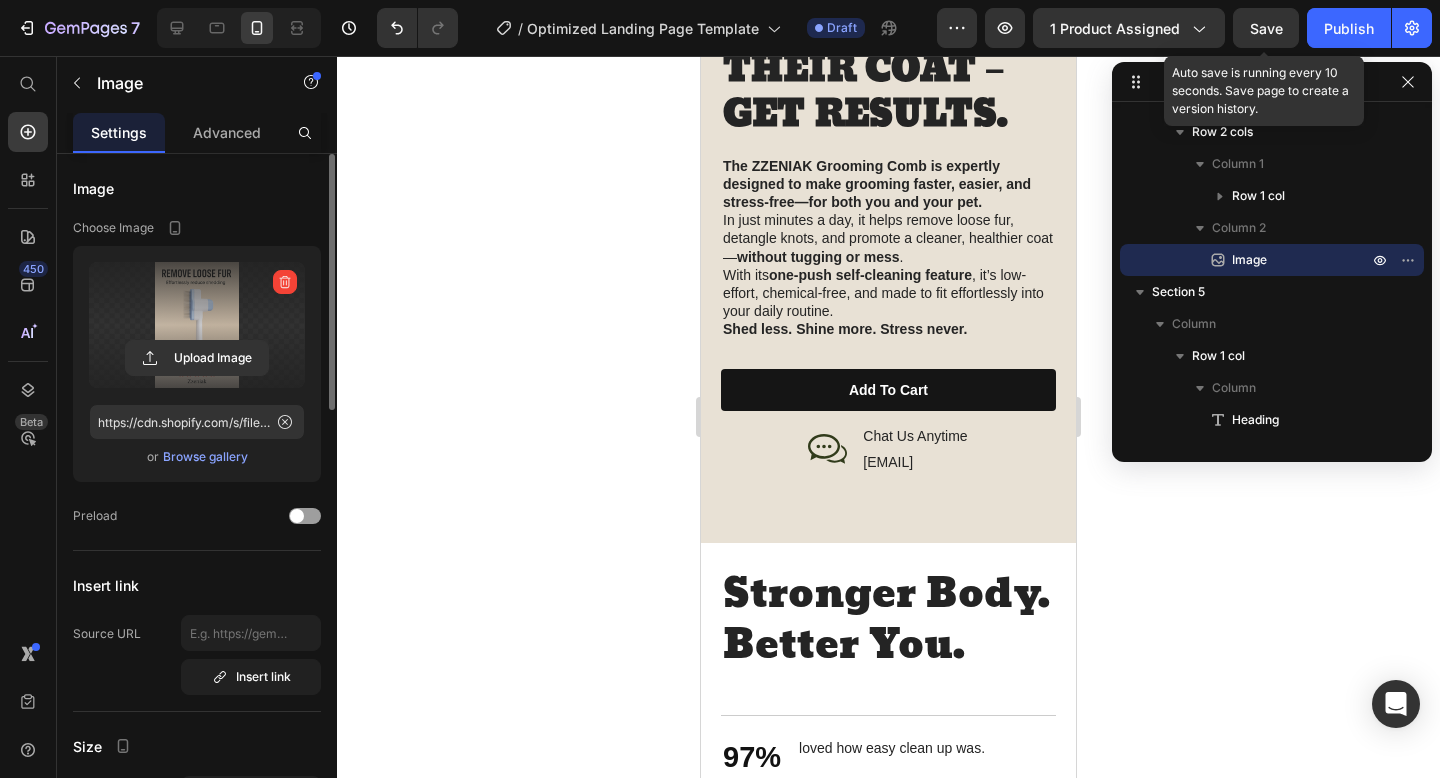 scroll, scrollTop: 1933, scrollLeft: 0, axis: vertical 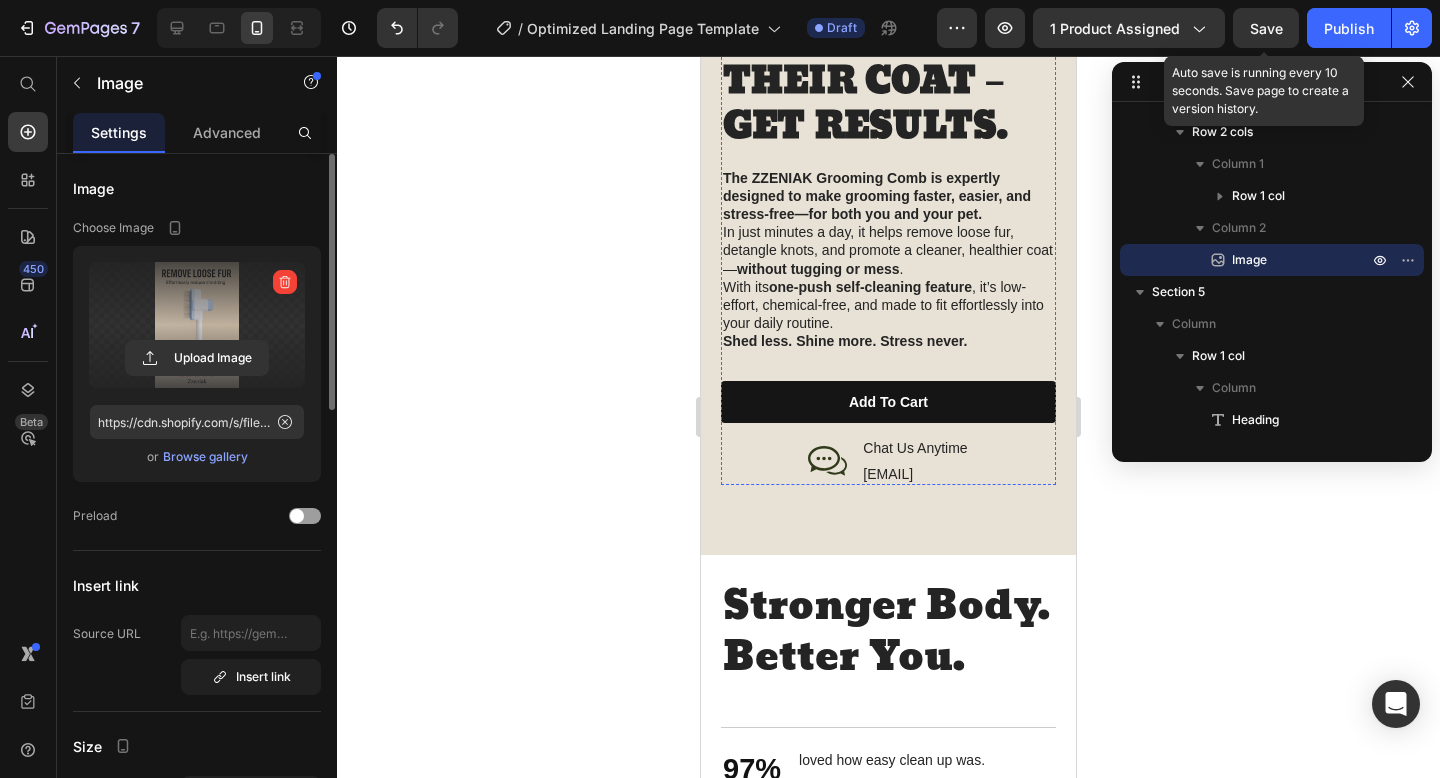 click at bounding box center (888, -20) 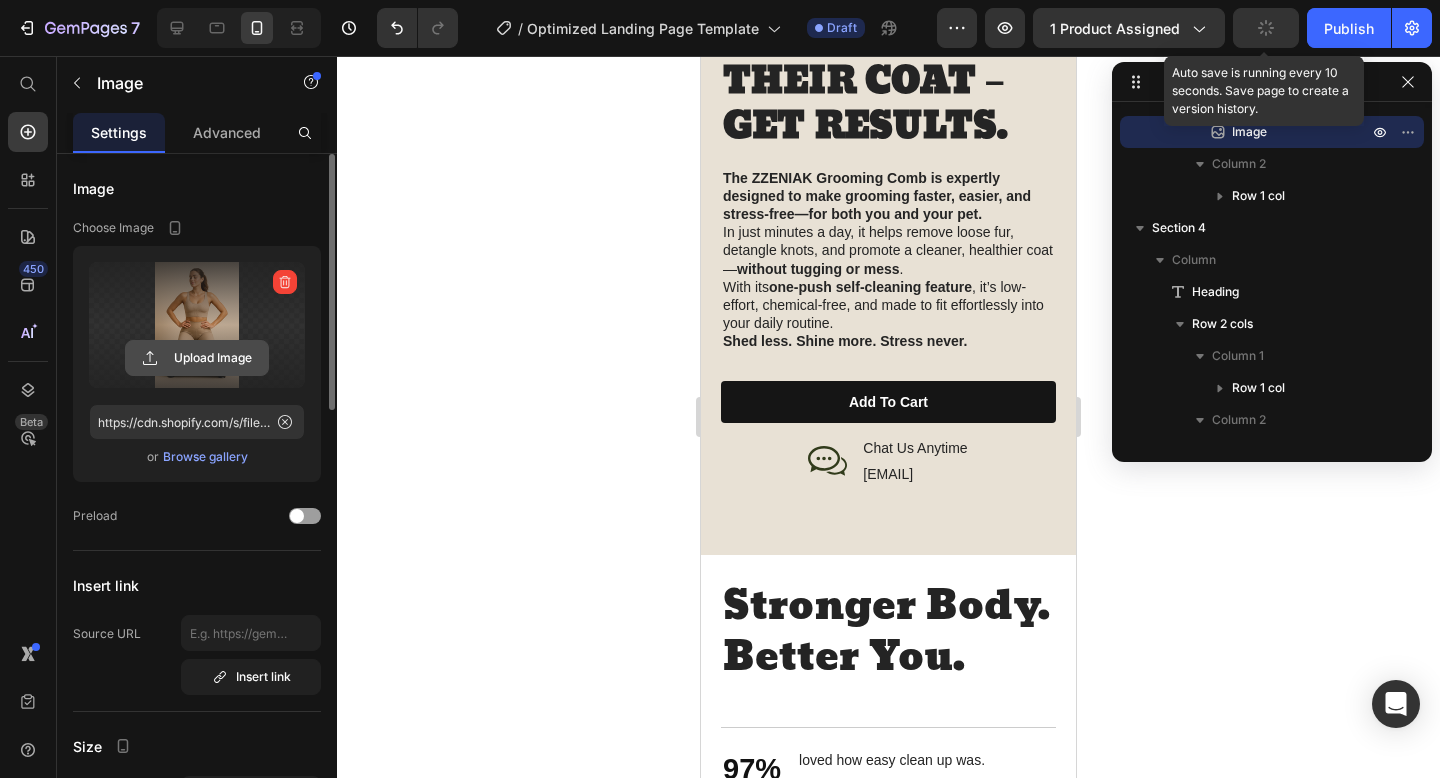 click 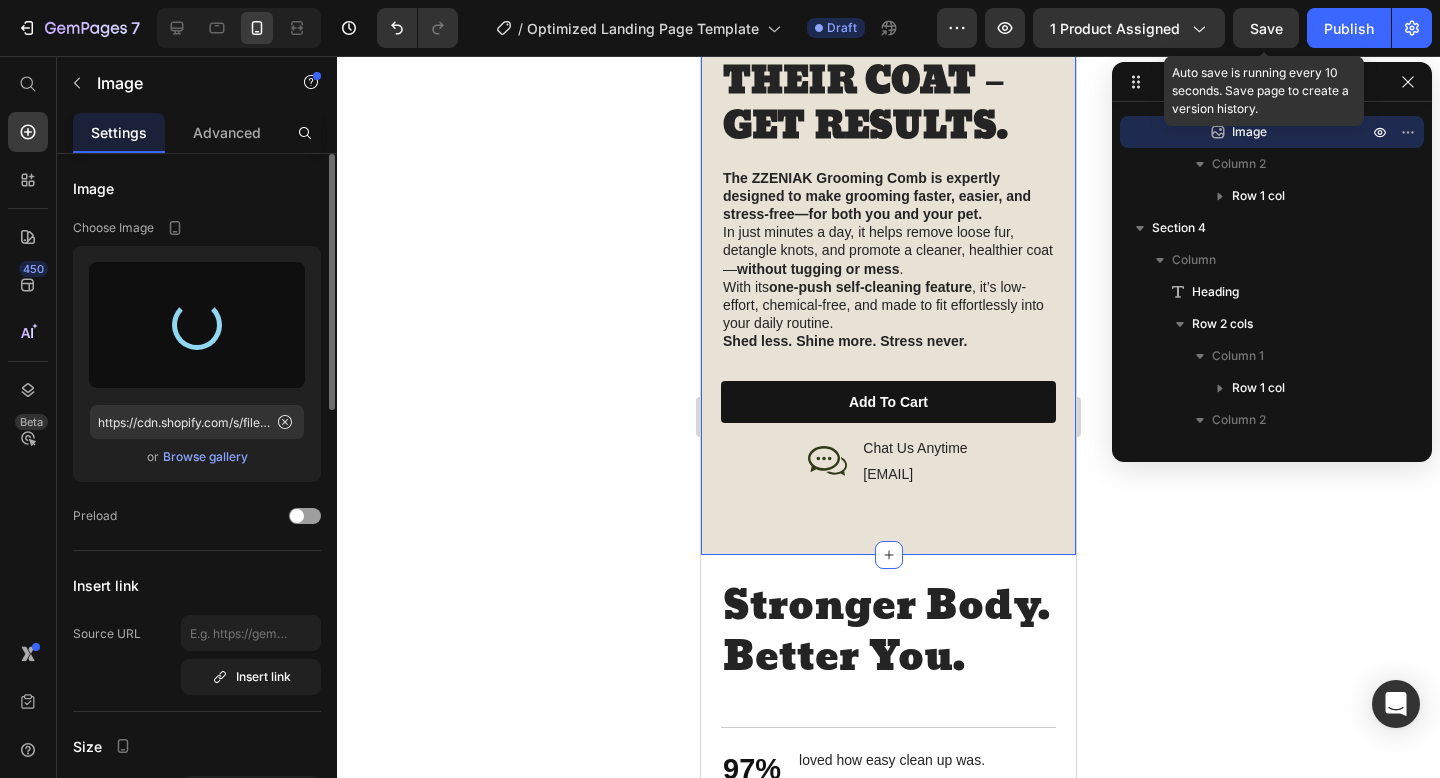 type on "https://cdn.shopify.com/s/files/1/0653/1743/7491/files/gempages_571403917636666183-ce037803-3040-4732-8b5d-e42cf84eb9b2.png" 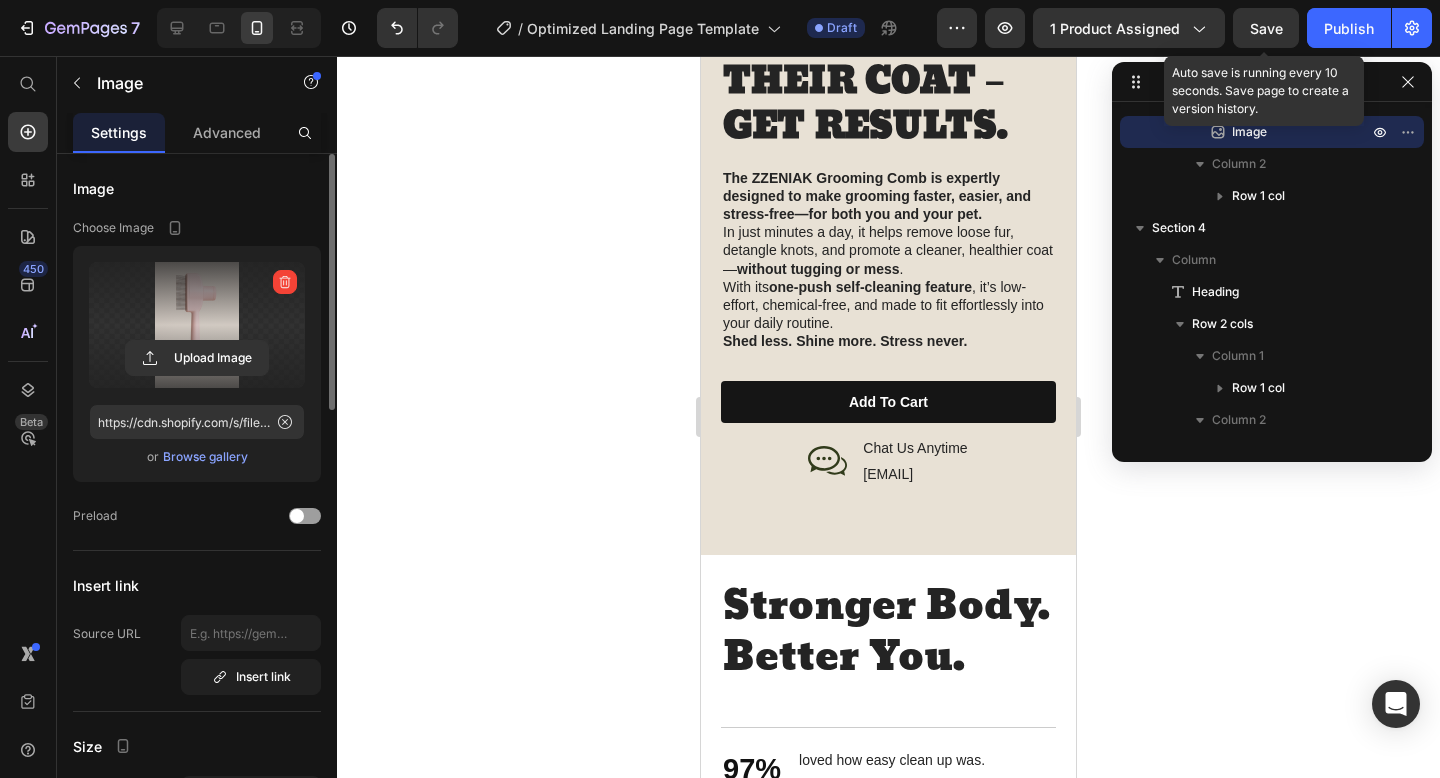 click 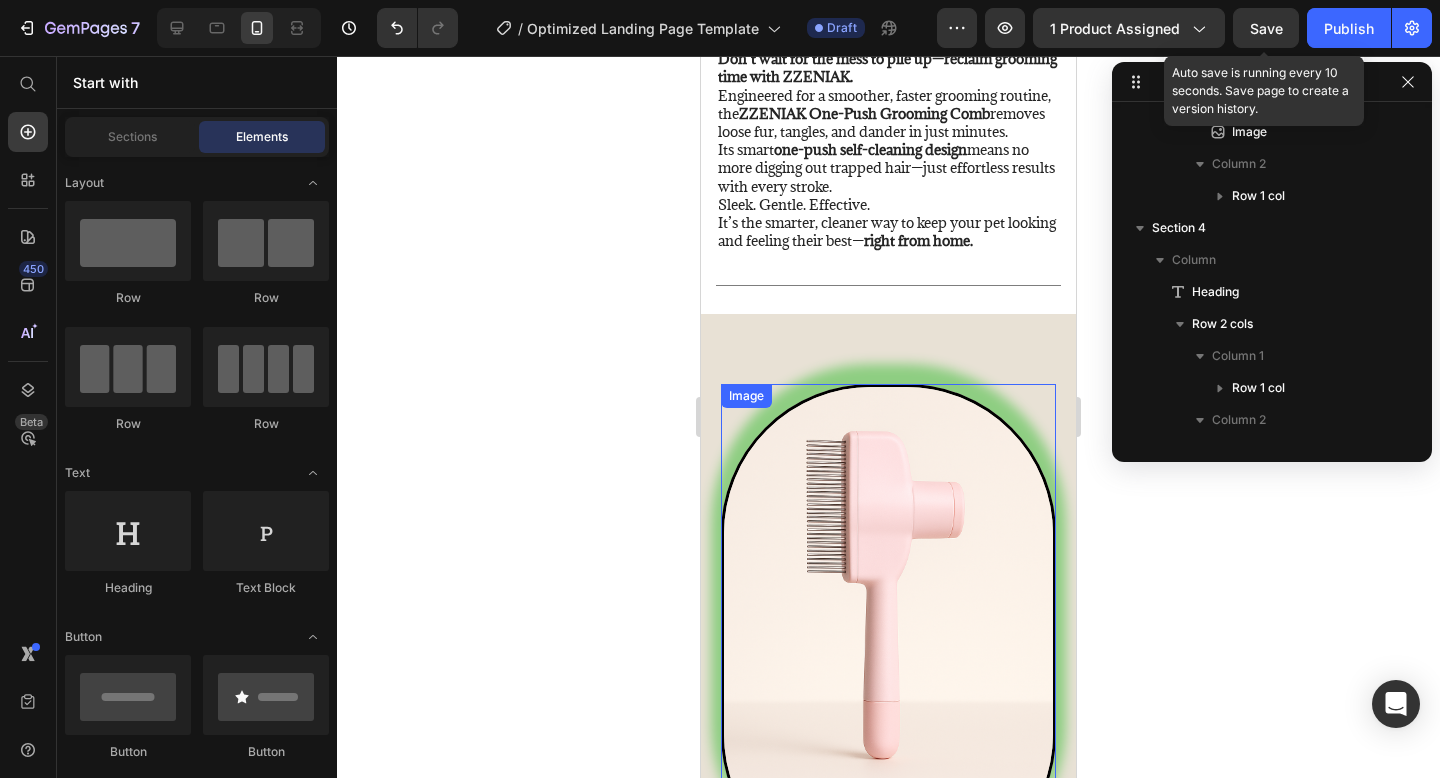 scroll, scrollTop: 2127, scrollLeft: 0, axis: vertical 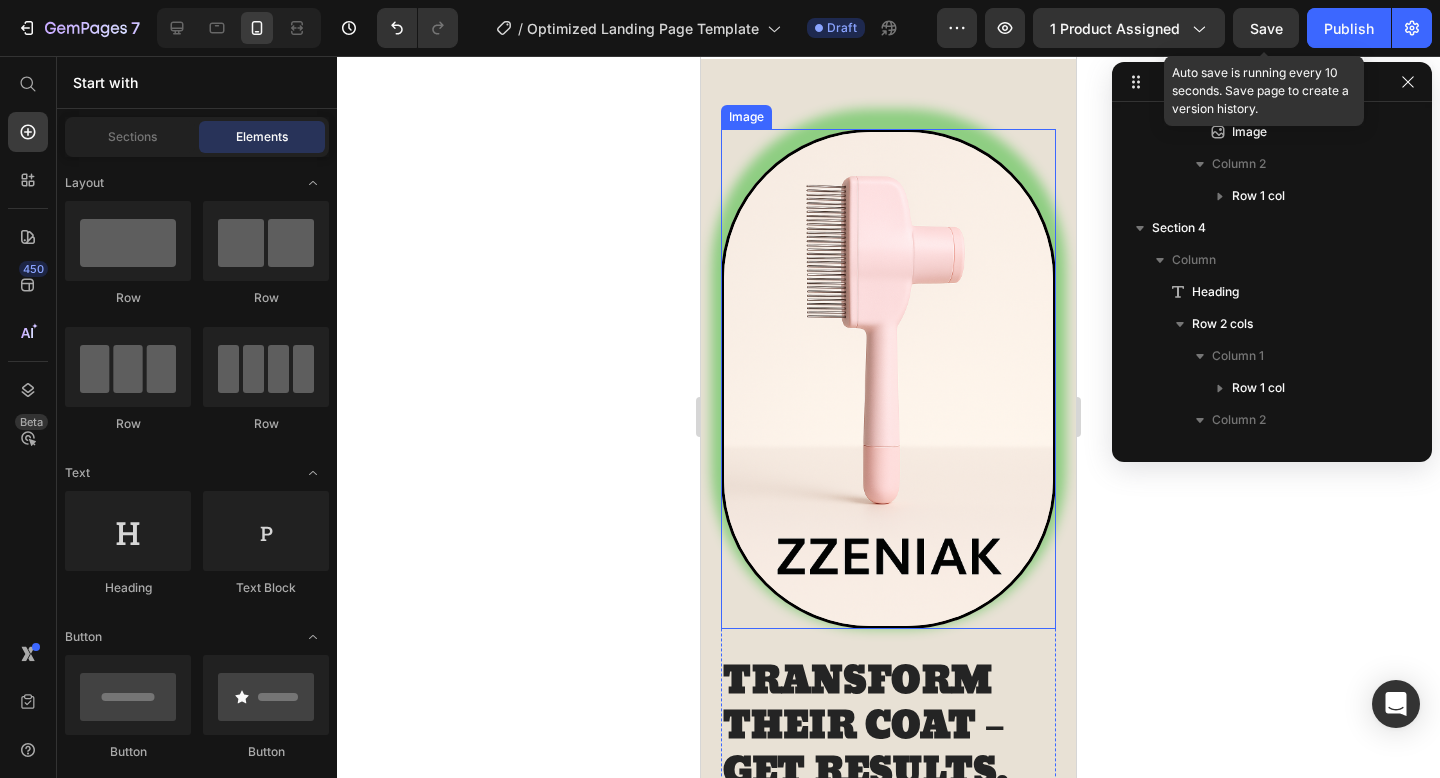 click at bounding box center (888, 379) 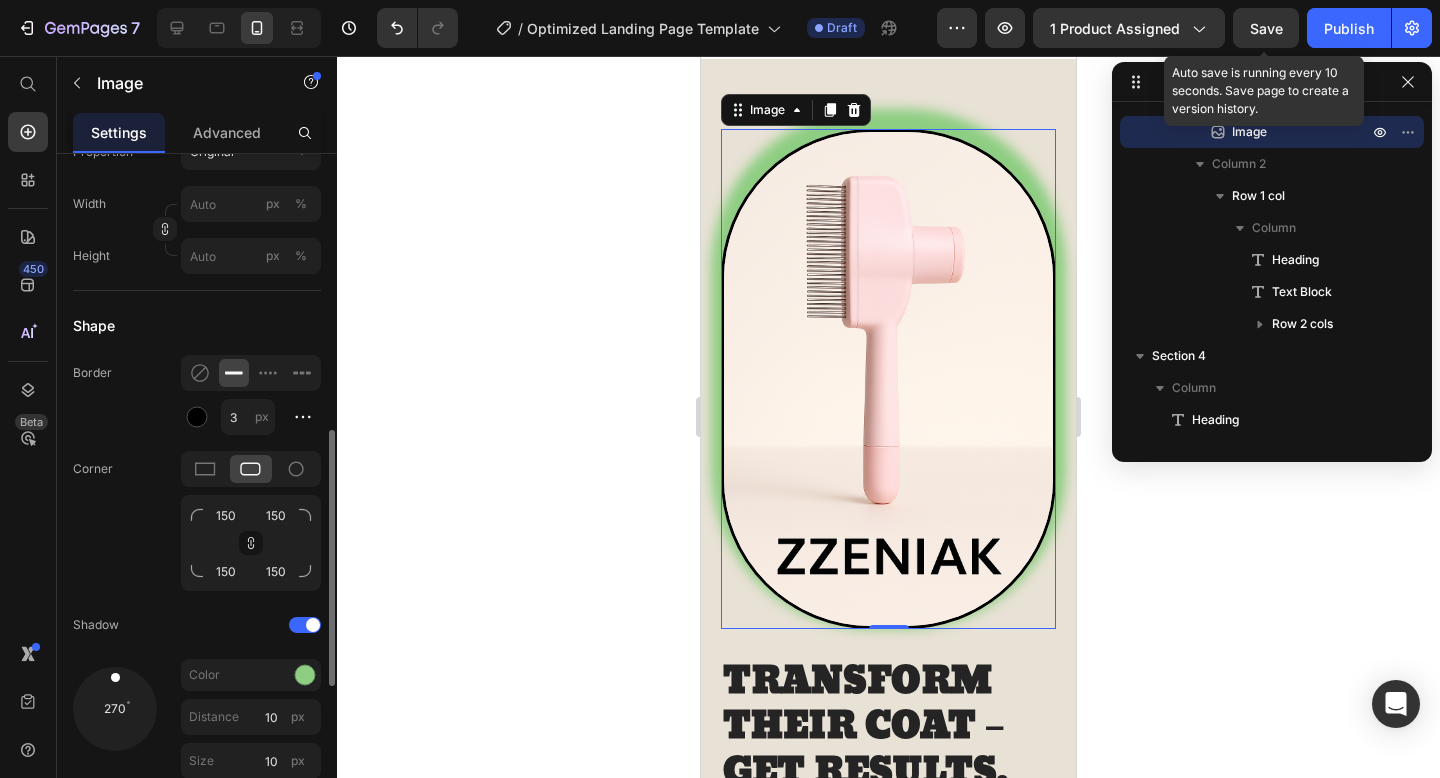 scroll, scrollTop: 702, scrollLeft: 0, axis: vertical 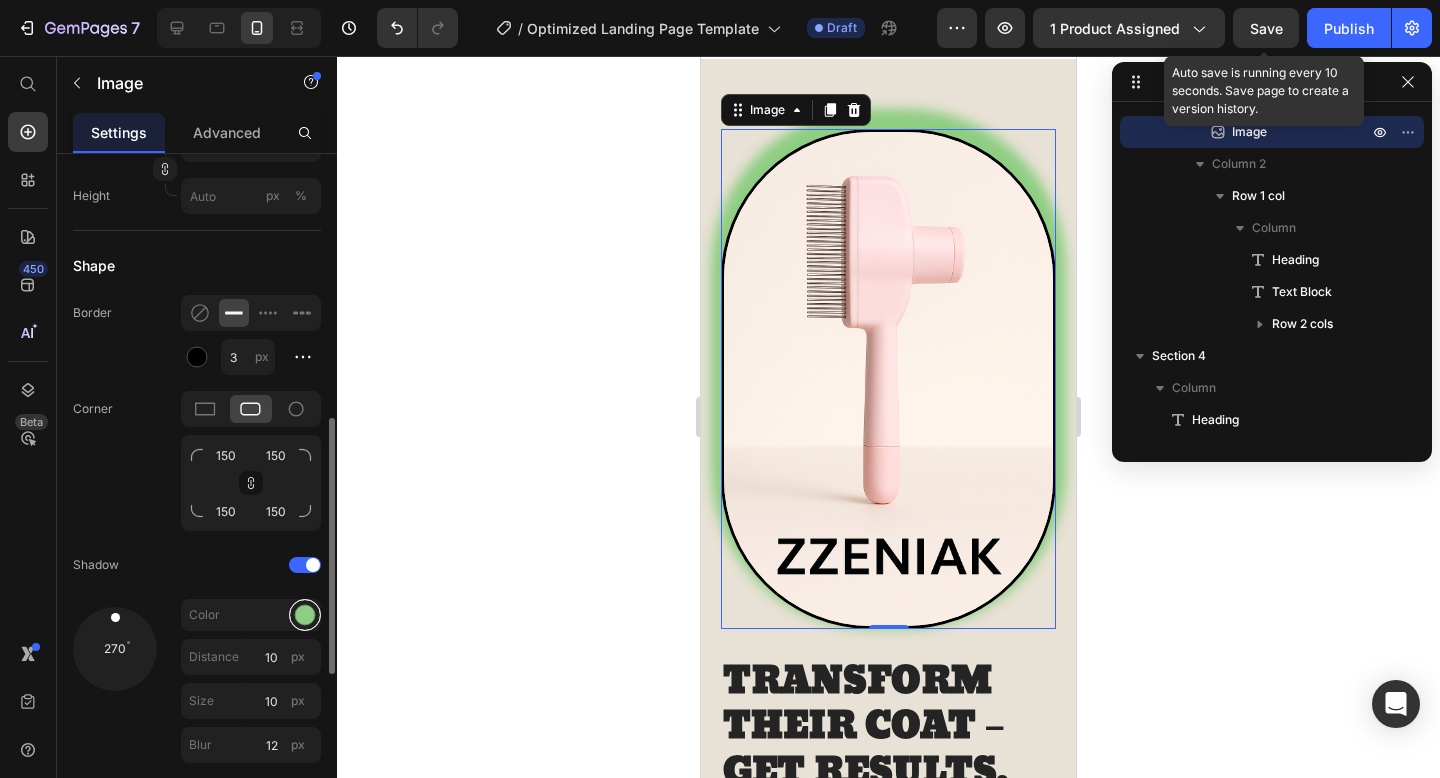 click at bounding box center [305, 615] 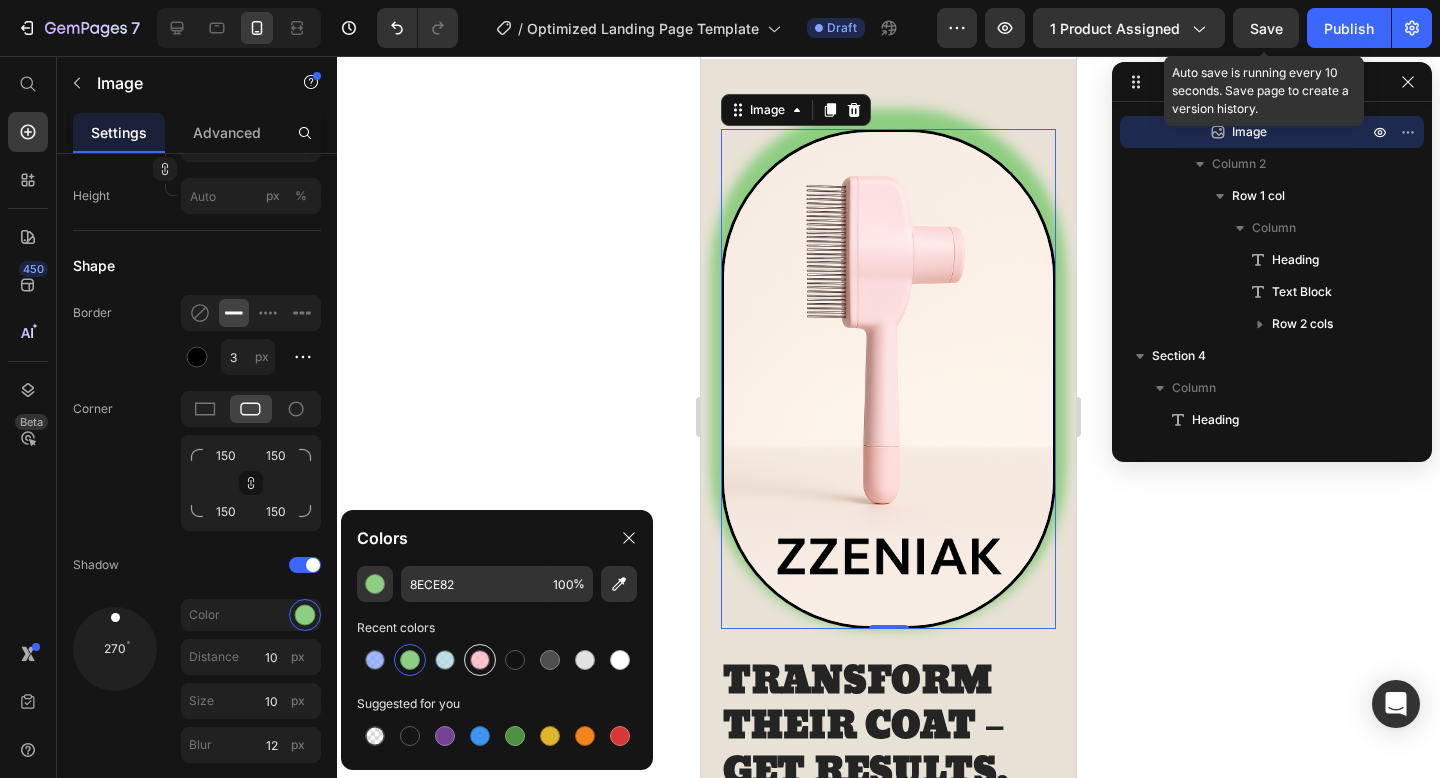 click at bounding box center [480, 660] 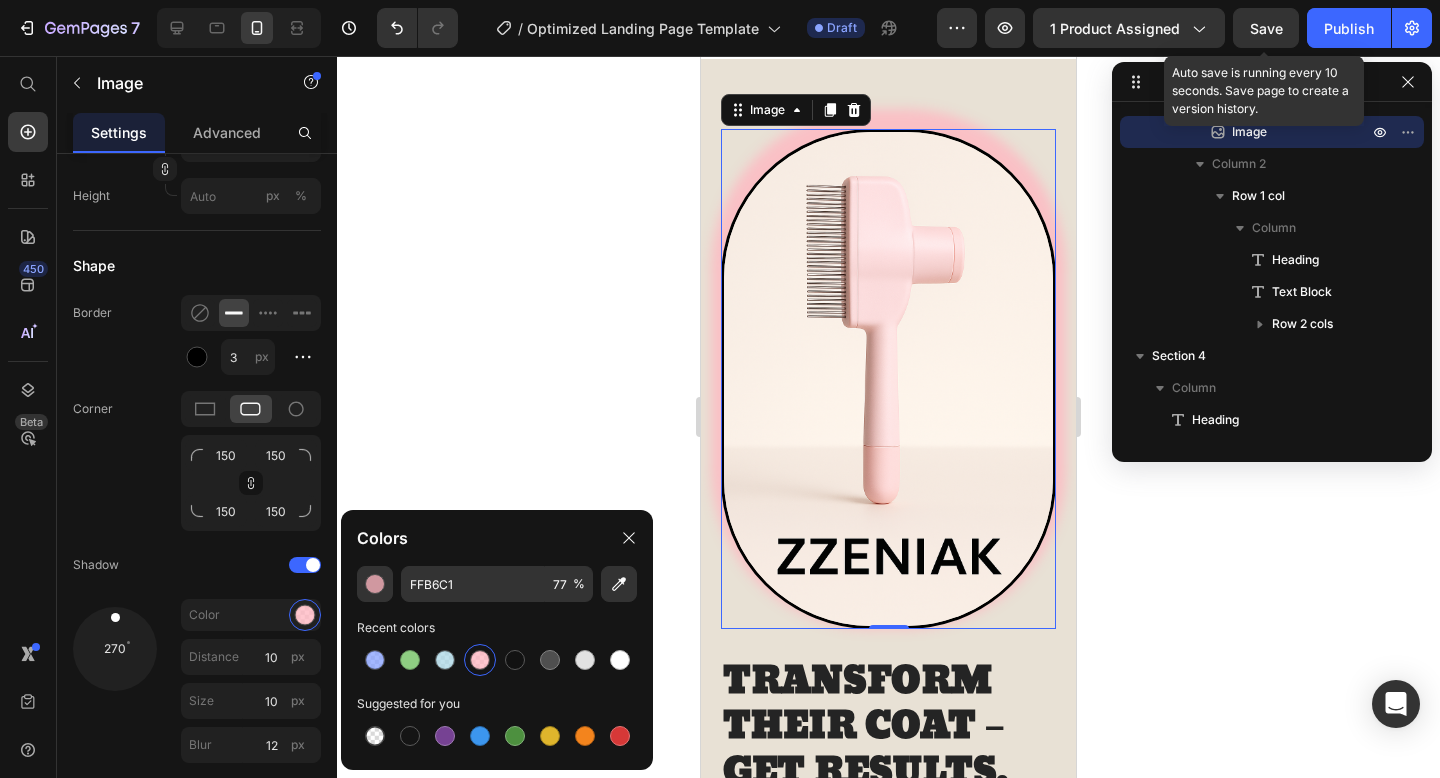 click 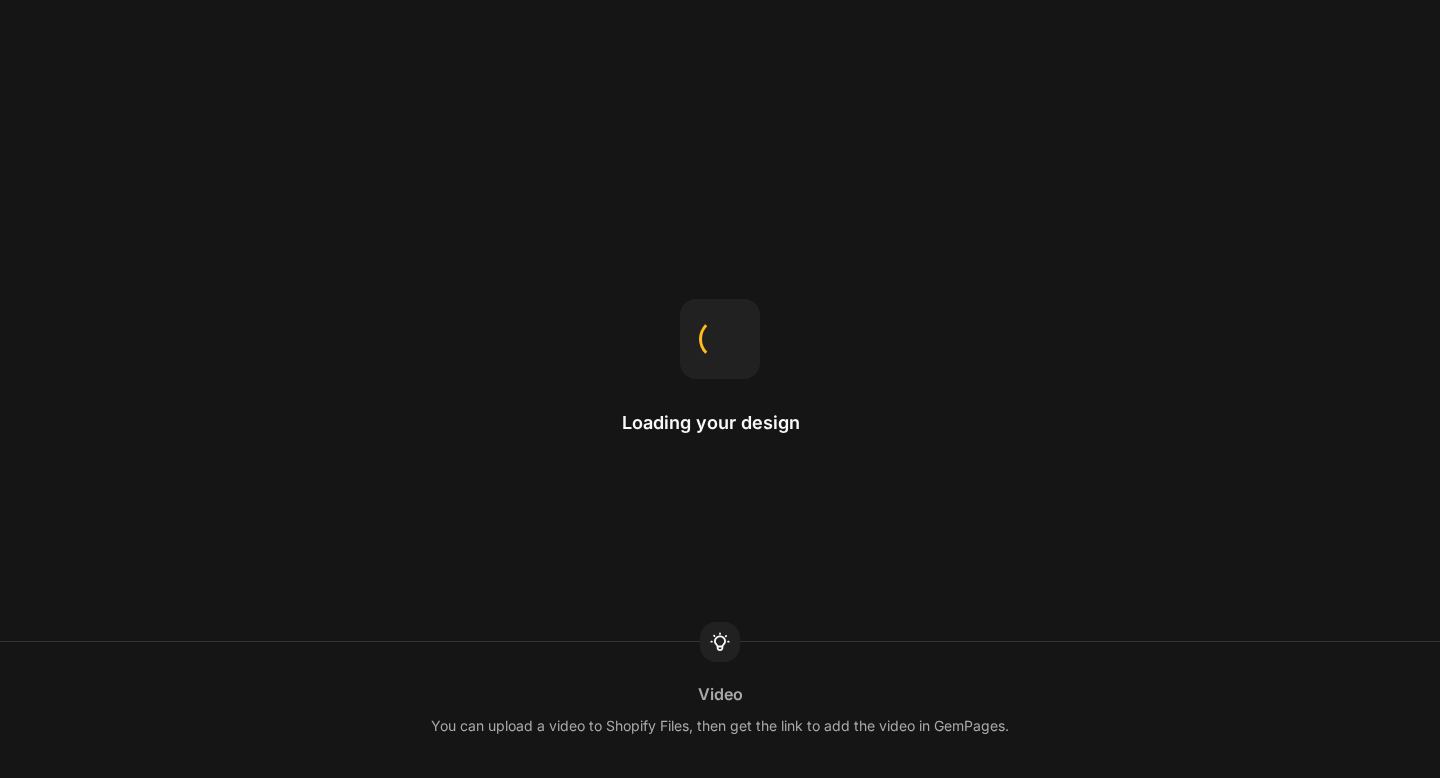 scroll, scrollTop: 0, scrollLeft: 0, axis: both 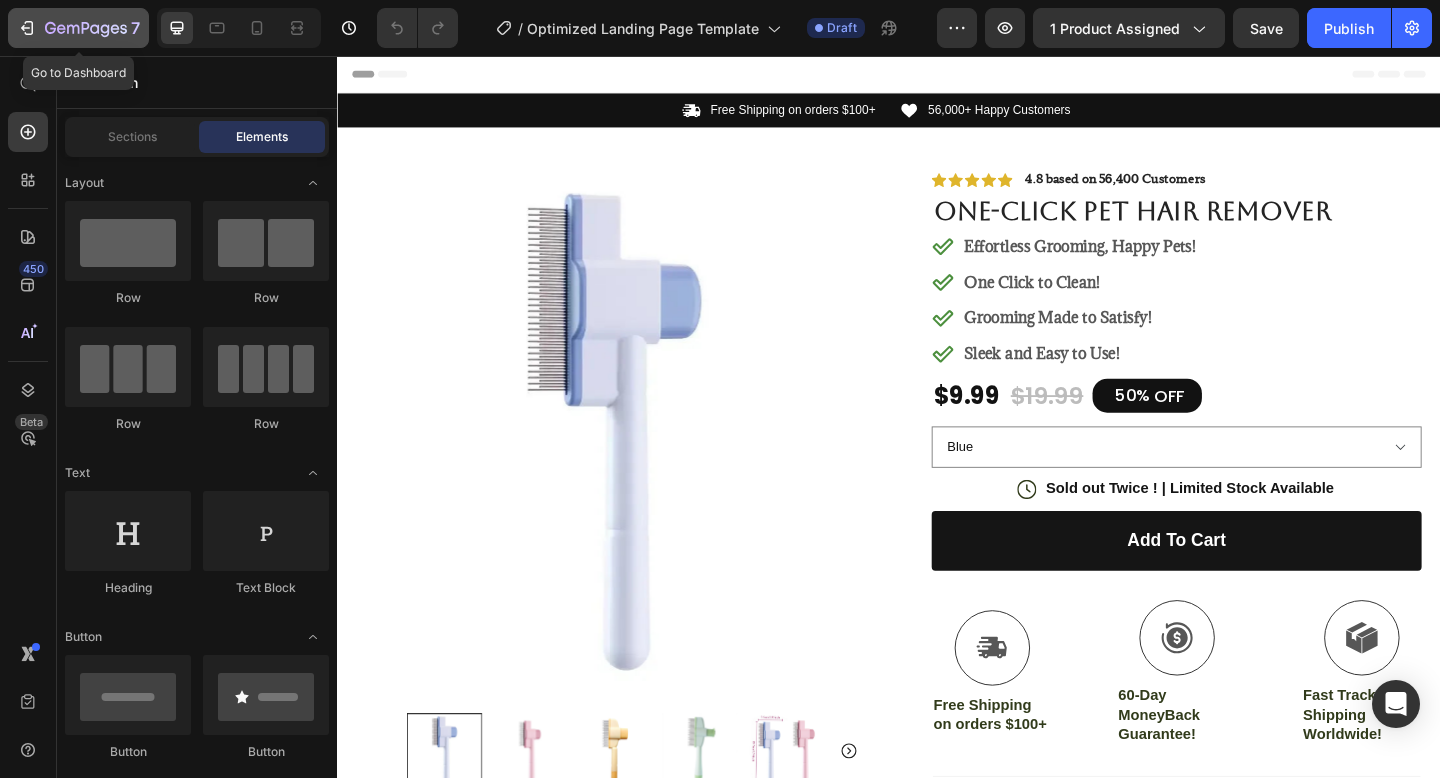 click 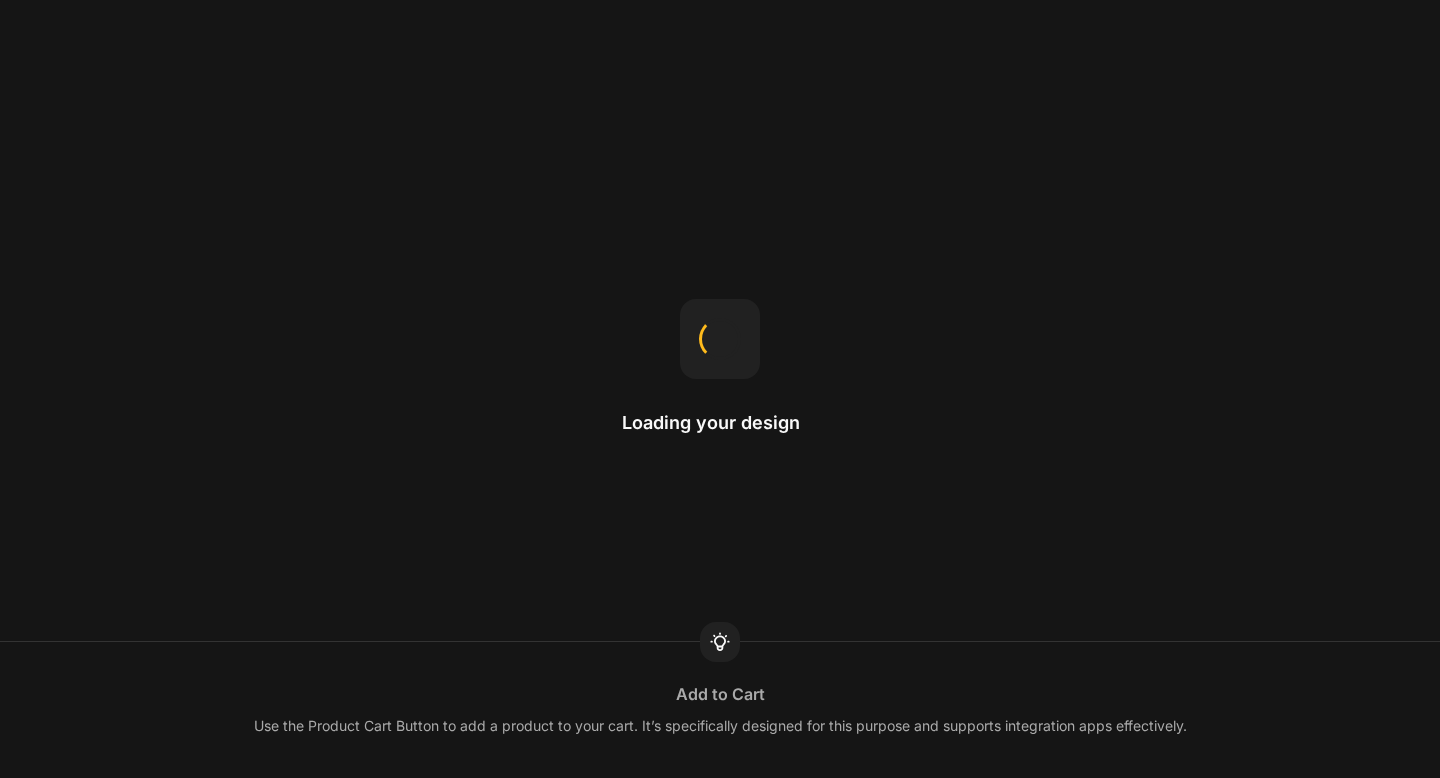 scroll, scrollTop: 0, scrollLeft: 0, axis: both 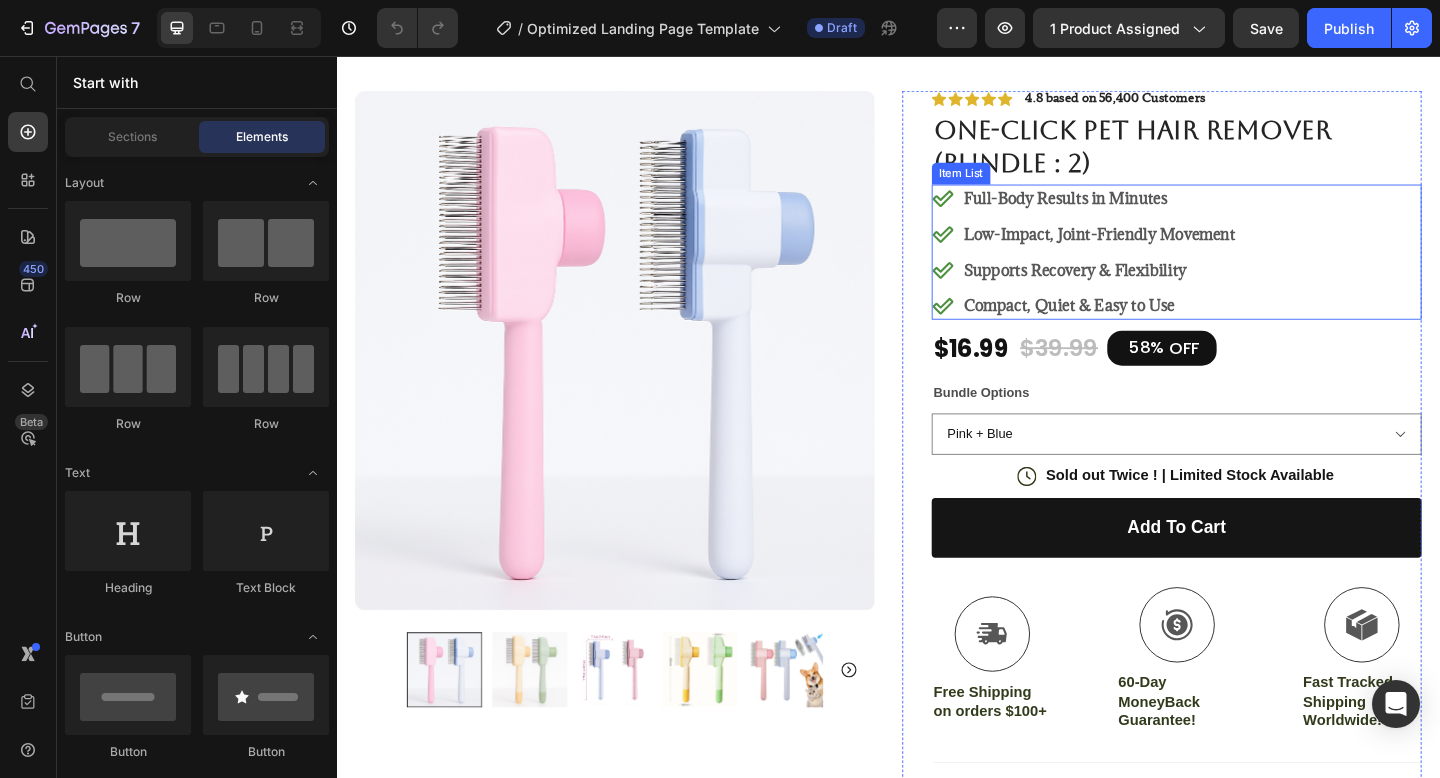 click on "Full-Body Results in Minutes" at bounding box center (1166, 211) 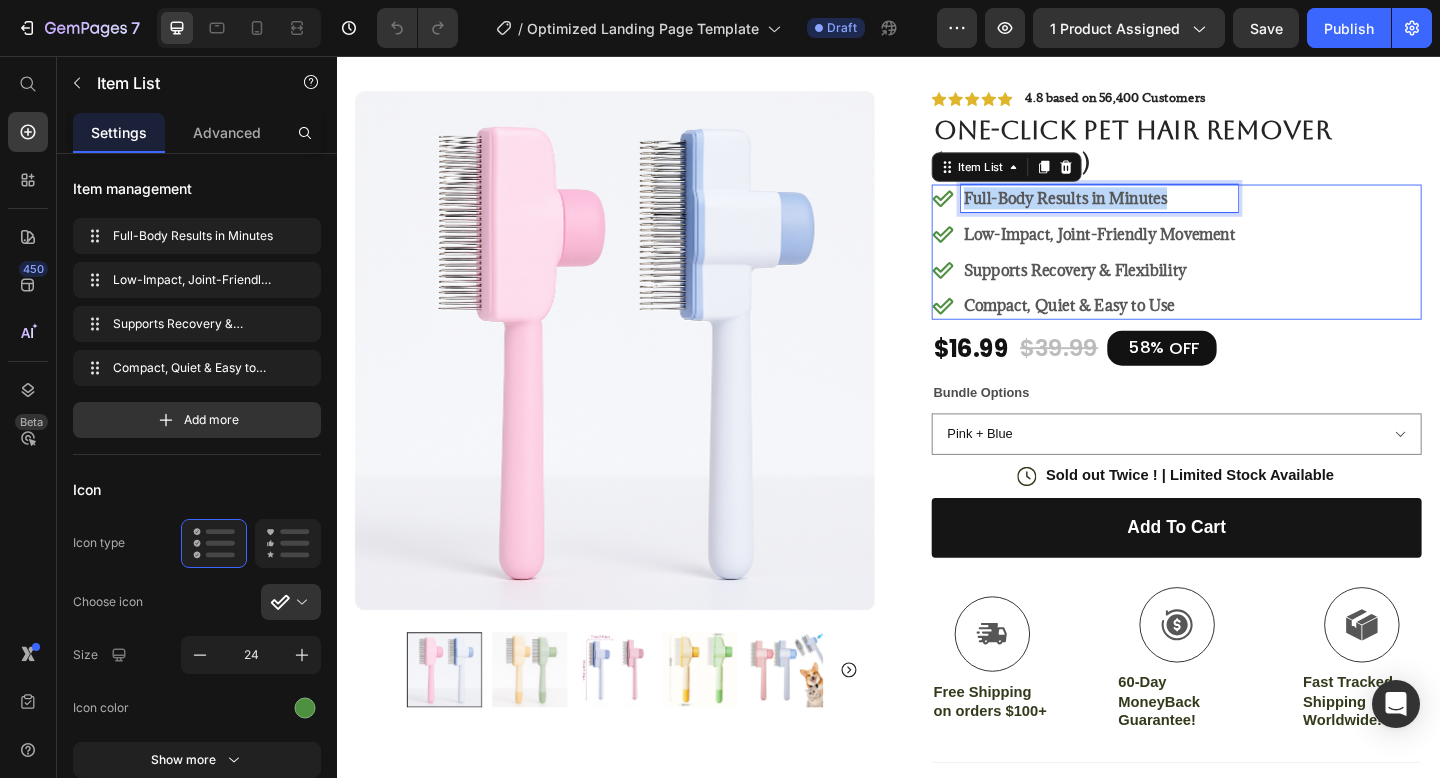 click on "Full-Body Results in Minutes" at bounding box center (1166, 211) 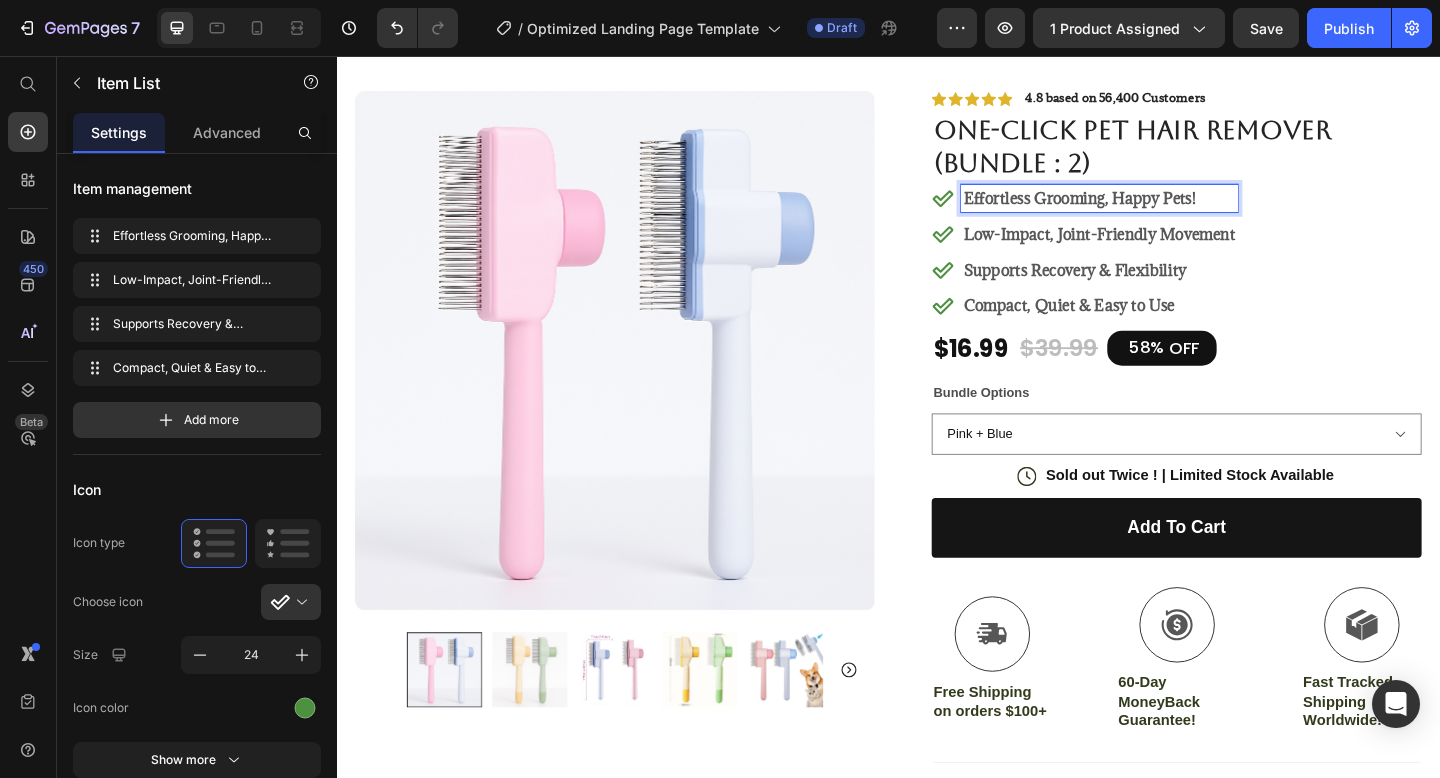 click on "Low-Impact, Joint-Friendly Movement" at bounding box center [1166, 250] 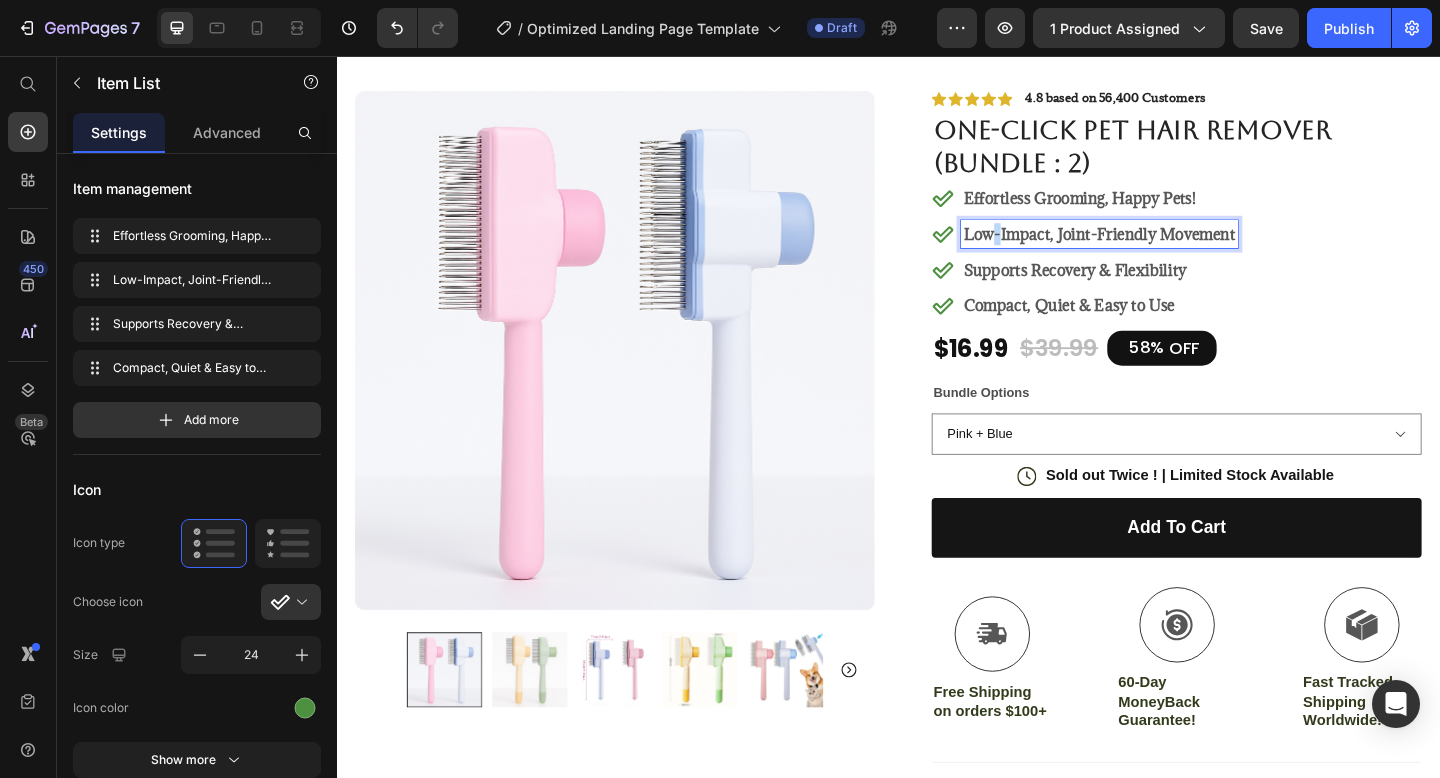 click on "Low-Impact, Joint-Friendly Movement" at bounding box center [1166, 250] 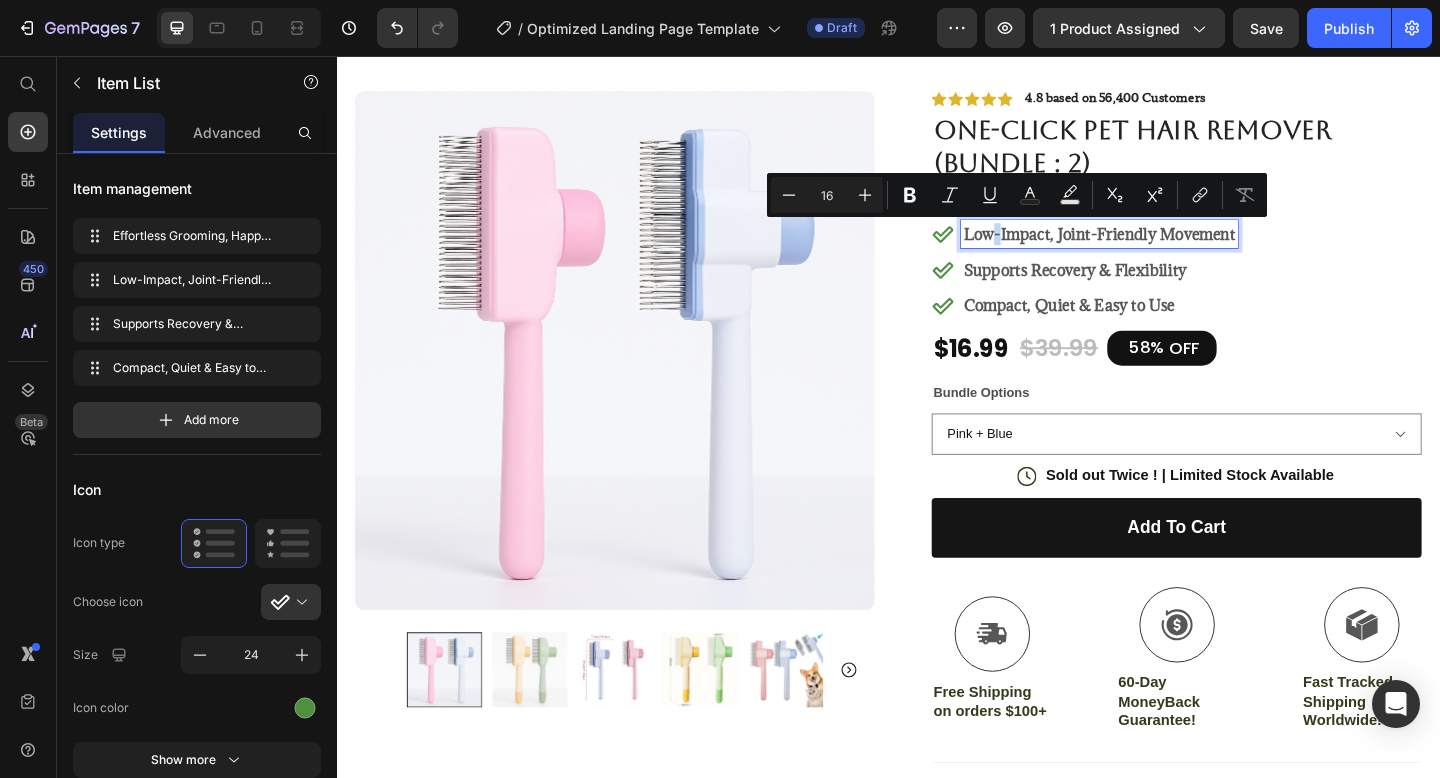click on "Low-Impact, Joint-Friendly Movement" at bounding box center [1166, 250] 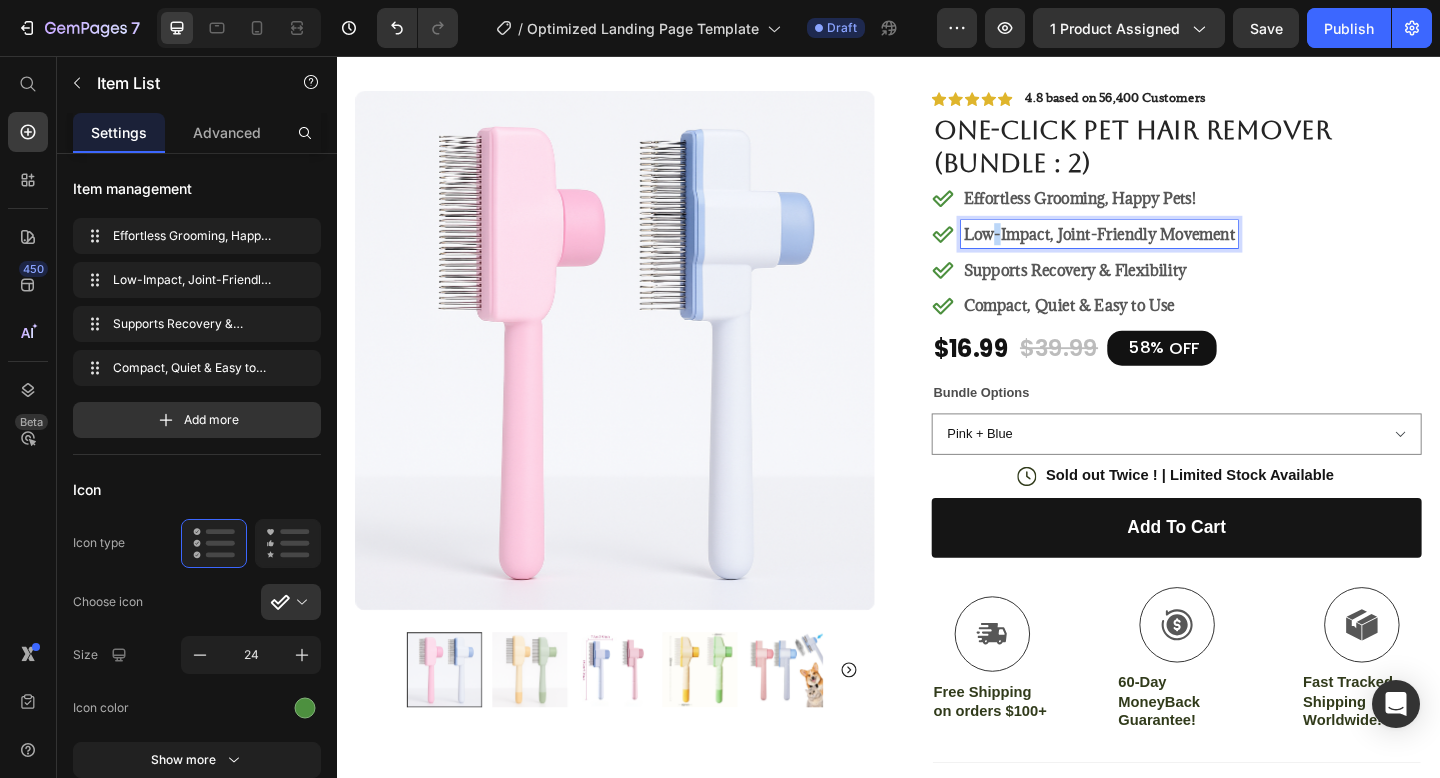 click on "Low-Impact, Joint-Friendly Movement" at bounding box center [1166, 250] 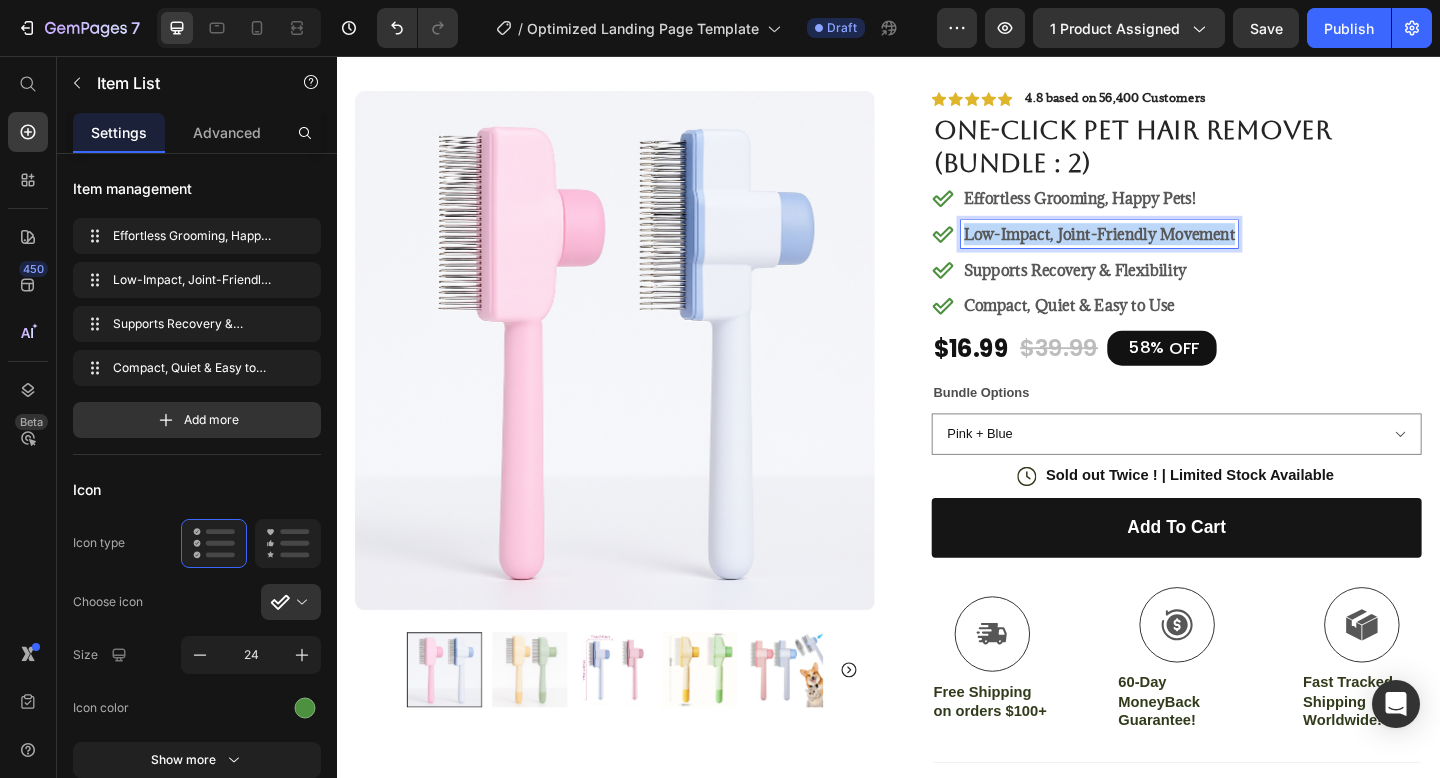 click on "Low-Impact, Joint-Friendly Movement" at bounding box center (1166, 250) 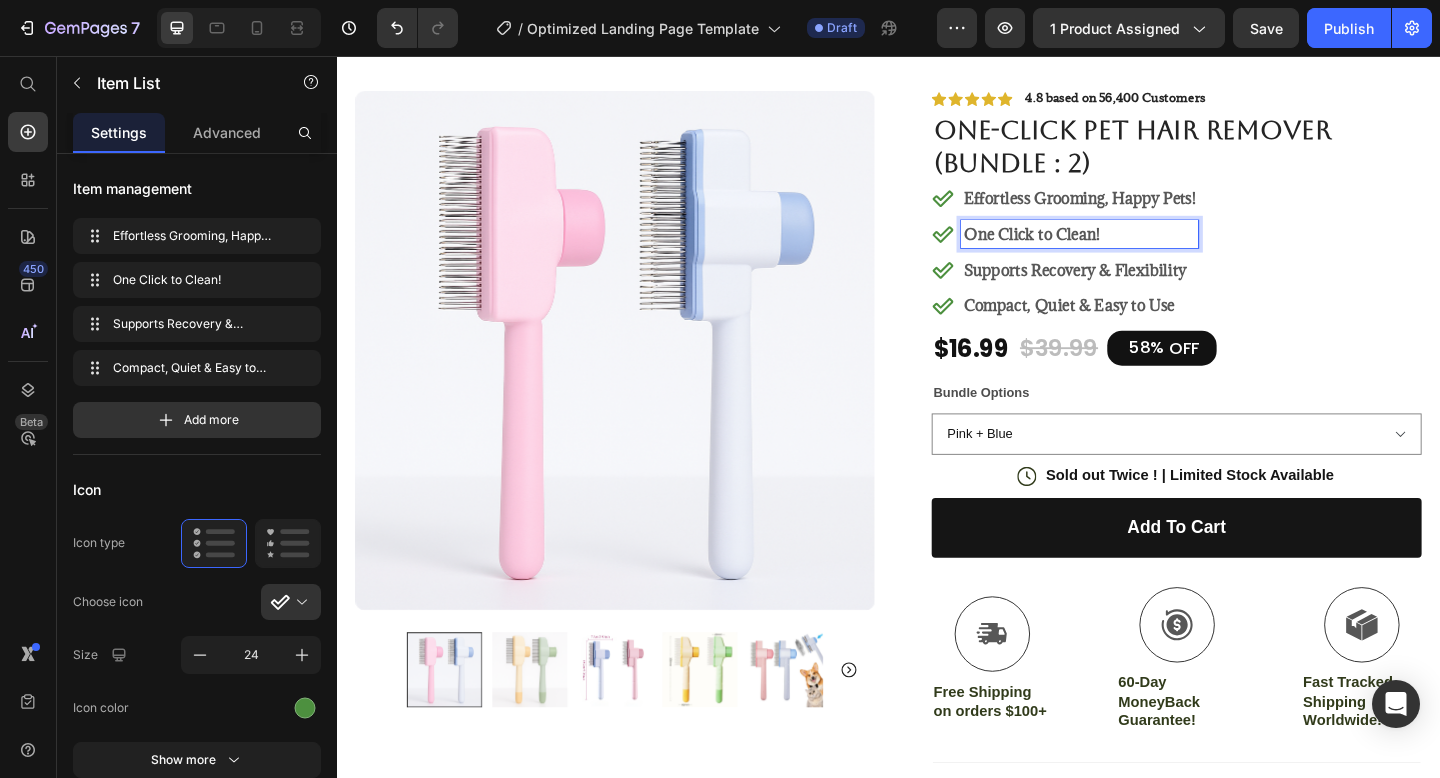 click on "Supports Recovery & Flexibility" at bounding box center (1140, 289) 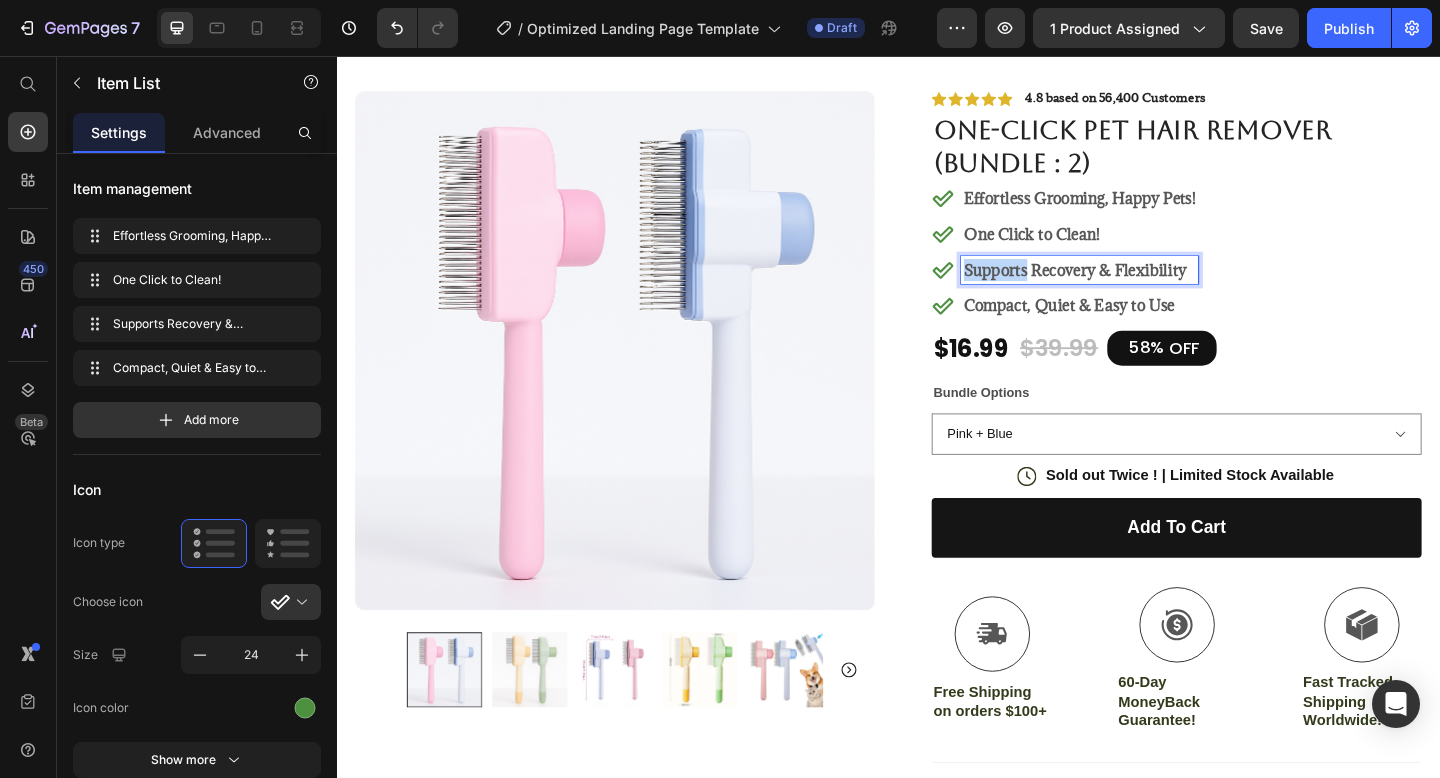 click on "Supports Recovery & Flexibility" at bounding box center (1140, 289) 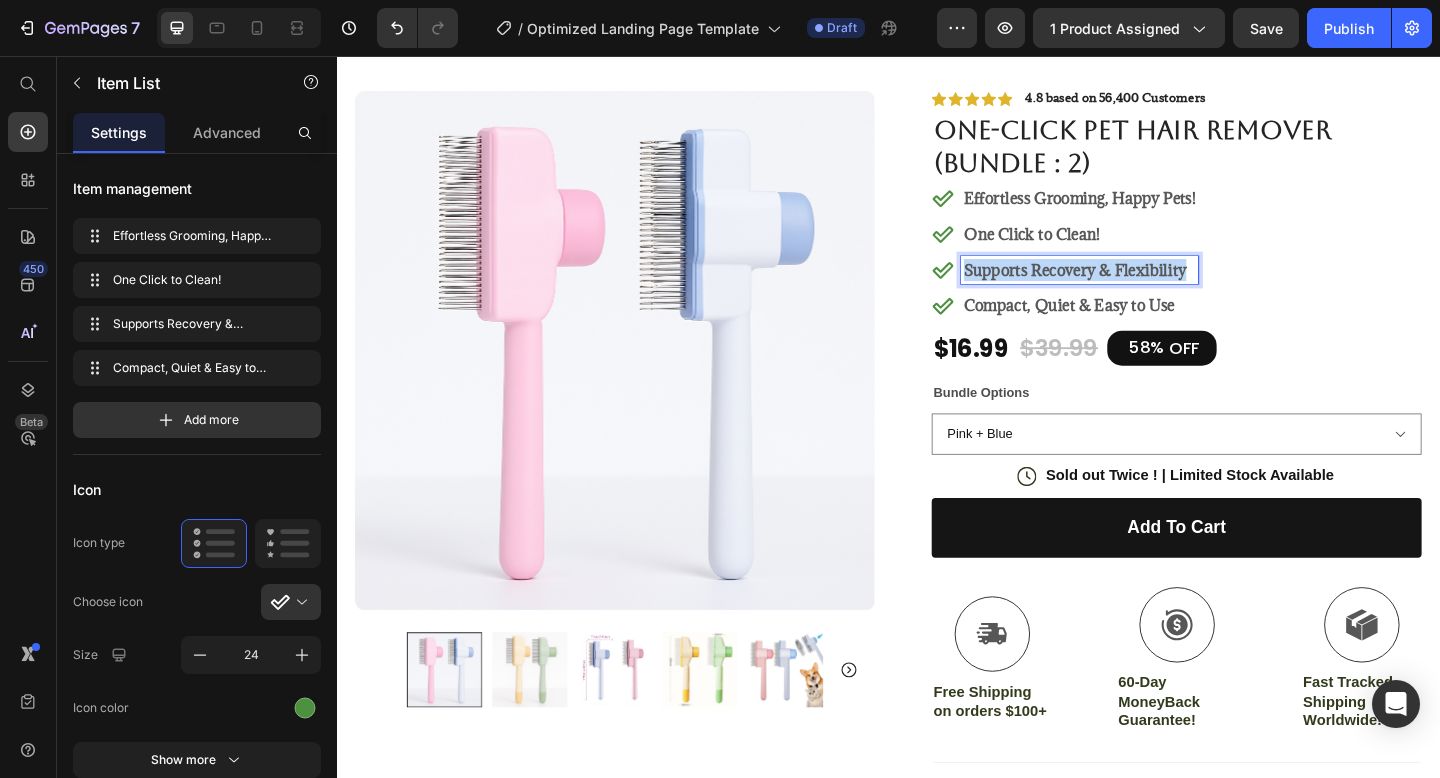 click on "Supports Recovery & Flexibility" at bounding box center [1140, 289] 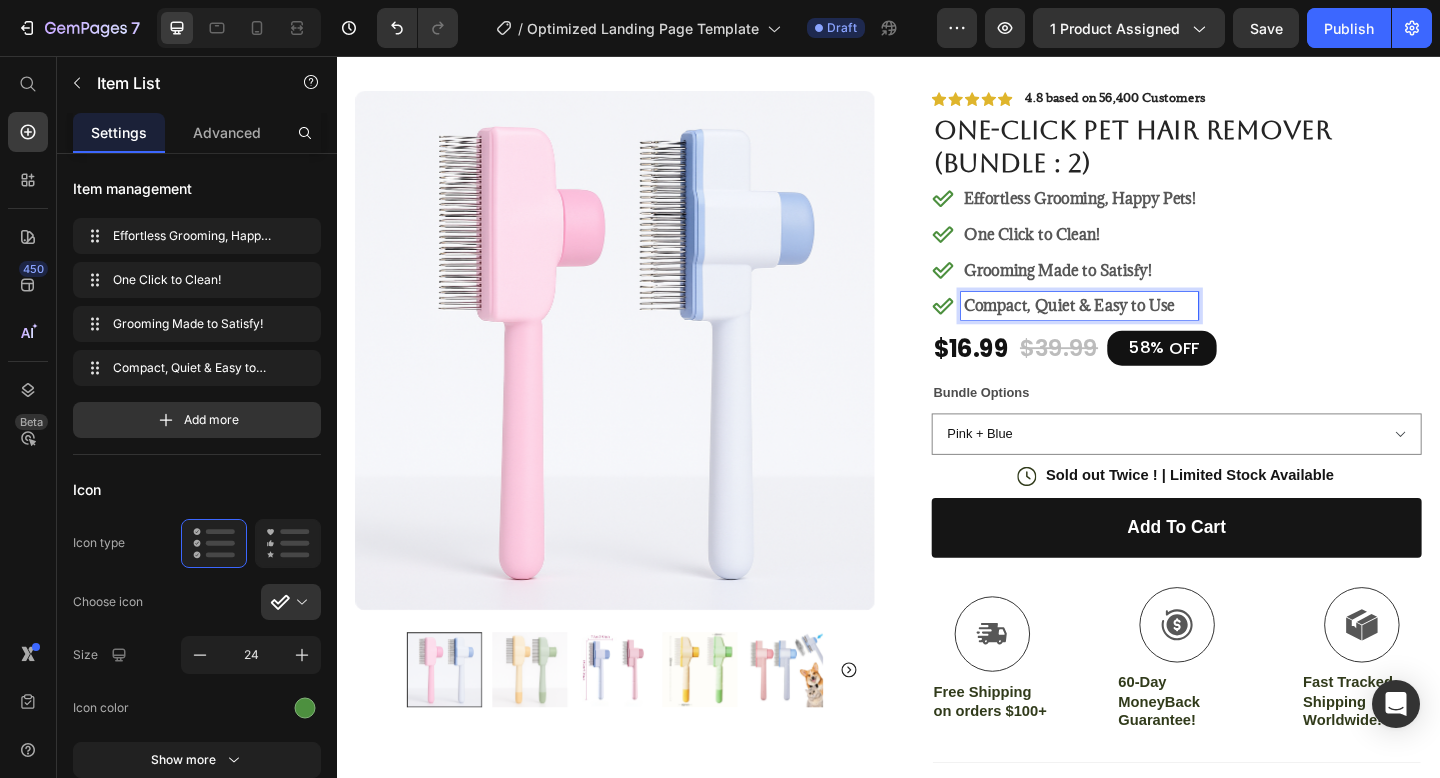 click on "Compact, Quiet & Easy to Use" at bounding box center [1133, 328] 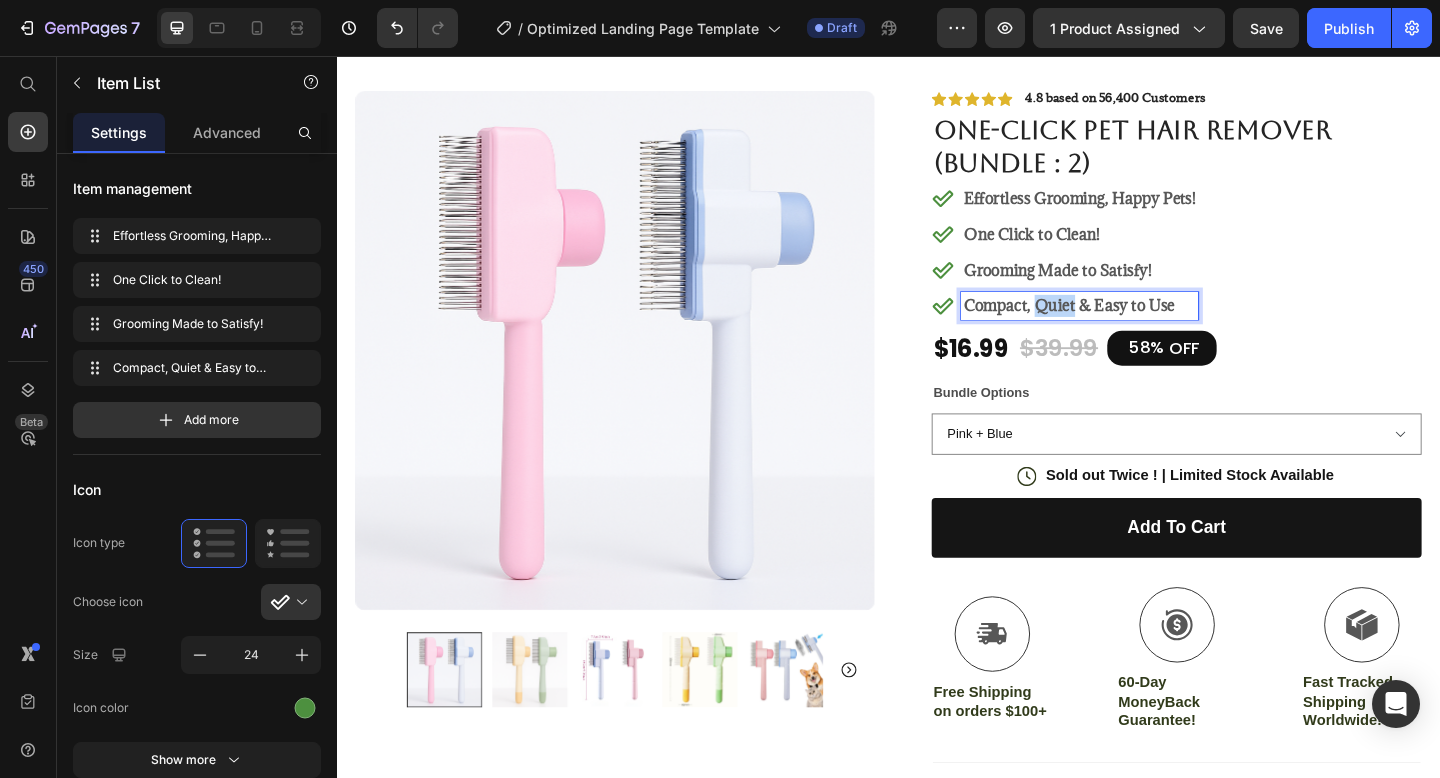 click on "Compact, Quiet & Easy to Use" at bounding box center [1133, 328] 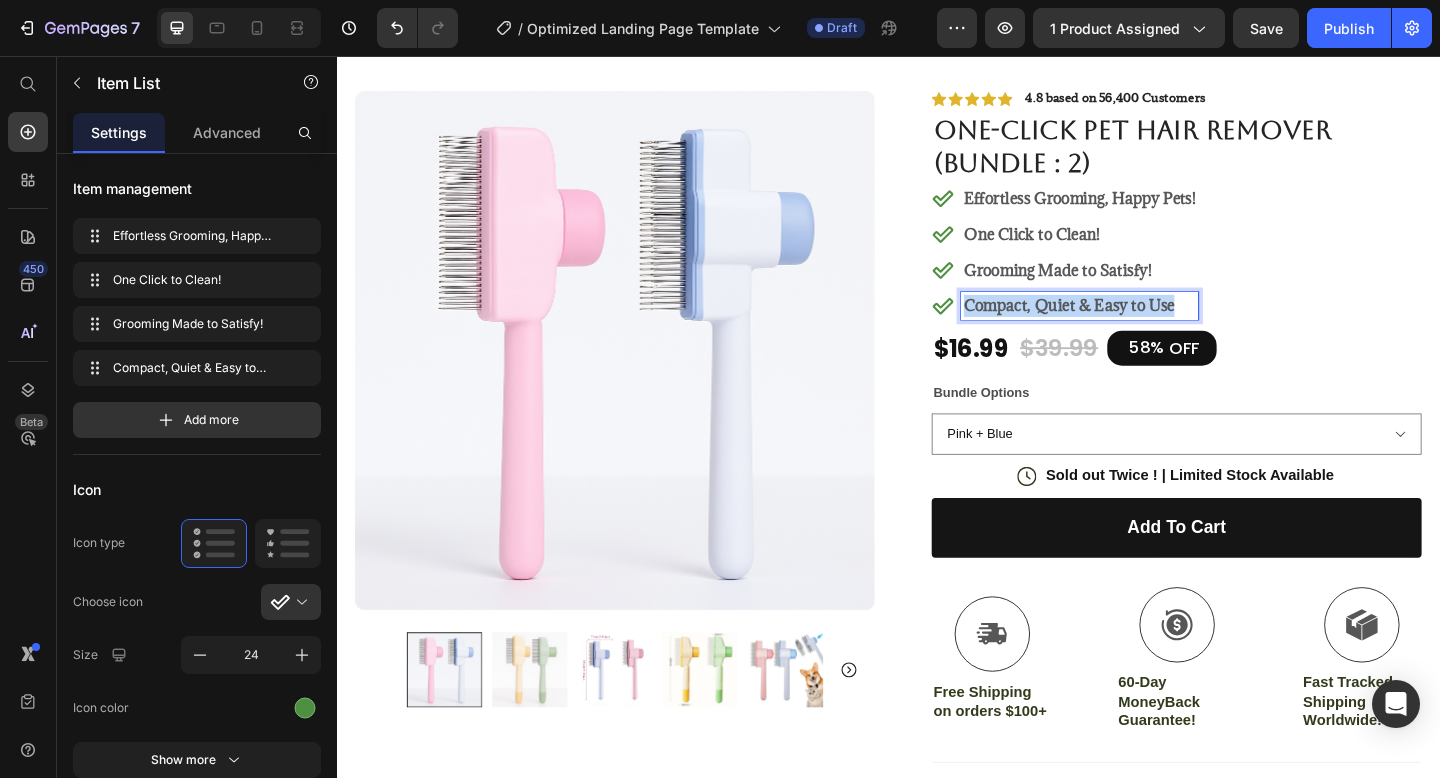 click on "Compact, Quiet & Easy to Use" at bounding box center (1133, 328) 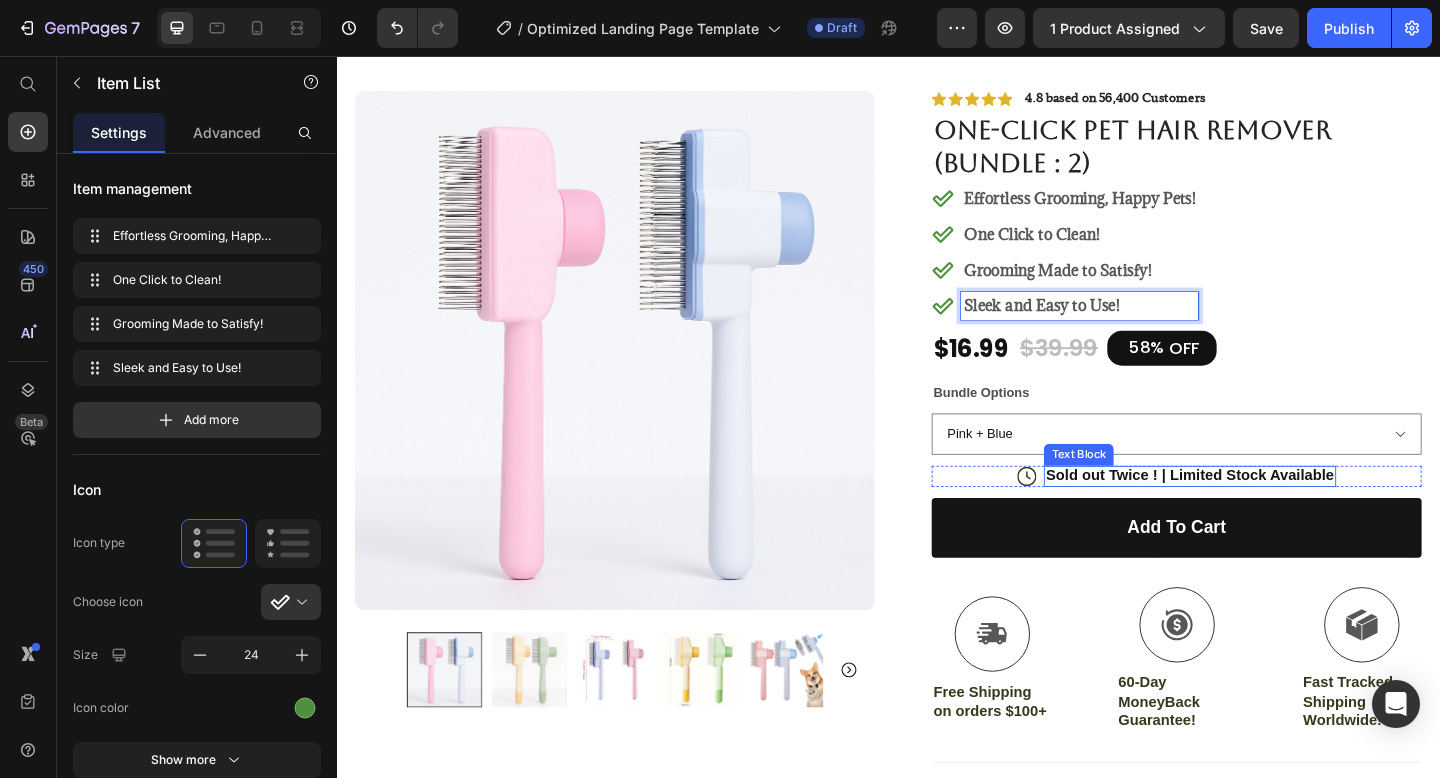 click on "Sold out Twice ! | Limited Stock Available" at bounding box center [1264, 512] 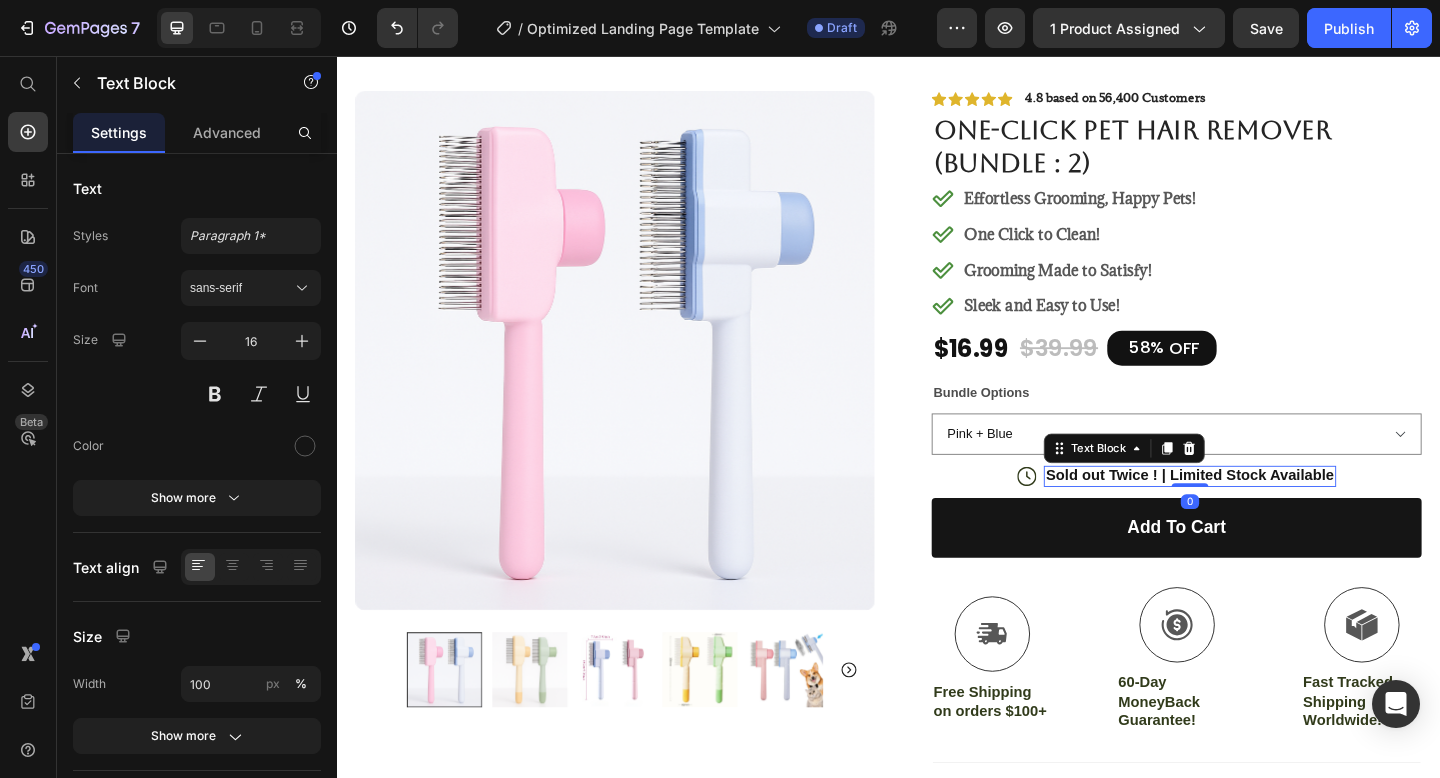 click on "Sold out Twice ! | Limited Stock Available" at bounding box center (1264, 512) 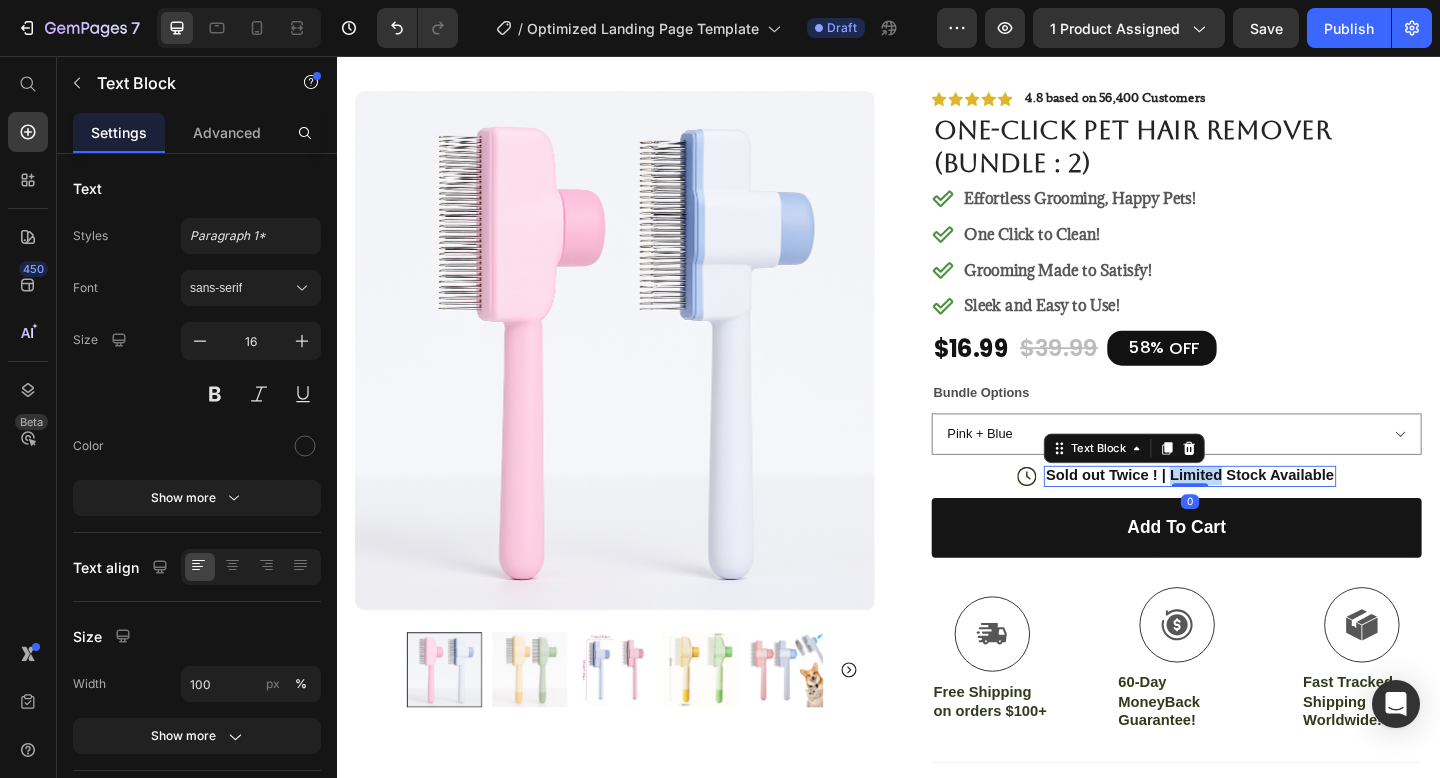 click on "Sold out Twice ! | Limited Stock Available" at bounding box center [1264, 512] 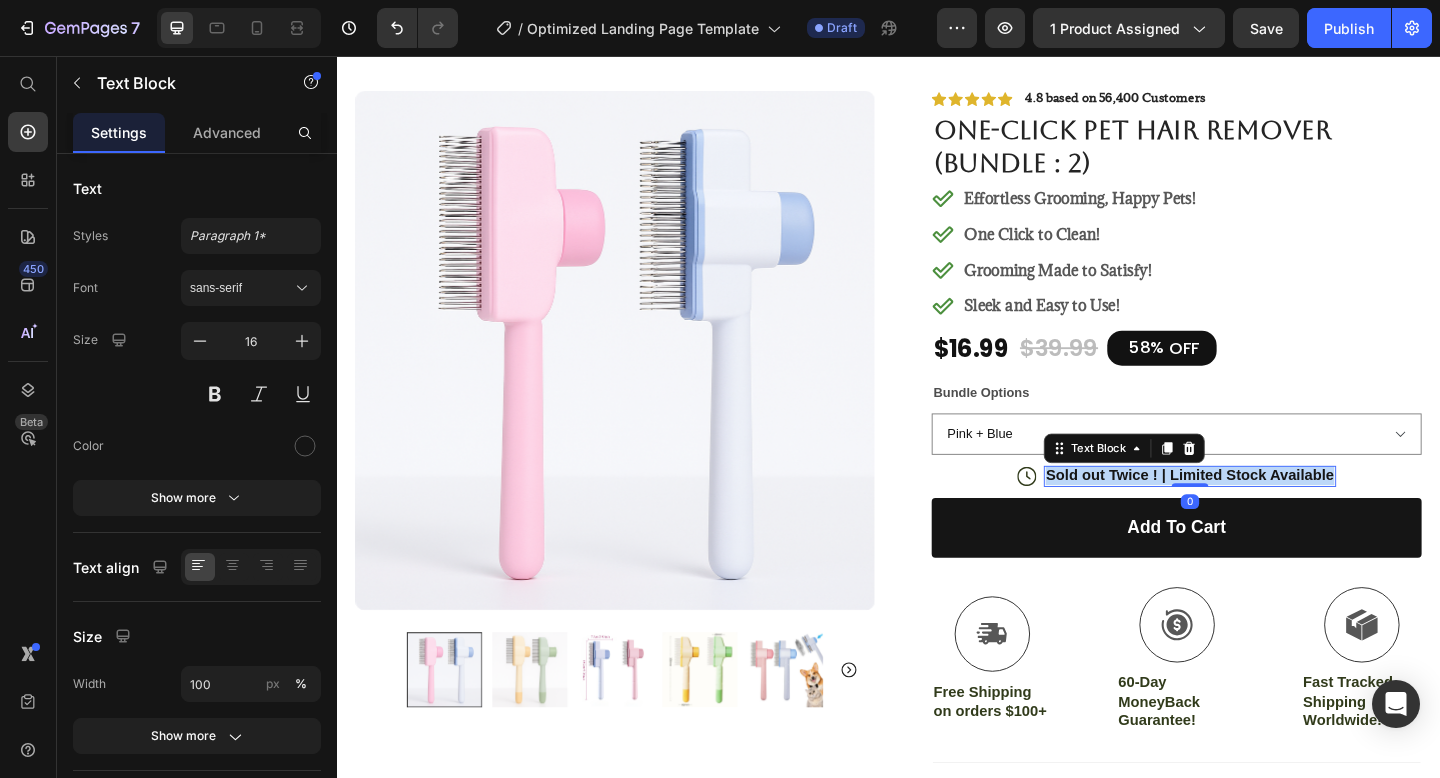 click on "Sold out Twice ! | Limited Stock Available" at bounding box center [1264, 512] 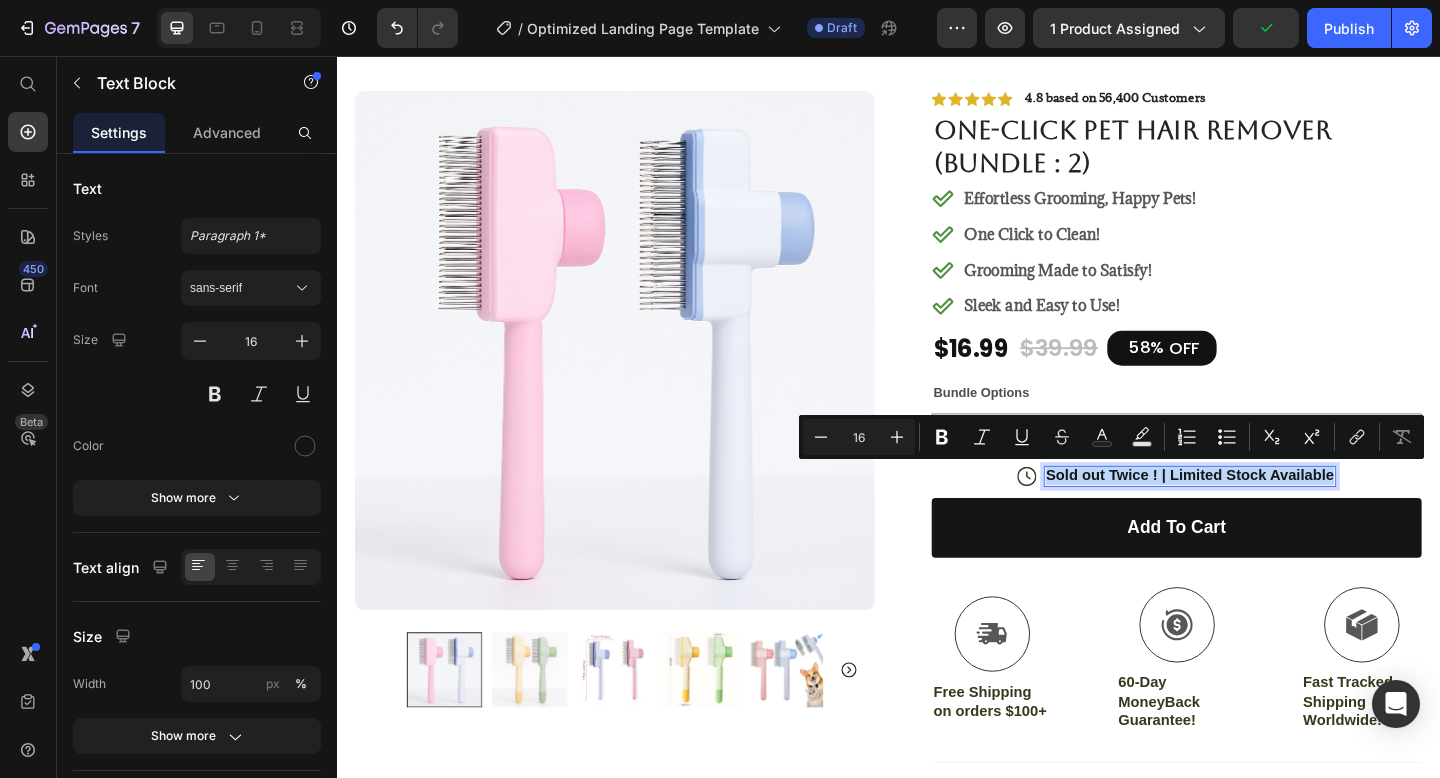 click on "Sold out Twice ! | Limited Stock Available" at bounding box center (1264, 512) 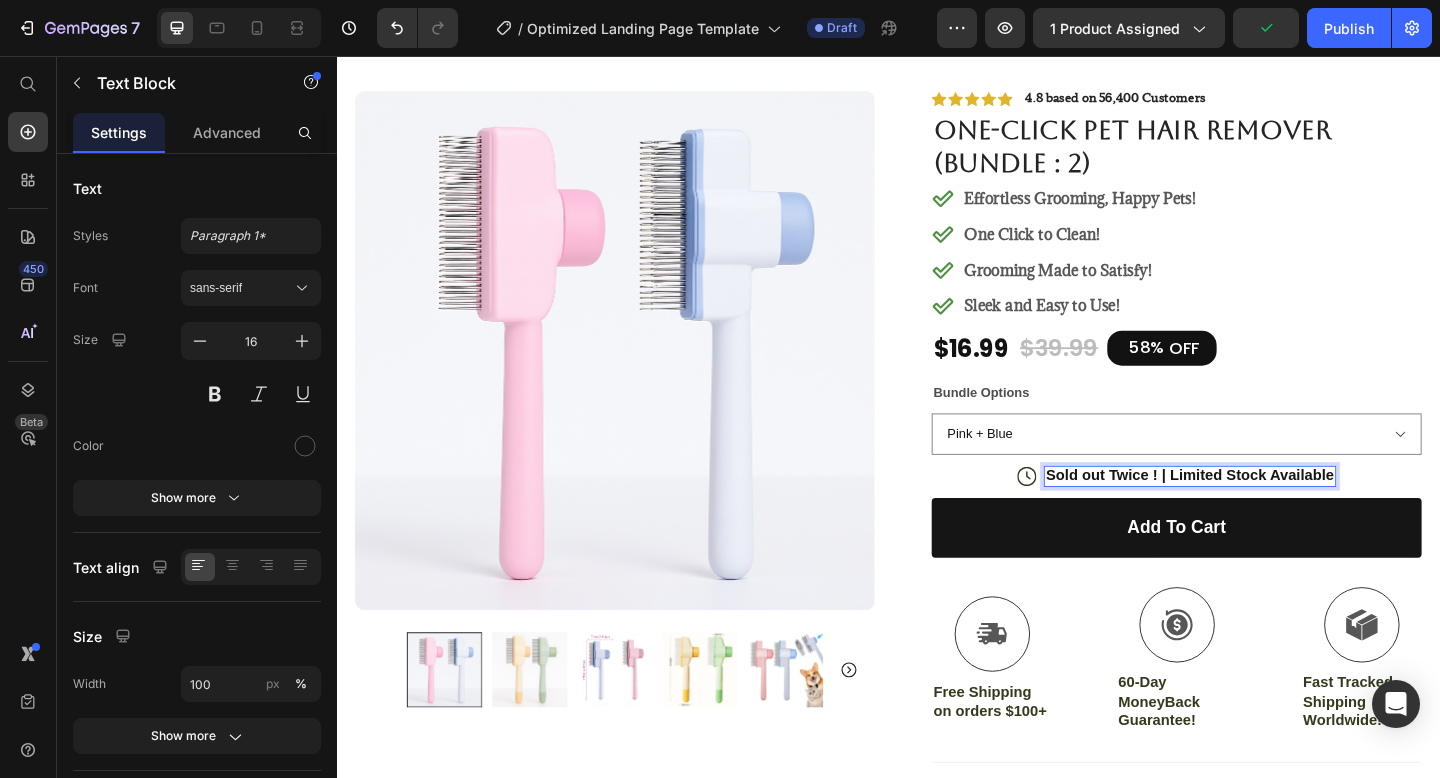 click on "Sold out Twice ! | Limited Stock Available" at bounding box center (1264, 512) 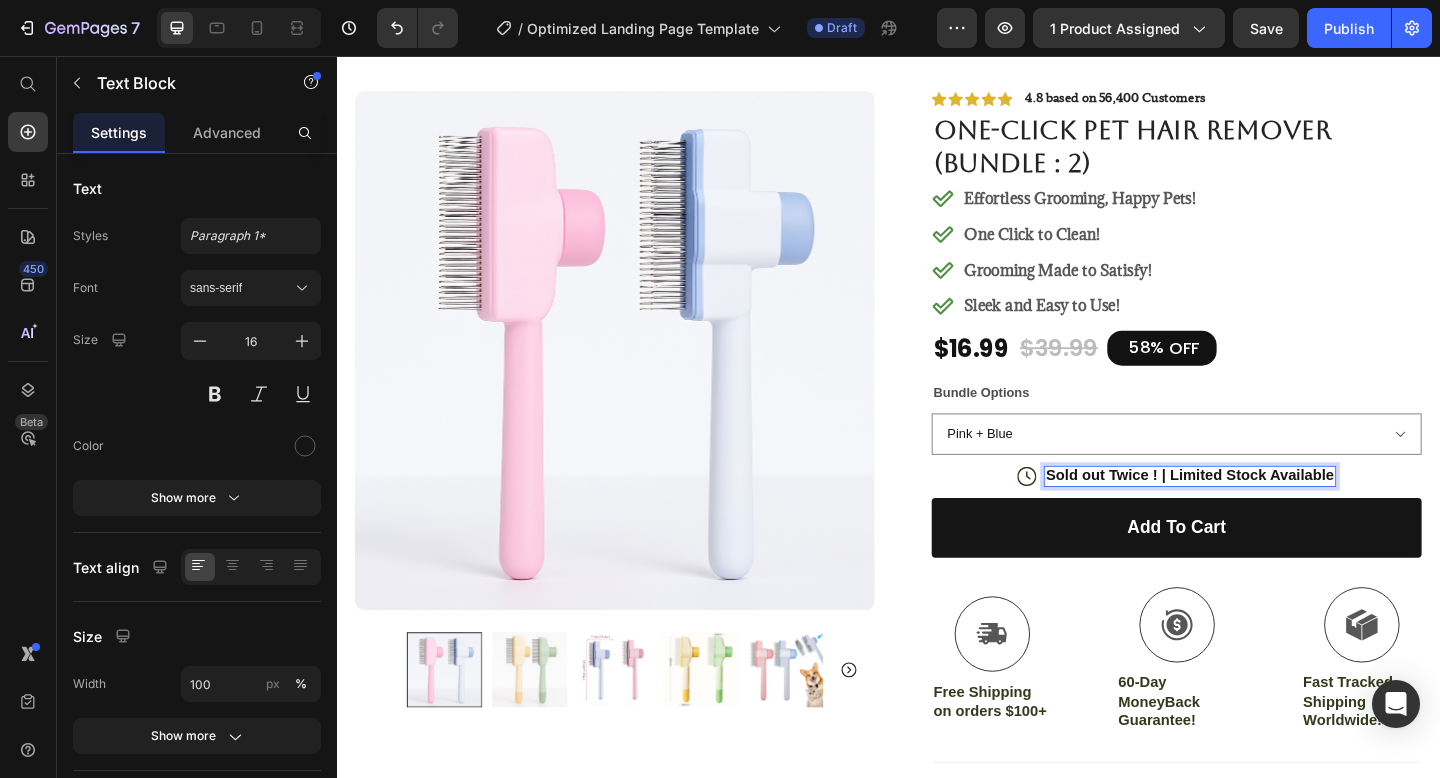 click on "Sold out Twice ! | Limited Stock Available" at bounding box center [1264, 512] 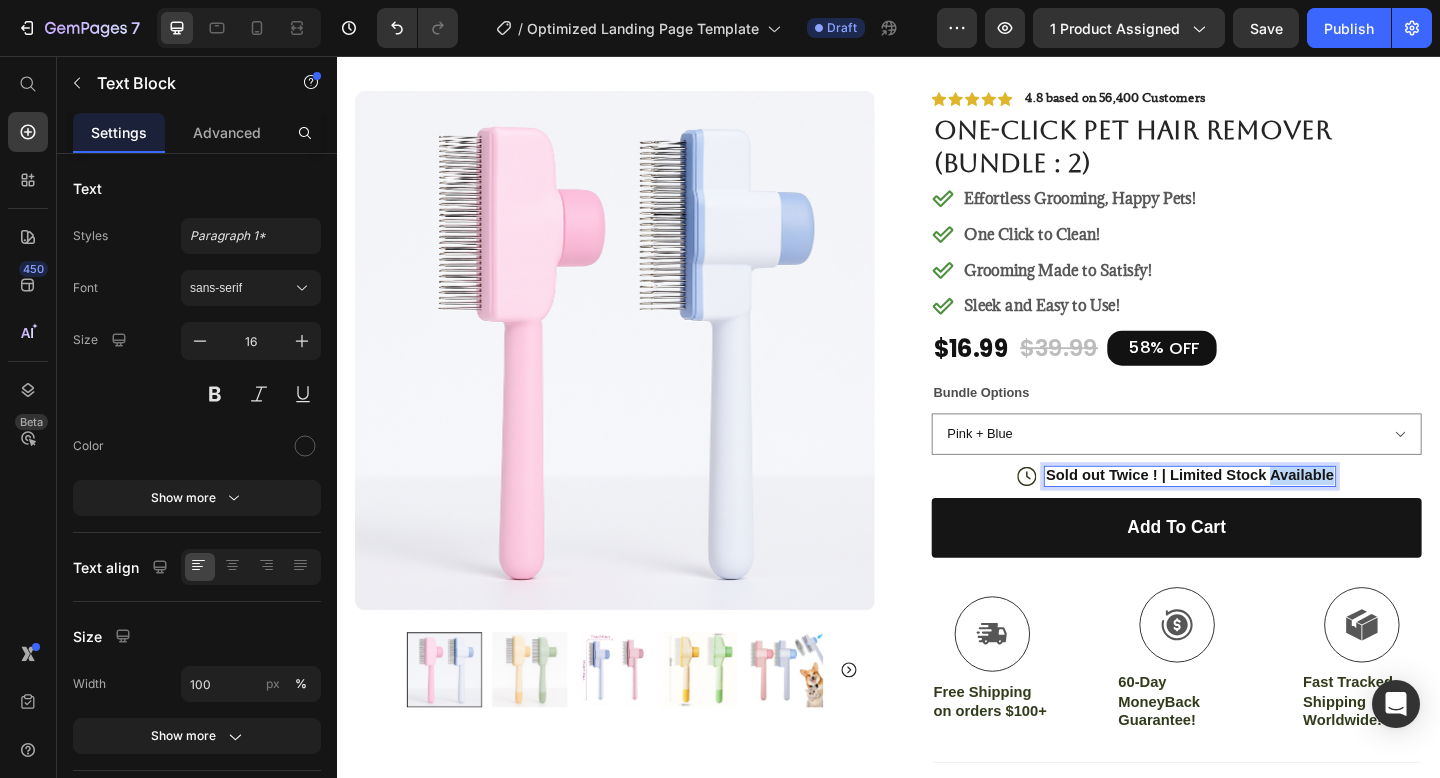 click on "Sold out Twice ! | Limited Stock Available" at bounding box center [1264, 512] 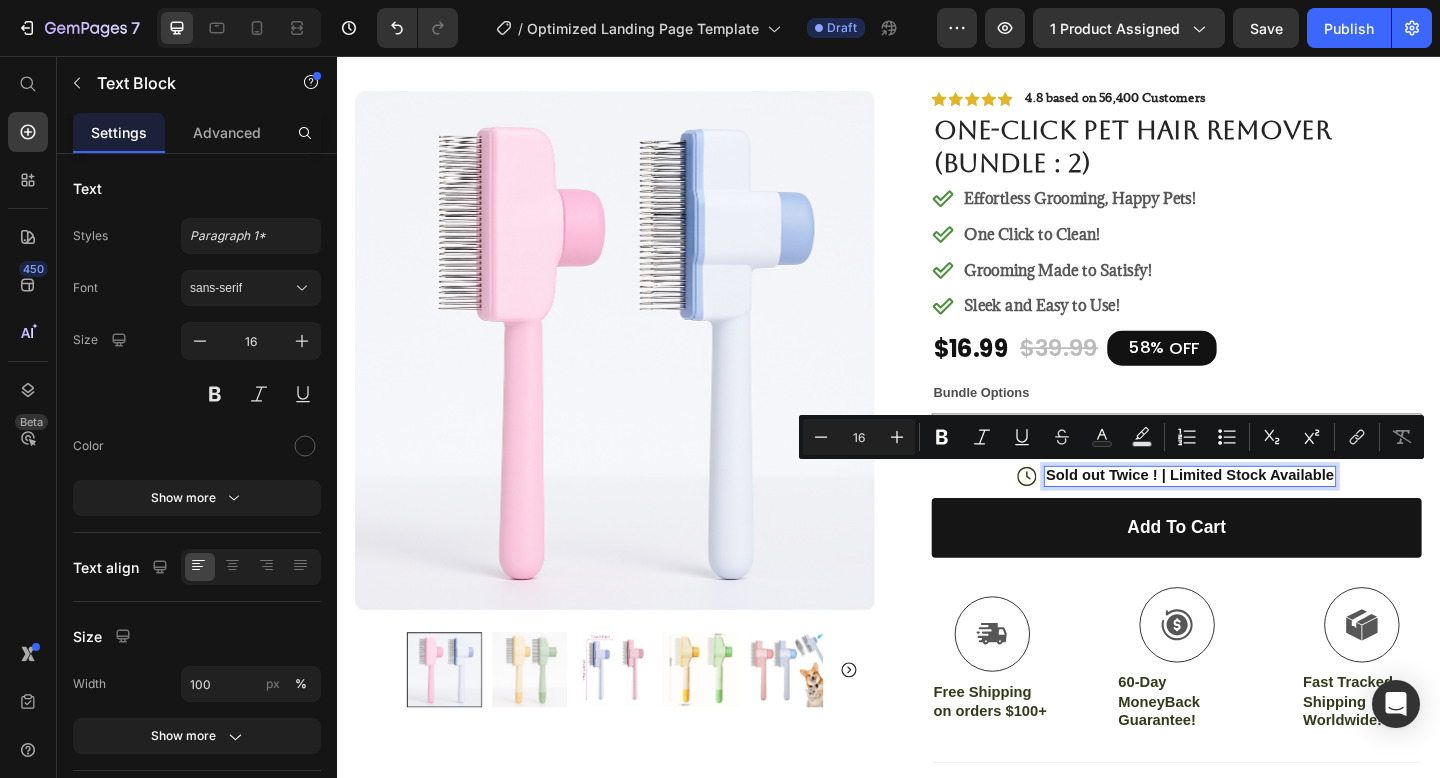 click on "Sold out Twice ! | Limited Stock Available" at bounding box center [1264, 512] 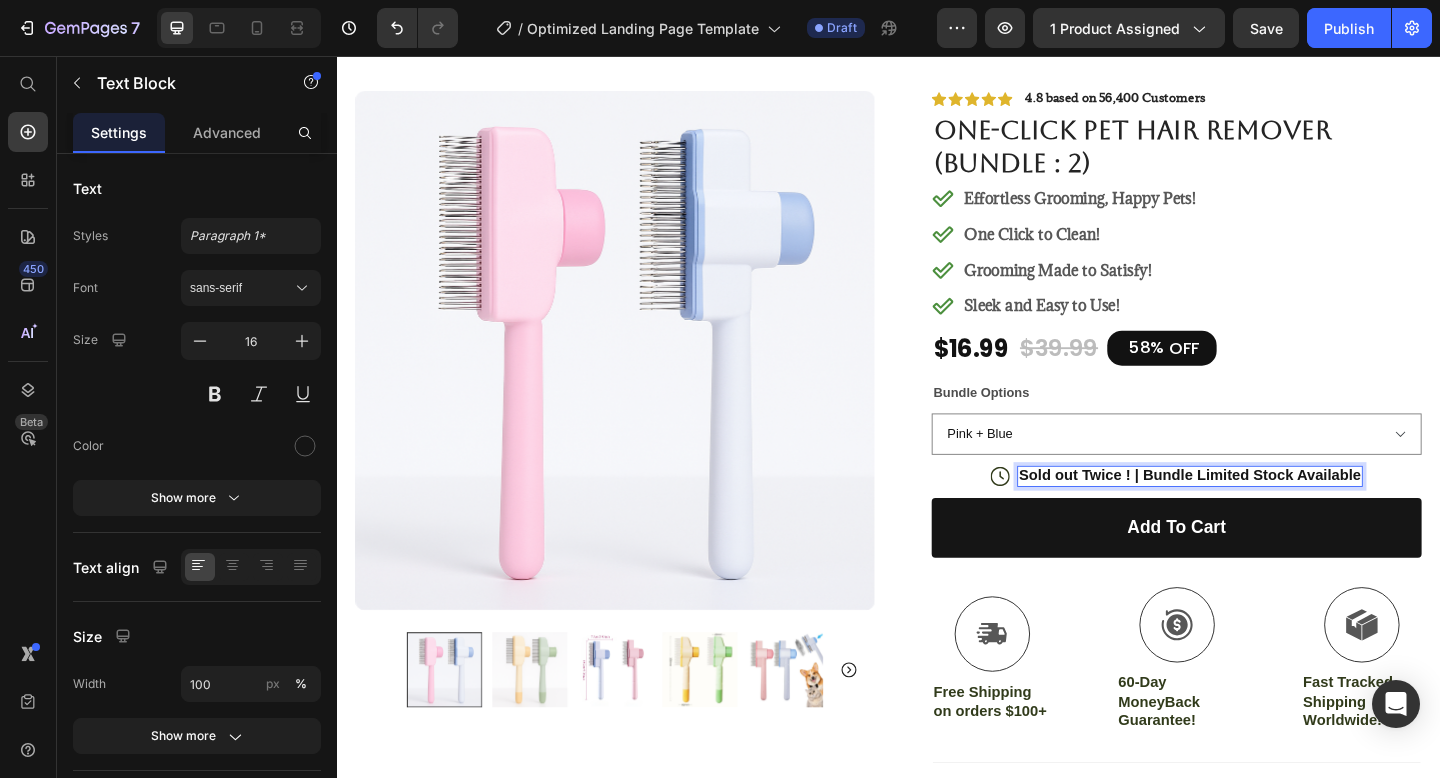click on "Sold out Twice ! | Bundle Limited Stock Available" at bounding box center [1265, 512] 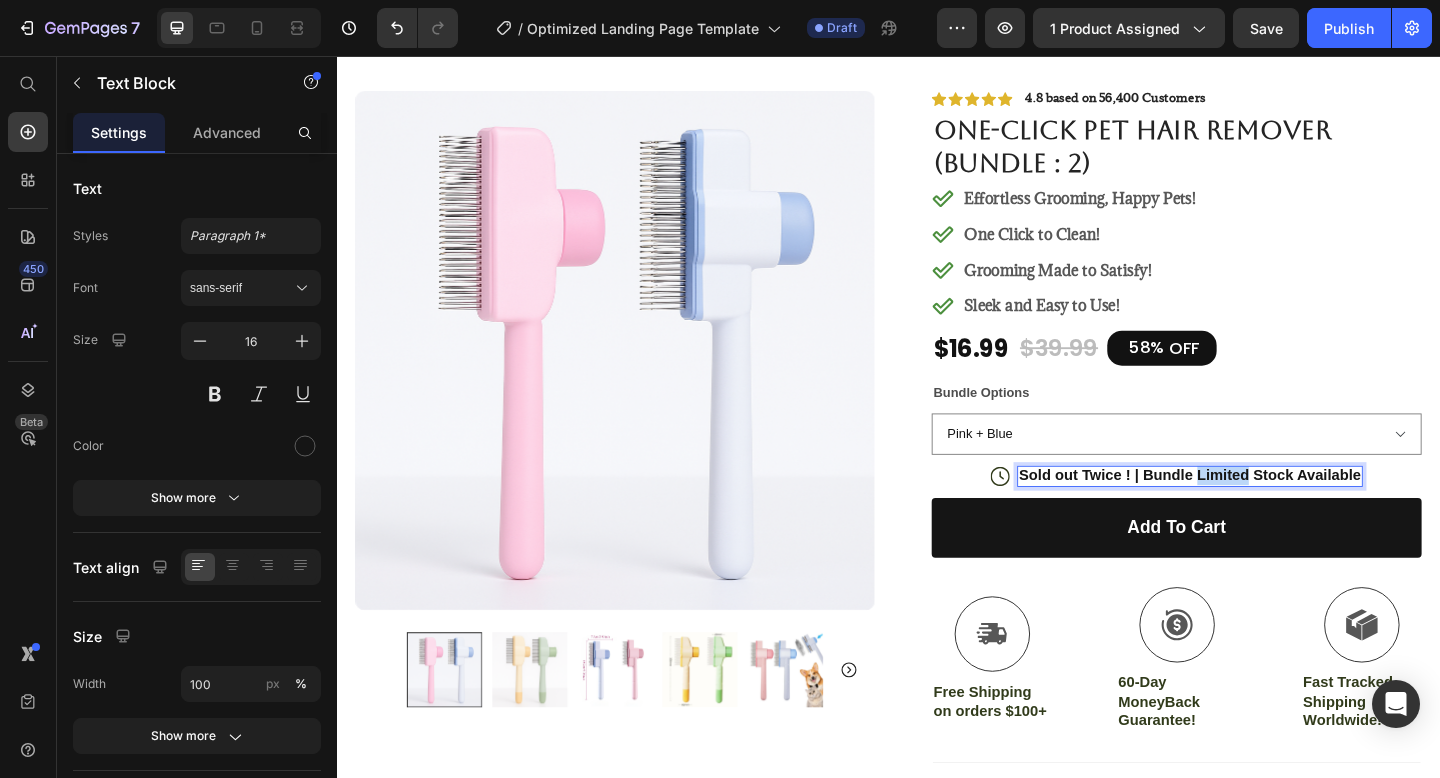 click on "Sold out Twice ! | Bundle Limited Stock Available" at bounding box center (1265, 512) 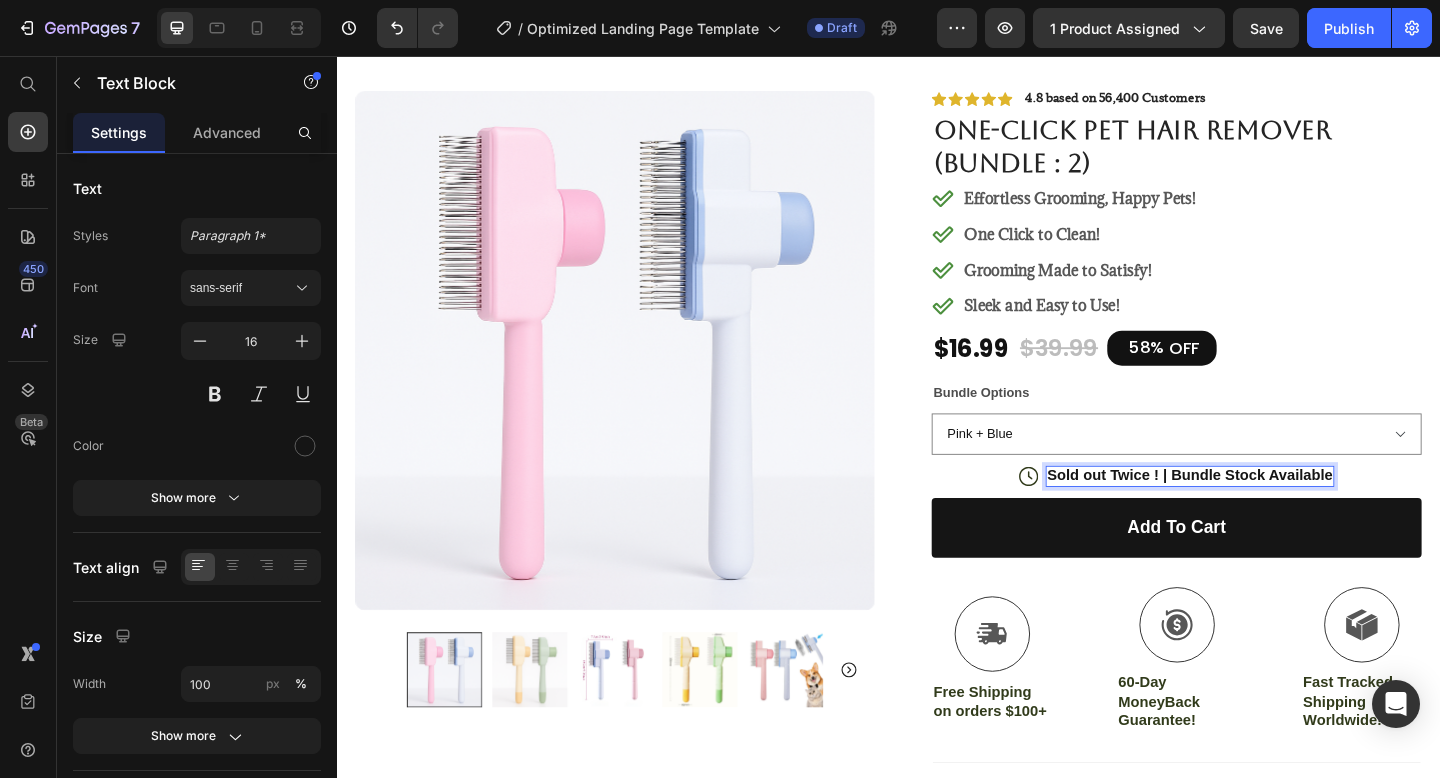 click on "Sold out Twice ! | Bundle Stock Available" at bounding box center [1265, 512] 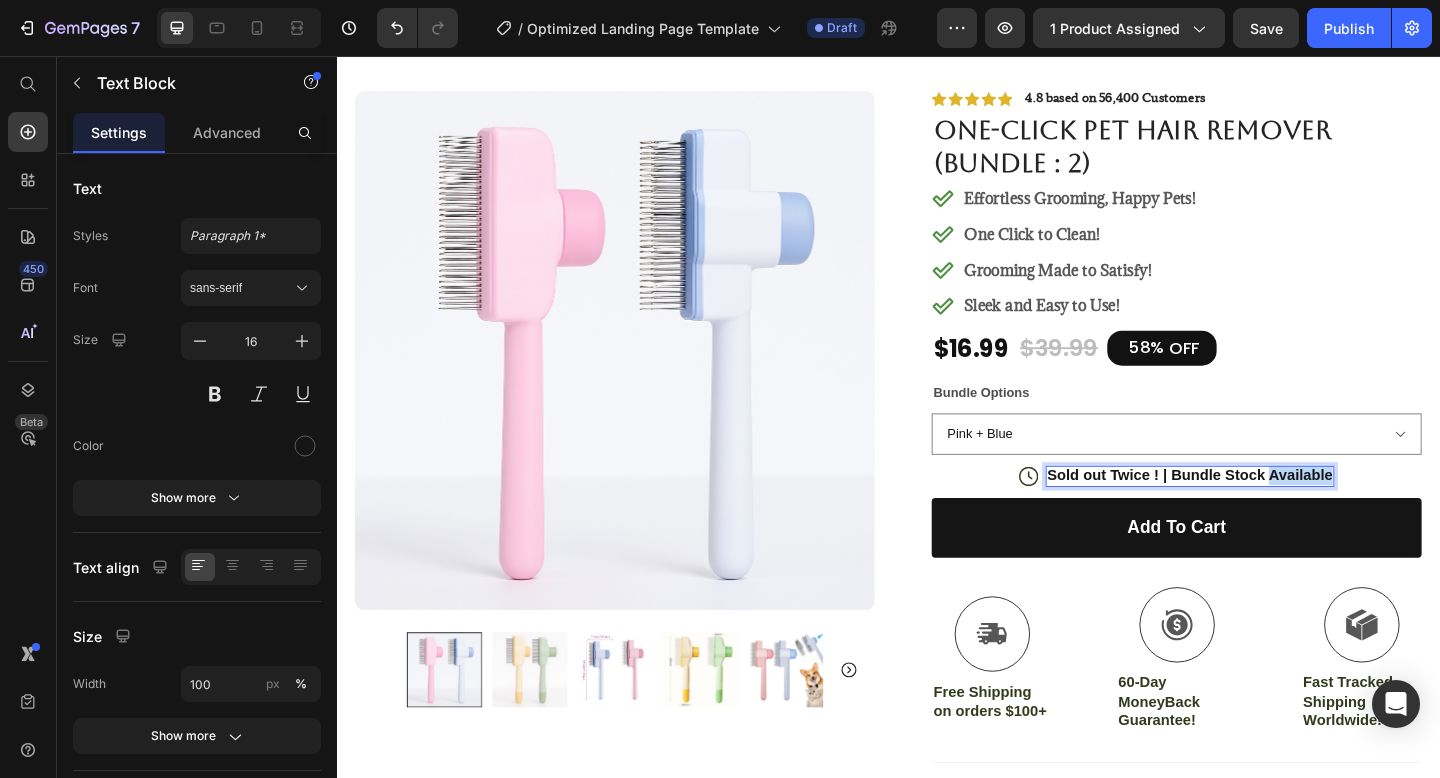 click on "Sold out Twice ! | Bundle Stock Available" at bounding box center [1265, 512] 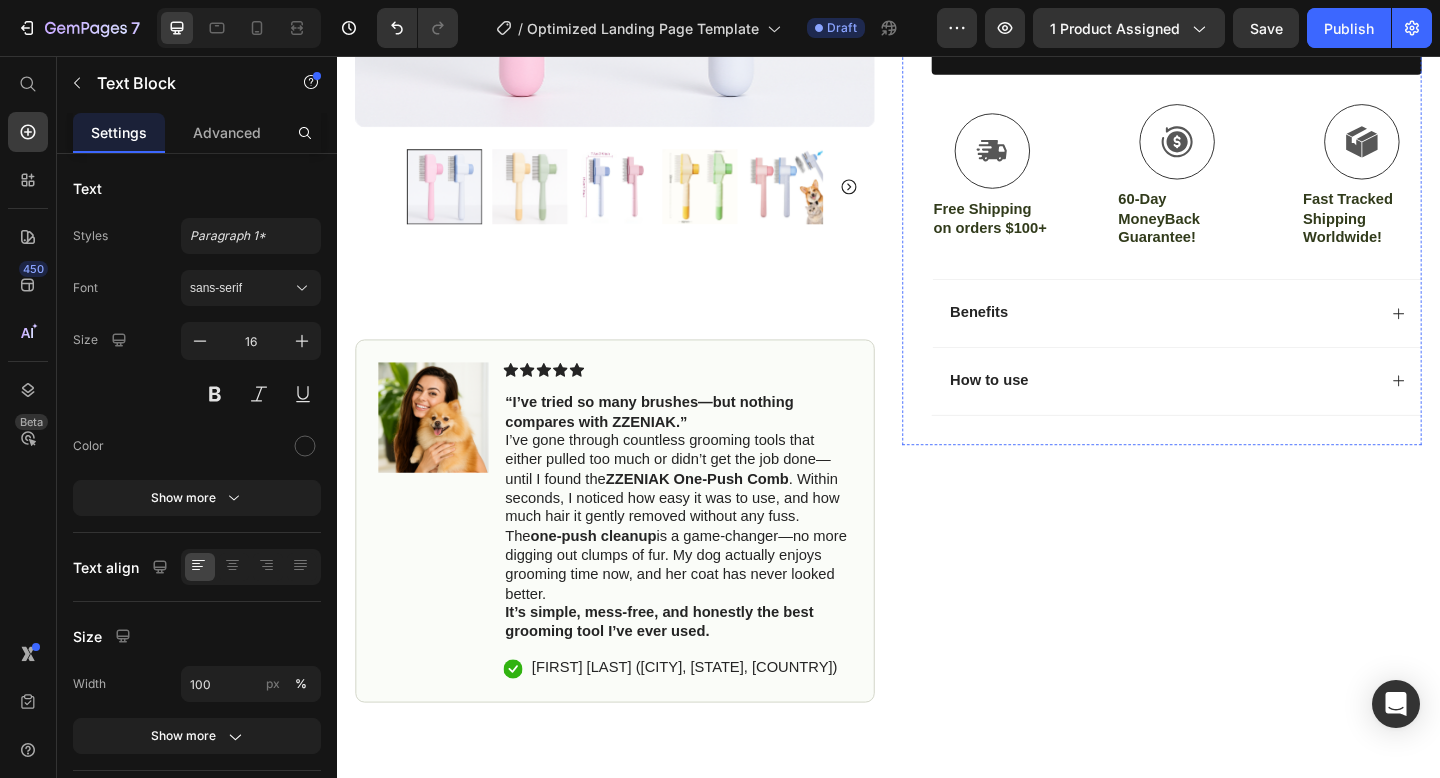 scroll, scrollTop: 640, scrollLeft: 0, axis: vertical 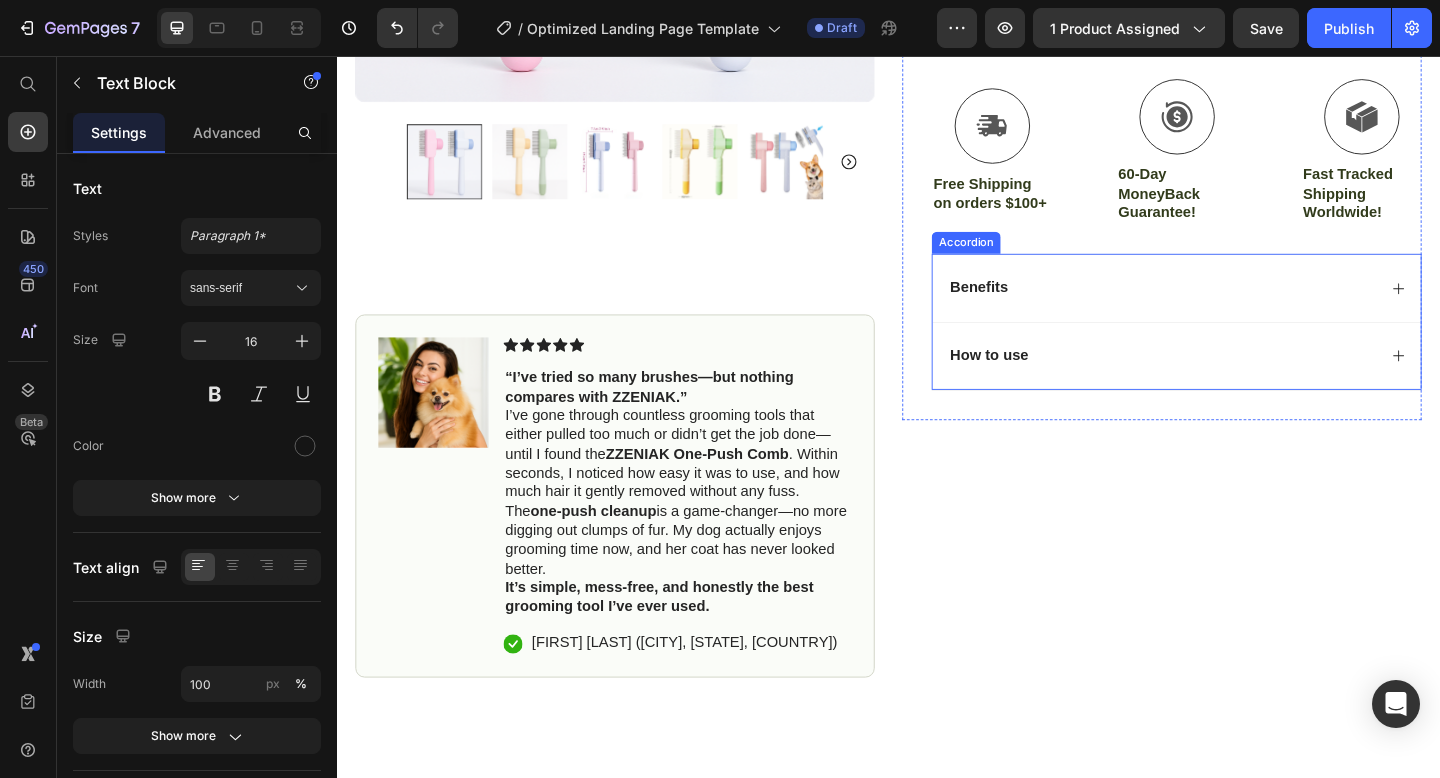 click on "Benefits" at bounding box center (1234, 309) 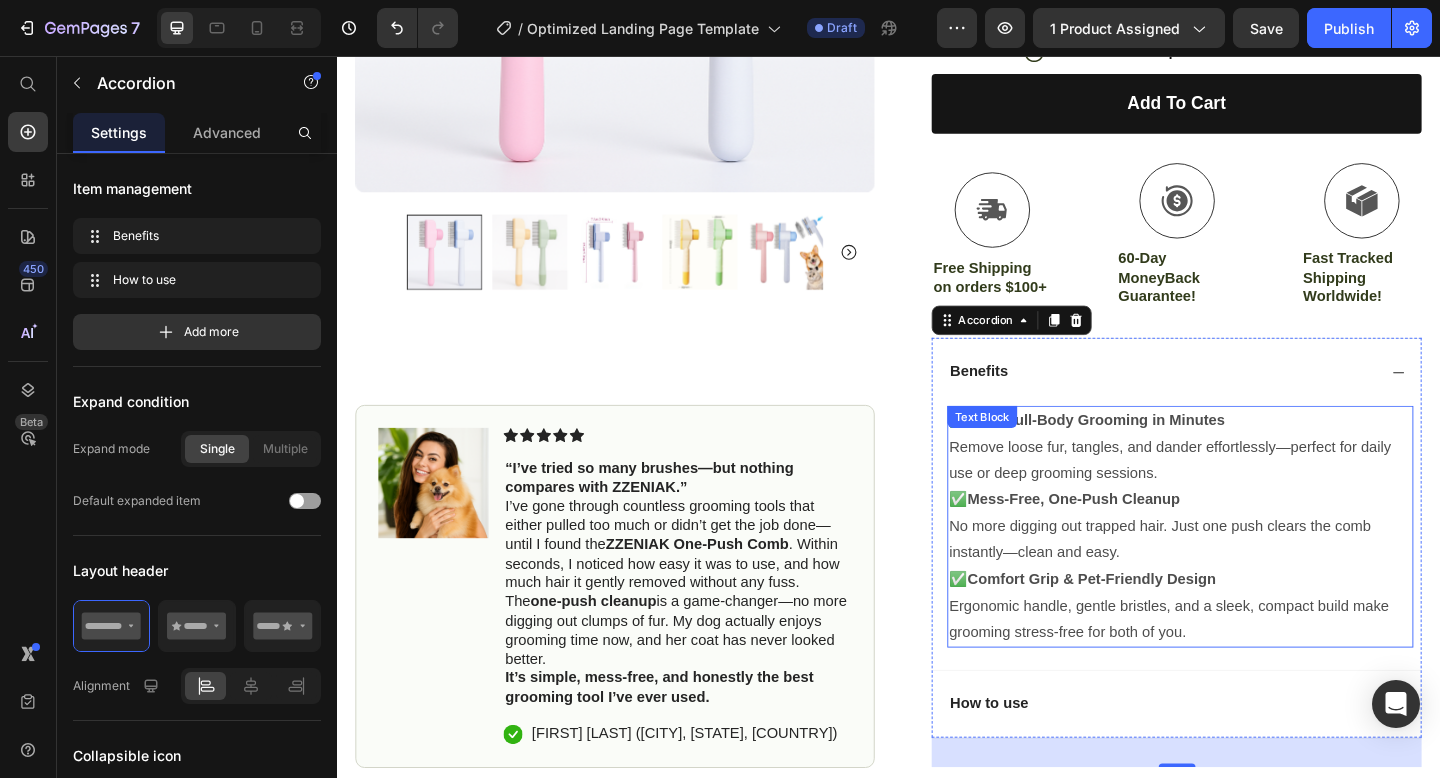 scroll, scrollTop: 558, scrollLeft: 0, axis: vertical 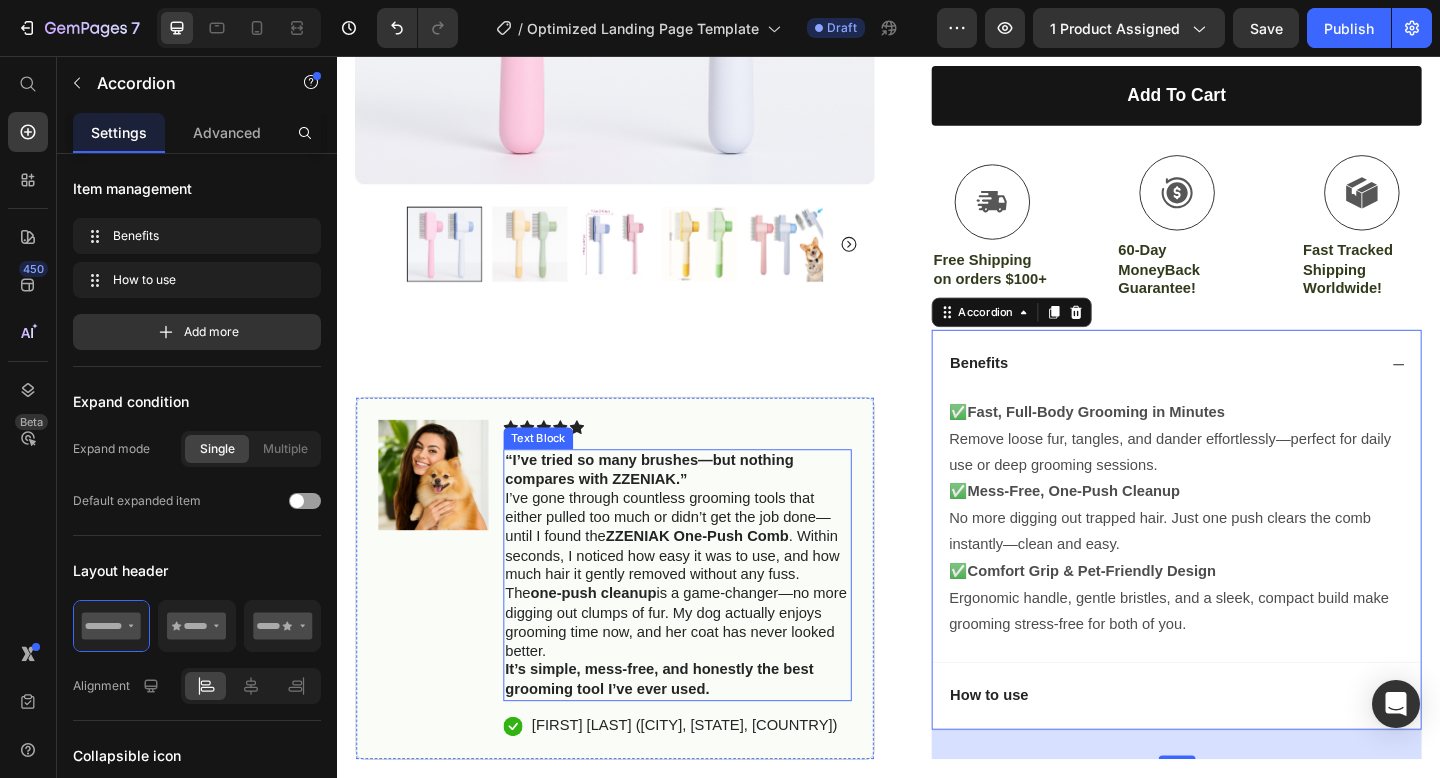 click on "“I’ve tried so many brushes—but nothing compares with ZZENIAK.” I’ve gone through countless grooming tools that either pulled too much or didn’t get the job done—until I found the  ZZENIAK One-Push Comb . Within seconds, I noticed how easy it was to use, and how much hair it gently removed without any fuss. The  one-push cleanup  is a game-changer—no more digging out clumps of fur. My dog actually enjoys grooming time now, and her coat has never looked better. It’s simple, mess-free, and honestly the best grooming tool I’ve ever used." at bounding box center [707, 621] 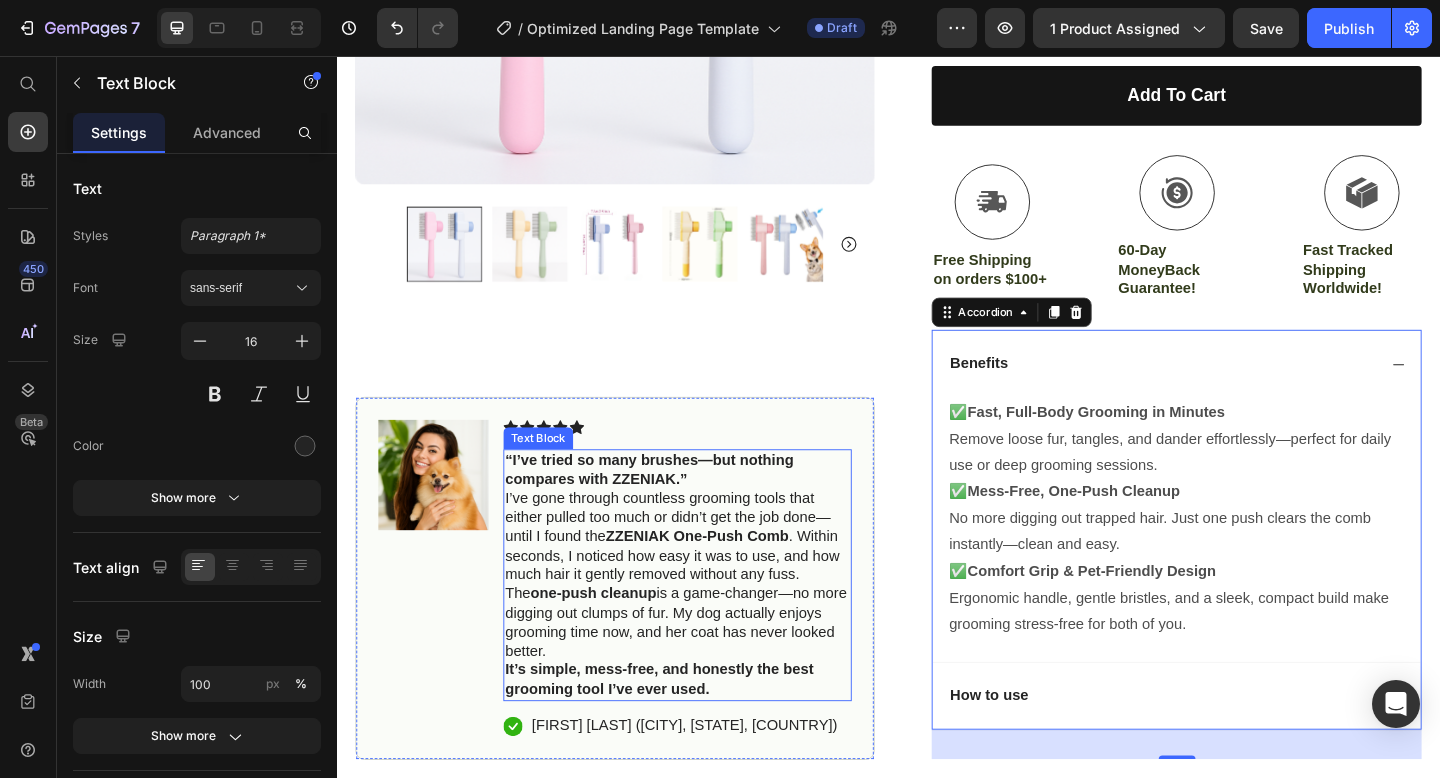 click on "“I’ve tried so many brushes—but nothing compares with ZZENIAK.” I’ve gone through countless grooming tools that either pulled too much or didn’t get the job done—until I found the  ZZENIAK One-Push Comb . Within seconds, I noticed how easy it was to use, and how much hair it gently removed without any fuss. The  one-push cleanup  is a game-changer—no more digging out clumps of fur. My dog actually enjoys grooming time now, and her coat has never looked better. It’s simple, mess-free, and honestly the best grooming tool I’ve ever used." at bounding box center [707, 621] 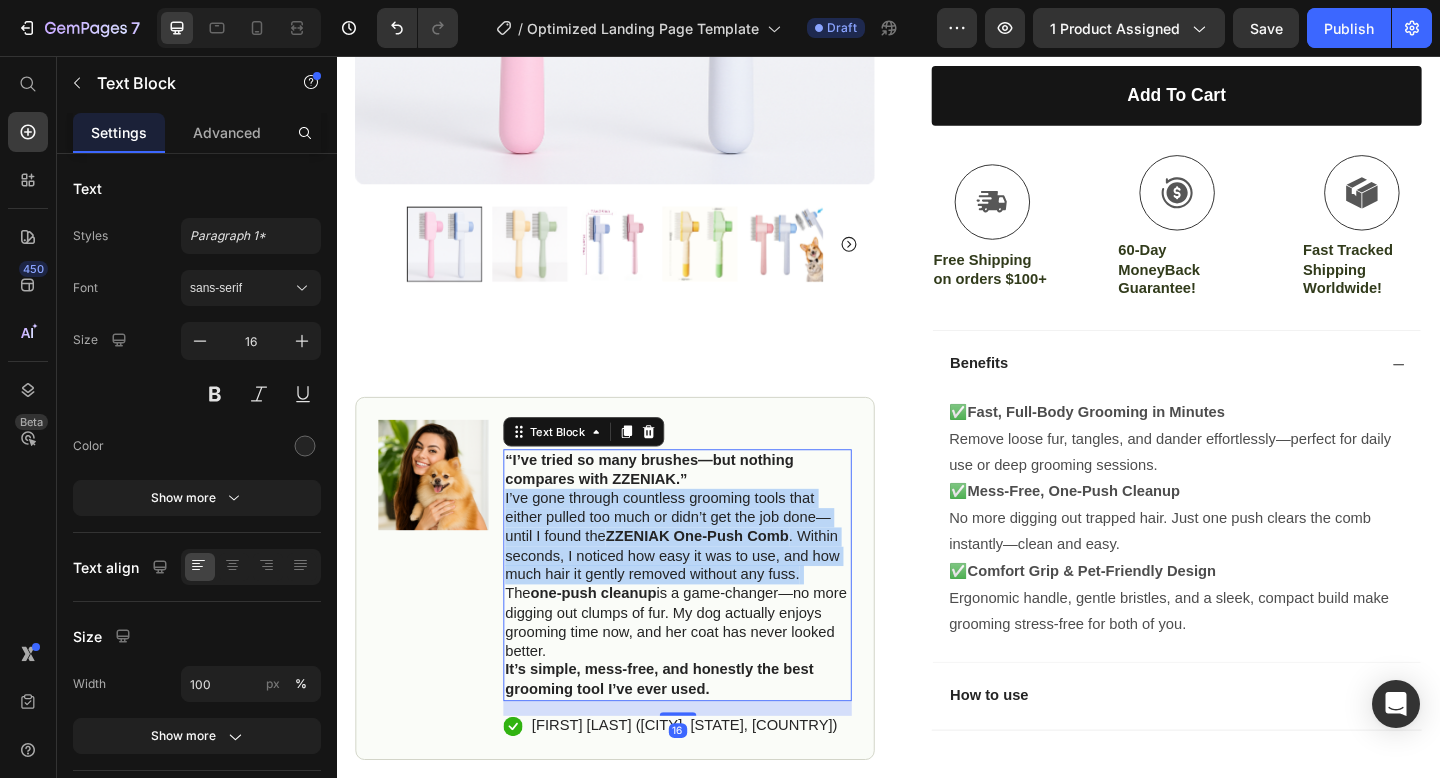 click on "“I’ve tried so many brushes—but nothing compares with ZZENIAK.” I’ve gone through countless grooming tools that either pulled too much or didn’t get the job done—until I found the  ZZENIAK One-Push Comb . Within seconds, I noticed how easy it was to use, and how much hair it gently removed without any fuss. The  one-push cleanup  is a game-changer—no more digging out clumps of fur. My dog actually enjoys grooming time now, and her coat has never looked better. It’s simple, mess-free, and honestly the best grooming tool I’ve ever used." at bounding box center [707, 621] 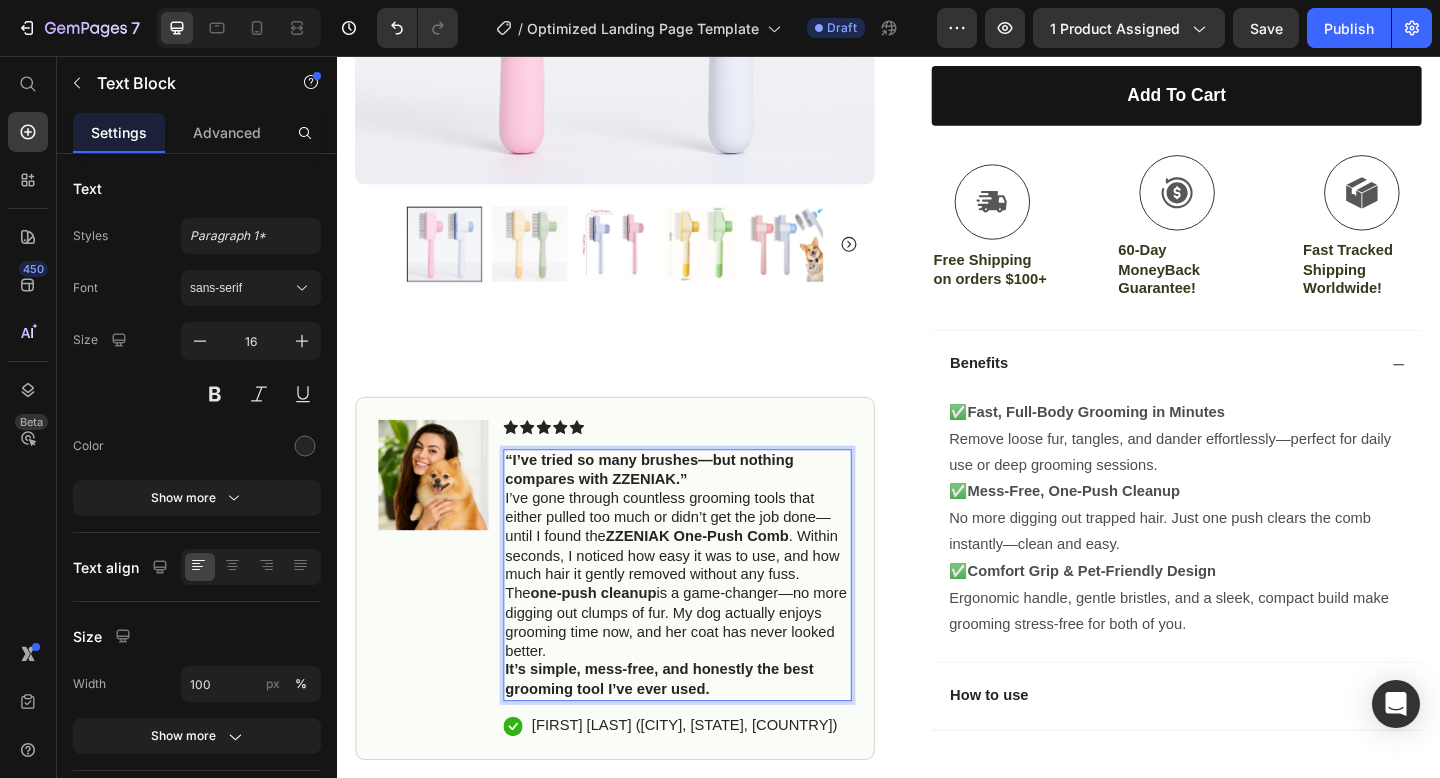 click on "“I’ve tried so many brushes—but nothing compares with ZZENIAK.” I’ve gone through countless grooming tools that either pulled too much or didn’t get the job done—until I found the  ZZENIAK One-Push Comb . Within seconds, I noticed how easy it was to use, and how much hair it gently removed without any fuss. The  one-push cleanup  is a game-changer—no more digging out clumps of fur. My dog actually enjoys grooming time now, and her coat has never looked better. It’s simple, mess-free, and honestly the best grooming tool I’ve ever used." at bounding box center (707, 621) 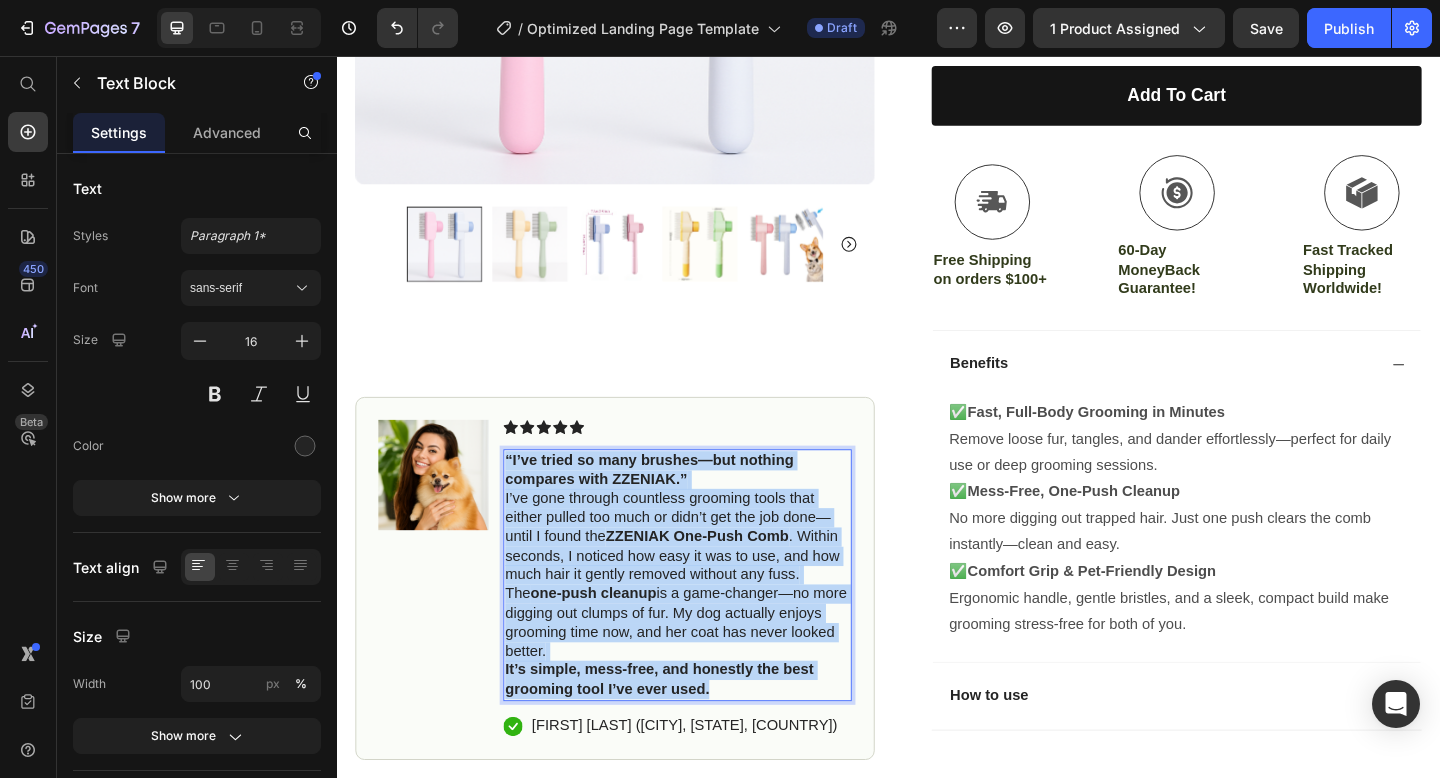 drag, startPoint x: 745, startPoint y: 742, endPoint x: 520, endPoint y: 494, distance: 334.8567 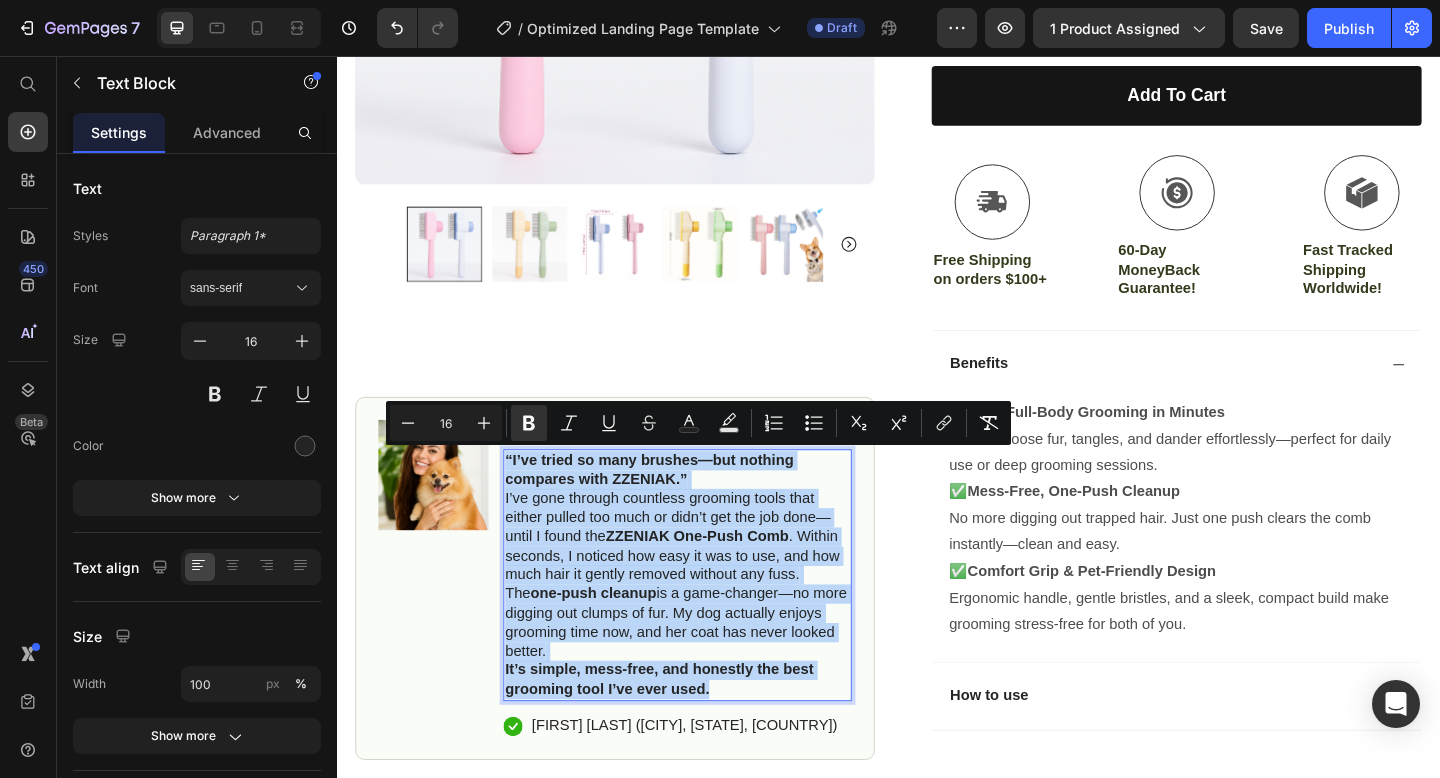 copy on "“I’ve tried so many brushes—but nothing compares with ZZENIAK.” I’ve gone through countless grooming tools that either pulled too much or didn’t get the job done—until I found the  ZZENIAK One-Push Comb . Within seconds, I noticed how easy it was to use, and how much hair it gently removed without any fuss. The  one-push cleanup  is a game-changer—no more digging out clumps of fur. My dog actually enjoys grooming time now, and her coat has never looked better. It’s simple, mess-free, and honestly the best grooming tool I’ve ever used." 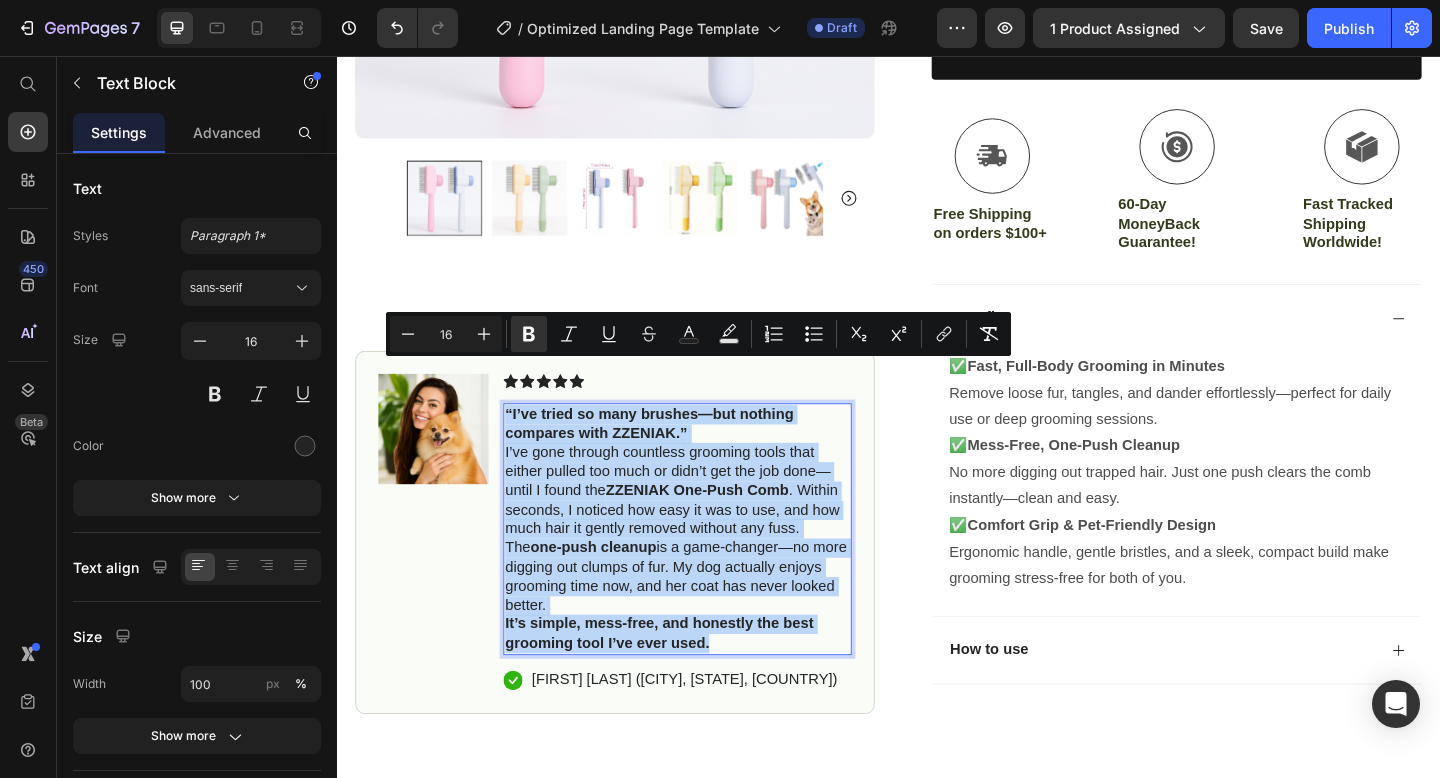 scroll, scrollTop: 654, scrollLeft: 0, axis: vertical 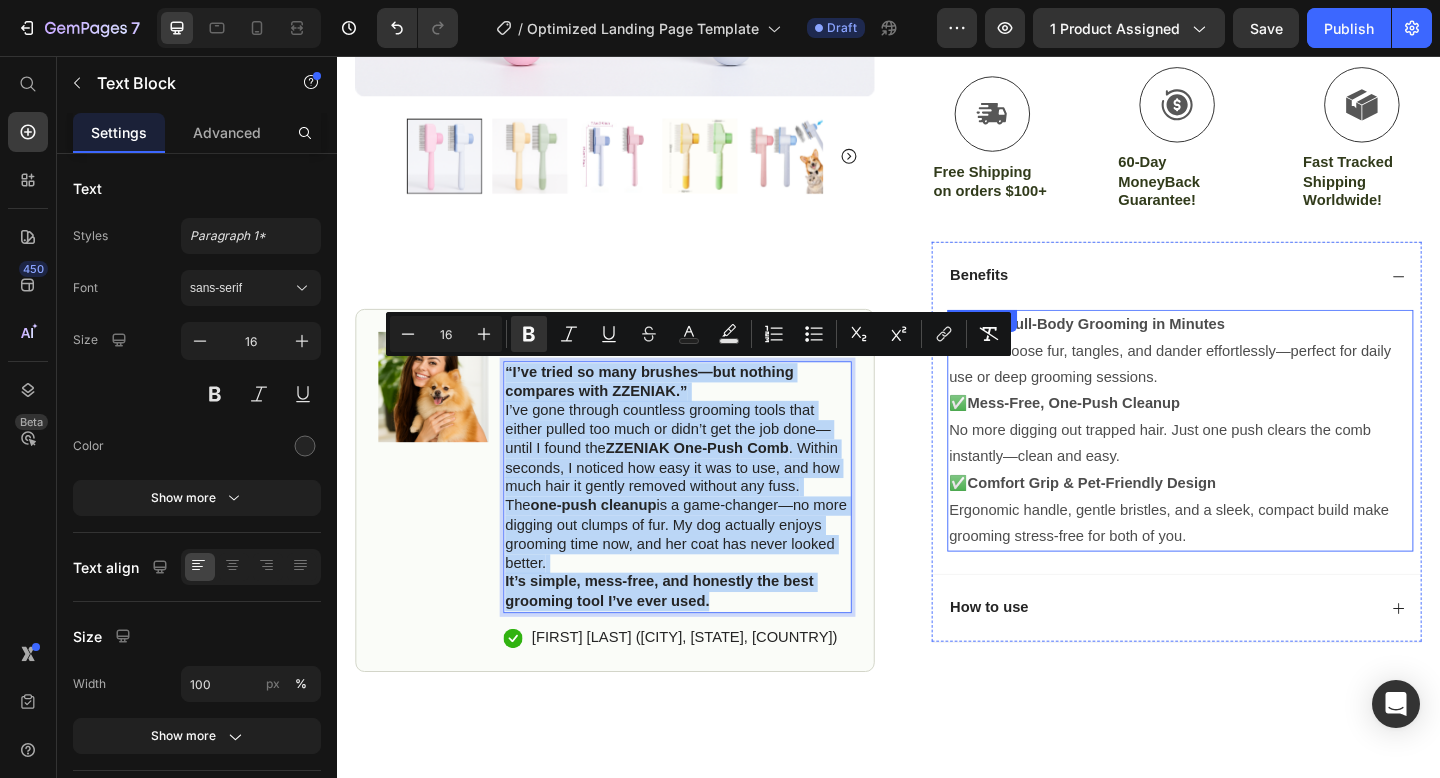 click on "No more digging out trapped hair. Just one push clears the comb instantly—clean and easy." at bounding box center (1254, 478) 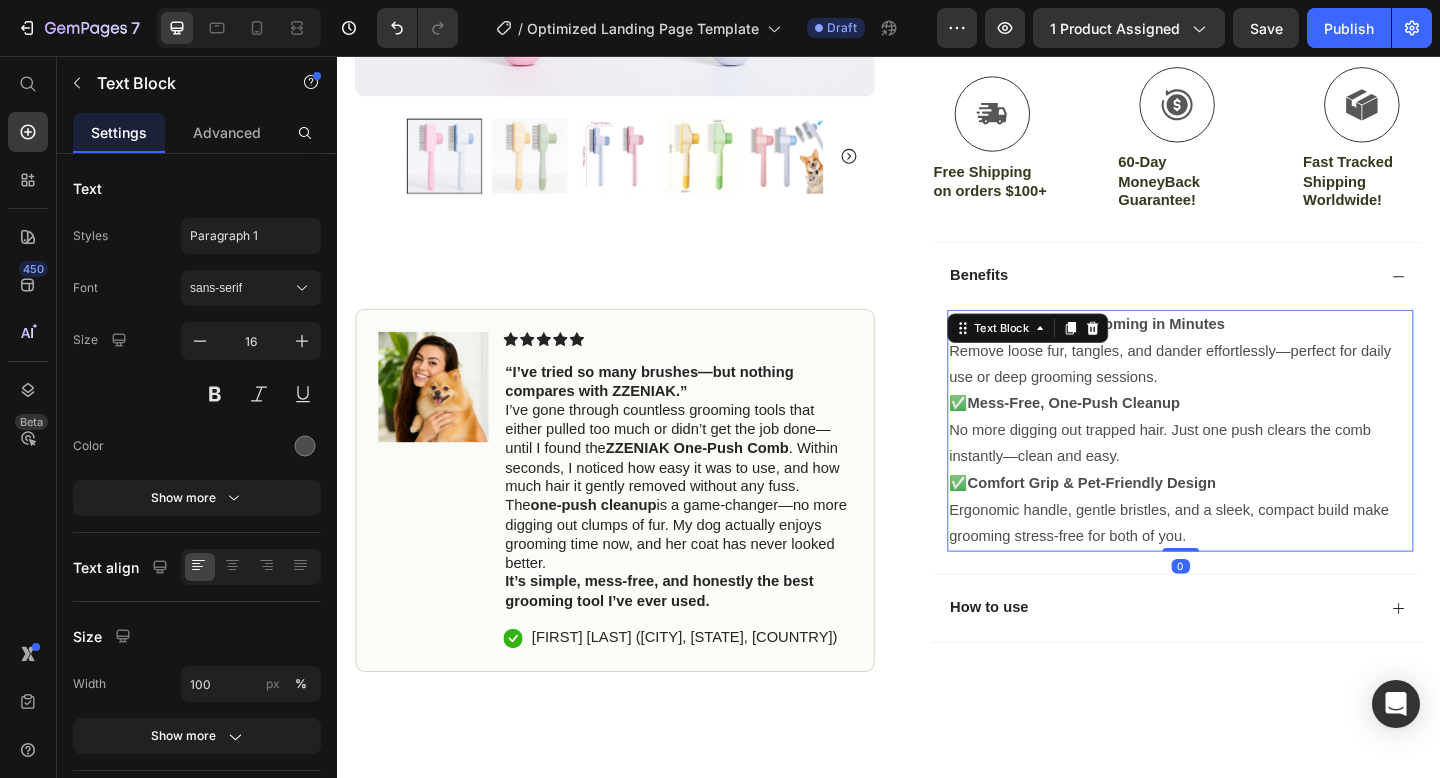 click on "No more digging out trapped hair. Just one push clears the comb instantly—clean and easy." at bounding box center [1254, 478] 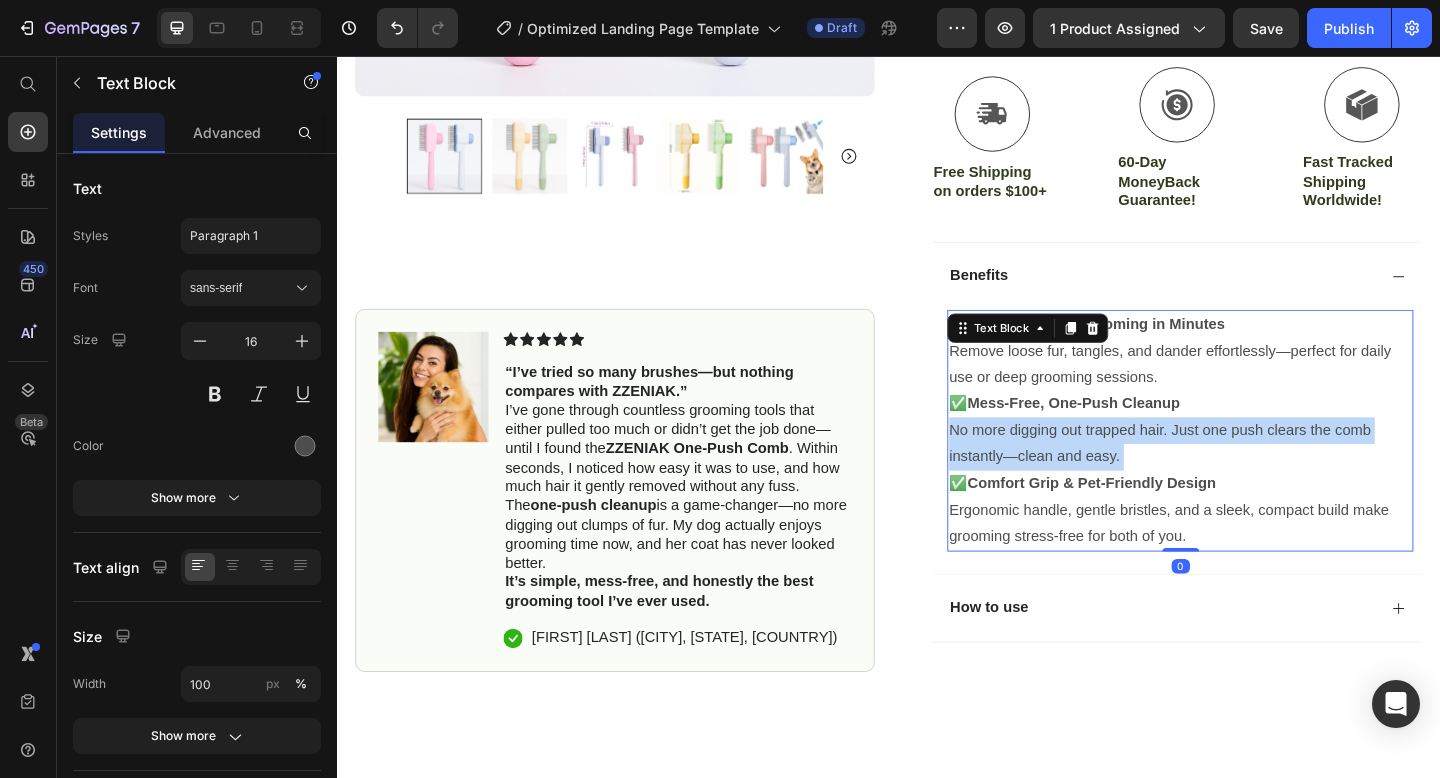 click on "No more digging out trapped hair. Just one push clears the comb instantly—clean and easy." at bounding box center [1254, 478] 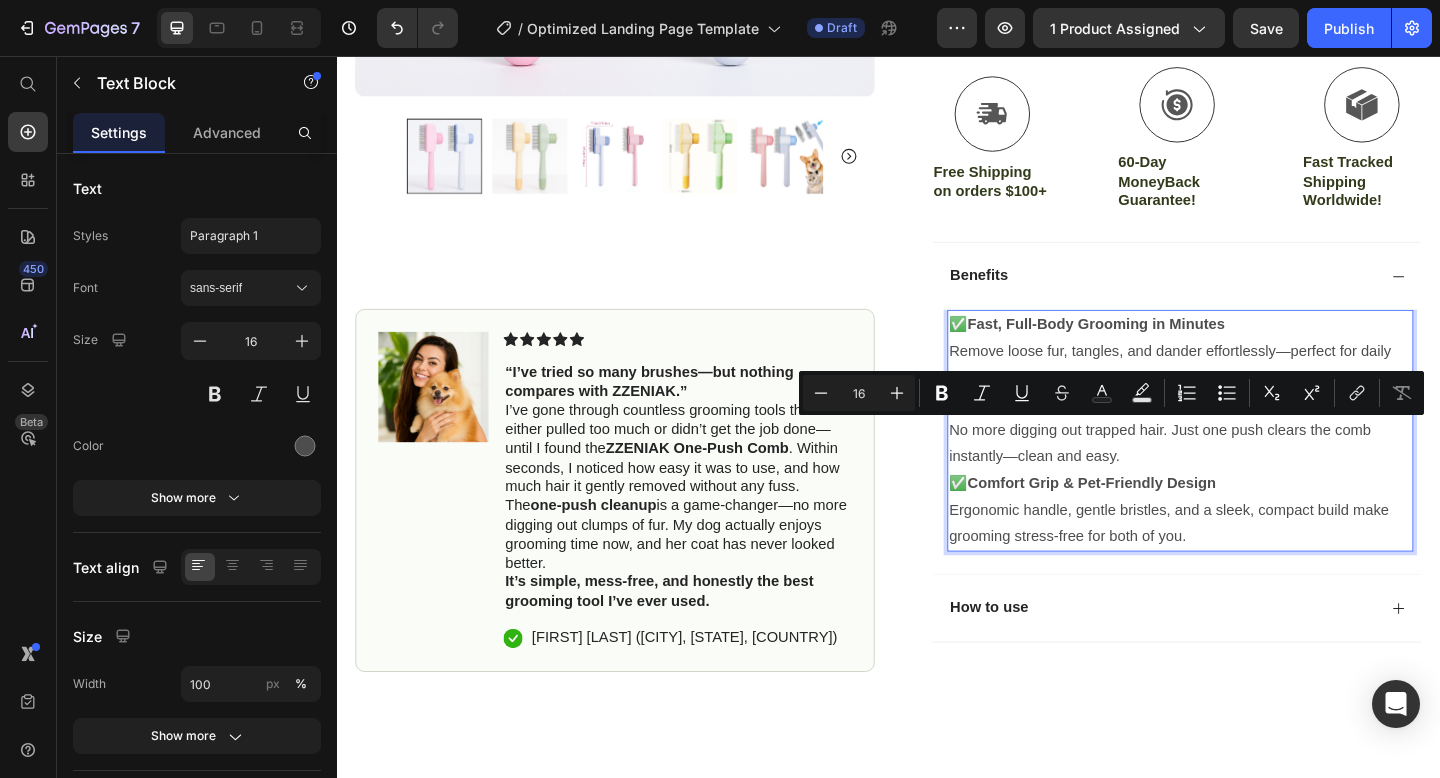 click on "Ergonomic handle, gentle bristles, and a sleek, compact build make grooming stress-free for both of you." at bounding box center [1254, 565] 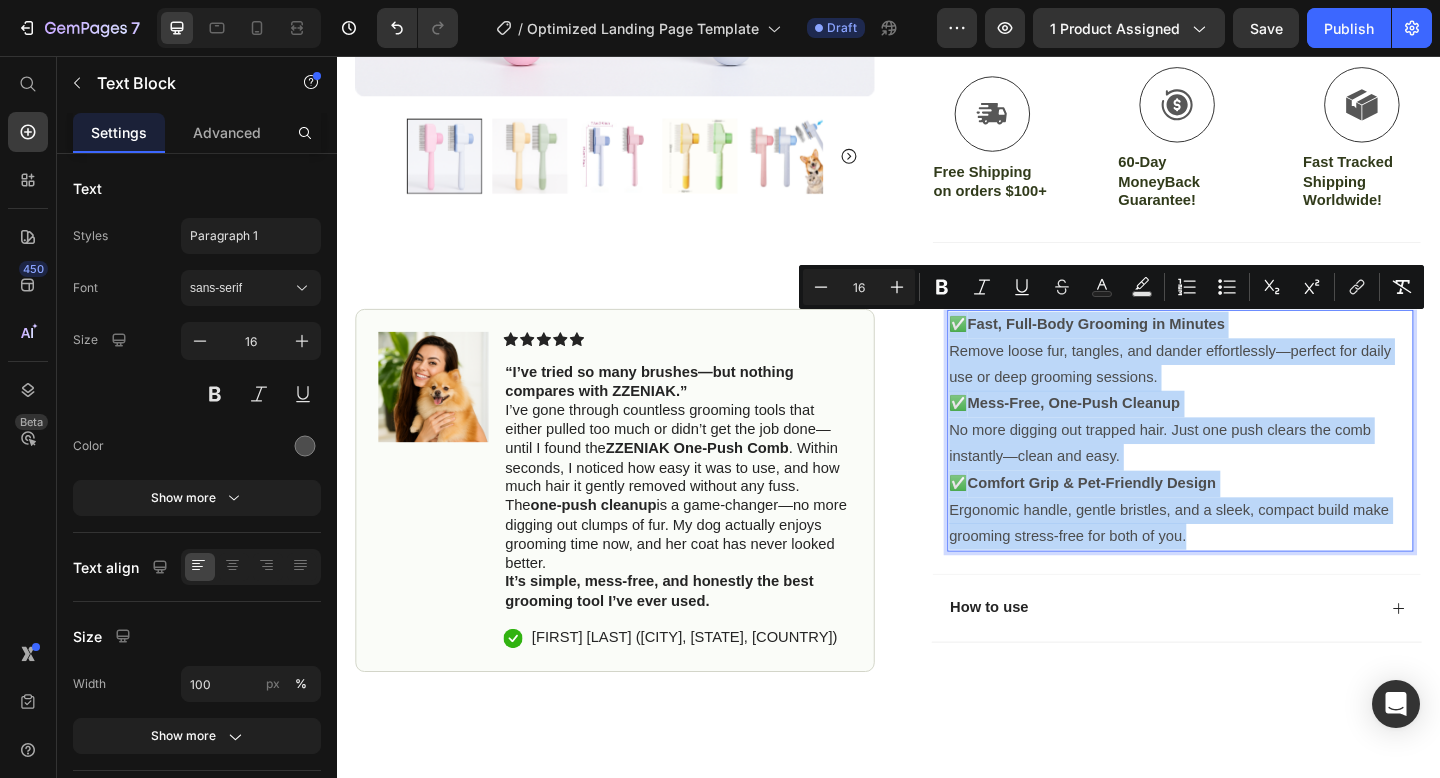 drag, startPoint x: 1277, startPoint y: 580, endPoint x: 1003, endPoint y: 351, distance: 357.0952 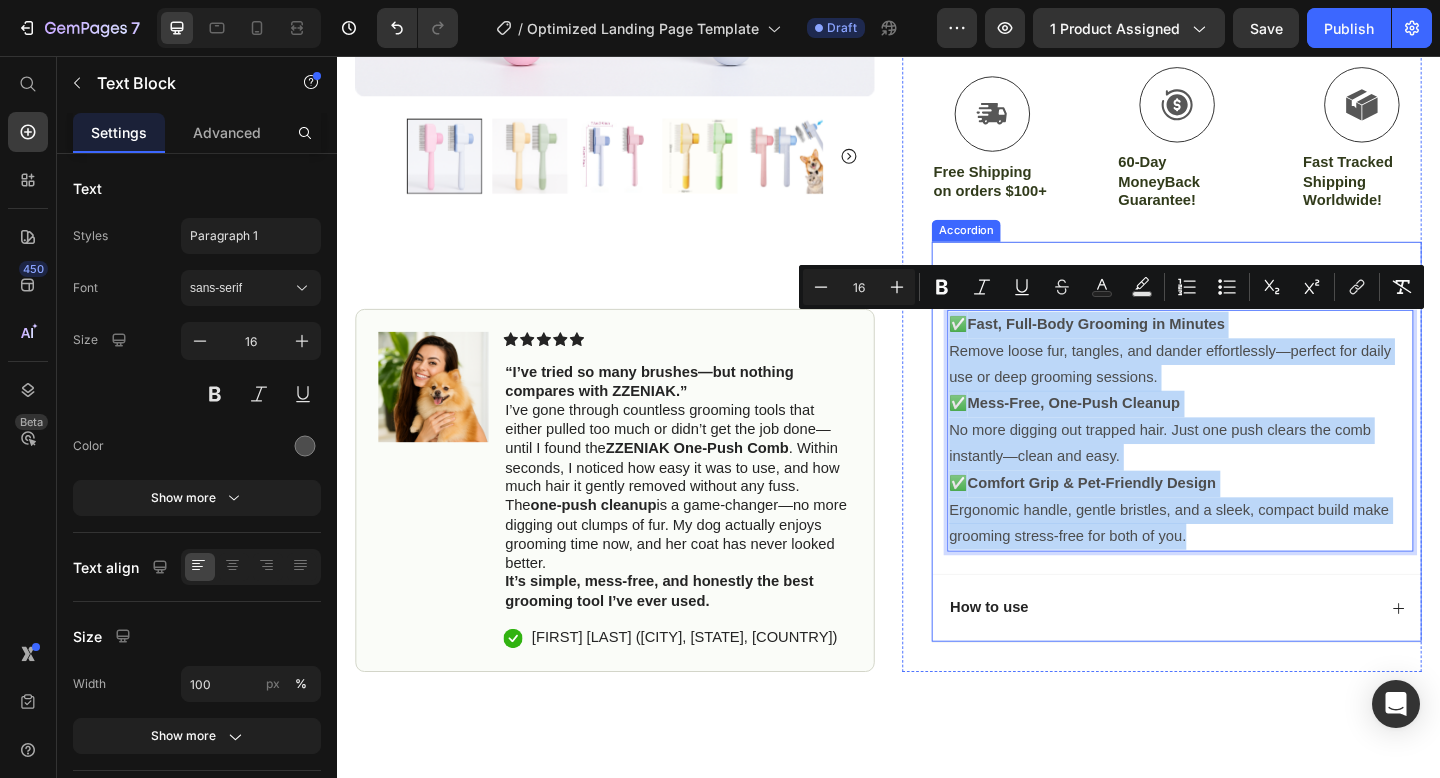 click on "How to use" at bounding box center (1250, 656) 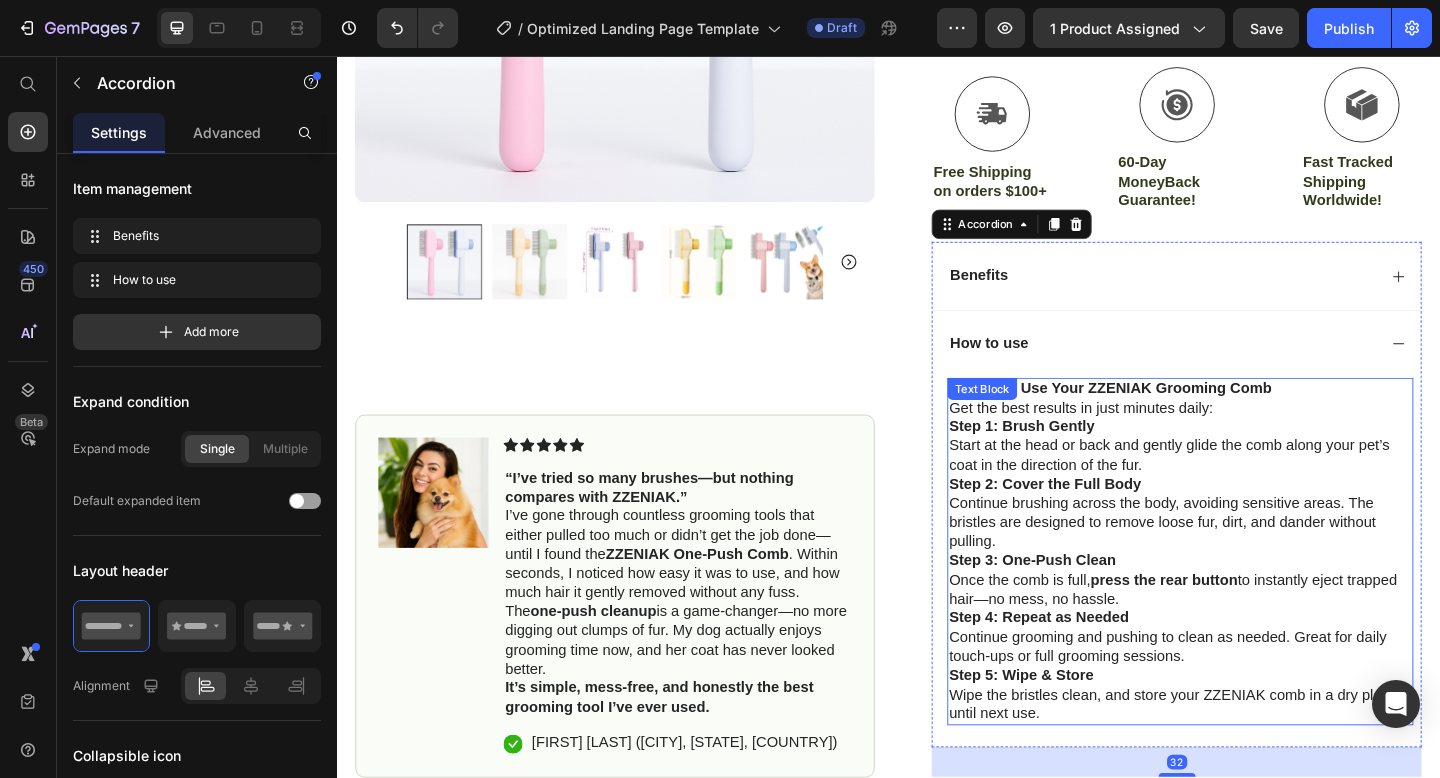 click on "Step 5: Wipe & Store Wipe the bristles clean, and store your ZZENIAK comb in a dry place until next use." at bounding box center [1254, 751] 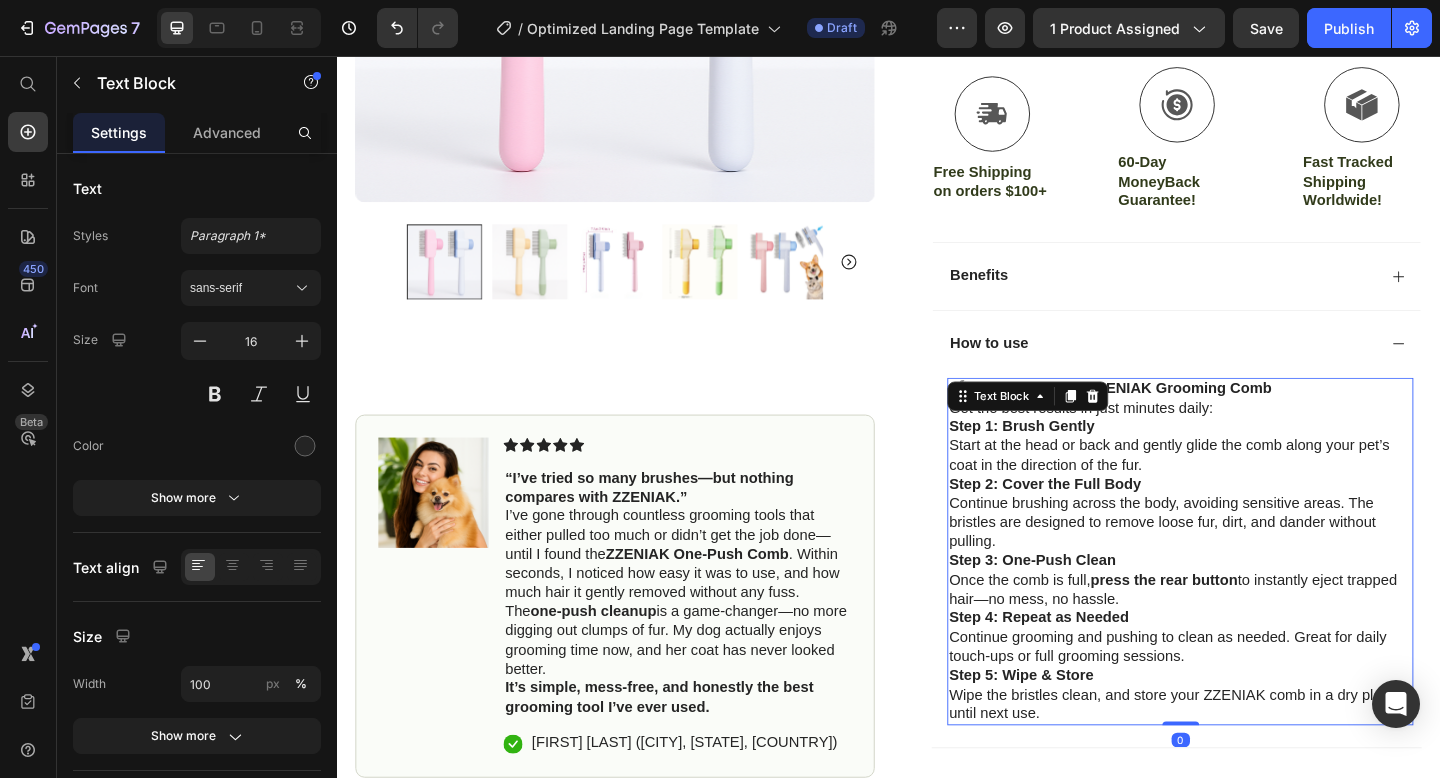 click on "Step 5: Wipe & Store Wipe the bristles clean, and store your ZZENIAK comb in a dry place until next use." at bounding box center (1254, 751) 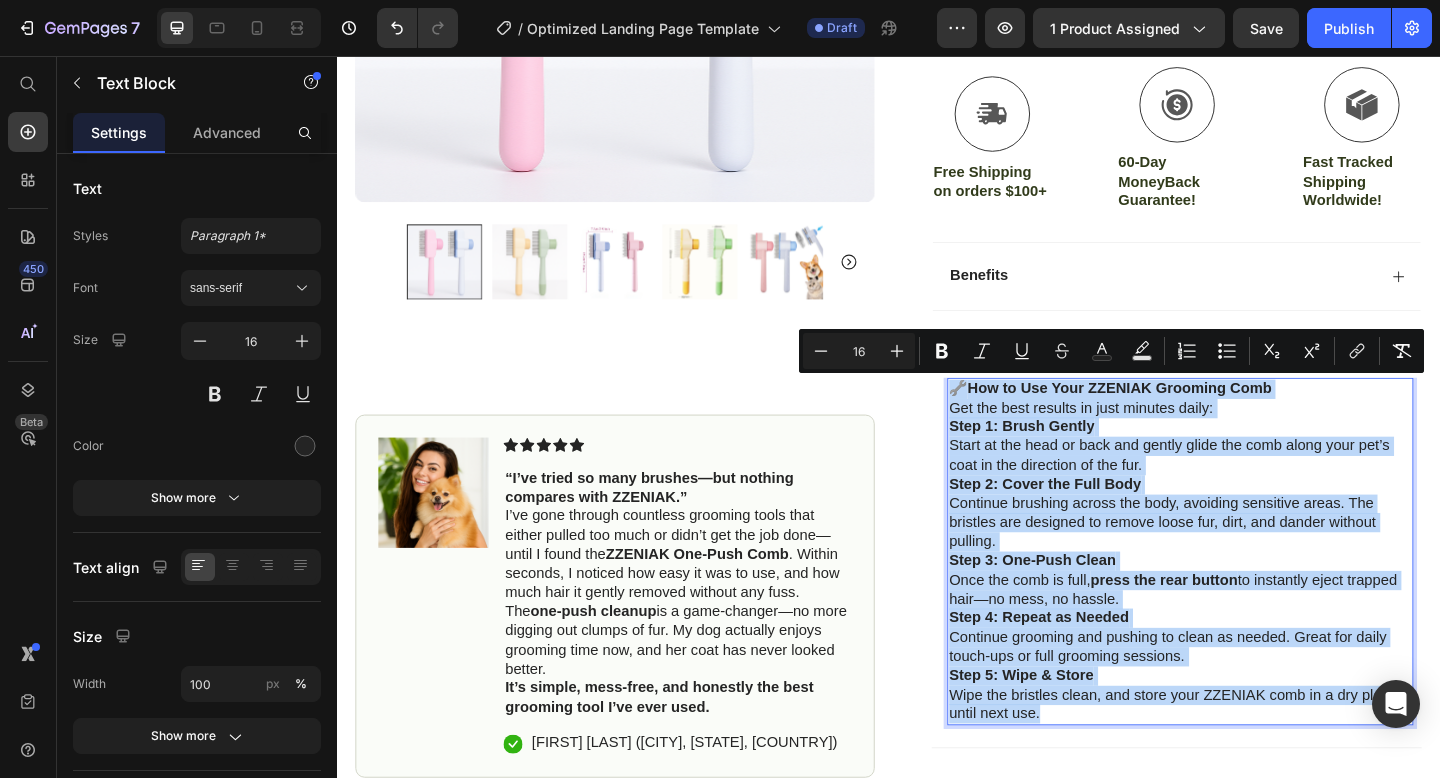 drag, startPoint x: 1150, startPoint y: 767, endPoint x: 1005, endPoint y: 416, distance: 379.771 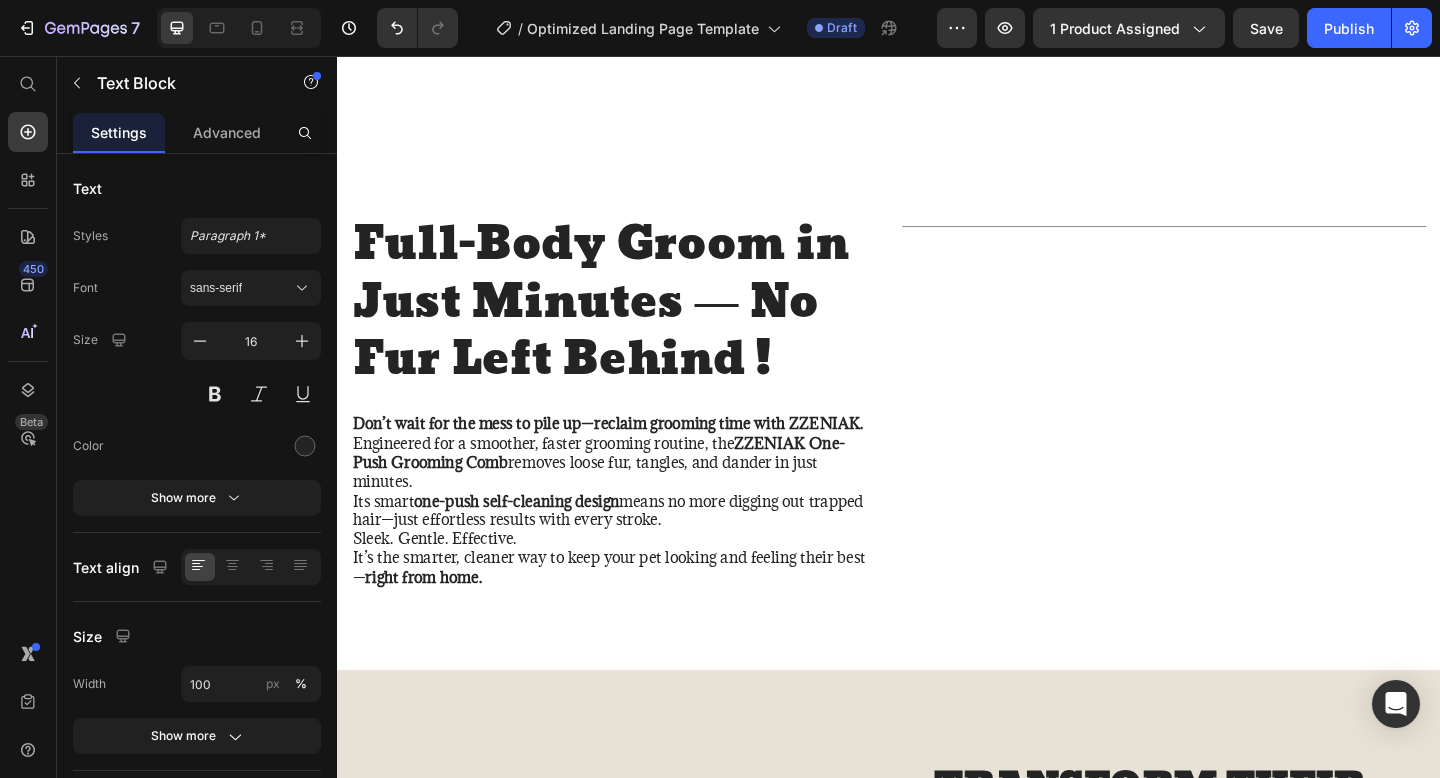 scroll, scrollTop: 1489, scrollLeft: 0, axis: vertical 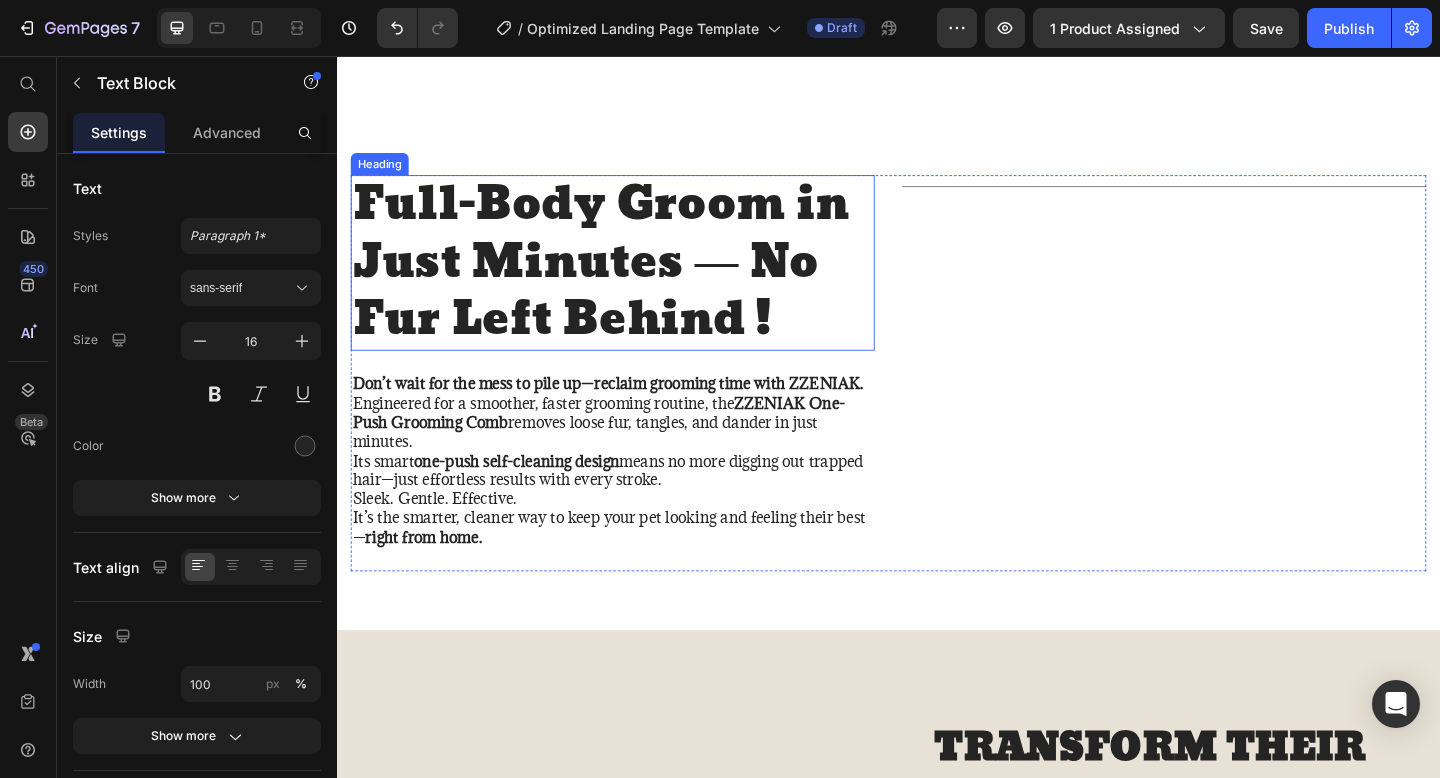 click on "Full-Body Groom in Just Minutes — No Fur Left Behind !" at bounding box center [637, 281] 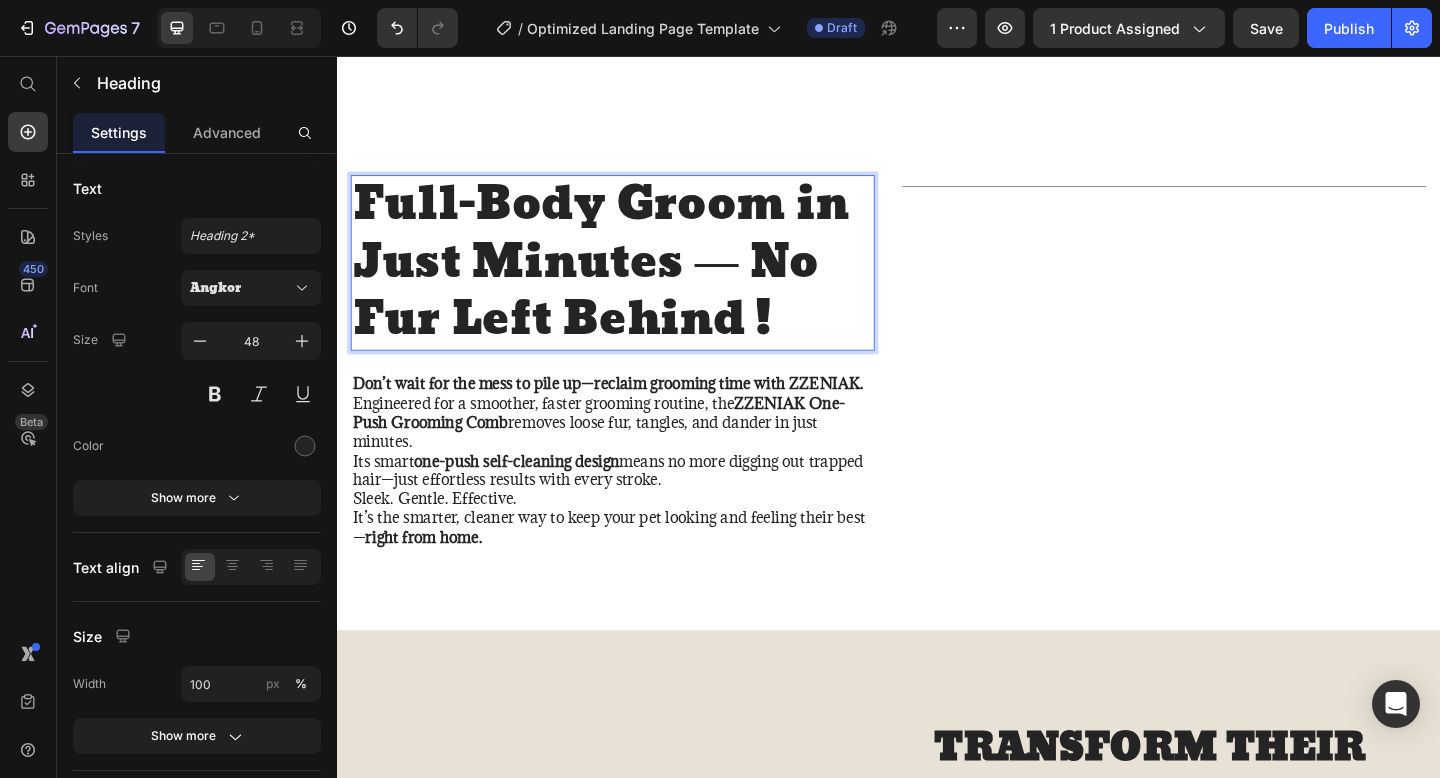 click on "Full-Body Groom in Just Minutes — No Fur Left Behind !" at bounding box center [637, 281] 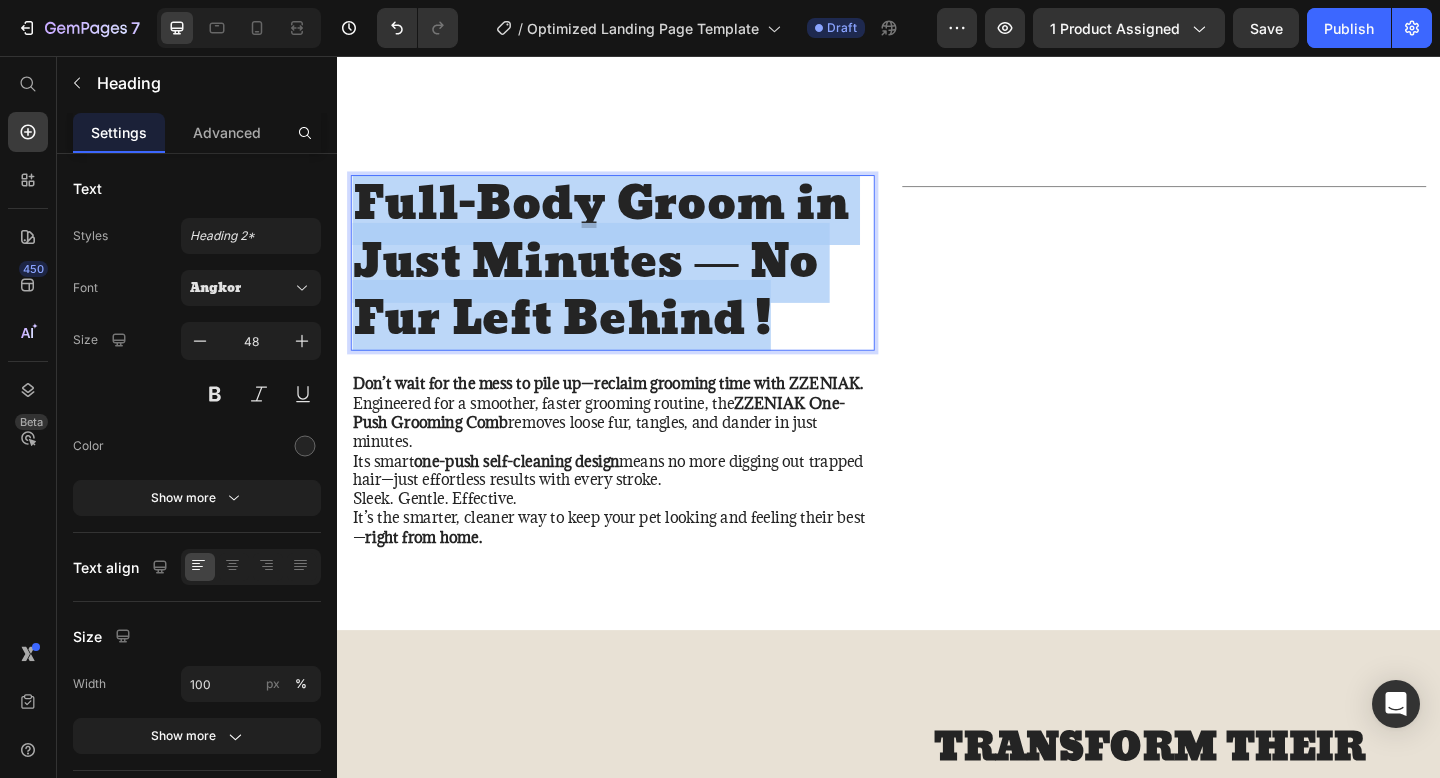click on "Full-Body Groom in Just Minutes — No Fur Left Behind !" at bounding box center [637, 281] 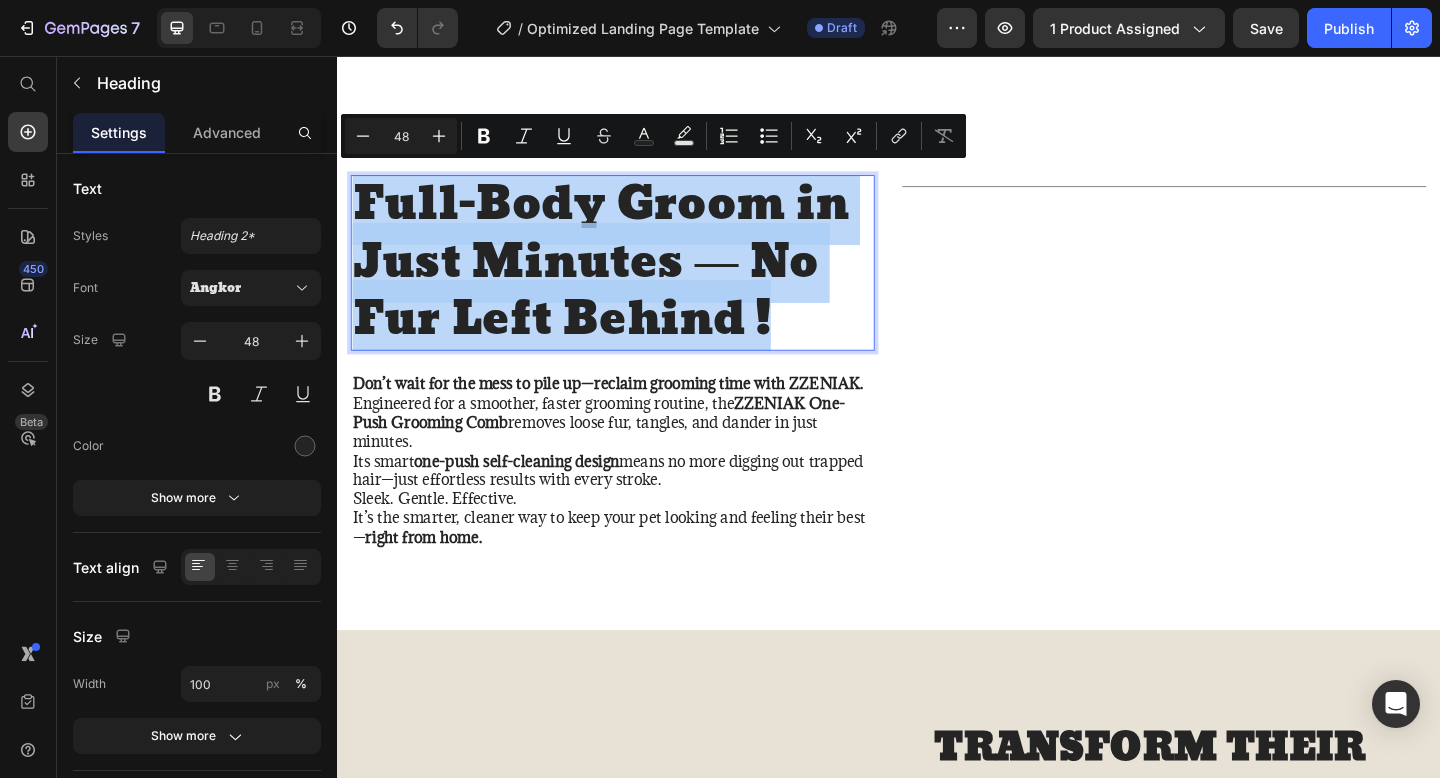 click on "Full-Body Groom in Just Minutes — No Fur Left Behind !" at bounding box center [637, 281] 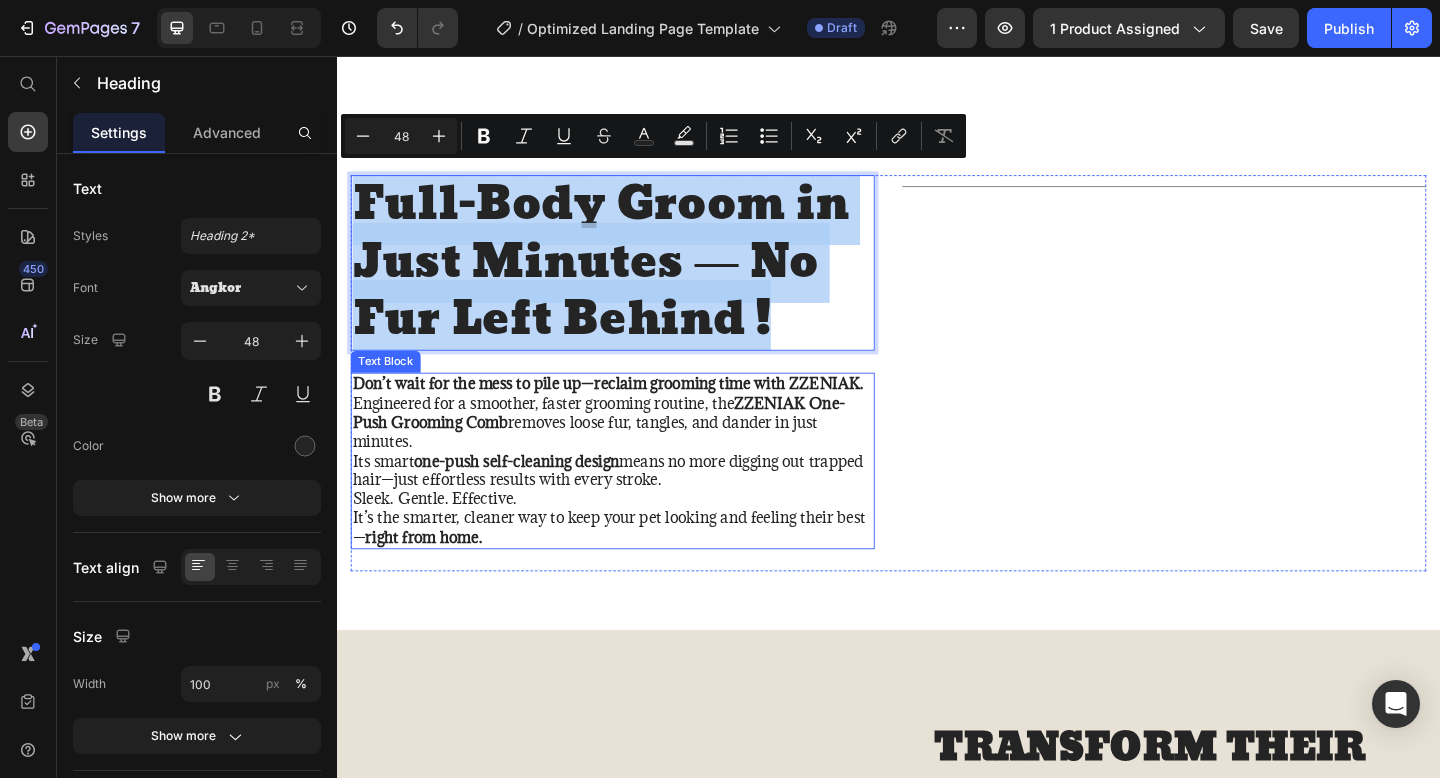 click on "Don’t wait for the mess to pile up—reclaim grooming time with ZZENIAK. Engineered for a smoother, faster grooming routine, the  ZZENIAK One-Push Grooming Comb  removes loose fur, tangles, and dander in just minutes. Its smart  one-push self-cleaning design  means no more digging out trapped hair—just effortless results with every stroke. Sleek. Gentle. Effective. It’s the smarter, cleaner way to keep your pet looking and feeling their best— right from home." at bounding box center (637, 496) 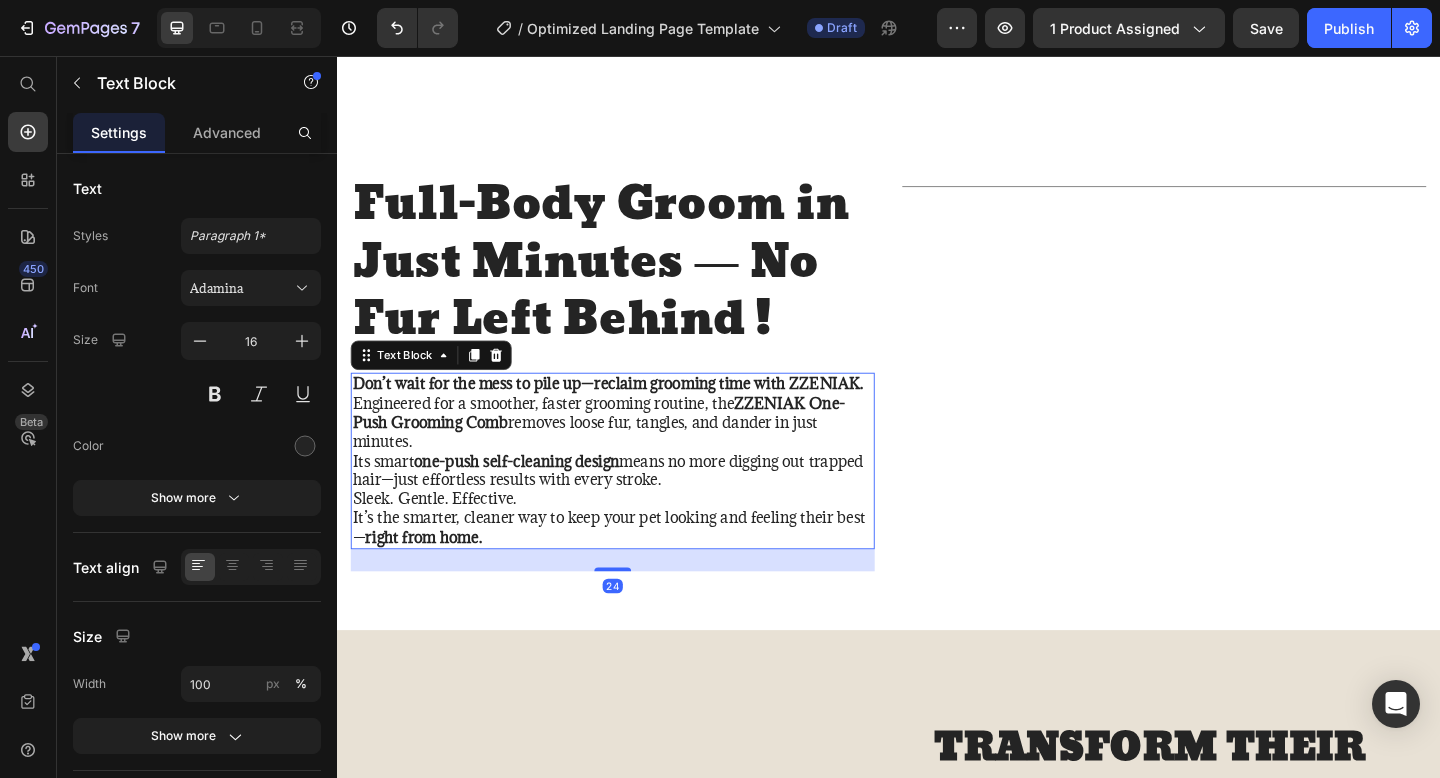 click on "Don’t wait for the mess to pile up—reclaim grooming time with ZZENIAK. Engineered for a smoother, faster grooming routine, the  ZZENIAK One-Push Grooming Comb  removes loose fur, tangles, and dander in just minutes. Its smart  one-push self-cleaning design  means no more digging out trapped hair—just effortless results with every stroke. Sleek. Gentle. Effective. It’s the smarter, cleaner way to keep your pet looking and feeling their best— right from home." at bounding box center [637, 496] 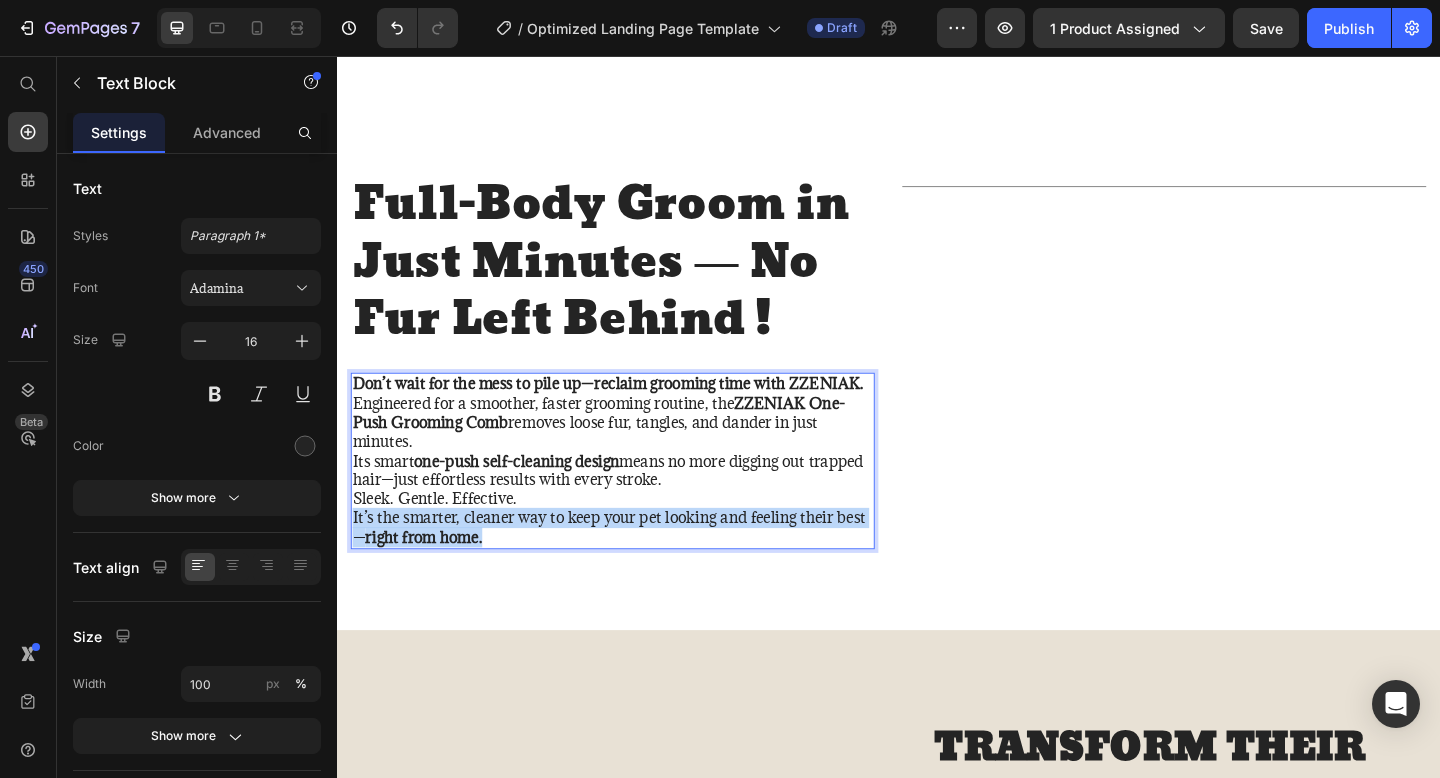click on "Don’t wait for the mess to pile up—reclaim grooming time with ZZENIAK. Engineered for a smoother, faster grooming routine, the  ZZENIAK One-Push Grooming Comb  removes loose fur, tangles, and dander in just minutes. Its smart  one-push self-cleaning design  means no more digging out trapped hair—just effortless results with every stroke. Sleek. Gentle. Effective. It’s the smarter, cleaner way to keep your pet looking and feeling their best— right from home." at bounding box center (637, 496) 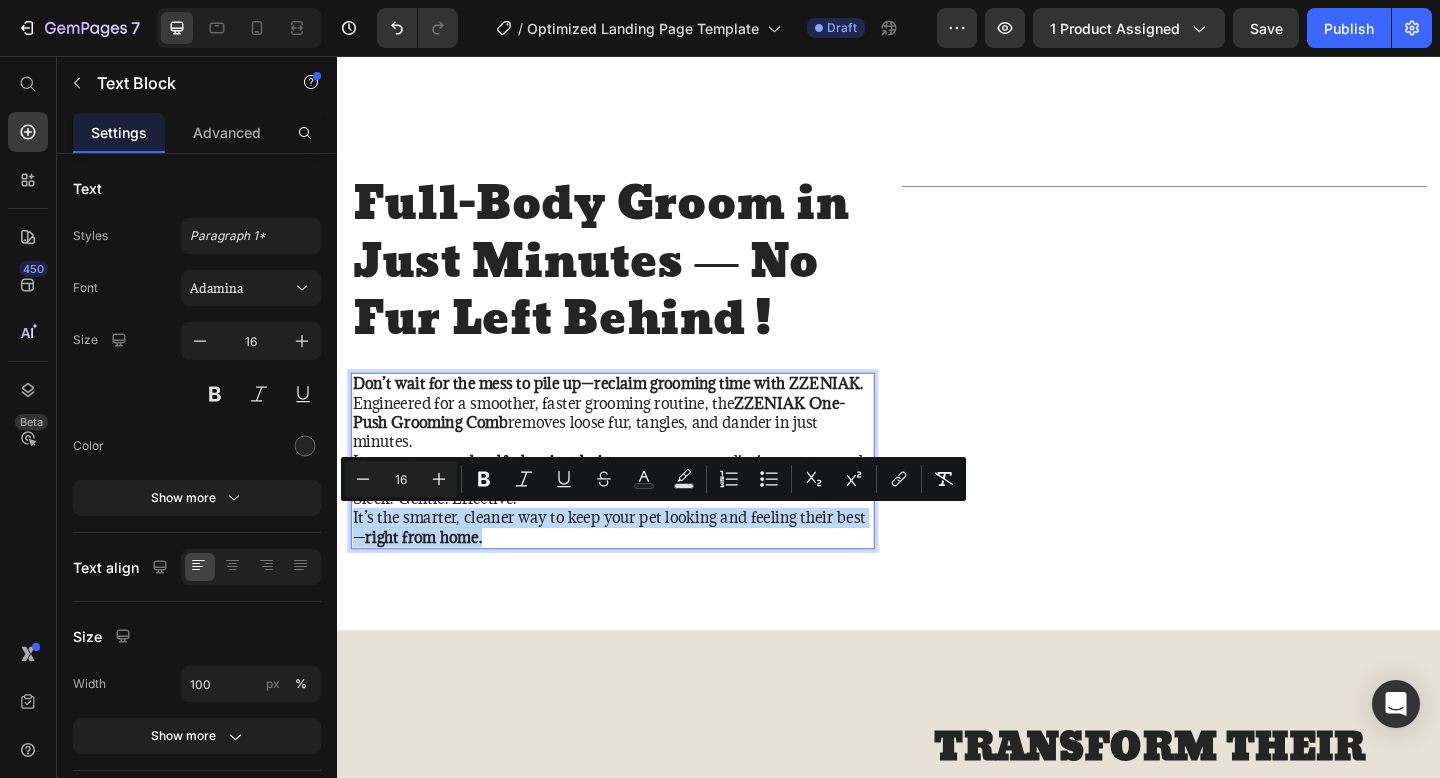 click on "Don’t wait for the mess to pile up—reclaim grooming time with ZZENIAK. Engineered for a smoother, faster grooming routine, the  ZZENIAK One-Push Grooming Comb  removes loose fur, tangles, and dander in just minutes. Its smart  one-push self-cleaning design  means no more digging out trapped hair—just effortless results with every stroke. Sleek. Gentle. Effective. It’s the smarter, cleaner way to keep your pet looking and feeling their best— right from home." at bounding box center [637, 496] 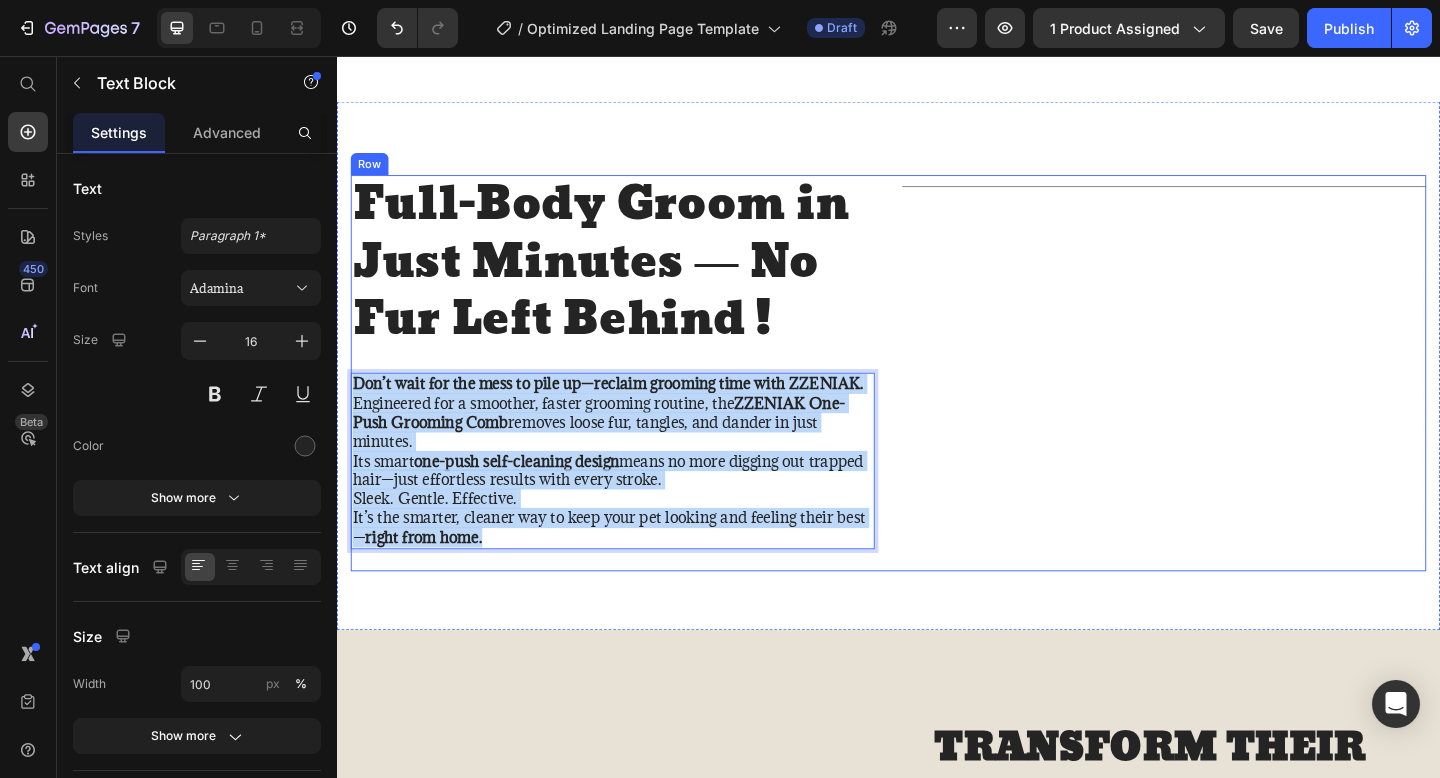 drag, startPoint x: 521, startPoint y: 576, endPoint x: 344, endPoint y: 389, distance: 257.48398 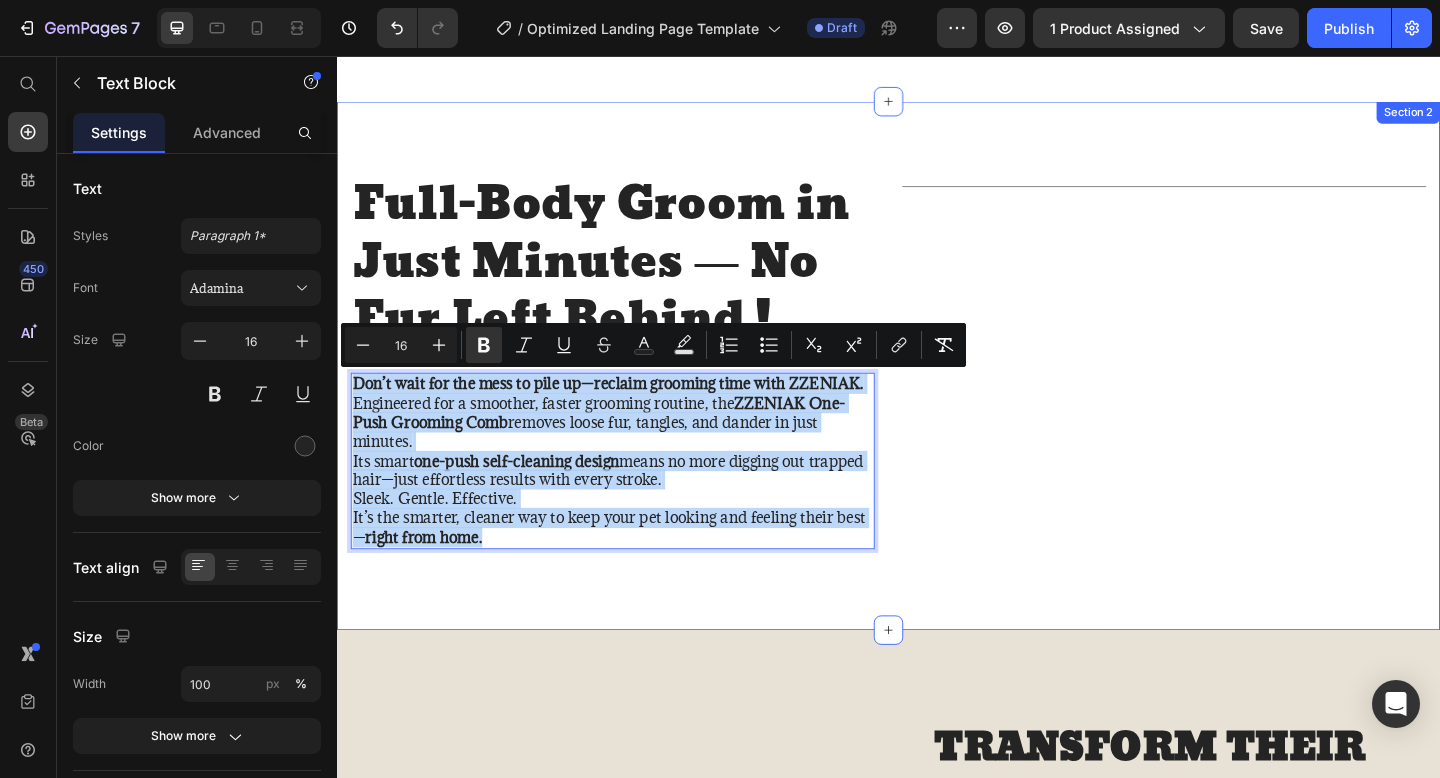 copy on "Don’t wait for the mess to pile up—reclaim grooming time with ZZENIAK. Engineered for a smoother, faster grooming routine, the  ZZENIAK One-Push Grooming Comb  removes loose fur, tangles, and dander in just minutes. Its smart  one-push self-cleaning design  means no more digging out trapped hair—just effortless results with every stroke. Sleek. Gentle. Effective. It’s the smarter, cleaner way to keep your pet looking and feeling their best— right from home." 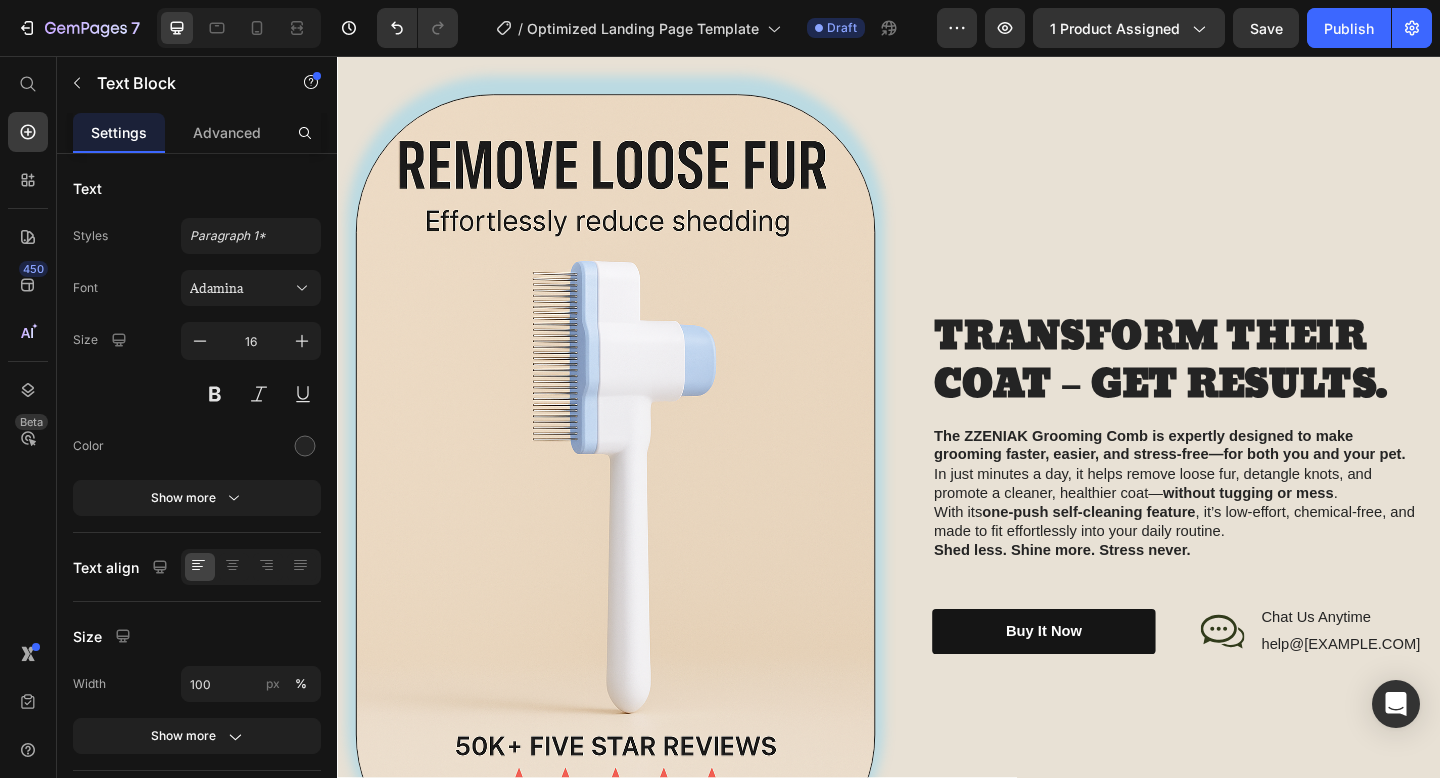 scroll, scrollTop: 2200, scrollLeft: 0, axis: vertical 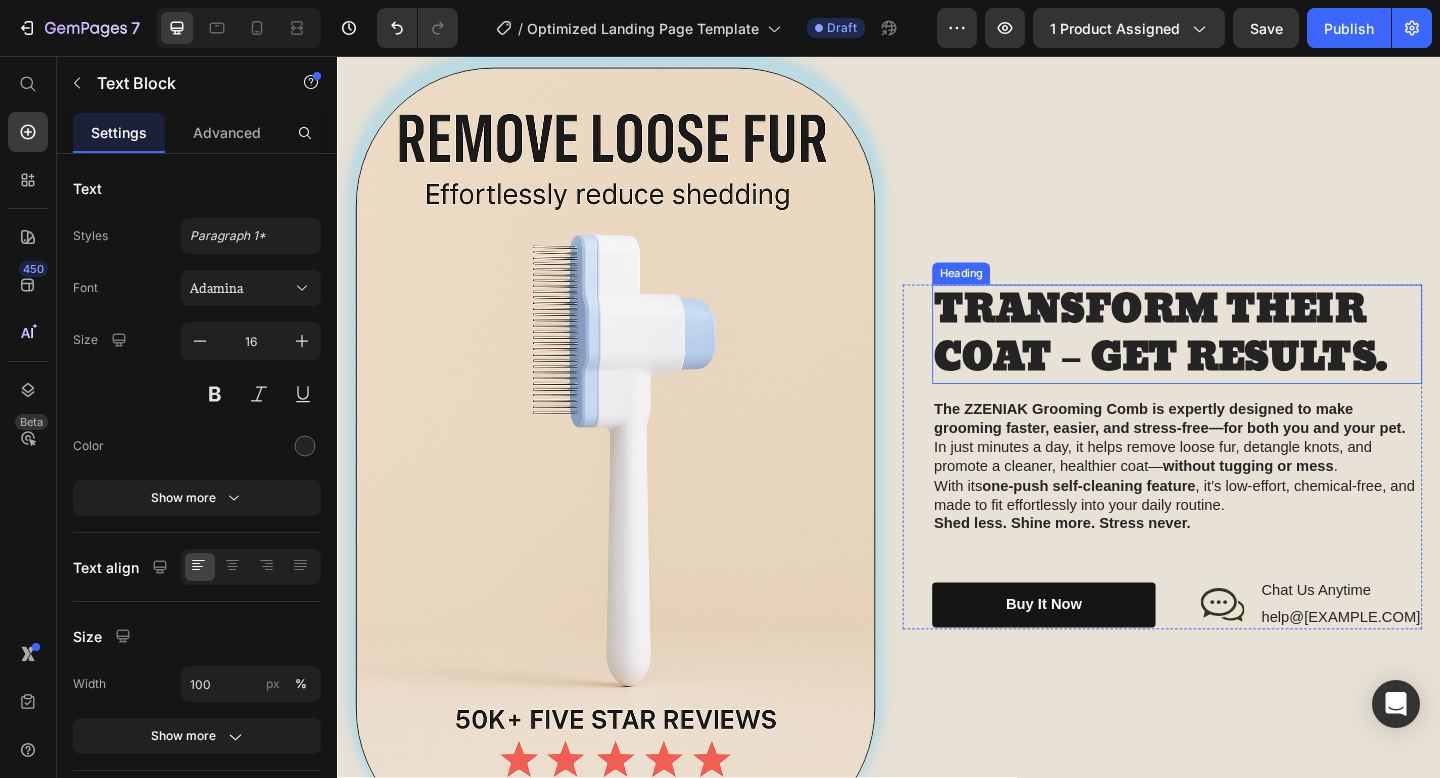 click on "TRANSFORM THEIR COAT – GET RESULTS." at bounding box center [1232, 359] 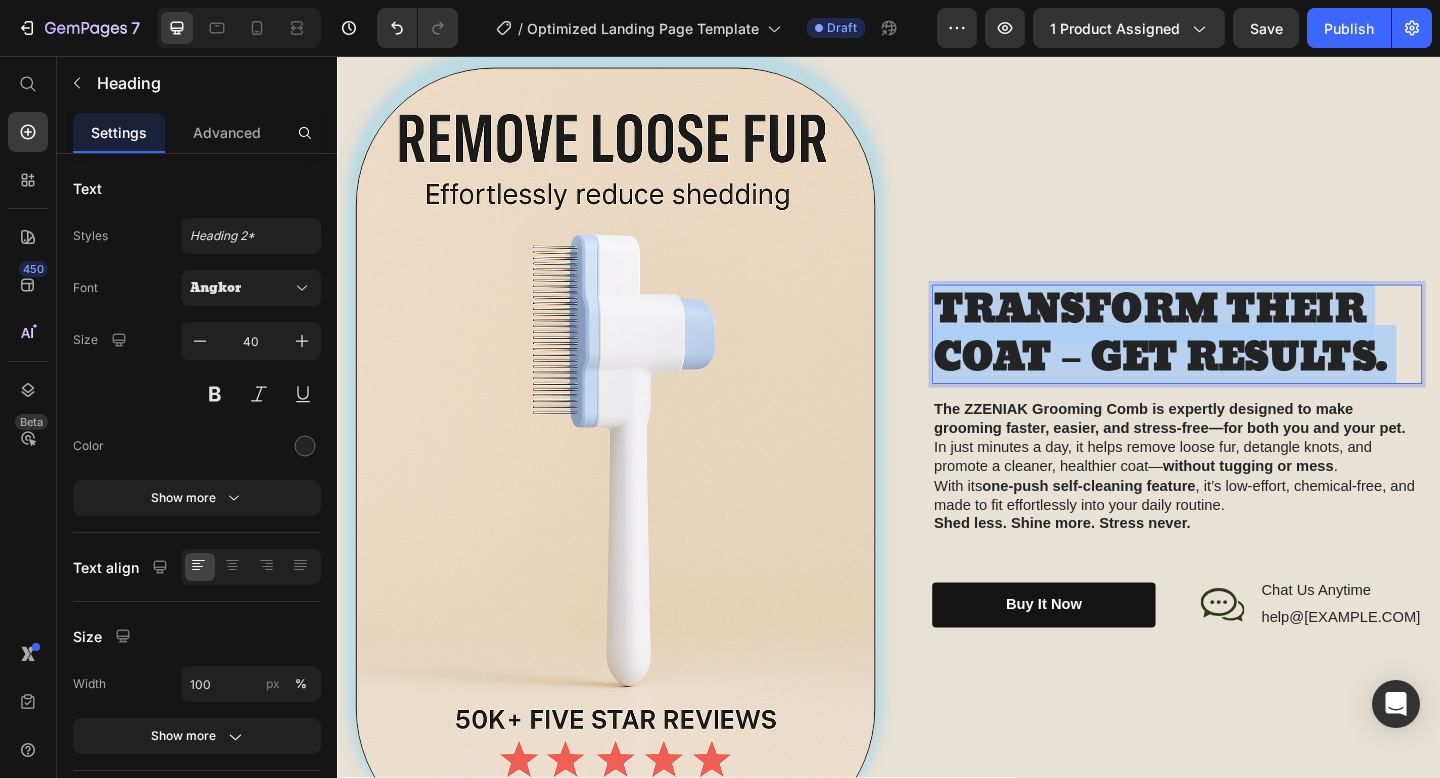 click on "TRANSFORM THEIR COAT – GET RESULTS." at bounding box center [1232, 359] 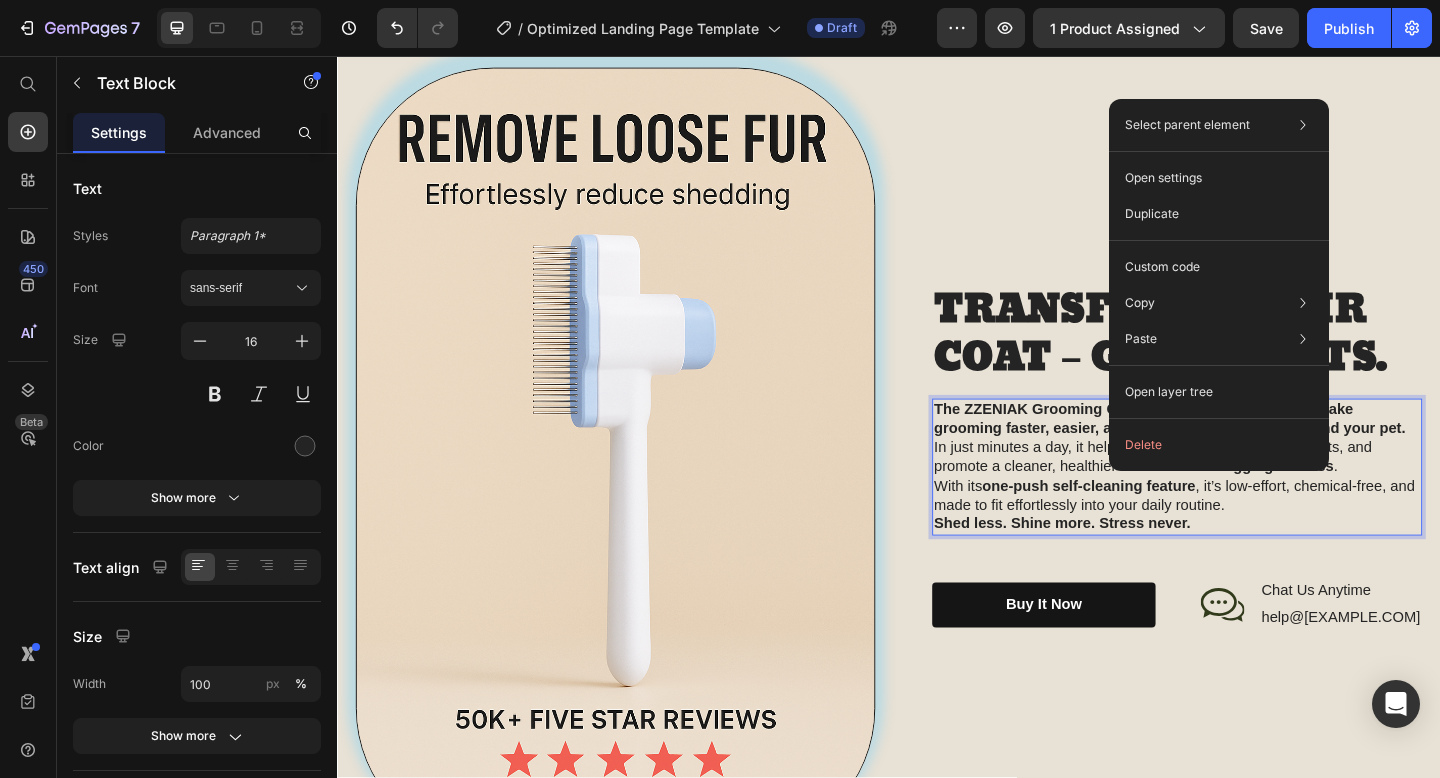 click on "The ZZENIAK Grooming Comb is expertly designed to make grooming faster, easier, and stress-free—for both you and your pet. In just minutes a day, it helps remove loose fur, detangle knots, and promote a cleaner, healthier coat— without tugging or mess . With its  one-push self-cleaning feature , it’s low-effort, chemical-free, and made to fit effortlessly into your daily routine. Shed less. Shine more. Stress never." at bounding box center [1250, 504] 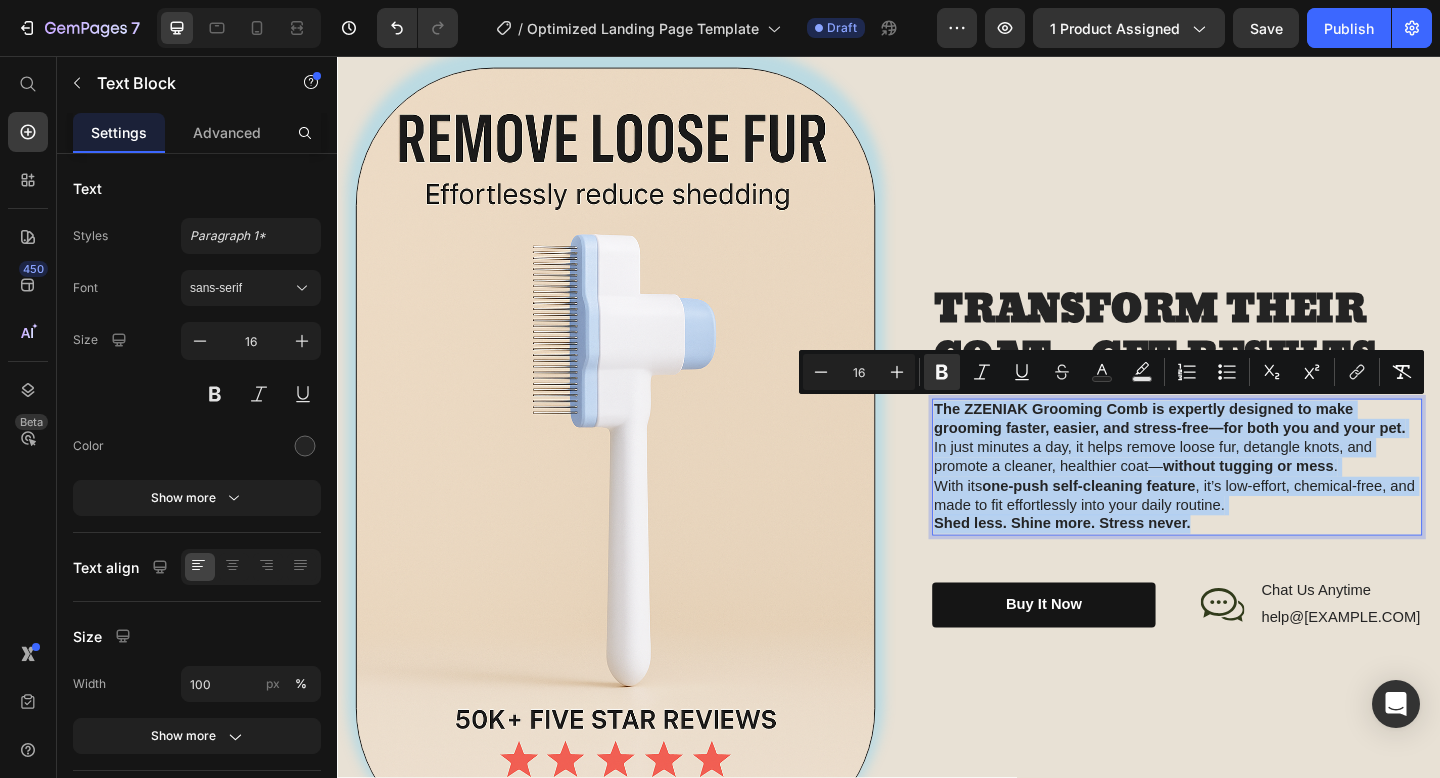 drag, startPoint x: 1278, startPoint y: 563, endPoint x: 985, endPoint y: 432, distance: 320.95172 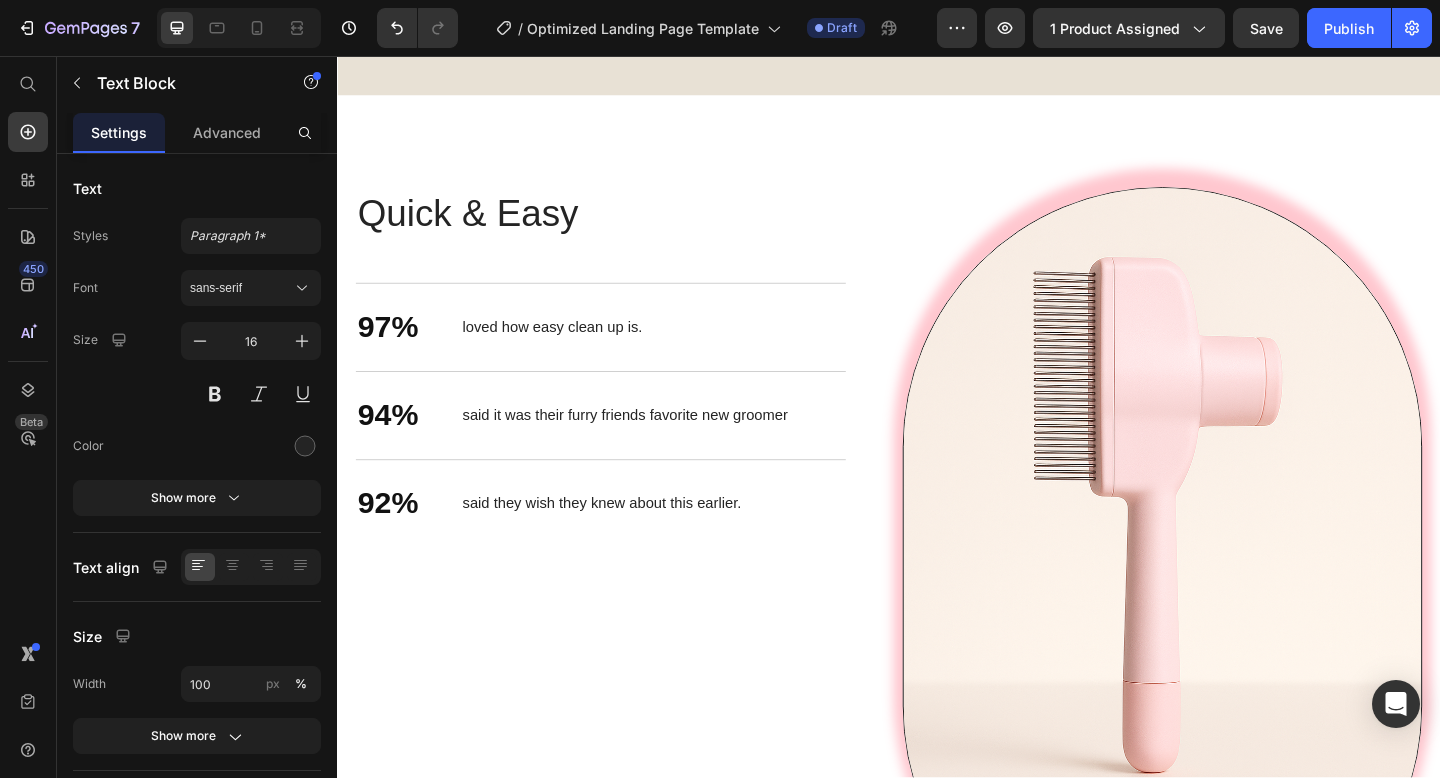 scroll, scrollTop: 3120, scrollLeft: 0, axis: vertical 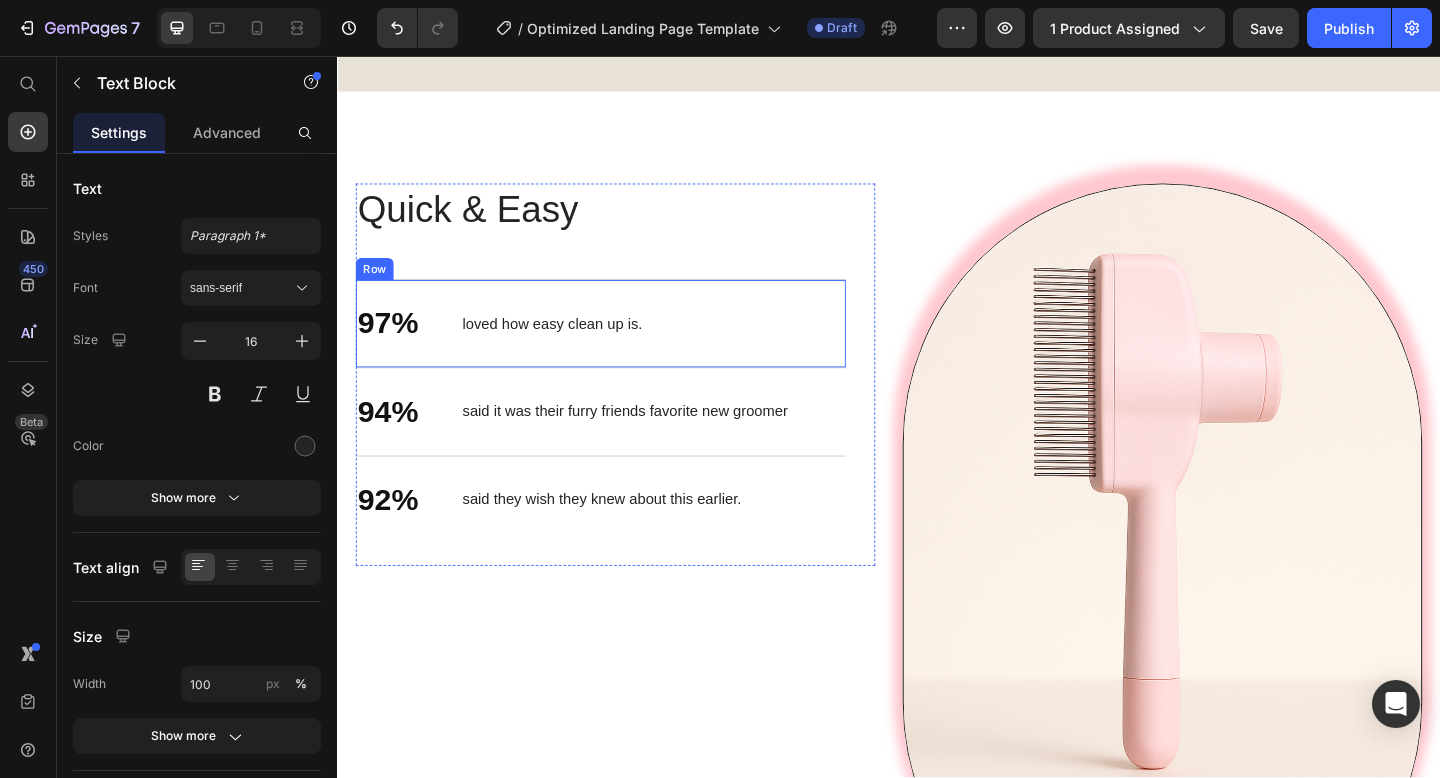 click on "loved how easy clean up is." at bounding box center (571, 348) 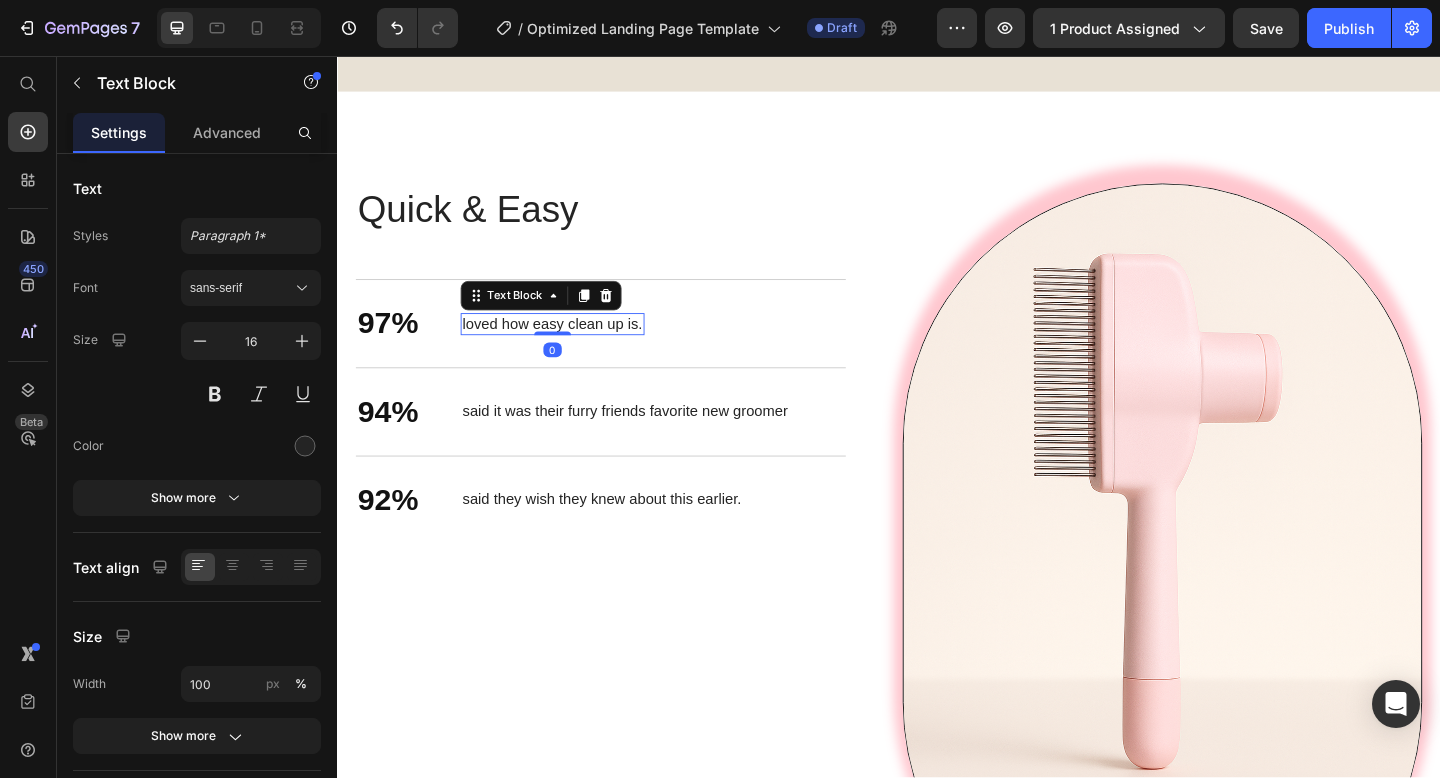 click on "loved how easy clean up is." at bounding box center (571, 348) 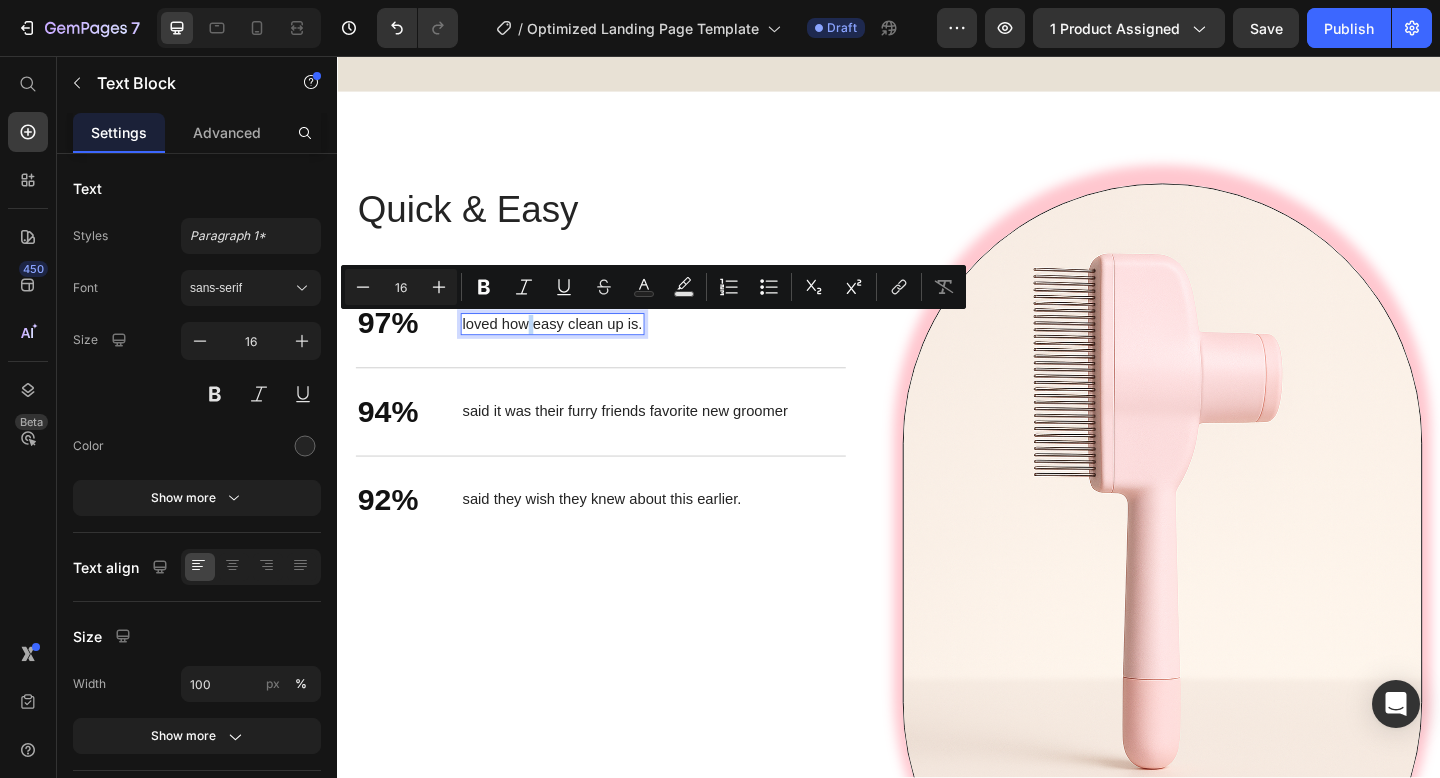 click on "loved how easy clean up is." at bounding box center (571, 348) 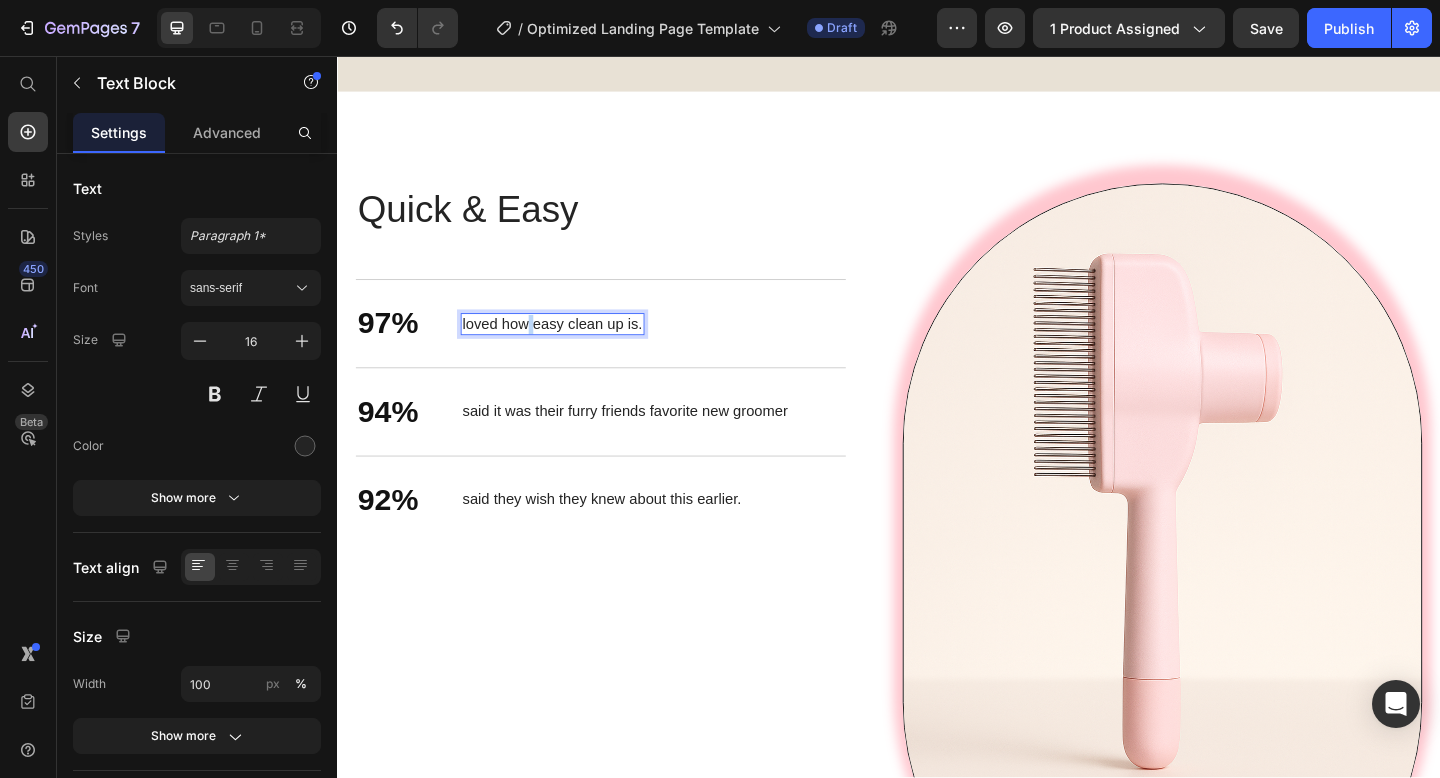 click on "loved how easy clean up is." at bounding box center [571, 348] 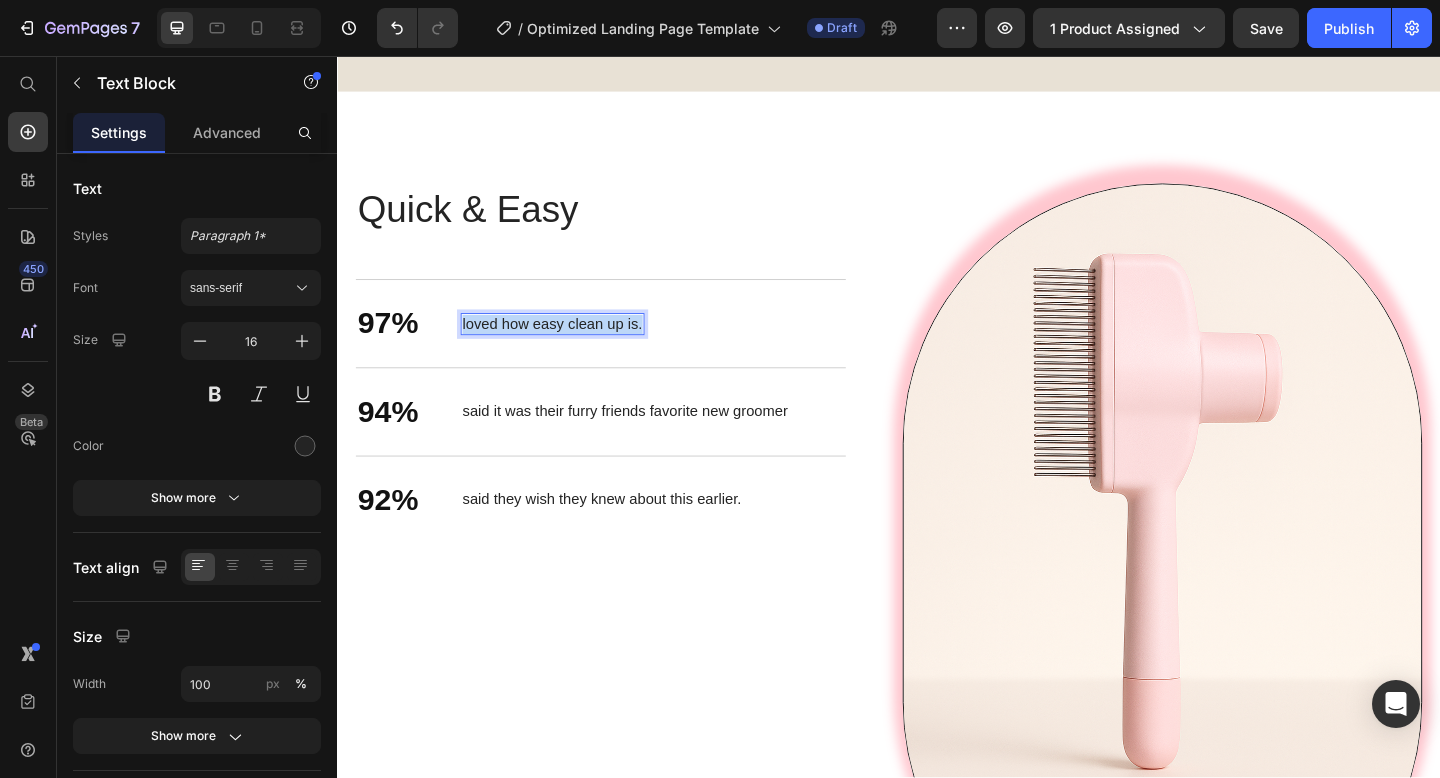 click on "loved how easy clean up is." at bounding box center [571, 348] 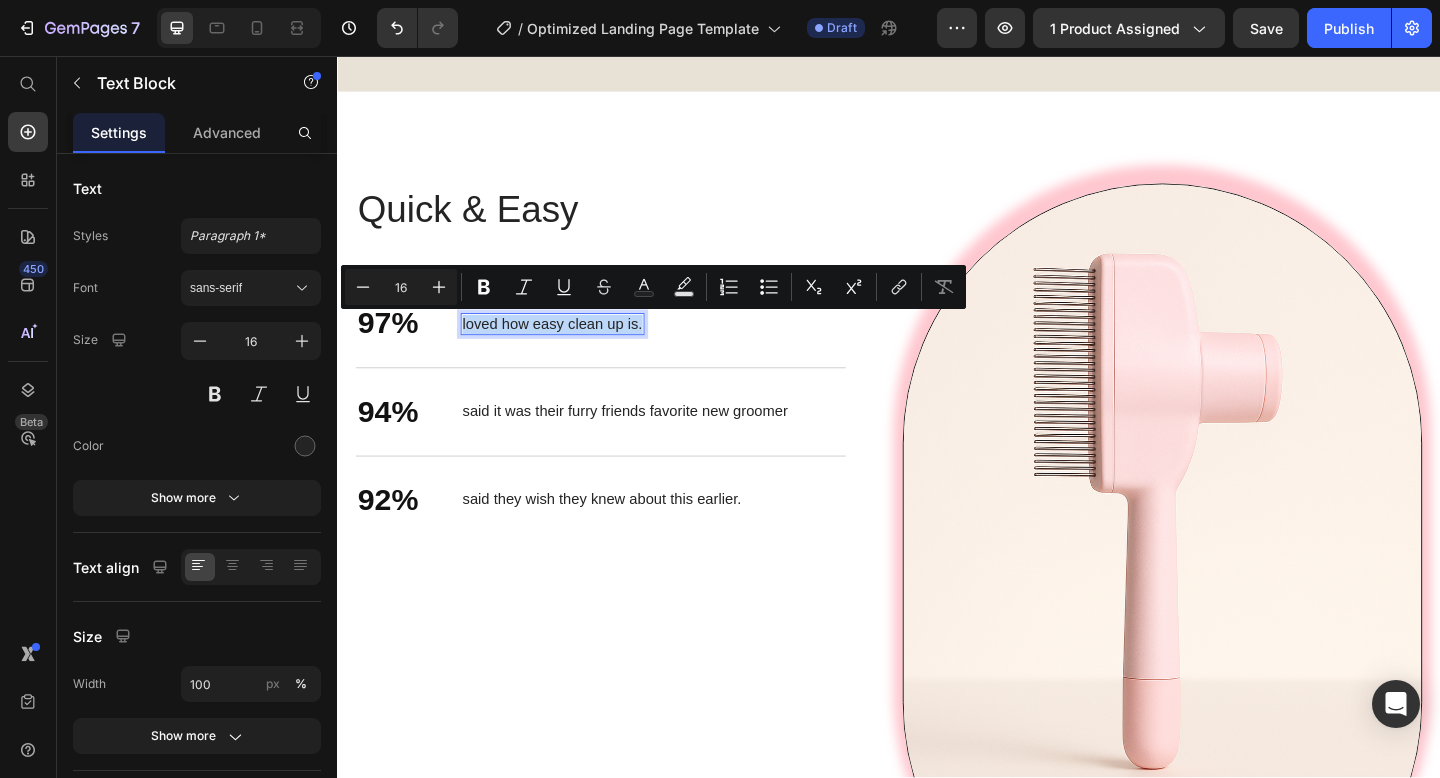 copy on "loved how easy clean up is." 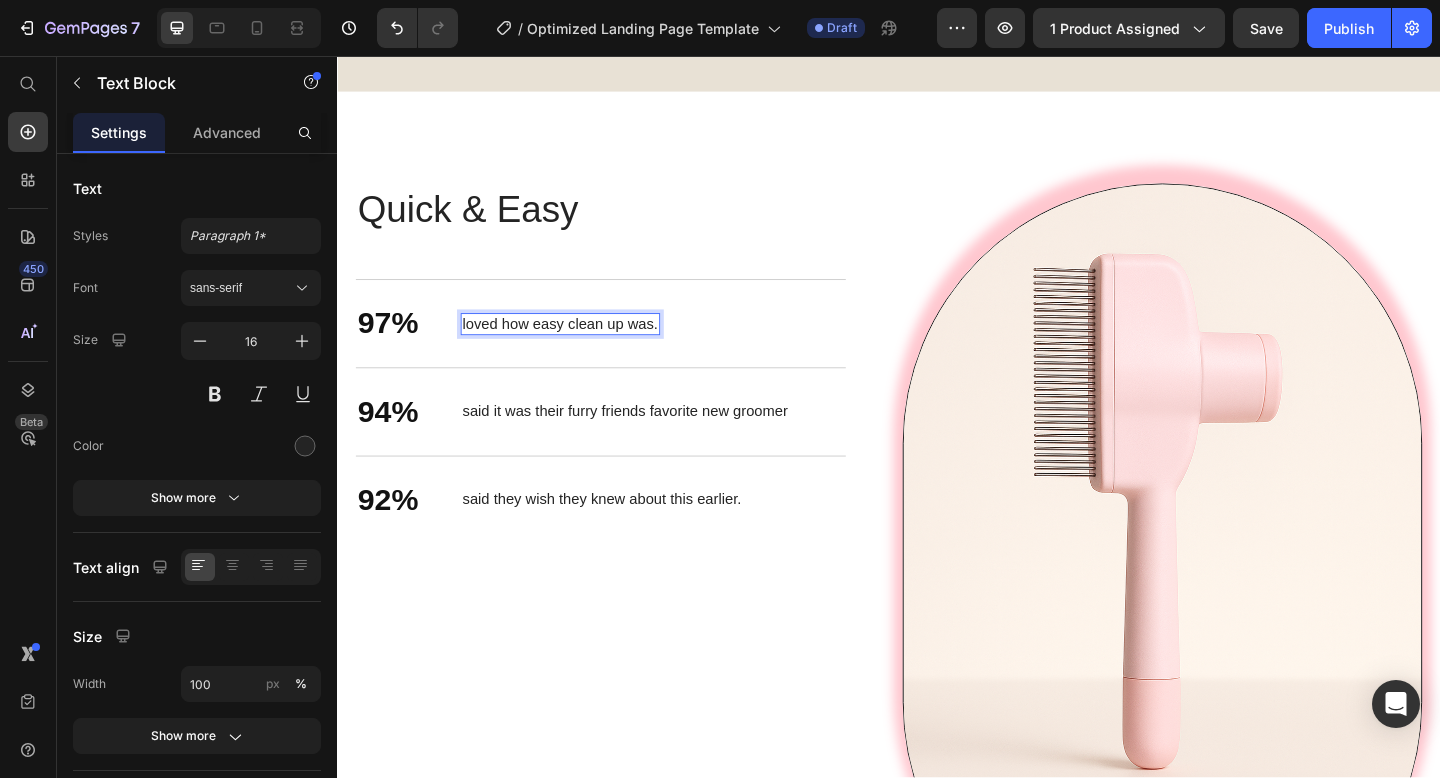 click on "loved how easy clean up was." at bounding box center (579, 348) 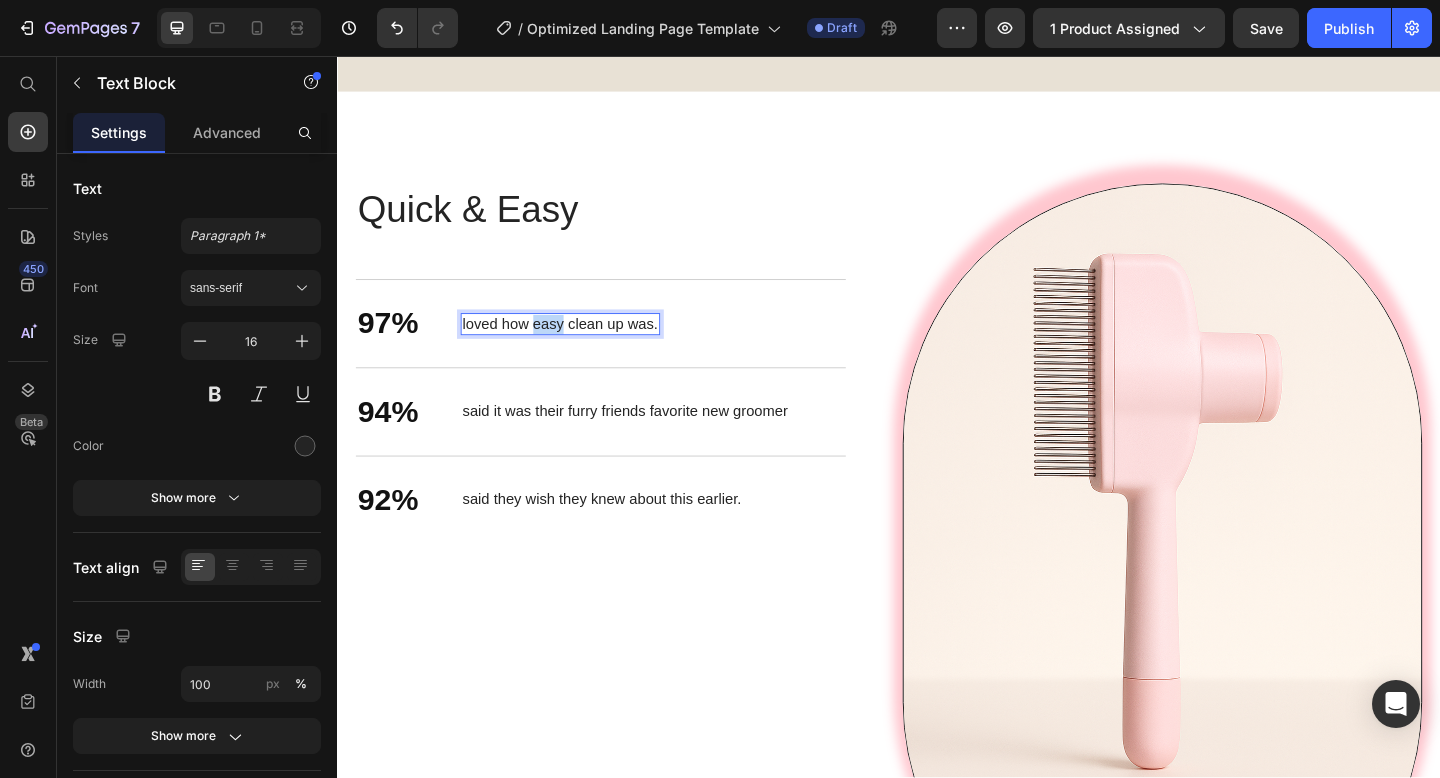 click on "loved how easy clean up was." at bounding box center (579, 348) 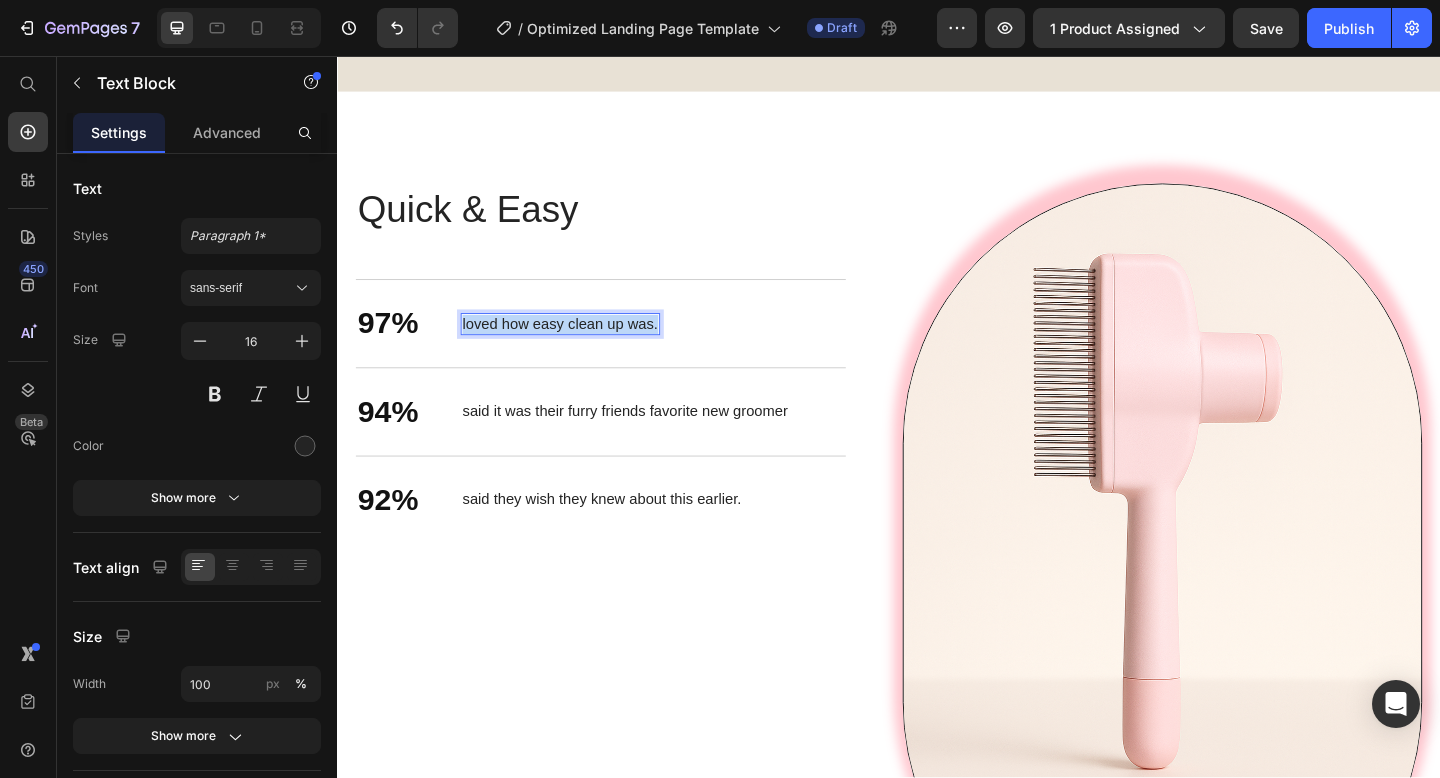click on "loved how easy clean up was." at bounding box center (579, 348) 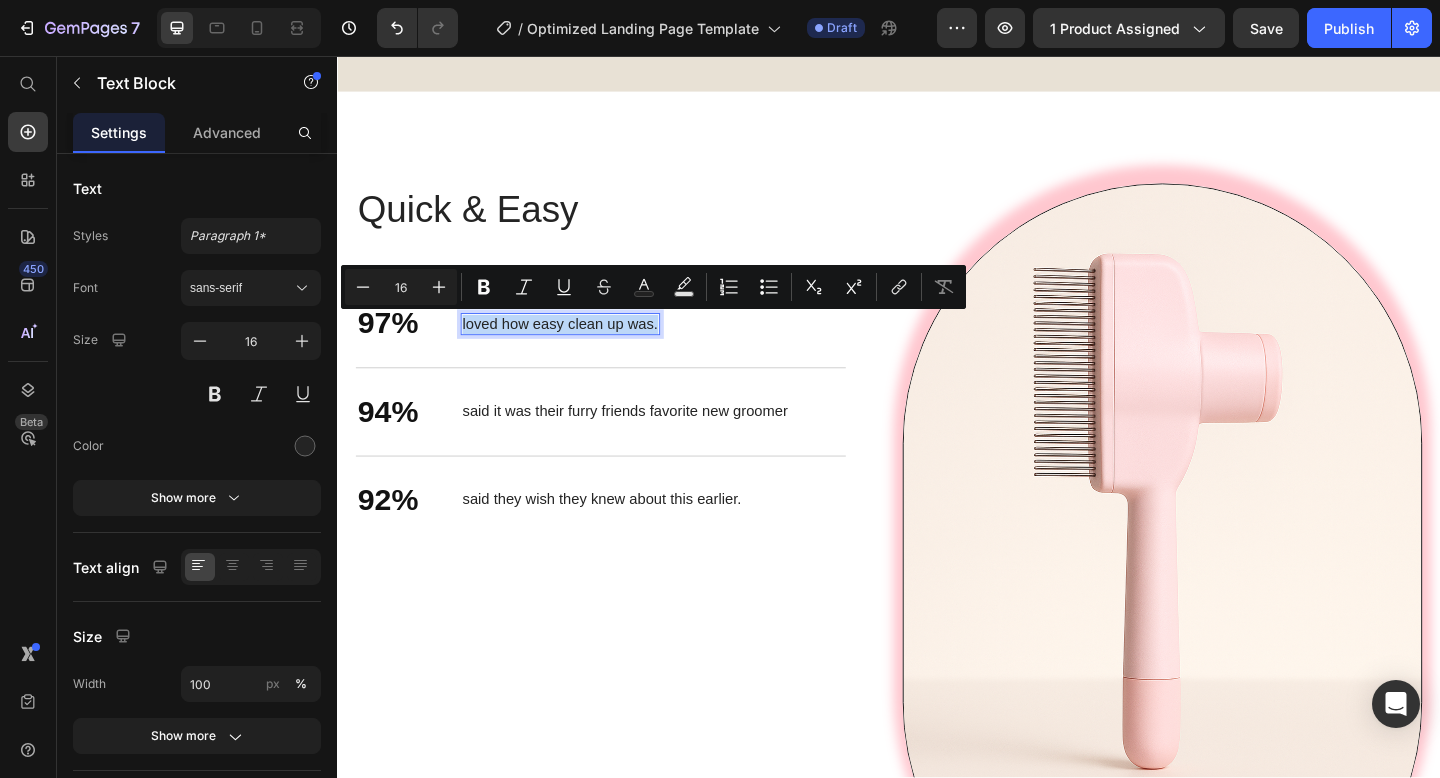 copy on "loved how easy clean up was." 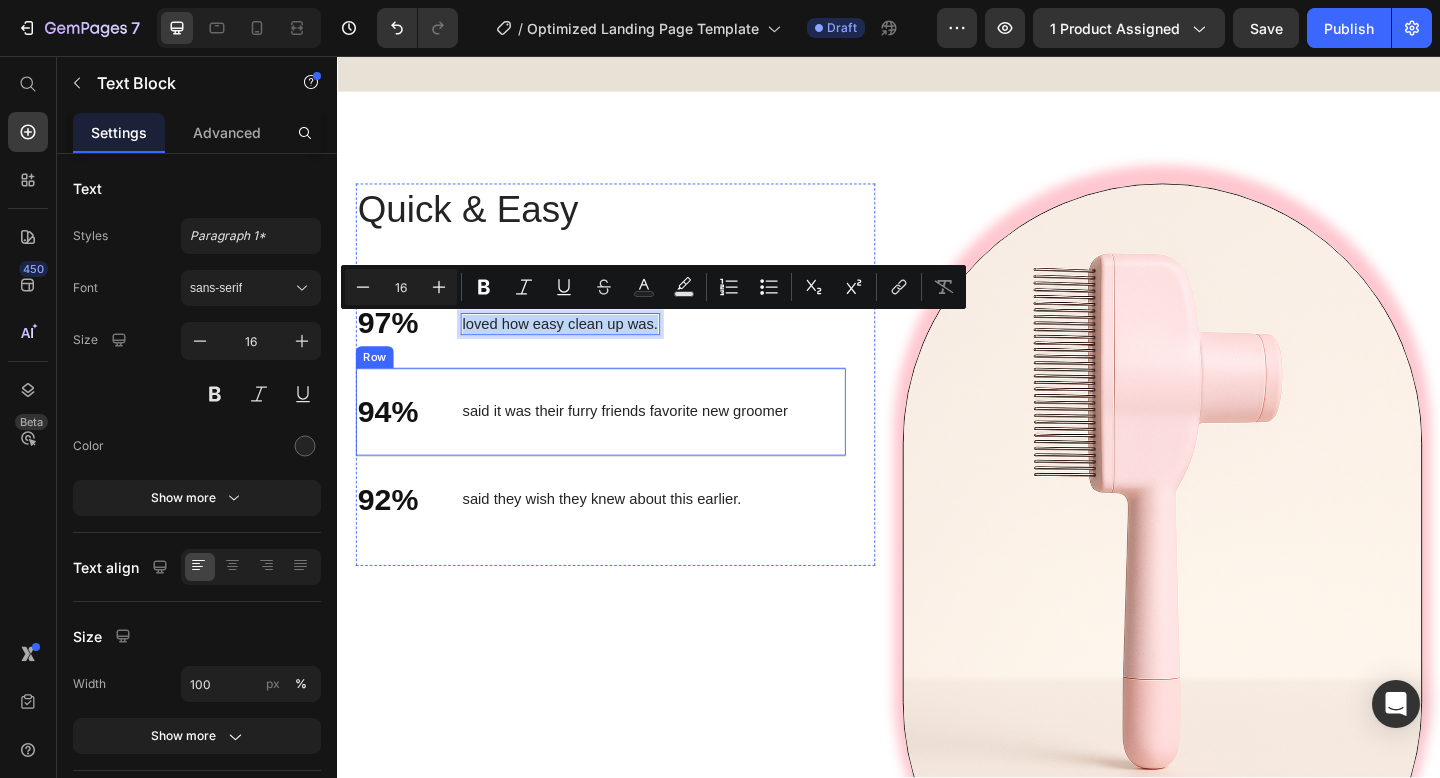 click on "said it was their furry friends favorite new groomer" at bounding box center [650, 443] 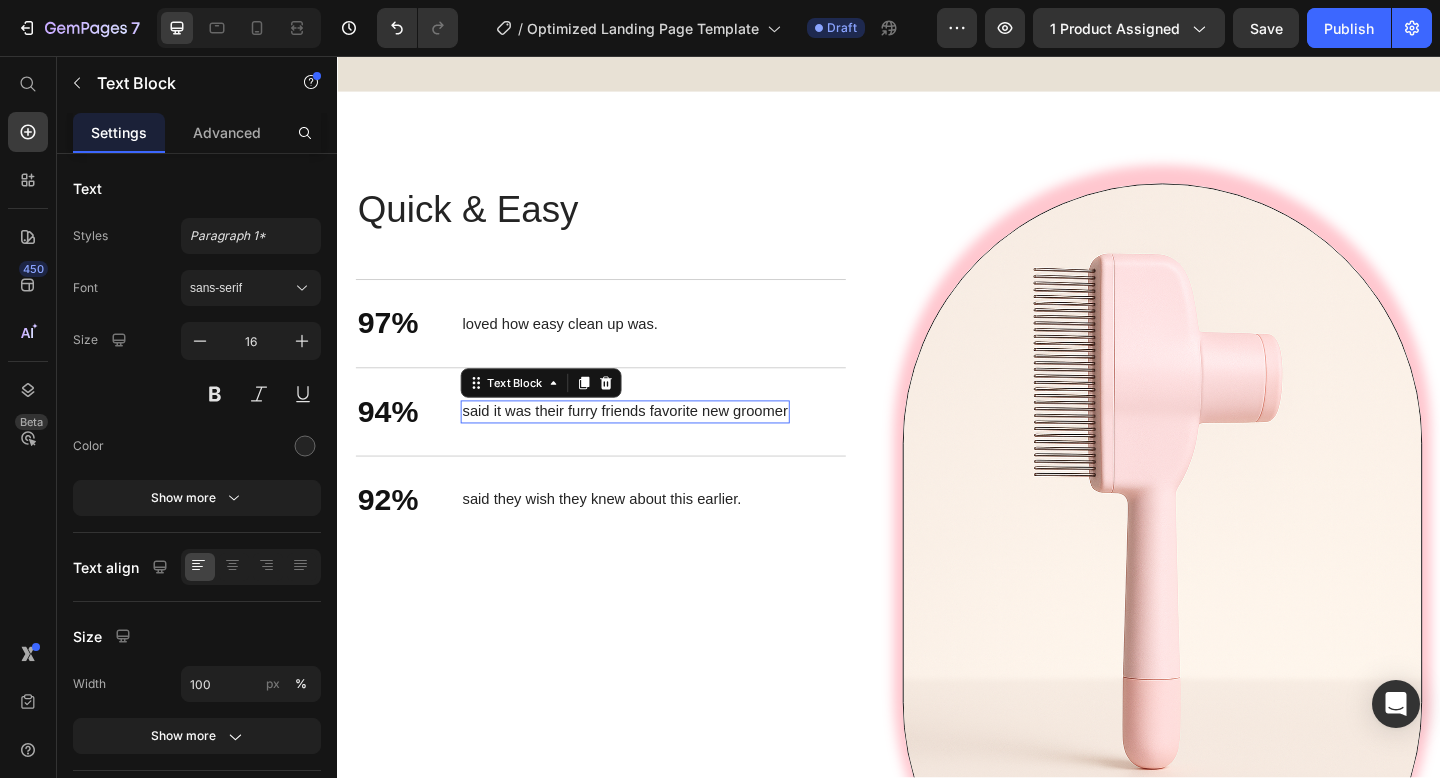 click on "said it was their furry friends favorite new groomer" at bounding box center (650, 443) 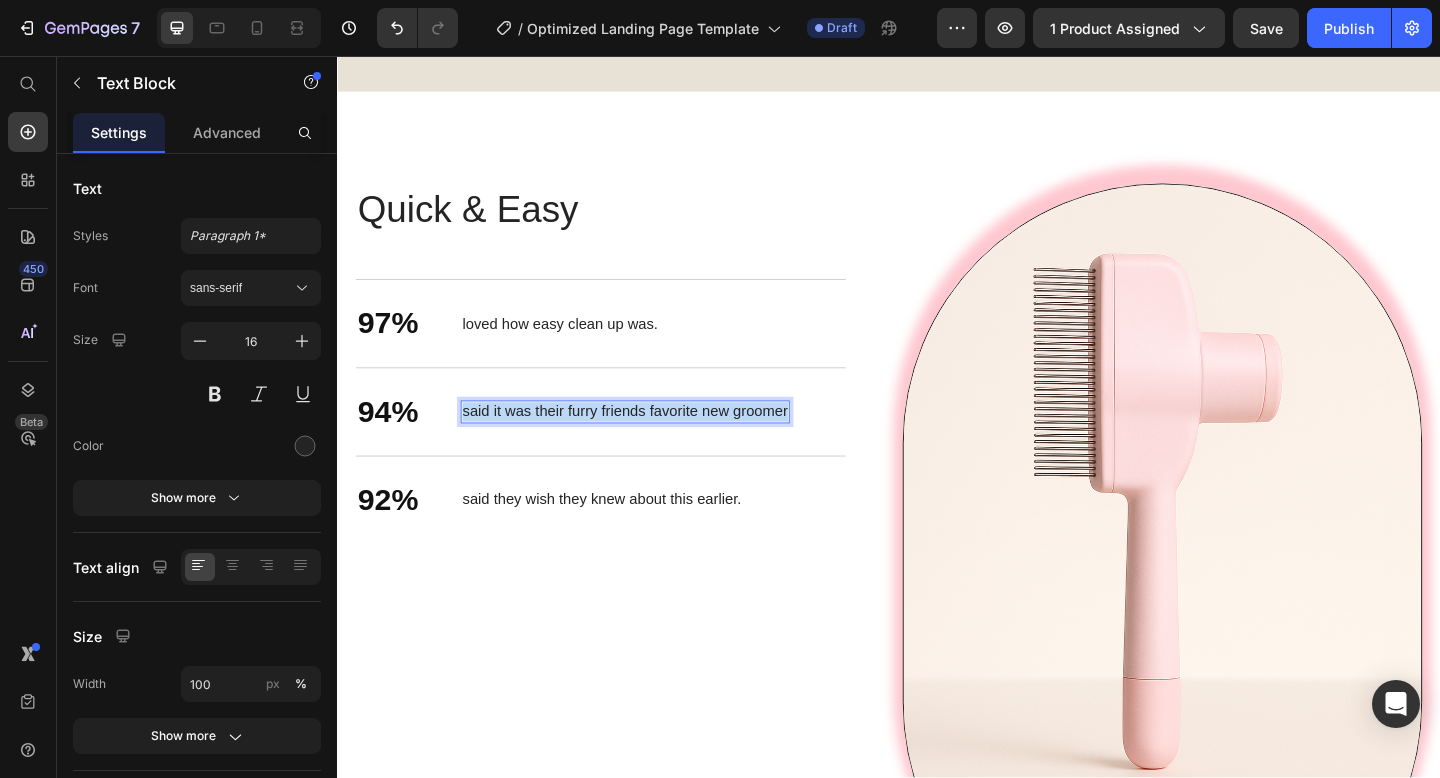 click on "said it was their furry friends favorite new groomer" at bounding box center (650, 443) 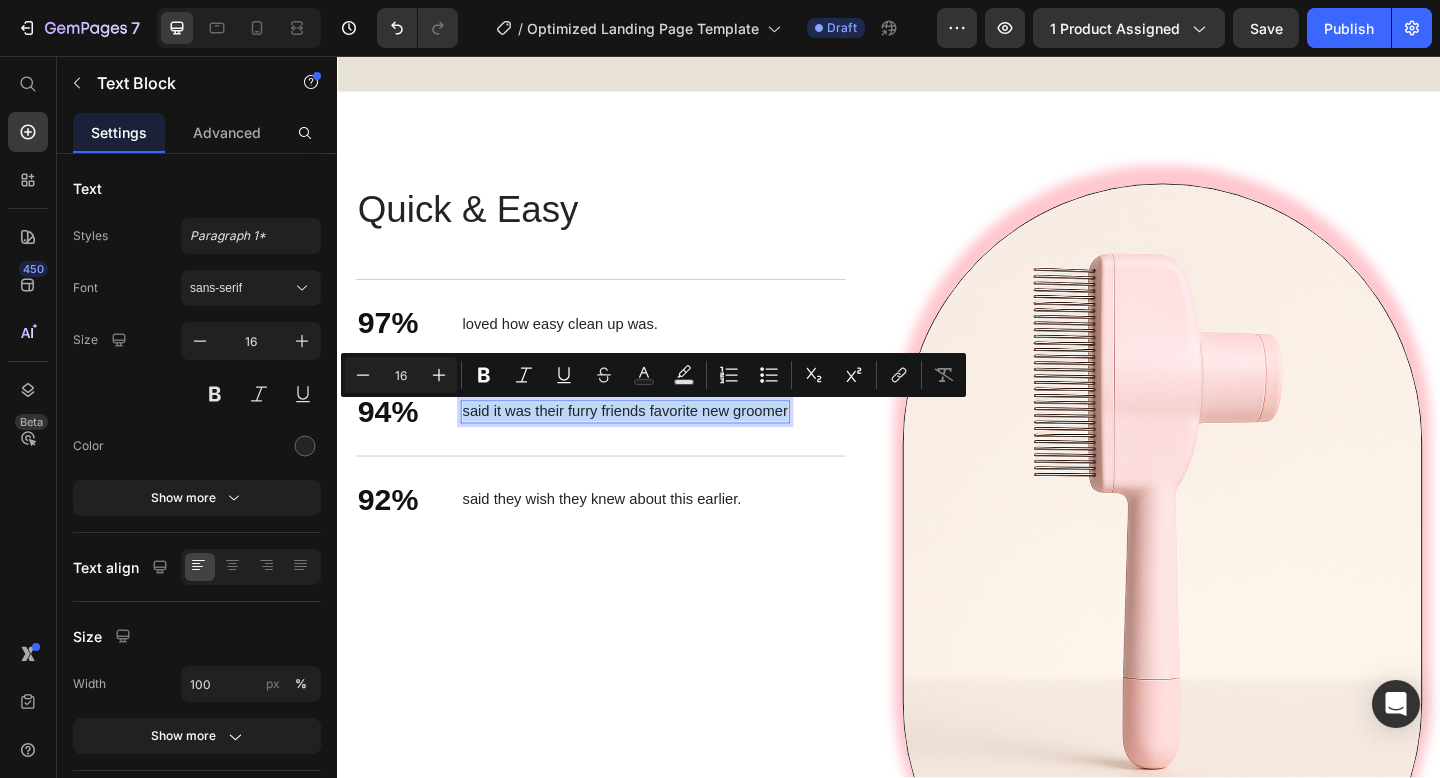 copy on "said it was their furry friends favorite new groomer" 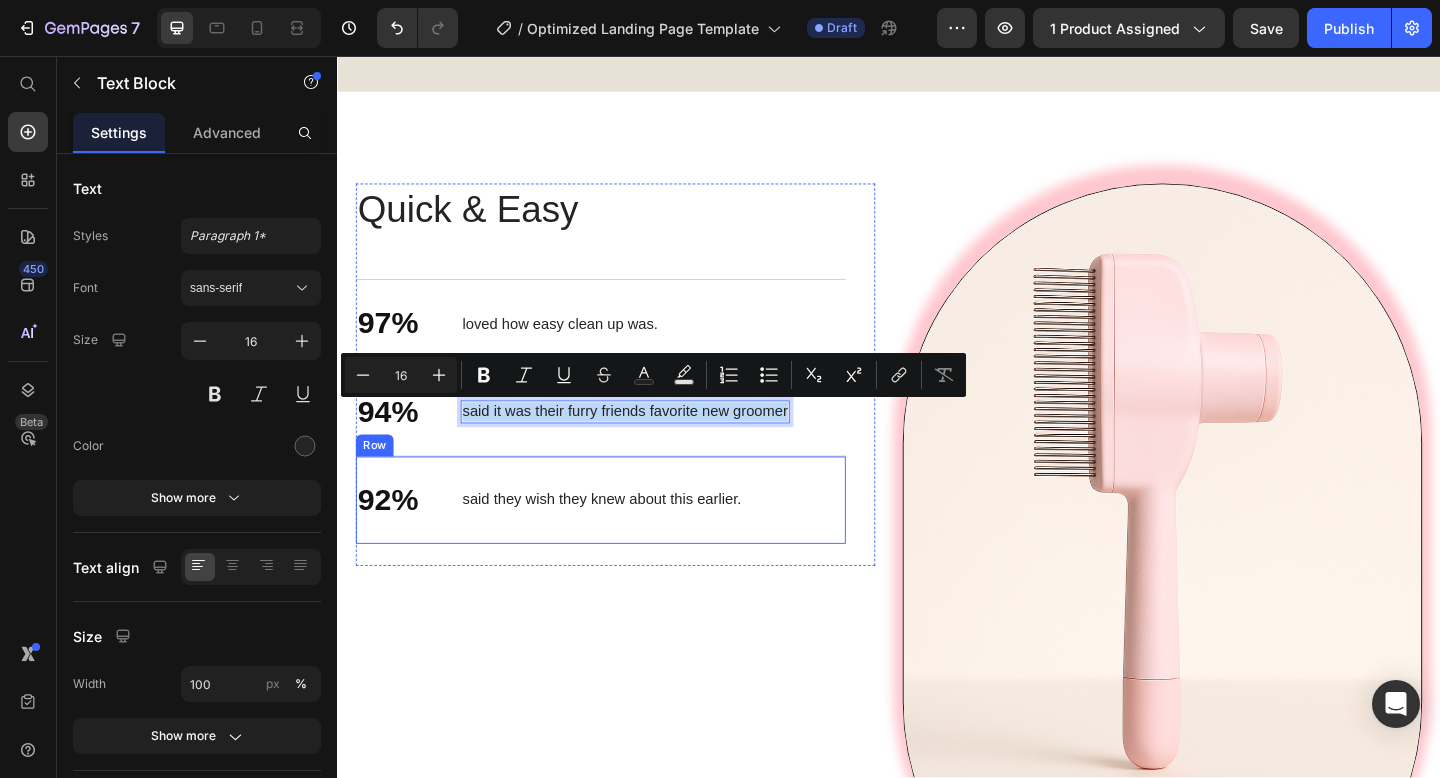click on "said they wish they knew about this earlier." at bounding box center [624, 539] 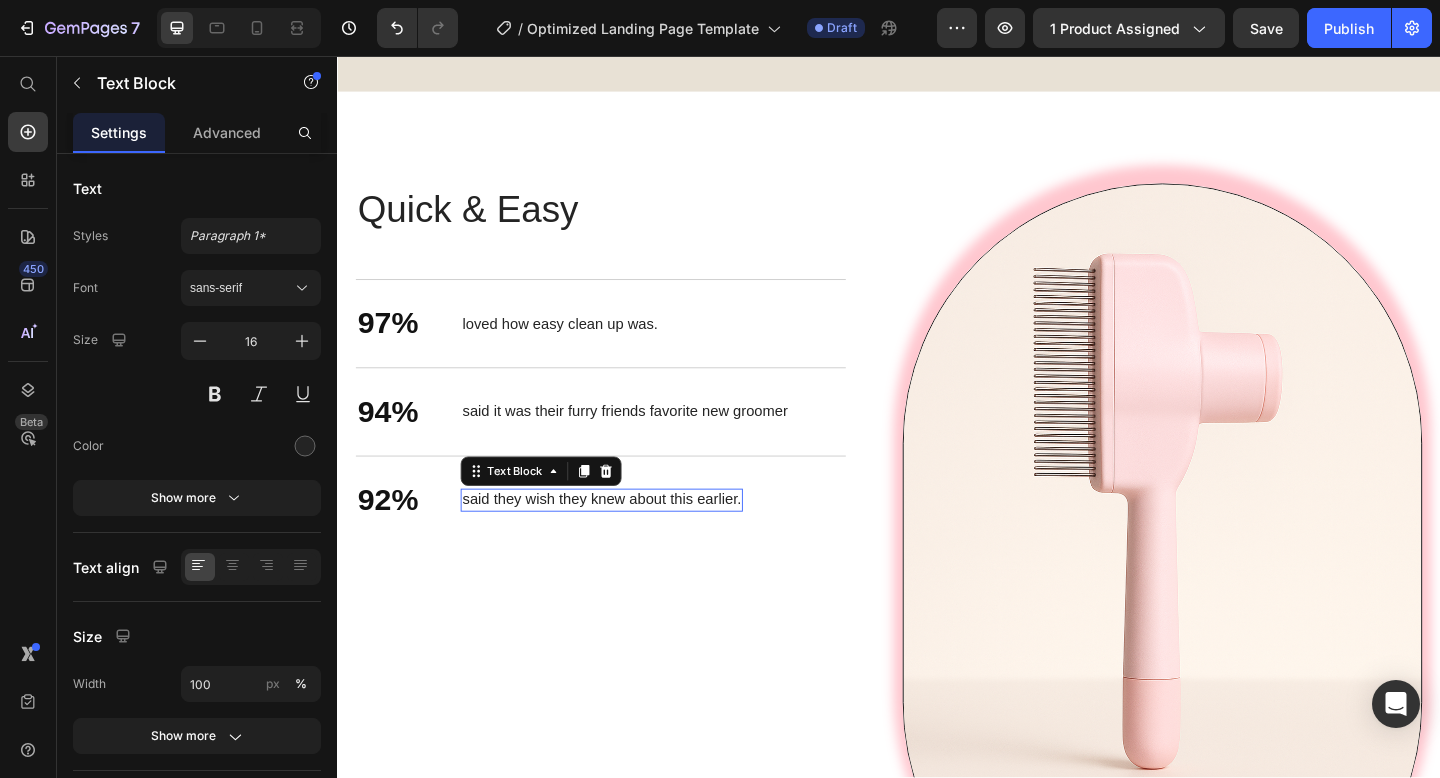 click on "said they wish they knew about this earlier." at bounding box center [624, 539] 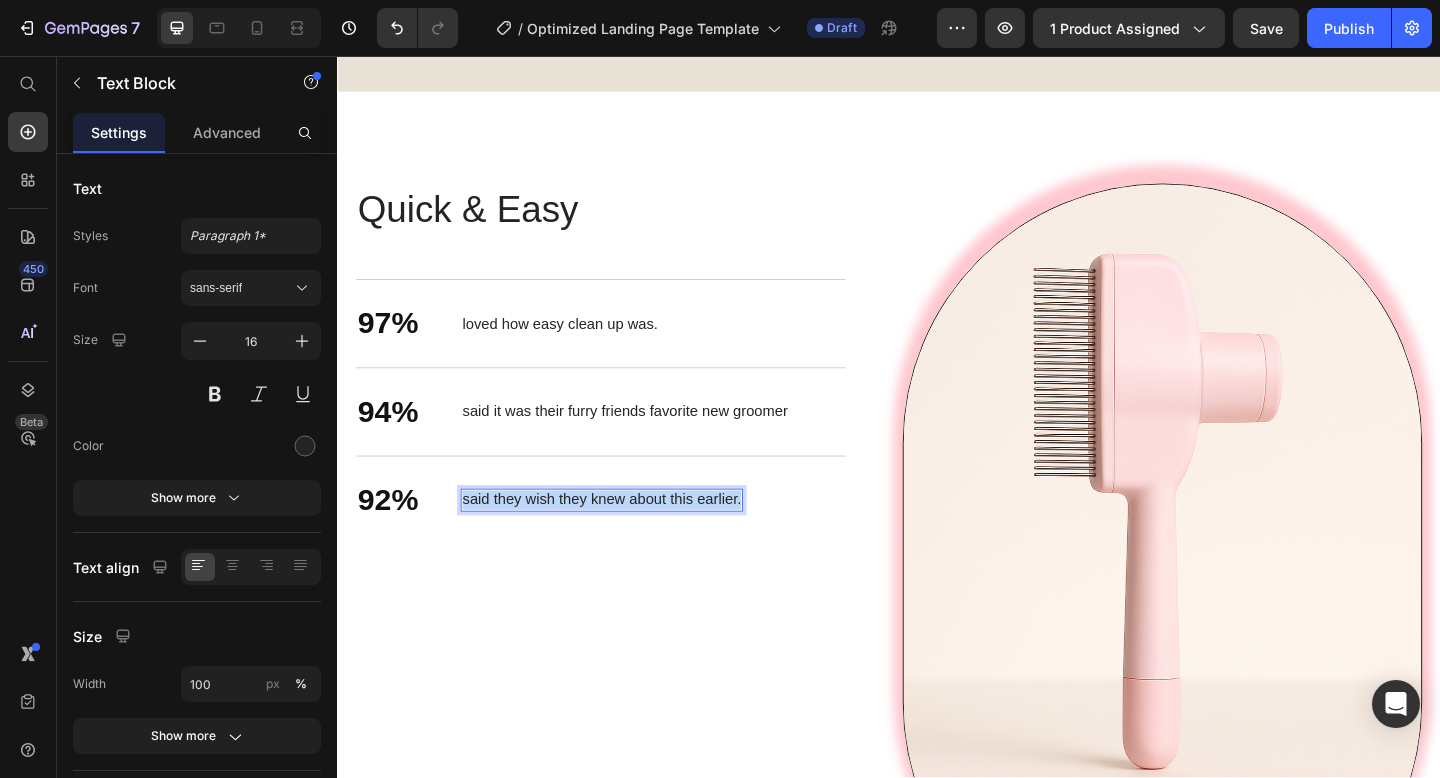 click on "said they wish they knew about this earlier." at bounding box center (624, 539) 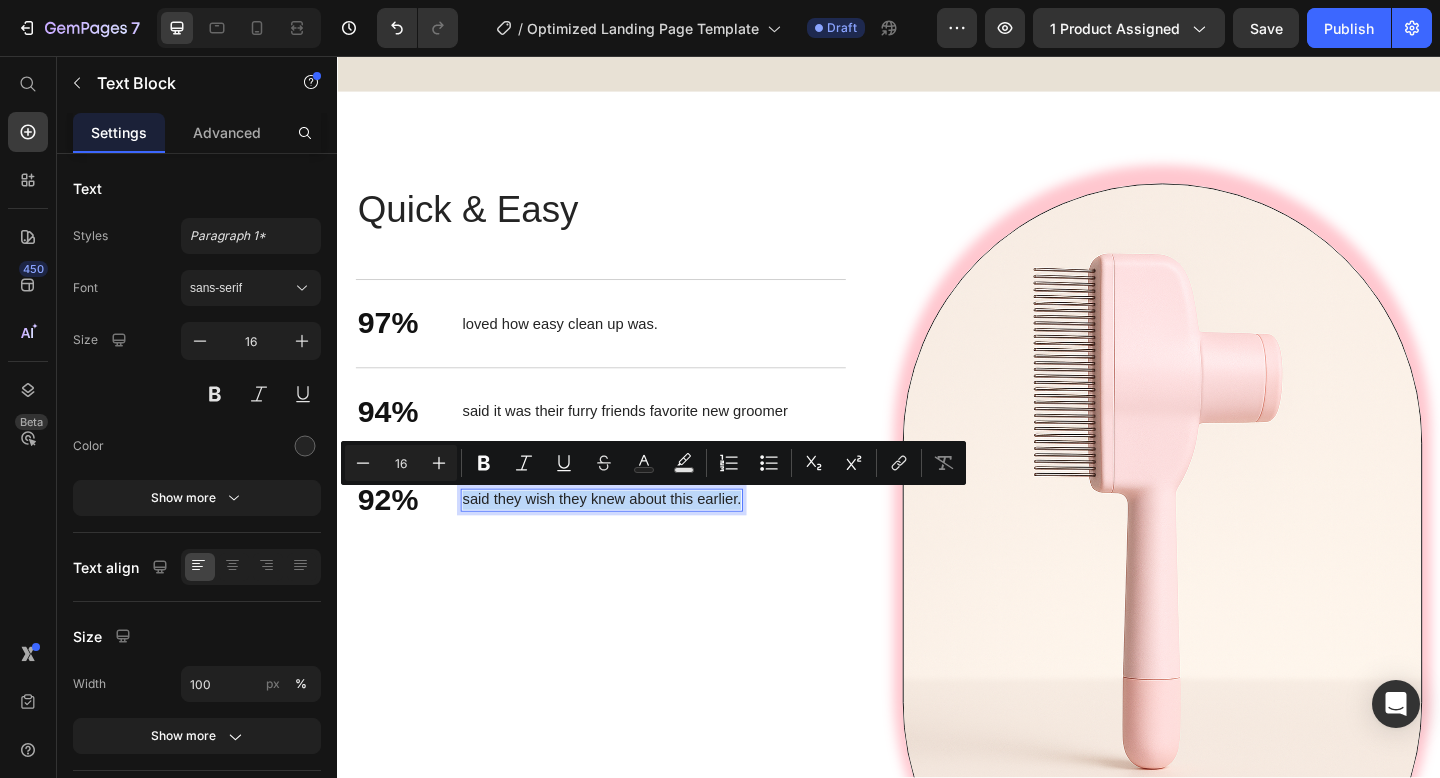 copy on "said they wish they knew about this earlier." 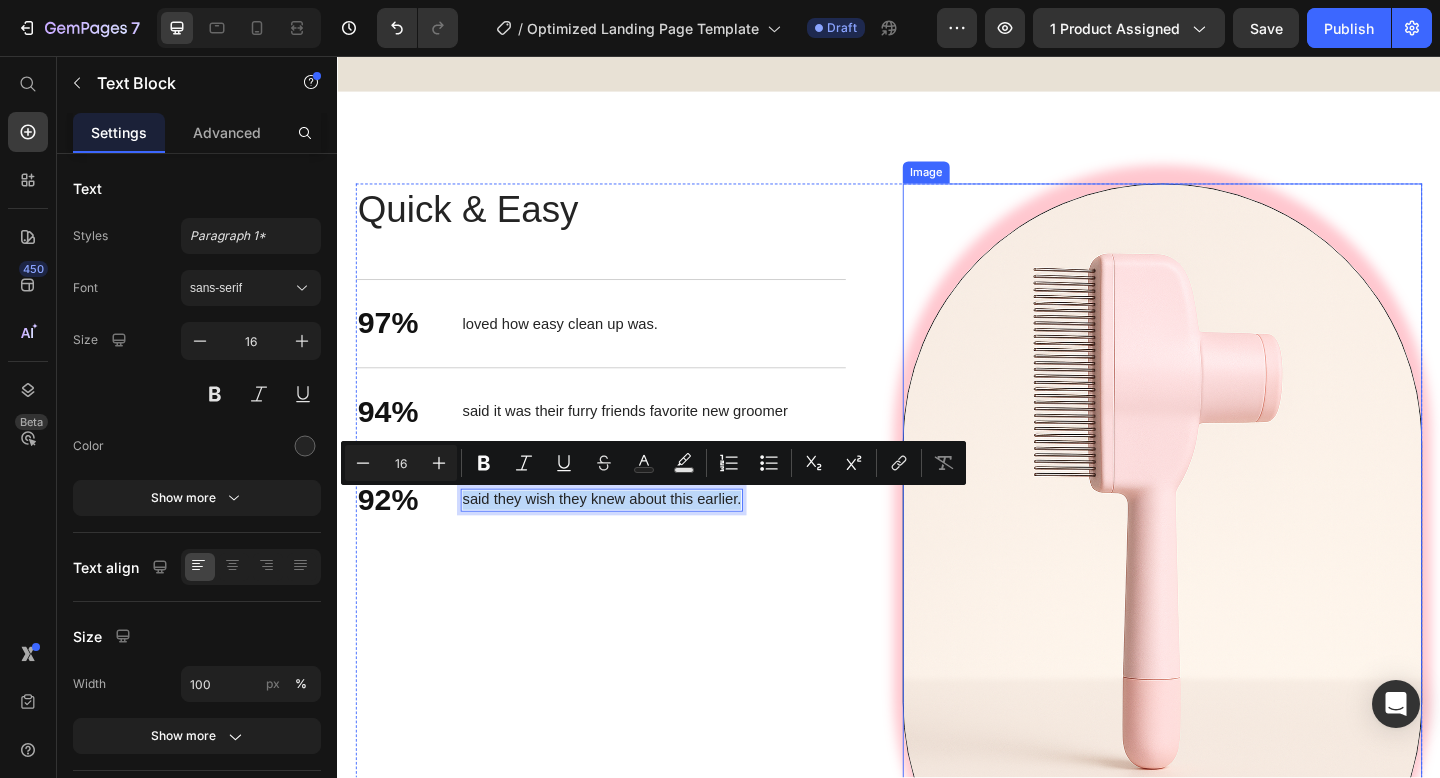 click at bounding box center (1234, 618) 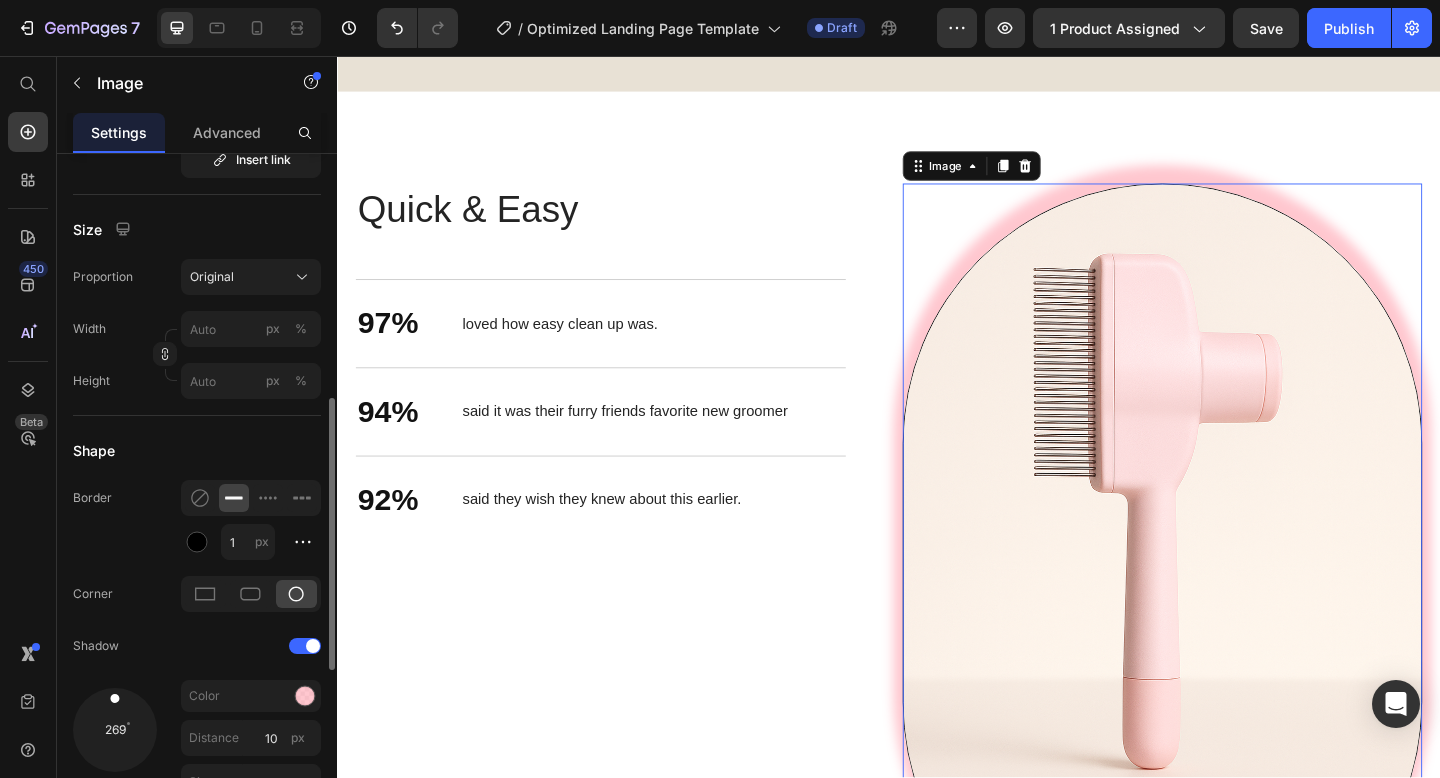 scroll, scrollTop: 554, scrollLeft: 0, axis: vertical 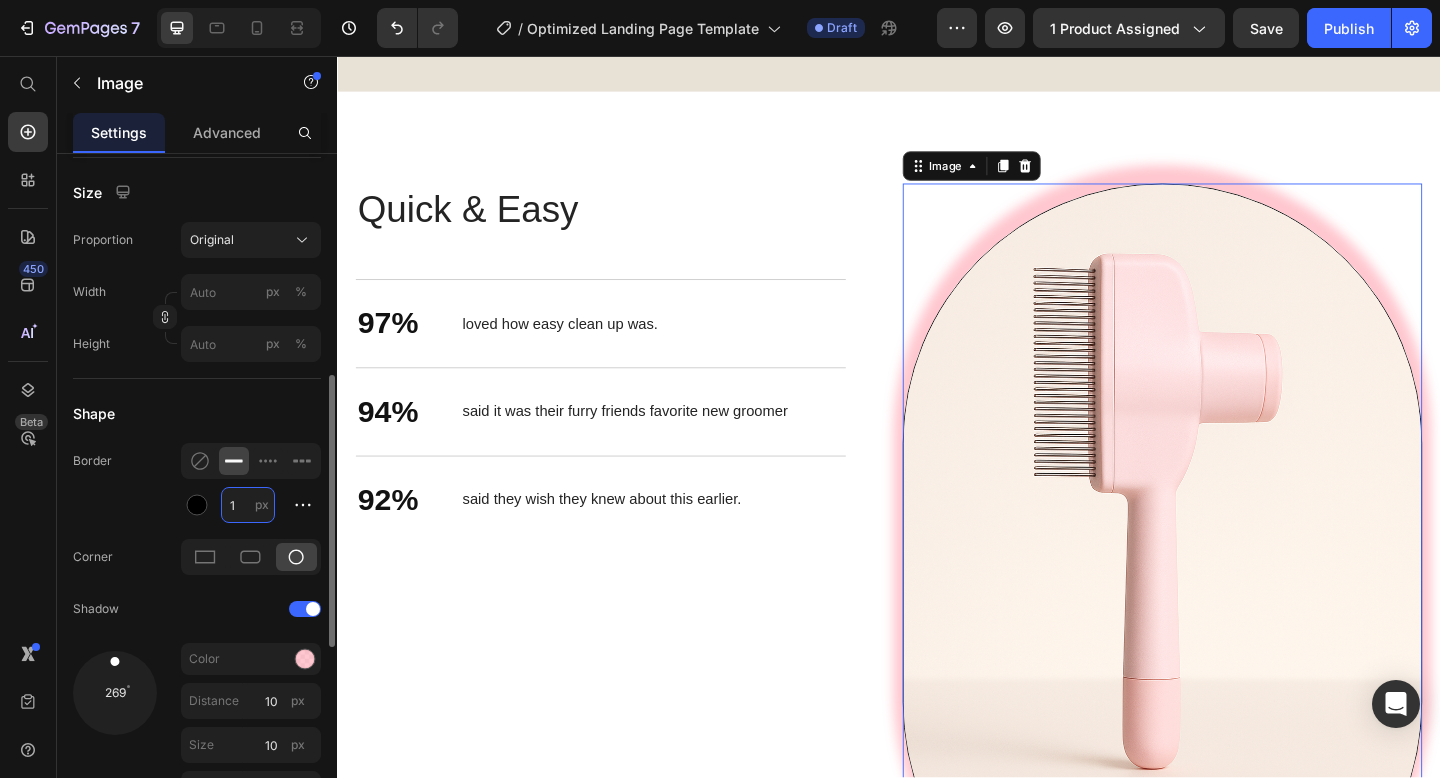 click on "1" at bounding box center [248, 505] 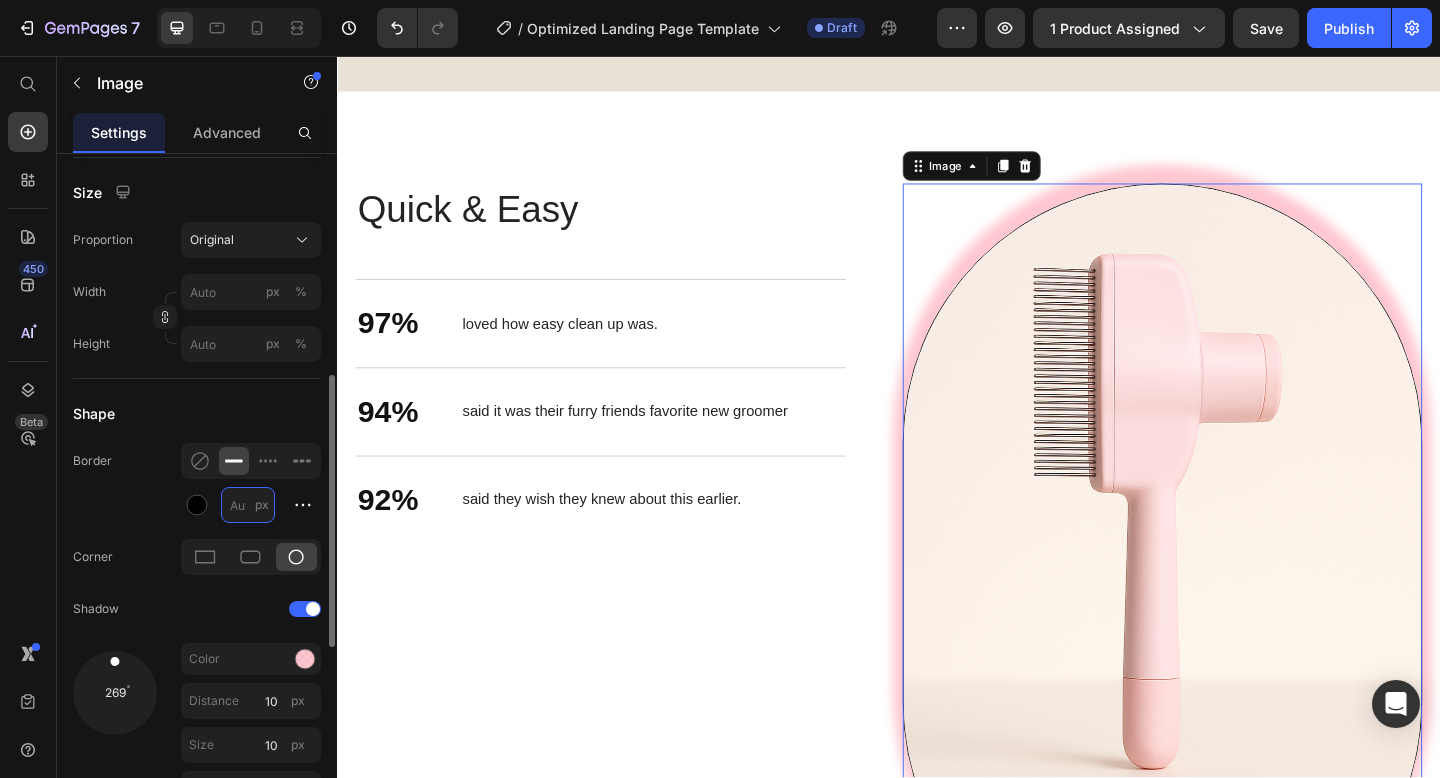 type on "3" 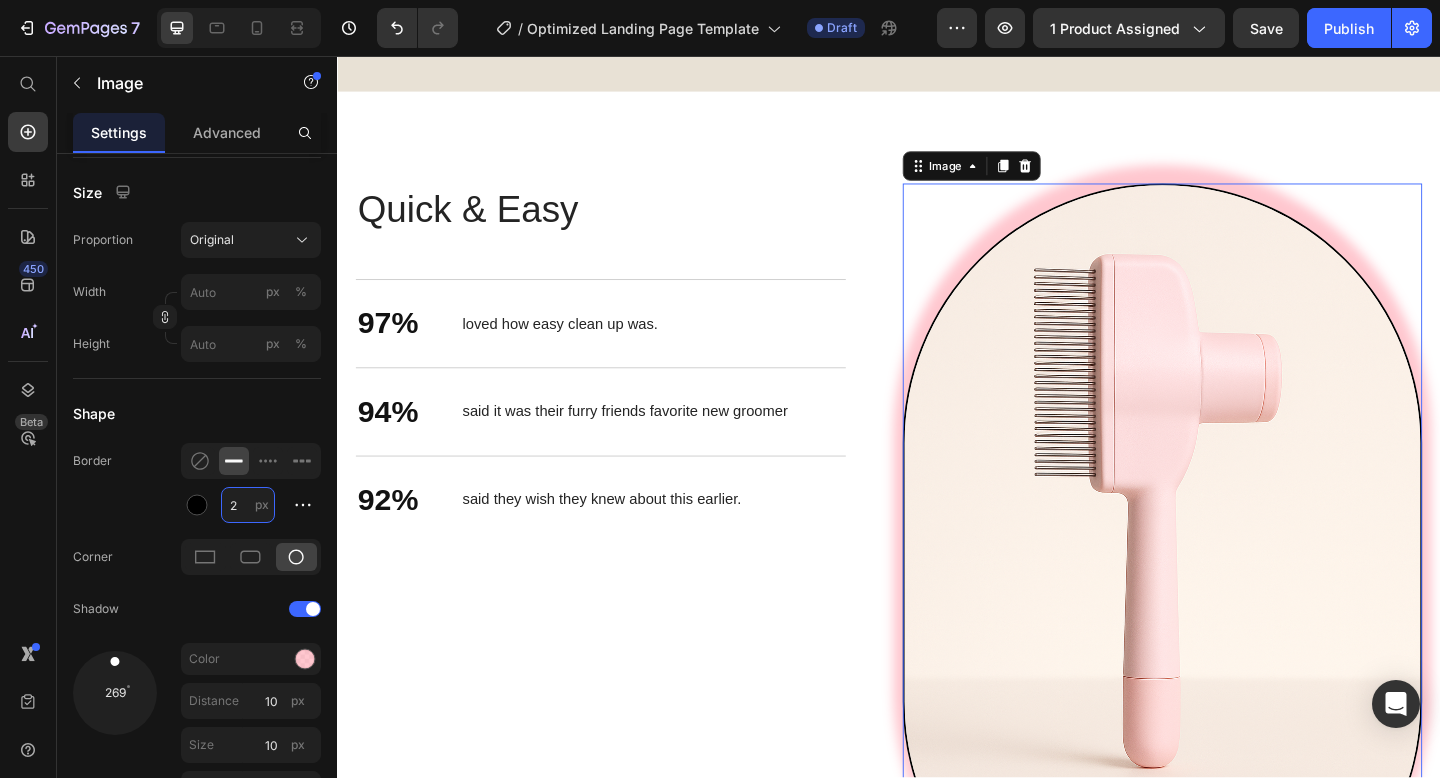 type on "2" 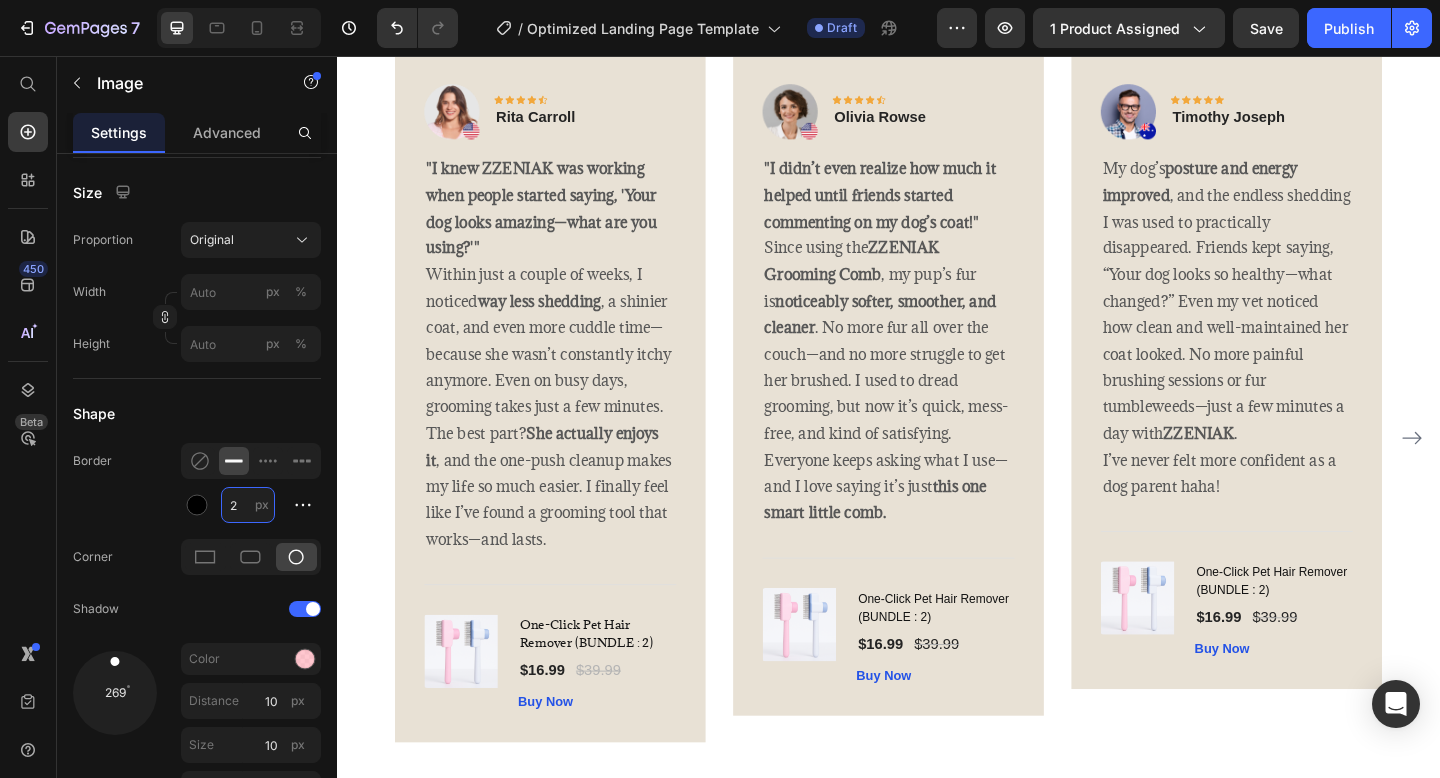 scroll, scrollTop: 4364, scrollLeft: 0, axis: vertical 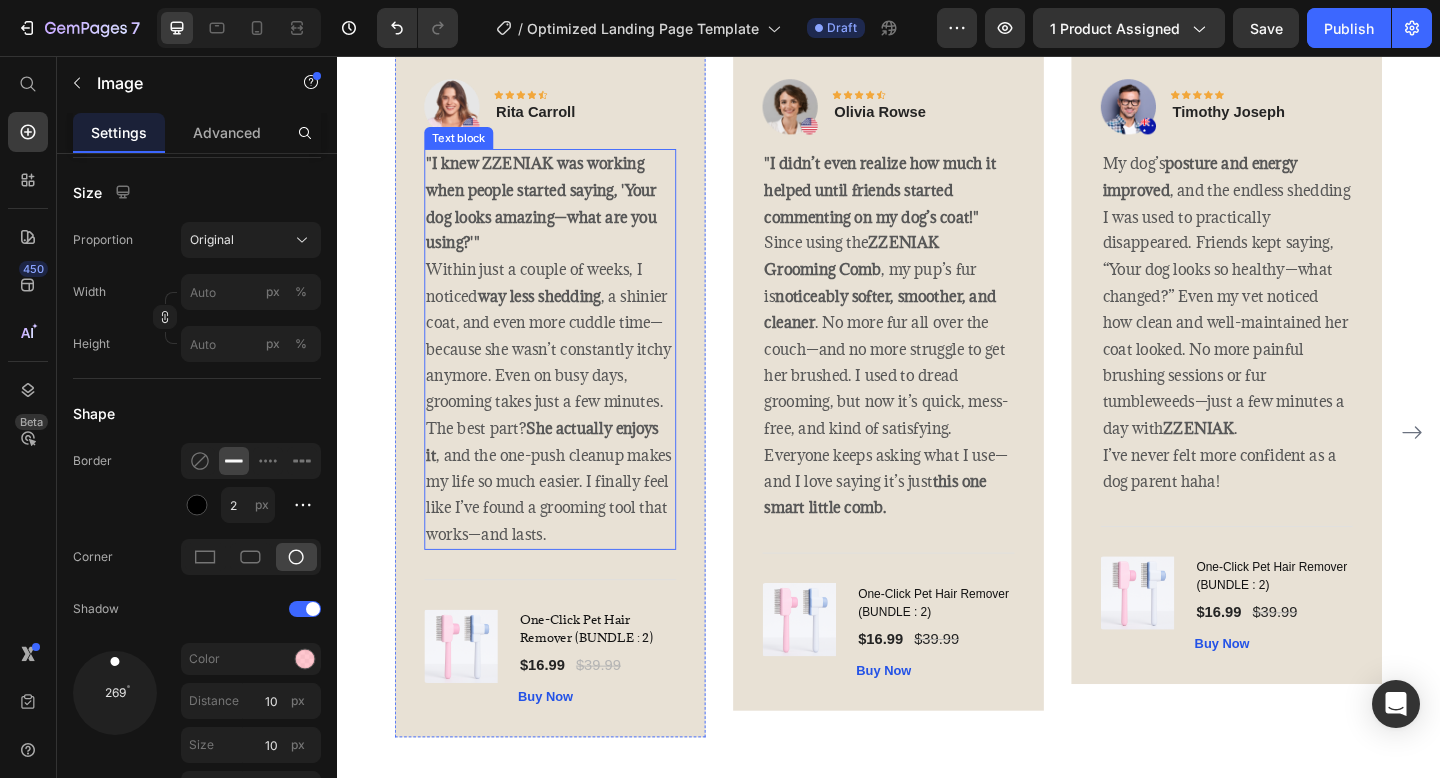 click on "She actually enjoys it" at bounding box center [560, 475] 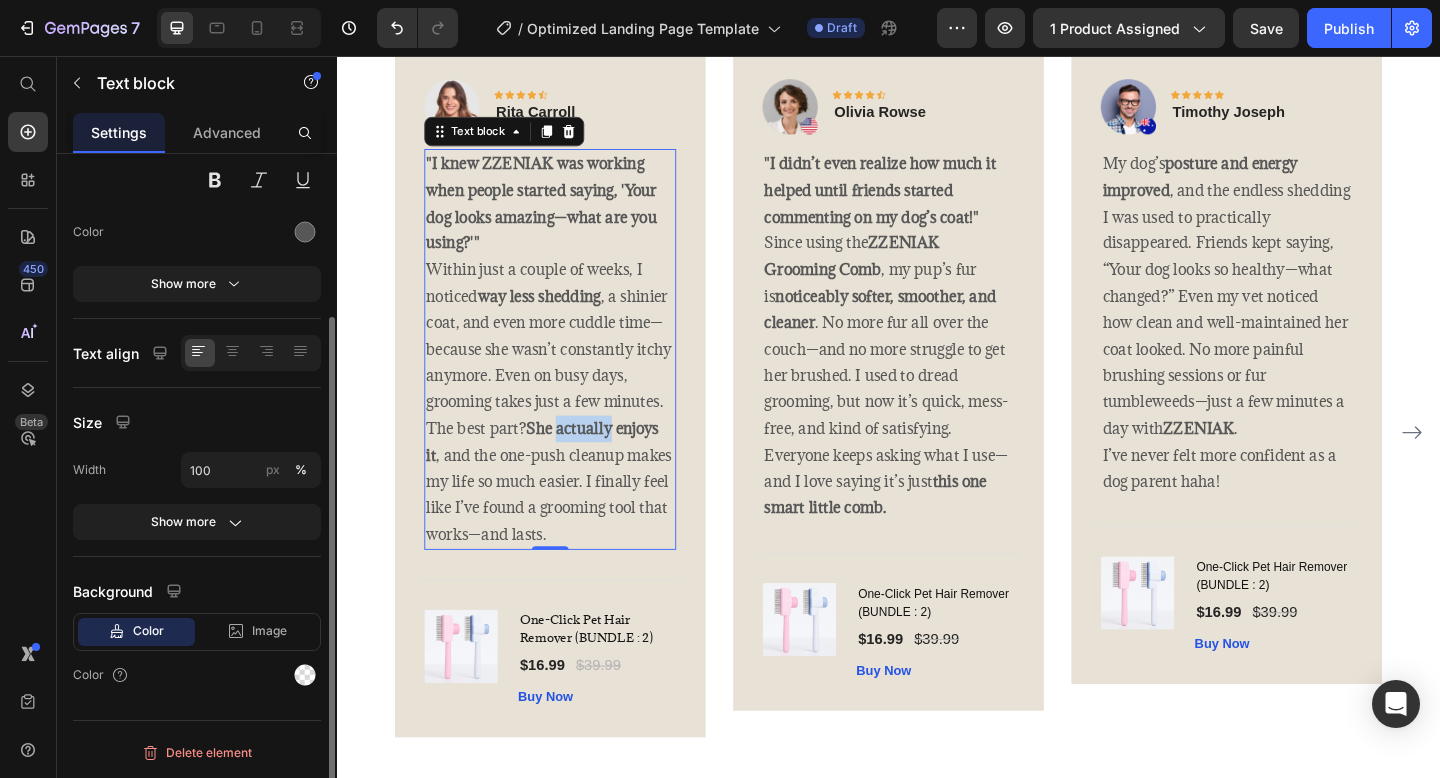scroll, scrollTop: 0, scrollLeft: 0, axis: both 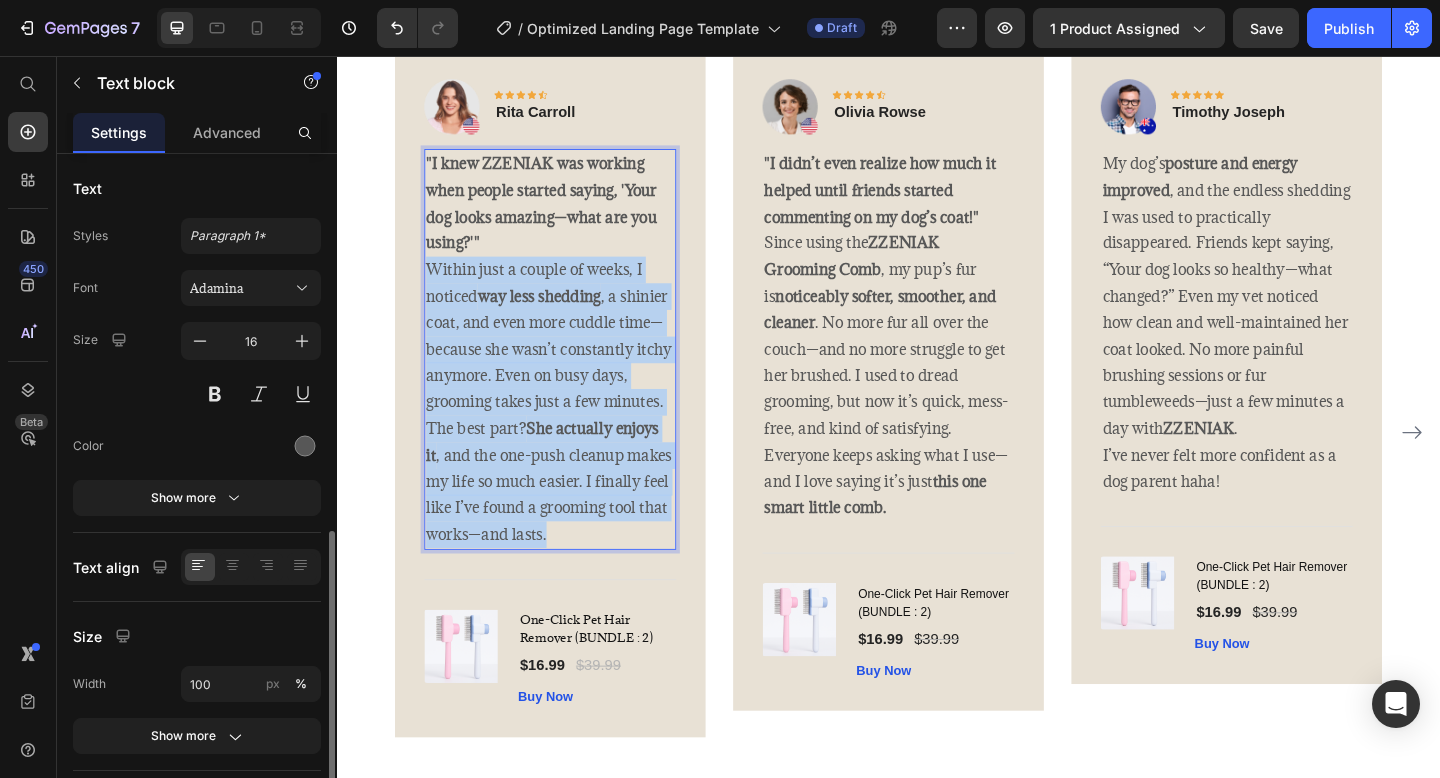 click on "She actually enjoys it" at bounding box center [560, 475] 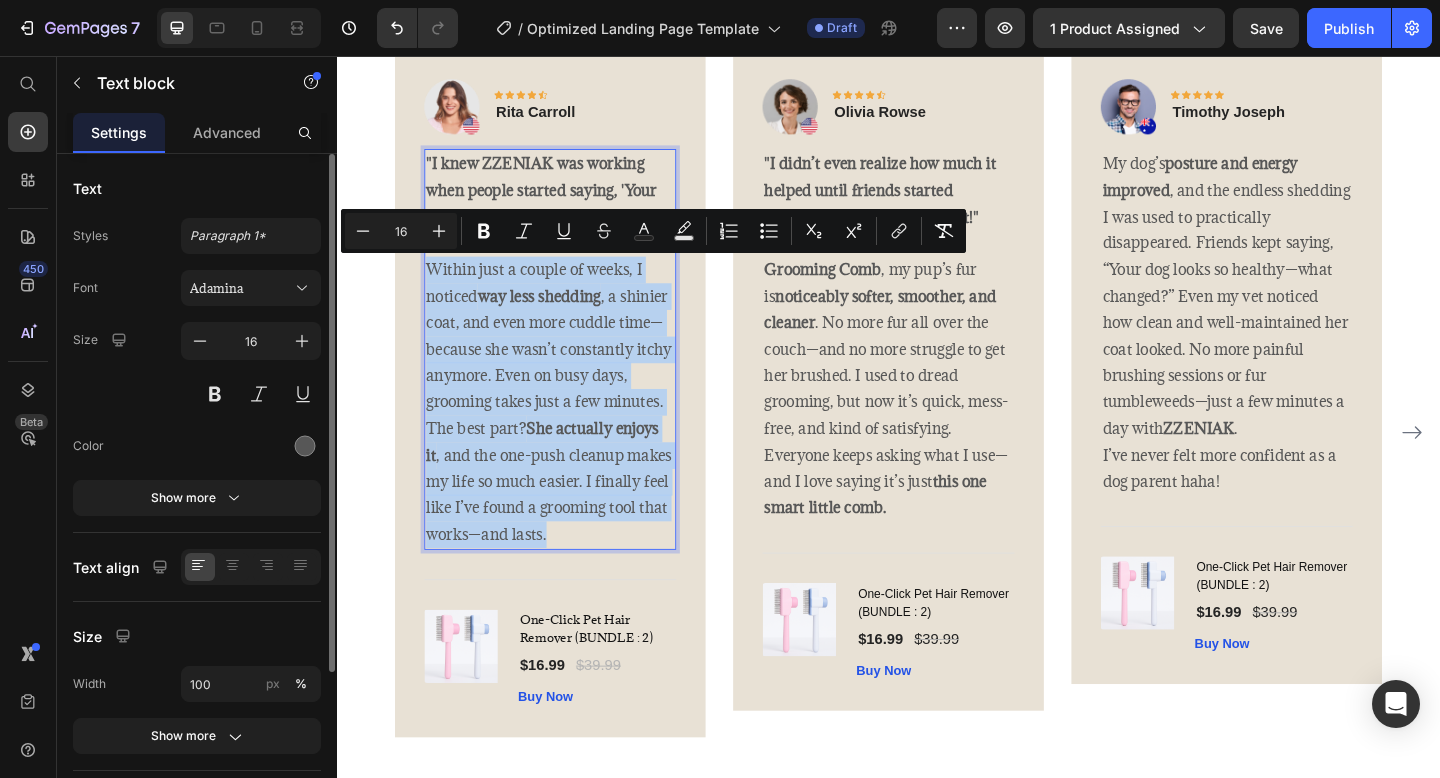 click on "Within just a couple of weeks, I noticed  way less shedding , a shinier coat, and even more cuddle time—because she wasn’t constantly itchy anymore. Even on busy days, grooming takes just a few minutes. The best part?  She actually enjoys it , and the one-push cleanup makes my life so much easier. I finally feel like I’ve found a grooming tool that works—and lasts." at bounding box center (569, 432) 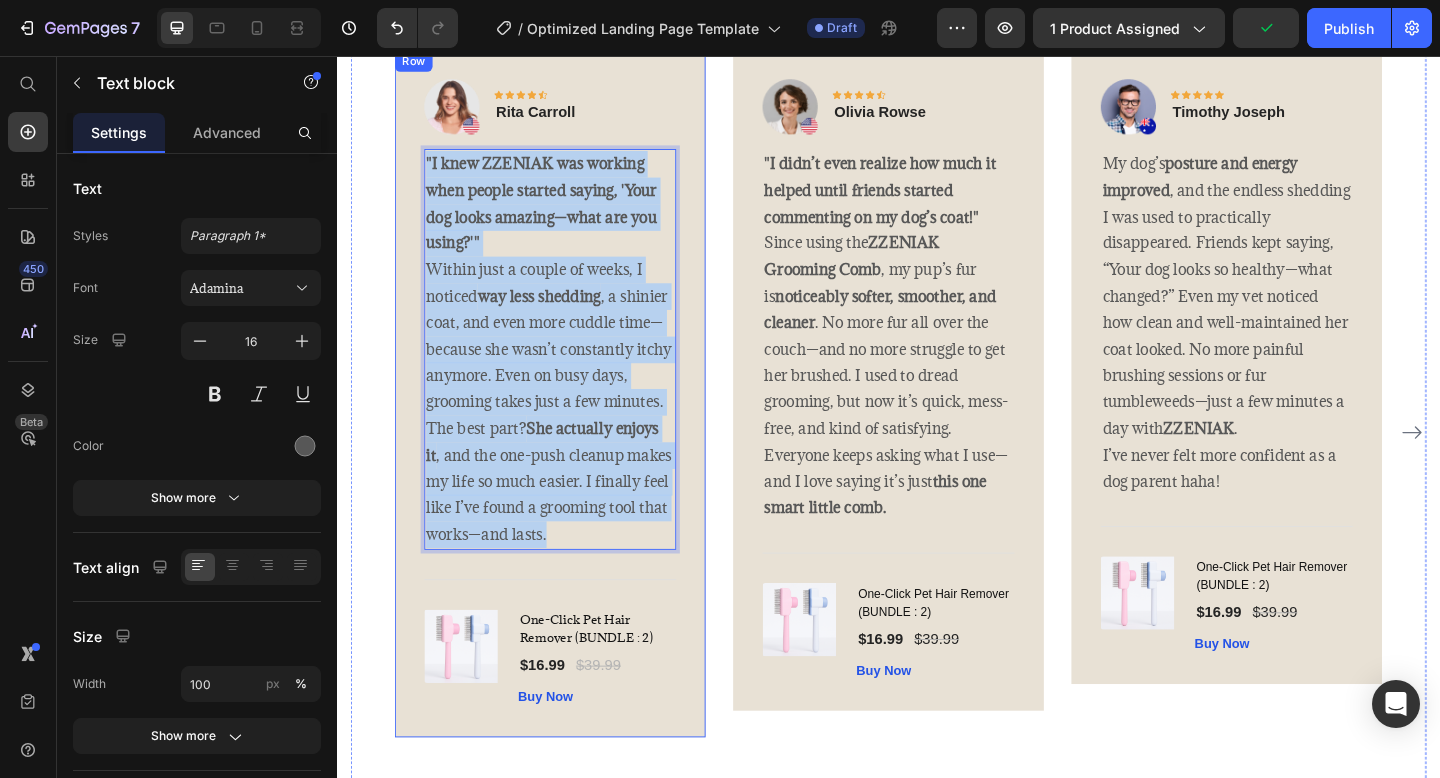 drag, startPoint x: 609, startPoint y: 576, endPoint x: 407, endPoint y: 131, distance: 488.70135 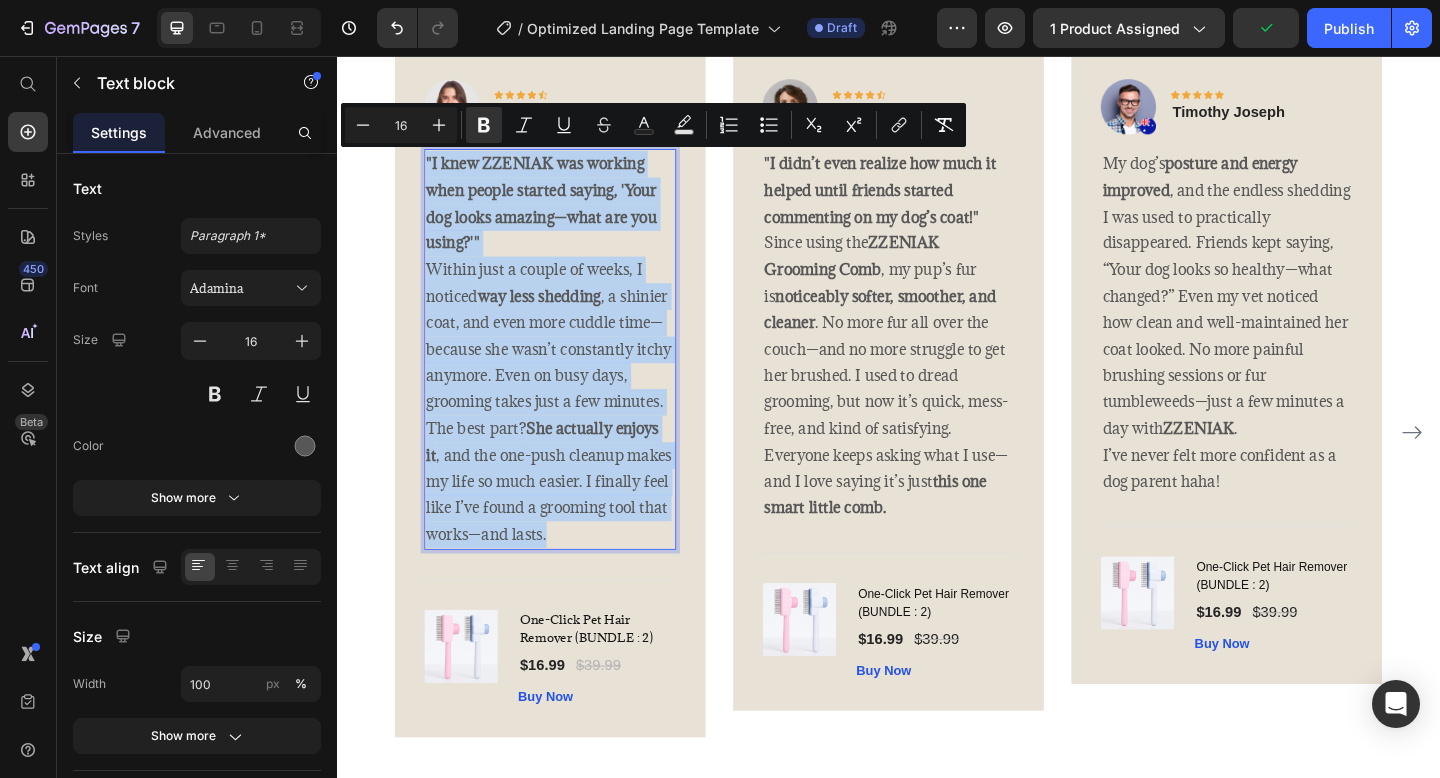 copy on ""I knew ZZENIAK was working when people started saying, 'Your dog looks amazing—what are you using?'" Within just a couple of weeks, I noticed  way less shedding , a shinier coat, and even more cuddle time—because she wasn’t constantly itchy anymore. Even on busy days, grooming takes just a few minutes. The best part?  She actually enjoys it , and the one-push cleanup makes my life so much easier. I finally feel like I’ve found a grooming tool that works—and lasts." 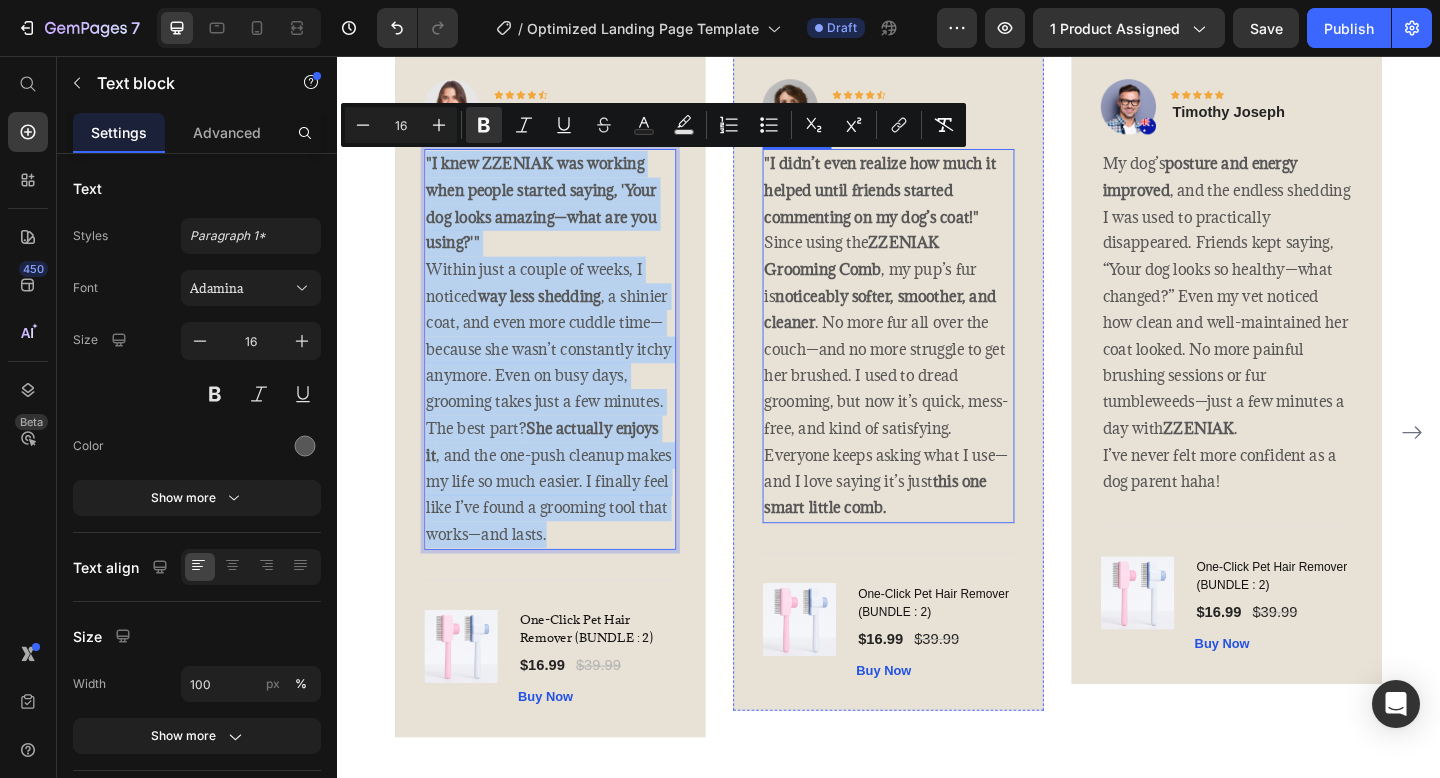 click on "Since using the  ZZENIAK Grooming Comb , my pup’s fur is  noticeably softer, smoother, and cleaner . No more fur all over the couch—and no more struggle to get her brushed. I used to dread grooming, but now it’s quick, mess-free, and kind of satisfying. Everyone keeps asking what I use—and I love saying it’s just  this one smart little comb." at bounding box center (937, 403) 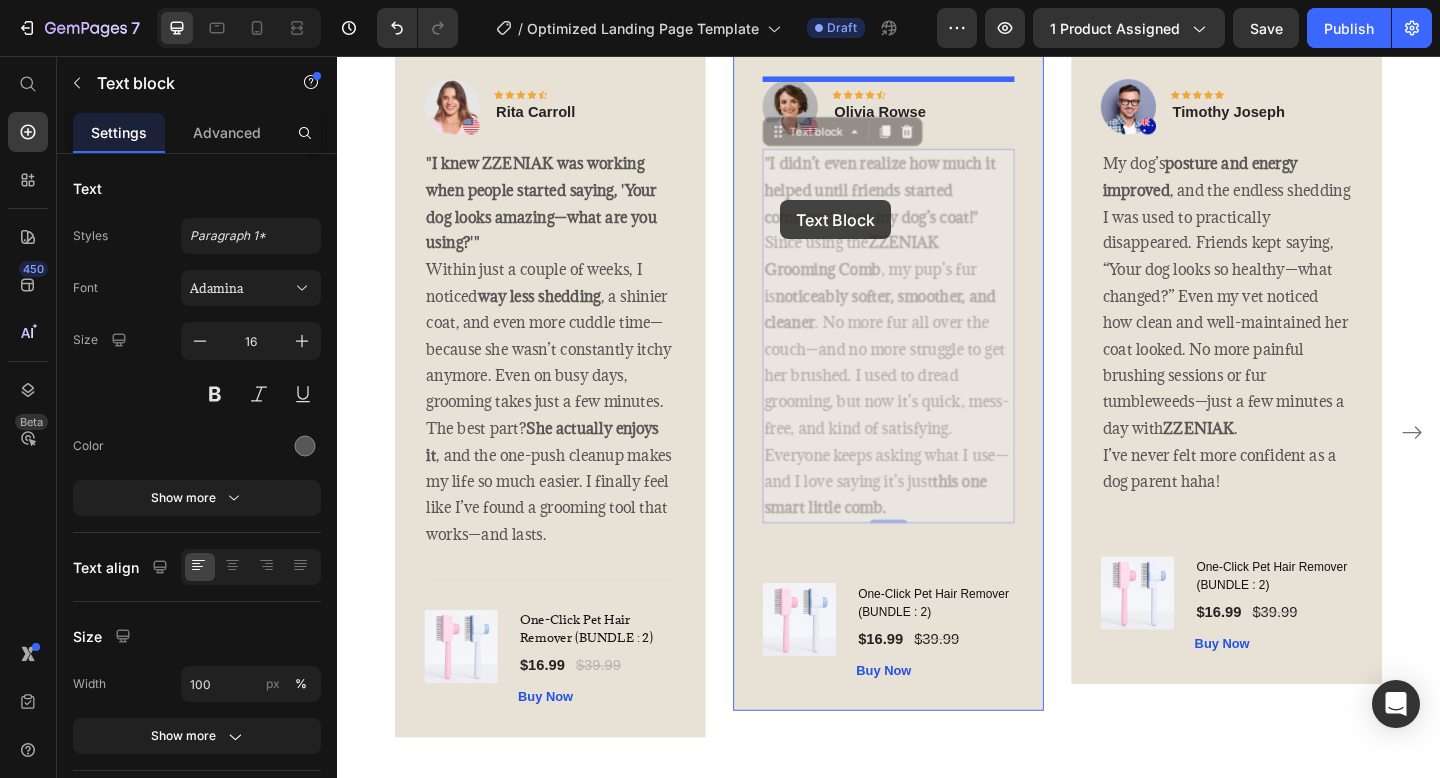 scroll, scrollTop: 4204, scrollLeft: 0, axis: vertical 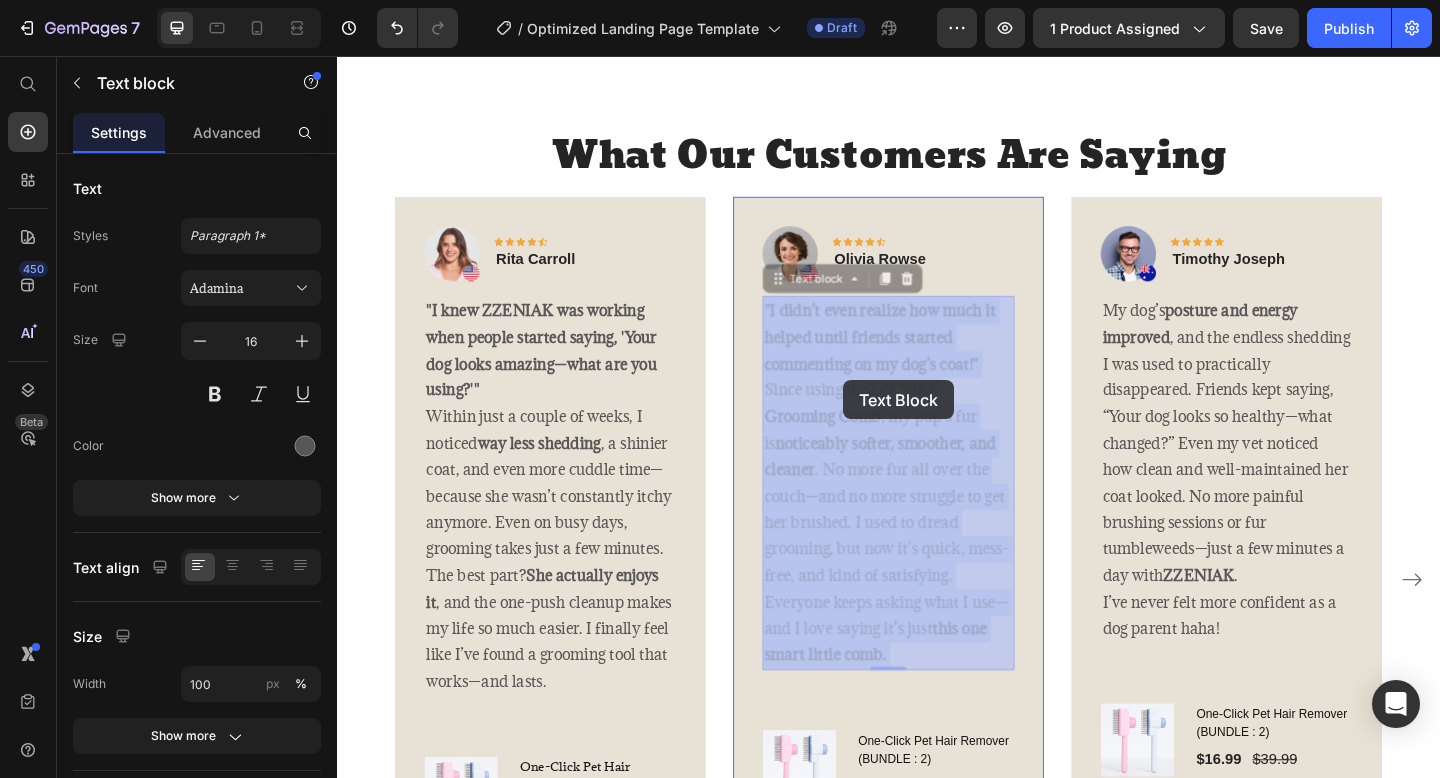 drag, startPoint x: 944, startPoint y: 549, endPoint x: 888, endPoint y: 409, distance: 150.78462 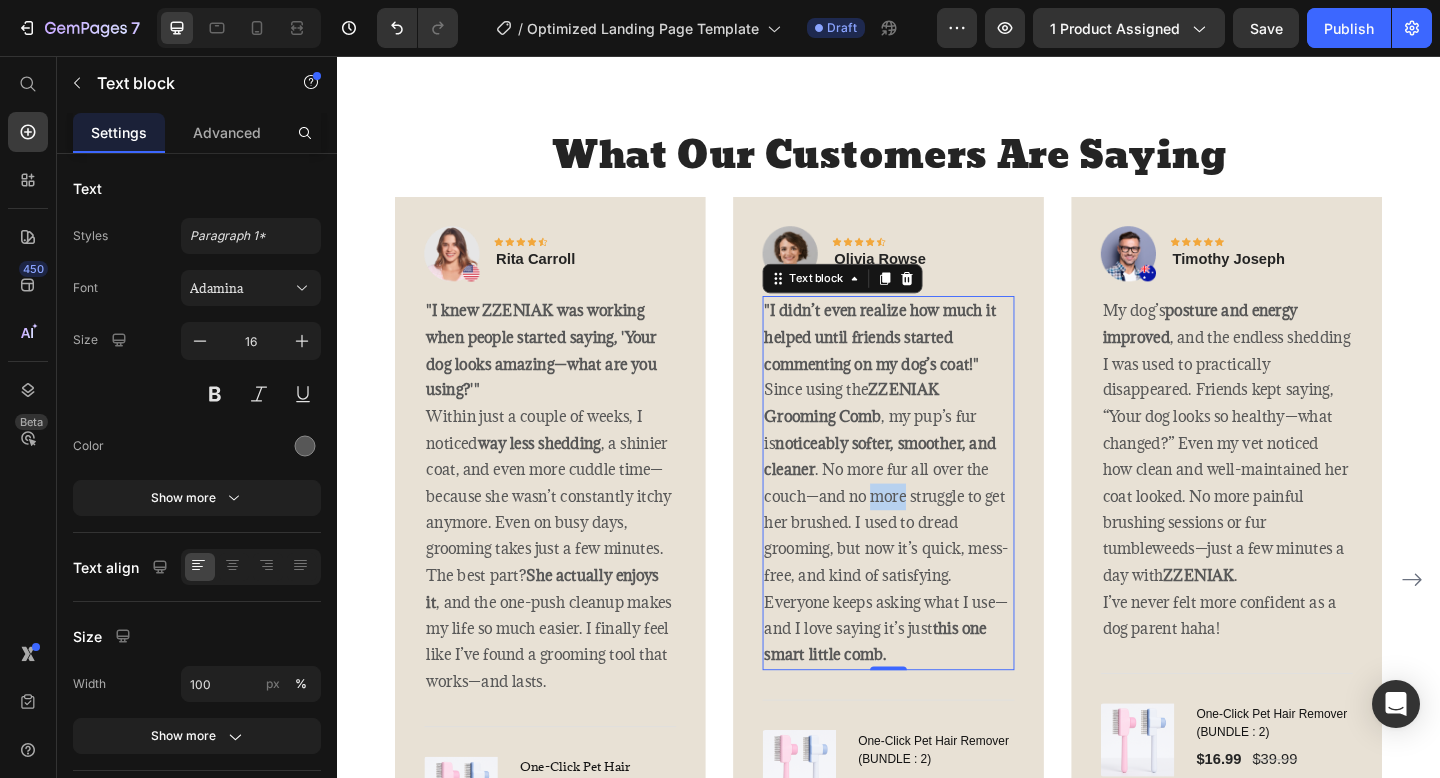 click on "Since using the  ZZENIAK Grooming Comb , my pup’s fur is  noticeably softer, smoother, and cleaner . No more fur all over the couch—and no more struggle to get her brushed. I used to dread grooming, but now it’s quick, mess-free, and kind of satisfying. Everyone keeps asking what I use—and I love saying it’s just  this one smart little comb." at bounding box center [937, 563] 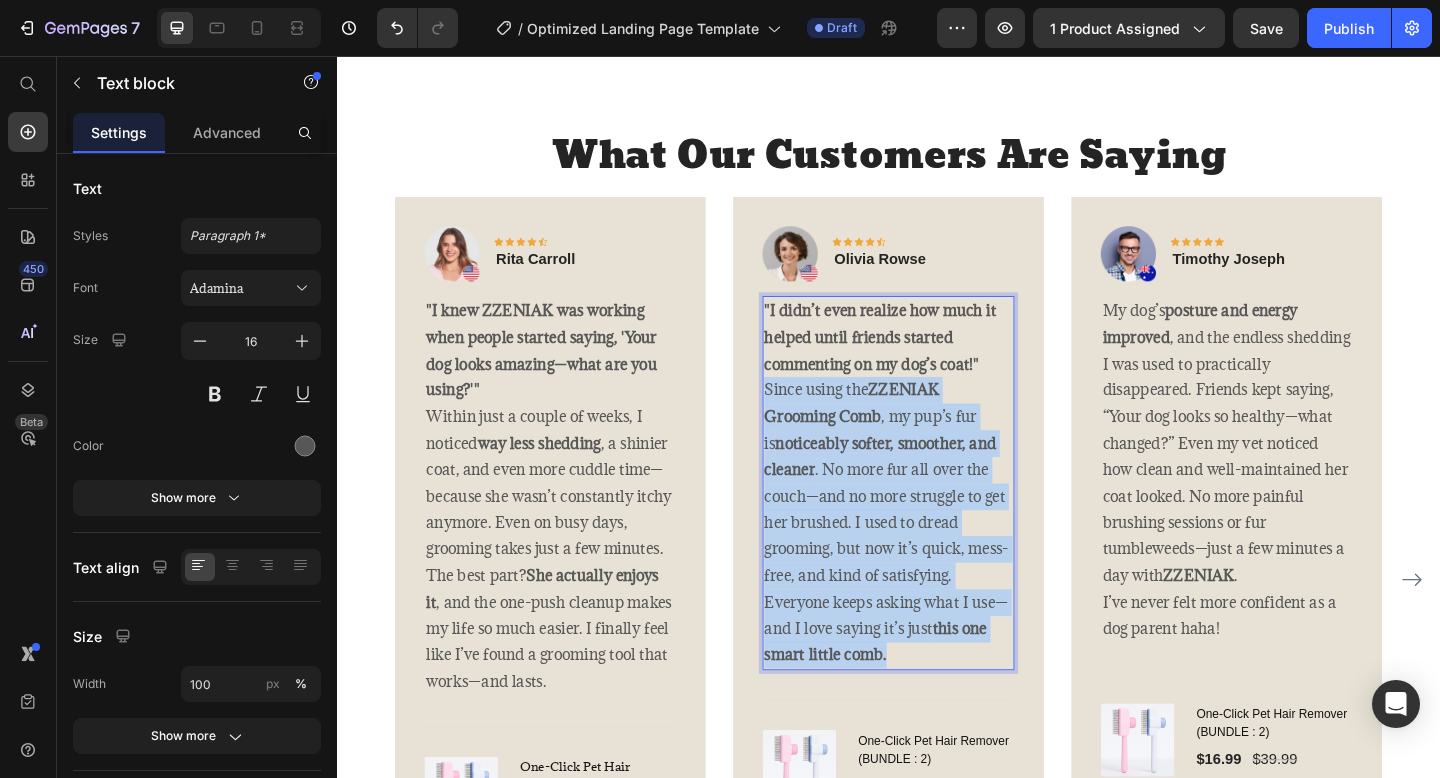 click on "Since using the  ZZENIAK Grooming Comb , my pup’s fur is  noticeably softer, smoother, and cleaner . No more fur all over the couch—and no more struggle to get her brushed. I used to dread grooming, but now it’s quick, mess-free, and kind of satisfying. Everyone keeps asking what I use—and I love saying it’s just  this one smart little comb." at bounding box center [937, 563] 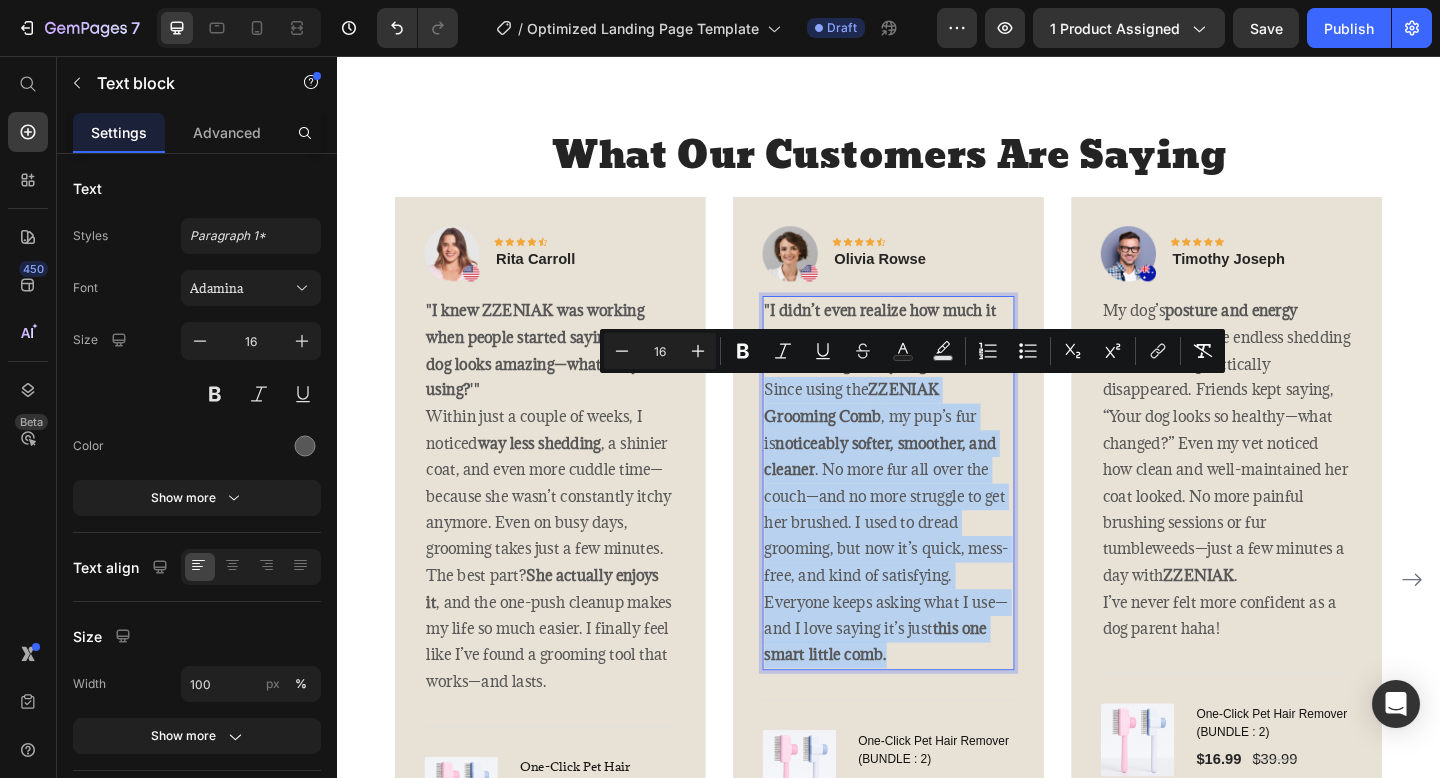 click on "Since using the  ZZENIAK Grooming Comb , my pup’s fur is  noticeably softer, smoother, and cleaner . No more fur all over the couch—and no more struggle to get her brushed. I used to dread grooming, but now it’s quick, mess-free, and kind of satisfying. Everyone keeps asking what I use—and I love saying it’s just  this one smart little comb." at bounding box center [937, 563] 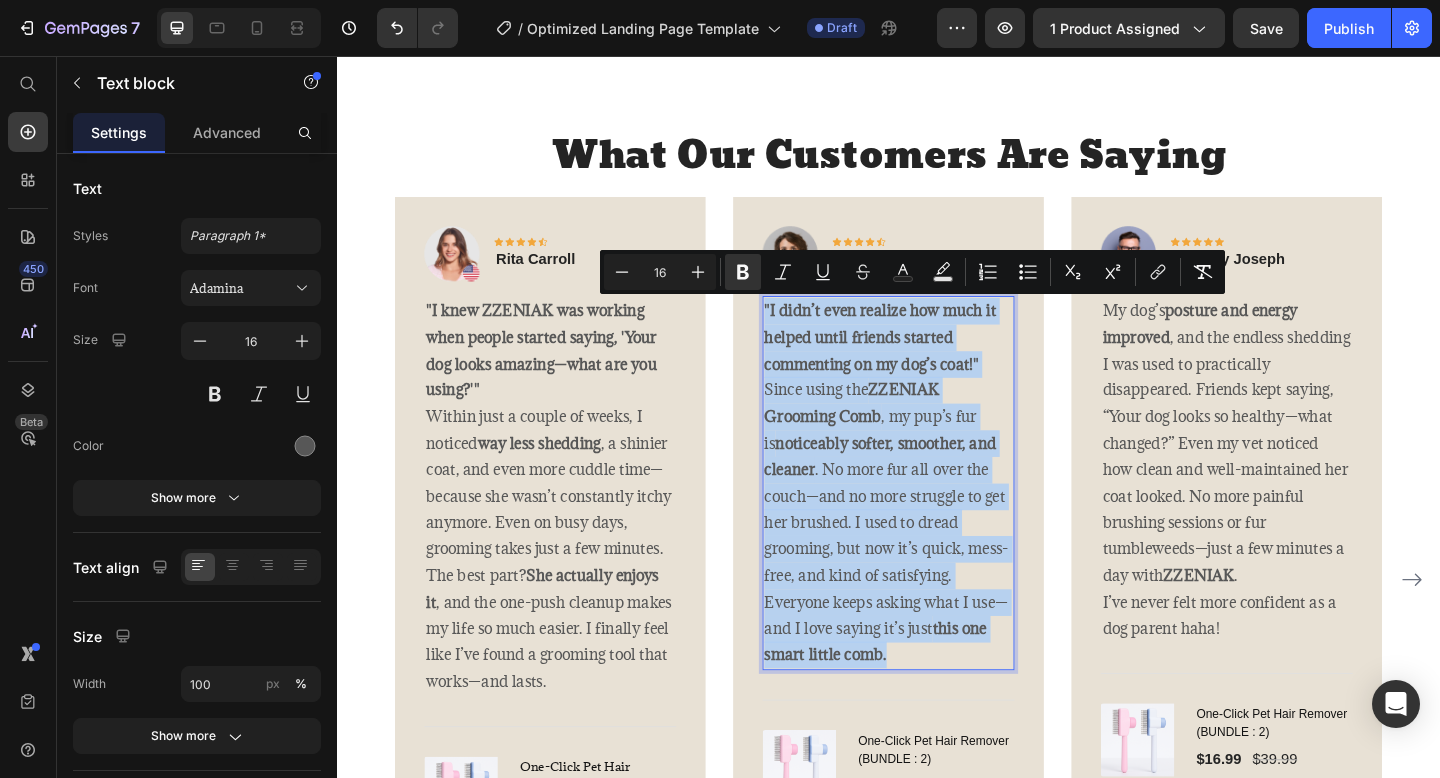 drag, startPoint x: 960, startPoint y: 697, endPoint x: 799, endPoint y: 337, distance: 394.3615 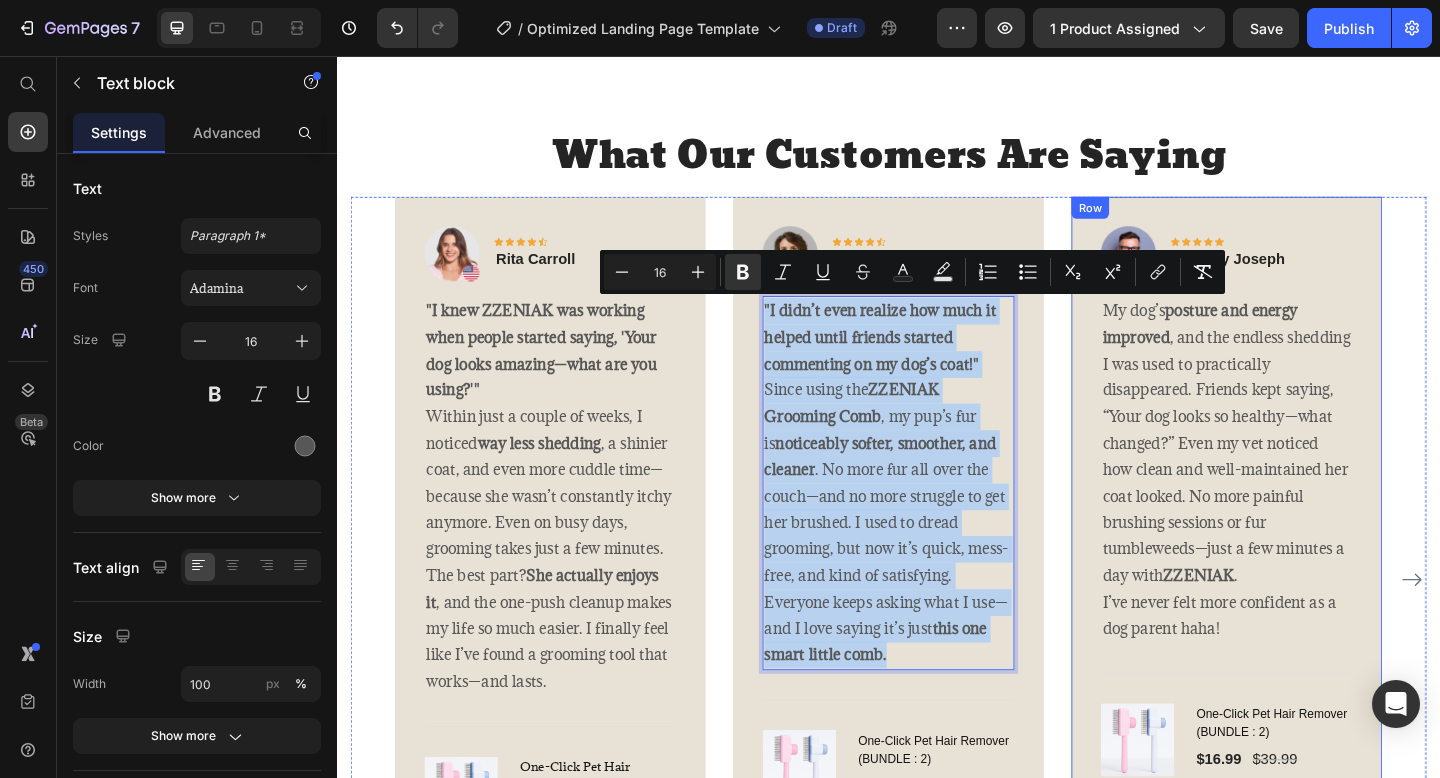 click on "My dog’s  posture and energy improved , and the endless shedding I was used to practically disappeared. Friends kept saying, “Your dog looks so healthy—what changed?” Even my vet noticed how clean and well-maintained her coat looked. No more painful brushing sessions or fur tumbleweeds—just a few minutes a day with  ZZENIAK . I’ve never felt more confident as a dog parent haha!" at bounding box center [1305, 506] 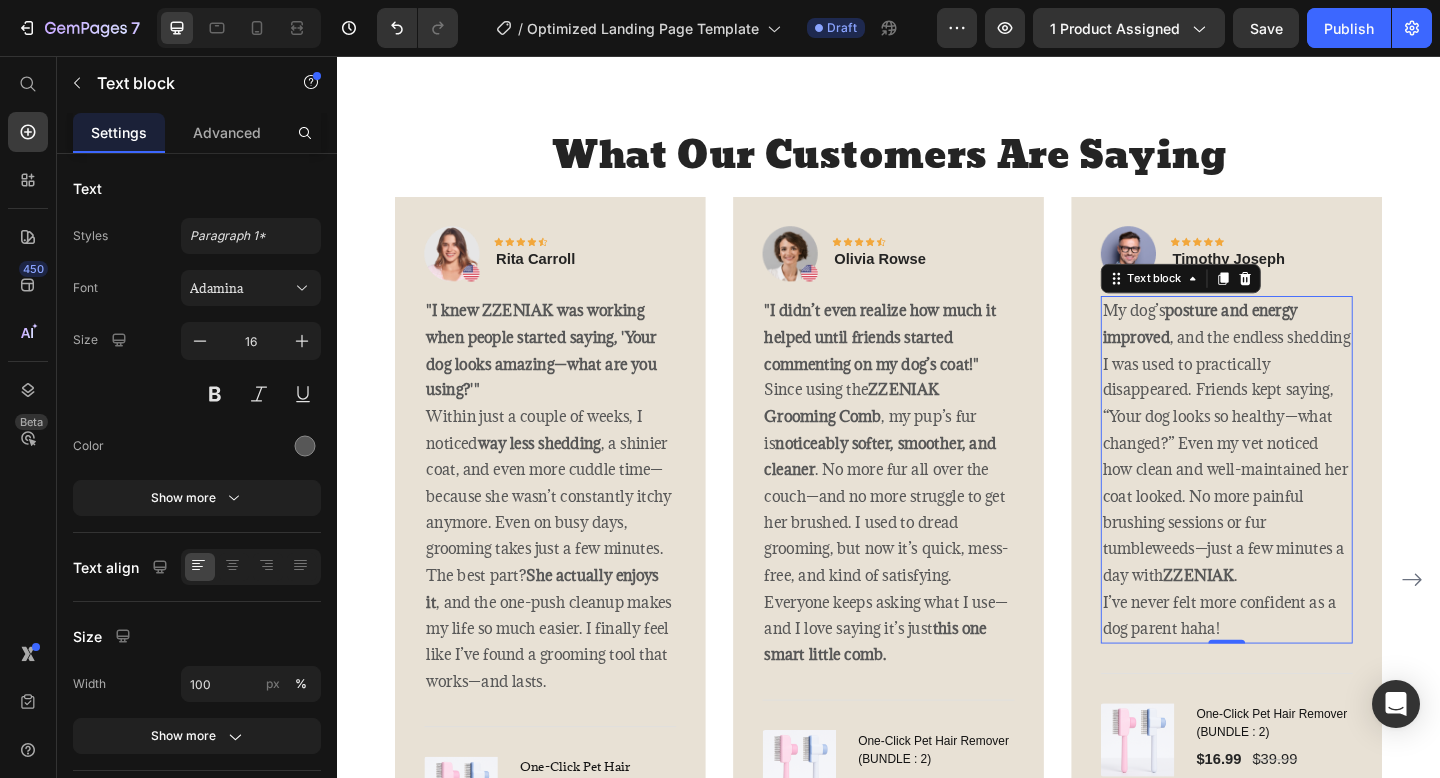 click on "My dog’s  posture and energy improved , and the endless shedding I was used to practically disappeared. Friends kept saying, “Your dog looks so healthy—what changed?” Even my vet noticed how clean and well-maintained her coat looked. No more painful brushing sessions or fur tumbleweeds—just a few minutes a day with  ZZENIAK . I’ve never felt more confident as a dog parent haha!" at bounding box center [1305, 506] 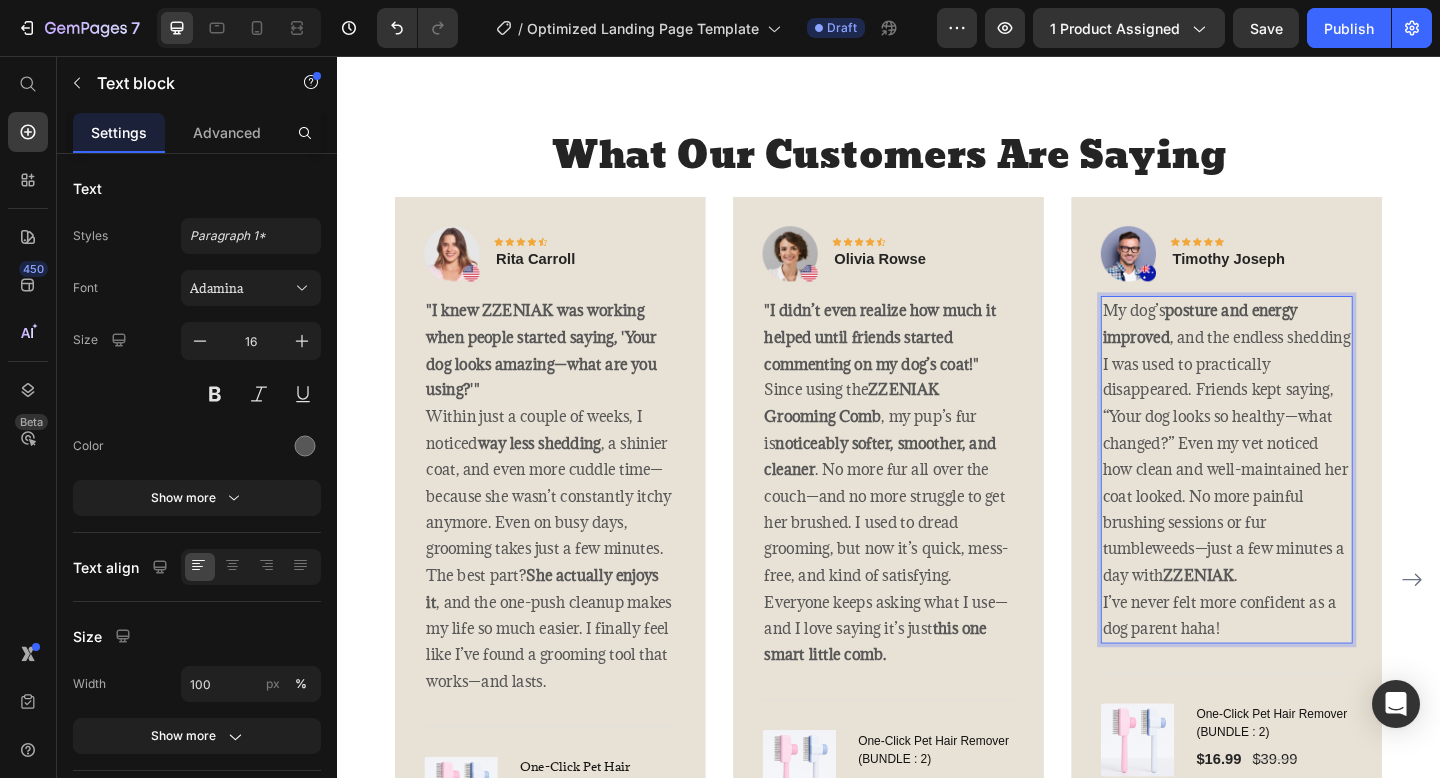 click on "My dog’s  posture and energy improved , and the endless shedding I was used to practically disappeared. Friends kept saying, “Your dog looks so healthy—what changed?” Even my vet noticed how clean and well-maintained her coat looked. No more painful brushing sessions or fur tumbleweeds—just a few minutes a day with  ZZENIAK . I’ve never felt more confident as a dog parent haha!" at bounding box center (1305, 506) 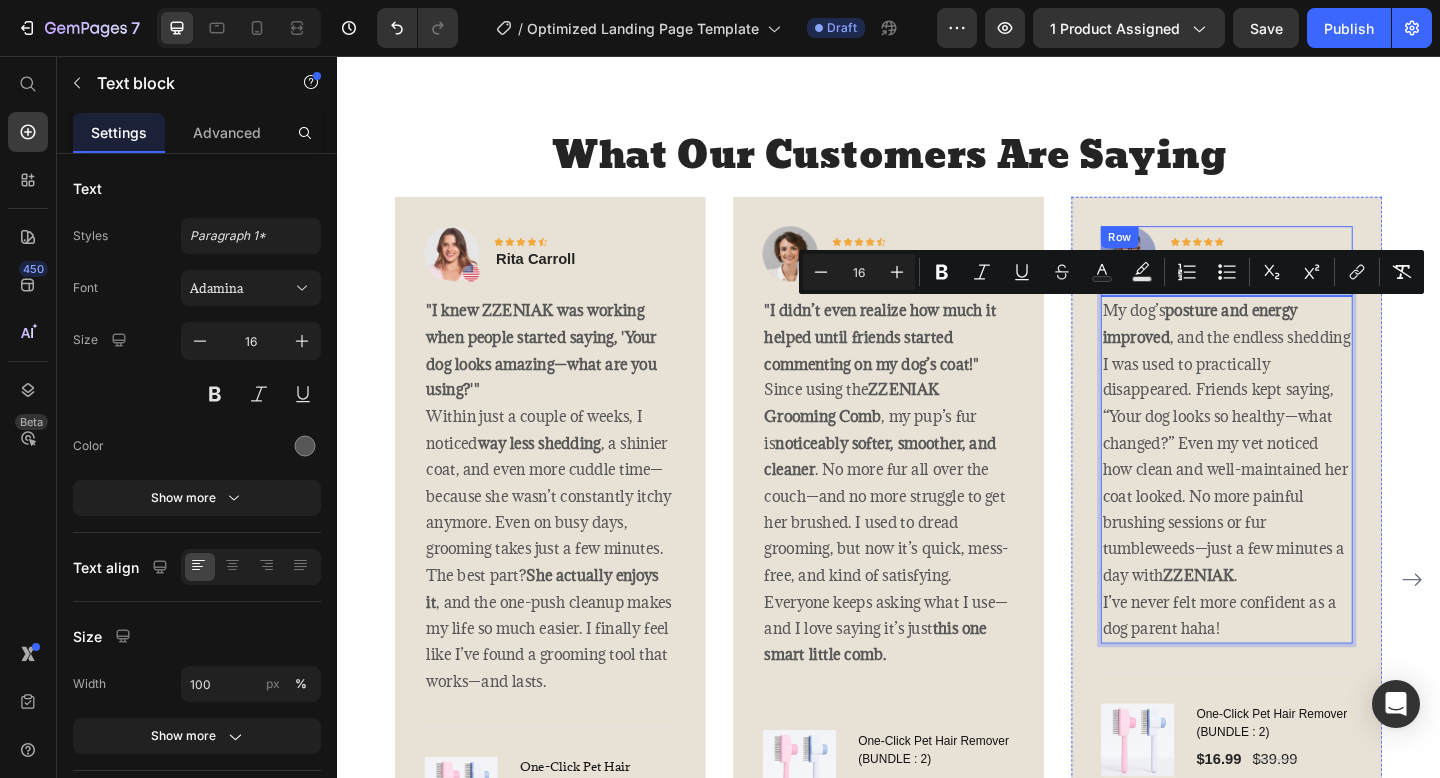drag, startPoint x: 1331, startPoint y: 675, endPoint x: 1177, endPoint y: 313, distance: 393.39548 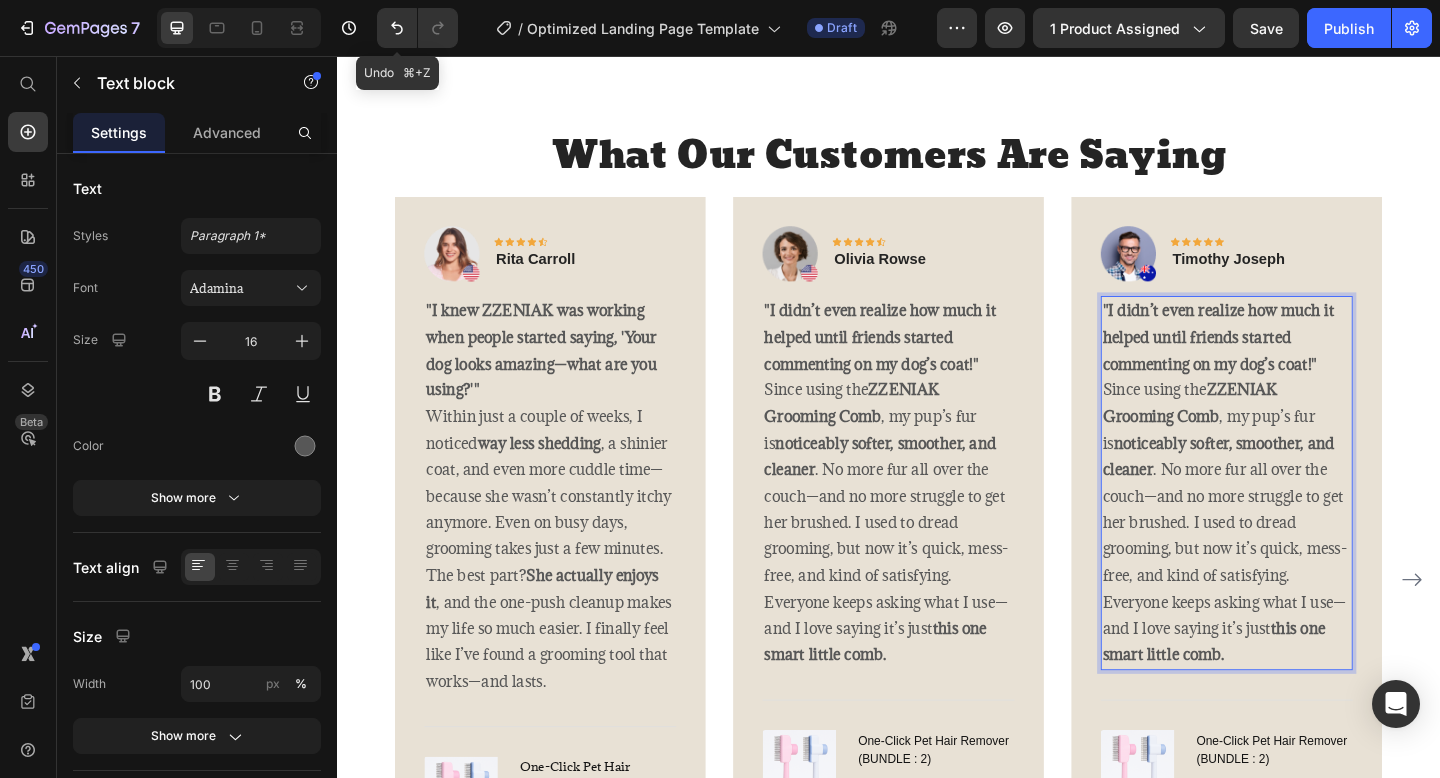 click 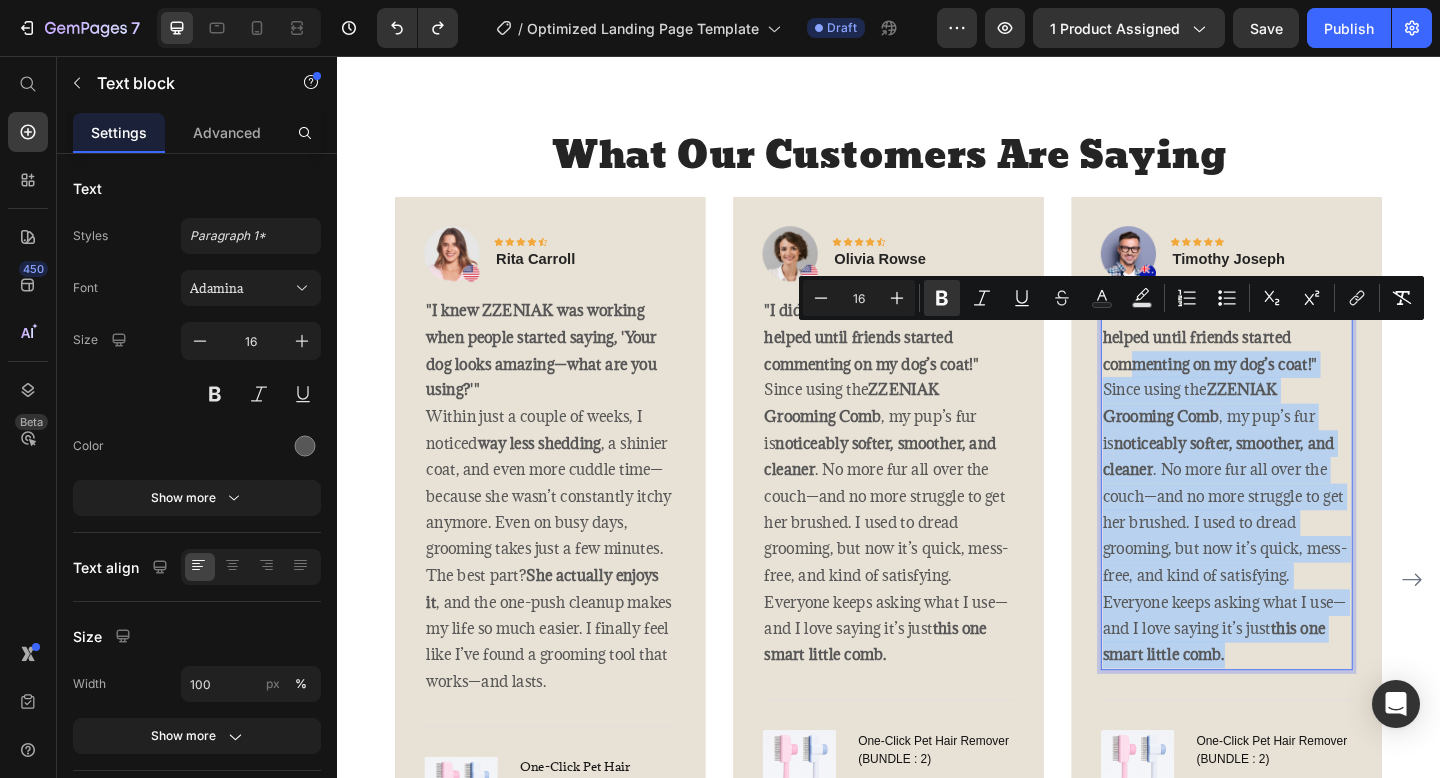 drag, startPoint x: 1316, startPoint y: 709, endPoint x: 1238, endPoint y: 450, distance: 270.4903 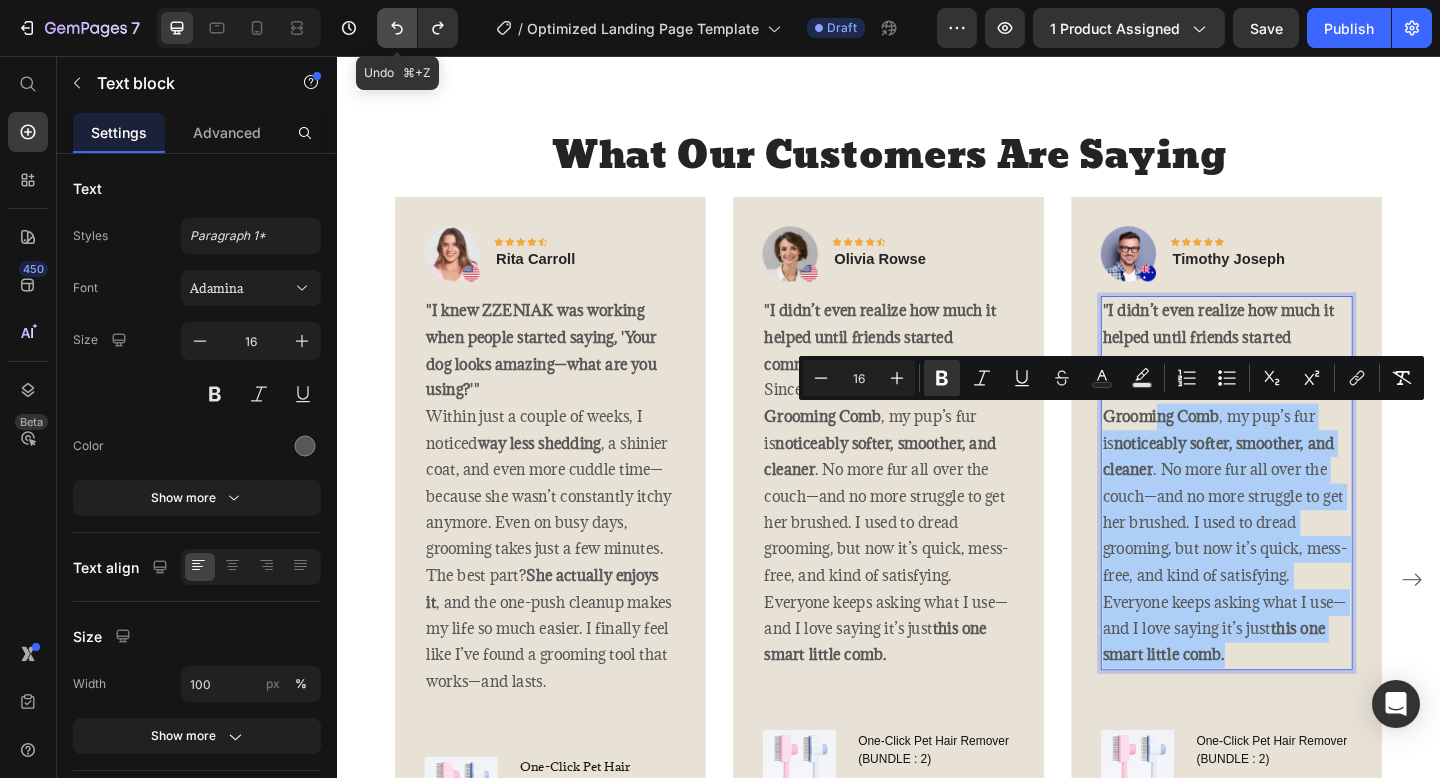 click 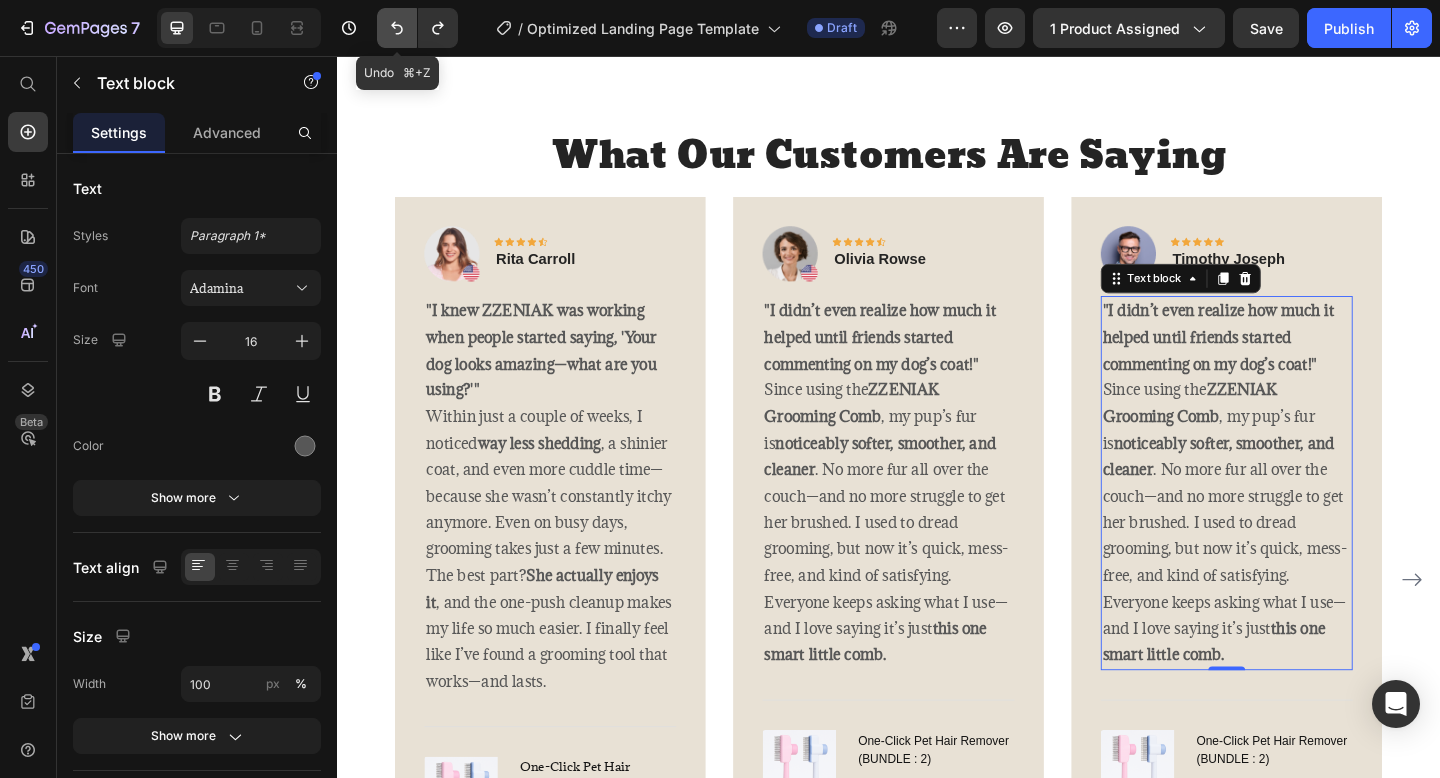 click 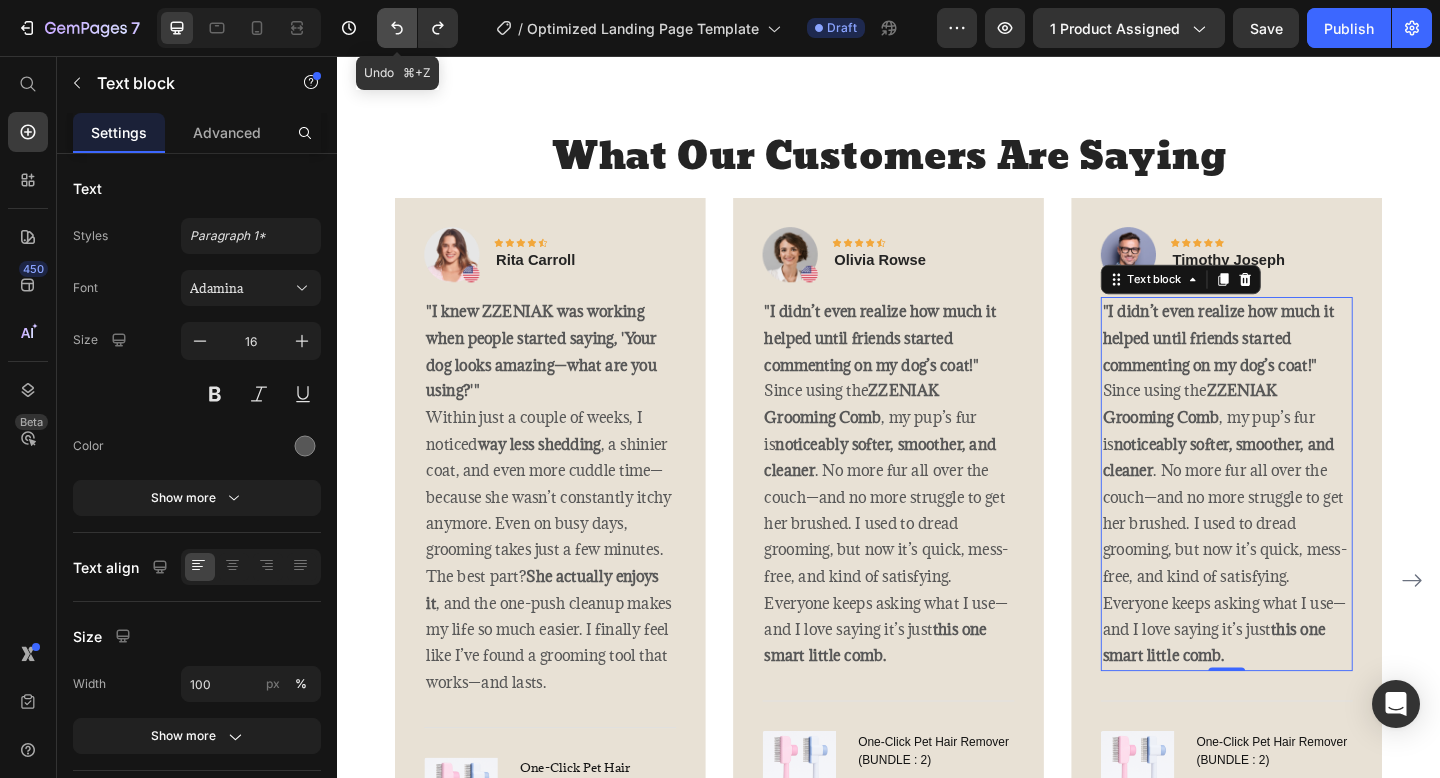 click 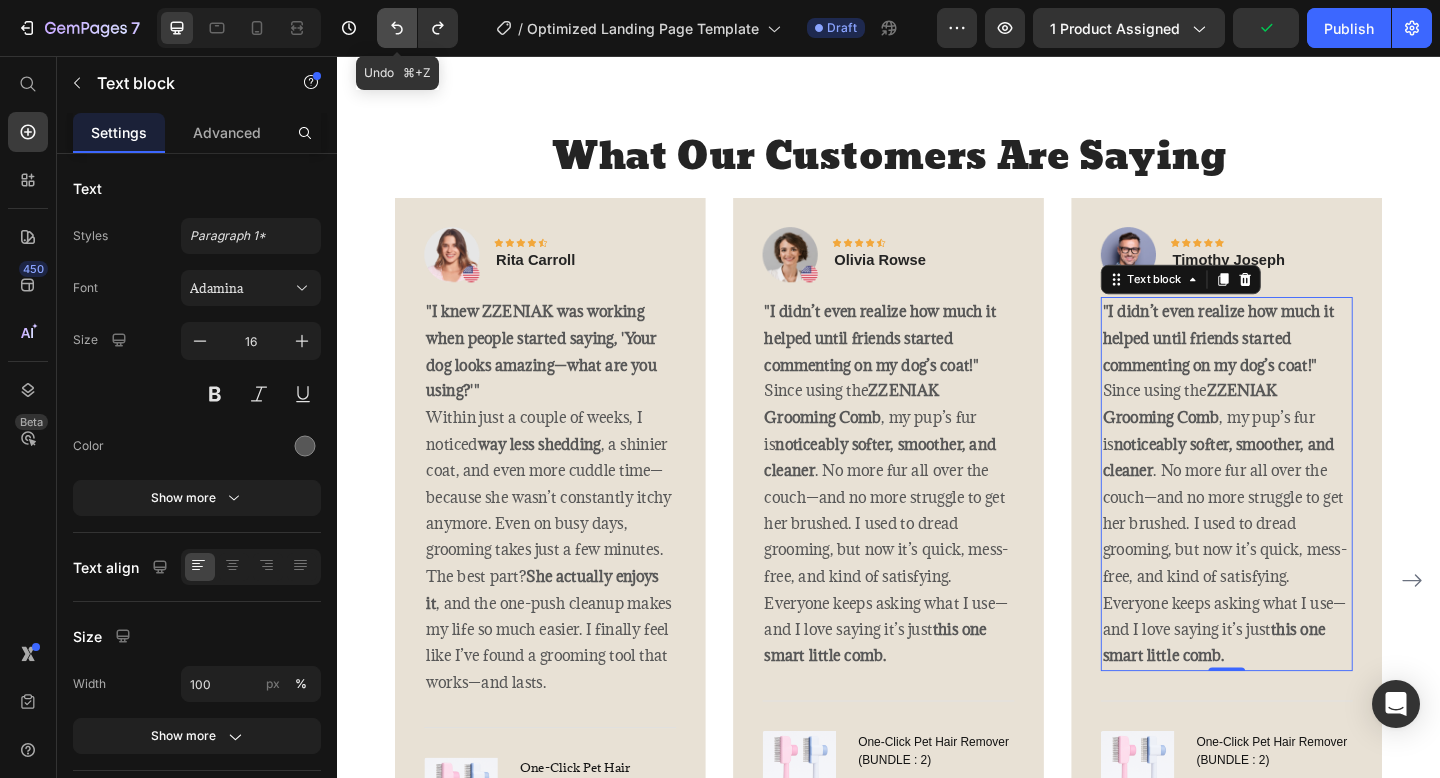 click 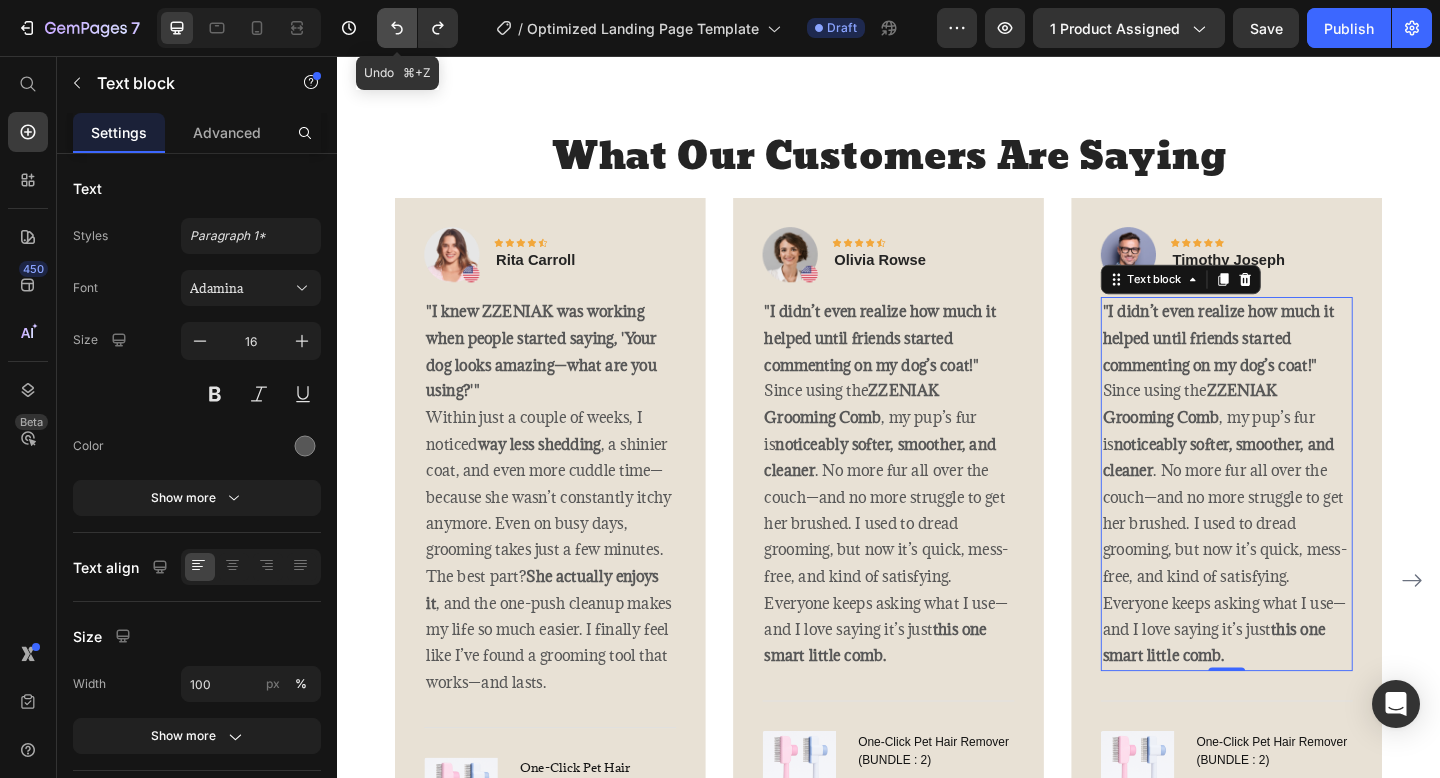 click 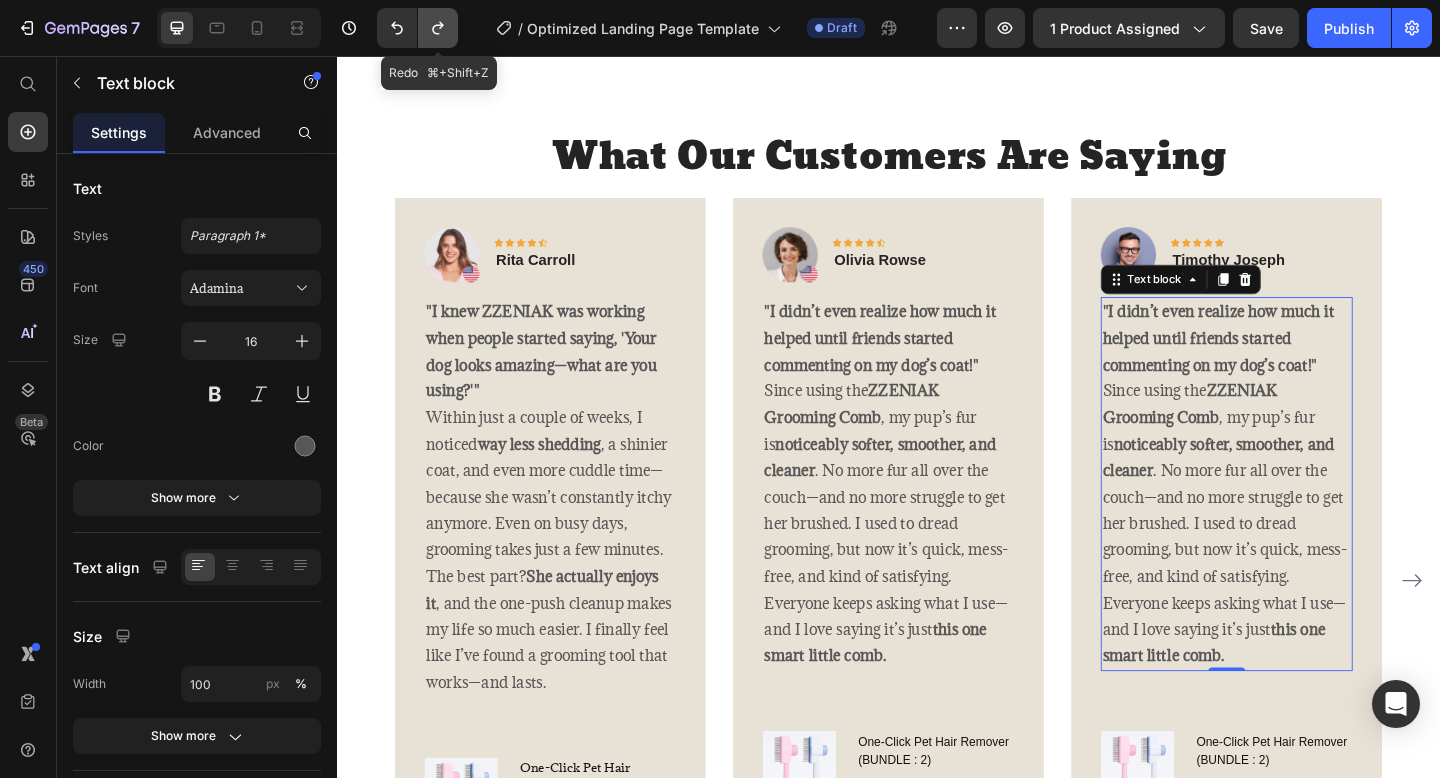 click 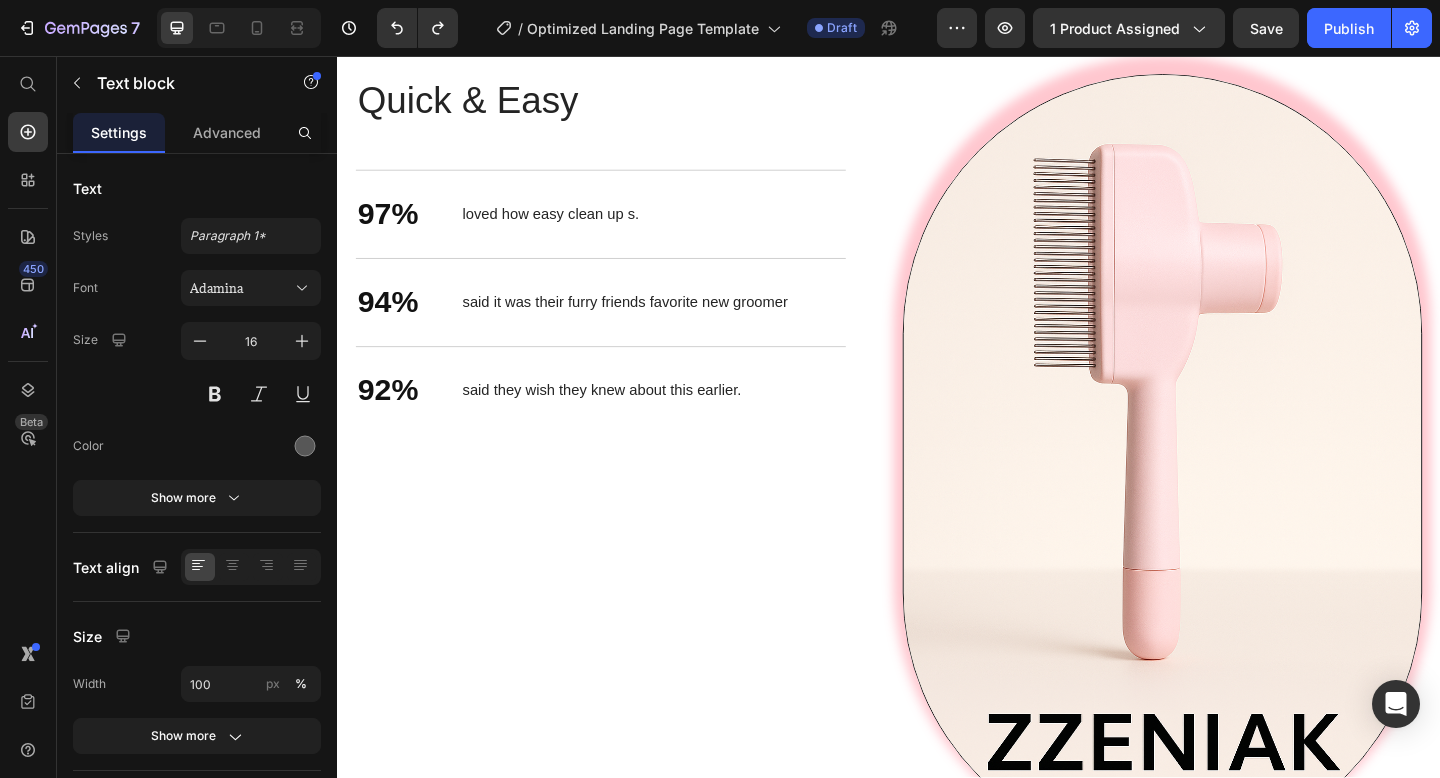 scroll, scrollTop: 3290, scrollLeft: 0, axis: vertical 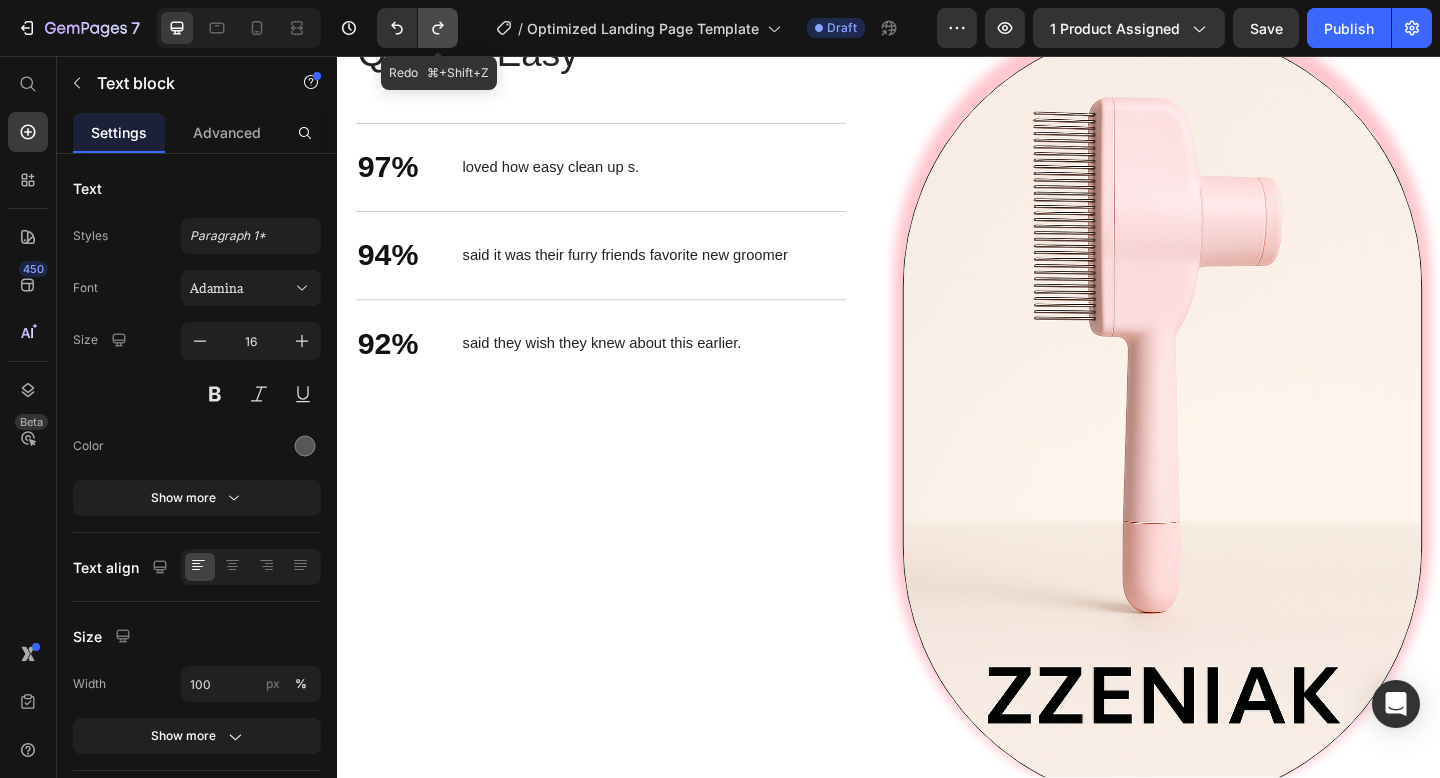 click 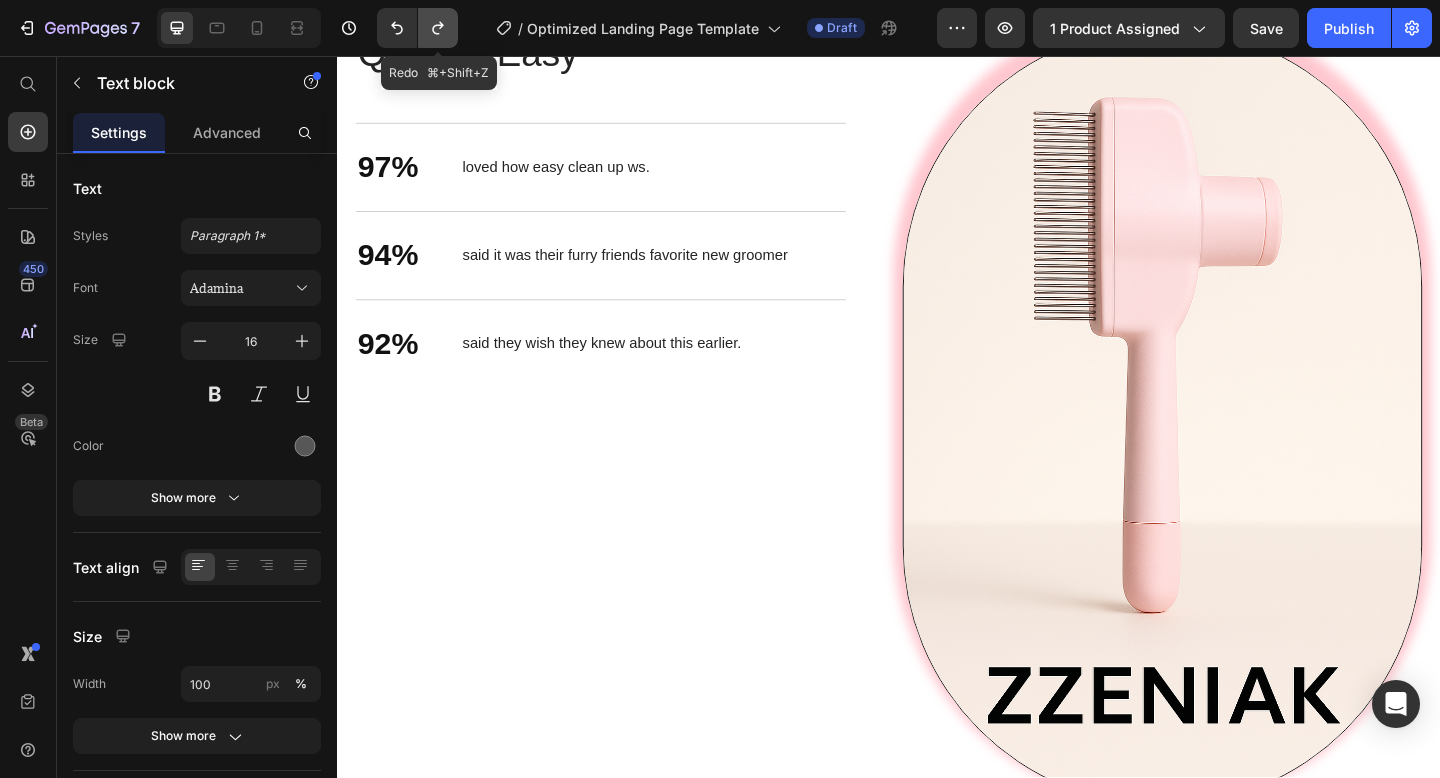 click 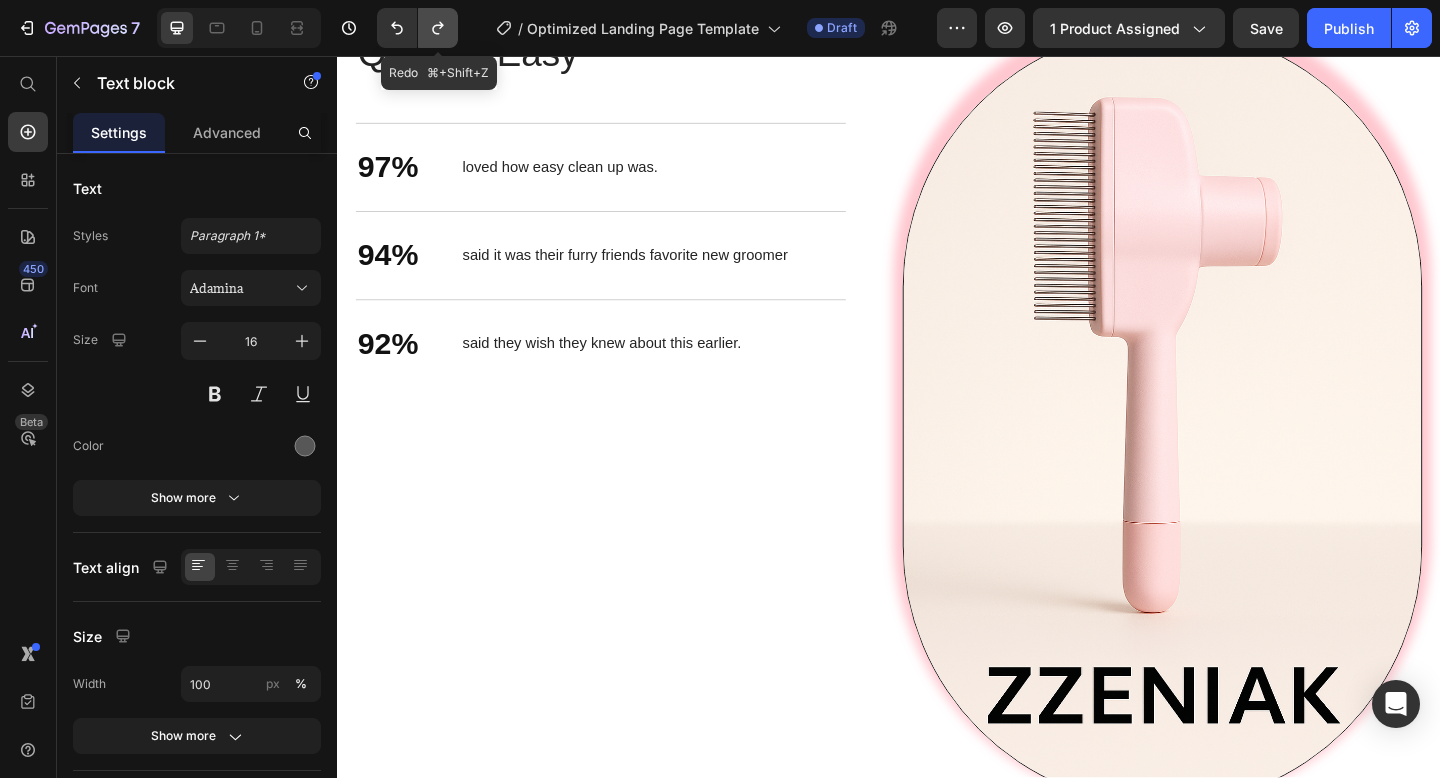 click 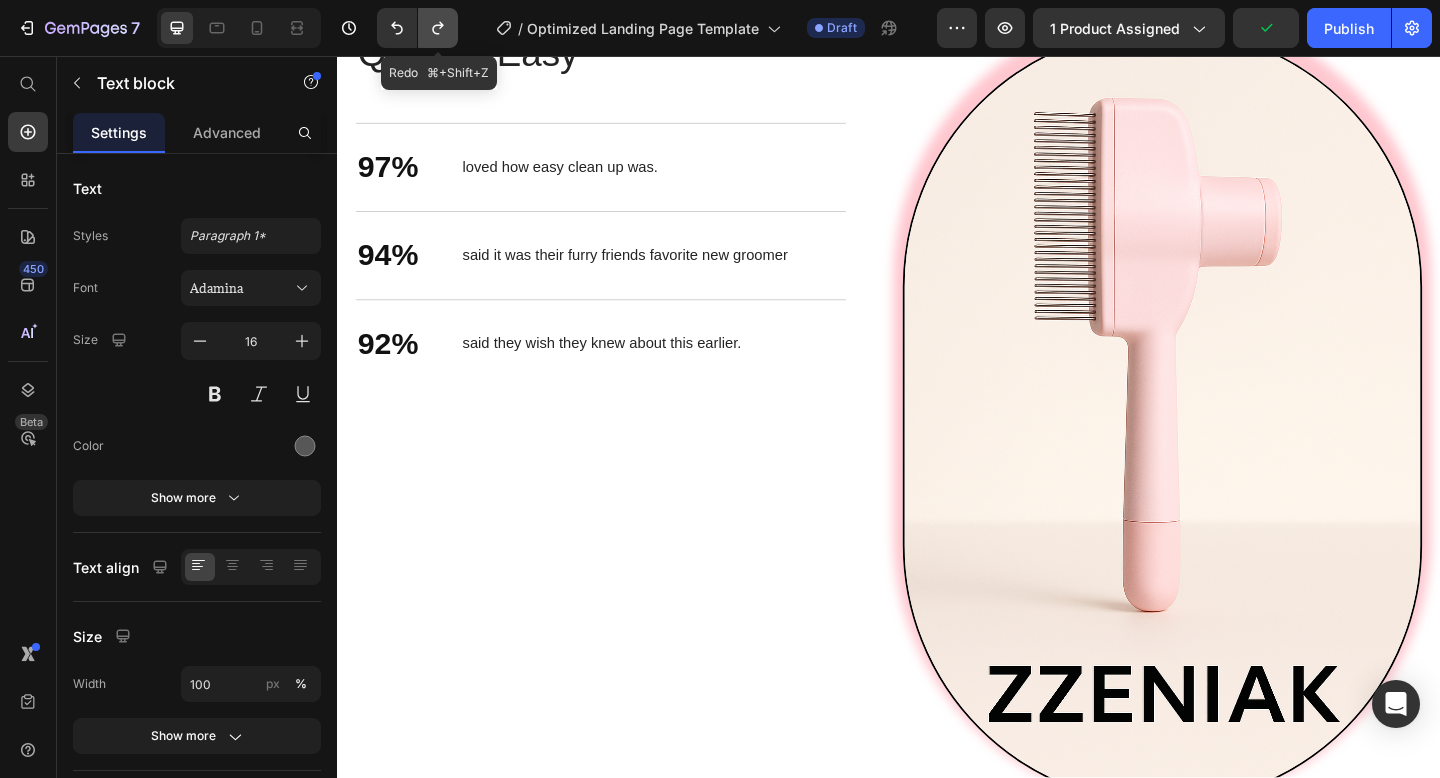 click 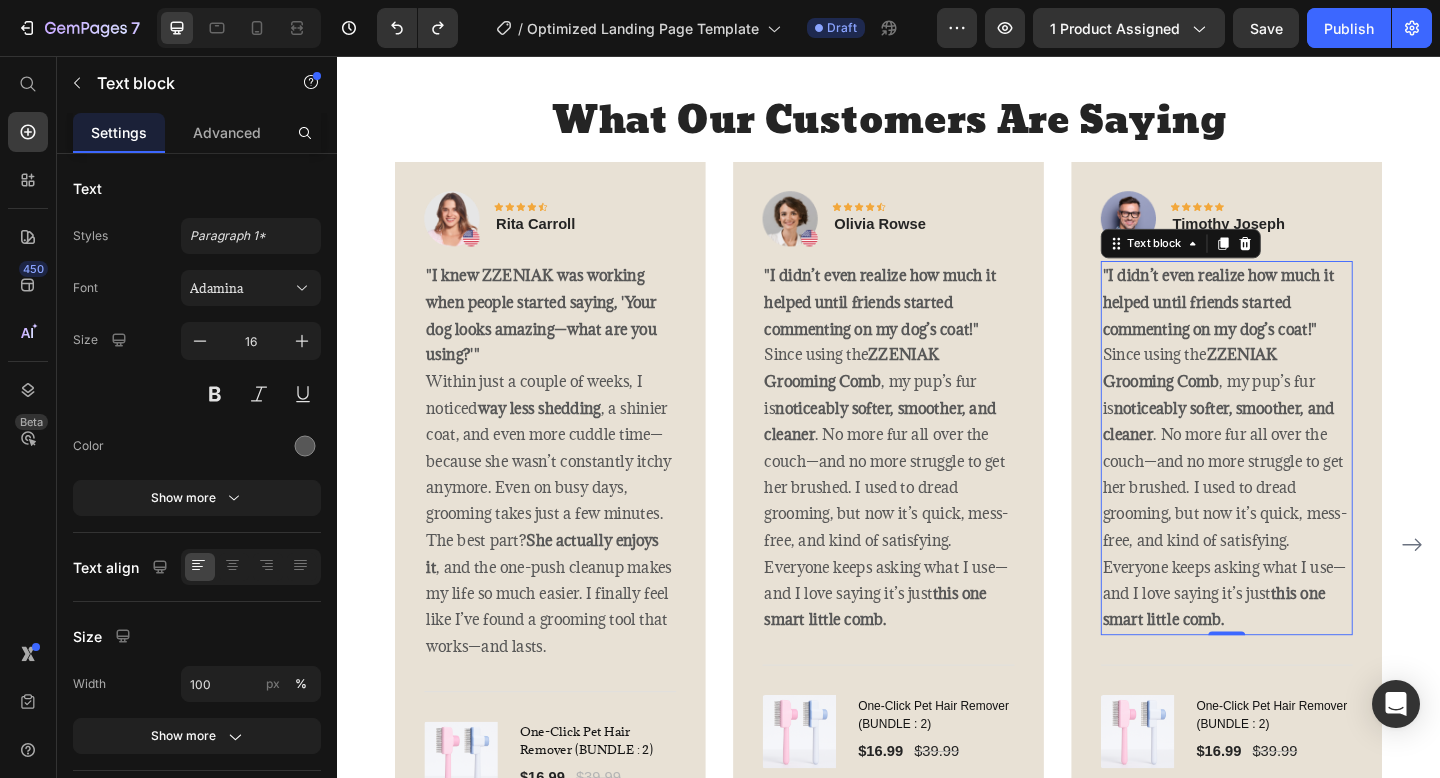 scroll, scrollTop: 4245, scrollLeft: 0, axis: vertical 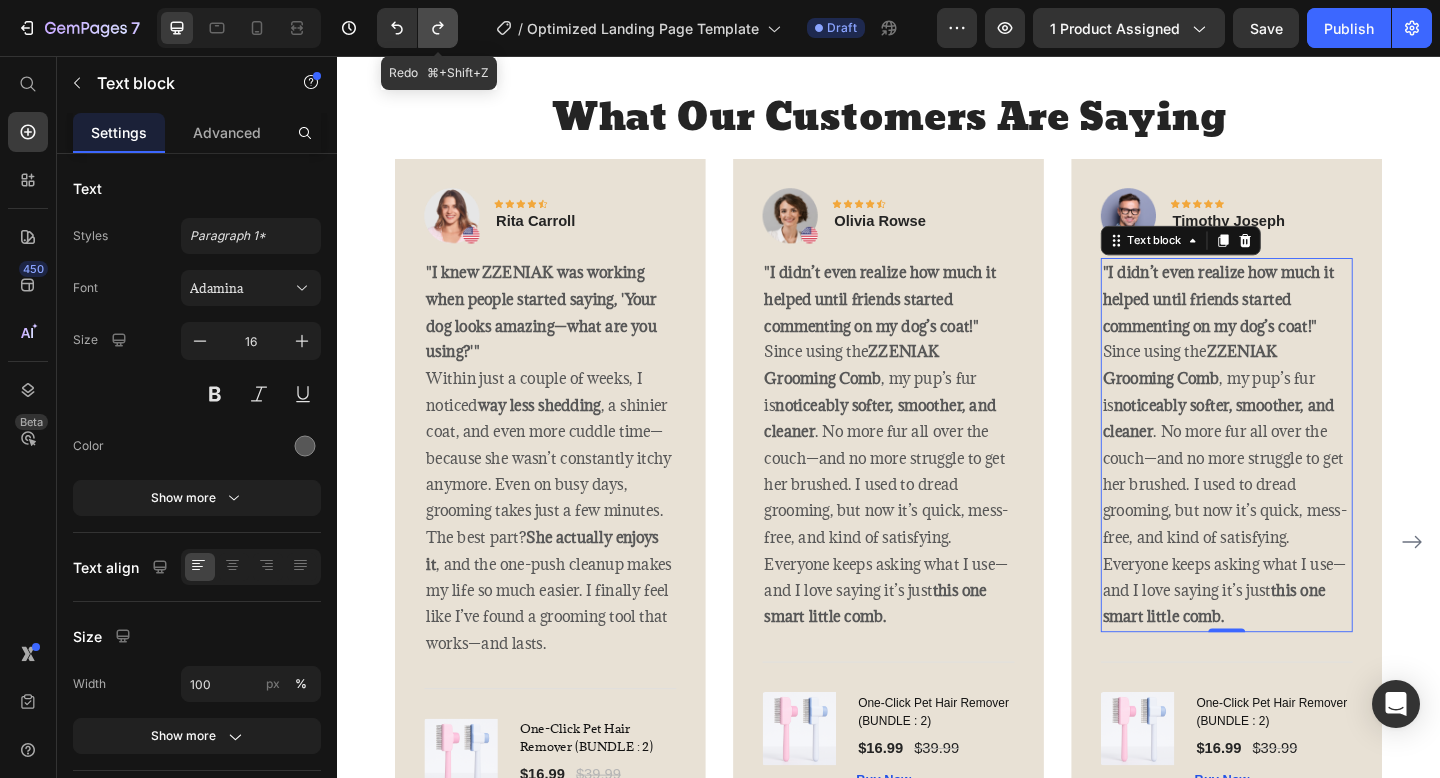 click 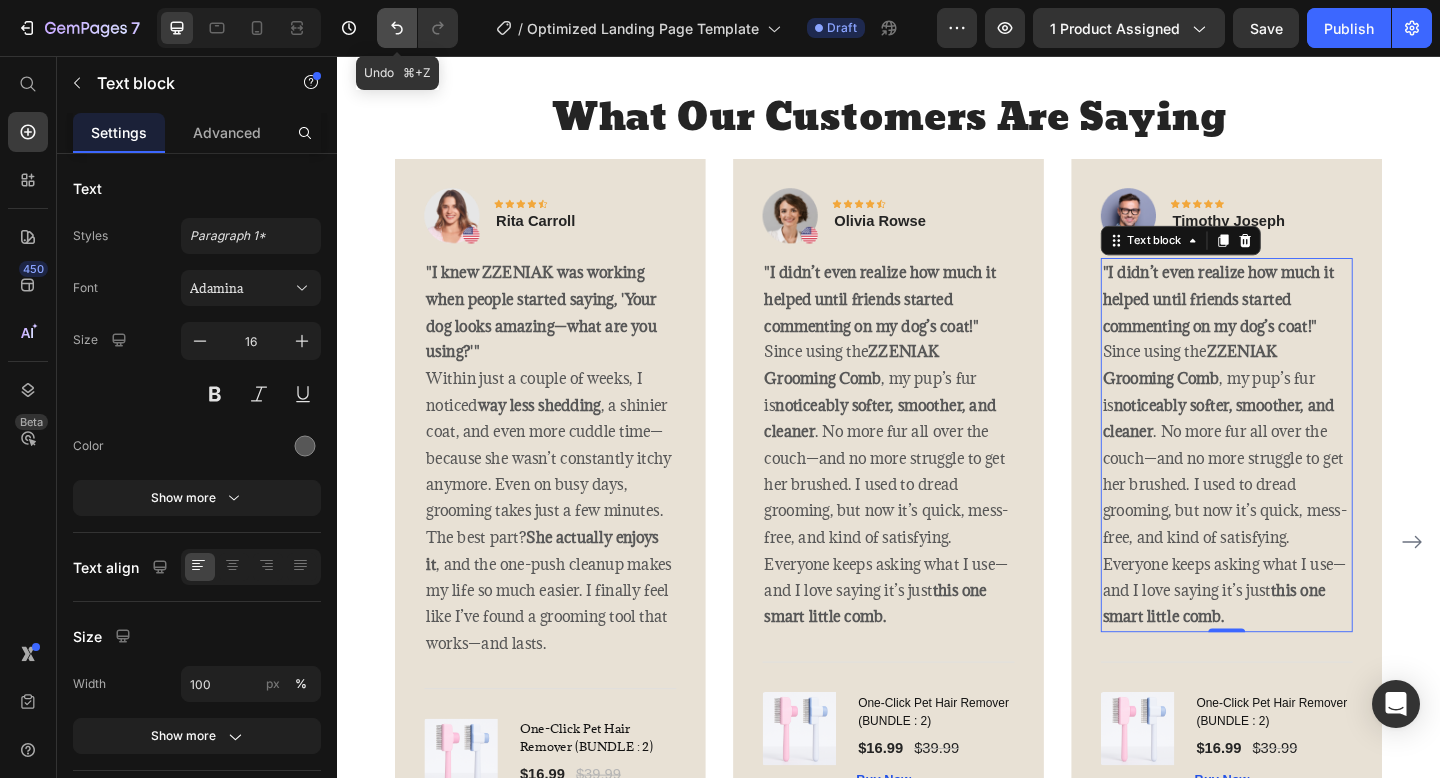 click 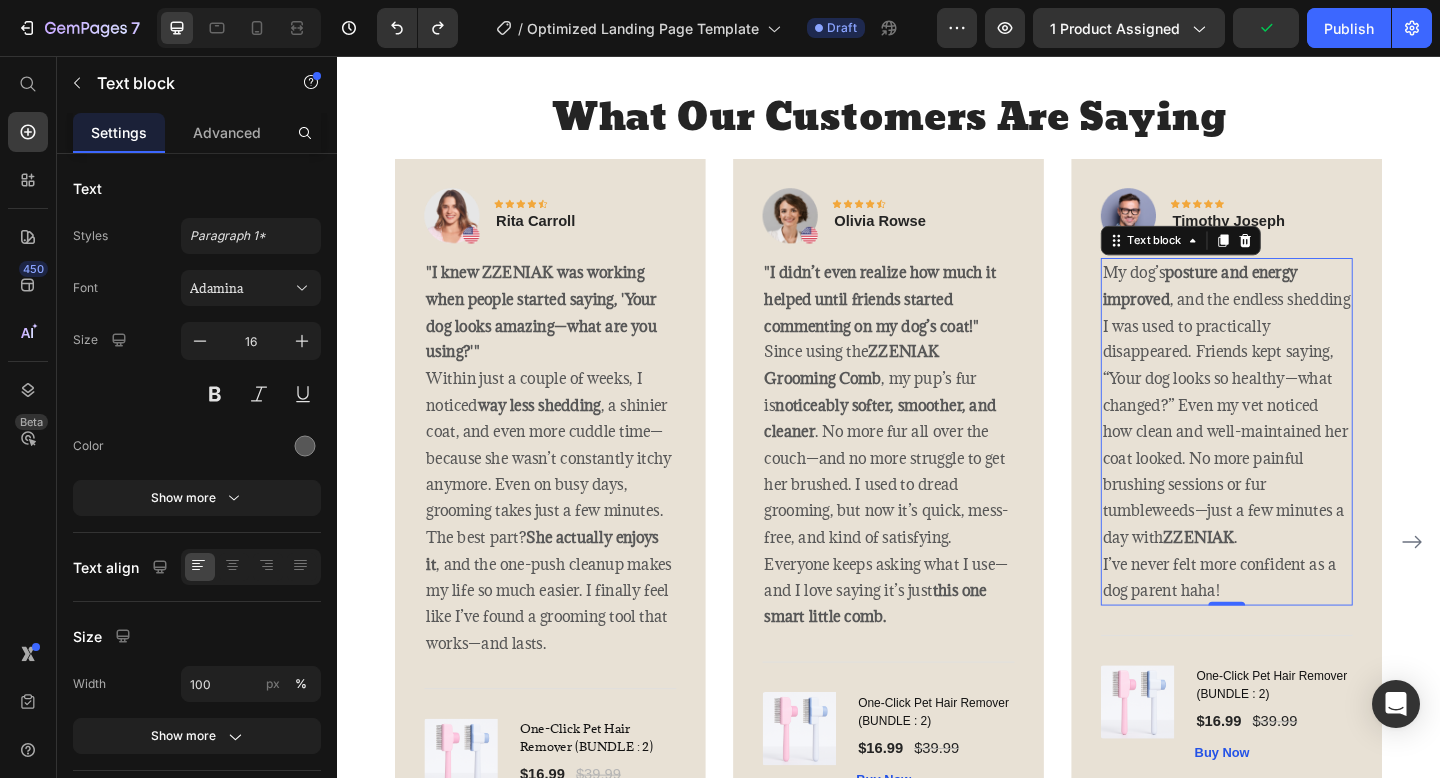 click on "My dog’s  posture and energy improved , and the endless shedding I was used to practically disappeared. Friends kept saying, “Your dog looks so healthy—what changed?” Even my vet noticed how clean and well-maintained her coat looked. No more painful brushing sessions or fur tumbleweeds—just a few minutes a day with  ZZENIAK . I’ve never felt more confident as a dog parent haha!" at bounding box center (1305, 465) 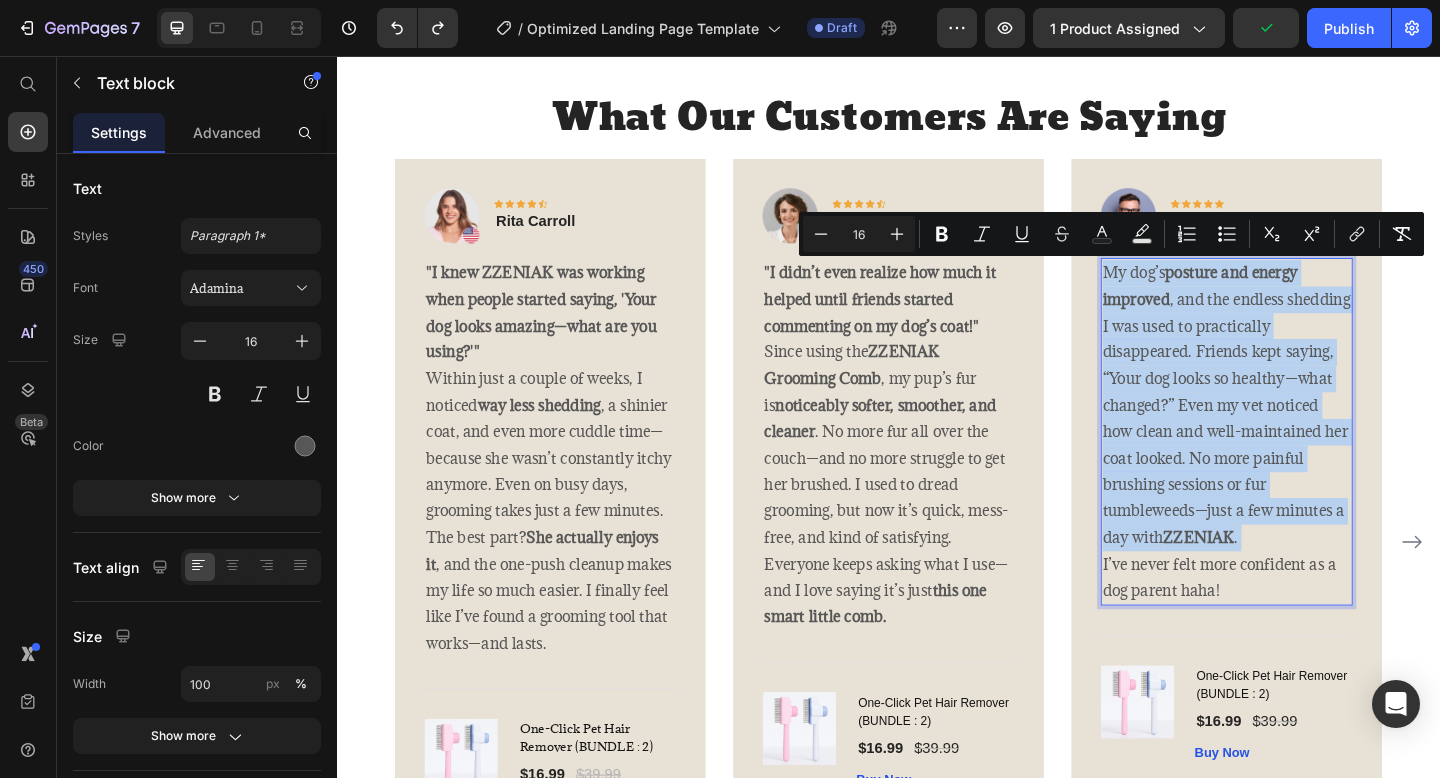 click on "My dog’s  posture and energy improved , and the endless shedding I was used to practically disappeared. Friends kept saying, “Your dog looks so healthy—what changed?” Even my vet noticed how clean and well-maintained her coat looked. No more painful brushing sessions or fur tumbleweeds—just a few minutes a day with  ZZENIAK . I’ve never felt more confident as a dog parent haha!" at bounding box center [1305, 465] 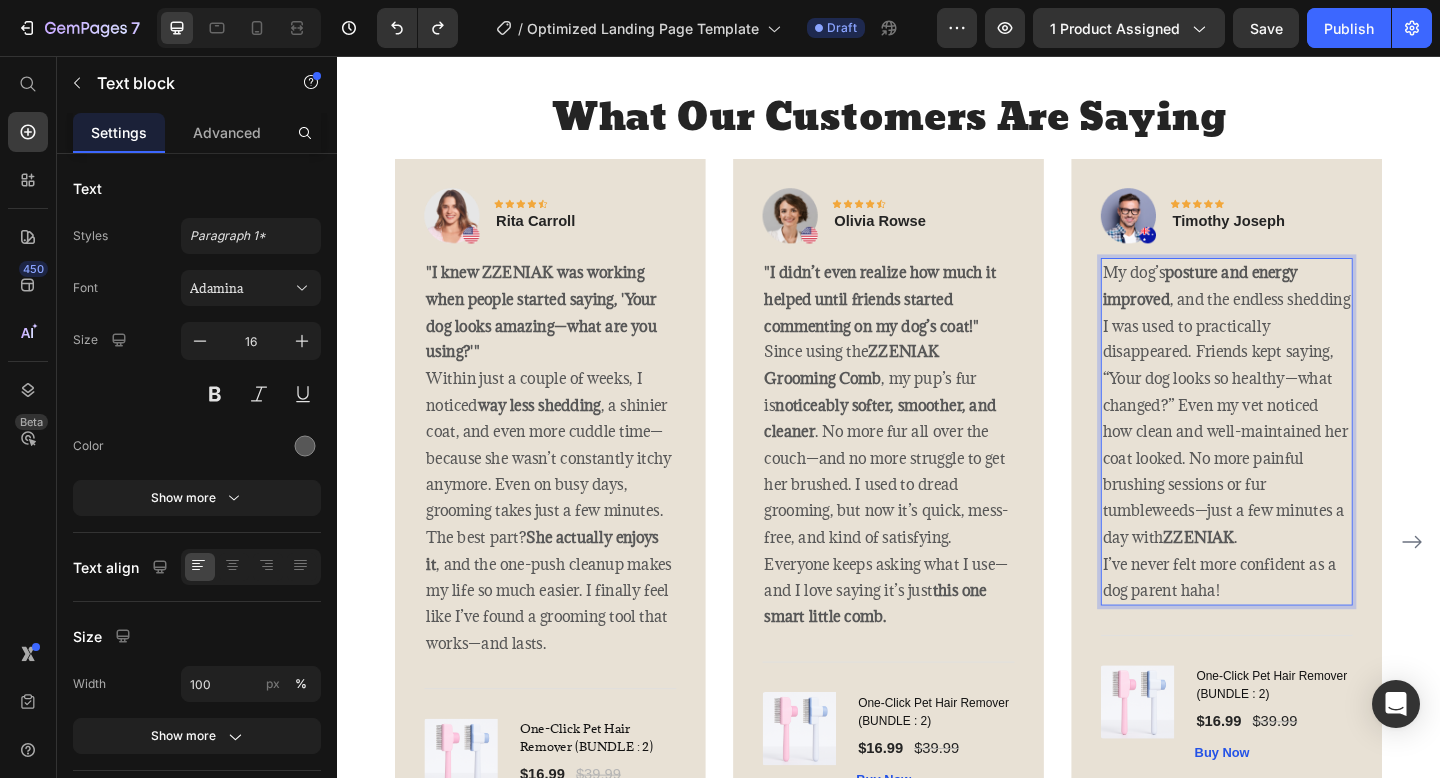click on "My dog’s  posture and energy improved , and the endless shedding I was used to practically disappeared. Friends kept saying, “Your dog looks so healthy—what changed?” Even my vet noticed how clean and well-maintained her coat looked. No more painful brushing sessions or fur tumbleweeds—just a few minutes a day with  ZZENIAK . I’ve never felt more confident as a dog parent haha!" at bounding box center [1305, 465] 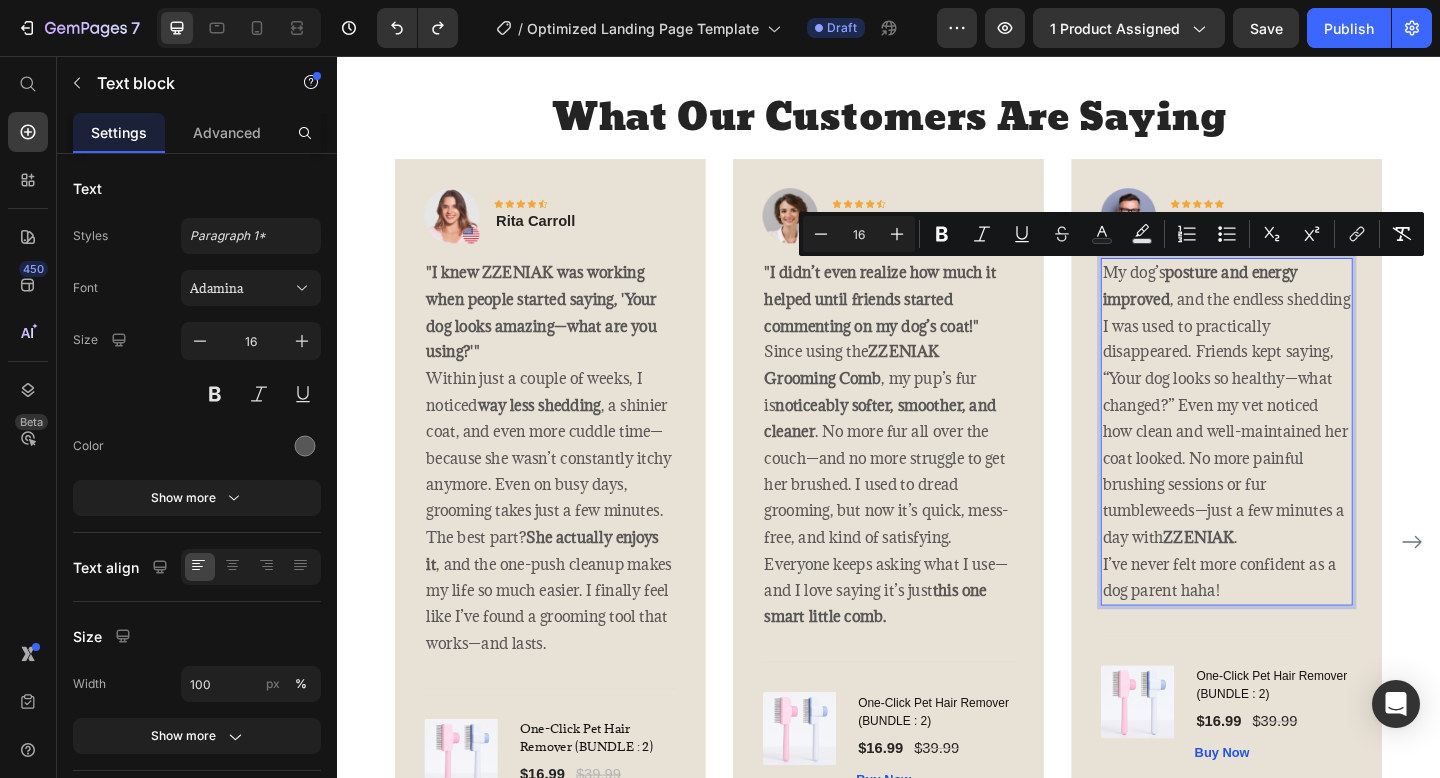 drag, startPoint x: 1315, startPoint y: 638, endPoint x: 1172, endPoint y: 298, distance: 368.8482 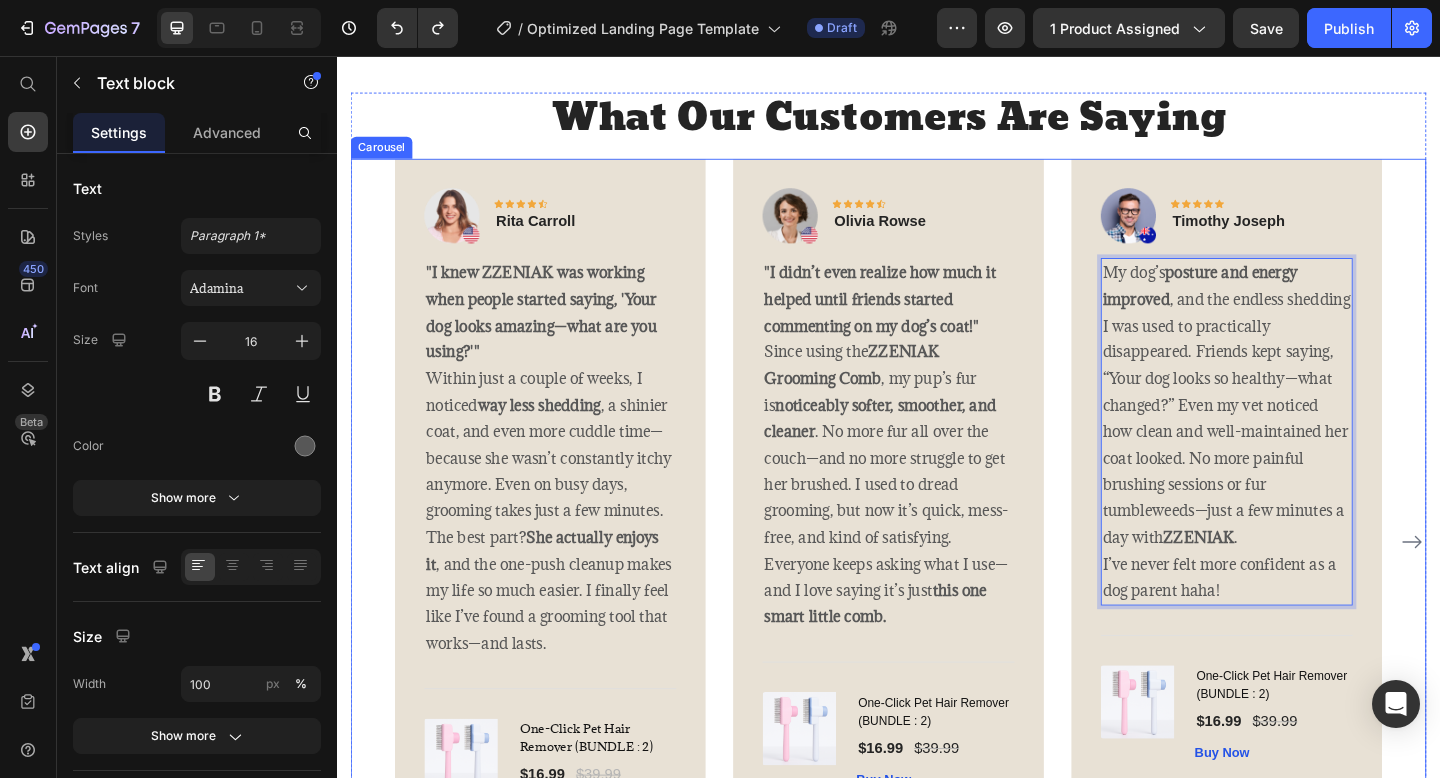 click 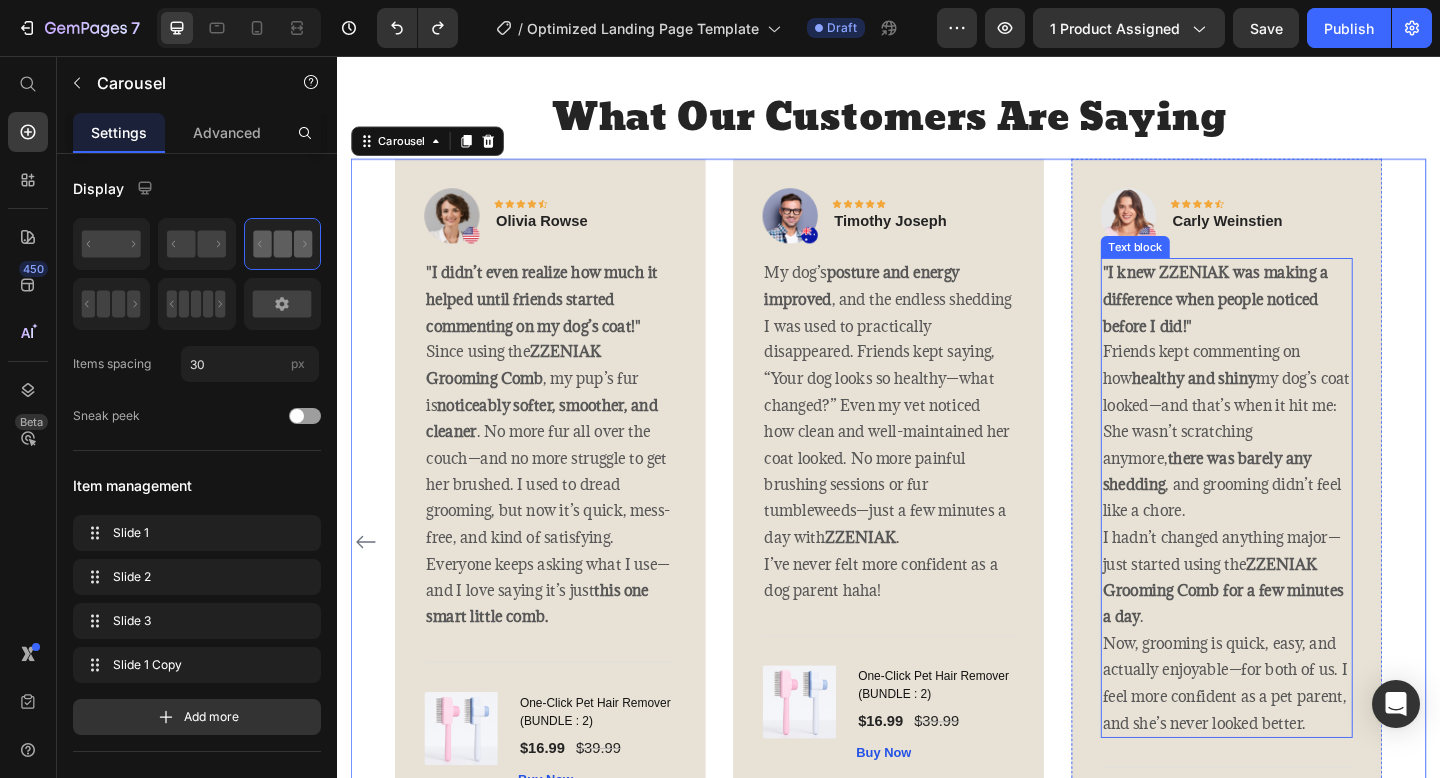 click on "Friends kept commenting on how  healthy and shiny  my dog’s coat looked—and that’s when it hit me: She wasn’t scratching anymore,  there was barely any shedding , and grooming didn’t feel like a chore. I hadn’t changed anything major—just started using the  ZZENIAK Grooming Comb for a few minutes a day . Now, grooming is quick, easy, and actually enjoyable—for both of us. I feel more confident as a pet parent, and she’s never looked better." at bounding box center [1305, 580] 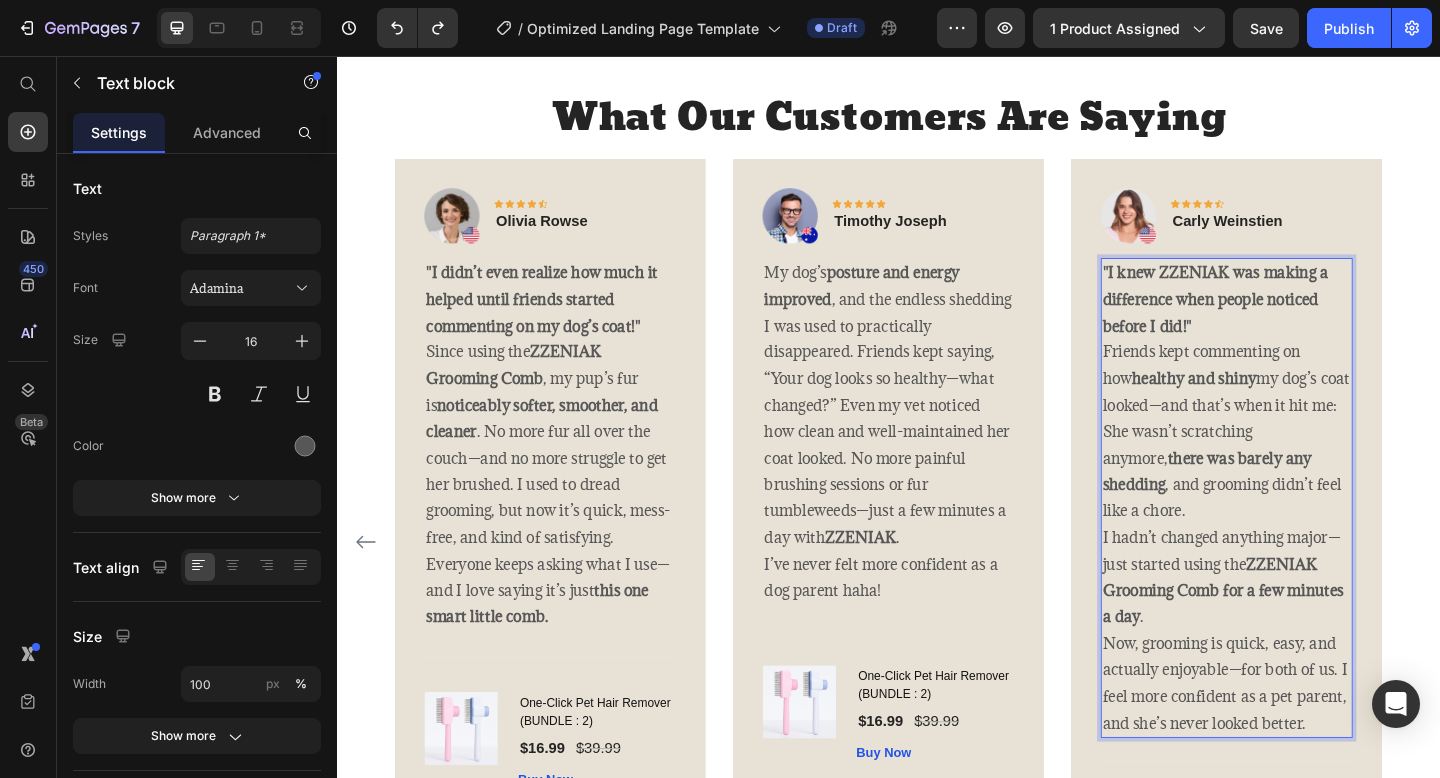 click on "Friends kept commenting on how  healthy and shiny  my dog’s coat looked—and that’s when it hit me: She wasn’t scratching anymore,  there was barely any shedding , and grooming didn’t feel like a chore. I hadn’t changed anything major—just started using the  ZZENIAK Grooming Comb for a few minutes a day . Now, grooming is quick, easy, and actually enjoyable—for both of us. I feel more confident as a pet parent, and she’s never looked better." at bounding box center [1305, 580] 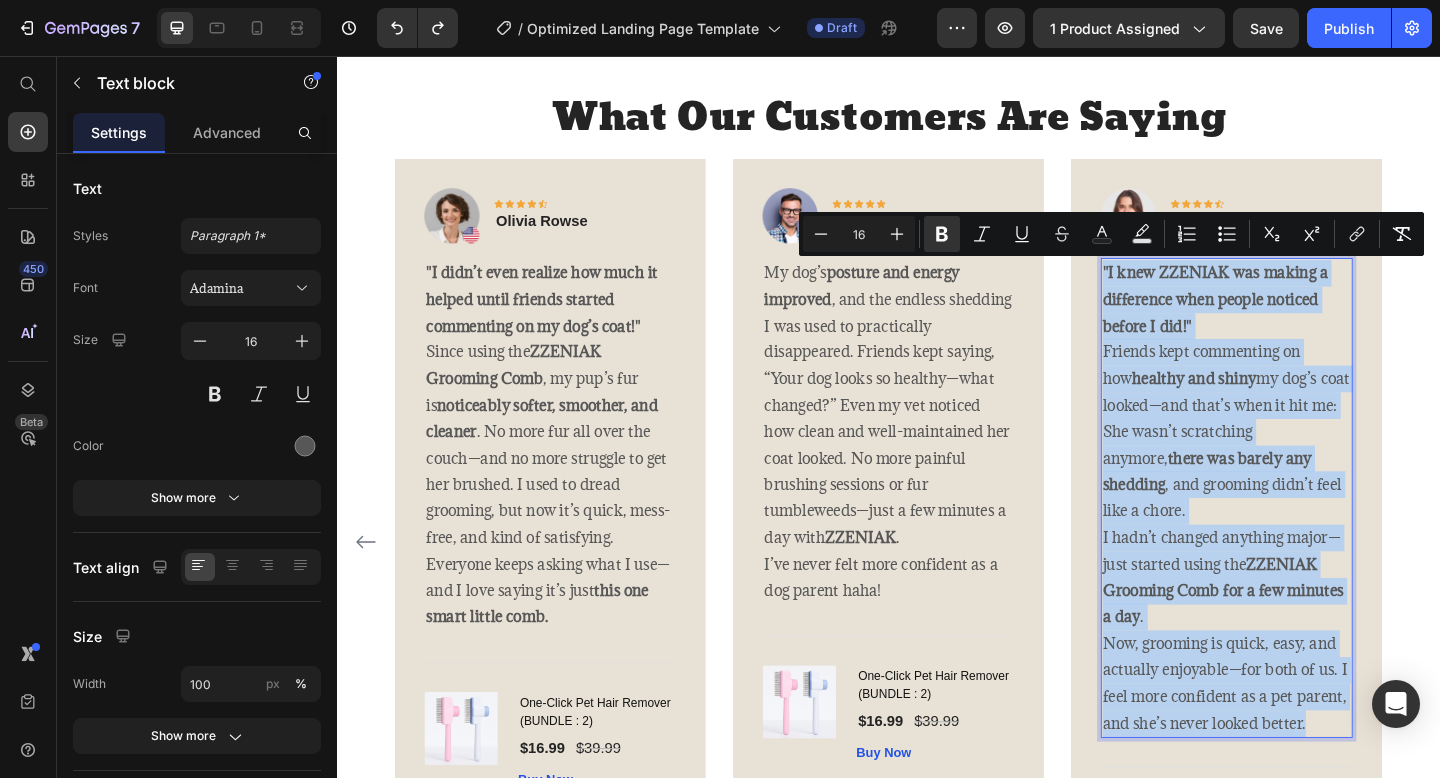 drag, startPoint x: 1403, startPoint y: 751, endPoint x: 1168, endPoint y: 295, distance: 512.9922 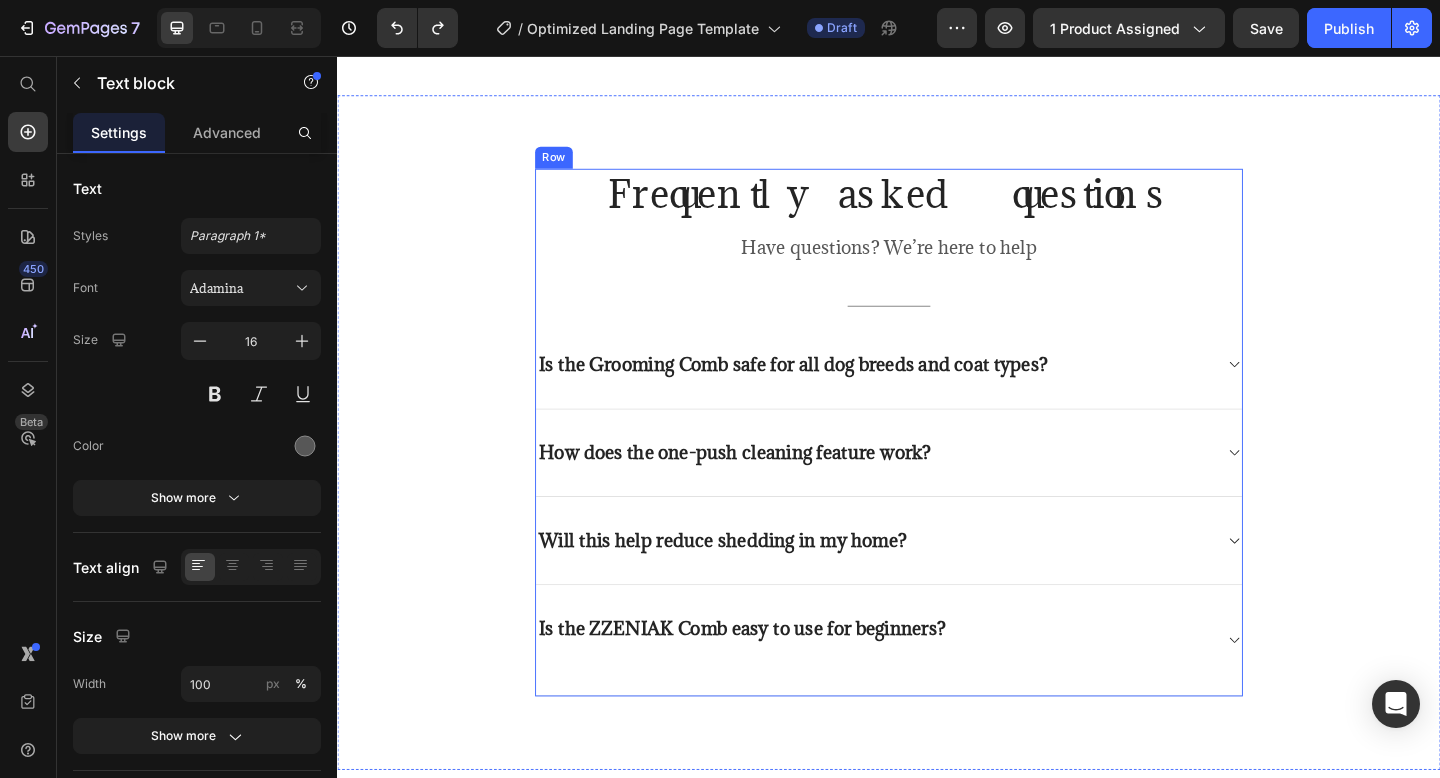 scroll, scrollTop: 5723, scrollLeft: 0, axis: vertical 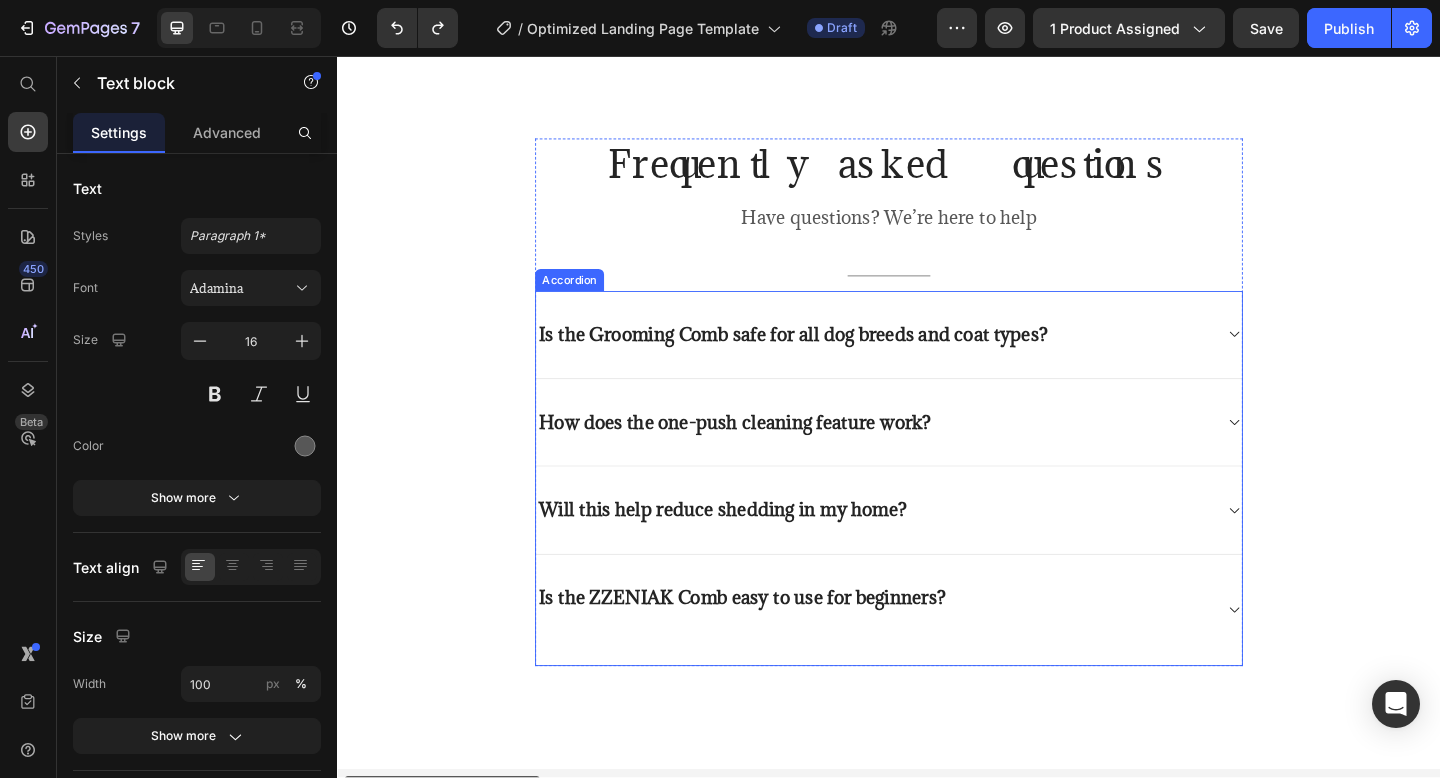 click on "Is the Grooming Comb safe for all dog breeds and coat types?" at bounding box center [833, 359] 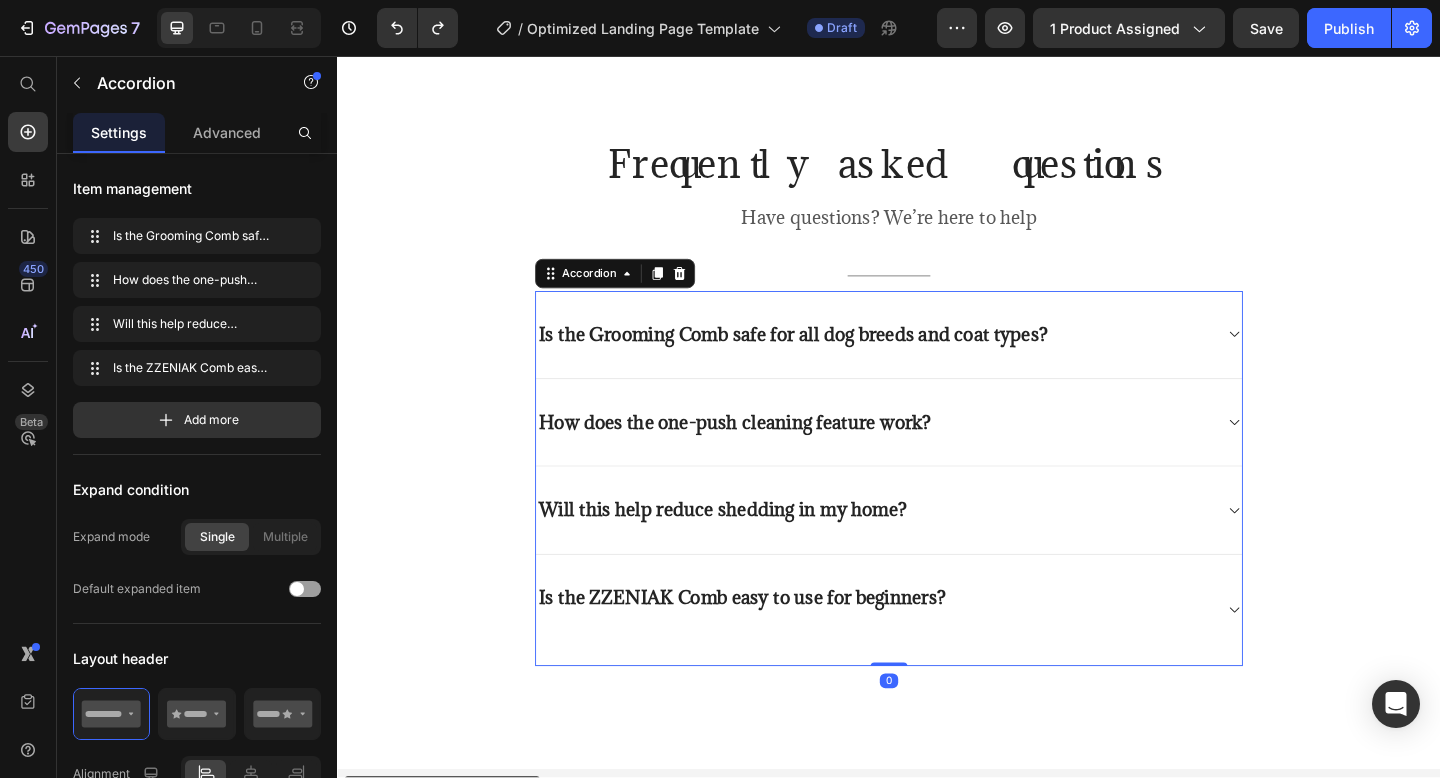 click on "Is the Grooming Comb safe for all dog breeds and coat types?" at bounding box center [833, 359] 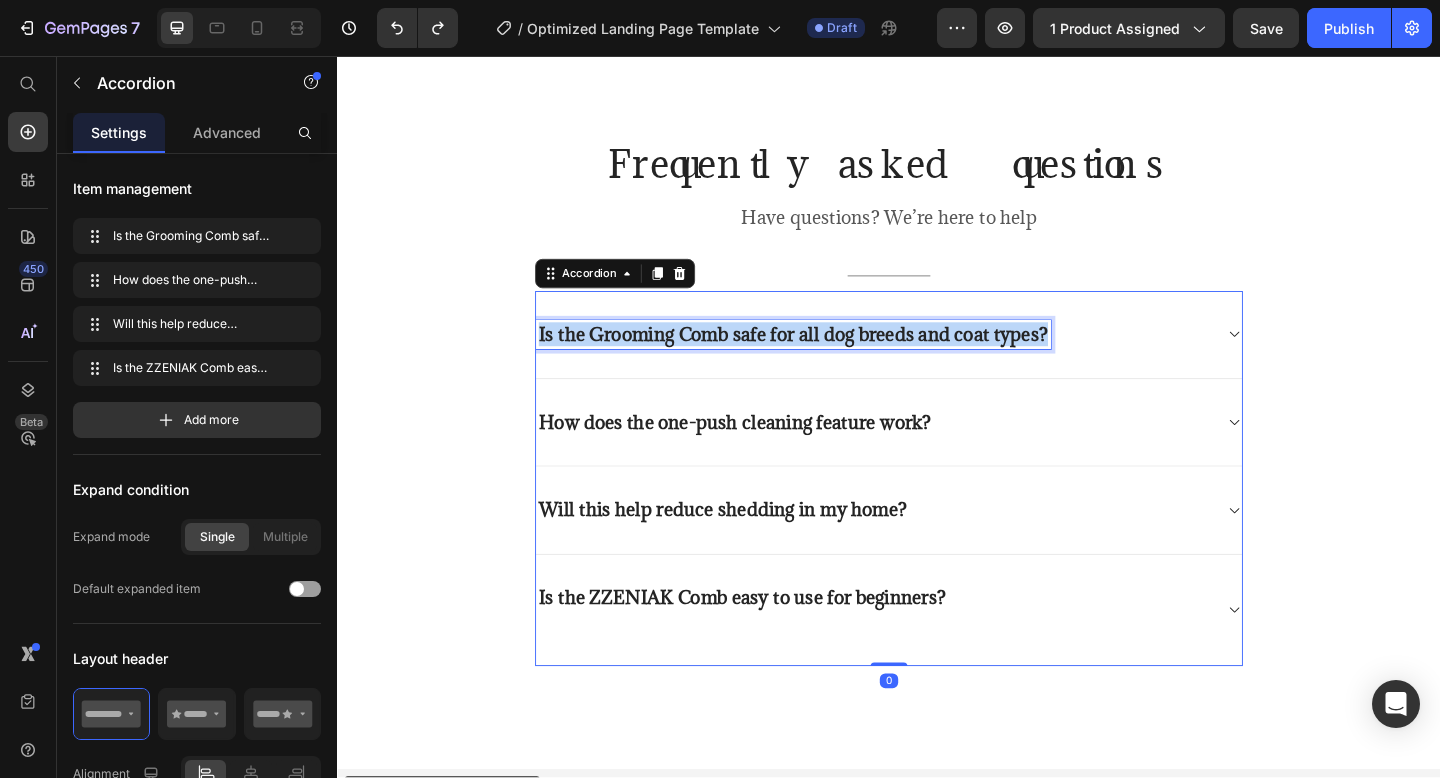 click on "Is the Grooming Comb safe for all dog breeds and coat types?" at bounding box center (833, 359) 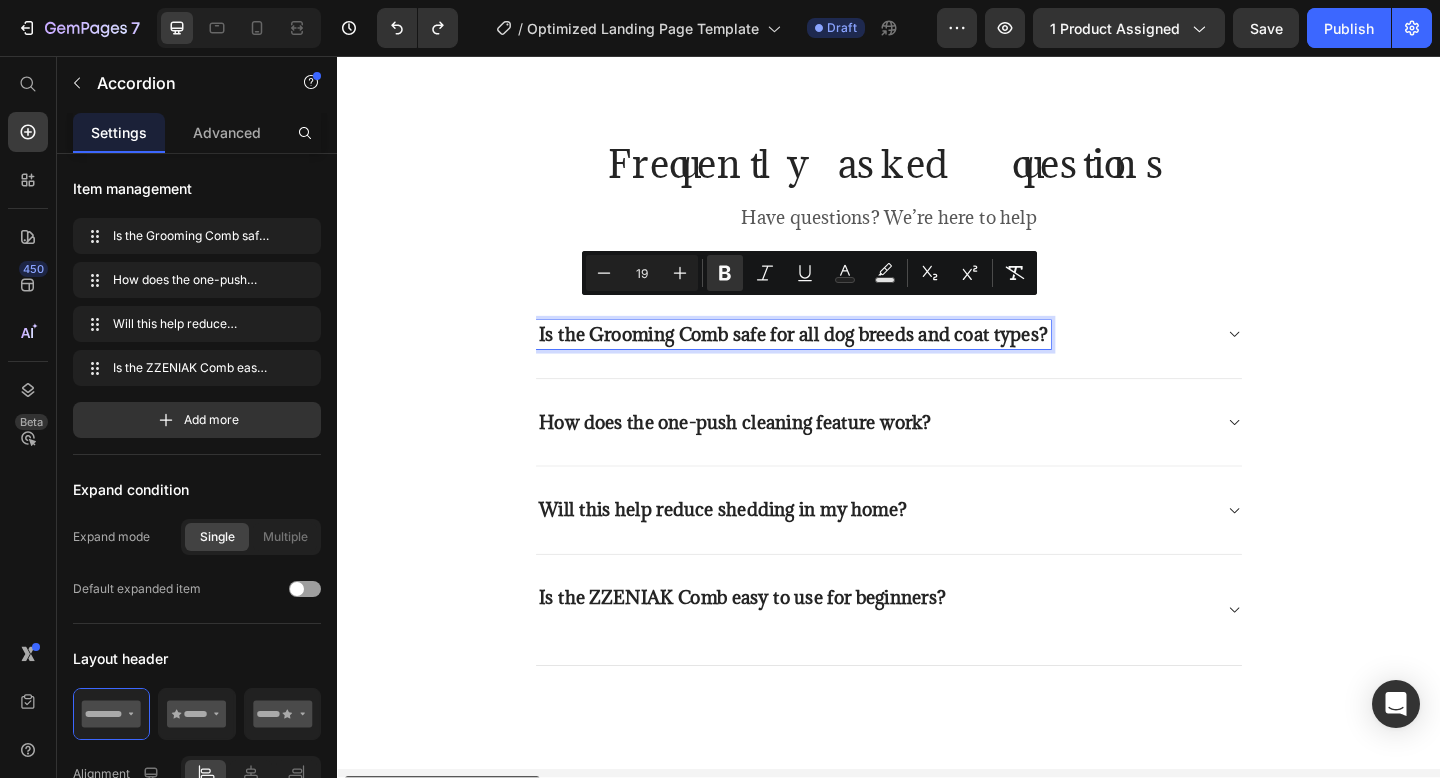 click on "How does the one-push cleaning feature work?" at bounding box center (769, 455) 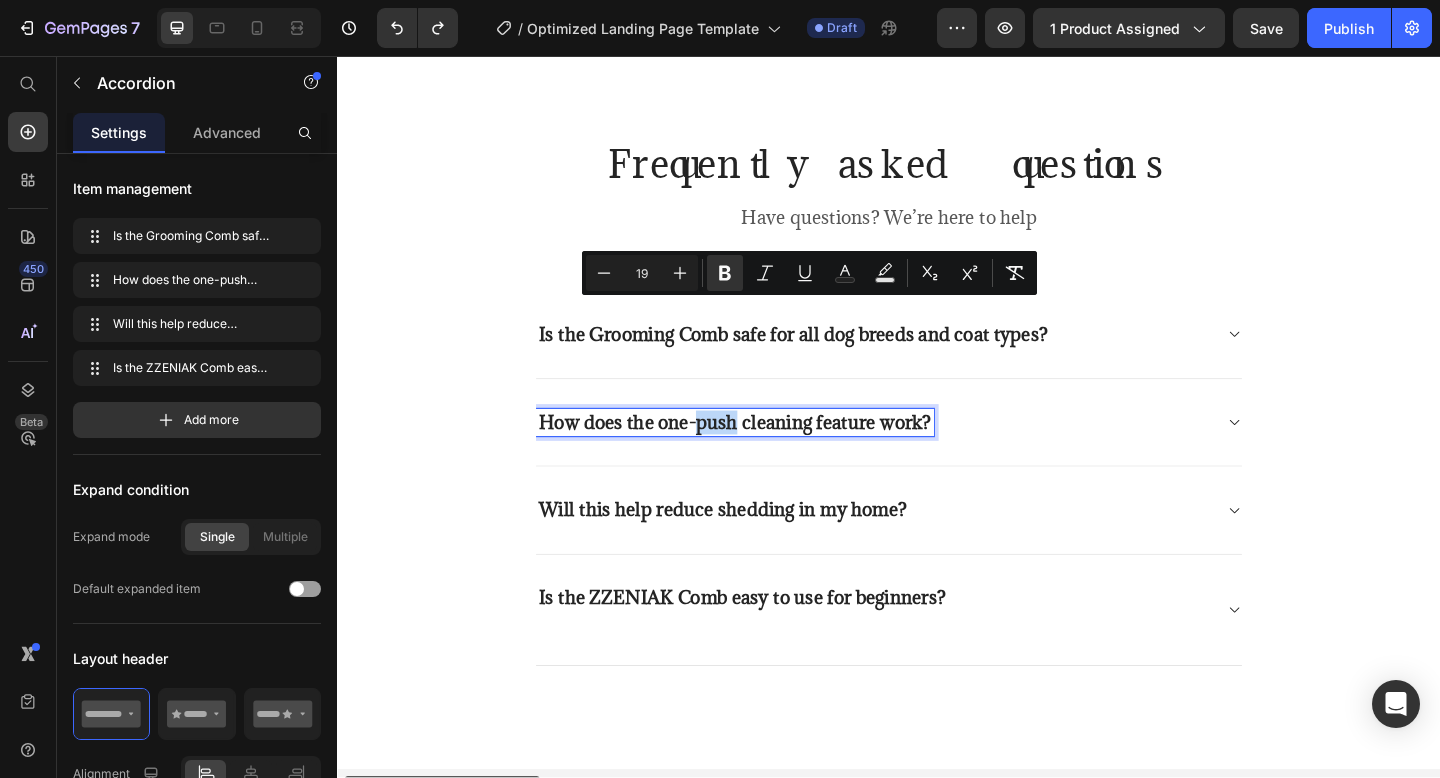 click on "How does the one-push cleaning feature work?" at bounding box center [769, 455] 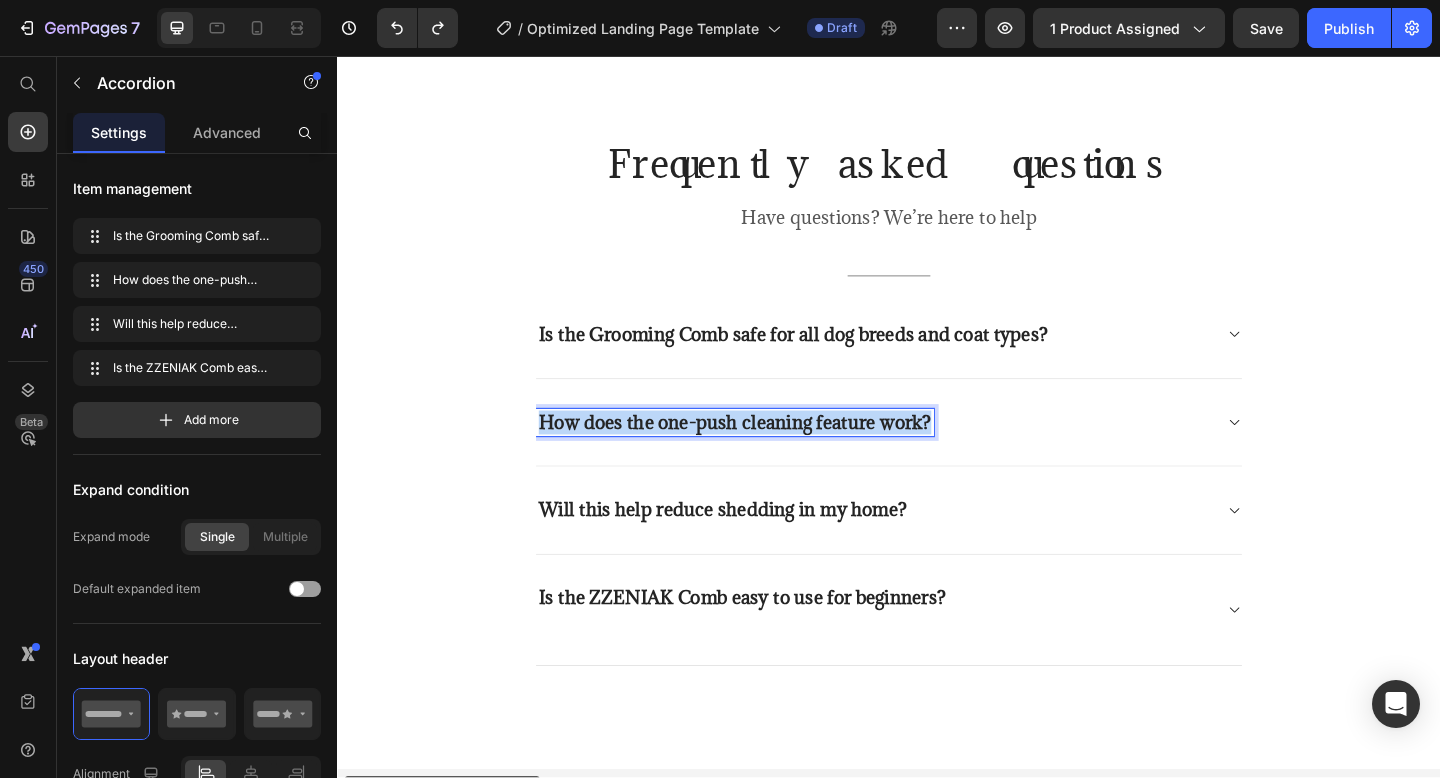 click on "How does the one-push cleaning feature work?" at bounding box center [769, 455] 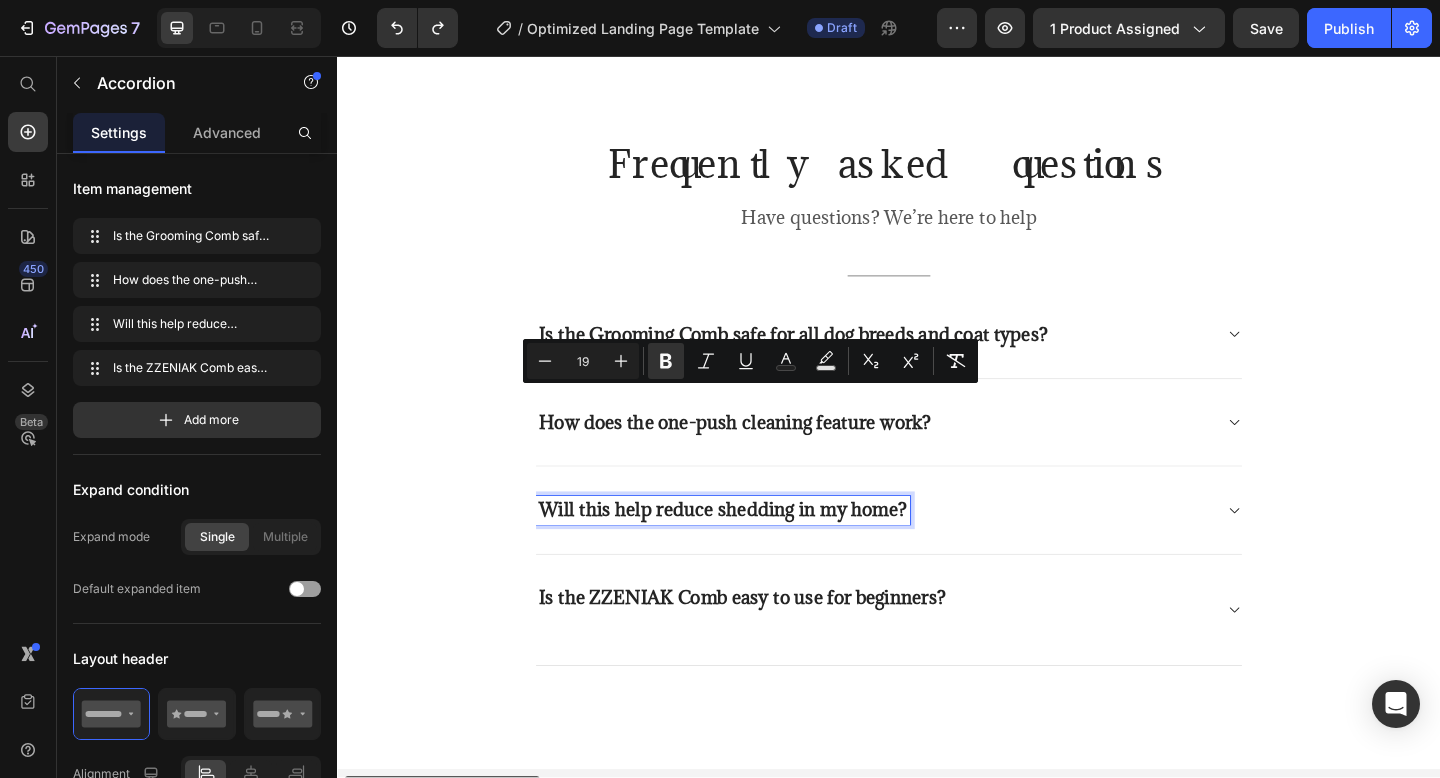 click on "Will this help reduce shedding in my home?" at bounding box center (756, 550) 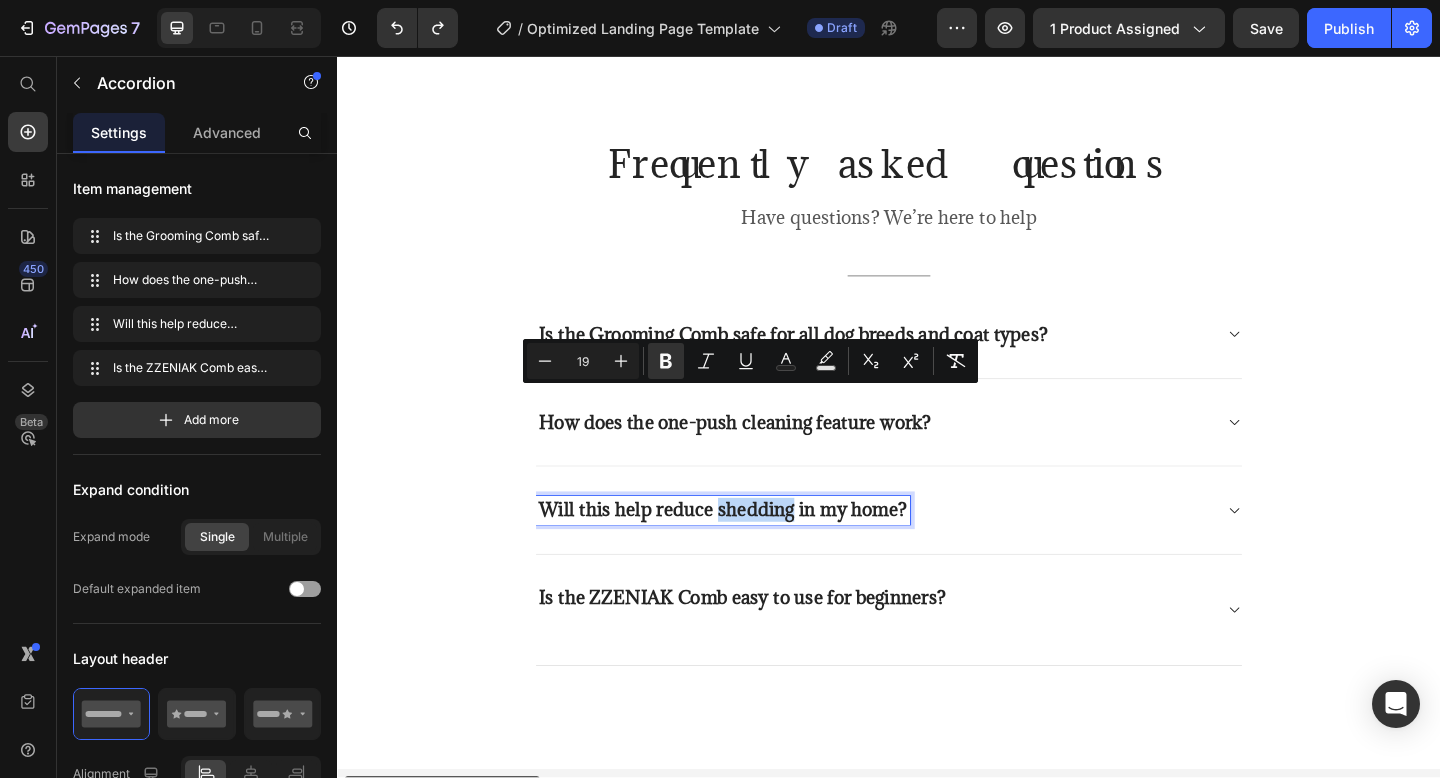click on "Will this help reduce shedding in my home?" at bounding box center [756, 550] 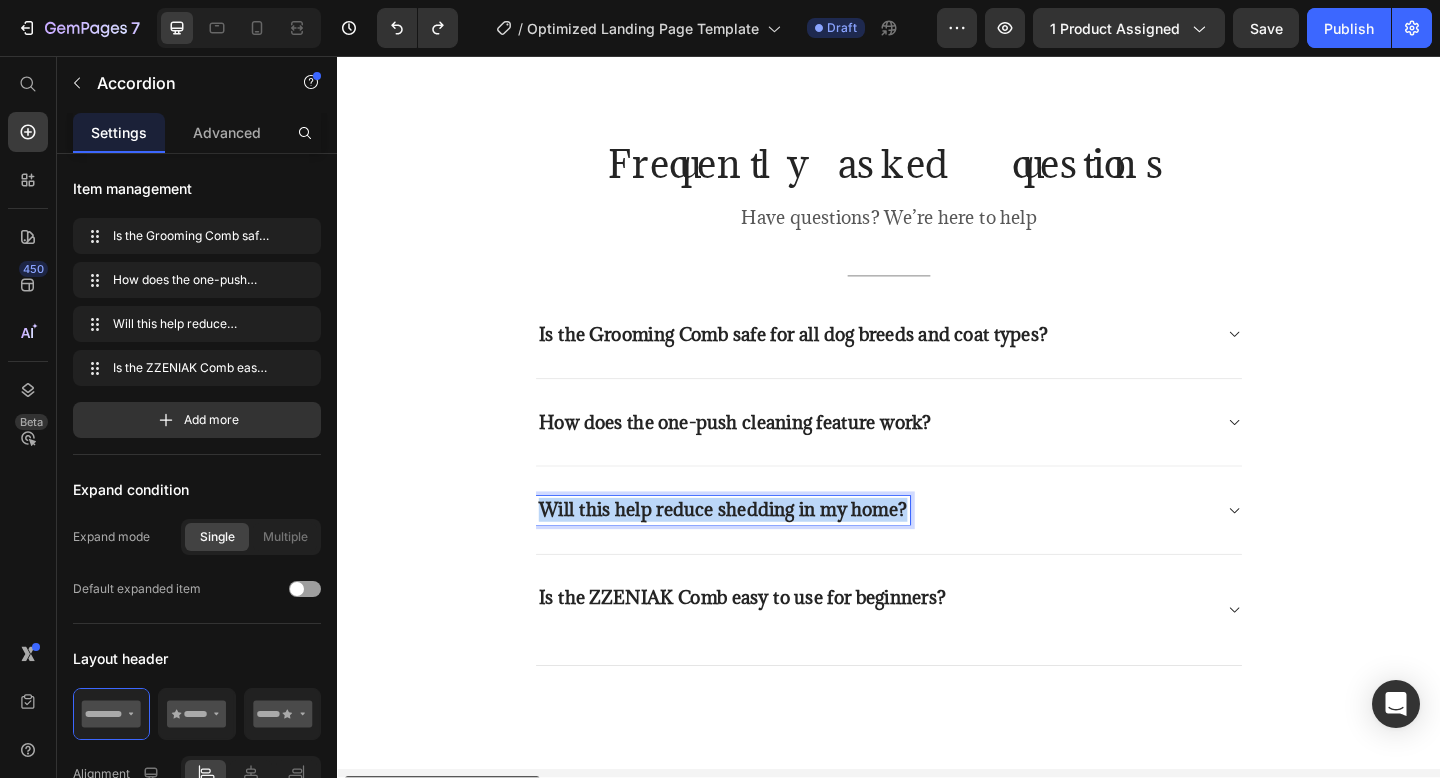 click on "Will this help reduce shedding in my home?" at bounding box center [756, 550] 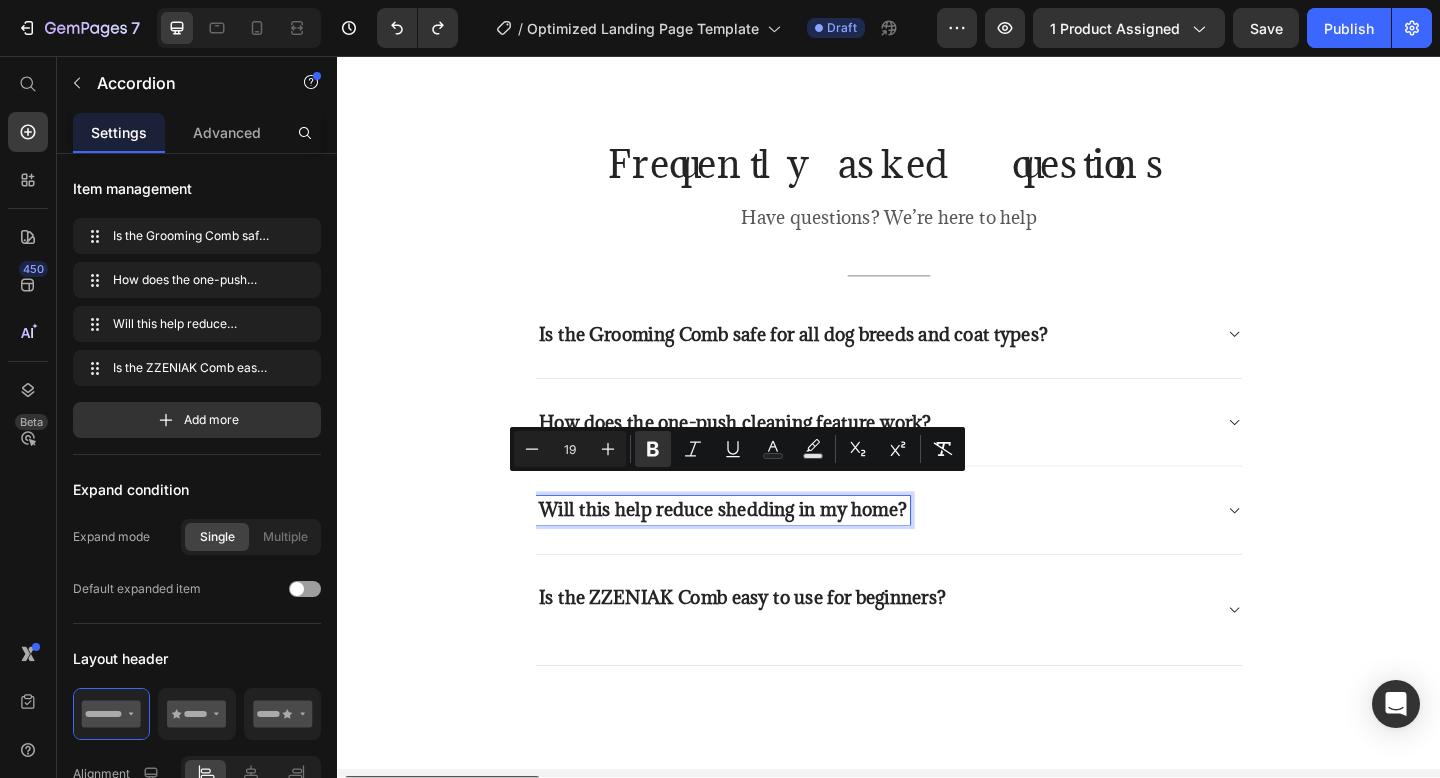 click on "Is the ZZENIAK Comb easy to use for beginners?" at bounding box center (777, 646) 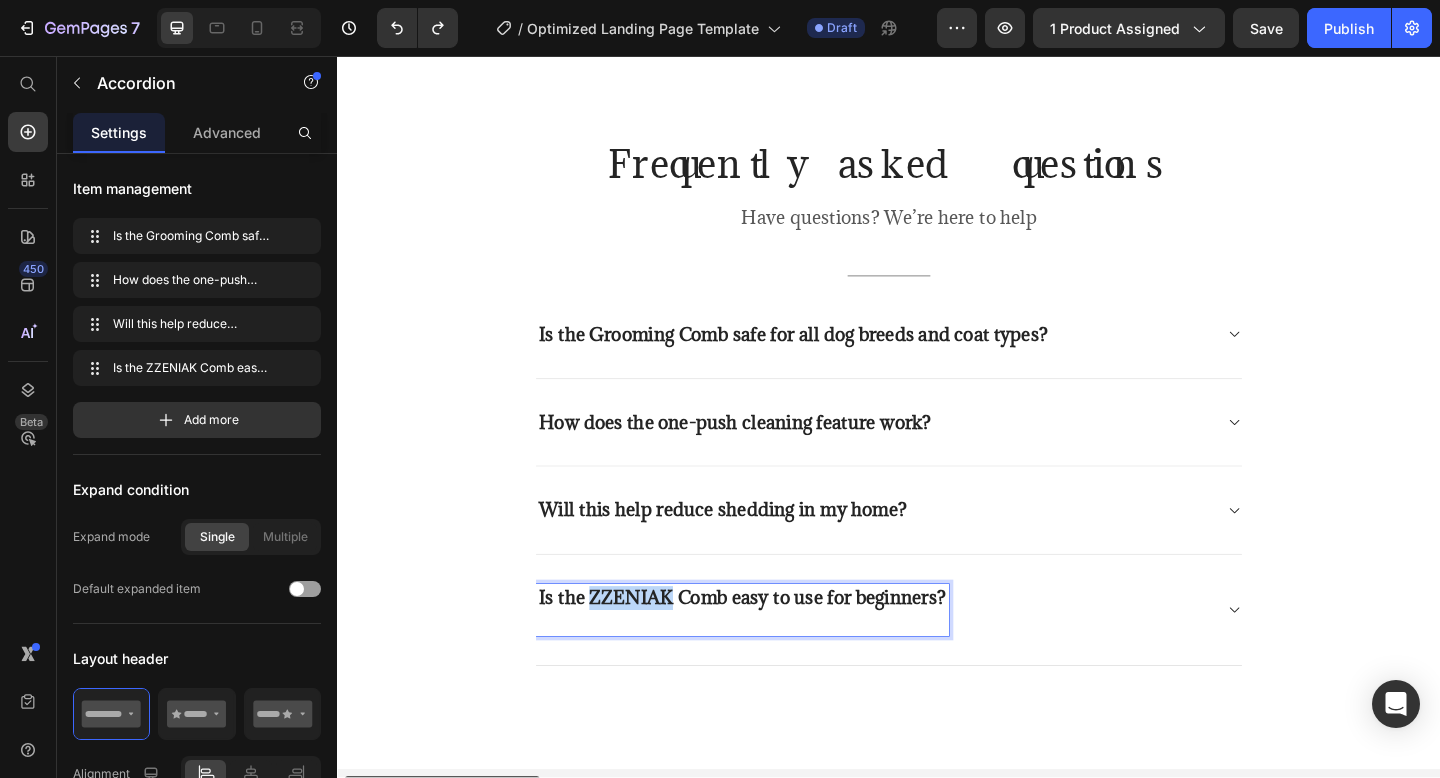 click on "Is the ZZENIAK Comb easy to use for beginners?" at bounding box center [777, 646] 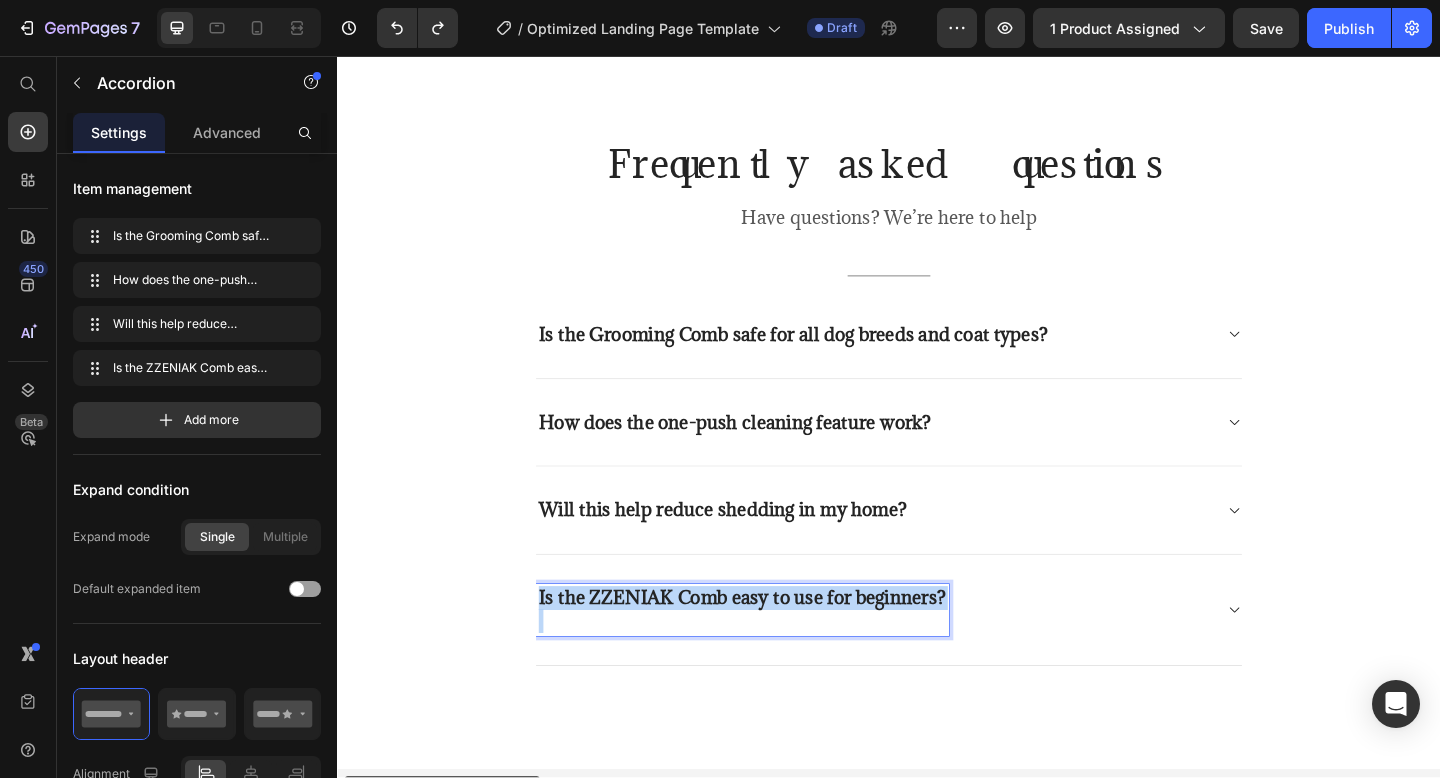 click on "Is the ZZENIAK Comb easy to use for beginners?" at bounding box center (777, 646) 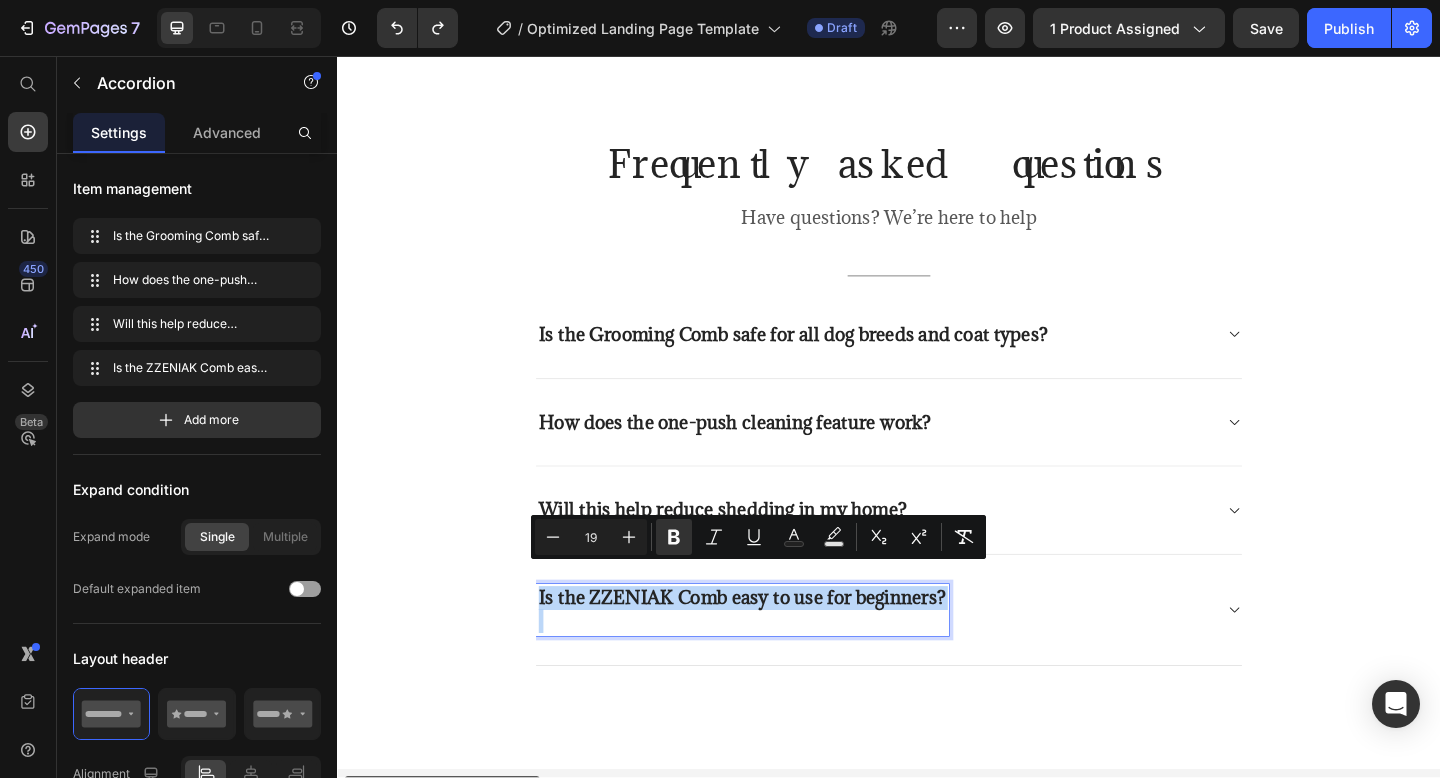 click at bounding box center (777, 671) 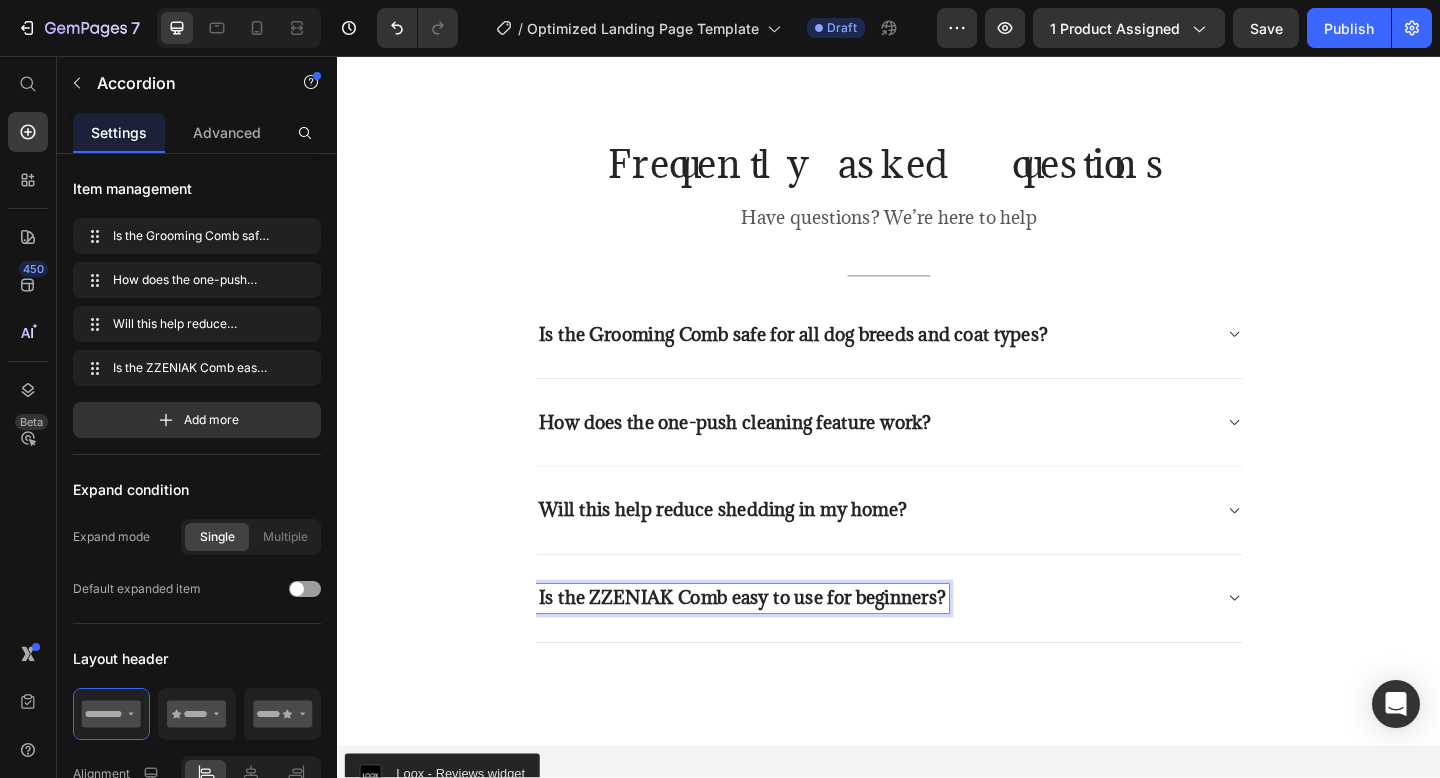 click on "Is the ZZENIAK Comb easy to use for beginners?" at bounding box center [937, 647] 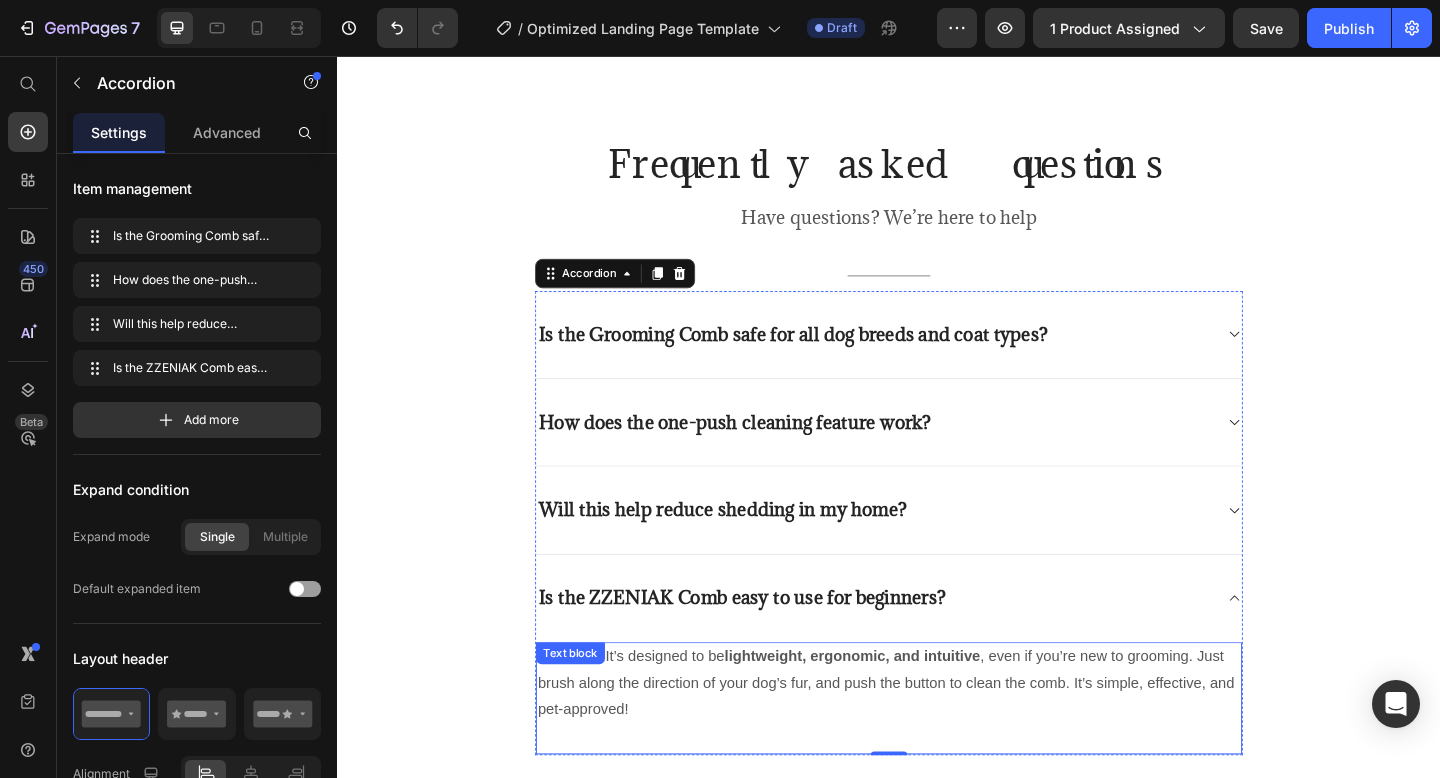 click on "Definitely. It’s designed to be  lightweight, ergonomic, and intuitive , even if you’re new to grooming. Just brush along the direction of your dog’s fur, and push the button to clean the comb. It’s simple, effective, and pet-approved!" at bounding box center [937, 739] 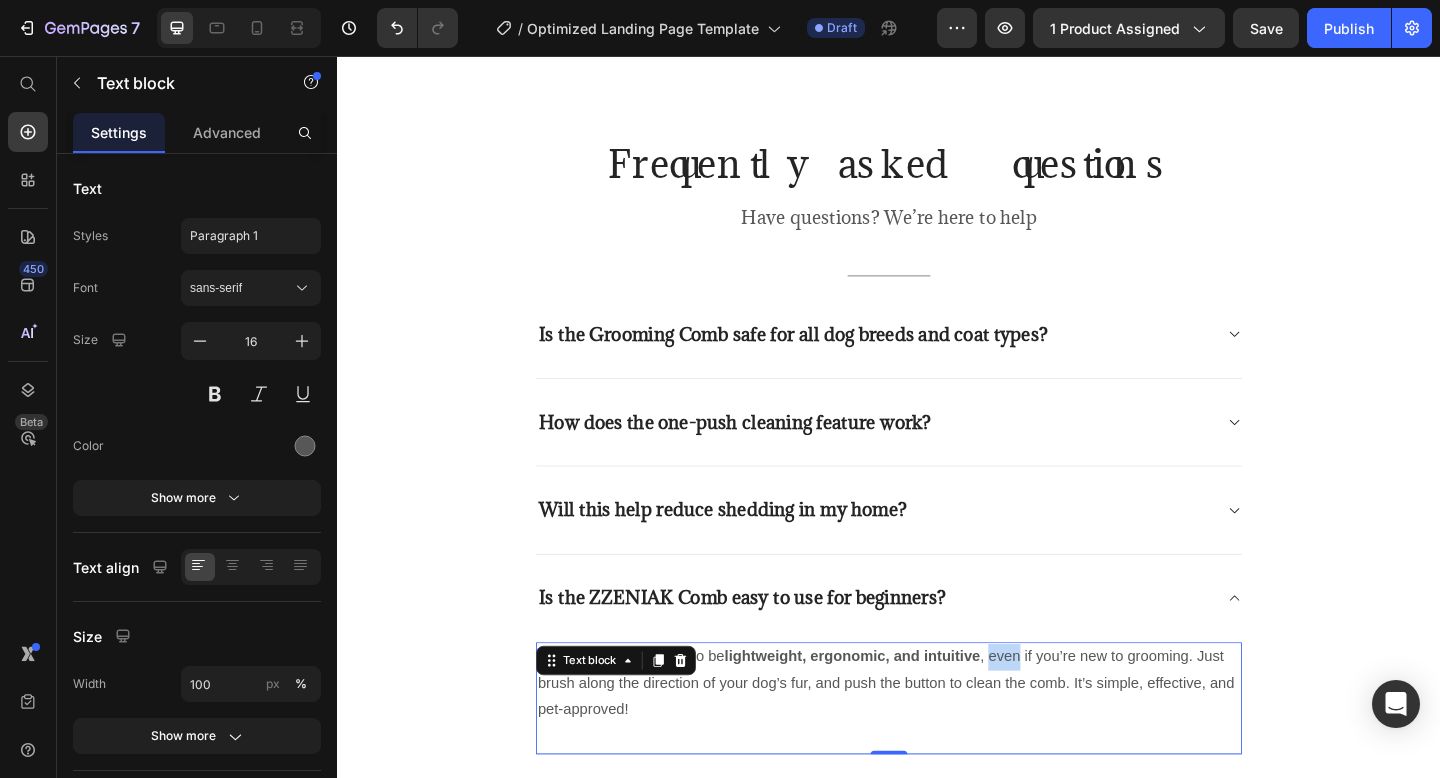 click on "Definitely. It’s designed to be  lightweight, ergonomic, and intuitive , even if you’re new to grooming. Just brush along the direction of your dog’s fur, and push the button to clean the comb. It’s simple, effective, and pet-approved!" at bounding box center [937, 739] 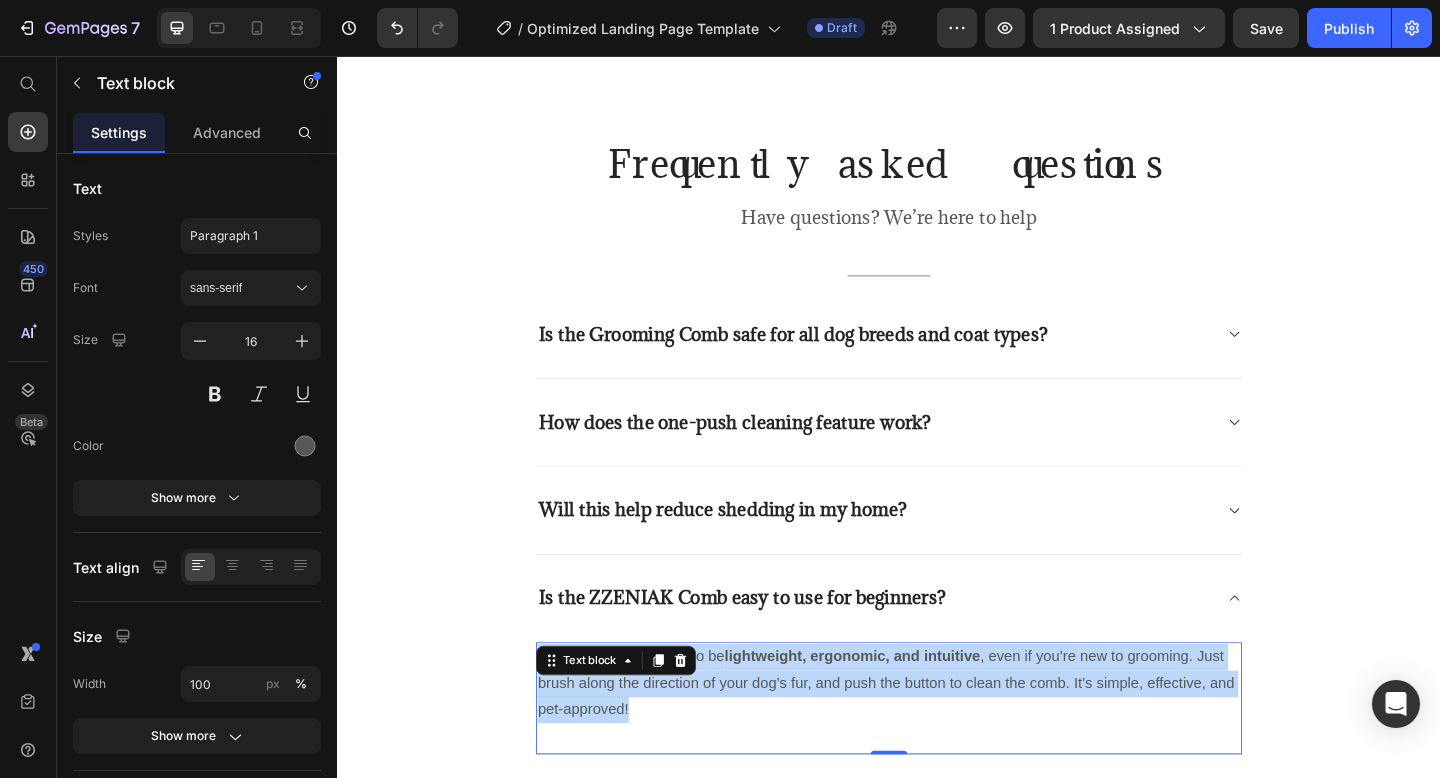 click on "Definitely. It’s designed to be  lightweight, ergonomic, and intuitive , even if you’re new to grooming. Just brush along the direction of your dog’s fur, and push the button to clean the comb. It’s simple, effective, and pet-approved!" at bounding box center (937, 739) 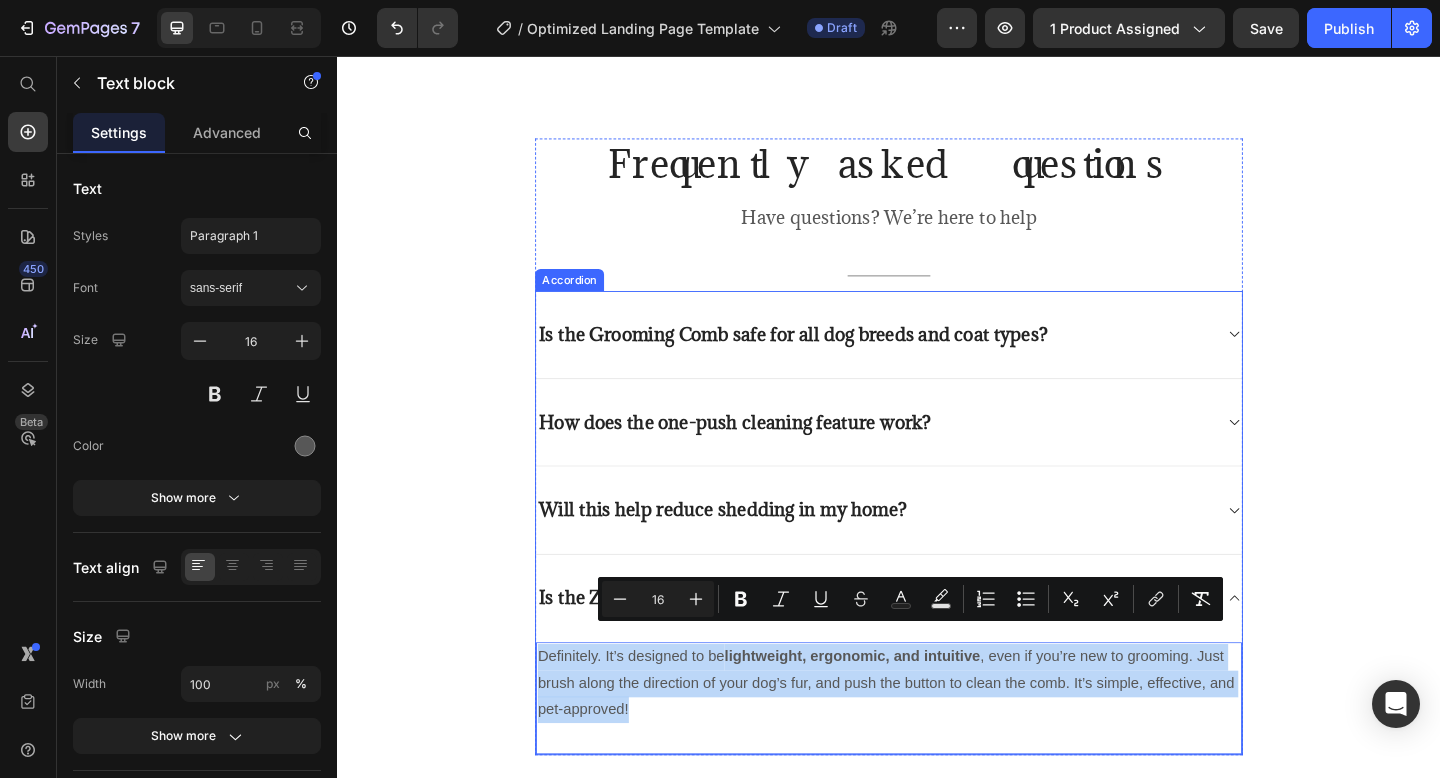 click on "Will this help reduce shedding in my home?" at bounding box center [921, 550] 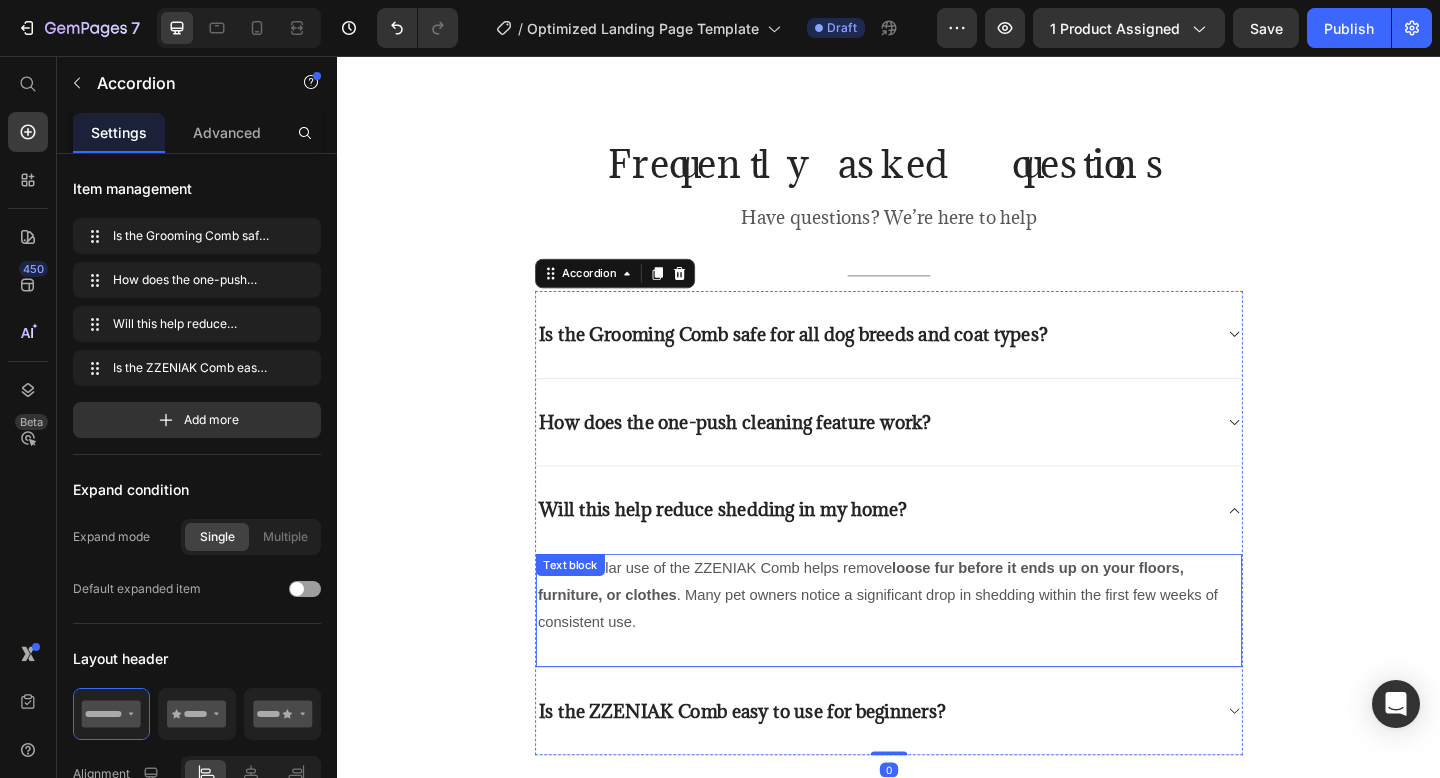 click on "Yes! Regular use of the ZZENIAK Comb helps remove  loose fur before it ends up on your floors, furniture, or clothes . Many pet owners notice a significant drop in shedding within the first few weeks of consistent use." at bounding box center (937, 643) 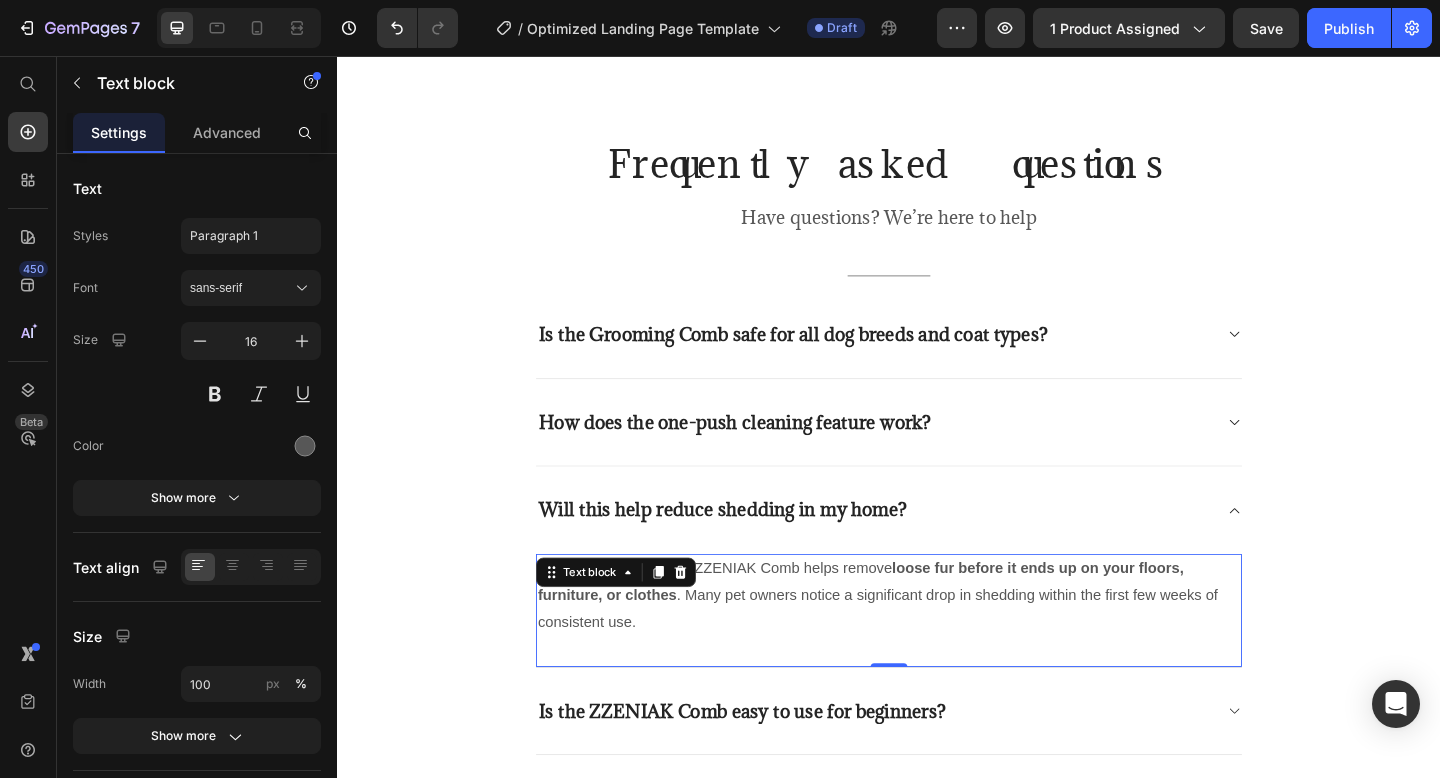 click on "Yes! Regular use of the ZZENIAK Comb helps remove  loose fur before it ends up on your floors, furniture, or clothes . Many pet owners notice a significant drop in shedding within the first few weeks of consistent use." at bounding box center (937, 643) 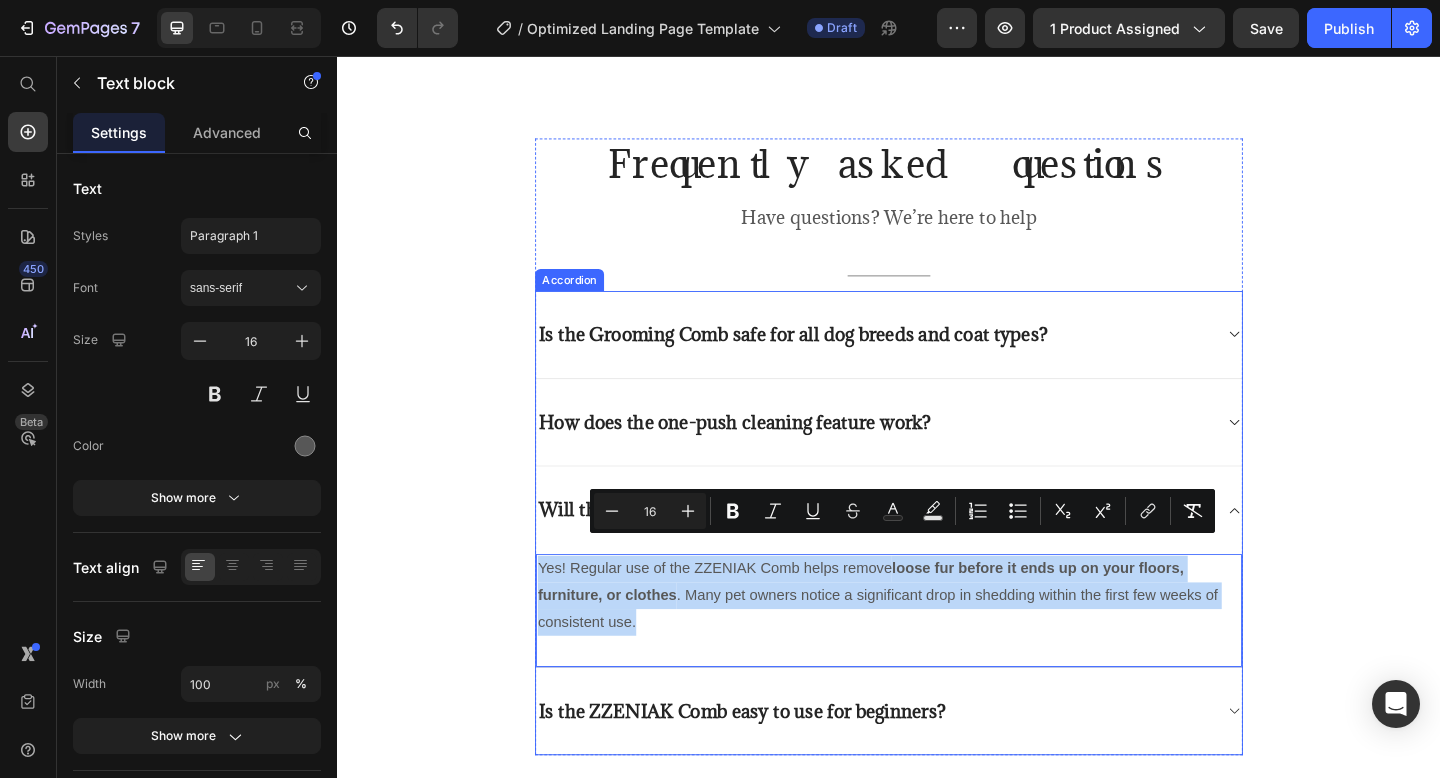 click on "How does the one-push cleaning feature work?" at bounding box center [937, 456] 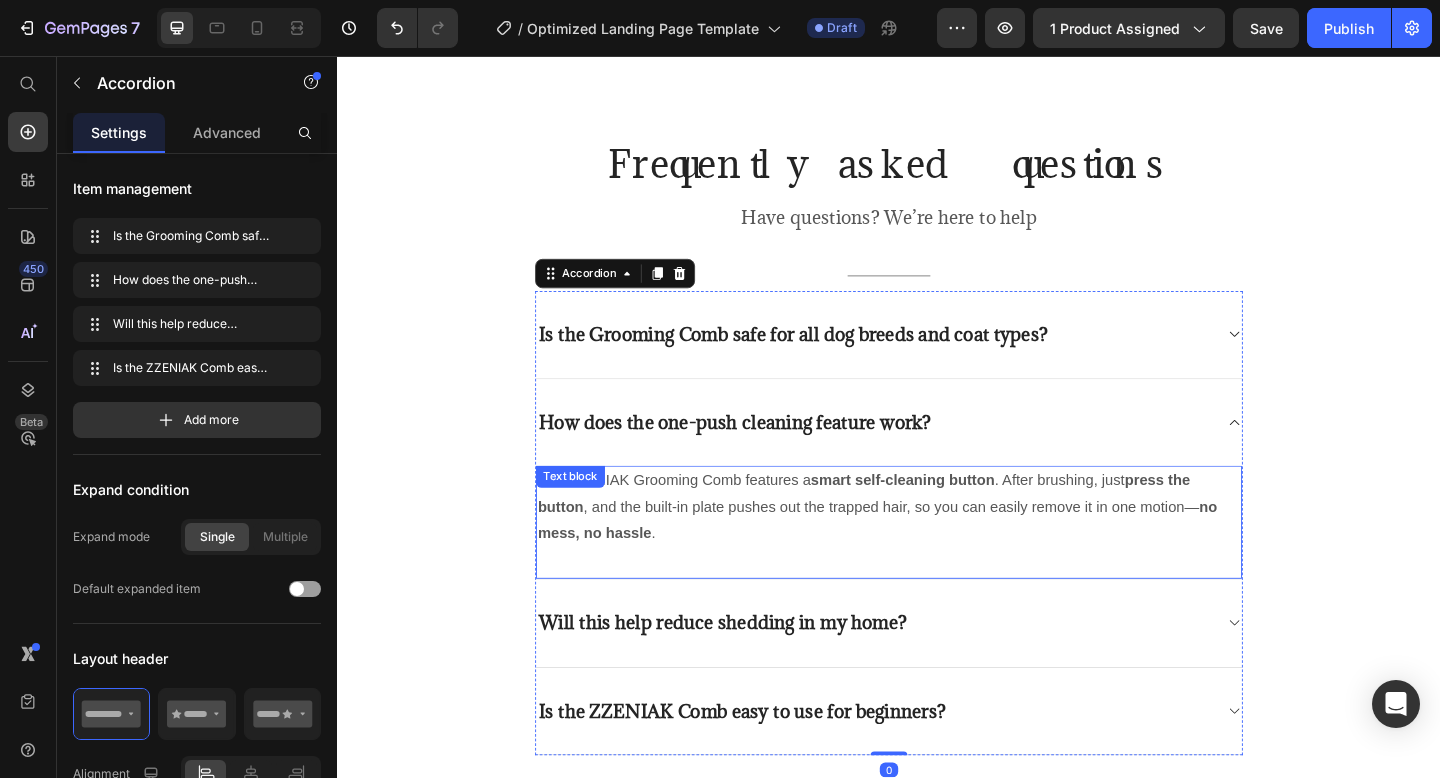 click on "The ZZENIAK Grooming Comb features a  smart self-cleaning button . After brushing, just  press the button , and the built-in plate pushes out the trapped hair, so you can easily remove it in one motion— no mess, no hassle ." at bounding box center [937, 547] 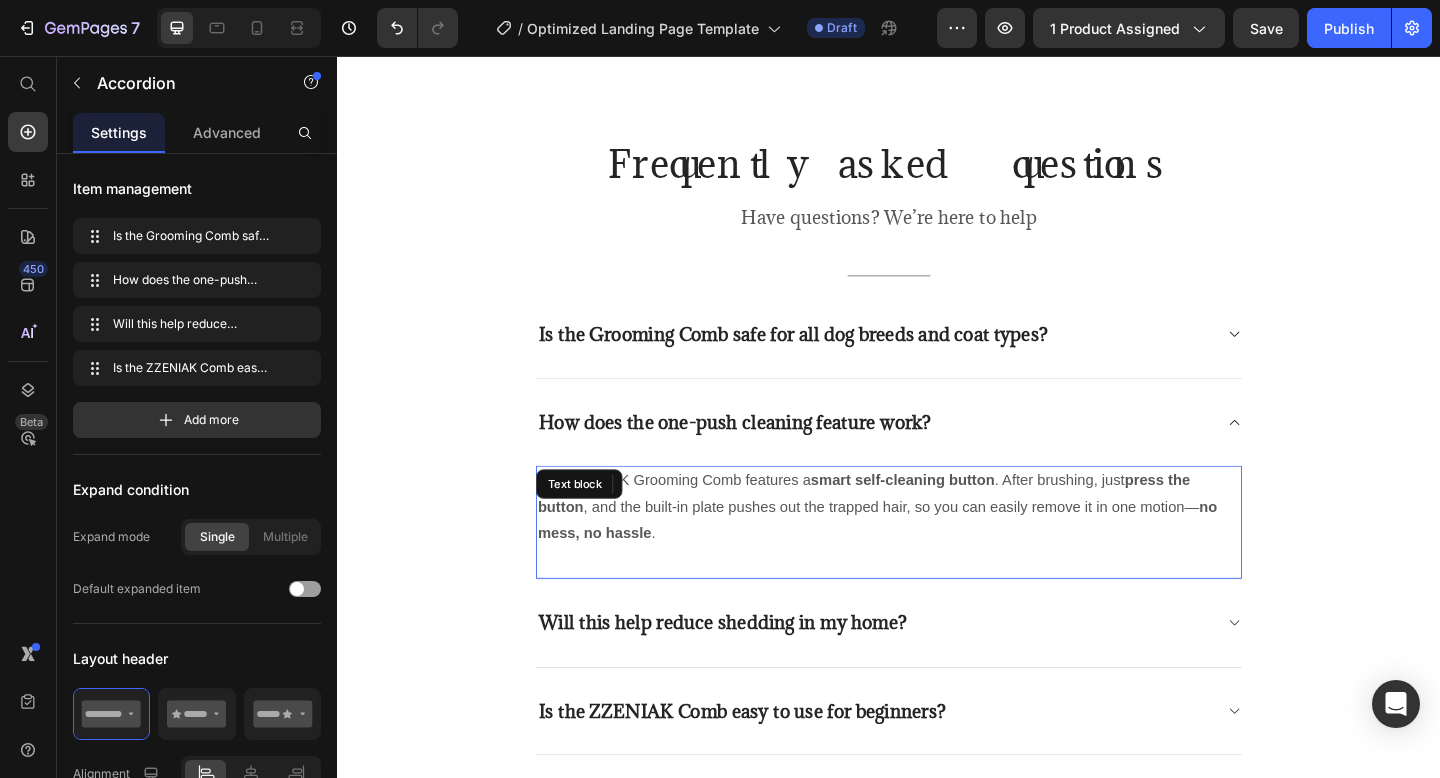 click on "The ZZENIAK Grooming Comb features a  smart self-cleaning button . After brushing, just  press the button , and the built-in plate pushes out the trapped hair, so you can easily remove it in one motion— no mess, no hassle ." at bounding box center [937, 547] 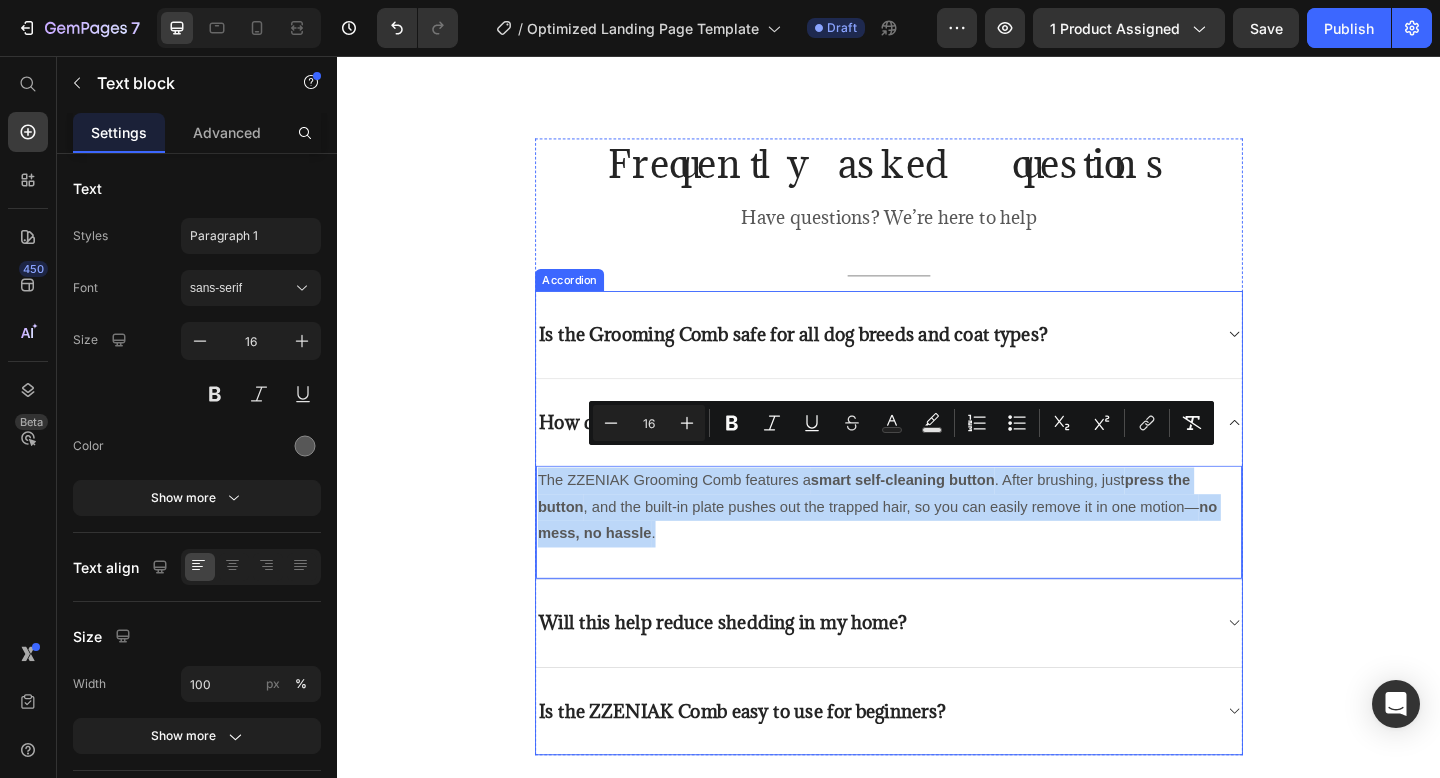 click on "Is the Grooming Comb safe for all dog breeds and coat types?" at bounding box center (937, 360) 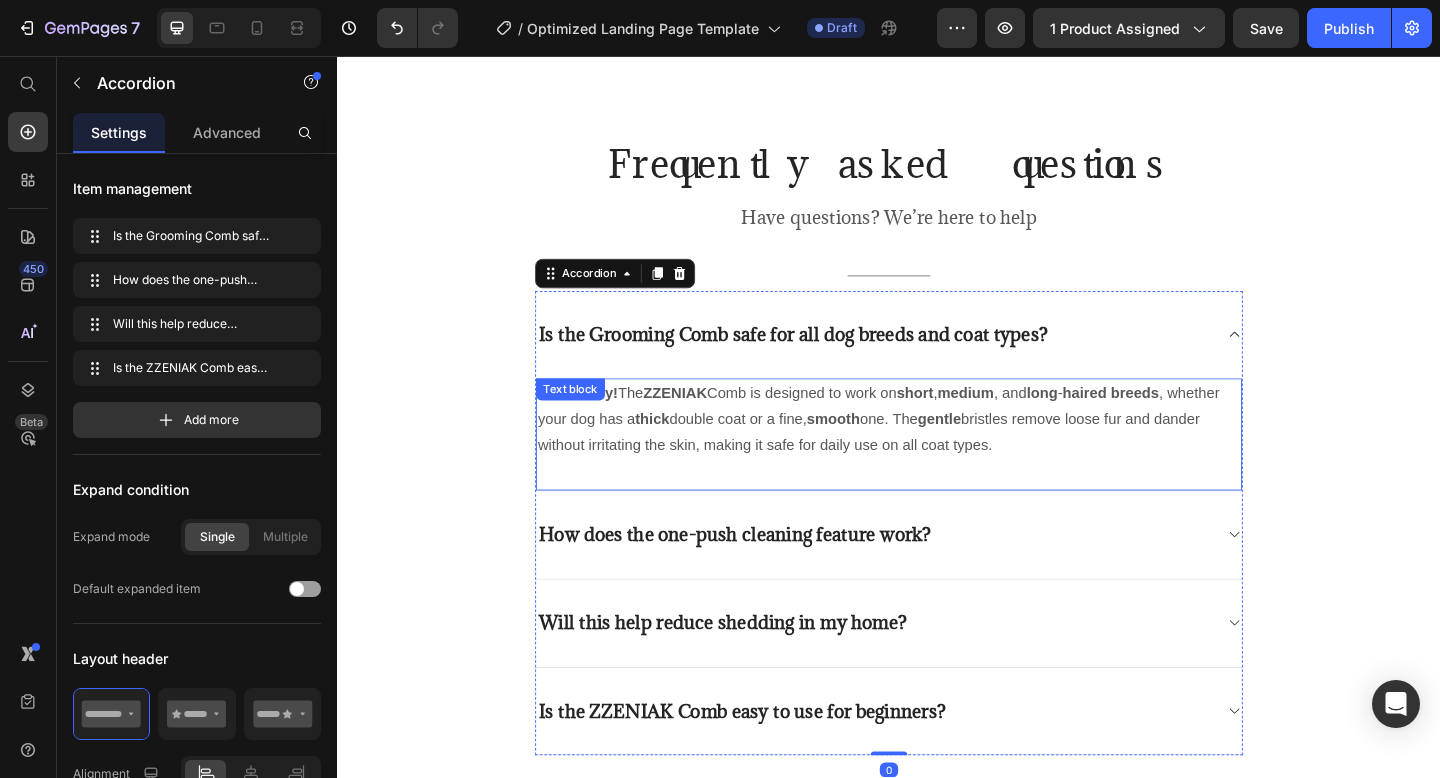 click on "Absolutely!  The  ZZENIAK  Comb is designed to work on  short ,  medium , and  long - haired   breeds , whether your dog has a  thick  double coat or a fine,  smooth  one. The  gentle  bristles remove loose fur and dander without irritating the skin, making it safe for daily use on all coat types." at bounding box center [937, 452] 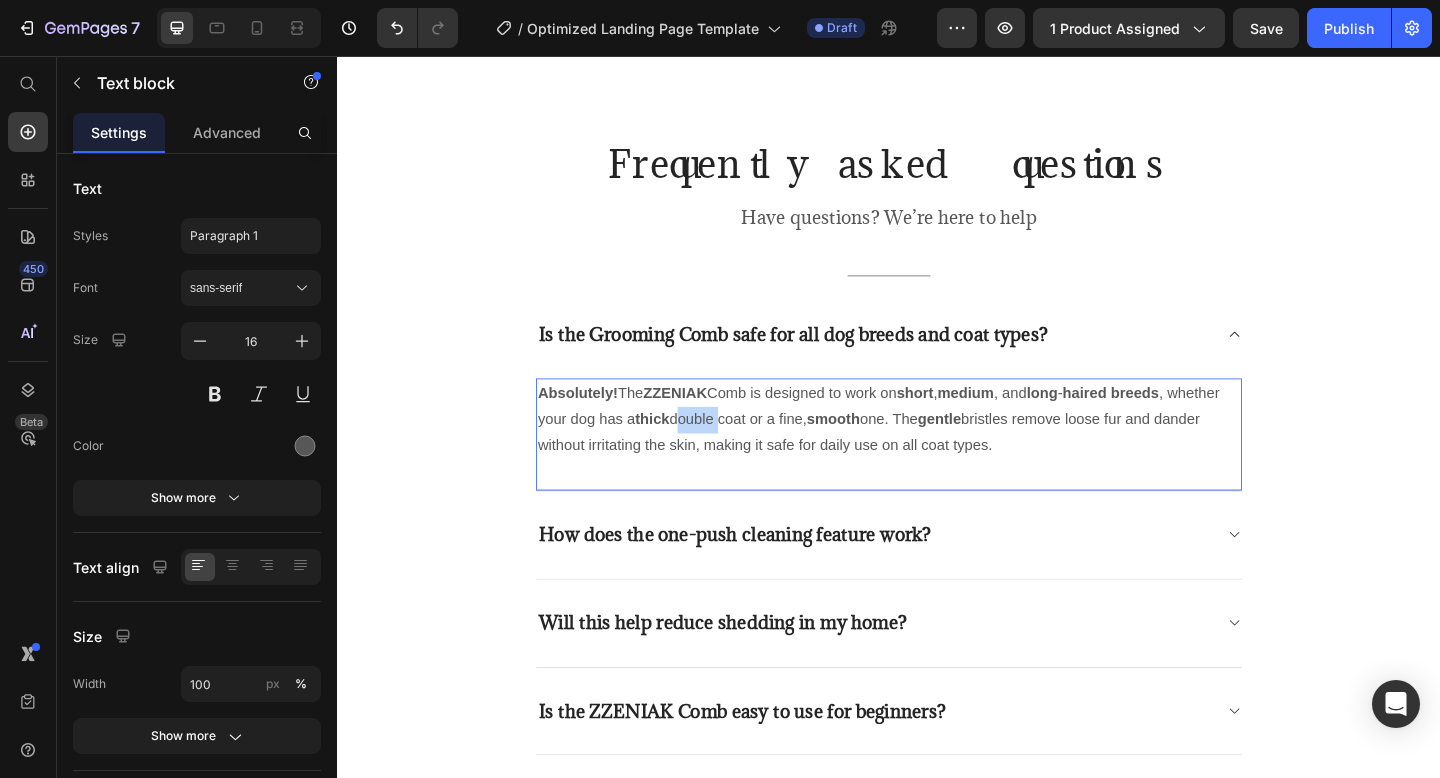 click on "Absolutely!  The  ZZENIAK  Comb is designed to work on  short ,  medium , and  long - haired   breeds , whether your dog has a  thick  double coat or a fine,  smooth  one. The  gentle  bristles remove loose fur and dander without irritating the skin, making it safe for daily use on all coat types." at bounding box center [937, 452] 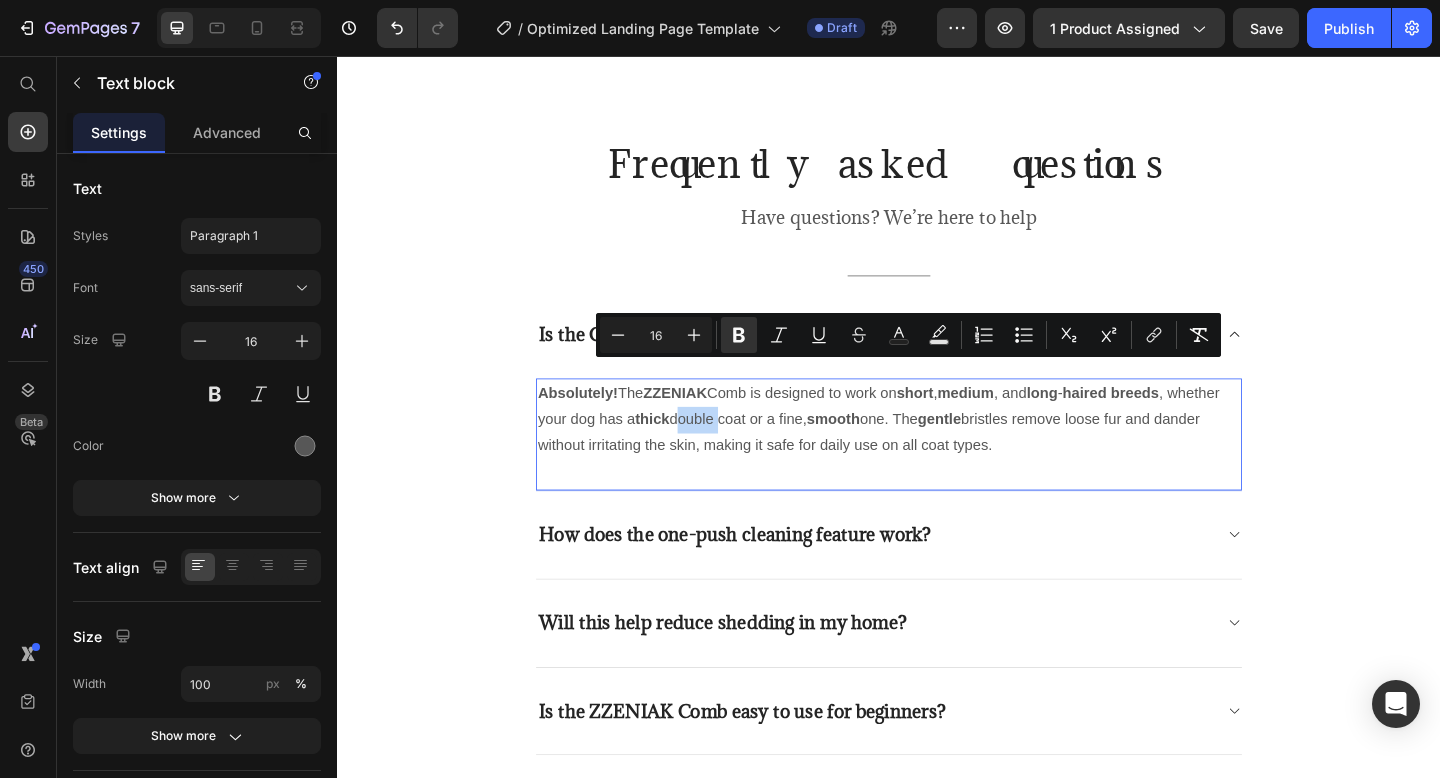 click on "Absolutely!  The  ZZENIAK  Comb is designed to work on  short ,  medium , and  long - haired   breeds , whether your dog has a  thick  double coat or a fine,  smooth  one. The  gentle  bristles remove loose fur and dander without irritating the skin, making it safe for daily use on all coat types." at bounding box center [937, 452] 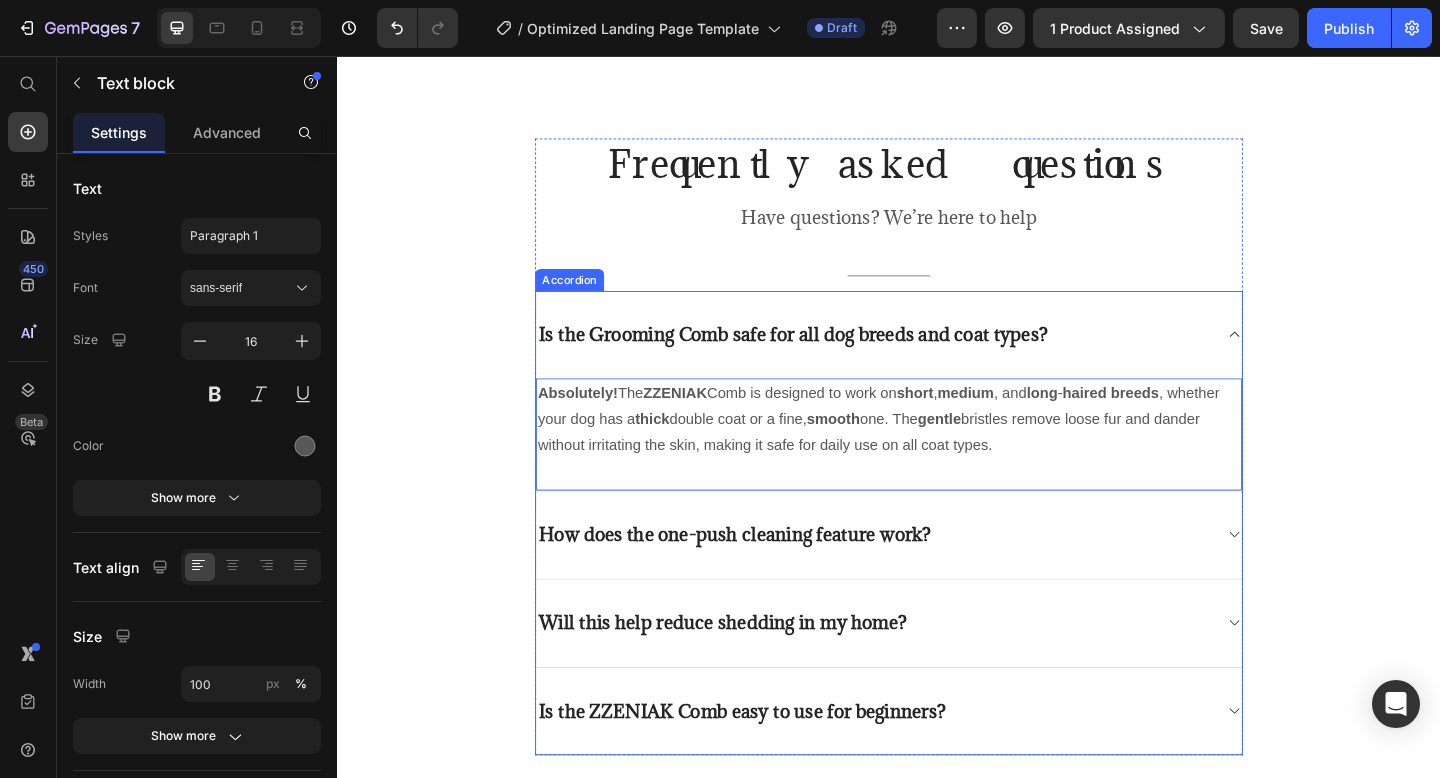 click on "Is the Grooming Comb safe for all dog breeds and coat types?" at bounding box center [833, 359] 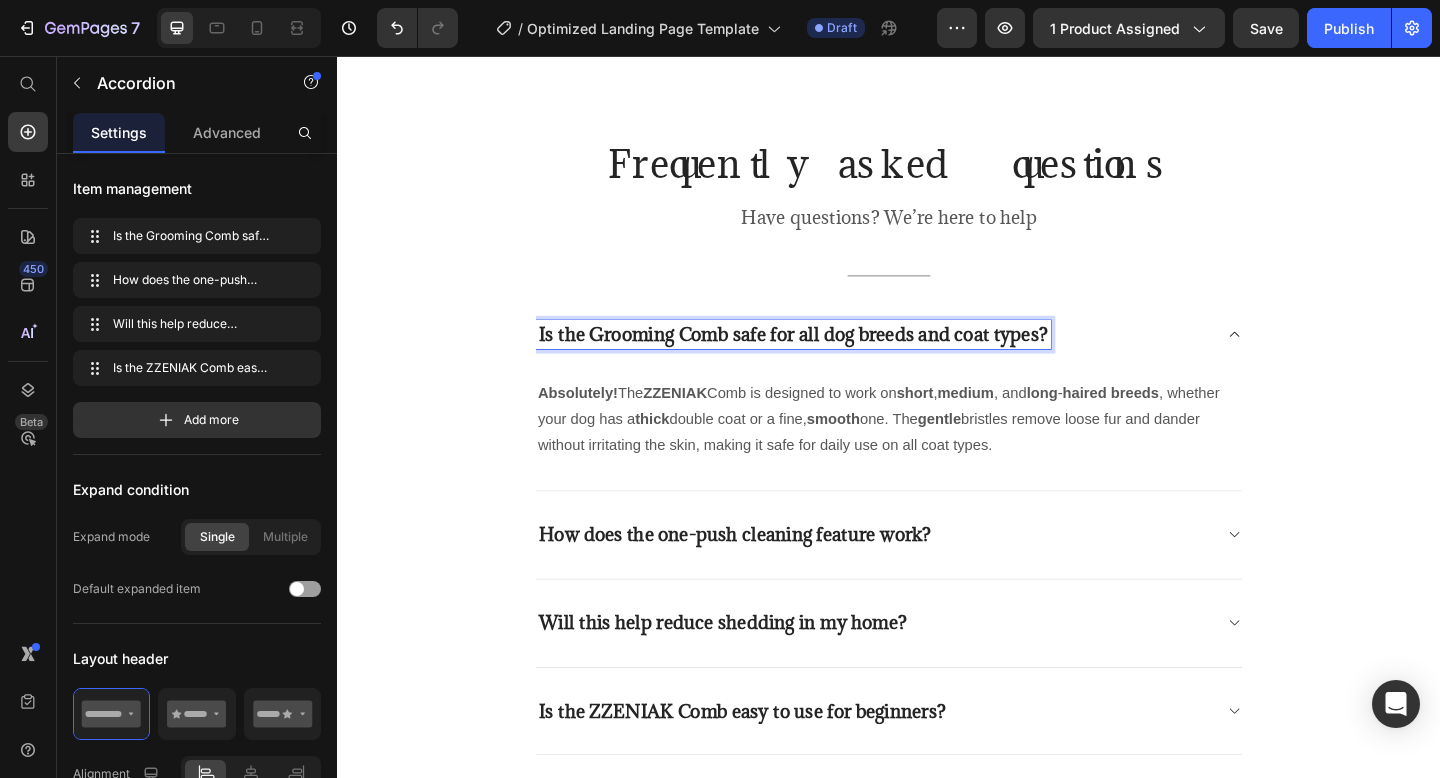 click on "Is the Grooming Comb safe for all dog breeds and coat types?" at bounding box center (833, 359) 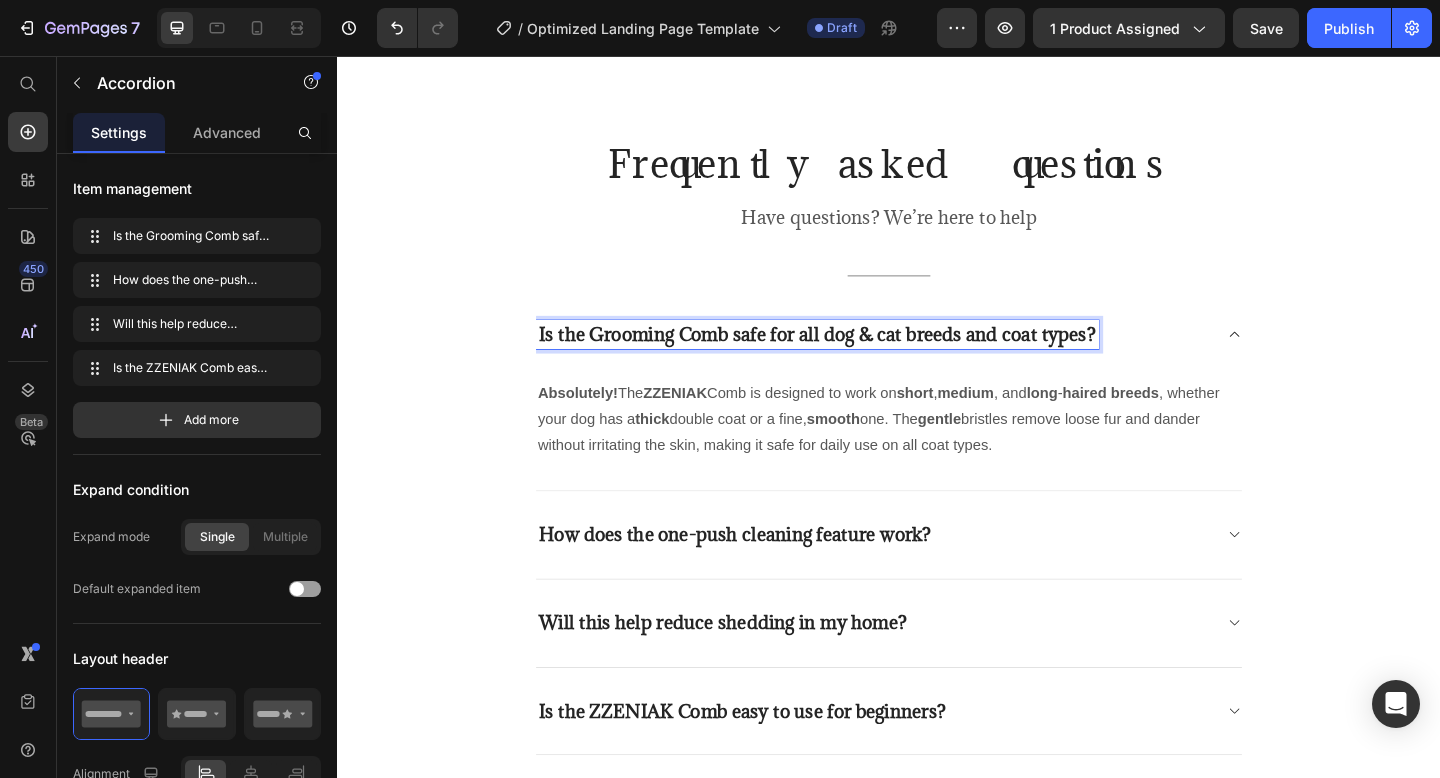 click on "Is the Grooming Comb safe for all dog & cat breeds and coat types?" at bounding box center [859, 359] 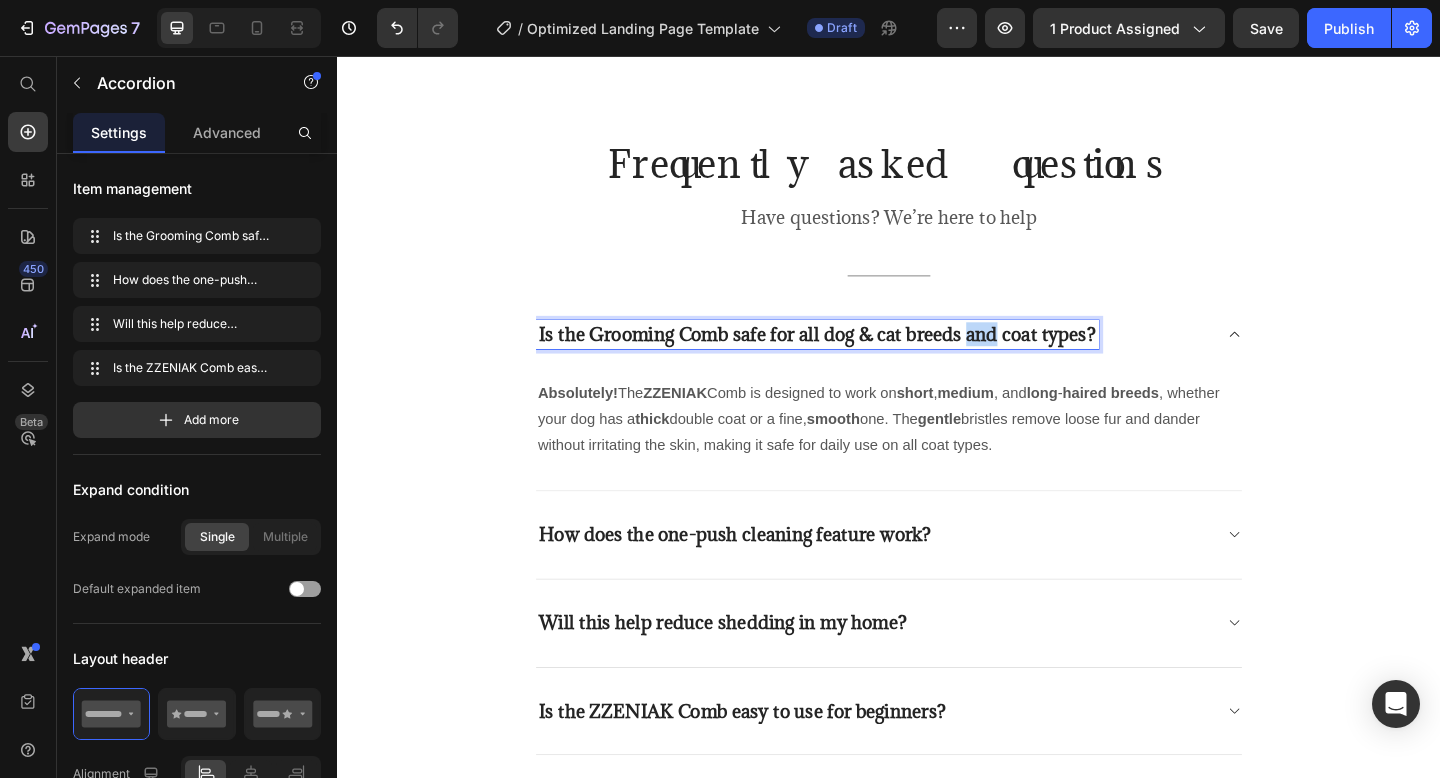 click on "Is the Grooming Comb safe for all dog & cat breeds and coat types?" at bounding box center [859, 359] 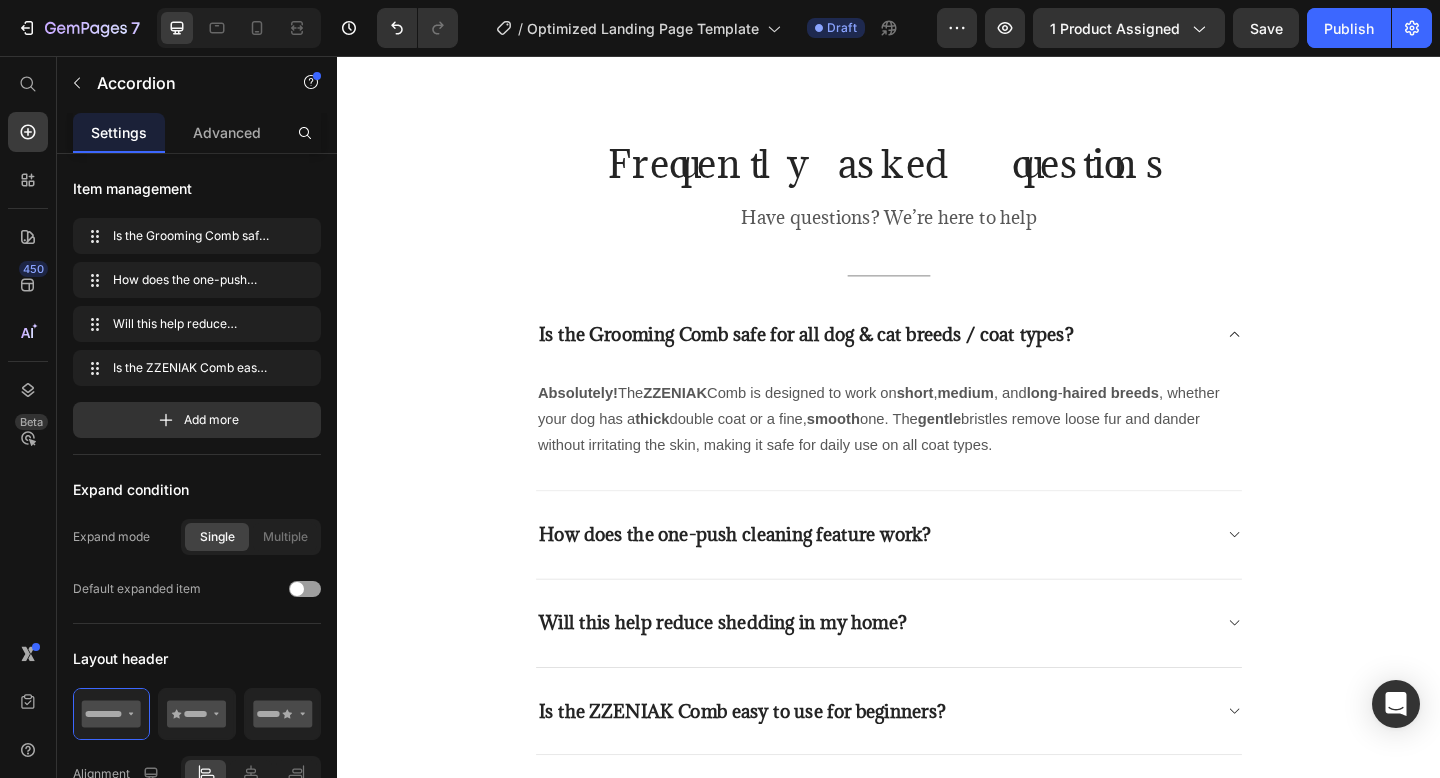 click on "Is the Grooming Comb safe for all dog & cat breeds / coat types?" at bounding box center (937, 359) 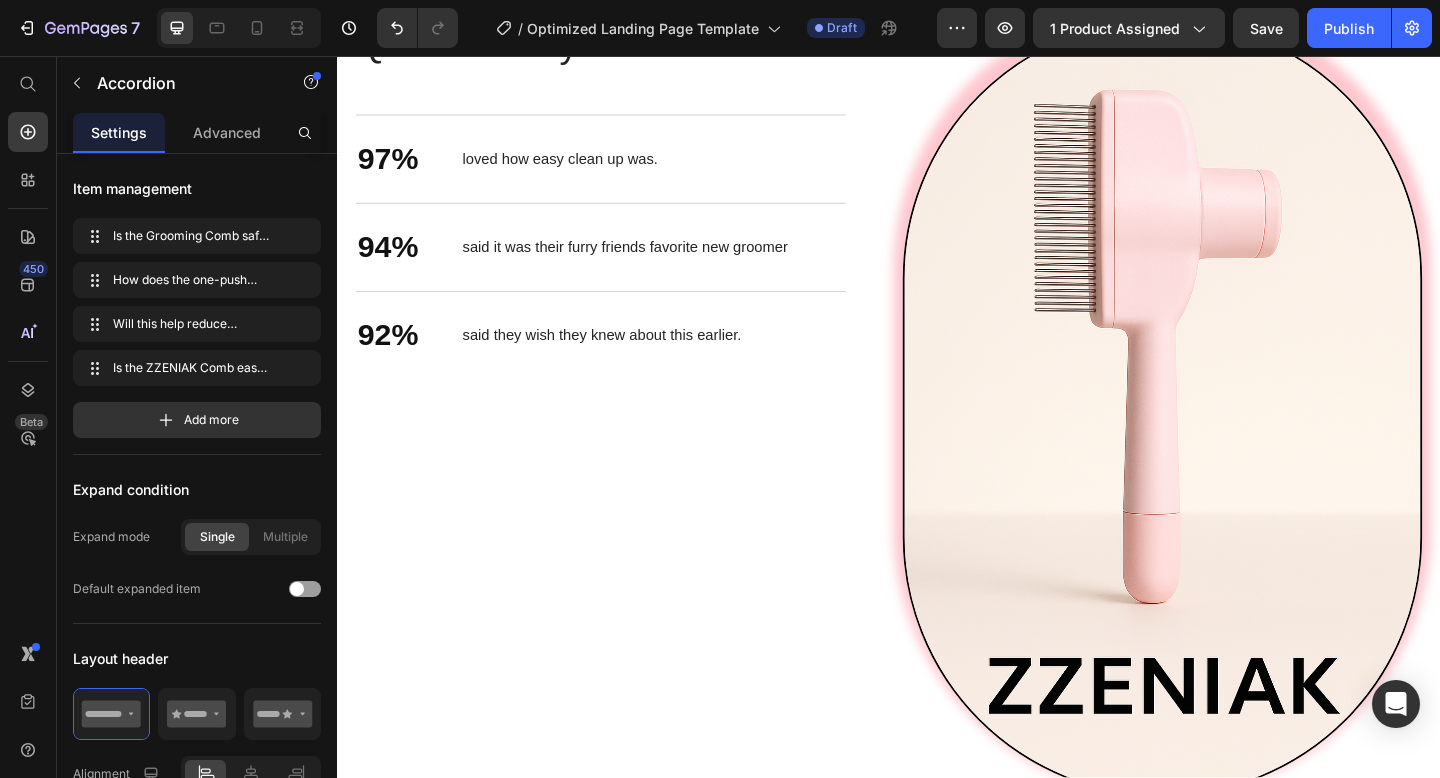 scroll, scrollTop: 3278, scrollLeft: 0, axis: vertical 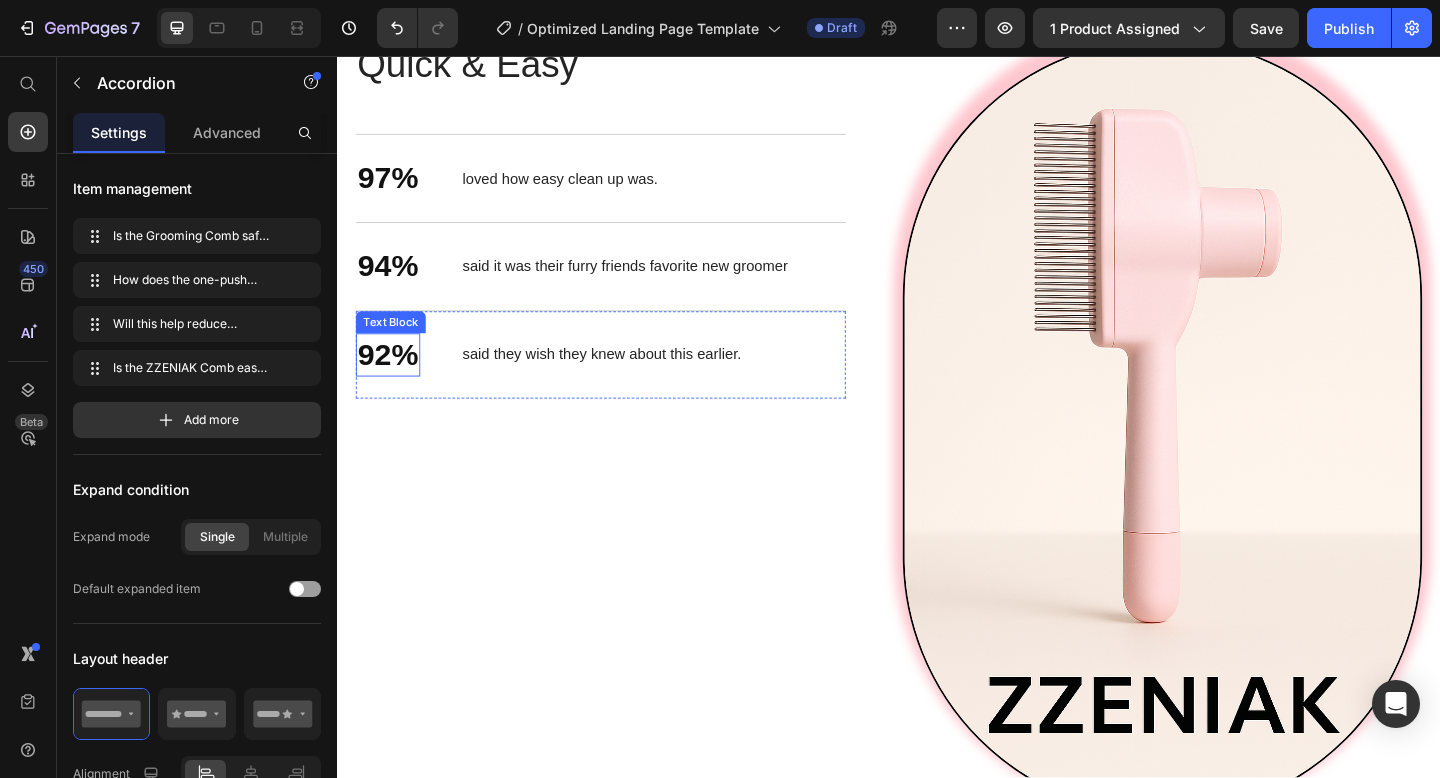 click on "92%" at bounding box center [392, 381] 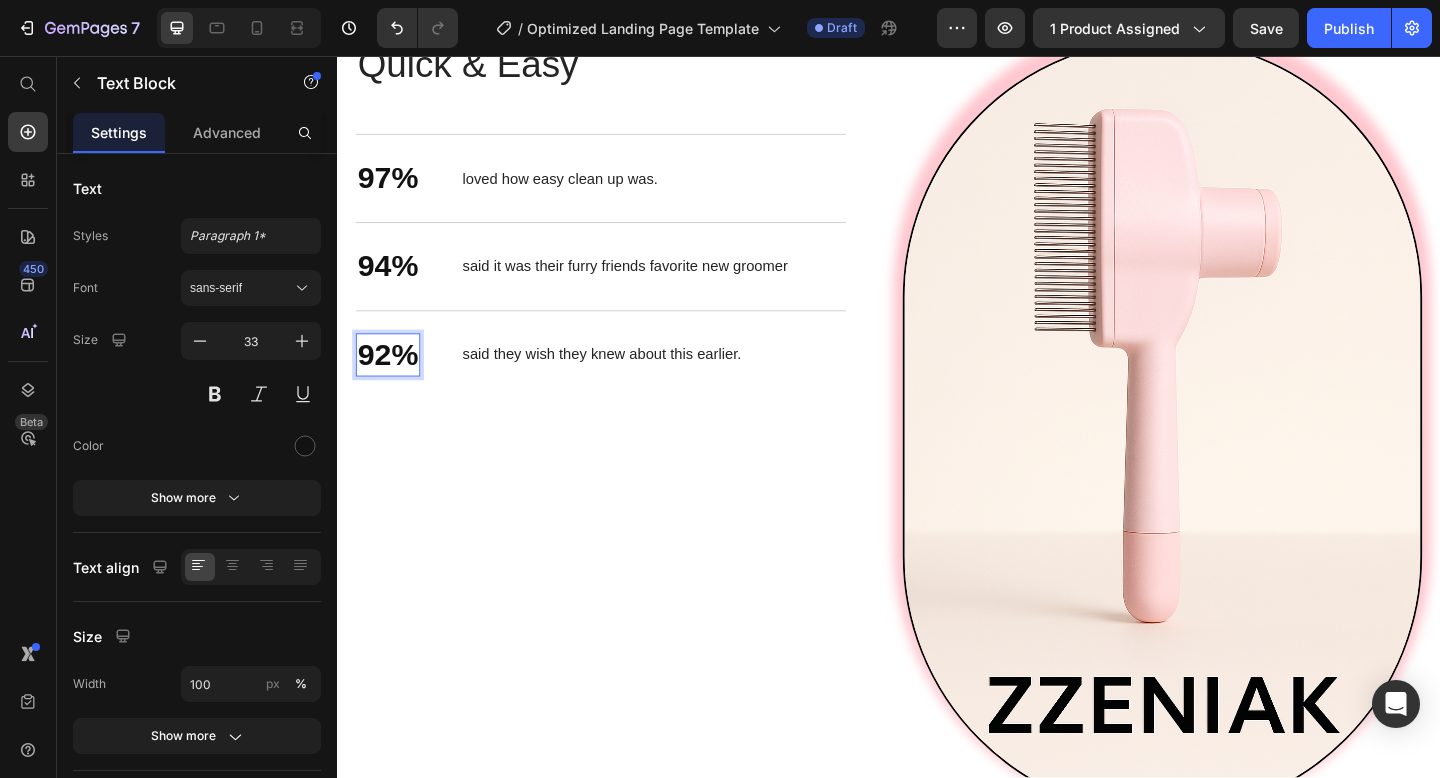 click on "92%" at bounding box center [392, 381] 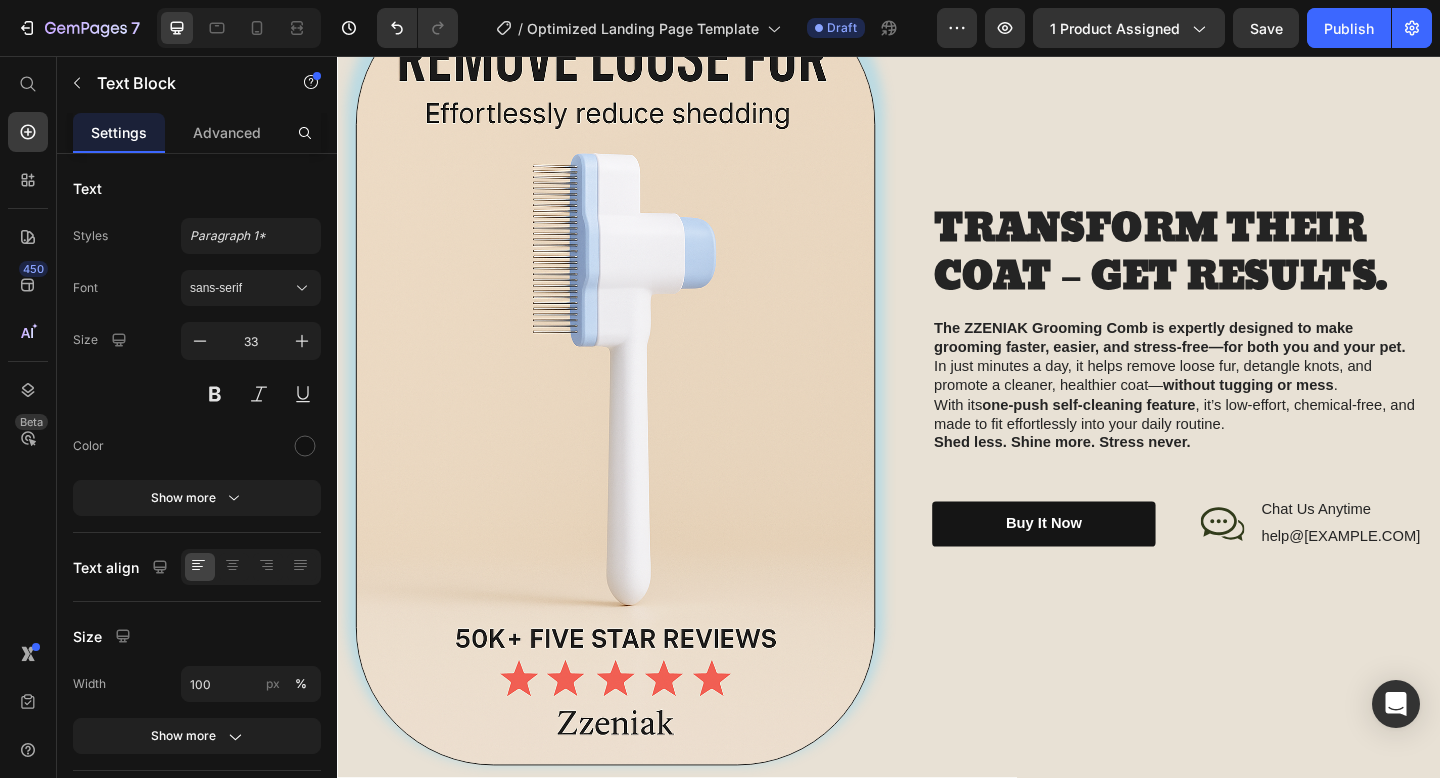 scroll, scrollTop: 2276, scrollLeft: 0, axis: vertical 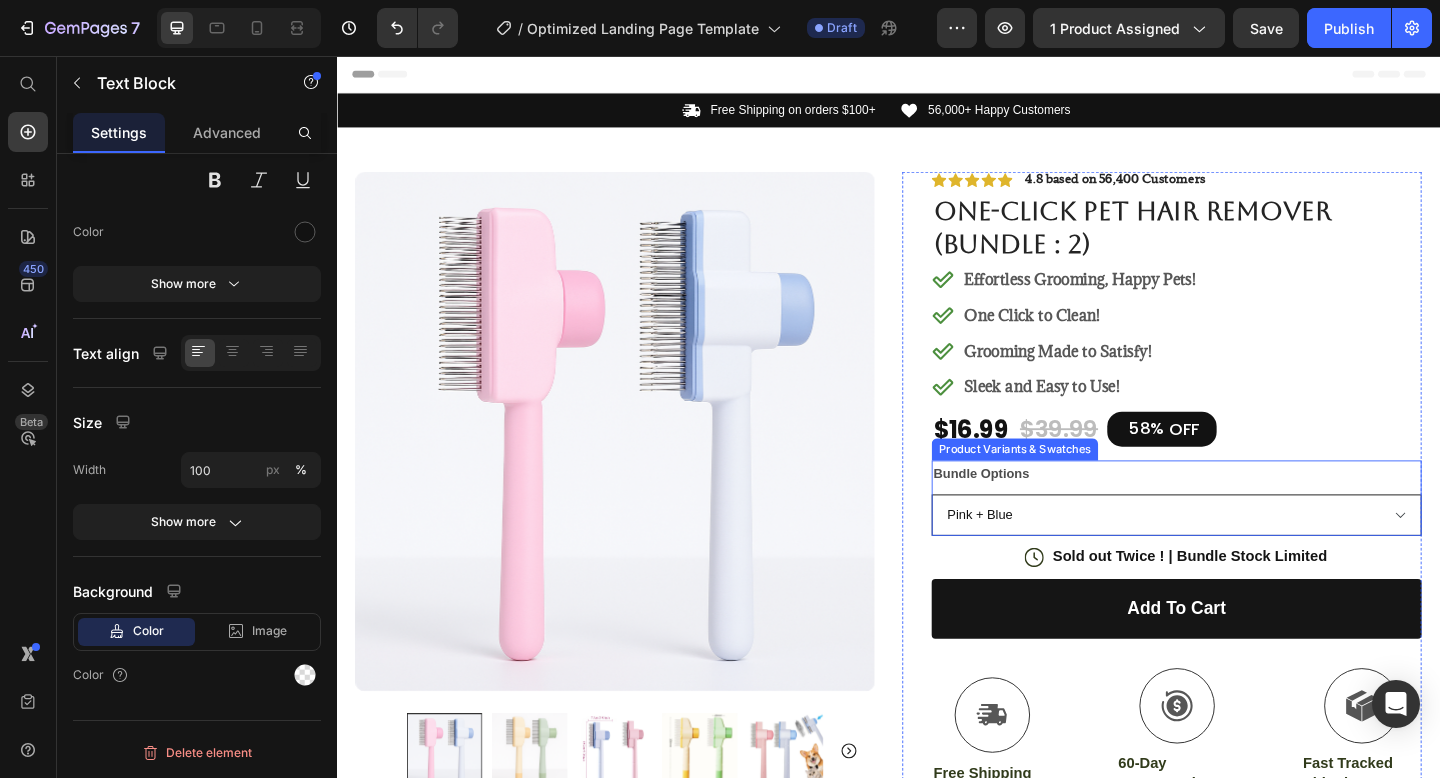 click on "Pink + Blue Yellow + Green" at bounding box center (1250, 555) 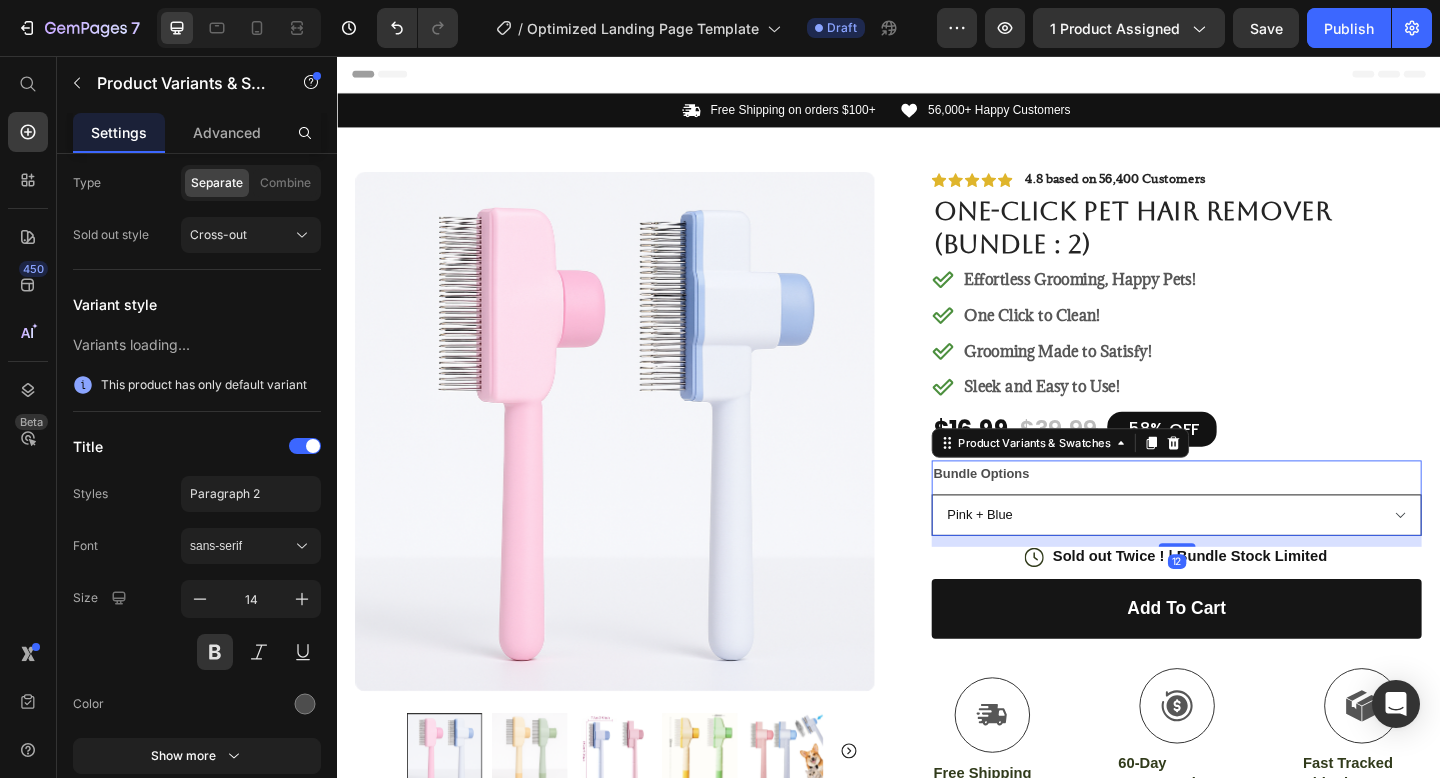 scroll, scrollTop: 0, scrollLeft: 0, axis: both 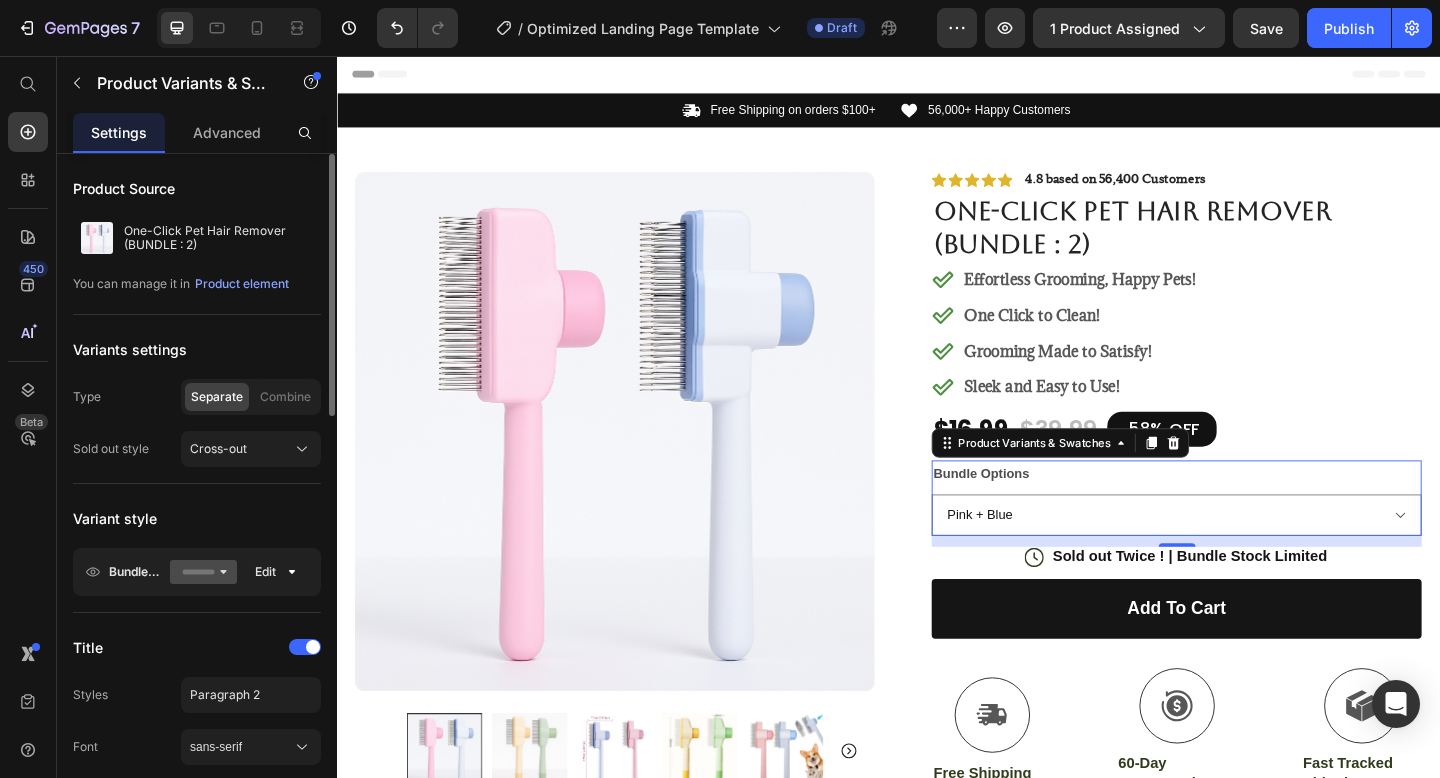 click 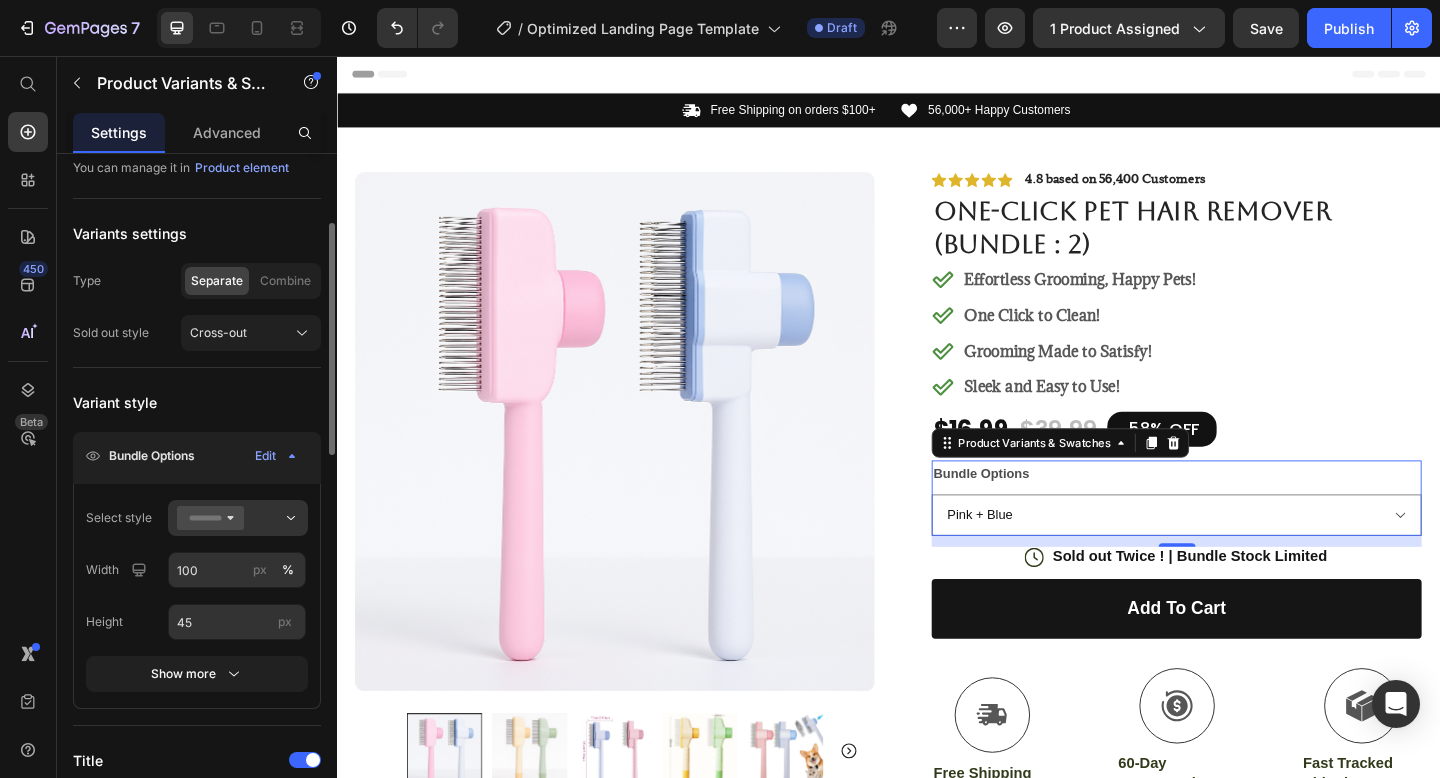 scroll, scrollTop: 160, scrollLeft: 0, axis: vertical 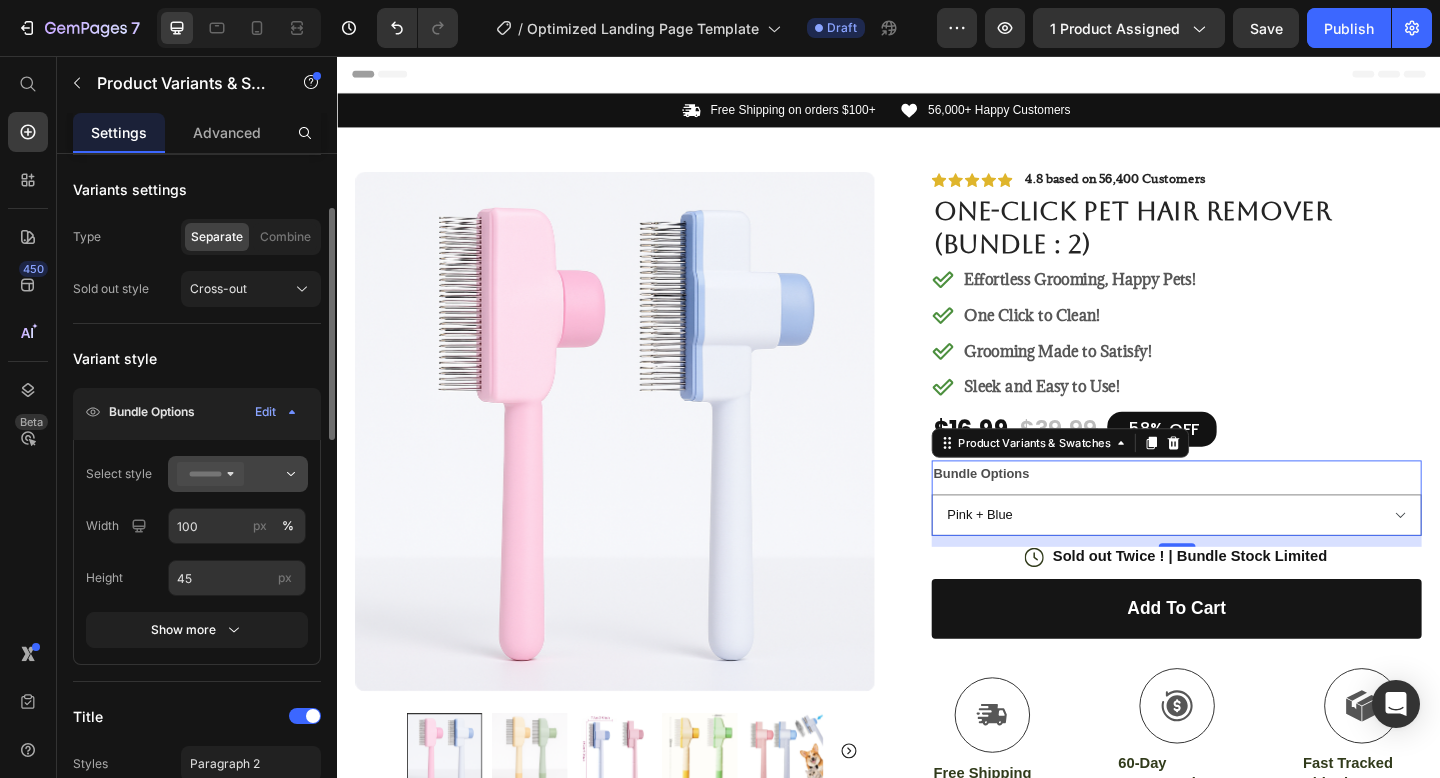 click at bounding box center [238, 474] 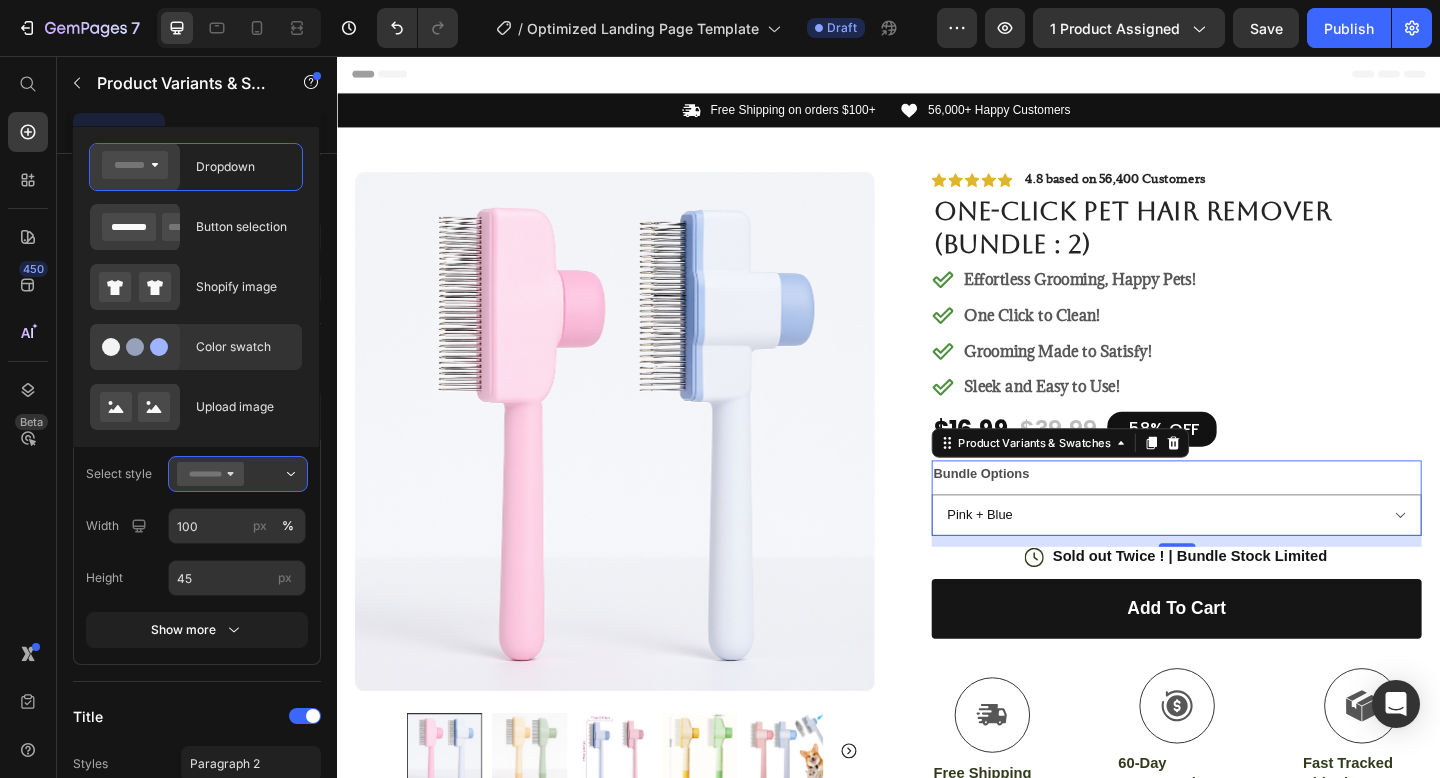click on "Color swatch" at bounding box center (243, 347) 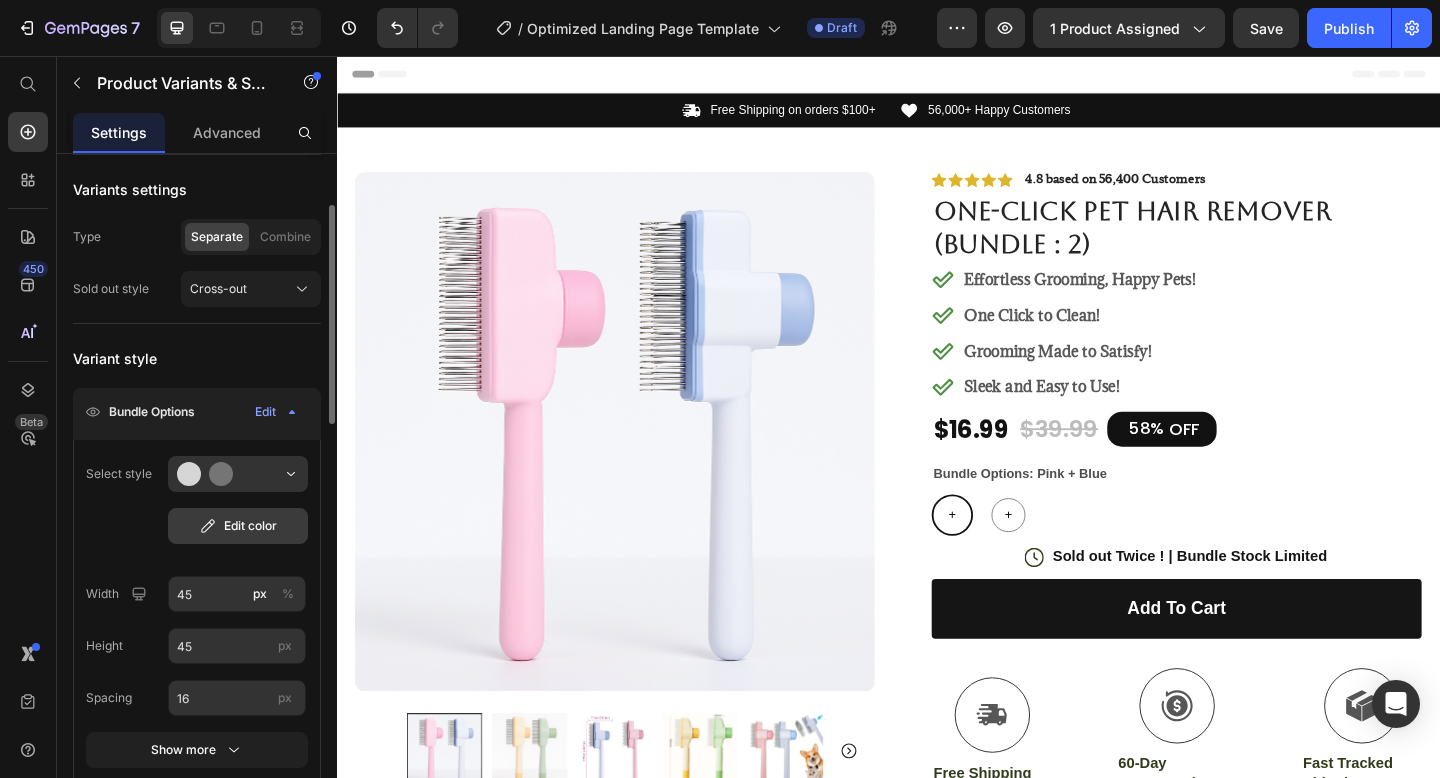 click on "Edit color" at bounding box center [238, 526] 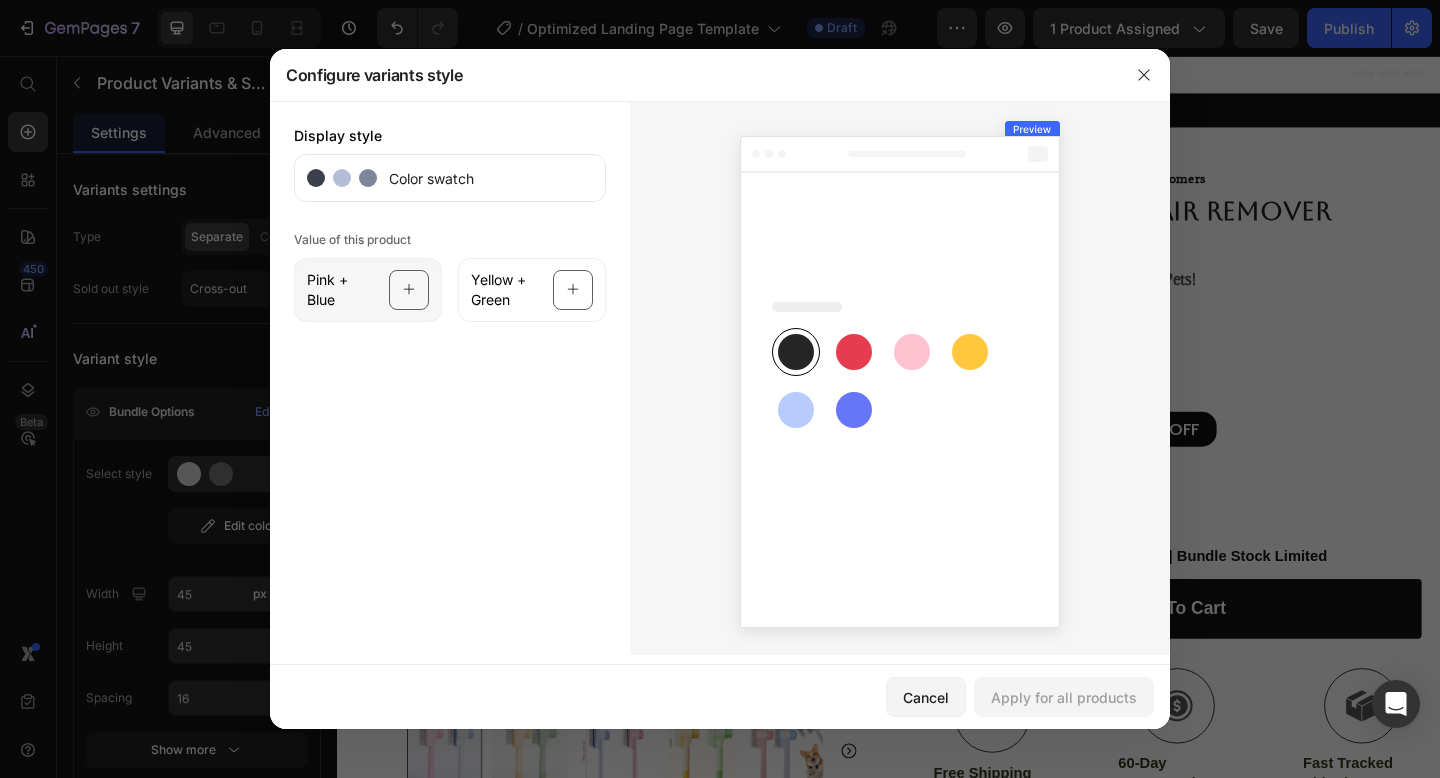 click 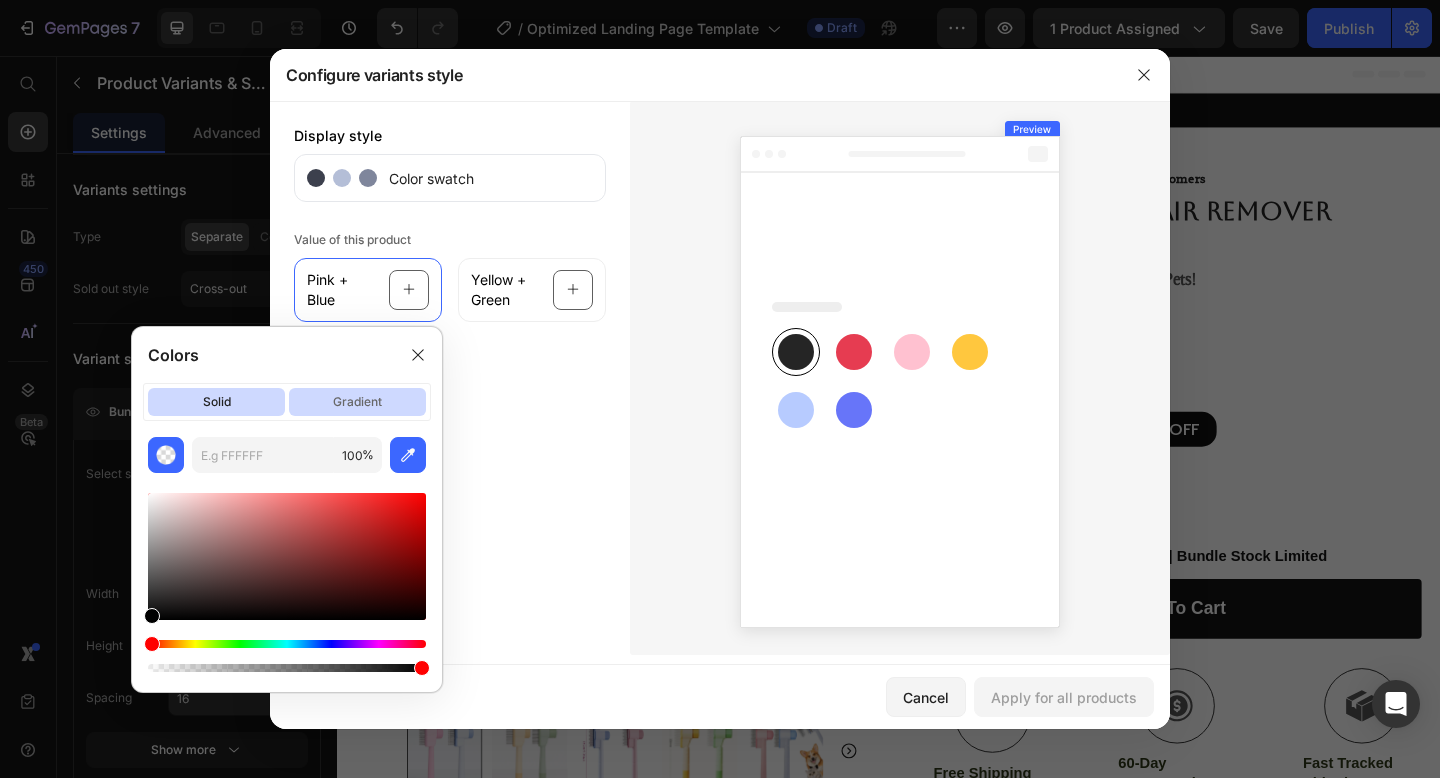 click on "gradient" 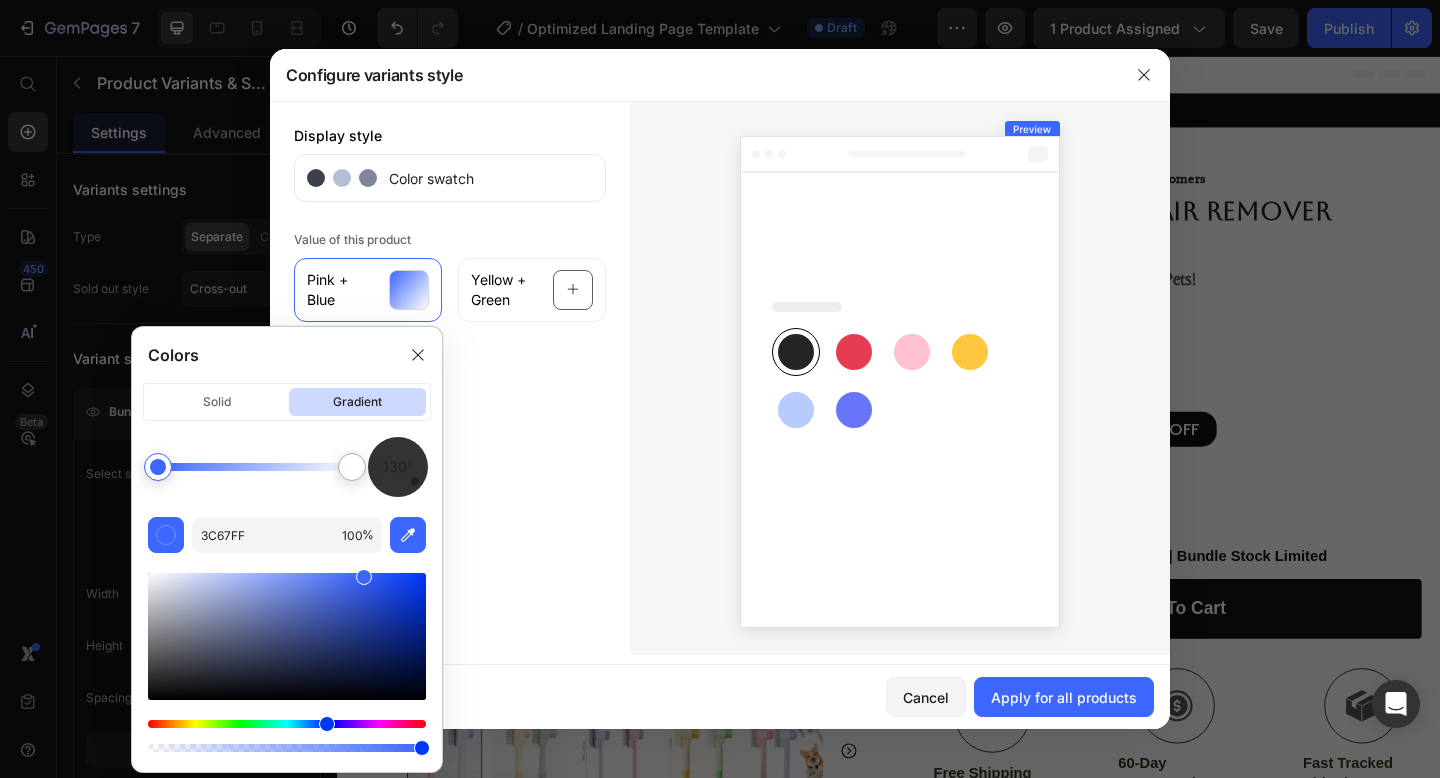 click on "130° 3C67FF 100 %" 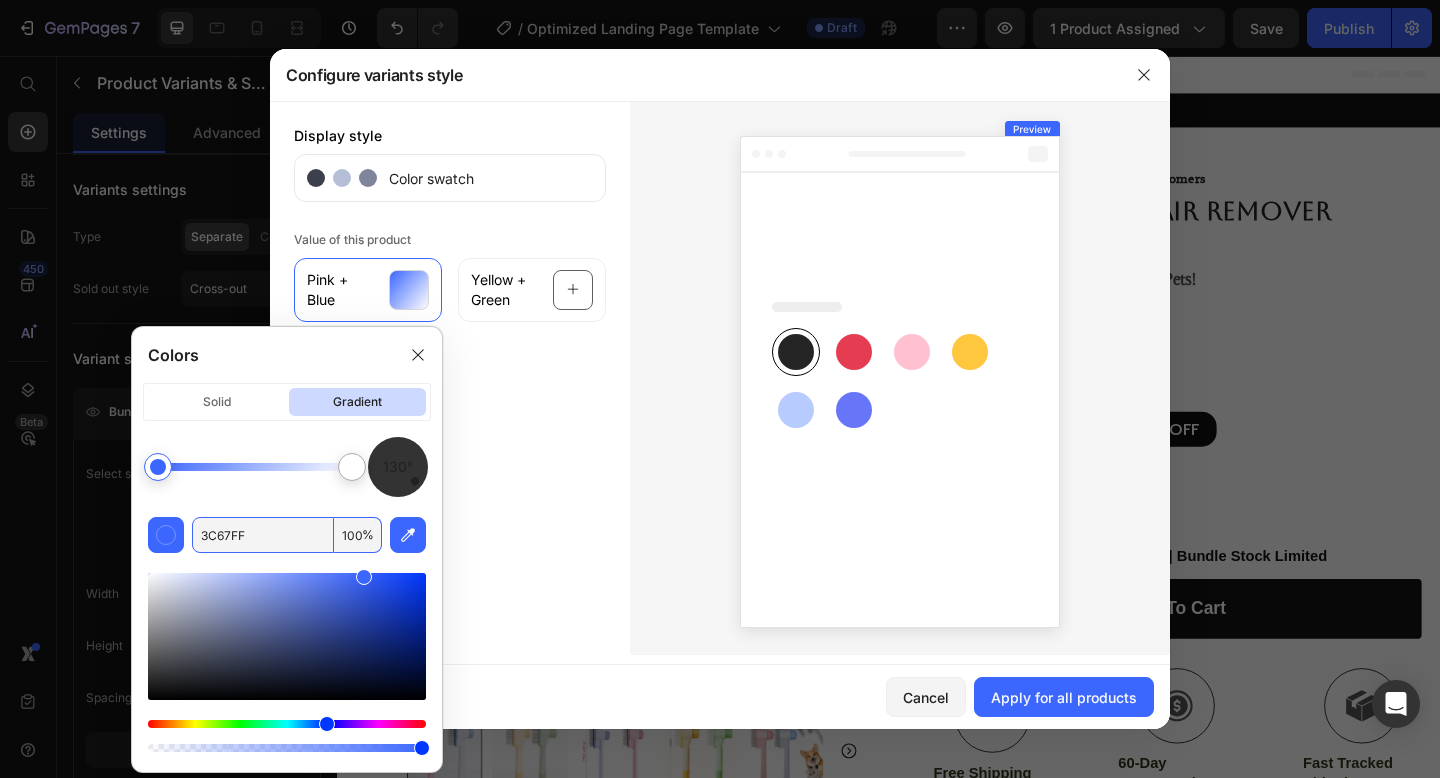 click on "3C67FF" at bounding box center [263, 535] 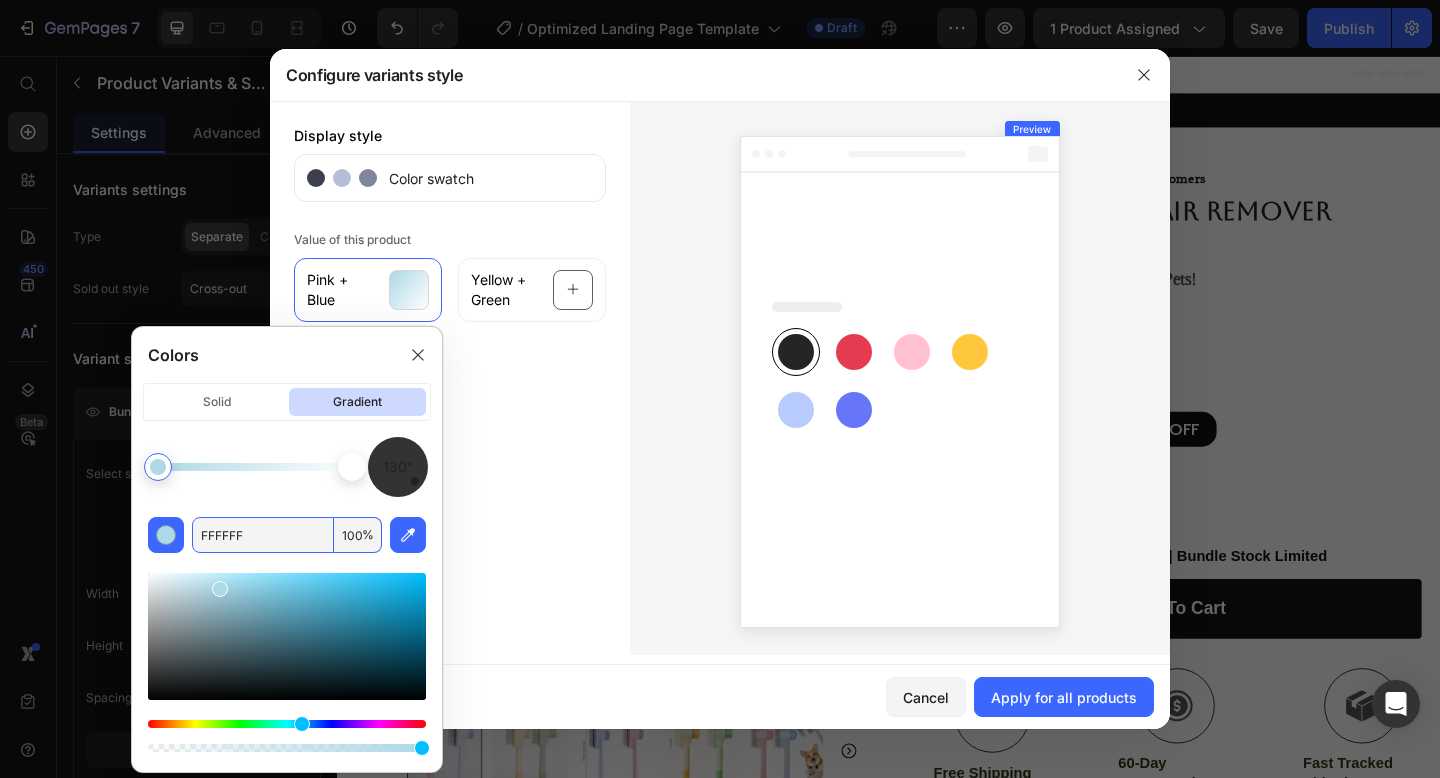 click at bounding box center (352, 467) 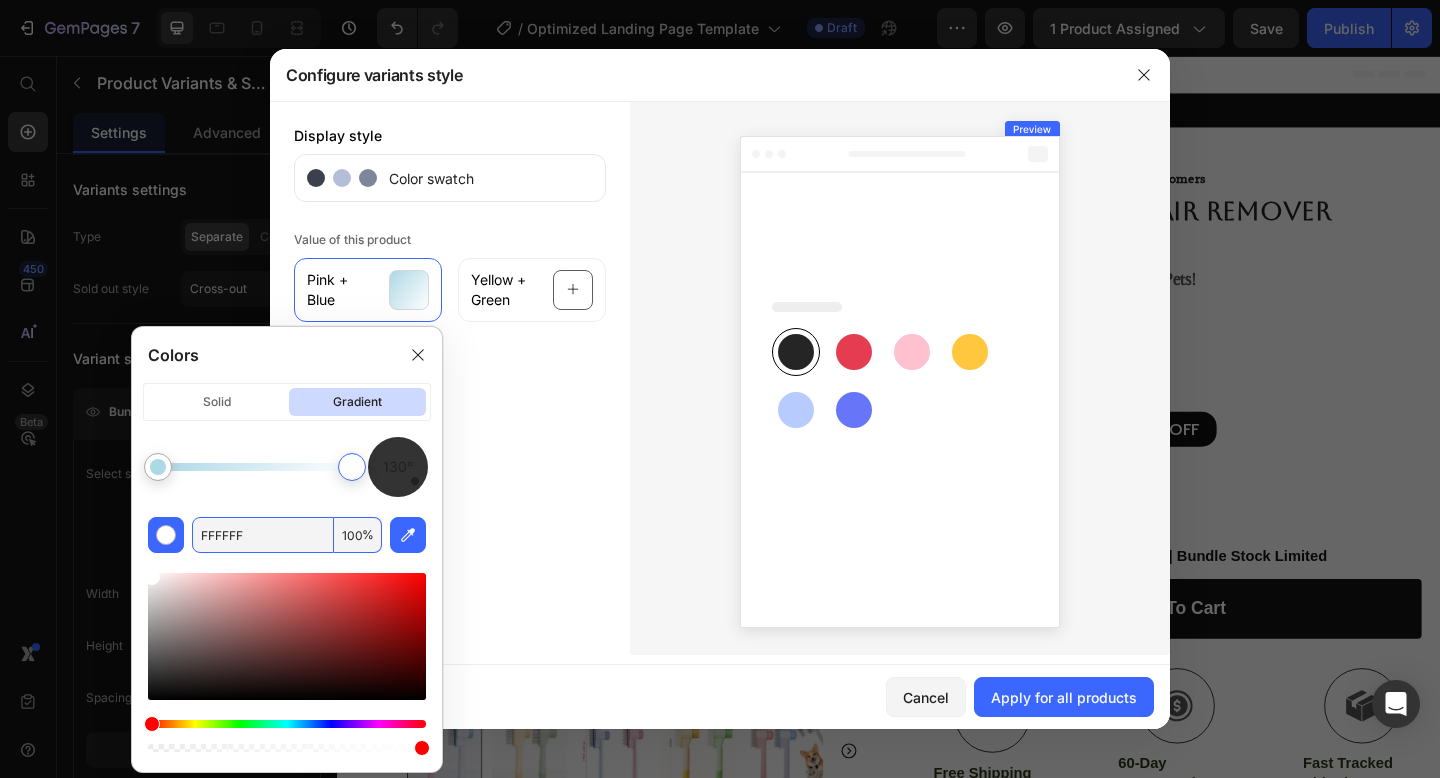 paste on "B6C1" 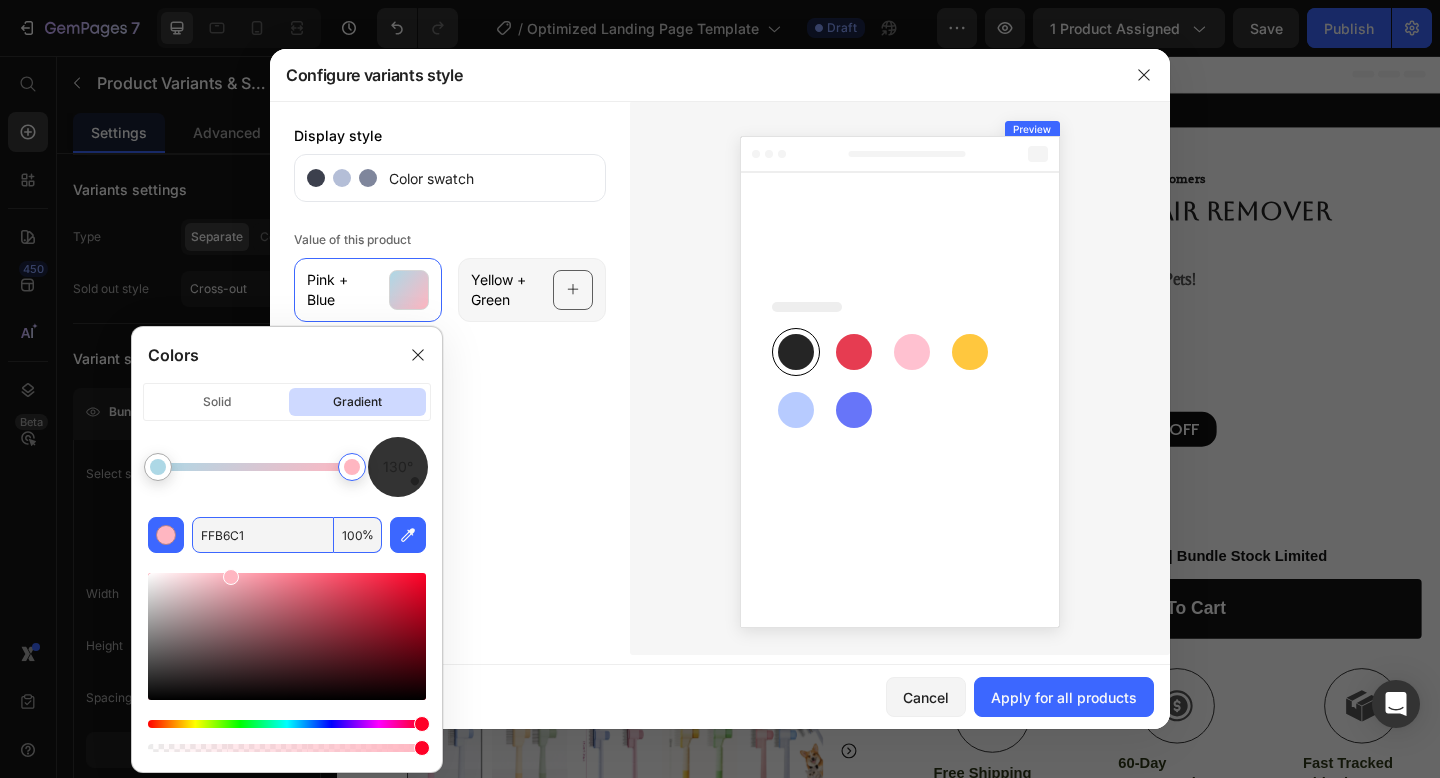 click 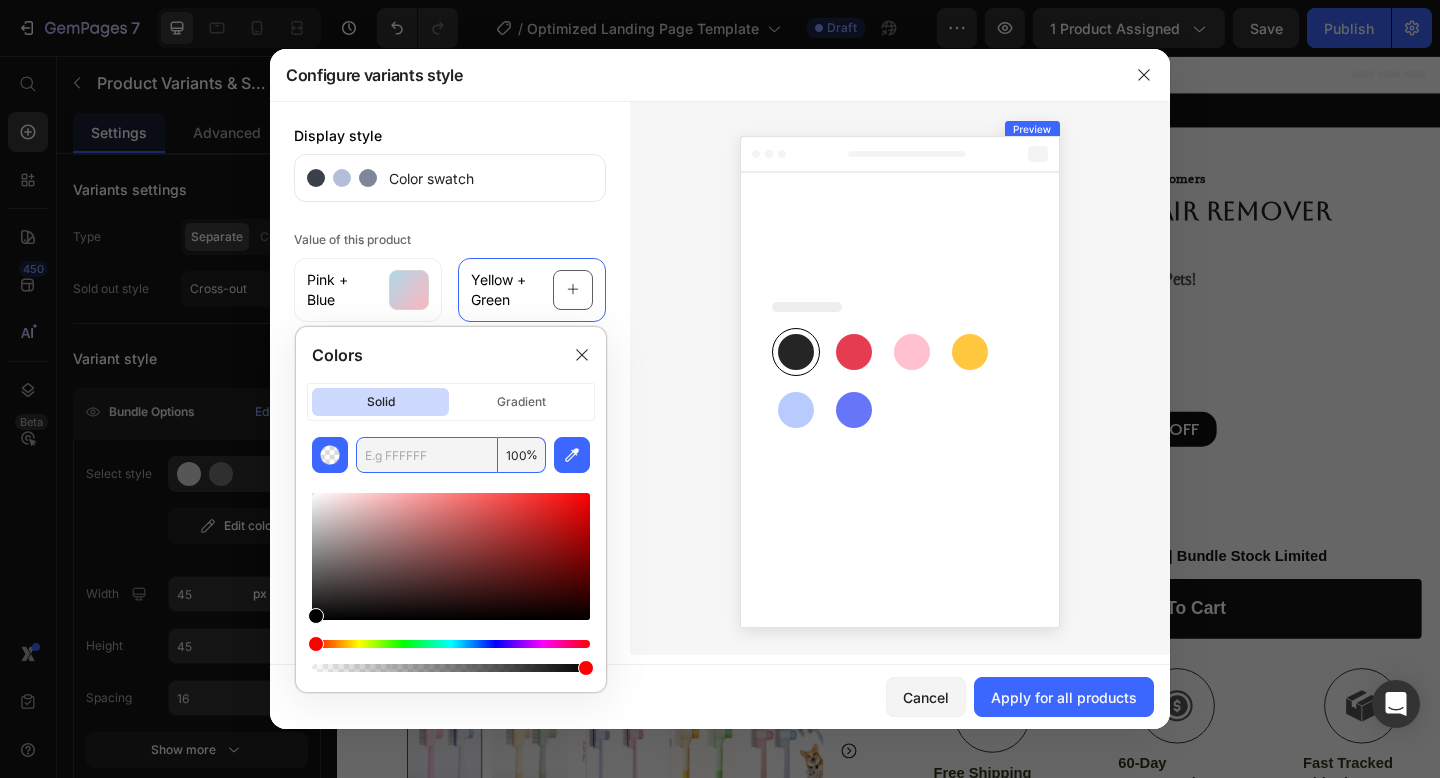 click at bounding box center (427, 455) 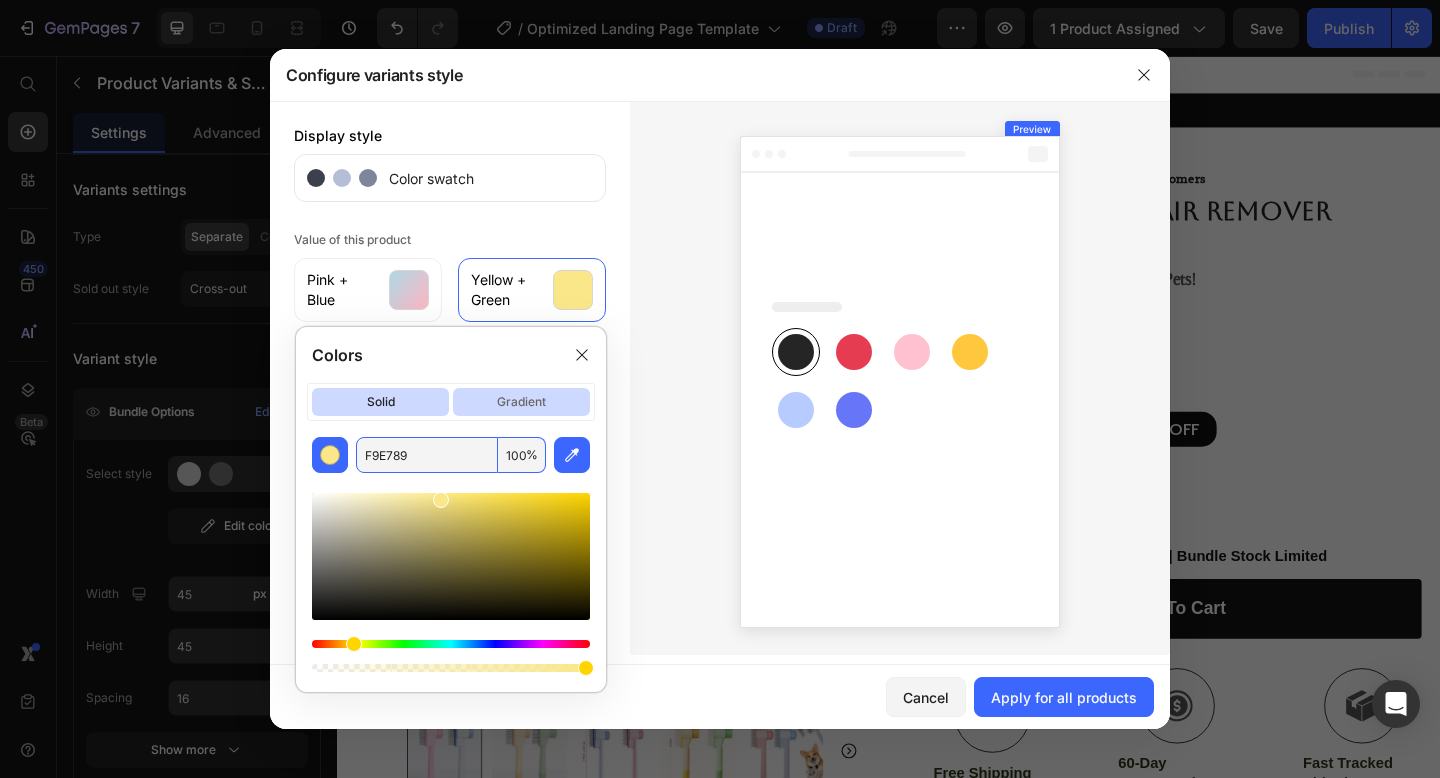 type on "F9E789" 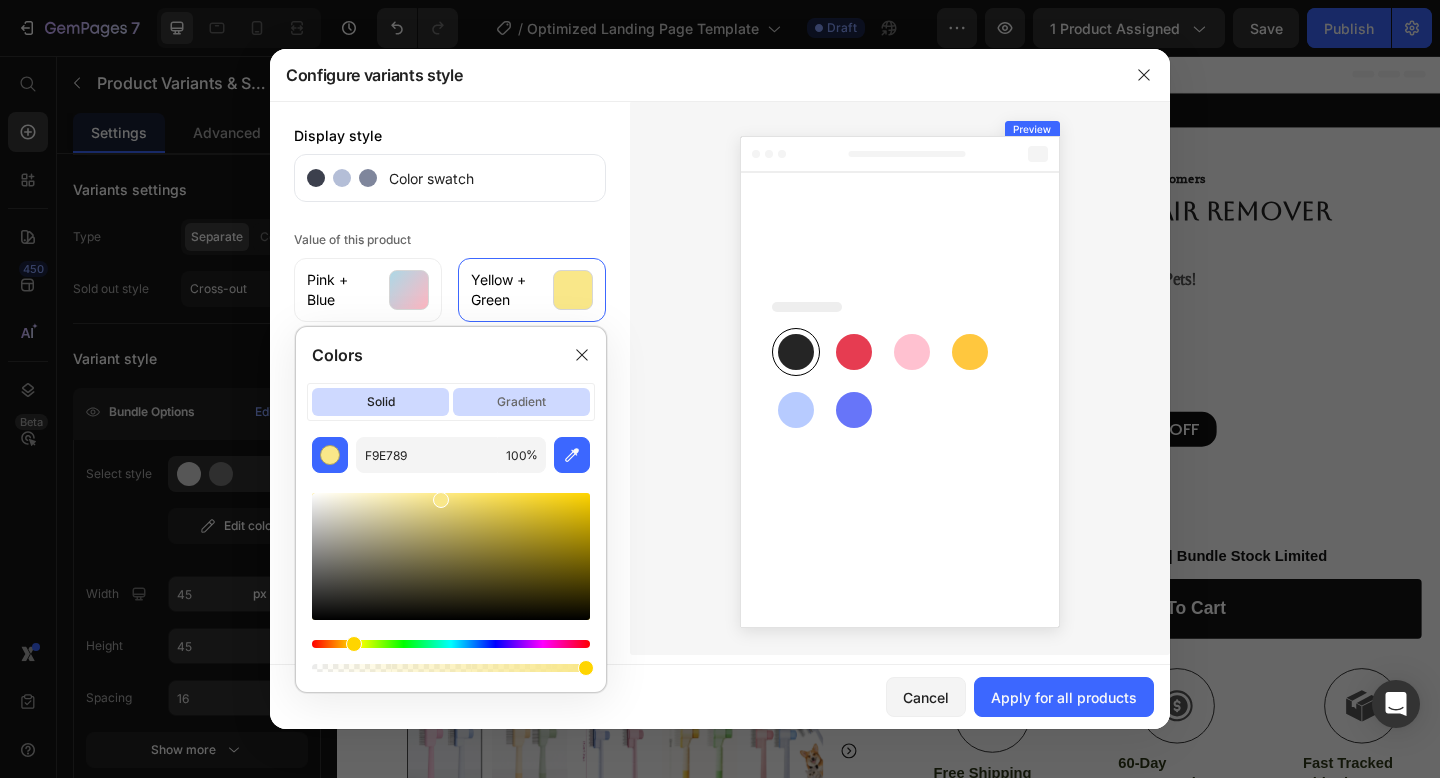 click on "gradient" 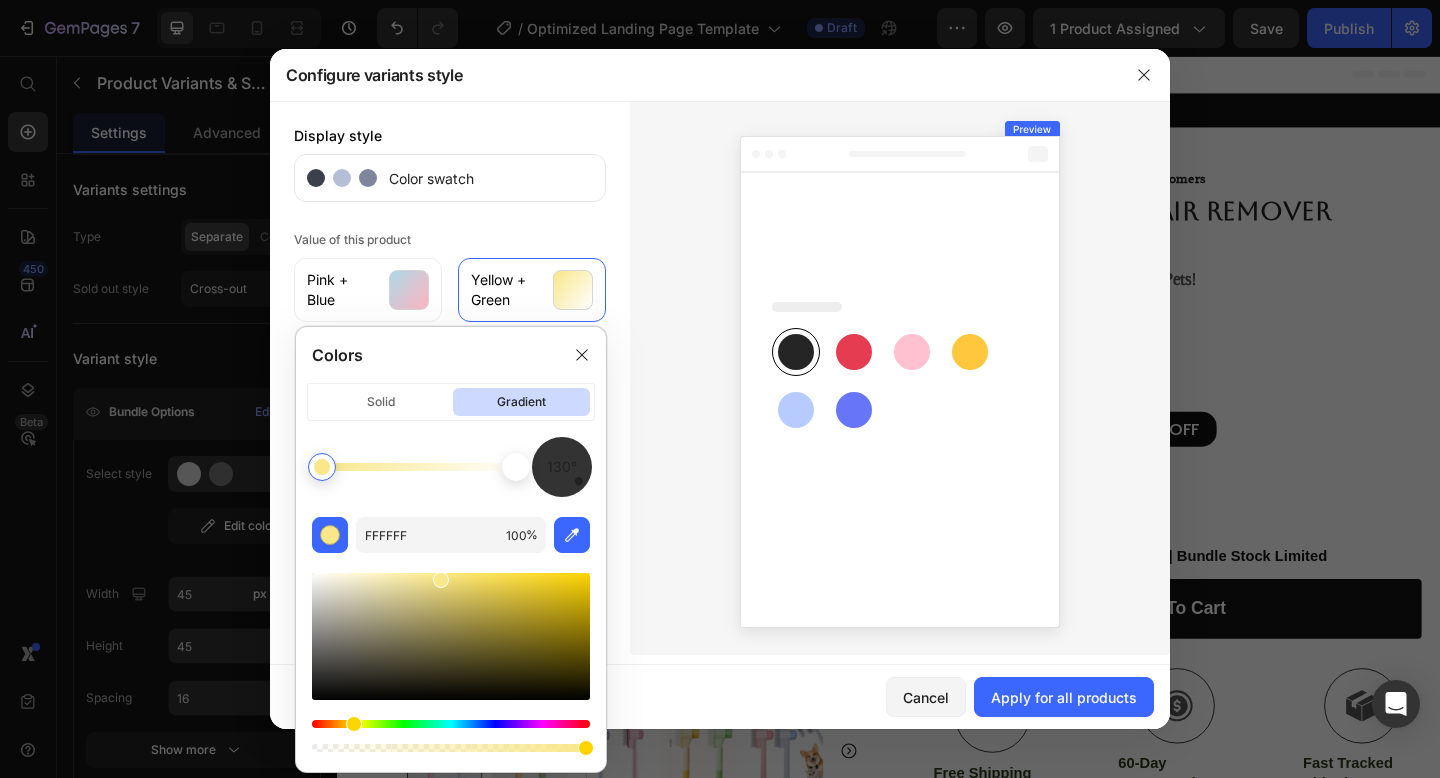 click at bounding box center [516, 467] 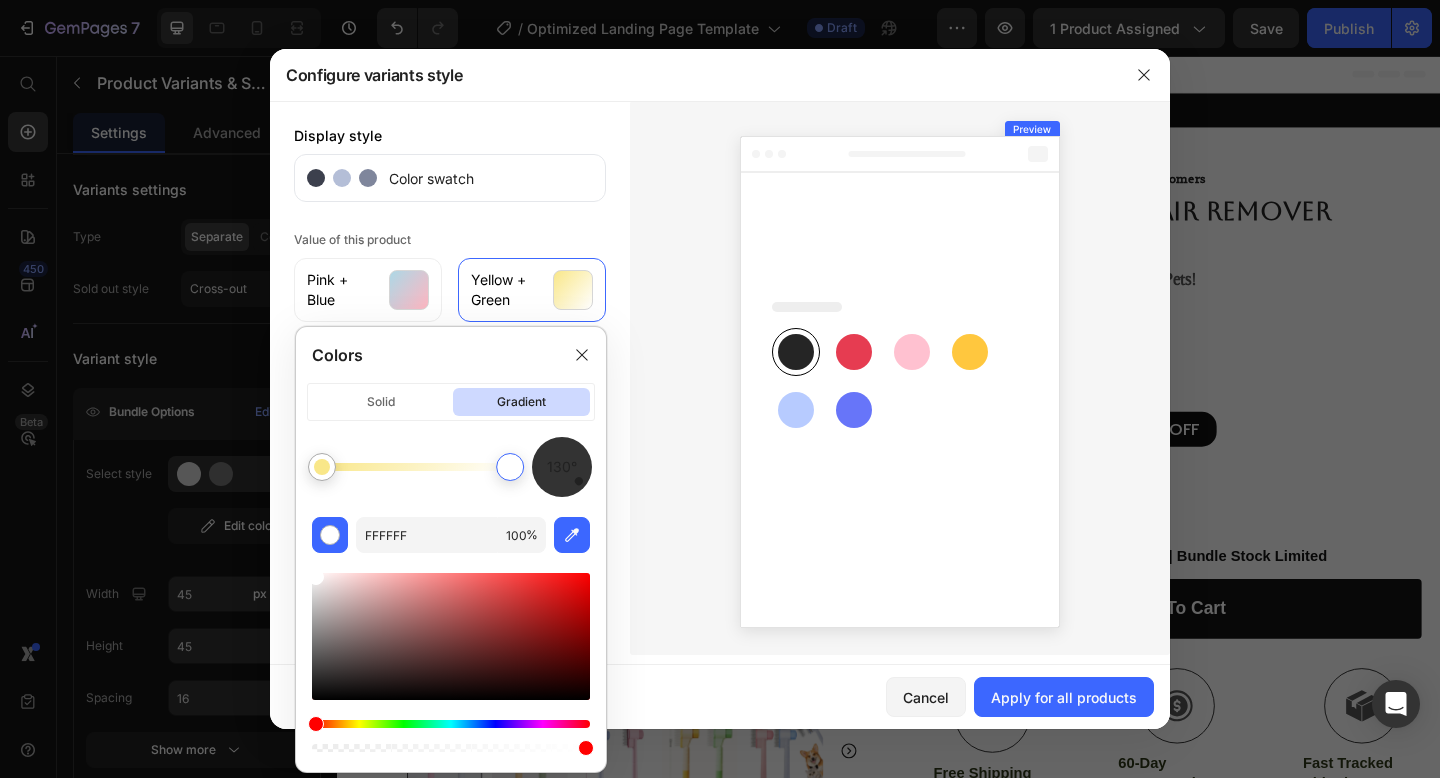 click at bounding box center [510, 467] 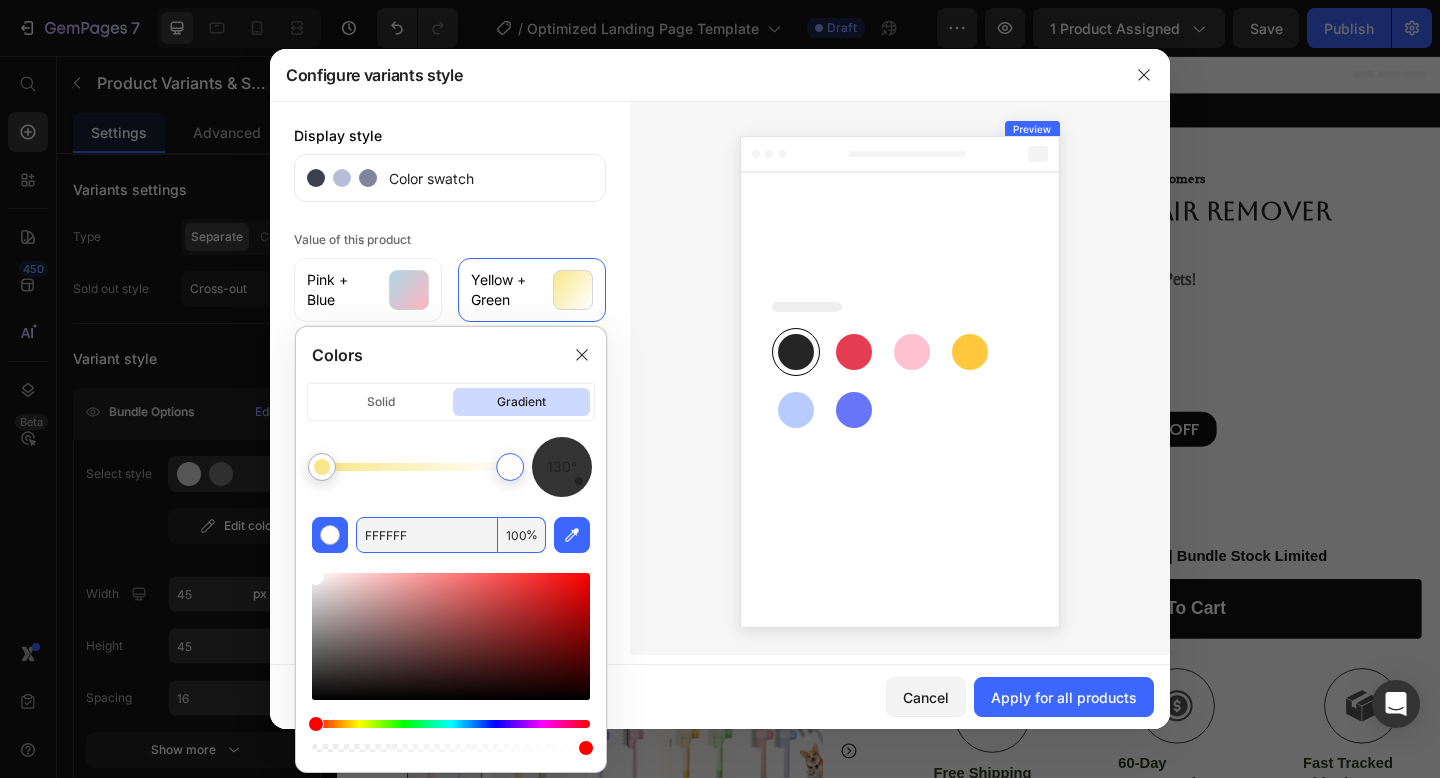click on "FFFFFF" at bounding box center (427, 535) 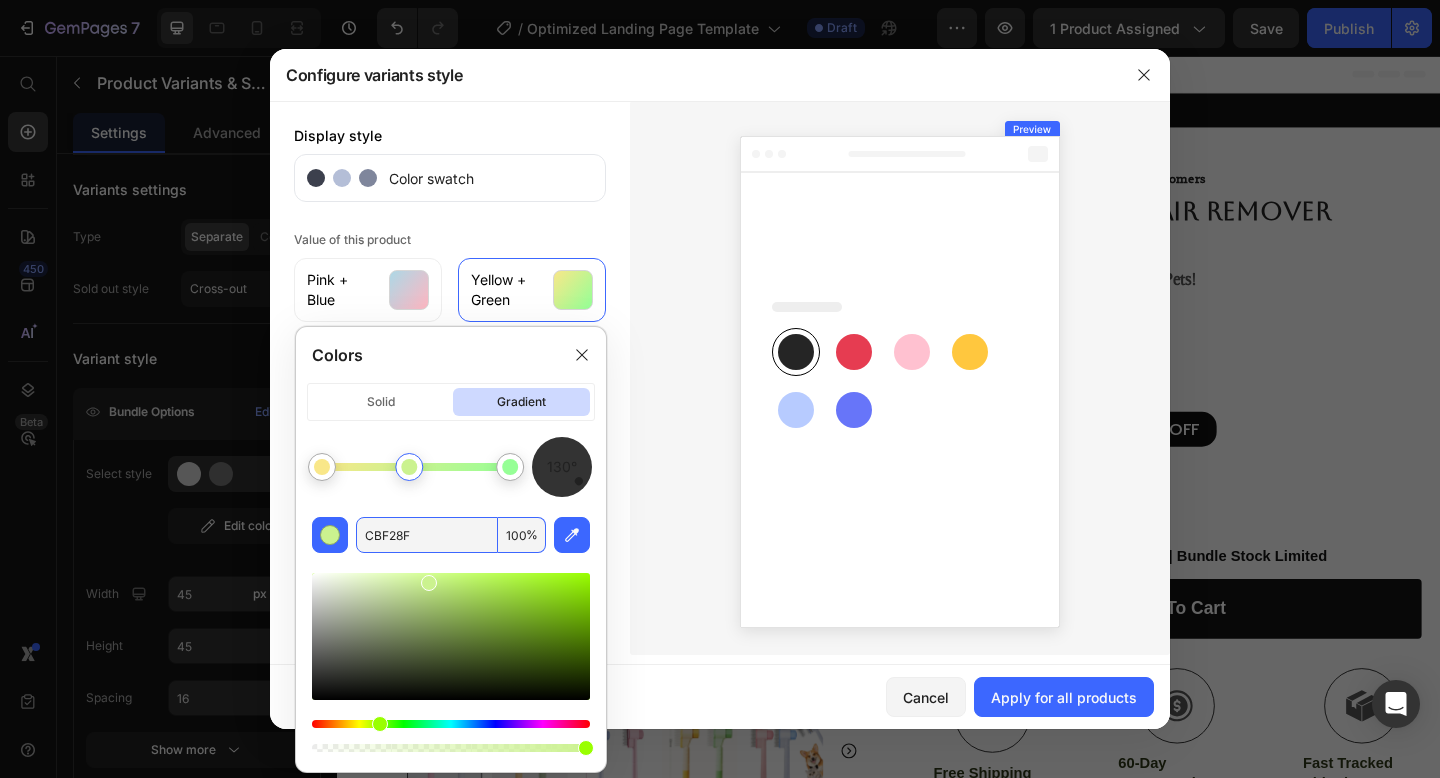 drag, startPoint x: 409, startPoint y: 470, endPoint x: 438, endPoint y: 474, distance: 29.274563 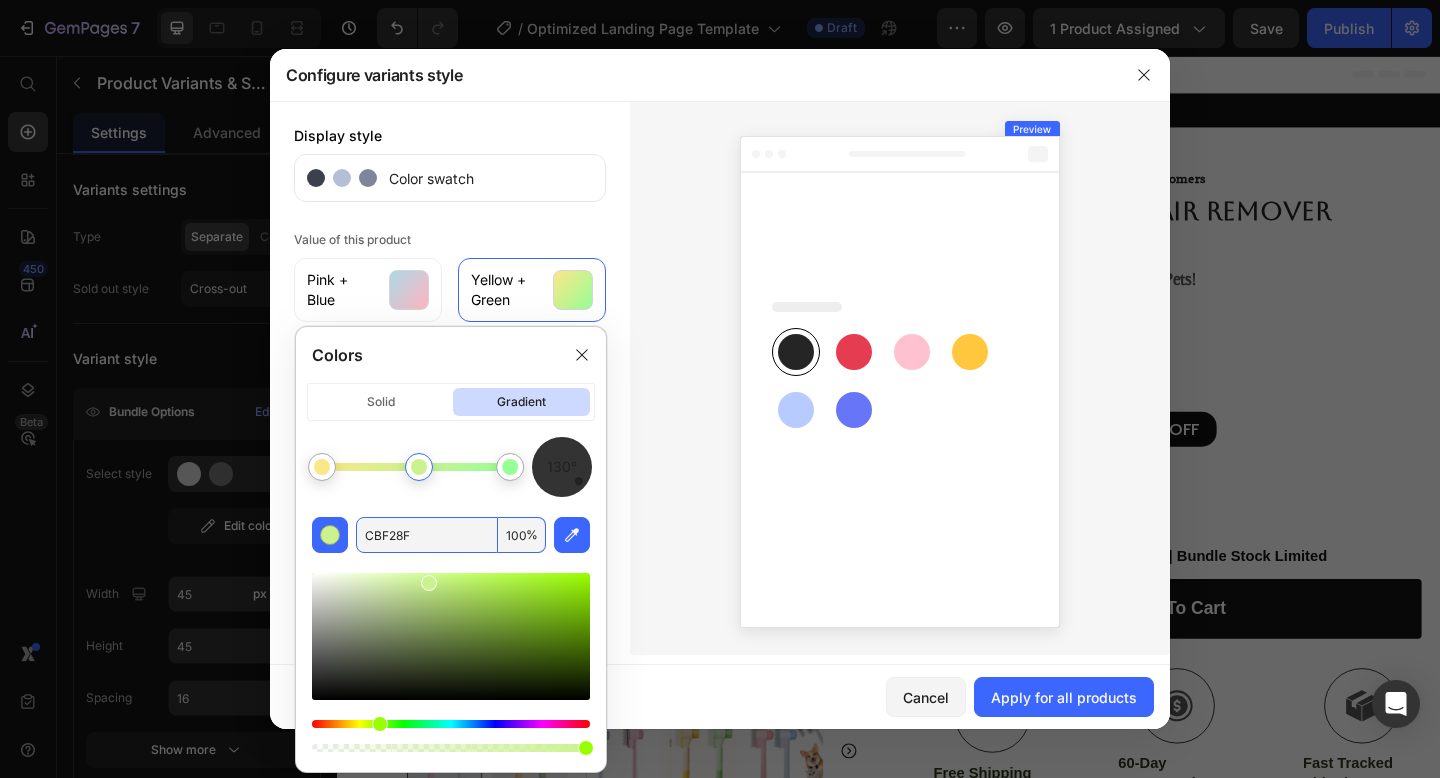 drag, startPoint x: 417, startPoint y: 463, endPoint x: 420, endPoint y: 450, distance: 13.341664 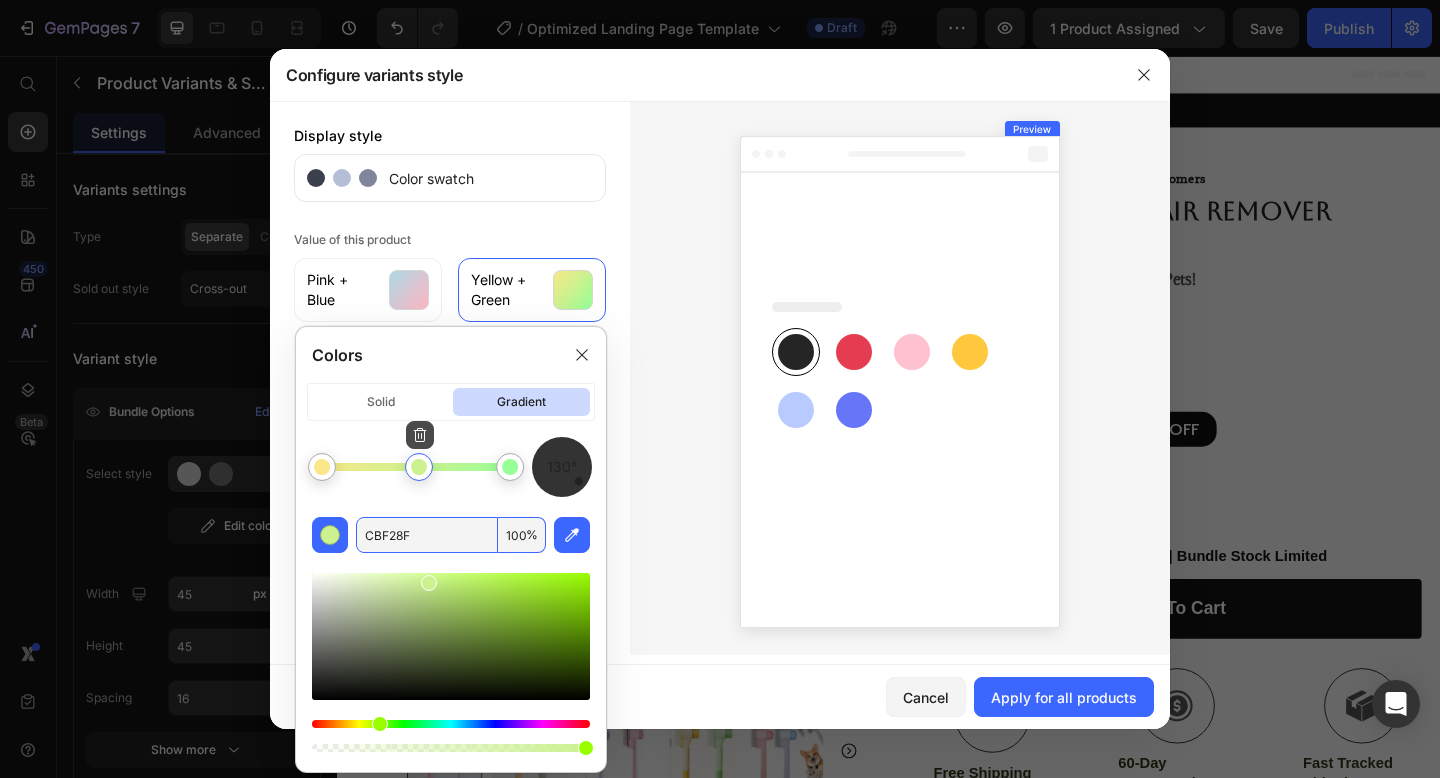 click 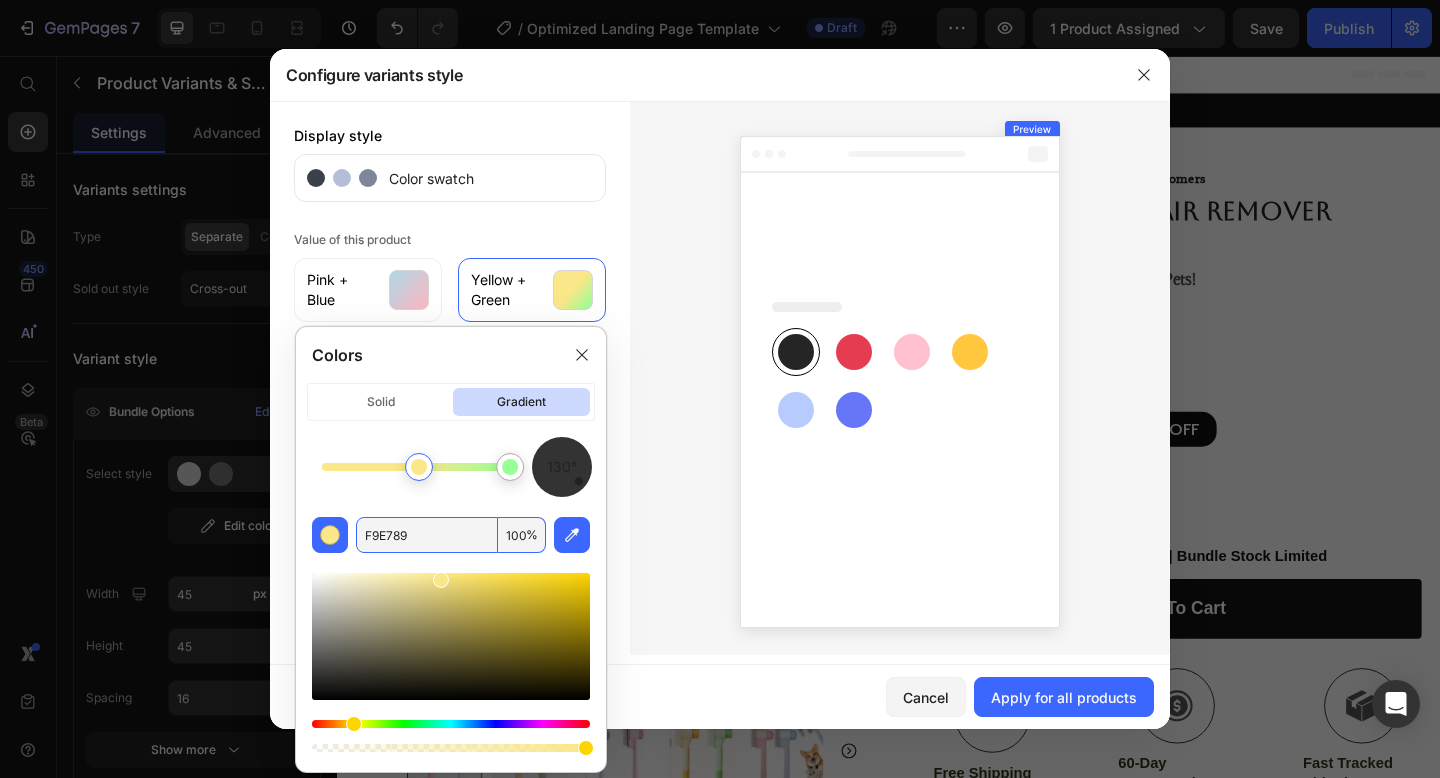 drag, startPoint x: 328, startPoint y: 468, endPoint x: 420, endPoint y: 474, distance: 92.19544 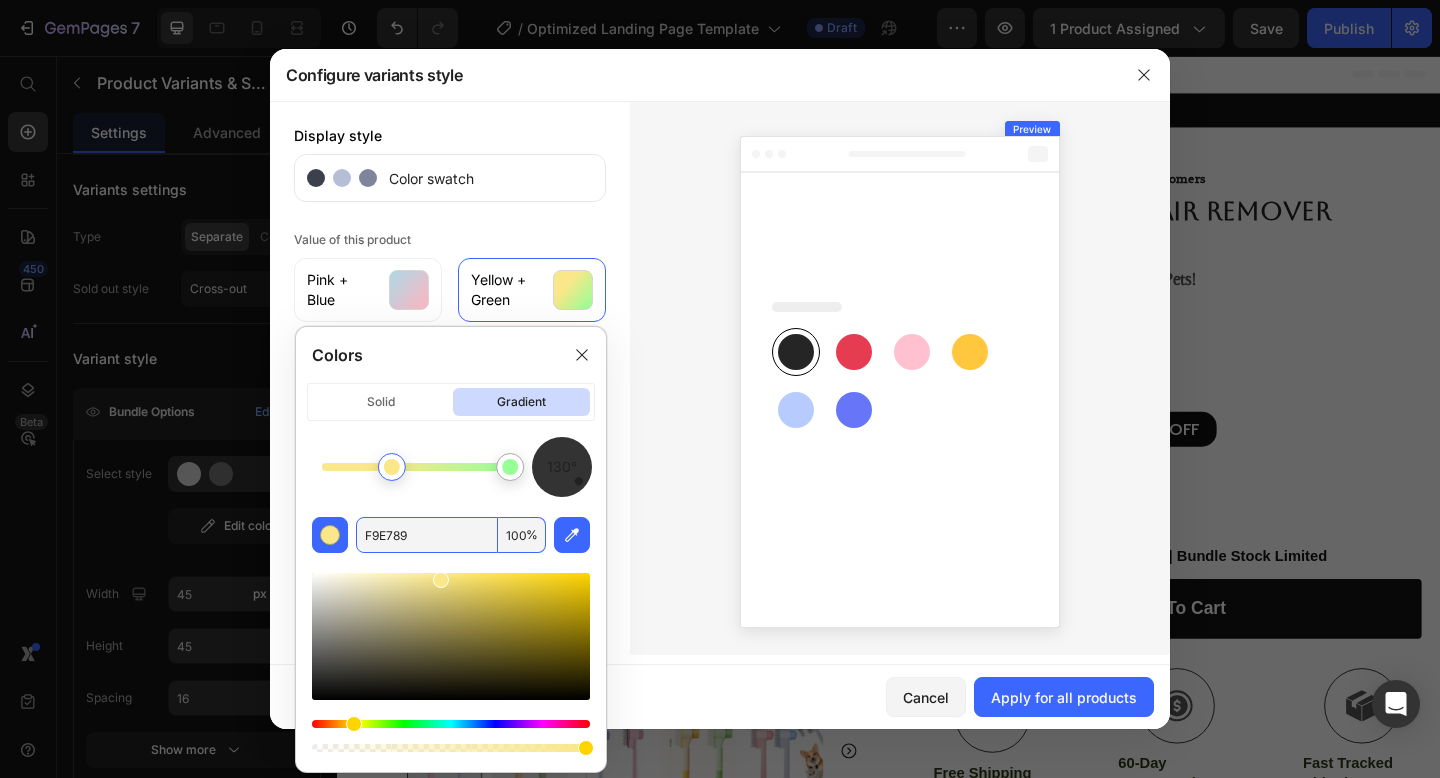 drag, startPoint x: 420, startPoint y: 474, endPoint x: 393, endPoint y: 475, distance: 27.018513 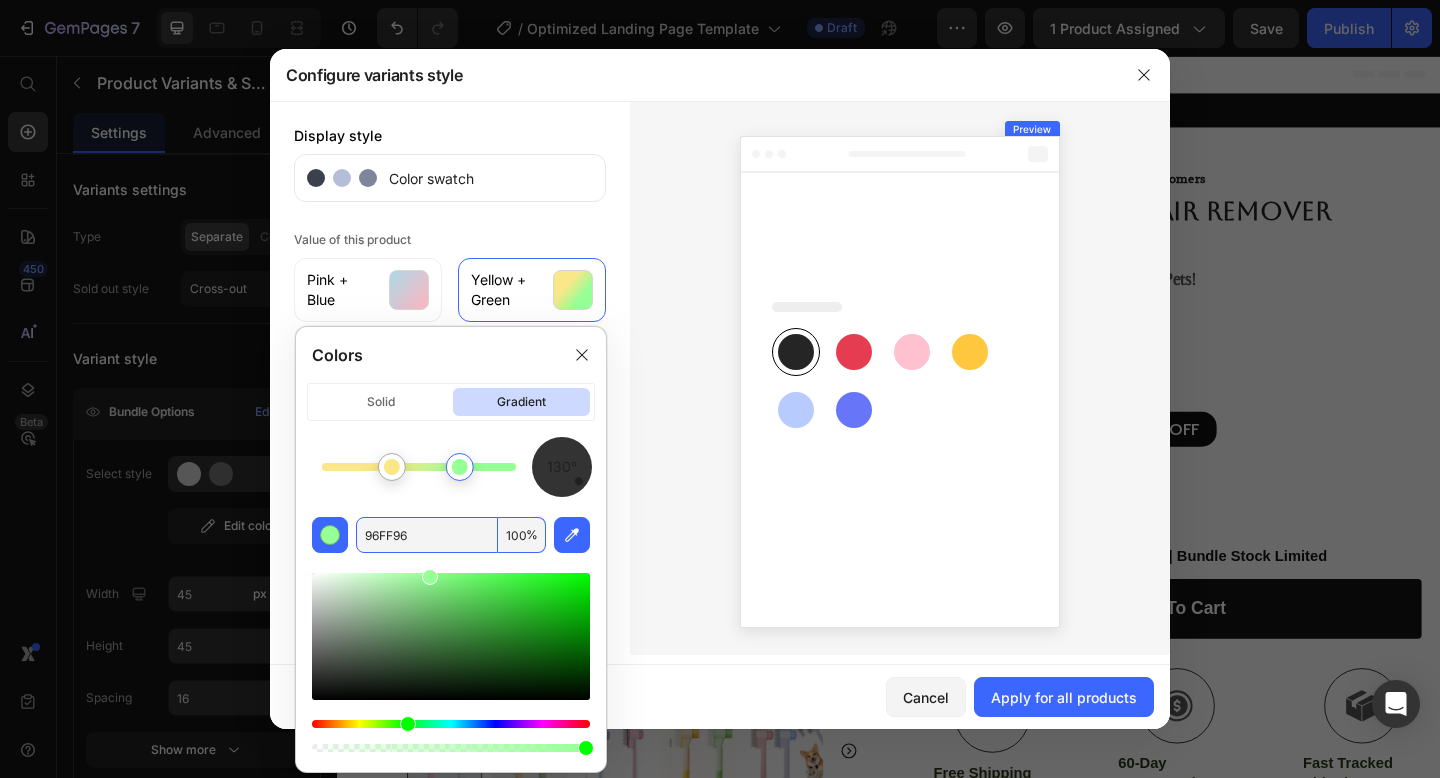 drag, startPoint x: 500, startPoint y: 464, endPoint x: 460, endPoint y: 470, distance: 40.4475 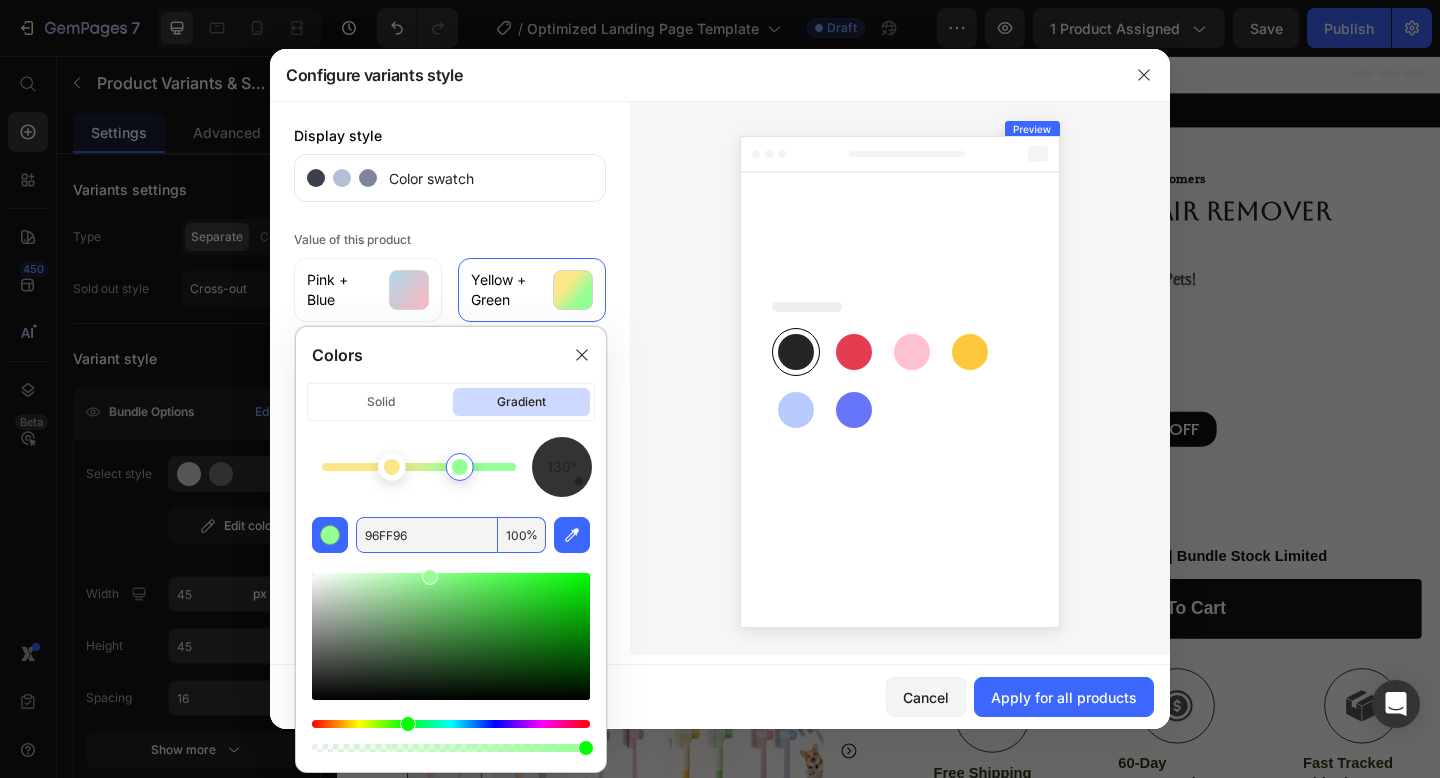 type on "F9E789" 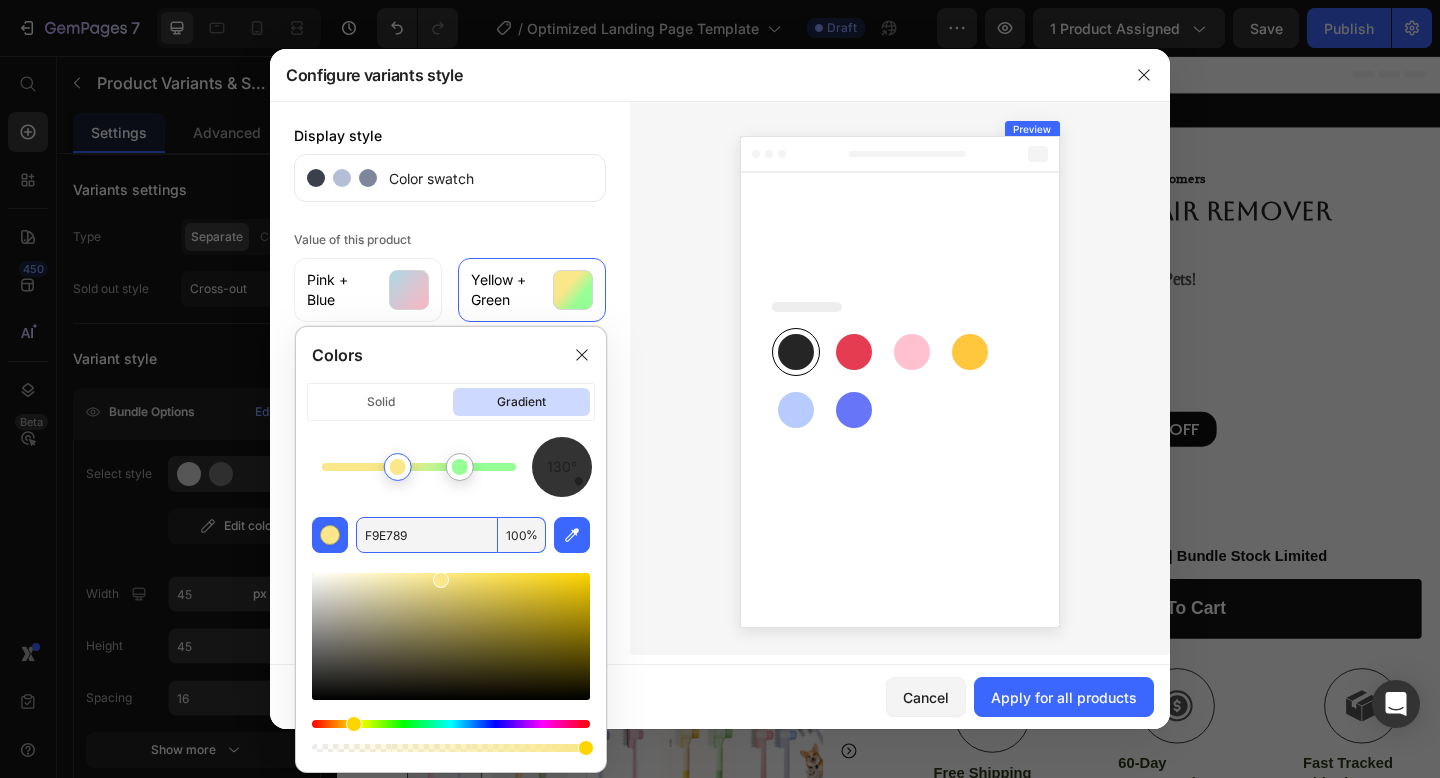 click at bounding box center (398, 467) 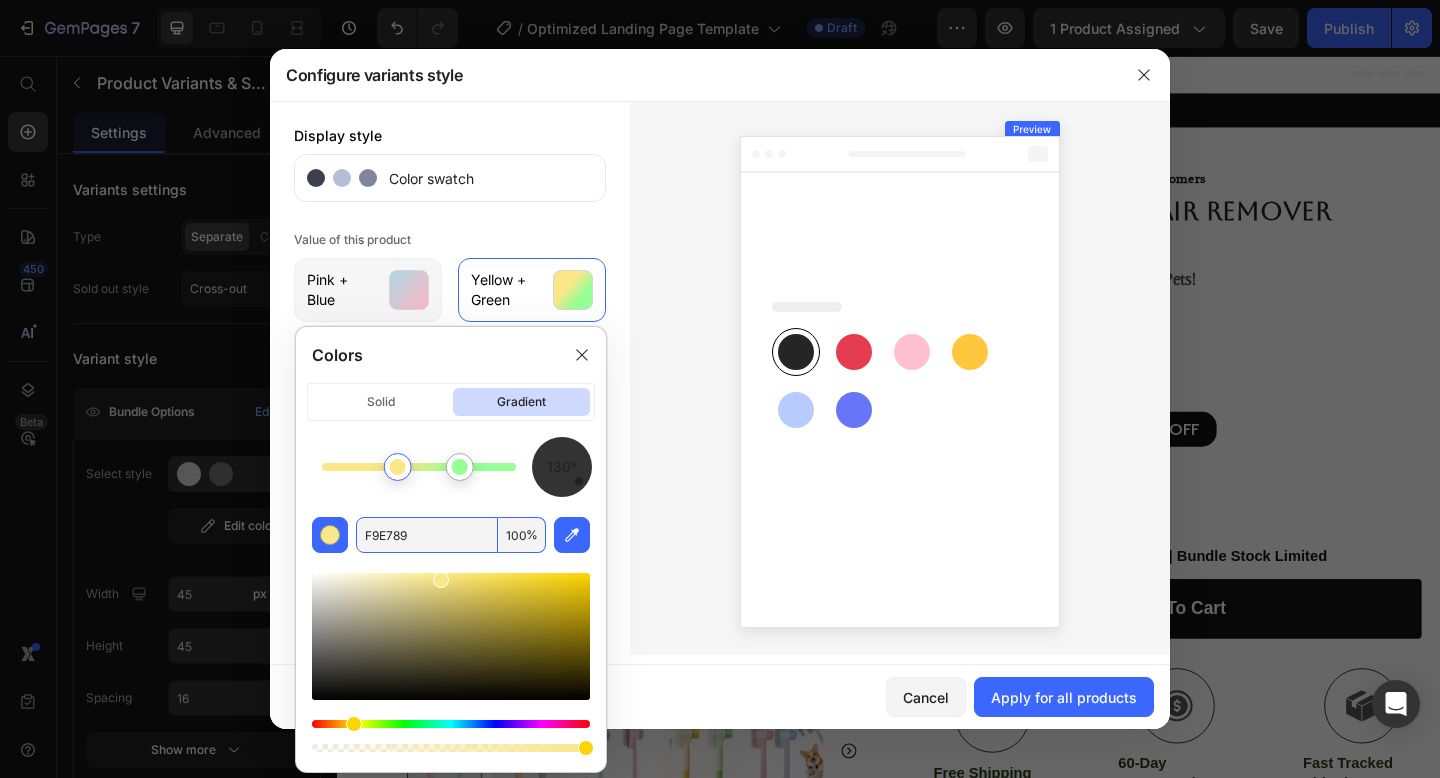 click at bounding box center (409, 290) 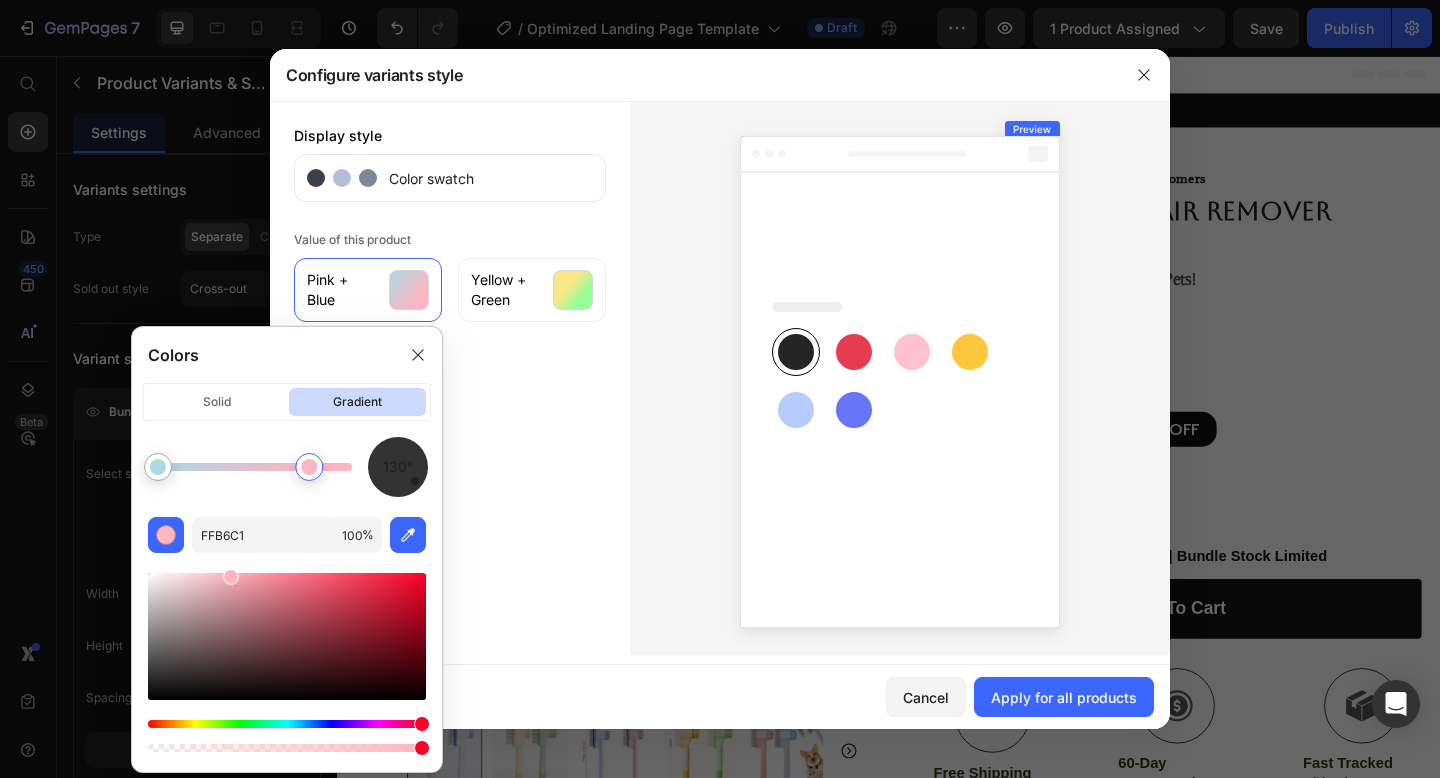 drag, startPoint x: 356, startPoint y: 471, endPoint x: 310, endPoint y: 474, distance: 46.09772 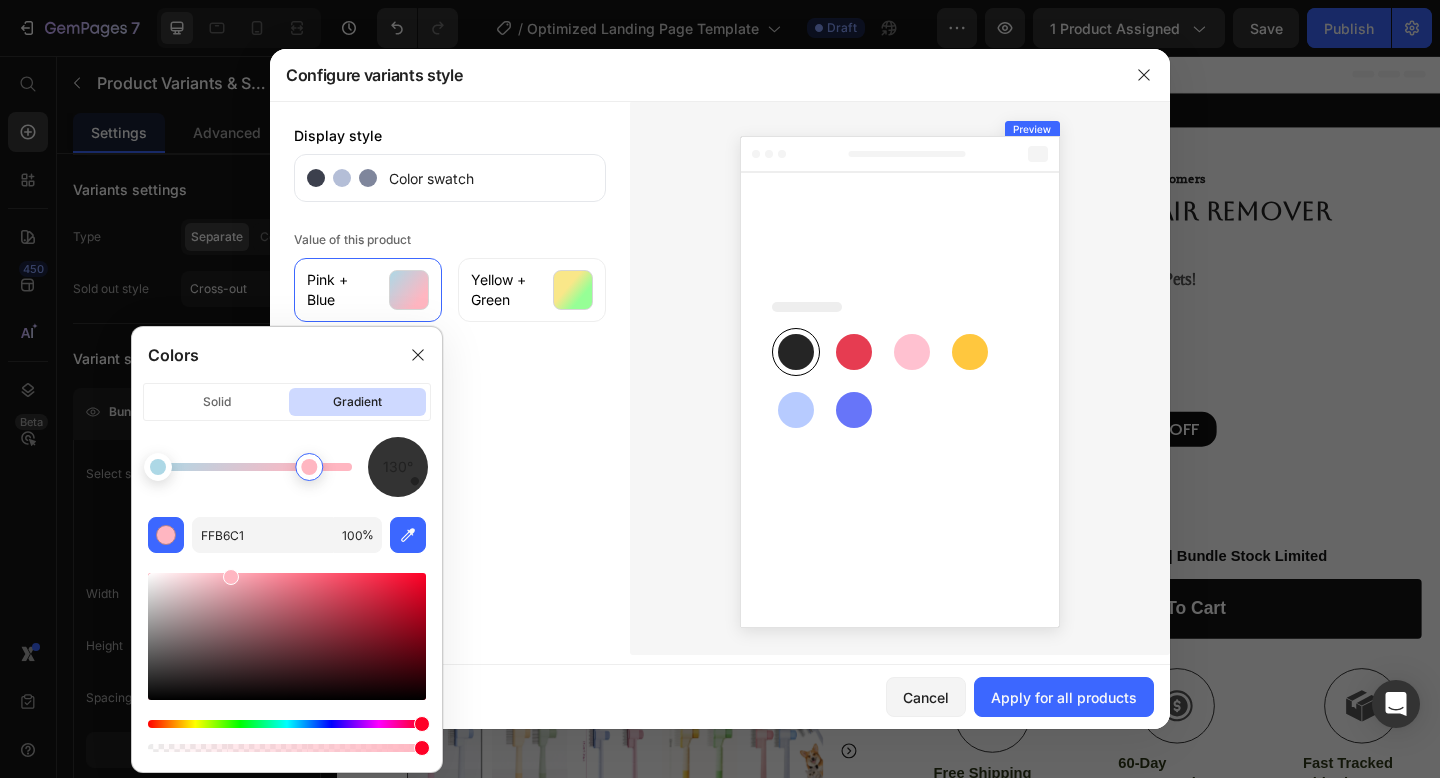type on "ADD8E6" 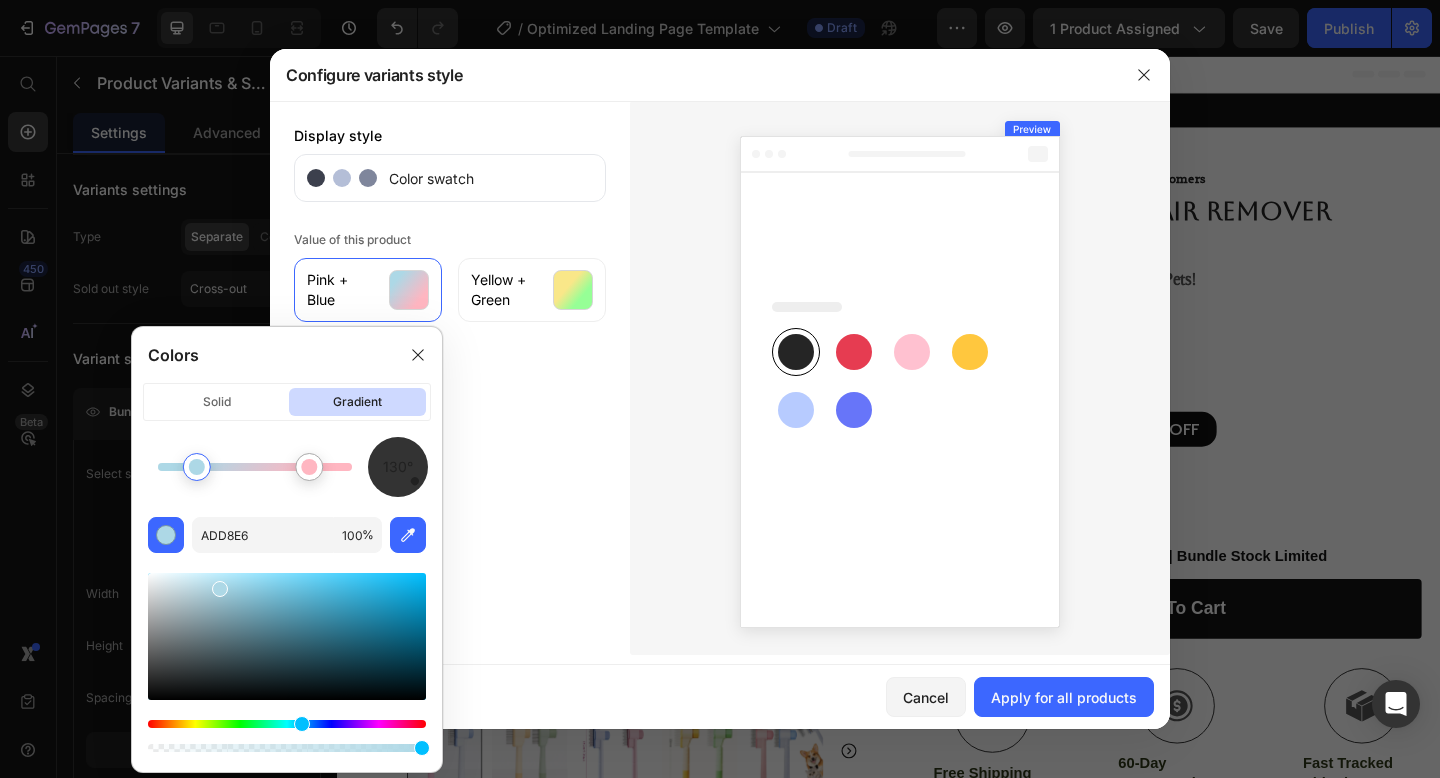 drag, startPoint x: 159, startPoint y: 468, endPoint x: 198, endPoint y: 475, distance: 39.623226 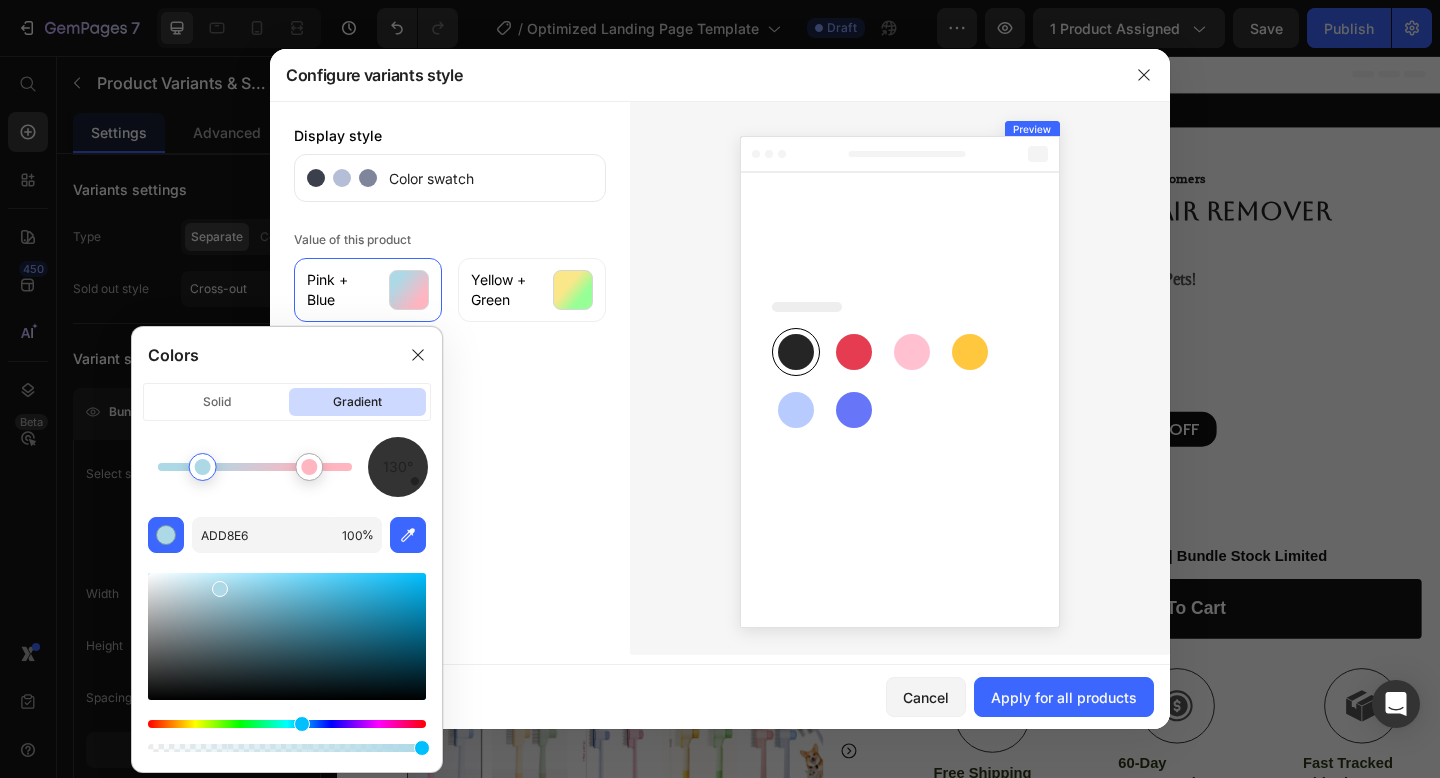 click at bounding box center [203, 467] 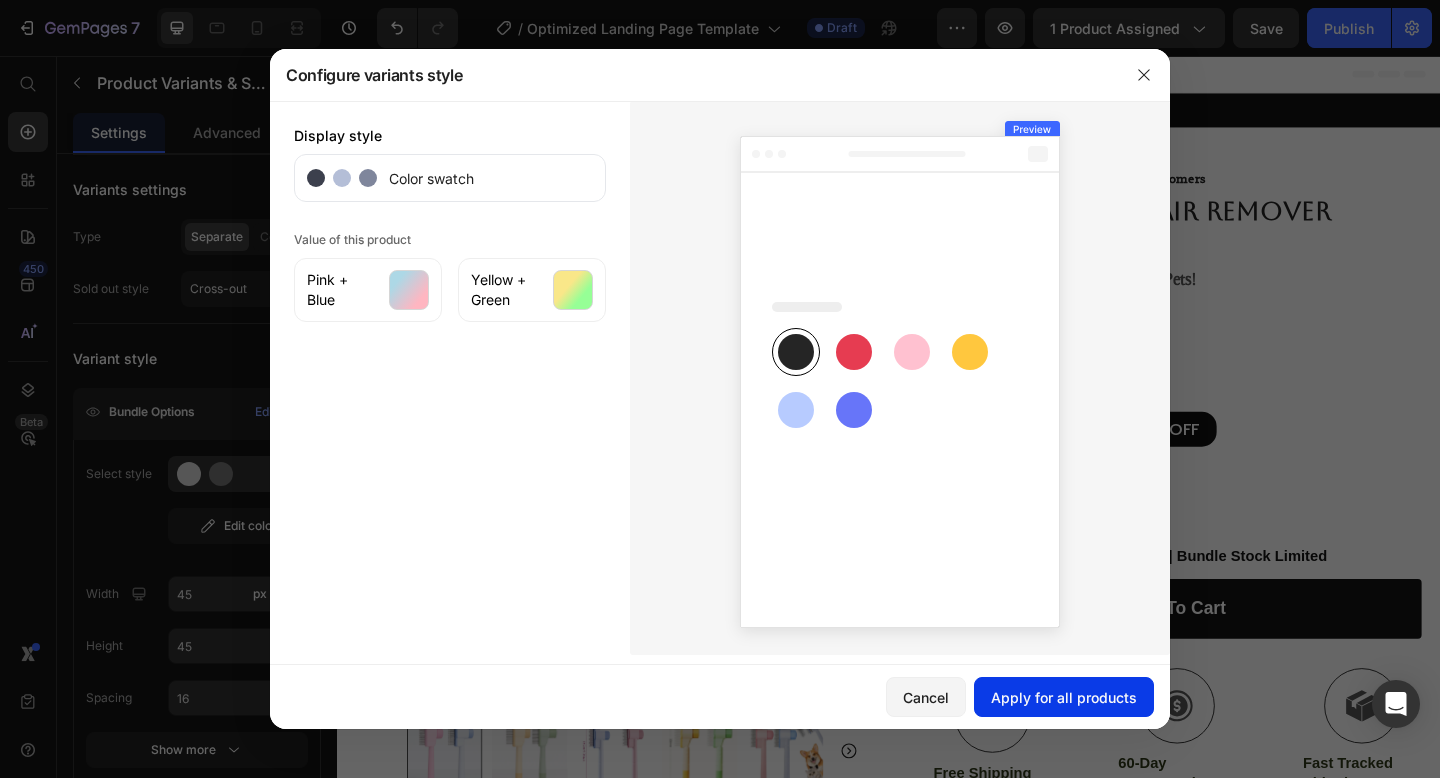 click on "Apply for all products" at bounding box center (1064, 697) 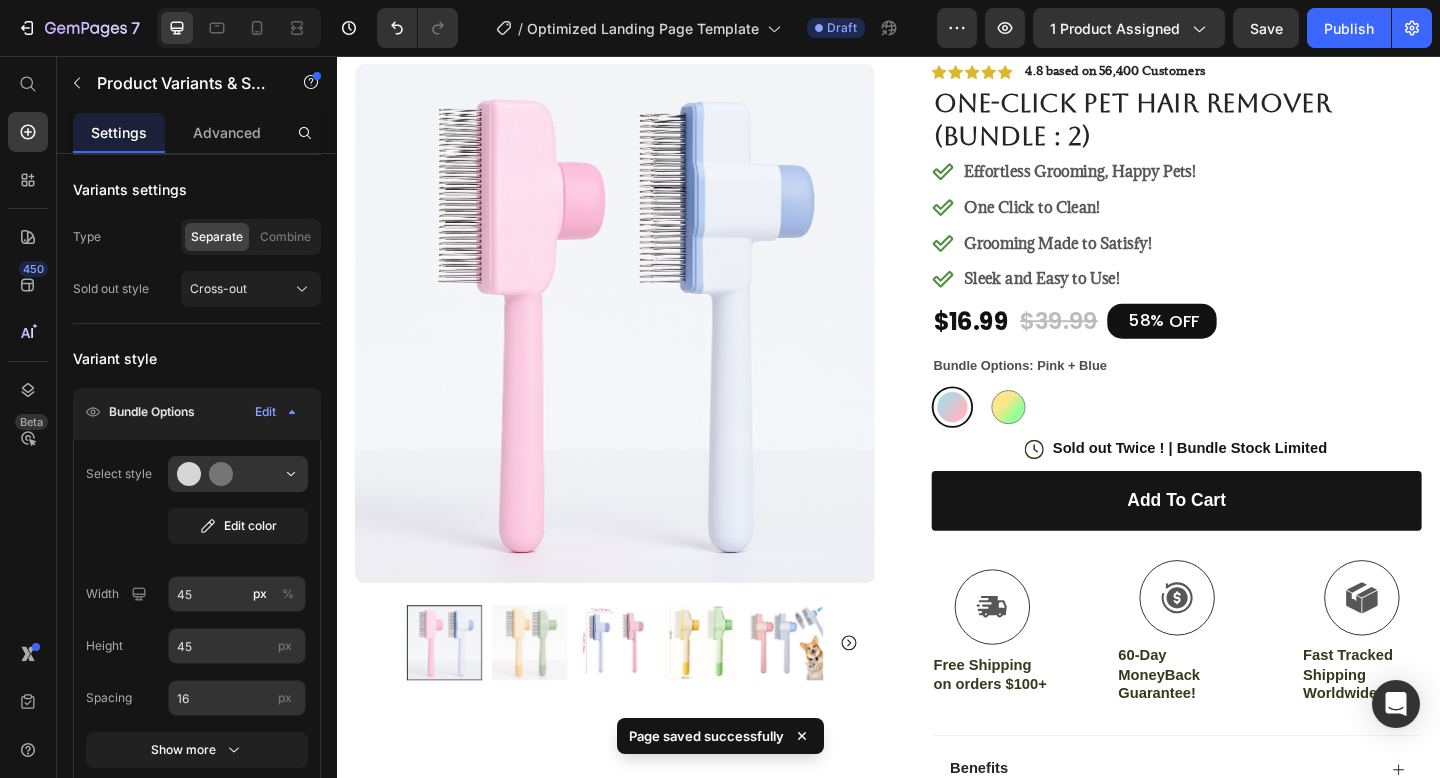 scroll, scrollTop: 121, scrollLeft: 0, axis: vertical 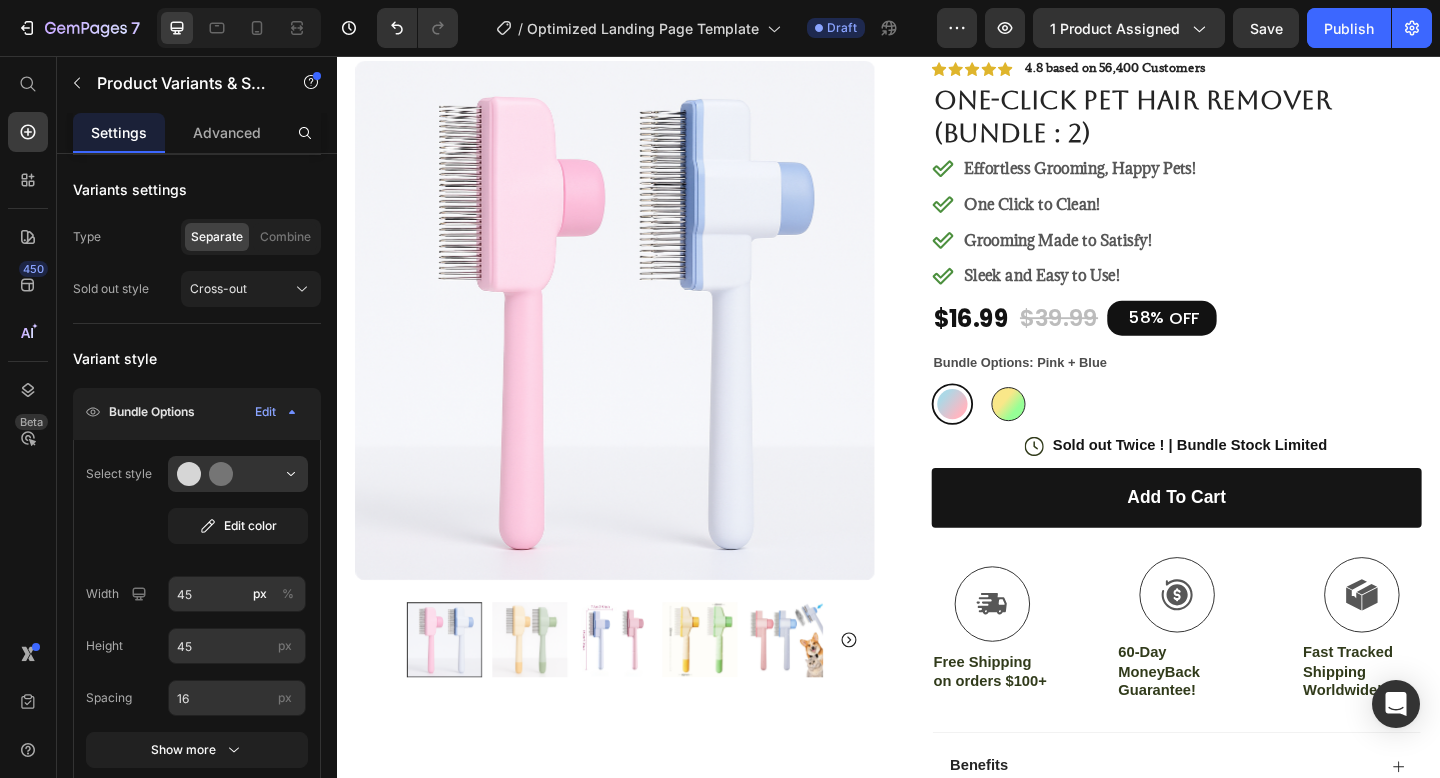 click at bounding box center [1067, 434] 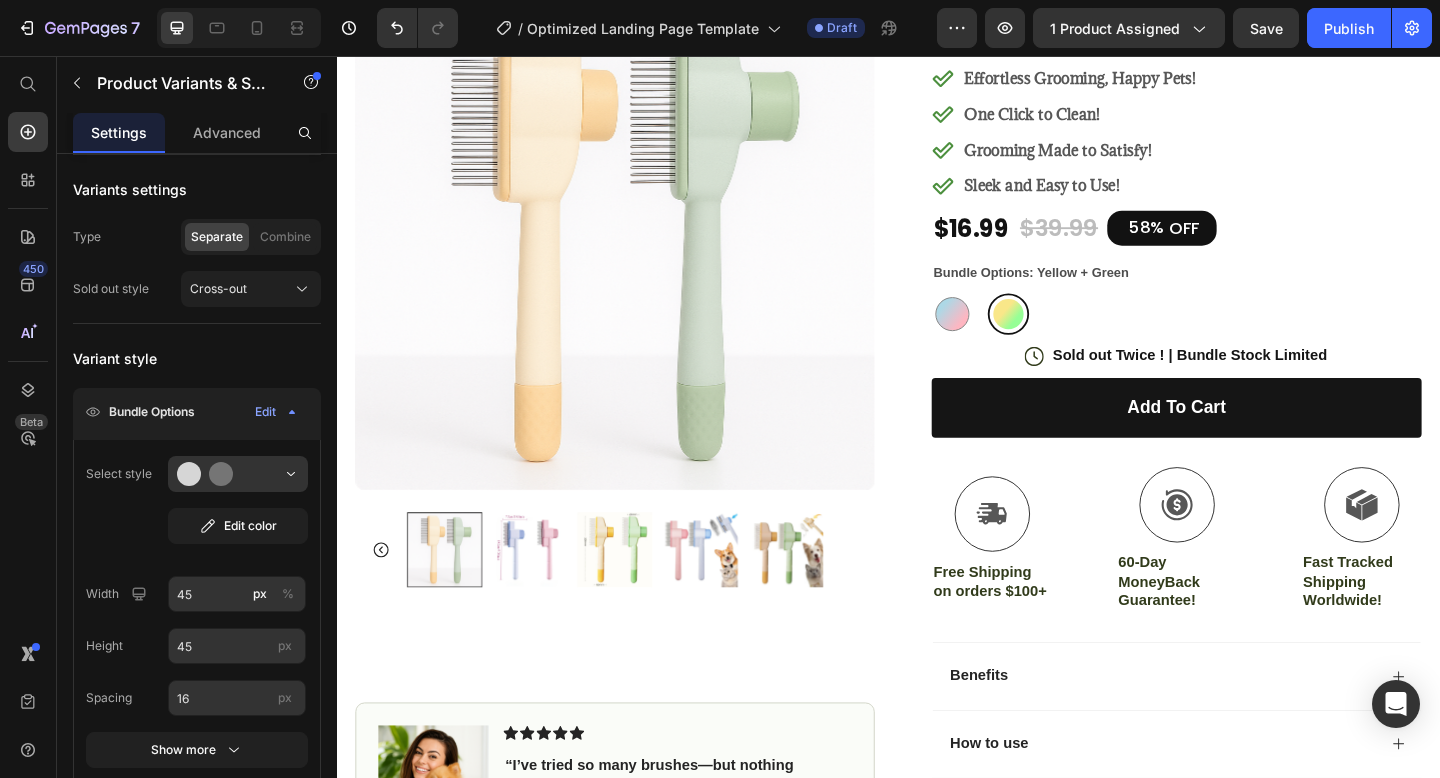 scroll, scrollTop: 0, scrollLeft: 0, axis: both 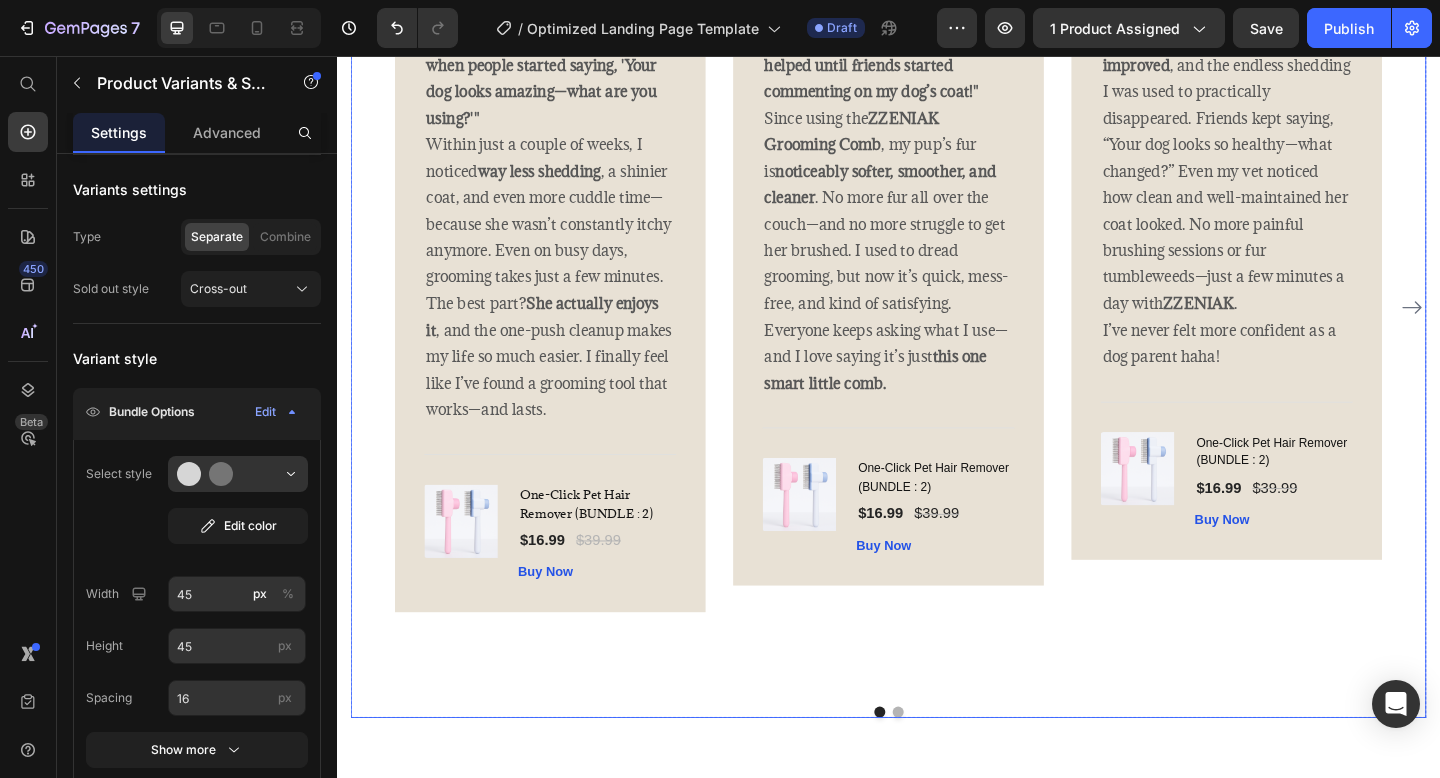 click 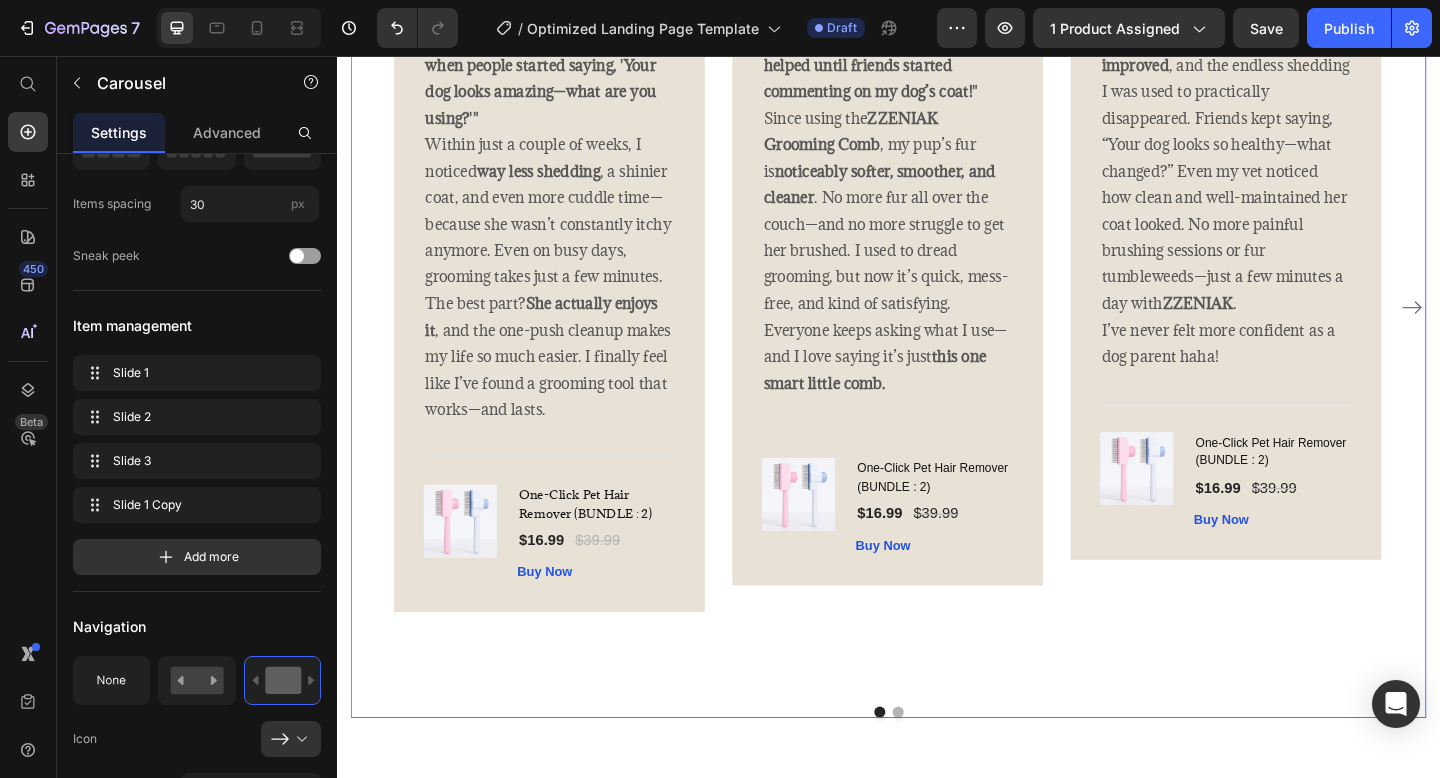 scroll, scrollTop: 0, scrollLeft: 0, axis: both 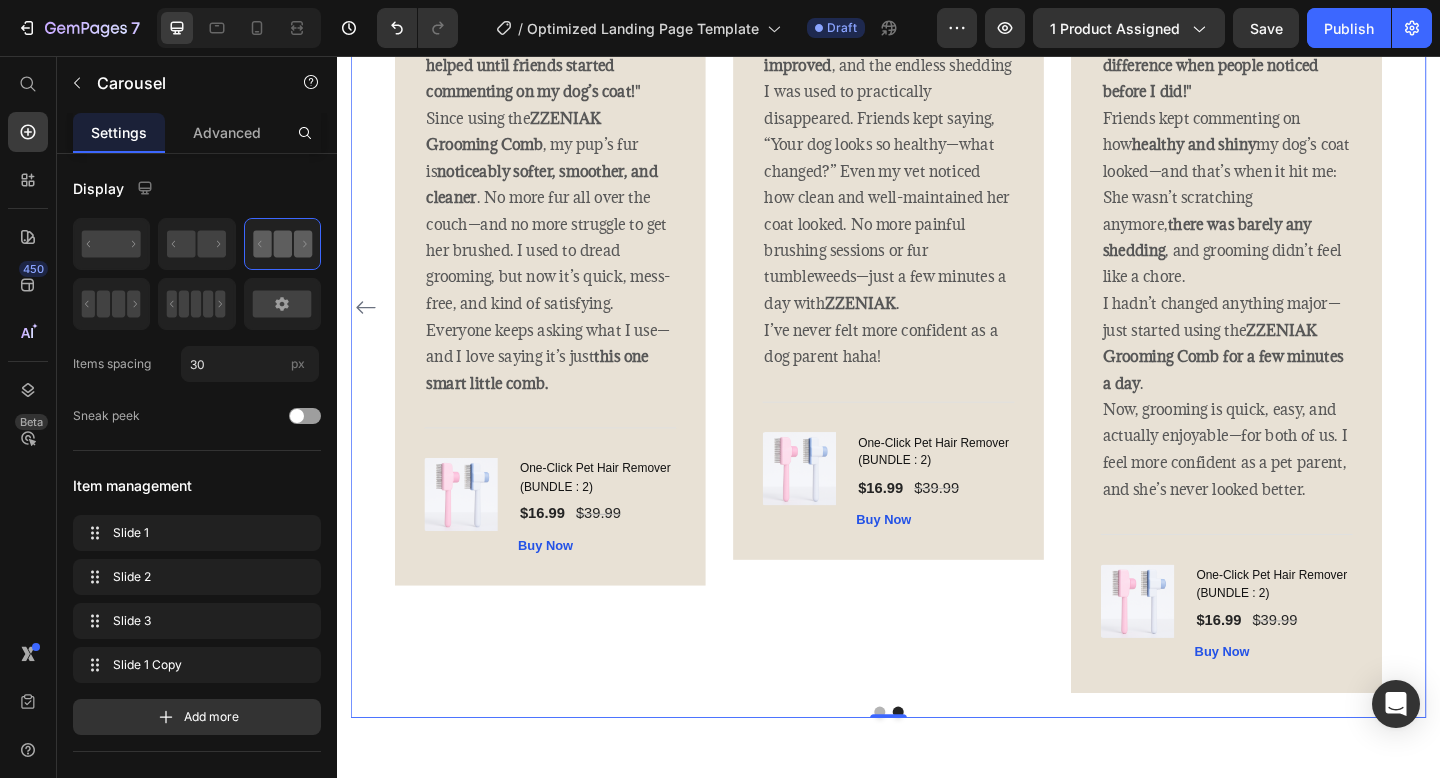 click 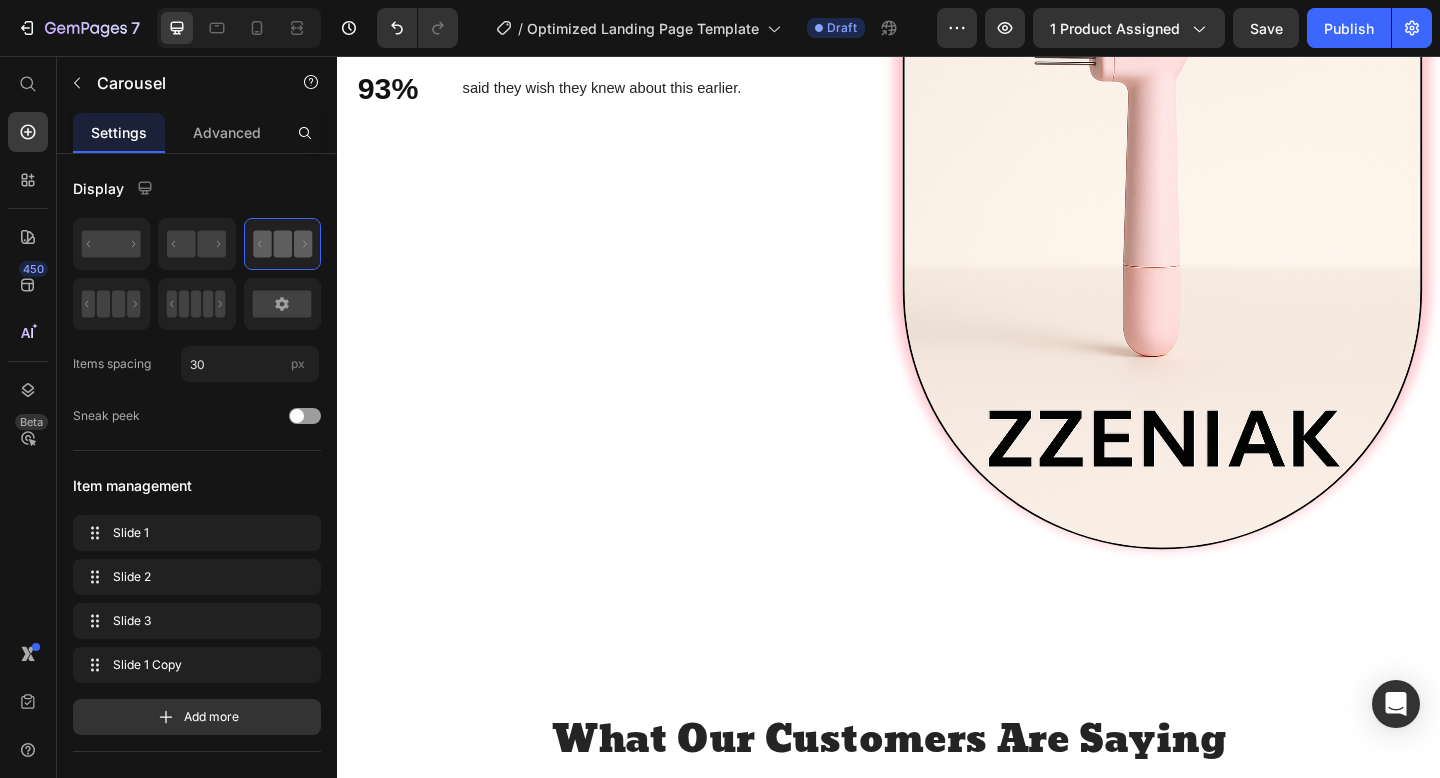 scroll, scrollTop: 3410, scrollLeft: 0, axis: vertical 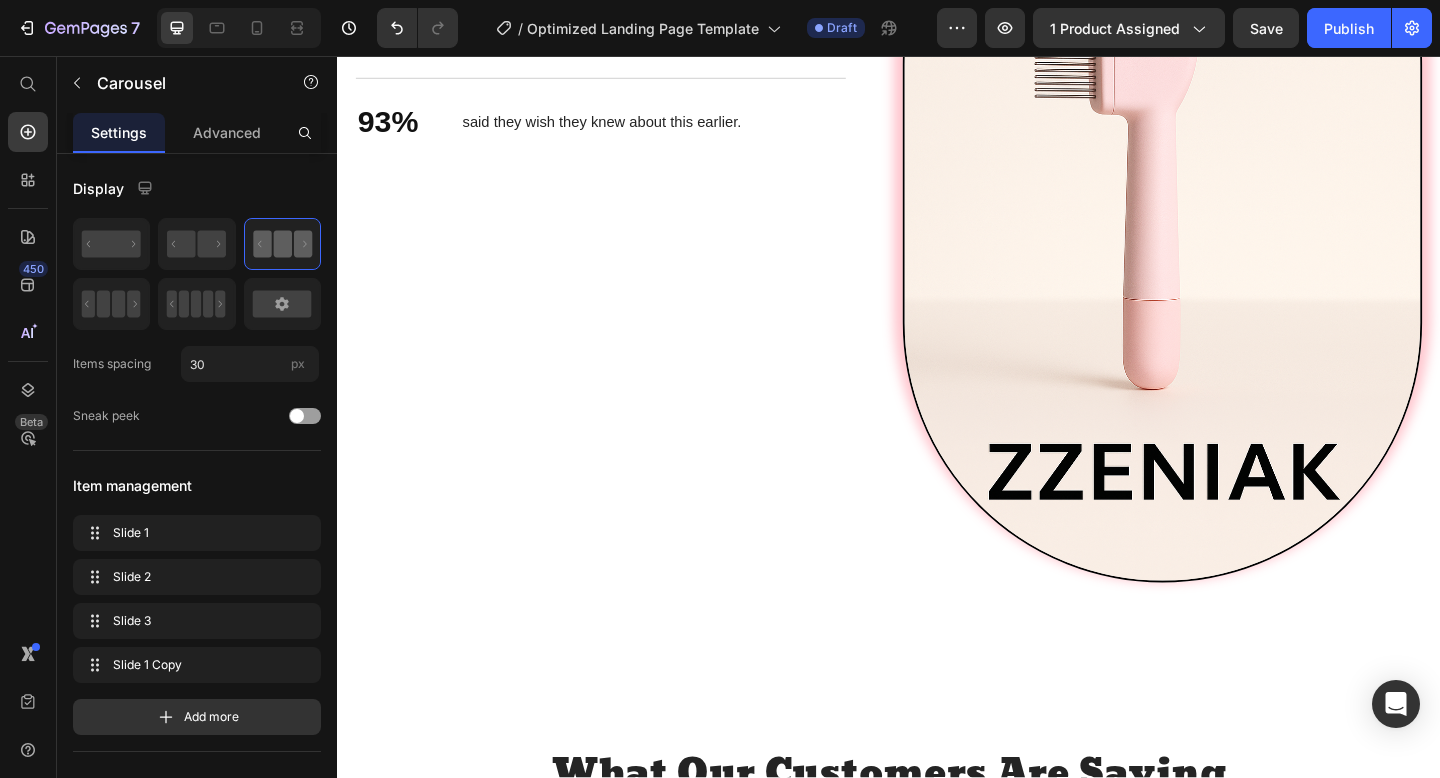 click on "Quick & Easy Heading 97% Text Block loved how easy clean up was. Text Block Row 94% Text Block said it was their furry friends favorite new groomer Text Block Row 93% Text Block said they wish they knew about this earlier. Text Block Row Row" at bounding box center (639, 207) 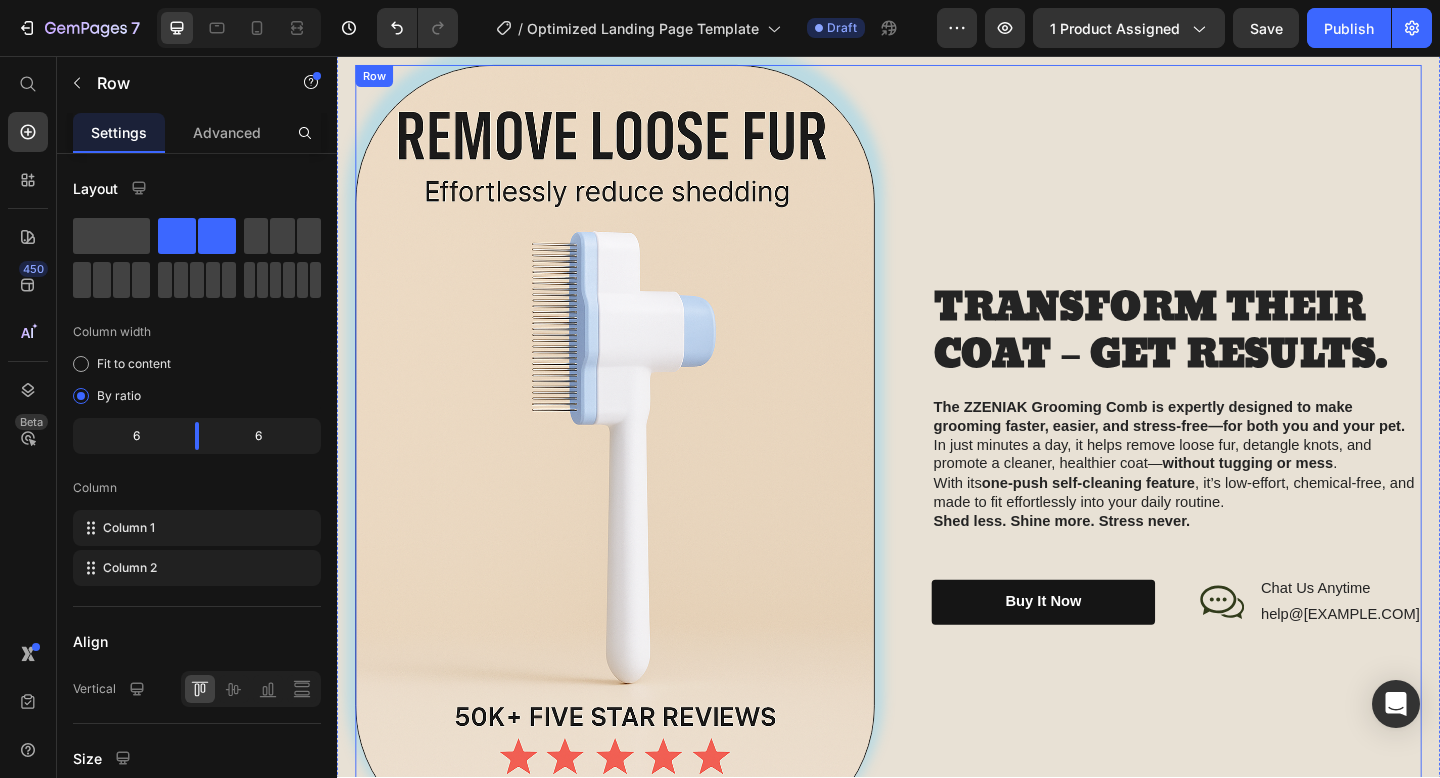 scroll, scrollTop: 1234, scrollLeft: 0, axis: vertical 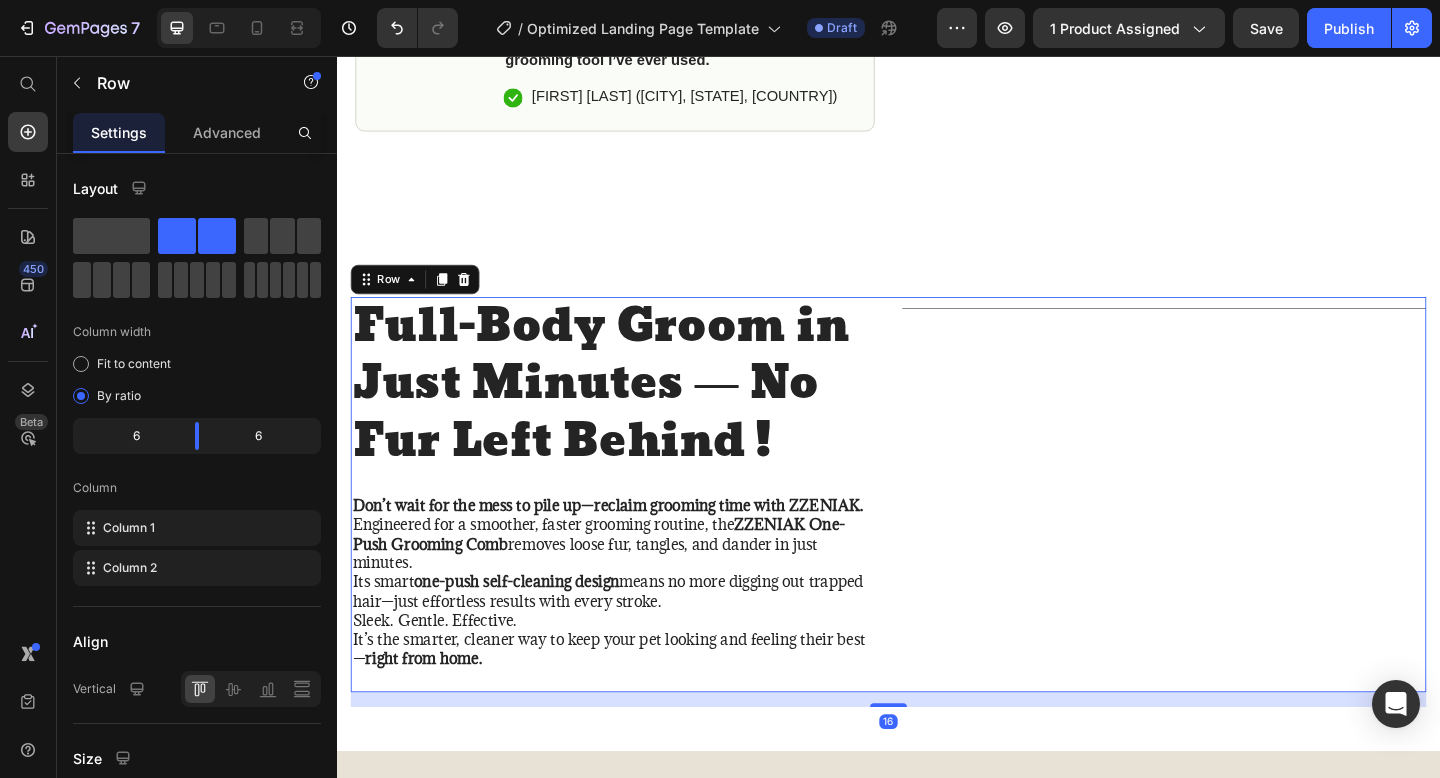 click on "Full-Body Groom in Just Minutes — No Fur Left Behind ! Heading Don’t wait for the mess to pile up—reclaim grooming time with ZZENIAK. Engineered for a smoother, faster grooming routine, the  ZZENIAK One-Push Grooming Comb  removes loose fur, tangles, and dander in just minutes. Its smart  one-push self-cleaning design  means no more digging out trapped hair—just effortless results with every stroke. Sleek. Gentle. Effective. It’s the smarter, cleaner way to keep your pet looking and feeling their best— right from home. Text Block                Title Line Row   16" at bounding box center (937, 534) 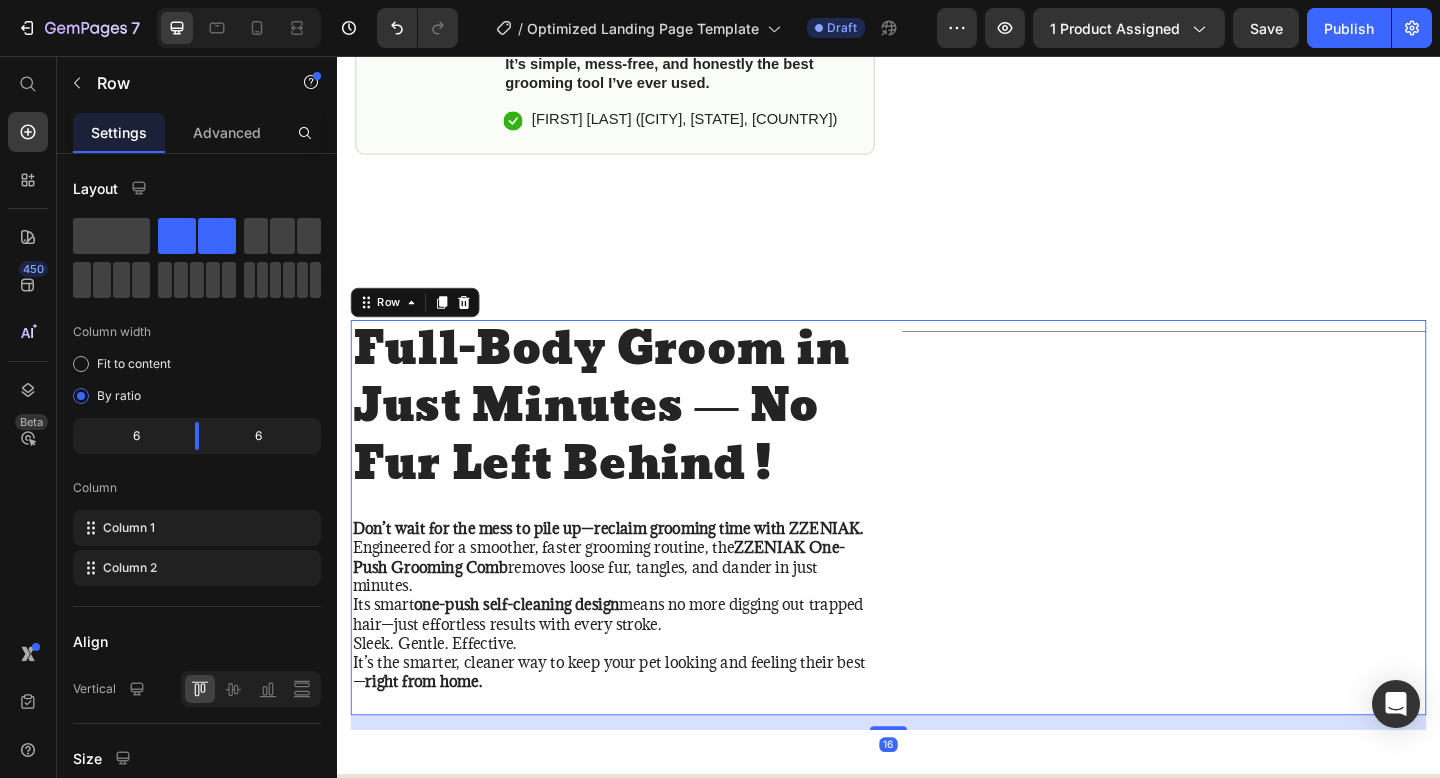 click on "Title Line" at bounding box center [1237, 558] 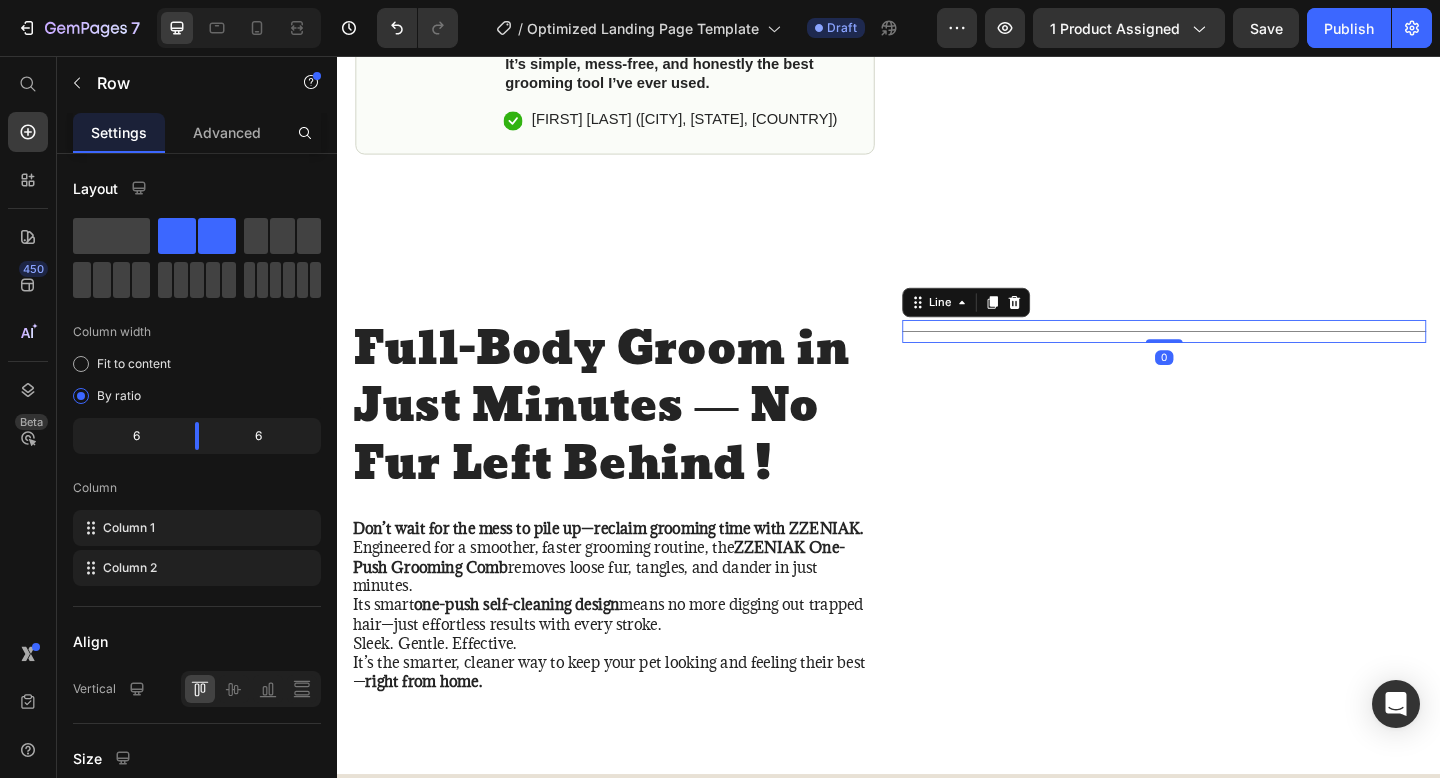 click on "Title Line   0" at bounding box center [1237, 355] 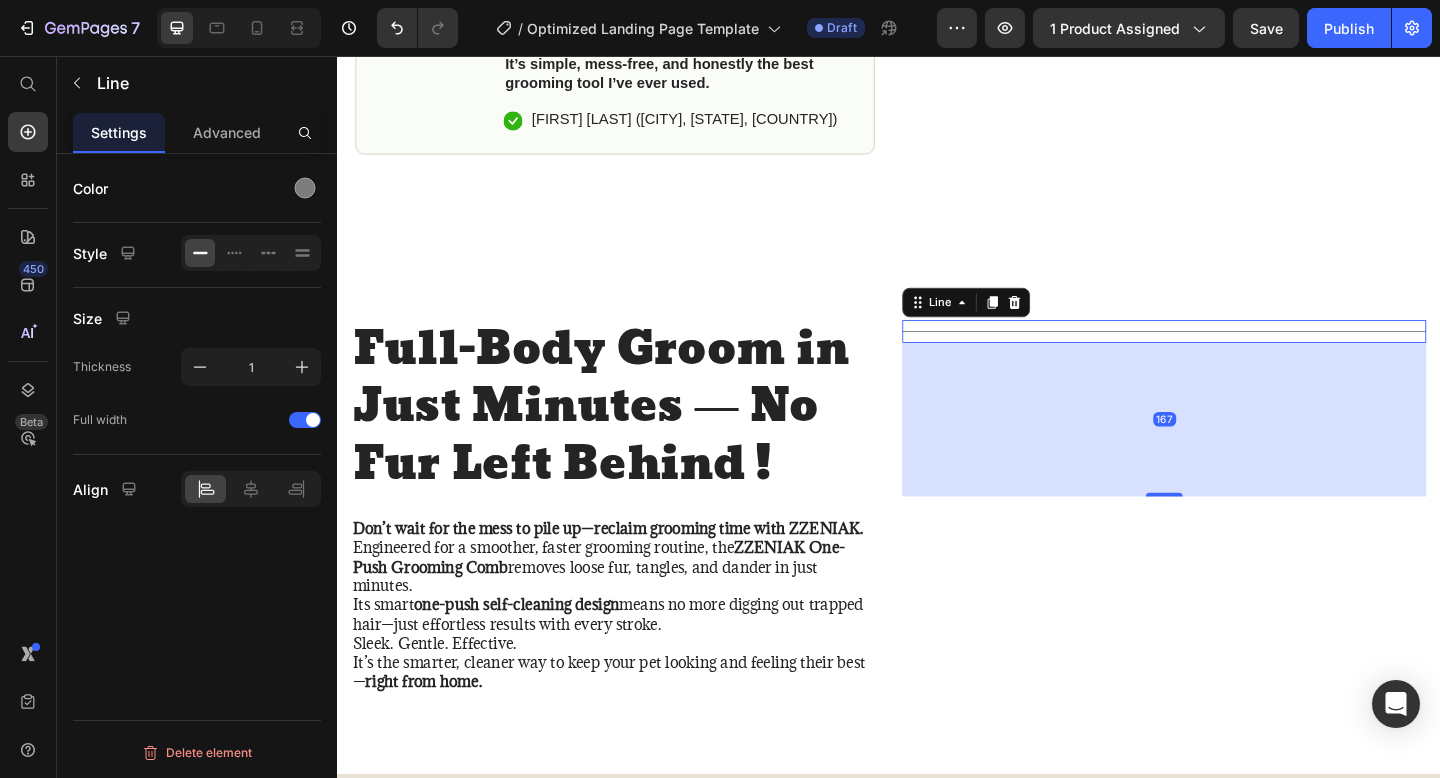 drag, startPoint x: 1230, startPoint y: 365, endPoint x: 1258, endPoint y: 532, distance: 169.33104 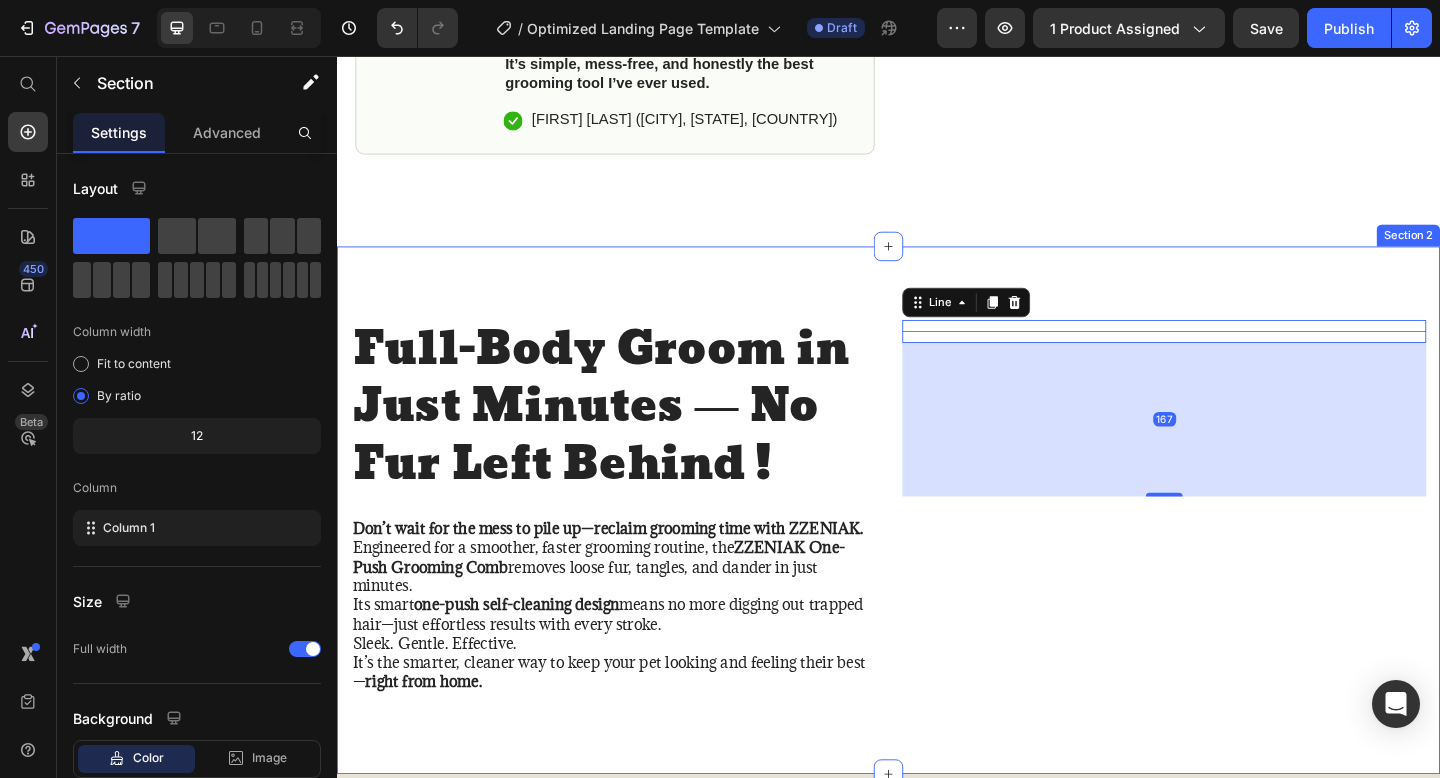 click on "Full-Body Groom in Just Minutes — No Fur Left Behind ! Heading Don’t wait for the mess to pile up—reclaim grooming time with ZZENIAK. Engineered for a smoother, faster grooming routine, the  ZZENIAK One-Push Grooming Comb  removes loose fur, tangles, and dander in just minutes. Its smart  one-push self-cleaning design  means no more digging out trapped hair—just effortless results with every stroke. Sleek. Gentle. Effective. It’s the smarter, cleaner way to keep your pet looking and feeling their best— right from home. Text Block                Title Line   167 Row Section 2" at bounding box center (937, 550) 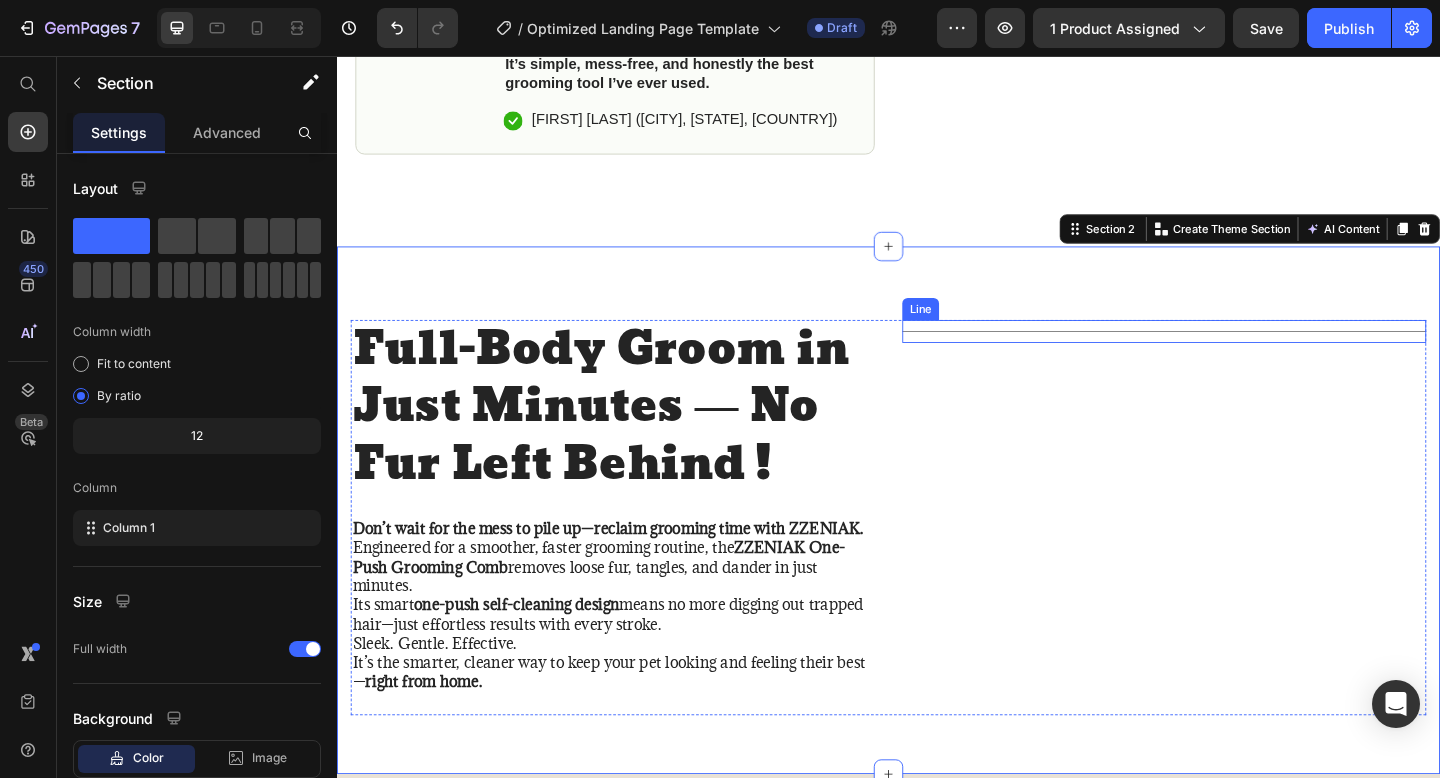 click on "Title Line" at bounding box center (1237, 558) 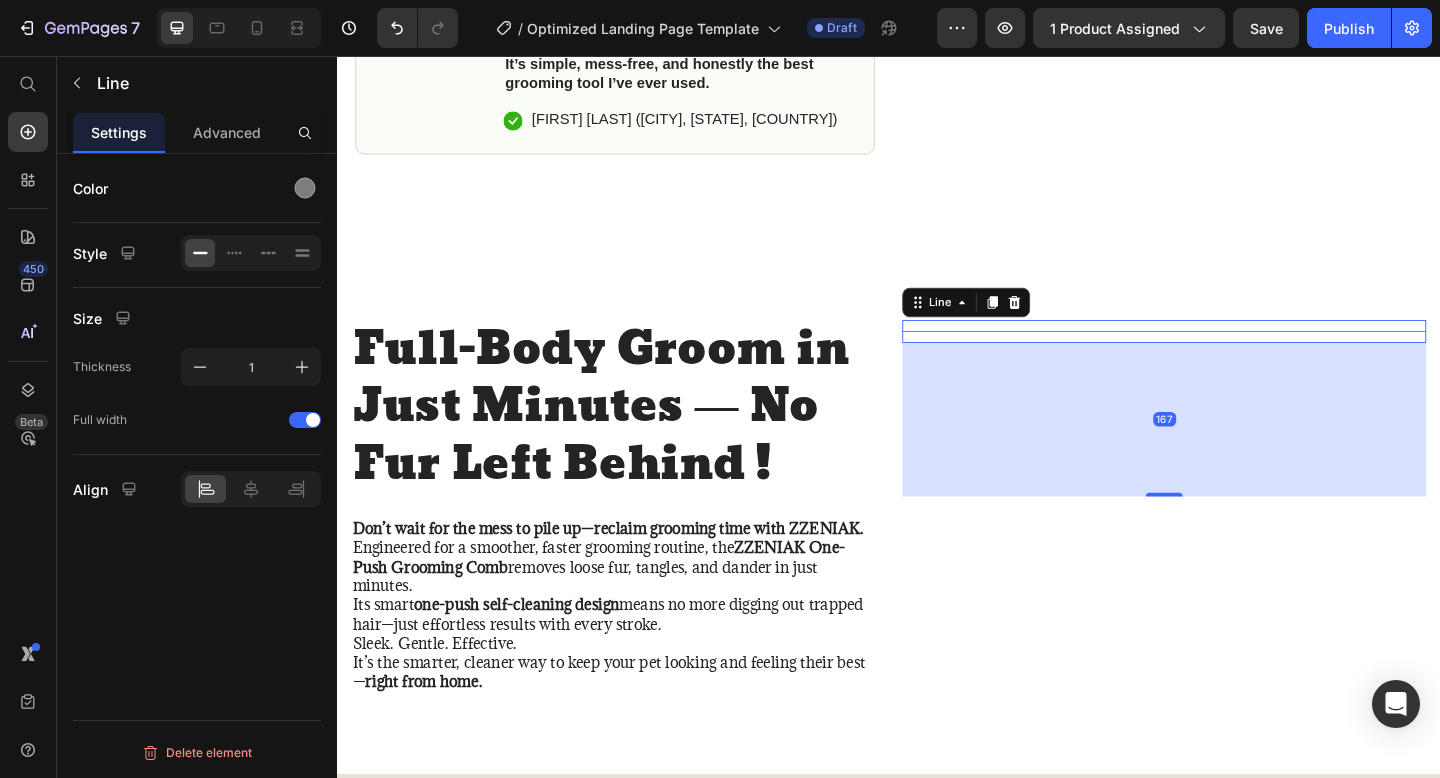 click on "Title Line   167" at bounding box center [1237, 355] 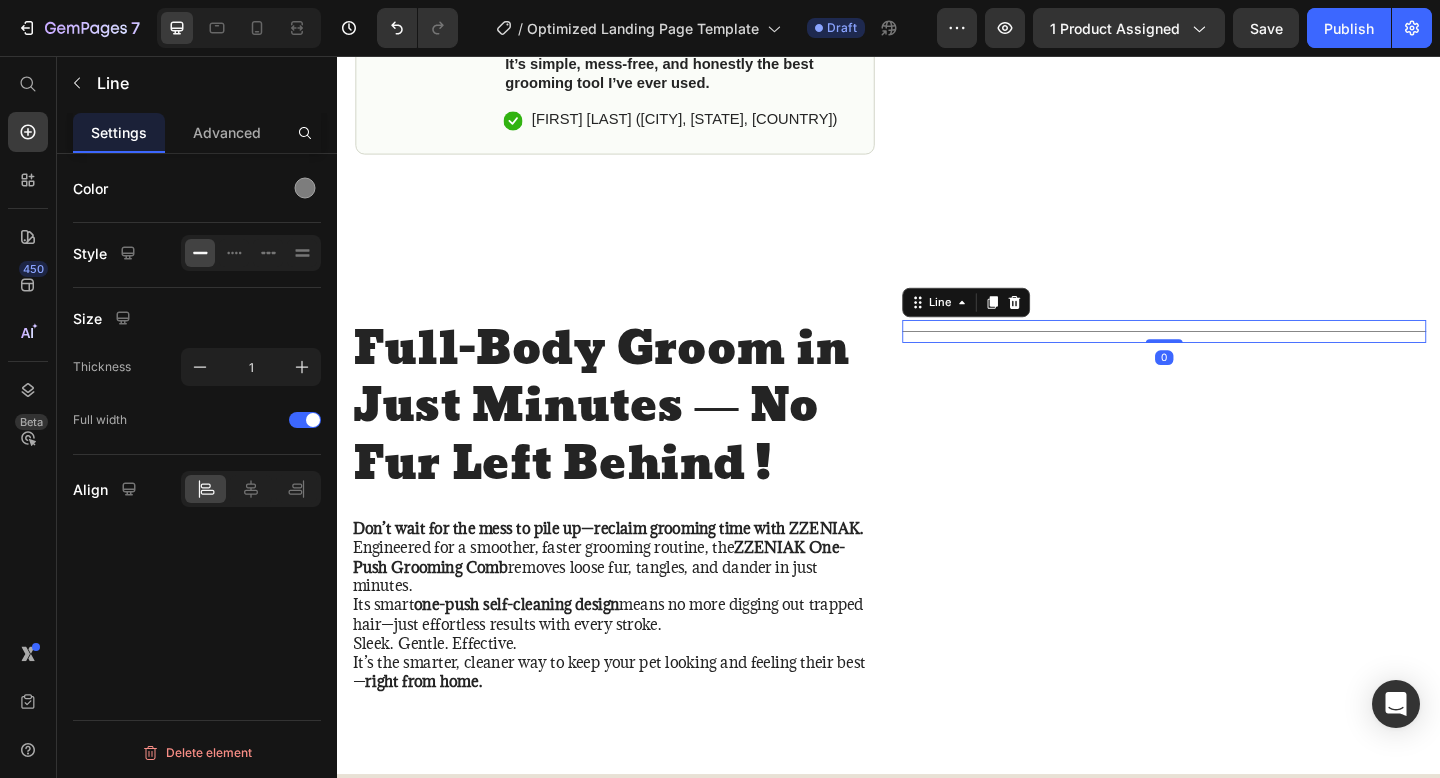 drag, startPoint x: 1245, startPoint y: 531, endPoint x: 1238, endPoint y: 353, distance: 178.13759 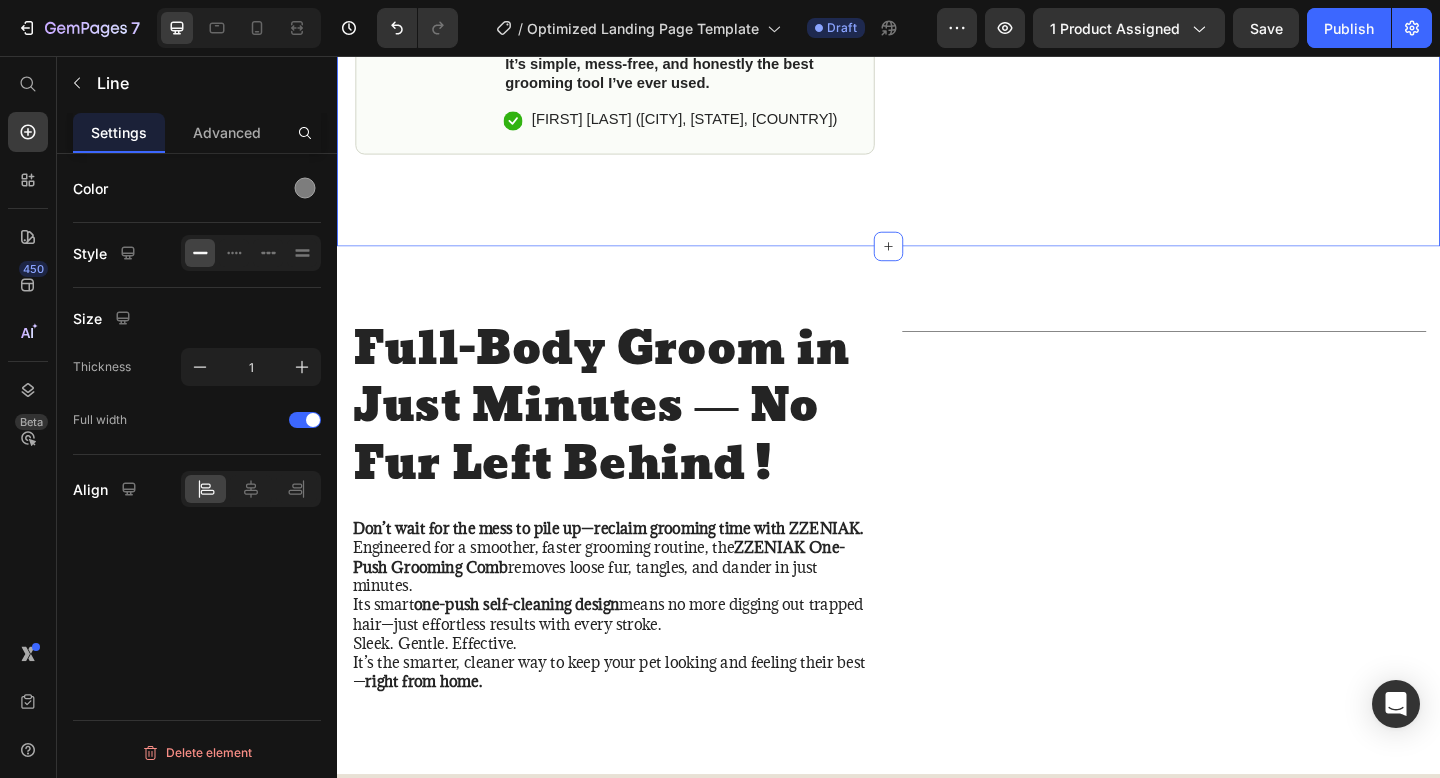 click on "Icon Free Shipping on orders $100+ Text Block Row
Icon 56,000+ Happy Customers Text Block Row Carousel Row
Product Images #1 Home fitness Product of 2024 Text Block Image Icon Icon Icon Icon Icon Icon List “I’ve tried so many brushes—but nothing compares with ZZENIAK.” I’ve gone through countless grooming tools that either pulled too much or didn’t get the job done—until I found the  ZZENIAK One-Push Comb . Within seconds, I noticed how easy it was to use, and how much hair it gently removed without any fuss. The  one-push cleanup  is a game-changer—no more digging out clumps of fur. My dog actually enjoys grooming time now, and her coat has never looked better. It’s simple, mess-free, and honestly the best grooming tool I’ve ever used. Text Block
Icon Hannah N. (Houston, Texas, USA) Text Block Row Row Row Icon Icon Icon Icon Icon Icon List 4.8 based on 56,400 Customers Text Block Row One-Click Pet Hair Remover (BUNDLE : 2) Product Title 58%" at bounding box center (937, -425) 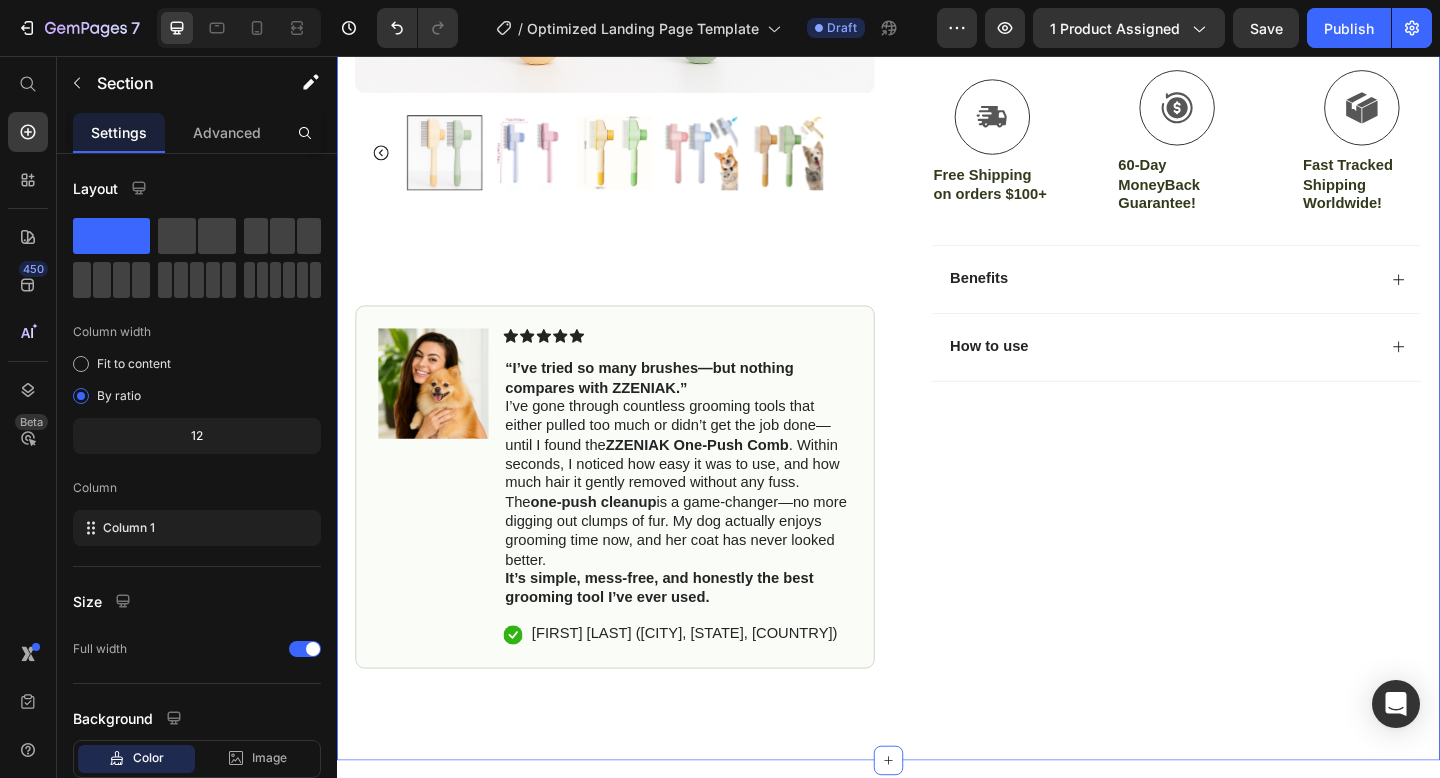 scroll, scrollTop: 540, scrollLeft: 0, axis: vertical 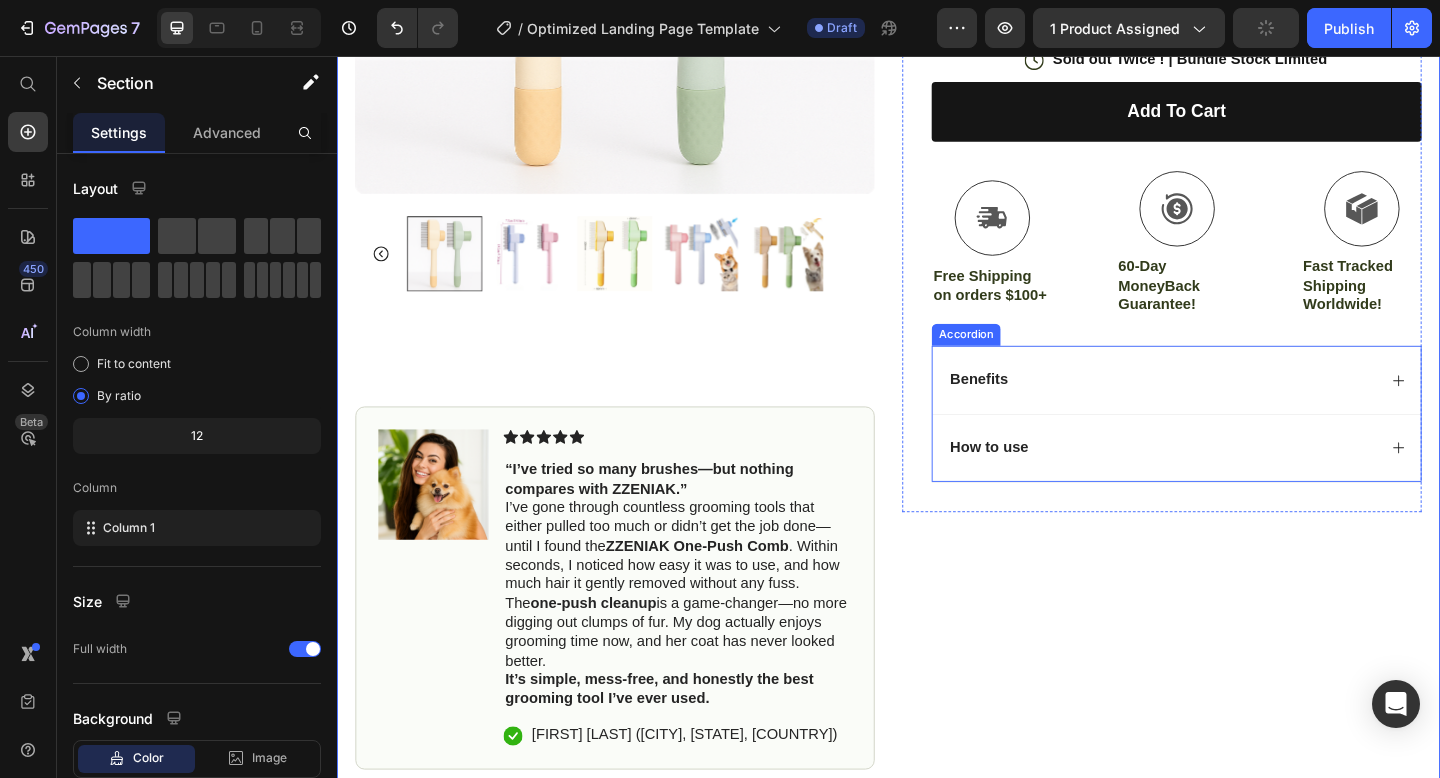 click on "Benefits" at bounding box center [1250, 409] 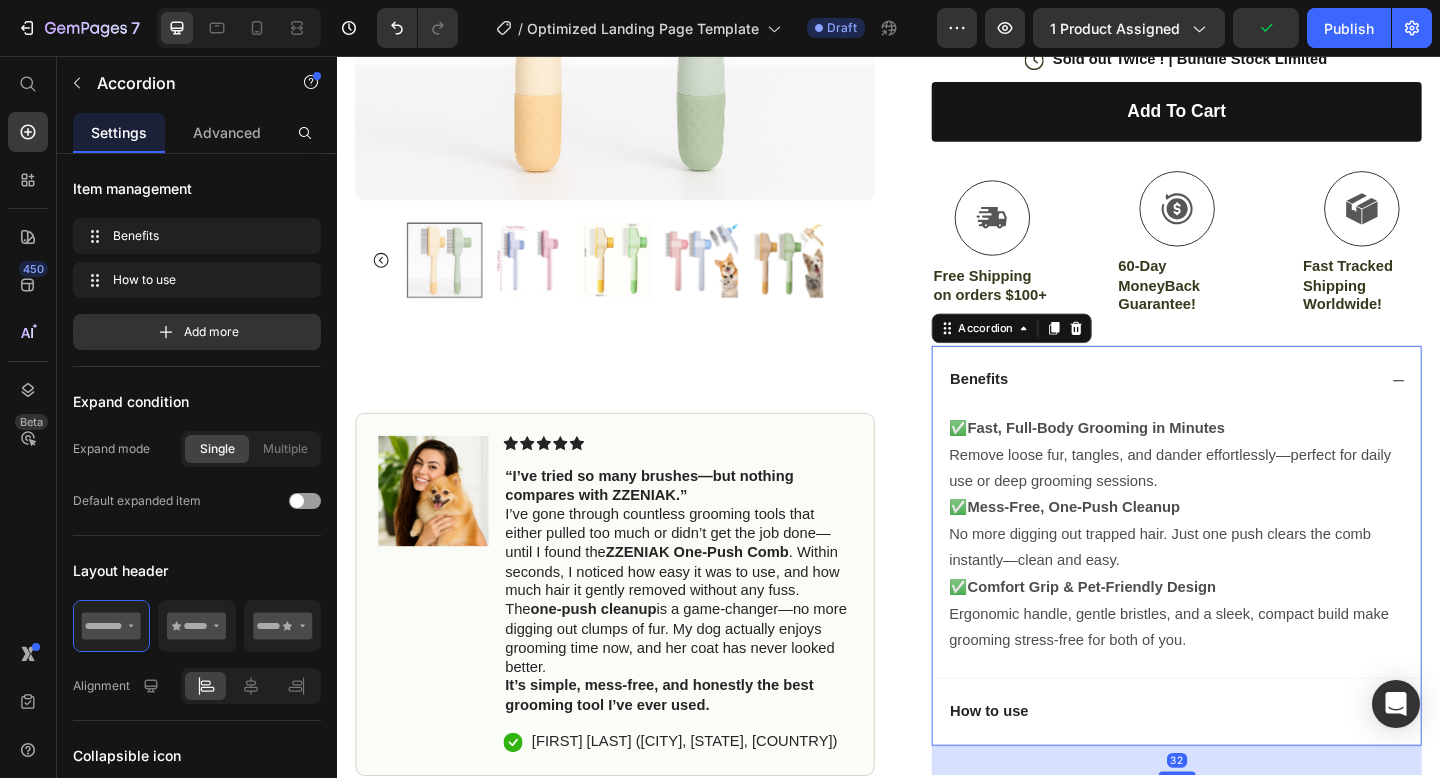 click on "Benefits" at bounding box center [1250, 409] 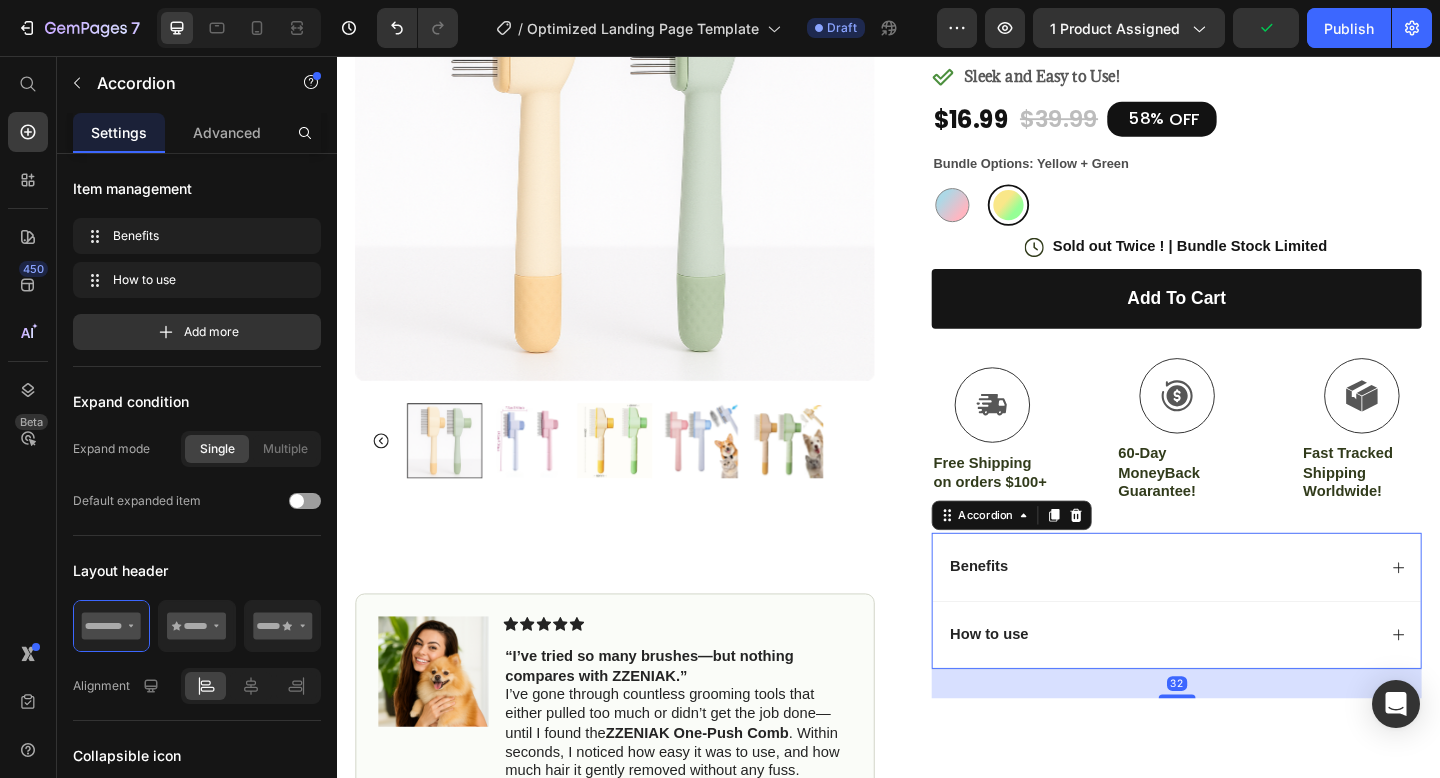 scroll, scrollTop: 0, scrollLeft: 0, axis: both 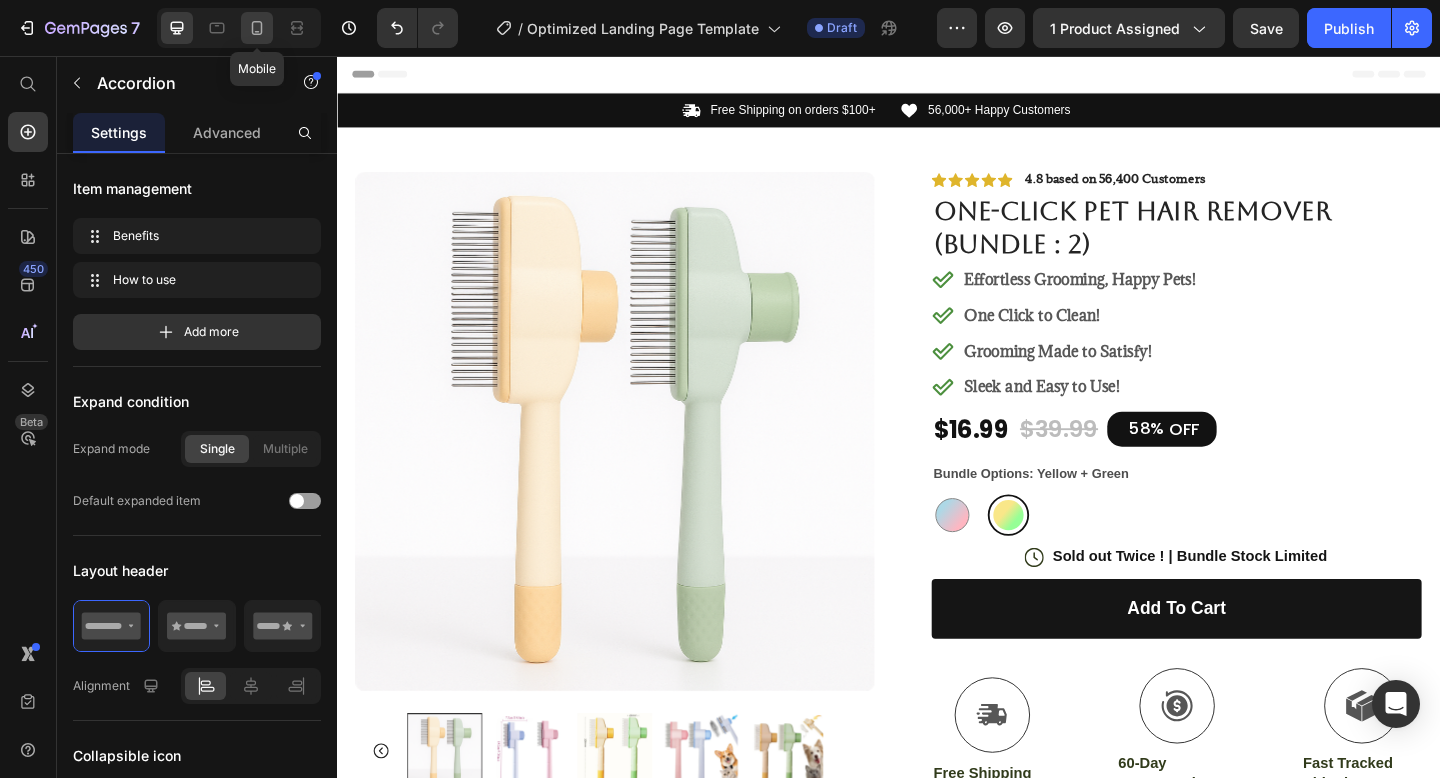 click 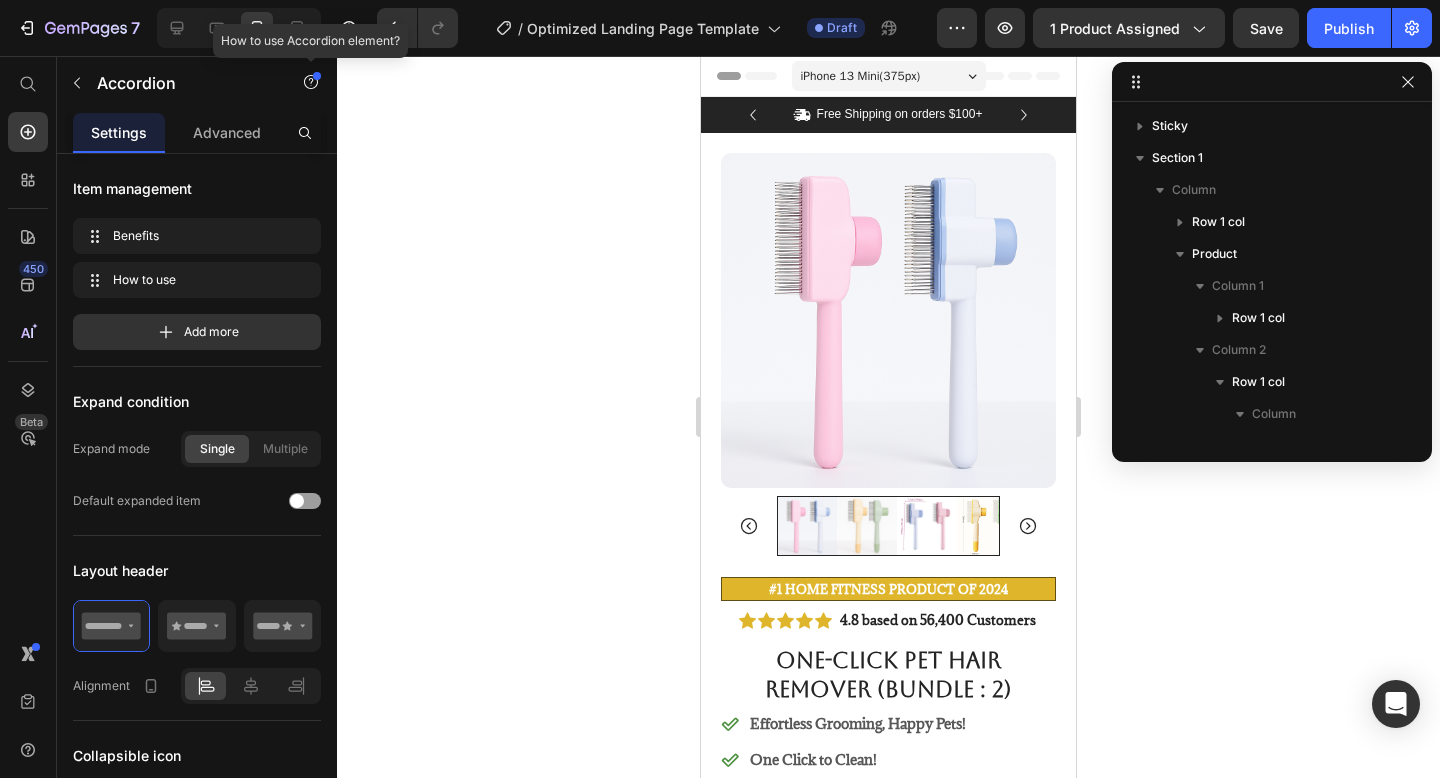 scroll, scrollTop: 474, scrollLeft: 0, axis: vertical 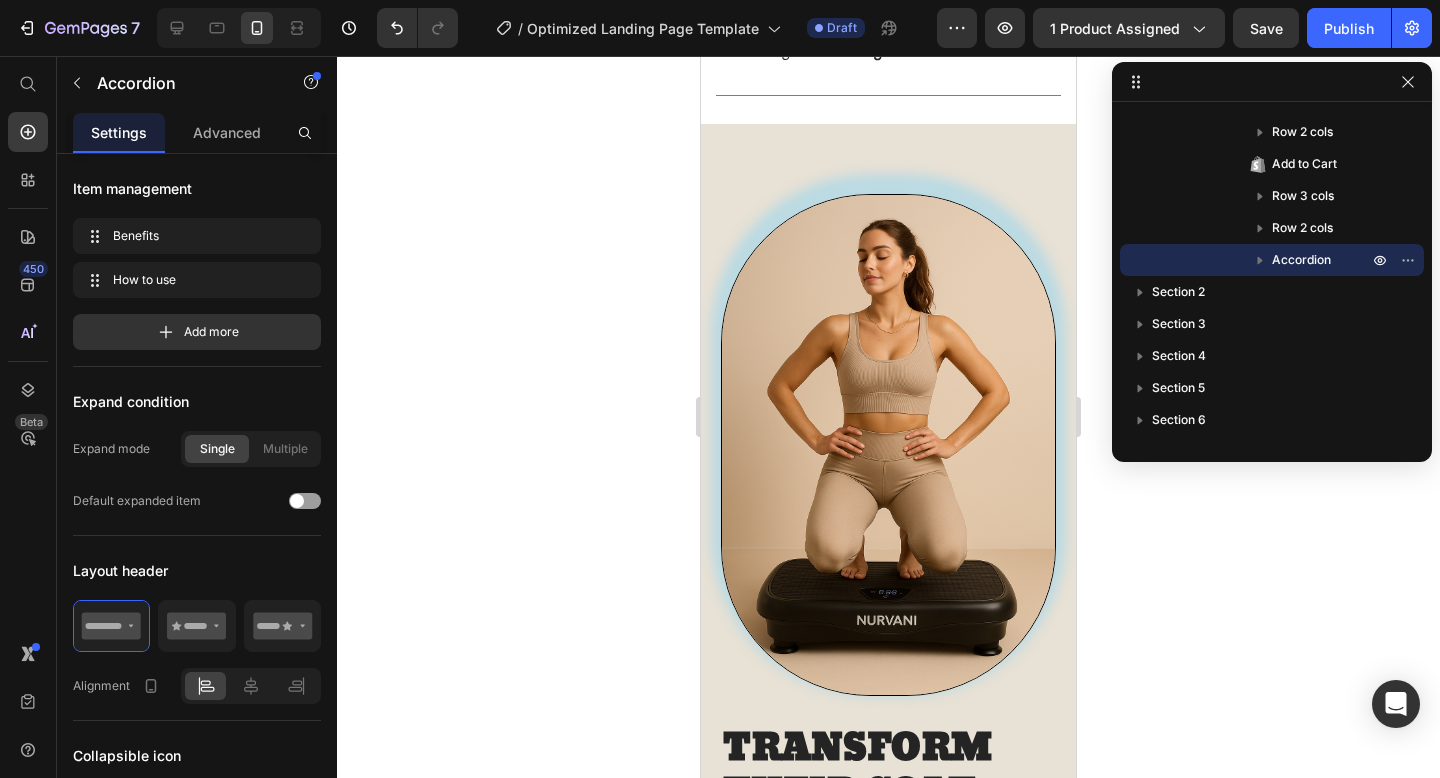 click at bounding box center [888, 445] 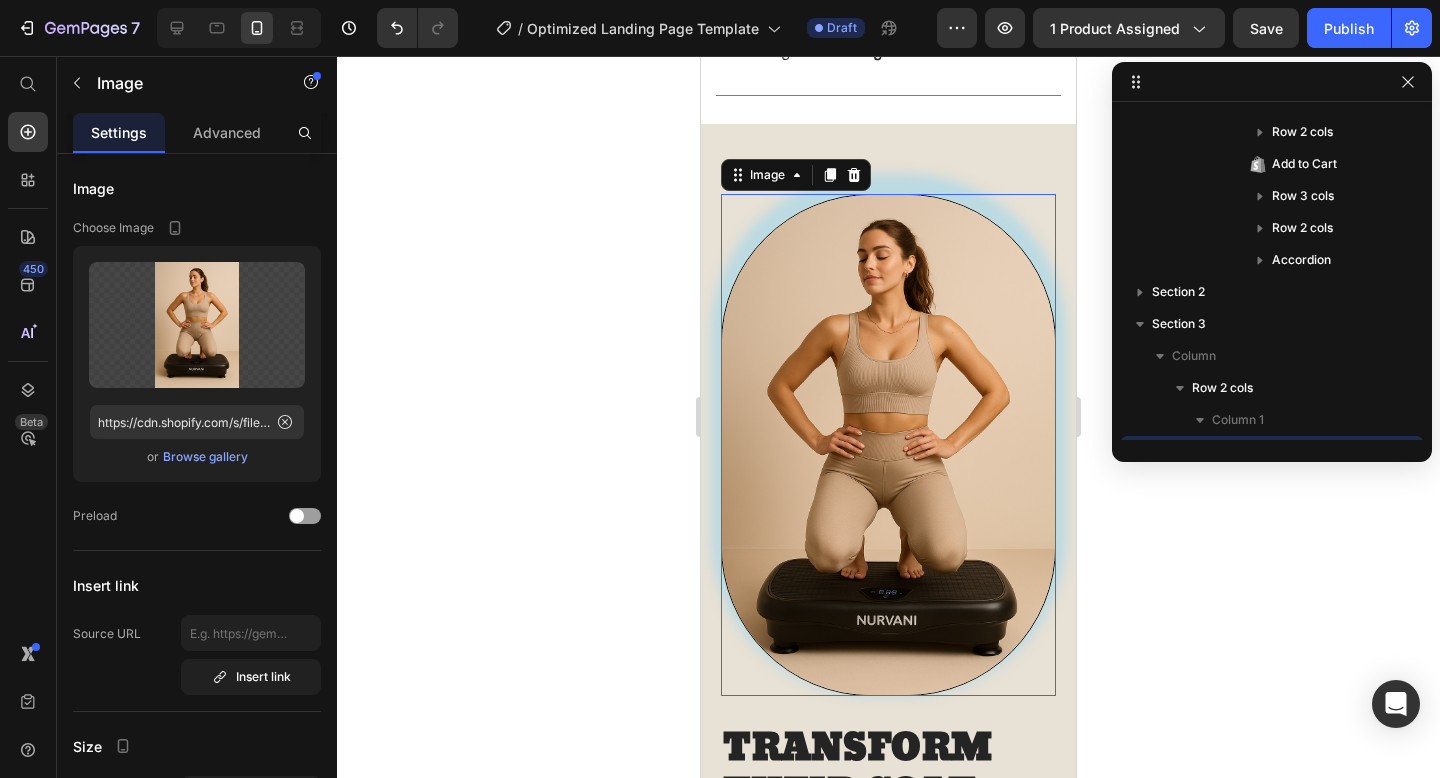 scroll, scrollTop: 666, scrollLeft: 0, axis: vertical 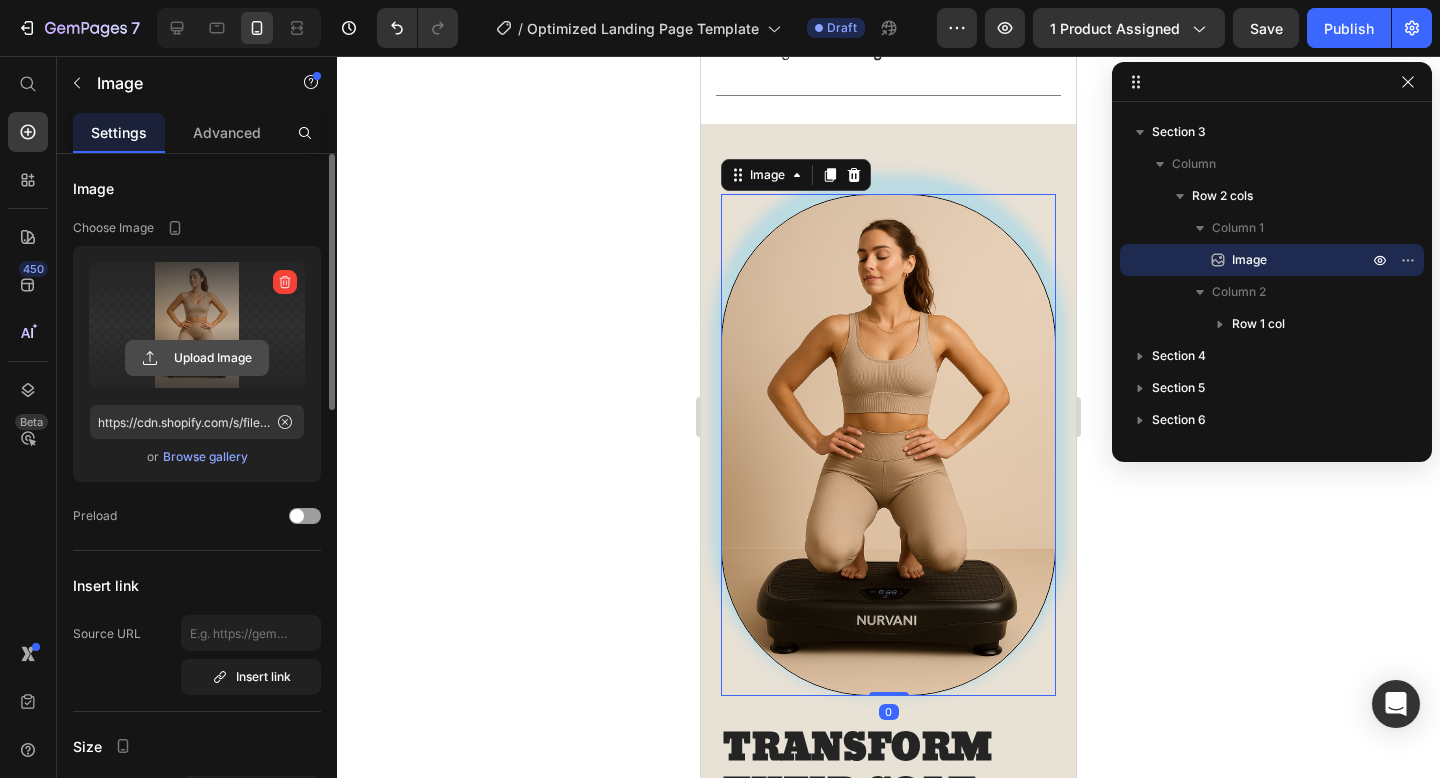 click 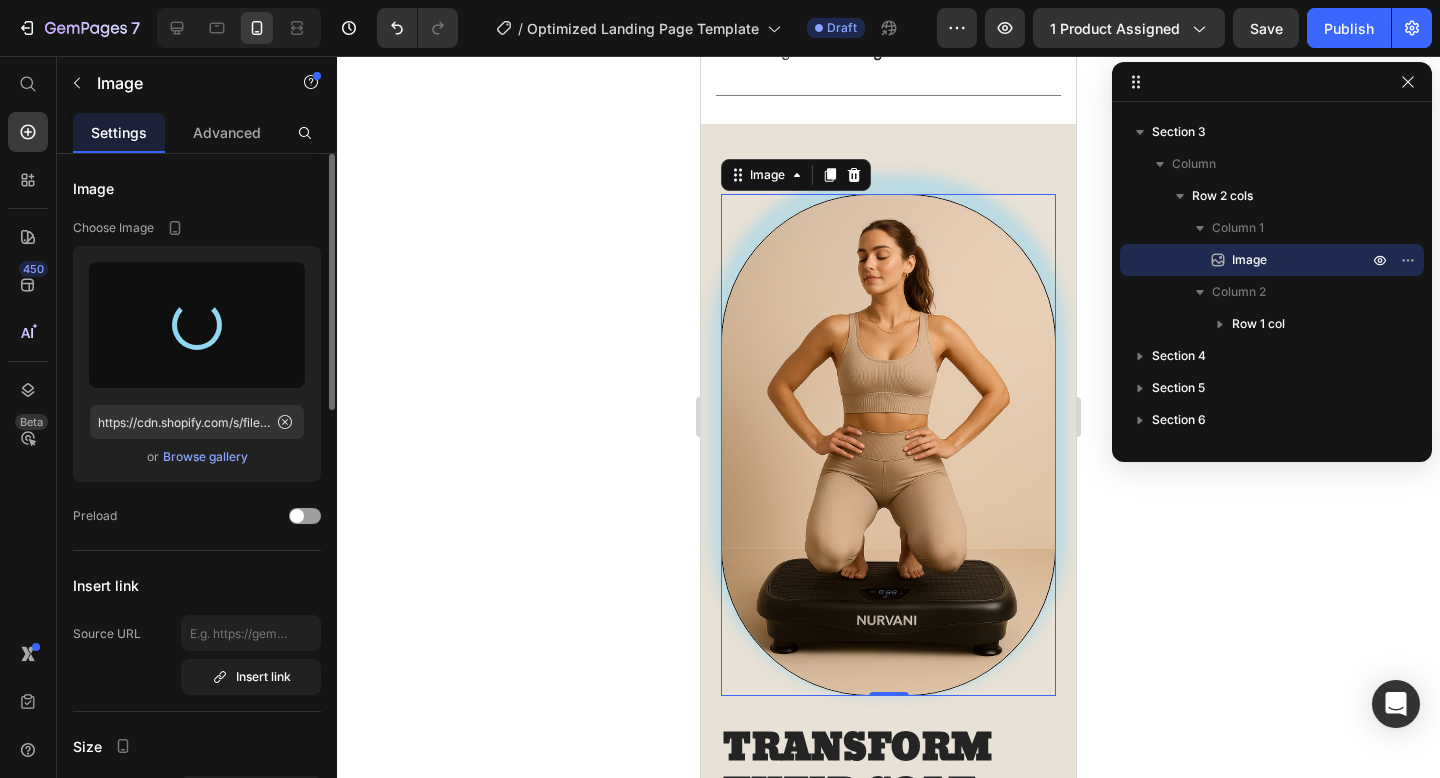 type on "https://cdn.shopify.com/s/files/1/0653/1743/7491/files/gempages_571403917636666183-04320c4b-bda4-4157-91aa-8f9aebc3d3f1.png" 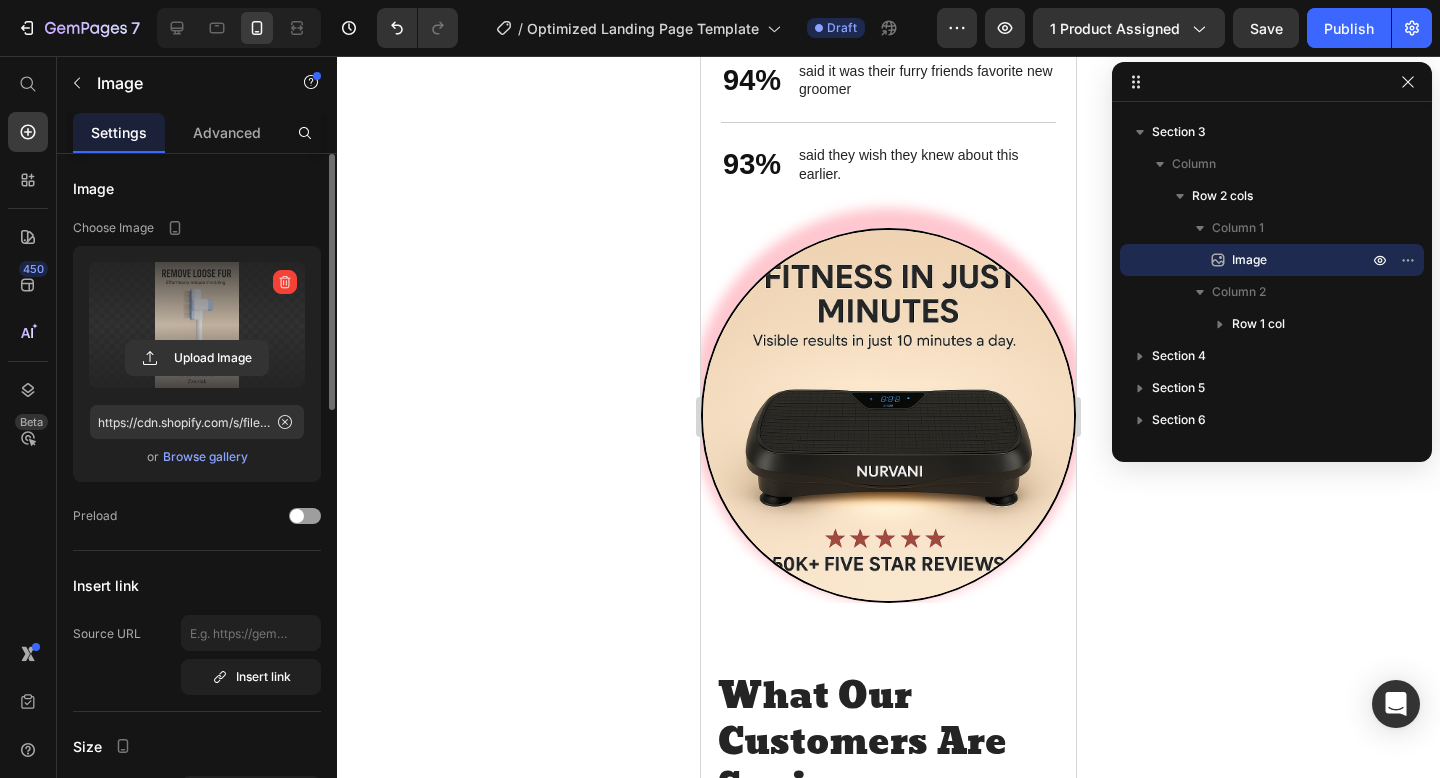 scroll, scrollTop: 3583, scrollLeft: 0, axis: vertical 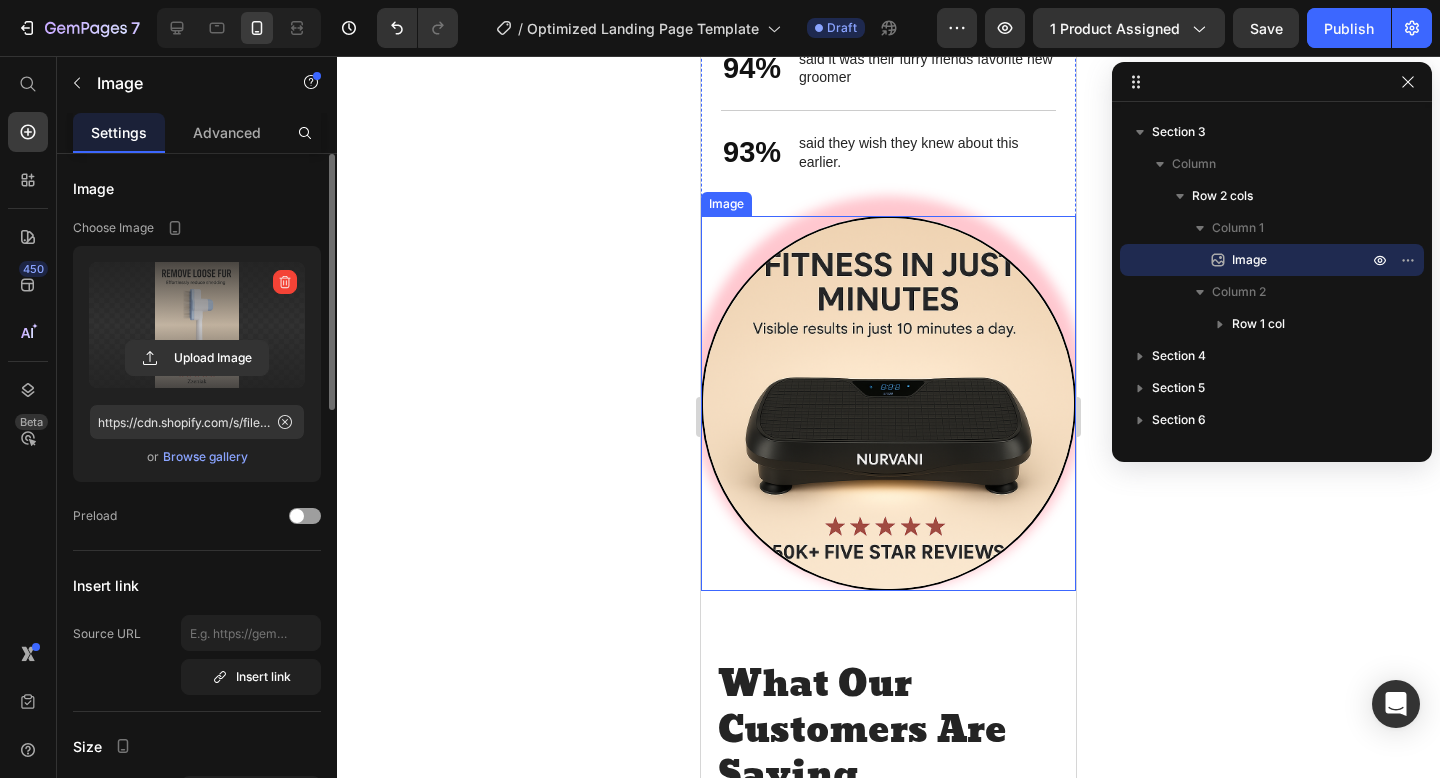 click at bounding box center [888, 403] 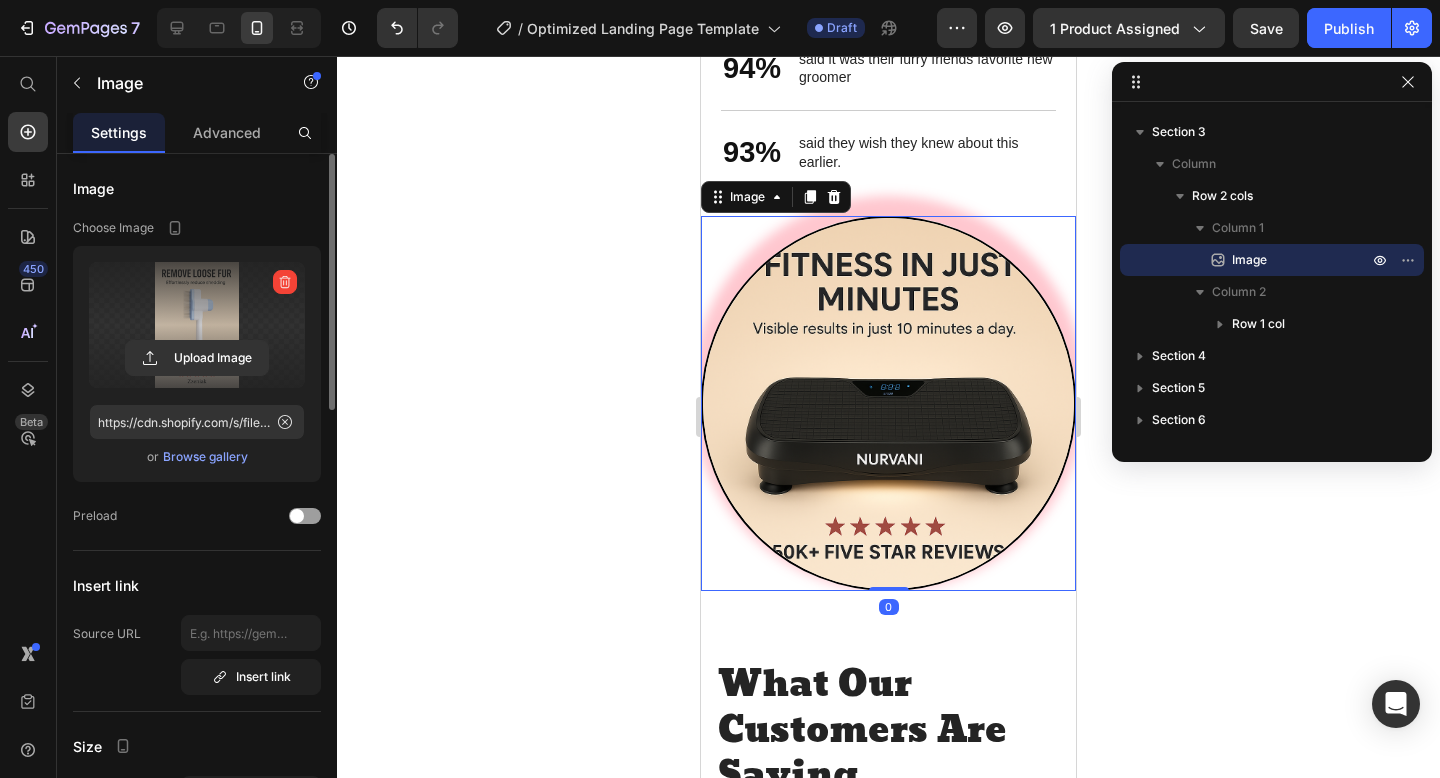 scroll, scrollTop: 986, scrollLeft: 0, axis: vertical 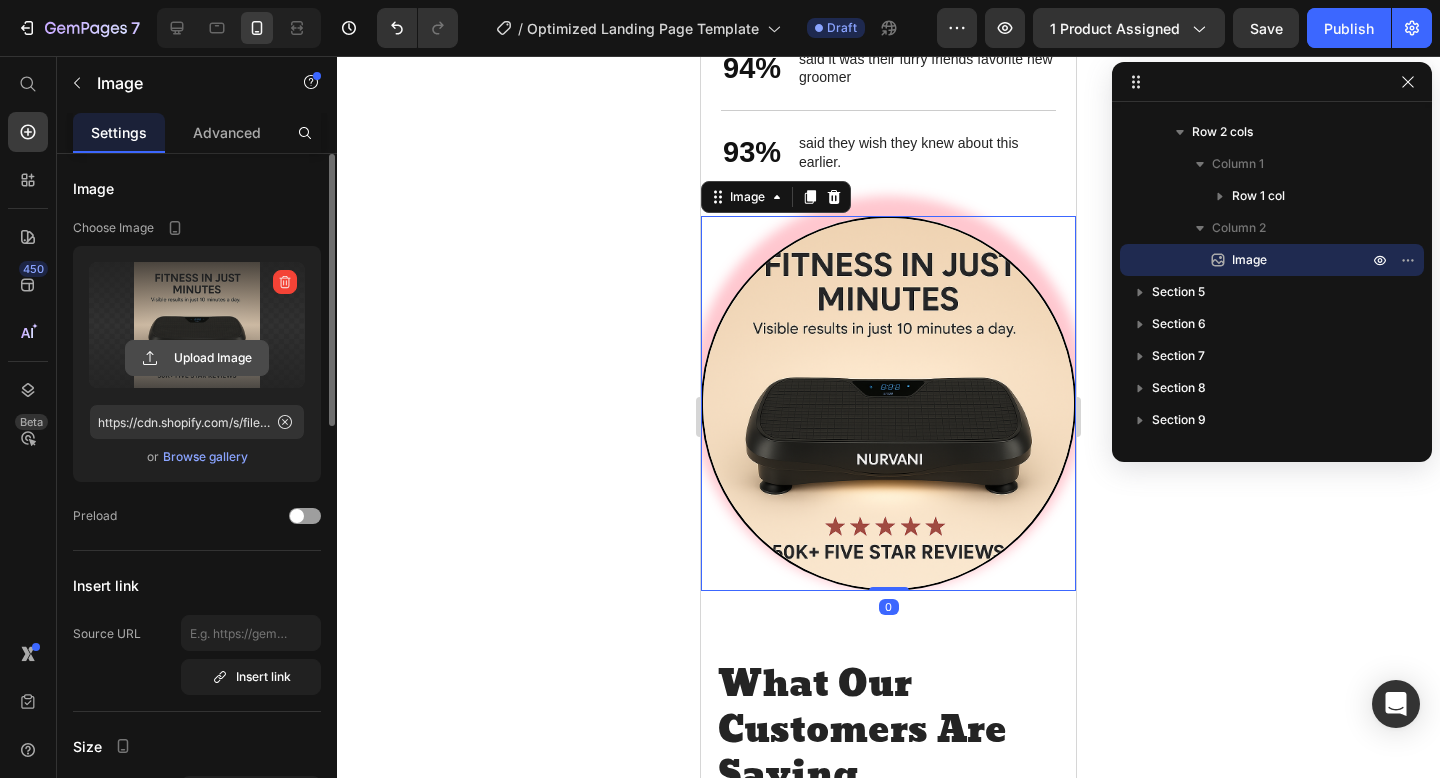 click 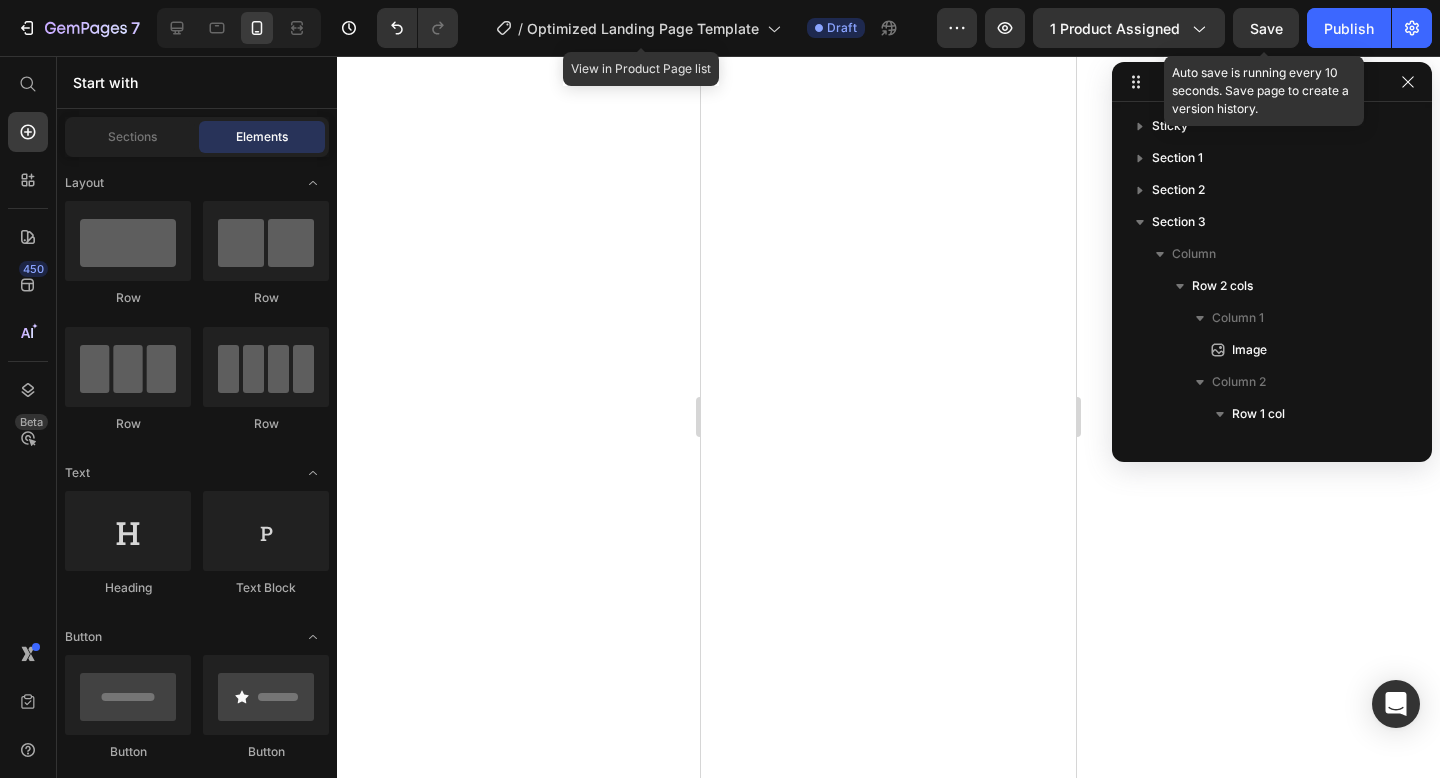 scroll, scrollTop: 0, scrollLeft: 0, axis: both 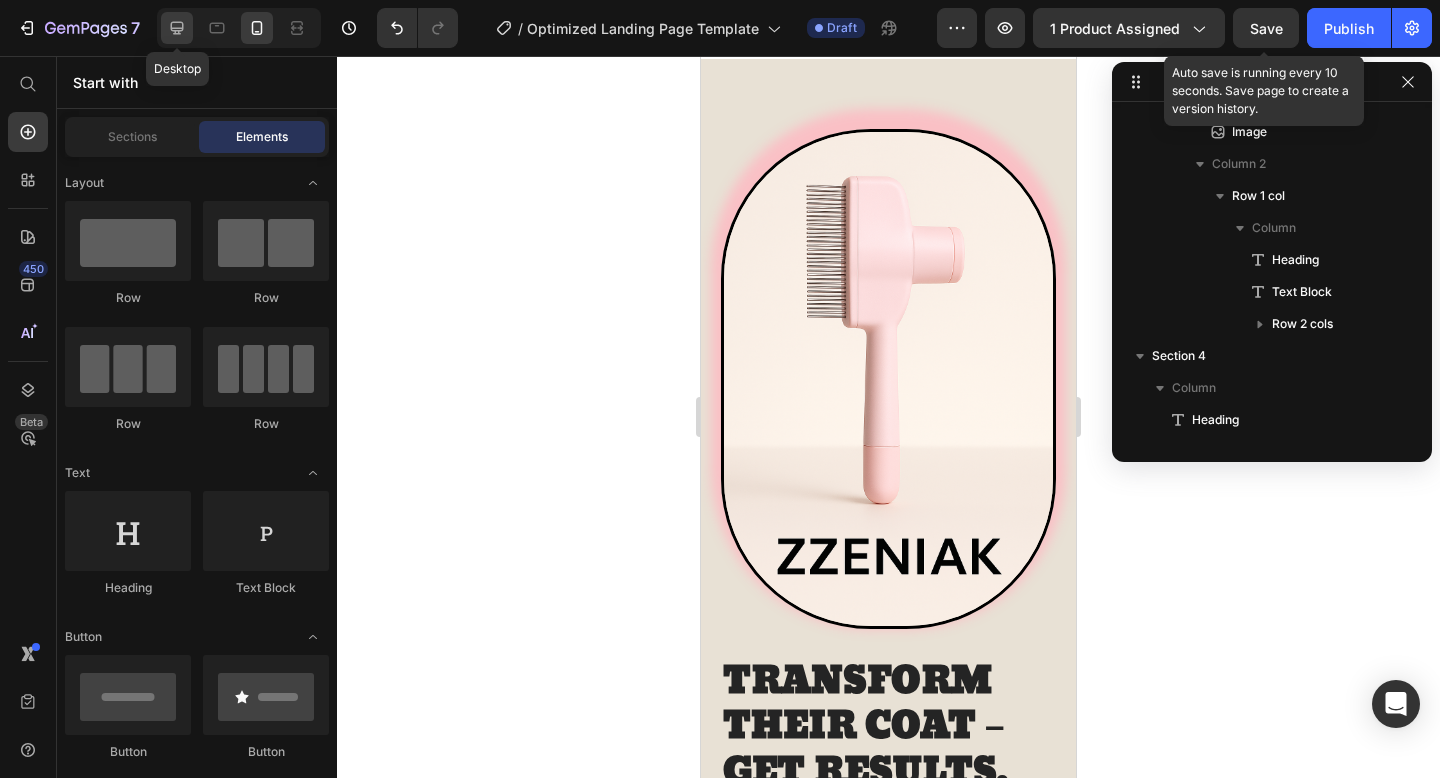 click 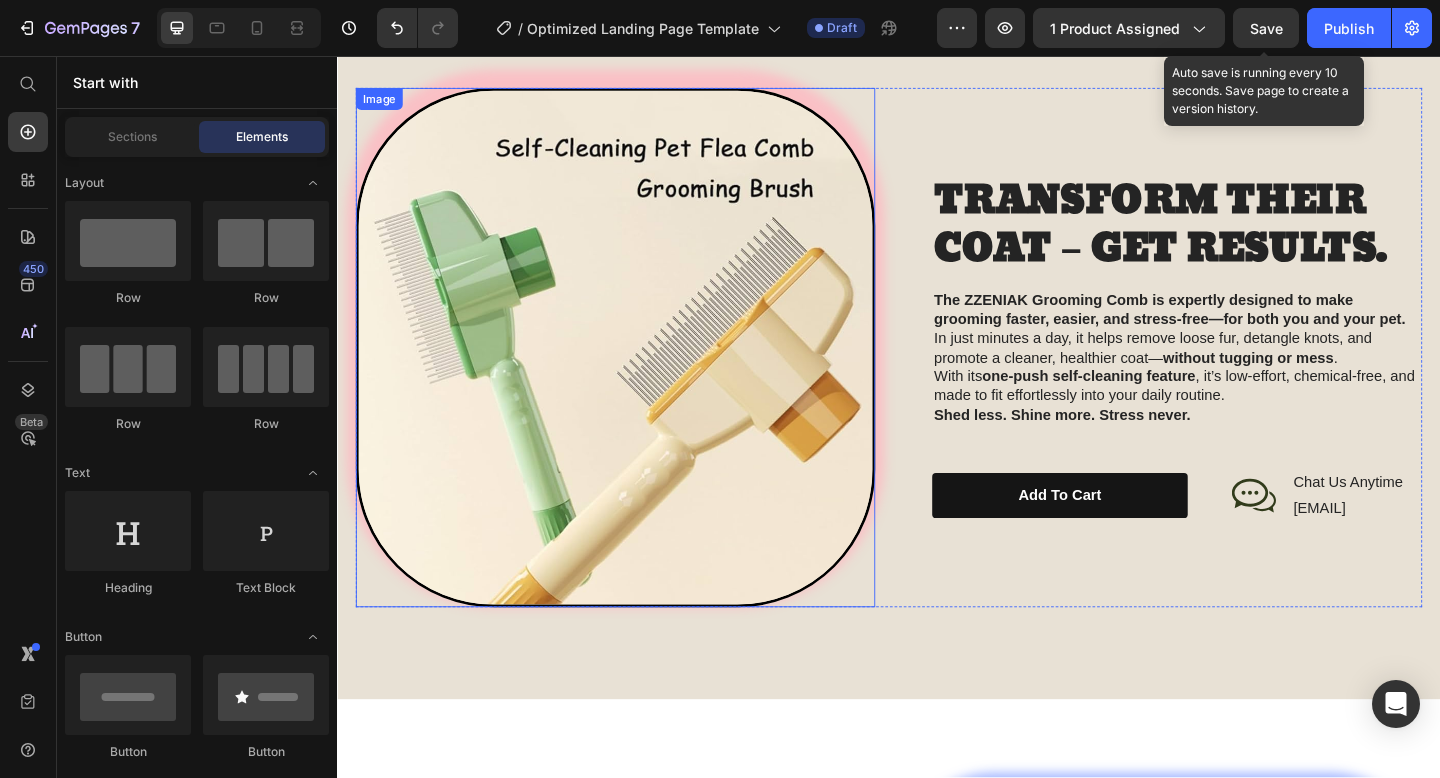 scroll, scrollTop: 2037, scrollLeft: 0, axis: vertical 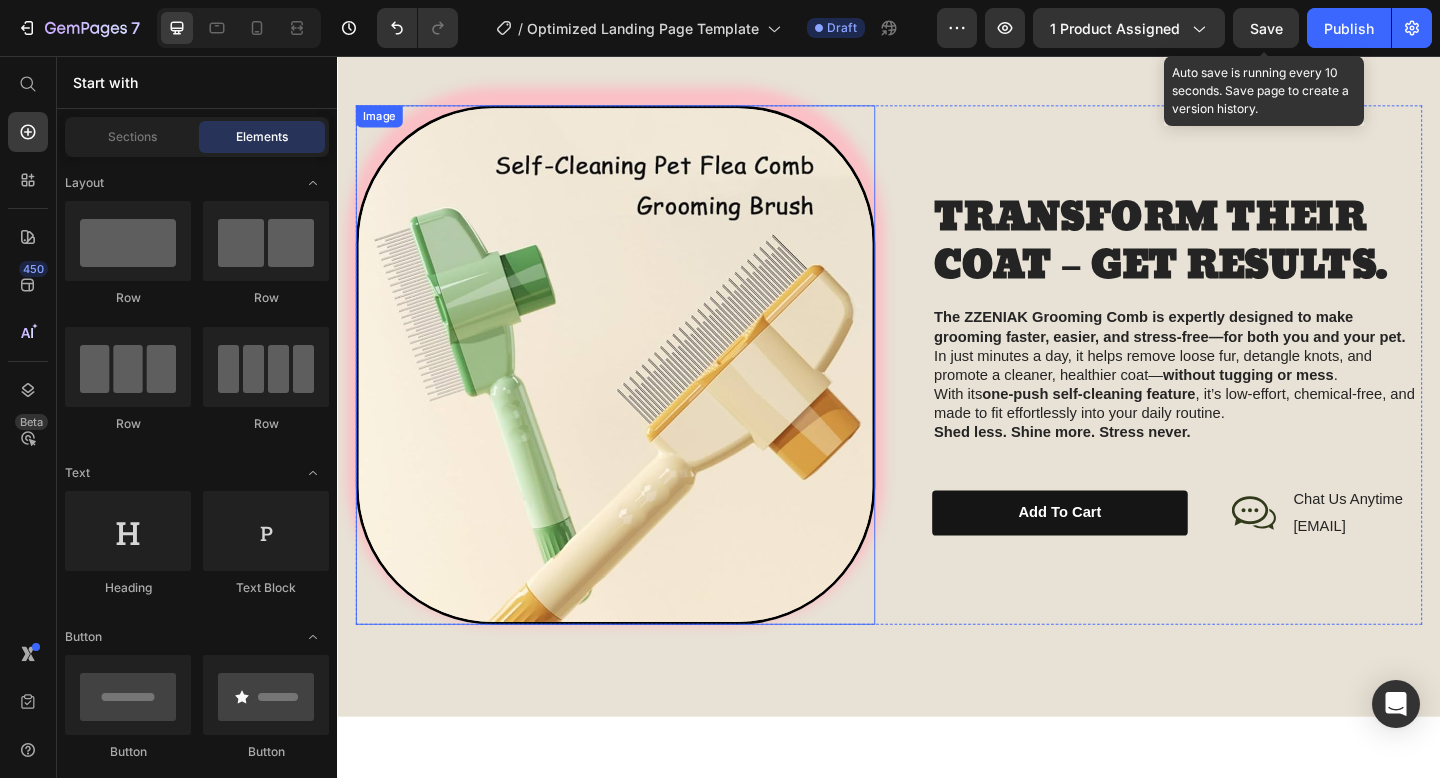 click at bounding box center (639, 392) 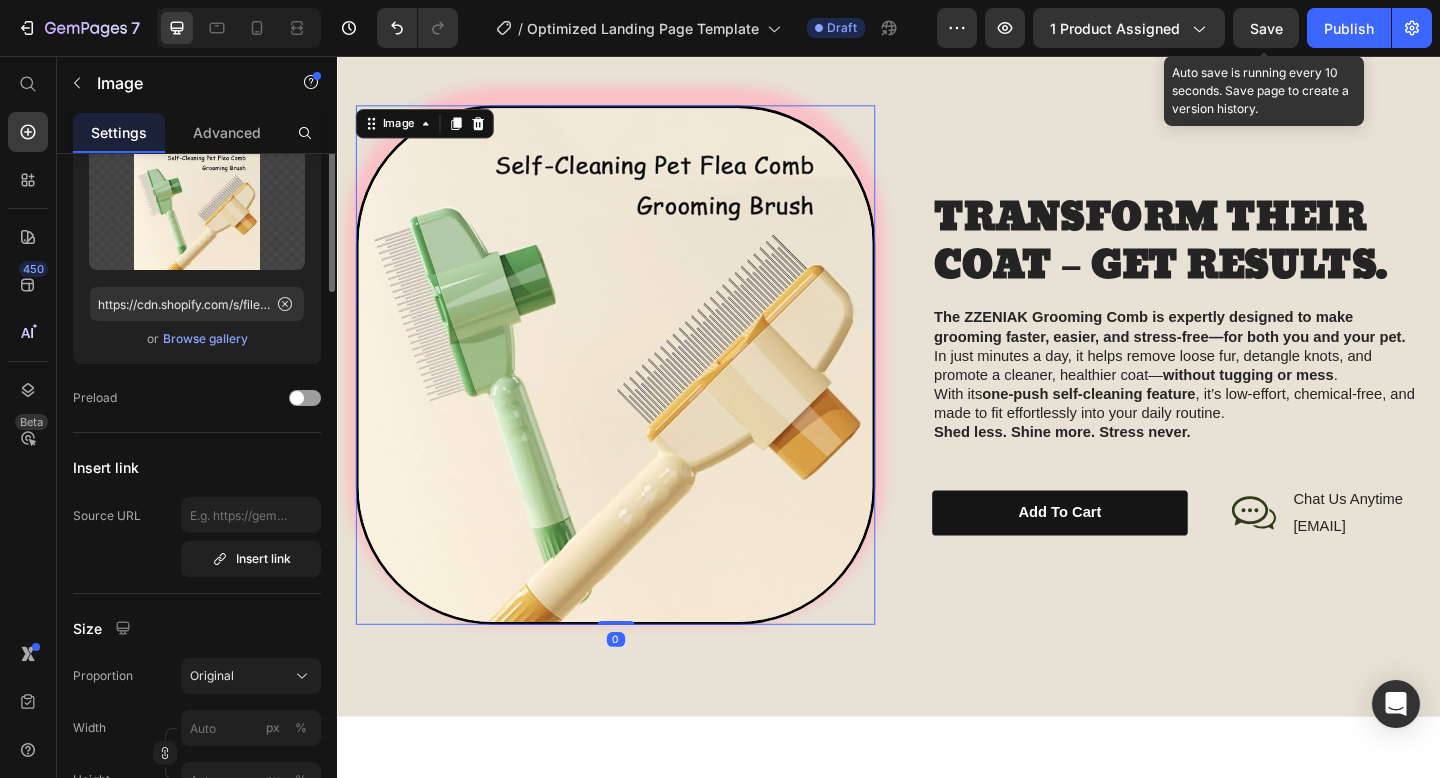 scroll, scrollTop: 0, scrollLeft: 0, axis: both 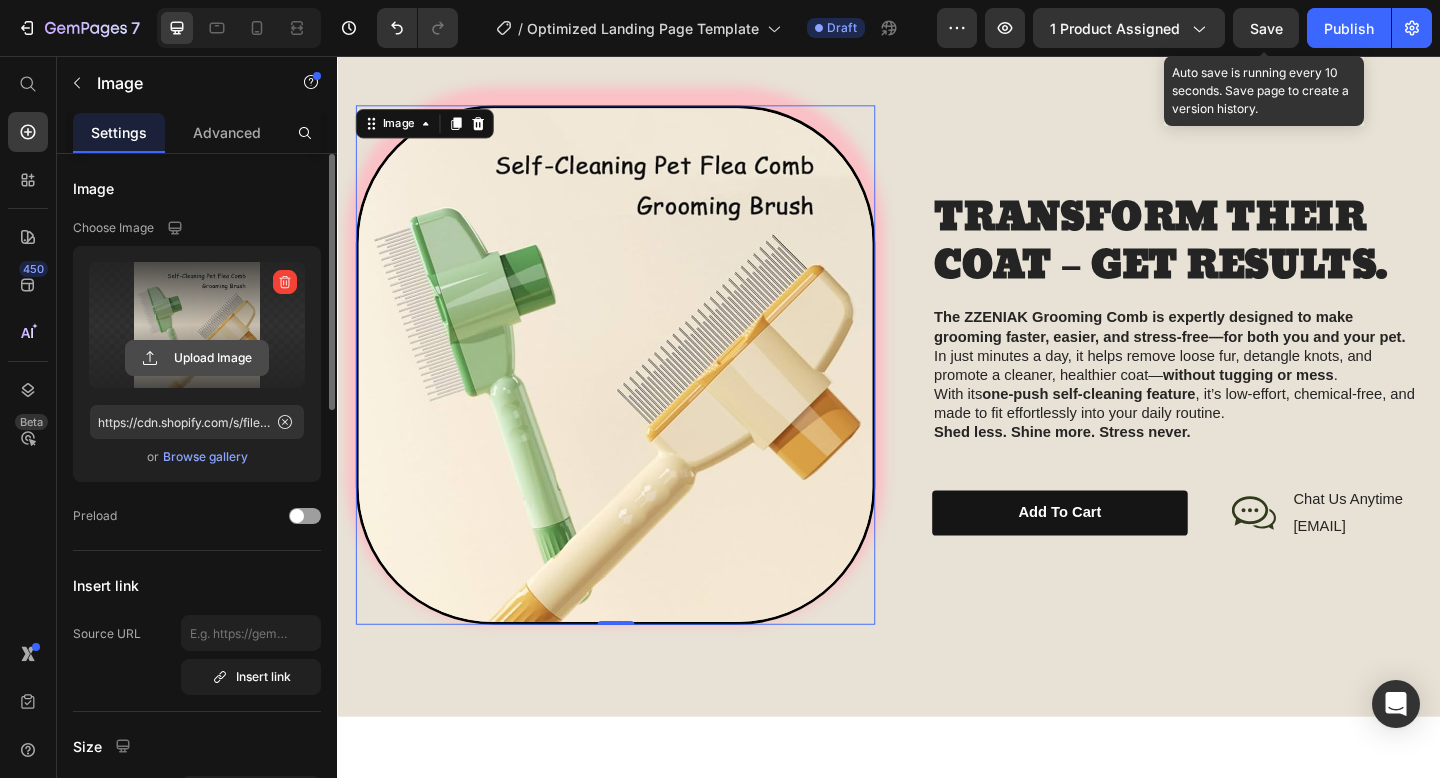 click 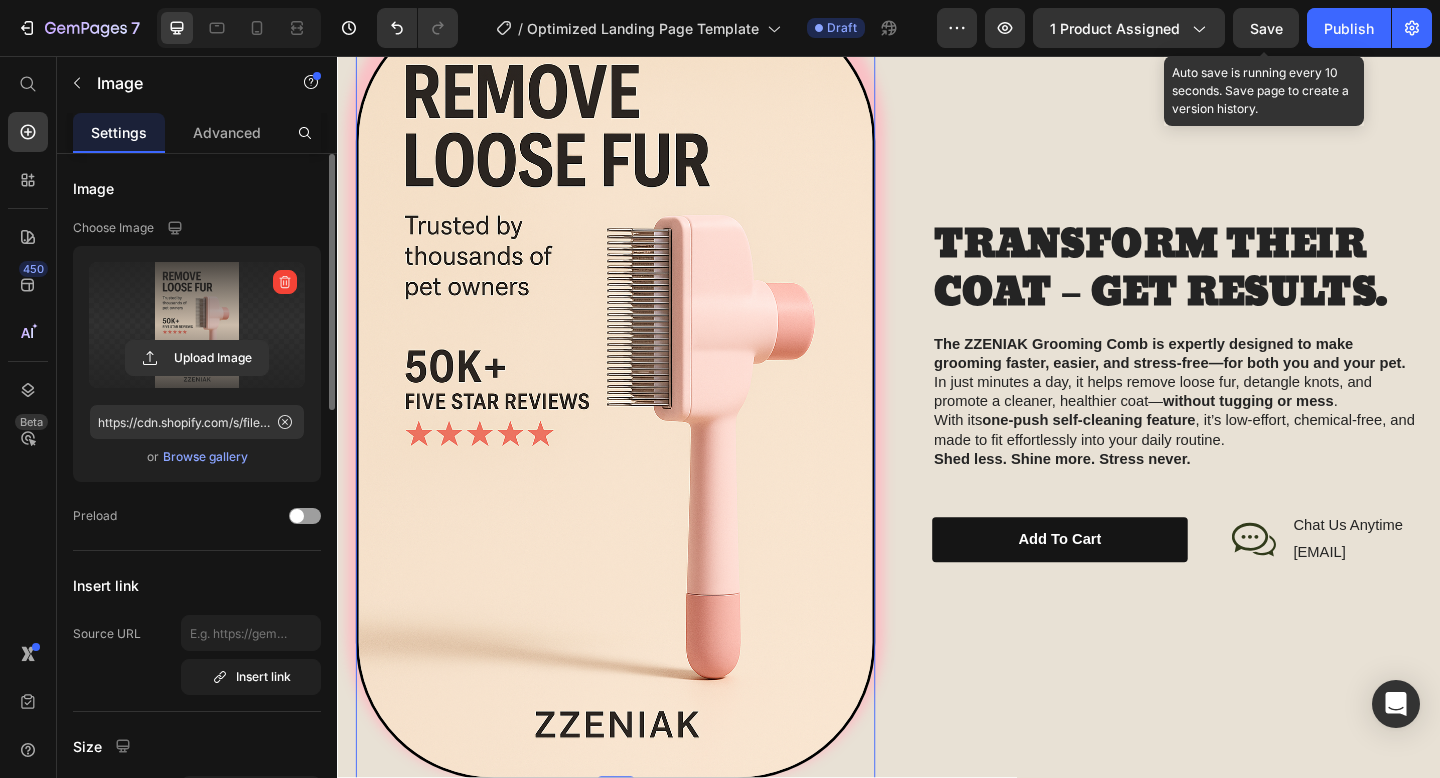 scroll, scrollTop: 2152, scrollLeft: 0, axis: vertical 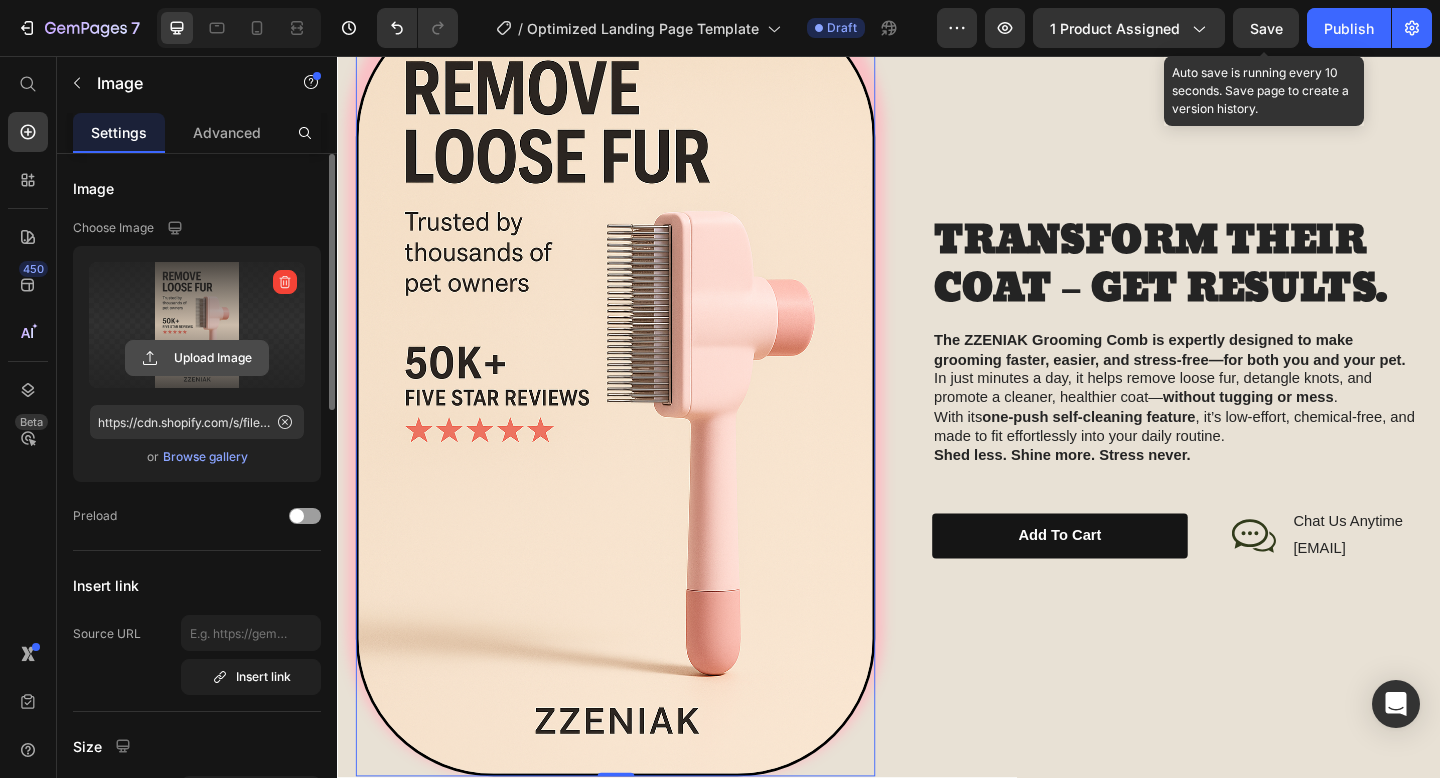 click 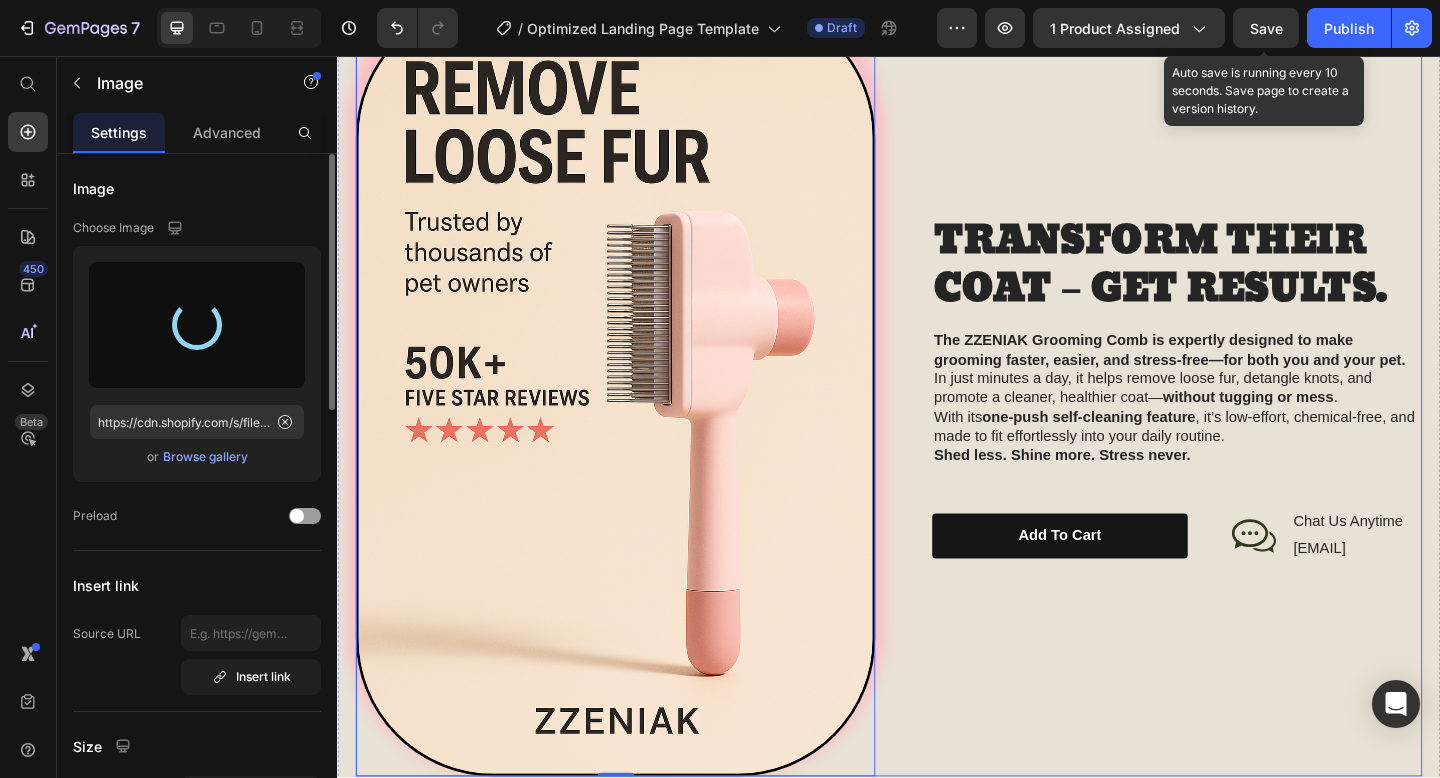 type on "https://cdn.shopify.com/s/files/1/0653/1743/7491/files/gempages_571403917636666183-ce037803-3040-4732-8b5d-e42cf84eb9b2.png" 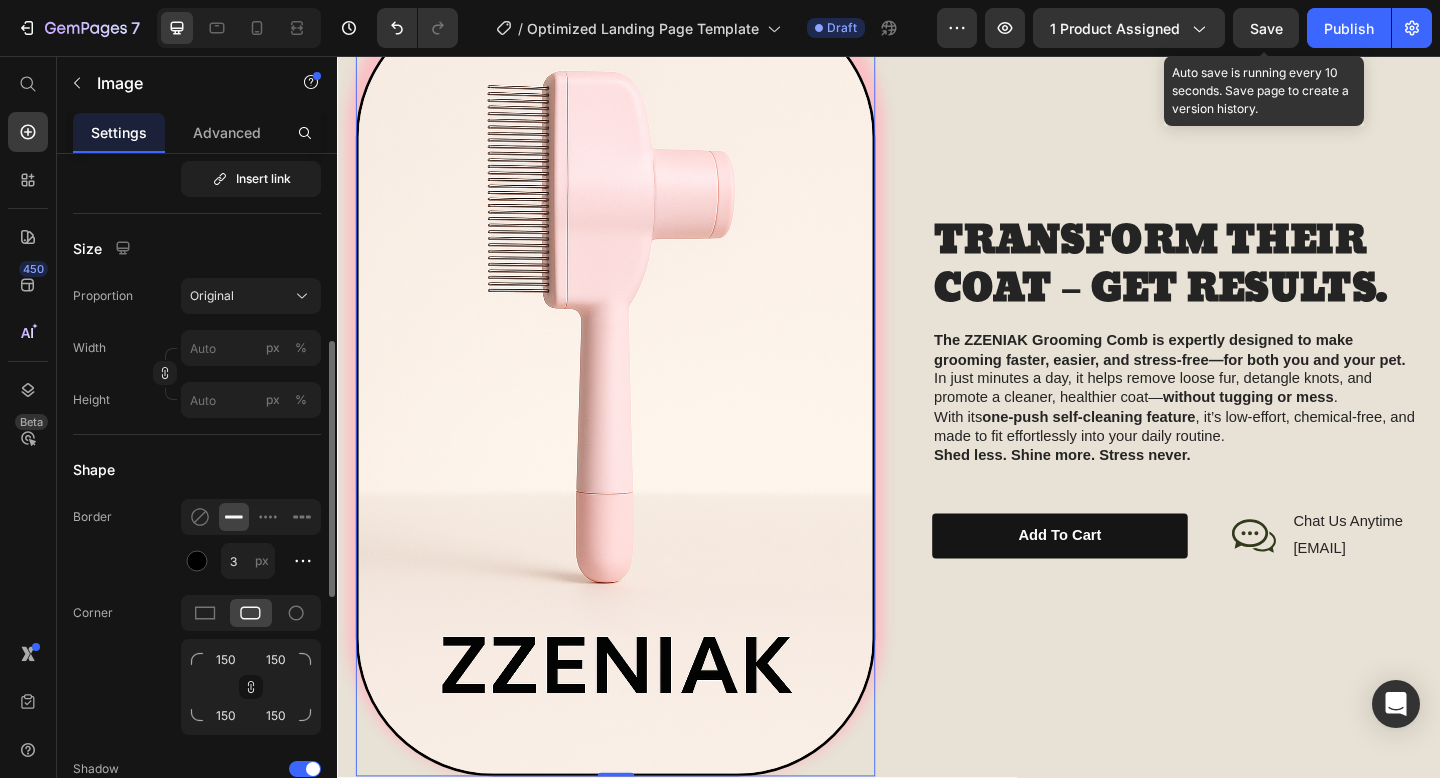 scroll, scrollTop: 518, scrollLeft: 0, axis: vertical 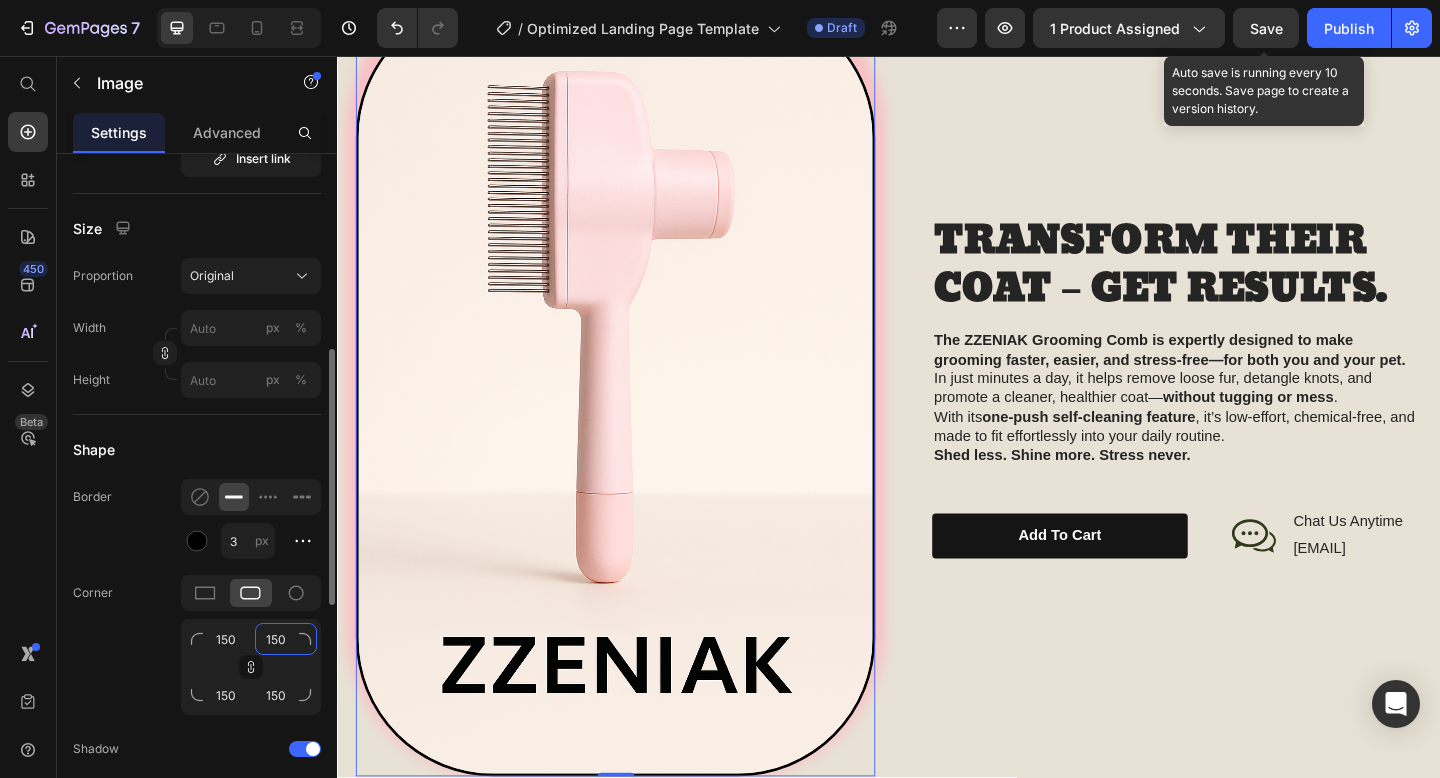 click on "150" 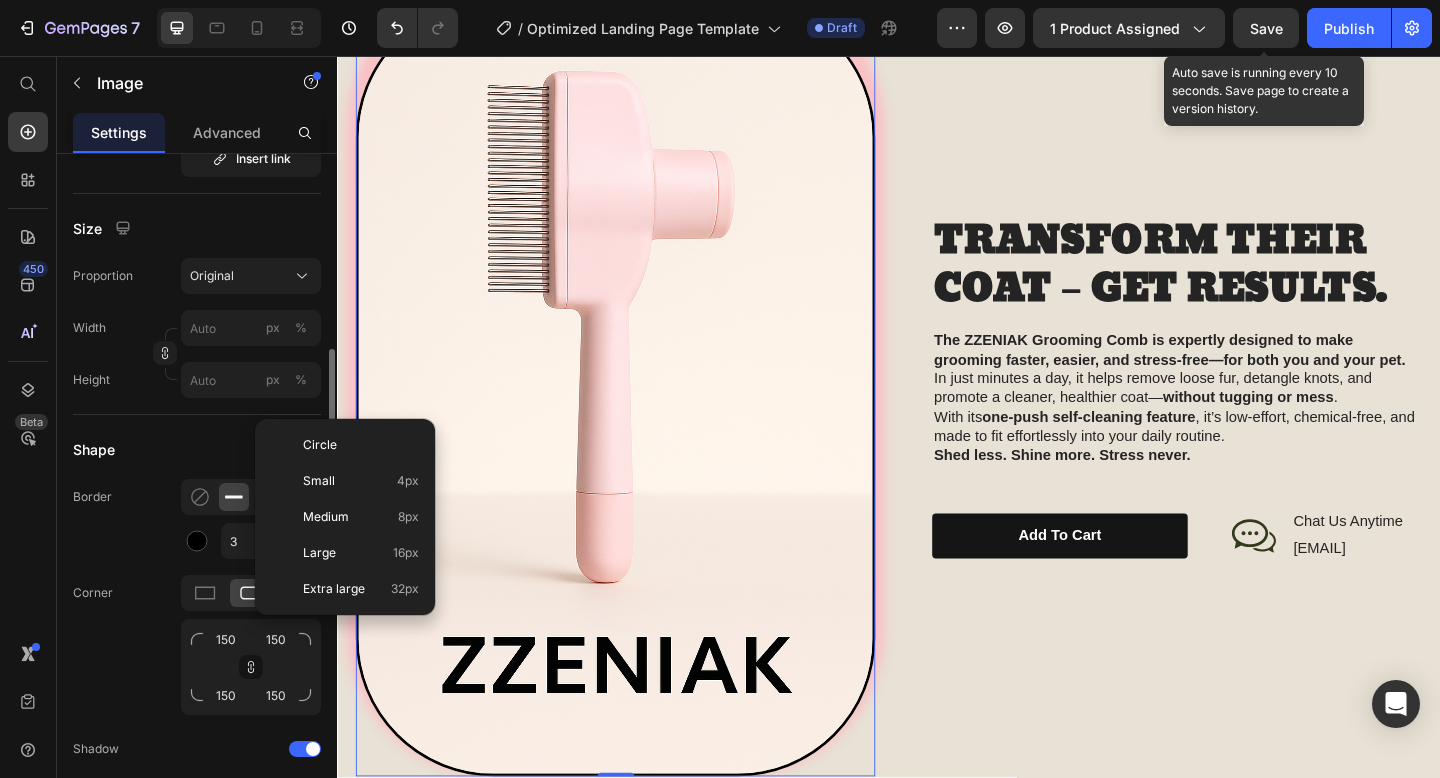 click on "Corner 150 150 150 150" 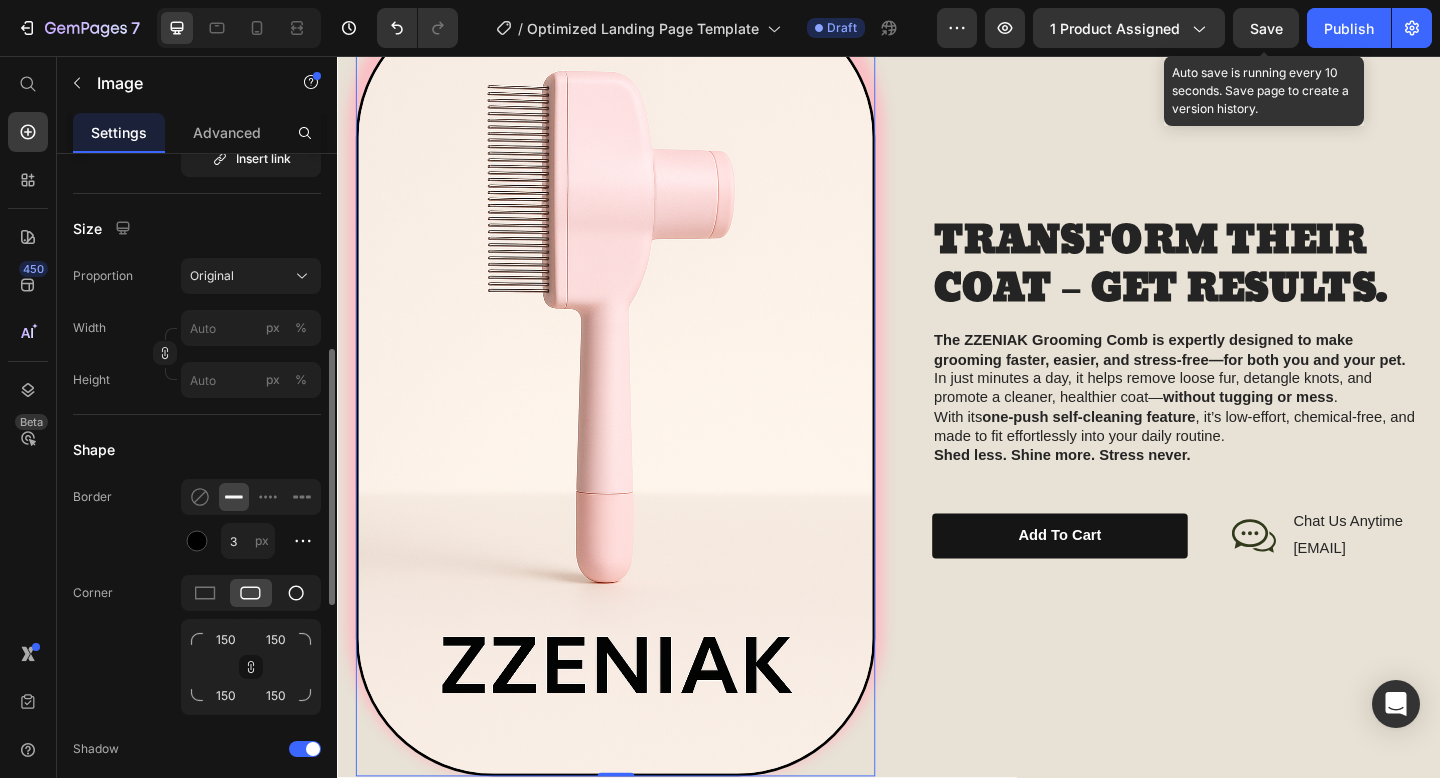 click 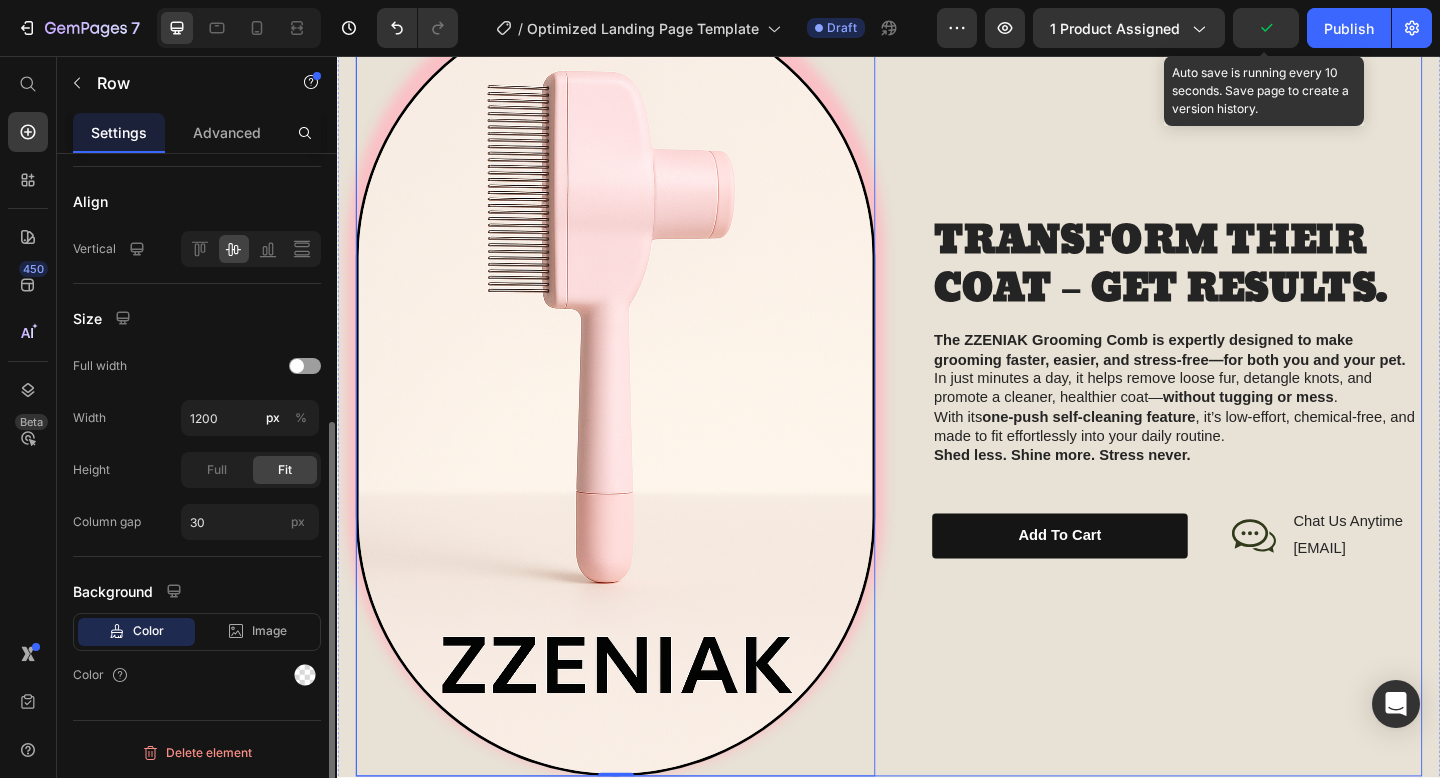 click on "TRANSFORM THEIR COAT – GET RESULTS.   Heading The ZZENIAK Grooming Comb is expertly designed to make grooming faster, easier, and stress-free—for both you and your pet. In just minutes a day, it helps remove loose fur, detangle knots, and promote a cleaner, healthier coat— without tugging or mess . With its  one-push self-cleaning feature , it’s low-effort, chemical-free, and made to fit effortlessly into your daily routine. Shed less. Shine more. Stress never. Text Block add to cart Button
Icon Chat Us Anytime Text Block [EMAIL] Text Block Row Row Row" at bounding box center [1234, 417] 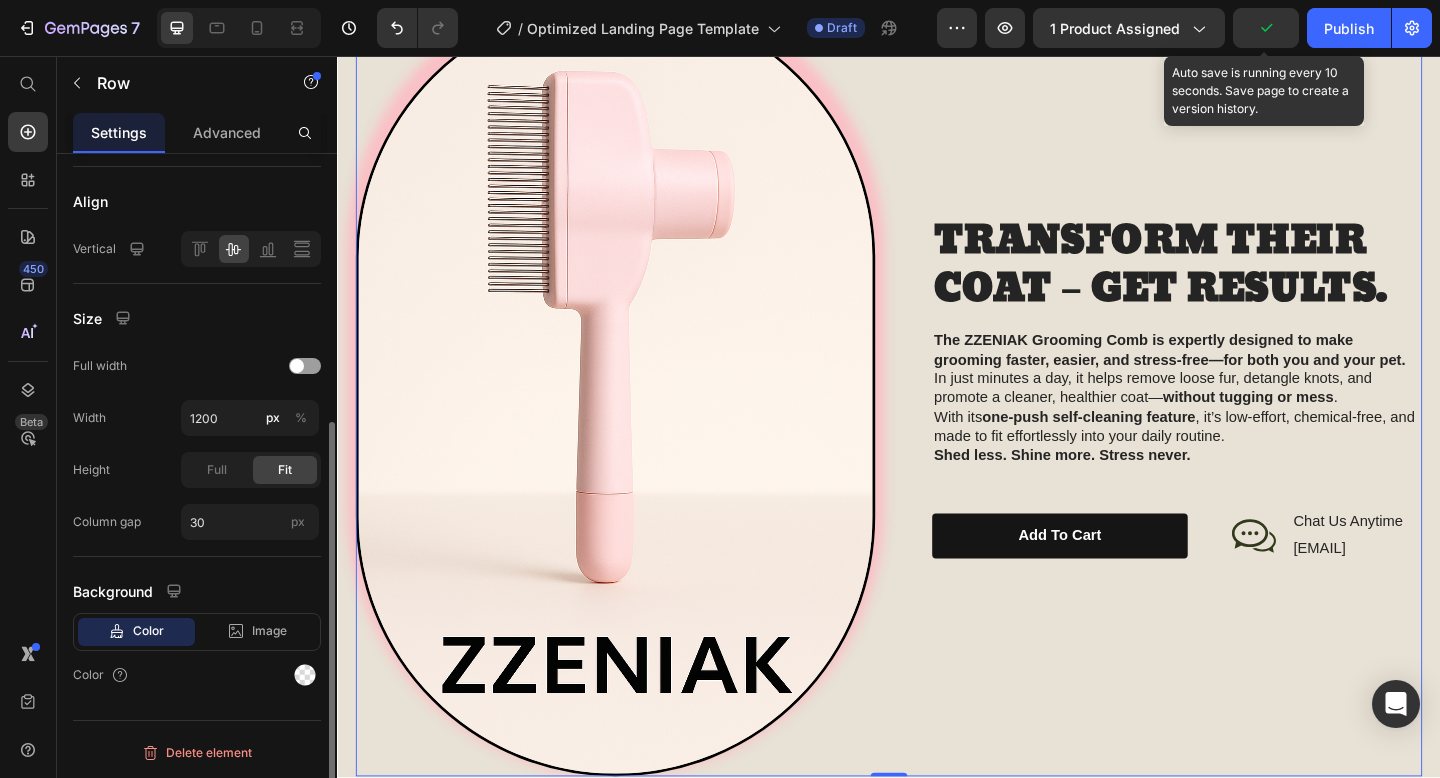 scroll, scrollTop: 0, scrollLeft: 0, axis: both 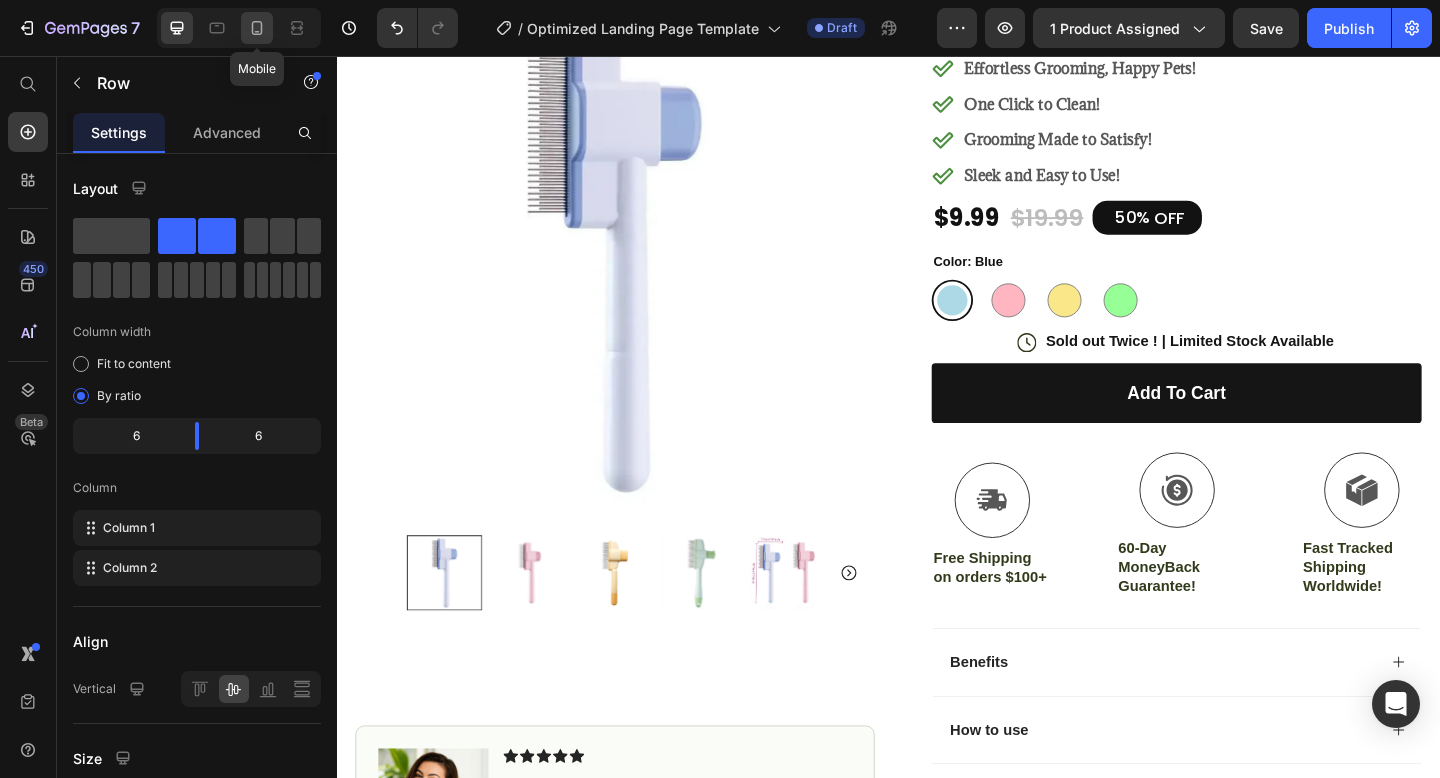 click 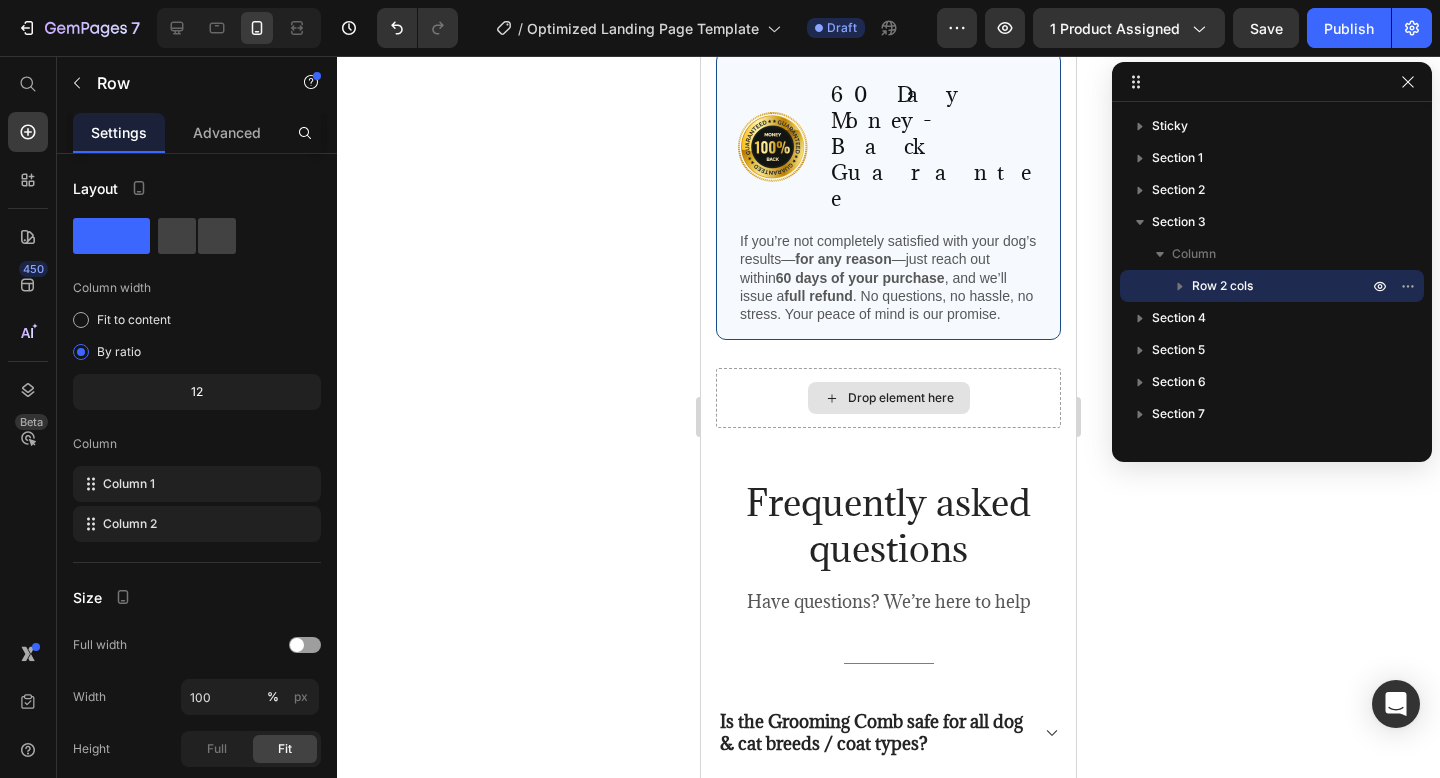 scroll, scrollTop: 5404, scrollLeft: 0, axis: vertical 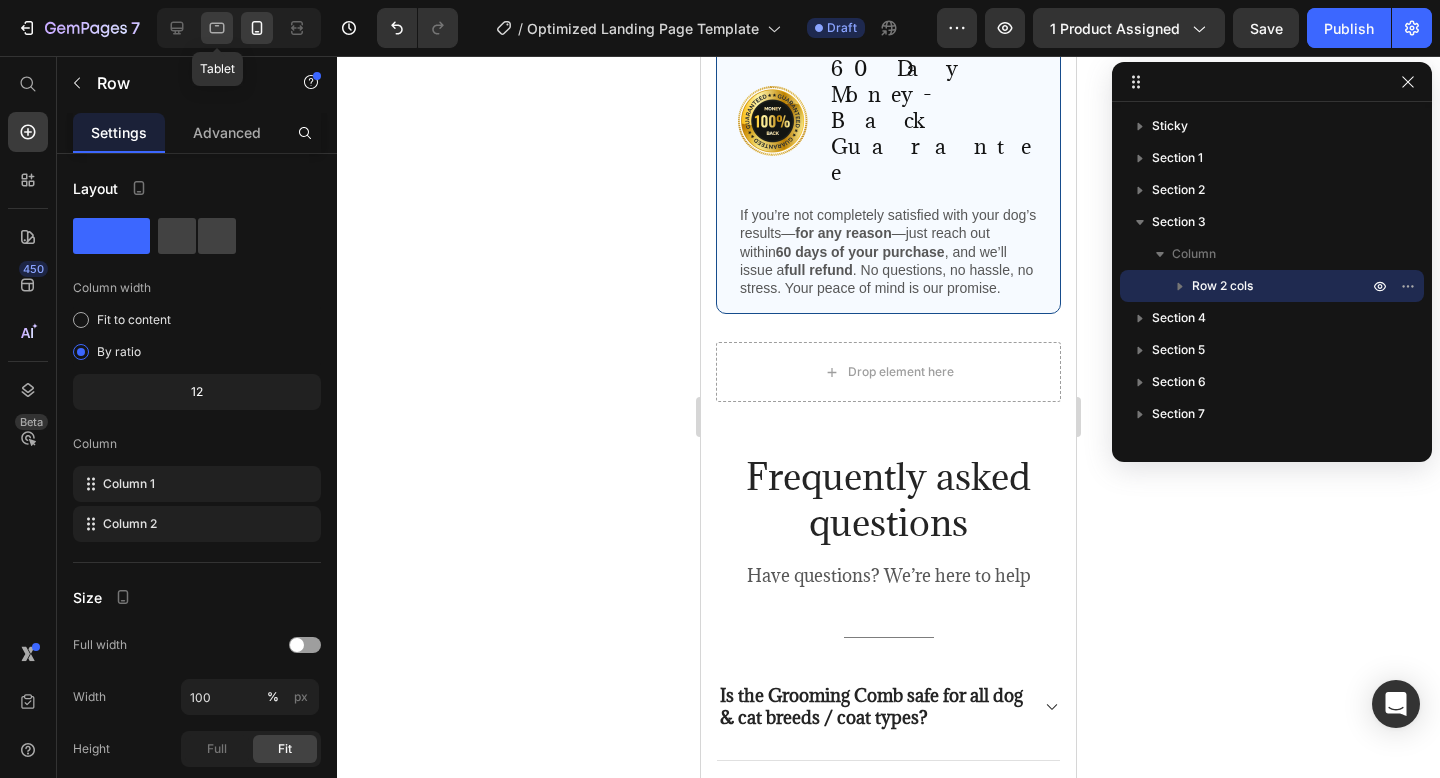 click 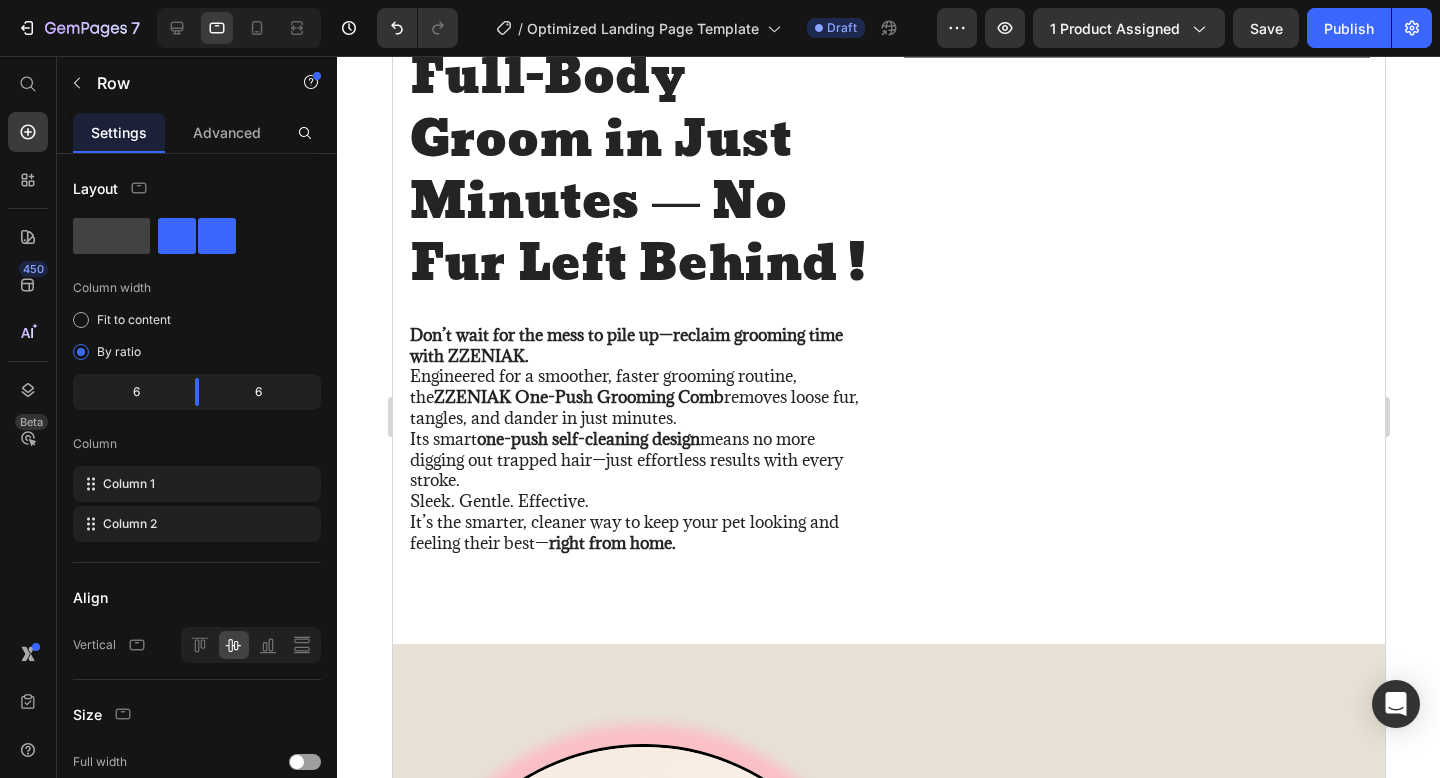 scroll, scrollTop: 929, scrollLeft: 0, axis: vertical 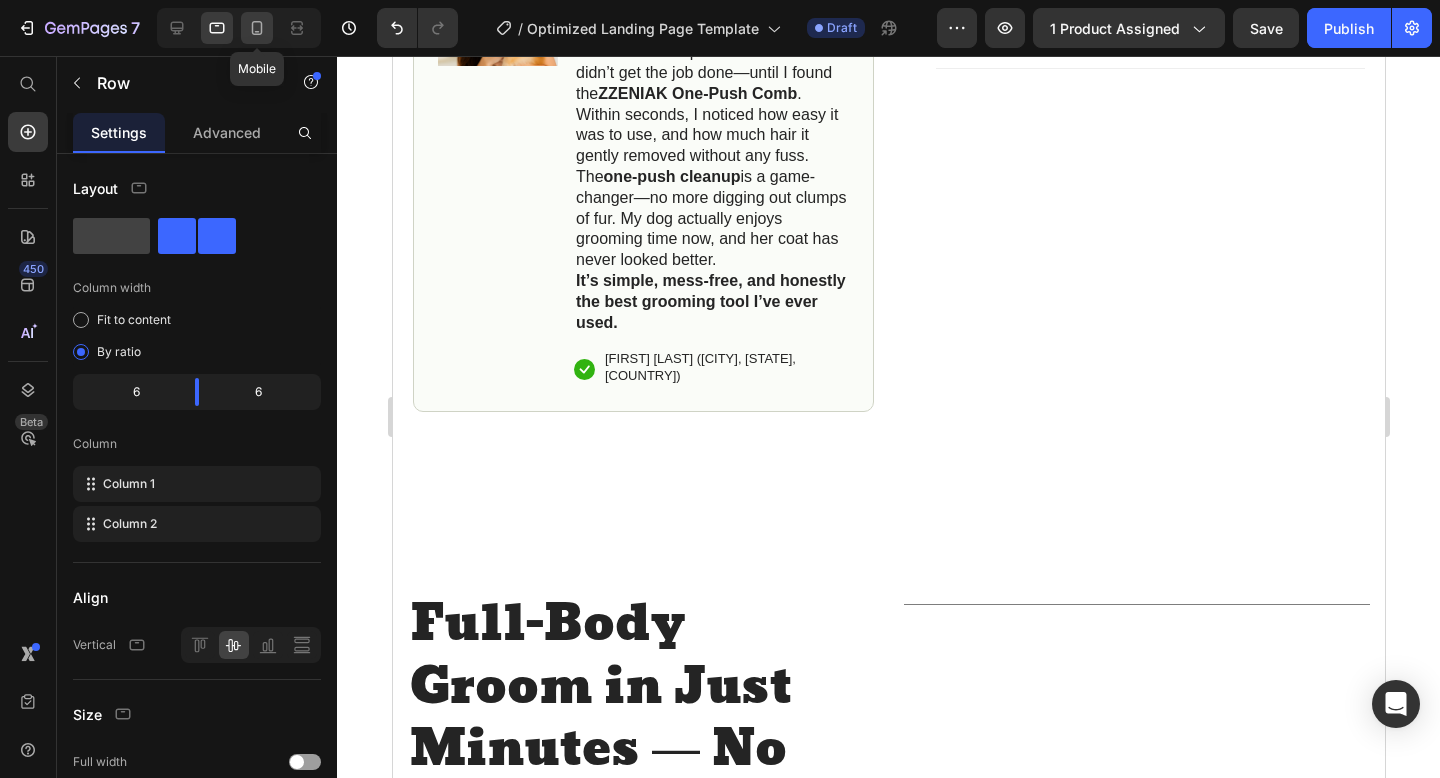 click 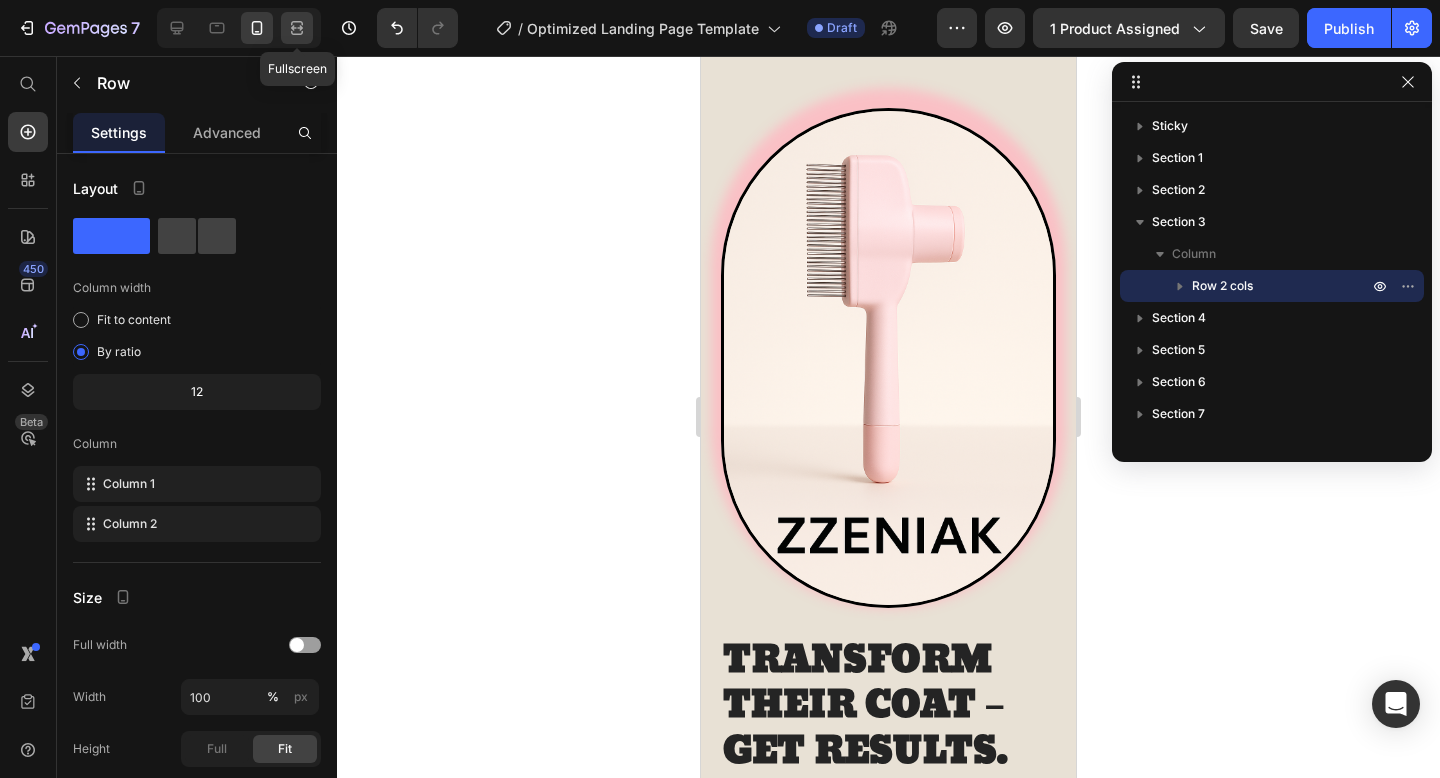 click 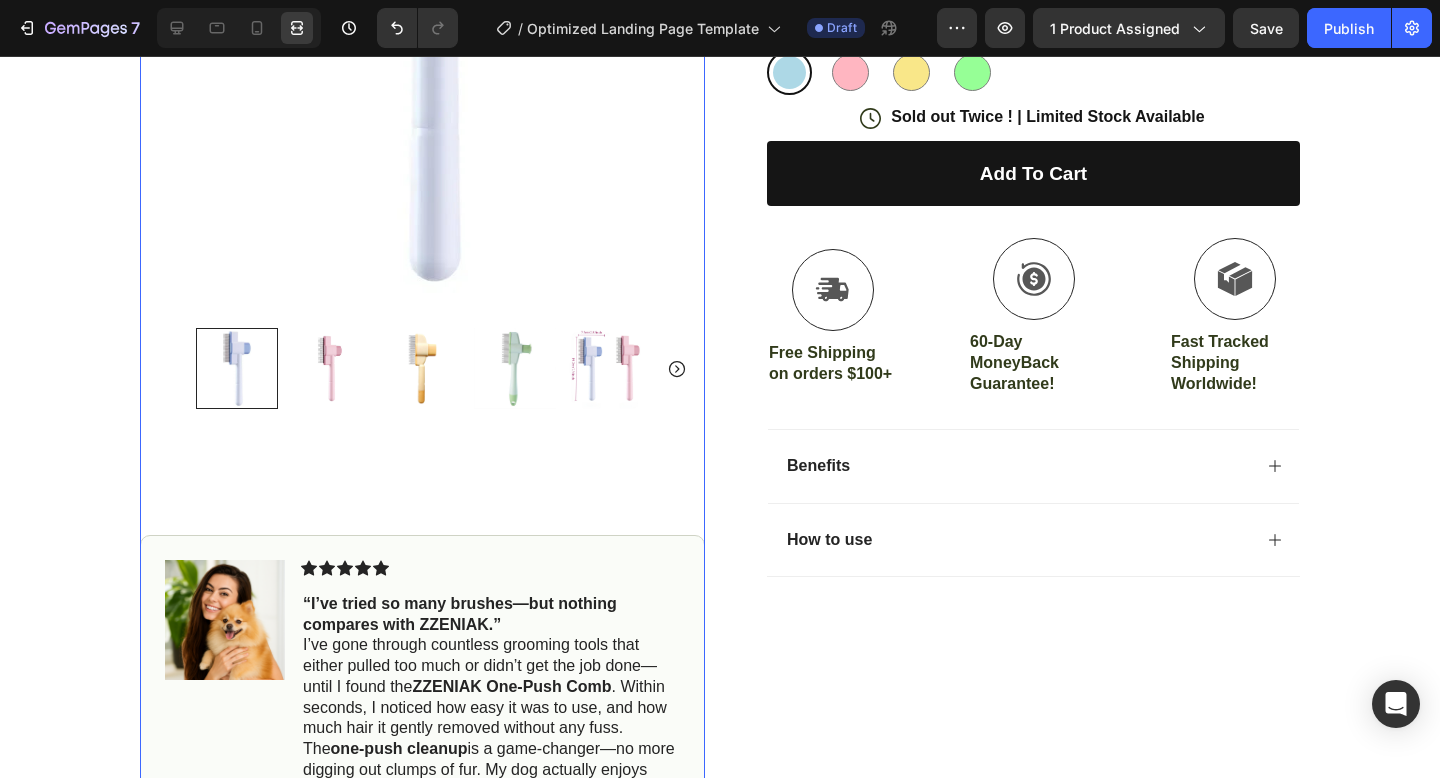 scroll, scrollTop: 468, scrollLeft: 0, axis: vertical 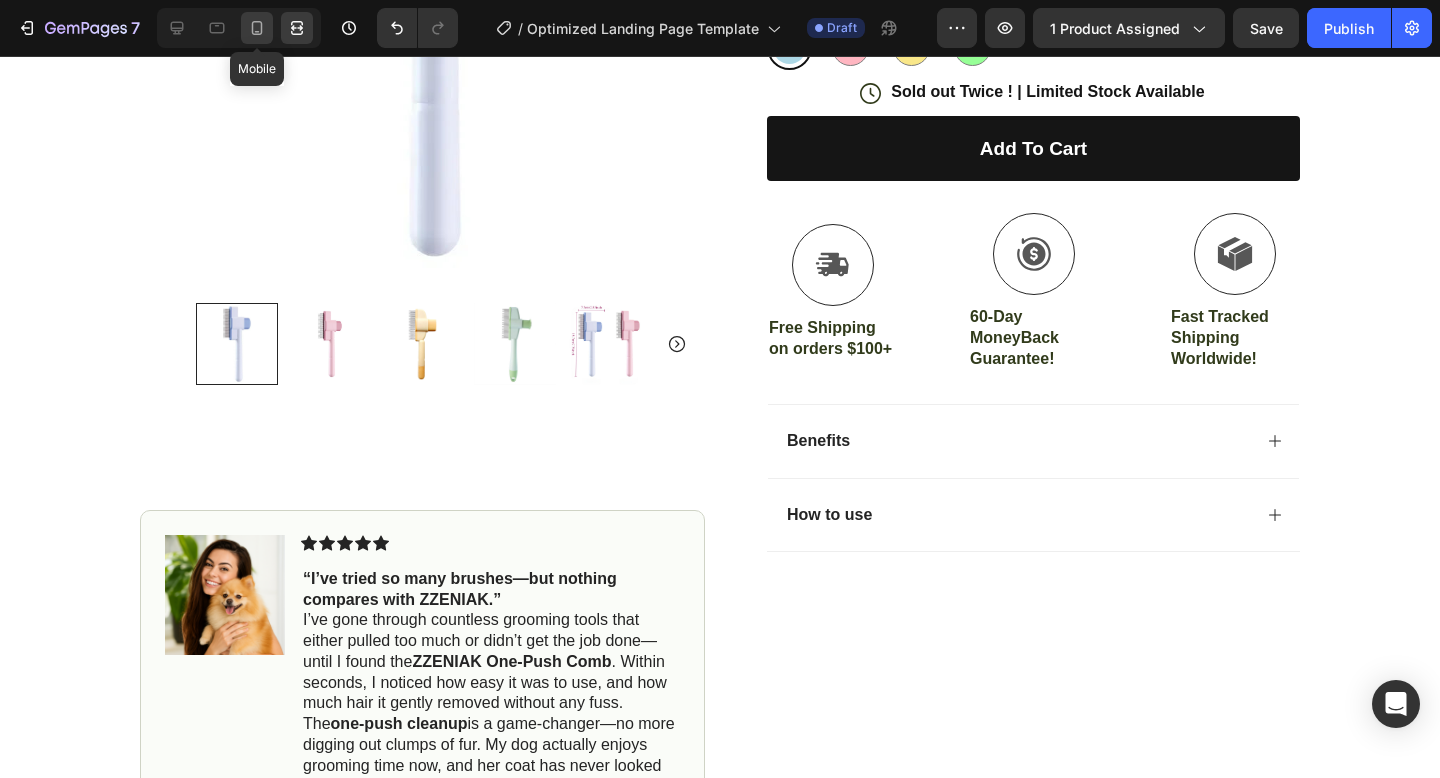 click 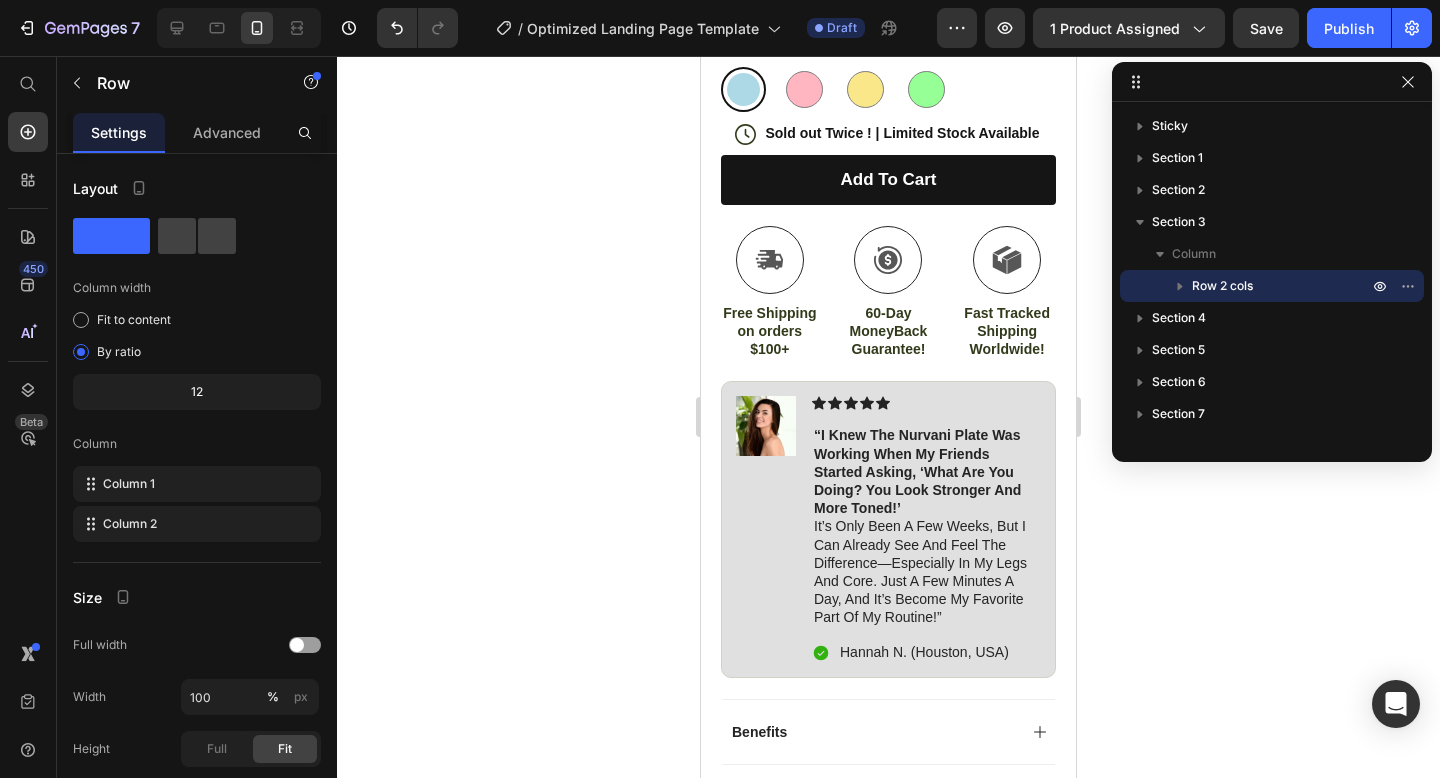 scroll, scrollTop: 918, scrollLeft: 0, axis: vertical 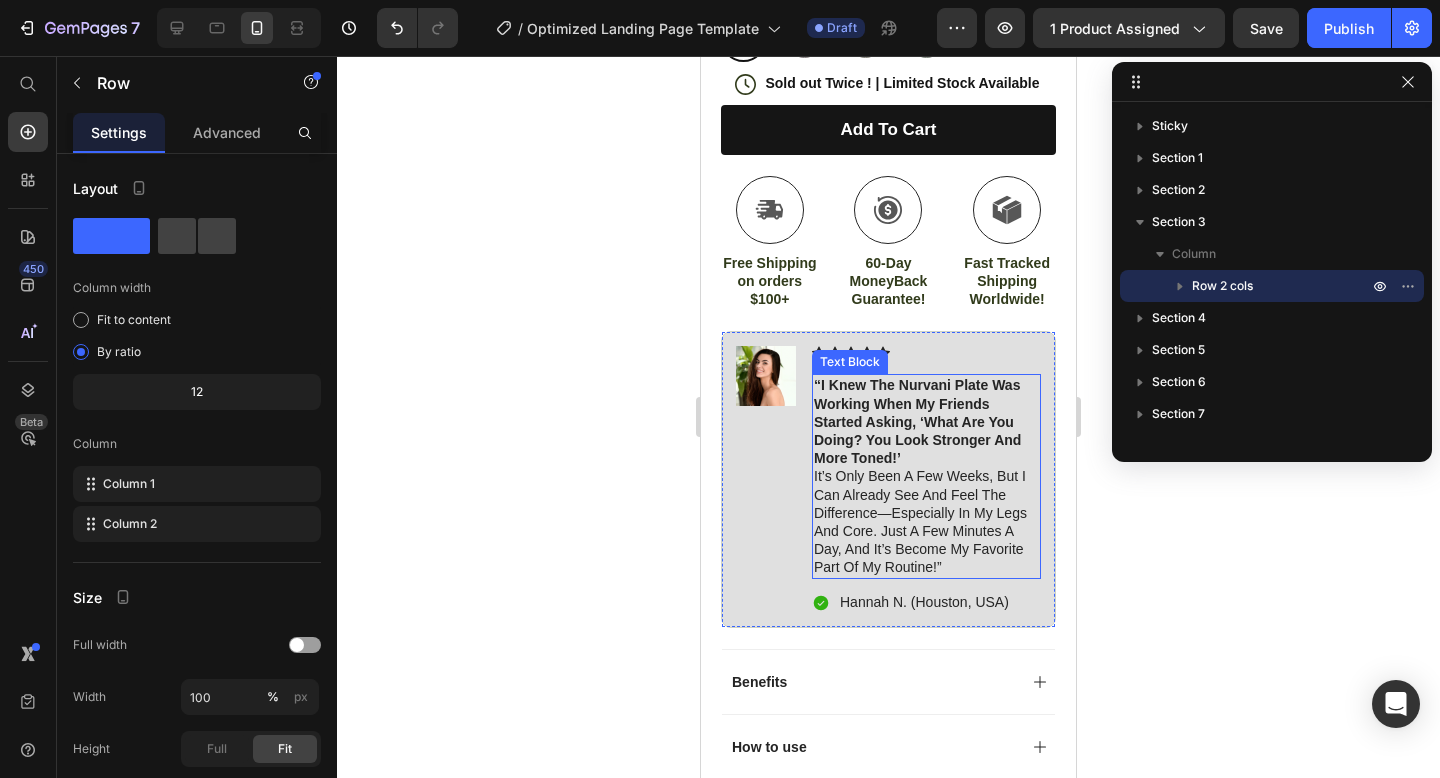 click on "“I knew the Nurvani Plate was working when my friends started asking, ‘What are you doing? You look stronger and more toned!’ It’s only been a few weeks, but I can already see and feel the difference—especially in my legs and core. Just a few minutes a day, and it’s become my favorite part of my routine!”" at bounding box center [926, 476] 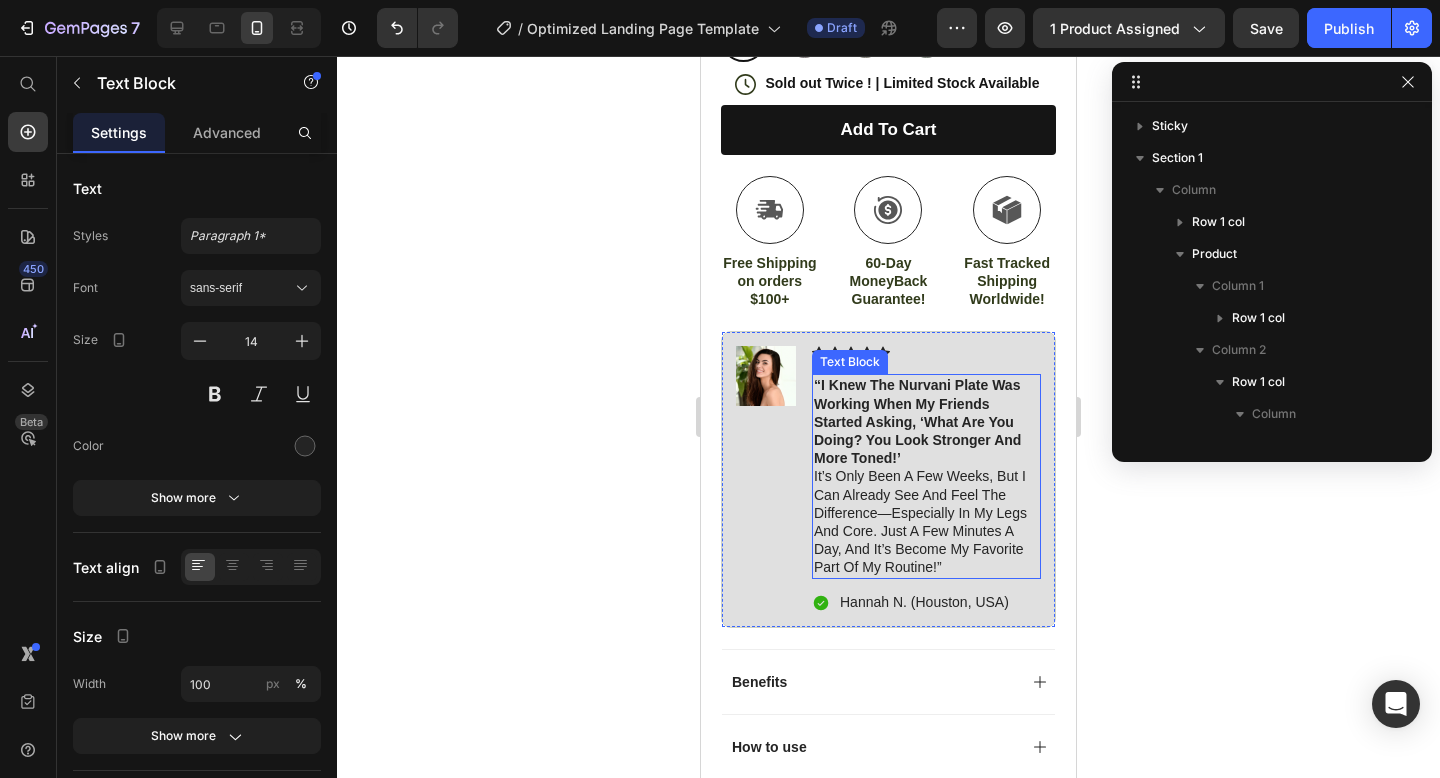 scroll, scrollTop: 602, scrollLeft: 0, axis: vertical 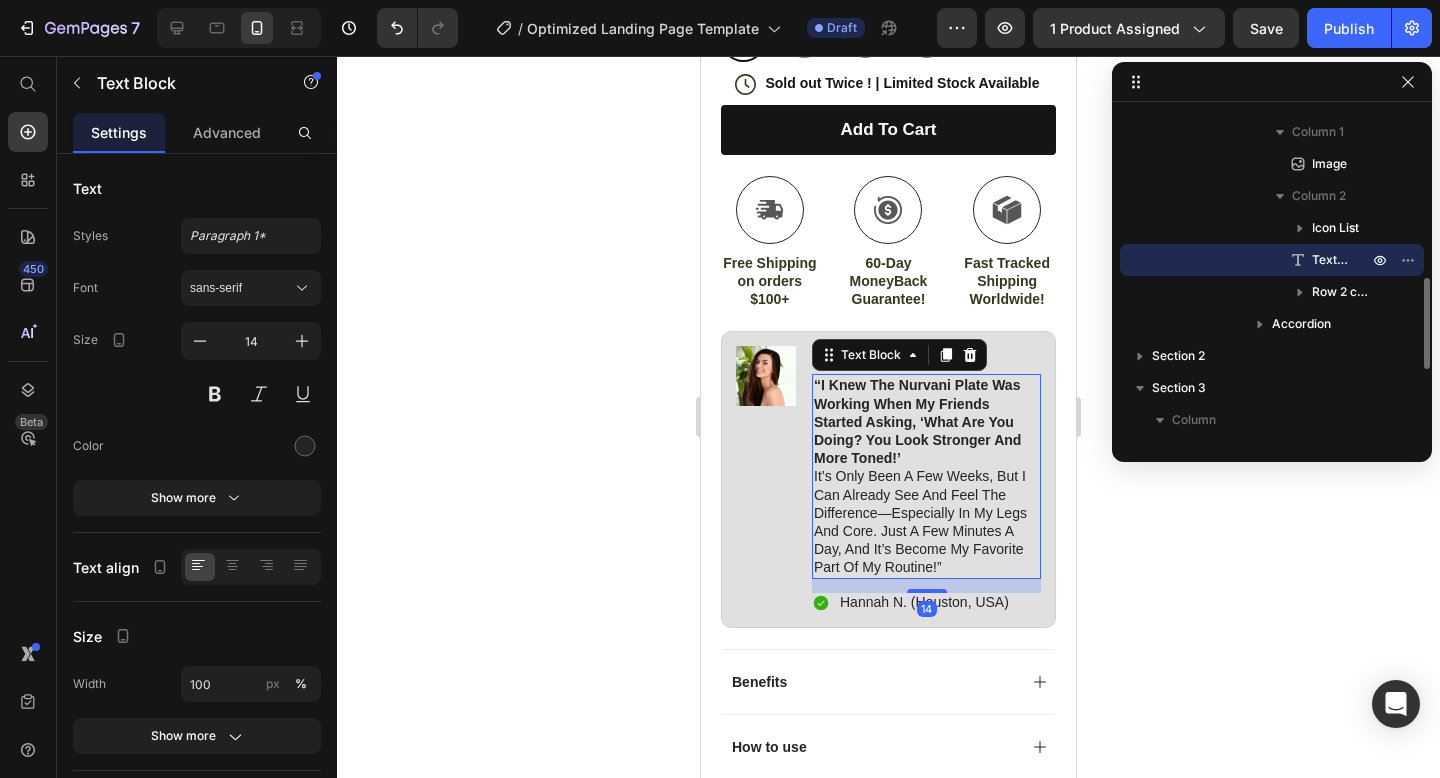 click on "“I knew the Nurvani Plate was working when my friends started asking, ‘What are you doing? You look stronger and more toned!’ It’s only been a few weeks, but I can already see and feel the difference—especially in my legs and core. Just a few minutes a day, and it’s become my favorite part of my routine!”" at bounding box center [926, 476] 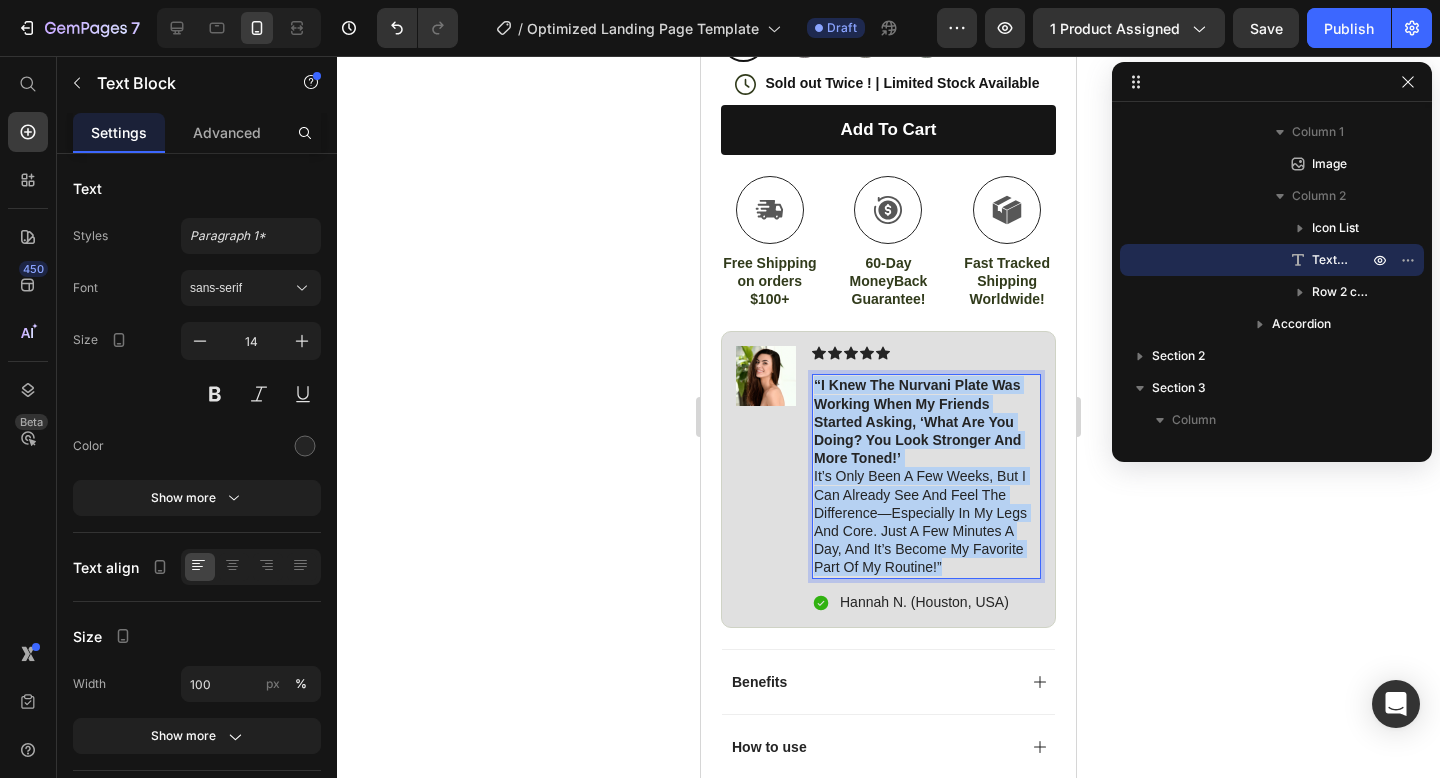 drag, startPoint x: 950, startPoint y: 567, endPoint x: 811, endPoint y: 388, distance: 226.63187 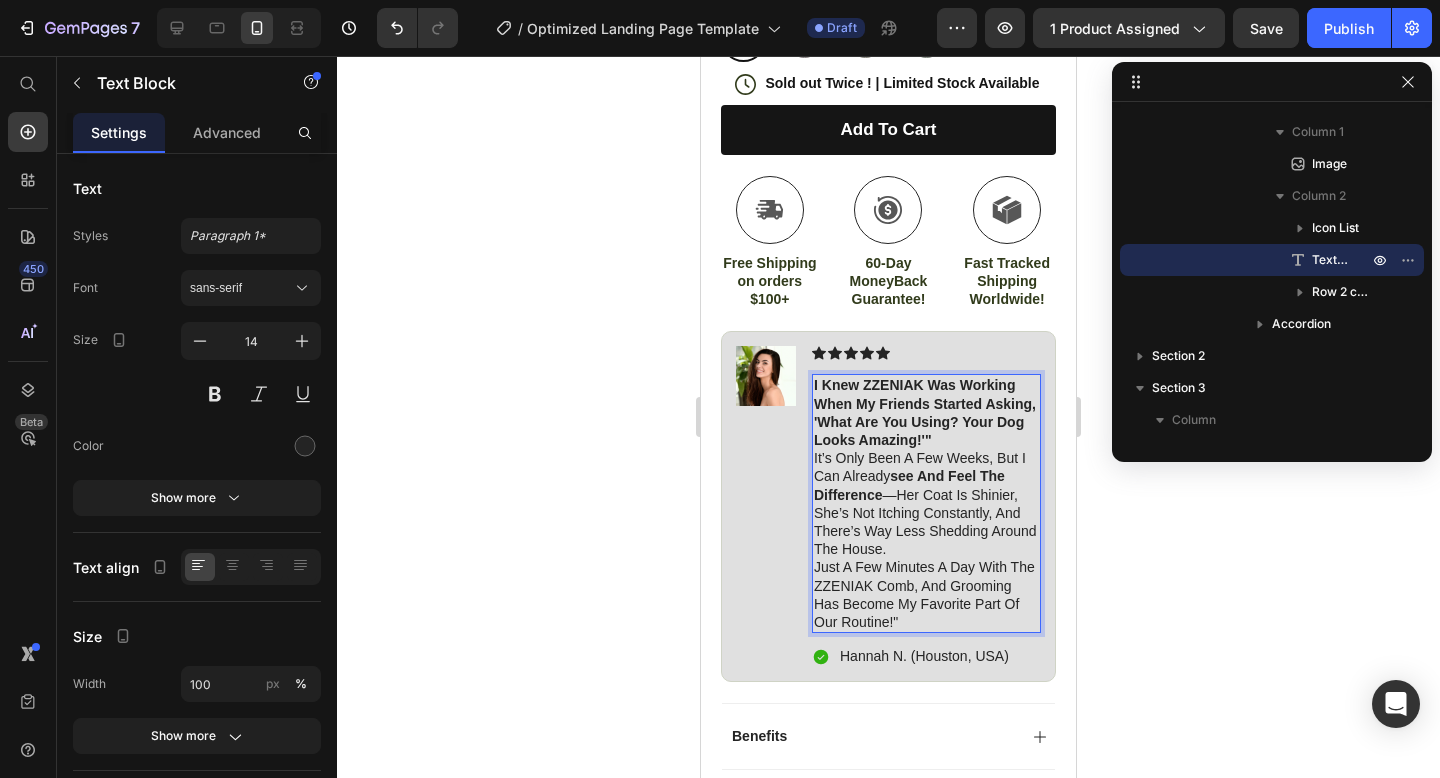 click on "I knew ZZENIAK was working when my friends started asking, 'What are you using? Your dog looks amazing!'"" at bounding box center [925, 412] 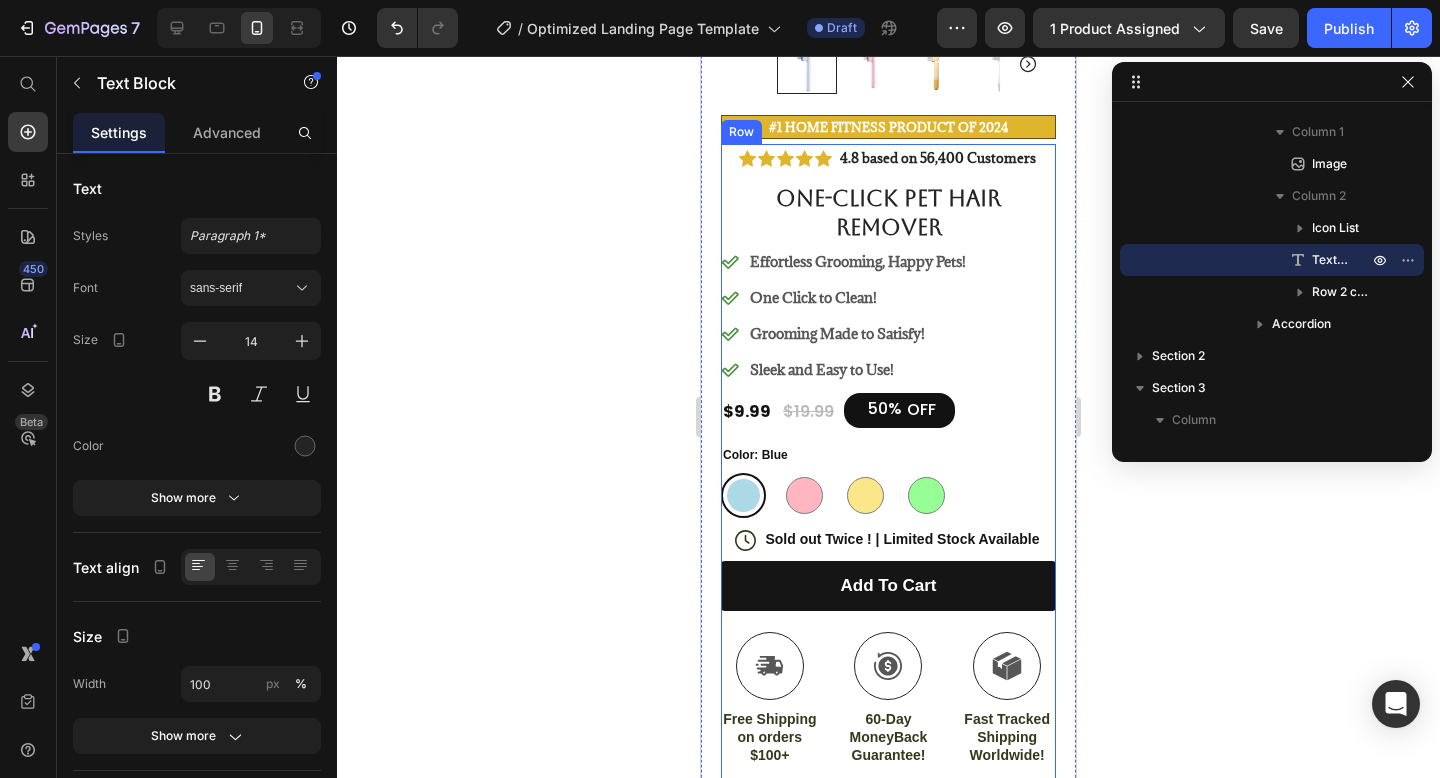 scroll, scrollTop: 392, scrollLeft: 0, axis: vertical 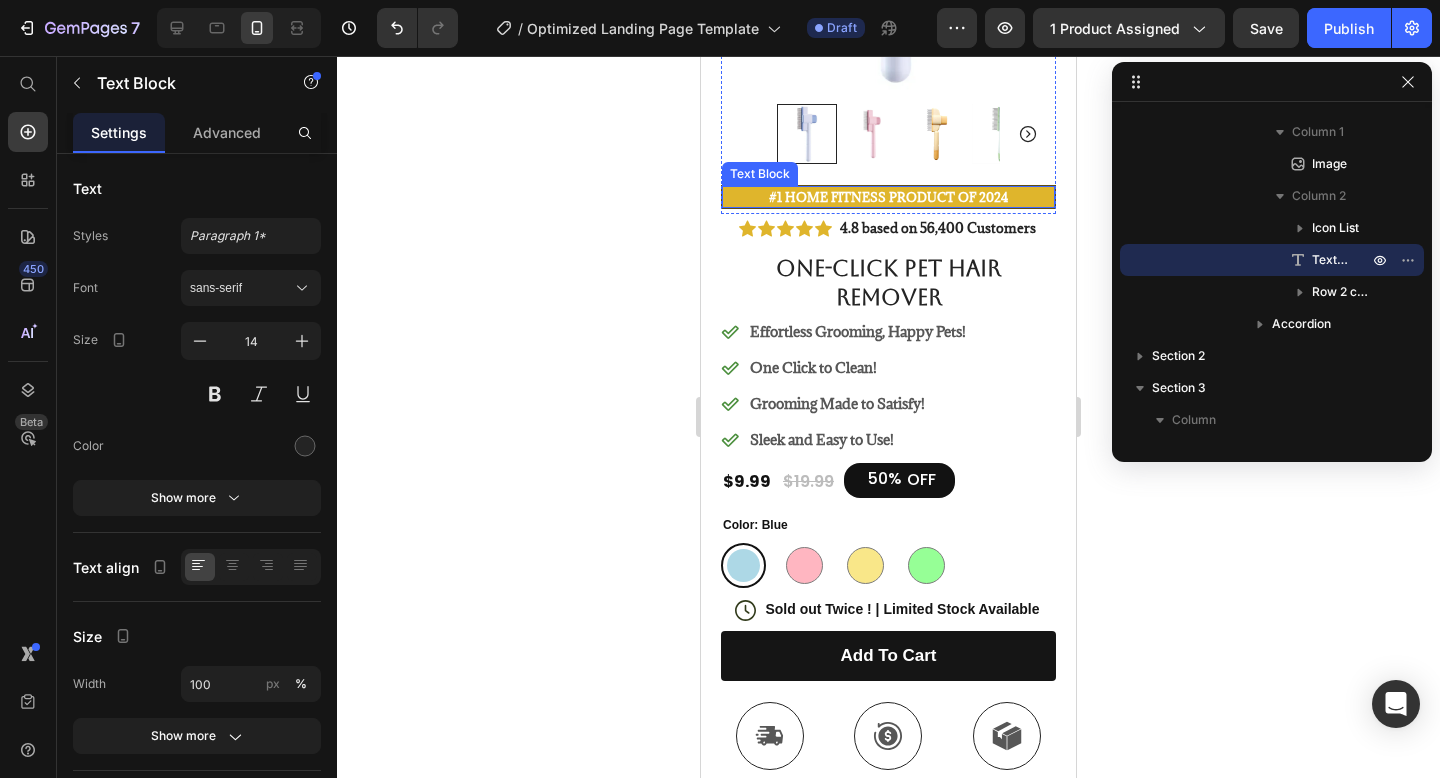 click on "#1 Home fitness Product of 2024" at bounding box center (888, 197) 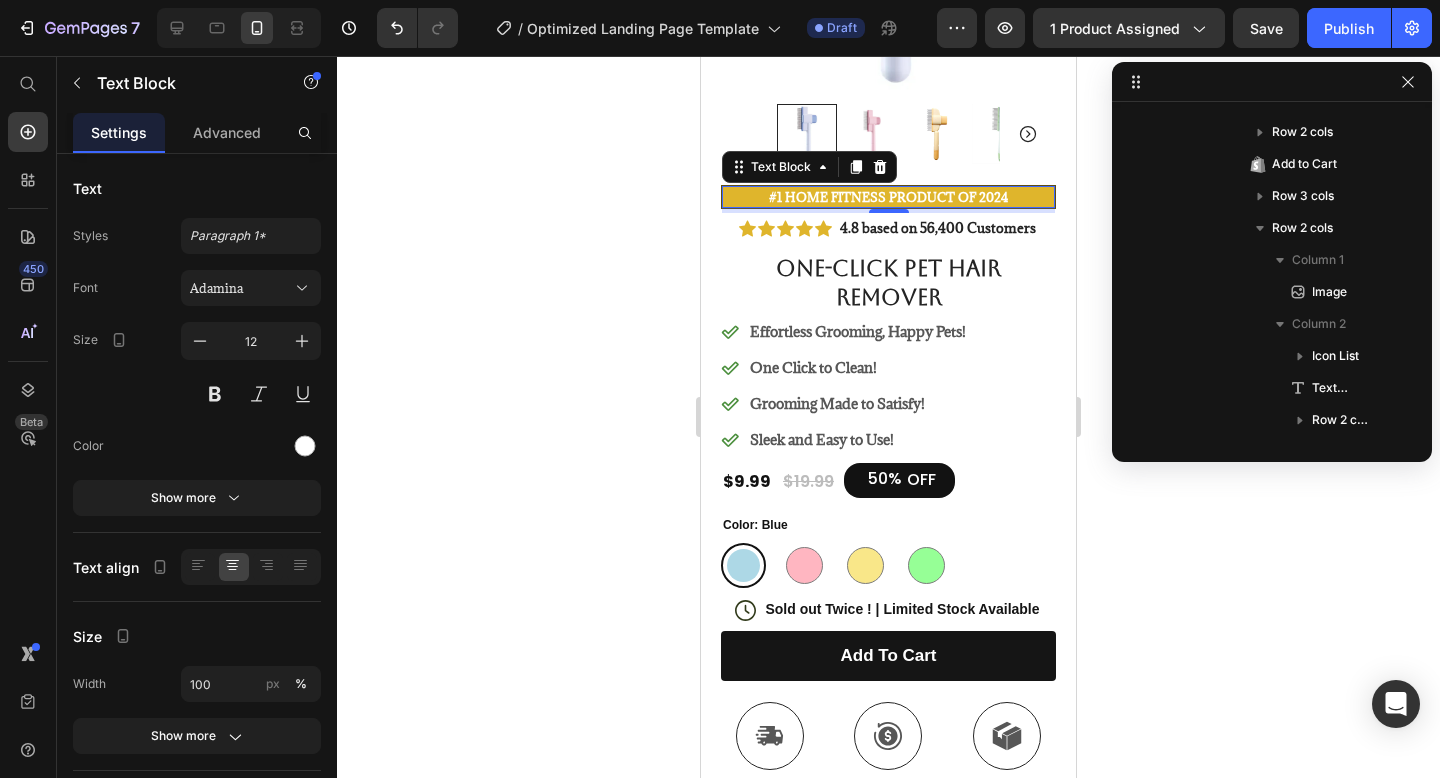 click on "#1 Home fitness Product of 2024" at bounding box center [888, 197] 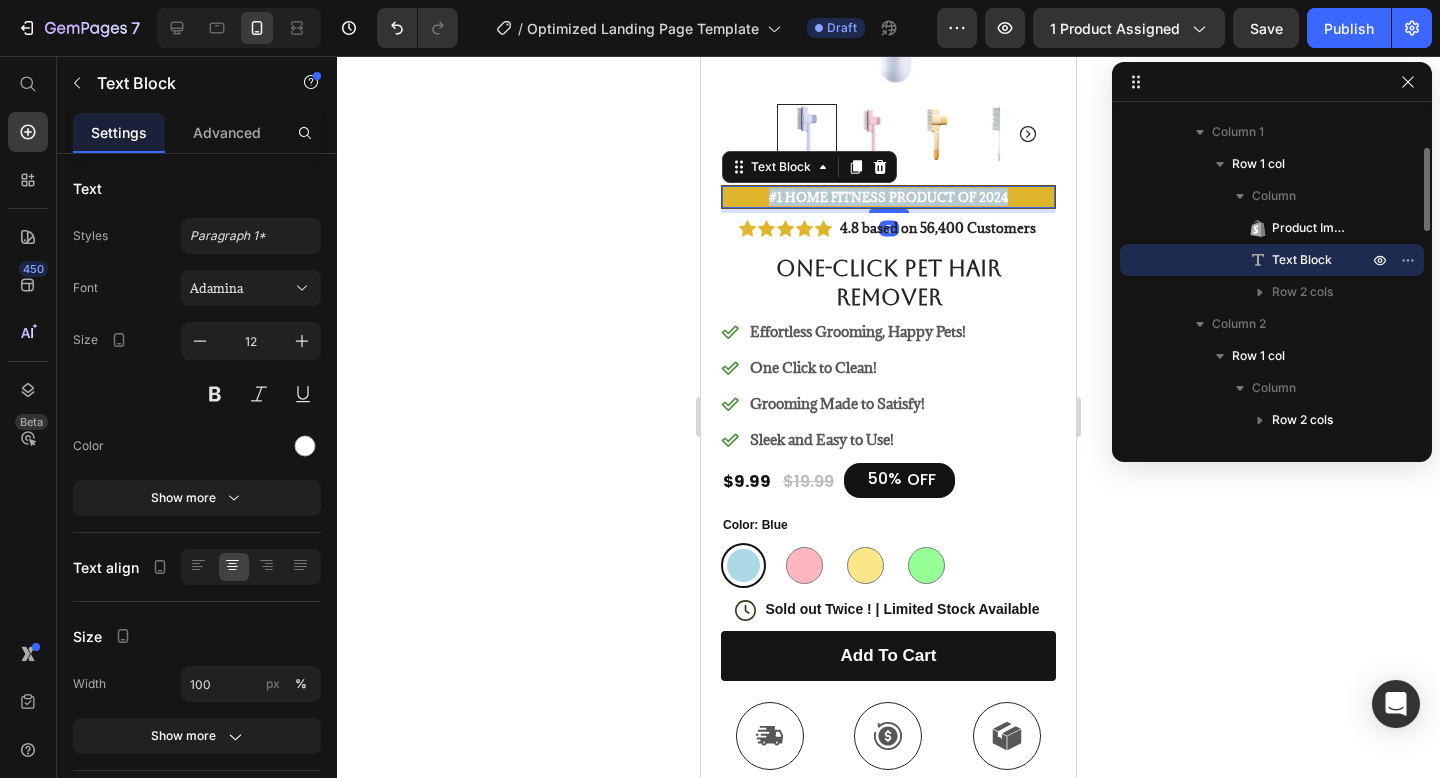 click on "#1 Home fitness Product of 2024" at bounding box center (888, 197) 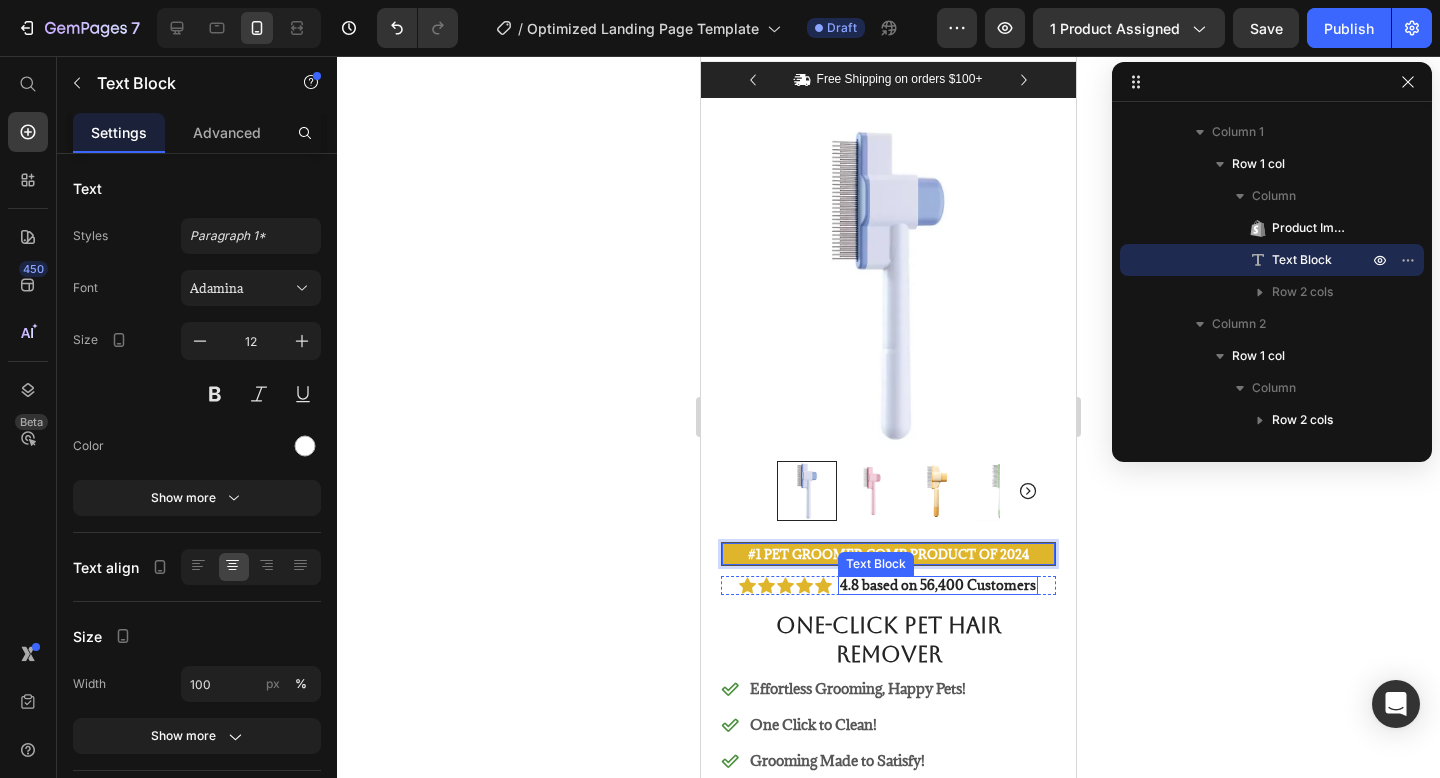 scroll, scrollTop: 0, scrollLeft: 0, axis: both 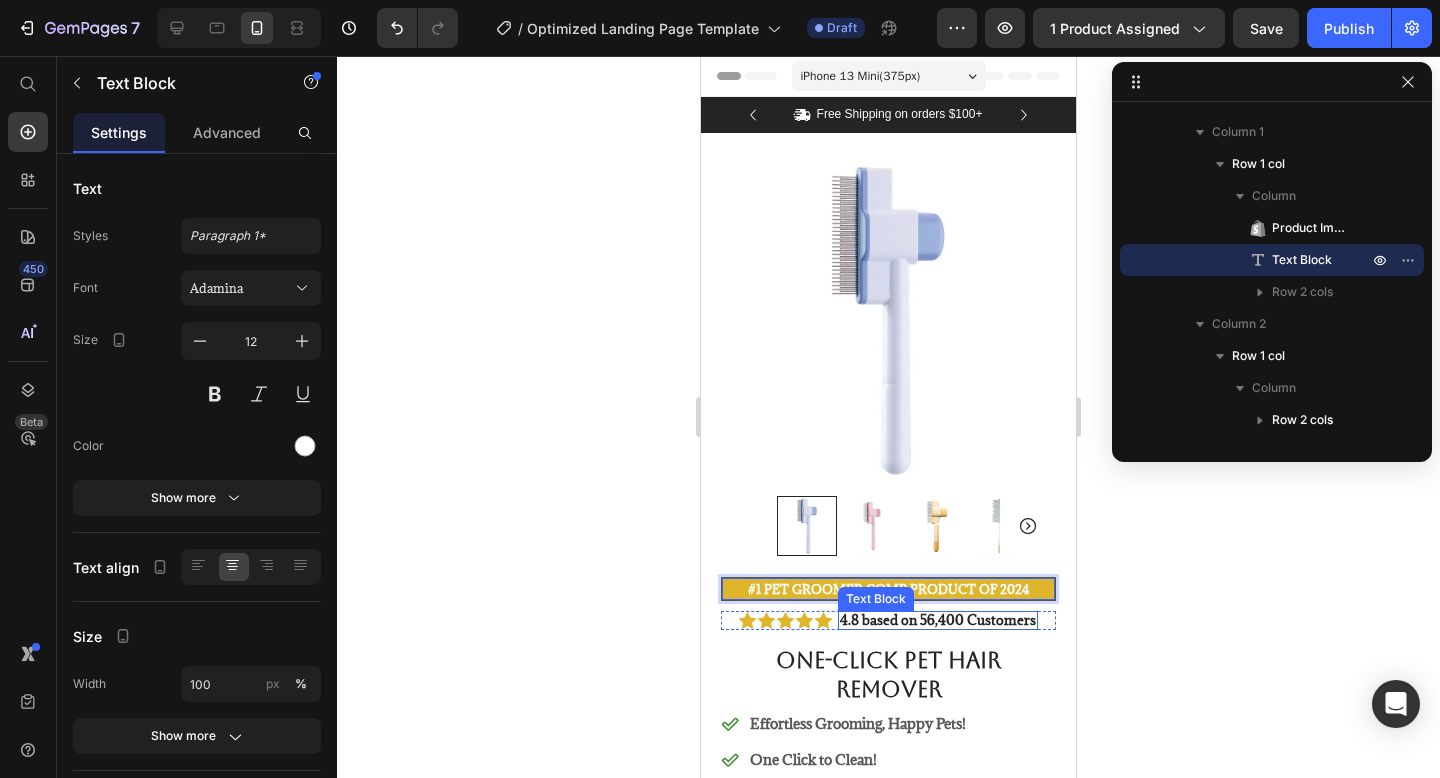 click on "4.8 based on 56,400 Customers" at bounding box center [938, 620] 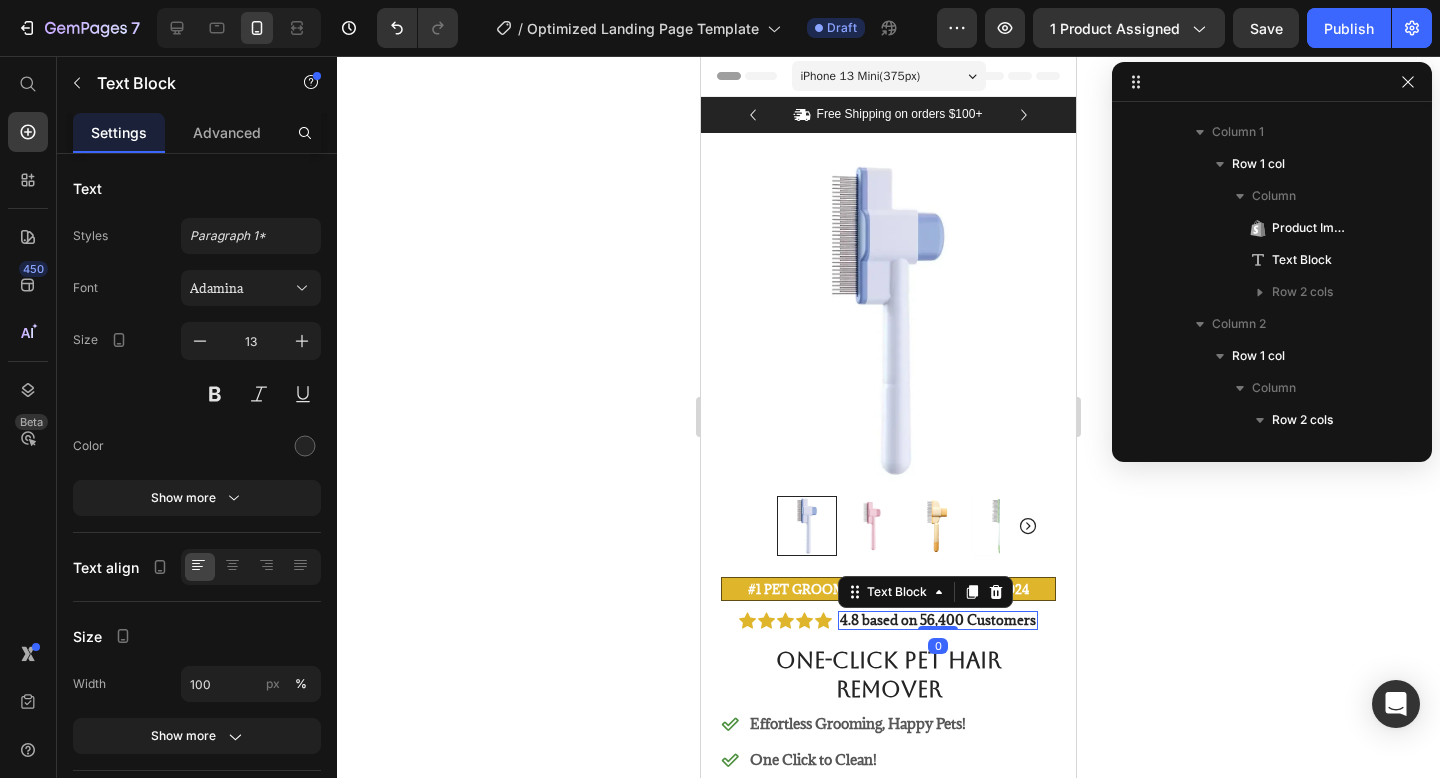 scroll, scrollTop: 442, scrollLeft: 0, axis: vertical 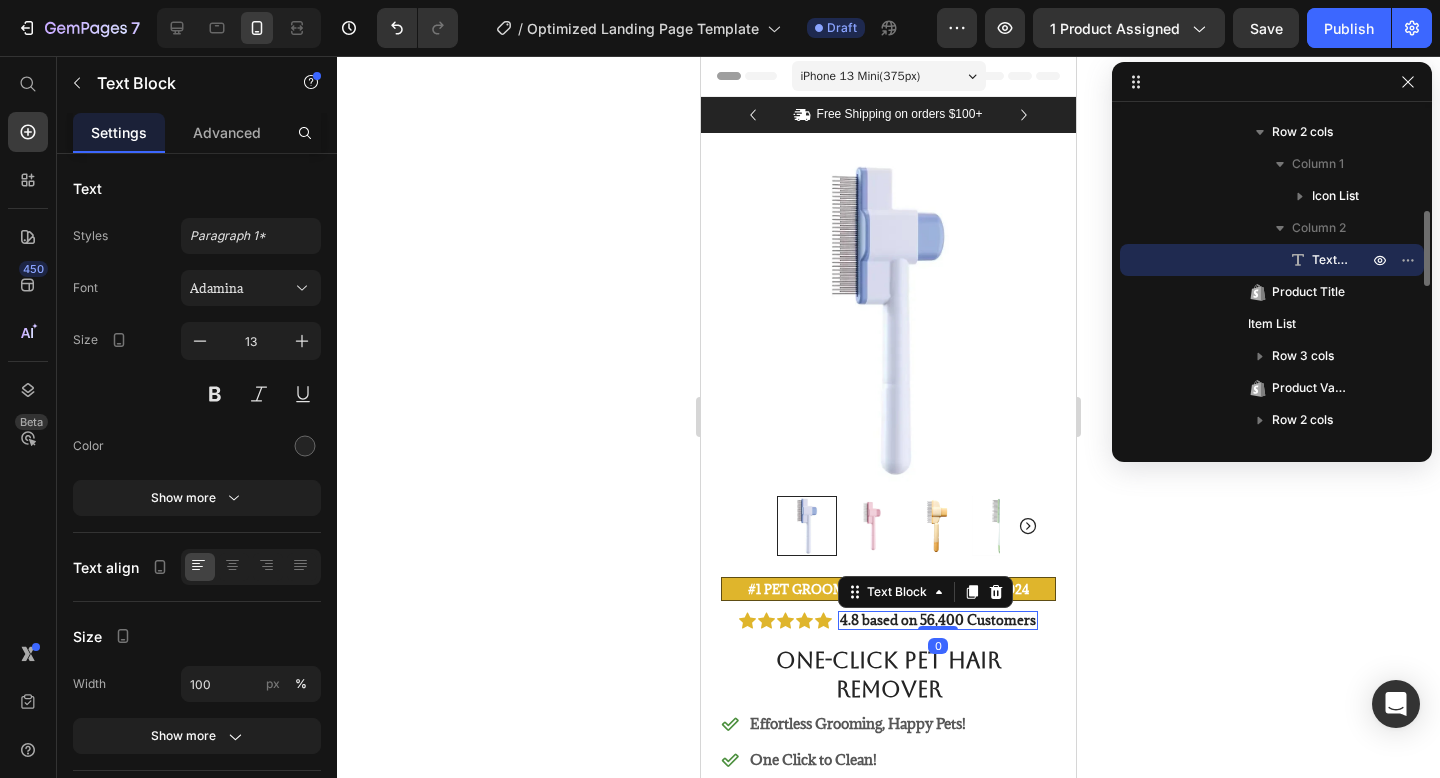 click on "4.8 based on 56,400 Customers" at bounding box center (938, 620) 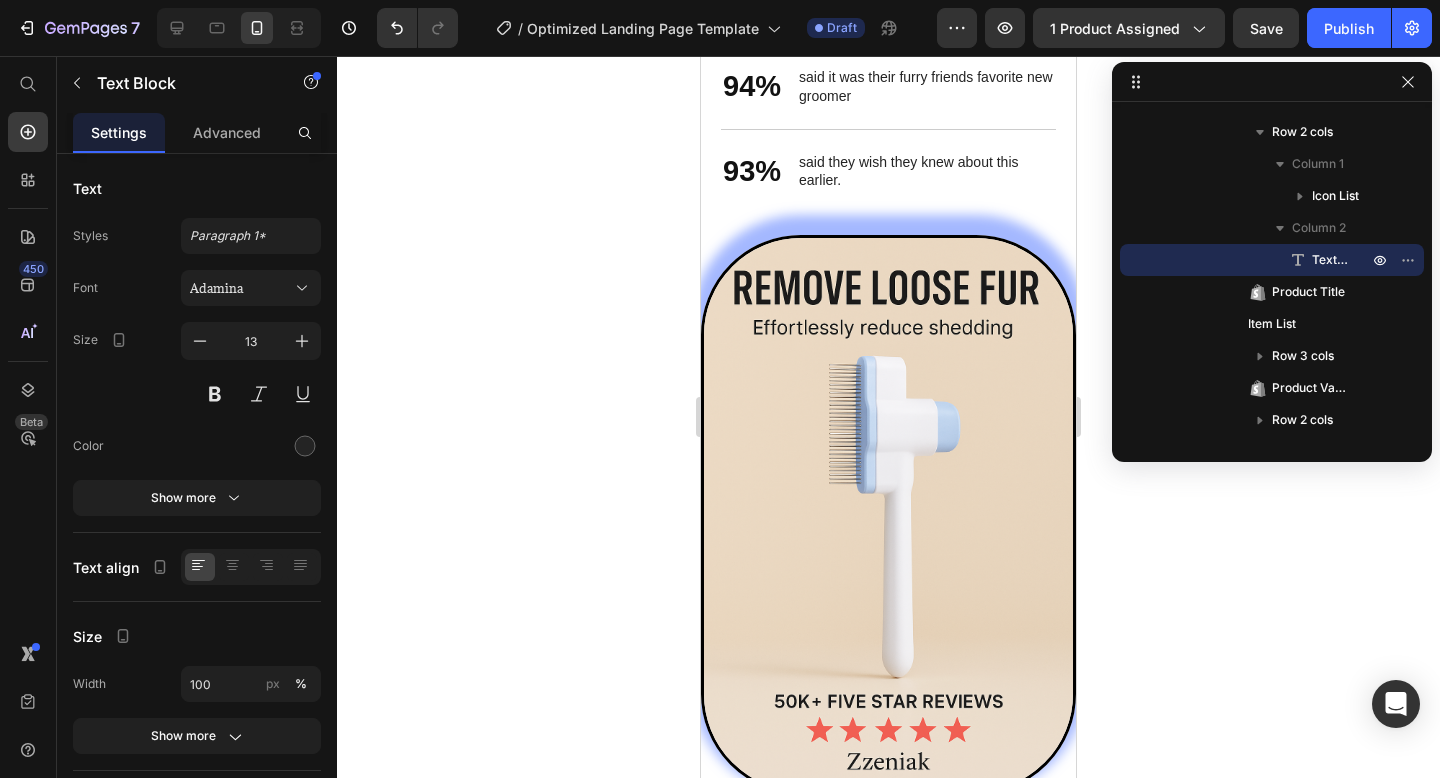 scroll, scrollTop: 3625, scrollLeft: 0, axis: vertical 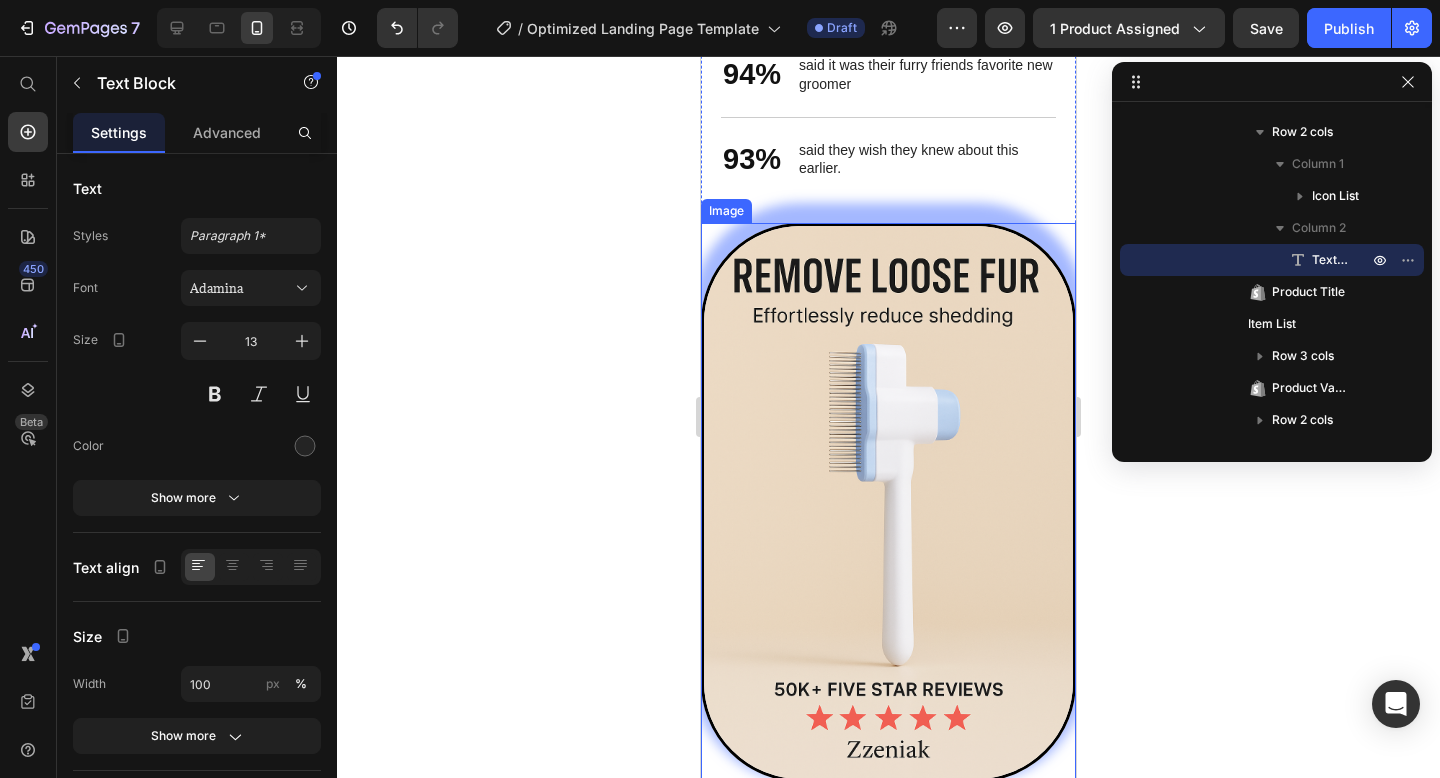 click at bounding box center (888, 503) 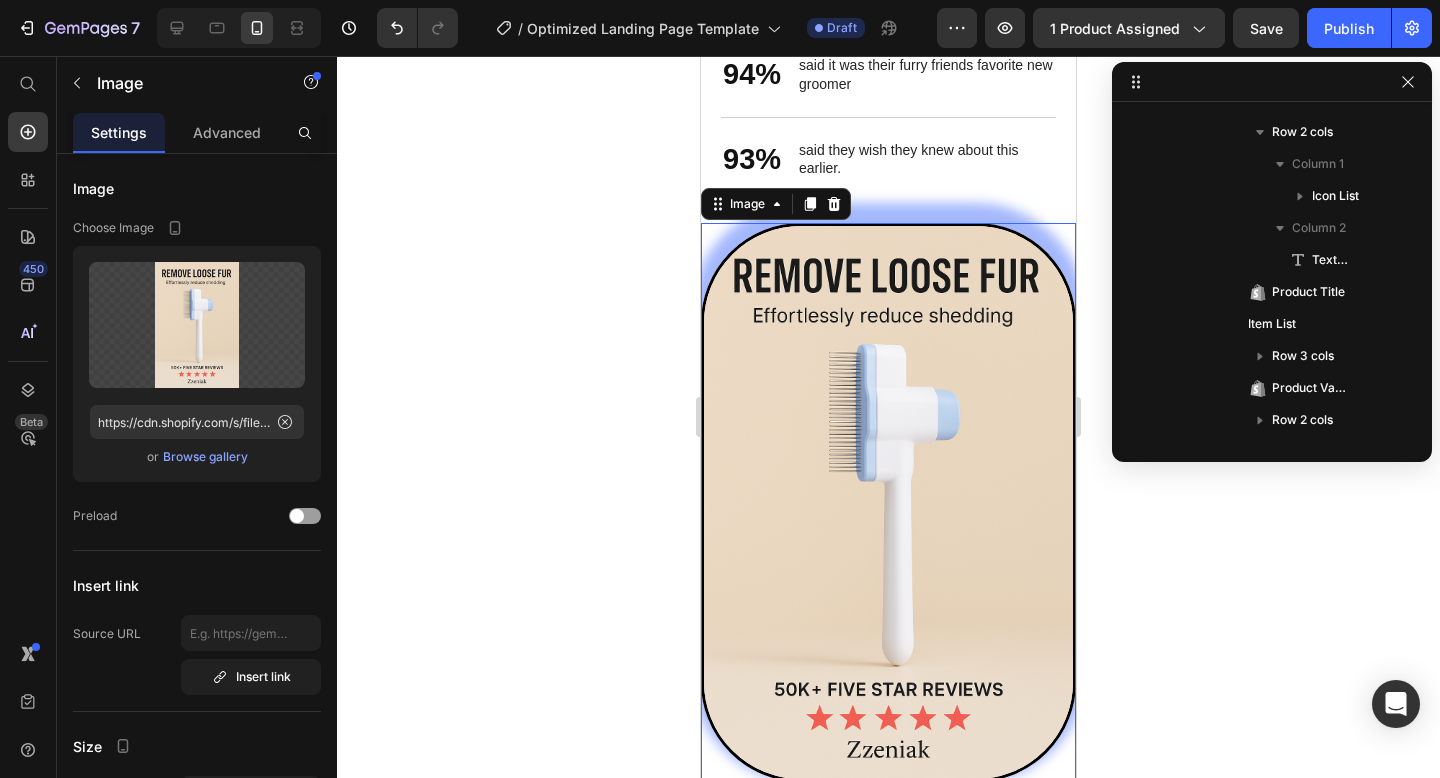 scroll, scrollTop: 1306, scrollLeft: 0, axis: vertical 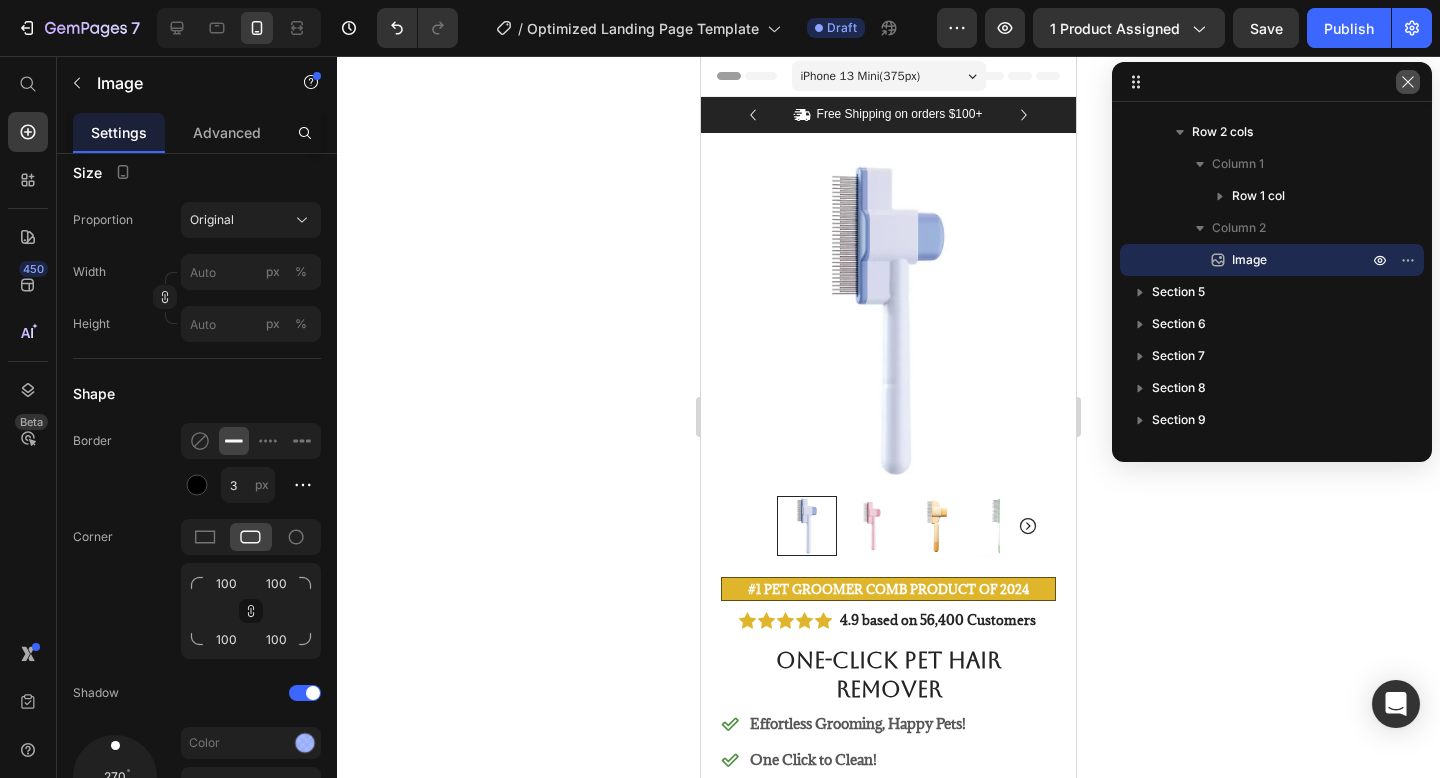 click 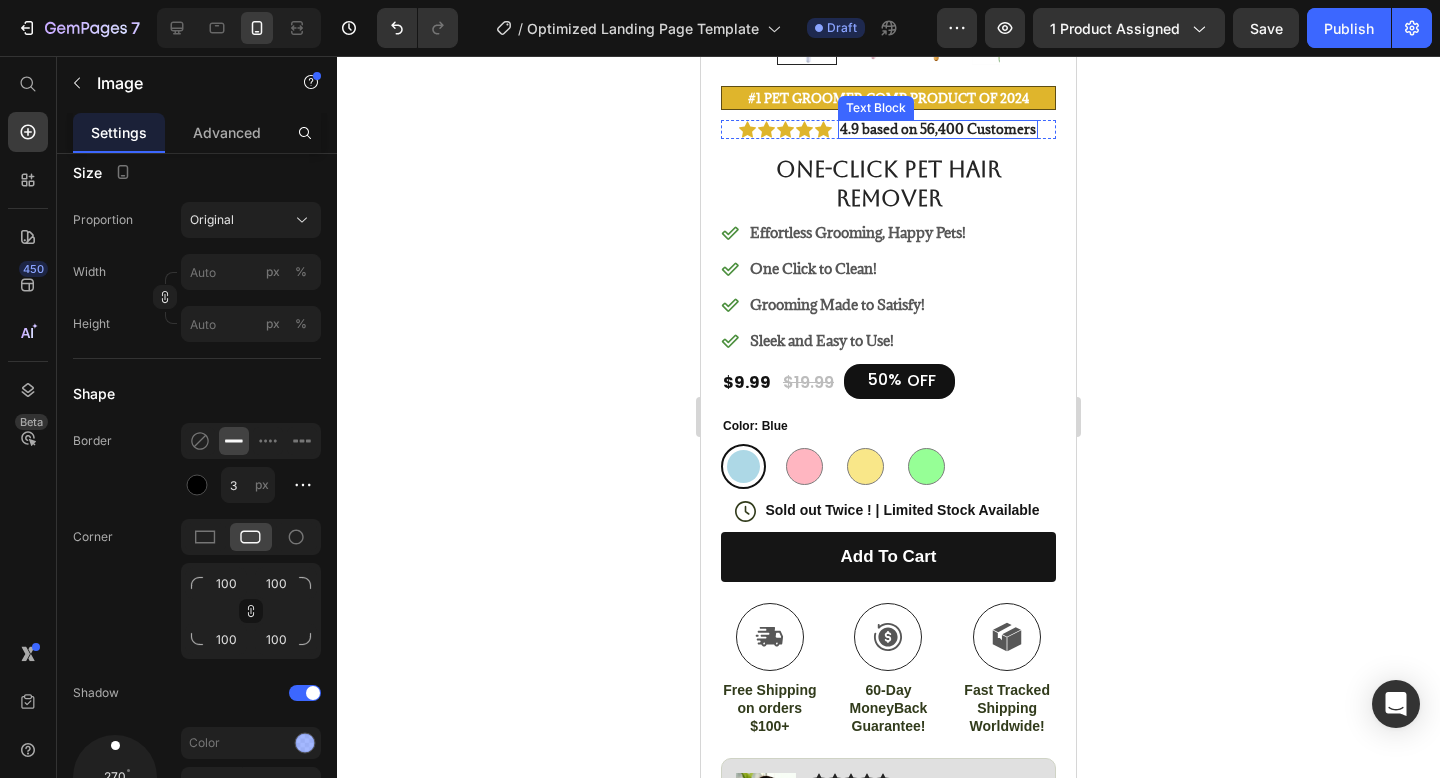 scroll, scrollTop: 508, scrollLeft: 0, axis: vertical 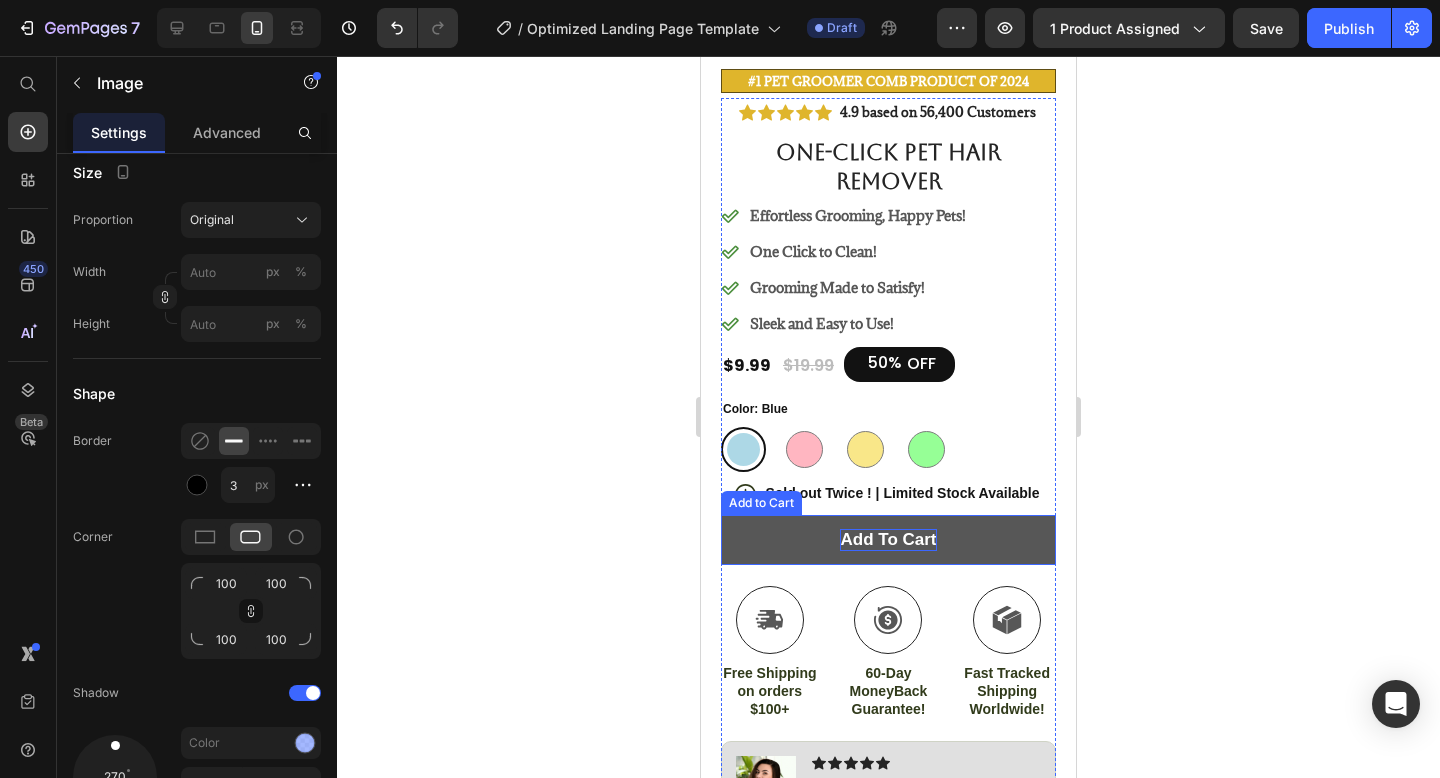 click on "add to cart" at bounding box center (888, 540) 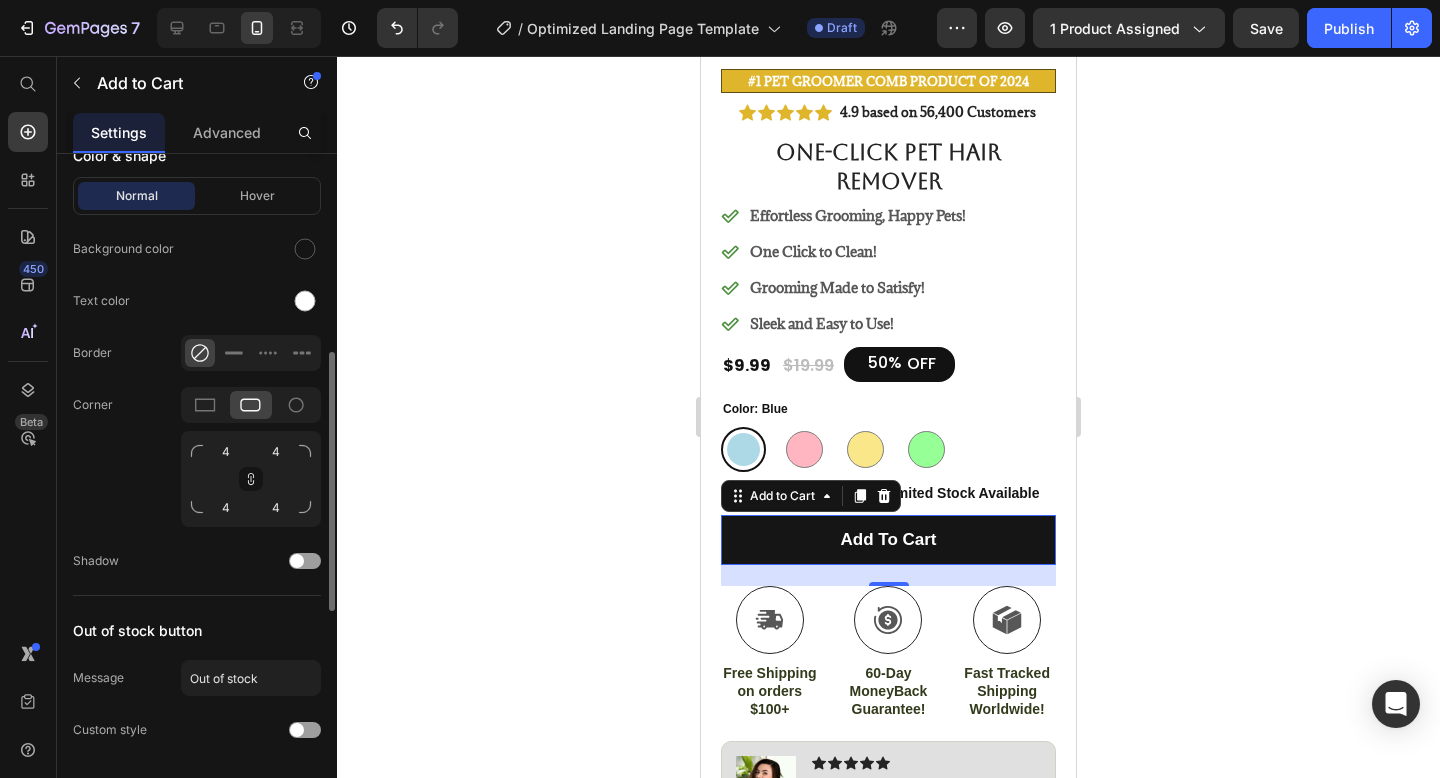 scroll, scrollTop: 1109, scrollLeft: 0, axis: vertical 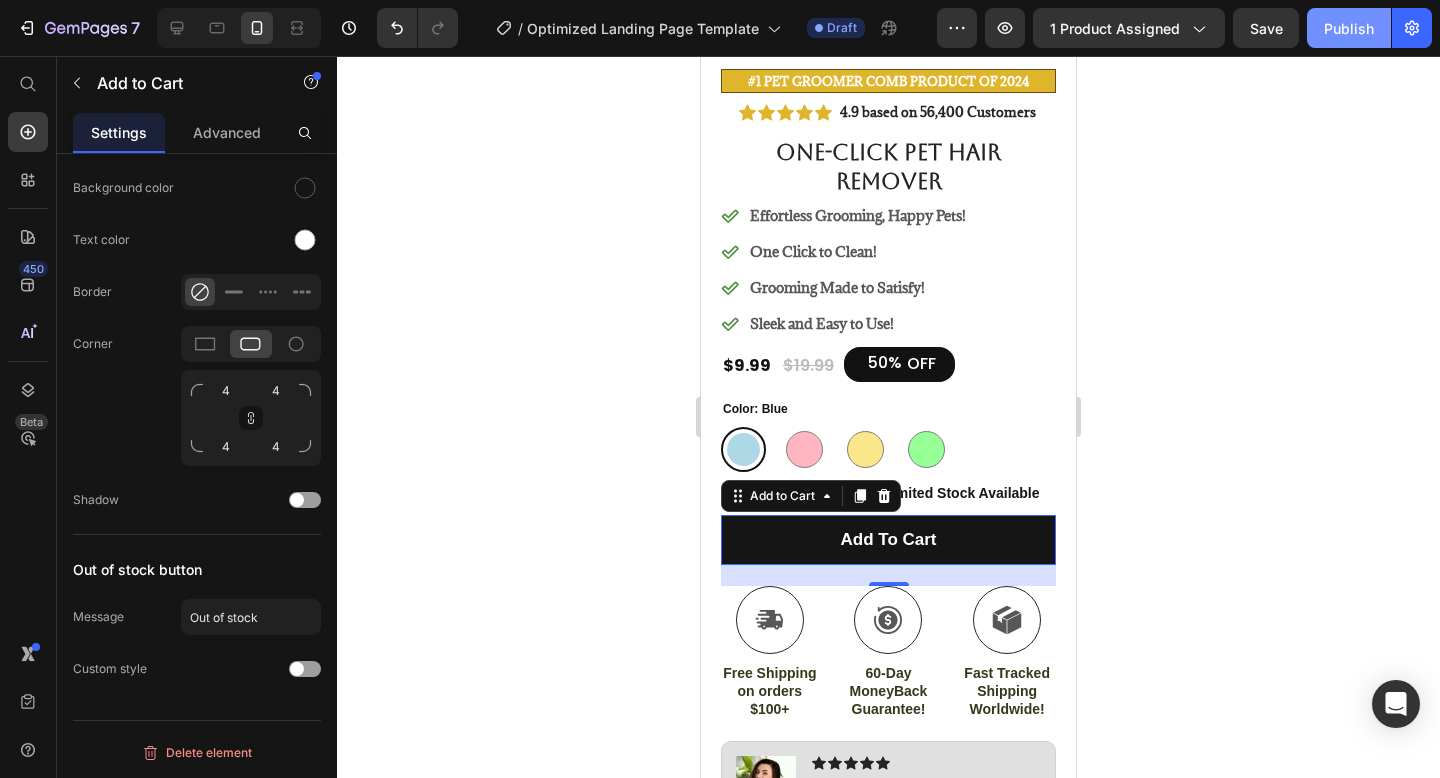 click on "Publish" 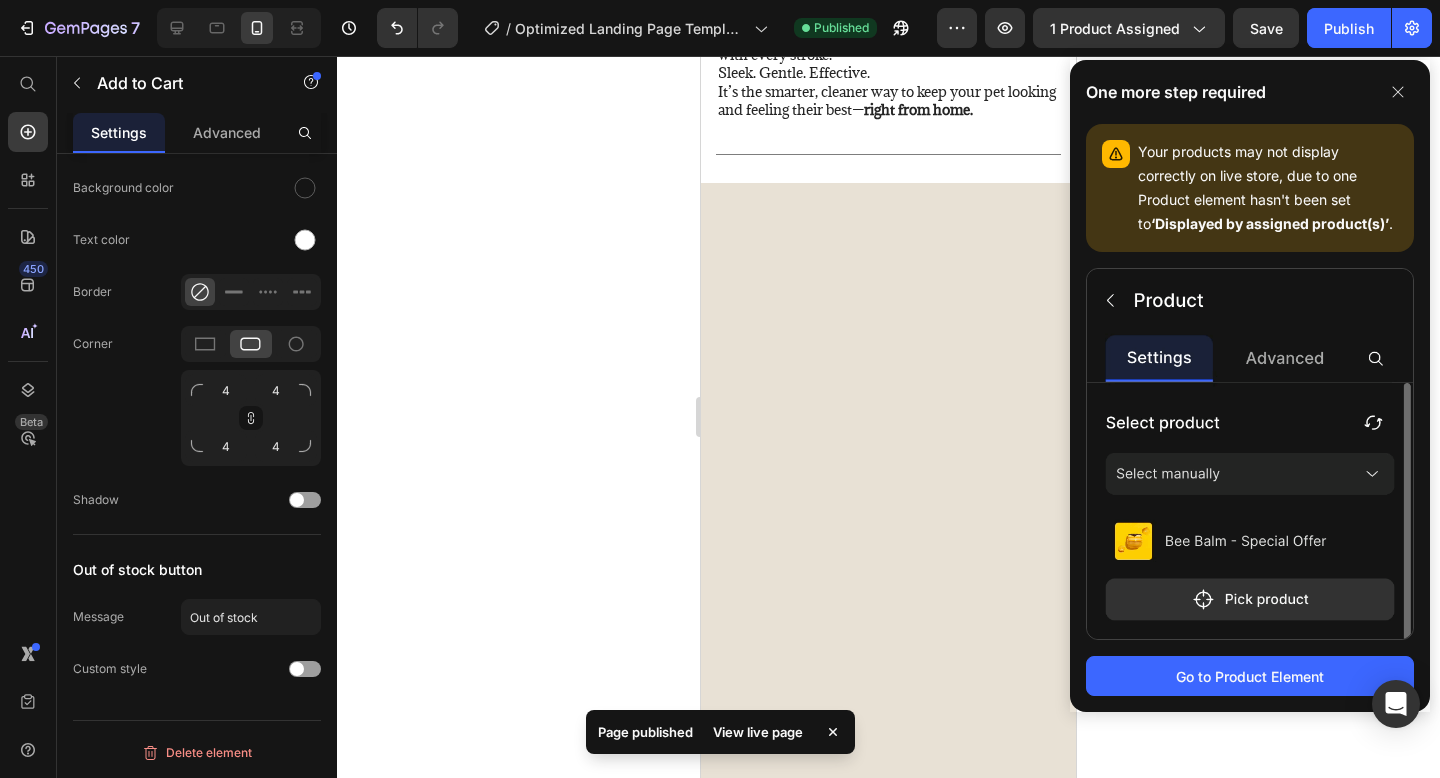 scroll, scrollTop: 0, scrollLeft: 0, axis: both 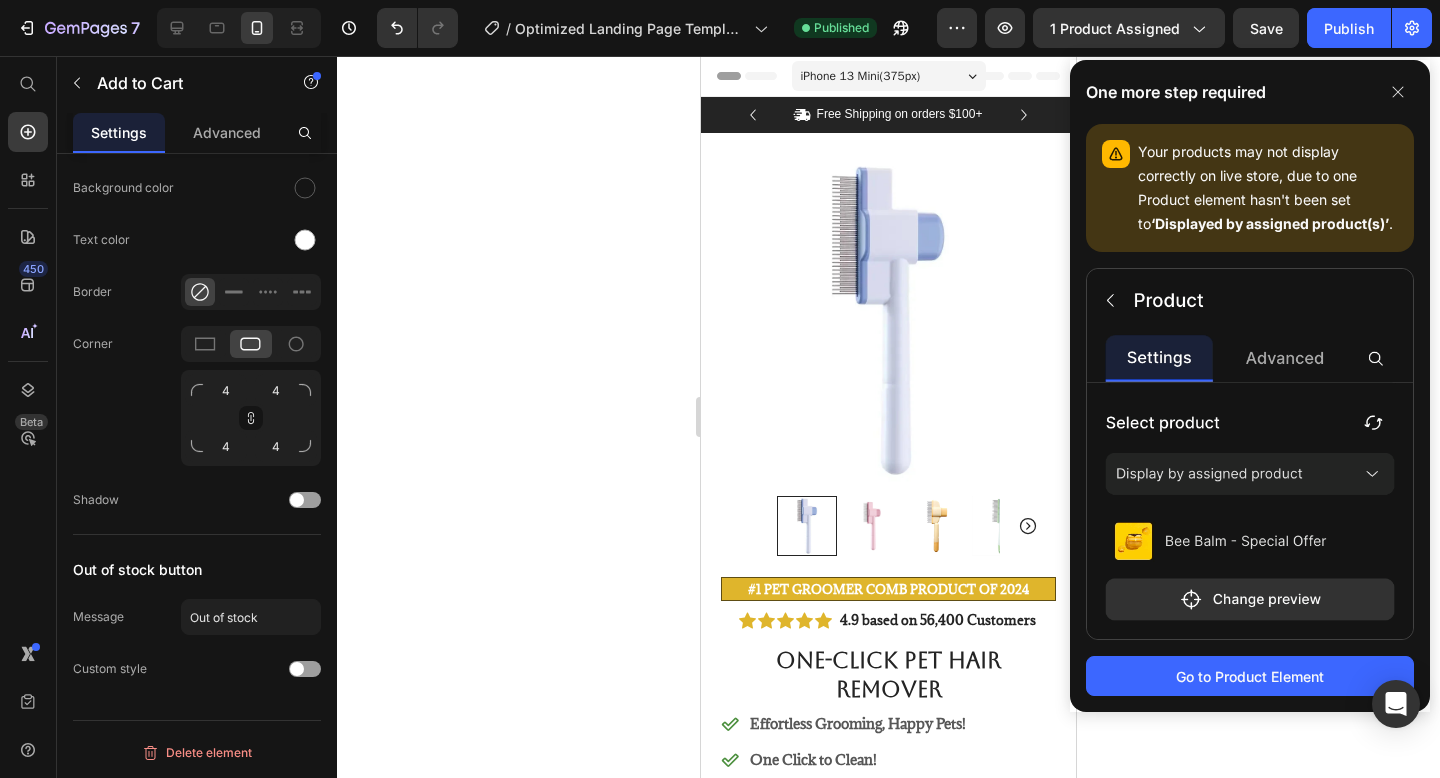 click on "Settings" at bounding box center (119, 132) 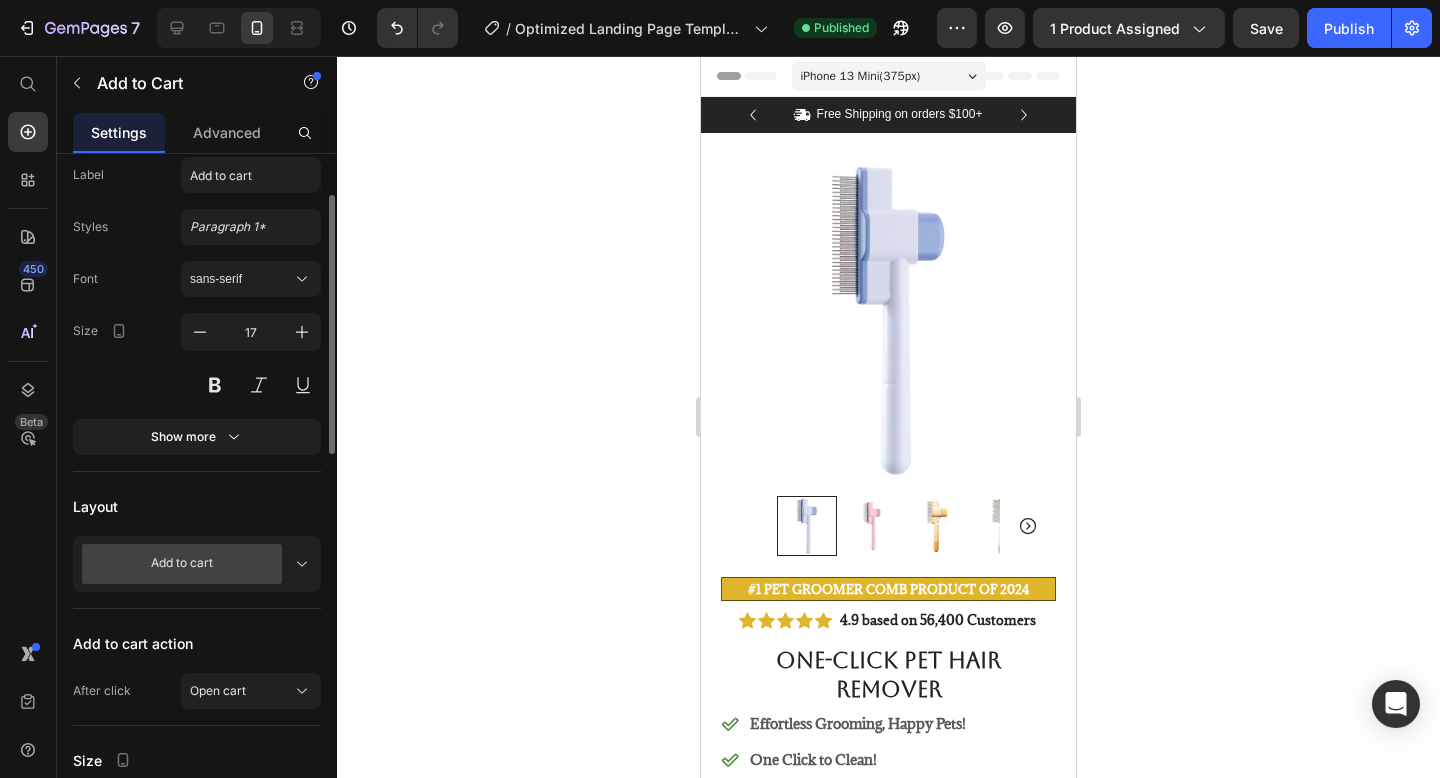 scroll, scrollTop: 0, scrollLeft: 0, axis: both 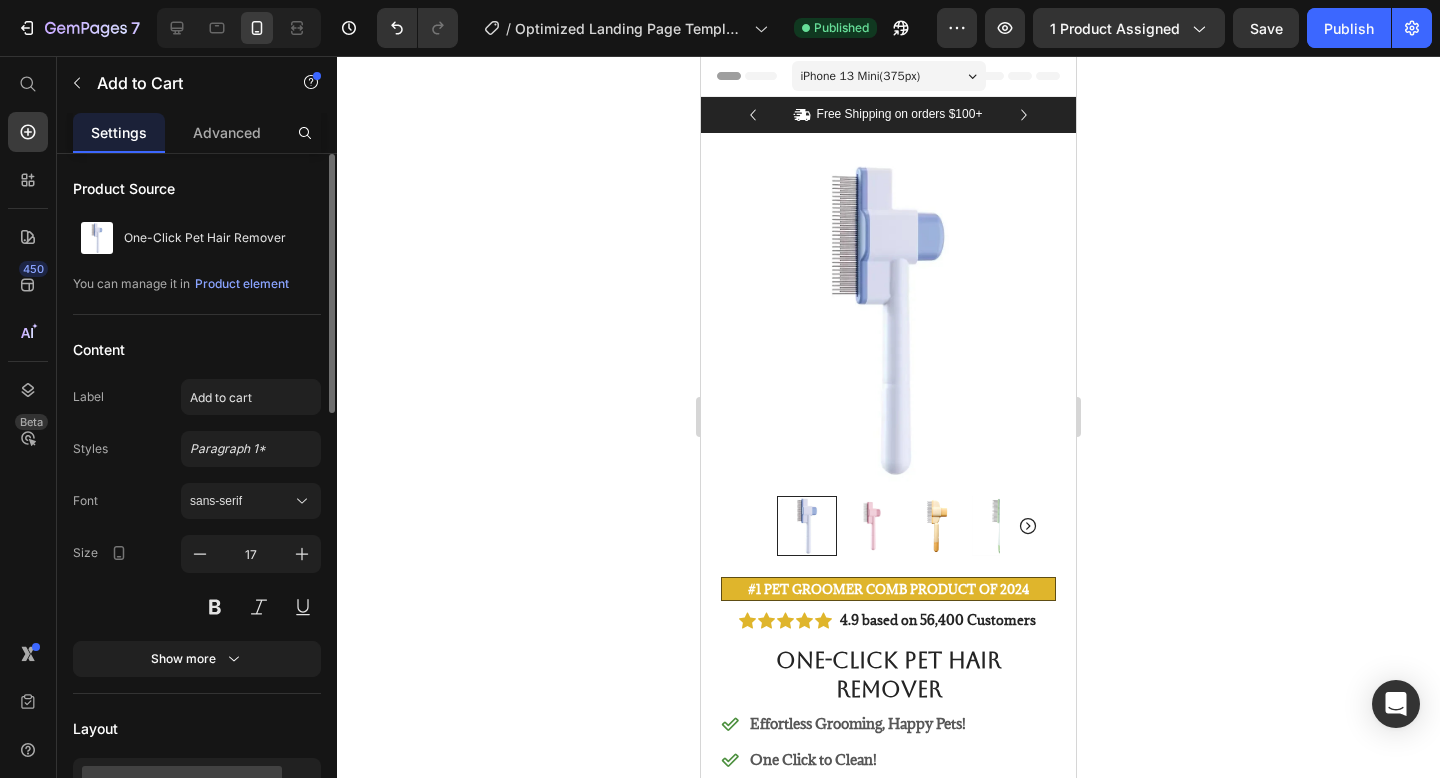 click 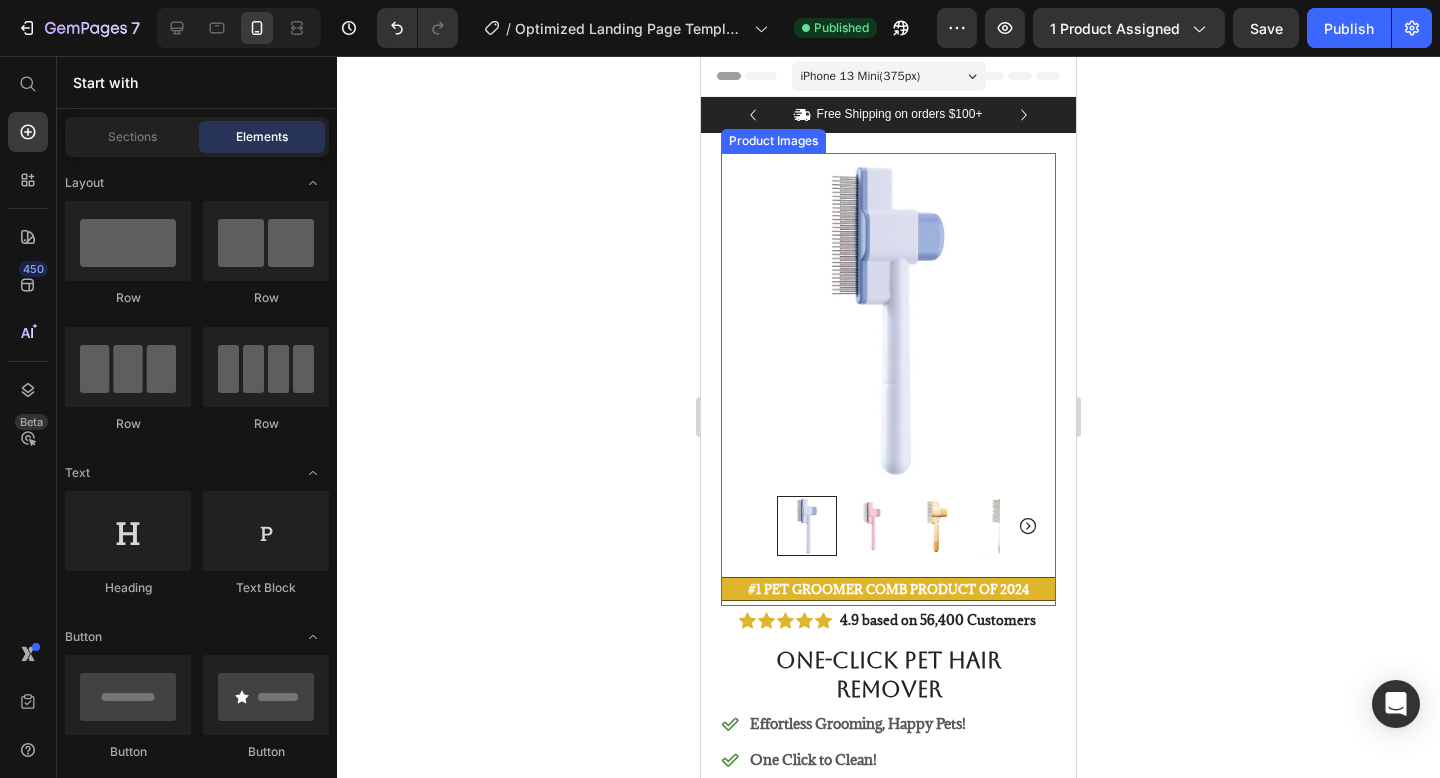 click at bounding box center (888, 320) 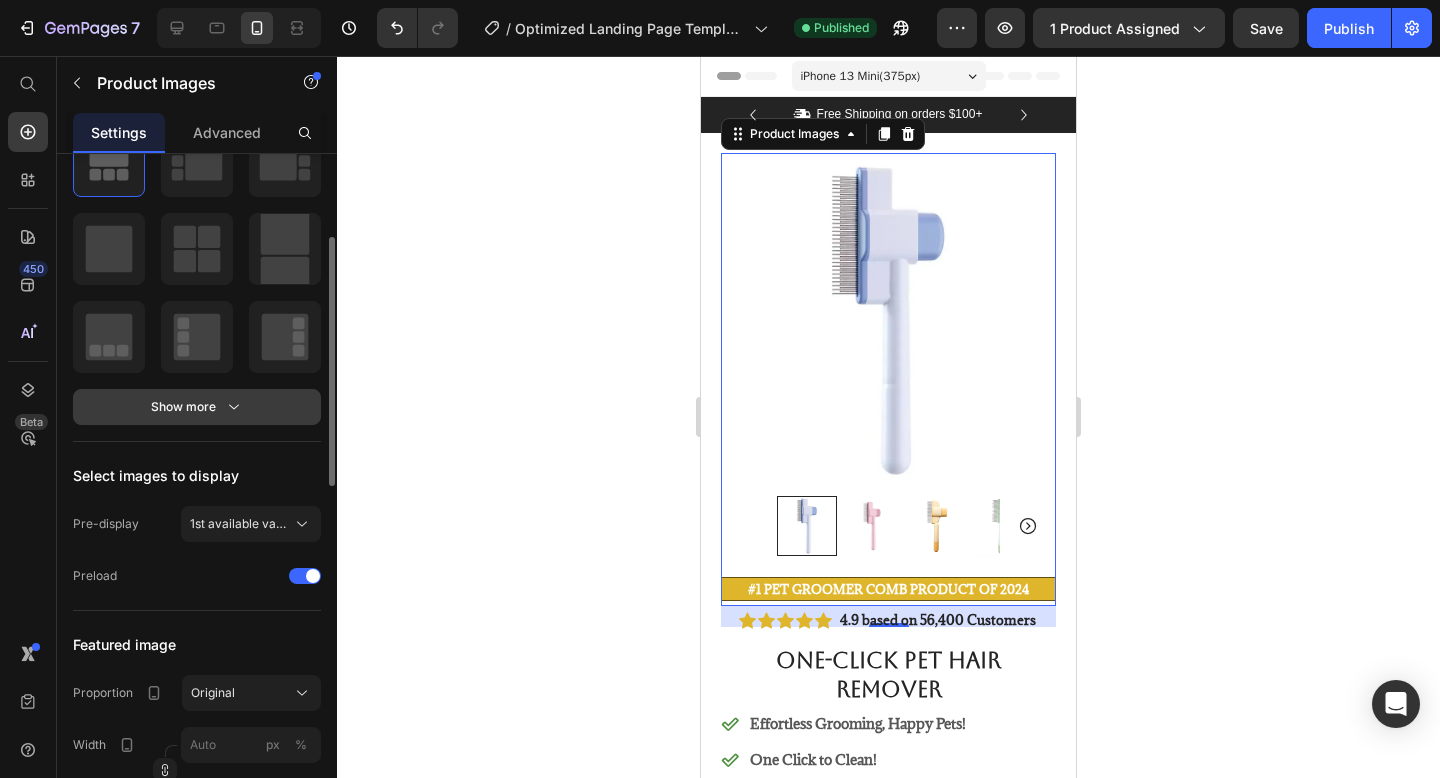 scroll, scrollTop: 256, scrollLeft: 0, axis: vertical 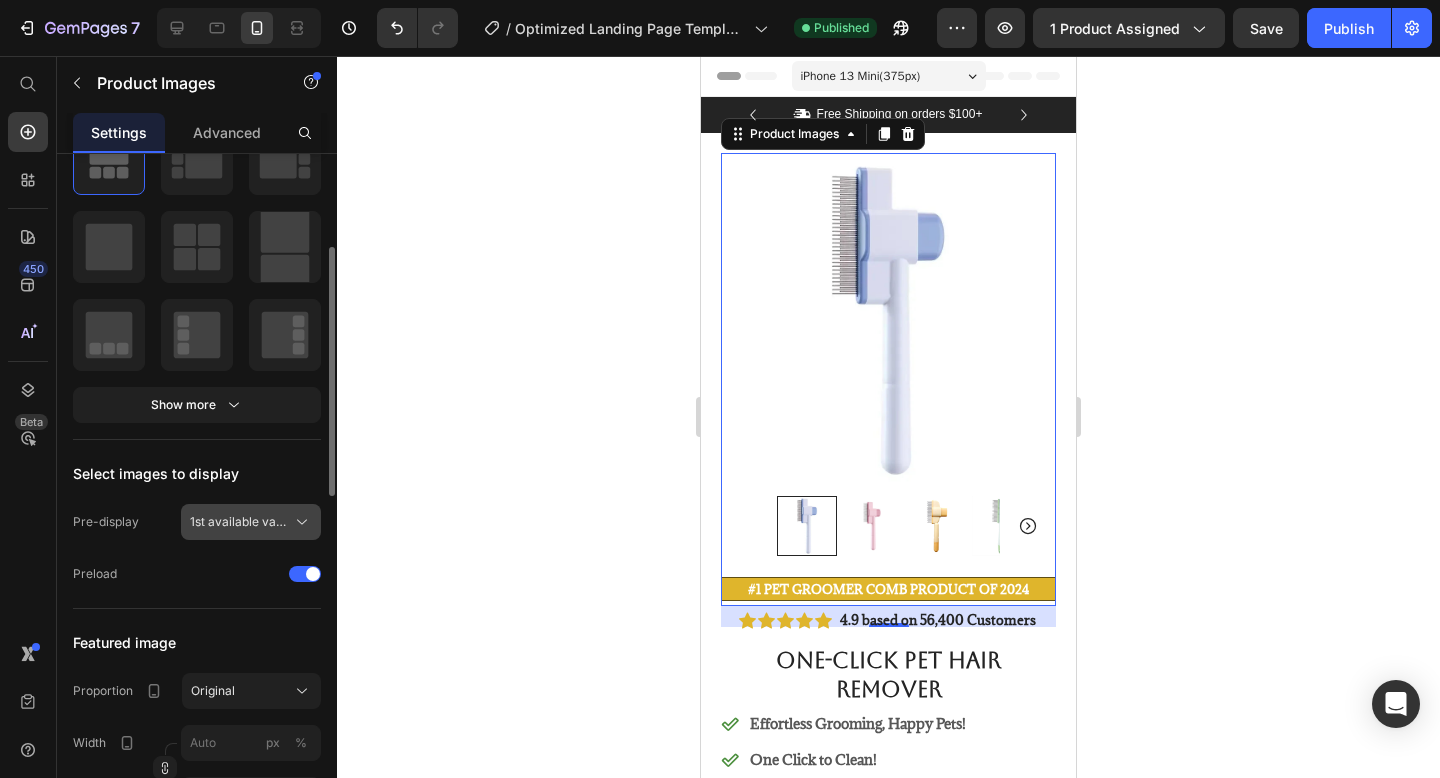click on "1st available variant" at bounding box center [239, 522] 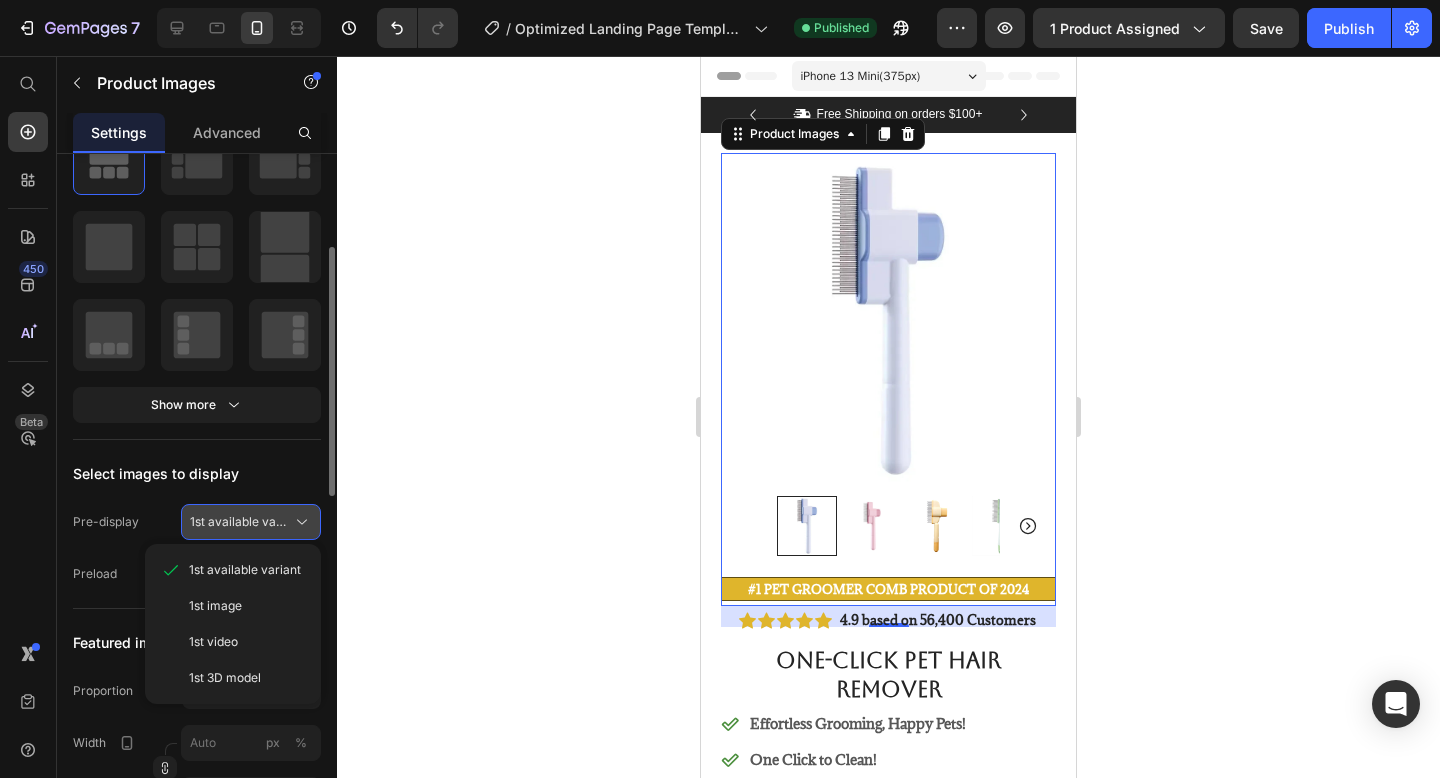 click on "1st available variant" at bounding box center [239, 522] 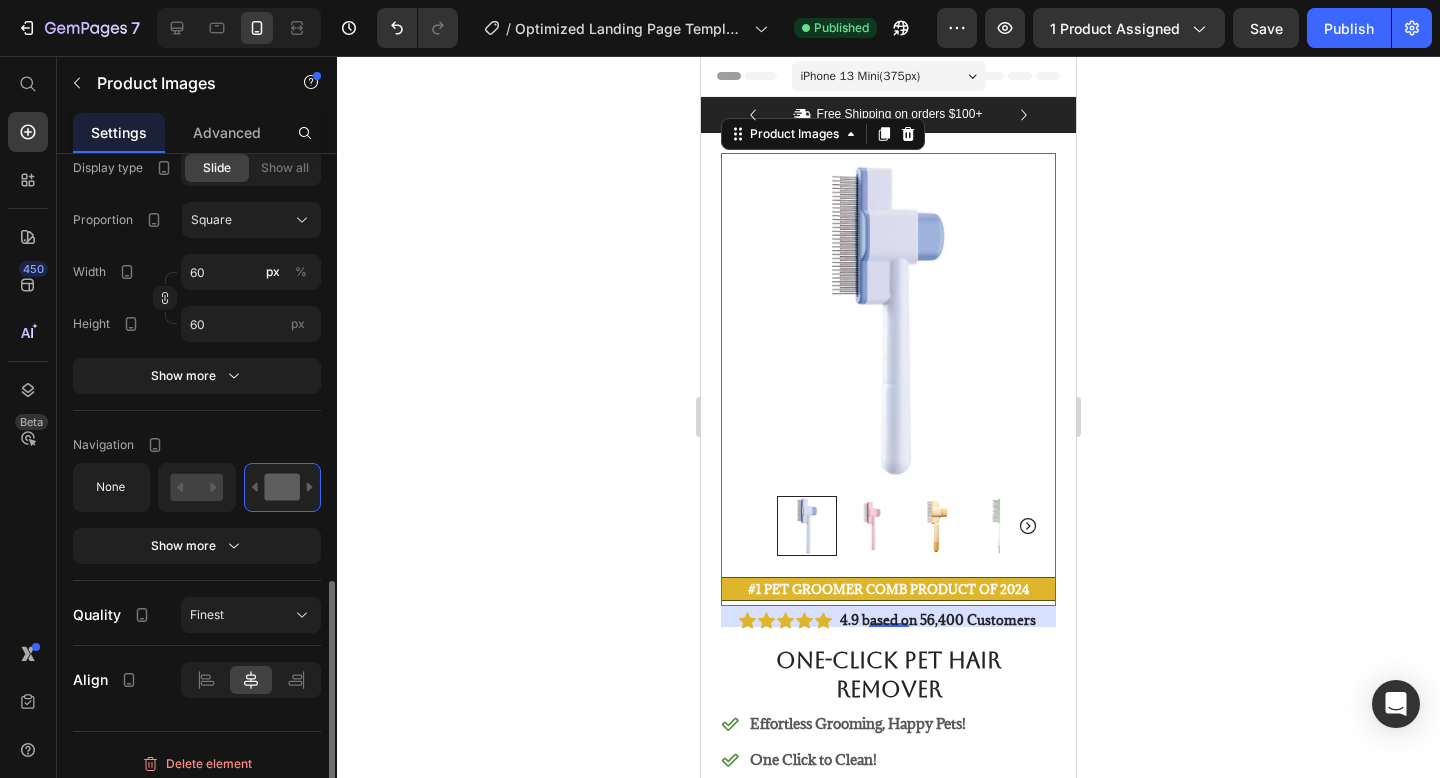 scroll, scrollTop: 1179, scrollLeft: 0, axis: vertical 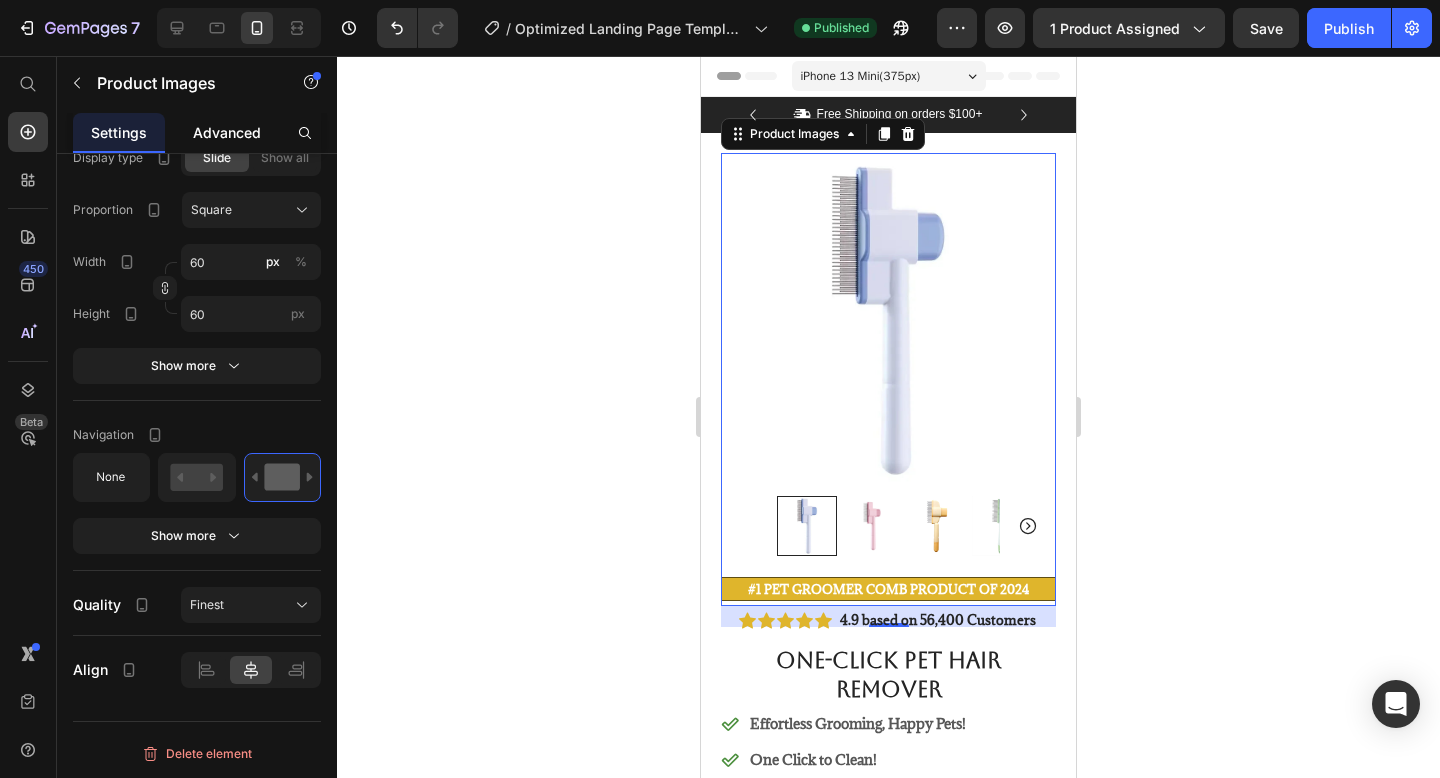 click on "Advanced" at bounding box center [227, 132] 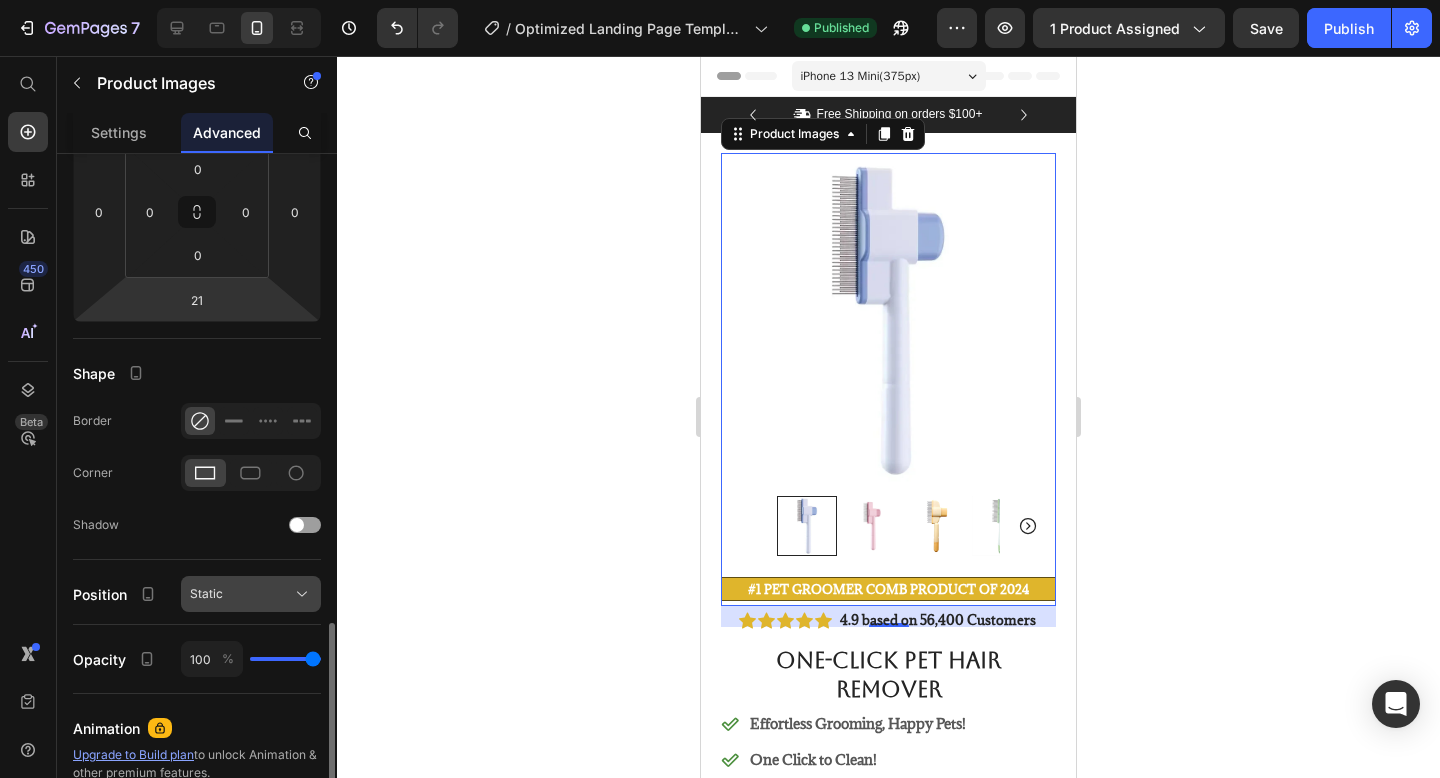 scroll, scrollTop: 0, scrollLeft: 0, axis: both 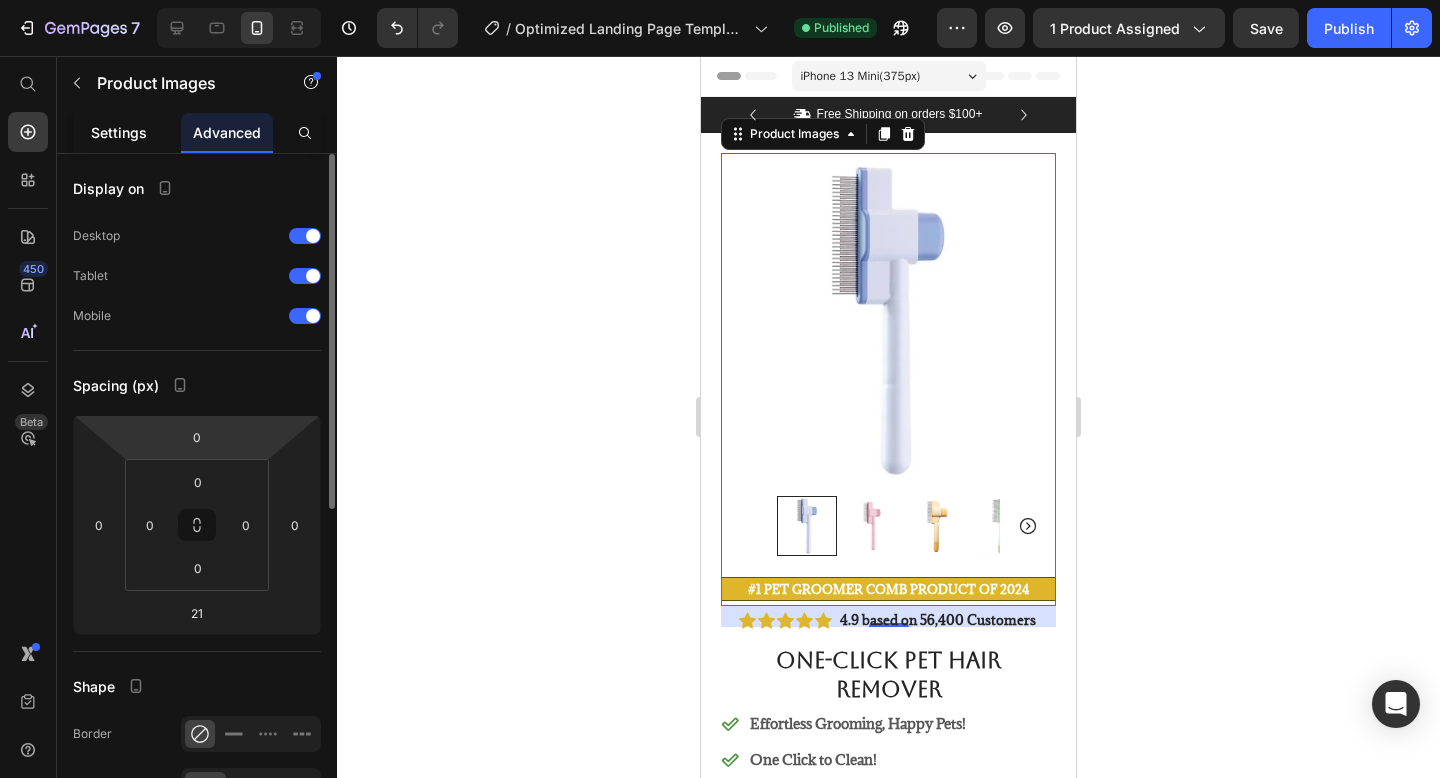 click on "Settings" 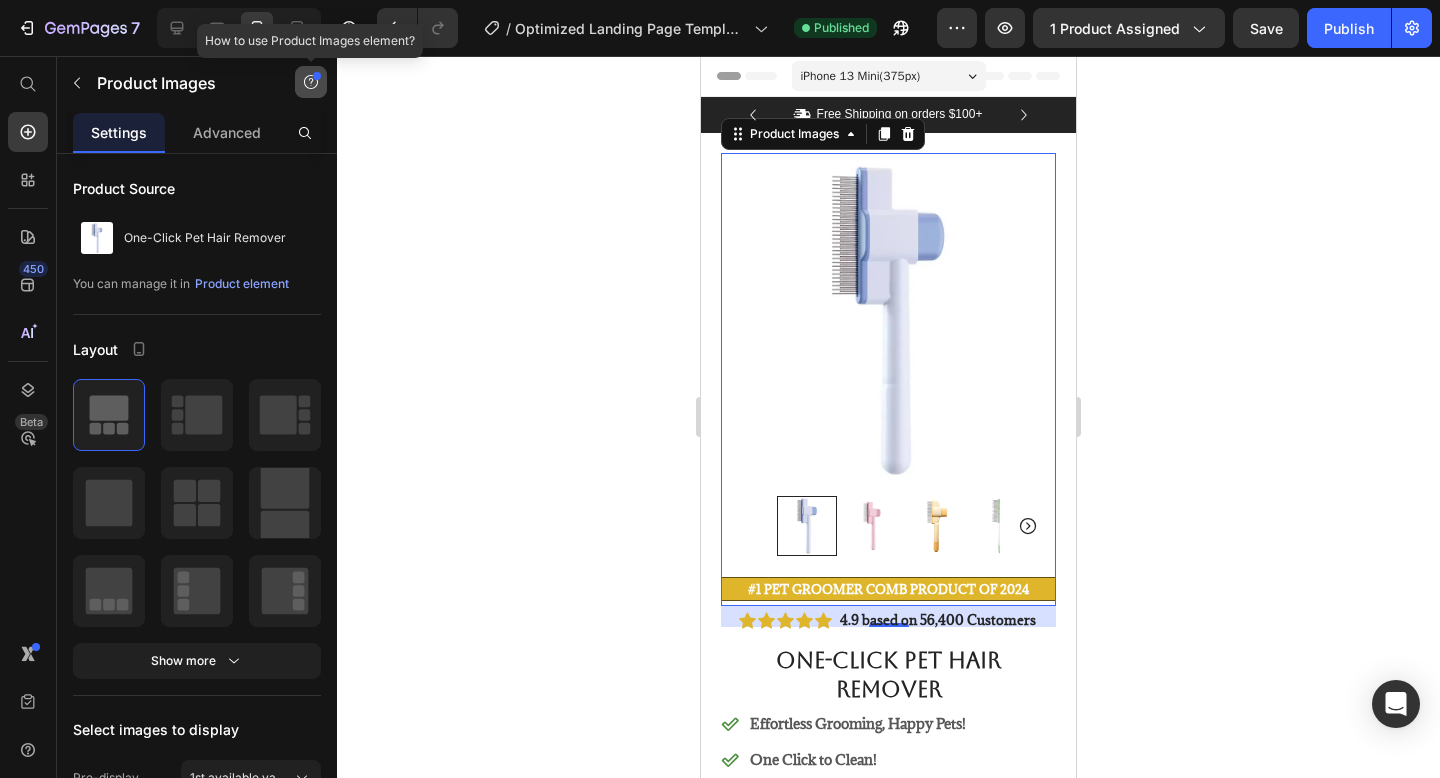 click 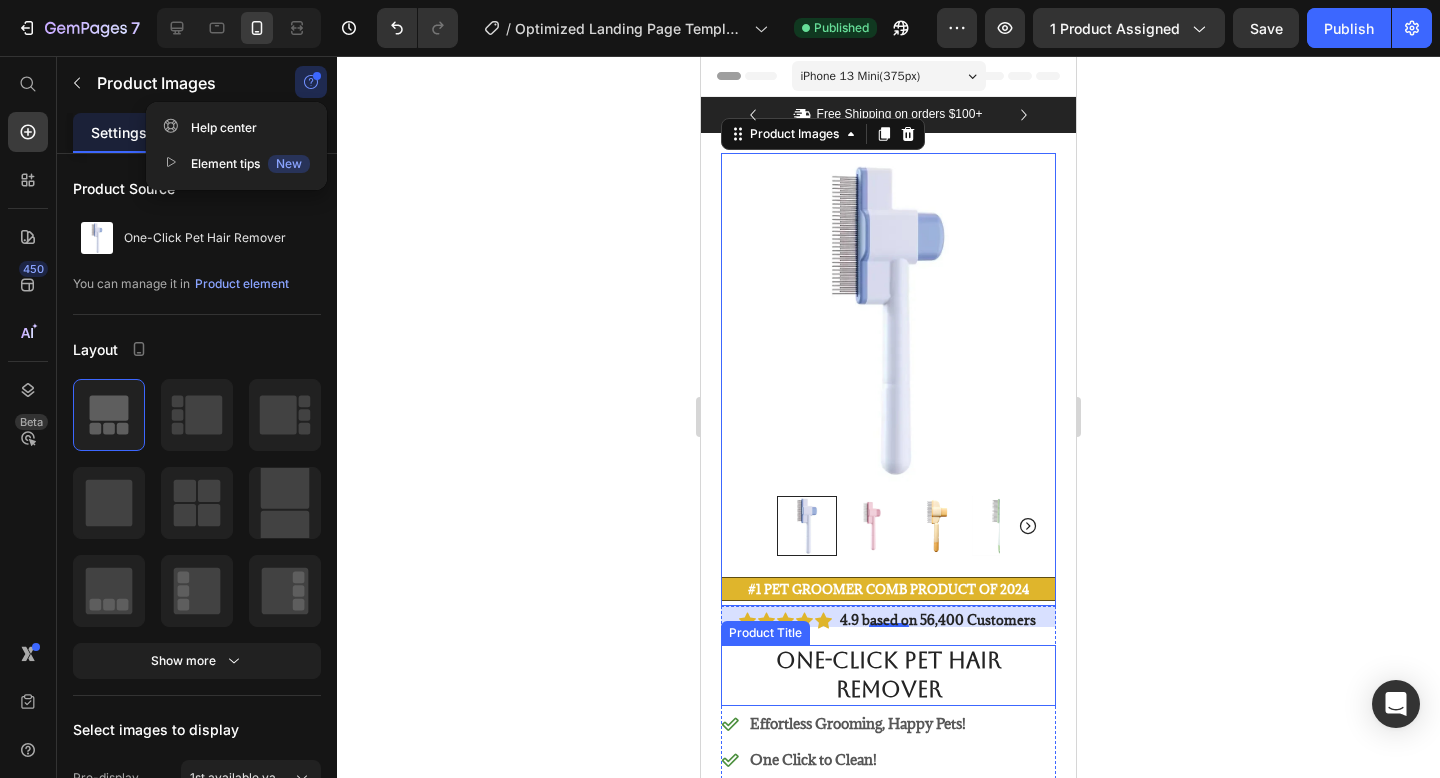 click on "Effortless Grooming, Happy Pets!" at bounding box center [858, 723] 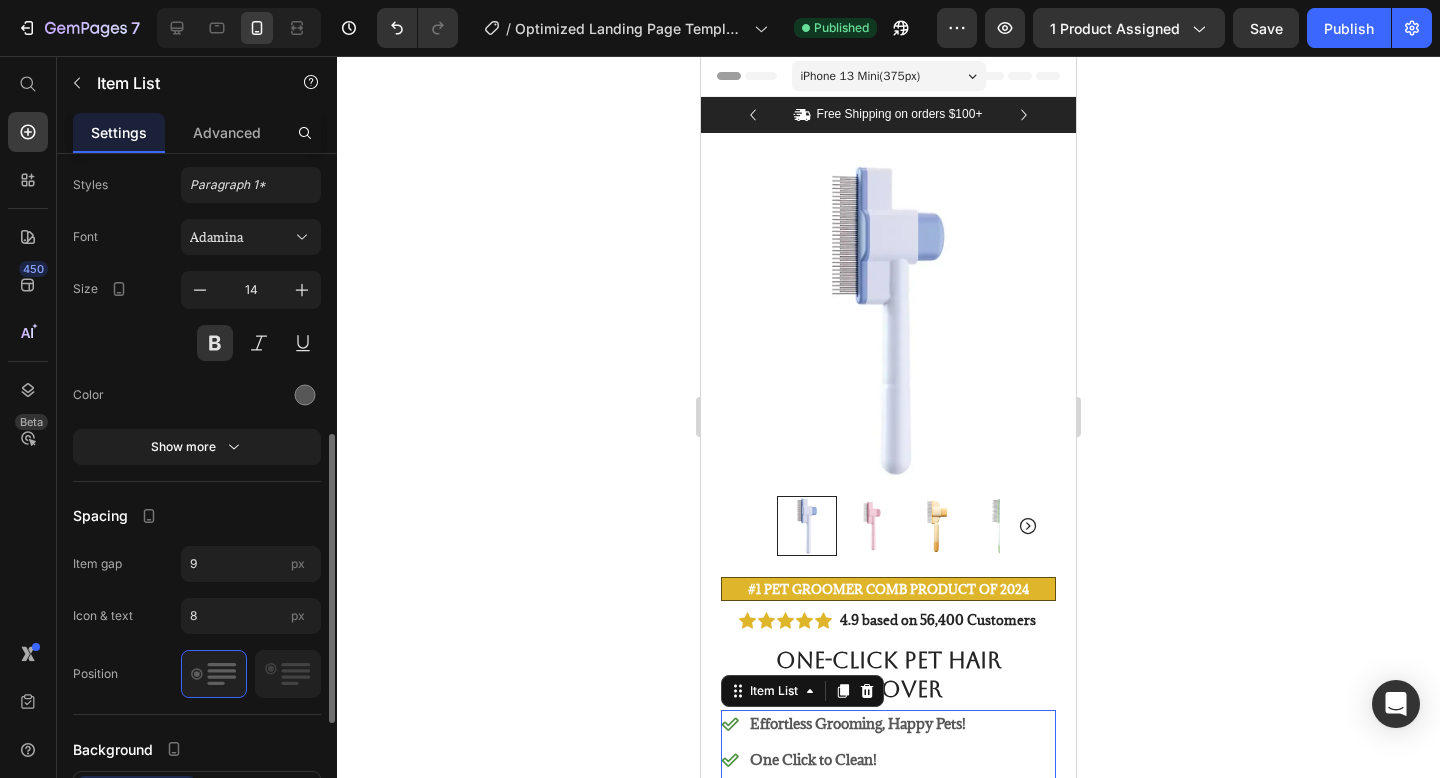 scroll, scrollTop: 695, scrollLeft: 0, axis: vertical 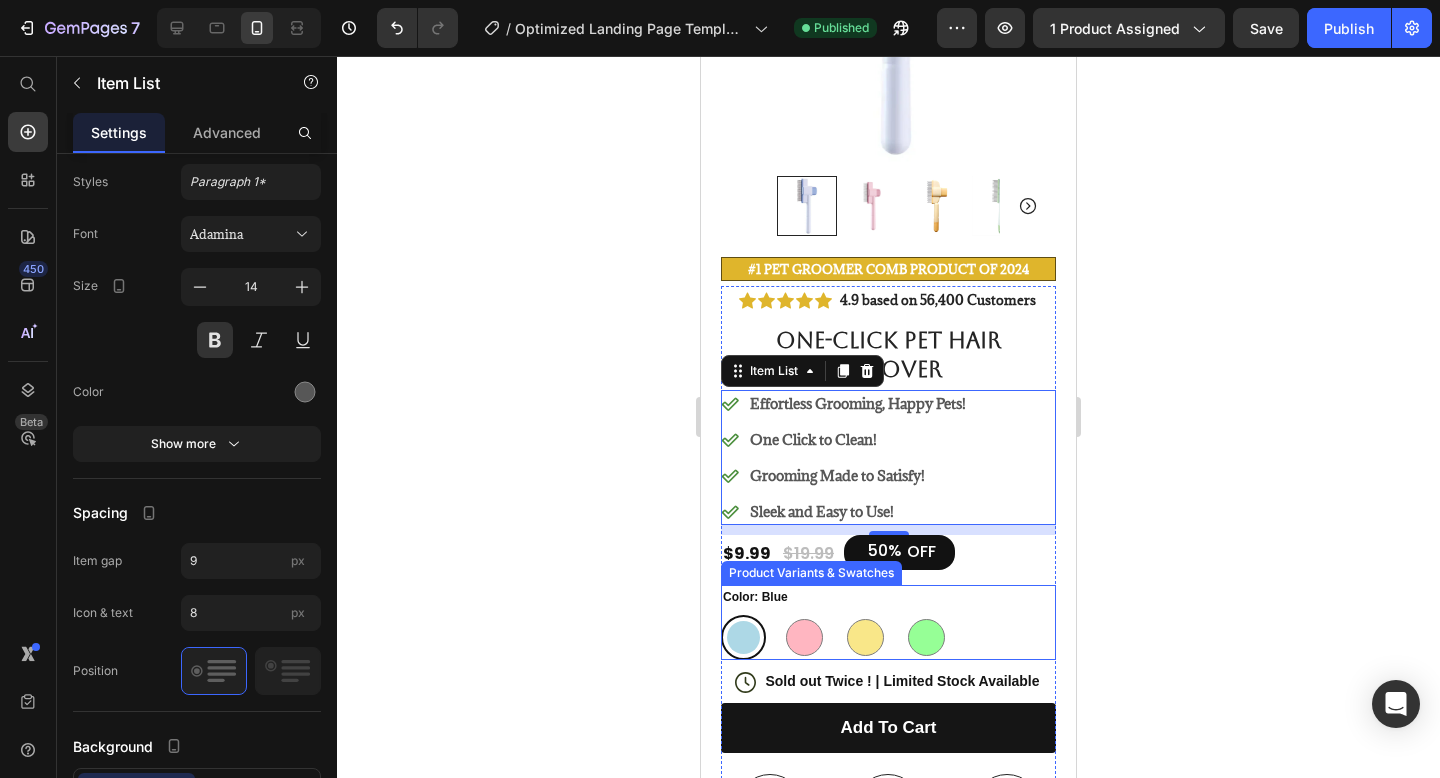 click on "Color: Blue Blue Blue Pink Pink Yellow Yellow Green Green" at bounding box center [888, 622] 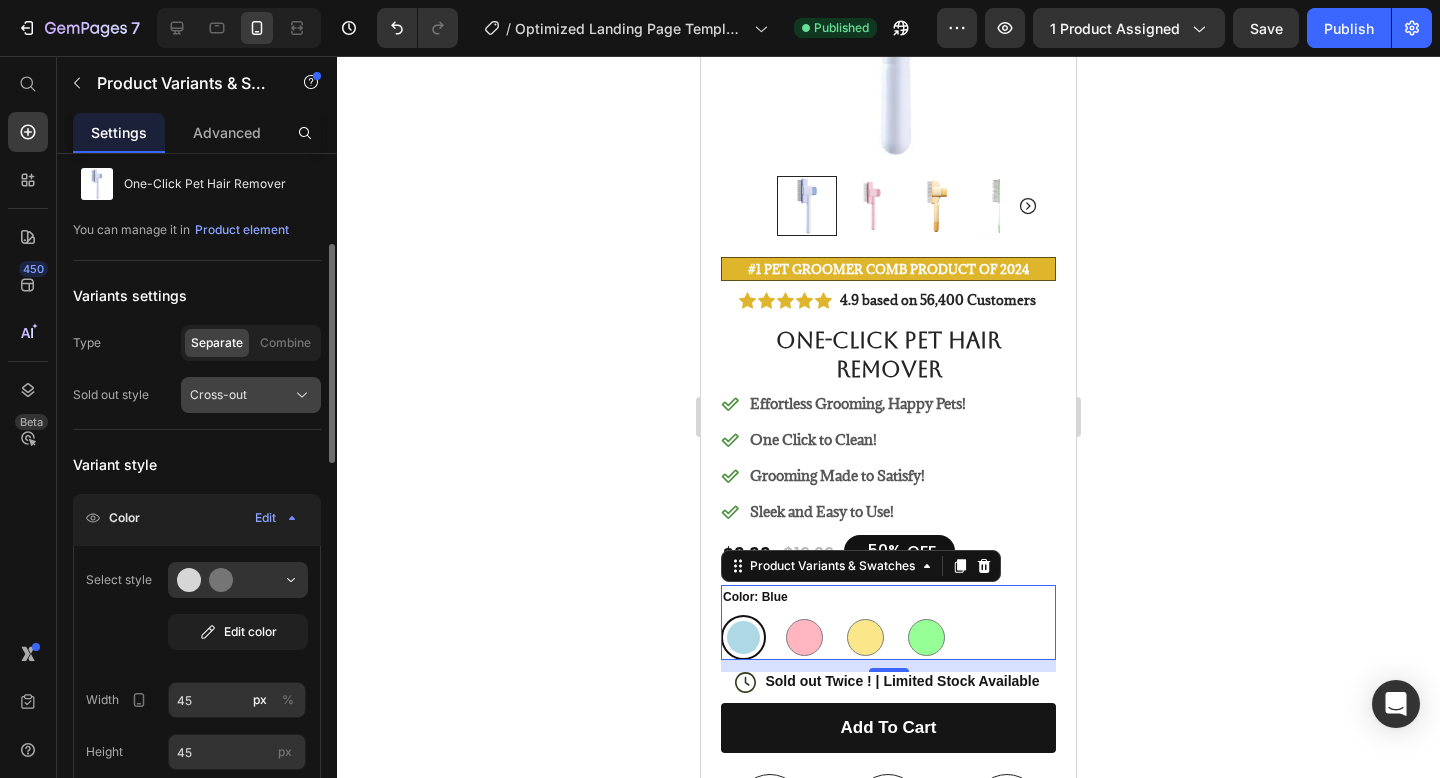 scroll, scrollTop: 0, scrollLeft: 0, axis: both 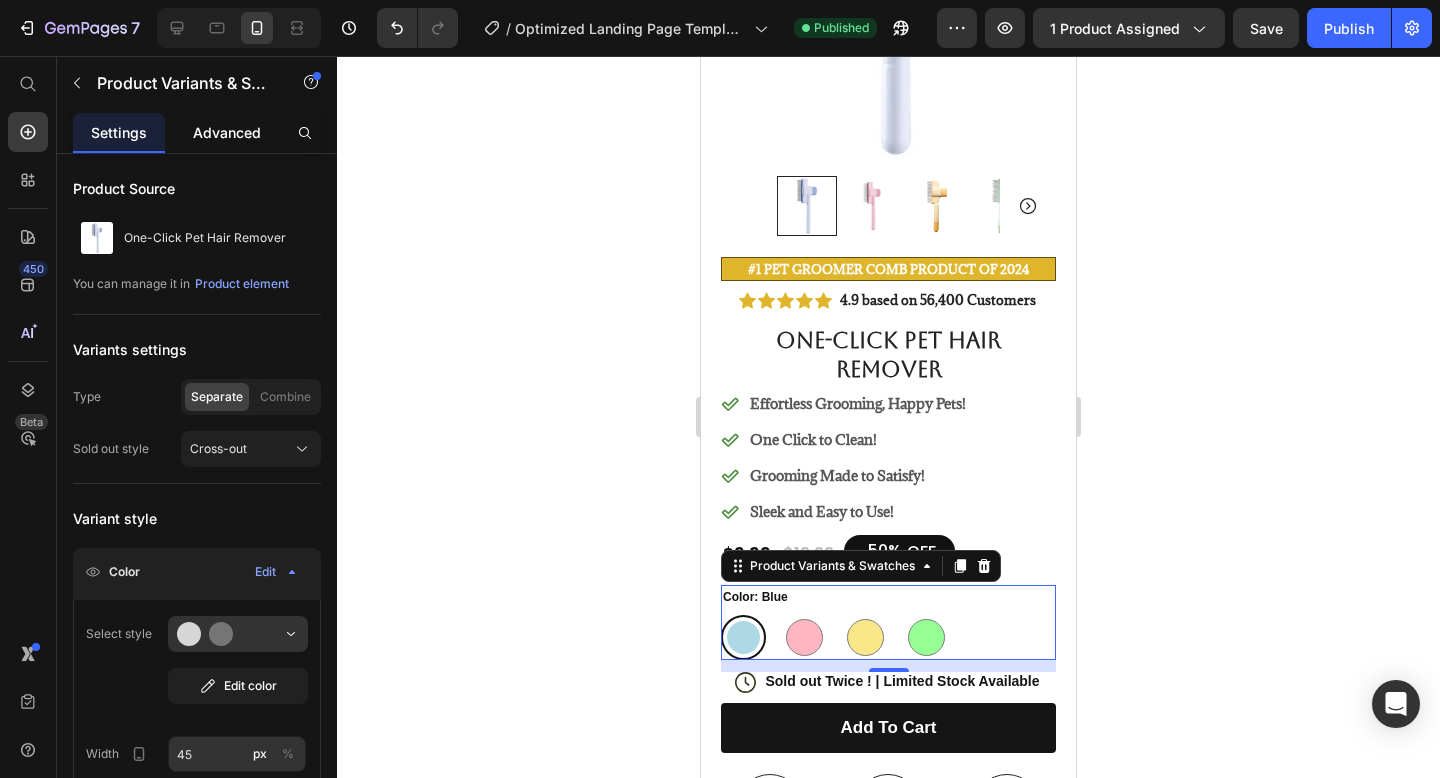click on "Advanced" 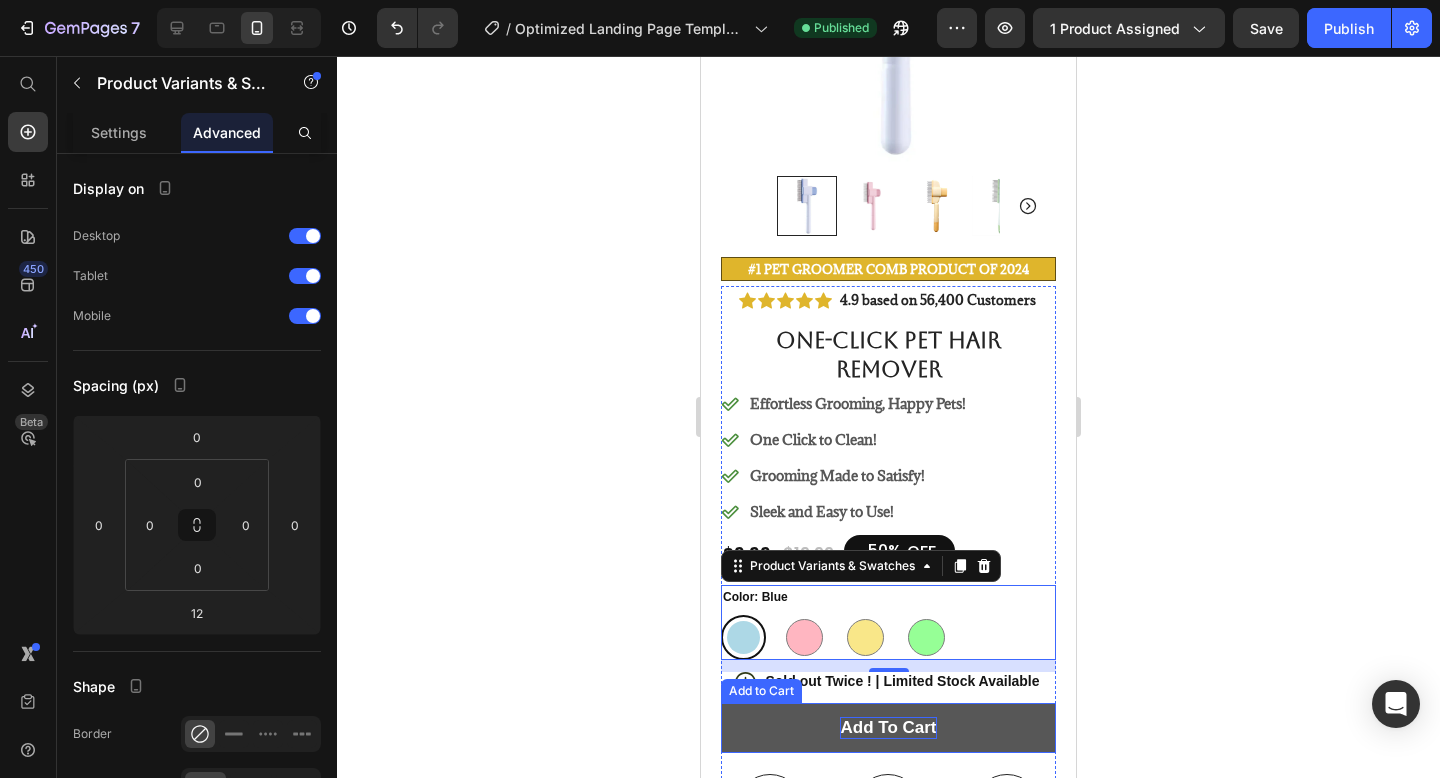 click on "add to cart" at bounding box center (888, 728) 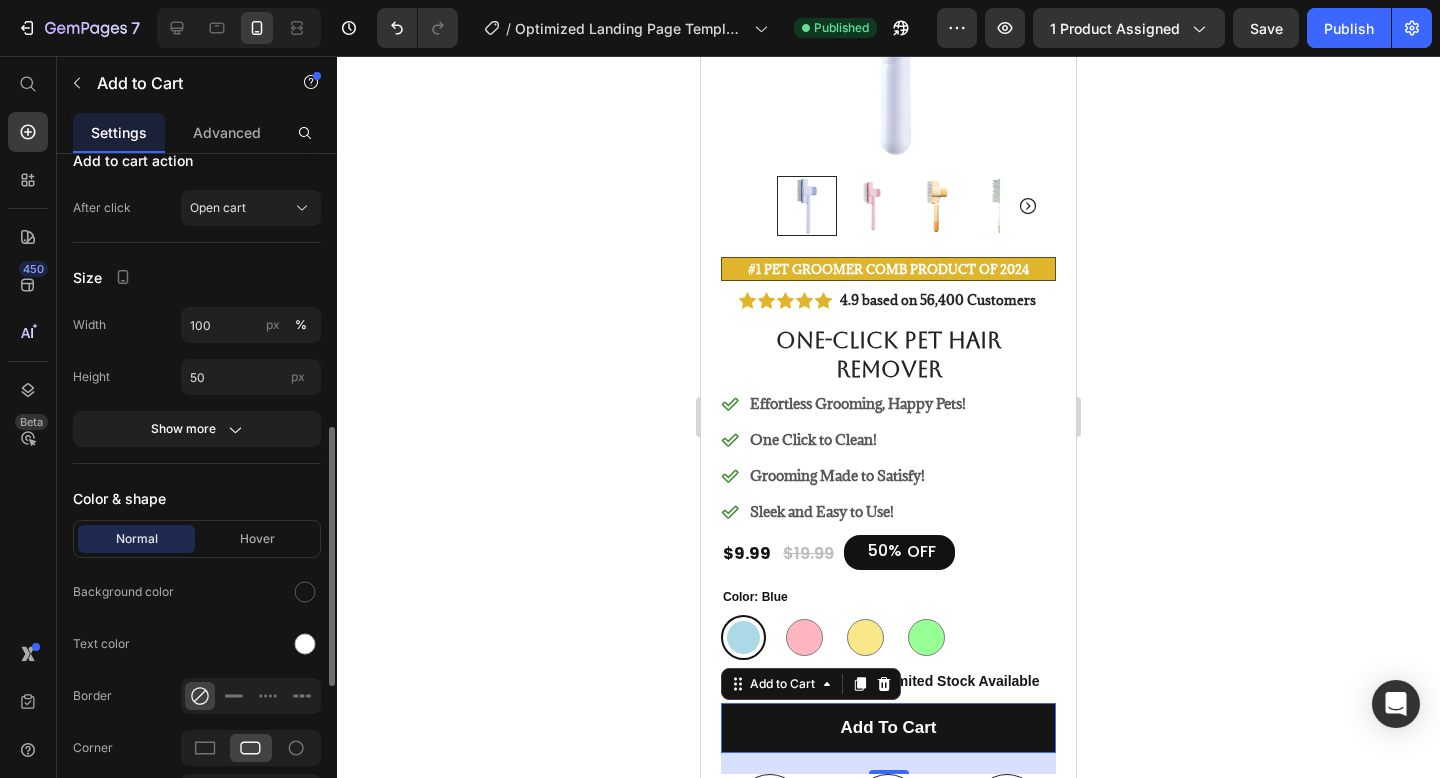scroll, scrollTop: 709, scrollLeft: 0, axis: vertical 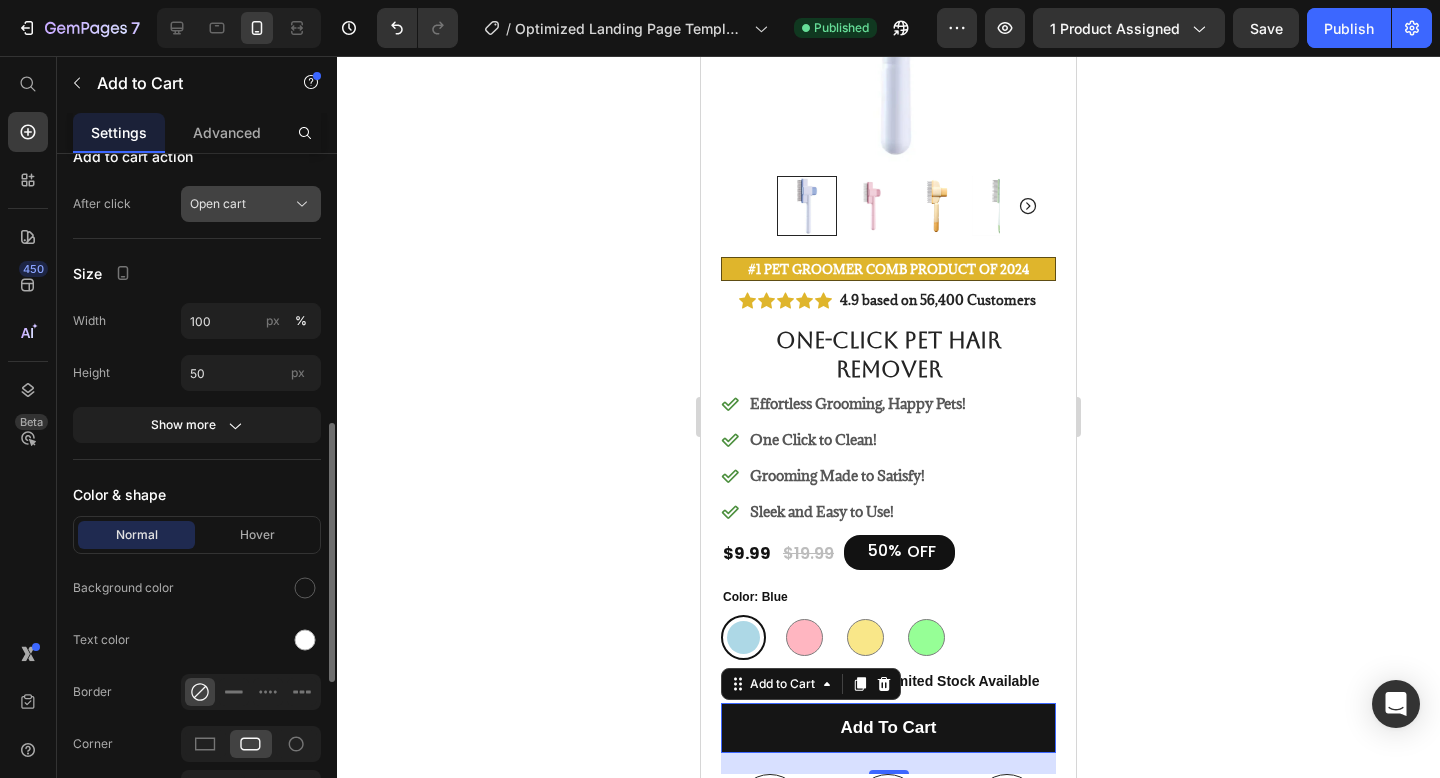 click on "Open cart" 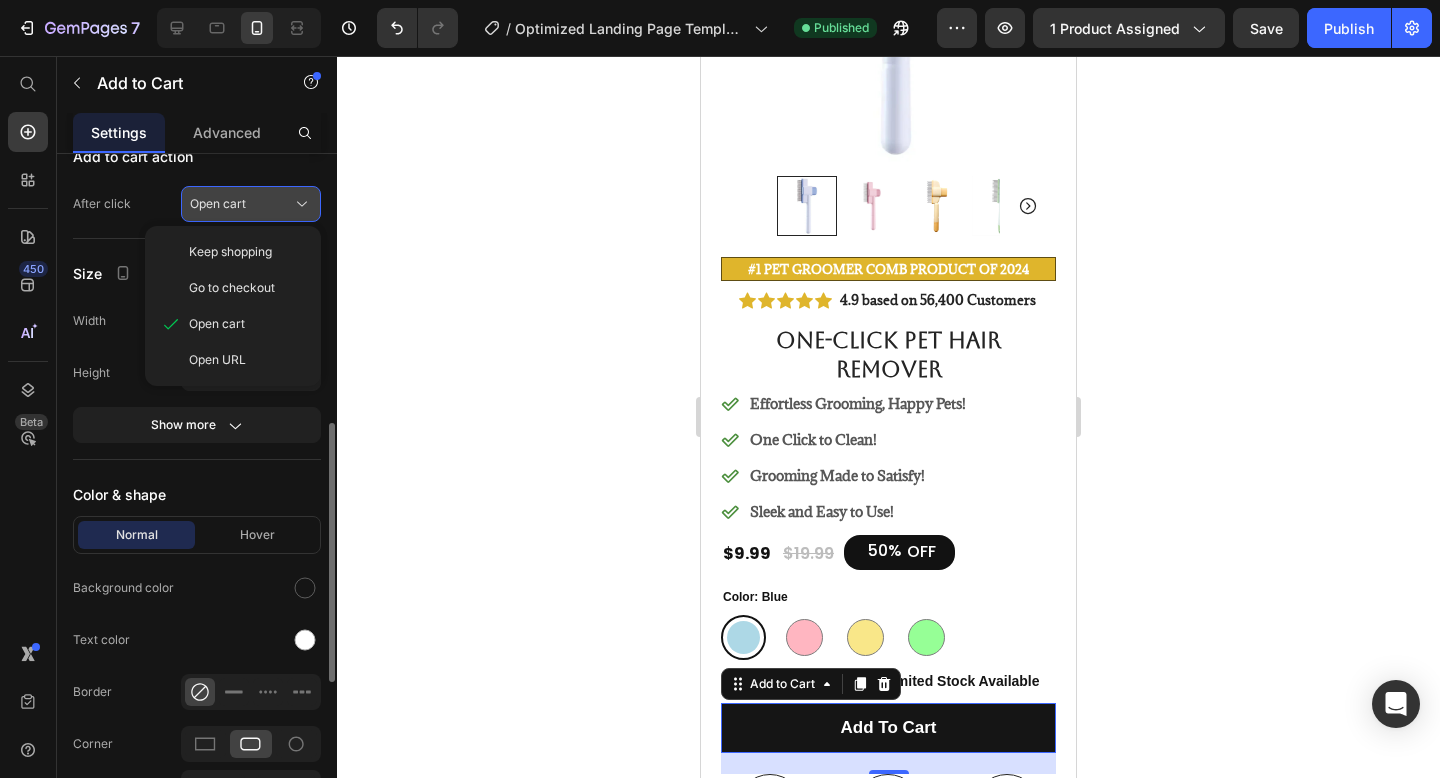 click on "Open cart" 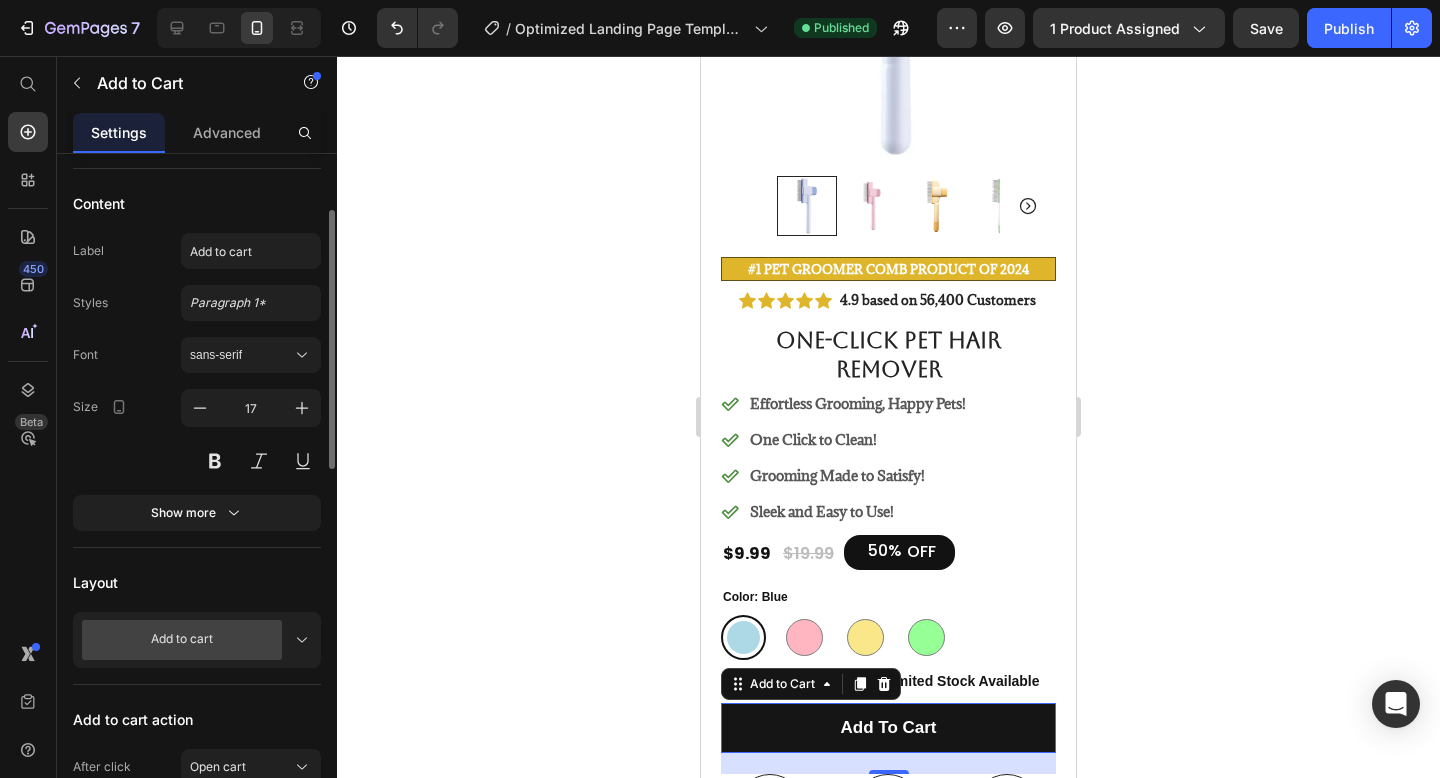 scroll, scrollTop: 147, scrollLeft: 0, axis: vertical 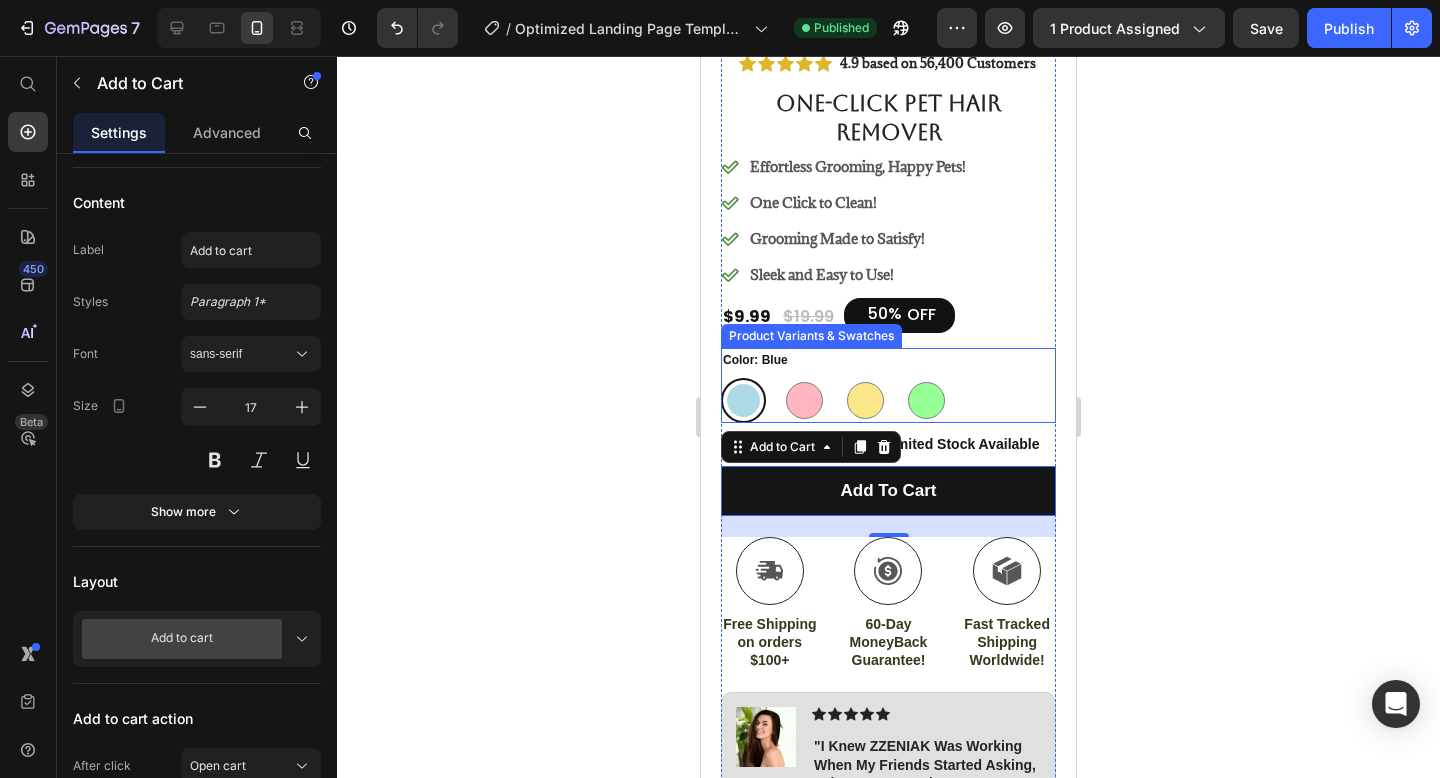 click on "Color: Blue Blue Blue Pink Pink Yellow Yellow Green Green" at bounding box center (888, 385) 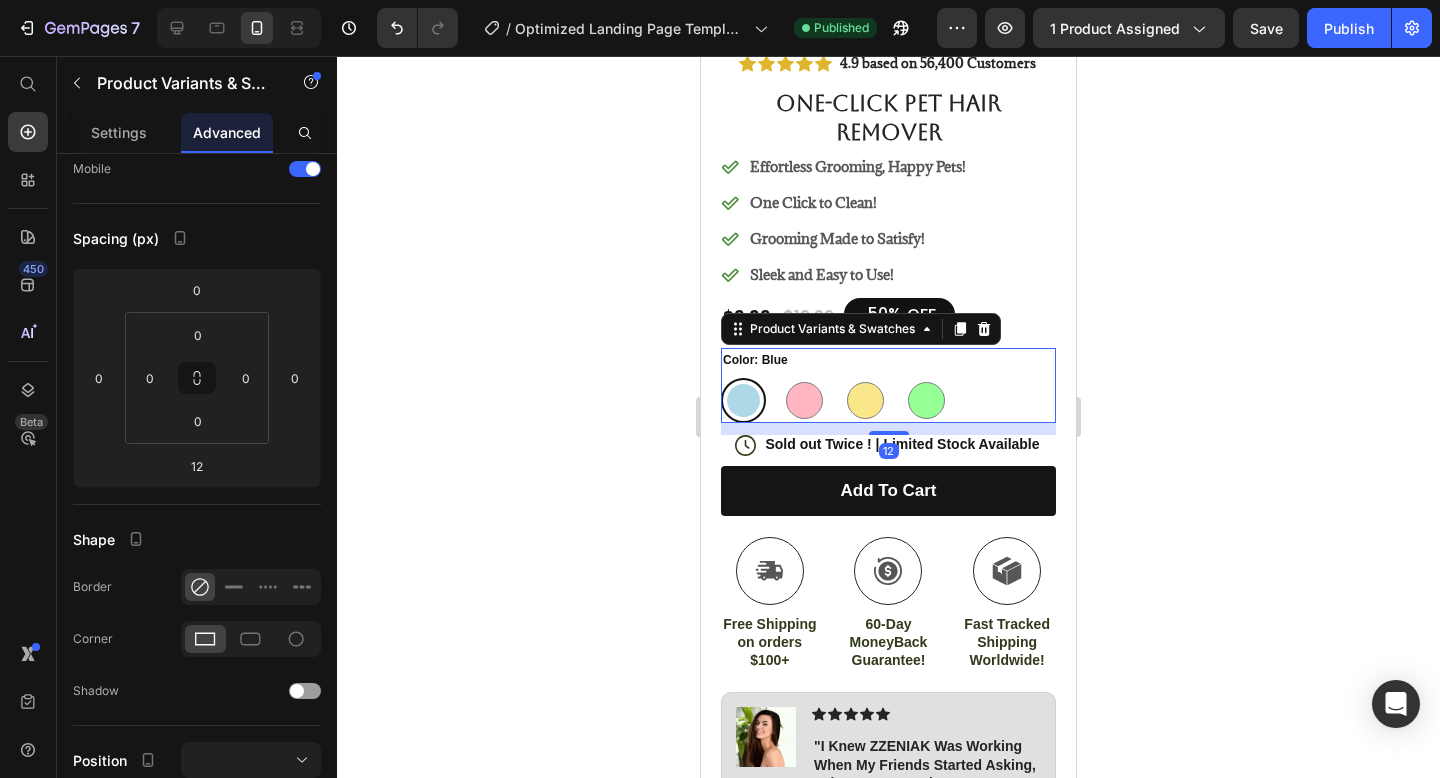 scroll, scrollTop: 0, scrollLeft: 0, axis: both 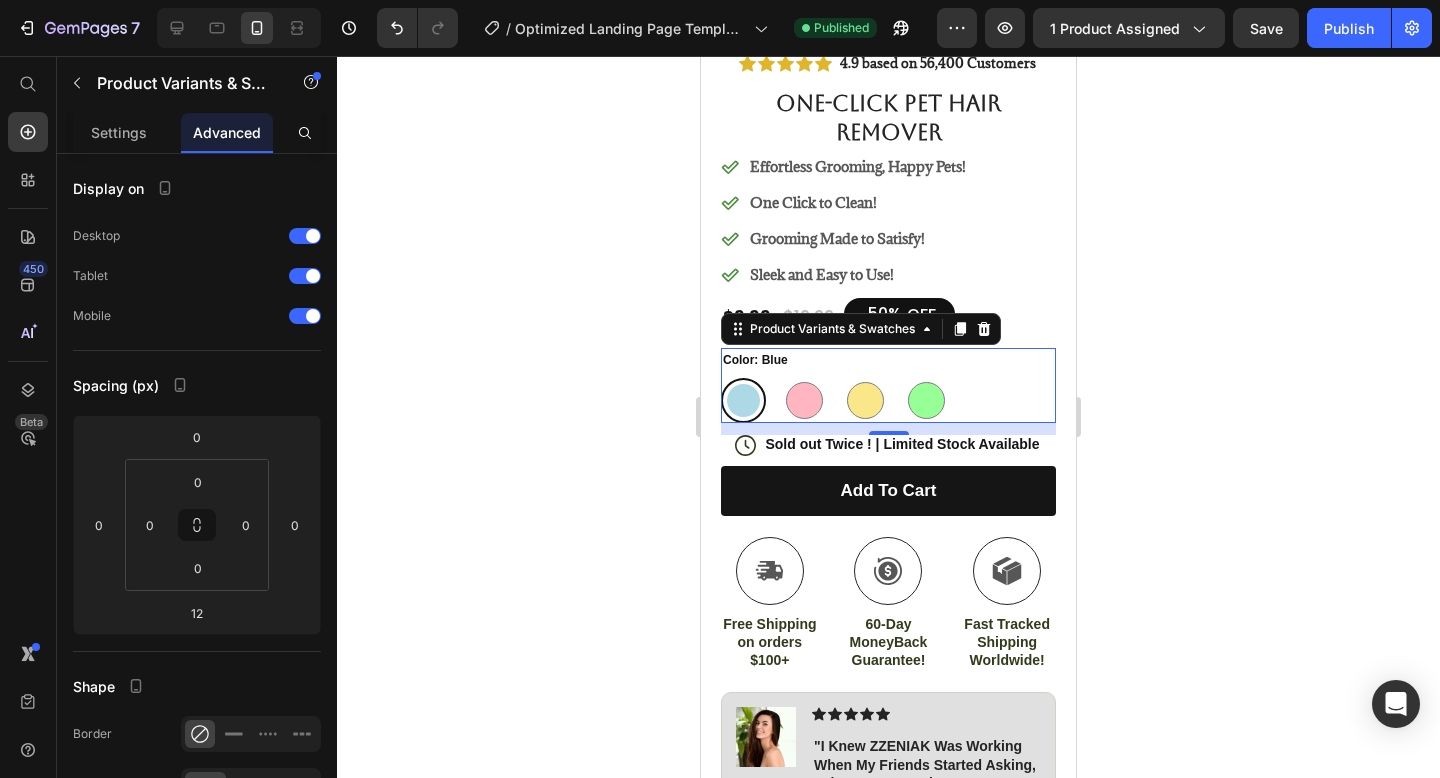 click on "Color: Blue Blue Blue Pink Pink Yellow Yellow Green Green" at bounding box center [888, 385] 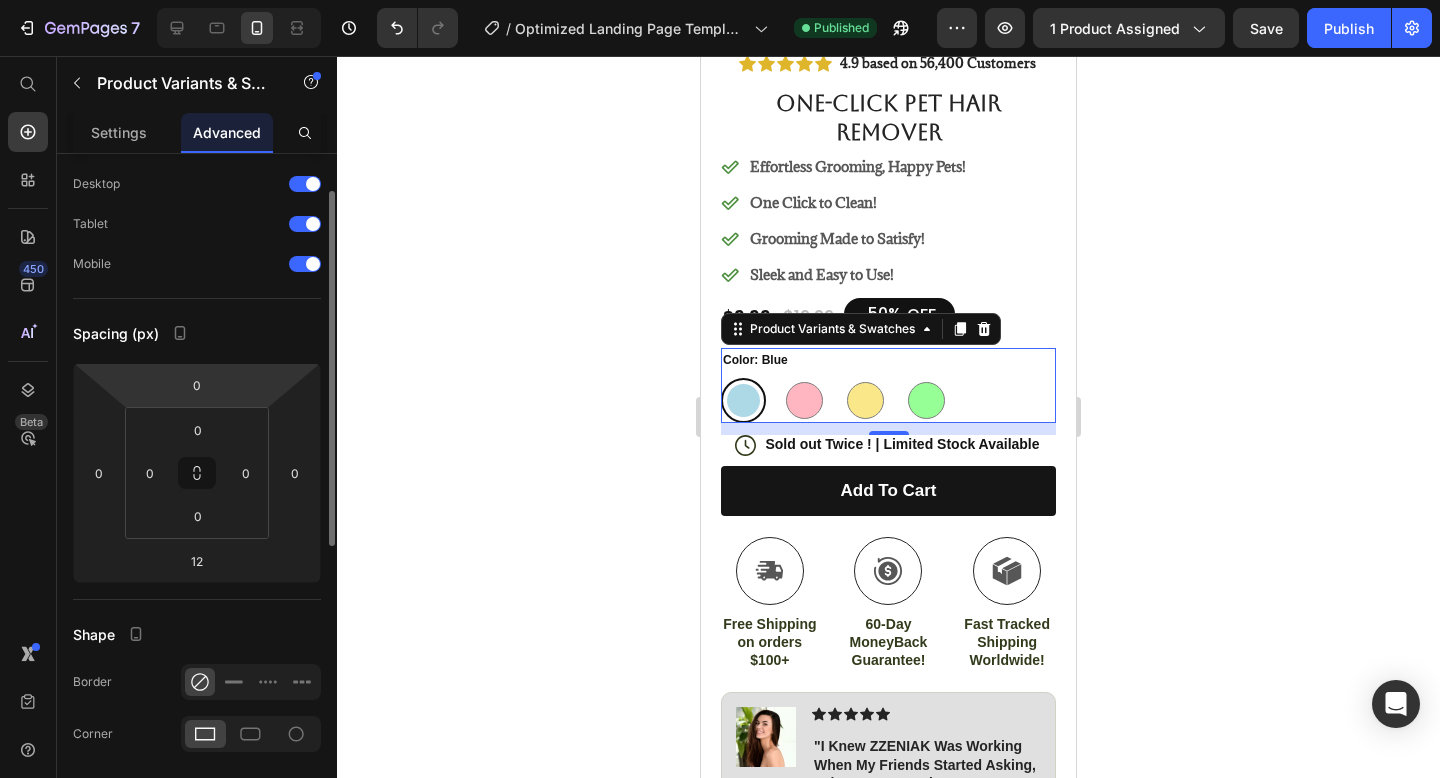 scroll, scrollTop: 60, scrollLeft: 0, axis: vertical 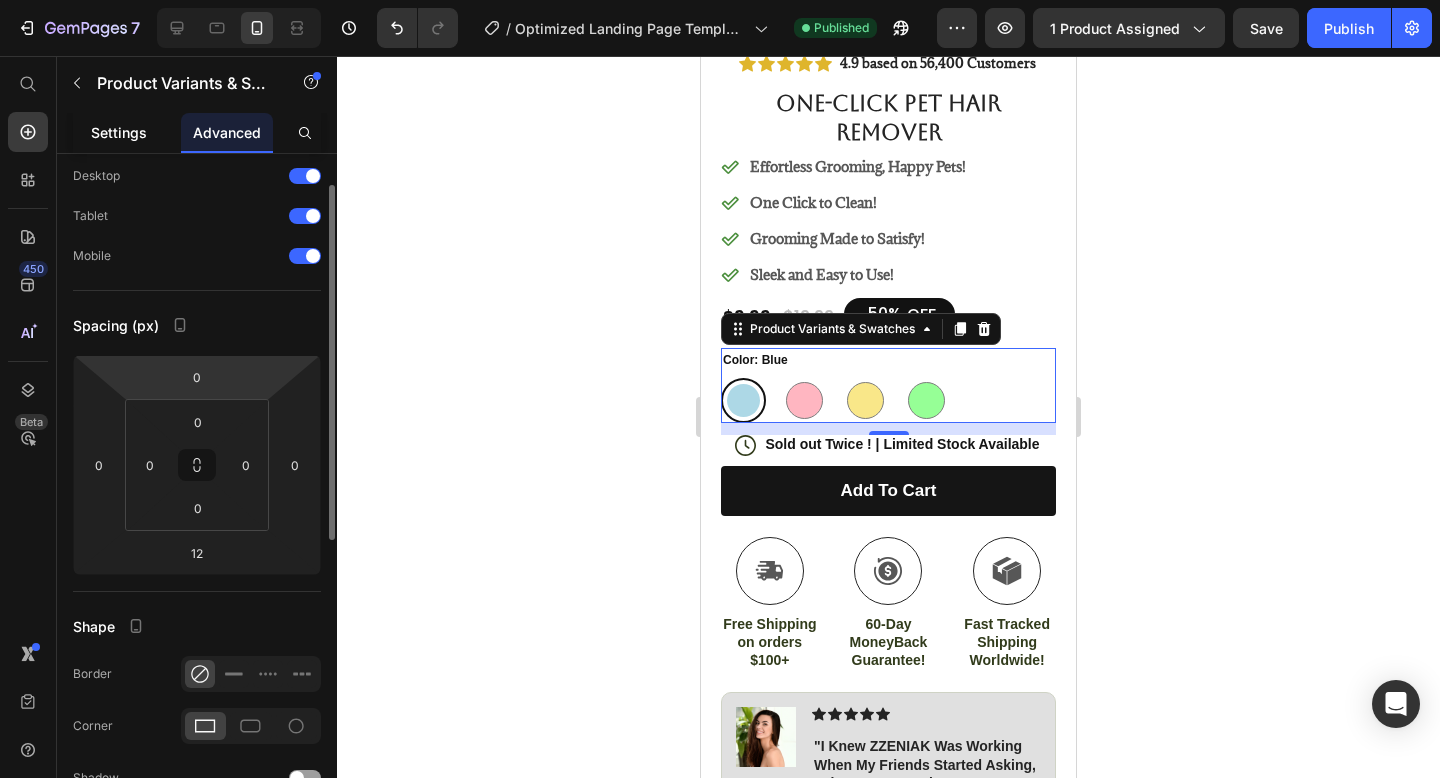 click on "Settings" at bounding box center [119, 132] 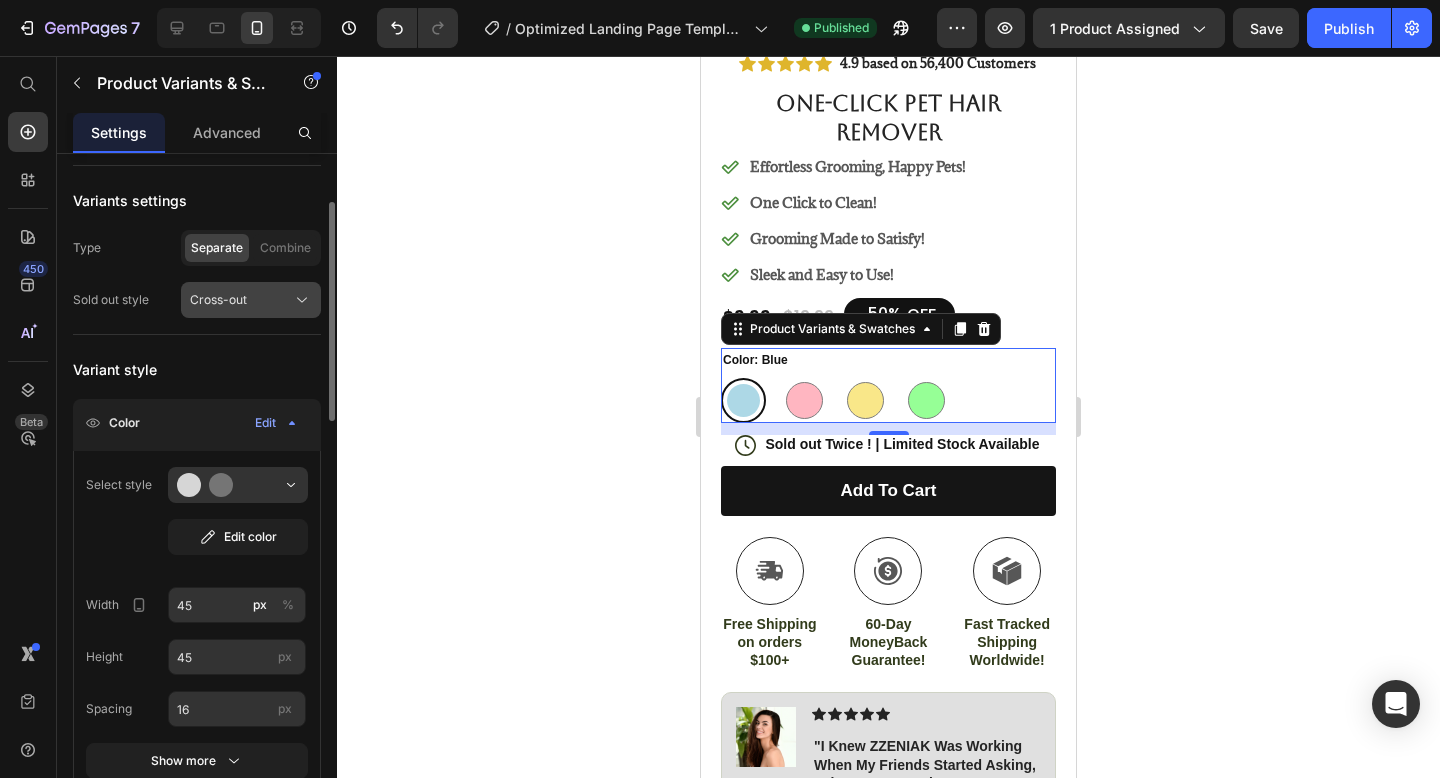 scroll, scrollTop: 157, scrollLeft: 0, axis: vertical 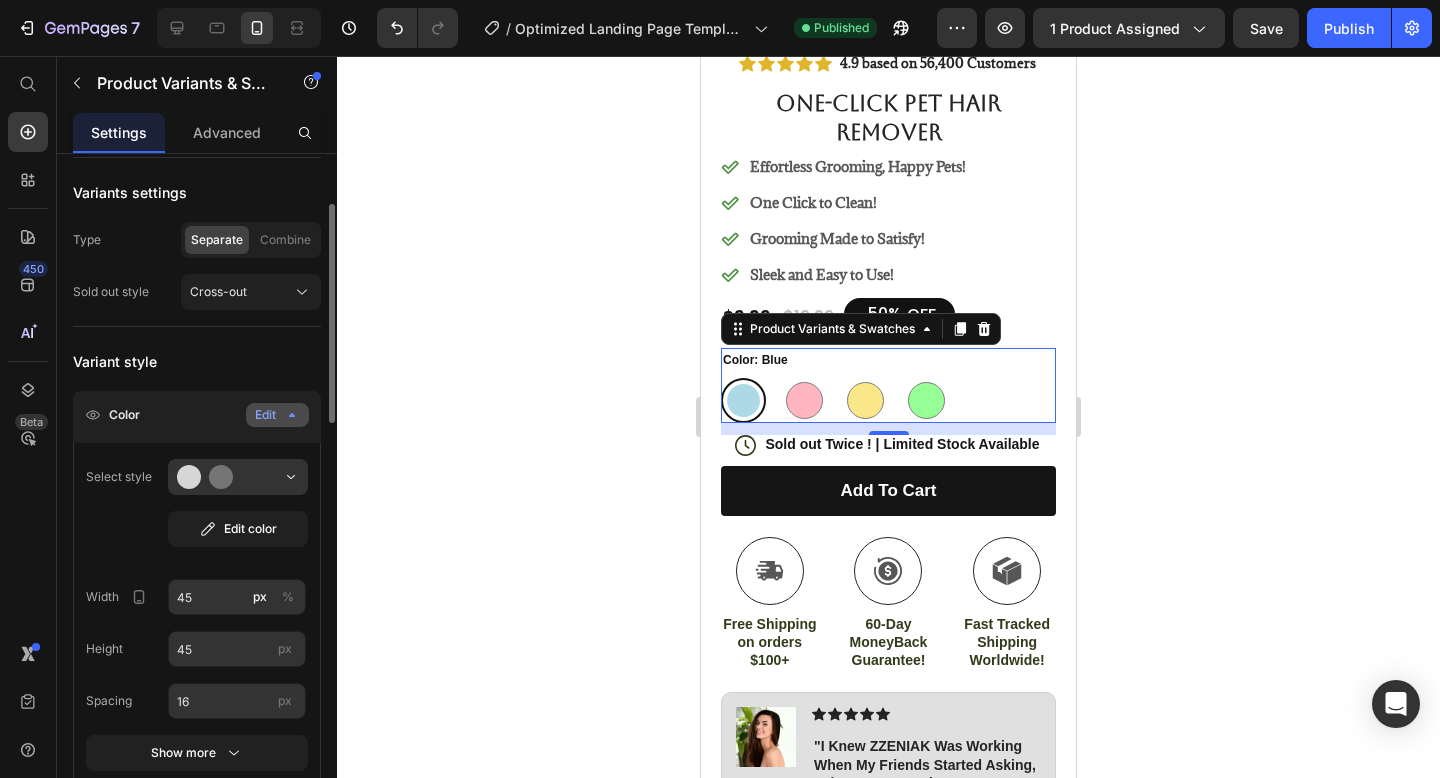 click on "Edit" at bounding box center [277, 415] 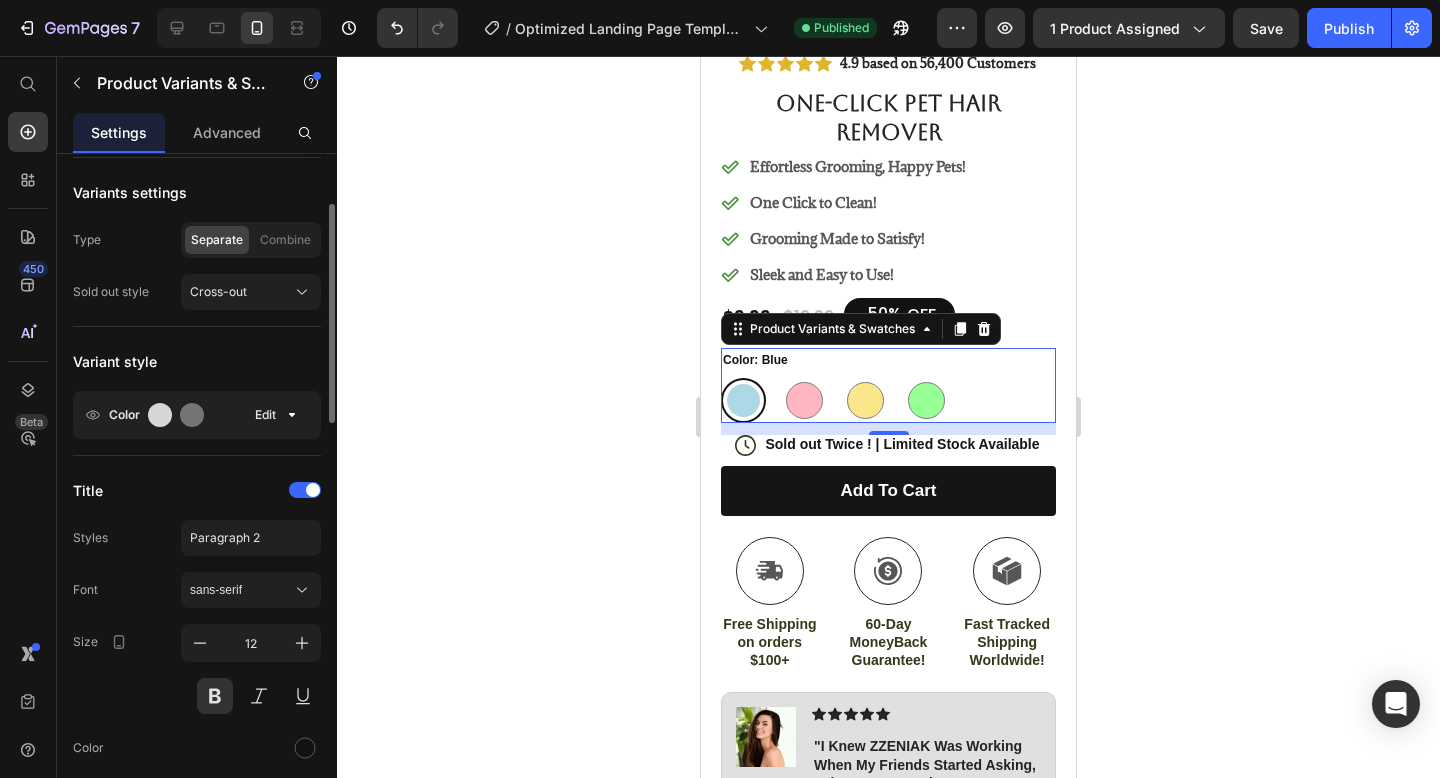 click on "Color Edit" 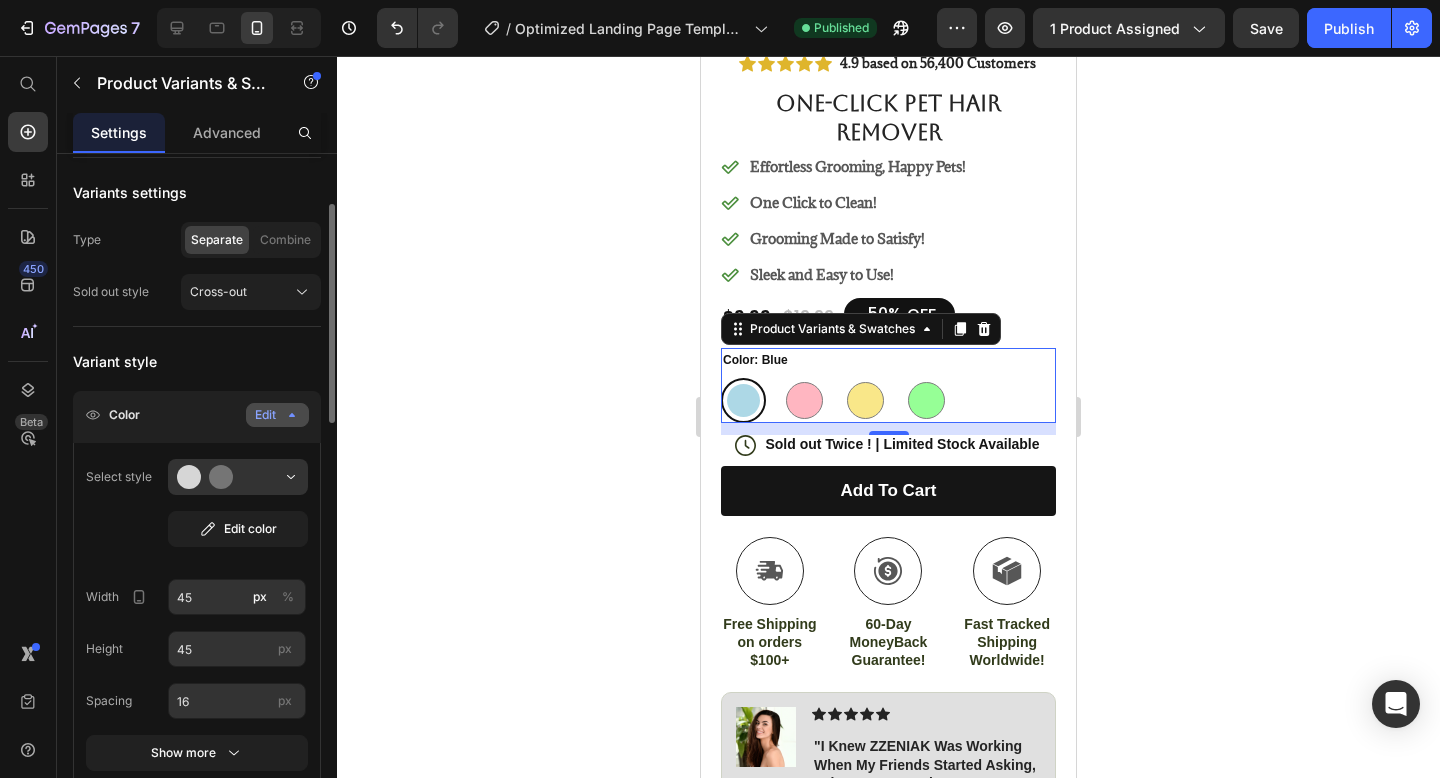 click on "Edit" 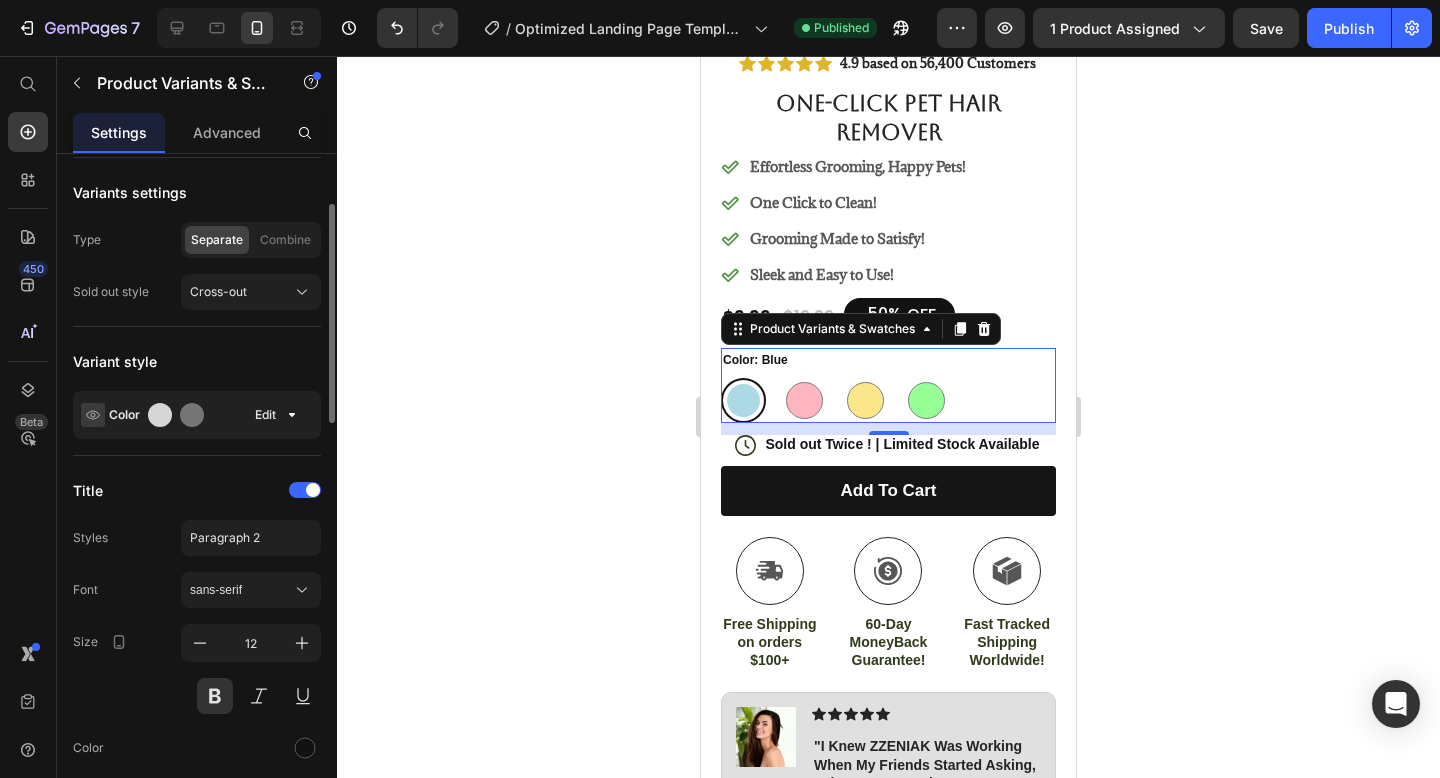 click 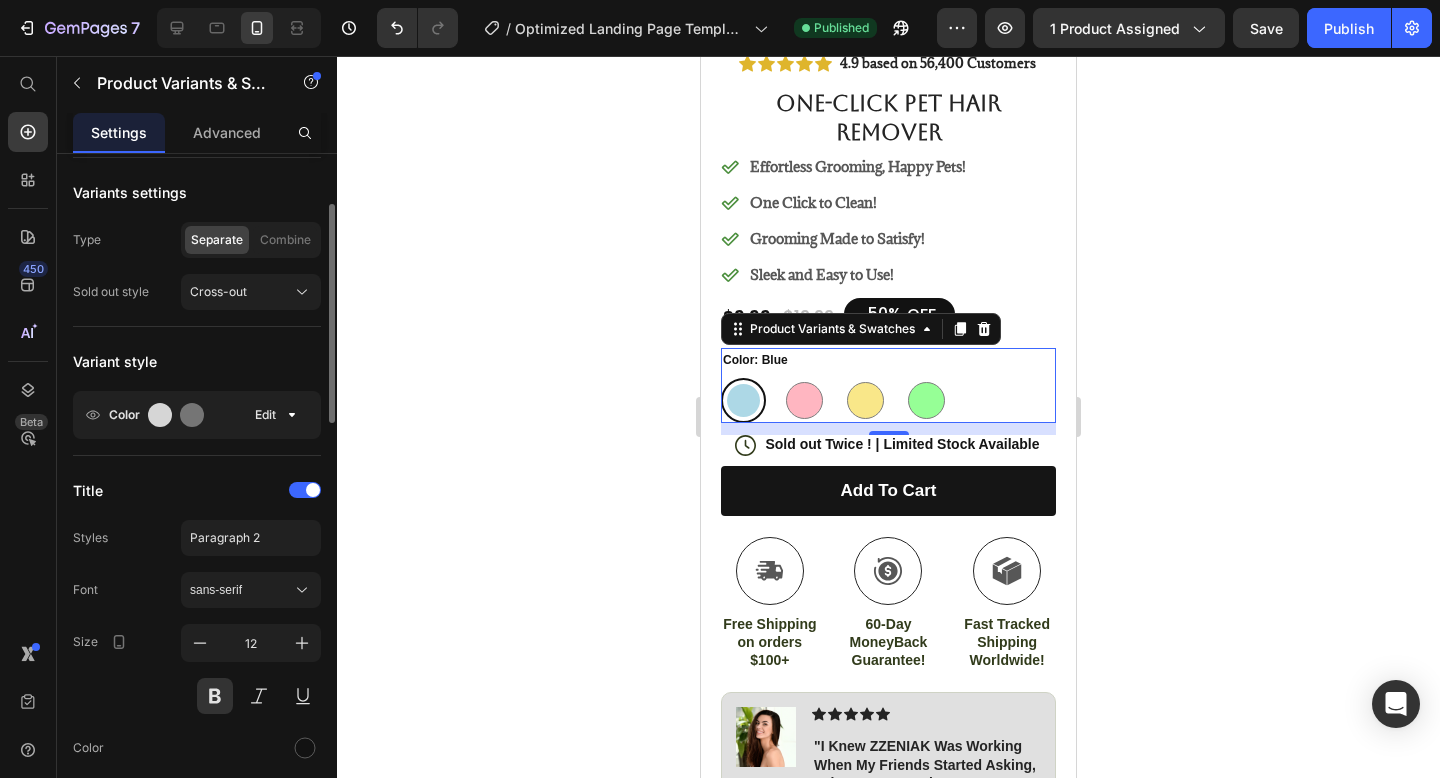 click on "Color" at bounding box center [124, 415] 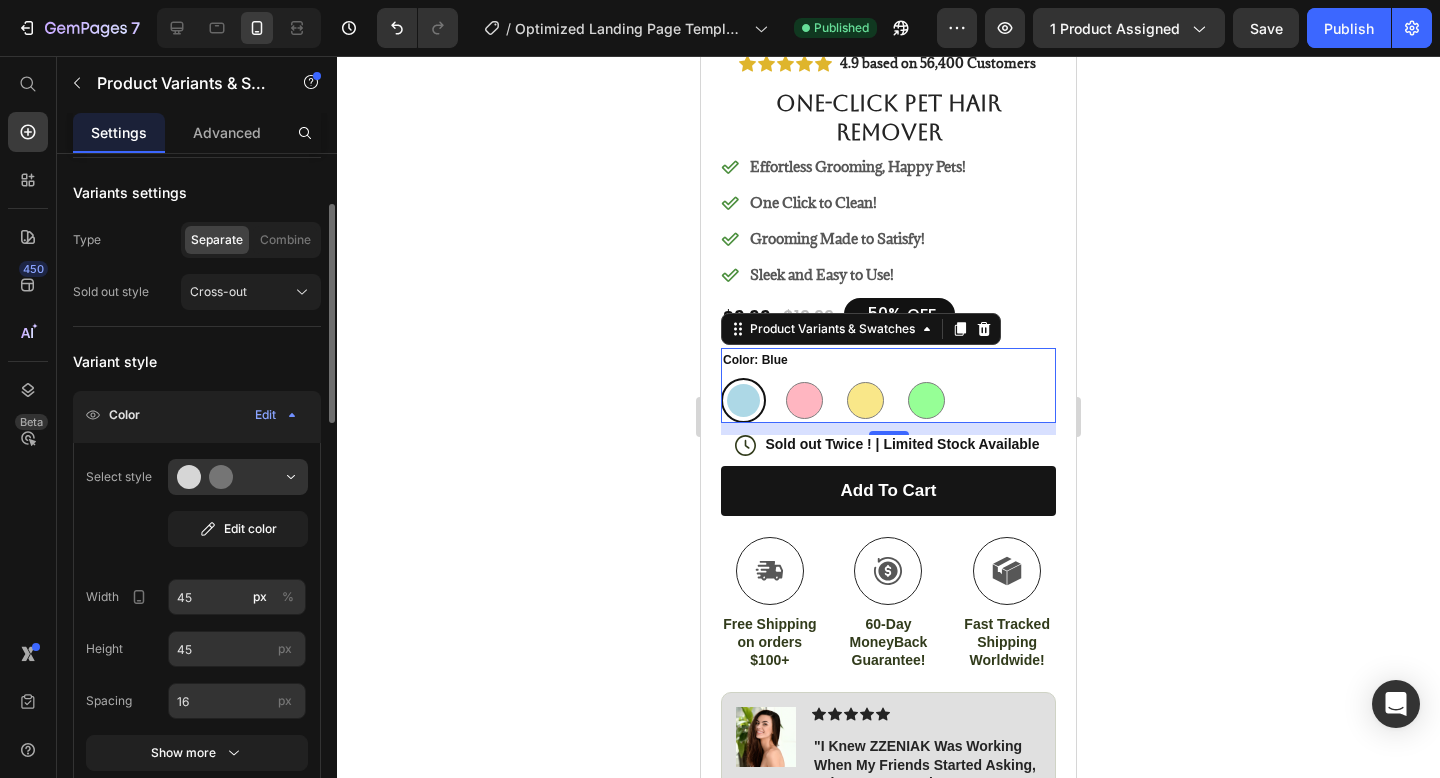 click on "Color" at bounding box center [124, 415] 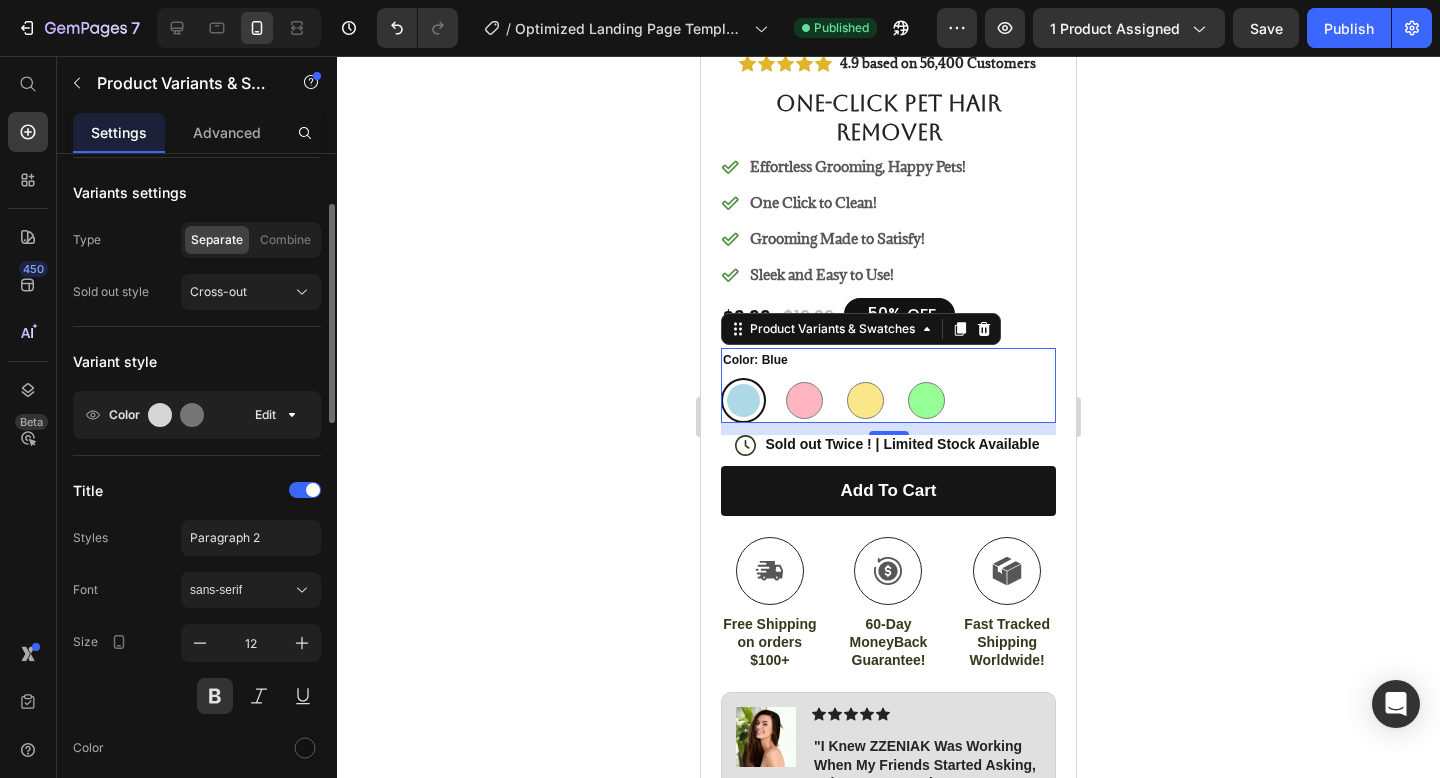 click on "Color" at bounding box center [124, 415] 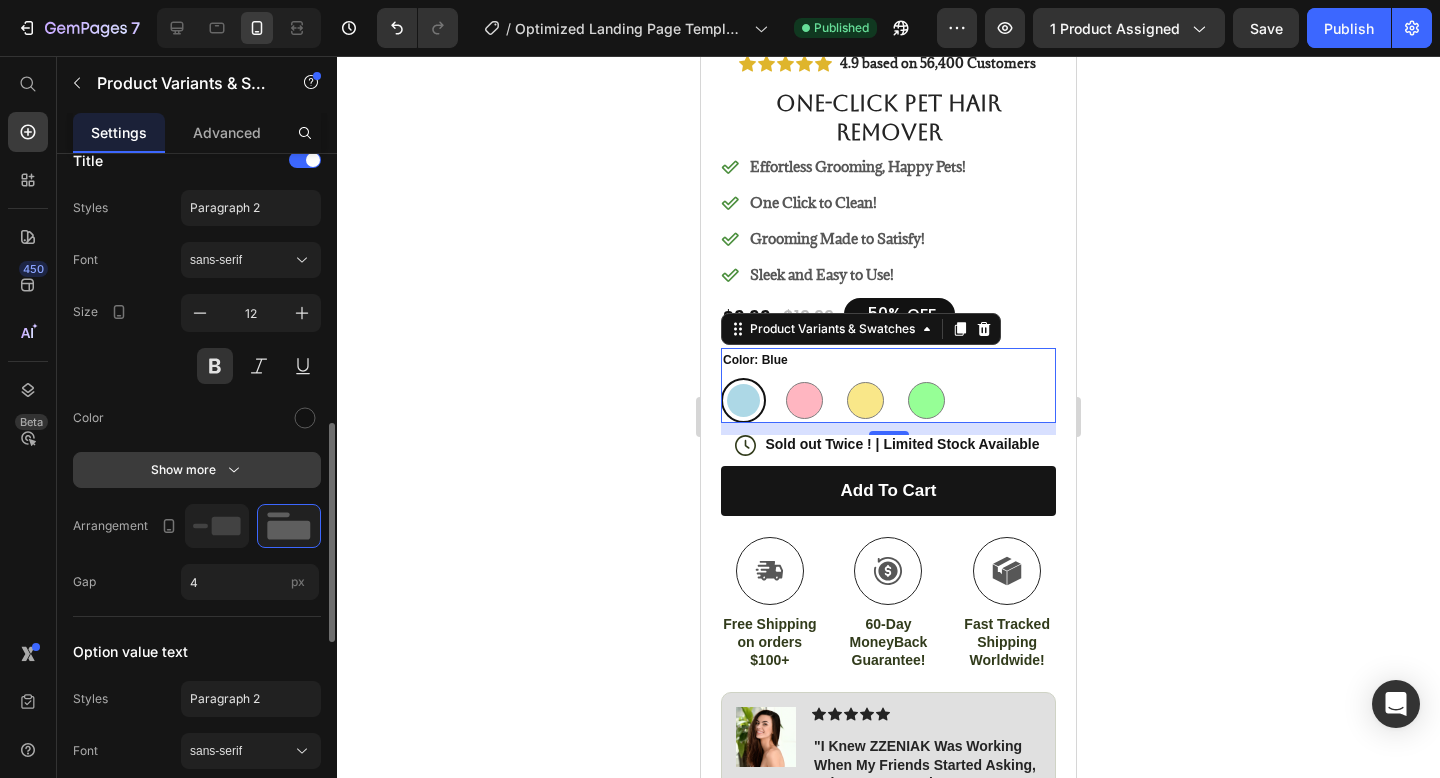 scroll, scrollTop: 850, scrollLeft: 0, axis: vertical 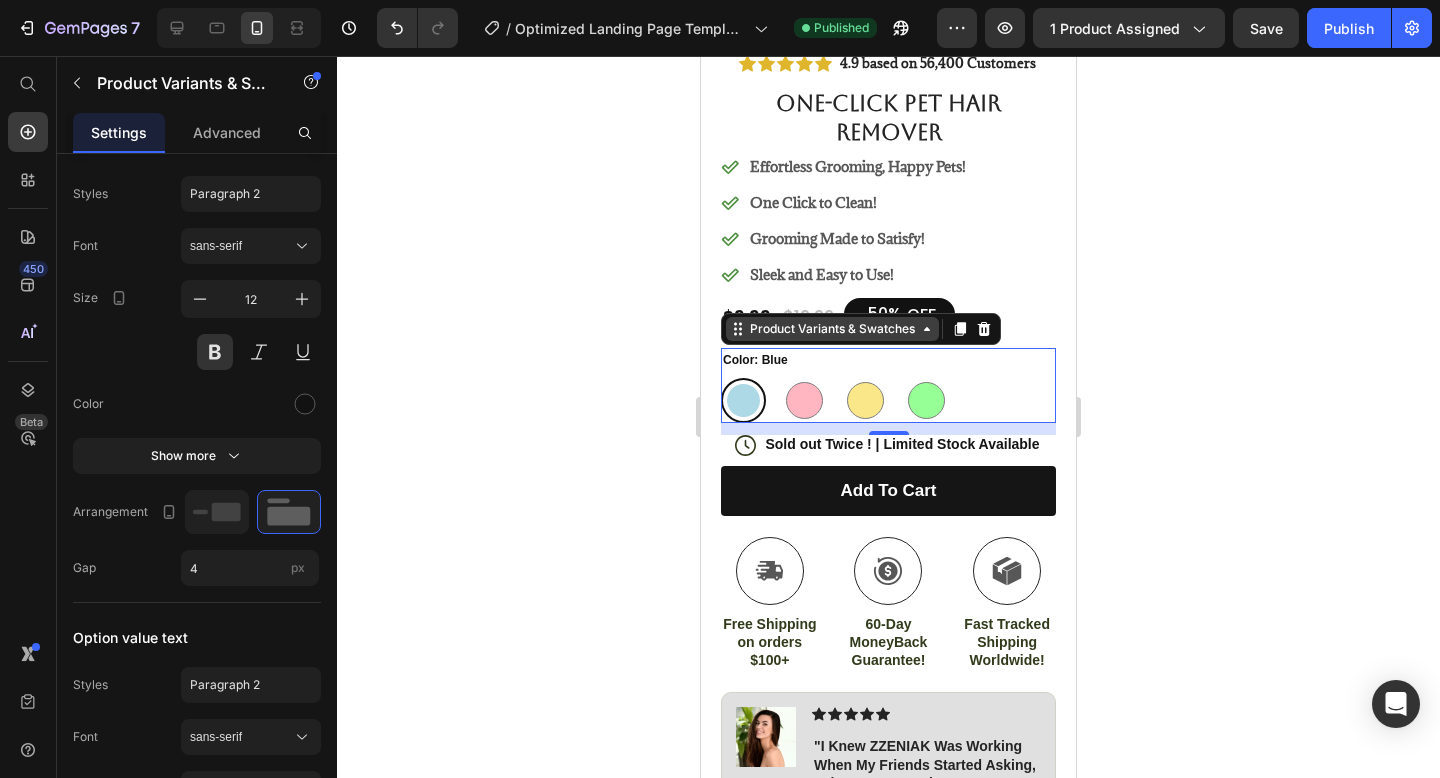 click on "Product Variants & Swatches" at bounding box center (832, 329) 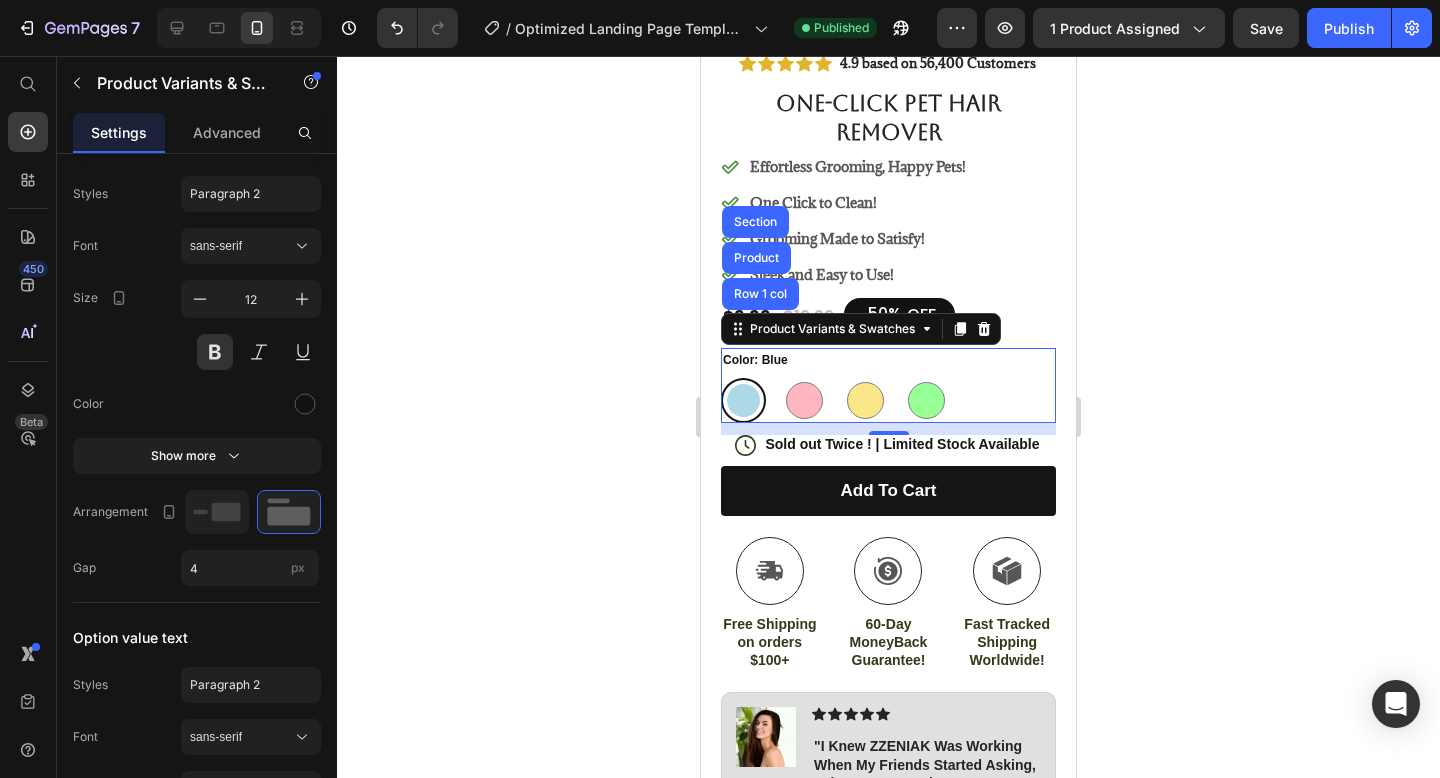 click on "Color: Blue Blue Blue Pink Pink Yellow Yellow Green Green" at bounding box center (888, 385) 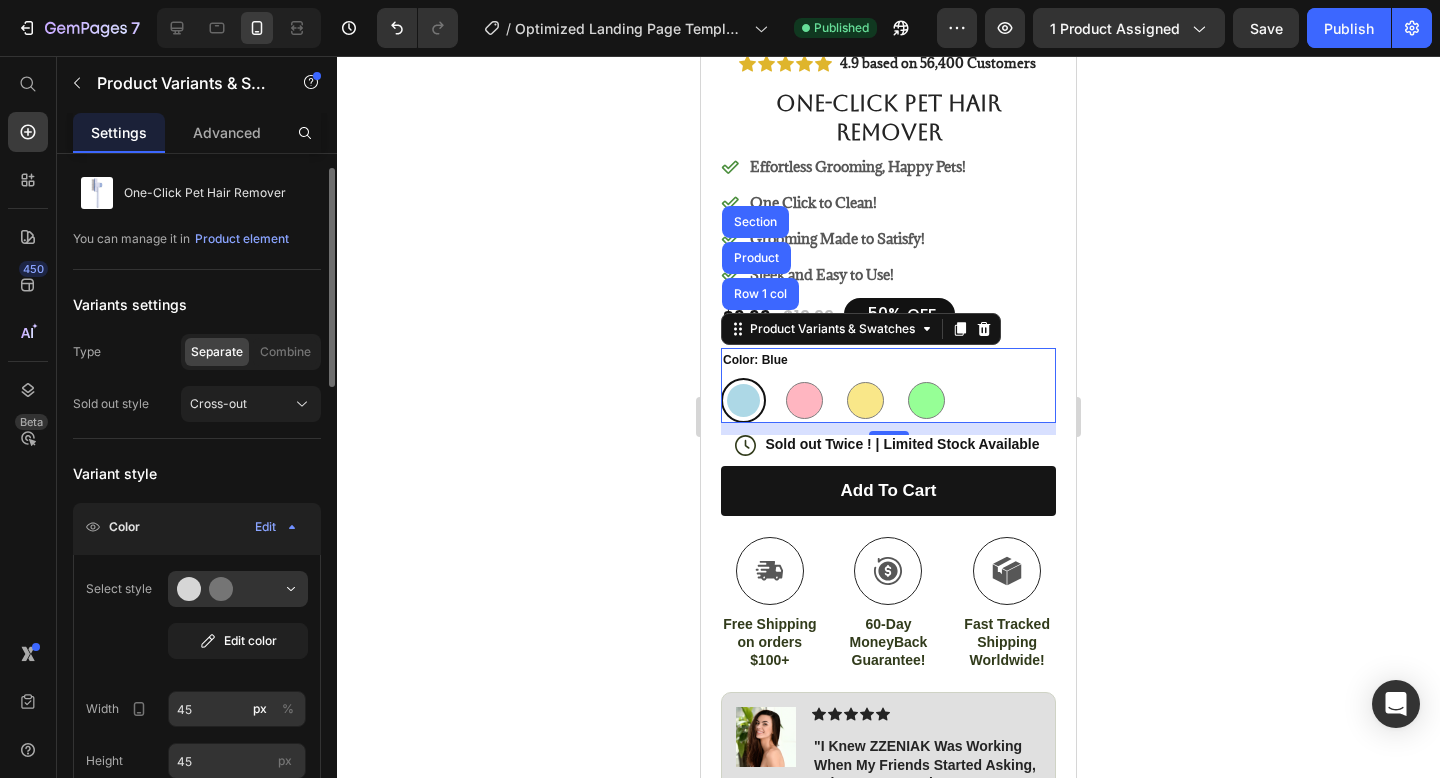 scroll, scrollTop: 41, scrollLeft: 0, axis: vertical 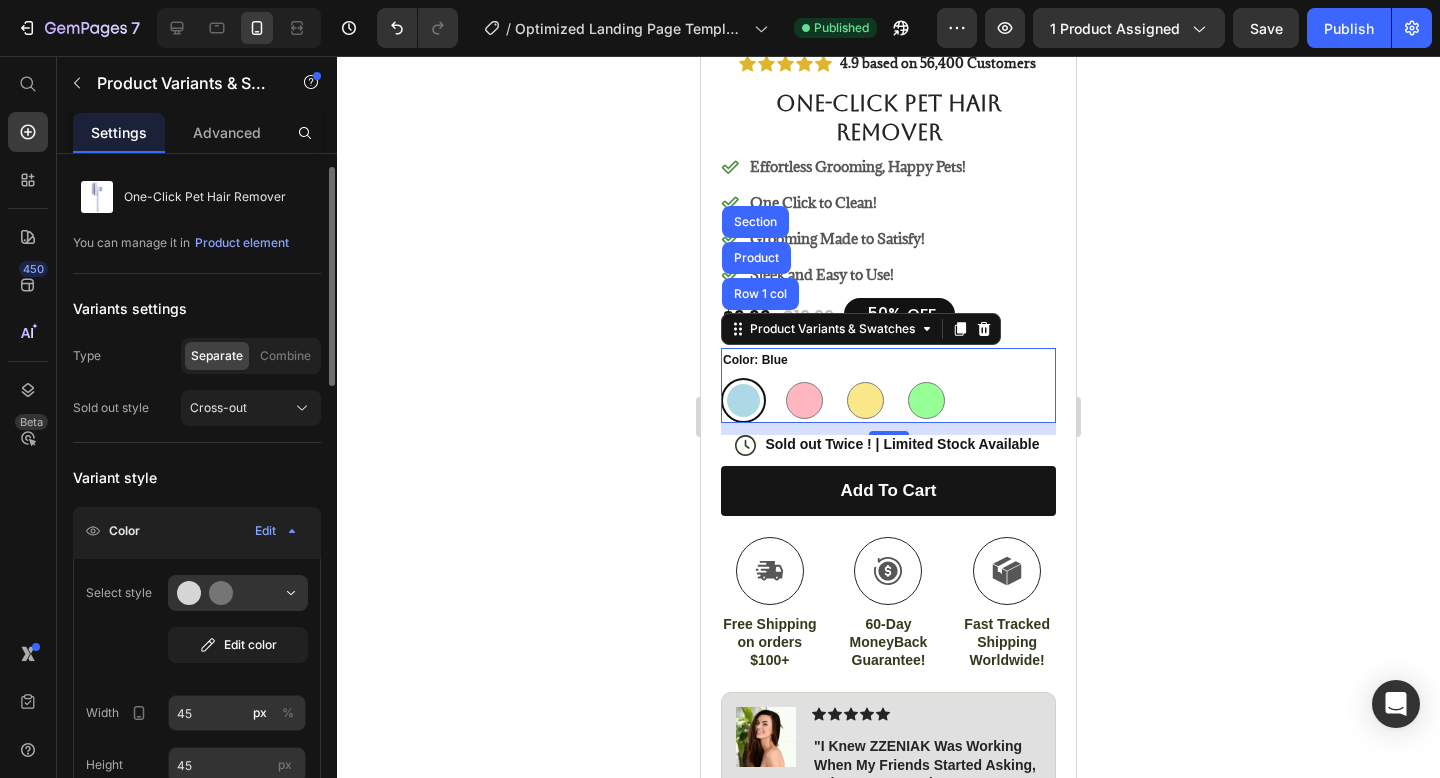 click on "Color Edit" 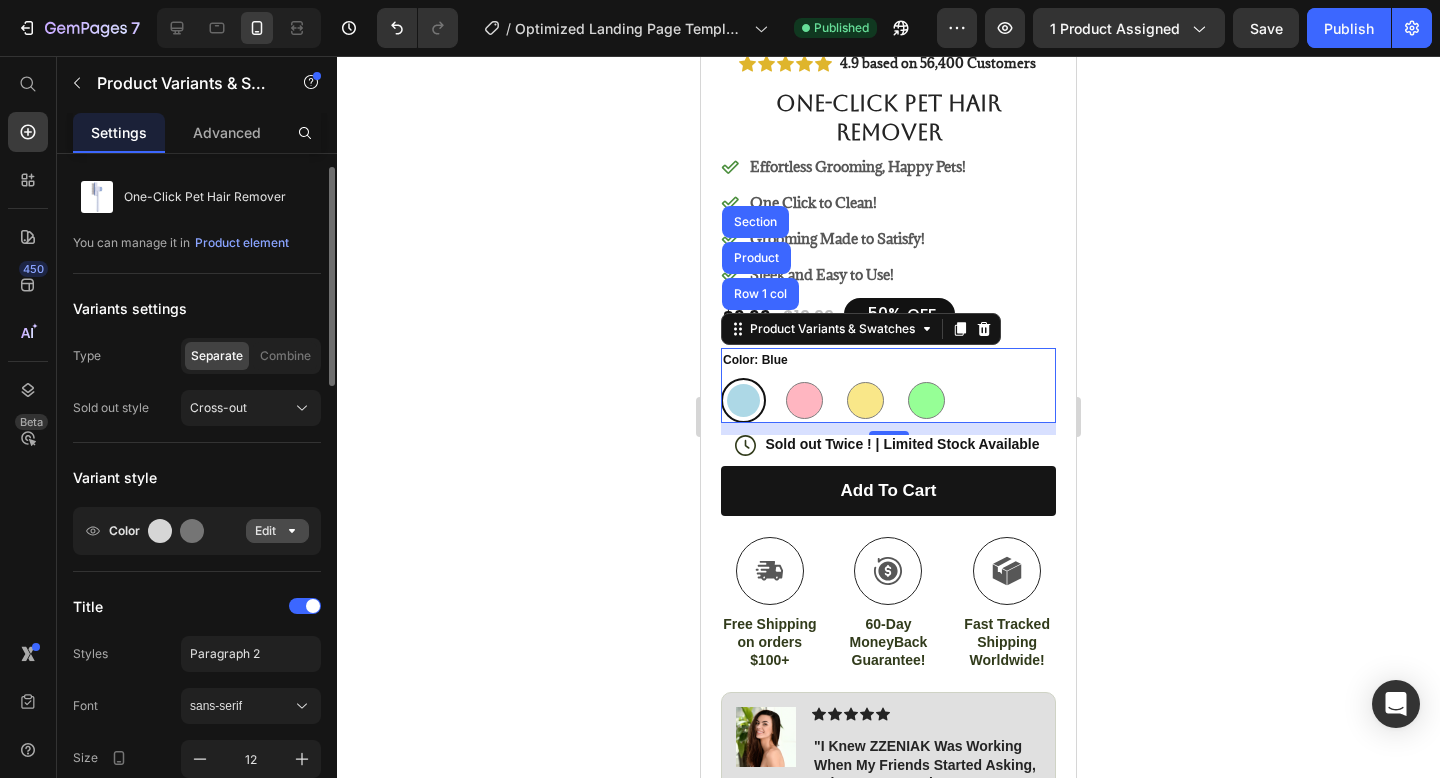 click on "Edit" 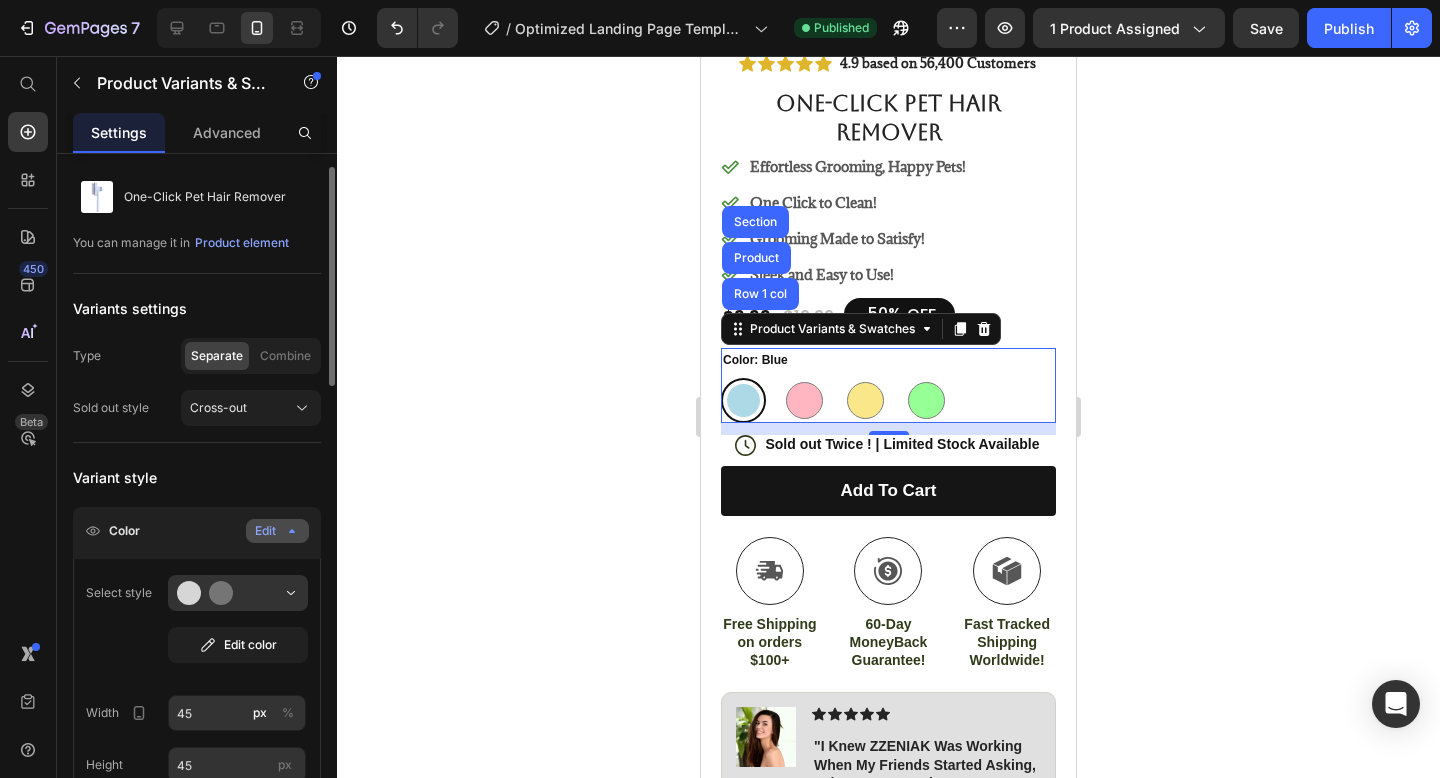 click on "Edit" 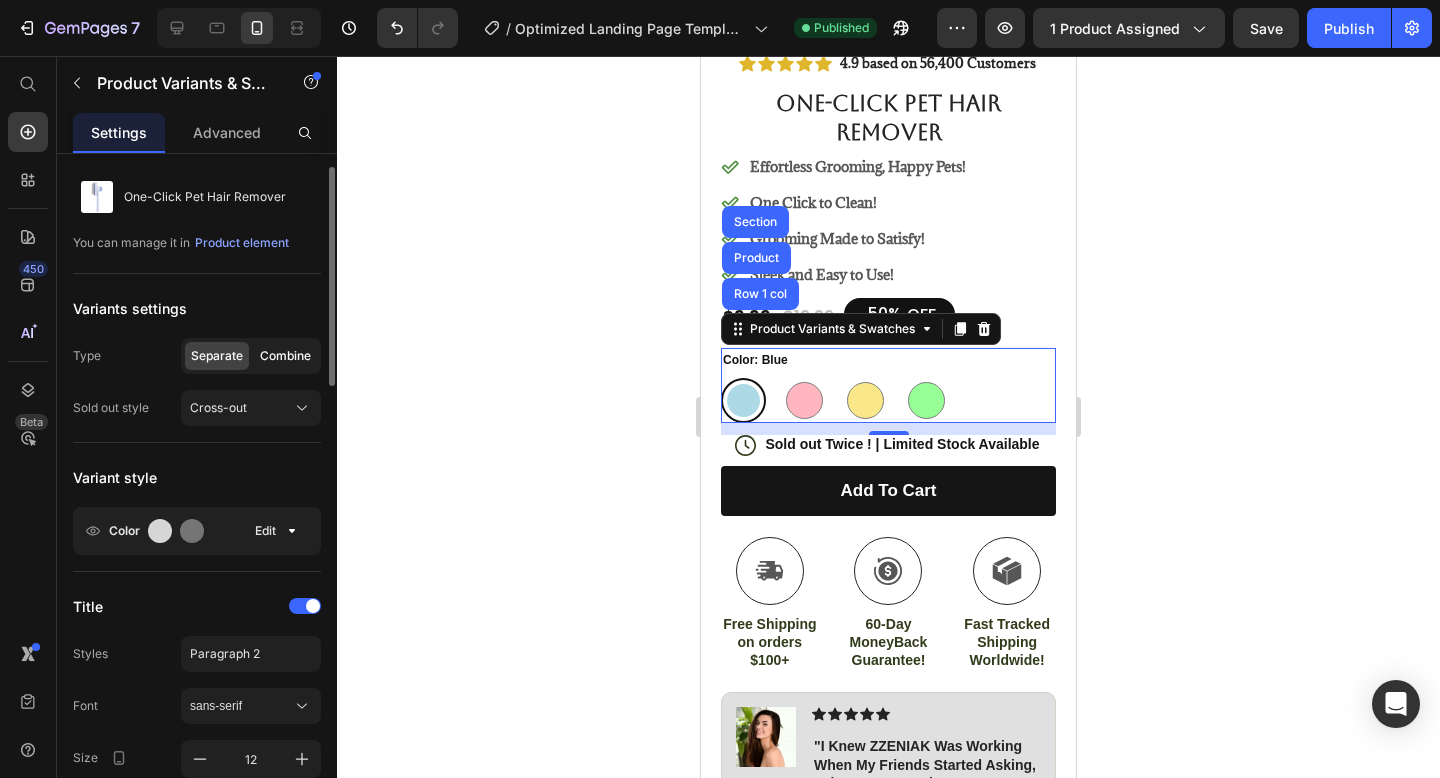 click on "Combine" 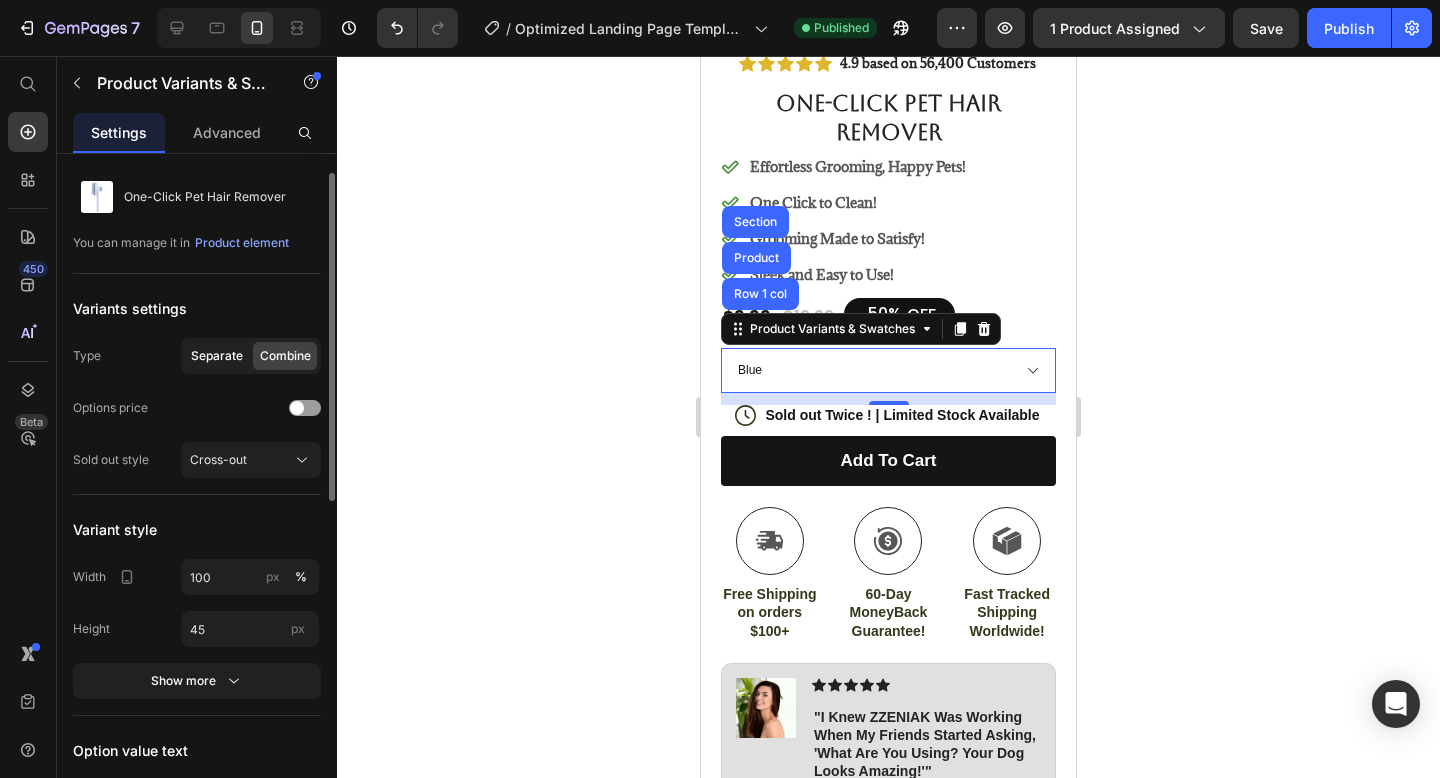 click on "Separate" 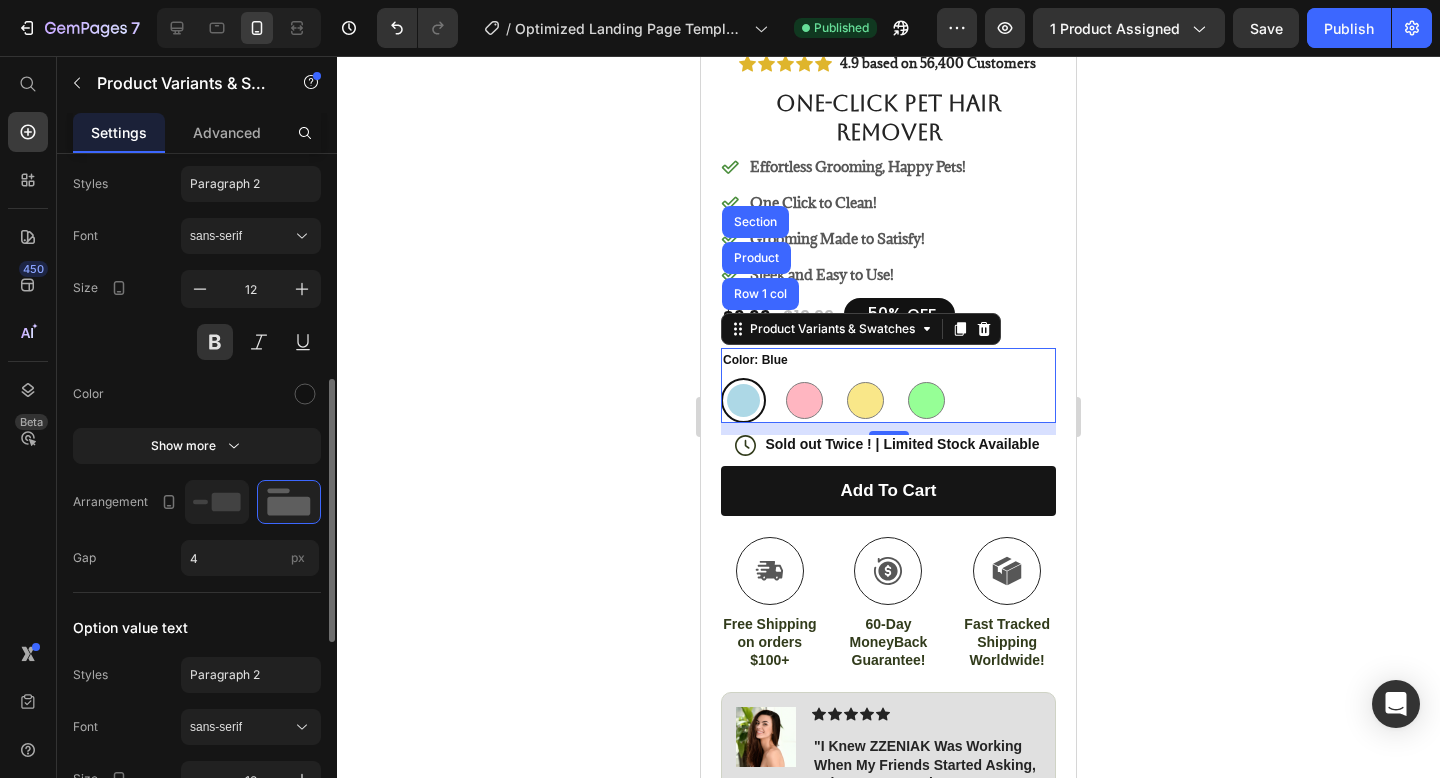scroll, scrollTop: 504, scrollLeft: 0, axis: vertical 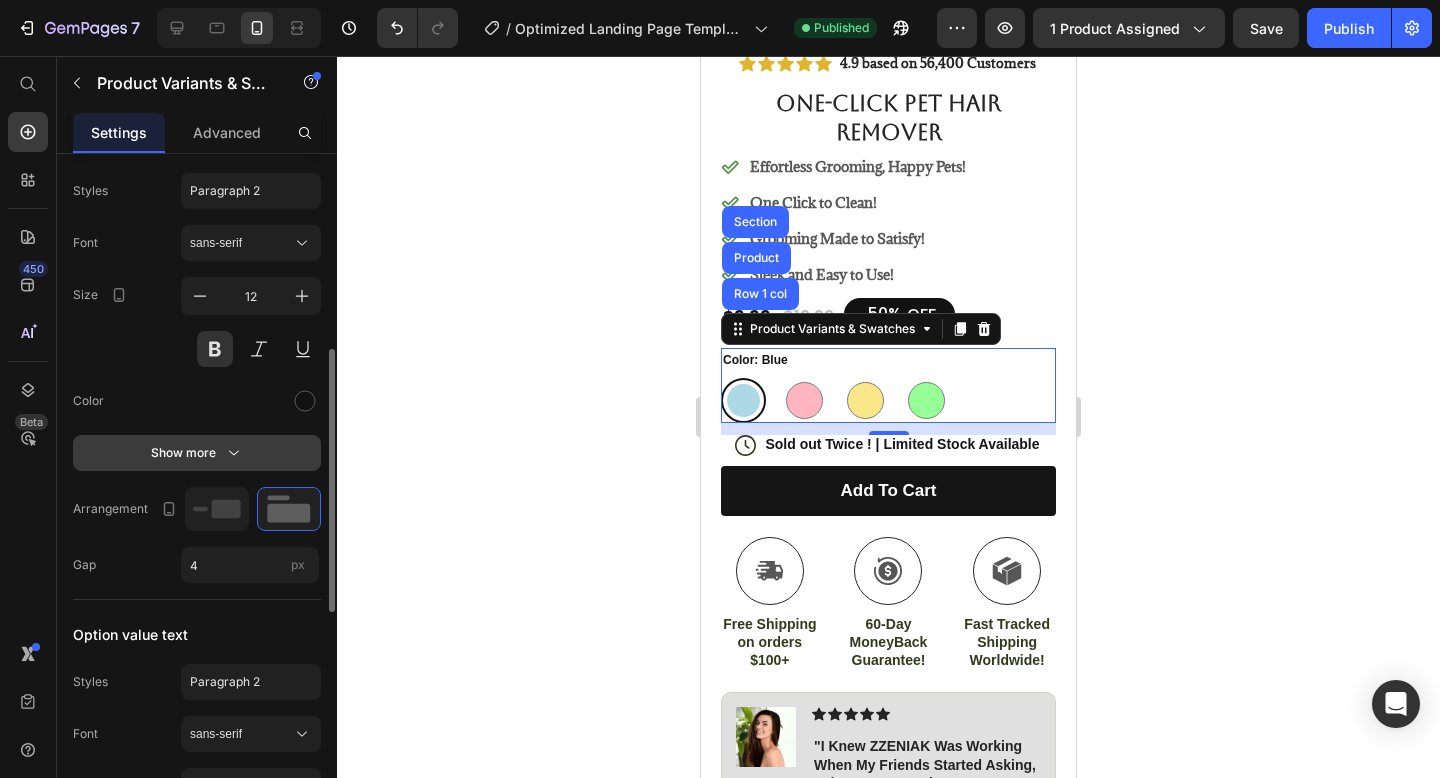 click on "Show more" at bounding box center (197, 453) 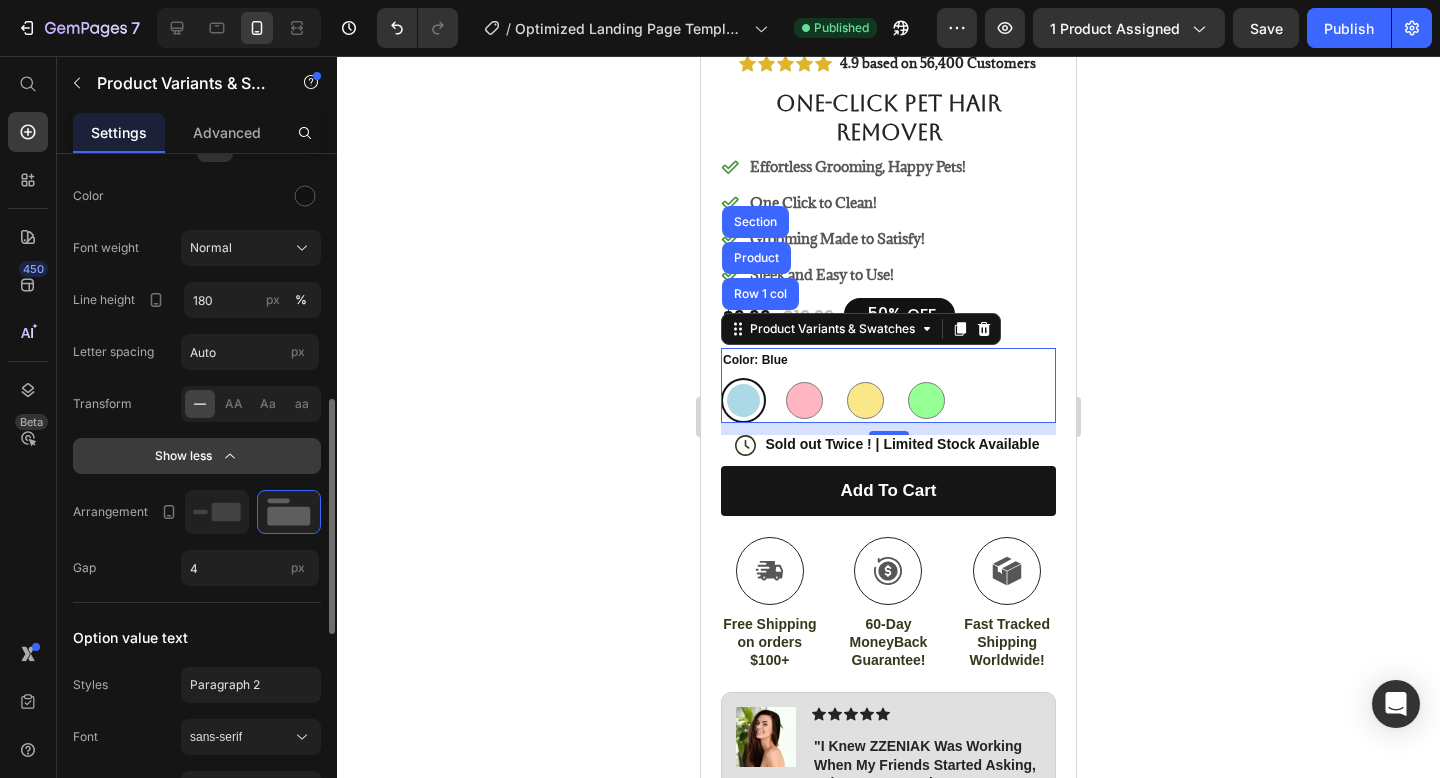 click on "Show less" at bounding box center [197, 456] 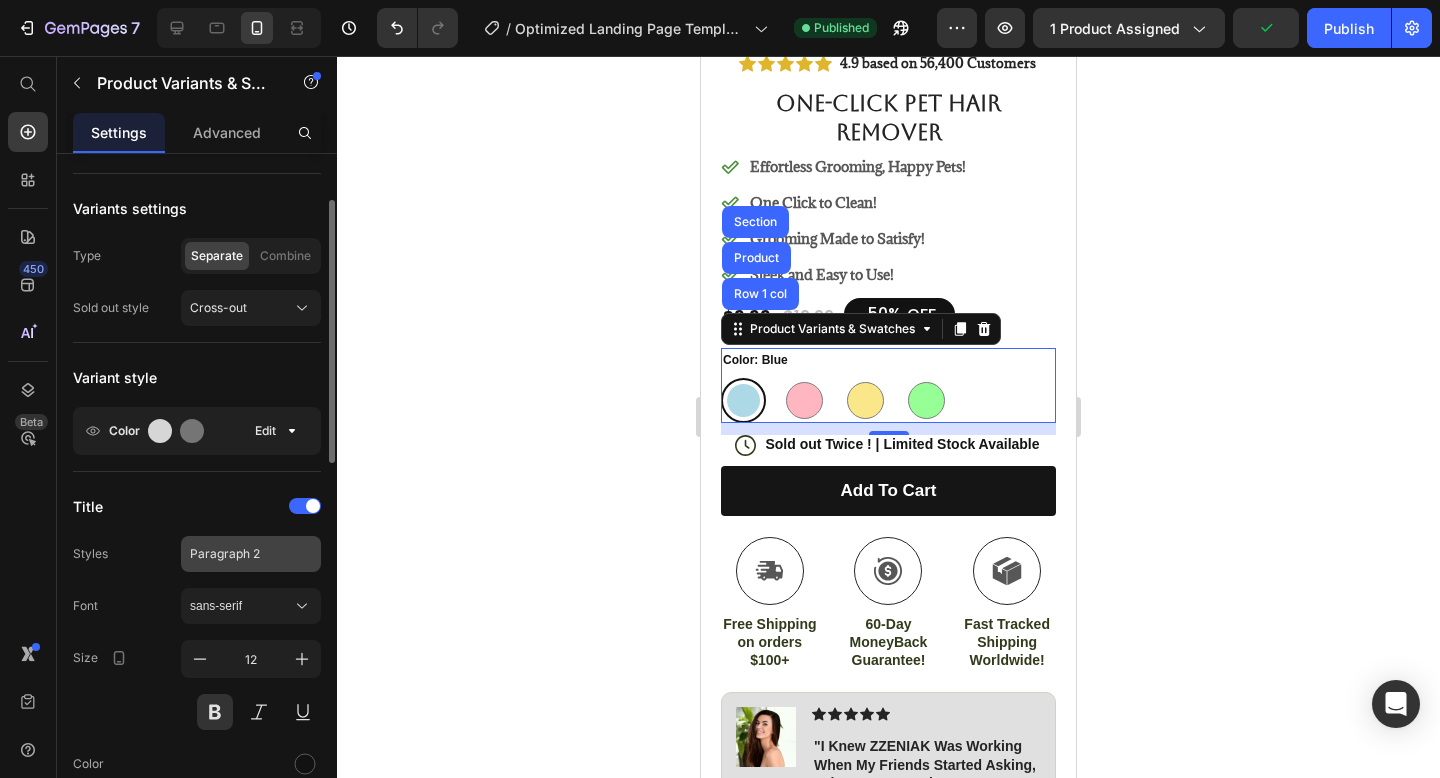 scroll, scrollTop: 120, scrollLeft: 0, axis: vertical 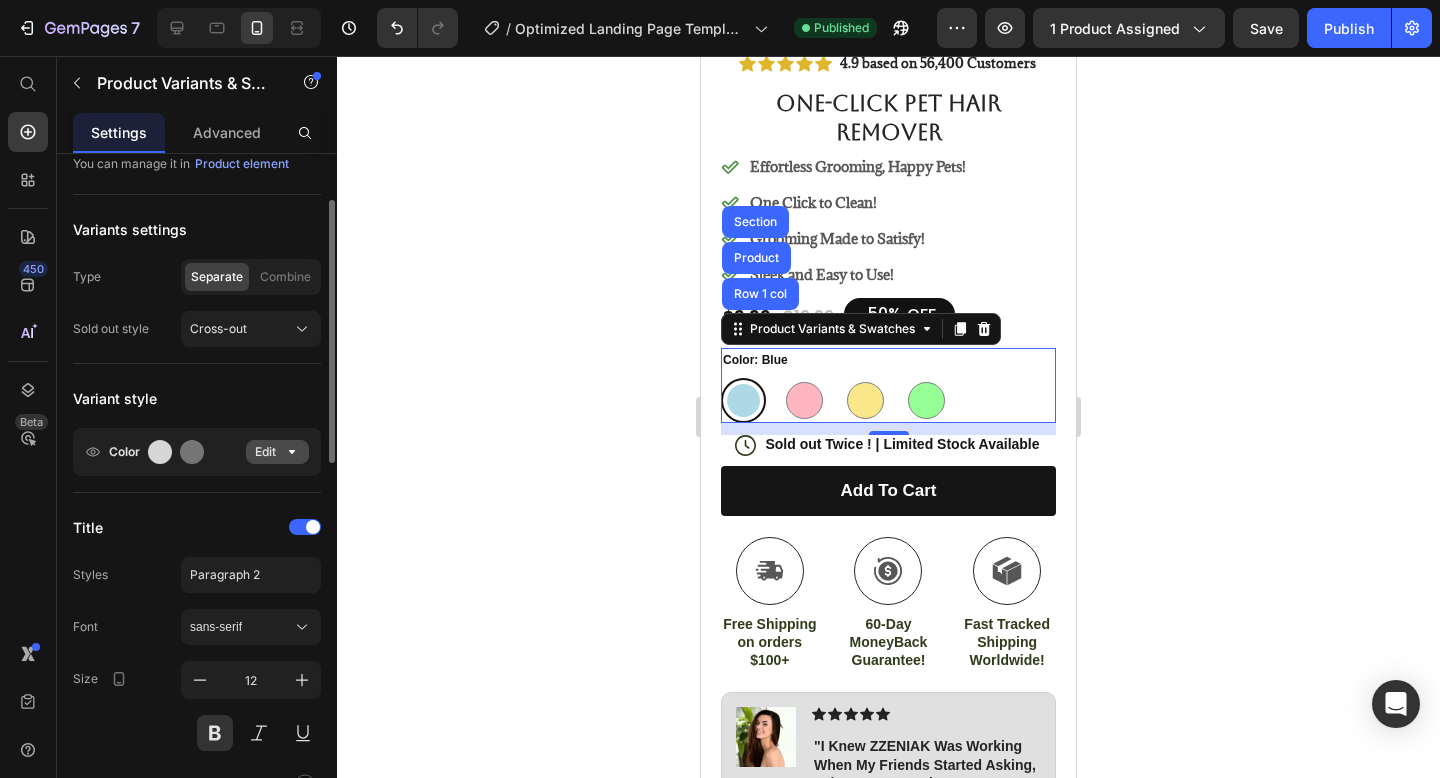 click on "Edit" 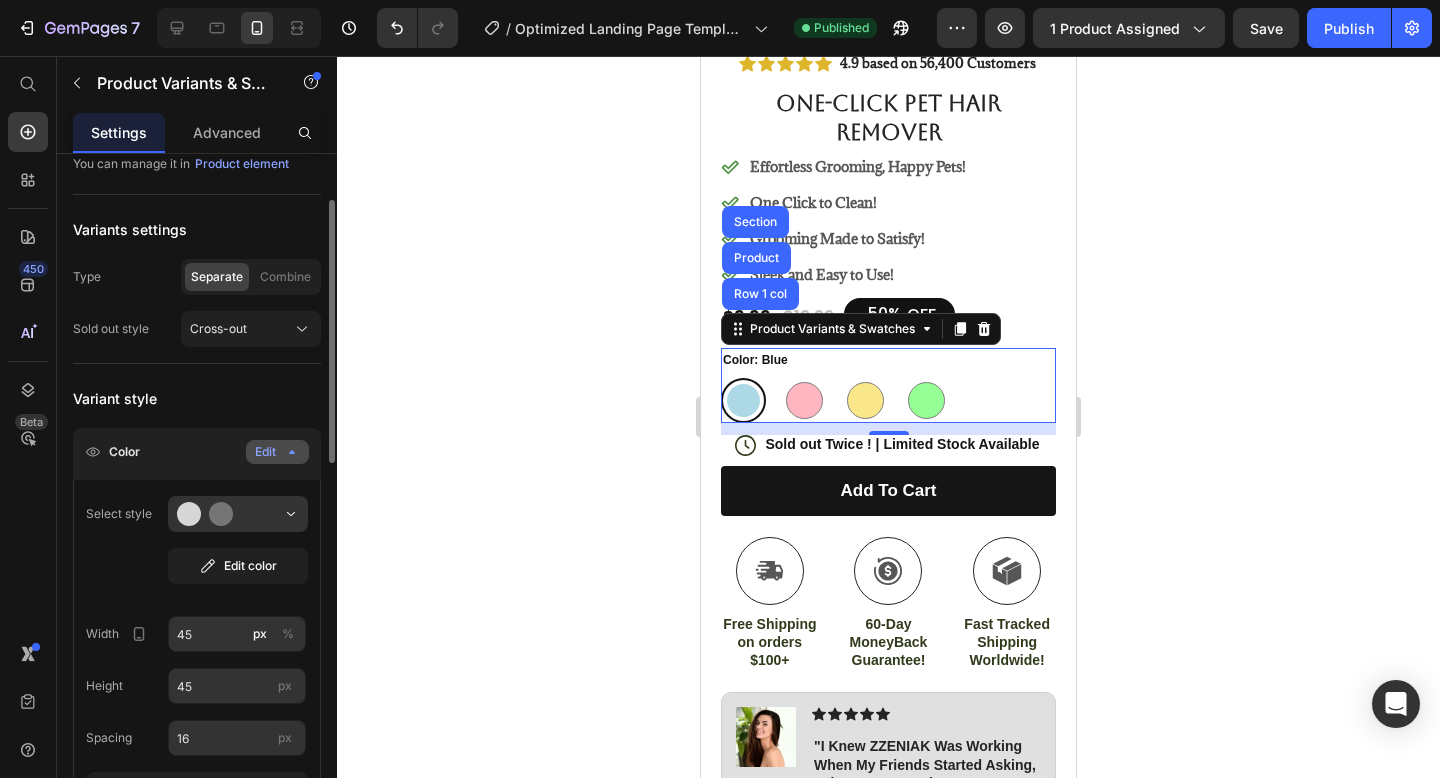 click on "Edit" 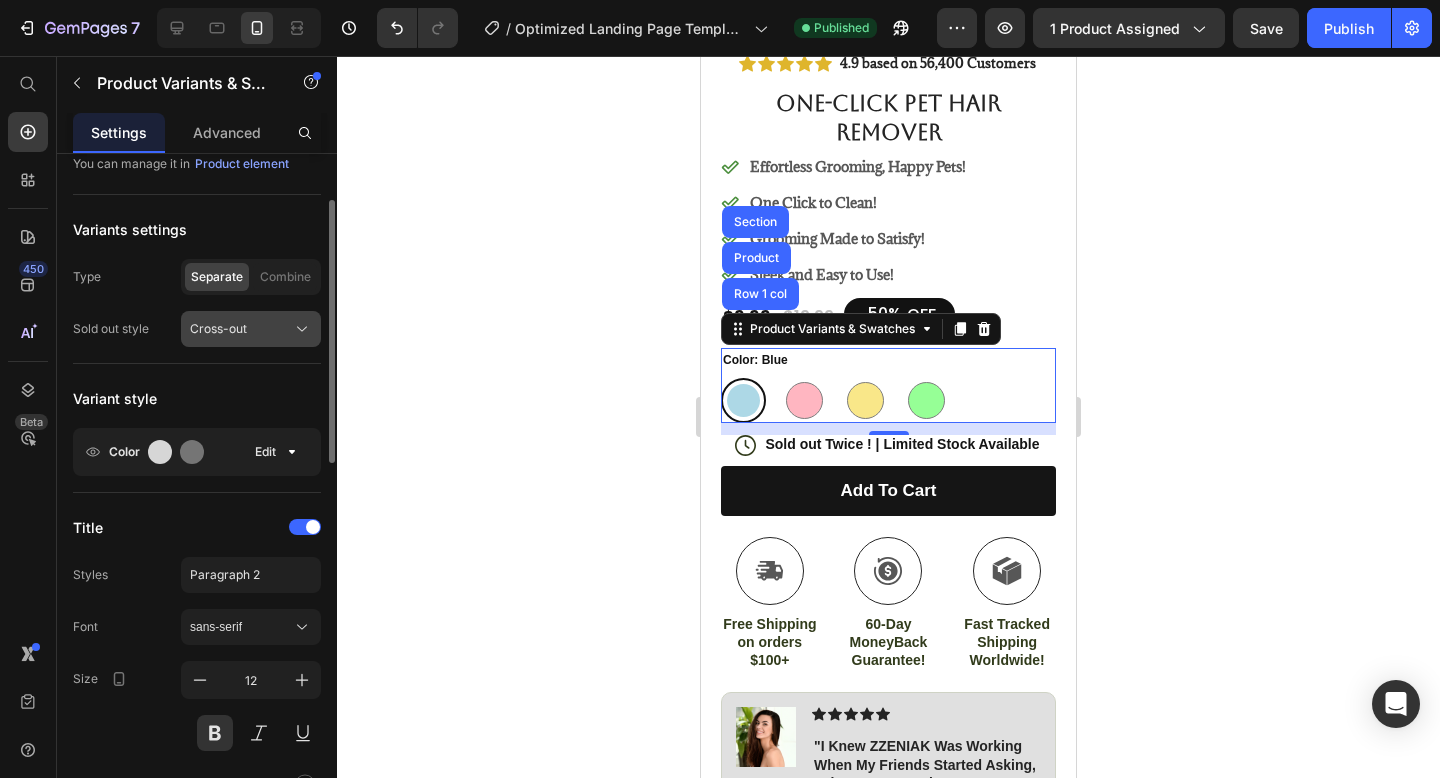 click on "Cross-out" at bounding box center [251, 329] 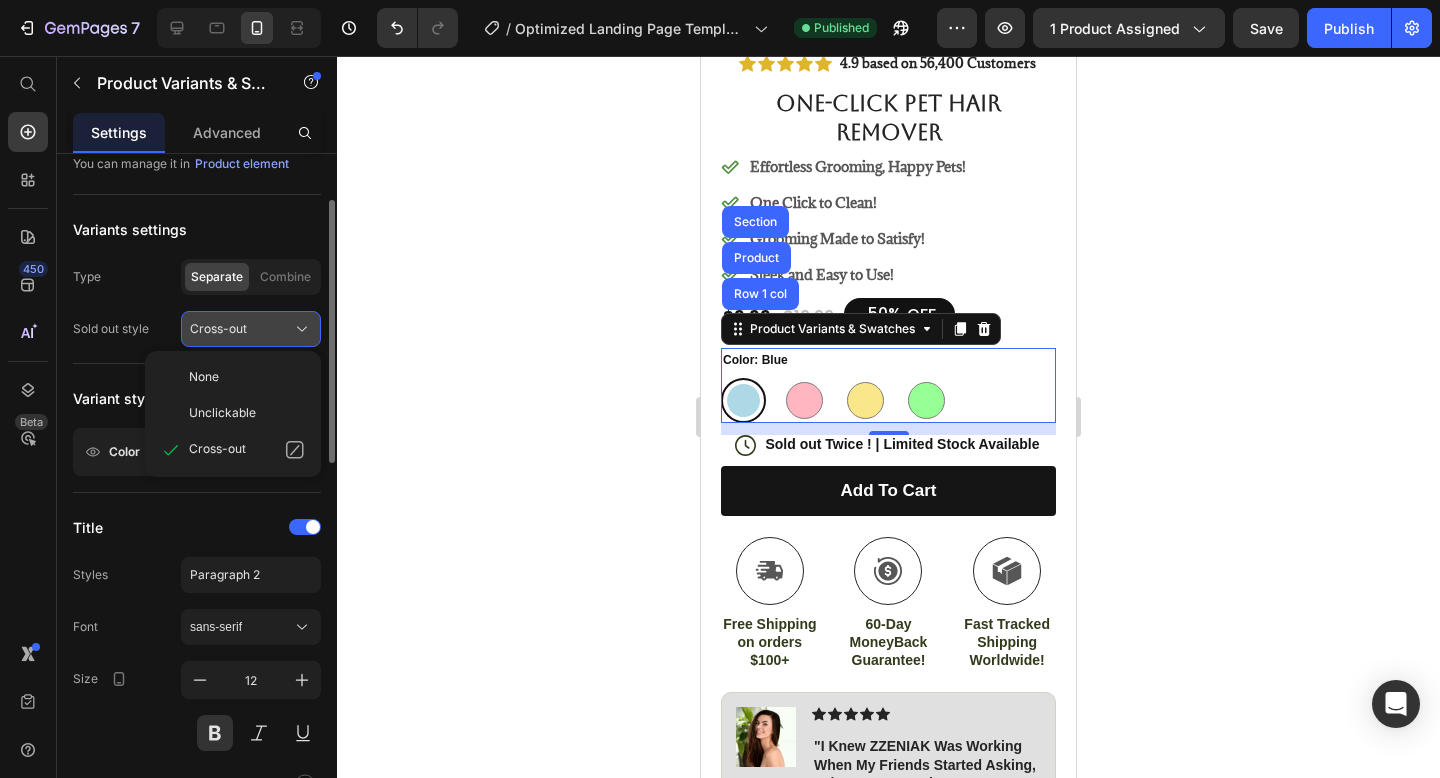 click on "Cross-out" at bounding box center (251, 329) 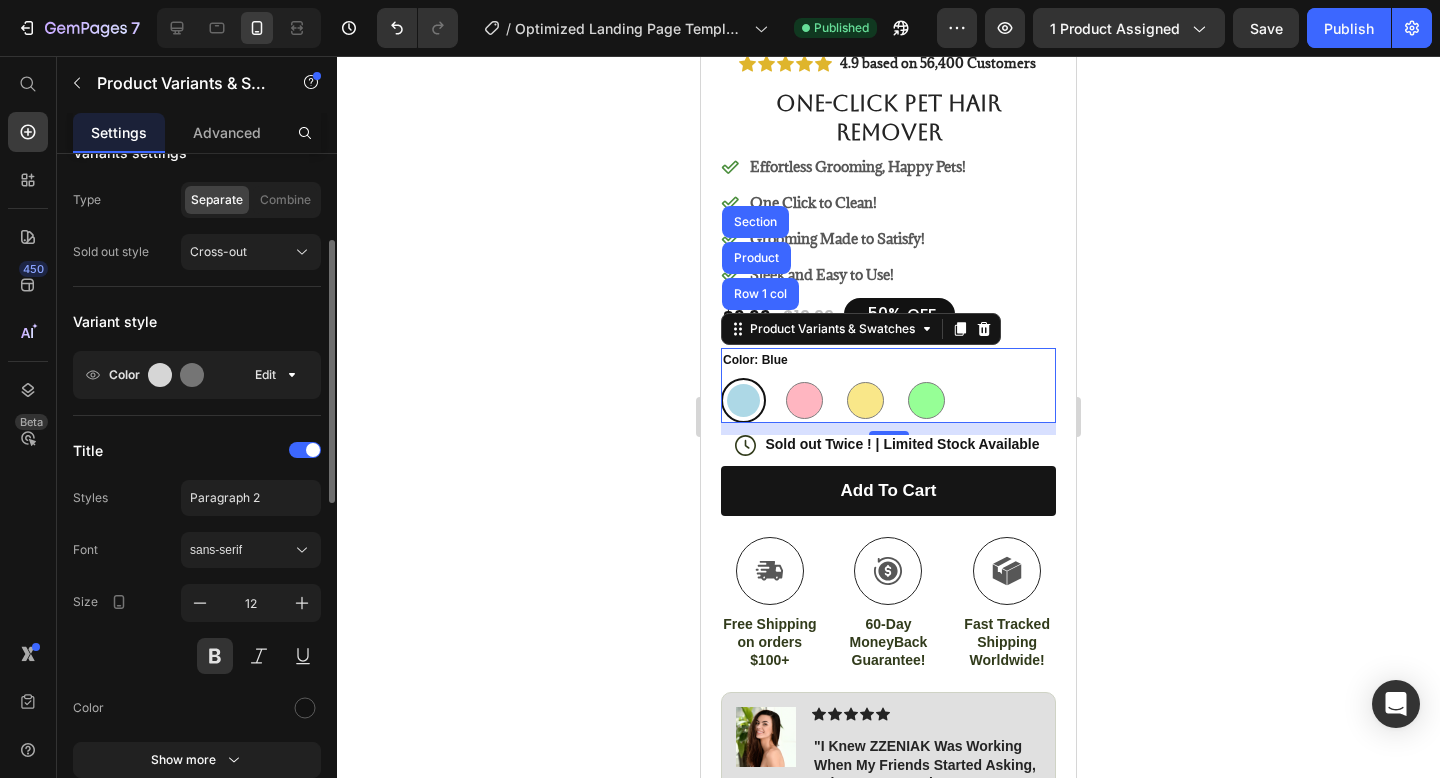 scroll, scrollTop: 204, scrollLeft: 0, axis: vertical 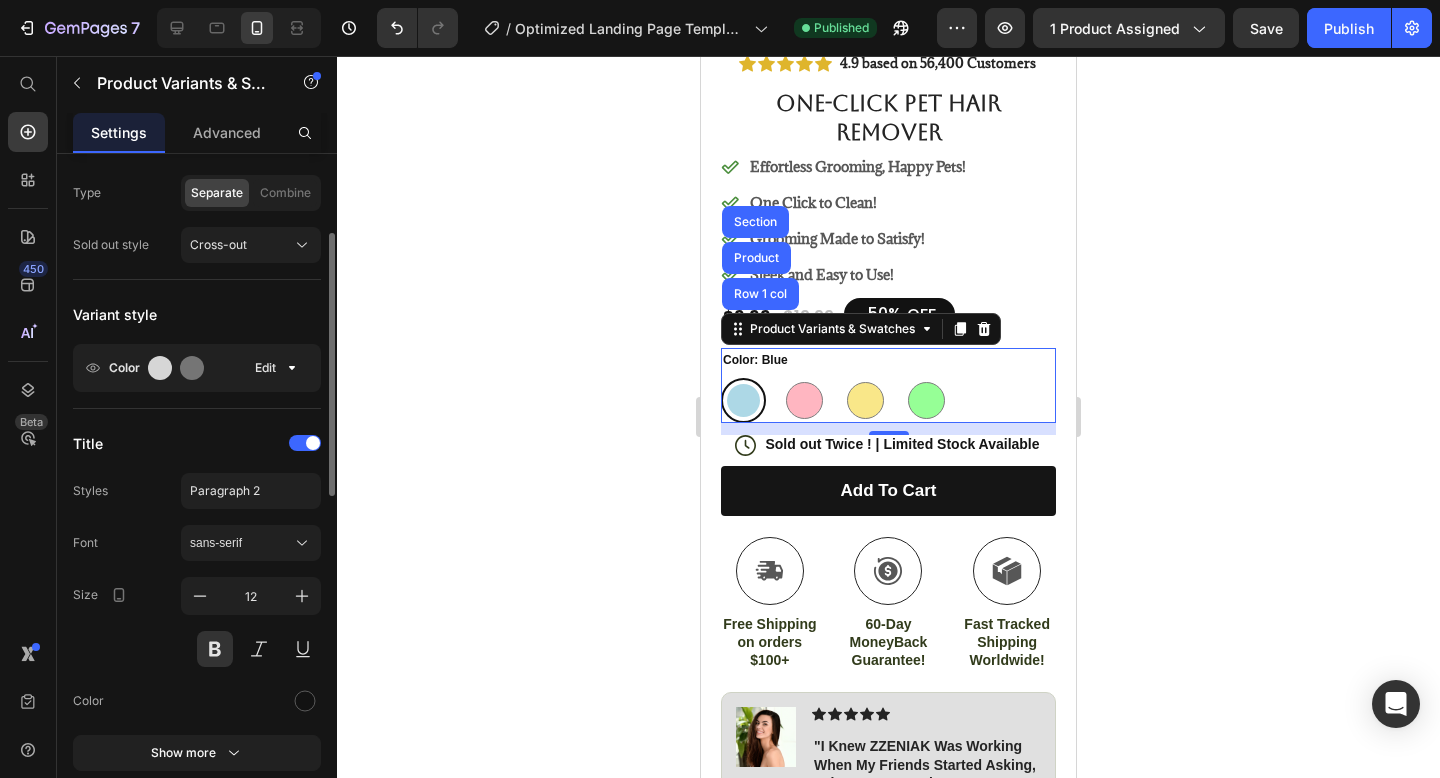 click 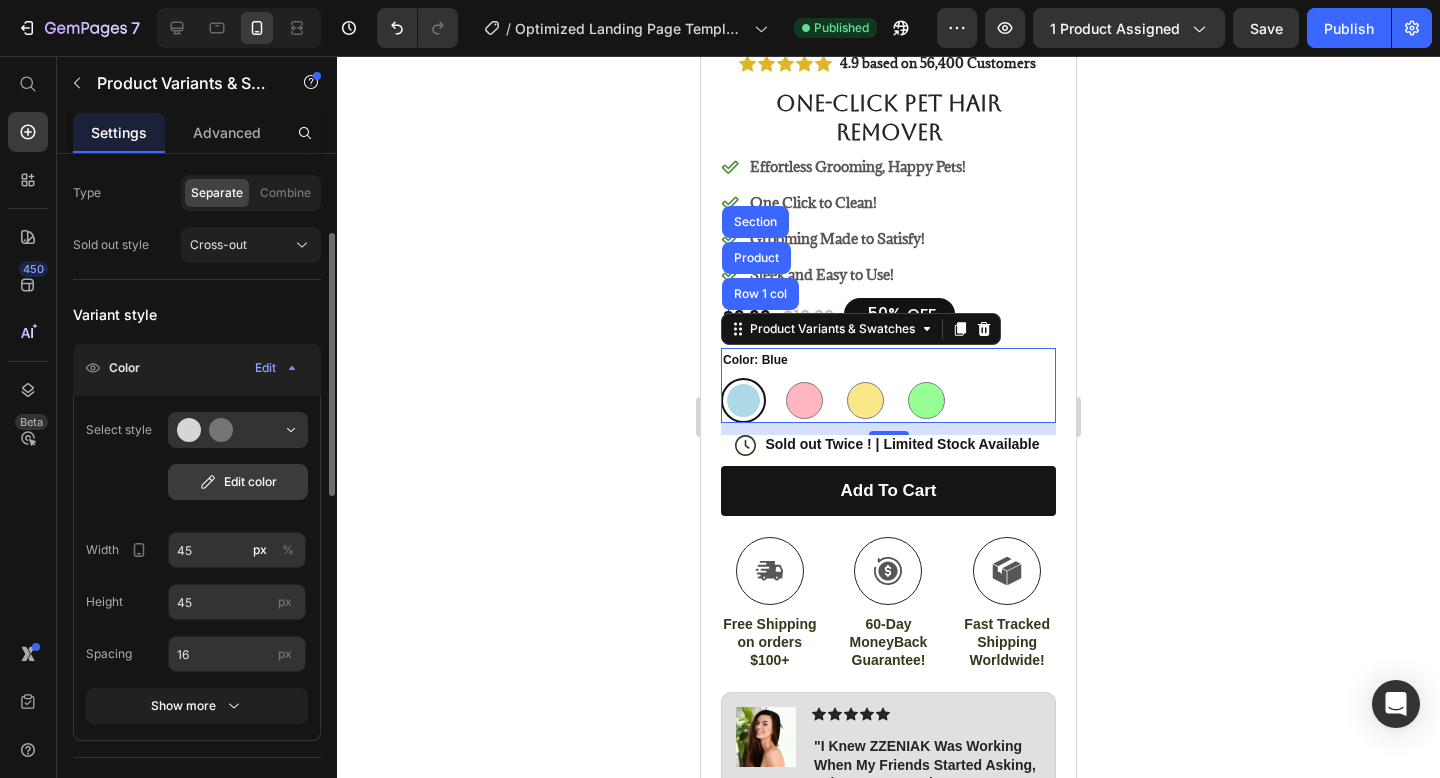 click on "Edit color" at bounding box center (238, 482) 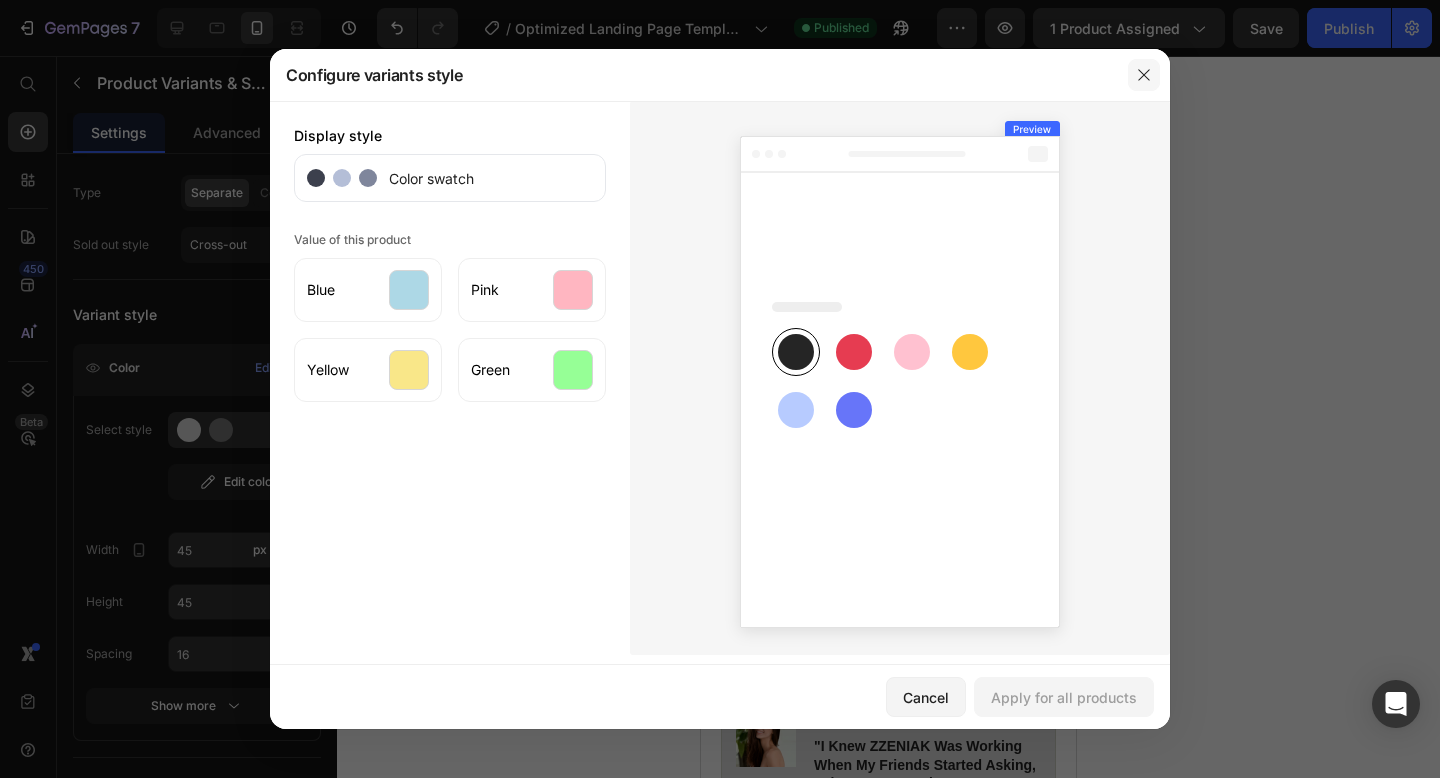 click at bounding box center (1144, 75) 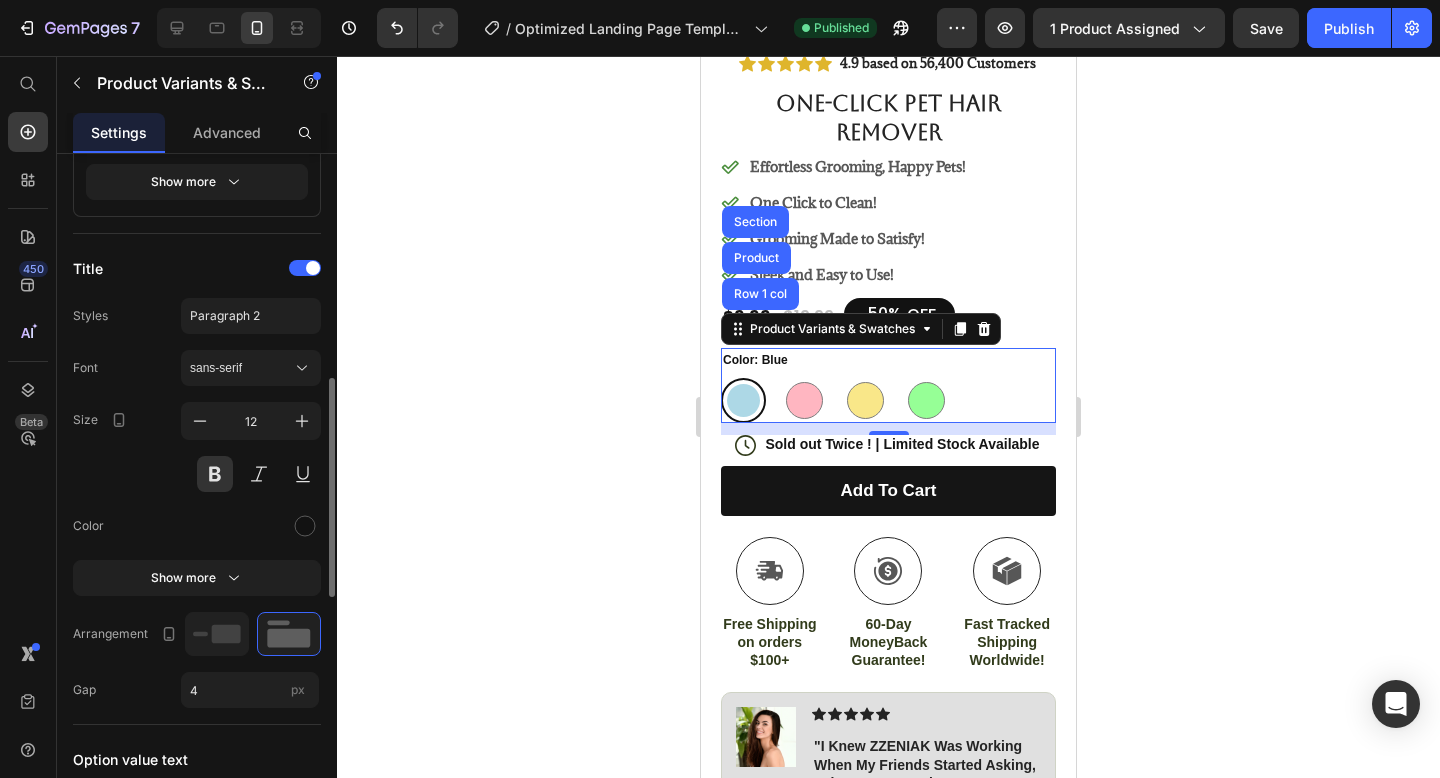 scroll, scrollTop: 740, scrollLeft: 0, axis: vertical 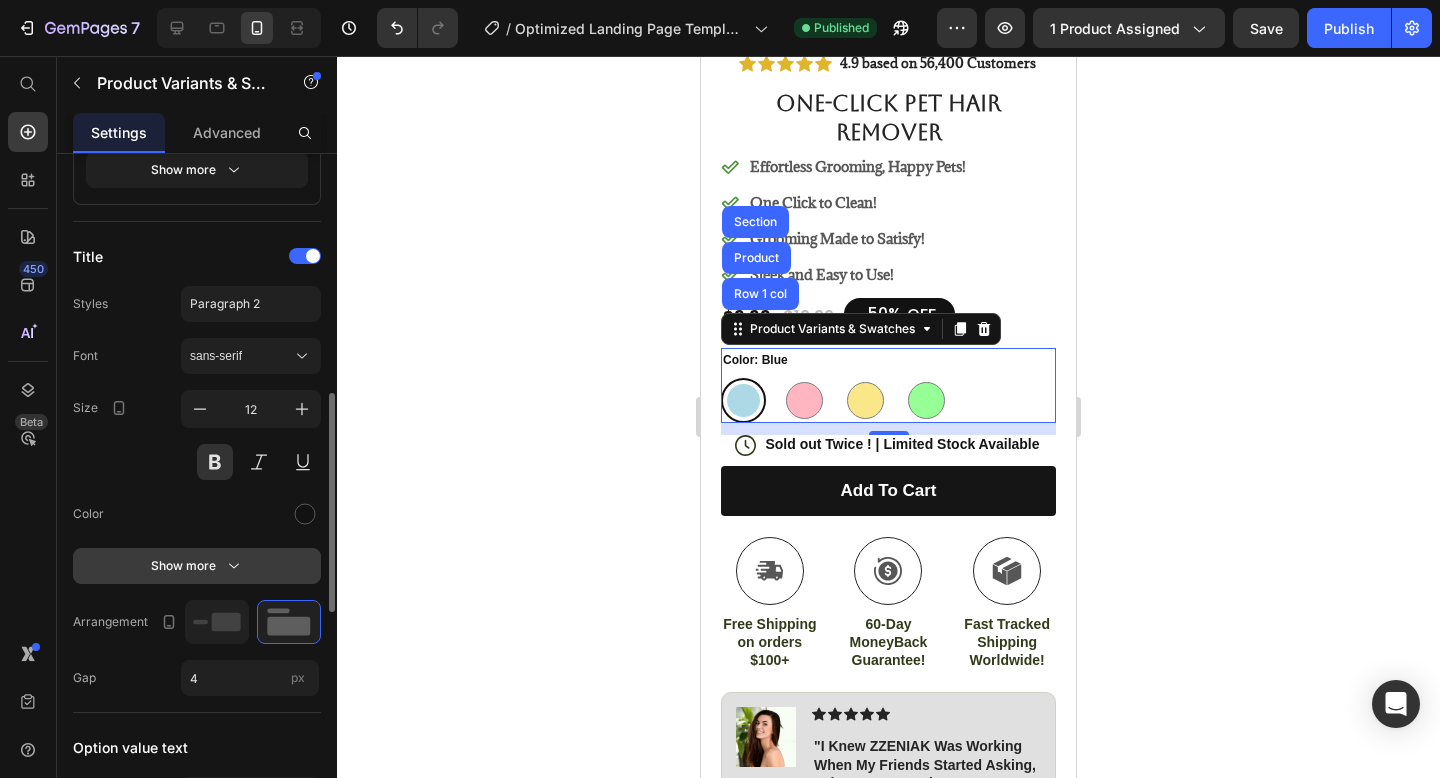click on "Show more" at bounding box center (197, 566) 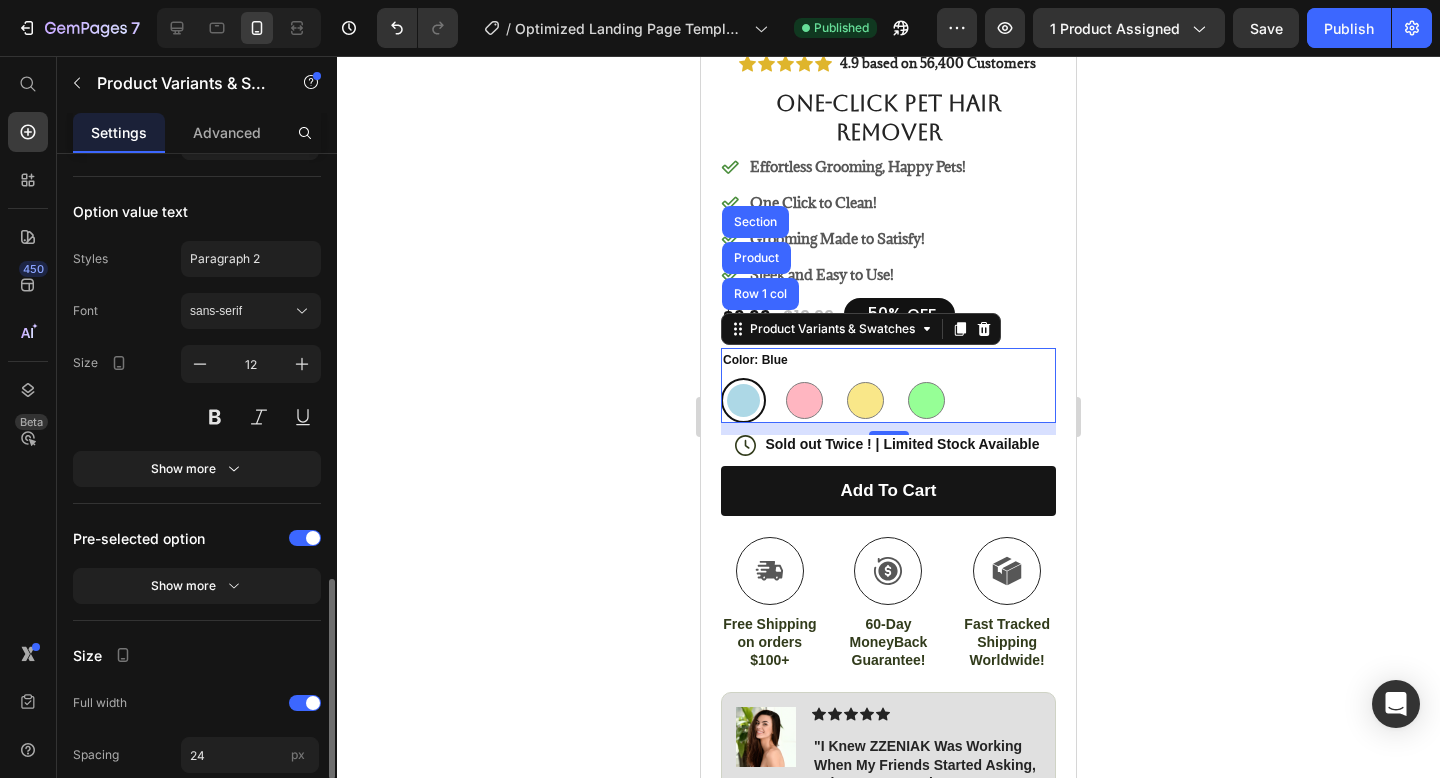 scroll, scrollTop: 1504, scrollLeft: 0, axis: vertical 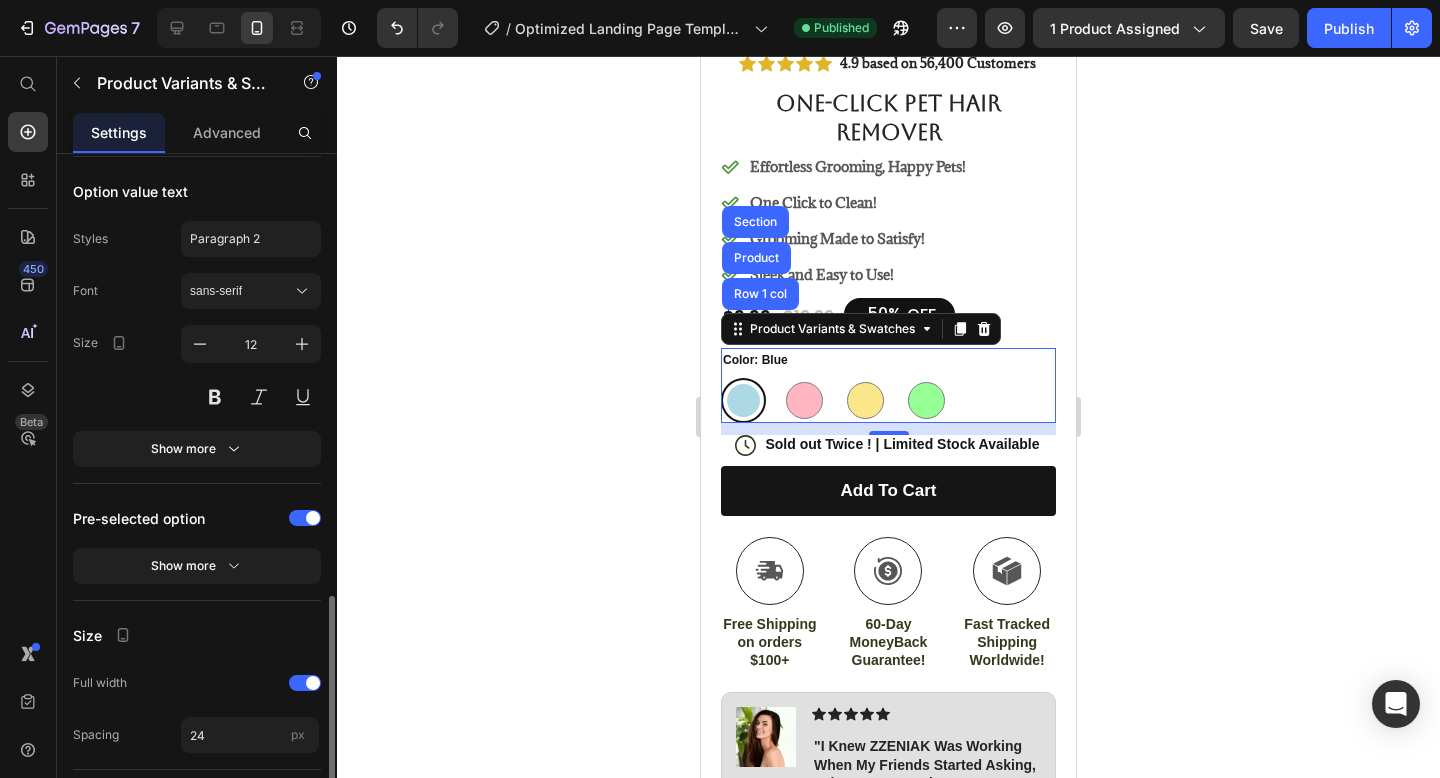 click on "Show more" at bounding box center (197, 566) 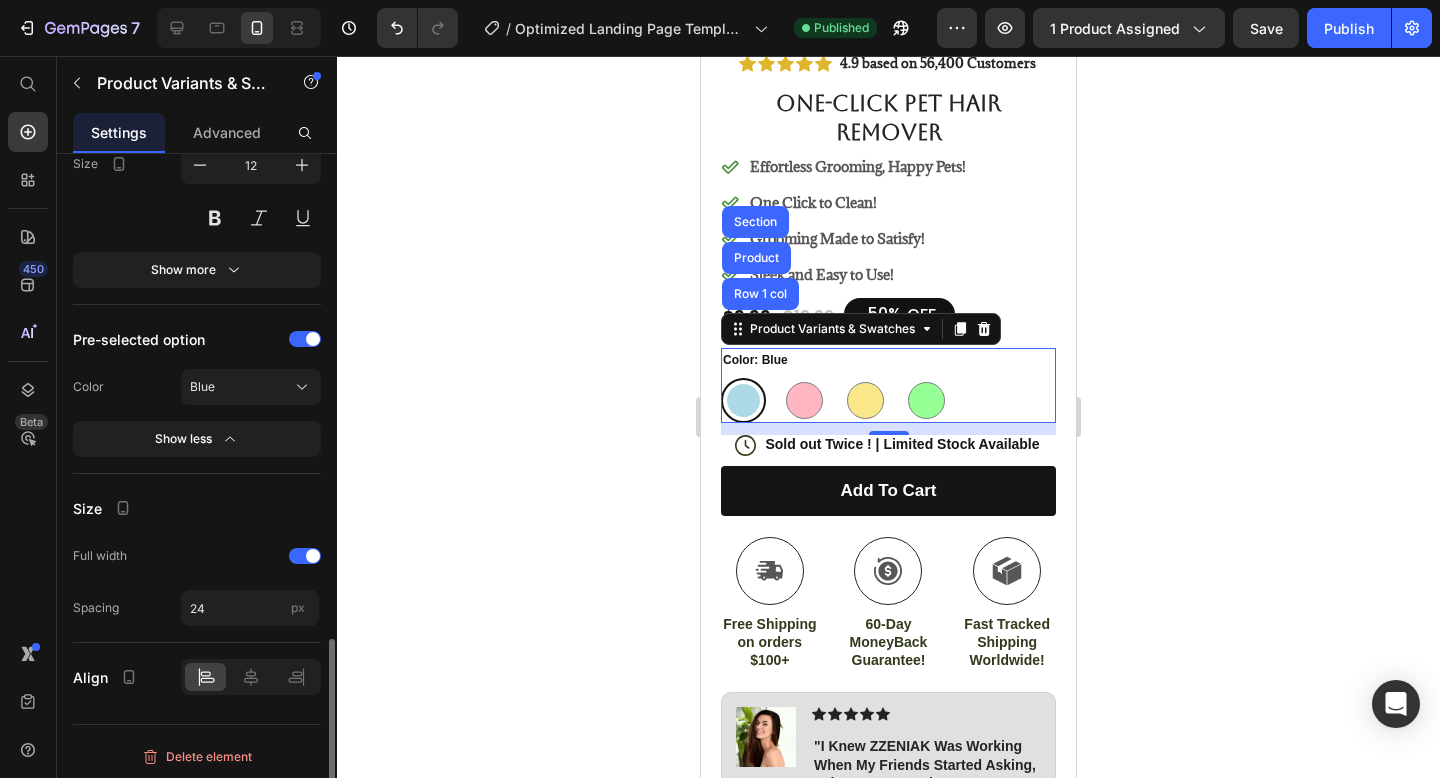scroll, scrollTop: 1687, scrollLeft: 0, axis: vertical 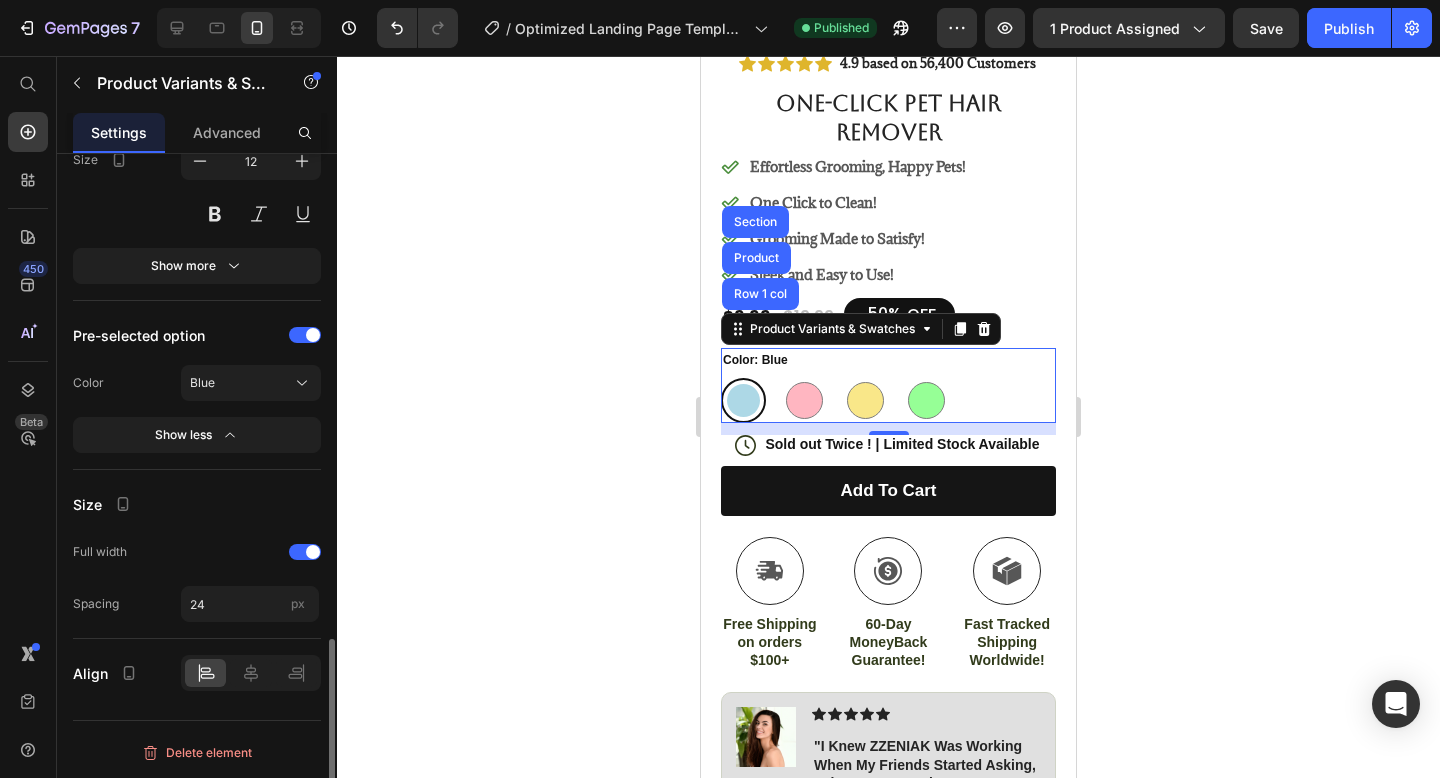 click on "Color Blue" 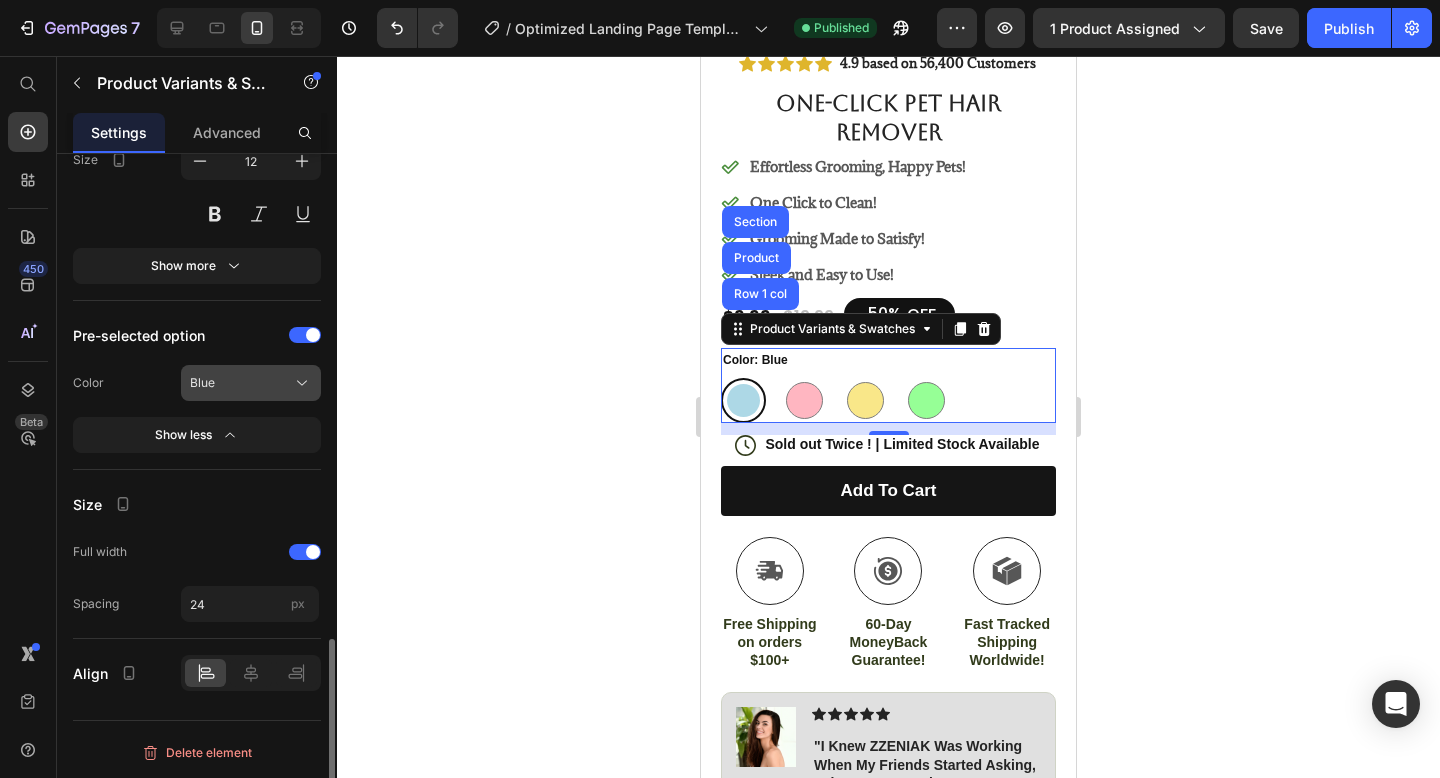 click on "Blue" 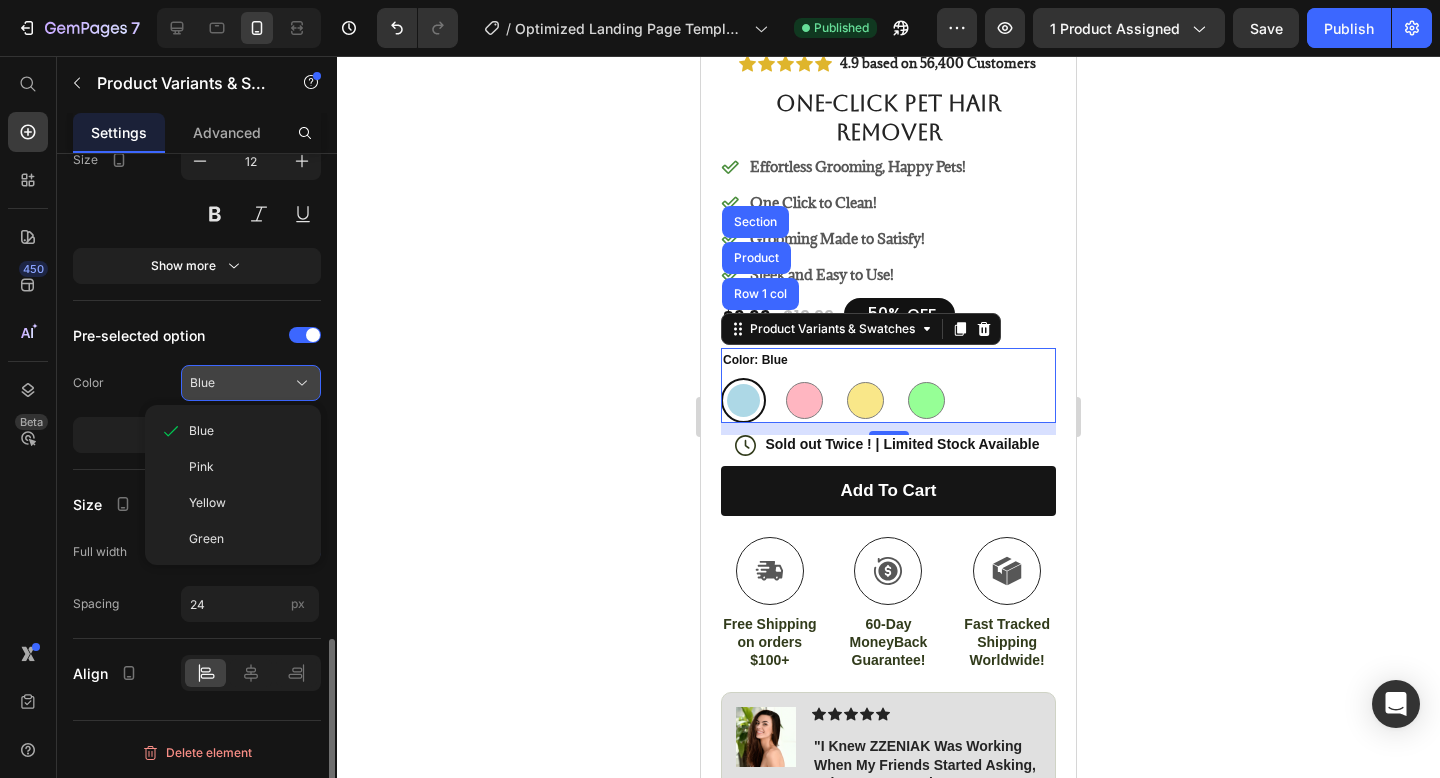click on "Blue" 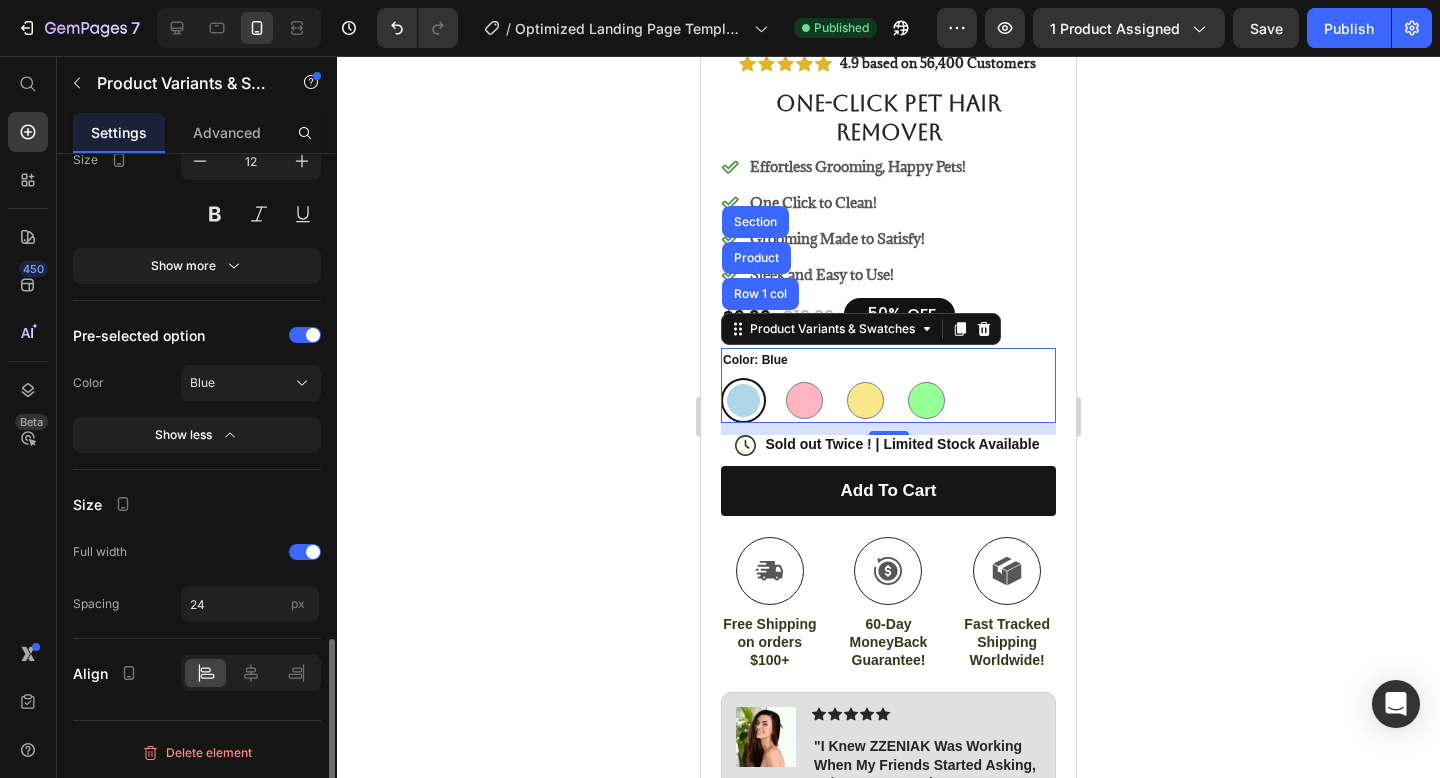 click on "Show less" at bounding box center (197, 435) 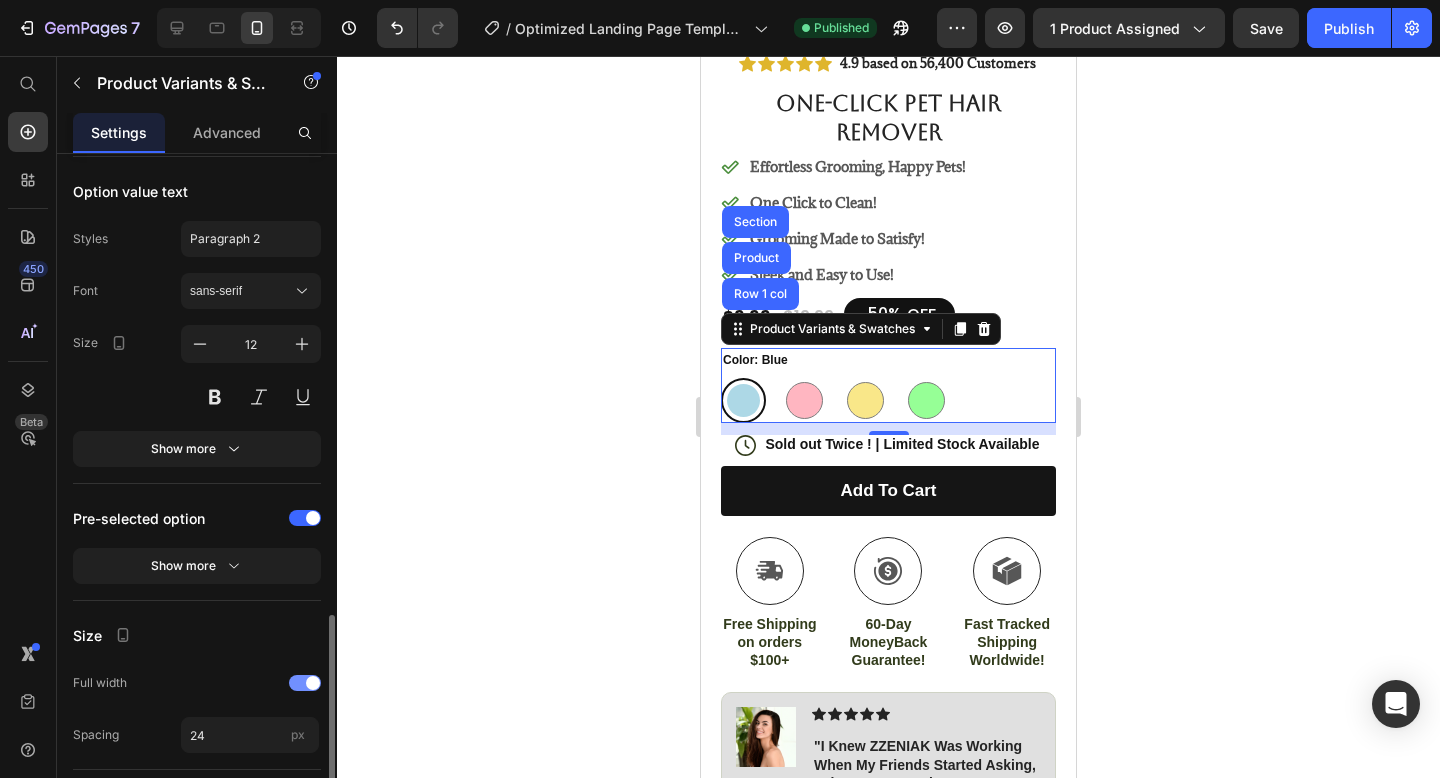 scroll, scrollTop: 1635, scrollLeft: 0, axis: vertical 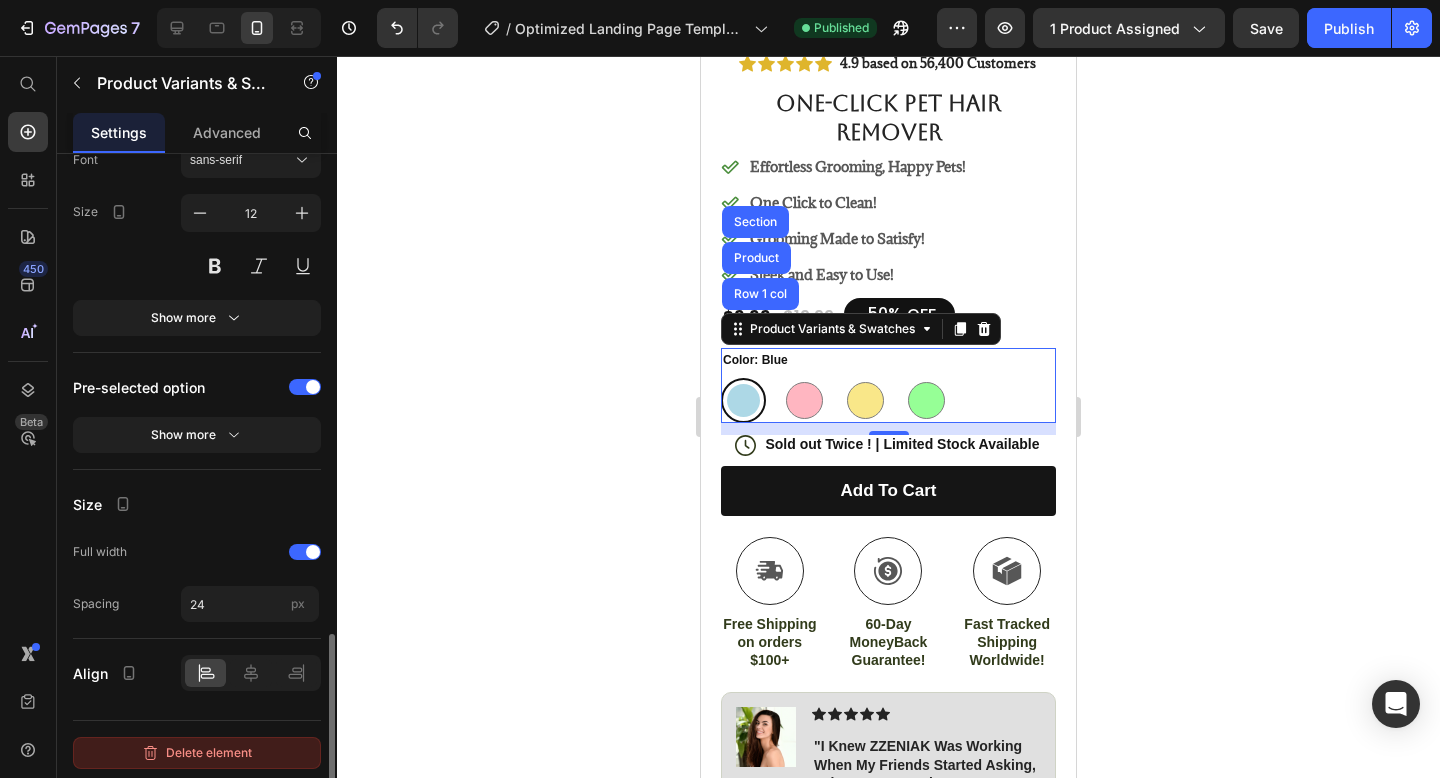 click on "Delete element" at bounding box center (197, 753) 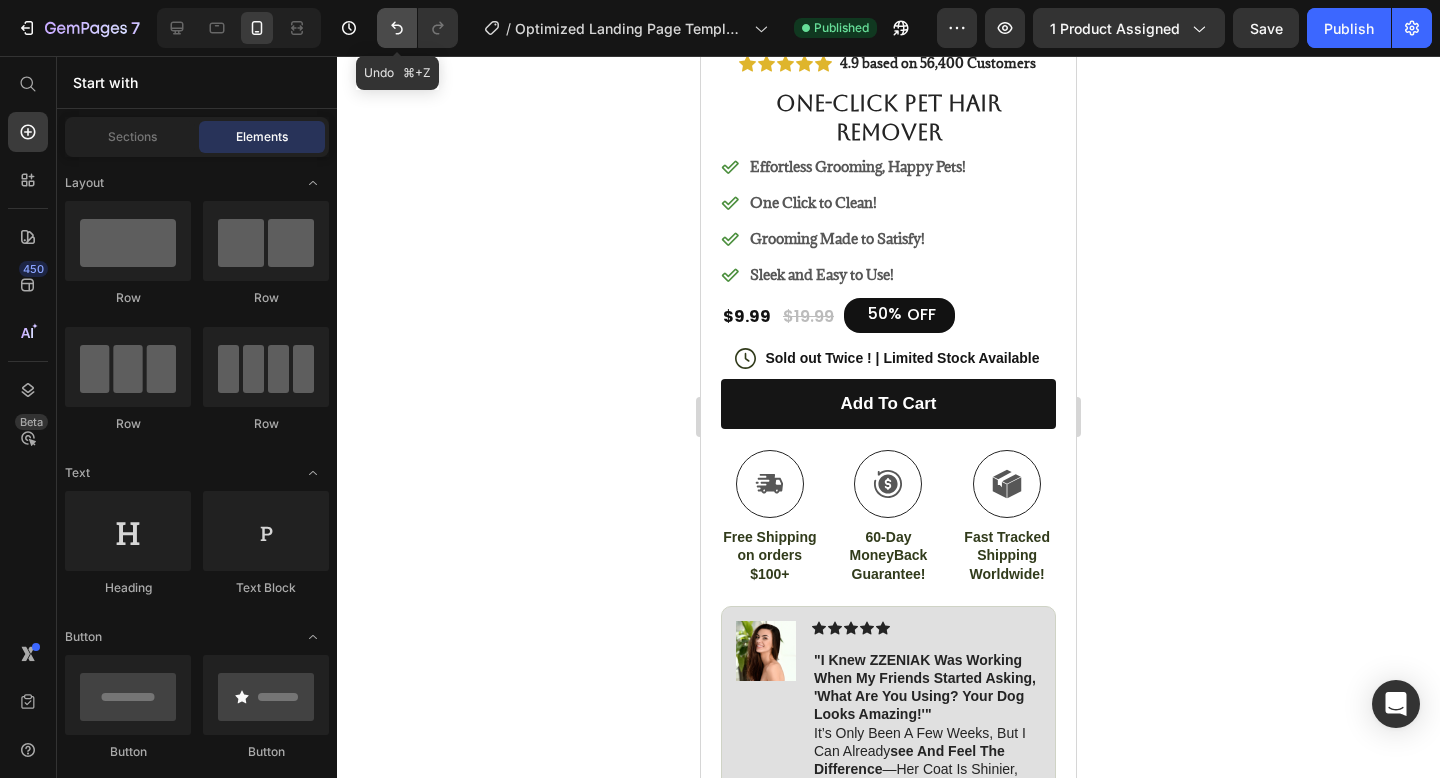 click 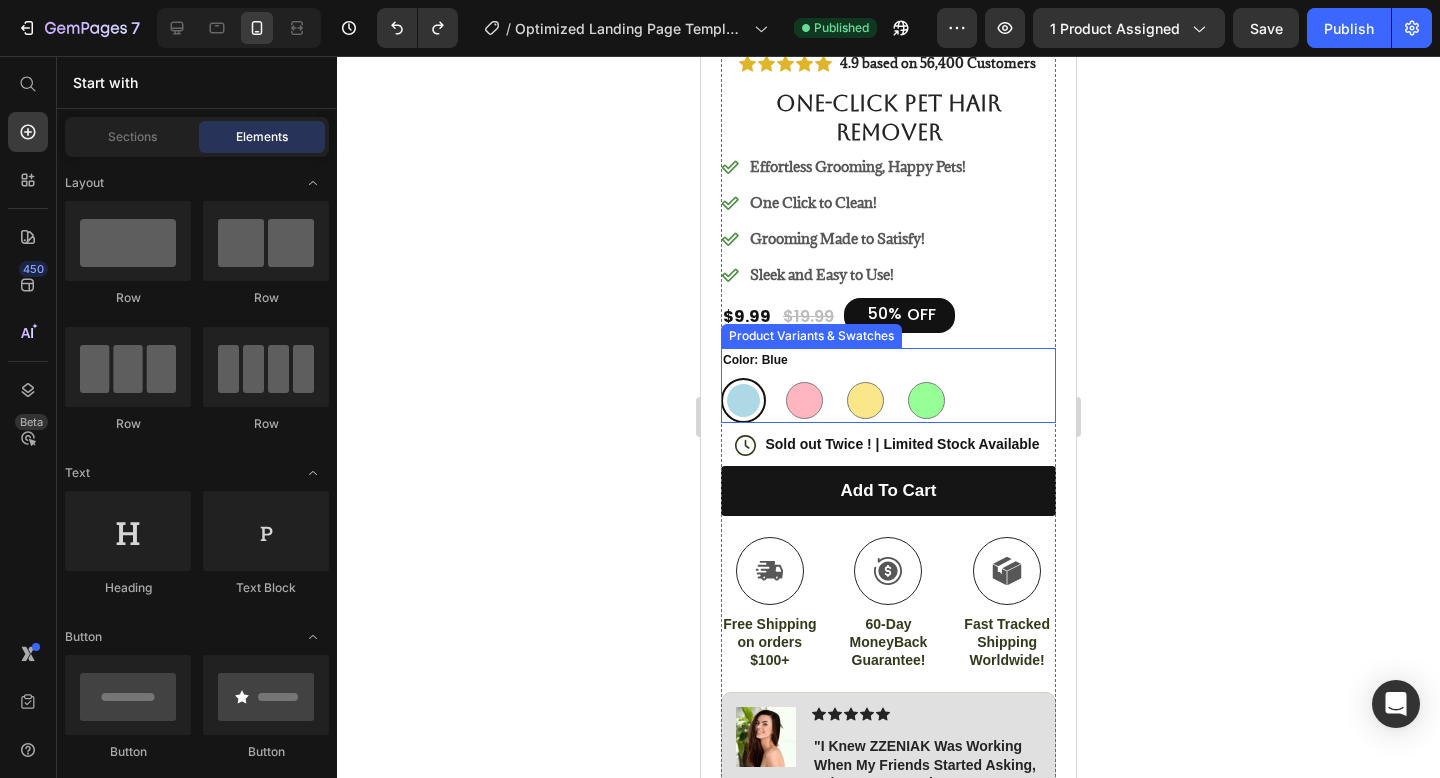 click on "Color: Blue" at bounding box center [755, 361] 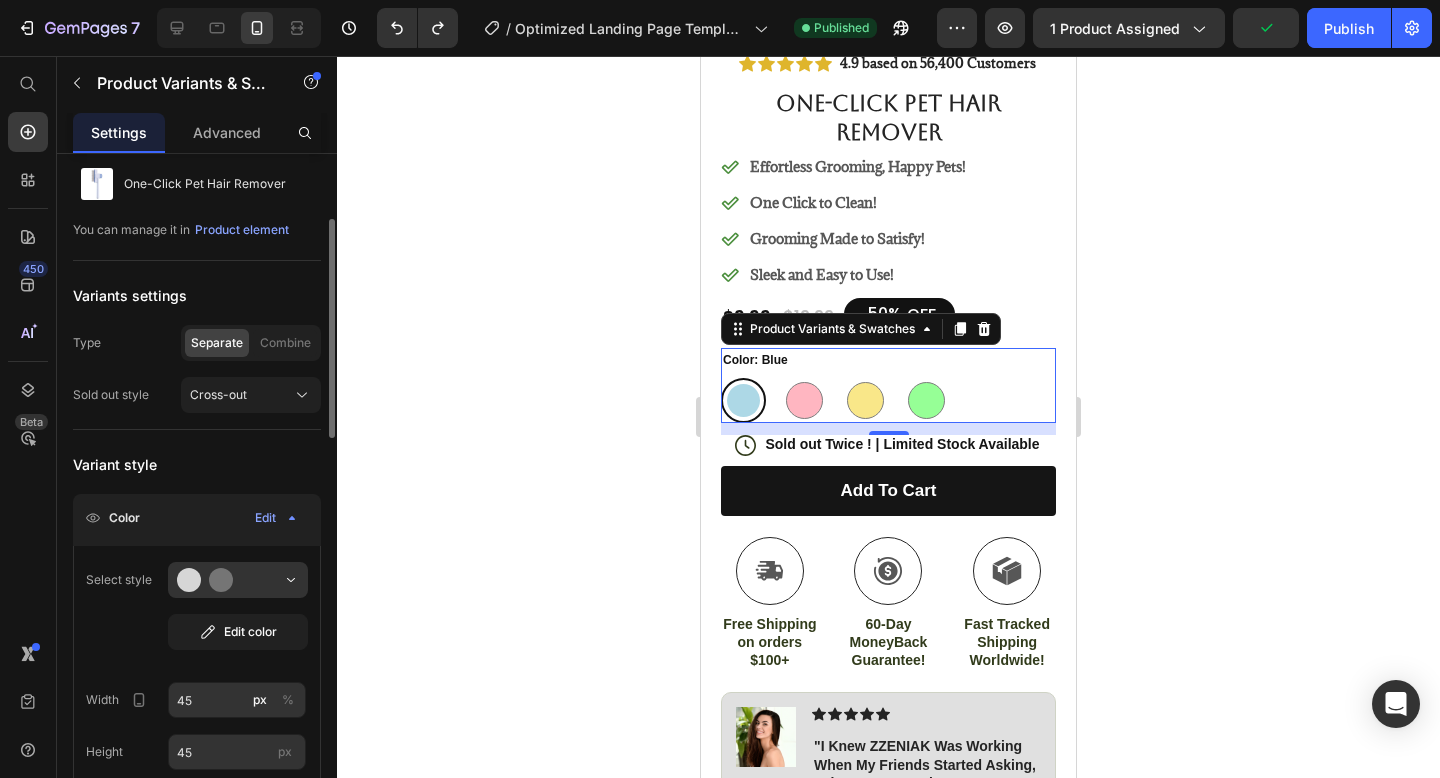 scroll, scrollTop: 0, scrollLeft: 0, axis: both 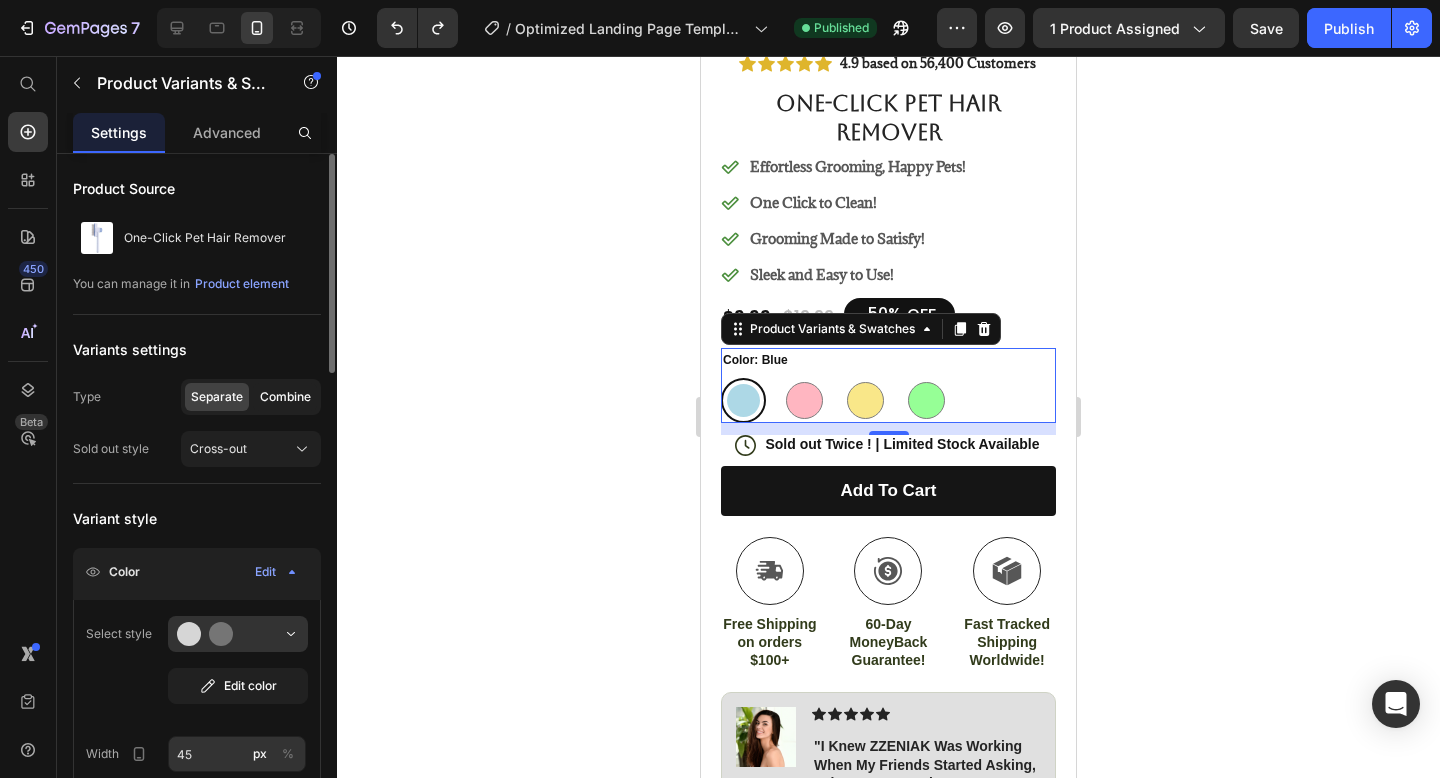 click on "Combine" 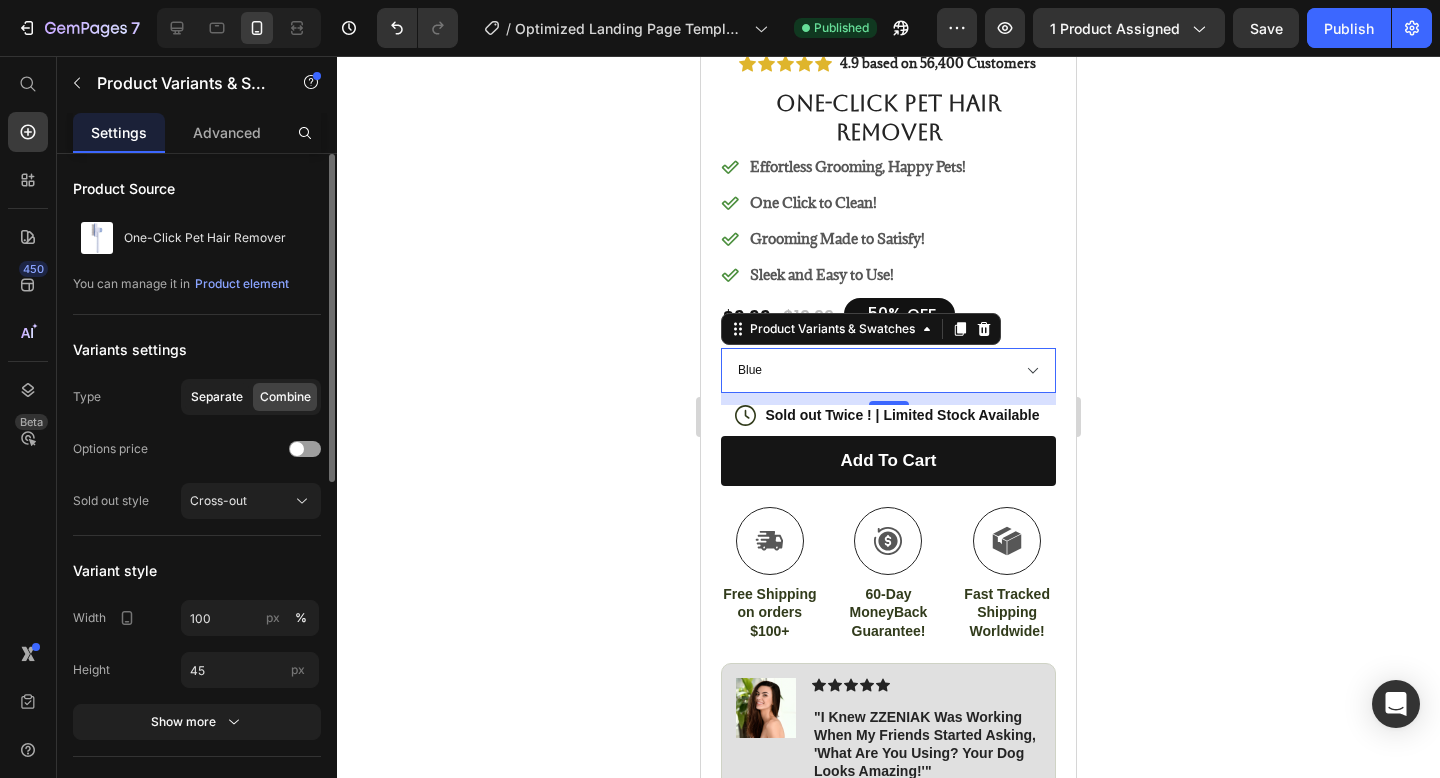 click on "Separate" 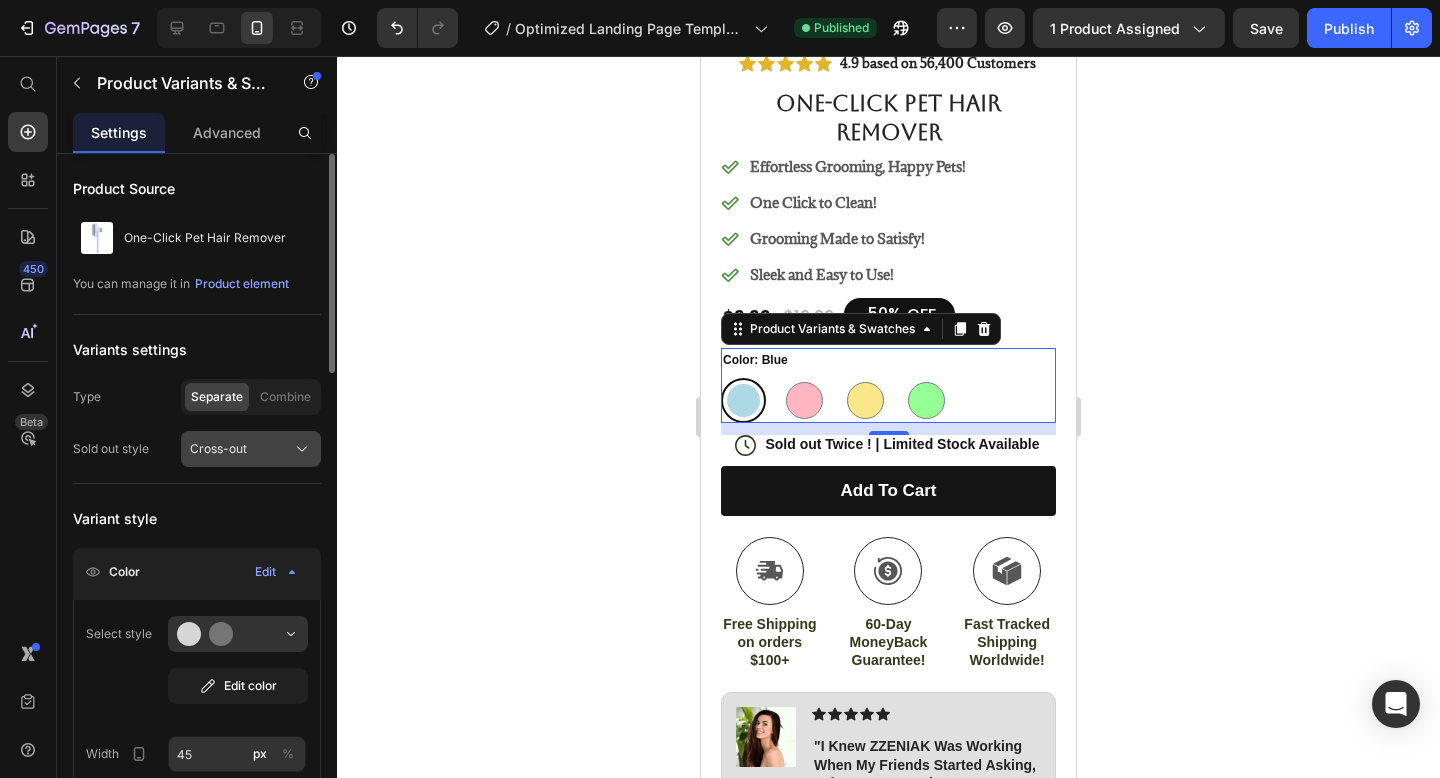 click 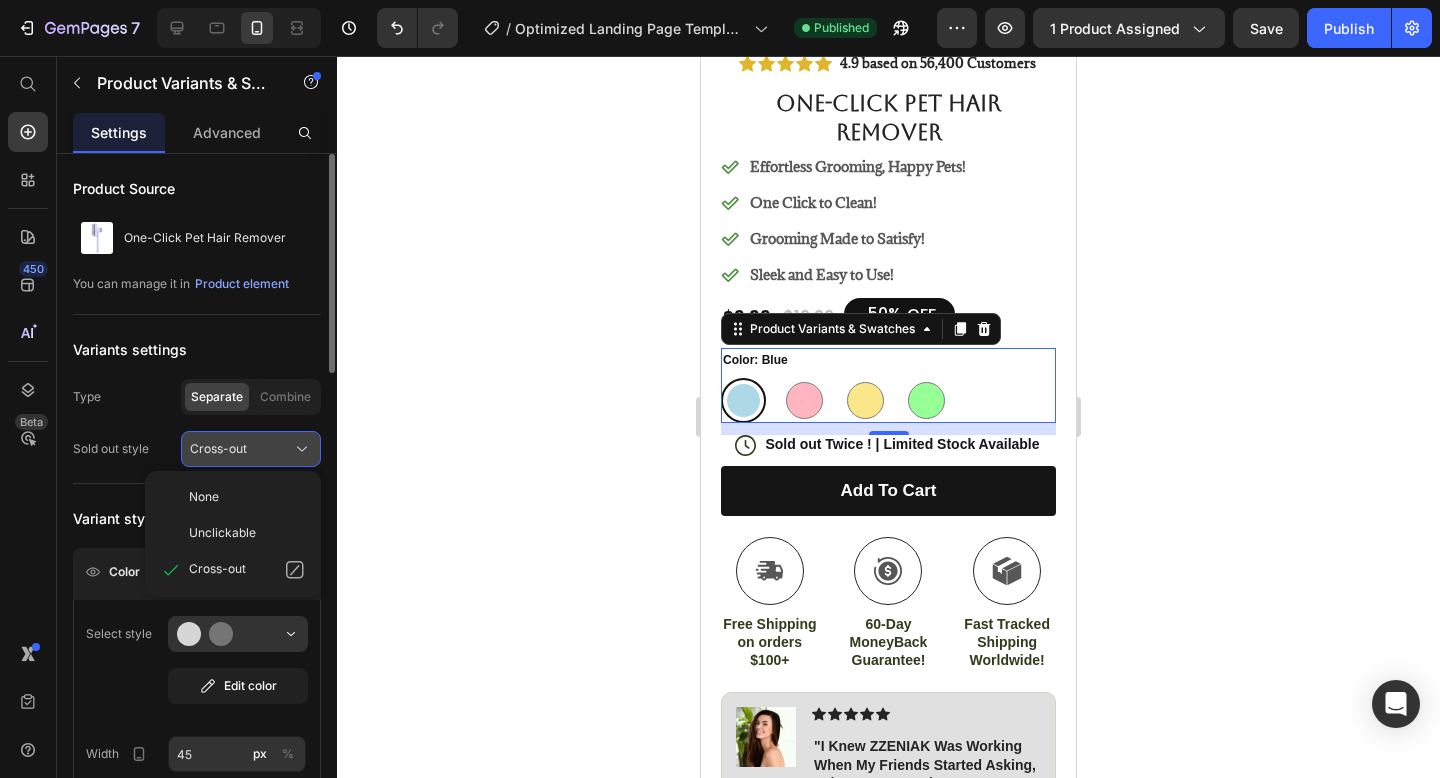 click 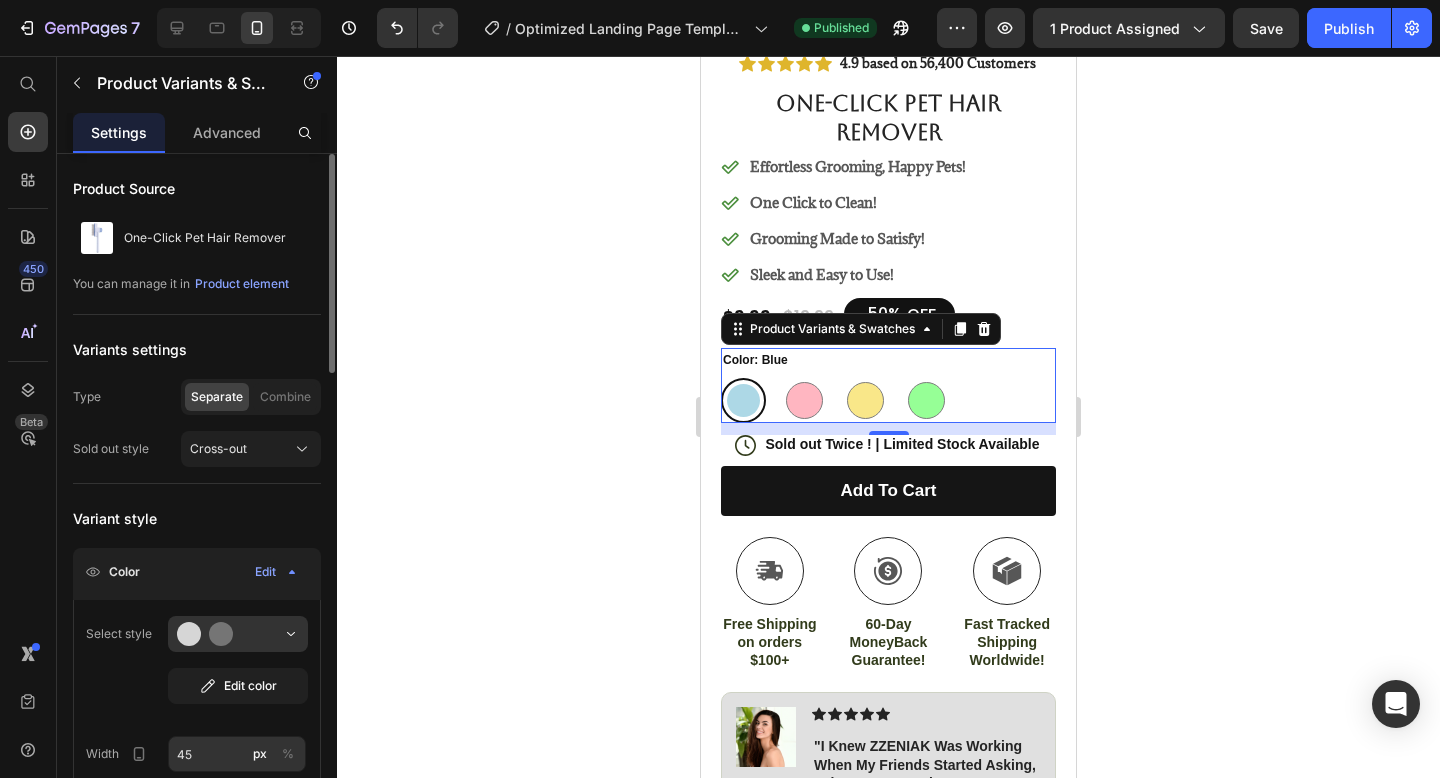 click on "Variant style Color Edit Select style Edit color Width 45 px % Height 45 px Spacing 16 px Show more" 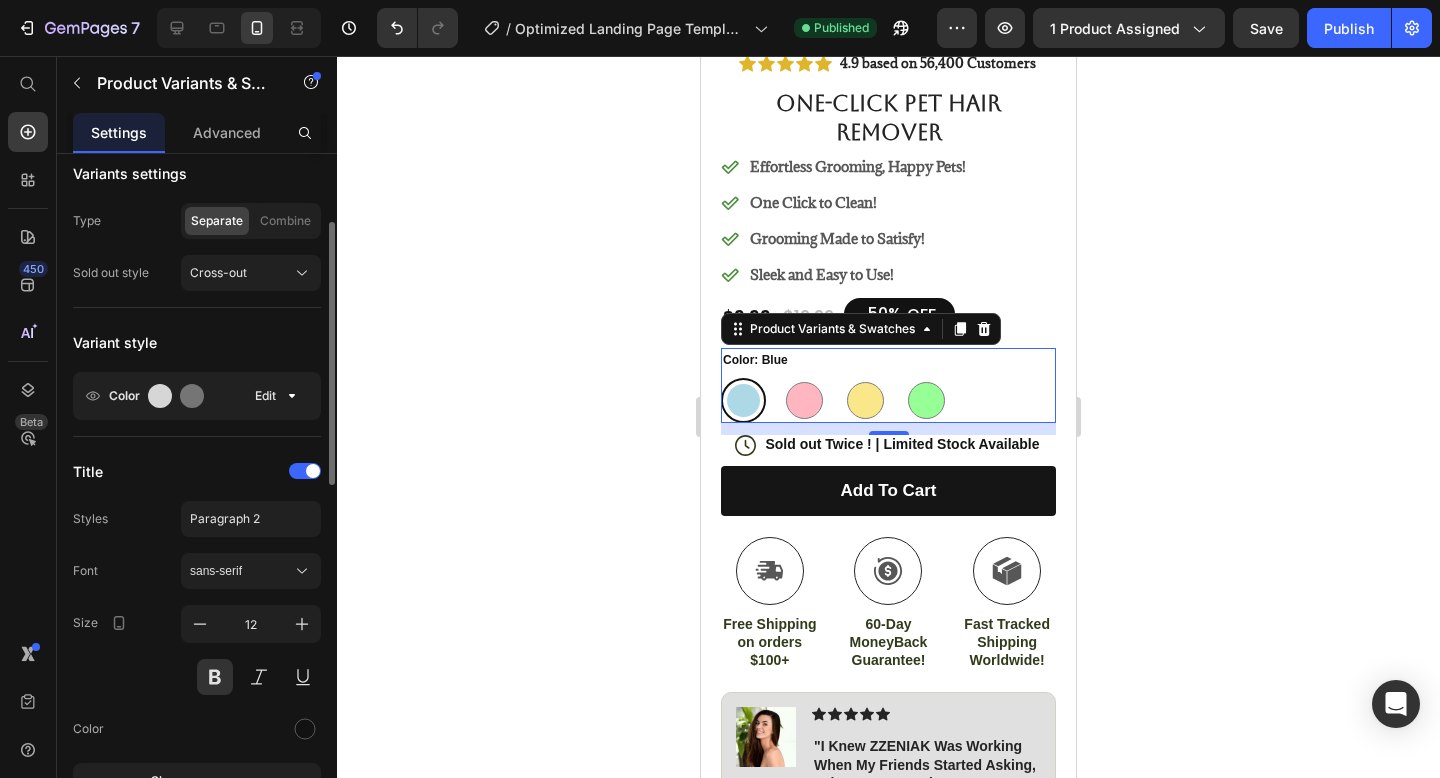 scroll, scrollTop: 185, scrollLeft: 0, axis: vertical 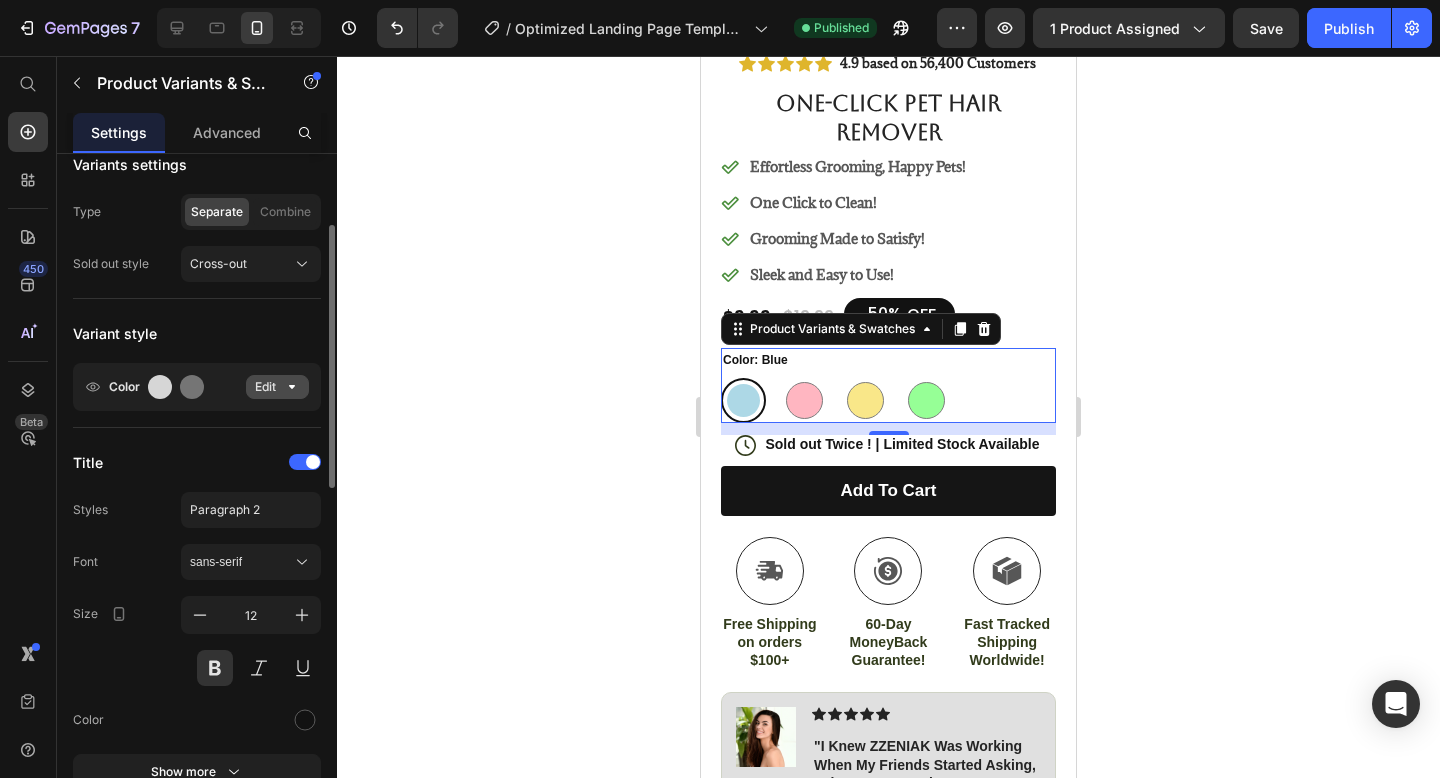 click on "Edit" 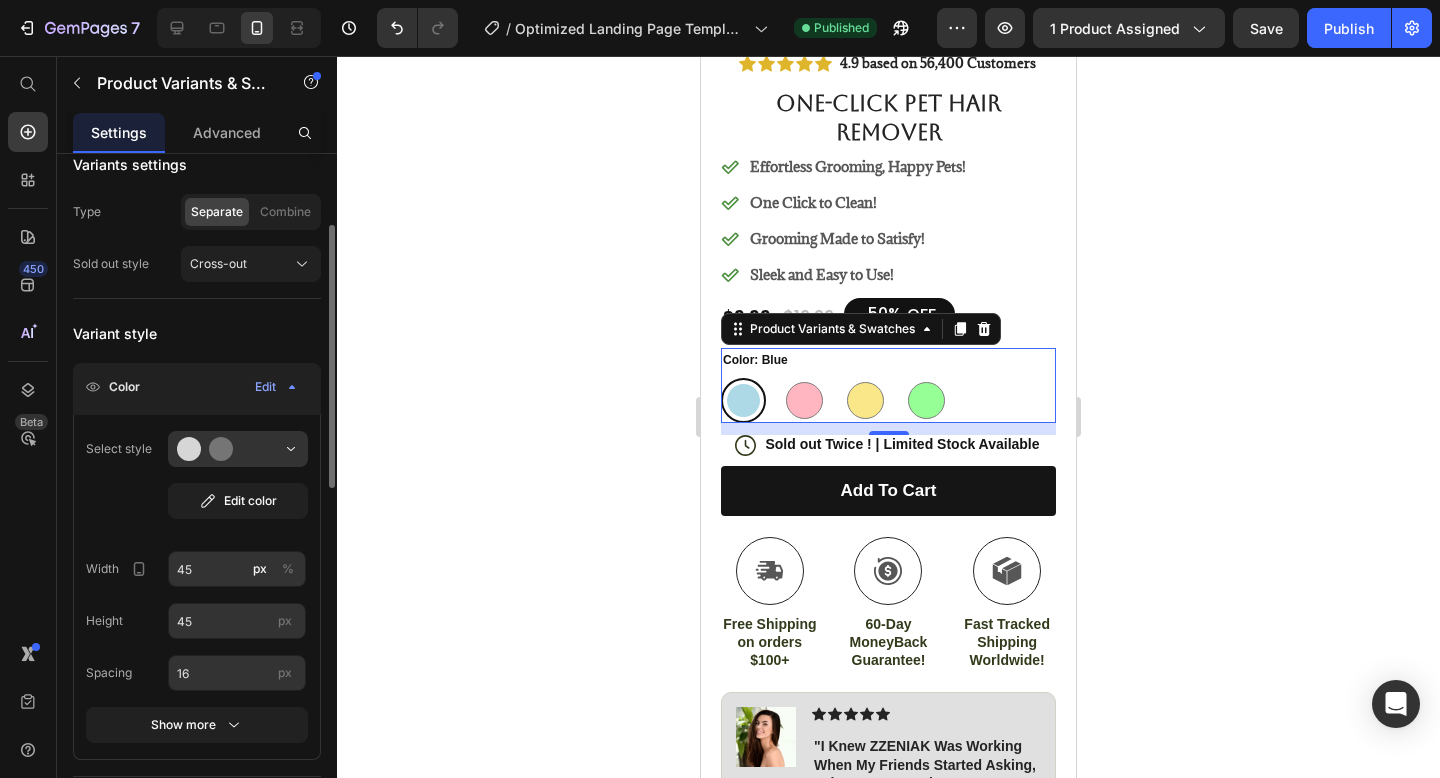 click on "Select style" at bounding box center (119, 449) 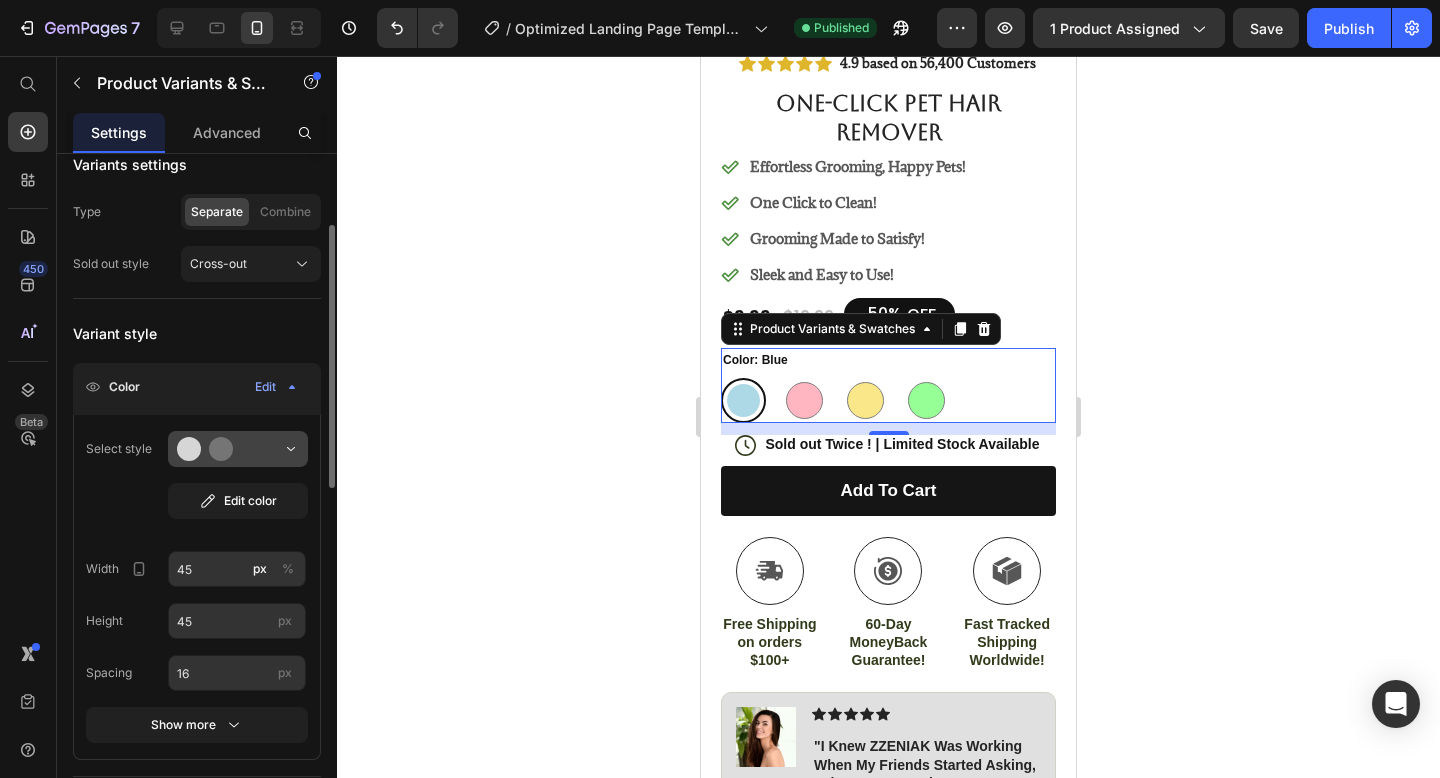 click at bounding box center (238, 449) 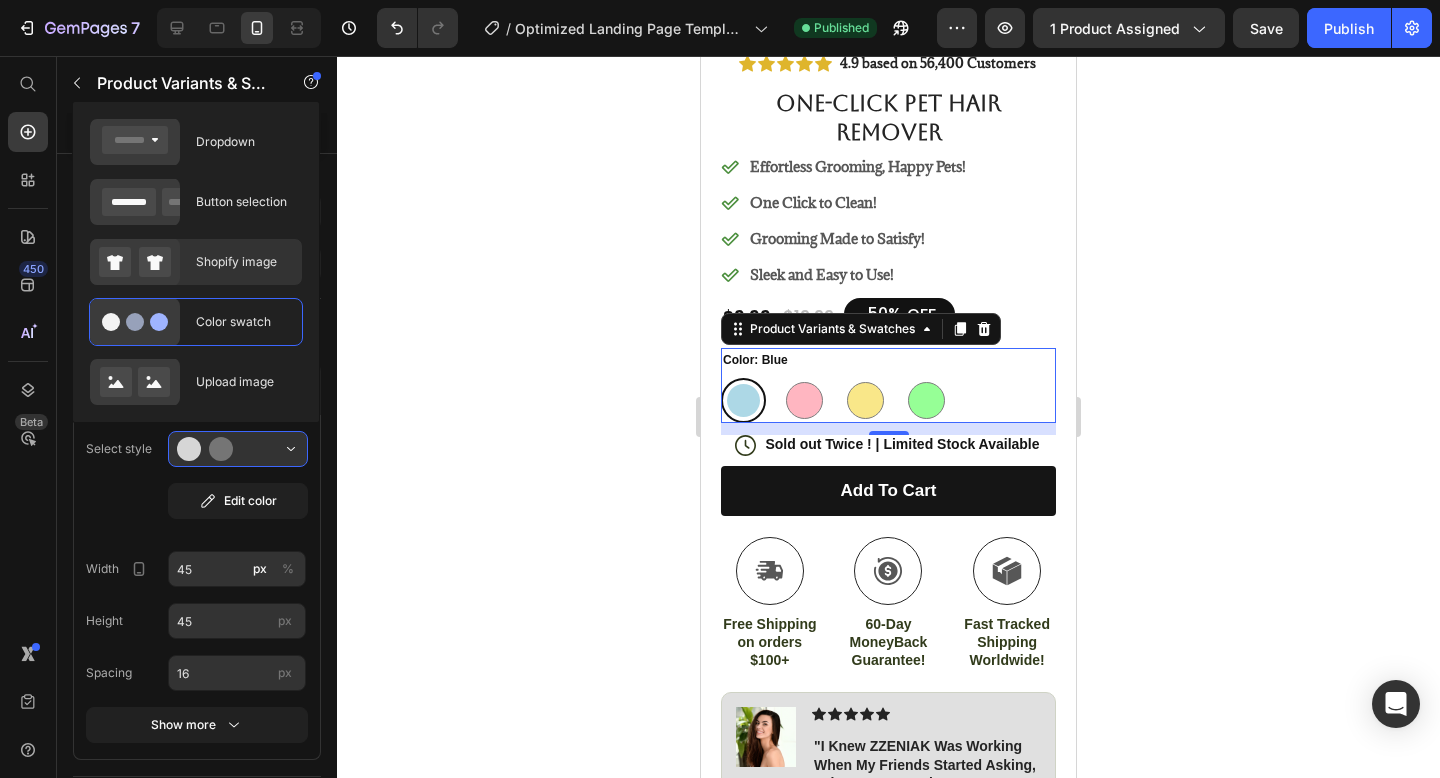 click on "Shopify image" at bounding box center [243, 262] 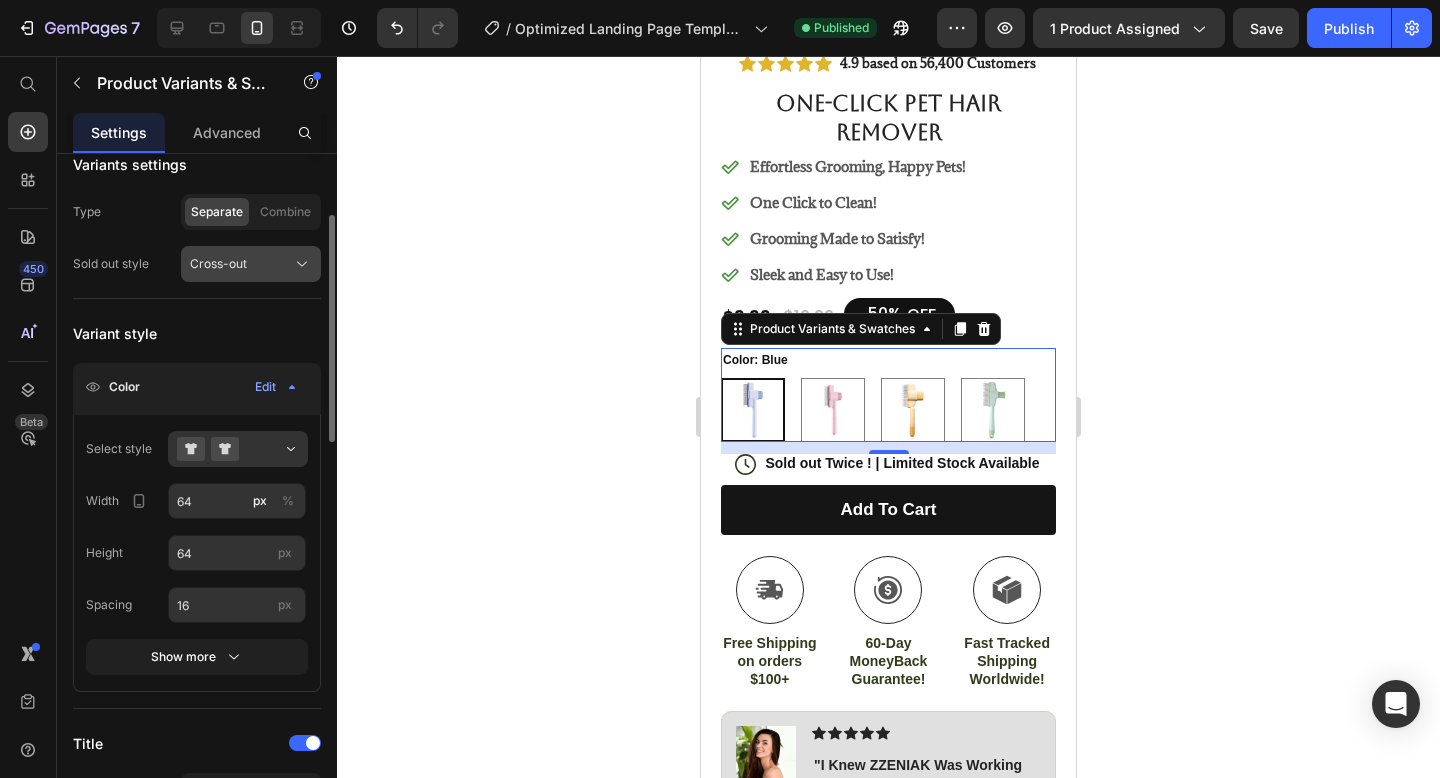 click on "Cross-out" at bounding box center [218, 264] 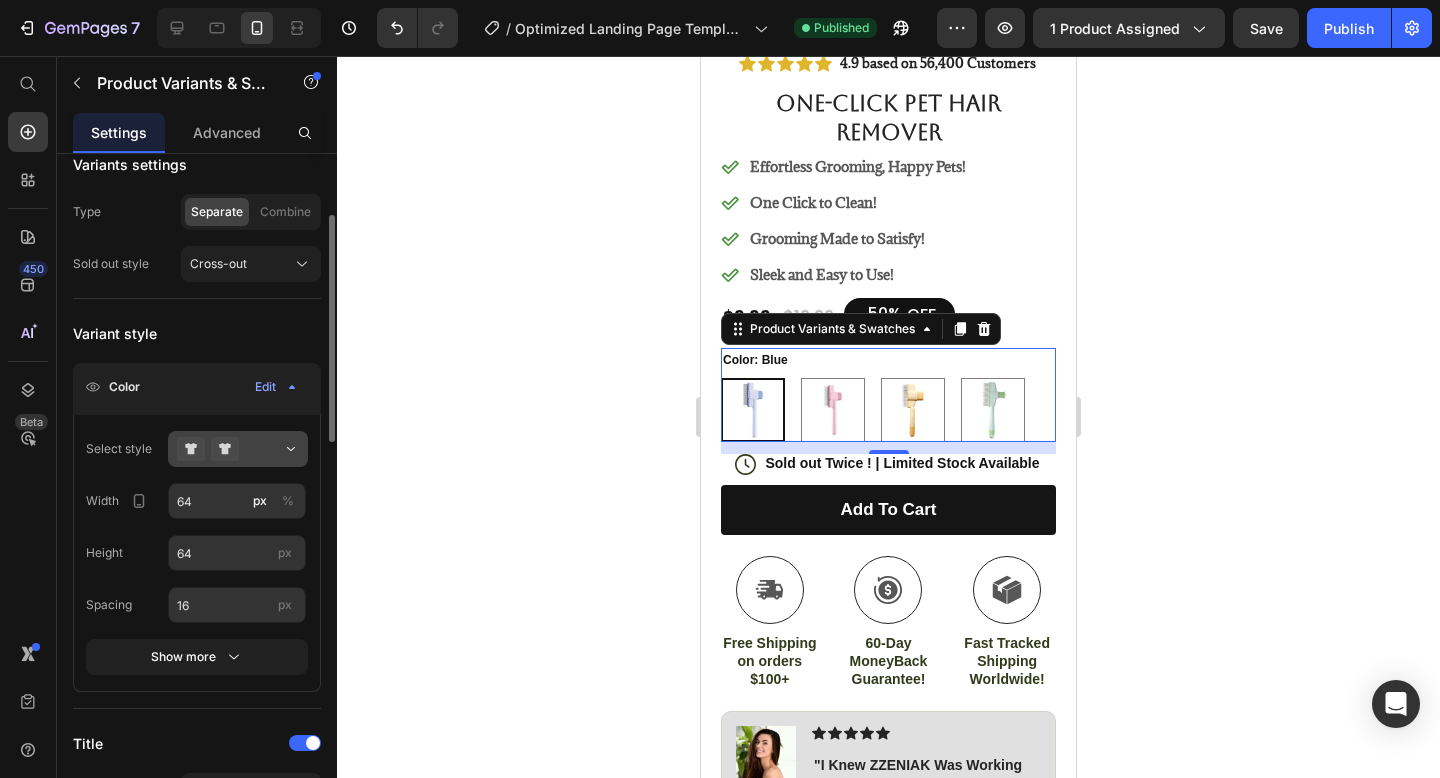 click at bounding box center (238, 449) 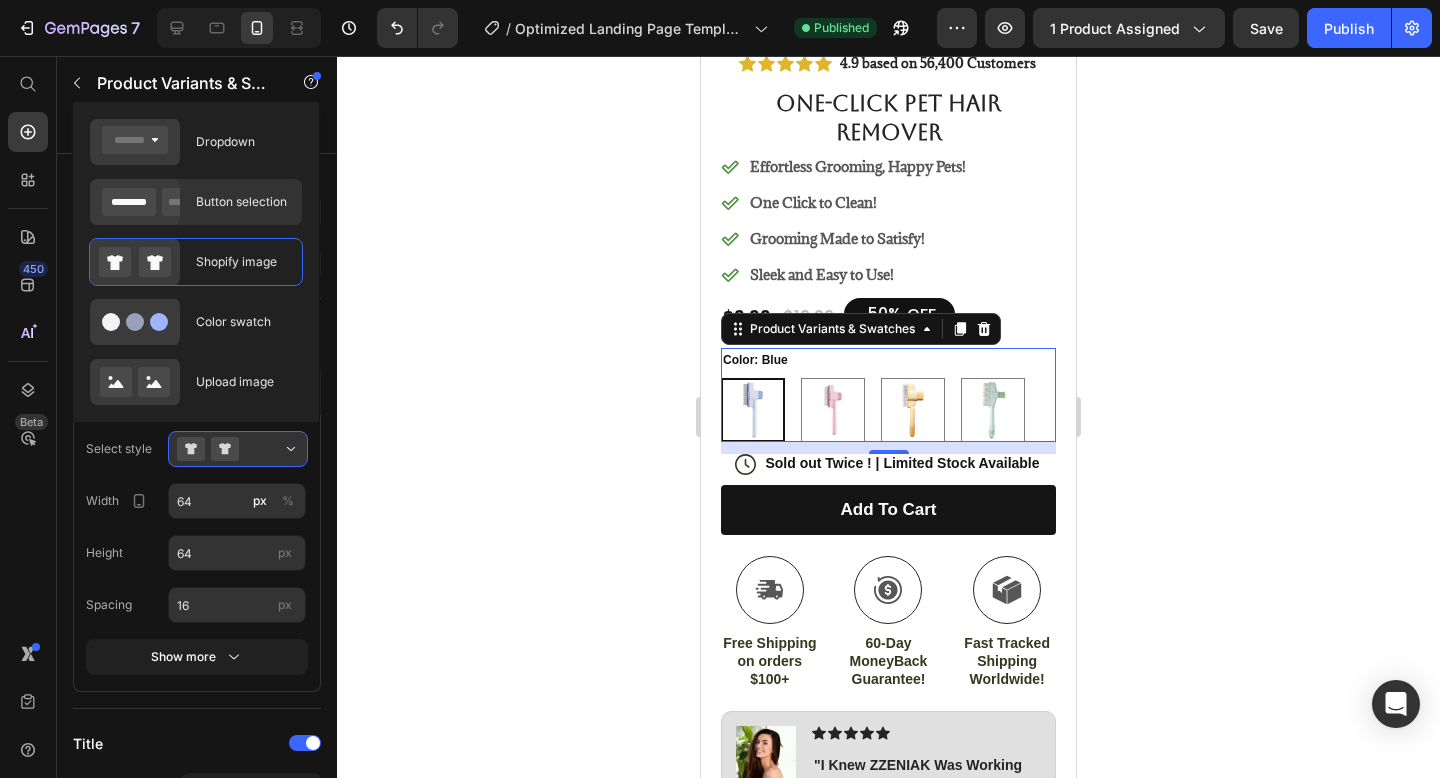 click on "Button selection" at bounding box center (243, 202) 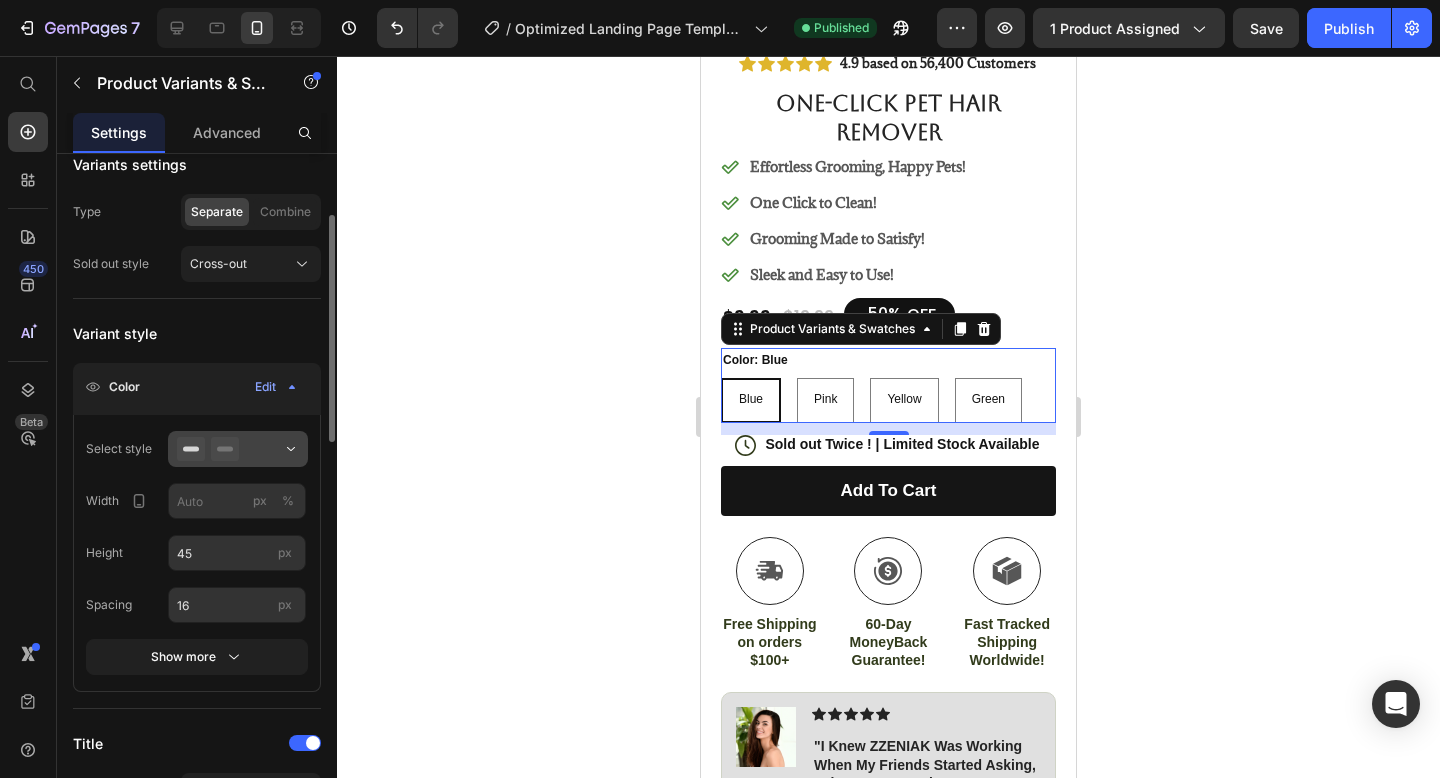 click at bounding box center (238, 449) 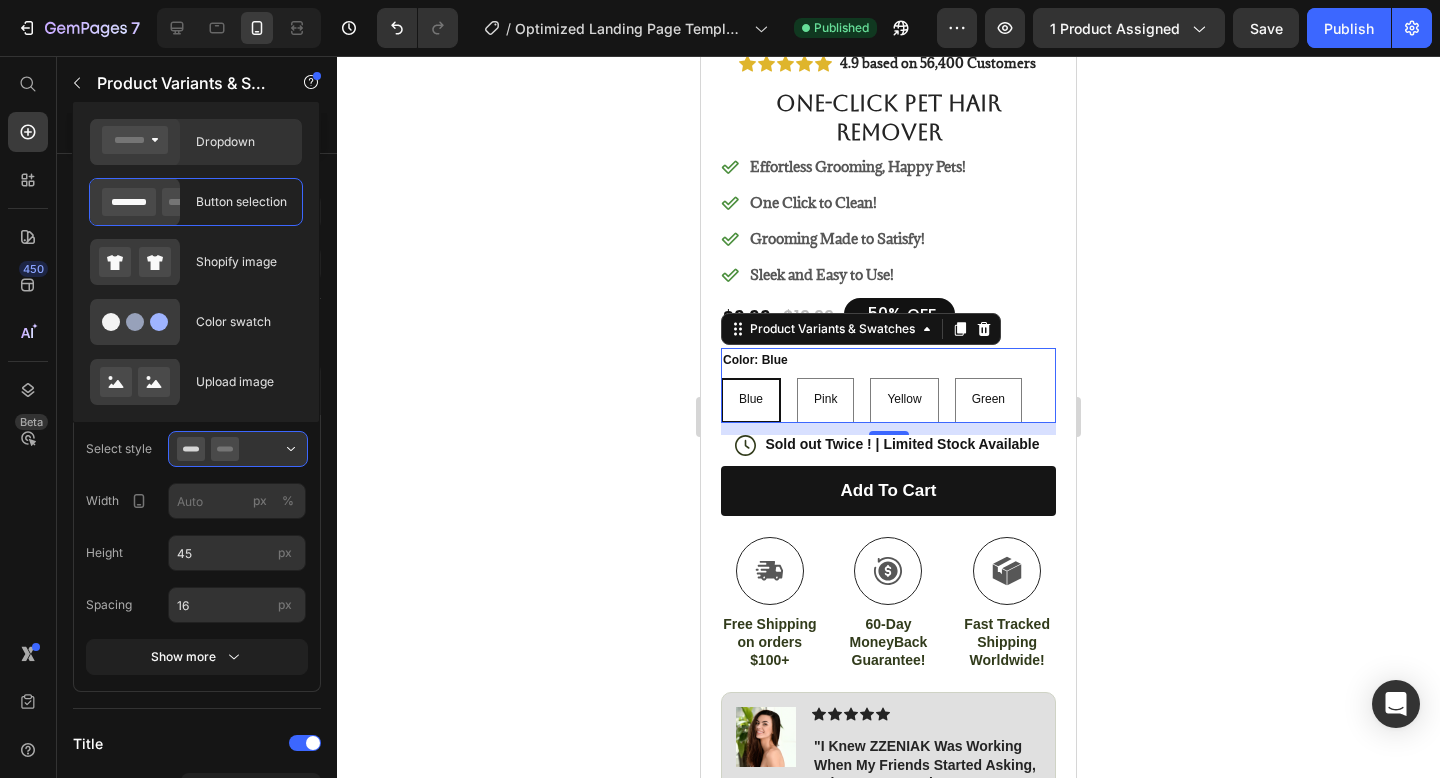 click on "Dropdown" 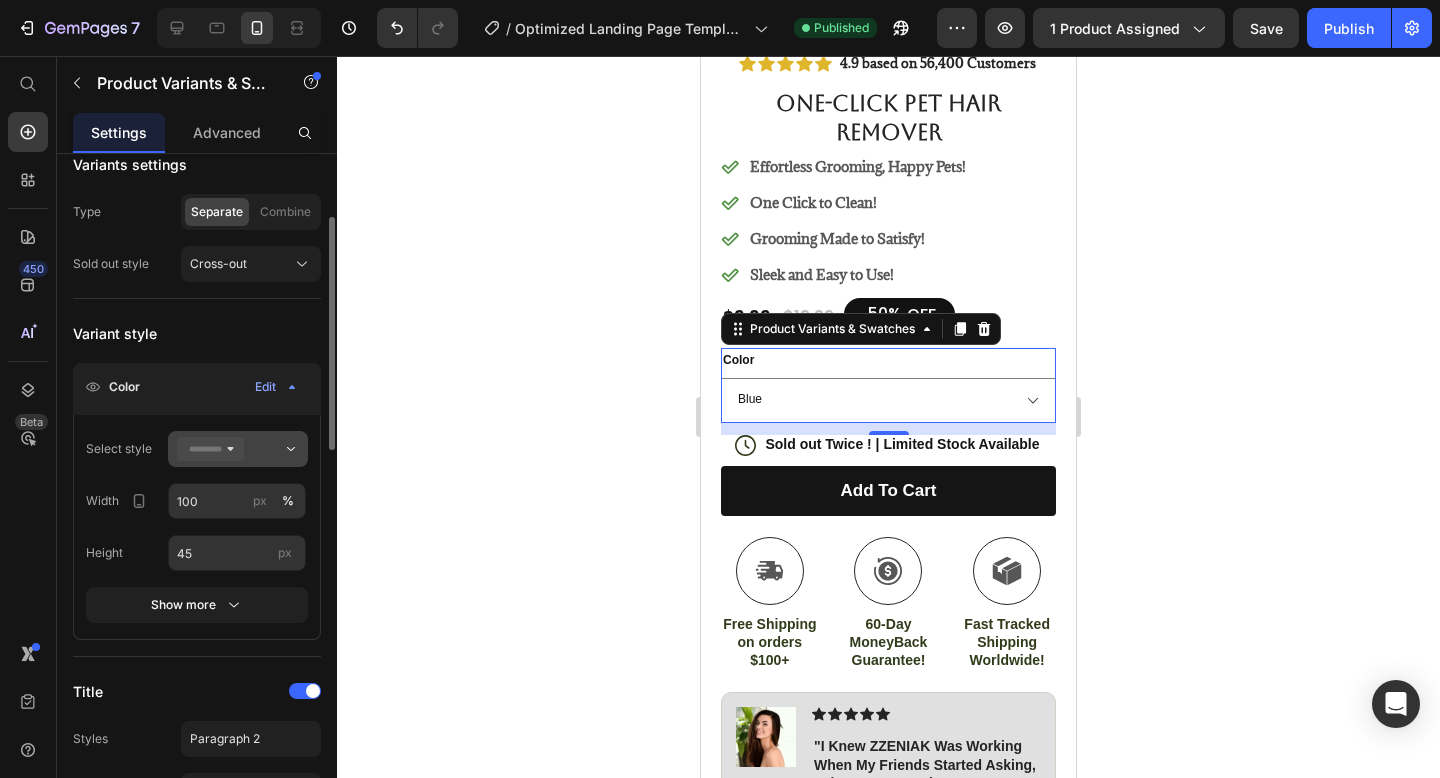 click at bounding box center [238, 449] 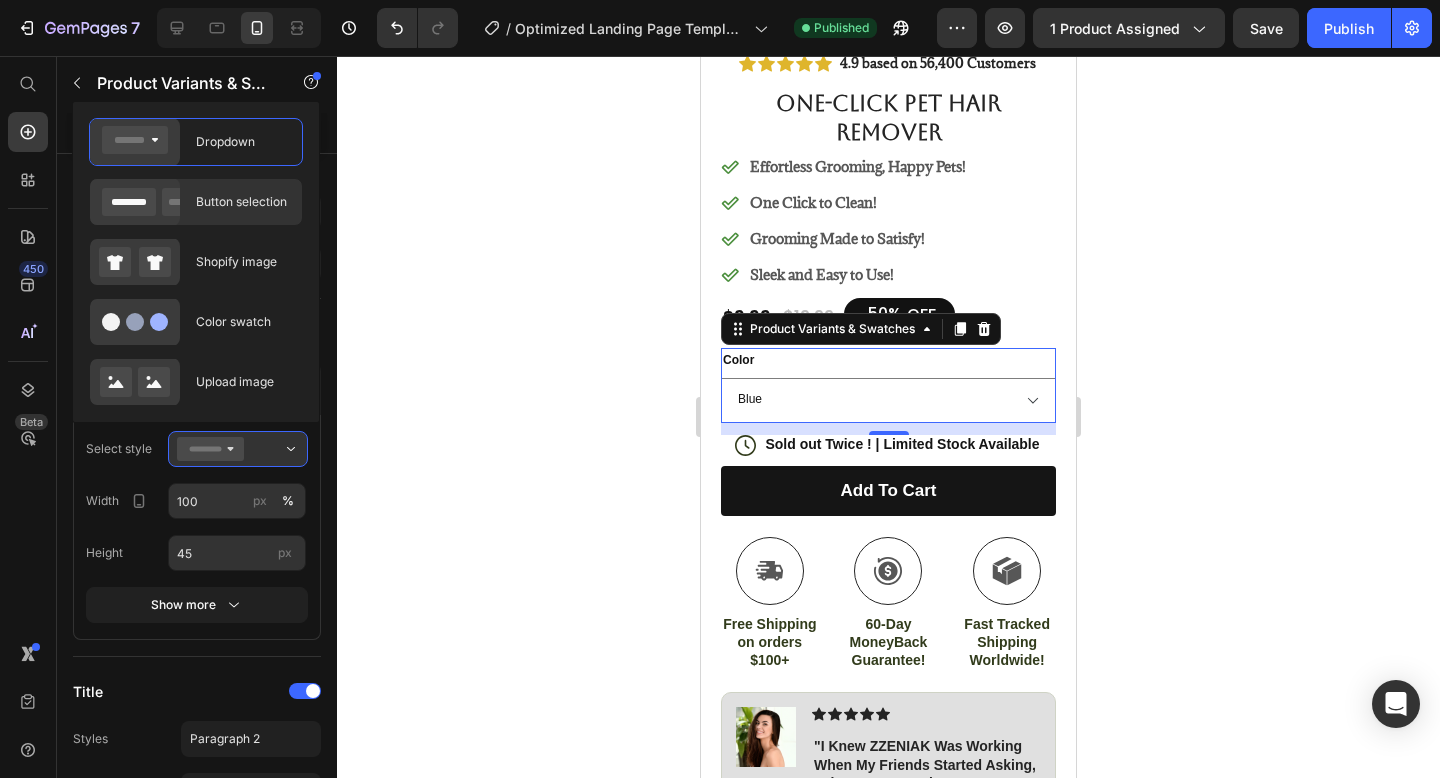 click on "Button selection" 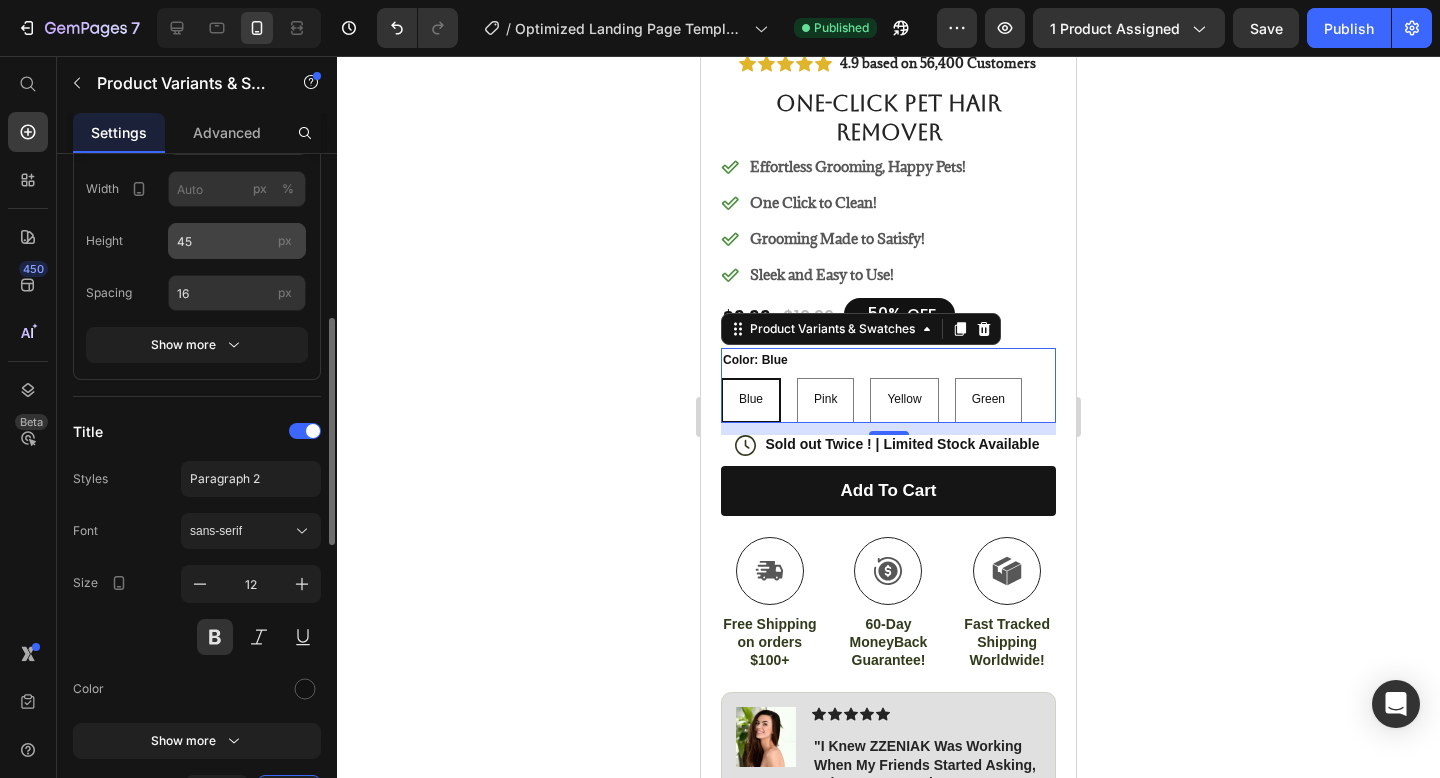 scroll, scrollTop: 500, scrollLeft: 0, axis: vertical 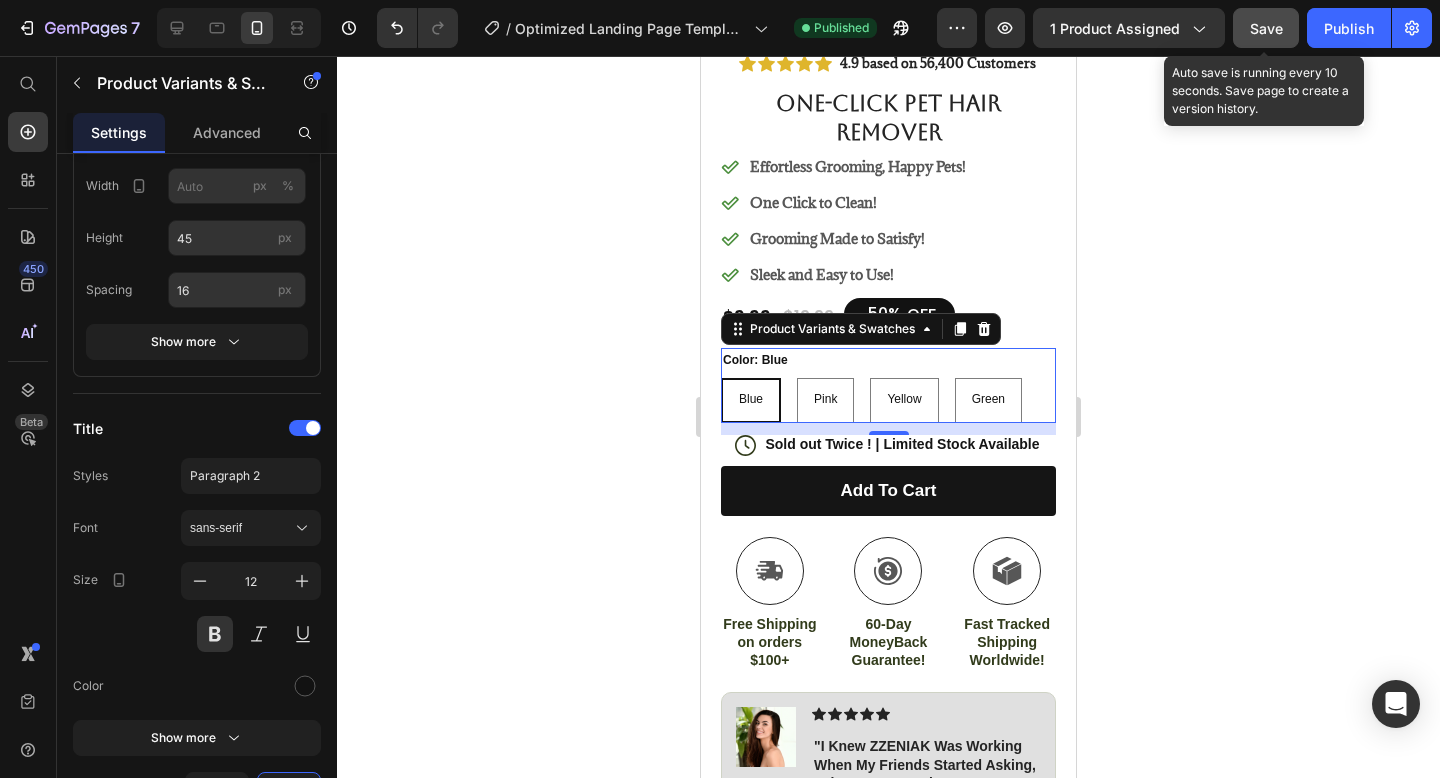 click on "Save" at bounding box center (1266, 28) 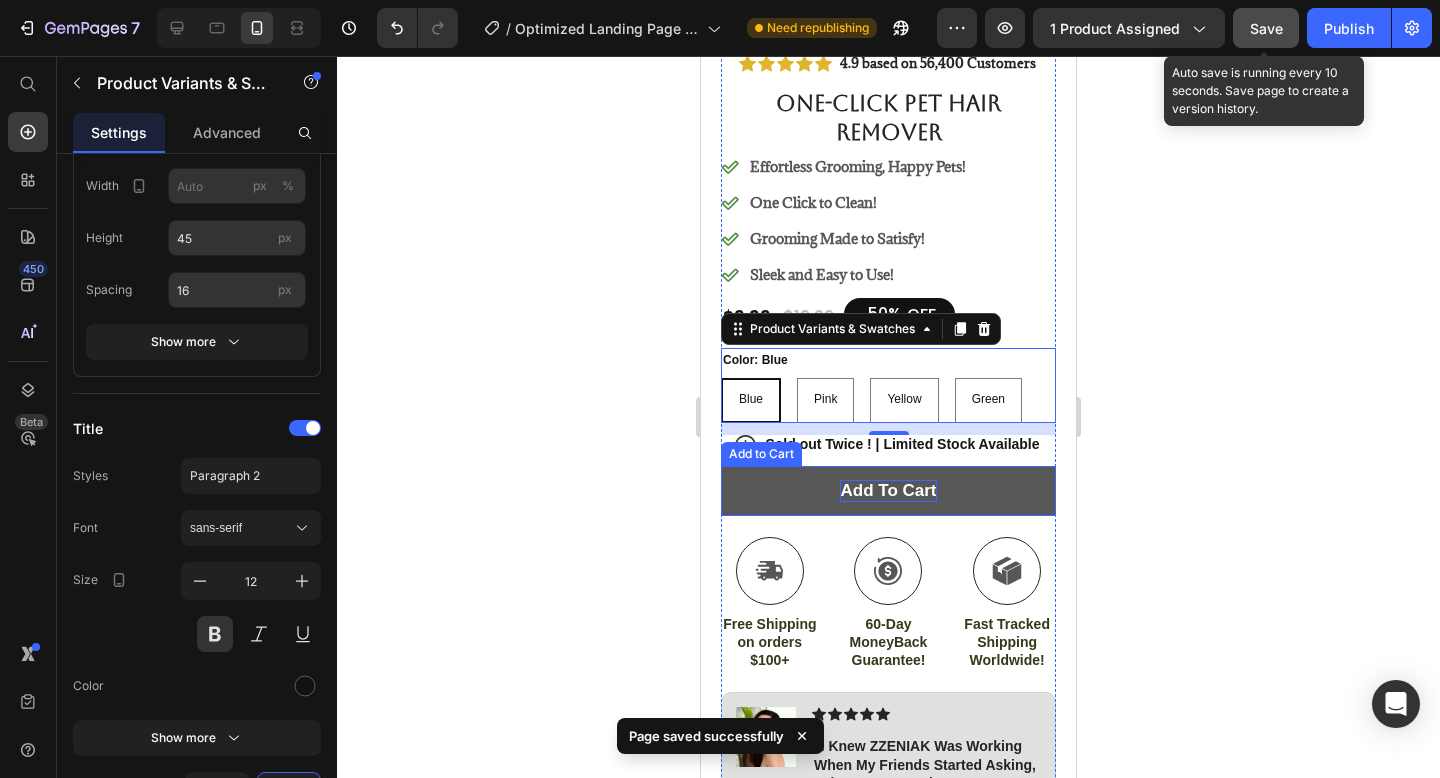 click on "add to cart" at bounding box center [888, 491] 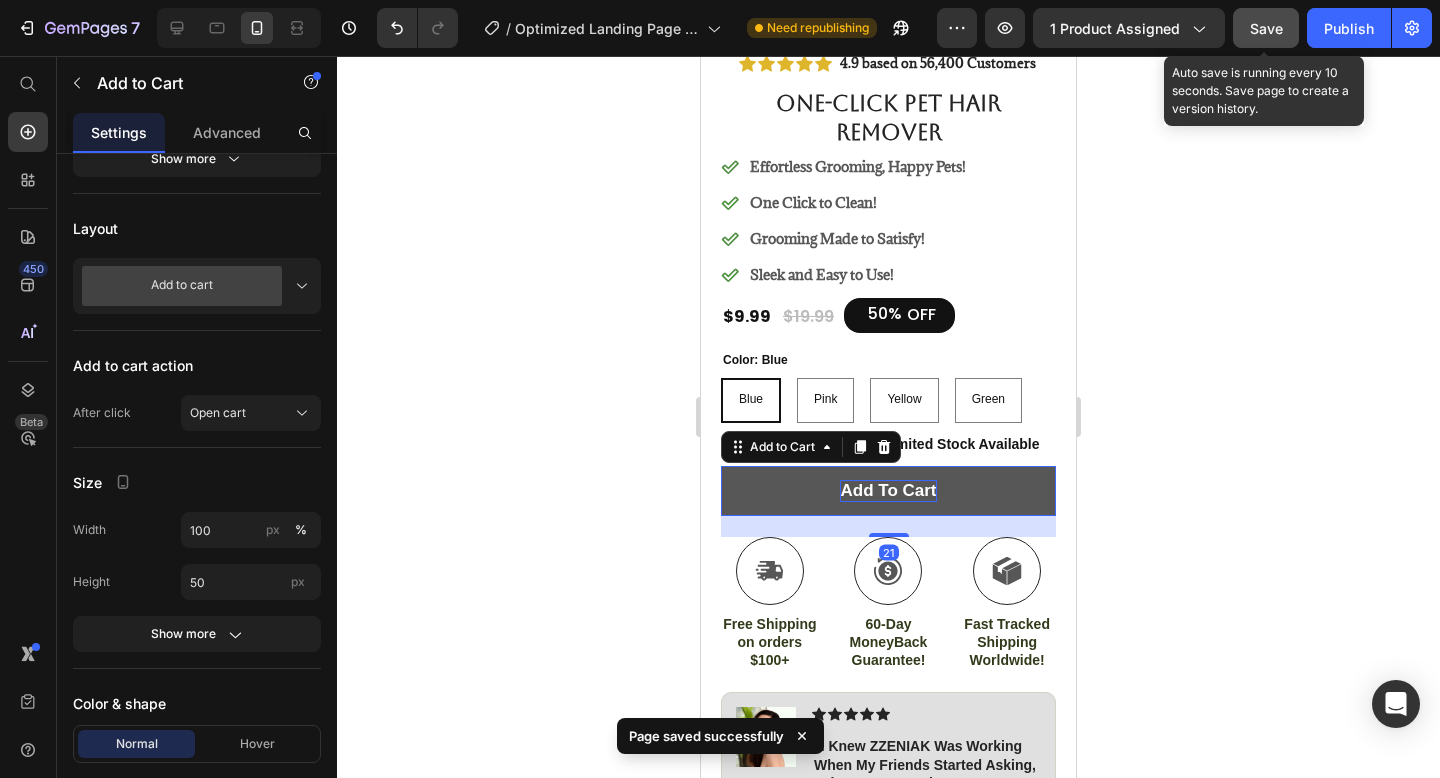 scroll, scrollTop: 0, scrollLeft: 0, axis: both 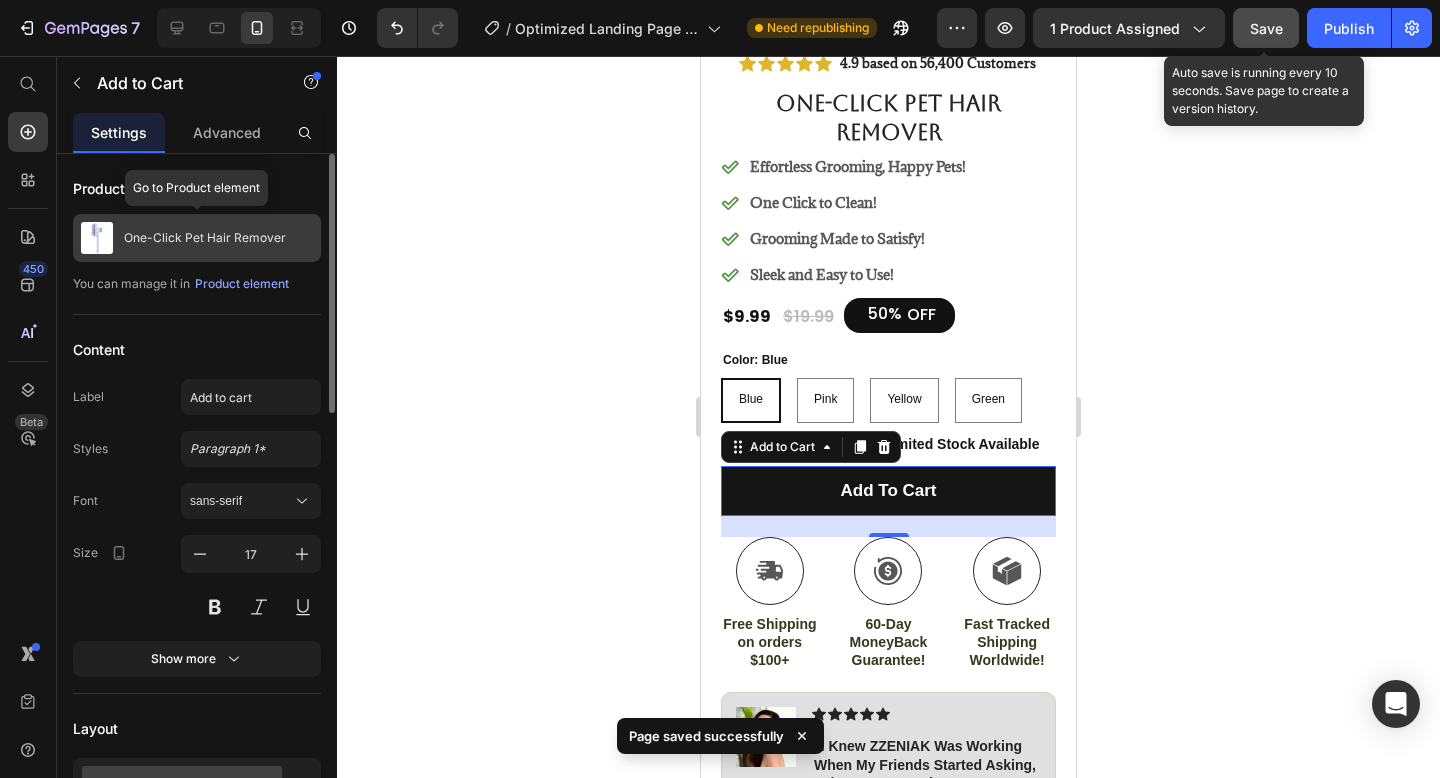 click on "One-Click Pet Hair Remover" at bounding box center [205, 238] 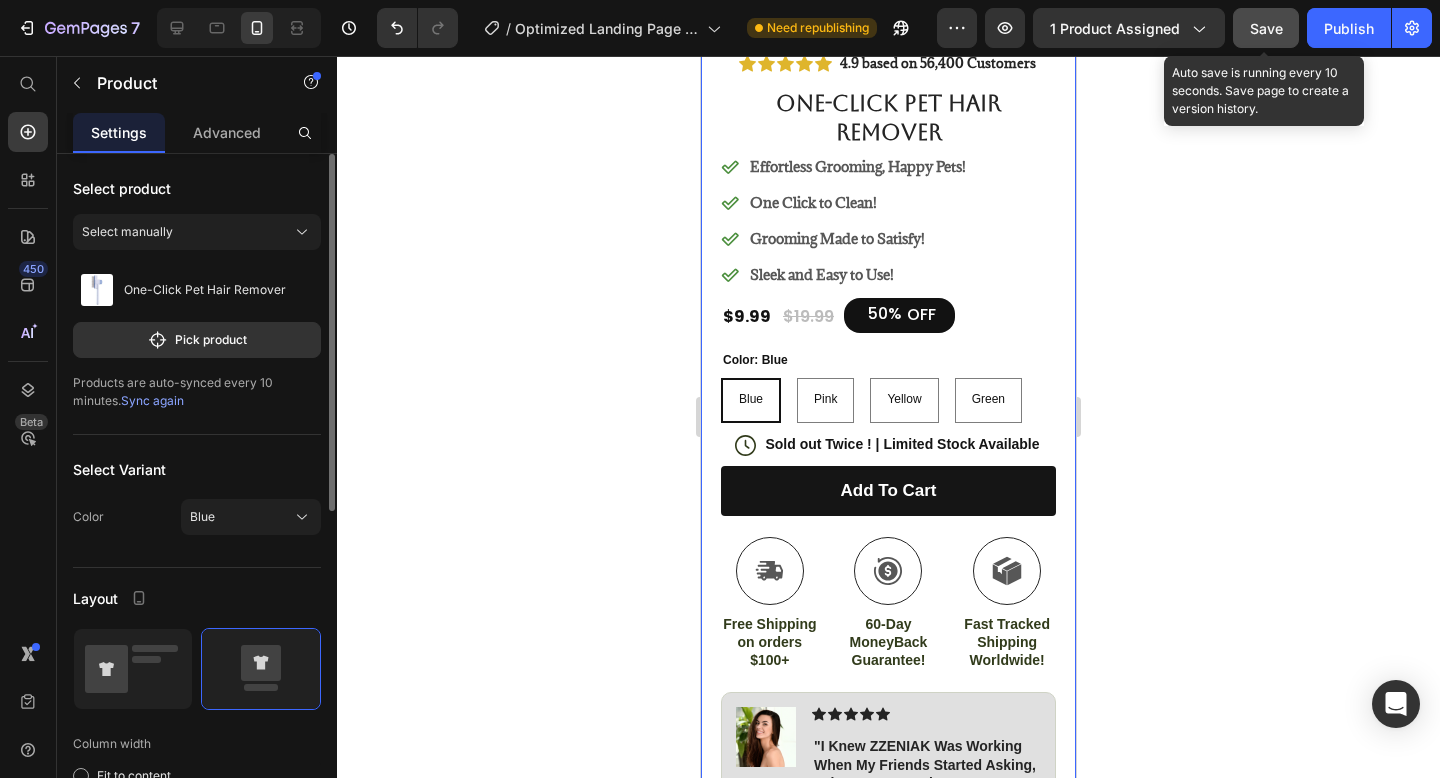 click on "Sync again" at bounding box center [152, 400] 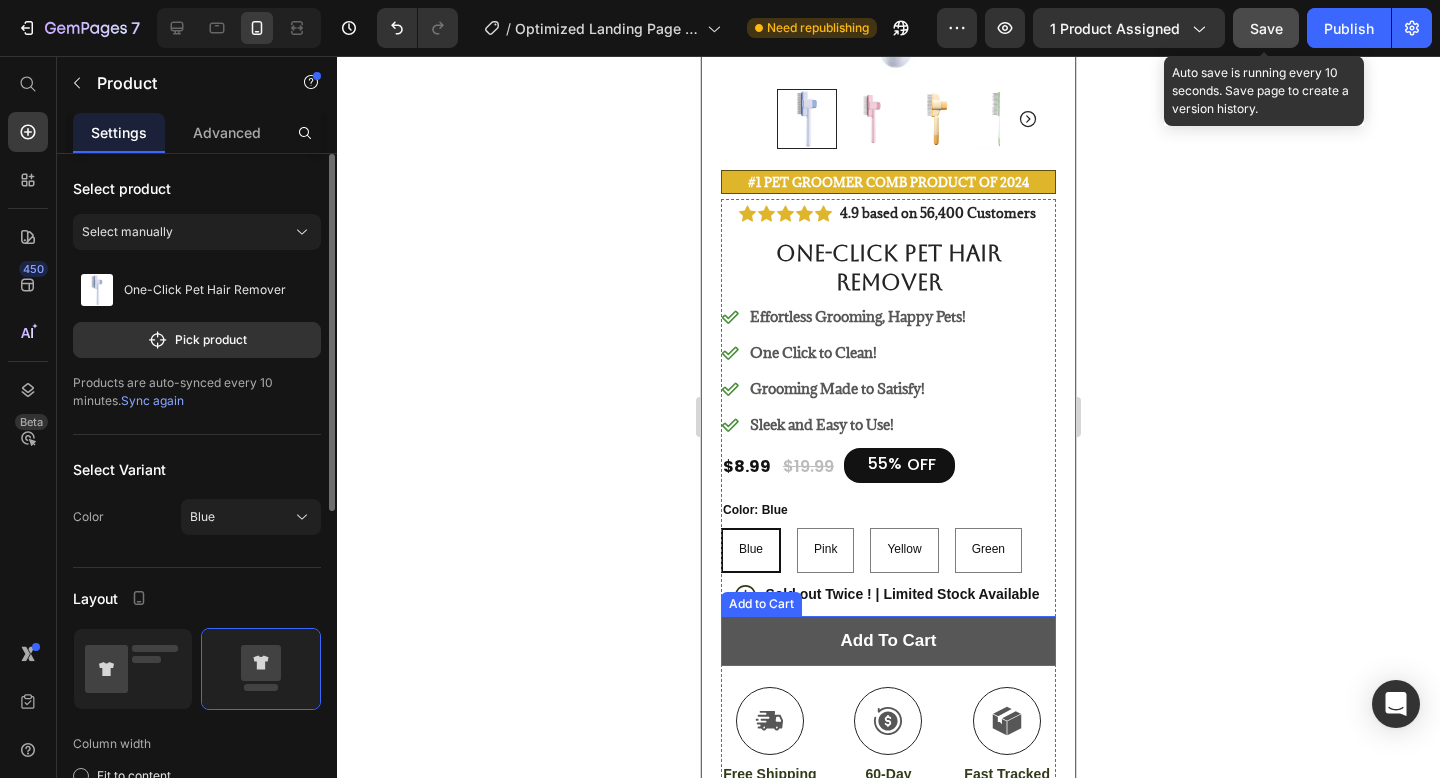 scroll, scrollTop: 0, scrollLeft: 0, axis: both 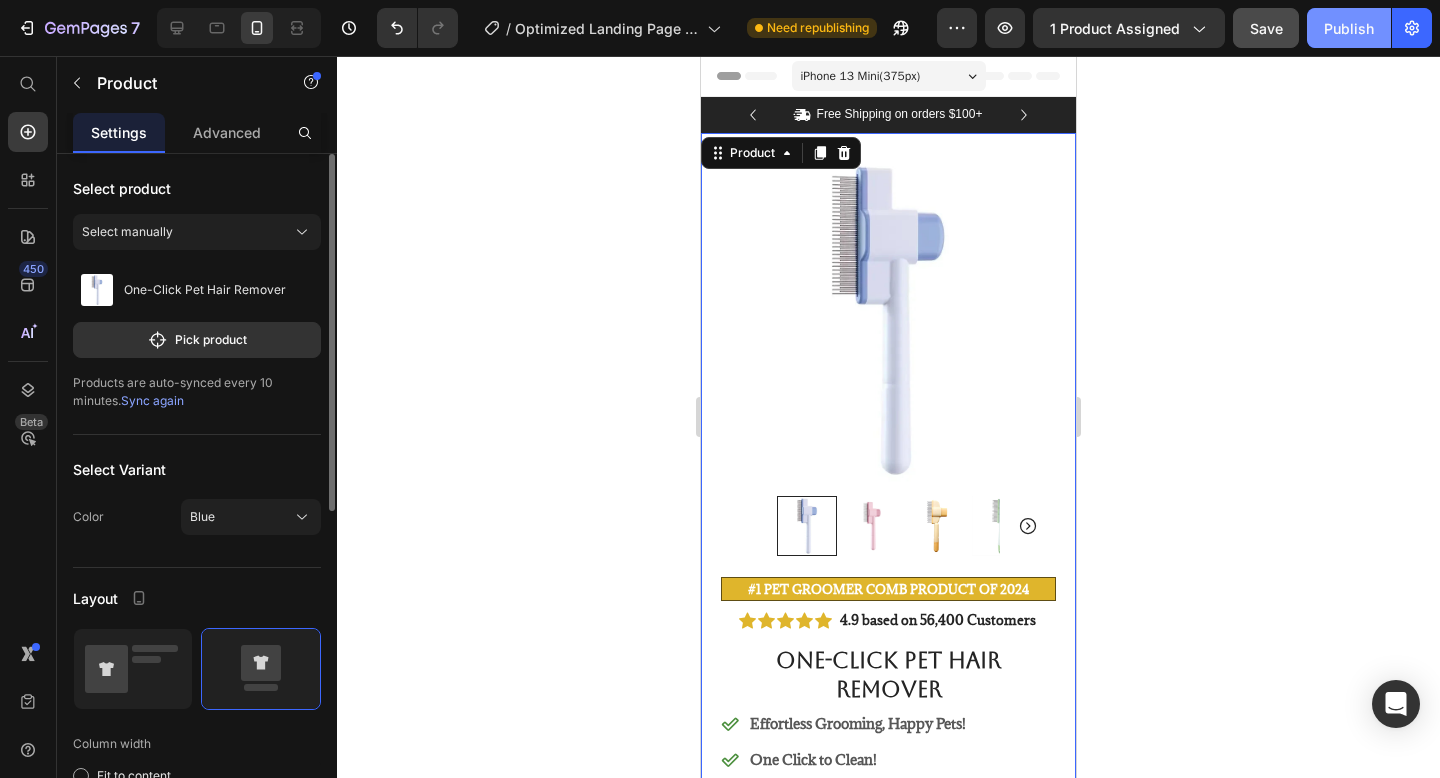 click on "Publish" at bounding box center (1349, 28) 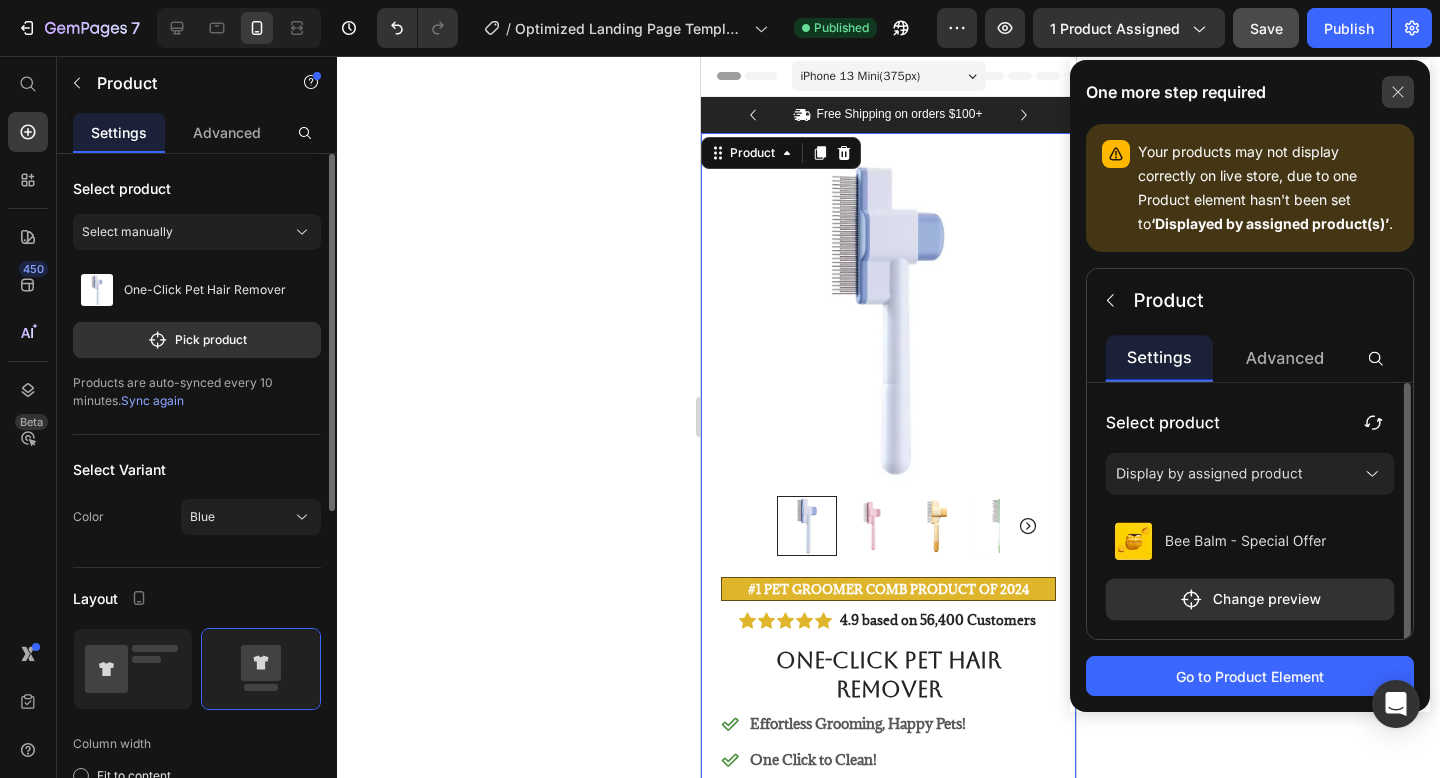 click 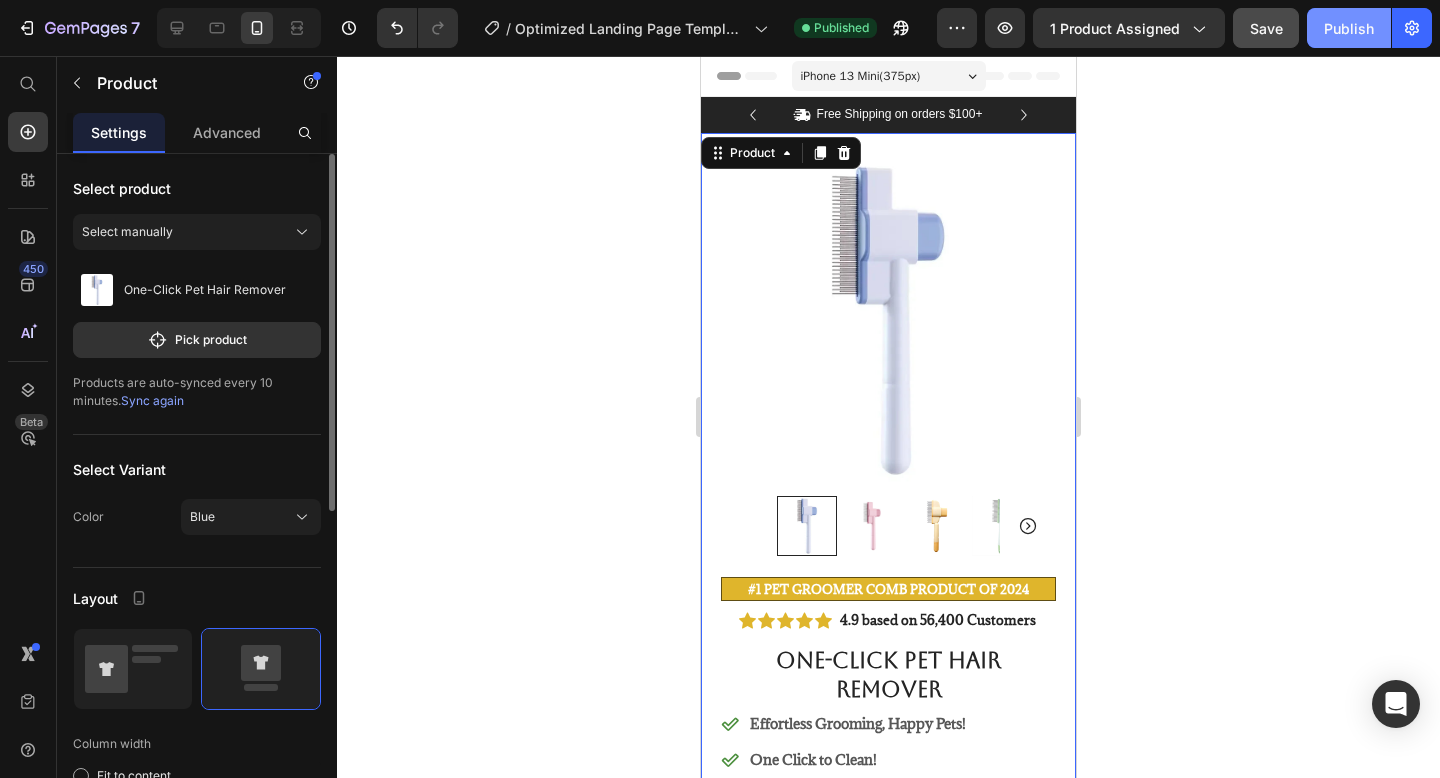 click on "Publish" 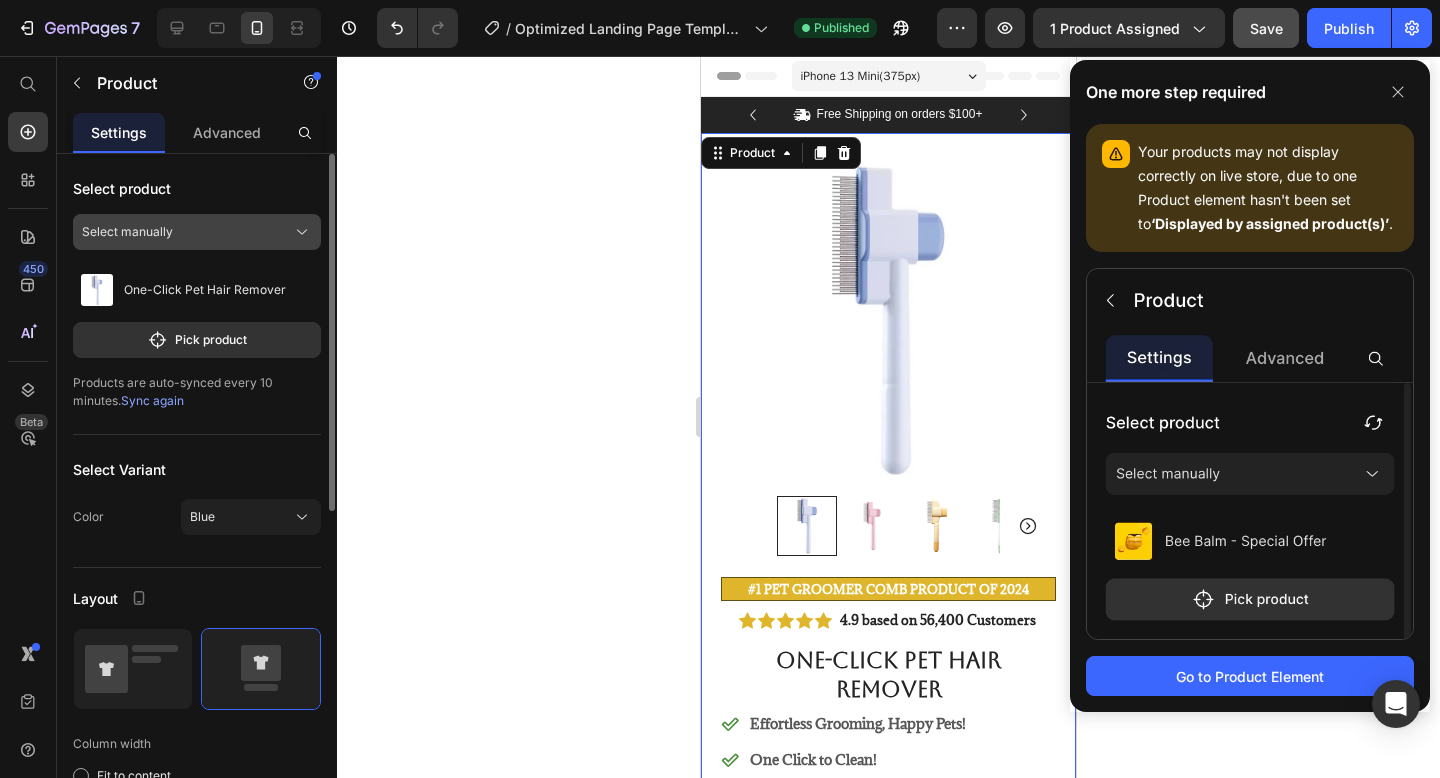 click on "Select manually" 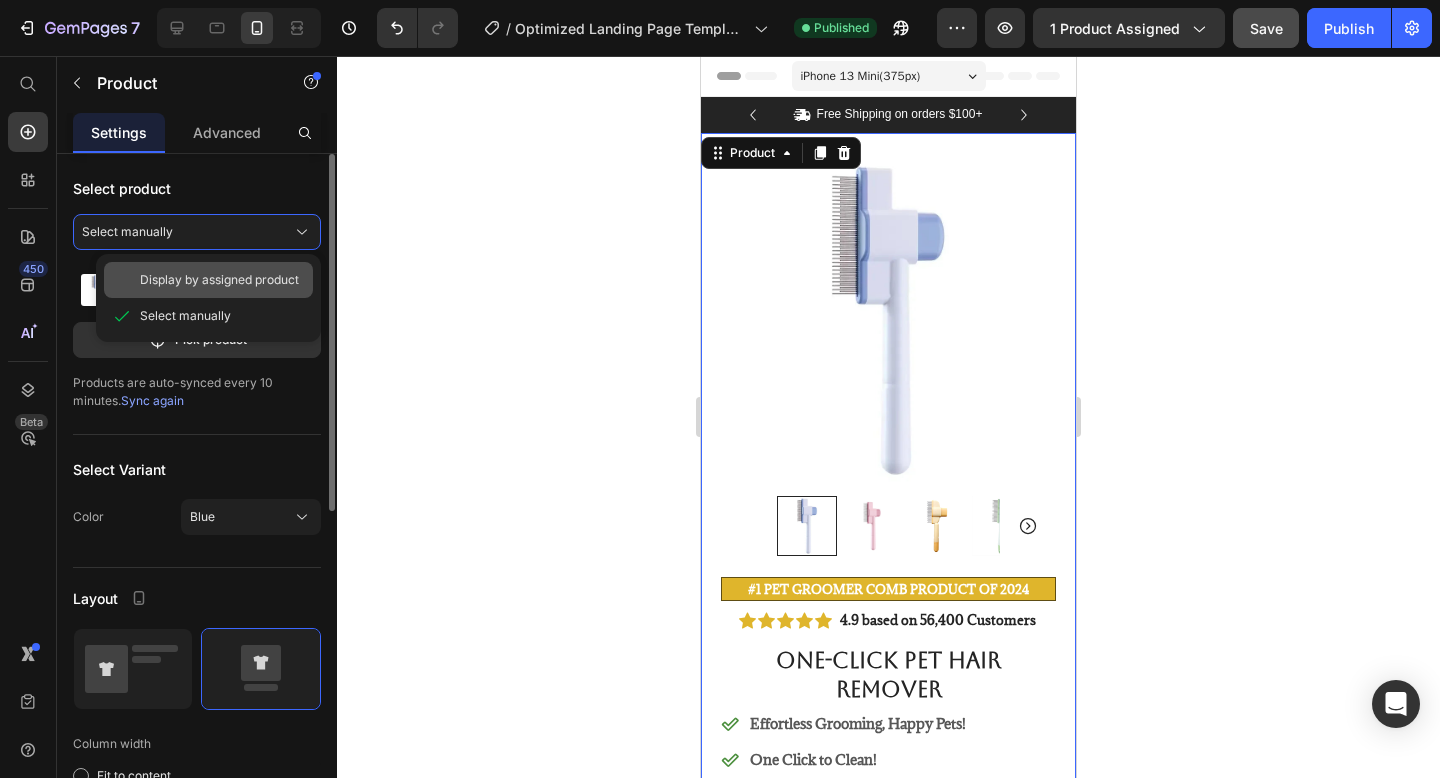 click on "Display by assigned product" at bounding box center [219, 280] 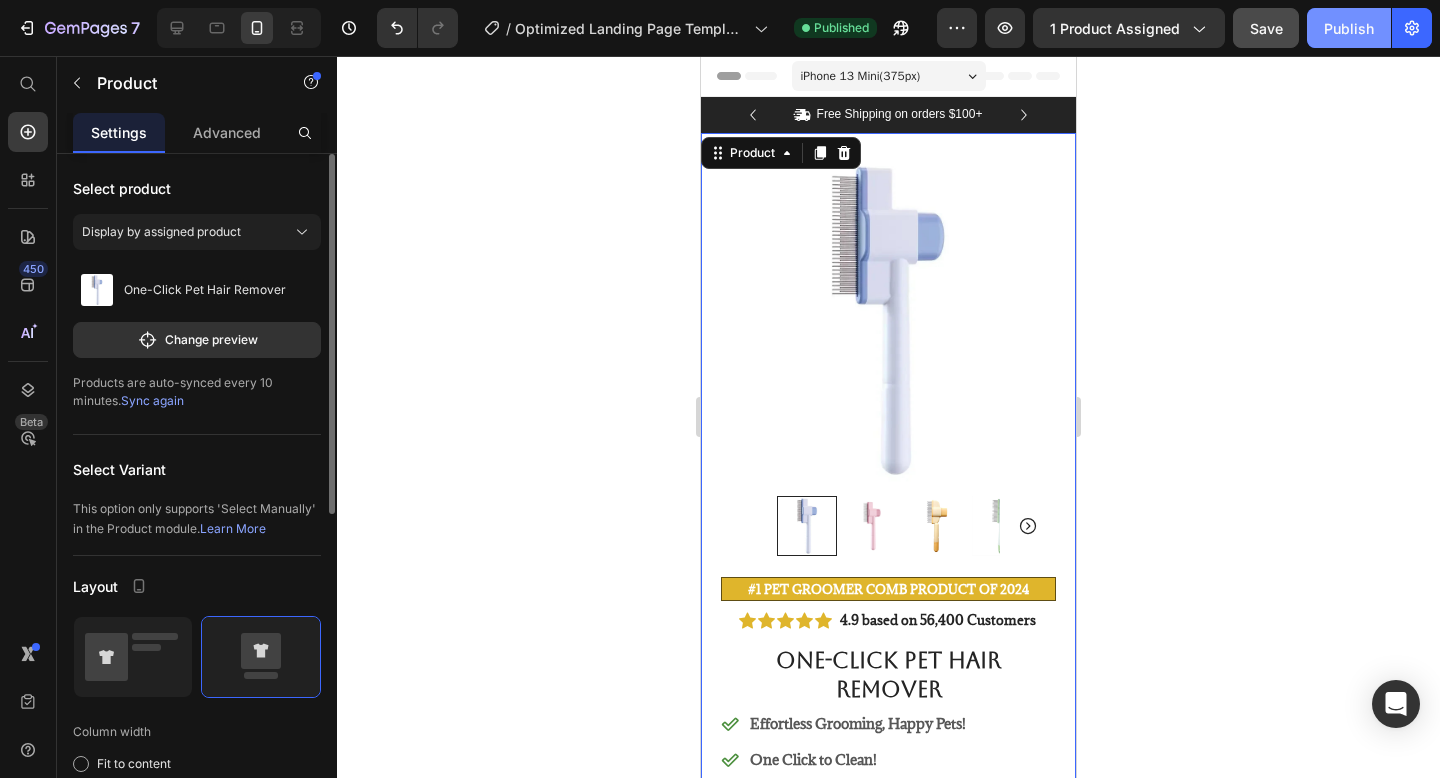 click on "Publish" at bounding box center [1349, 28] 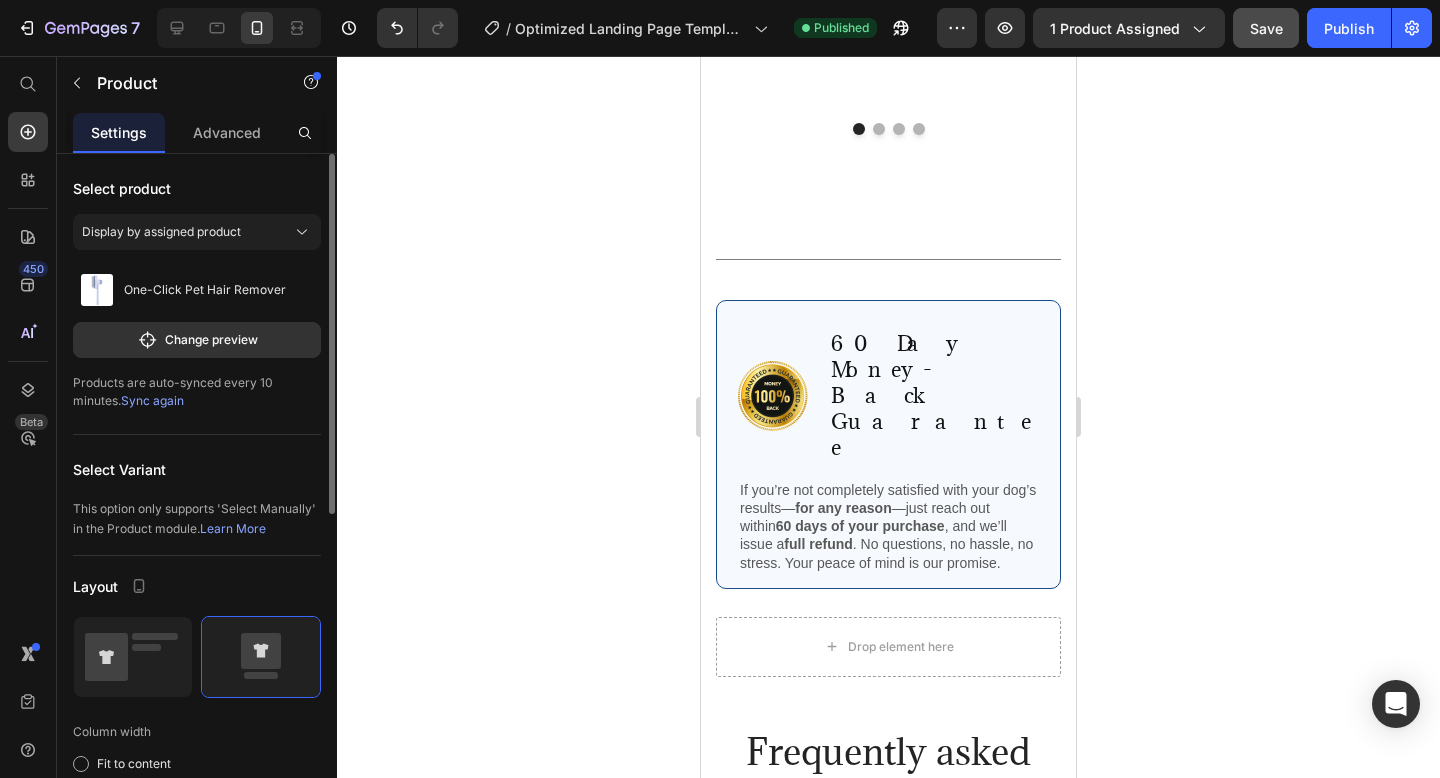 scroll, scrollTop: 5330, scrollLeft: 0, axis: vertical 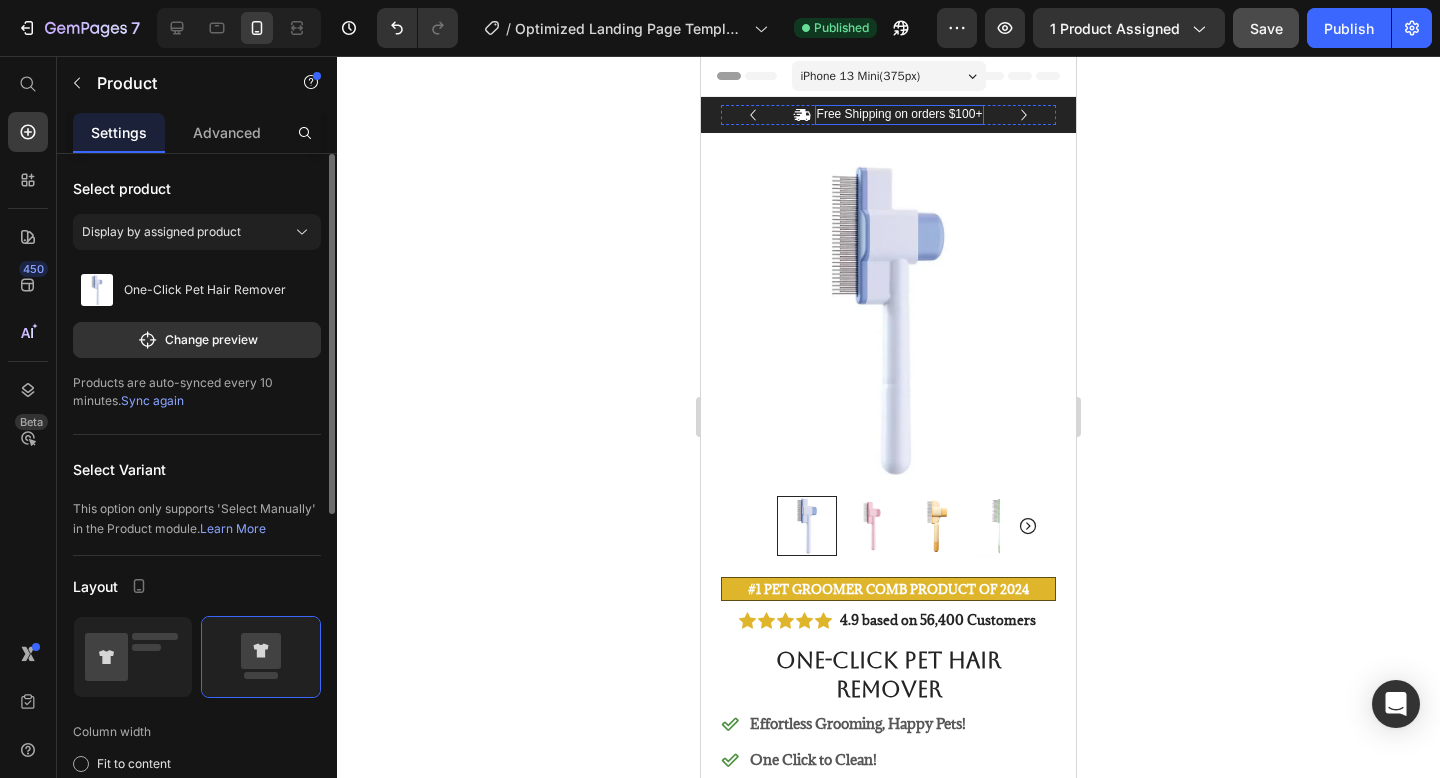 click on "Free Shipping on orders $100+" at bounding box center (900, 115) 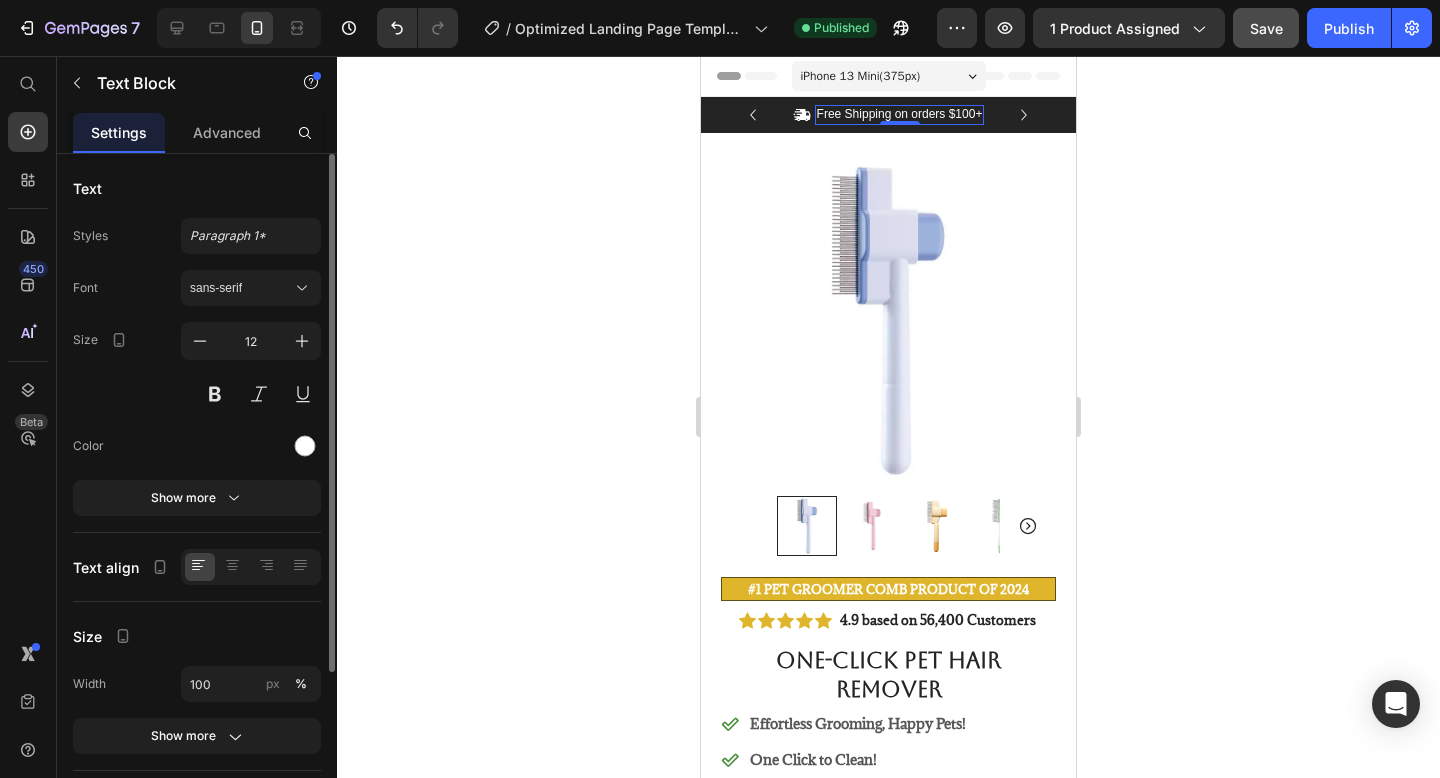 click on "Free Shipping on orders $100+" at bounding box center (900, 115) 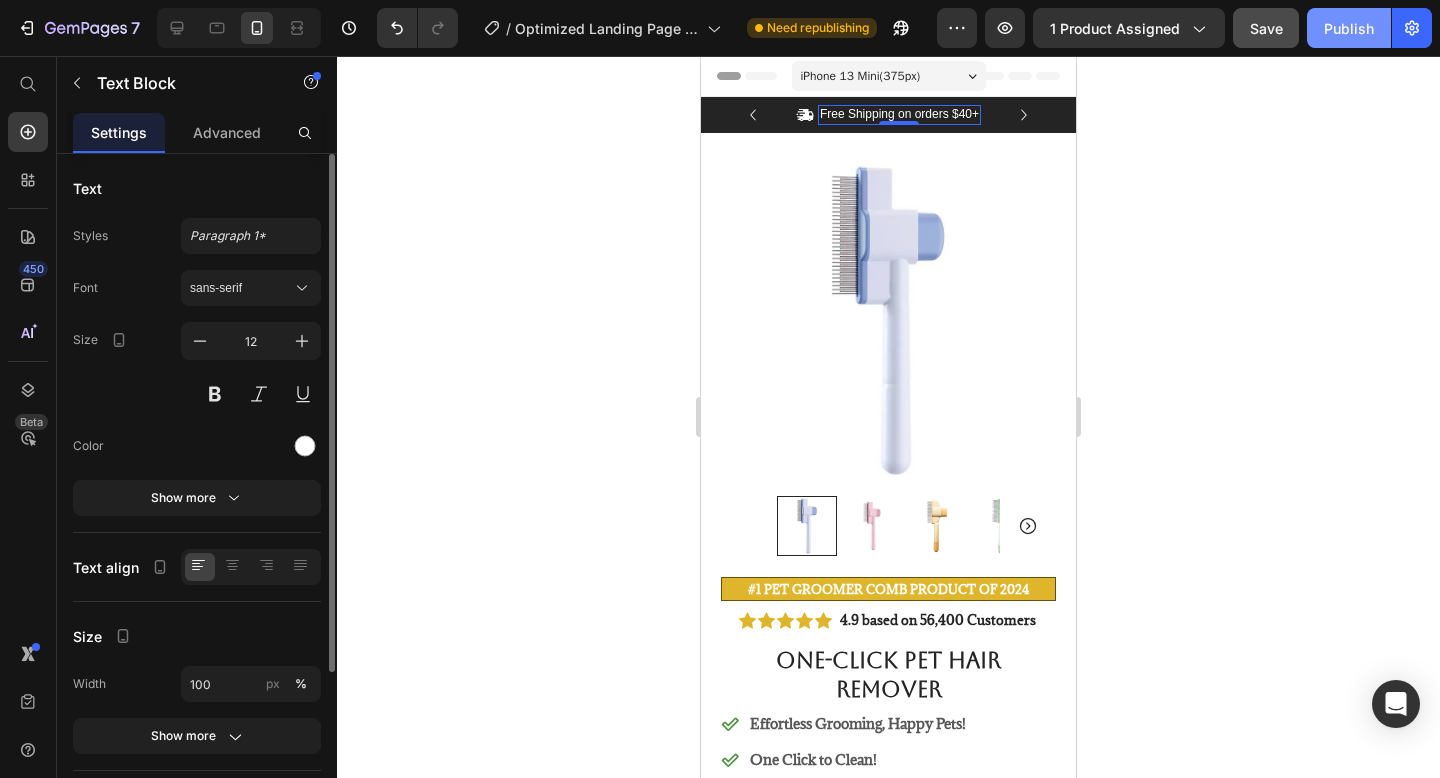 click on "Publish" at bounding box center (1349, 28) 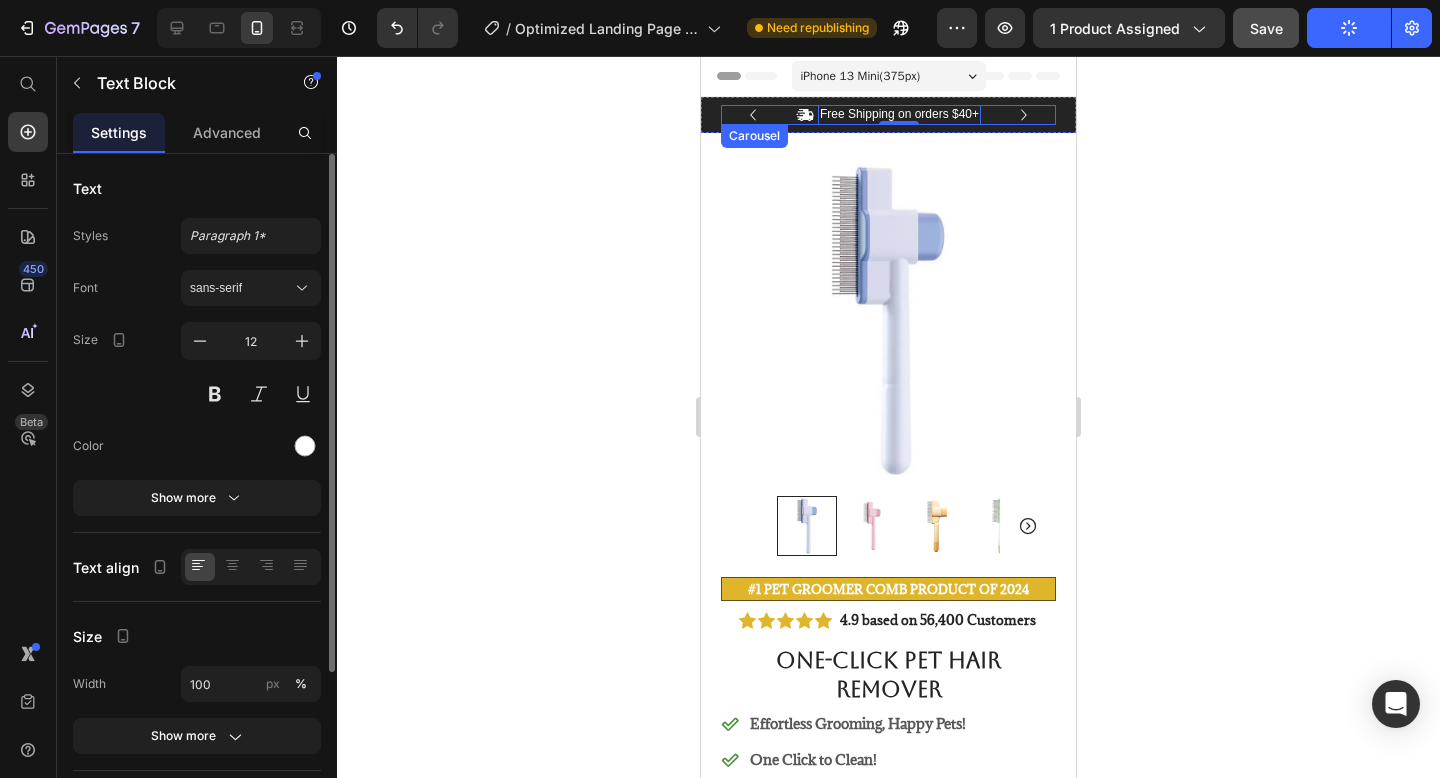 click 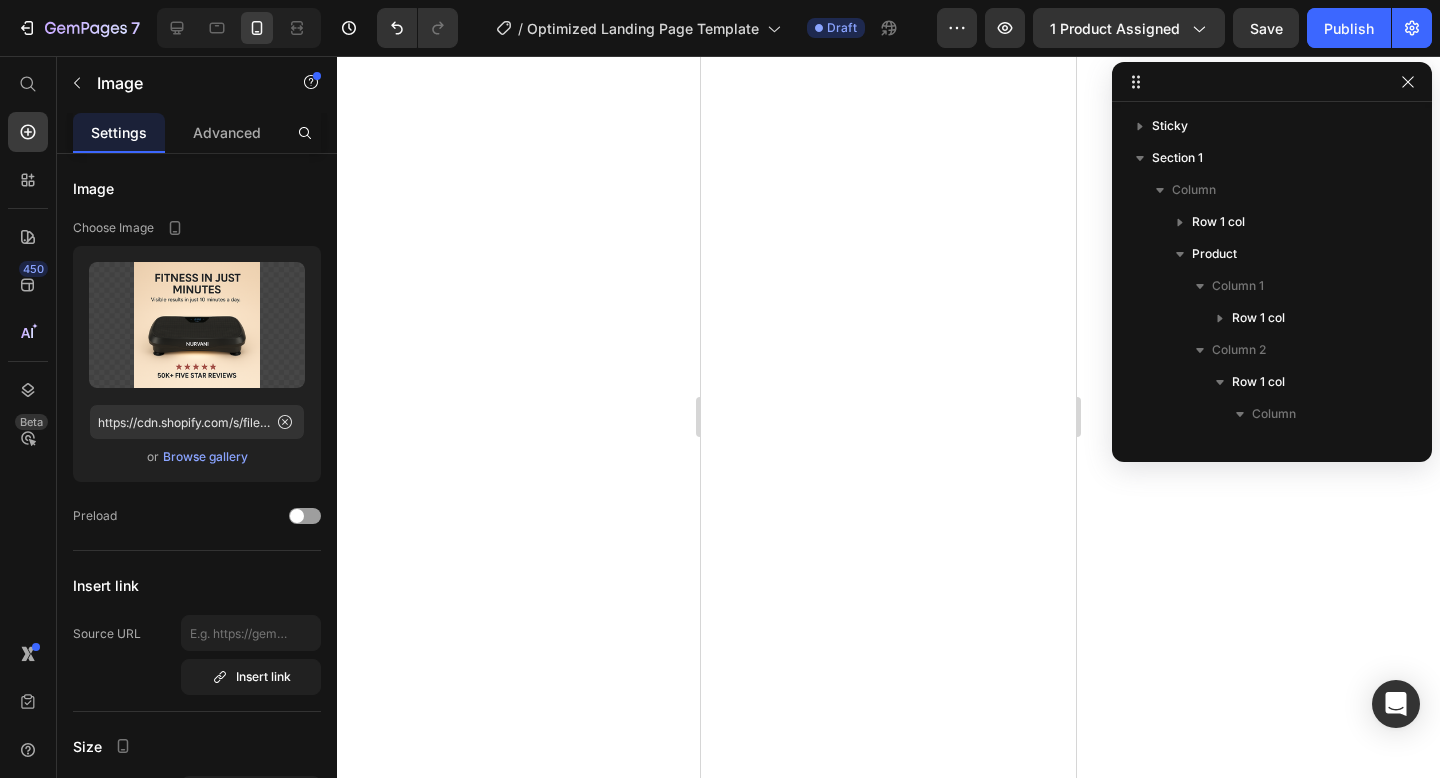 scroll, scrollTop: 0, scrollLeft: 0, axis: both 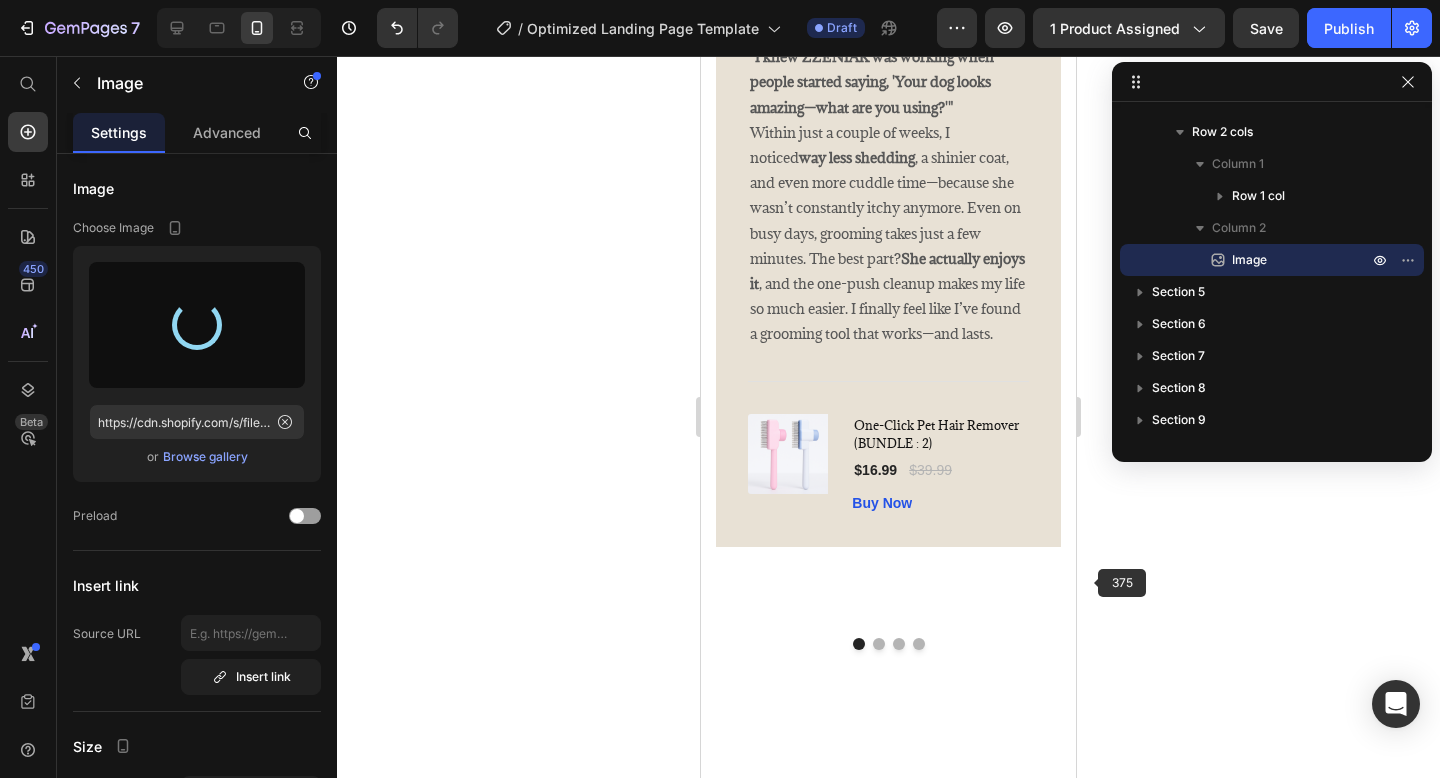 type on "https://cdn.shopify.com/s/files/1/0653/1743/7491/files/gempages_571403917636666183-ce037803-3040-4732-8b5d-e42cf84eb9b2.png" 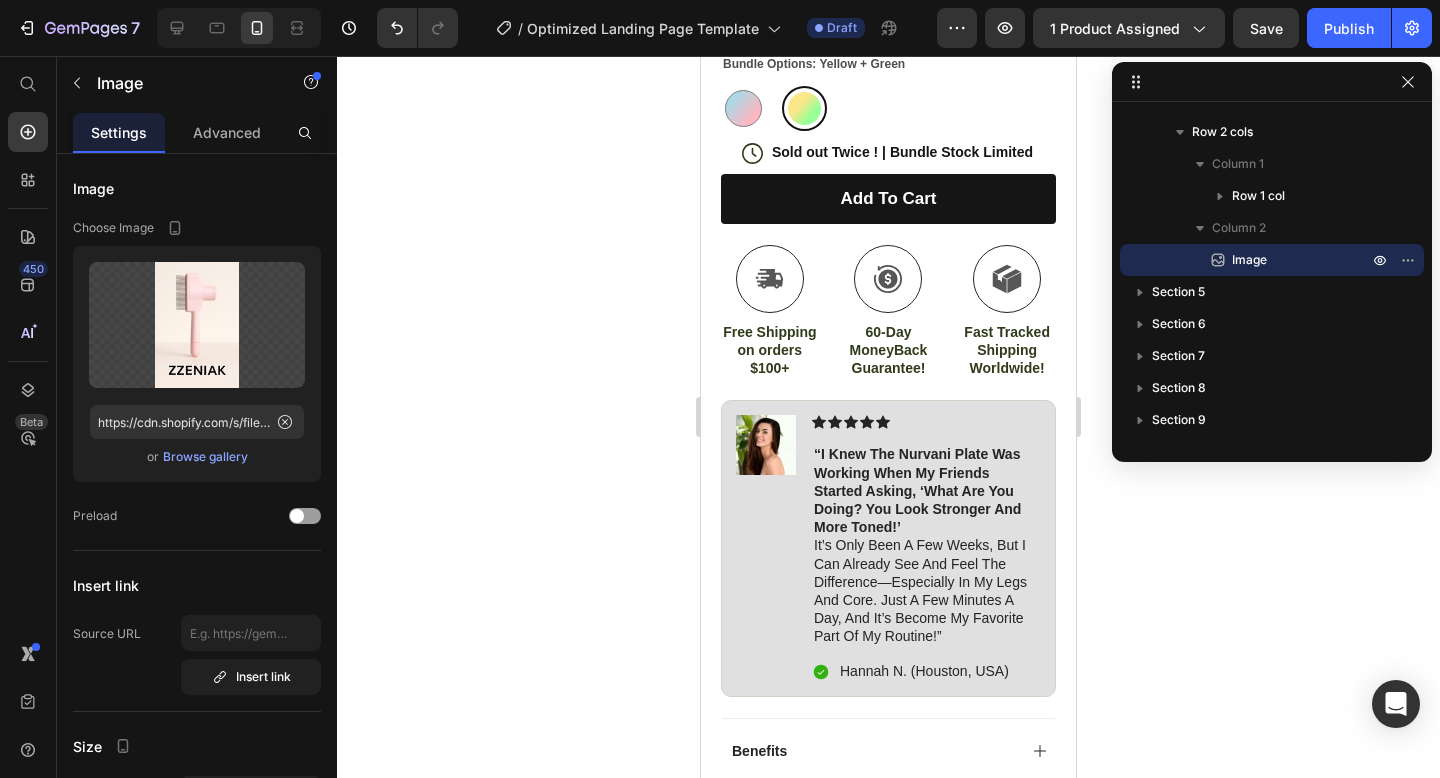 scroll, scrollTop: 877, scrollLeft: 0, axis: vertical 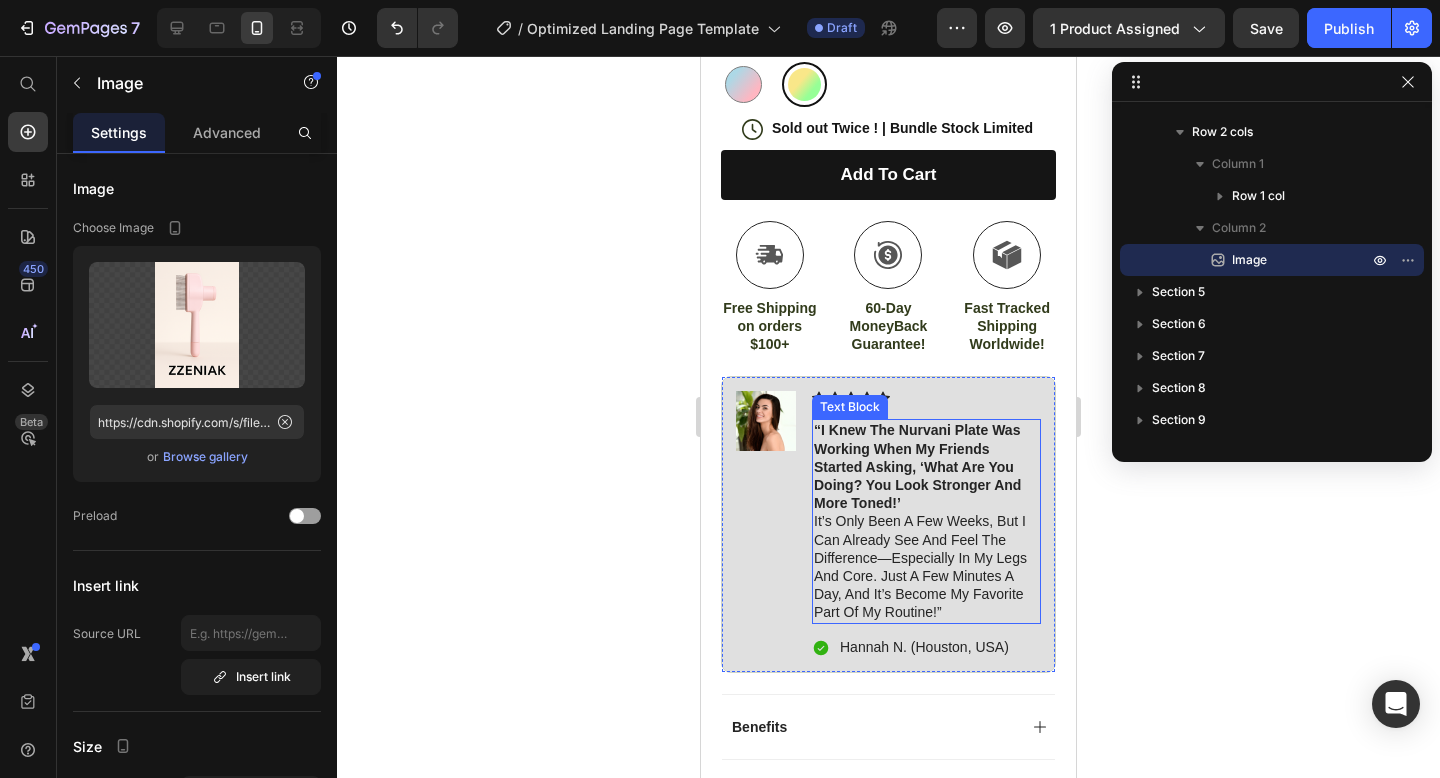click on "“I knew the Nurvani Plate was working when my friends started asking, ‘What are you doing? You look stronger and more toned!’" at bounding box center (917, 466) 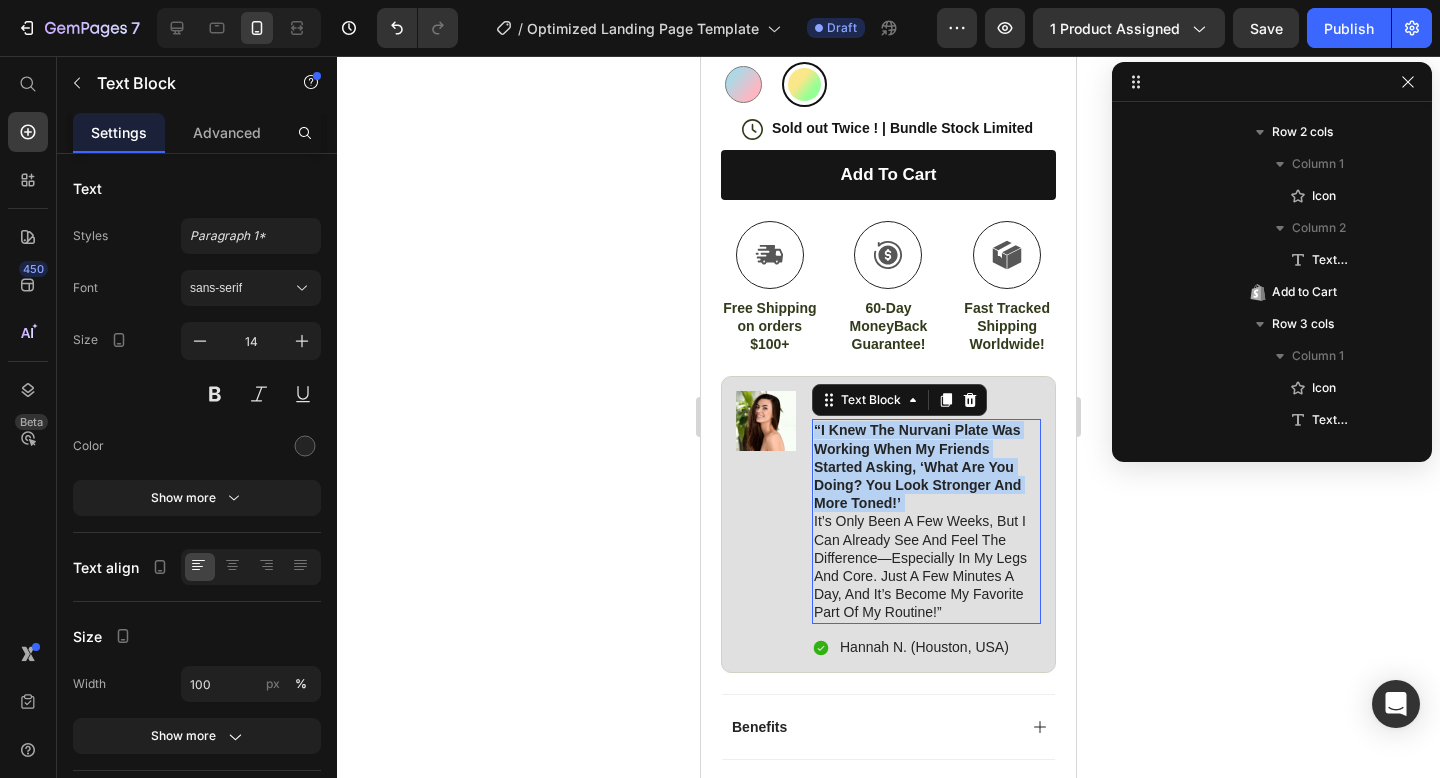 scroll, scrollTop: 1530, scrollLeft: 0, axis: vertical 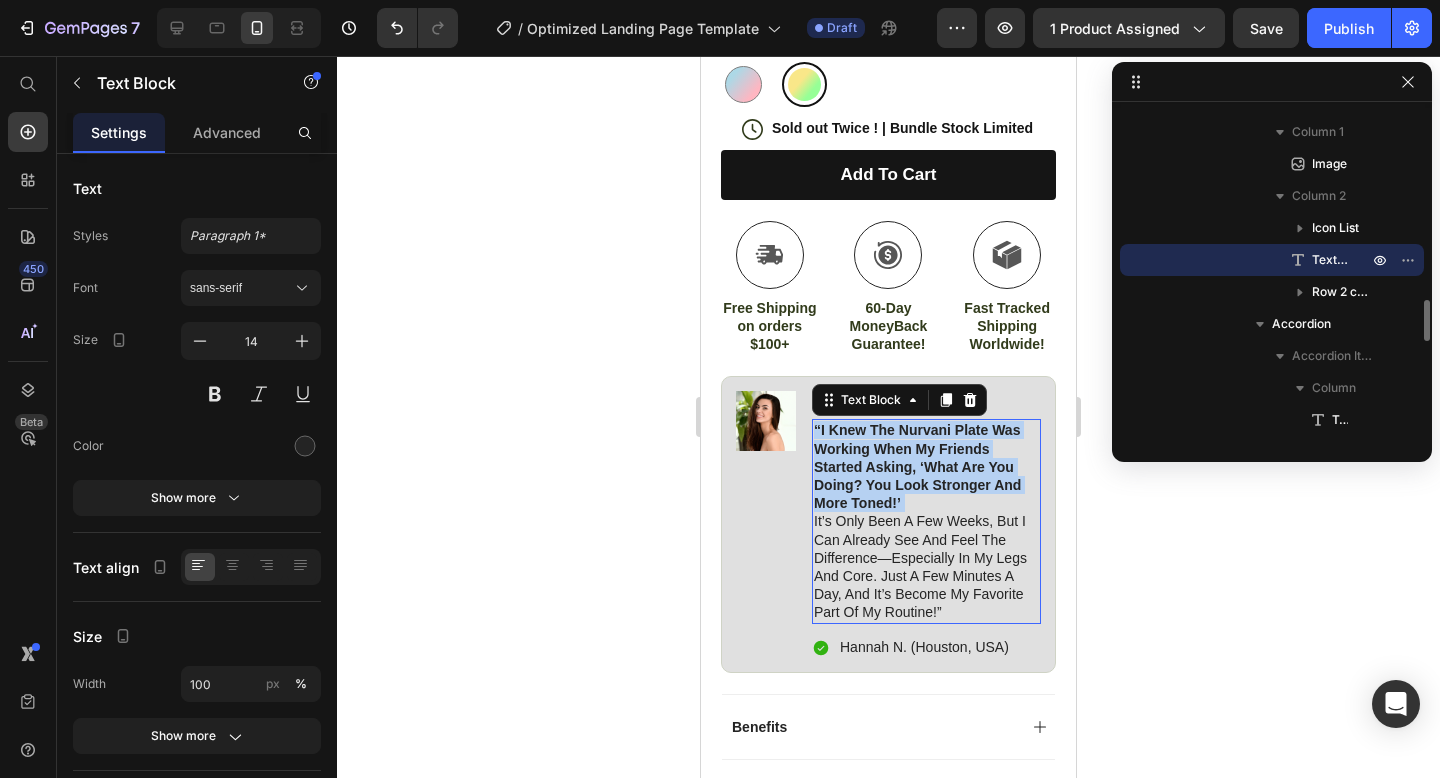 click on "“I knew the Nurvani Plate was working when my friends started asking, ‘What are you doing? You look stronger and more toned!’" at bounding box center [917, 466] 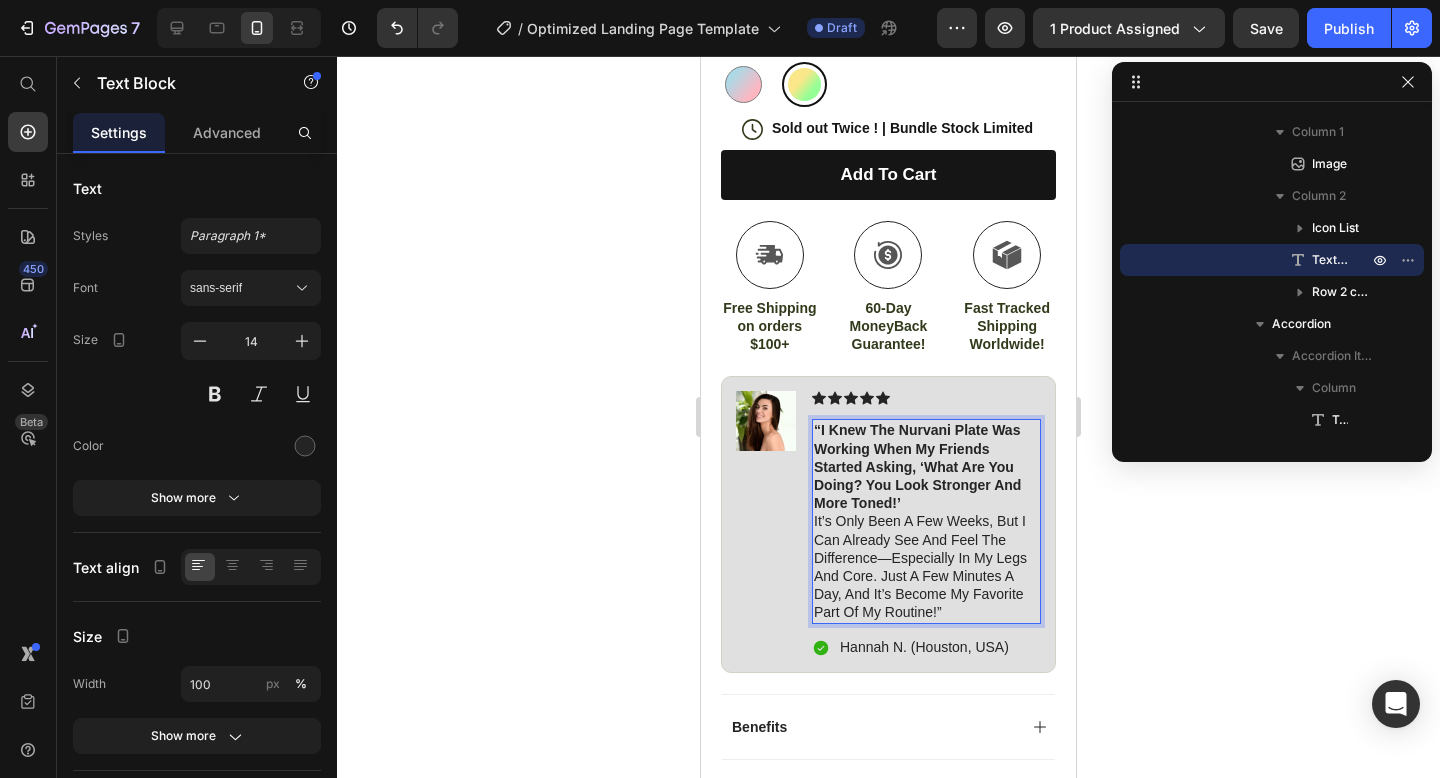 click on "“I knew the Nurvani Plate was working when my friends started asking, ‘What are you doing? You look stronger and more toned!’ It’s only been a few weeks, but I can already see and feel the difference—especially in my legs and core. Just a few minutes a day, and it’s become my favorite part of my routine!”" at bounding box center (926, 521) 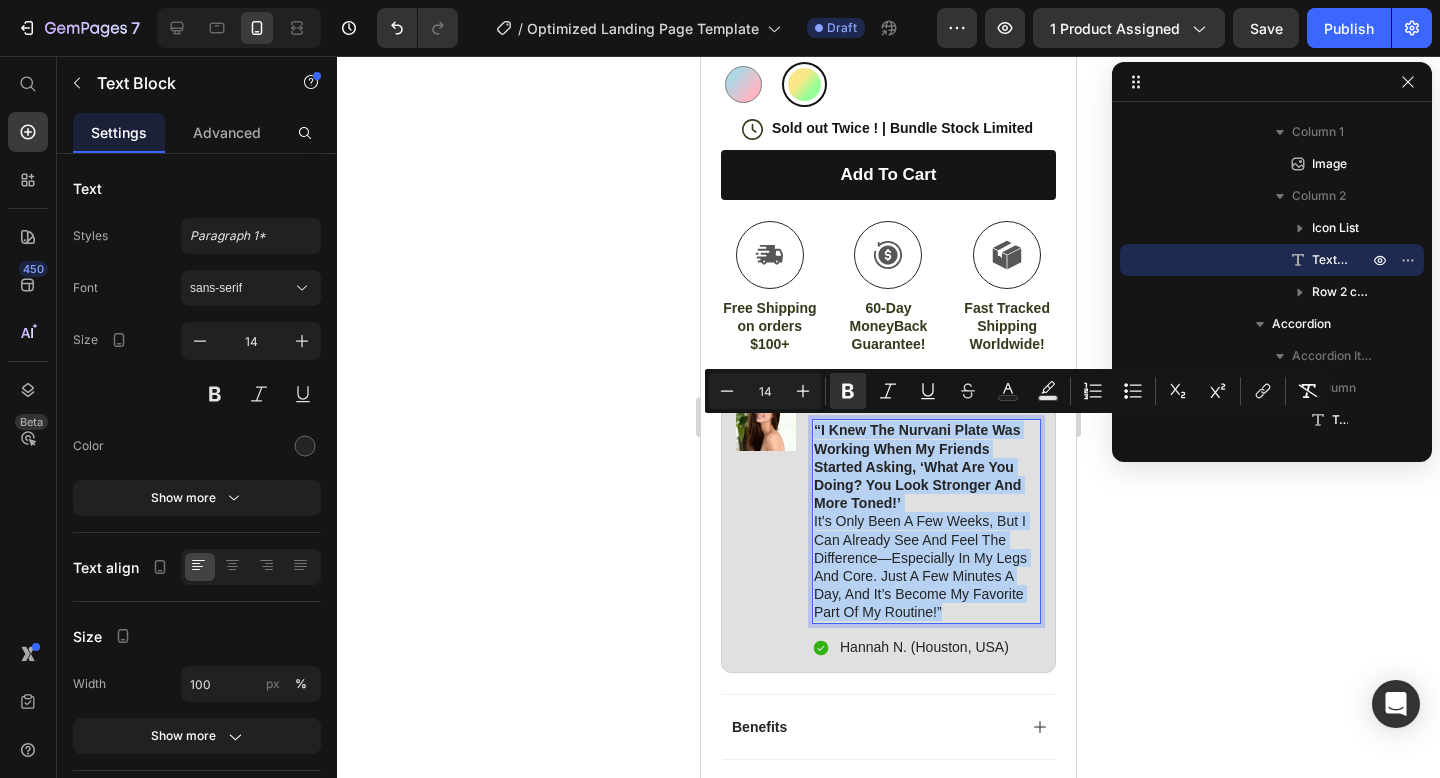 drag, startPoint x: 979, startPoint y: 606, endPoint x: 814, endPoint y: 426, distance: 244.18231 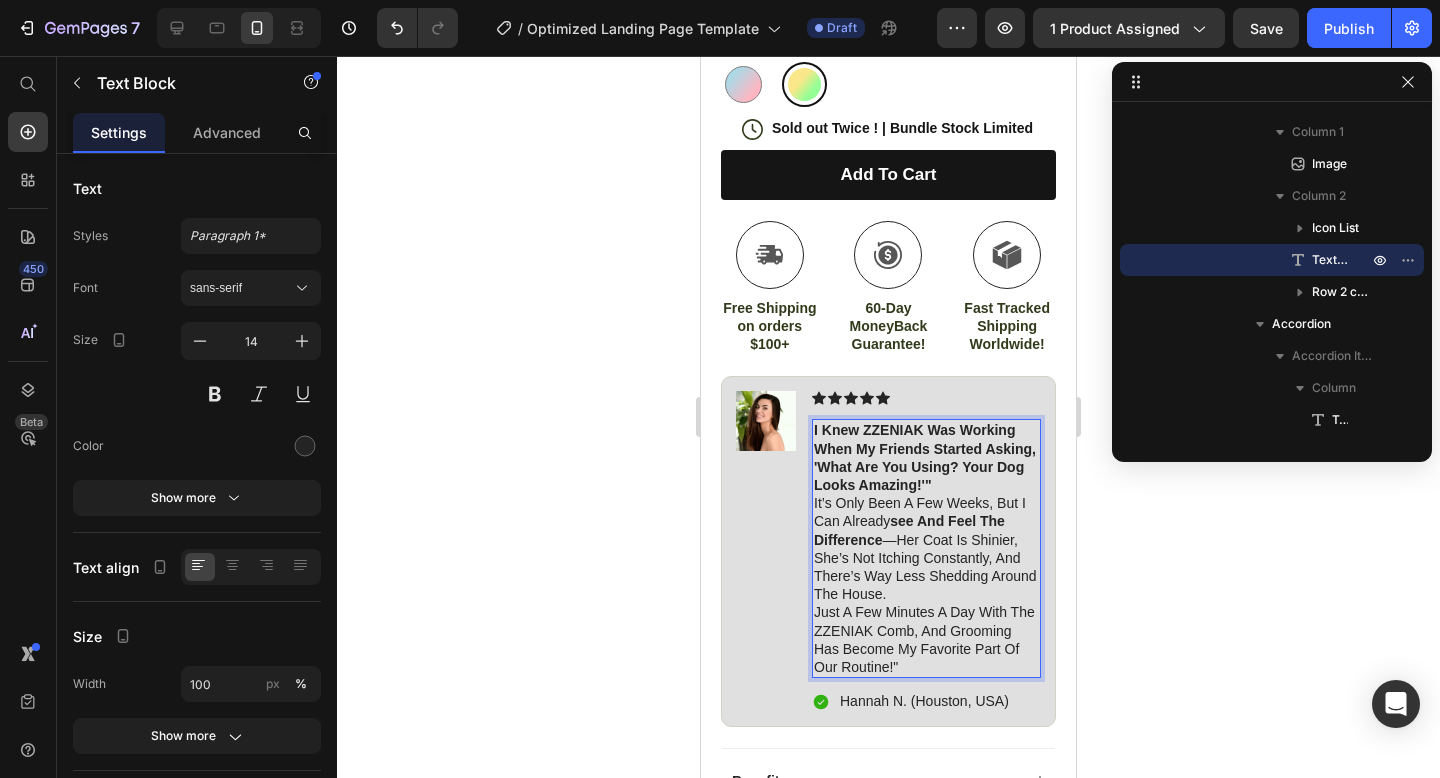 click on "I knew ZZENIAK was working when my friends started asking, 'What are you using? Your dog looks amazing!'"" at bounding box center [925, 457] 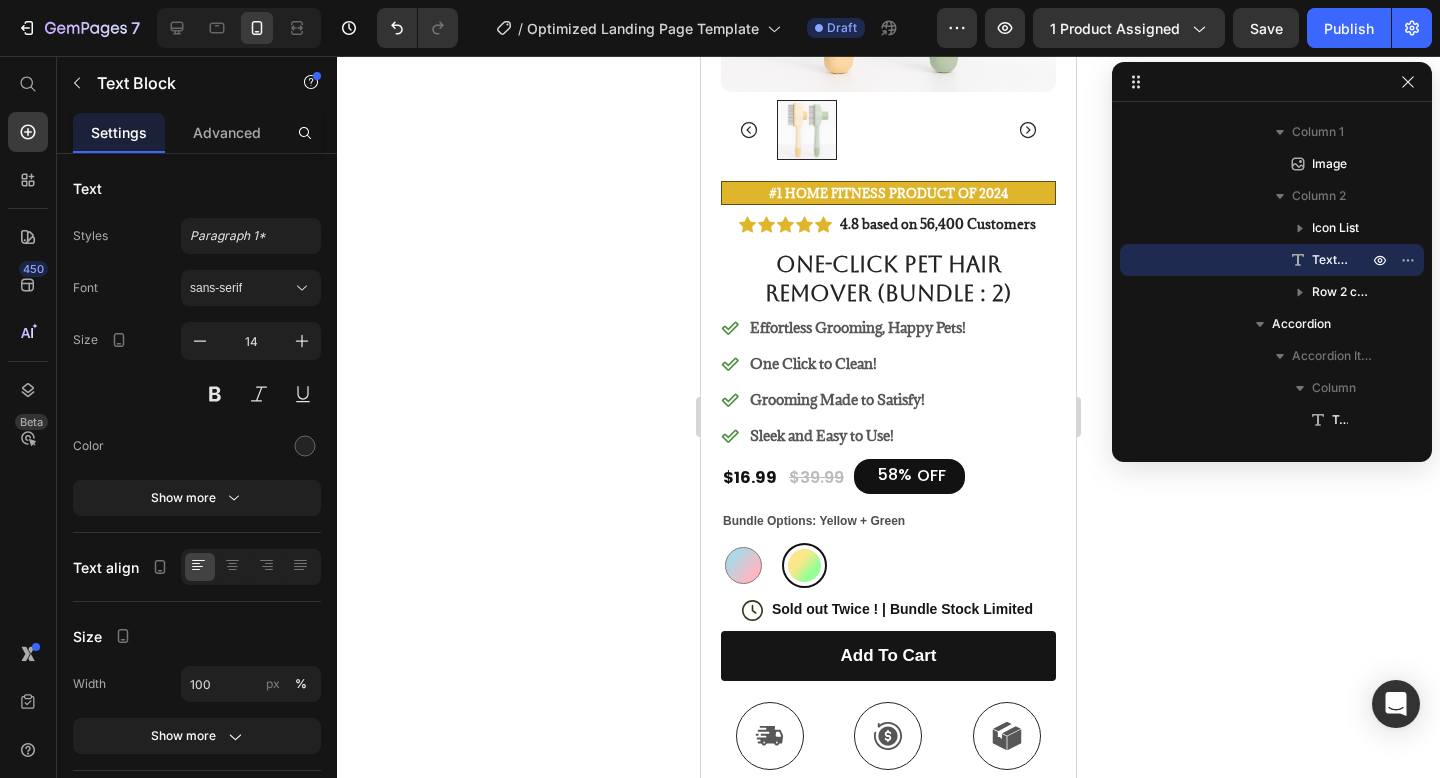 scroll, scrollTop: 676, scrollLeft: 0, axis: vertical 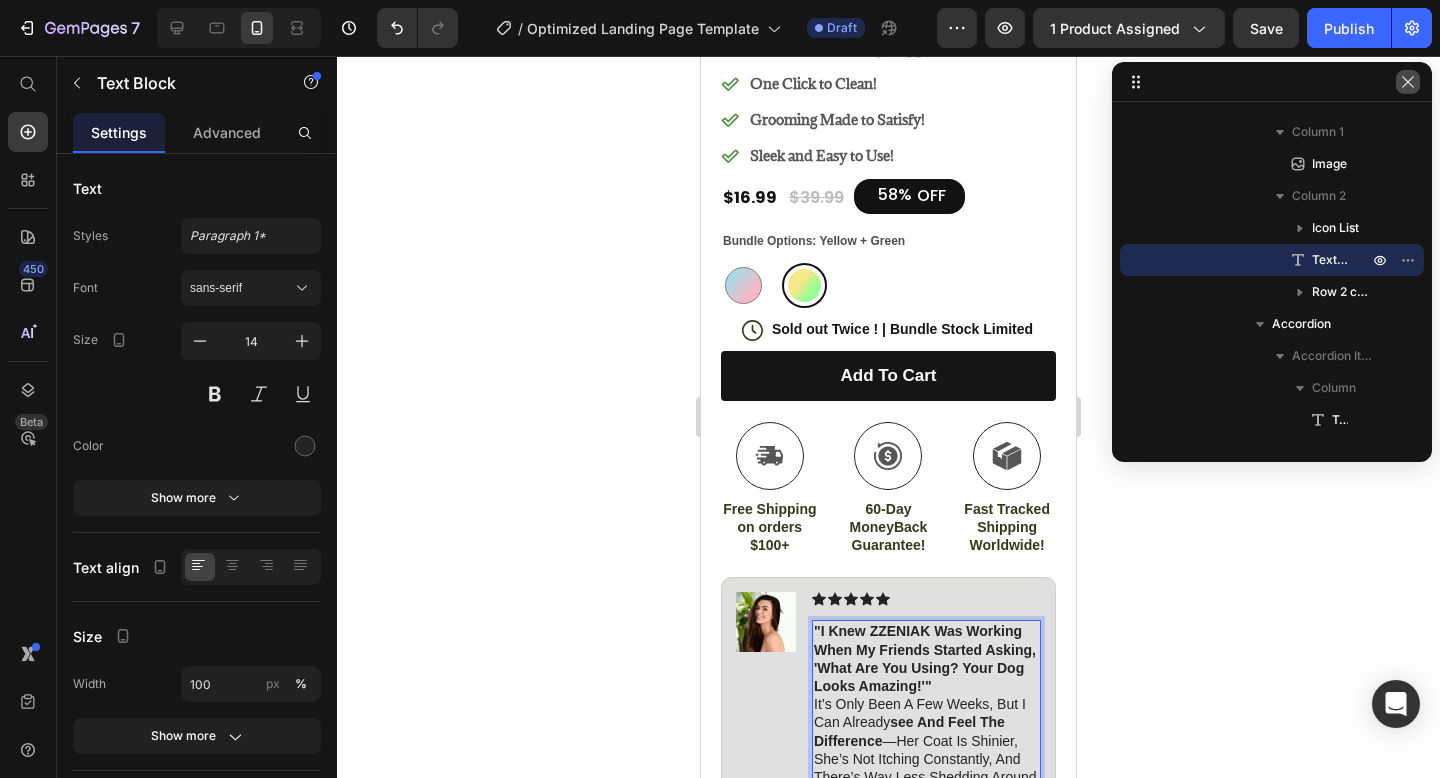 click at bounding box center [1408, 82] 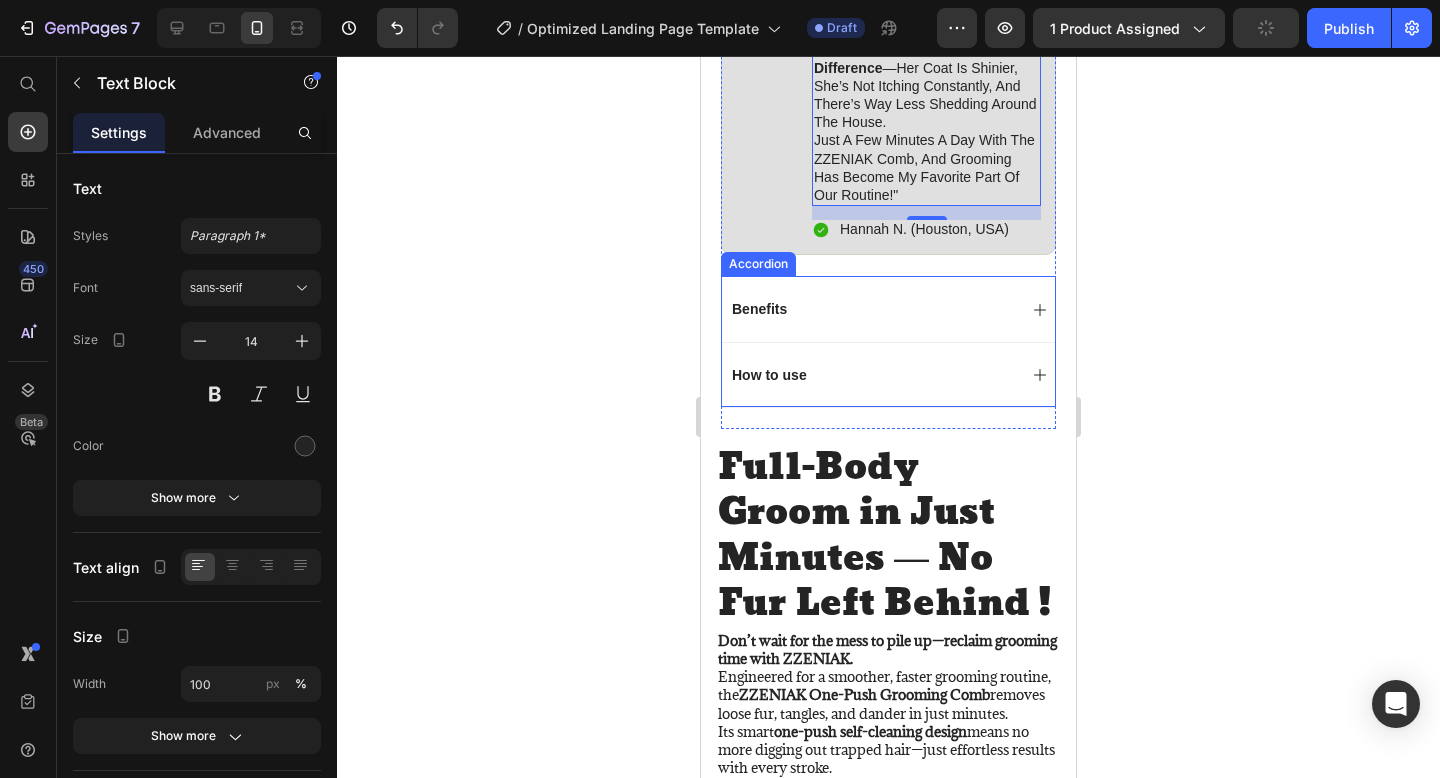 scroll, scrollTop: 1370, scrollLeft: 0, axis: vertical 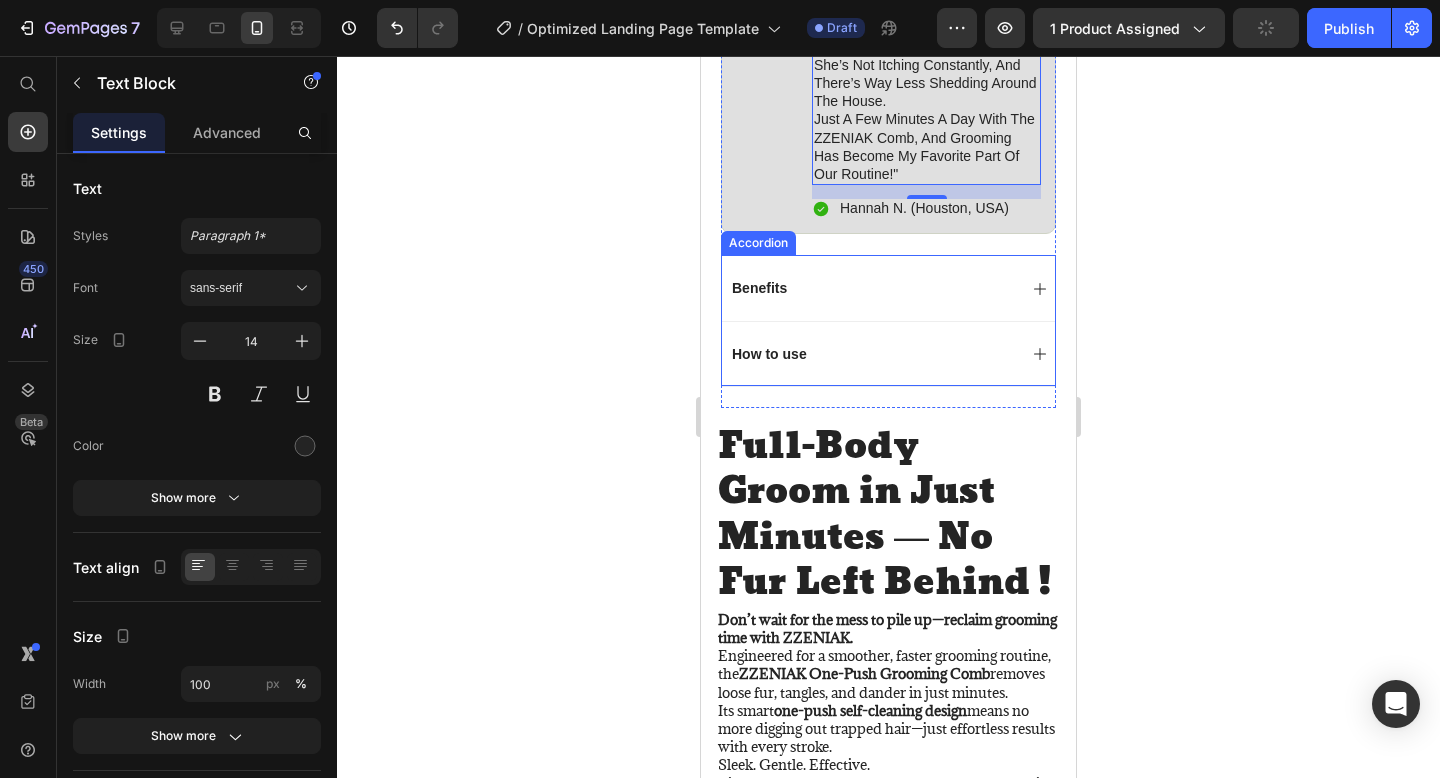 click on "Benefits" at bounding box center [872, 288] 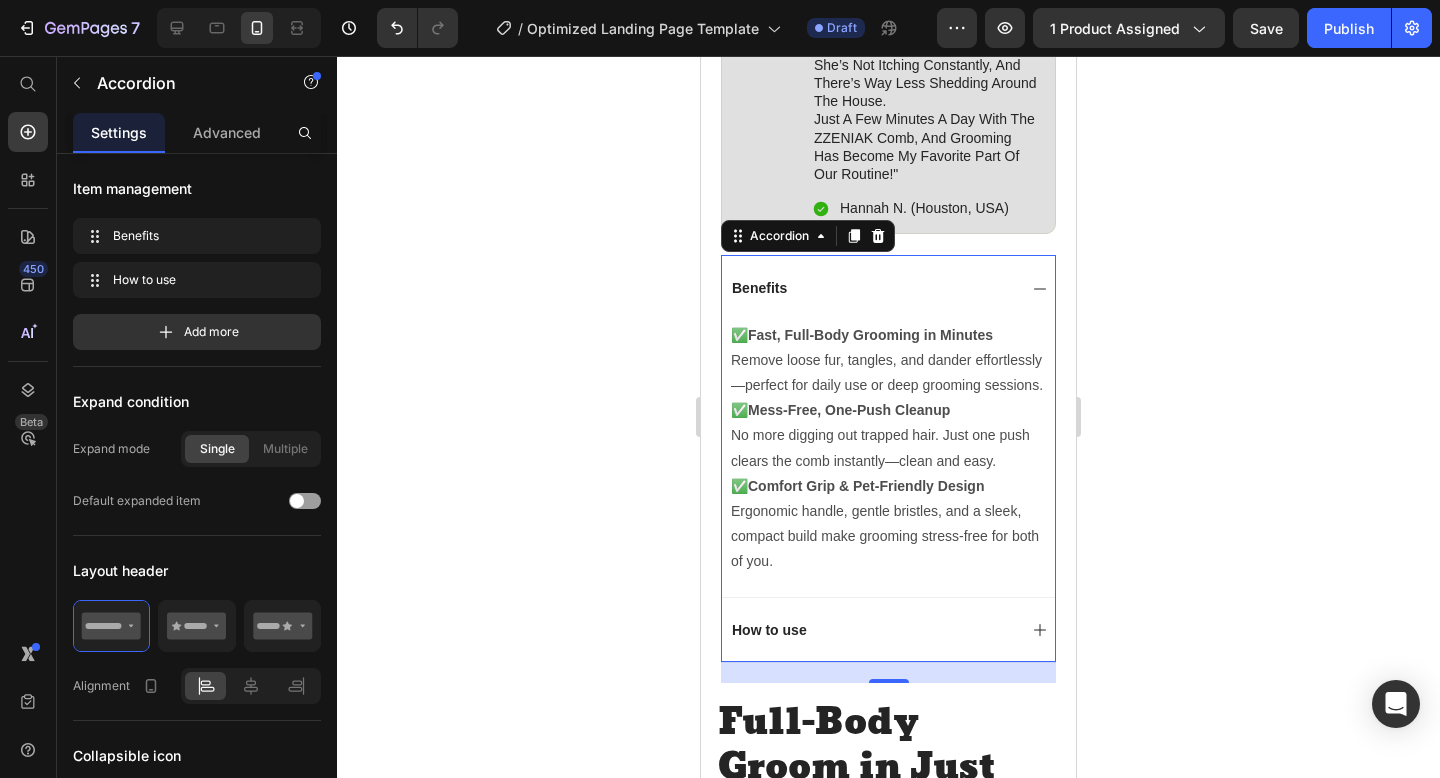 click on "How to use" at bounding box center [872, 630] 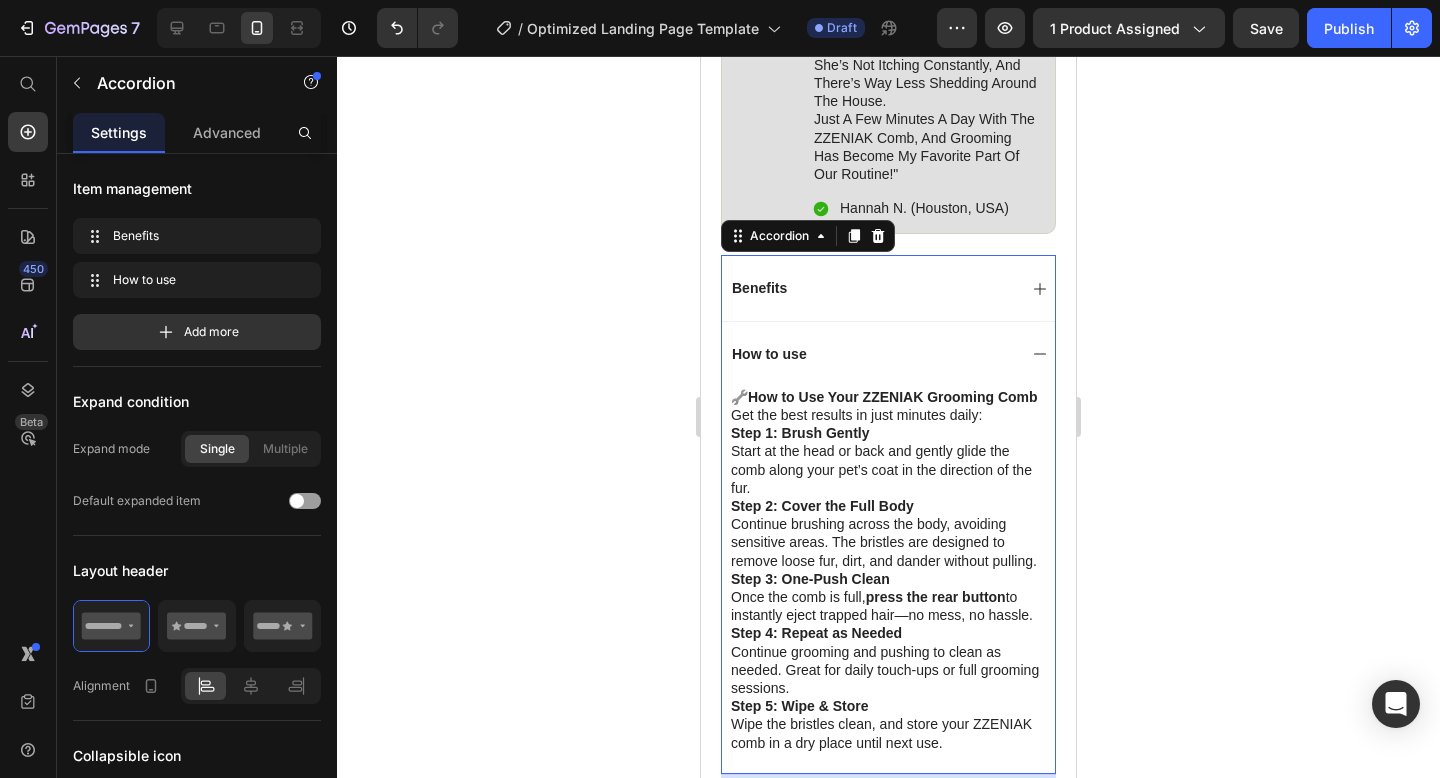 click on "How to use" at bounding box center (872, 354) 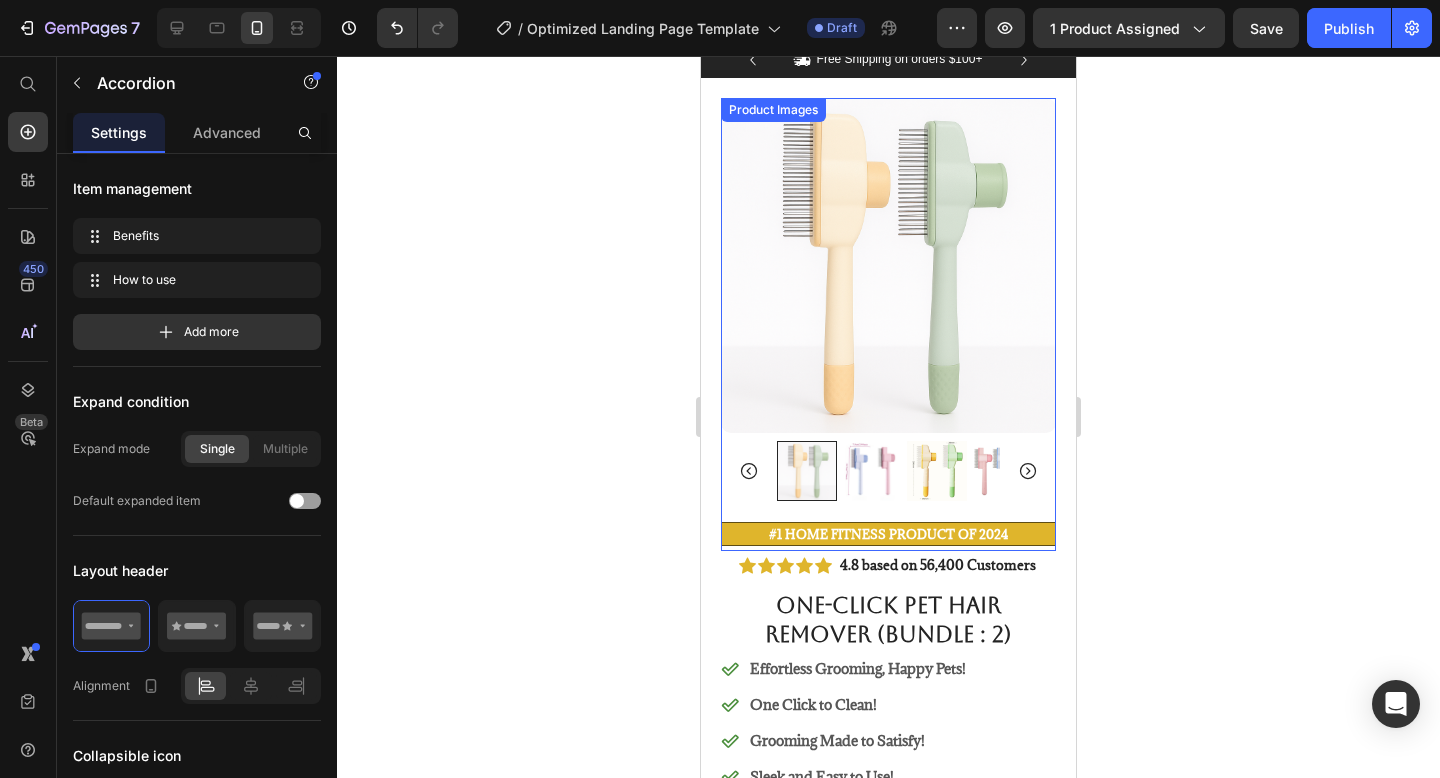 scroll, scrollTop: 49, scrollLeft: 0, axis: vertical 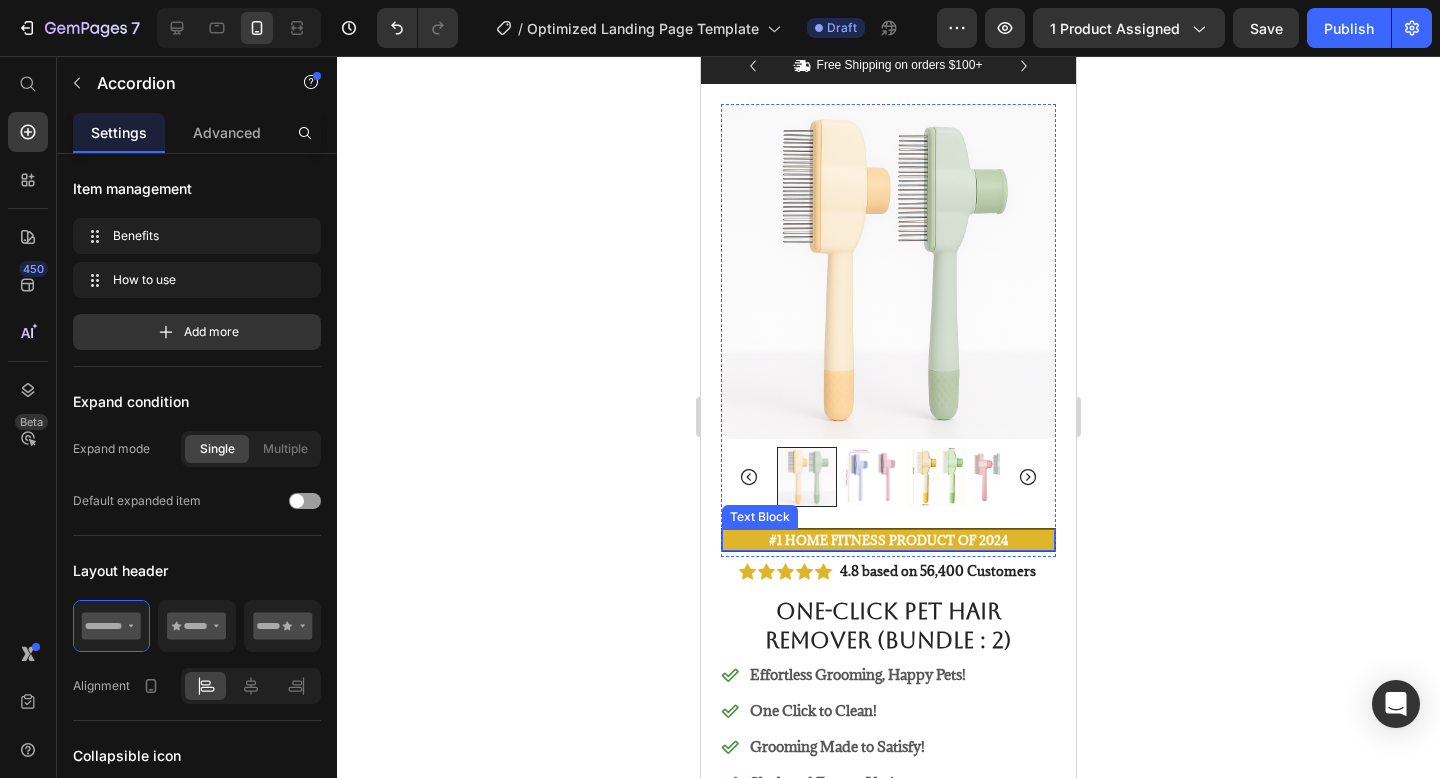 click on "#1 Home fitness Product of 2024" at bounding box center (888, 540) 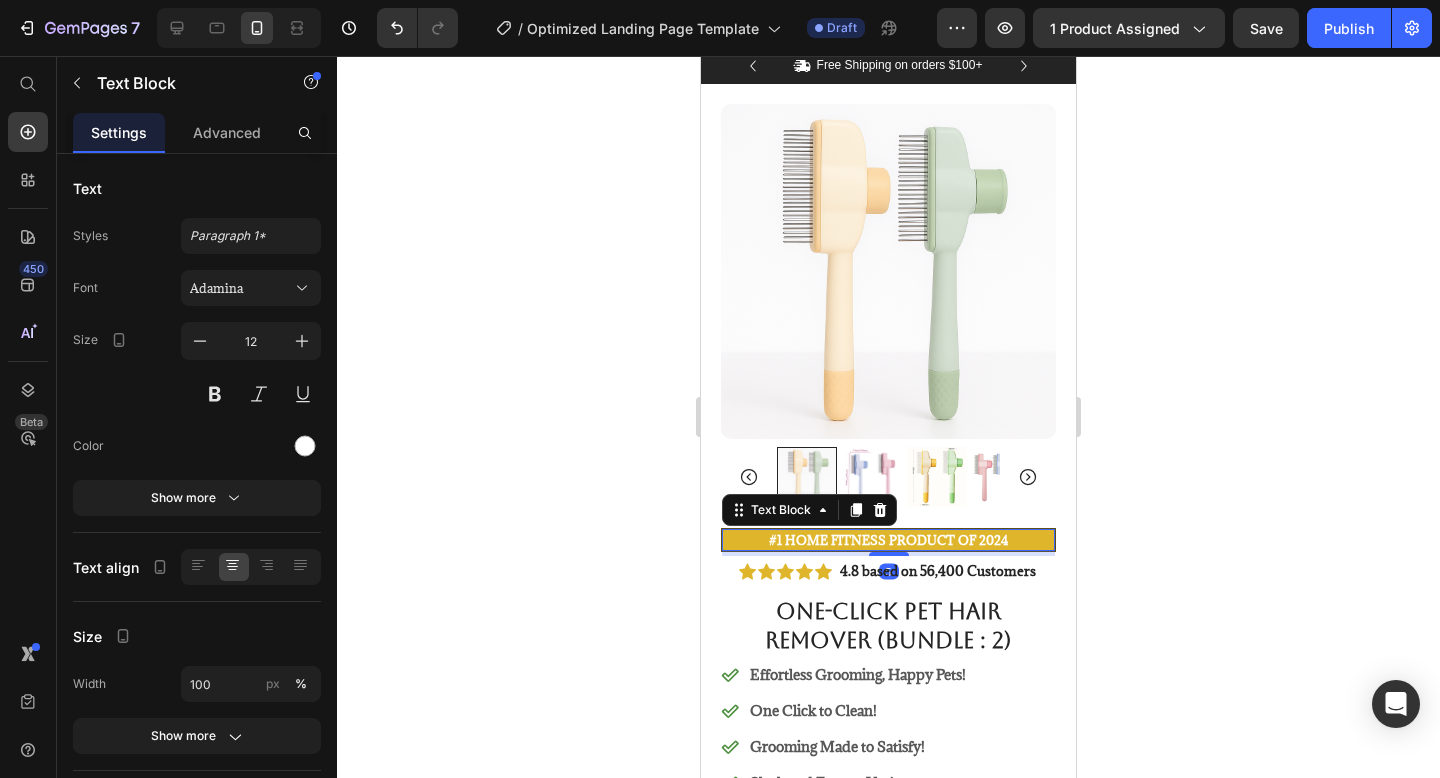 click on "#1 Home fitness Product of 2024" at bounding box center [888, 540] 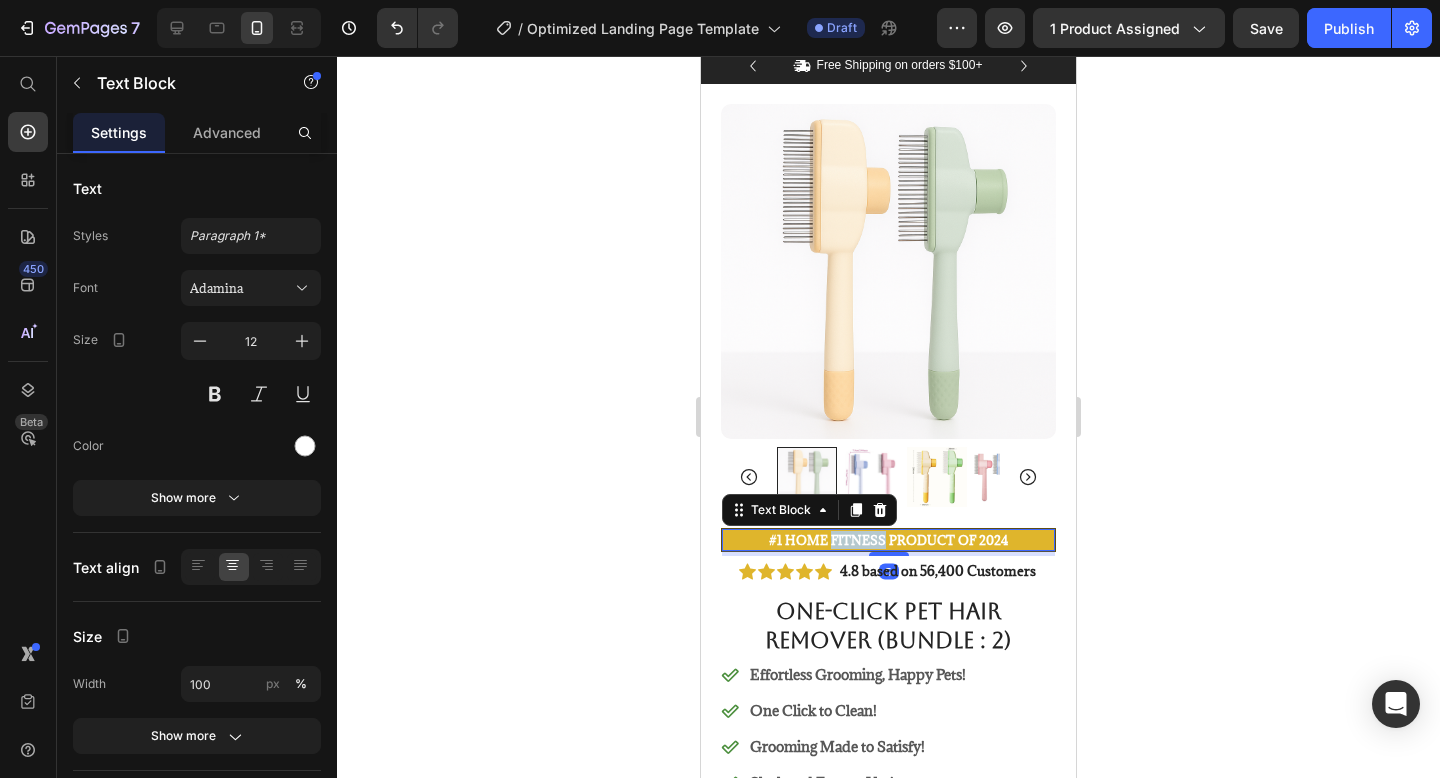 click on "#1 Home fitness Product of 2024" at bounding box center [888, 540] 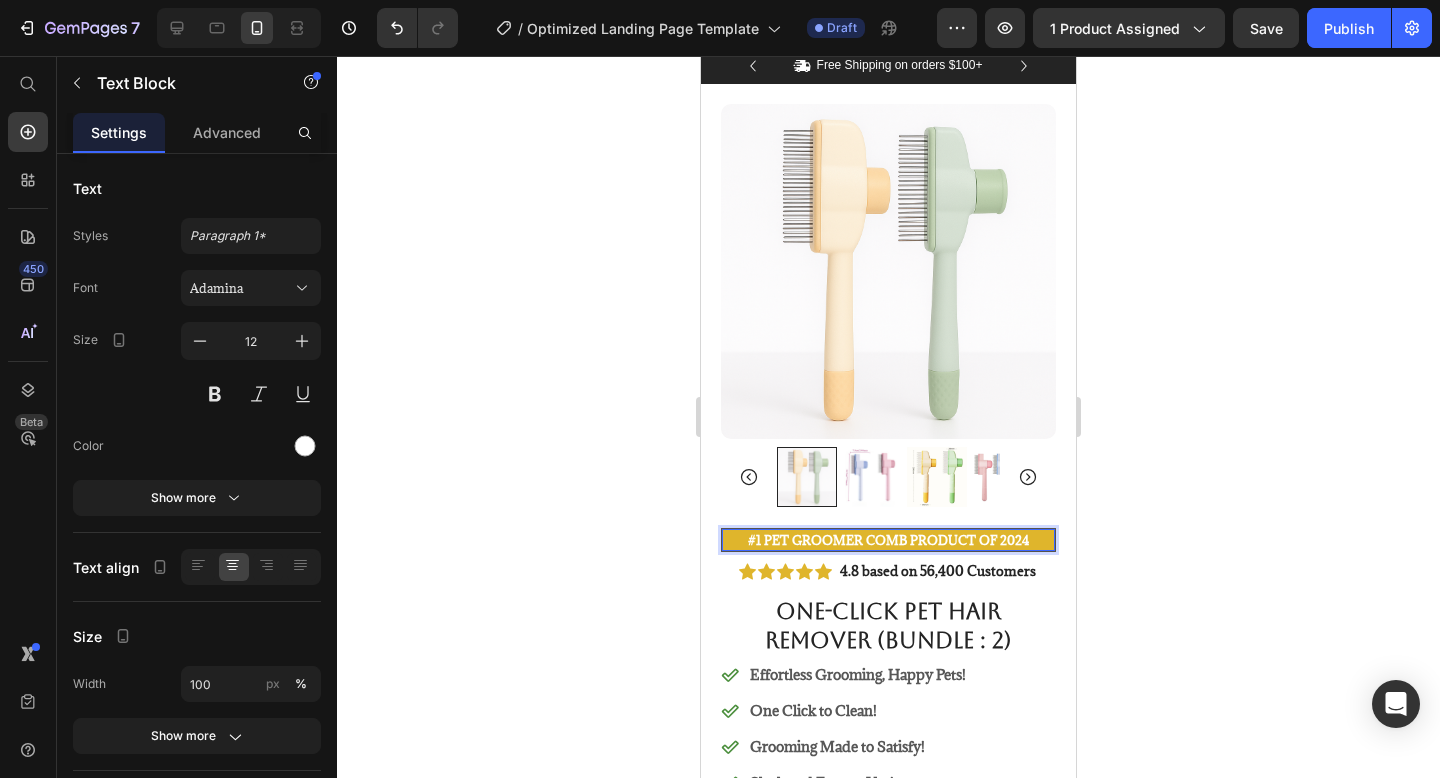 click on "#1 Pet Groomer Comb Product of 2024" at bounding box center (888, 540) 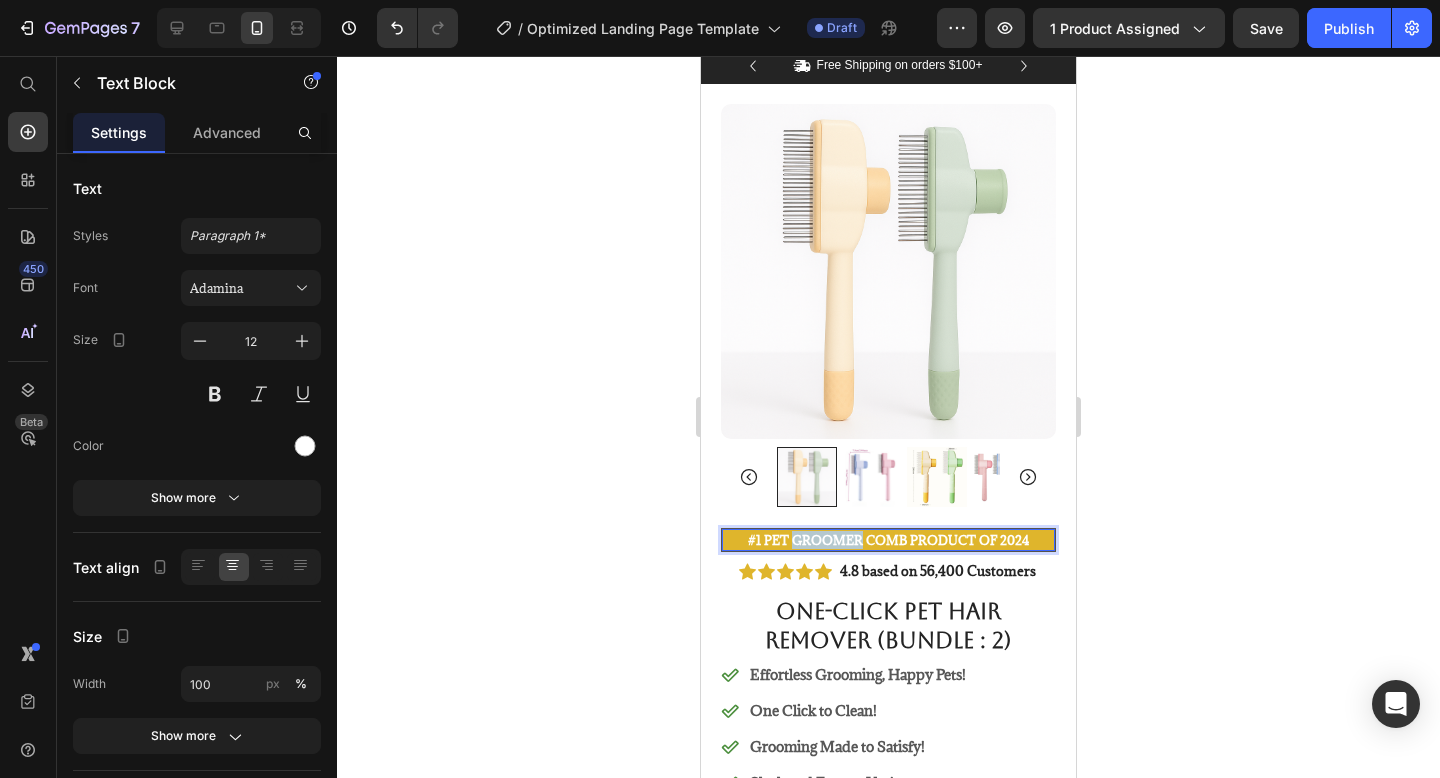 click on "#1 Pet Groomer Comb Product of 2024" at bounding box center (888, 540) 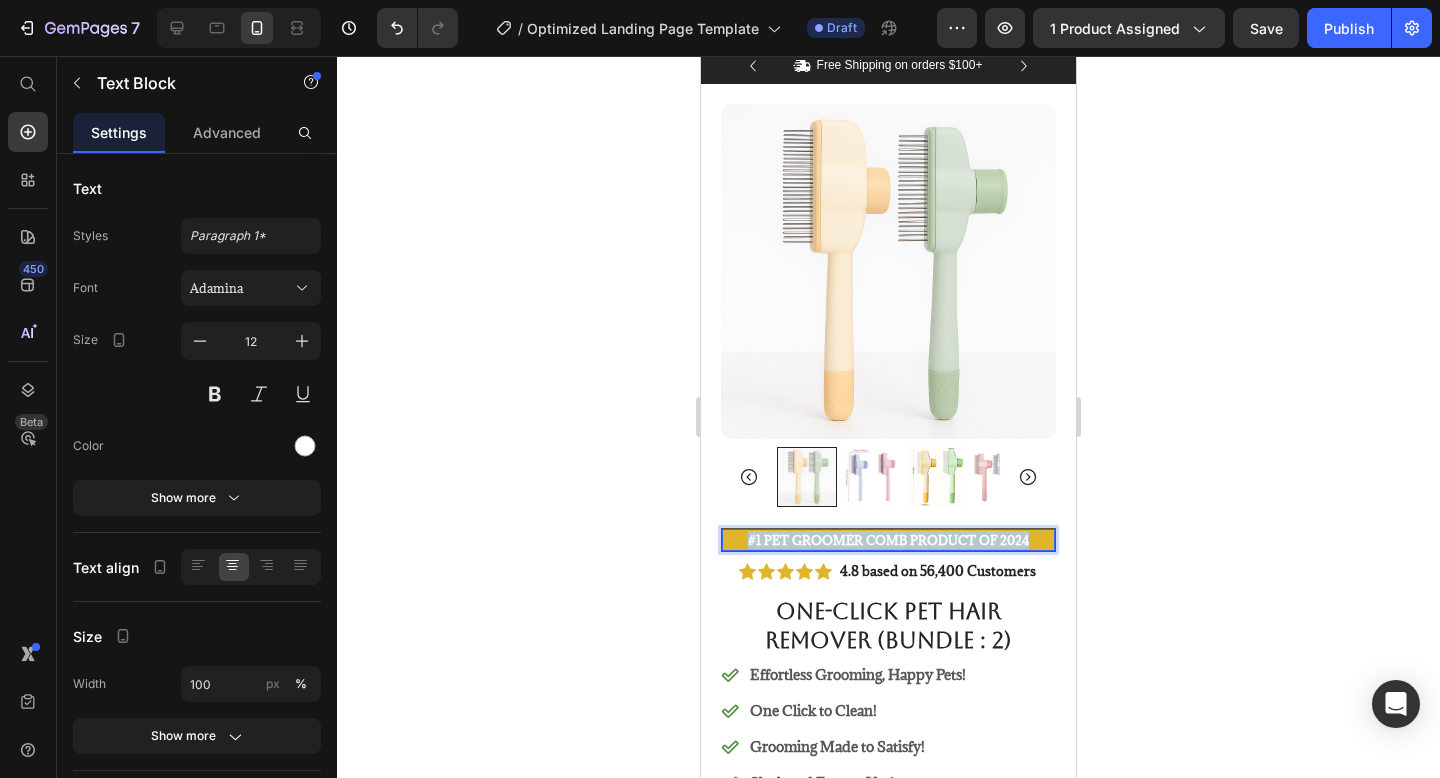click on "#1 Pet Groomer Comb Product of 2024" at bounding box center (888, 540) 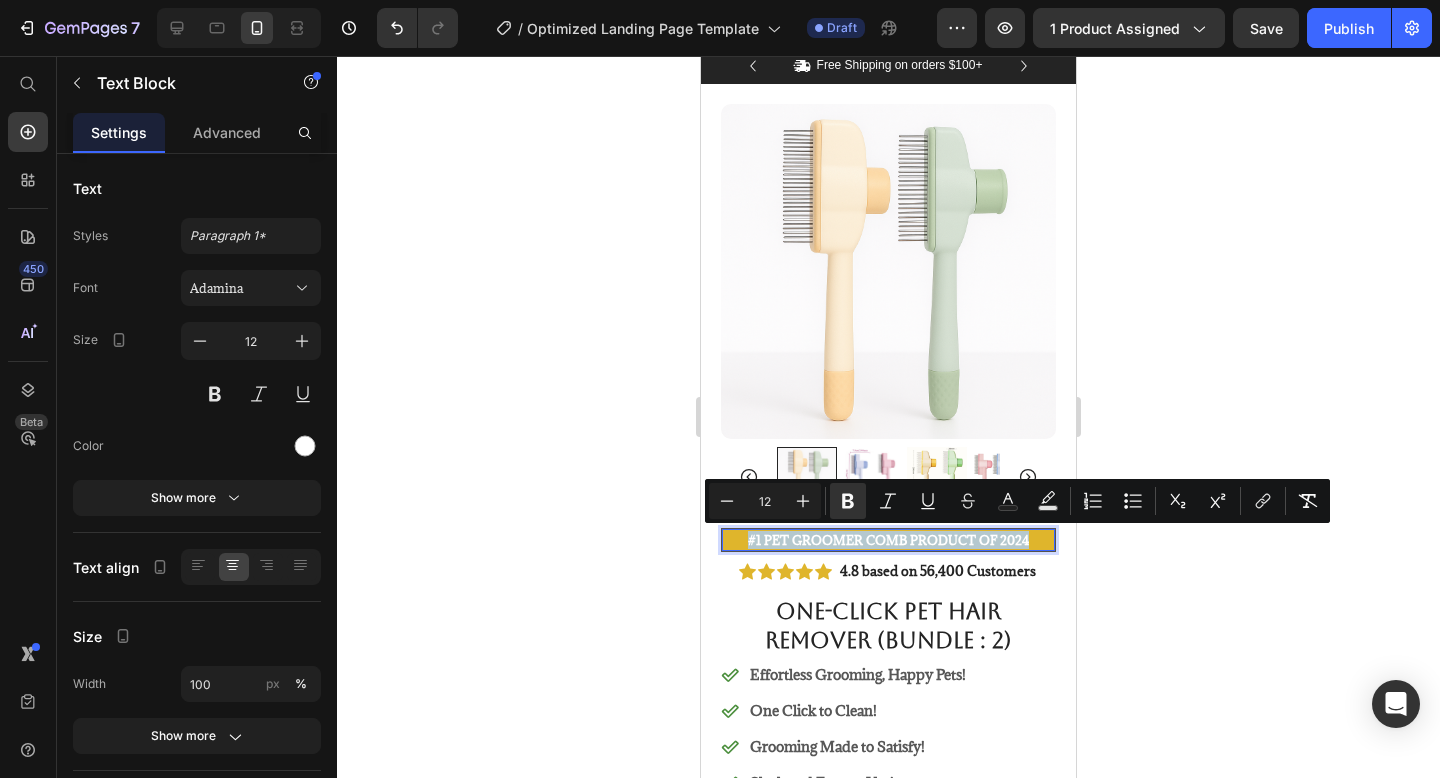 copy on "#1 Pet Groomer Comb Product of 2024" 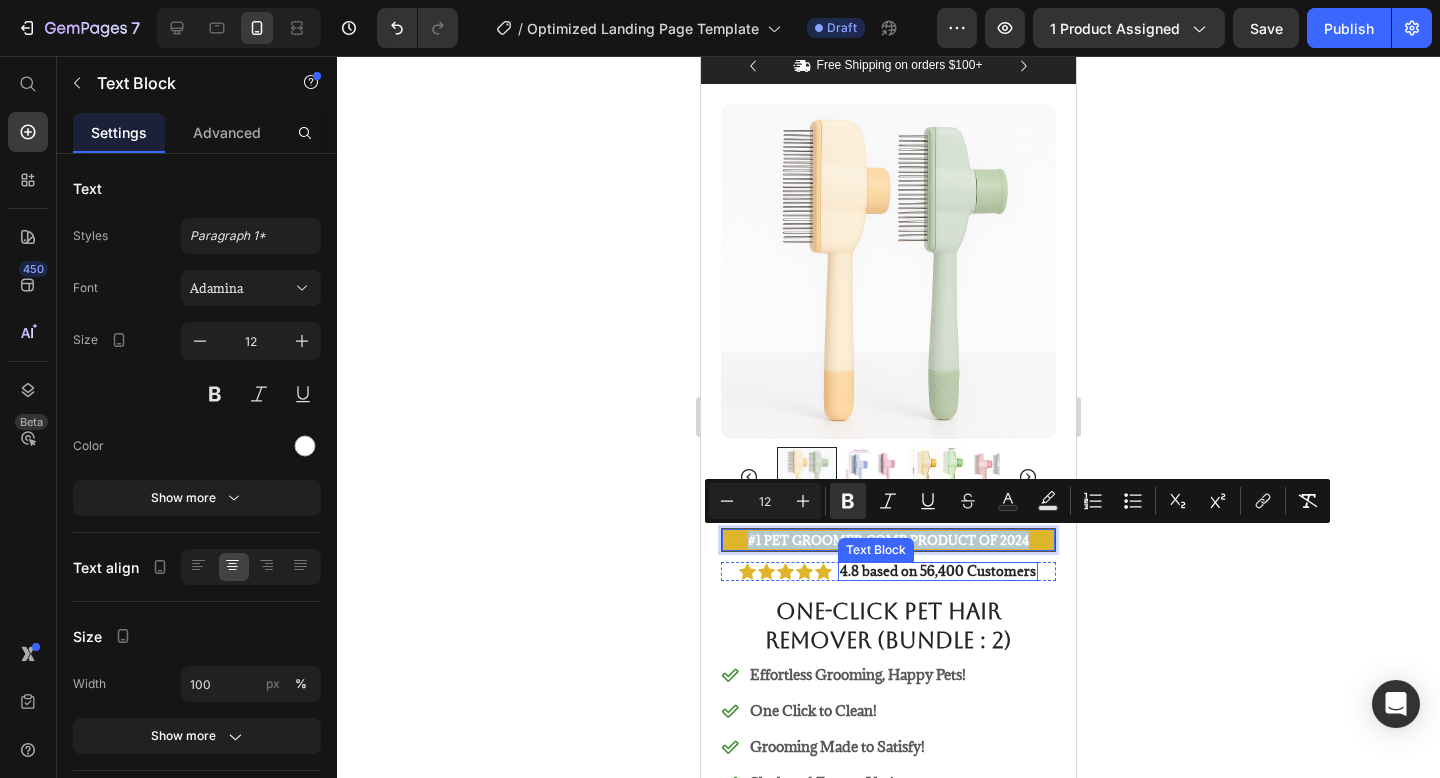 click on "4.8 based on 56,400 Customers" at bounding box center (938, 571) 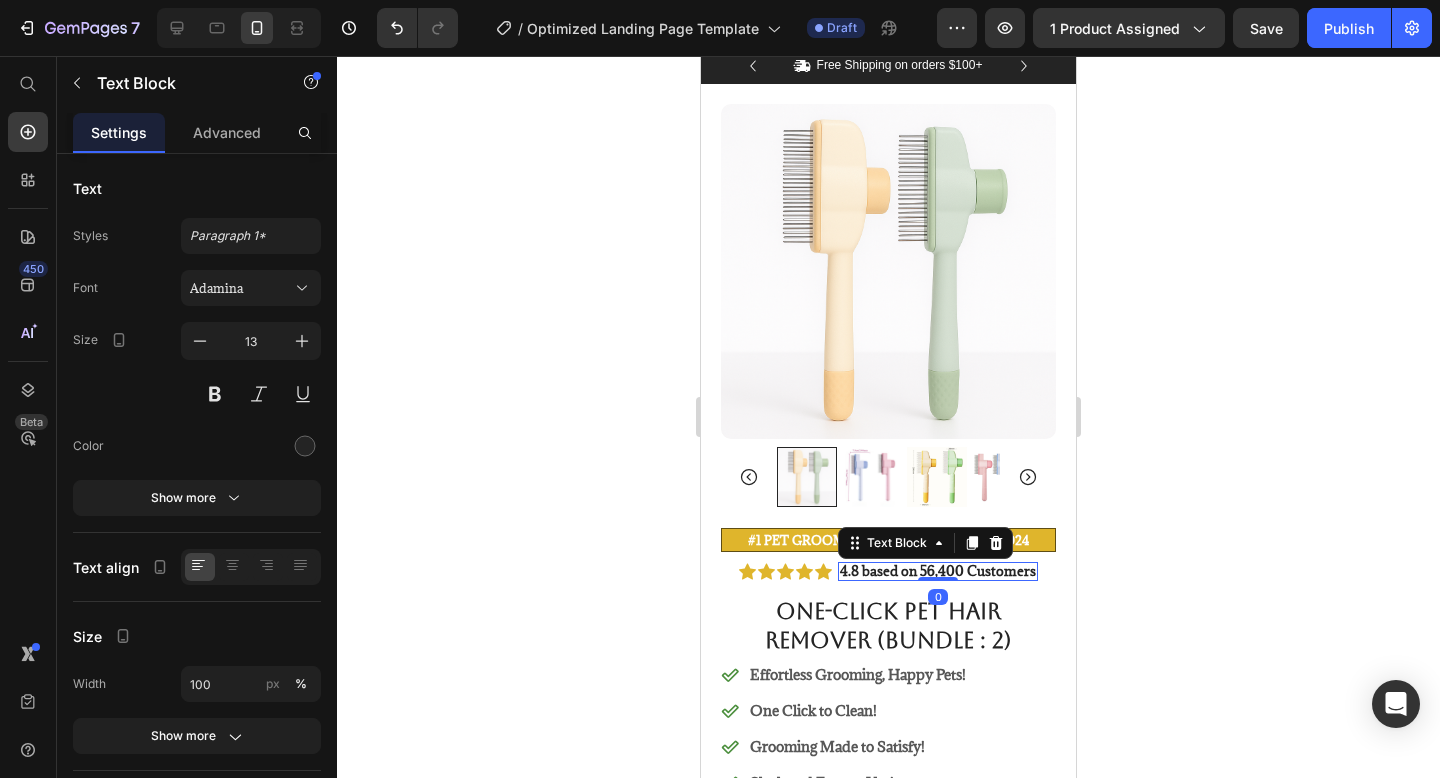 click on "4.8 based on 56,400 Customers" at bounding box center (938, 571) 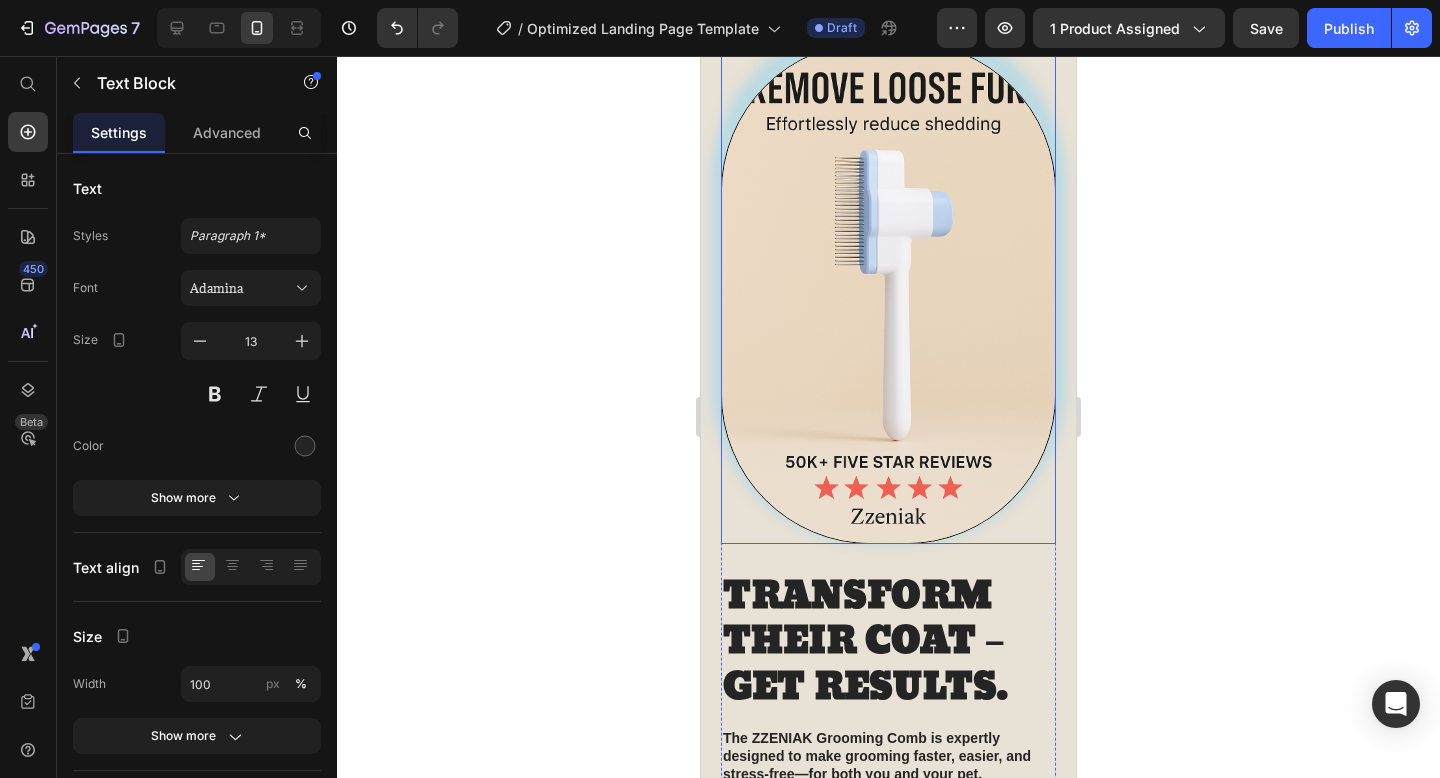 click at bounding box center (888, 293) 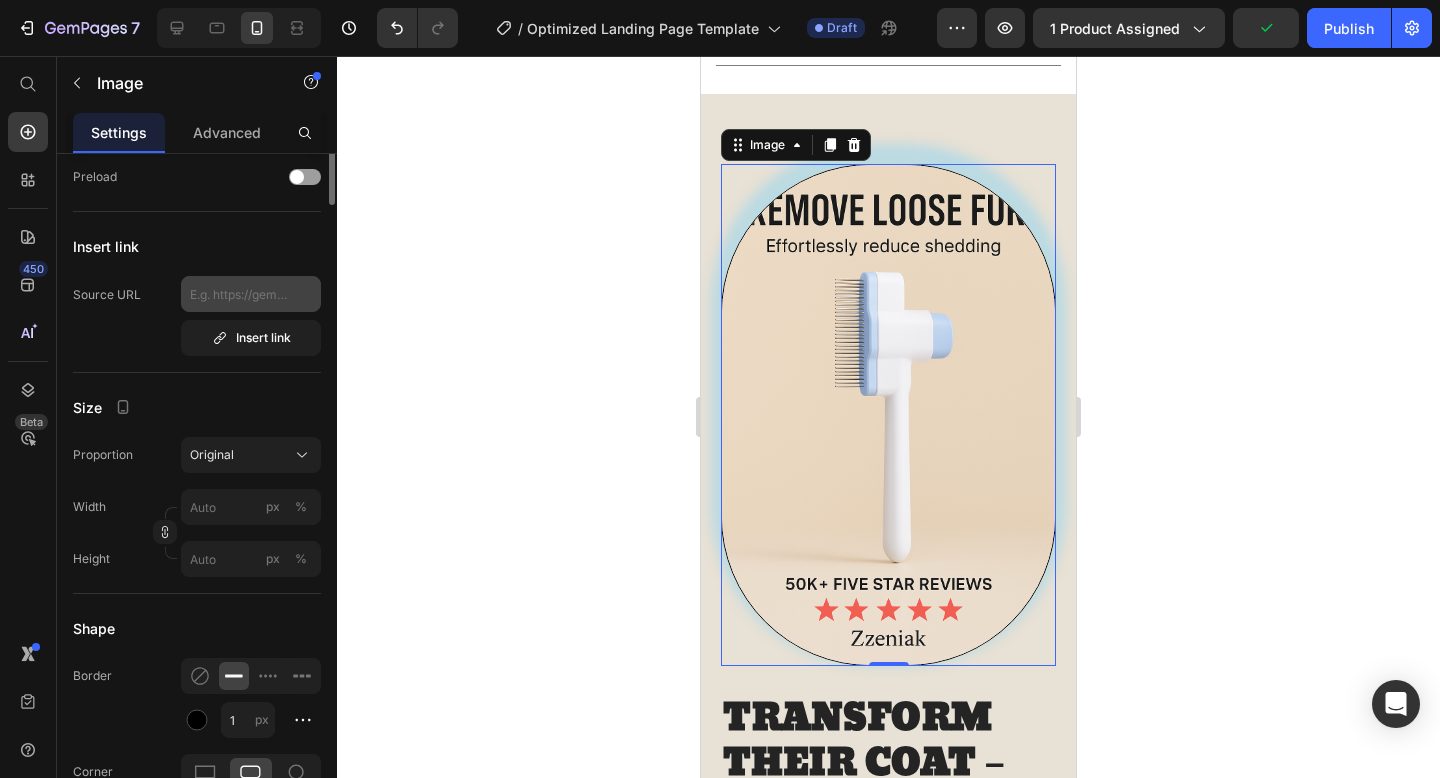 scroll, scrollTop: 549, scrollLeft: 0, axis: vertical 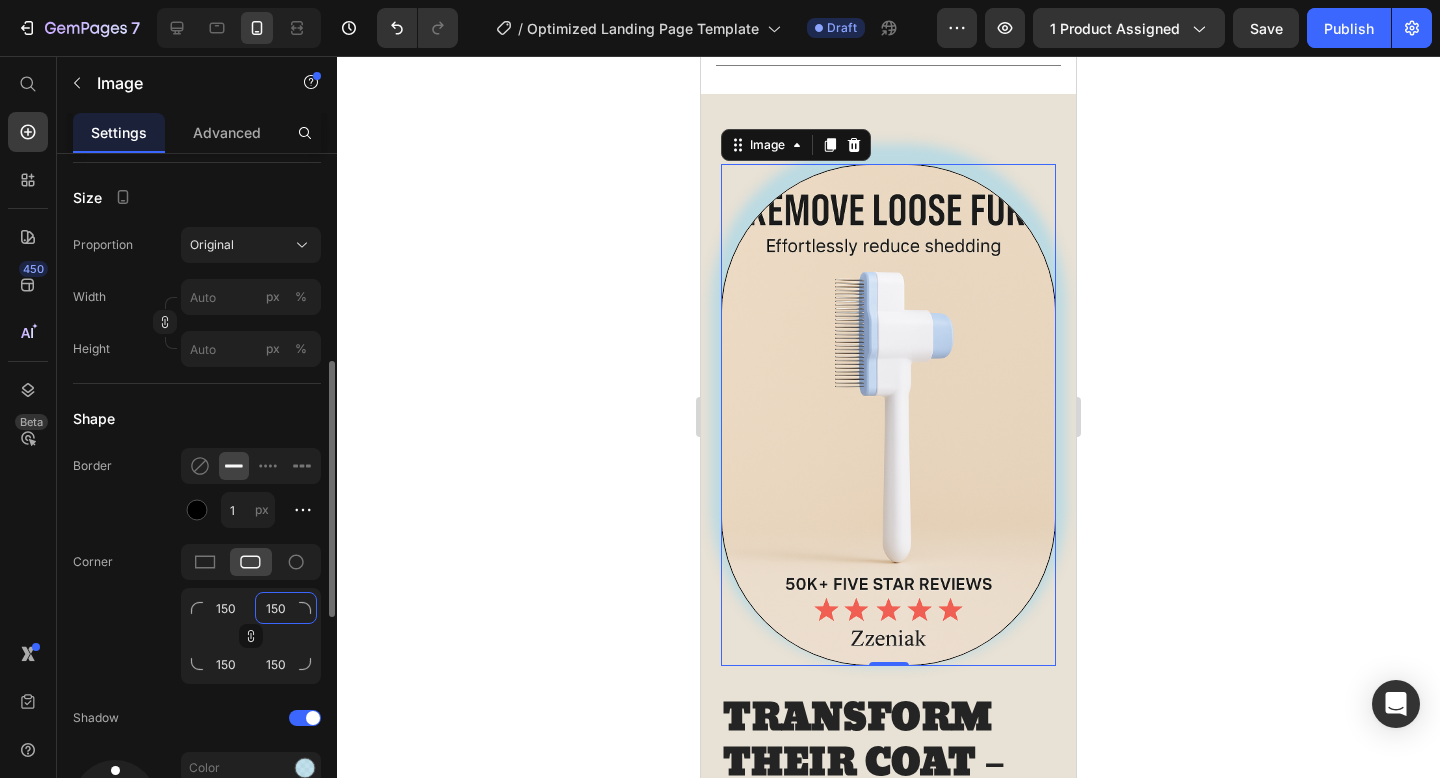 click on "150" 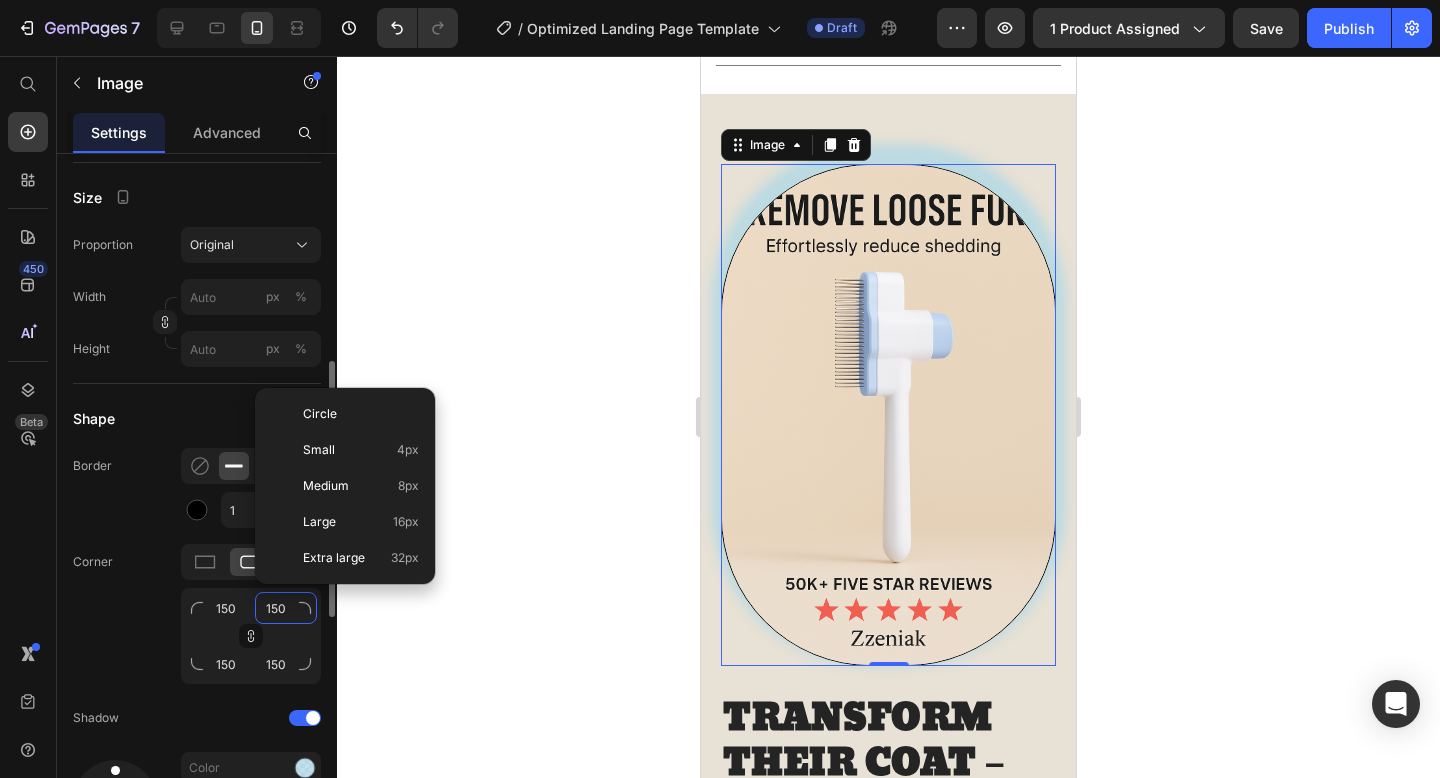 type on "10" 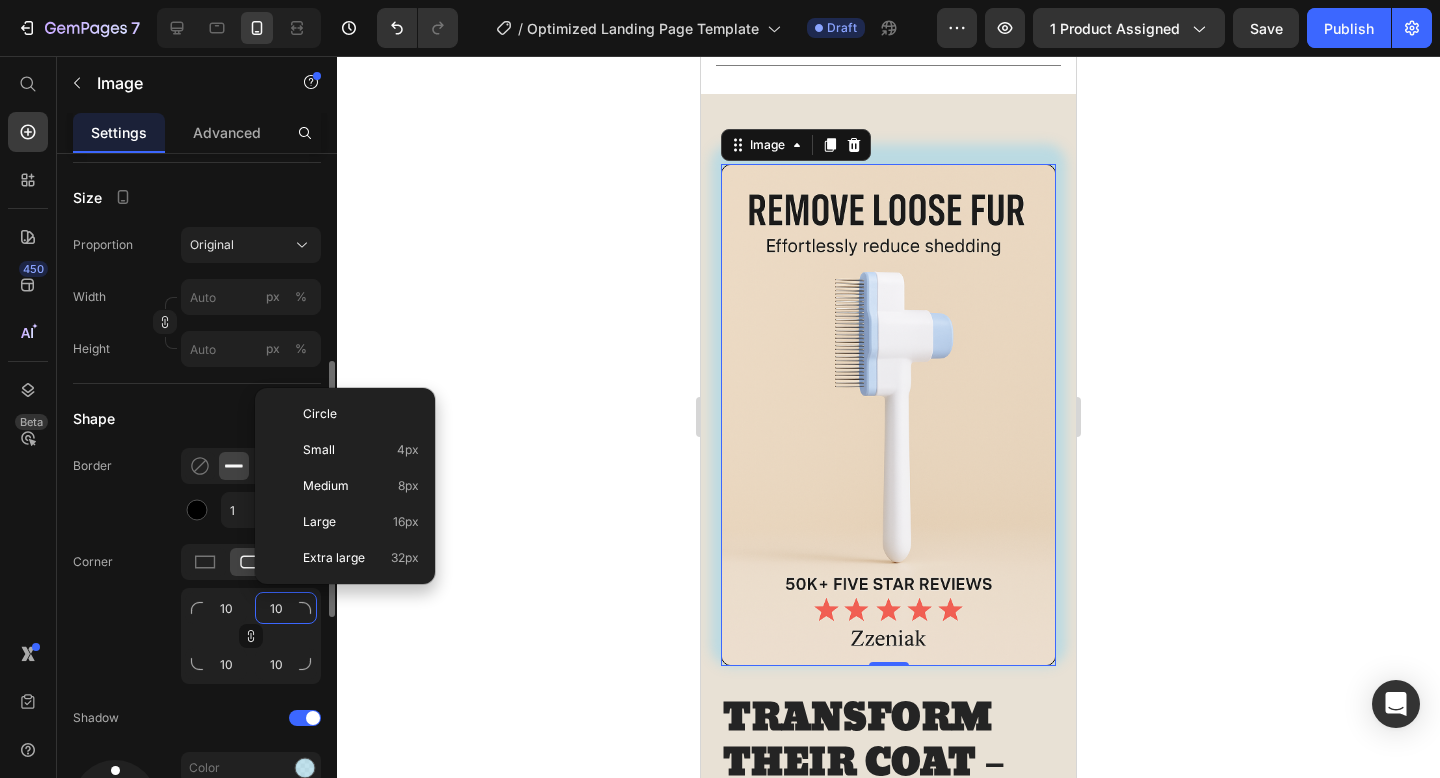 type on "100" 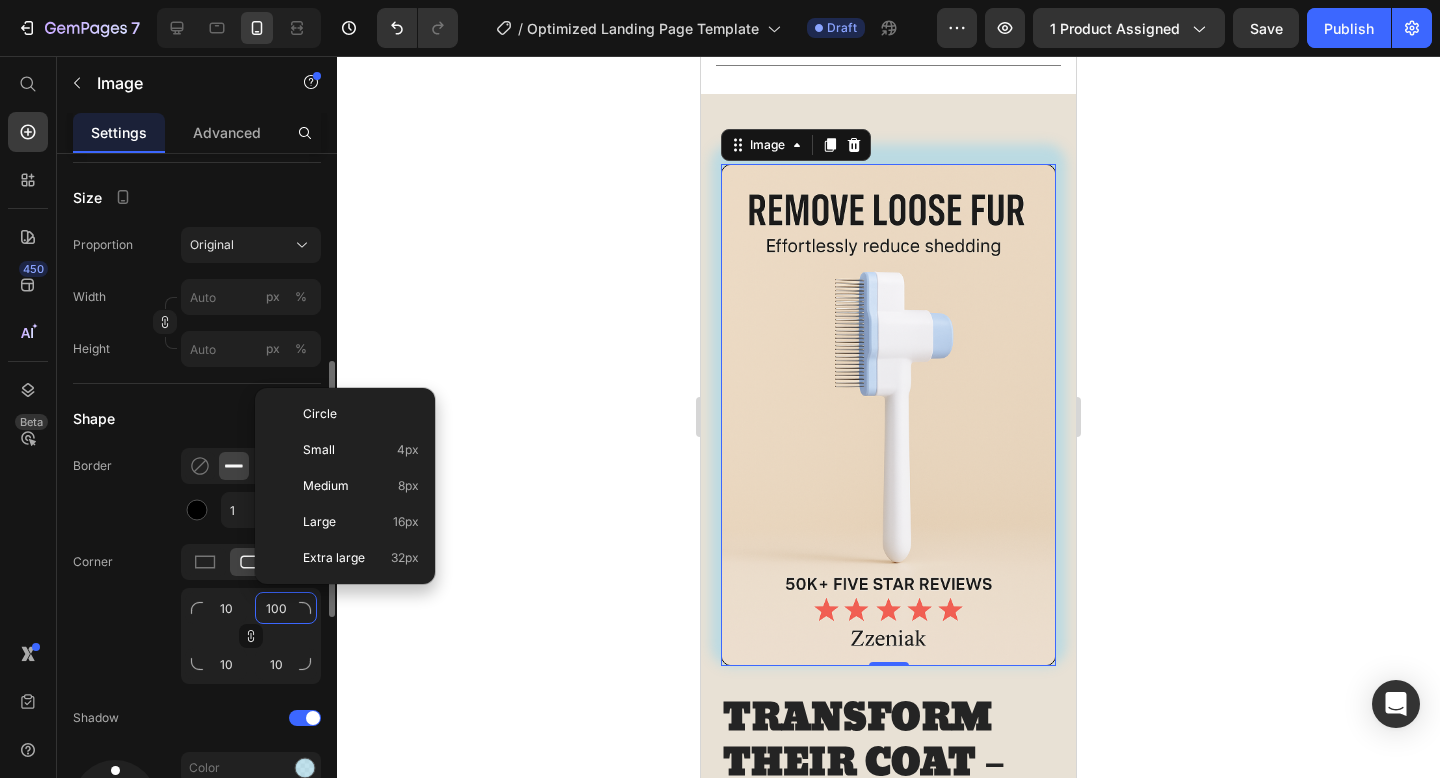 type on "100" 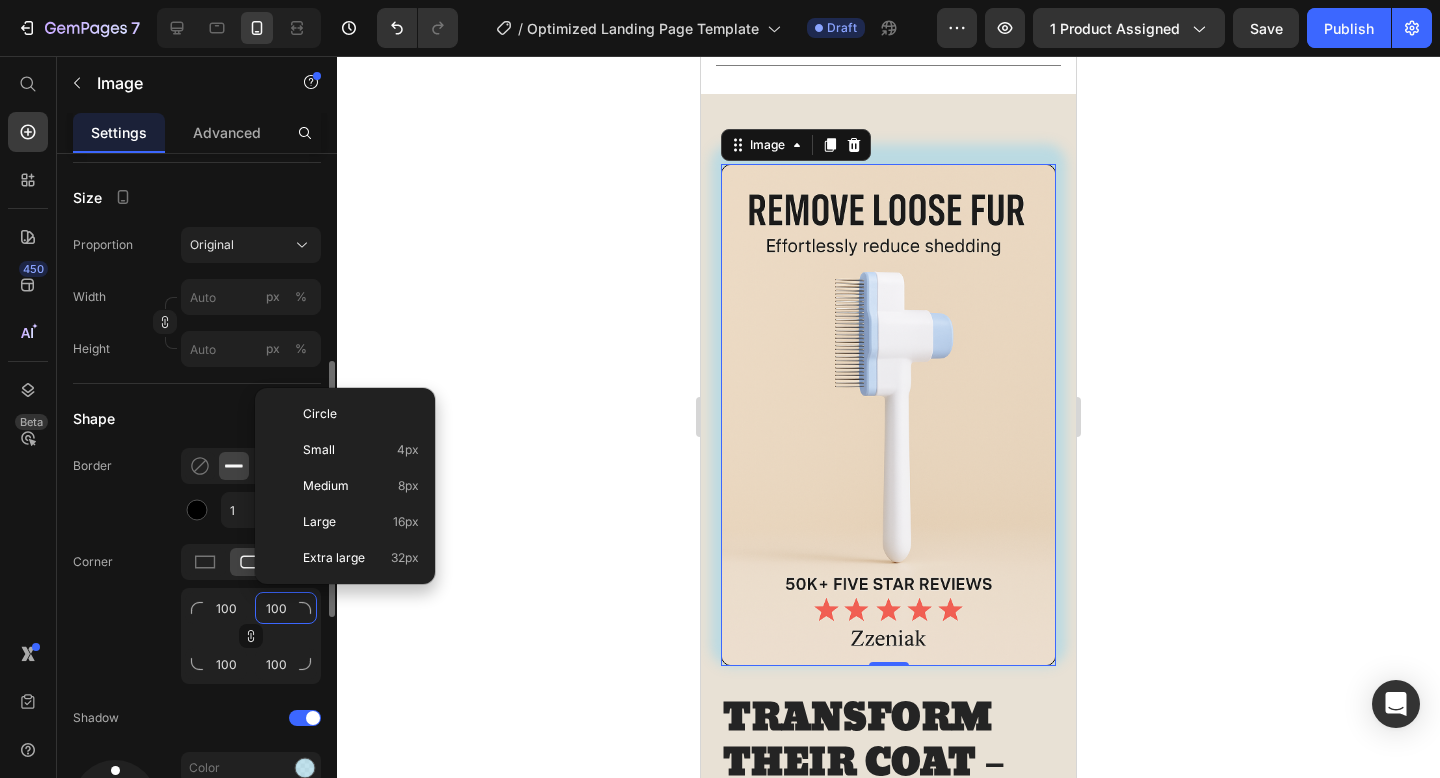type on "1000" 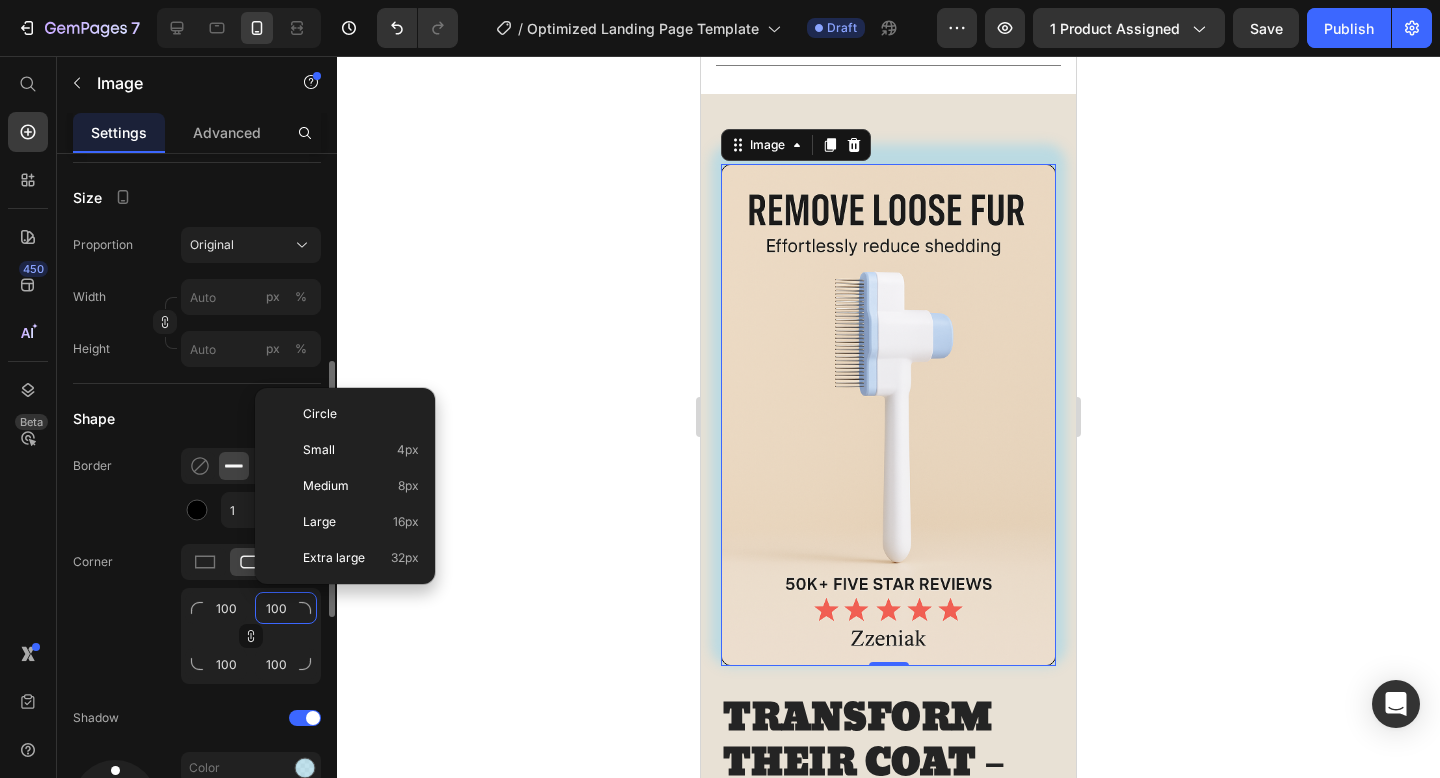 type on "1000" 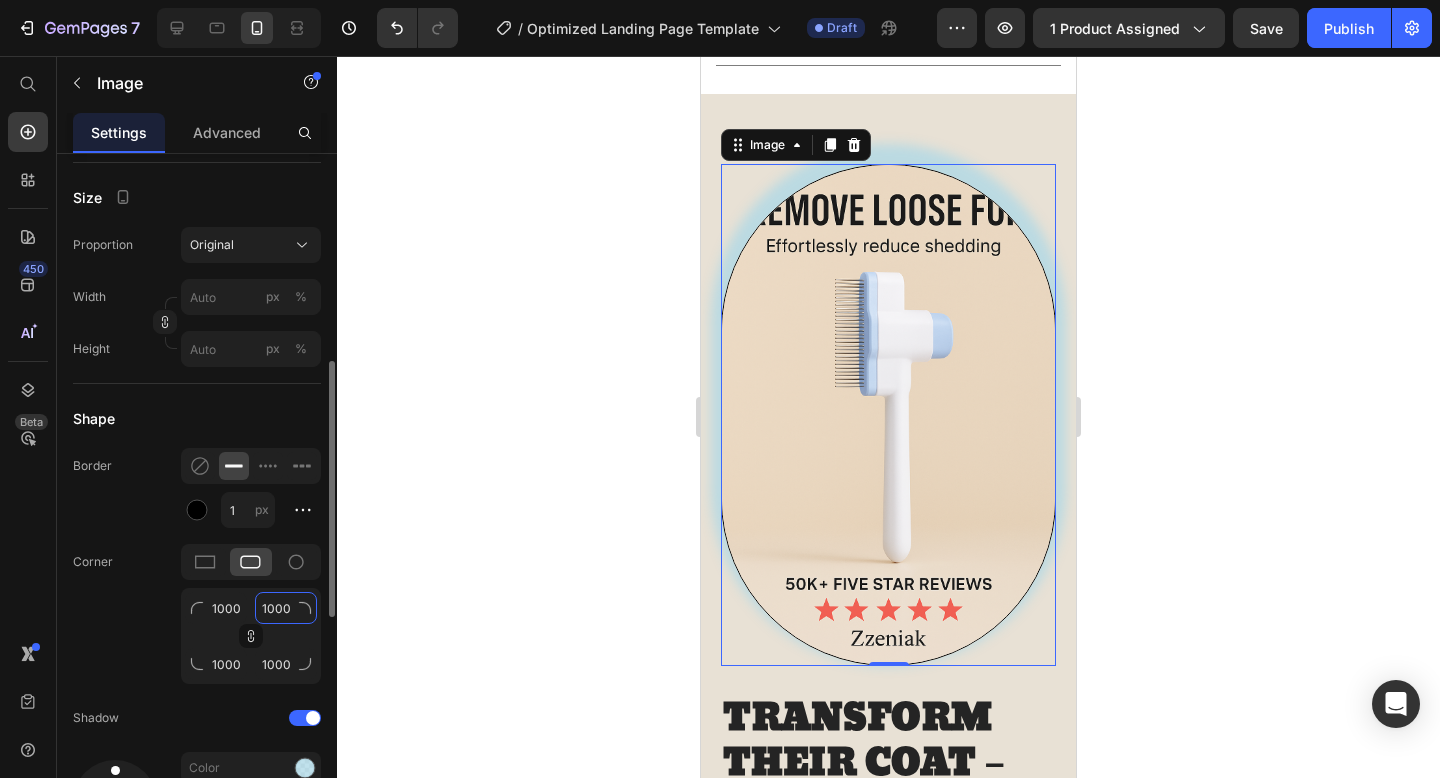 type on "100" 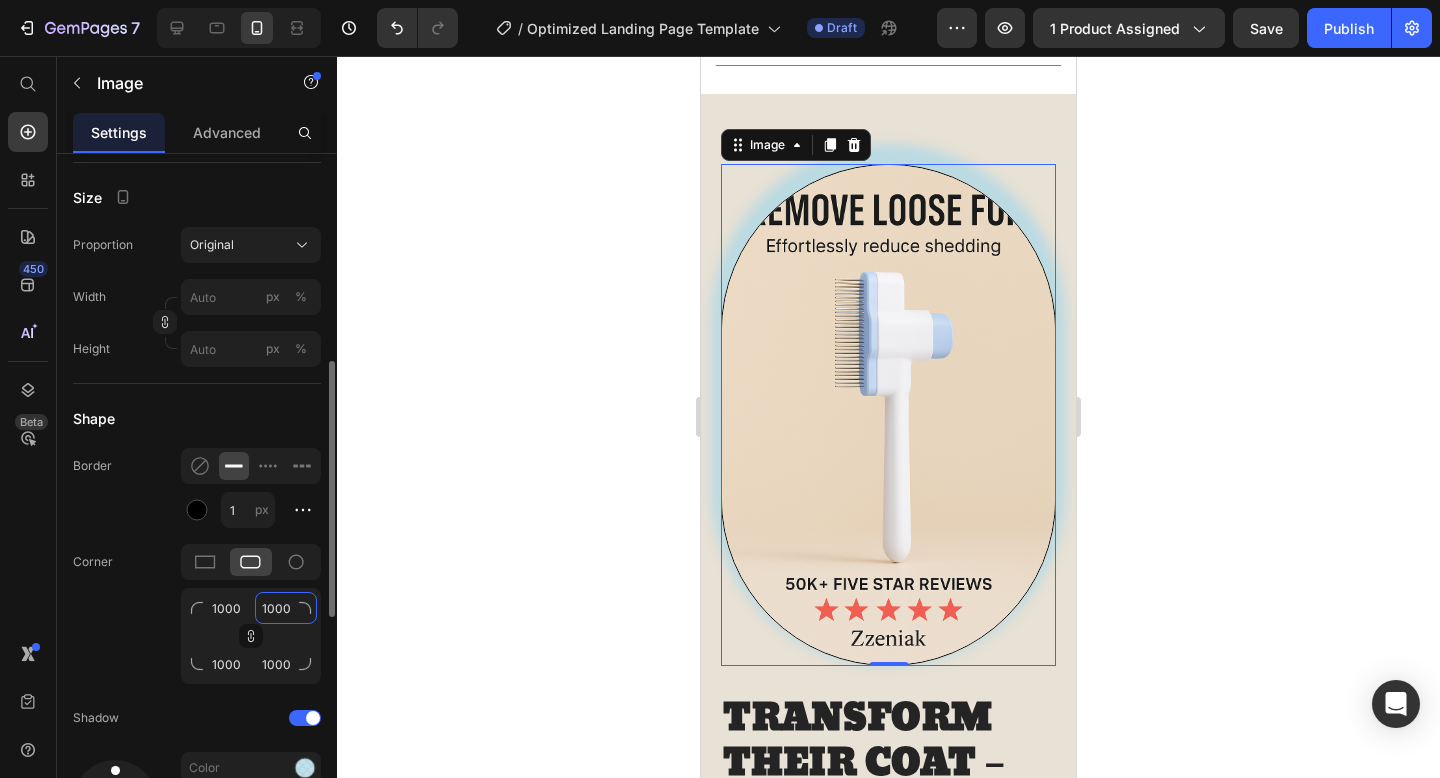 type on "100" 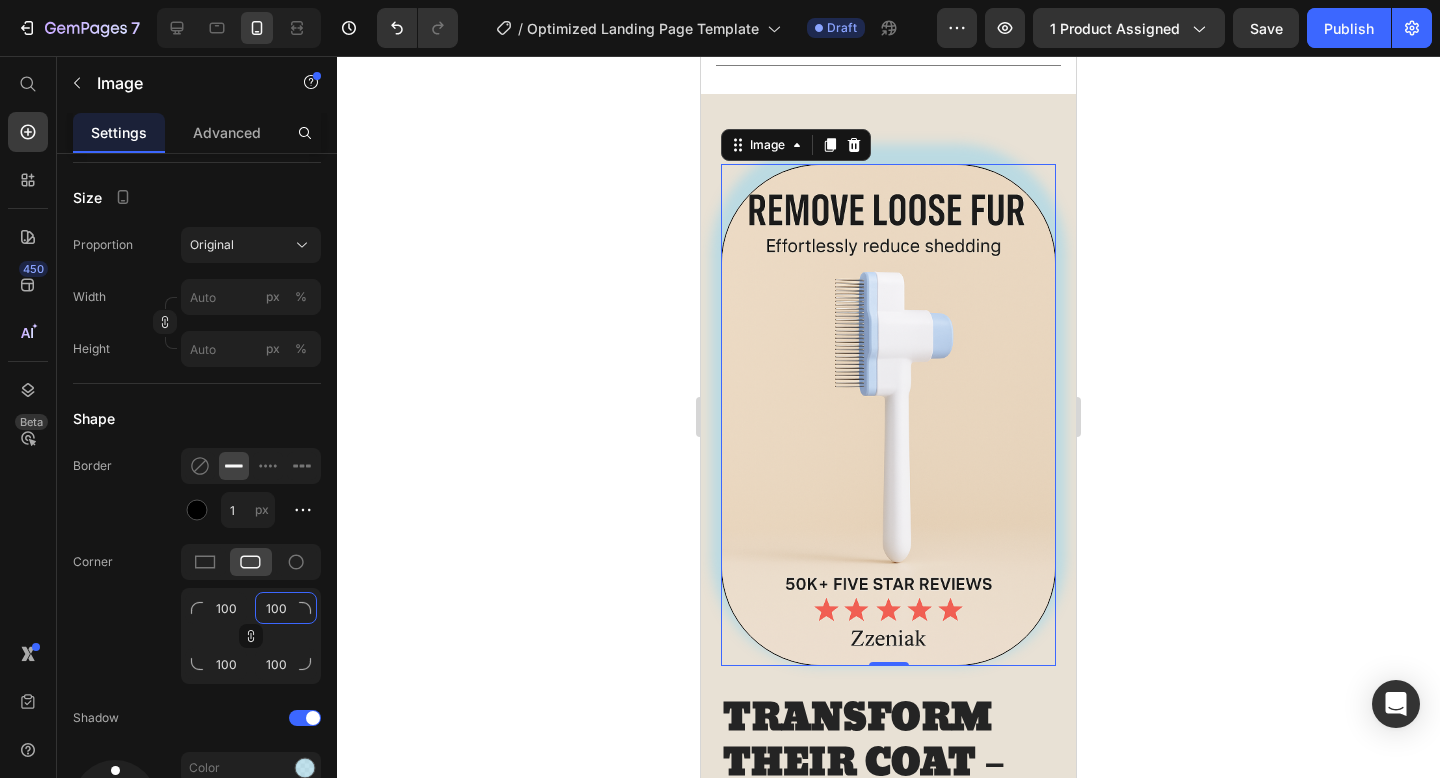type on "100" 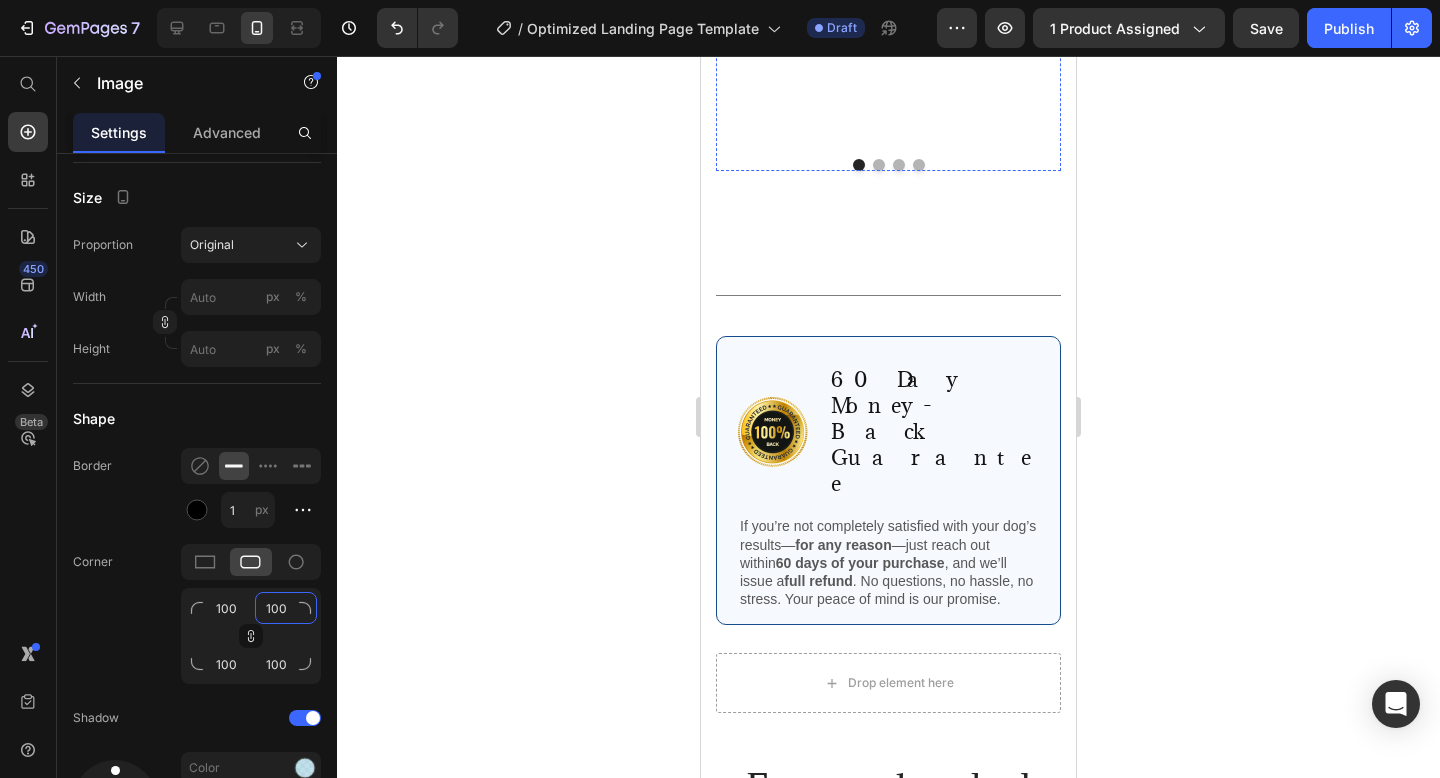 scroll, scrollTop: 4731, scrollLeft: 0, axis: vertical 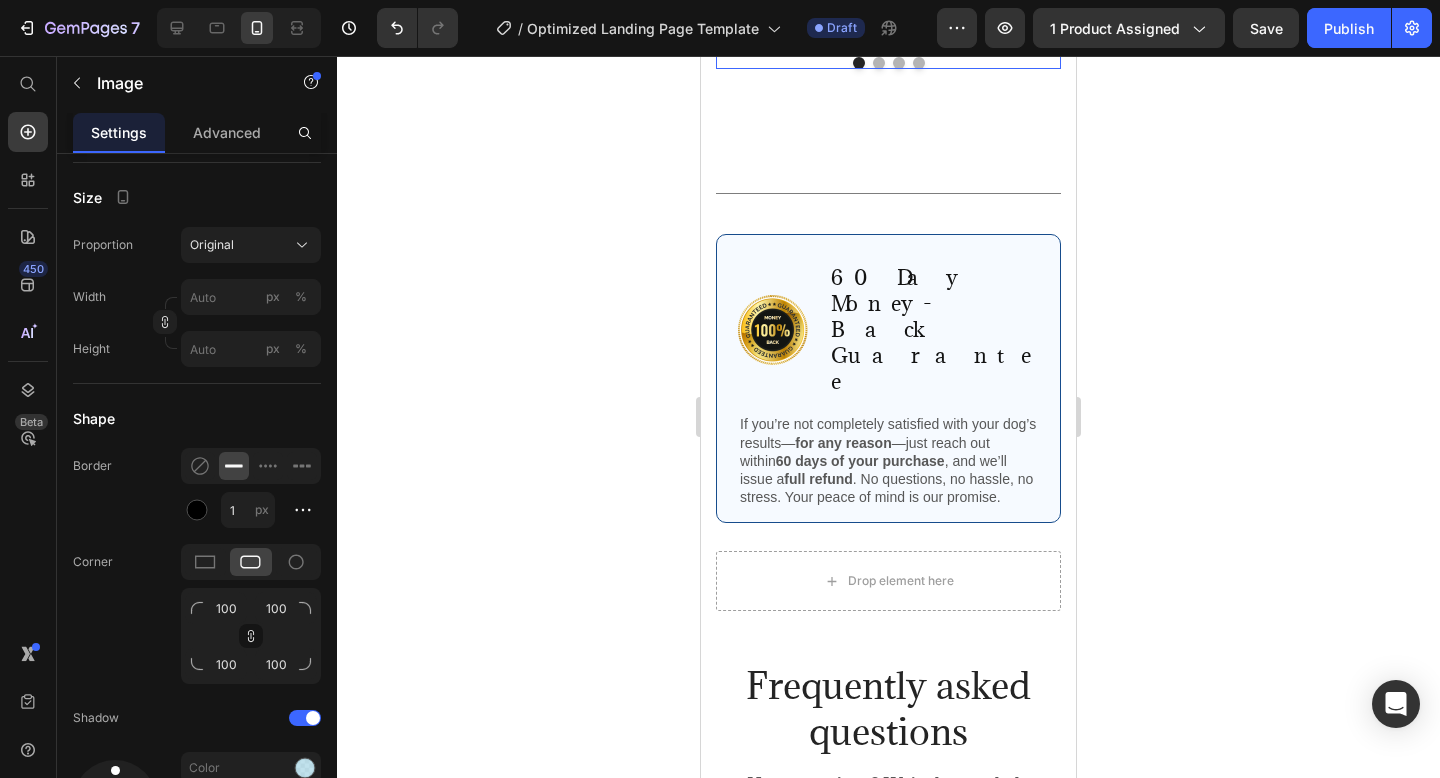 click at bounding box center [919, 63] 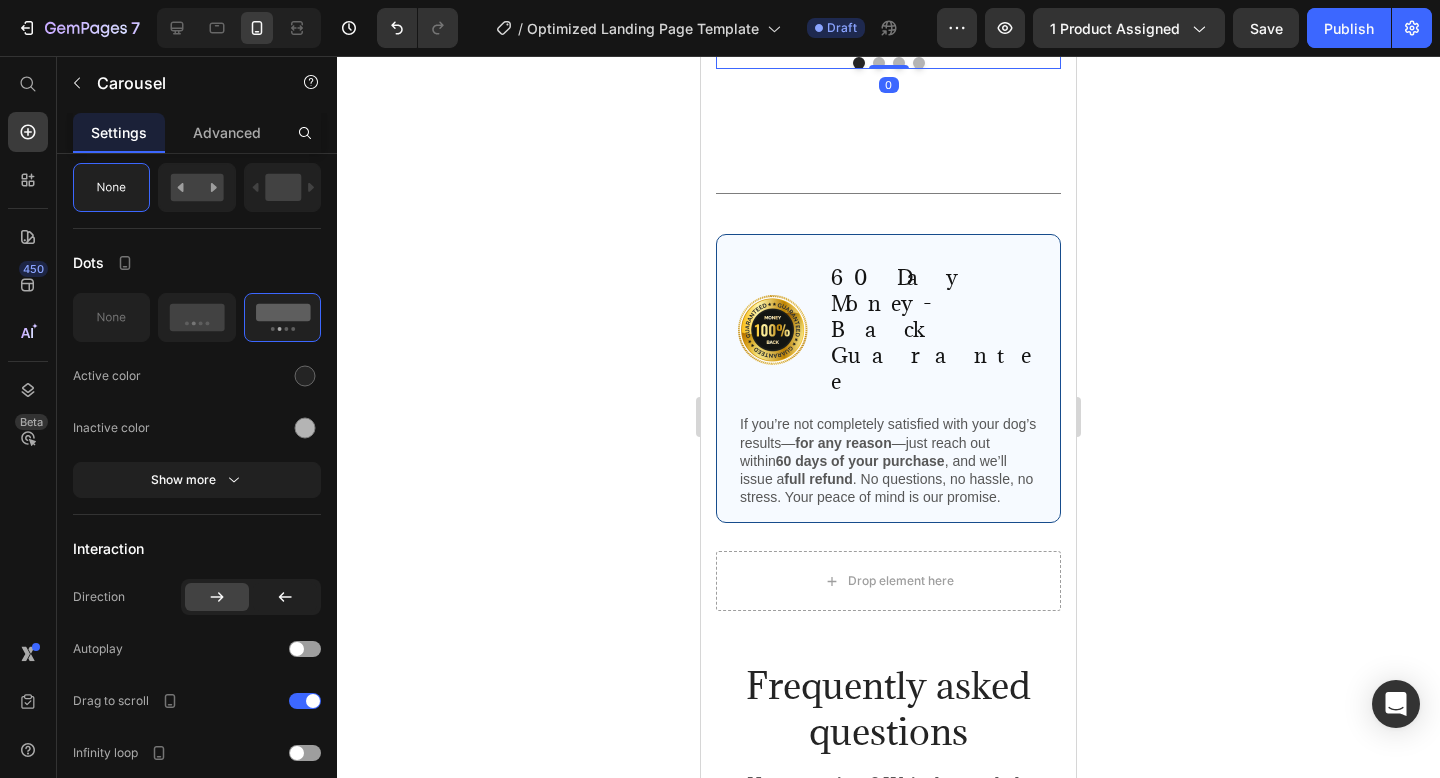 scroll, scrollTop: 0, scrollLeft: 0, axis: both 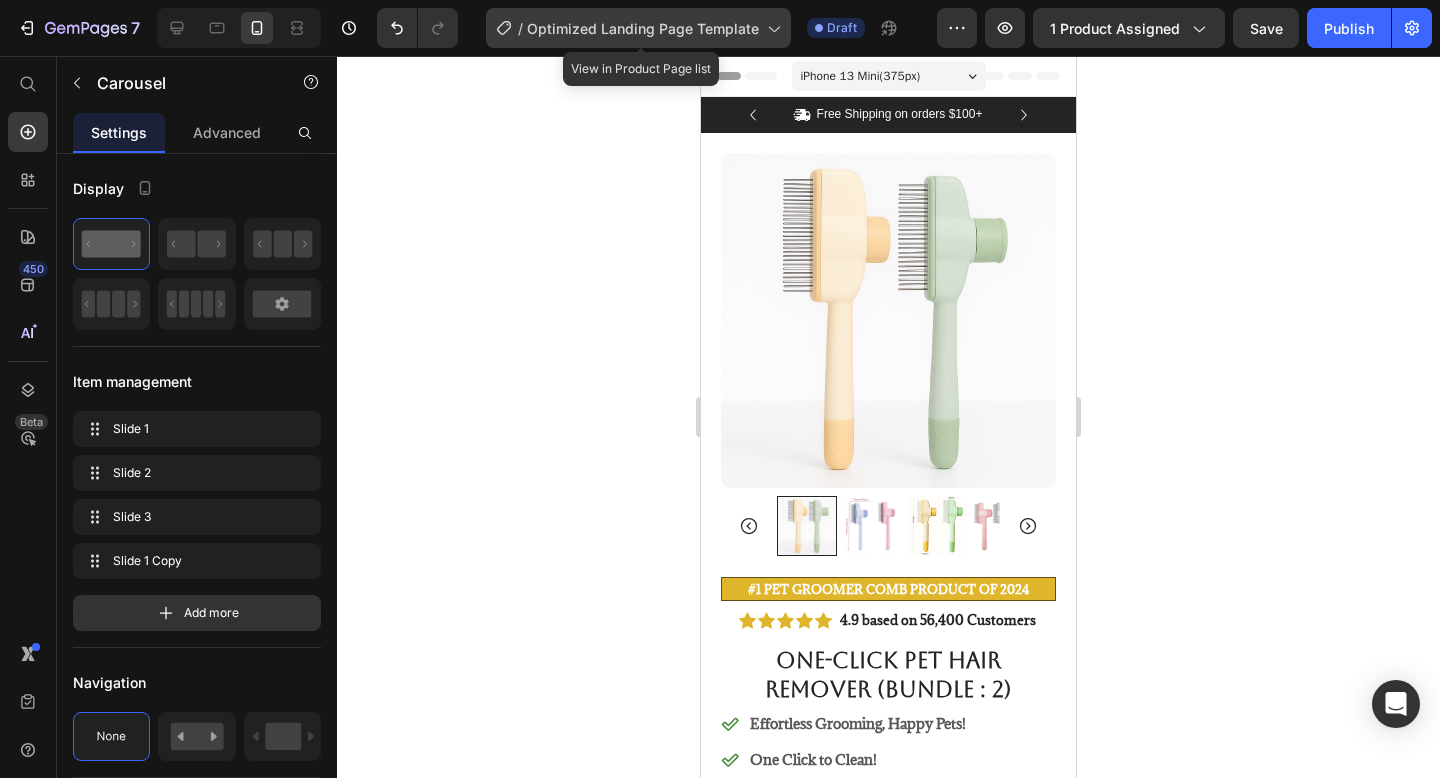 click on "Optimized Landing Page Template" at bounding box center (643, 28) 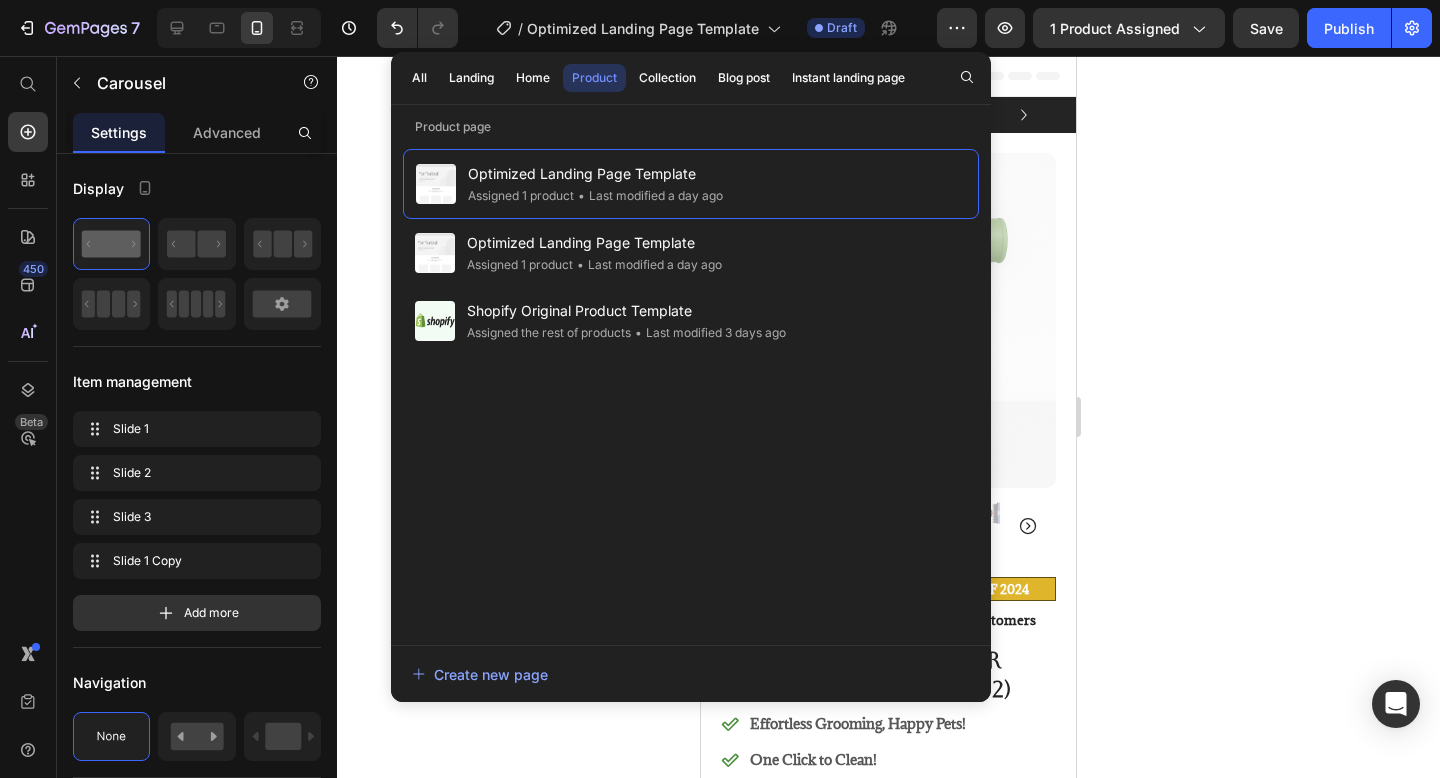 click 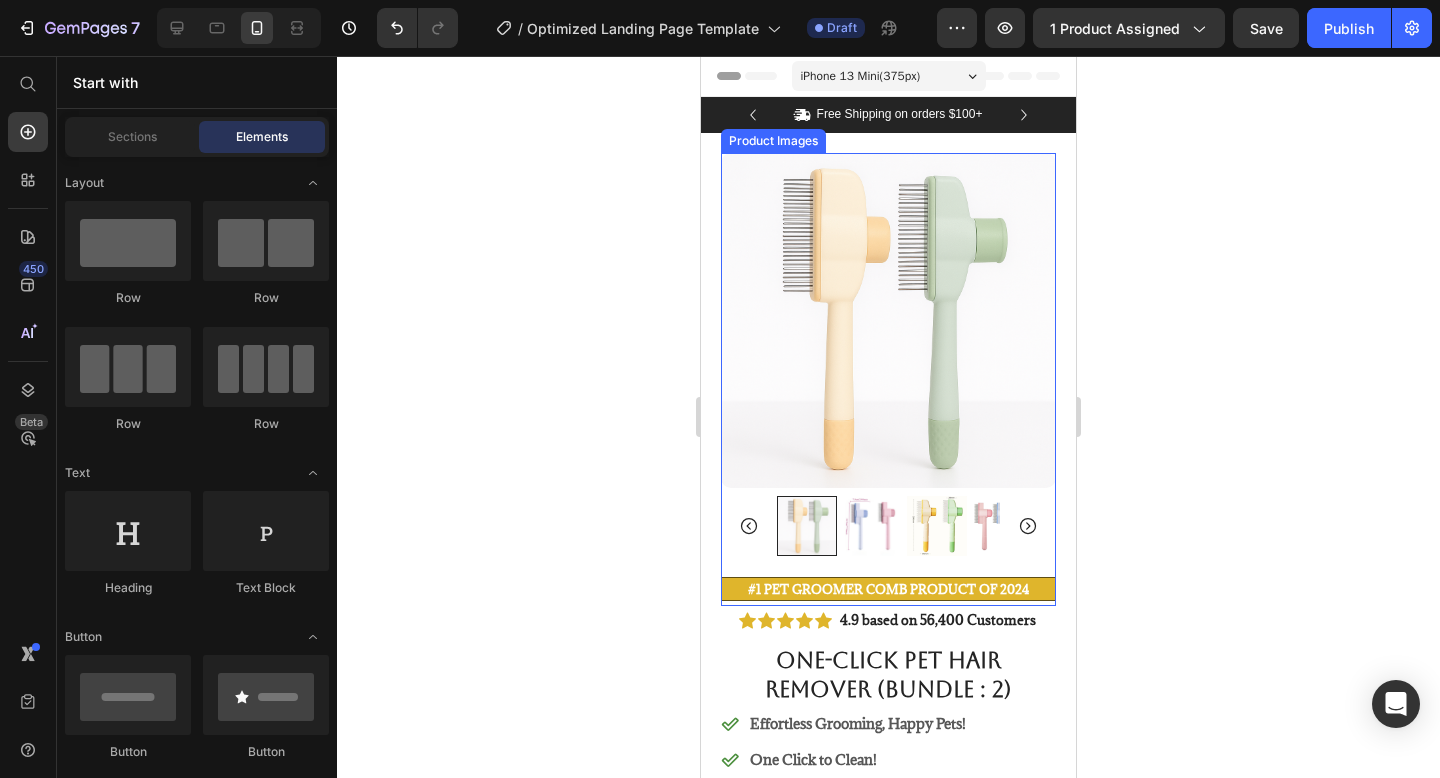 click at bounding box center [888, 320] 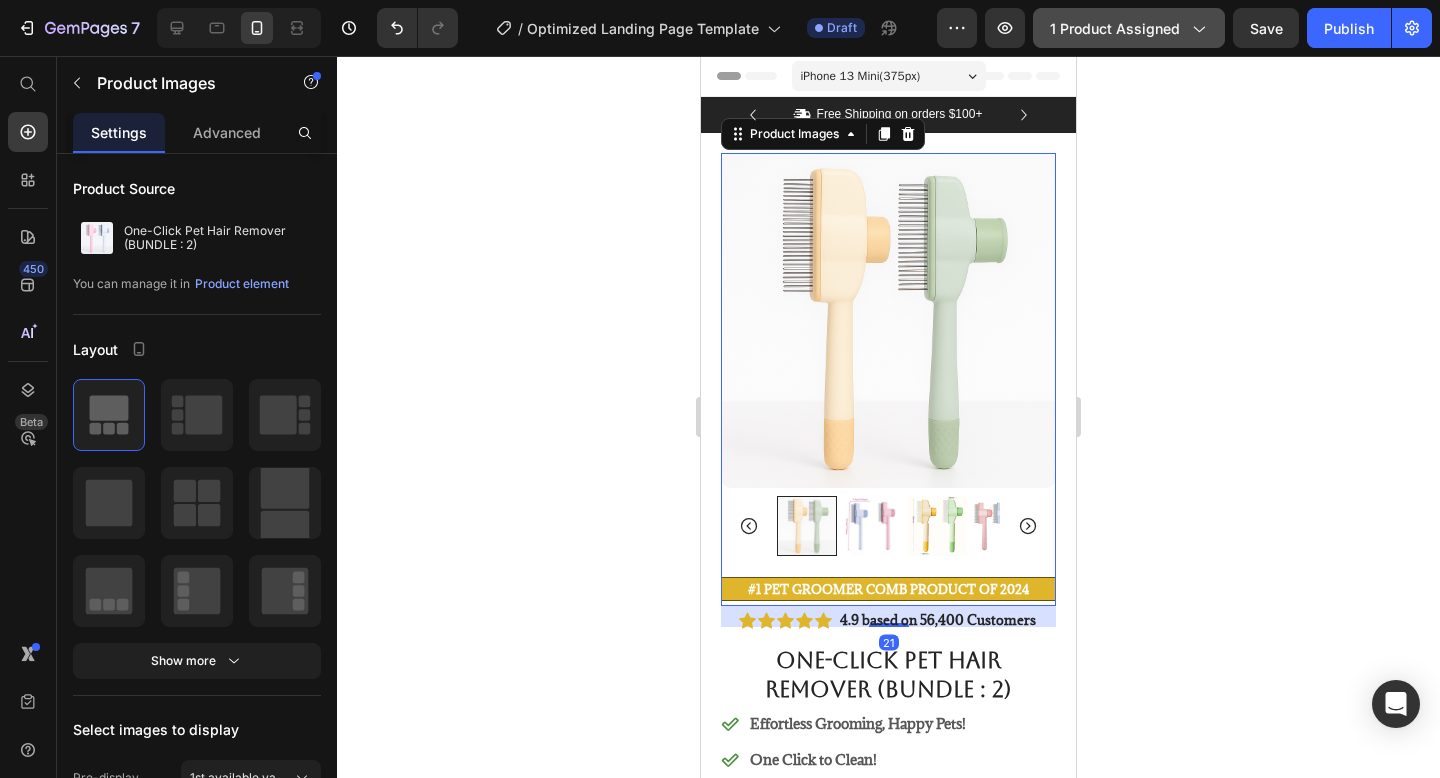 click on "1 product assigned" at bounding box center (1129, 28) 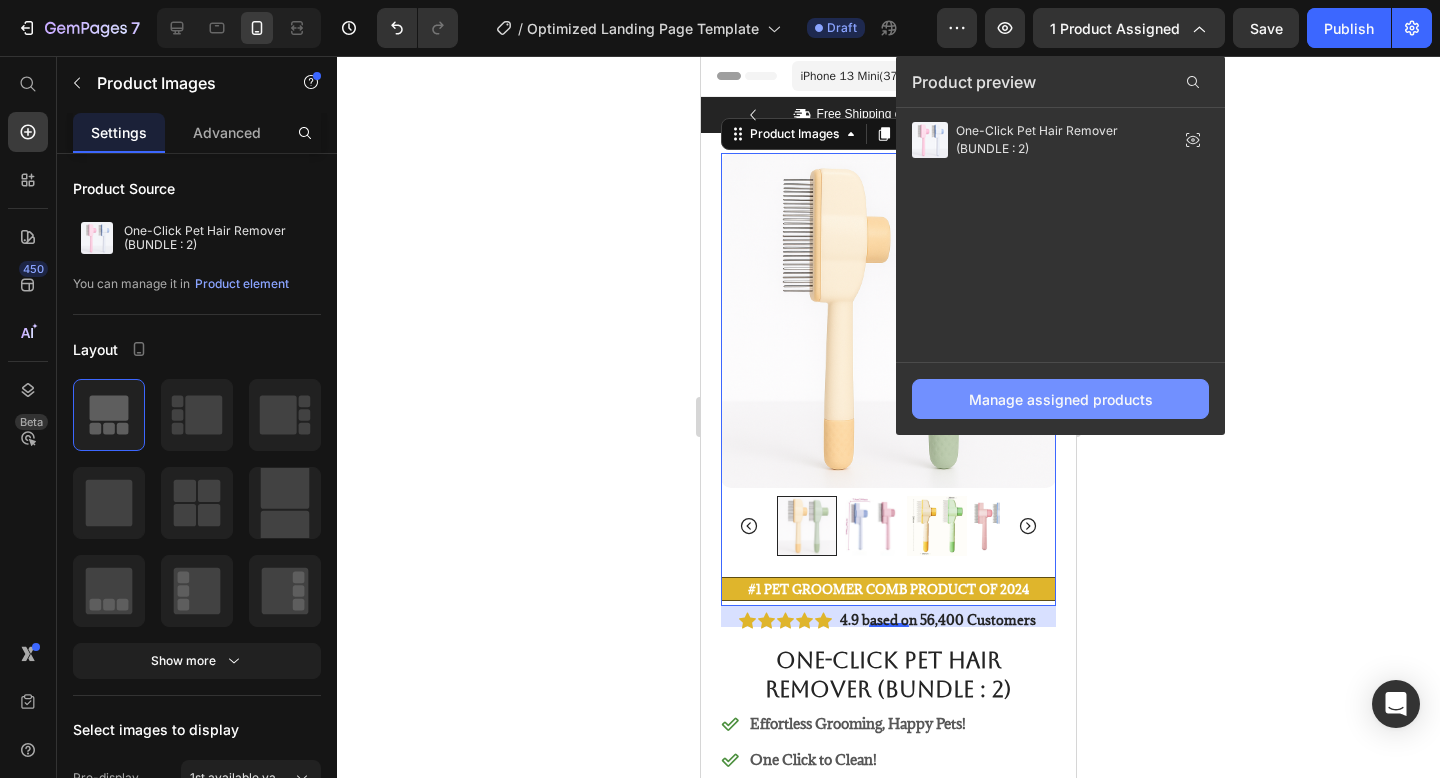 click on "Manage assigned products" at bounding box center (1061, 399) 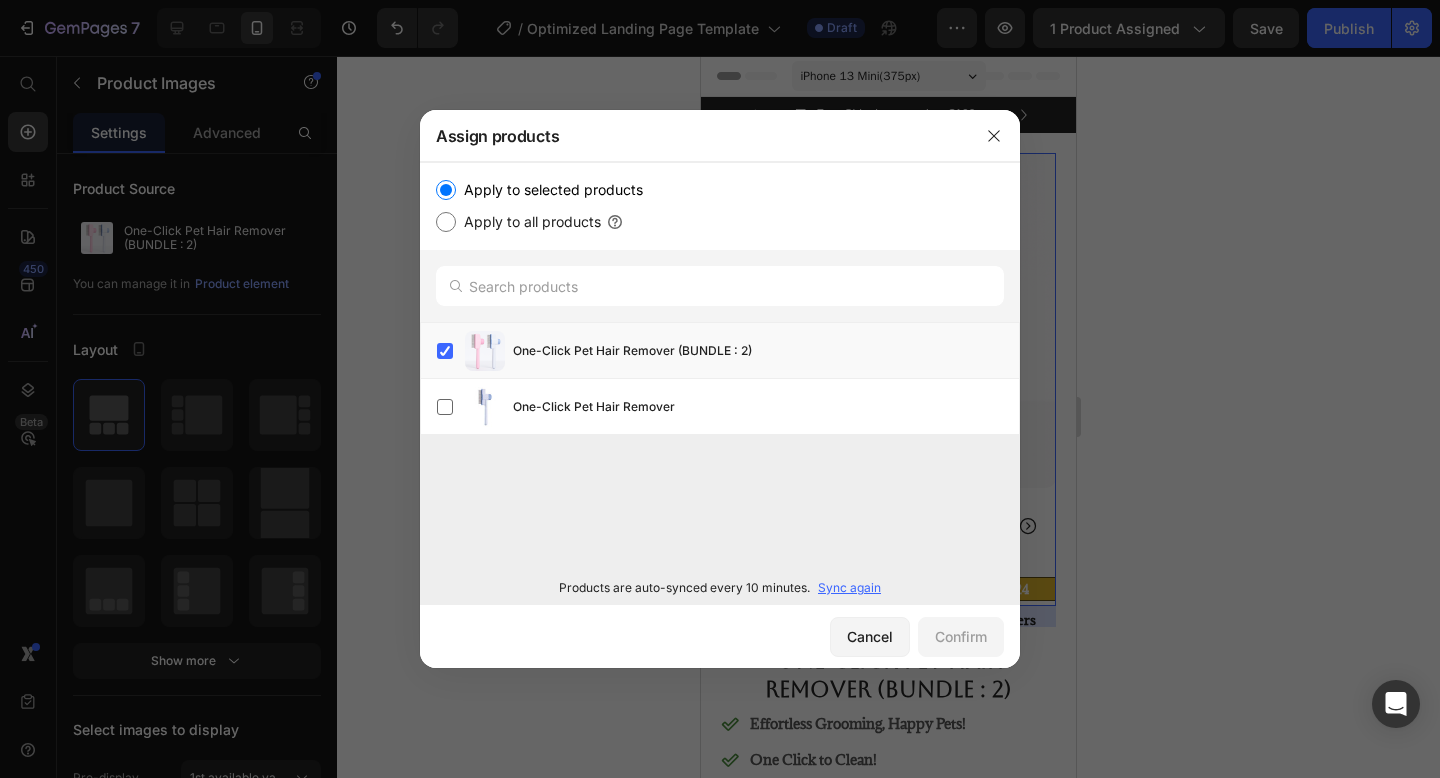 click on "Sync again" at bounding box center [849, 588] 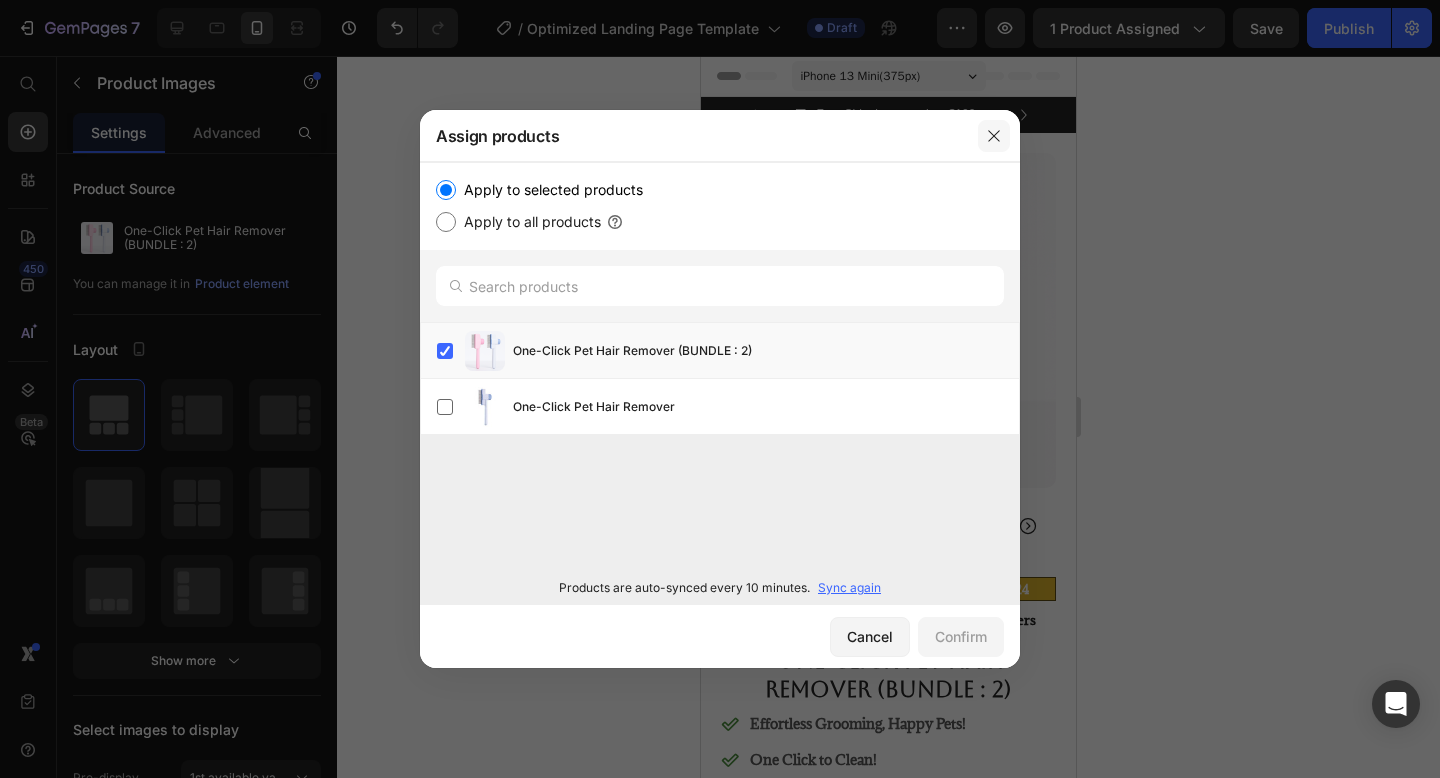 click 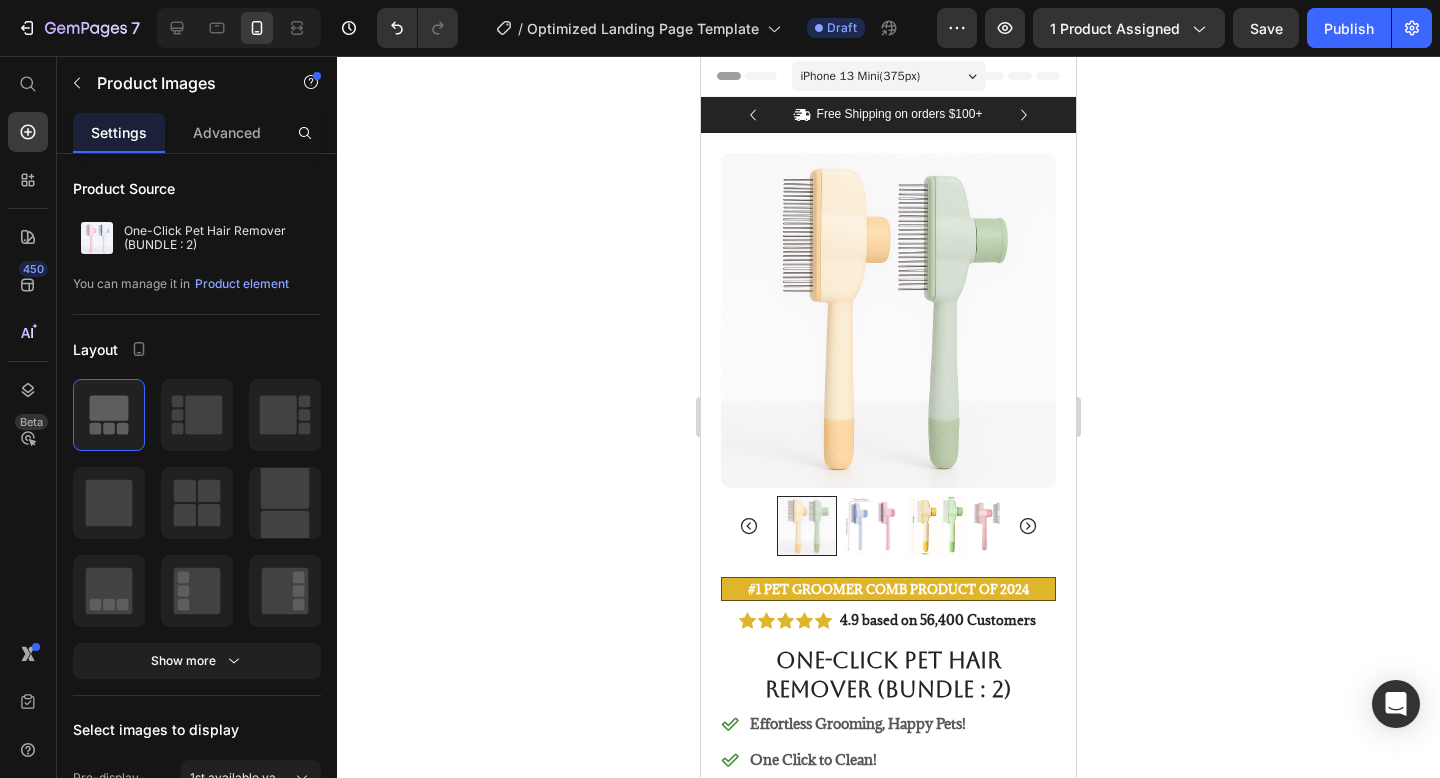 click 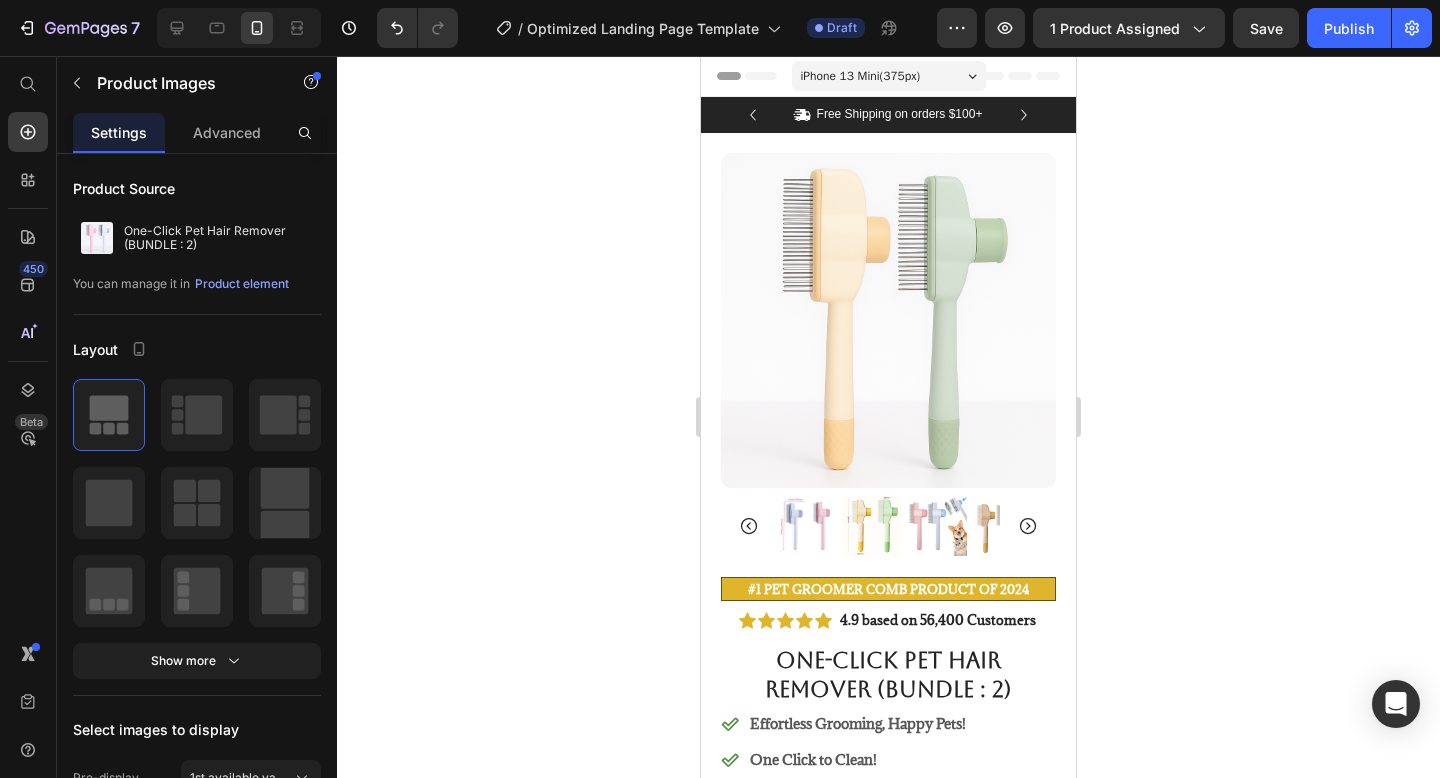 click 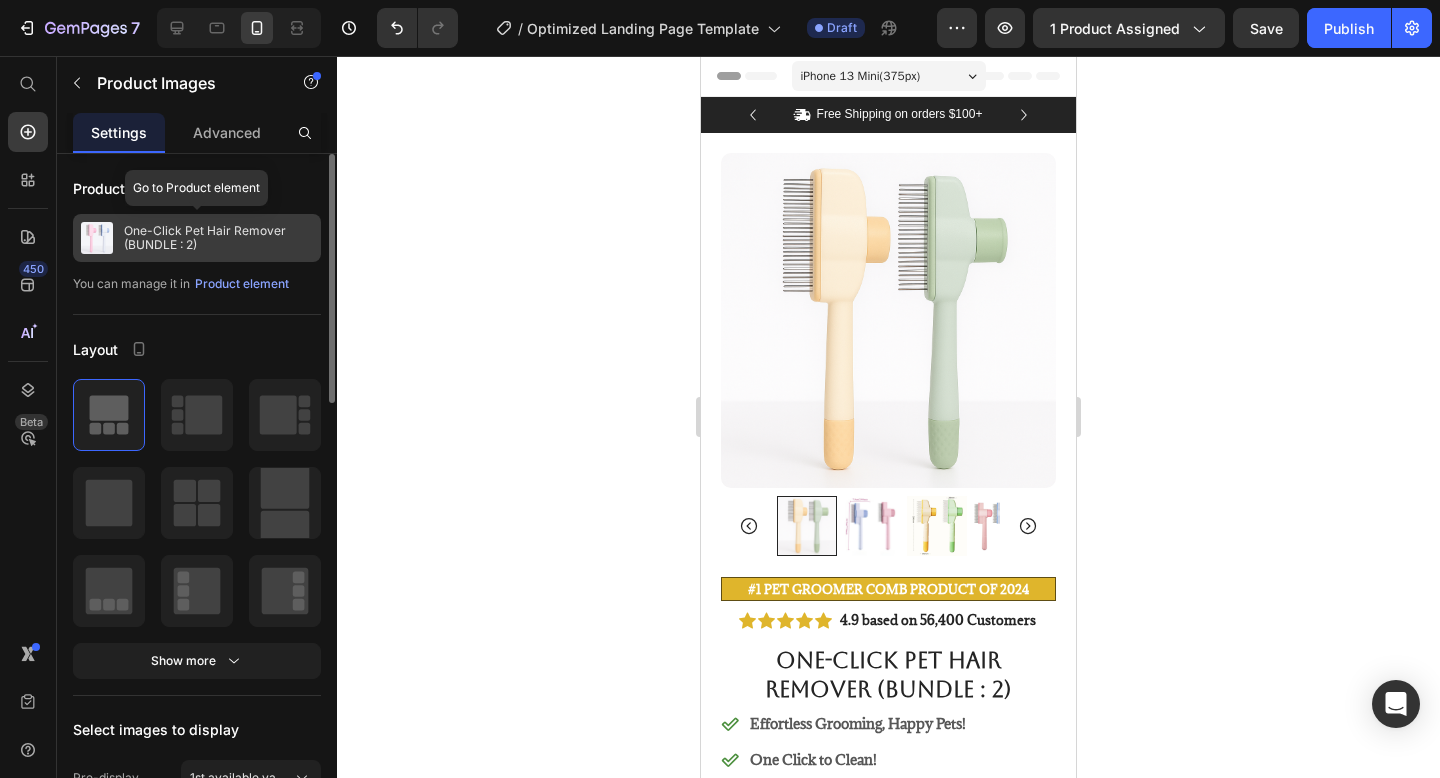 click on "One-Click Pet Hair Remover (BUNDLE : 2)" at bounding box center (218, 238) 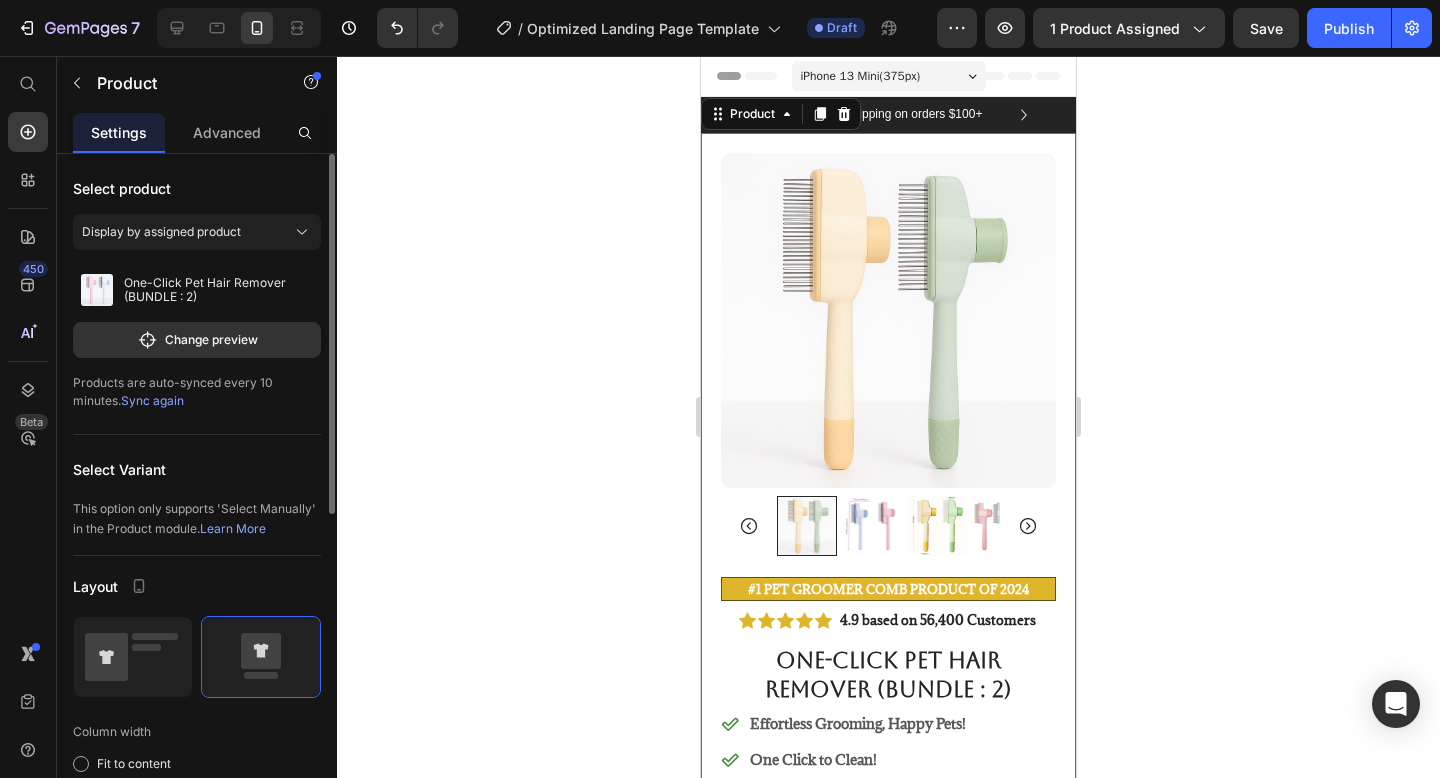 click on "Sync again" at bounding box center [152, 400] 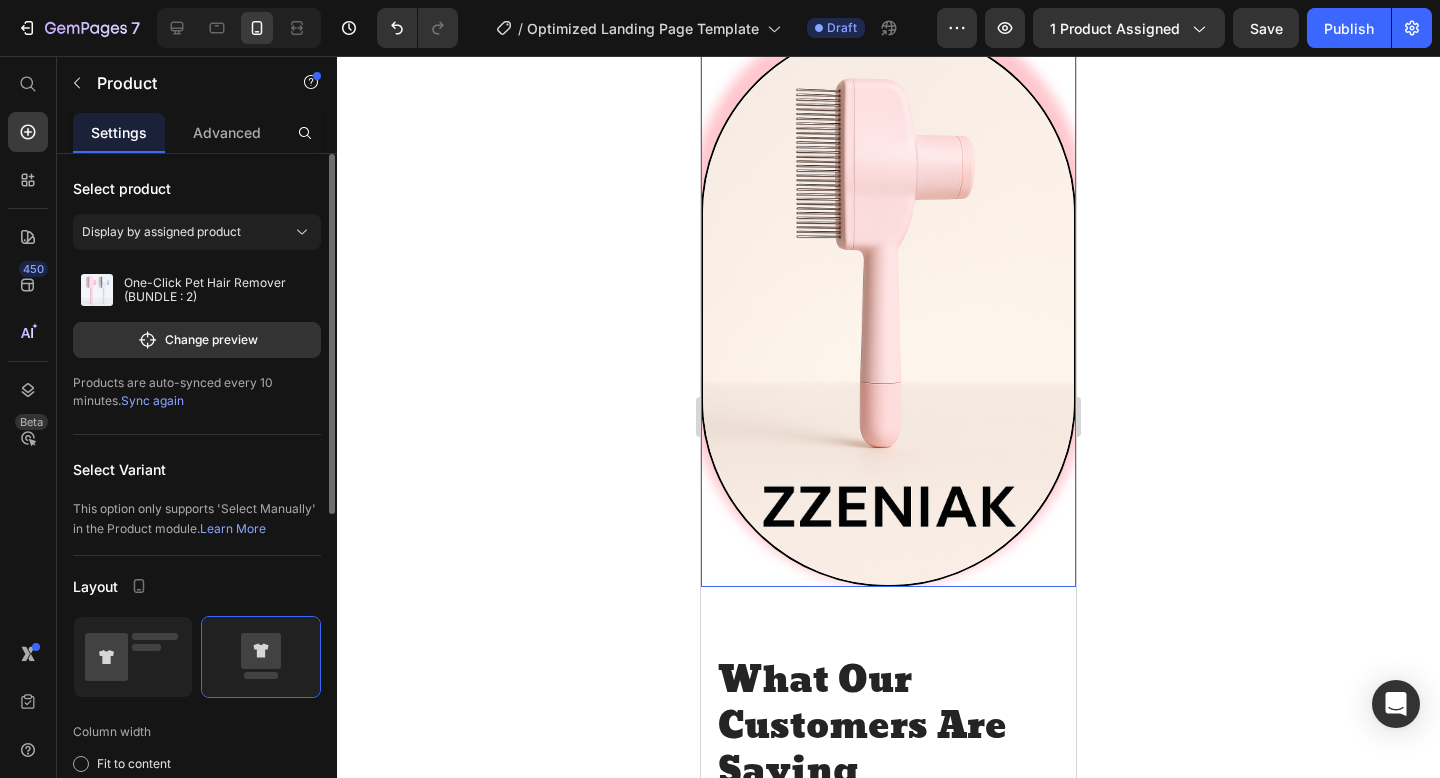 scroll, scrollTop: 3644, scrollLeft: 0, axis: vertical 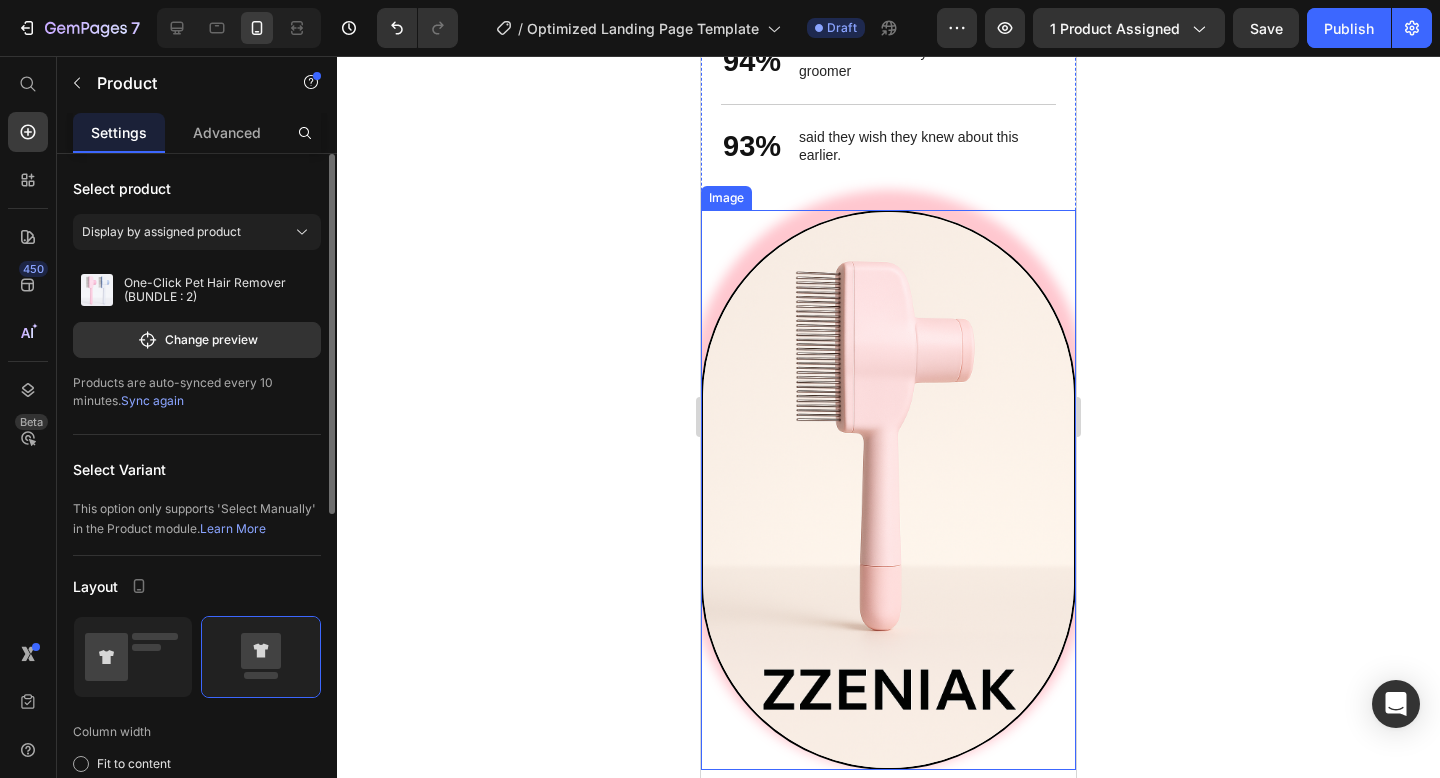 click at bounding box center (888, 490) 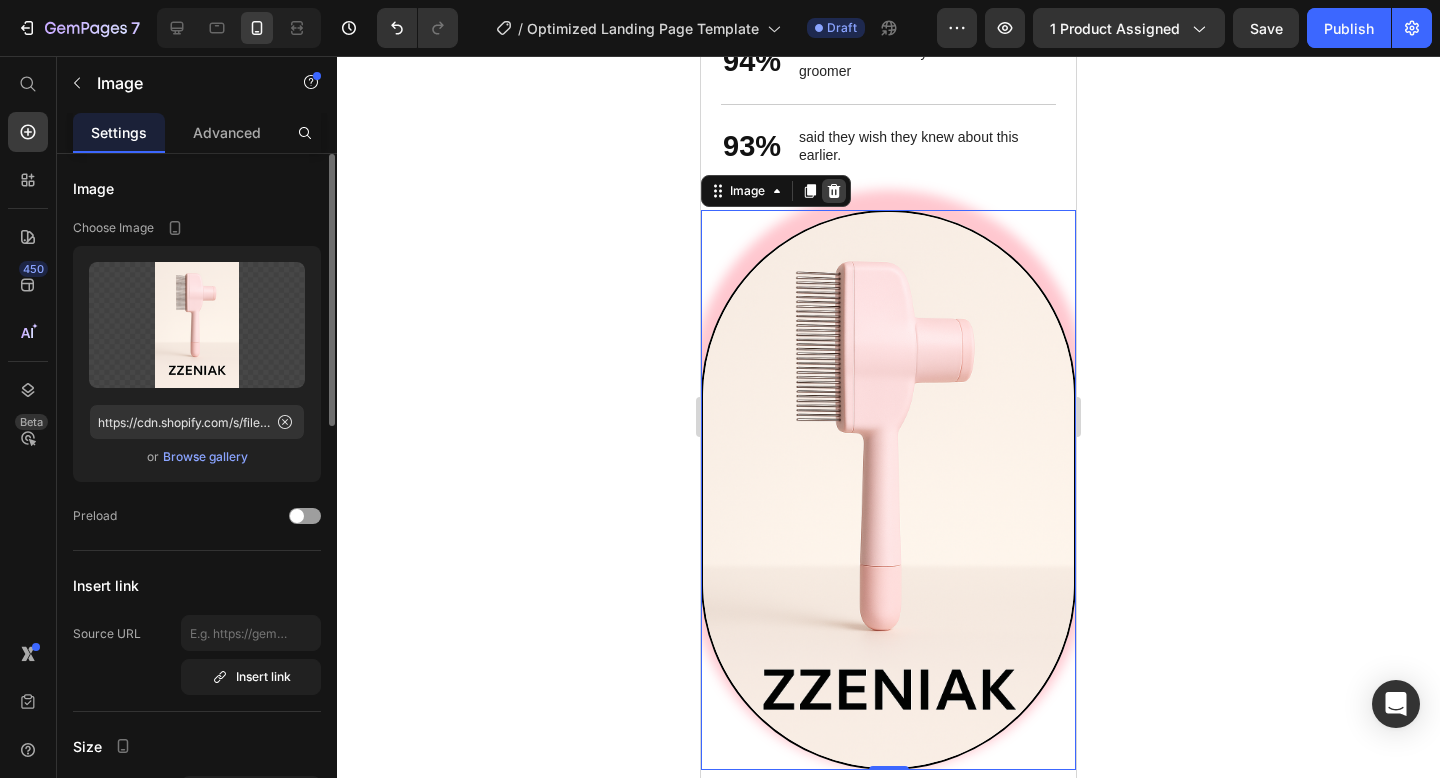 click 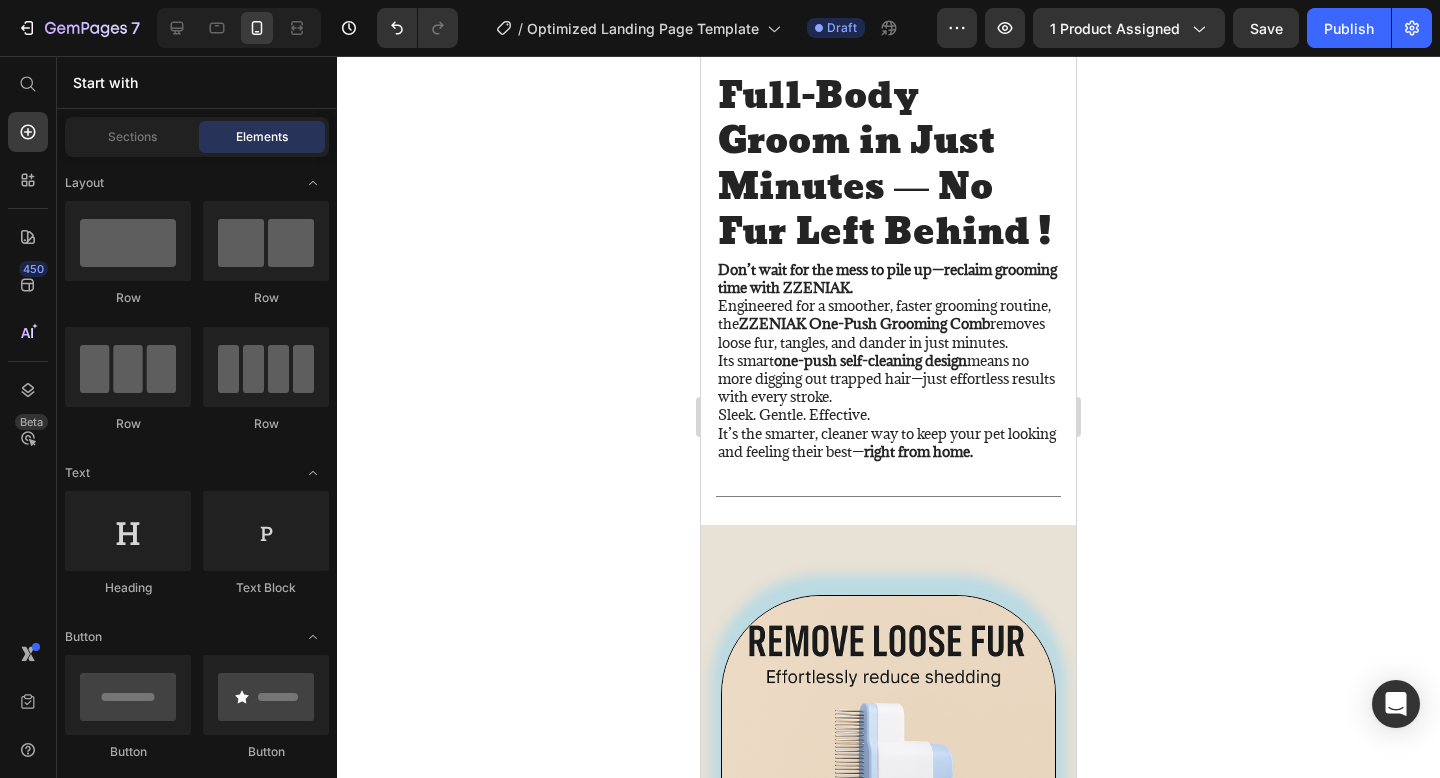 scroll, scrollTop: 1717, scrollLeft: 0, axis: vertical 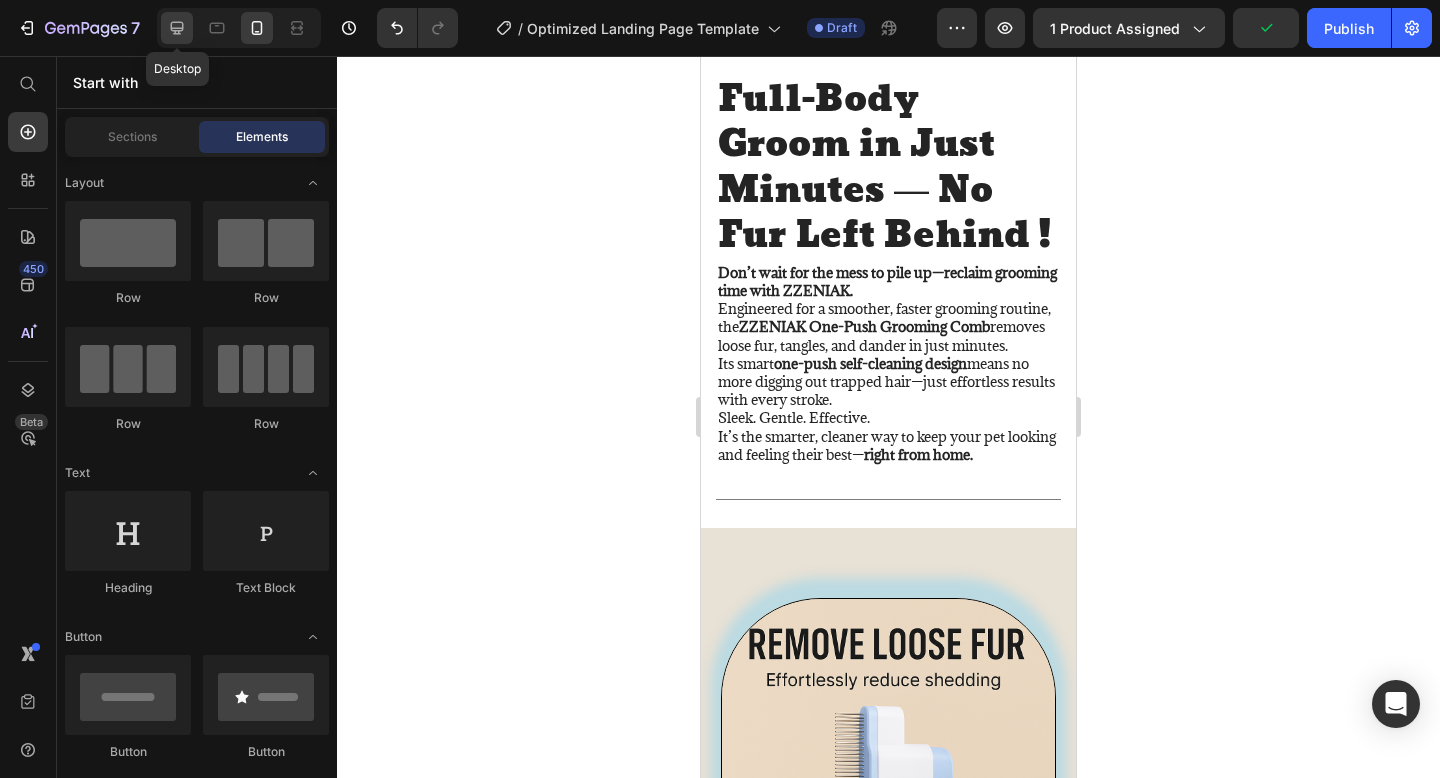 click 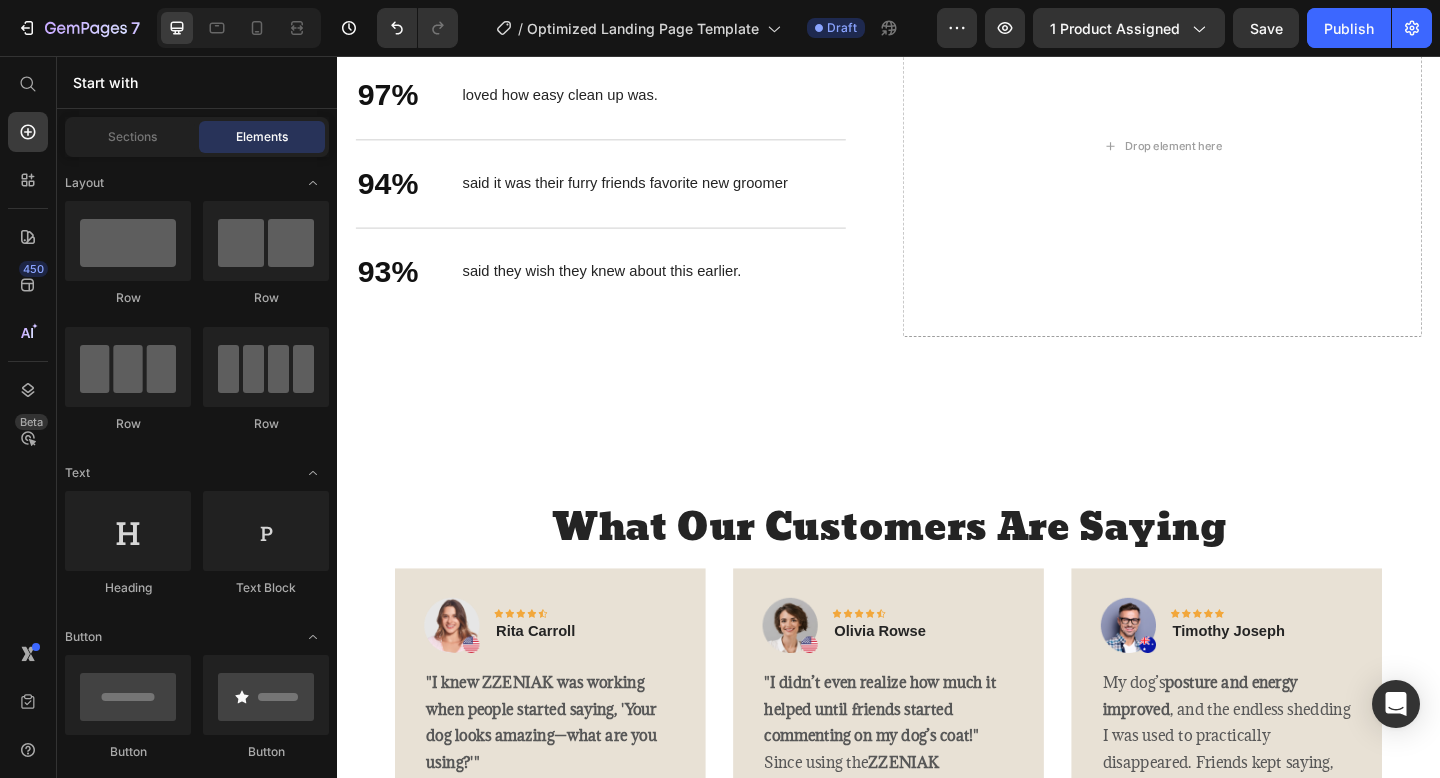 scroll, scrollTop: 2880, scrollLeft: 0, axis: vertical 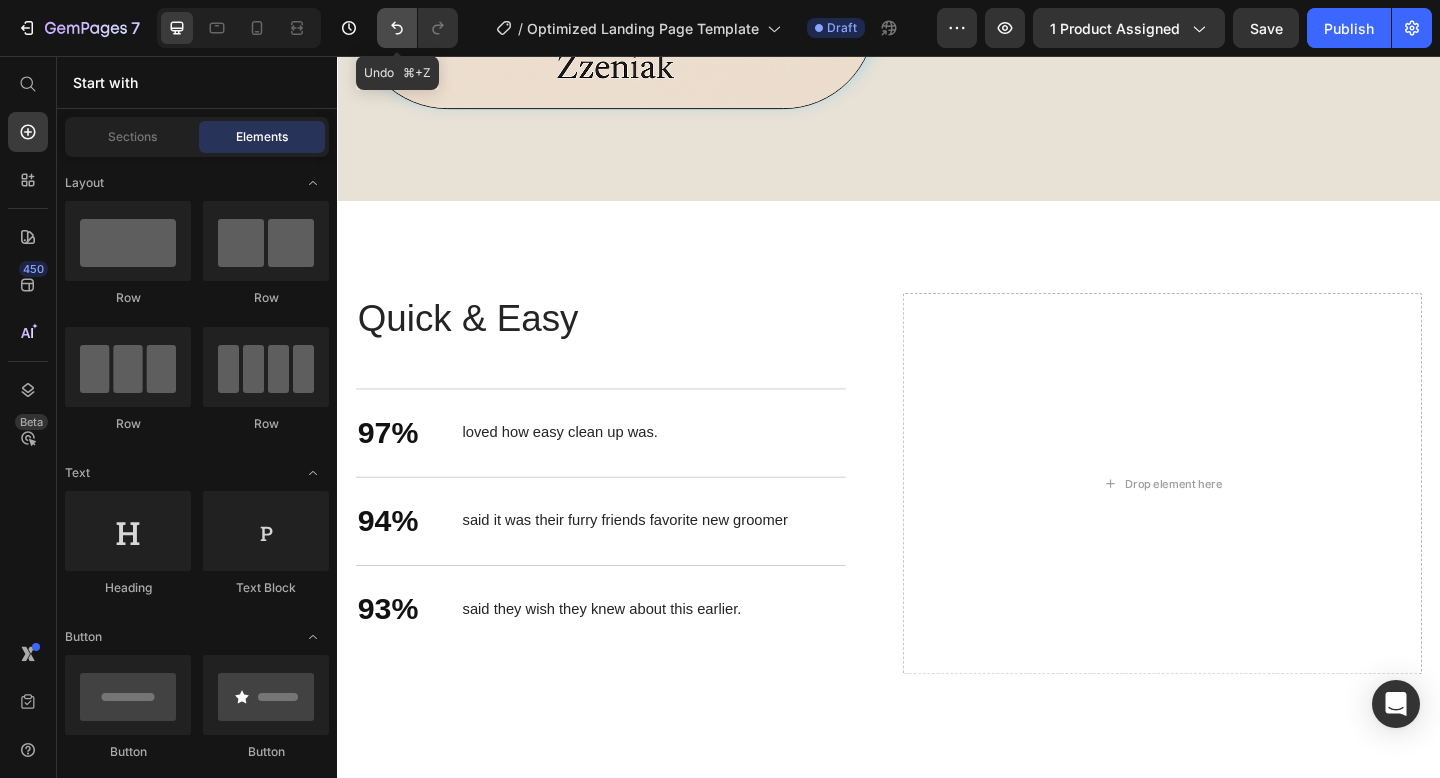click 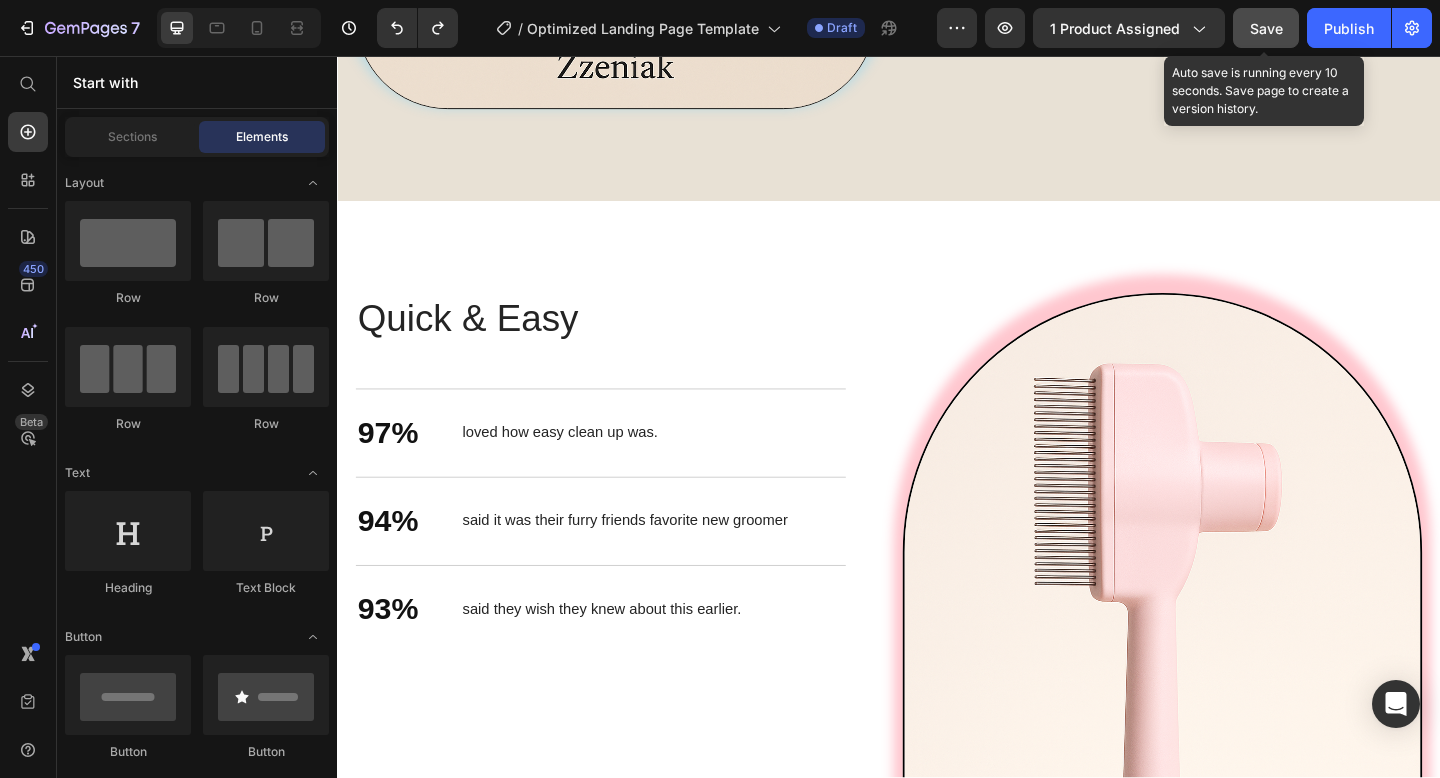 click on "Save" 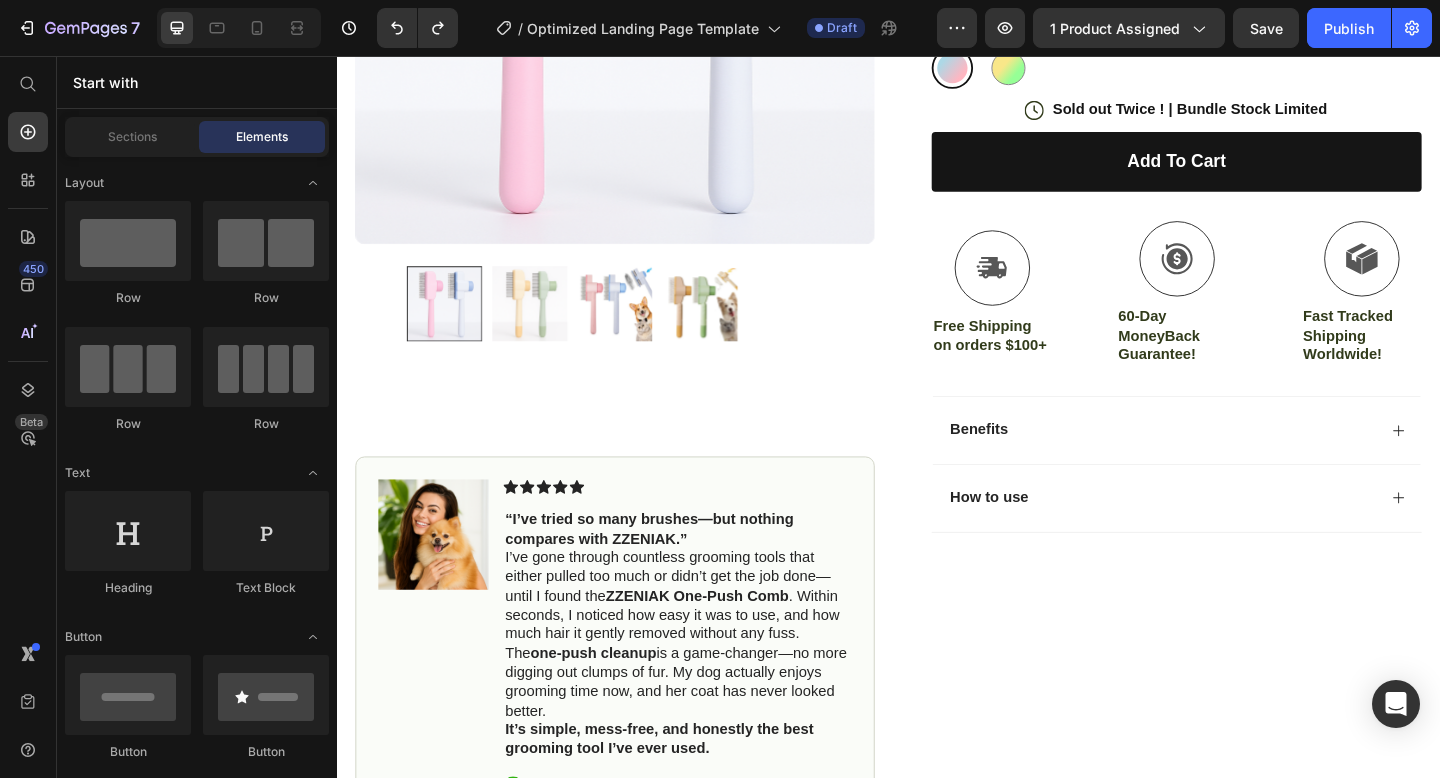 scroll, scrollTop: 0, scrollLeft: 0, axis: both 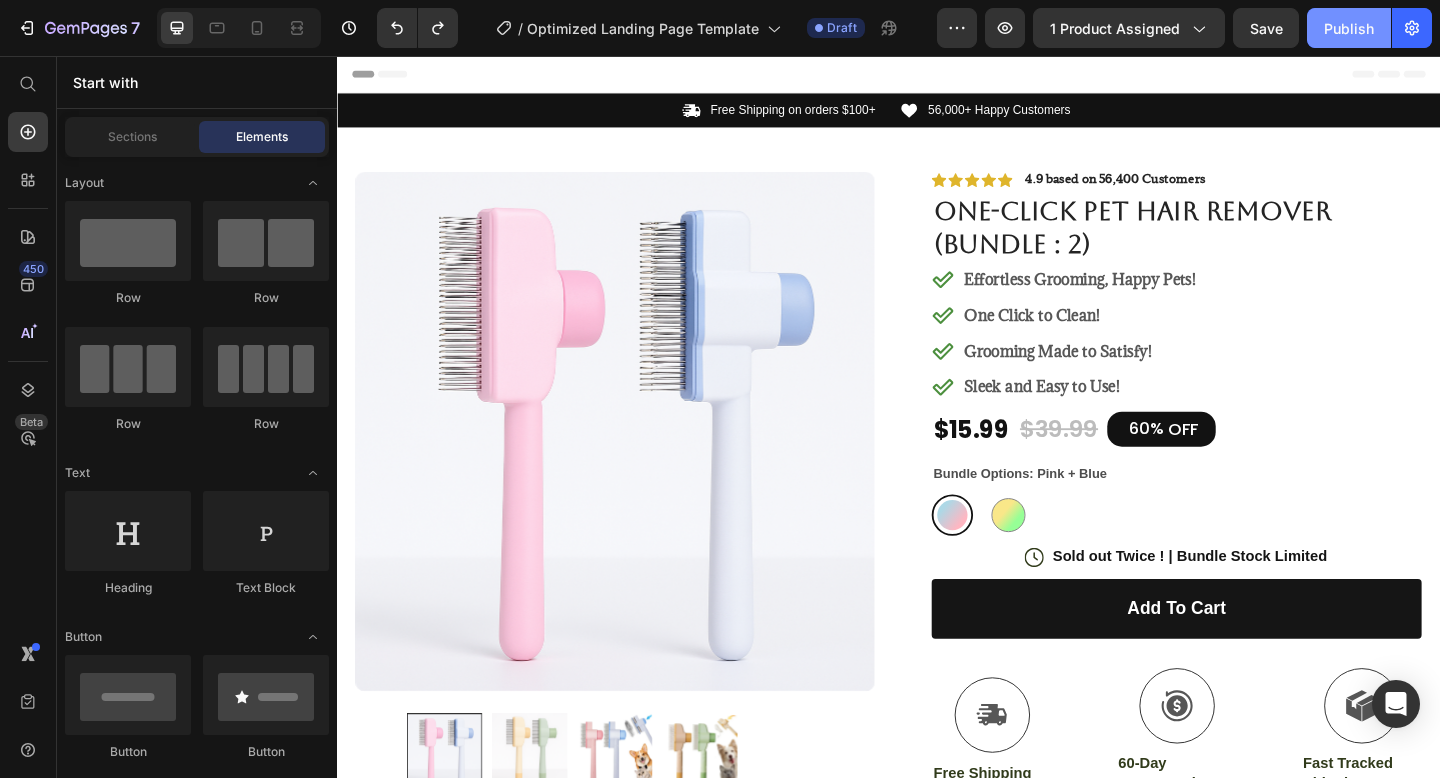 click on "Publish" at bounding box center (1349, 28) 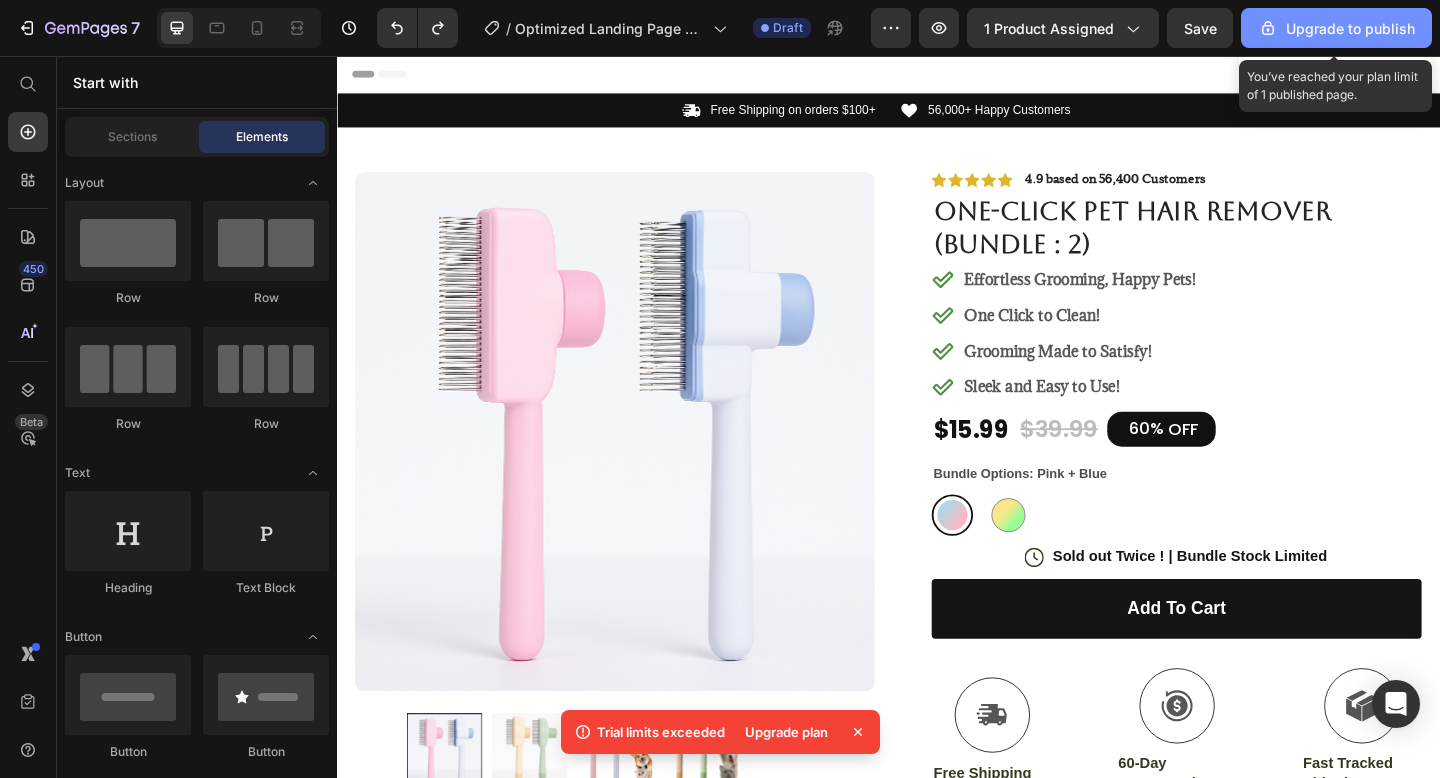 click on "Upgrade to publish" at bounding box center [1336, 28] 